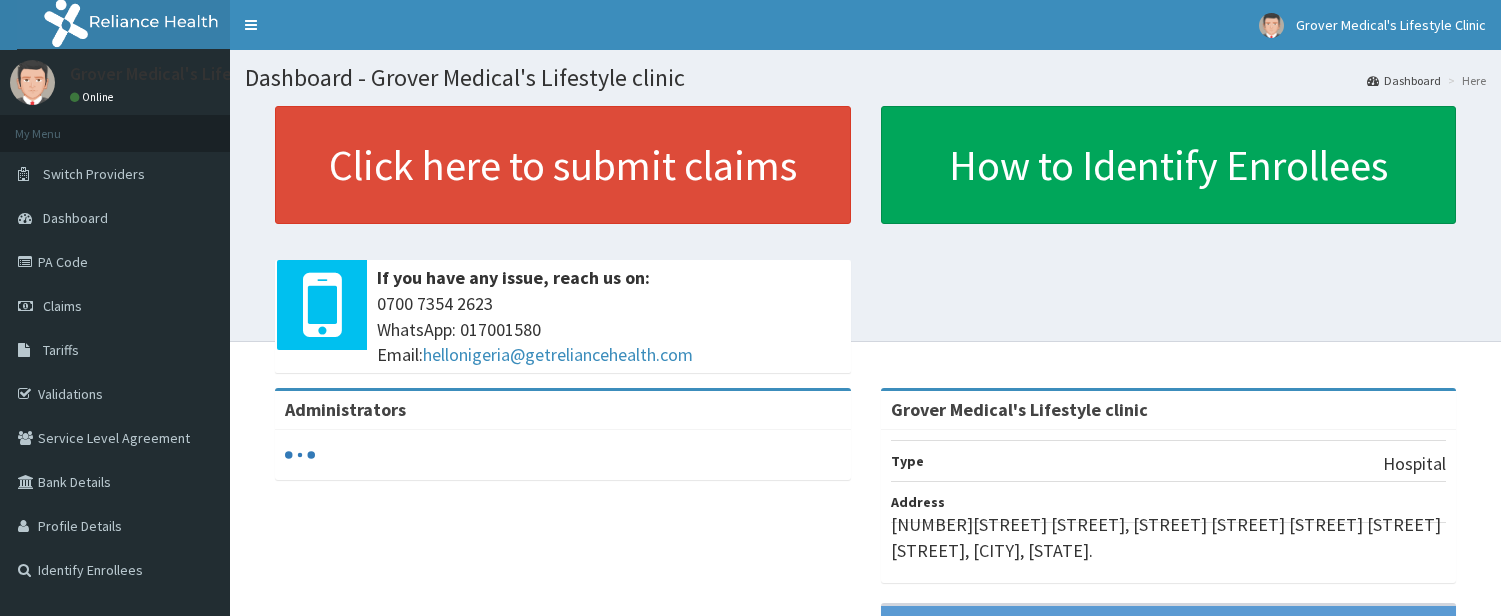 scroll, scrollTop: 0, scrollLeft: 0, axis: both 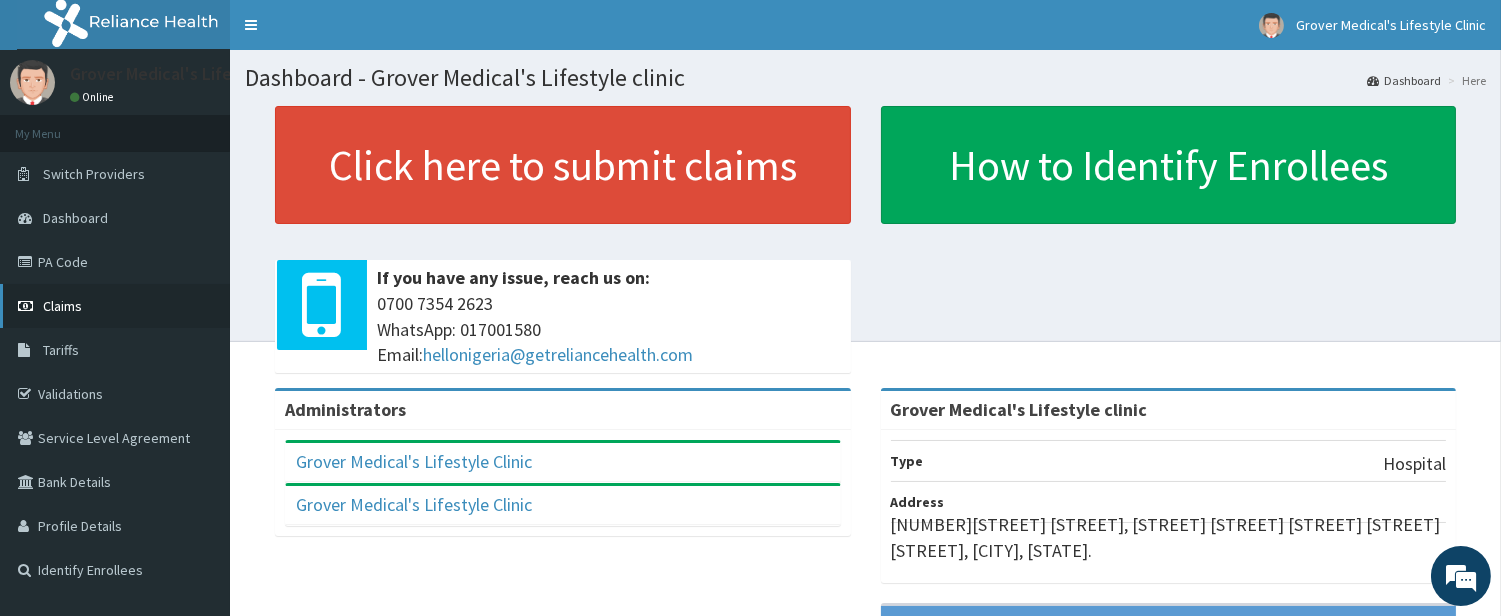 click on "Claims" at bounding box center [115, 306] 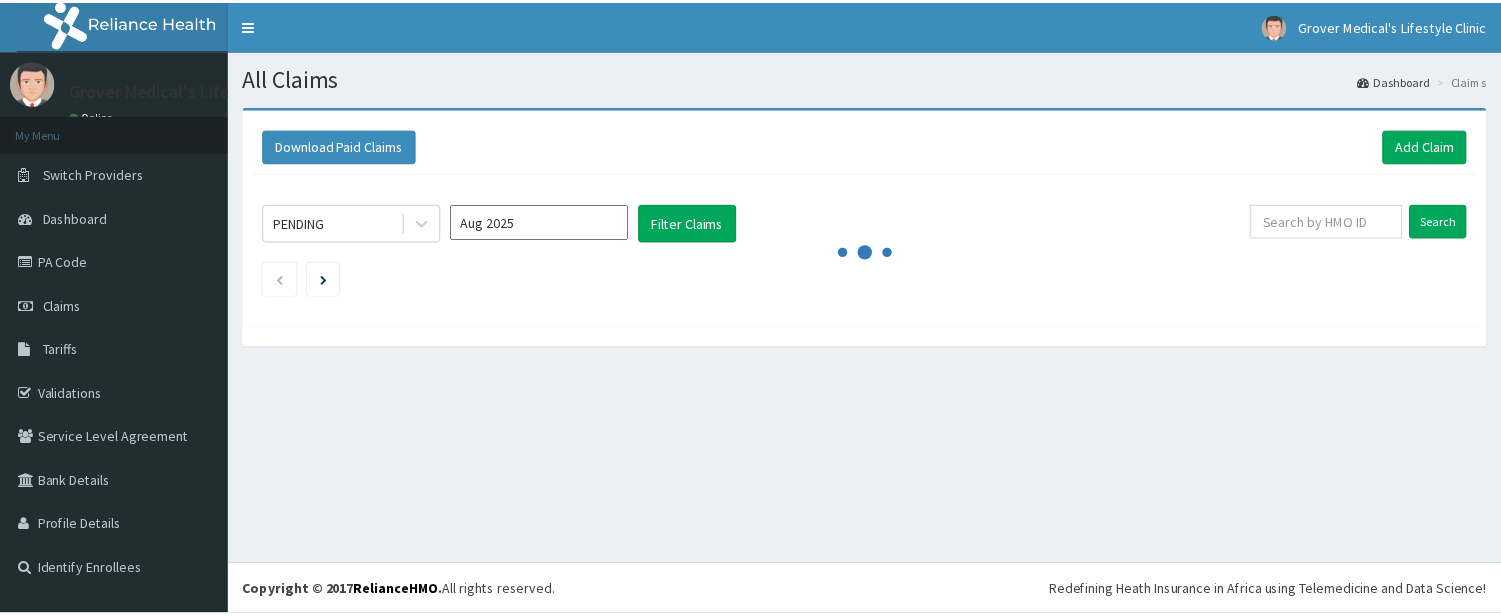 scroll, scrollTop: 0, scrollLeft: 0, axis: both 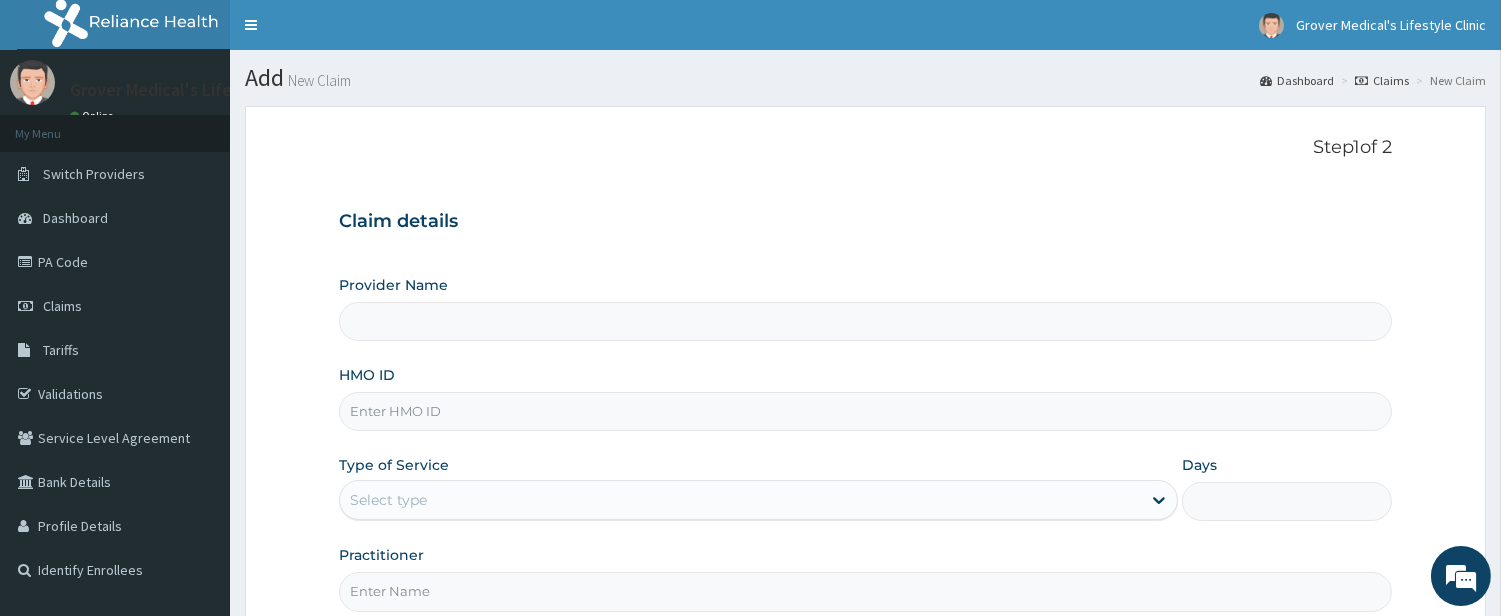 click on "HMO ID" at bounding box center [865, 411] 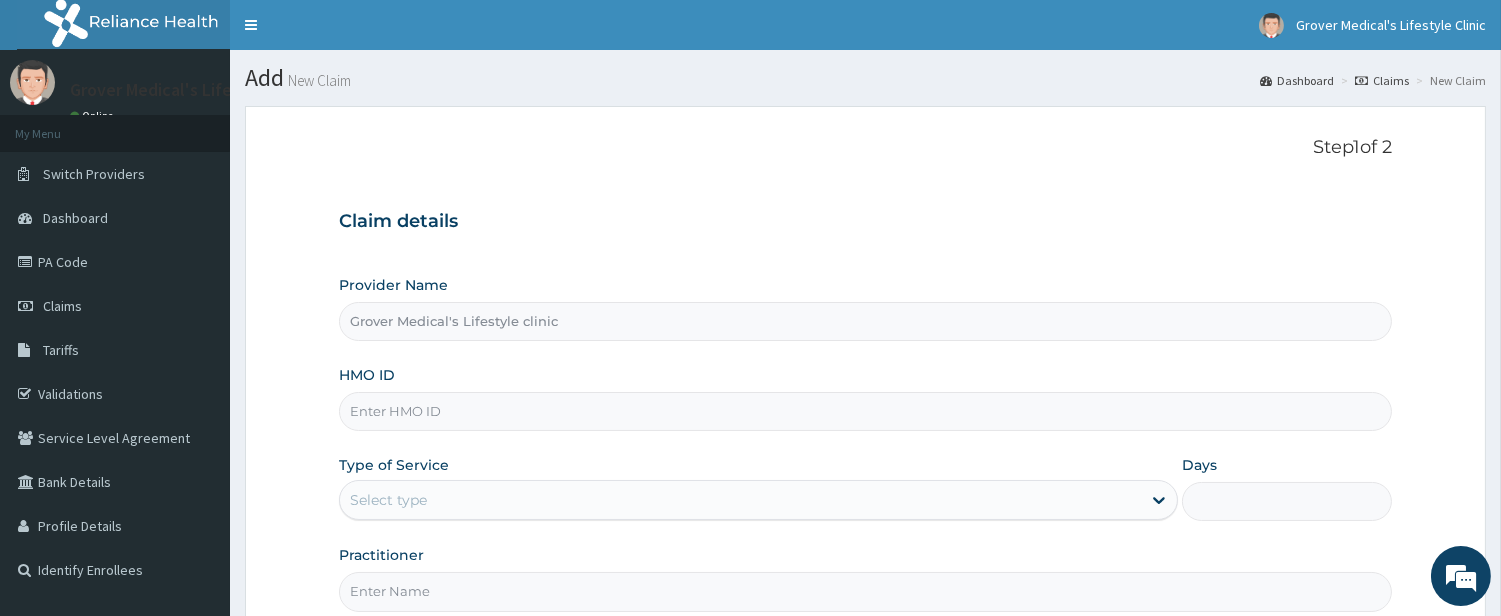 paste on "GSV/11430/A" 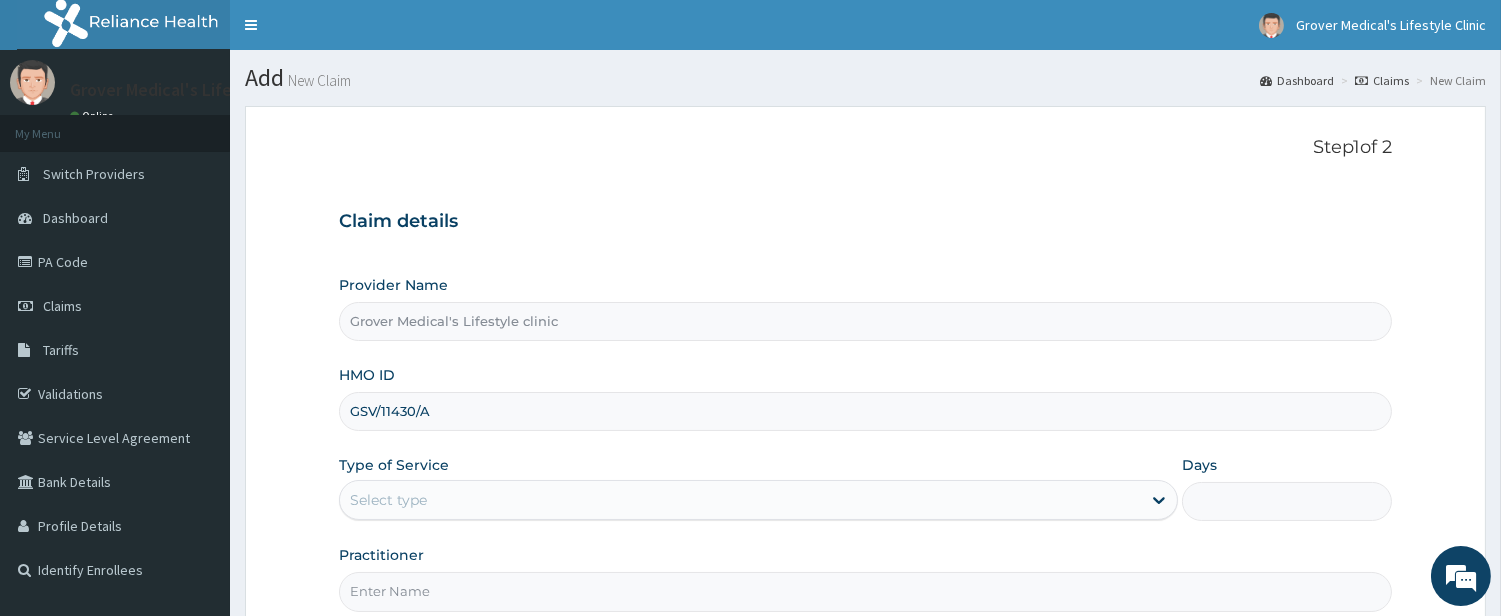 type on "GSV/11430/A" 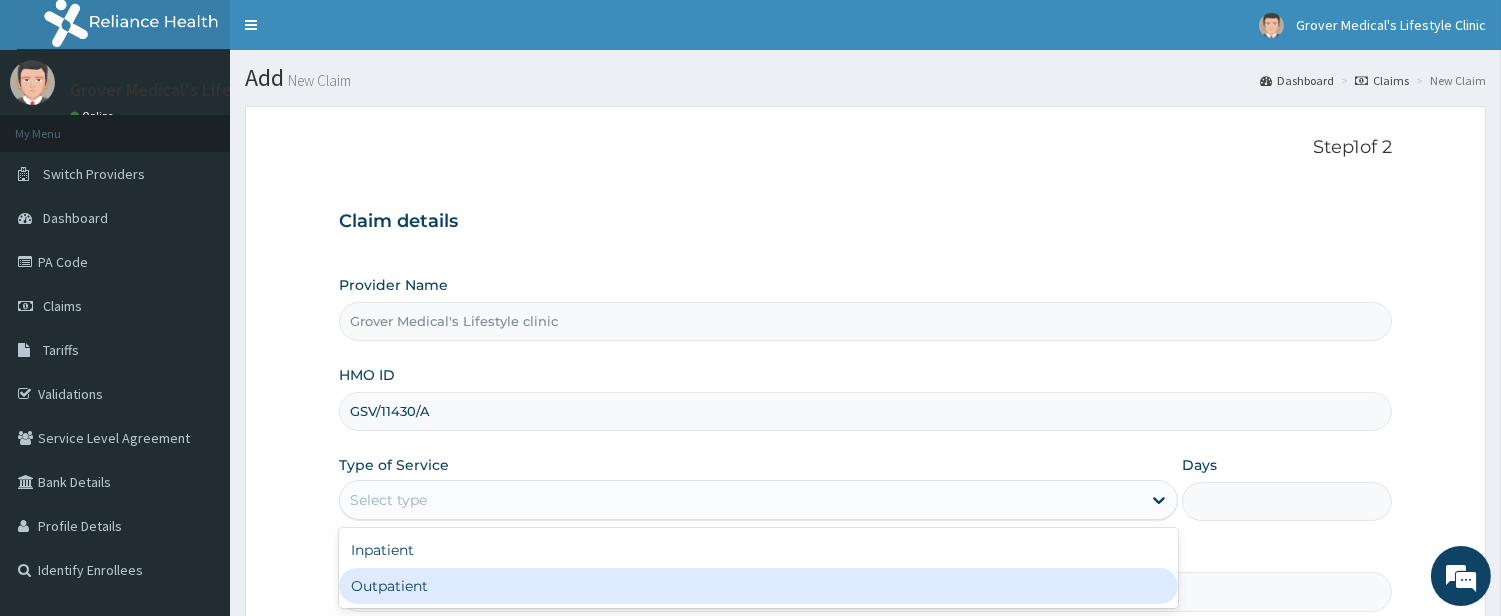 click on "Outpatient" at bounding box center [758, 586] 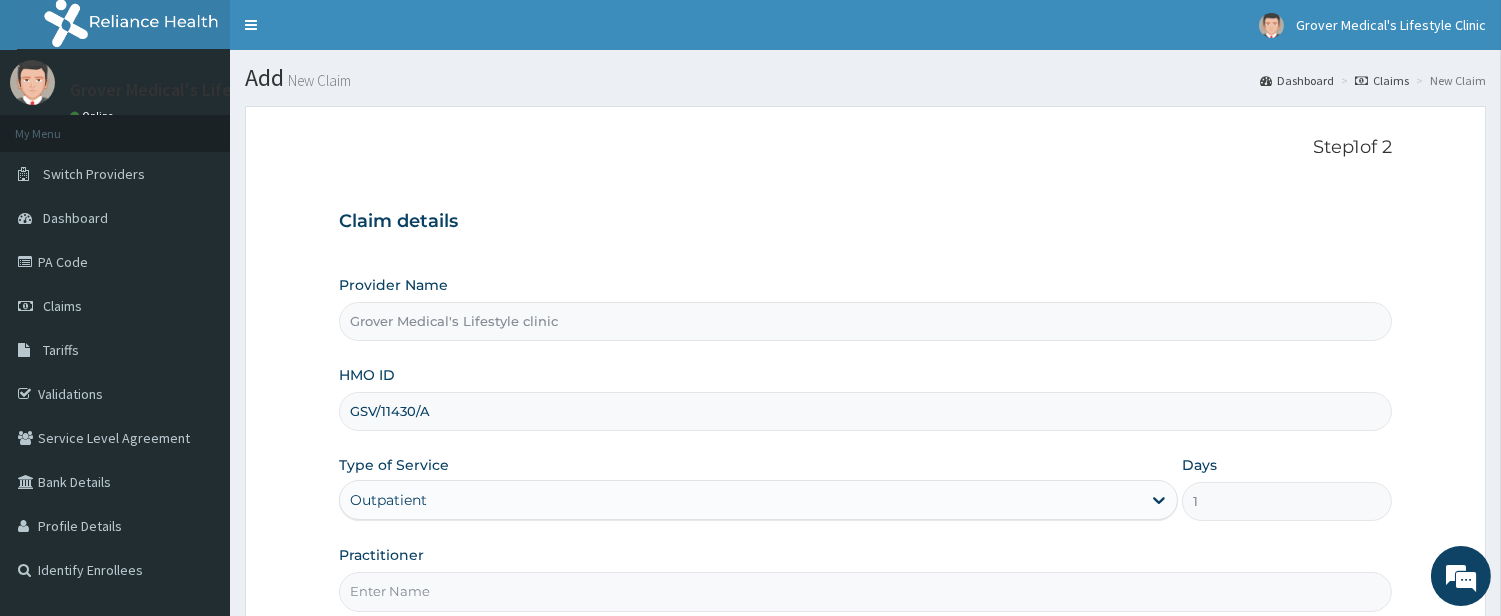 click on "Practitioner" at bounding box center [865, 591] 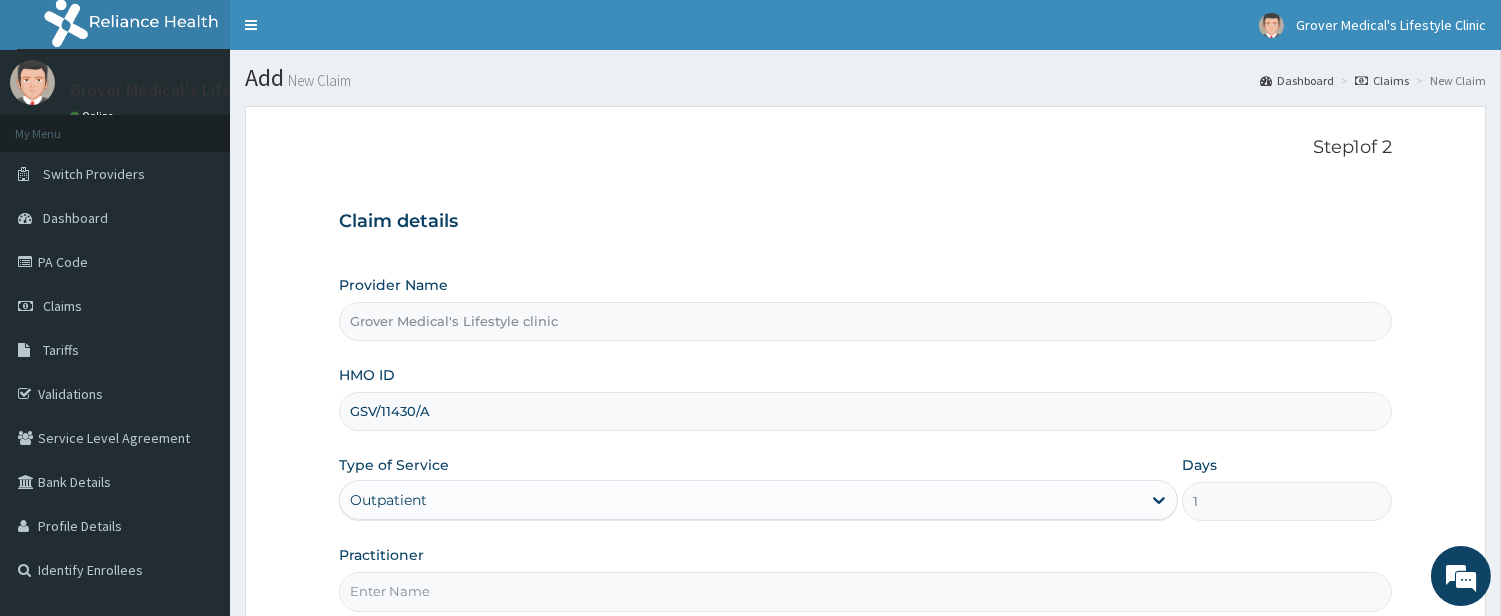type on "DR [LAST]" 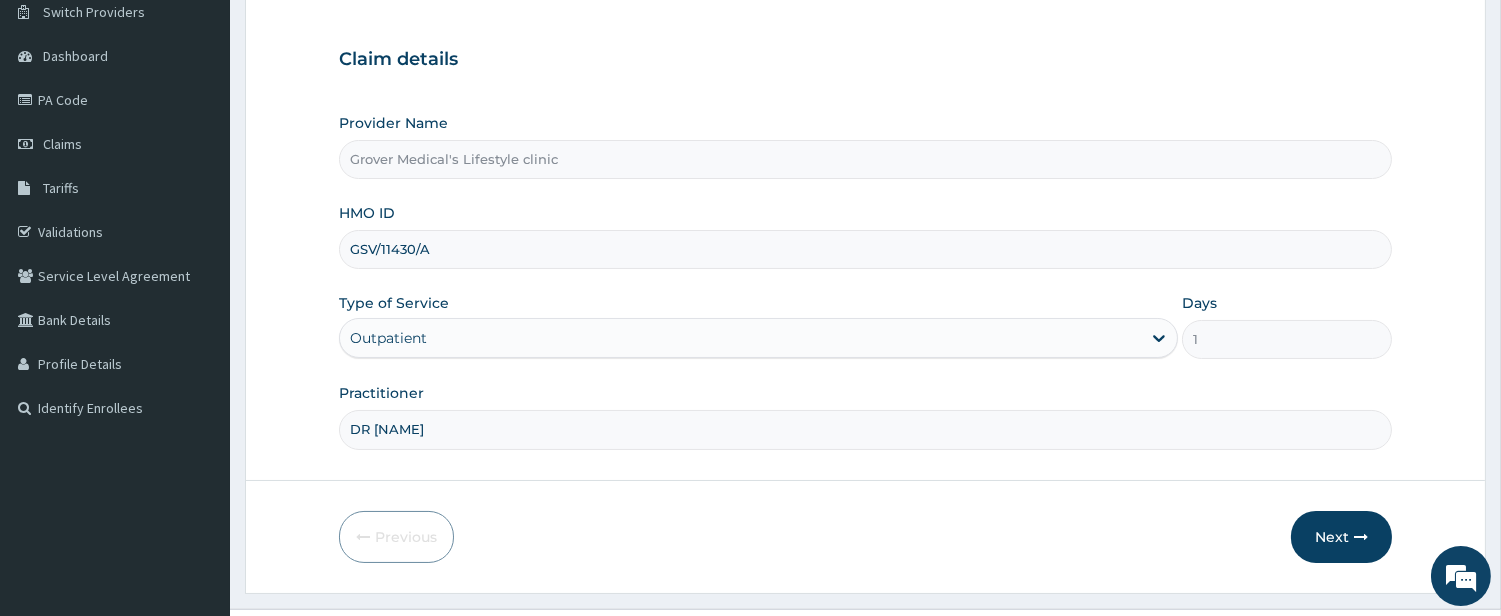 scroll, scrollTop: 205, scrollLeft: 0, axis: vertical 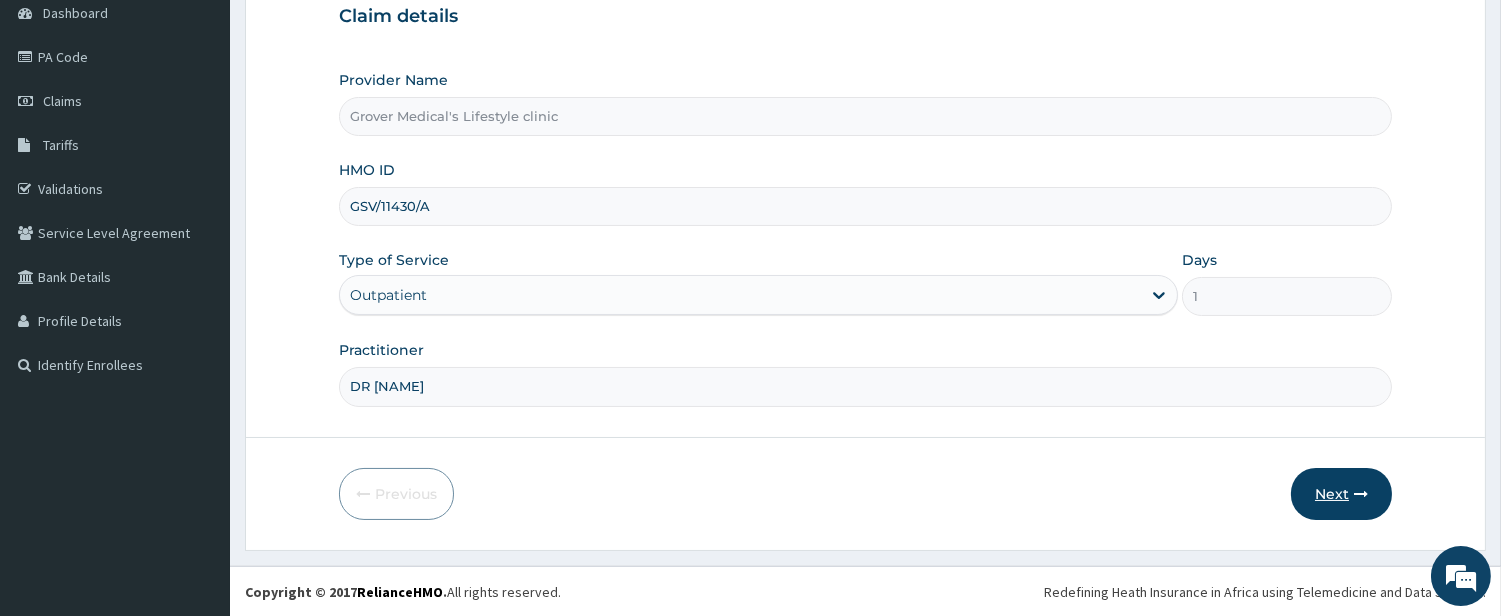 click on "Next" at bounding box center [1341, 494] 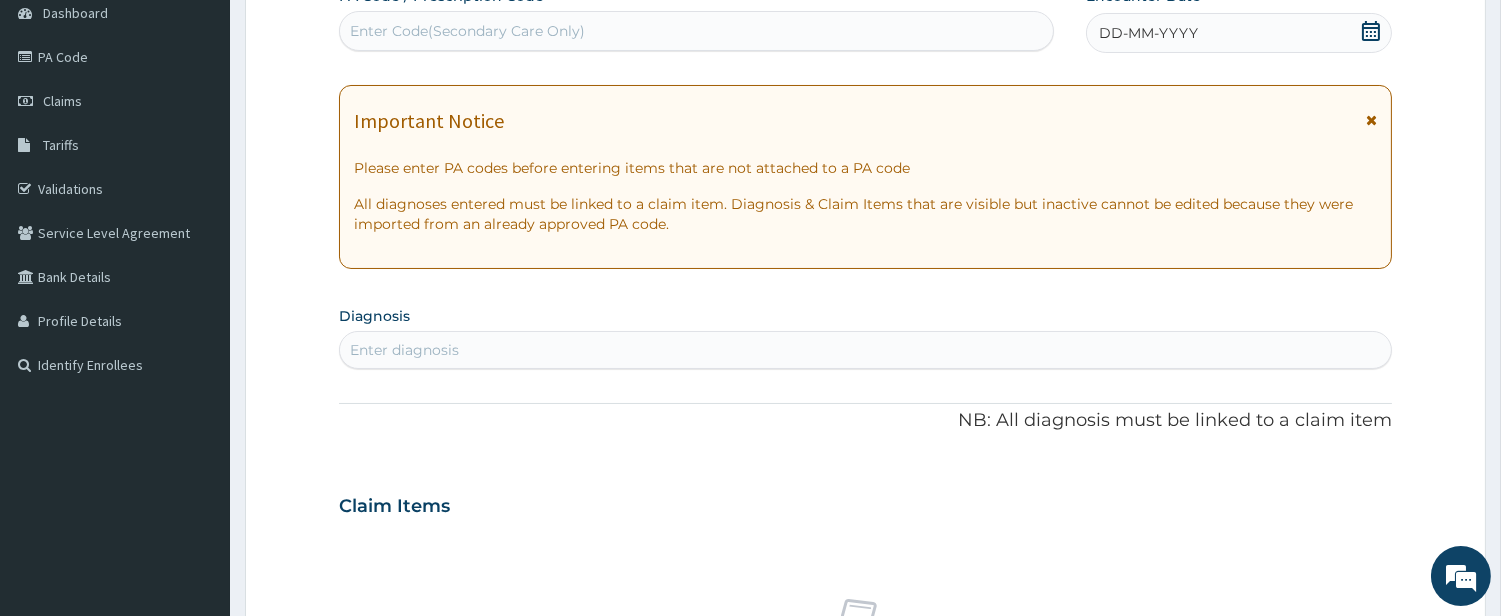 click on "Enter diagnosis" at bounding box center (865, 350) 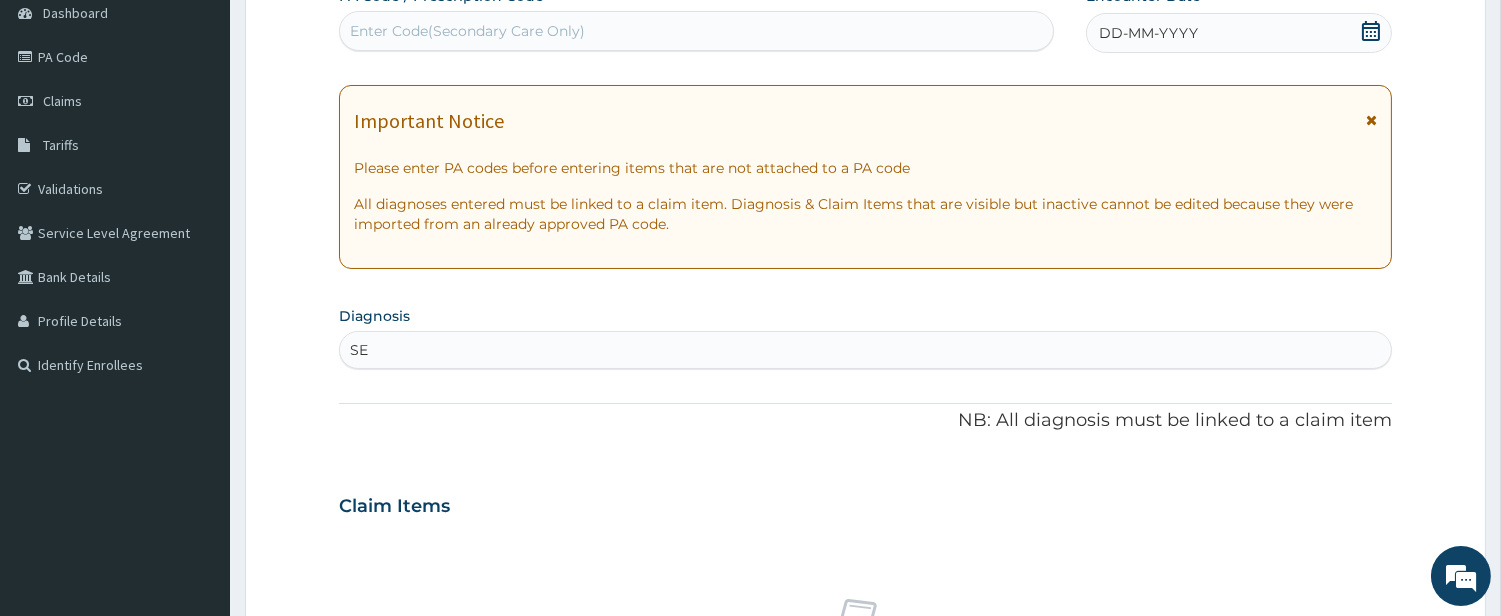 type on "SEP" 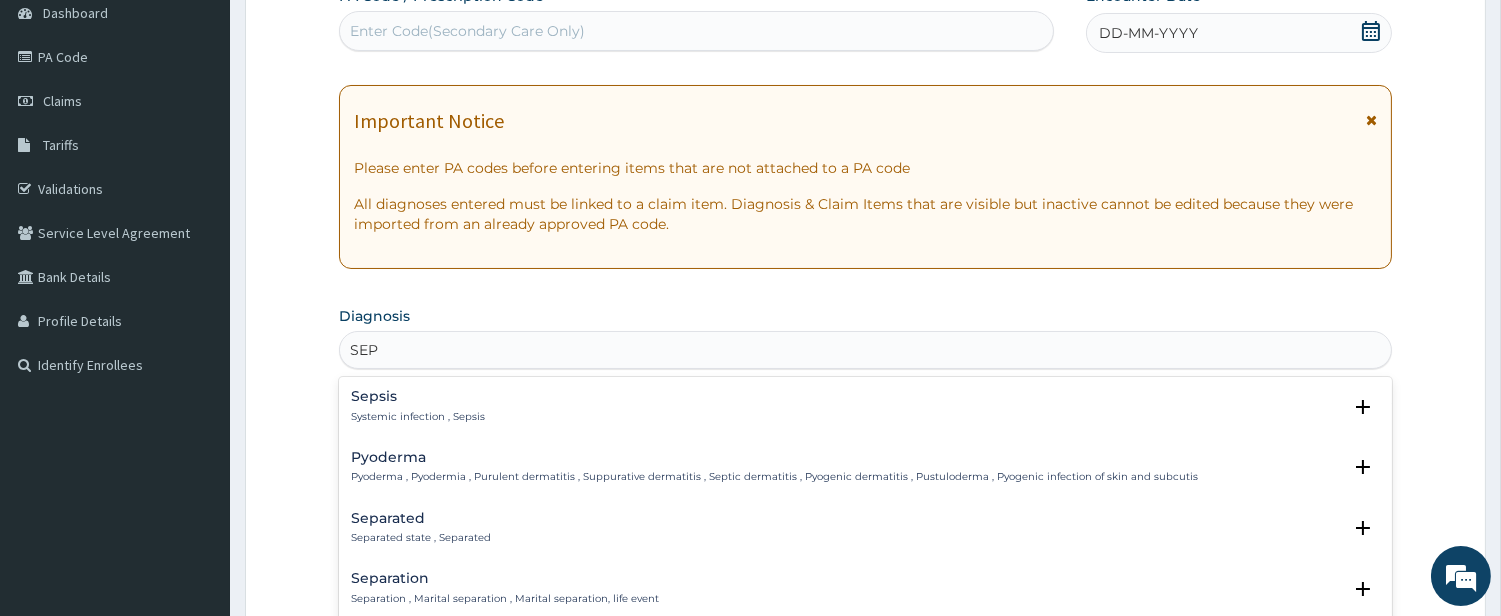 click on "Systemic infection , Sepsis" at bounding box center [418, 417] 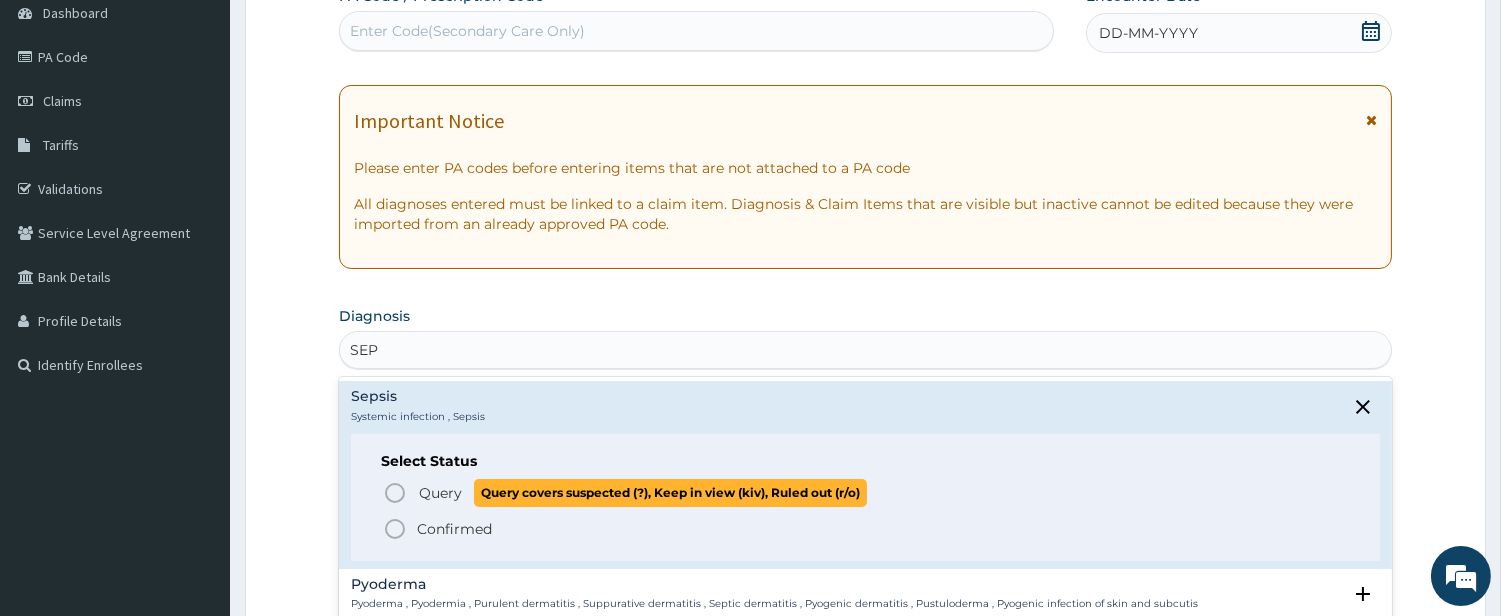 click on "Query Query covers suspected (?), Keep in view (kiv), Ruled out (r/o)" at bounding box center (866, 492) 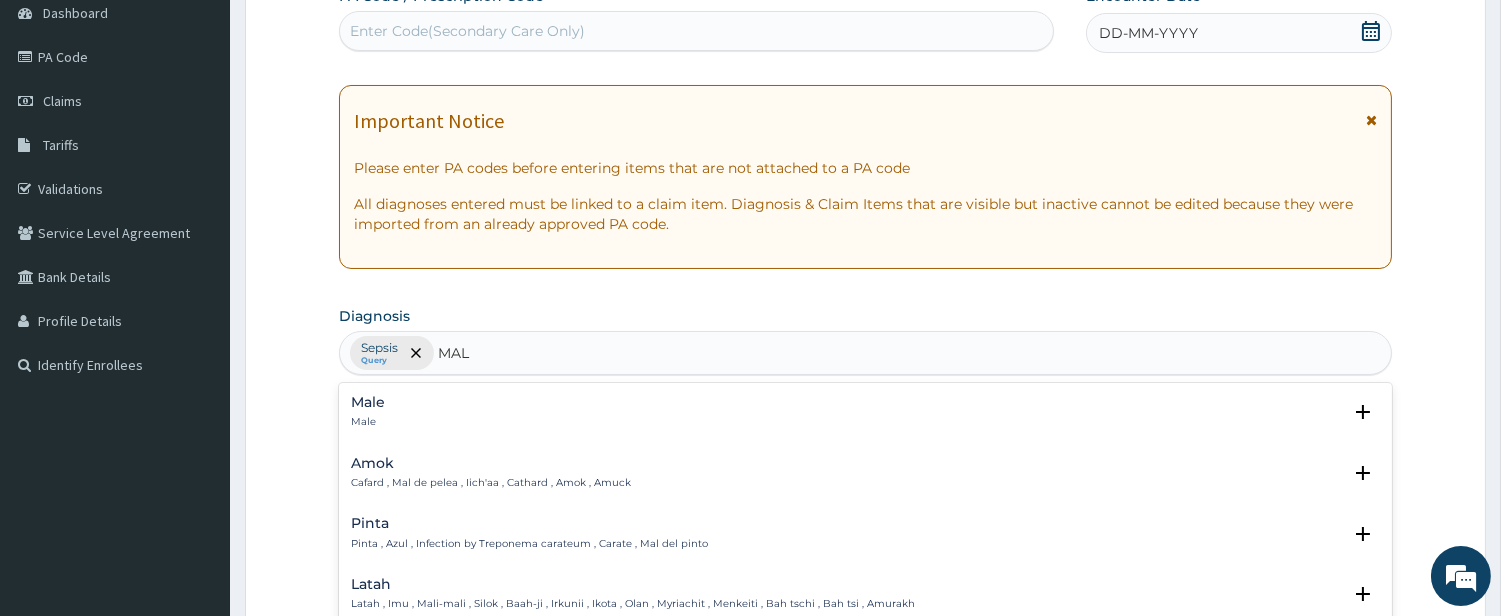 type on "MALA" 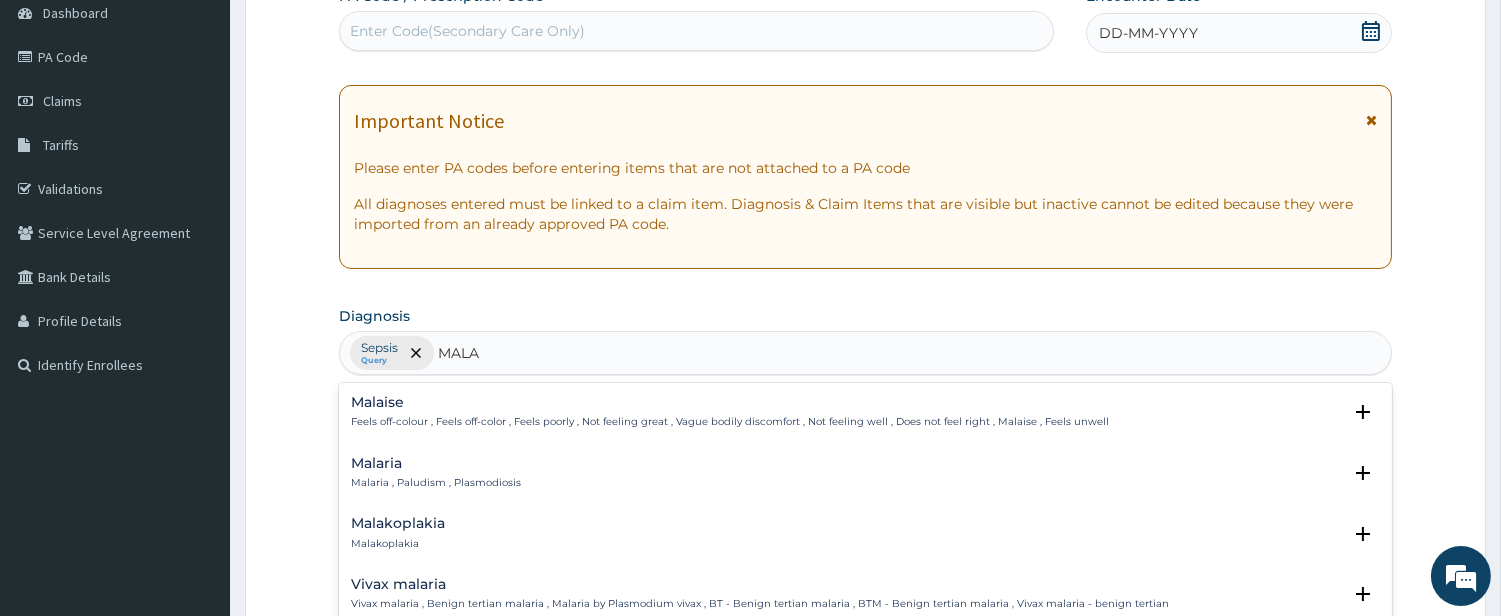 click on "Malaria , Paludism , Plasmodiosis" at bounding box center [436, 483] 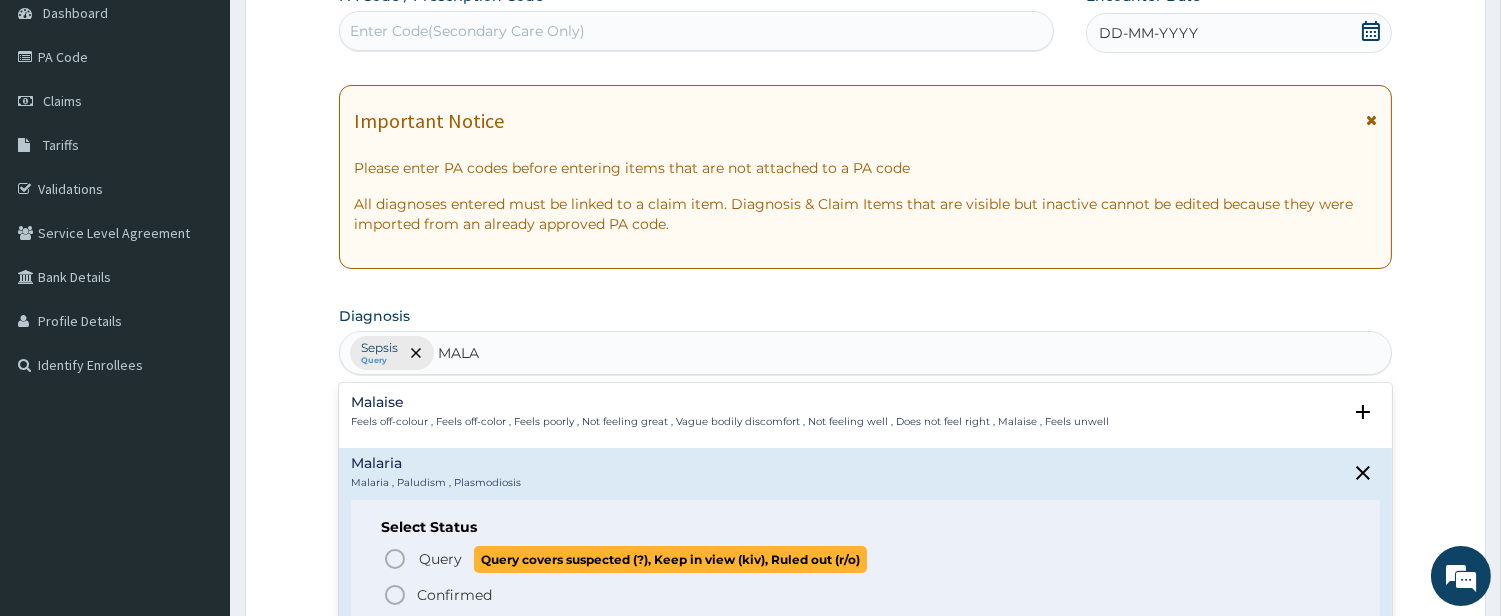 click on "Query Query covers suspected (?), Keep in view (kiv), Ruled out (r/o)" at bounding box center (866, 559) 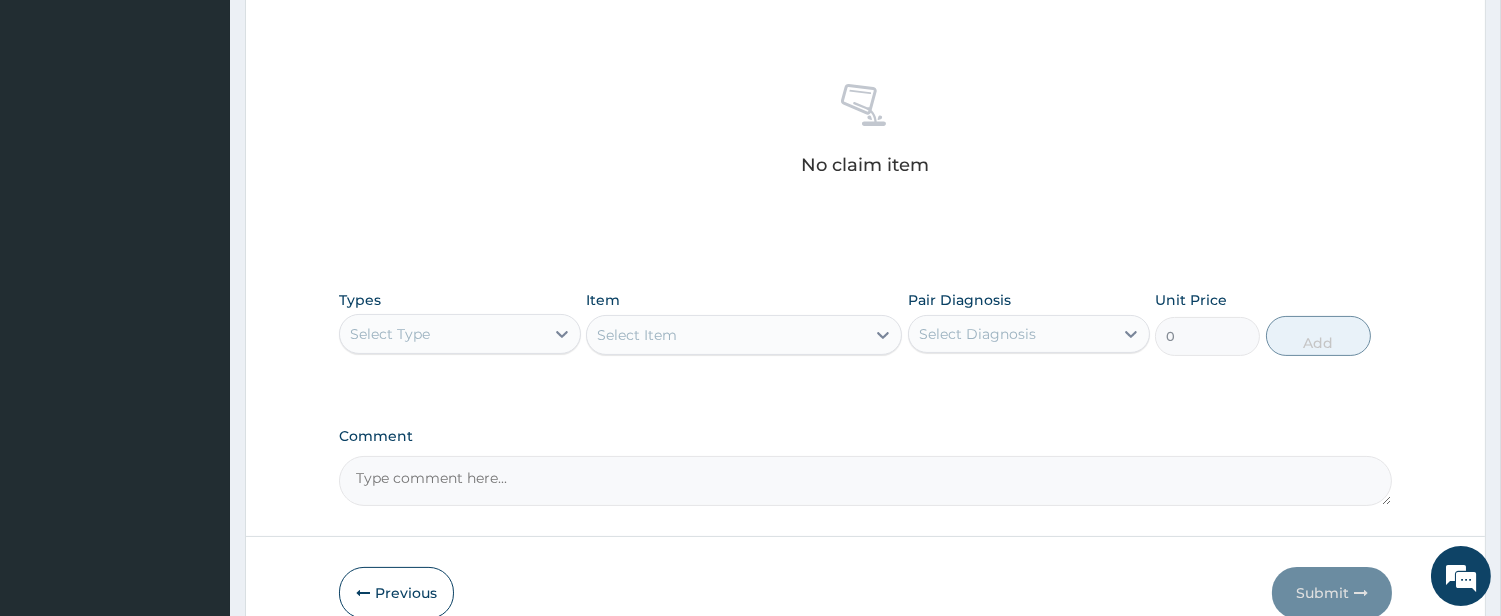 scroll, scrollTop: 825, scrollLeft: 0, axis: vertical 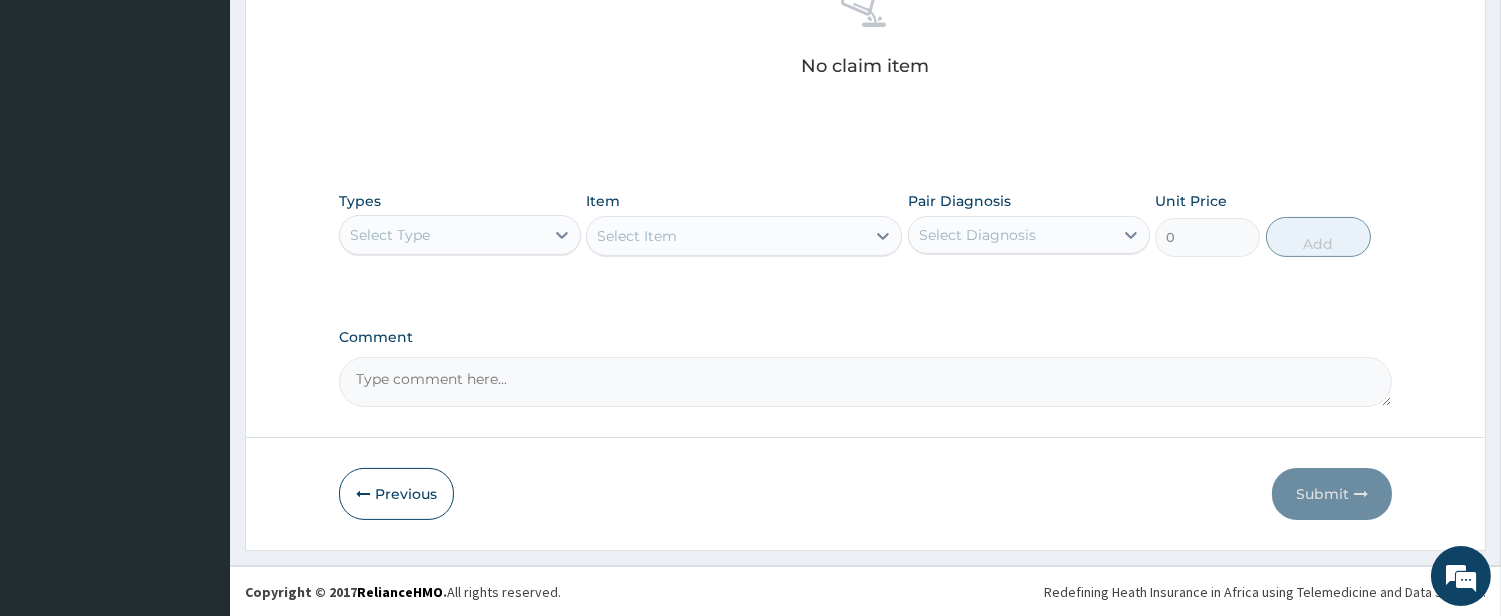 click on "Select Type" at bounding box center (442, 235) 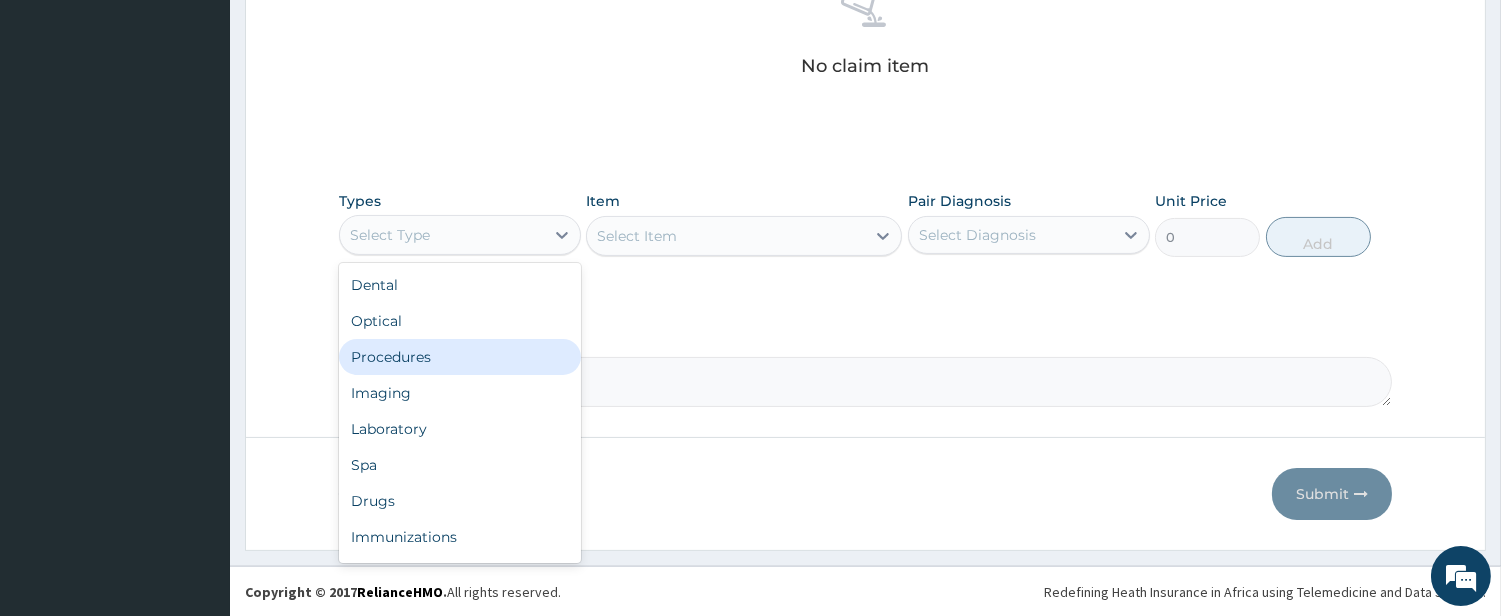 click on "Procedures" at bounding box center [460, 357] 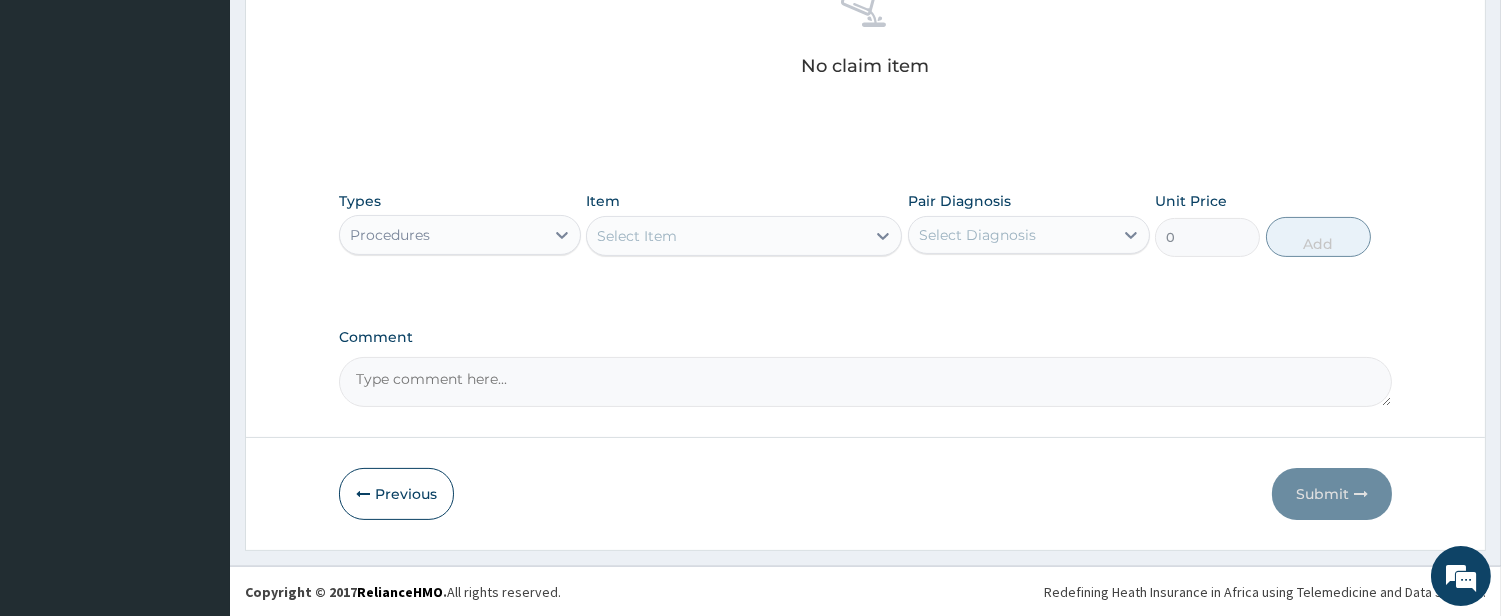 click on "Select Item" at bounding box center [726, 236] 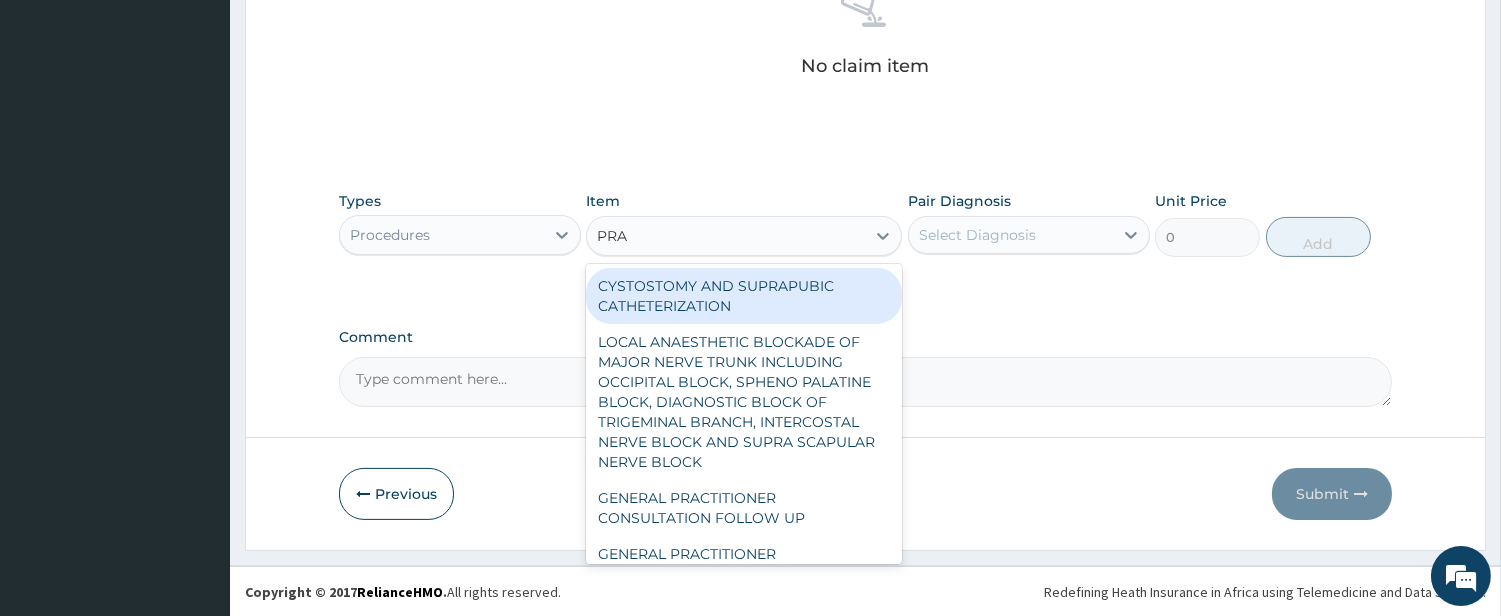type on "PRAC" 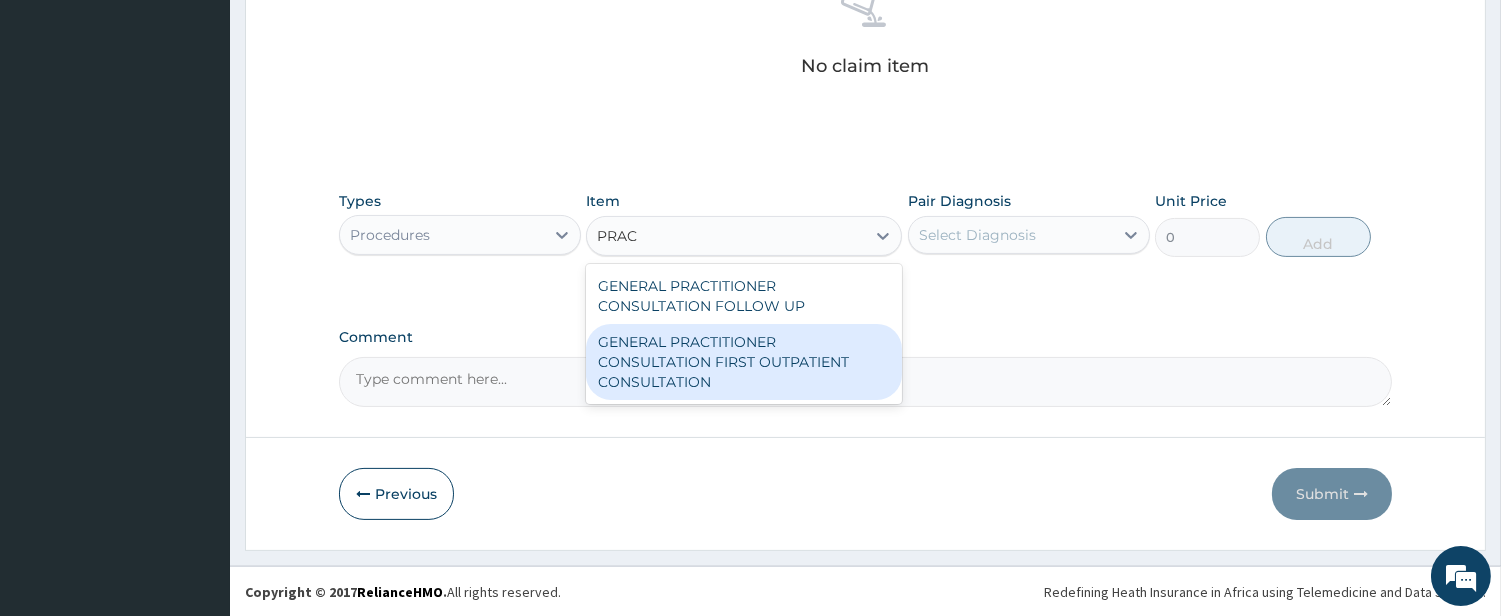 click on "GENERAL PRACTITIONER CONSULTATION FIRST OUTPATIENT CONSULTATION" at bounding box center (744, 362) 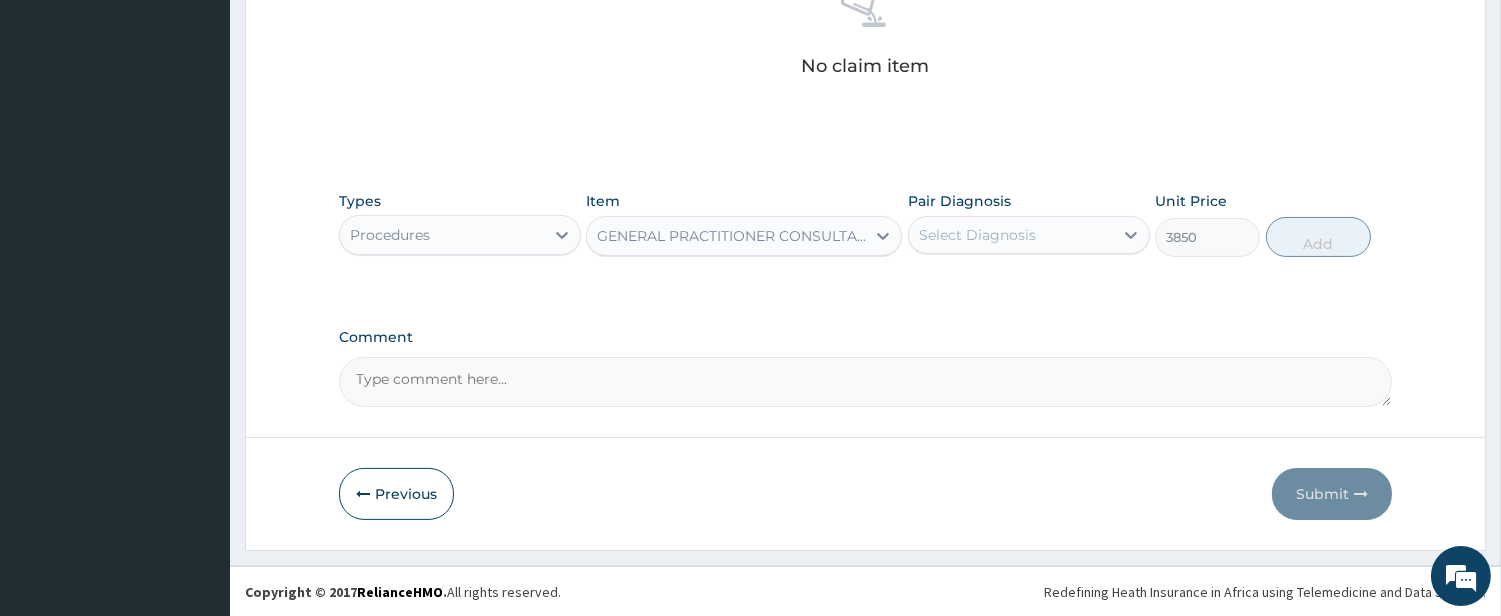 click on "Select Diagnosis" at bounding box center (977, 235) 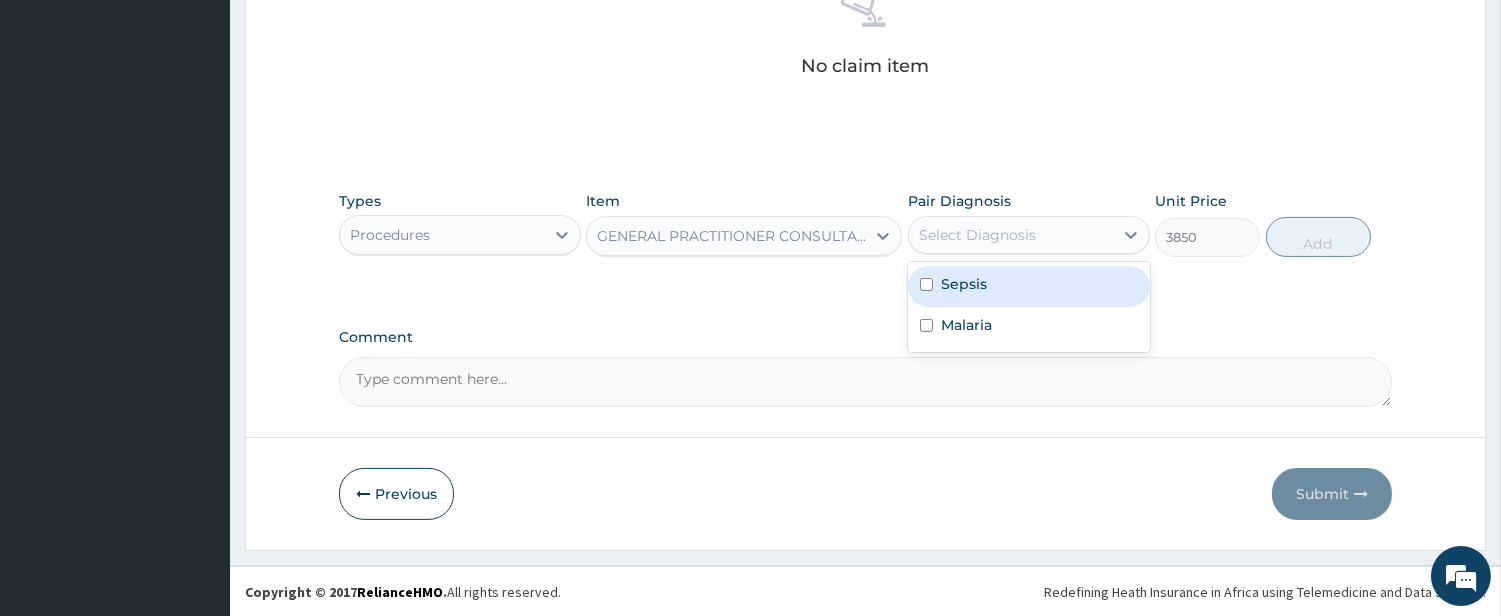 drag, startPoint x: 968, startPoint y: 278, endPoint x: 960, endPoint y: 324, distance: 46.69047 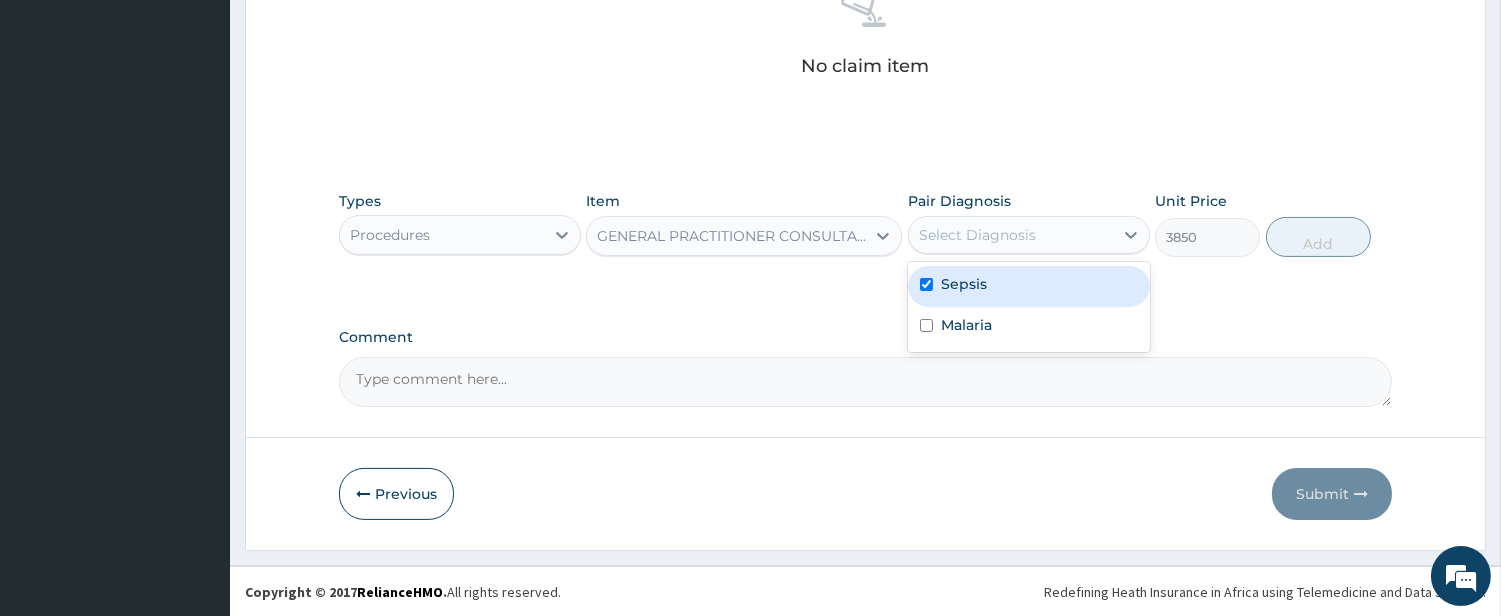 checkbox on "true" 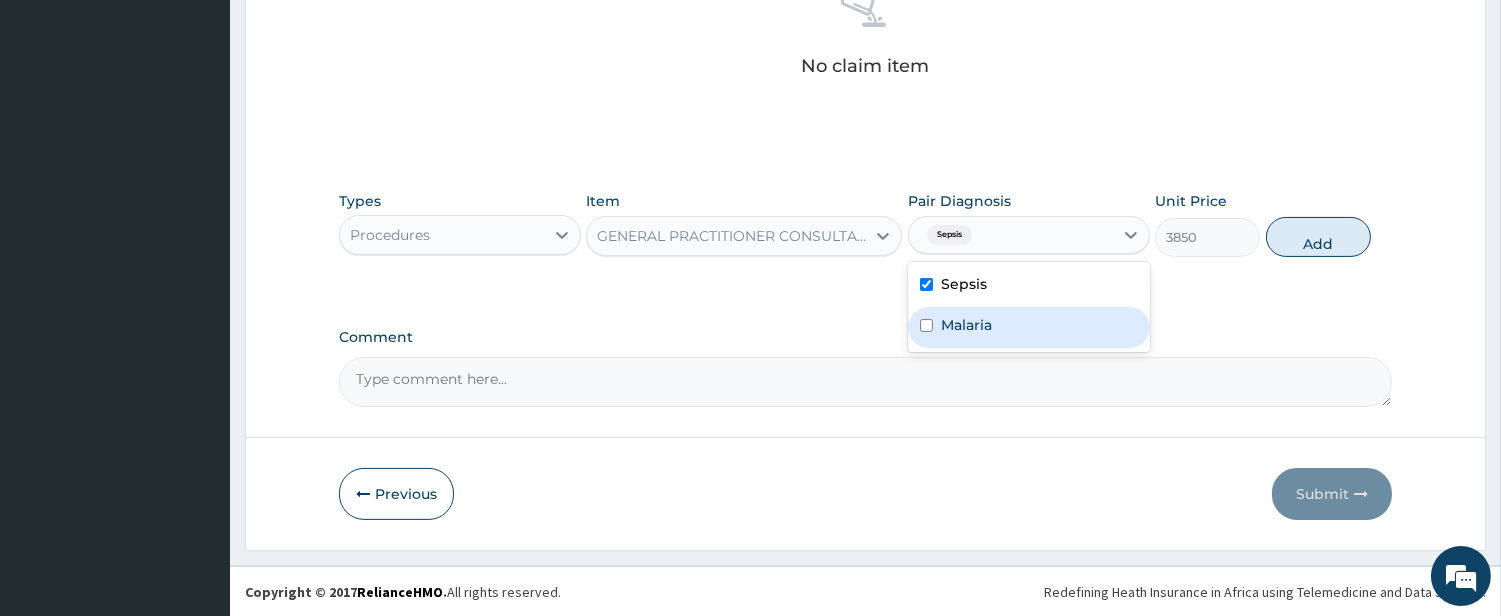click on "Malaria" at bounding box center [1029, 327] 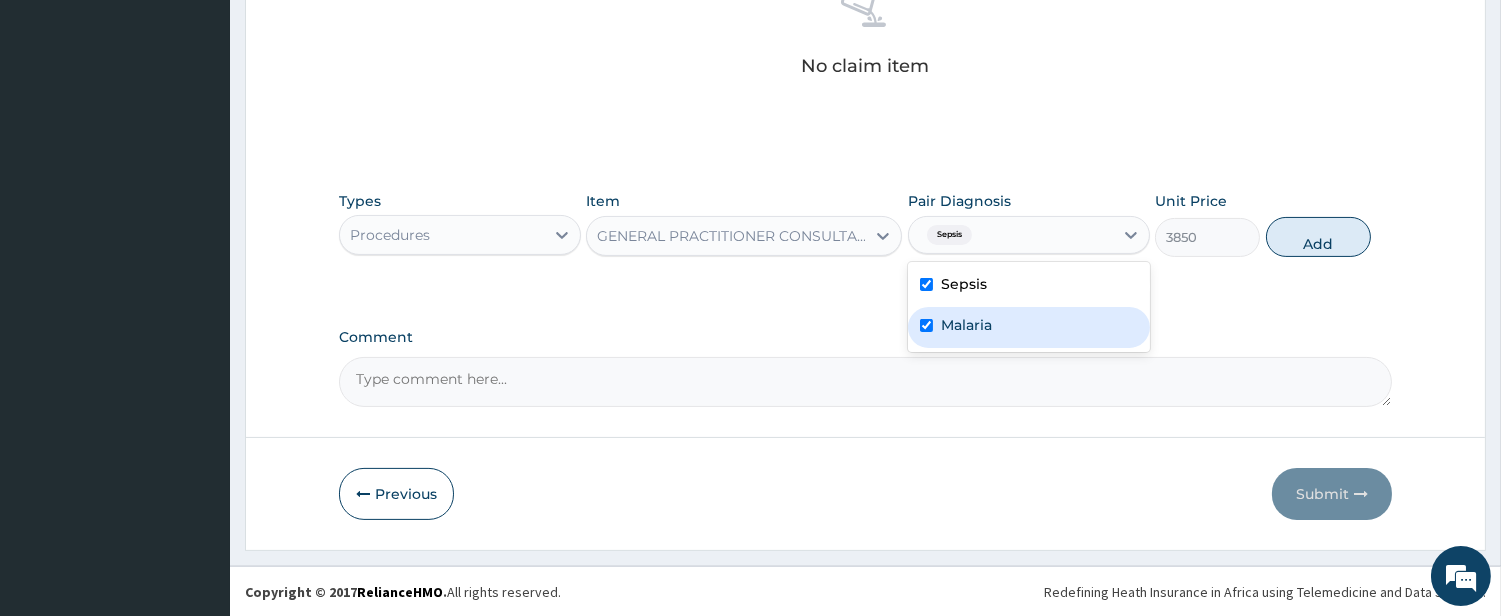 checkbox on "true" 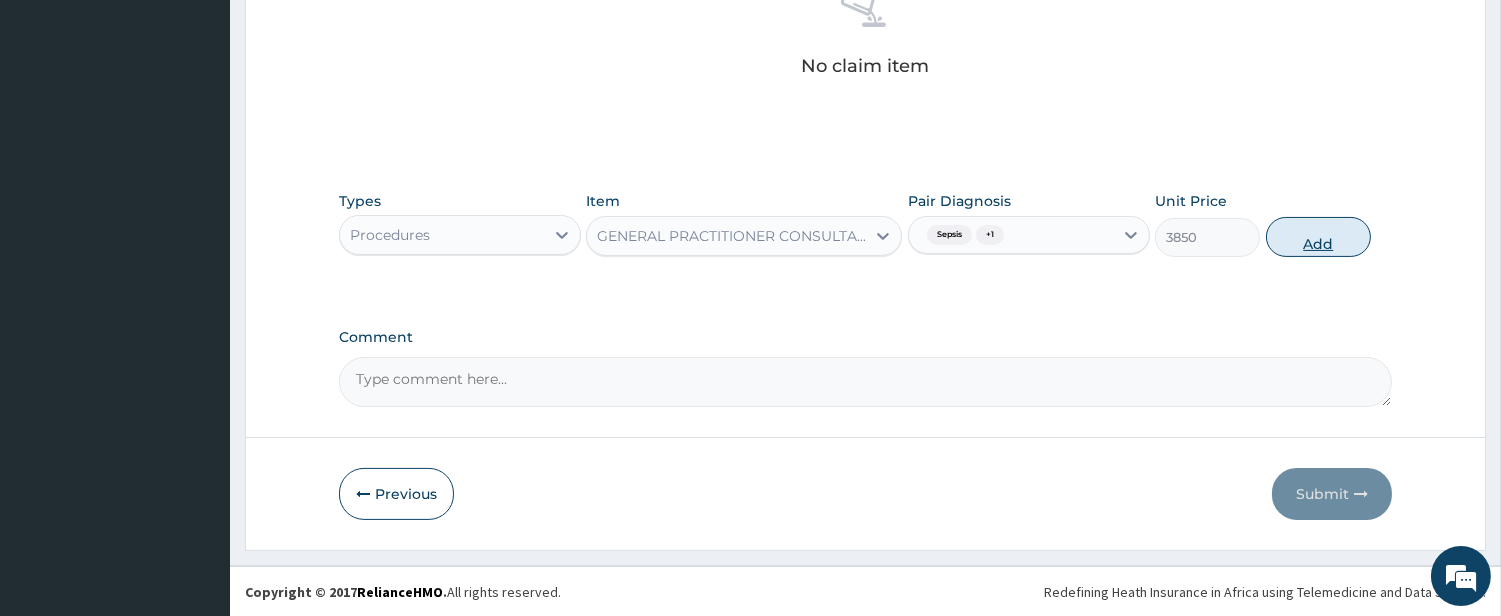 click on "Add" at bounding box center (1318, 237) 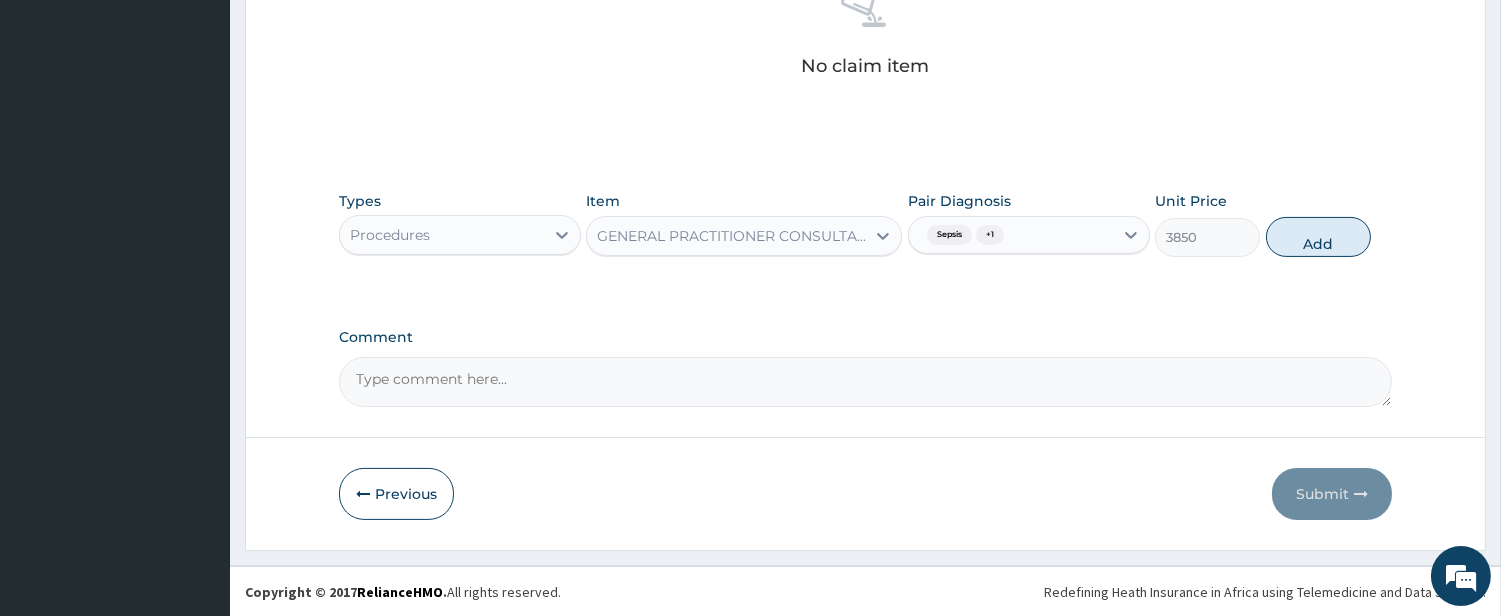 type on "0" 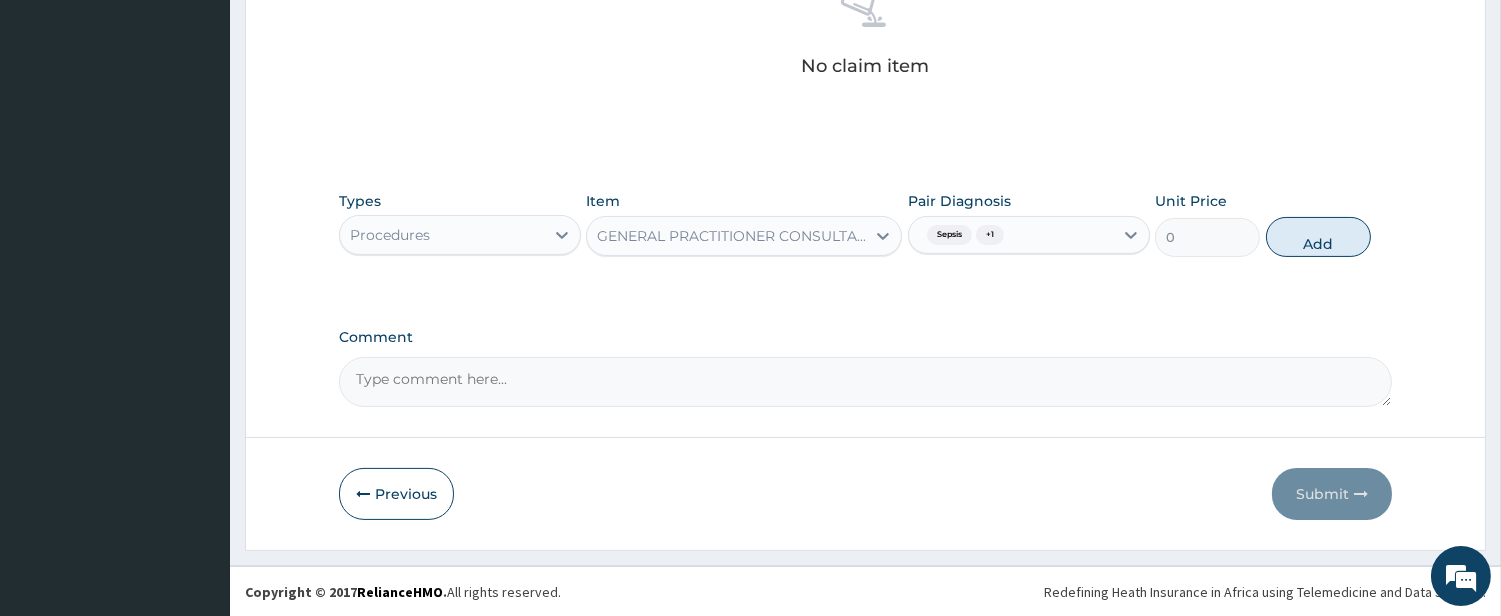 scroll, scrollTop: 738, scrollLeft: 0, axis: vertical 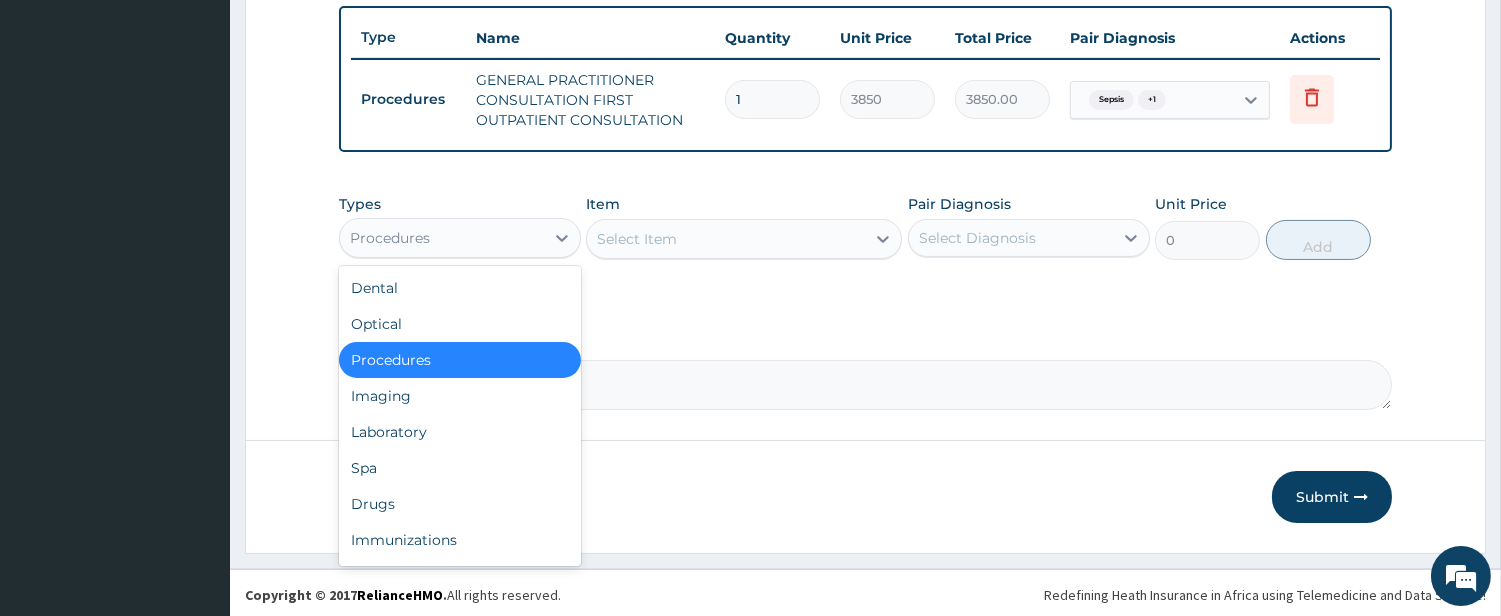 click on "Procedures" at bounding box center (442, 238) 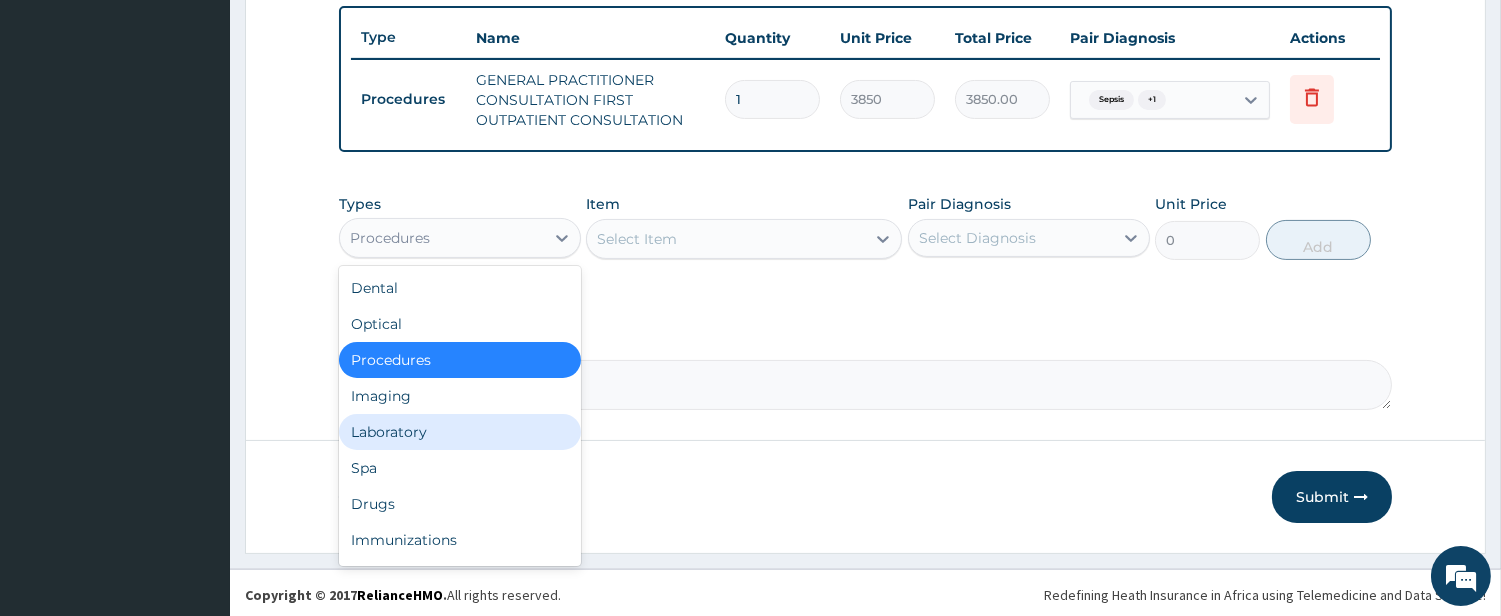click on "Laboratory" at bounding box center (460, 432) 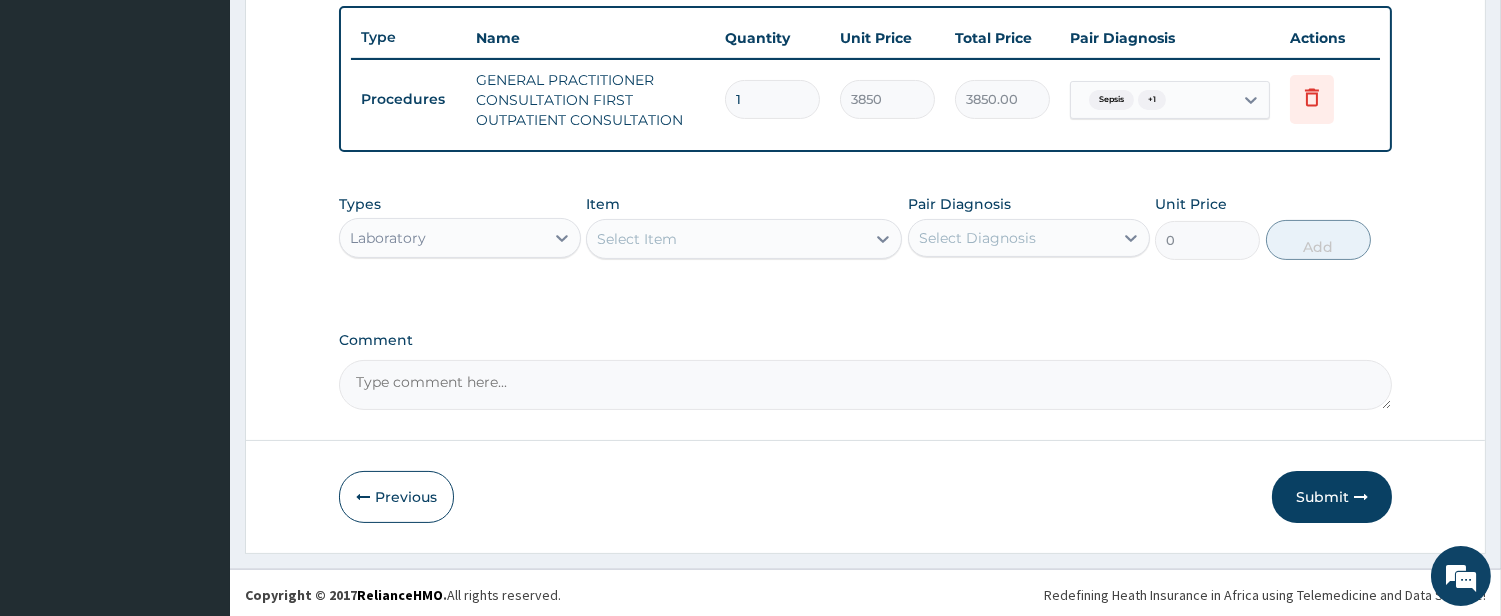 click on "Select Item" at bounding box center [726, 239] 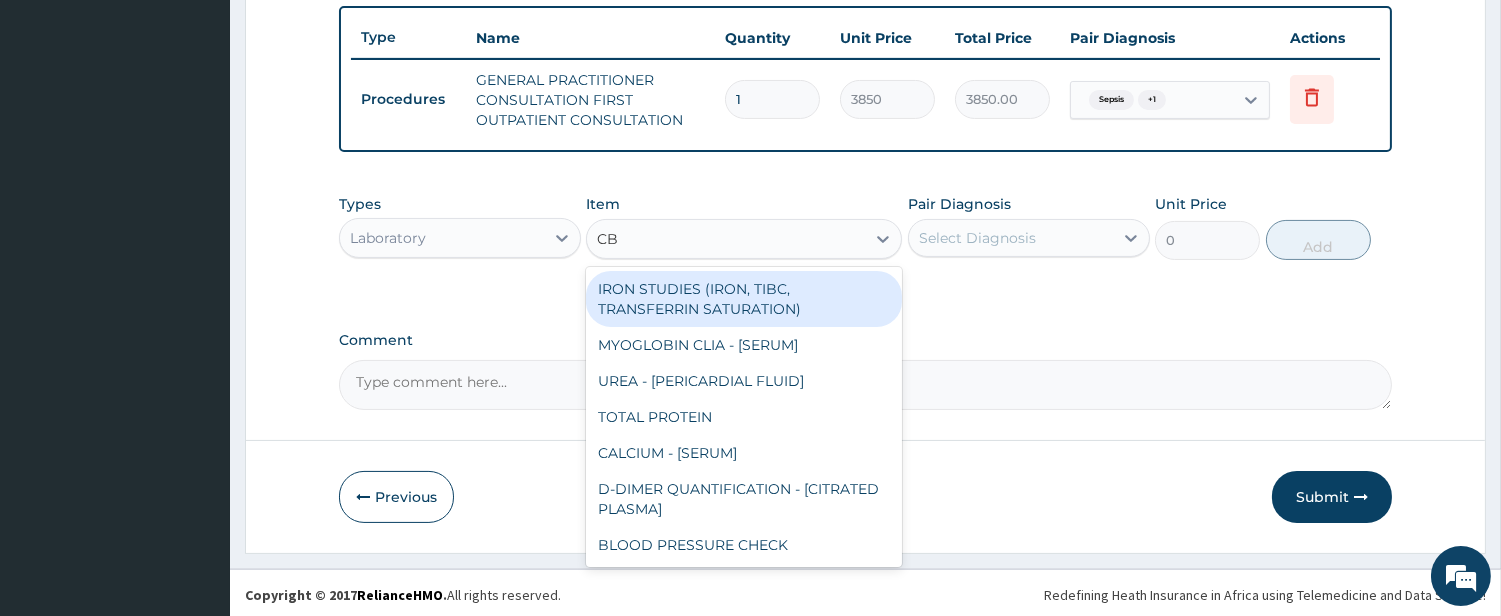 type on "CBC" 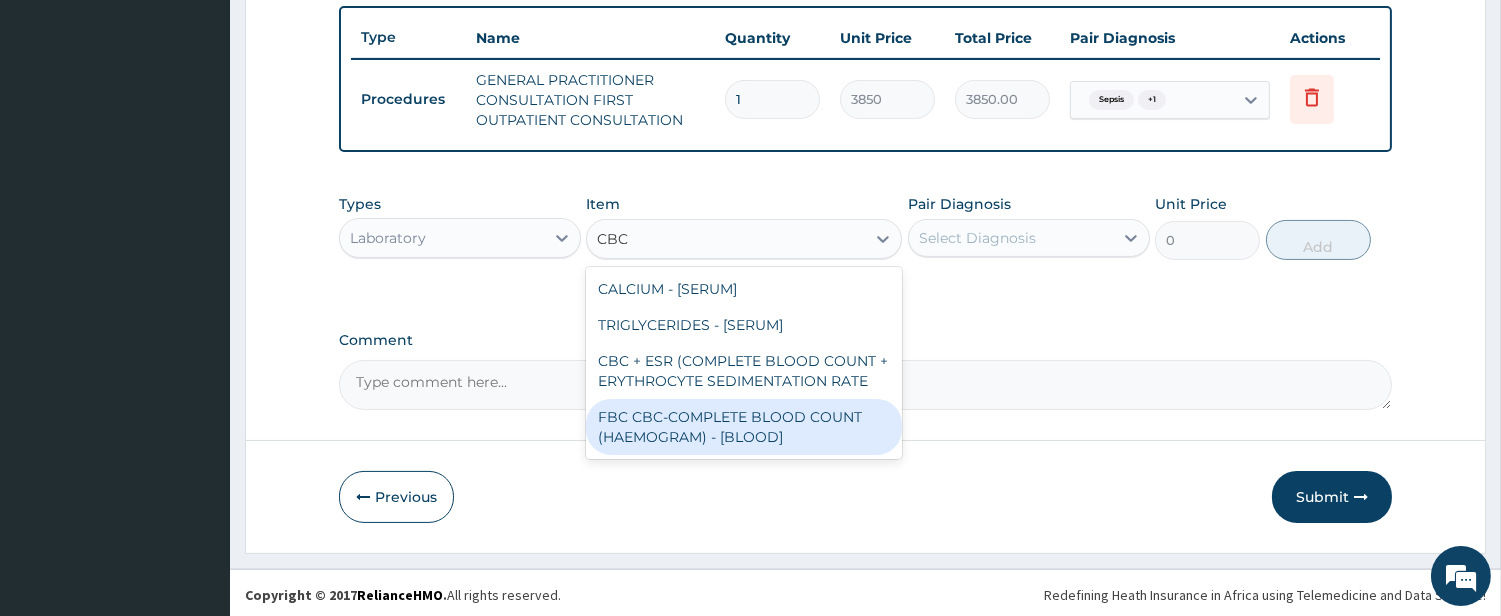click on "FBC CBC-COMPLETE BLOOD COUNT (HAEMOGRAM) - [BLOOD]" at bounding box center [744, 427] 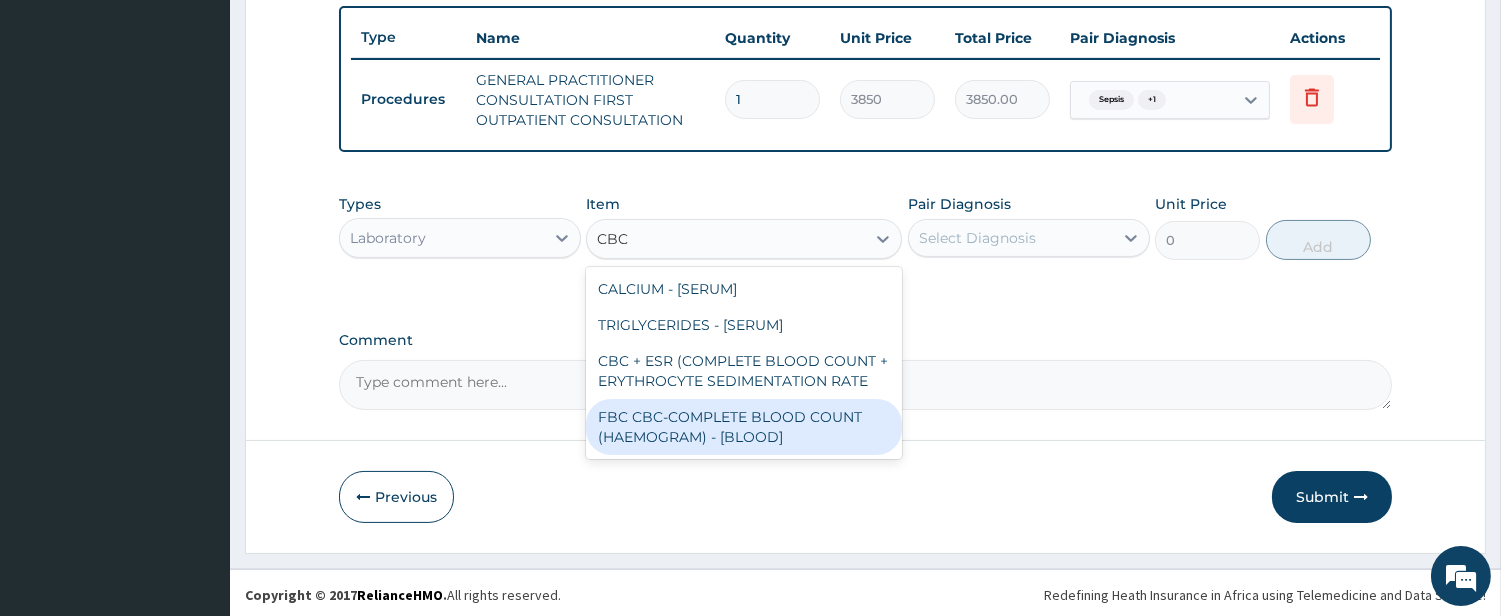 type 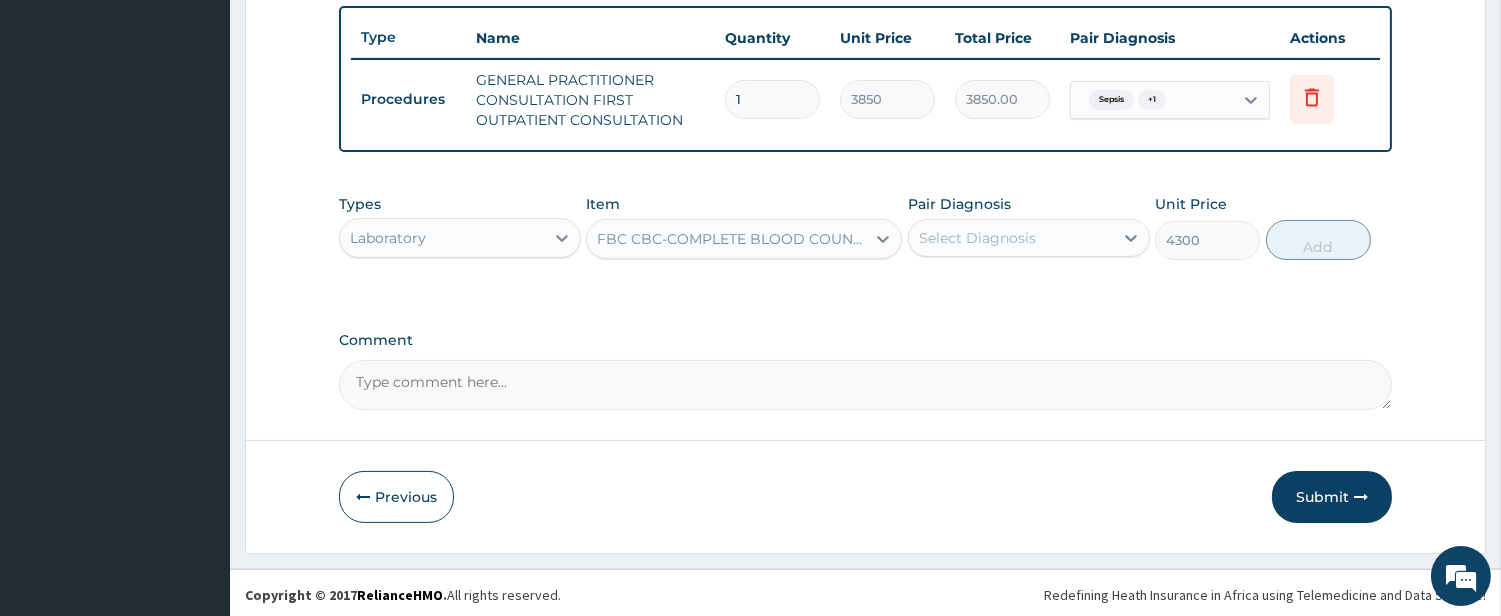 click on "Select Diagnosis" at bounding box center (977, 238) 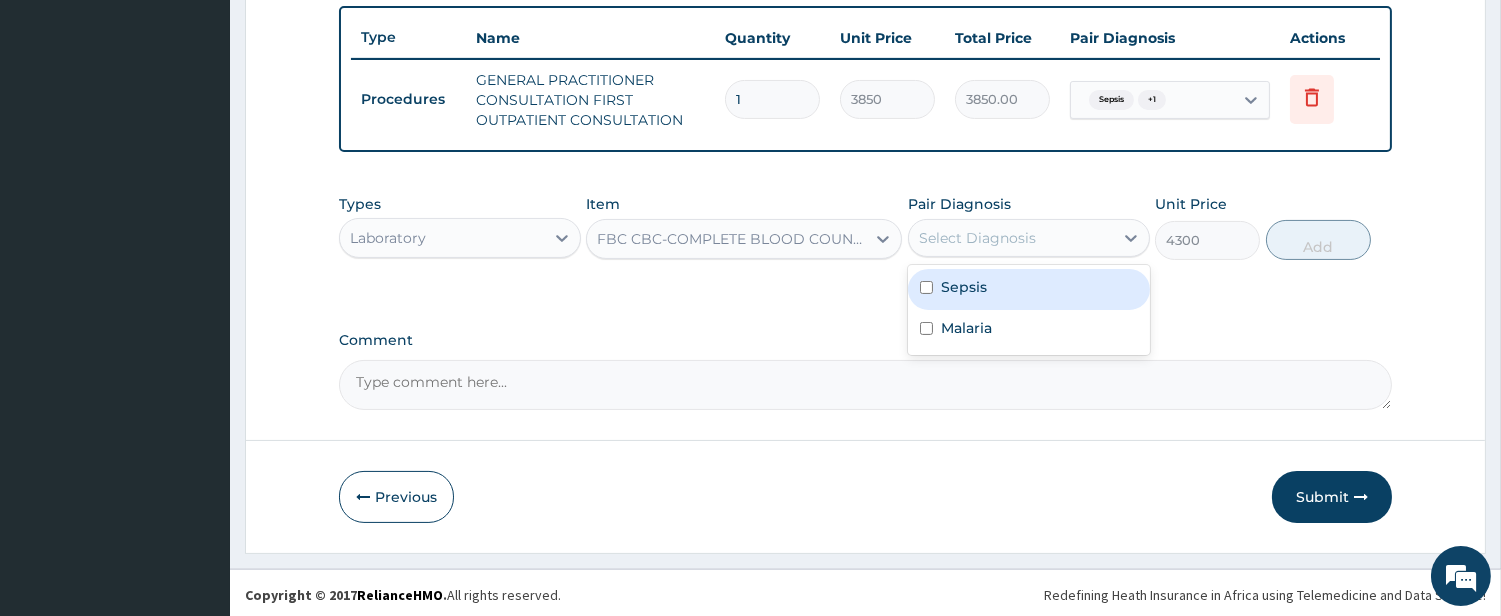 click on "Sepsis" at bounding box center (964, 287) 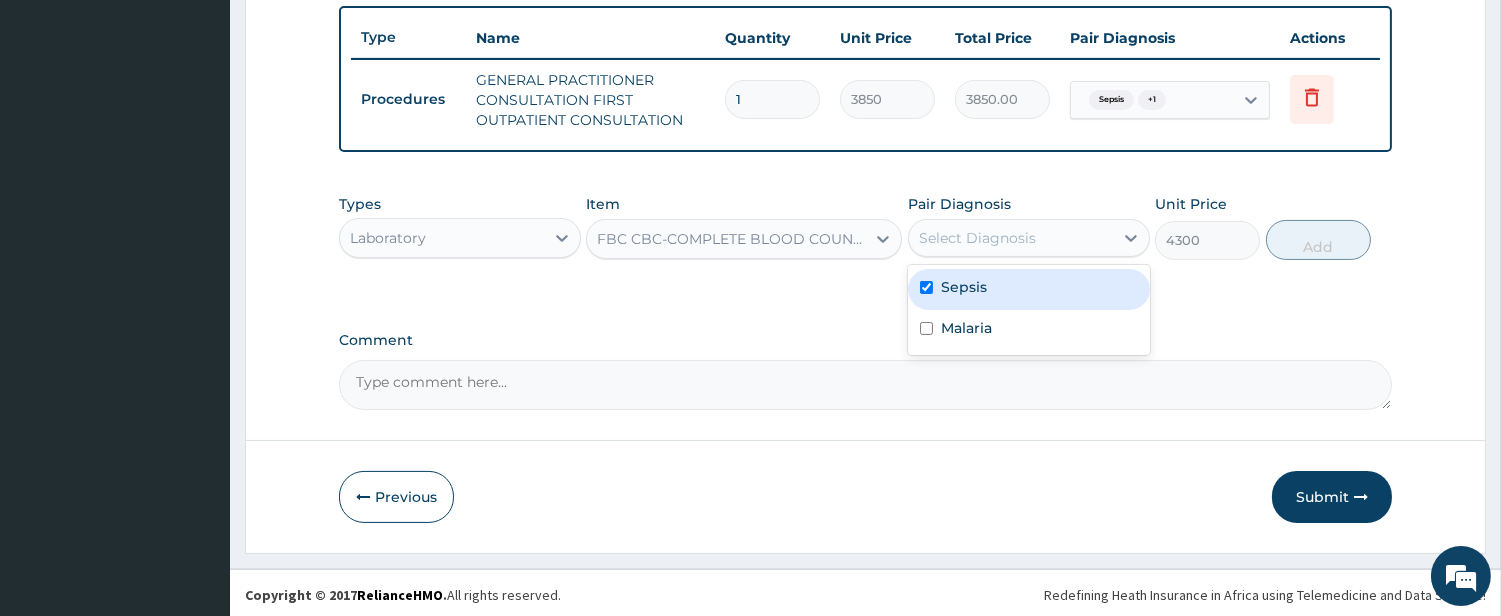 checkbox on "true" 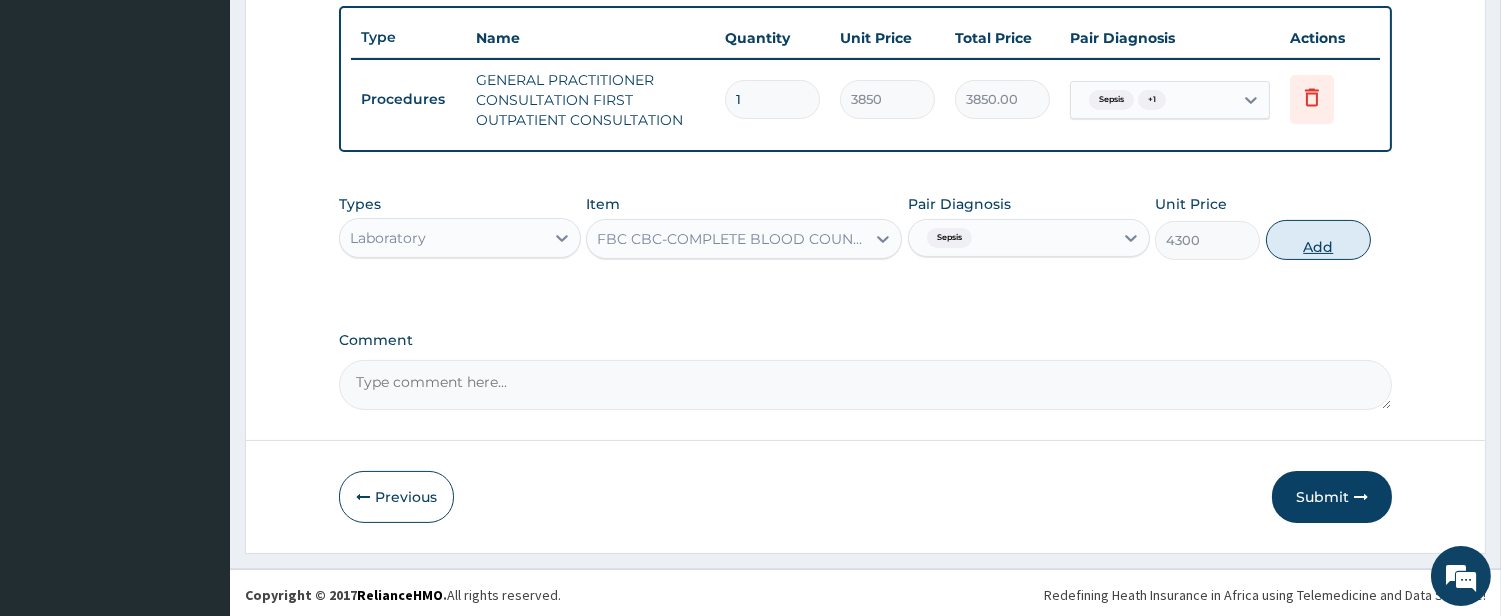 click on "Add" at bounding box center [1318, 240] 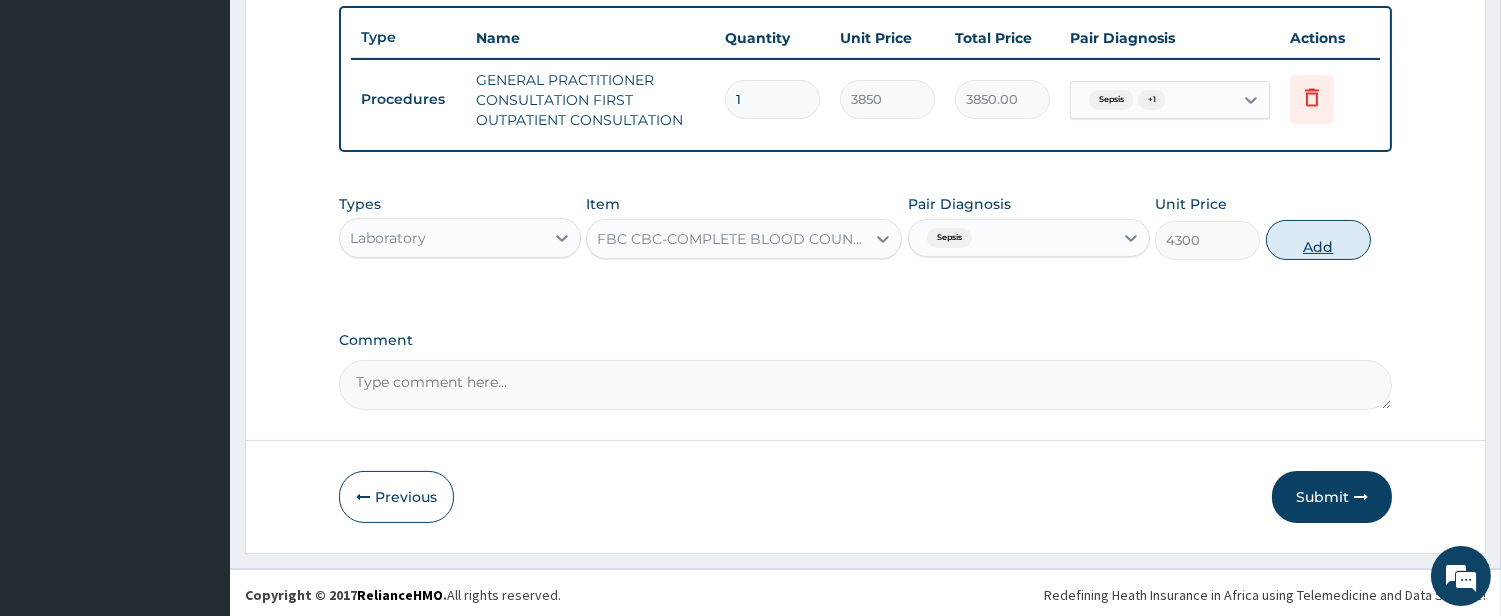 type on "0" 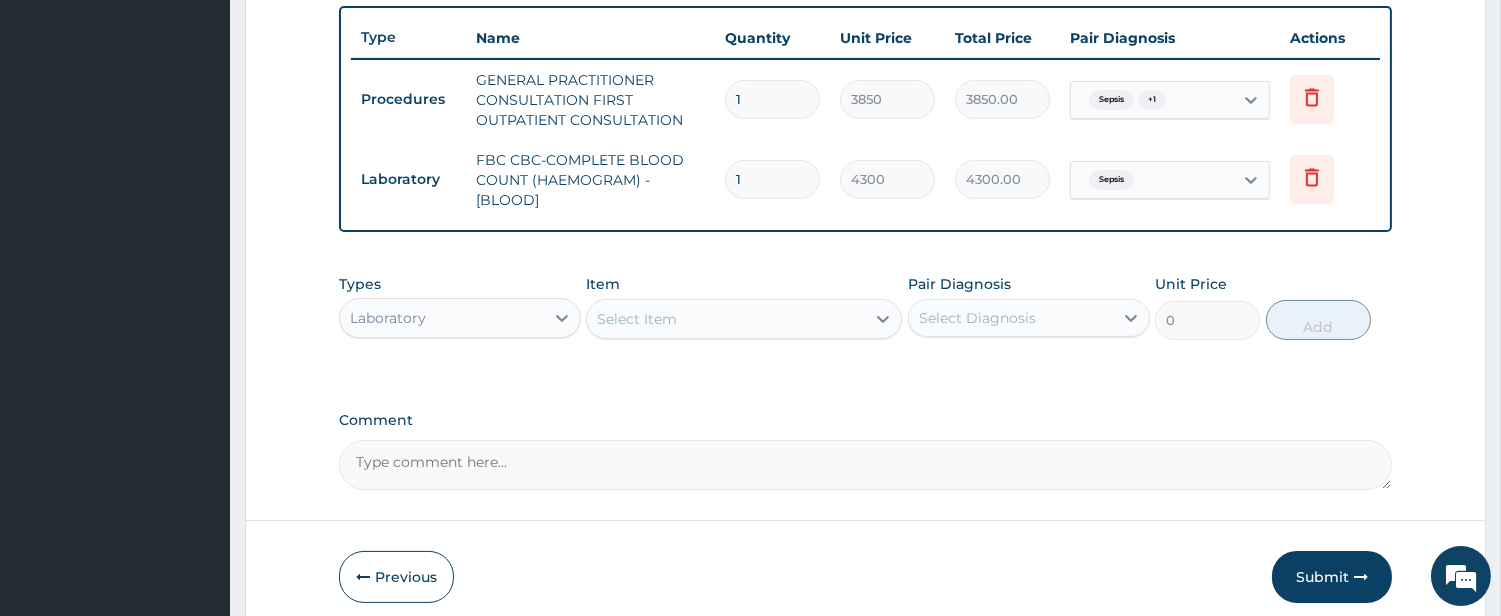click on "Select Item" at bounding box center (726, 319) 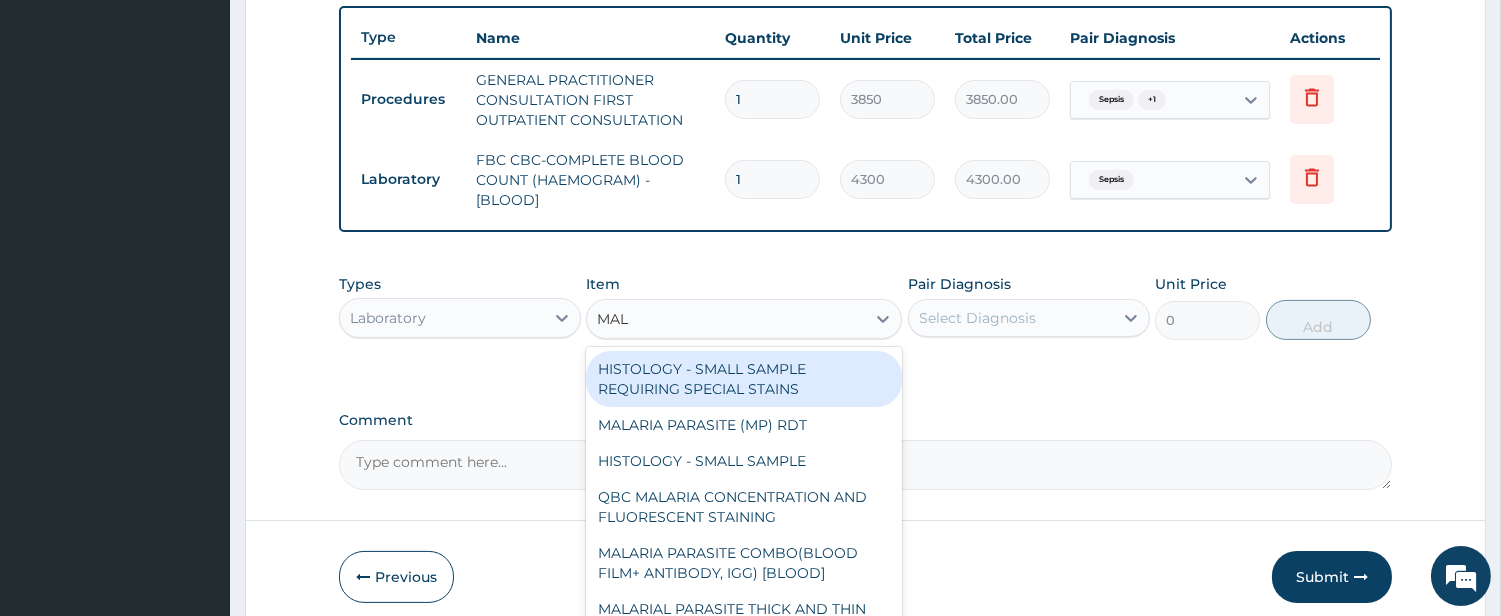 type on "MALA" 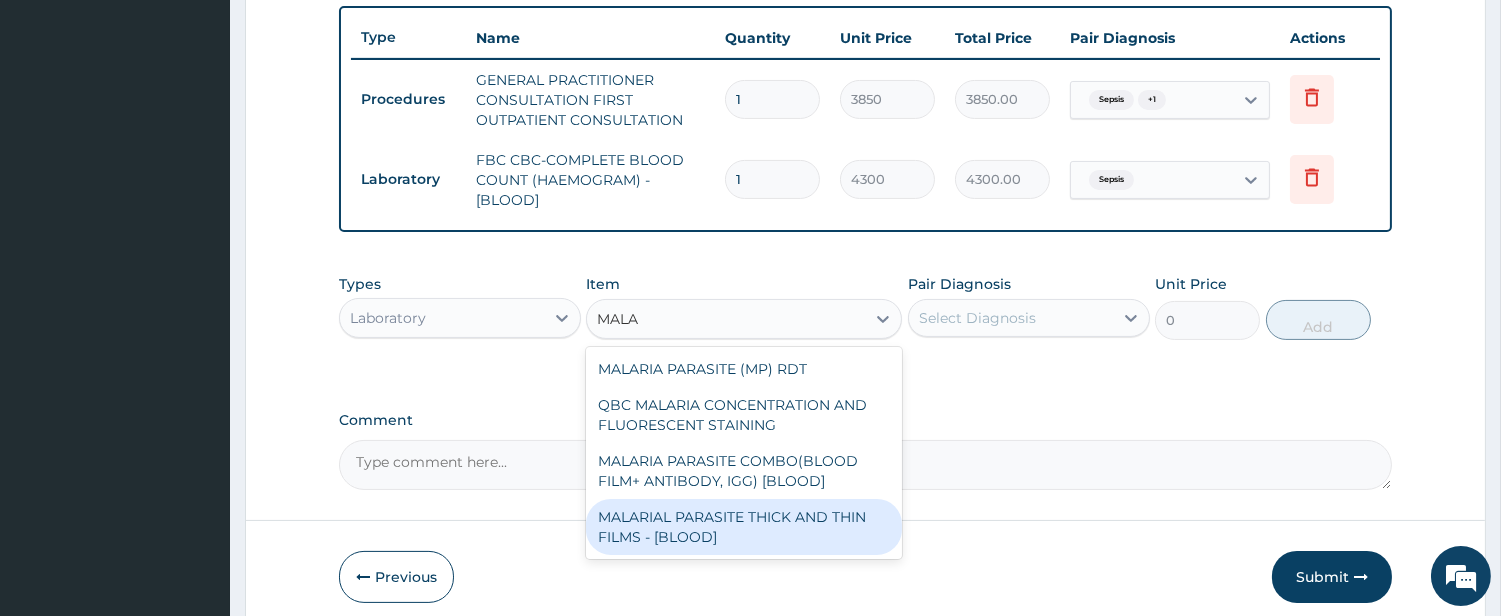 drag, startPoint x: 760, startPoint y: 521, endPoint x: 863, endPoint y: 424, distance: 141.48499 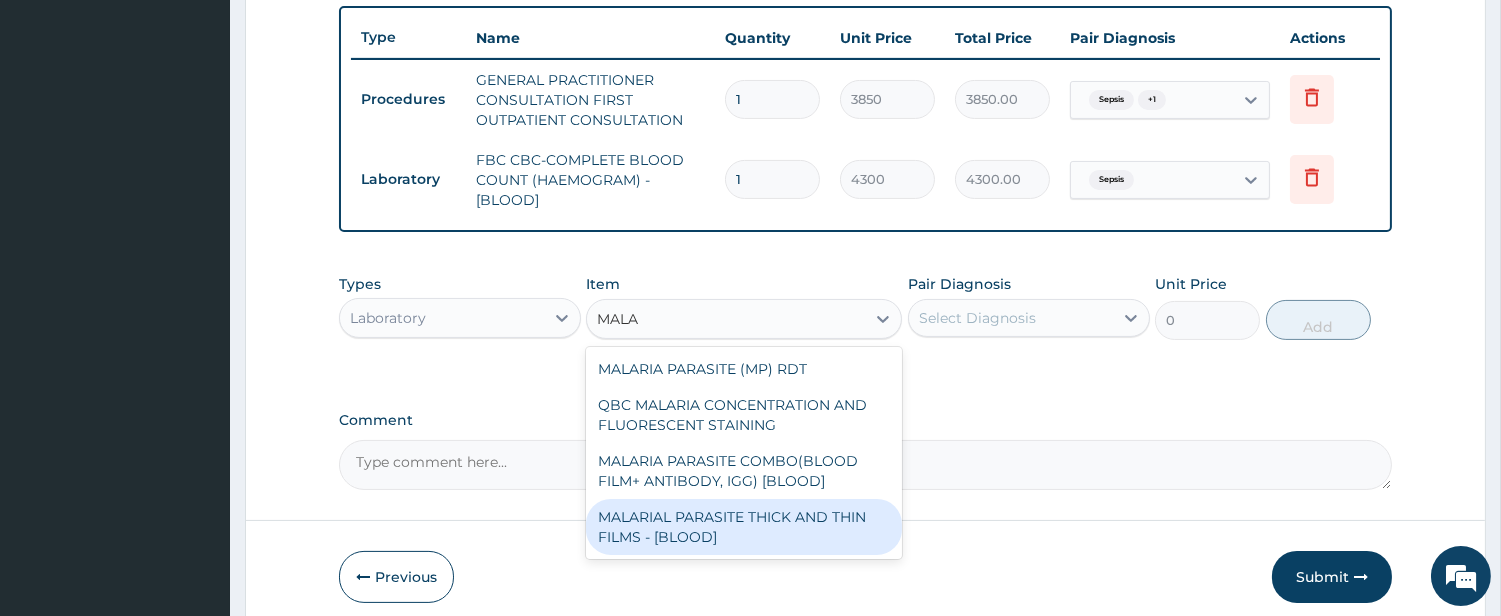 click on "MALARIAL PARASITE THICK AND THIN FILMS - [BLOOD]" at bounding box center (744, 527) 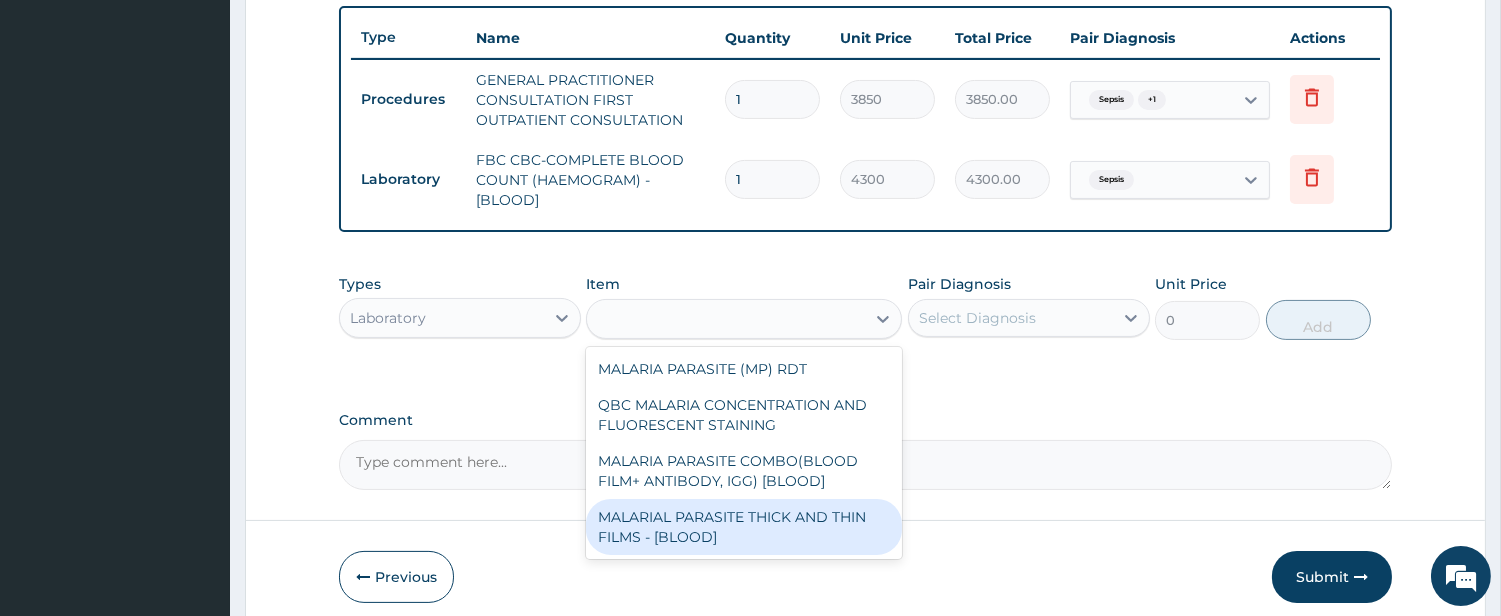 type on "1612.5" 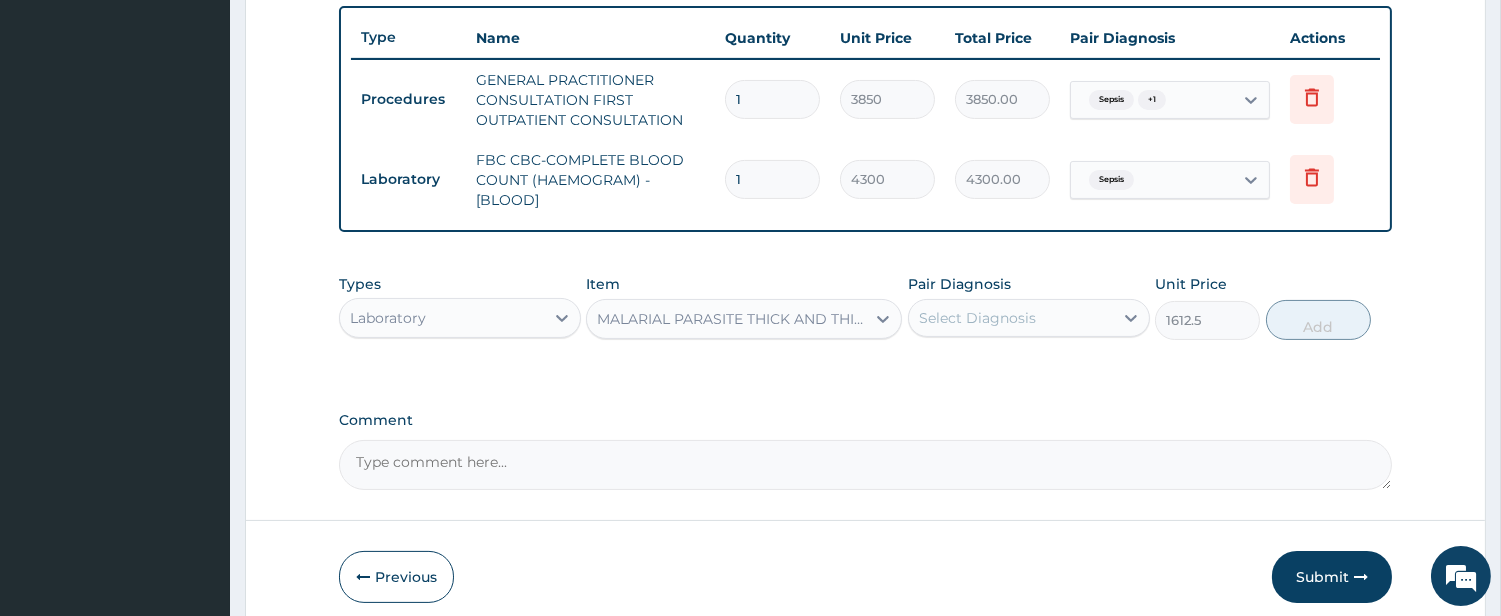 click on "Select Diagnosis" at bounding box center (1029, 318) 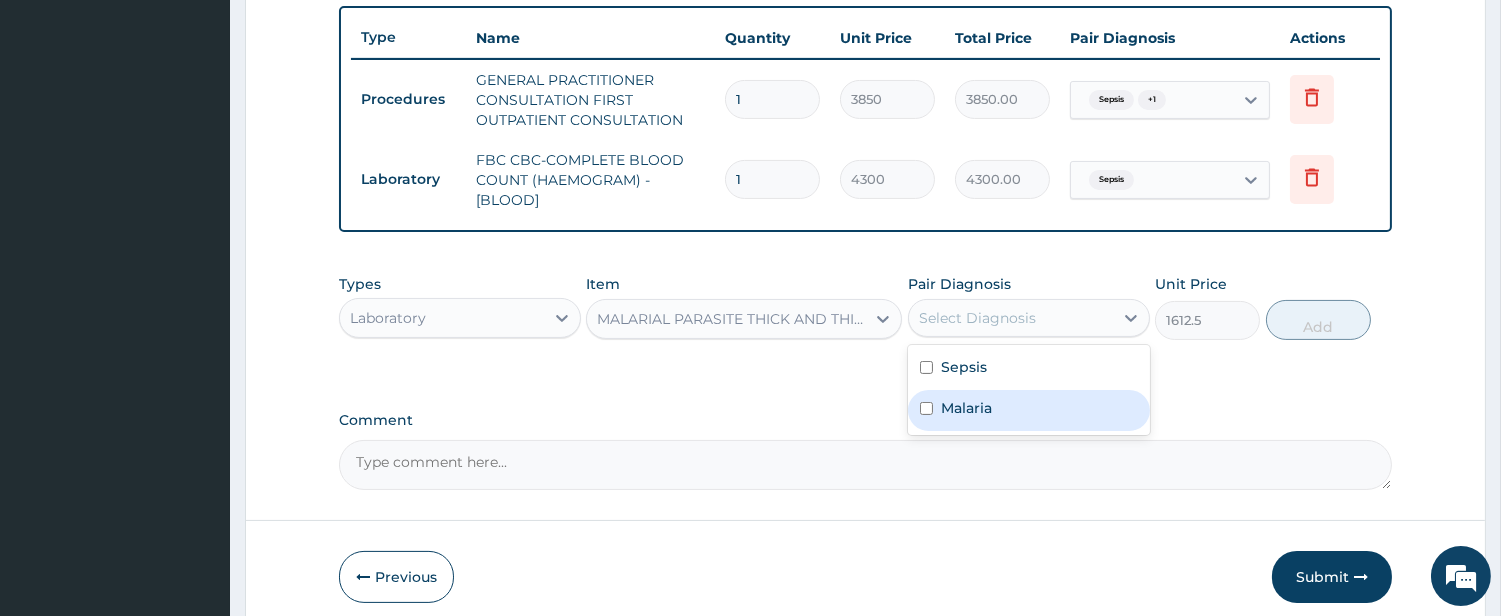 click on "Malaria" at bounding box center (966, 408) 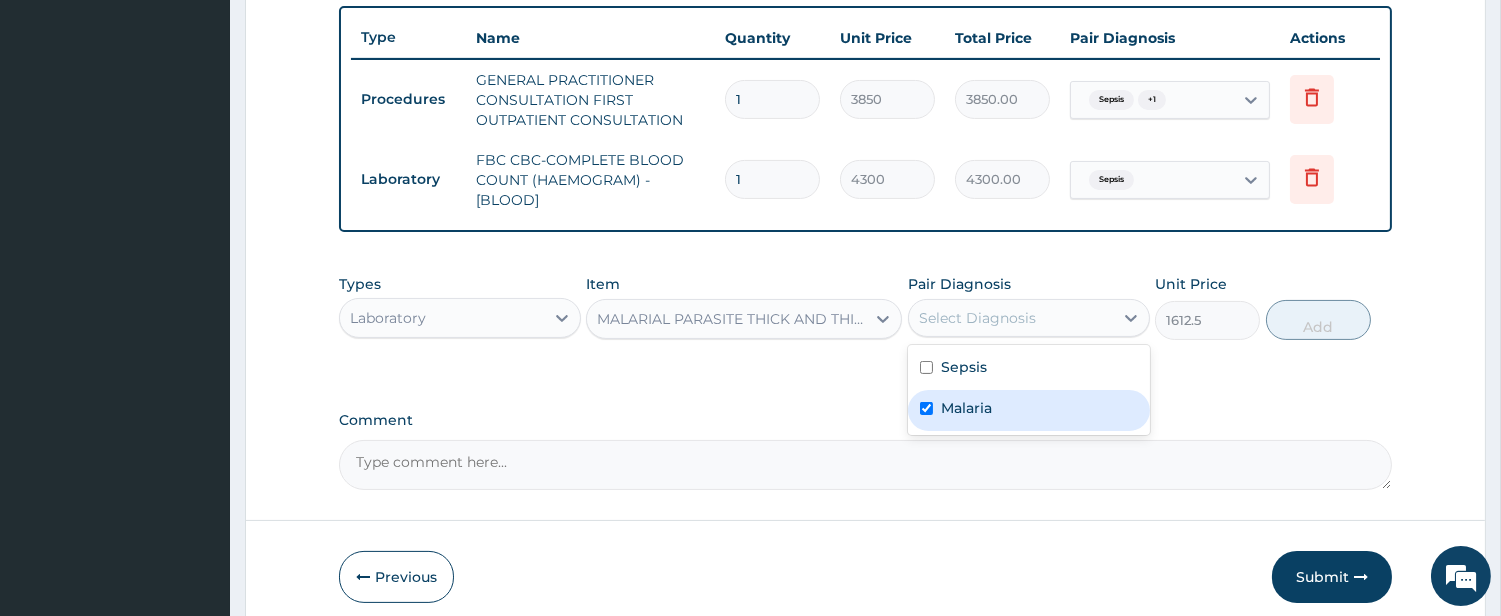 checkbox on "true" 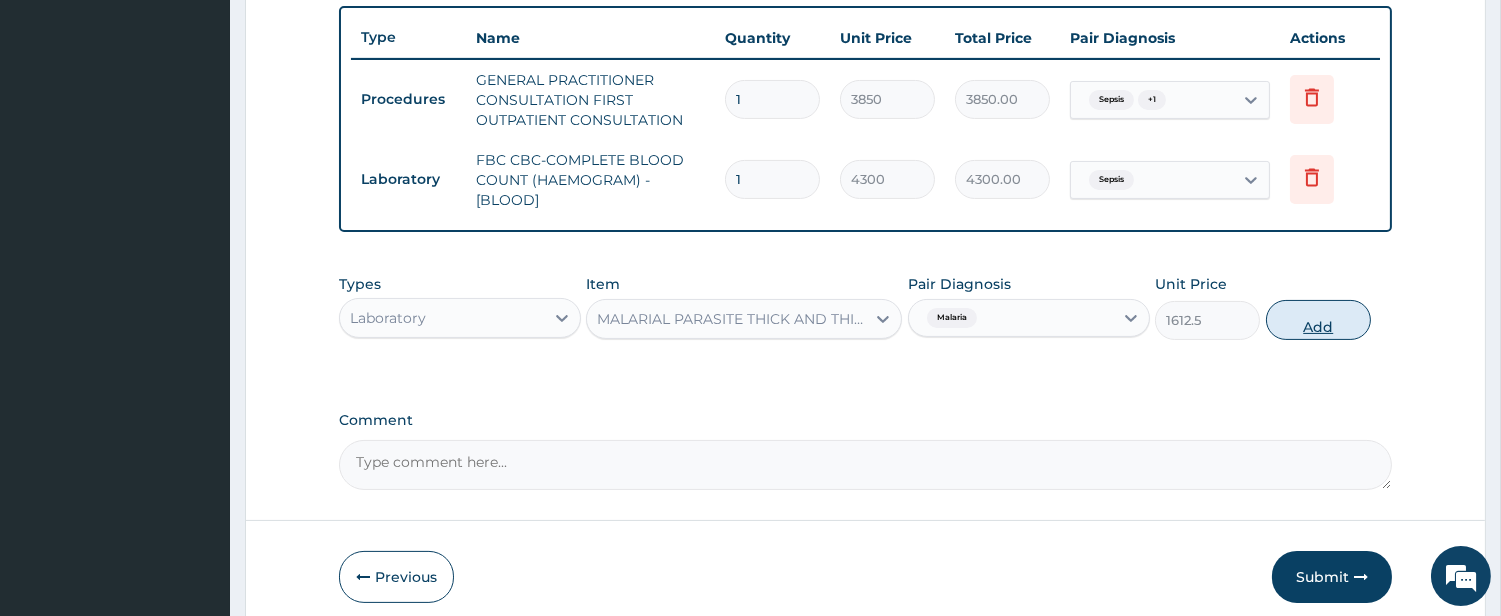 click on "Add" at bounding box center (1318, 320) 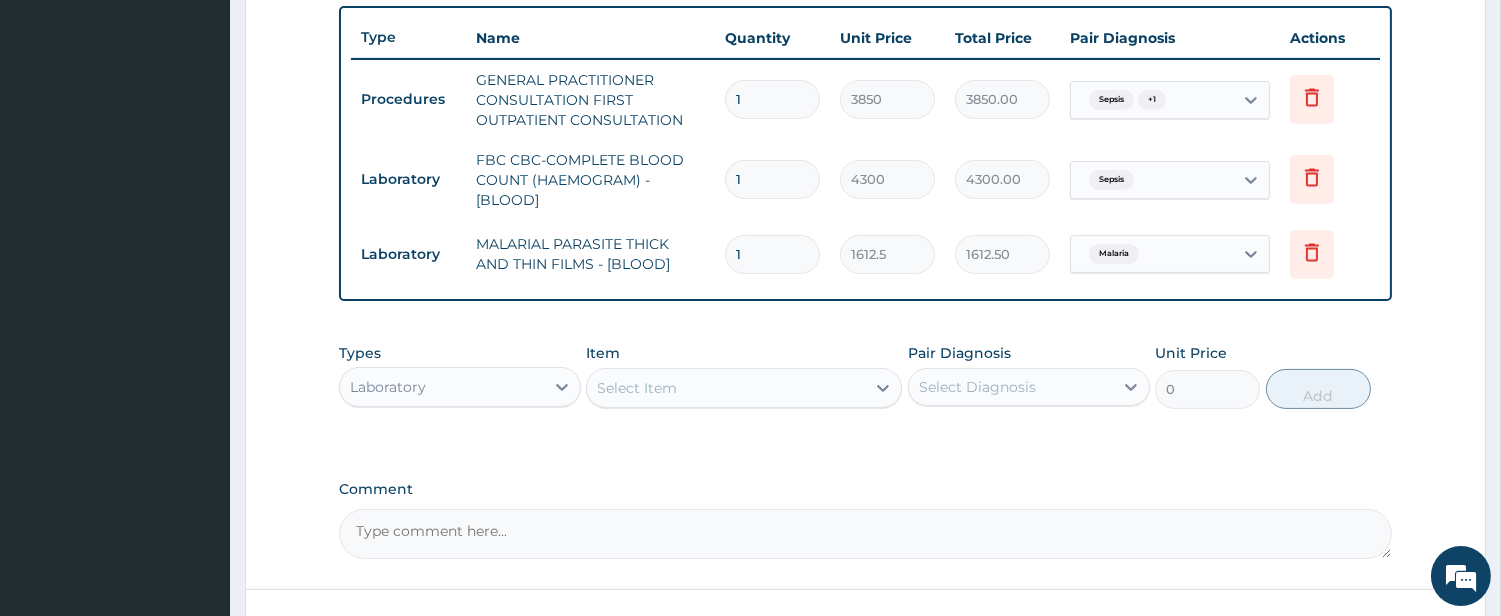 click on "Laboratory" at bounding box center (442, 387) 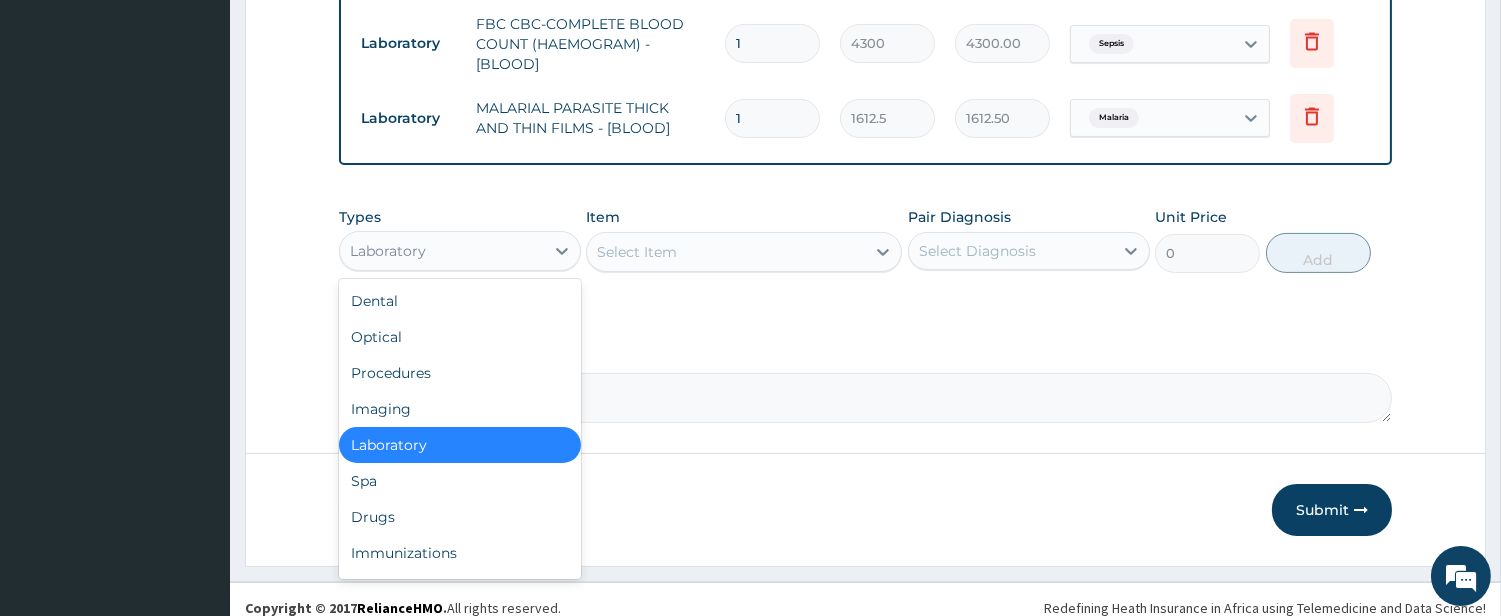 scroll, scrollTop: 888, scrollLeft: 0, axis: vertical 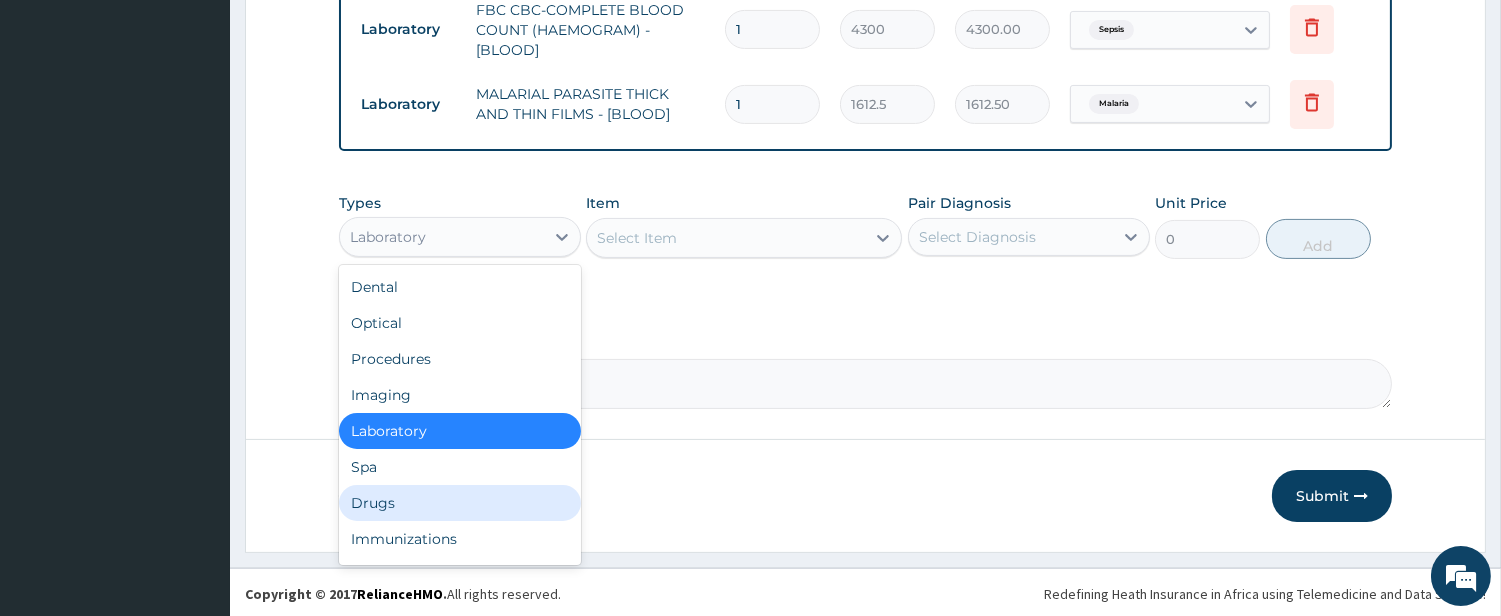click on "Drugs" at bounding box center [460, 503] 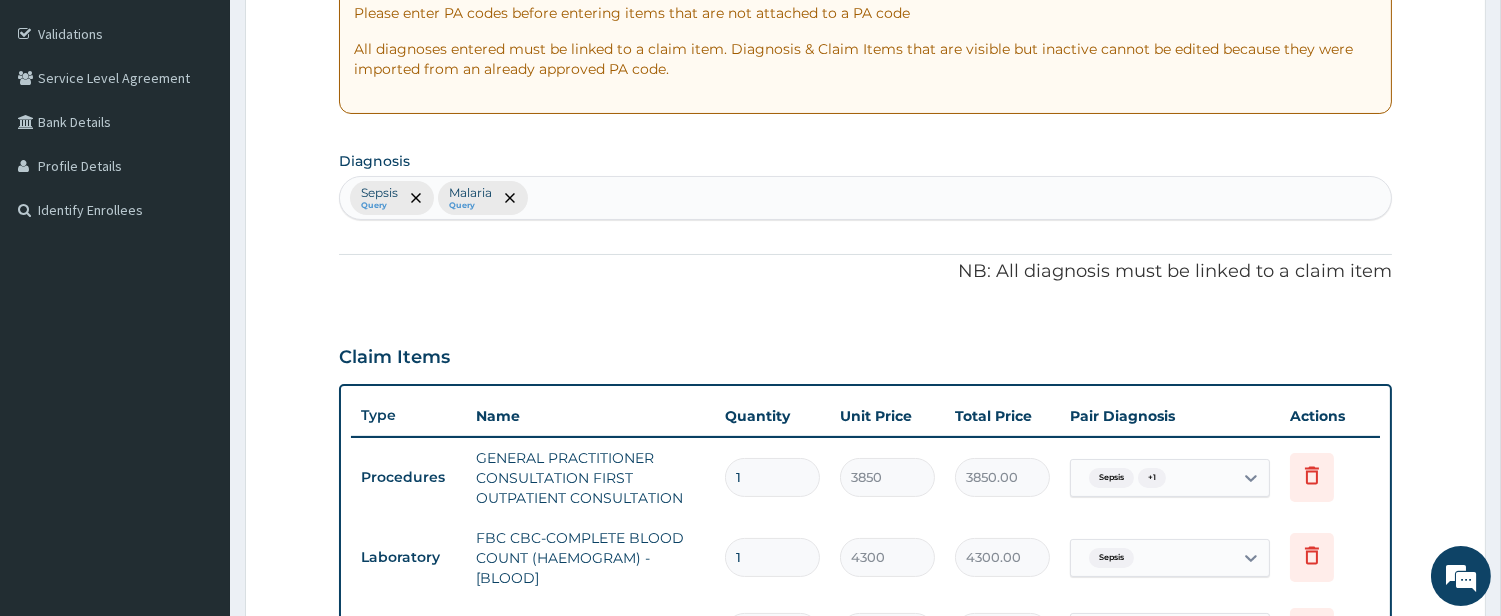 scroll, scrollTop: 333, scrollLeft: 0, axis: vertical 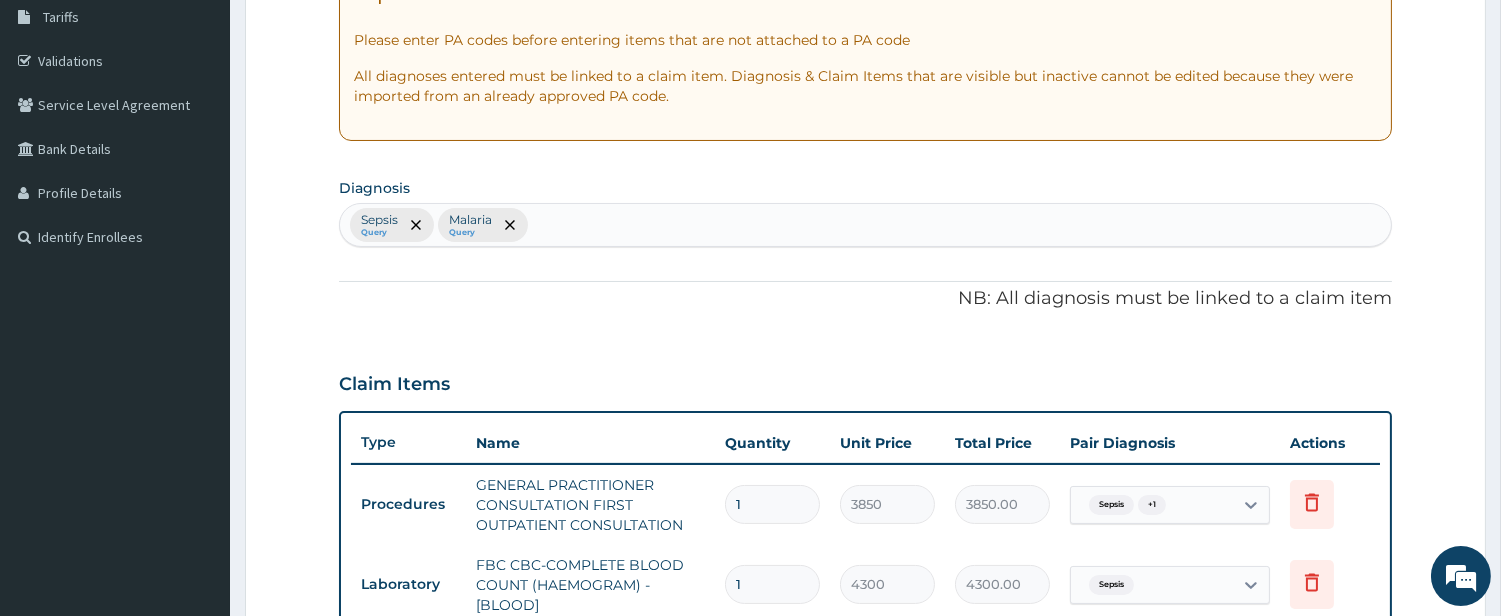 click on "Sepsis Query Malaria Query" at bounding box center (865, 225) 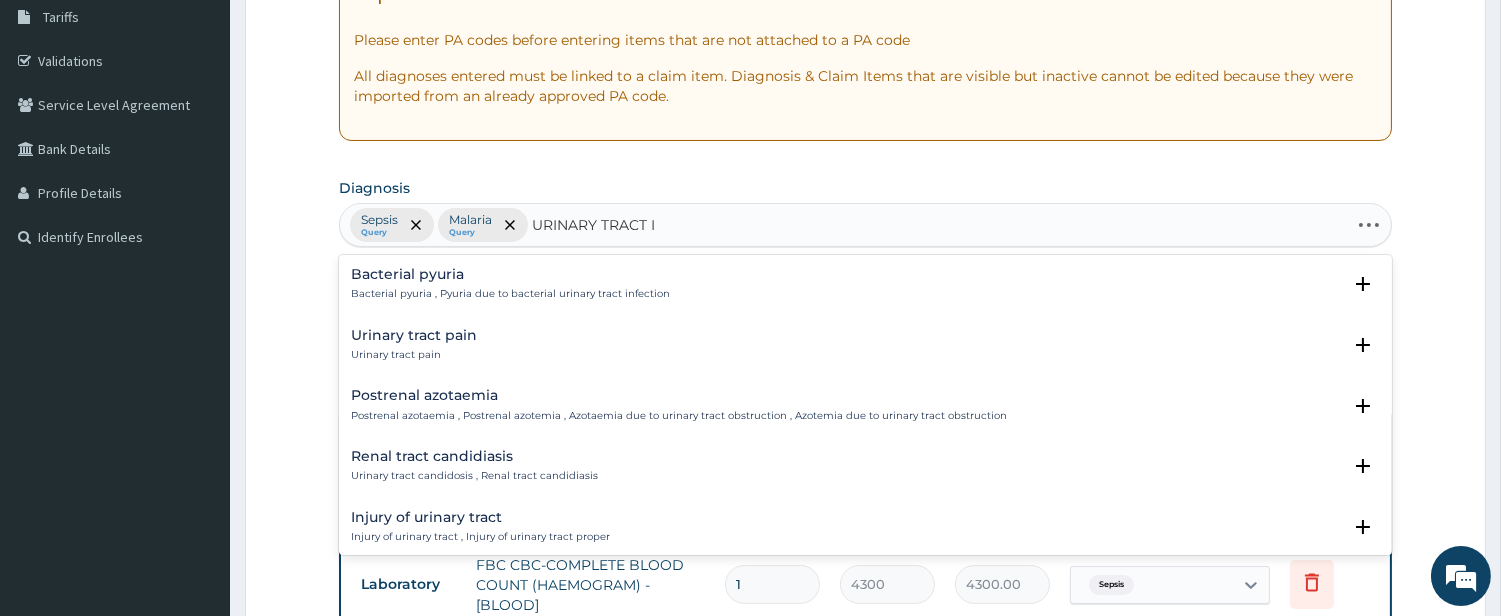 type on "URINARY TRACT IN" 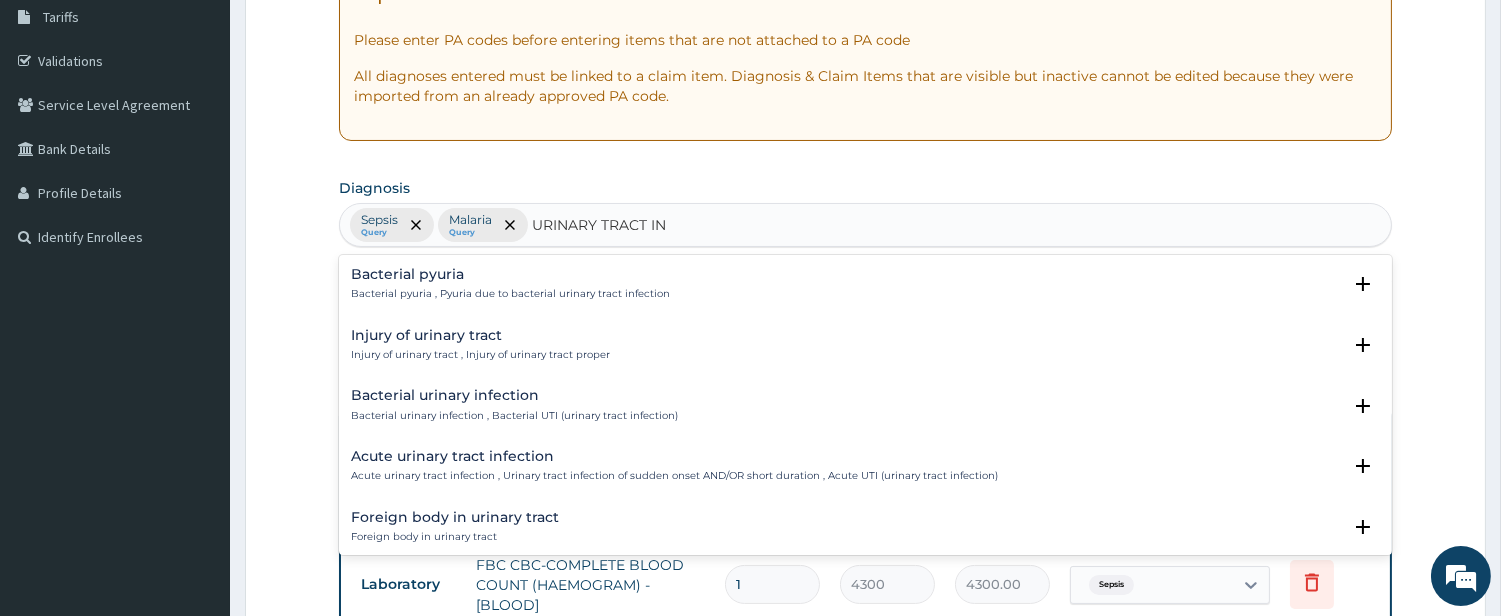 click on "Bacterial urinary infection" at bounding box center (514, 395) 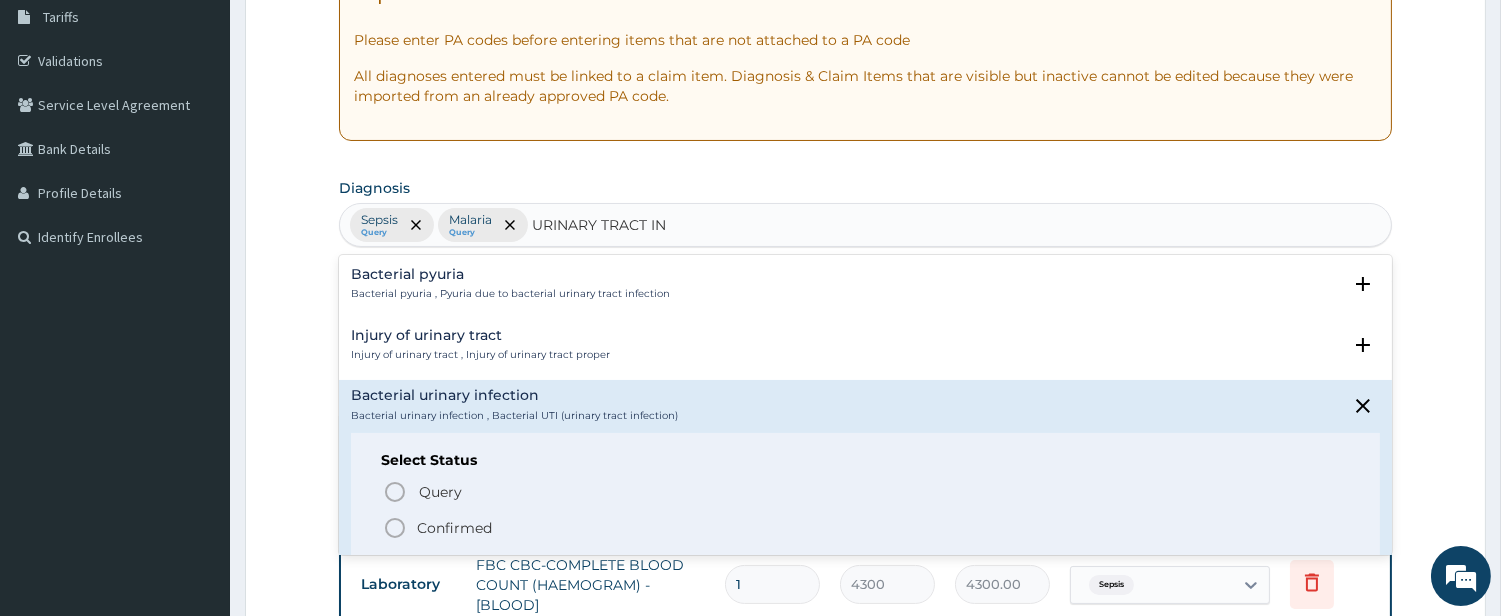 click on "Select Status Query Query covers suspected (?), Keep in view (kiv), Ruled out (r/o) Confirmed" at bounding box center (865, 496) 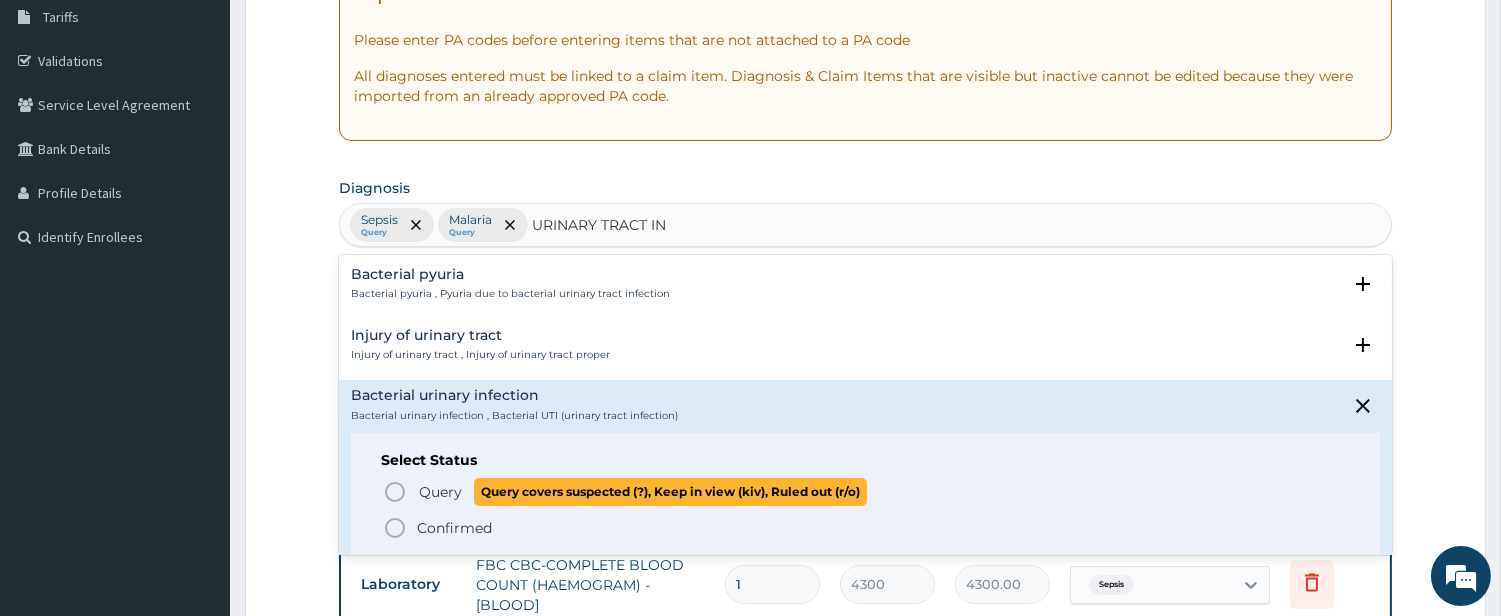 click 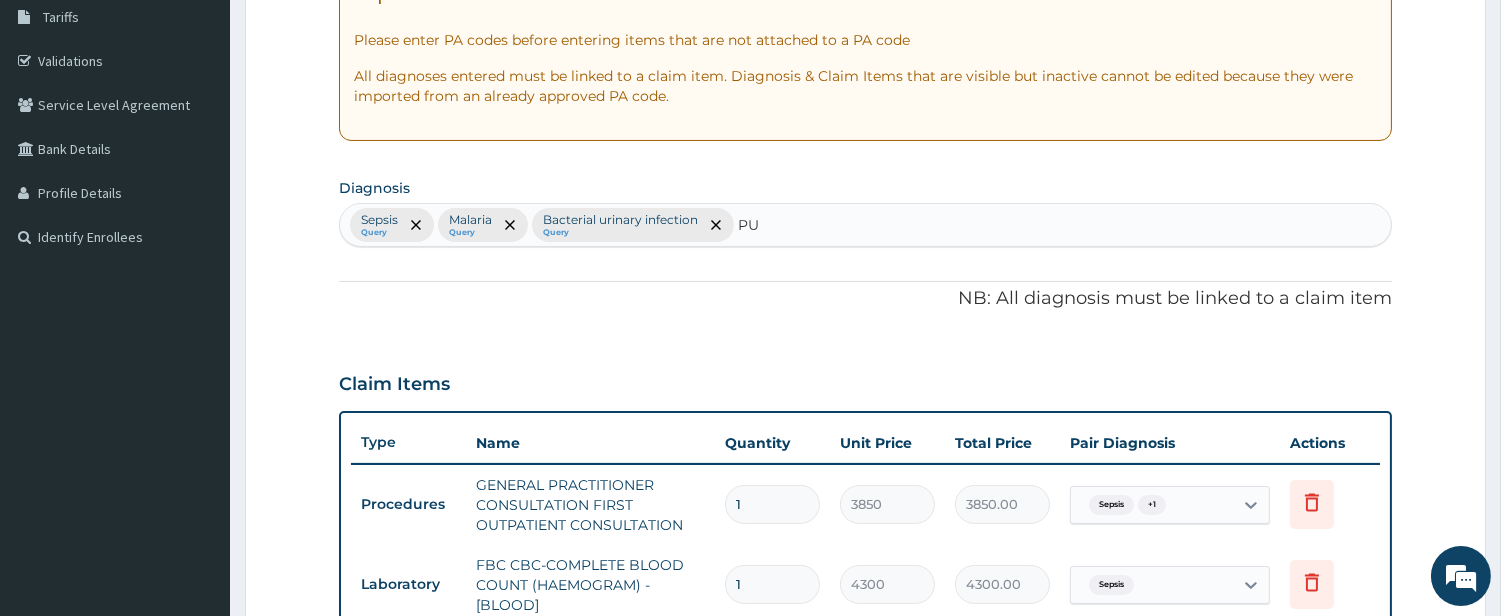 type on "PUD" 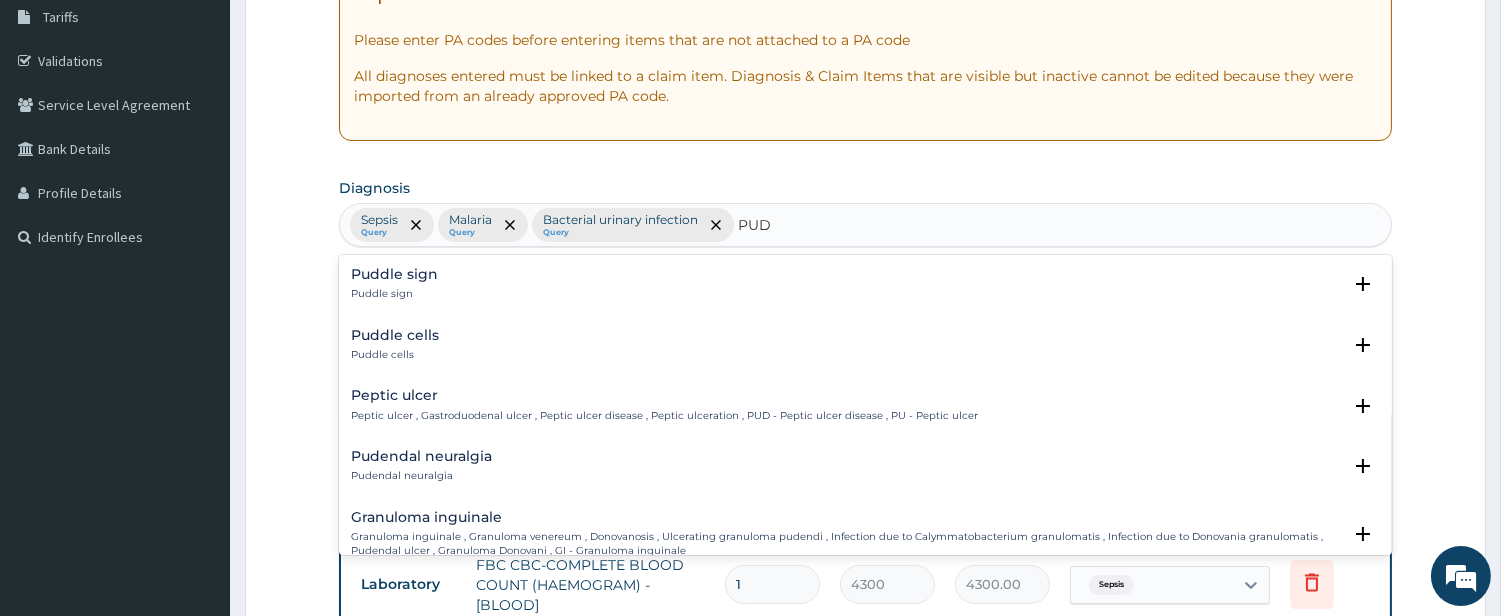 click on "Peptic ulcer" at bounding box center (664, 395) 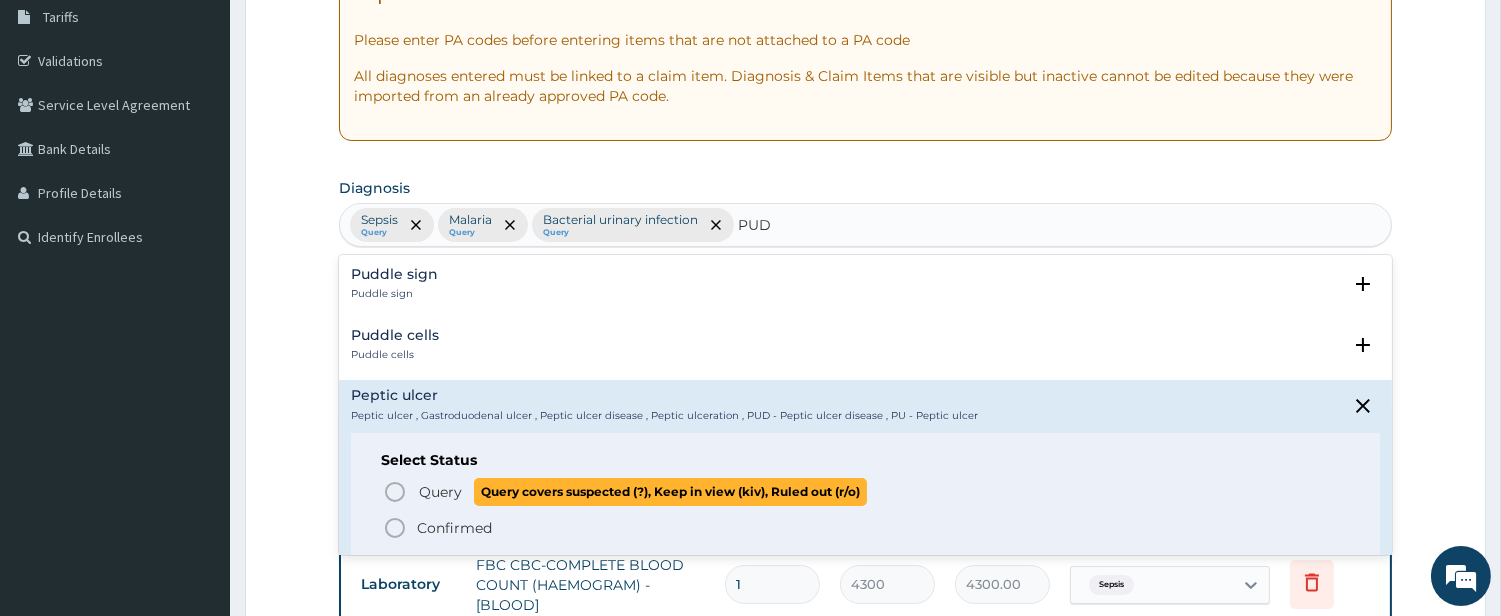 click 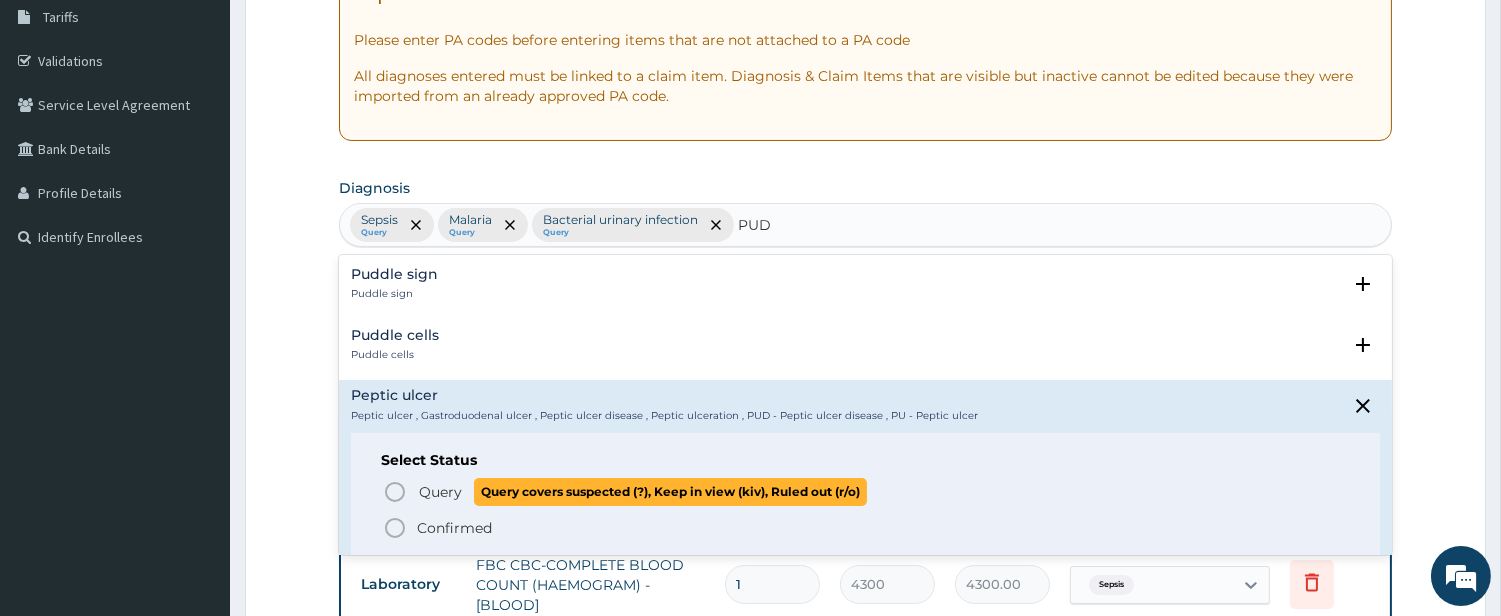 type 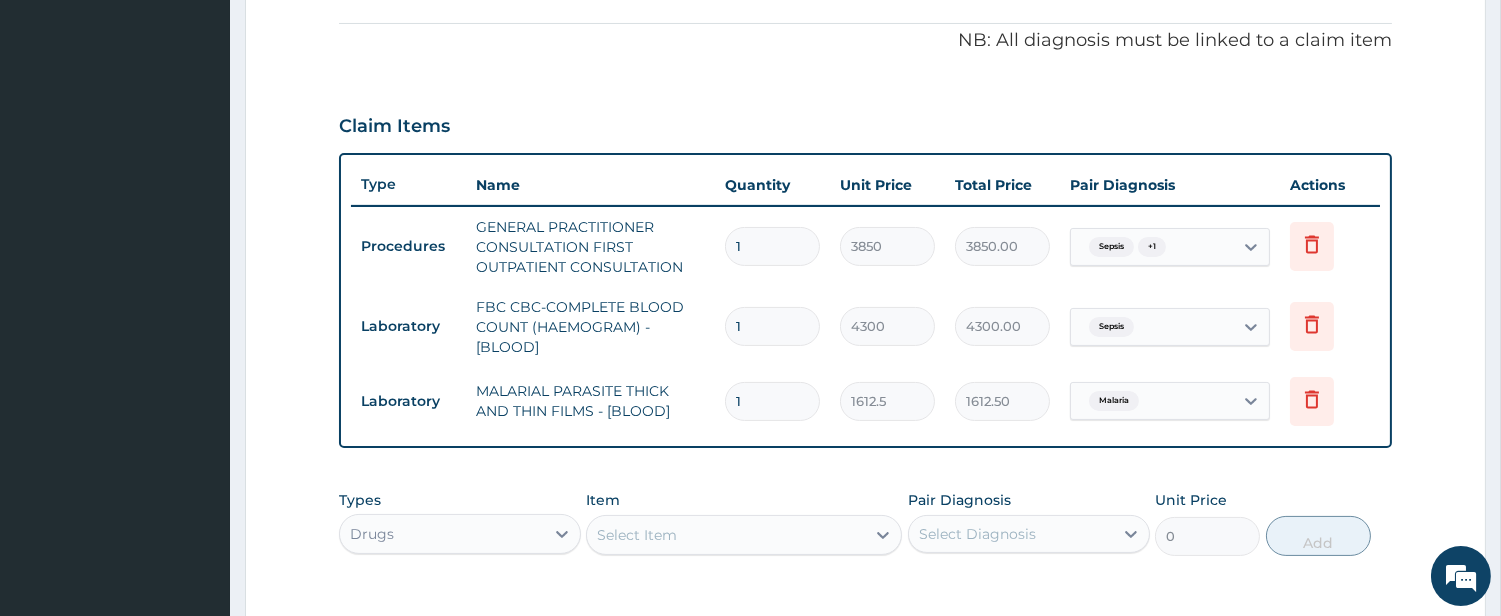 scroll, scrollTop: 888, scrollLeft: 0, axis: vertical 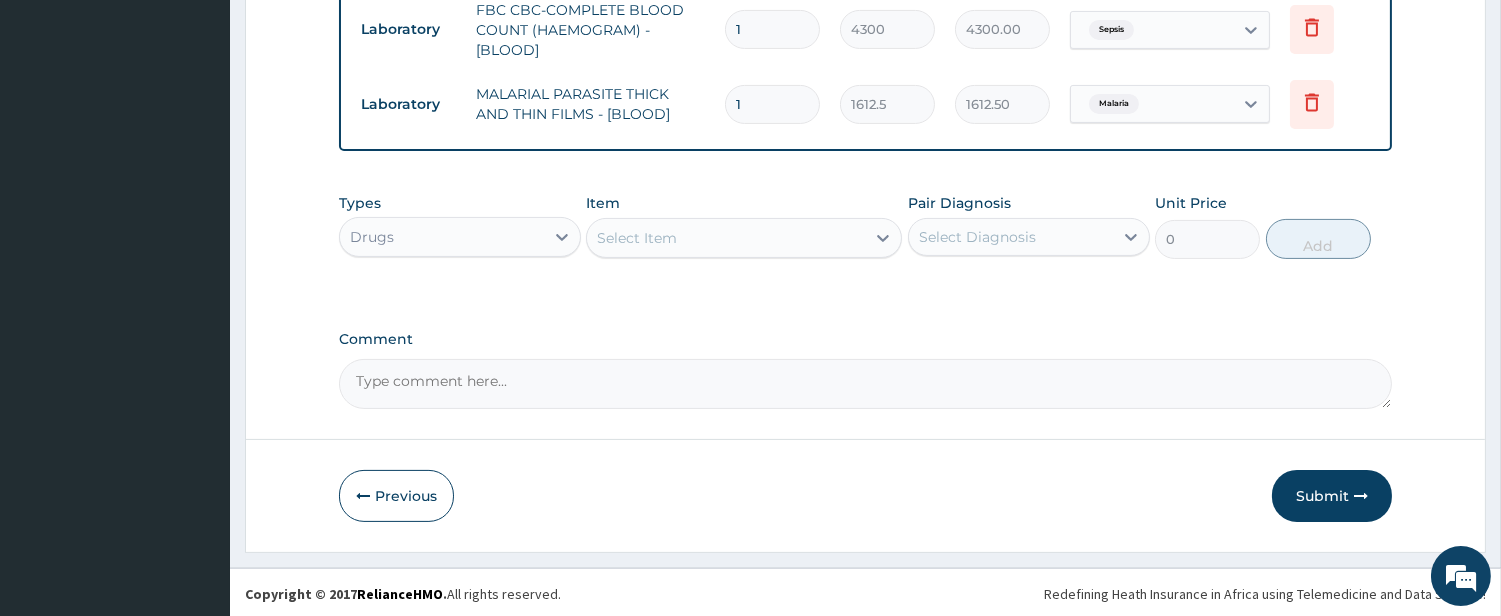 click on "Select Item" at bounding box center [726, 238] 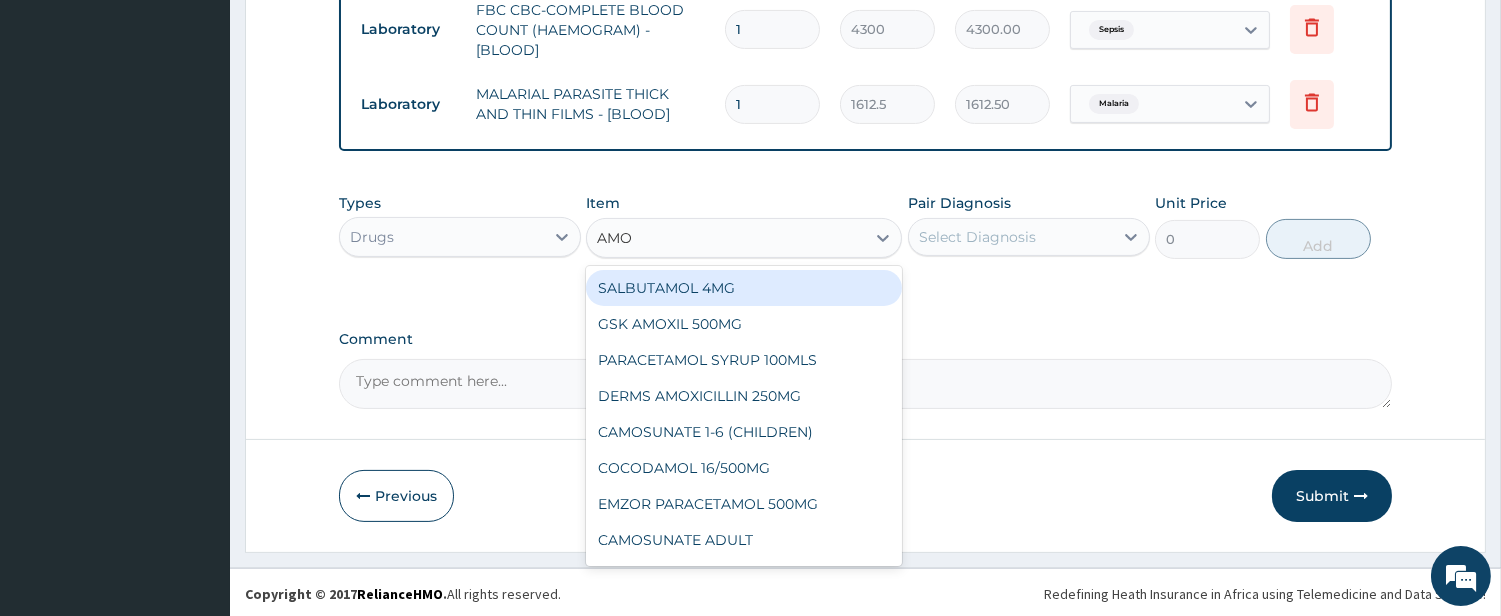 type on "AMOX" 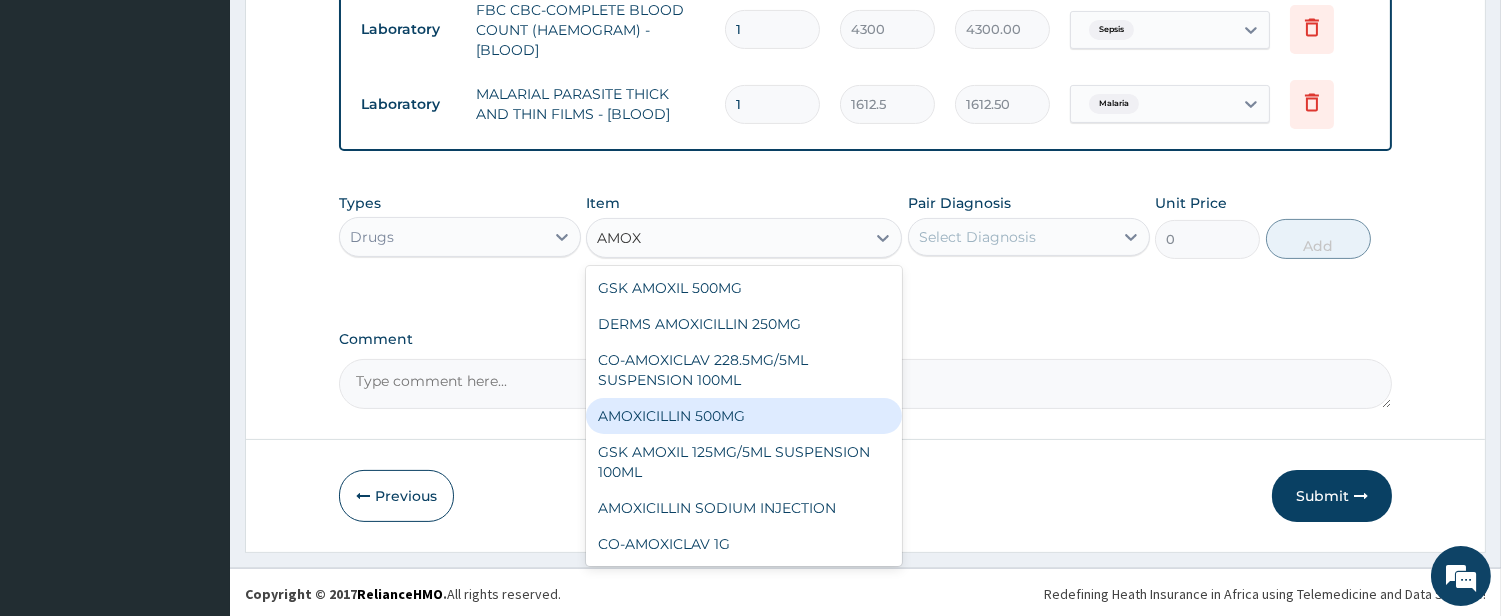 click on "AMOXICILLIN 500MG" at bounding box center [744, 416] 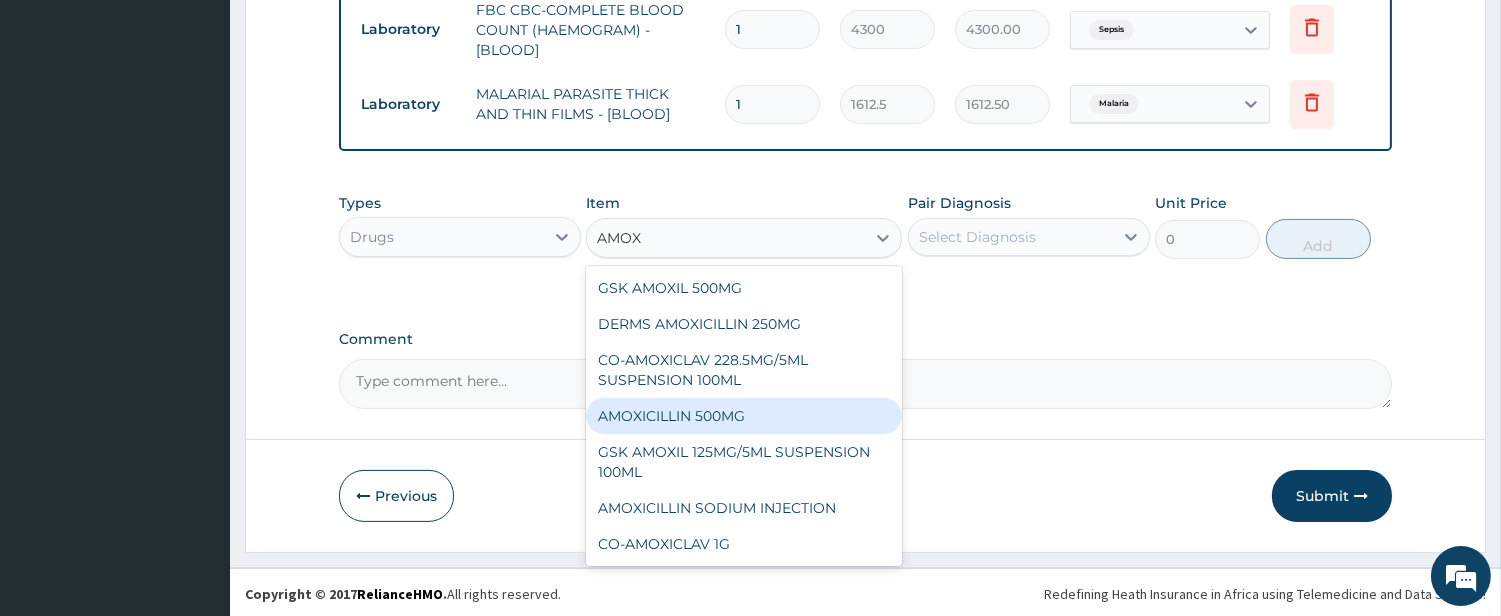 type 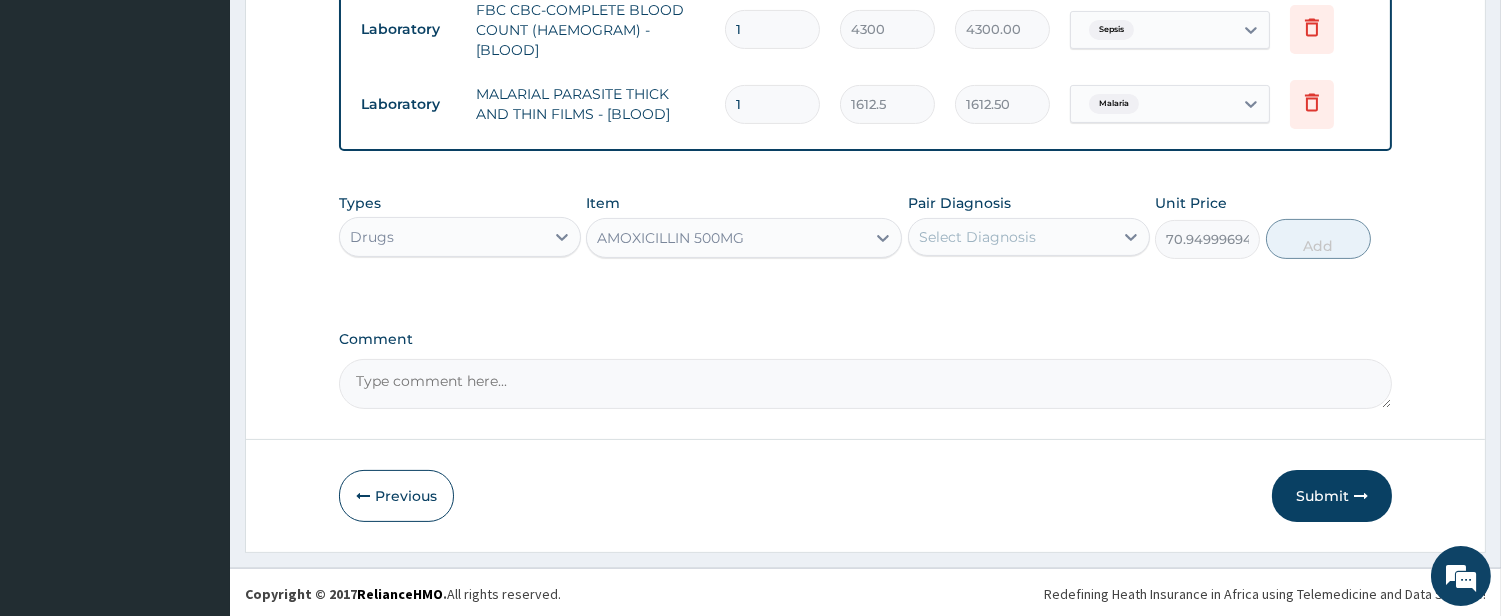 click on "Select Diagnosis" at bounding box center (977, 237) 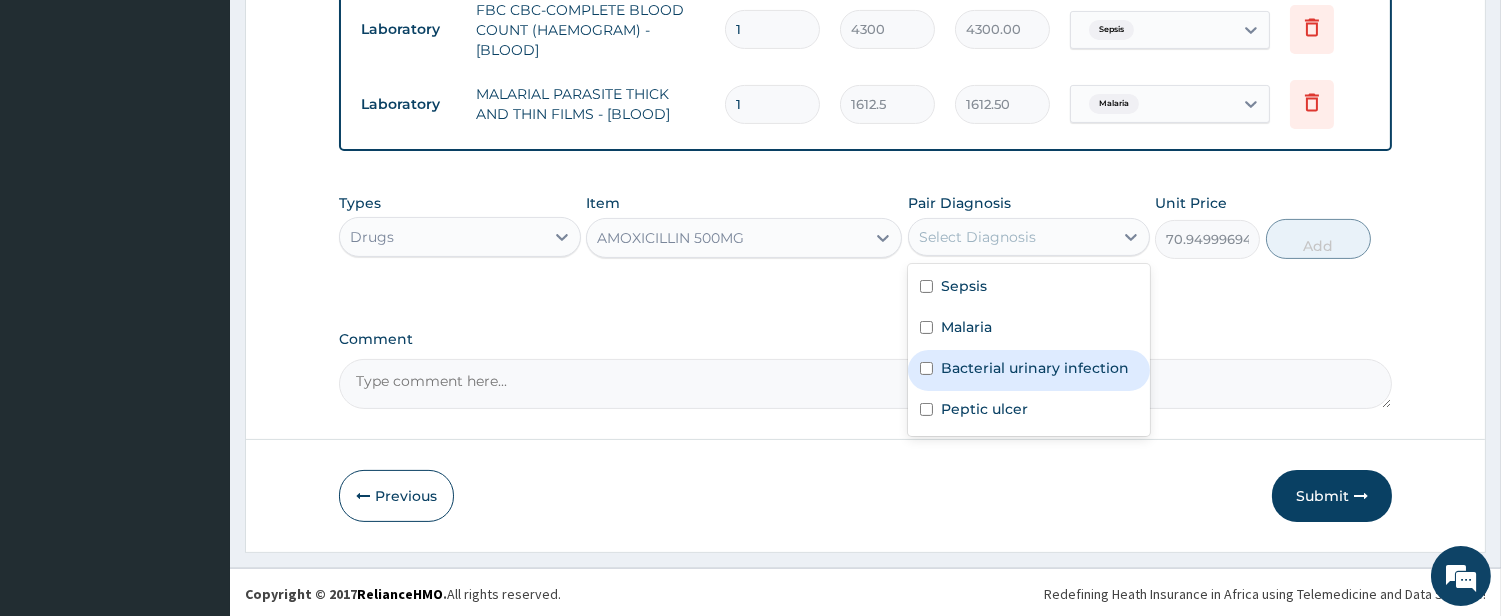 click on "Bacterial urinary infection" at bounding box center (1035, 368) 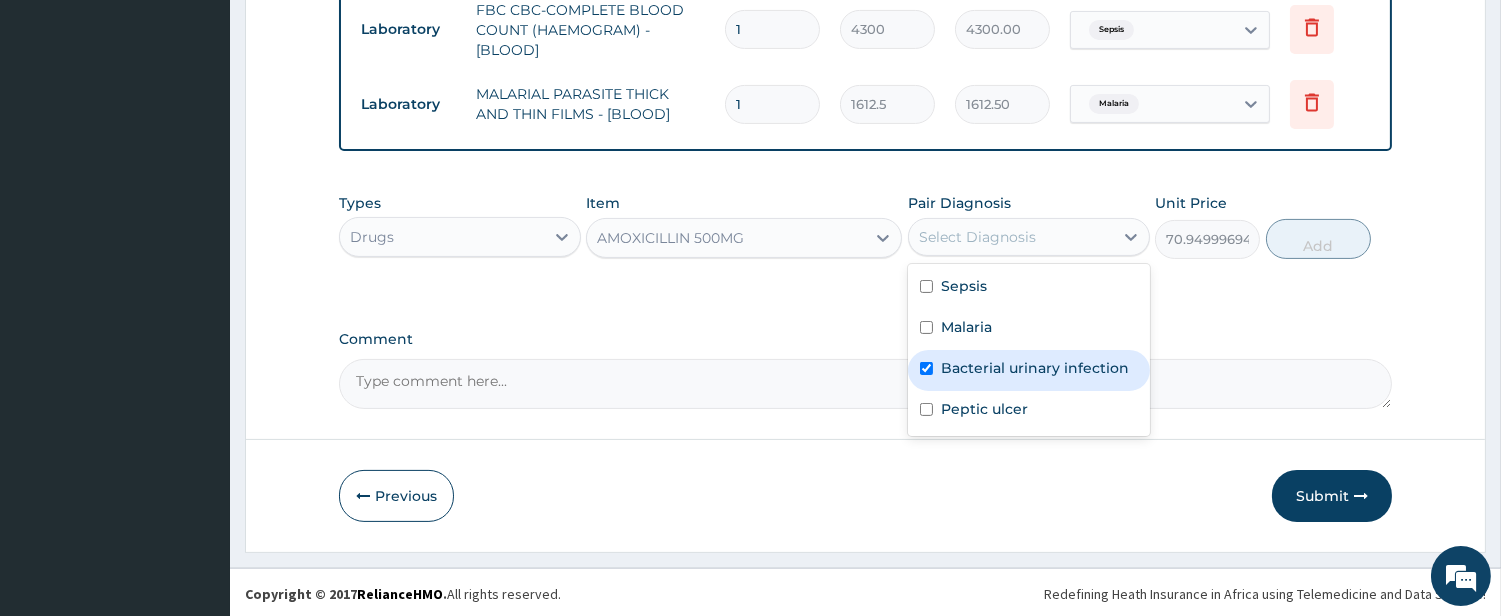 checkbox on "true" 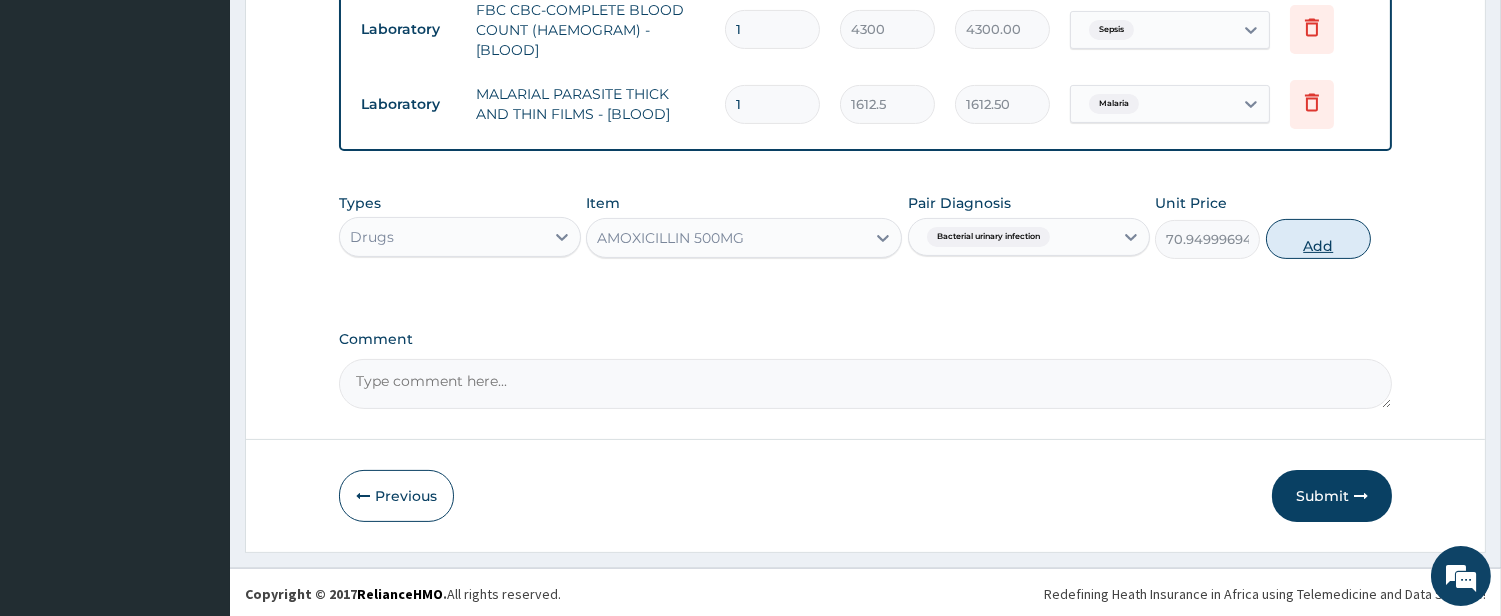 click on "Add" at bounding box center [1318, 239] 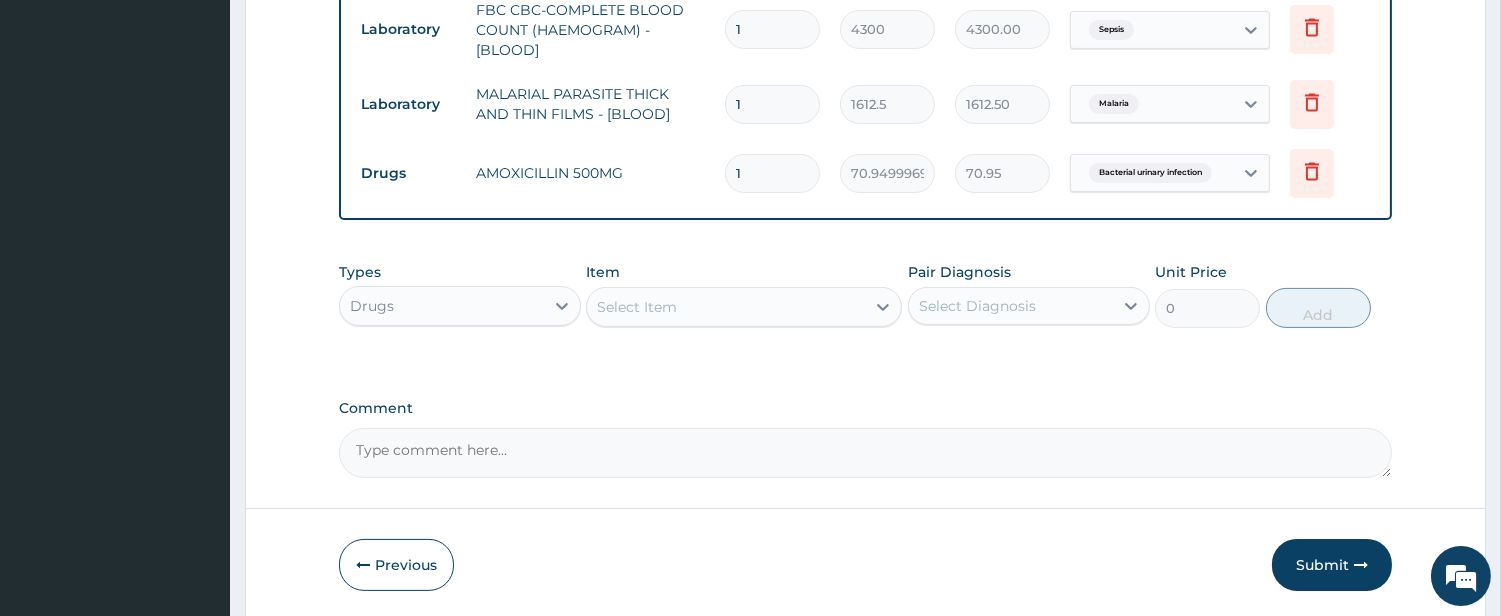 type on "14" 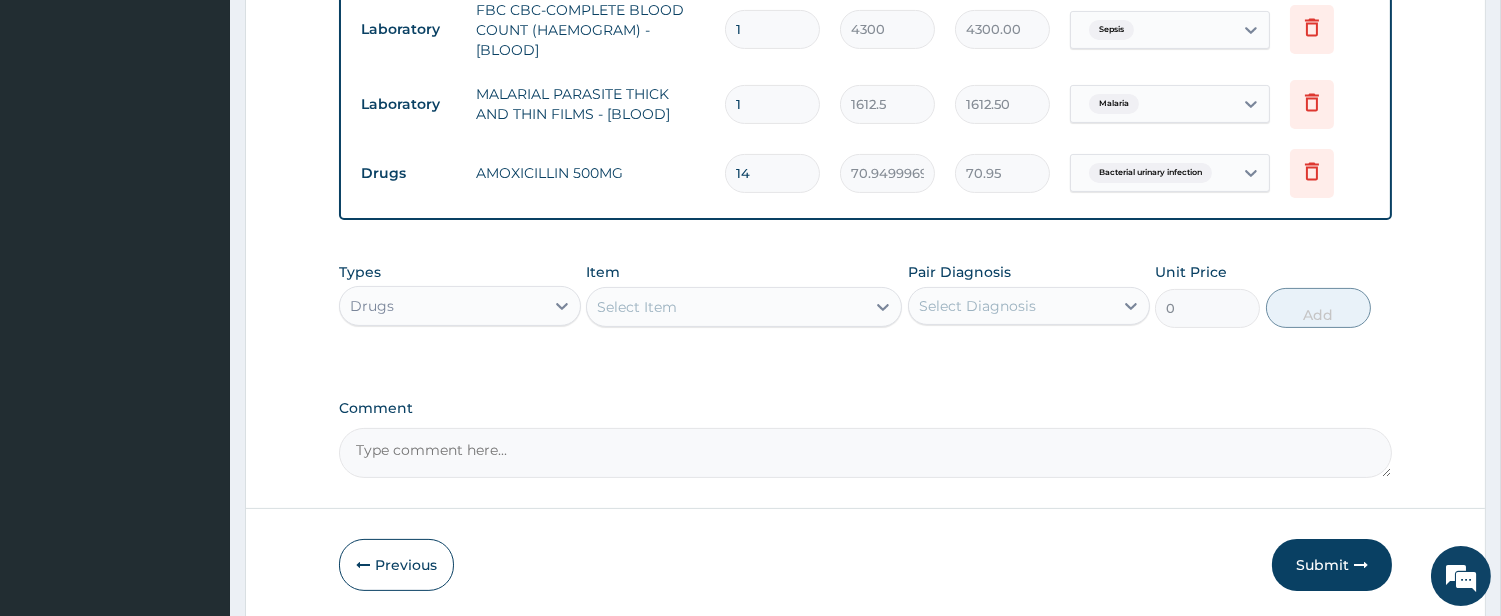 type on "993.30" 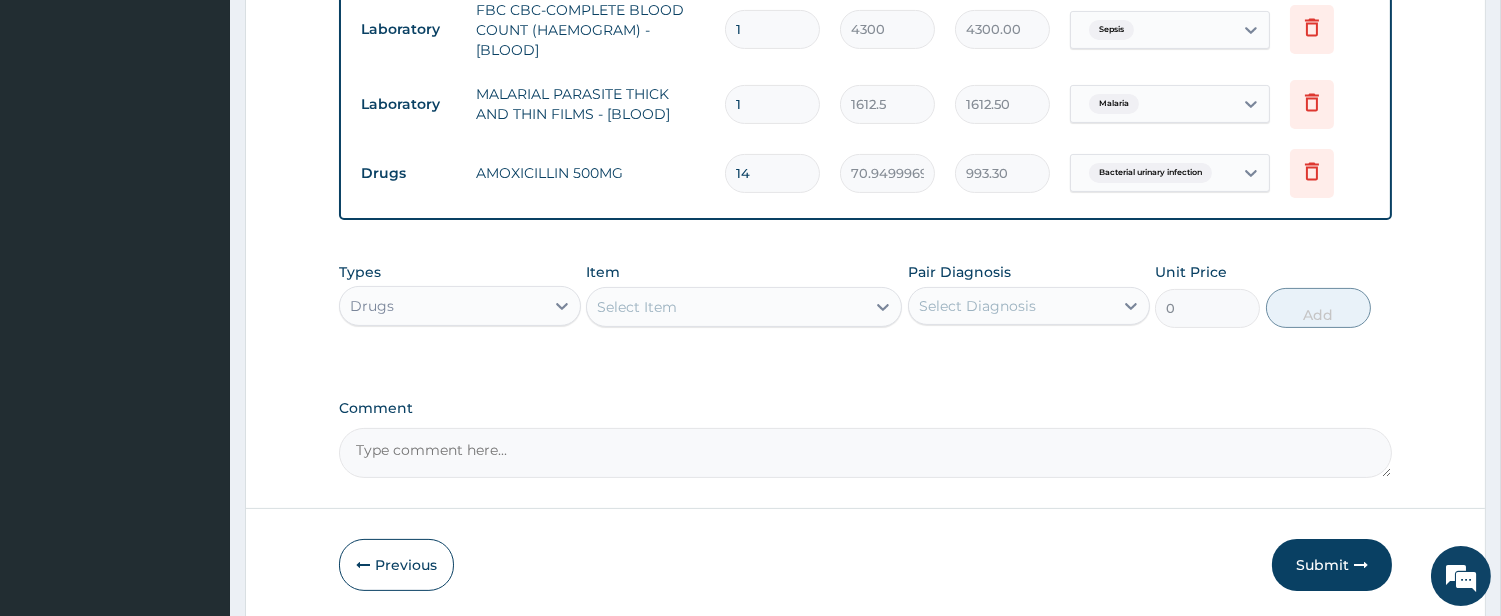 type on "1" 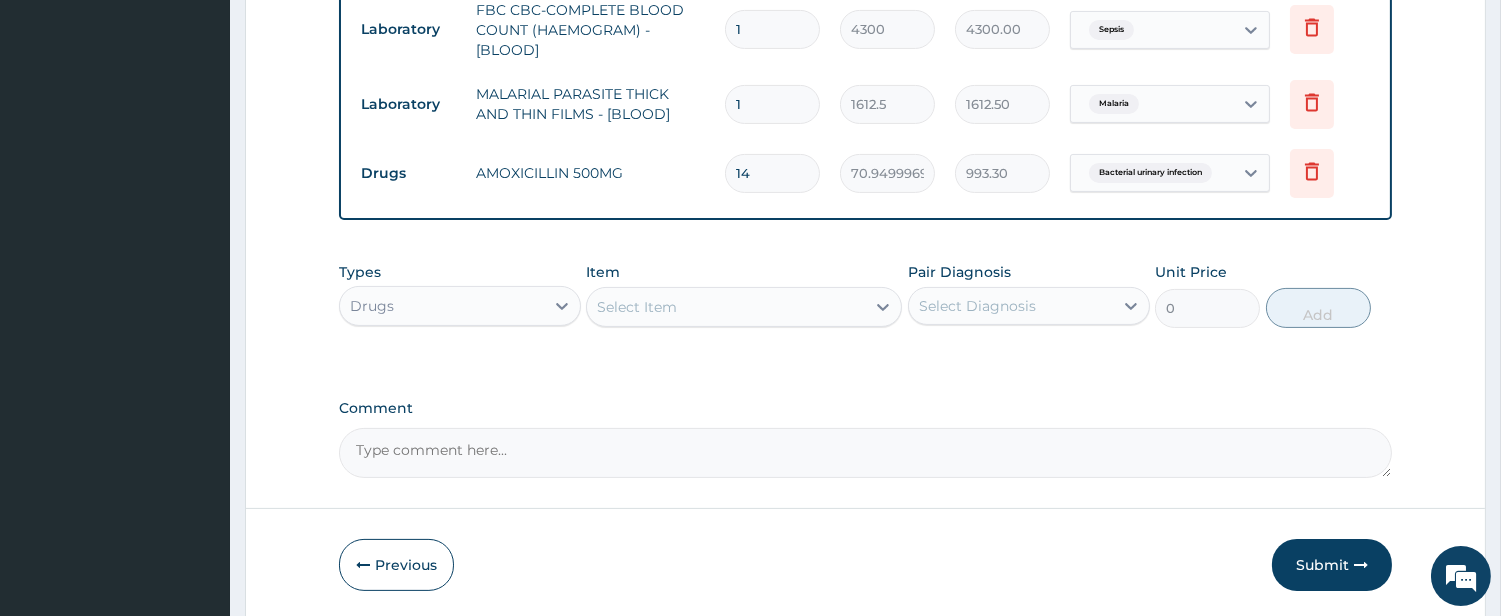 type on "70.95" 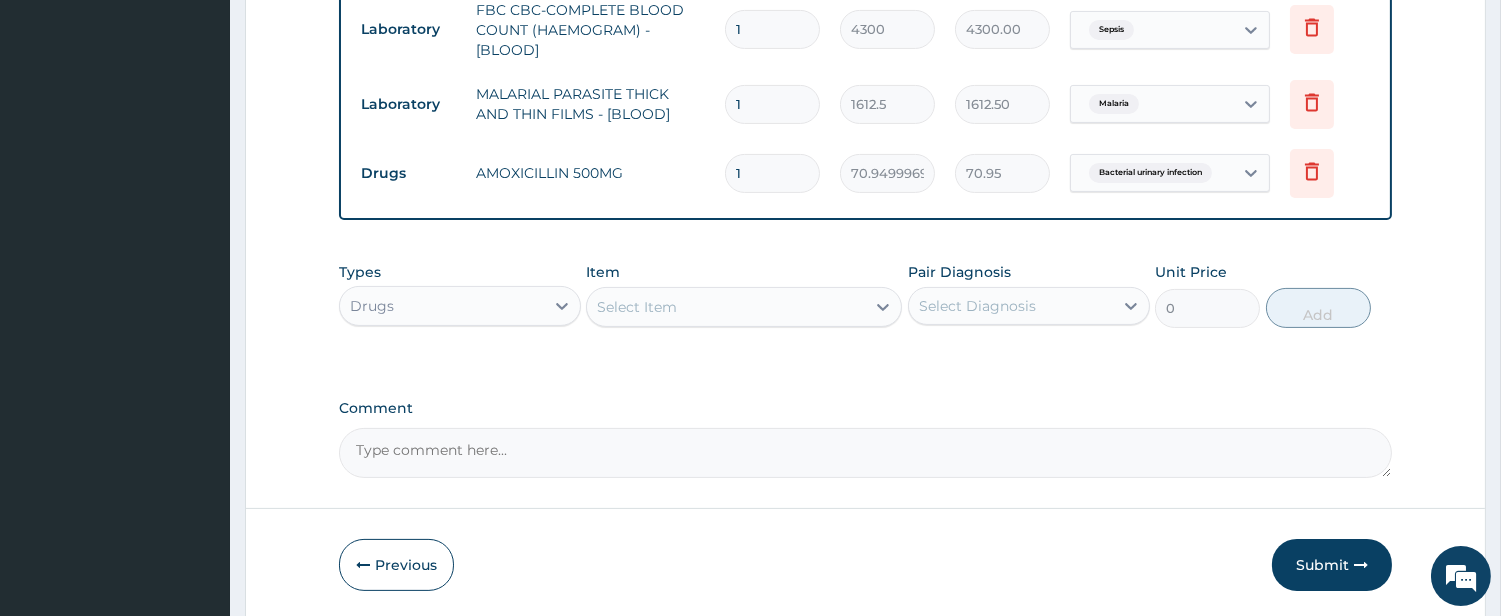 type on "15" 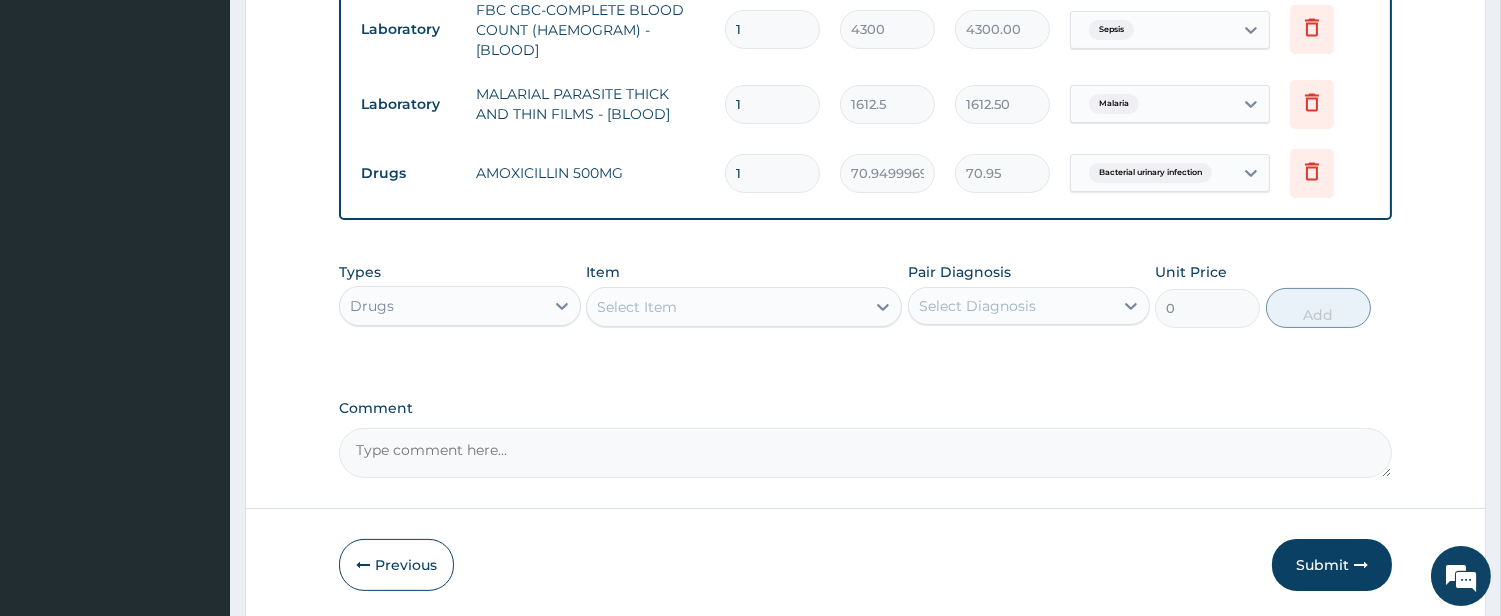 type on "1064.25" 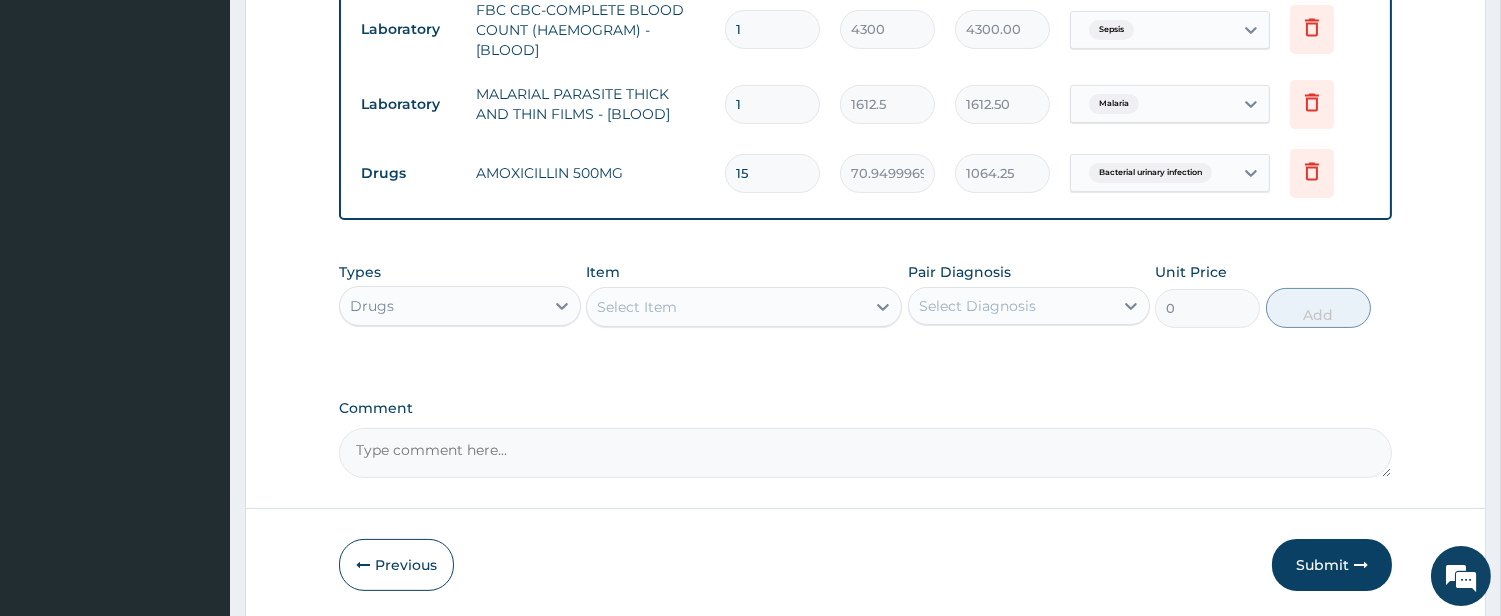 type on "15" 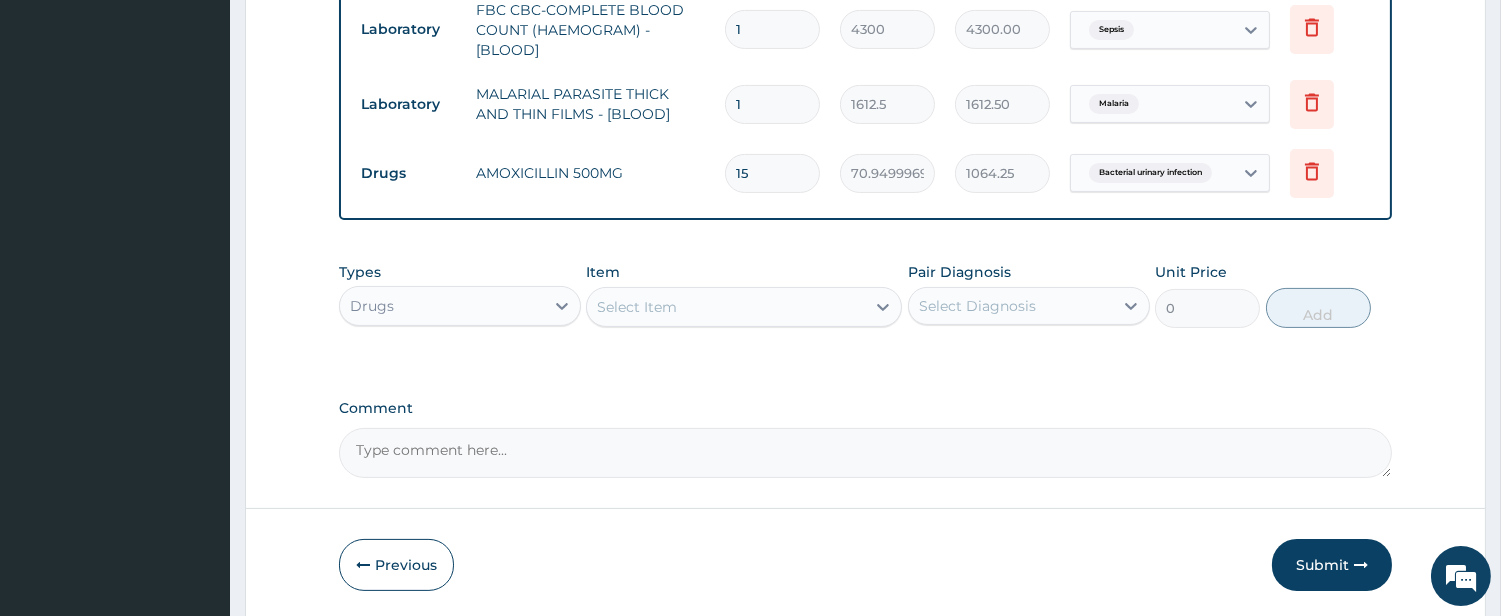 click on "Select Item" at bounding box center (726, 307) 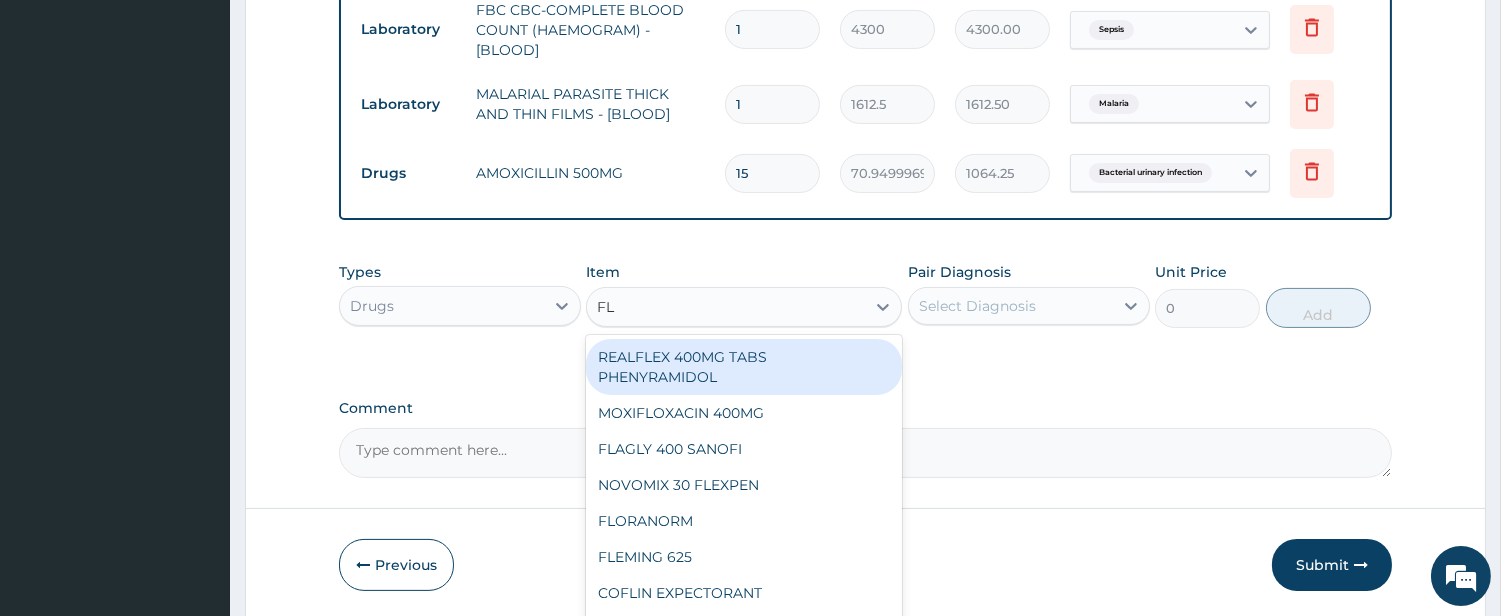 type on "FLA" 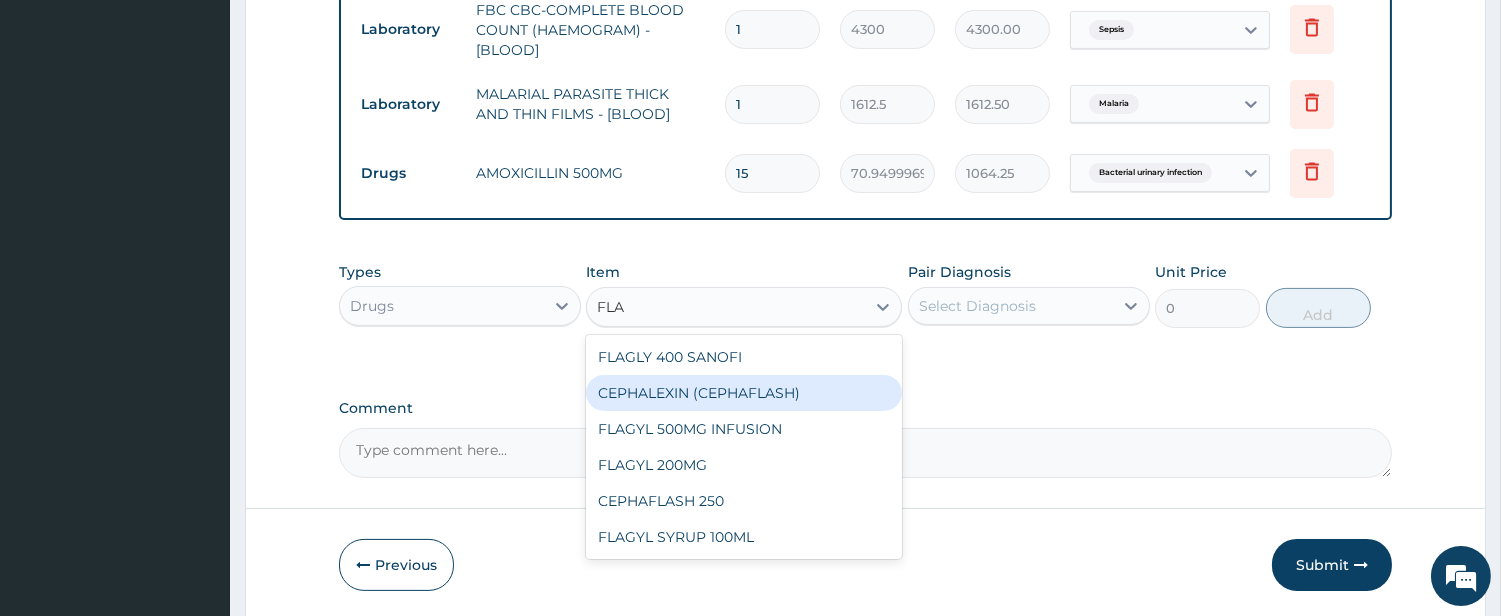 click on "CEPHALEXIN (CEPHAFLASH)" at bounding box center [744, 393] 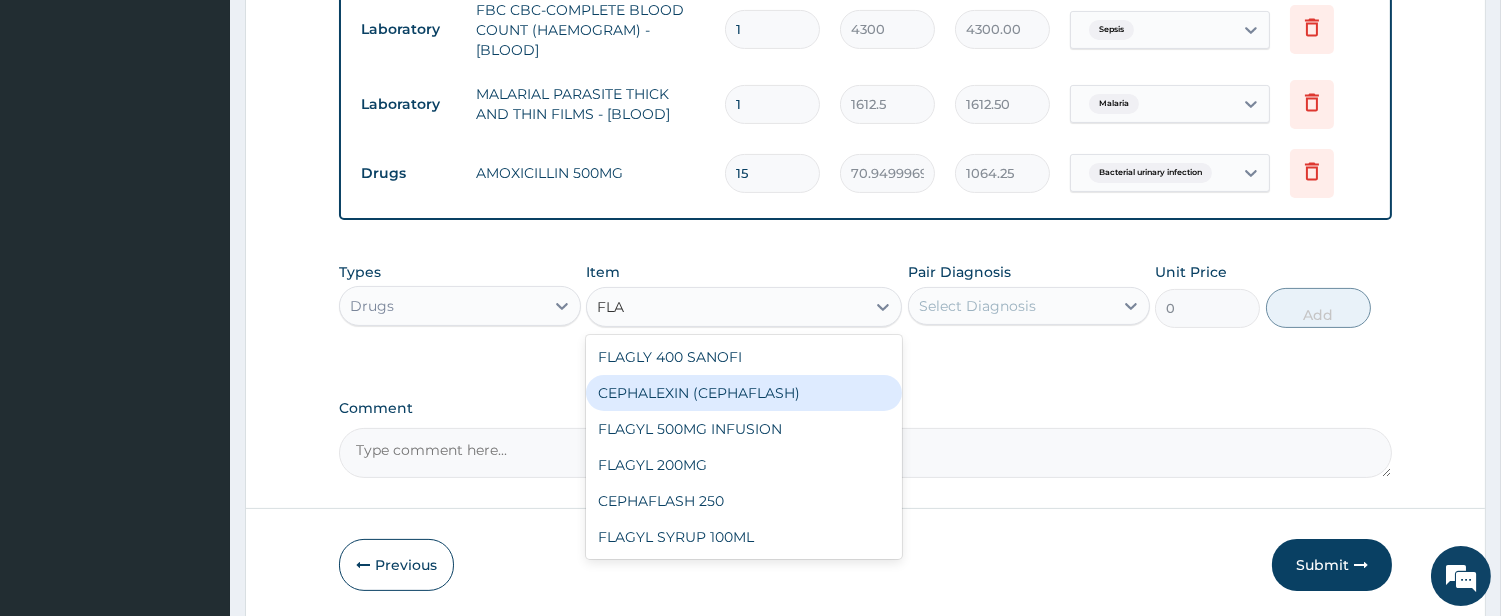 type 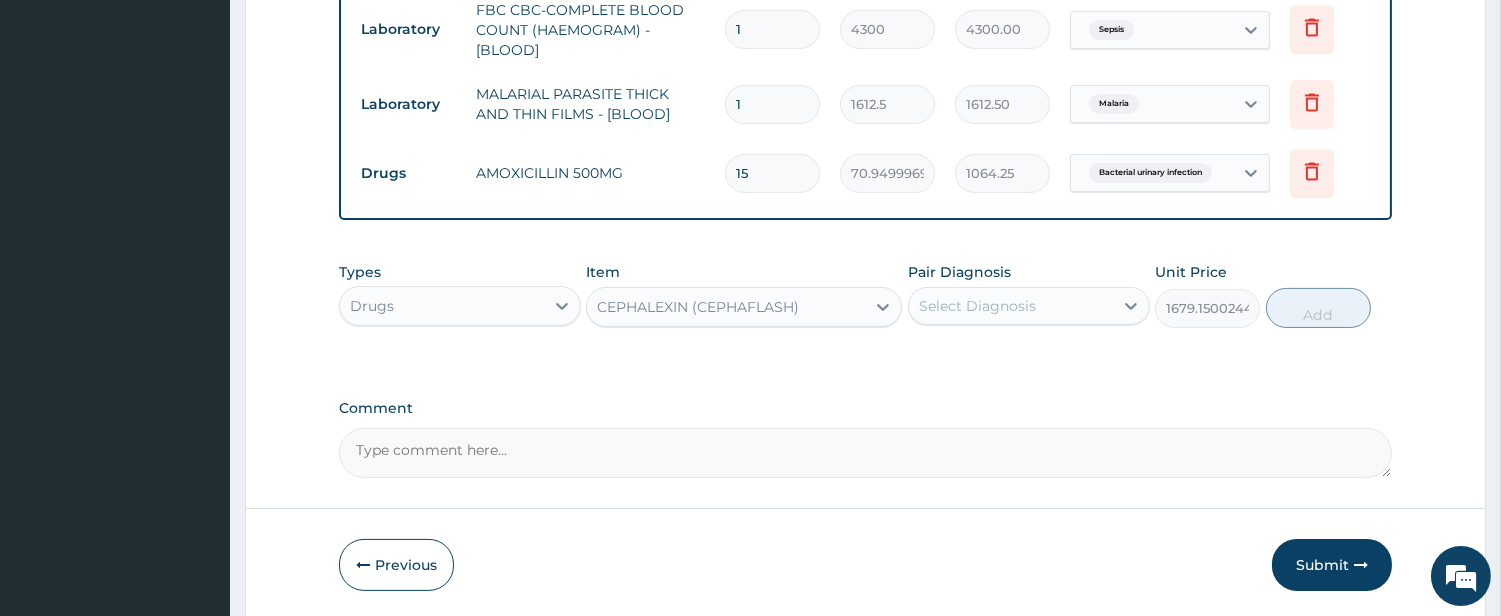 click on "CEPHALEXIN (CEPHAFLASH)" at bounding box center (698, 307) 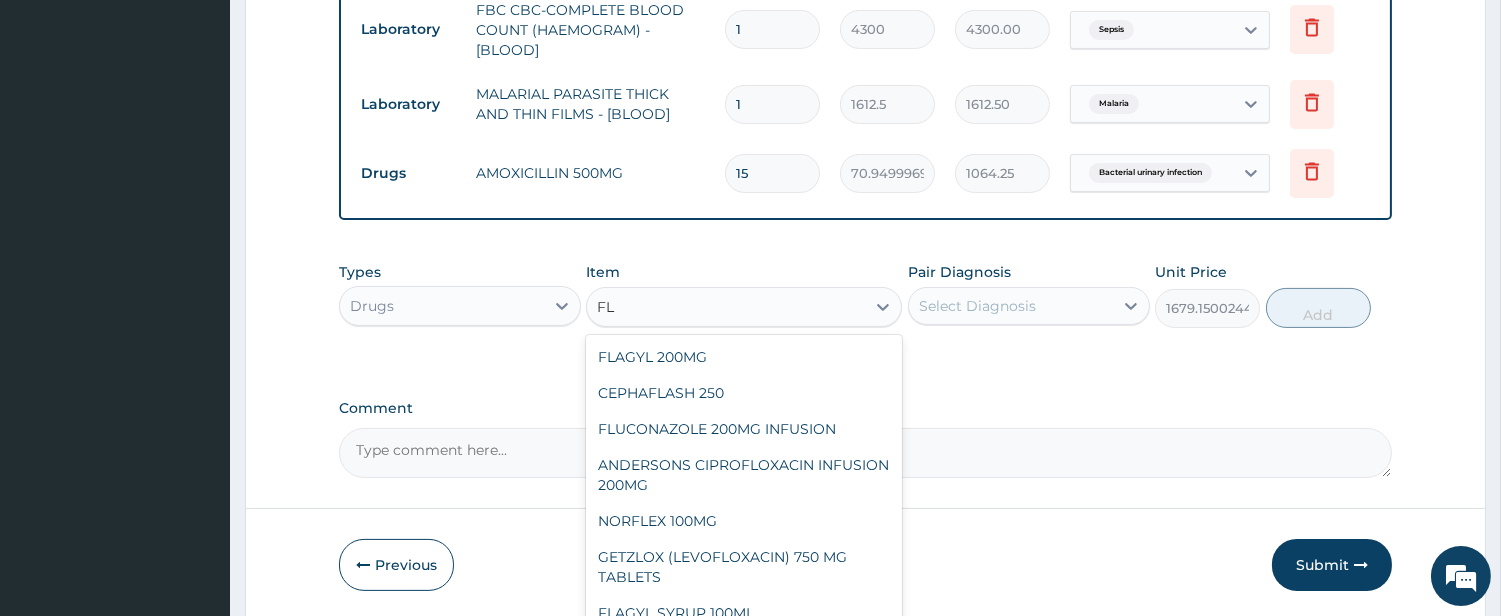 scroll, scrollTop: 203, scrollLeft: 0, axis: vertical 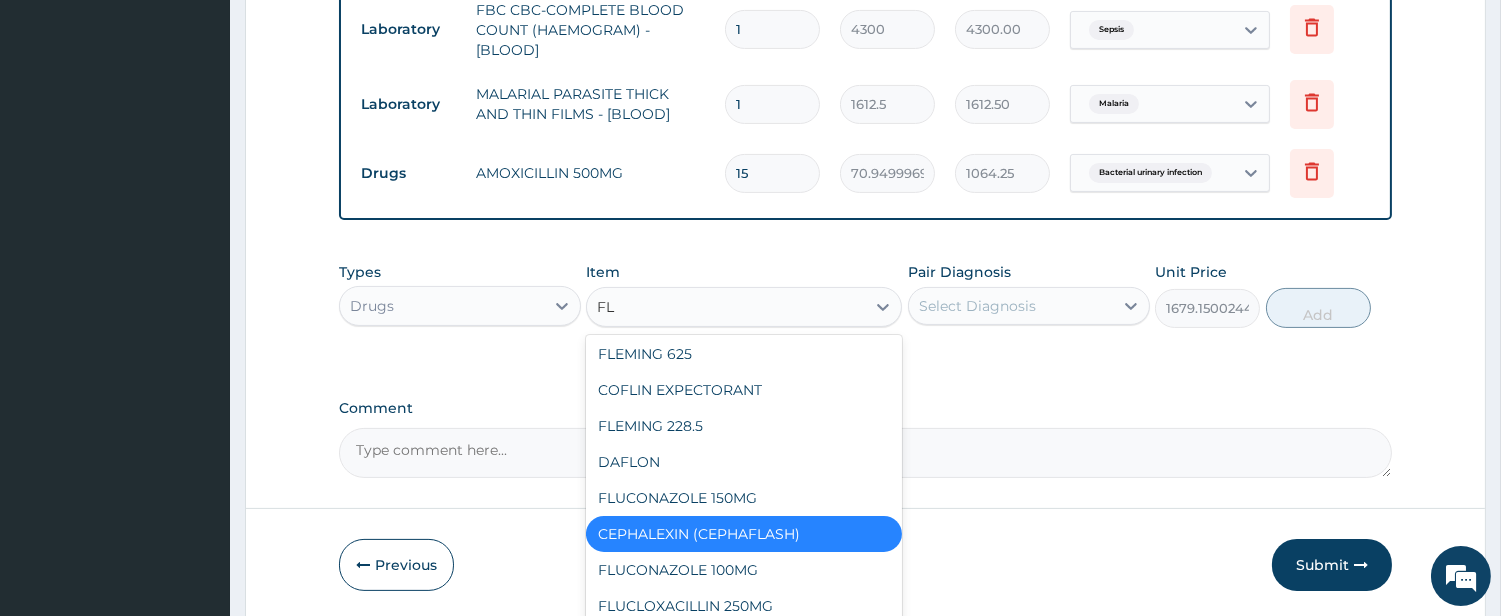 type on "FLA" 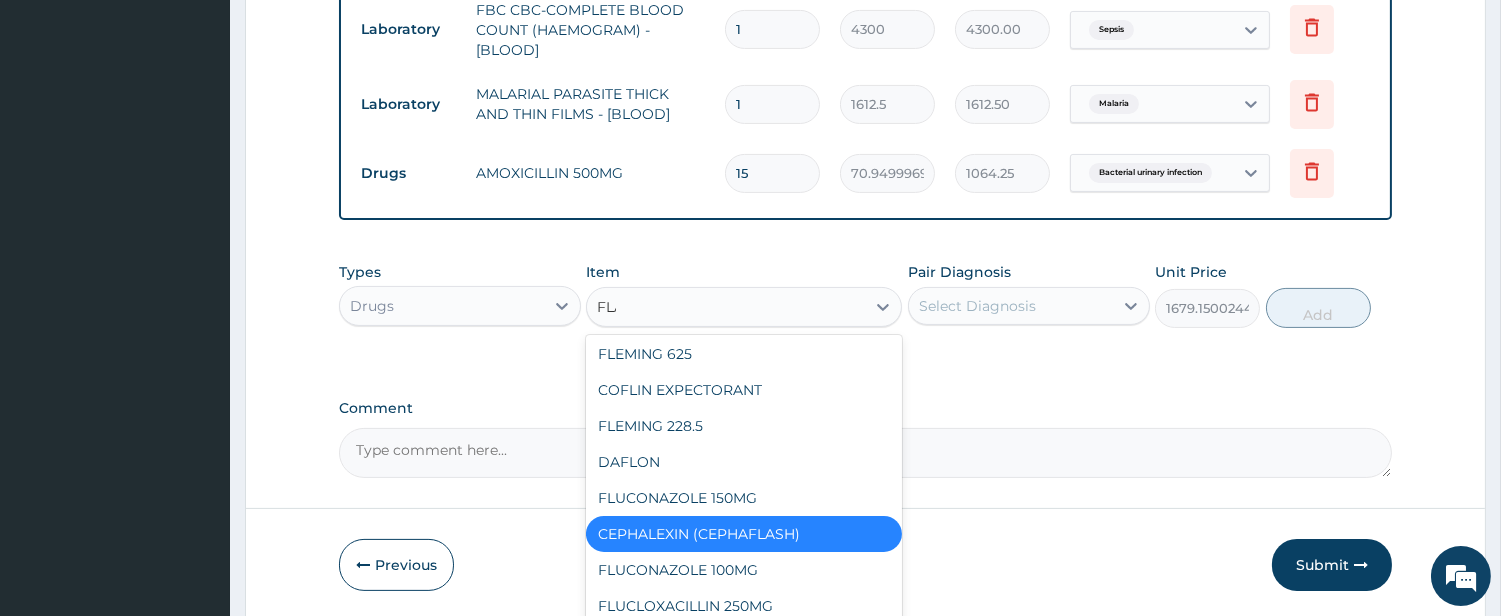 scroll, scrollTop: 0, scrollLeft: 0, axis: both 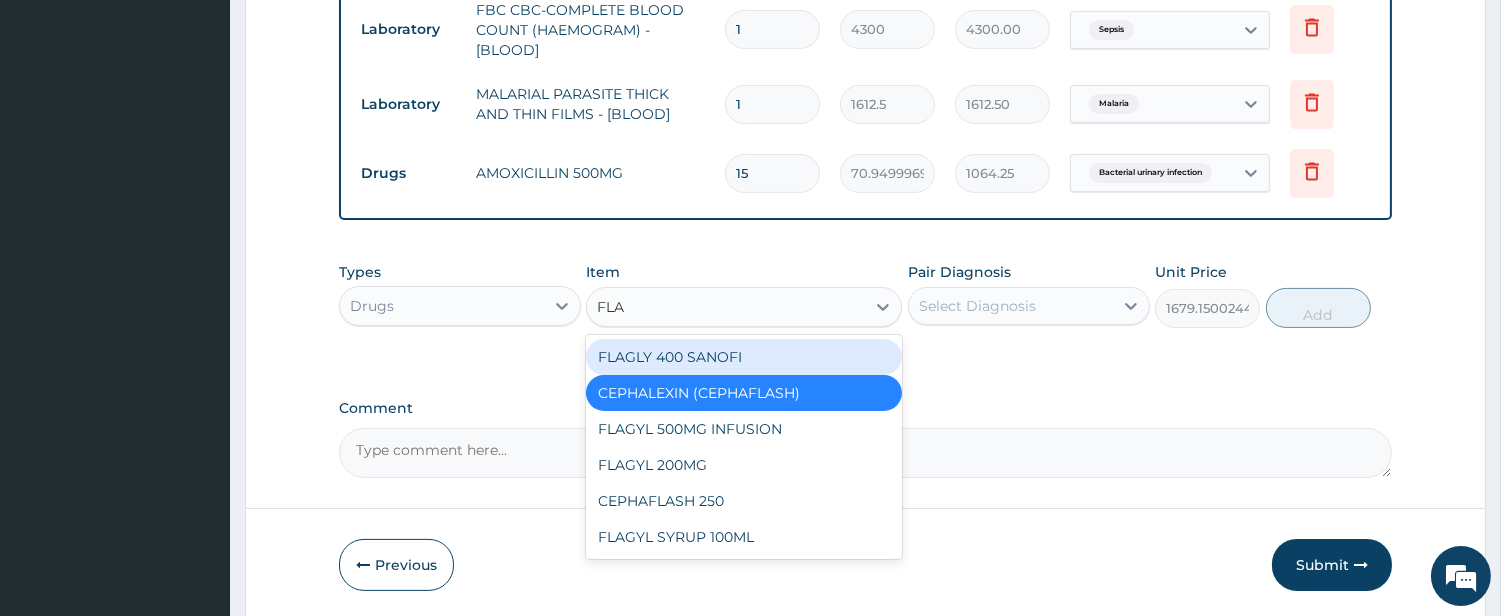 click on "FLAGLY 400 SANOFI" at bounding box center (744, 357) 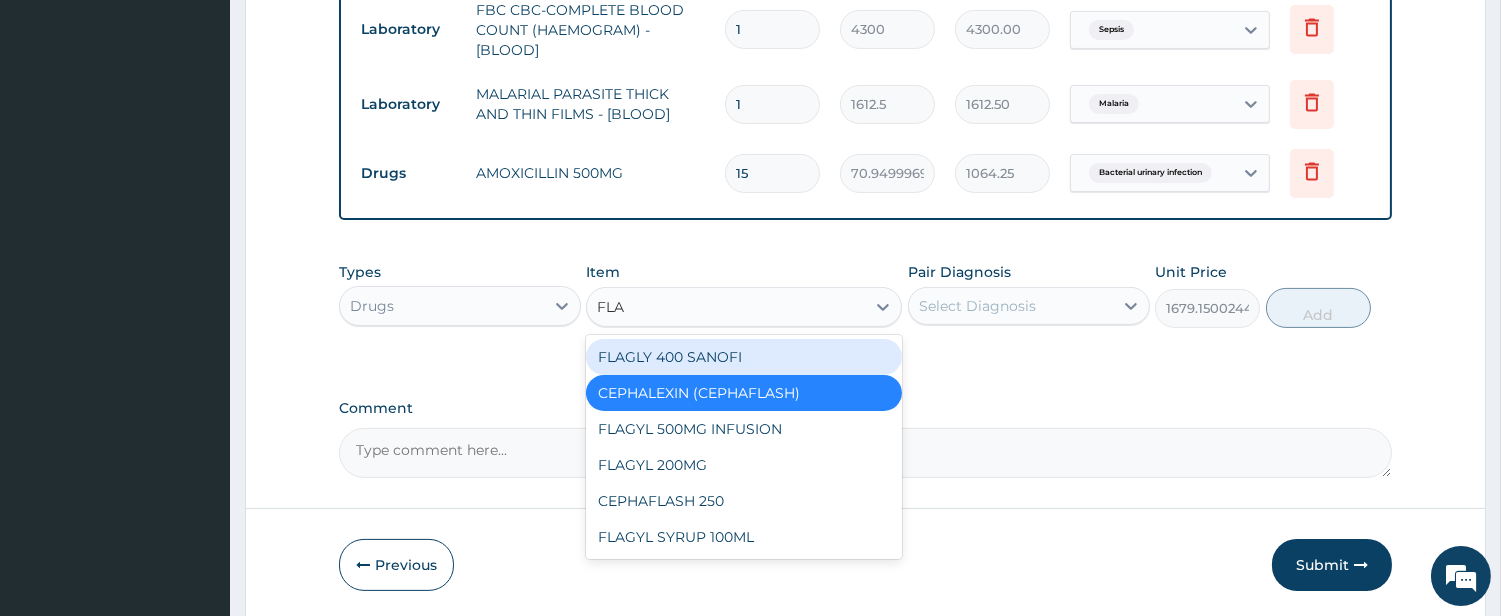 type on "70.94999694824219" 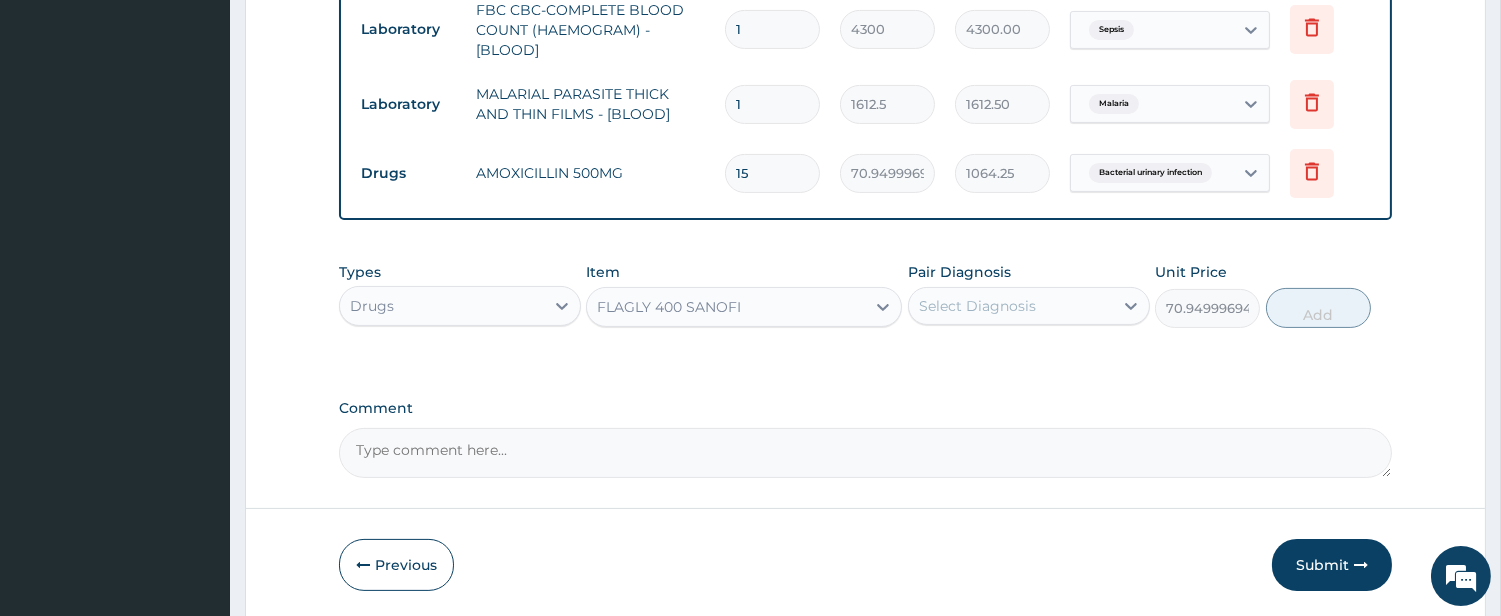 click on "Select Diagnosis" at bounding box center [977, 306] 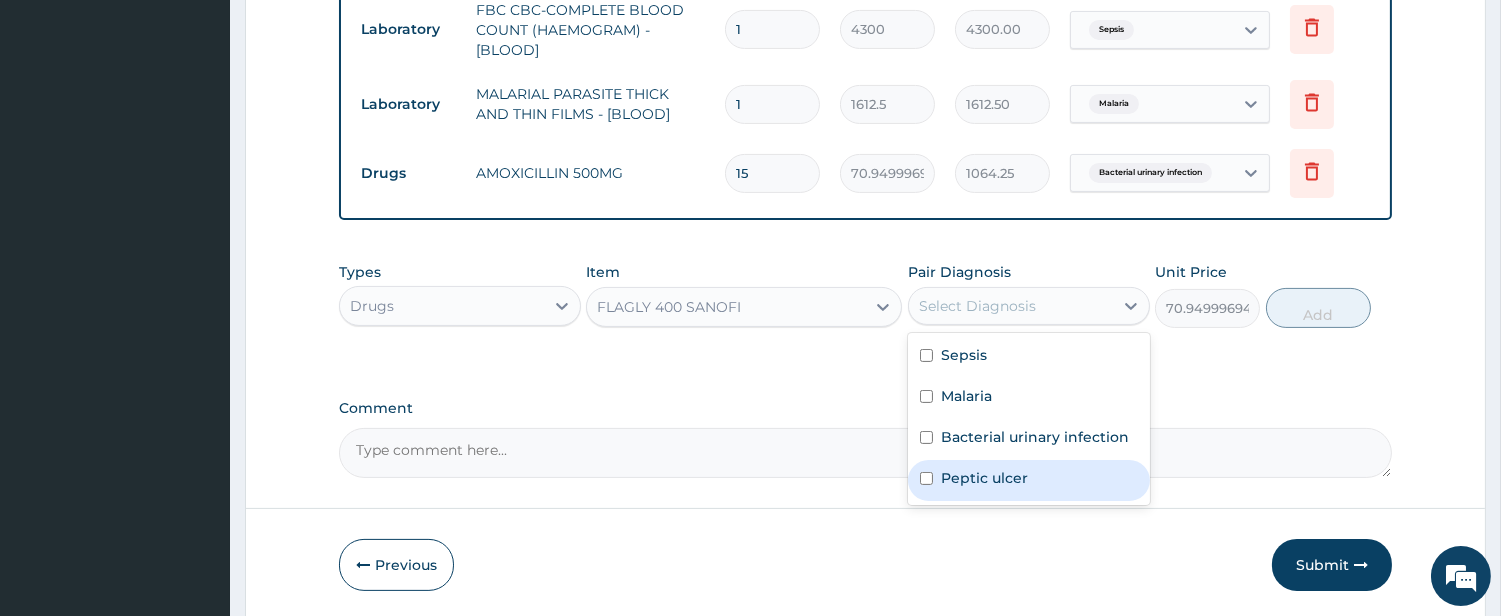 click on "Peptic ulcer" at bounding box center [984, 478] 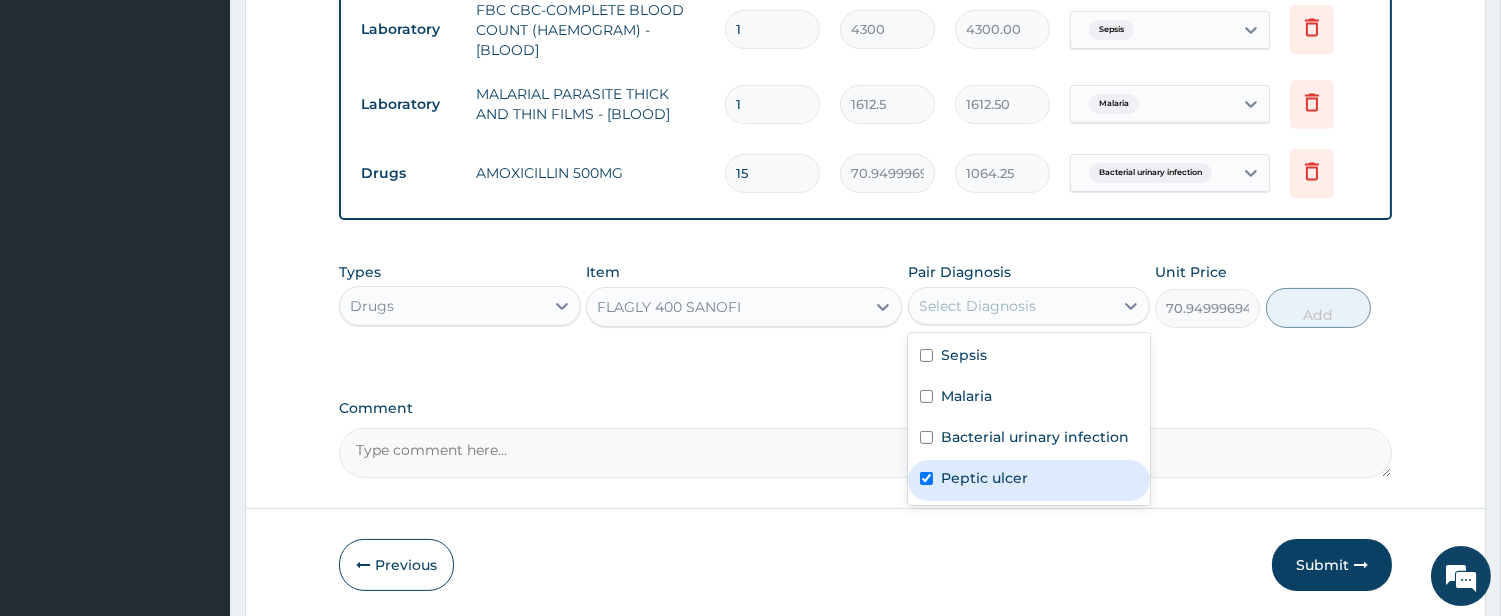 checkbox on "true" 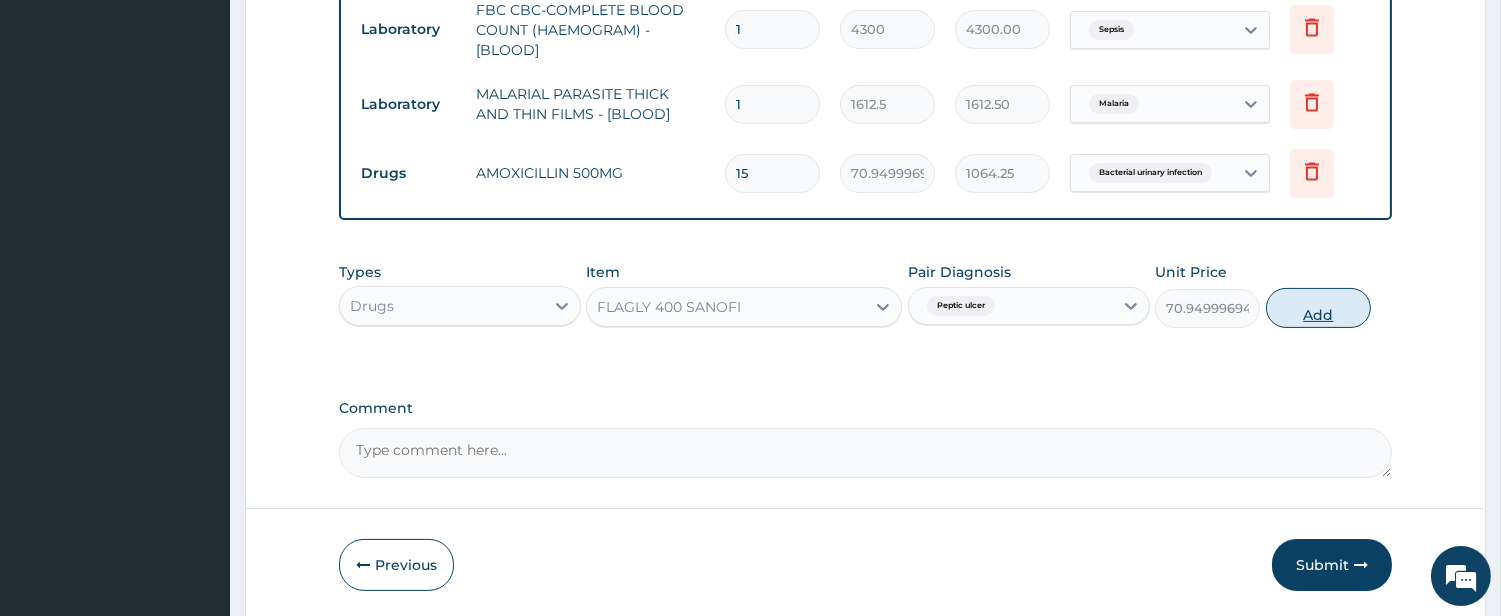 click on "Add" at bounding box center [1318, 308] 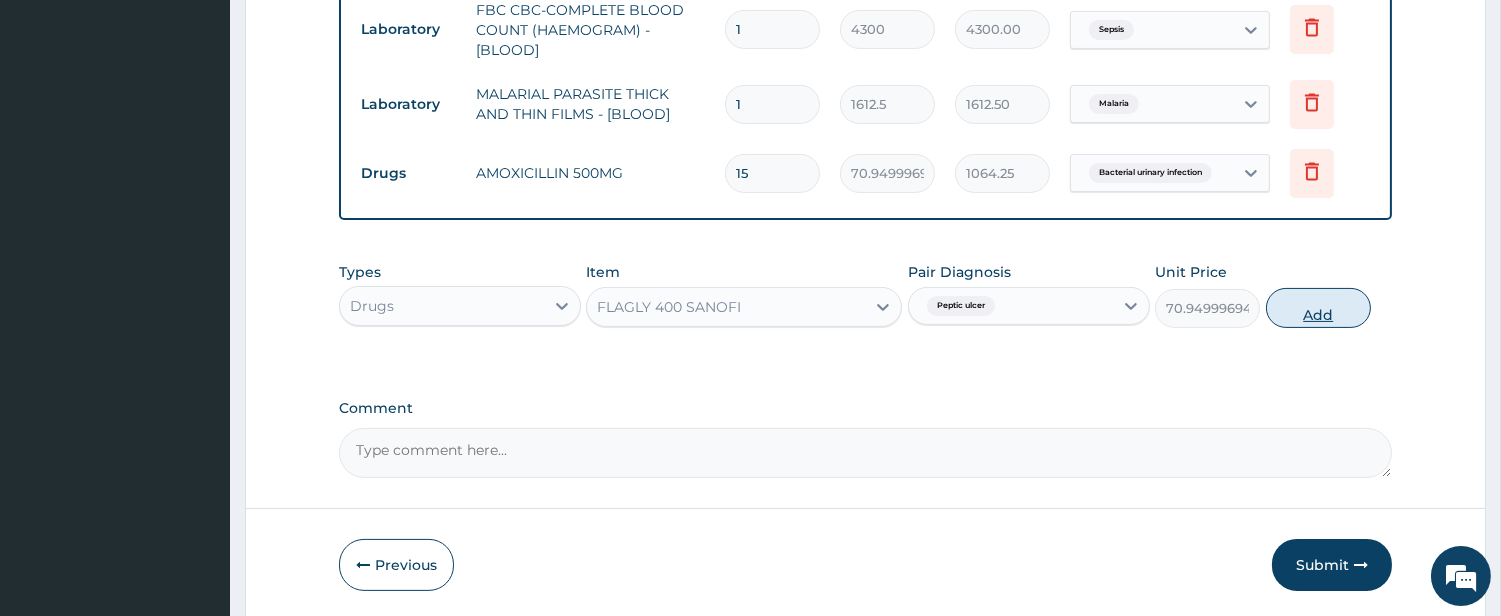 type on "0" 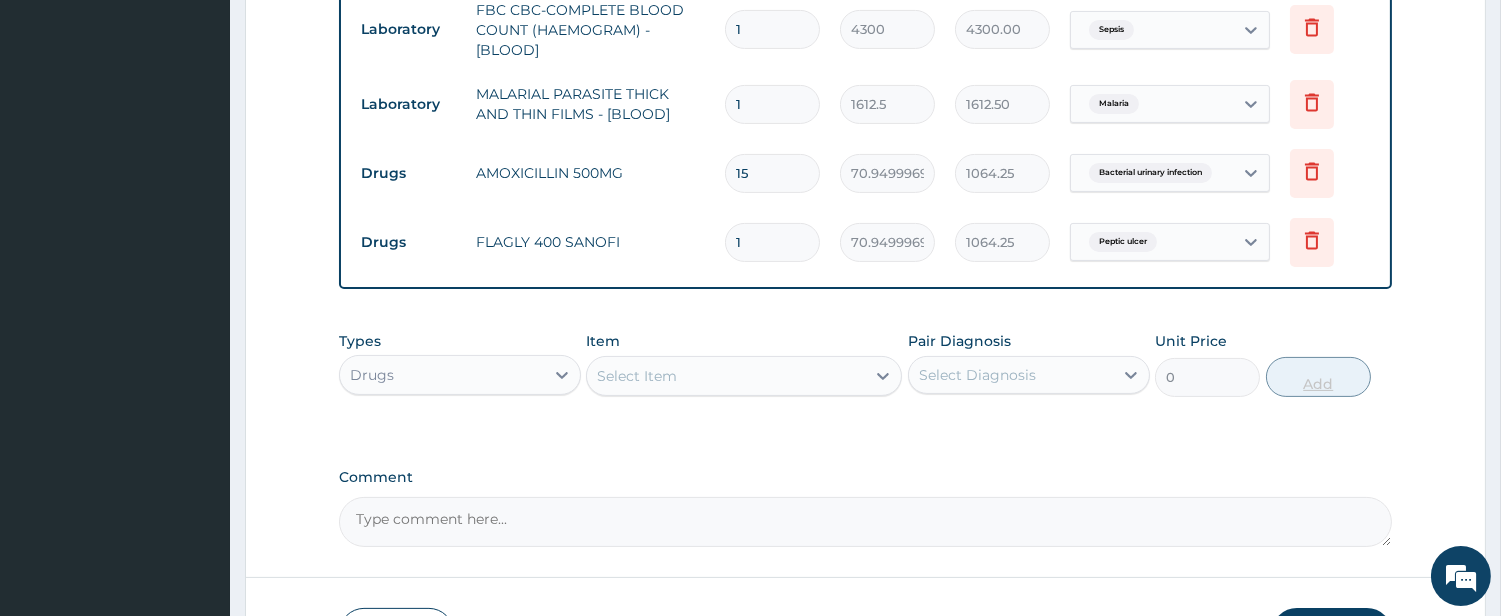 type on "15" 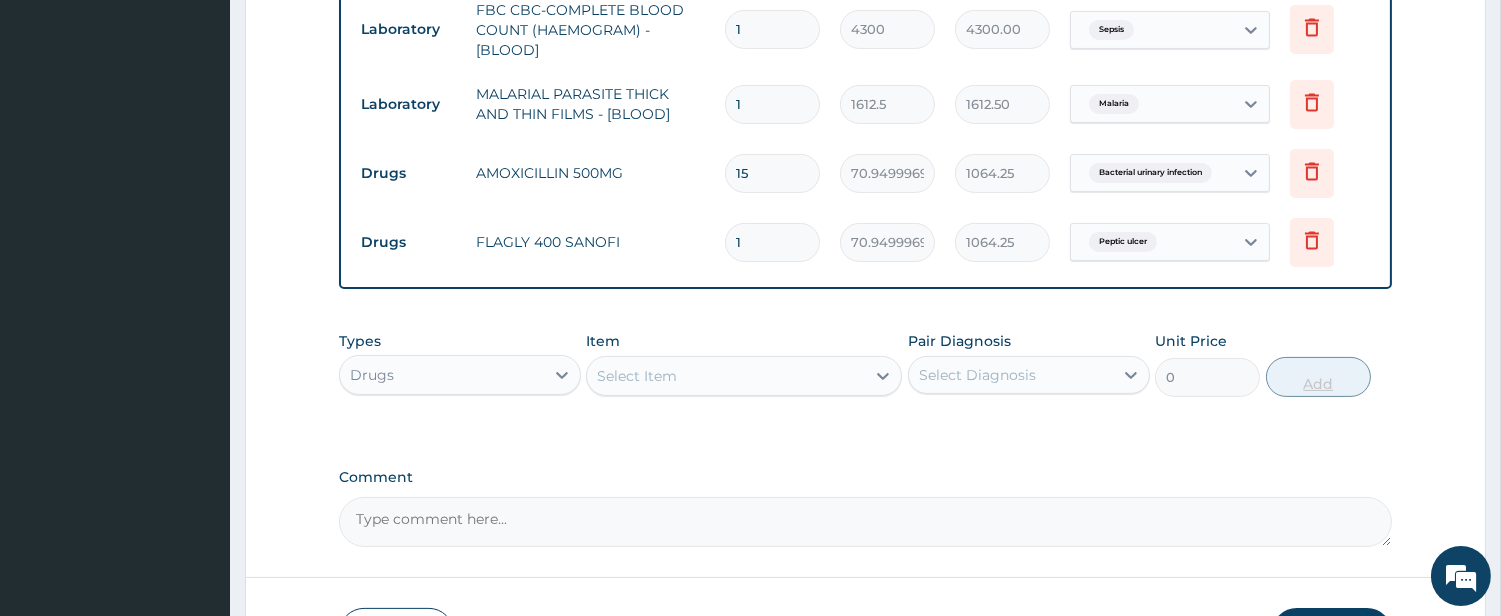 type on "1064.25" 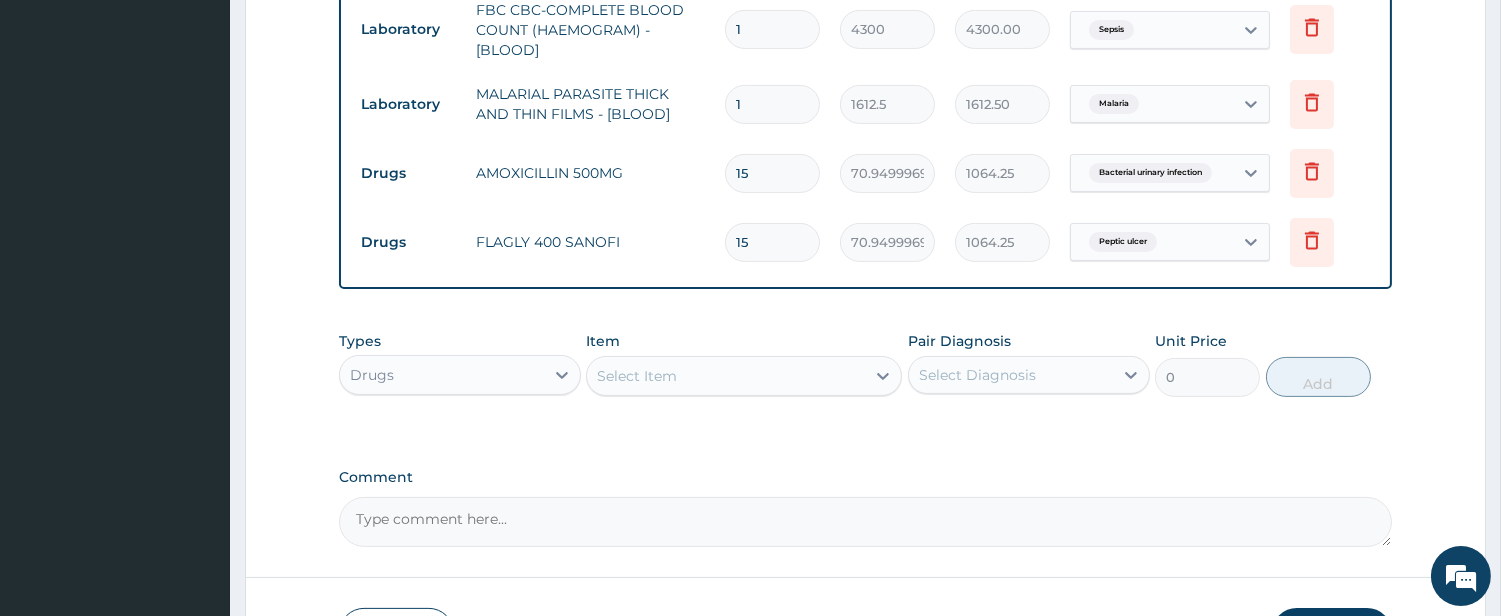 type on "15" 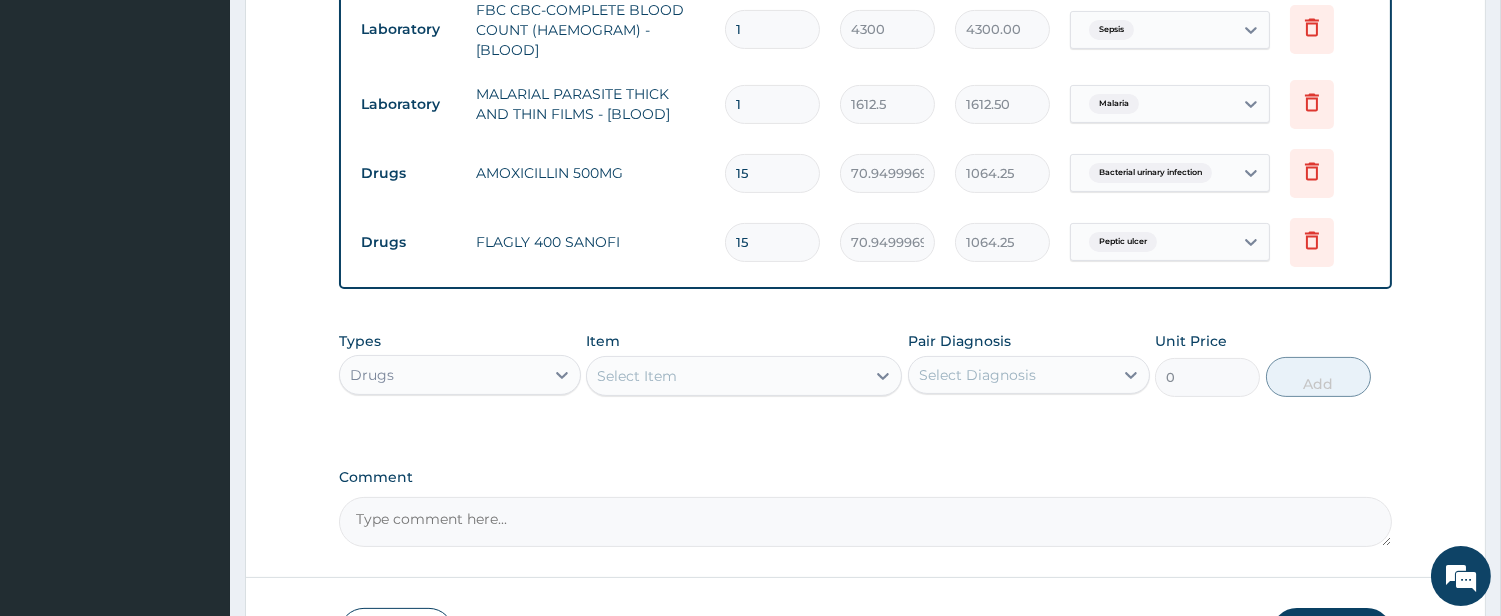 click on "Select Item" at bounding box center [726, 376] 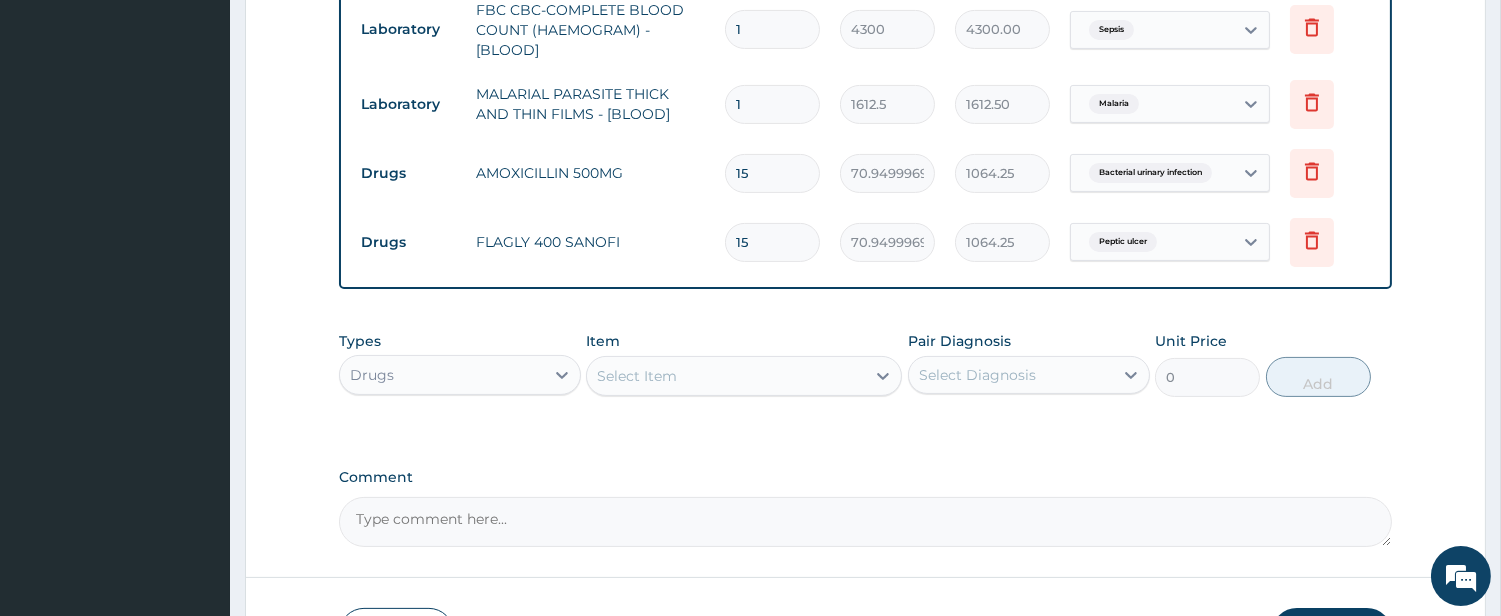 click on "Select Item" at bounding box center [726, 376] 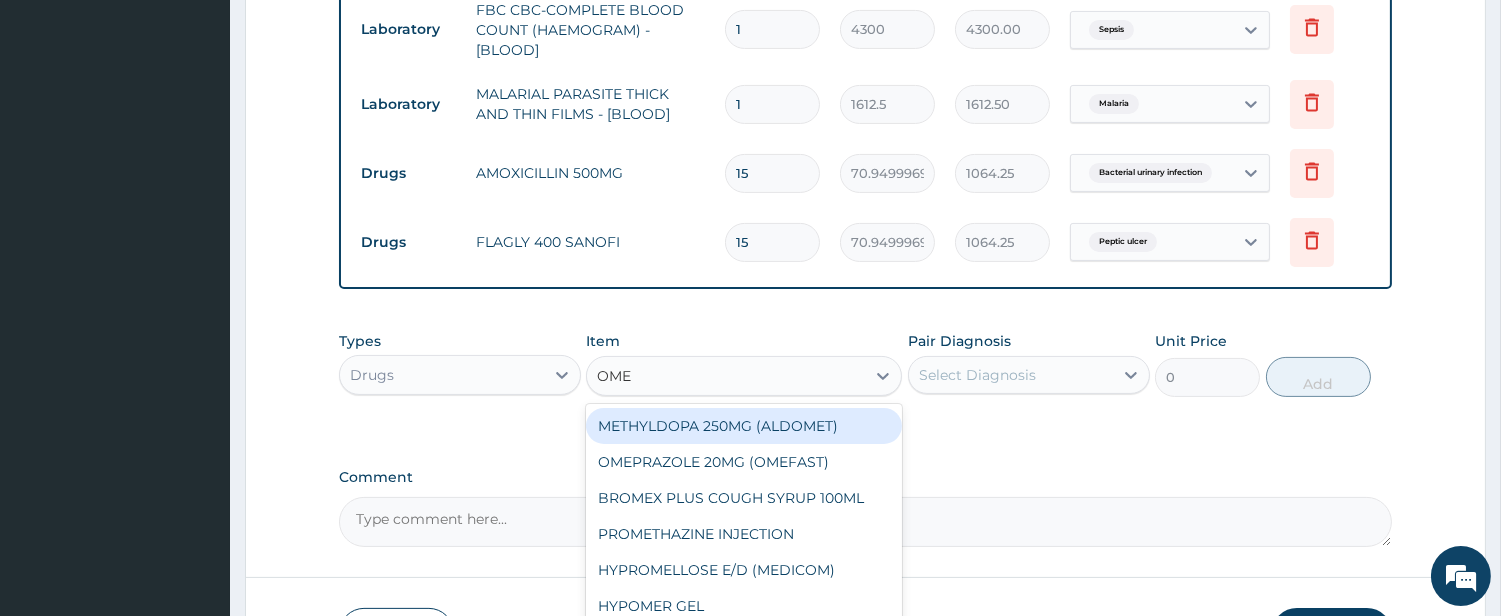 type on "OMEP" 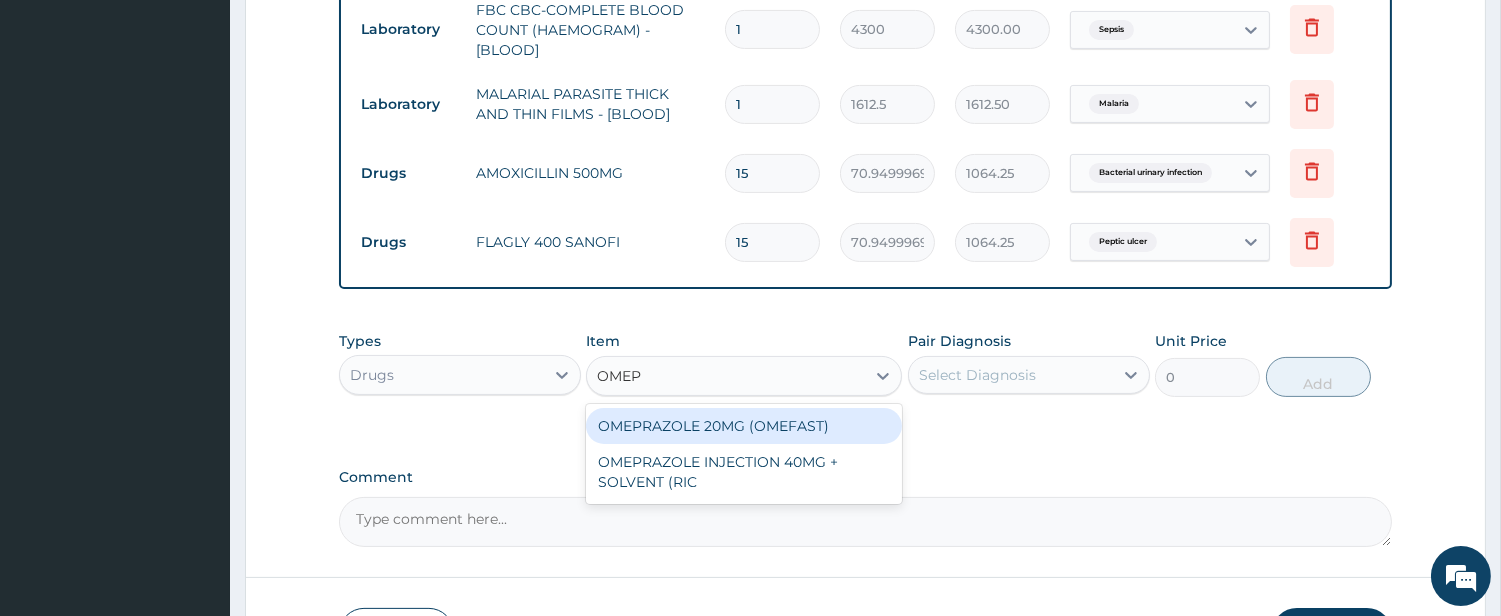 click on "OMEPRAZOLE 20MG (OMEFAST)" at bounding box center [744, 426] 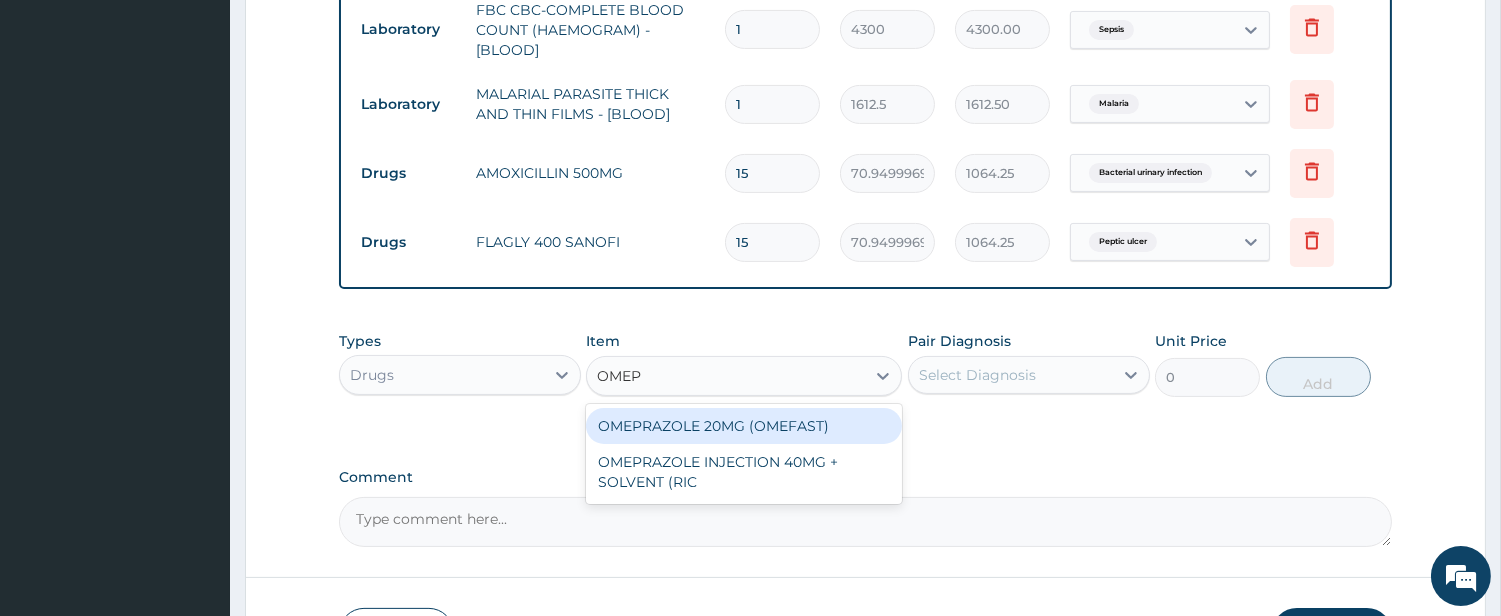 type 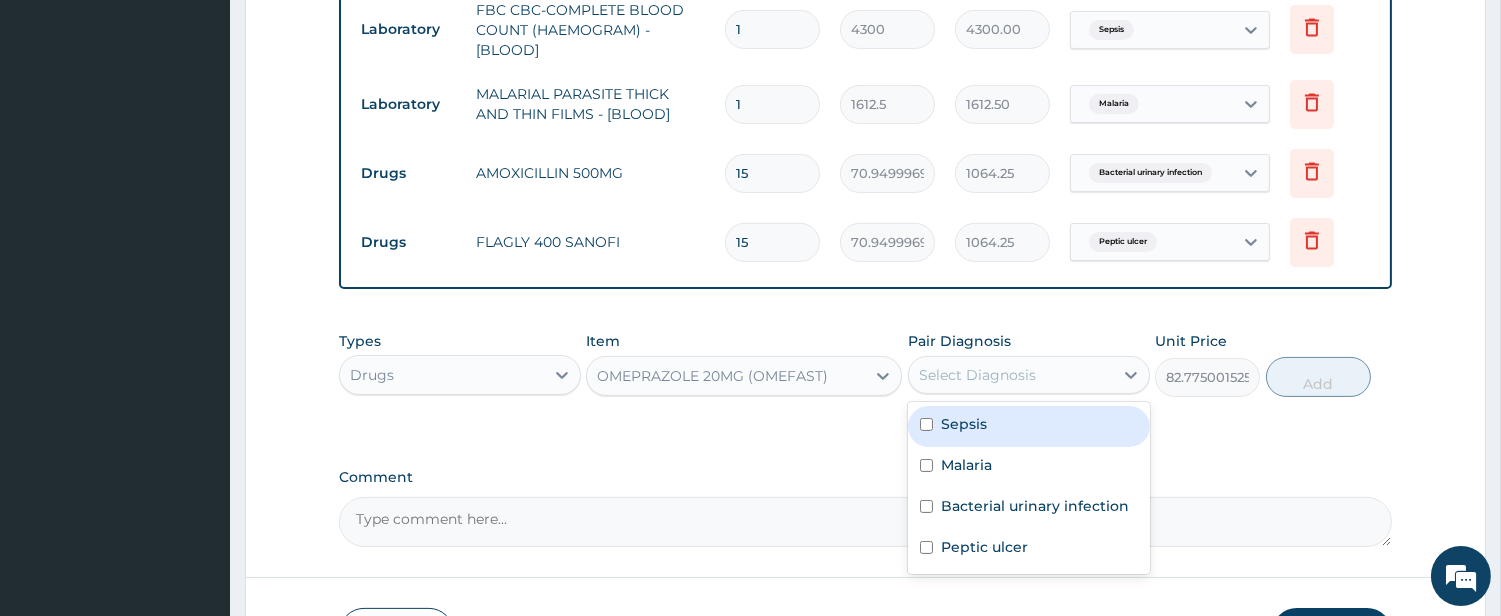 click on "Select Diagnosis" at bounding box center (977, 375) 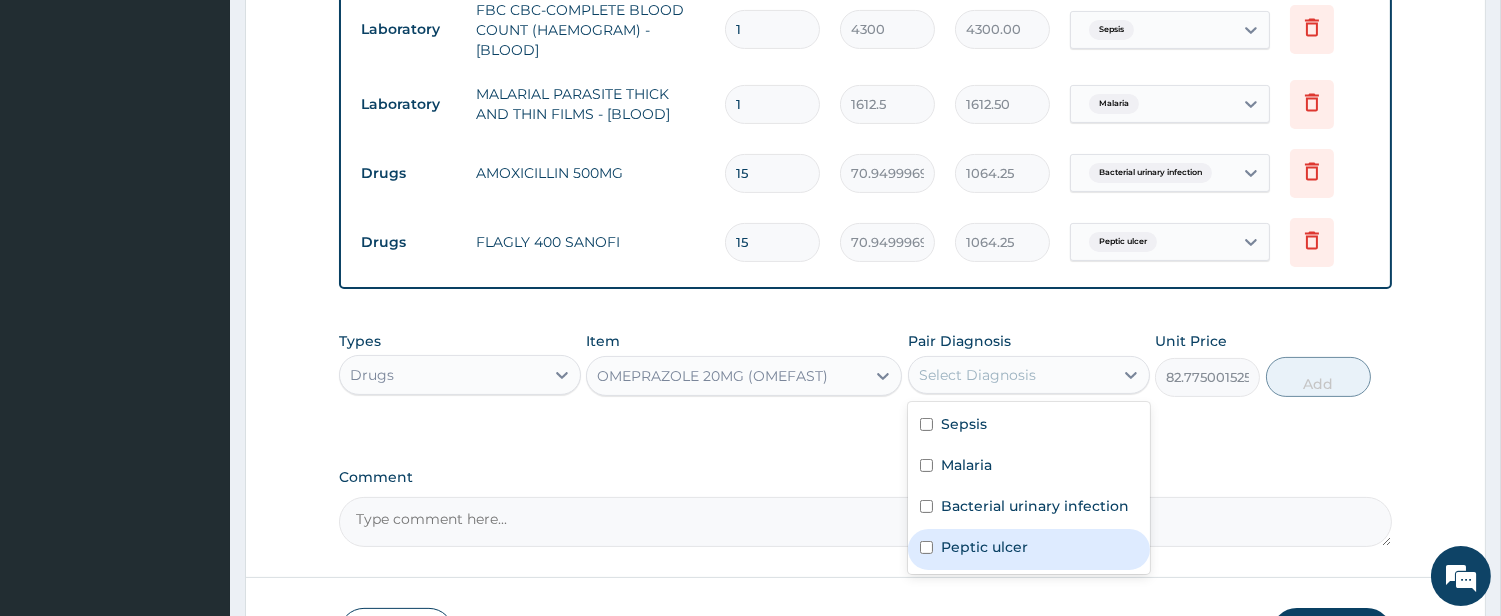 click on "Peptic ulcer" at bounding box center (984, 547) 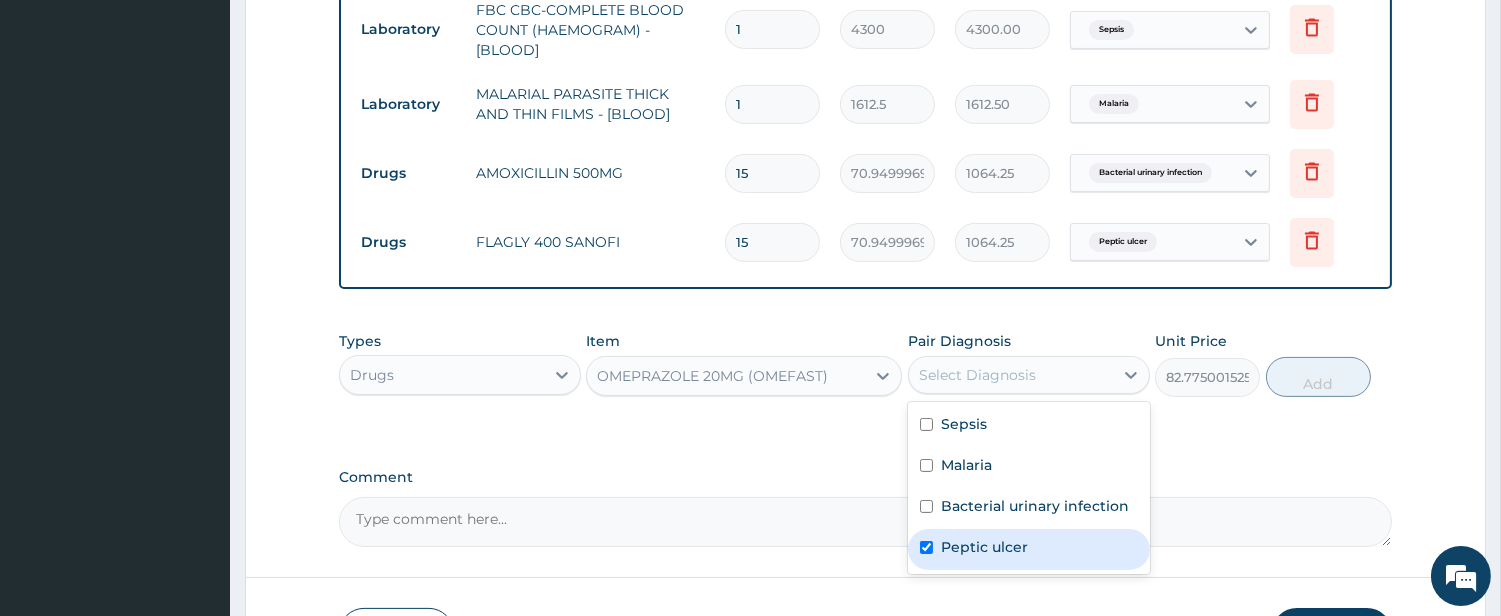 checkbox on "true" 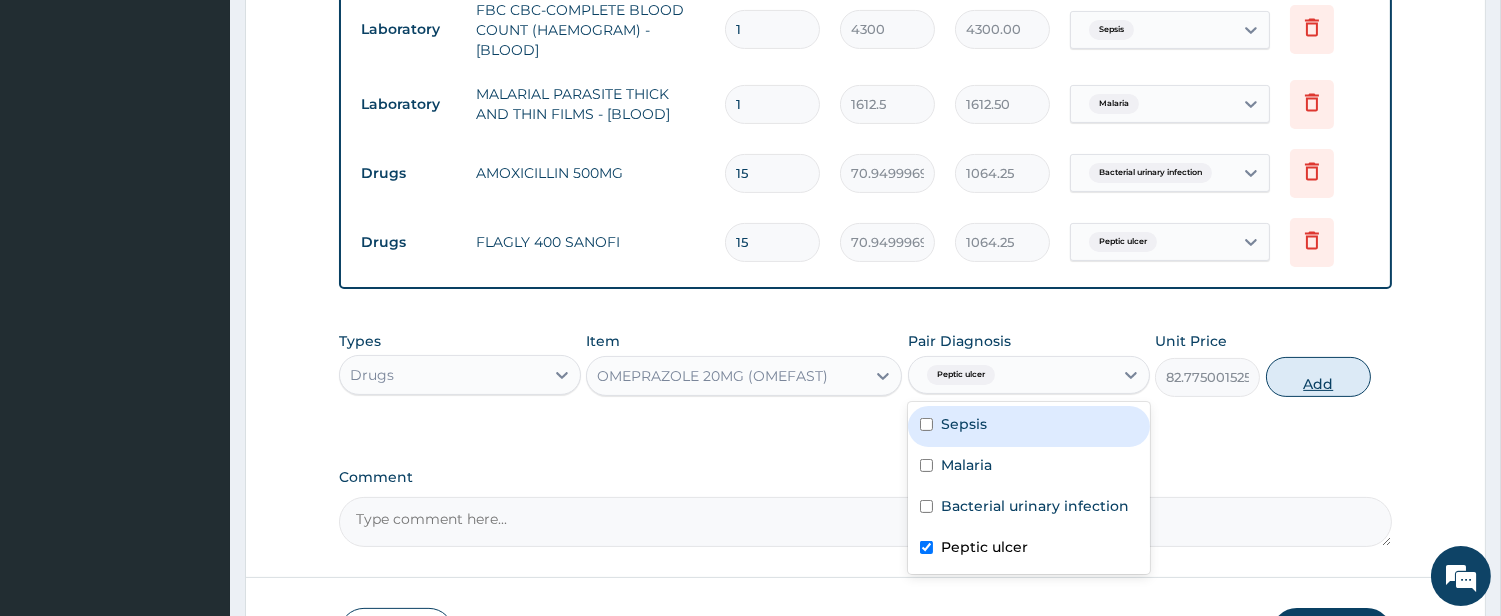 click on "Add" at bounding box center (1318, 377) 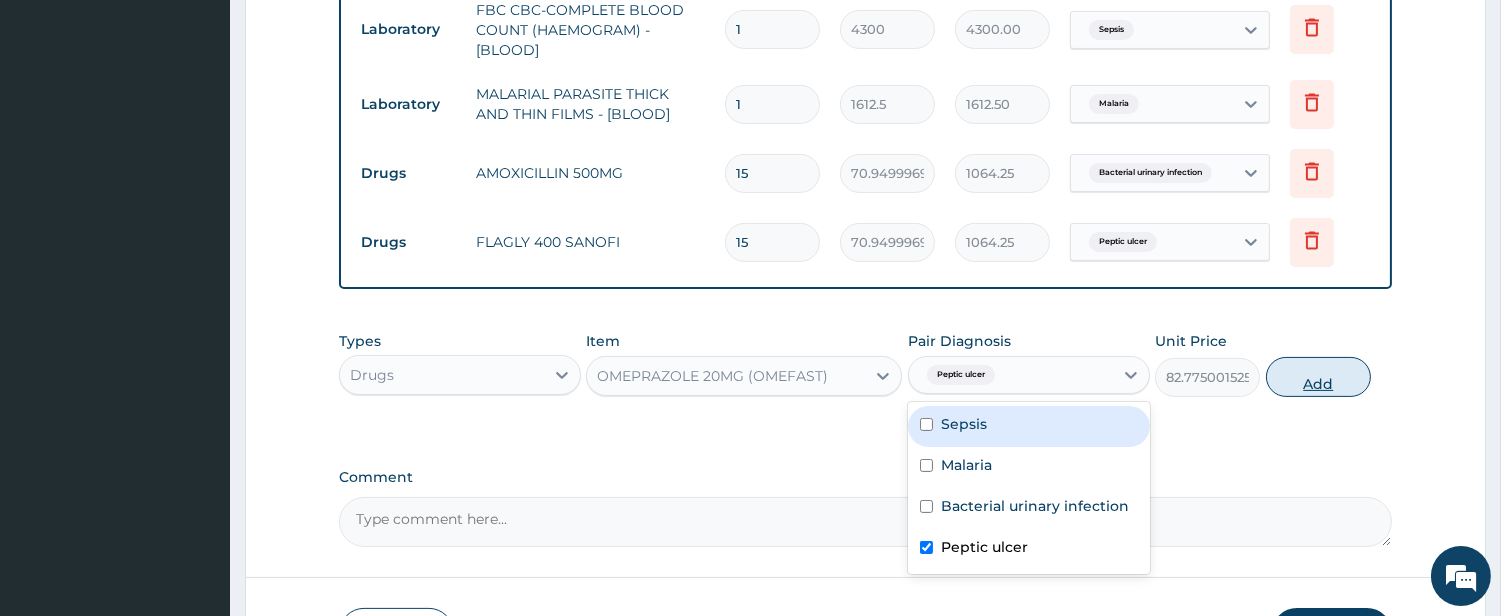 type on "0" 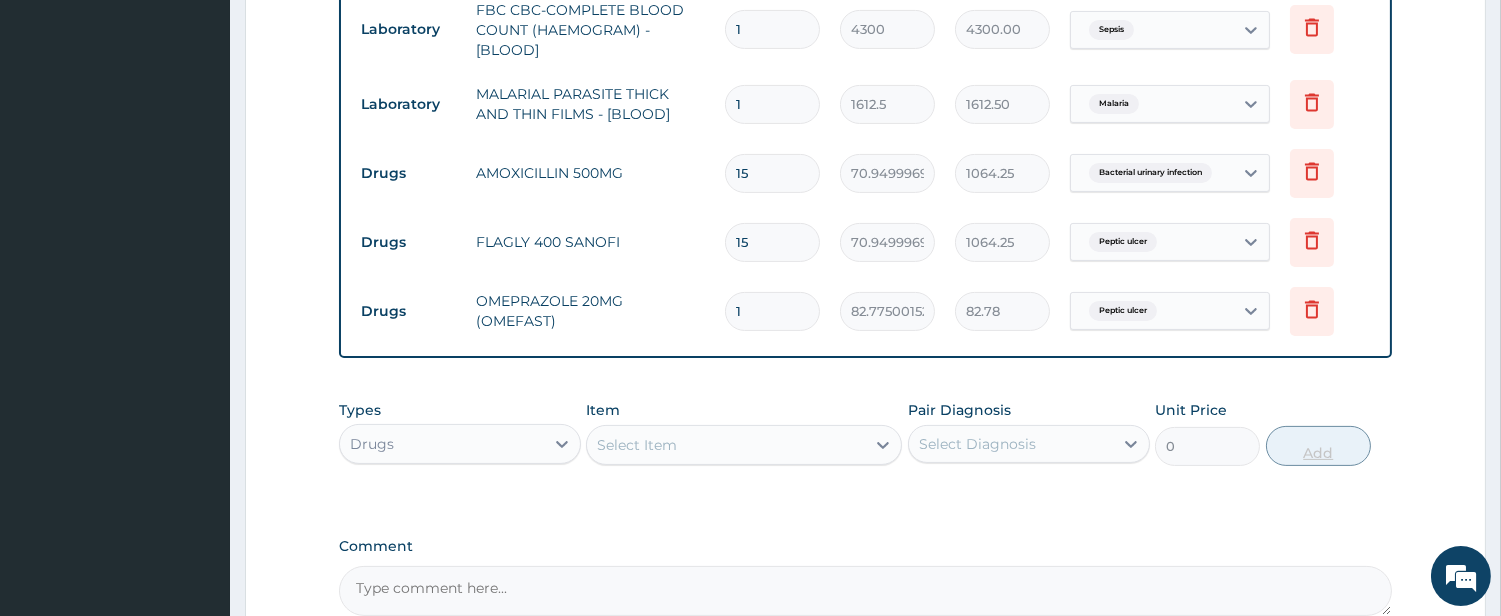 type on "14" 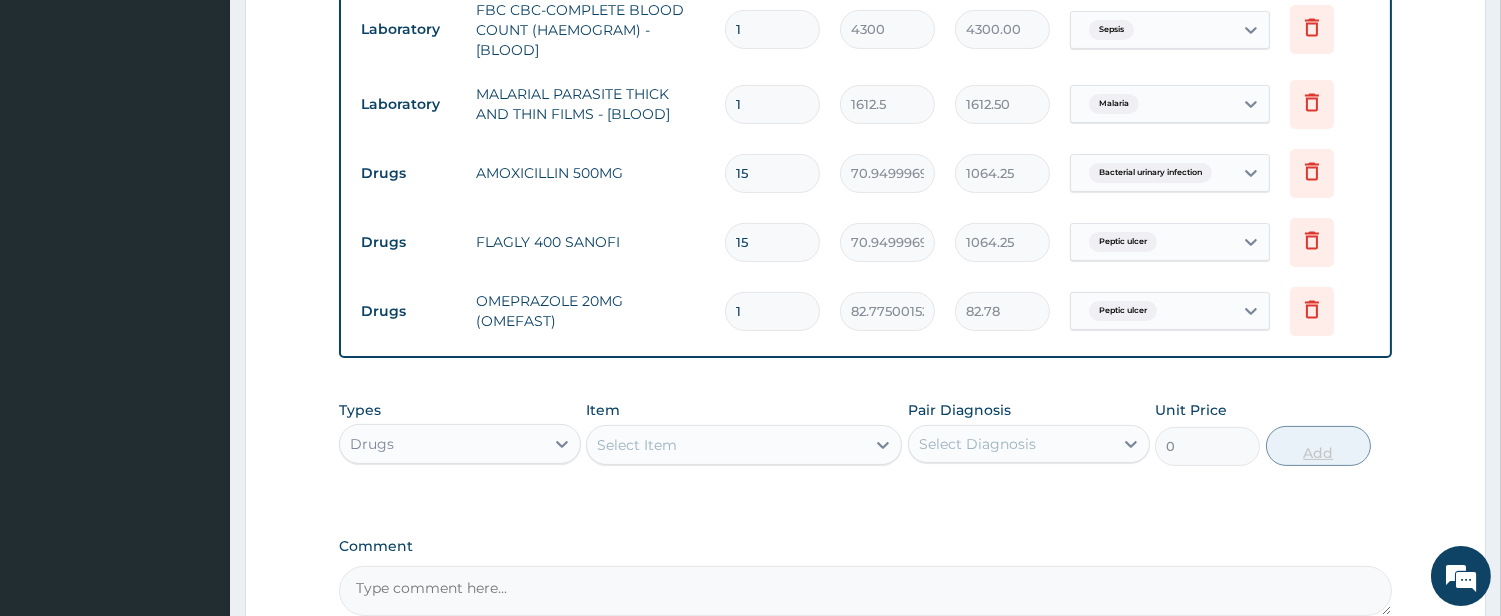 type on "1158.85" 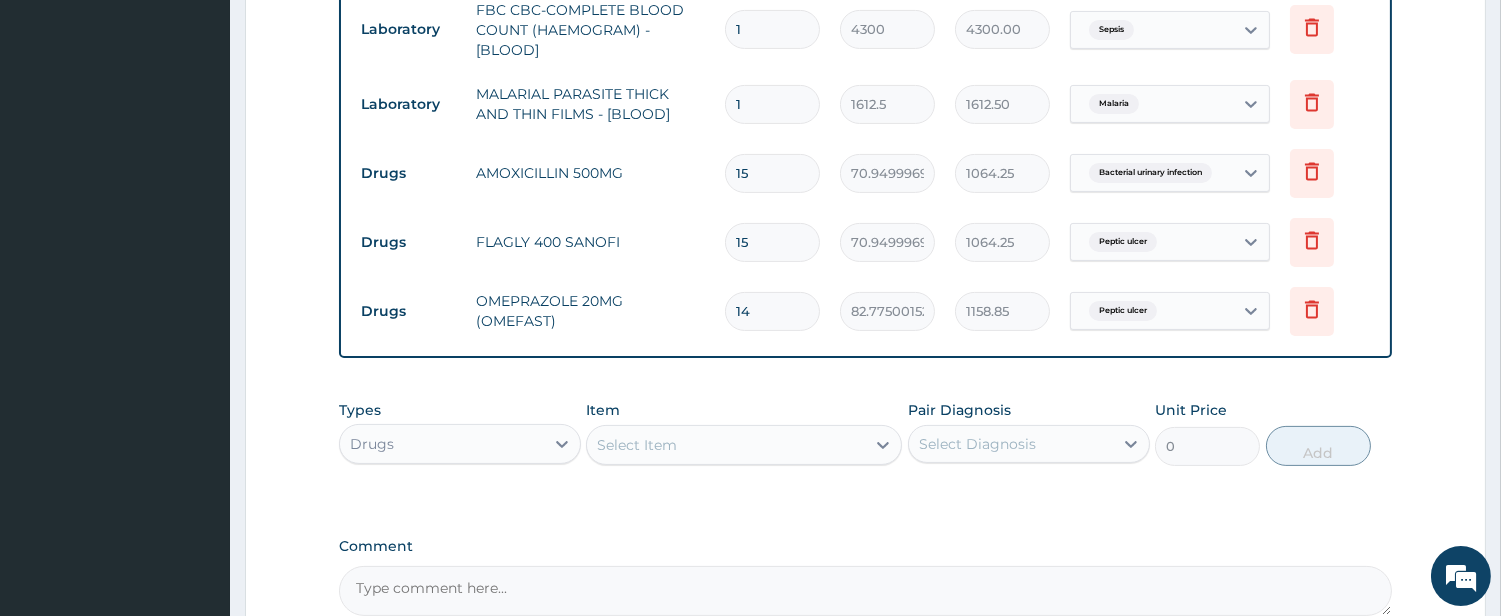 type on "14" 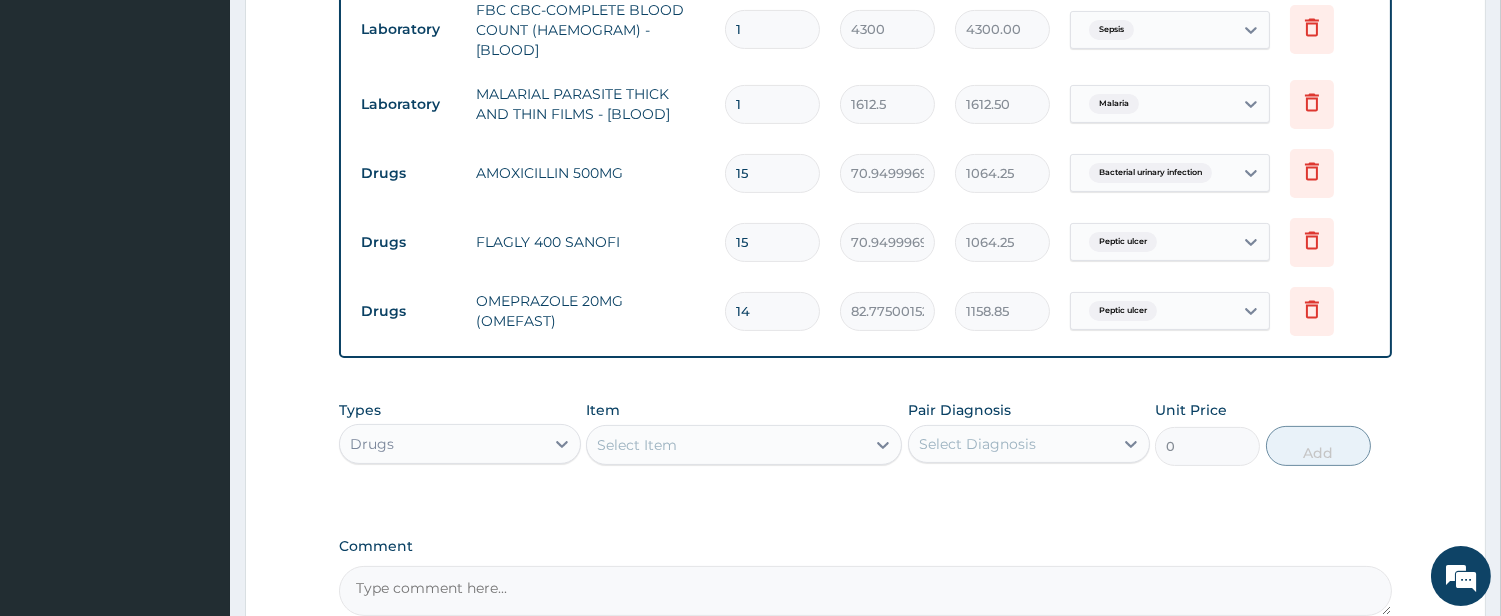 click on "Select Item" at bounding box center (726, 445) 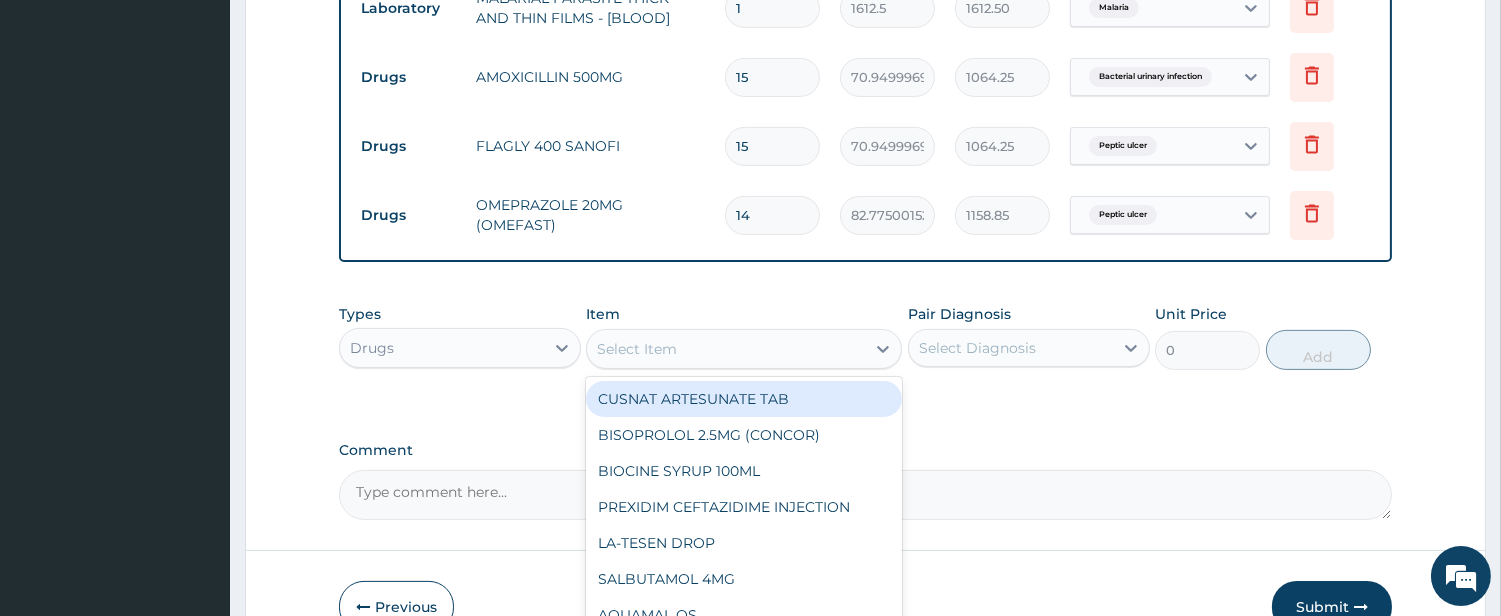 scroll, scrollTop: 1097, scrollLeft: 0, axis: vertical 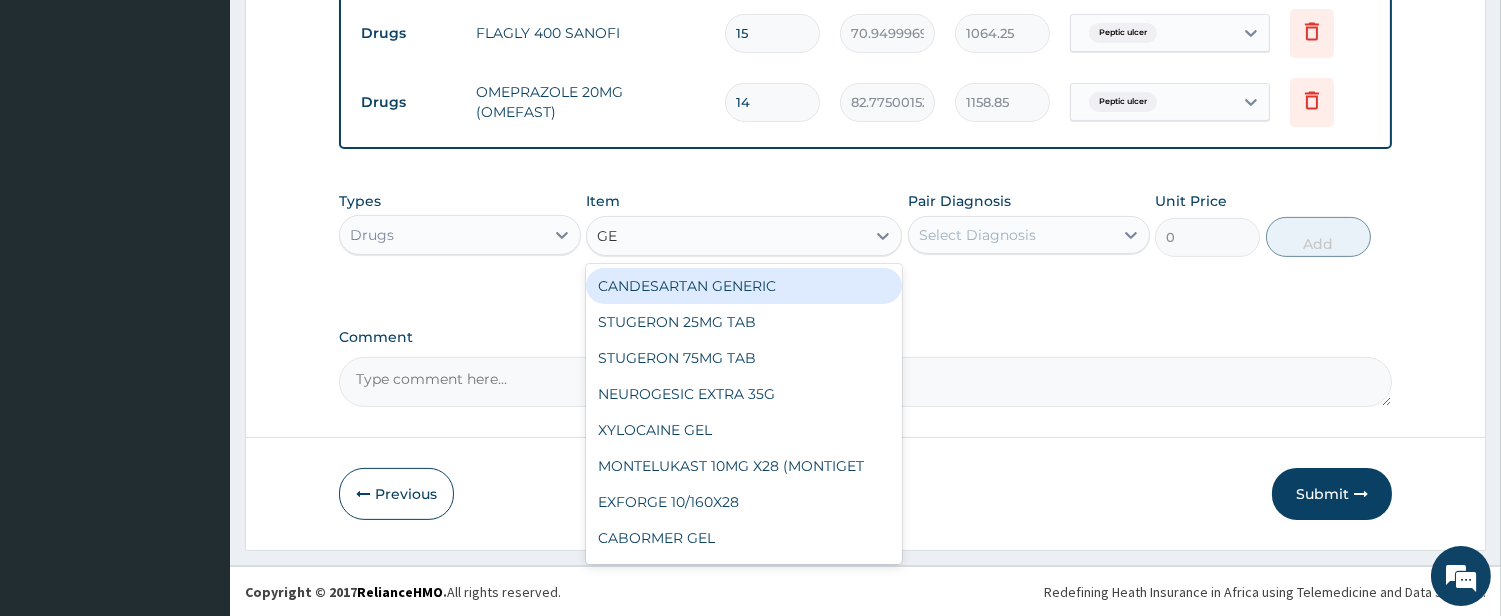 type on "GES" 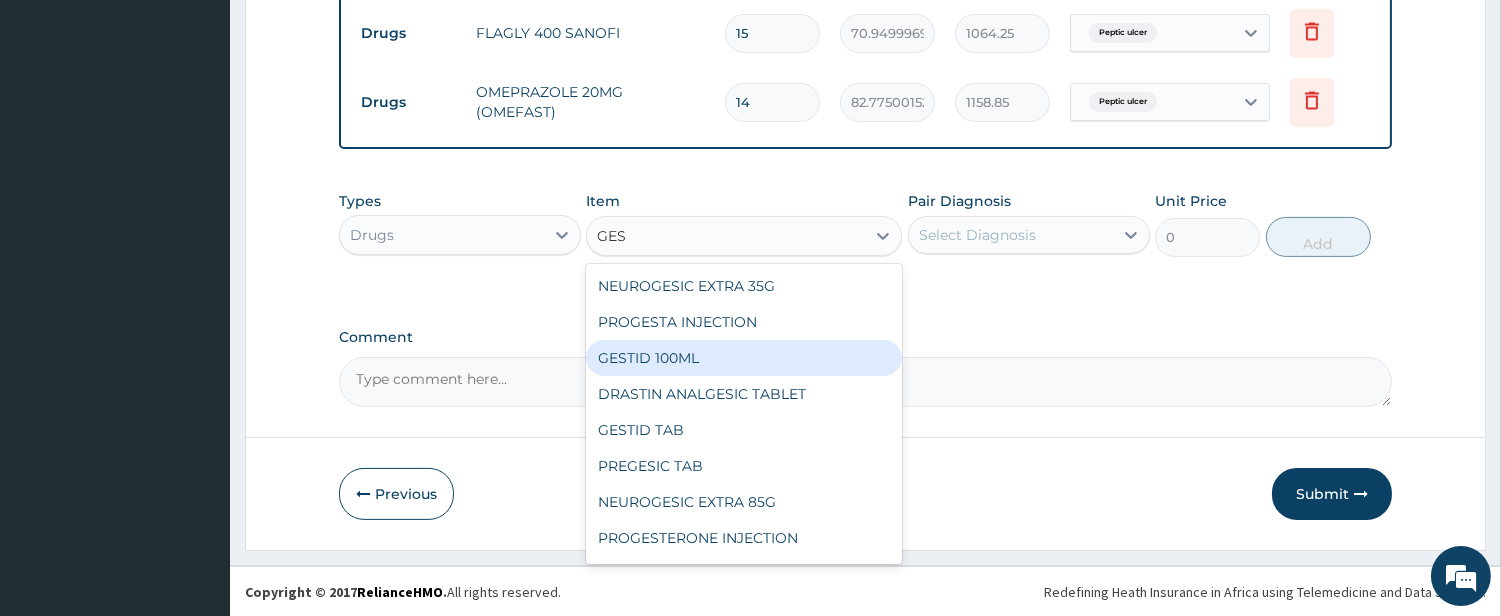 scroll, scrollTop: 67, scrollLeft: 0, axis: vertical 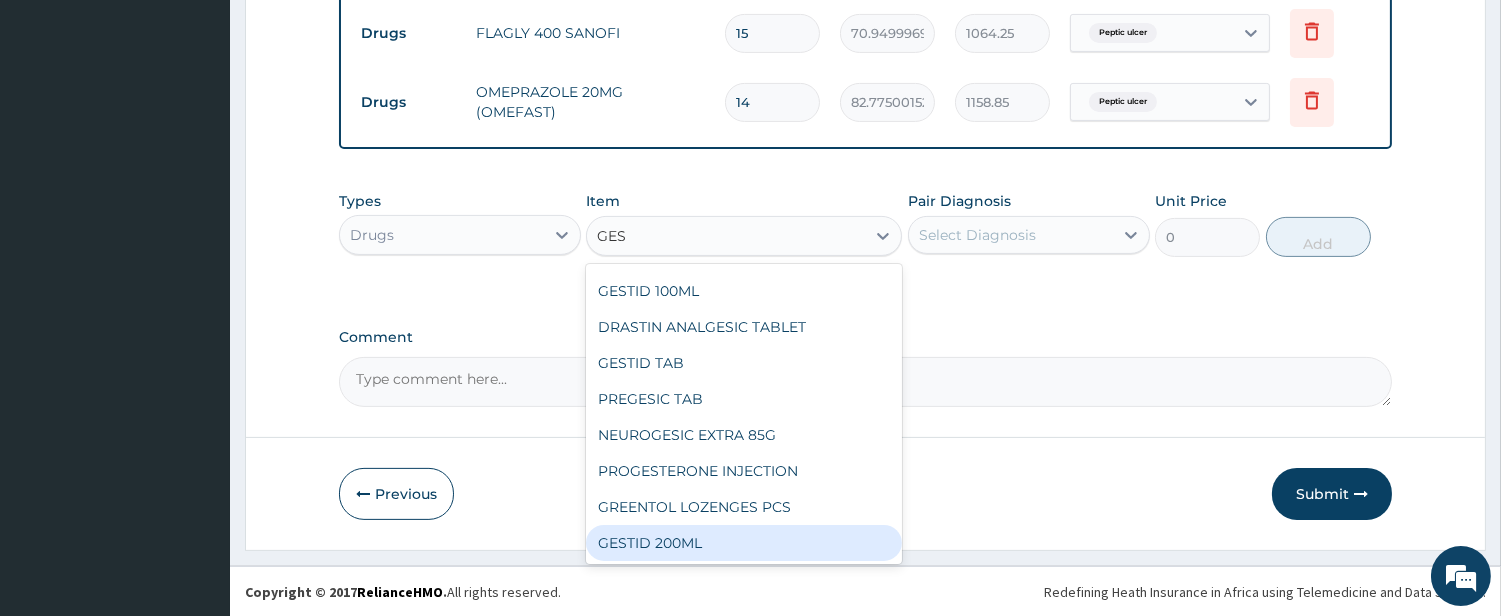 click on "GESTID 200ML" at bounding box center [744, 543] 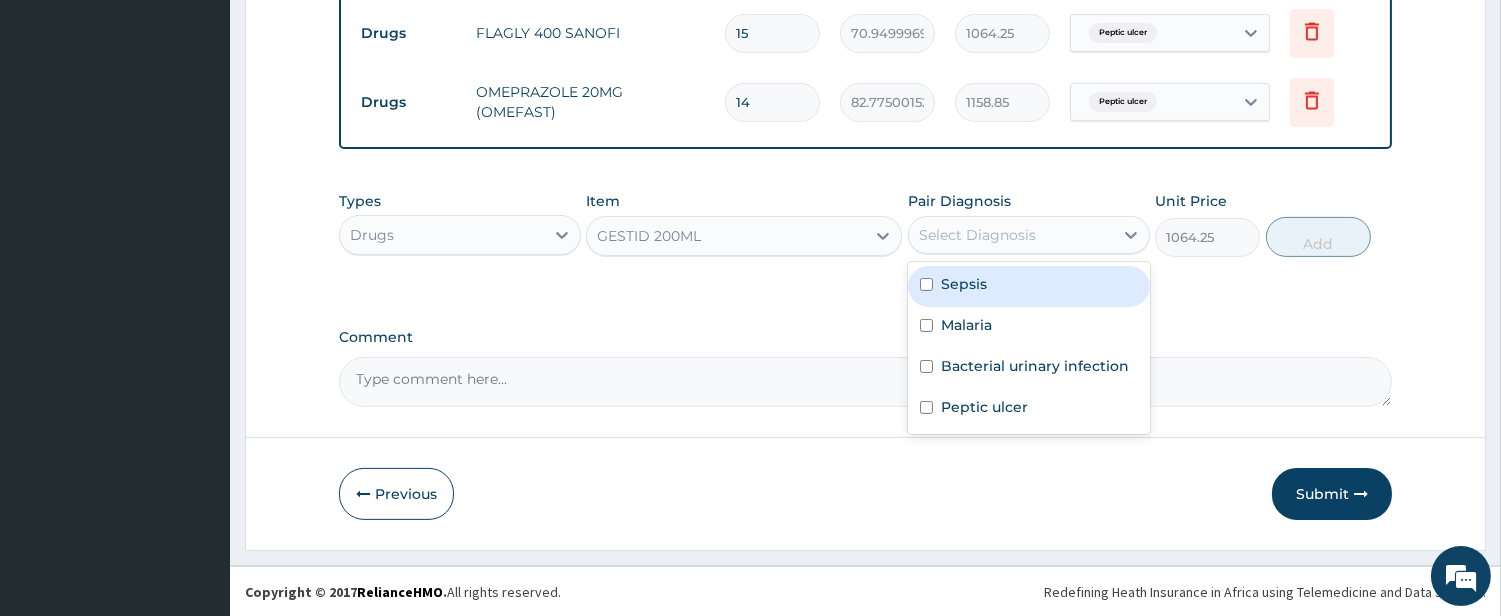 click on "Select Diagnosis" at bounding box center (1011, 235) 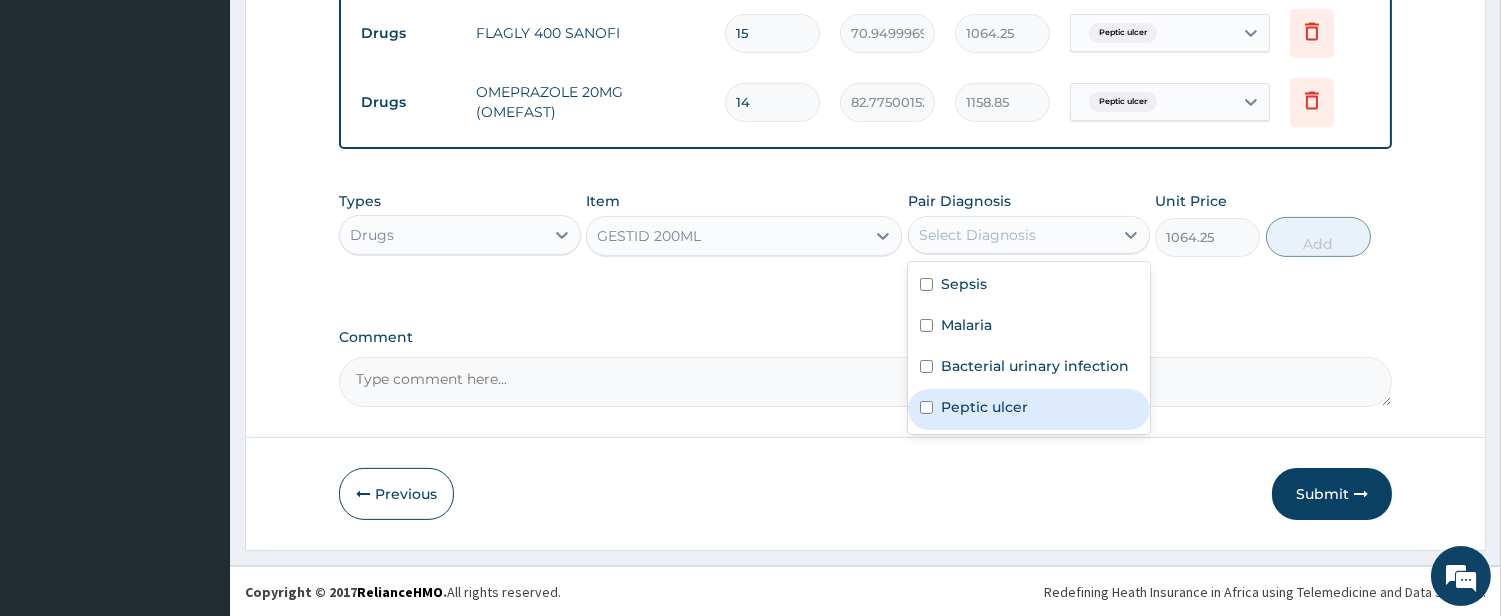 click on "Peptic ulcer" at bounding box center [984, 407] 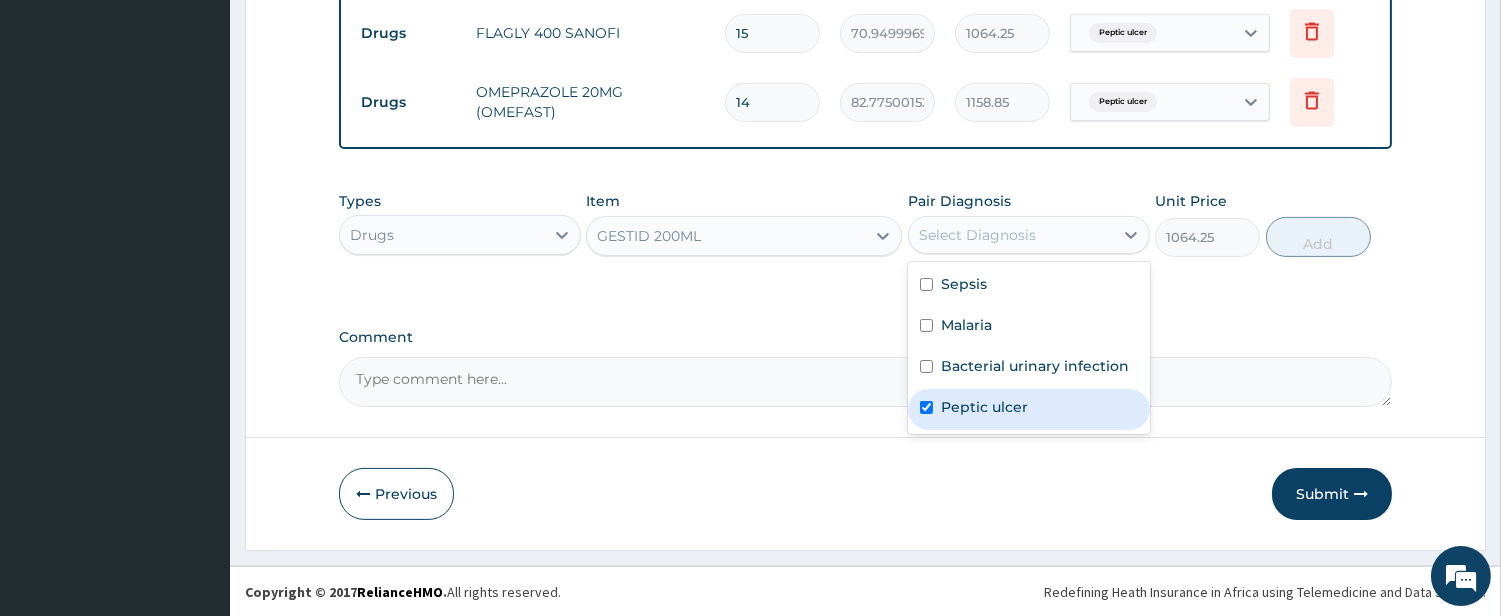 checkbox on "true" 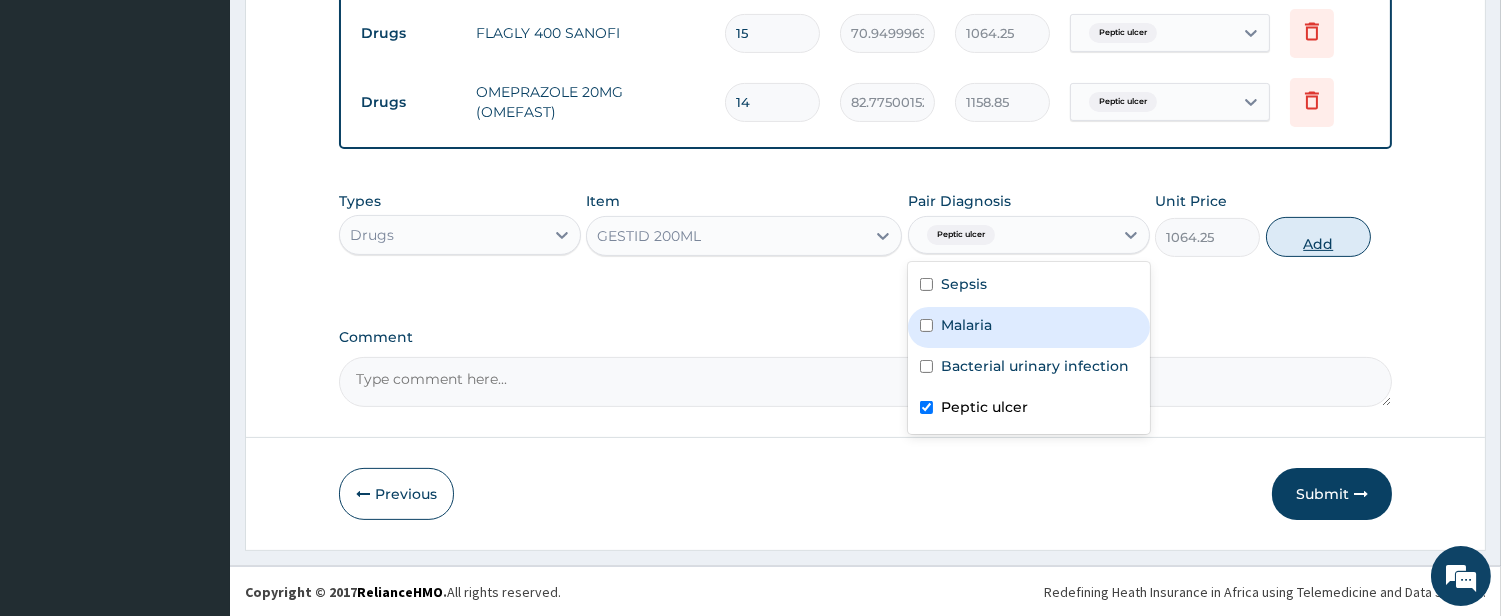 click on "Add" at bounding box center [1318, 237] 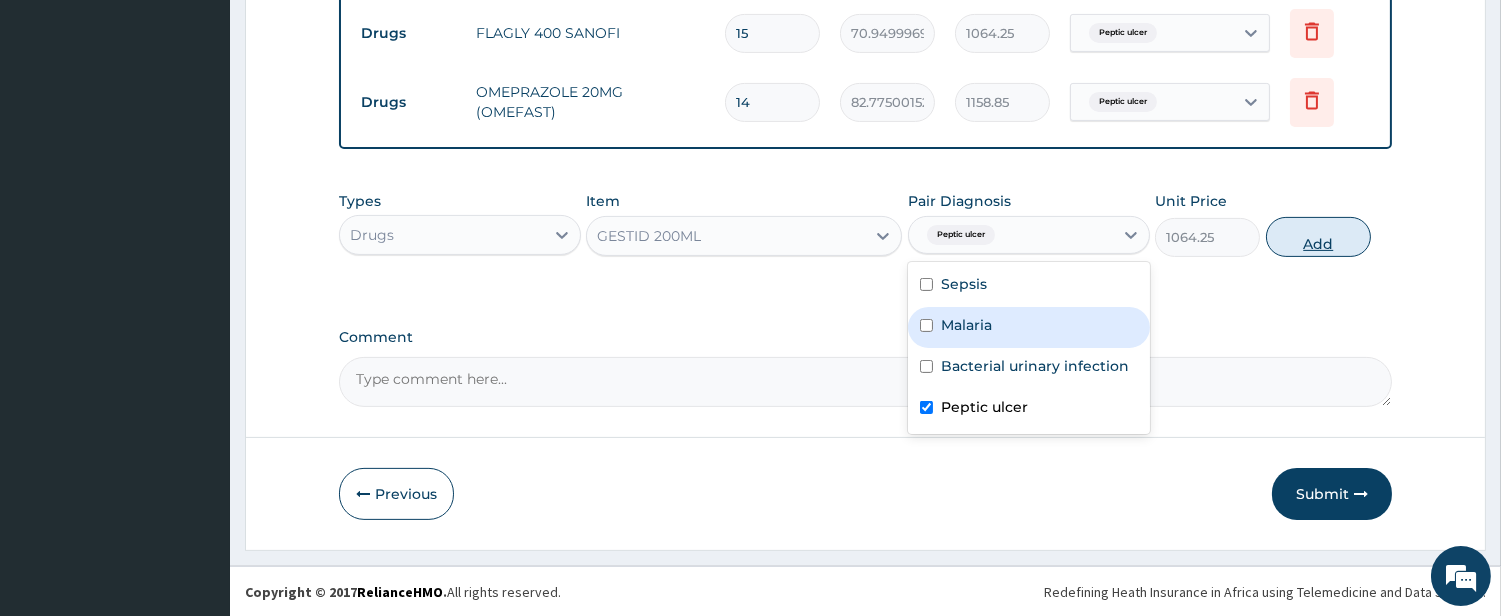 type on "0" 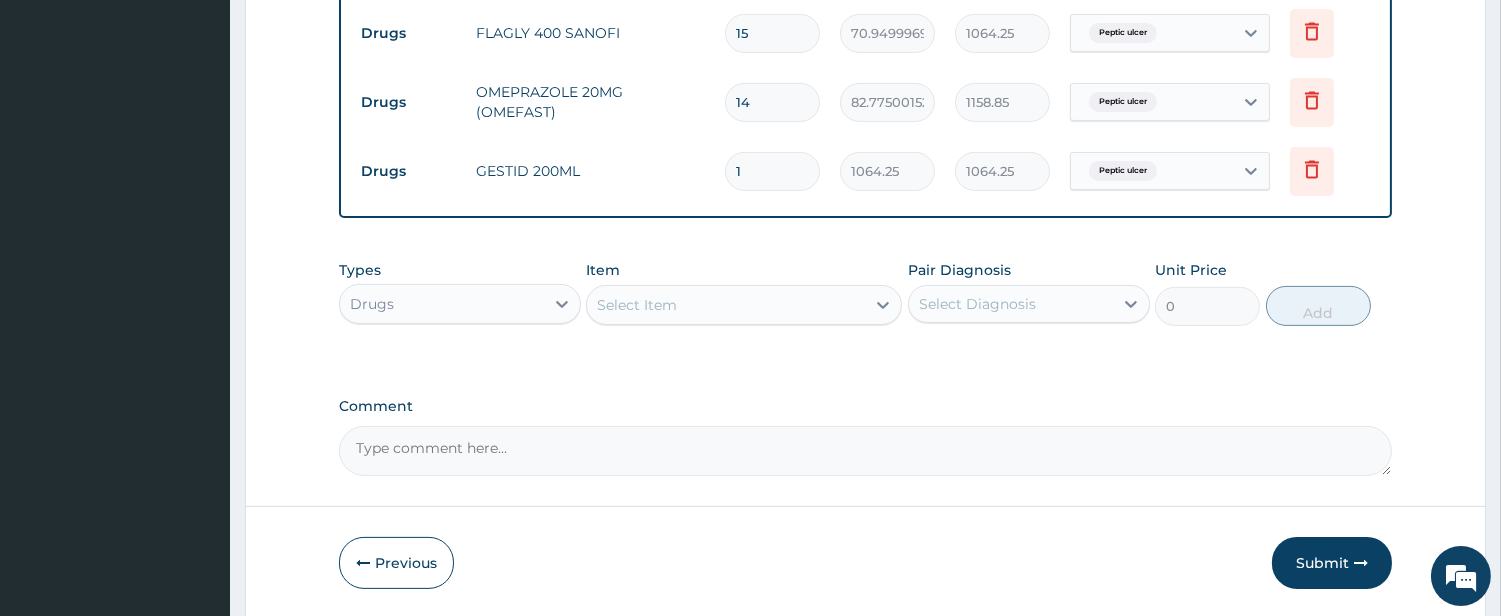 click on "Select Item" at bounding box center [726, 305] 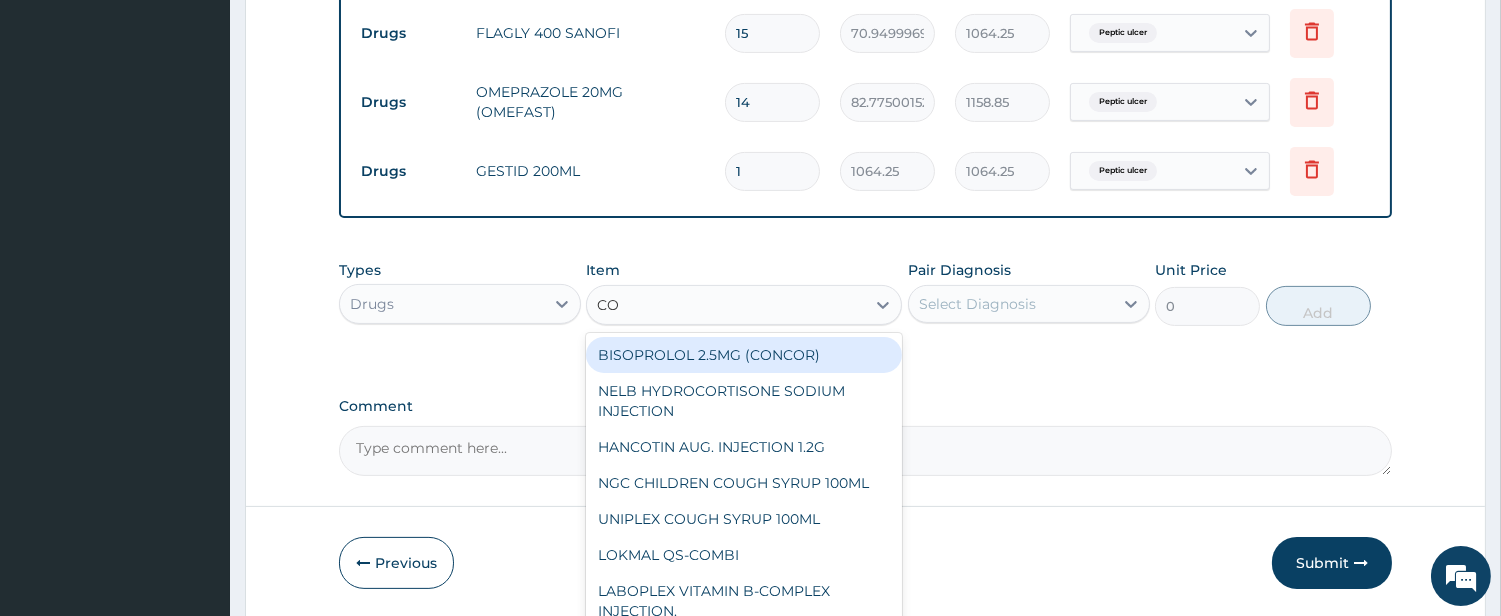 type on "COA" 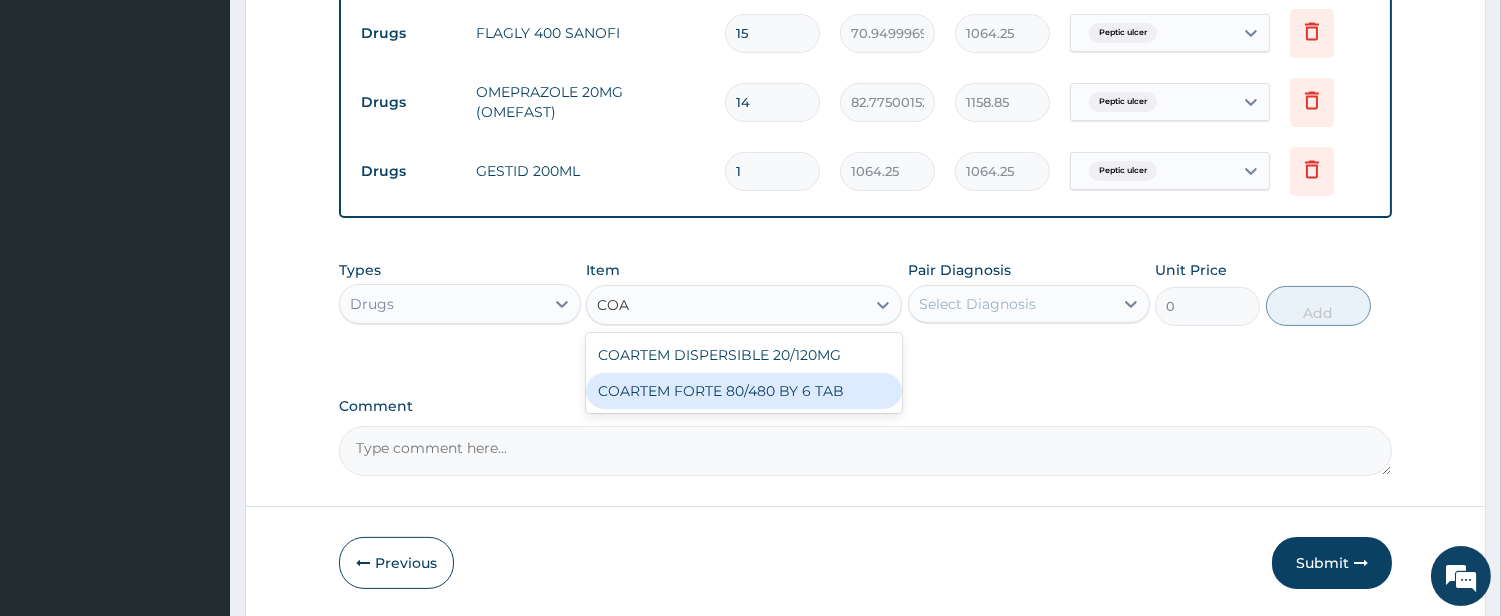 click on "COARTEM FORTE 80/480 BY 6 TAB" at bounding box center [744, 391] 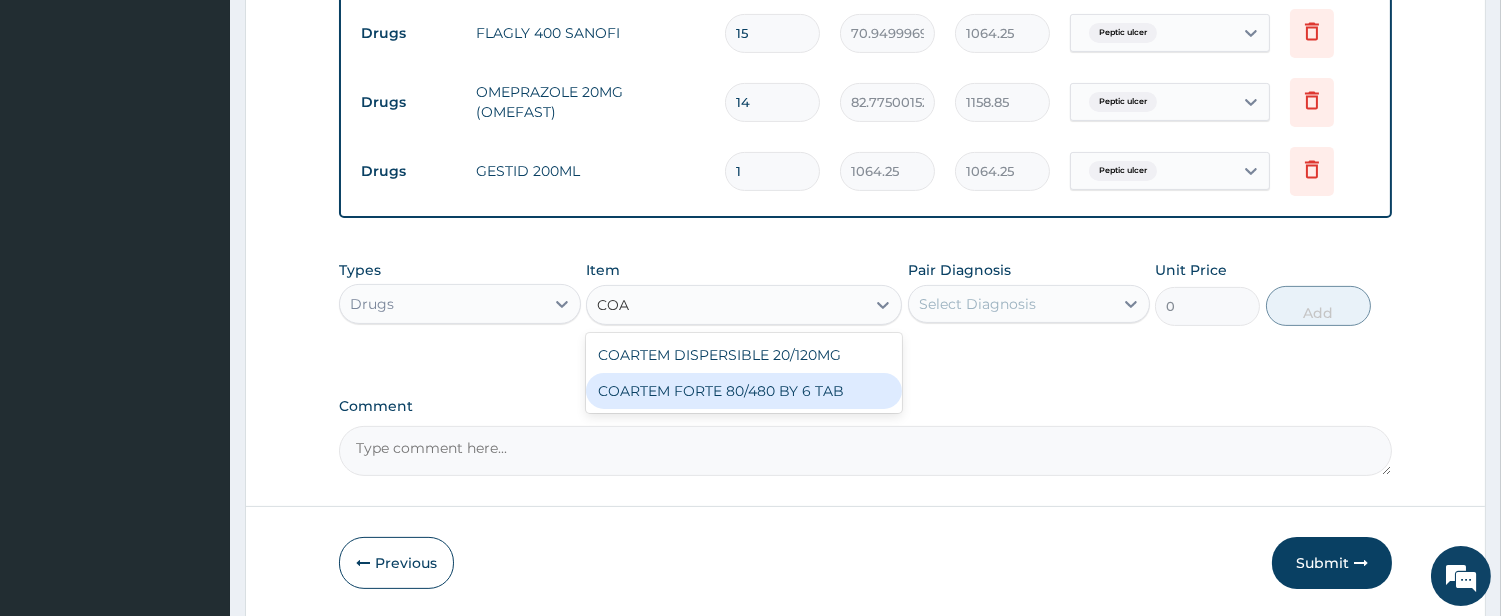 type 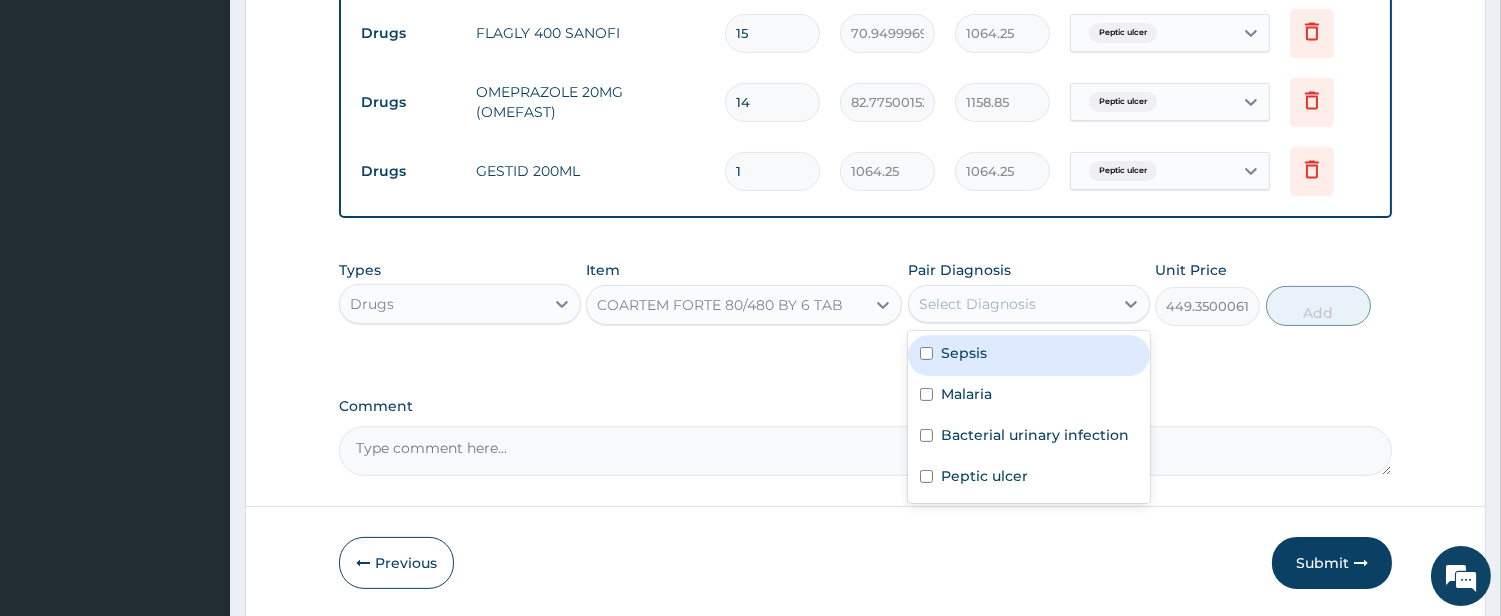 click on "Select Diagnosis" at bounding box center (977, 304) 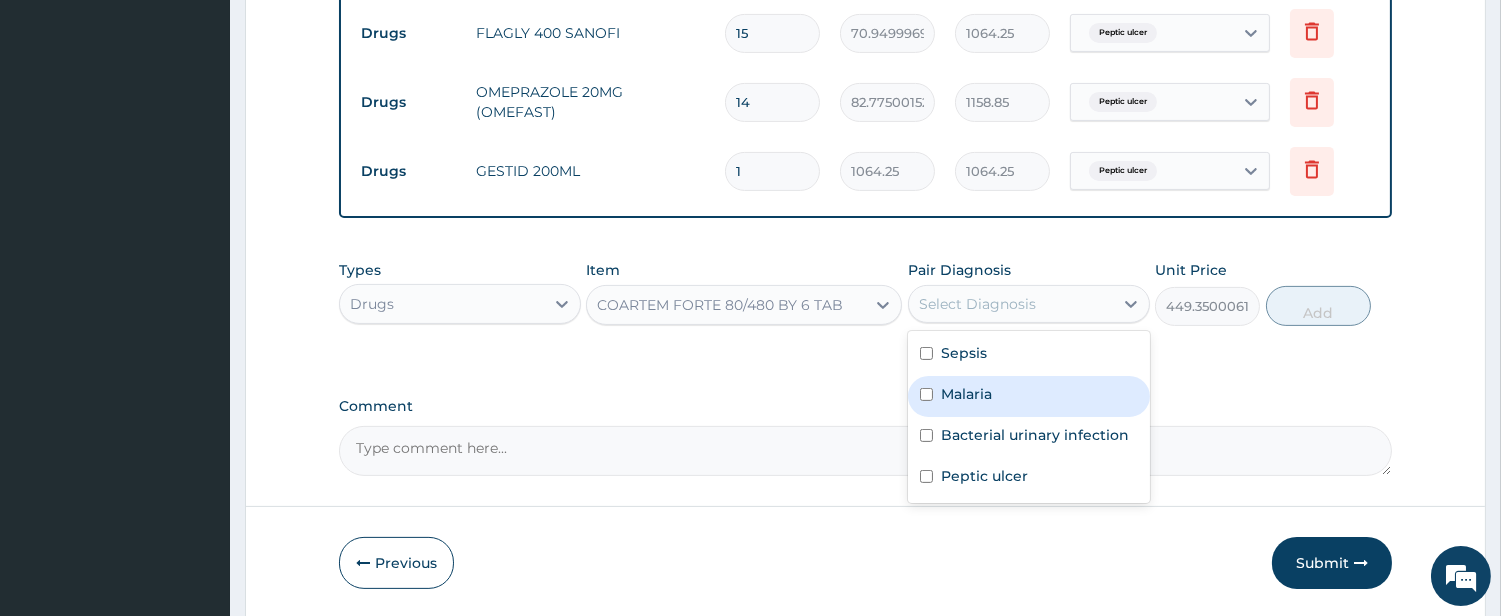 click on "Malaria" at bounding box center (966, 394) 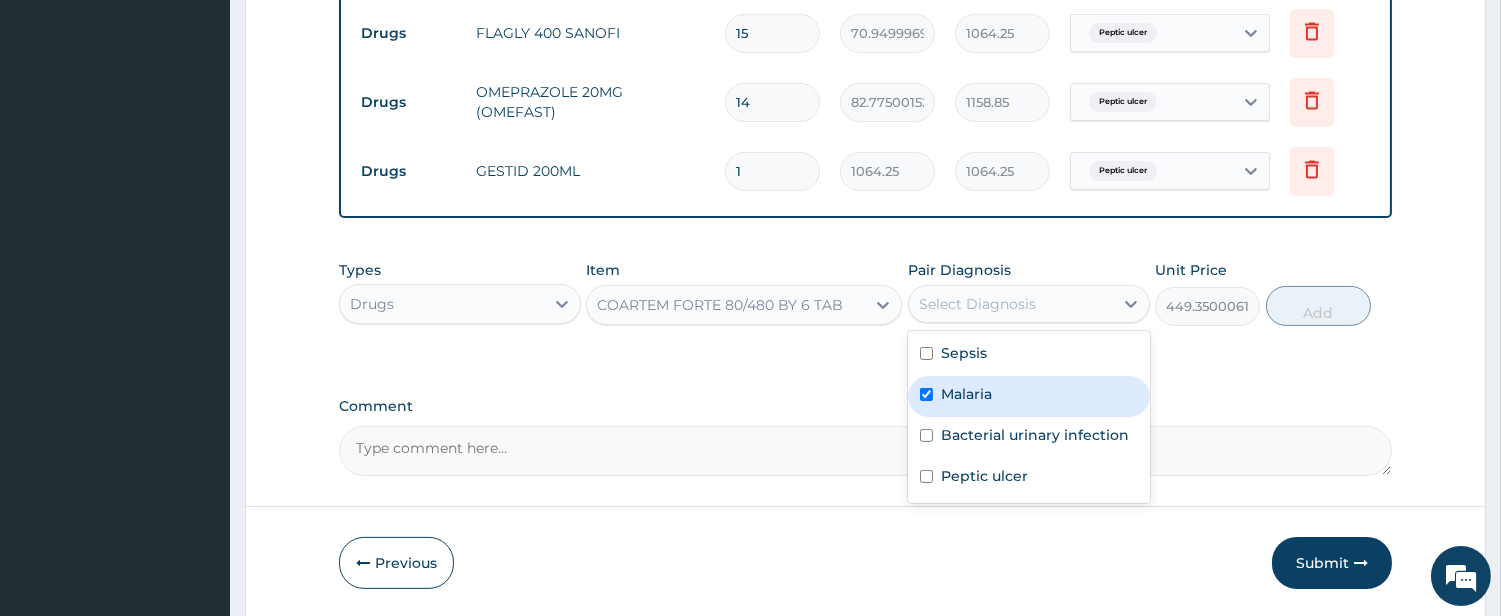checkbox on "true" 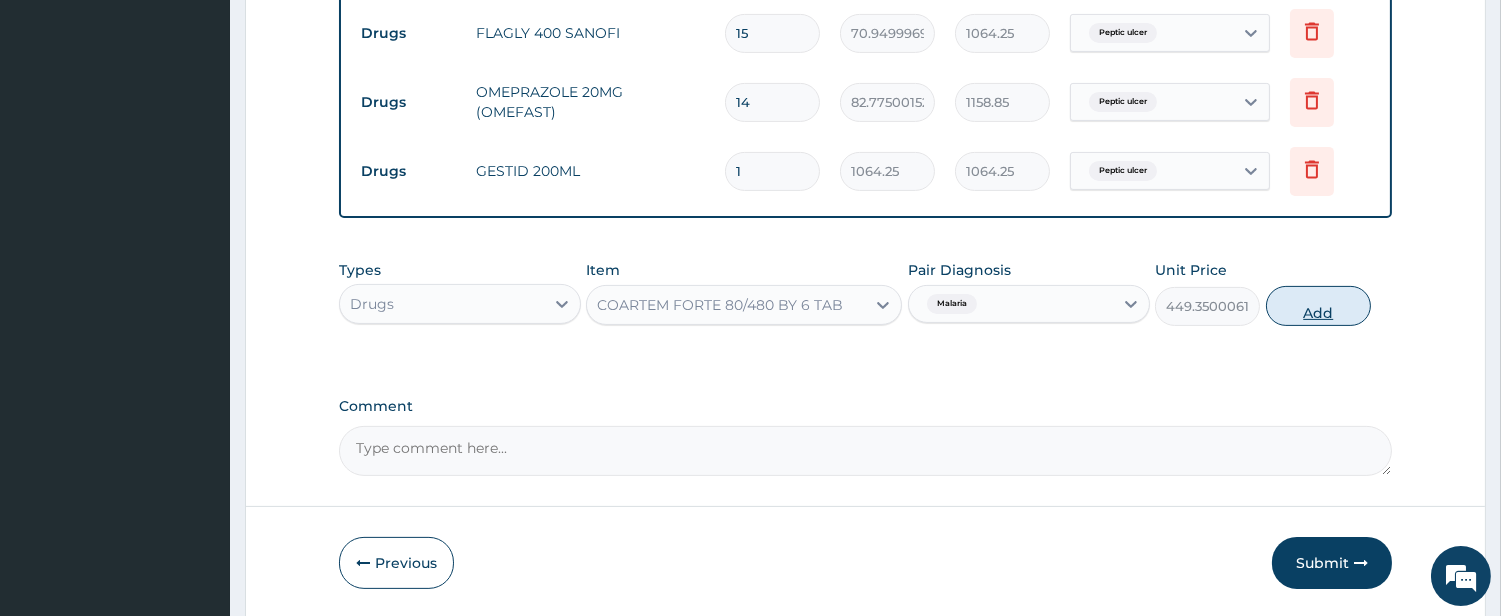 click on "Add" at bounding box center (1318, 306) 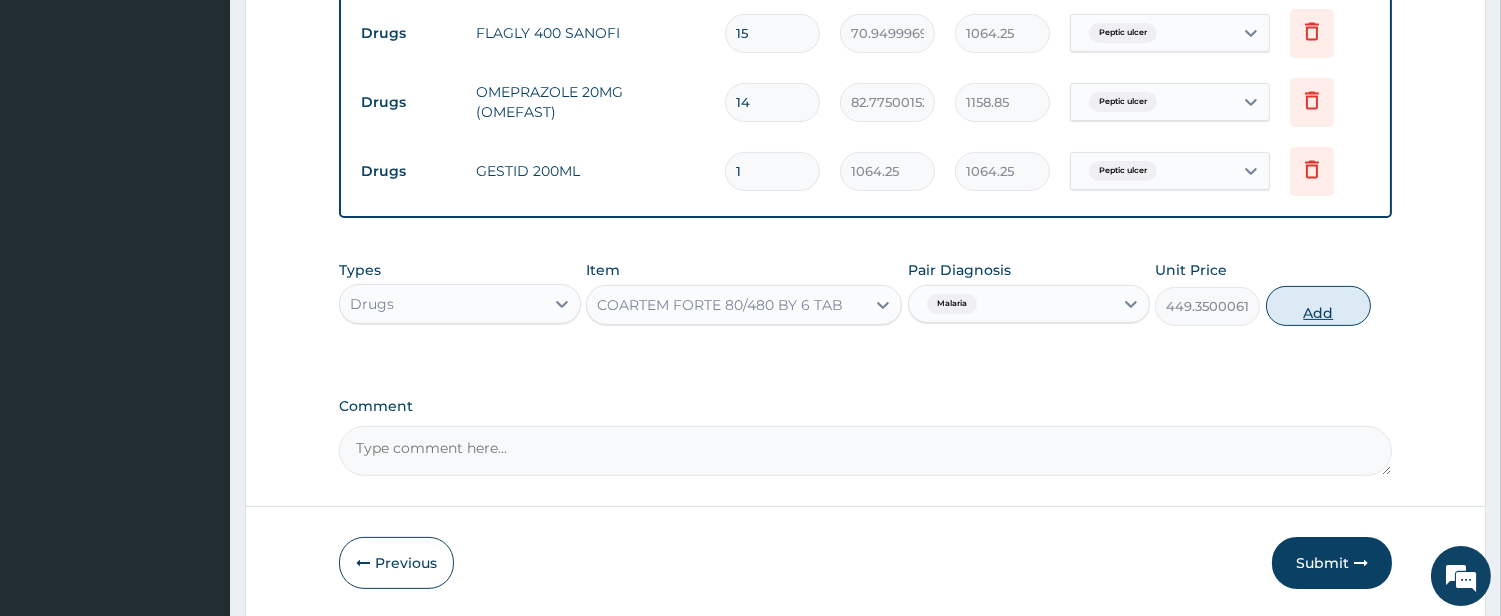 type on "0" 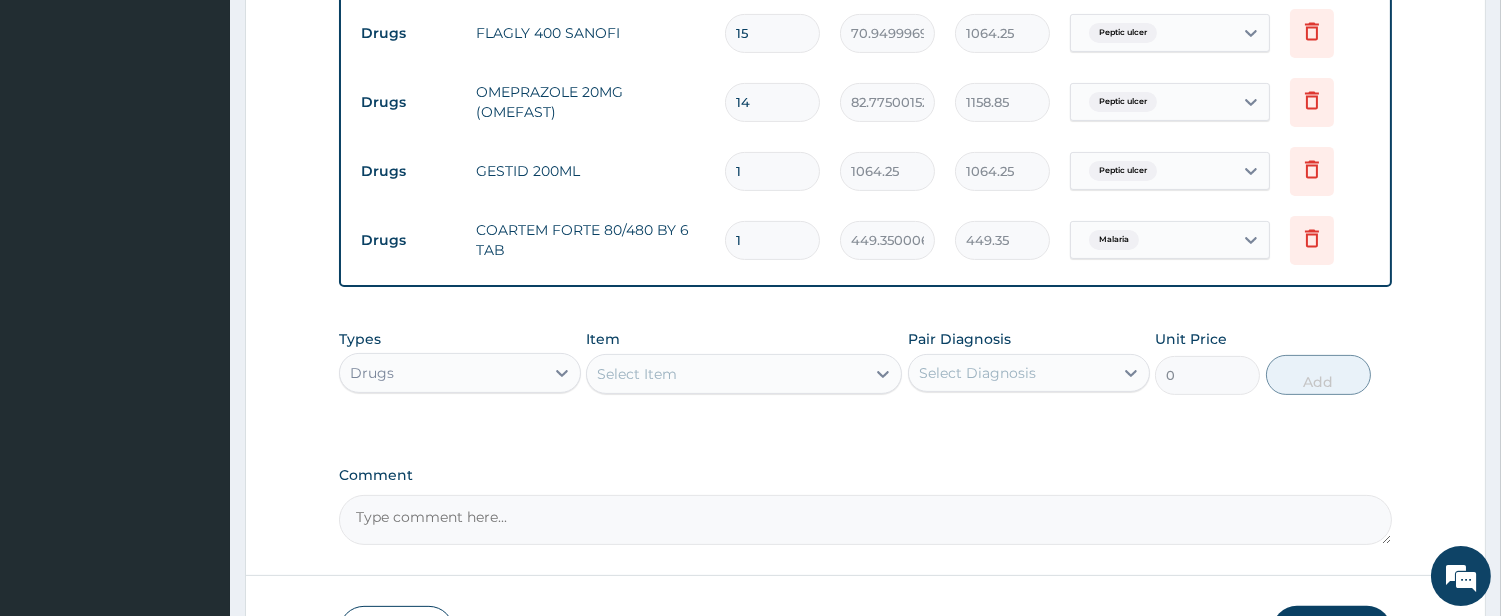 type 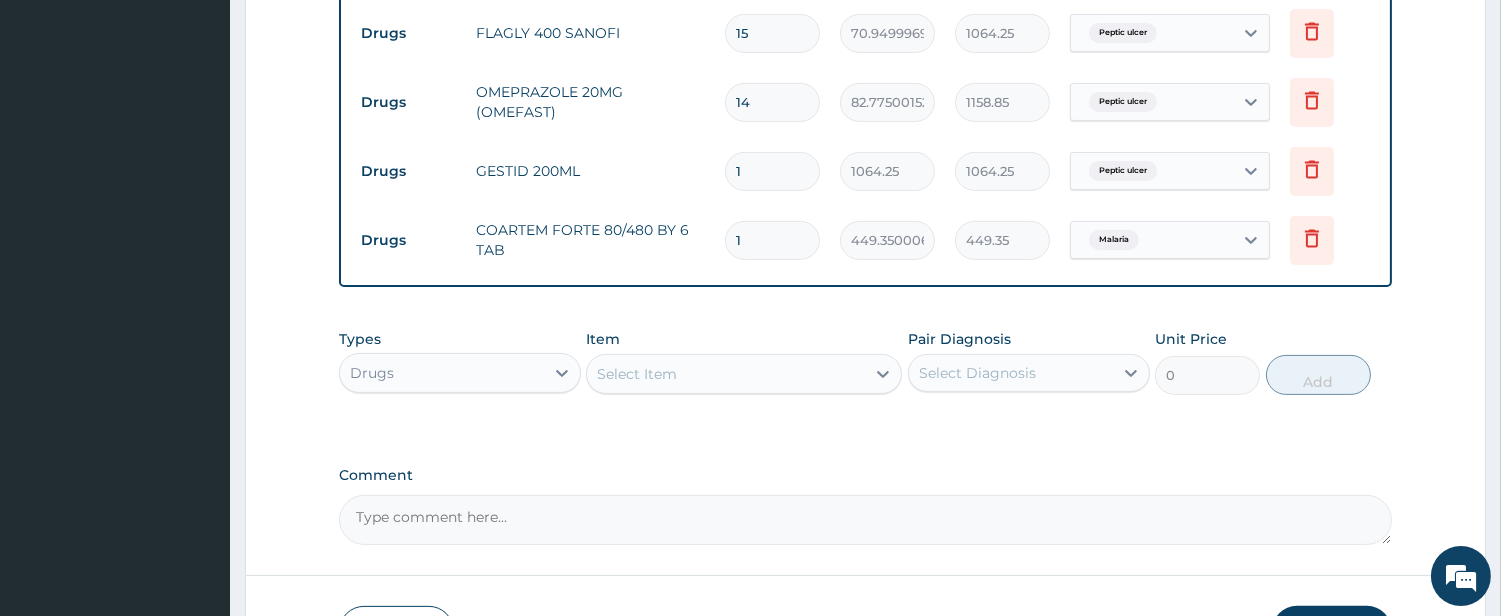 type on "0.00" 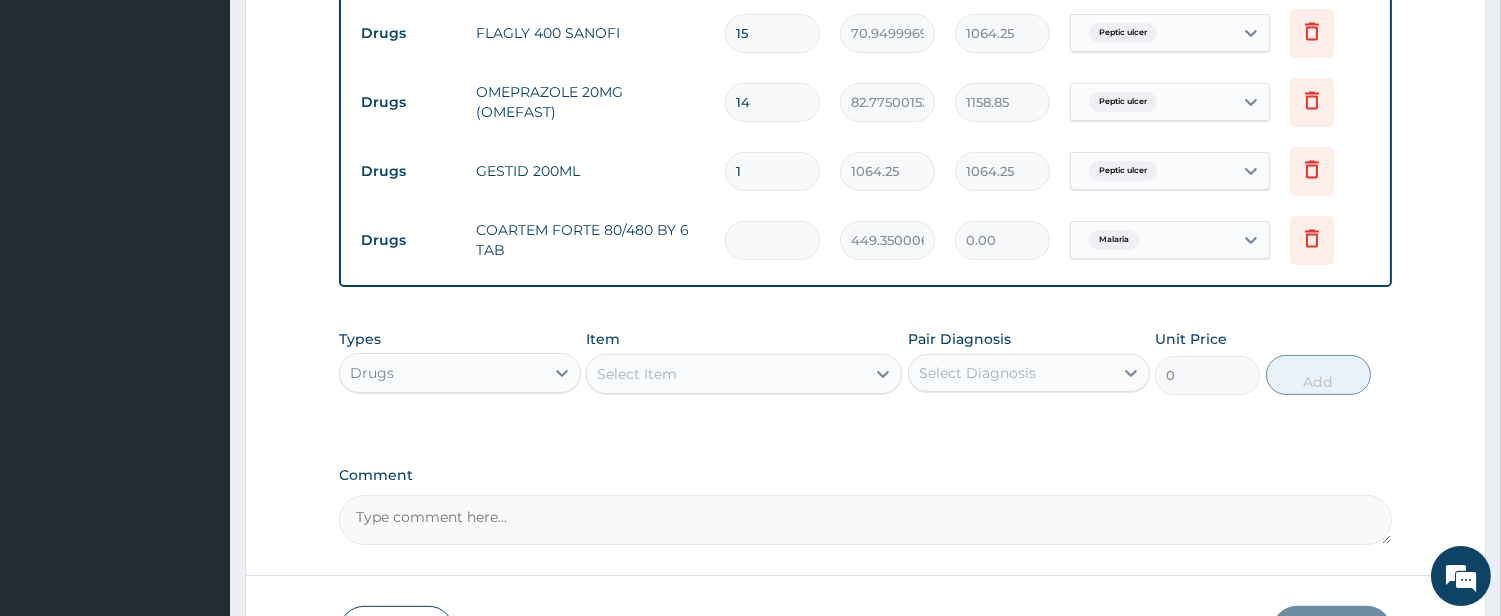 type on "6" 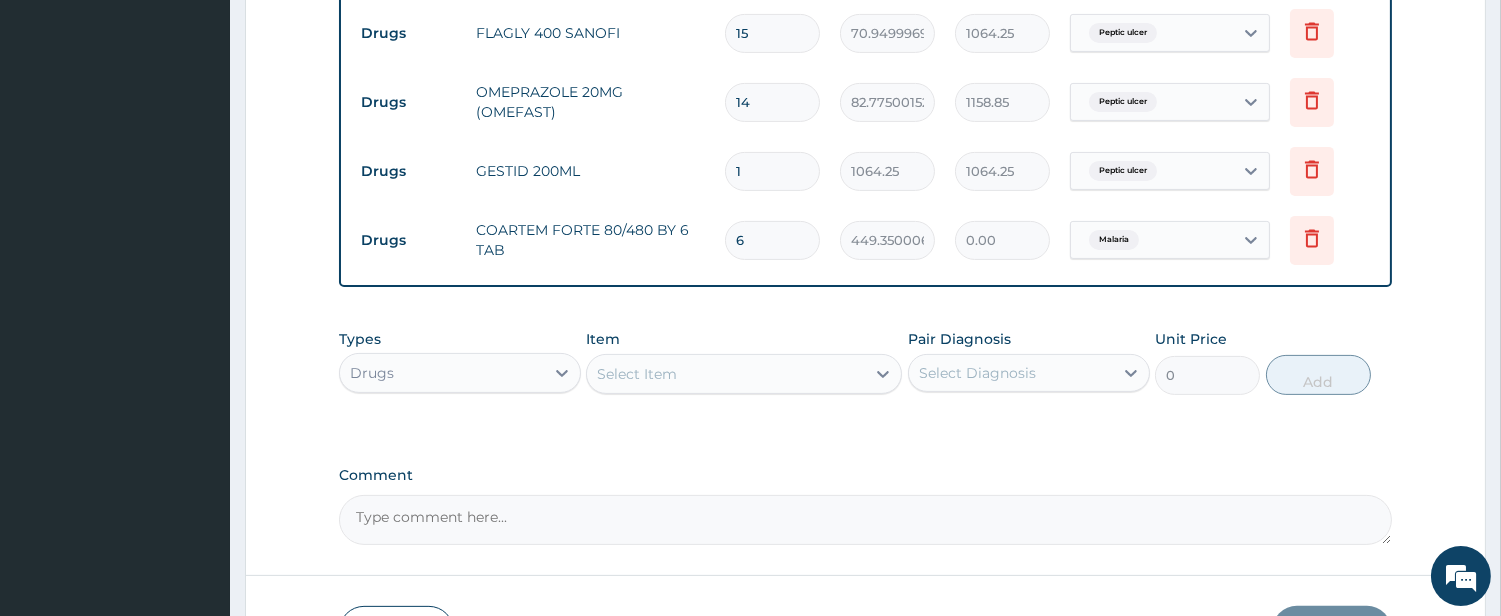 type on "2696.10" 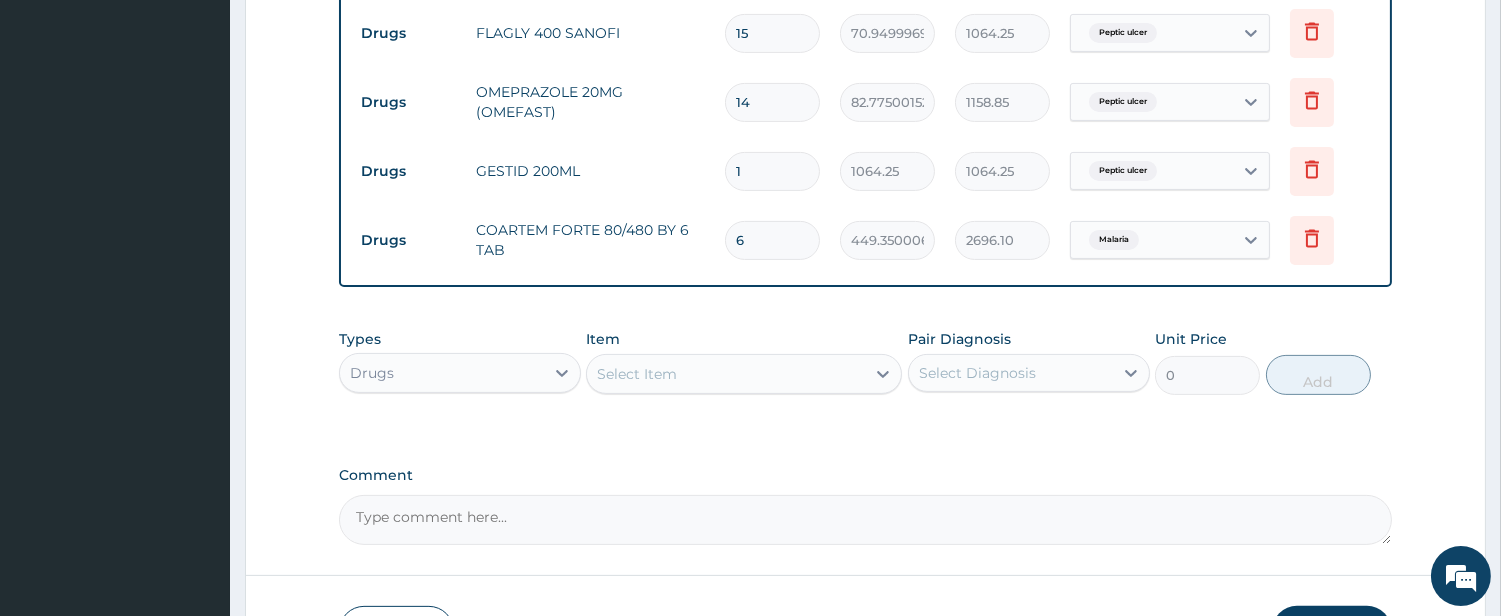 type on "6" 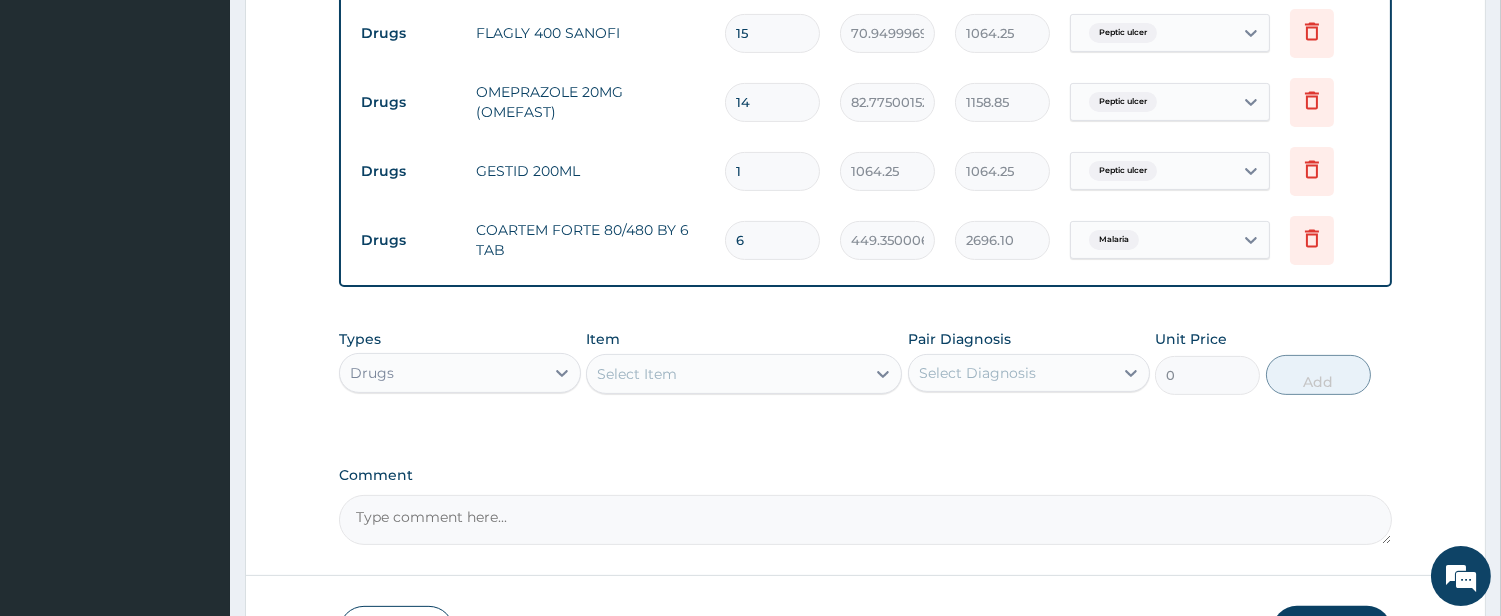click on "Select Item" at bounding box center (726, 374) 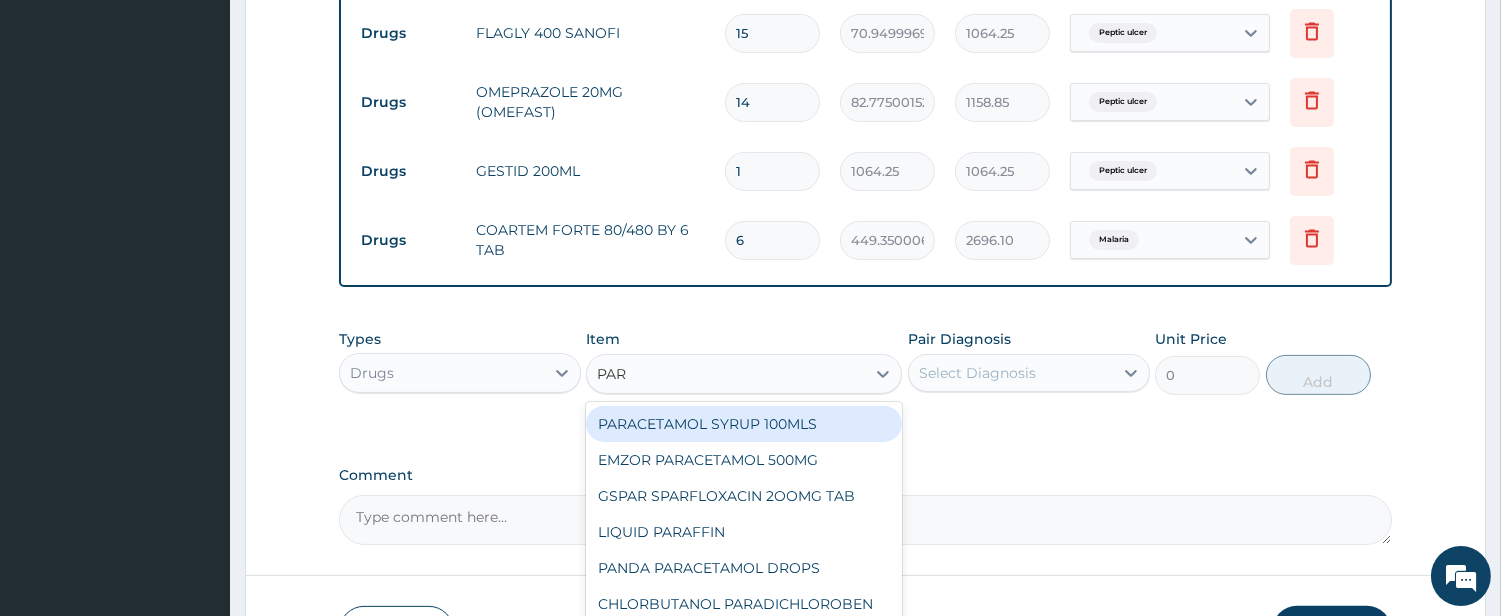 type on "PARA" 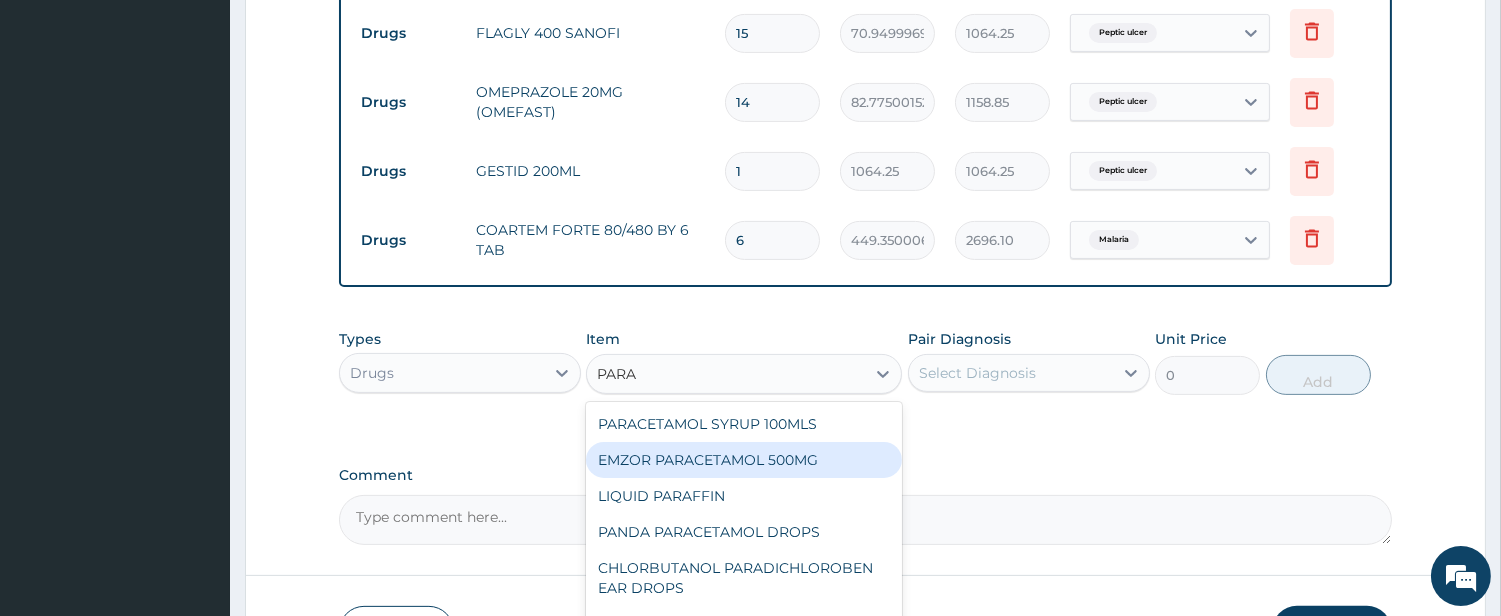 click on "EMZOR PARACETAMOL 500MG" at bounding box center [744, 460] 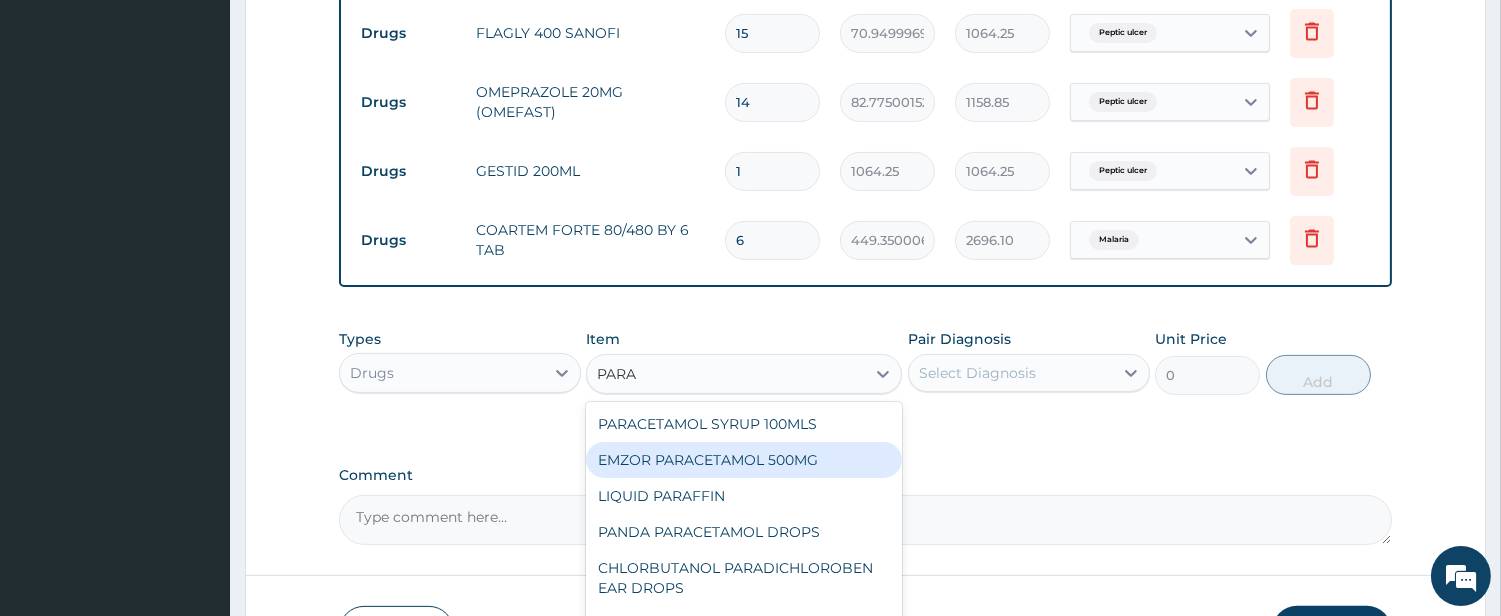 type 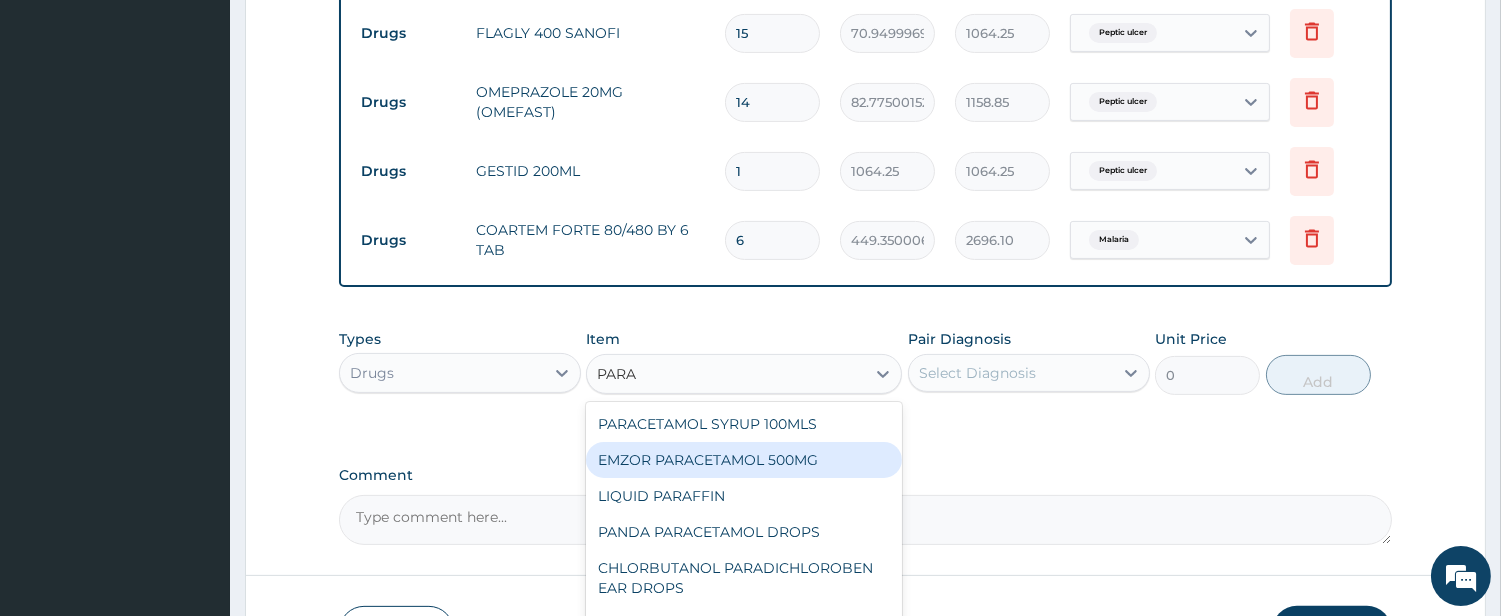 type on "23.64999961853027" 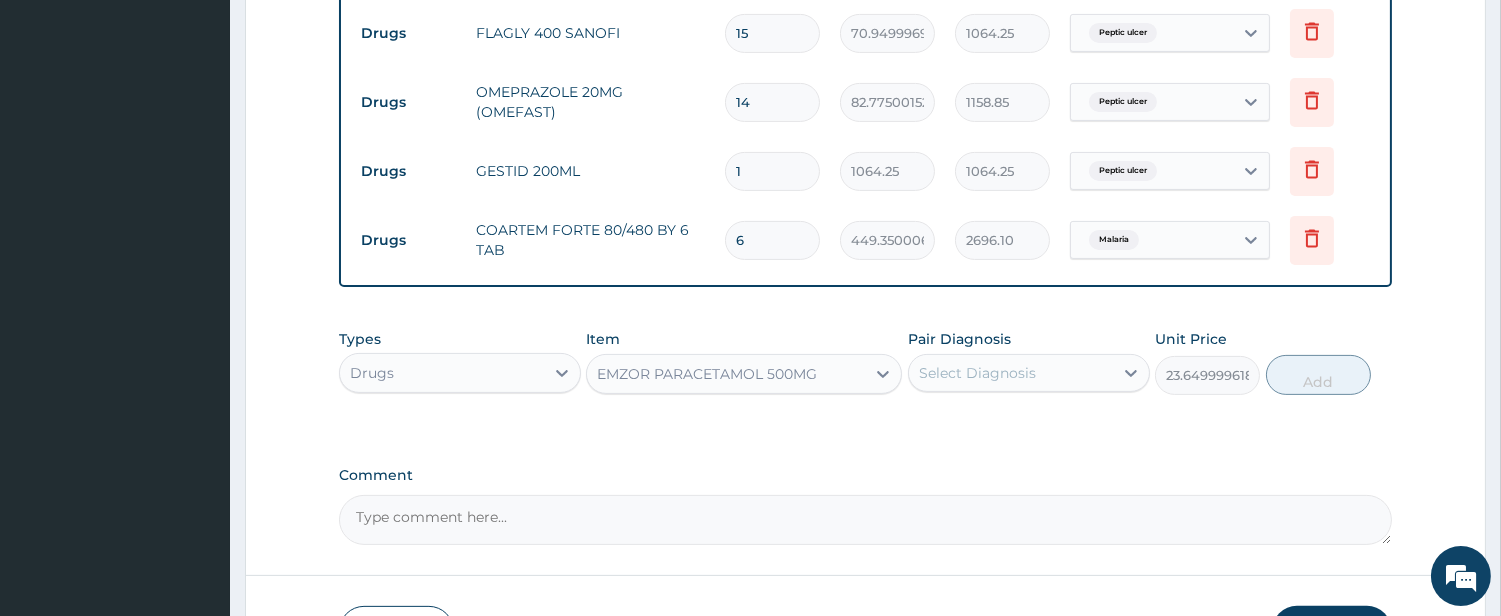 click on "Select Diagnosis" at bounding box center (977, 373) 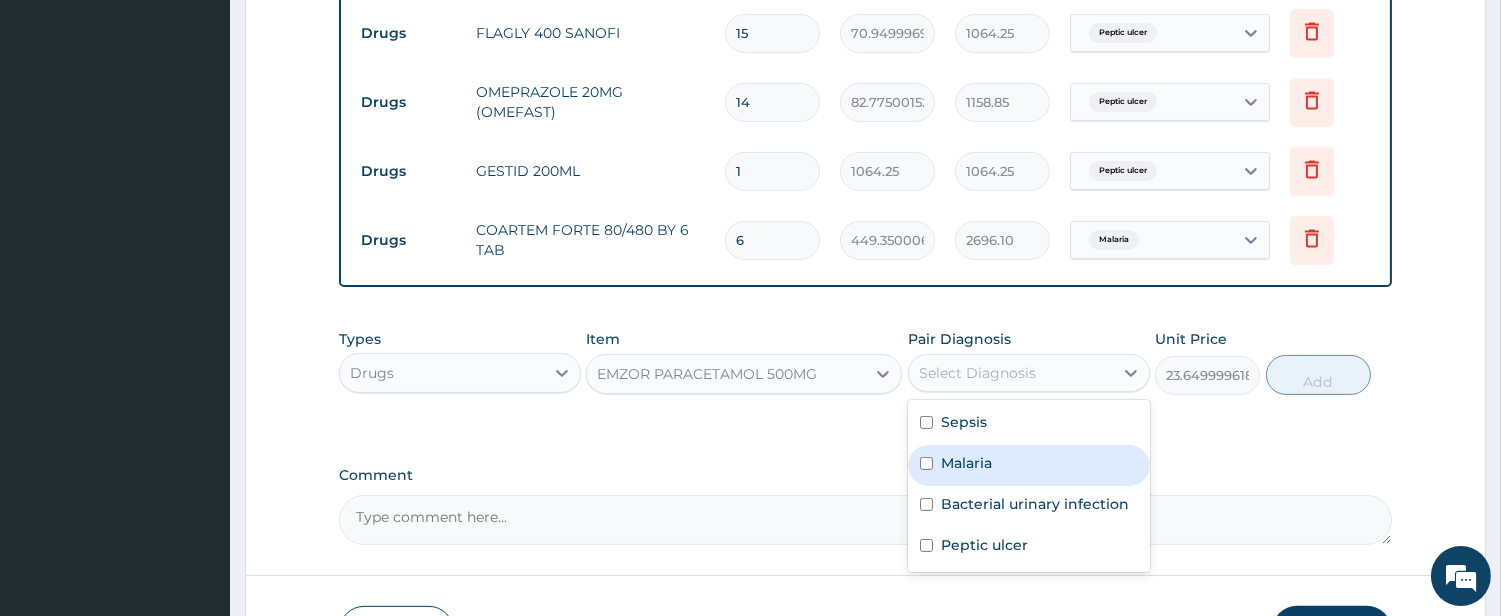 click on "Malaria" at bounding box center (966, 463) 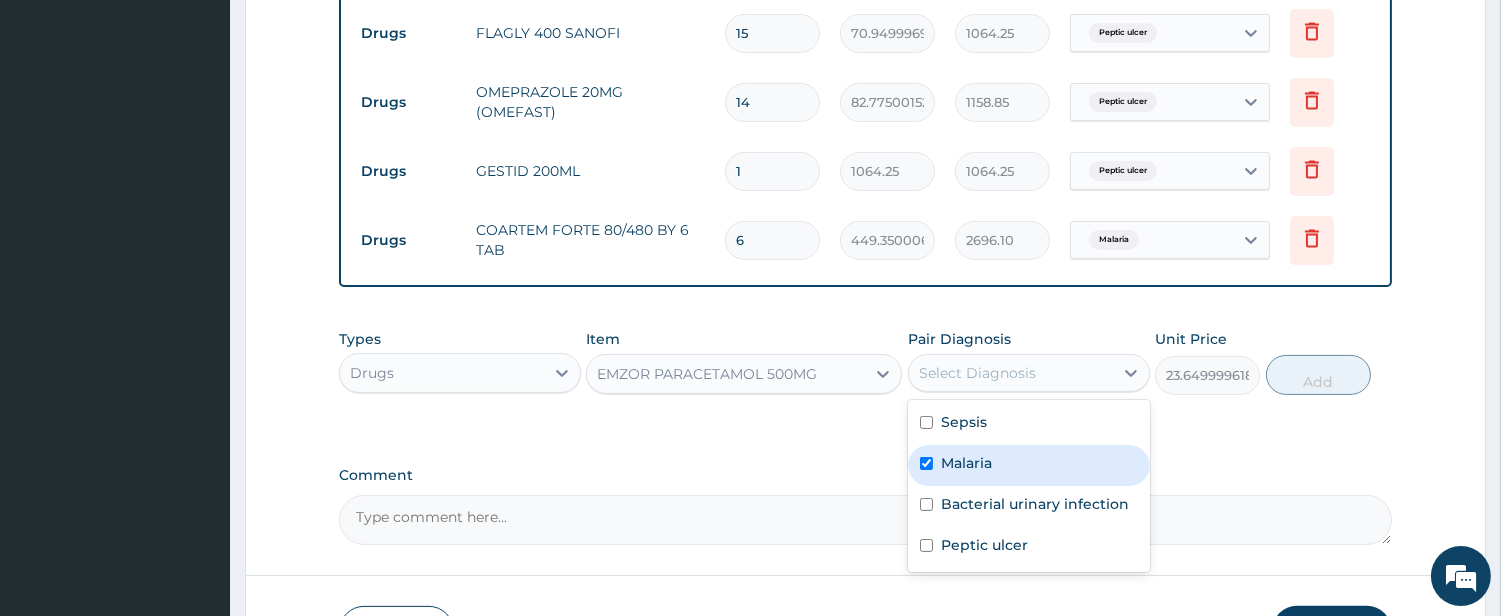 checkbox on "true" 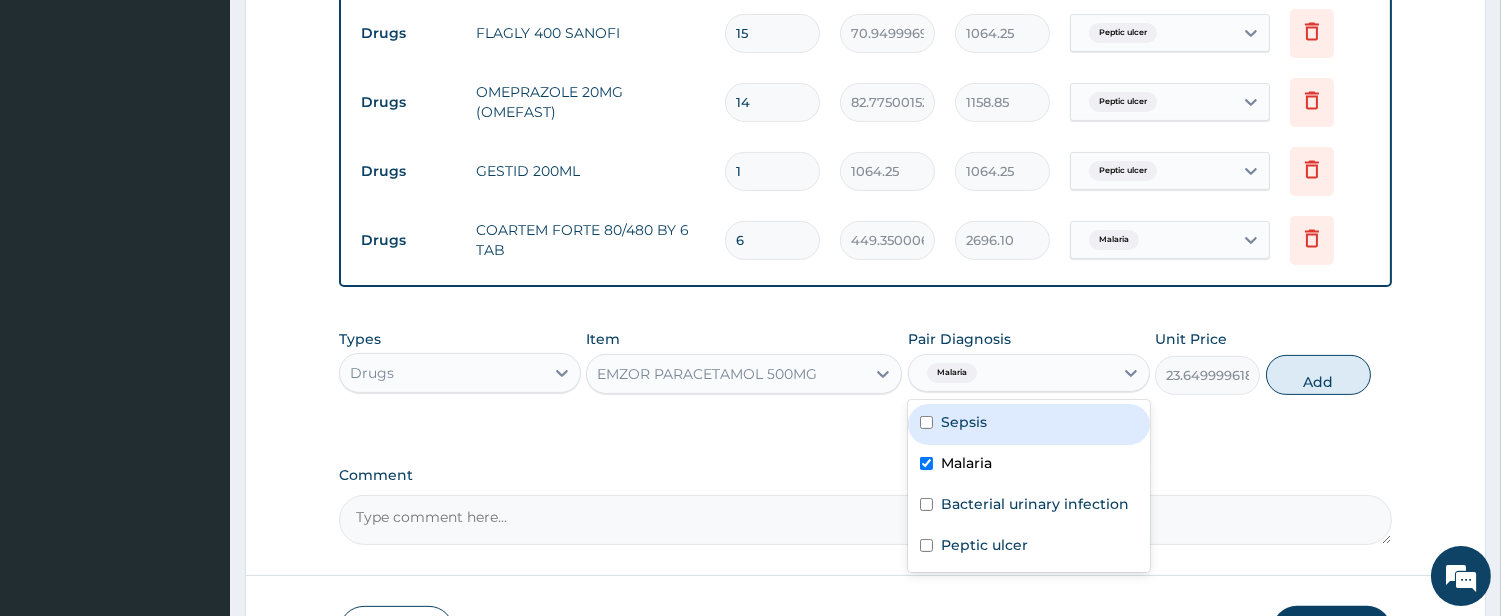 click on "Sepsis" at bounding box center [1029, 424] 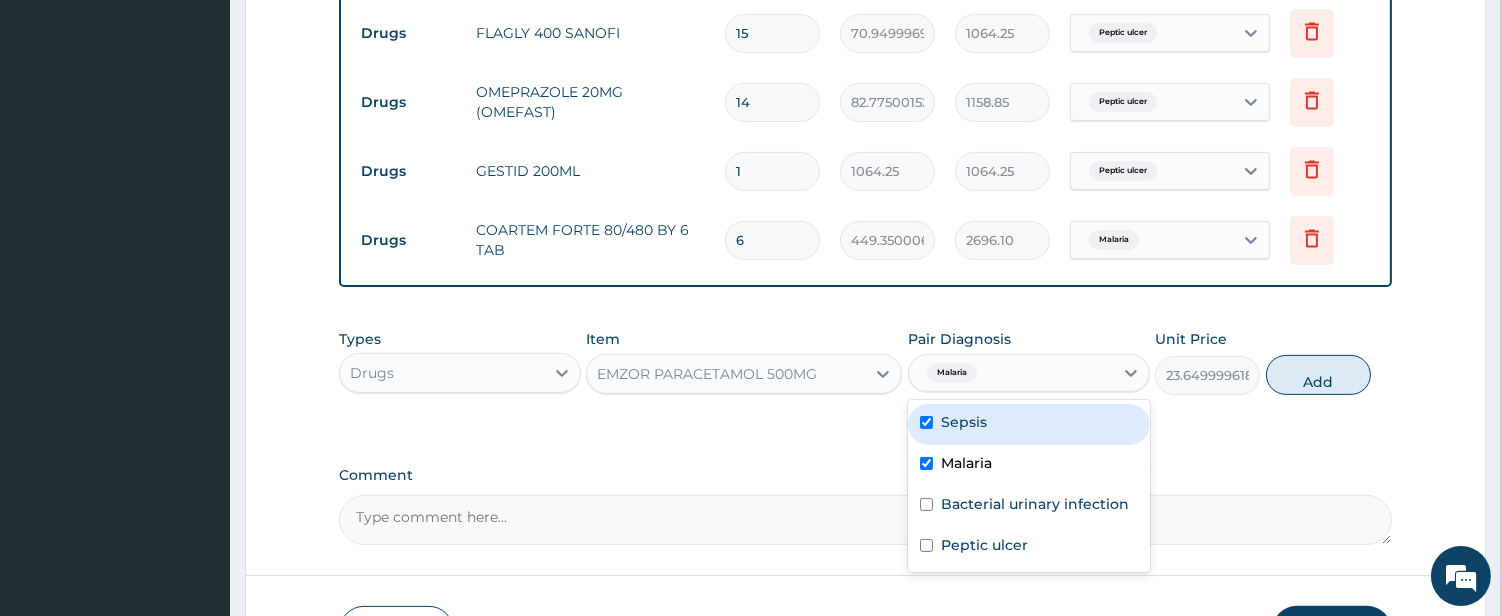 checkbox on "true" 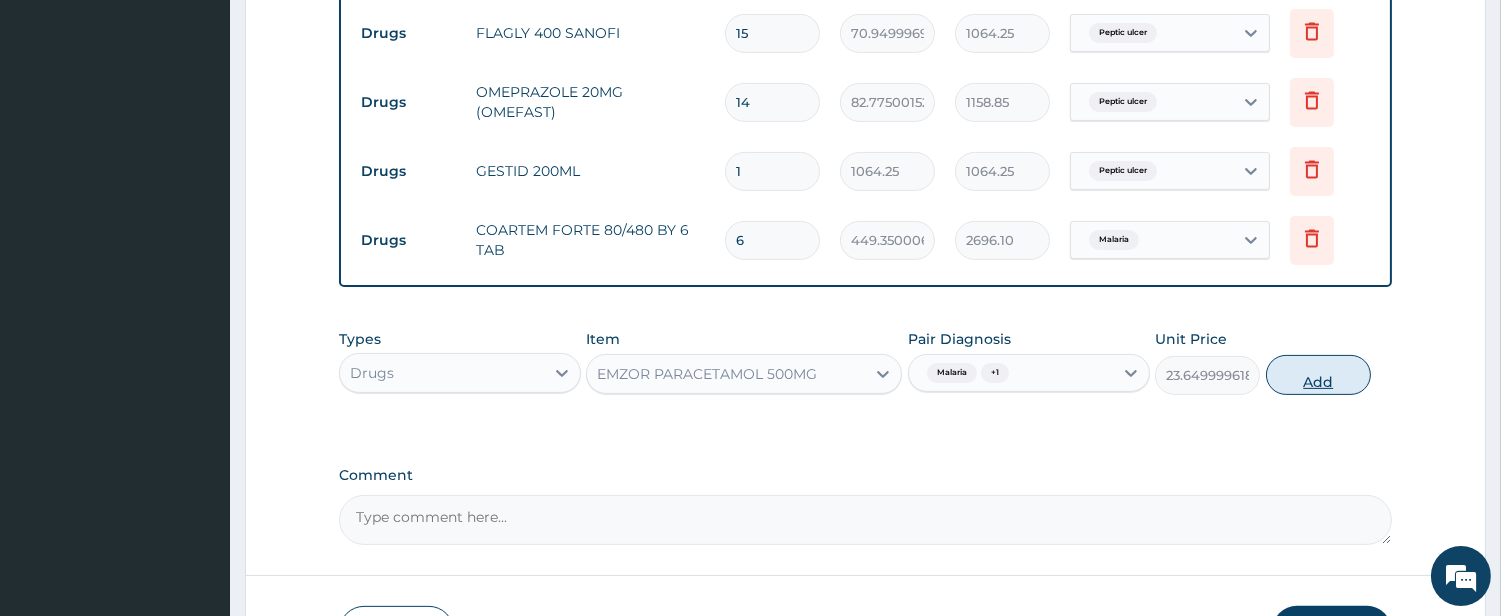 click on "Add" at bounding box center (1318, 375) 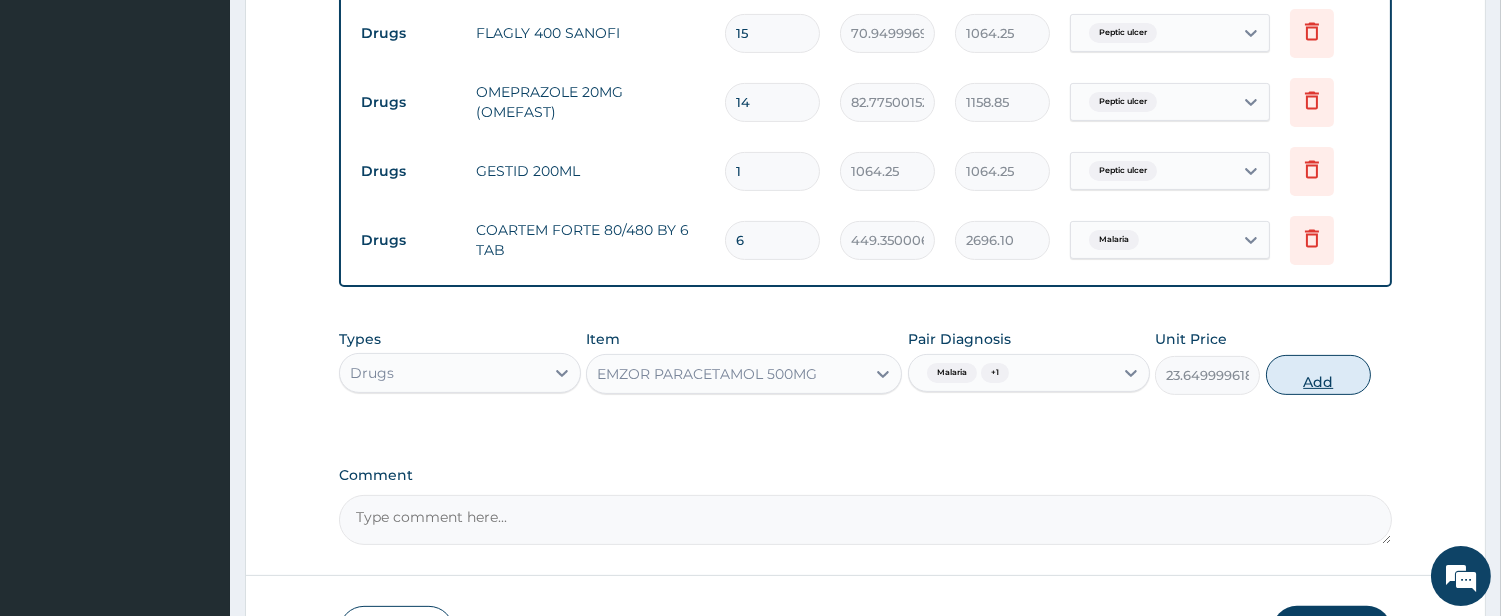 type on "0" 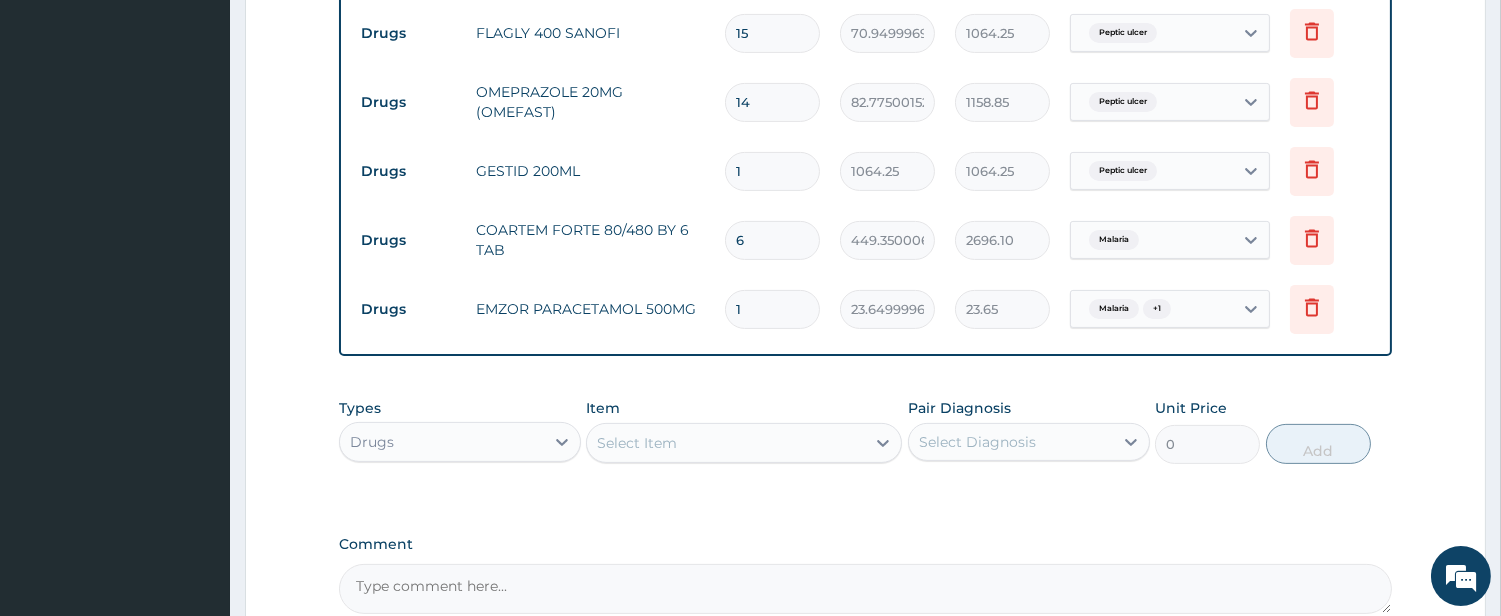 type on "18" 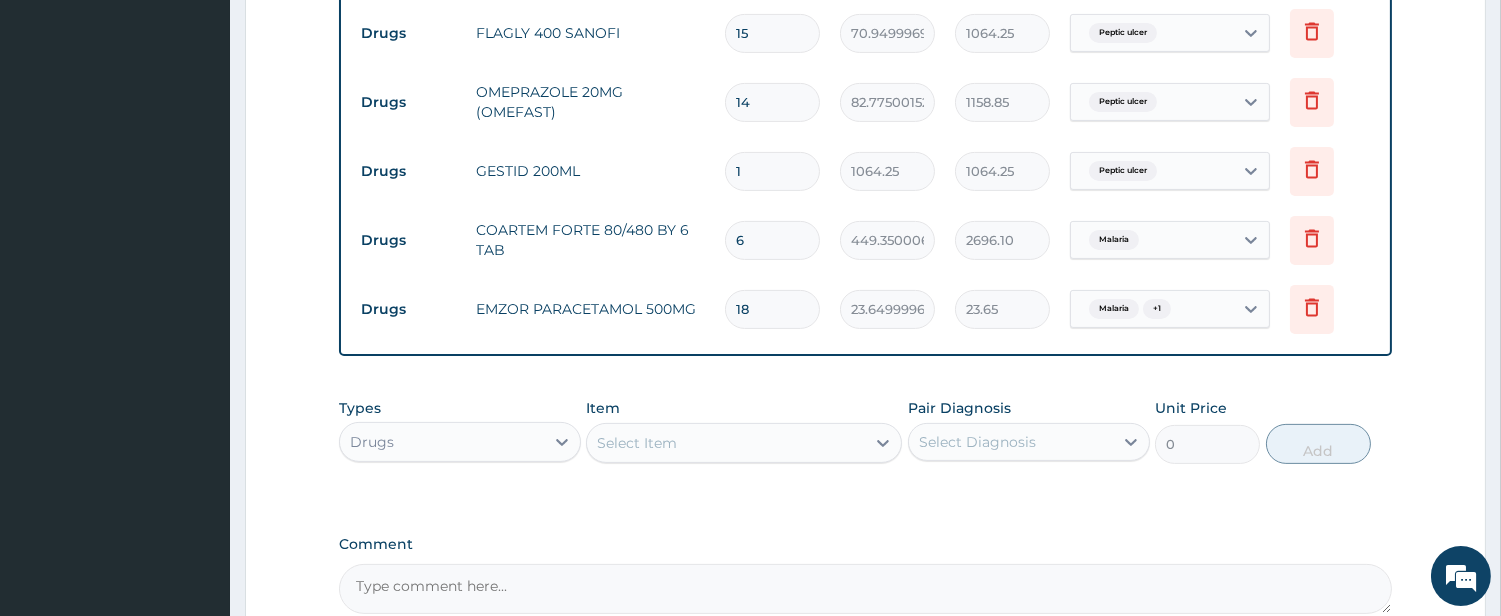 type on "425.70" 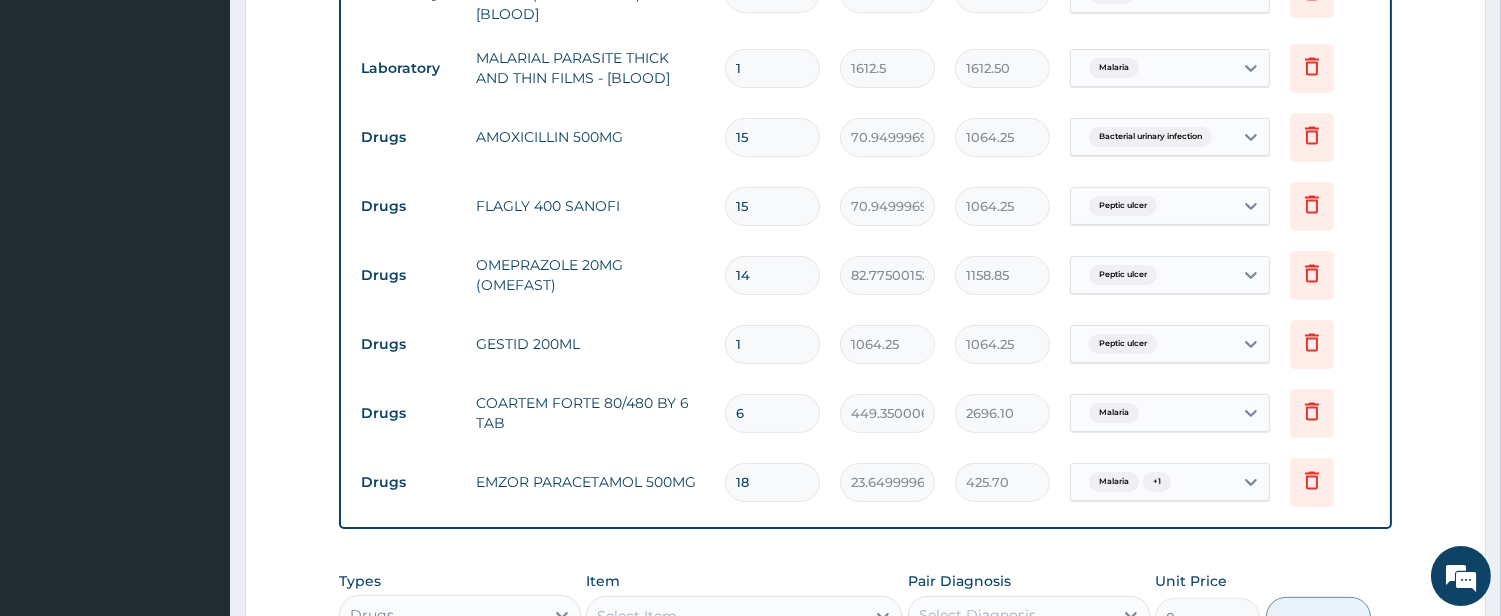 scroll, scrollTop: 912, scrollLeft: 0, axis: vertical 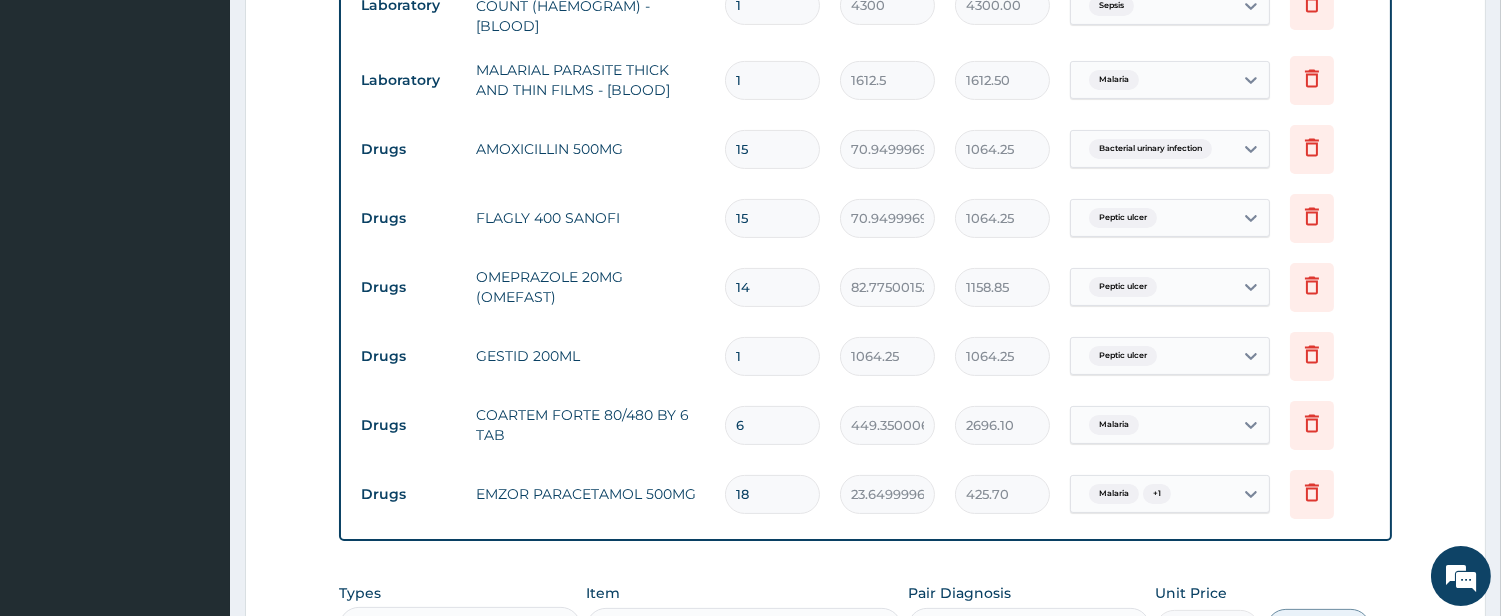 type on "18" 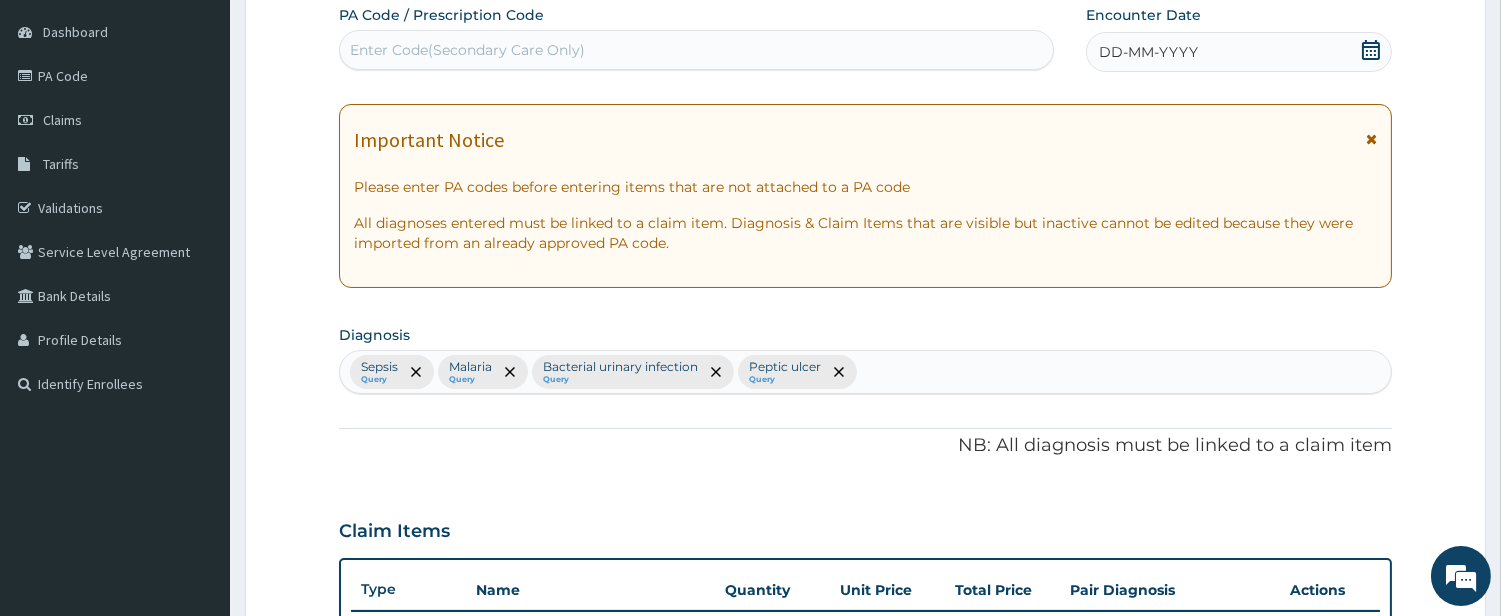 scroll, scrollTop: 0, scrollLeft: 0, axis: both 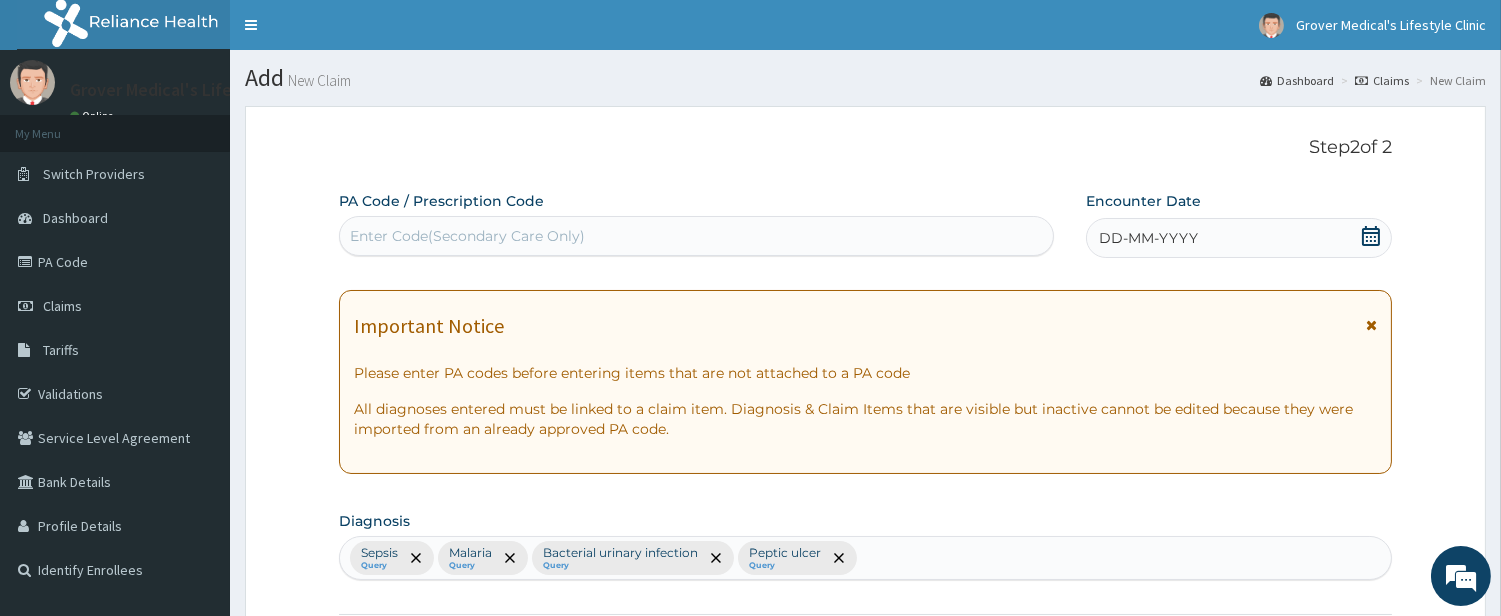 click on "DD-MM-YYYY" at bounding box center (1148, 238) 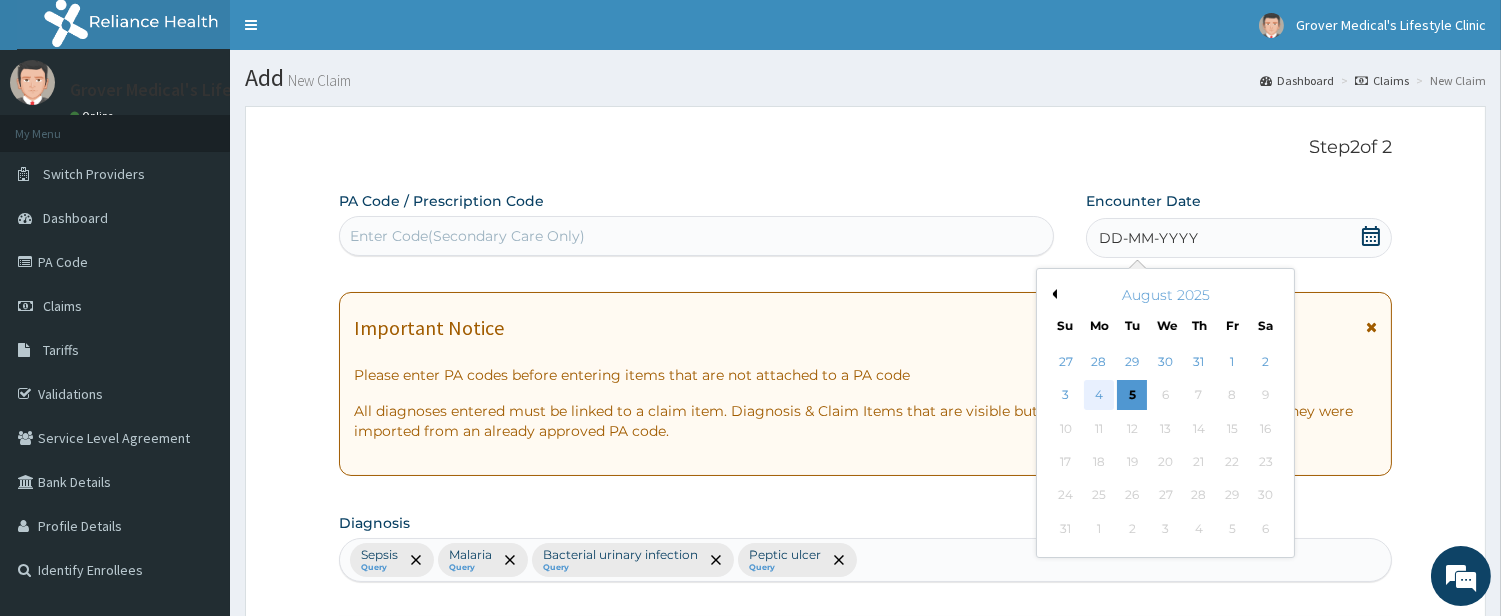 click on "4" at bounding box center [1099, 396] 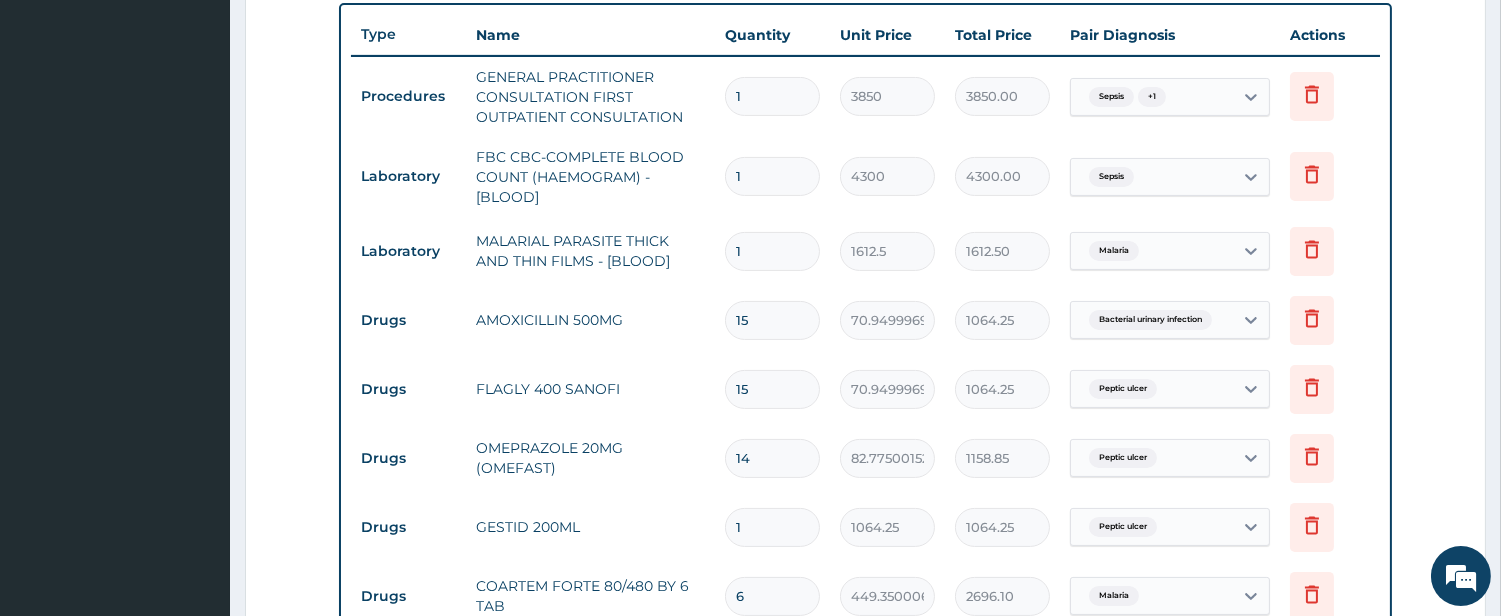 scroll, scrollTop: 1305, scrollLeft: 0, axis: vertical 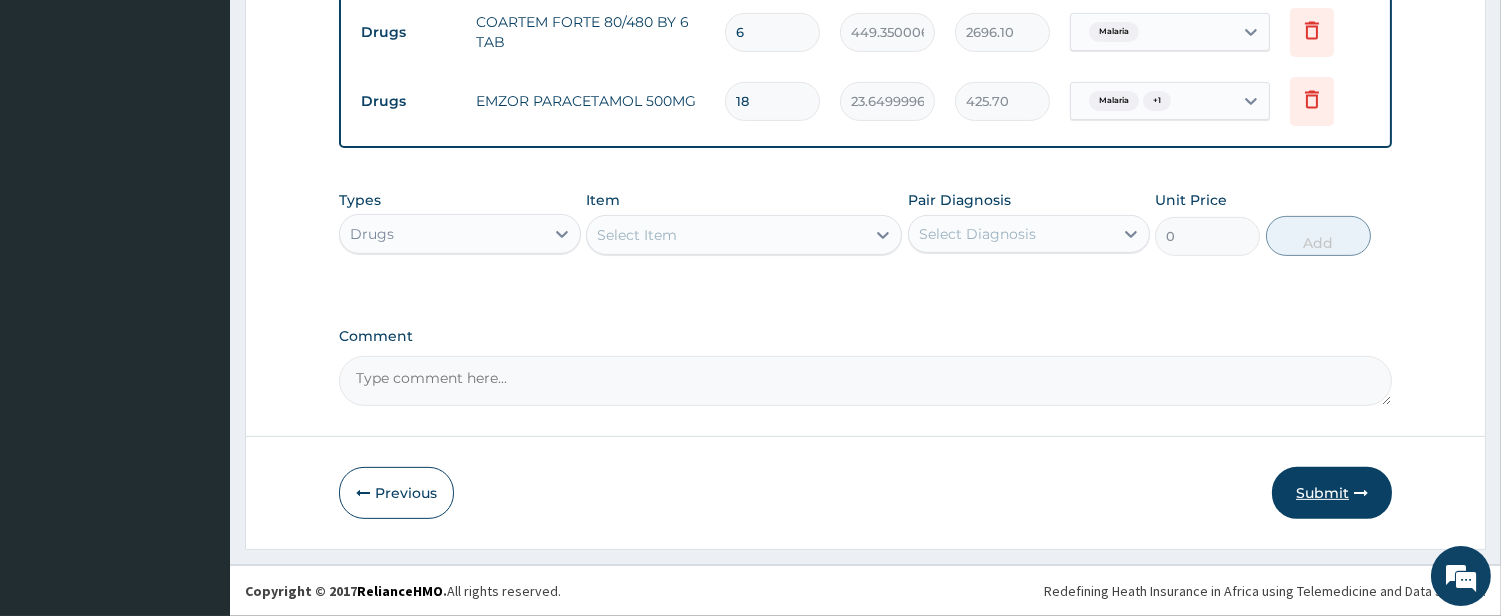 click on "Submit" at bounding box center [1332, 493] 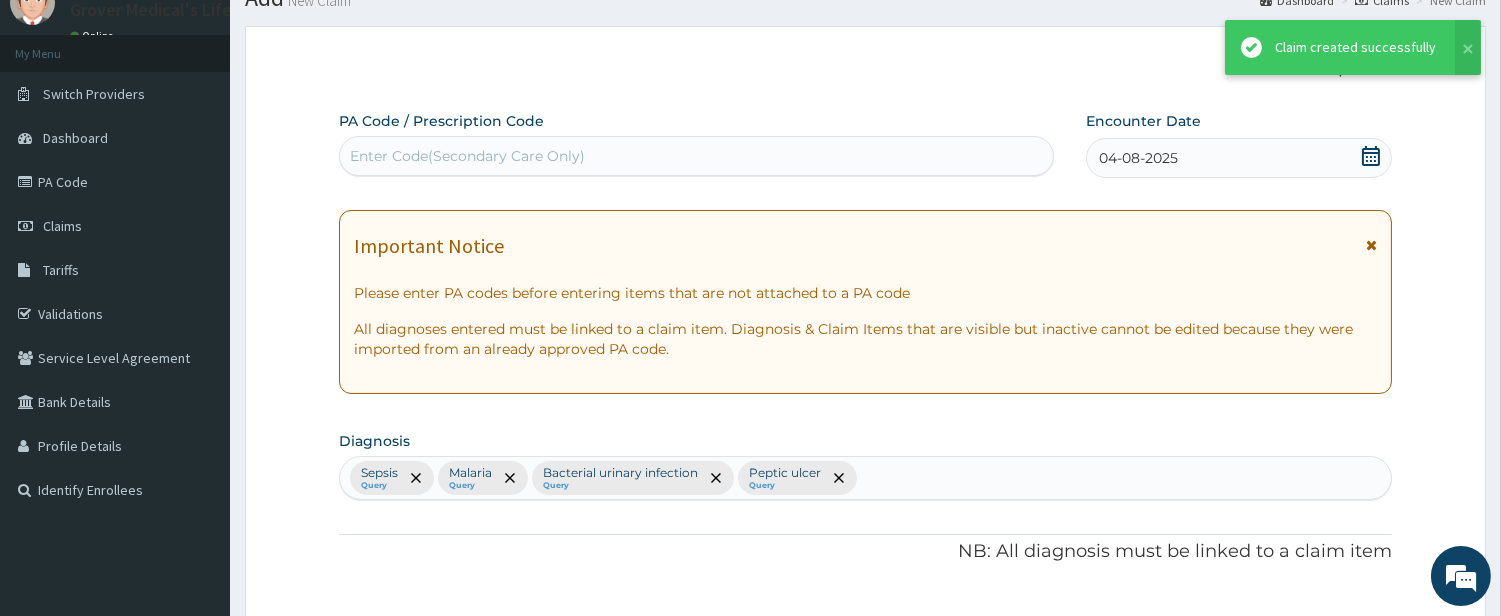 scroll, scrollTop: 1305, scrollLeft: 0, axis: vertical 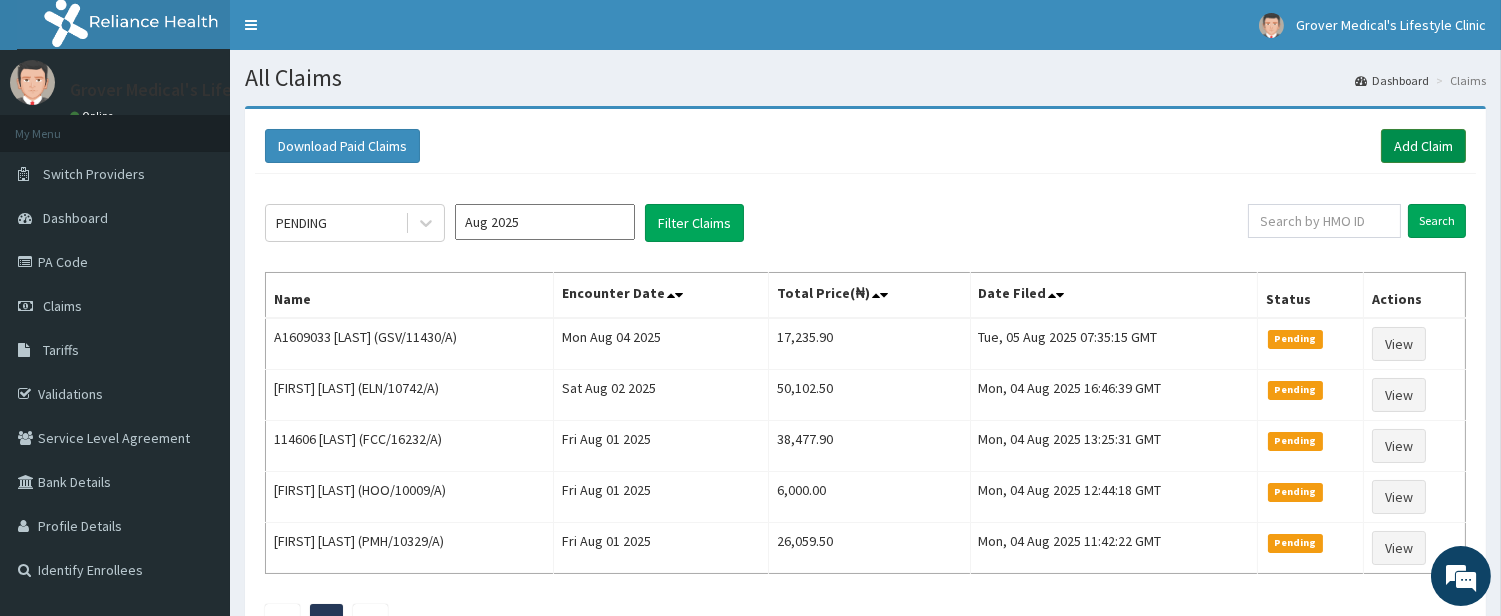 click on "Add Claim" at bounding box center [1423, 146] 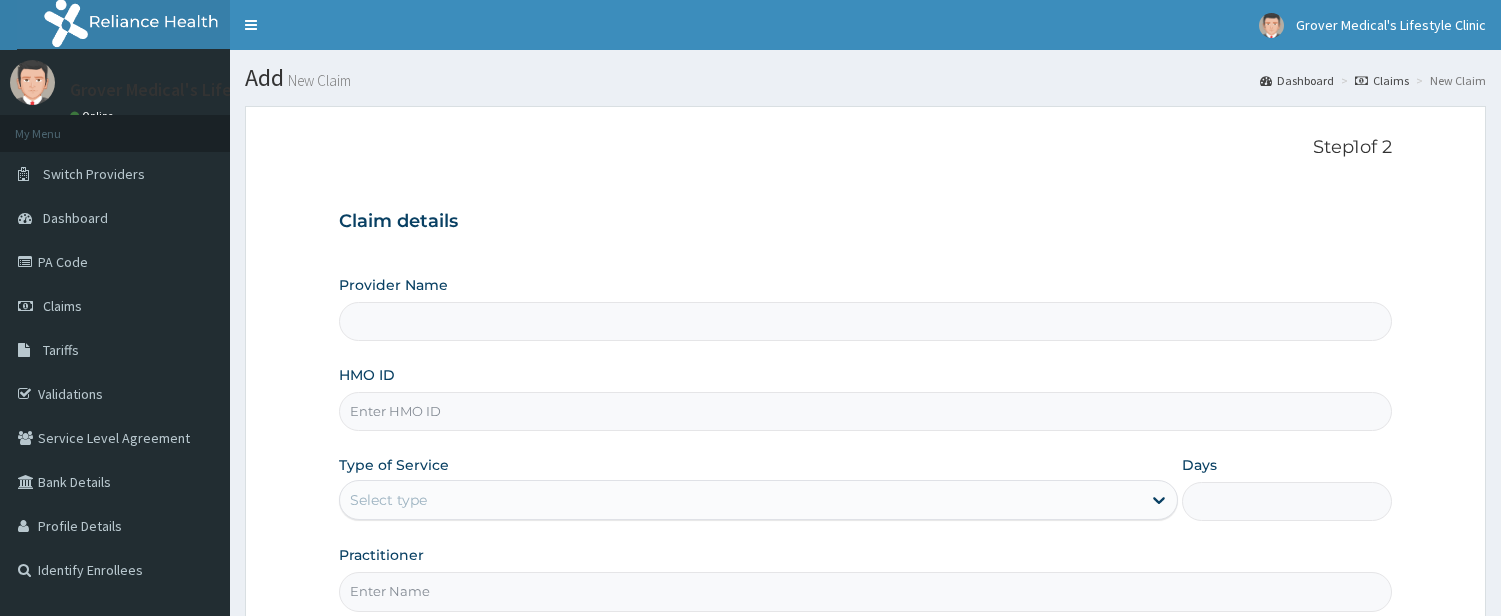 scroll, scrollTop: 0, scrollLeft: 0, axis: both 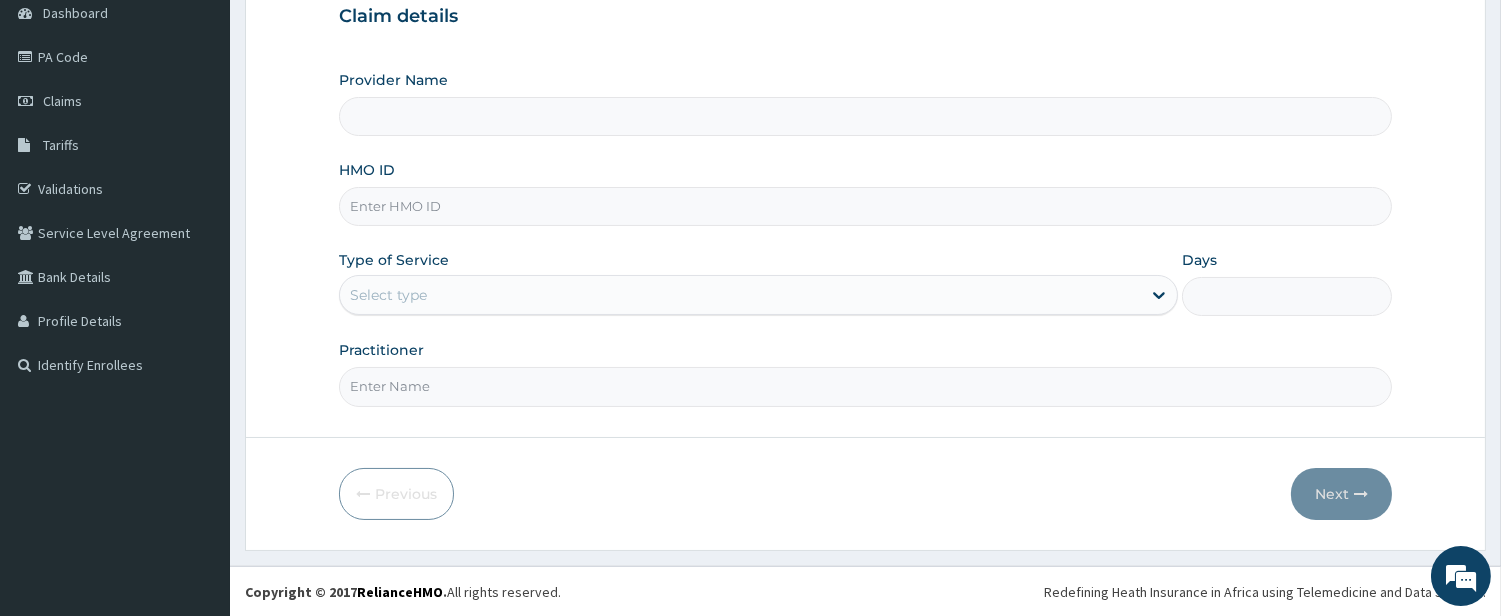 click on "HMO ID" at bounding box center [865, 206] 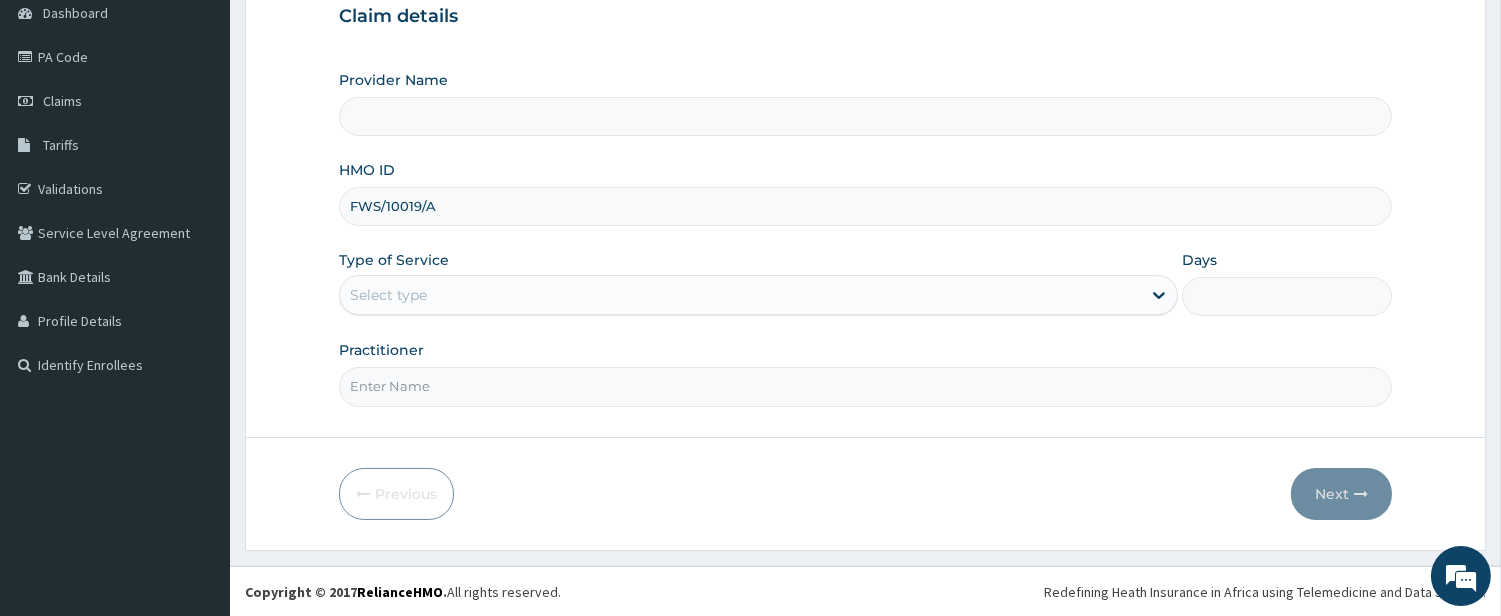 type on "FWS/10019/A" 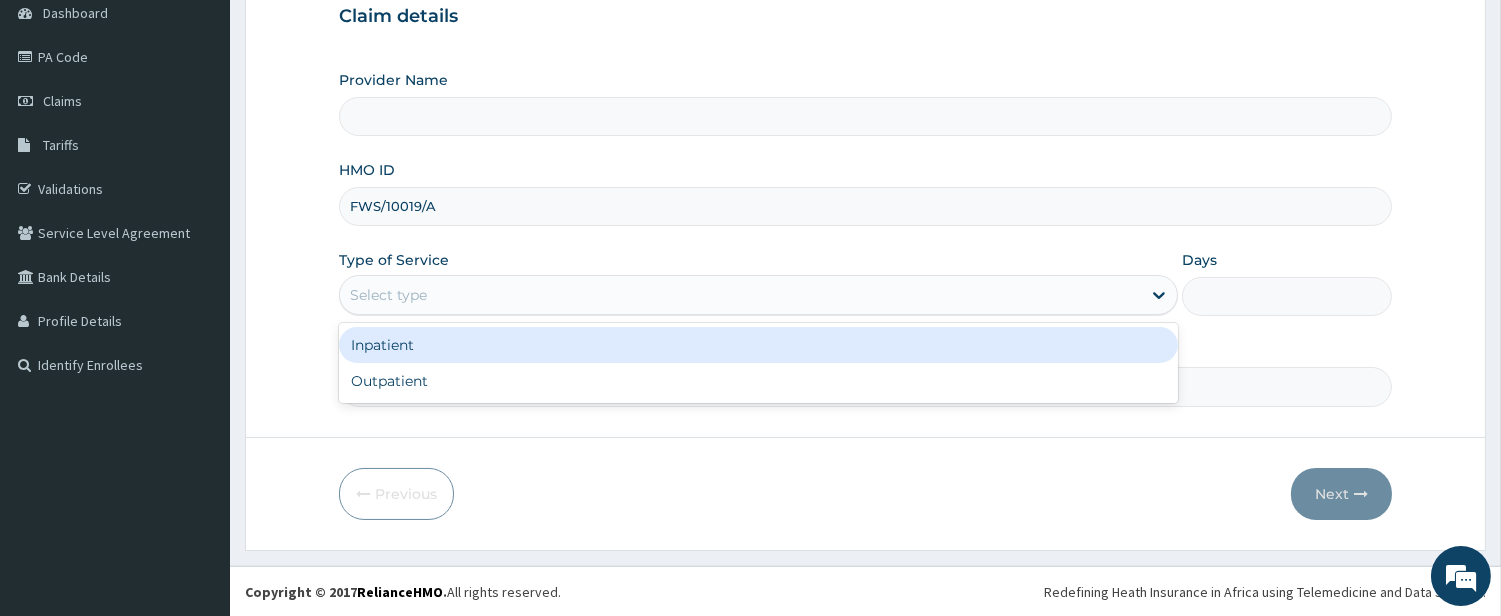 click on "Select type" at bounding box center (740, 295) 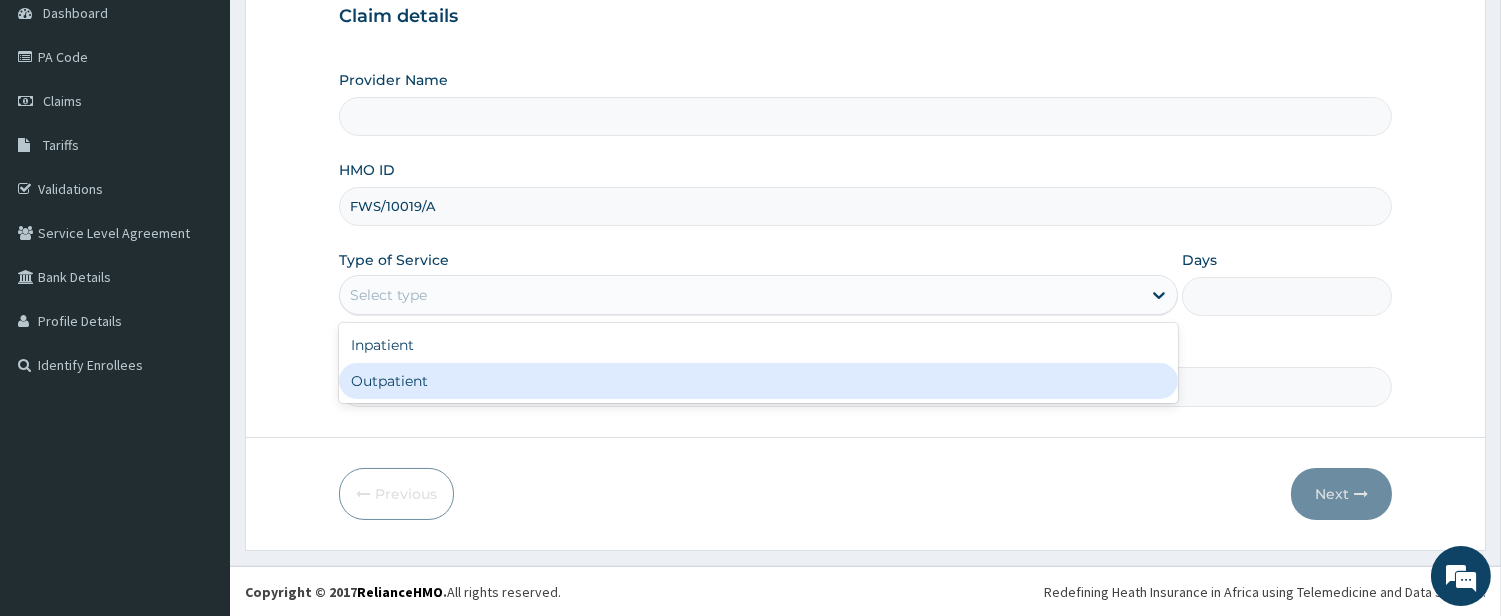 click on "Outpatient" at bounding box center (758, 381) 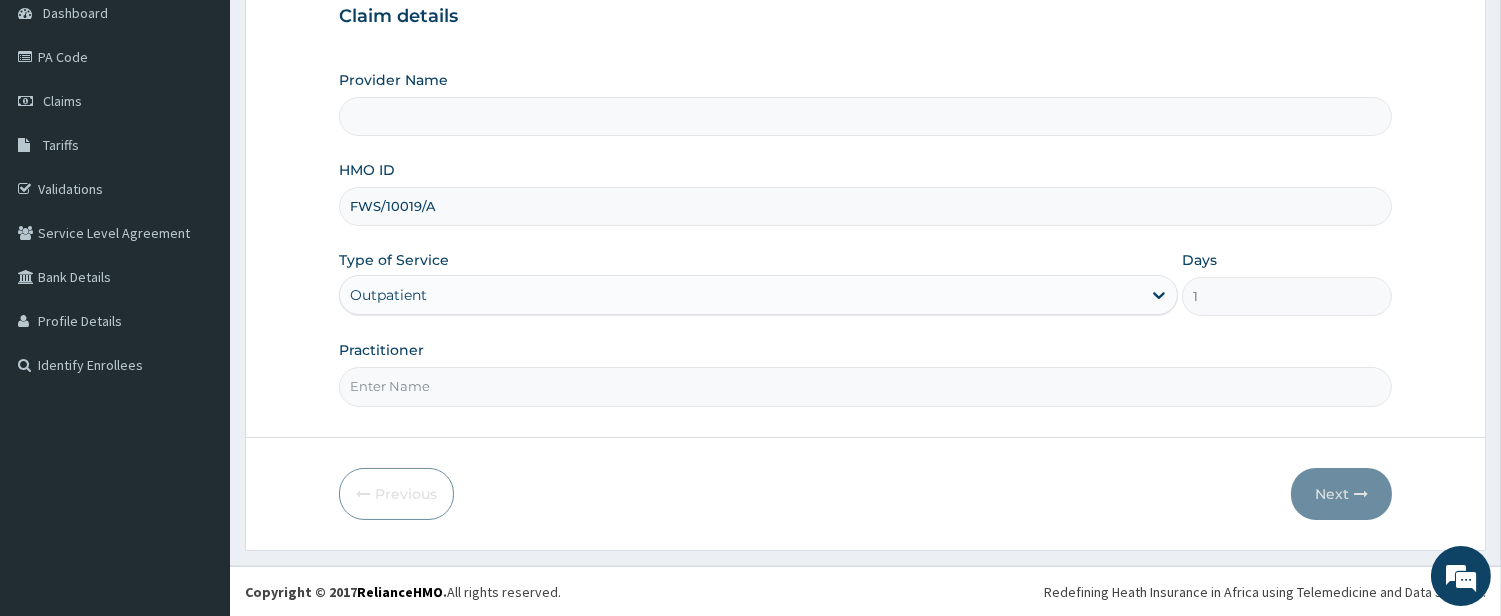 click on "Practitioner" at bounding box center (865, 386) 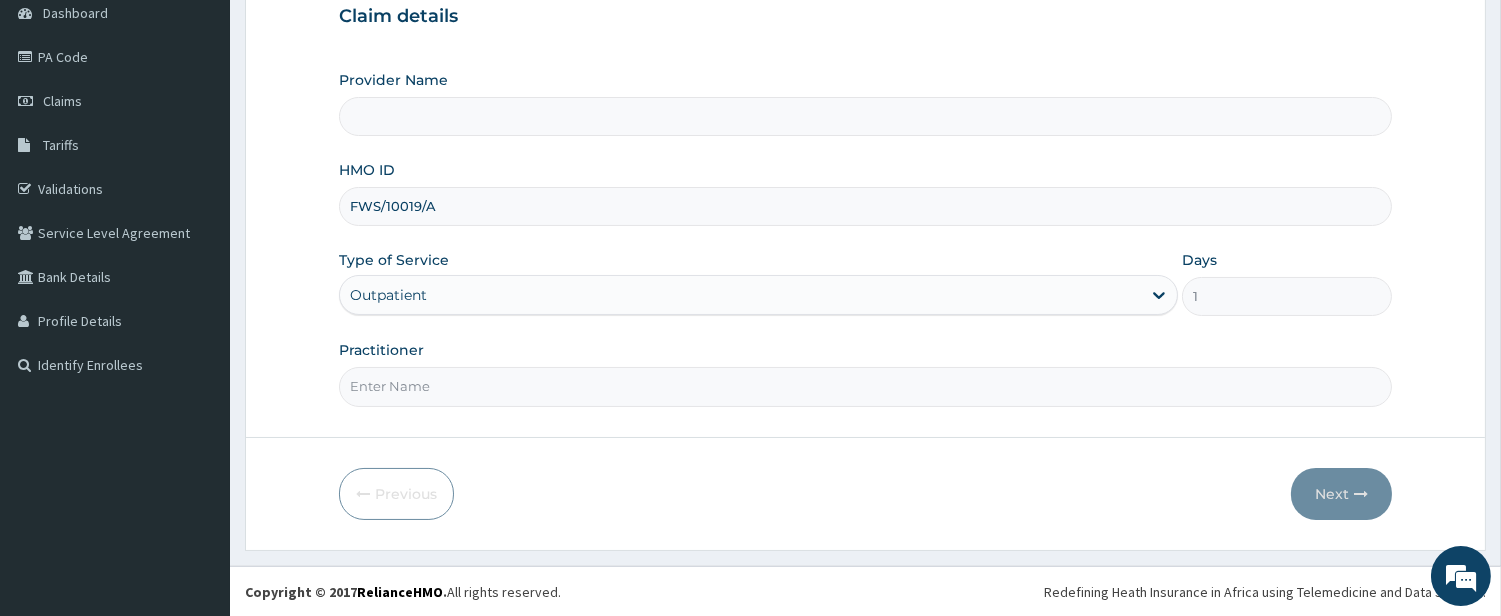 type on "DR [LAST]" 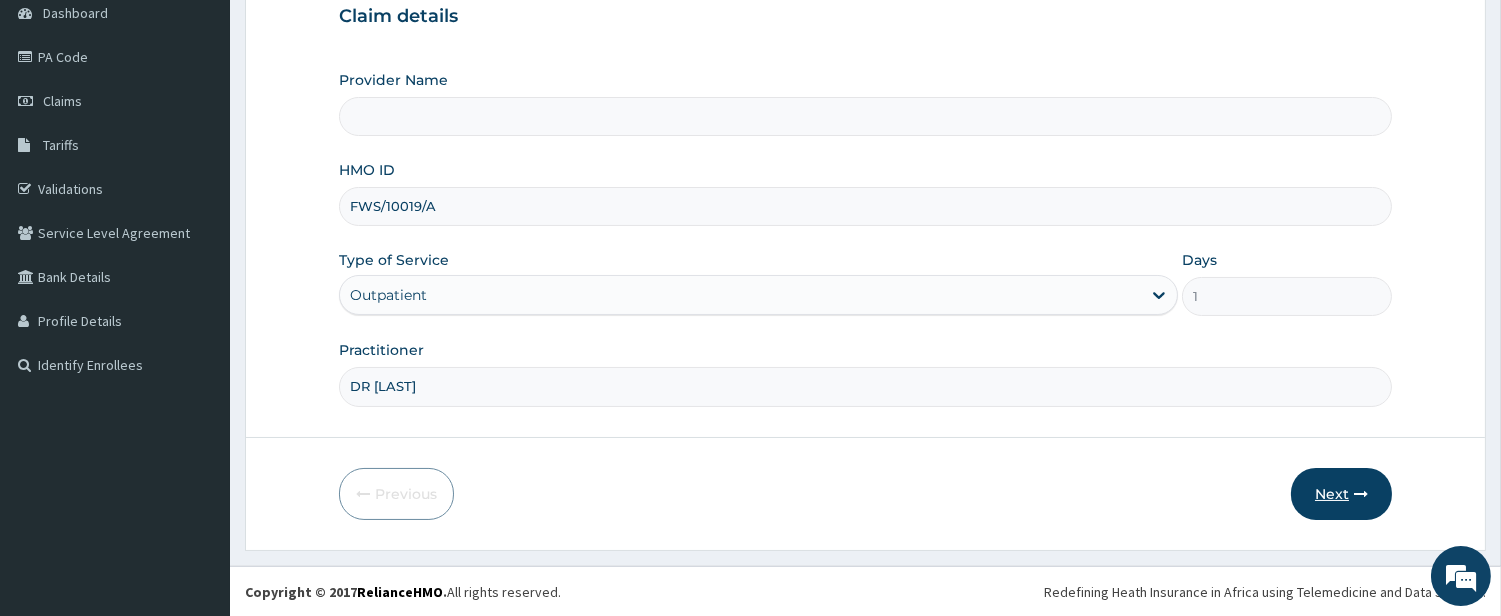 click on "Next" at bounding box center (1341, 494) 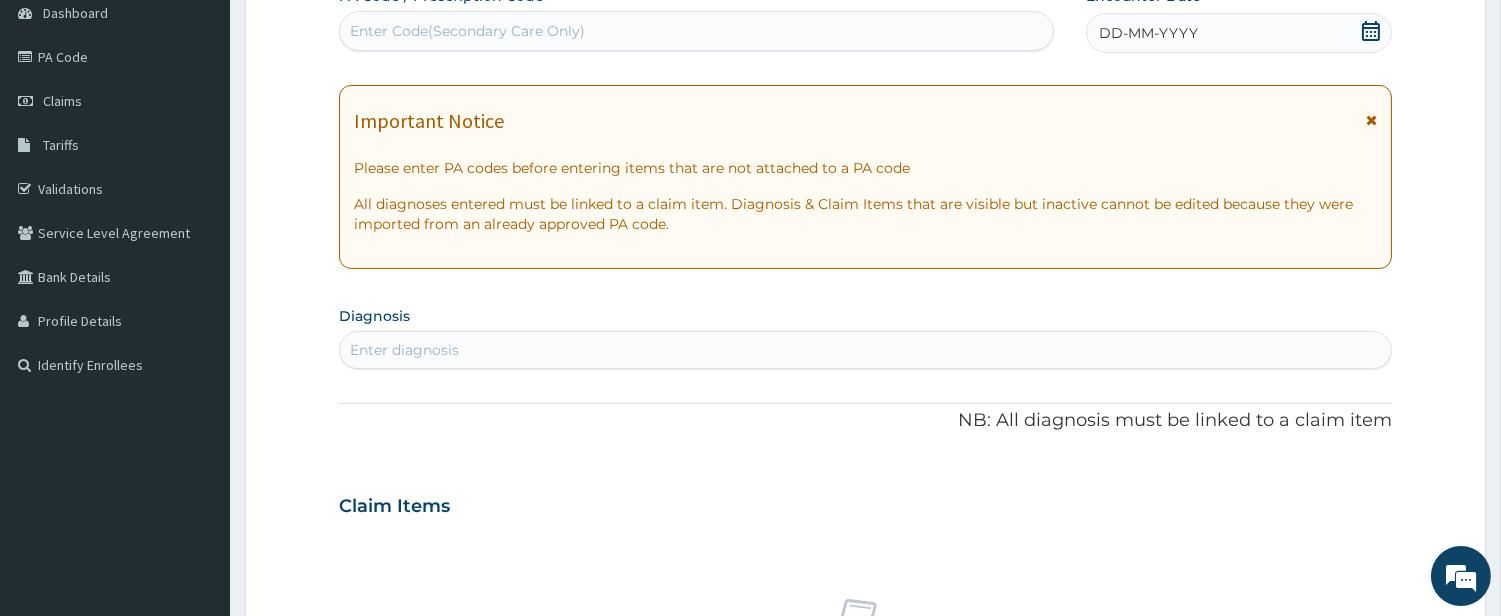 click on "Enter diagnosis" at bounding box center [865, 350] 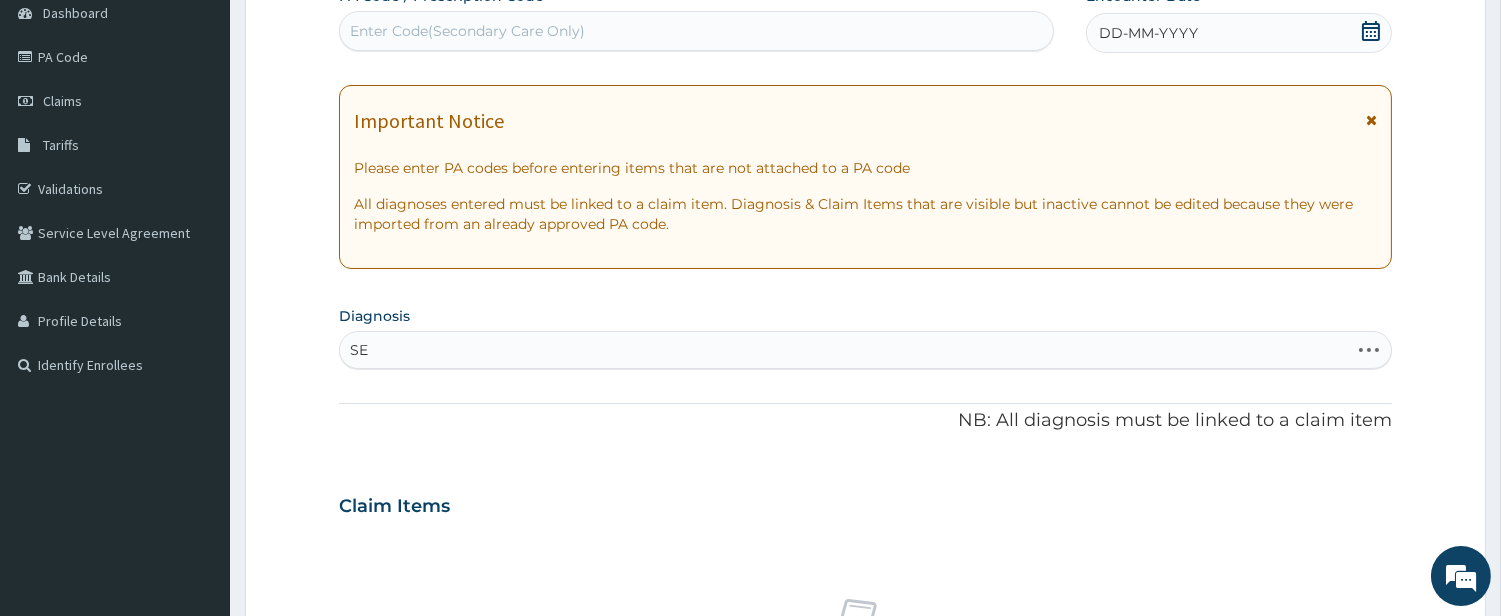 type on "SEP" 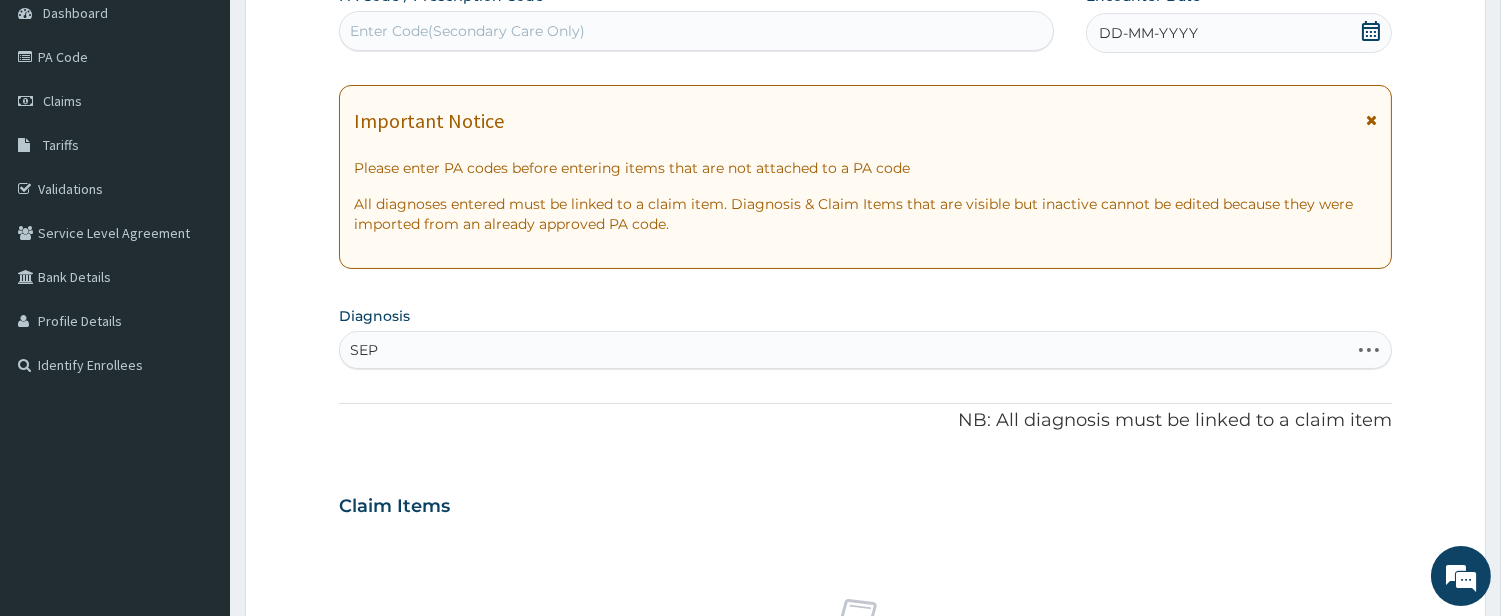 scroll, scrollTop: 0, scrollLeft: 0, axis: both 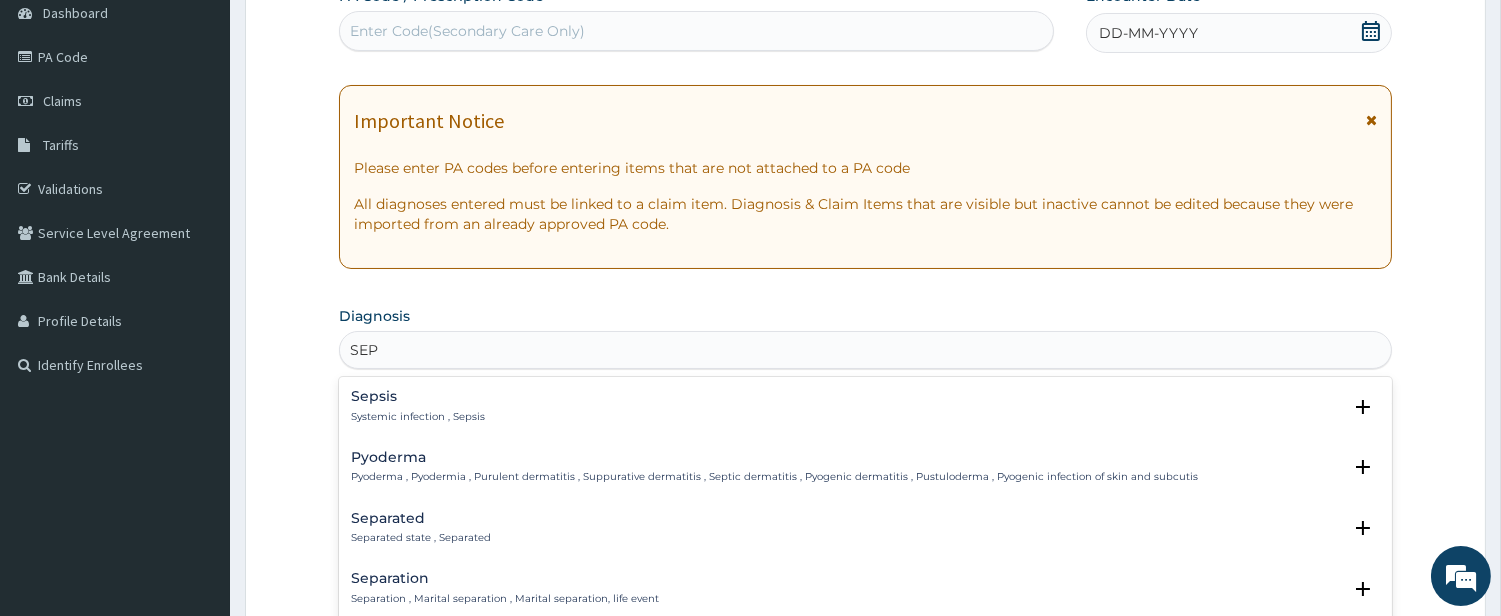click on "Systemic infection , Sepsis" at bounding box center [418, 417] 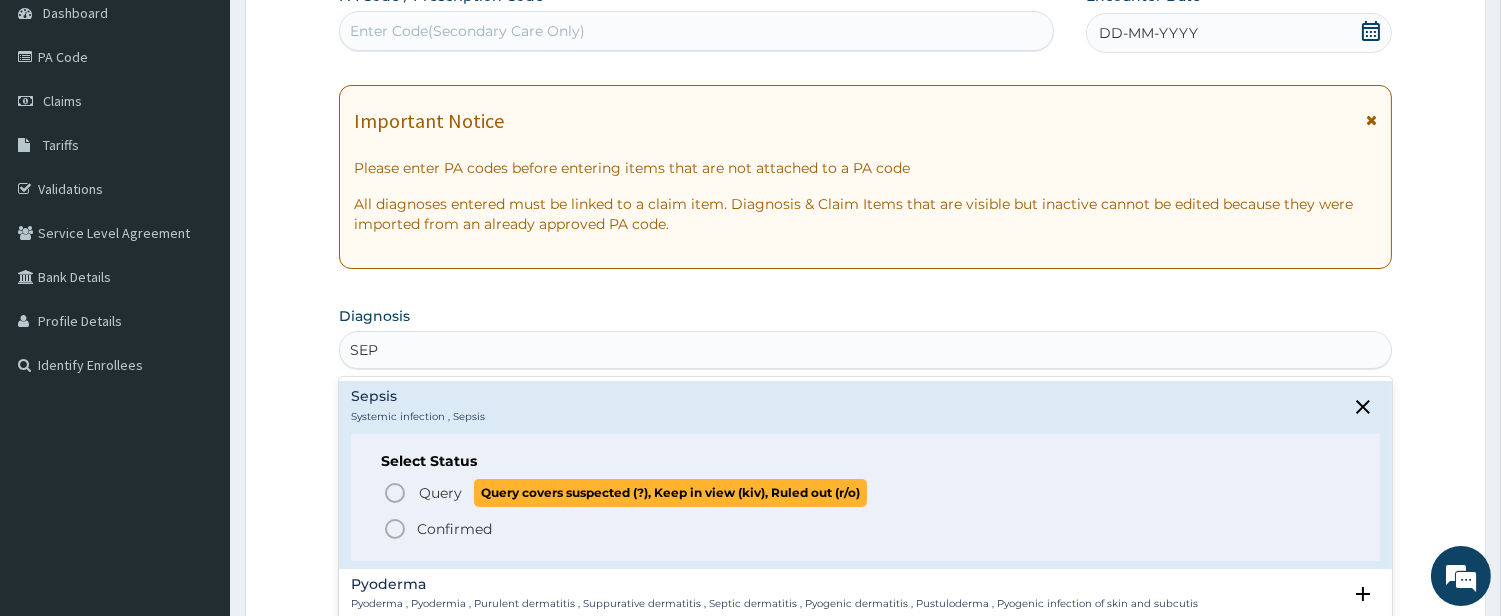 click 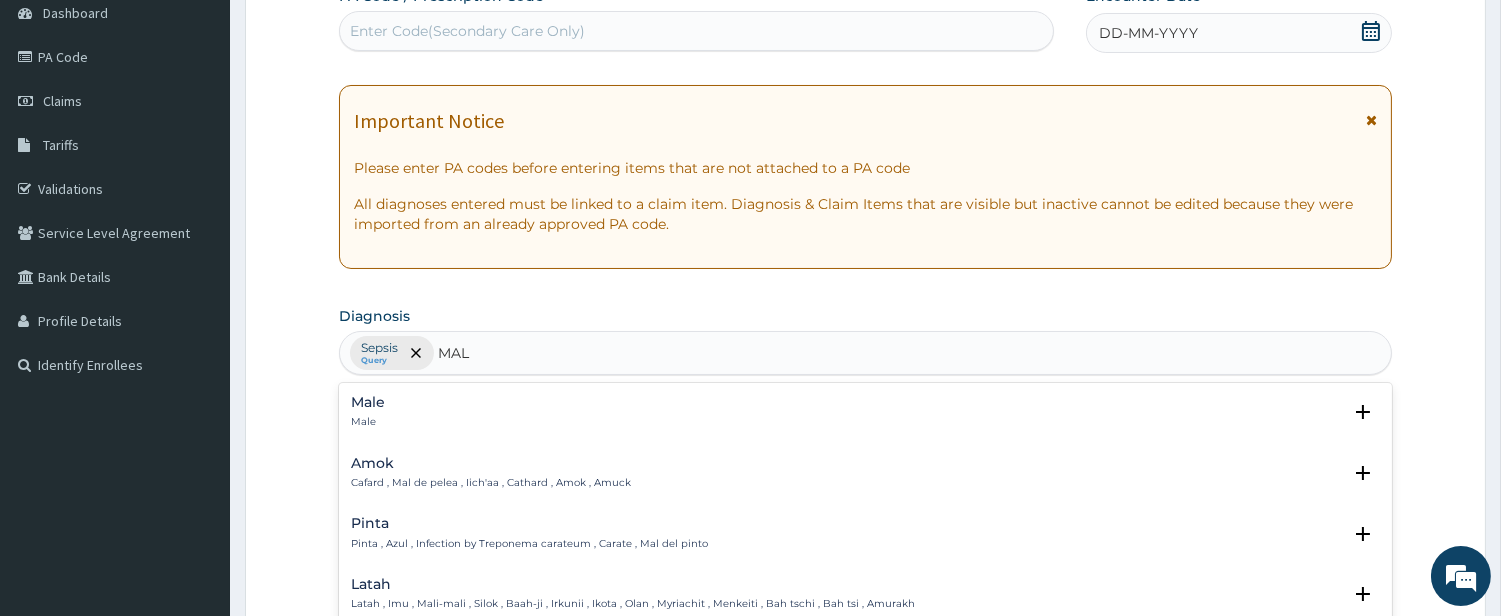 type on "MALA" 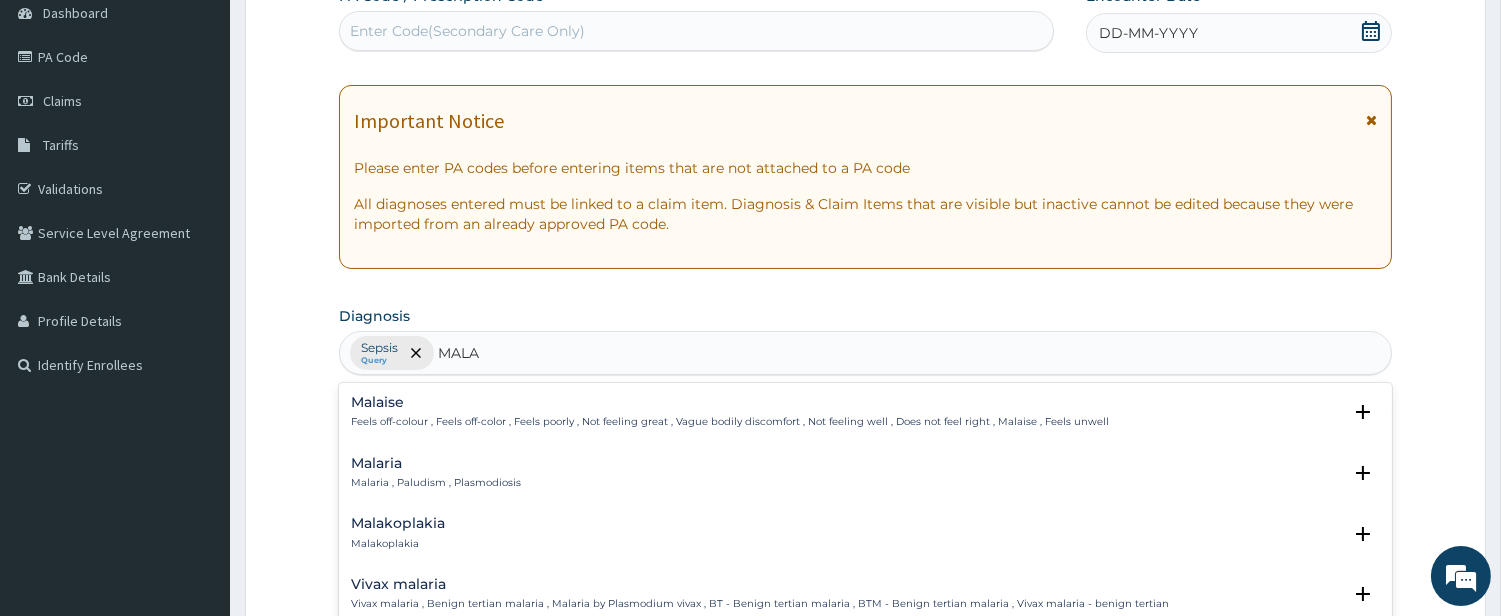 click on "Malaria , Paludism , Plasmodiosis" at bounding box center [436, 483] 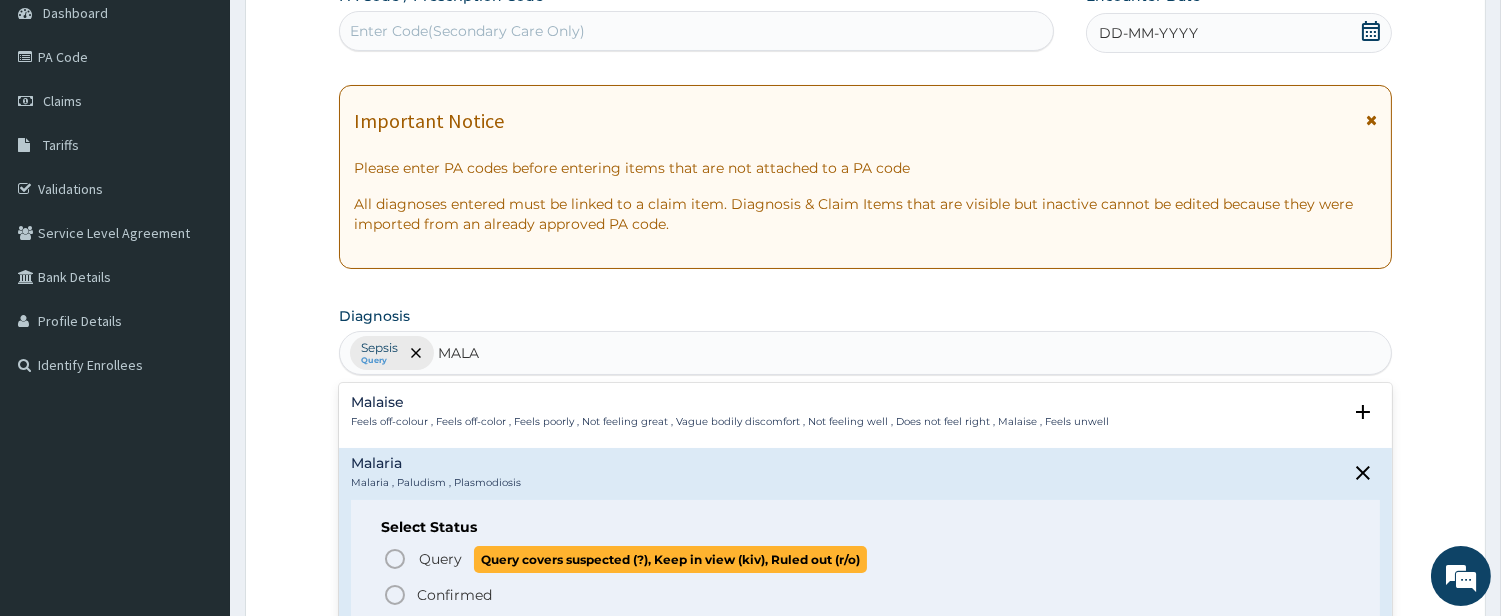 click on "Query Query covers suspected (?), Keep in view (kiv), Ruled out (r/o)" at bounding box center (866, 559) 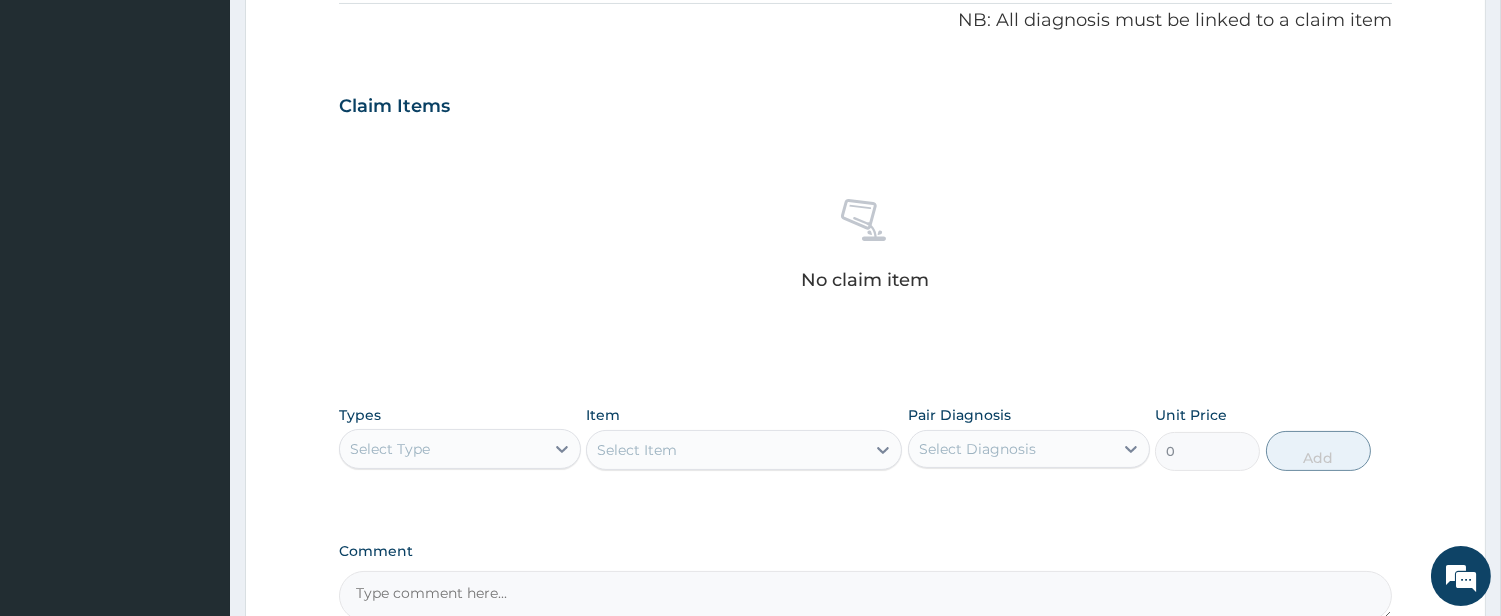 scroll, scrollTop: 761, scrollLeft: 0, axis: vertical 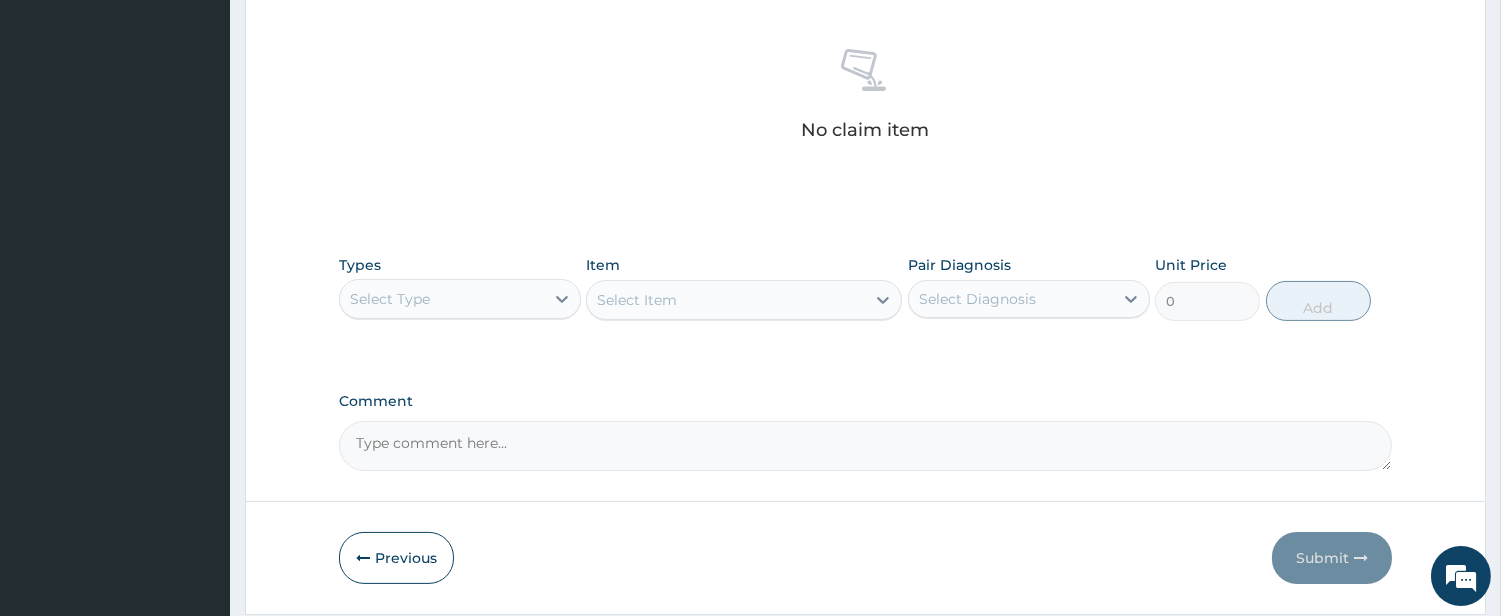click on "Select Type" at bounding box center (442, 299) 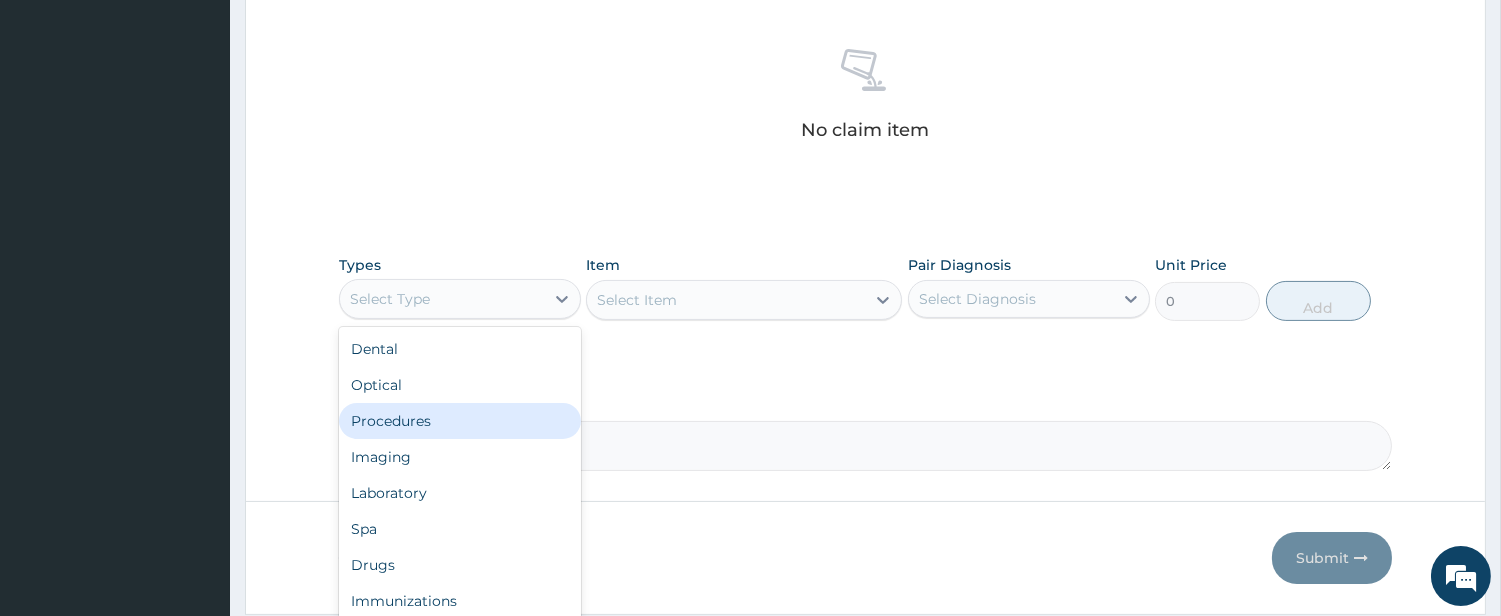 click on "Procedures" at bounding box center (460, 421) 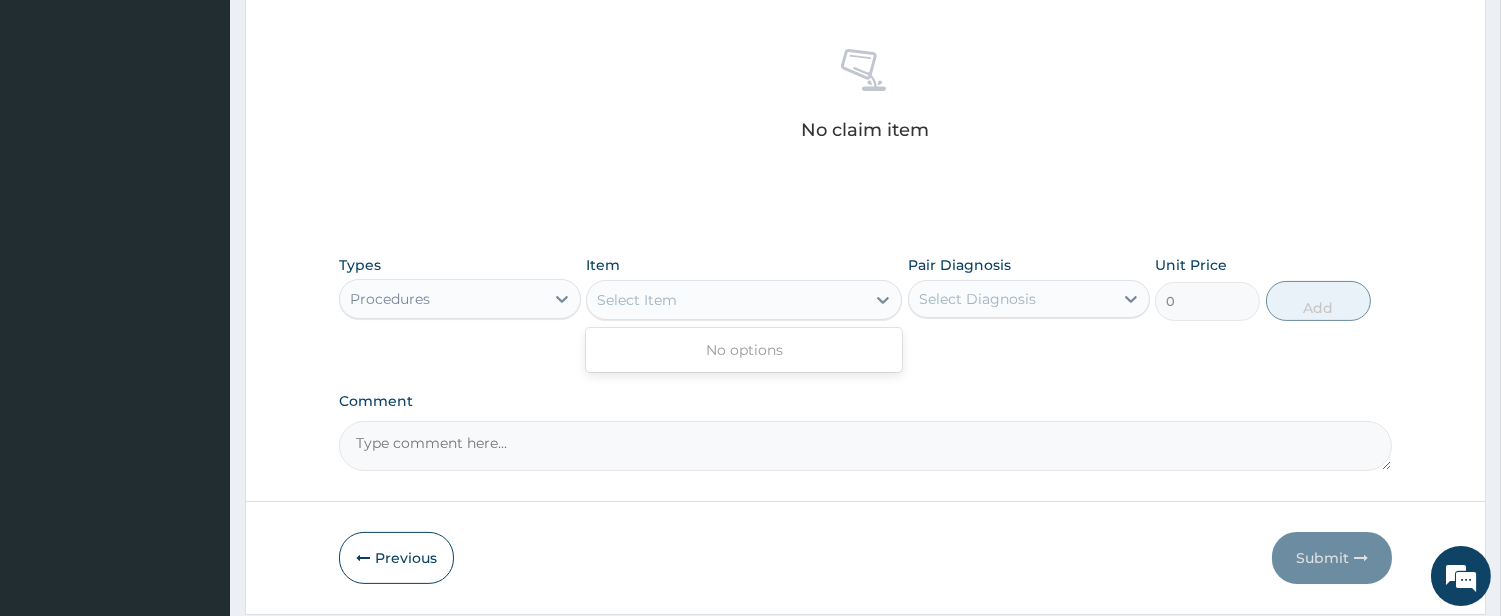 click on "Select Item" at bounding box center (726, 300) 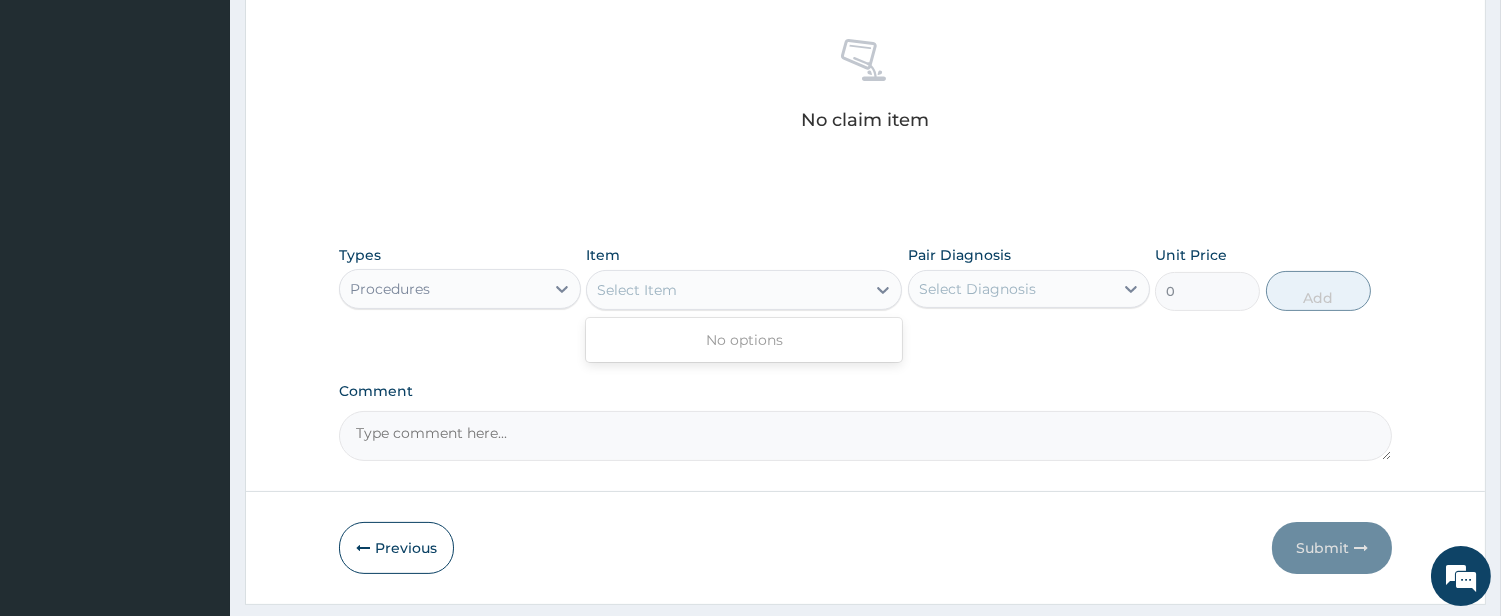 scroll, scrollTop: 640, scrollLeft: 0, axis: vertical 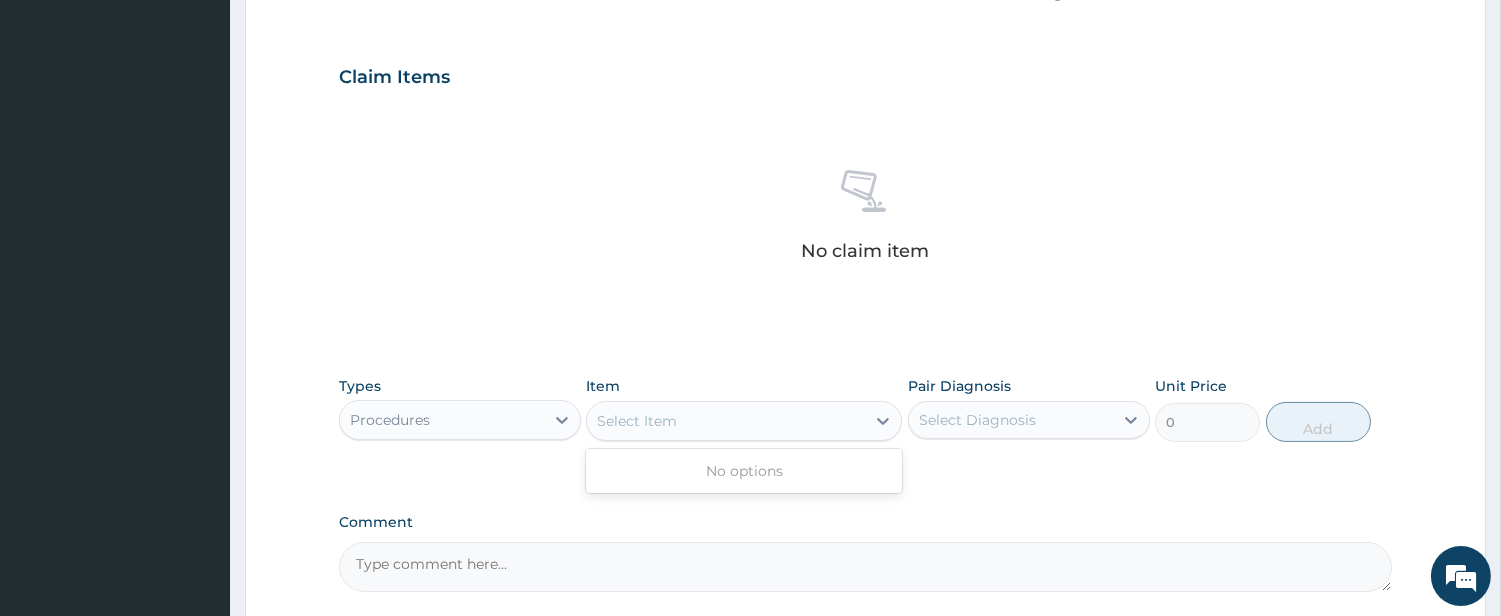 click on "Select Item" at bounding box center [726, 421] 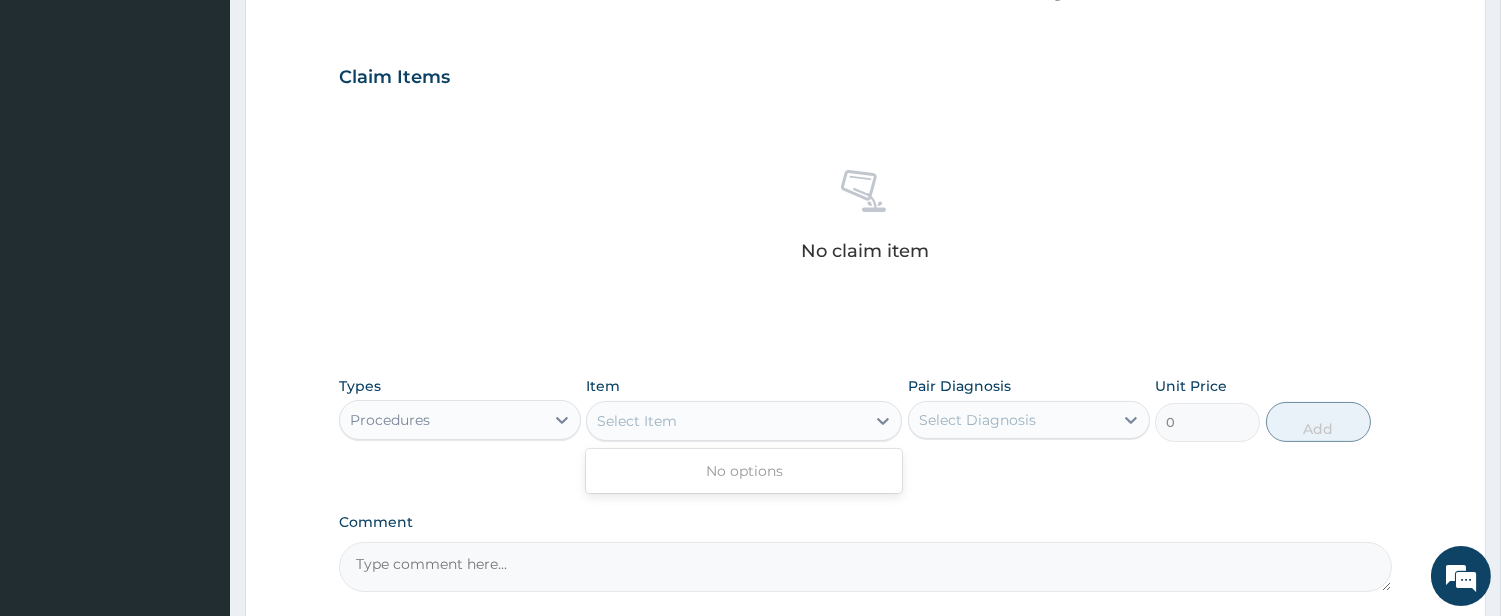 click on "Select Item" at bounding box center [726, 421] 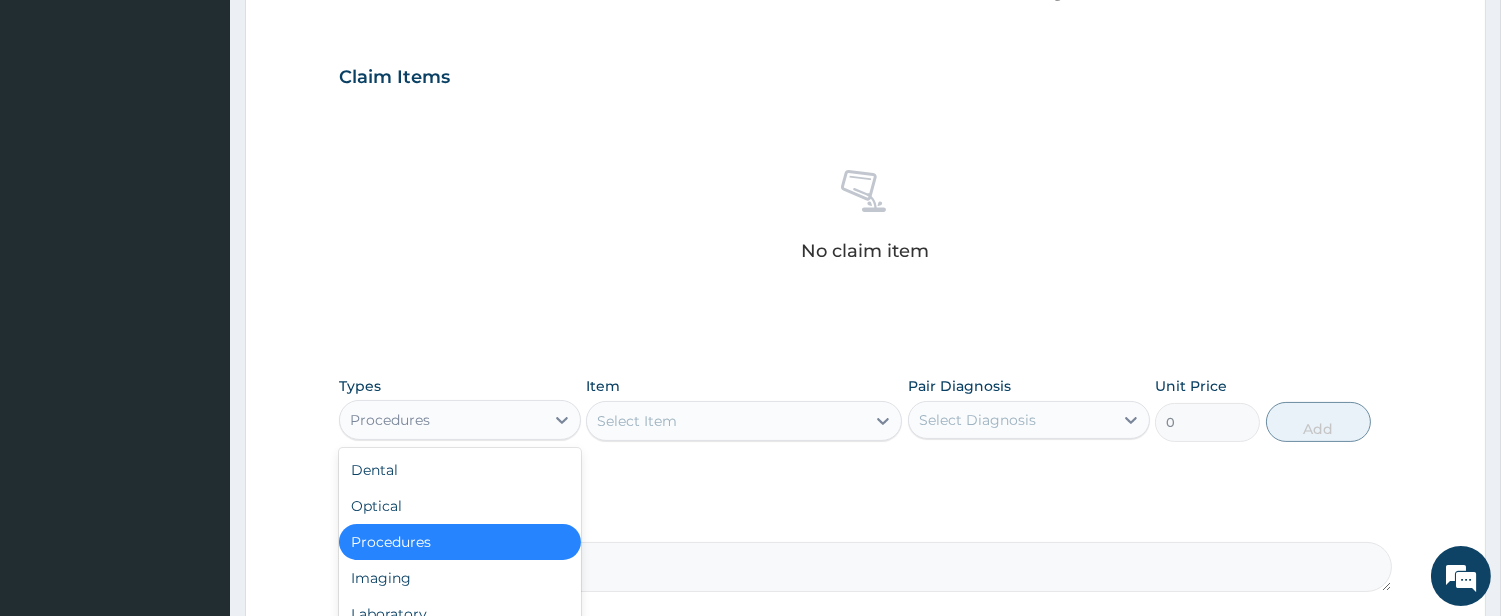 click on "Procedures" at bounding box center (442, 420) 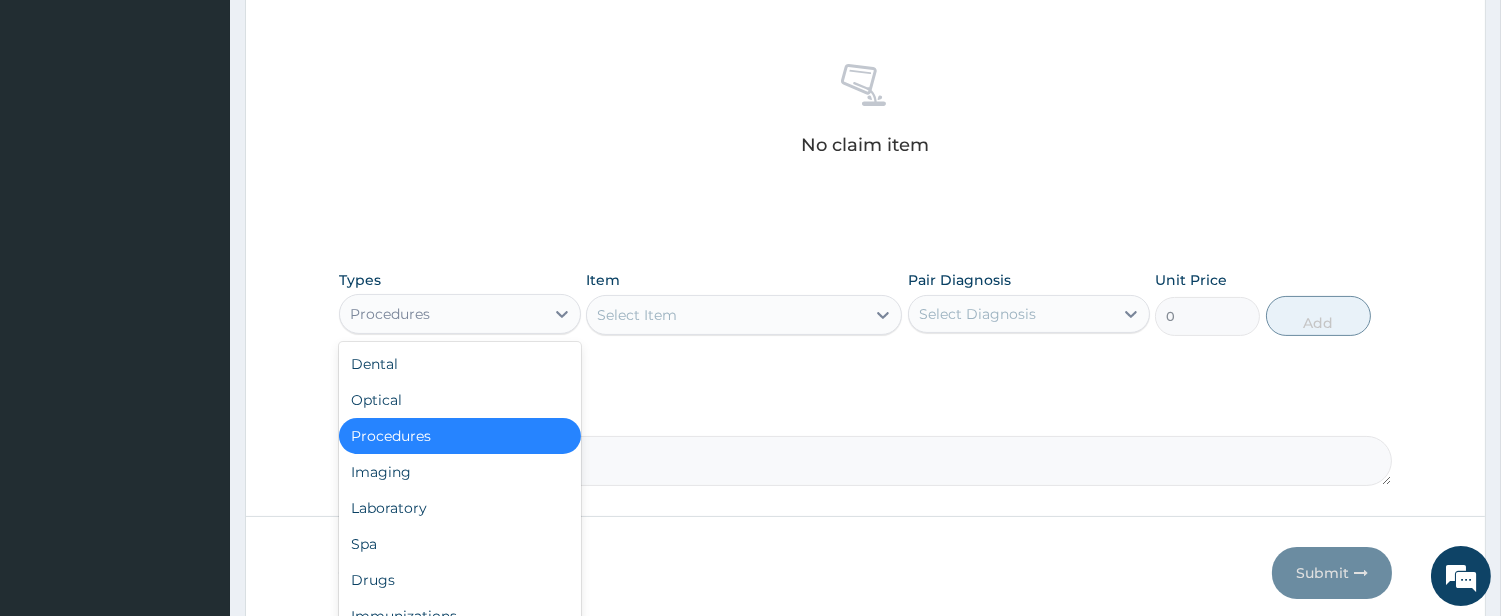 scroll, scrollTop: 825, scrollLeft: 0, axis: vertical 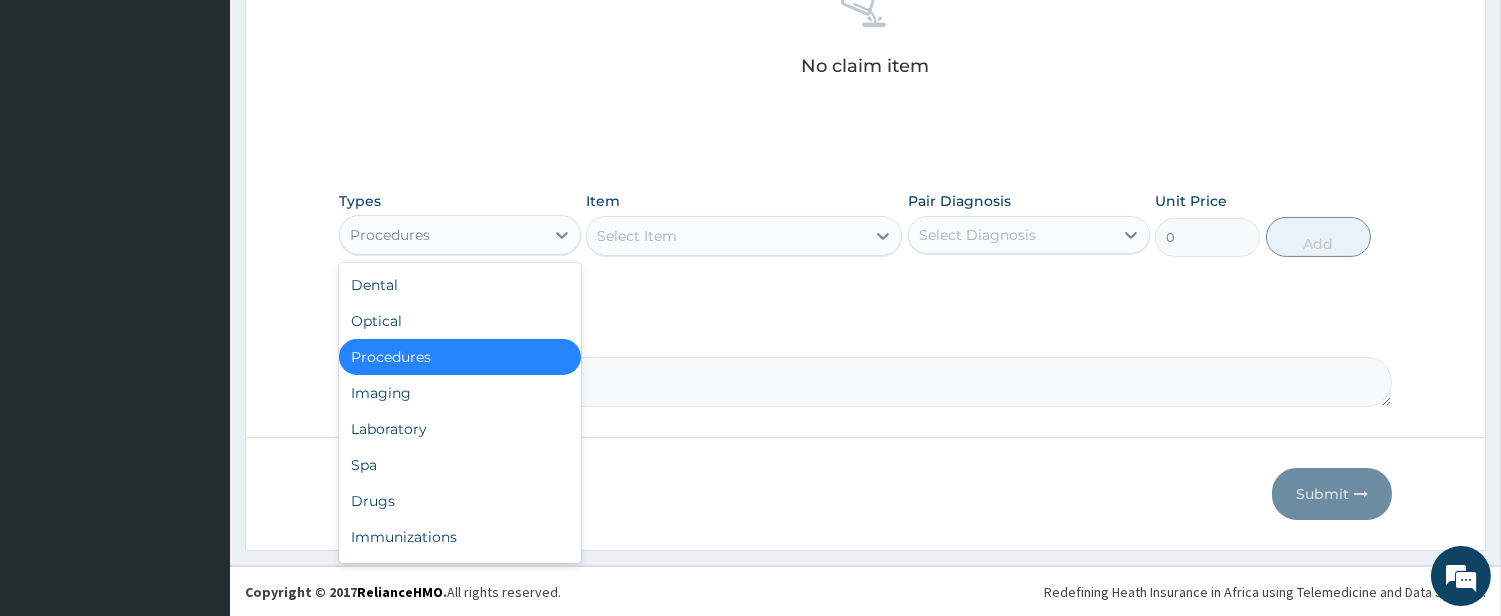 click on "Procedures" at bounding box center (460, 357) 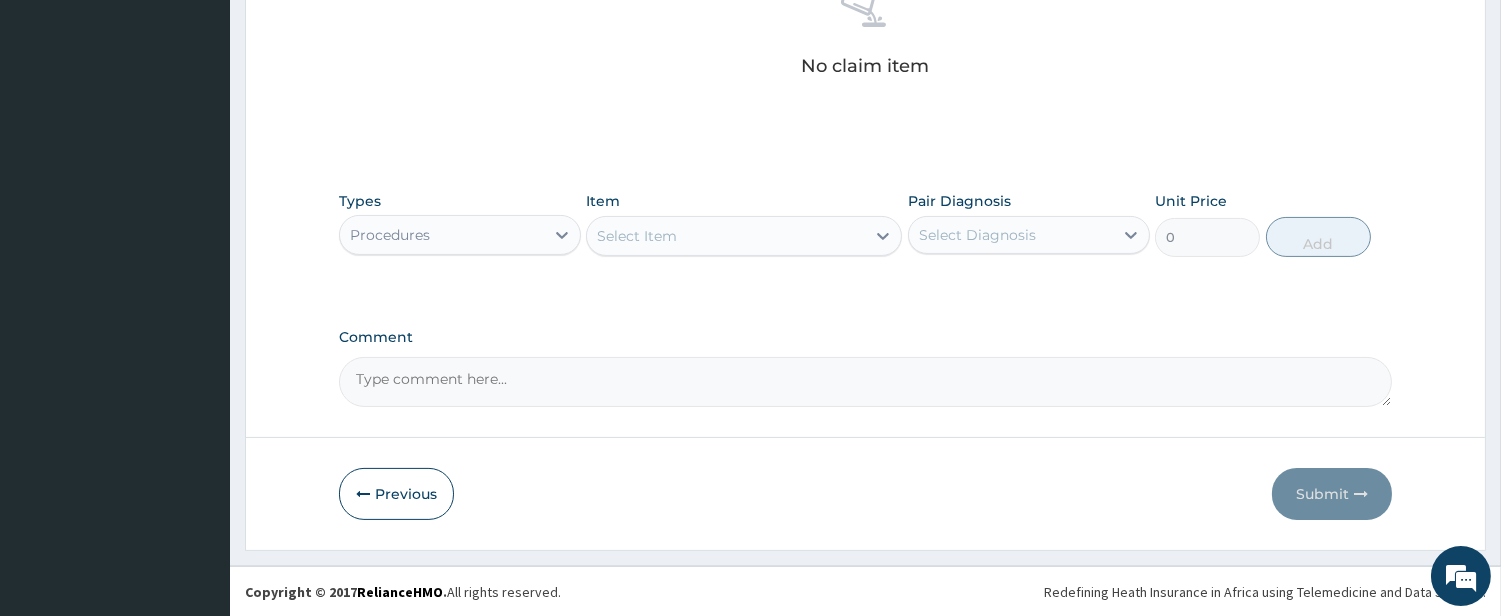 click on "Select Item" at bounding box center [726, 236] 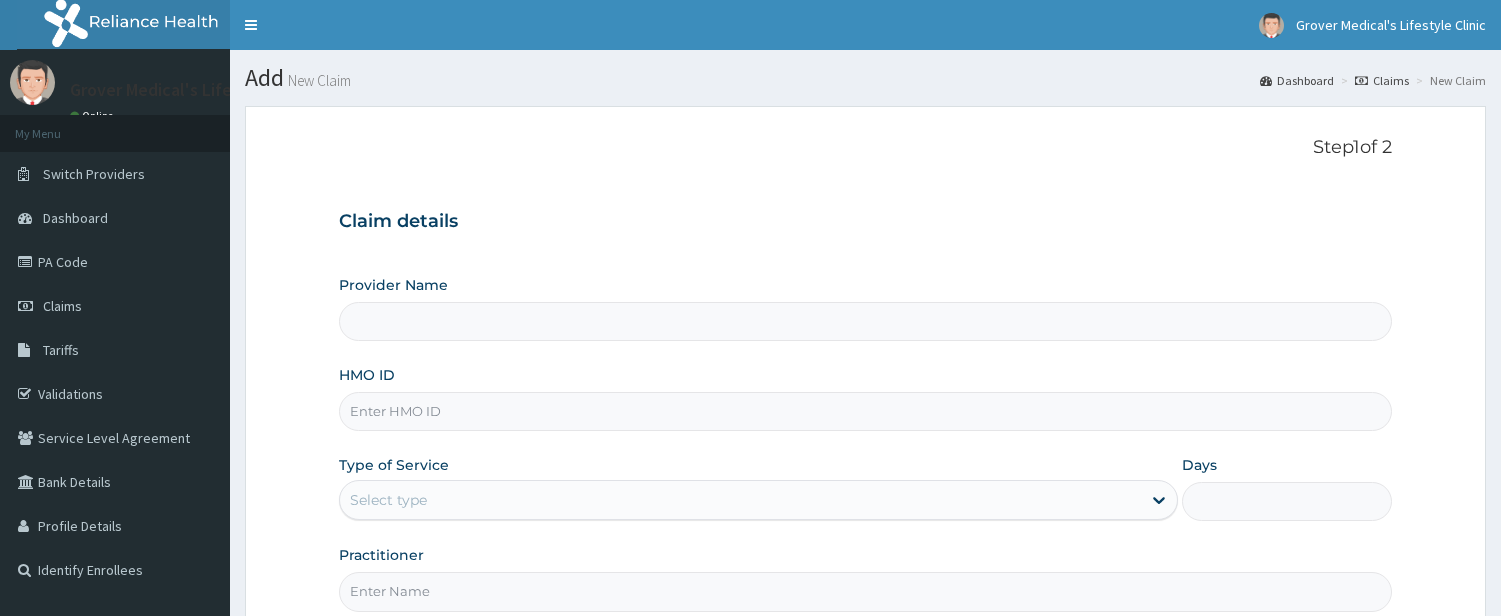 scroll, scrollTop: 0, scrollLeft: 0, axis: both 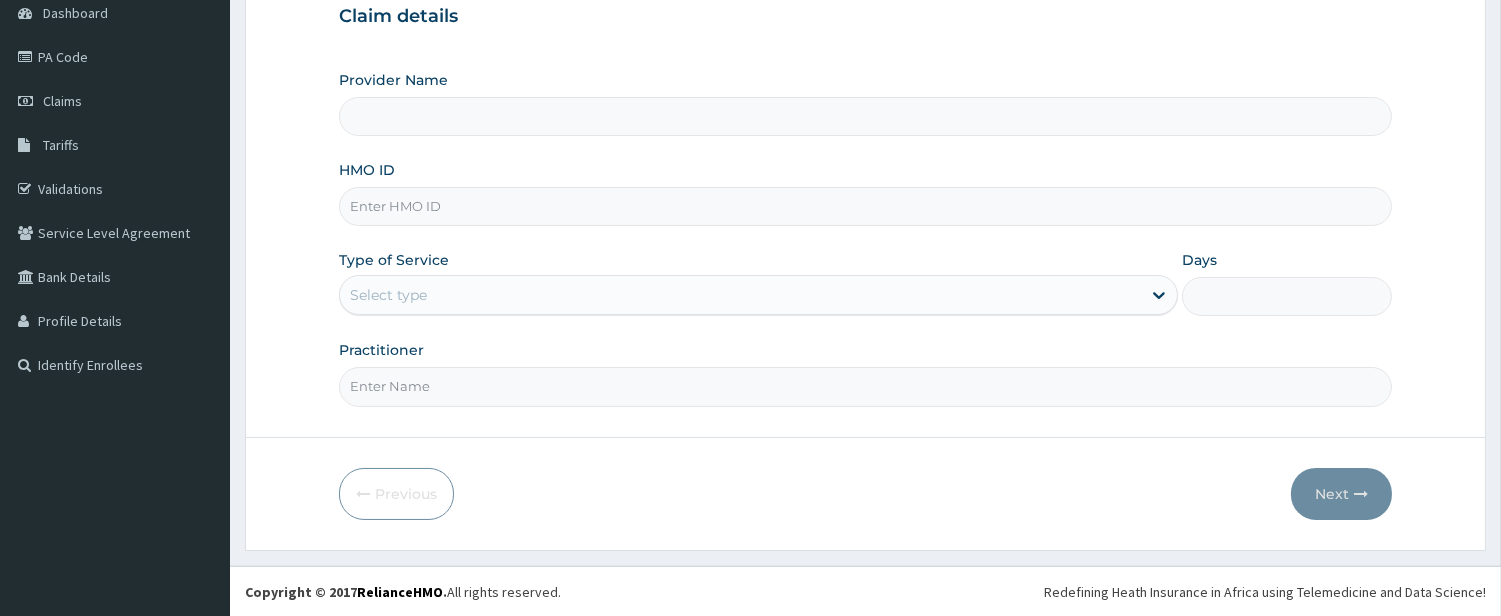 type on "Grover Medical's Lifestyle clinic" 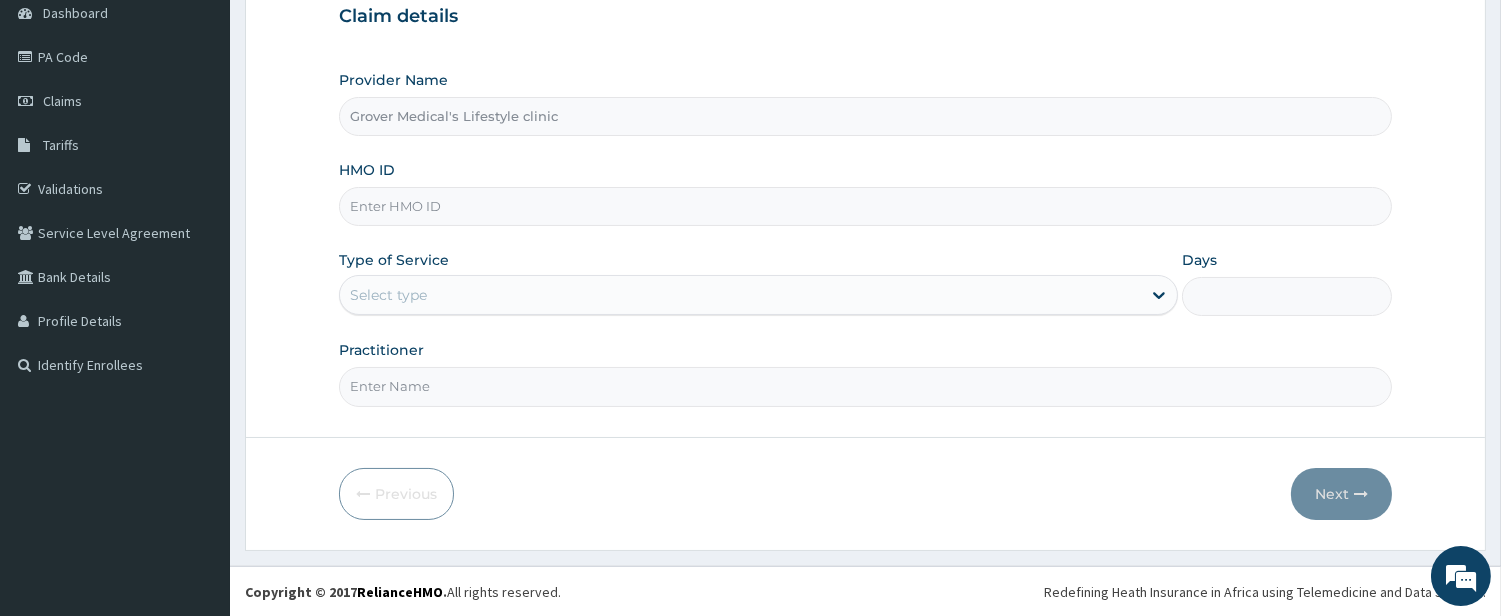 click on "HMO ID" at bounding box center (865, 206) 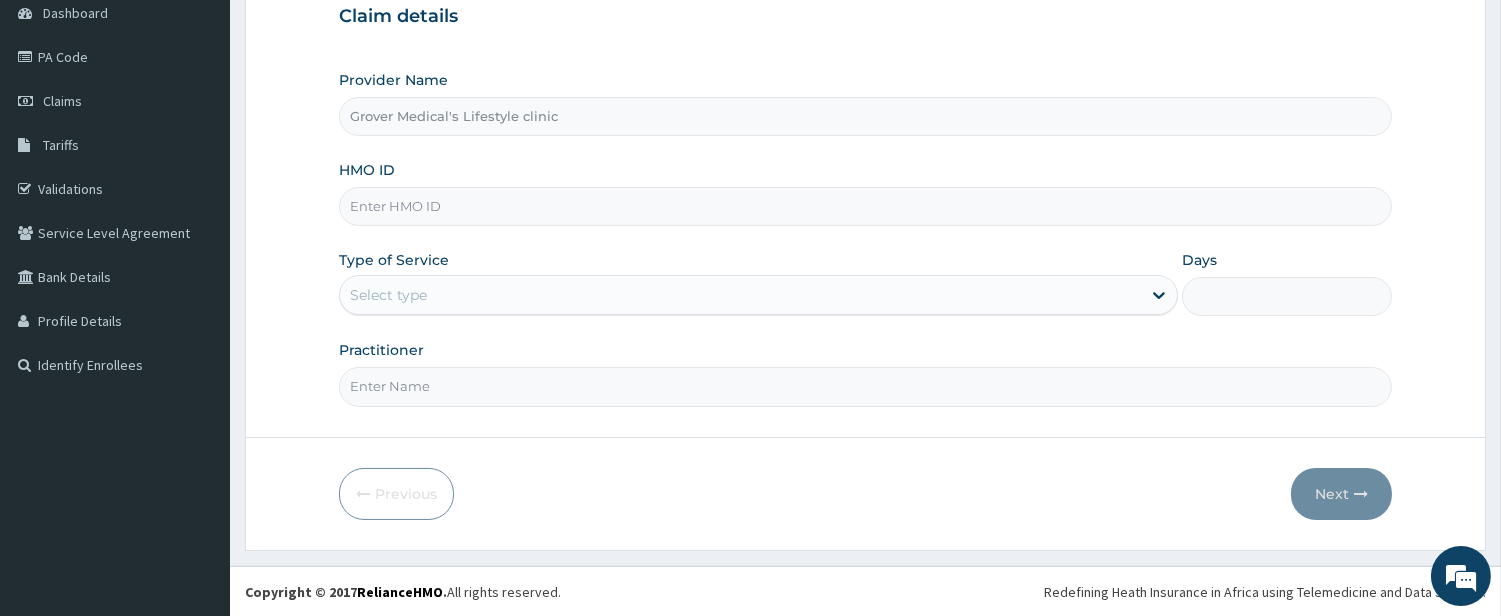 paste on "FWS/10019/A" 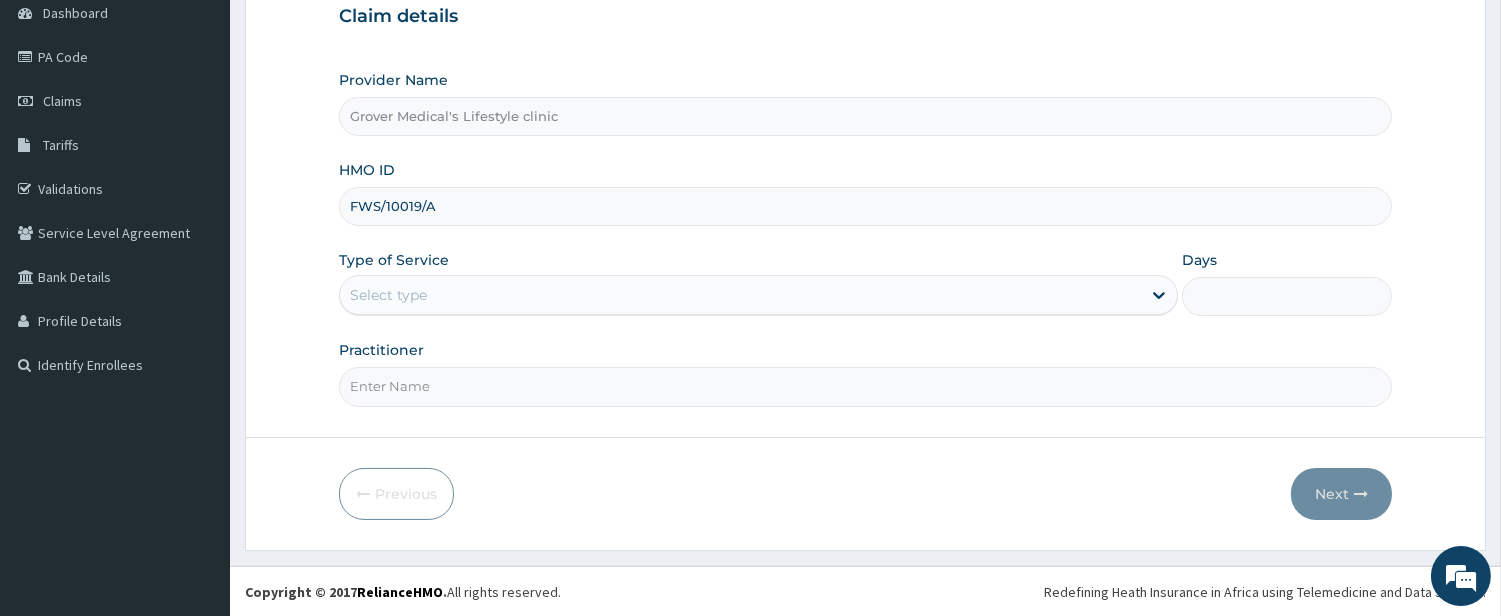type on "FWS/10019/A" 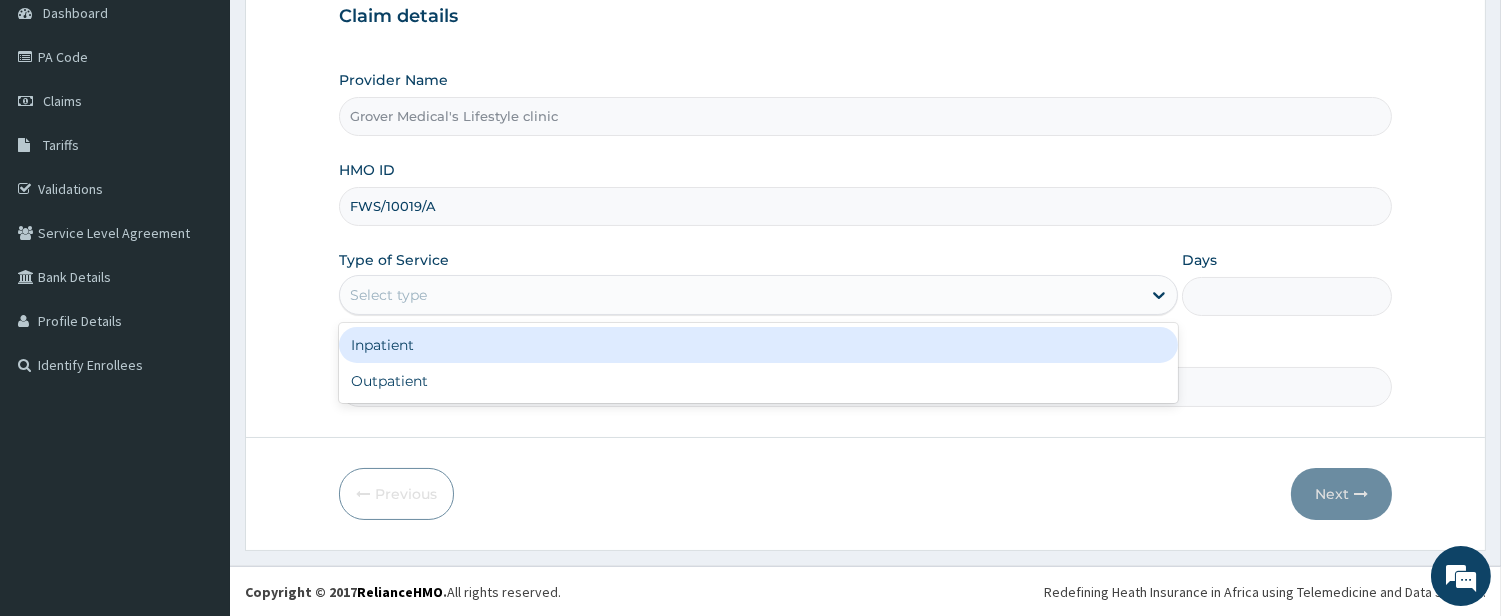 click on "Select type" at bounding box center [740, 295] 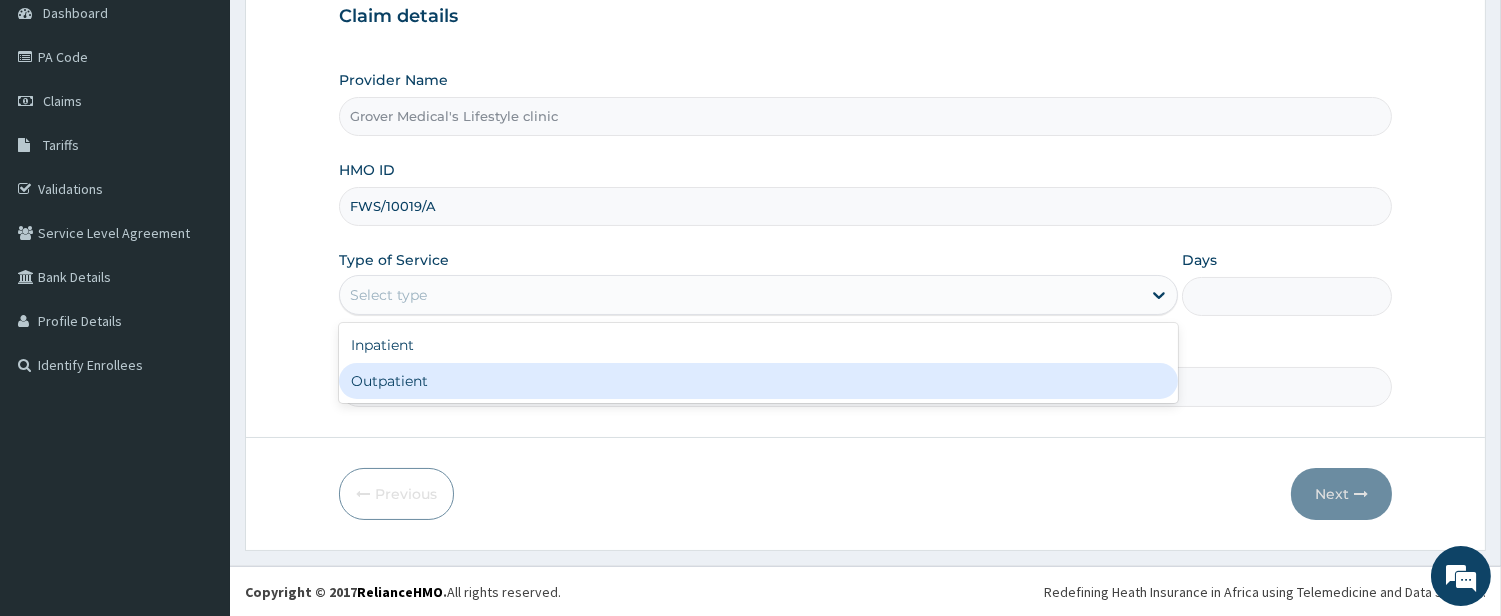 click on "Outpatient" at bounding box center [758, 381] 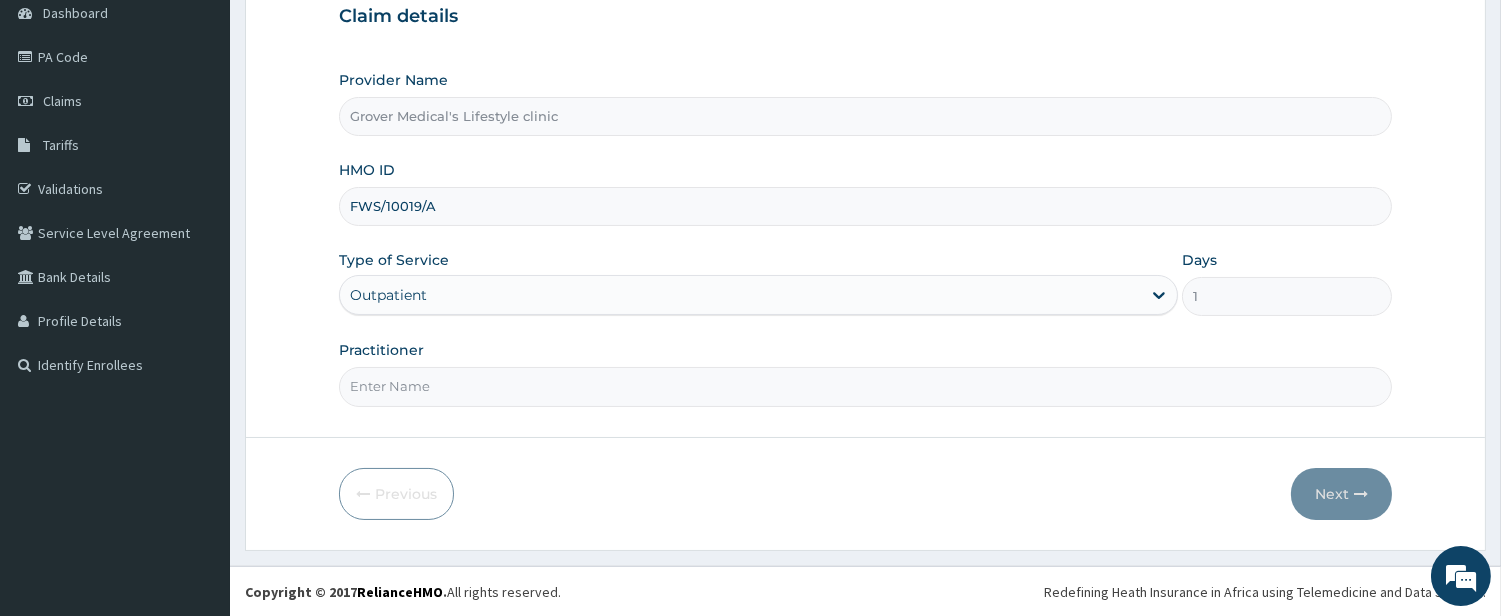 click on "Practitioner" at bounding box center (865, 386) 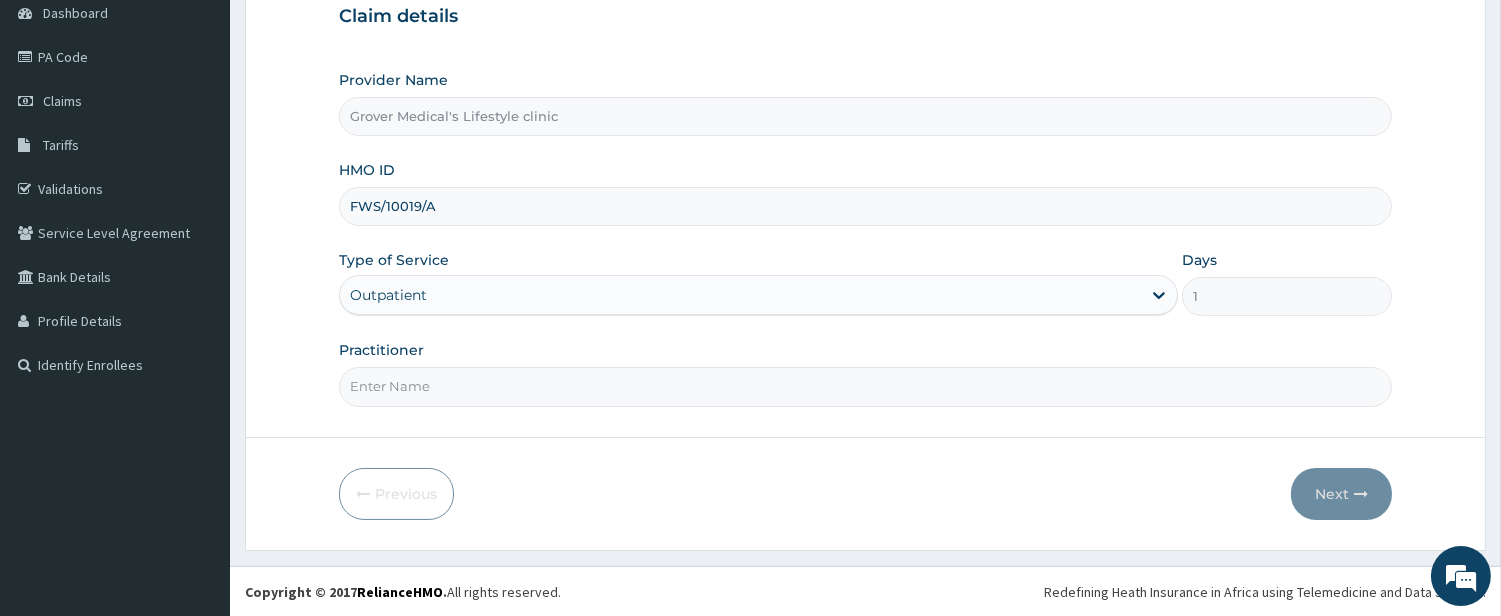 type on "DR [LAST]" 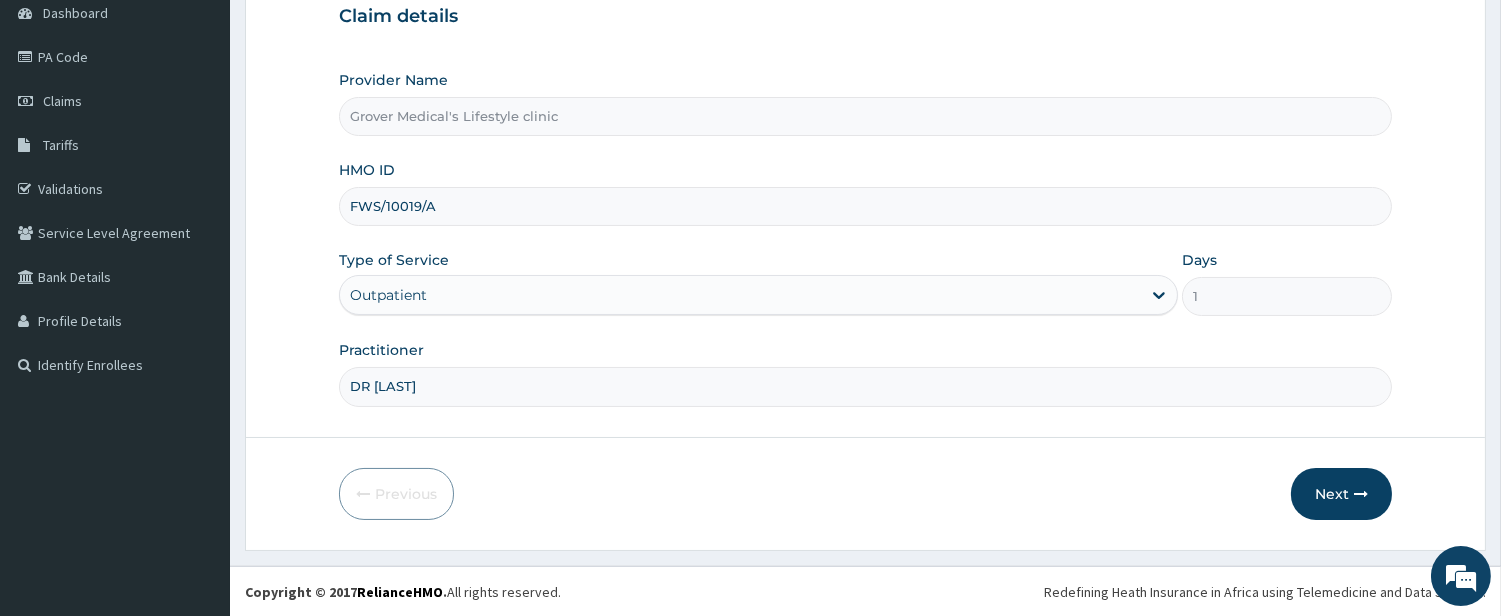 scroll, scrollTop: 0, scrollLeft: 0, axis: both 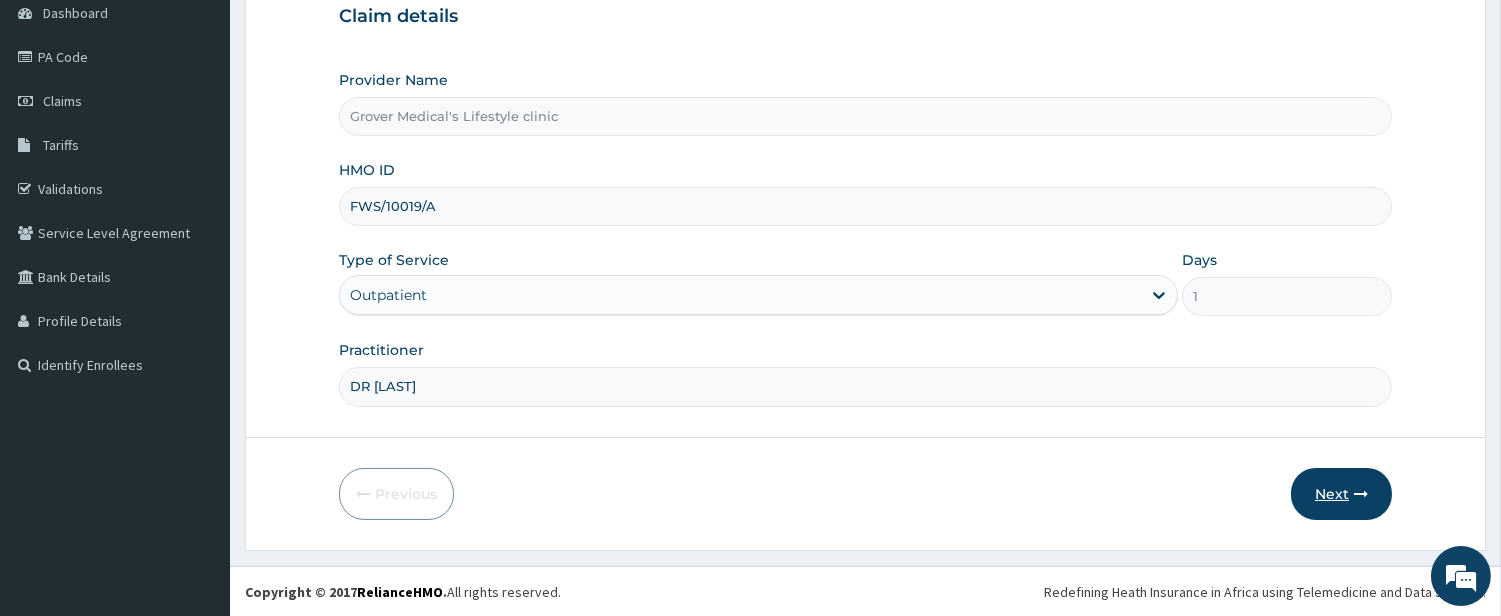 click on "Next" at bounding box center (1341, 494) 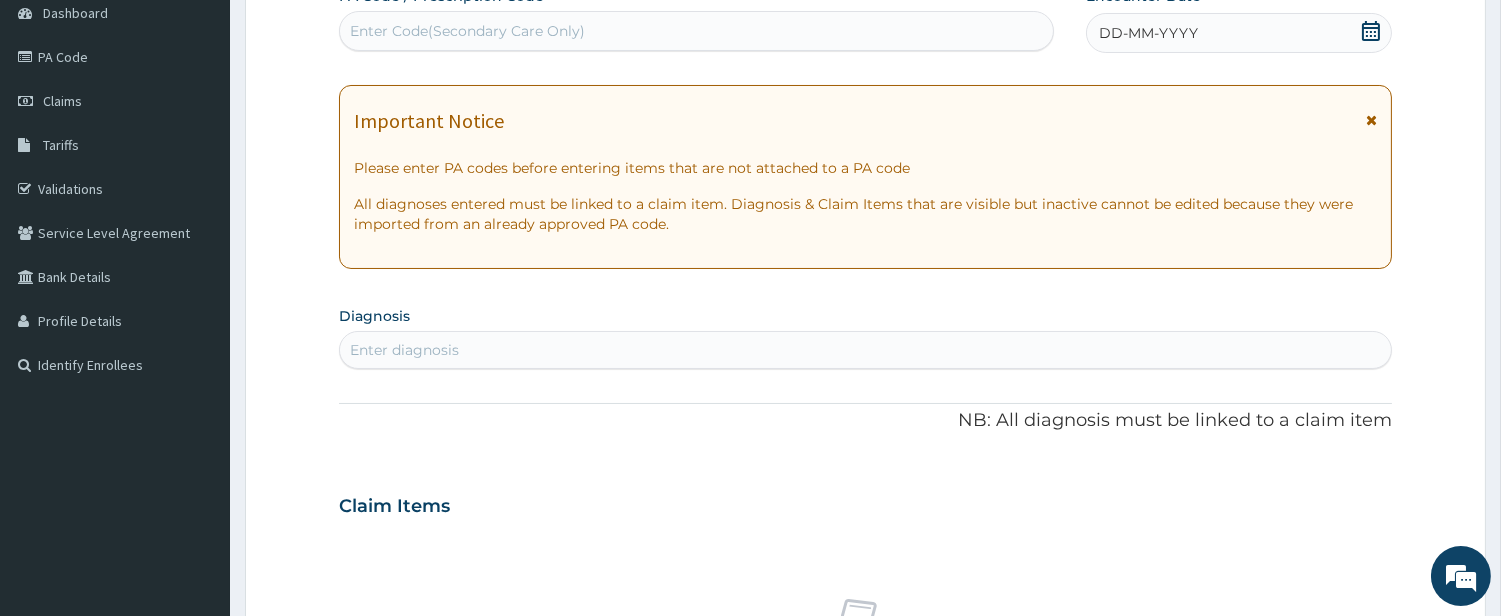 click on "Enter diagnosis" at bounding box center (865, 350) 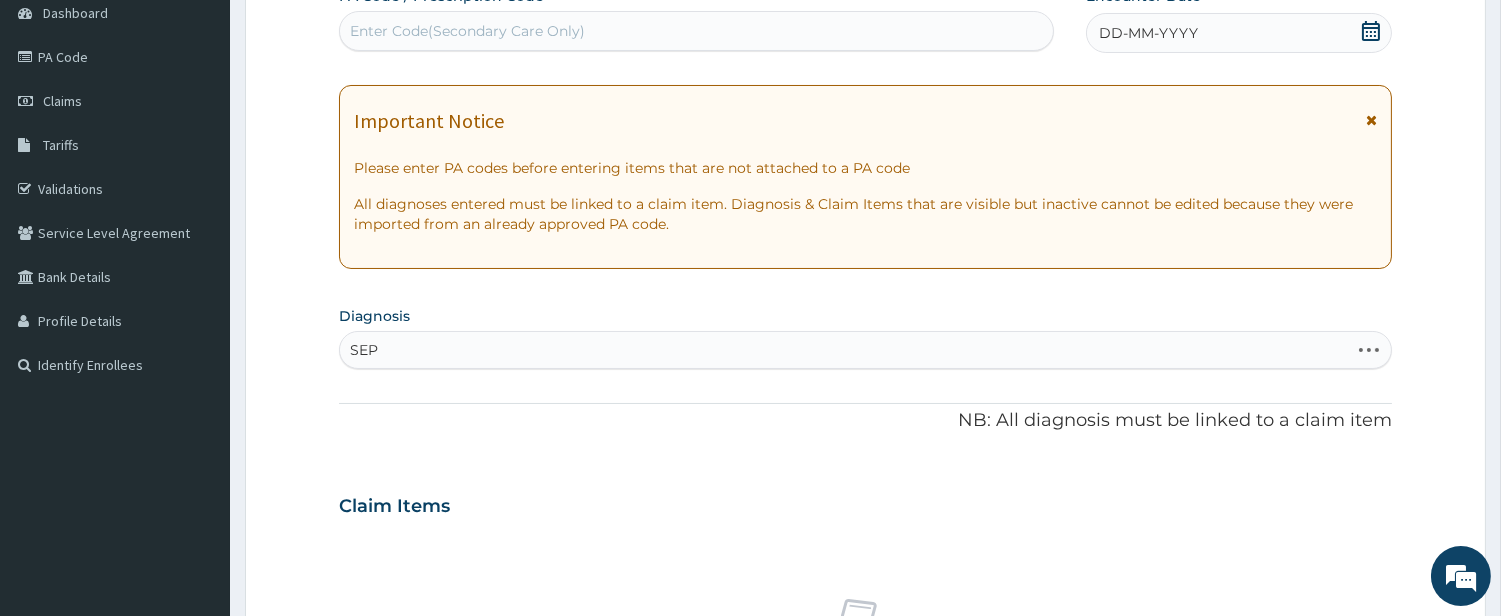 type on "SEP" 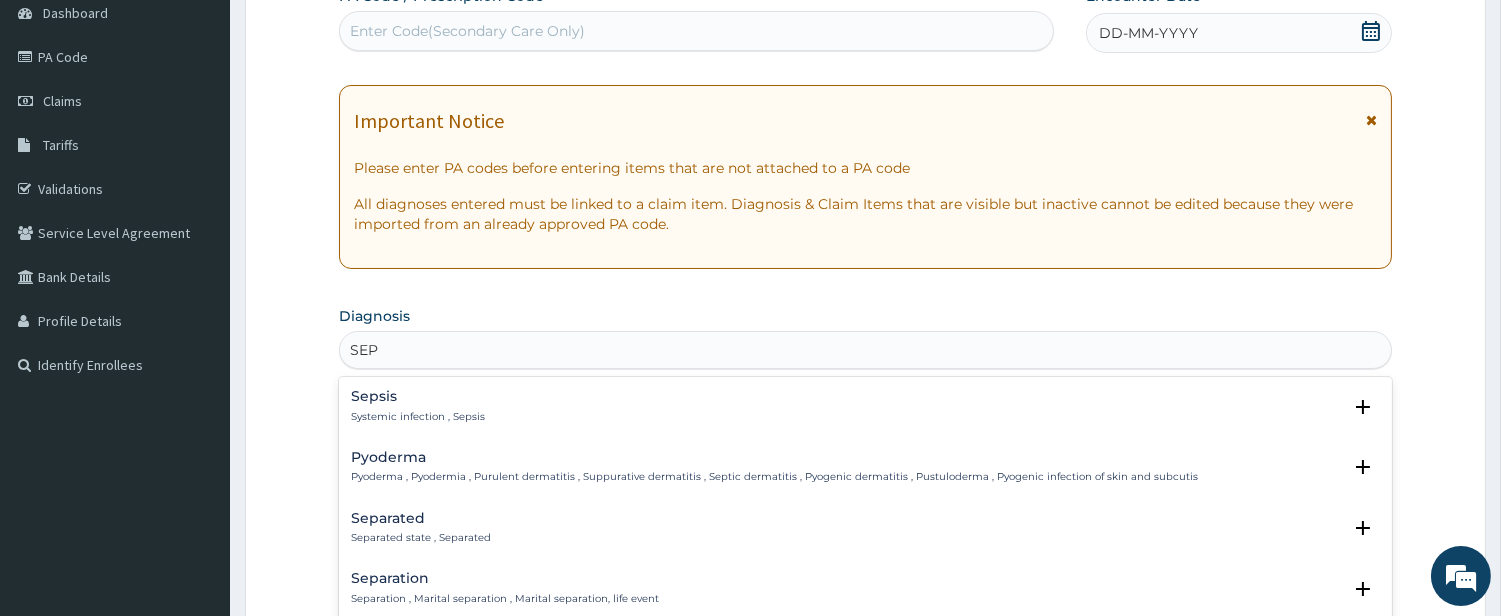 click on "Systemic infection , Sepsis" at bounding box center [418, 417] 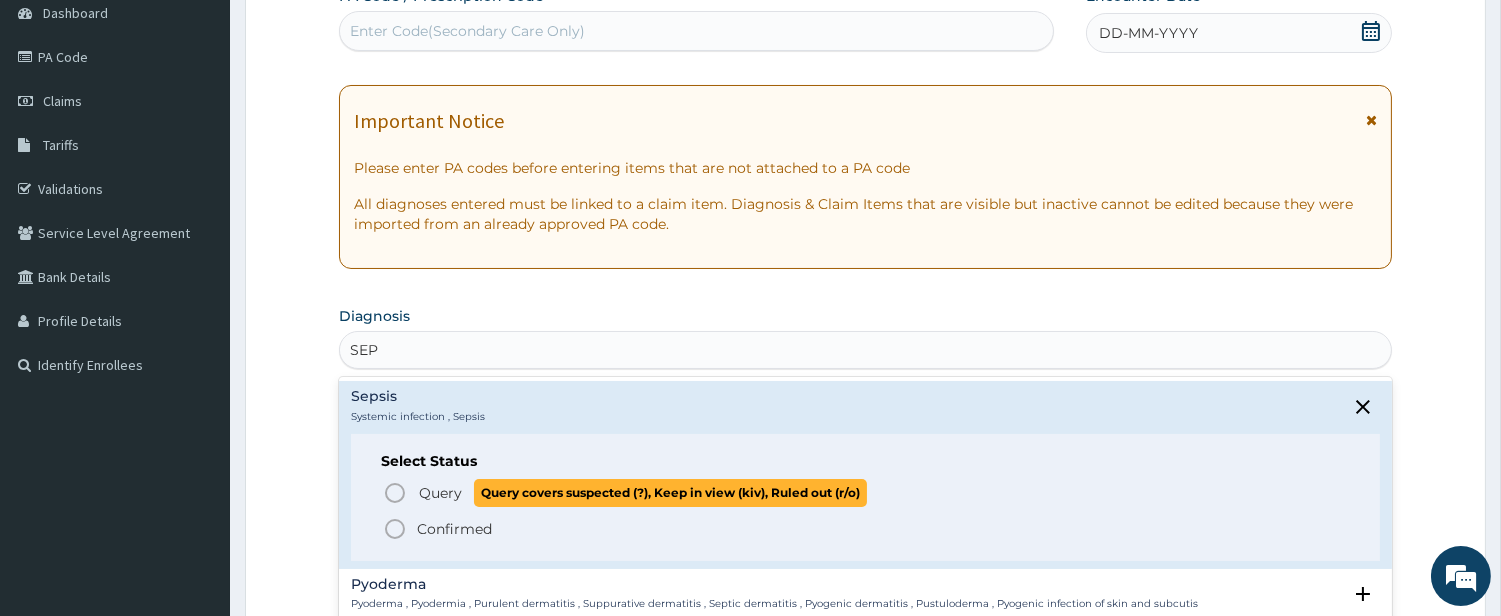 click on "Query Query covers suspected (?), Keep in view (kiv), Ruled out (r/o)" at bounding box center [866, 492] 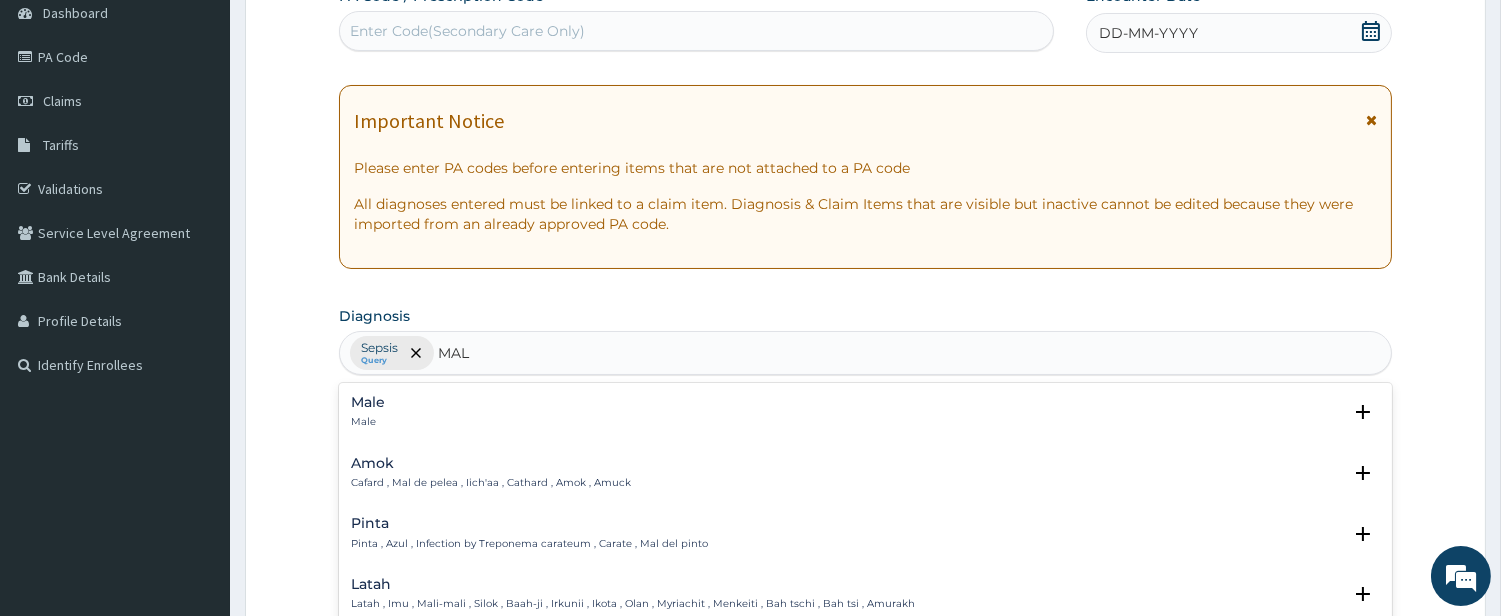 type on "MALA" 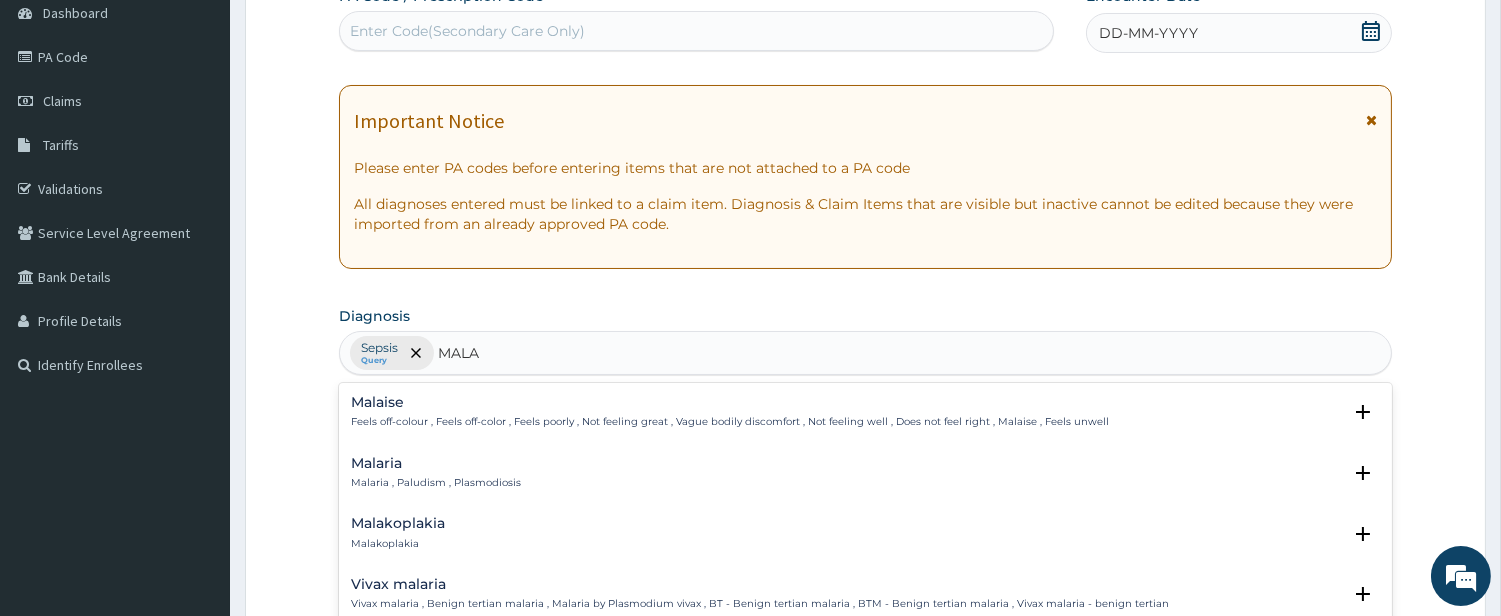 click on "Malaria" at bounding box center (436, 463) 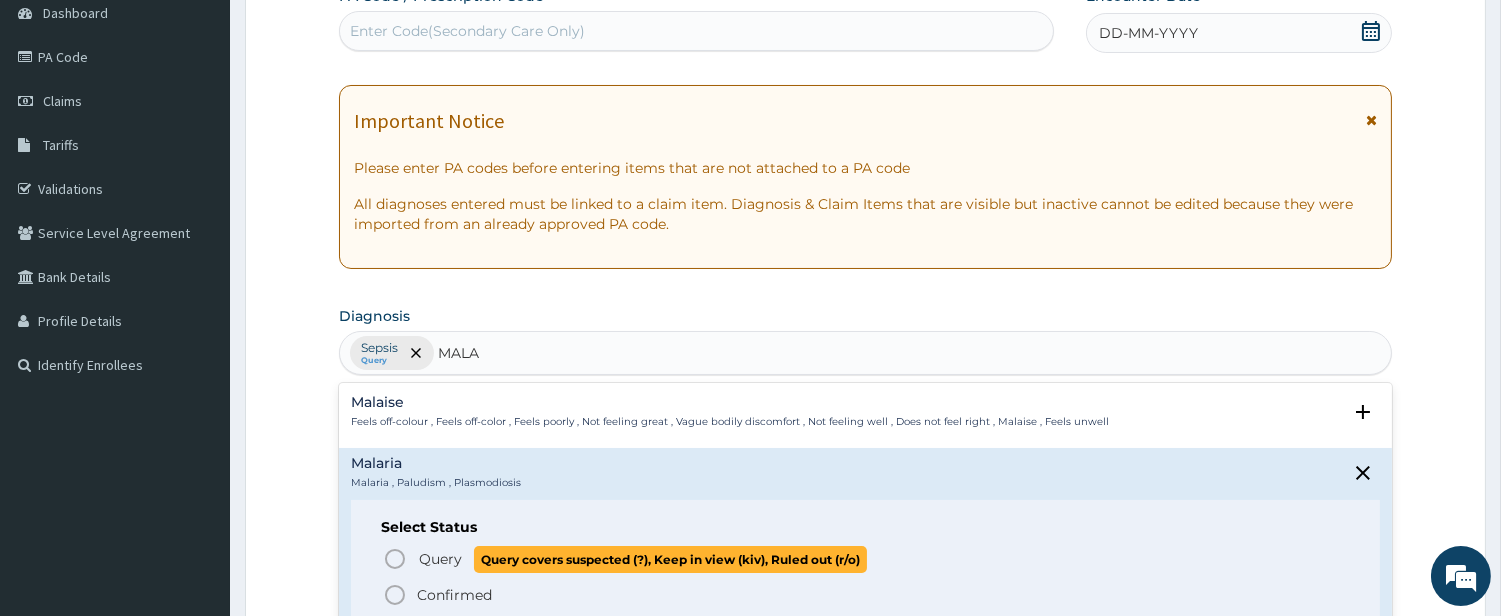 click on "Query" at bounding box center [440, 559] 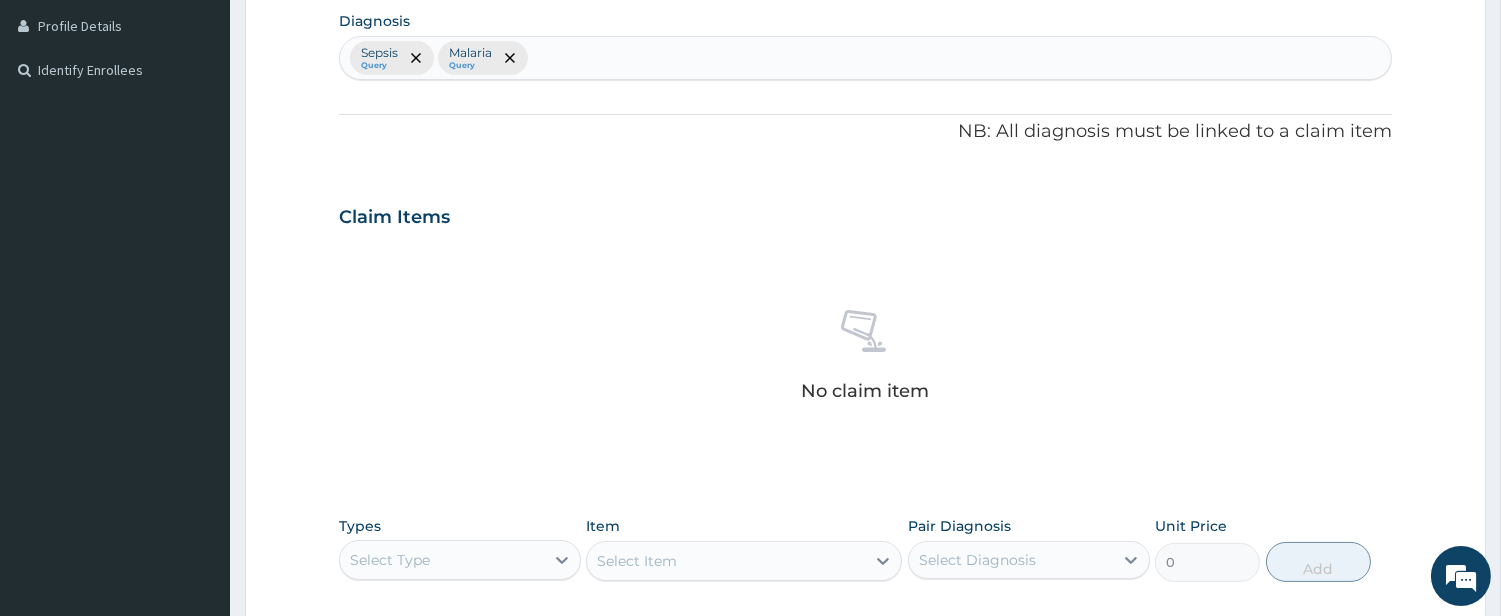 scroll, scrollTop: 761, scrollLeft: 0, axis: vertical 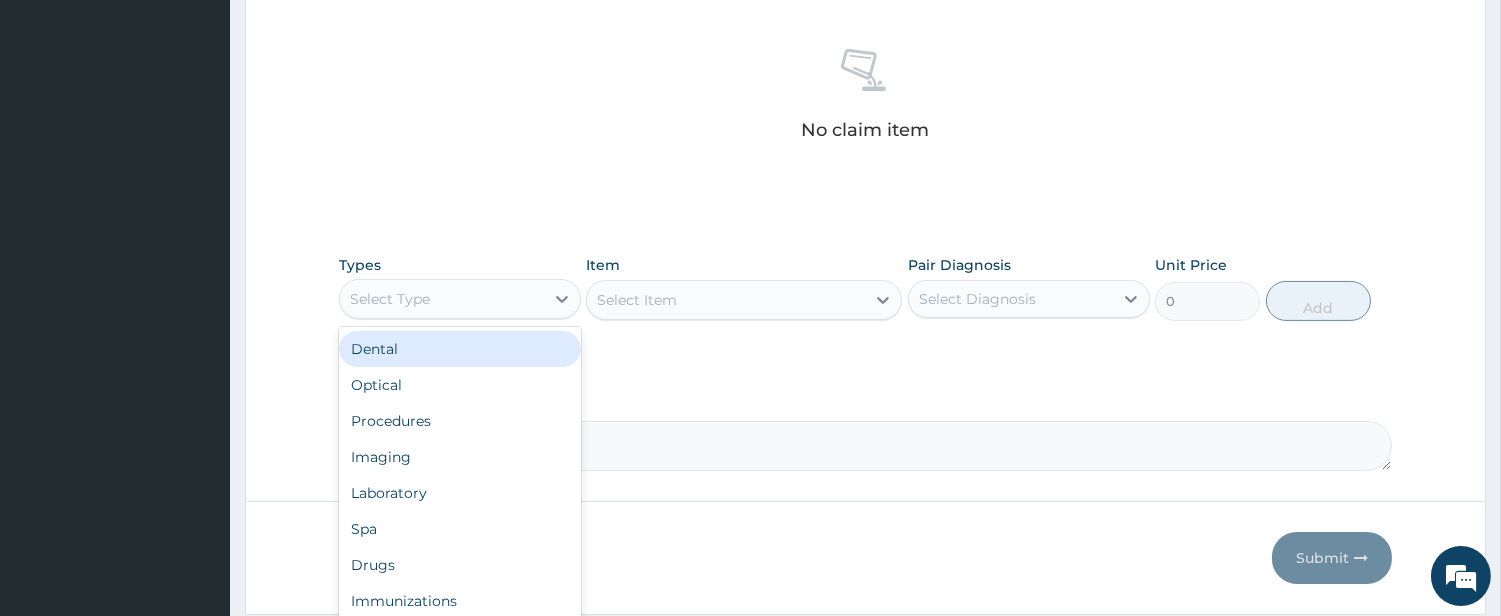 click on "Select Type" at bounding box center (442, 299) 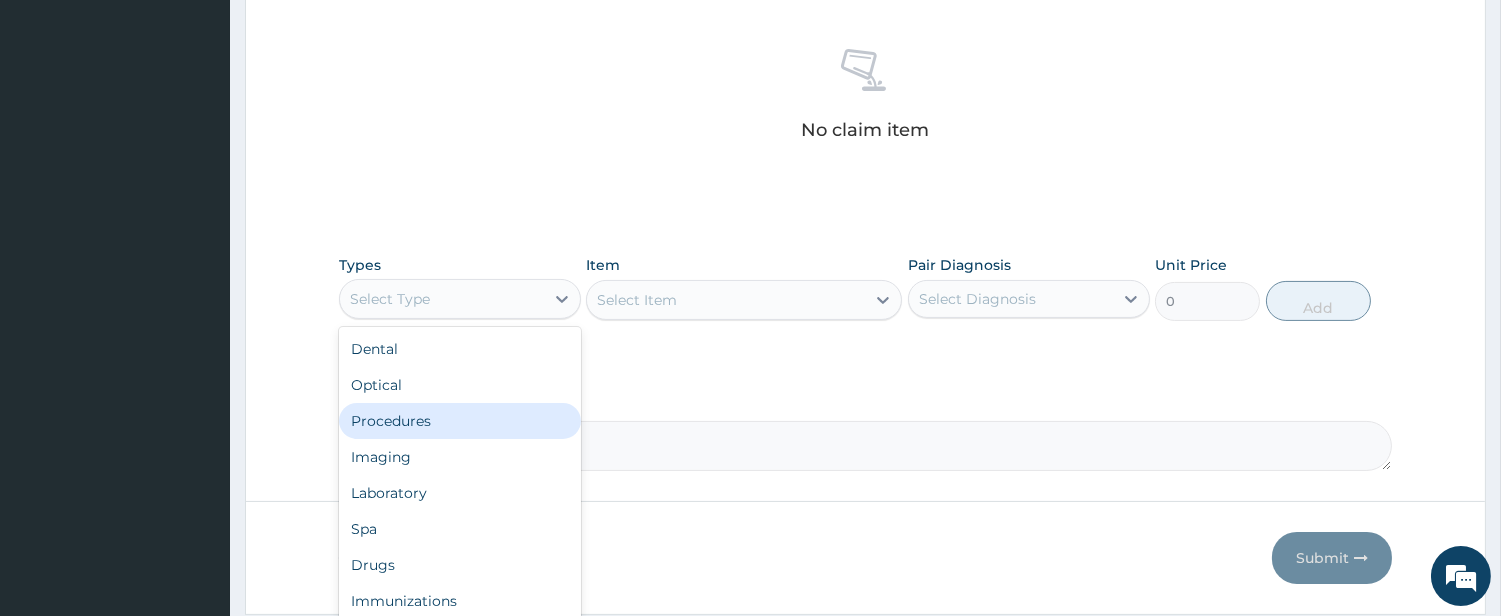 click on "Procedures" at bounding box center (460, 421) 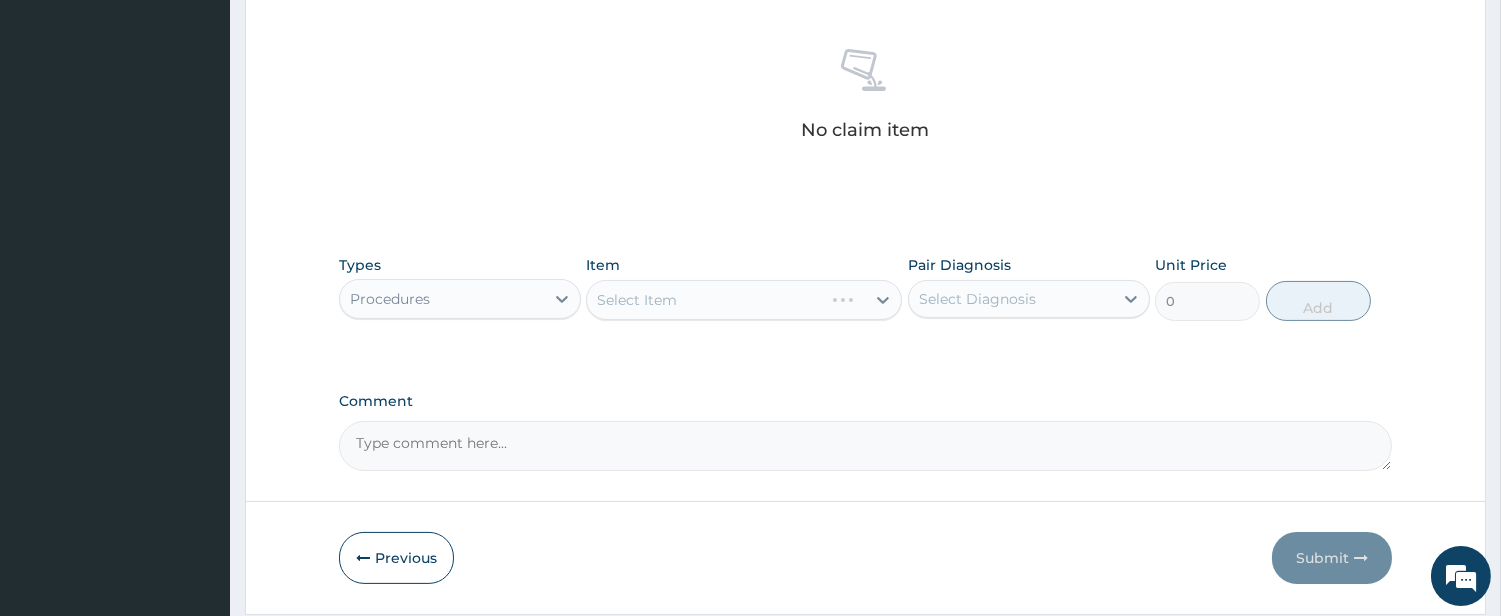 click on "Select Item" at bounding box center [744, 300] 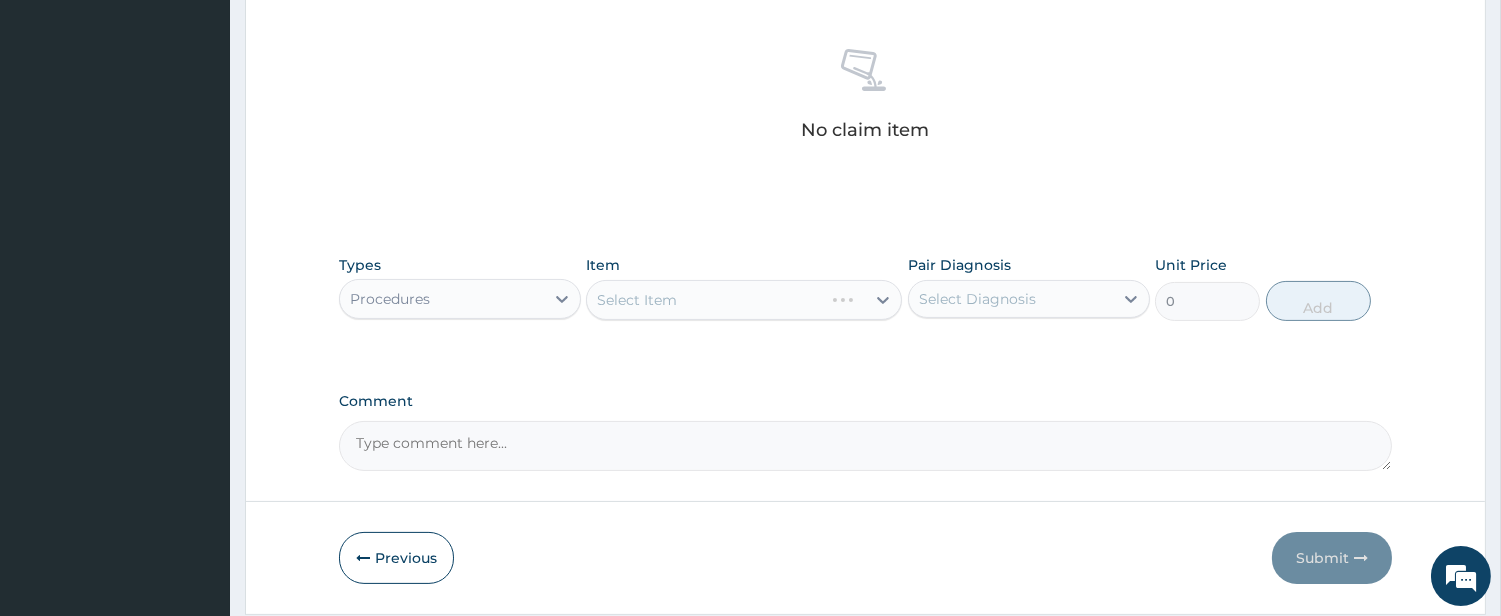 click on "Select Item" at bounding box center (744, 300) 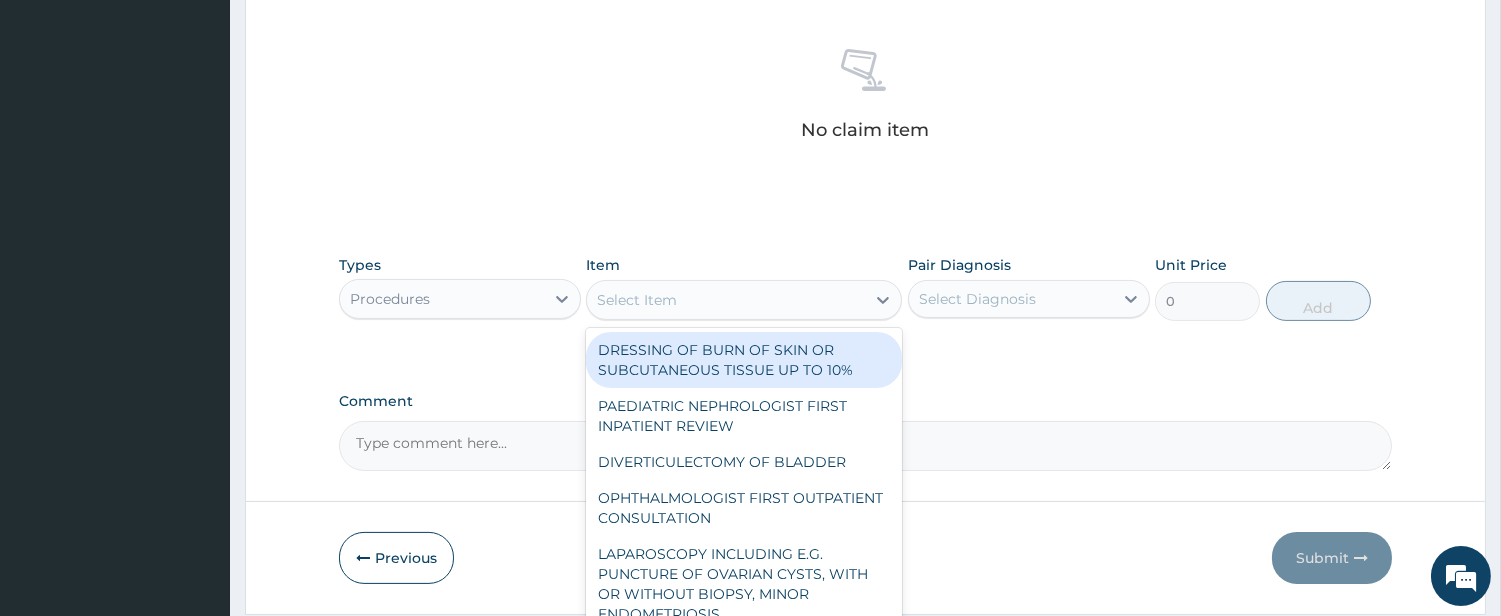click on "Select Item" at bounding box center [726, 300] 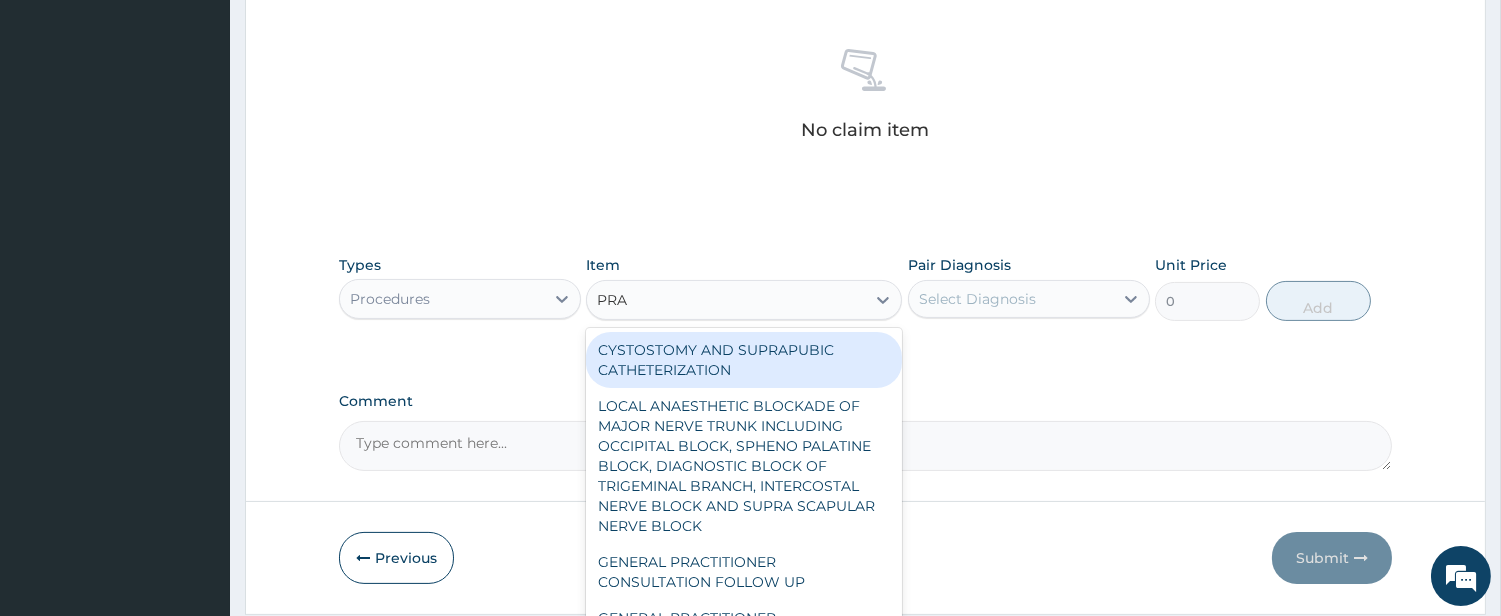 type on "PRAC" 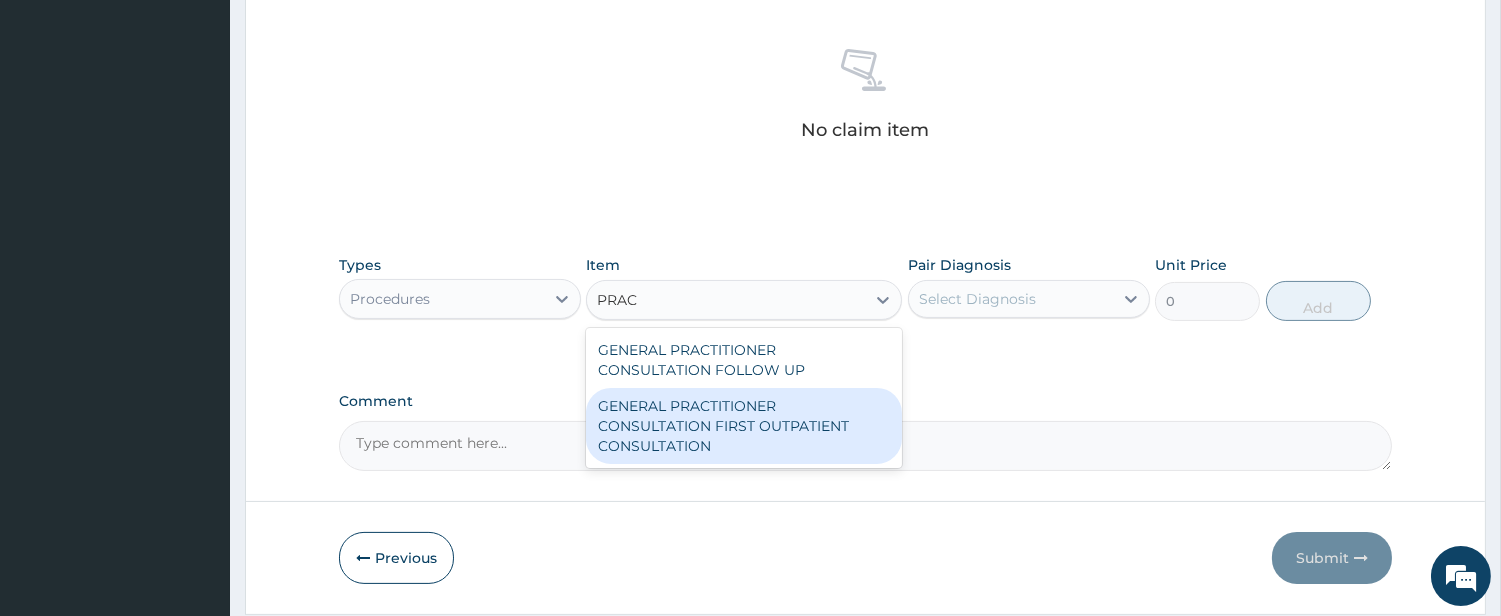 click on "GENERAL PRACTITIONER CONSULTATION FIRST OUTPATIENT CONSULTATION" at bounding box center [744, 426] 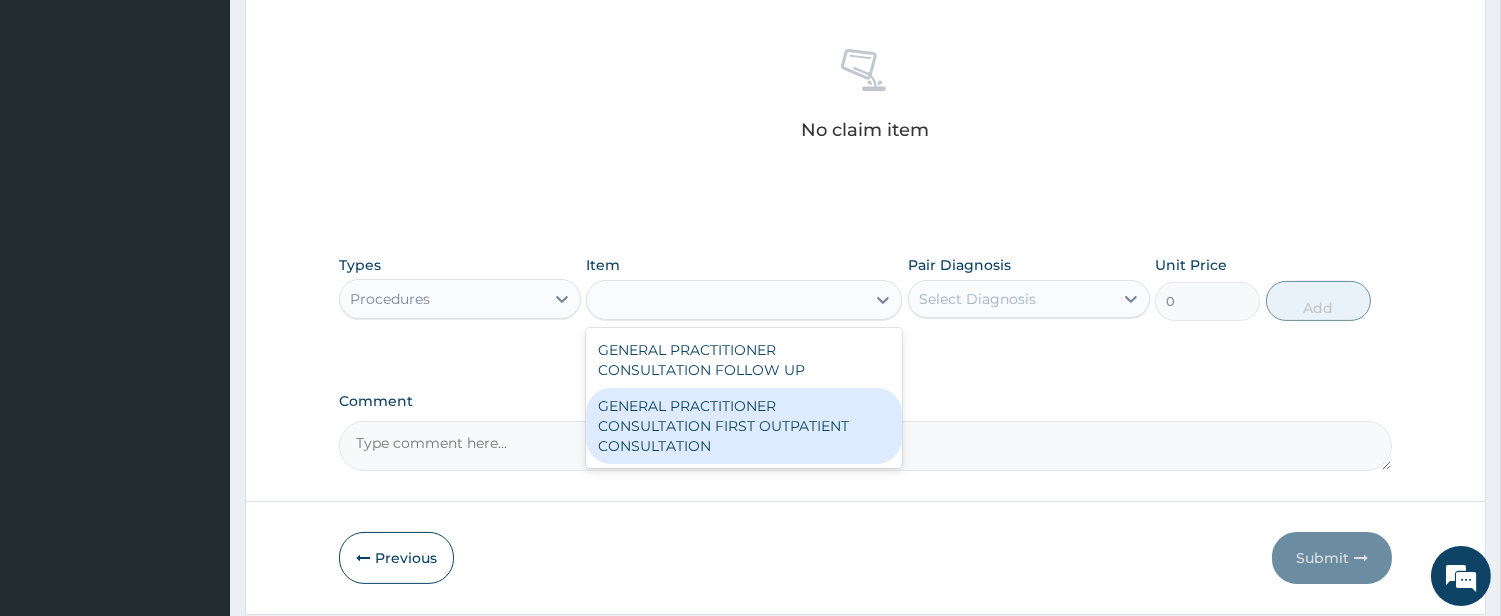 type on "3850" 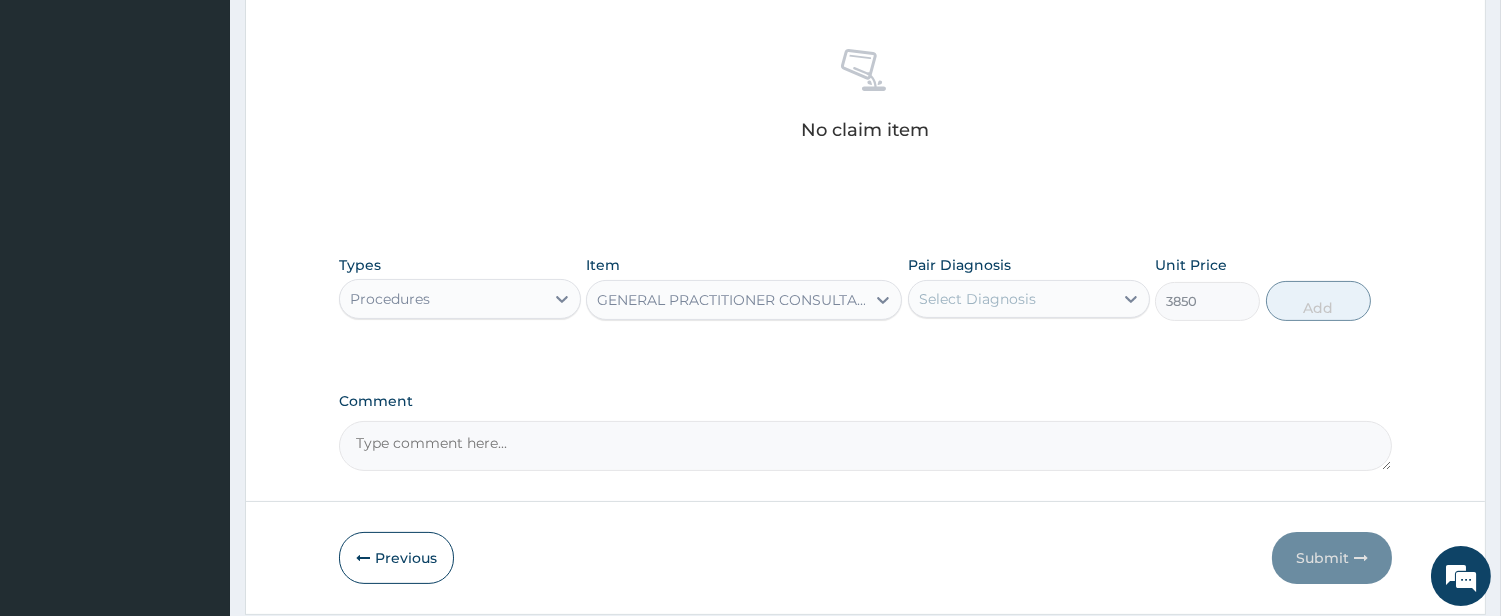 click on "Select Diagnosis" at bounding box center (977, 299) 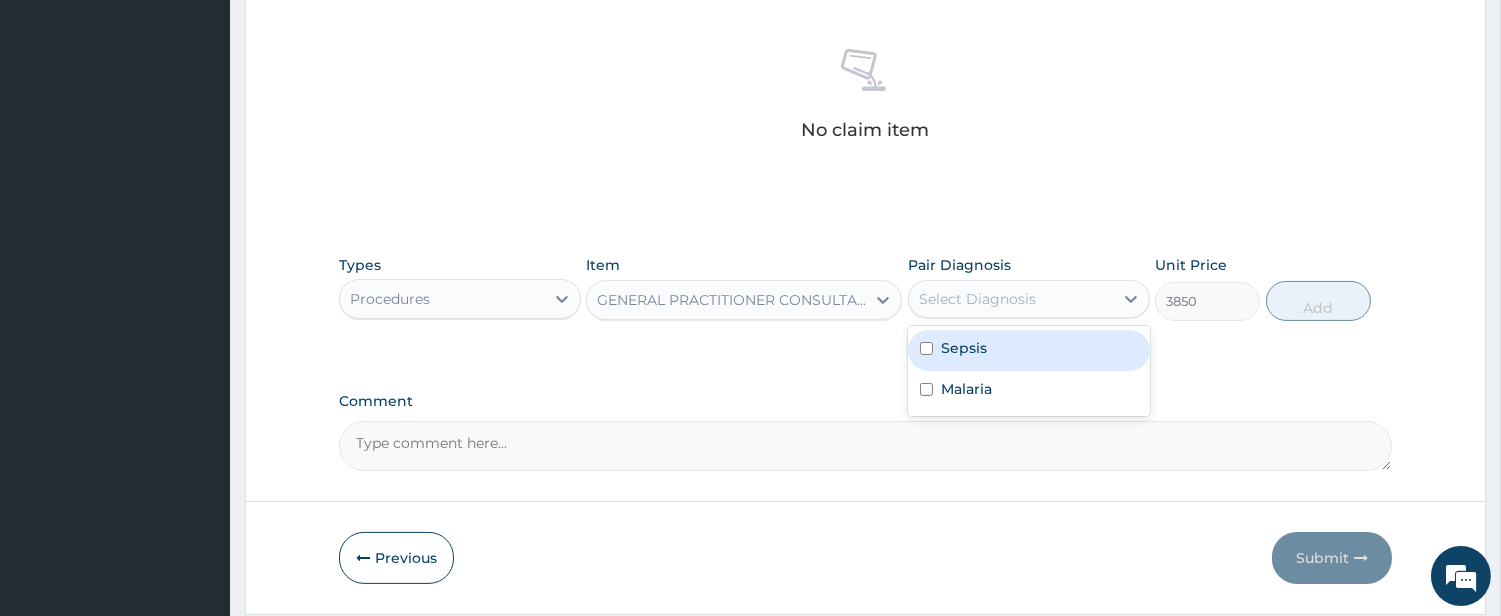 click on "Sepsis" at bounding box center [964, 348] 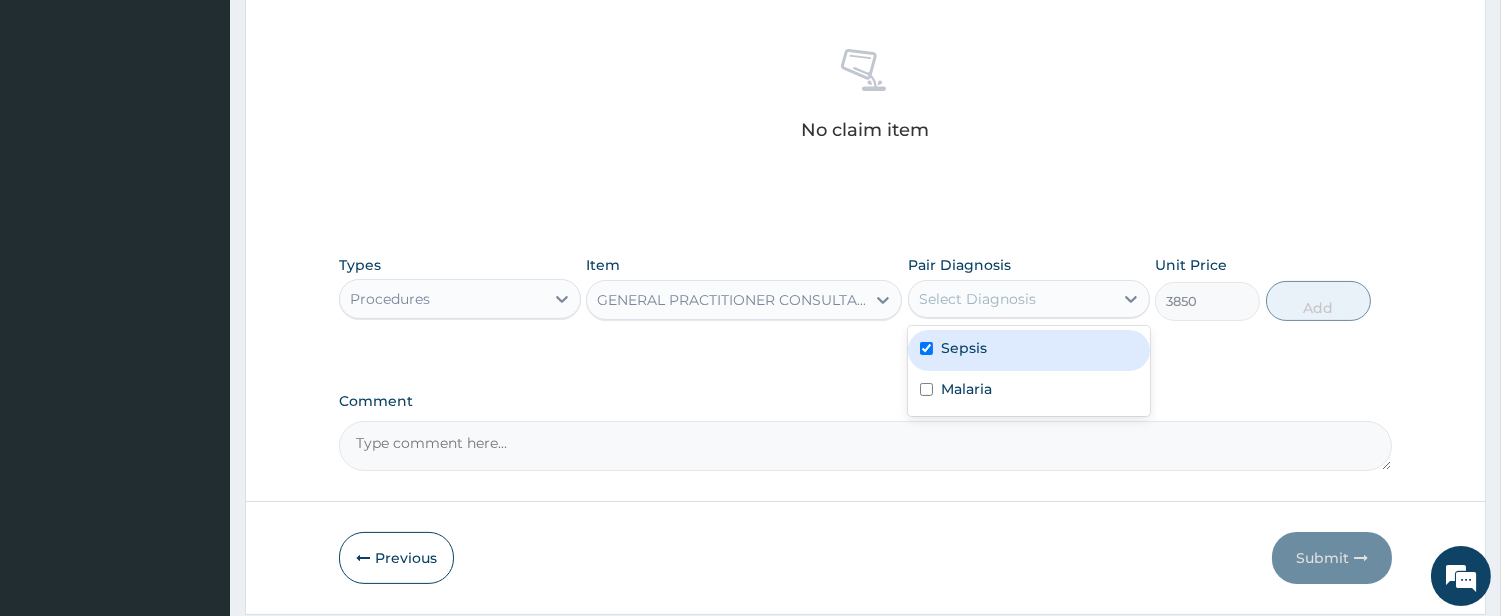 checkbox on "true" 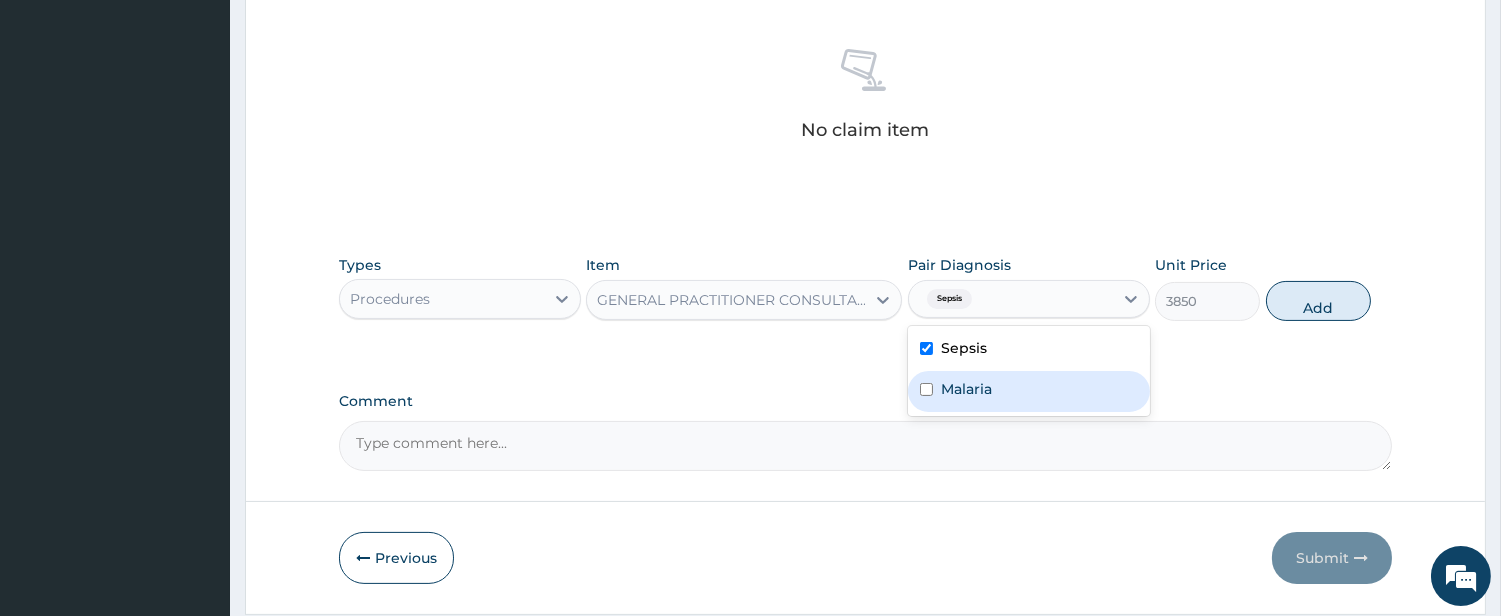 click on "Sepsis Malaria" at bounding box center [1029, 371] 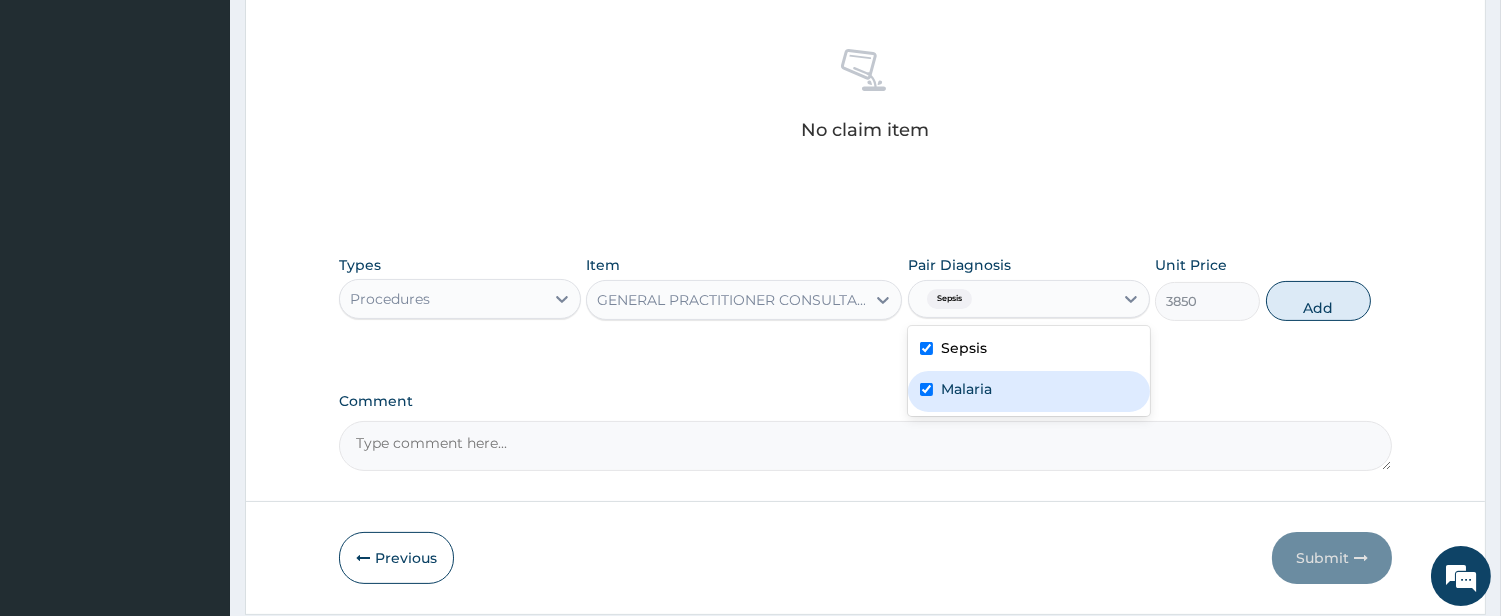checkbox on "true" 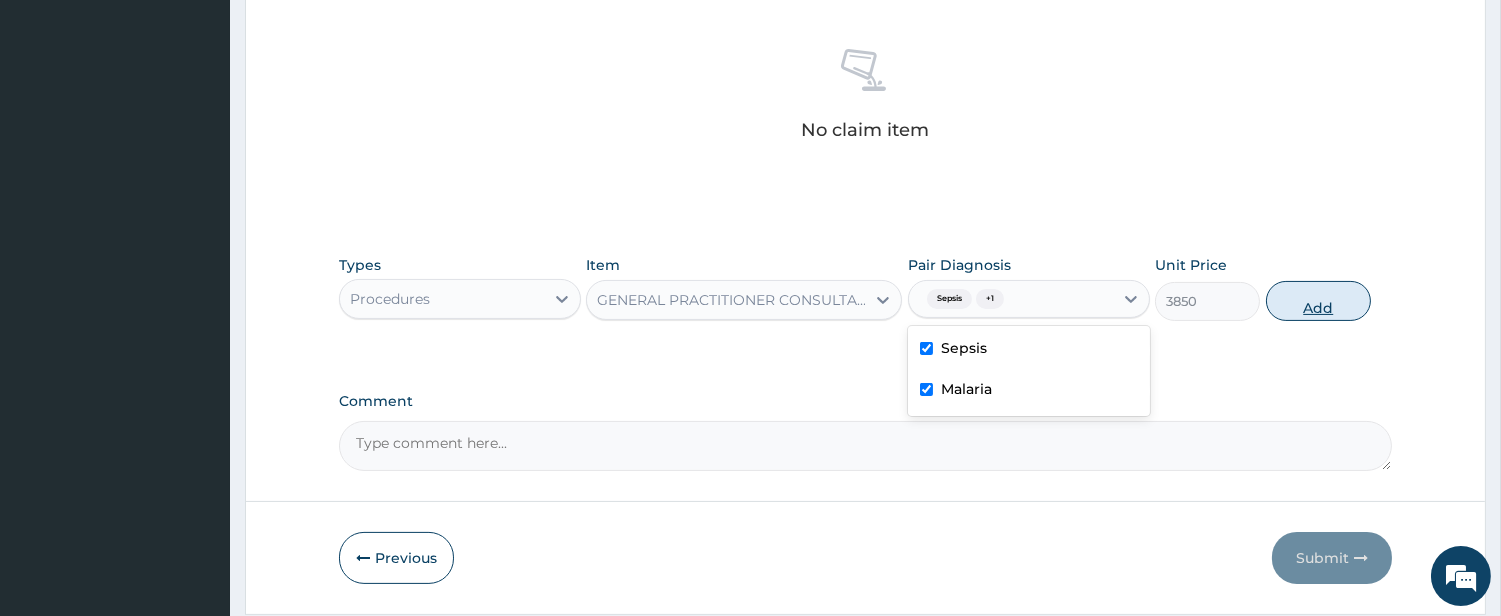 click on "Add" at bounding box center (1318, 301) 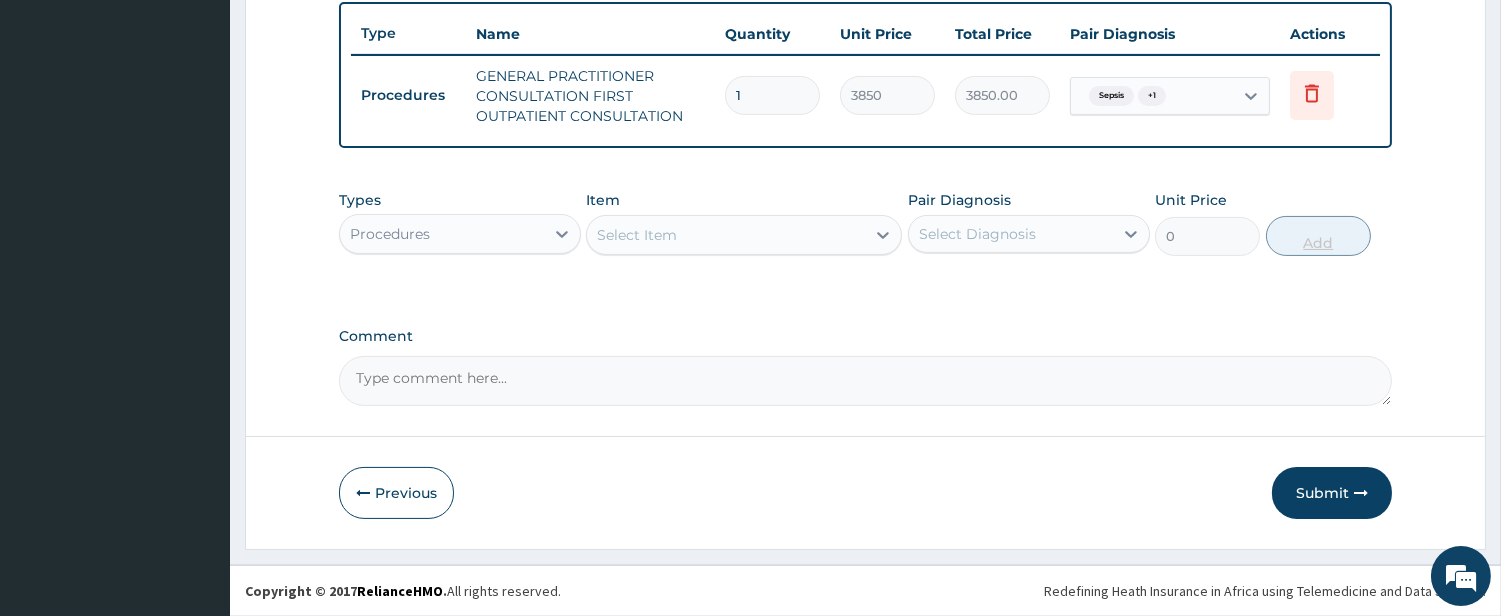 scroll, scrollTop: 738, scrollLeft: 0, axis: vertical 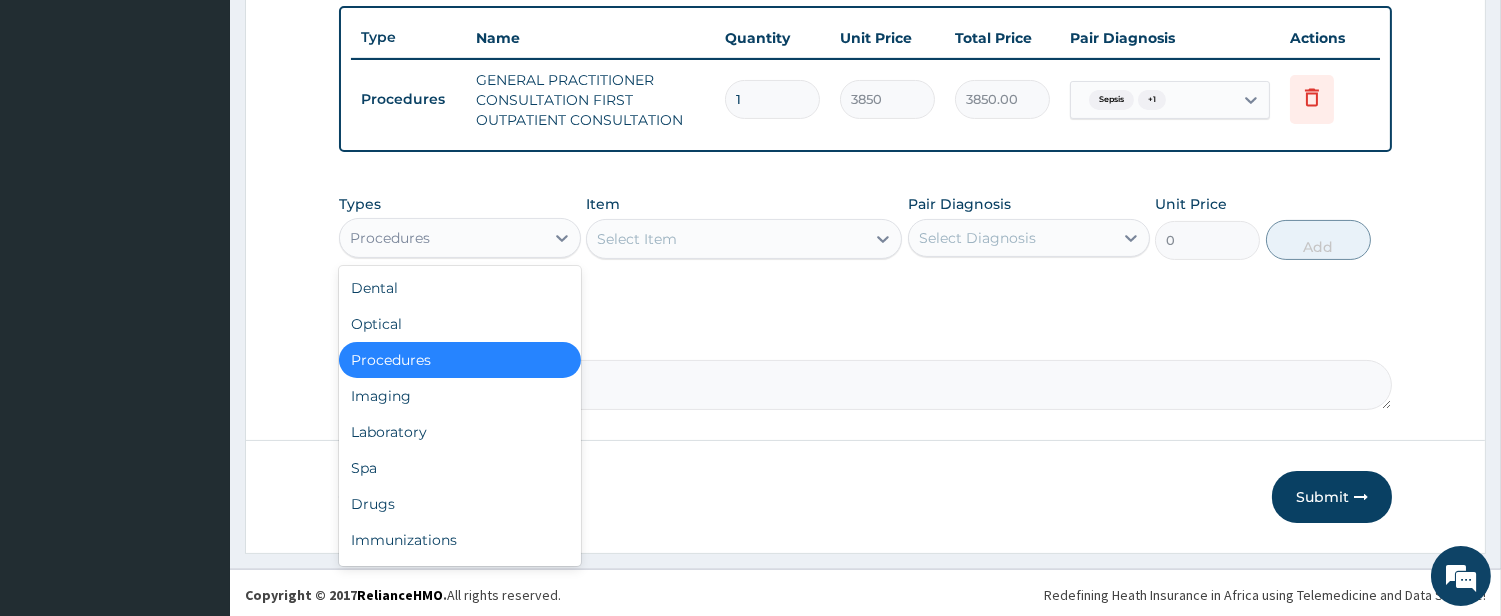 click on "Procedures" at bounding box center (460, 238) 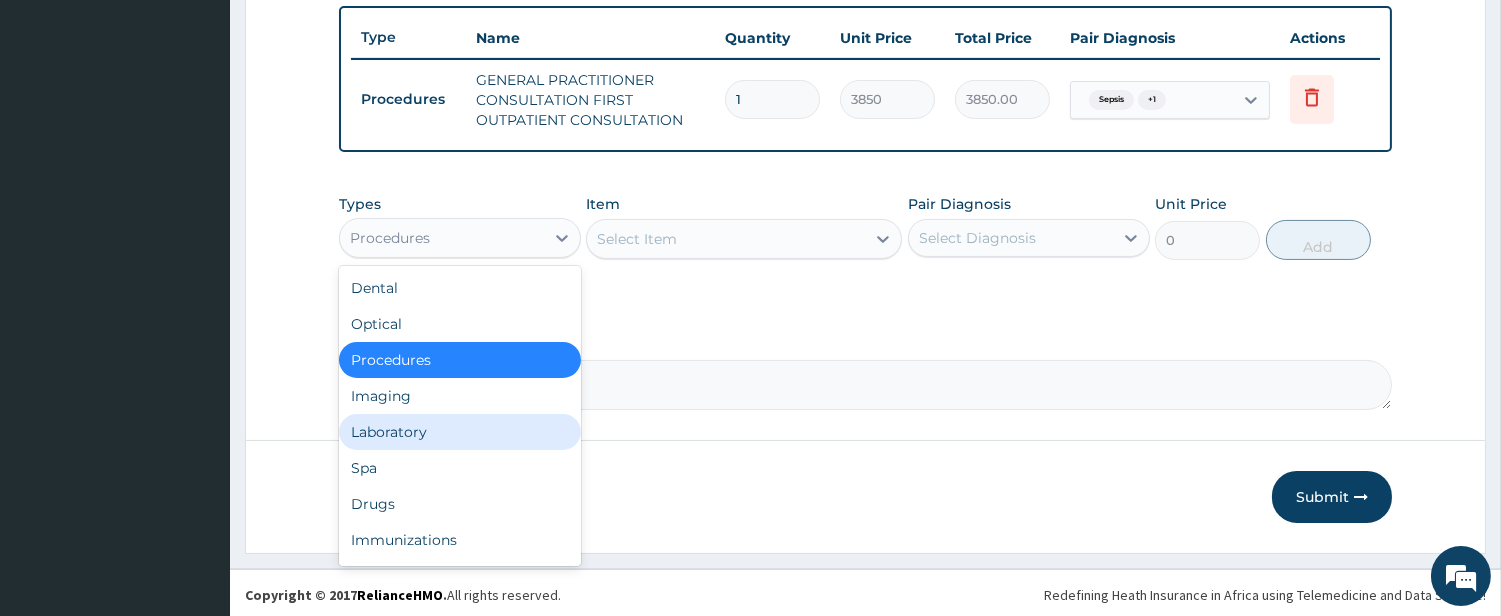 click on "Laboratory" at bounding box center [460, 432] 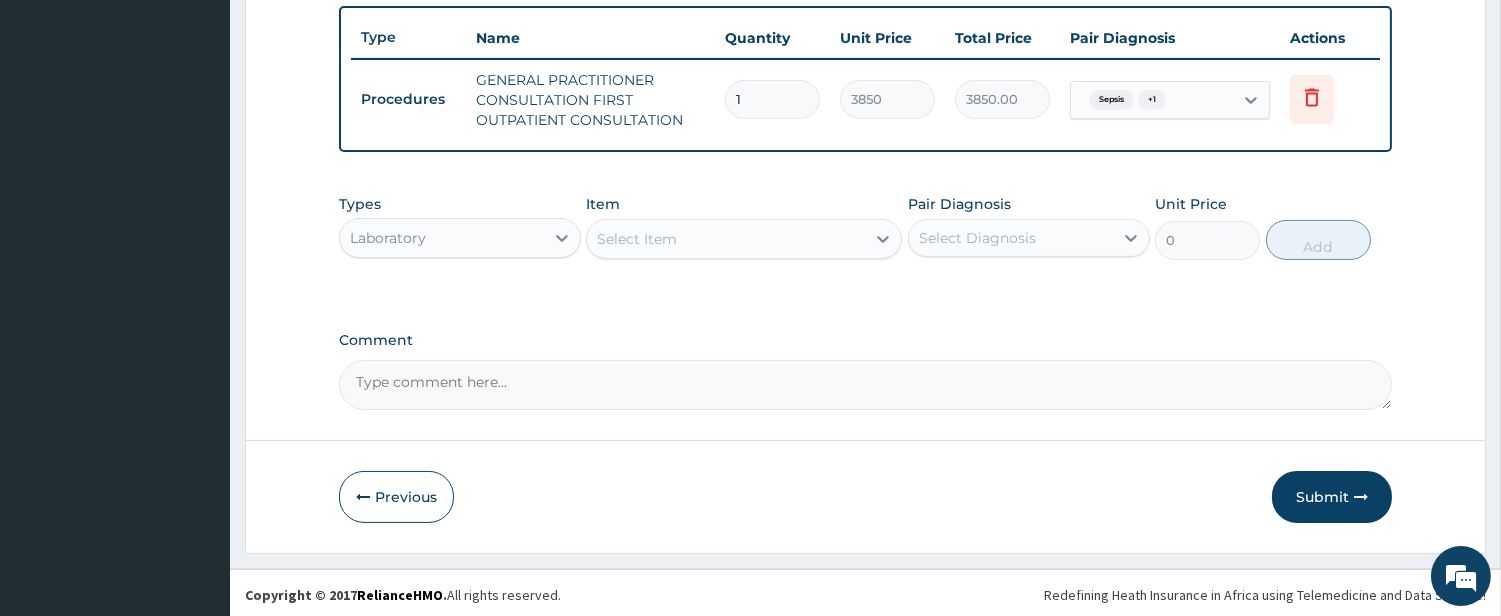 click on "Select Item" at bounding box center (726, 239) 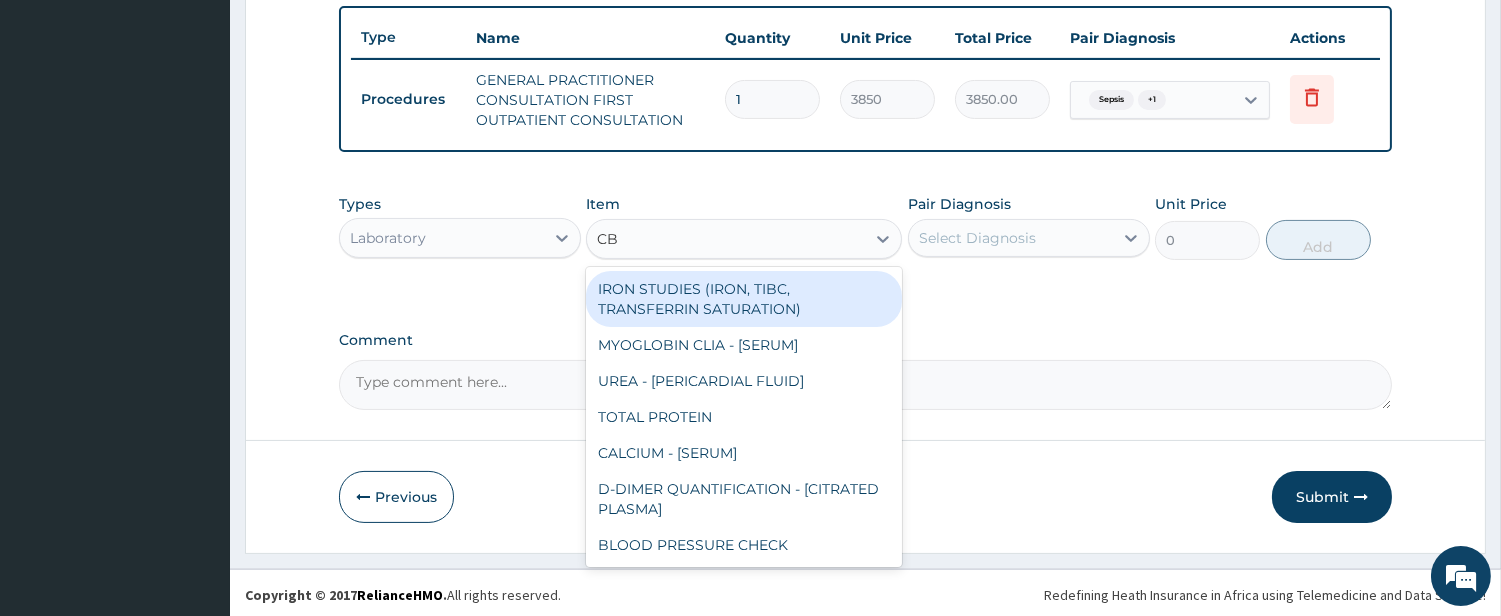 type on "CBC" 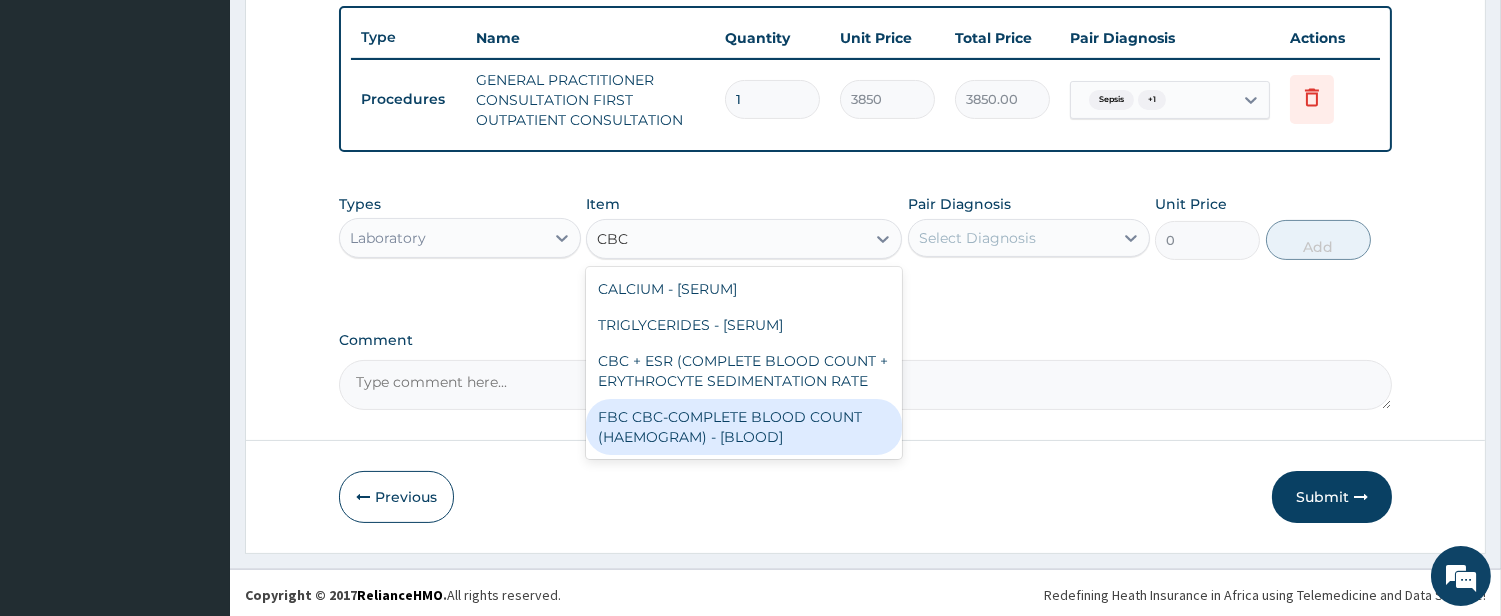 click on "FBC CBC-COMPLETE BLOOD COUNT (HAEMOGRAM) - [BLOOD]" at bounding box center (744, 427) 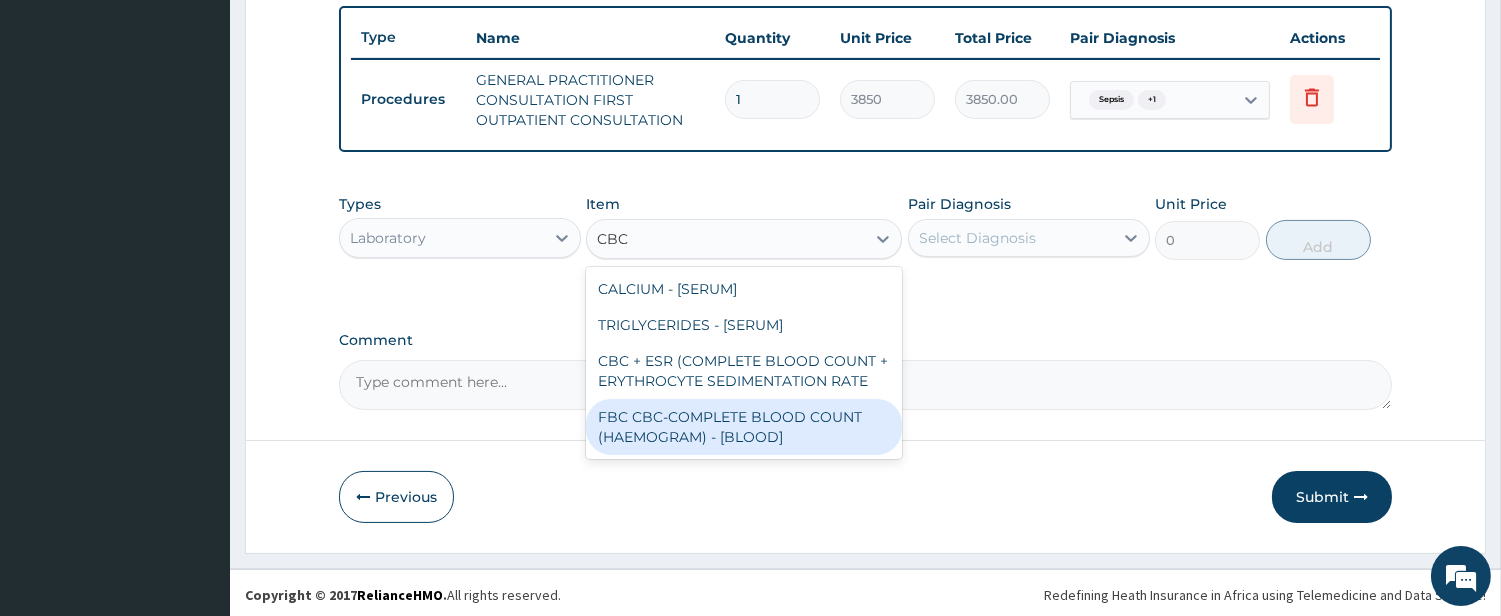type 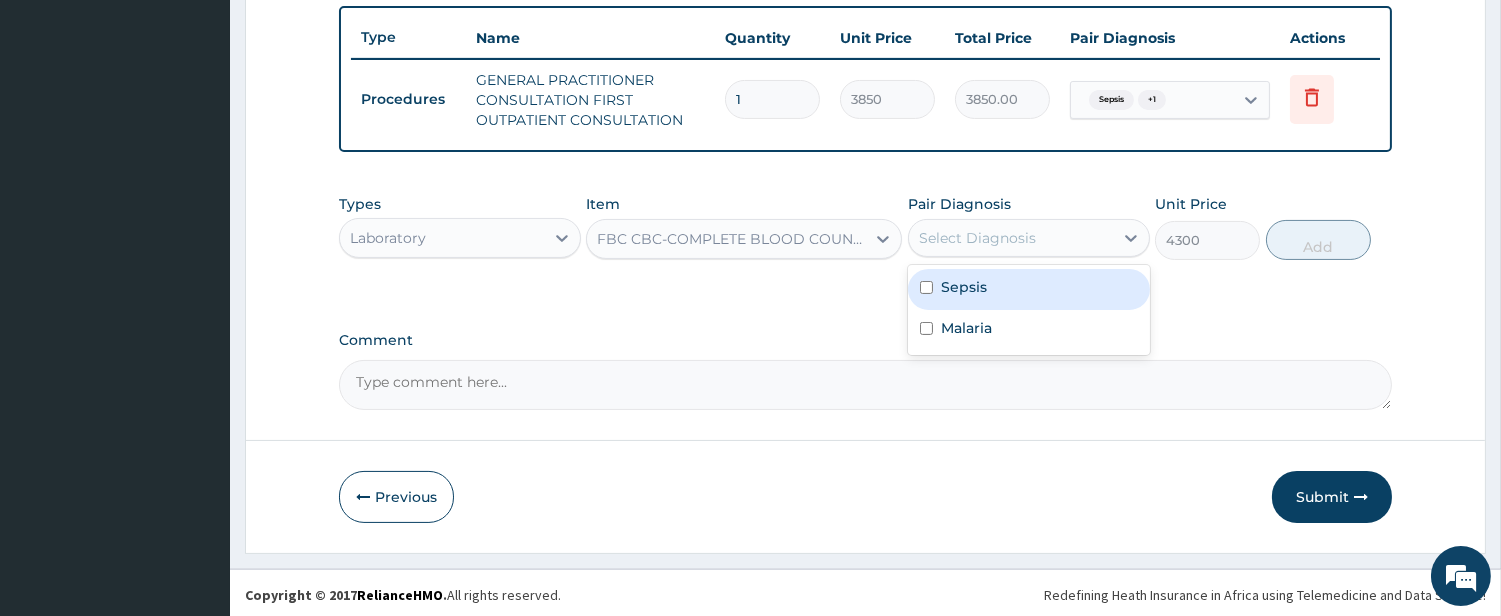 click on "Select Diagnosis" at bounding box center (1029, 238) 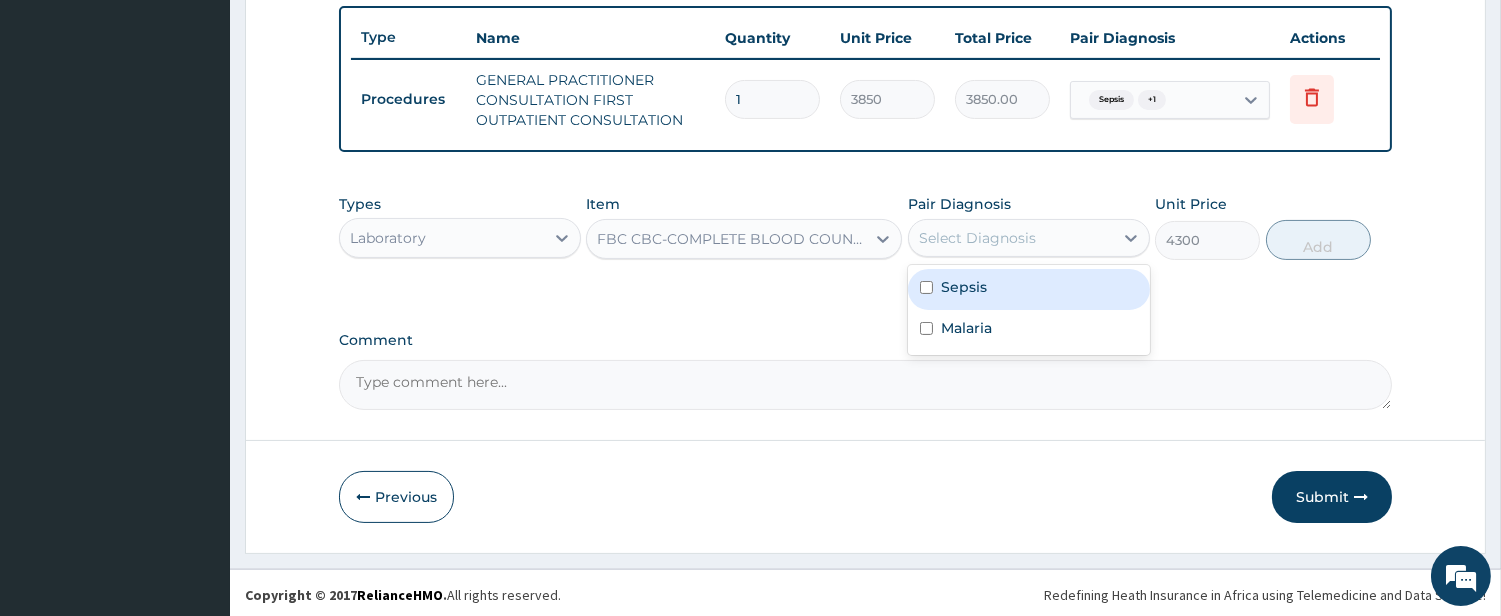 click on "Sepsis" at bounding box center [964, 287] 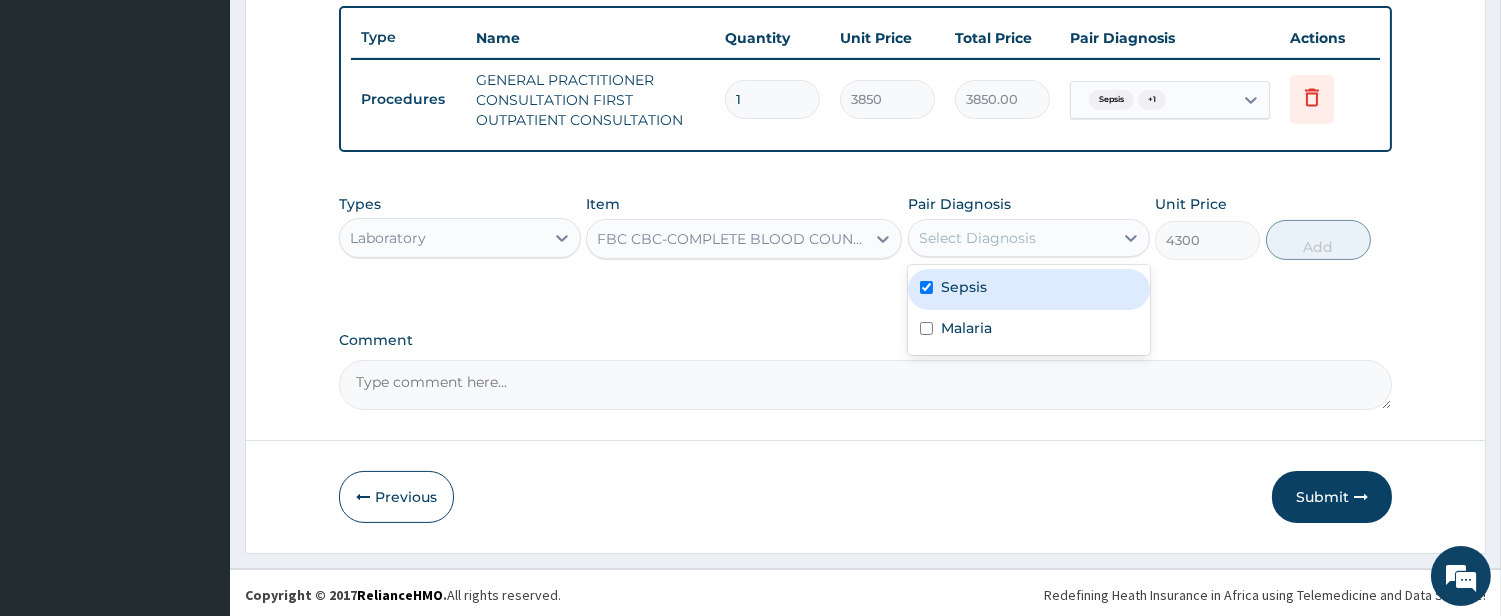 checkbox on "true" 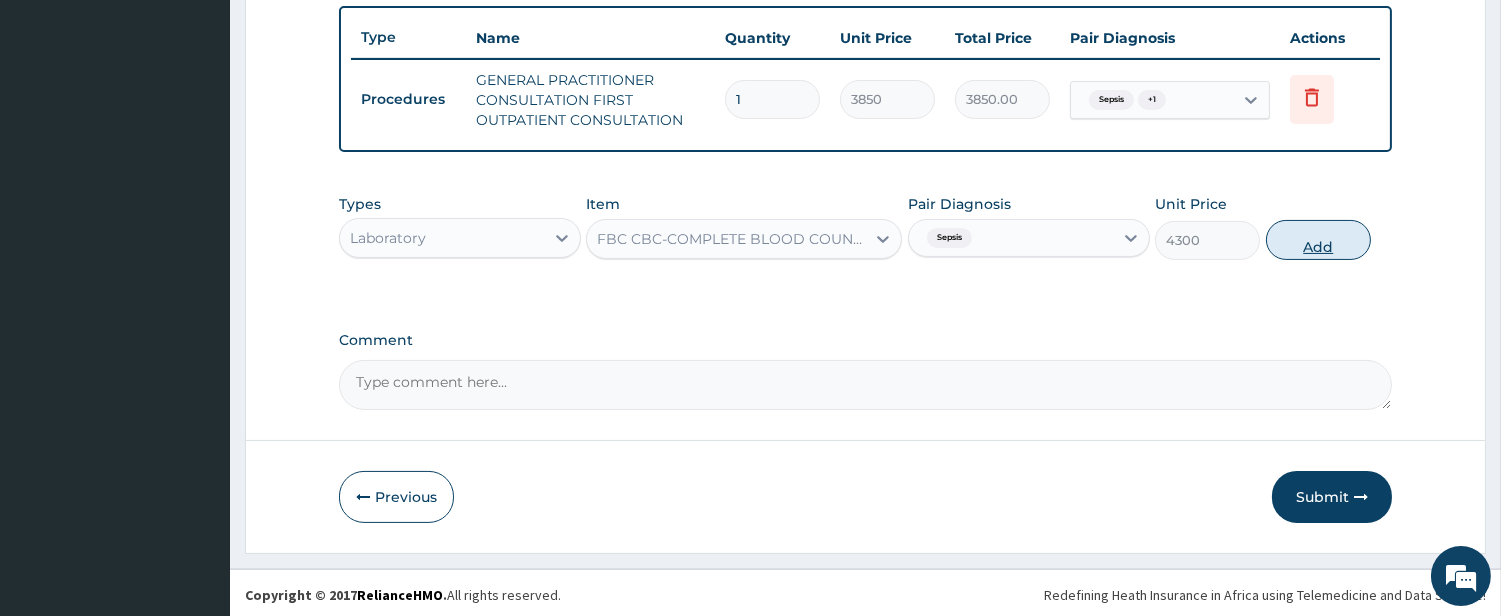 click on "Add" at bounding box center (1318, 240) 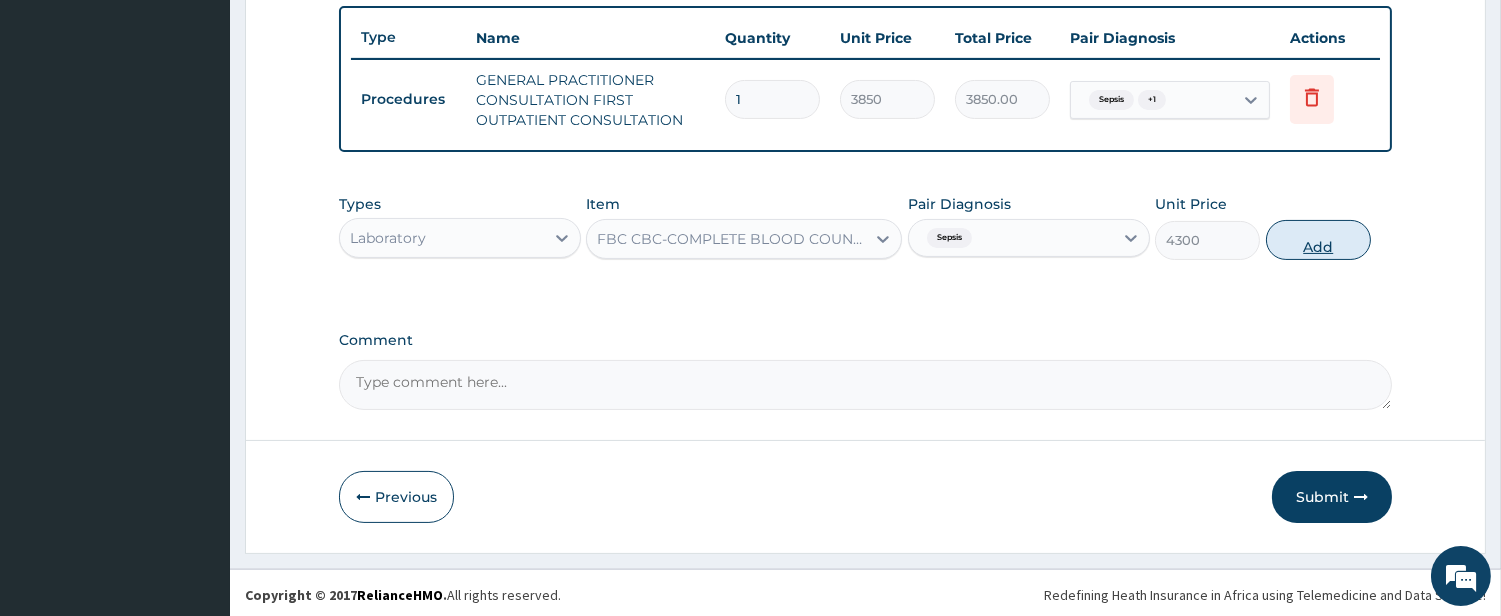 type on "0" 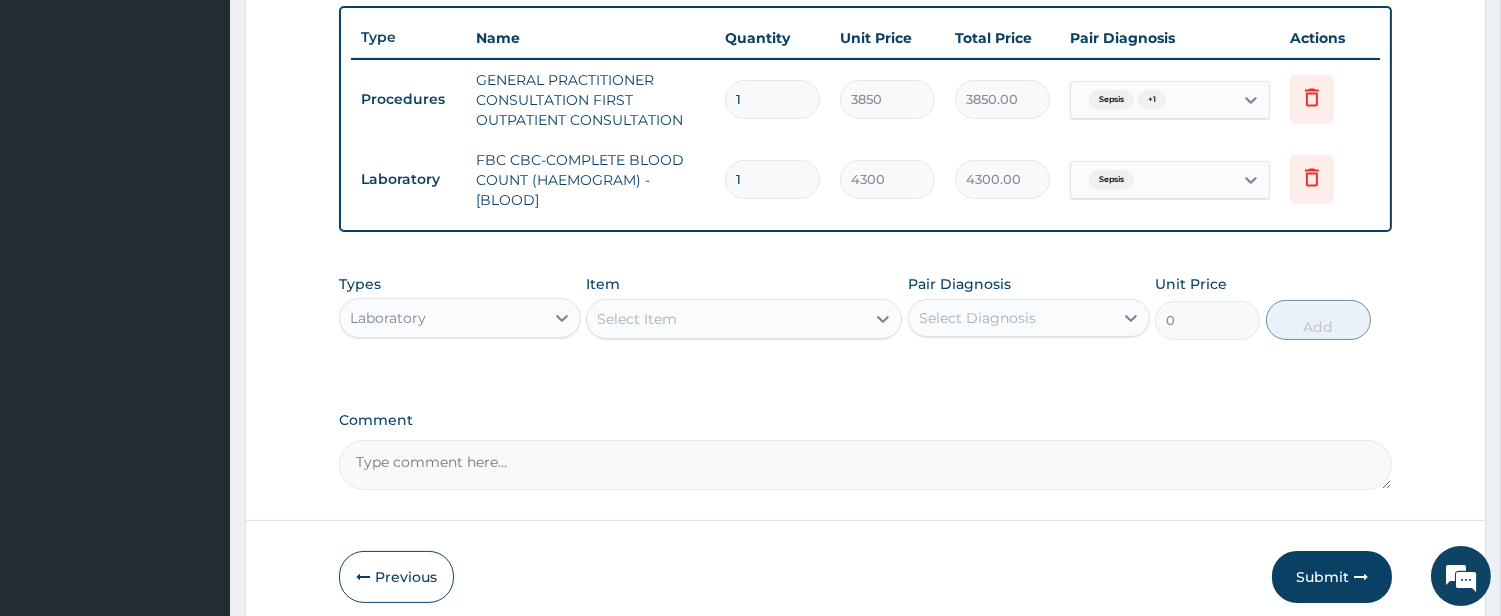 click on "Select Item" at bounding box center [726, 319] 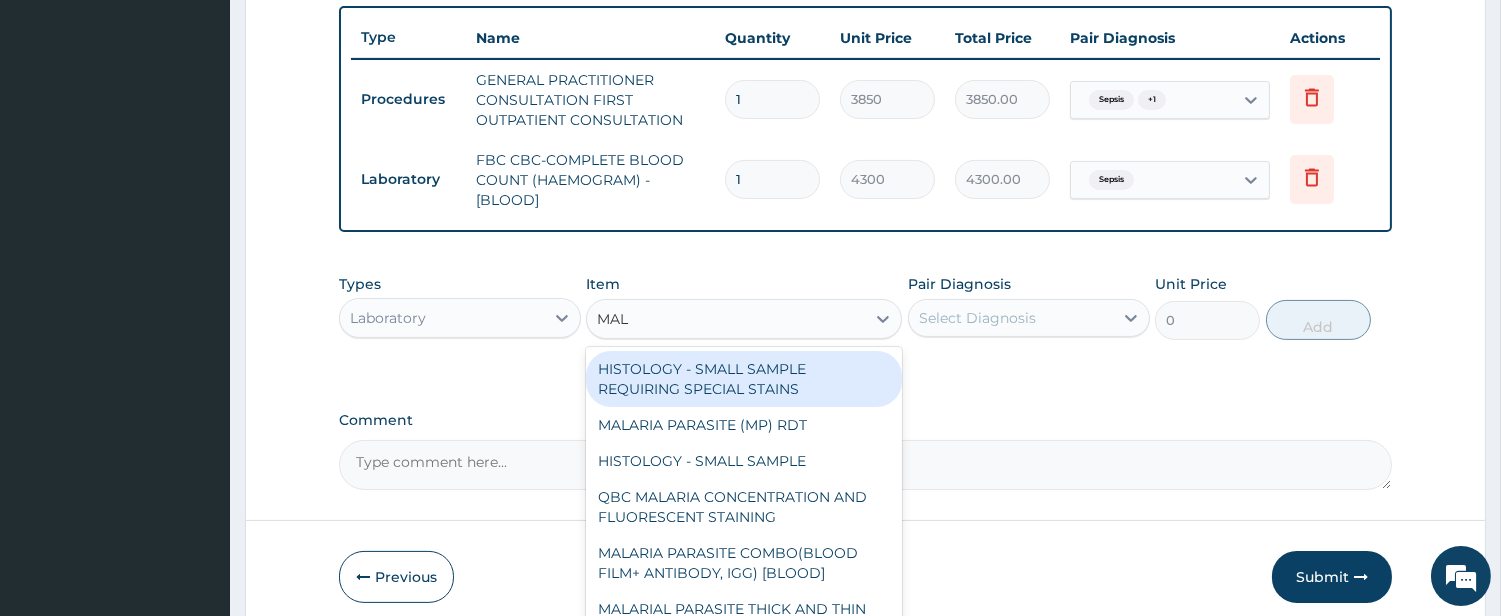 type on "MALA" 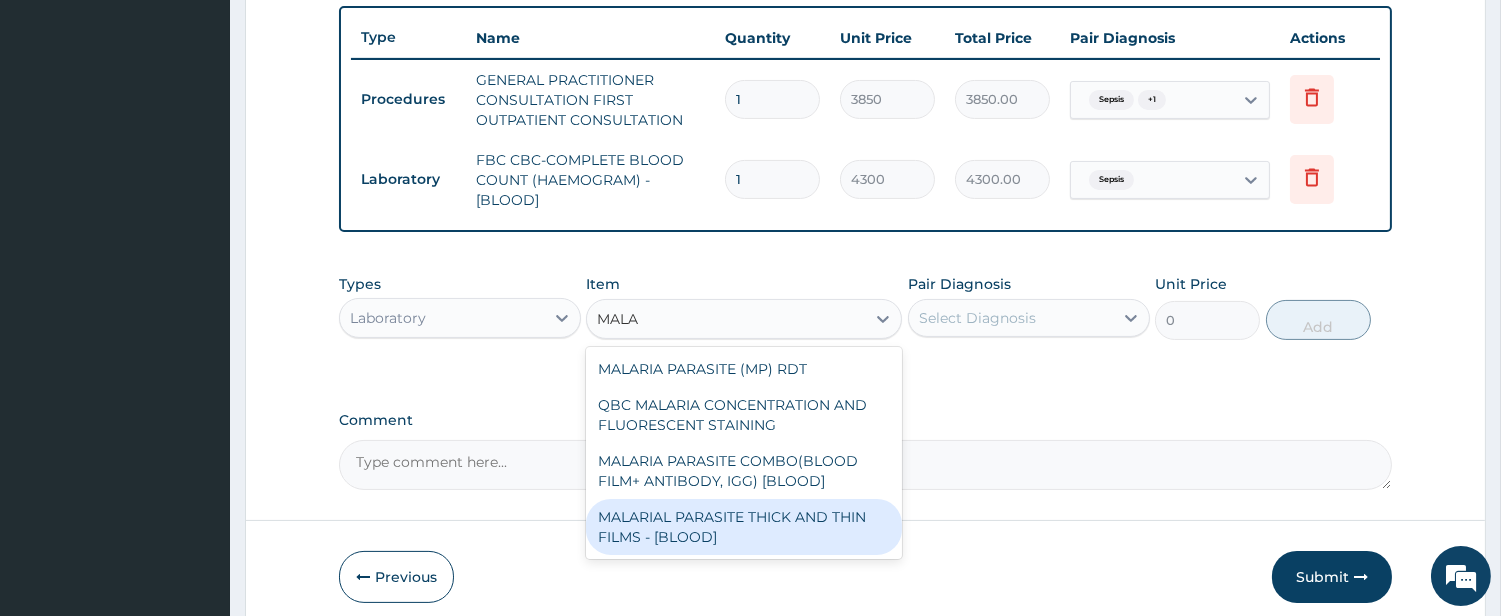 click on "MALARIAL PARASITE THICK AND THIN FILMS - [BLOOD]" at bounding box center [744, 527] 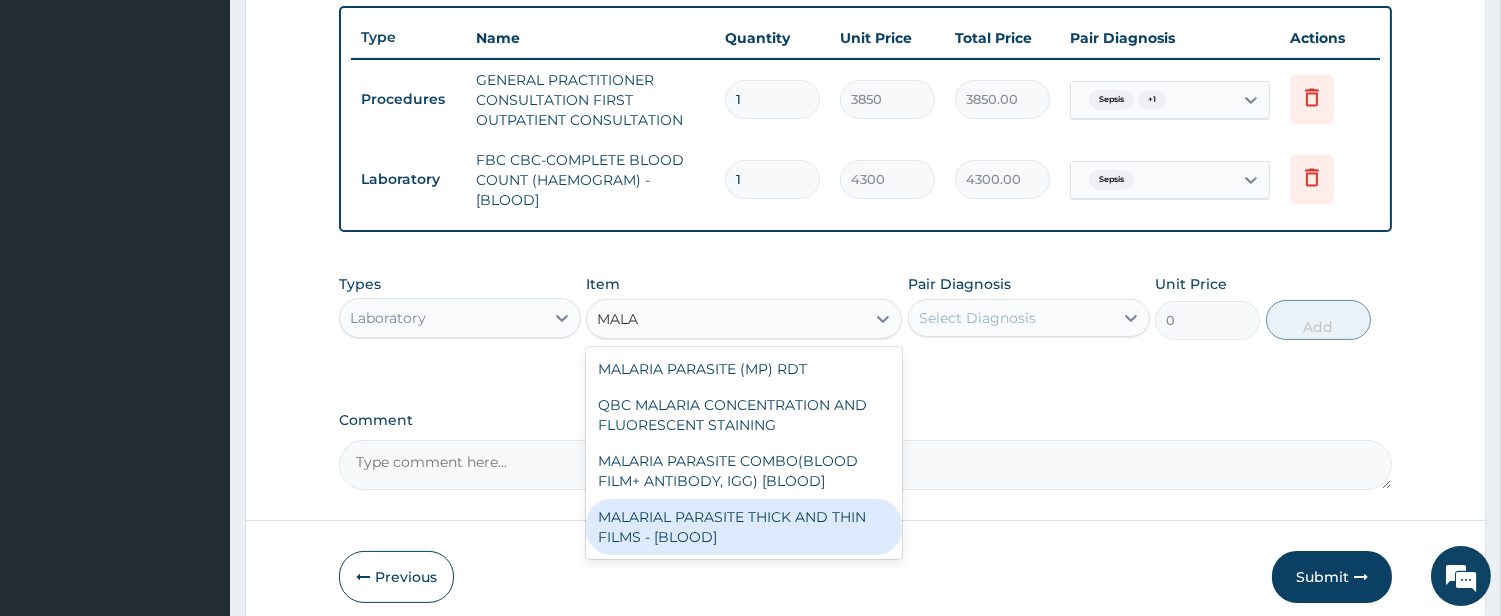 type 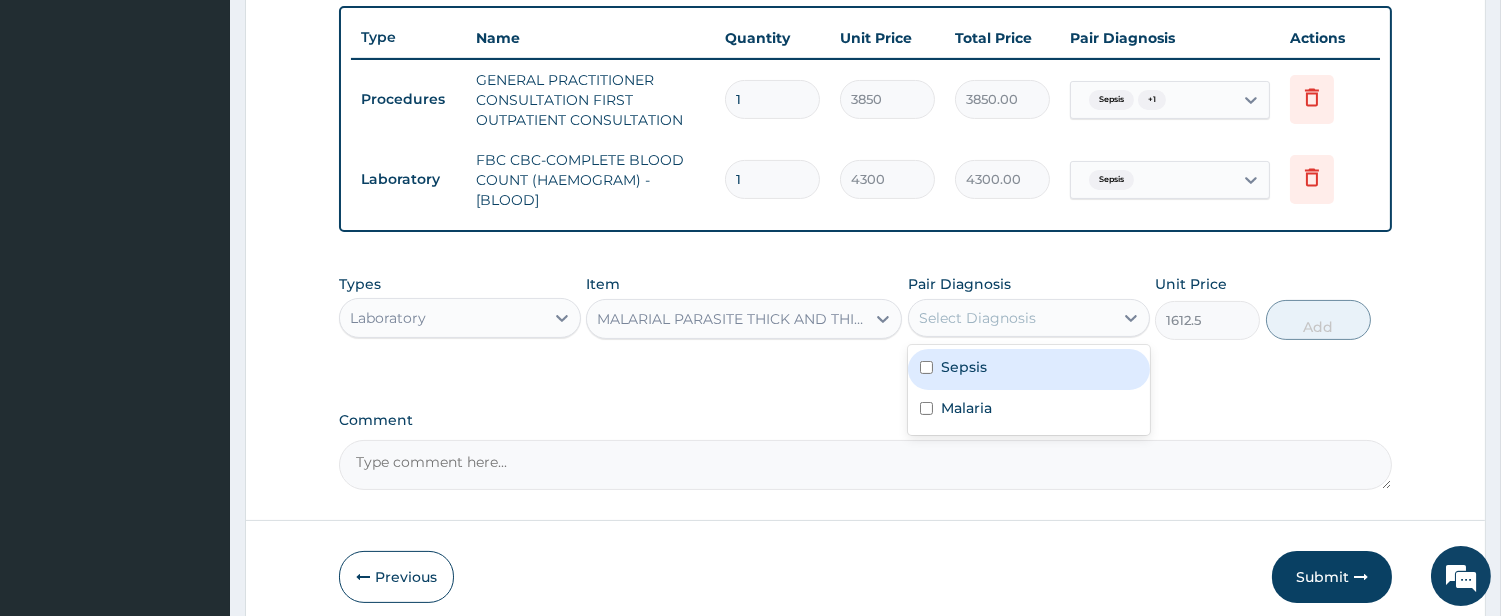 click on "Select Diagnosis" at bounding box center (1011, 318) 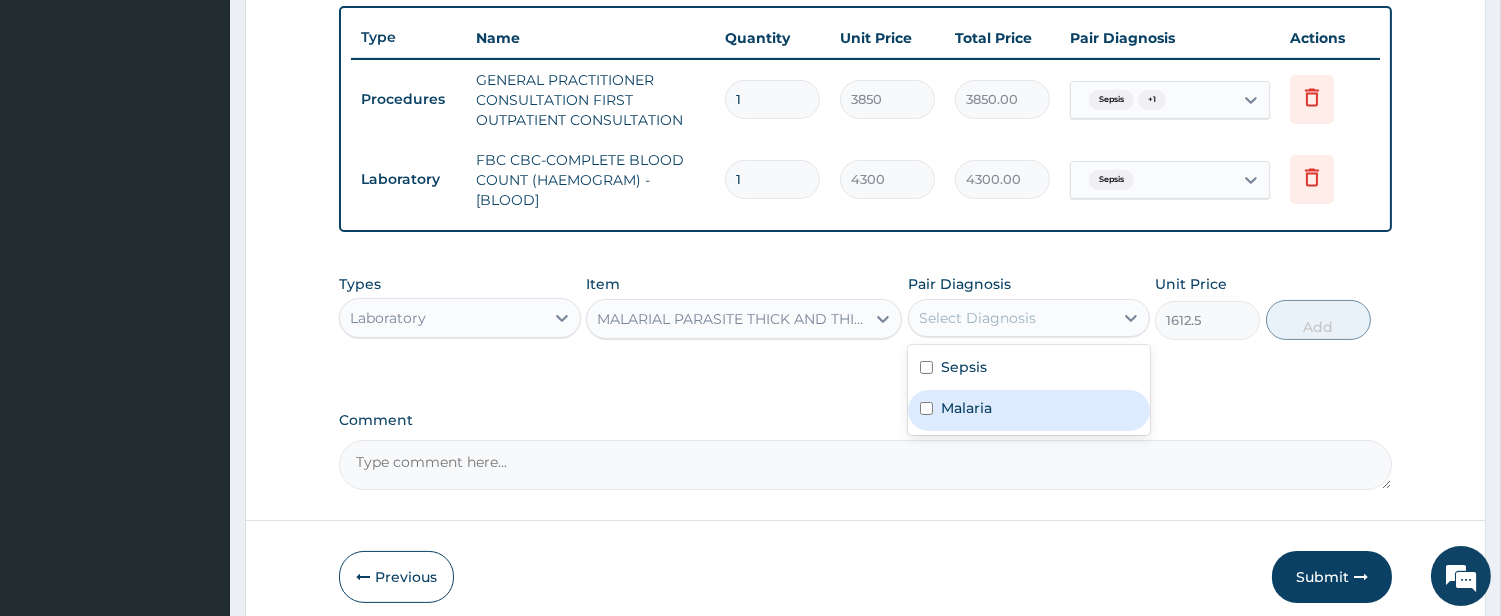click on "Malaria" at bounding box center (1029, 410) 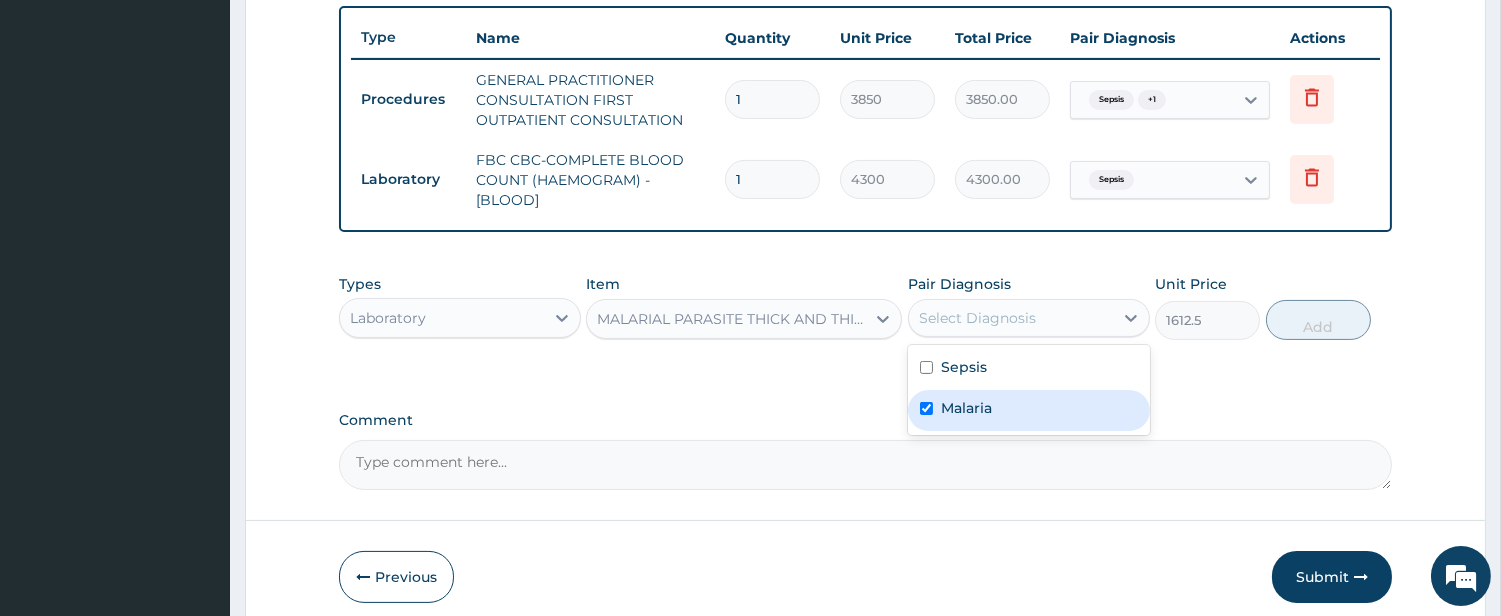 checkbox on "true" 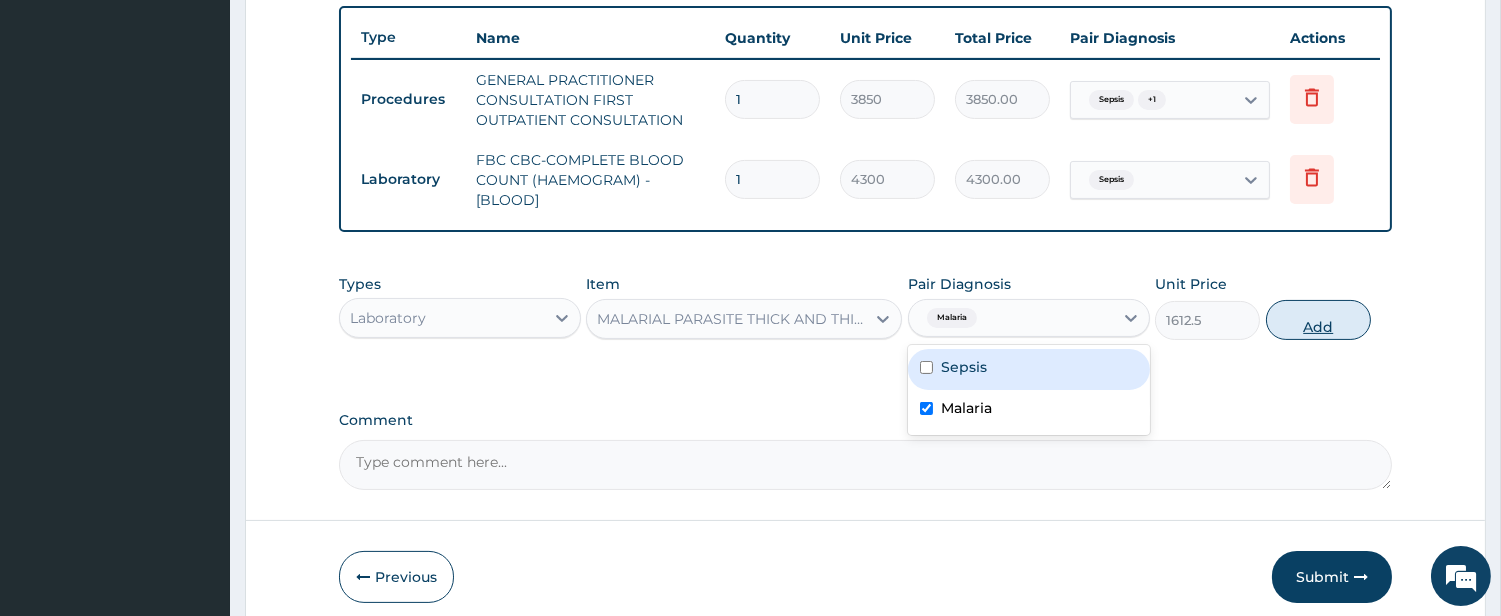 click on "Add" at bounding box center (1318, 320) 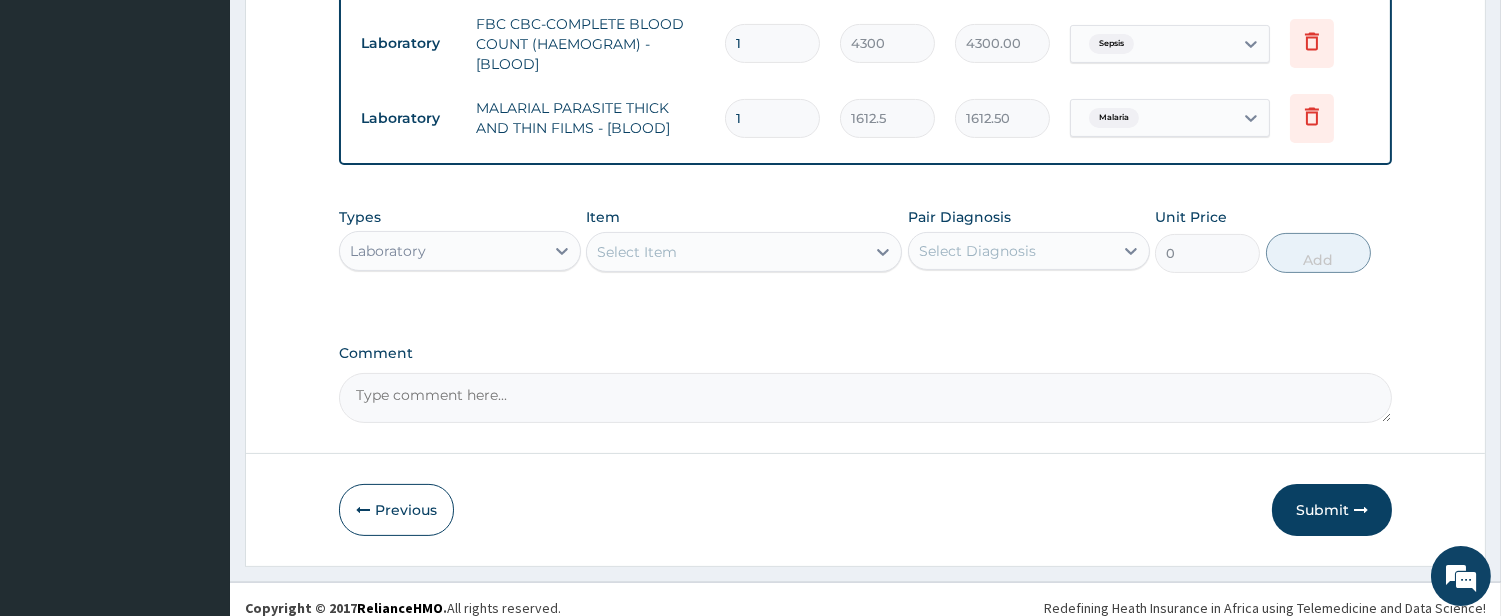 scroll, scrollTop: 888, scrollLeft: 0, axis: vertical 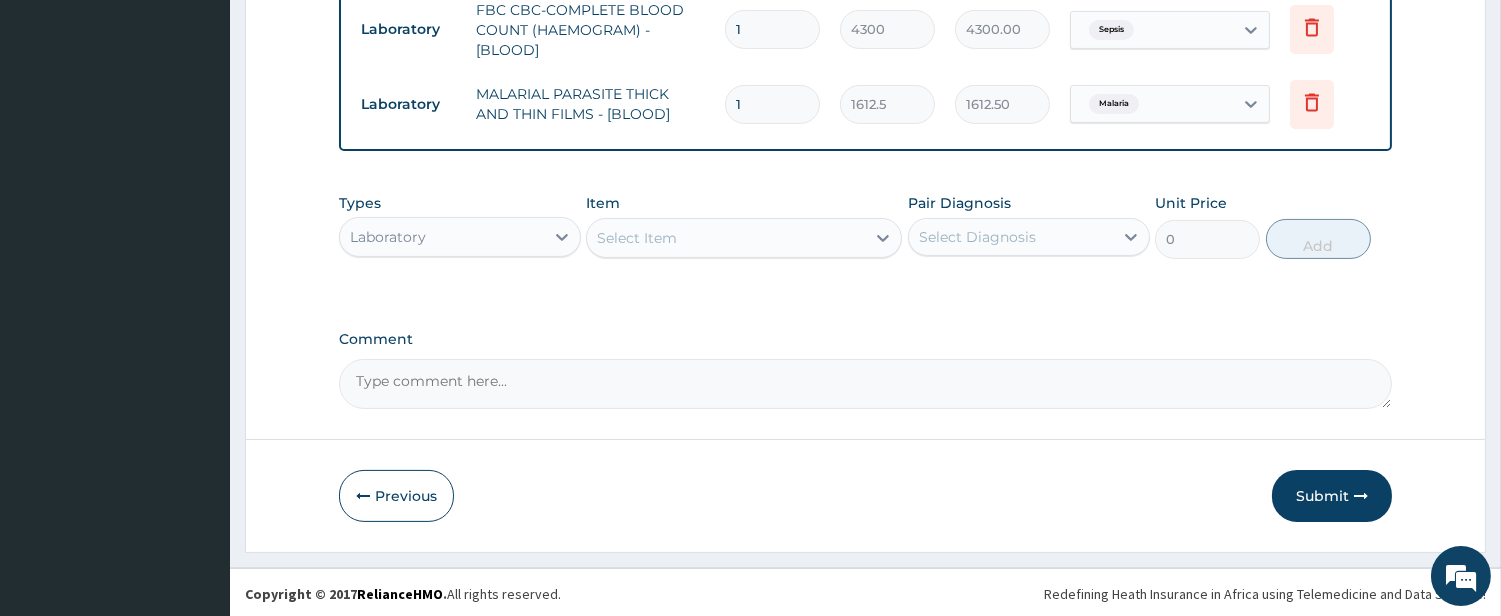 click on "Laboratory" at bounding box center [442, 237] 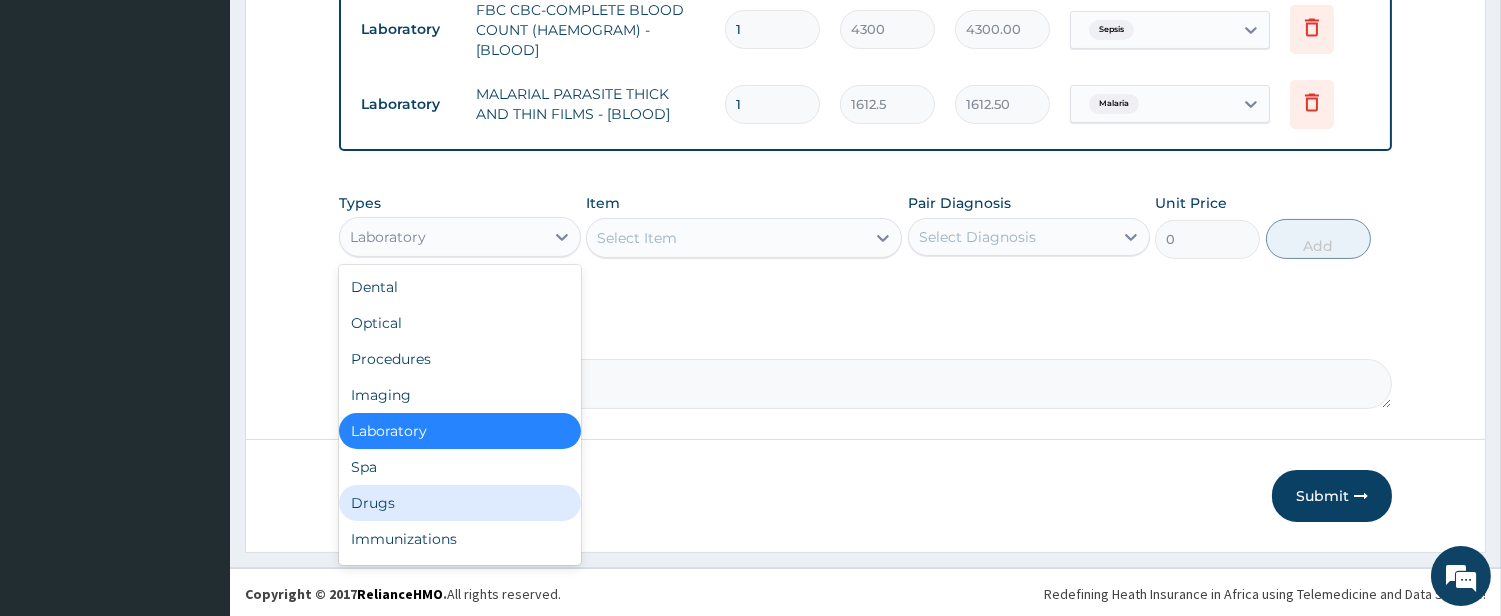 click on "Drugs" at bounding box center (460, 503) 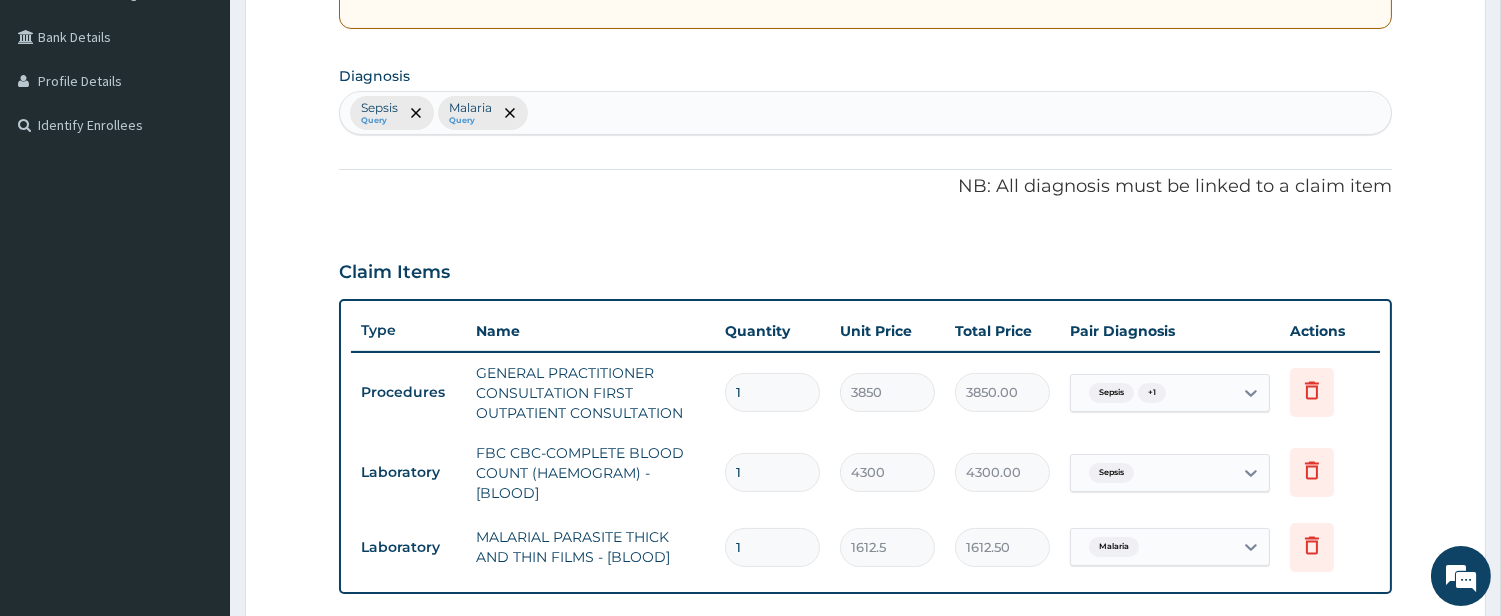 scroll, scrollTop: 333, scrollLeft: 0, axis: vertical 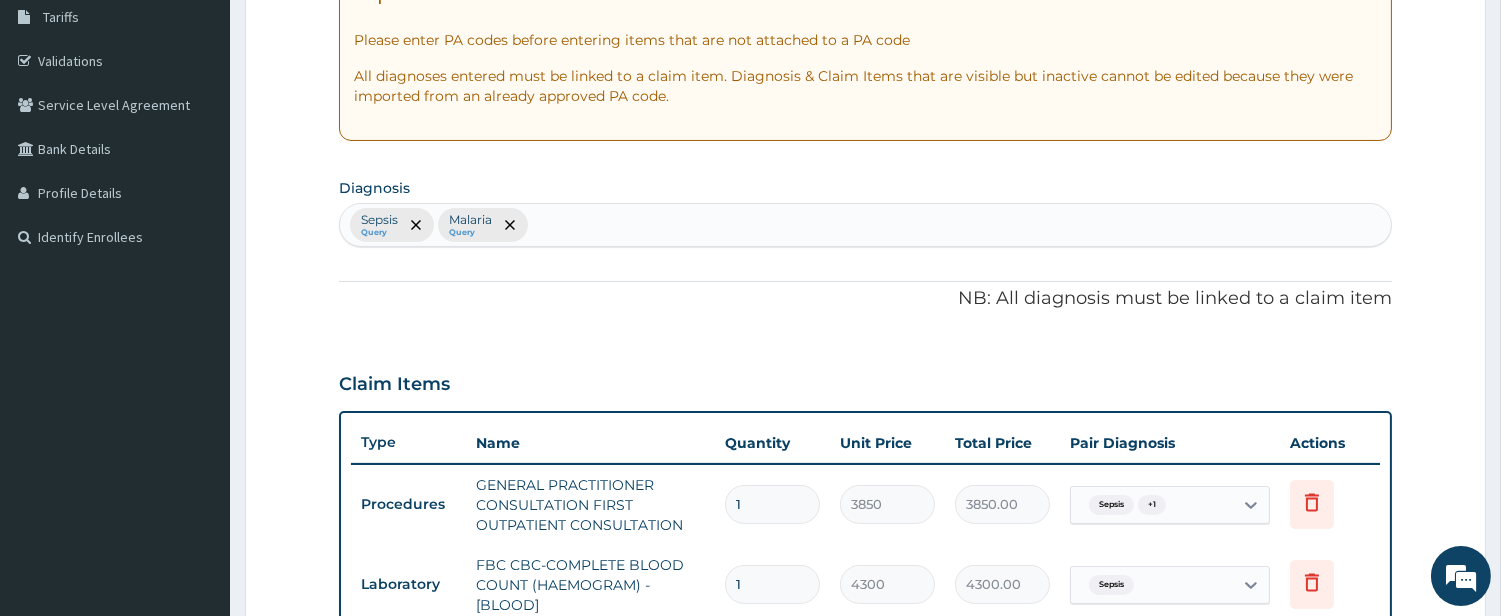 click on "Sepsis Query Malaria Query" at bounding box center (865, 225) 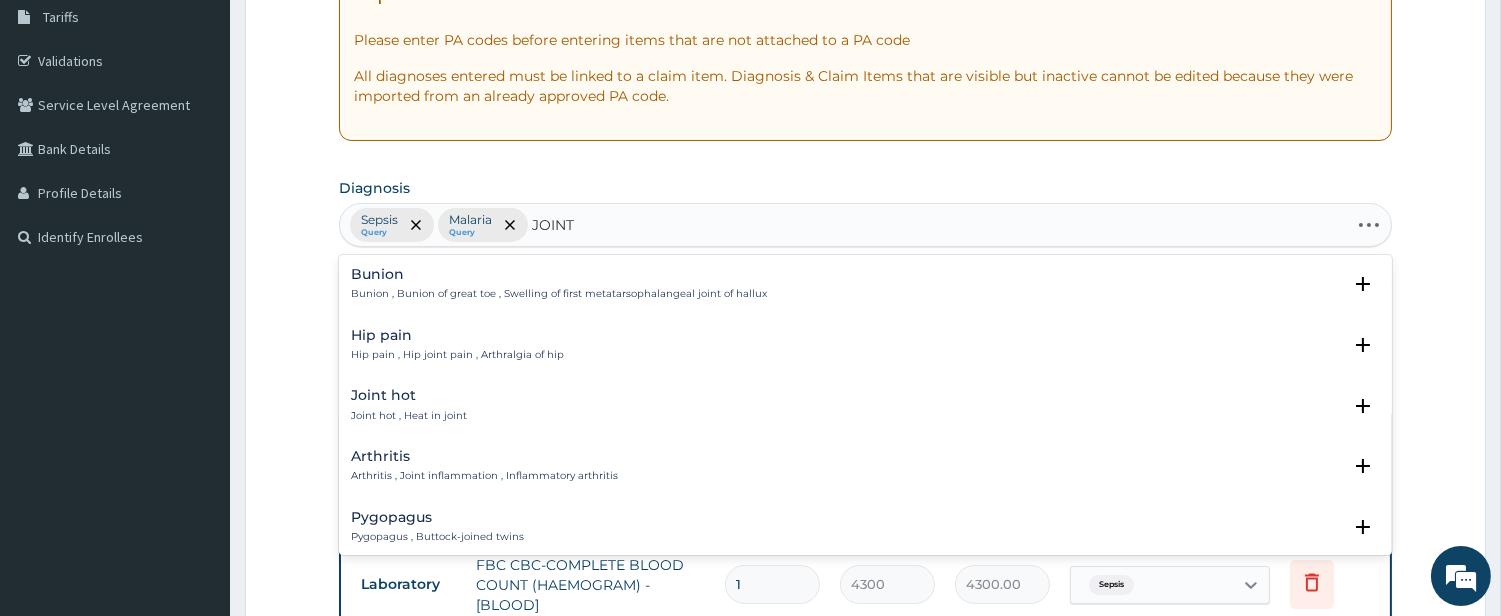 type on "JOINT P" 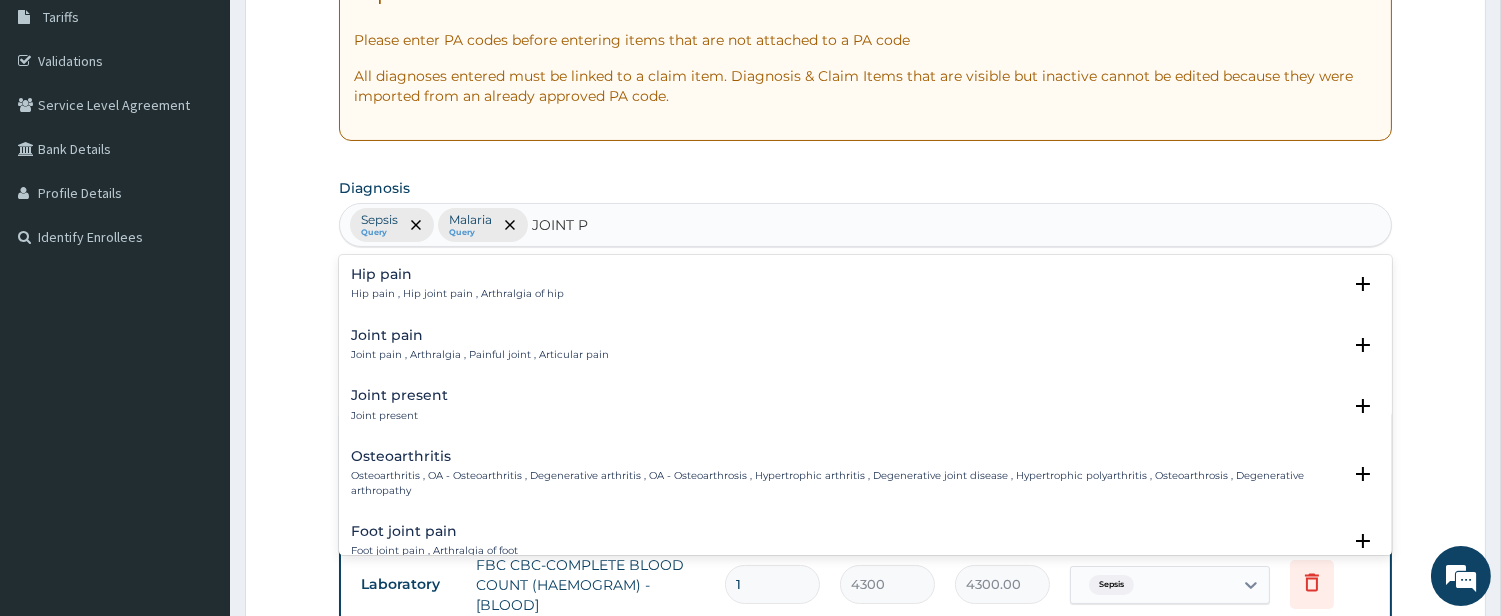 click on "Joint pain , Arthralgia , Painful joint , Articular pain" at bounding box center [480, 355] 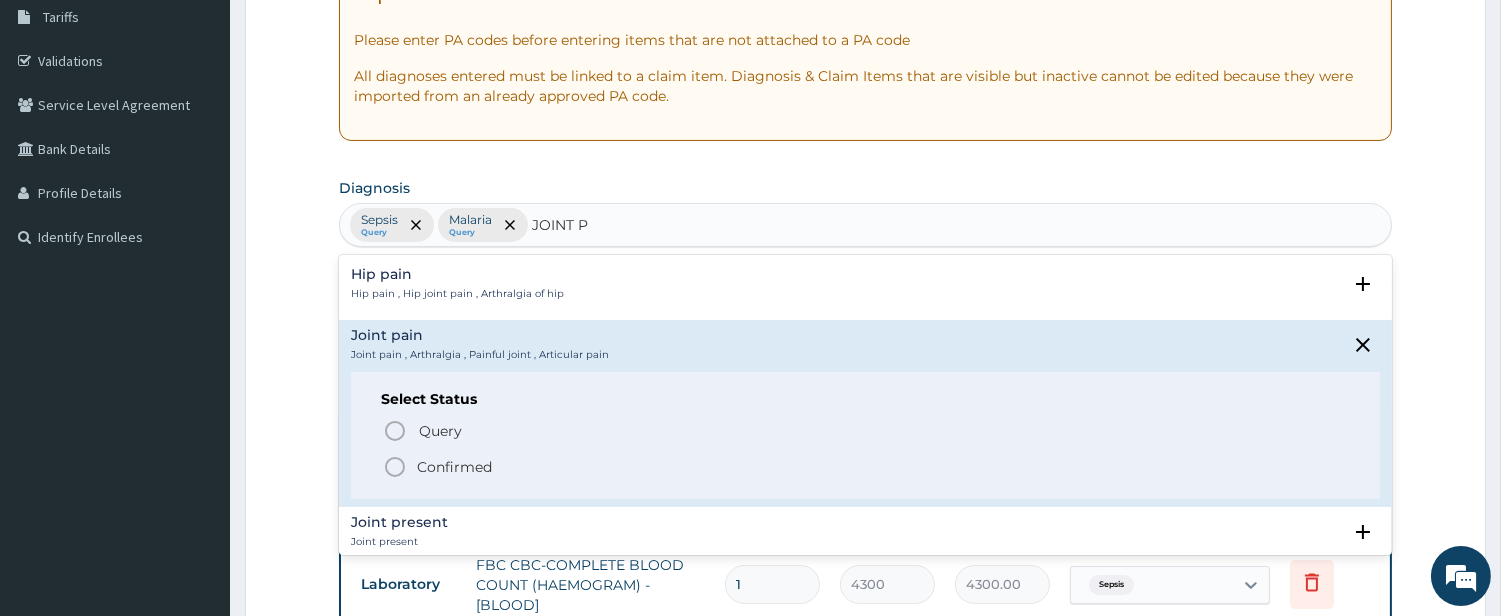 click on "Query Query covers suspected (?), Keep in view (kiv), Ruled out (r/o) Confirmed" at bounding box center [865, 448] 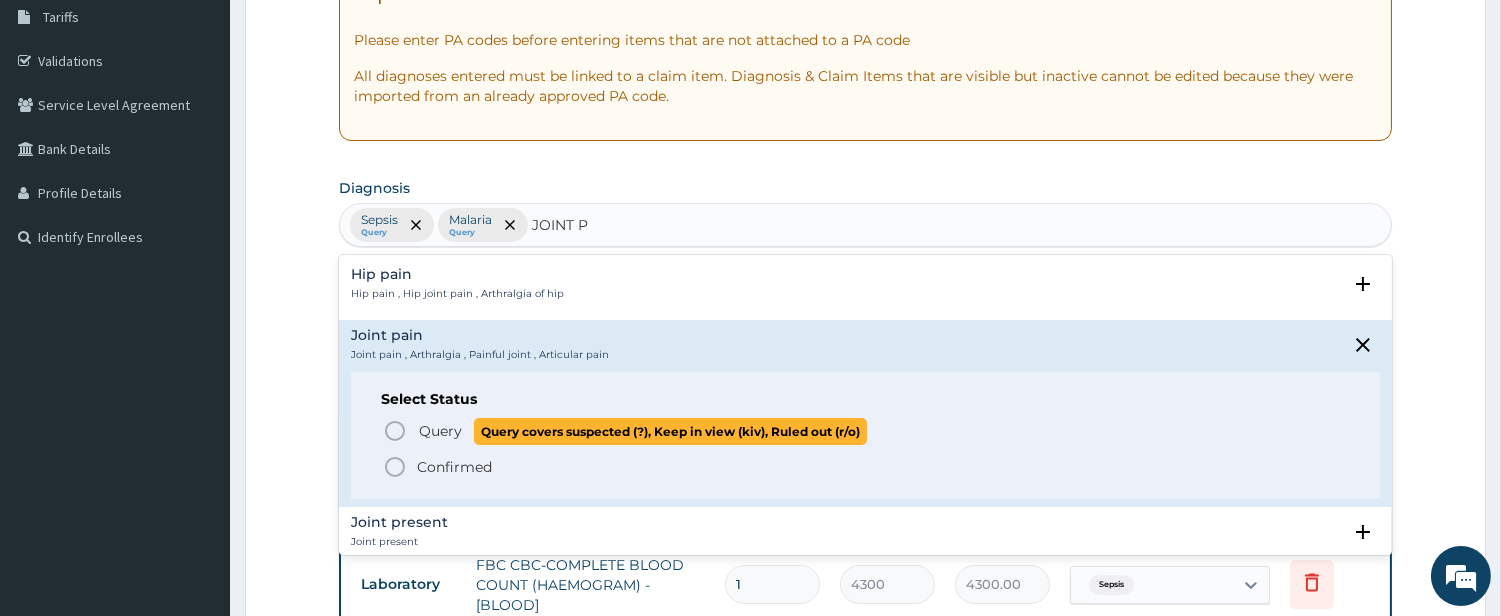 click 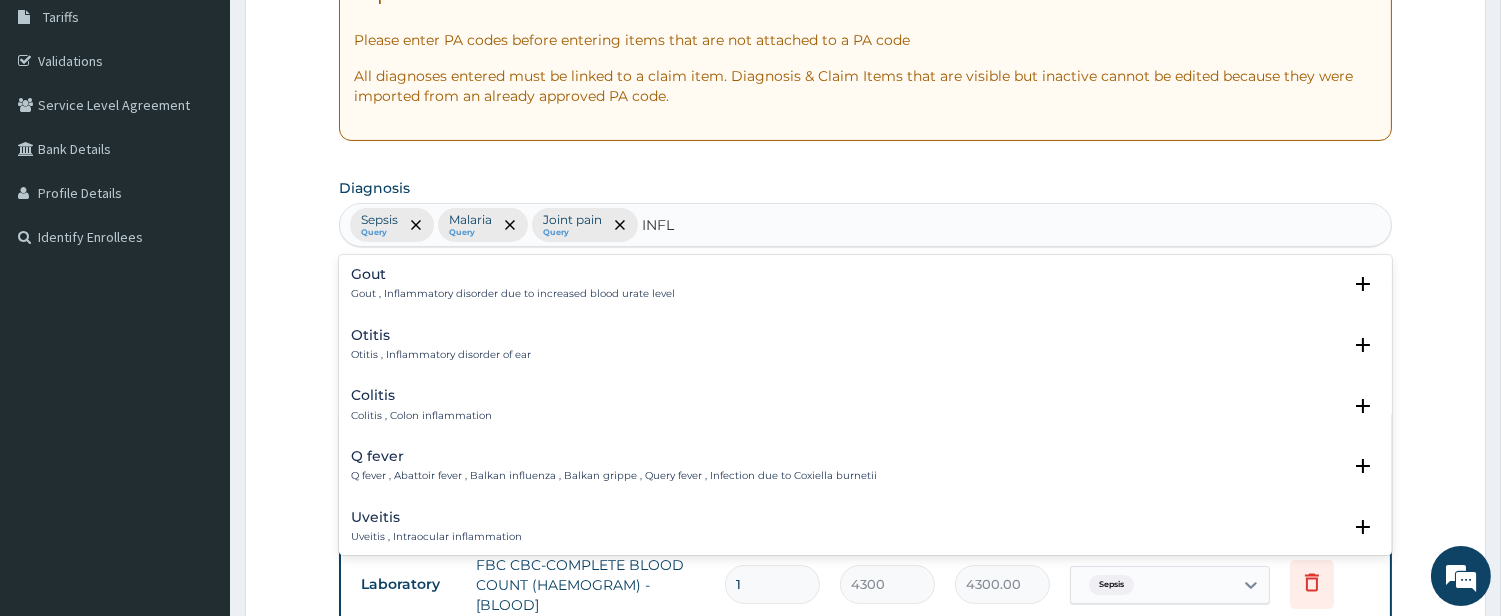 type on "INFLU" 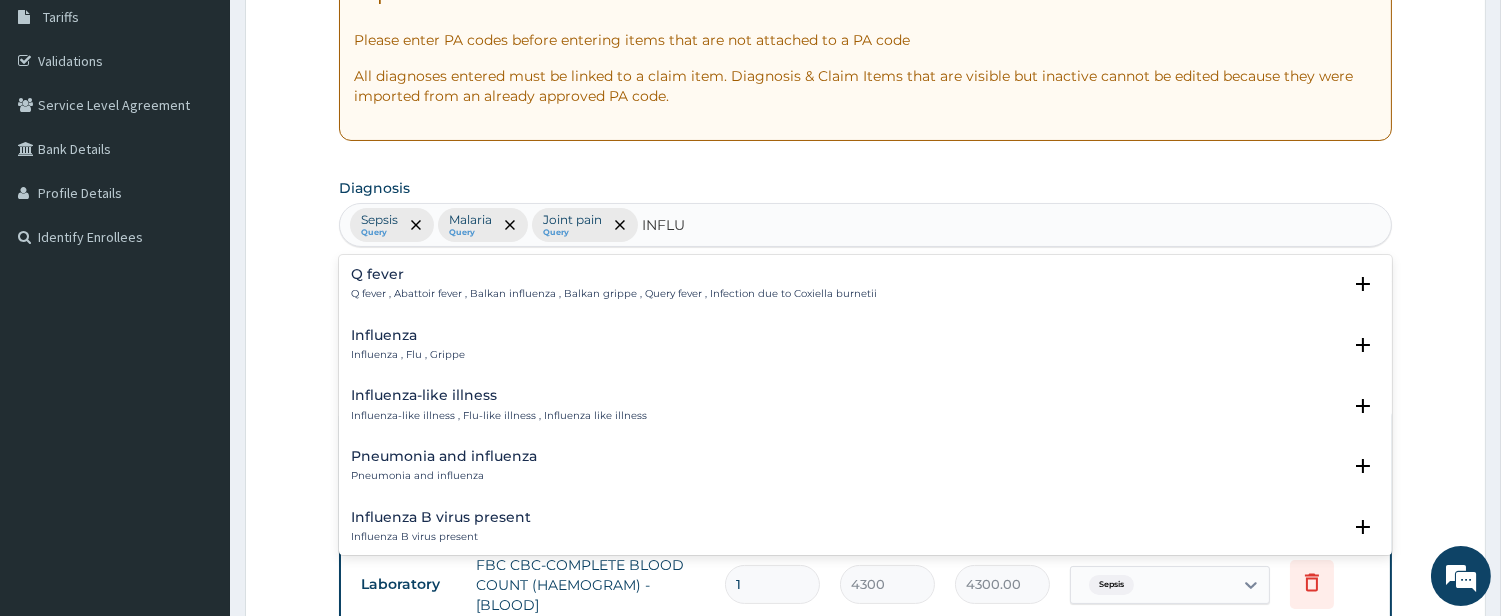 click on "Influenza , Flu , Grippe" at bounding box center [408, 355] 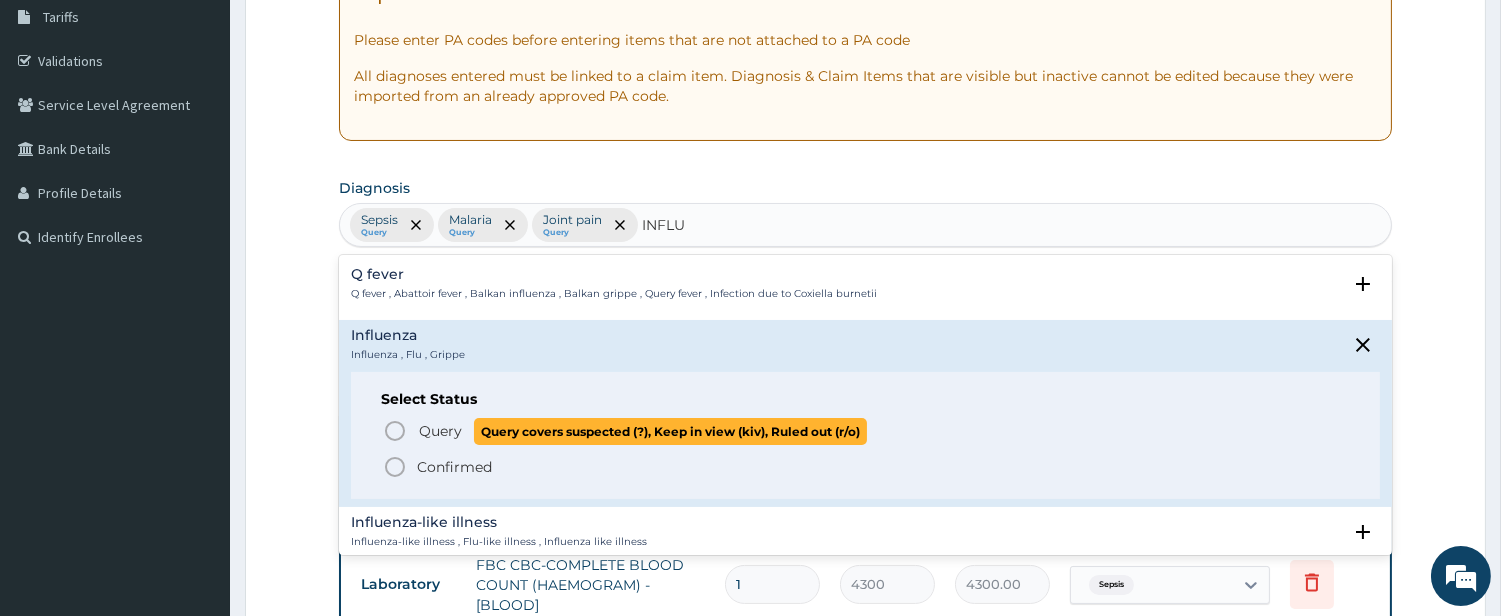 click 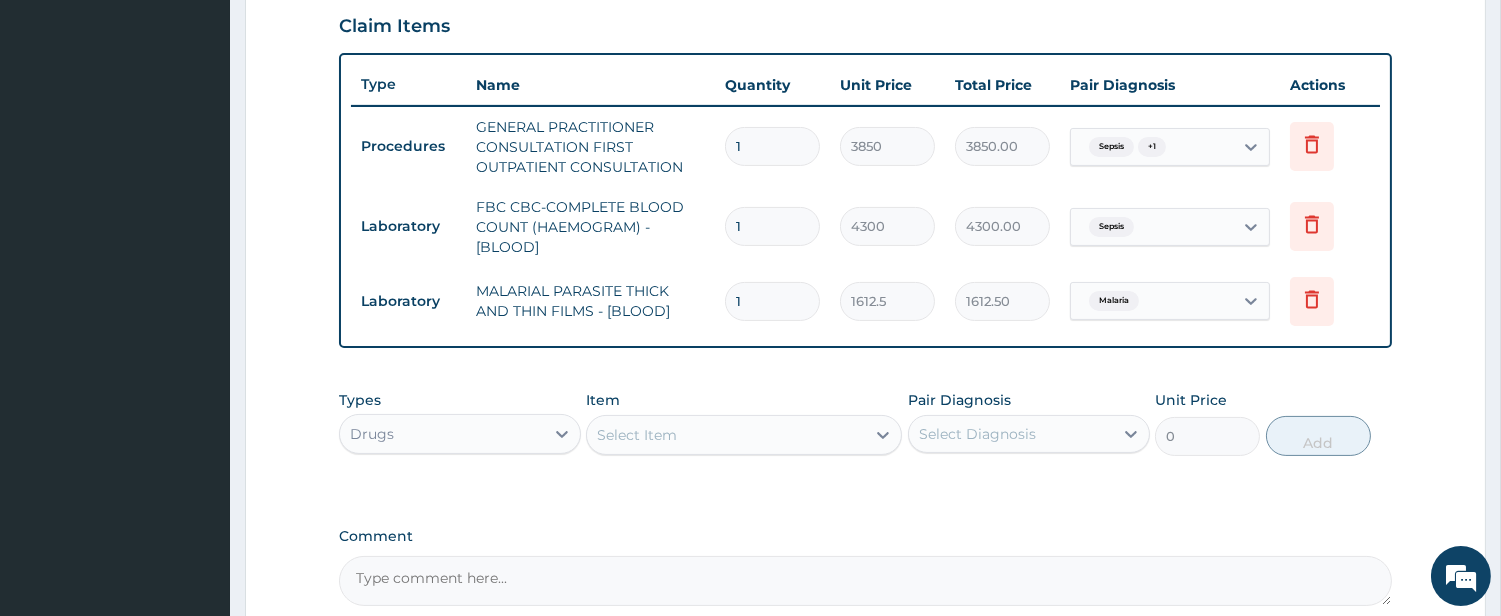 scroll, scrollTop: 888, scrollLeft: 0, axis: vertical 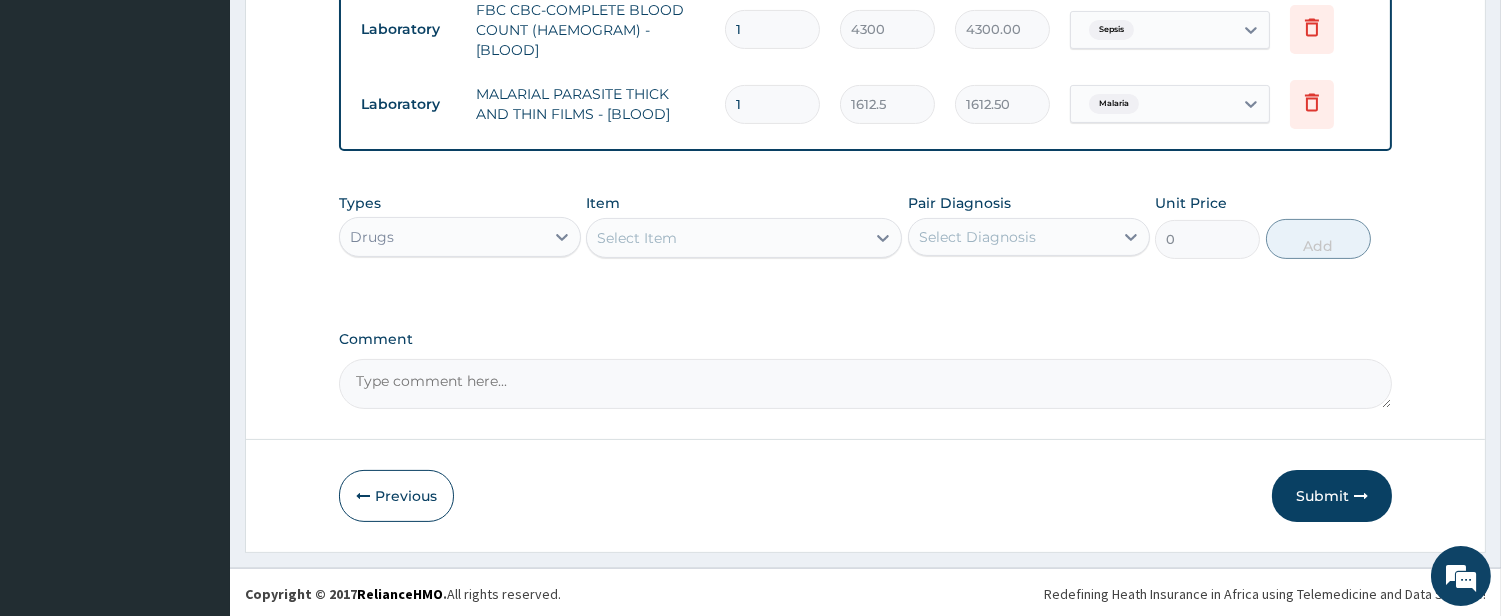 click on "Select Item" at bounding box center [726, 238] 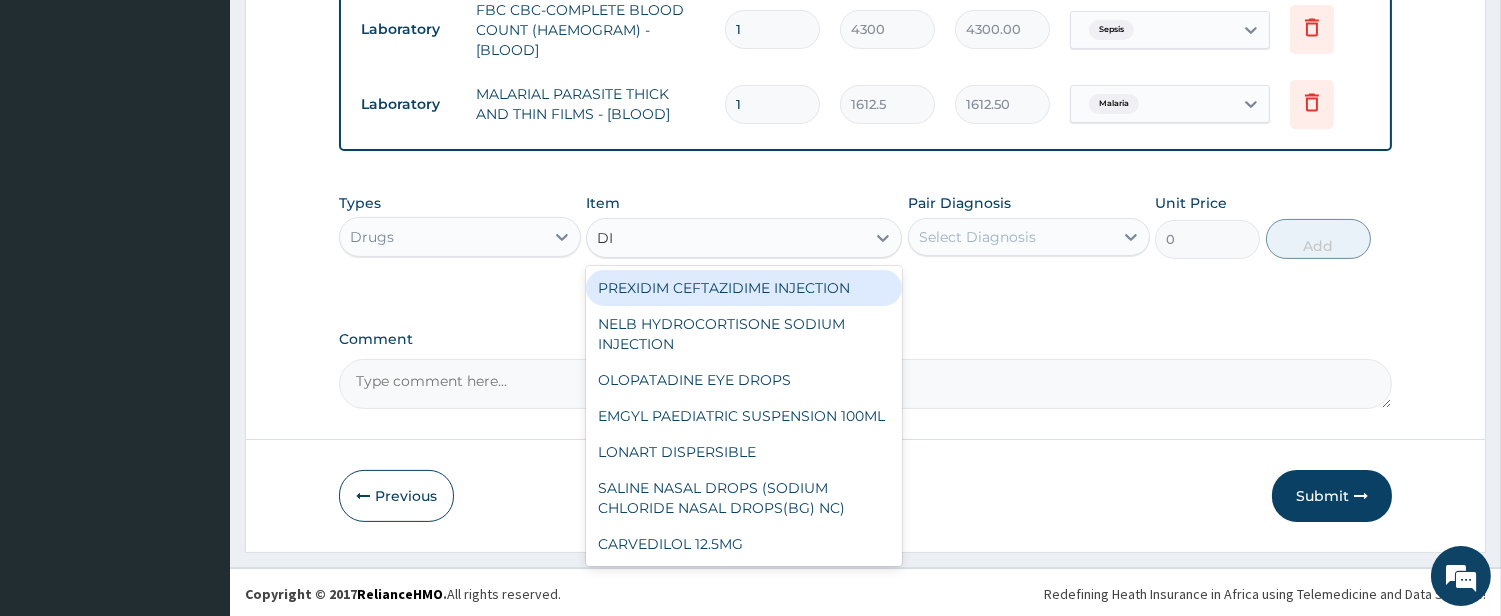 type on "DIC" 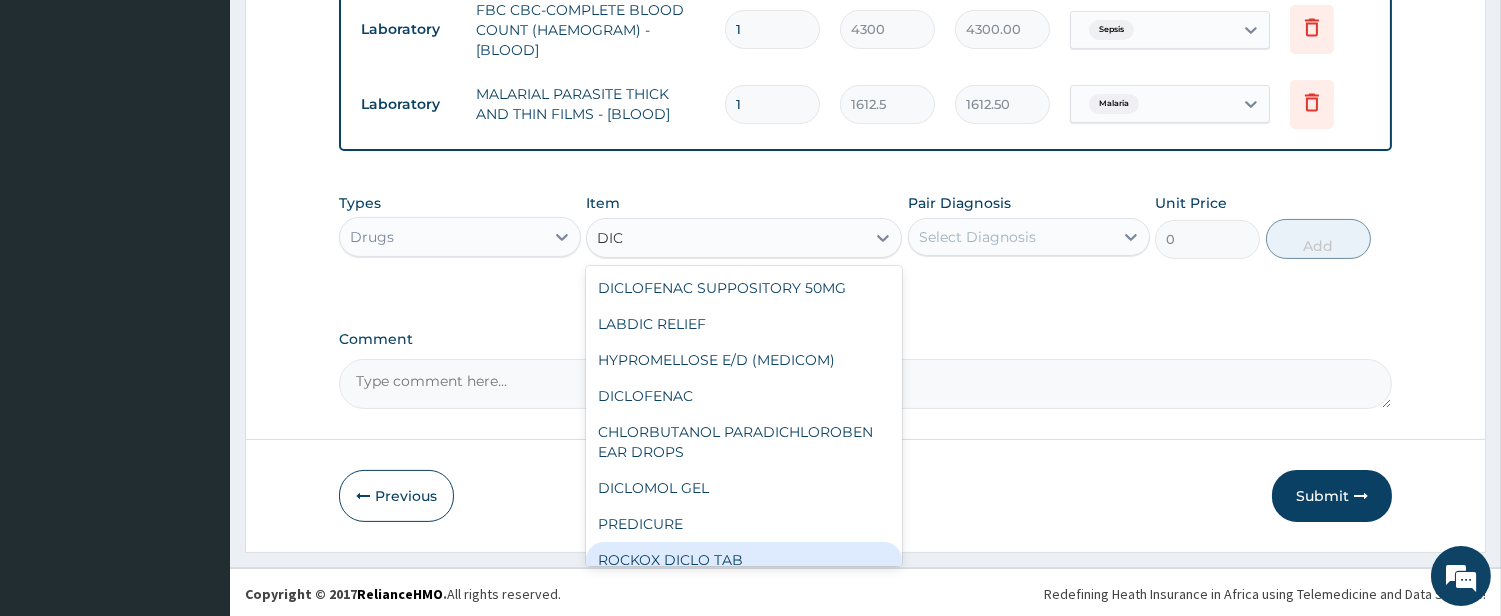 click on "ROCKOX DICLO TAB" at bounding box center (744, 560) 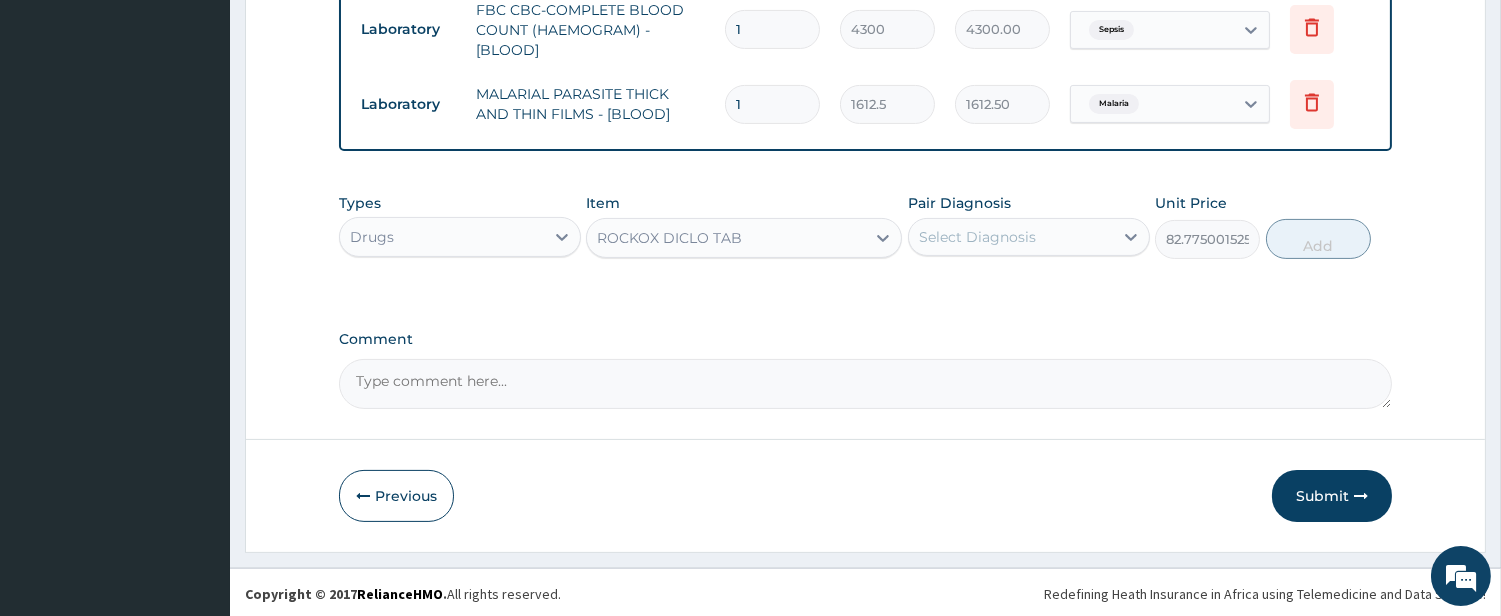 click on "Select Diagnosis" at bounding box center (977, 237) 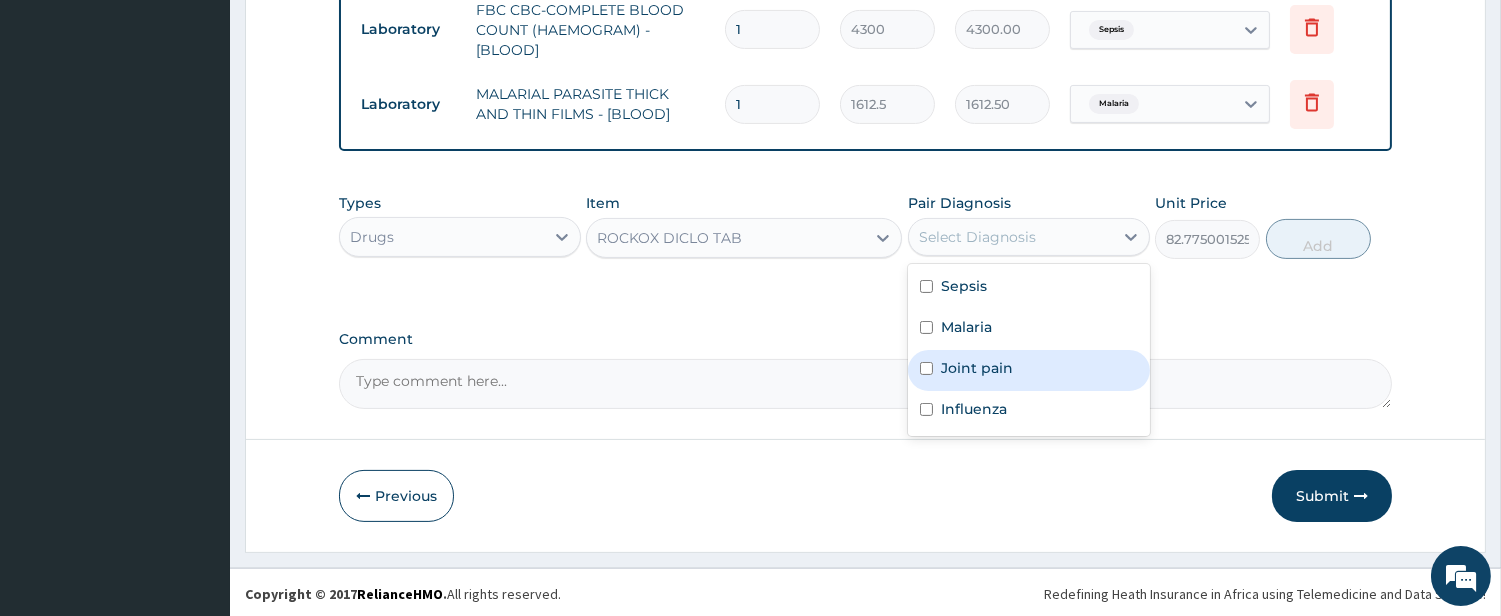 click on "Joint pain" at bounding box center (977, 368) 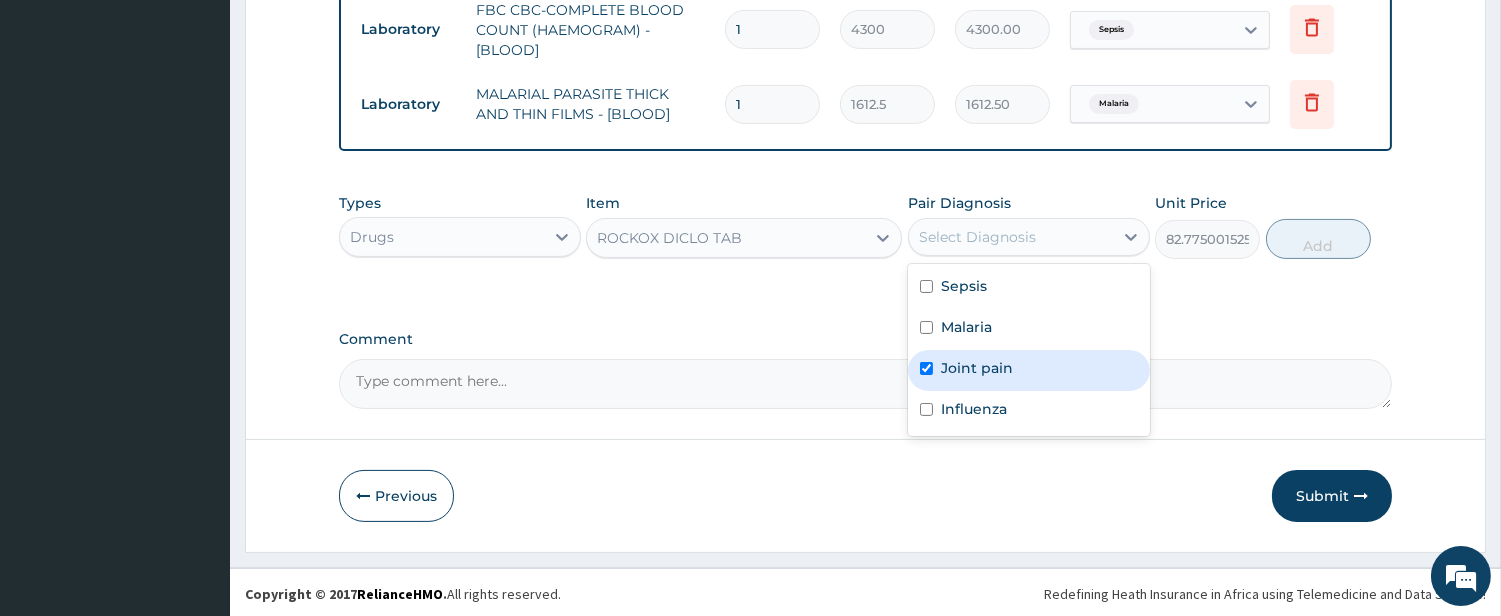 checkbox on "true" 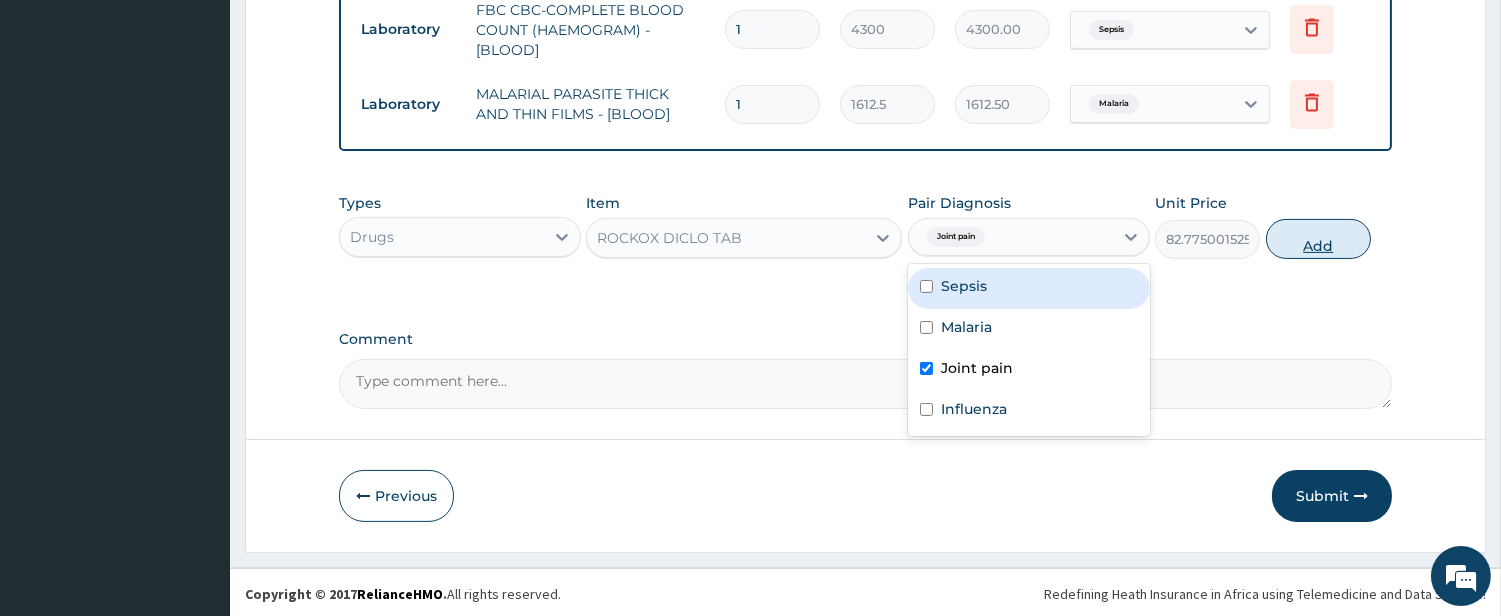 click on "Add" at bounding box center [1318, 239] 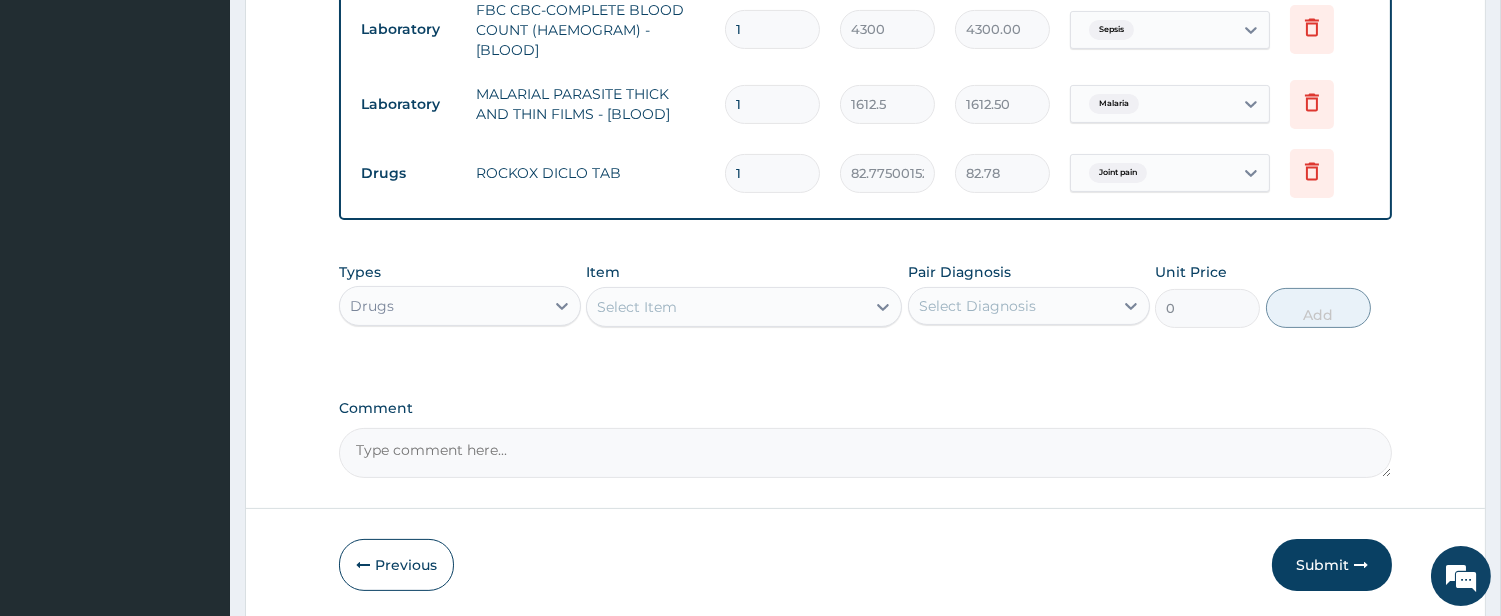 type on "10" 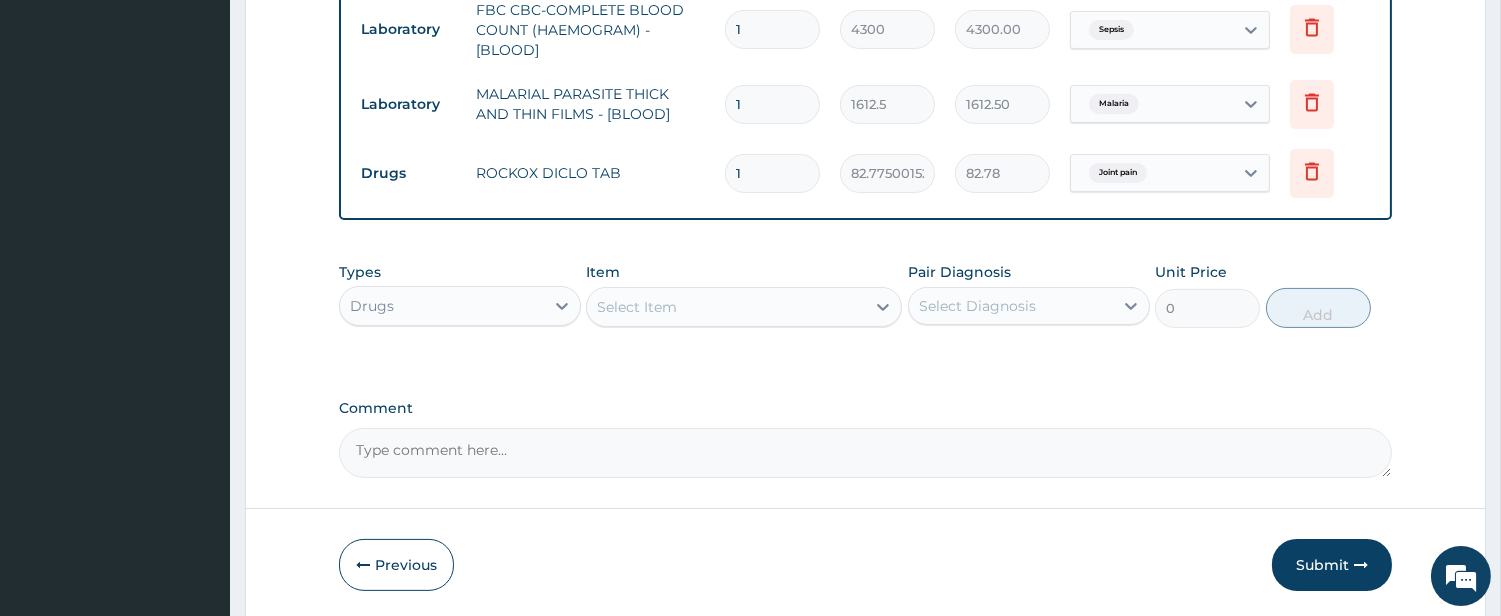 type on "827.75" 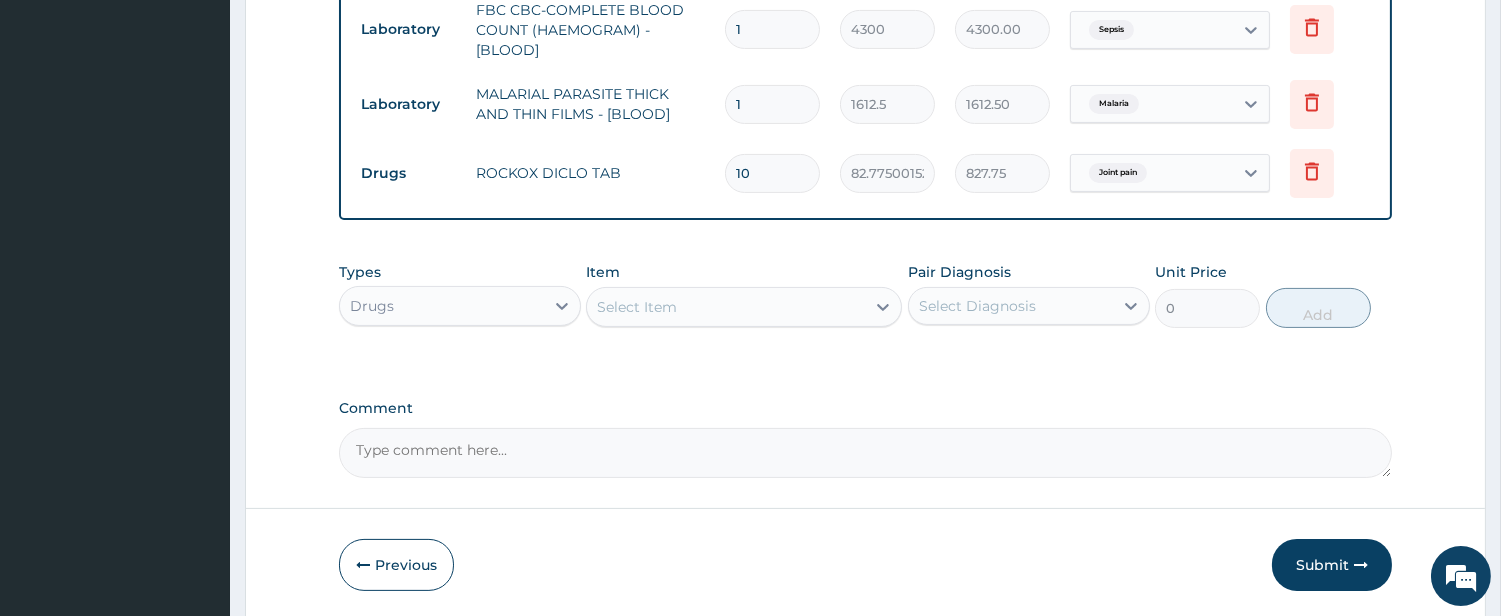 type on "10" 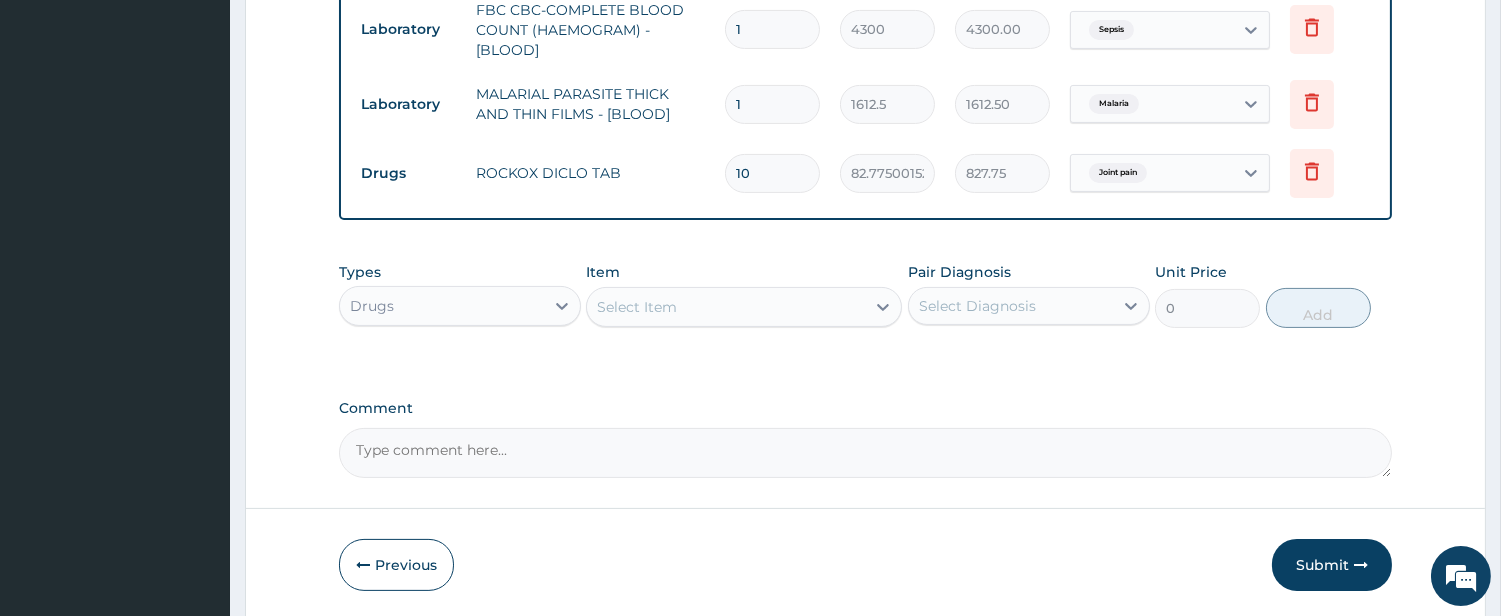 click on "Select Item" at bounding box center [726, 307] 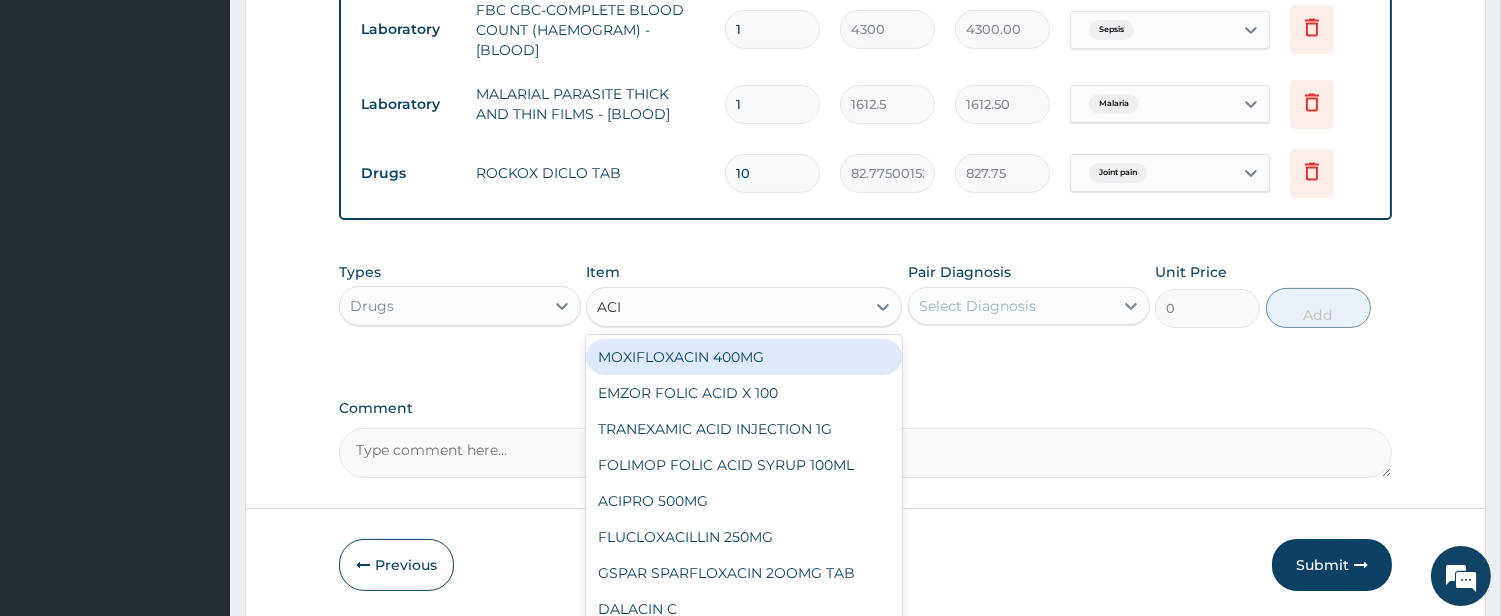 type on "ACIP" 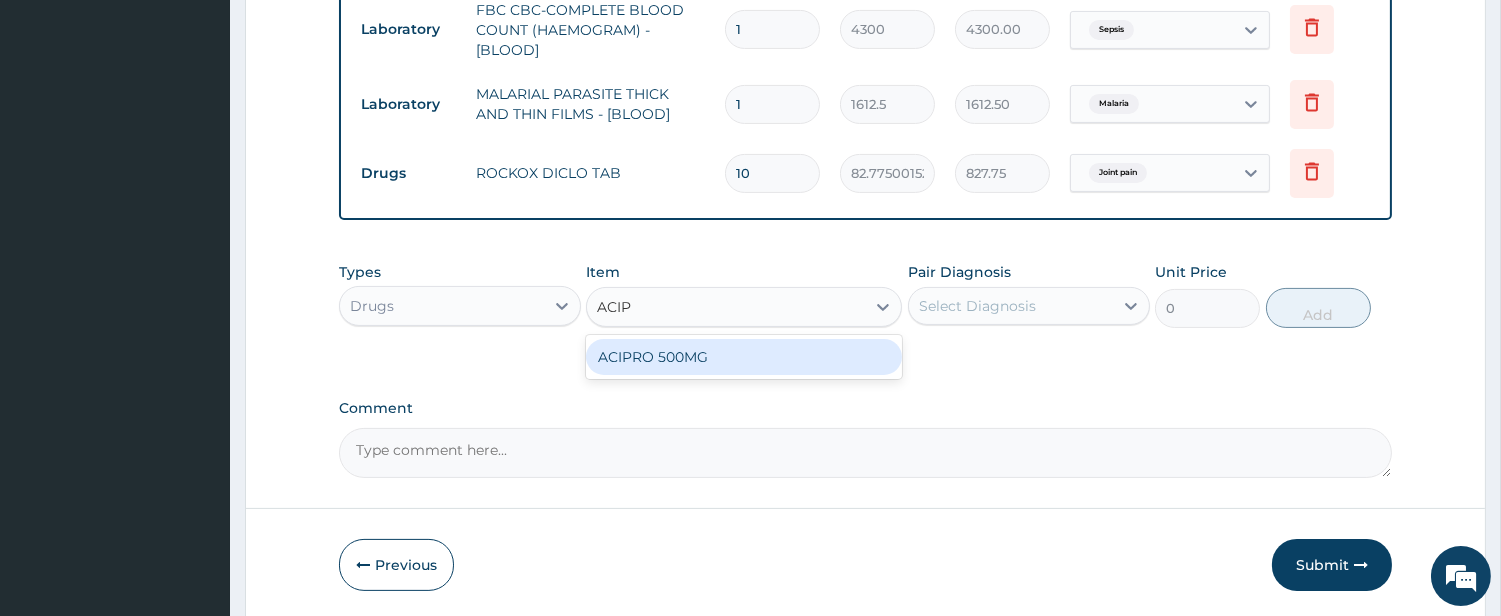 click on "ACIPRO 500MG" at bounding box center (744, 357) 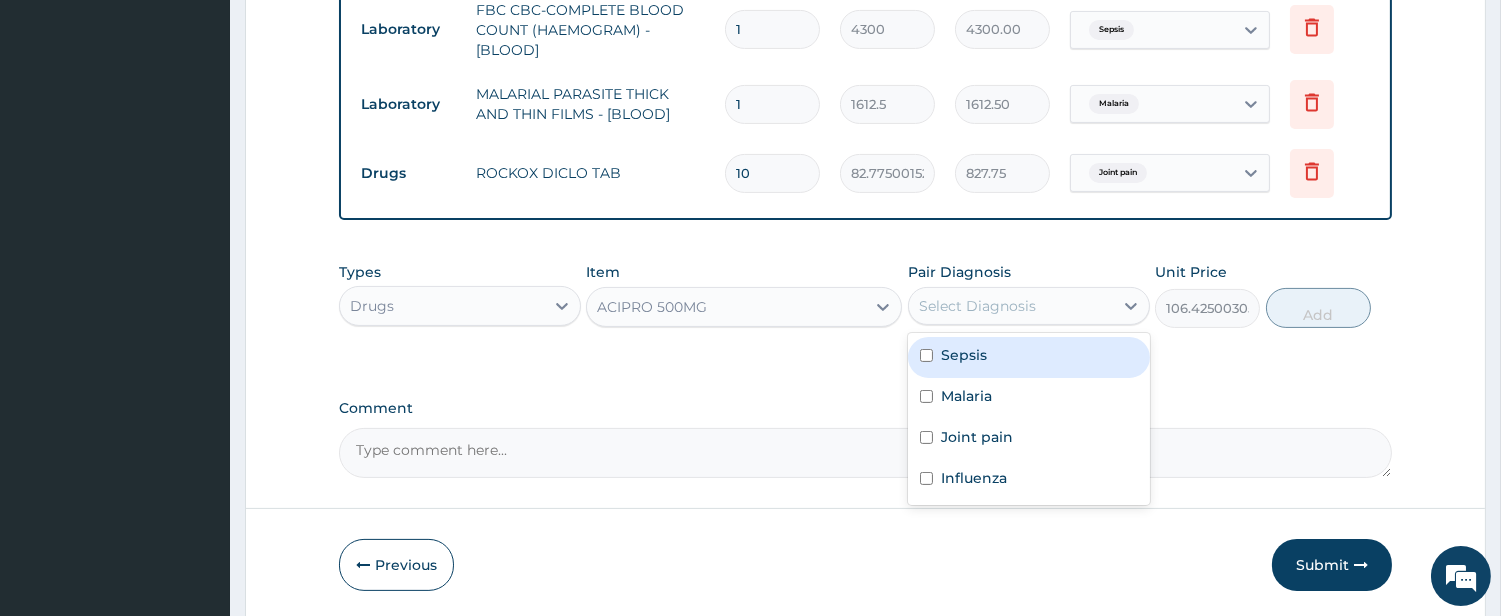 click on "Select Diagnosis" at bounding box center [977, 306] 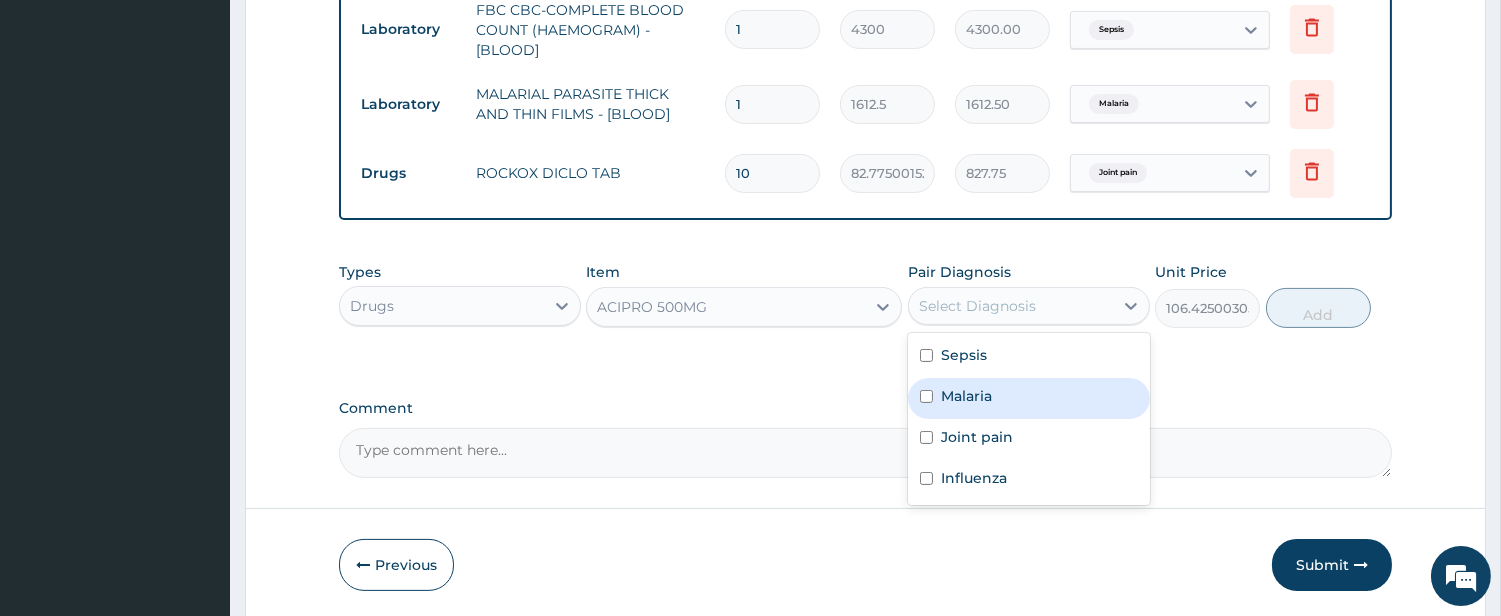 click on "Malaria" at bounding box center (966, 396) 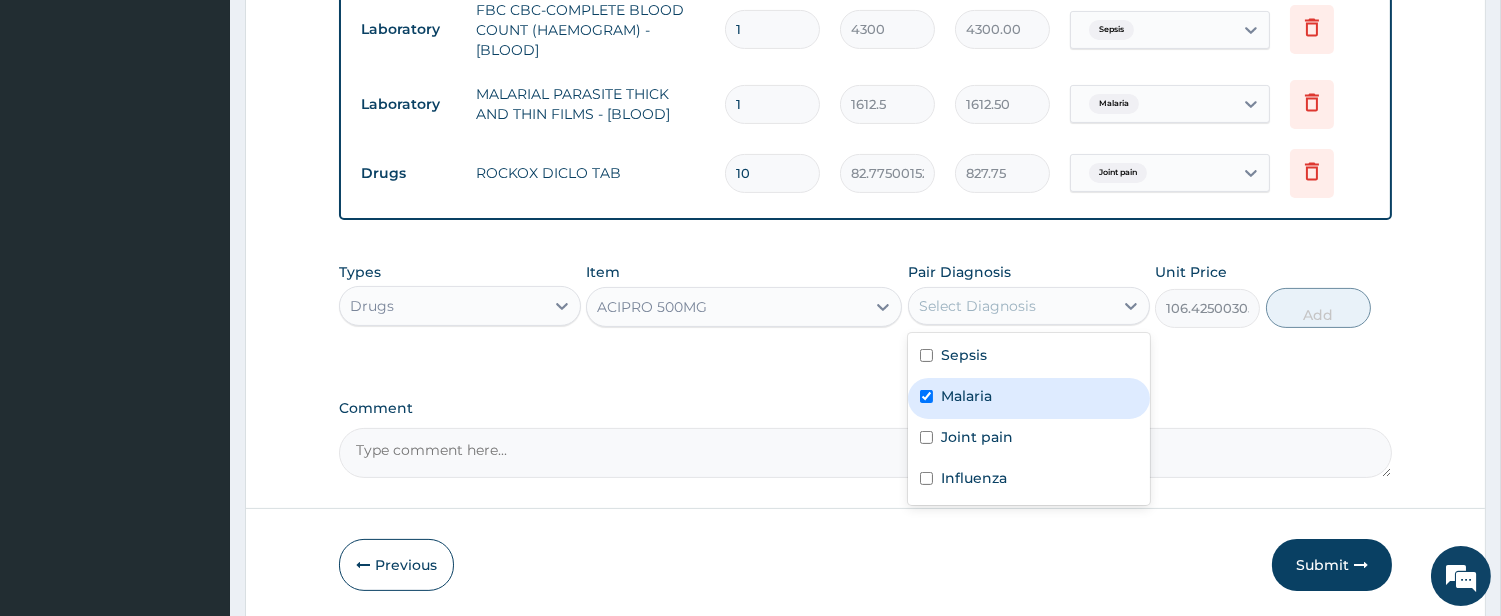 checkbox on "true" 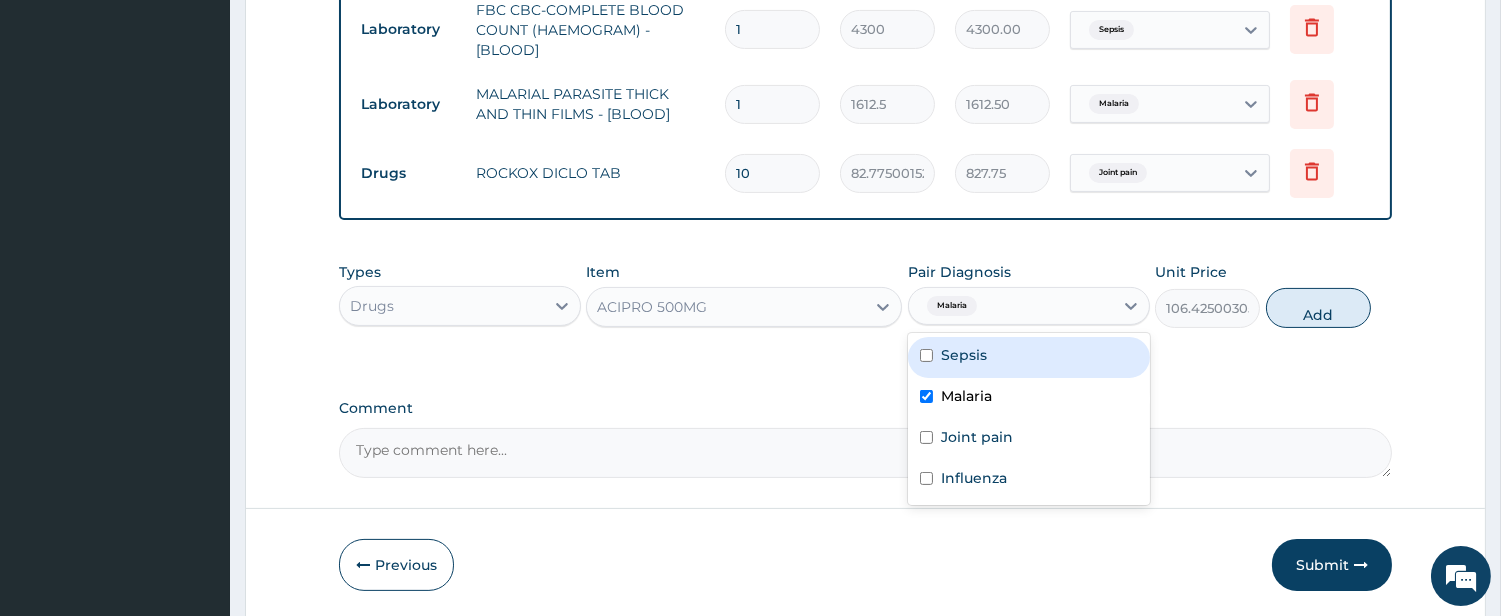 click on "Sepsis" at bounding box center (964, 355) 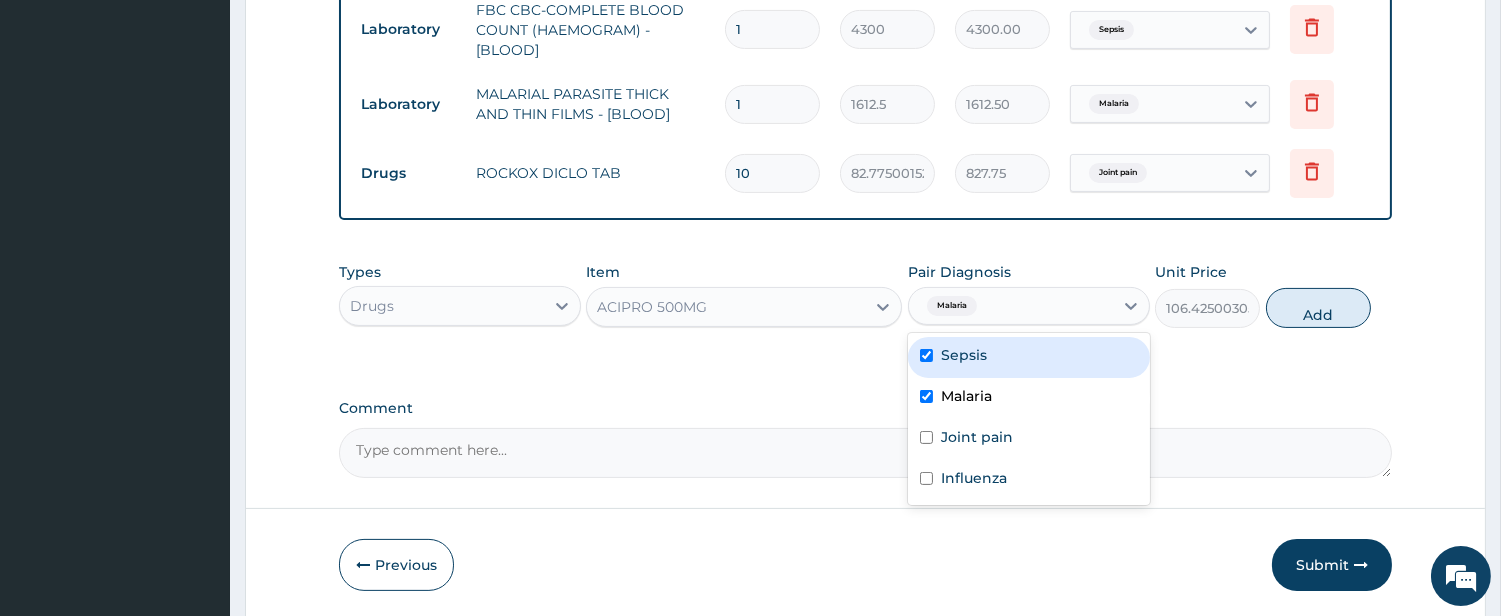 checkbox on "true" 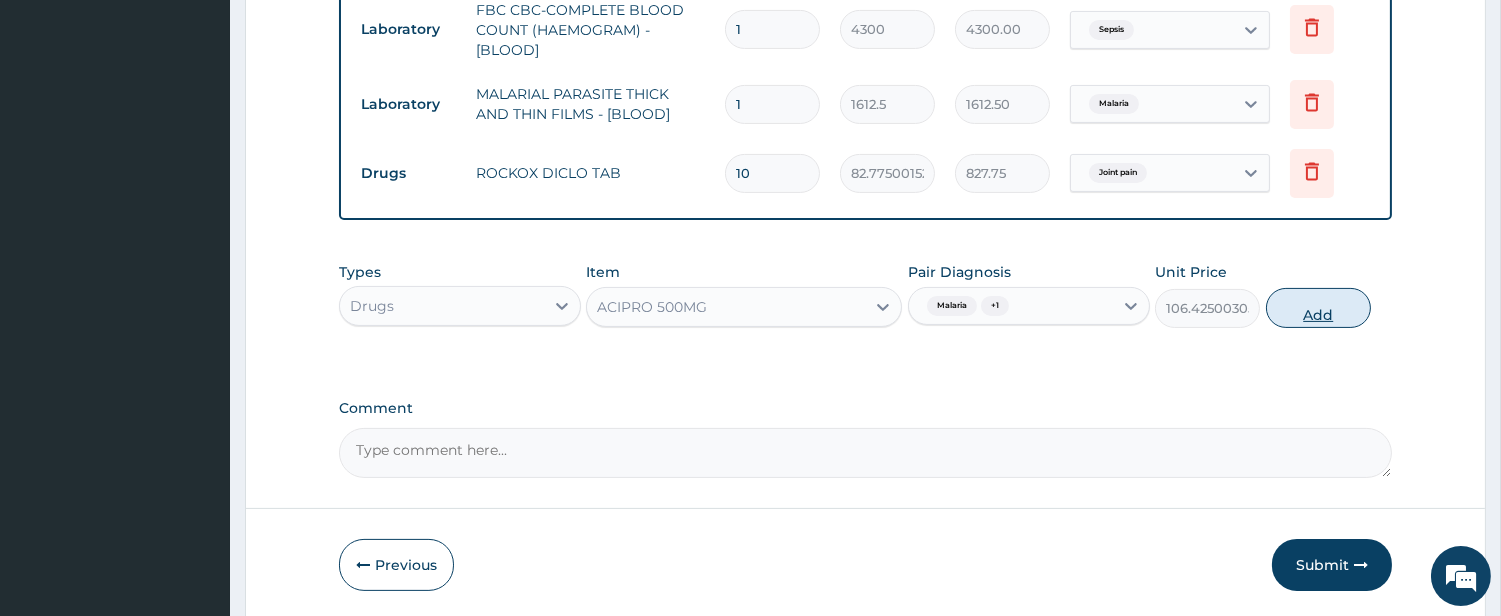 click on "Add" at bounding box center [1318, 308] 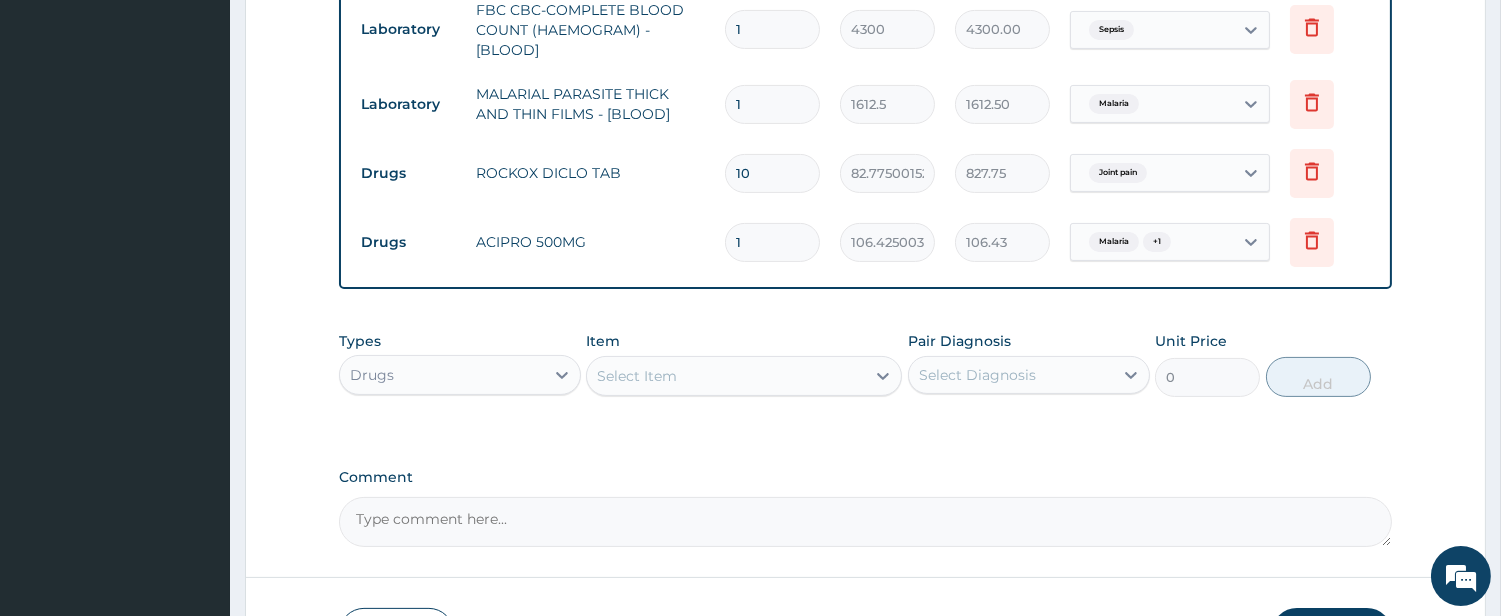 type on "10" 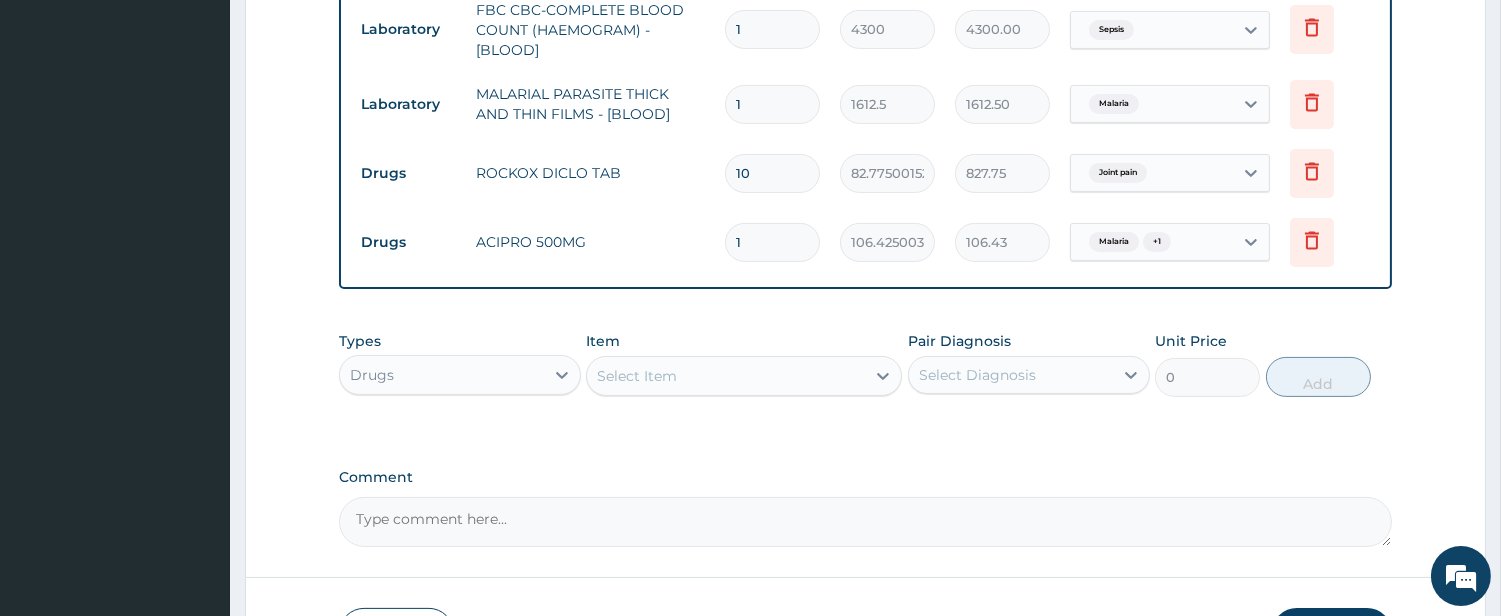 type on "1064.25" 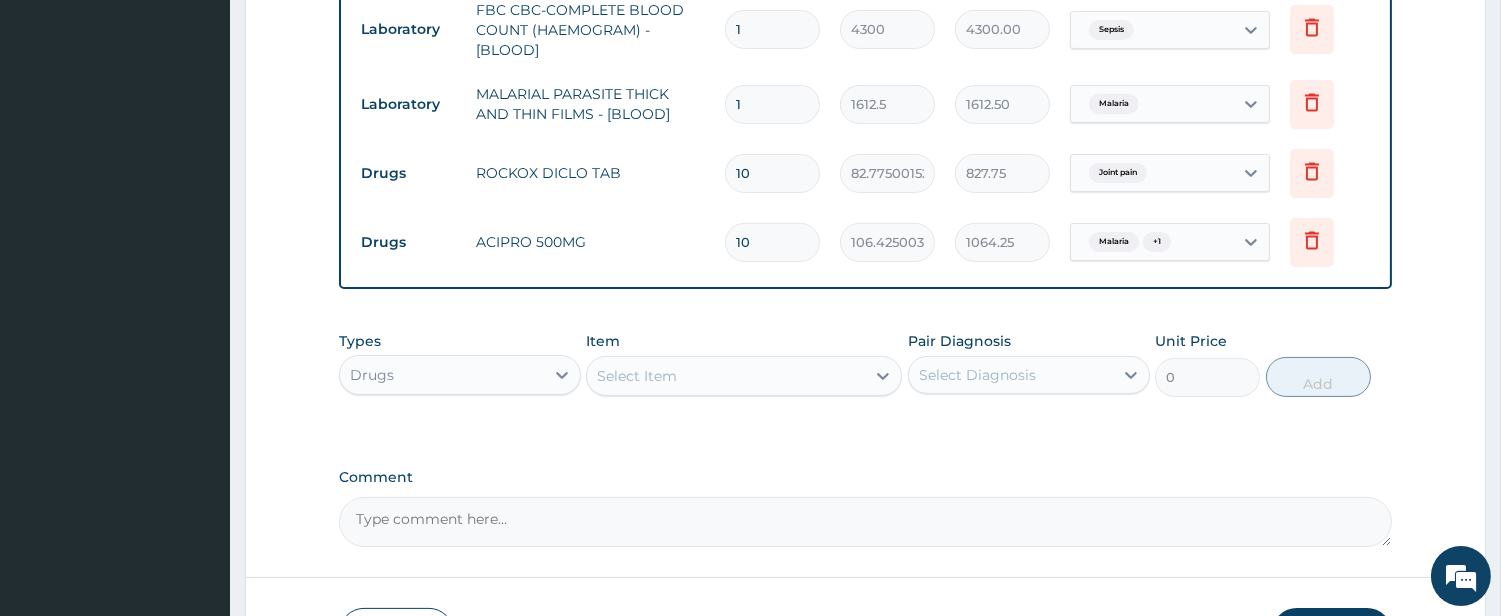 type on "10" 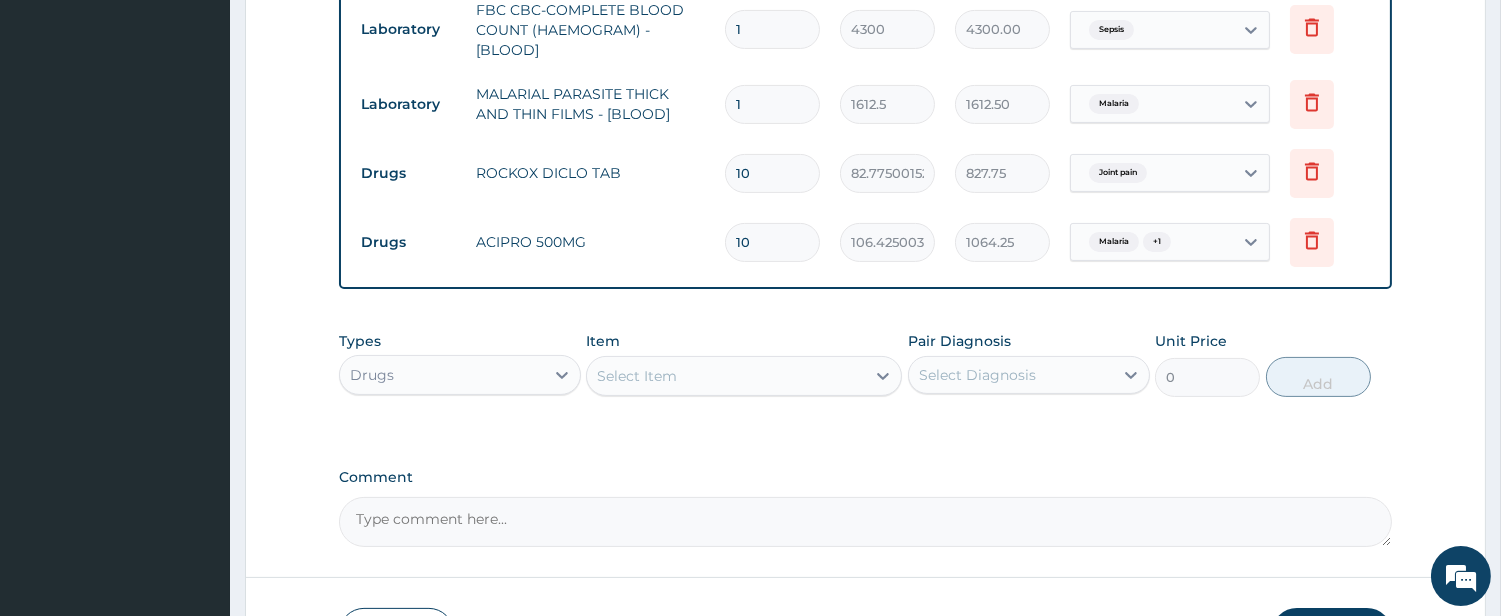 click on "Select Item" at bounding box center (726, 376) 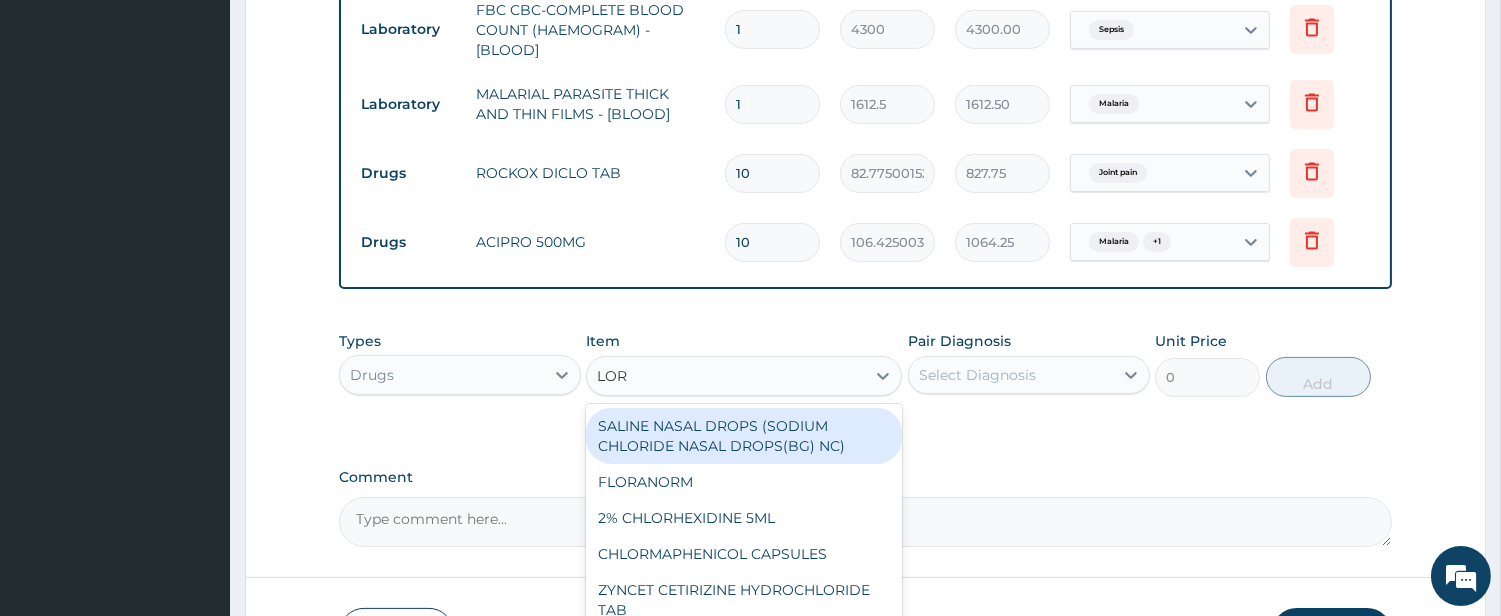 type on "LORA" 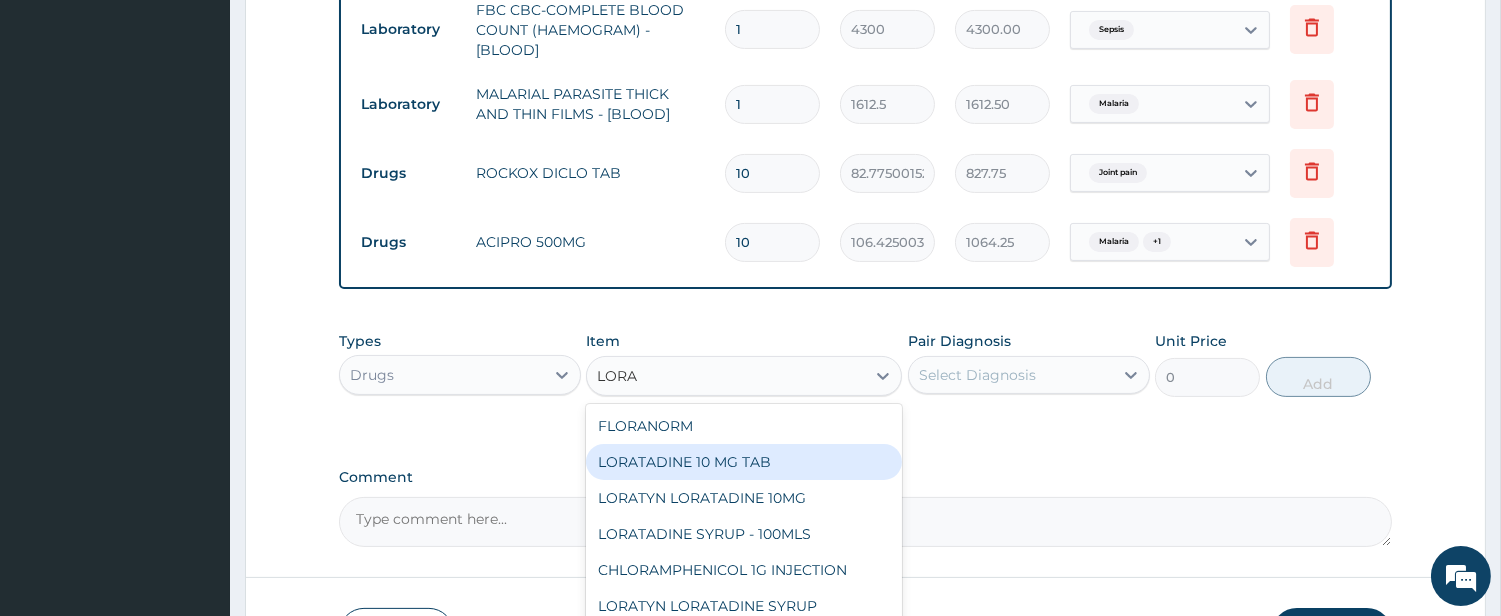click on "LORATADINE 10 MG TAB" at bounding box center (744, 462) 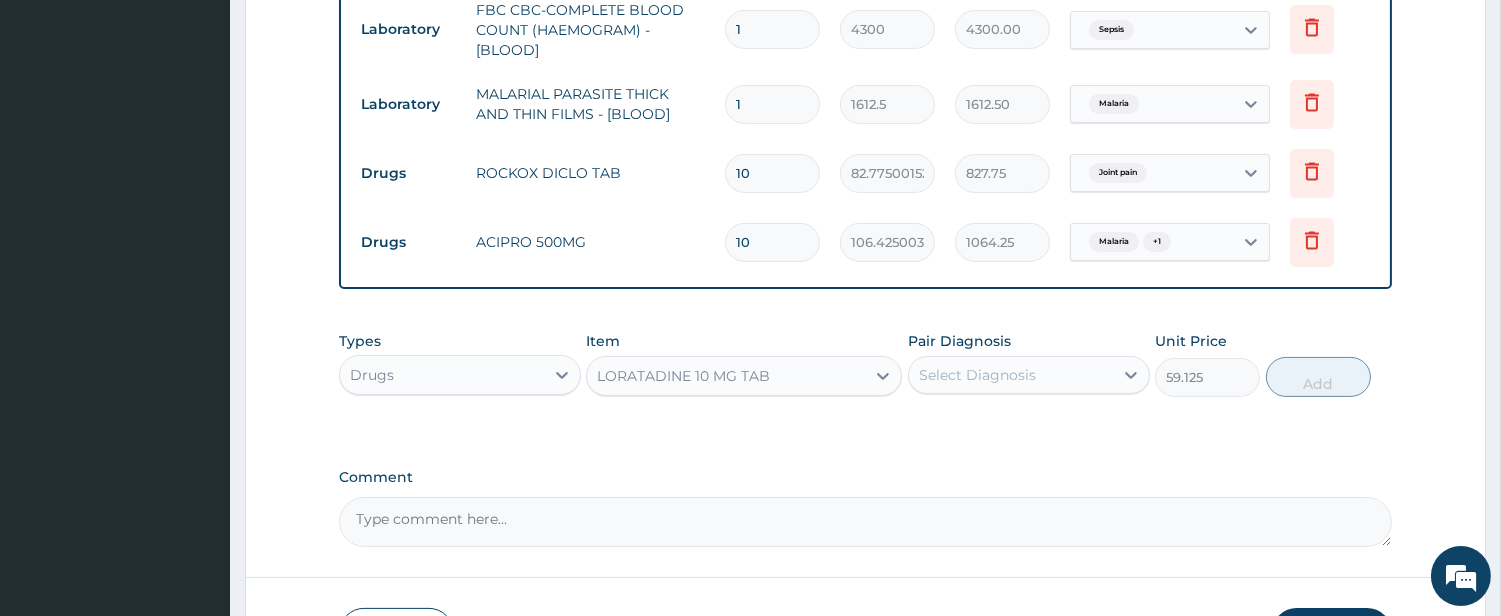 click on "Select Diagnosis" at bounding box center [977, 375] 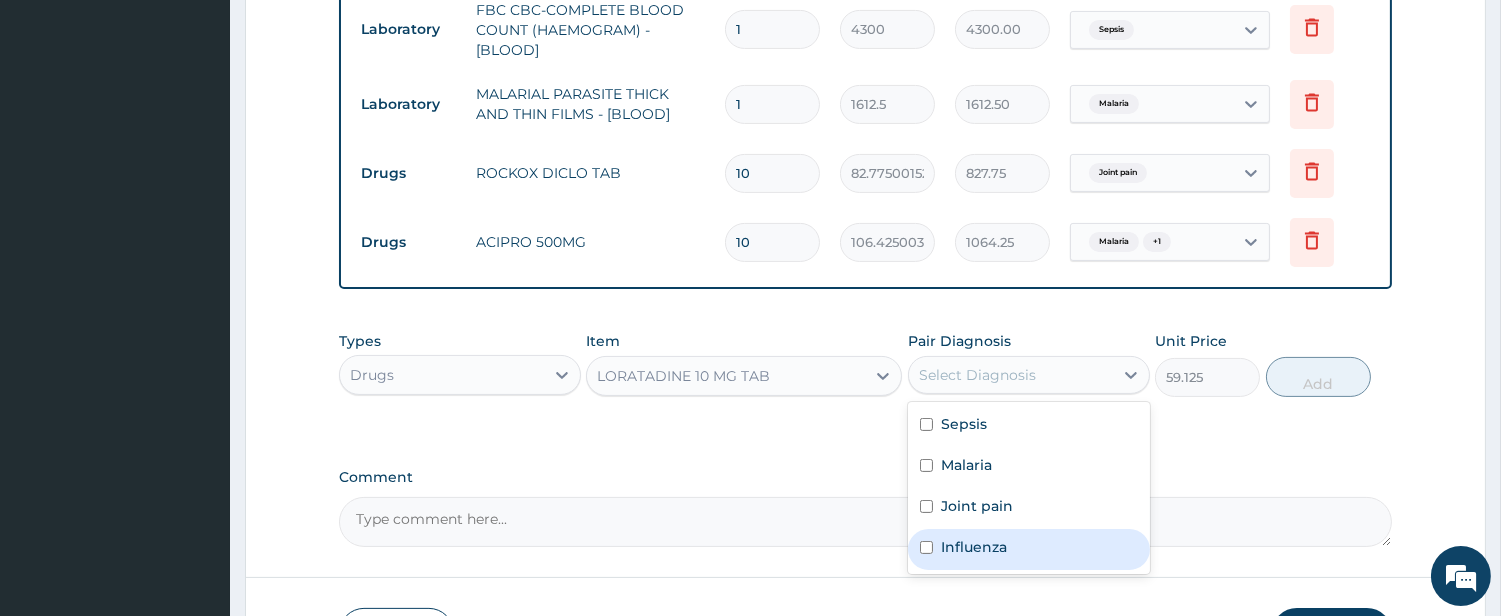 click on "Influenza" at bounding box center [1029, 549] 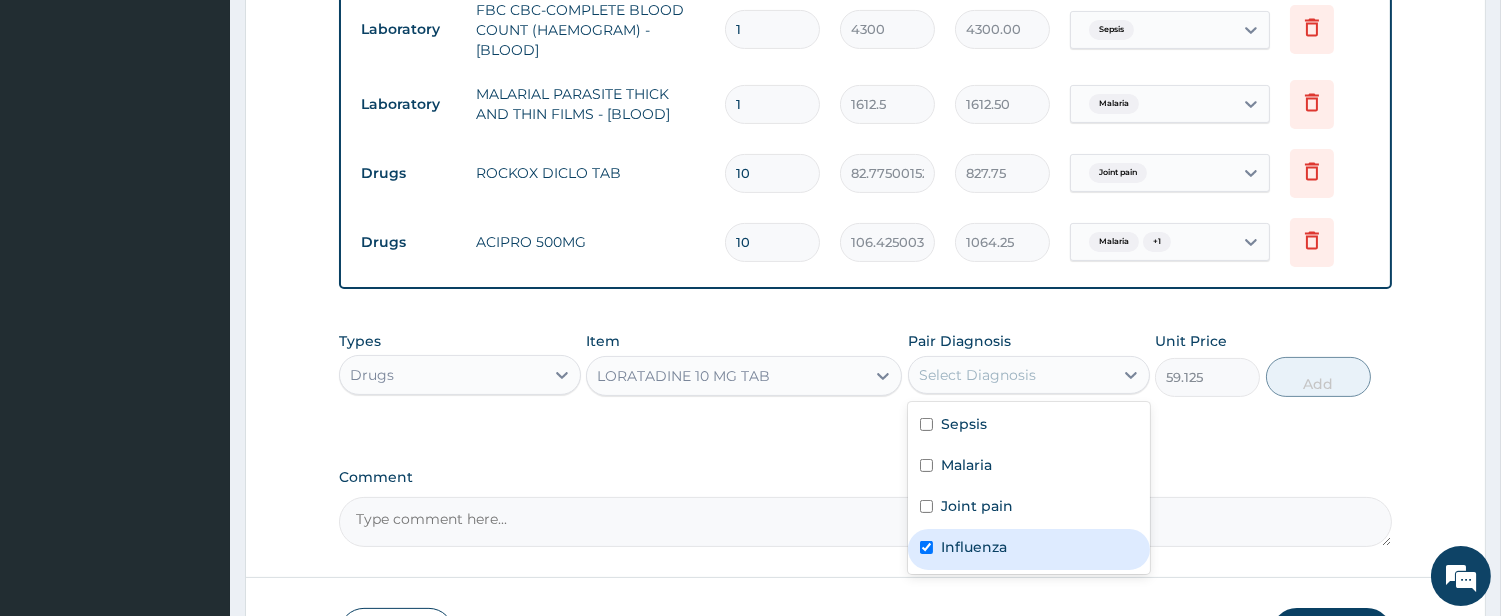 checkbox on "true" 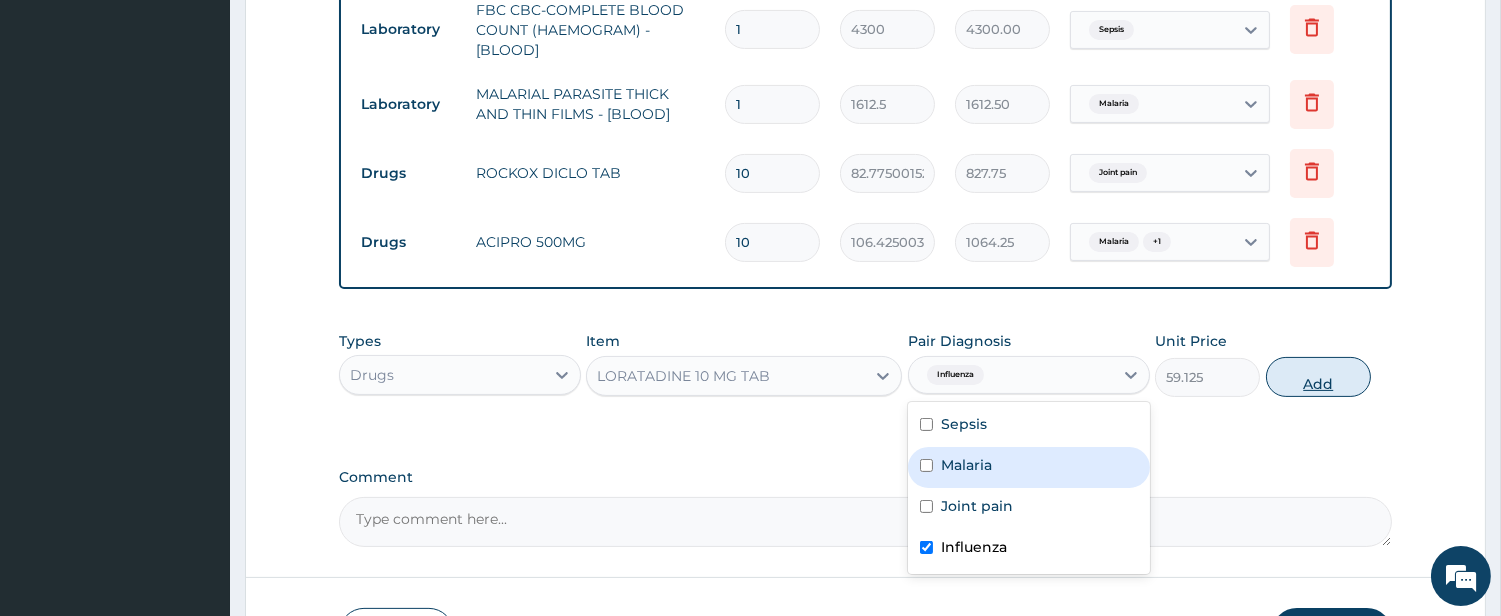 click on "Add" at bounding box center (1318, 377) 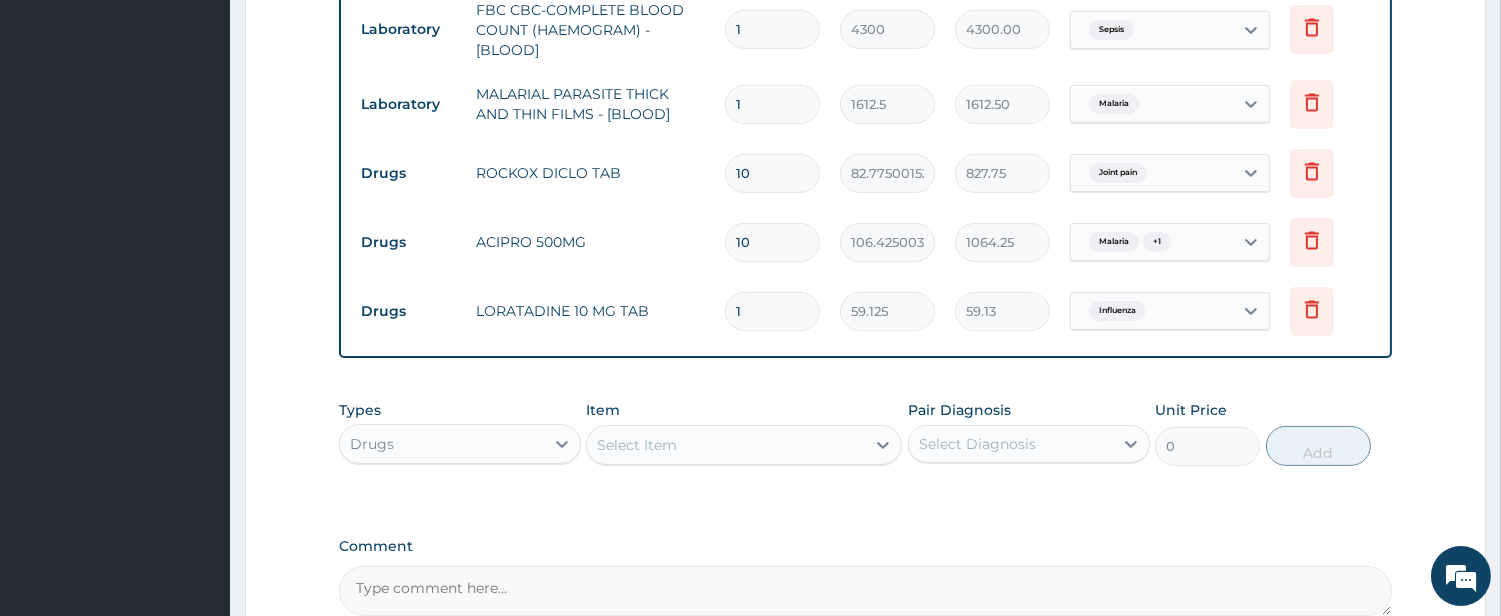 type 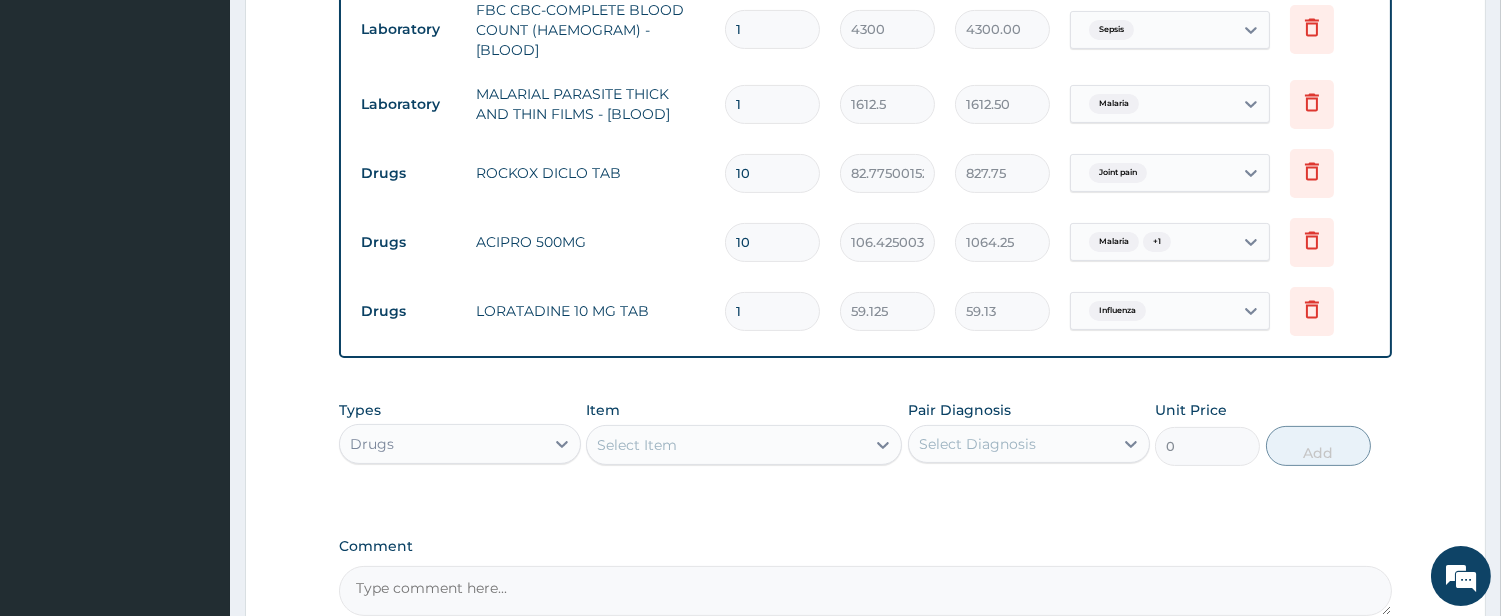 type on "0.00" 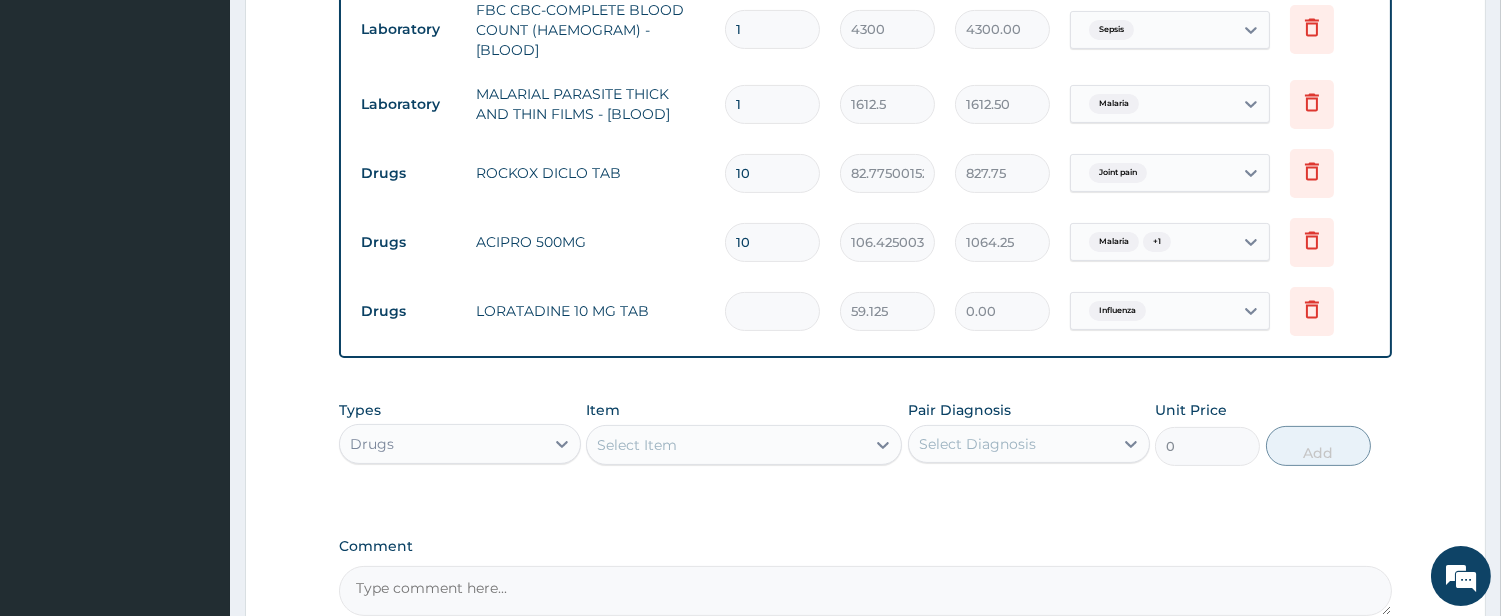 type on "5" 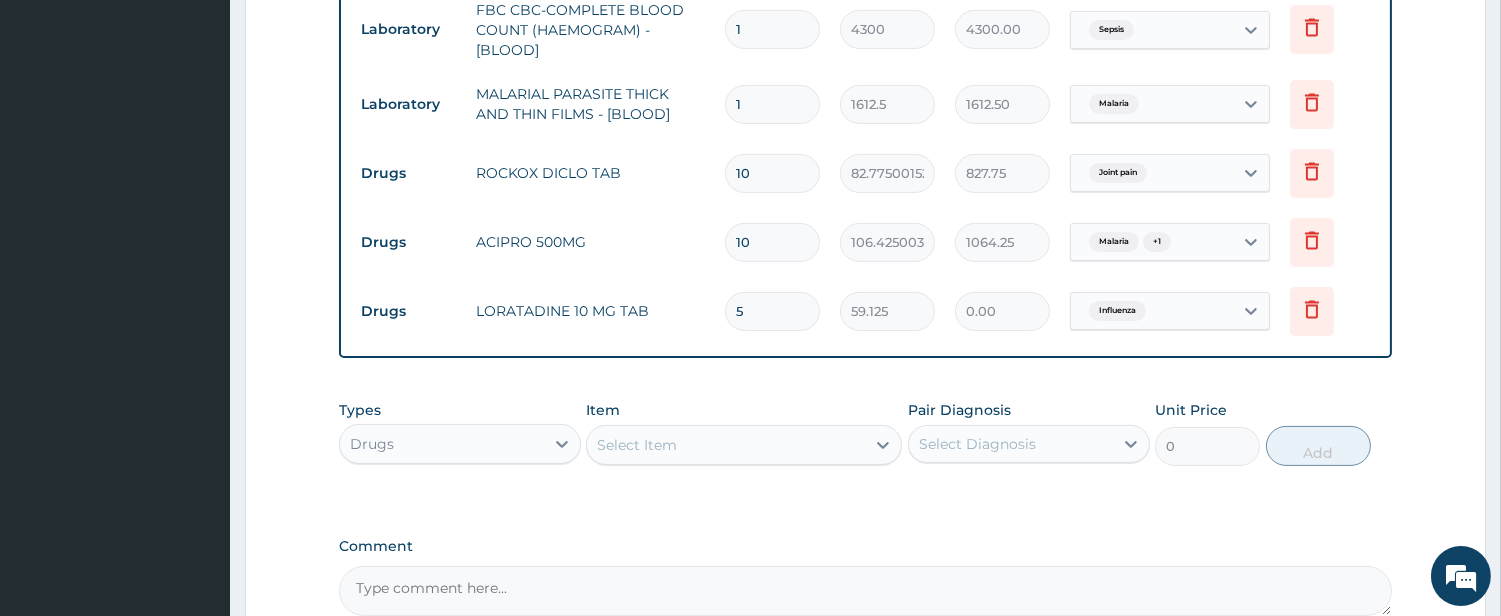 type on "295.63" 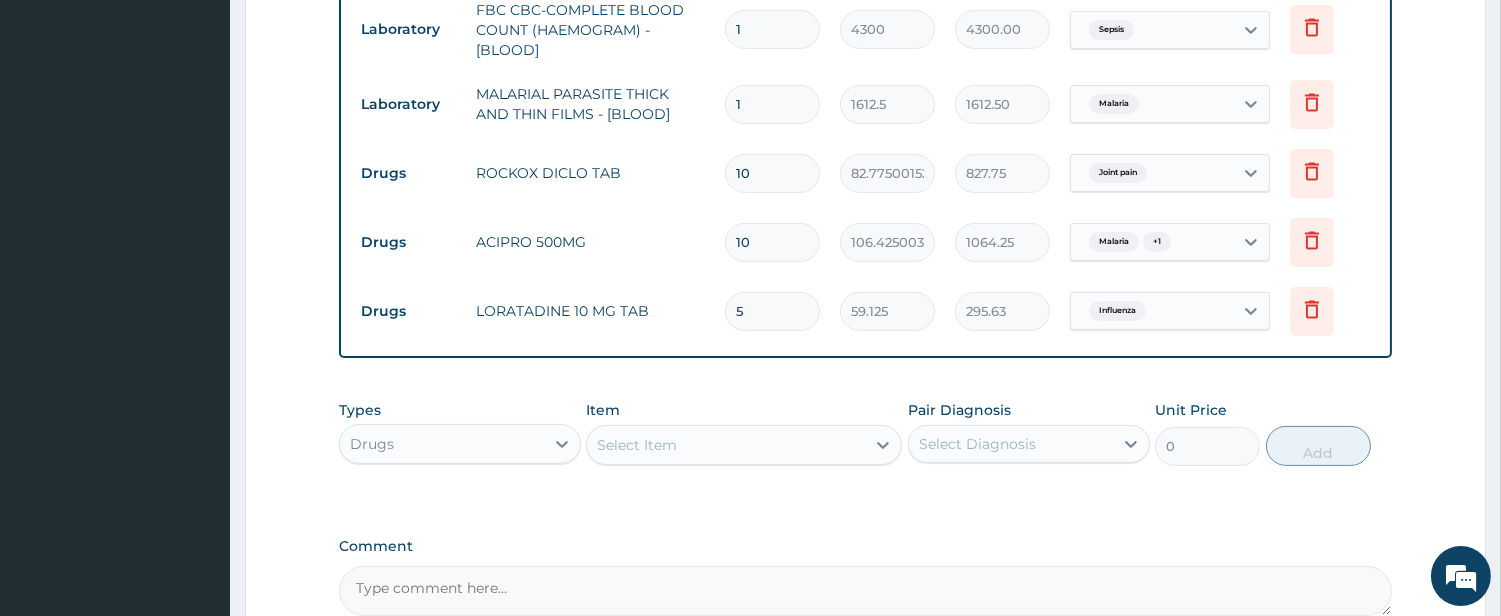 type on "5" 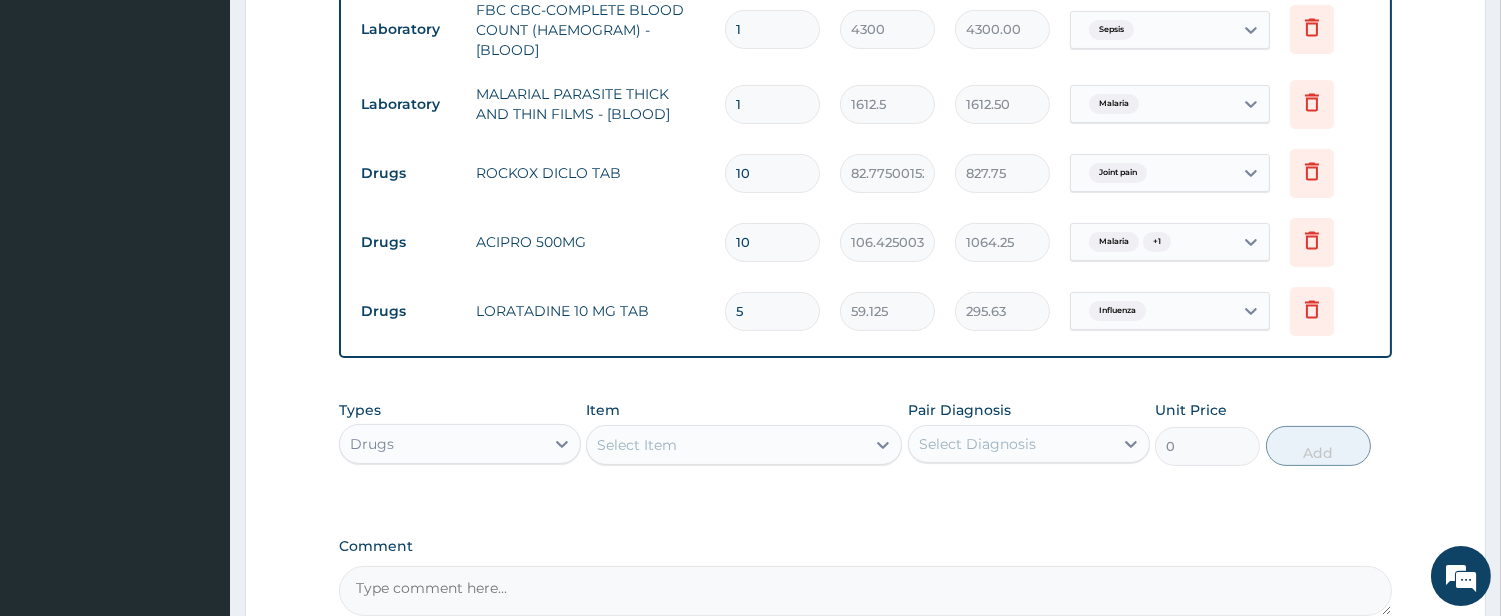 click on "Select Item" at bounding box center (744, 445) 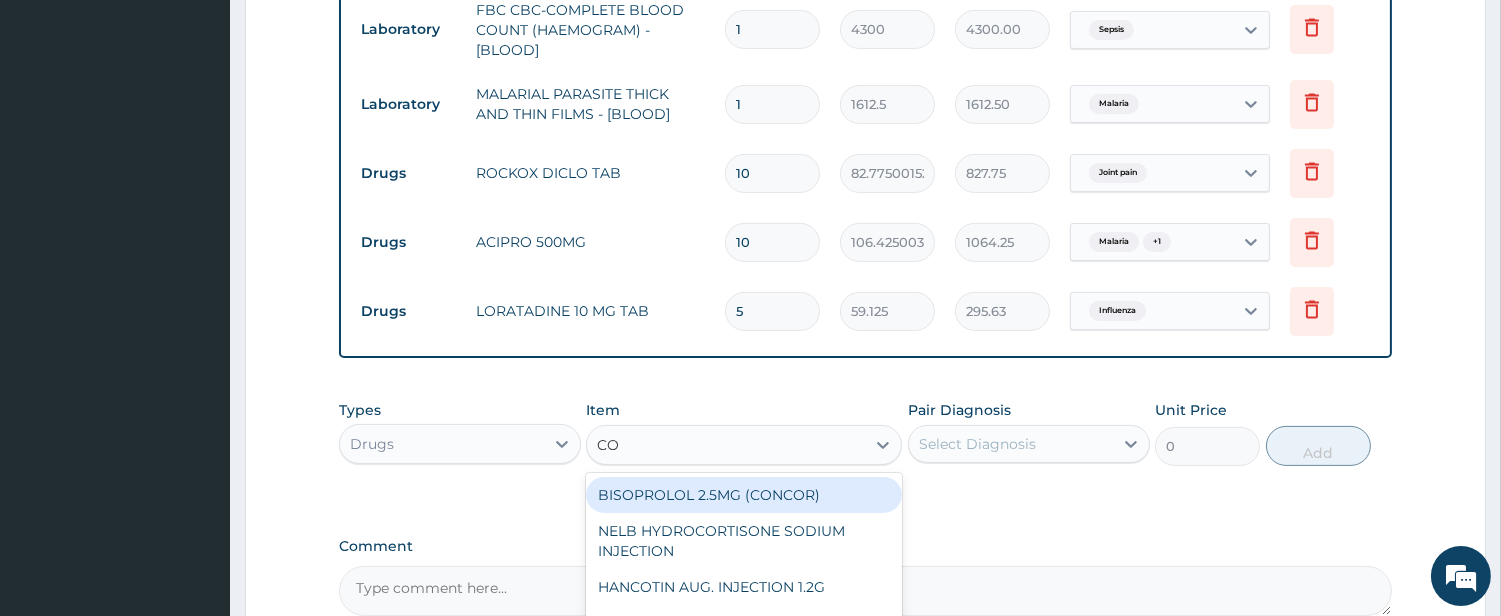 type on "COA" 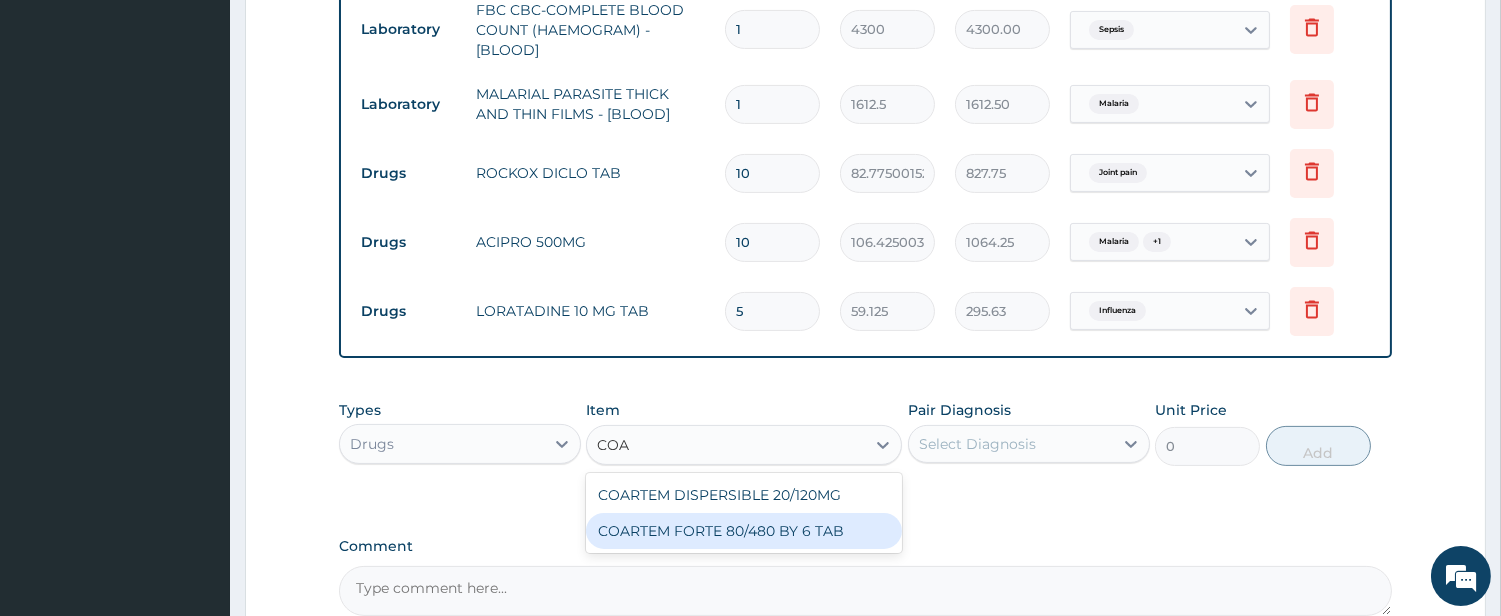 click on "COARTEM FORTE 80/480 BY 6 TAB" at bounding box center [744, 531] 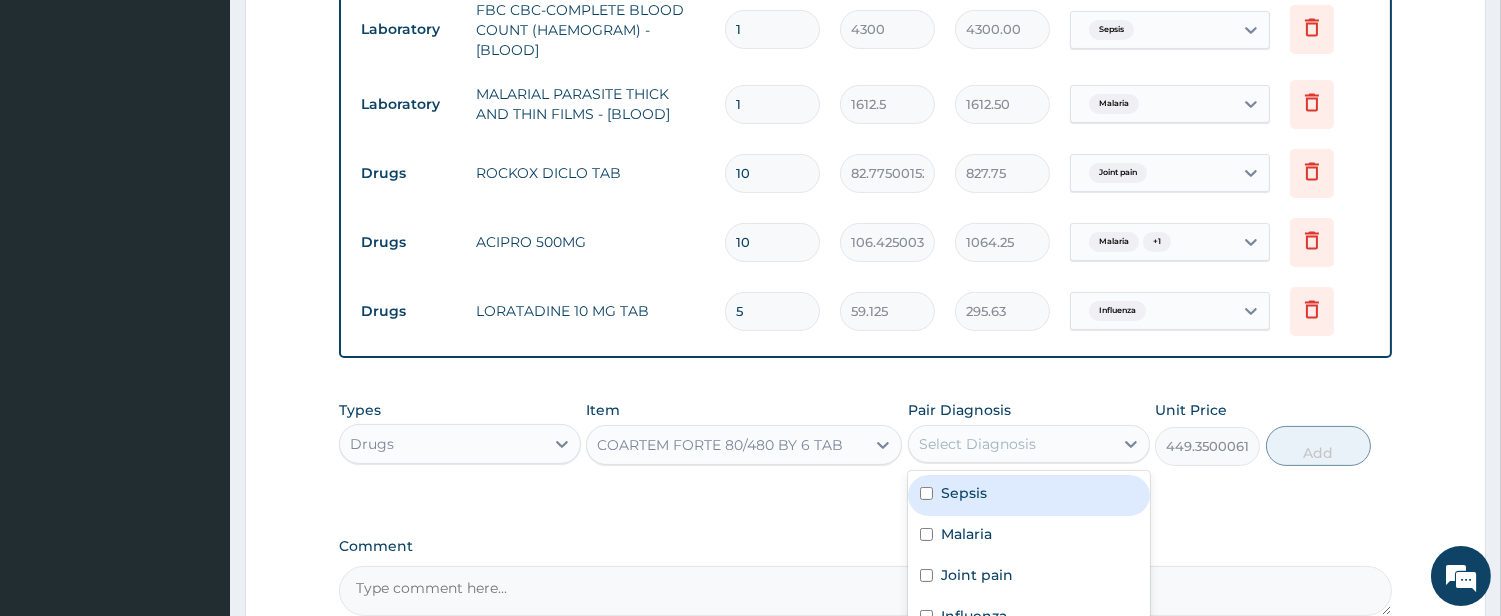 click on "Select Diagnosis" at bounding box center (977, 444) 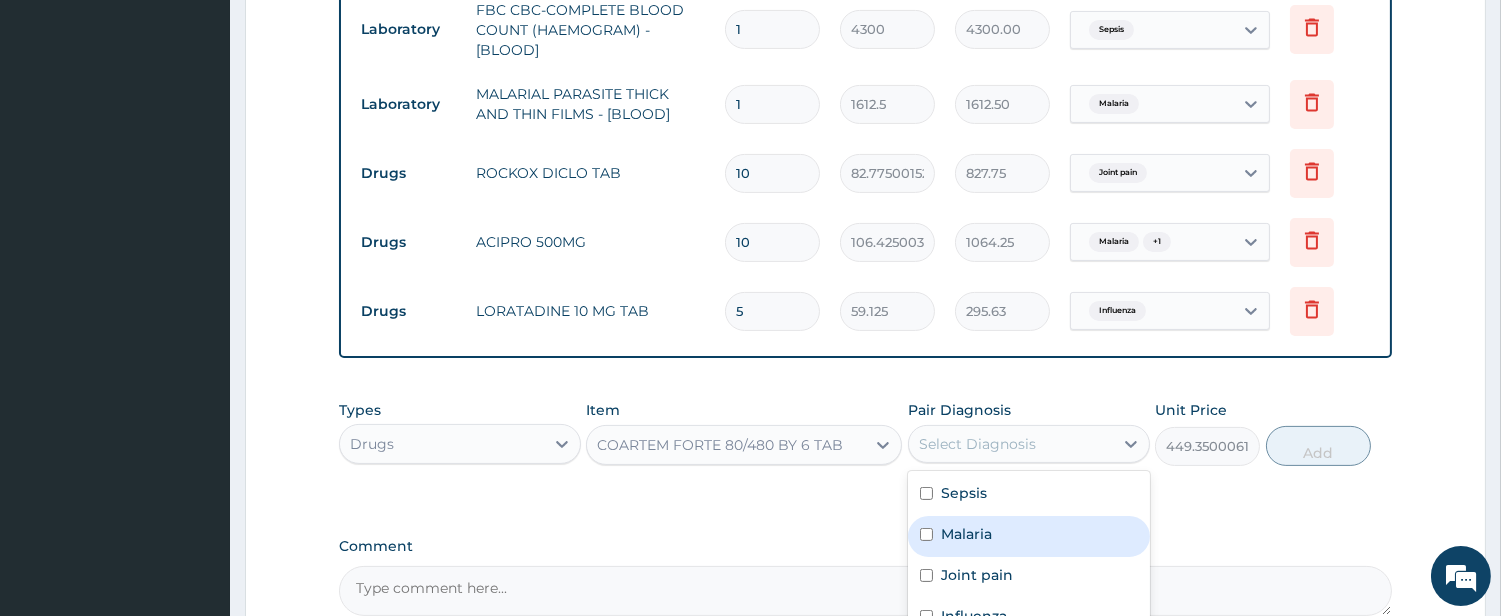 click on "Malaria" at bounding box center (966, 534) 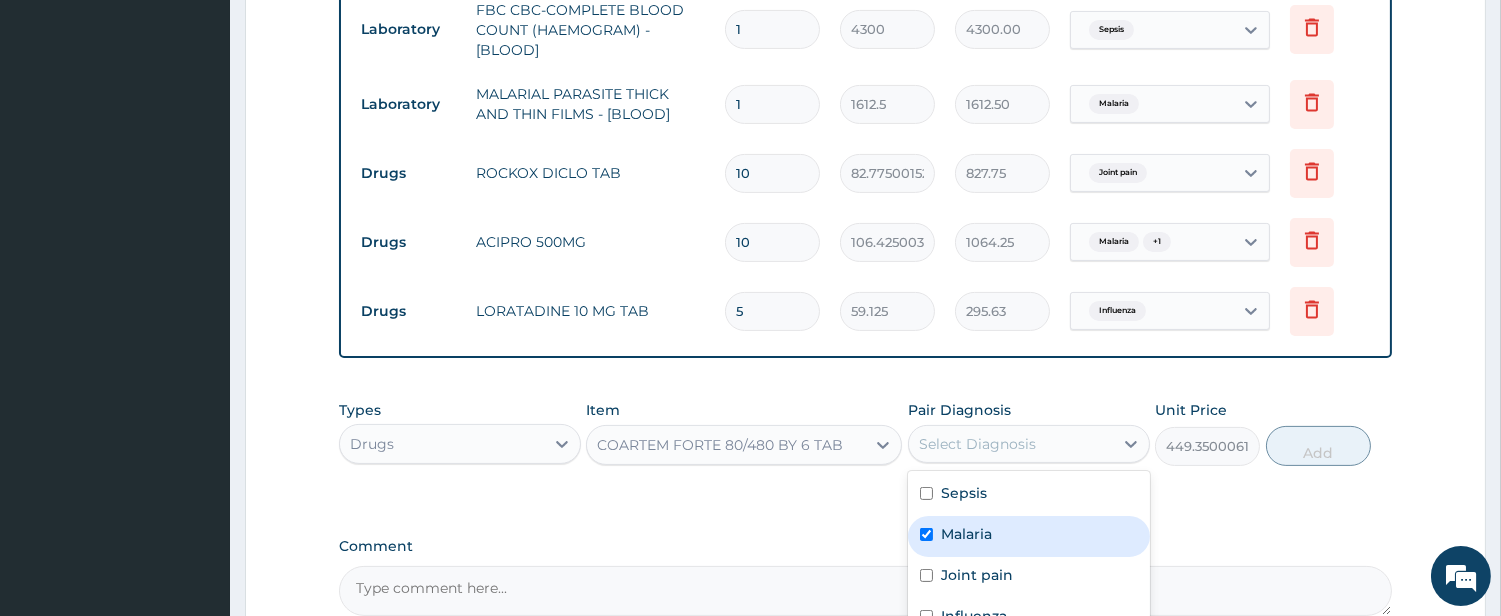 checkbox on "true" 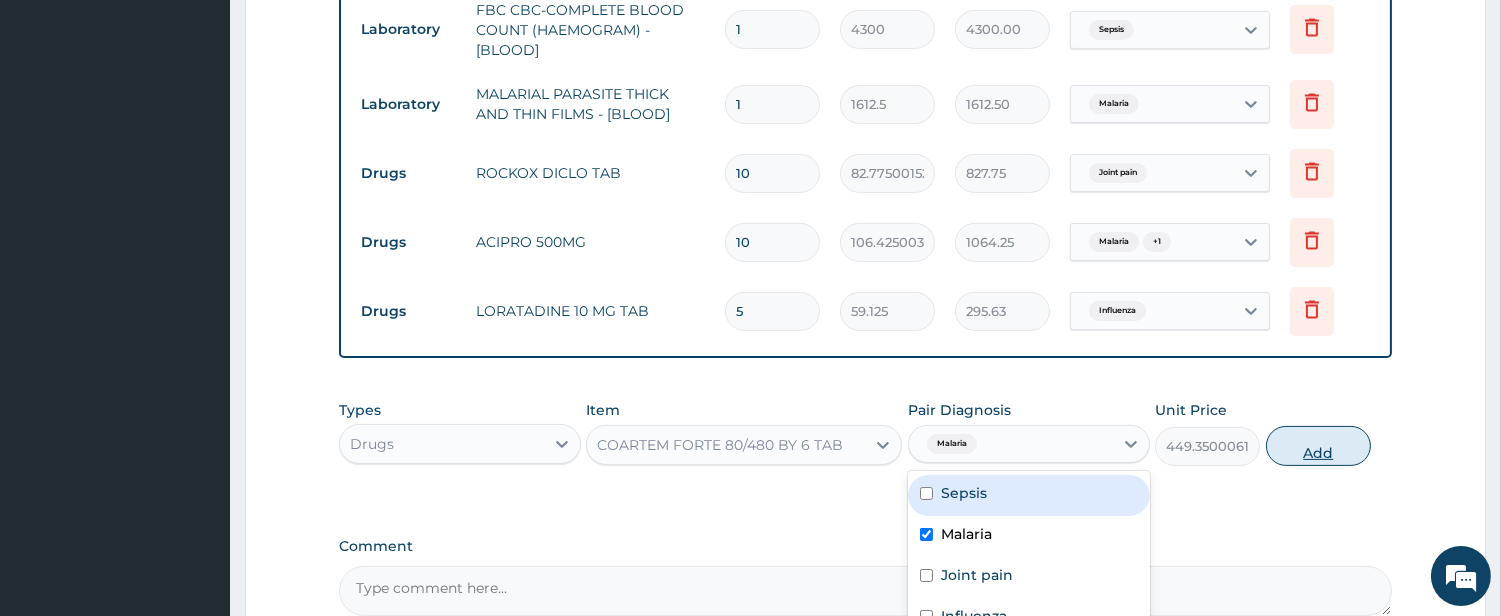 click on "Add" at bounding box center [1318, 446] 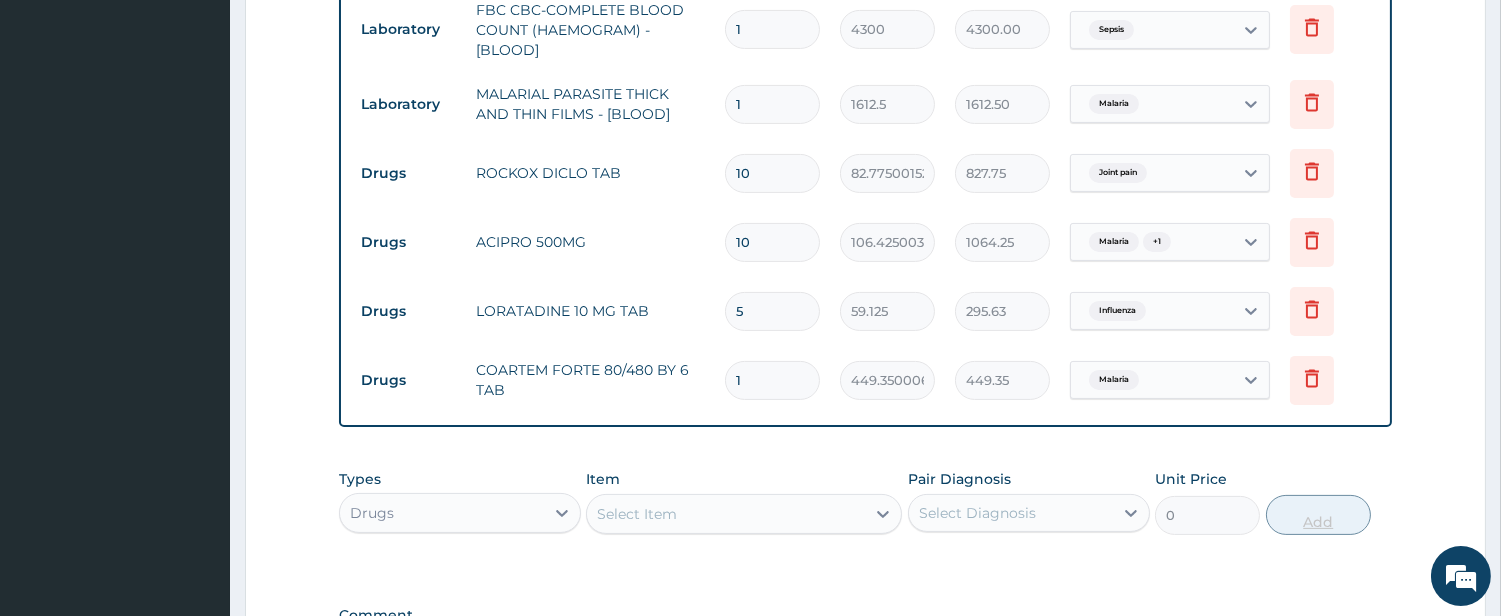 type 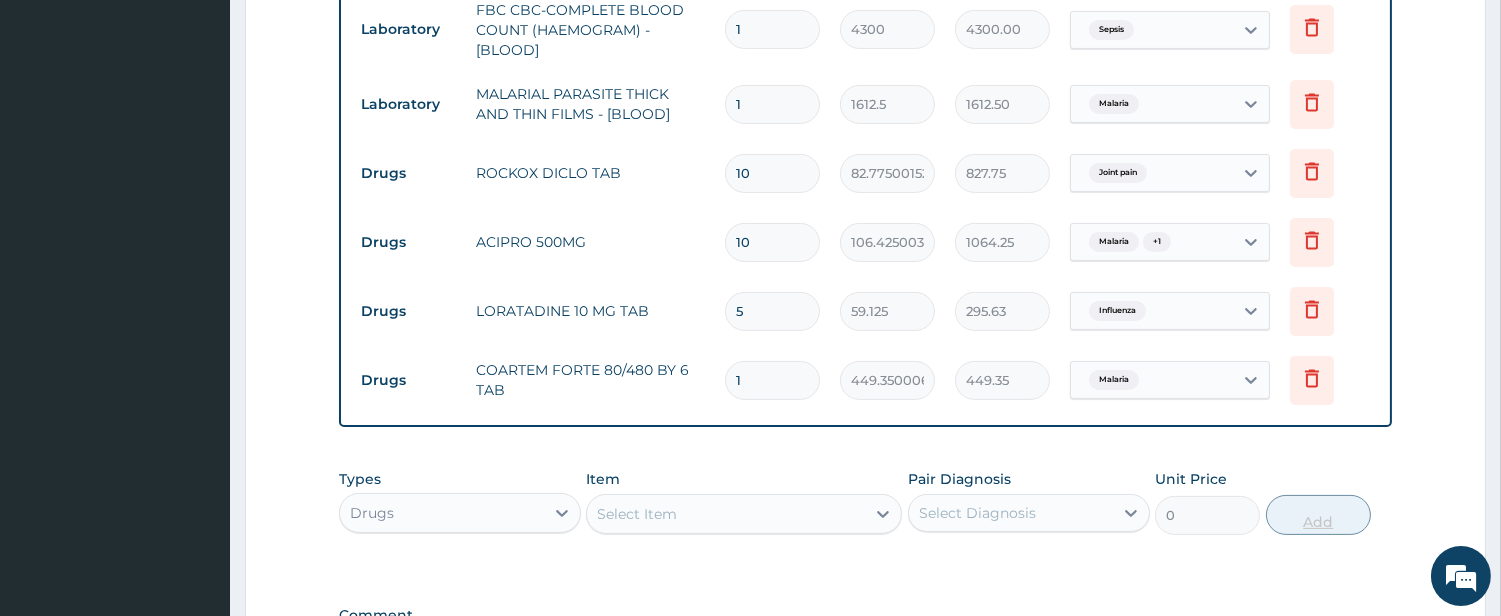 type on "0.00" 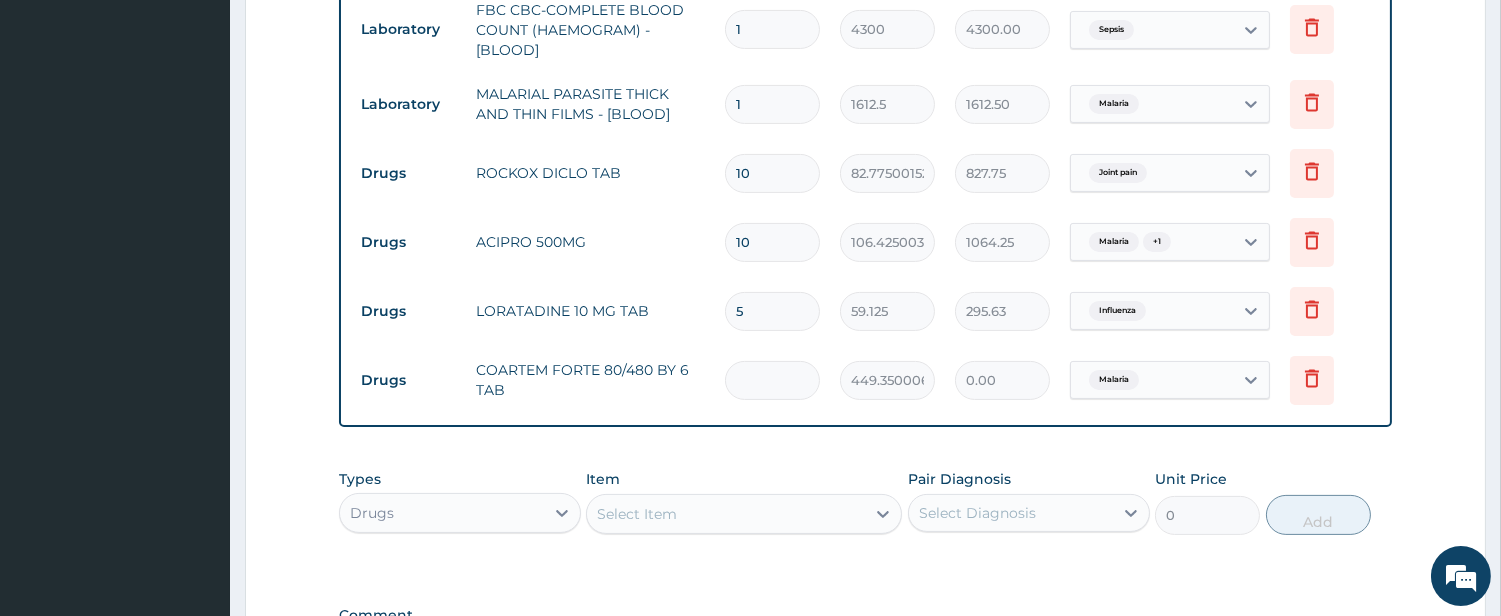type on "6" 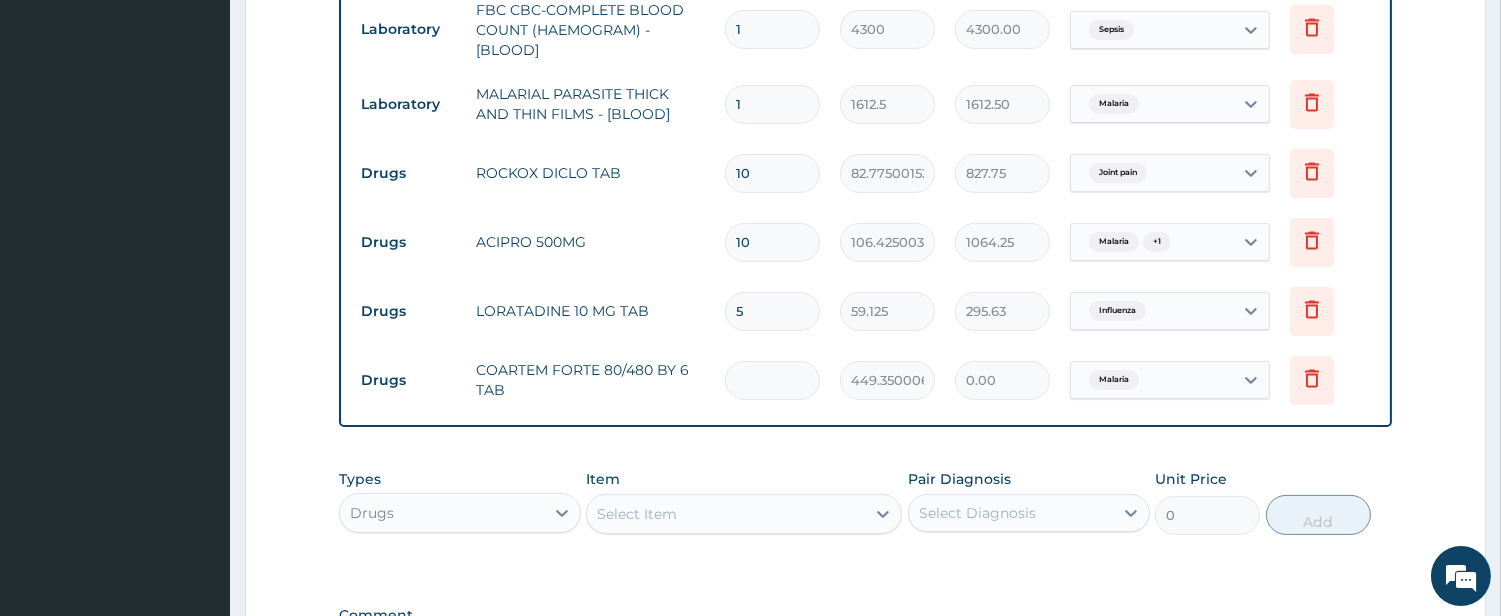 type on "2696.10" 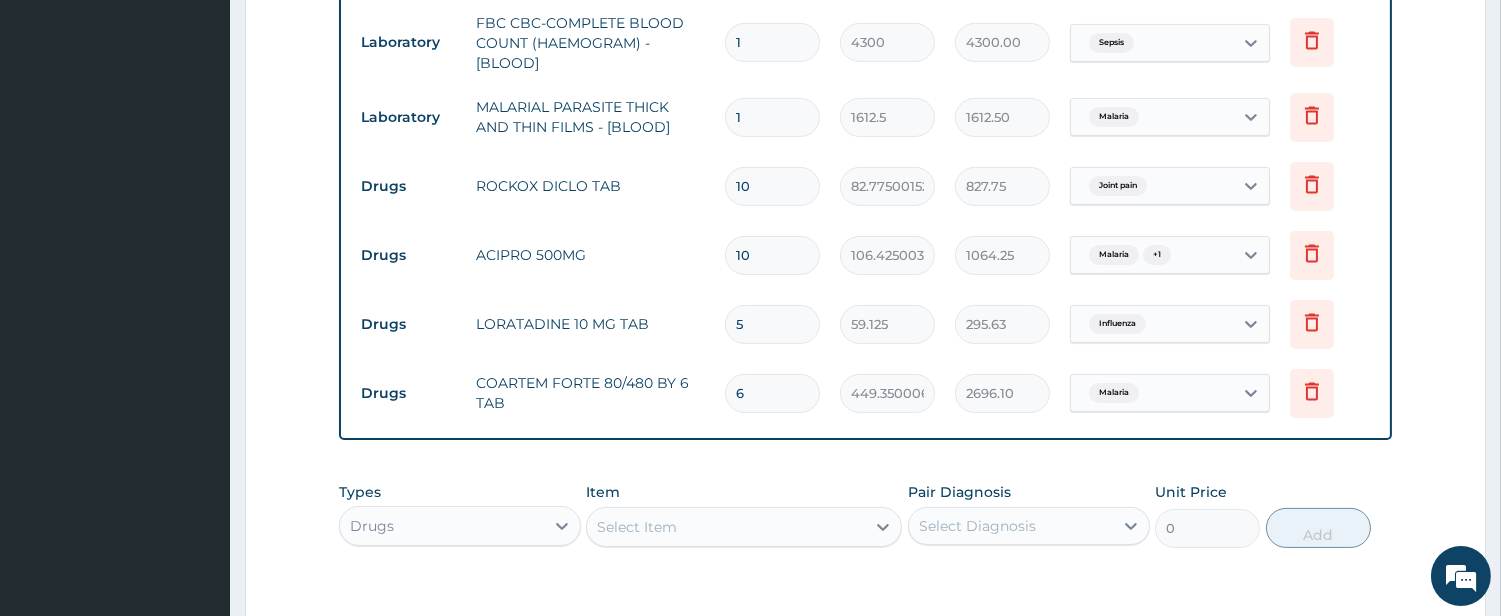 scroll, scrollTop: 888, scrollLeft: 0, axis: vertical 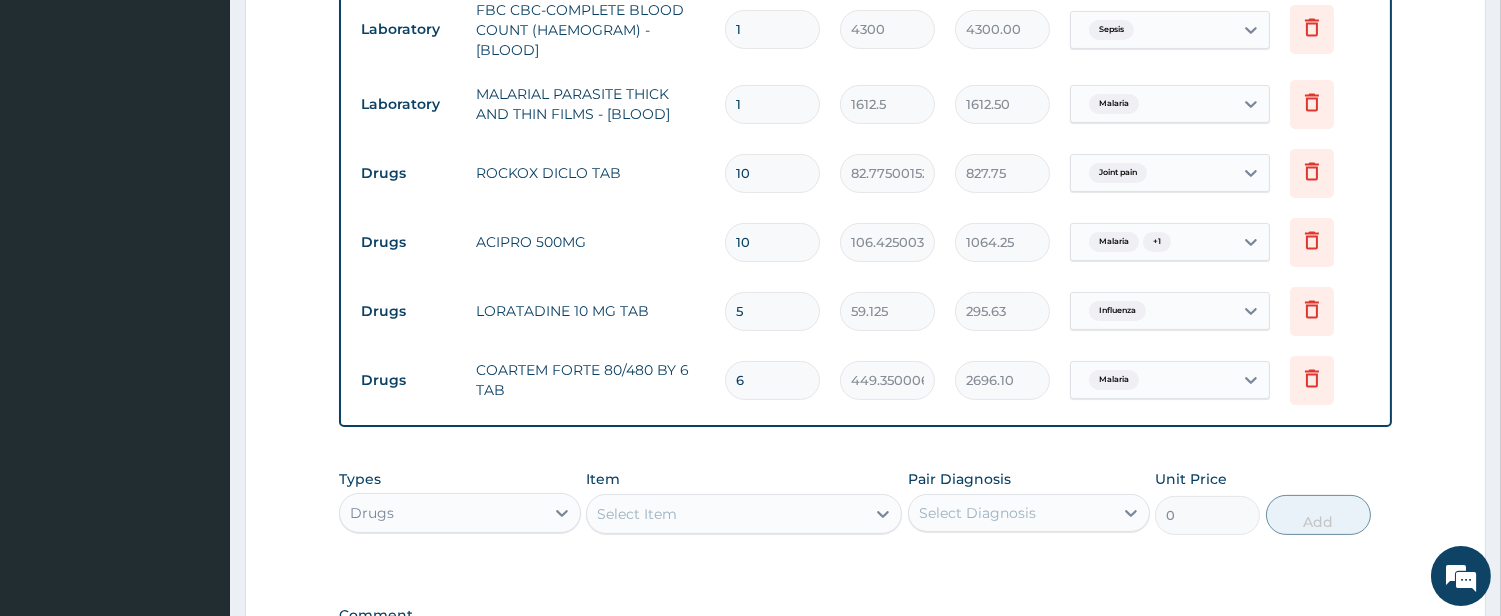 type on "6" 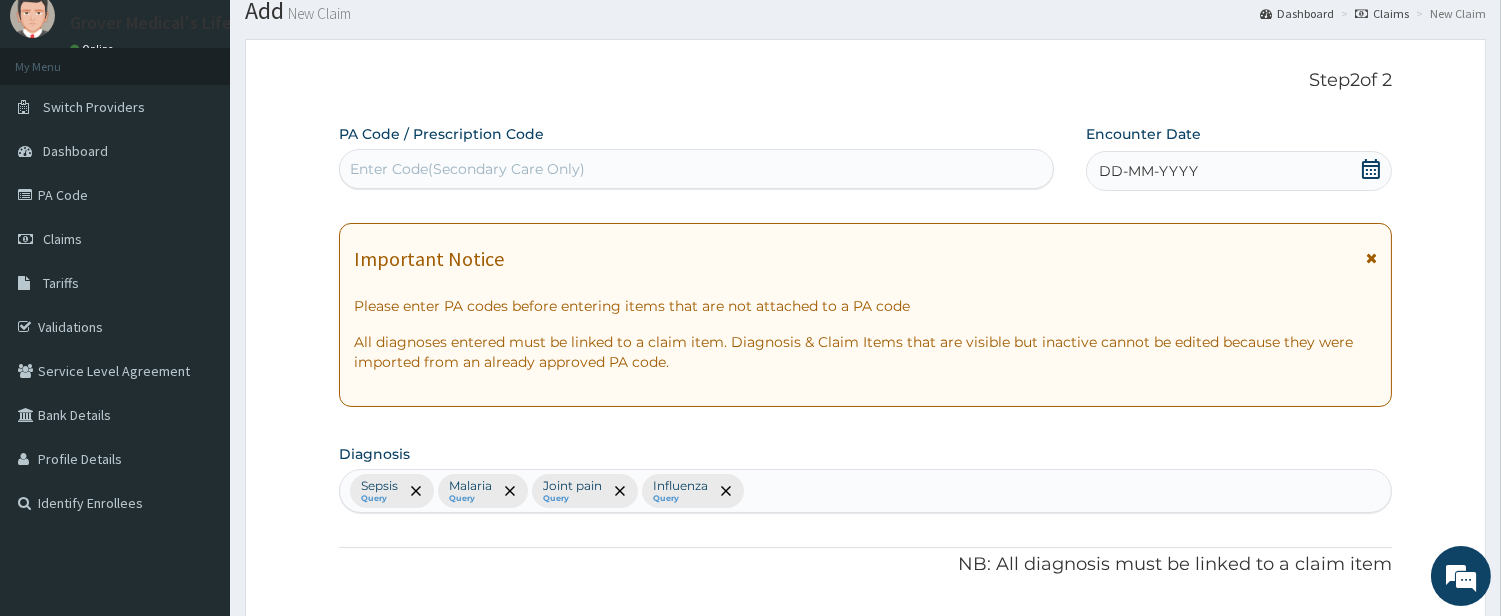 scroll, scrollTop: 0, scrollLeft: 0, axis: both 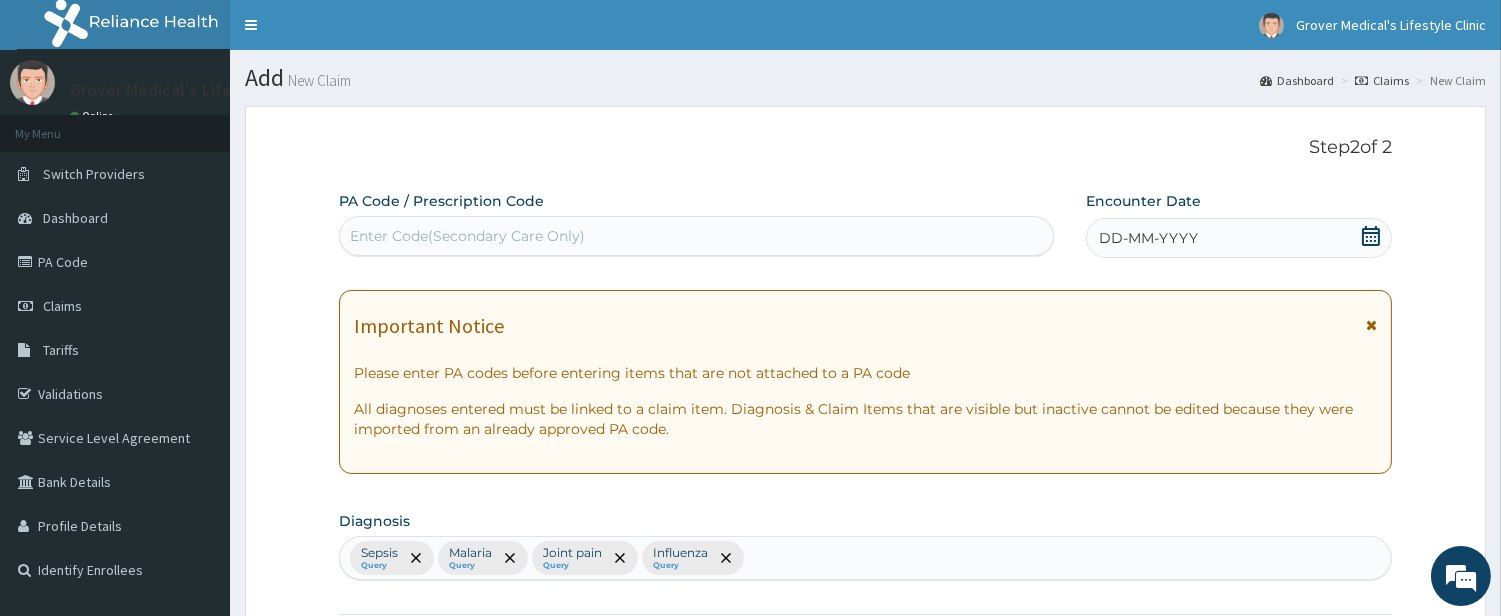click on "DD-MM-YYYY" at bounding box center (1148, 238) 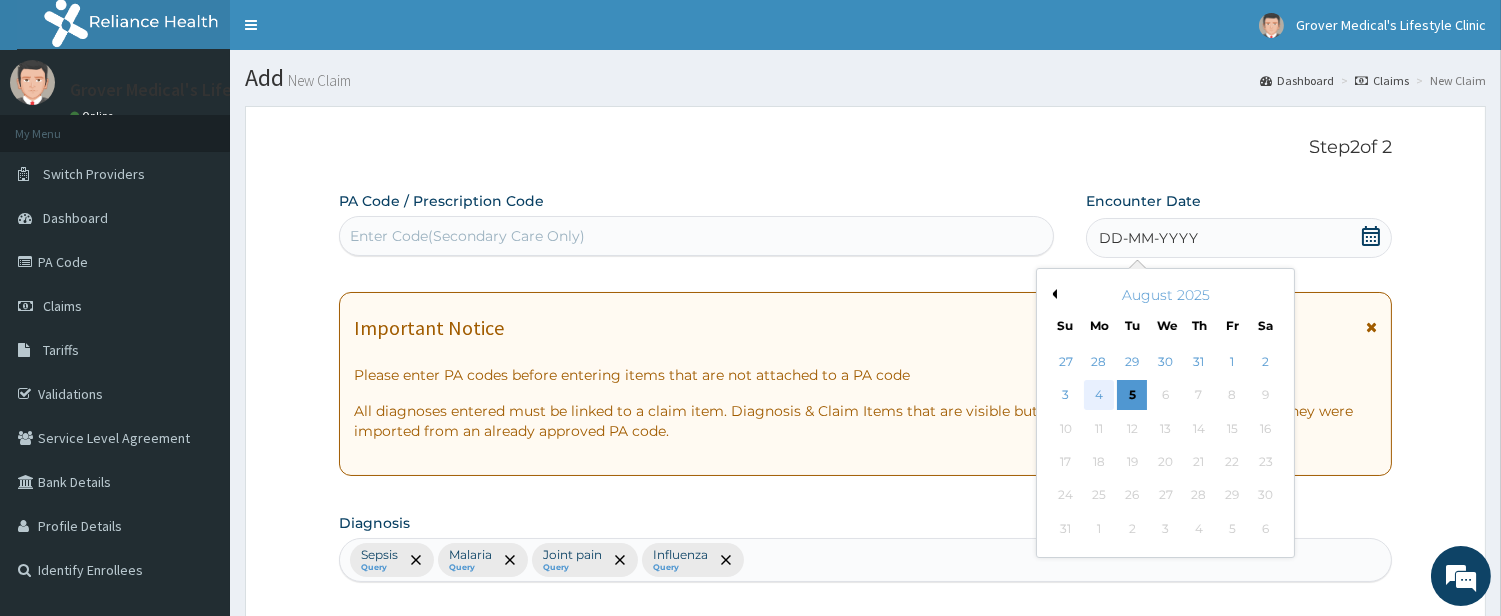click on "4" at bounding box center [1099, 396] 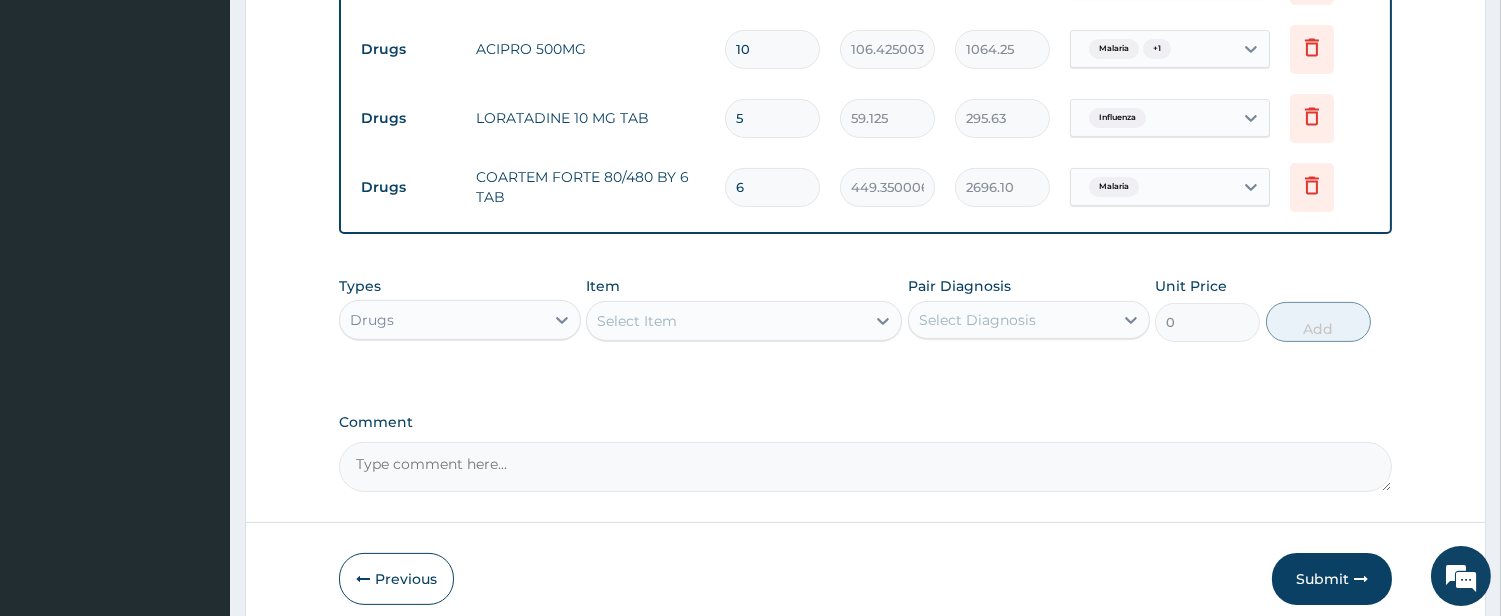 scroll, scrollTop: 1166, scrollLeft: 0, axis: vertical 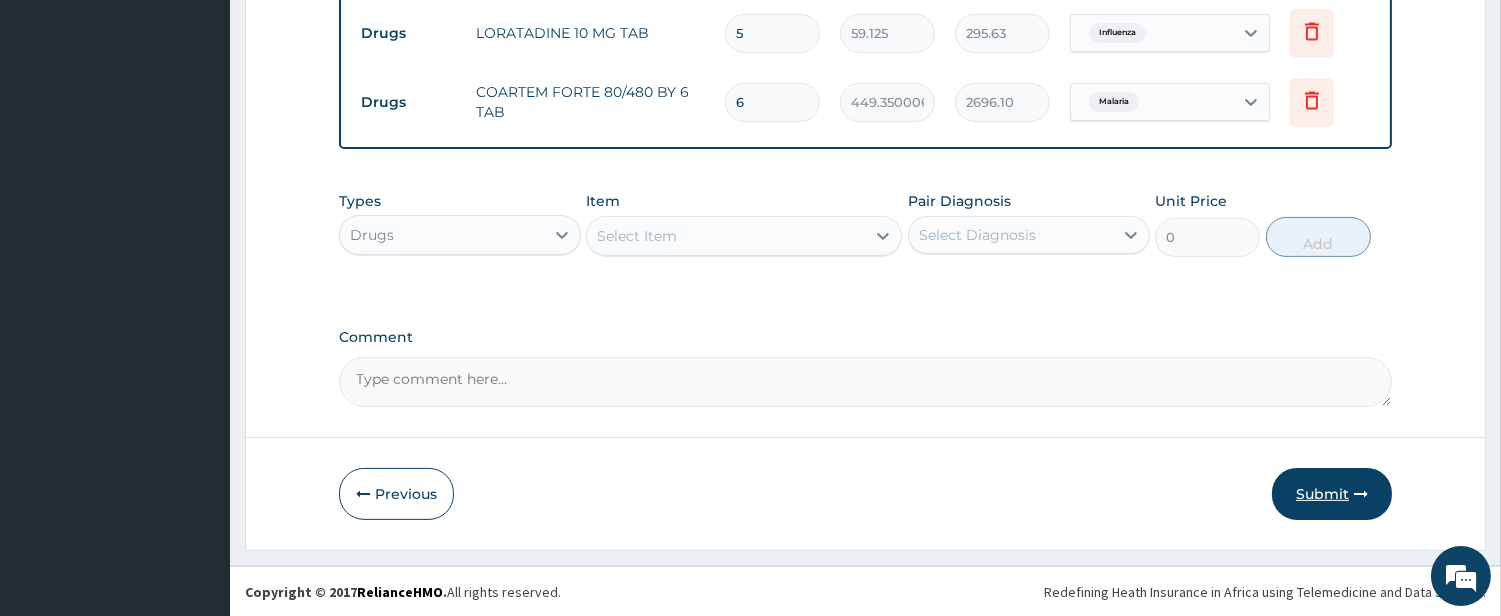 click on "Submit" at bounding box center [1332, 494] 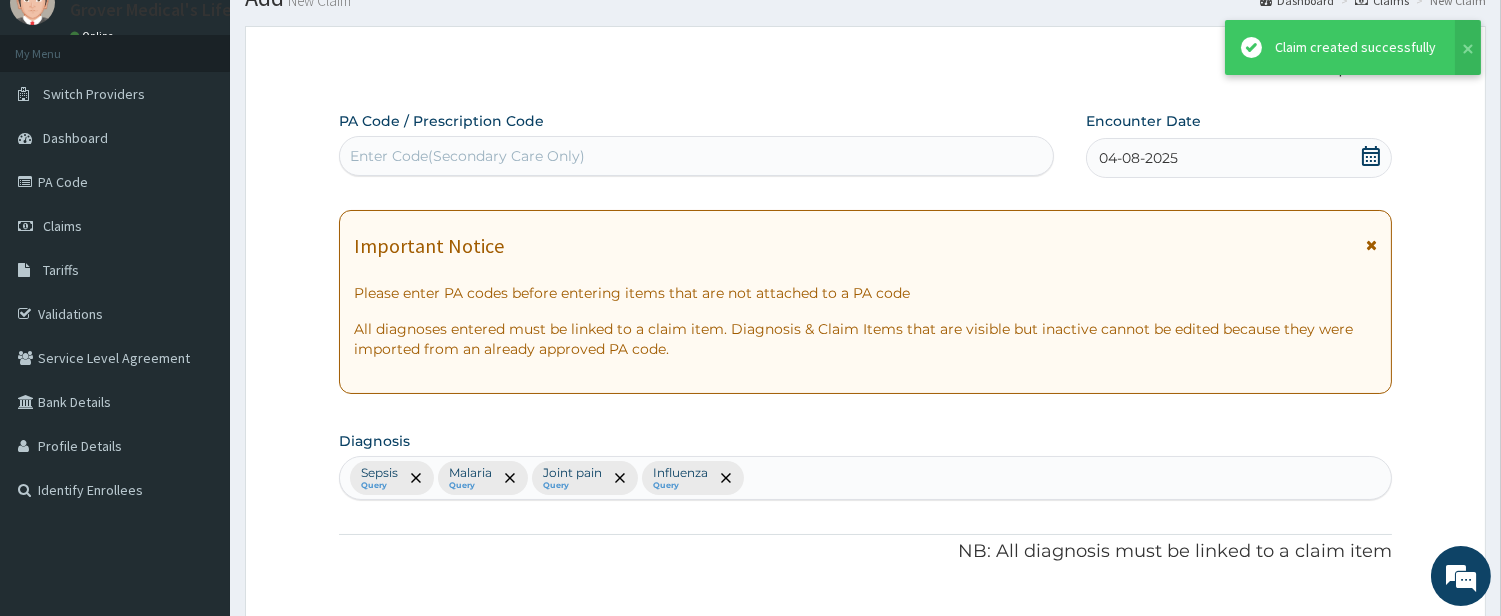 scroll, scrollTop: 1166, scrollLeft: 0, axis: vertical 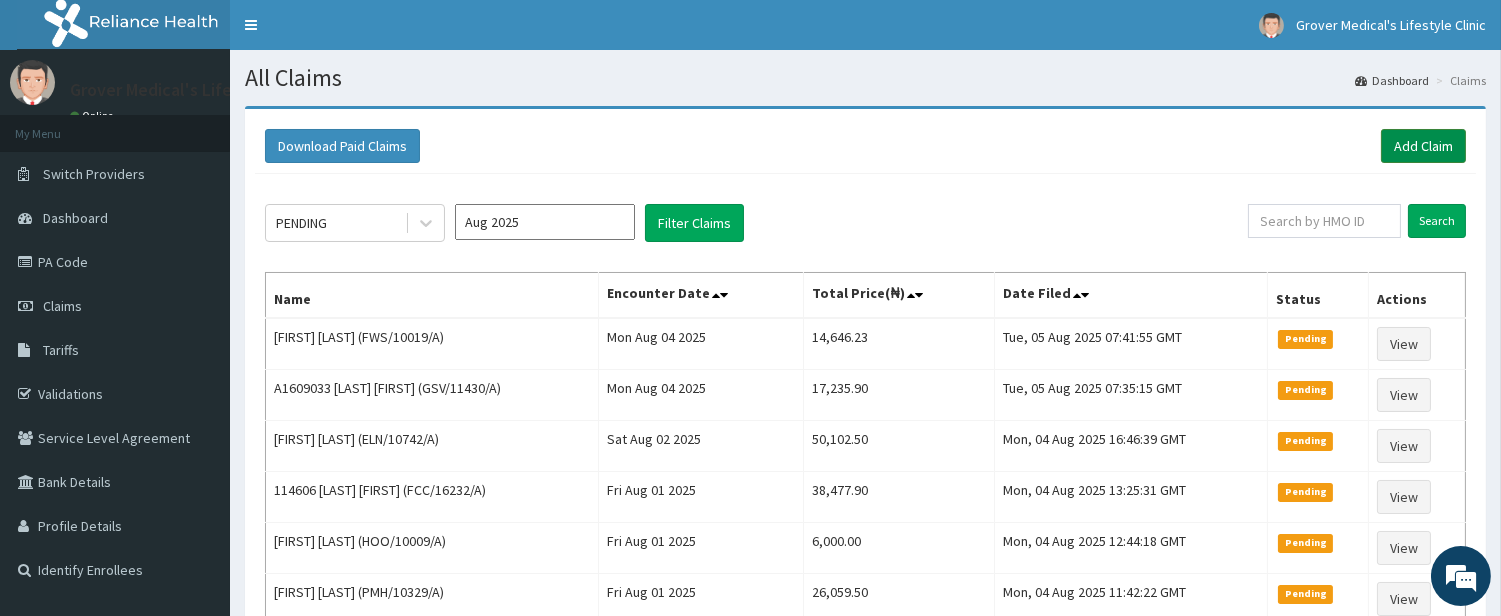 click on "Add Claim" at bounding box center (1423, 146) 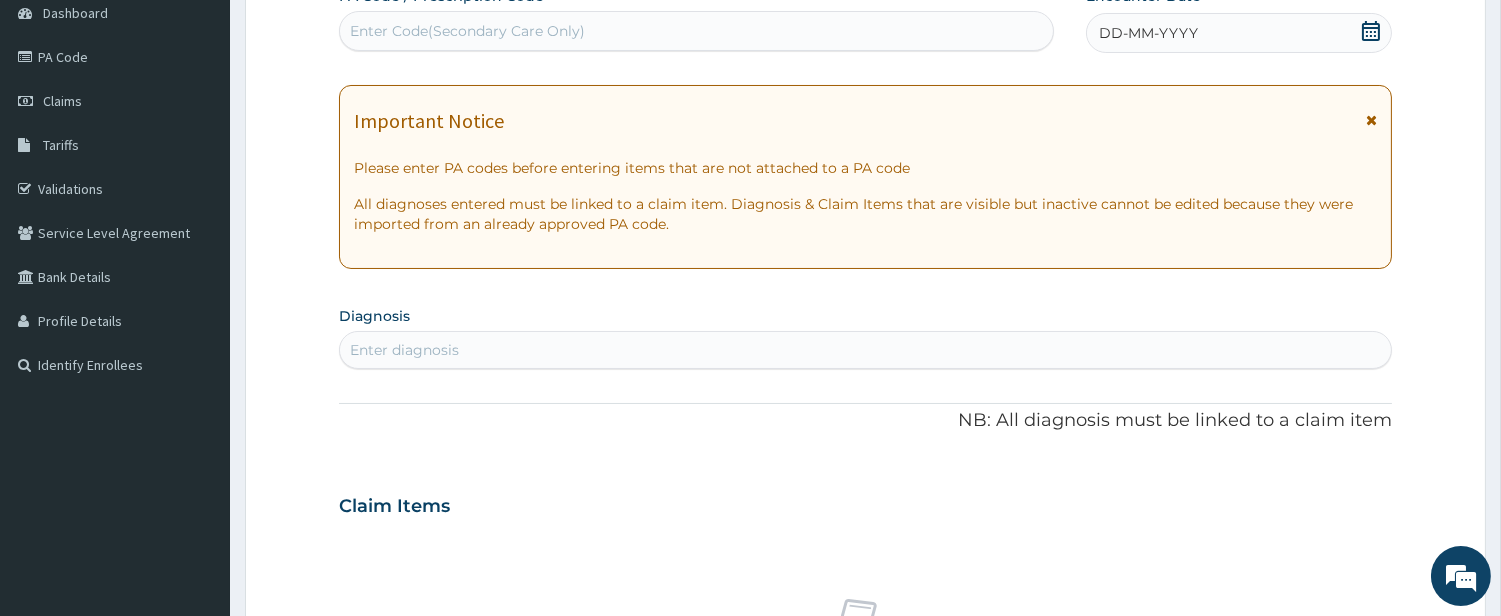 scroll, scrollTop: 205, scrollLeft: 0, axis: vertical 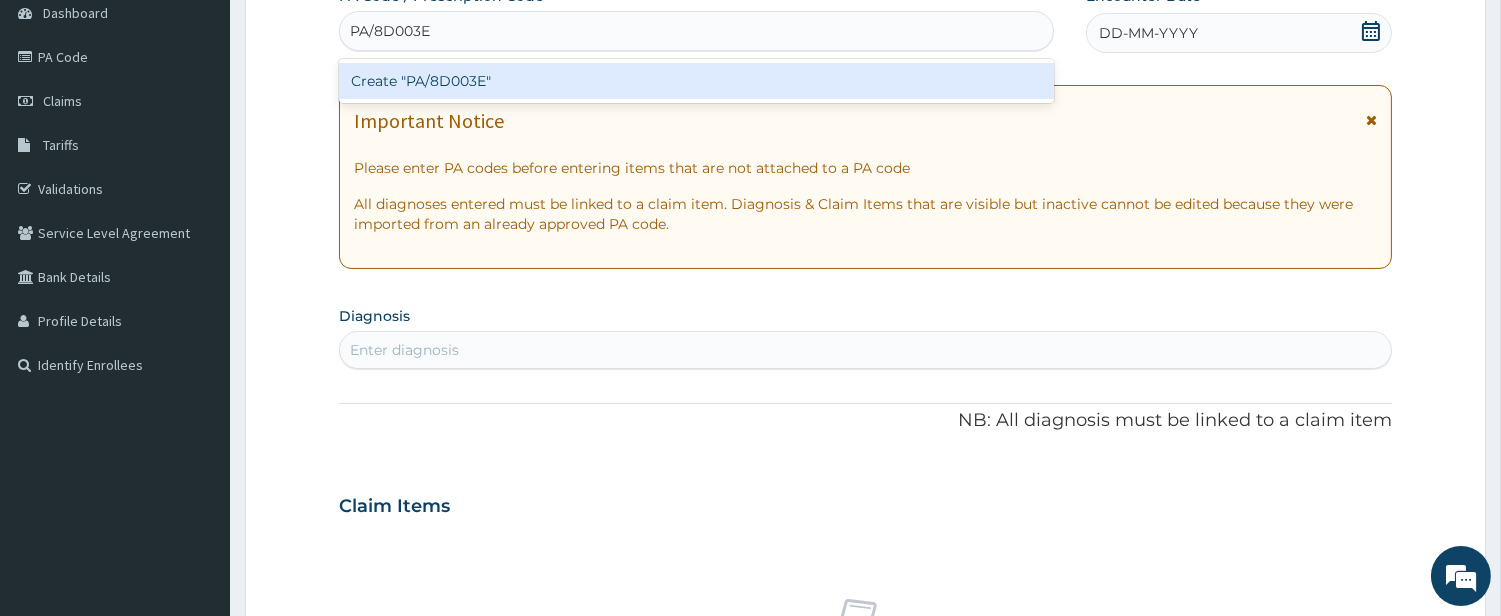 click on "Create "PA/8D003E"" at bounding box center (696, 81) 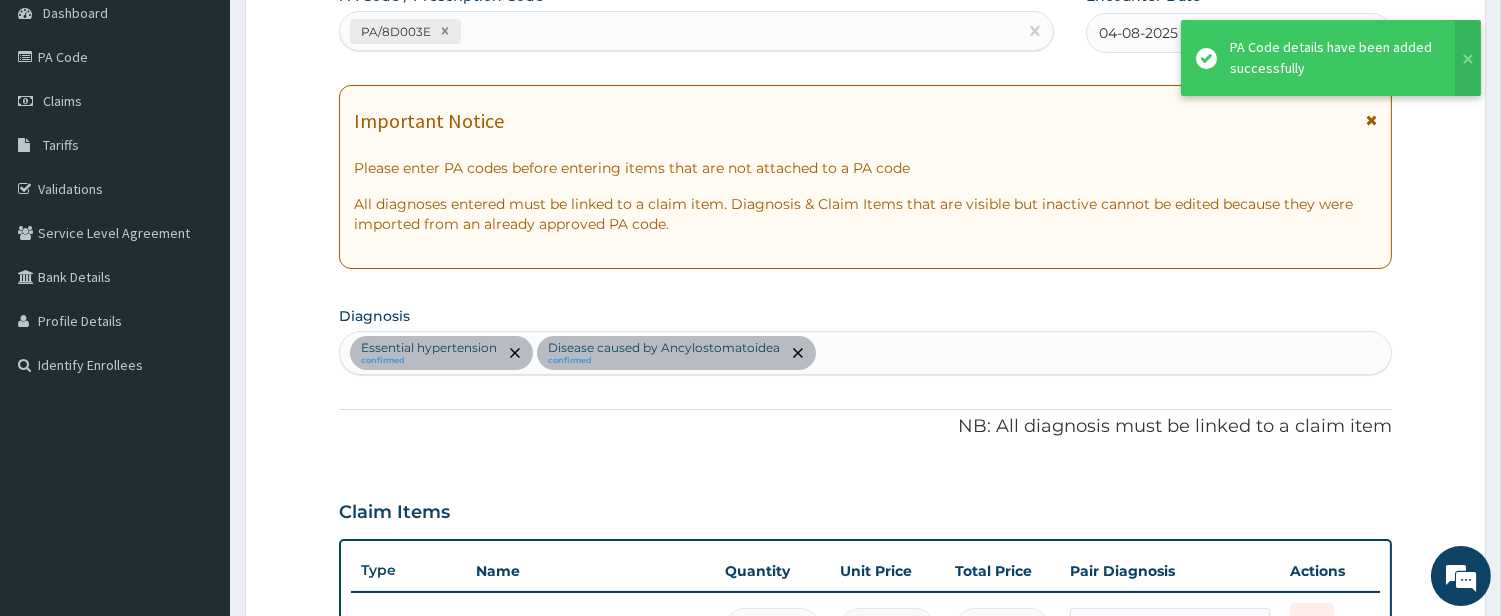 scroll, scrollTop: 674, scrollLeft: 0, axis: vertical 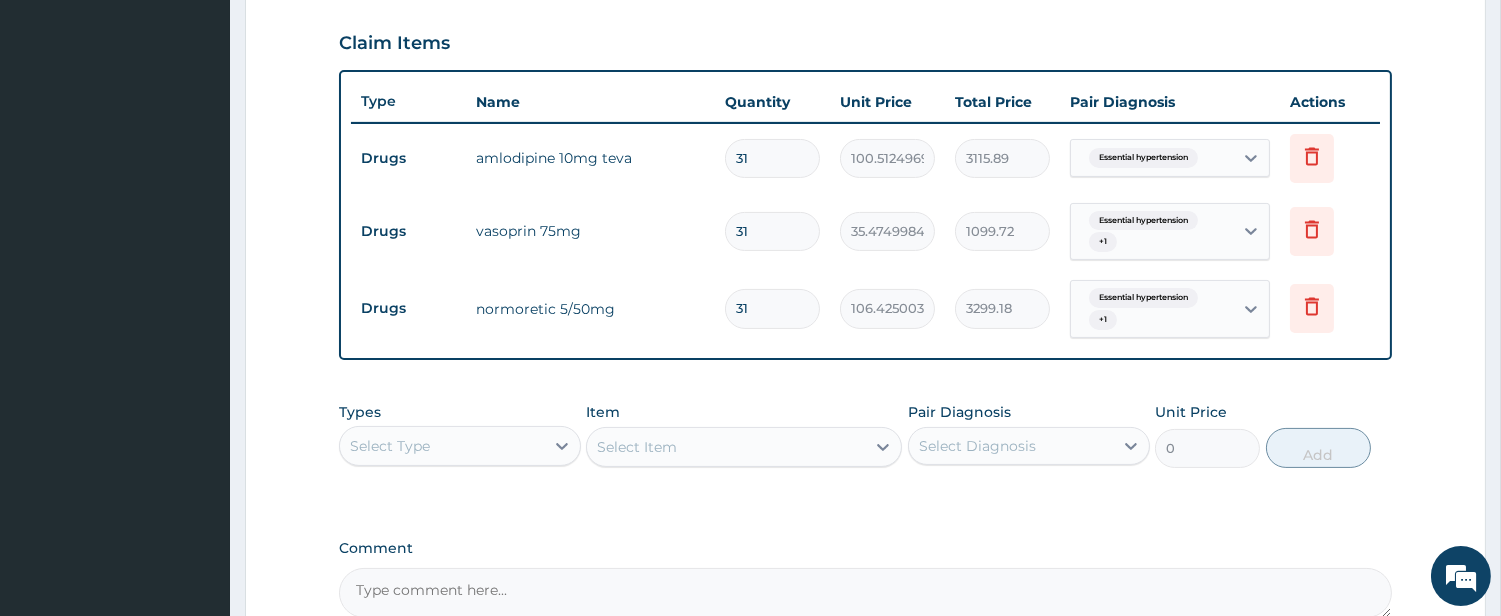 drag, startPoint x: 757, startPoint y: 150, endPoint x: 732, endPoint y: 155, distance: 25.495098 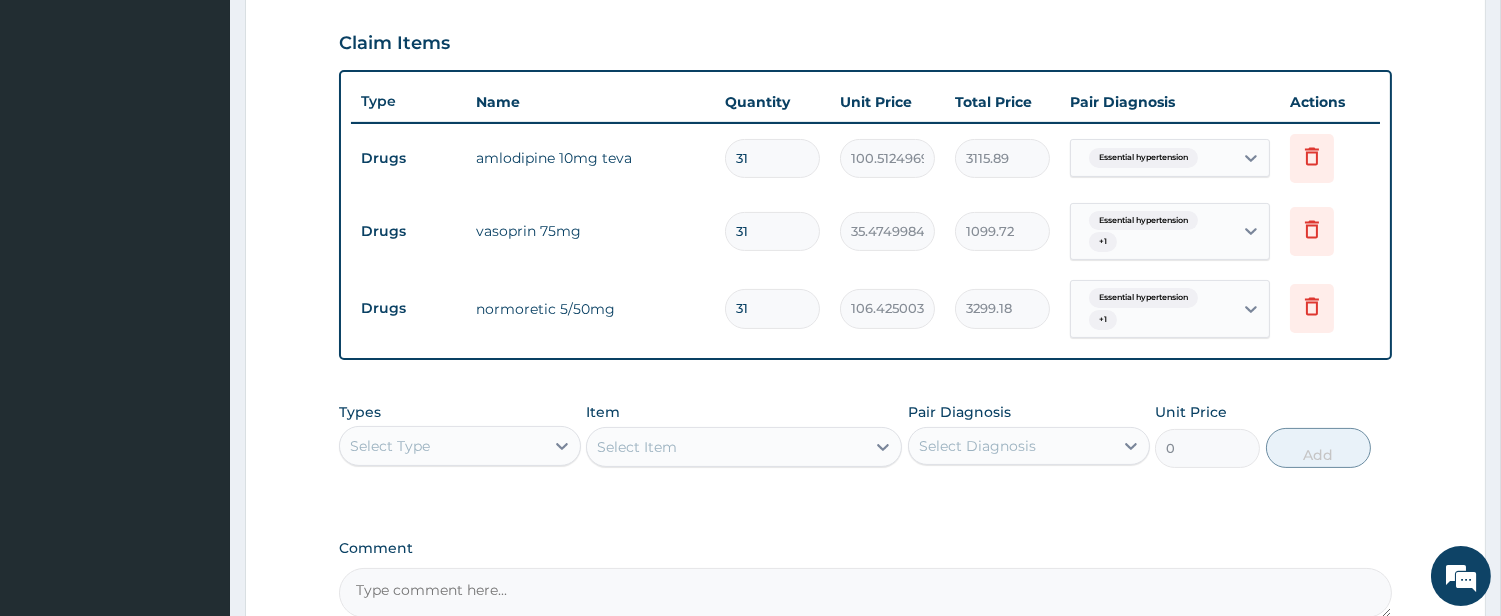 type on "1" 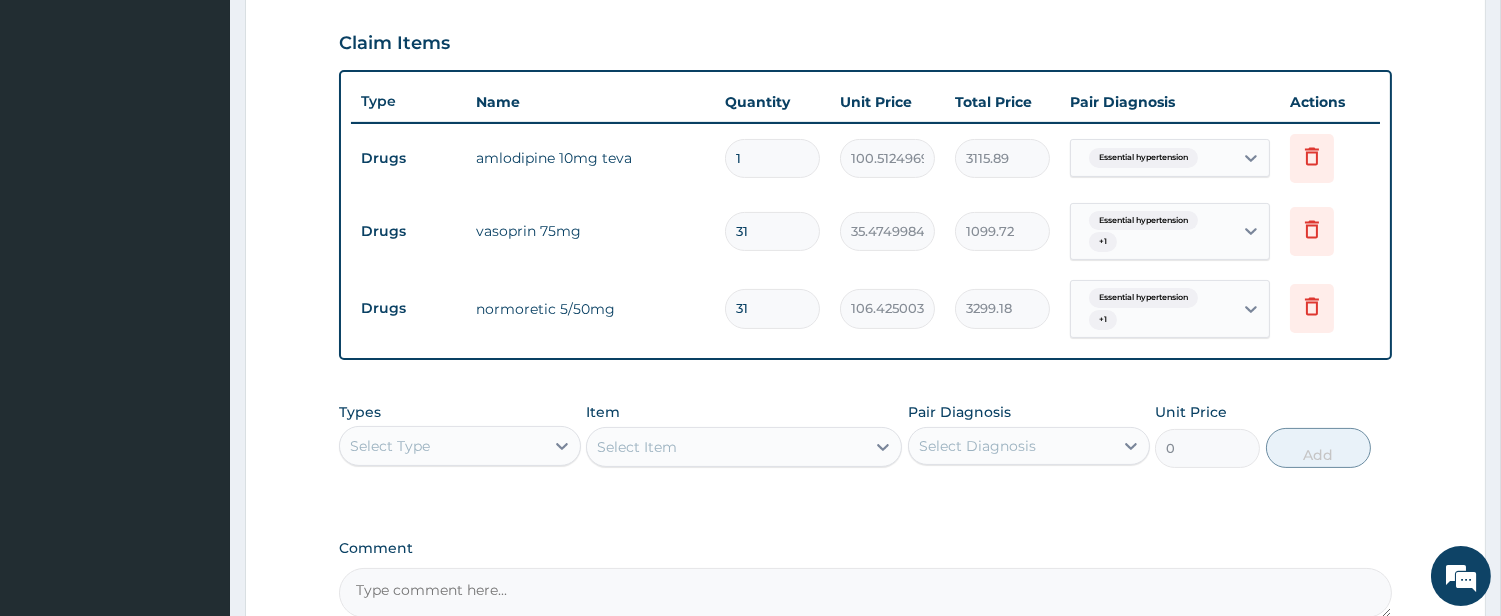 type on "100.51" 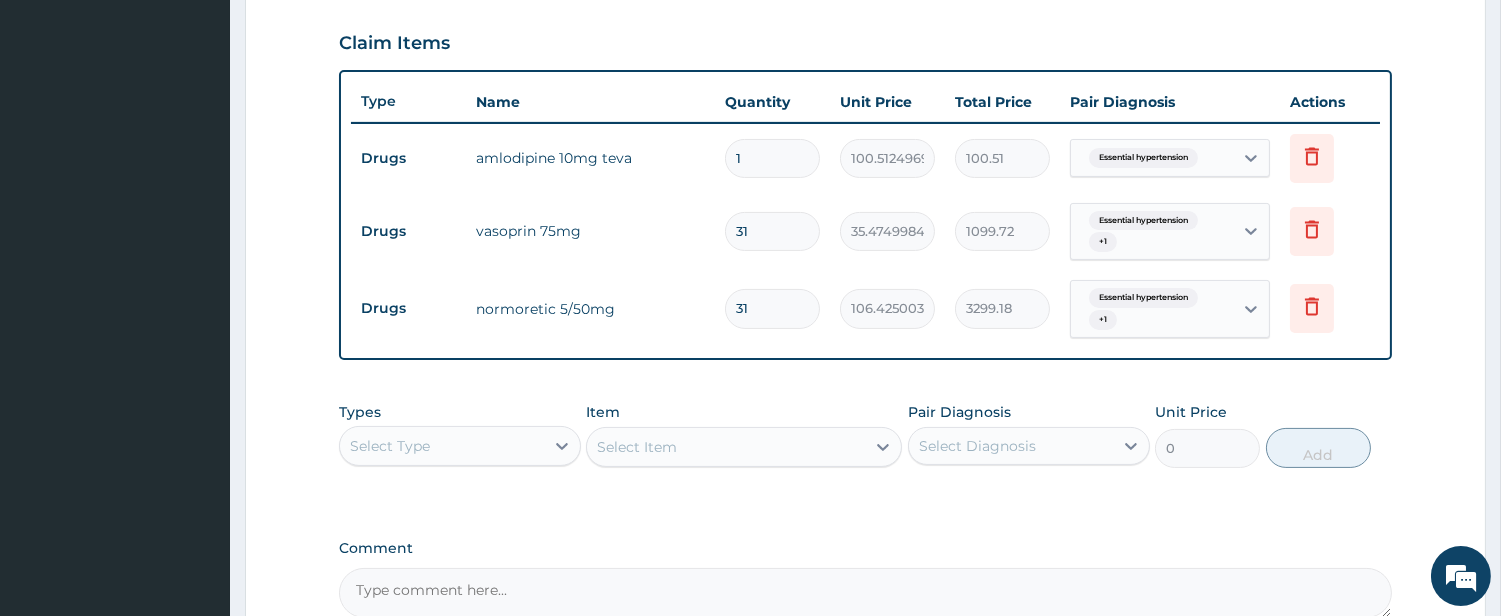 type on "14" 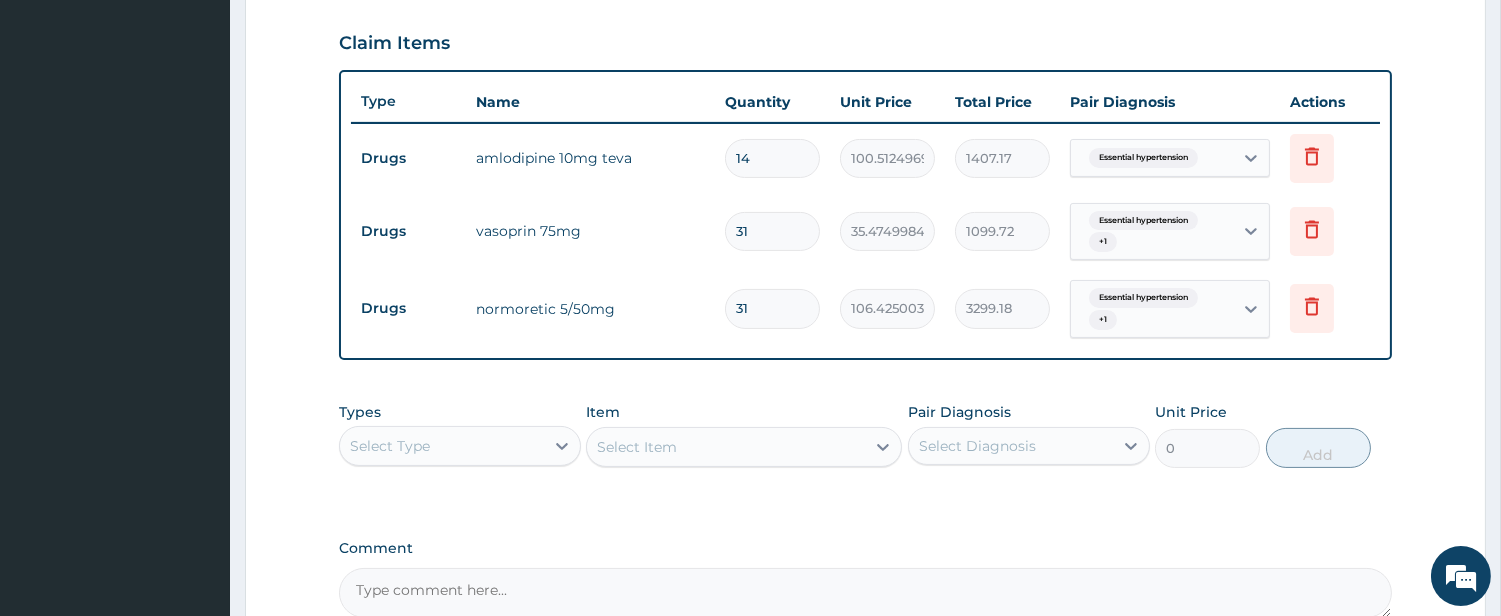 type on "14" 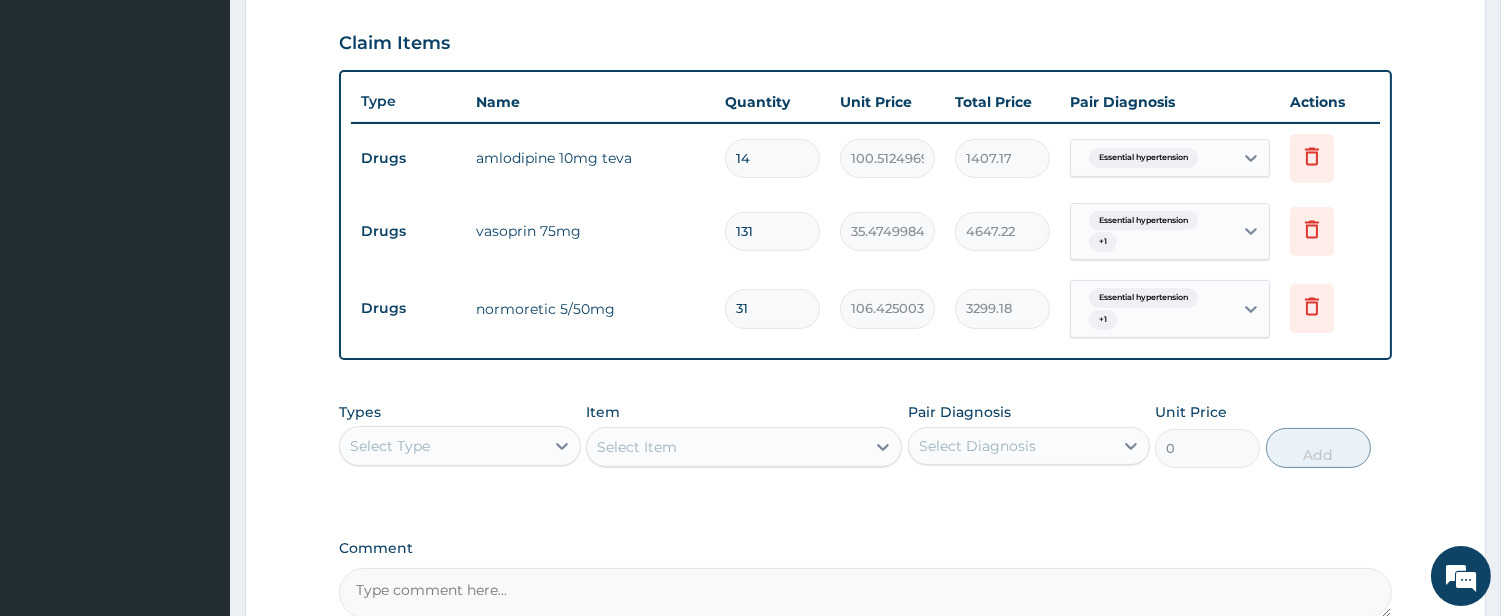 type on "1431" 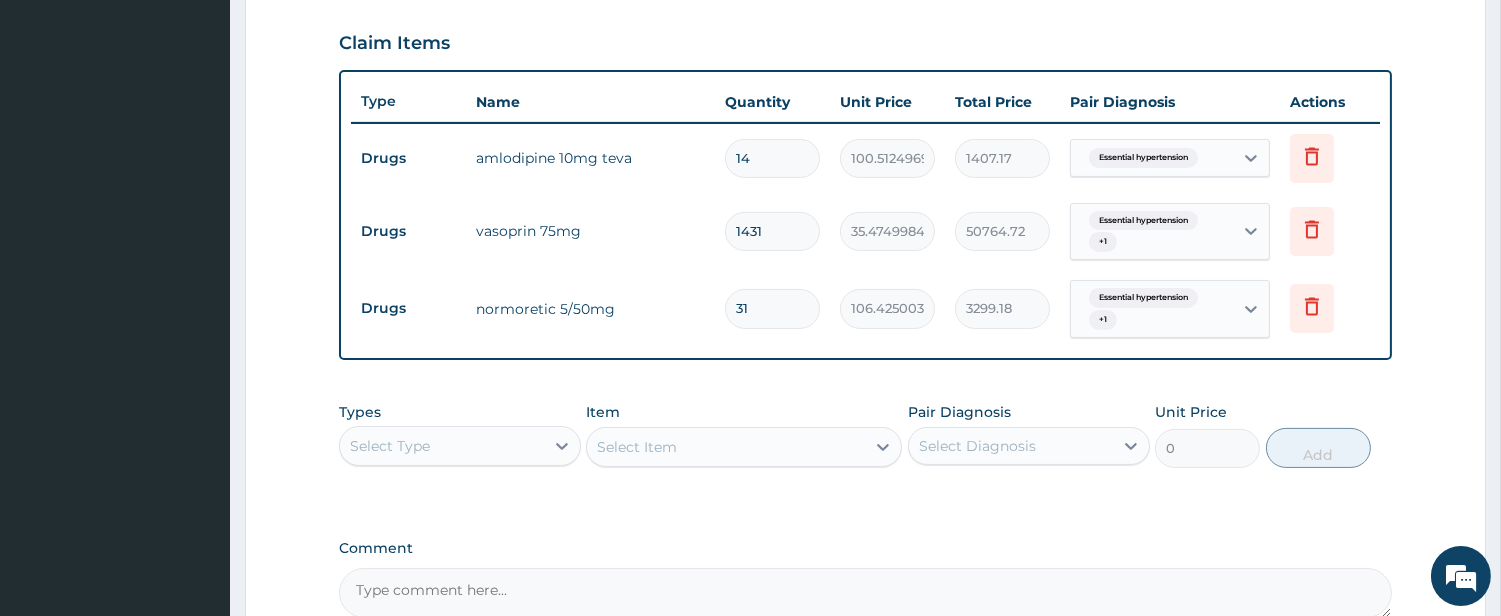 click on "1431" at bounding box center [772, 231] 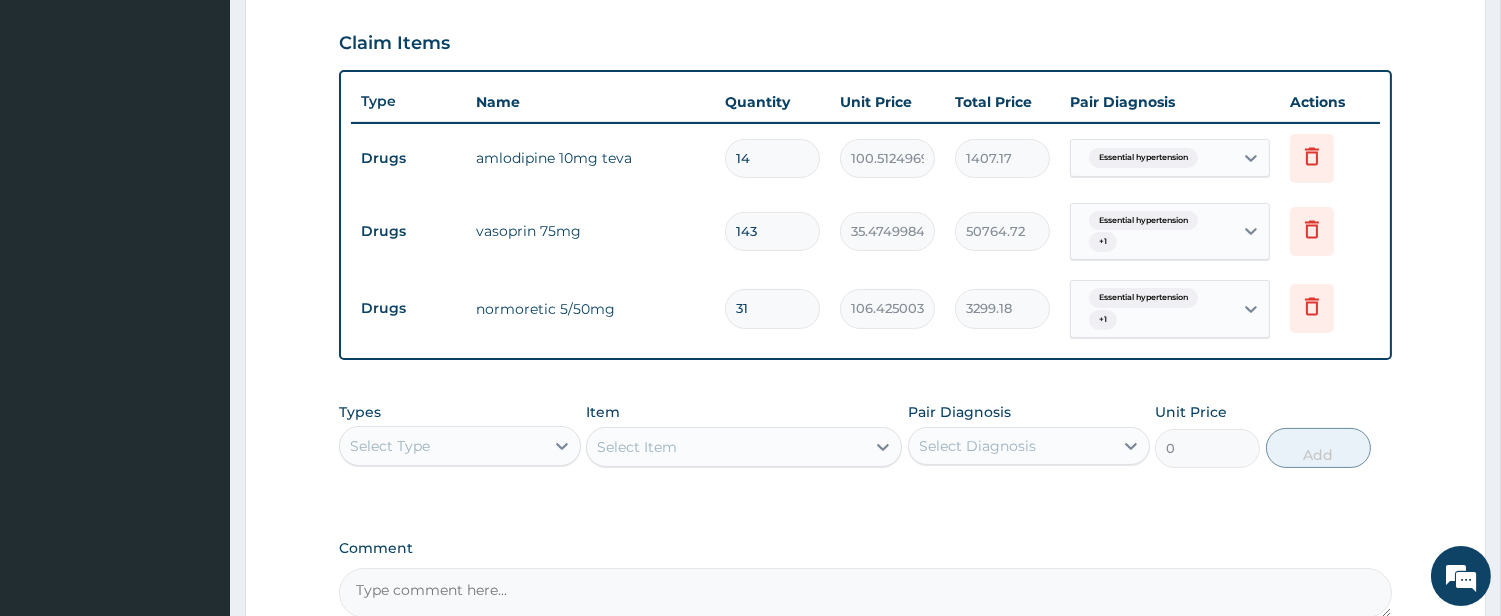 type on "5072.92" 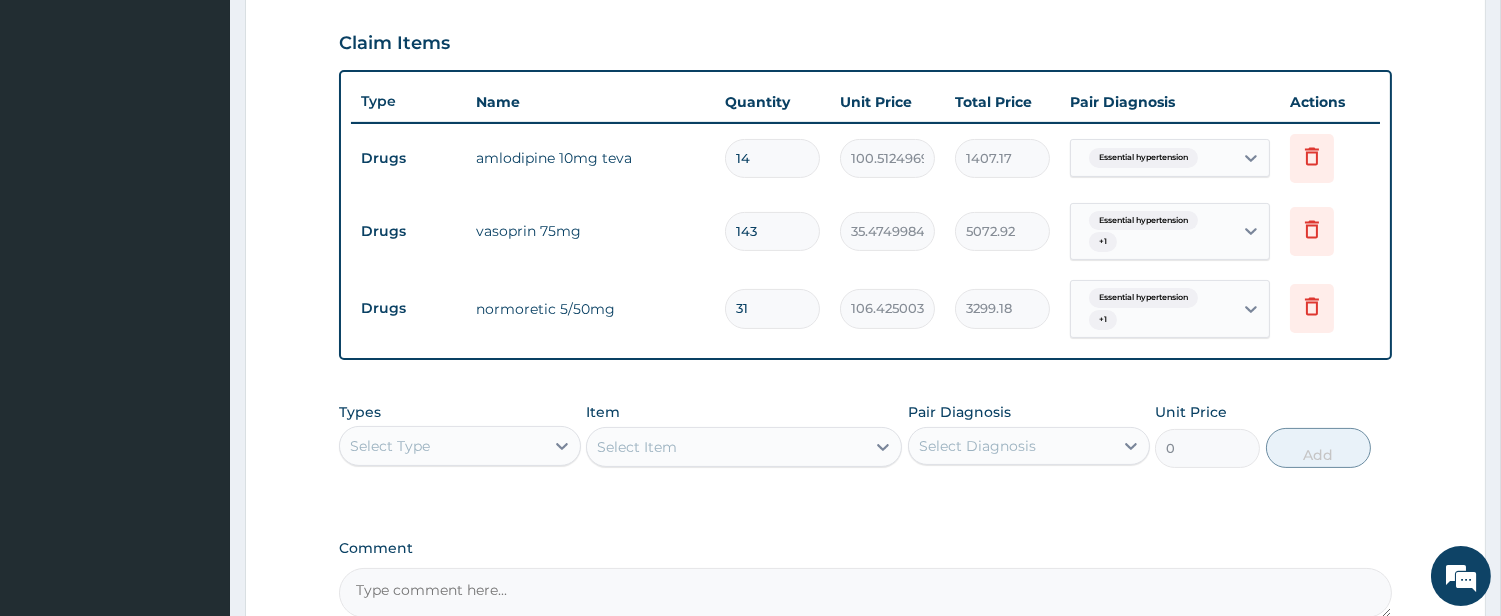 type on "14" 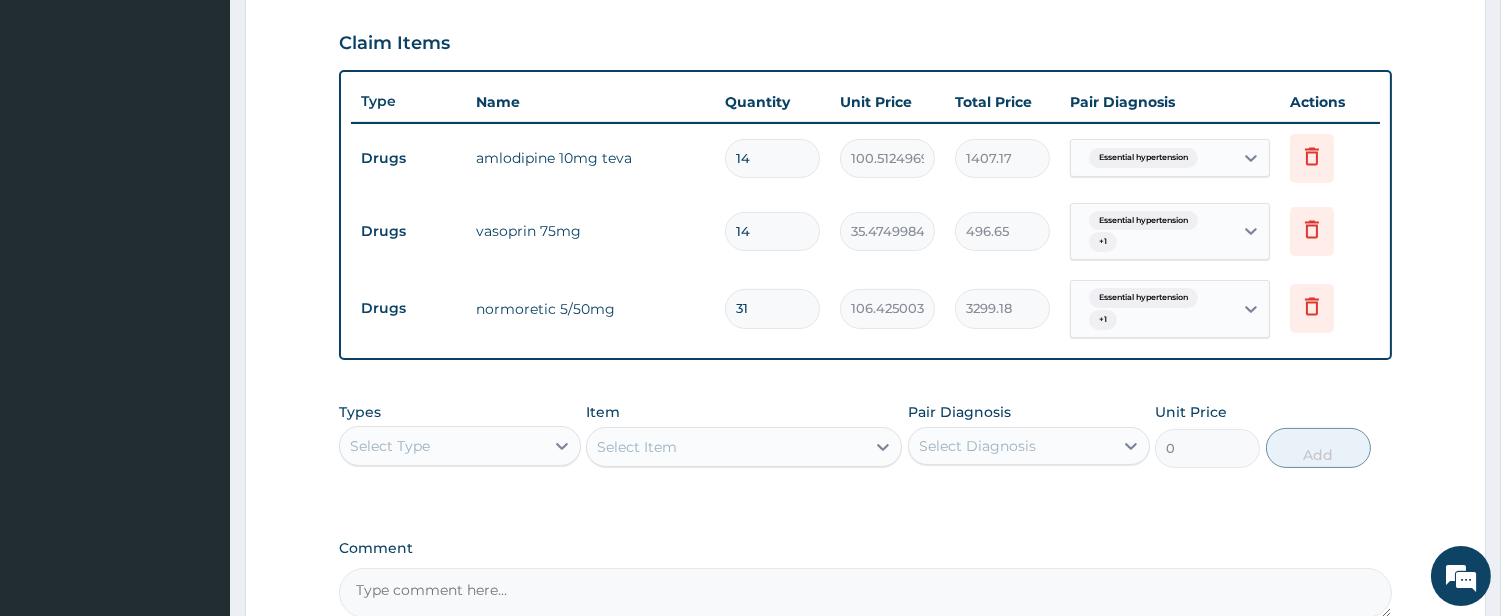 type on "14" 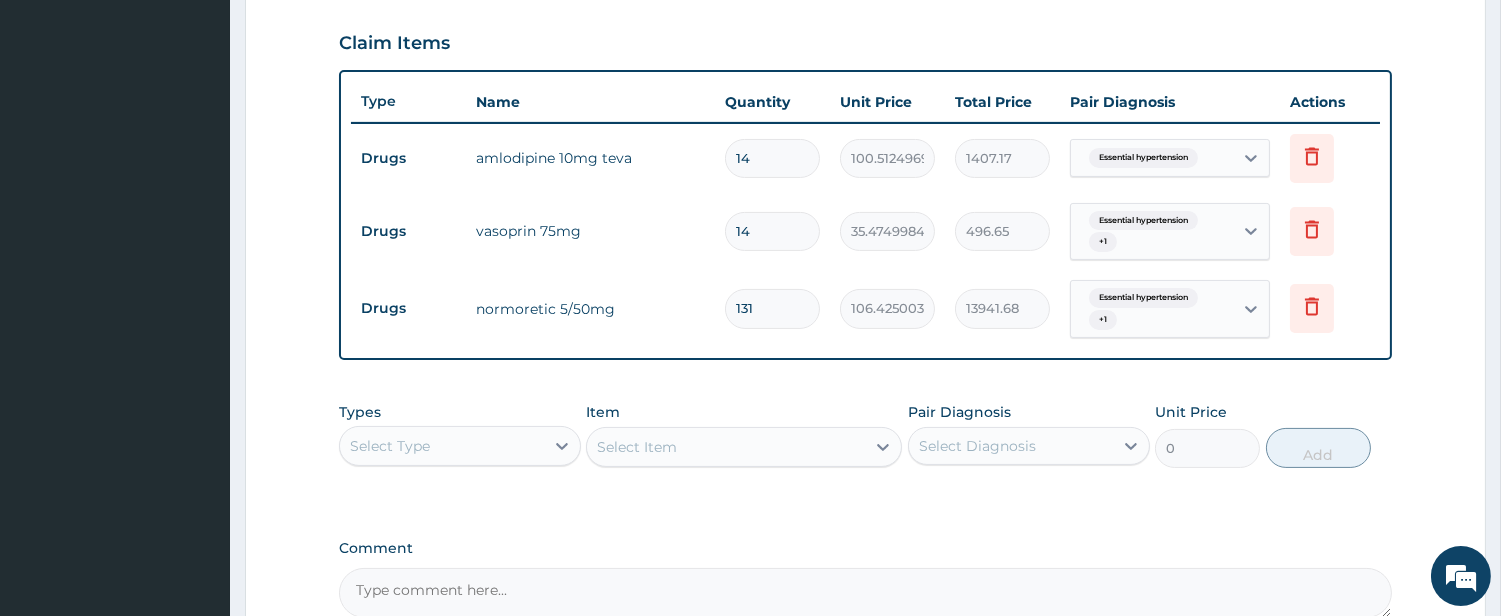 type on "1431" 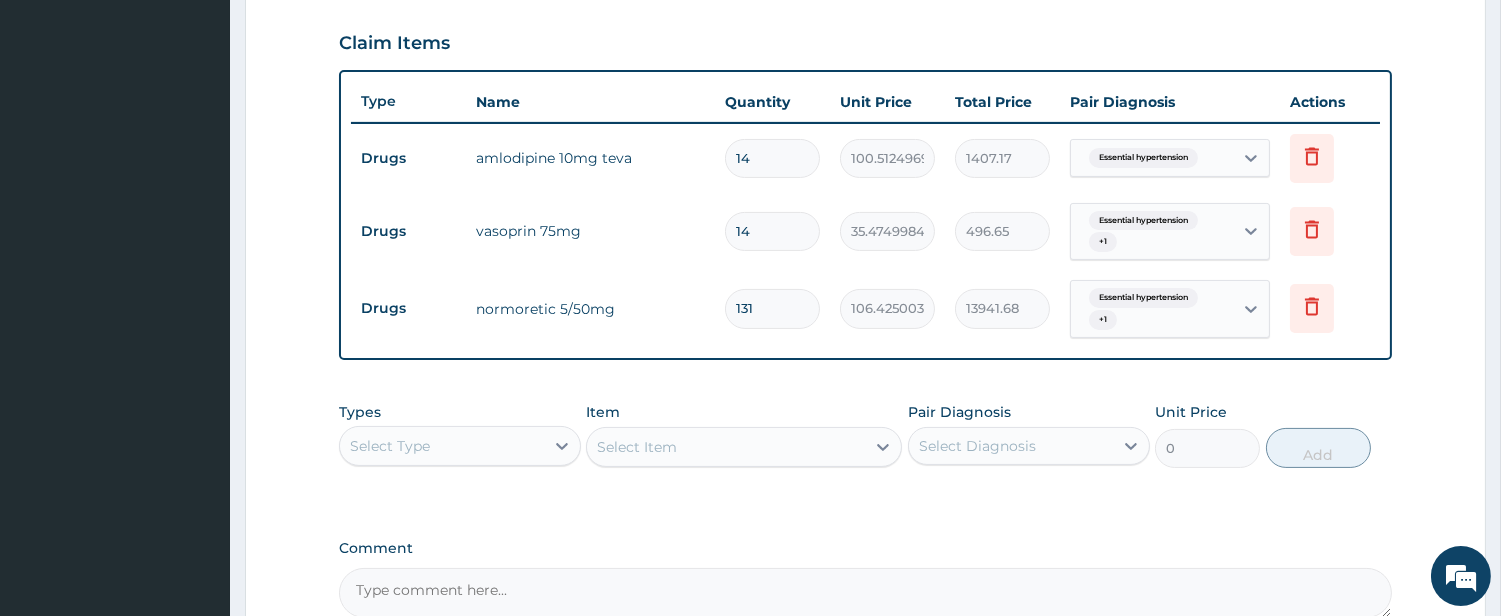 type on "152294.18" 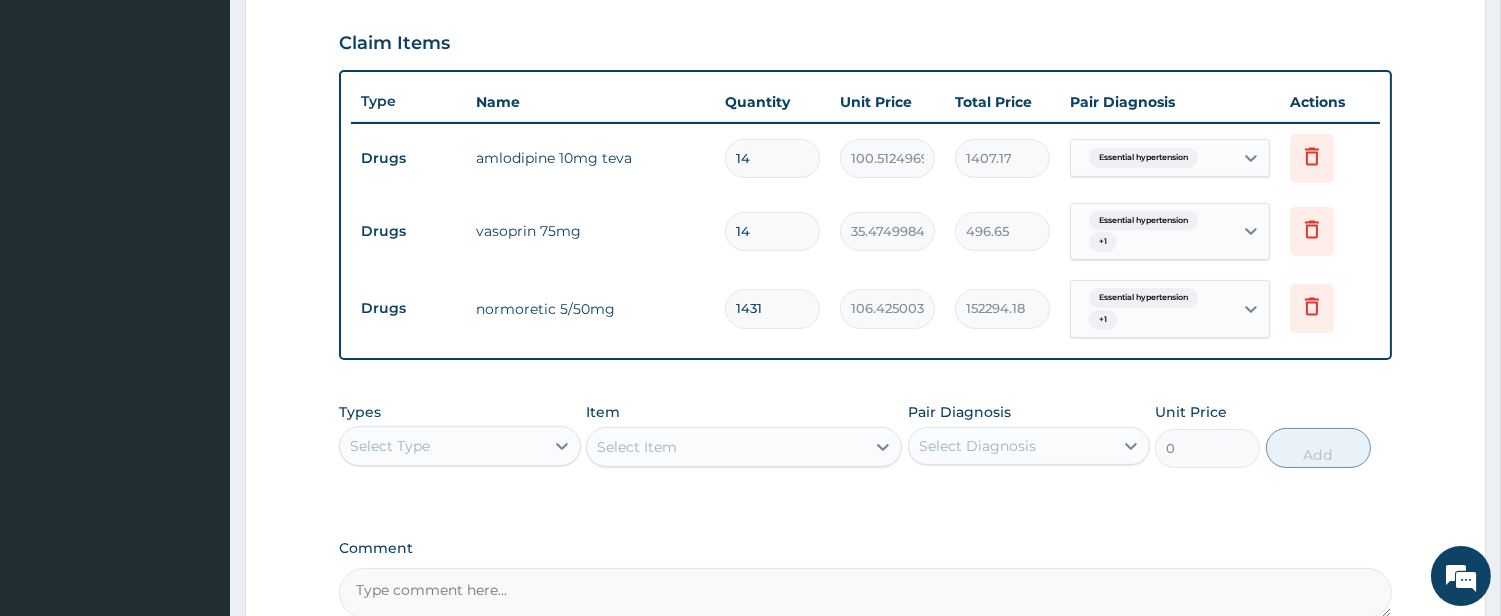 drag, startPoint x: 766, startPoint y: 306, endPoint x: 750, endPoint y: 305, distance: 16.03122 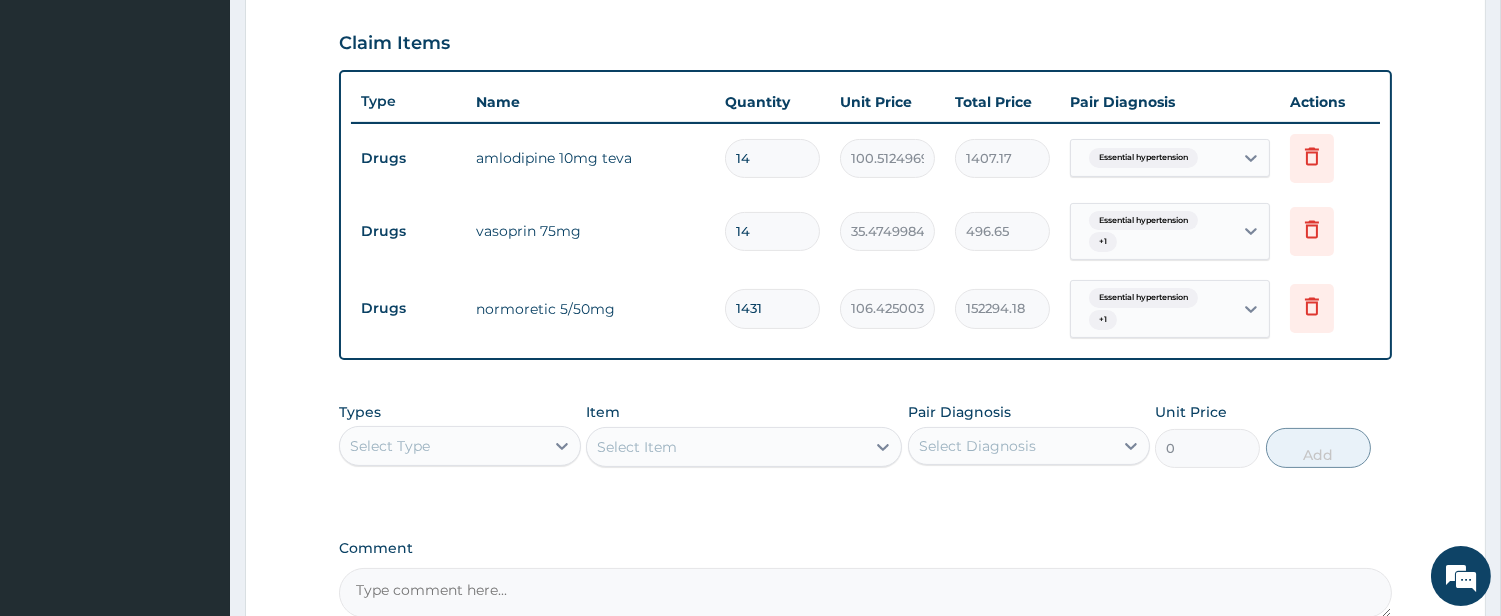 click on "1431" at bounding box center (772, 308) 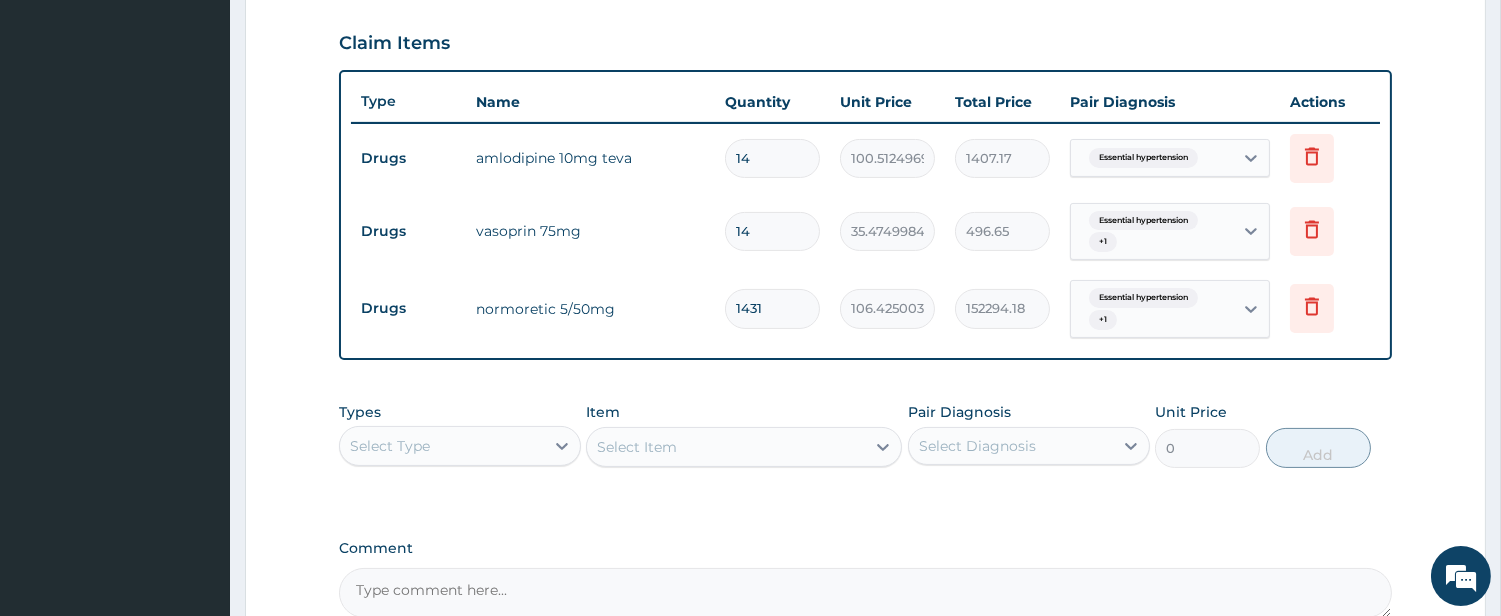 type on "14" 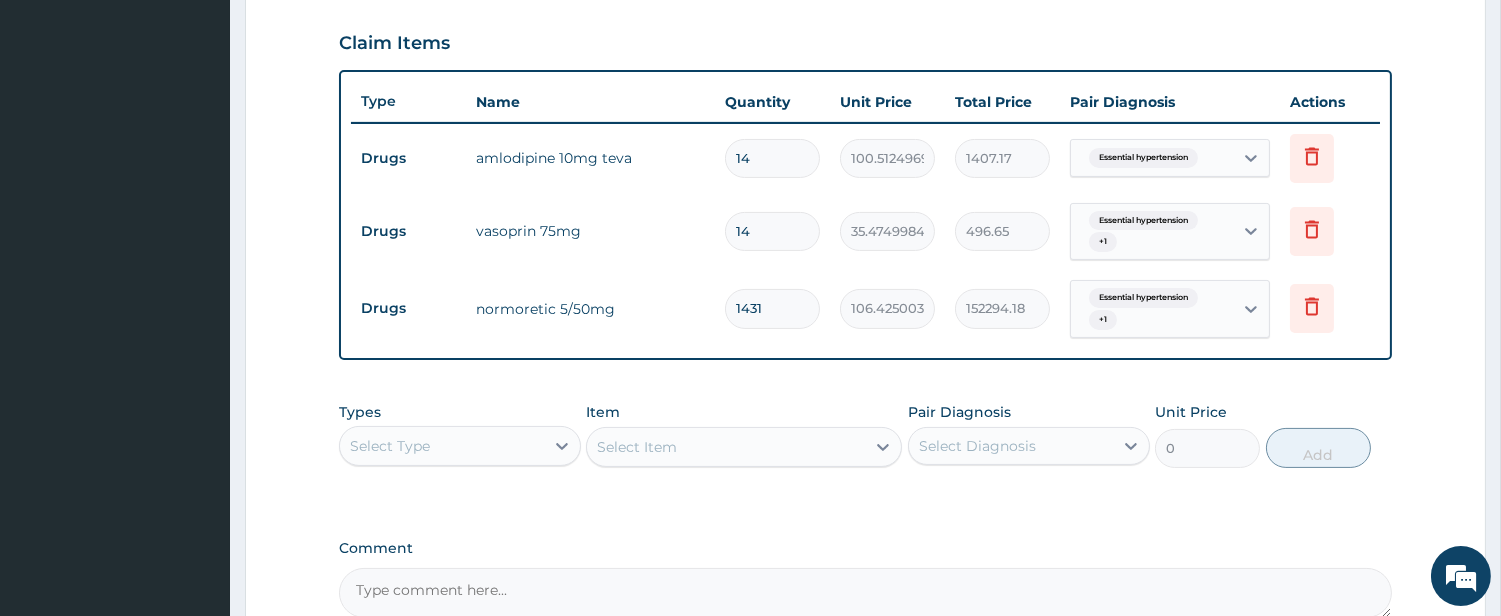 type on "1489.95" 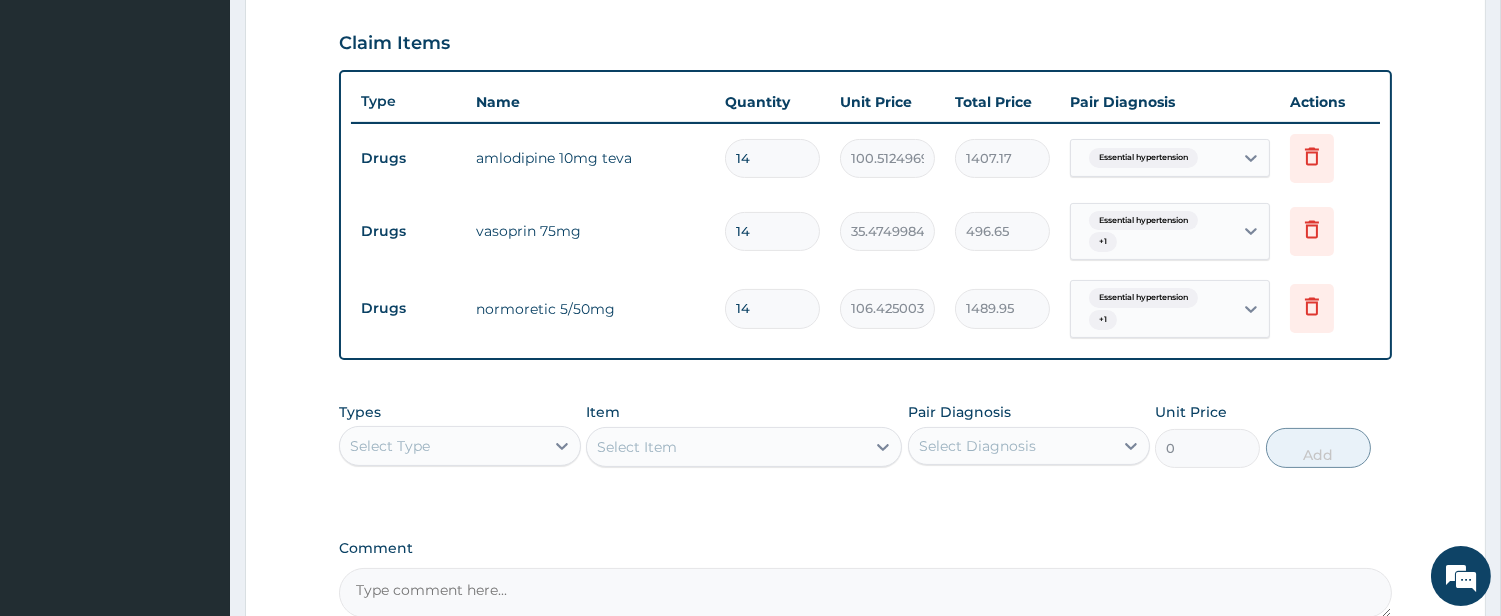 type on "14" 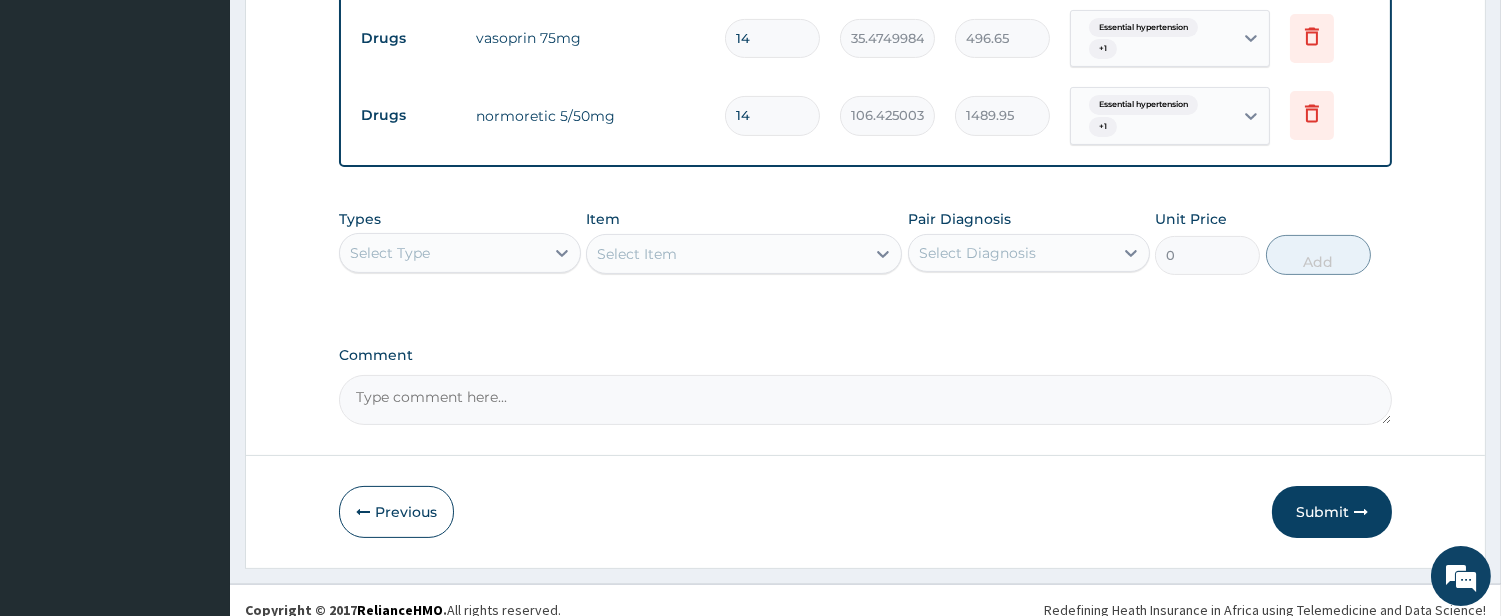 scroll, scrollTop: 884, scrollLeft: 0, axis: vertical 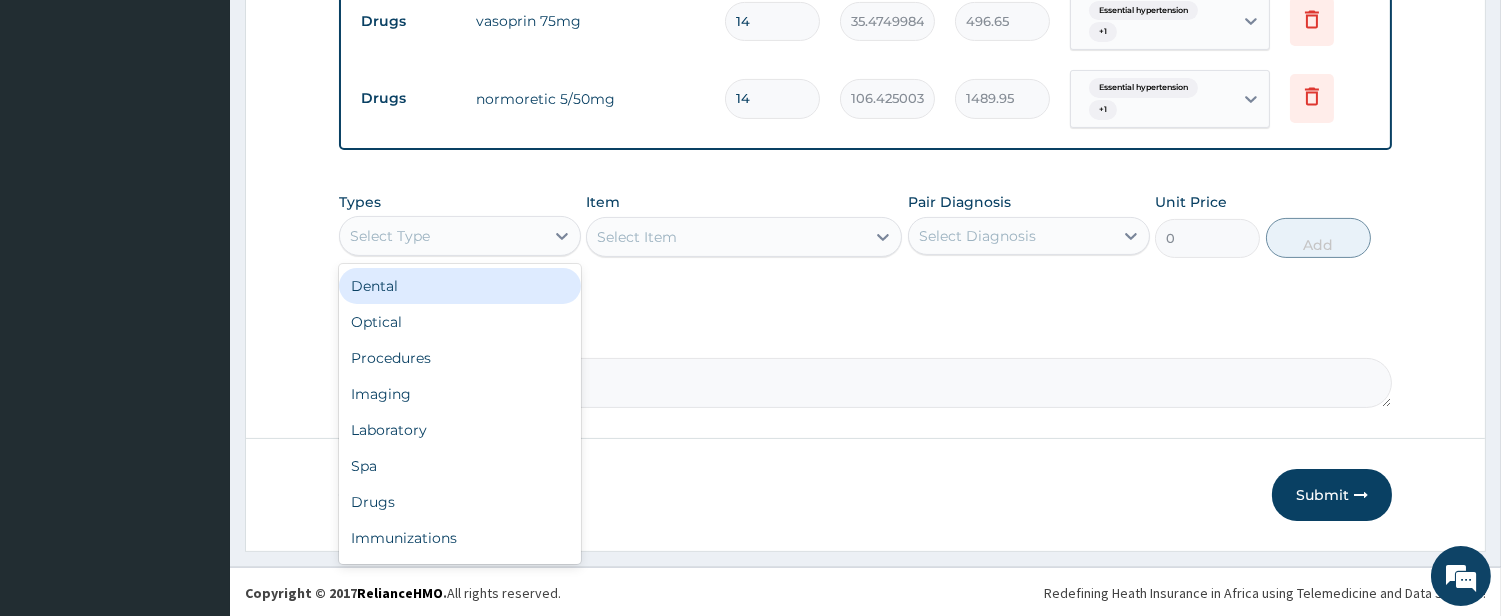 click on "Select Type" at bounding box center (442, 236) 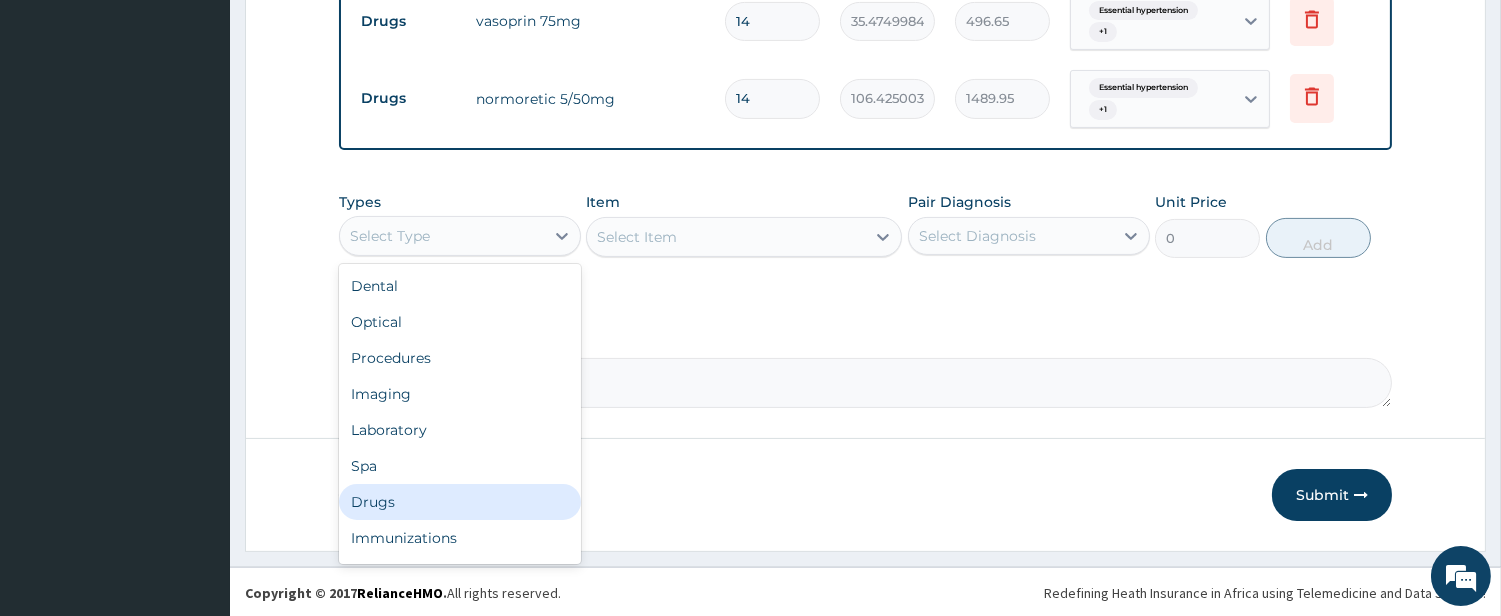 click on "Drugs" at bounding box center (460, 502) 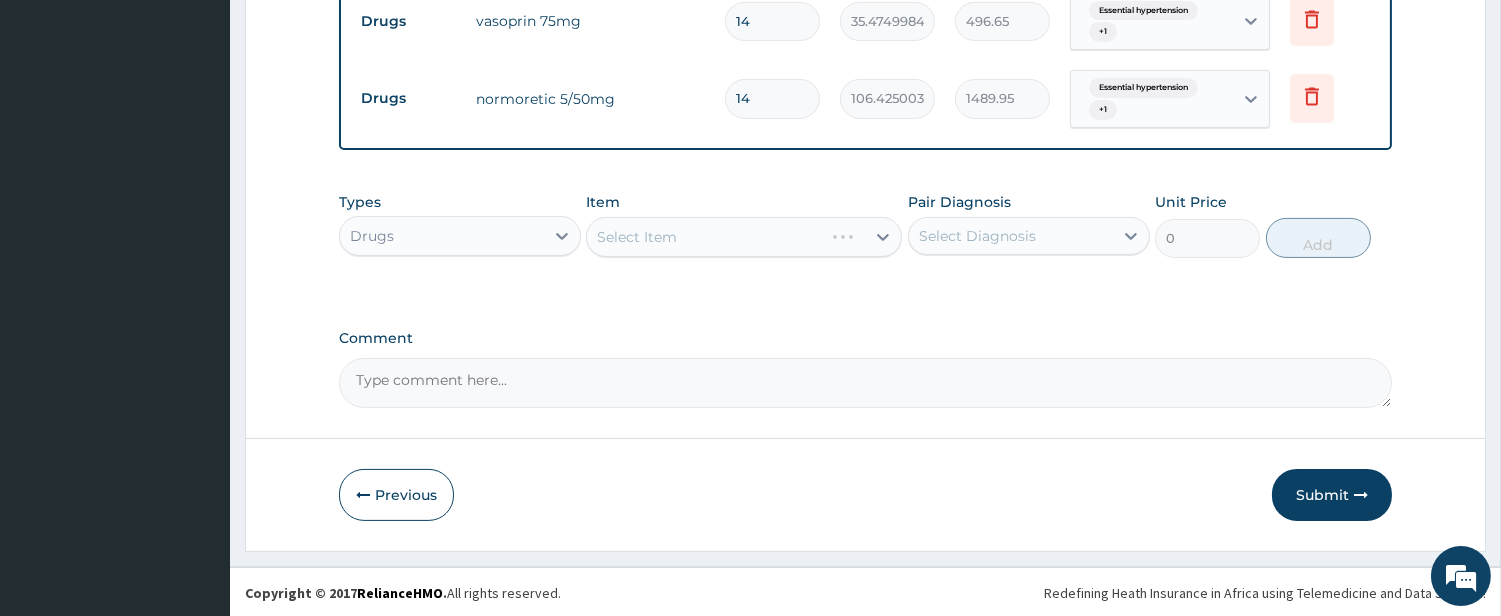 click on "Select Item" at bounding box center [744, 237] 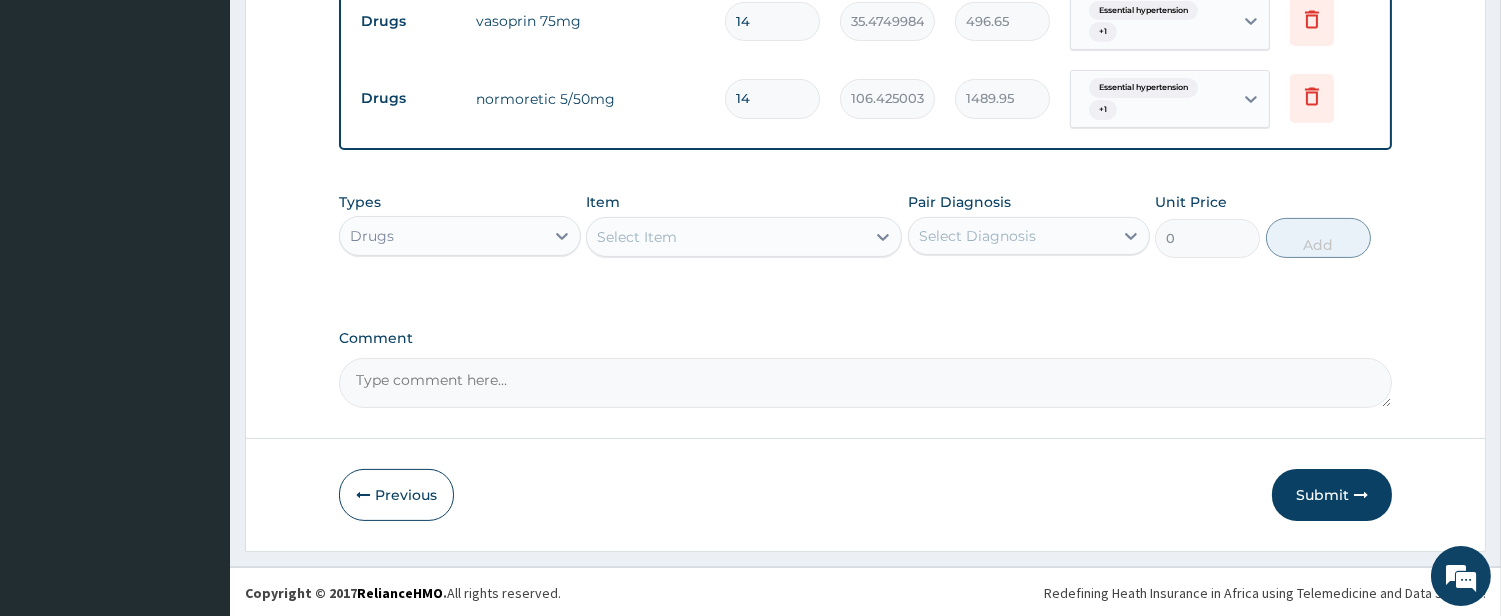 click on "Select Item" at bounding box center (726, 237) 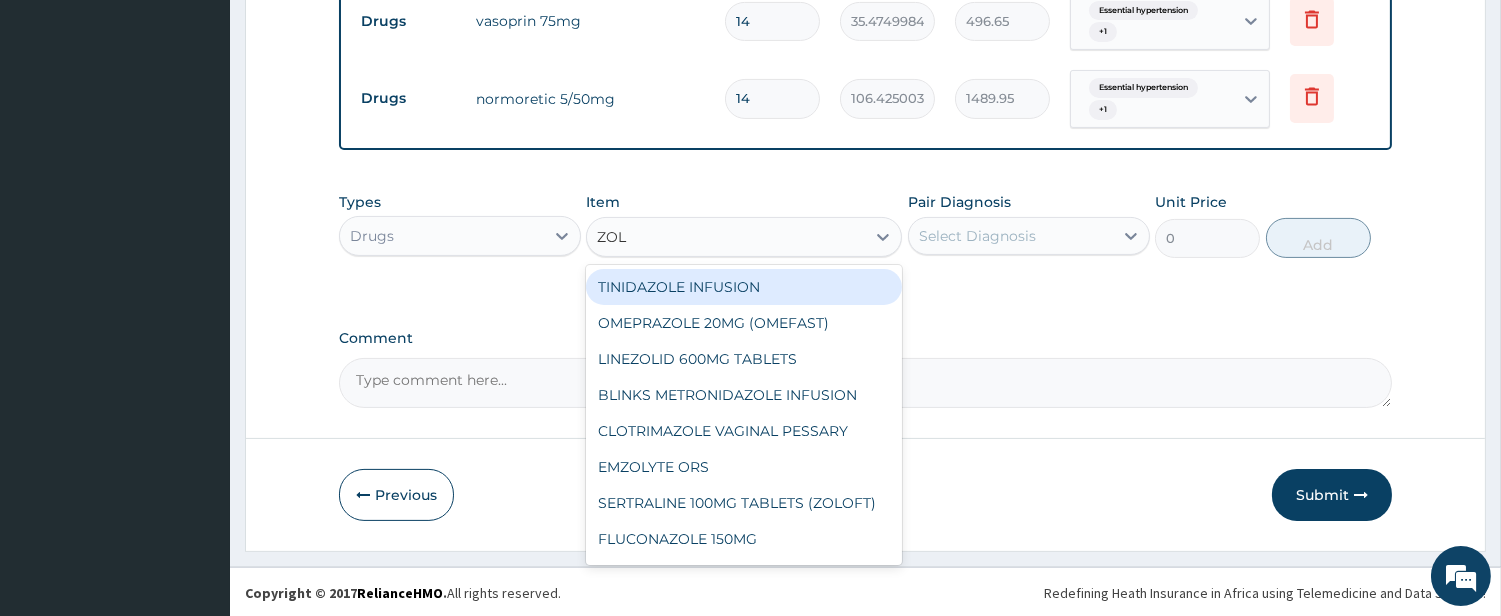 type on "ZOLA" 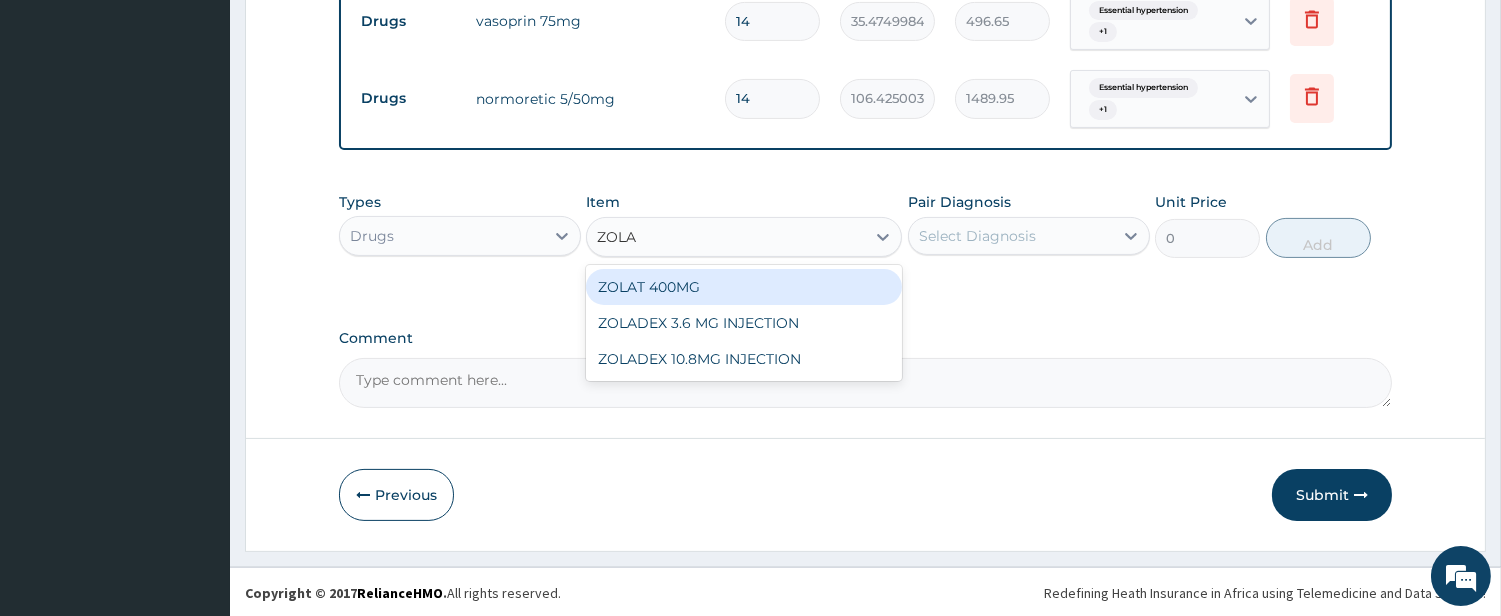 click on "ZOLAT 400MG" at bounding box center [744, 287] 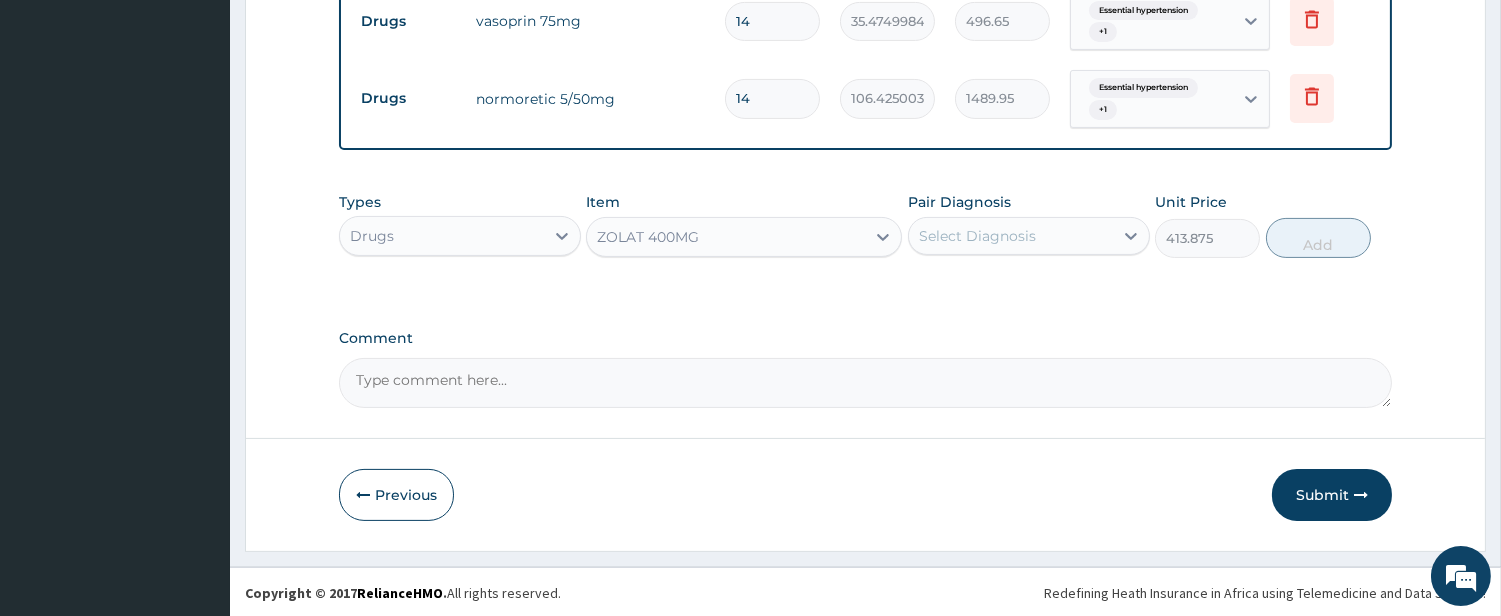 click on "Select Diagnosis" at bounding box center [977, 236] 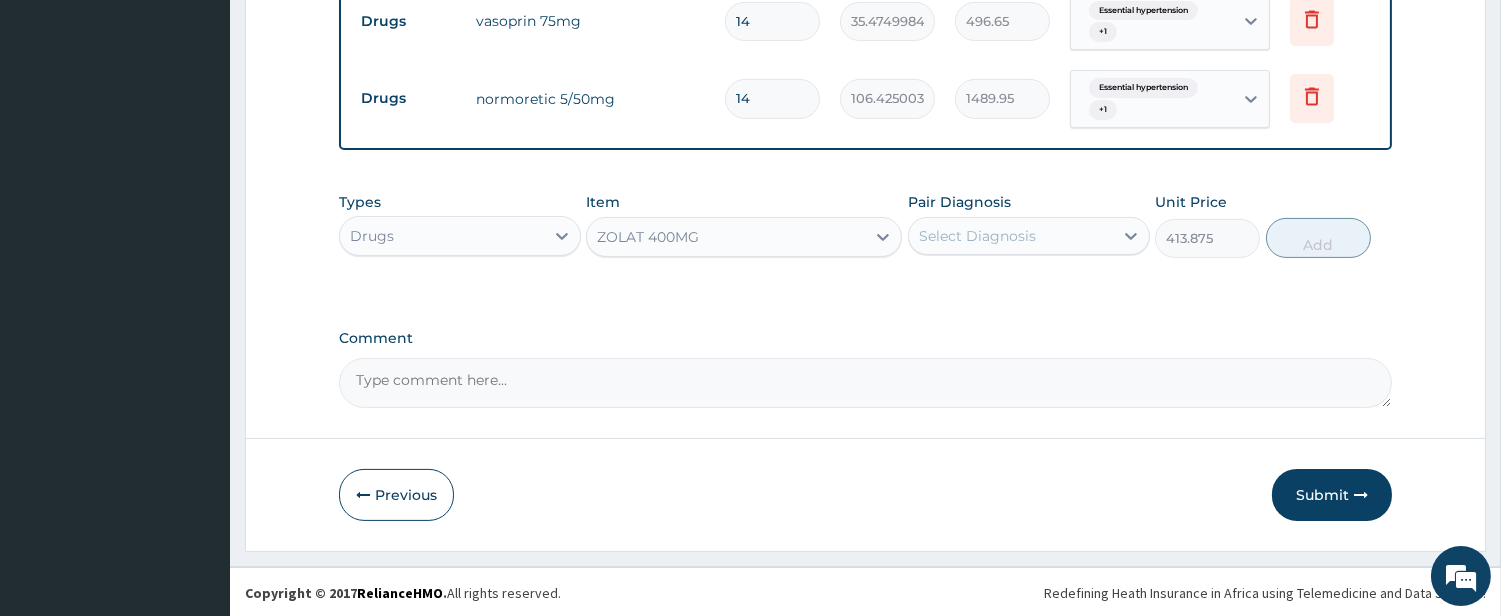 drag, startPoint x: 957, startPoint y: 322, endPoint x: 1092, endPoint y: 373, distance: 144.31216 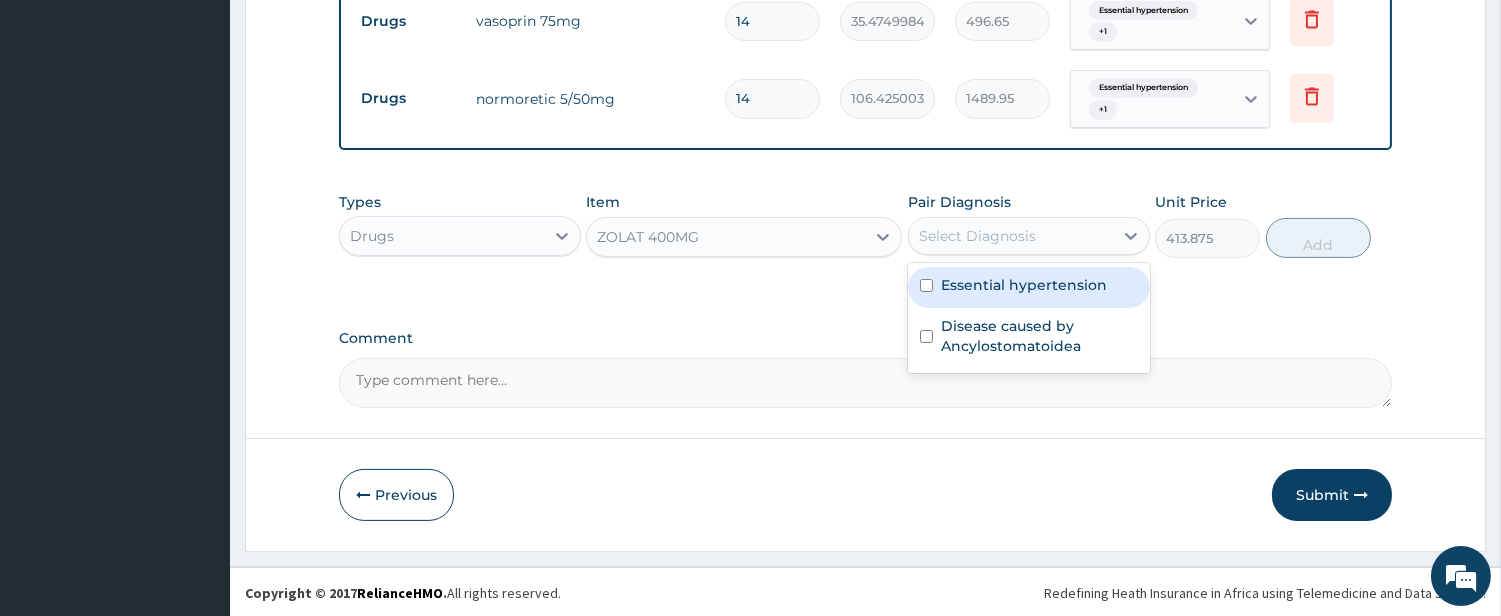 click on "Select Diagnosis" at bounding box center [977, 236] 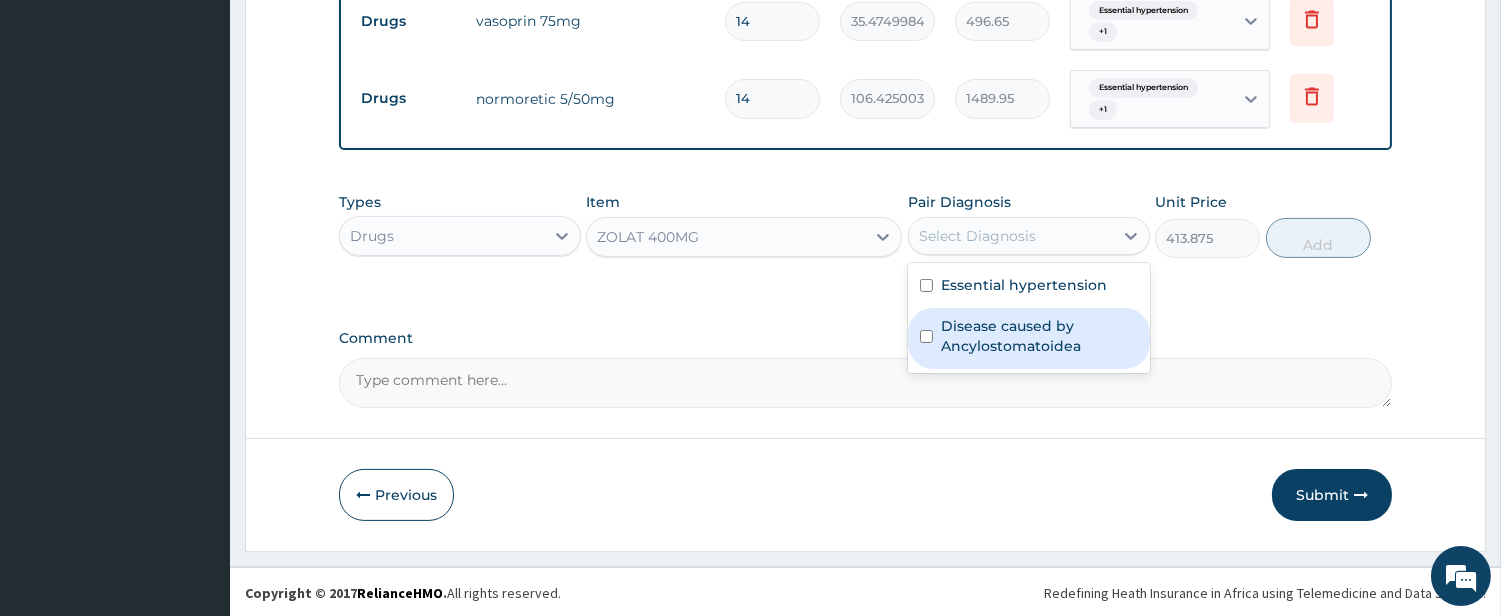 click on "Disease caused by Ancylostomatoidea" at bounding box center (1039, 336) 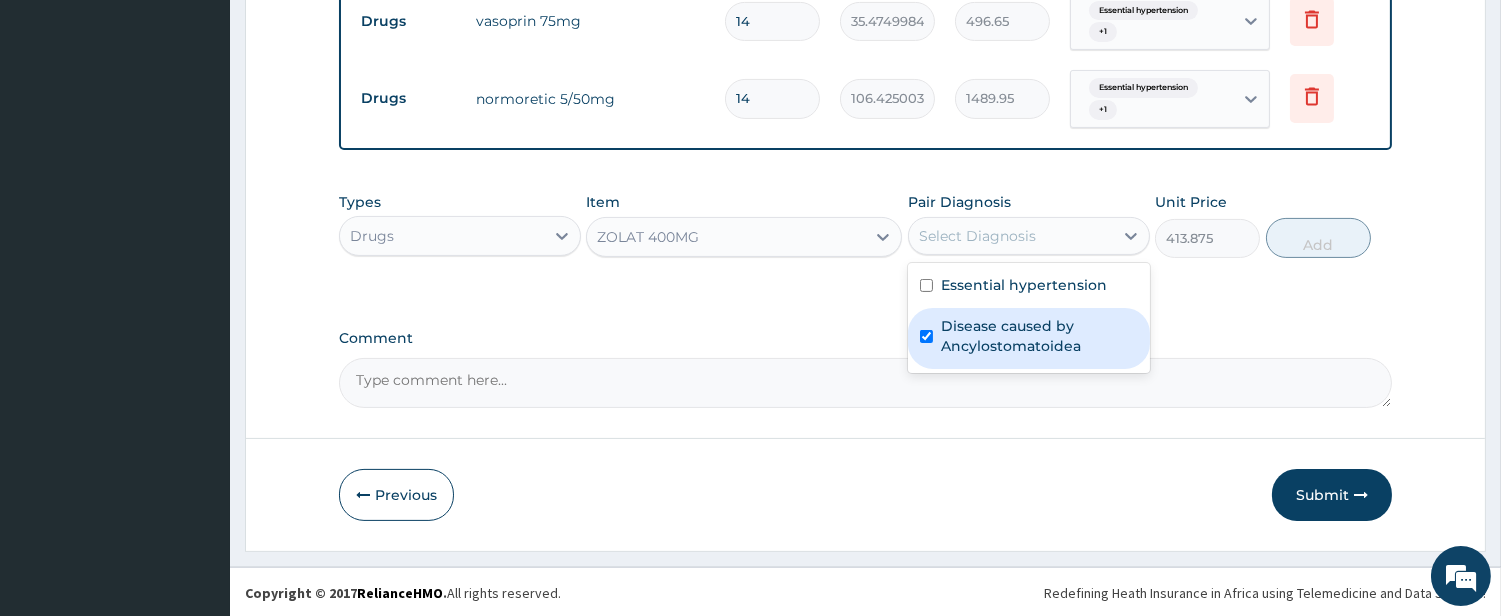 checkbox on "true" 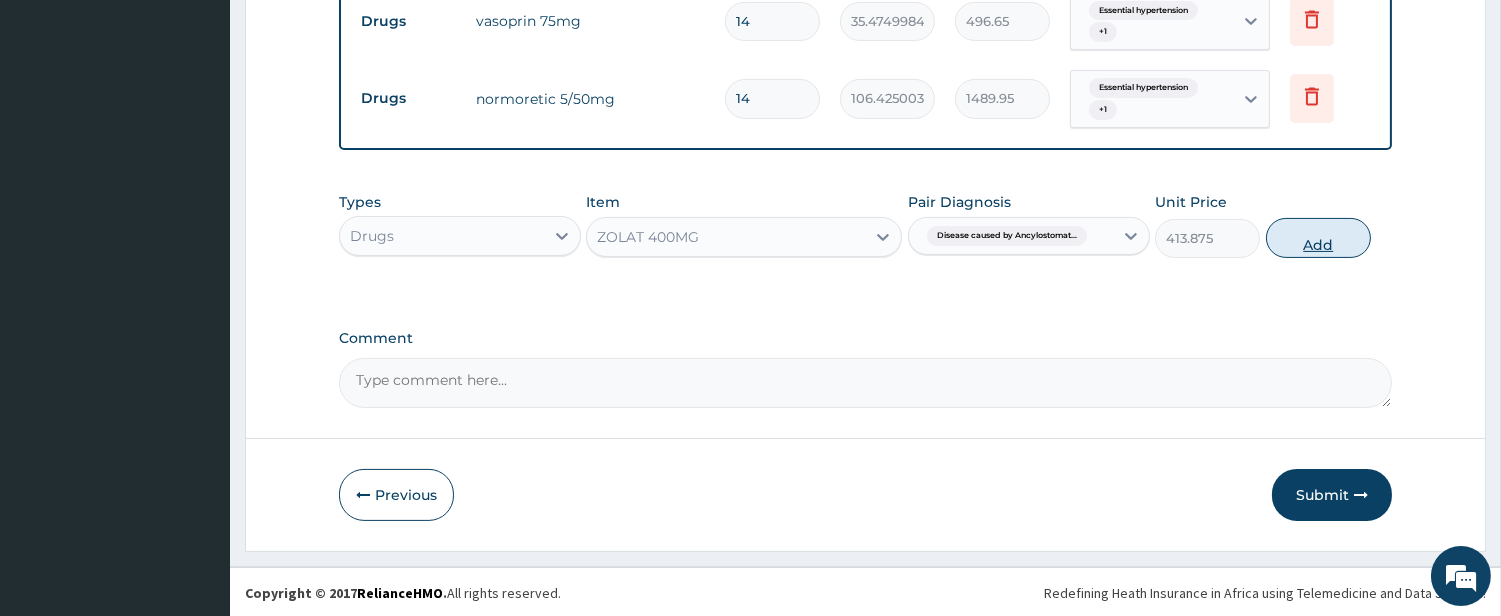 click on "Add" at bounding box center [1318, 238] 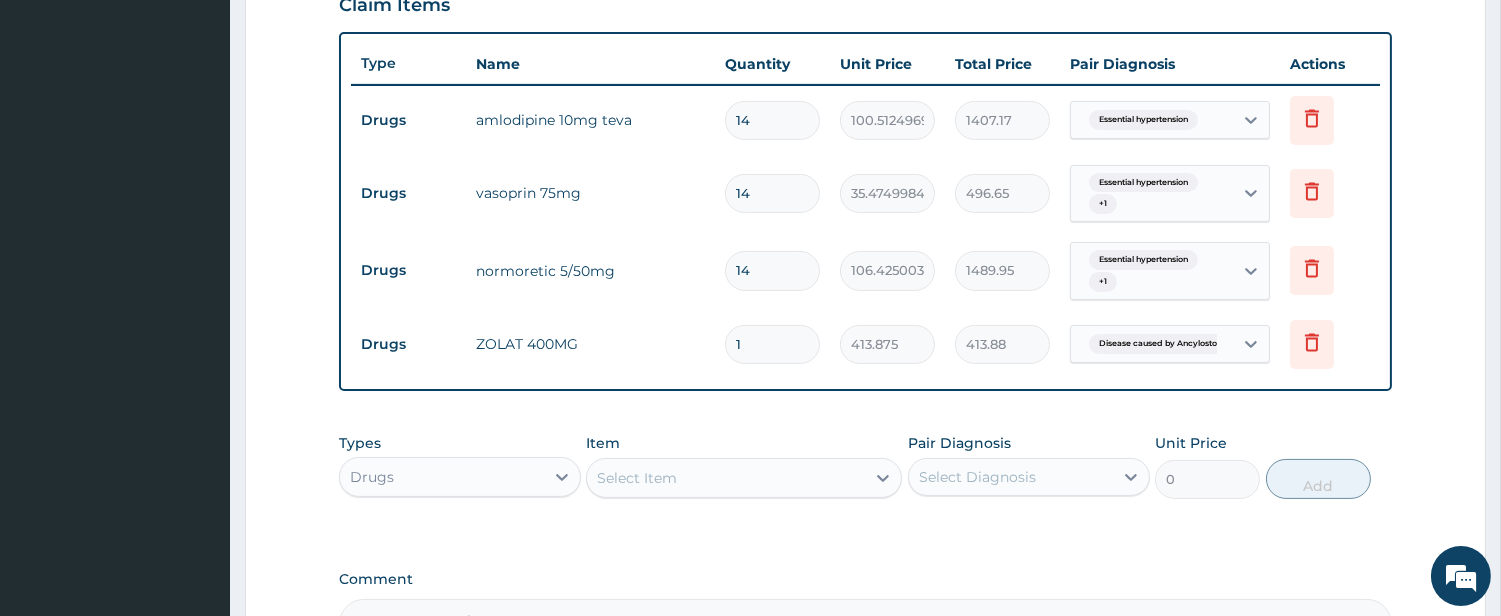 scroll, scrollTop: 698, scrollLeft: 0, axis: vertical 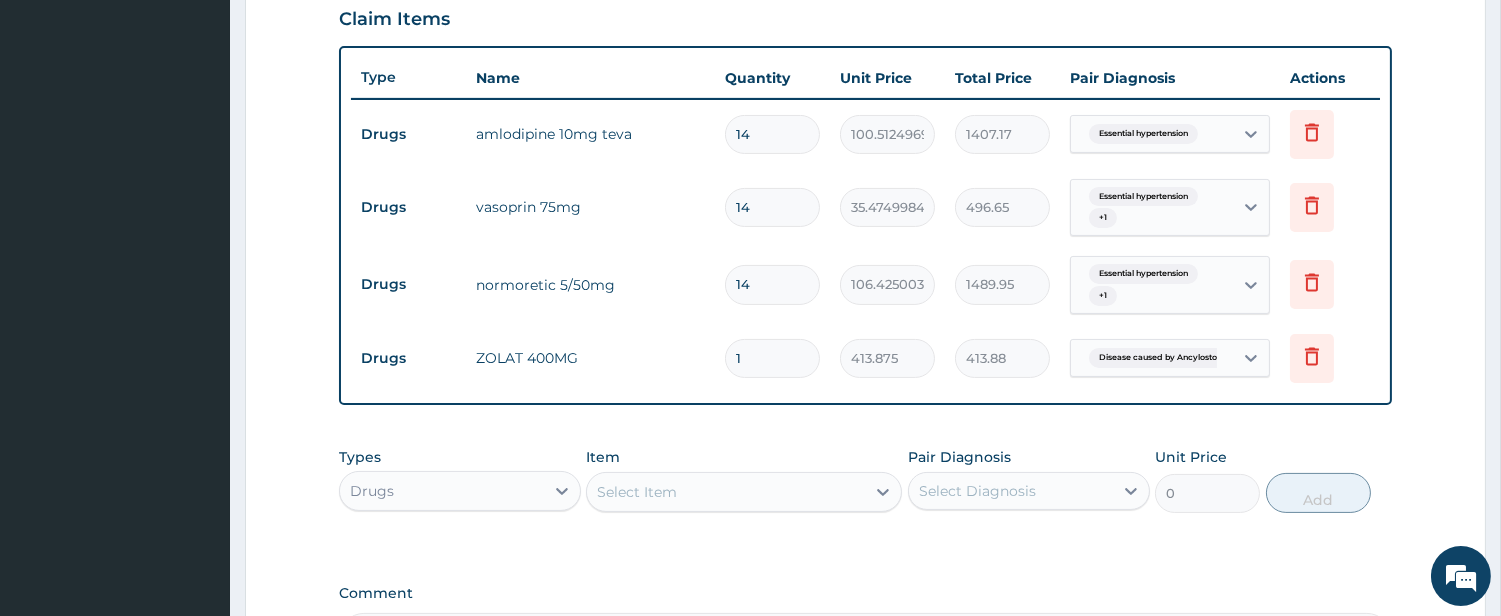 click on "Essential hypertension  + 1" at bounding box center (1149, 285) 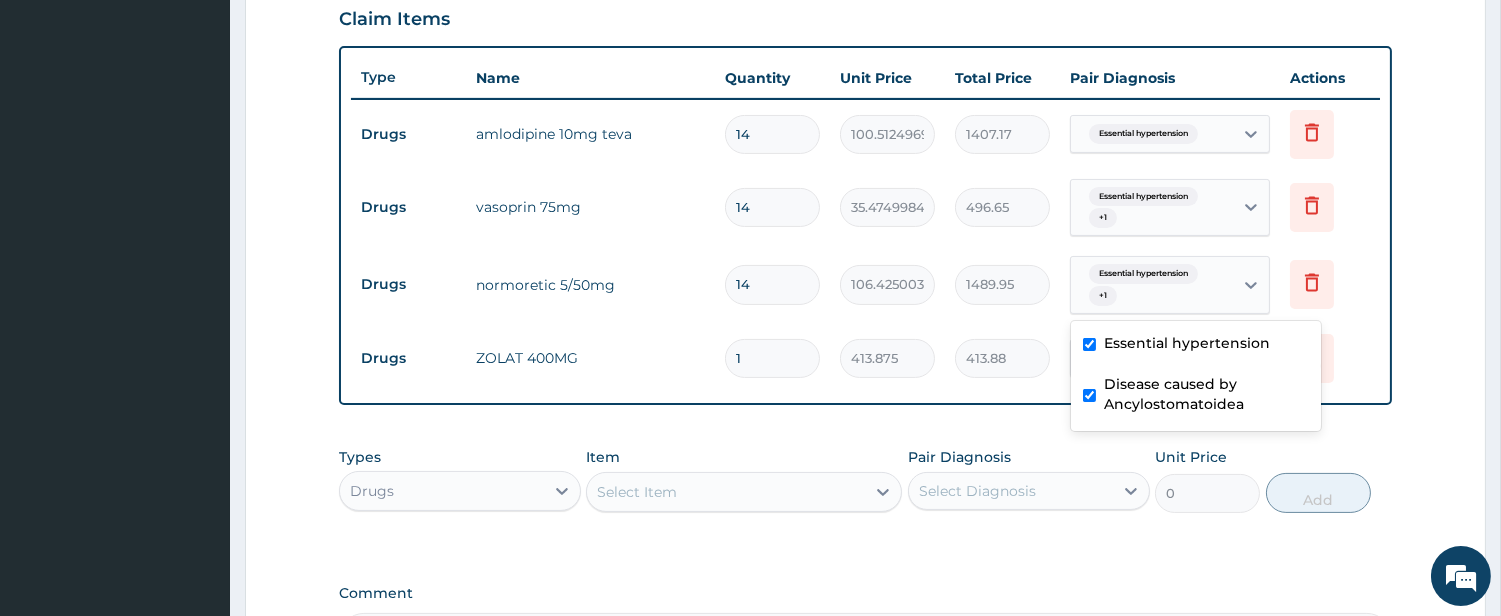 click on "Disease caused by Ancylostomatoidea" at bounding box center [1206, 394] 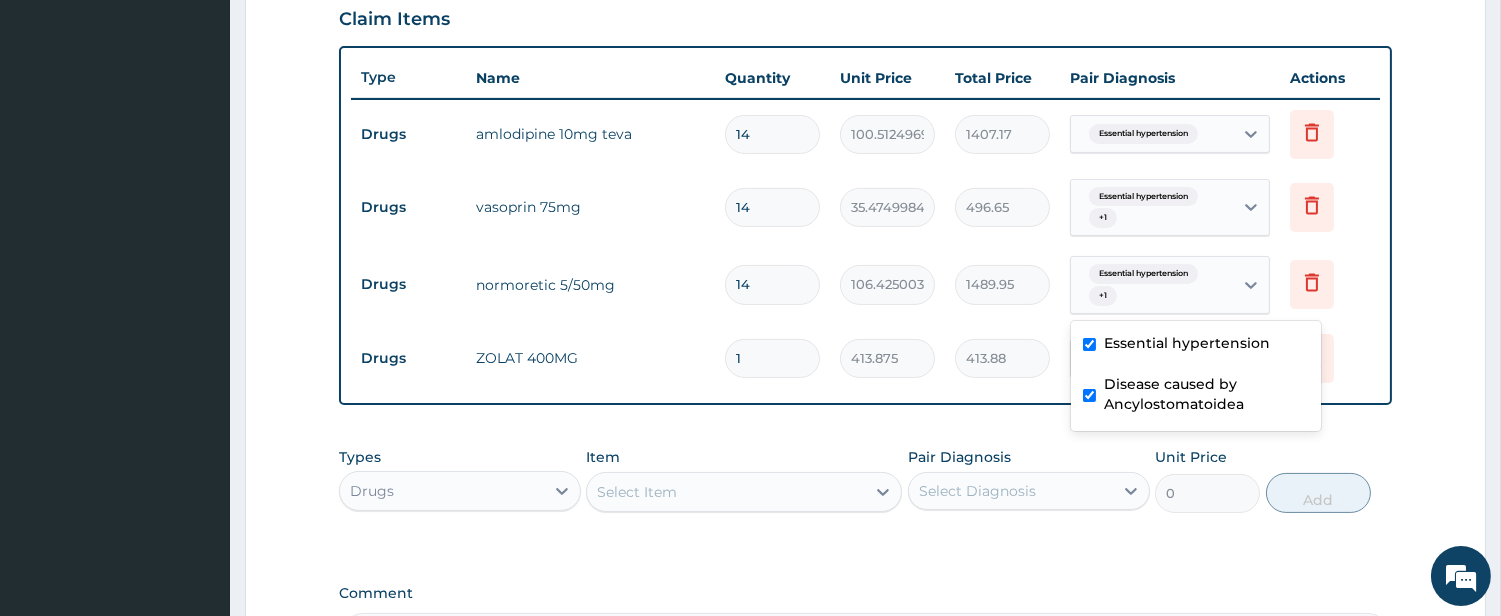 checkbox on "true" 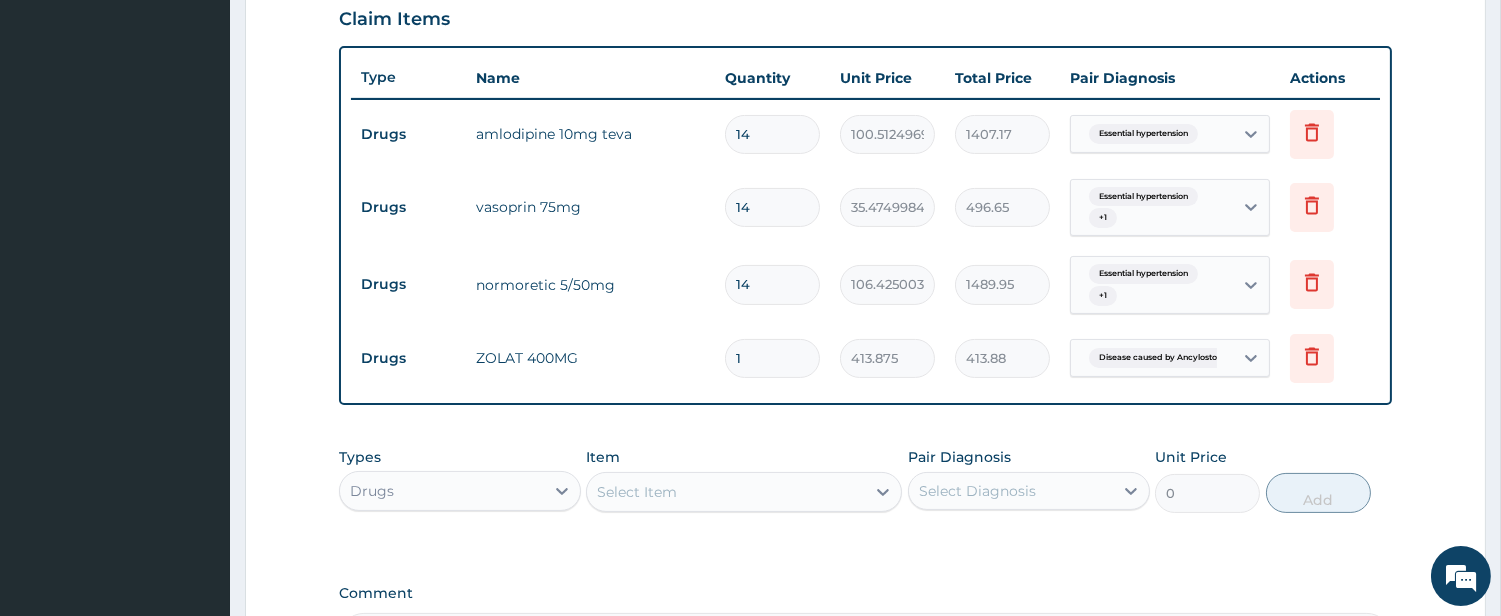 click on "Item Select Item" at bounding box center (744, 480) 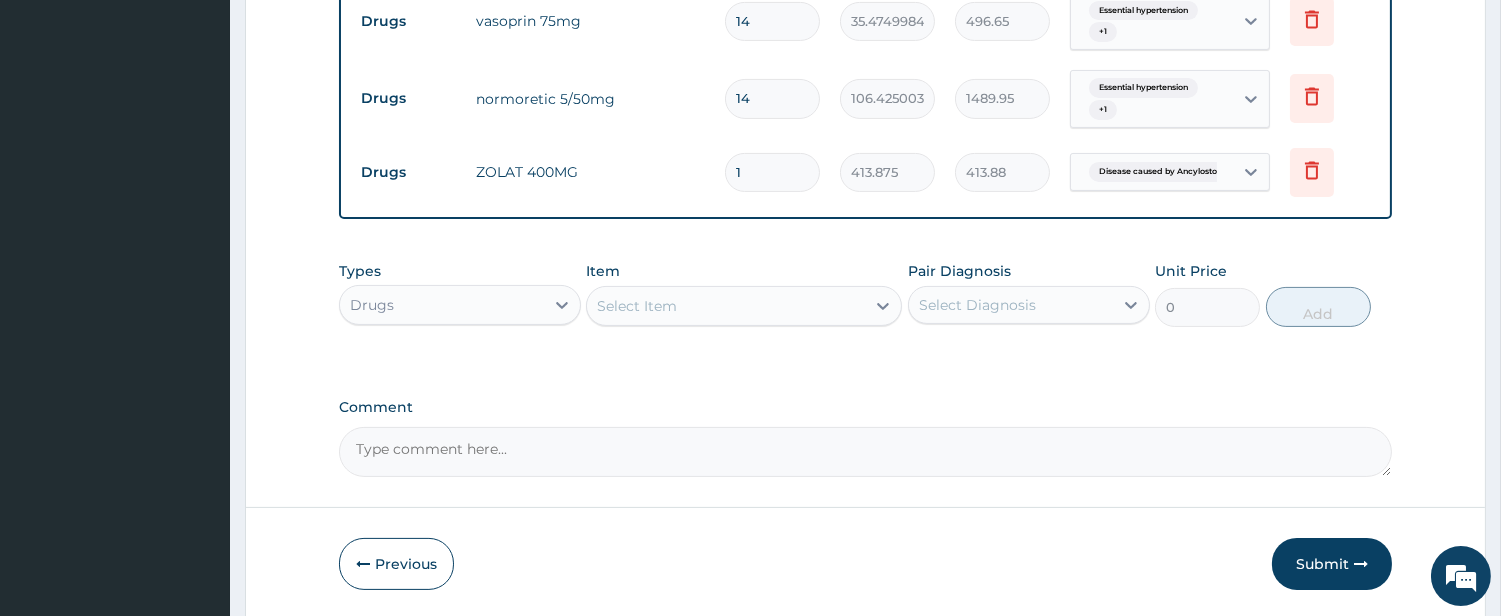 scroll, scrollTop: 953, scrollLeft: 0, axis: vertical 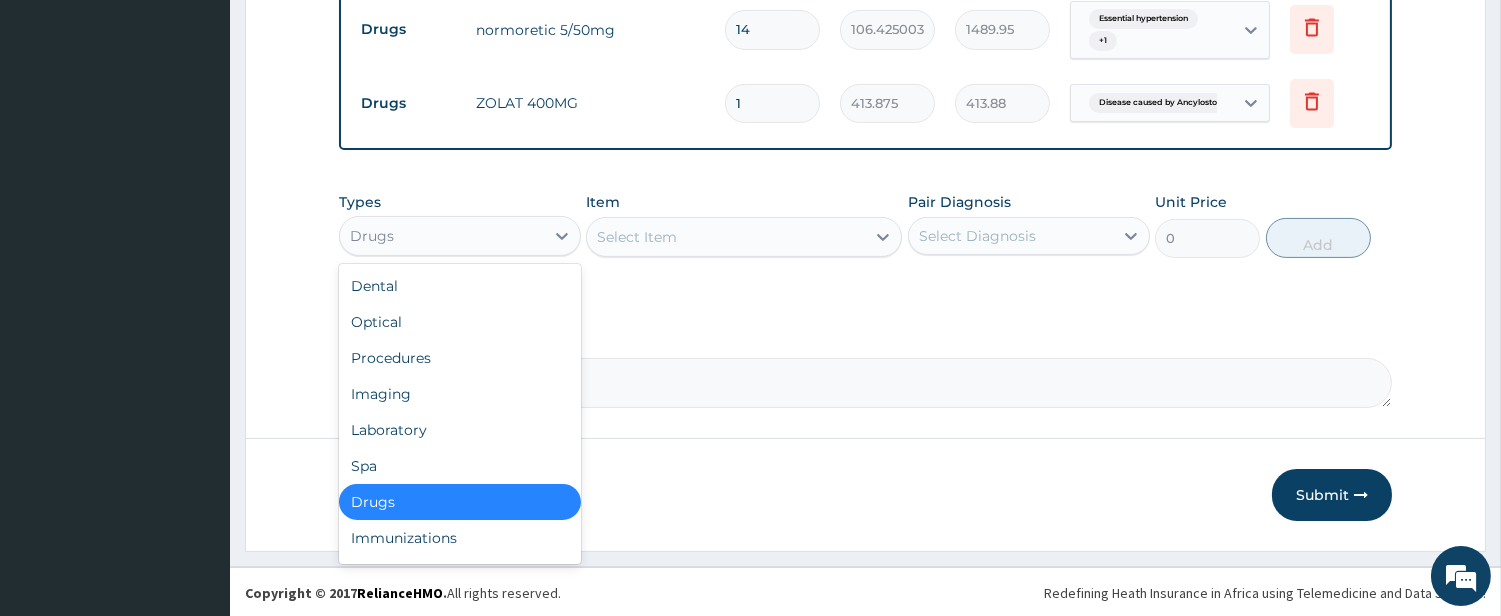 click on "Drugs" at bounding box center [442, 236] 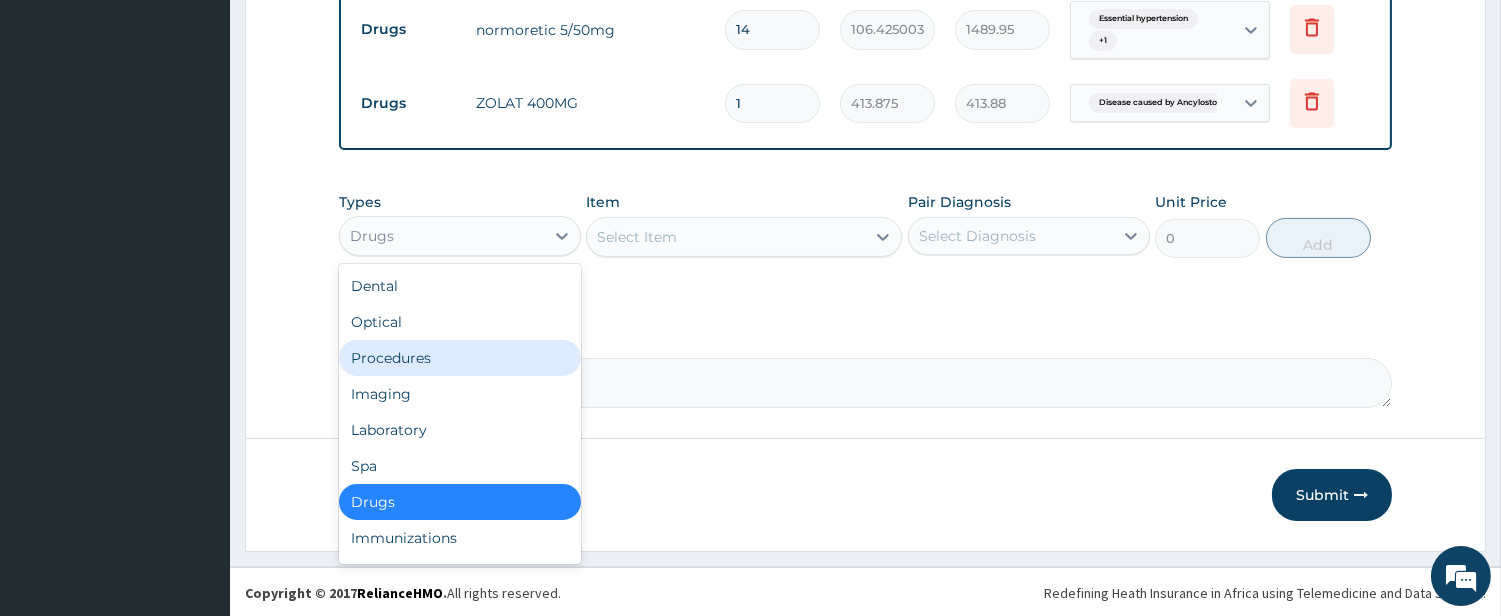 click on "Procedures" at bounding box center (460, 358) 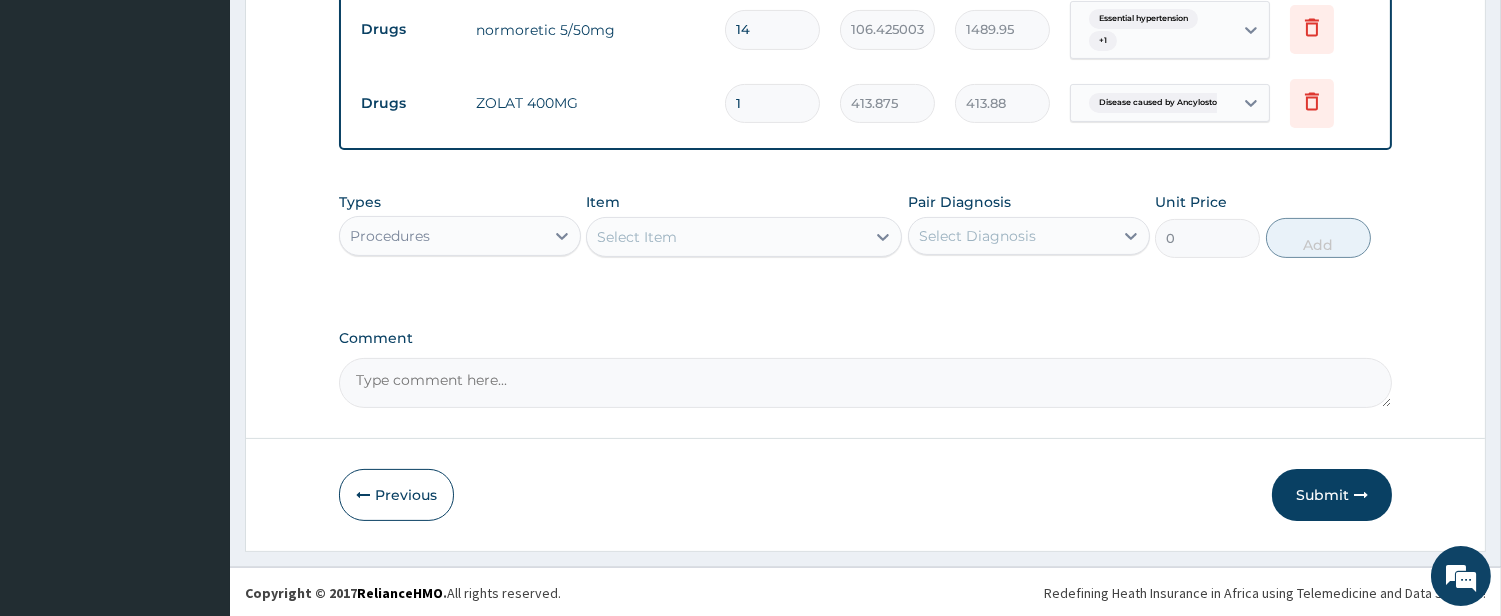click on "Select Item" at bounding box center (726, 237) 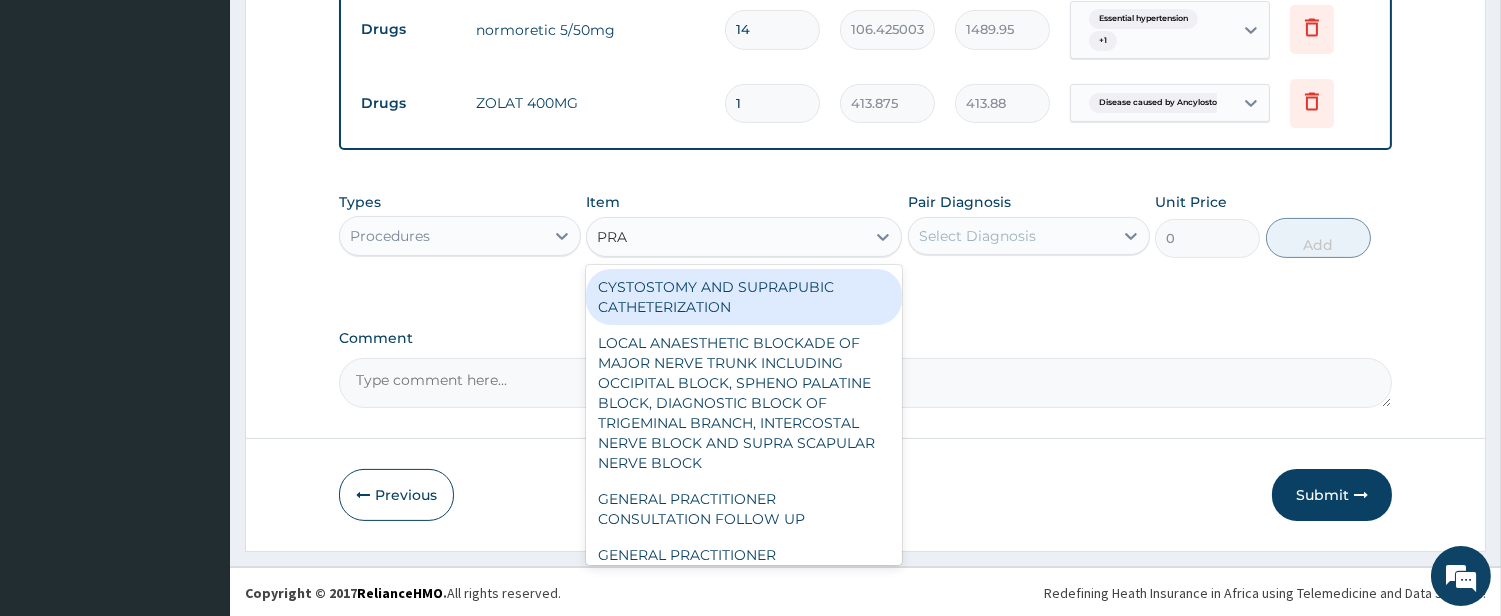 type on "PRAC" 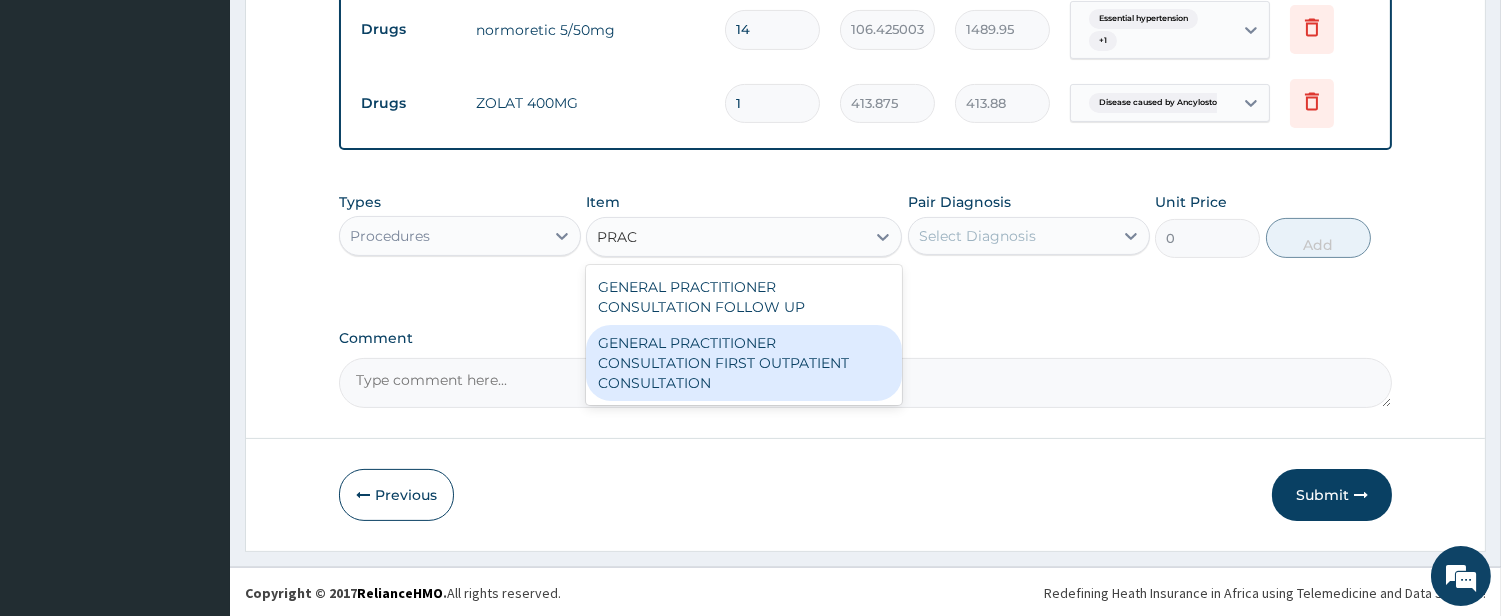 click on "GENERAL PRACTITIONER CONSULTATION FIRST OUTPATIENT CONSULTATION" at bounding box center [744, 363] 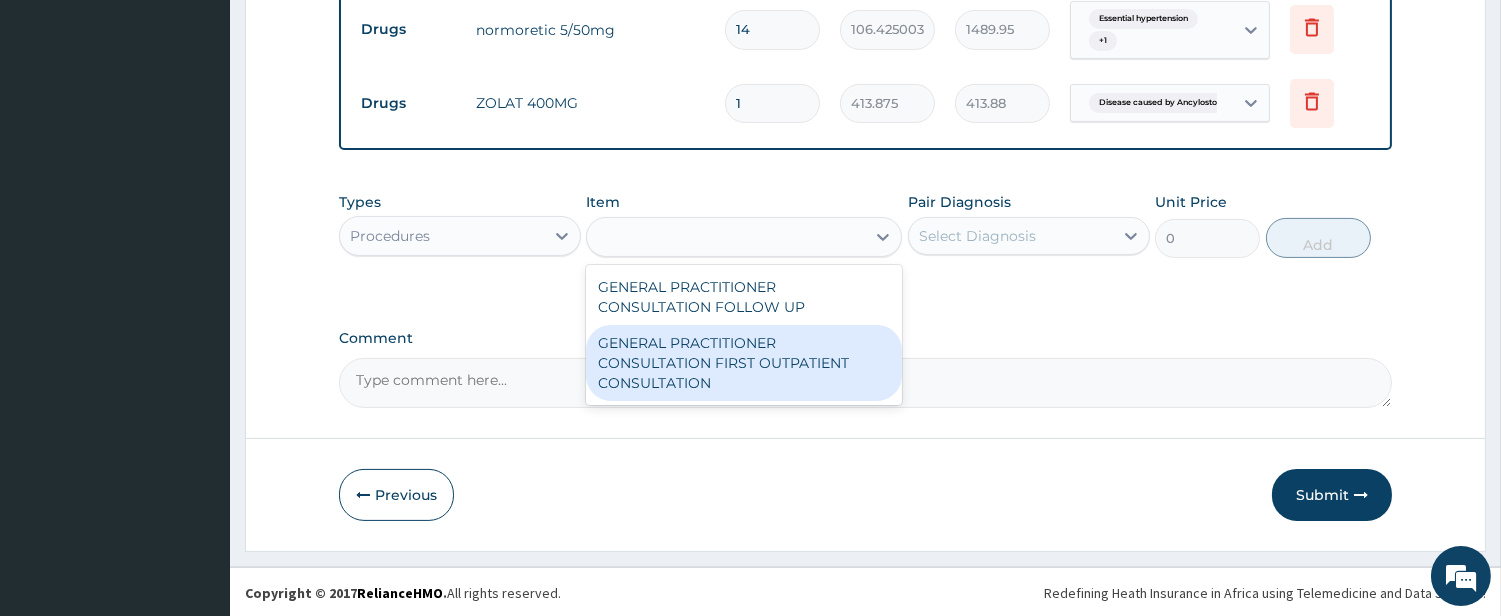 type on "3850" 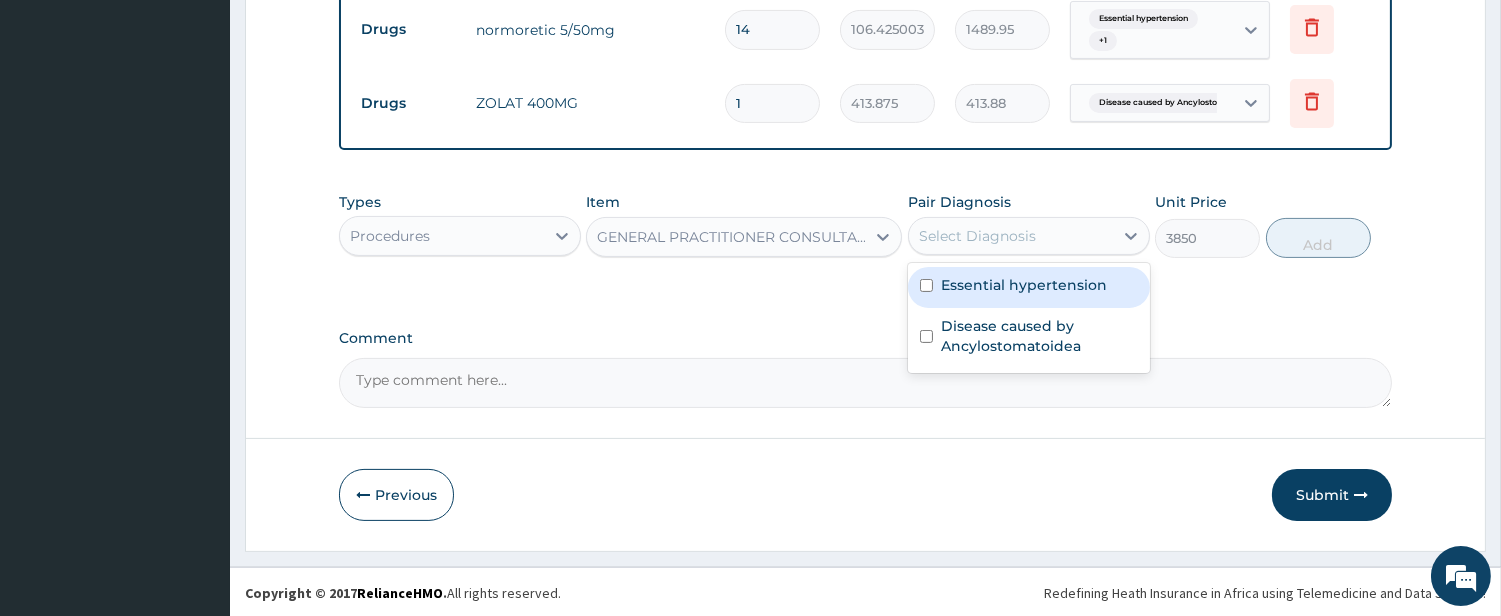 click on "Select Diagnosis" at bounding box center [977, 236] 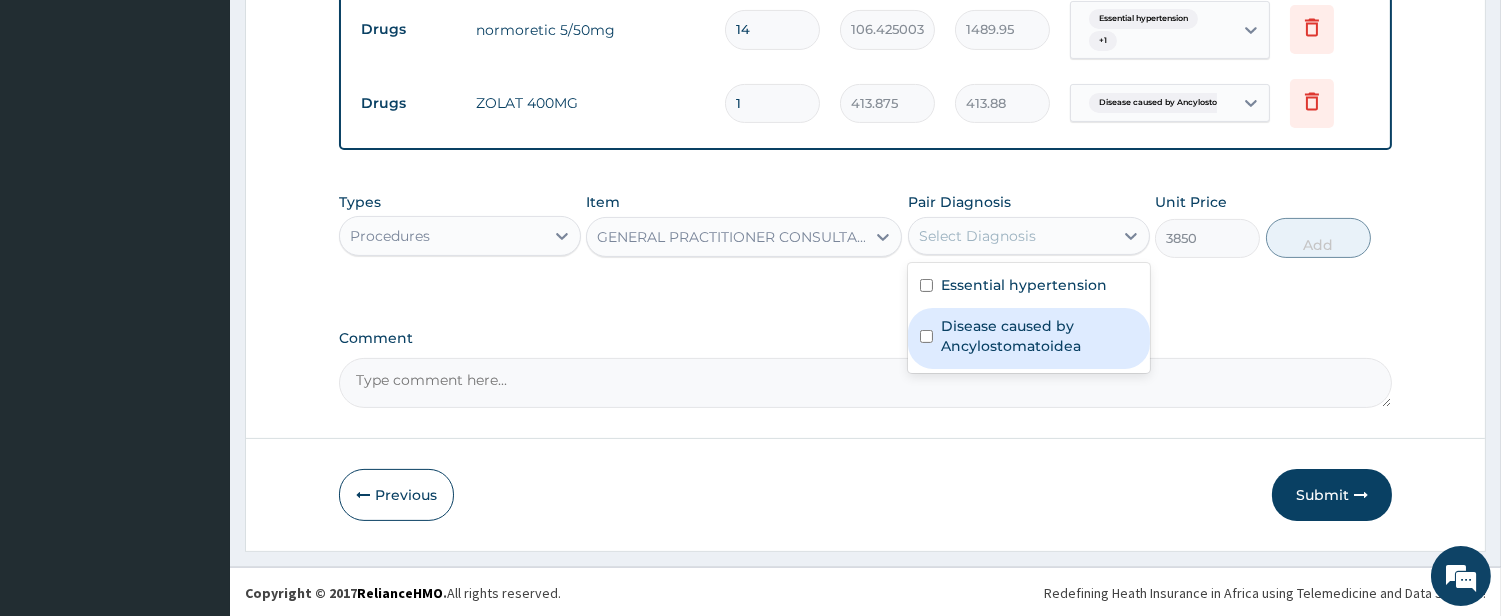 drag, startPoint x: 957, startPoint y: 325, endPoint x: 955, endPoint y: 302, distance: 23.086792 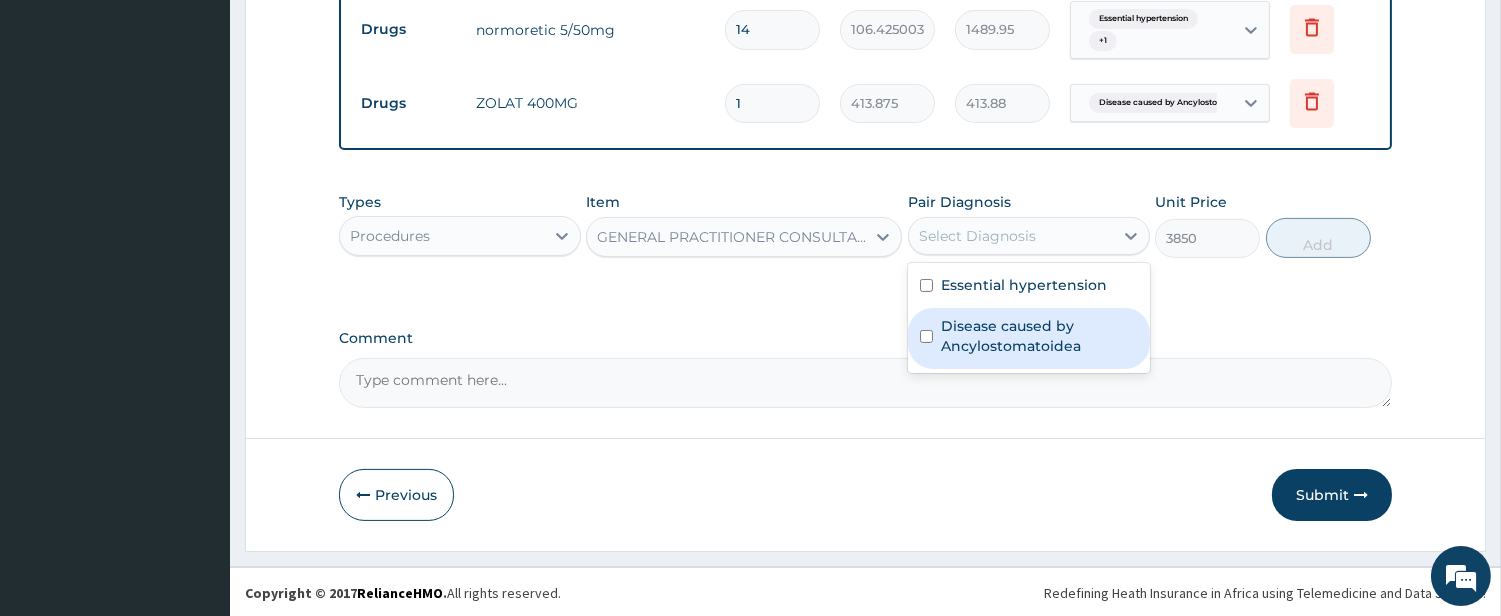 click on "Disease caused by Ancylostomatoidea" at bounding box center [1039, 336] 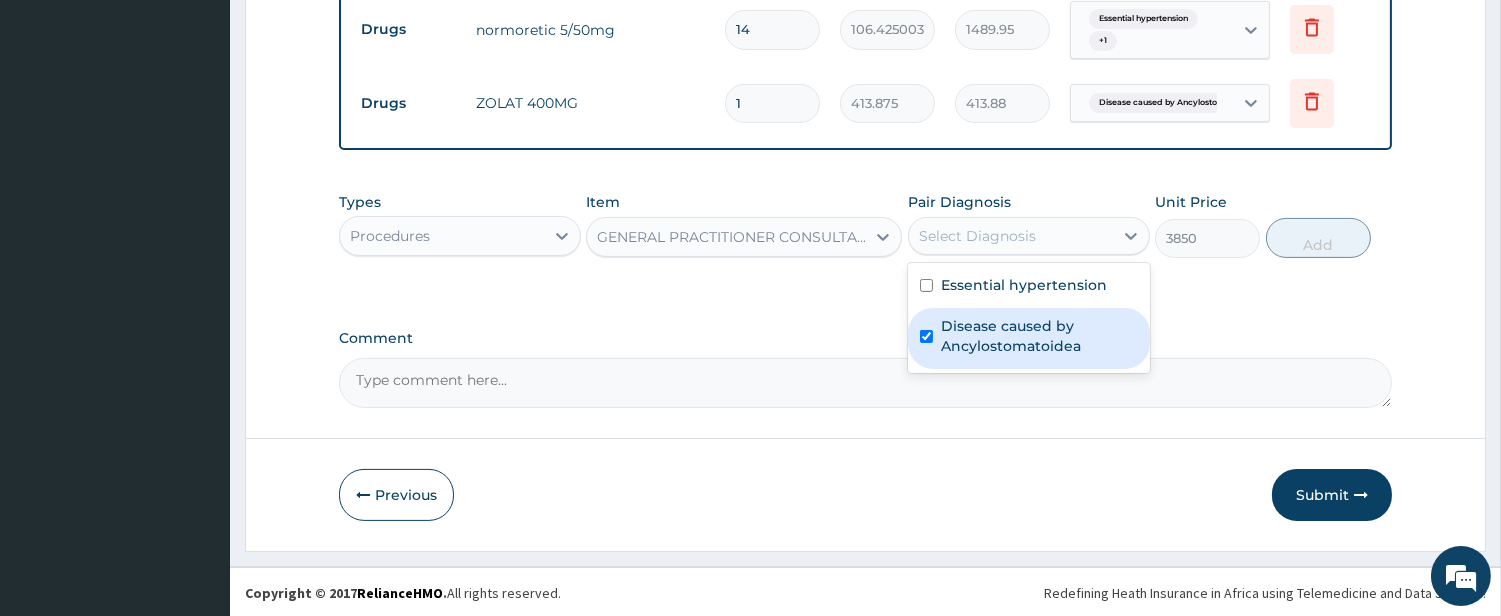 checkbox on "true" 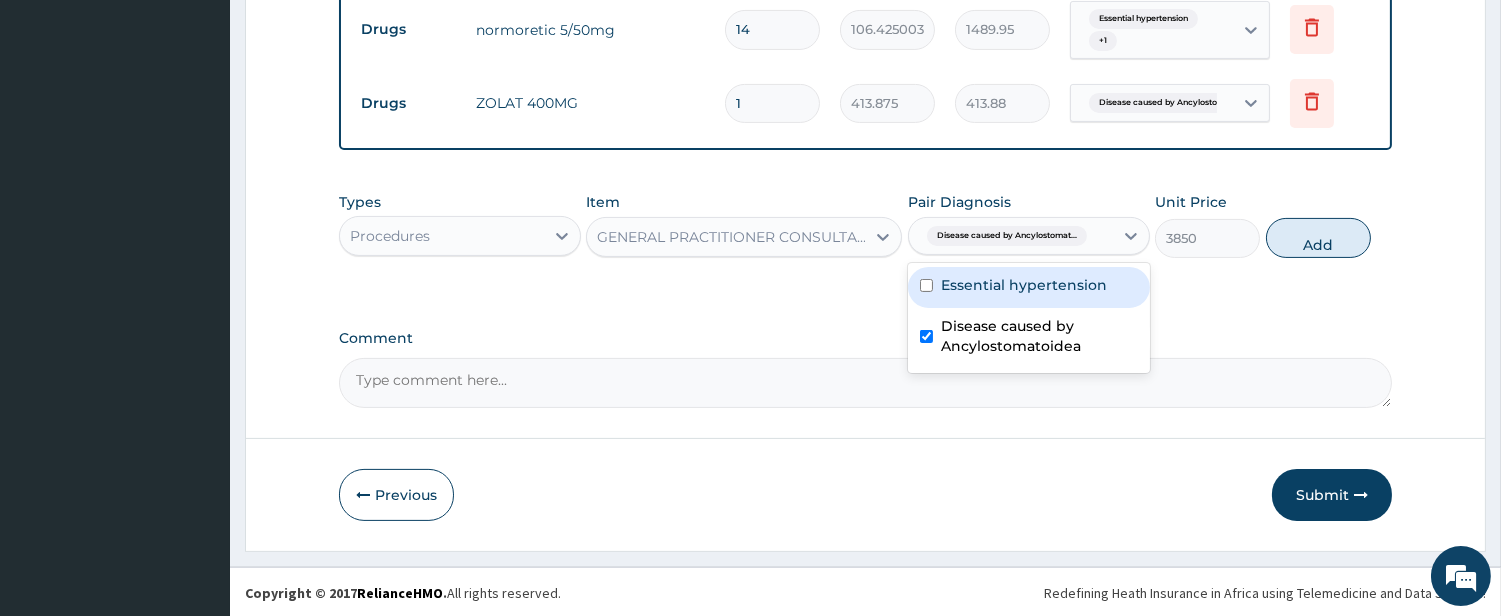 click on "Essential hypertension" at bounding box center [1024, 285] 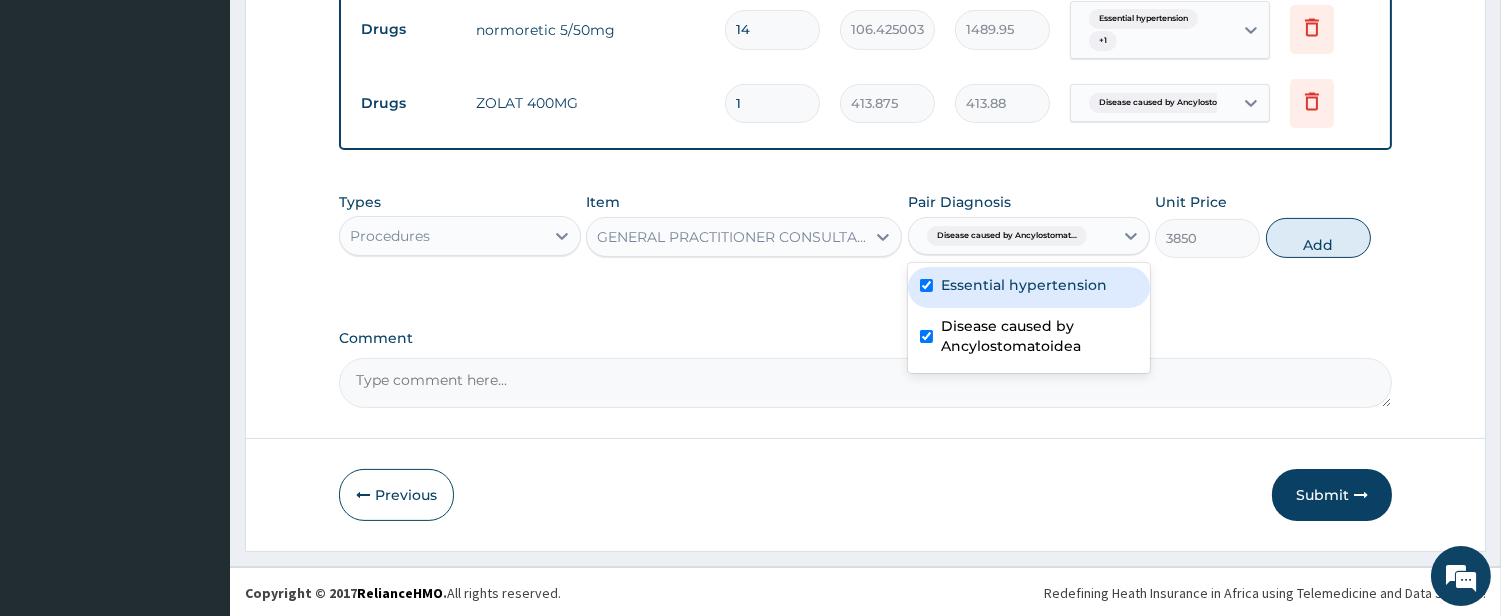 checkbox on "true" 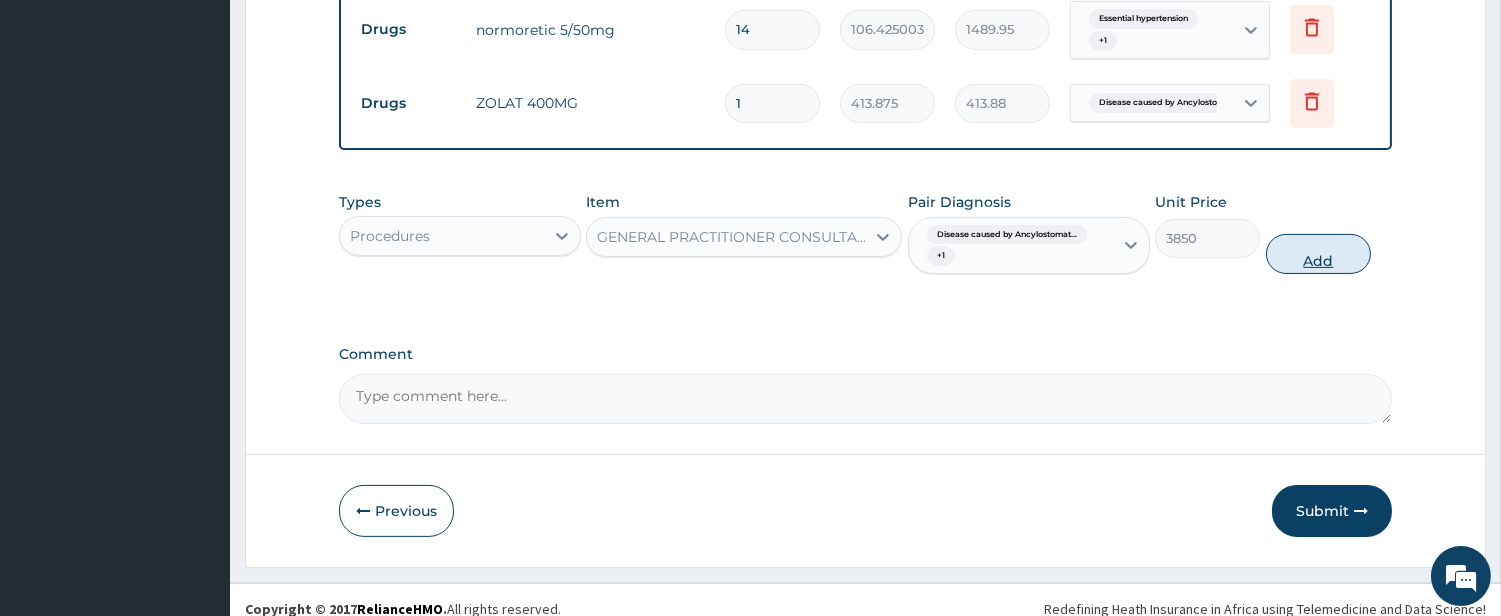 click on "Add" at bounding box center (1318, 254) 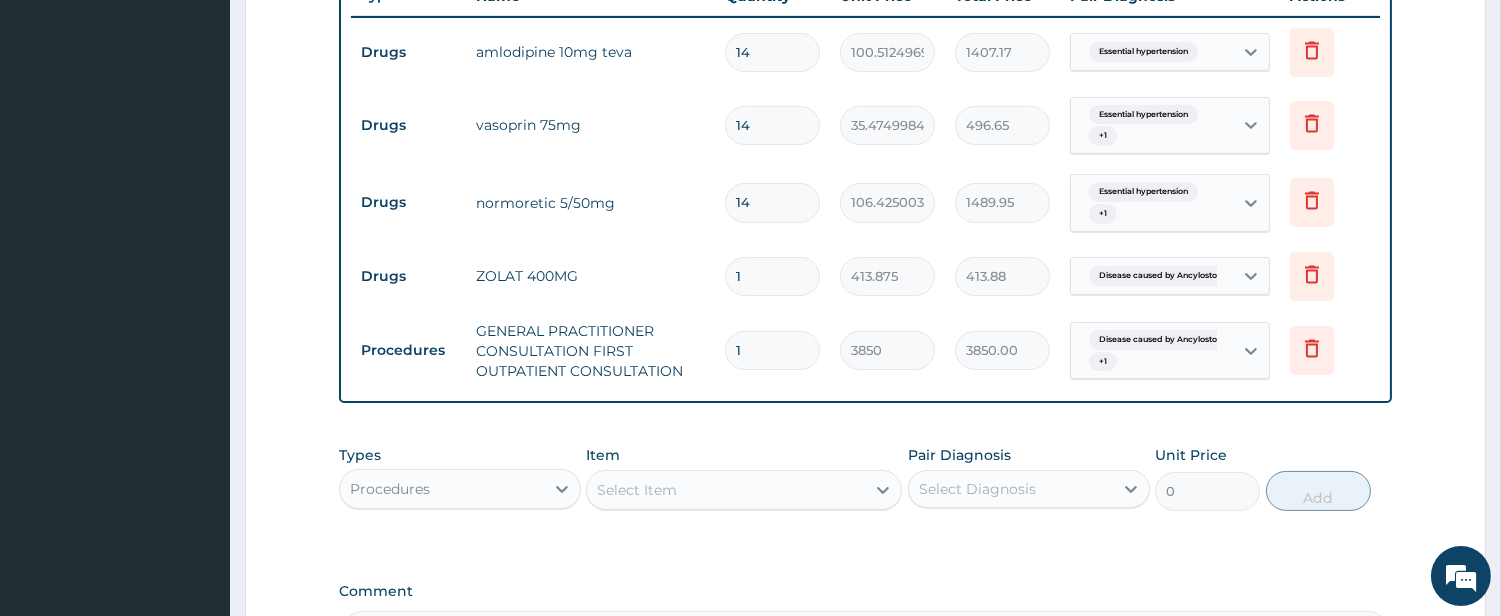 scroll, scrollTop: 767, scrollLeft: 0, axis: vertical 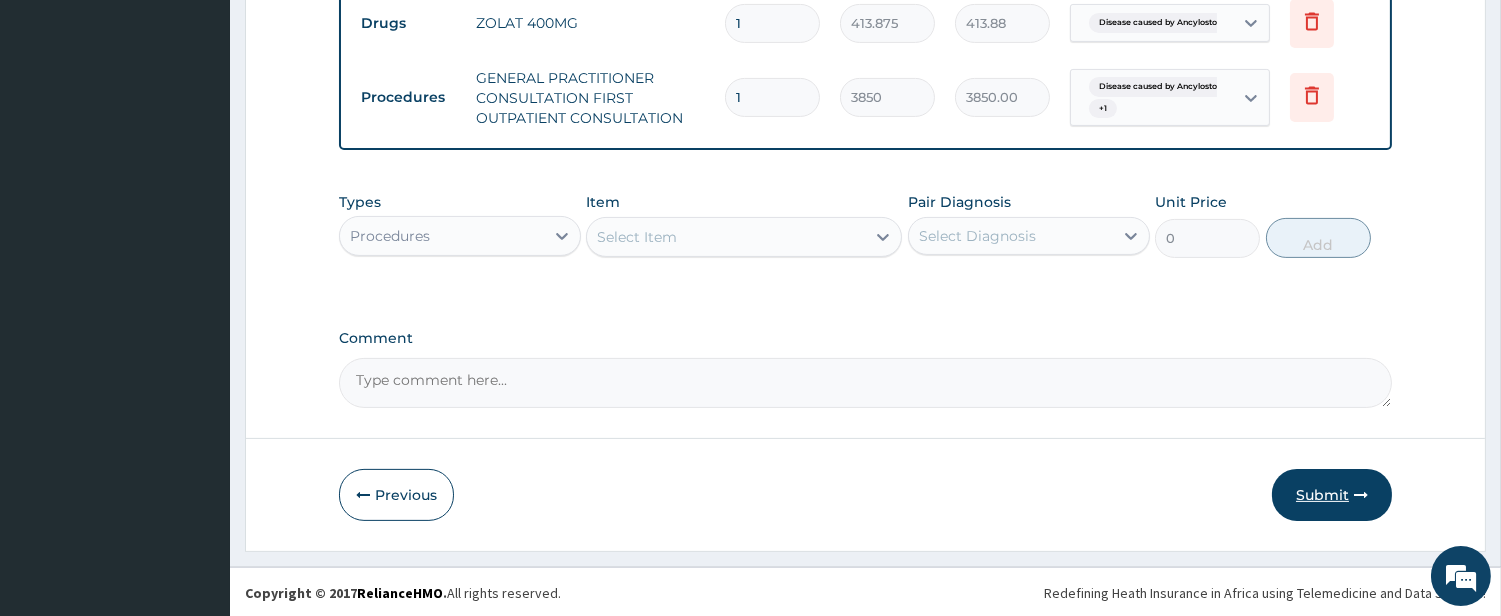 click on "Submit" at bounding box center (1332, 495) 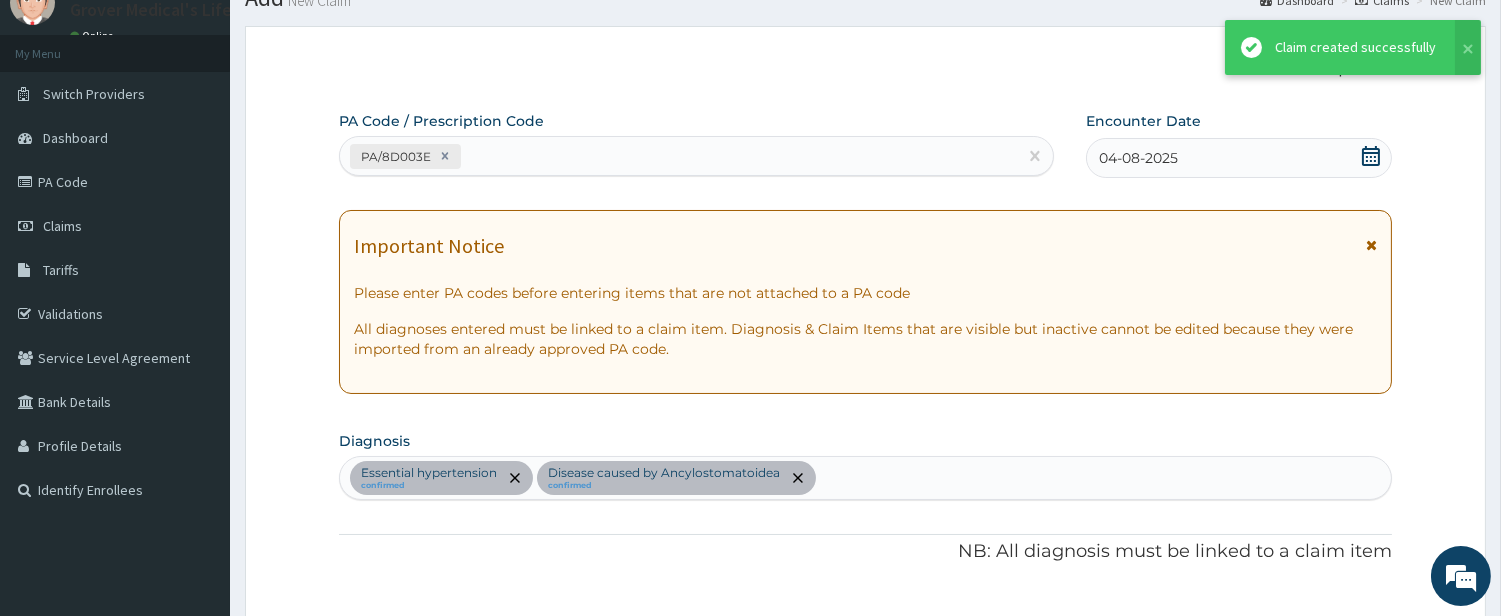 scroll, scrollTop: 1033, scrollLeft: 0, axis: vertical 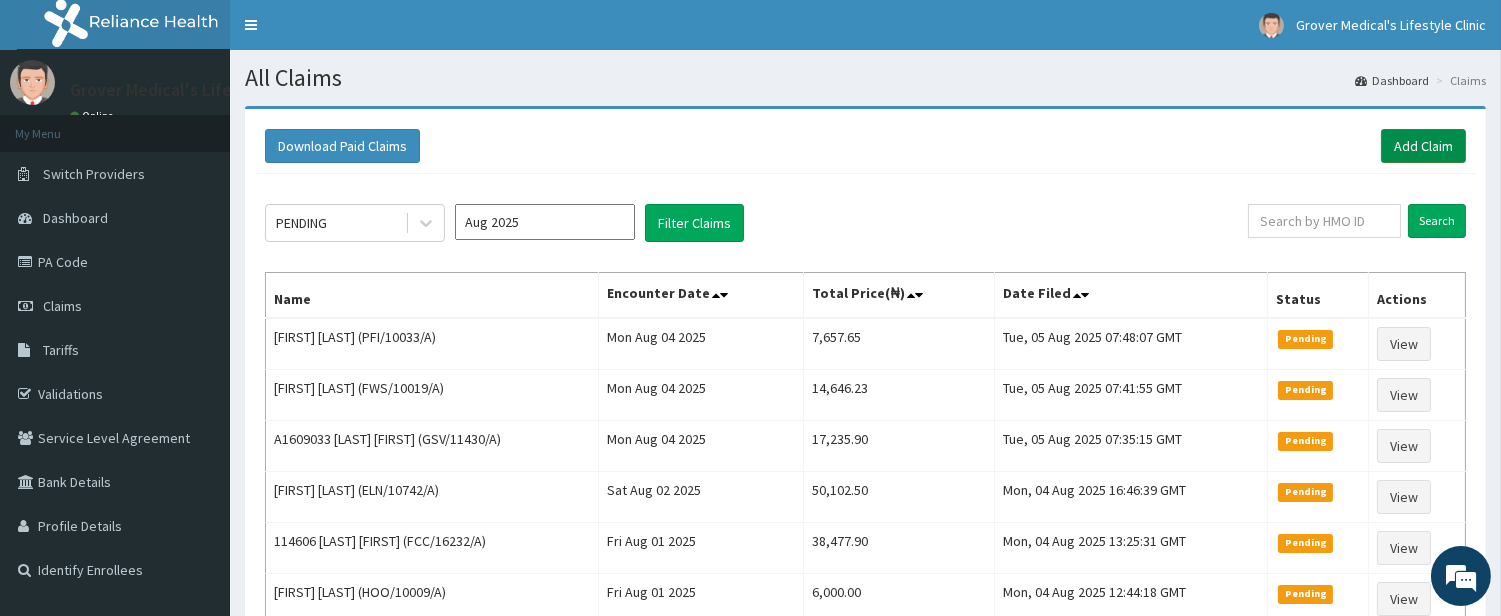 click on "Add Claim" at bounding box center (1423, 146) 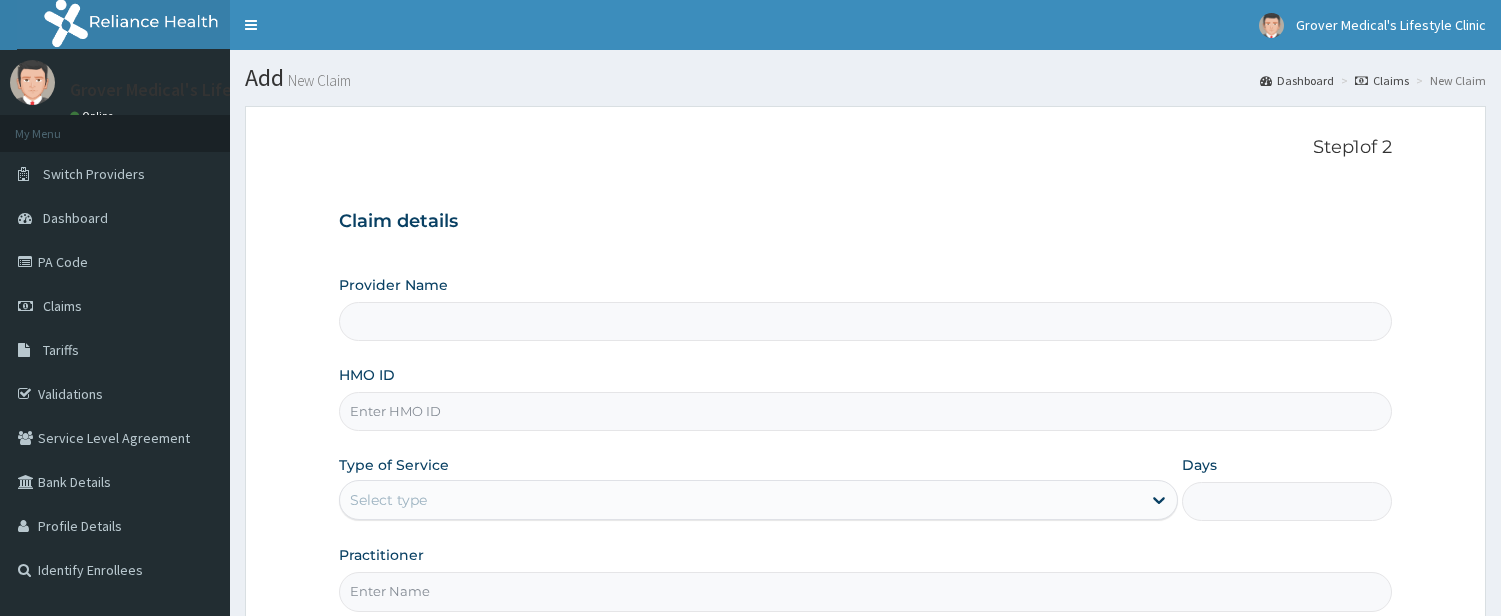 scroll, scrollTop: 205, scrollLeft: 0, axis: vertical 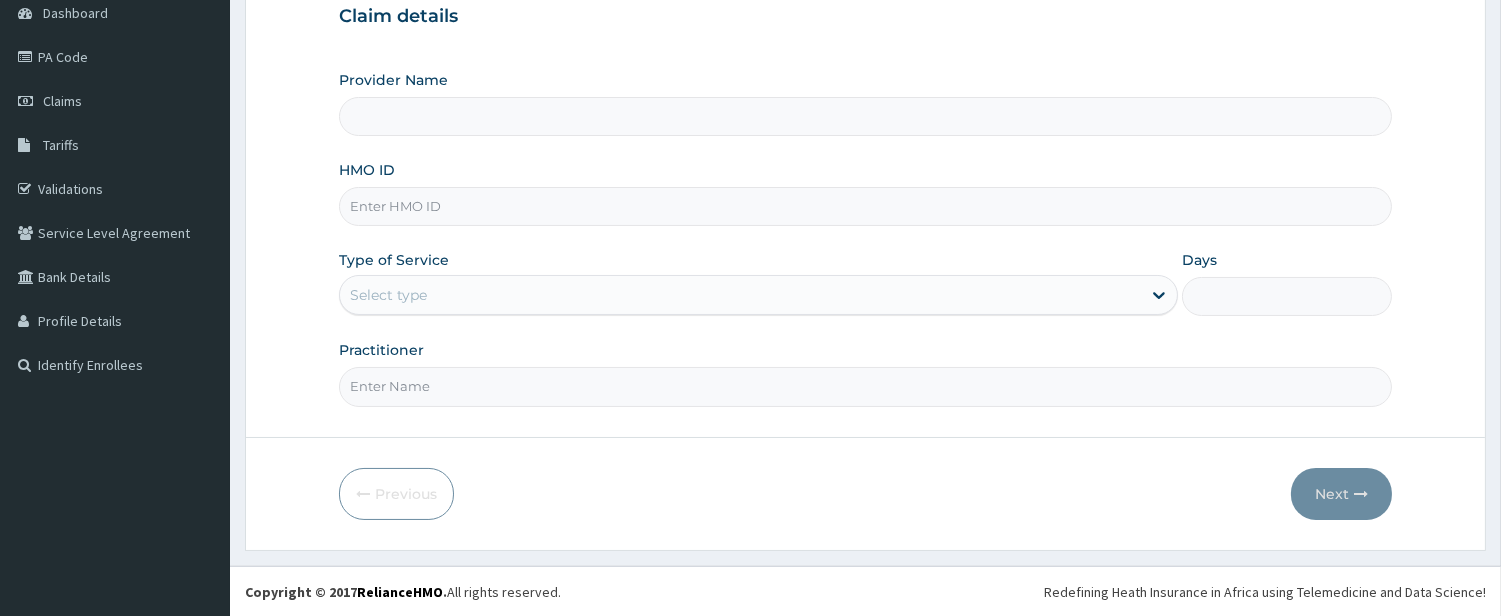 click on "HMO ID" at bounding box center [865, 206] 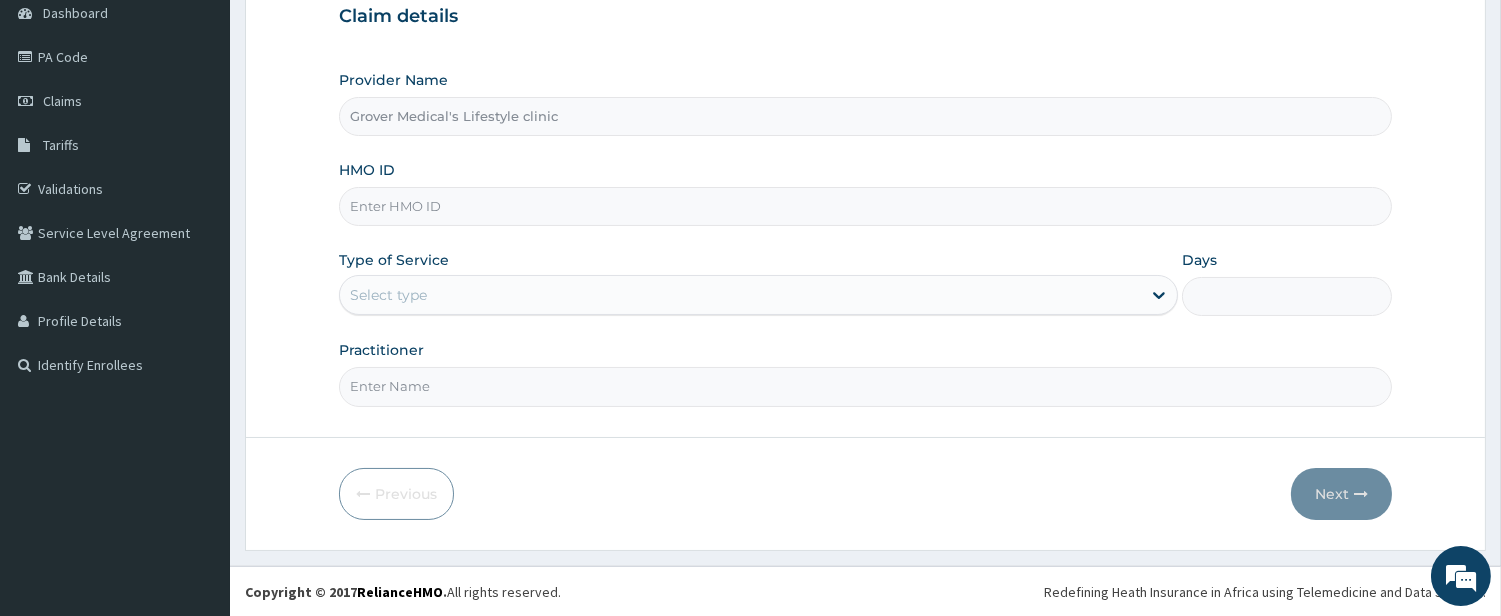 paste on "CNH/10001/A" 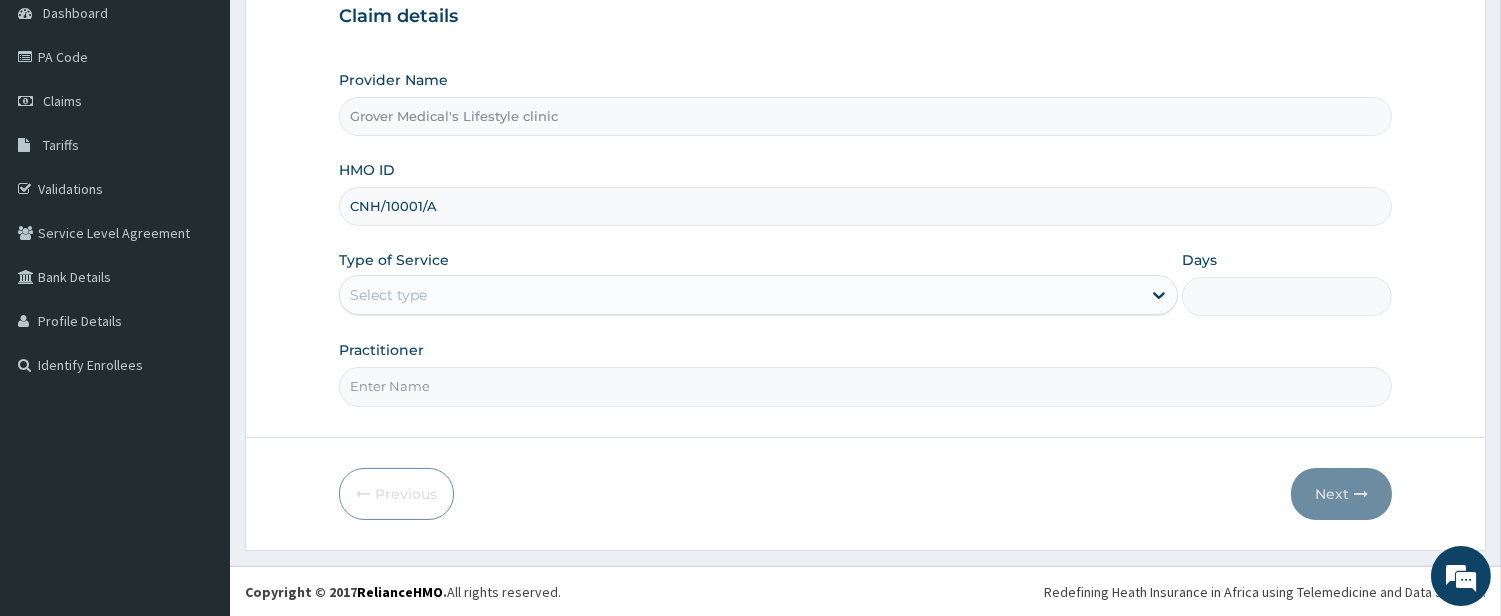 type on "CNH/10001/A" 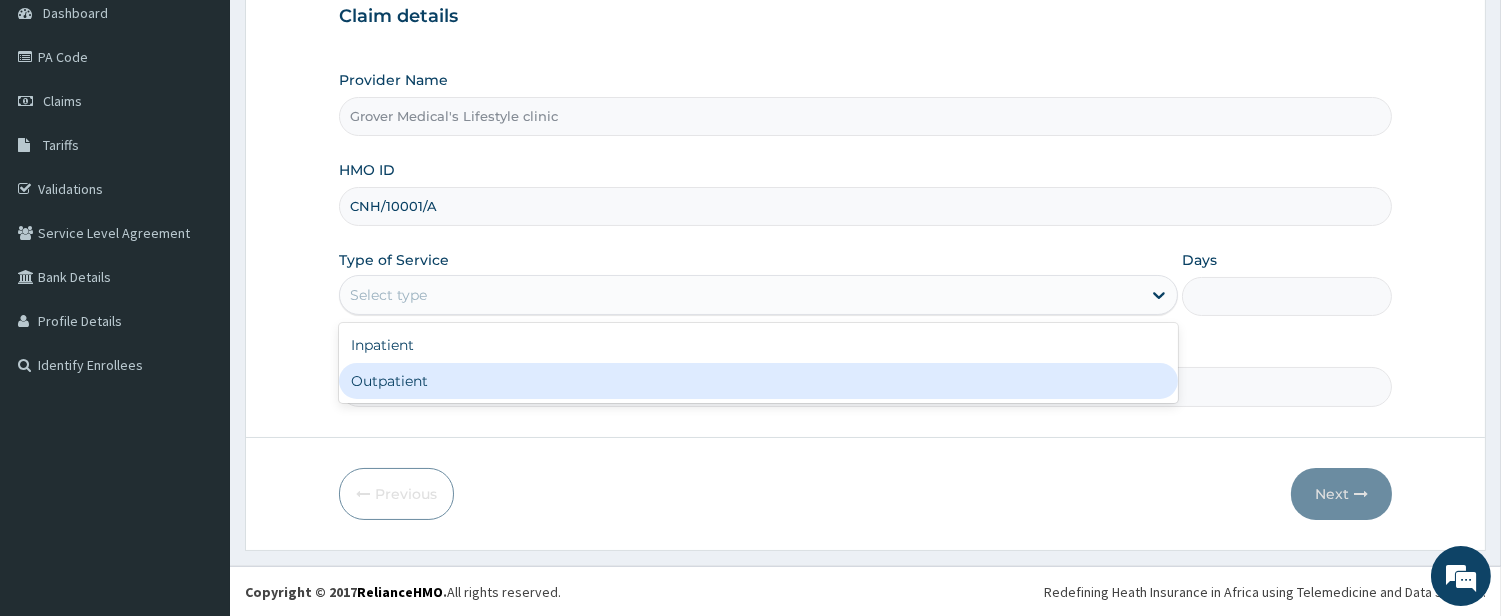 click on "Outpatient" at bounding box center (758, 381) 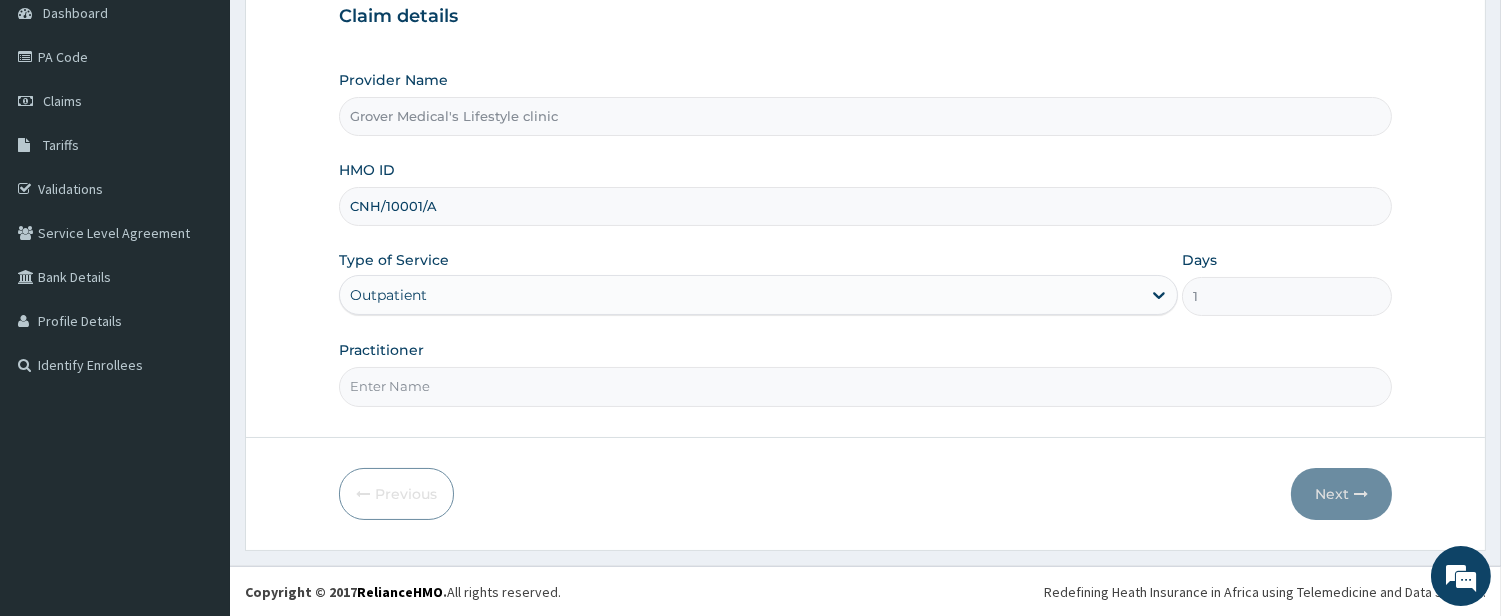 click on "Practitioner" at bounding box center [865, 386] 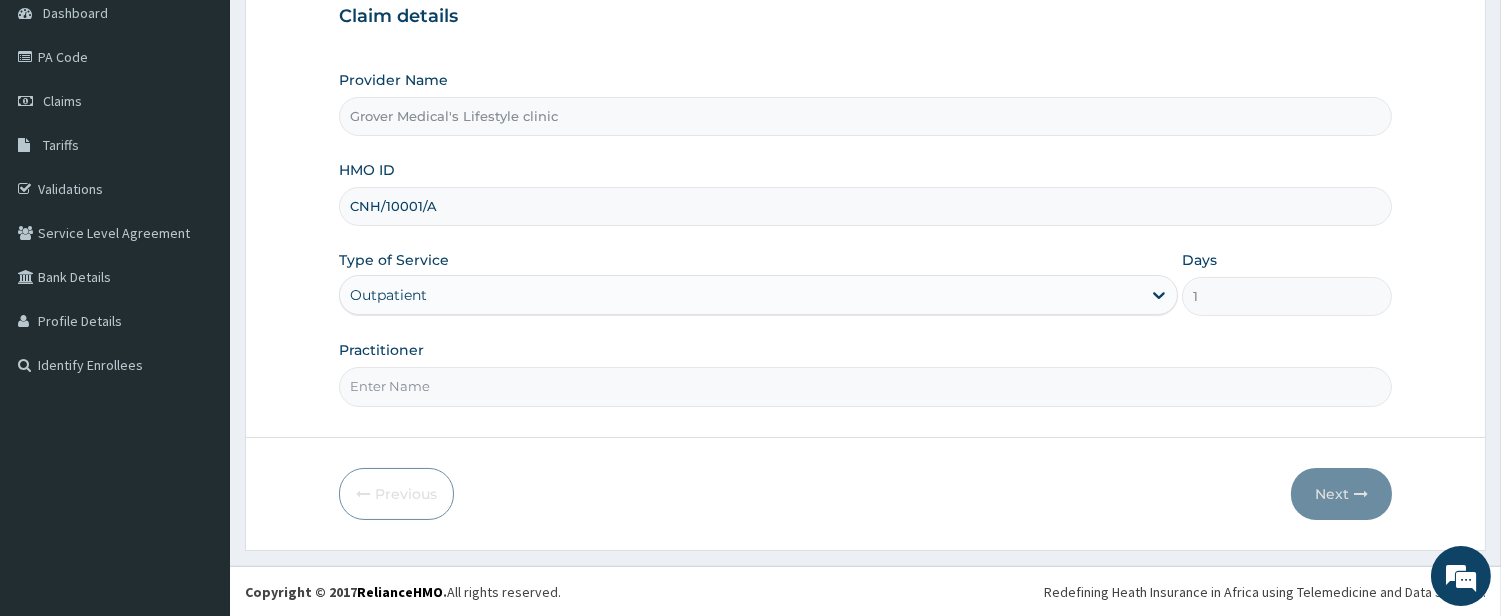 type on "DR [LAST]" 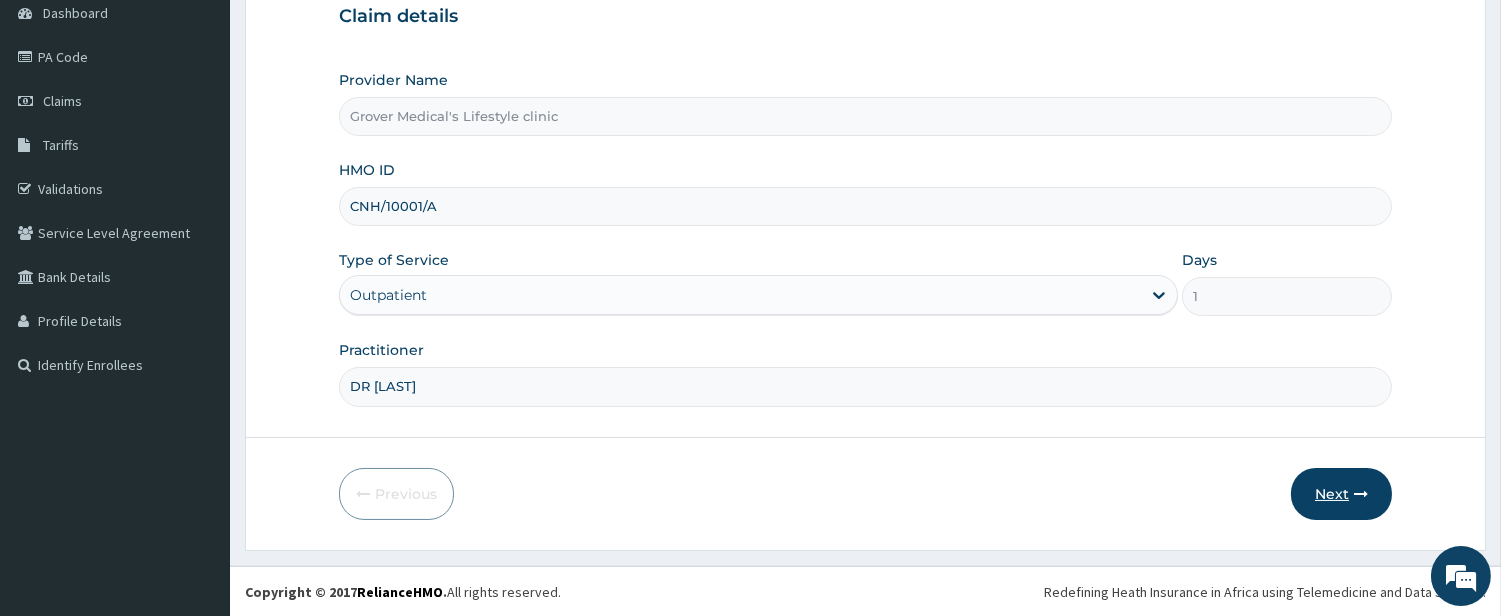 click on "Next" at bounding box center [1341, 494] 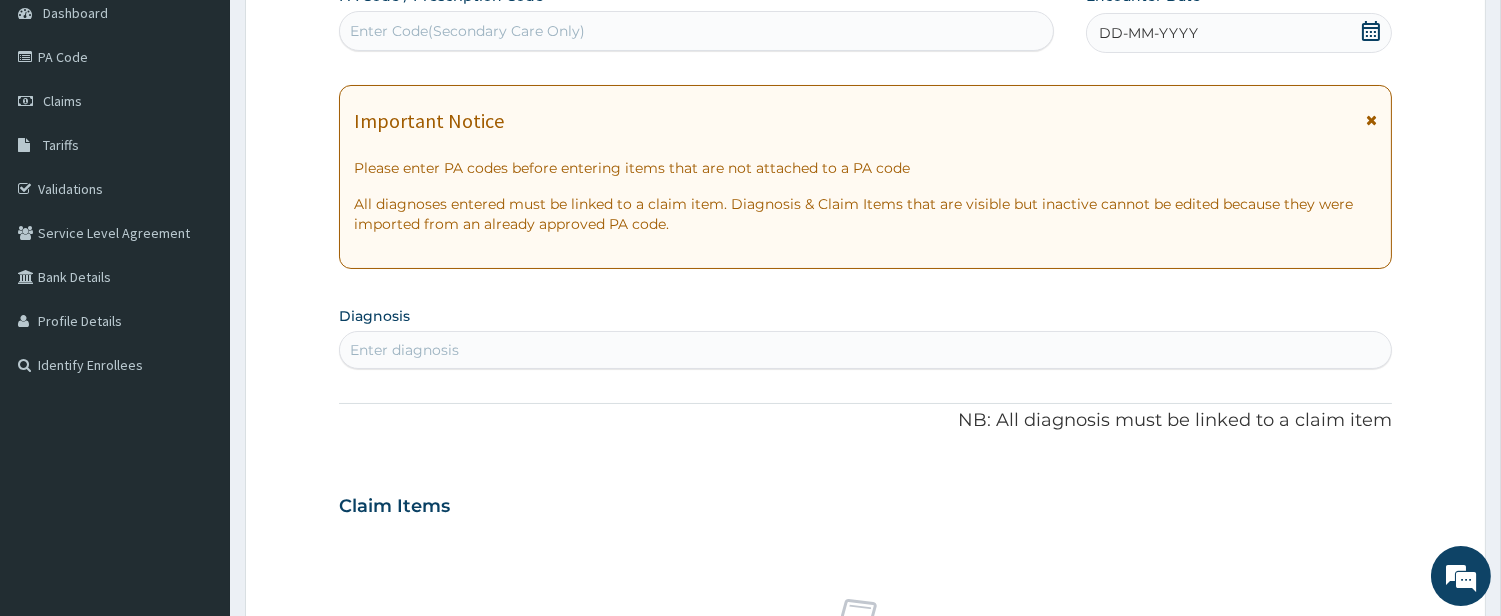 click on "Enter diagnosis" at bounding box center [865, 350] 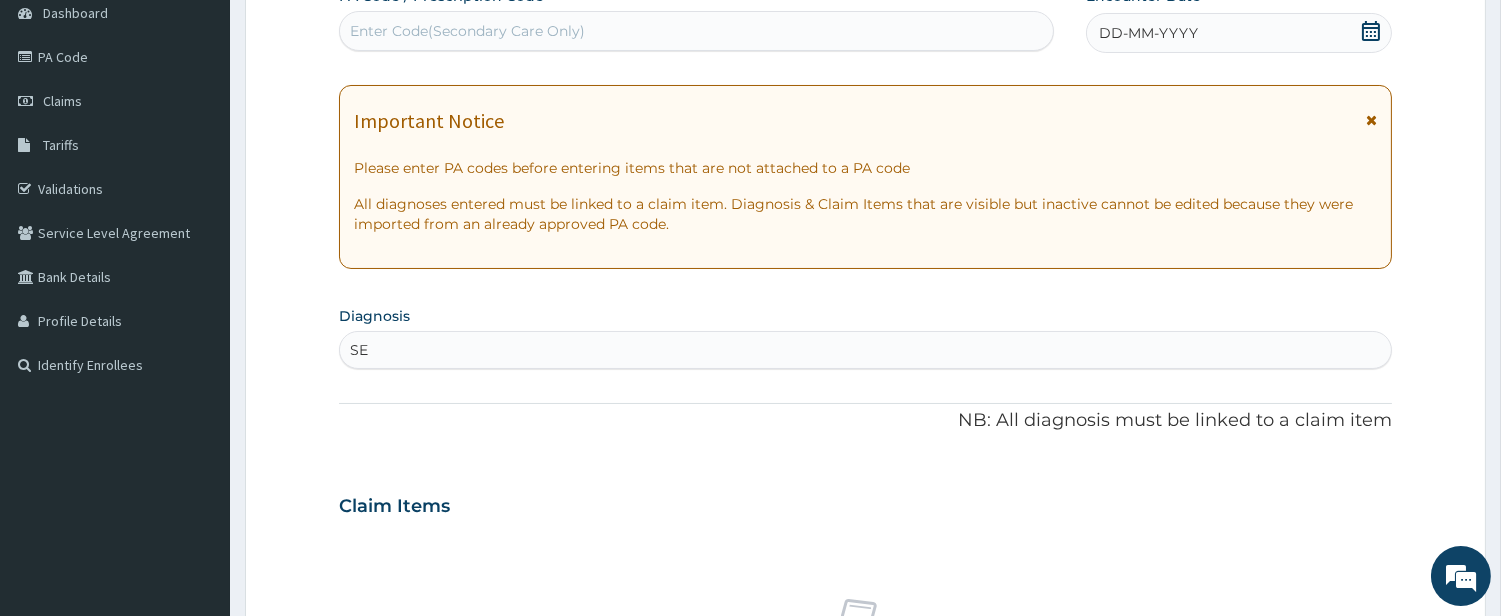 type on "SEP" 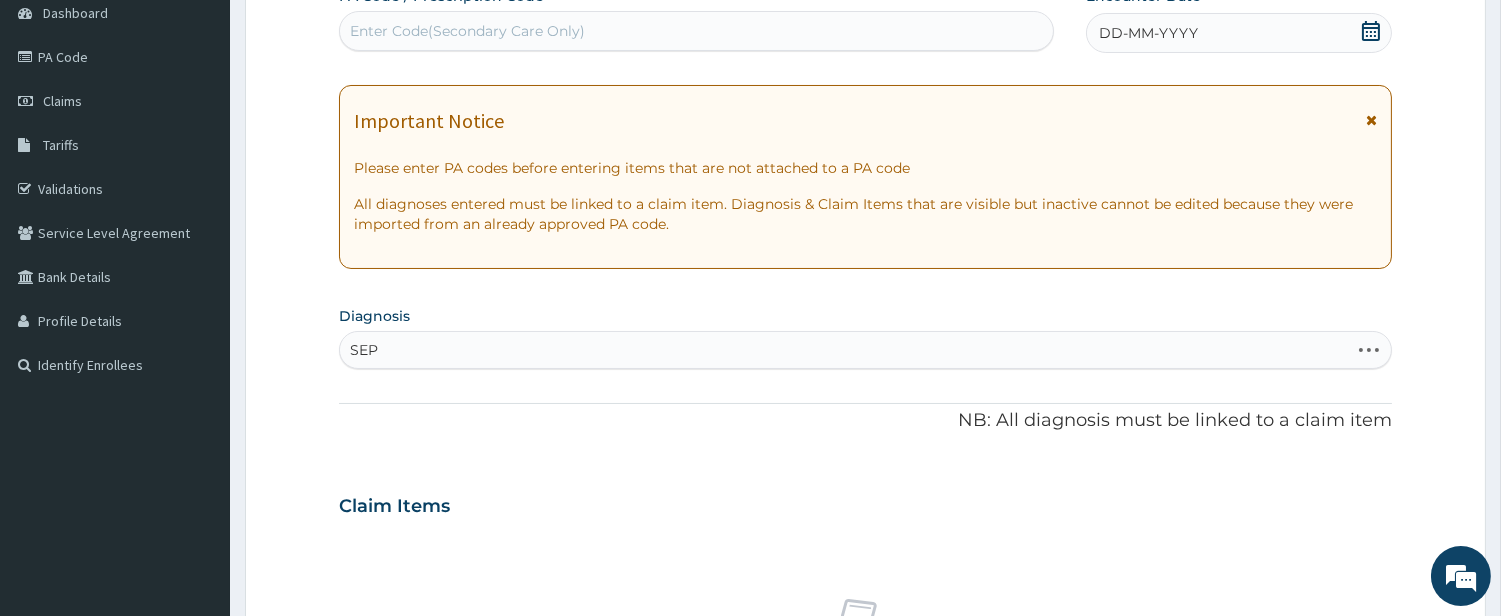 scroll, scrollTop: 0, scrollLeft: 0, axis: both 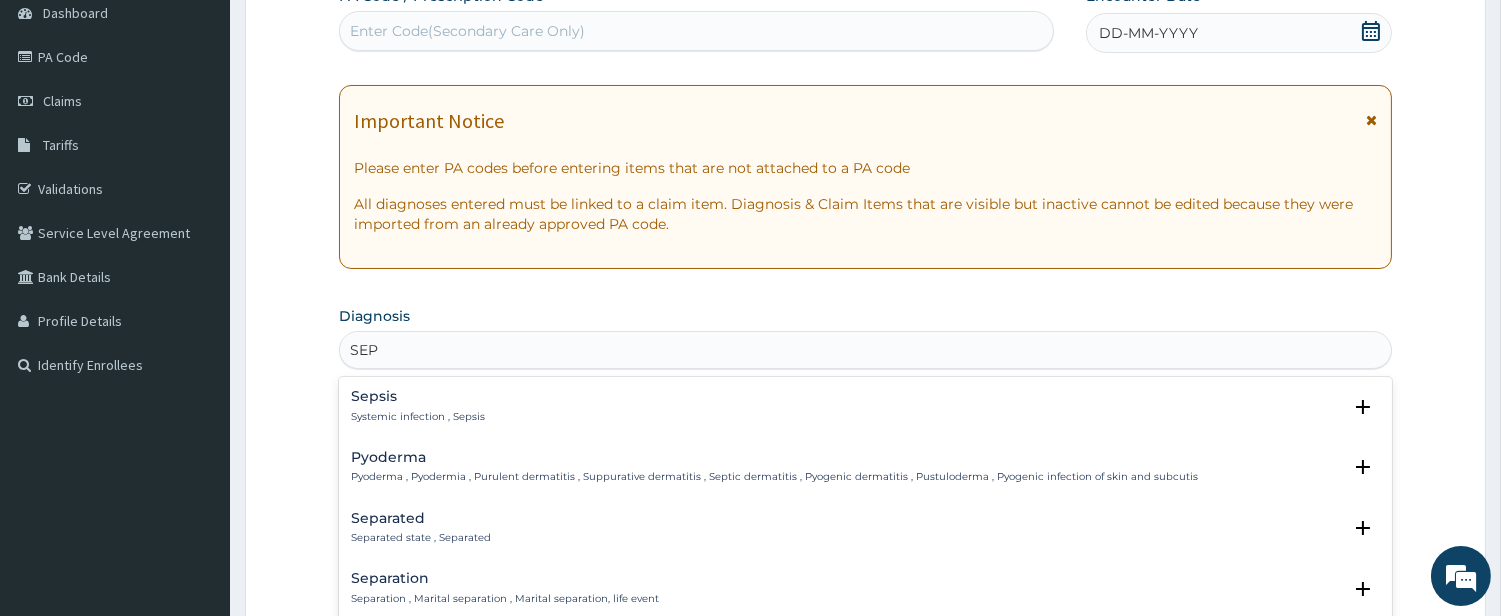 click on "Systemic infection , Sepsis" at bounding box center [418, 417] 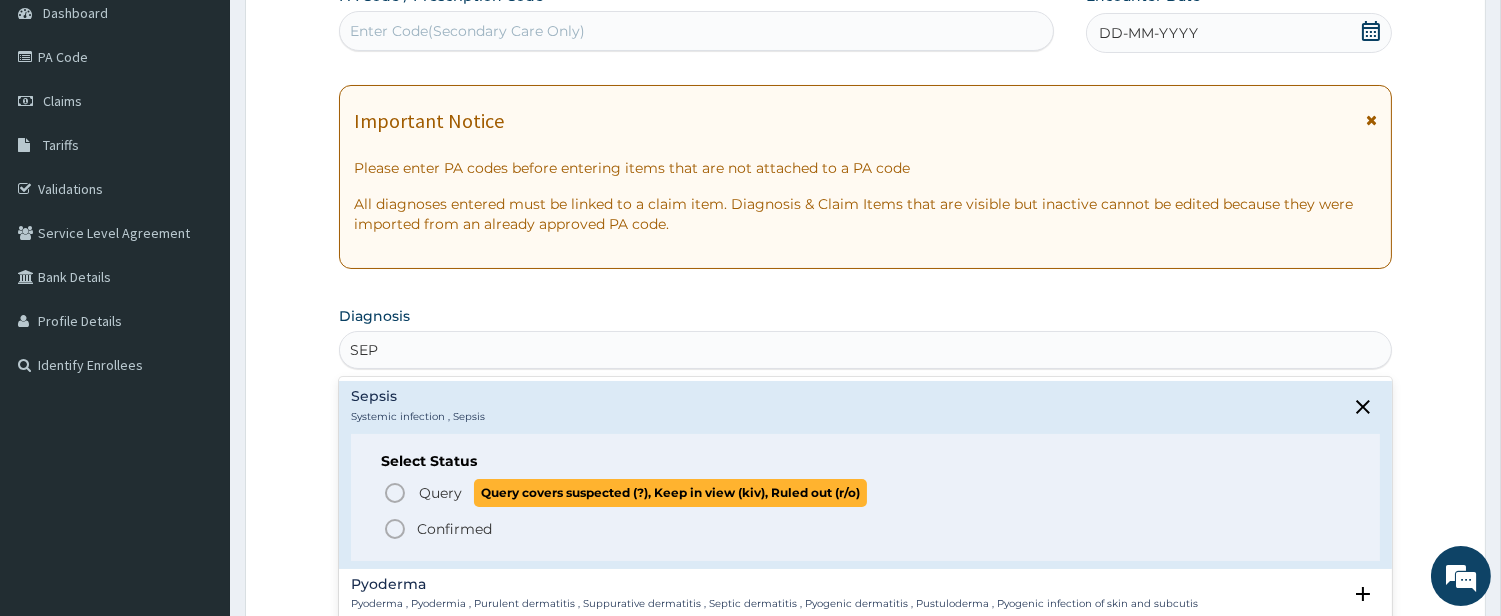 click 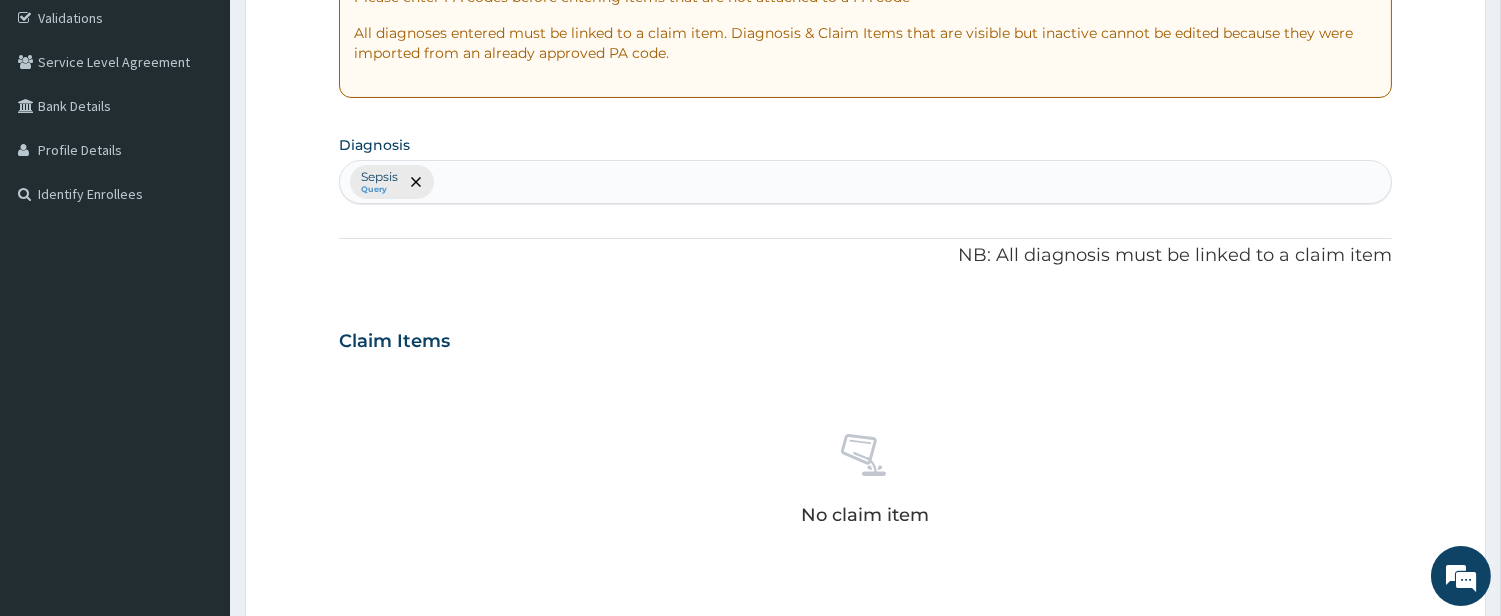 scroll, scrollTop: 391, scrollLeft: 0, axis: vertical 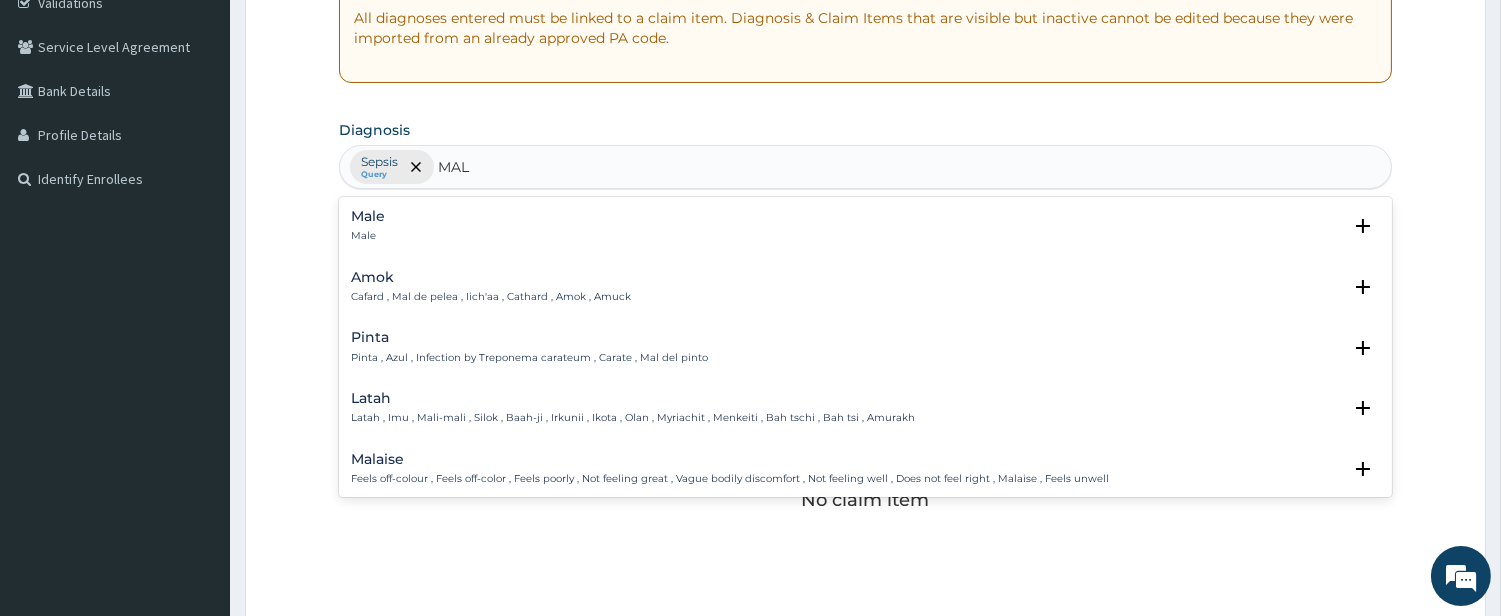 type on "MALA" 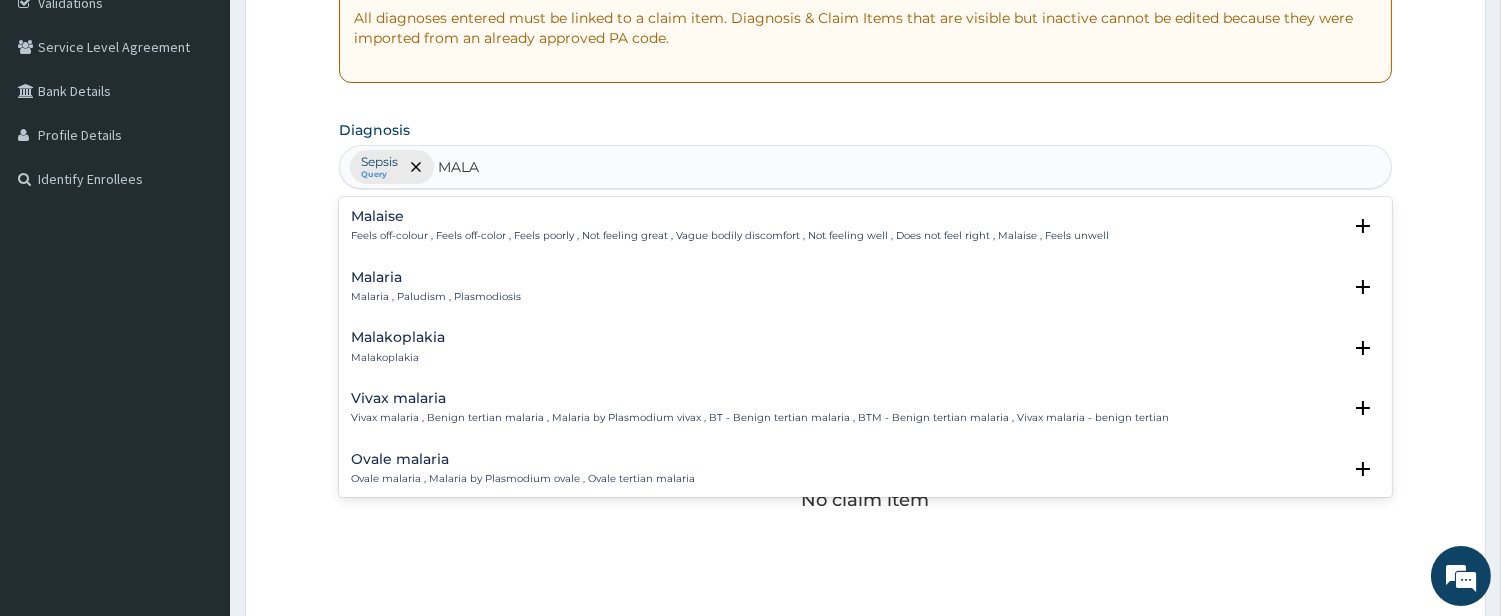 click on "Malaria , Paludism , Plasmodiosis" at bounding box center [436, 297] 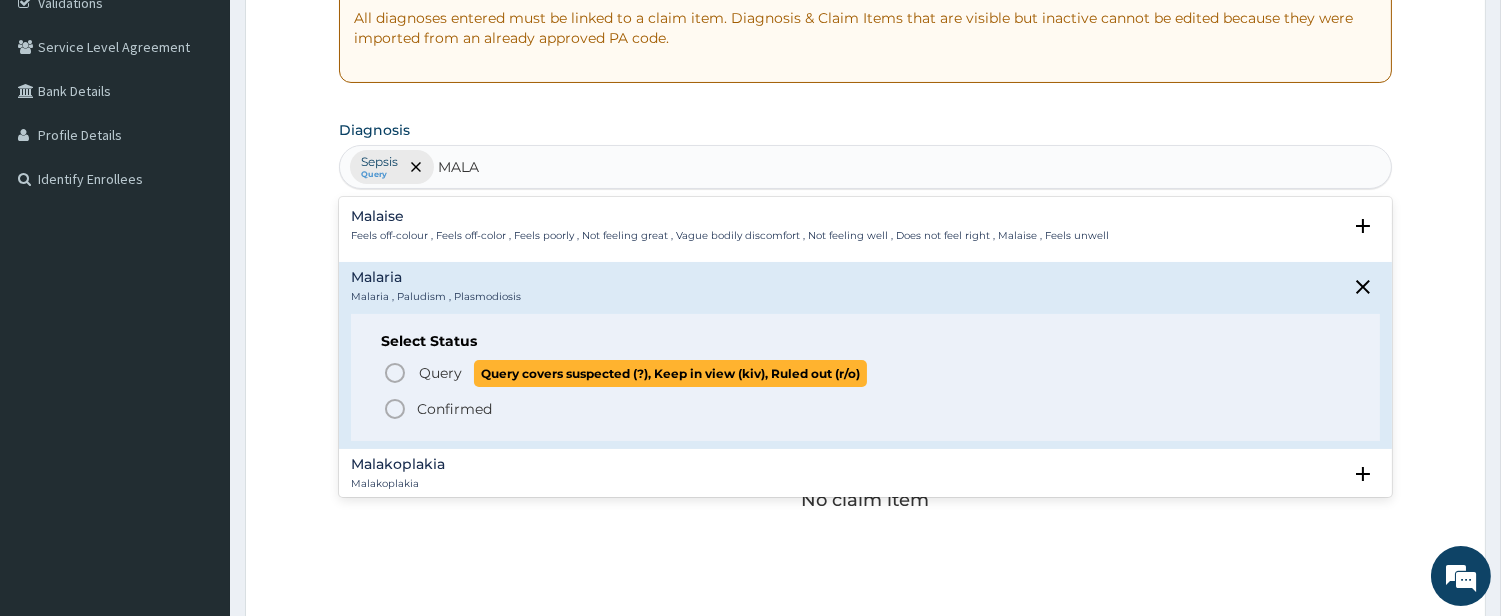 click on "Query" at bounding box center [440, 373] 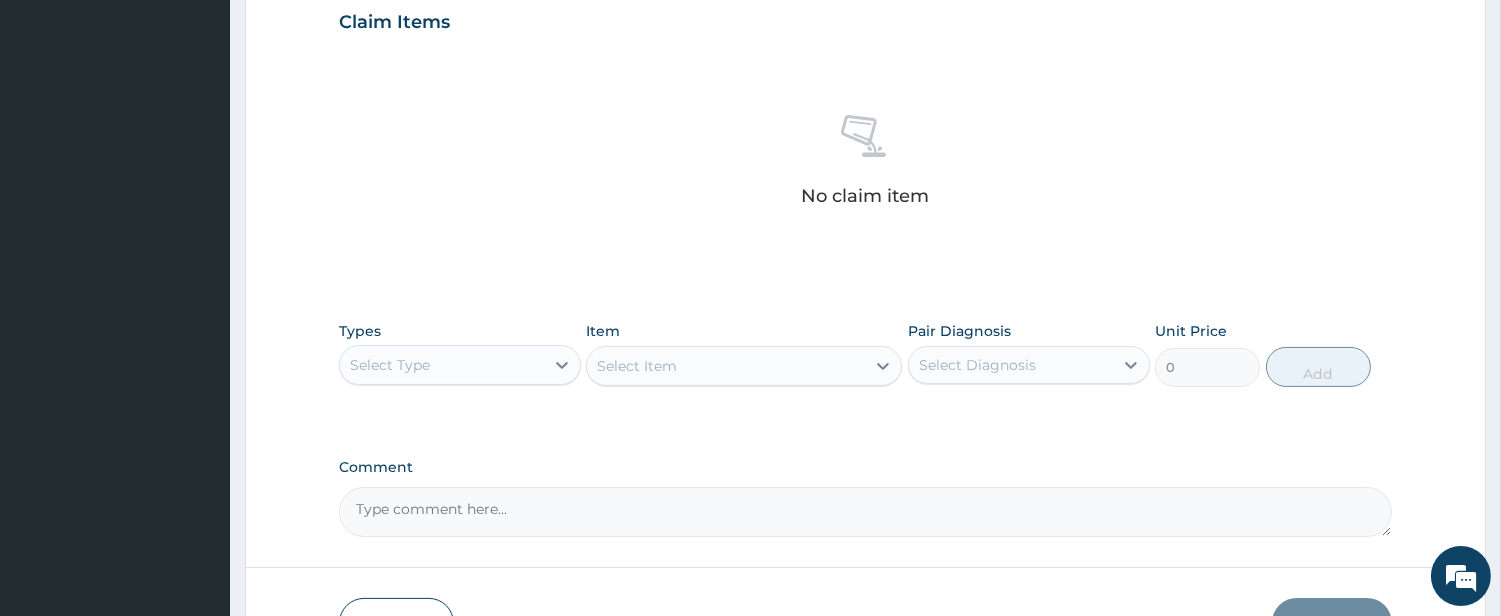 scroll, scrollTop: 825, scrollLeft: 0, axis: vertical 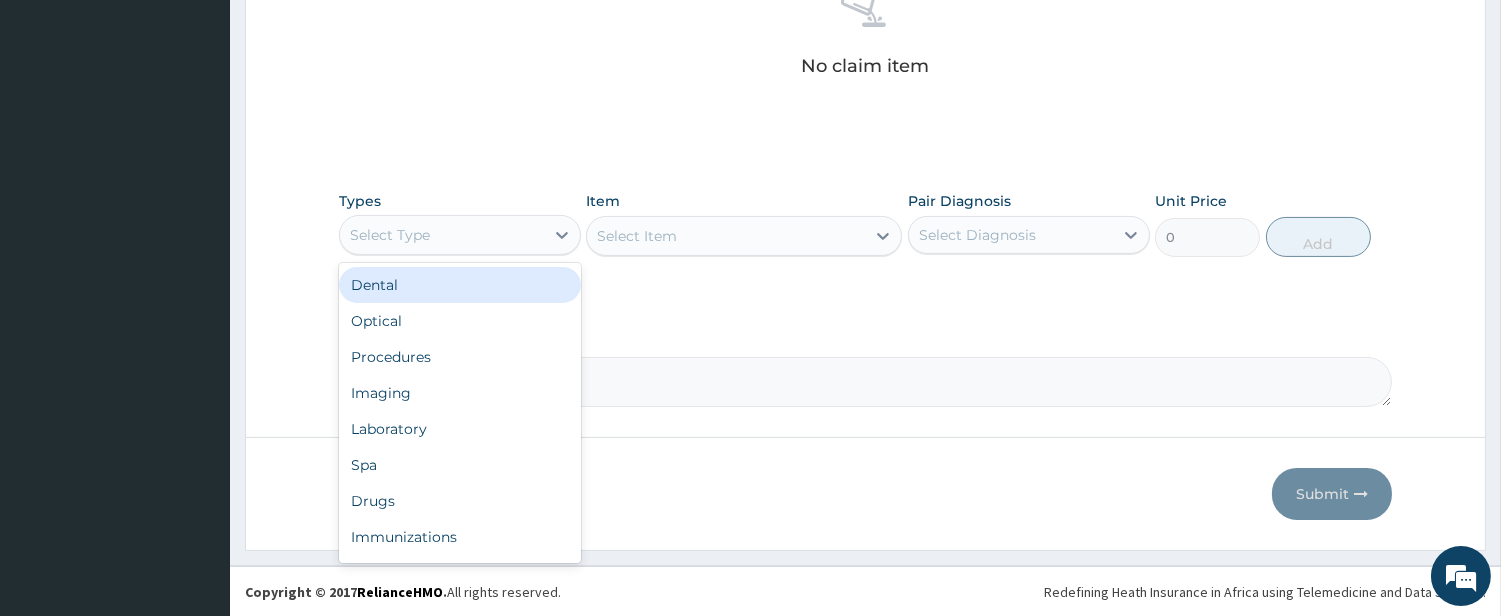 click on "Select Type" at bounding box center (442, 235) 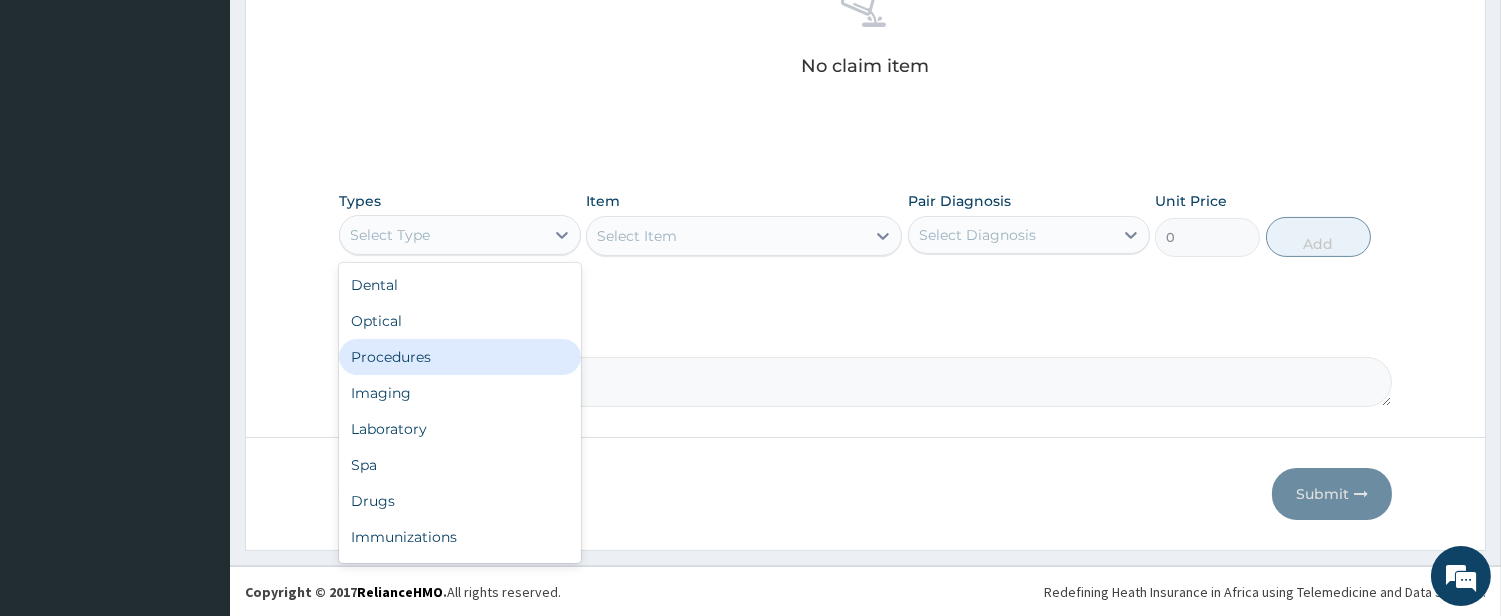 click on "Procedures" at bounding box center [460, 357] 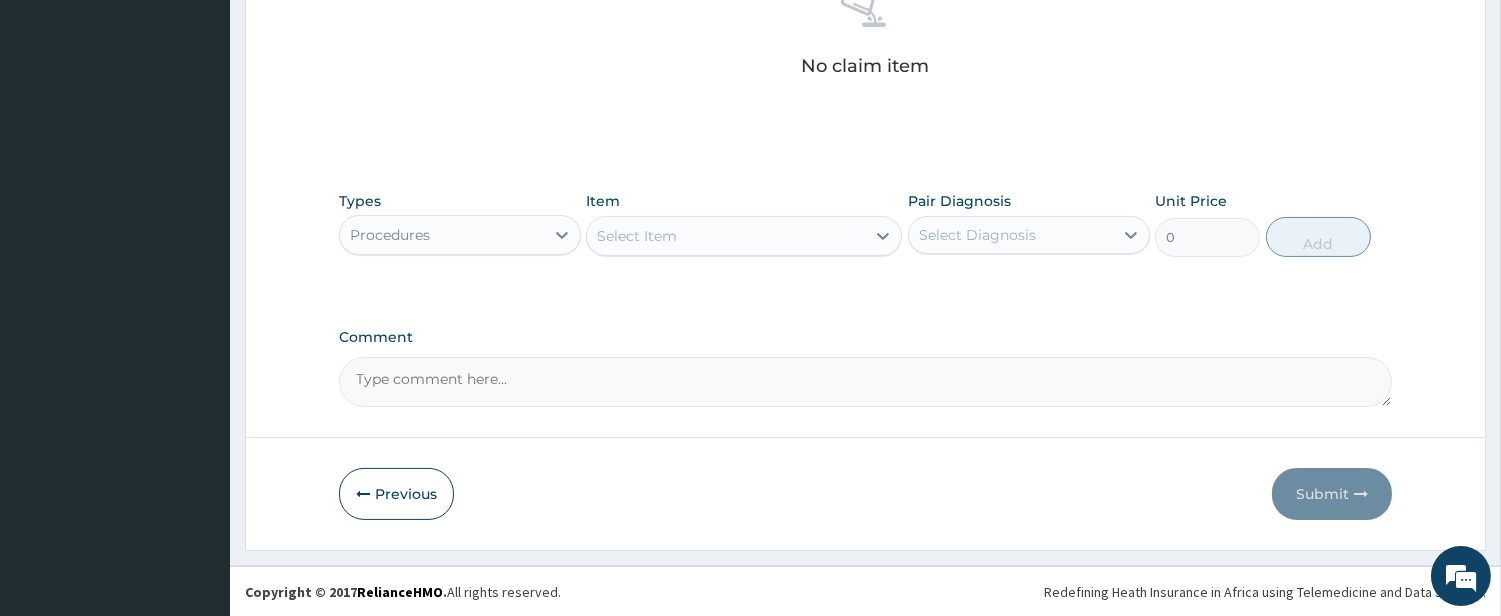 click on "Select Item" at bounding box center (726, 236) 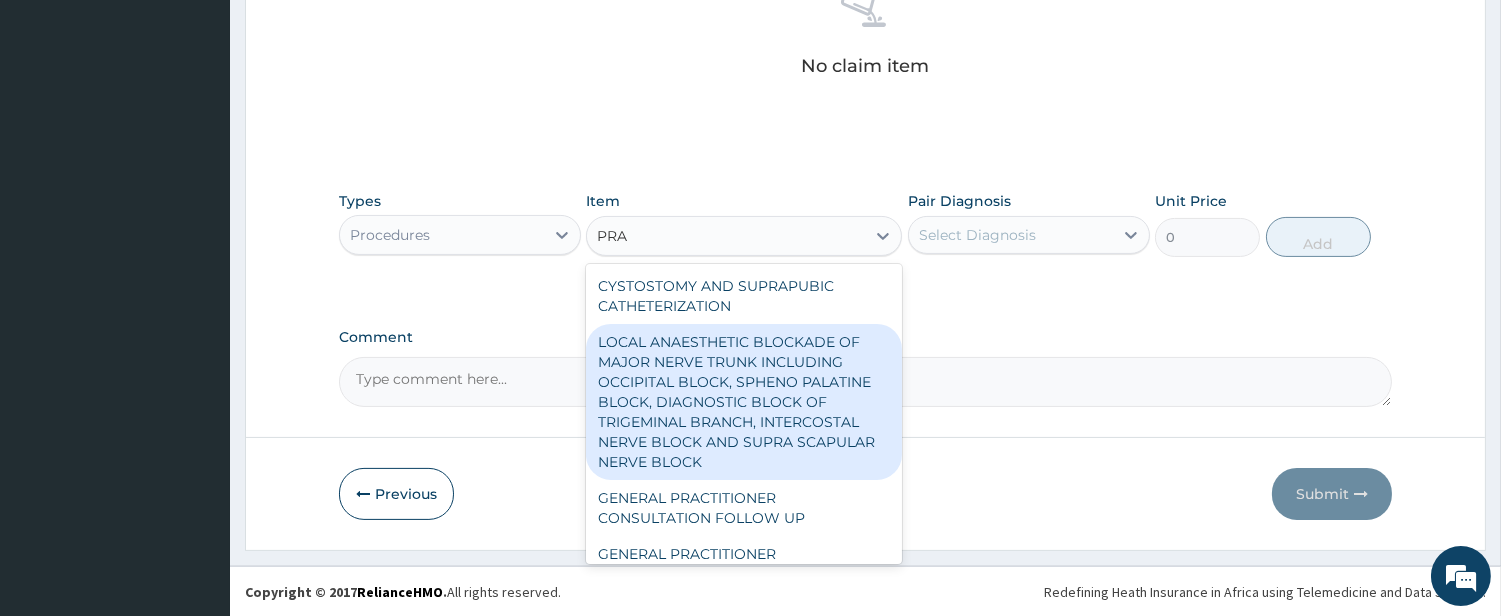 type on "PRAC" 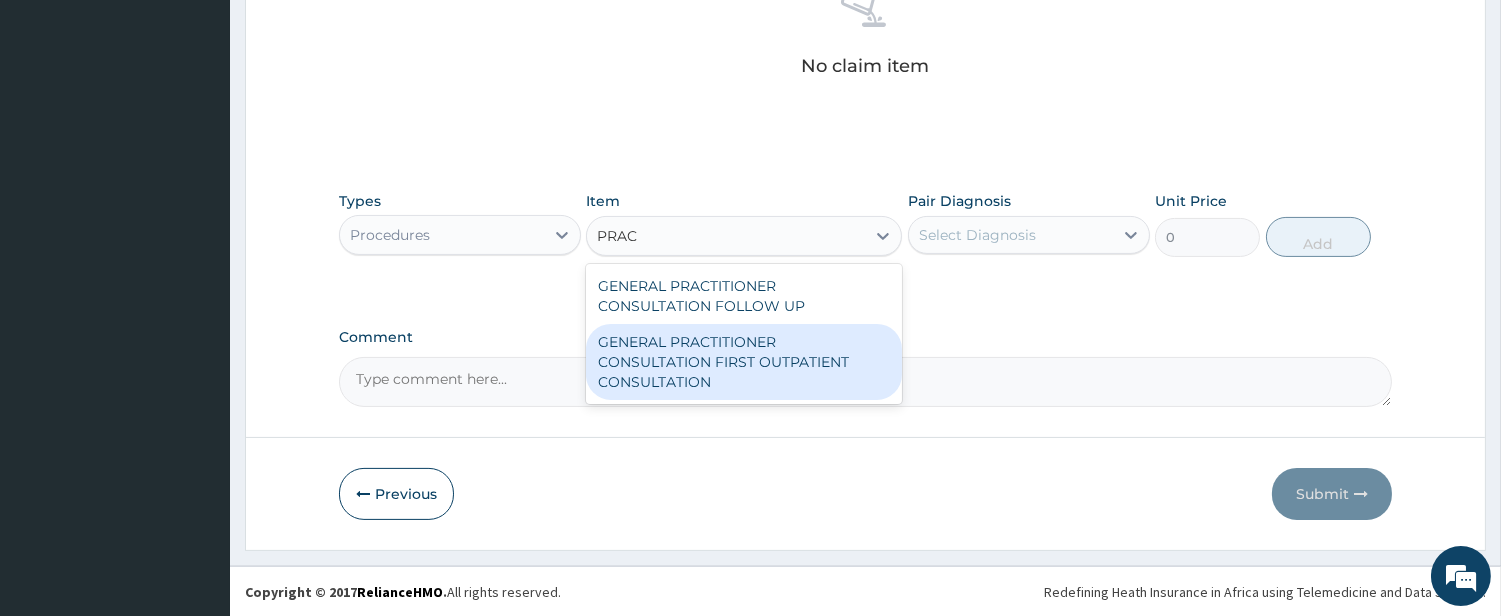 click on "GENERAL PRACTITIONER CONSULTATION FIRST OUTPATIENT CONSULTATION" at bounding box center [744, 362] 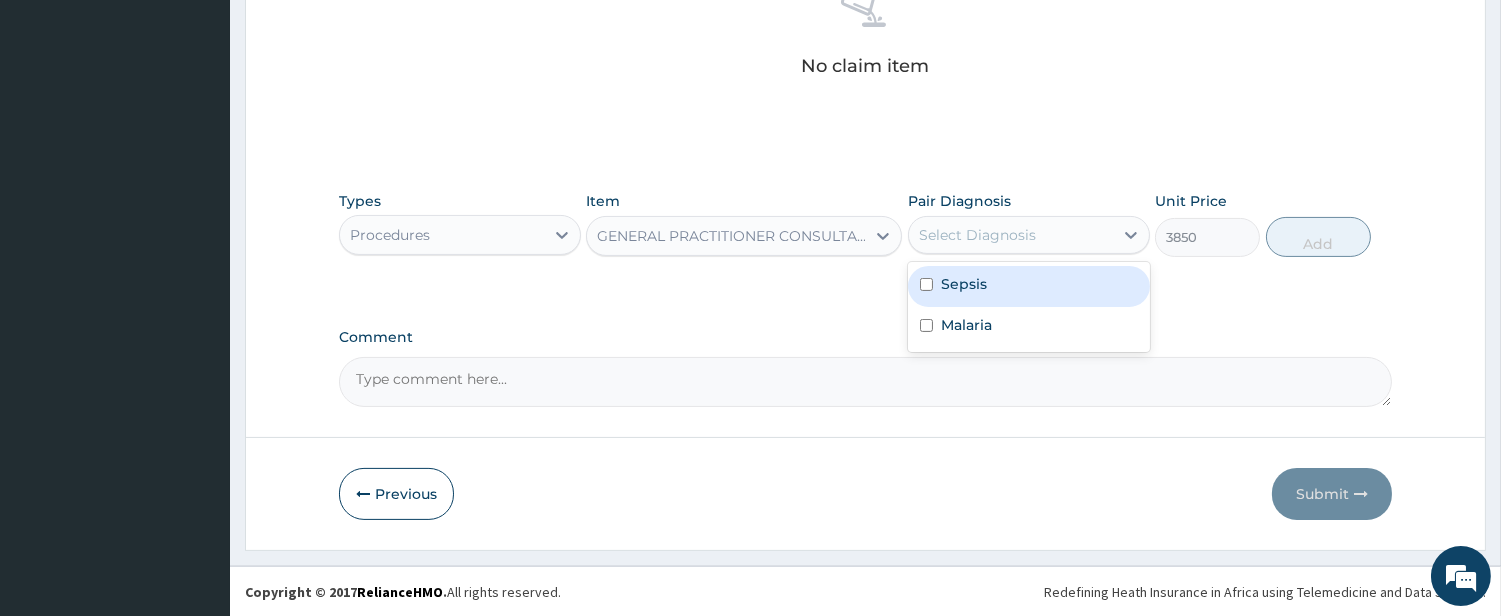 click on "Select Diagnosis" at bounding box center [1029, 235] 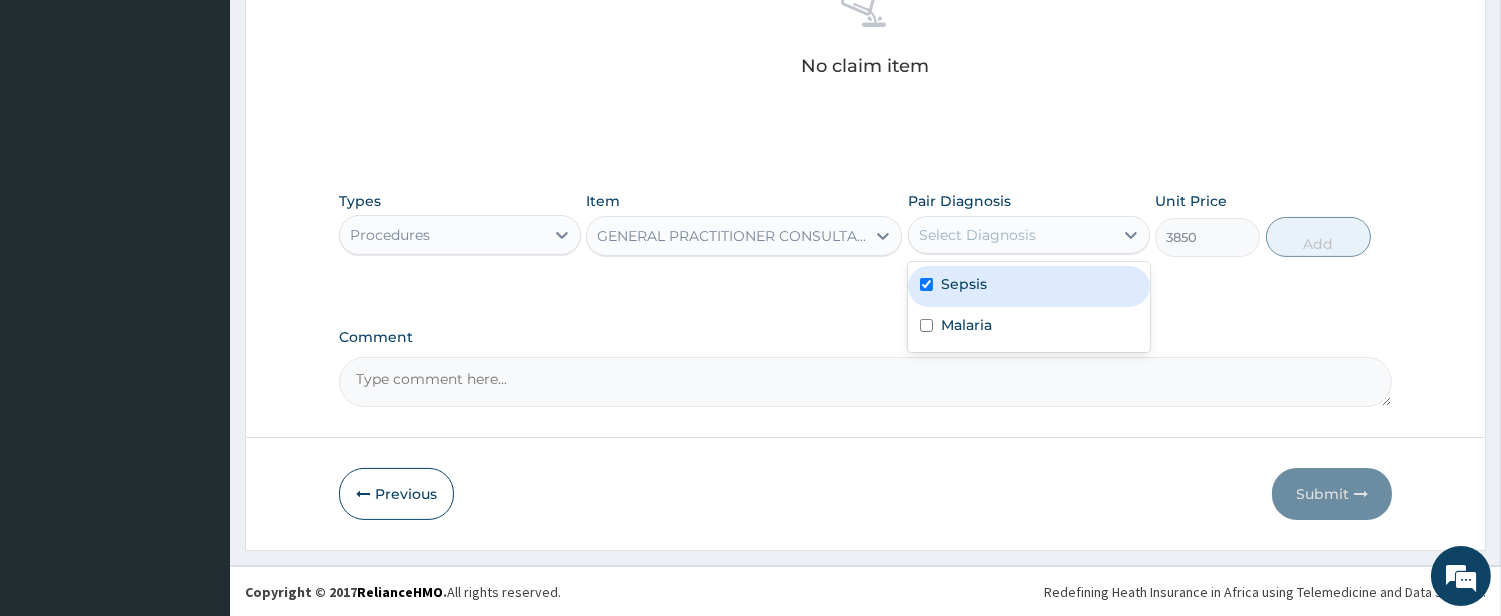checkbox on "true" 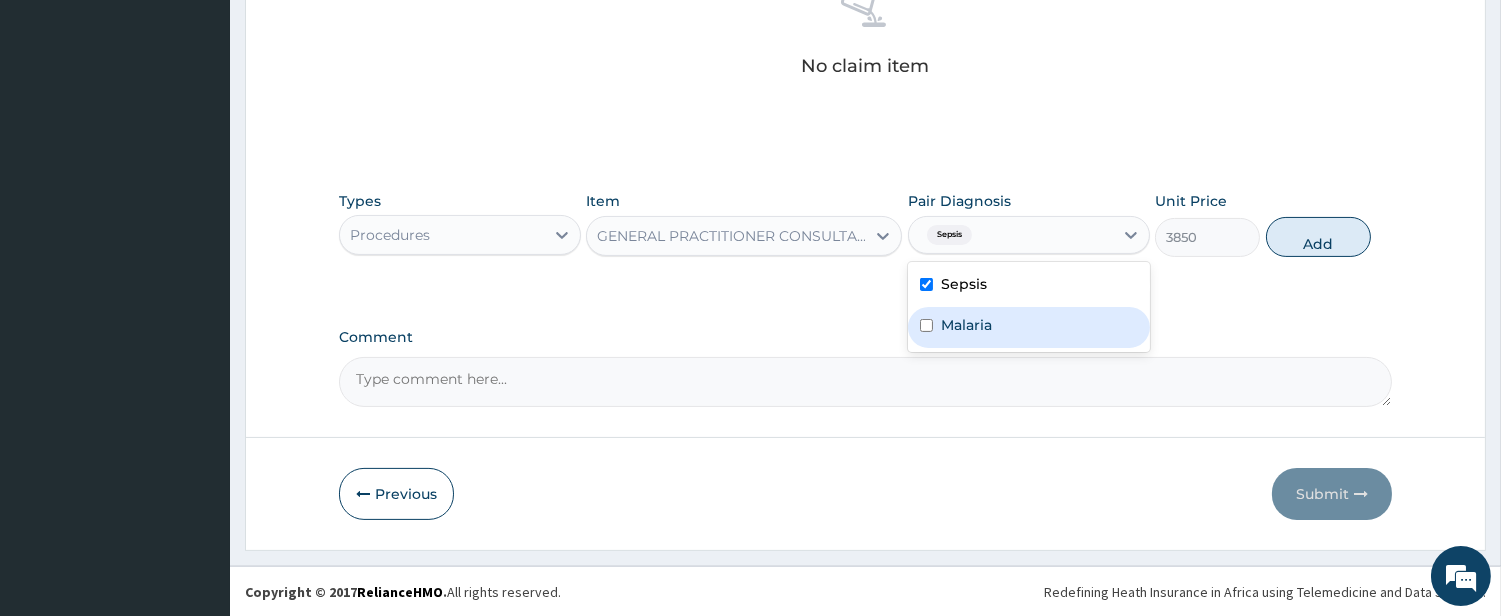 click on "Malaria" at bounding box center (966, 325) 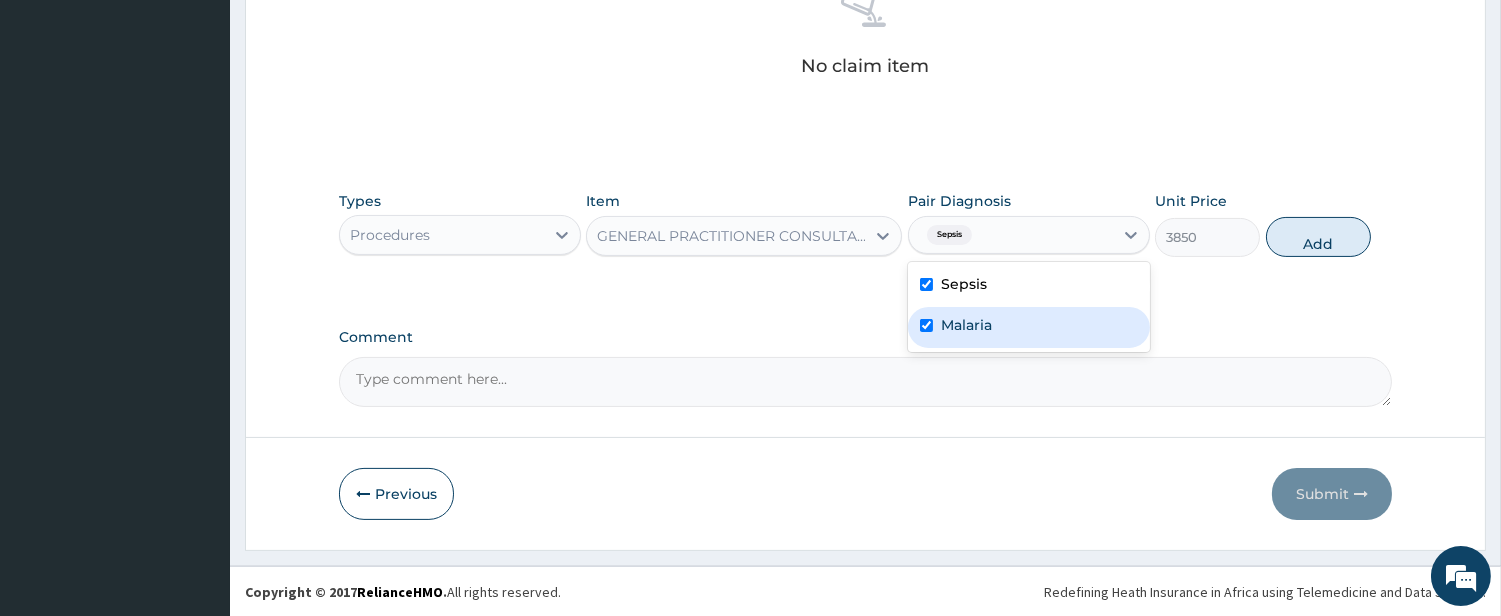 checkbox on "true" 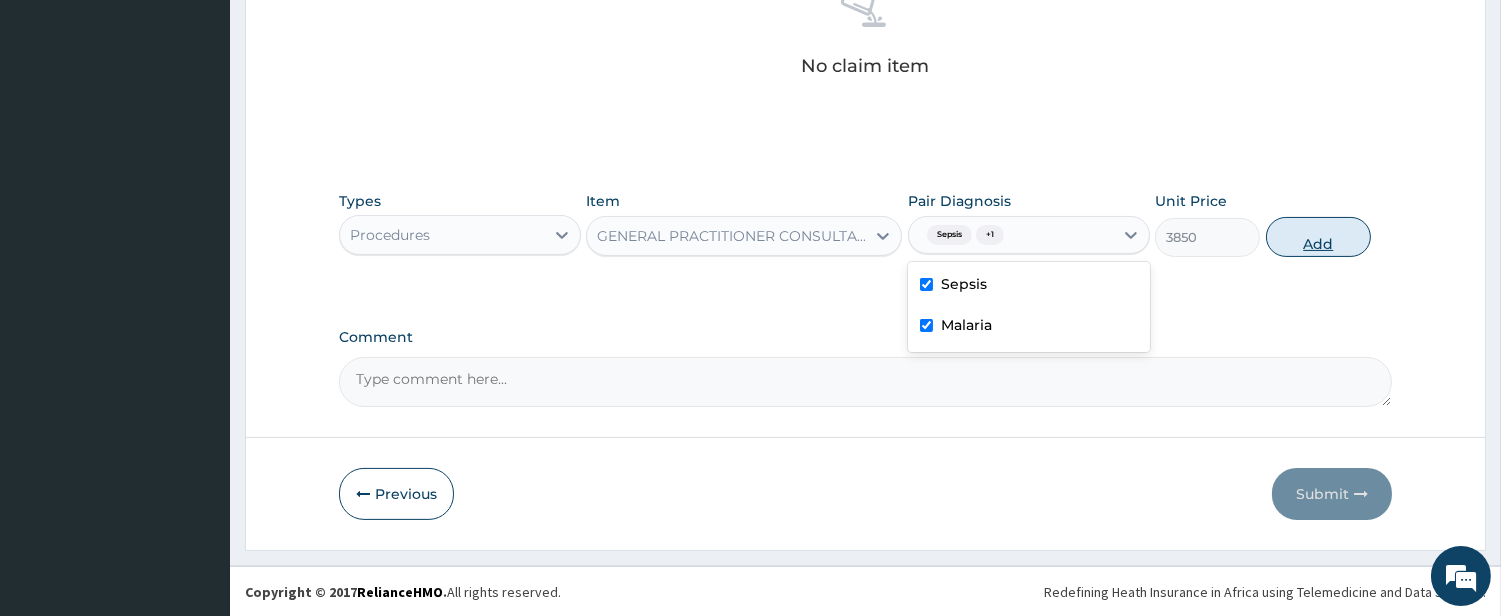 click on "Add" at bounding box center (1318, 237) 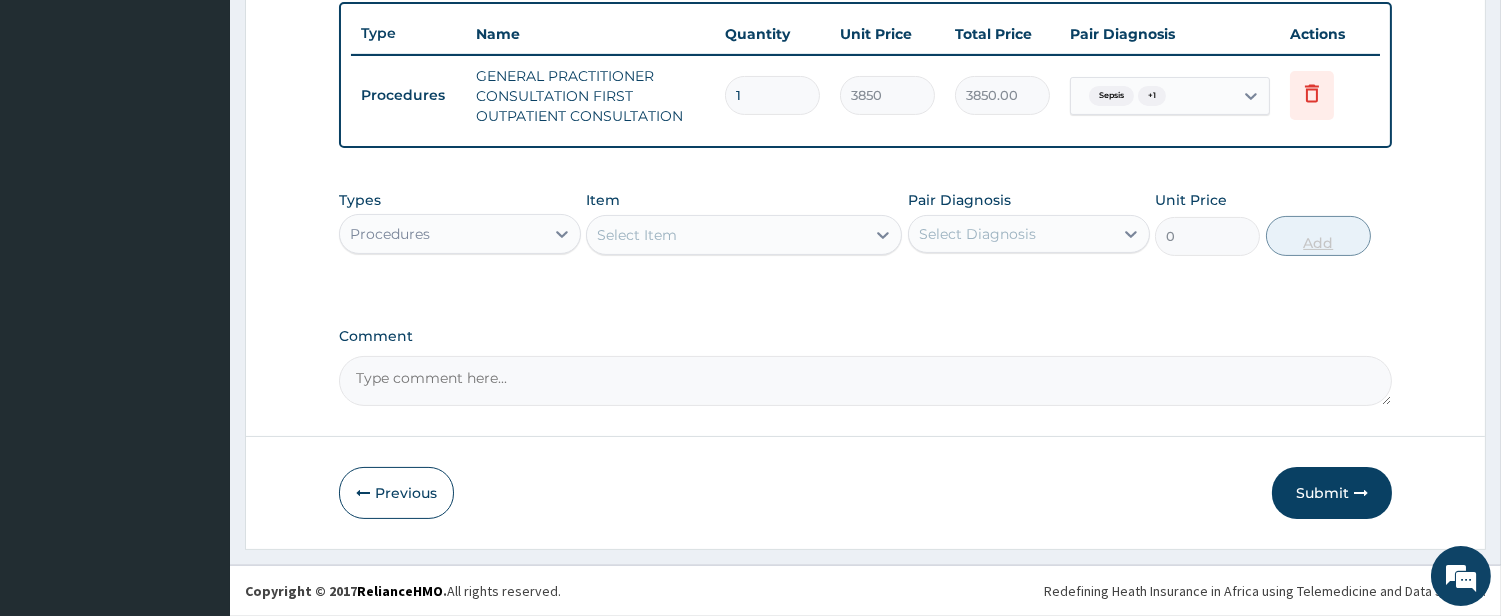 scroll, scrollTop: 738, scrollLeft: 0, axis: vertical 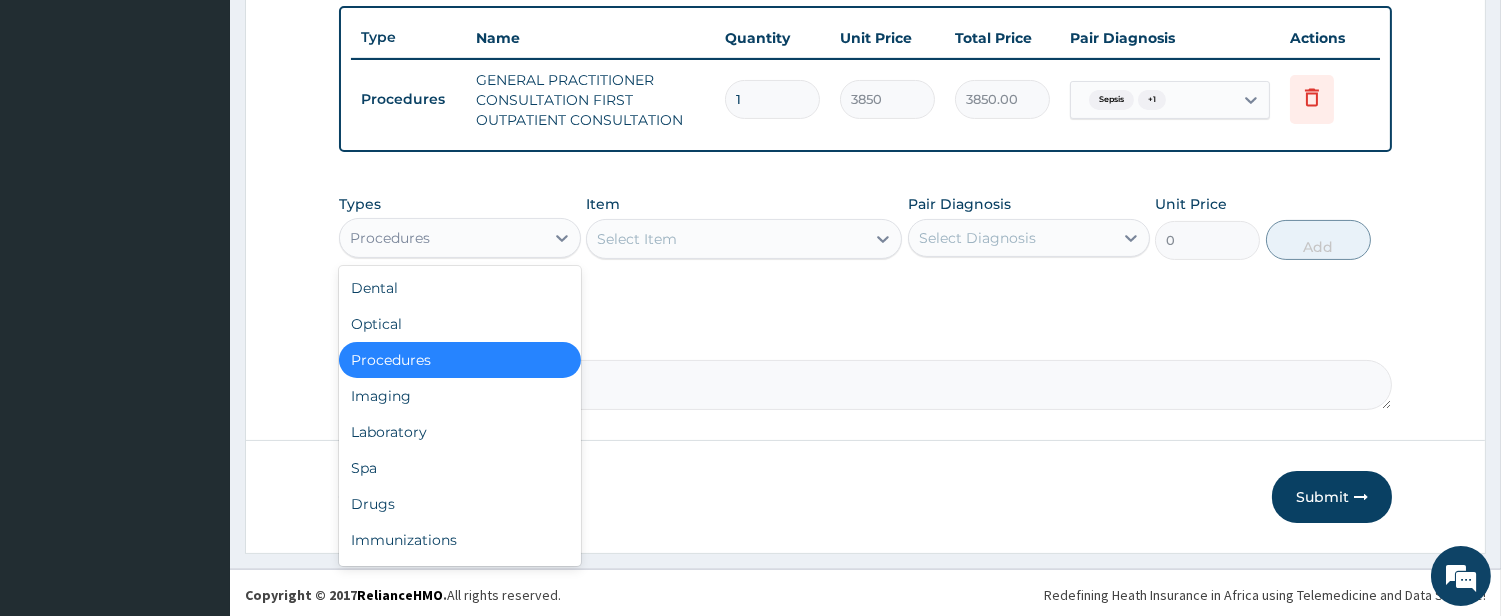 click on "Procedures" at bounding box center [442, 238] 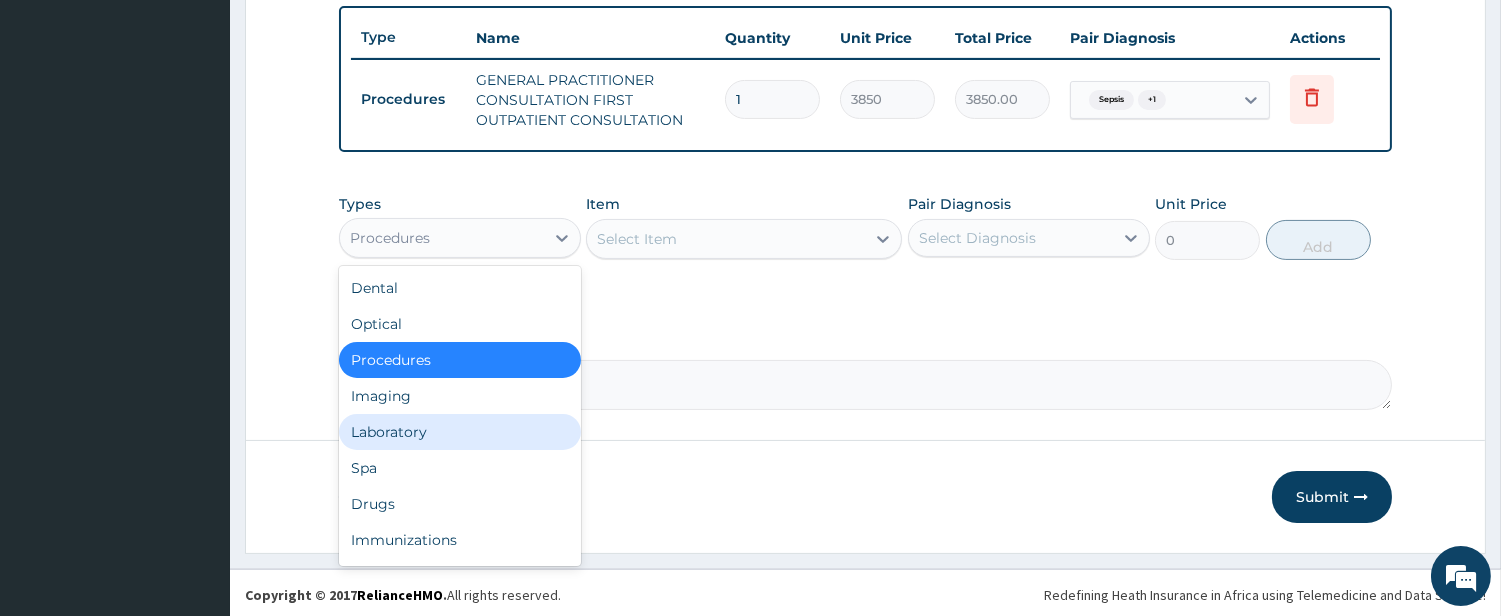 click on "Laboratory" at bounding box center [460, 432] 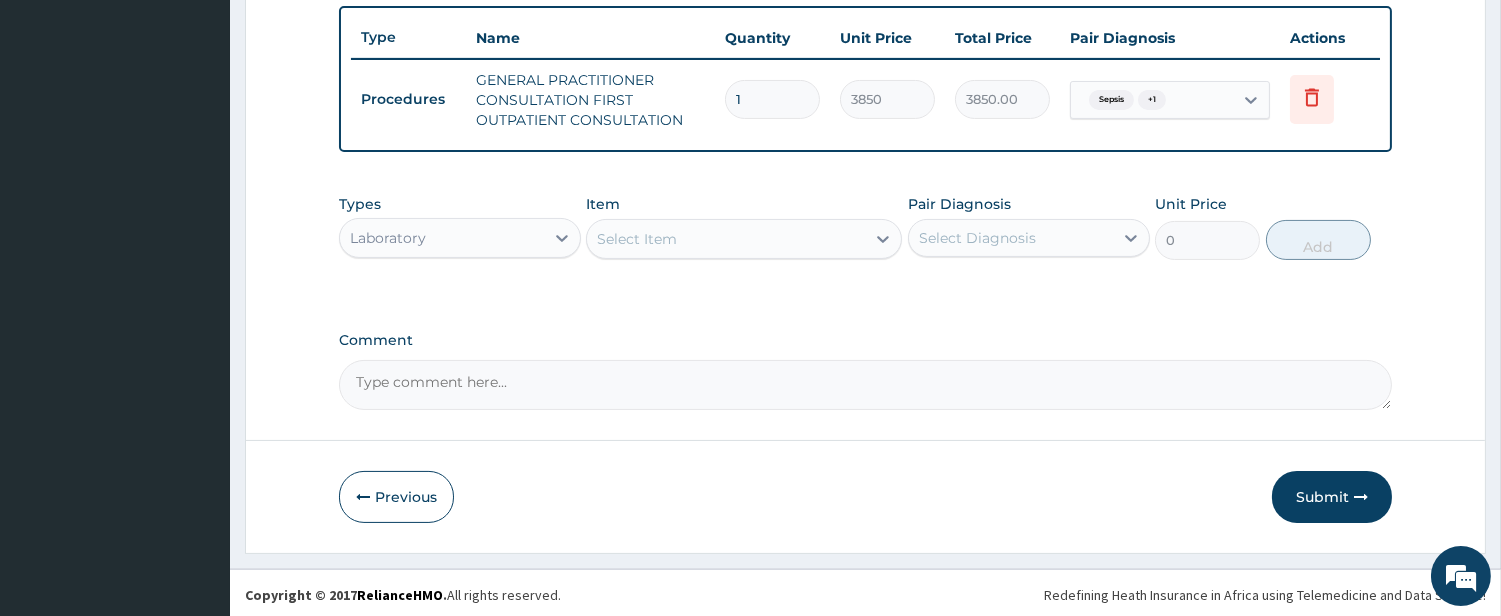 click on "Select Item" at bounding box center [726, 239] 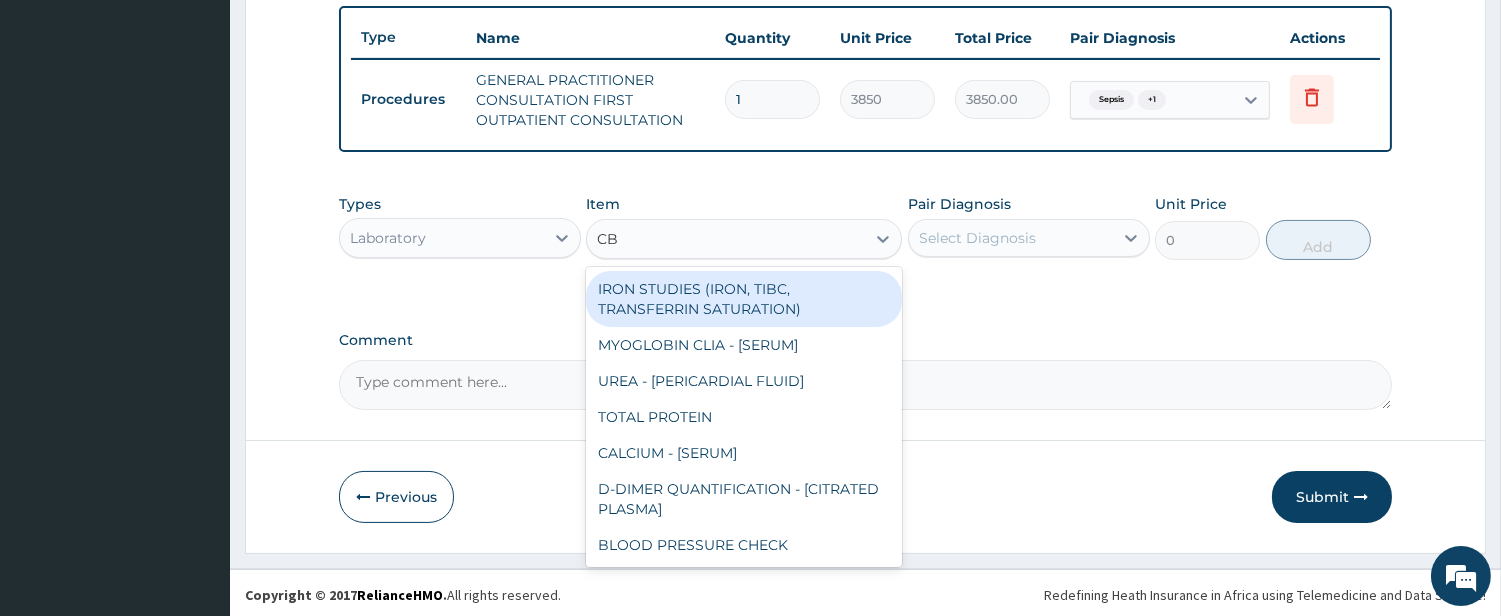 type on "CBC" 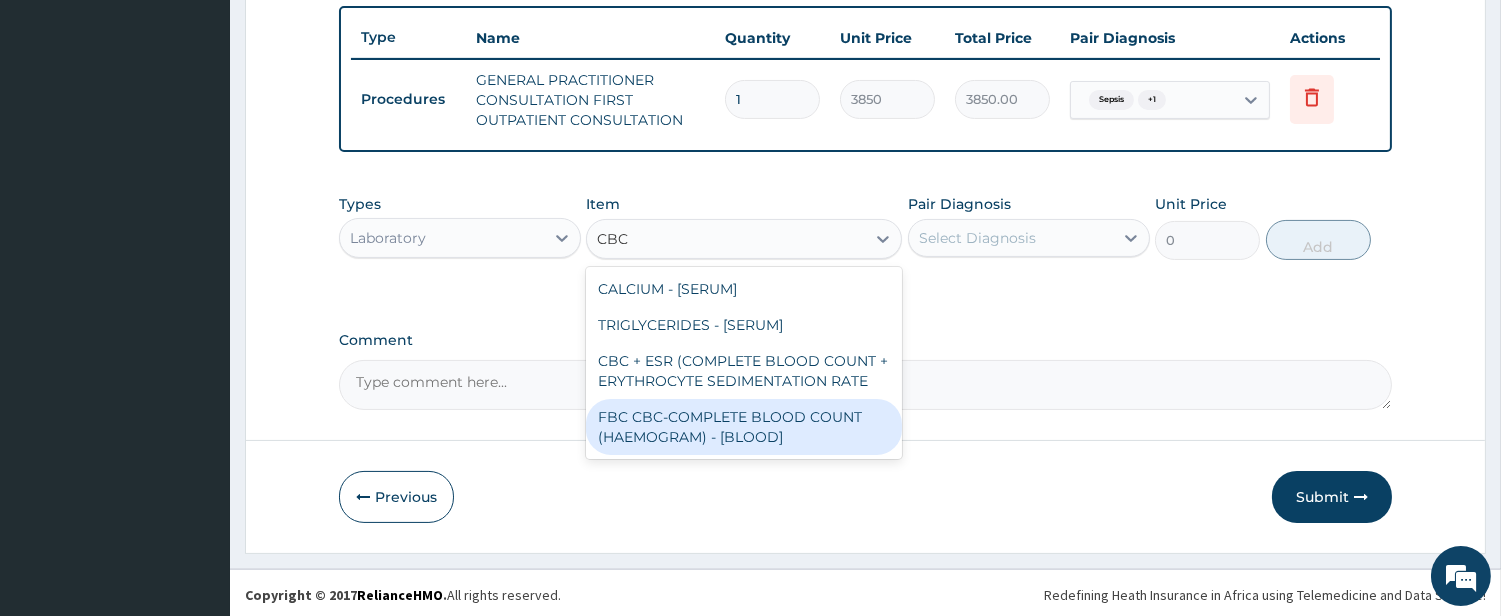 click on "FBC CBC-COMPLETE BLOOD COUNT (HAEMOGRAM) - [BLOOD]" at bounding box center (744, 427) 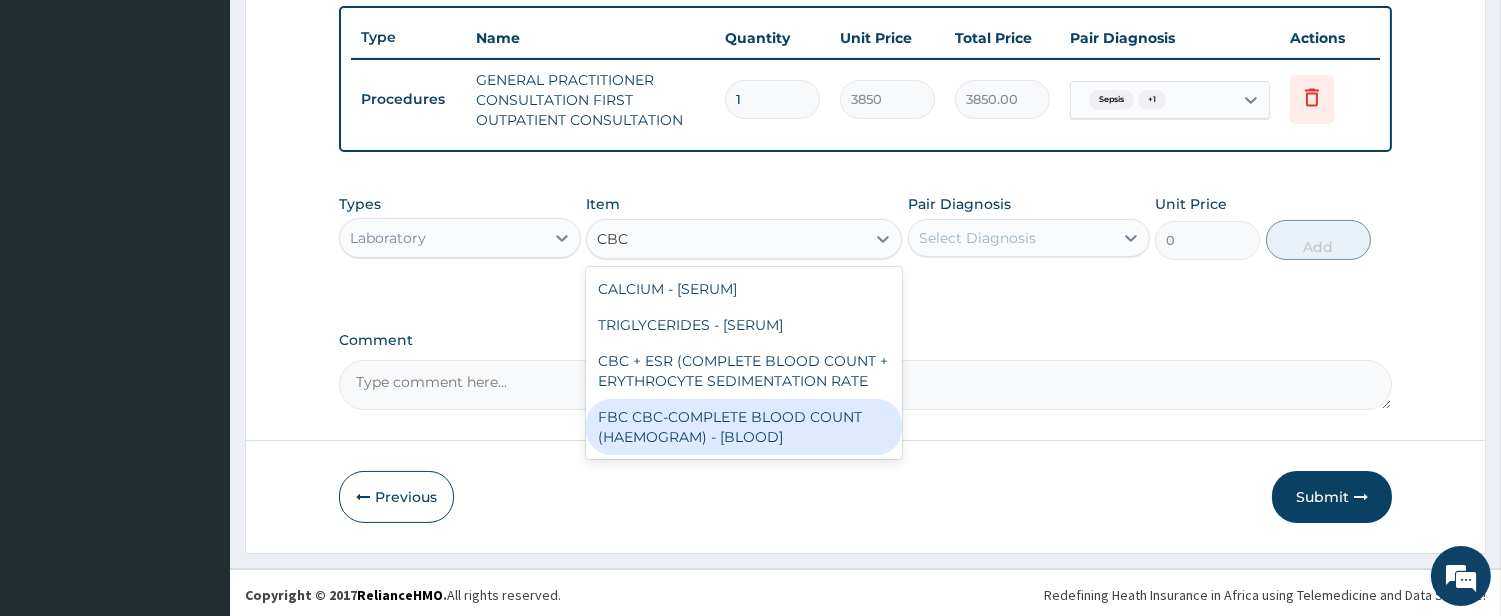 type 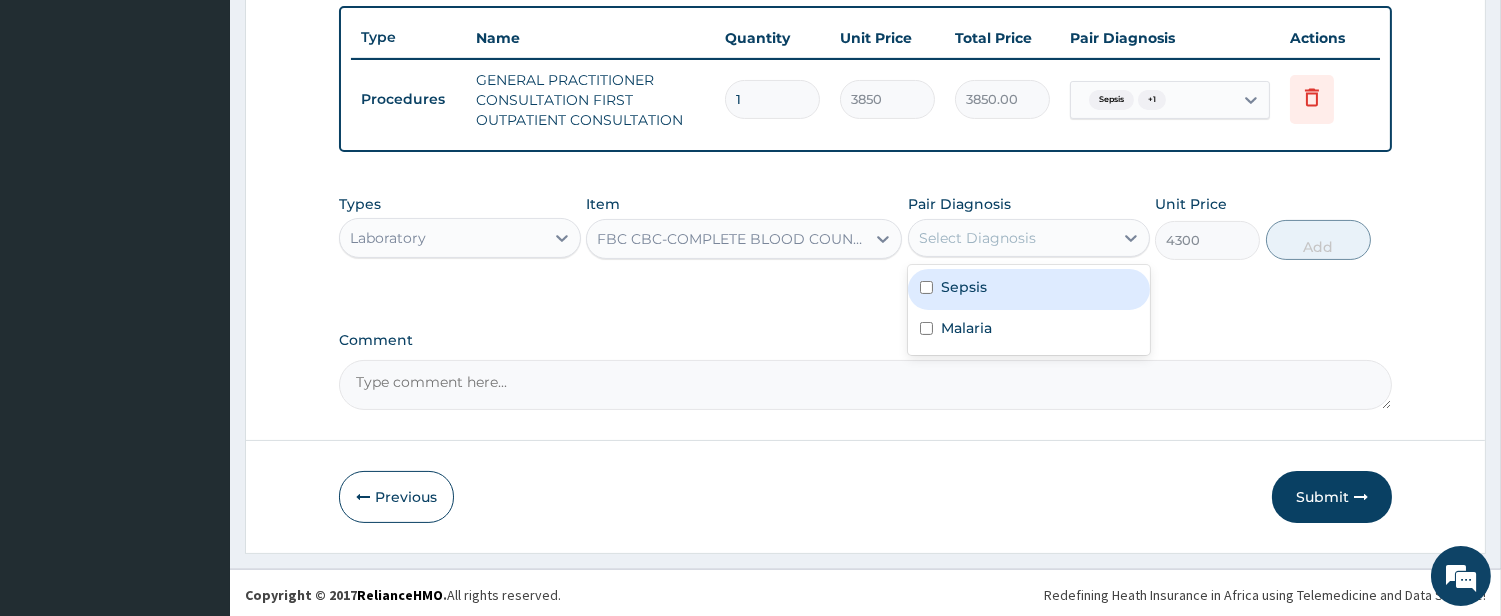 click on "Select Diagnosis" at bounding box center (977, 238) 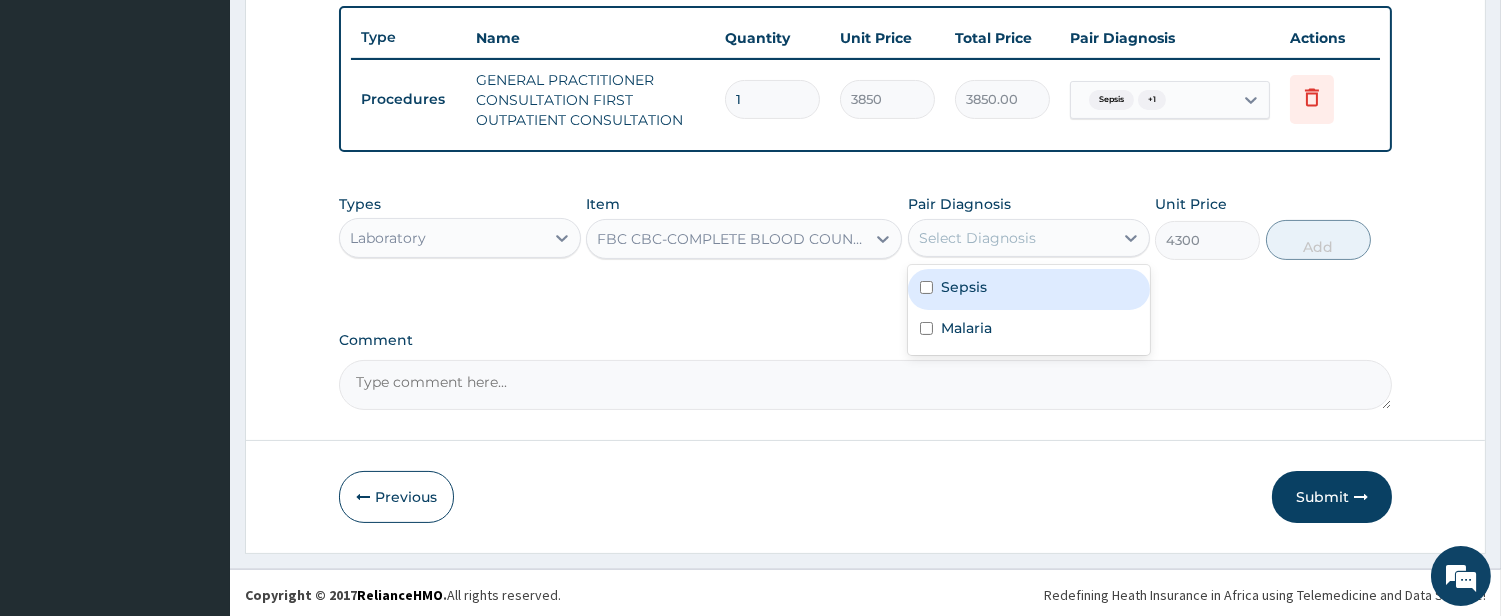 click on "Sepsis" at bounding box center (964, 287) 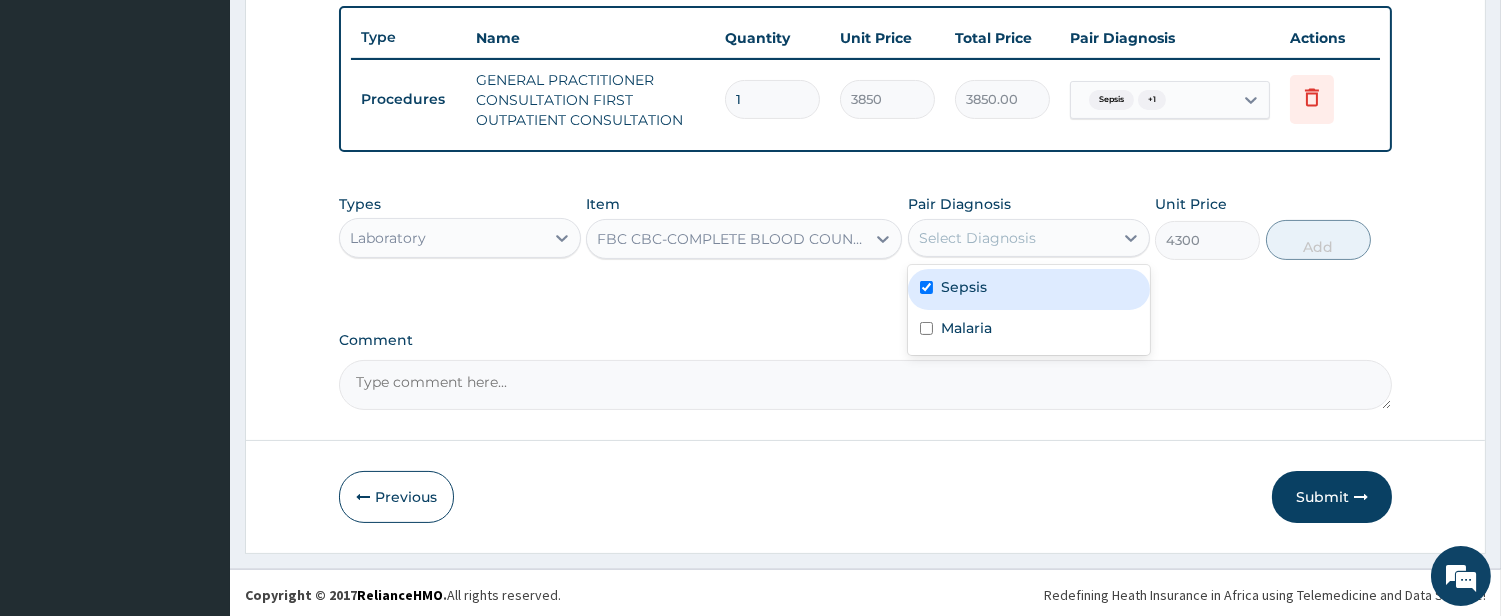 checkbox on "true" 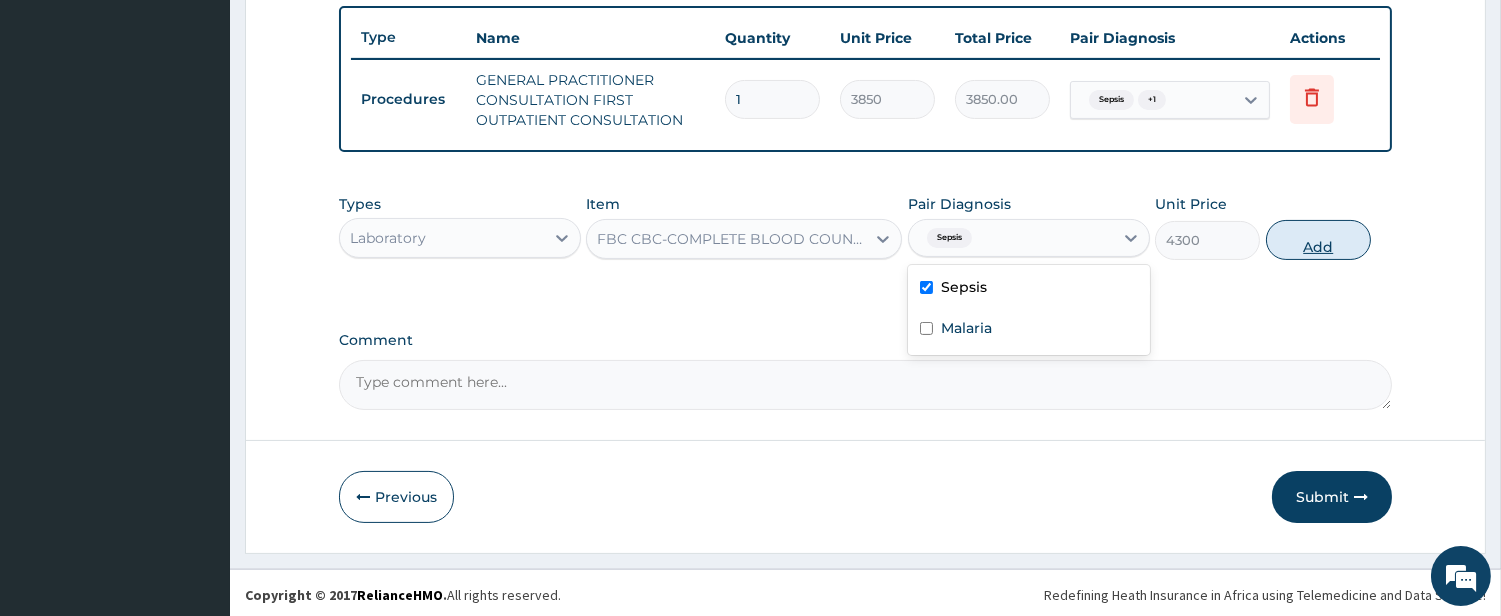 click on "Add" at bounding box center (1318, 240) 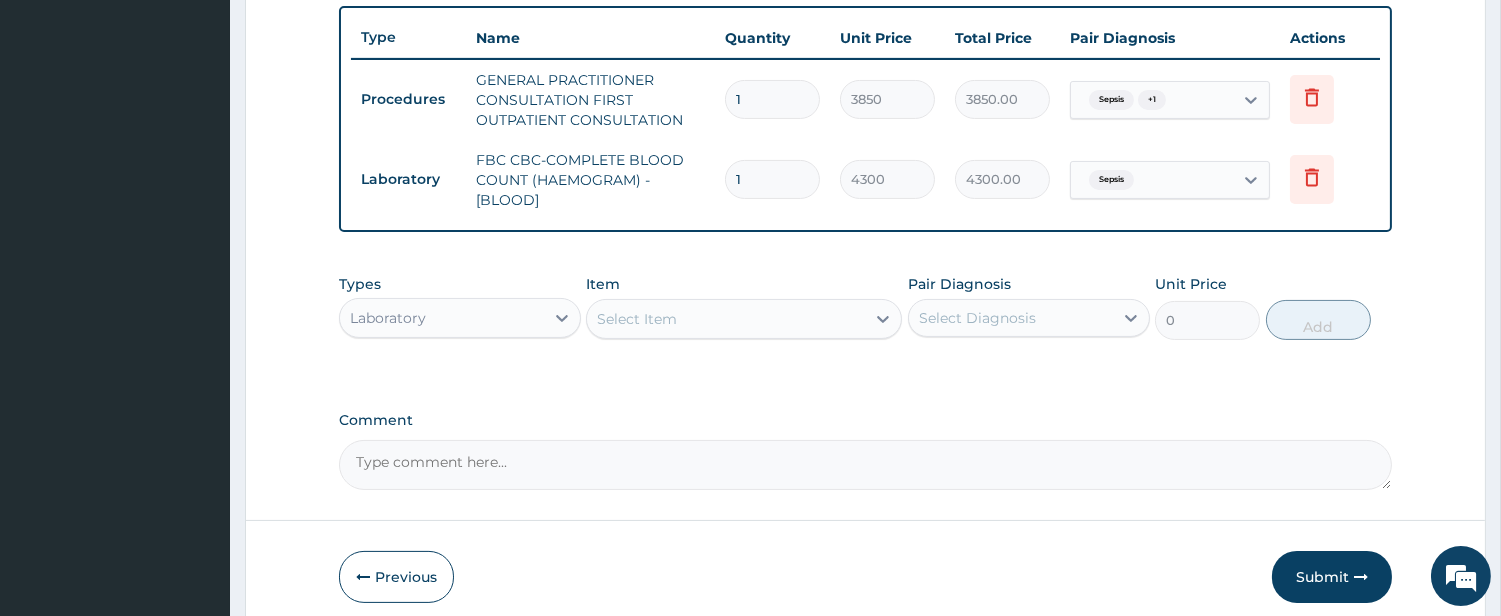 click on "Select Item" at bounding box center [726, 319] 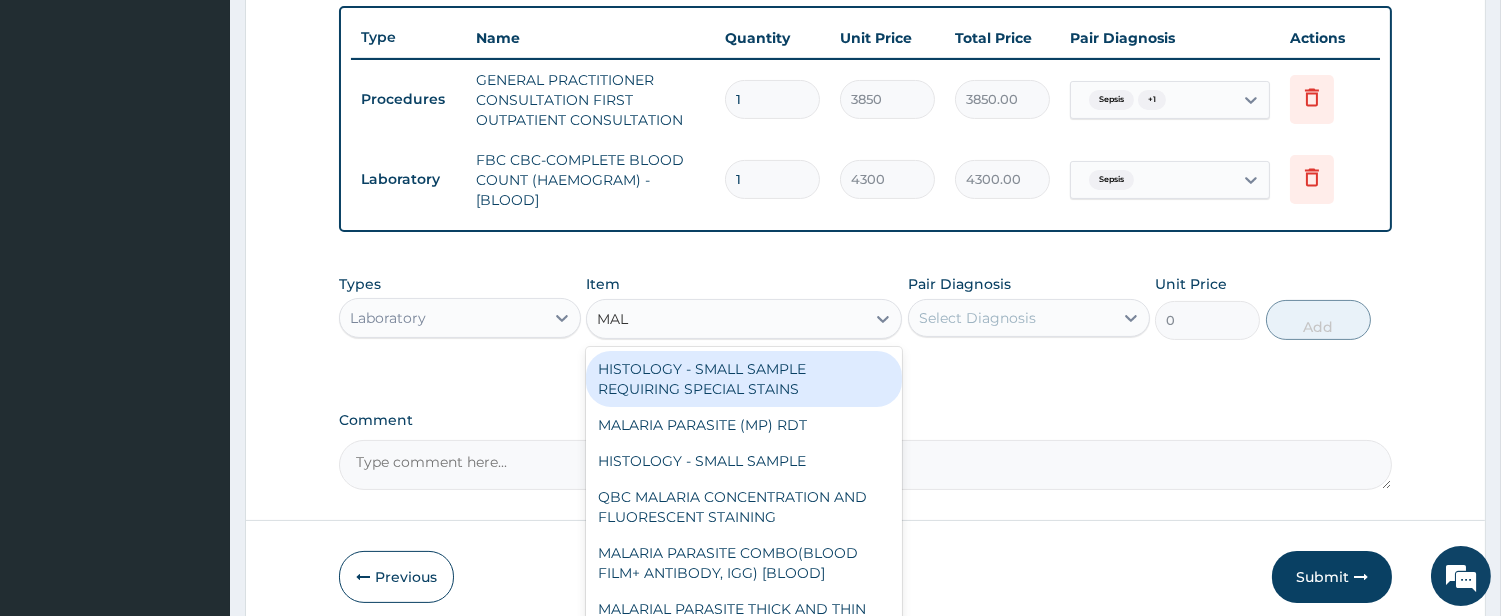 type on "MALA" 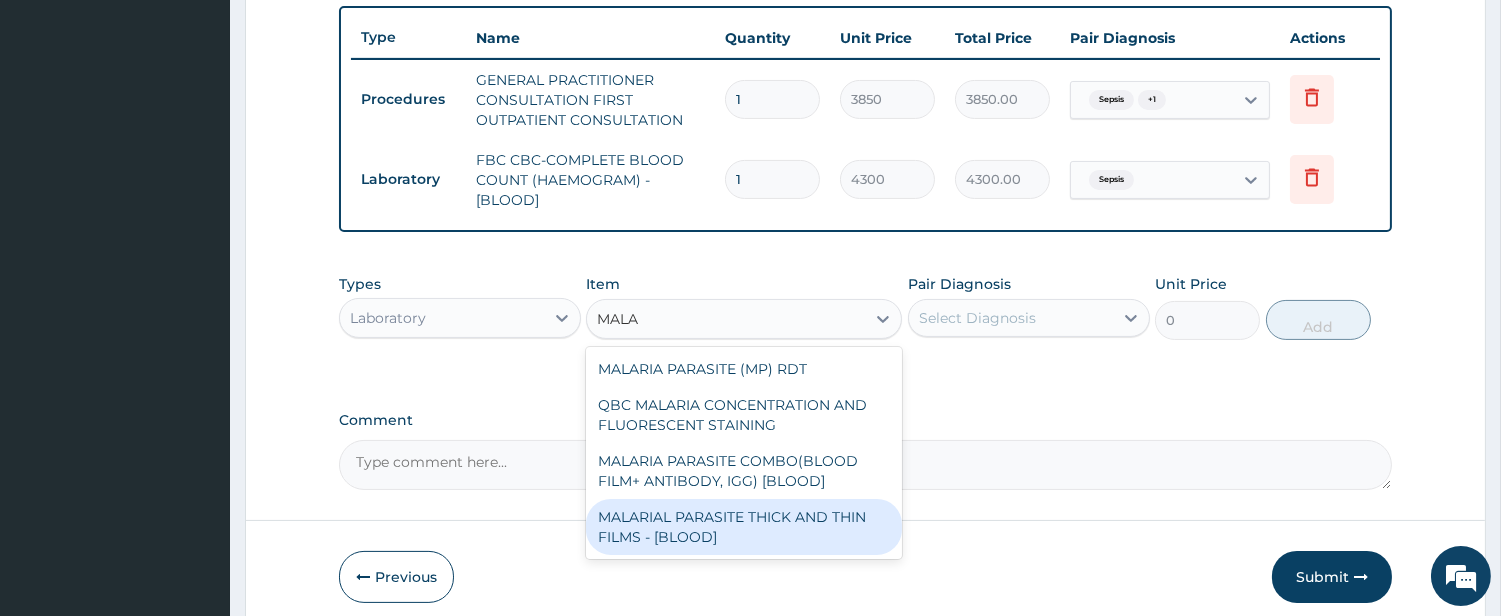 click on "MALARIAL PARASITE THICK AND THIN FILMS - [BLOOD]" at bounding box center [744, 527] 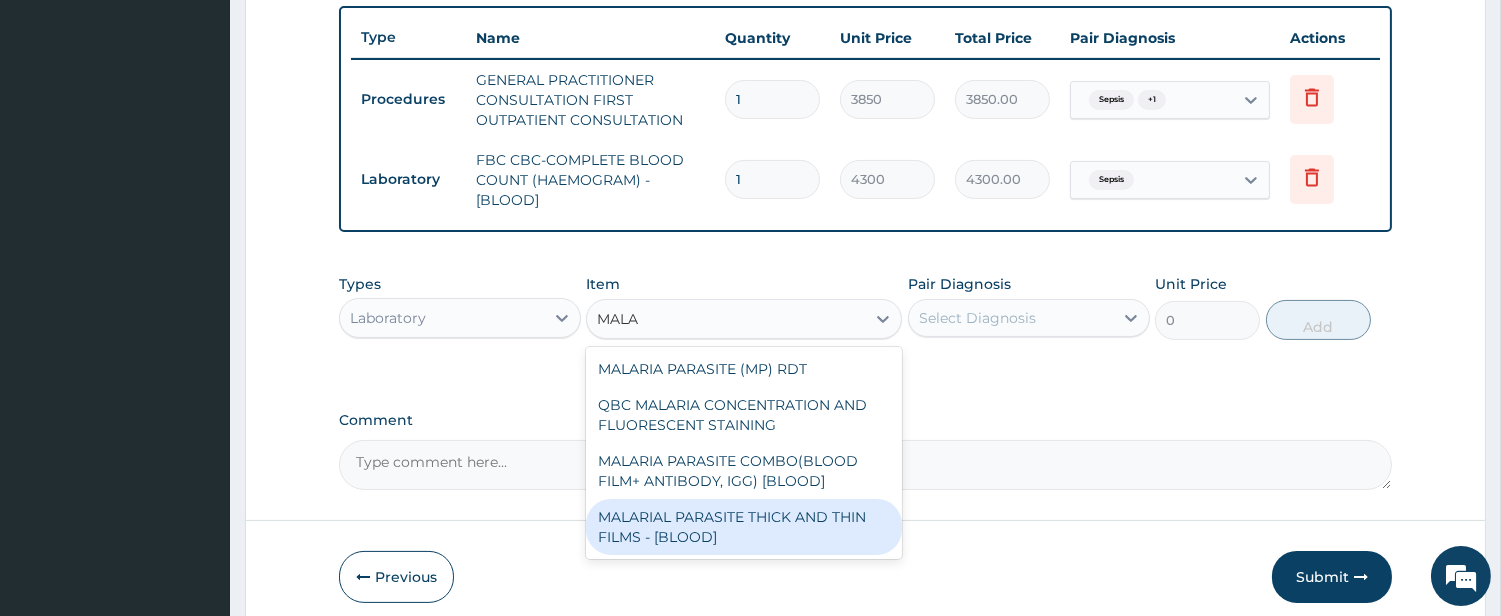 type 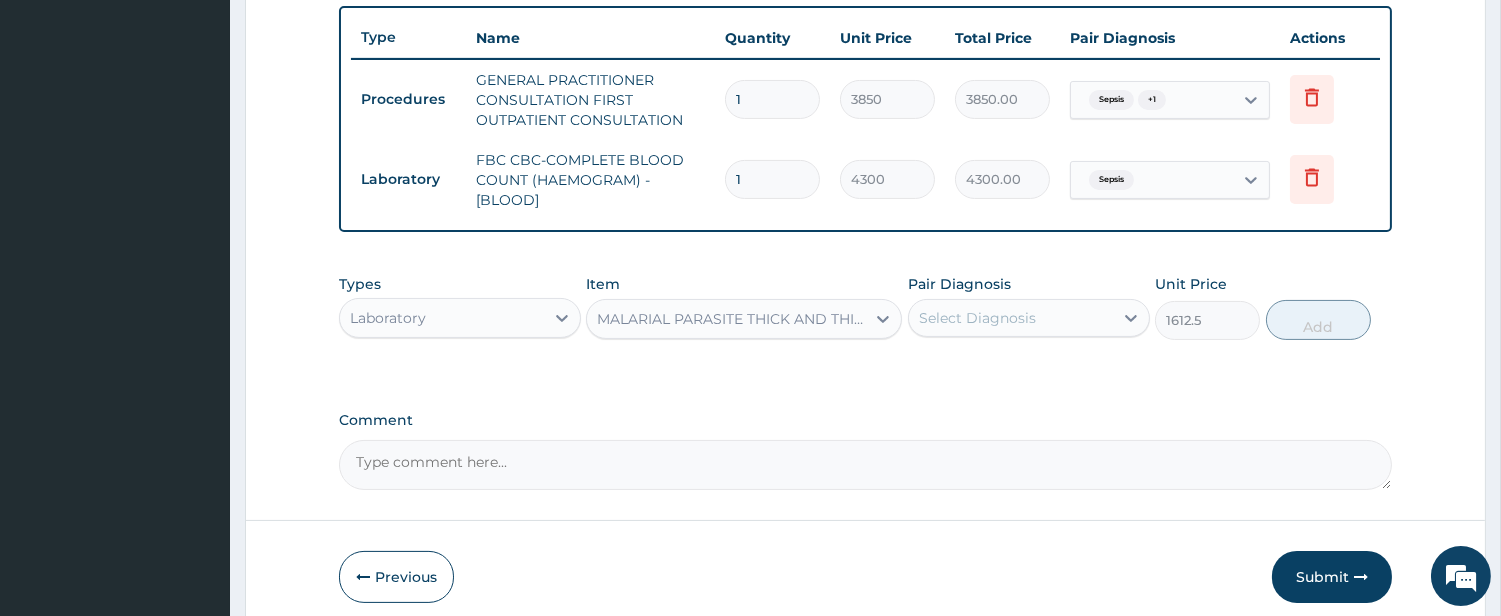 click on "Select Diagnosis" at bounding box center [977, 318] 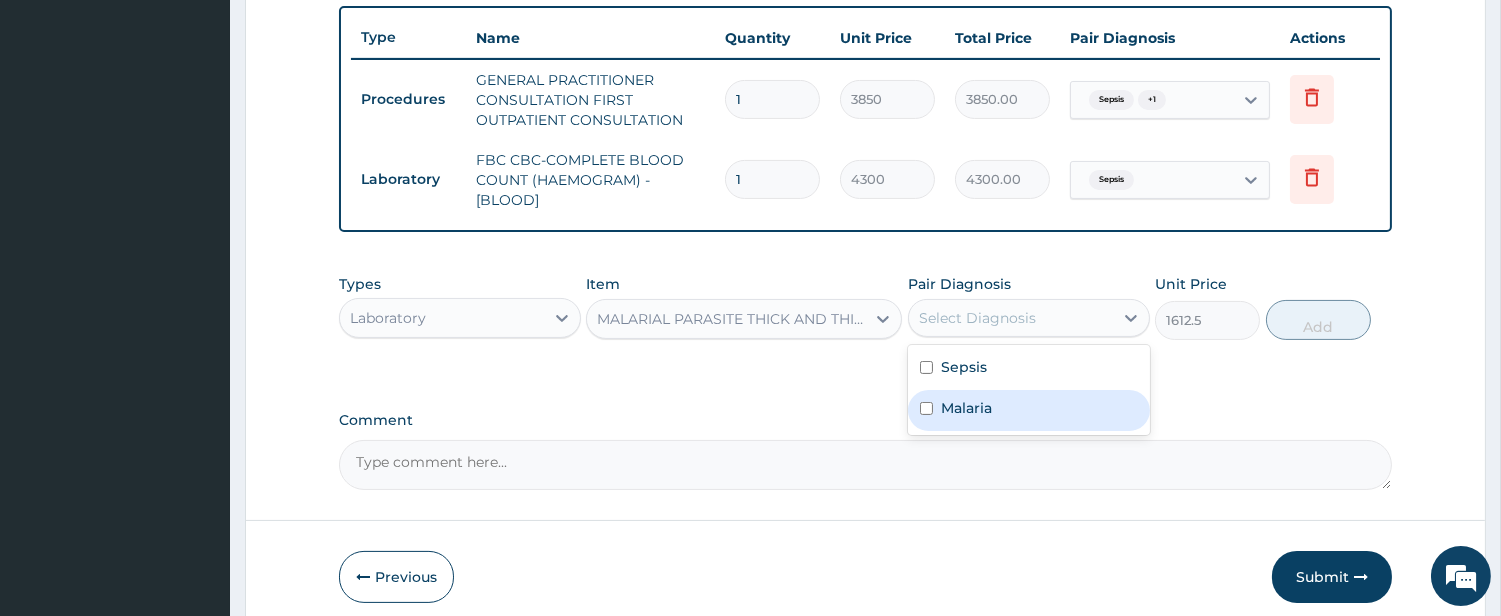 click on "Malaria" at bounding box center [966, 408] 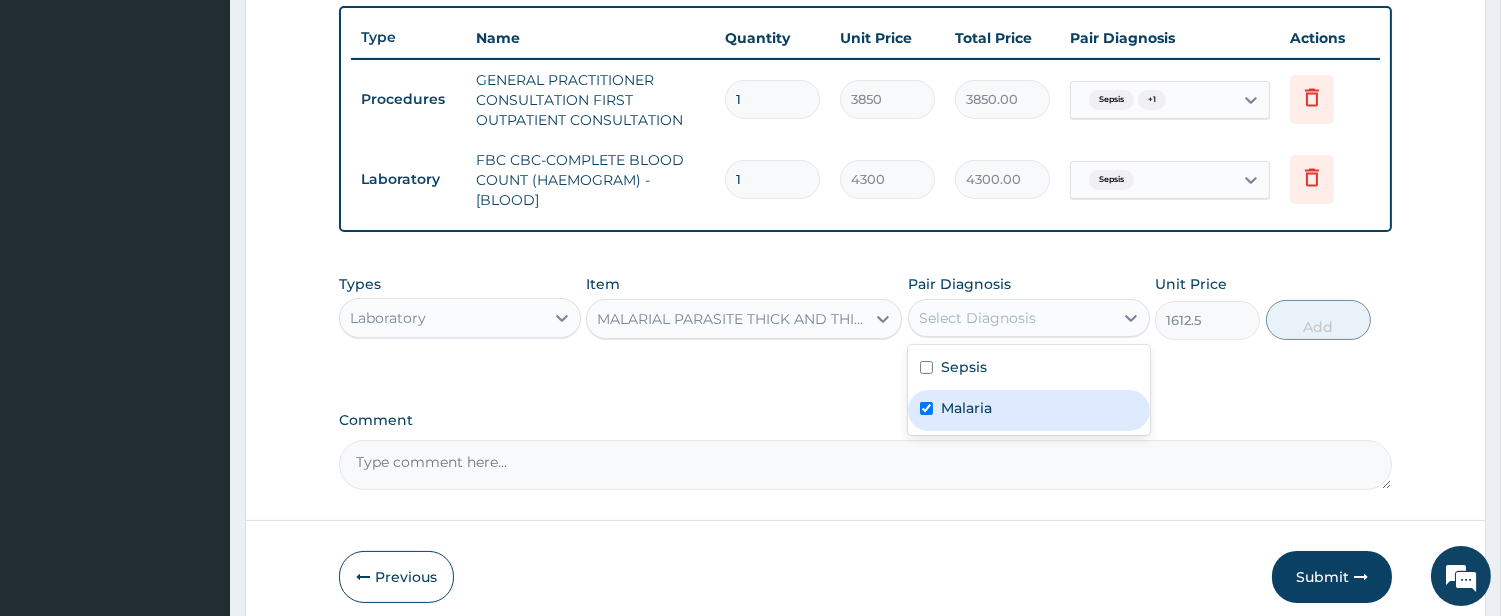 checkbox on "true" 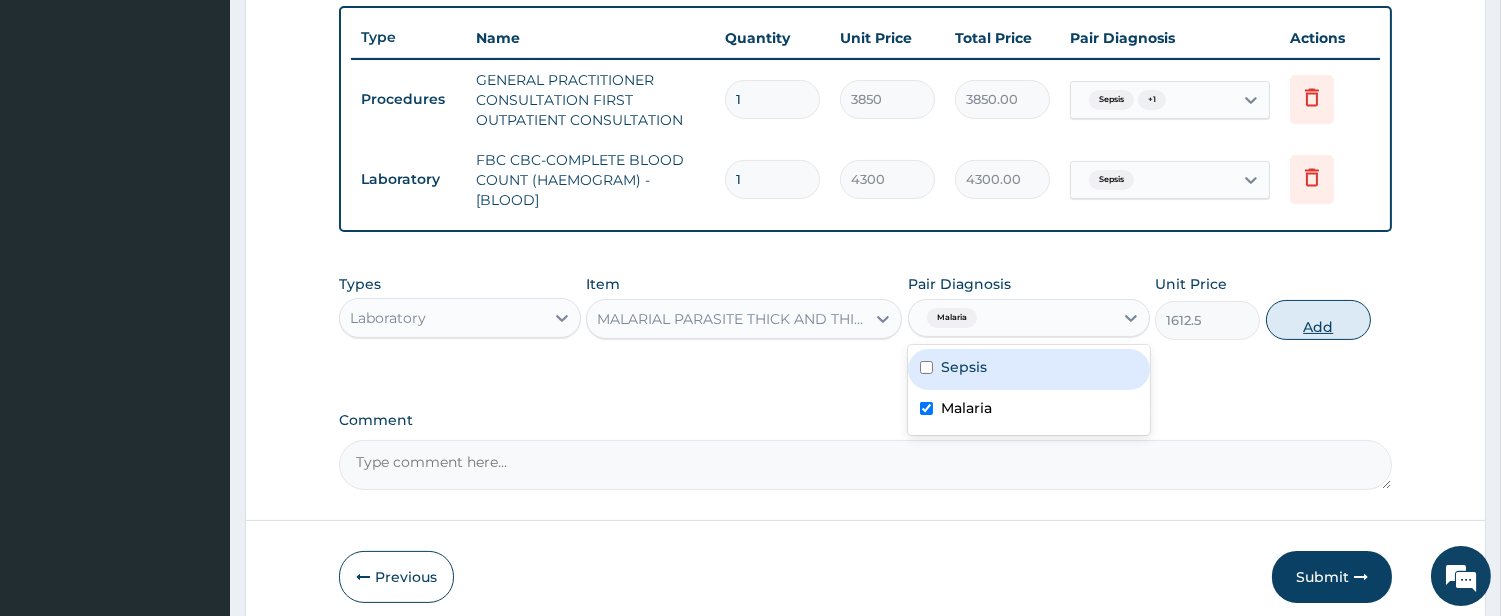 click on "Add" at bounding box center [1318, 320] 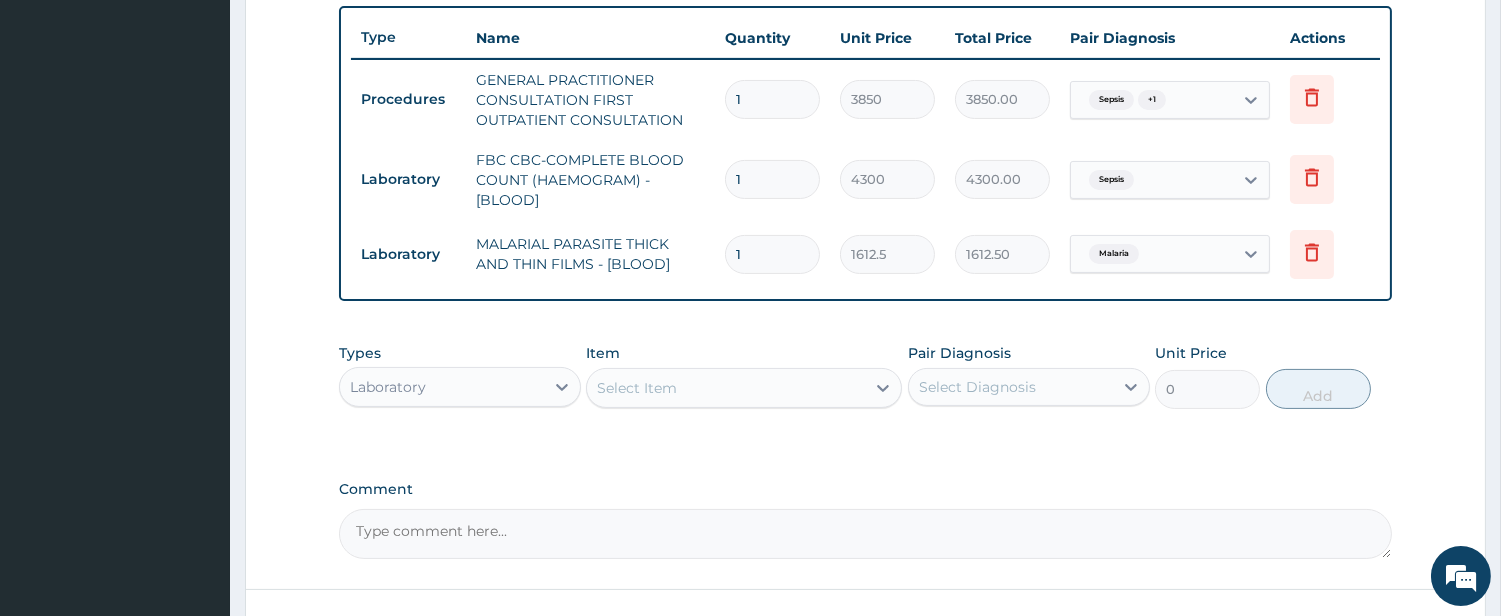 click on "Laboratory" at bounding box center [442, 387] 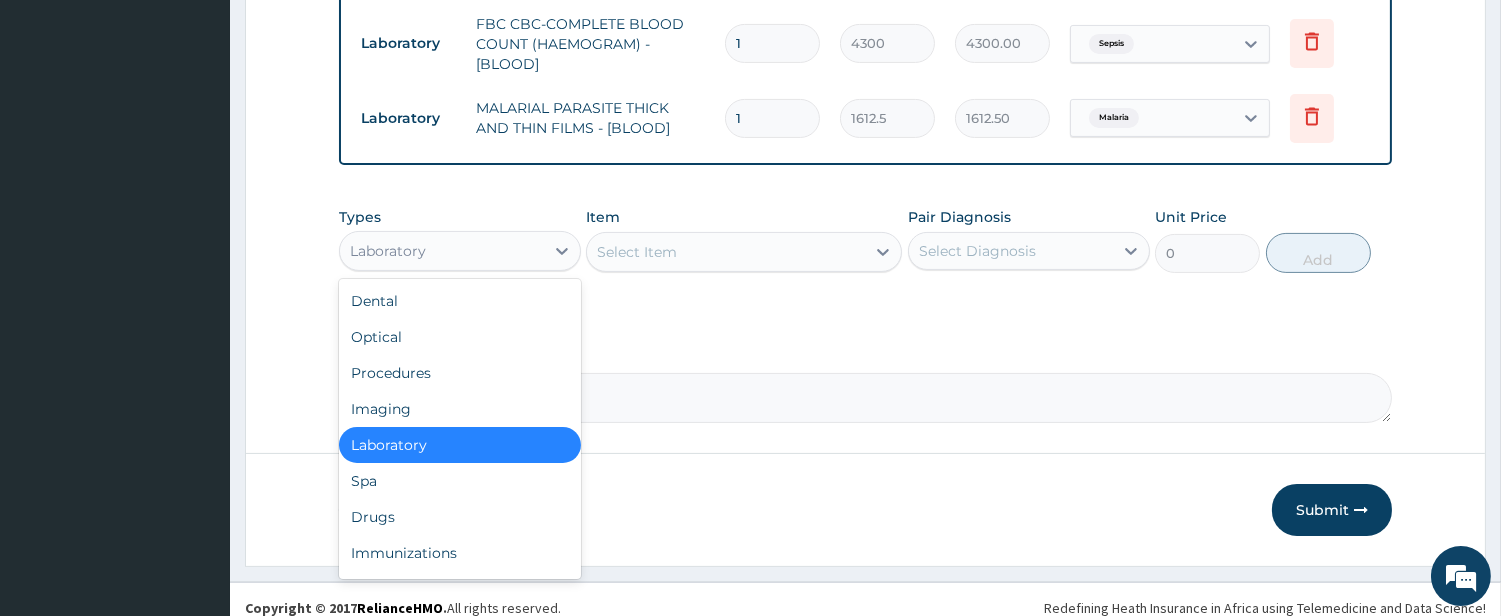 scroll, scrollTop: 888, scrollLeft: 0, axis: vertical 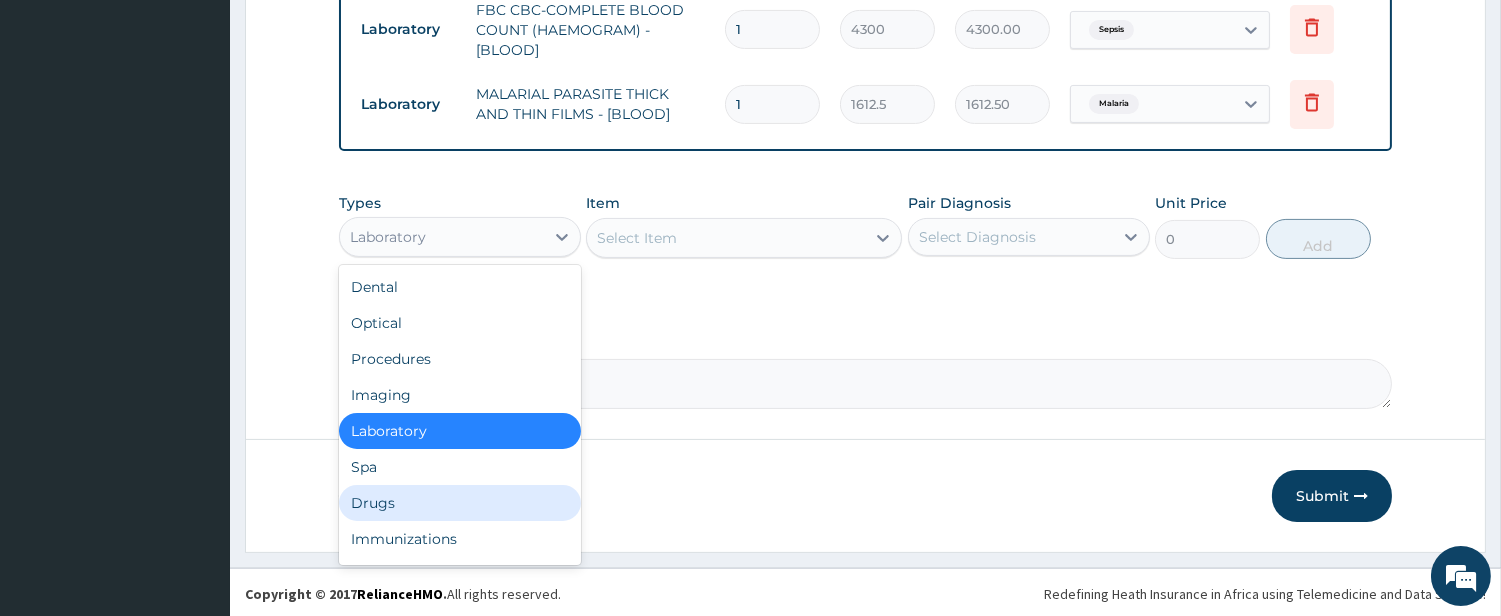 click on "Drugs" at bounding box center [460, 503] 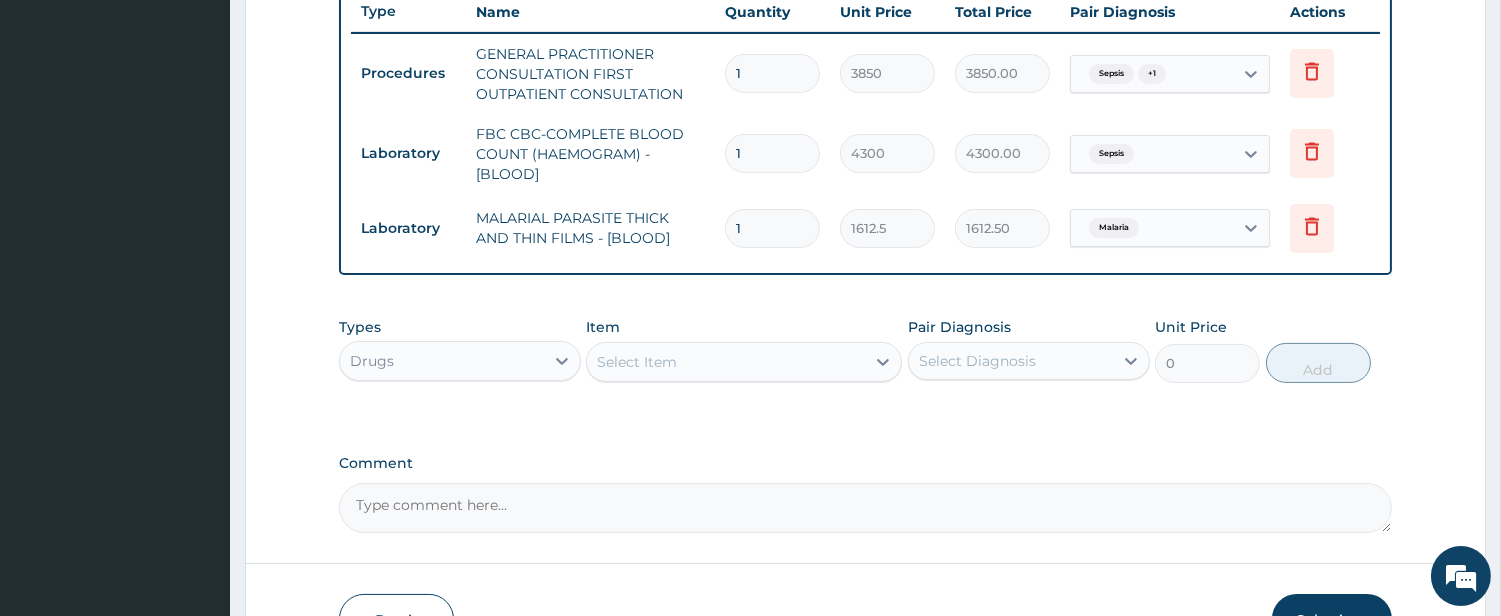 scroll, scrollTop: 333, scrollLeft: 0, axis: vertical 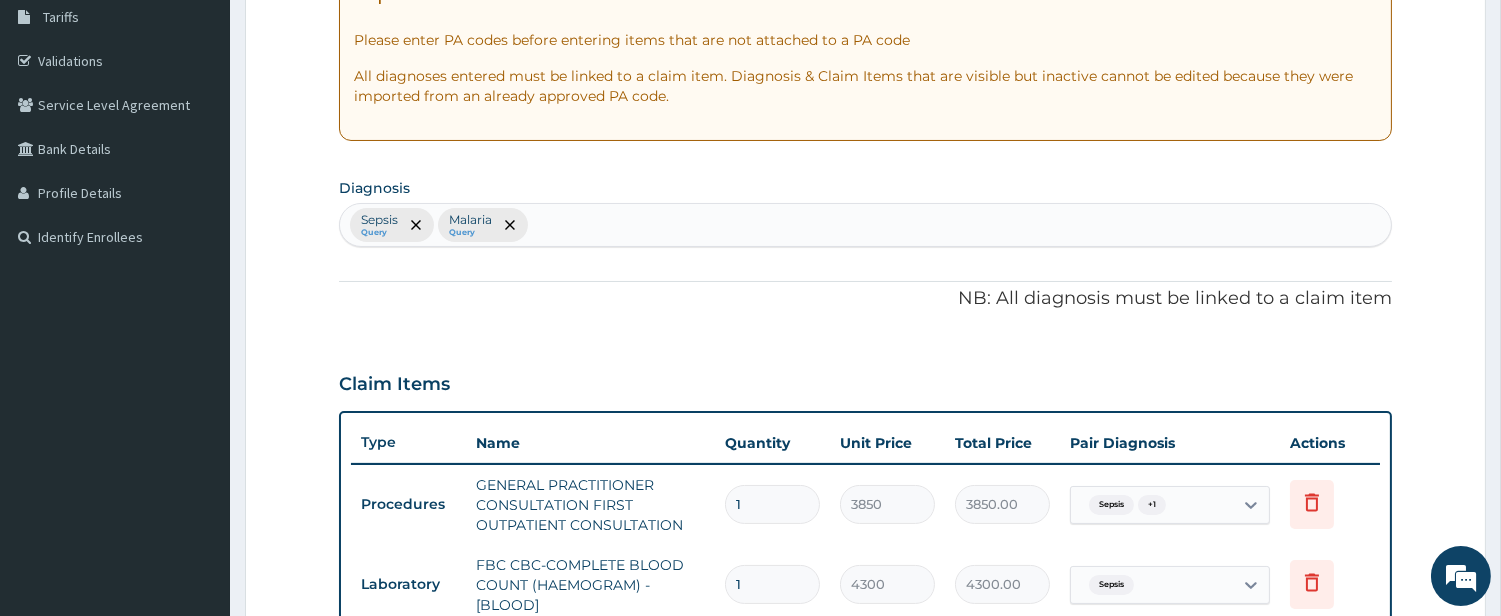 click on "Sepsis Query Malaria Query" at bounding box center [865, 225] 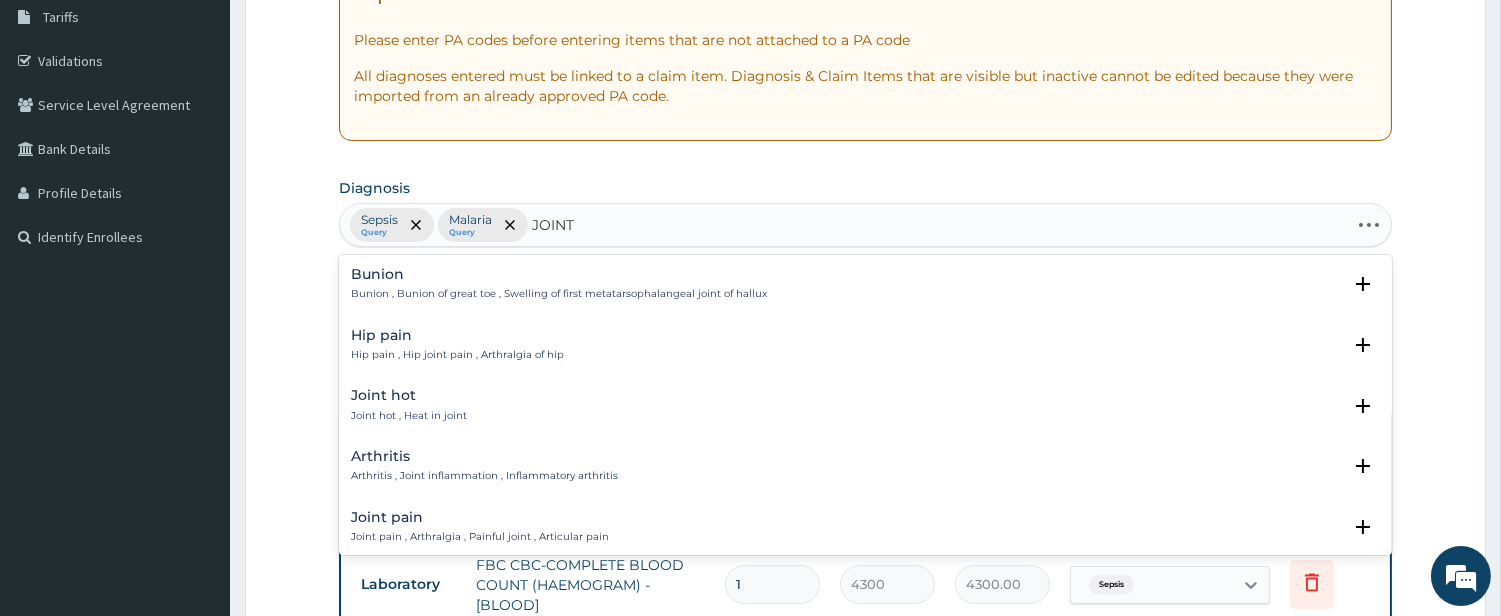 type on "JOINT P" 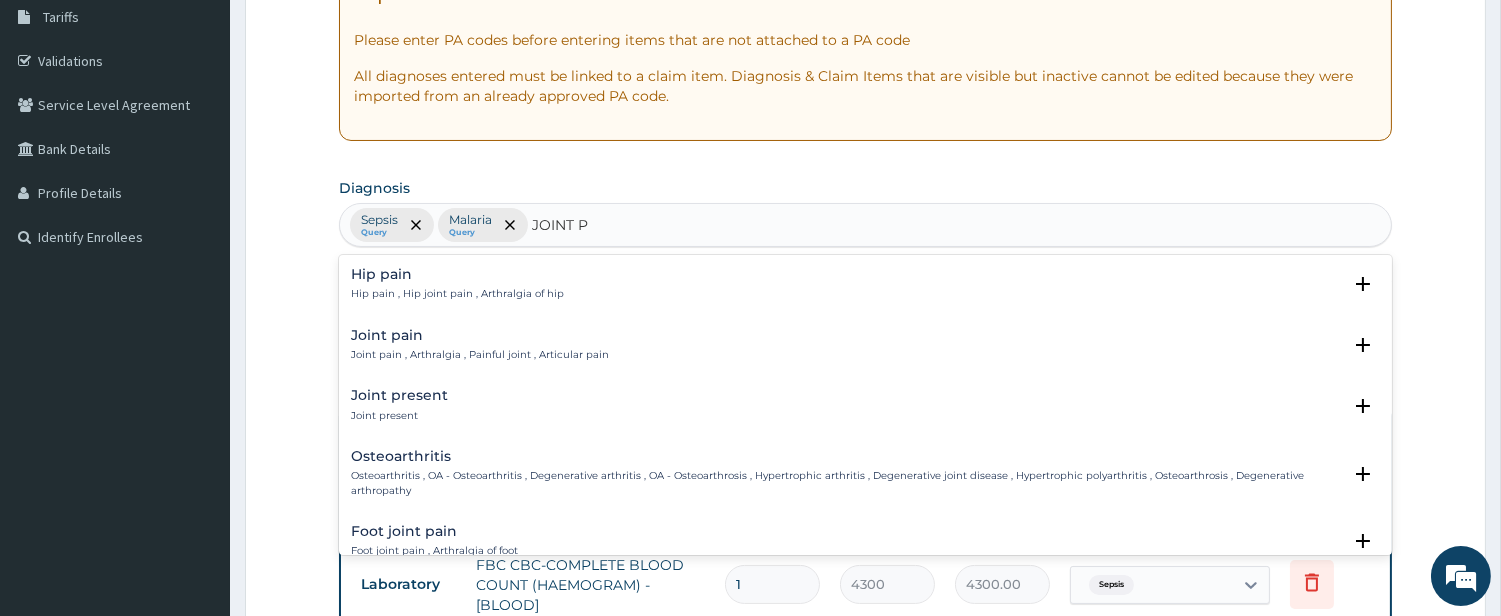 click on "Joint pain" at bounding box center (480, 335) 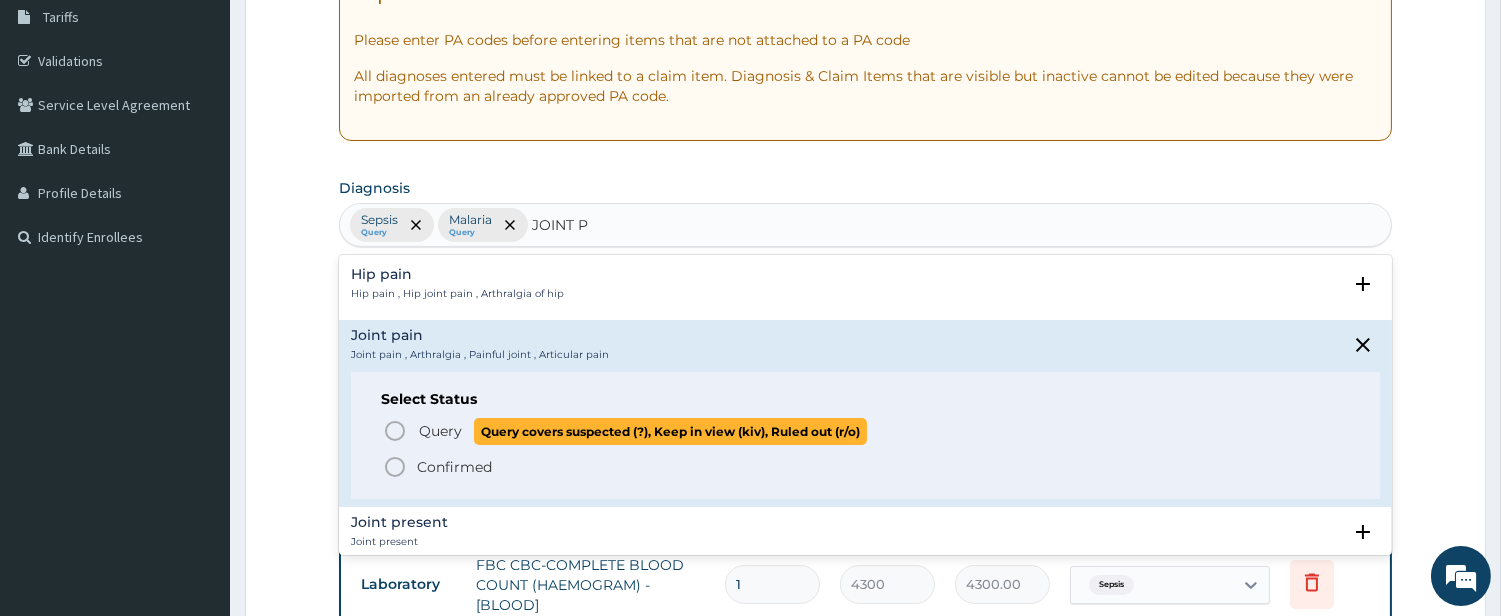 click 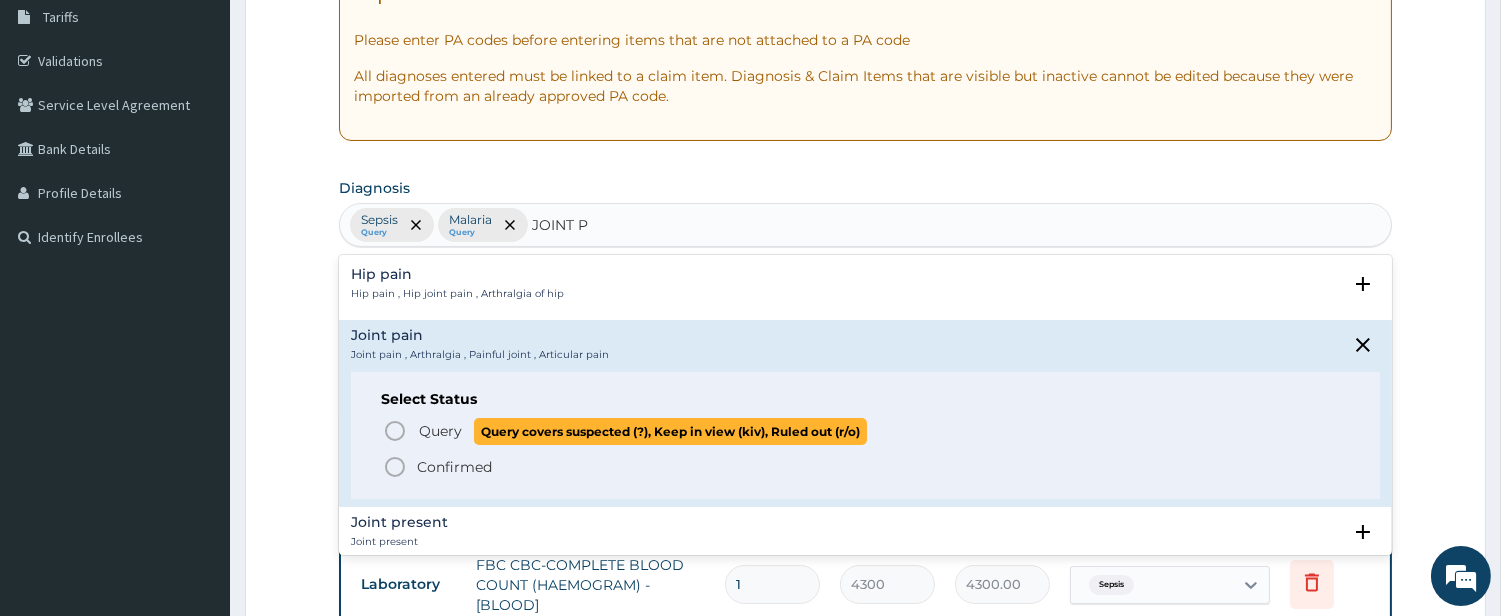 type 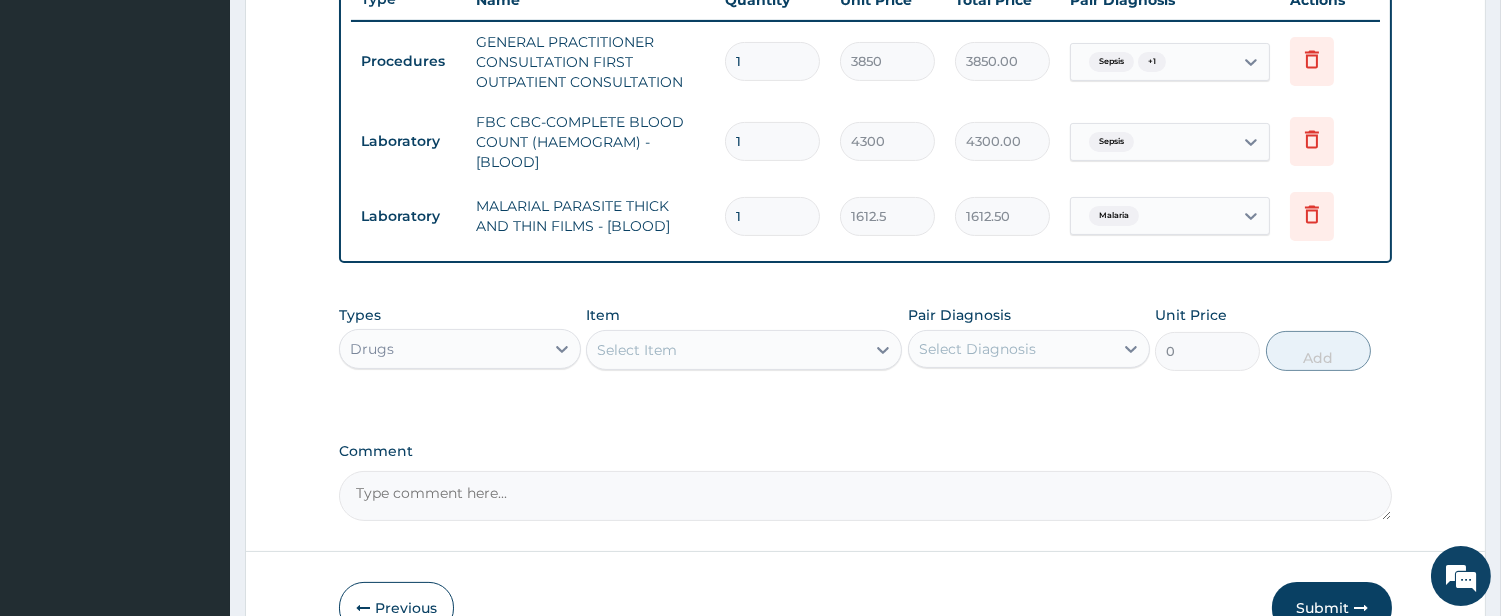 scroll, scrollTop: 888, scrollLeft: 0, axis: vertical 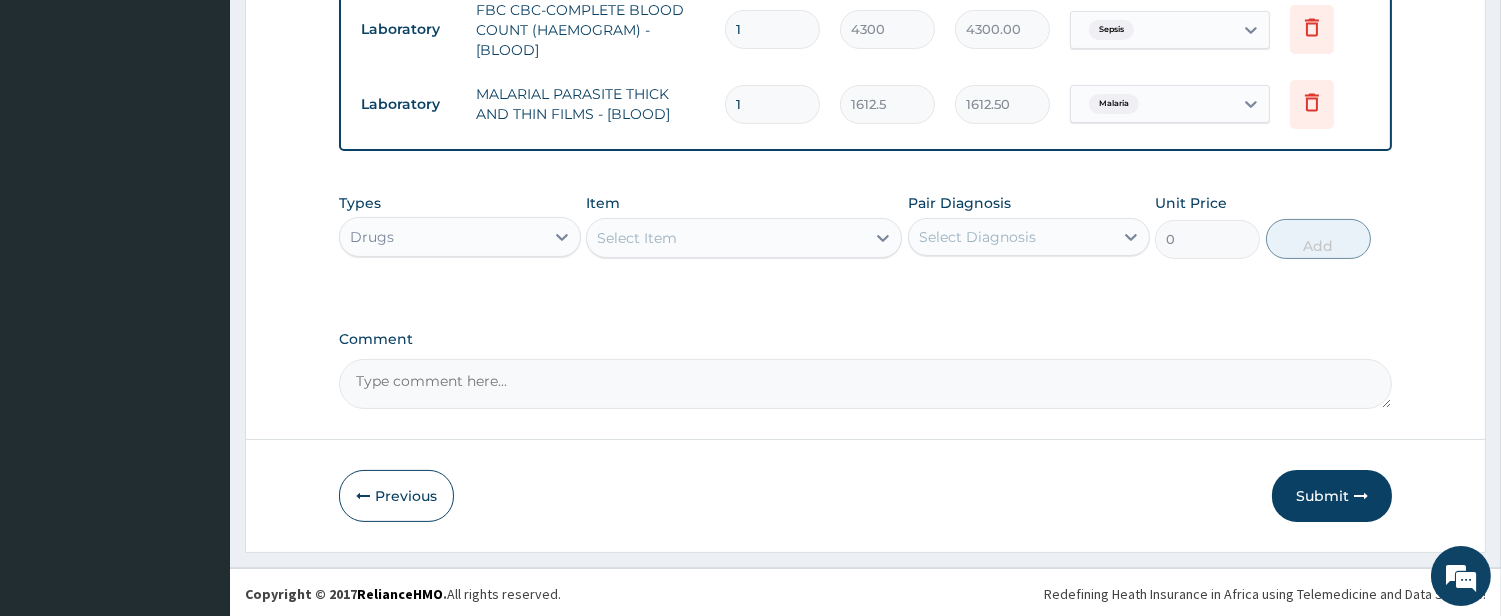 click on "Select Item" at bounding box center [726, 238] 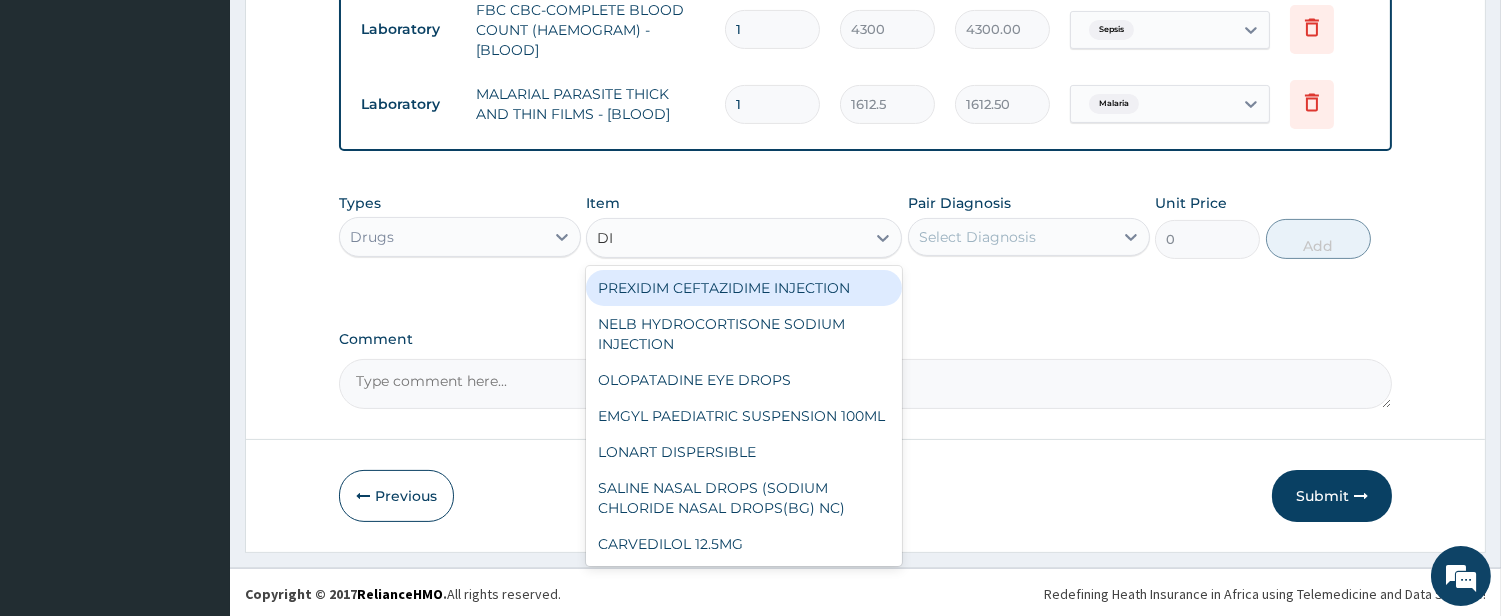 type on "DIC" 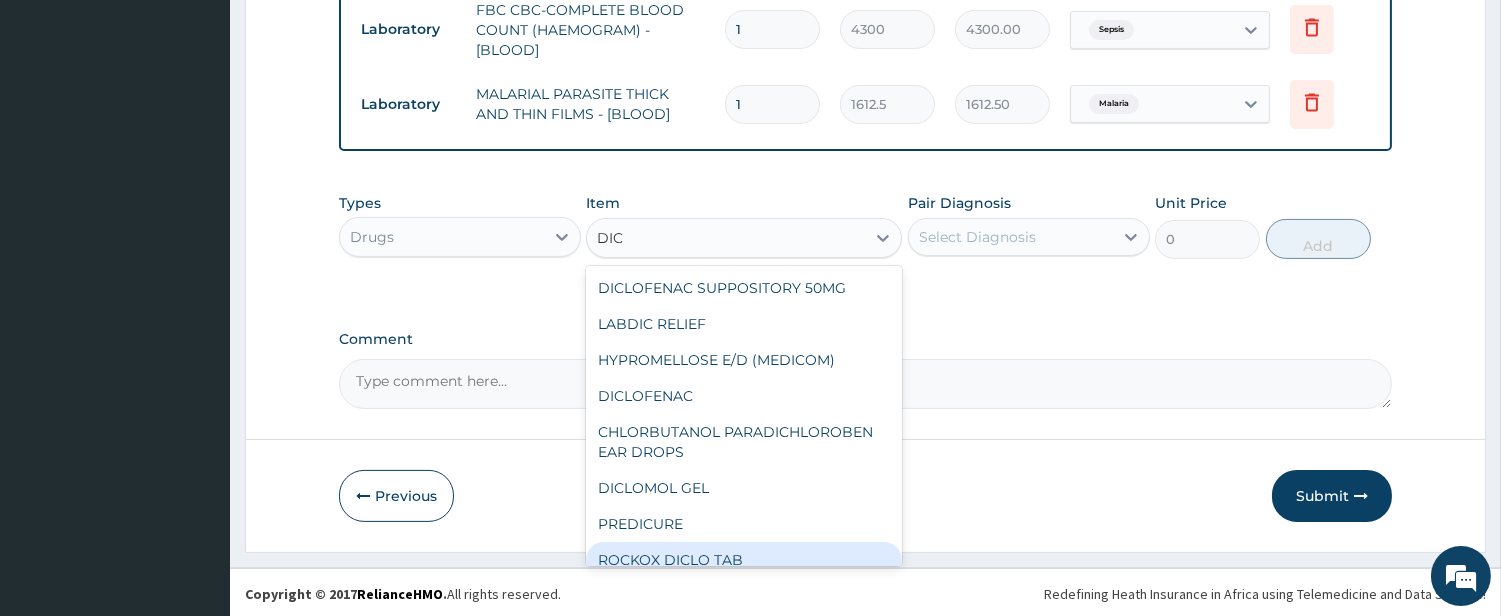 click on "ROCKOX DICLO TAB" at bounding box center (744, 560) 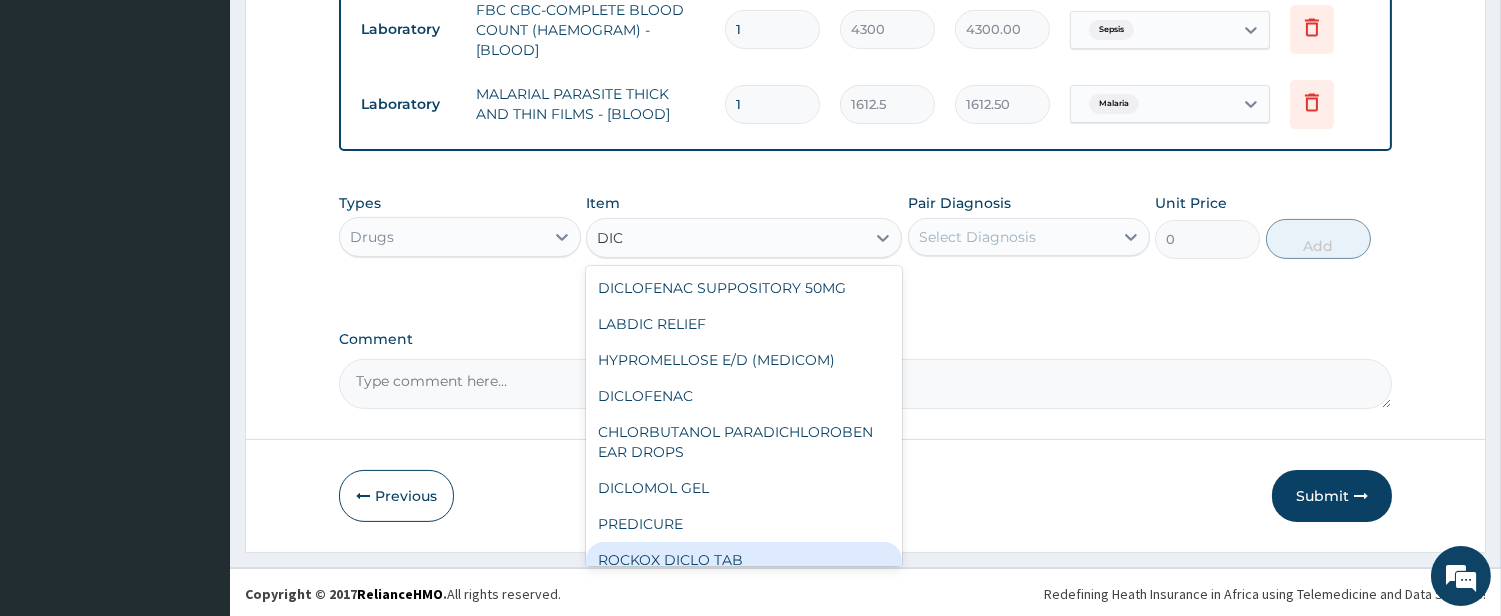 type 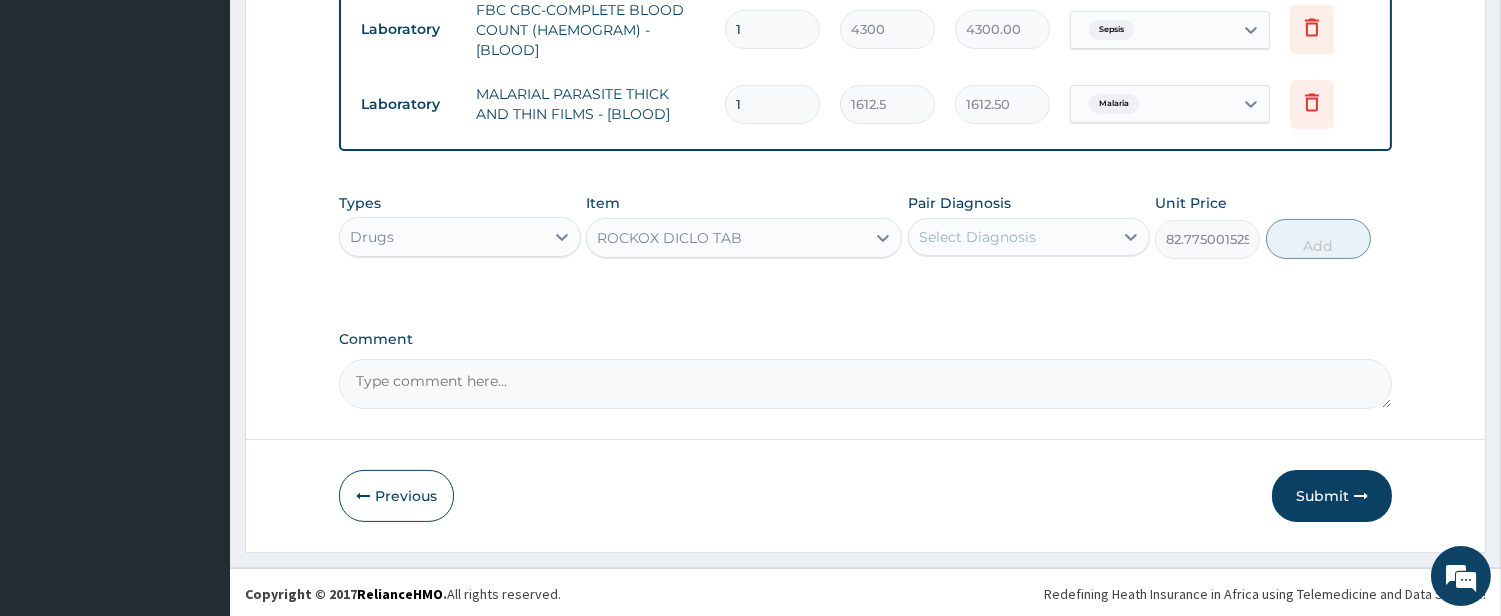 click on "Select Diagnosis" at bounding box center (977, 237) 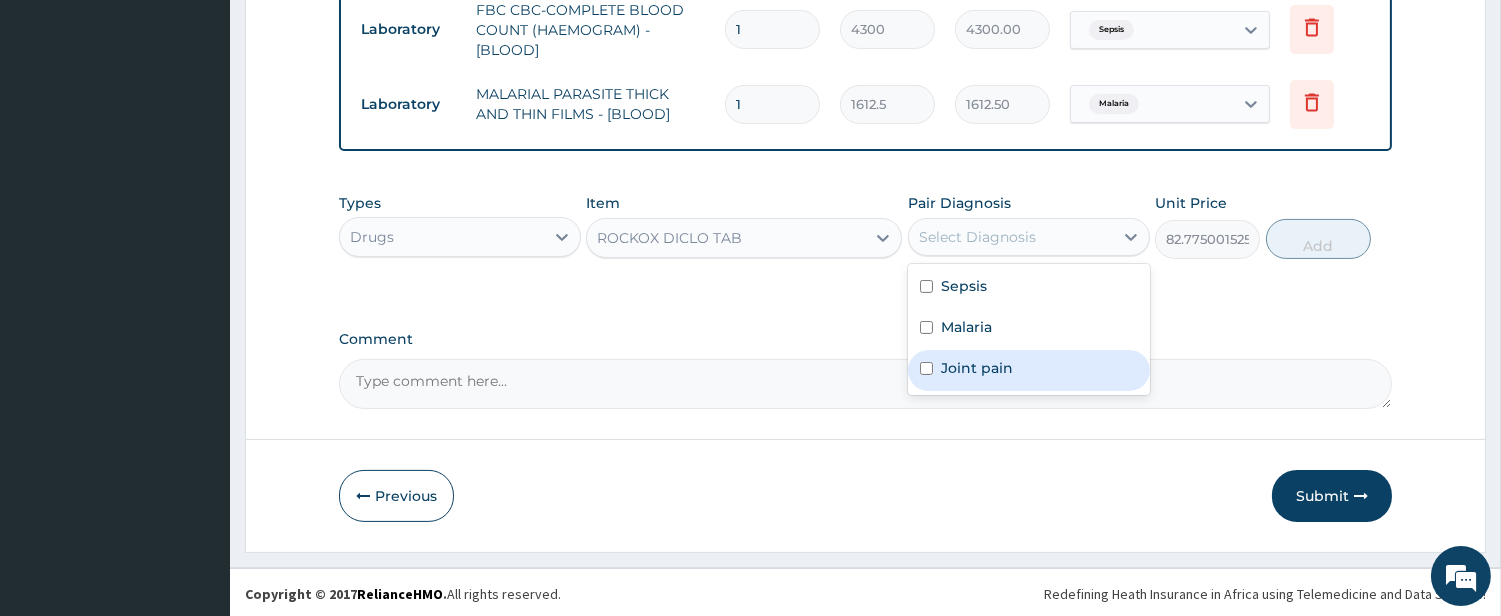 click on "Joint pain" at bounding box center (977, 368) 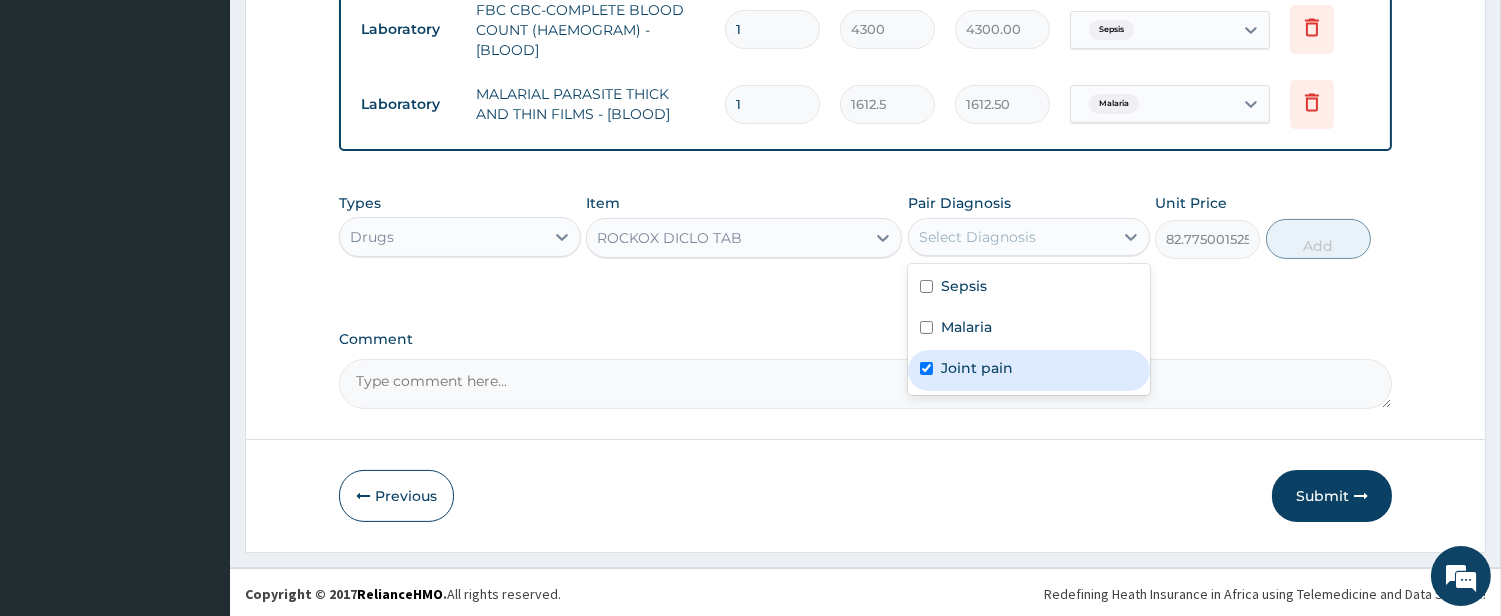checkbox on "true" 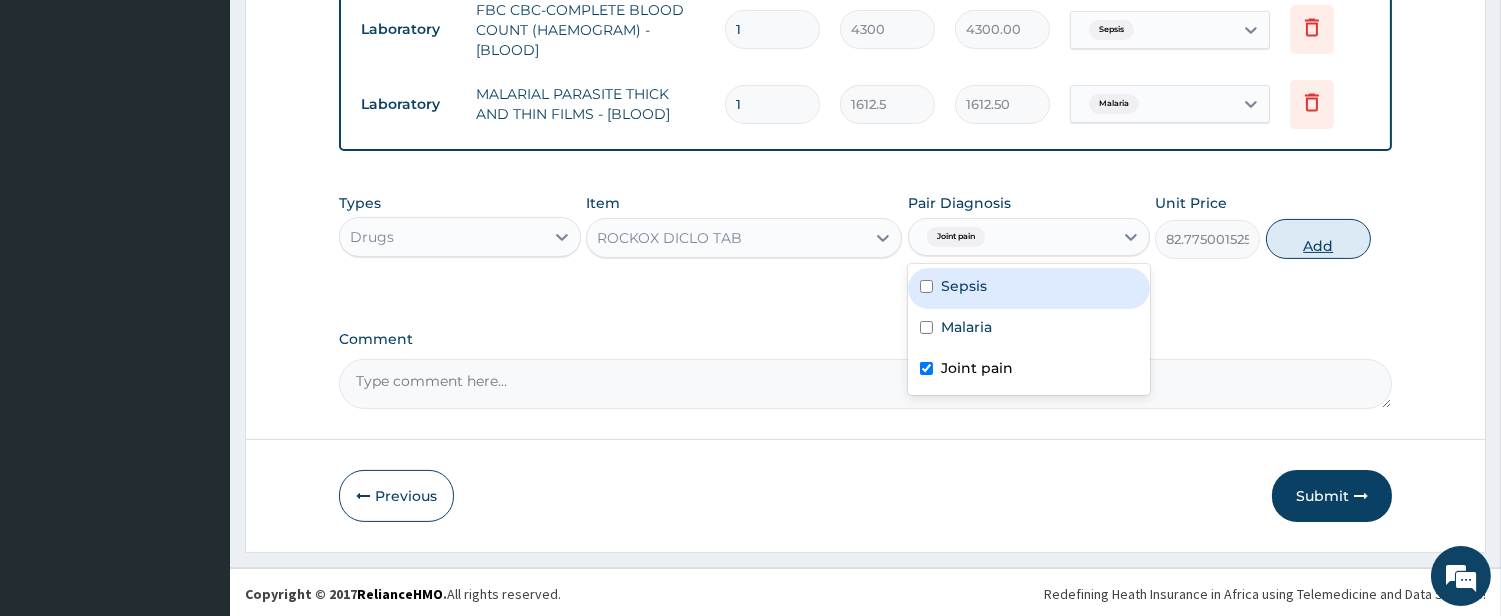 click on "Add" at bounding box center [1318, 239] 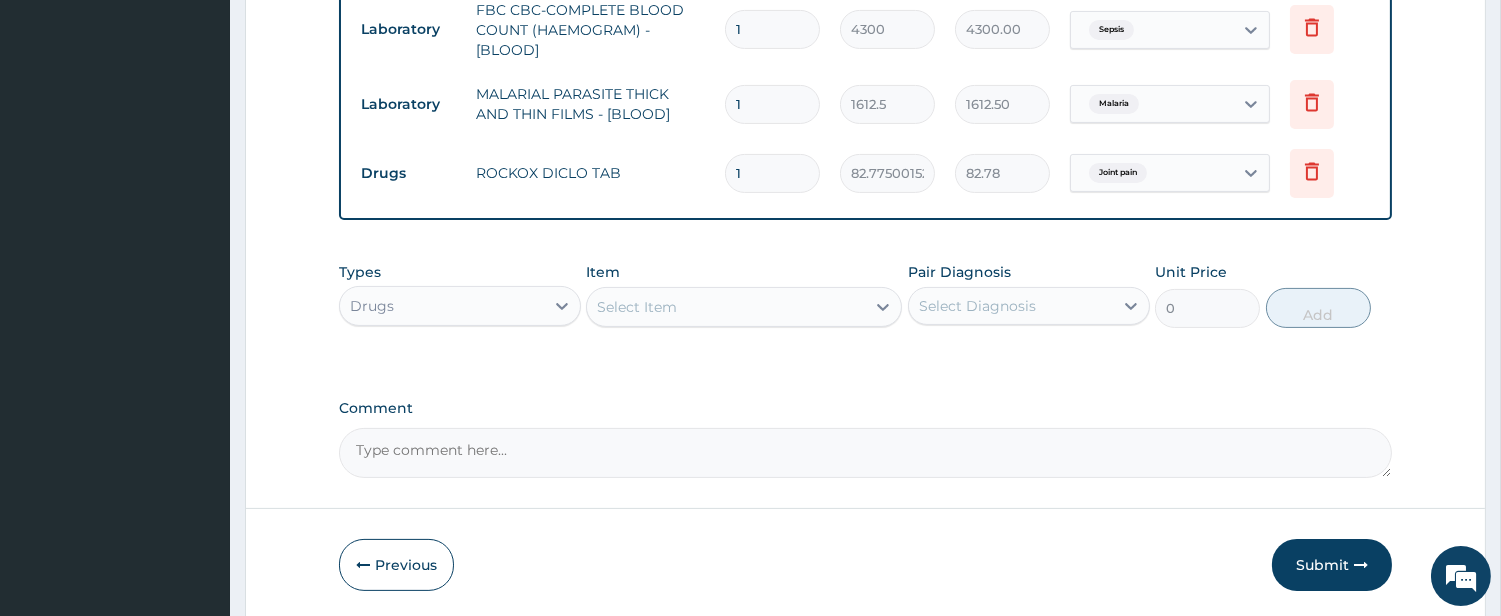 type on "10" 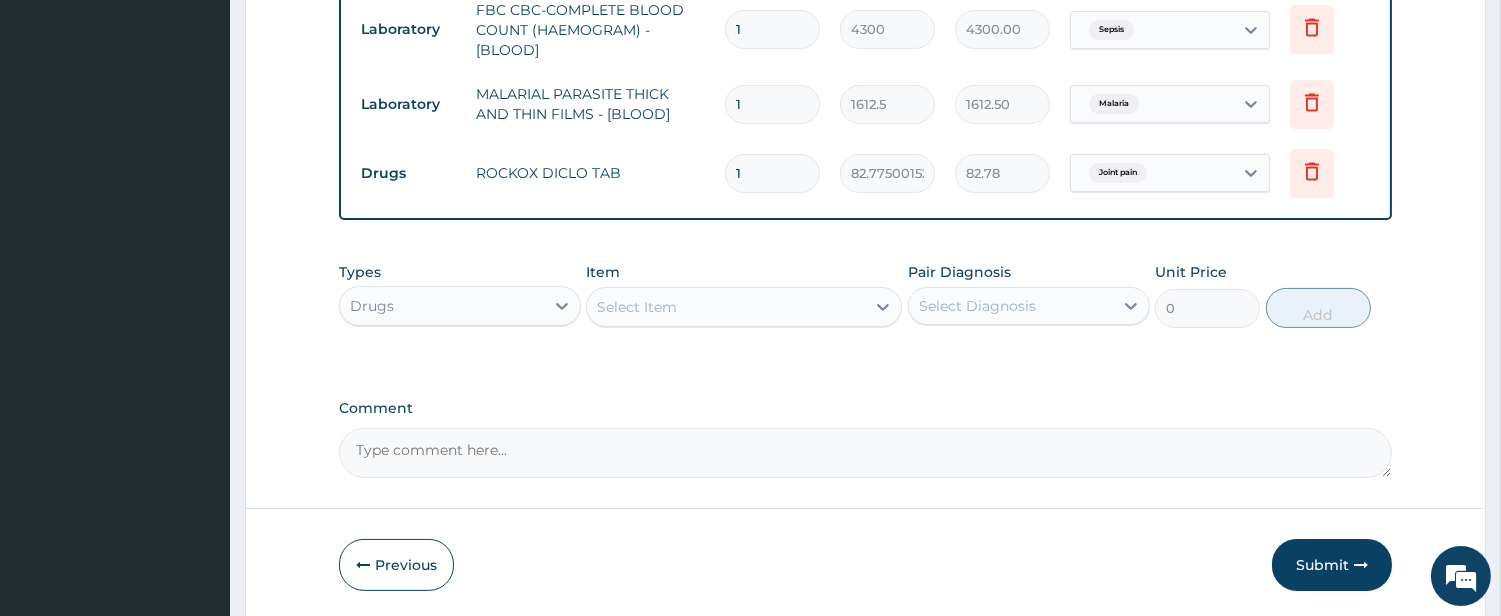 type on "827.75" 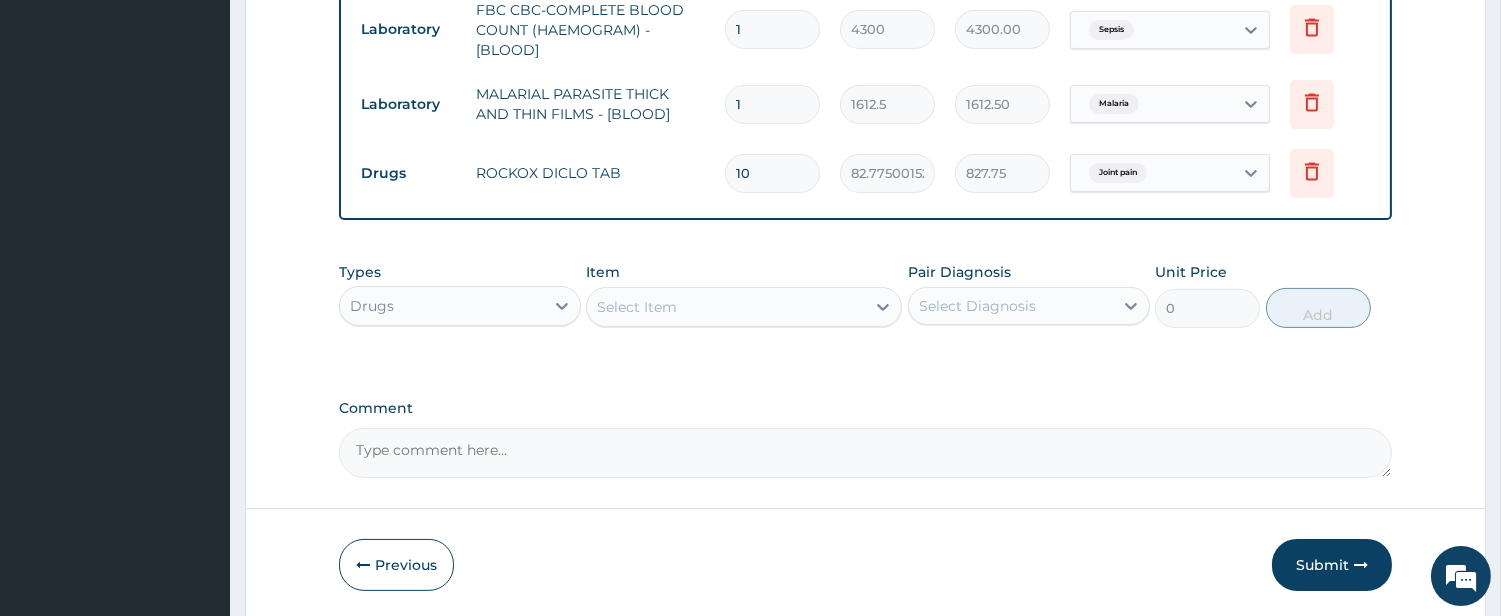 type on "10" 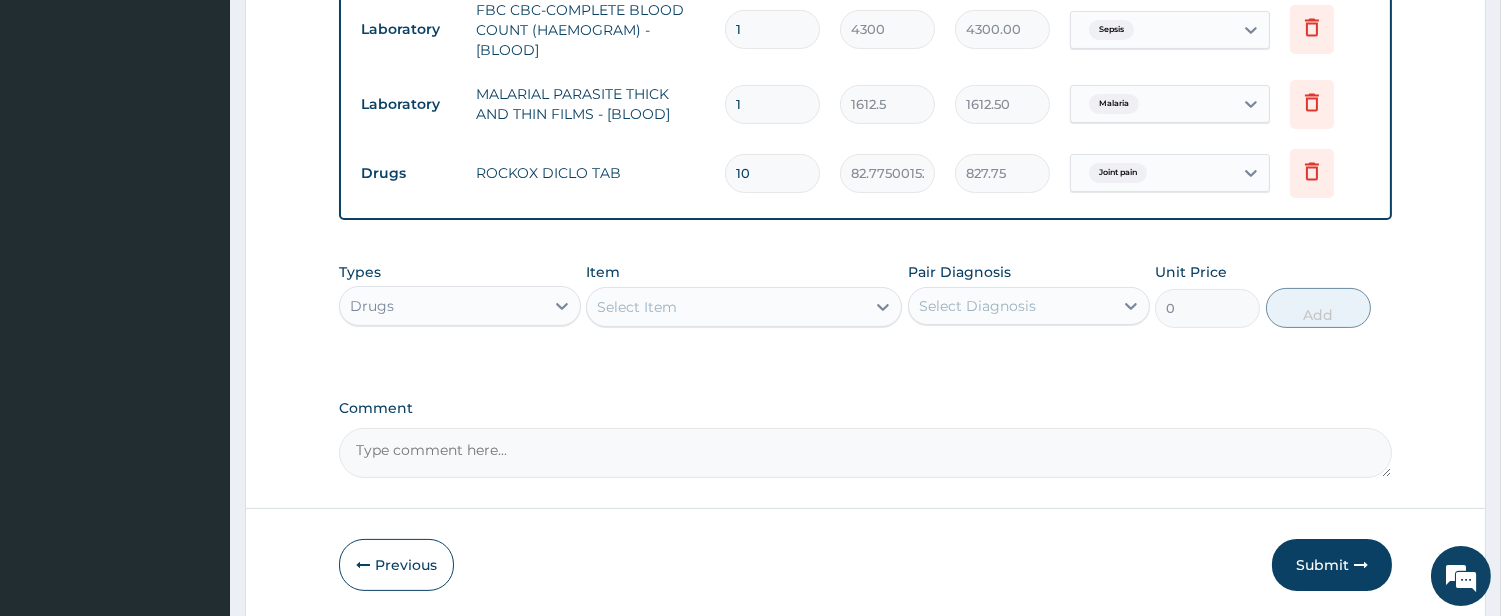 click on "Select Item" at bounding box center [726, 307] 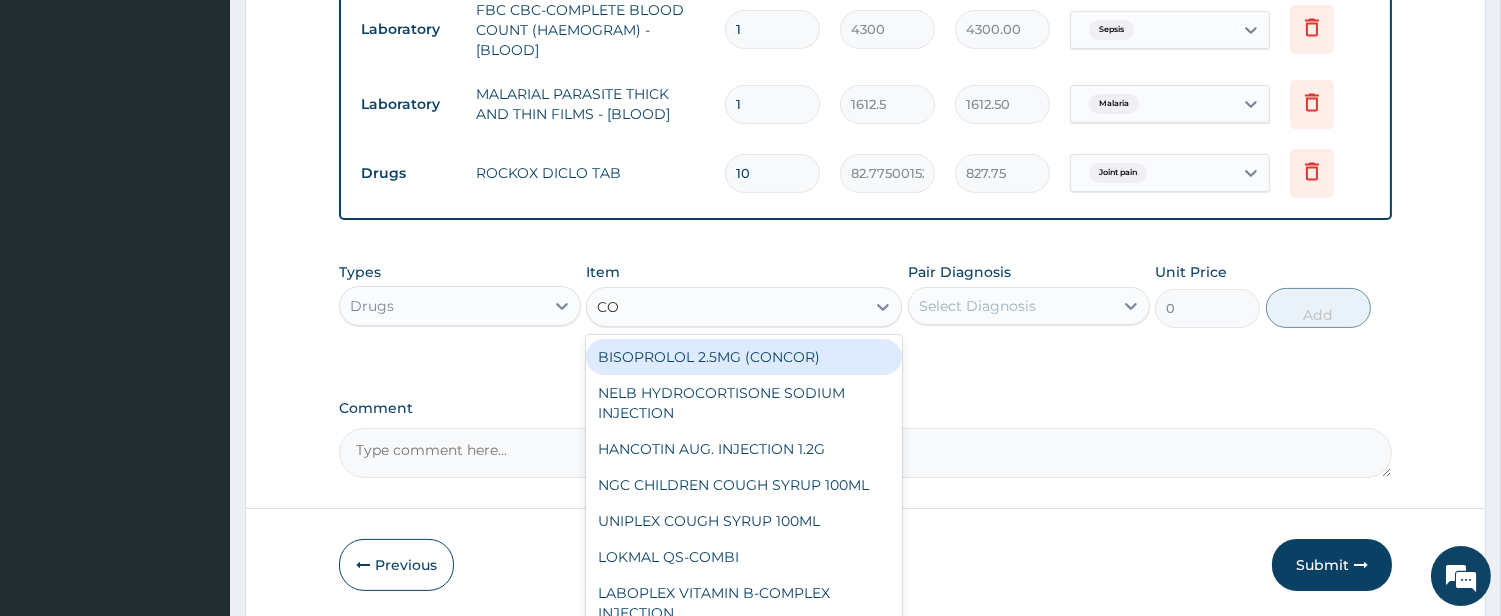 type on "COA" 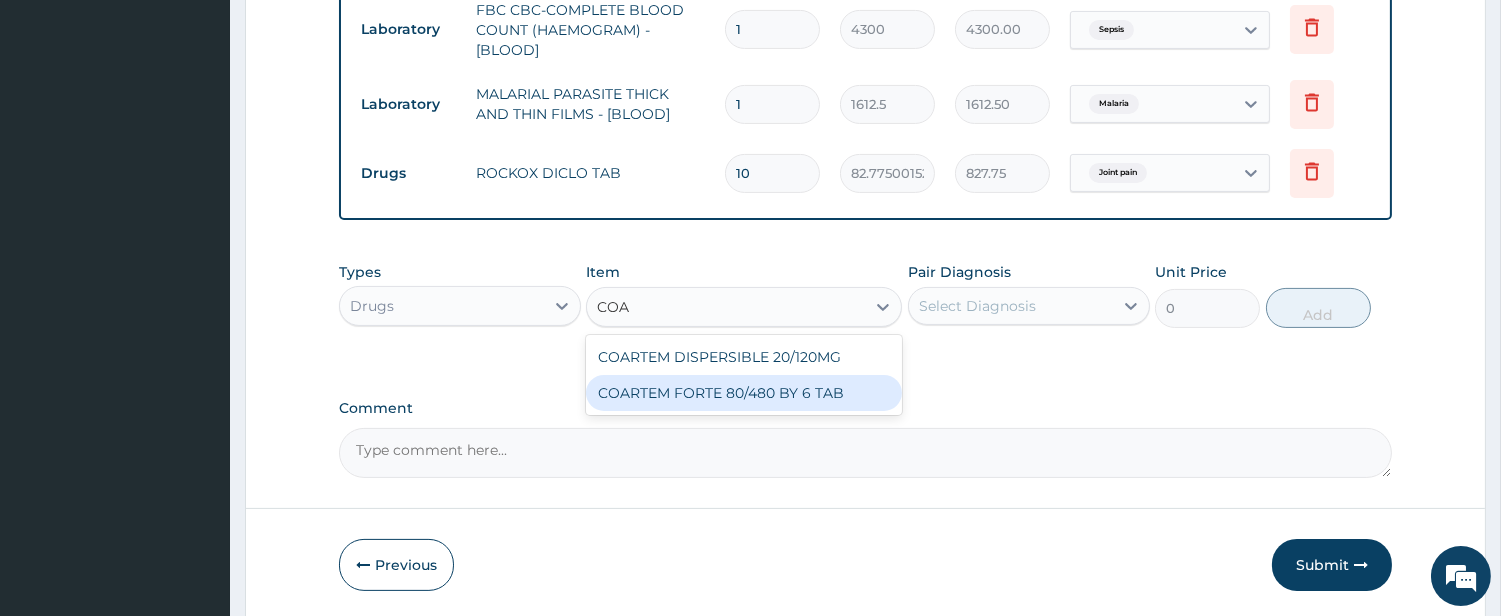 click on "COARTEM FORTE 80/480 BY 6 TAB" at bounding box center (744, 393) 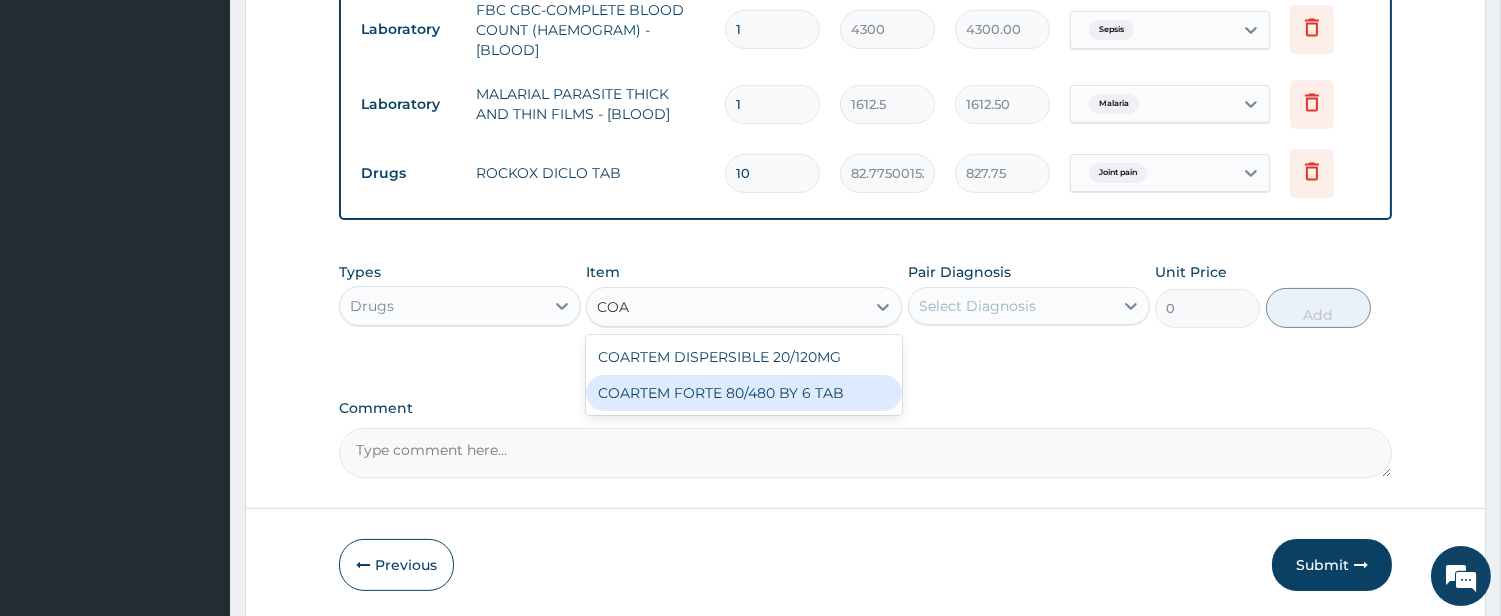 type 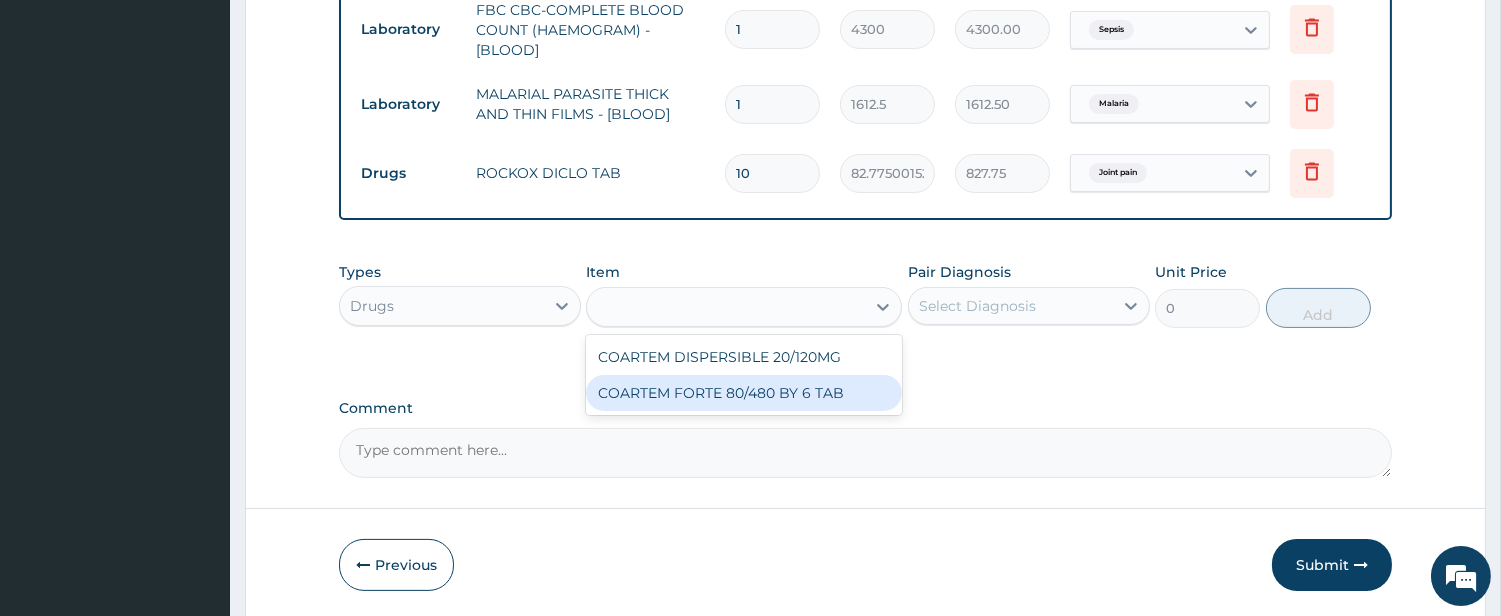 type on "449.3500061035156" 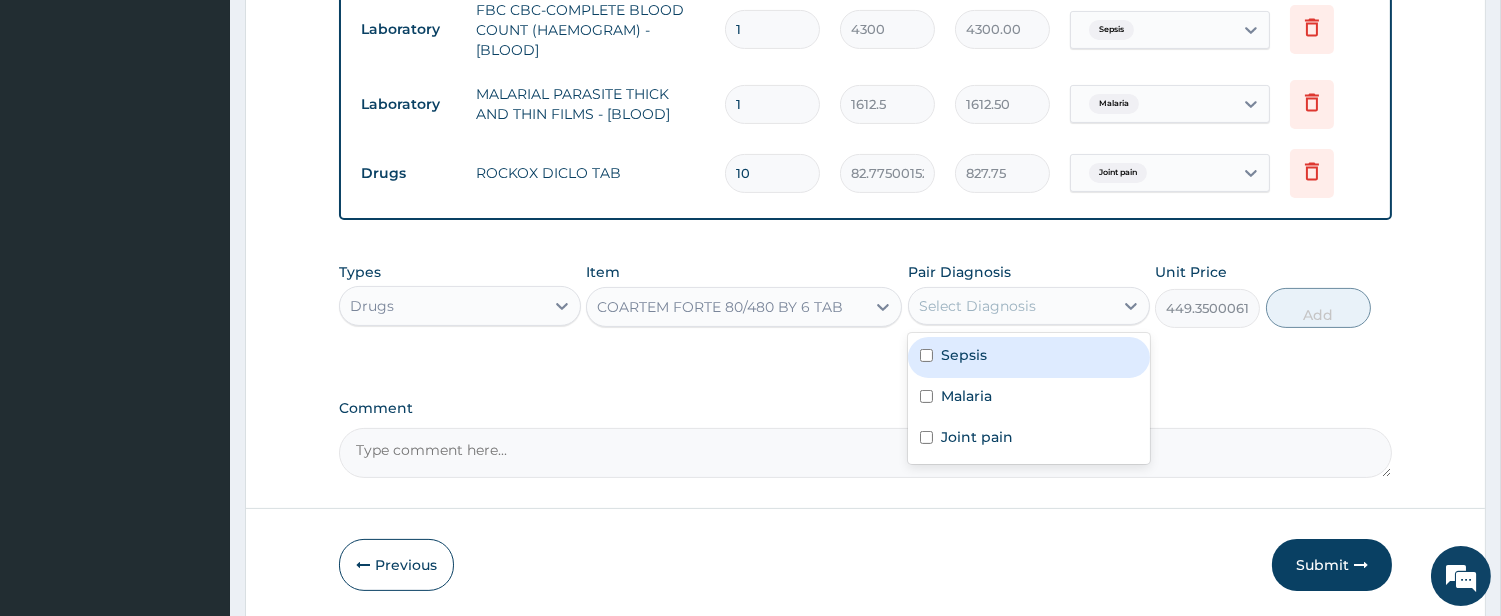 click on "Select Diagnosis" at bounding box center [977, 306] 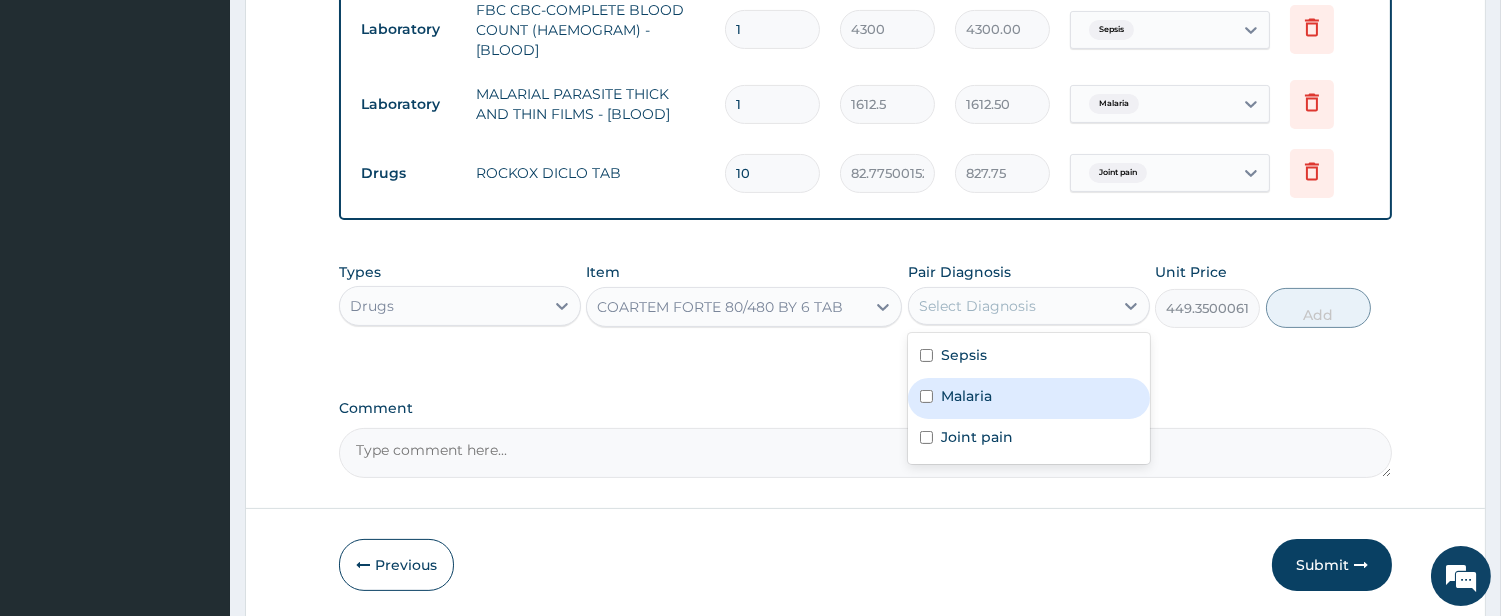 click on "Malaria" at bounding box center (1029, 398) 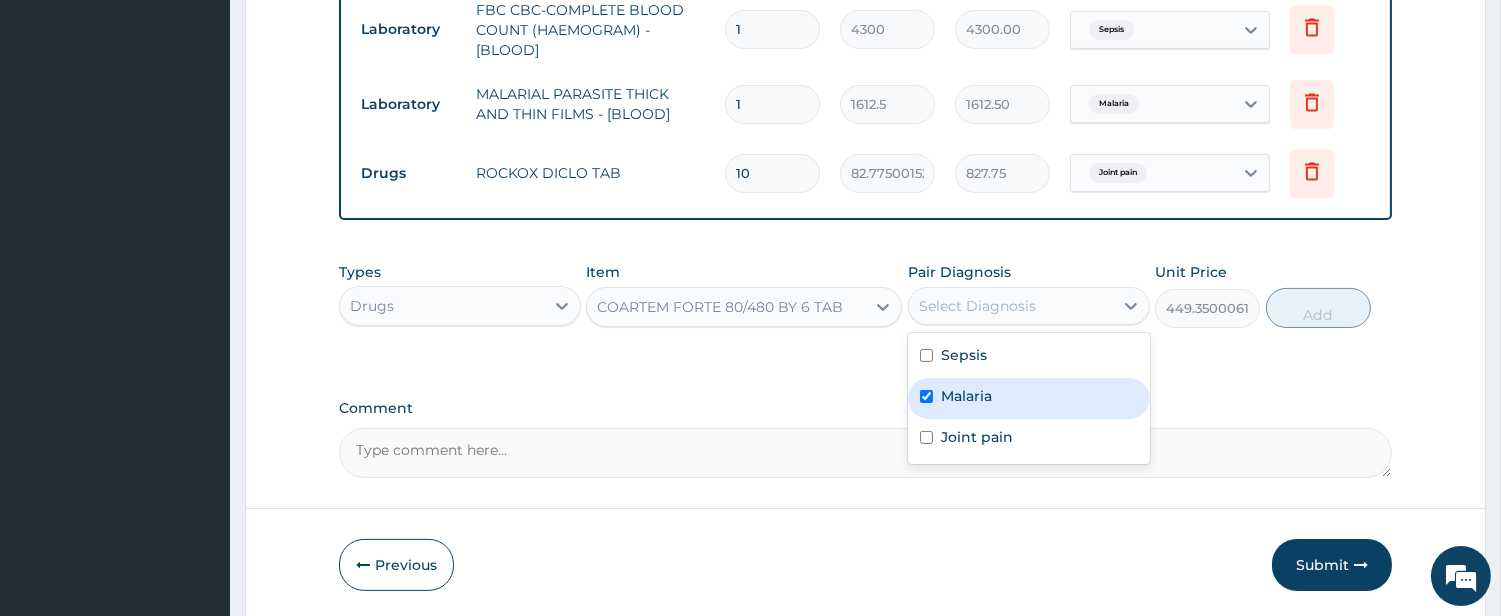 checkbox on "true" 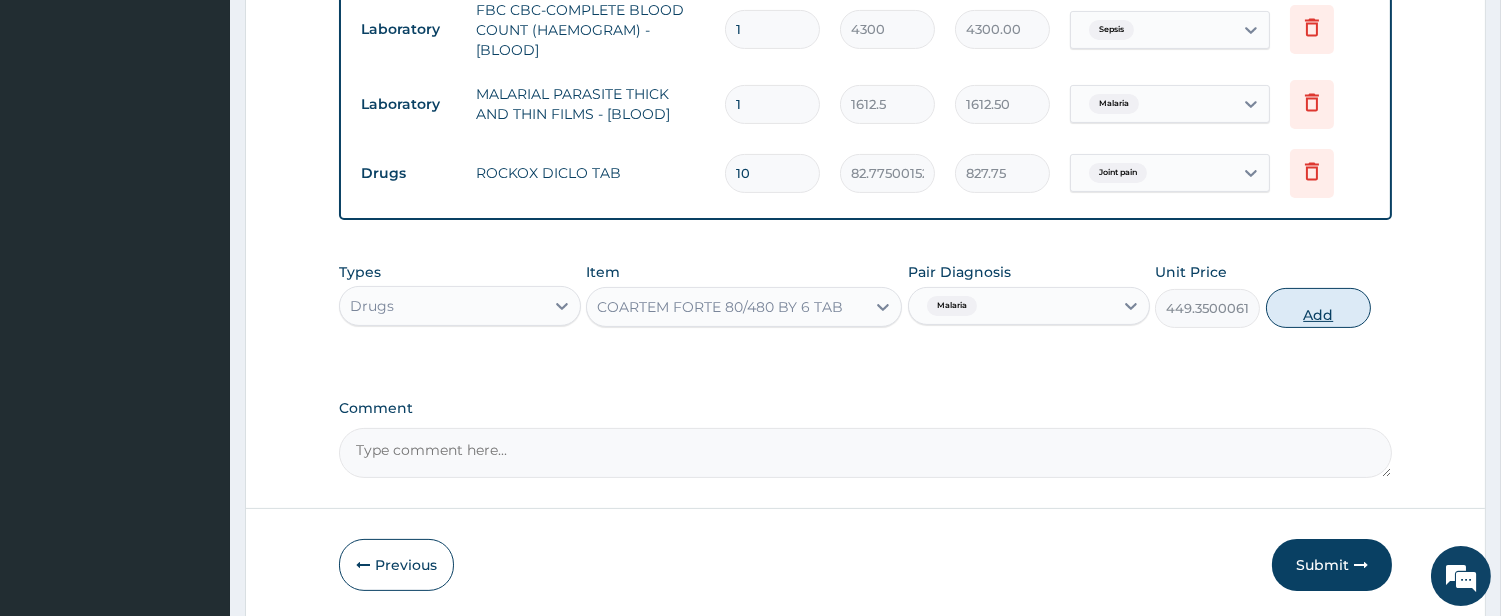 click on "Add" at bounding box center (1318, 308) 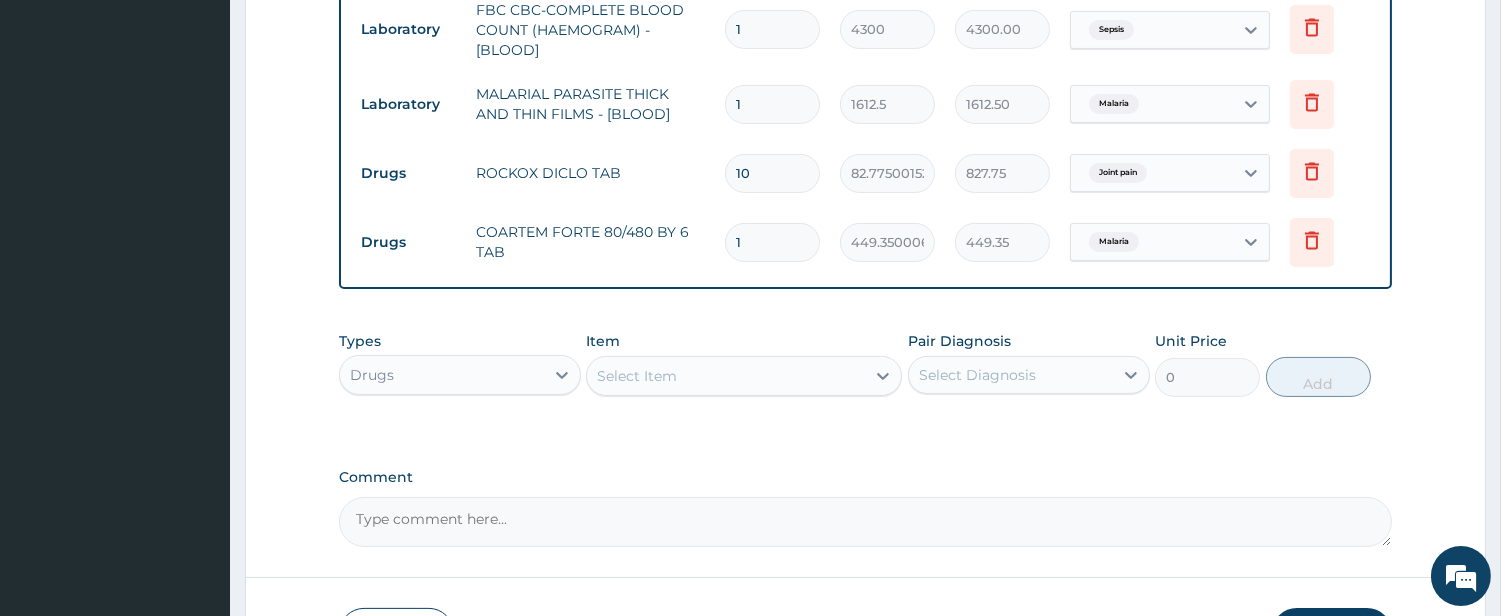 type 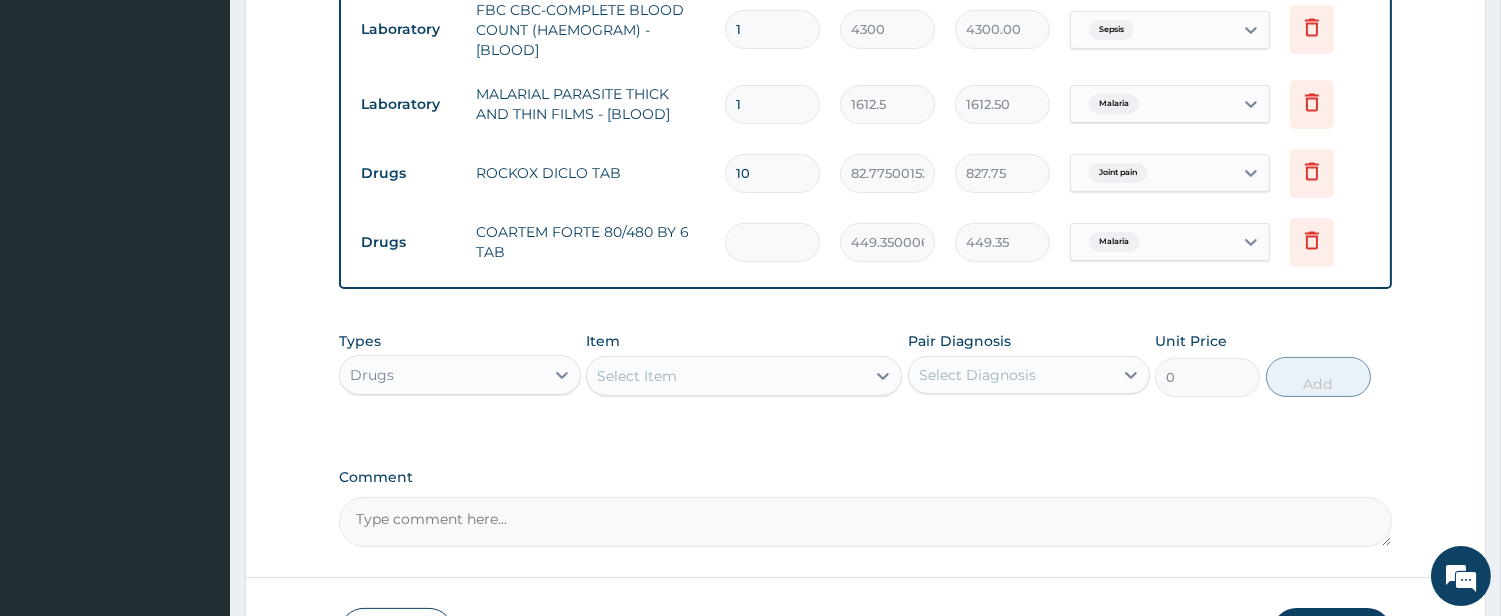 type on "0.00" 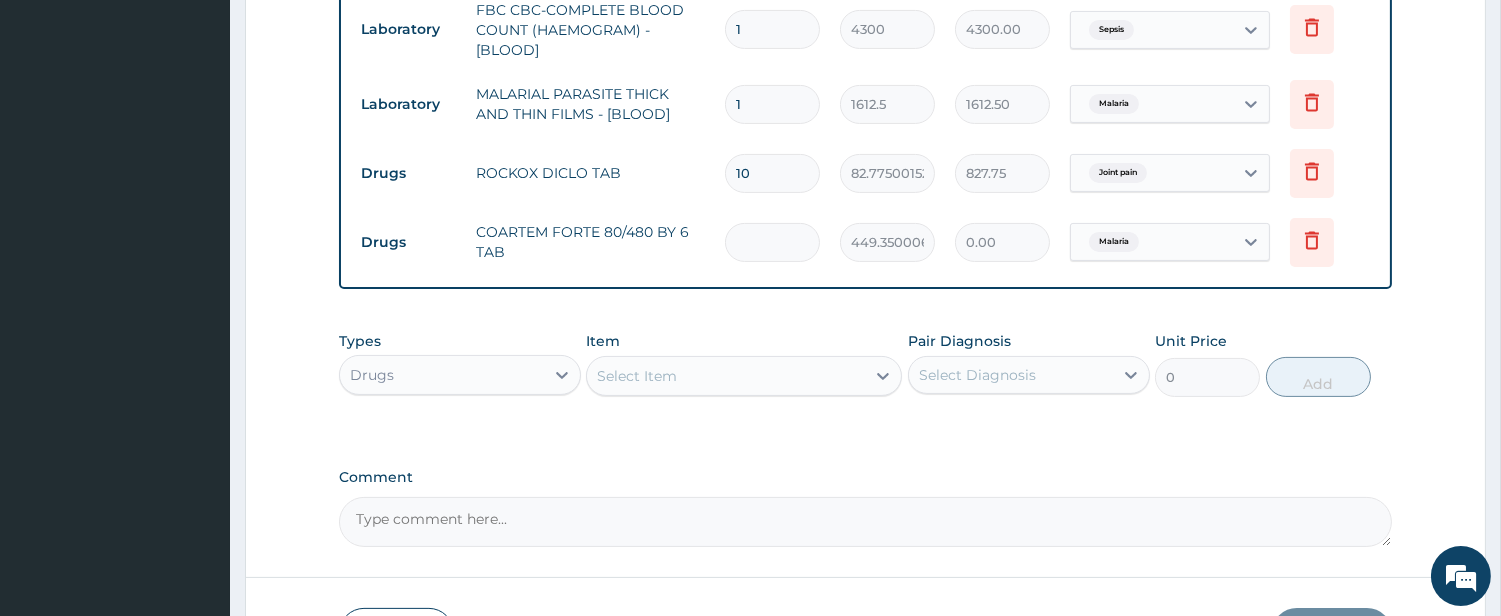 type on "6" 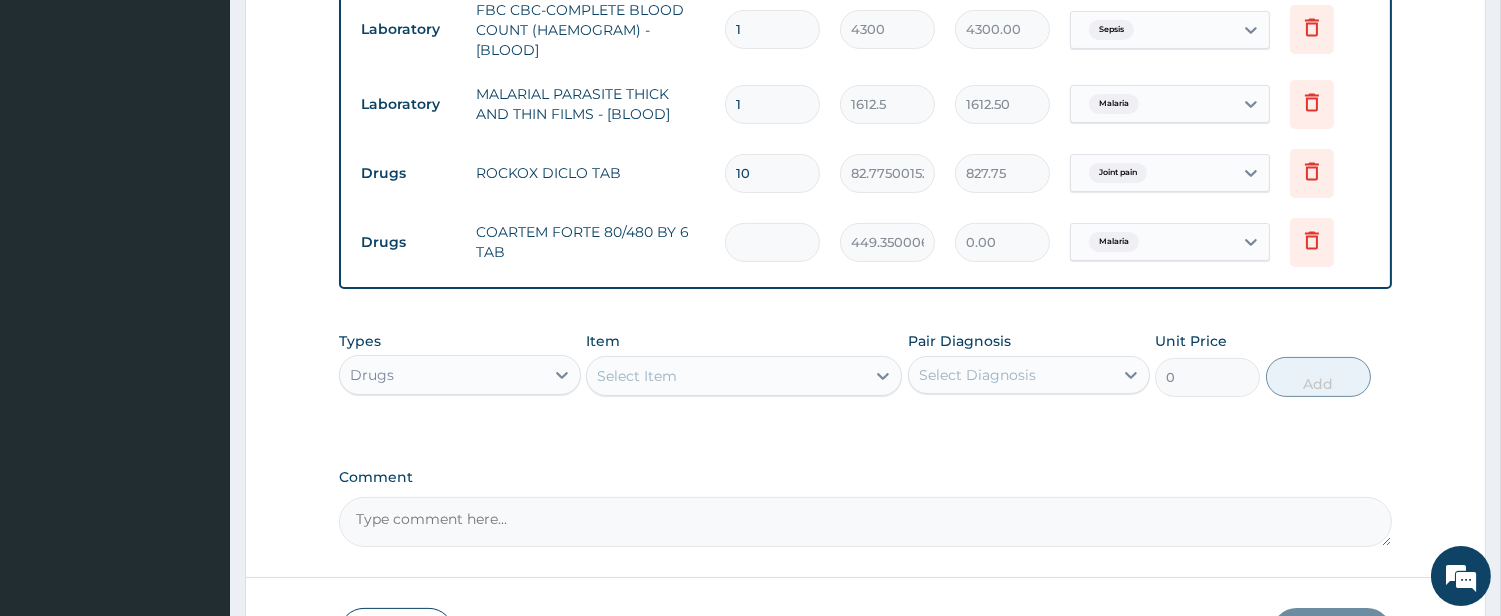 type on "2696.10" 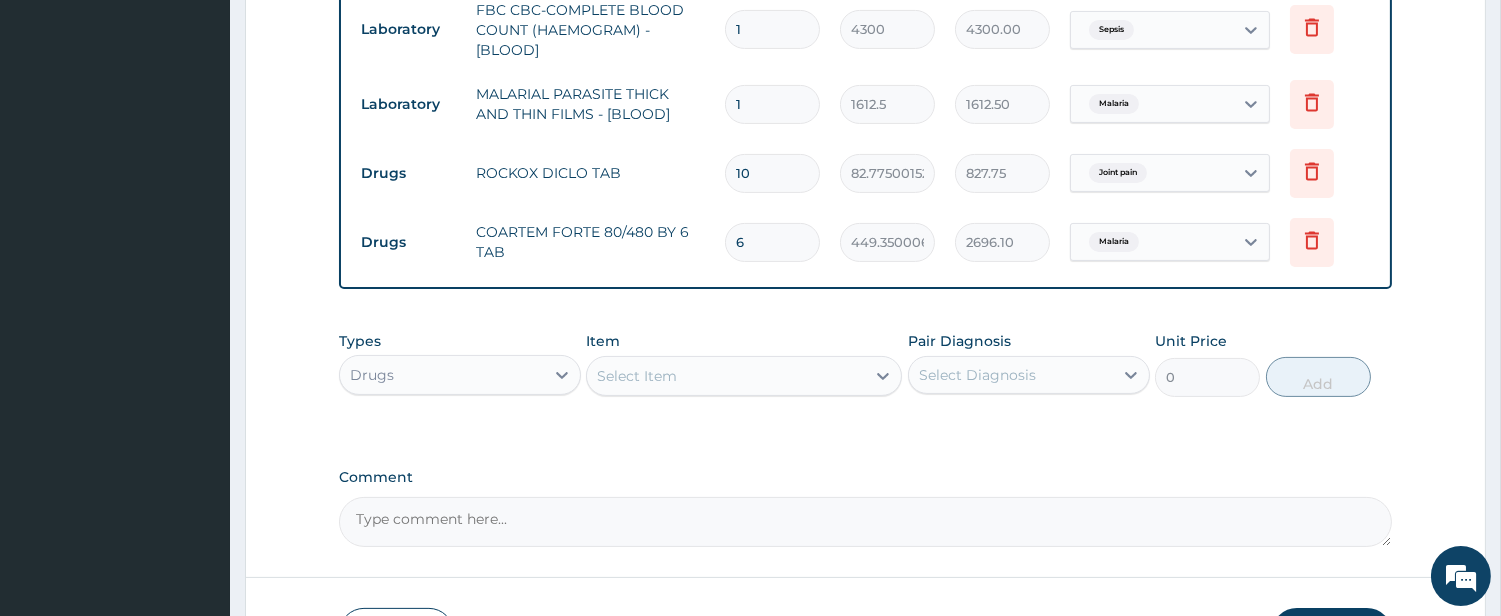type on "6" 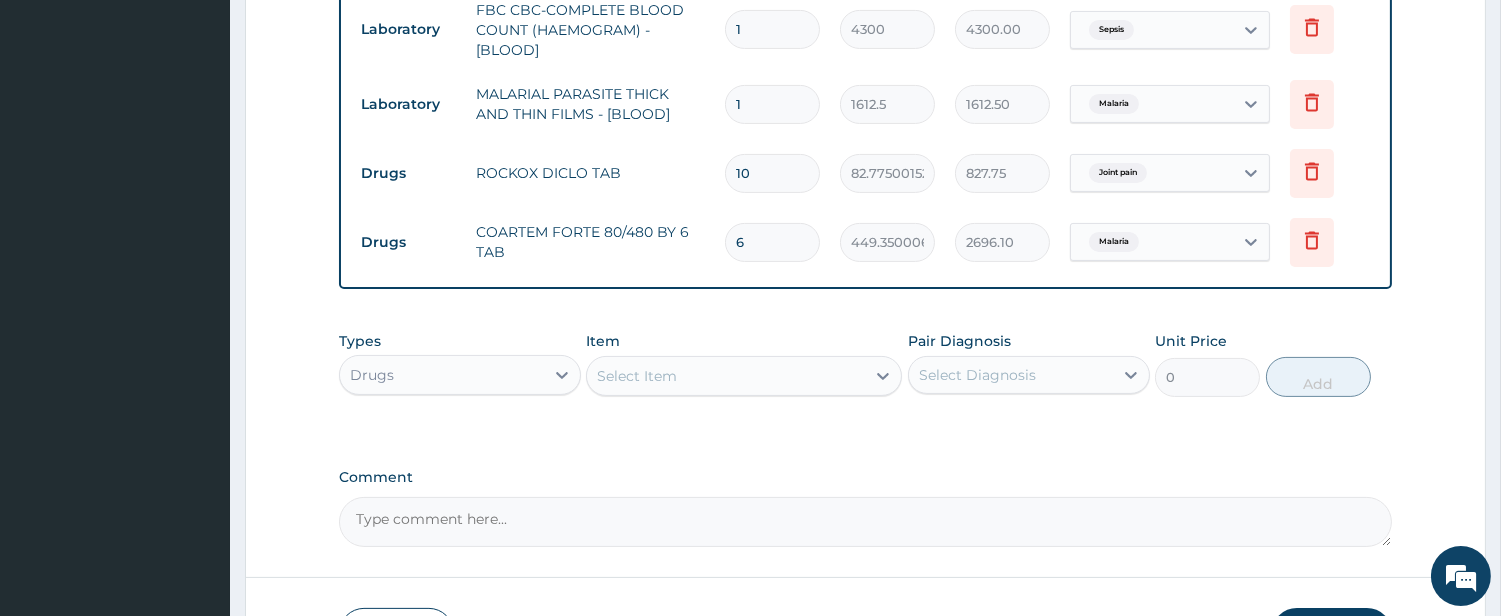 scroll, scrollTop: 147, scrollLeft: 0, axis: vertical 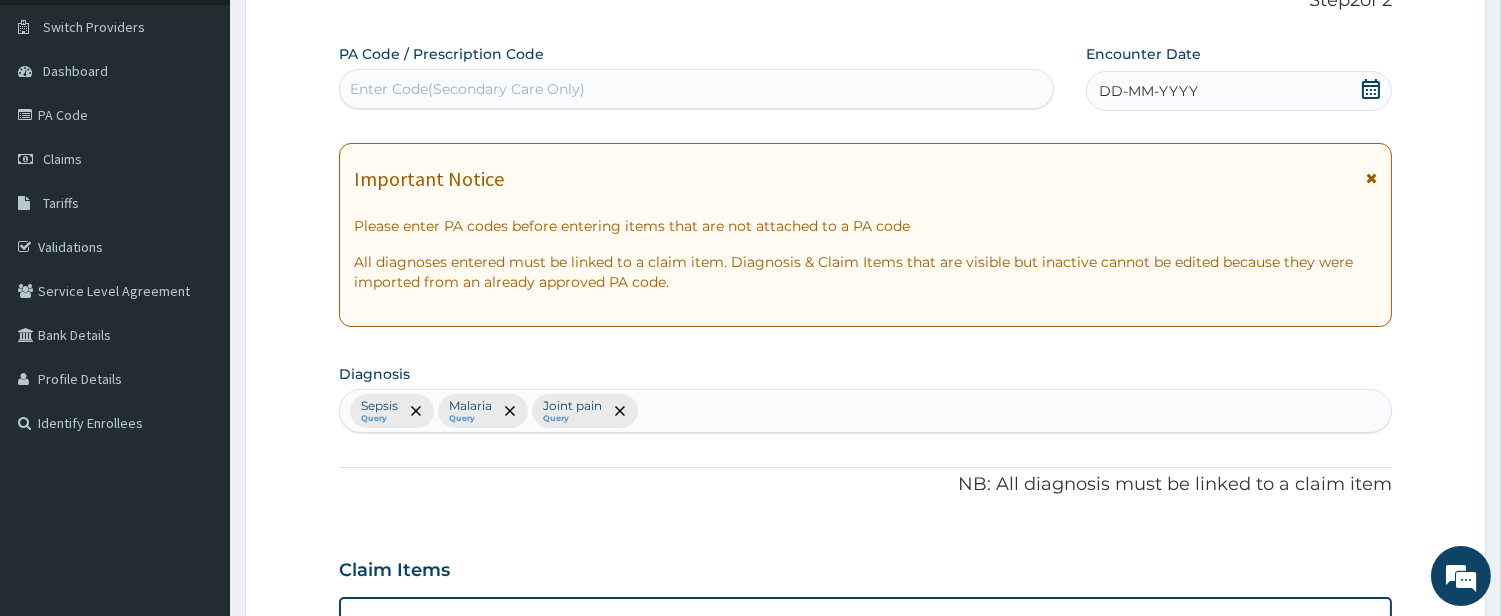 click on "DD-MM-YYYY" at bounding box center [1148, 91] 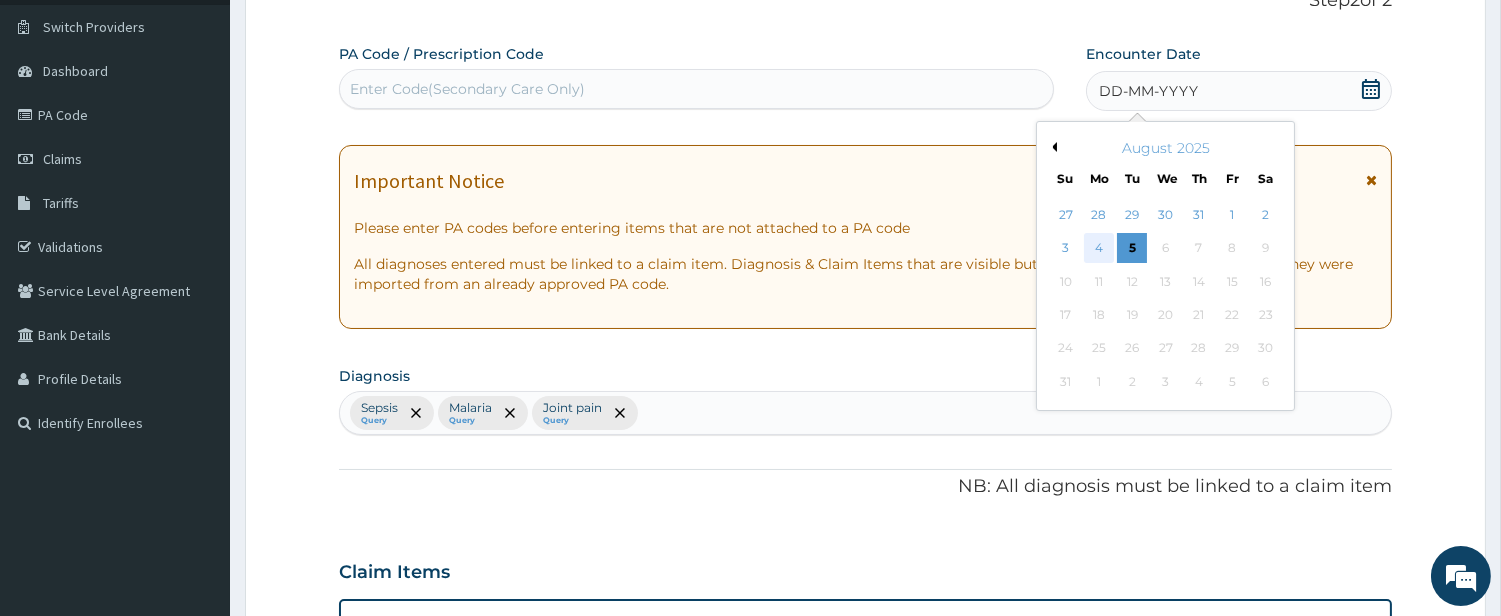 click on "4" at bounding box center (1099, 249) 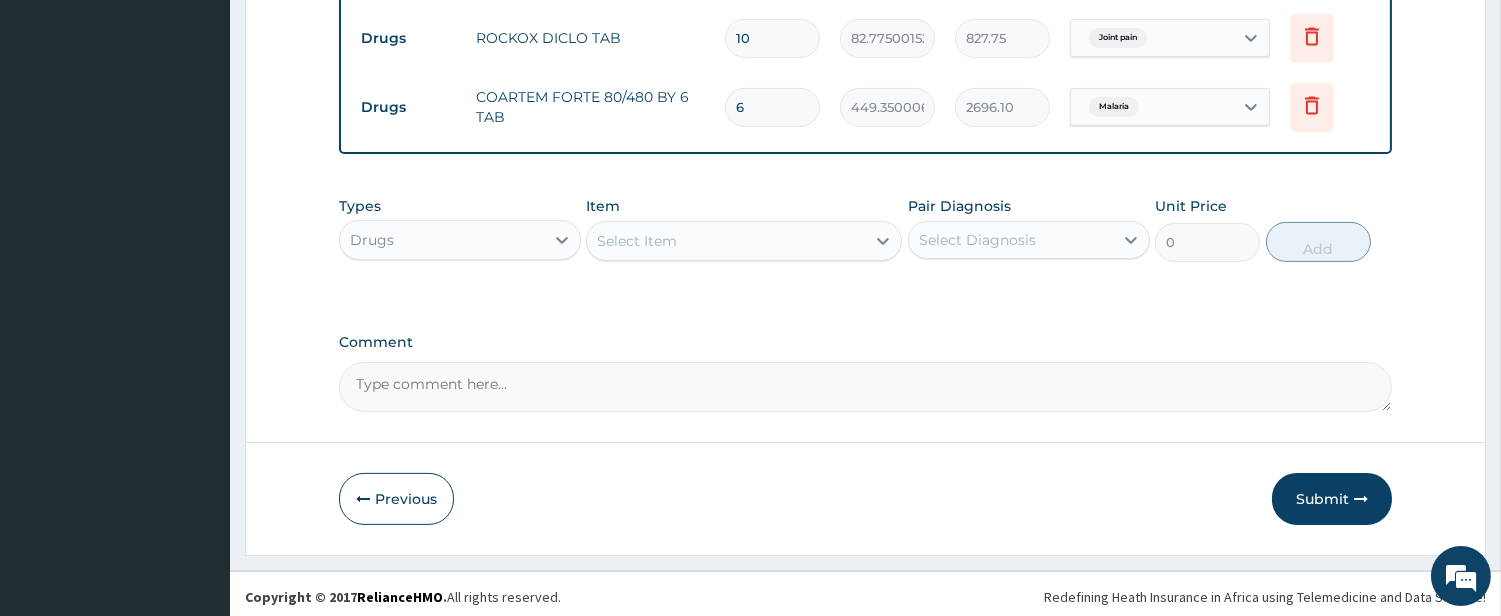 scroll, scrollTop: 1027, scrollLeft: 0, axis: vertical 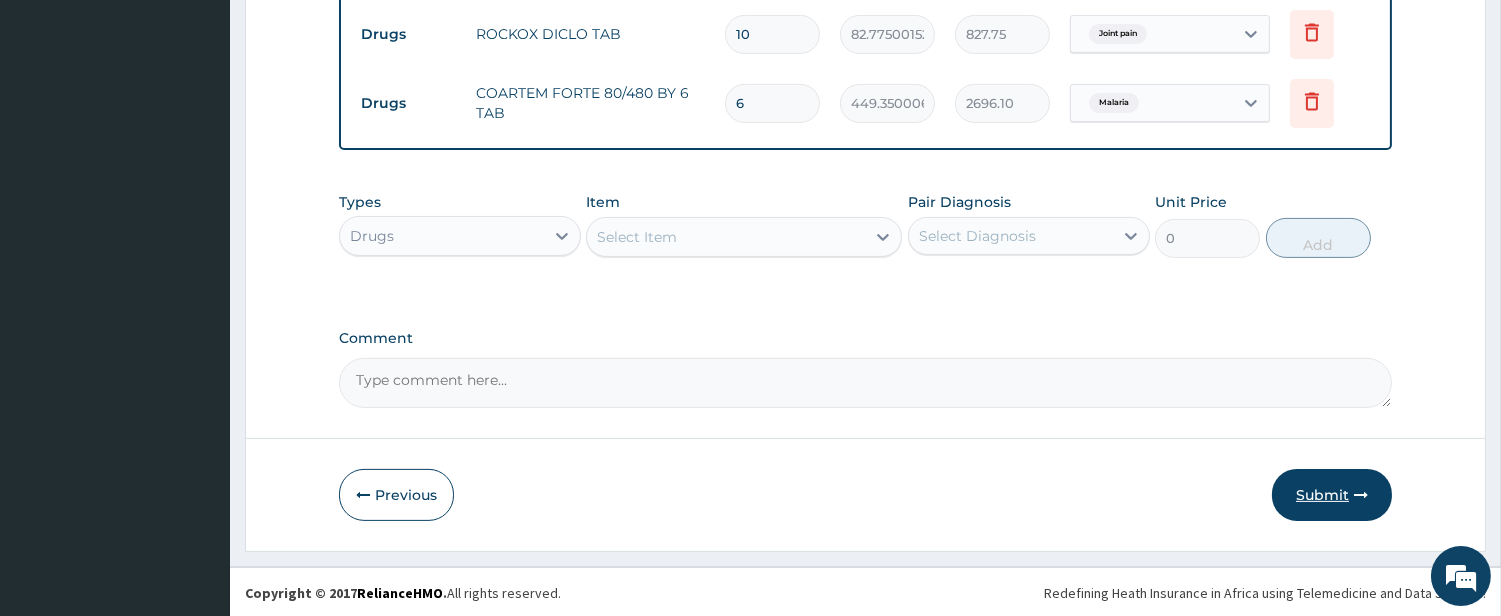 click on "Submit" at bounding box center [1332, 495] 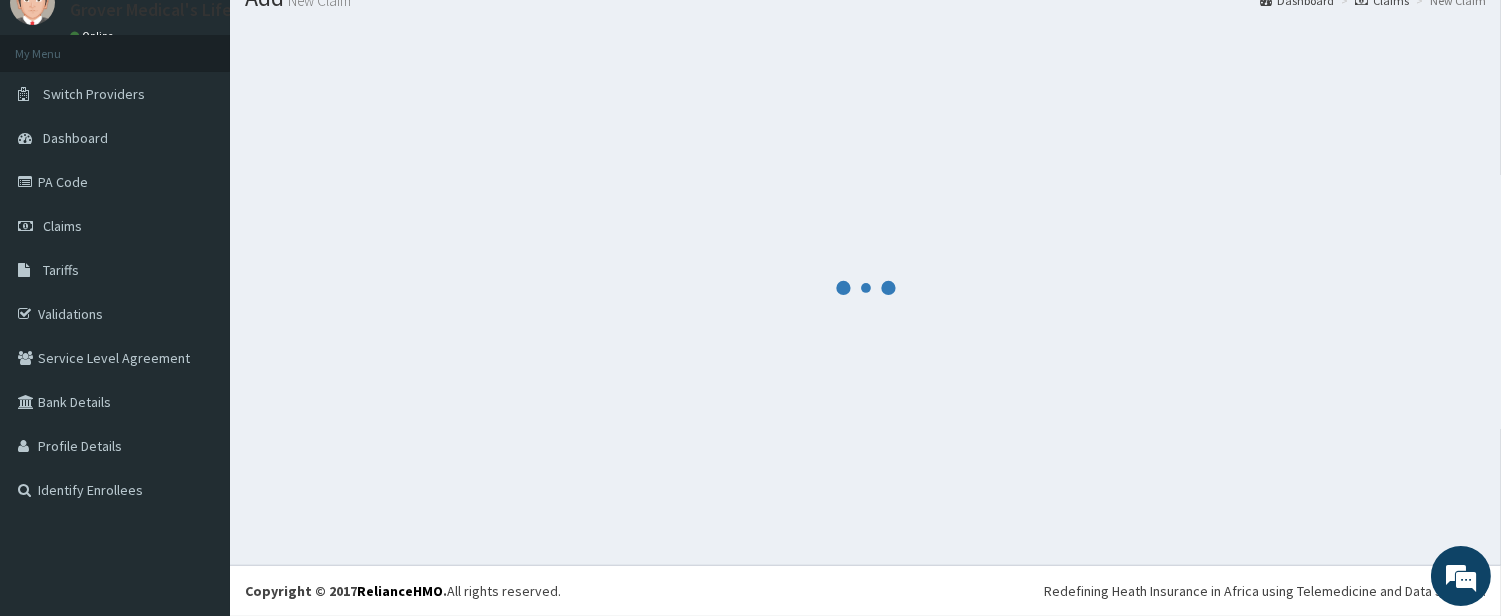 scroll, scrollTop: 1027, scrollLeft: 0, axis: vertical 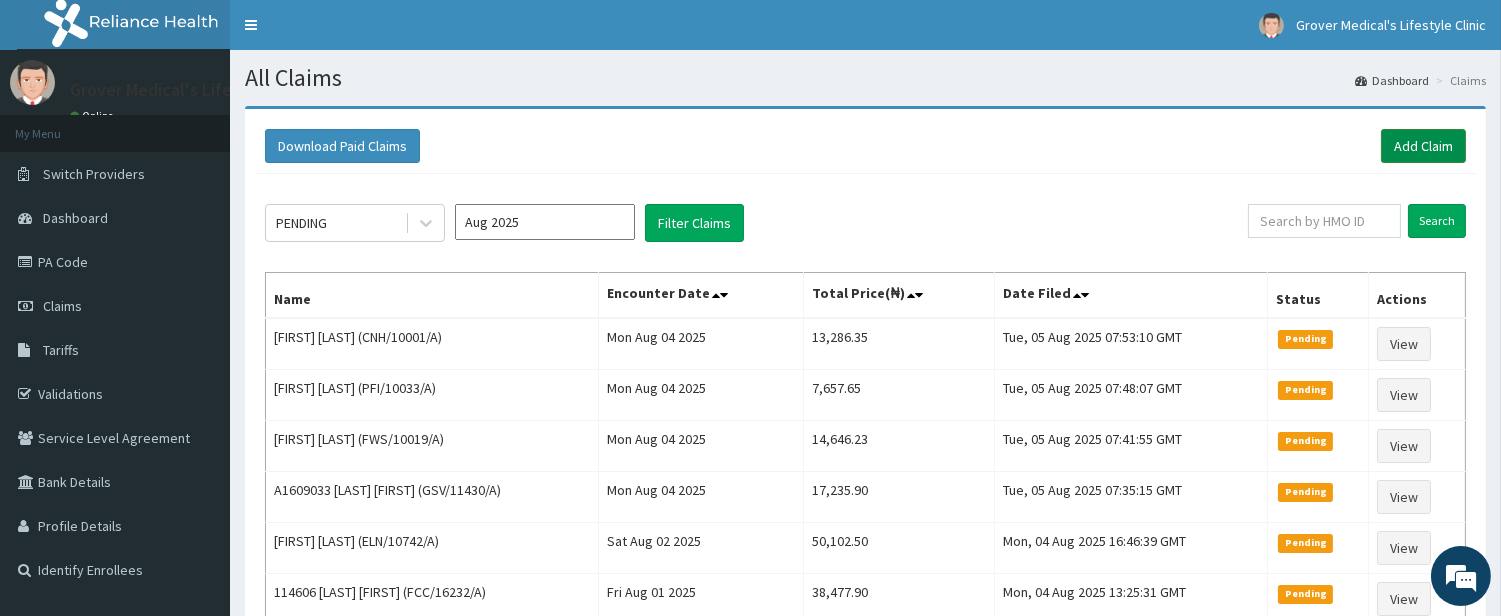 click on "Add Claim" at bounding box center (1423, 146) 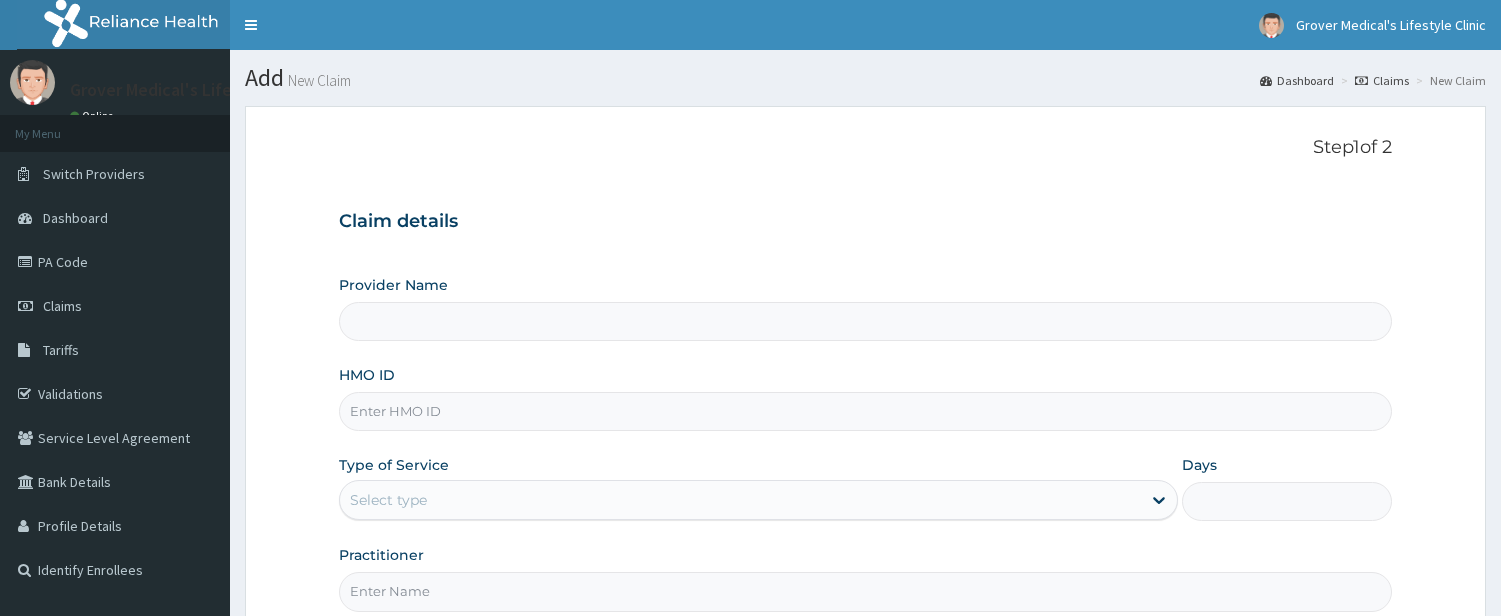 scroll, scrollTop: 205, scrollLeft: 0, axis: vertical 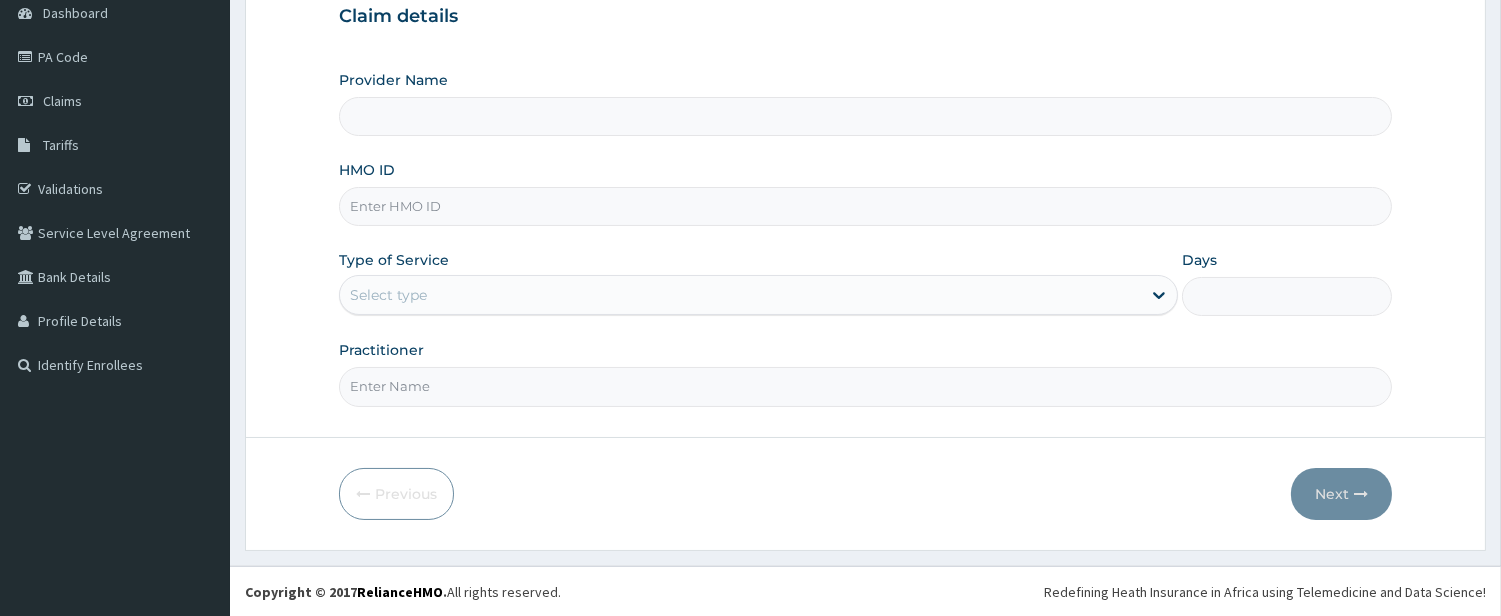 type on "Grover Medical's Lifestyle clinic" 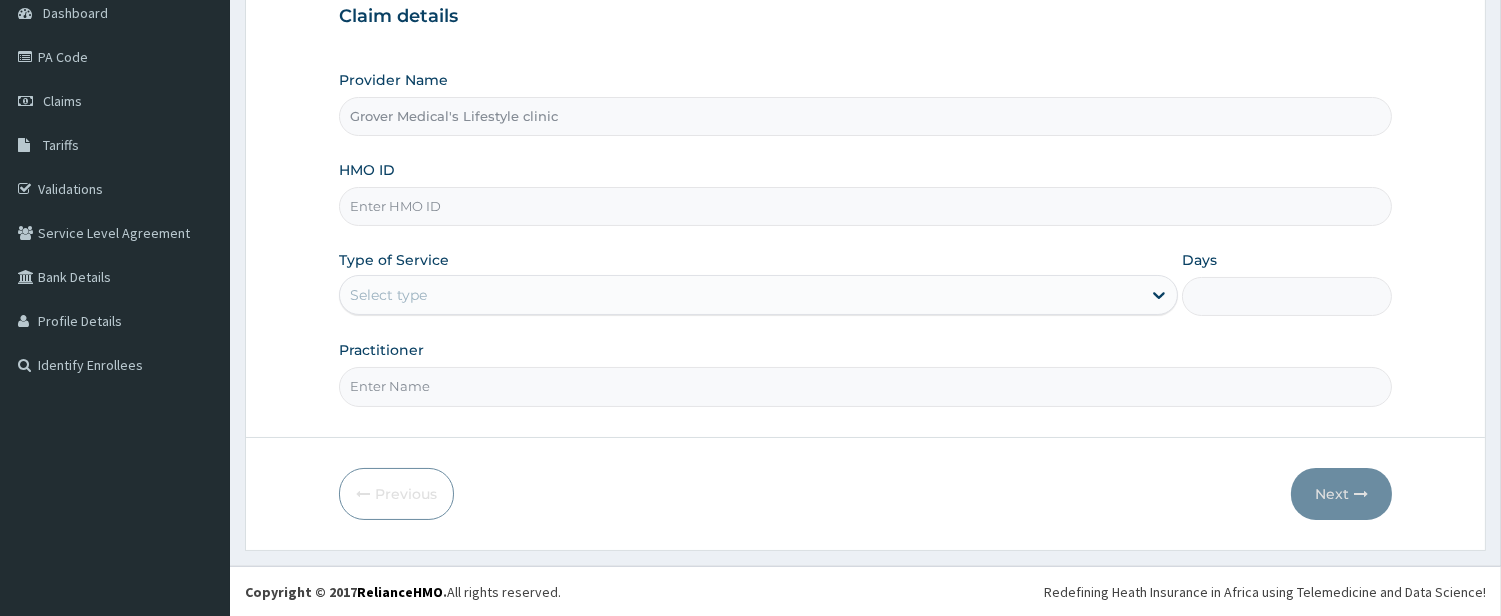 click on "HMO ID" at bounding box center [865, 206] 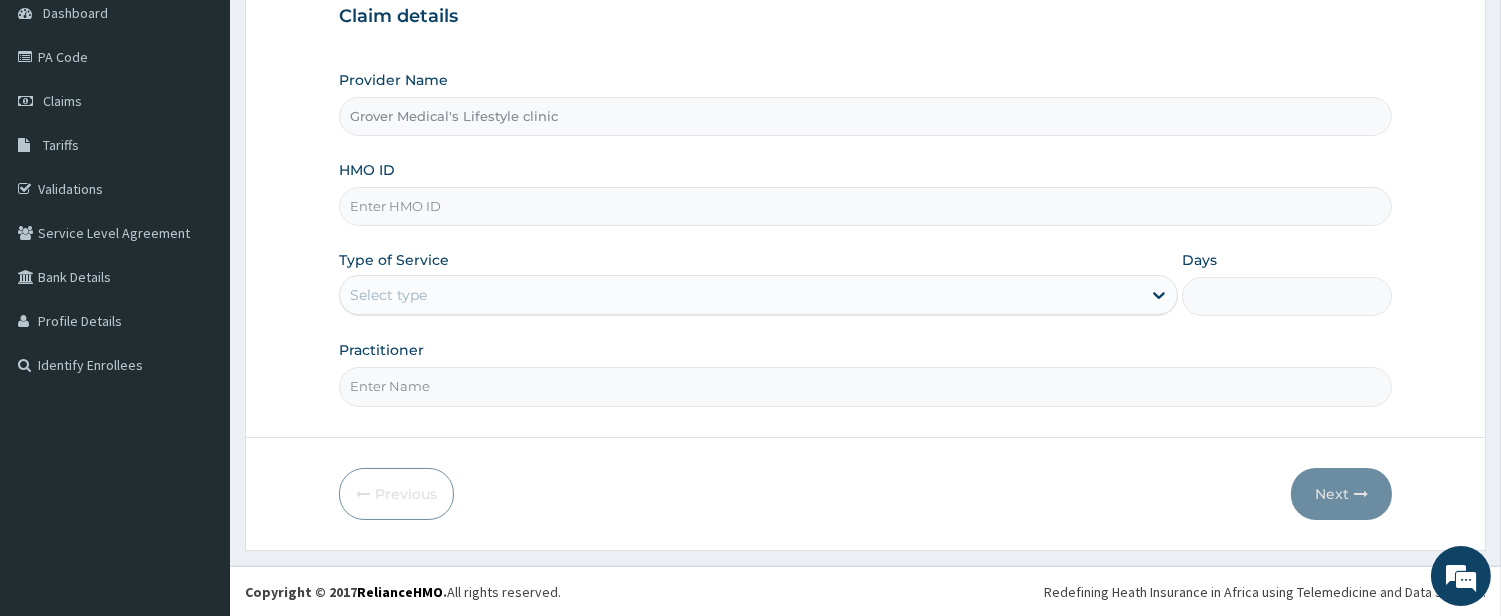 paste on "OTV/10143/A" 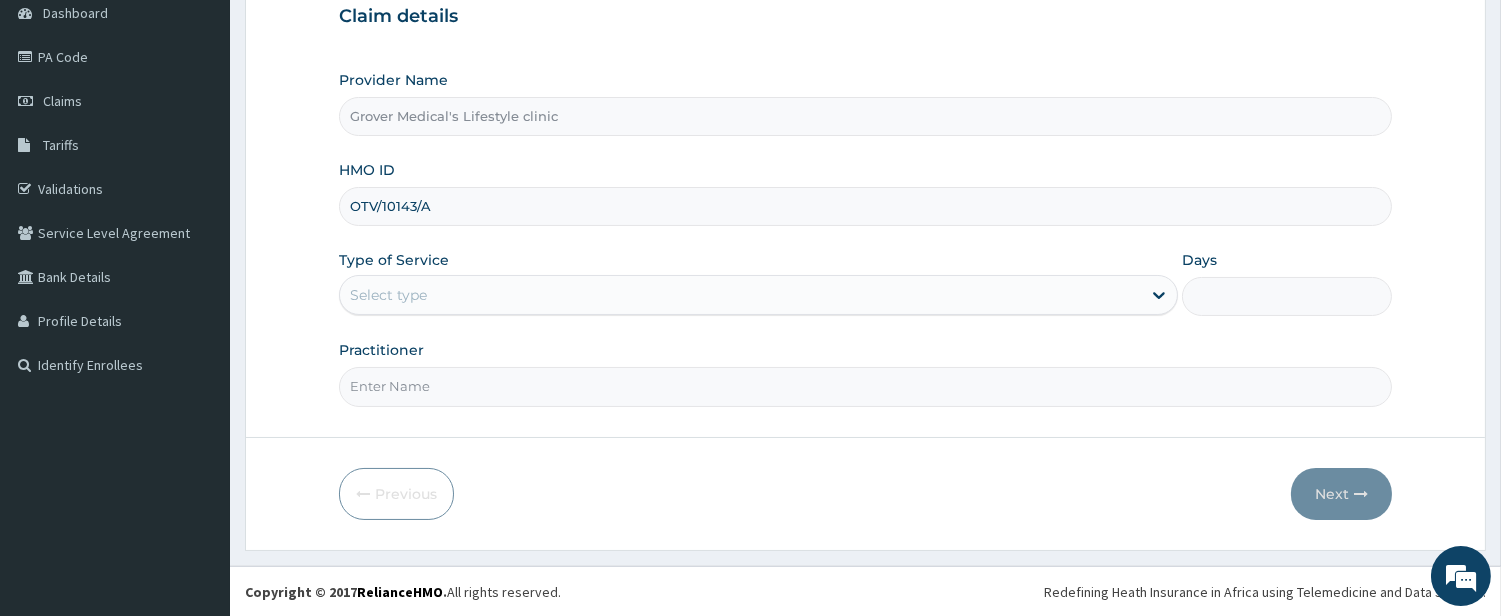 type on "OTV/10143/A" 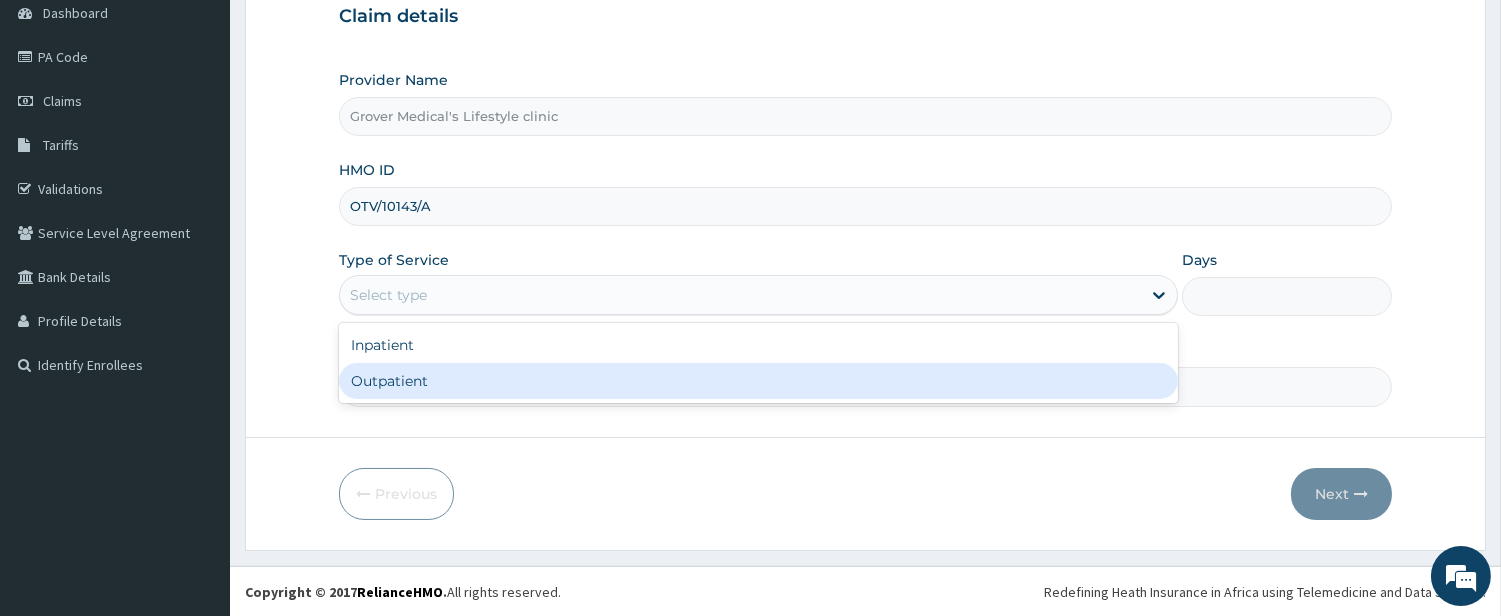 click on "Outpatient" at bounding box center [758, 381] 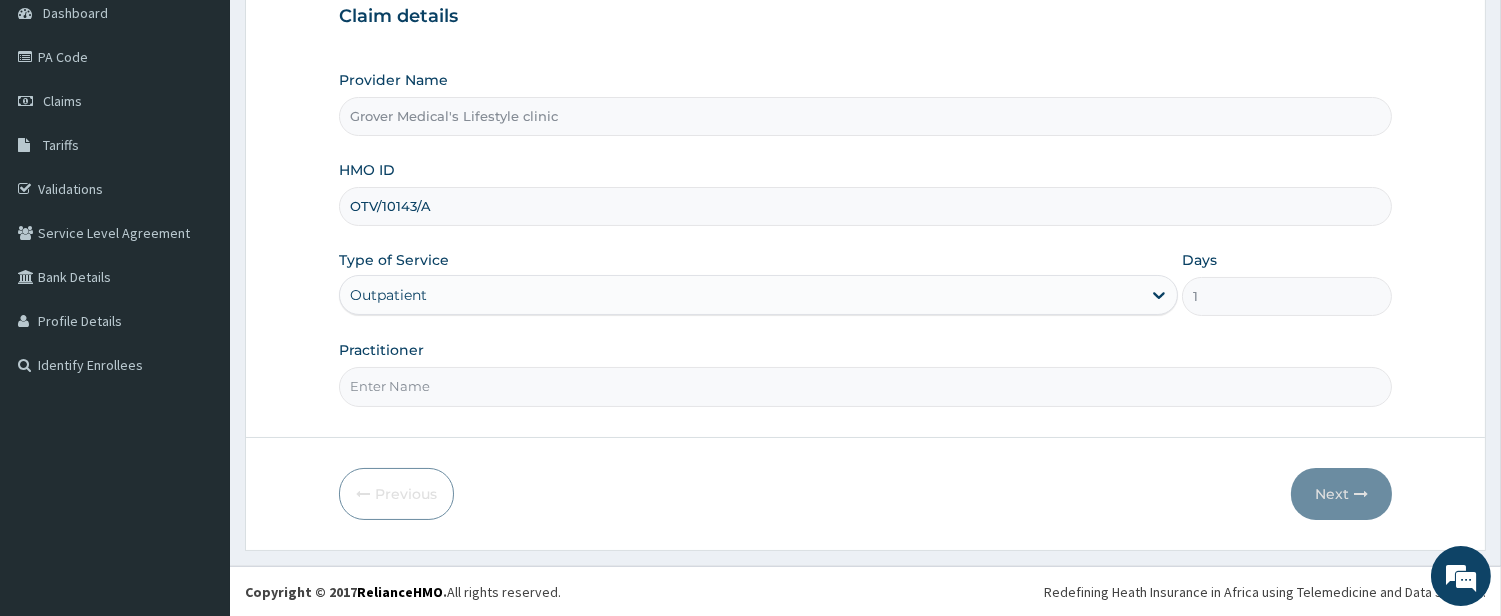 drag, startPoint x: 443, startPoint y: 383, endPoint x: 445, endPoint y: 366, distance: 17.117243 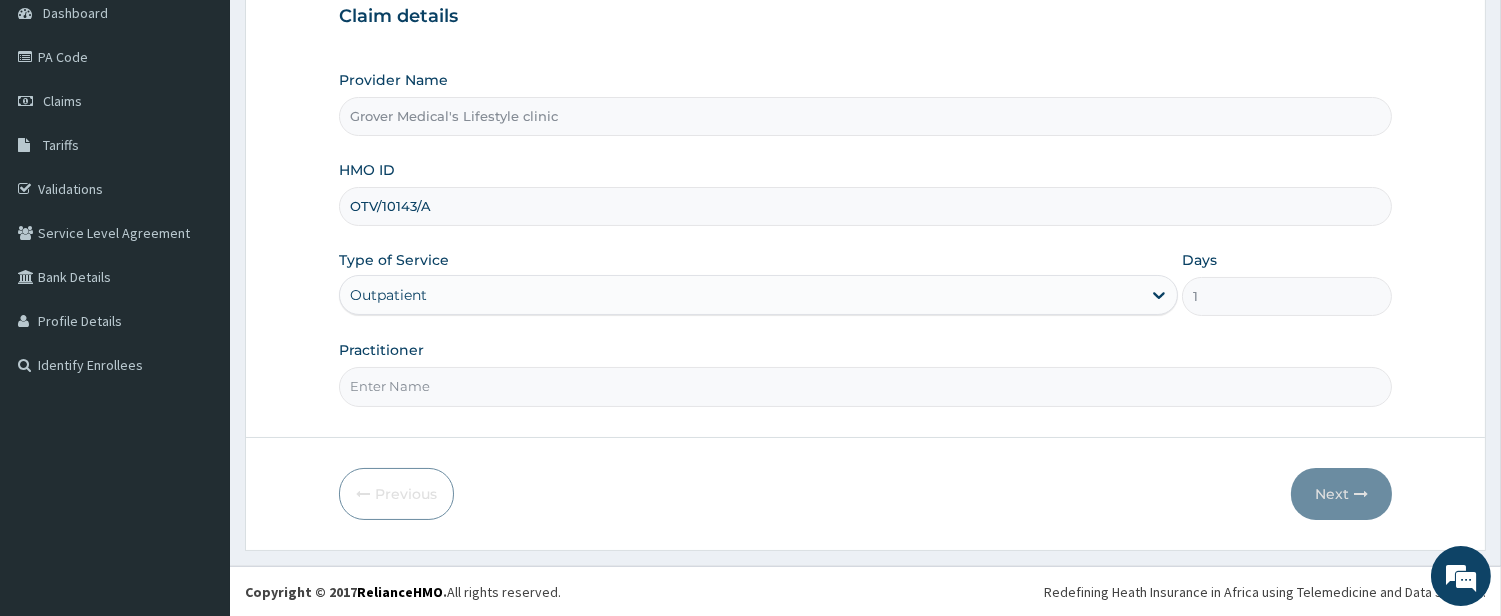 type on "DR Jerry Itaman" 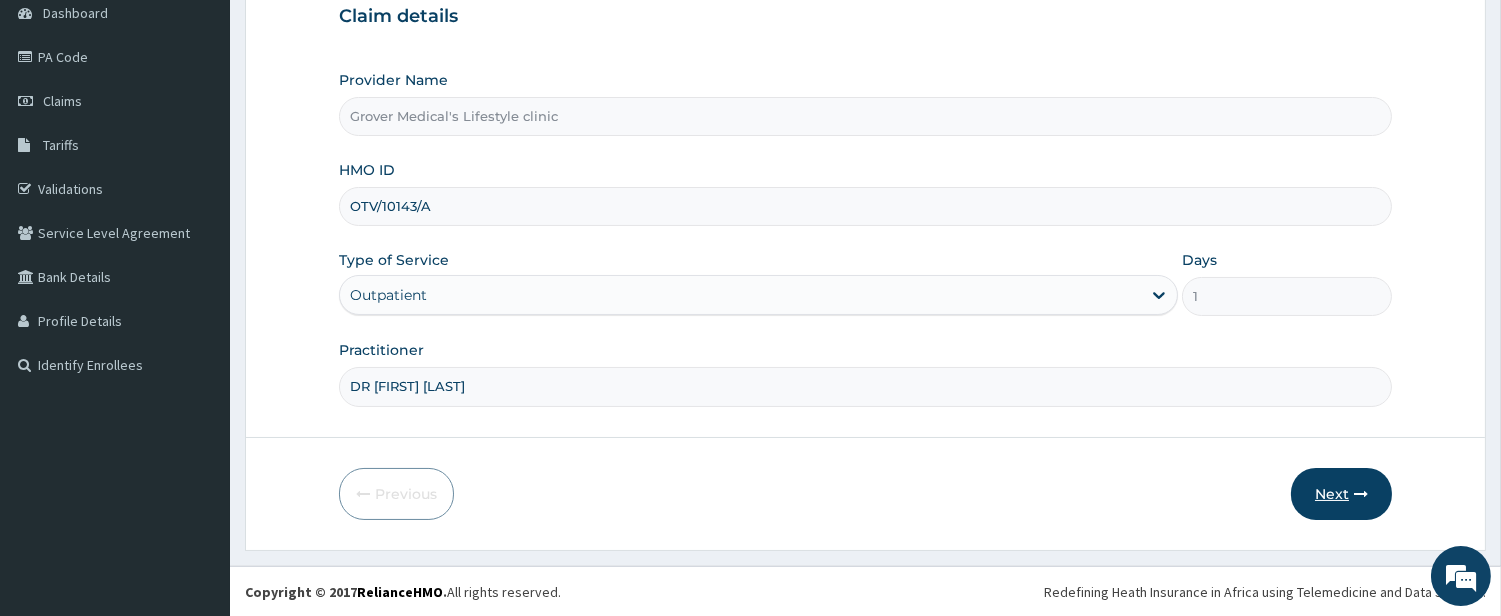 click on "Next" at bounding box center [1341, 494] 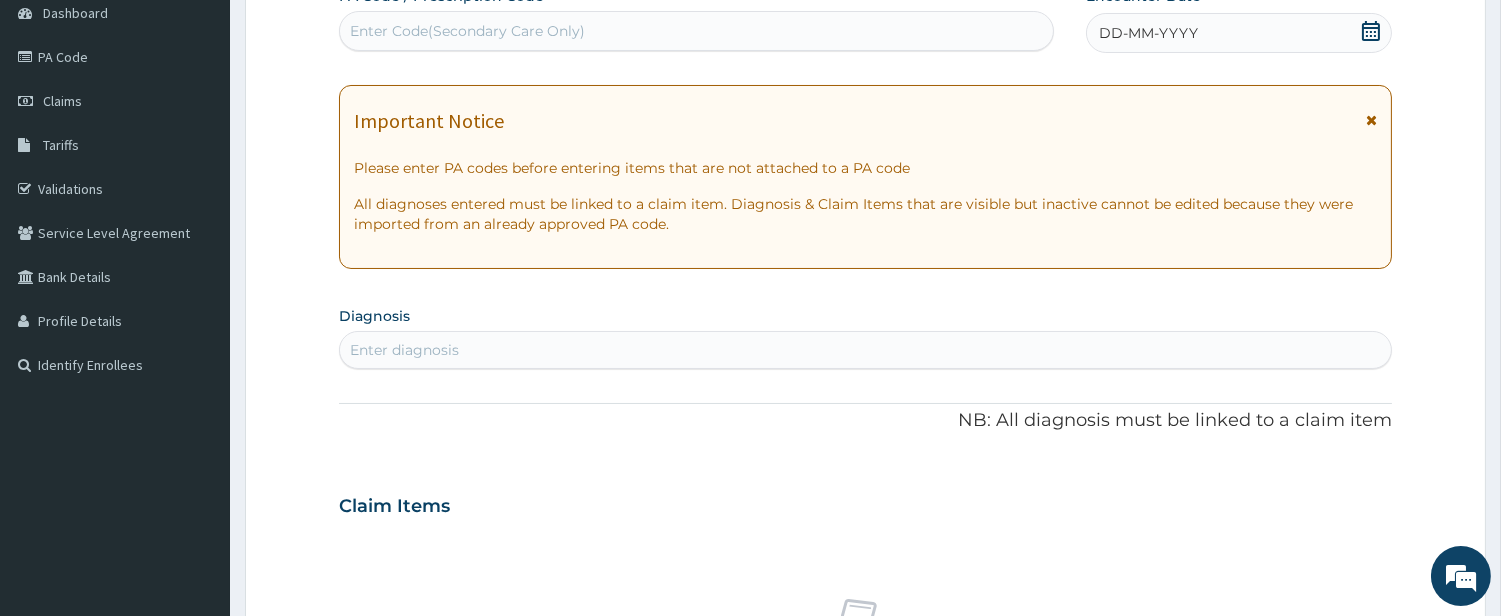 scroll, scrollTop: 0, scrollLeft: 0, axis: both 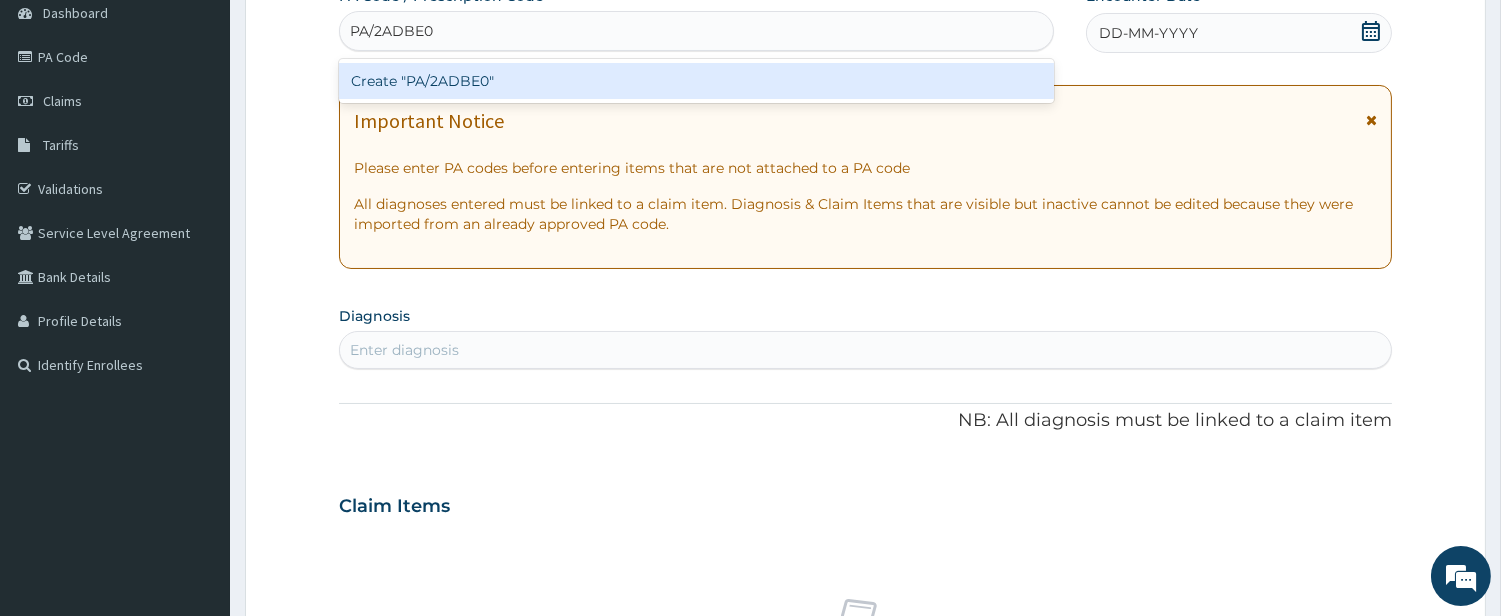 type on "PA/2ADBE0" 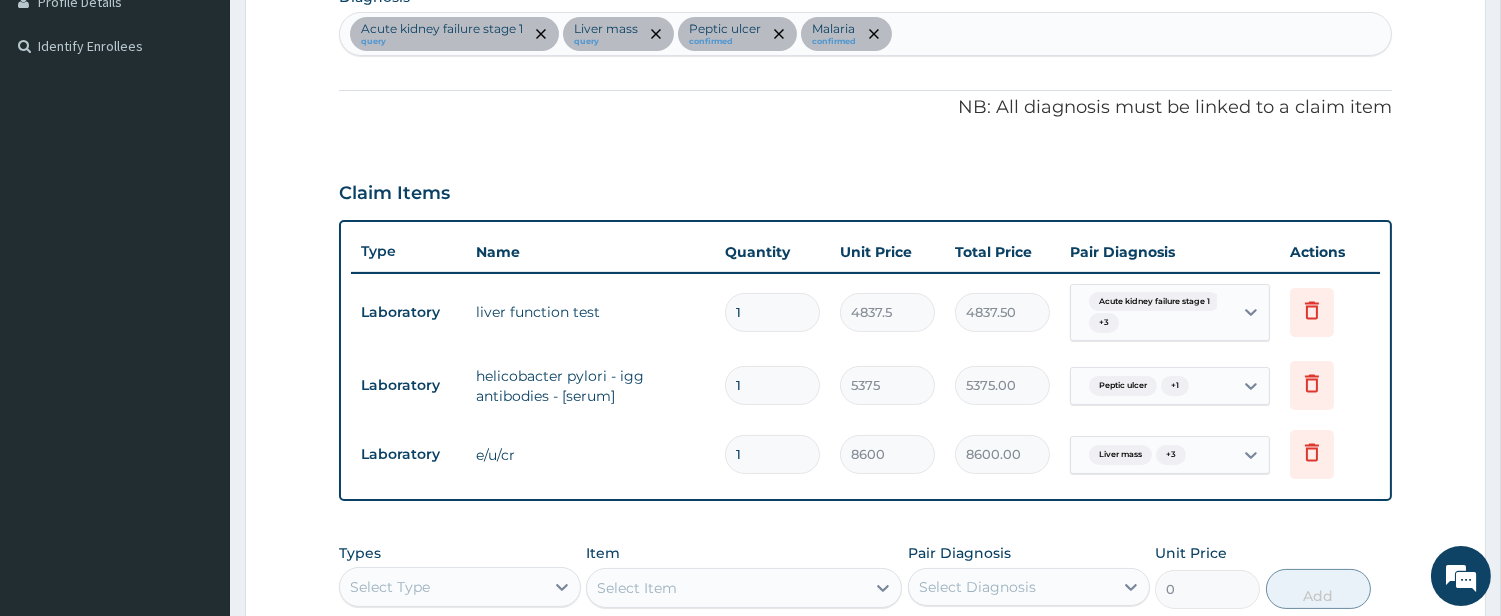 scroll, scrollTop: 484, scrollLeft: 0, axis: vertical 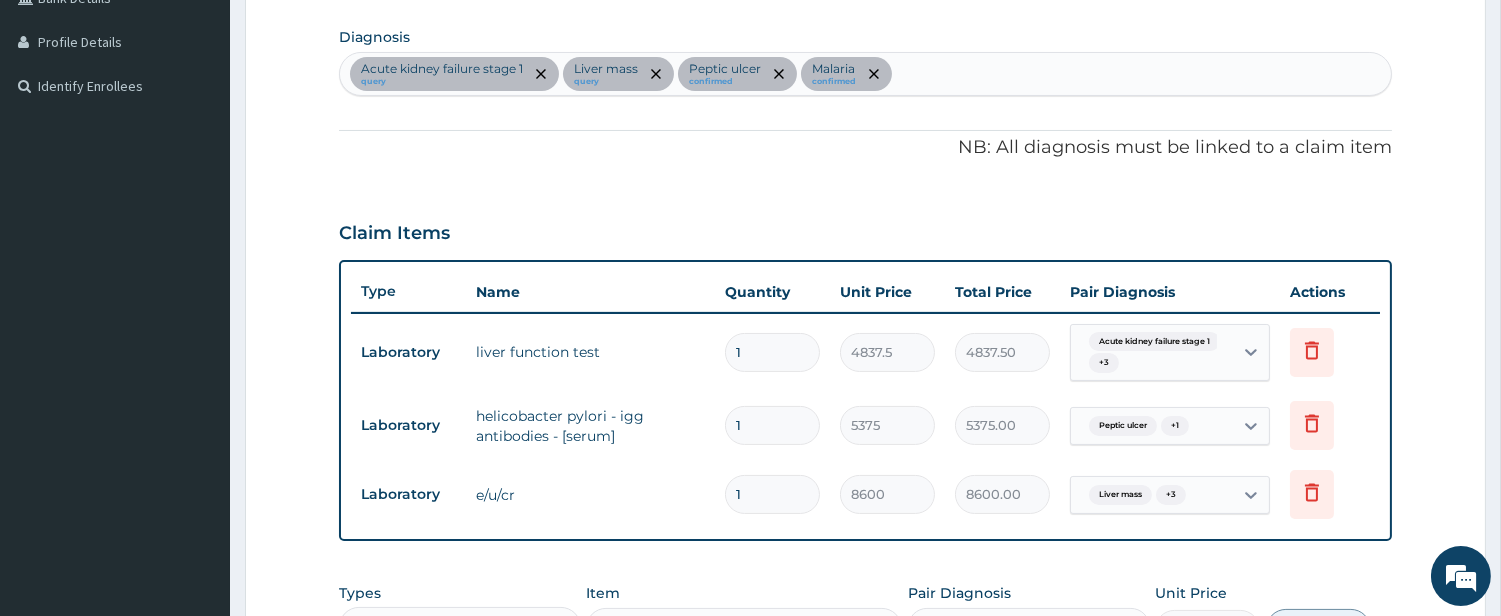 click on "Acute kidney failure stage 1 query Liver mass query Peptic ulcer confirmed Malaria confirmed" at bounding box center (865, 74) 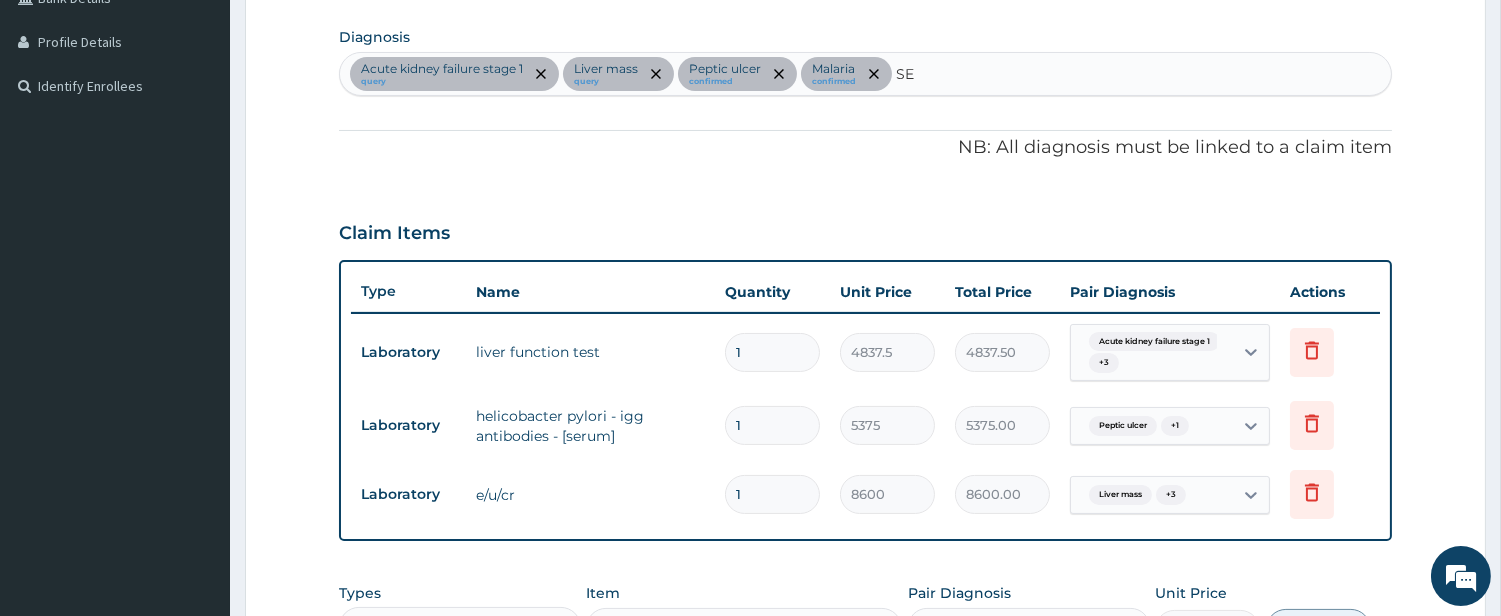 type on "SEP" 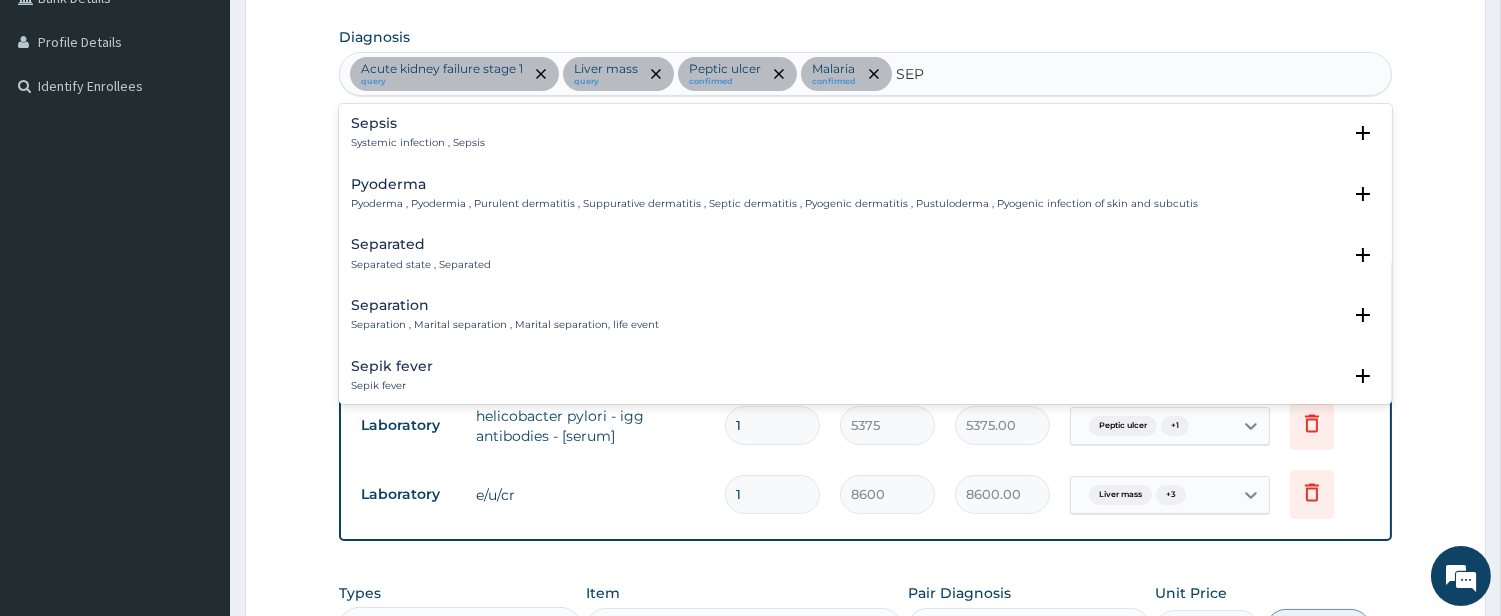 click on "Systemic infection , Sepsis" at bounding box center (418, 143) 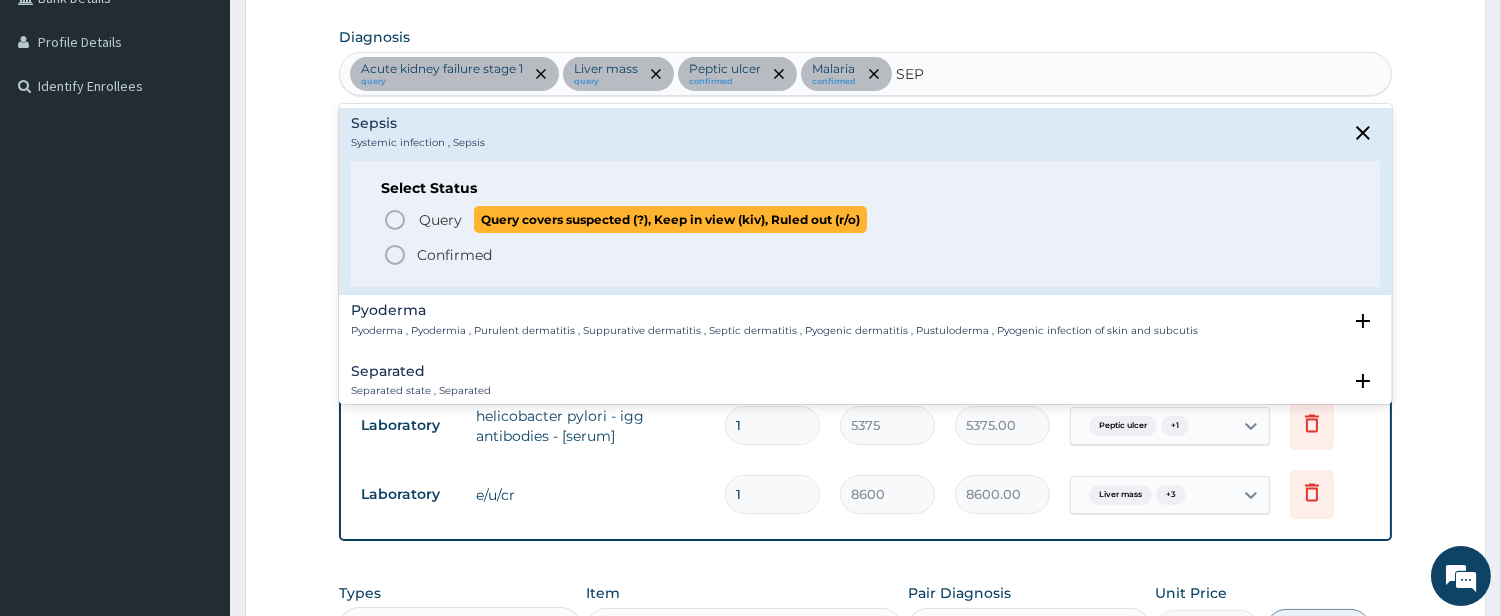 click 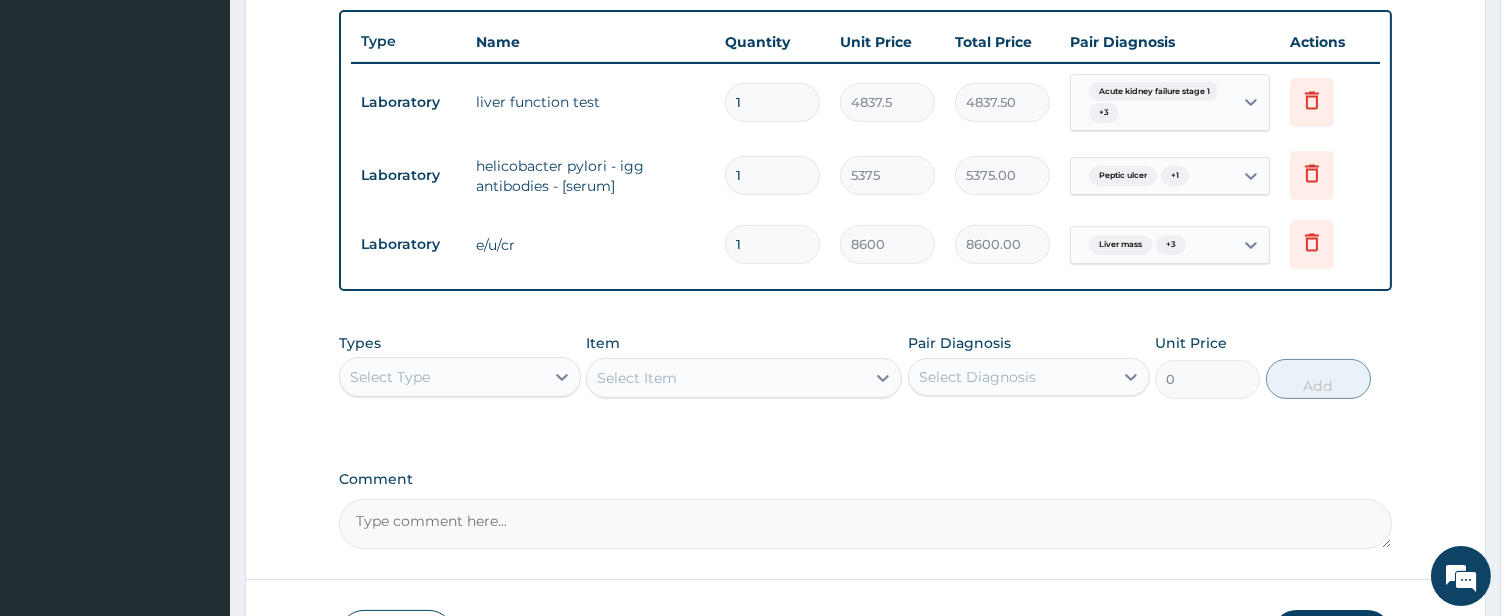 scroll, scrollTop: 875, scrollLeft: 0, axis: vertical 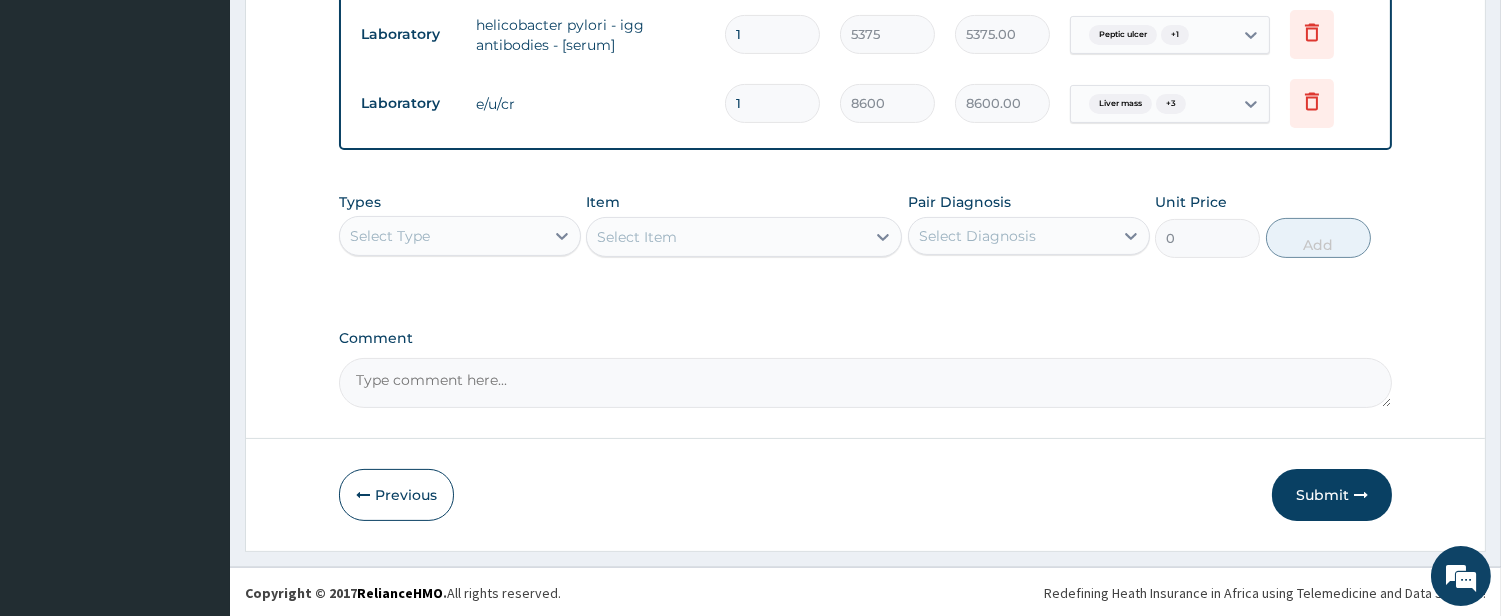 click on "Select Type" at bounding box center (442, 236) 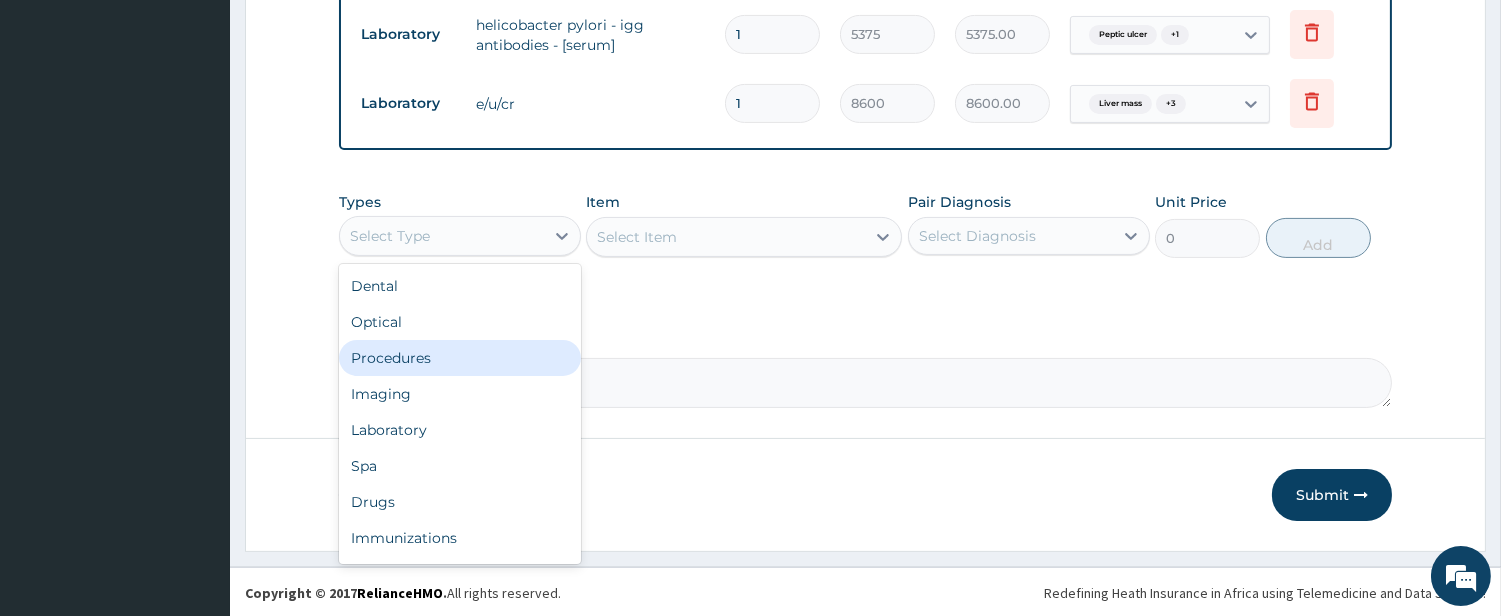 click on "Procedures" at bounding box center (460, 358) 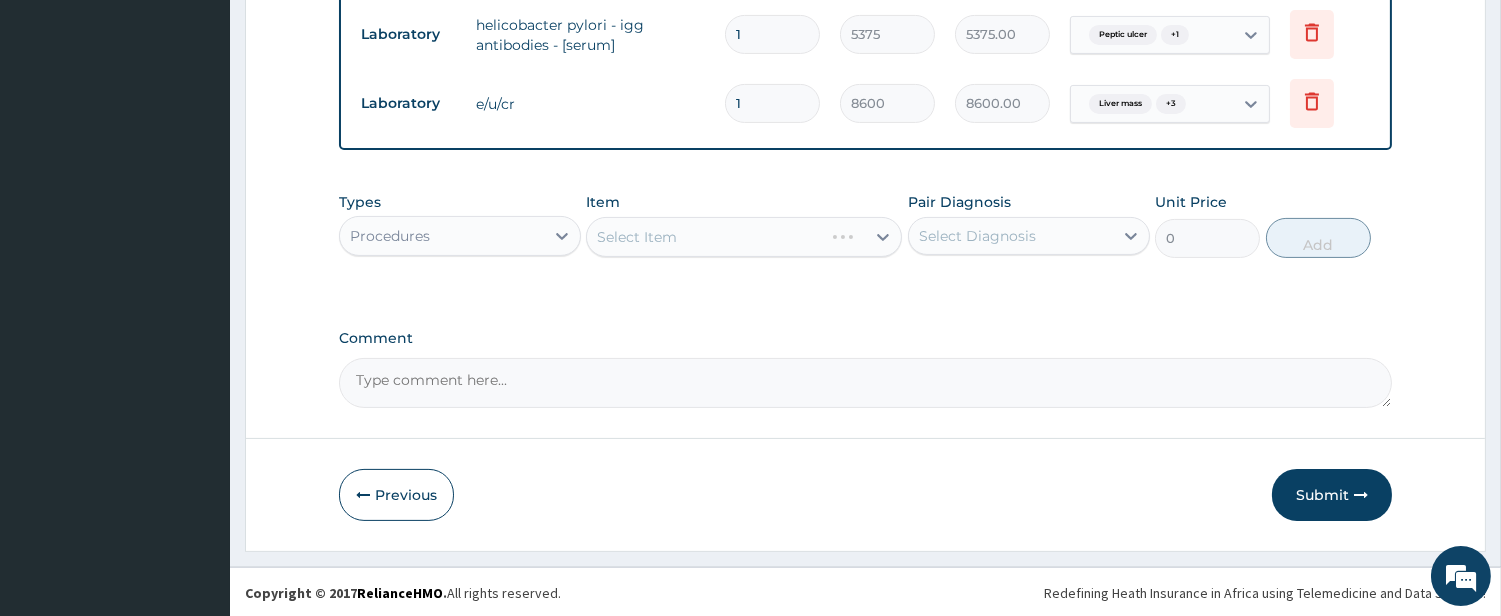 click on "Select Item" at bounding box center (744, 237) 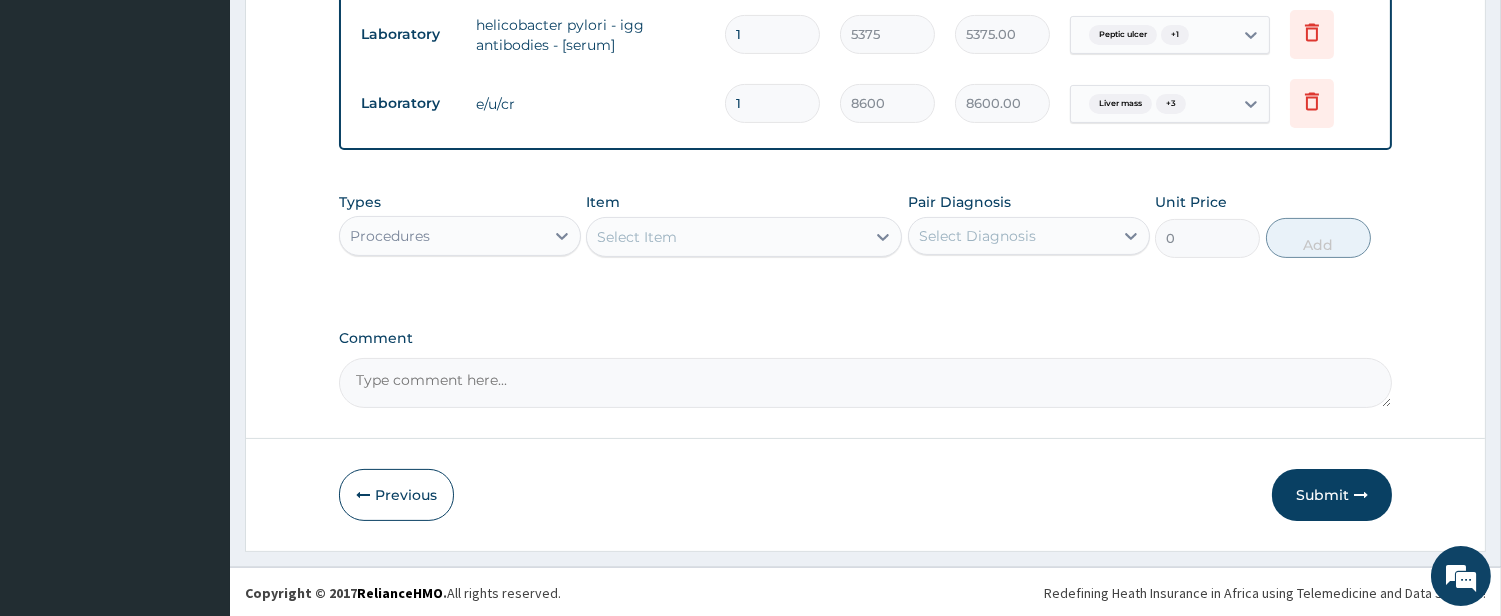 click on "Select Item" at bounding box center (726, 237) 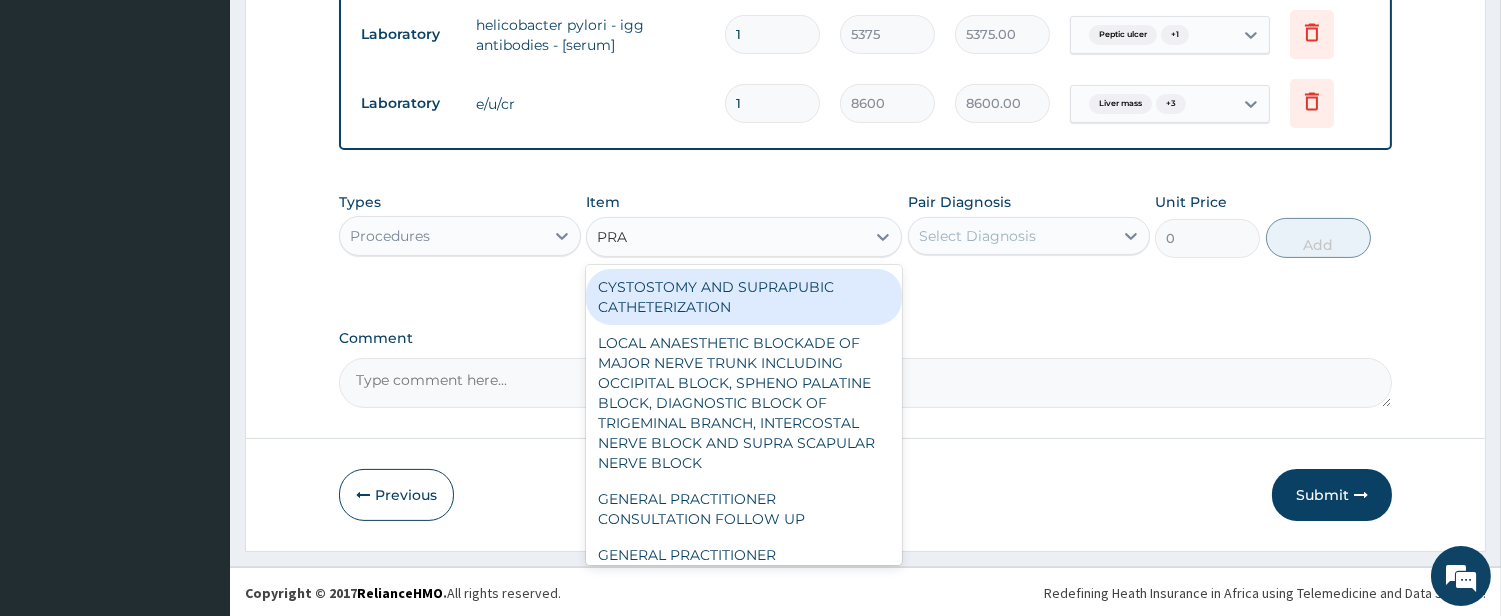 type on "PRAC" 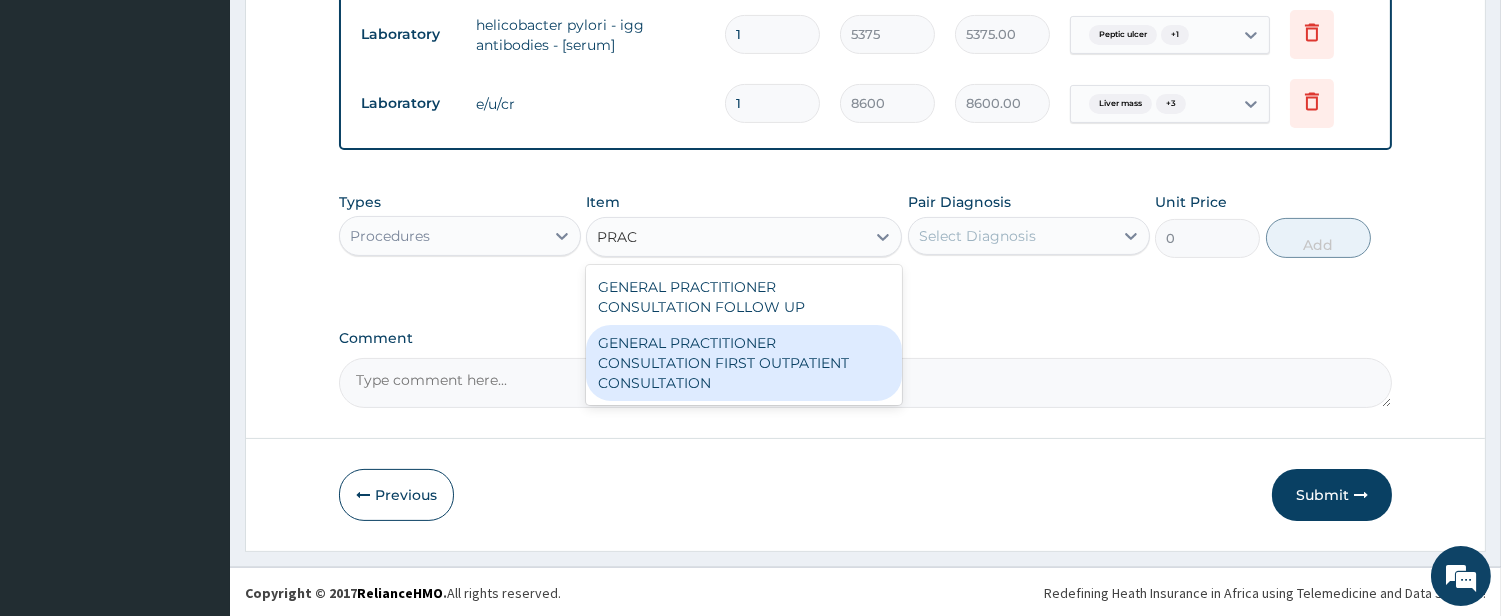click on "GENERAL PRACTITIONER CONSULTATION FIRST OUTPATIENT CONSULTATION" at bounding box center (744, 363) 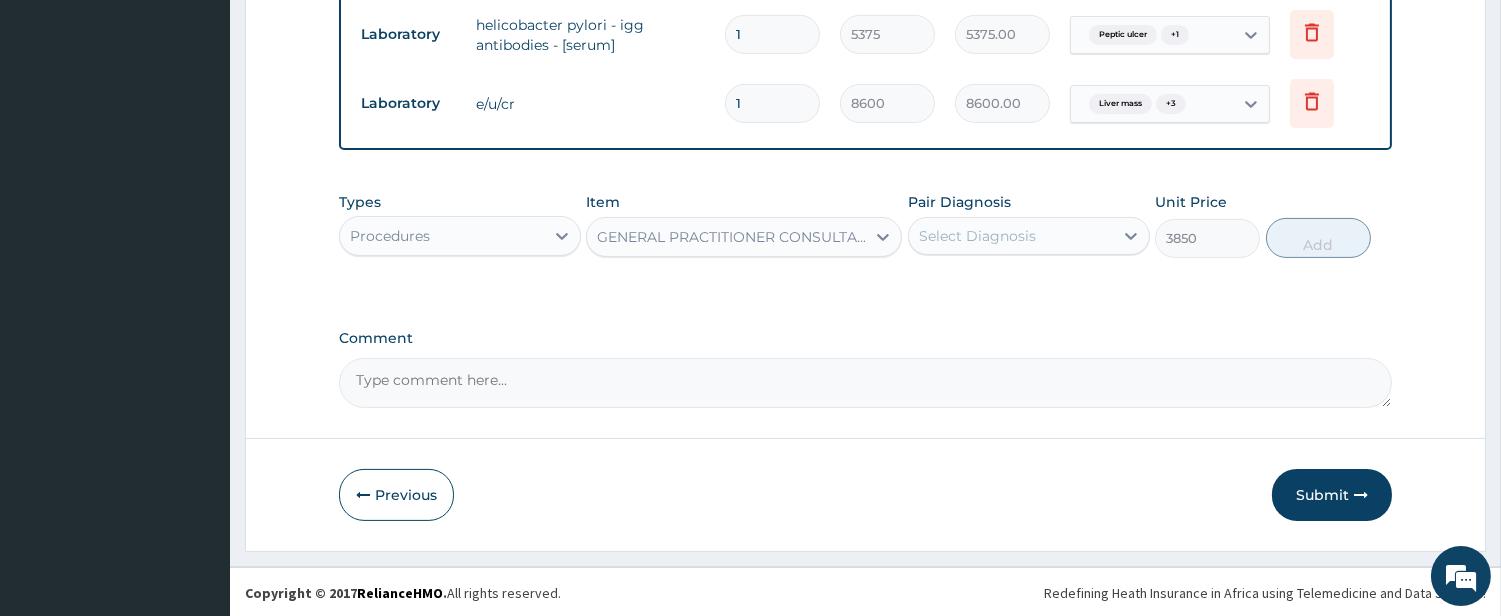 click on "Select Diagnosis" at bounding box center [1011, 236] 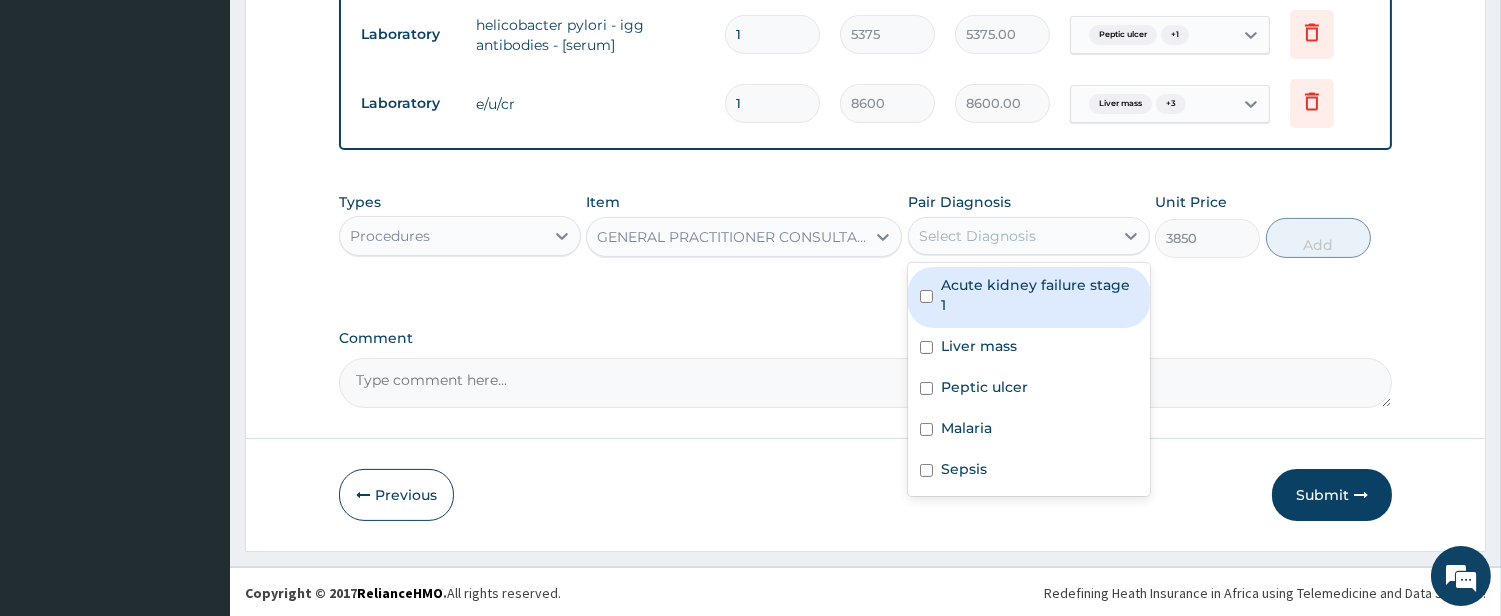 click on "Acute kidney failure stage 1" at bounding box center (1039, 295) 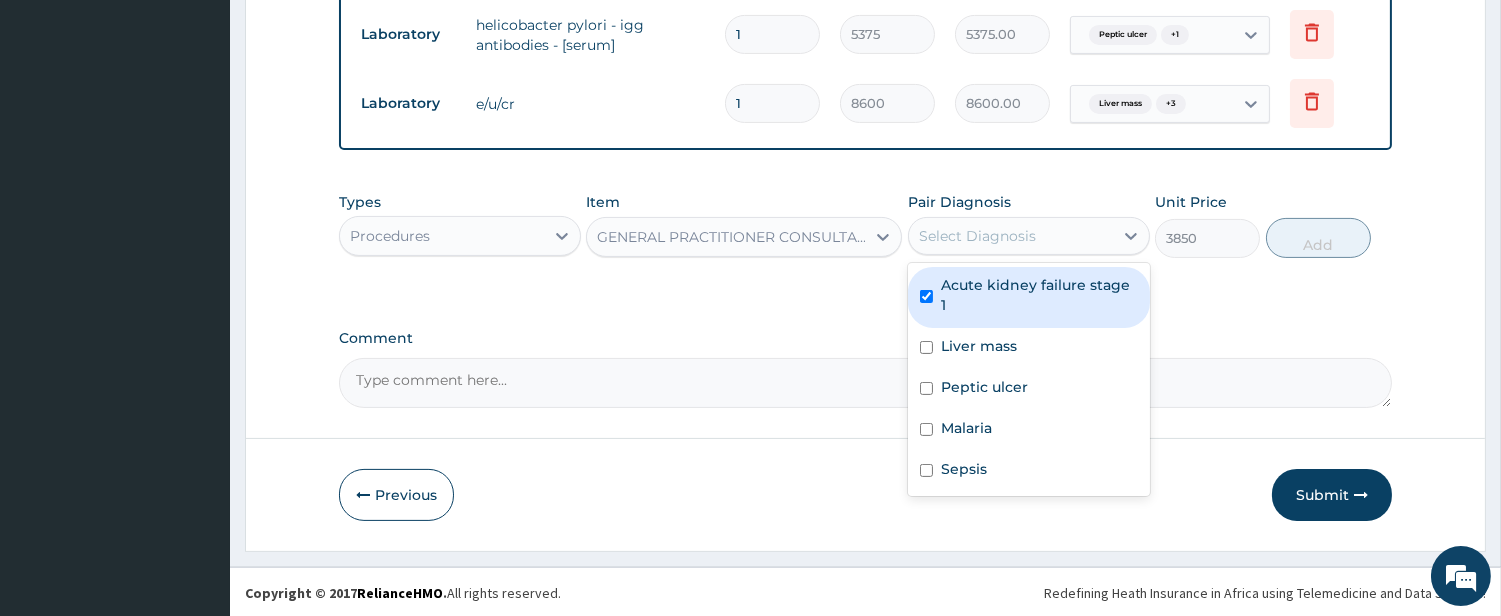 checkbox on "true" 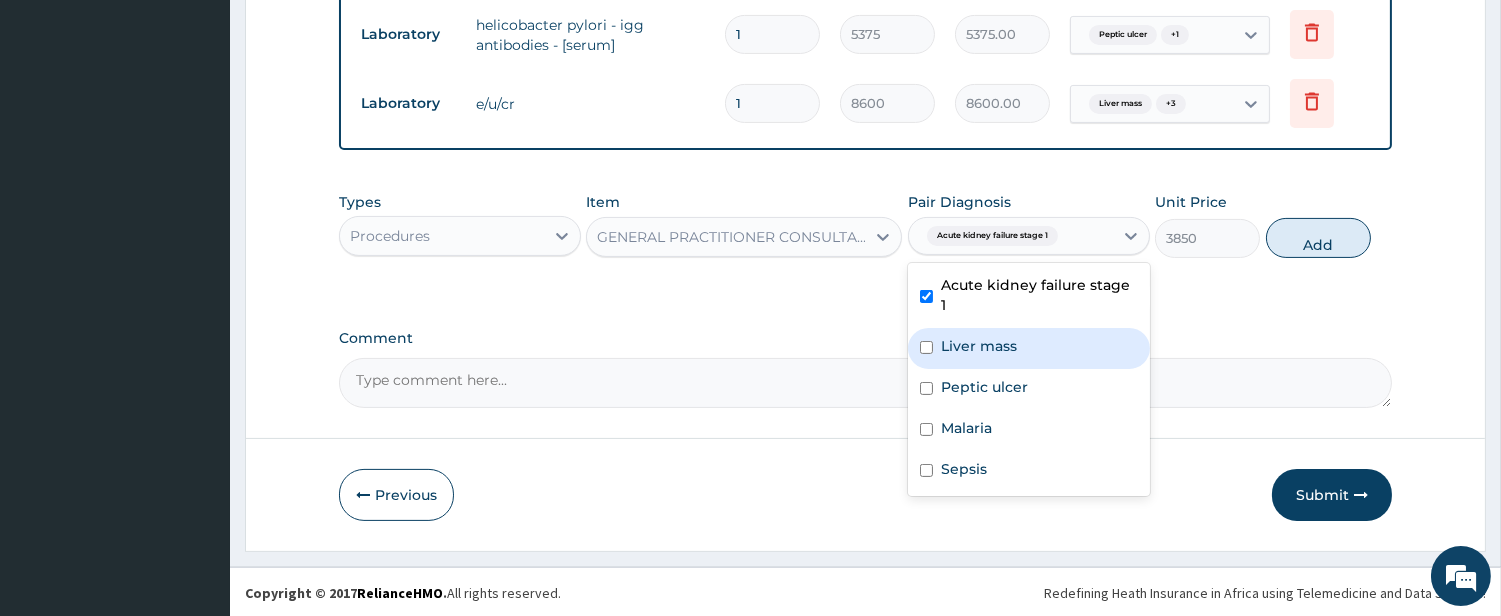 click on "Liver mass" at bounding box center (979, 346) 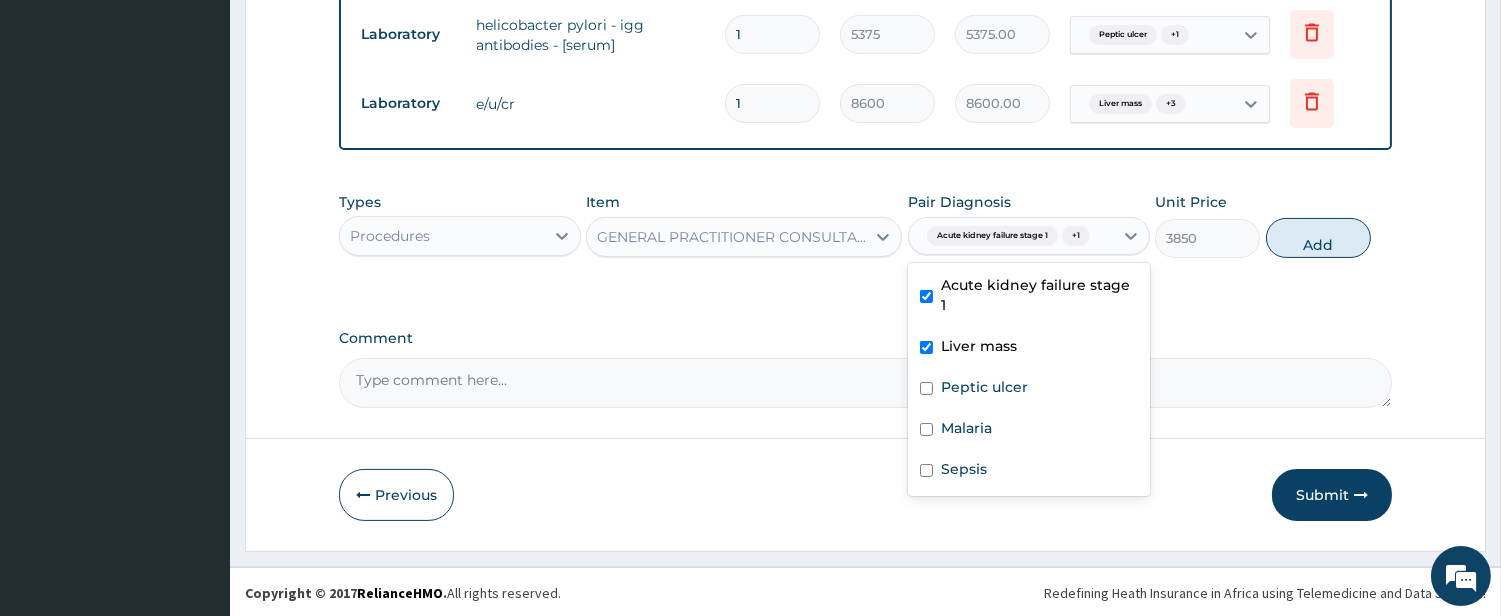 checkbox on "true" 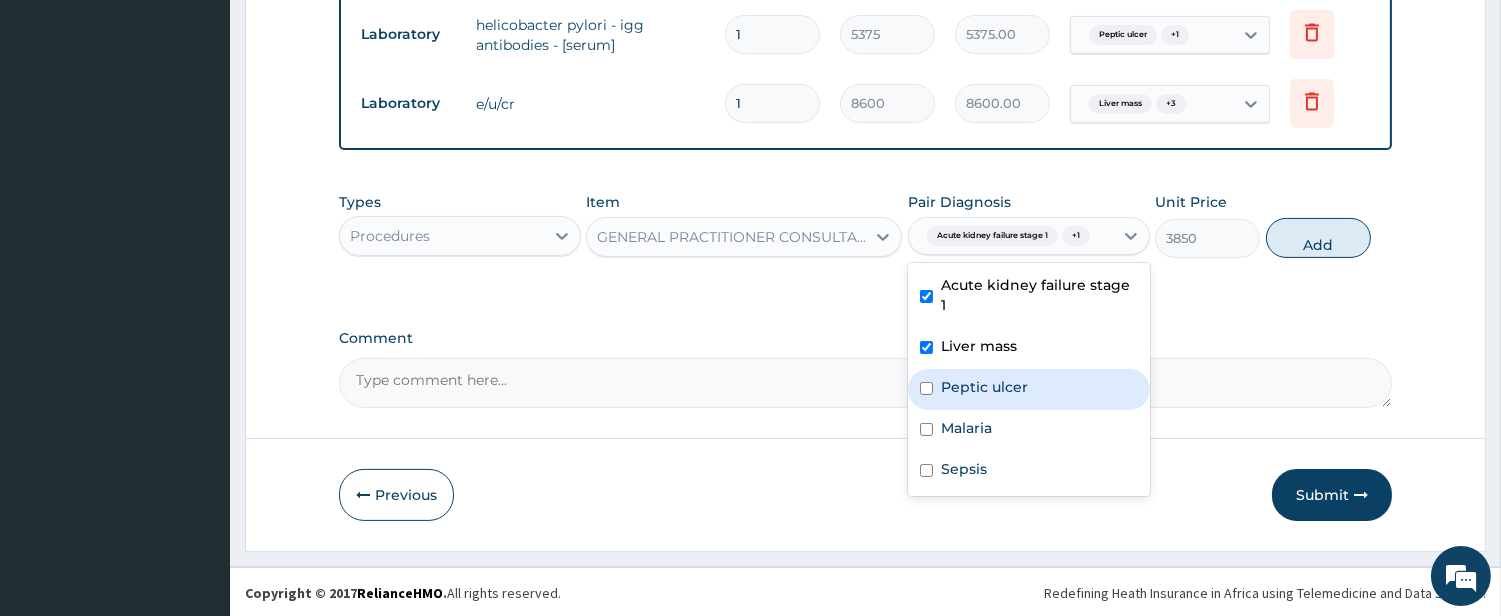 click on "Peptic ulcer" at bounding box center (984, 387) 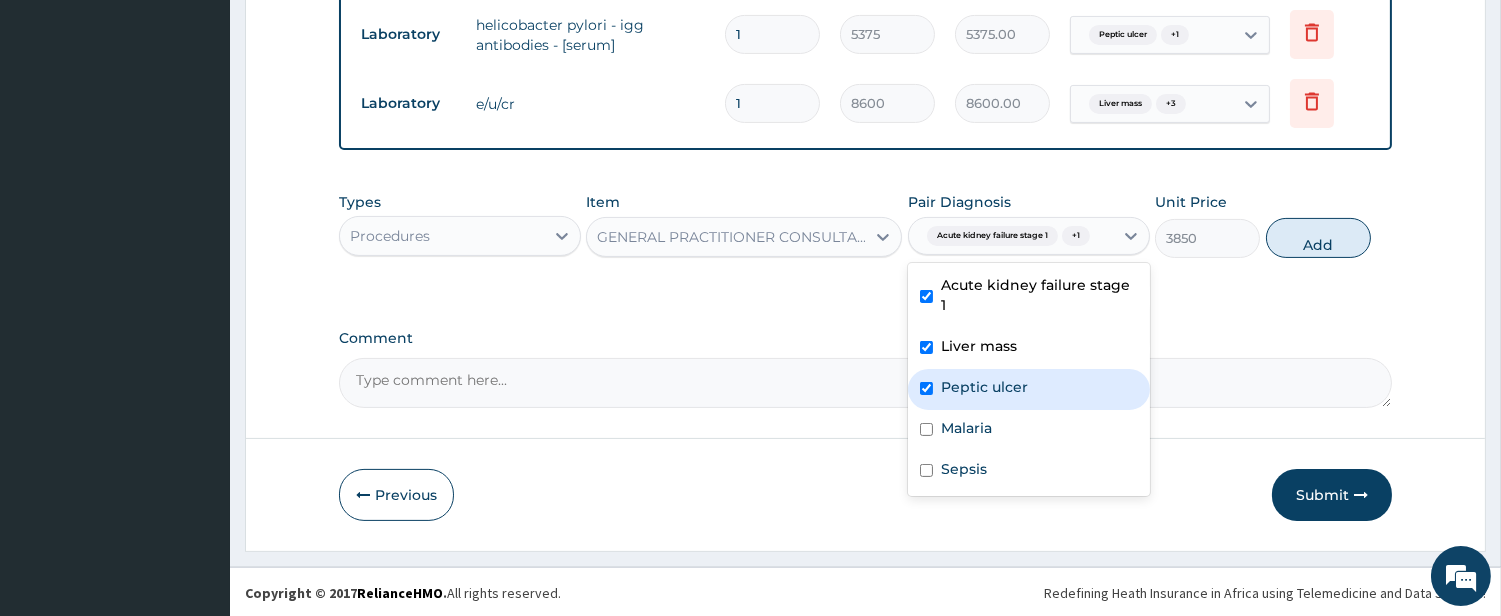 checkbox on "true" 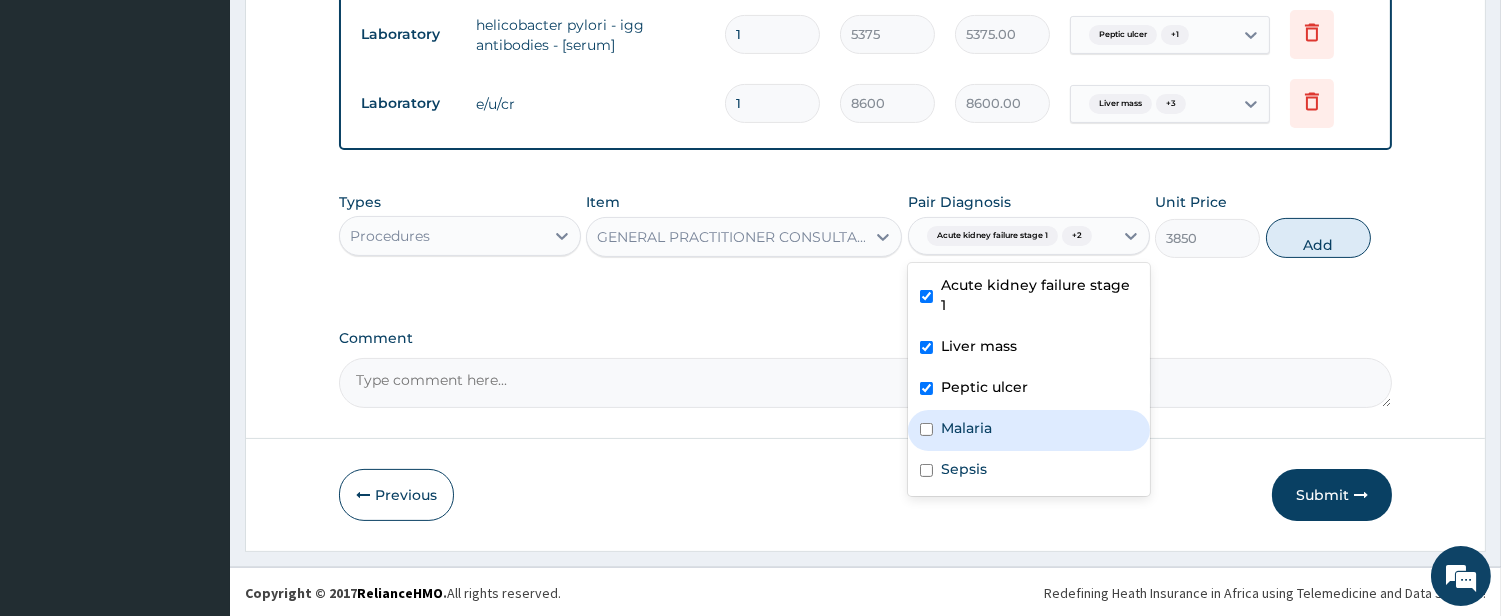 click on "Malaria" at bounding box center [966, 428] 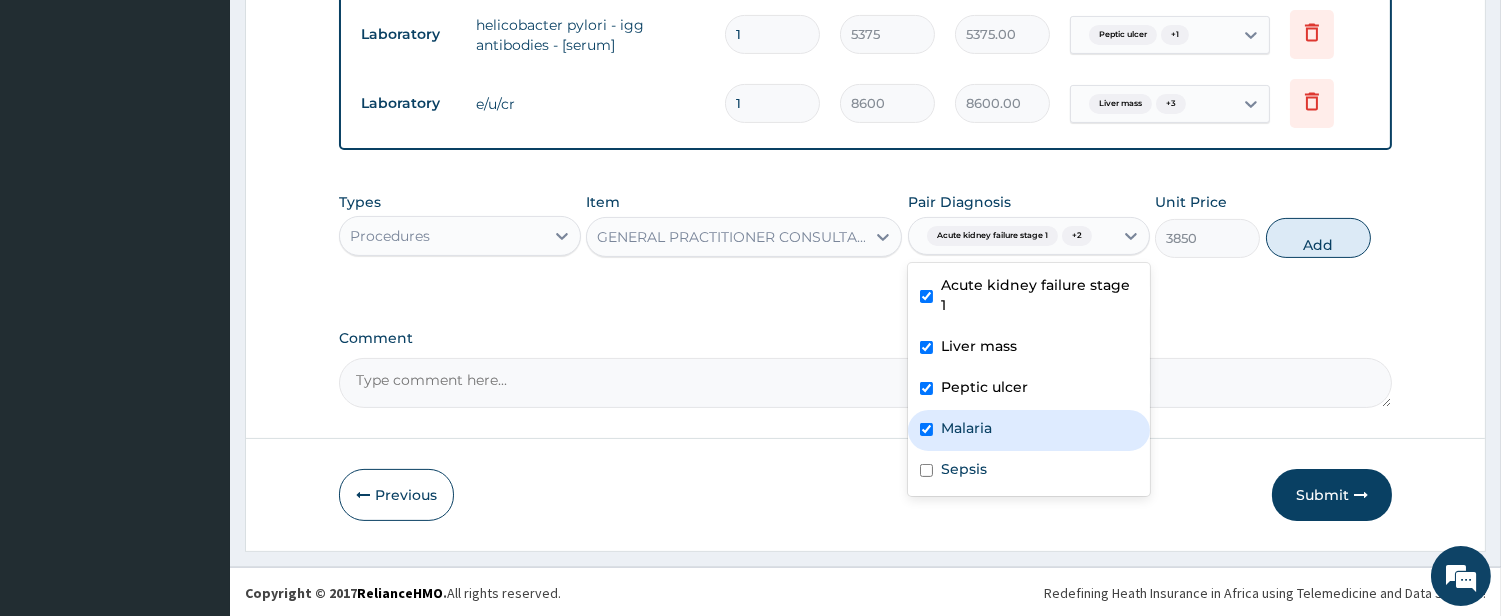 checkbox on "true" 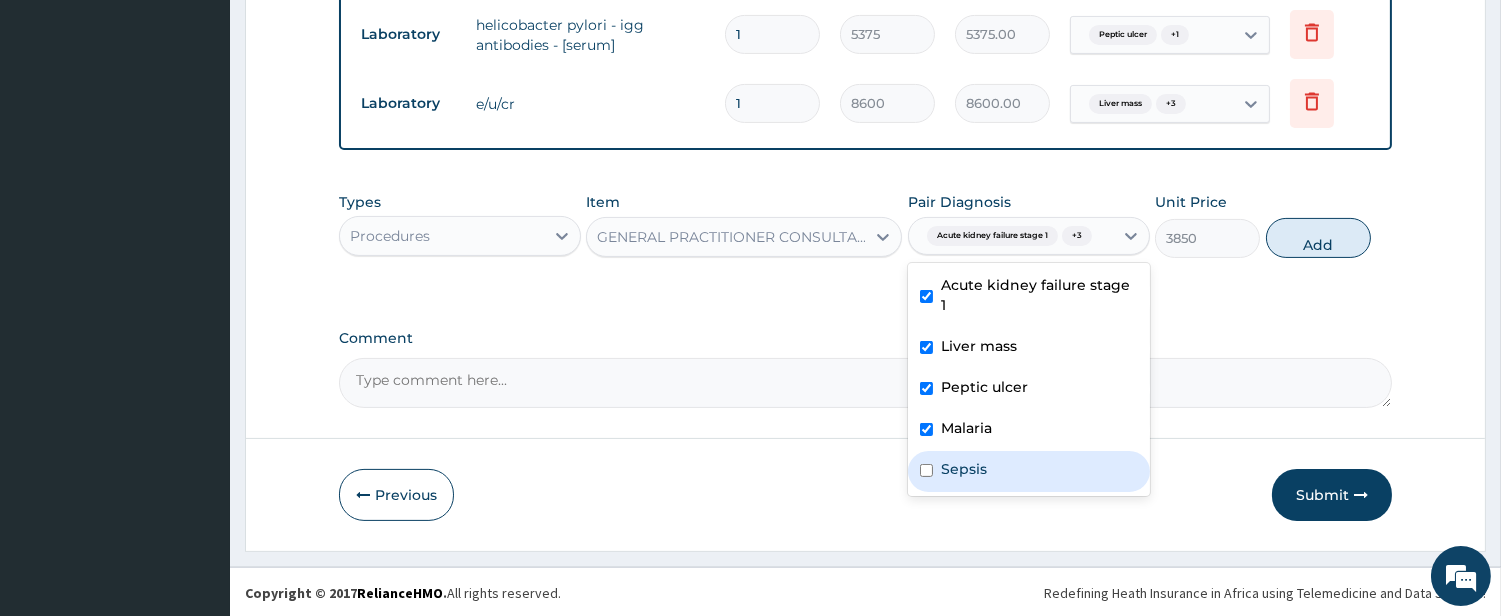 click on "Sepsis" at bounding box center [1029, 471] 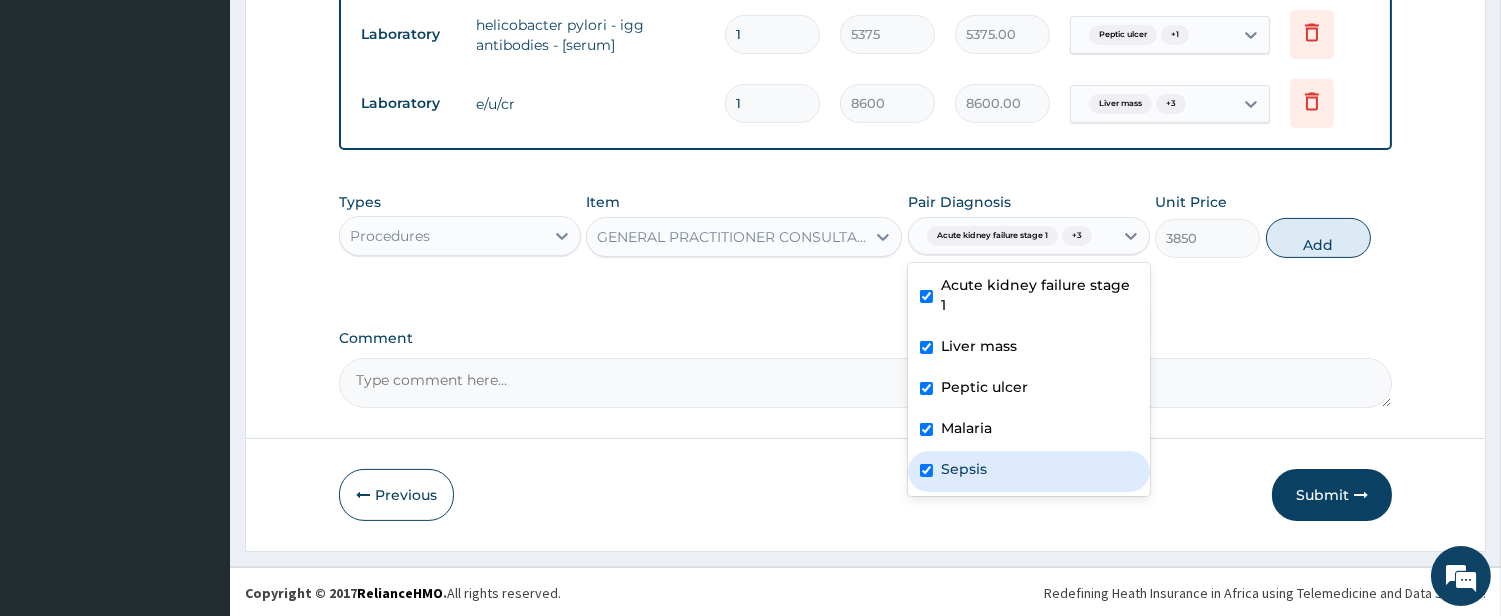 checkbox on "true" 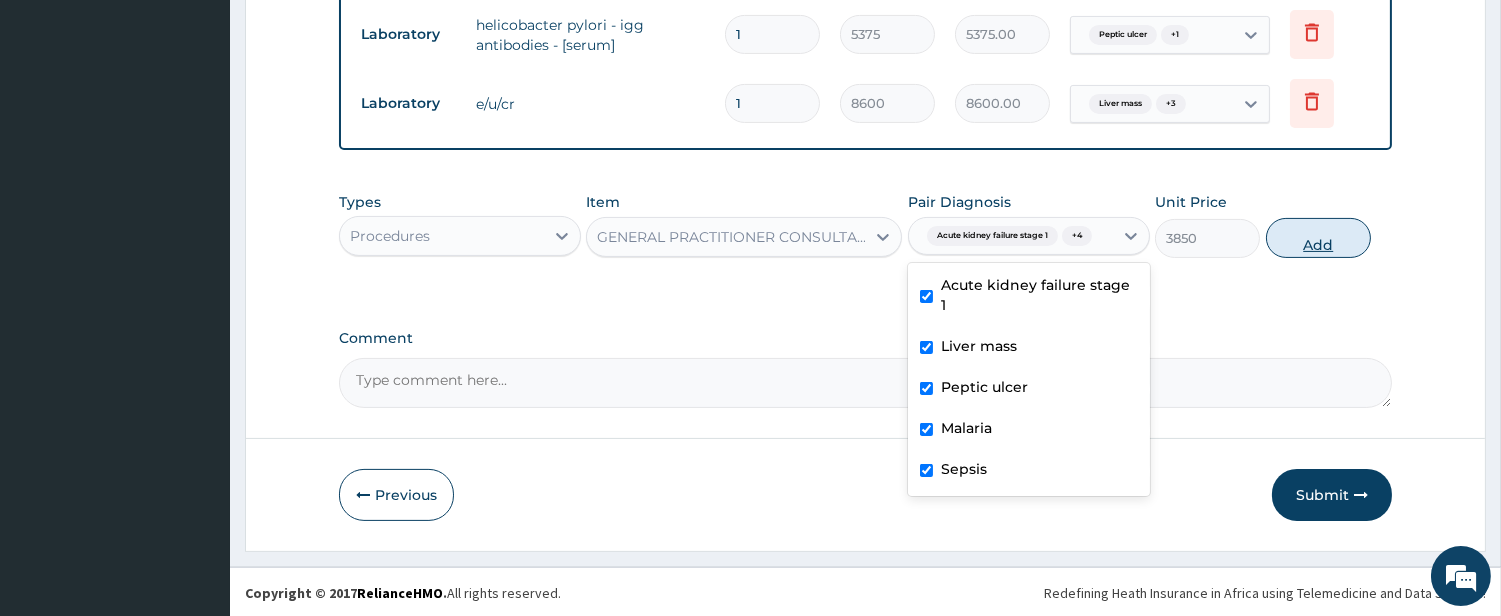click on "Add" at bounding box center (1318, 238) 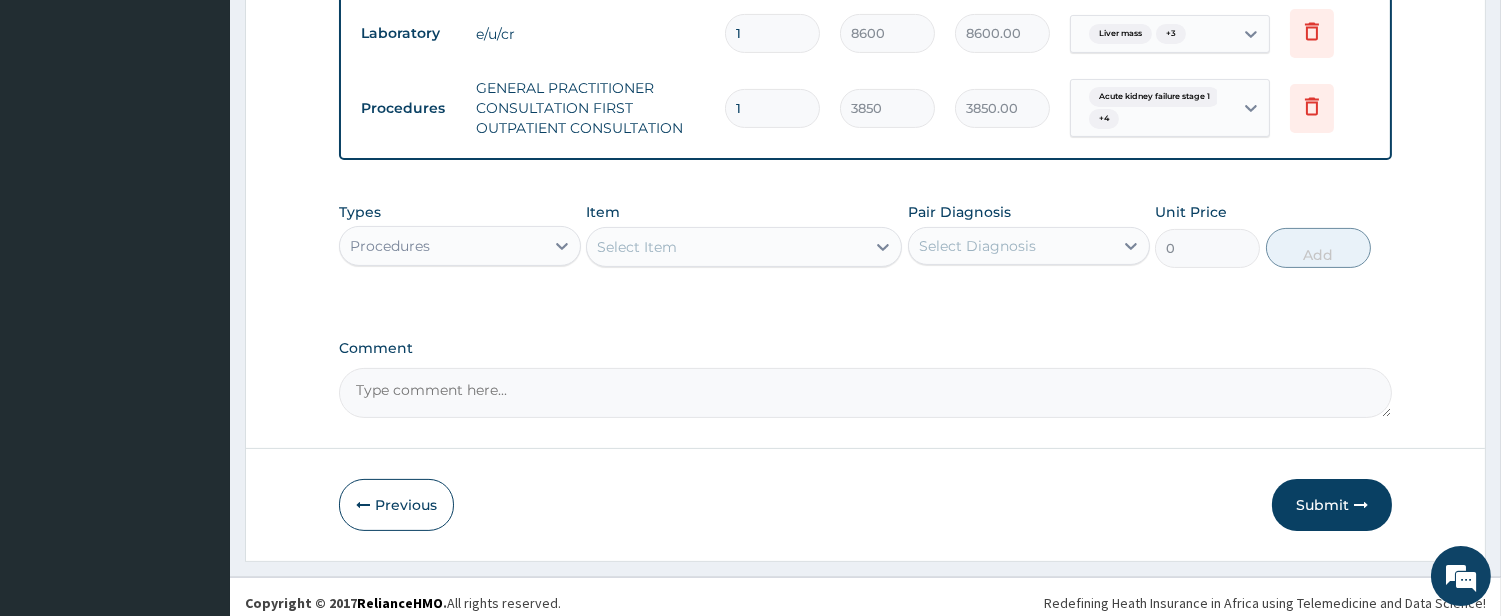 scroll, scrollTop: 955, scrollLeft: 0, axis: vertical 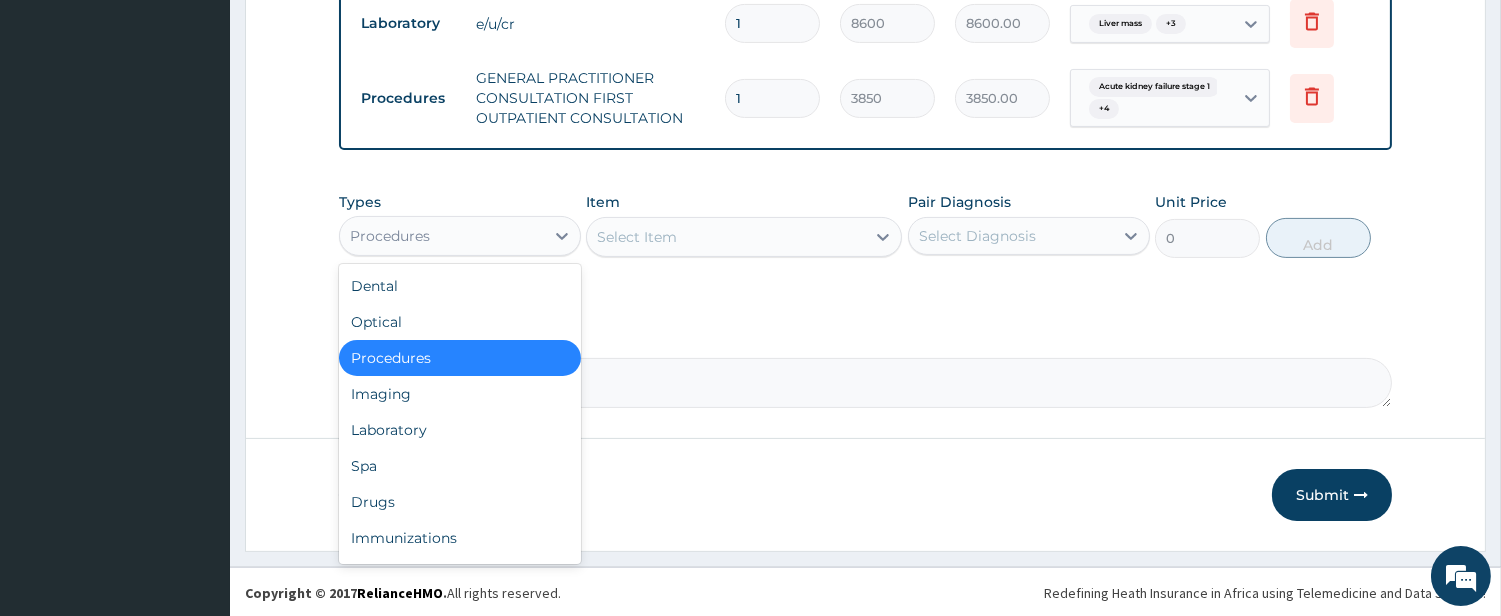click on "Procedures" at bounding box center [442, 236] 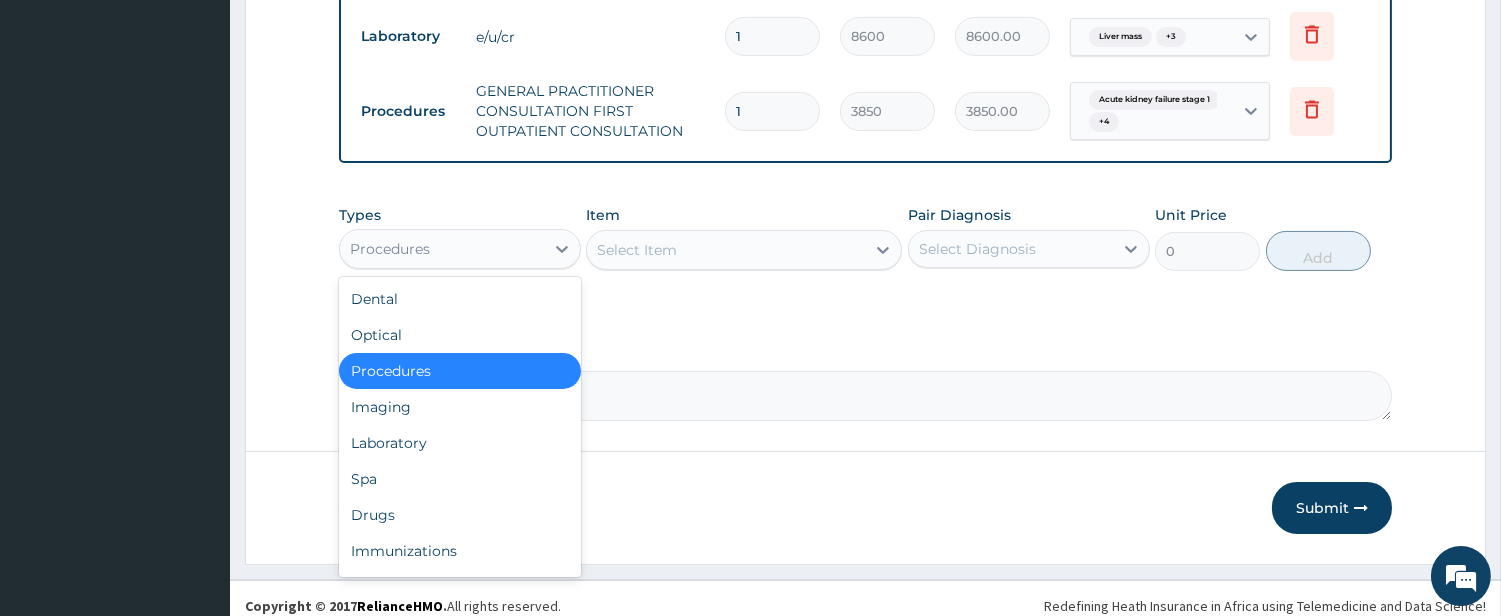 scroll, scrollTop: 955, scrollLeft: 0, axis: vertical 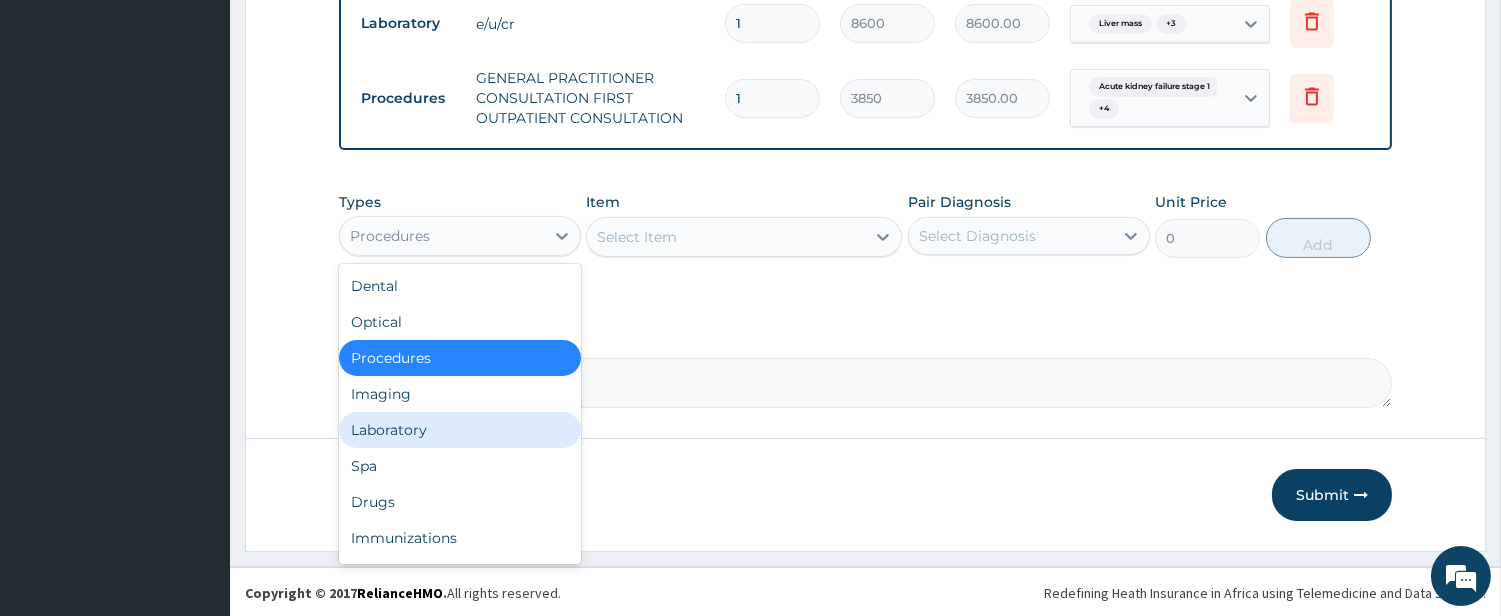 click on "Laboratory" at bounding box center [460, 430] 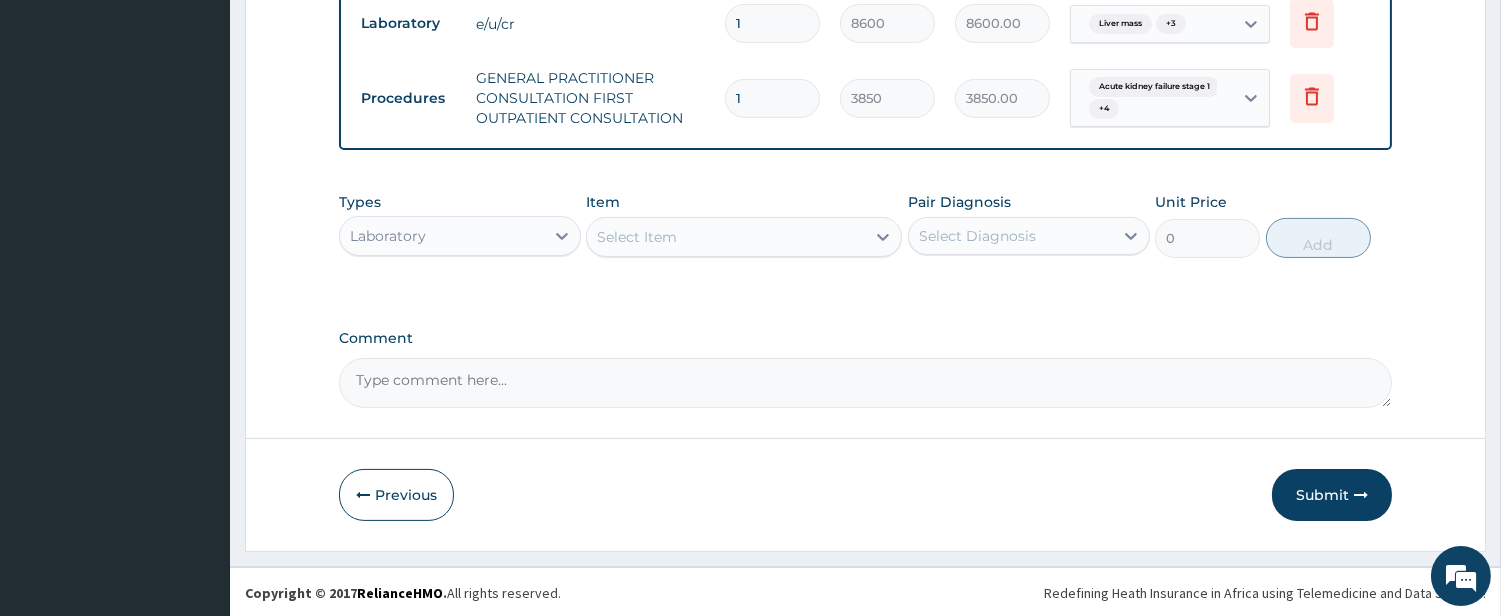click on "Select Item" at bounding box center (726, 237) 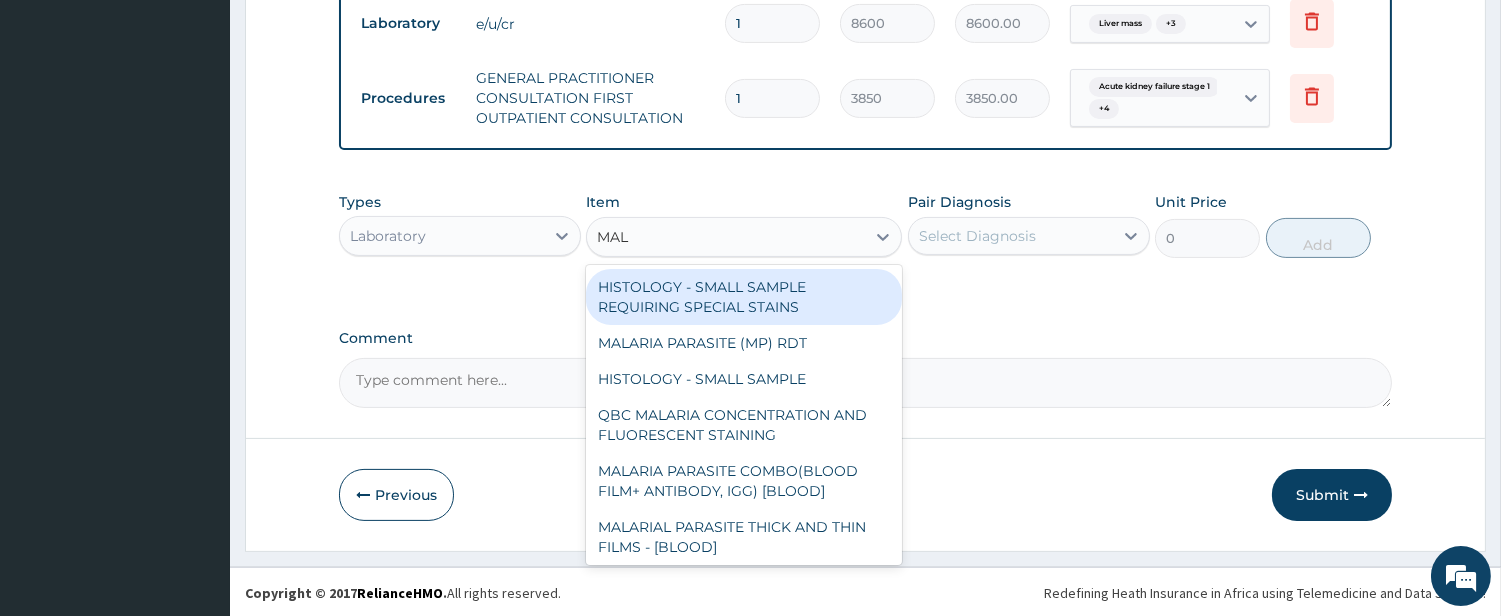 type on "MALA" 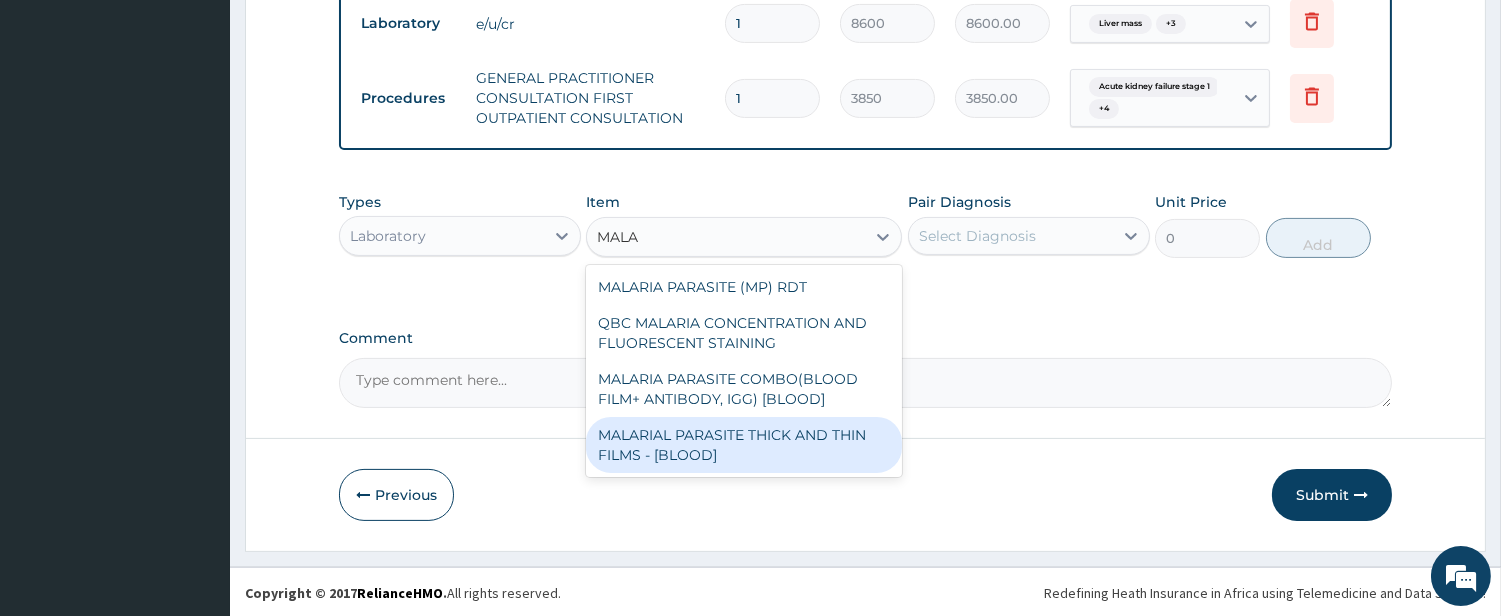 drag, startPoint x: 793, startPoint y: 426, endPoint x: 941, endPoint y: 296, distance: 196.9873 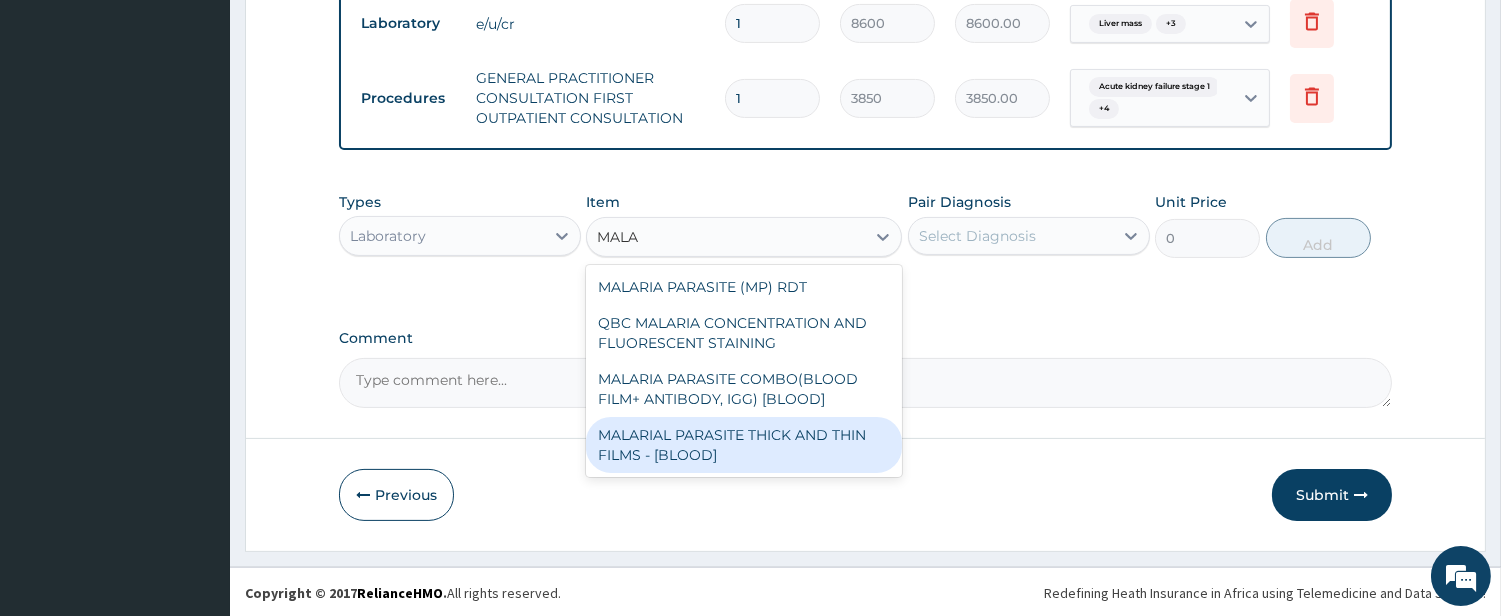 click on "MALARIAL PARASITE THICK AND THIN FILMS - [BLOOD]" at bounding box center [744, 445] 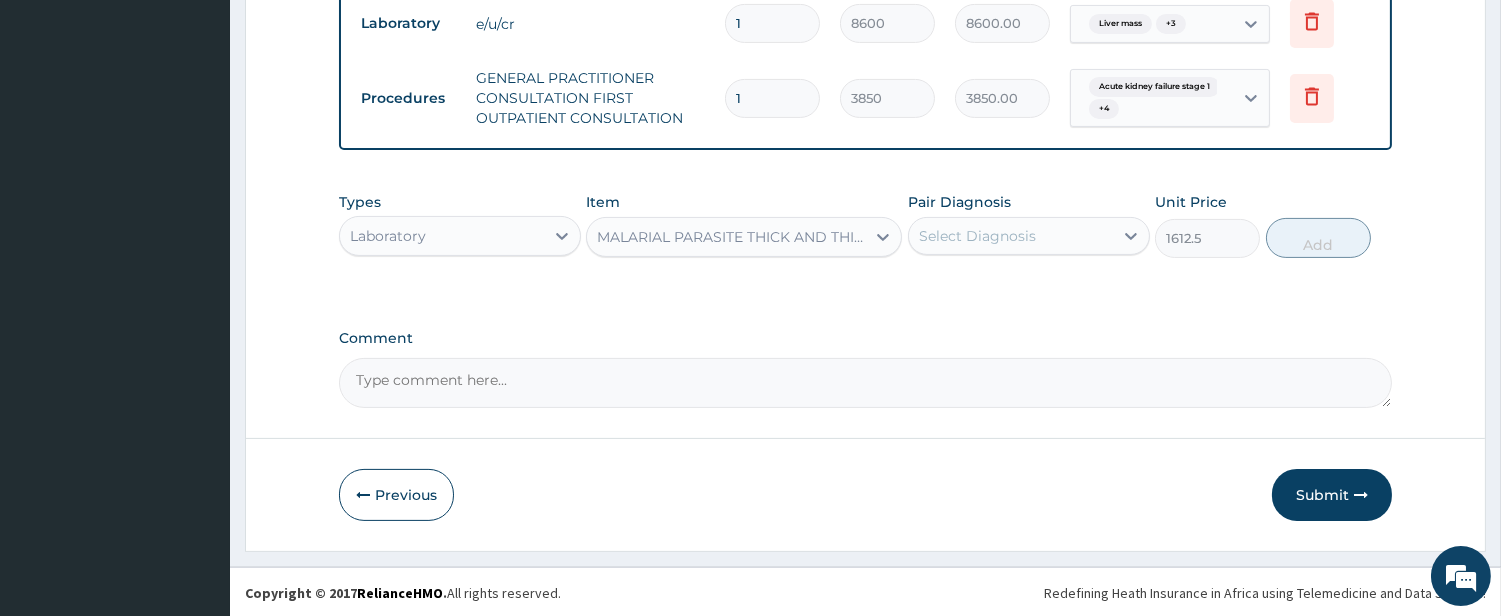 click on "Select Diagnosis" at bounding box center (977, 236) 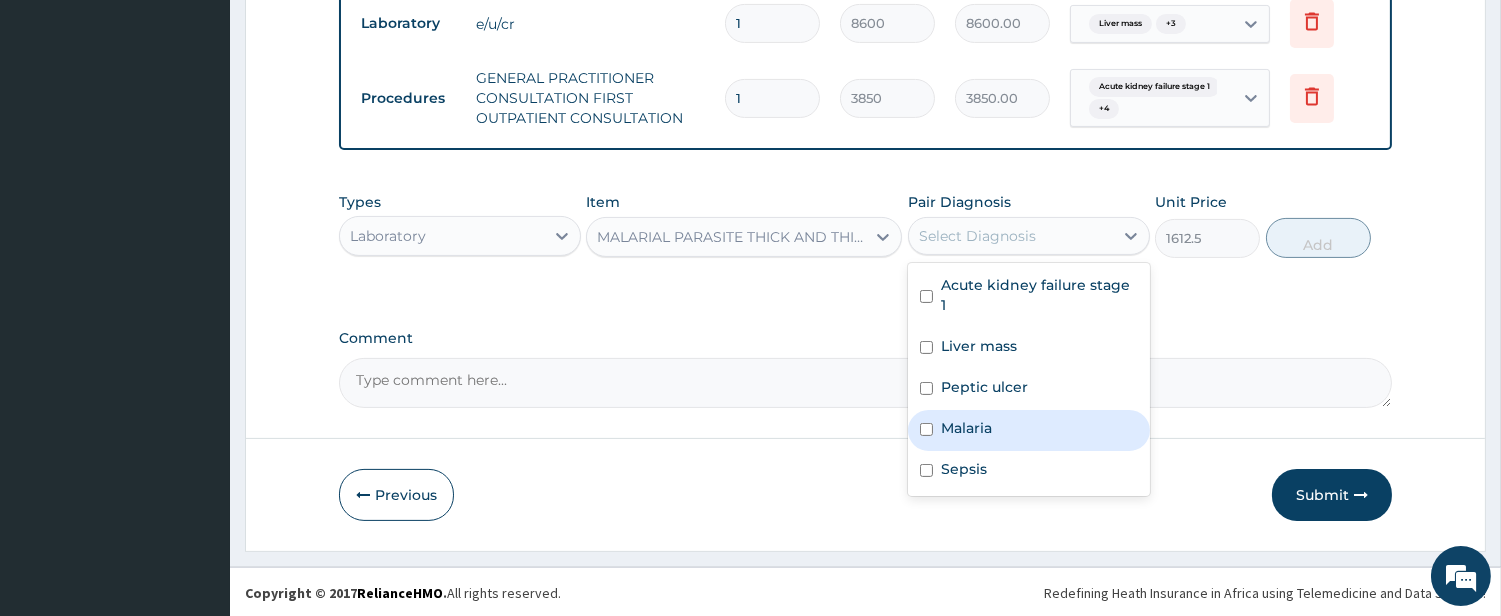 click on "Malaria" at bounding box center [966, 428] 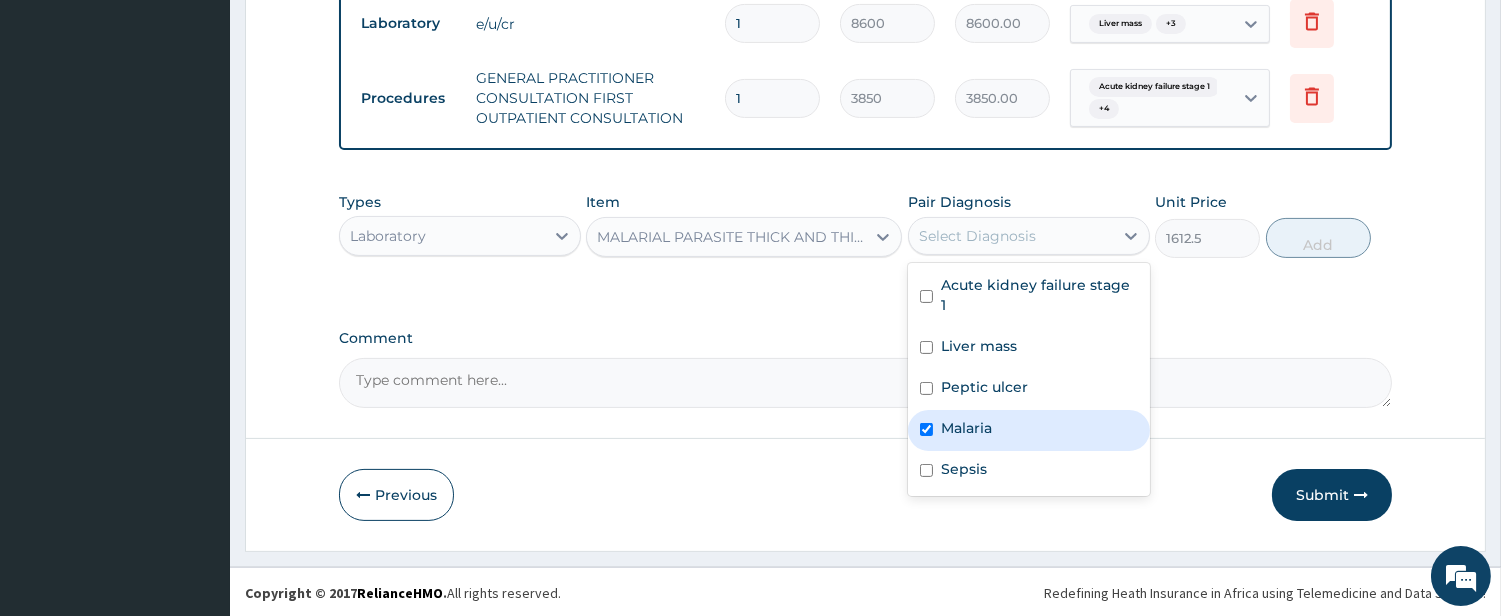 checkbox on "true" 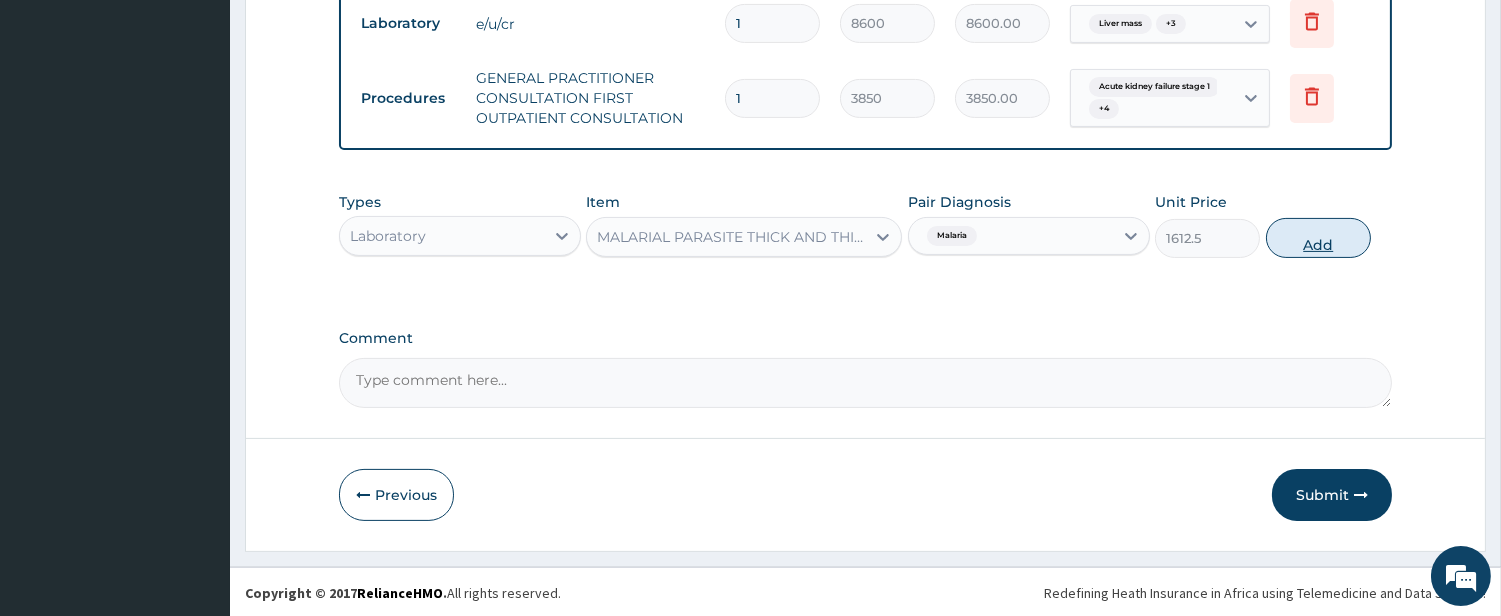 click on "Add" at bounding box center [1318, 238] 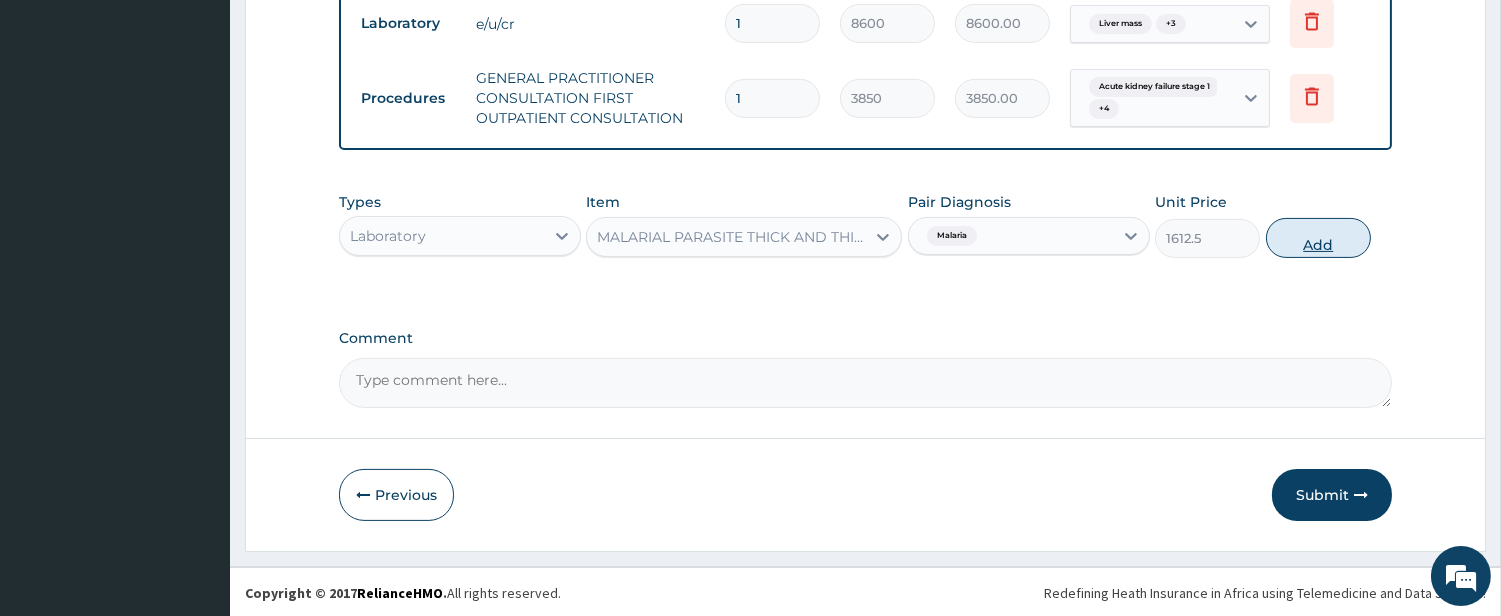 type on "0" 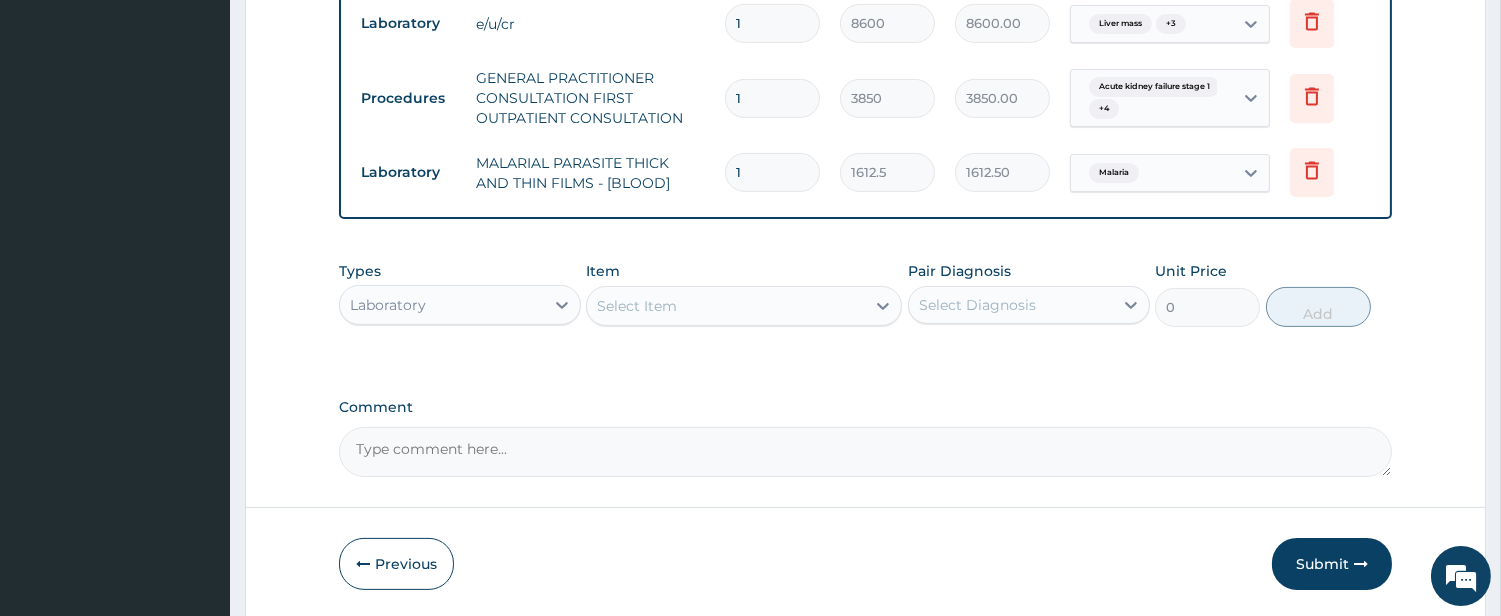 click on "Select Item" at bounding box center (726, 306) 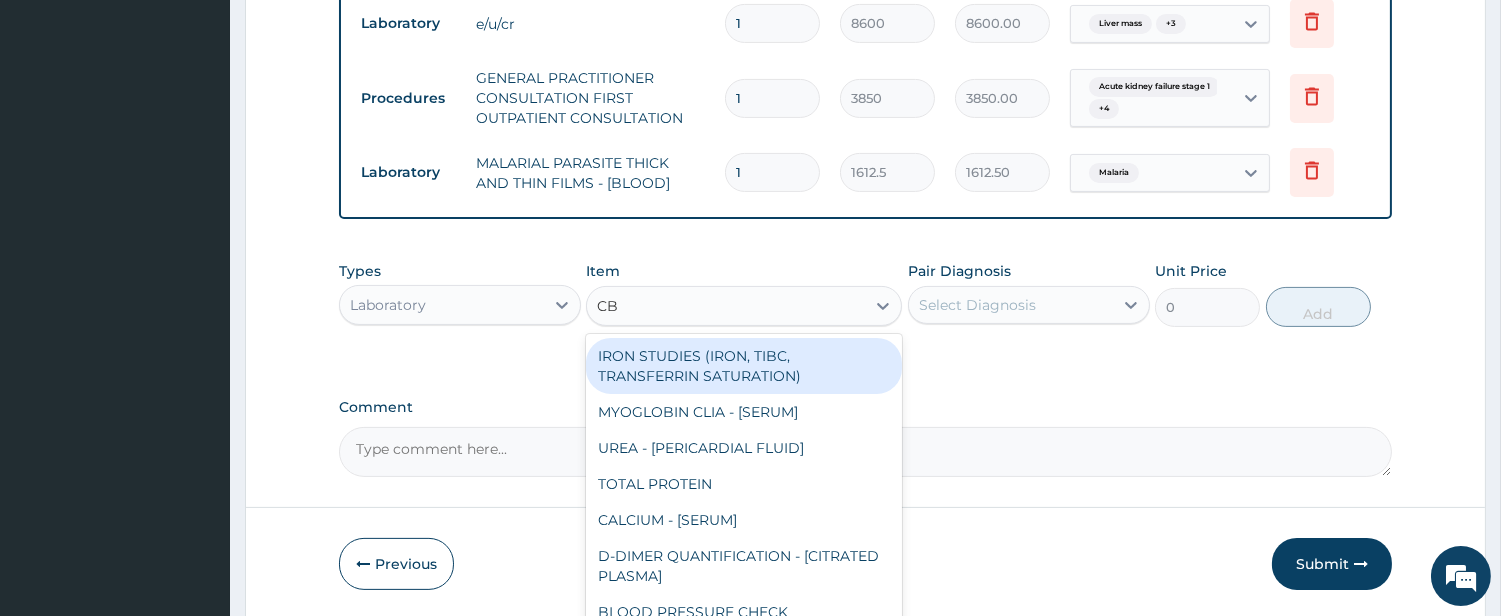 type on "CBC" 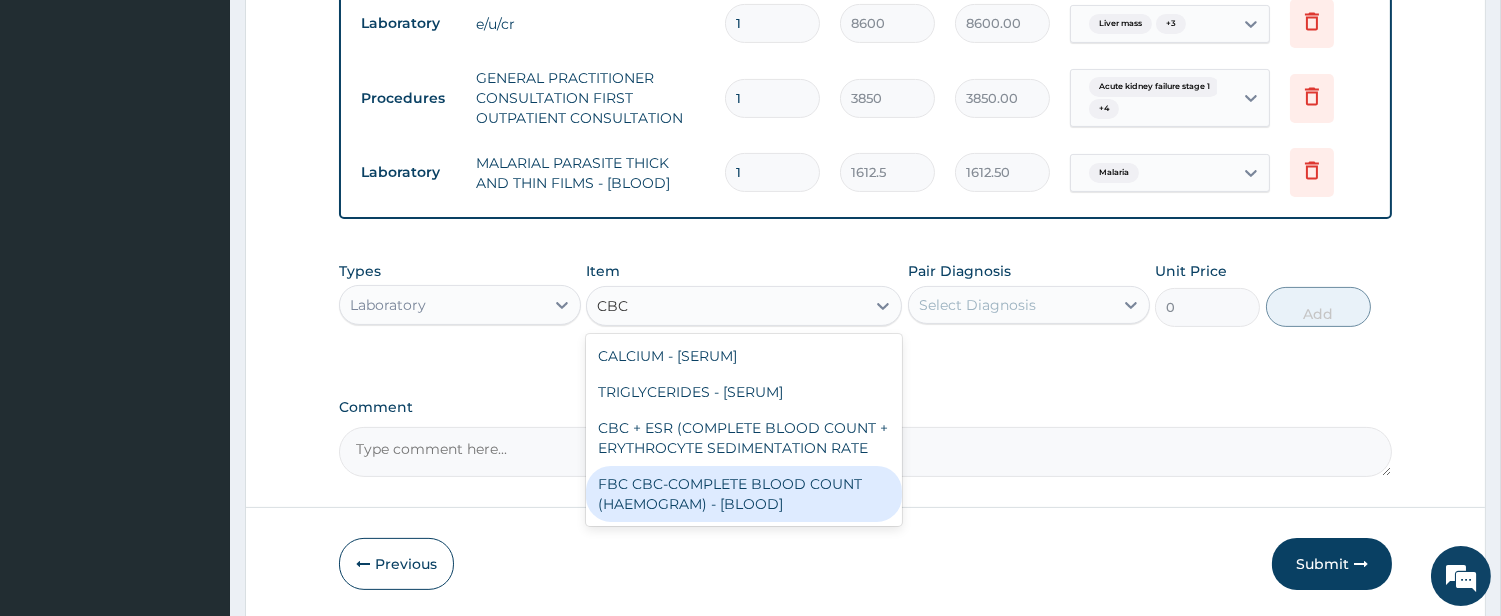 click on "FBC CBC-COMPLETE BLOOD COUNT (HAEMOGRAM) - [BLOOD]" at bounding box center (744, 494) 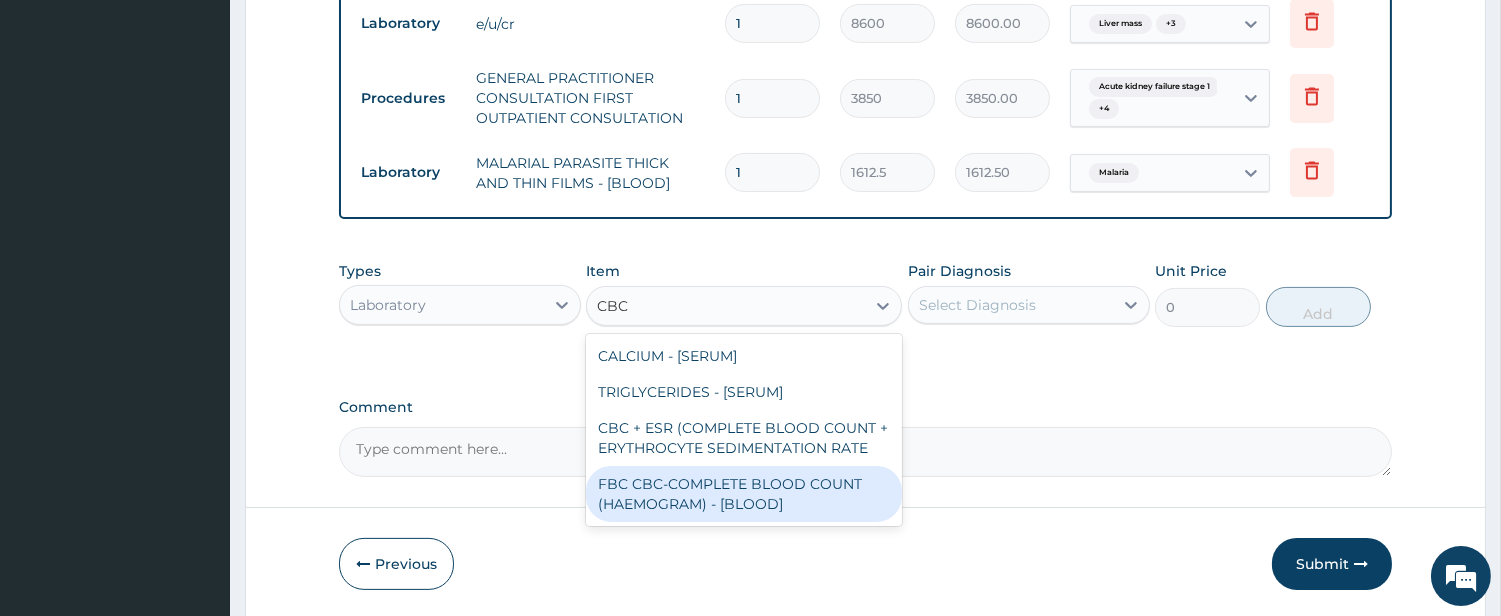type 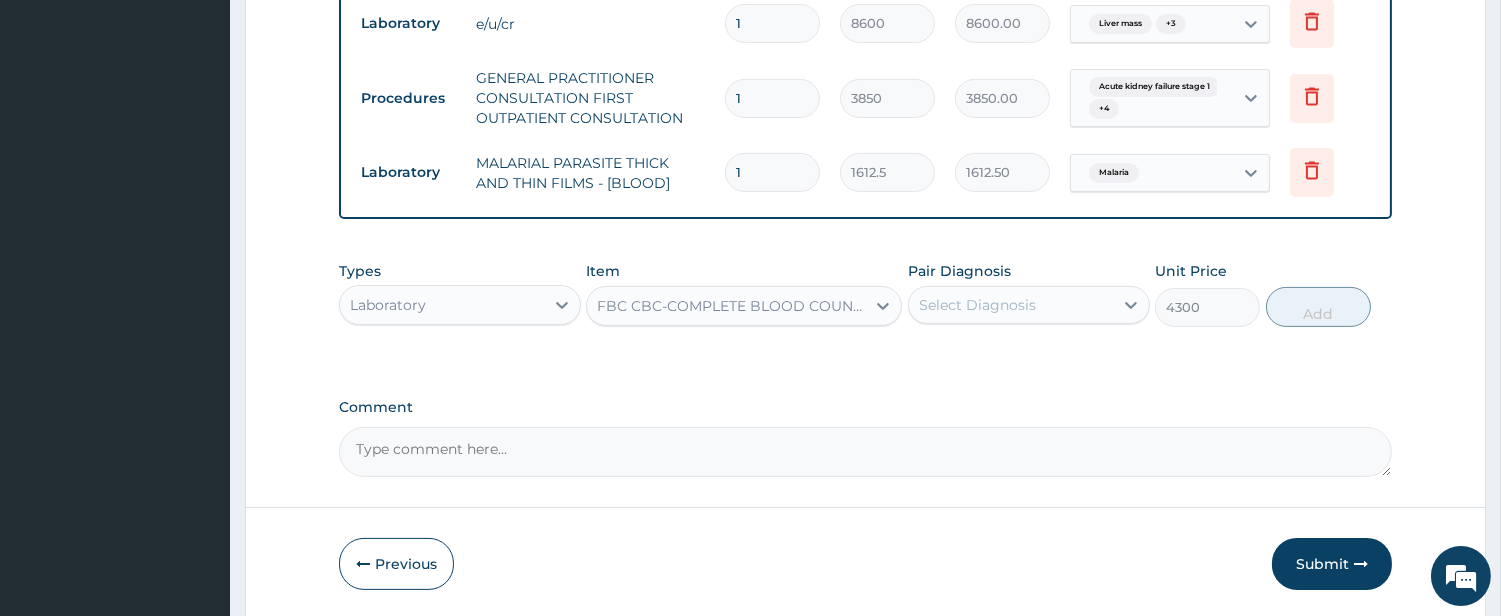 click on "Select Diagnosis" at bounding box center (977, 305) 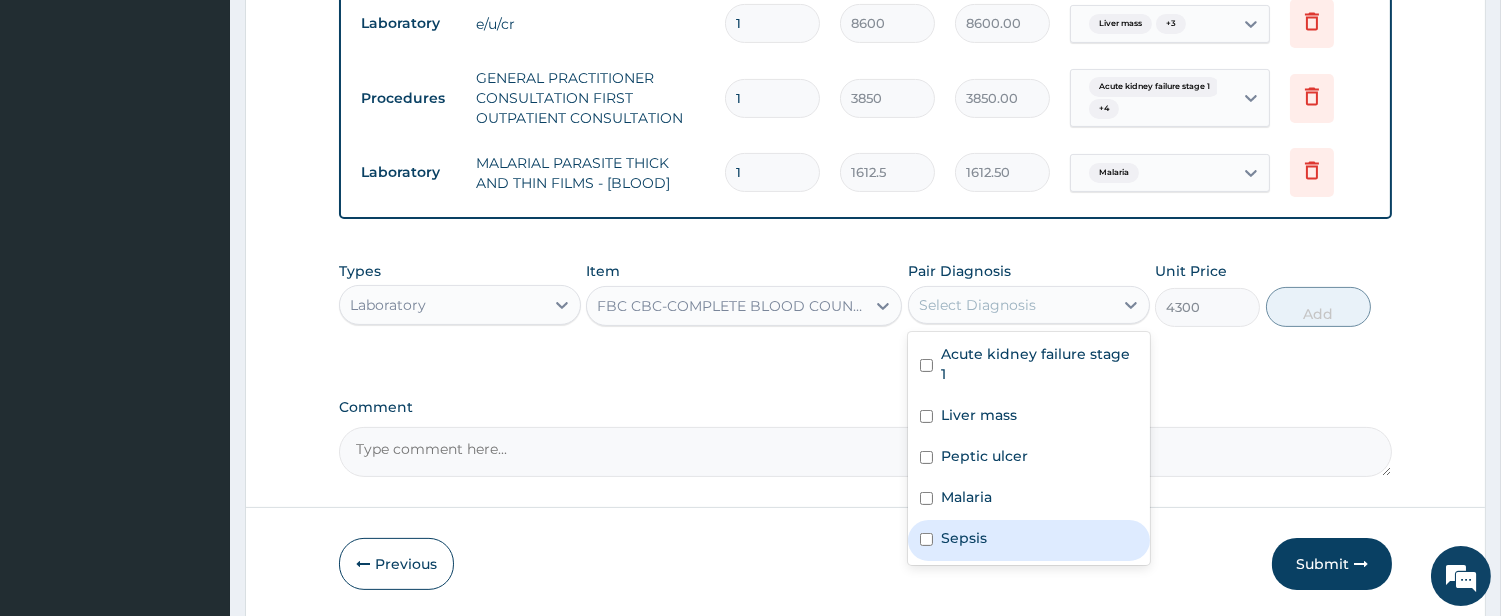 click on "Sepsis" at bounding box center (1029, 540) 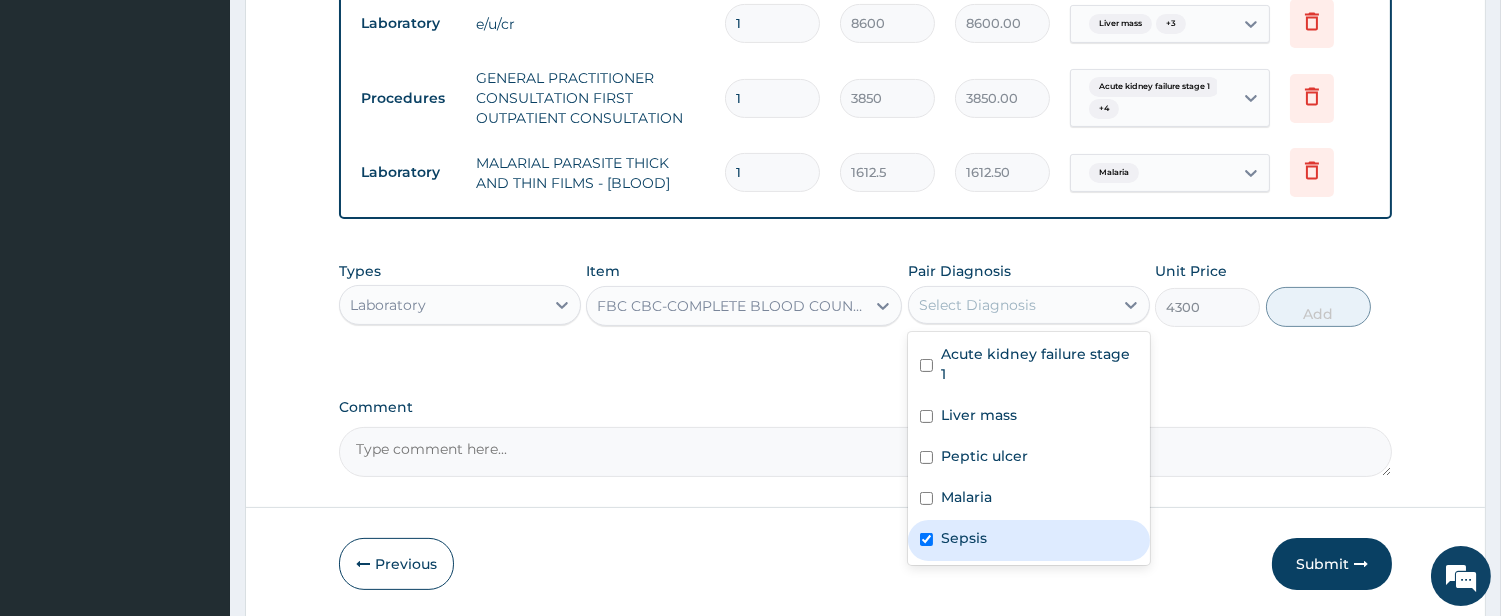 checkbox on "true" 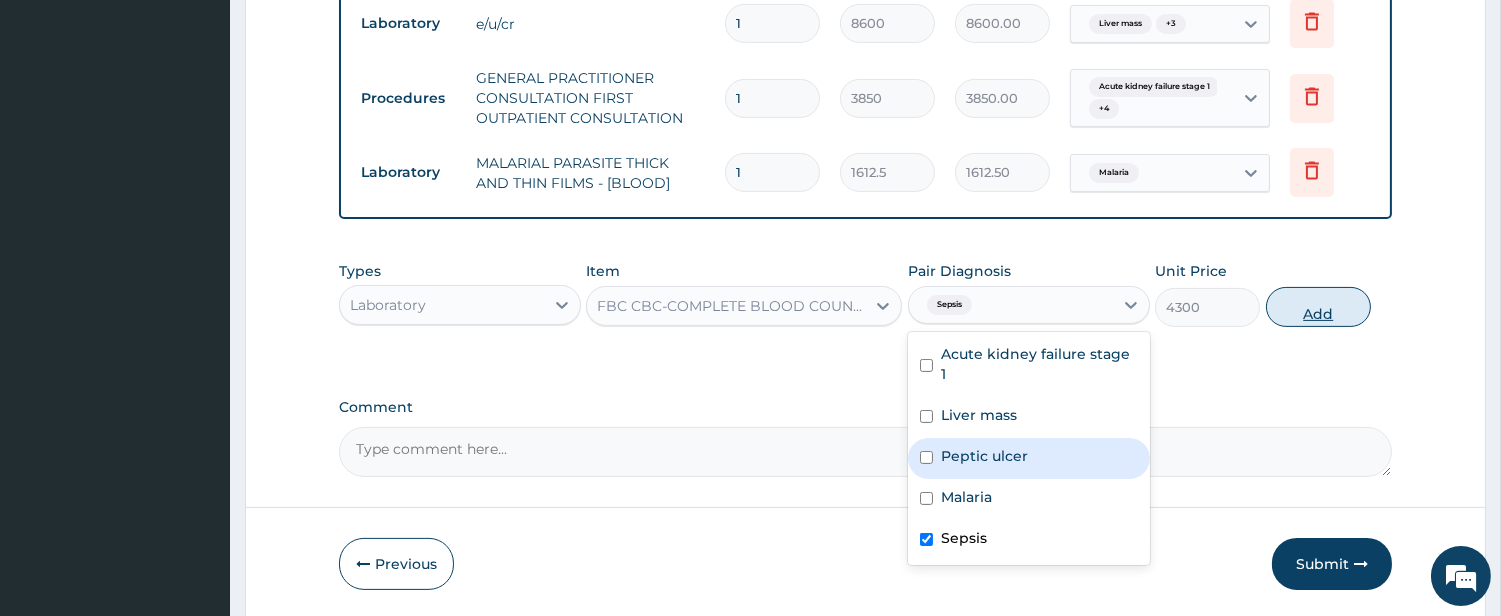click on "Add" at bounding box center (1318, 307) 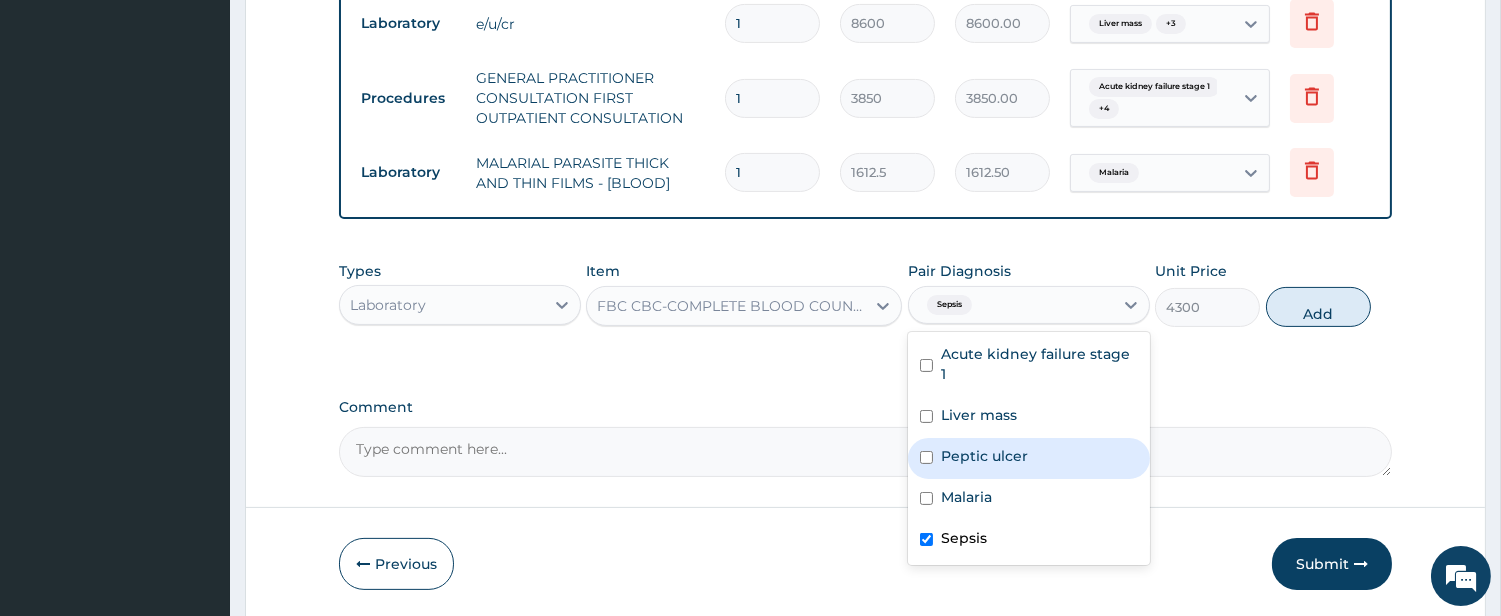 type on "0" 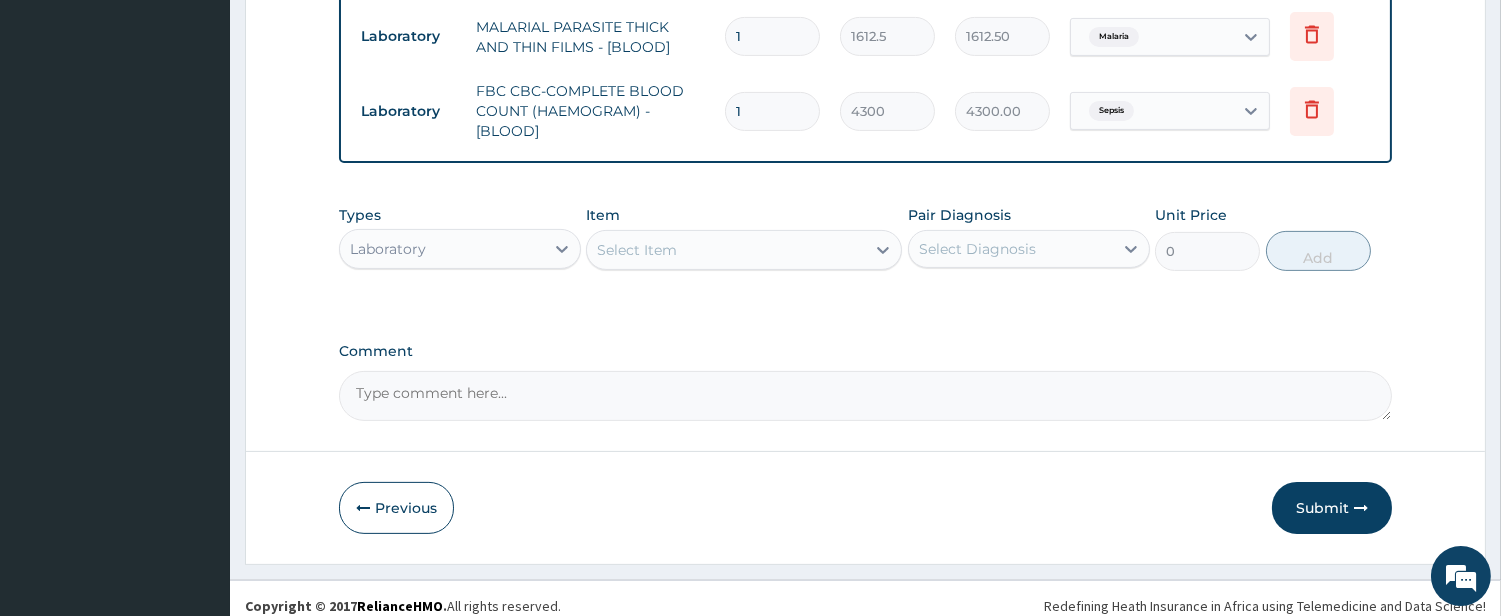 scroll, scrollTop: 1105, scrollLeft: 0, axis: vertical 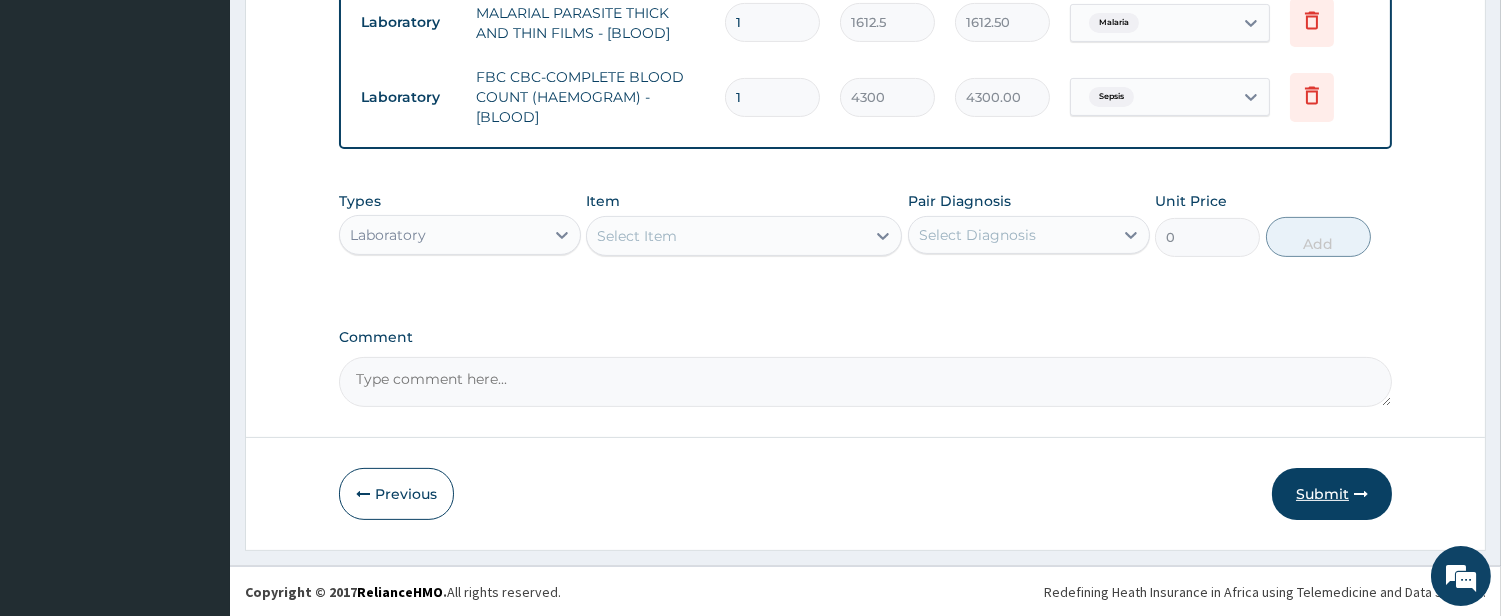 click on "Submit" at bounding box center (1332, 494) 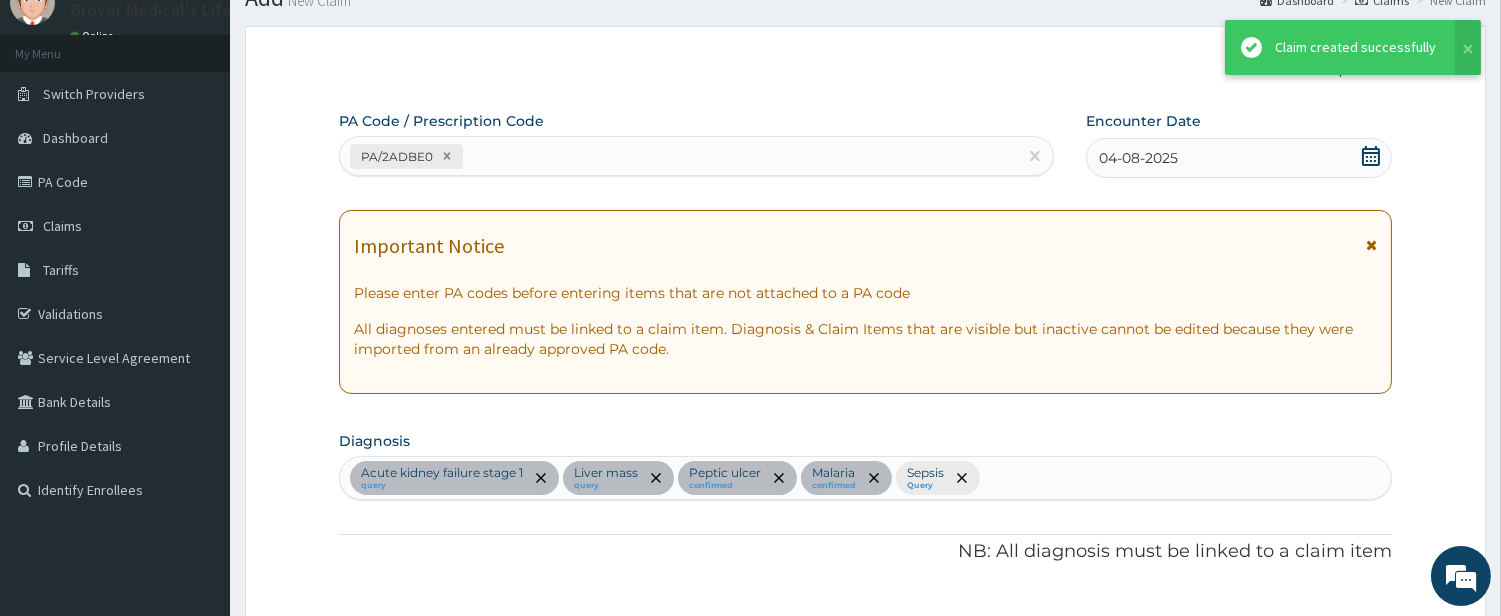 scroll, scrollTop: 1105, scrollLeft: 0, axis: vertical 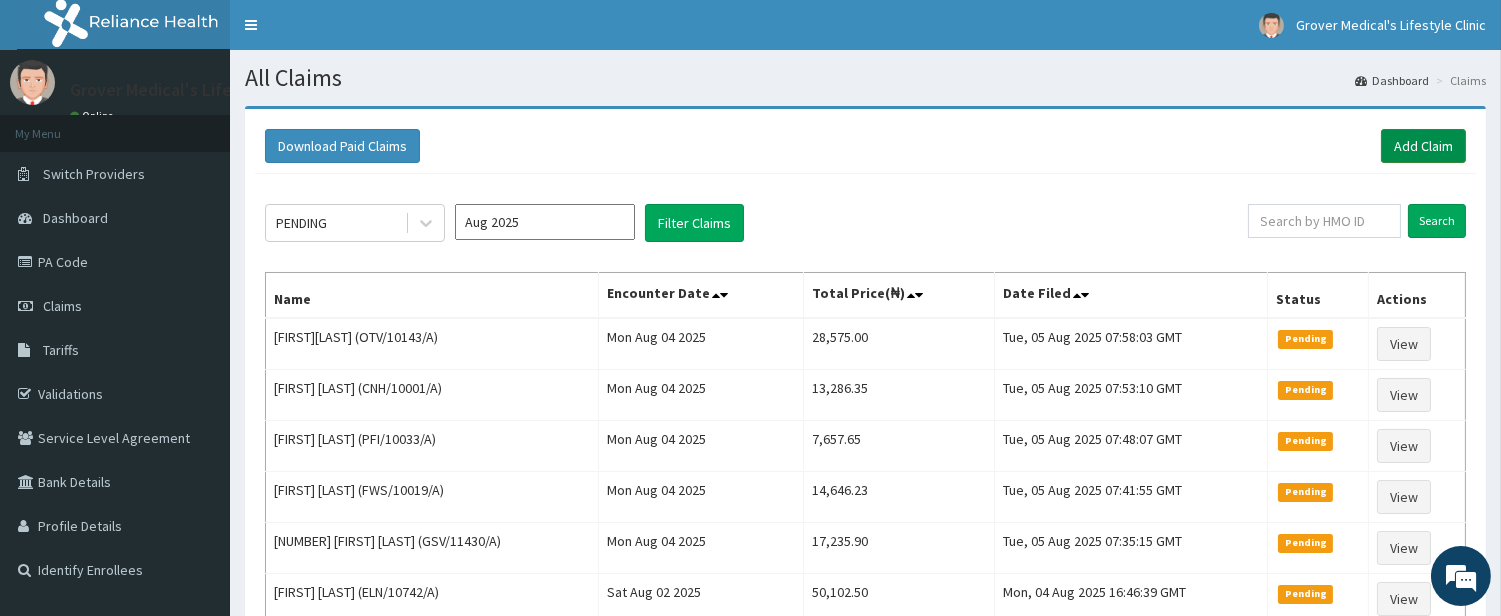 click on "Add Claim" at bounding box center (1423, 146) 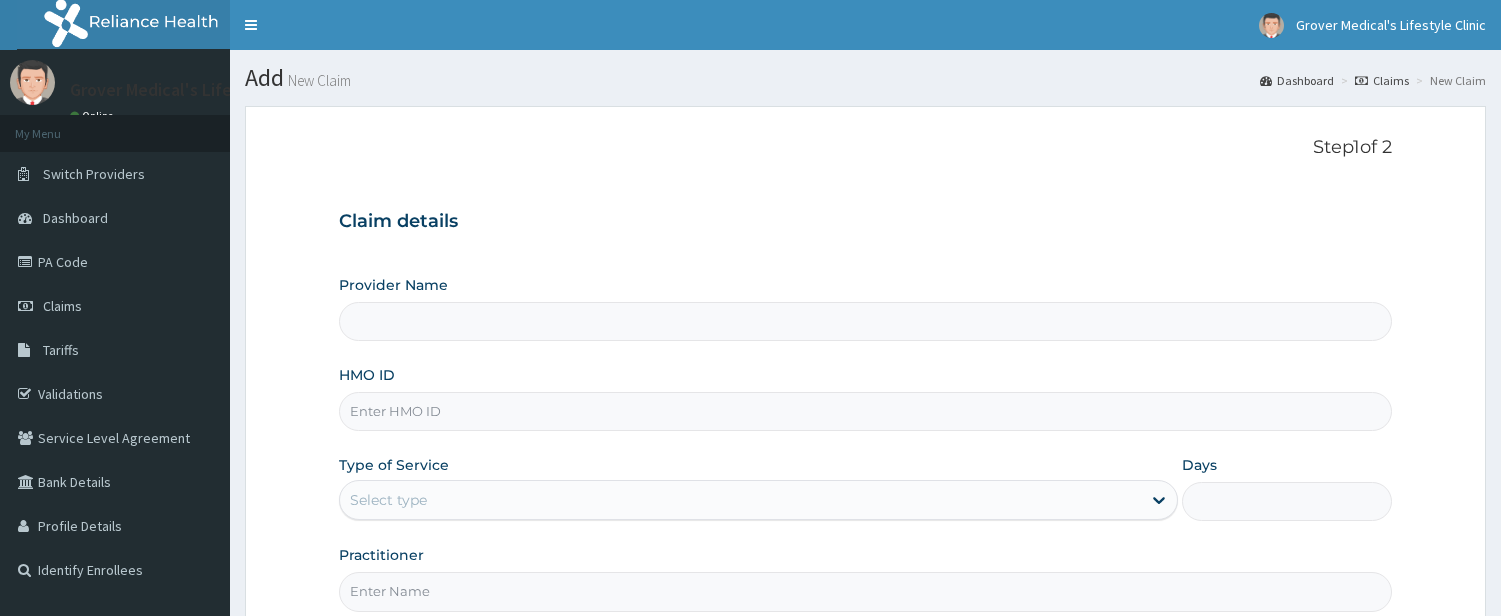 scroll, scrollTop: 0, scrollLeft: 0, axis: both 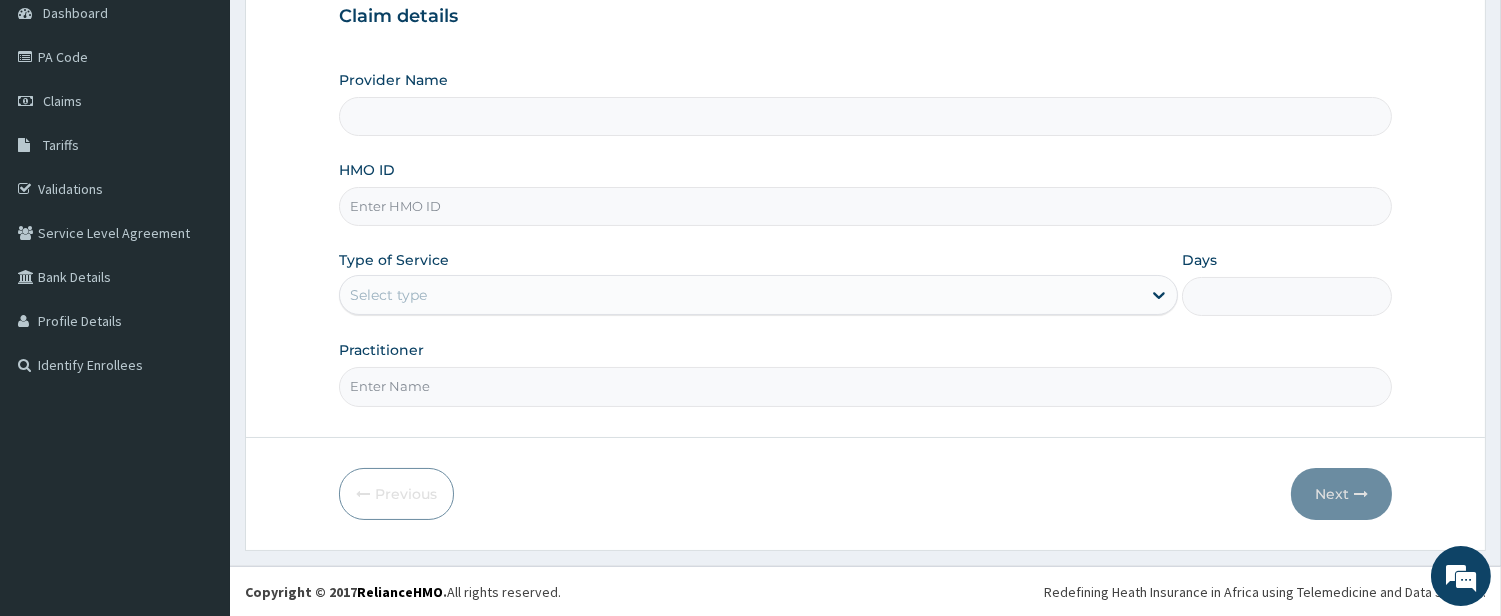 type on "Grover Medical's Lifestyle clinic" 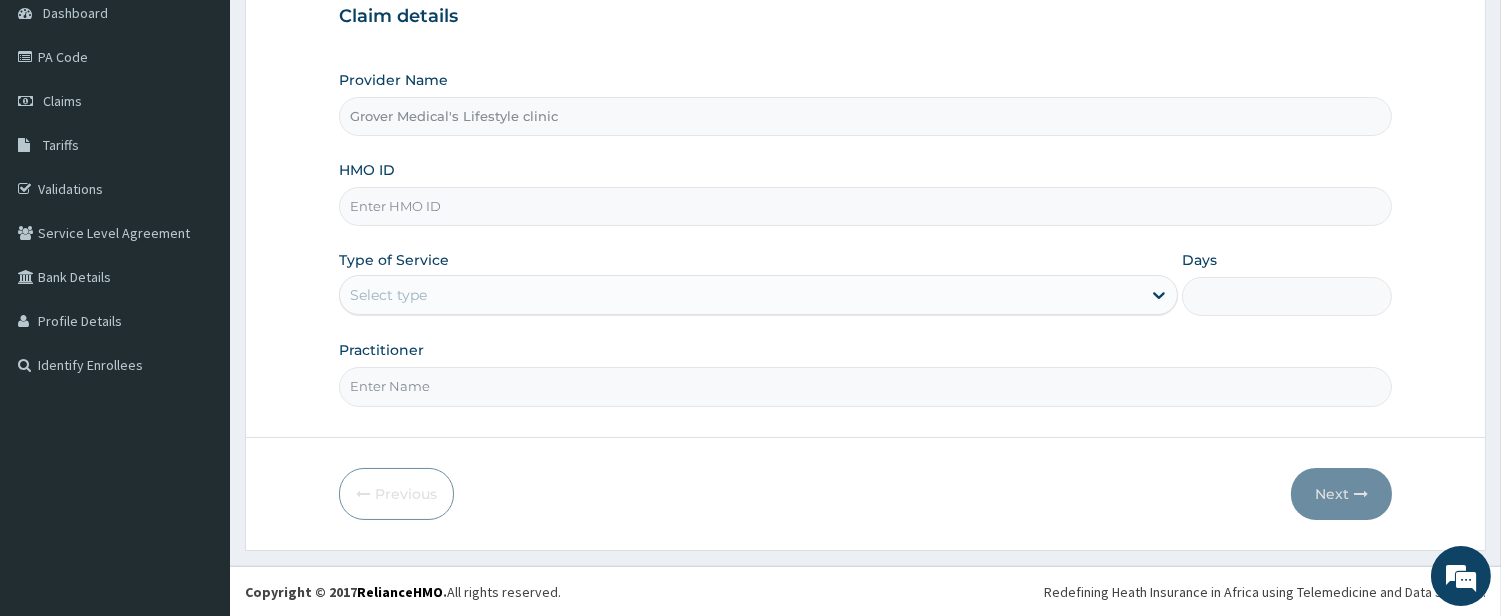 click on "HMO ID" at bounding box center (865, 206) 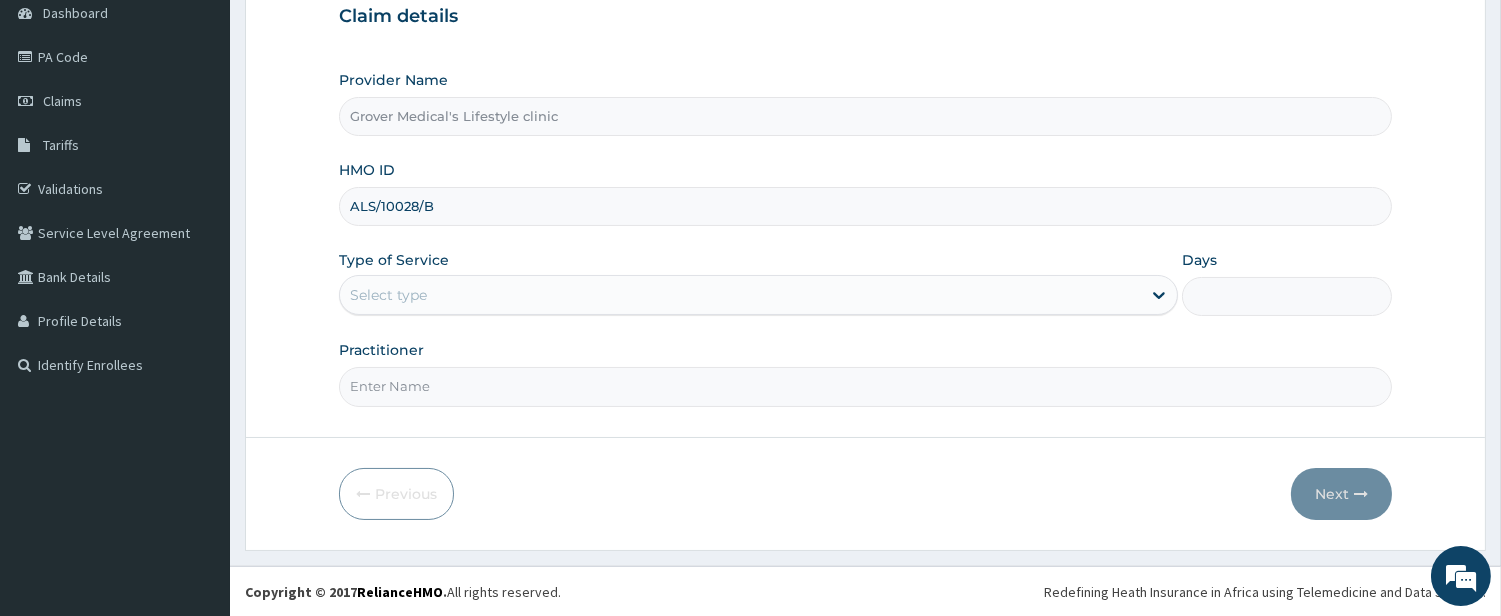 type on "ALS/10028/B" 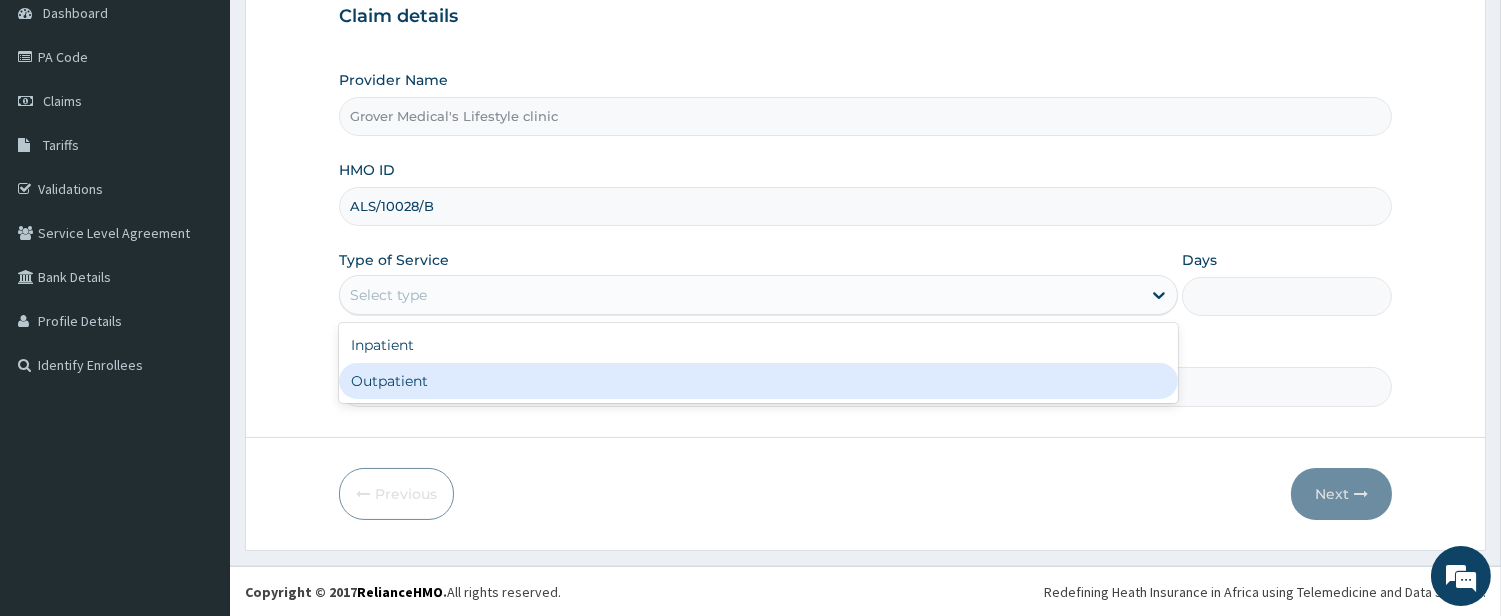 click on "Outpatient" at bounding box center (758, 381) 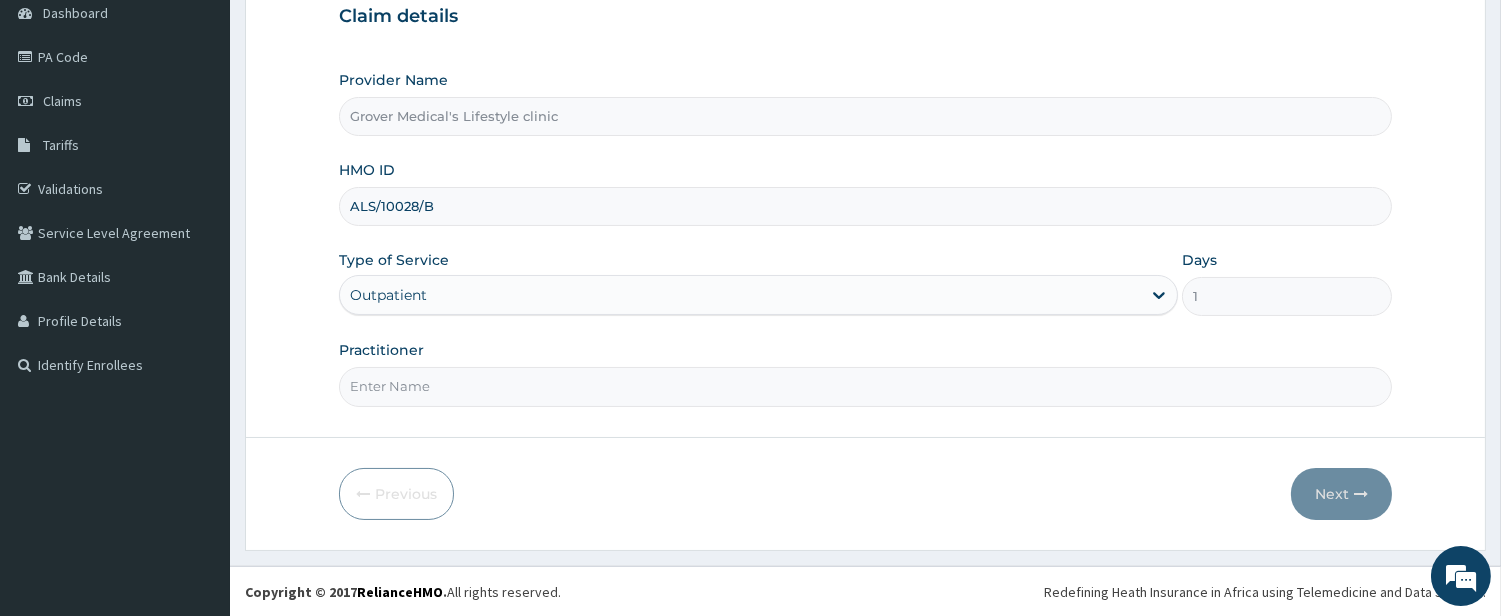 click on "Practitioner" at bounding box center (865, 386) 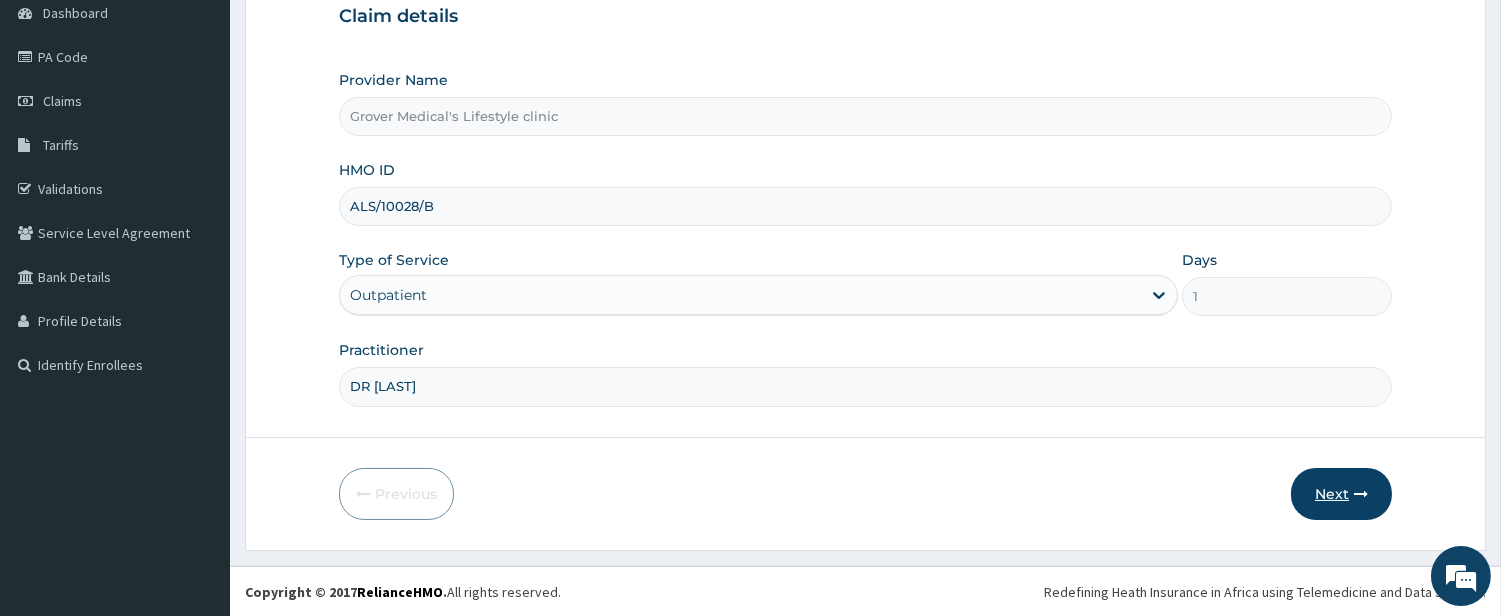 click on "Next" at bounding box center [1341, 494] 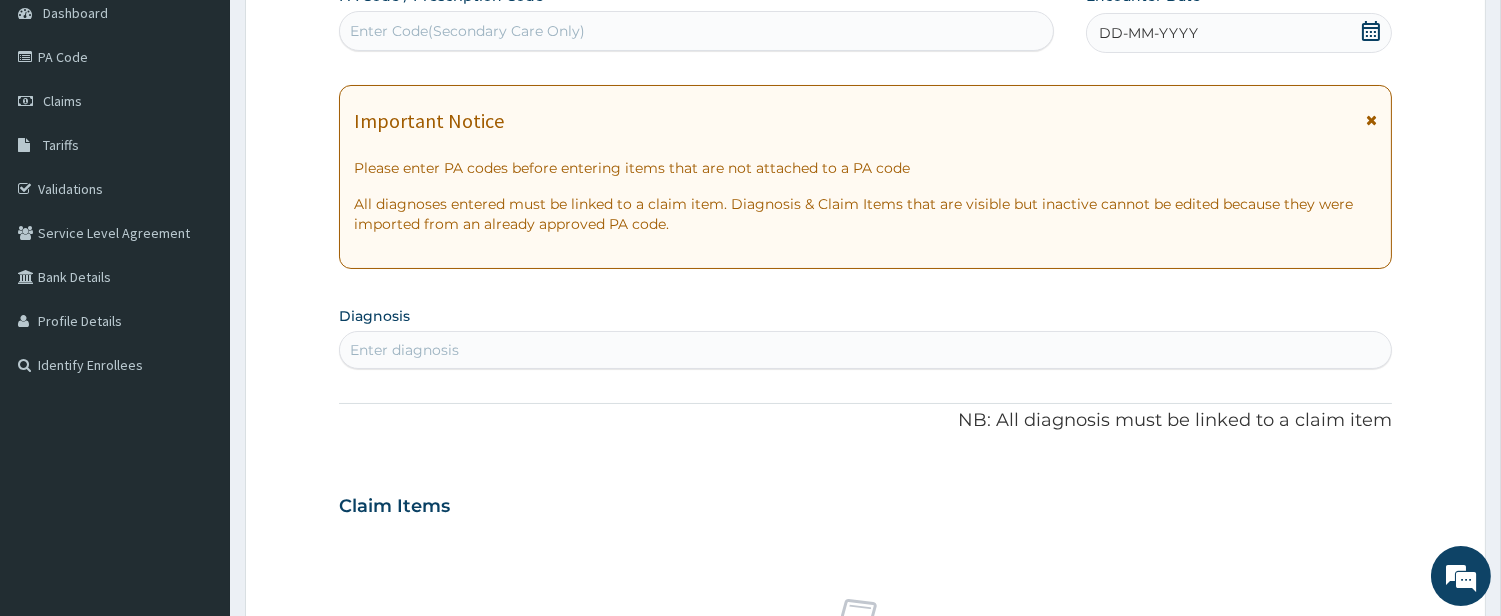 scroll, scrollTop: 0, scrollLeft: 0, axis: both 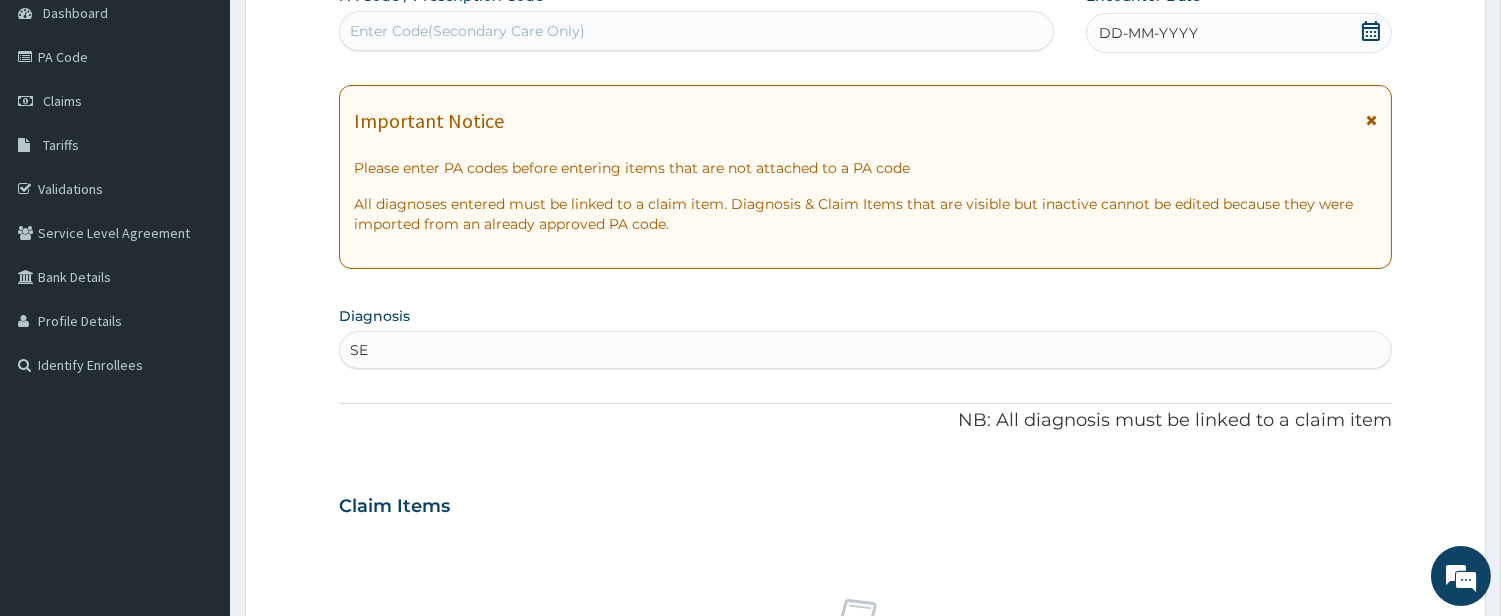 type on "SEP" 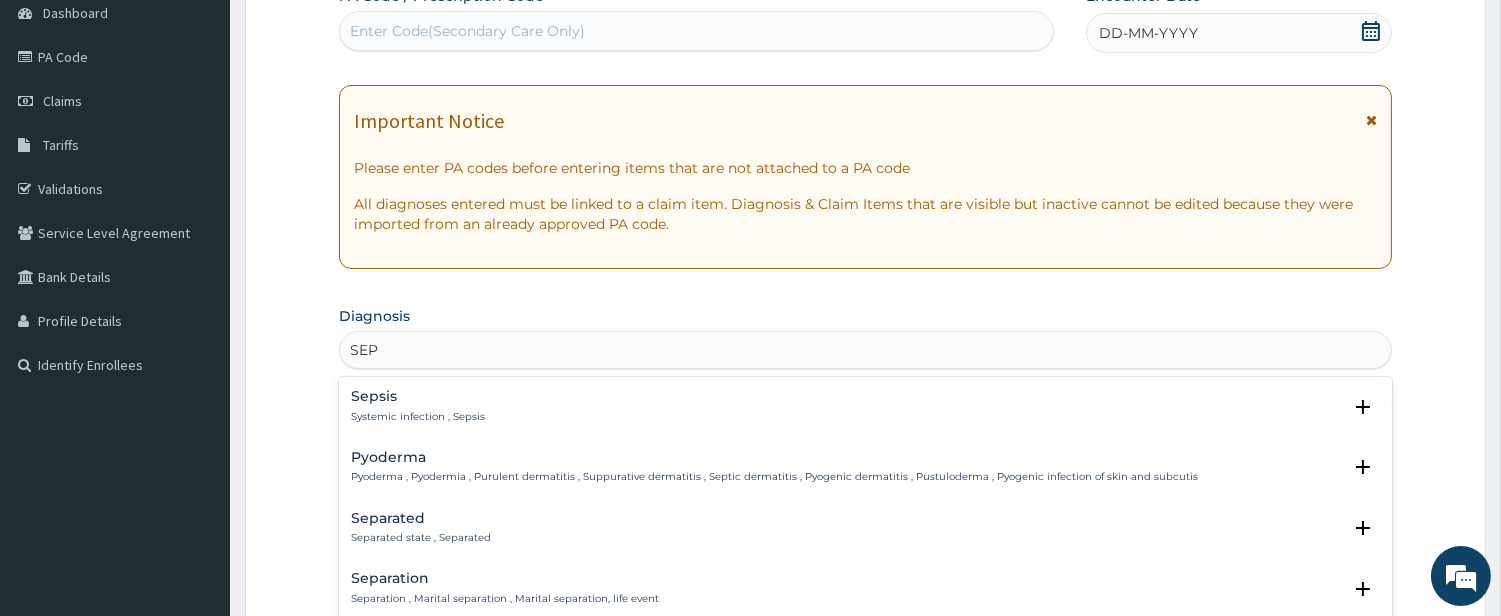 click on "Sepsis" at bounding box center (418, 396) 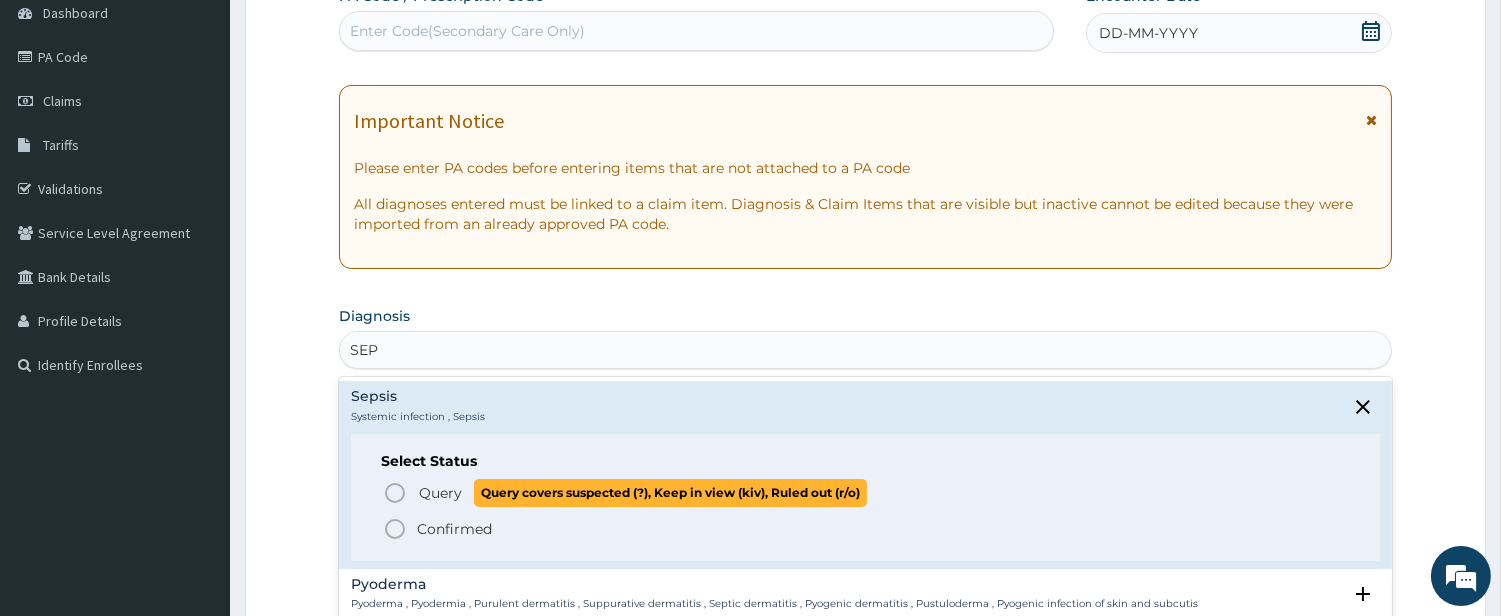 click on "Query Query covers suspected (?), Keep in view (kiv), Ruled out (r/o)" at bounding box center [866, 492] 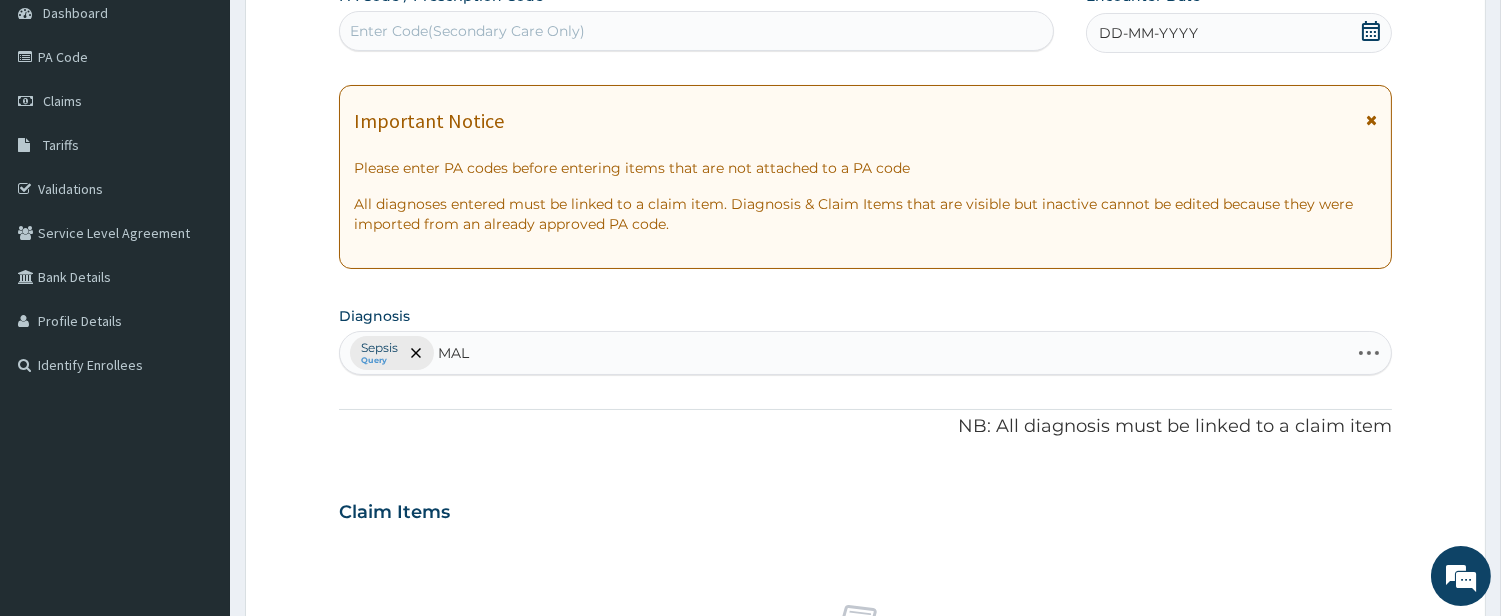 type on "MALA" 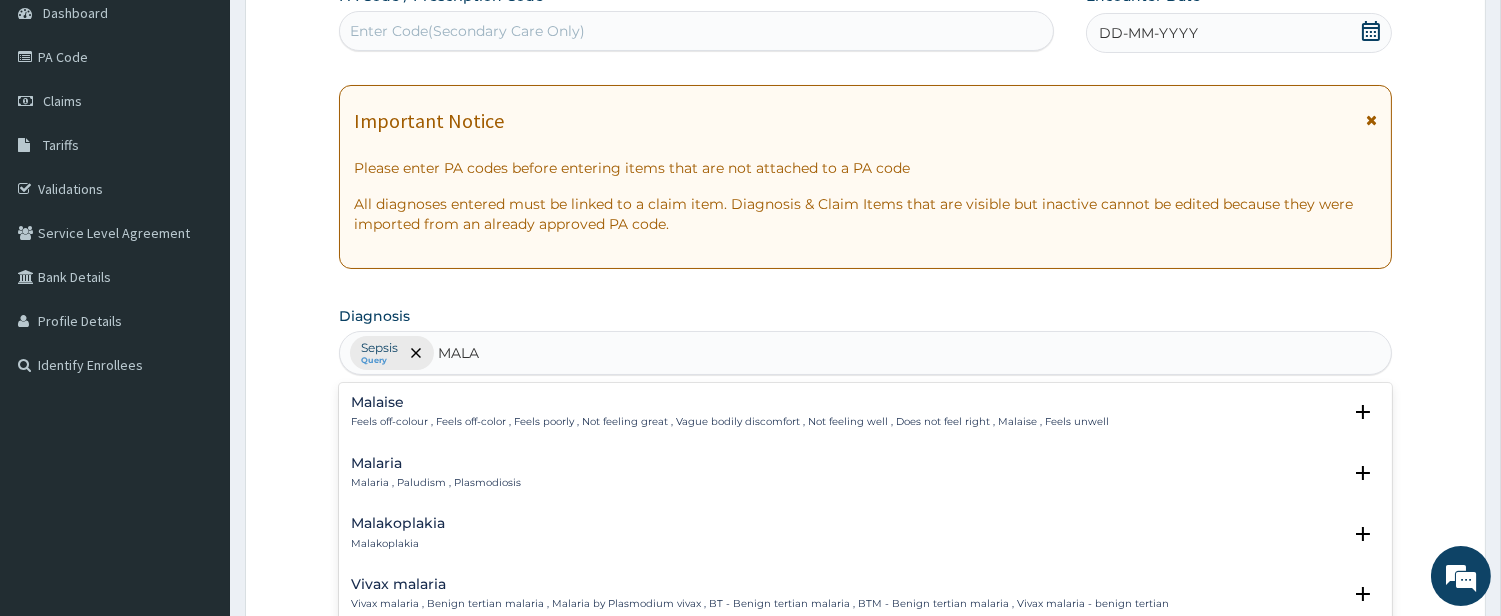 click on "Malaria Malaria , Paludism , Plasmodiosis" at bounding box center [436, 473] 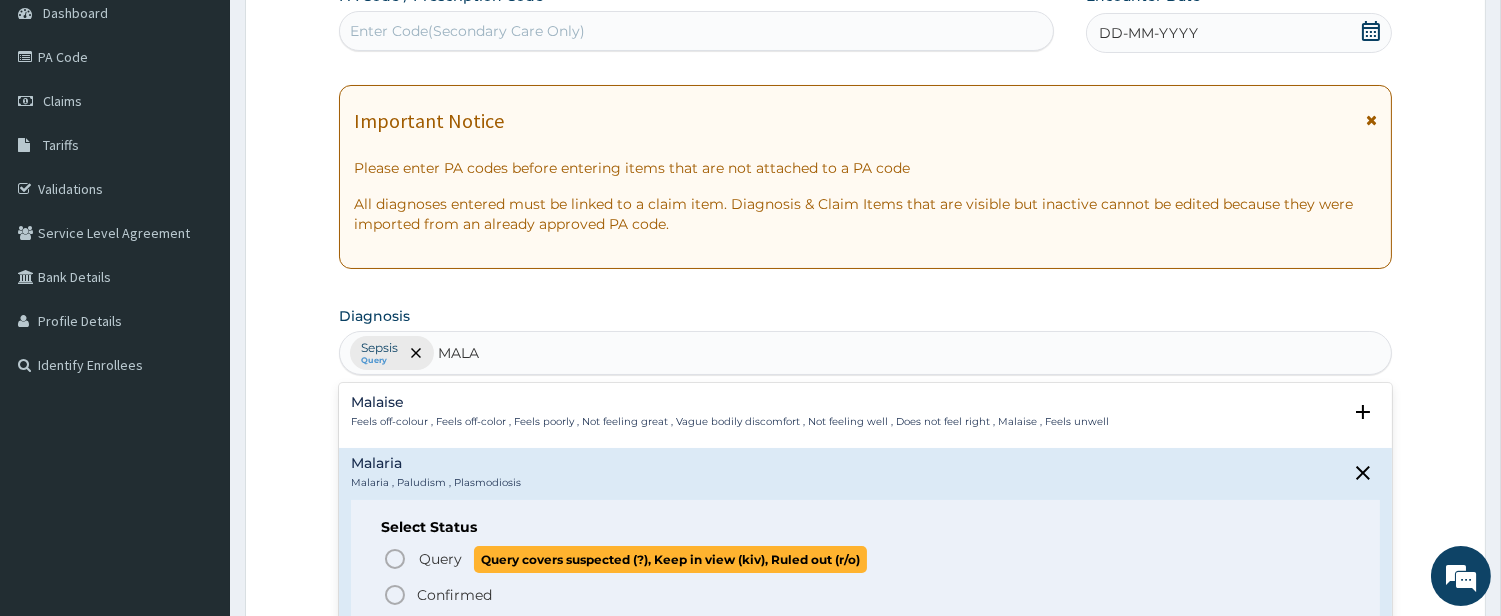 click on "Query Query covers suspected (?), Keep in view (kiv), Ruled out (r/o)" at bounding box center (866, 559) 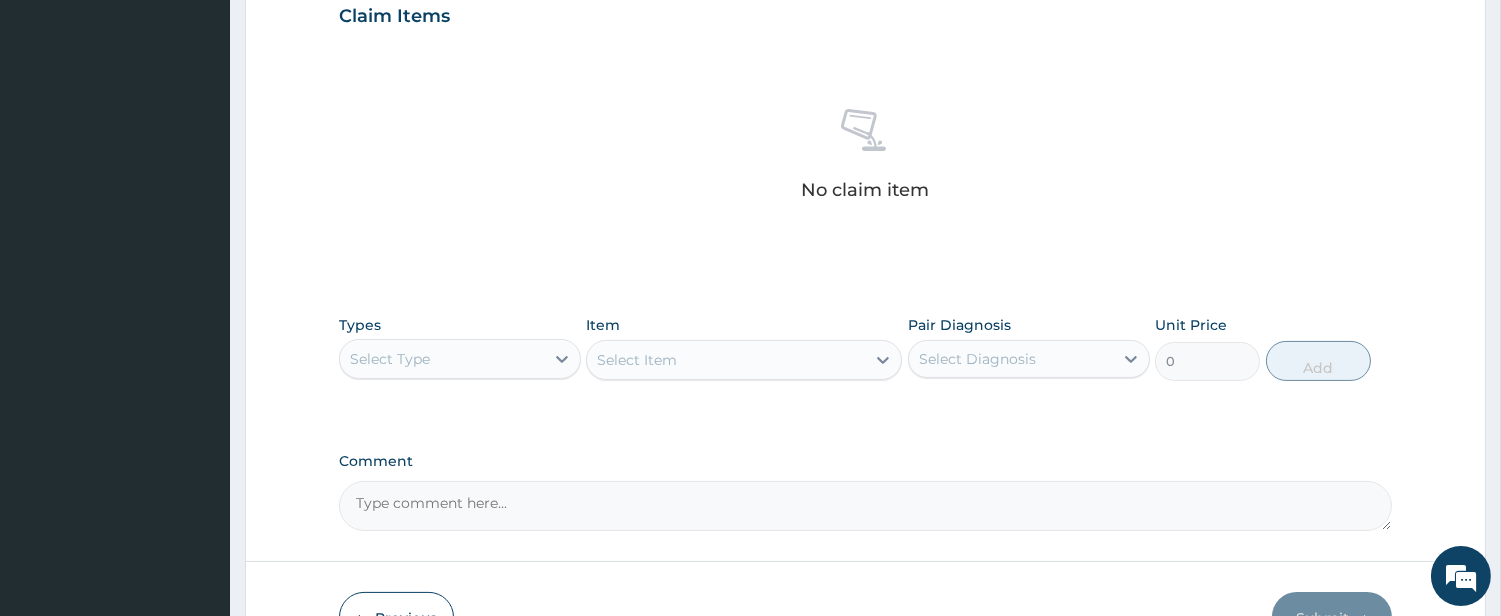 scroll, scrollTop: 825, scrollLeft: 0, axis: vertical 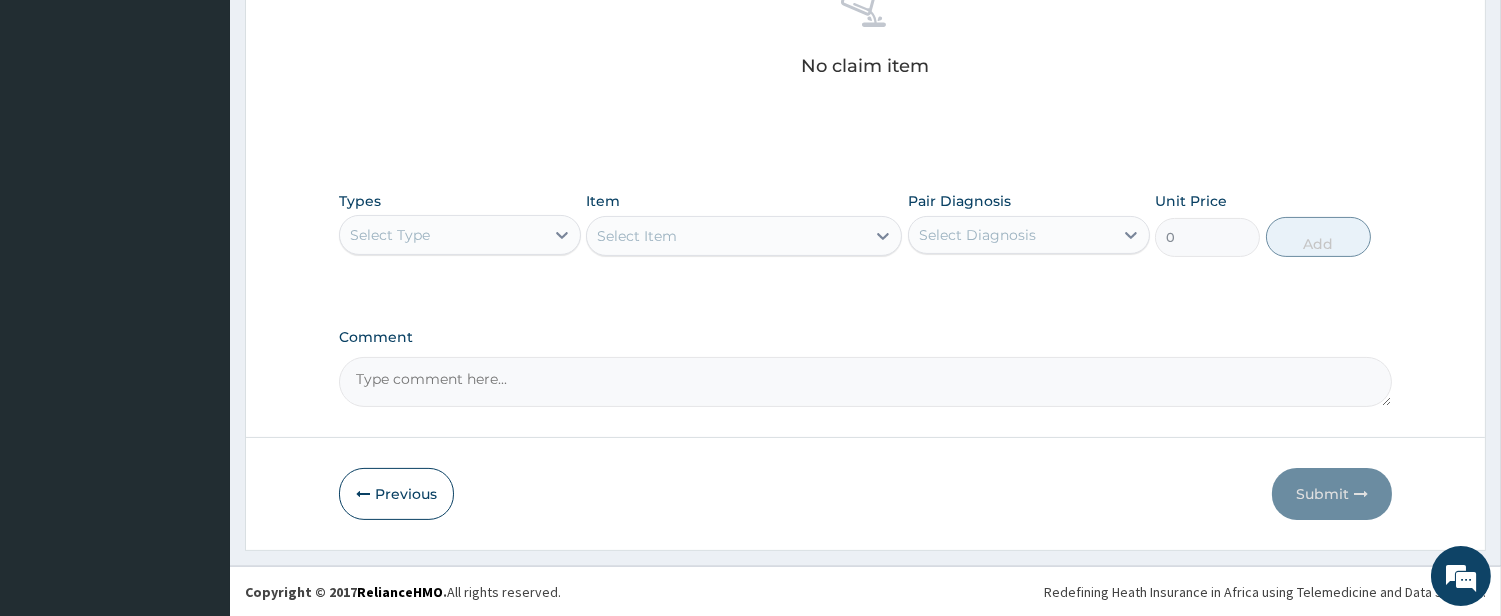 click on "Select Type" at bounding box center [442, 235] 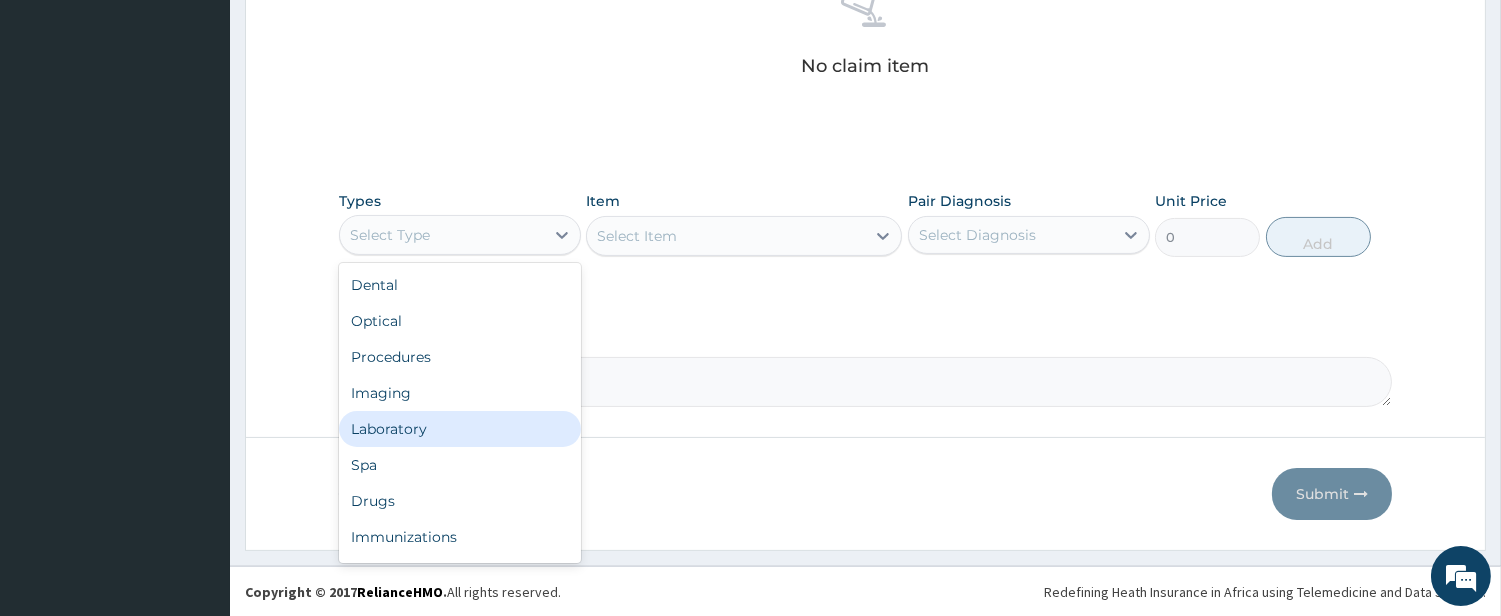 click on "Laboratory" at bounding box center (460, 429) 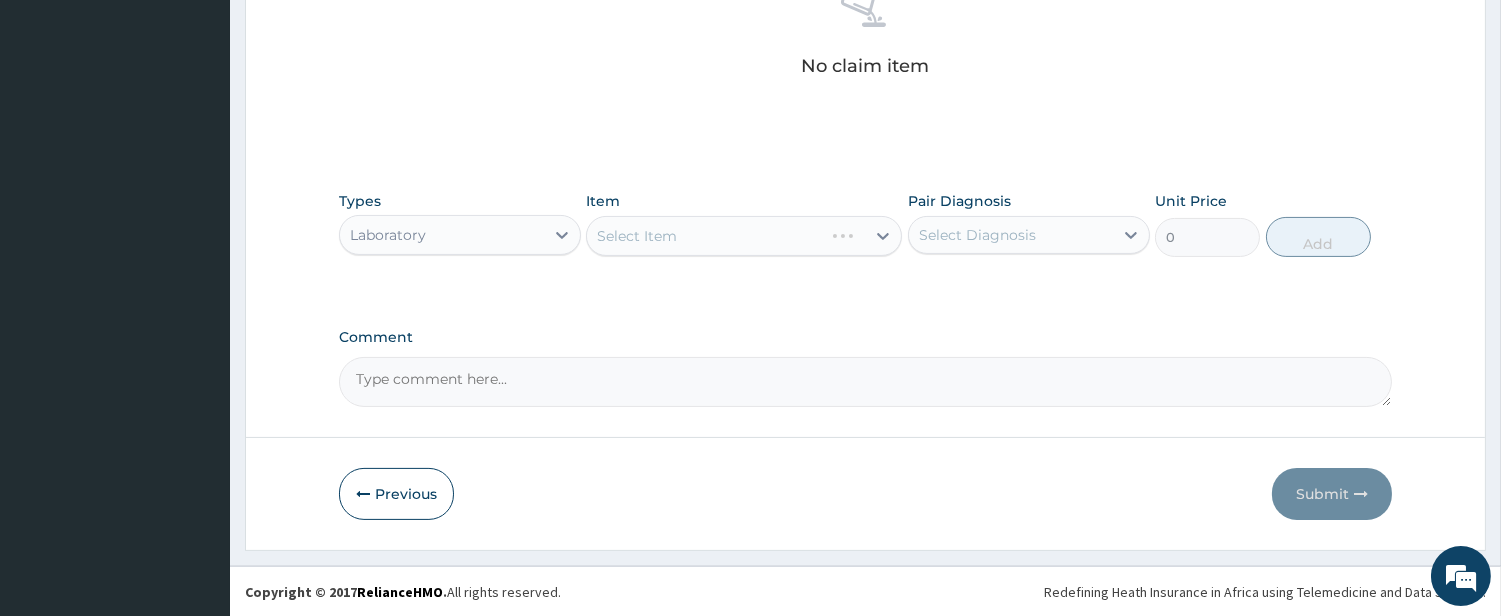 click on "Select Item" at bounding box center (744, 236) 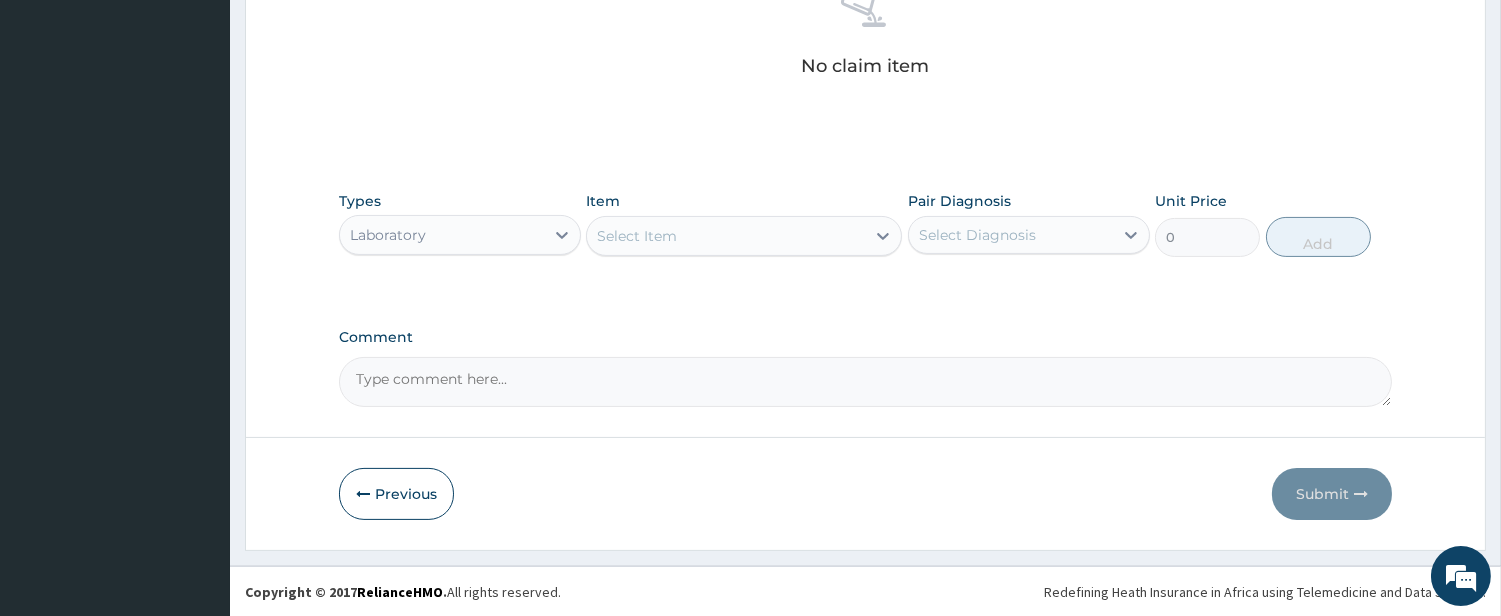 click on "Select Item" at bounding box center [726, 236] 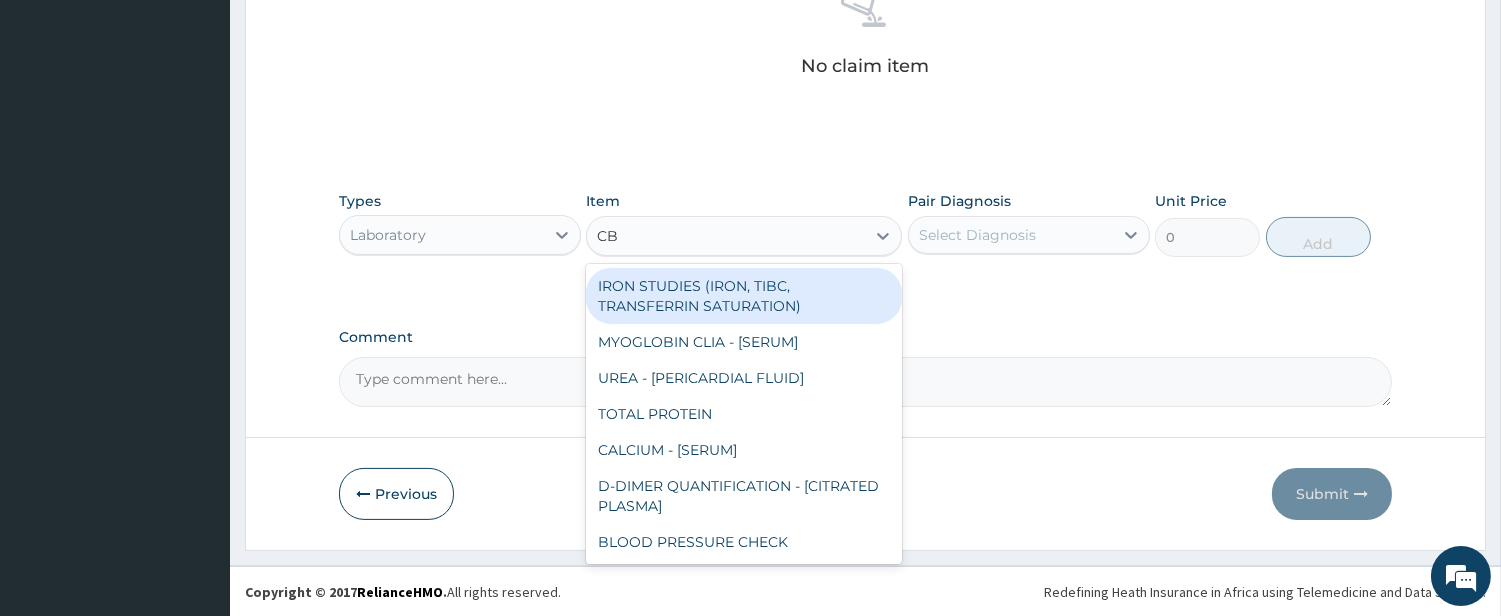 type on "CBC" 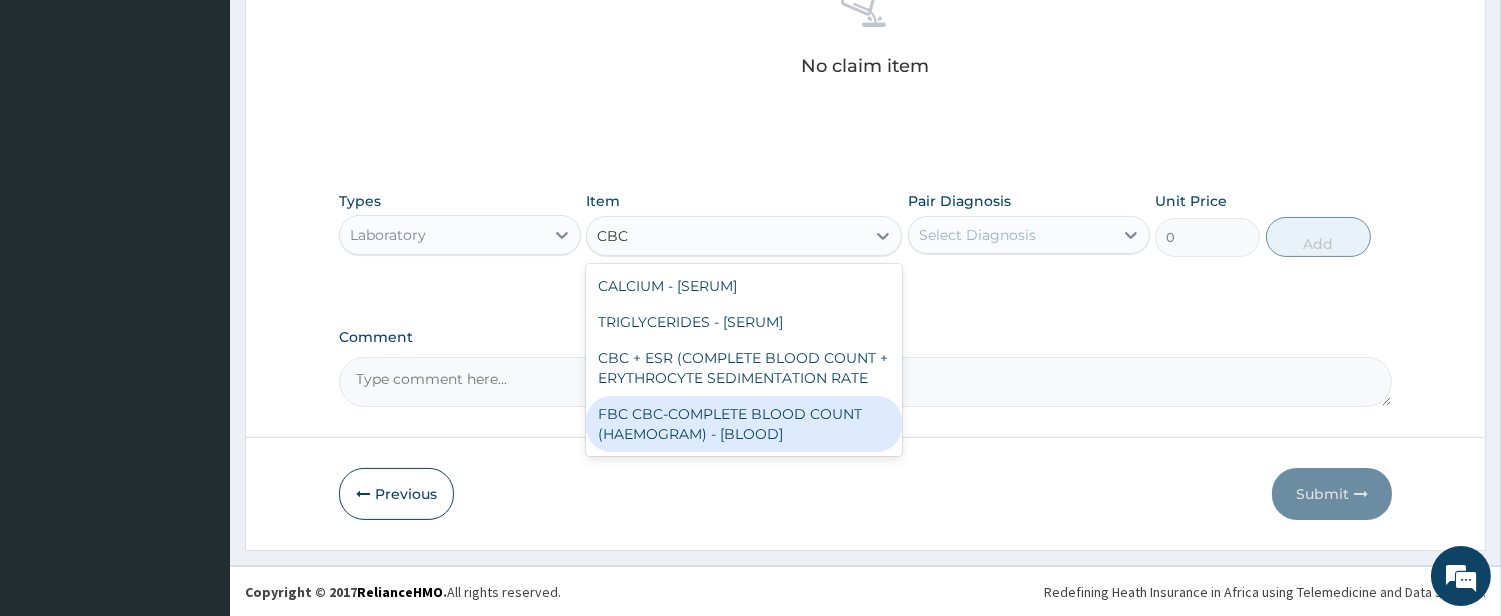 click on "FBC CBC-COMPLETE BLOOD COUNT (HAEMOGRAM) - [BLOOD]" at bounding box center [744, 424] 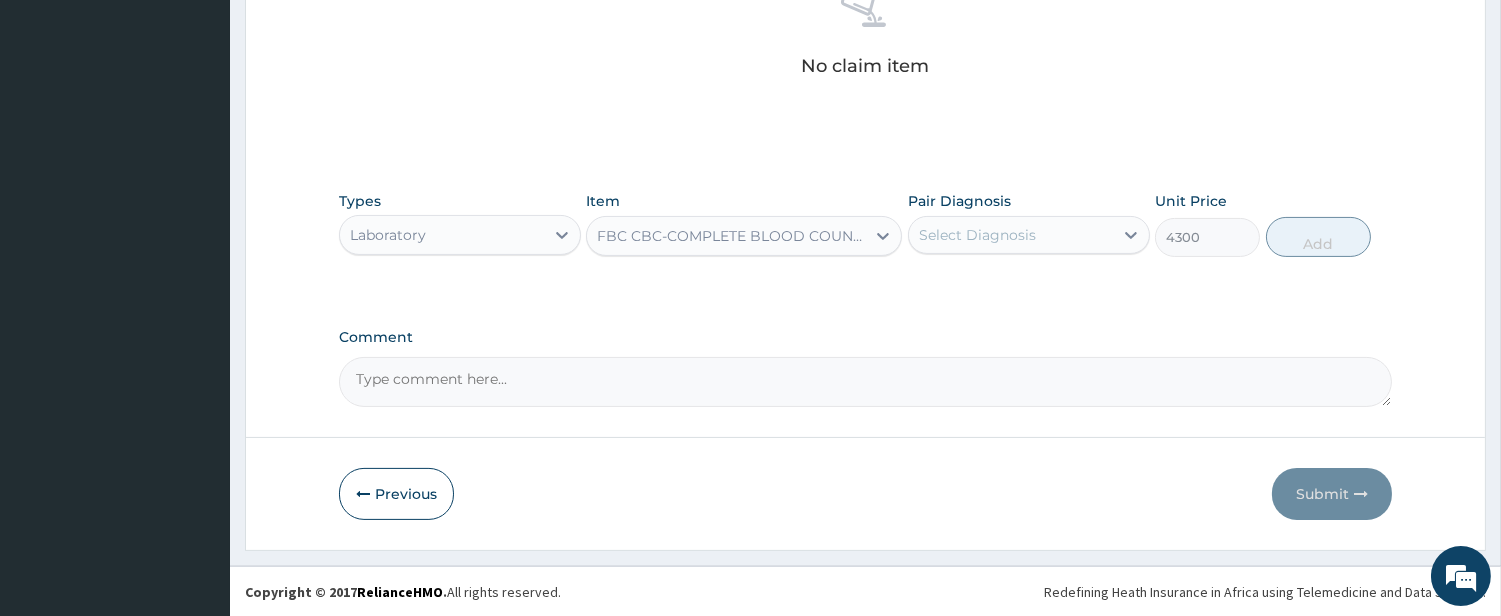 click on "Pair Diagnosis Select Diagnosis" at bounding box center [1029, 224] 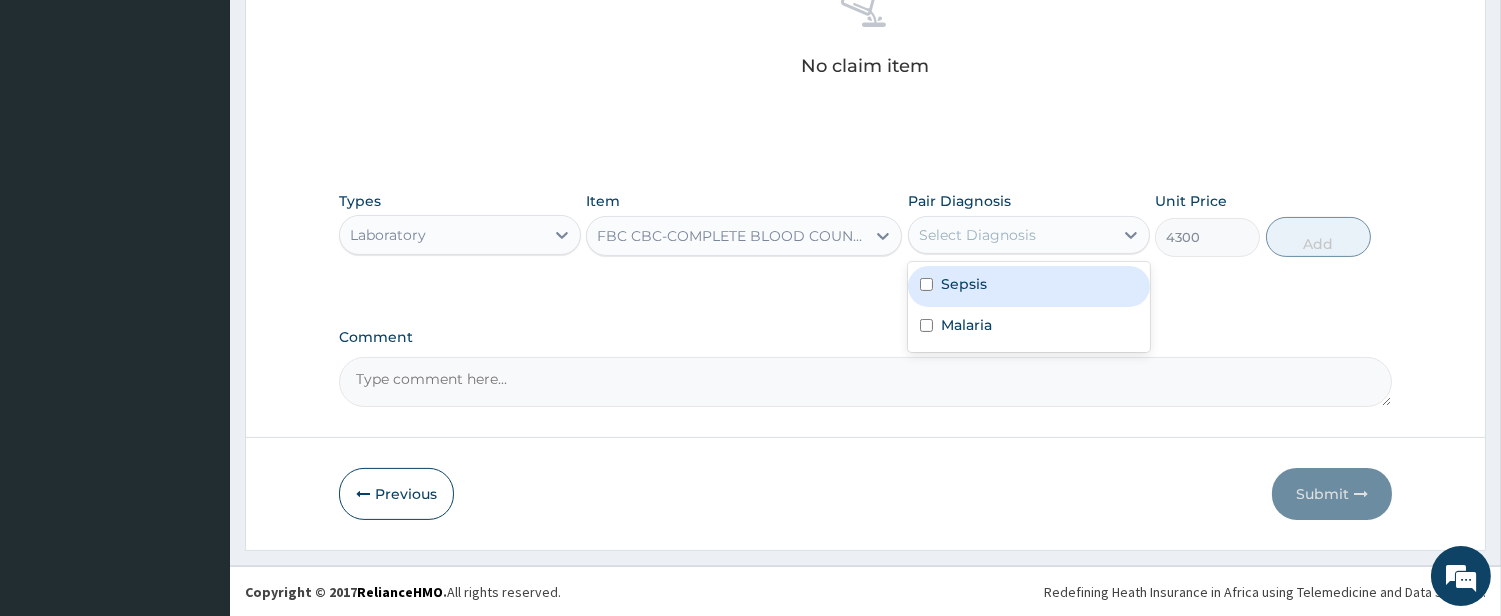 click on "Select Diagnosis" at bounding box center (1011, 235) 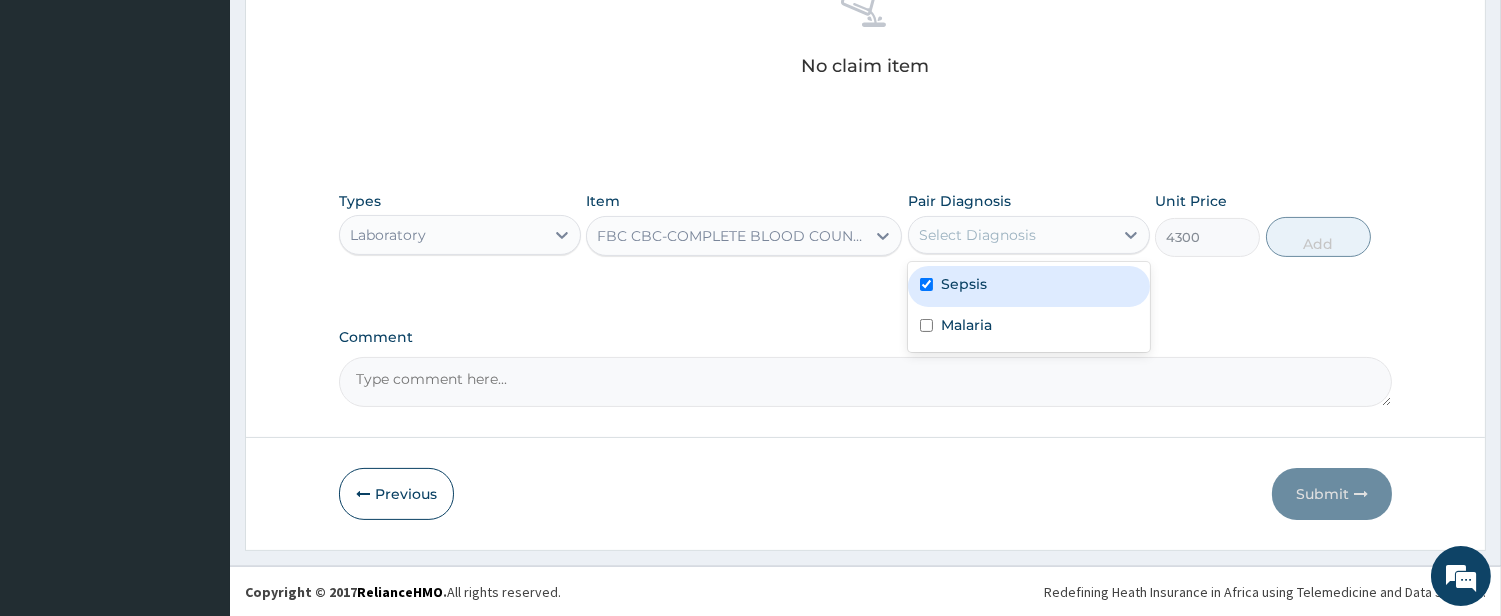 checkbox on "true" 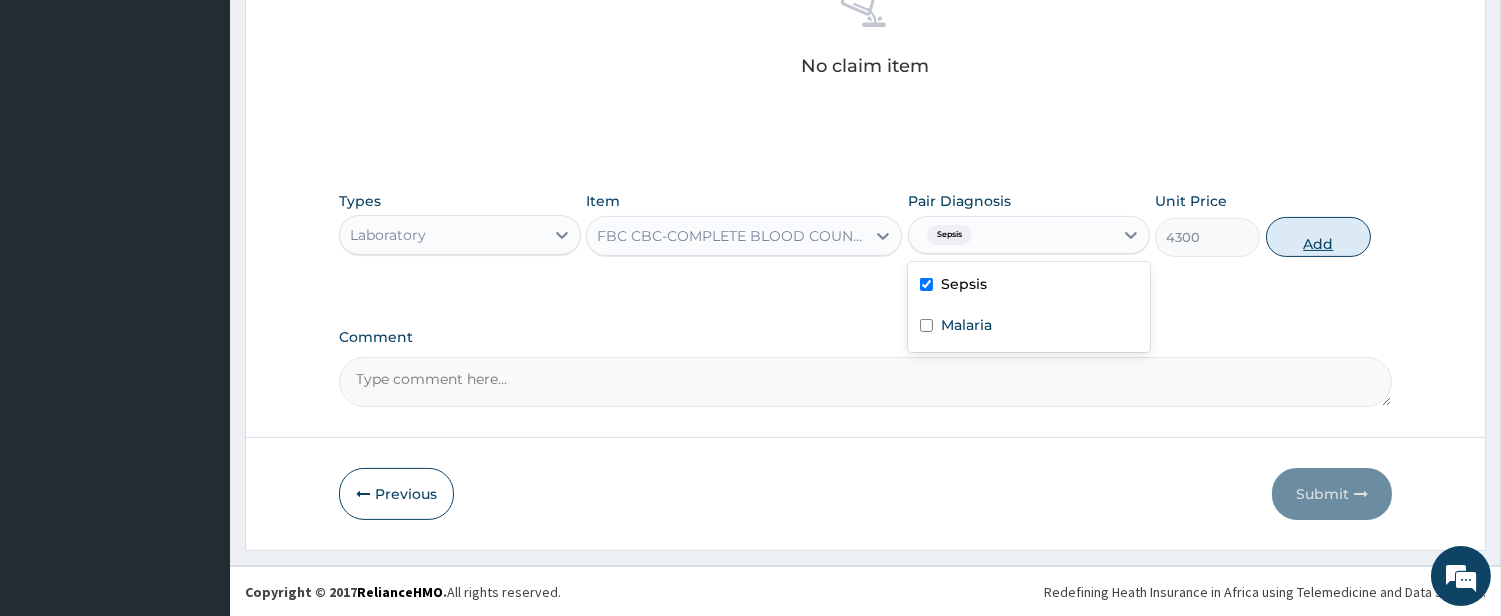 click on "Add" at bounding box center [1318, 237] 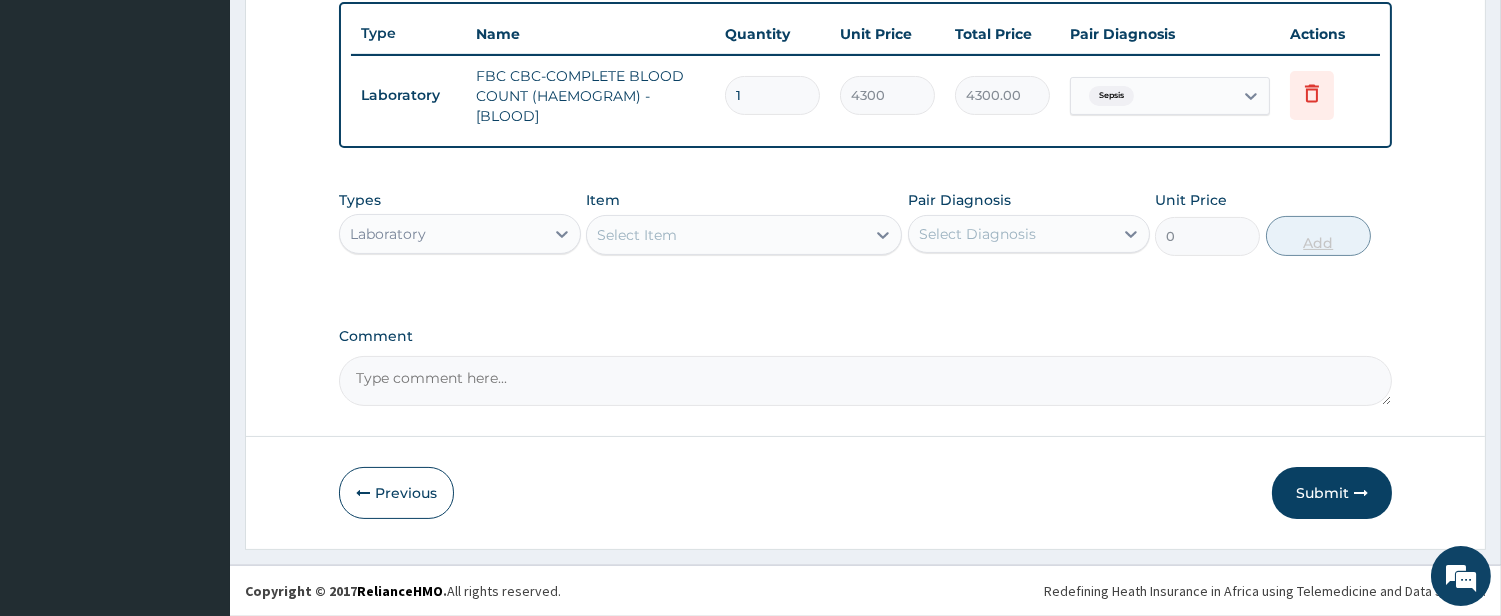 scroll, scrollTop: 738, scrollLeft: 0, axis: vertical 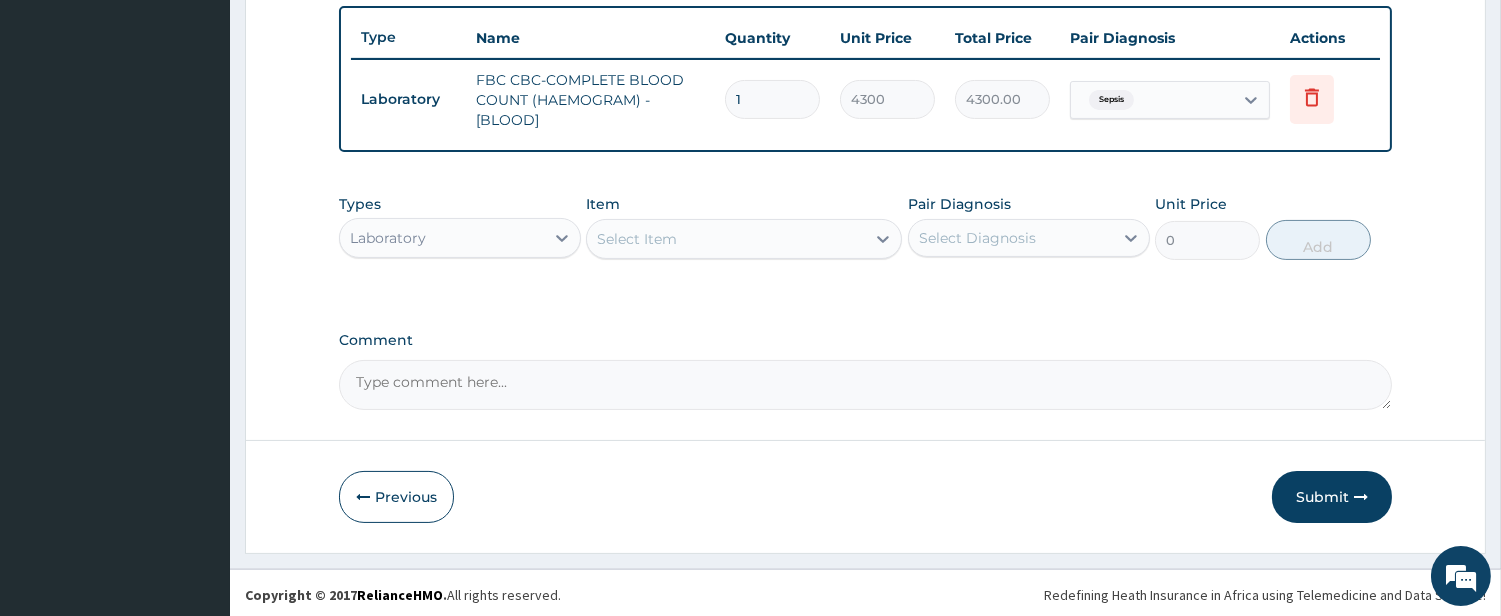 click on "Select Item" at bounding box center (726, 239) 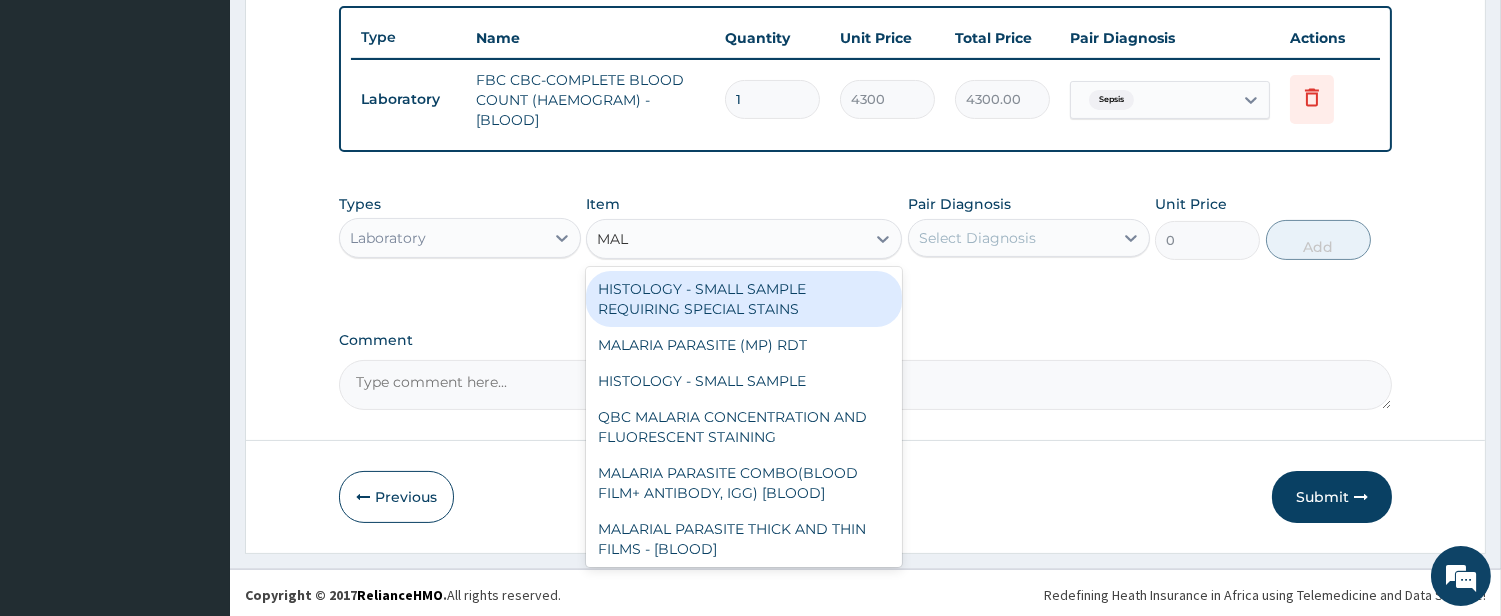 type on "MALA" 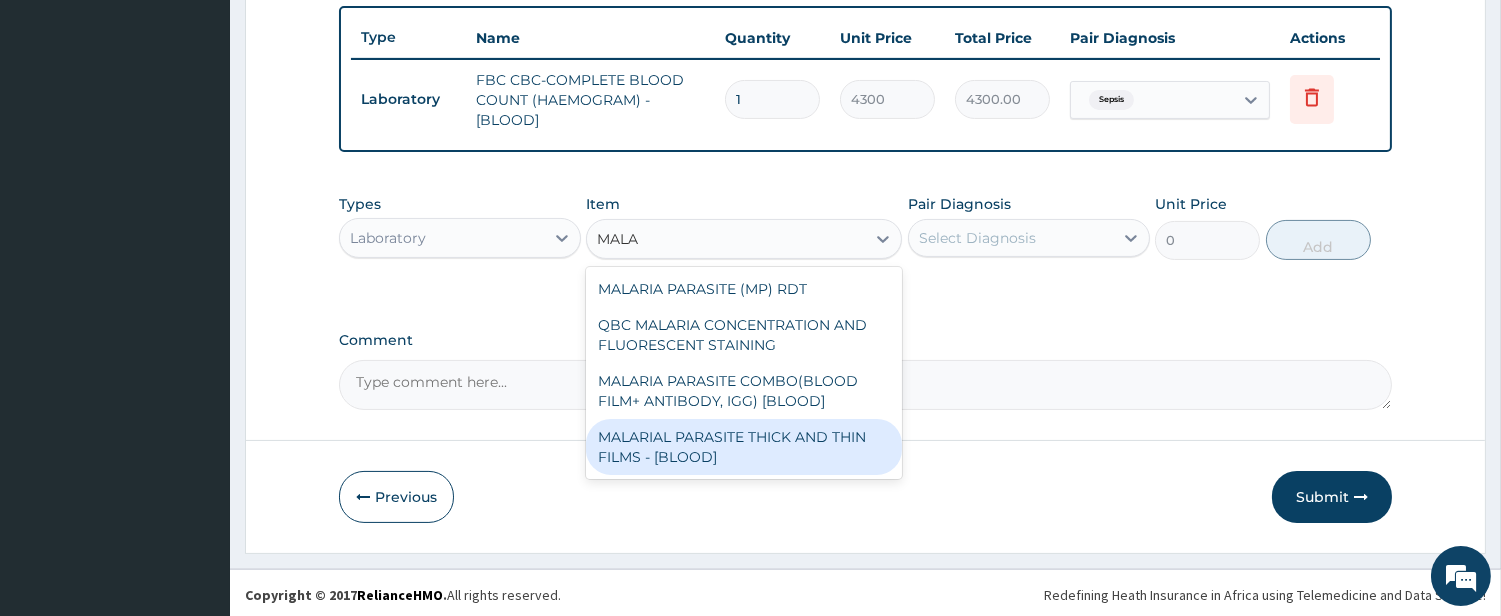 click on "MALARIAL PARASITE THICK AND THIN FILMS - [BLOOD]" at bounding box center (744, 447) 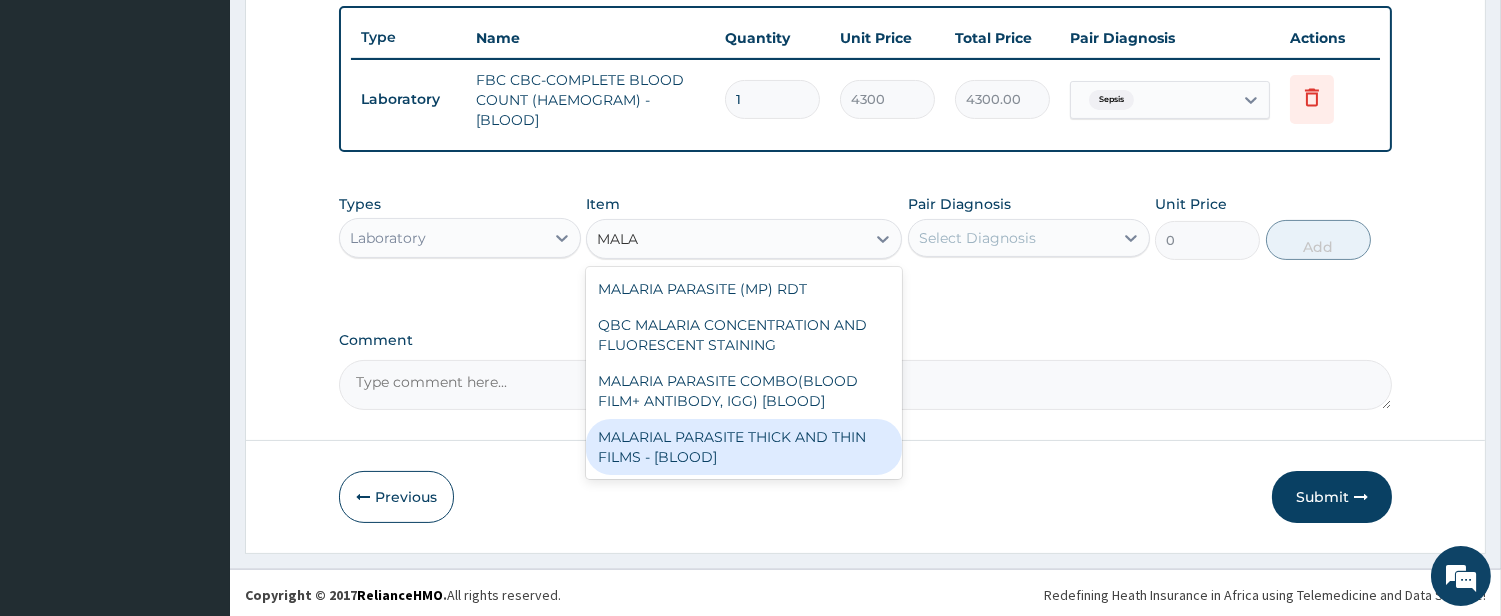 type 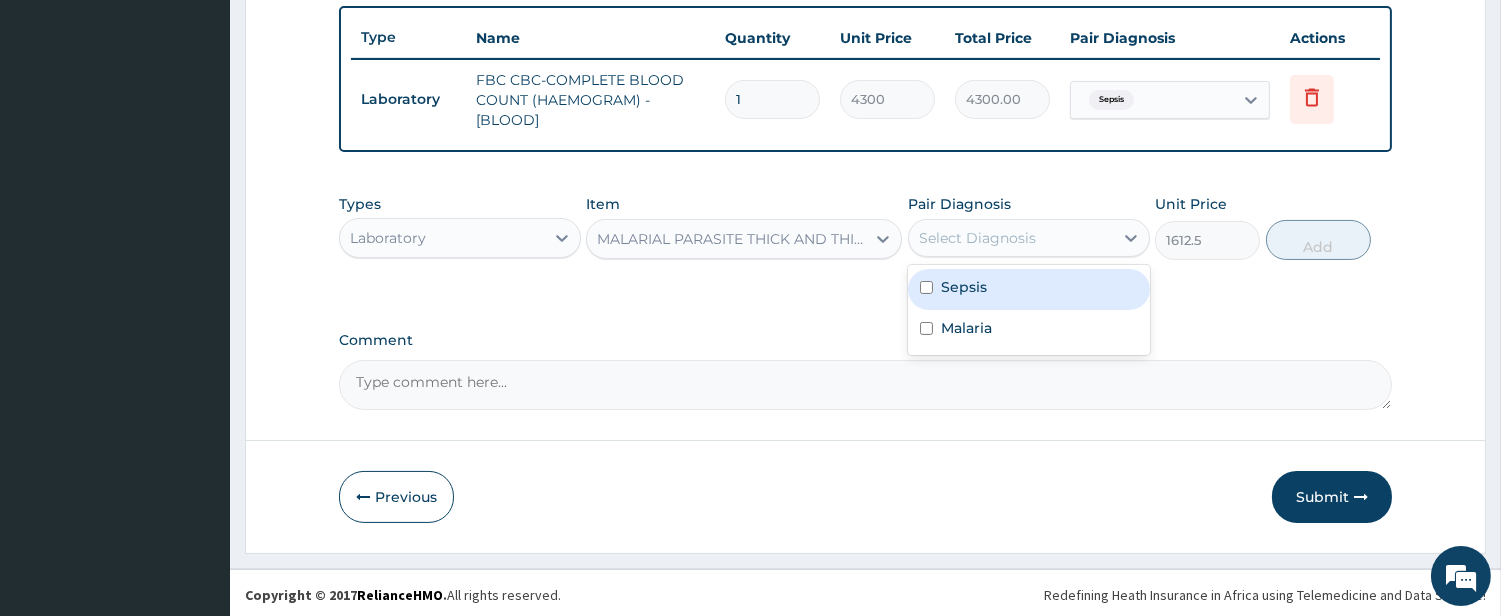 click on "Select Diagnosis" at bounding box center [977, 238] 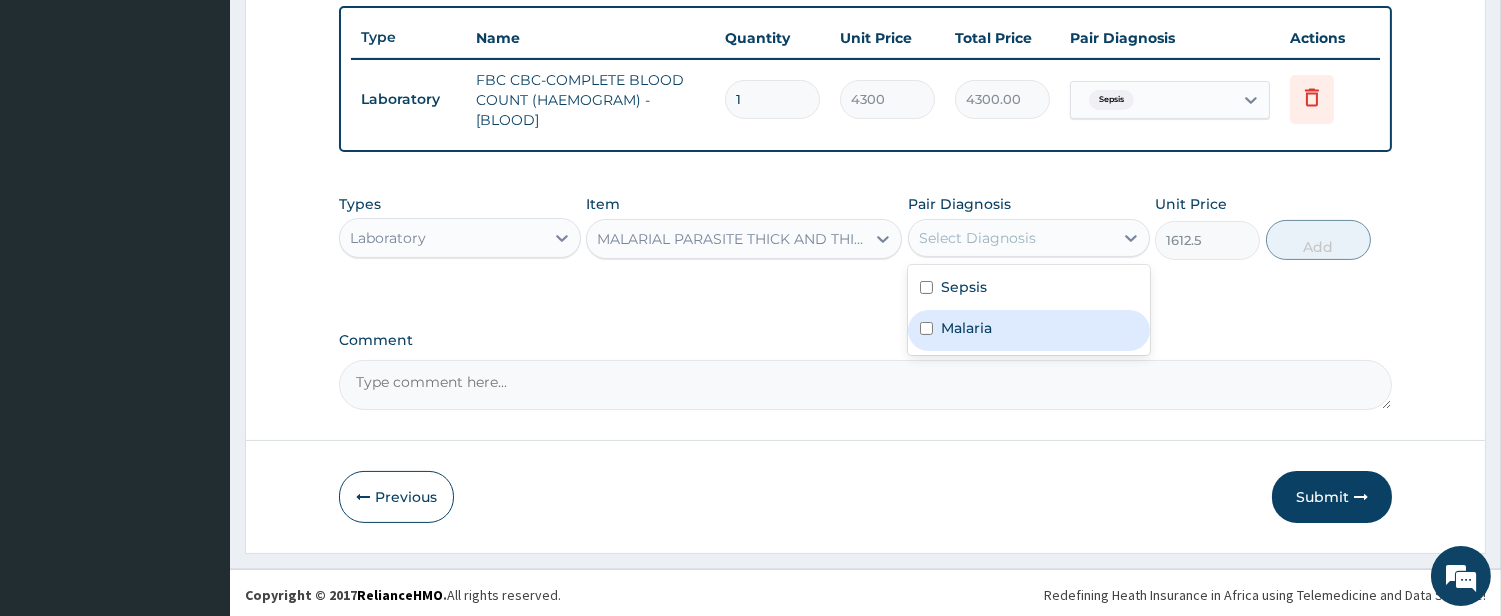 click on "Malaria" at bounding box center [966, 328] 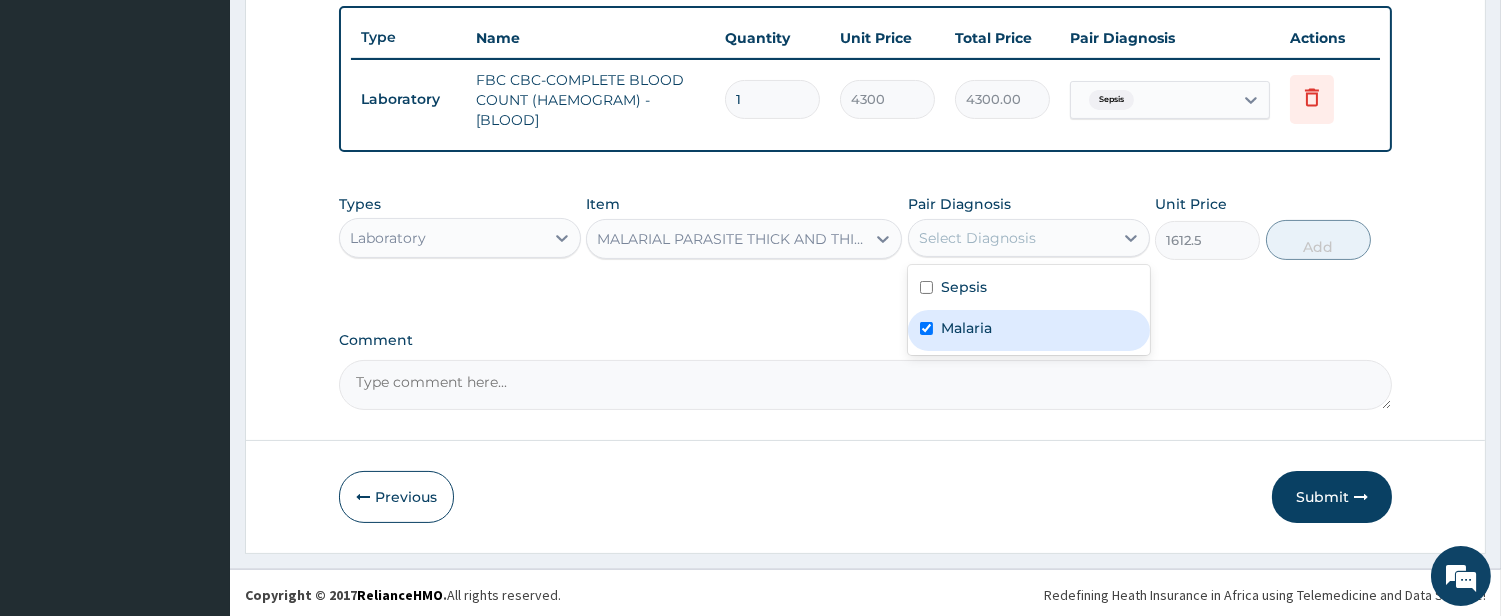 checkbox on "true" 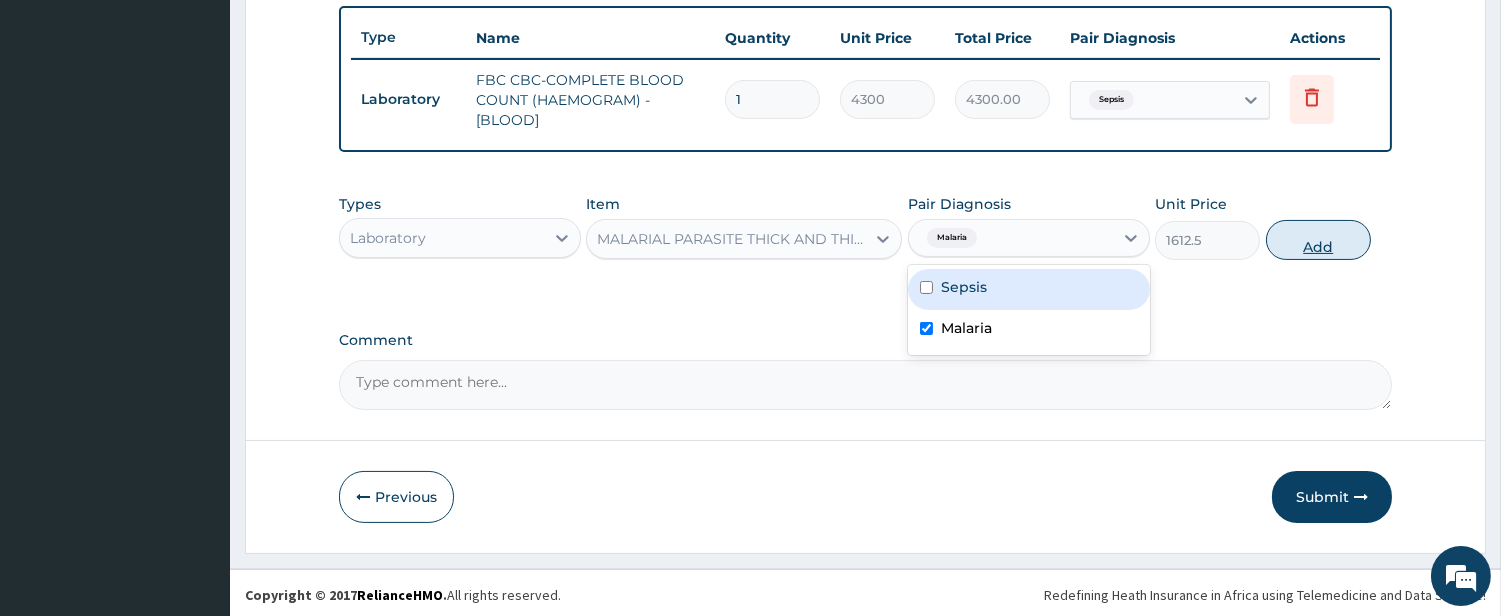 click on "Add" at bounding box center [1318, 240] 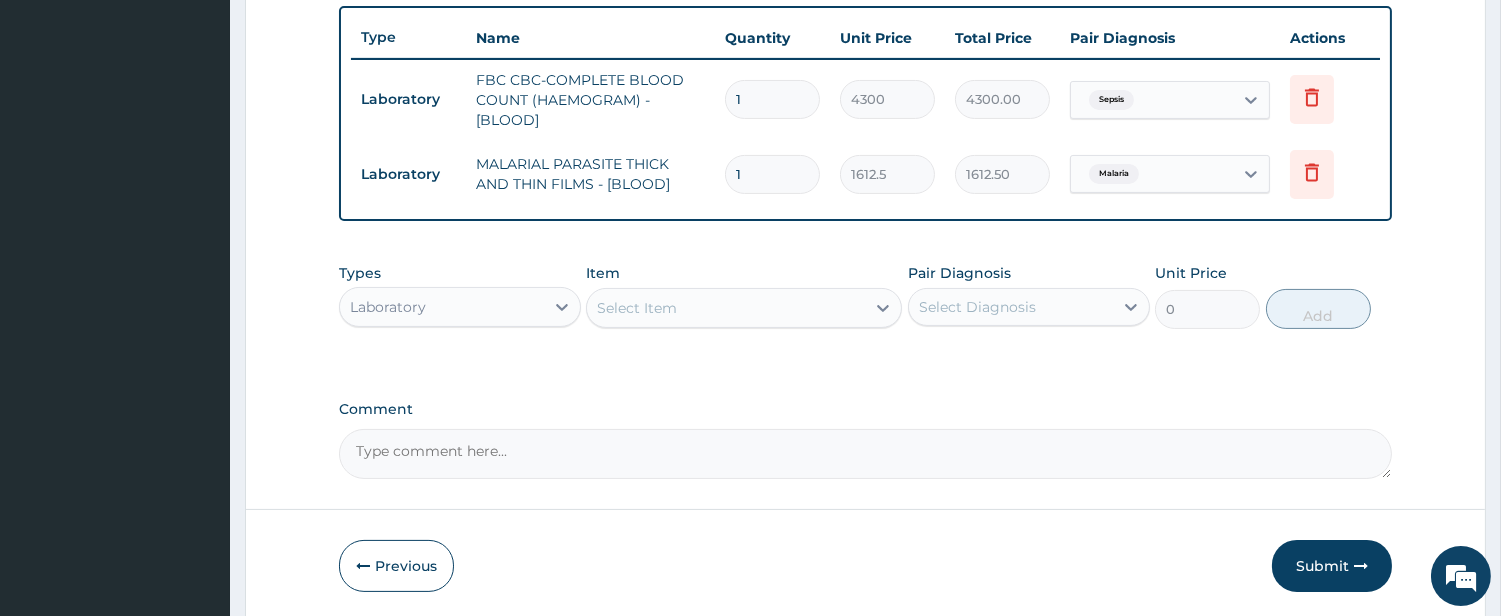 click on "Laboratory" at bounding box center [442, 307] 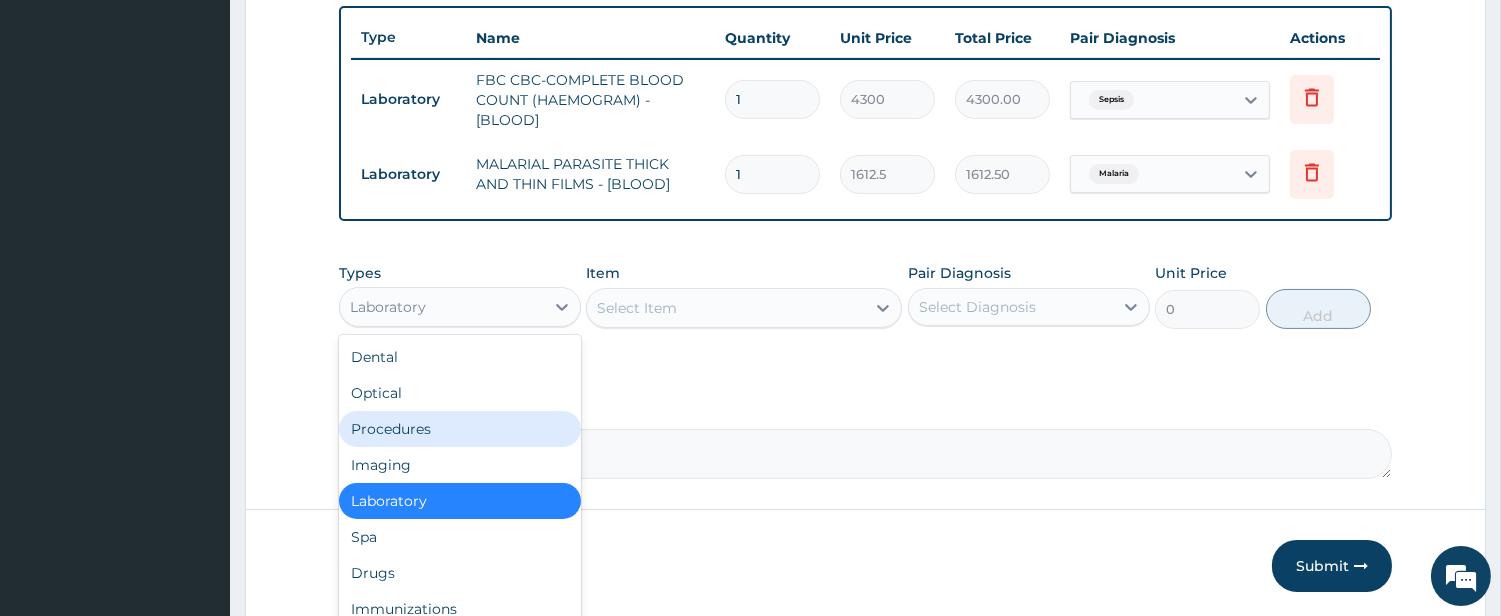 click on "Procedures" at bounding box center [460, 429] 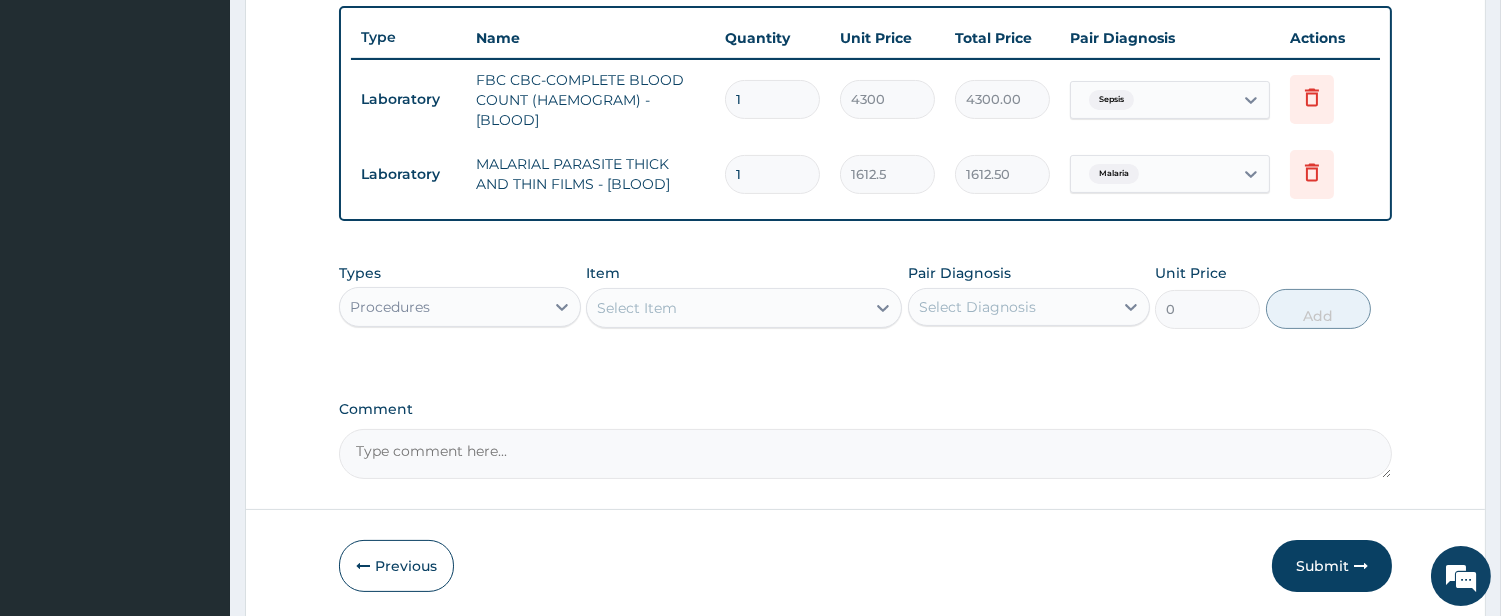 click on "Select Item" at bounding box center (726, 308) 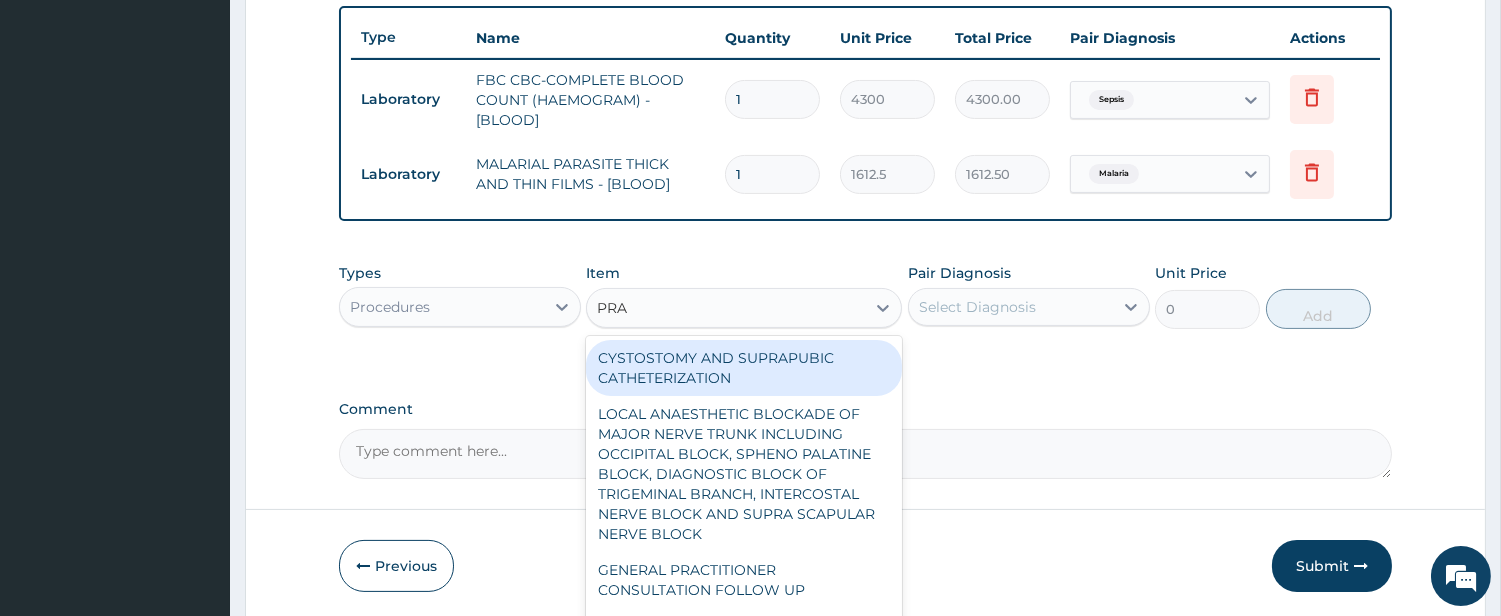 type on "PRAC" 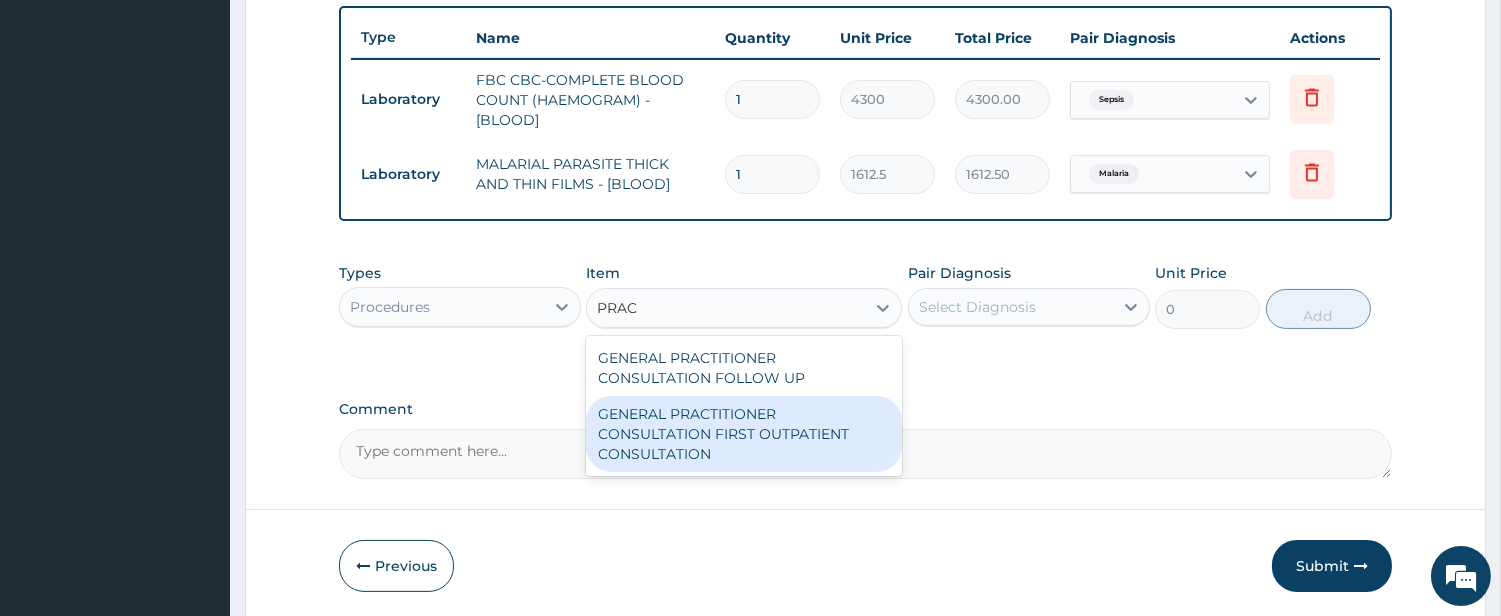 click on "GENERAL PRACTITIONER CONSULTATION FIRST OUTPATIENT CONSULTATION" at bounding box center (744, 434) 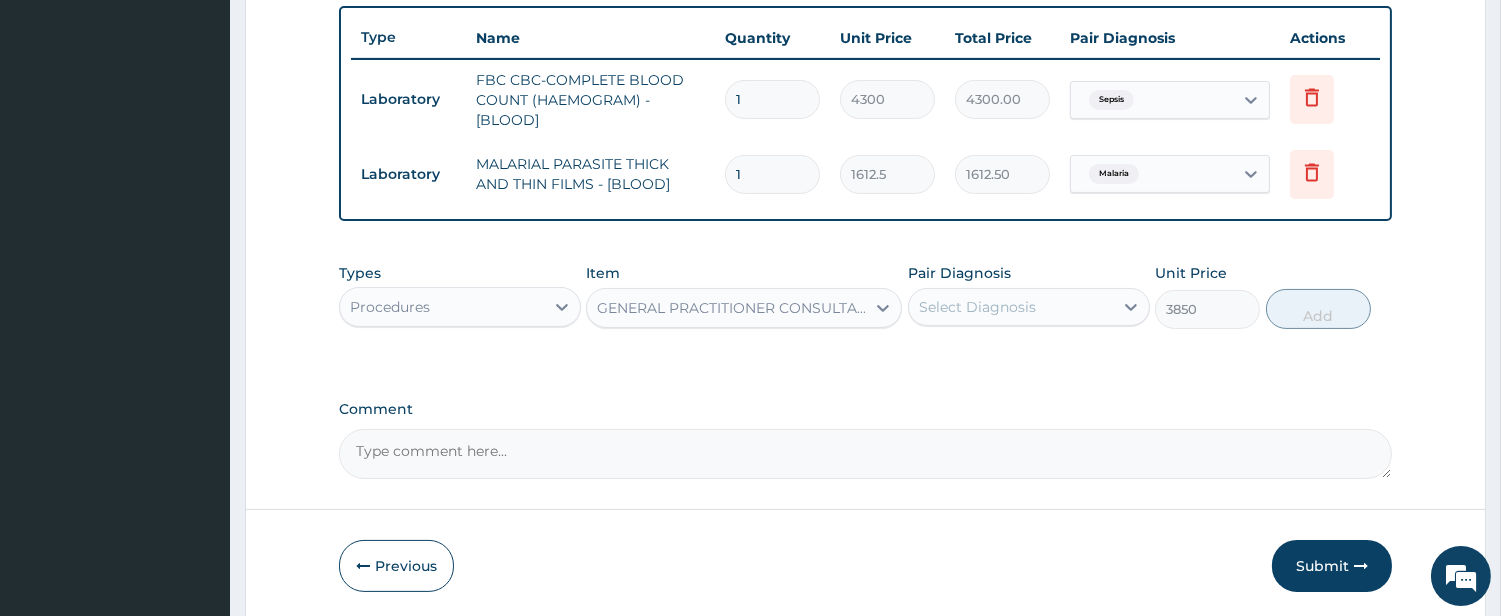 click on "Select Diagnosis" at bounding box center (977, 307) 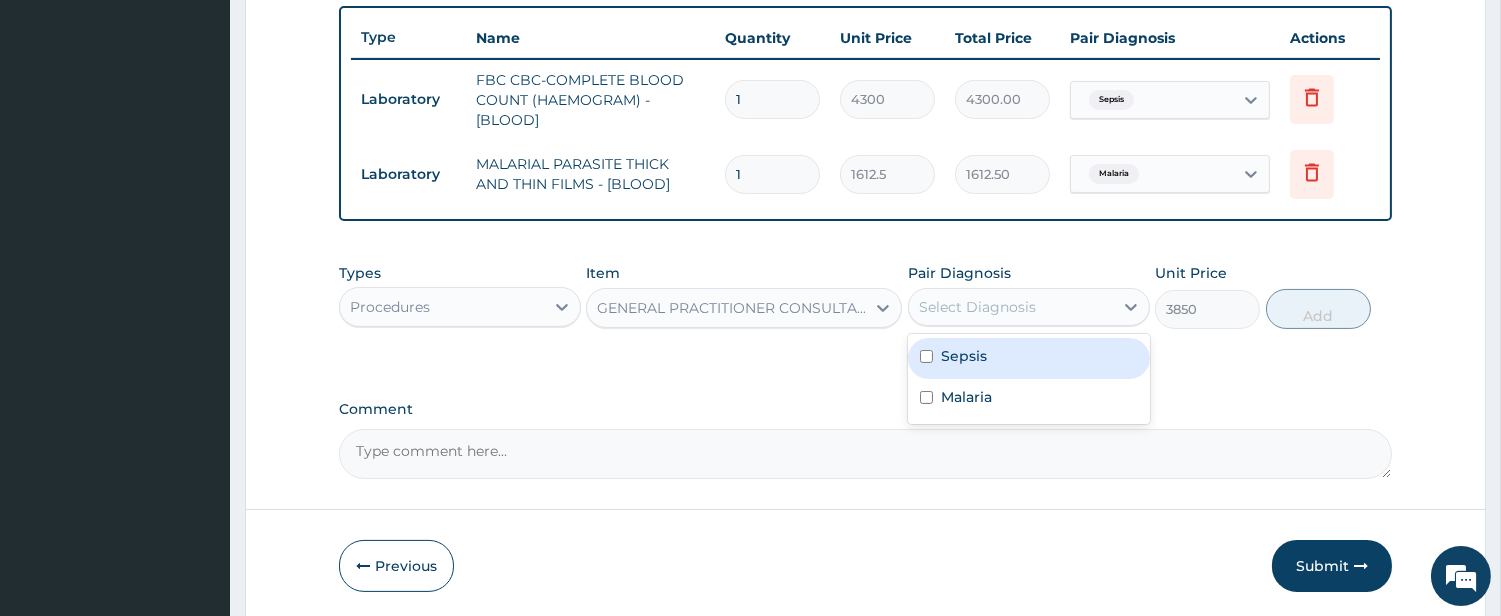click on "Sepsis" at bounding box center (964, 356) 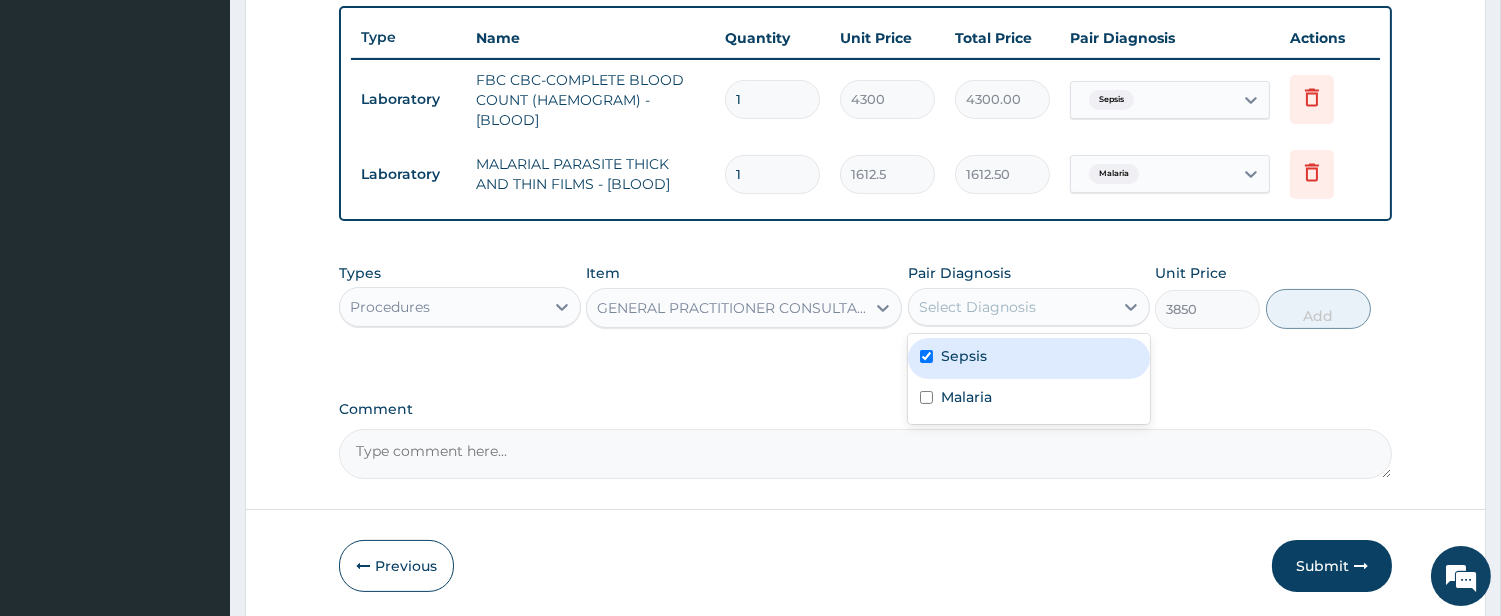 checkbox on "true" 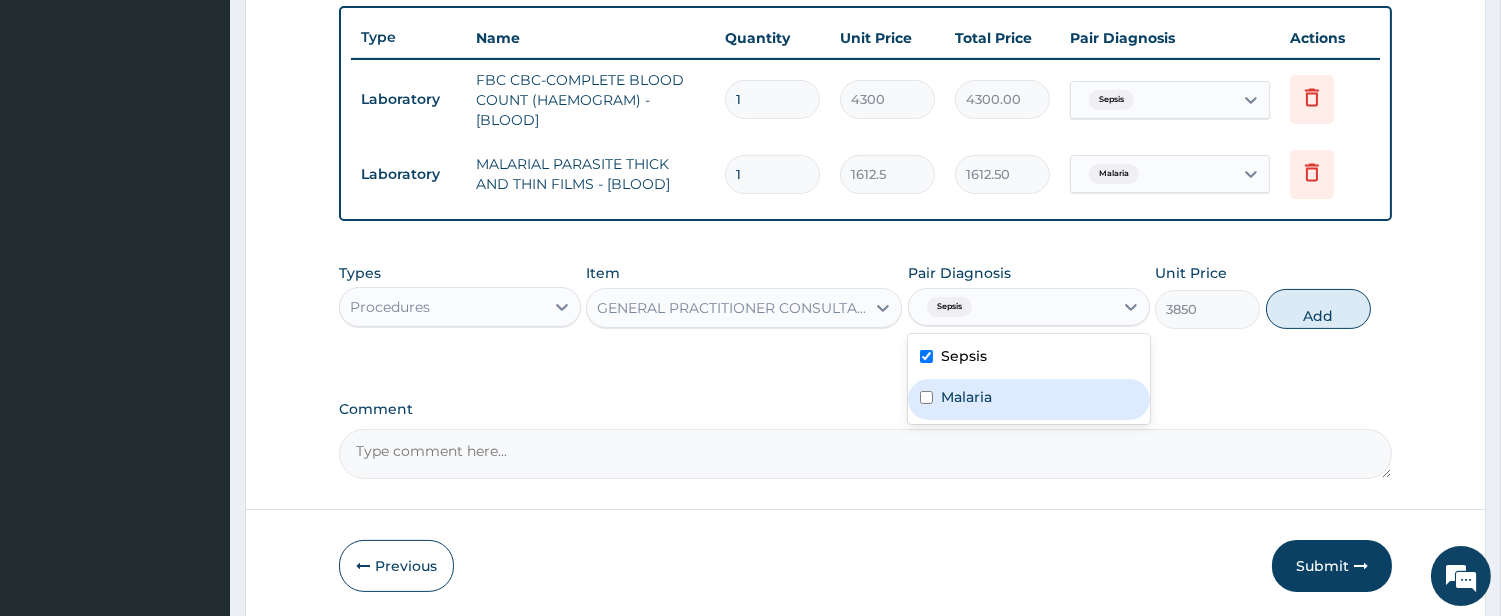 click on "Malaria" at bounding box center (966, 397) 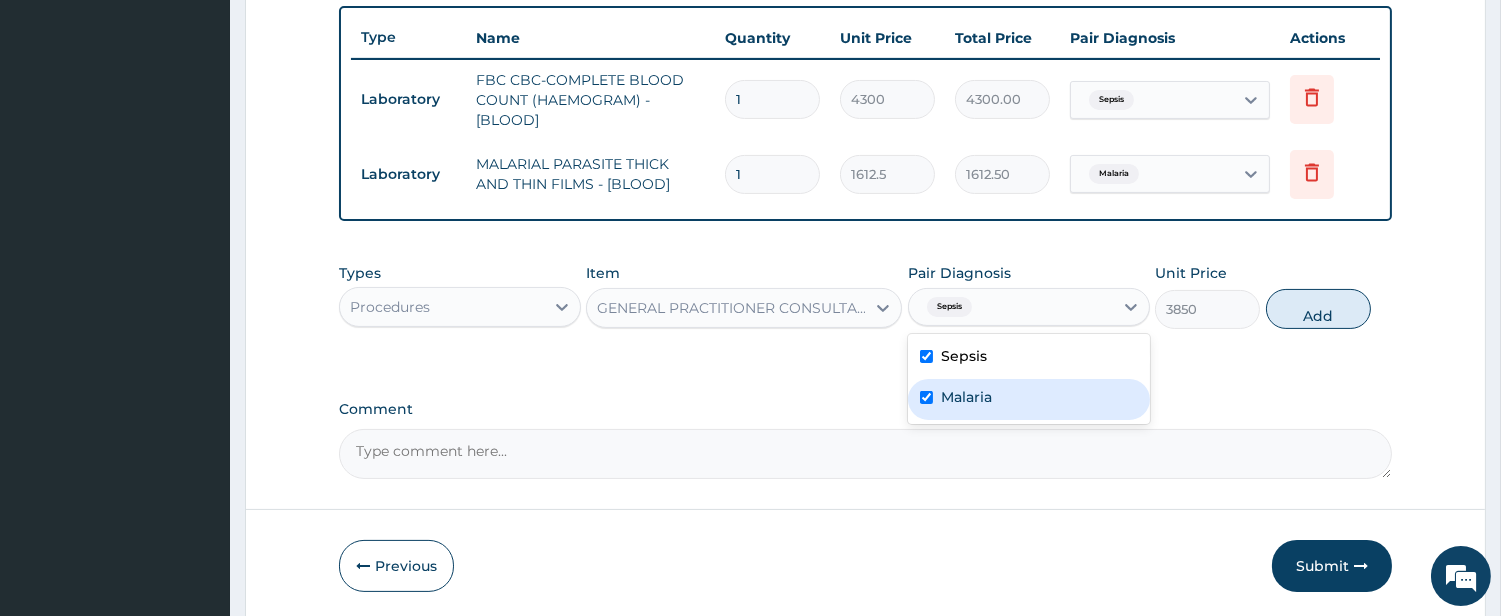 checkbox on "true" 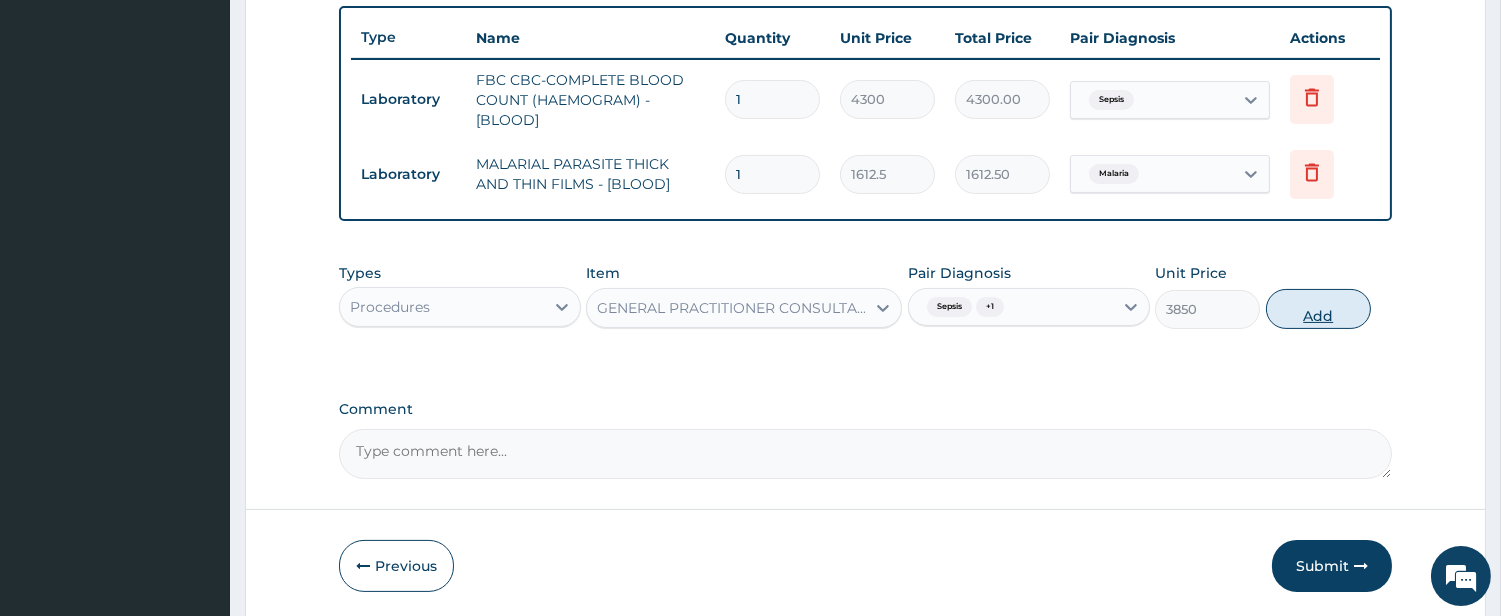 click on "Add" at bounding box center (1318, 309) 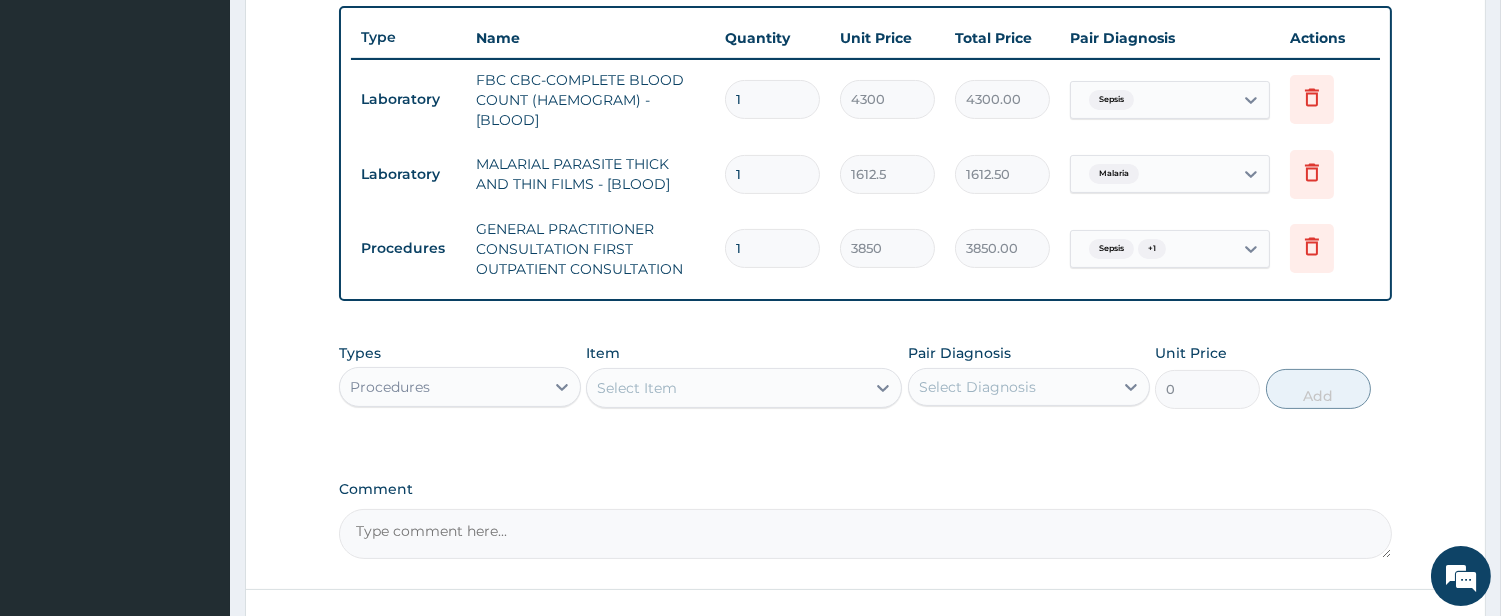 click on "Procedures" at bounding box center [442, 387] 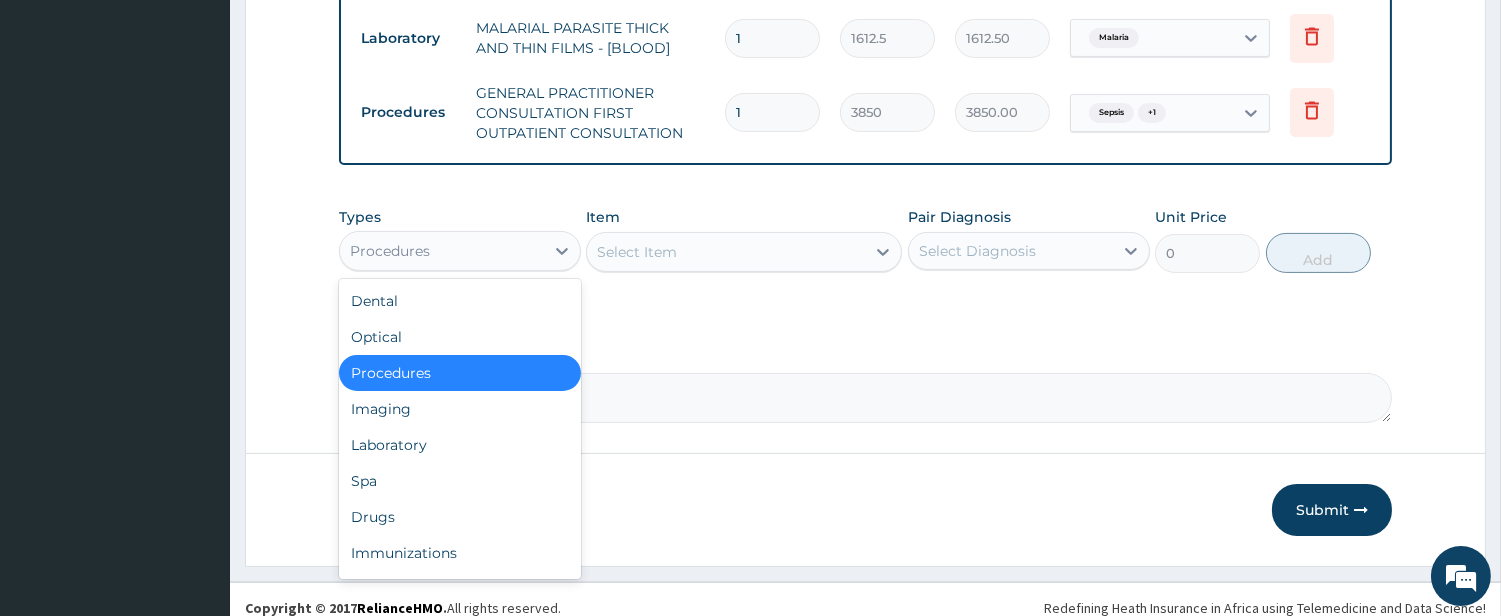 scroll, scrollTop: 888, scrollLeft: 0, axis: vertical 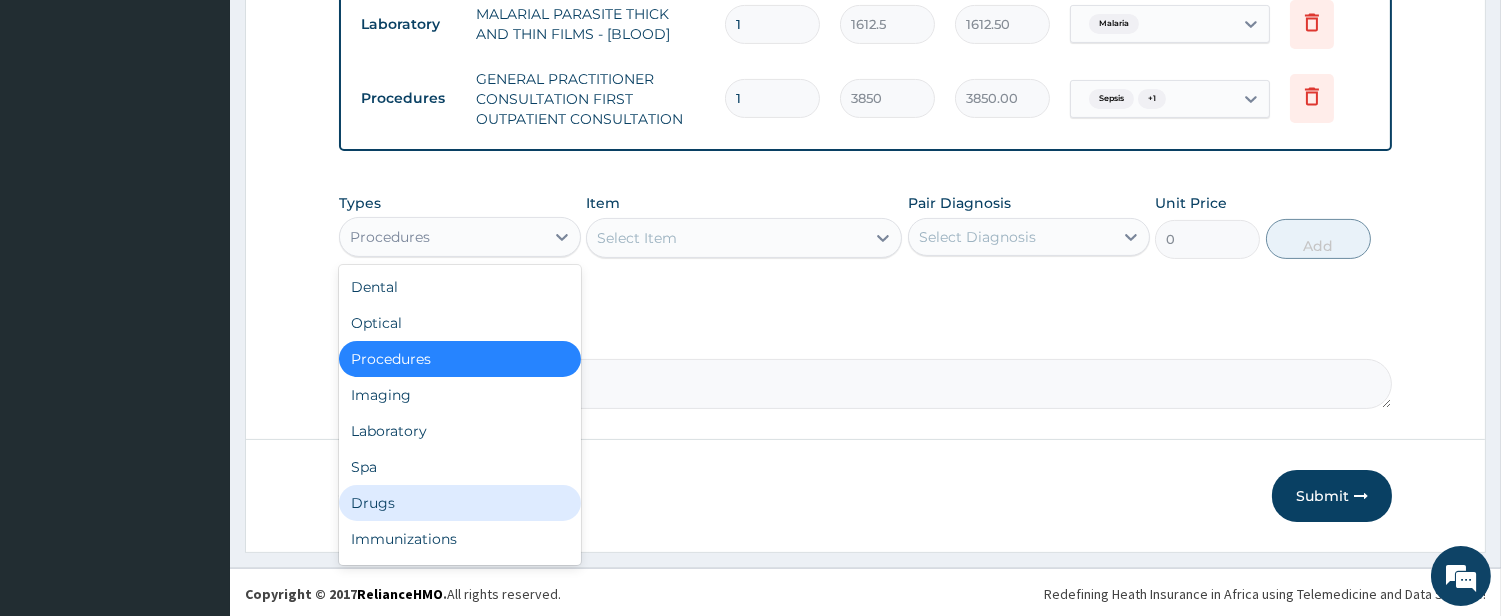 click on "Drugs" at bounding box center (460, 503) 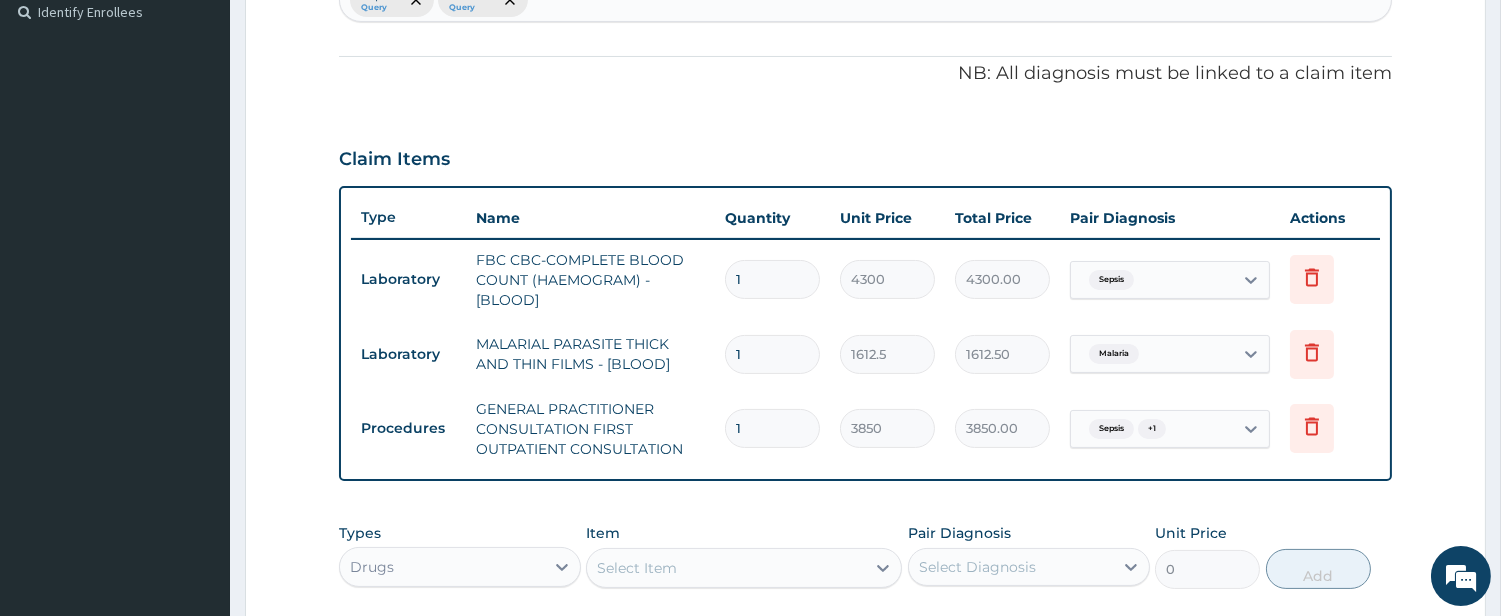 scroll, scrollTop: 518, scrollLeft: 0, axis: vertical 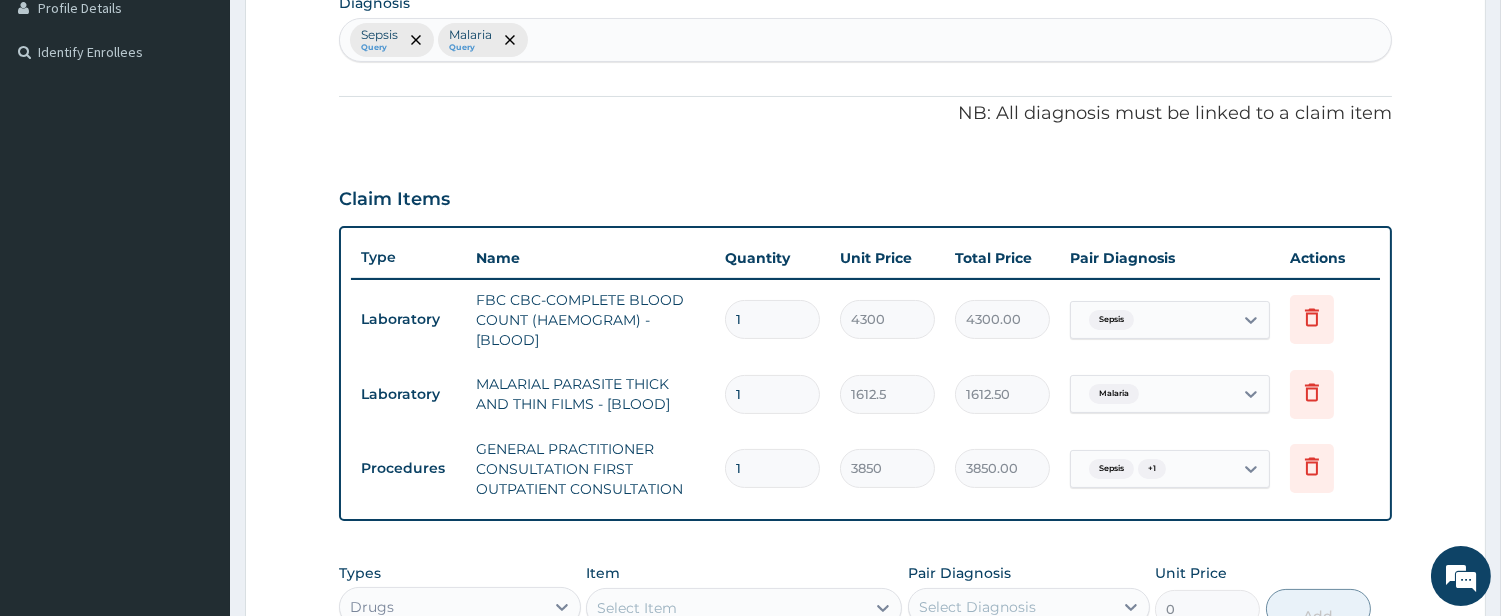 click on "Sepsis Query Malaria Query" at bounding box center [865, 40] 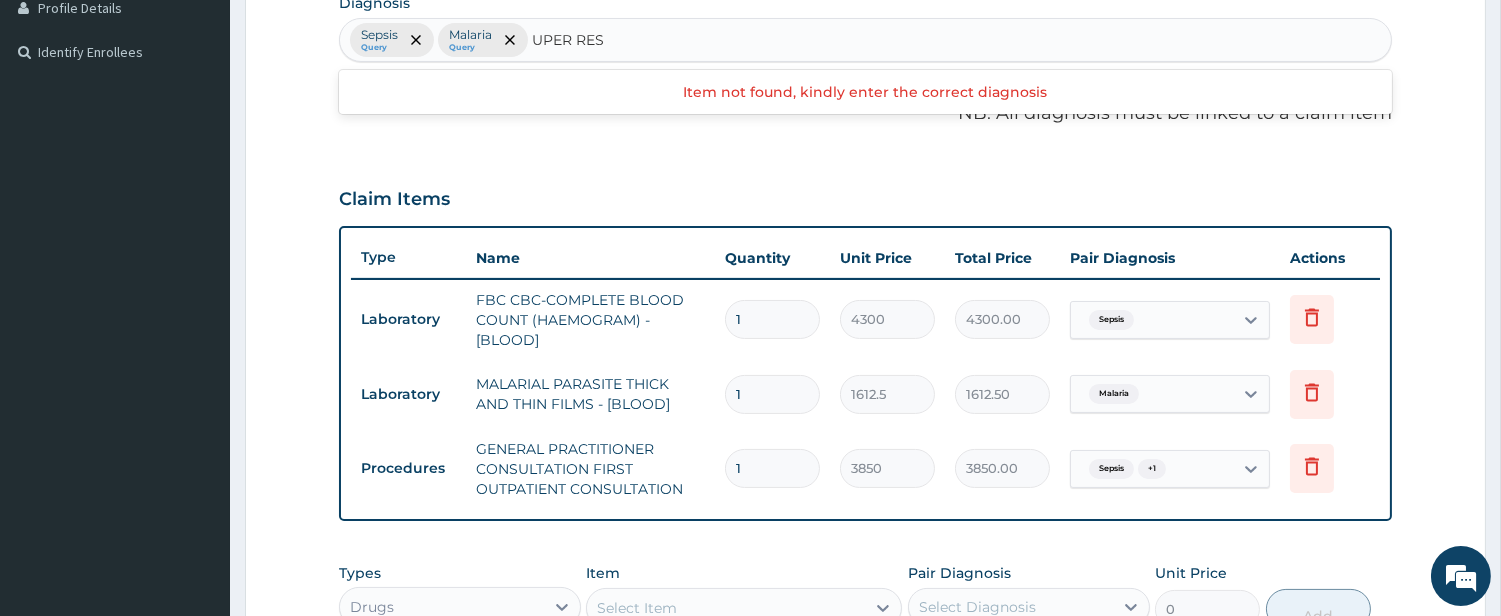 click on "UPER RES" at bounding box center (569, 40) 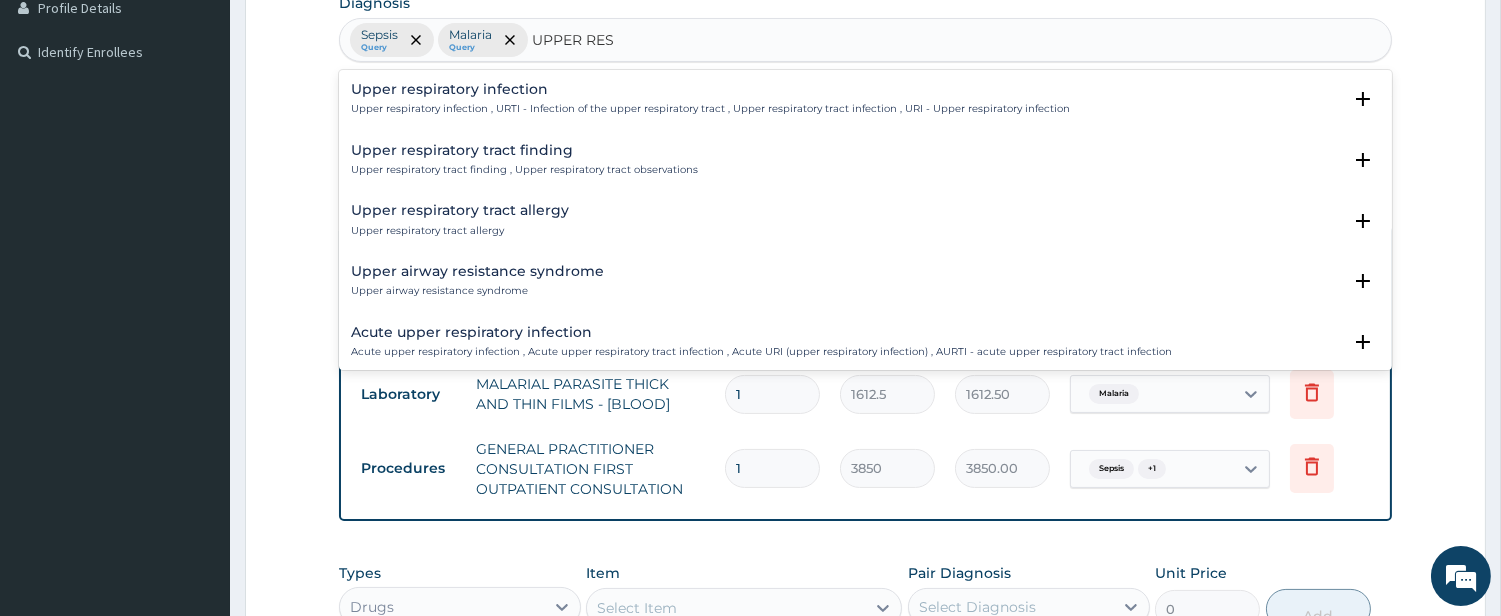 click on "Upper respiratory infection , URTI - Infection of the upper respiratory tract , Upper respiratory tract infection , URI - Upper respiratory infection" at bounding box center [710, 109] 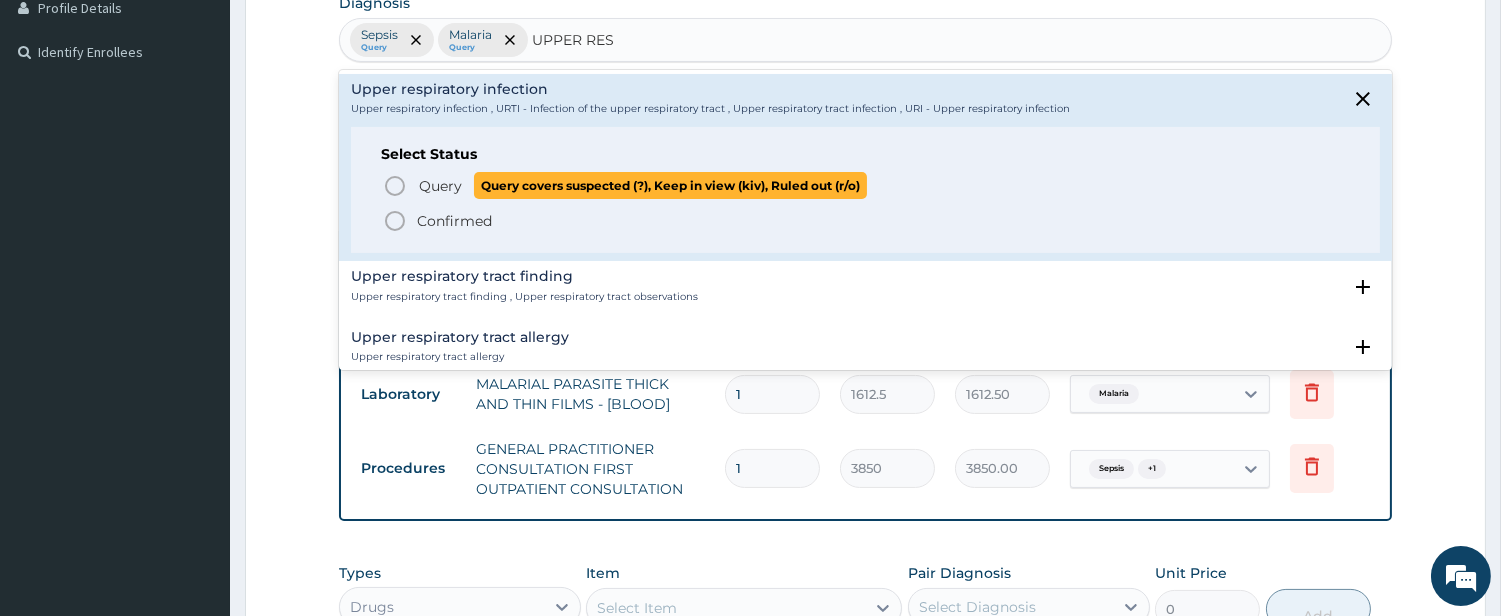 click on "Query" at bounding box center [440, 186] 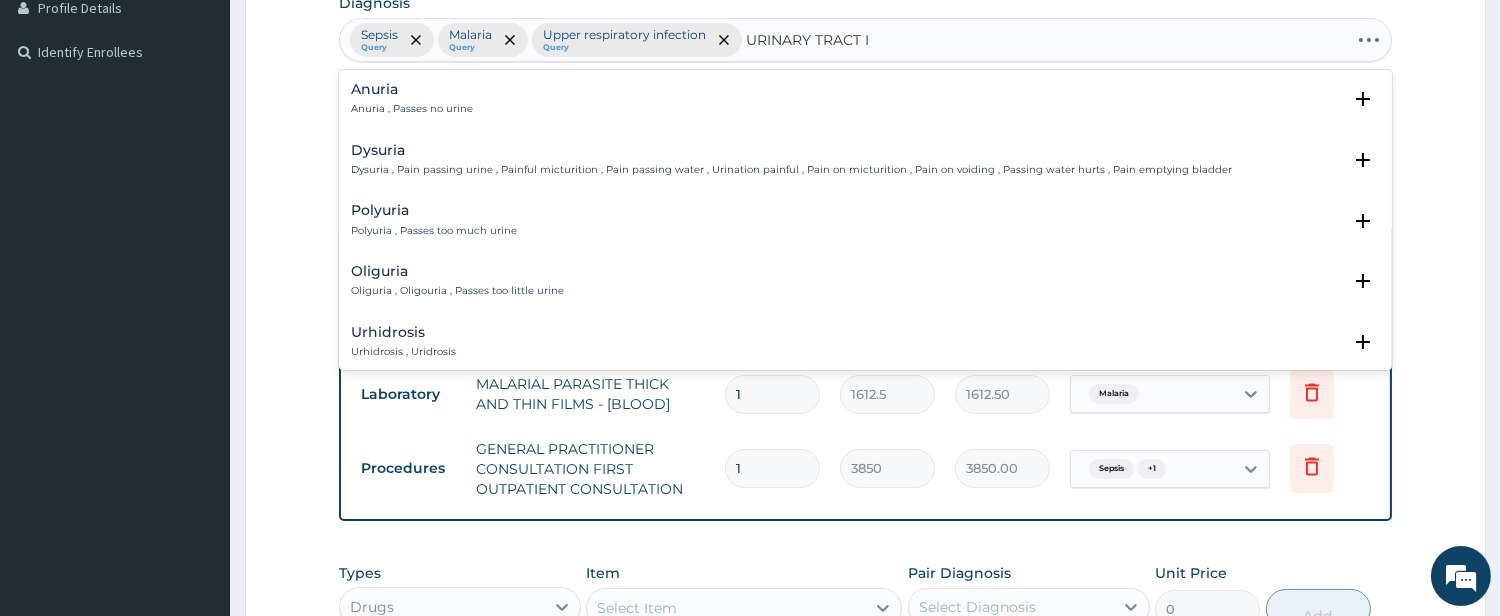 type on "URINARY TRACT IN" 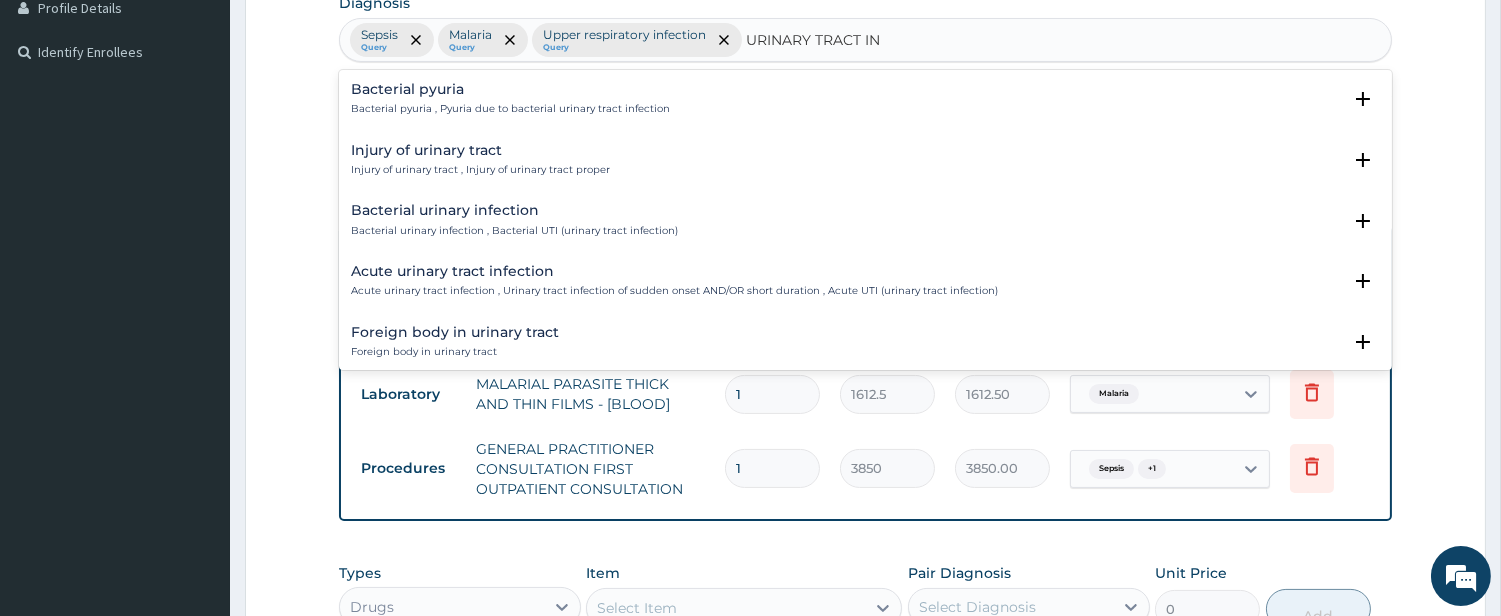 click on "Bacterial urinary infection Bacterial urinary infection , Bacterial UTI (urinary tract infection) Select Status Query Query covers suspected (?), Keep in view (kiv), Ruled out (r/o) Confirmed" at bounding box center (865, 225) 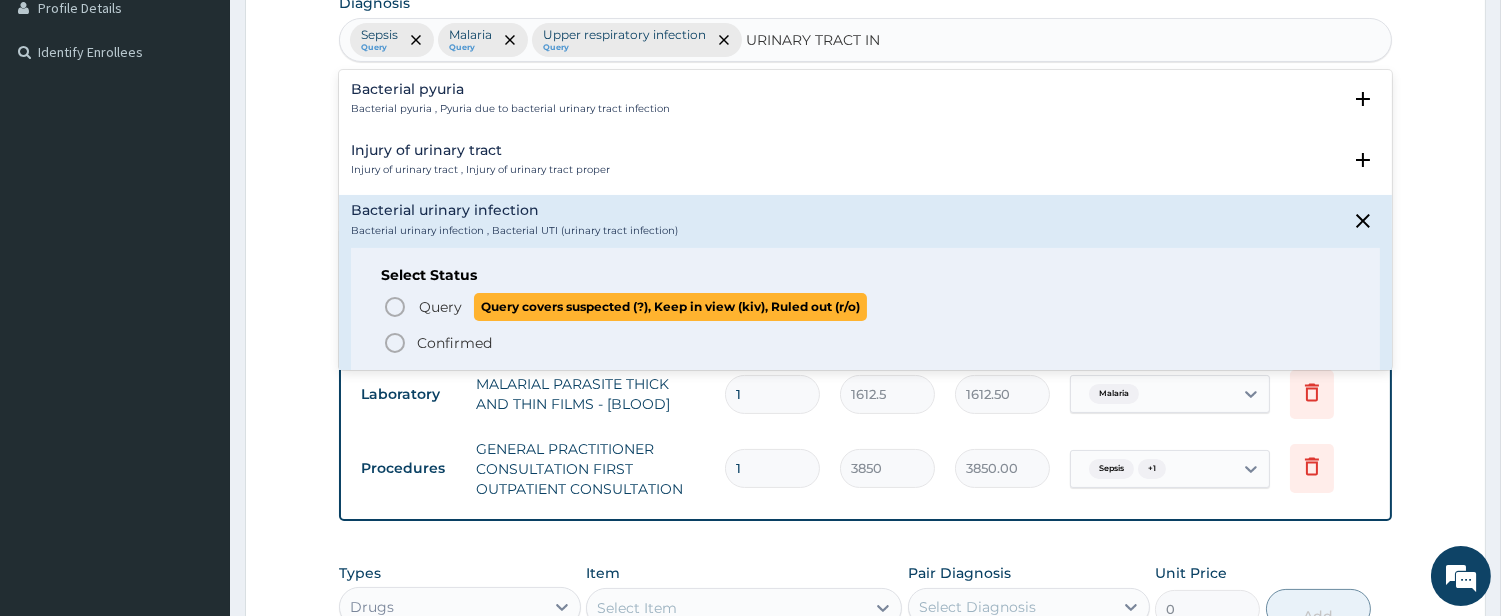click 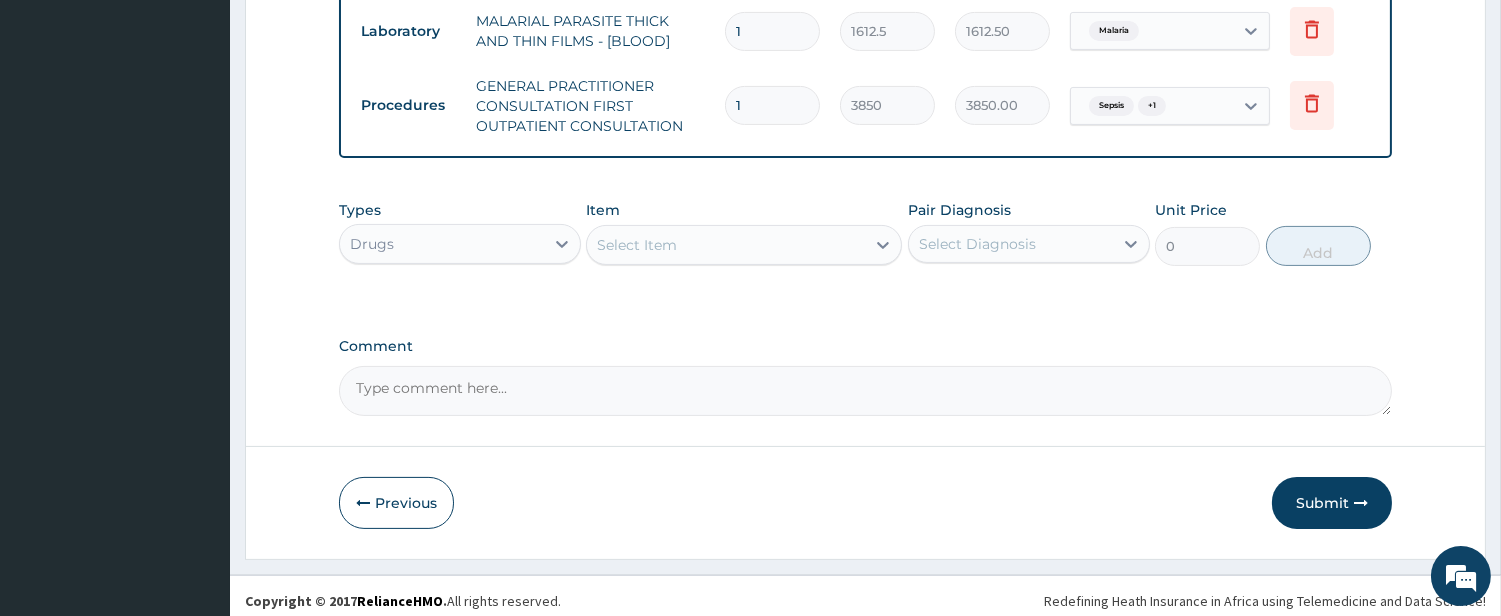 scroll, scrollTop: 703, scrollLeft: 0, axis: vertical 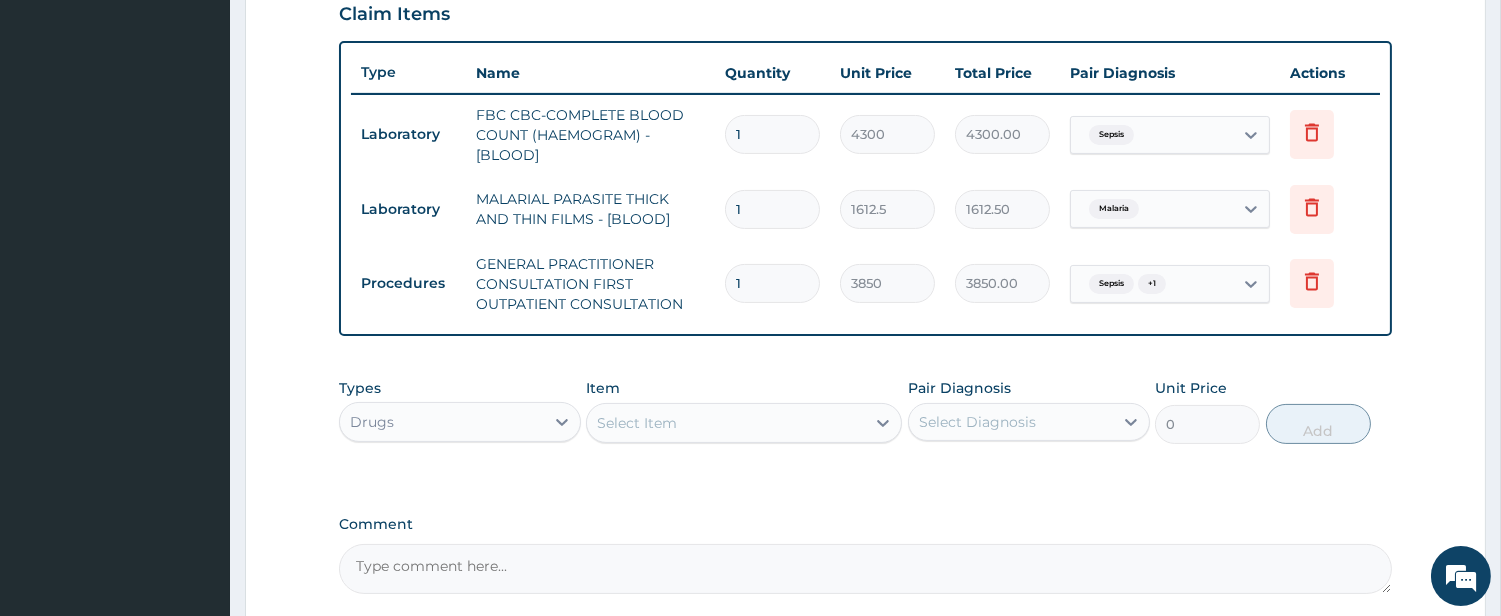 click on "Select Item" at bounding box center (726, 423) 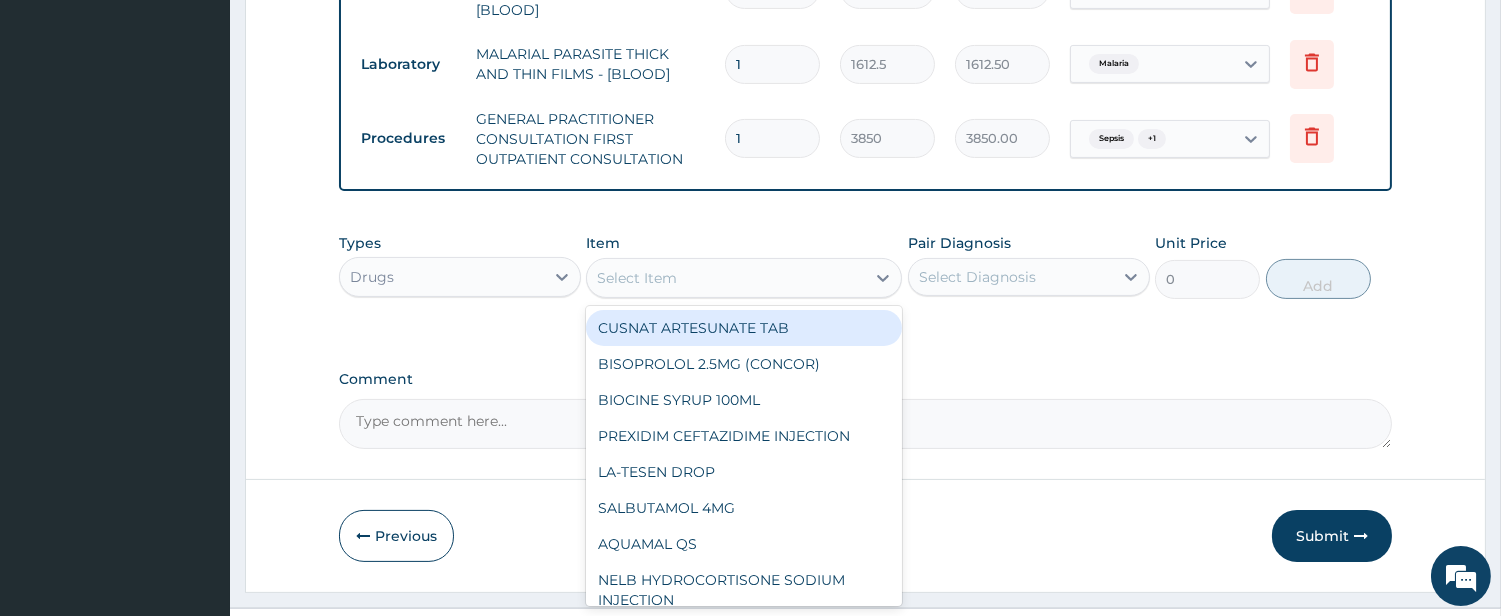 scroll, scrollTop: 888, scrollLeft: 0, axis: vertical 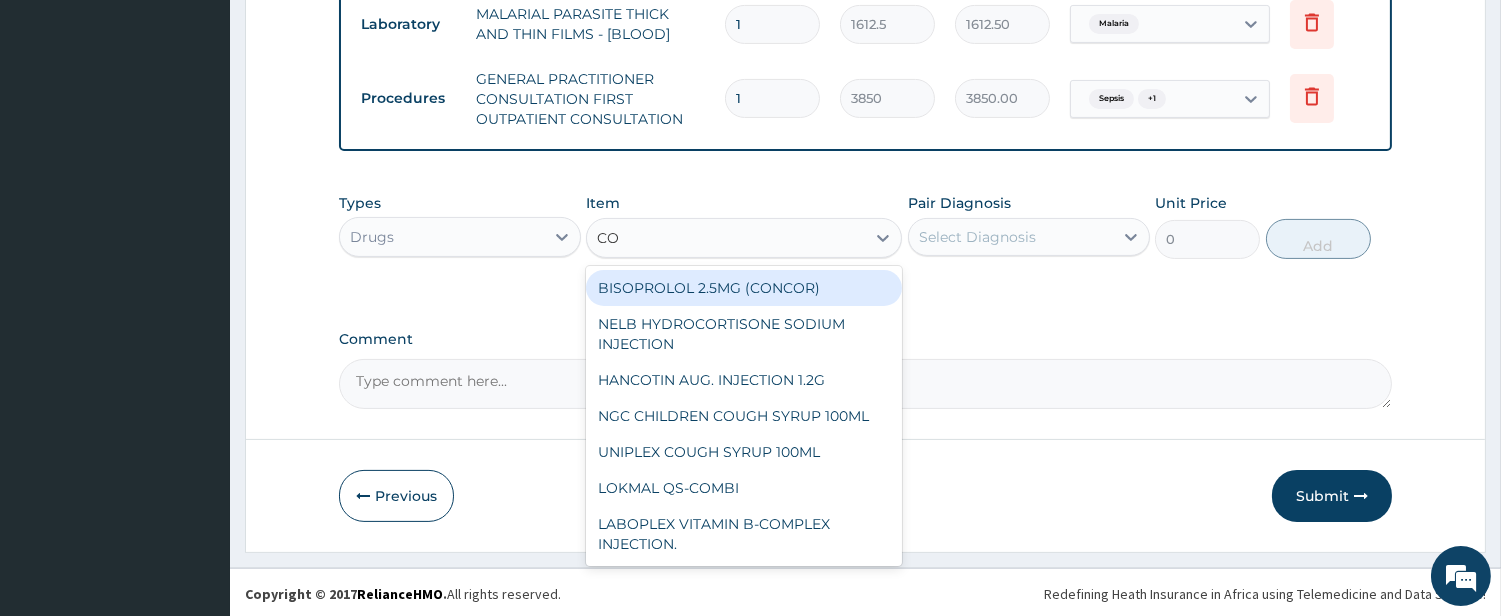 type on "COA" 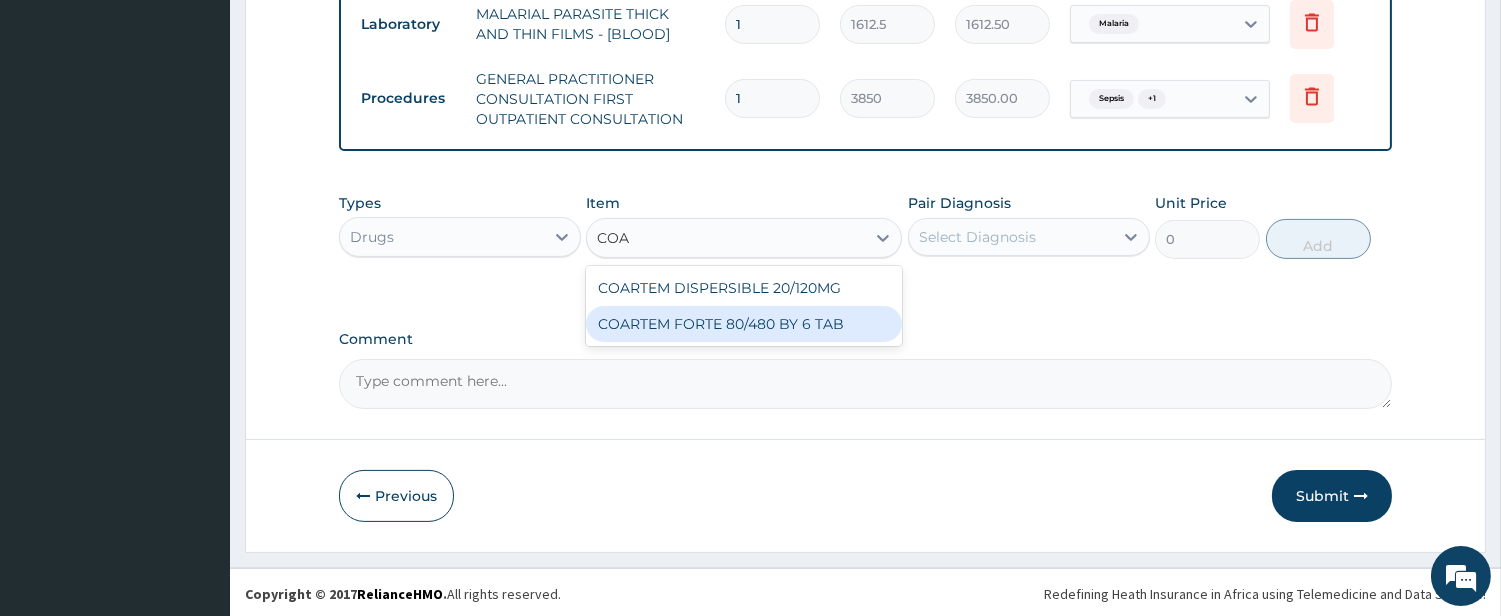click on "COARTEM FORTE 80/480 BY 6 TAB" at bounding box center (744, 324) 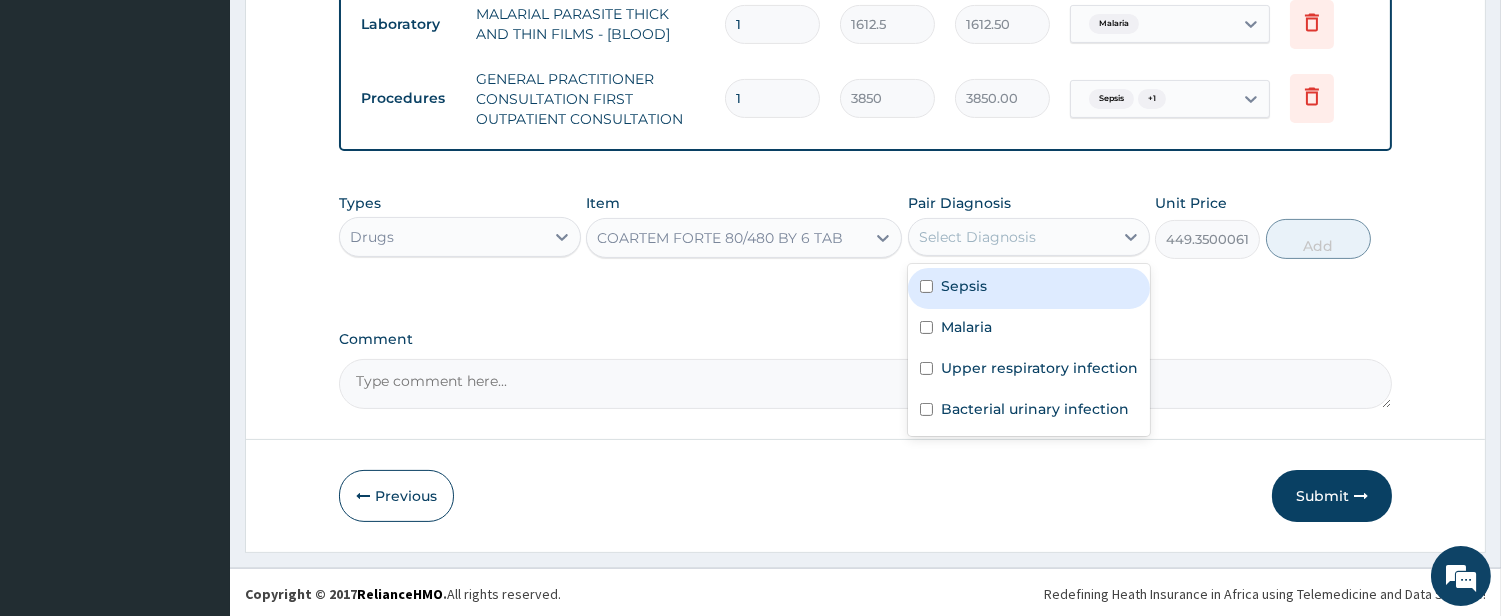 click on "Select Diagnosis" at bounding box center (977, 237) 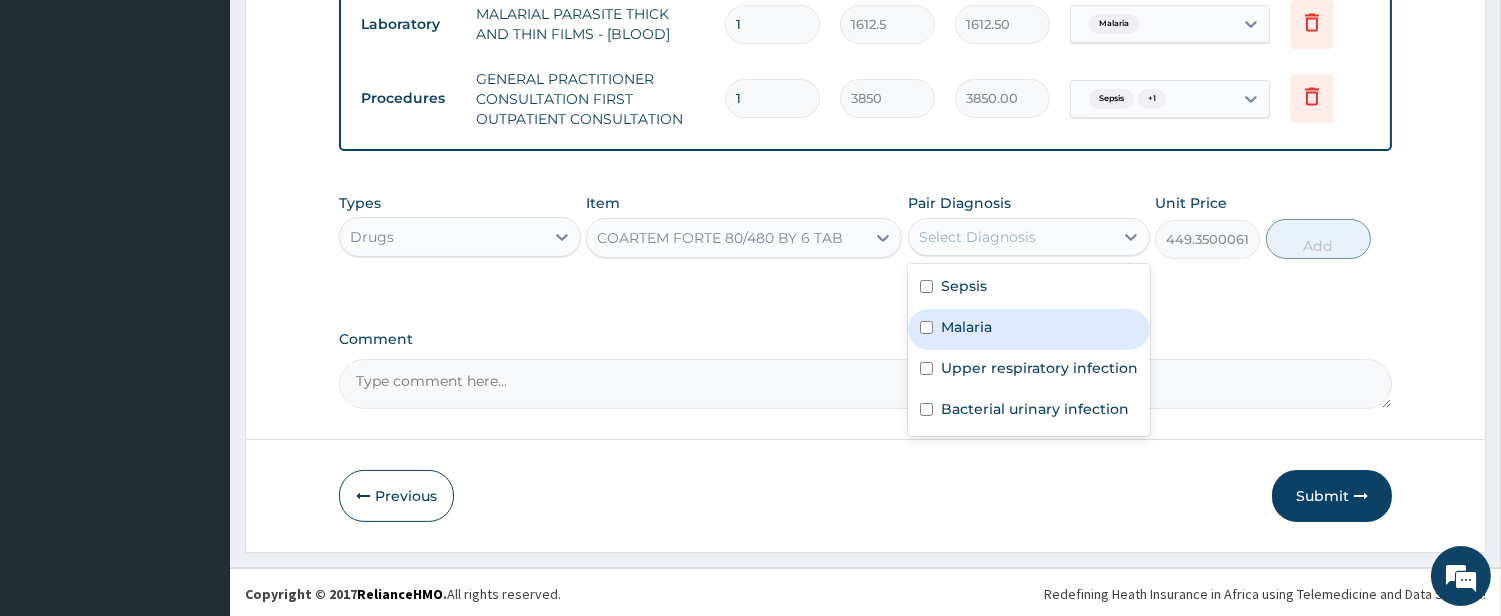 click on "Malaria" at bounding box center [966, 327] 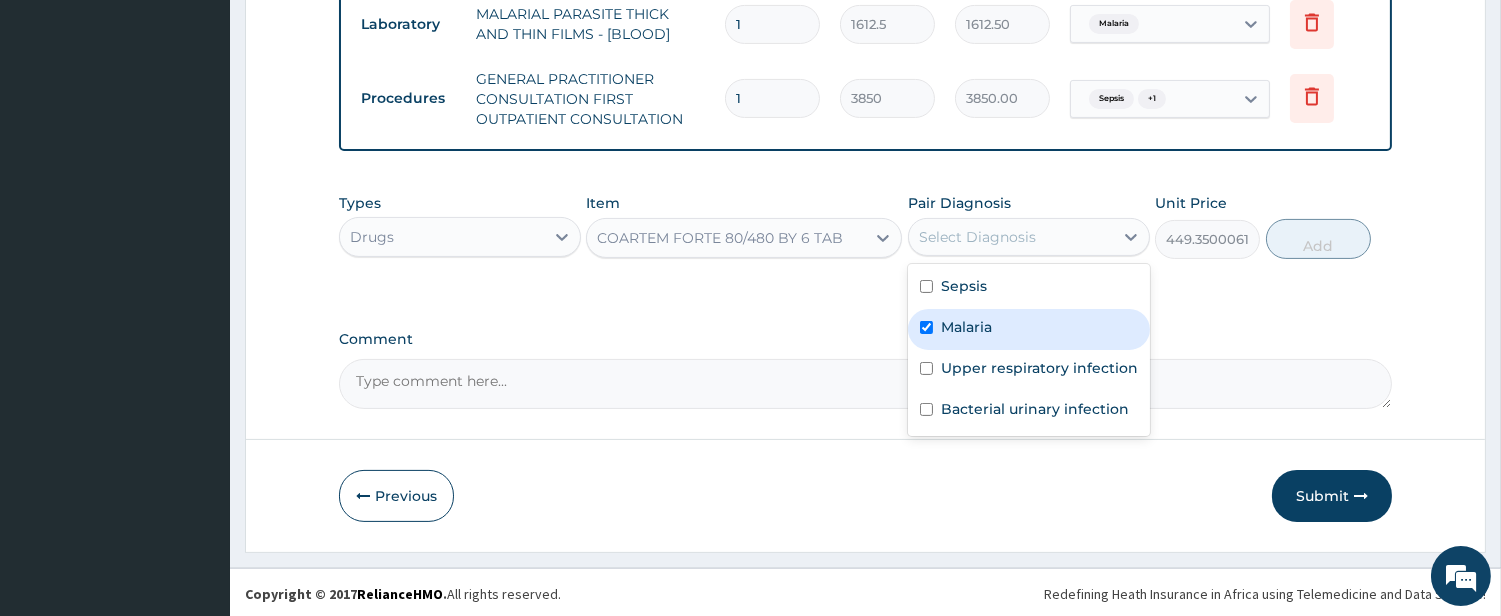 checkbox on "true" 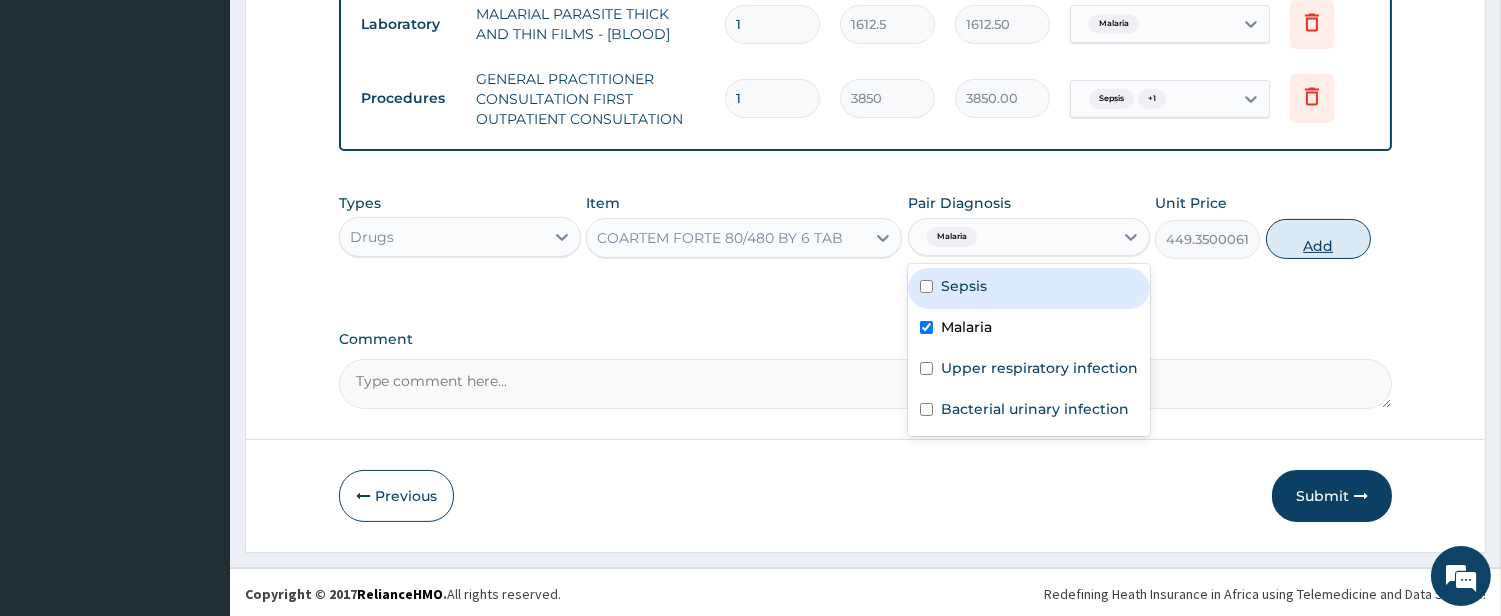 click on "Add" at bounding box center [1318, 239] 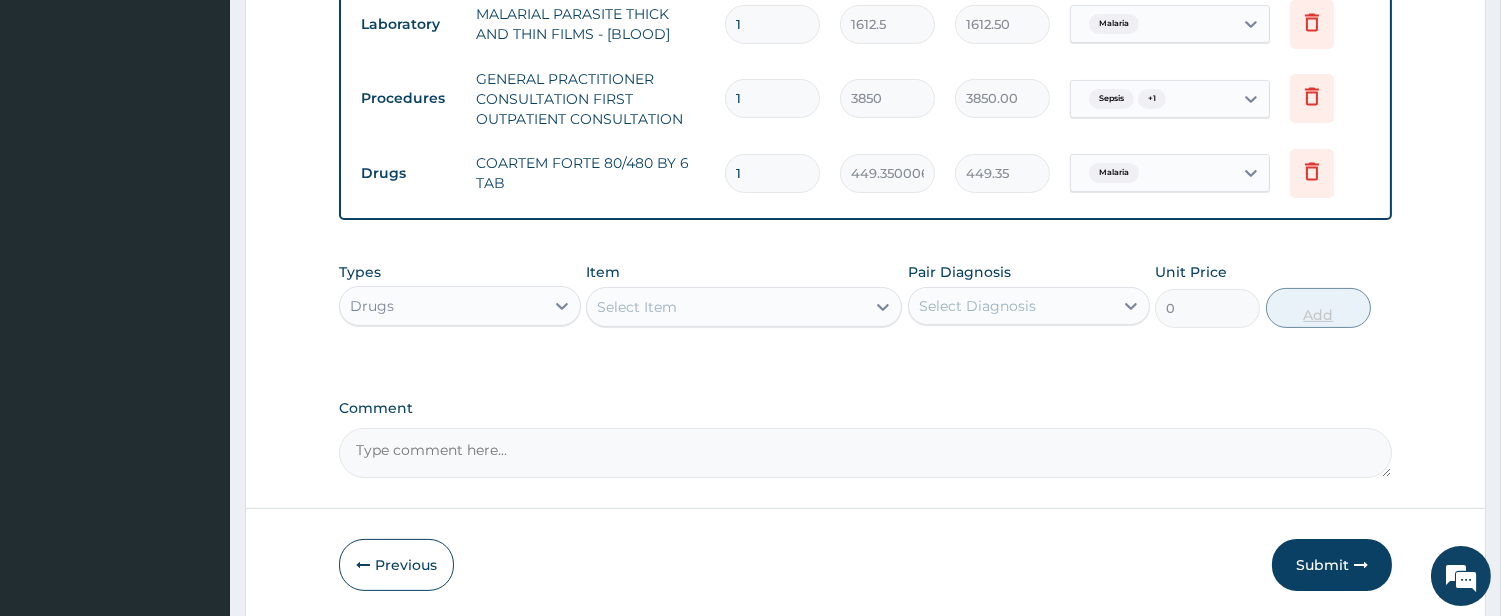 type 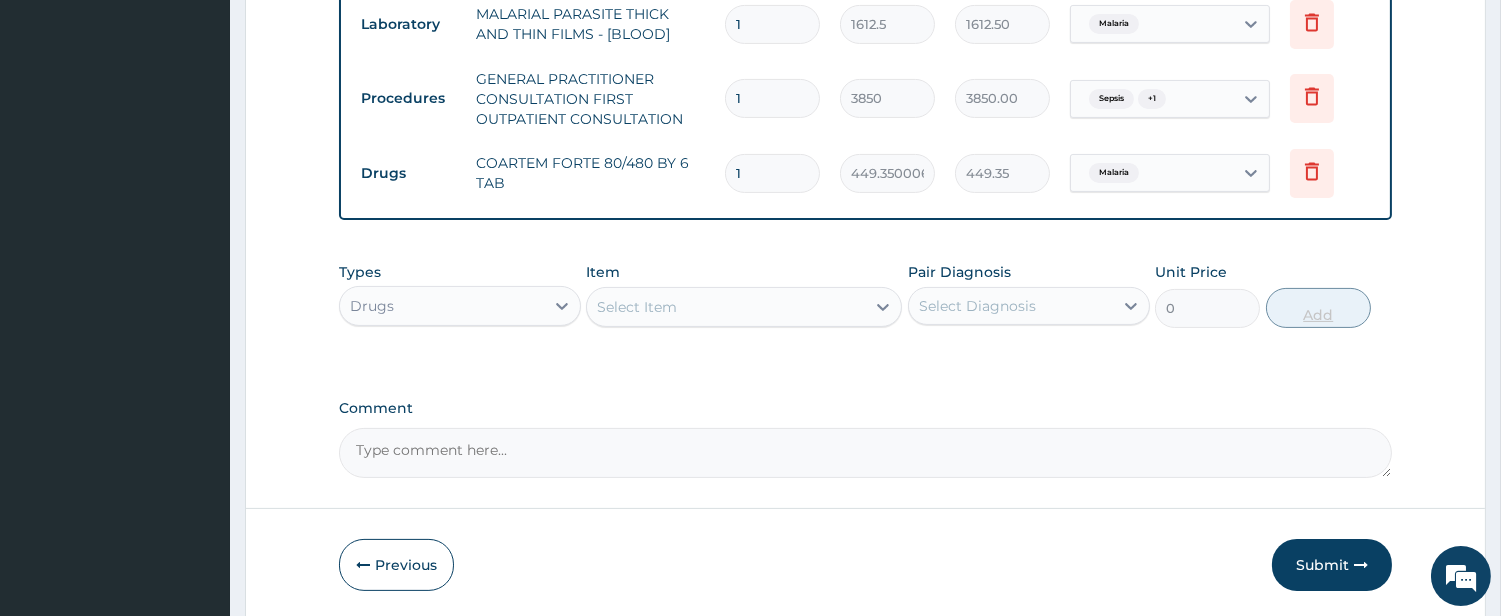 type on "0.00" 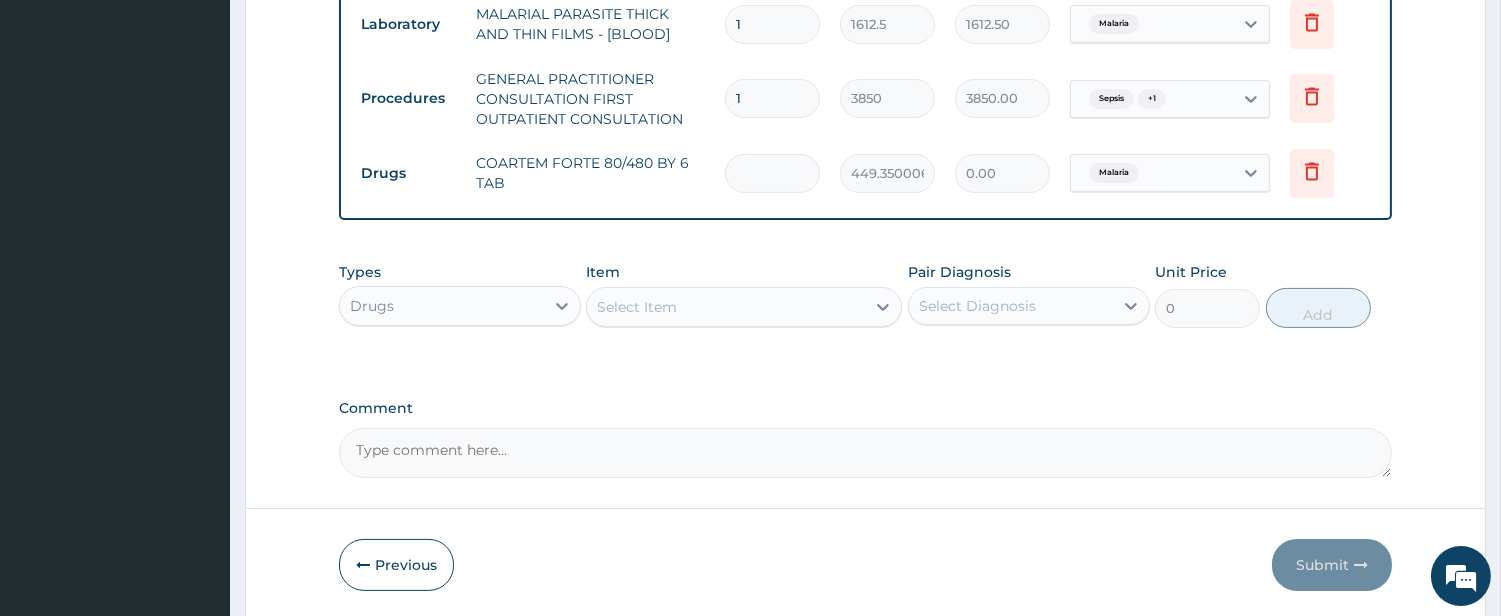 type on "6" 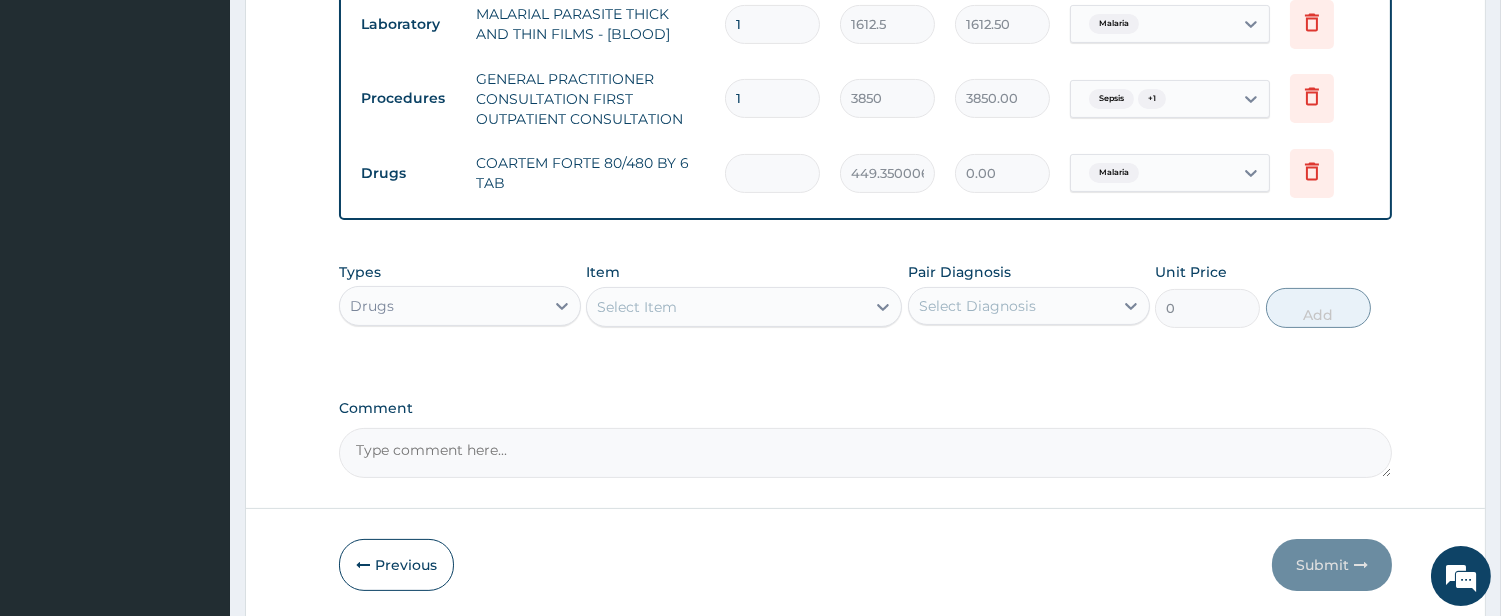 type on "2696.10" 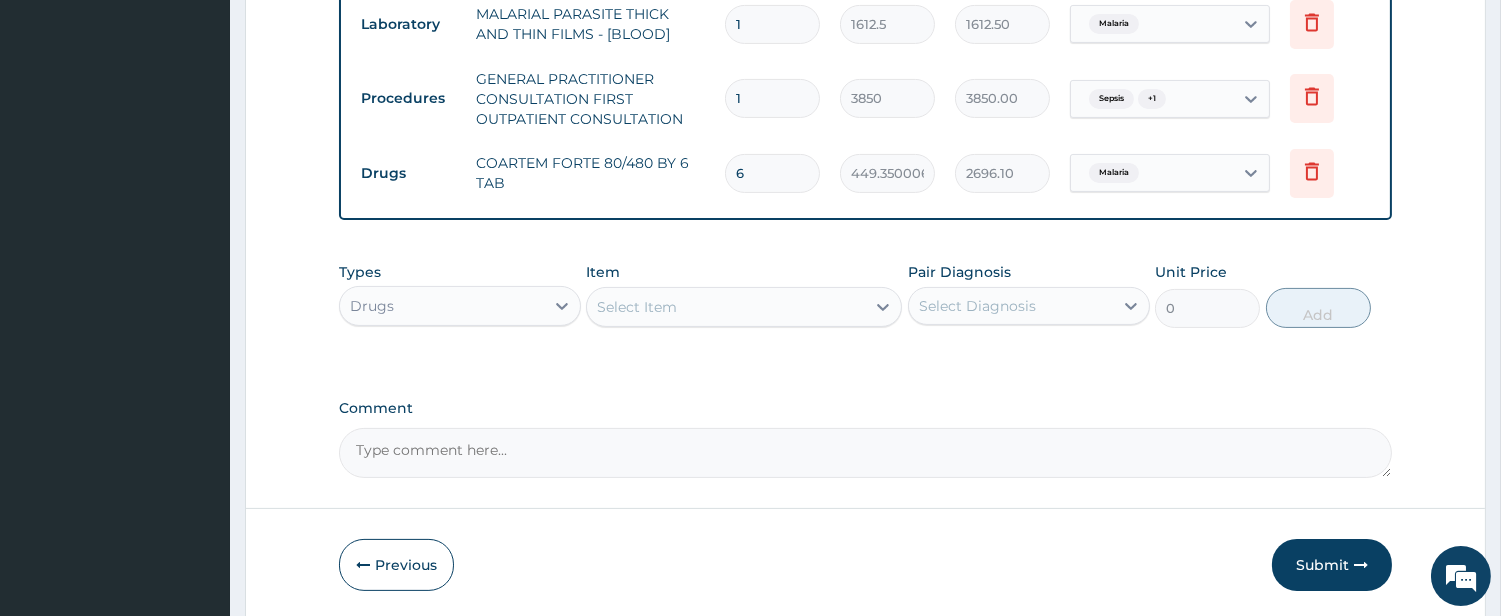 type on "6" 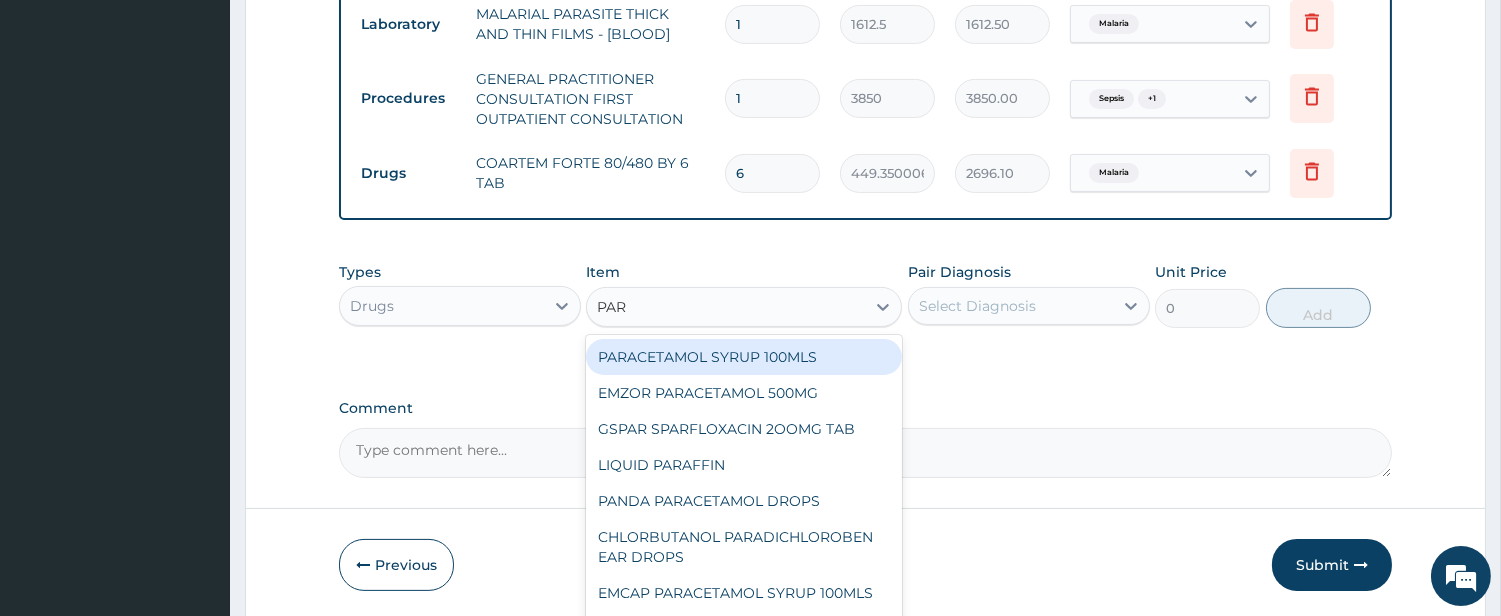 type on "PARA" 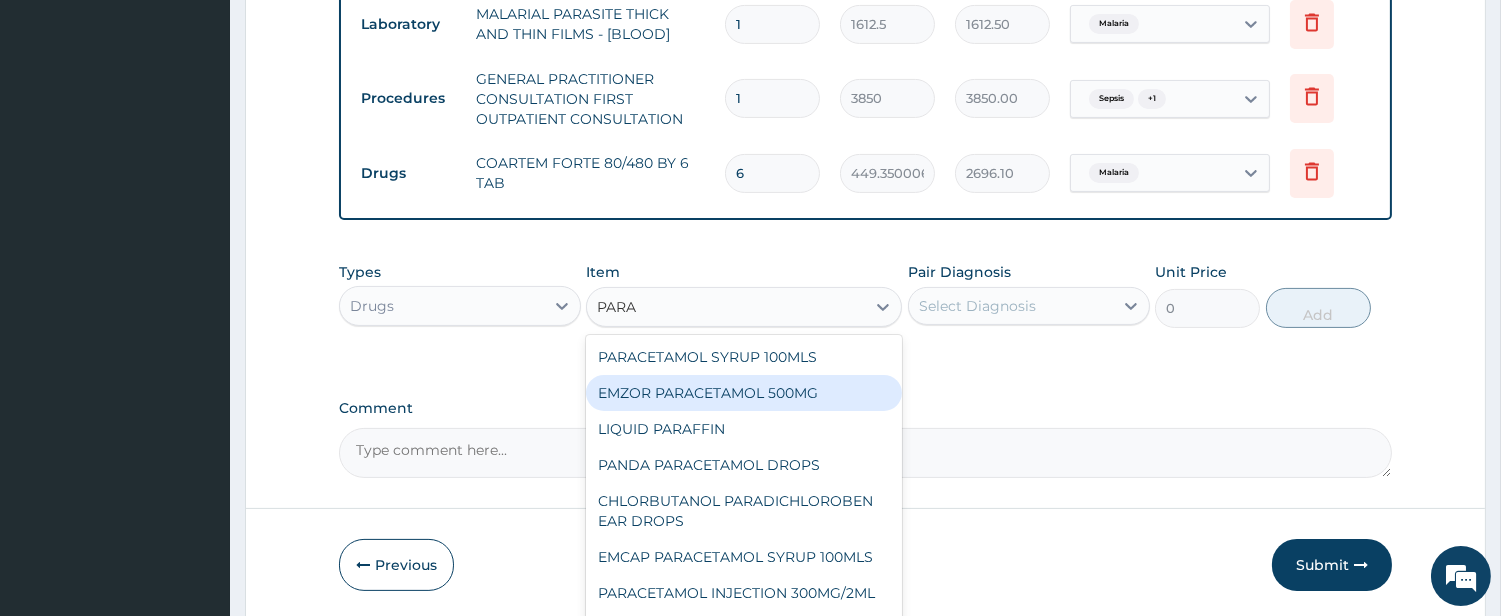 click on "EMZOR PARACETAMOL 500MG" at bounding box center [744, 393] 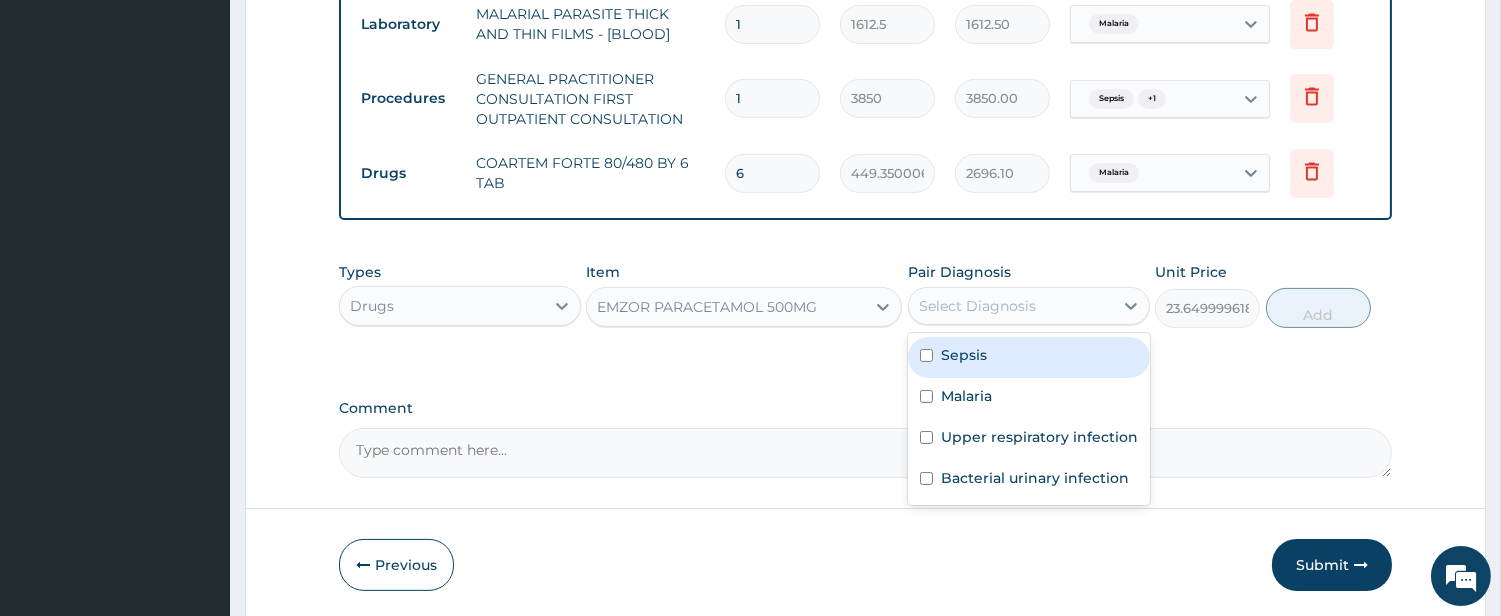 click on "Select Diagnosis" at bounding box center (977, 306) 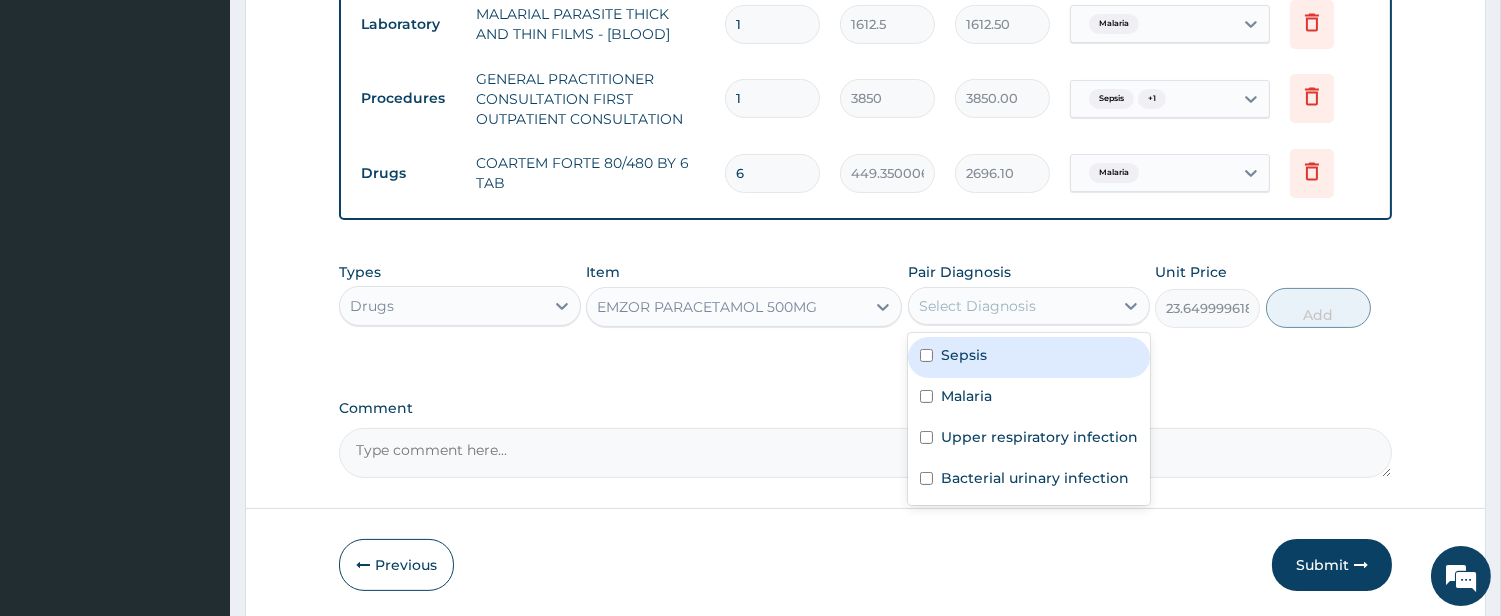 click on "Sepsis" at bounding box center (964, 355) 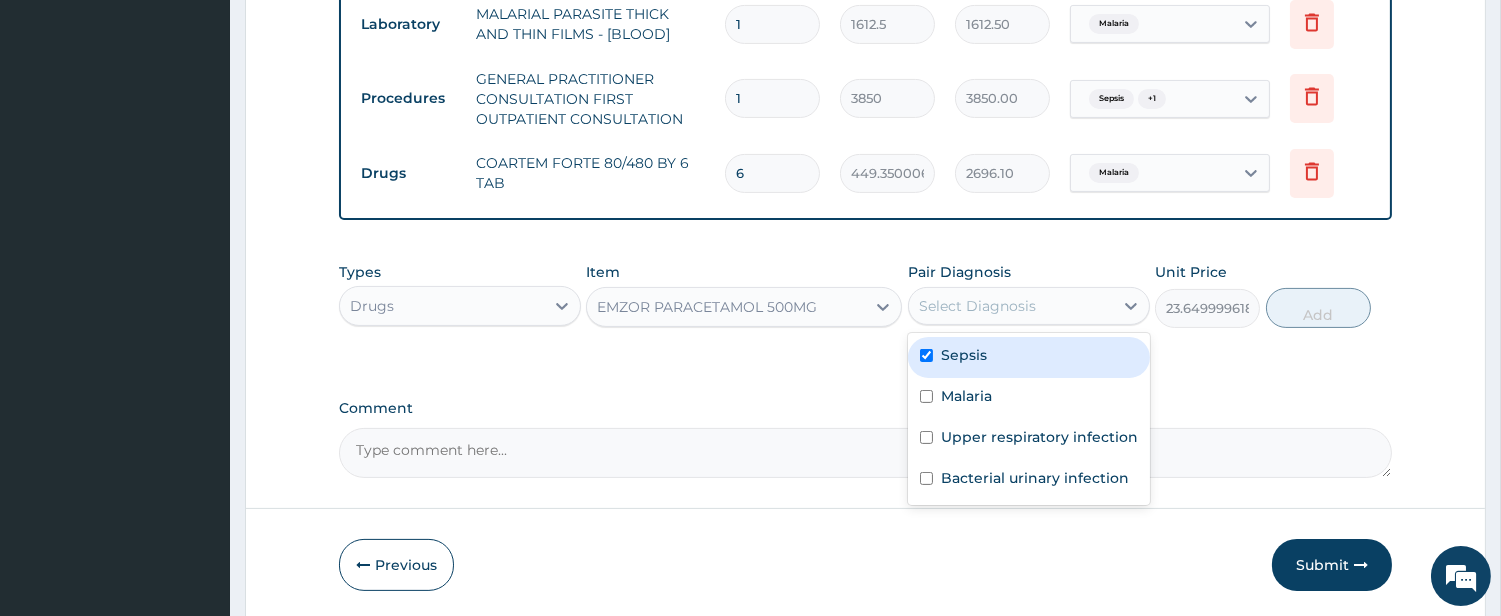 checkbox on "true" 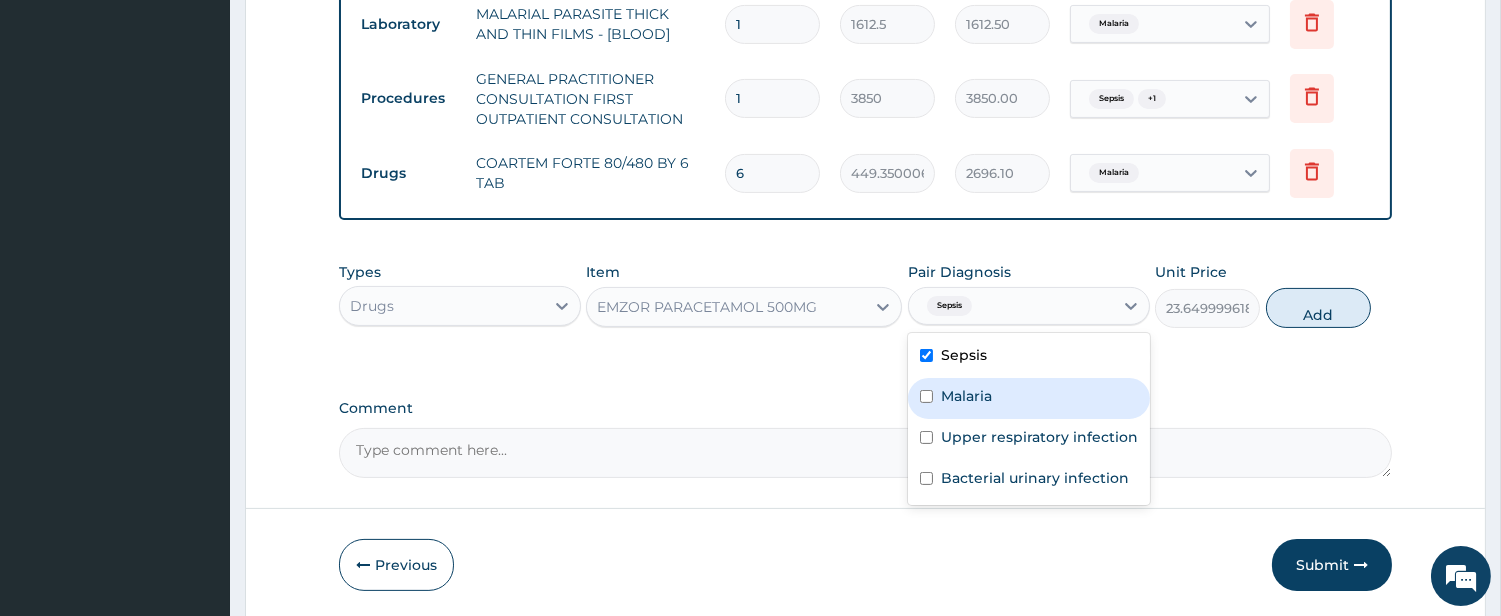 click on "Malaria" at bounding box center (966, 396) 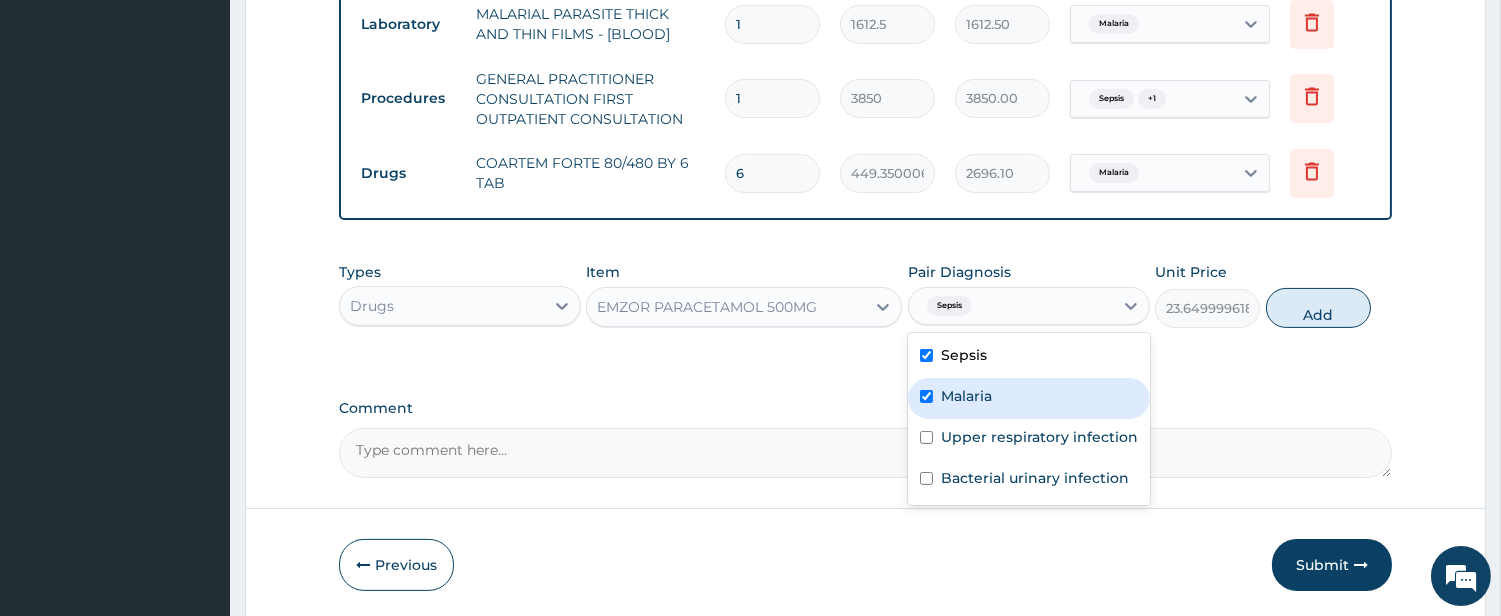 checkbox on "true" 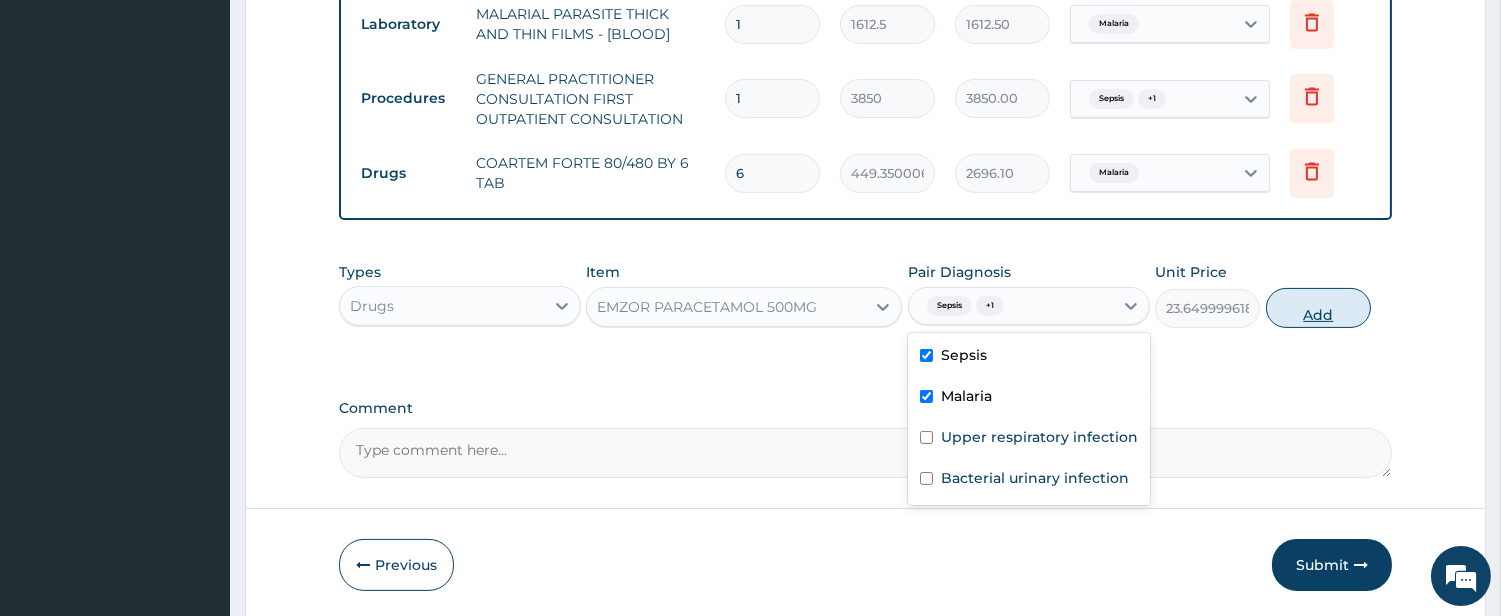 click on "Add" at bounding box center (1318, 308) 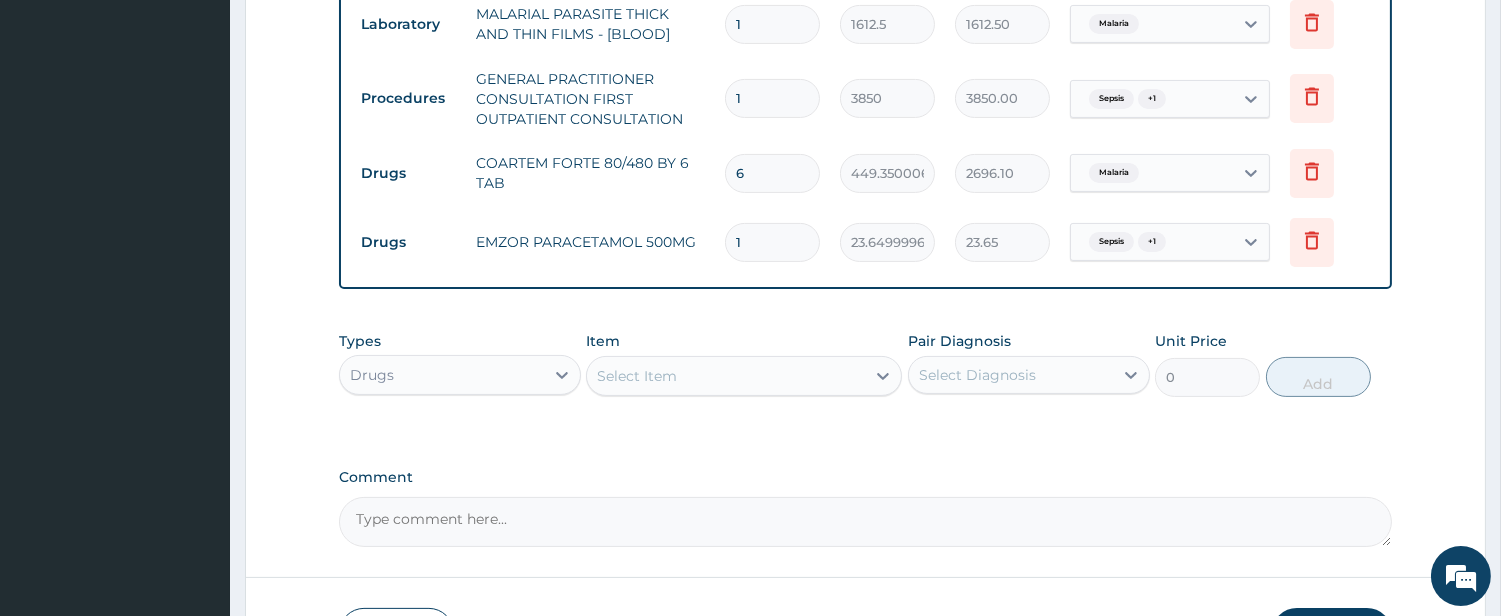 type on "18" 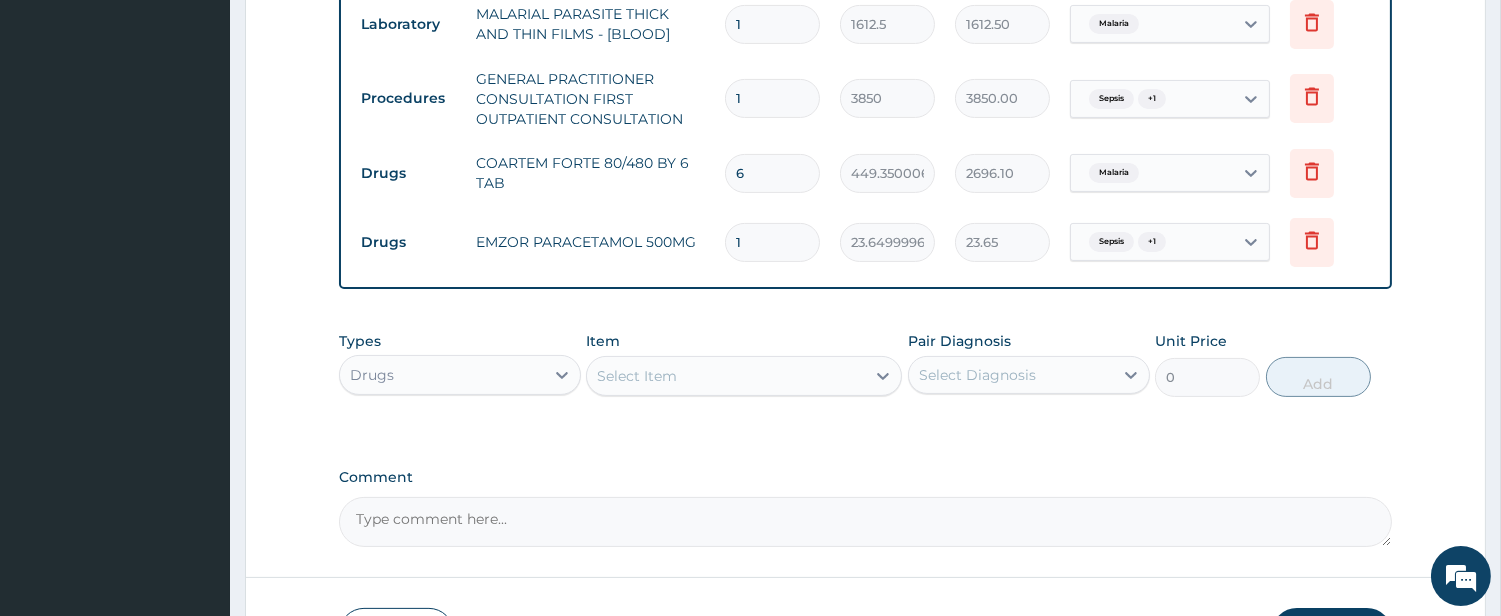 type on "425.70" 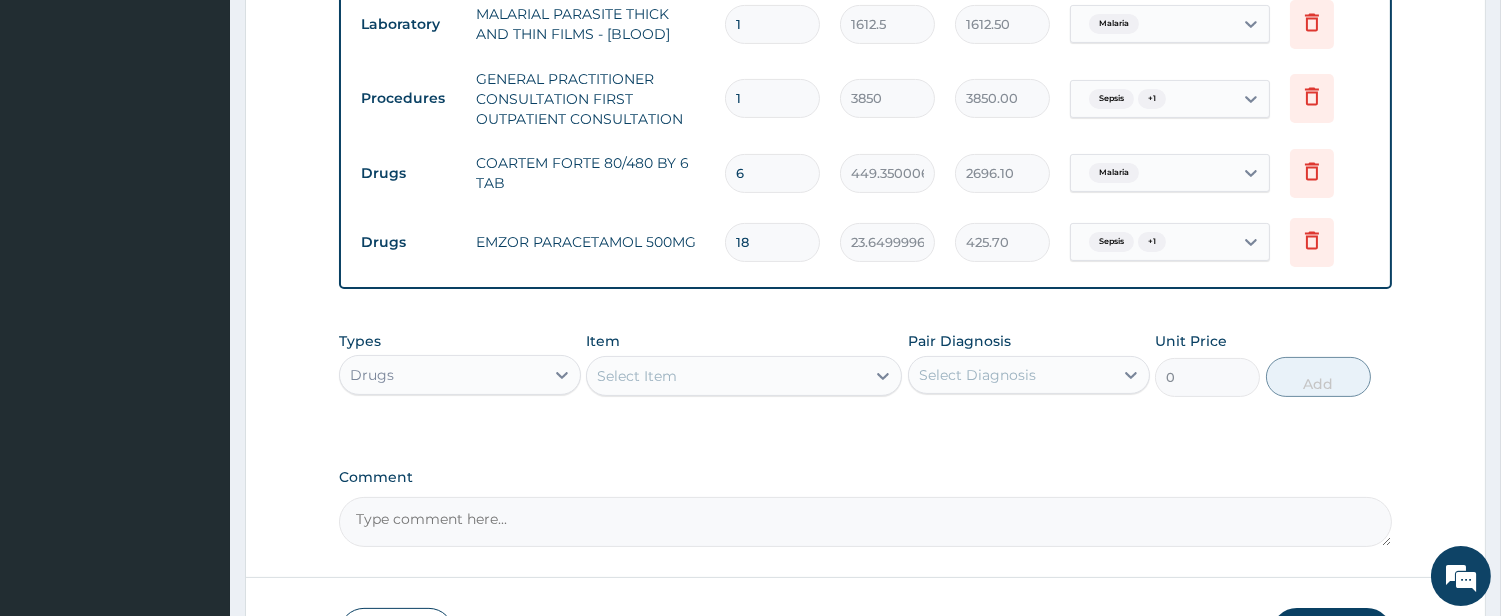 type on "18" 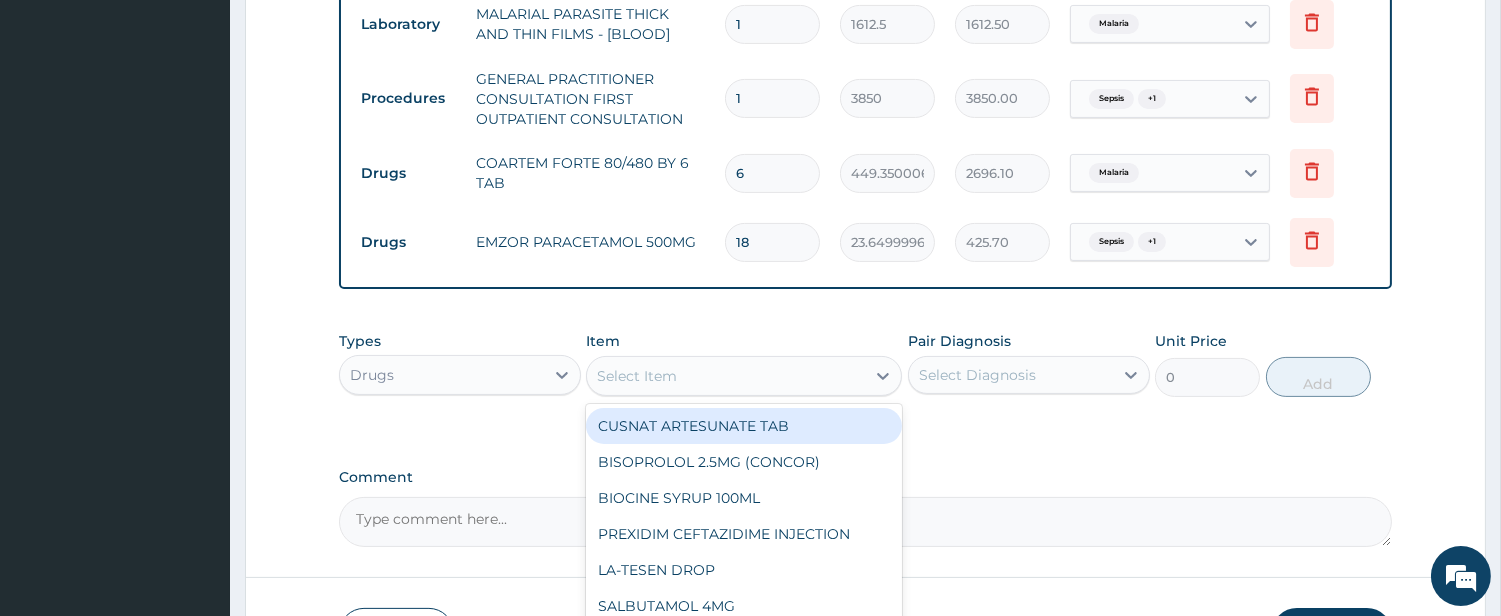 click on "Select Item" at bounding box center (726, 376) 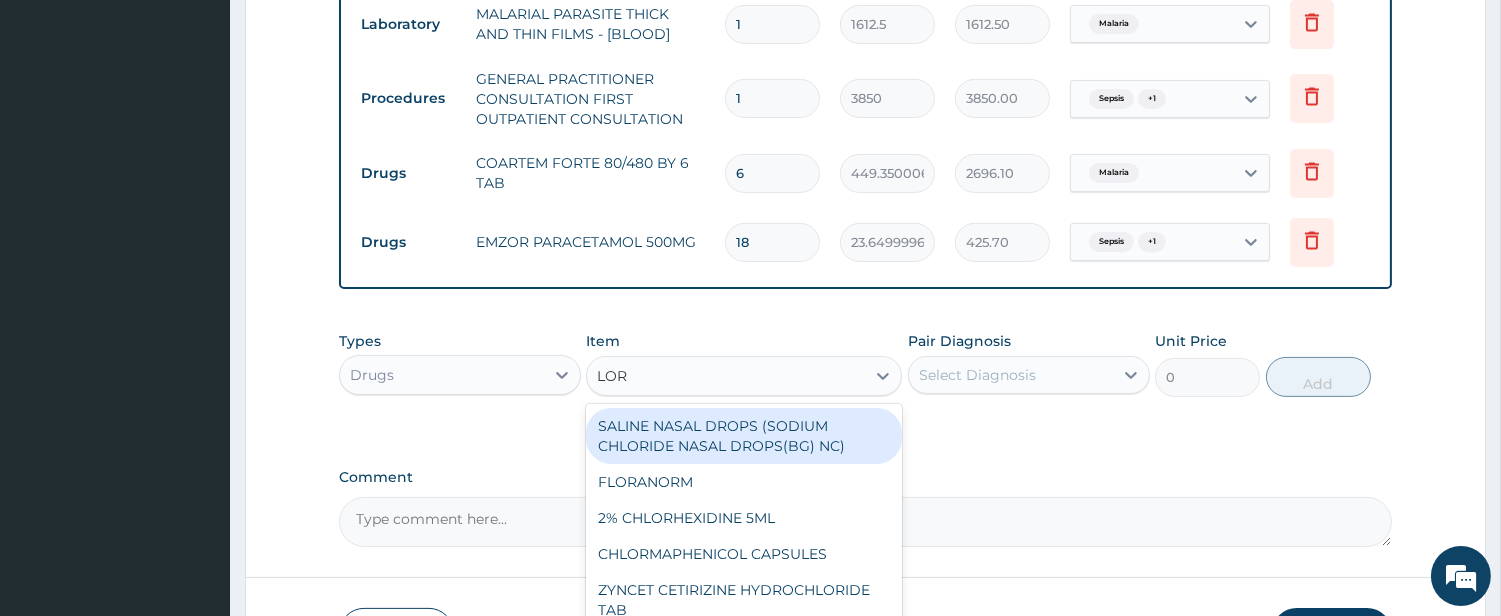 type on "LORA" 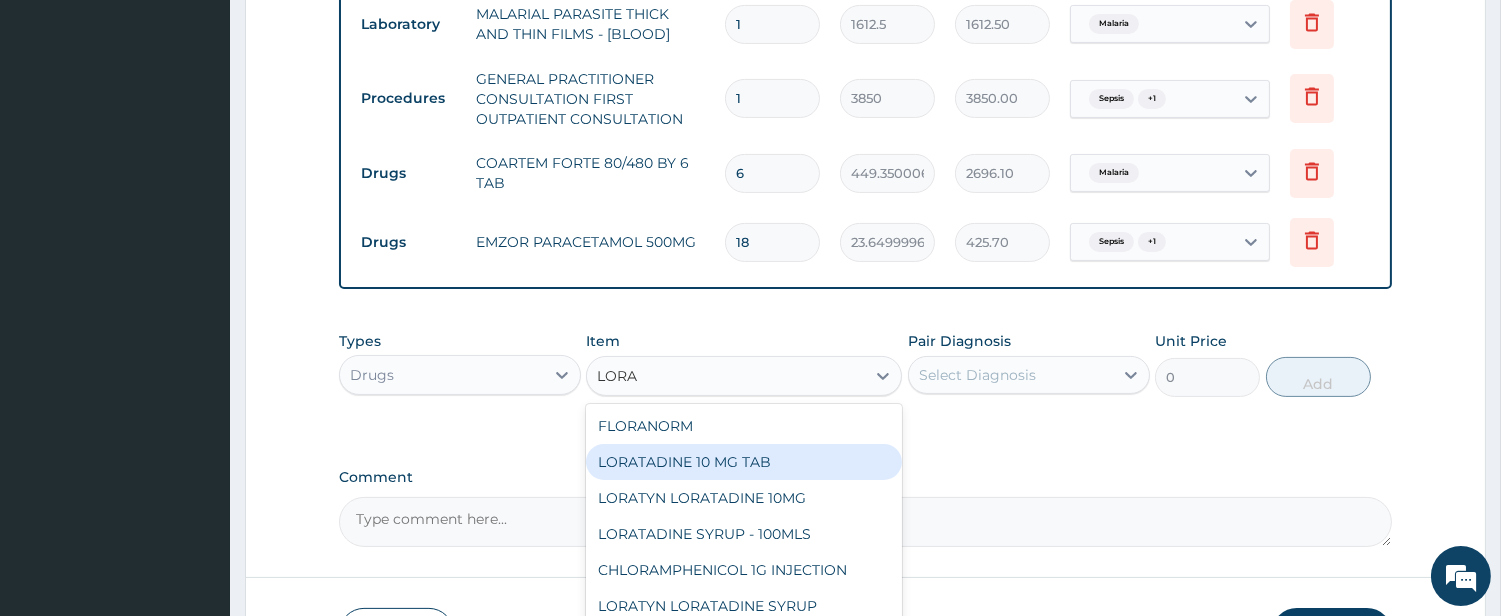 click on "LORATADINE 10 MG TAB" at bounding box center [744, 462] 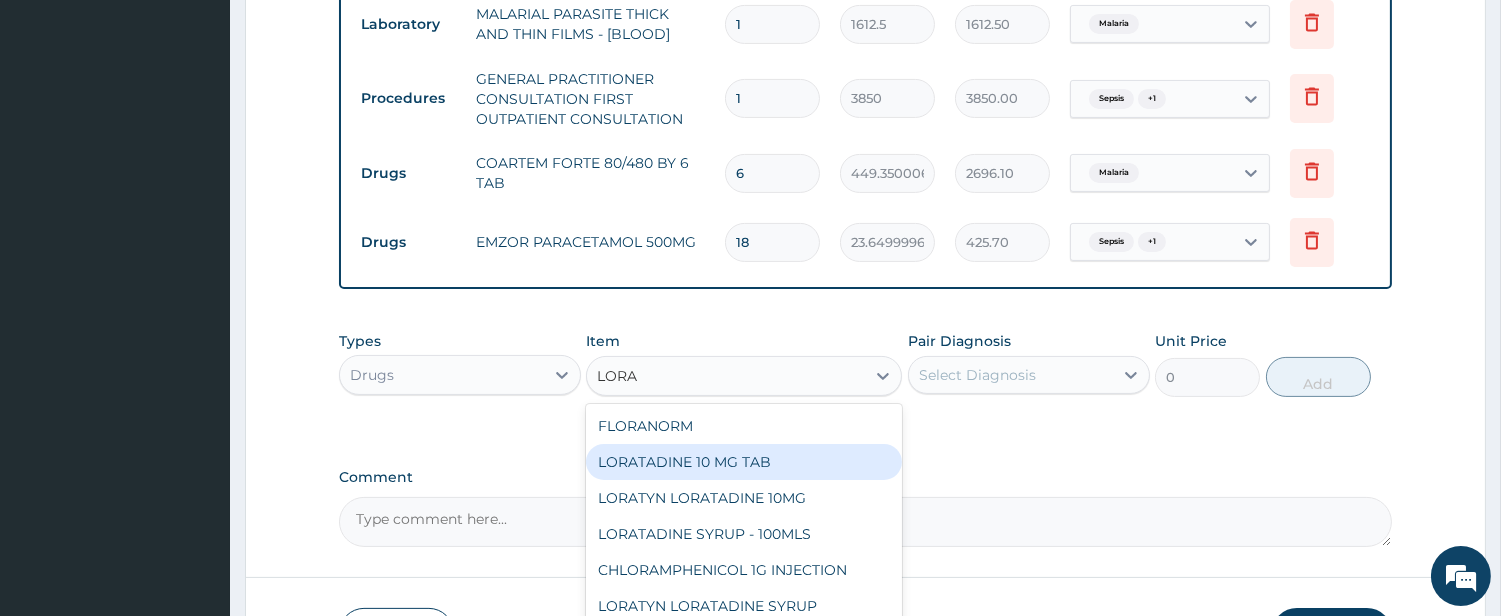 type 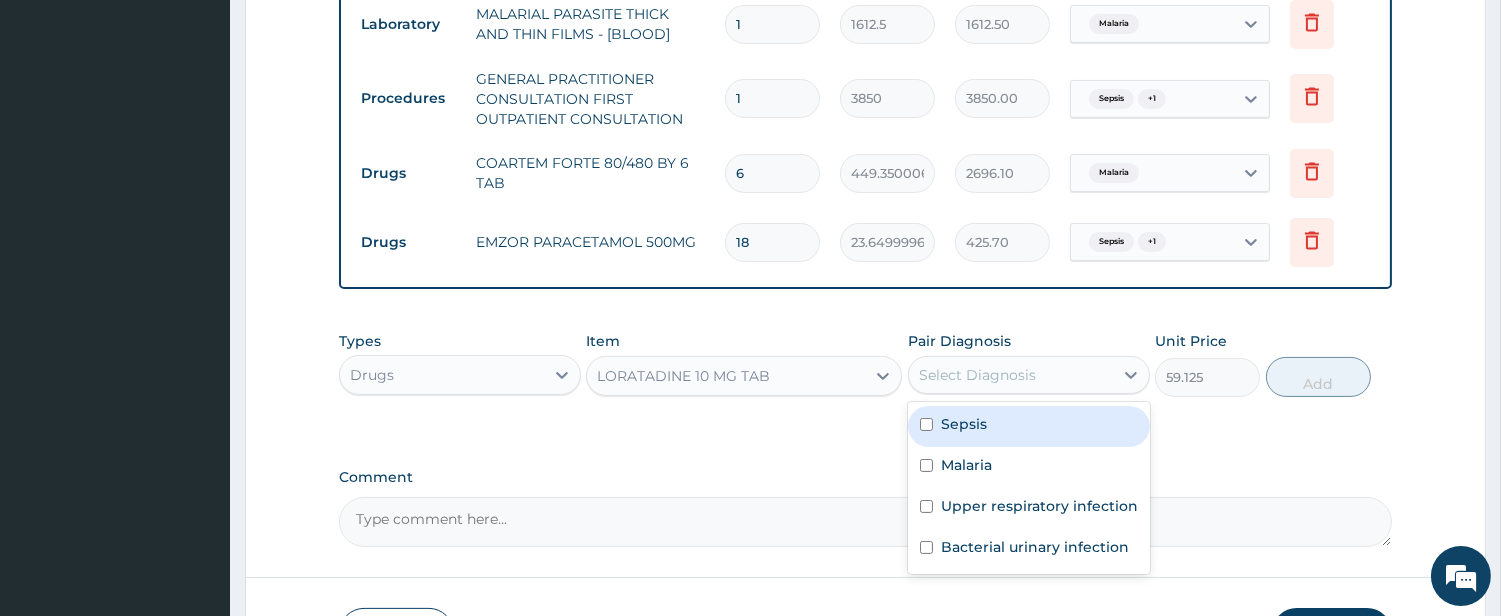 click on "Select Diagnosis" at bounding box center [1011, 375] 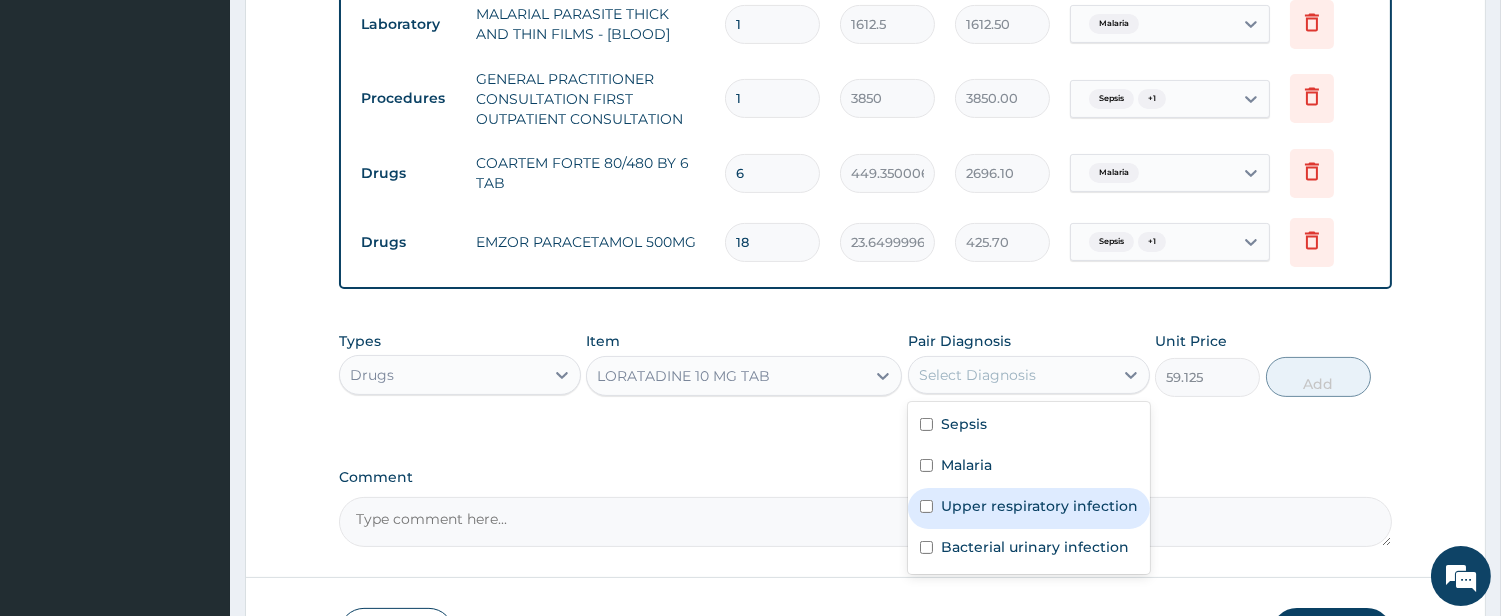 click on "Upper respiratory infection" at bounding box center (1039, 506) 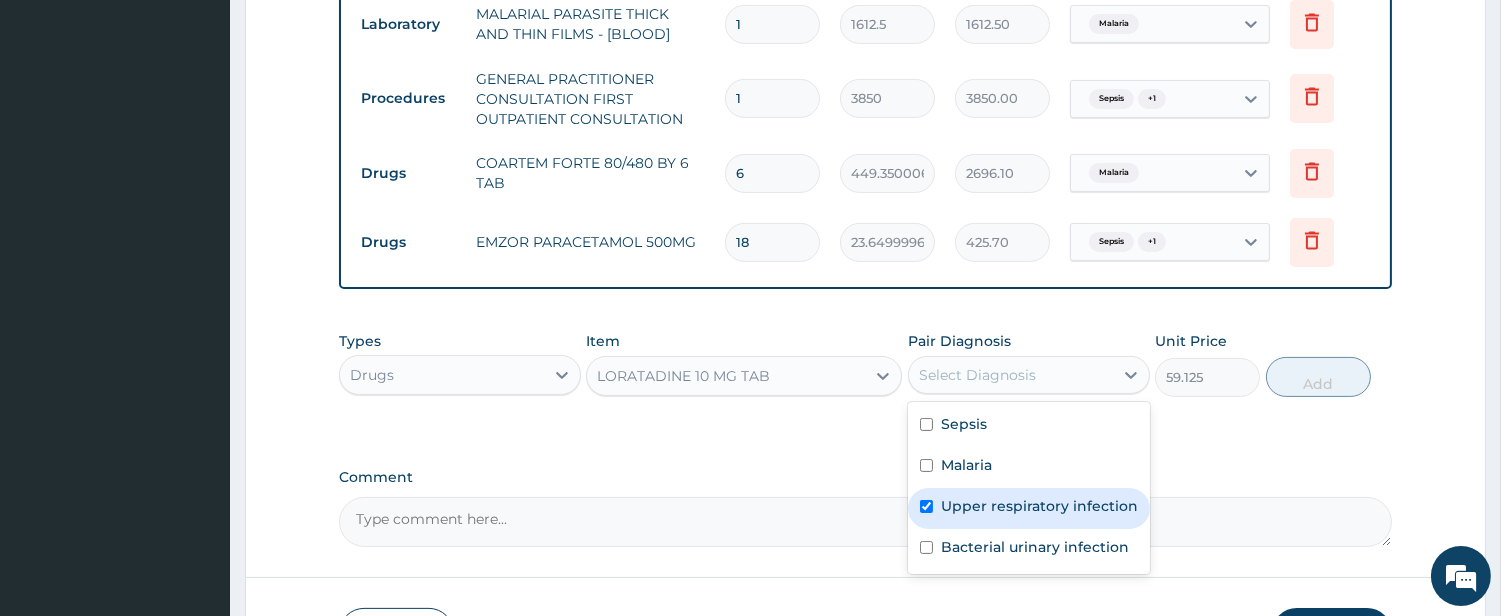 checkbox on "true" 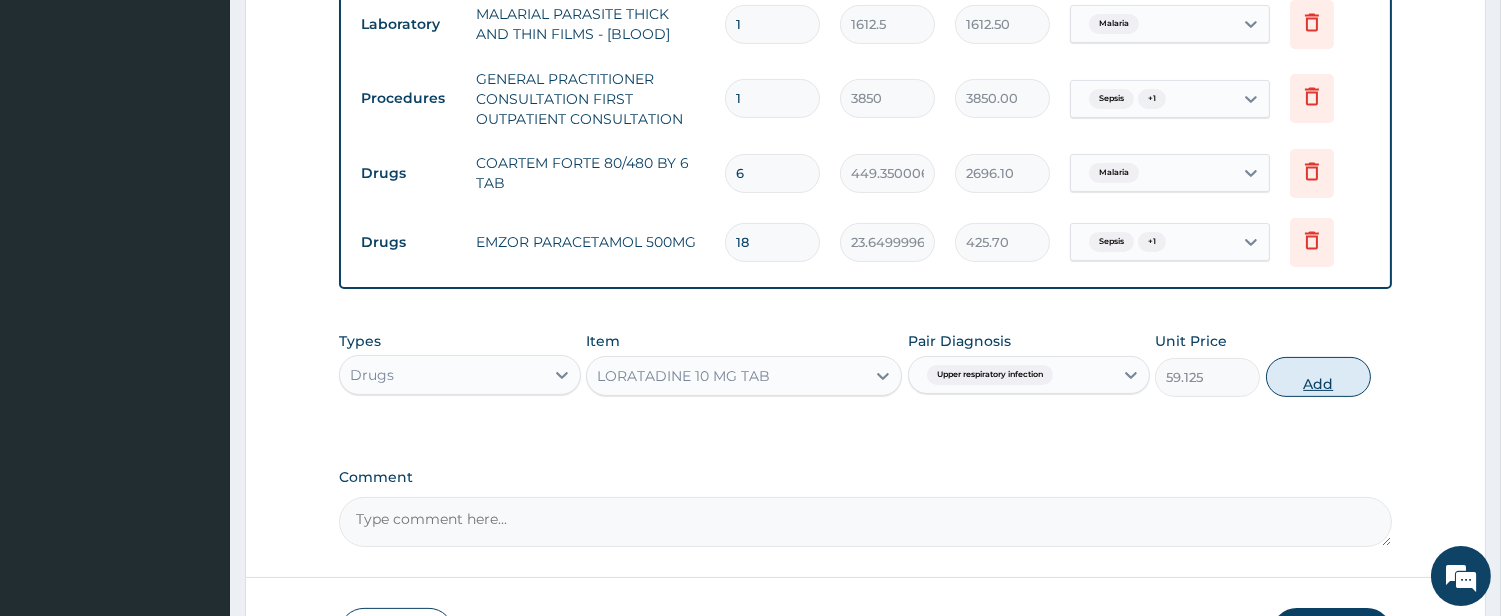 click on "Add" at bounding box center [1318, 377] 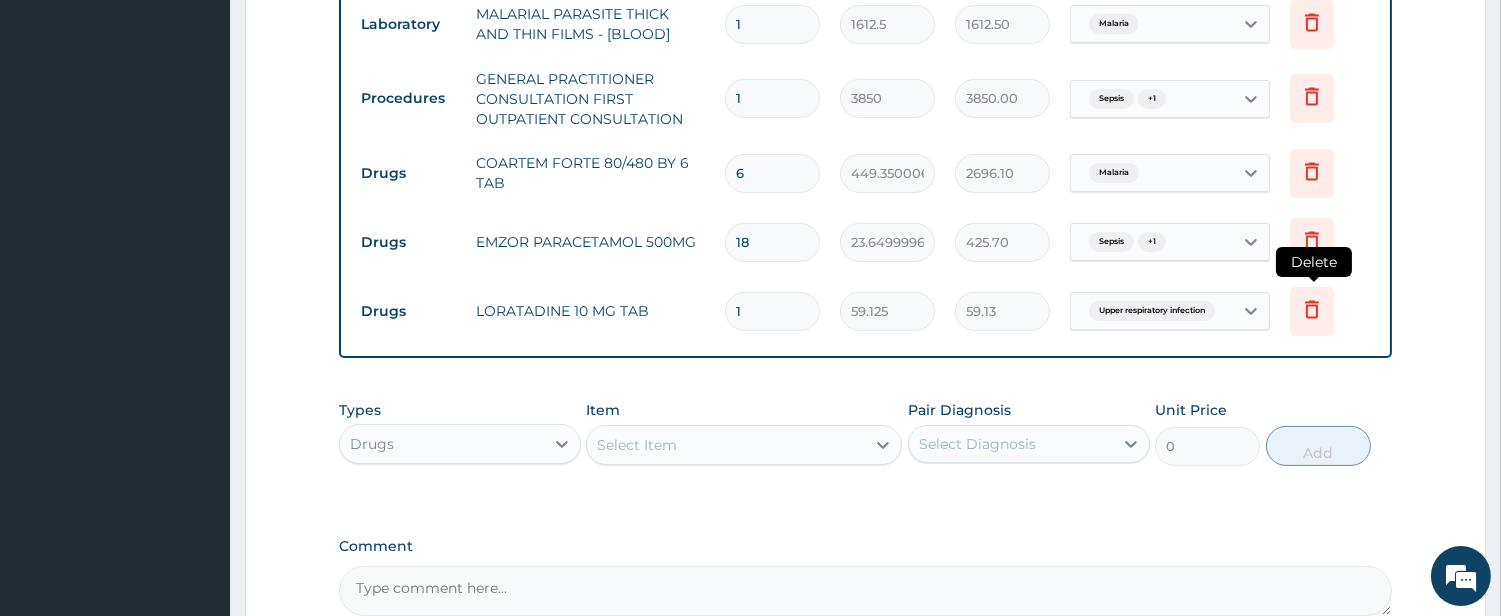 type 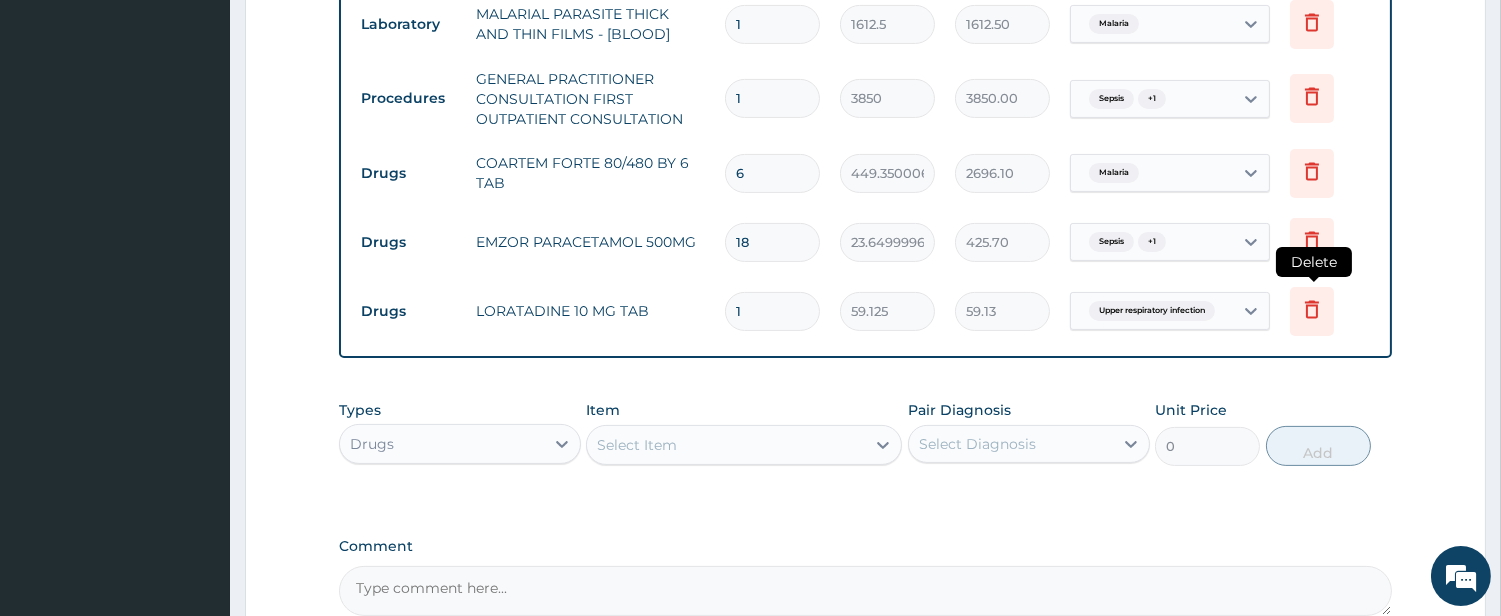 type on "0.00" 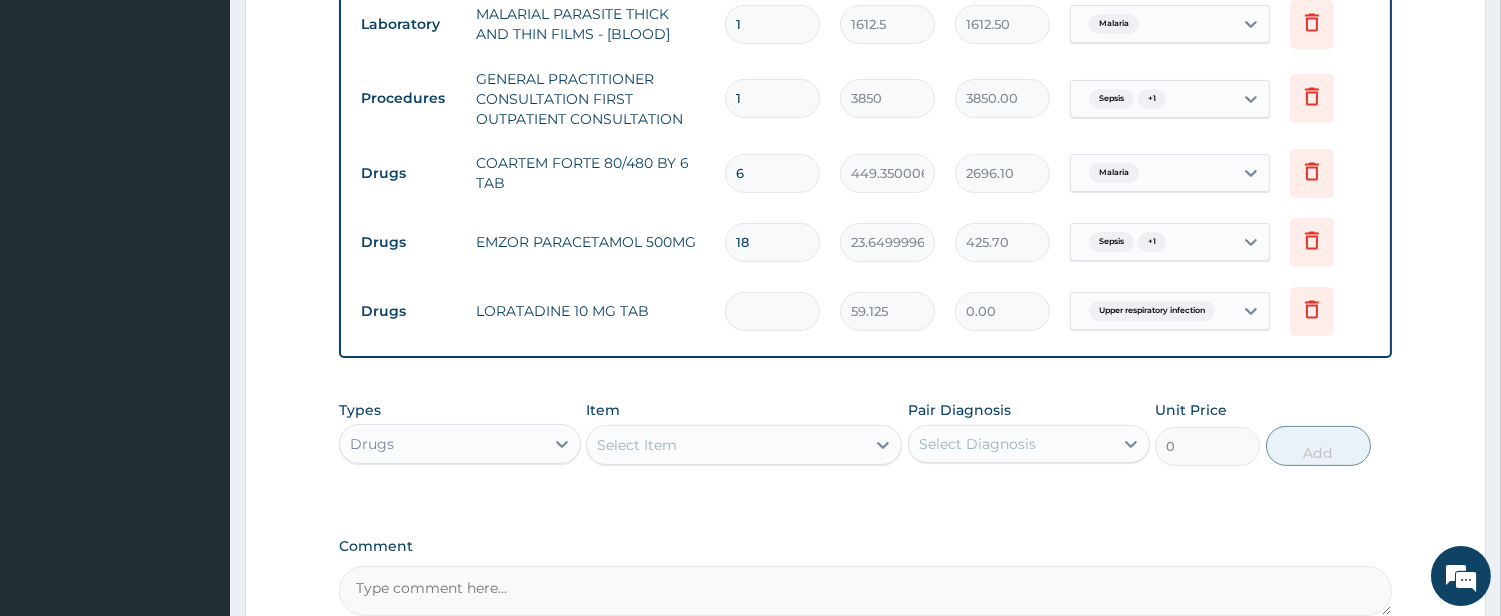 type on "5" 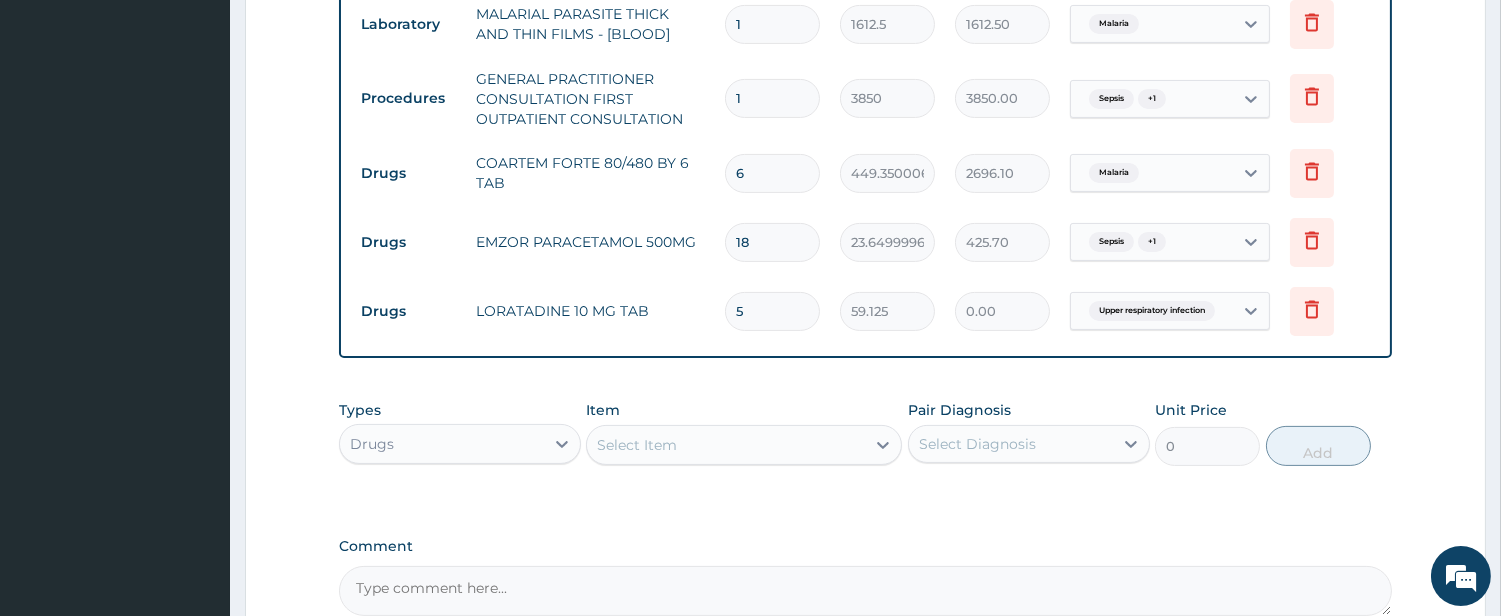 type on "295.63" 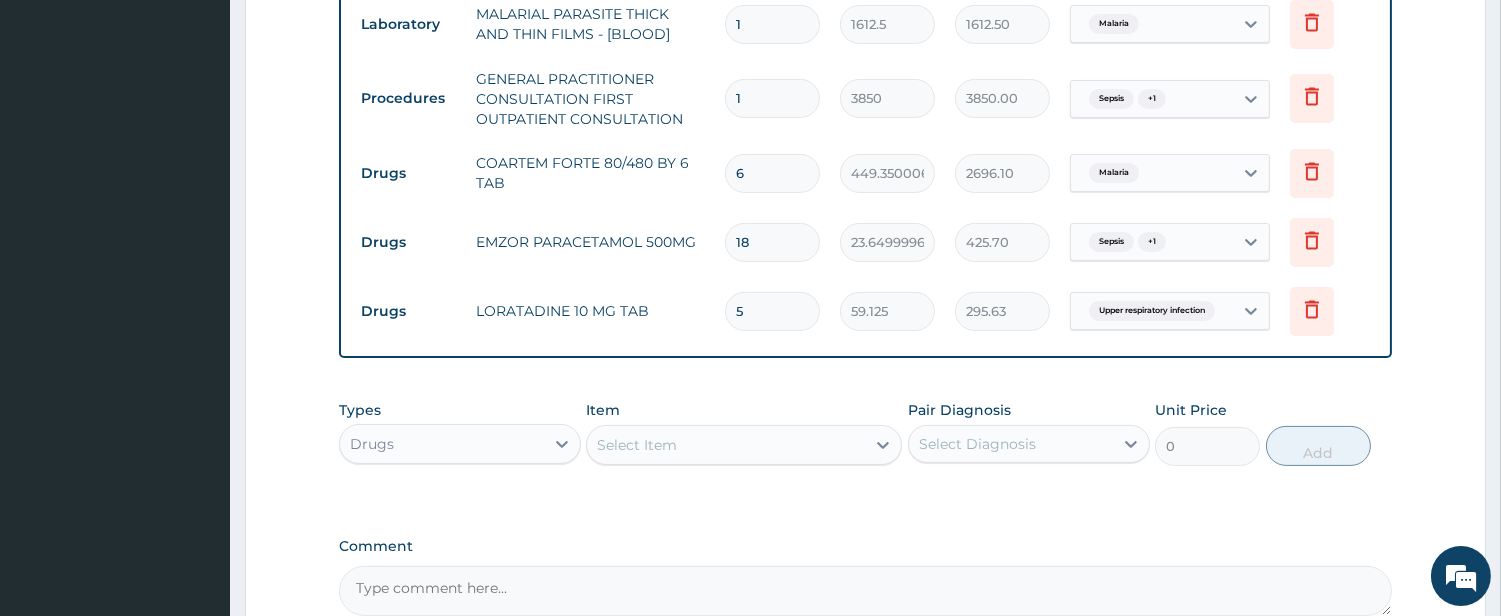 type on "5" 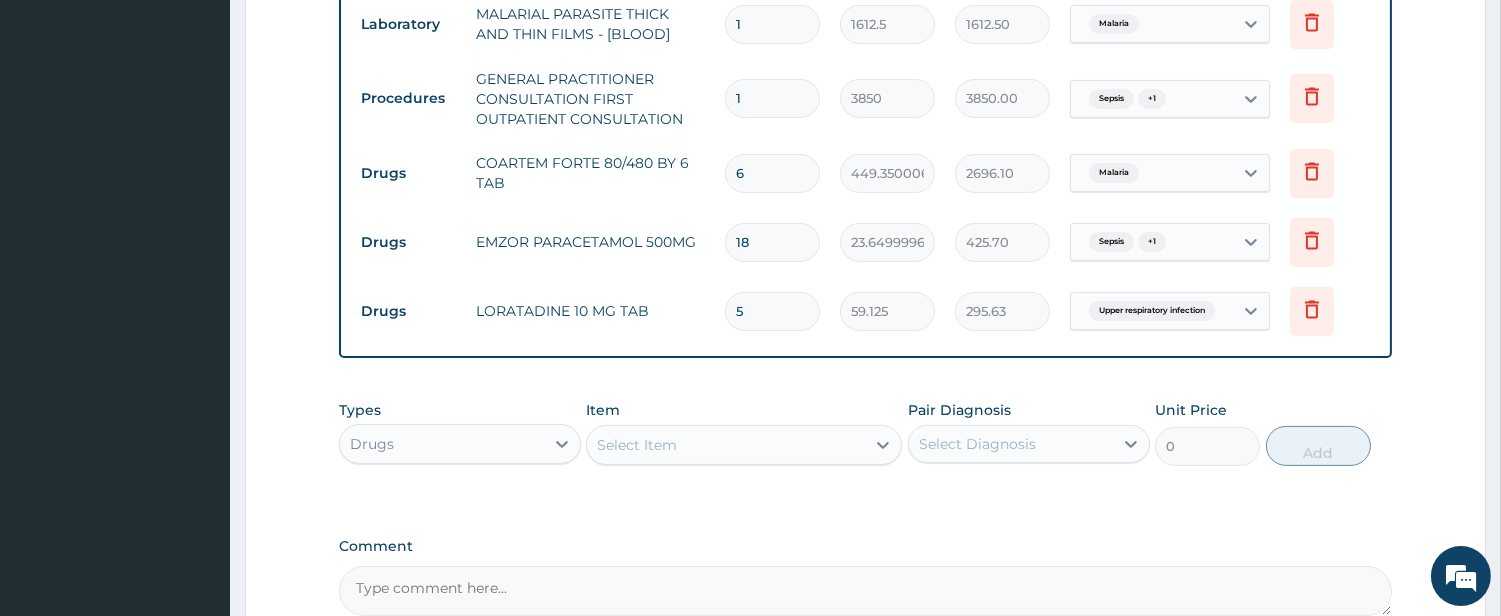 click on "Select Item" at bounding box center (726, 445) 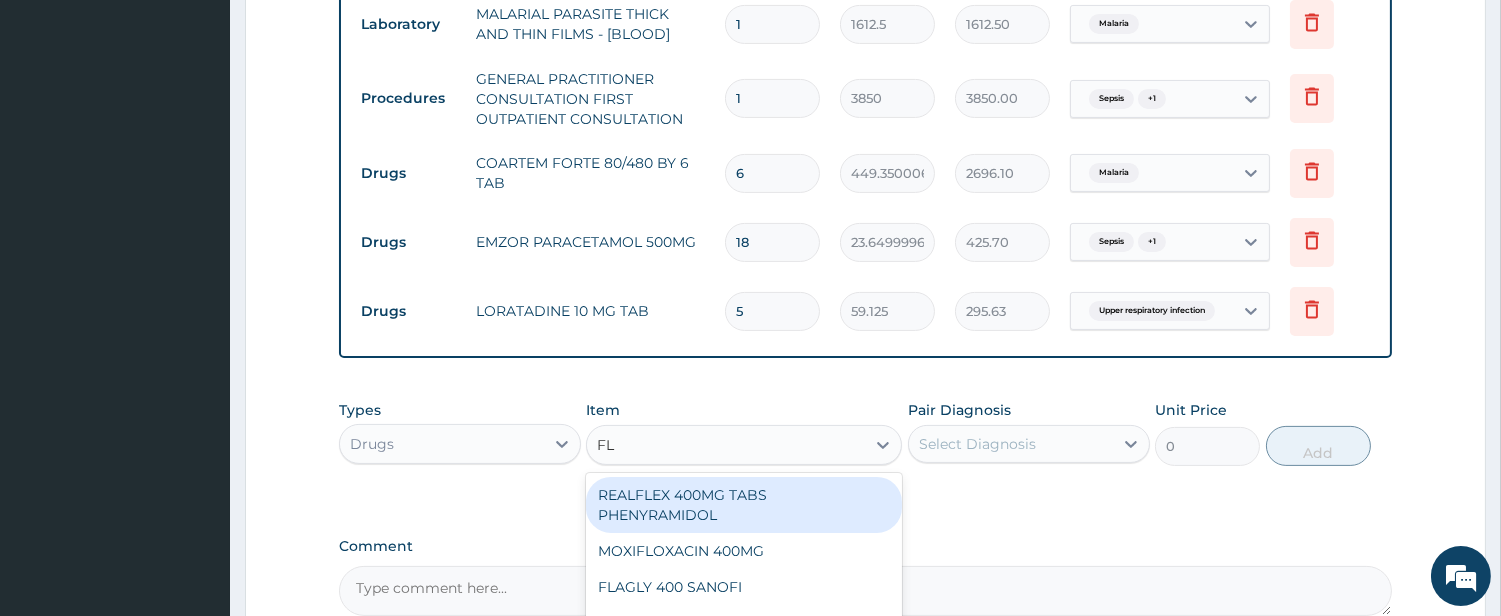 type on "FLE" 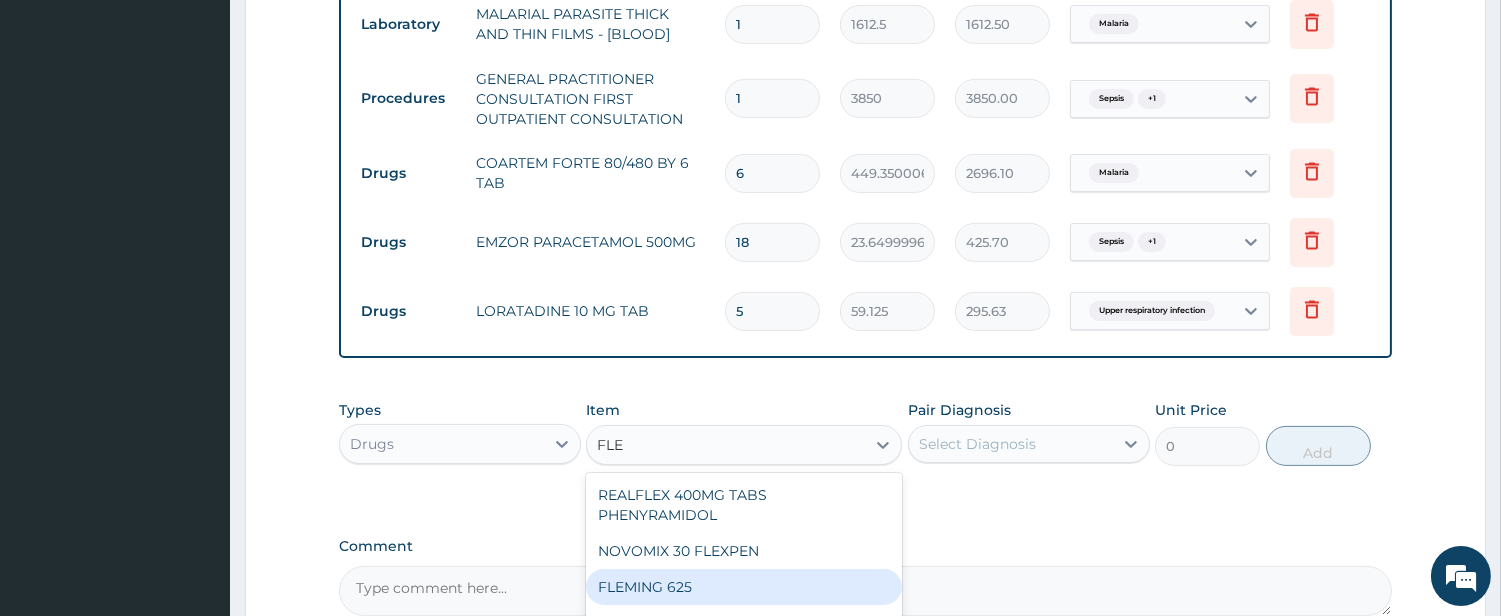 click on "FLEMING 625" at bounding box center [744, 587] 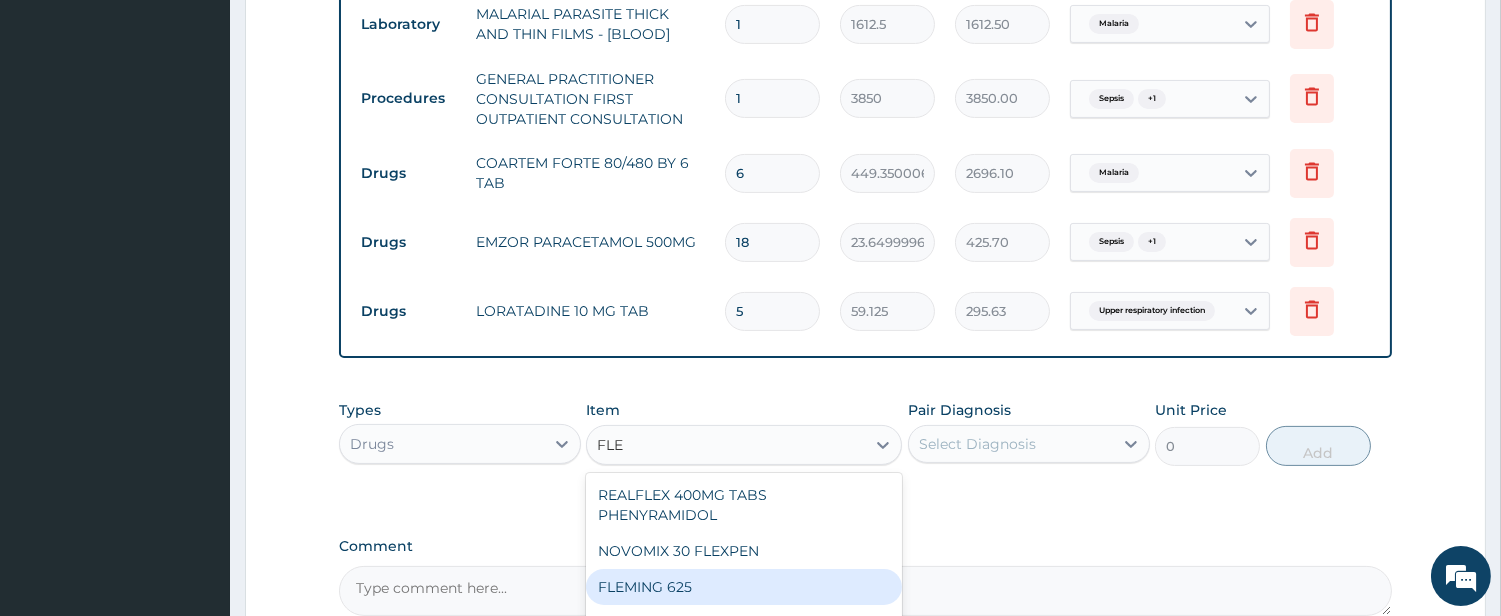 type 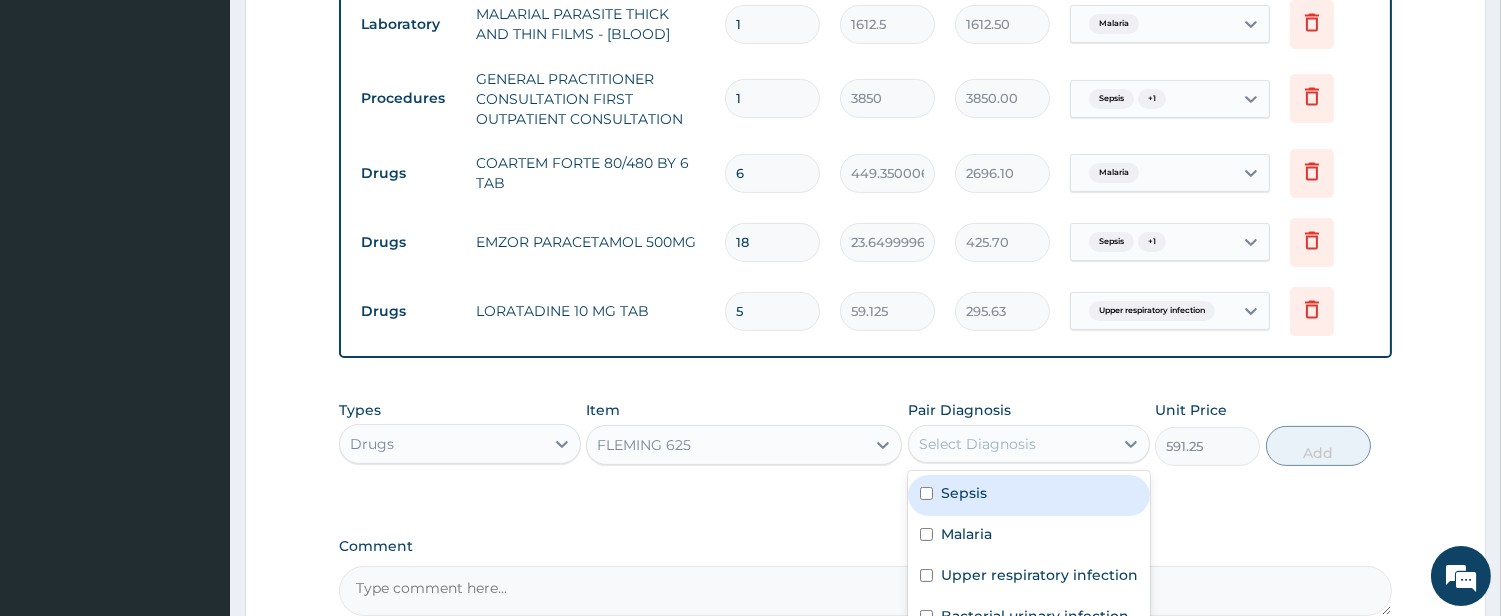 click on "Select Diagnosis" at bounding box center [977, 444] 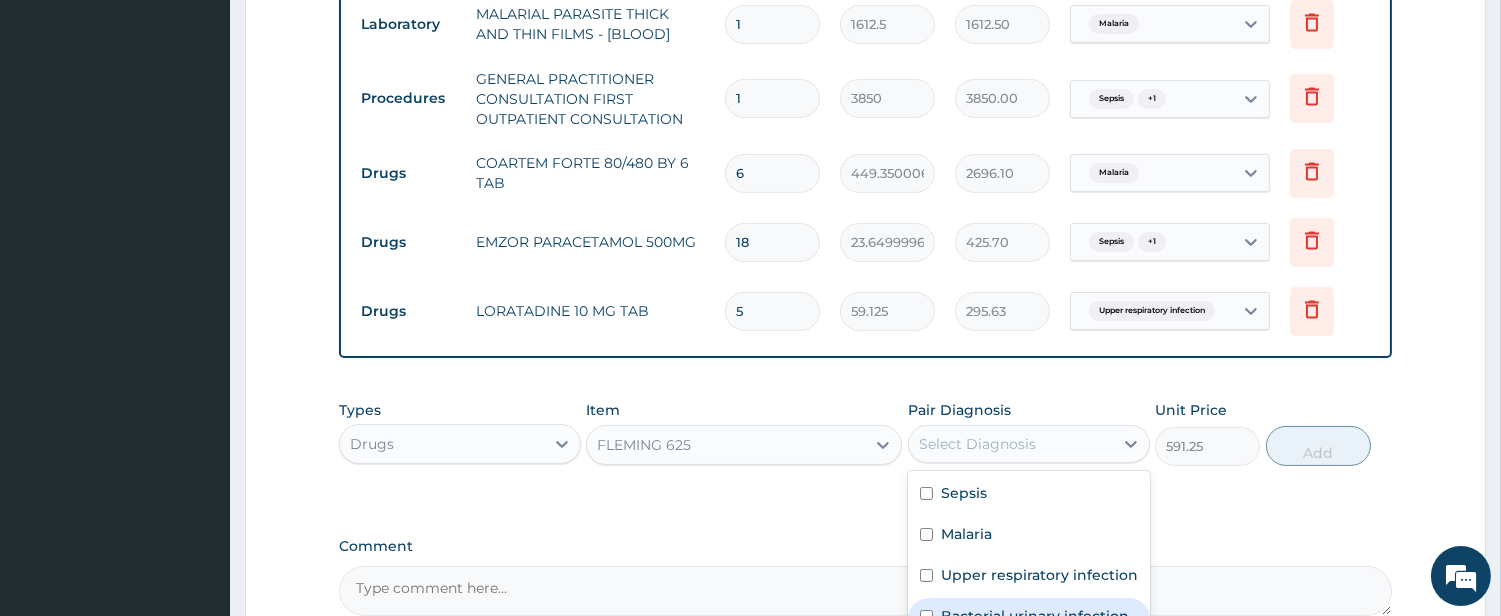 click on "Bacterial urinary infection" at bounding box center (1035, 616) 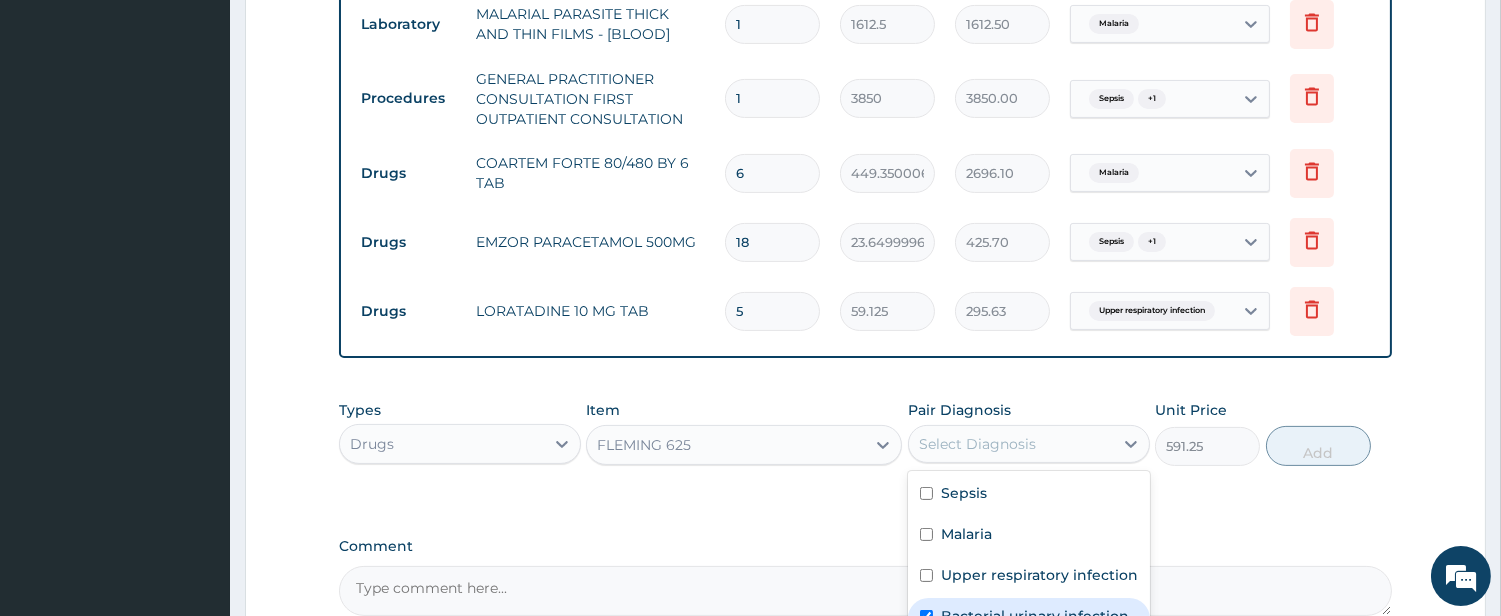 checkbox on "true" 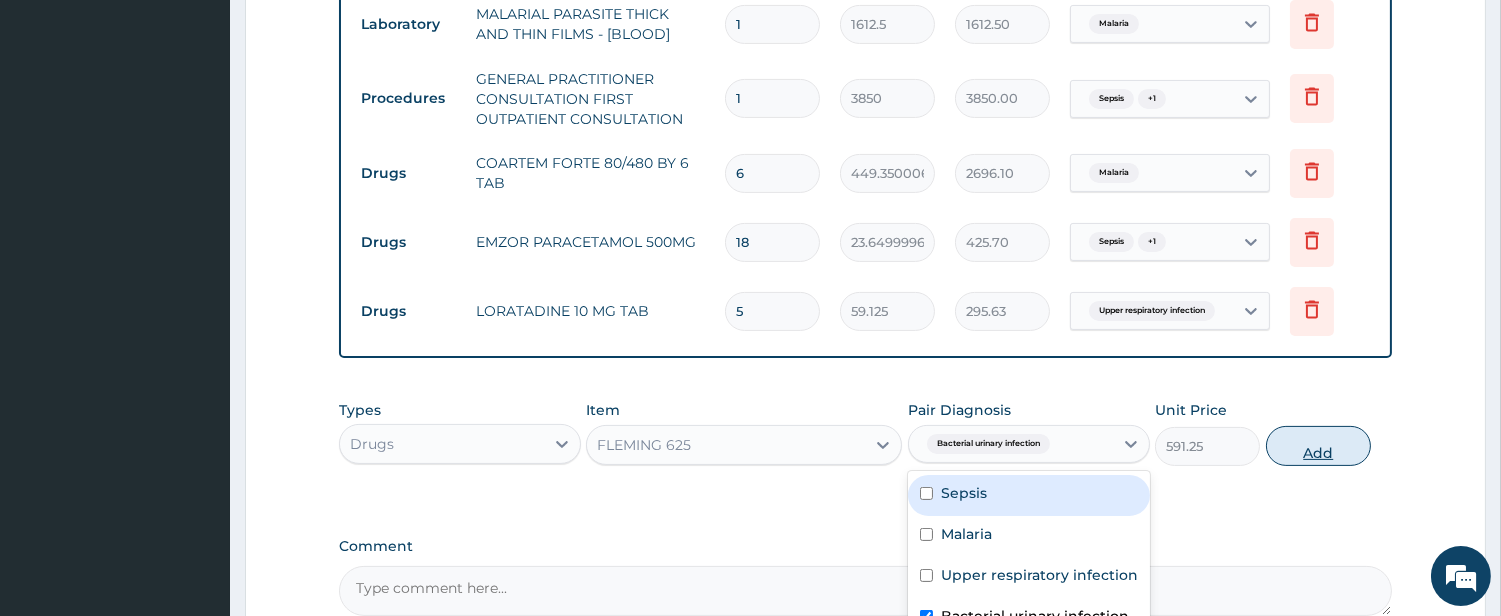 click on "Add" at bounding box center (1318, 446) 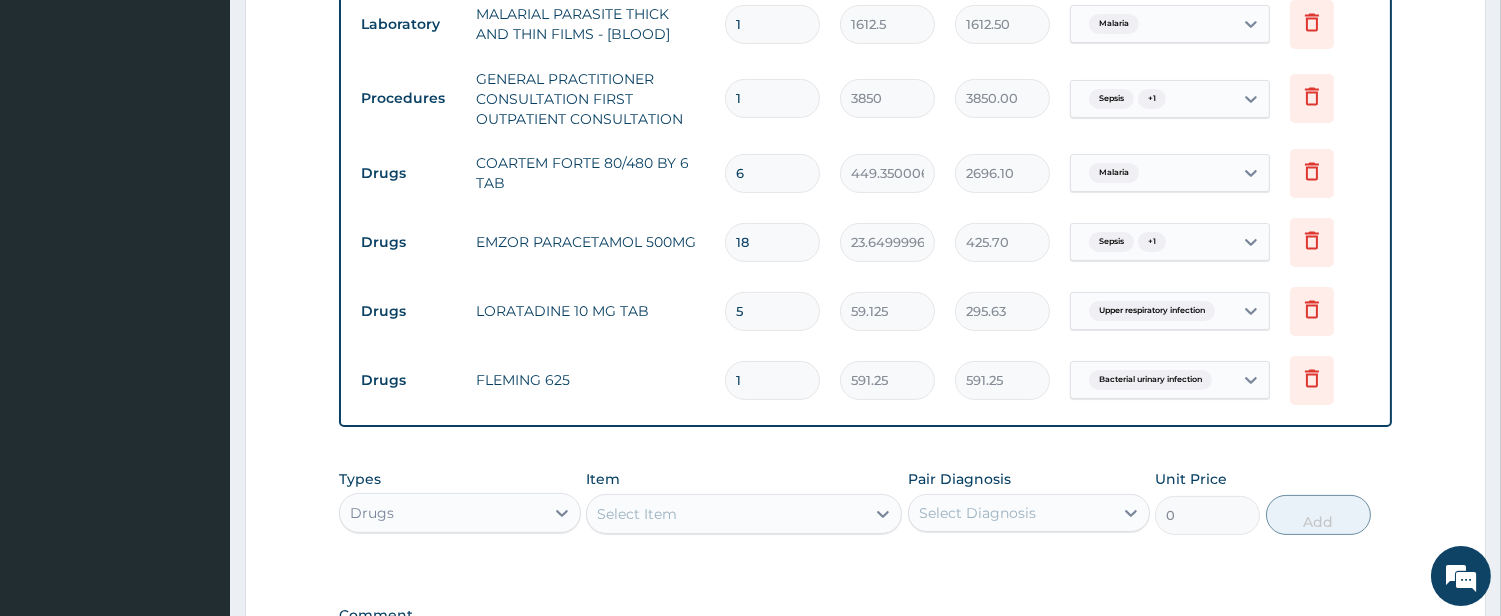 type on "14" 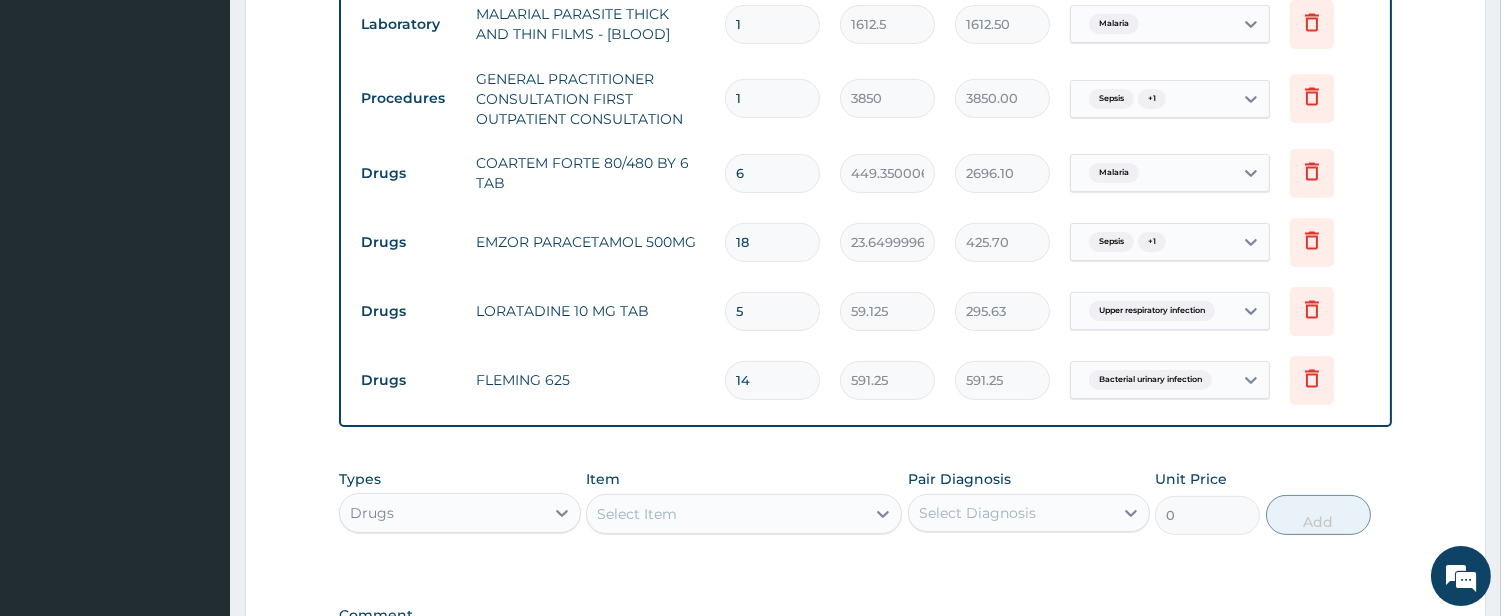 type on "8277.50" 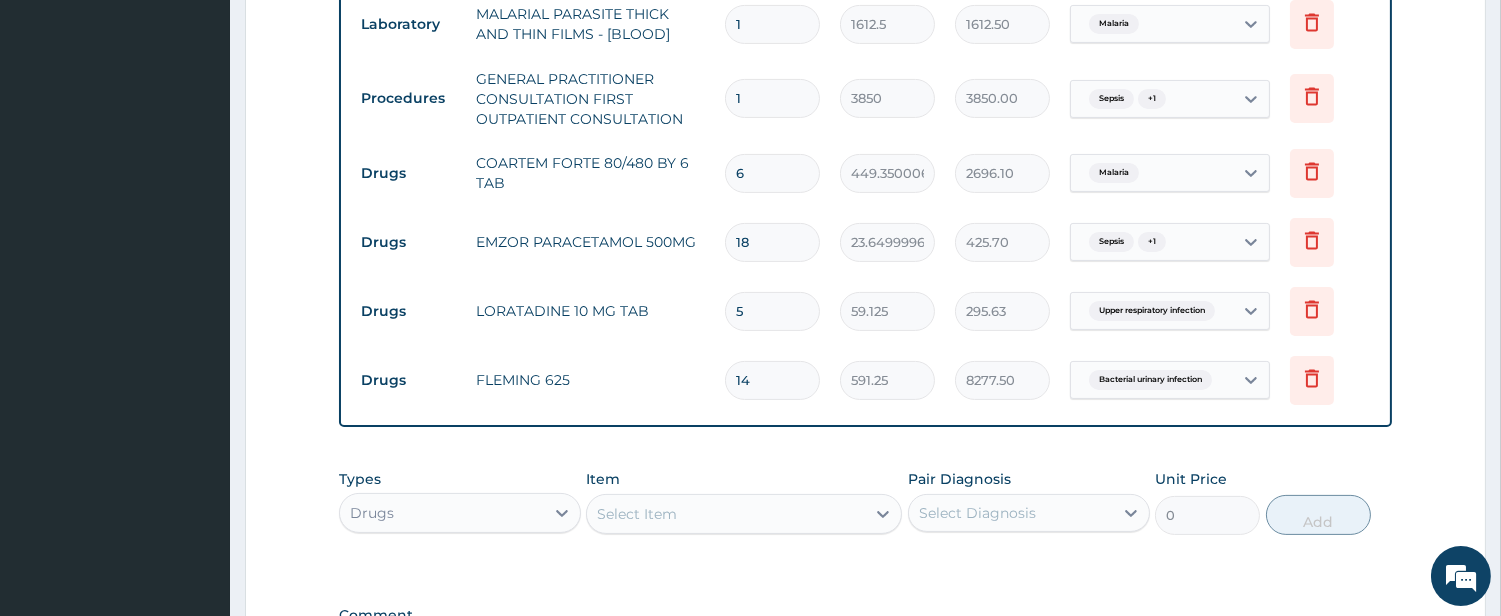 type on "14" 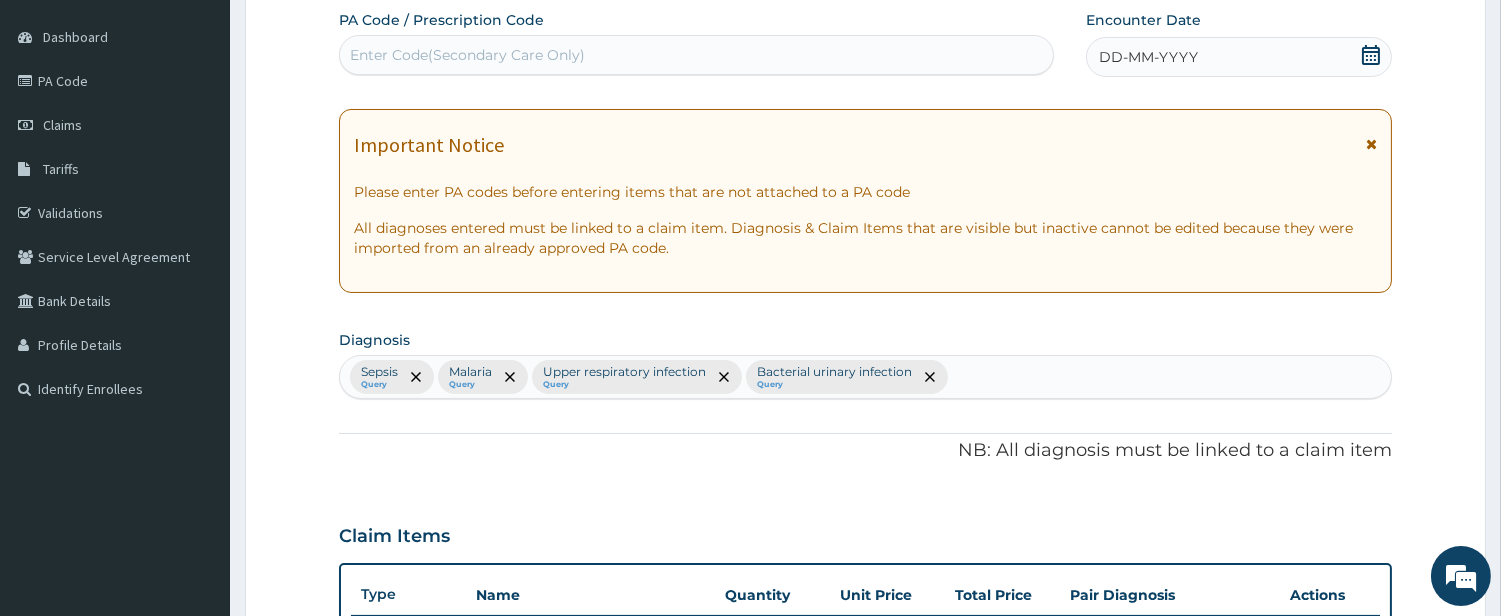 scroll, scrollTop: 147, scrollLeft: 0, axis: vertical 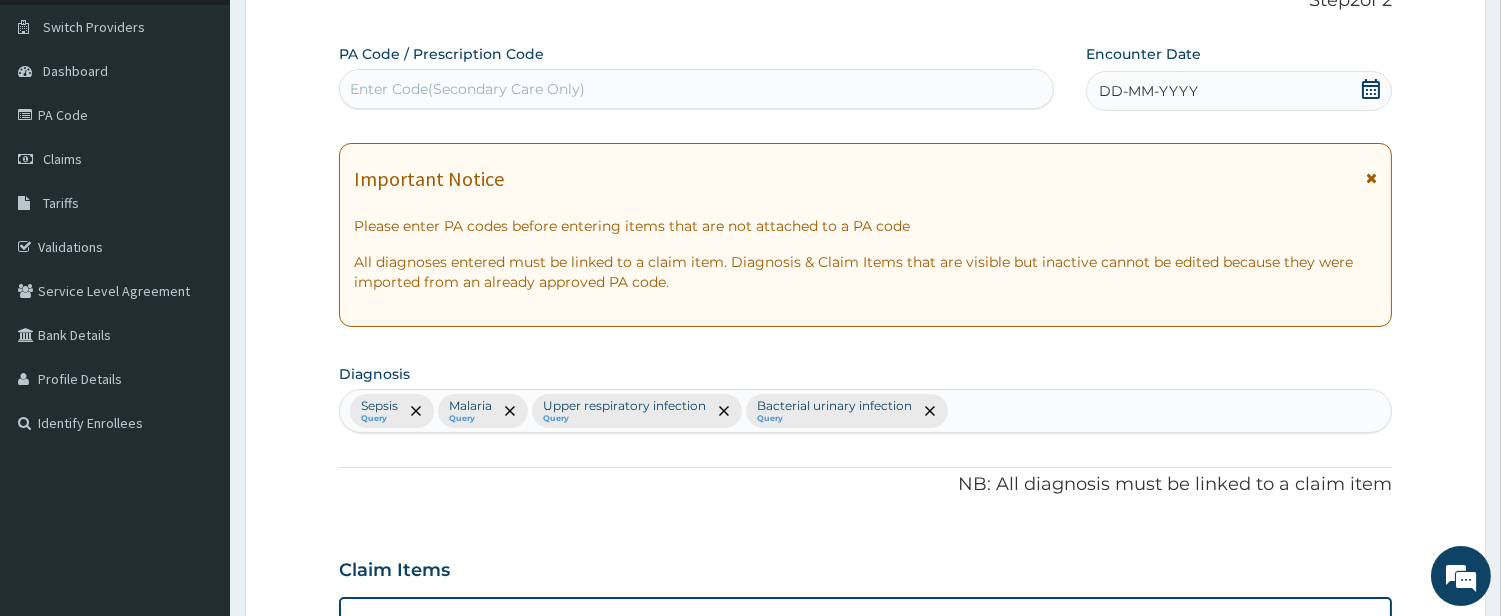 click on "DD-MM-YYYY" at bounding box center (1148, 91) 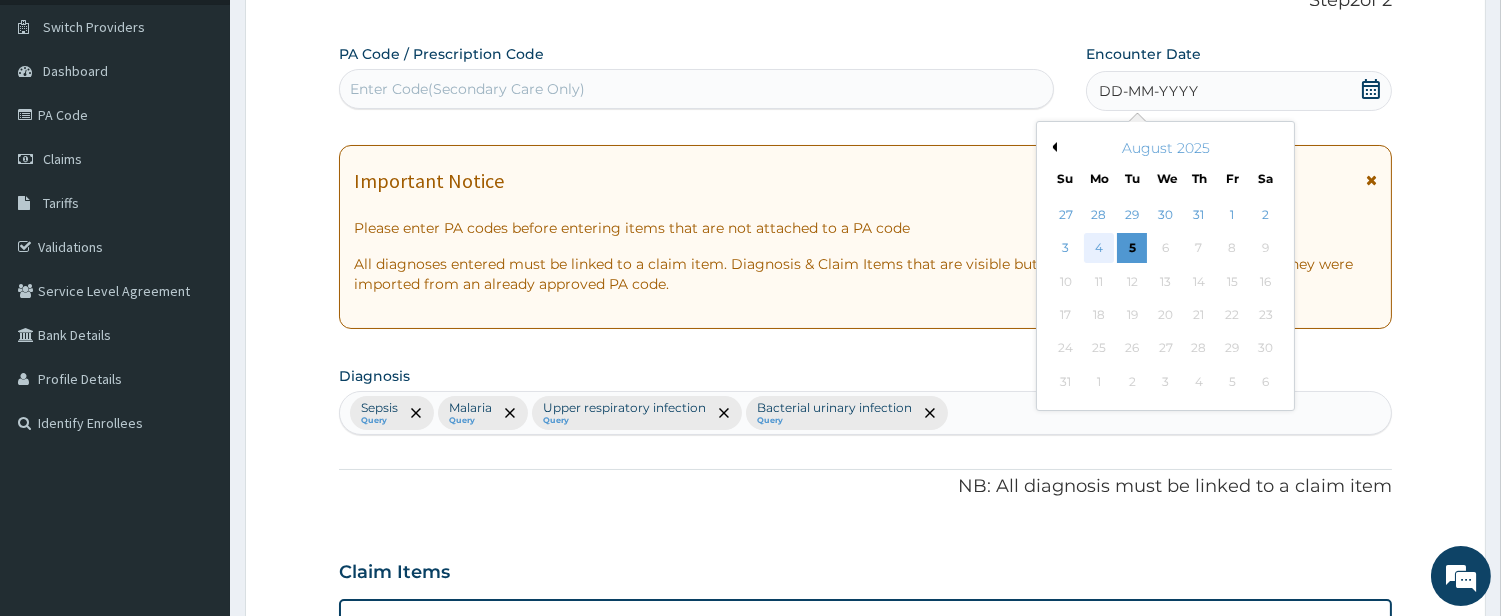 click on "4" at bounding box center [1099, 249] 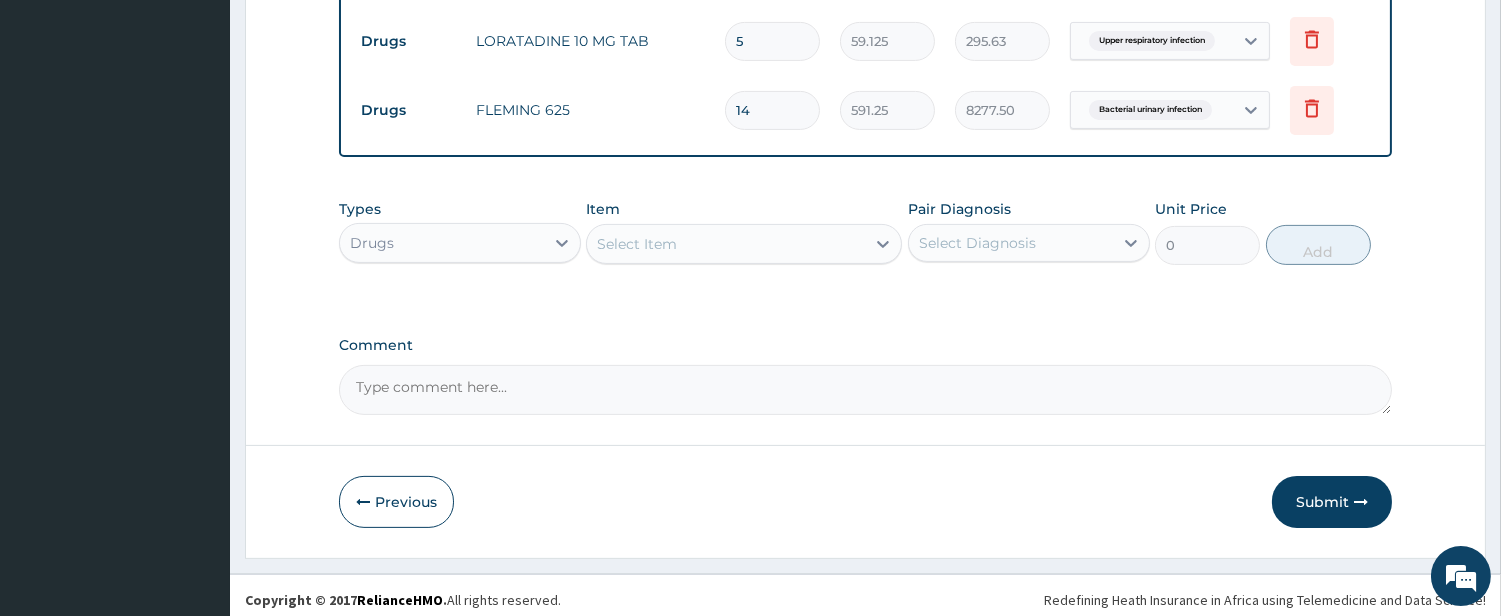 scroll, scrollTop: 1166, scrollLeft: 0, axis: vertical 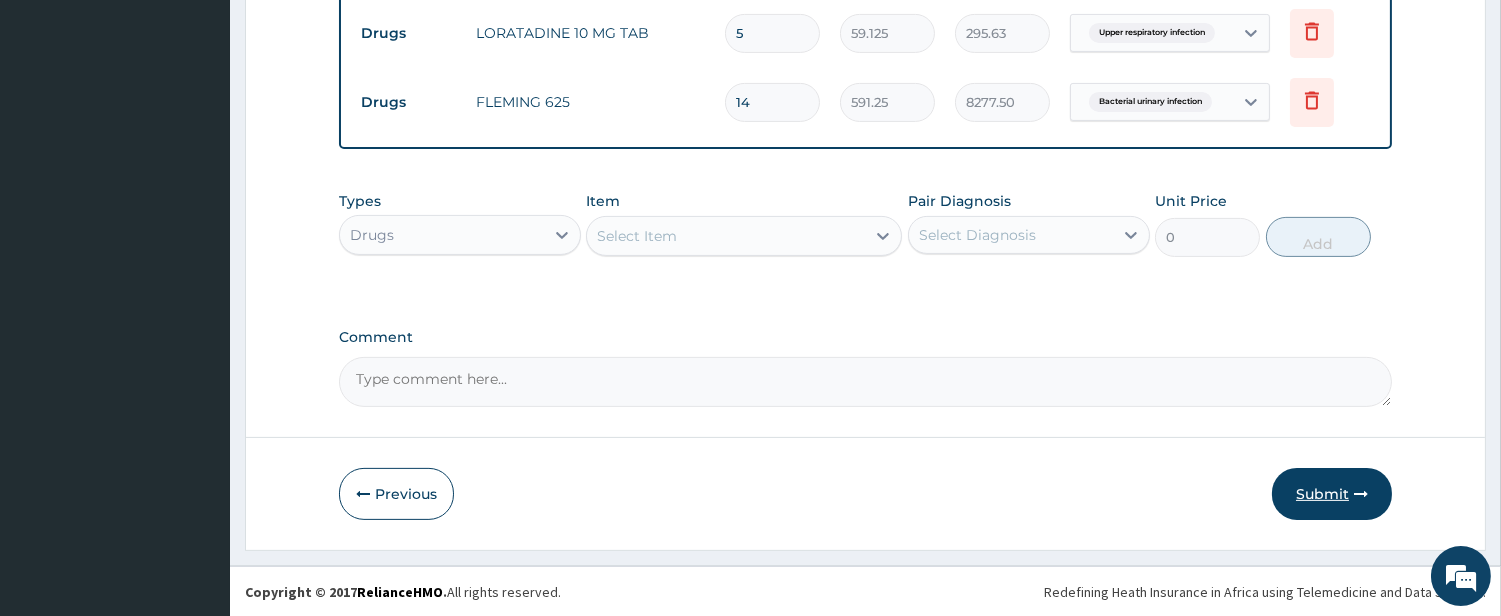 click on "Submit" at bounding box center (1332, 494) 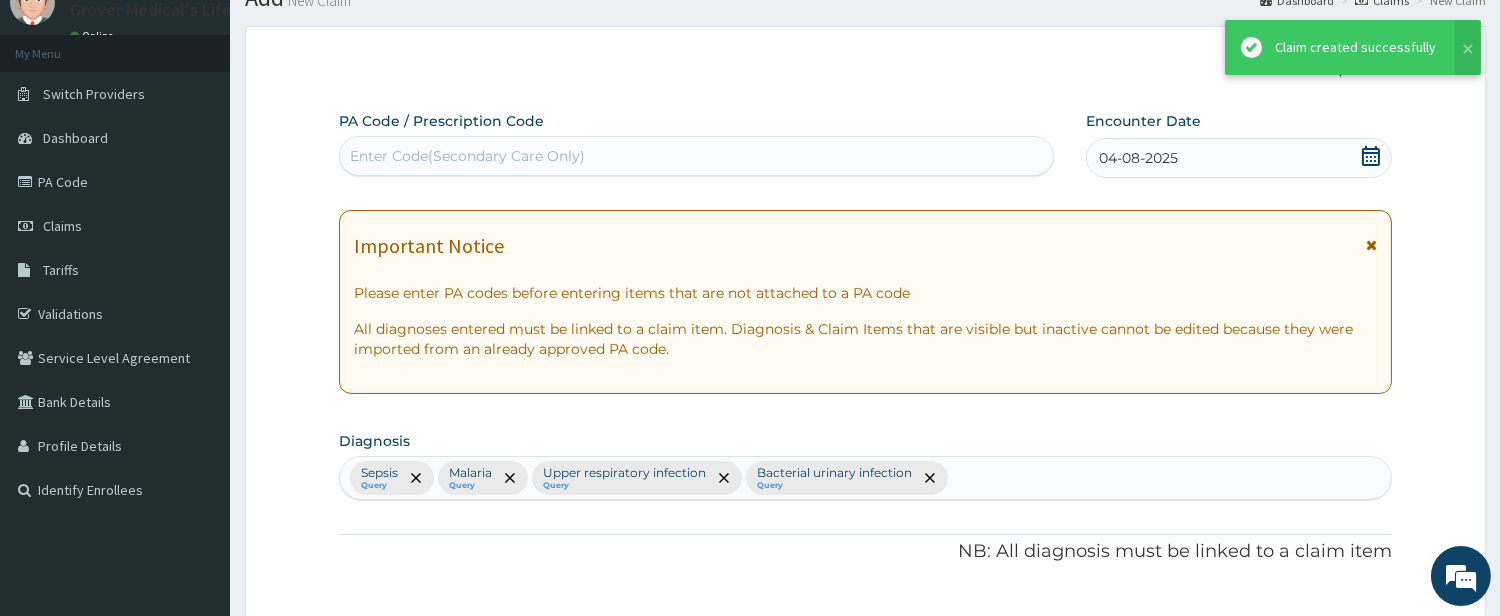 scroll, scrollTop: 1166, scrollLeft: 0, axis: vertical 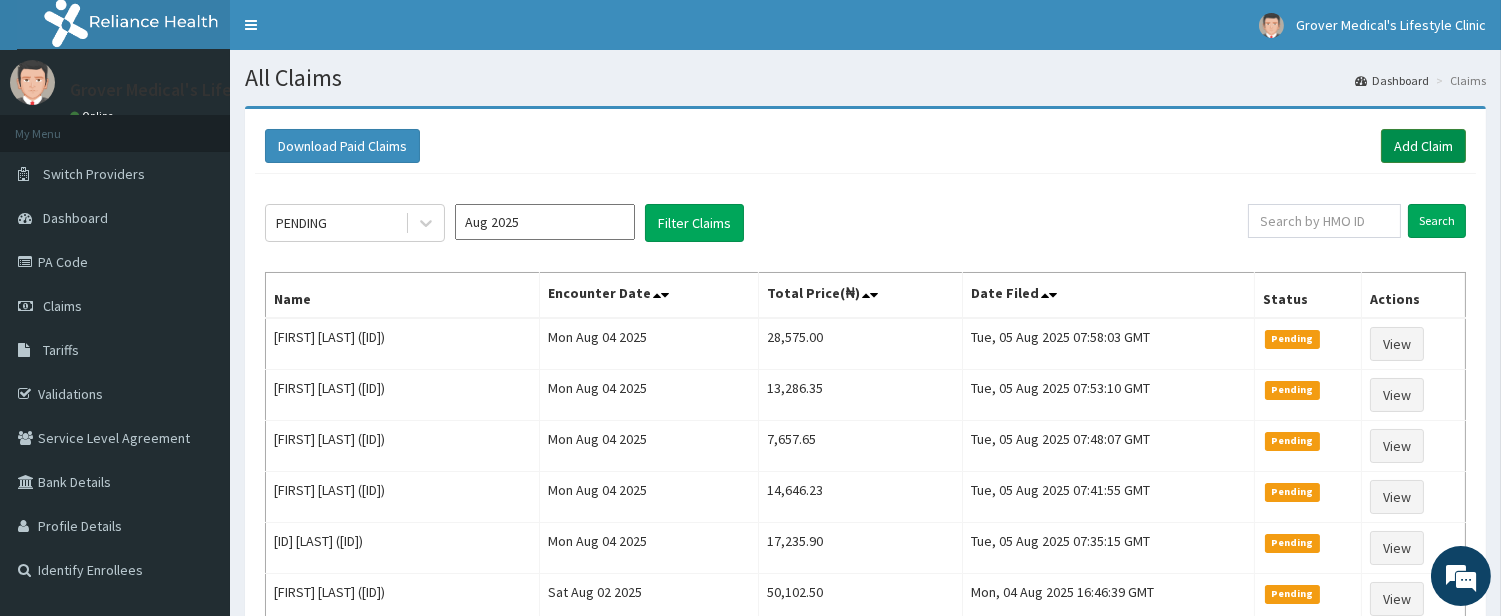 click on "Add Claim" at bounding box center (1423, 146) 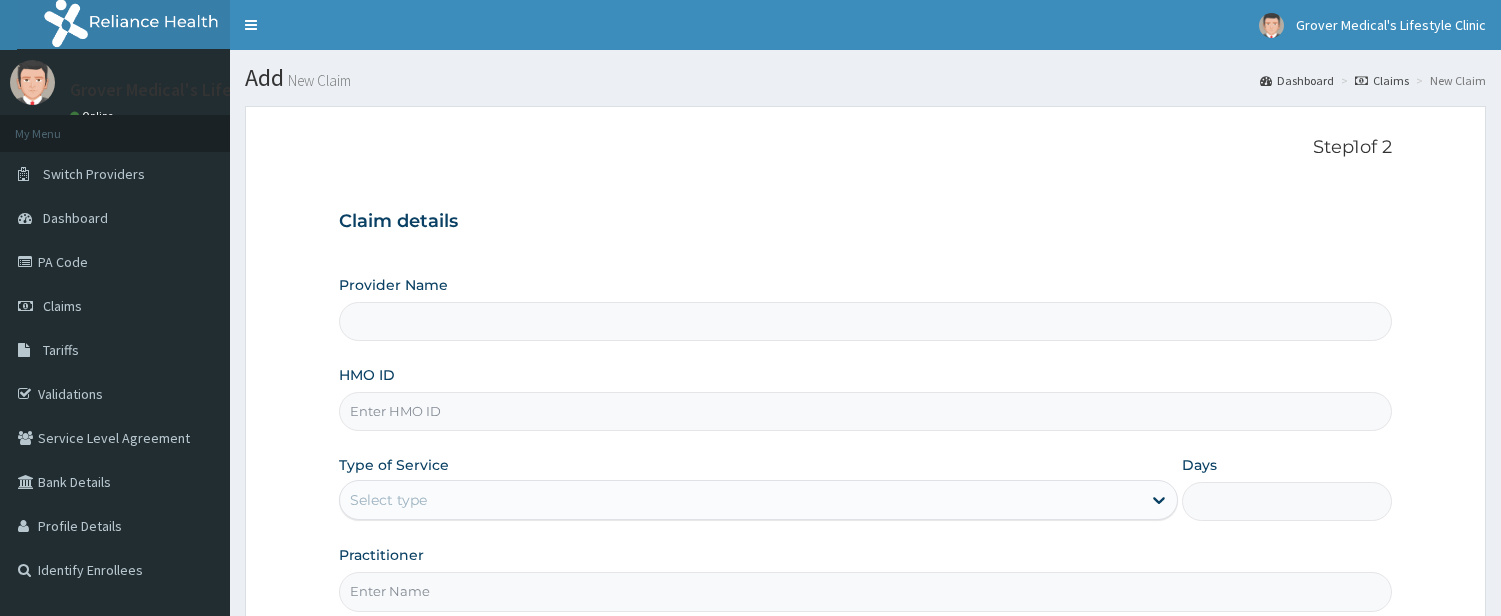 scroll, scrollTop: 205, scrollLeft: 0, axis: vertical 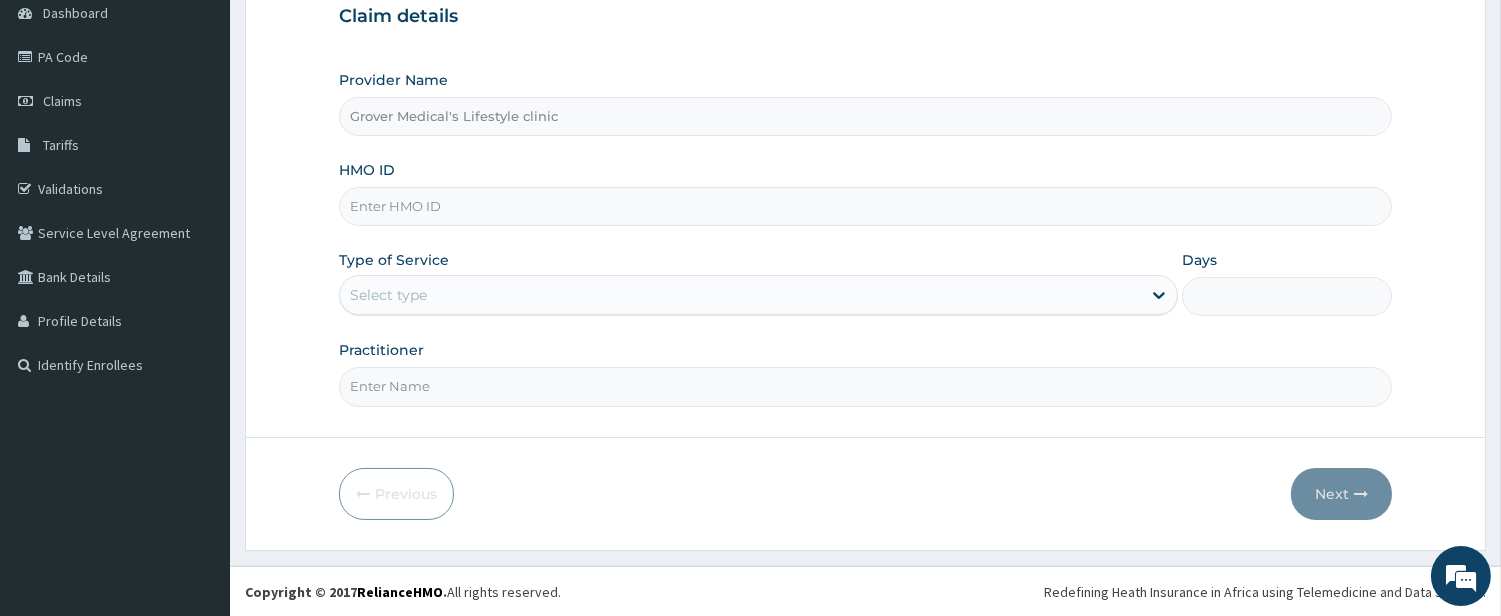type on "Grover Medical's Lifestyle clinic" 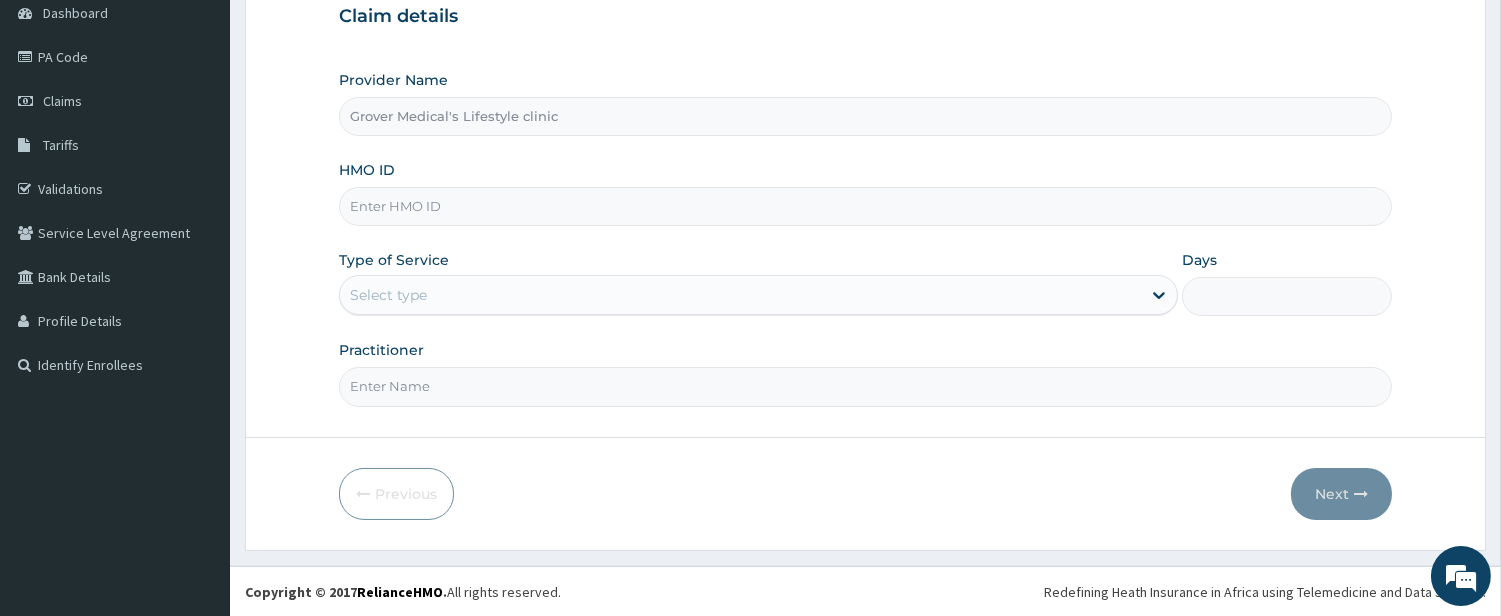 click on "HMO ID" at bounding box center [865, 206] 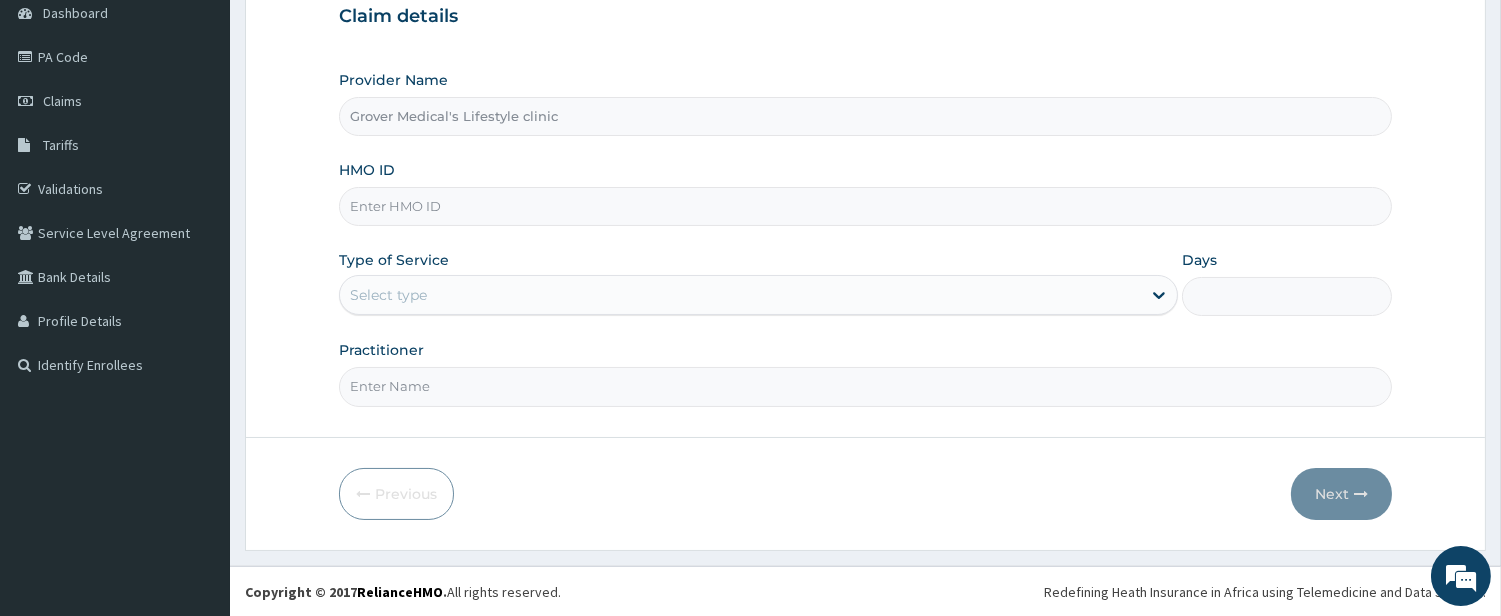 paste on "ALS/10028/C" 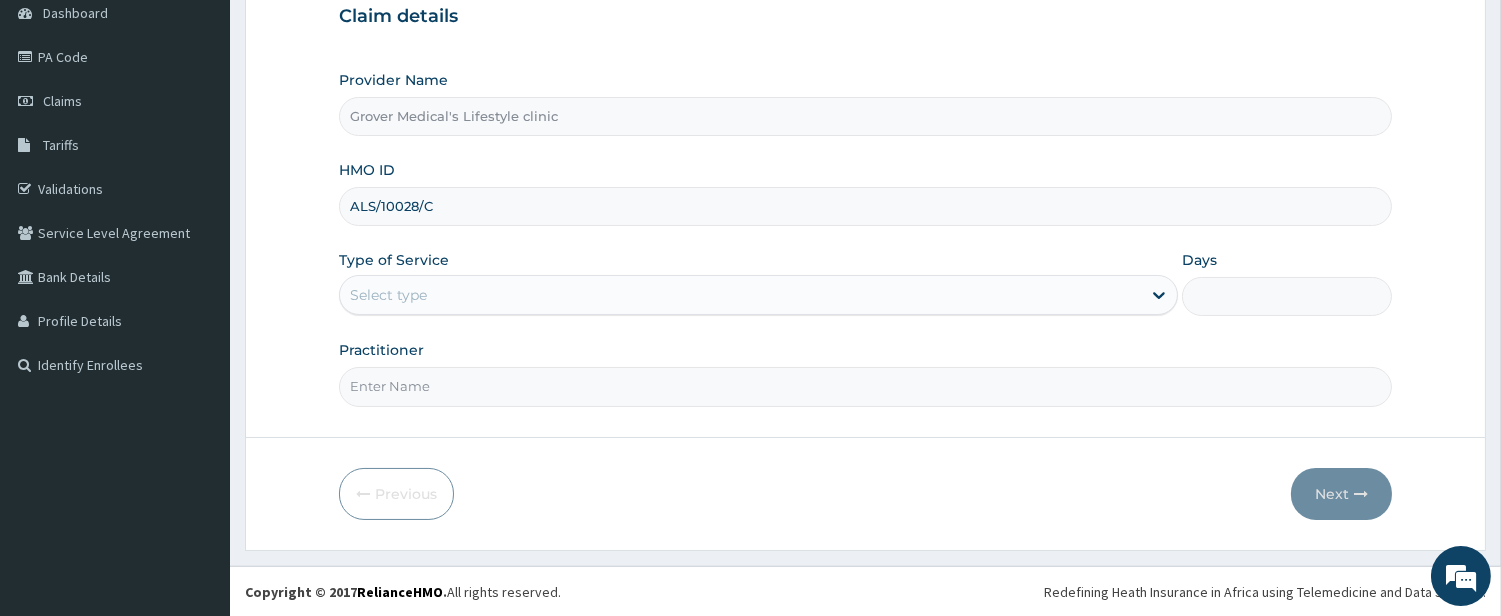 type on "ALS/10028/C" 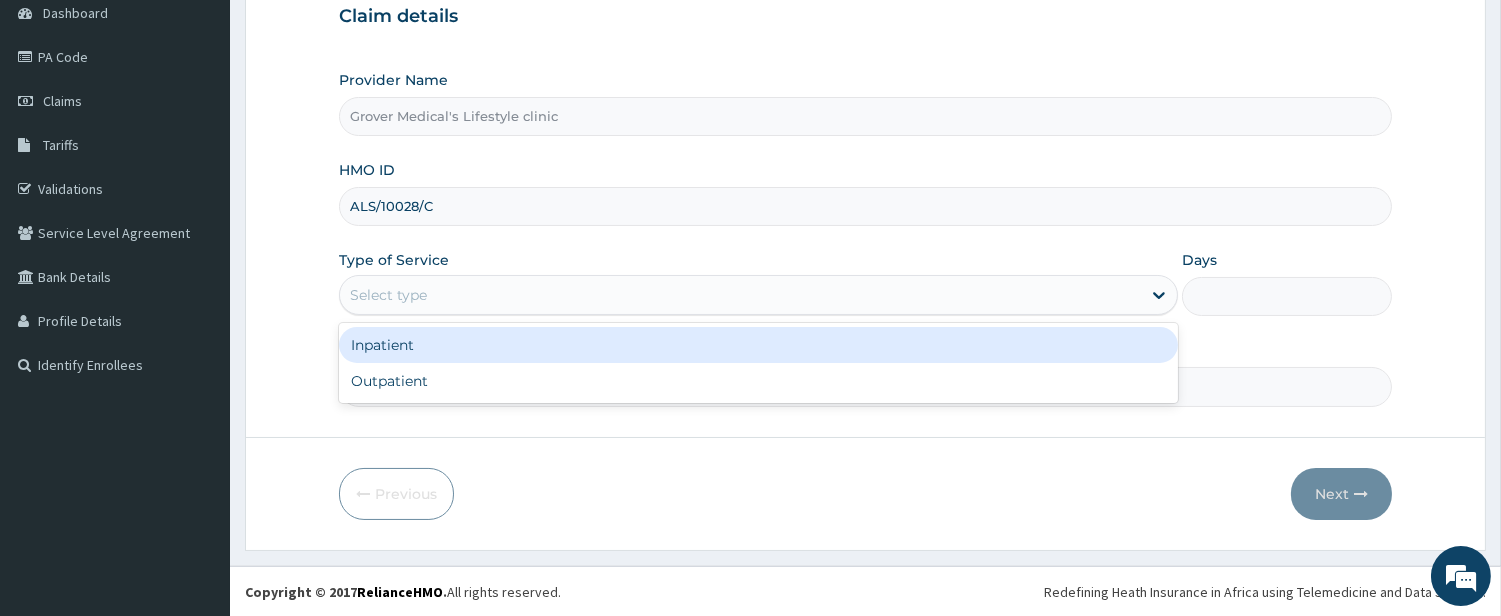click on "Select type" at bounding box center [388, 295] 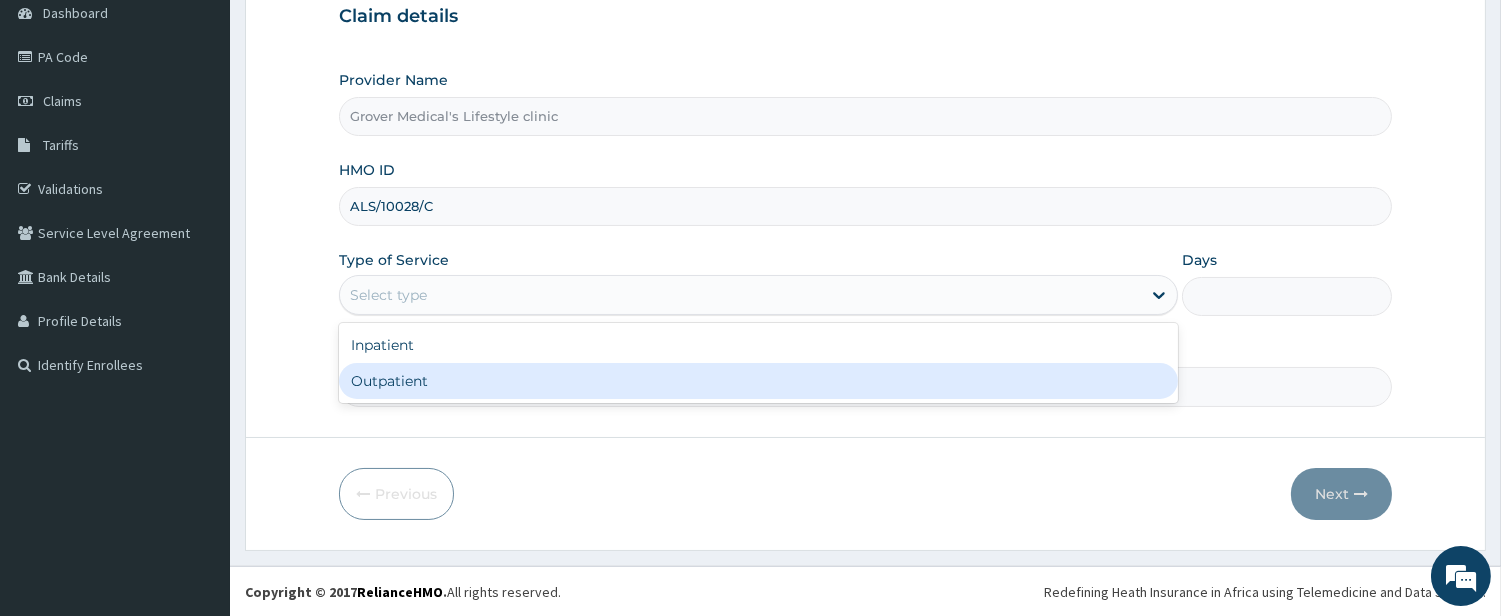click on "Outpatient" at bounding box center [758, 381] 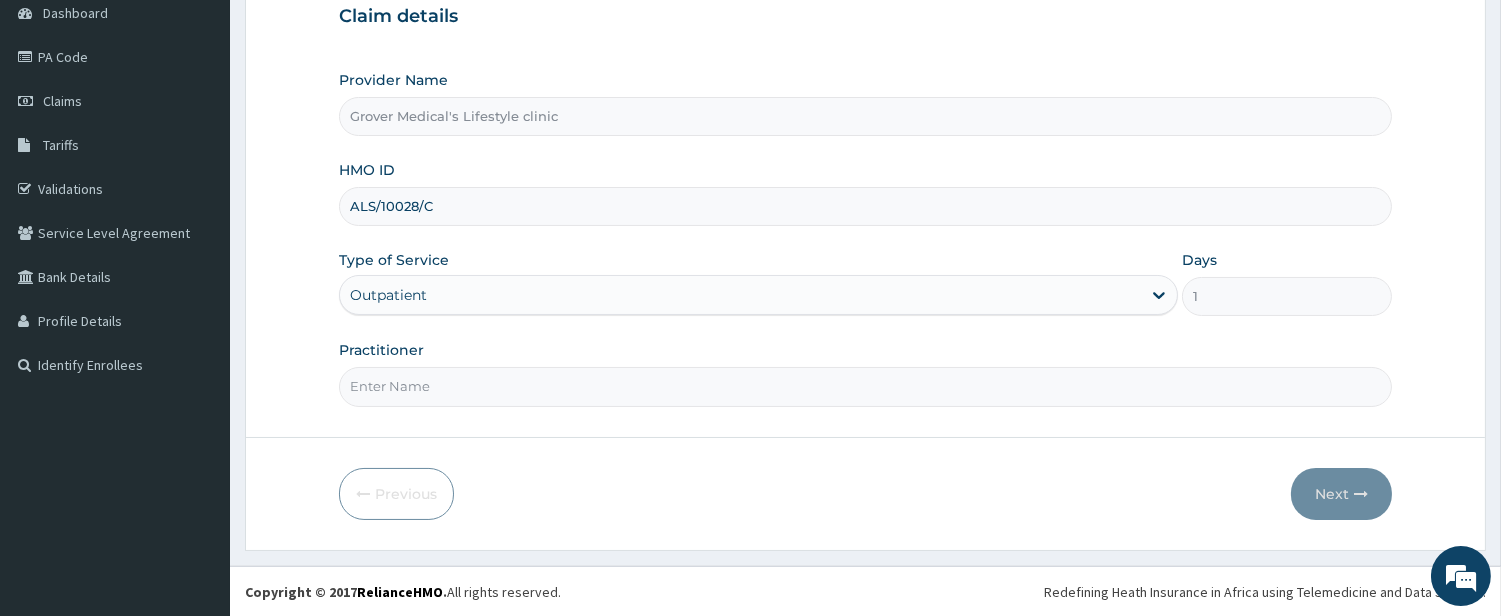 click on "Practitioner" at bounding box center (865, 386) 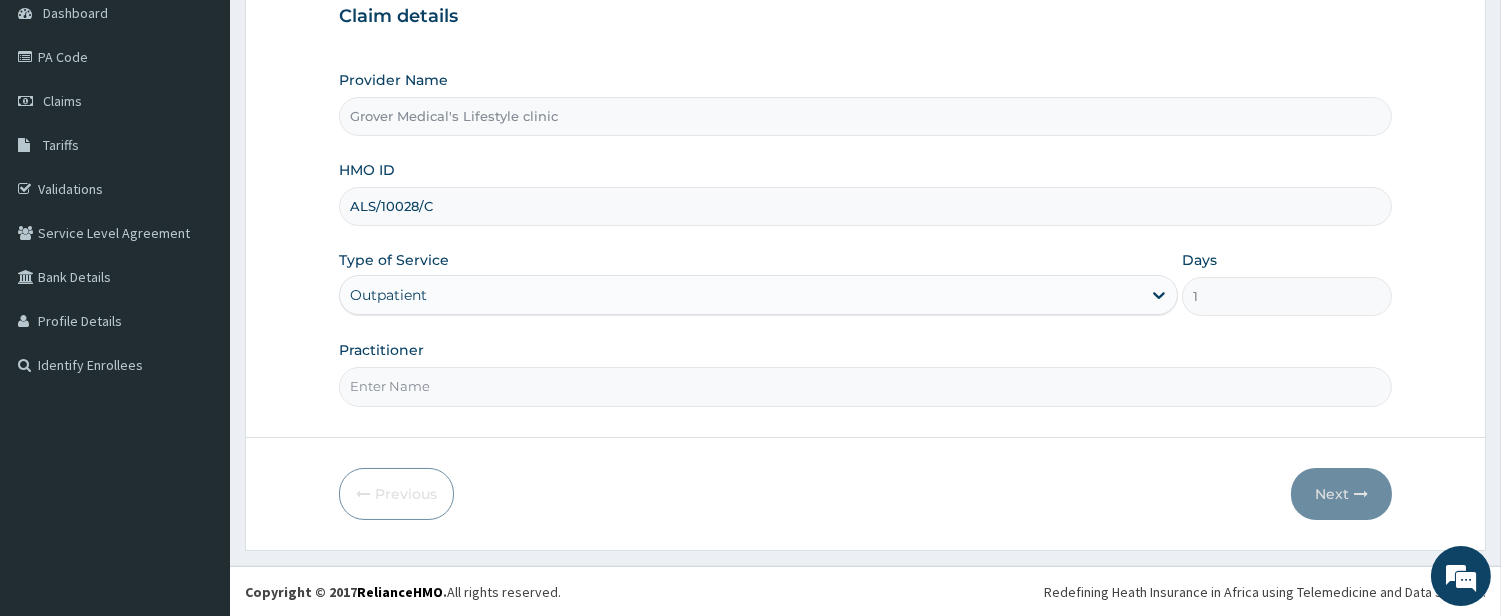 type on "DR [FIRST] [LAST]" 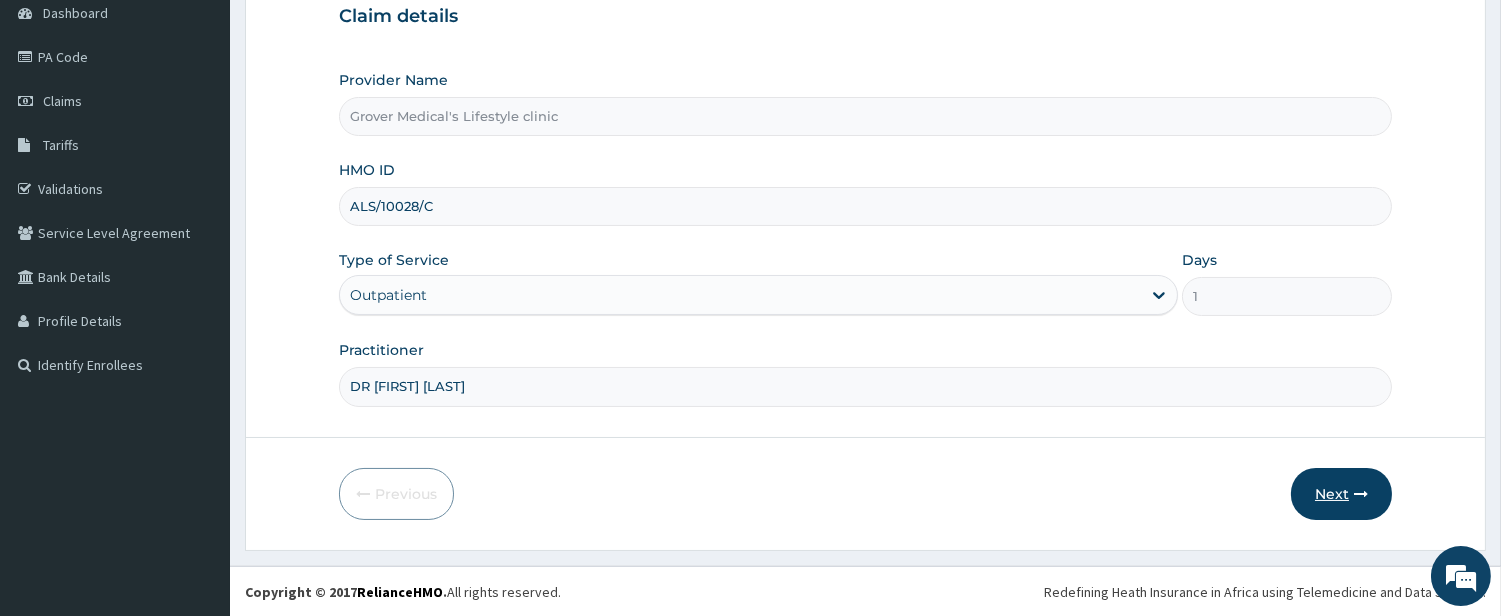 click on "Next" at bounding box center (1341, 494) 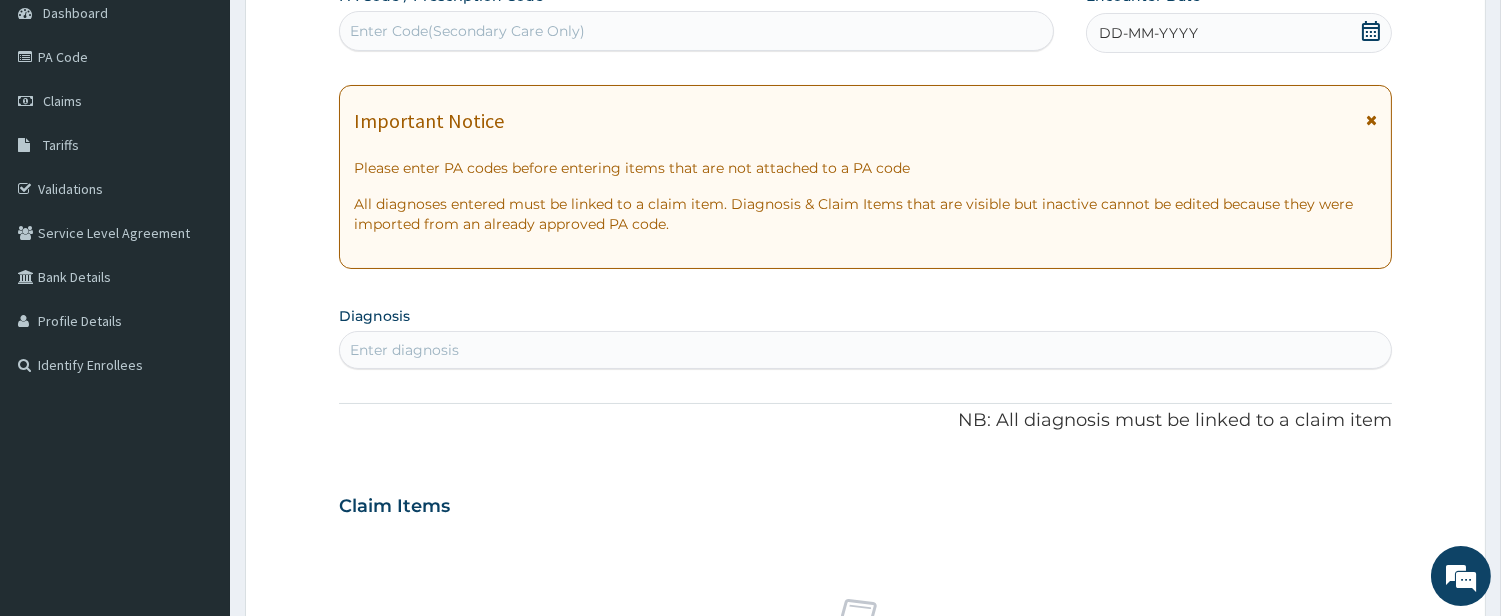 scroll, scrollTop: 0, scrollLeft: 0, axis: both 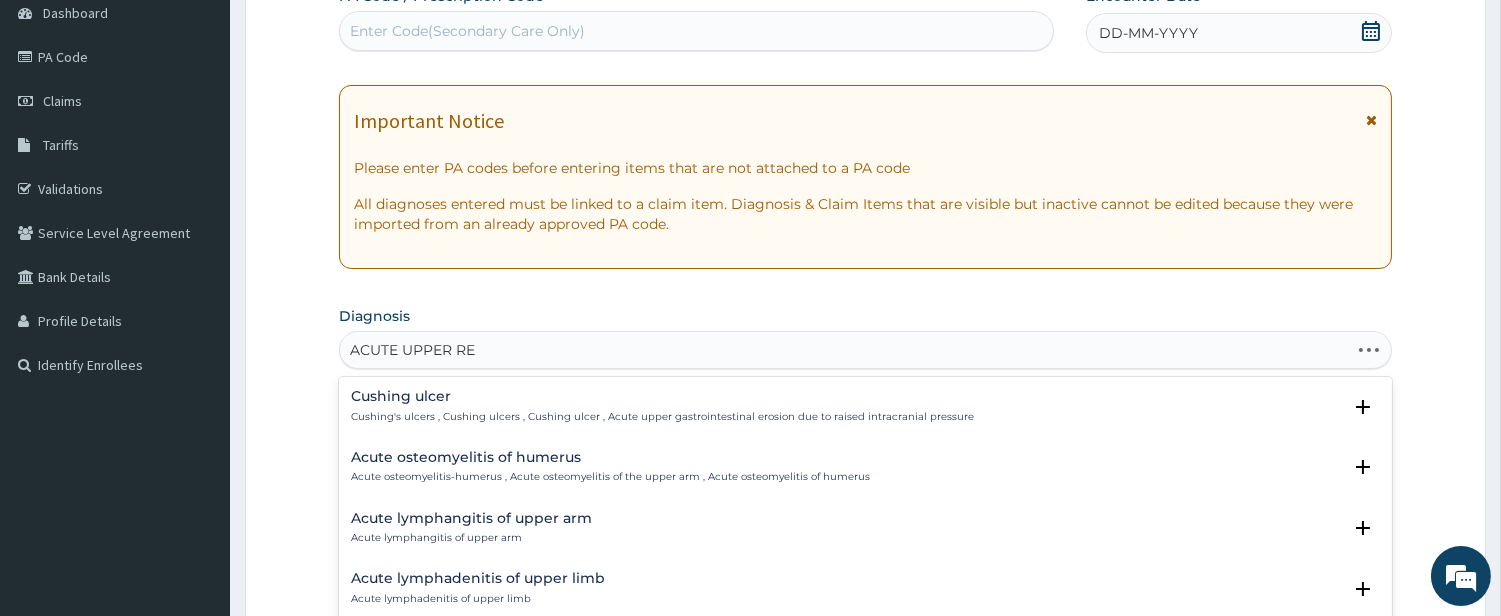 type on "ACUTE UPPER RES" 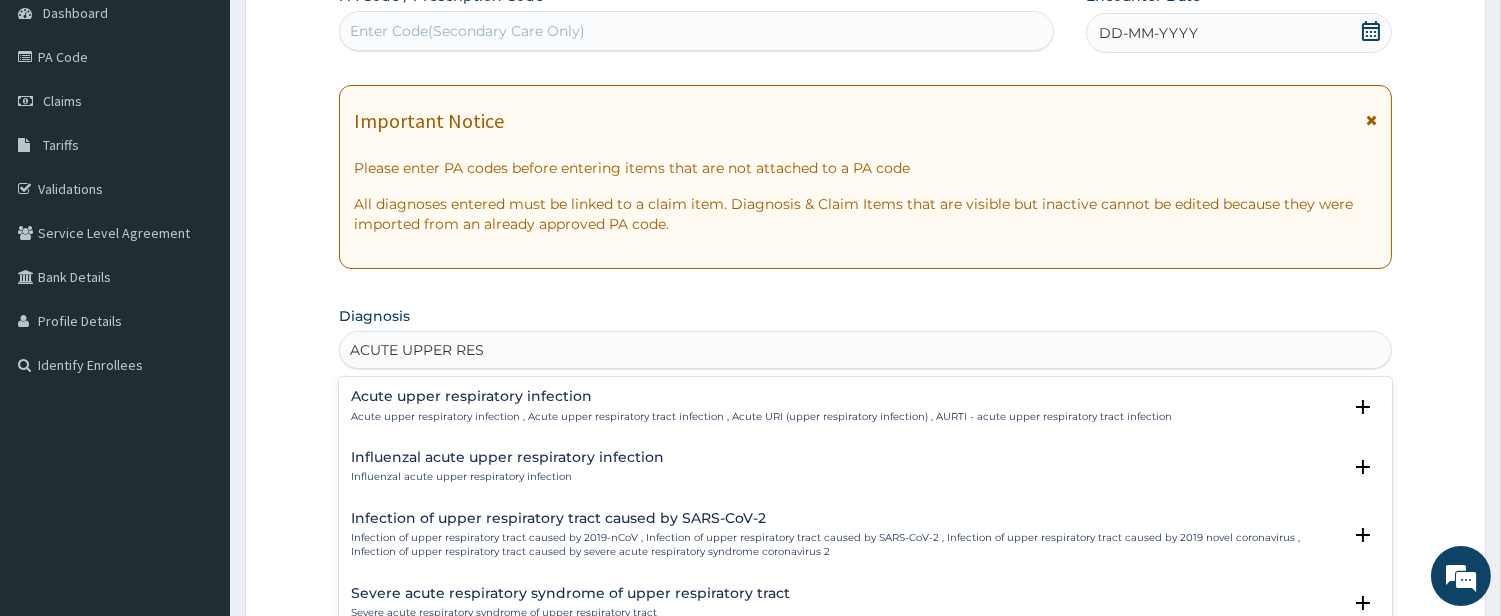 click on "Acute upper respiratory infection" at bounding box center (761, 396) 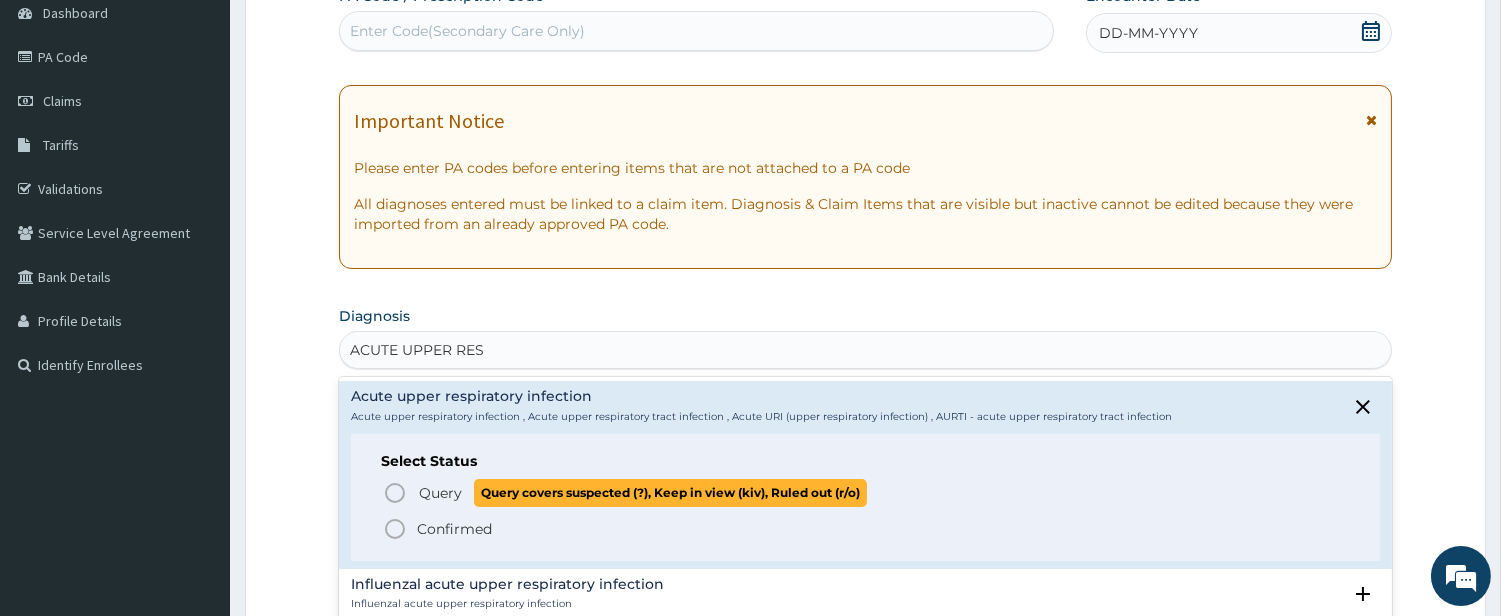 click 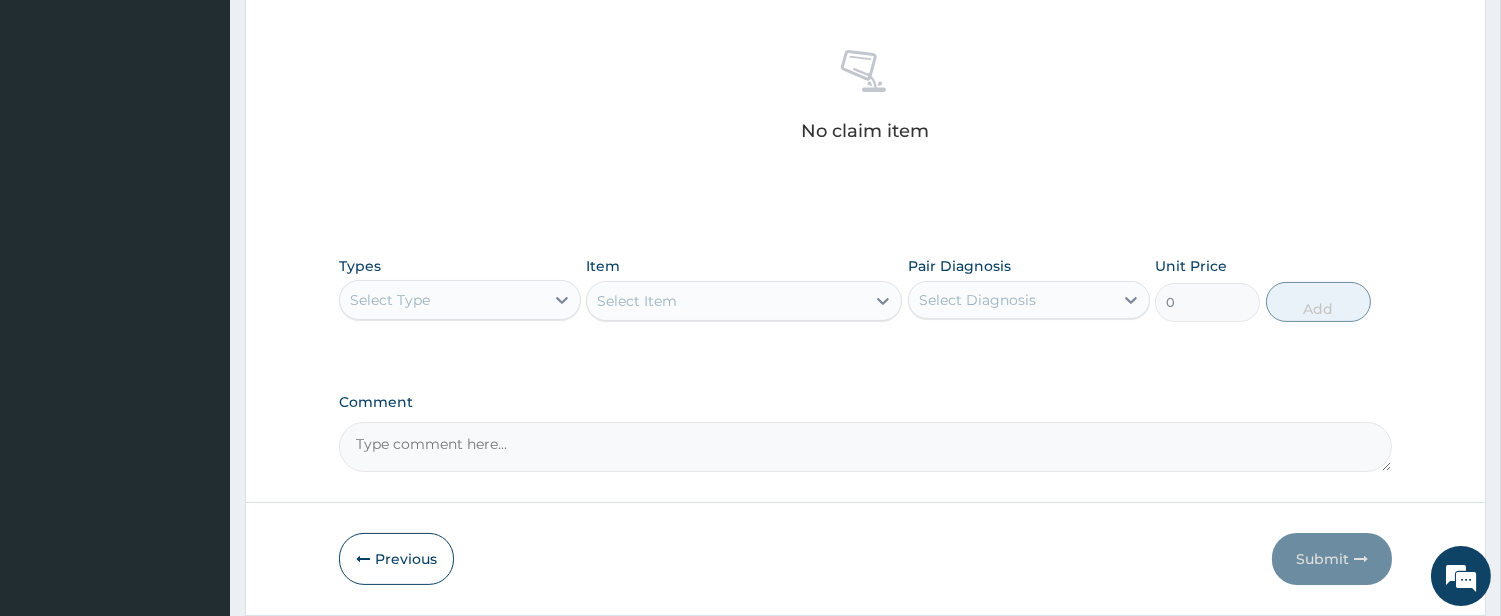 scroll, scrollTop: 761, scrollLeft: 0, axis: vertical 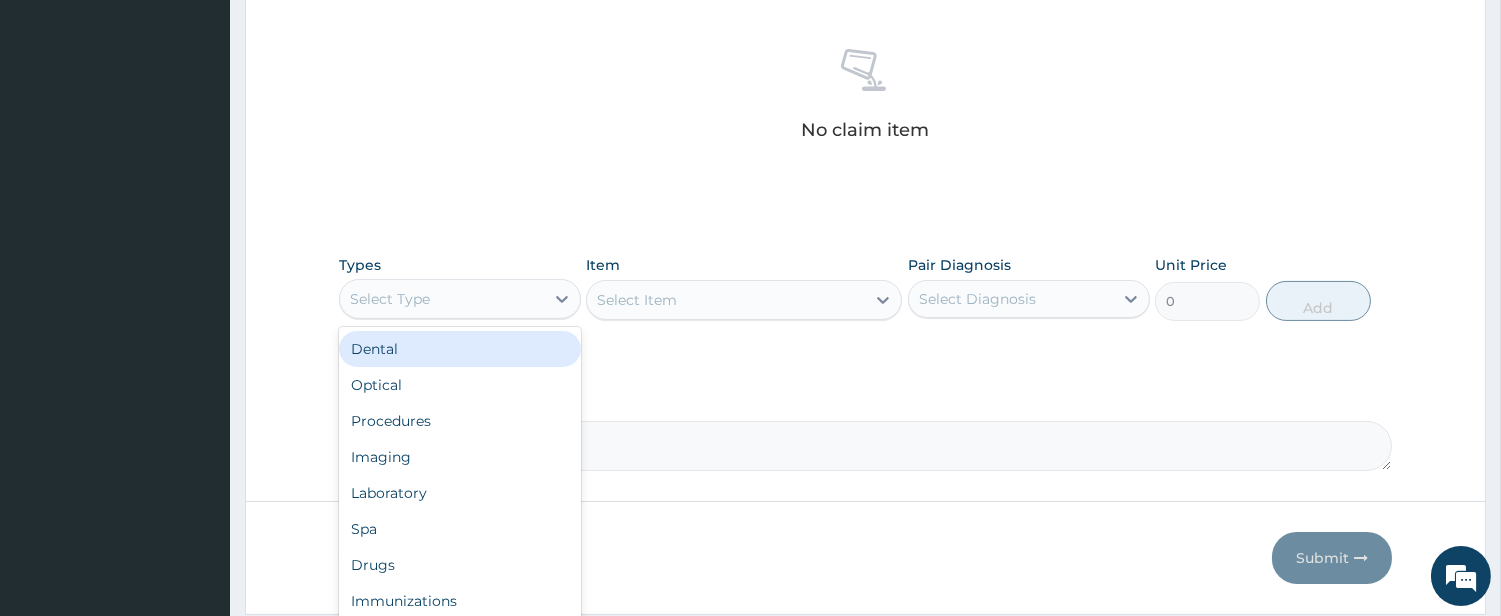 click on "Select Type" at bounding box center [442, 299] 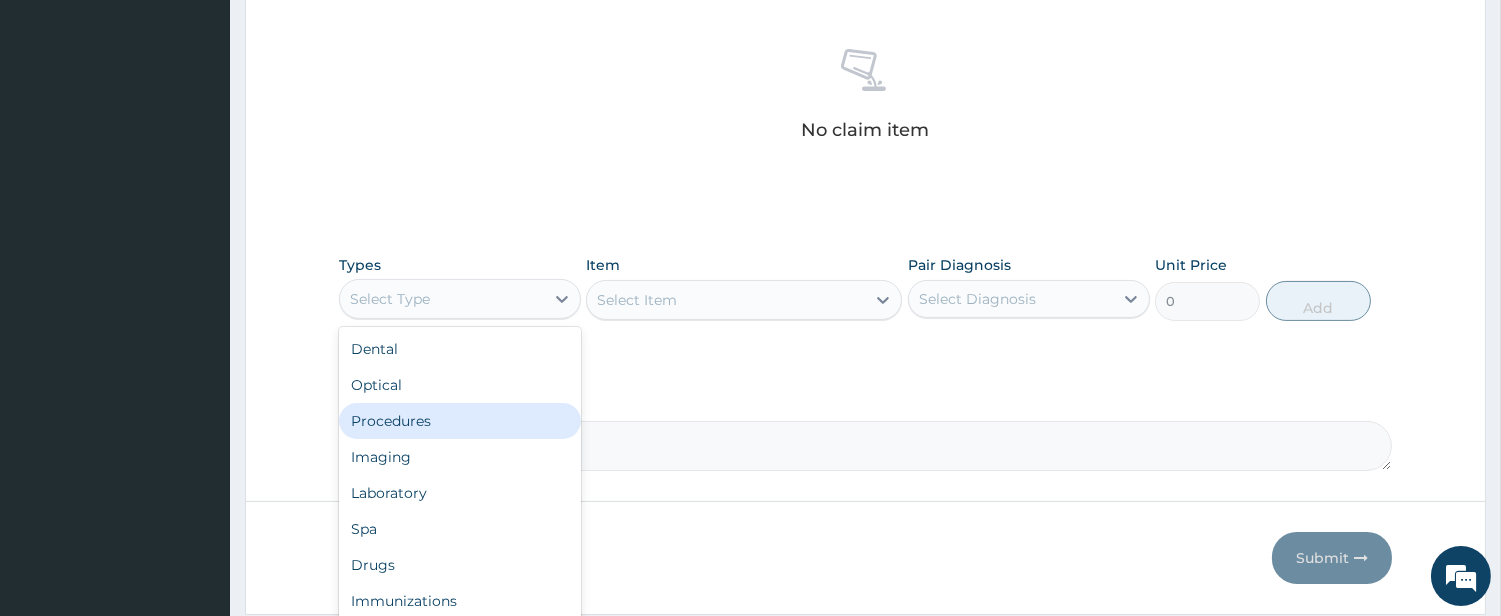 click on "Procedures" at bounding box center [460, 421] 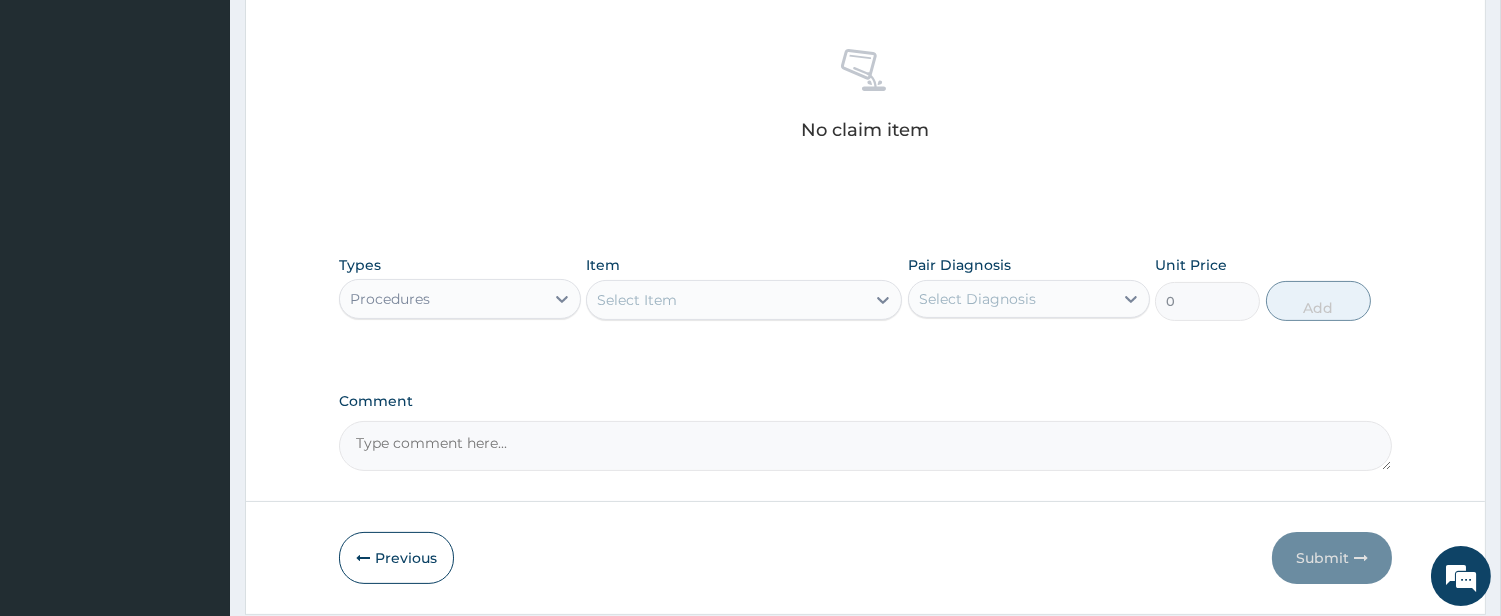 click on "Select Item" at bounding box center [726, 300] 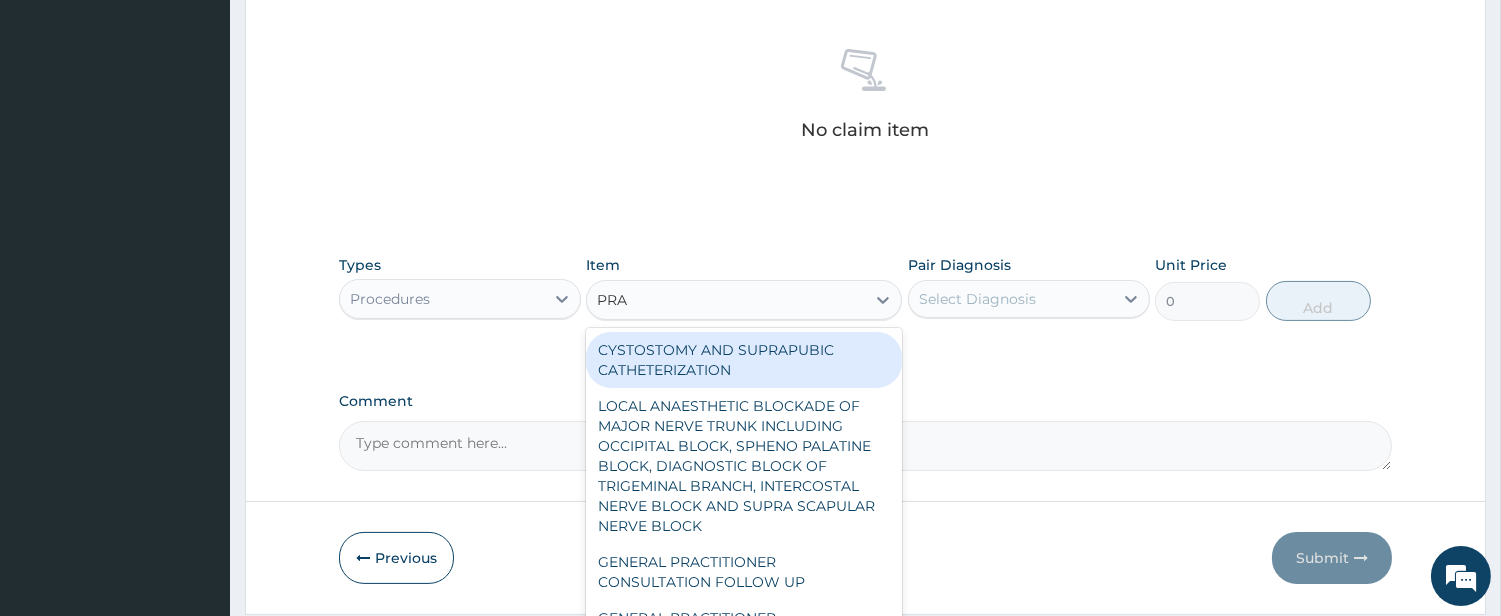 type on "PRAC" 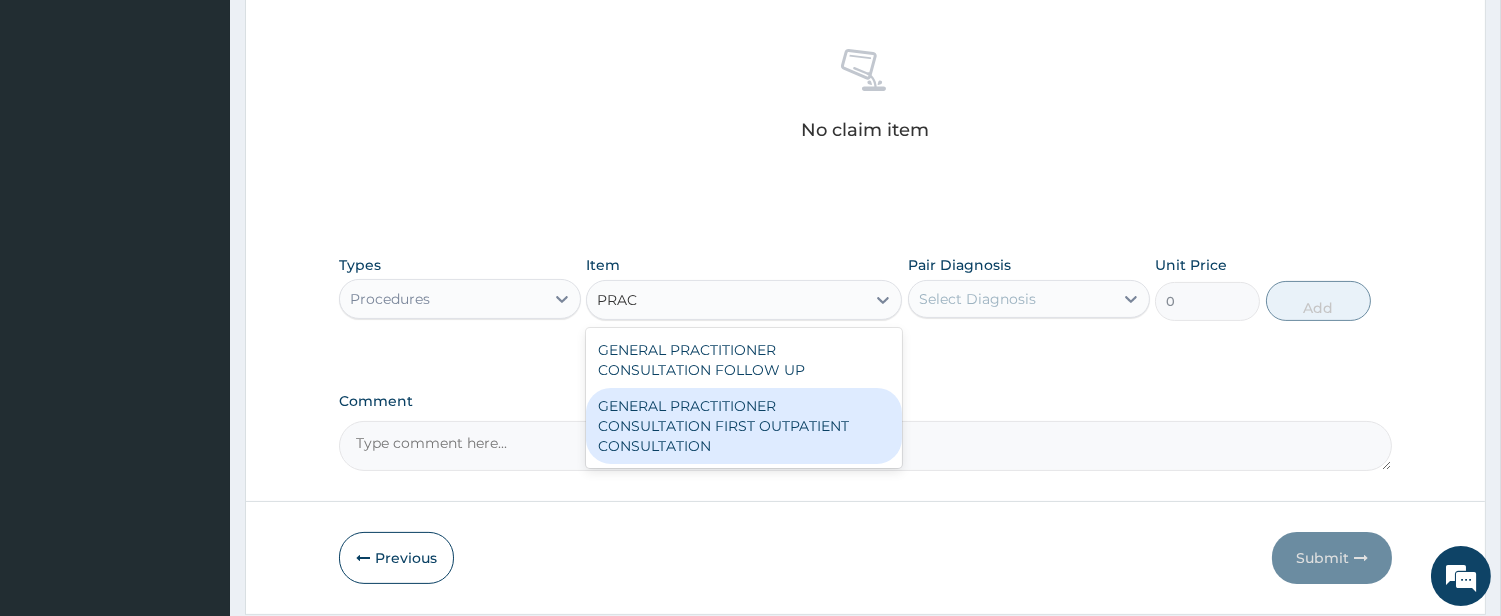 click on "GENERAL PRACTITIONER CONSULTATION FIRST OUTPATIENT CONSULTATION" at bounding box center [744, 426] 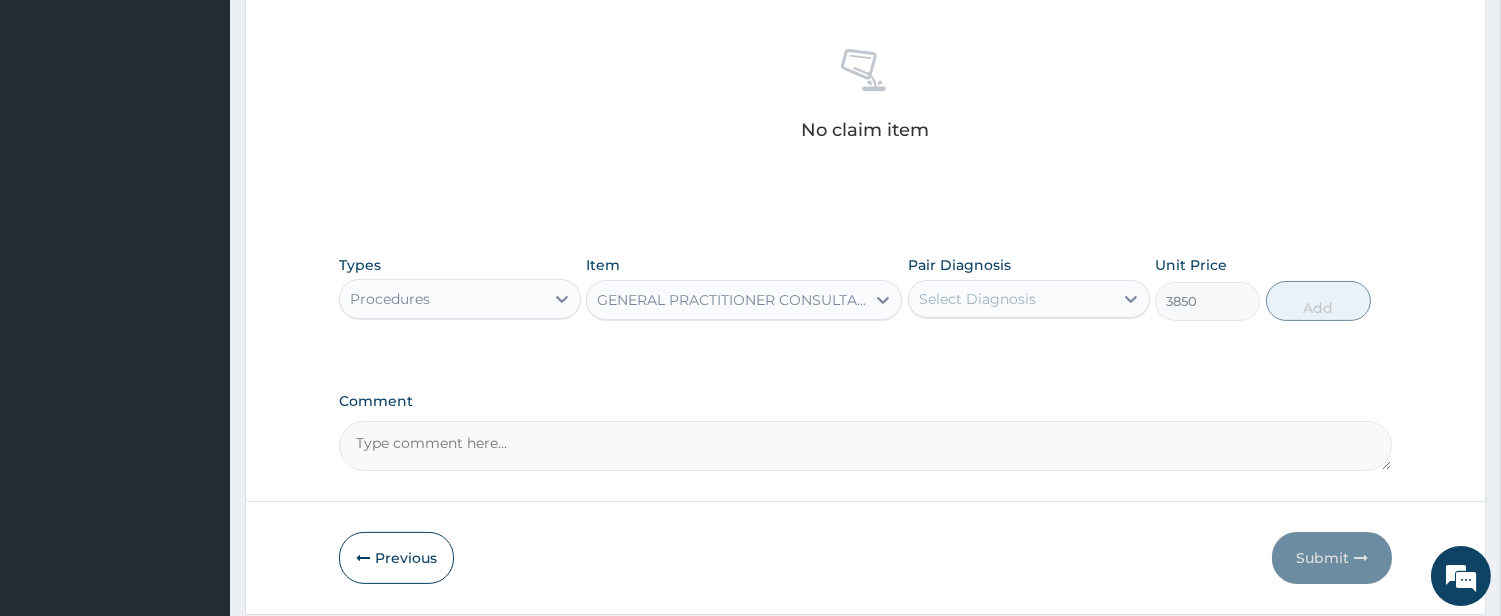 click on "Select Diagnosis" at bounding box center [977, 299] 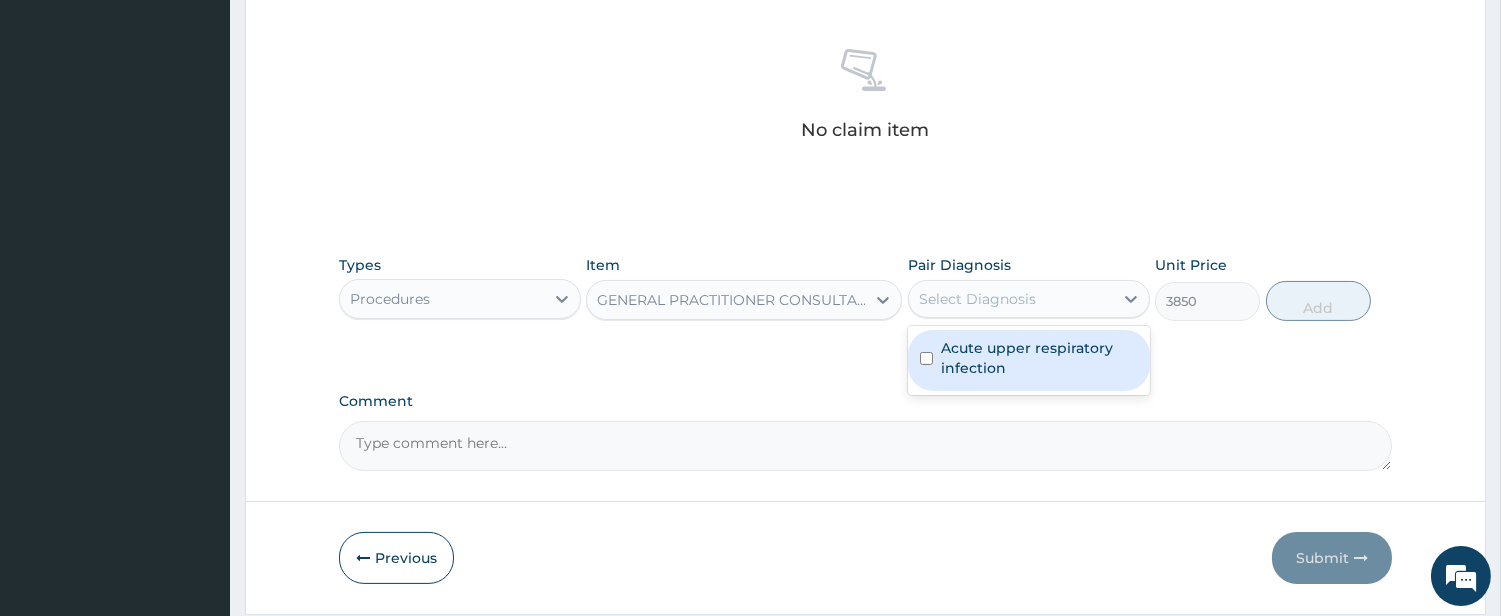 click on "Acute upper respiratory infection" at bounding box center (1039, 358) 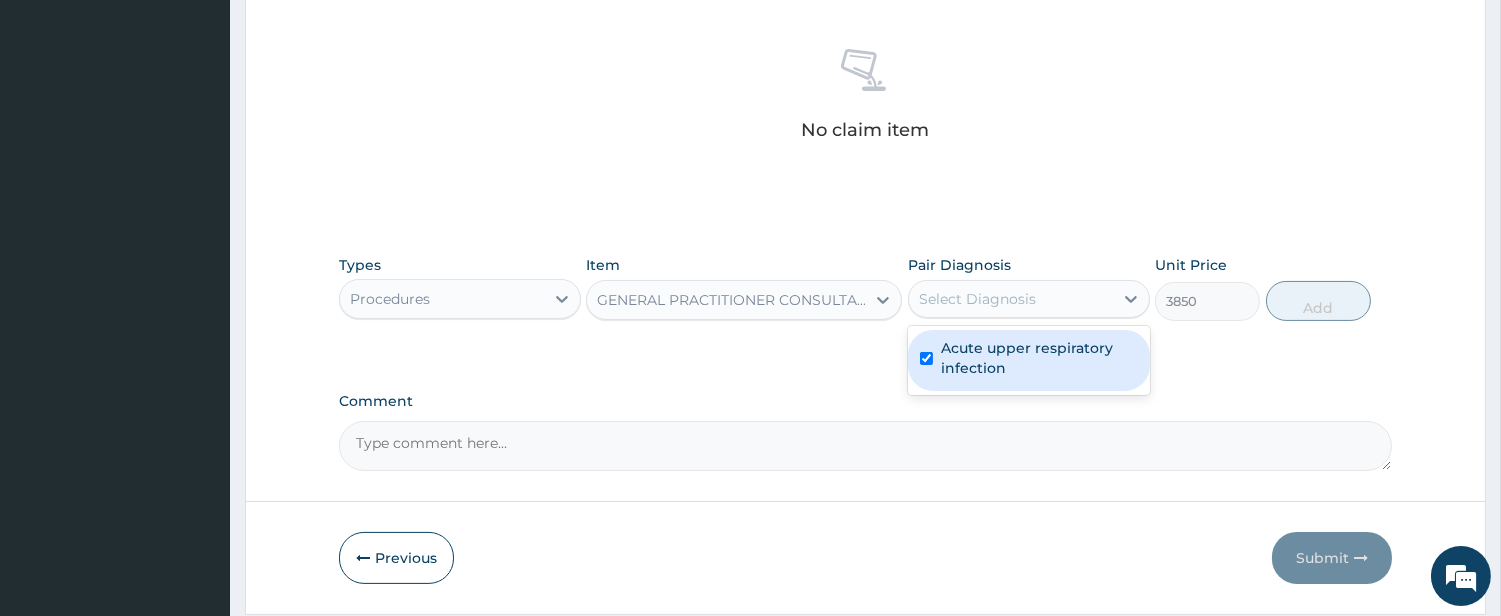 checkbox on "true" 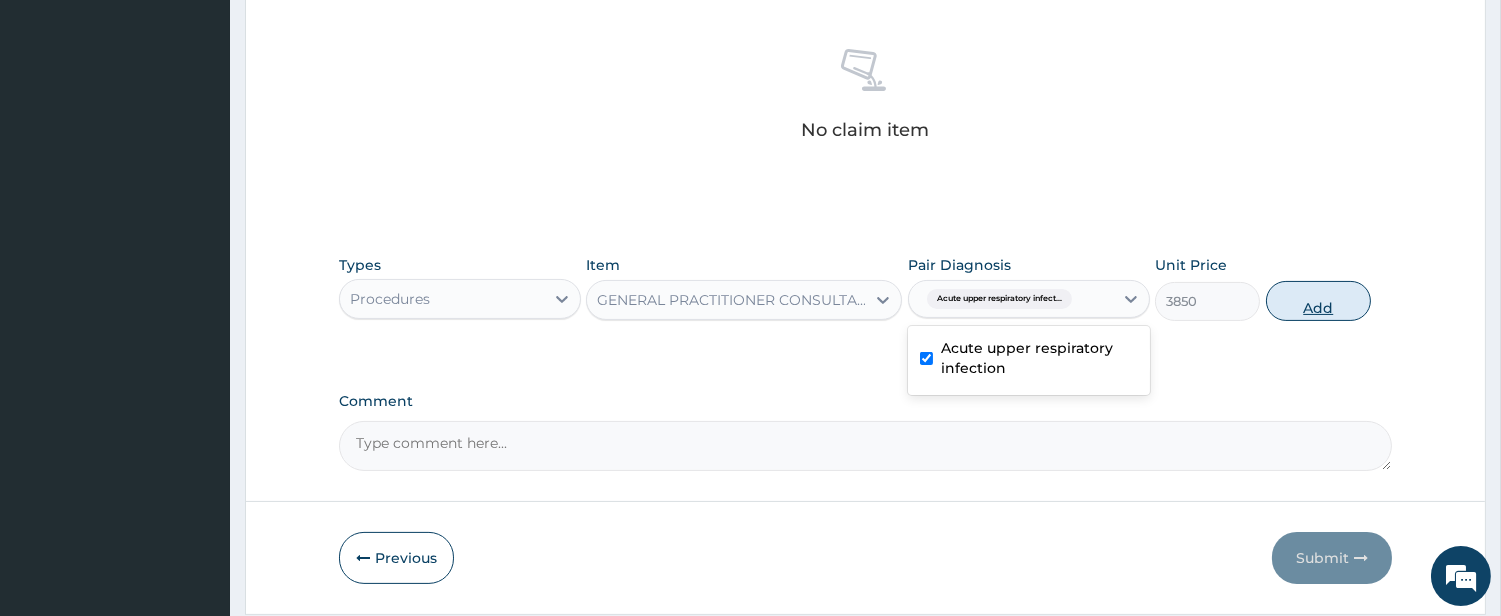 click on "Add" at bounding box center [1318, 301] 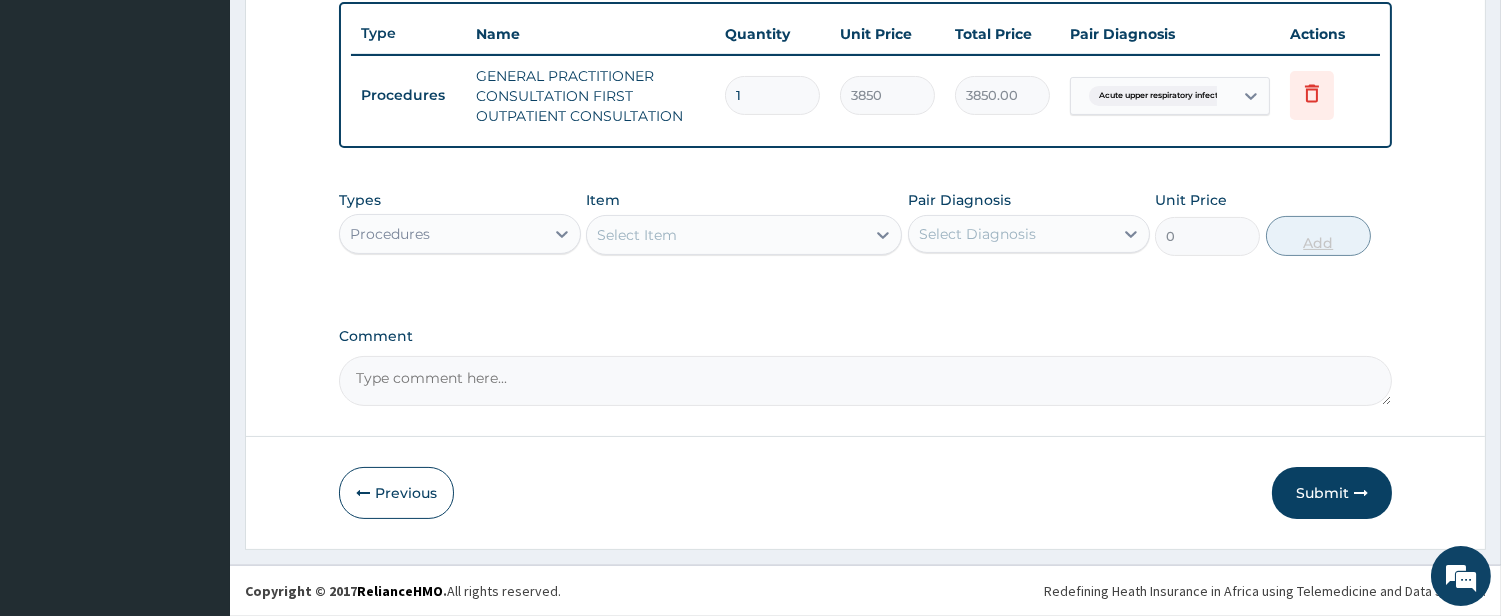 scroll, scrollTop: 738, scrollLeft: 0, axis: vertical 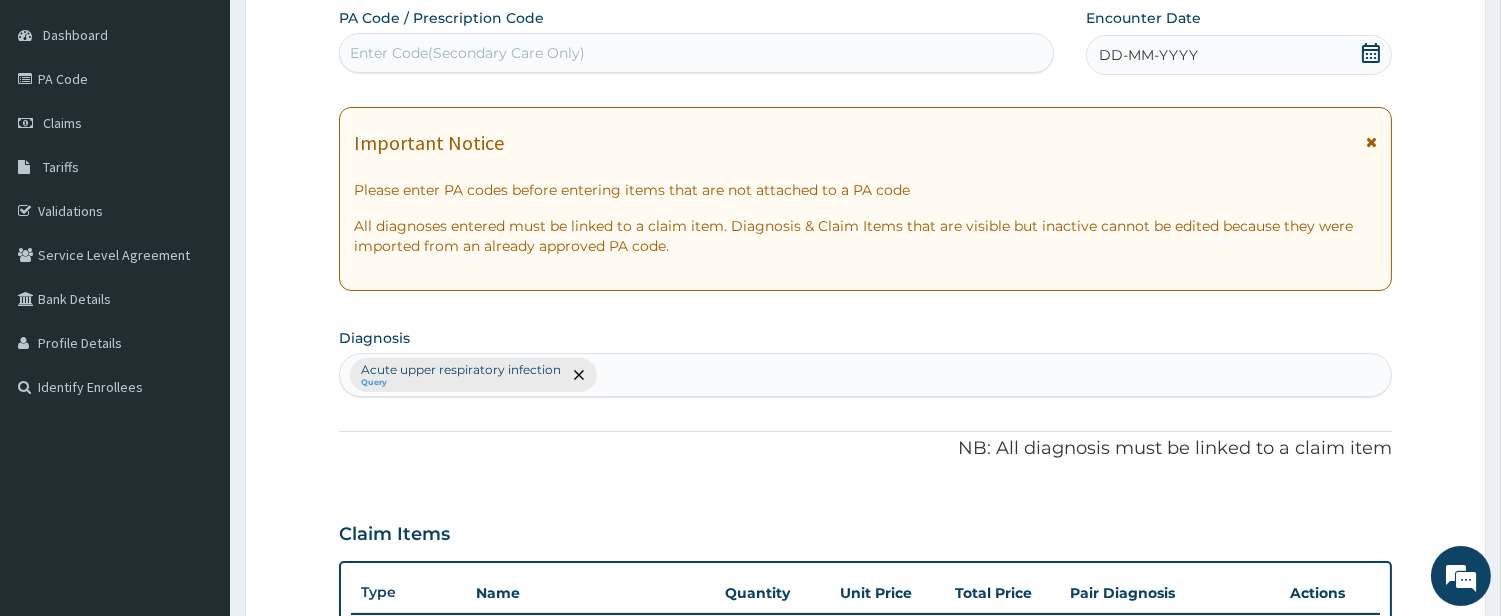 click on "Acute upper respiratory infection Query" at bounding box center (865, 375) 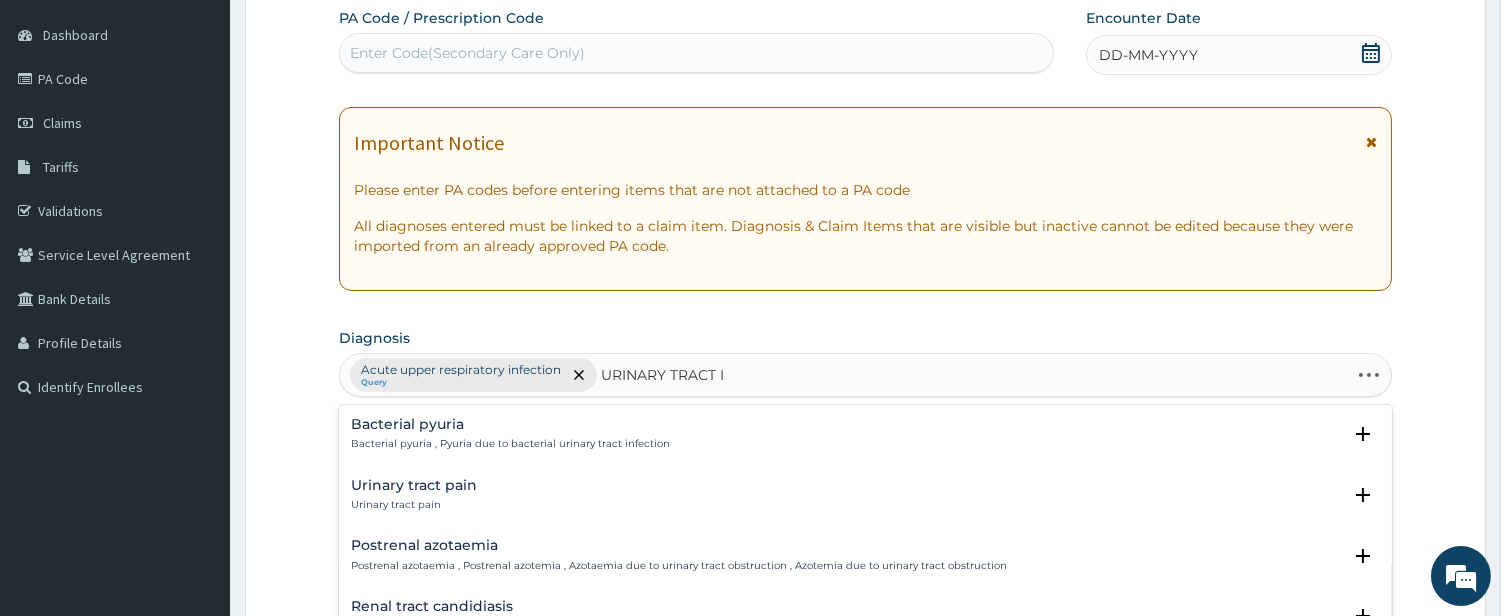 type on "URINARY TRACT IN" 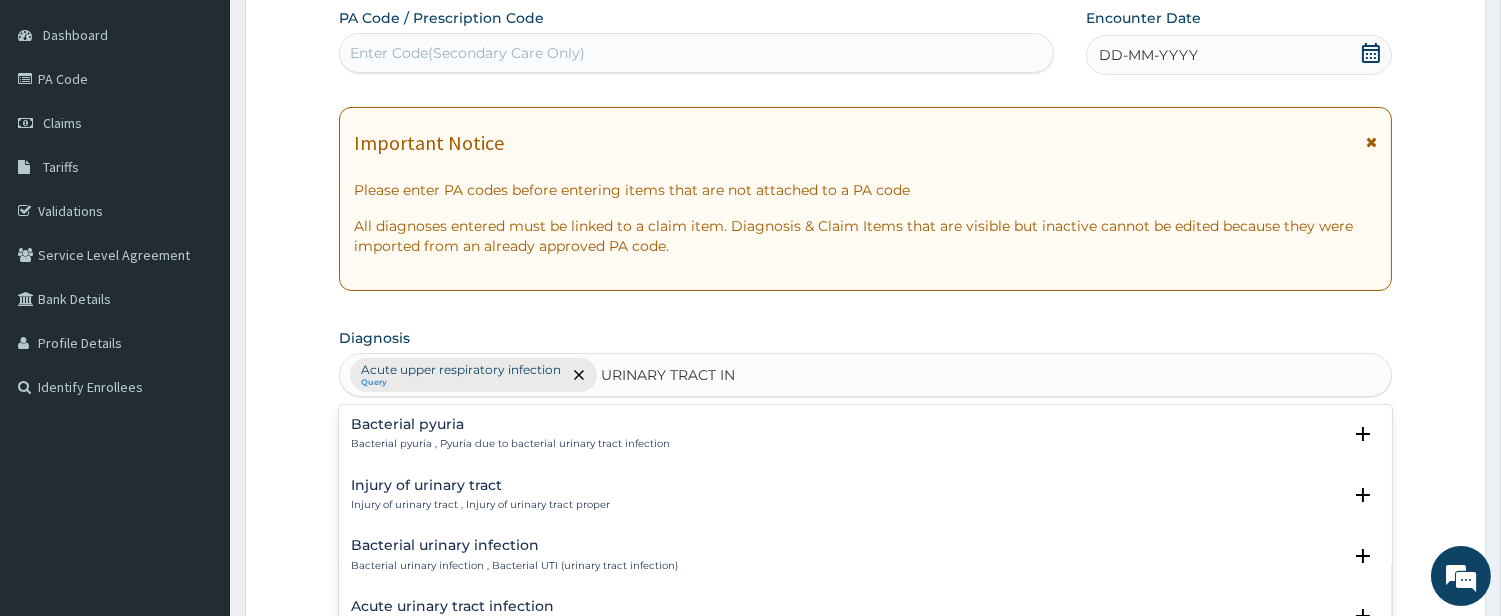 click on "Bacterial urinary infection" at bounding box center [514, 545] 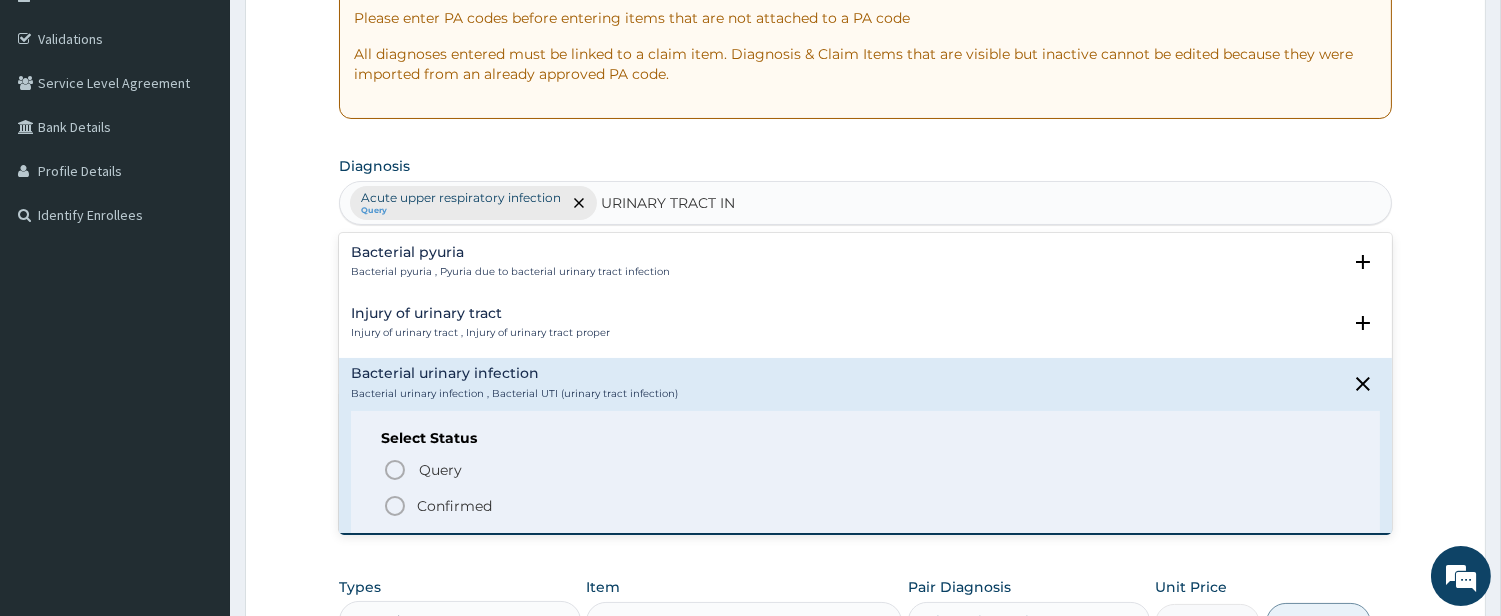 scroll, scrollTop: 368, scrollLeft: 0, axis: vertical 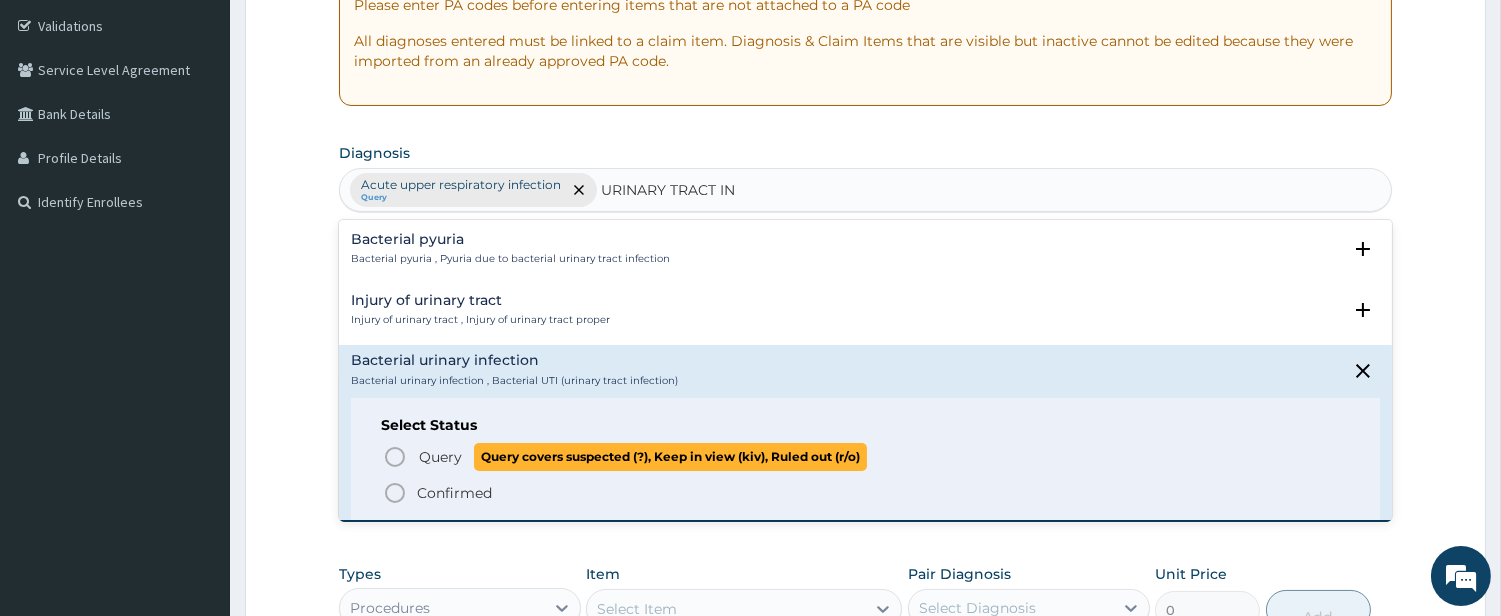 click 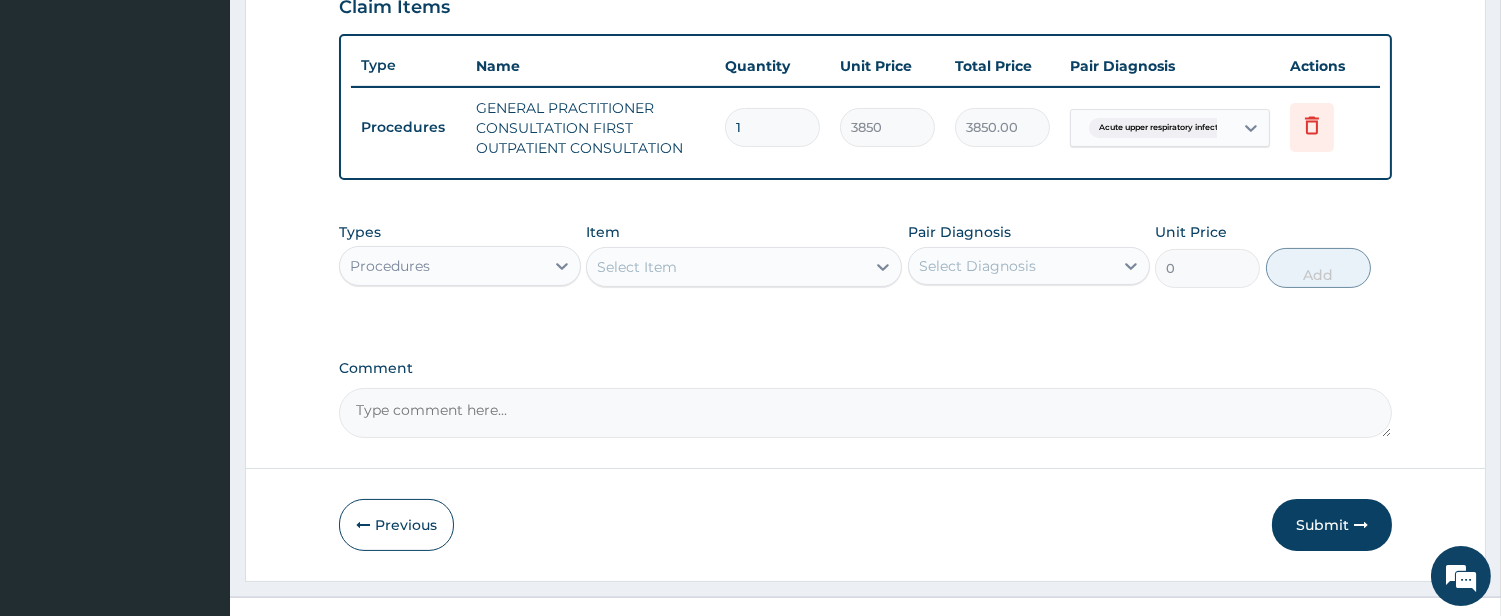 scroll, scrollTop: 738, scrollLeft: 0, axis: vertical 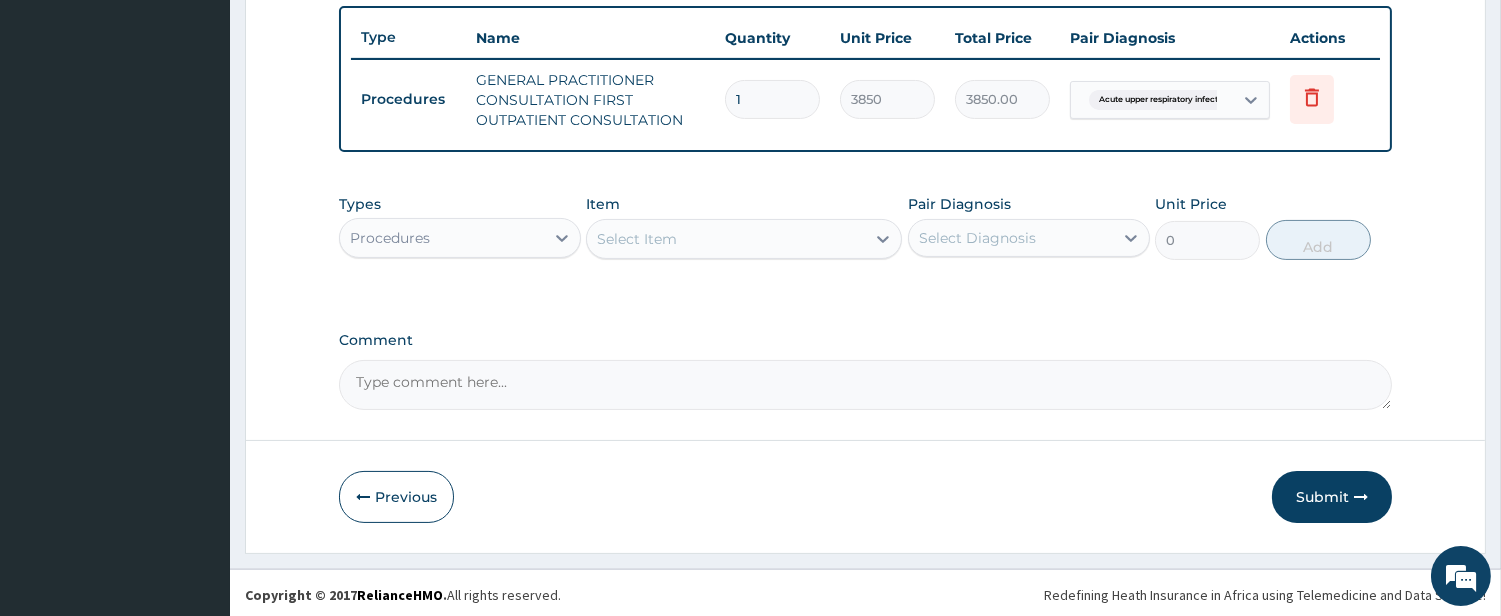 click on "Procedures" at bounding box center [442, 238] 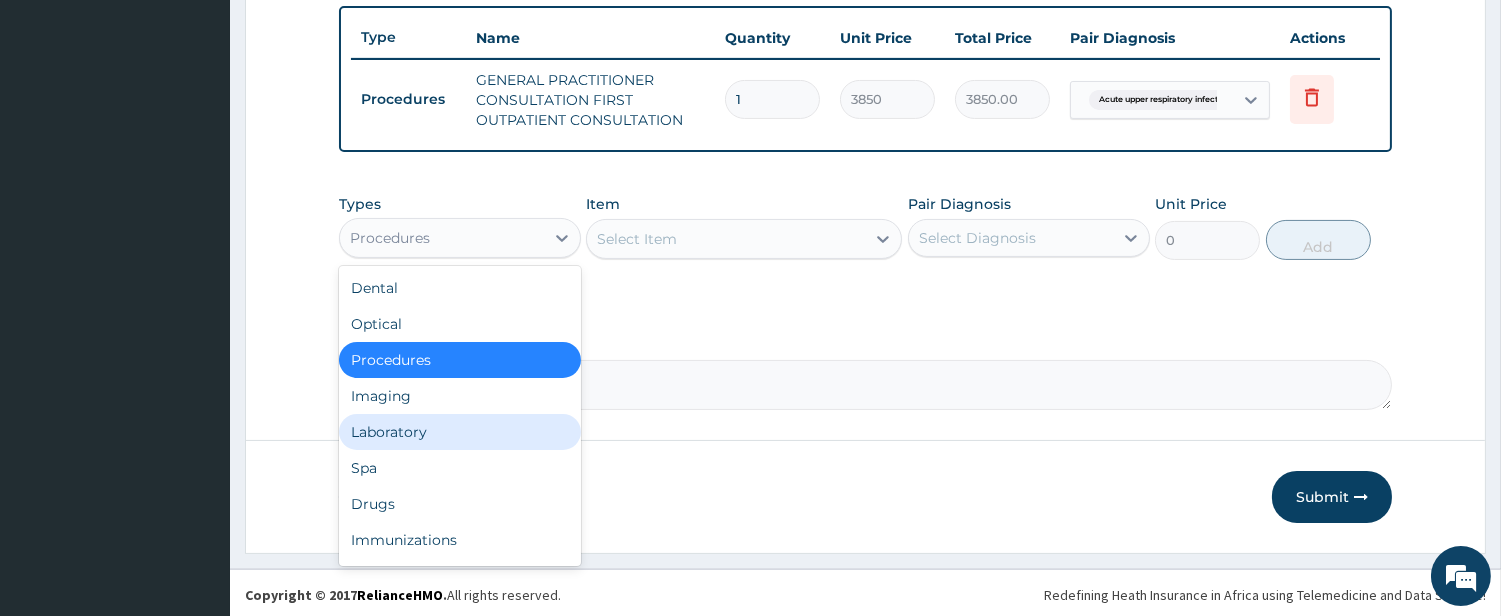 click on "Laboratory" at bounding box center (460, 432) 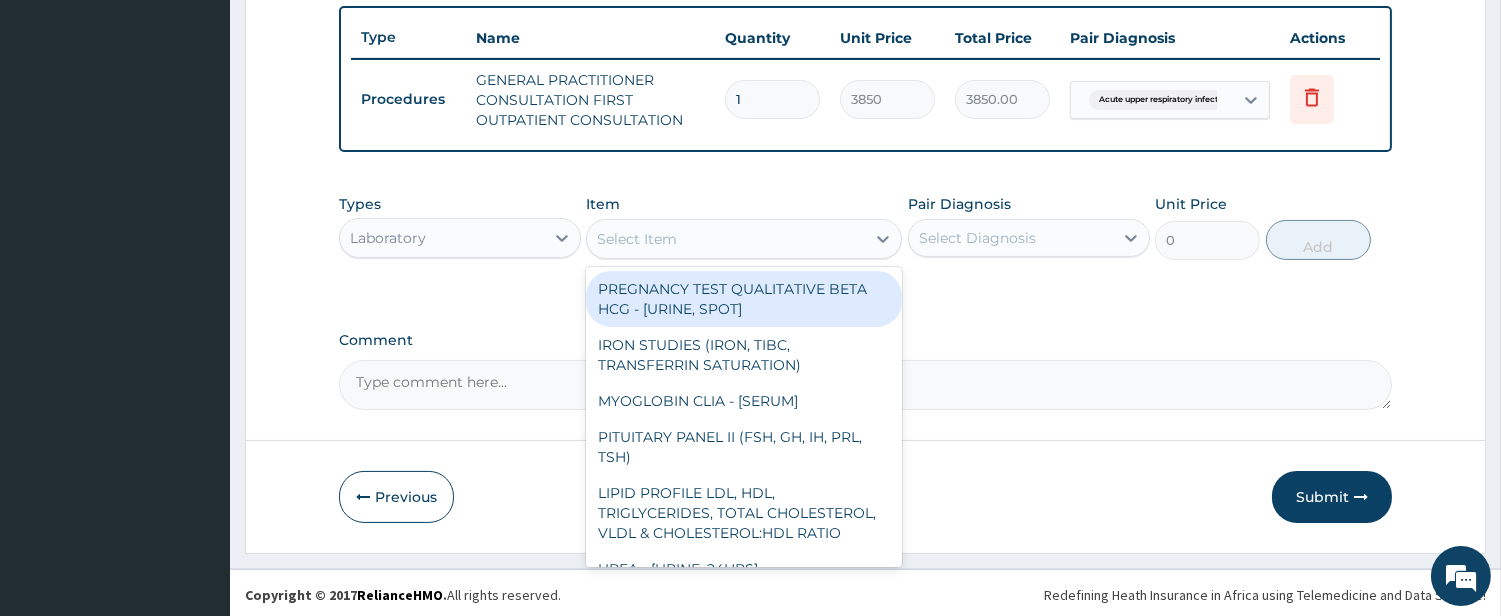 click on "Select Item" at bounding box center [726, 239] 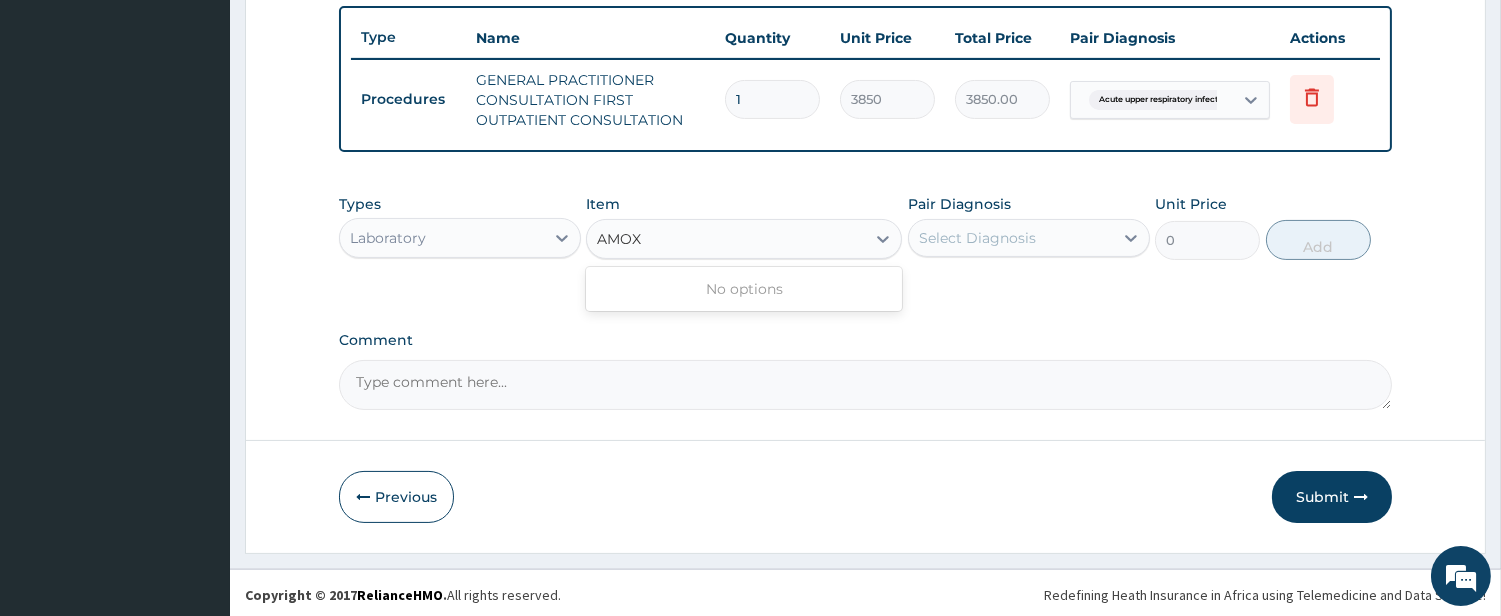 type on "AMOX" 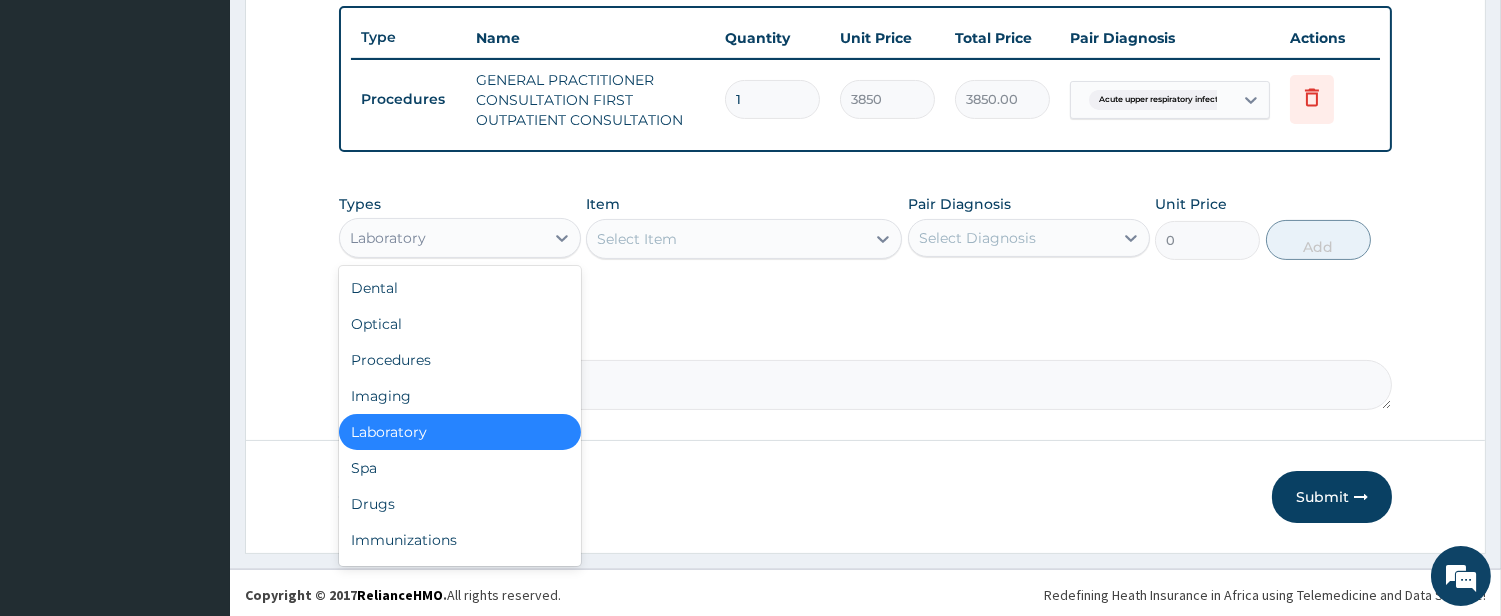 click on "Laboratory" at bounding box center (442, 238) 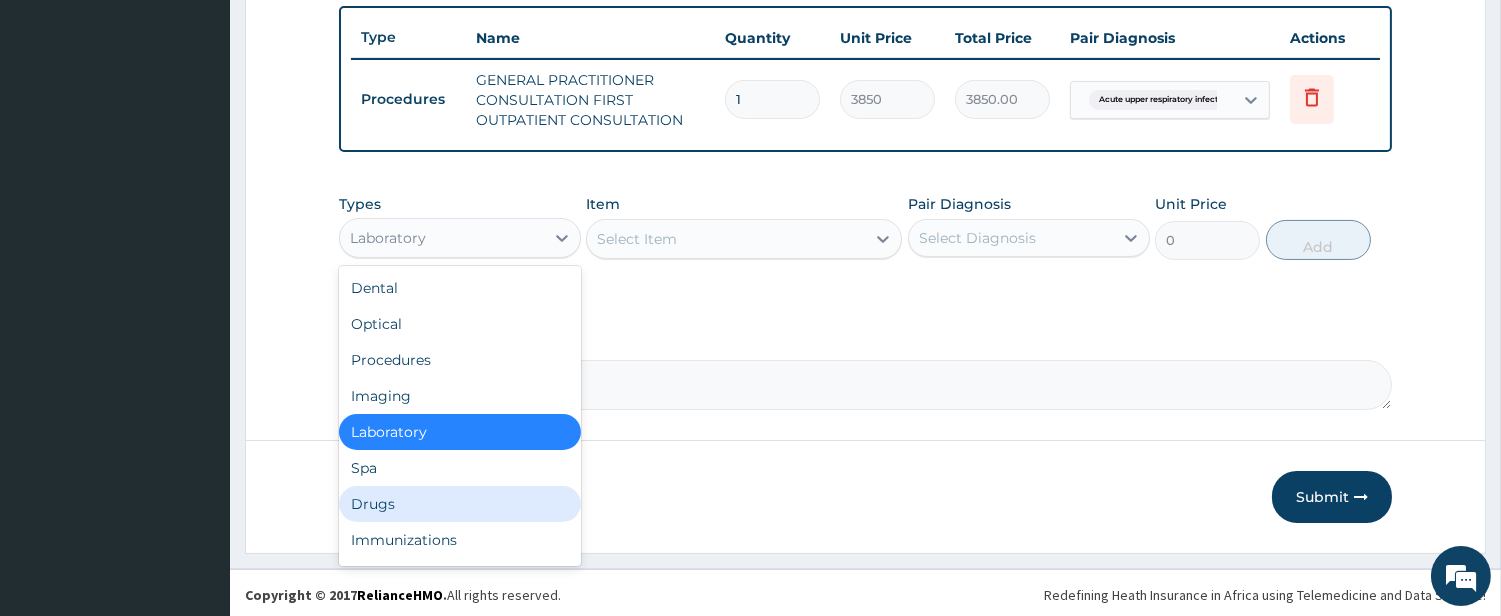 click on "Drugs" at bounding box center (460, 504) 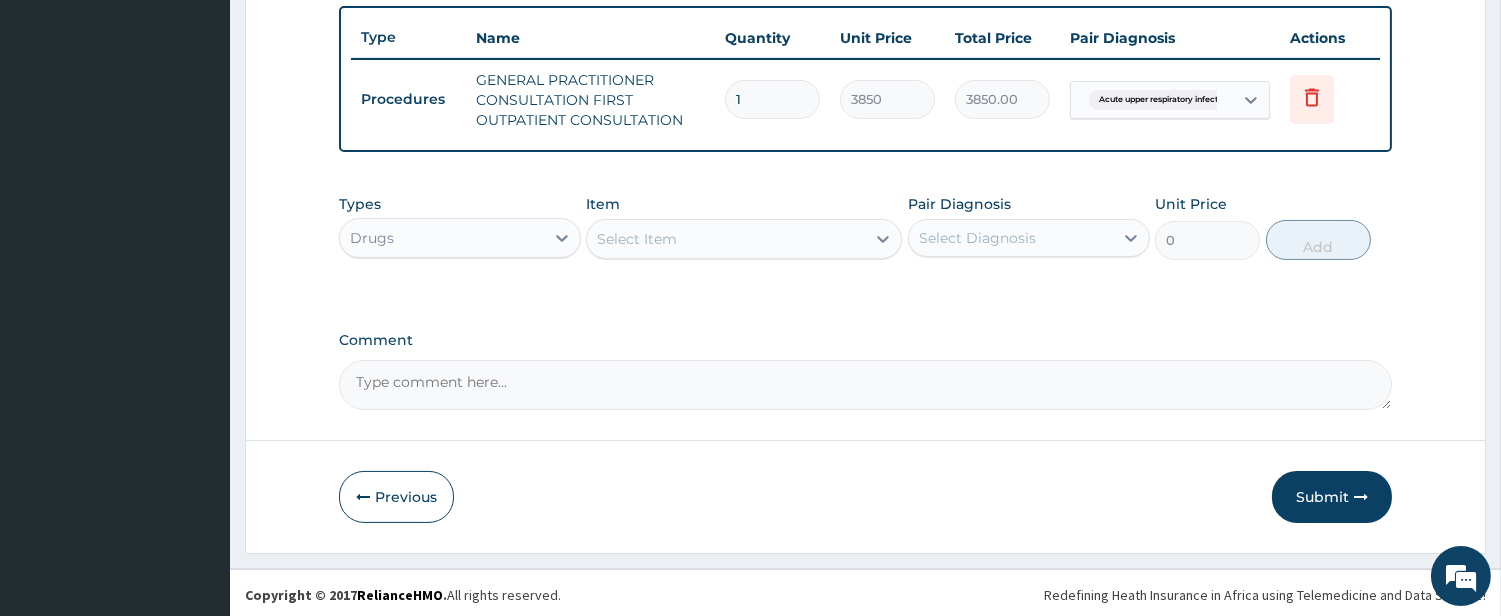 click on "Select Item" at bounding box center [726, 239] 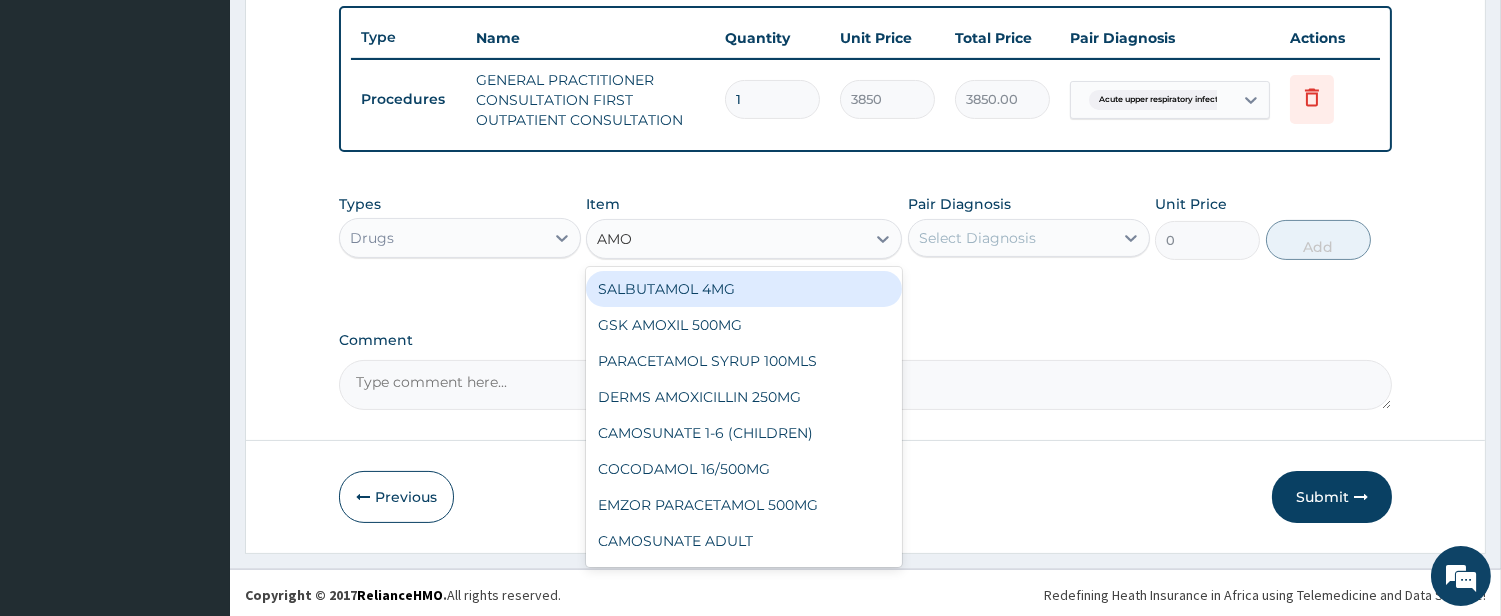 type on "AMOX" 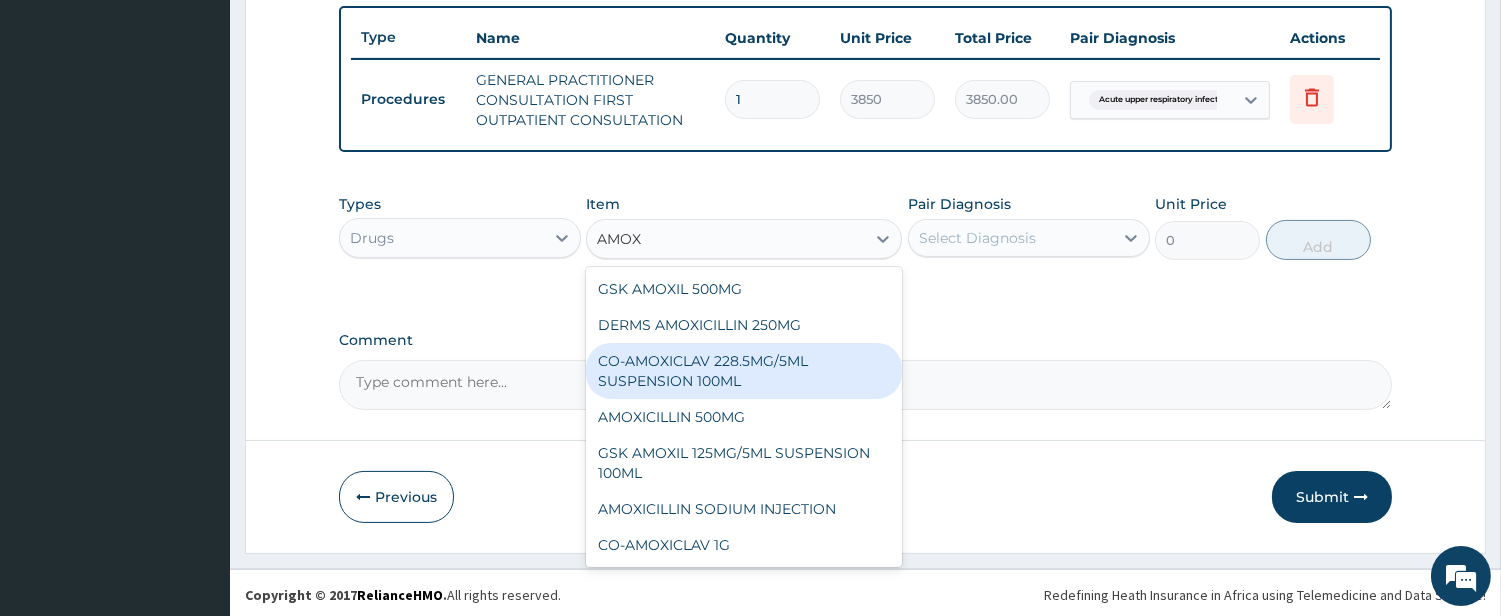 scroll, scrollTop: 35, scrollLeft: 0, axis: vertical 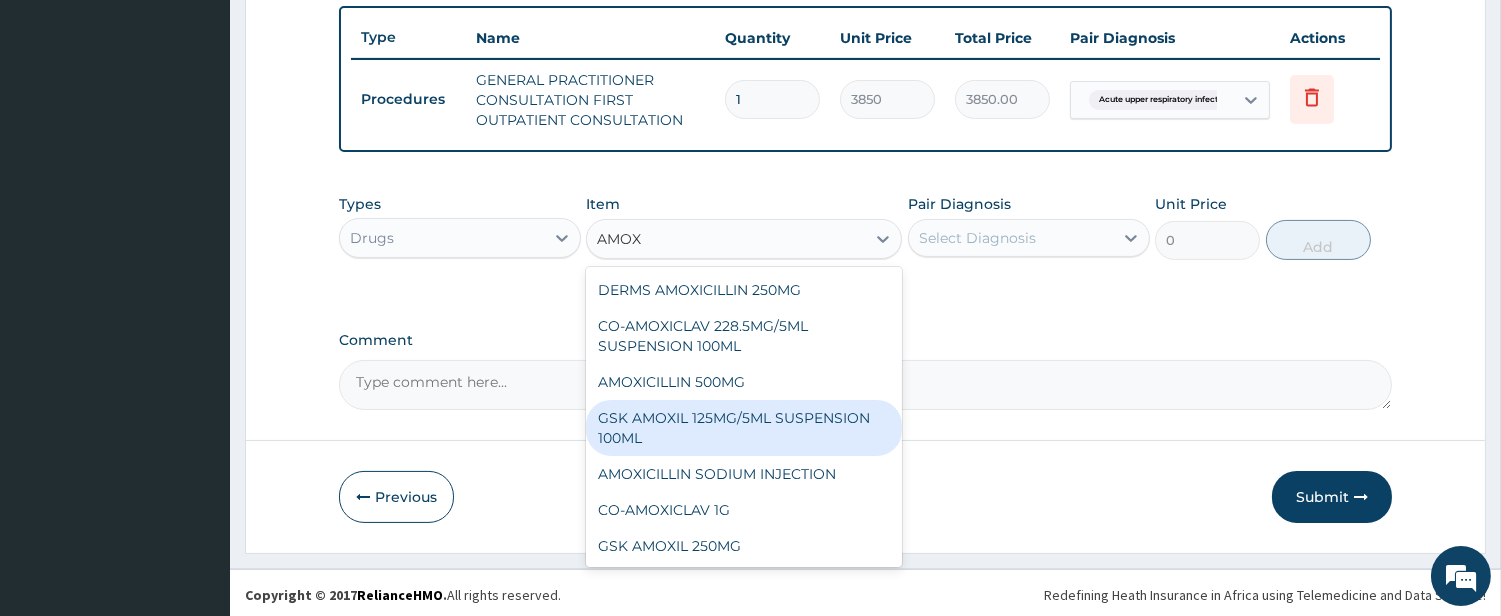 click on "GSK AMOXIL 125MG/5ML SUSPENSION 100ML" at bounding box center (744, 428) 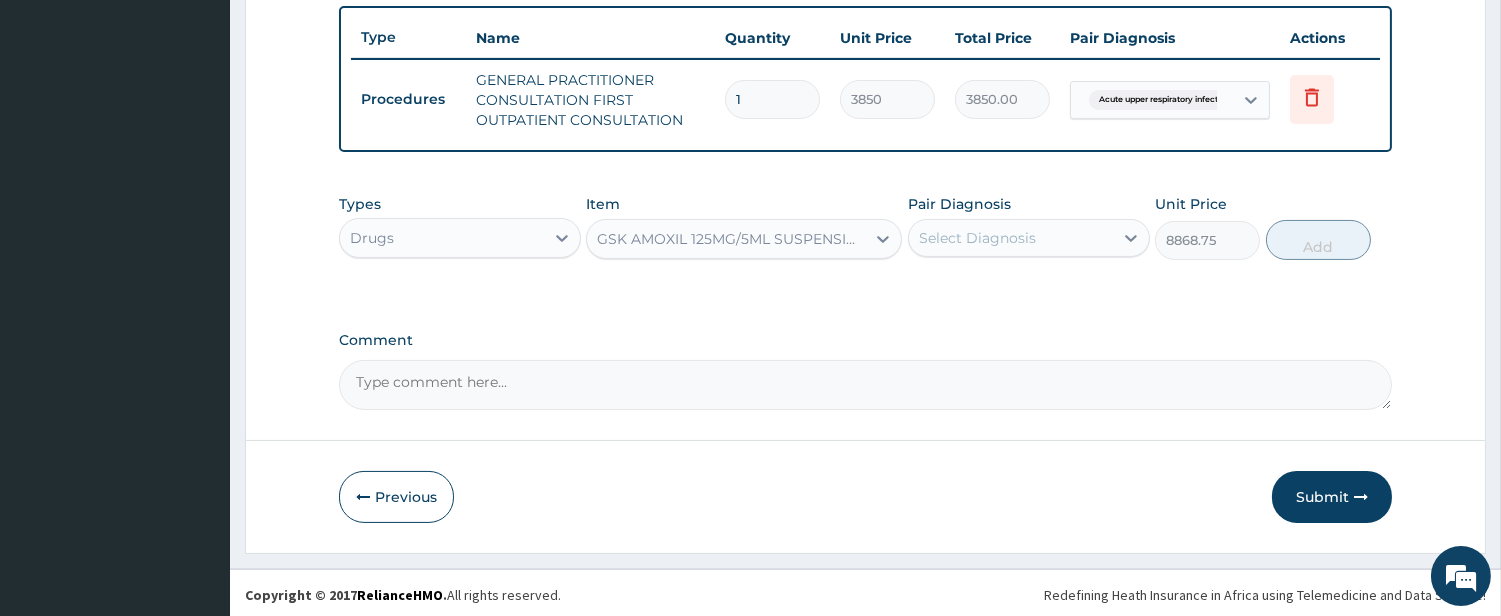 click on "Select Diagnosis" at bounding box center [1011, 238] 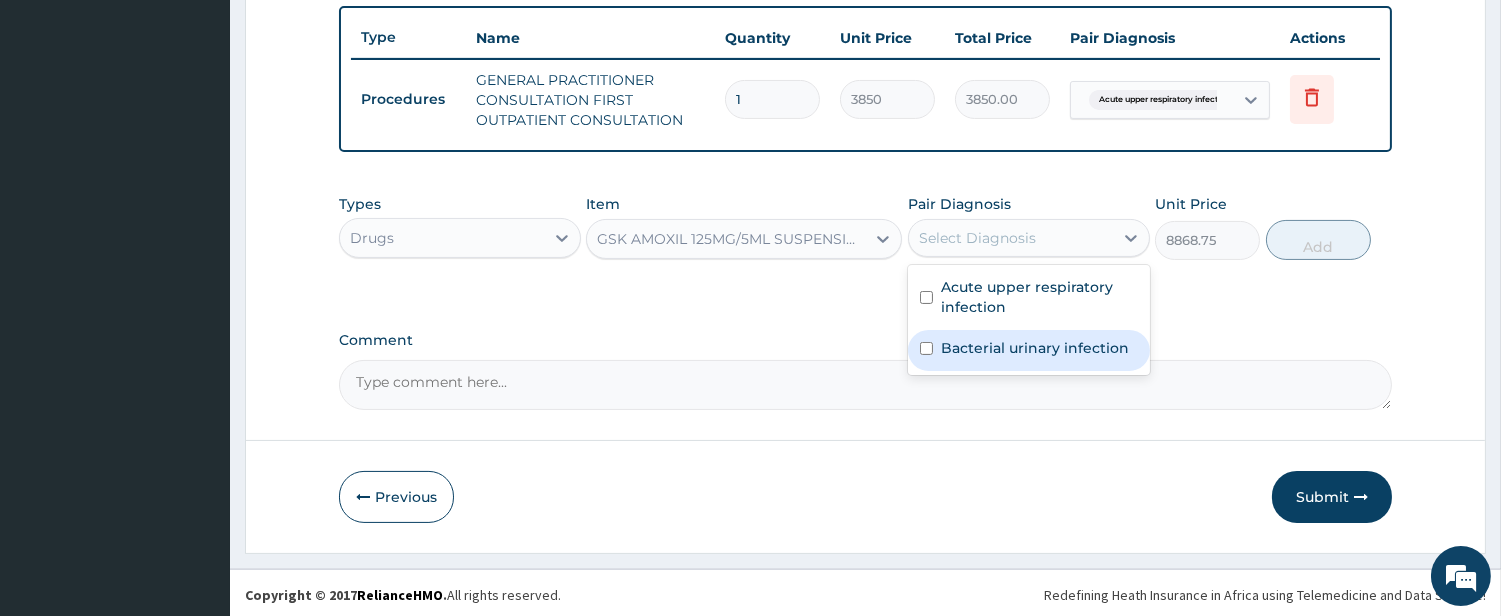 click on "Bacterial urinary infection" at bounding box center [1029, 350] 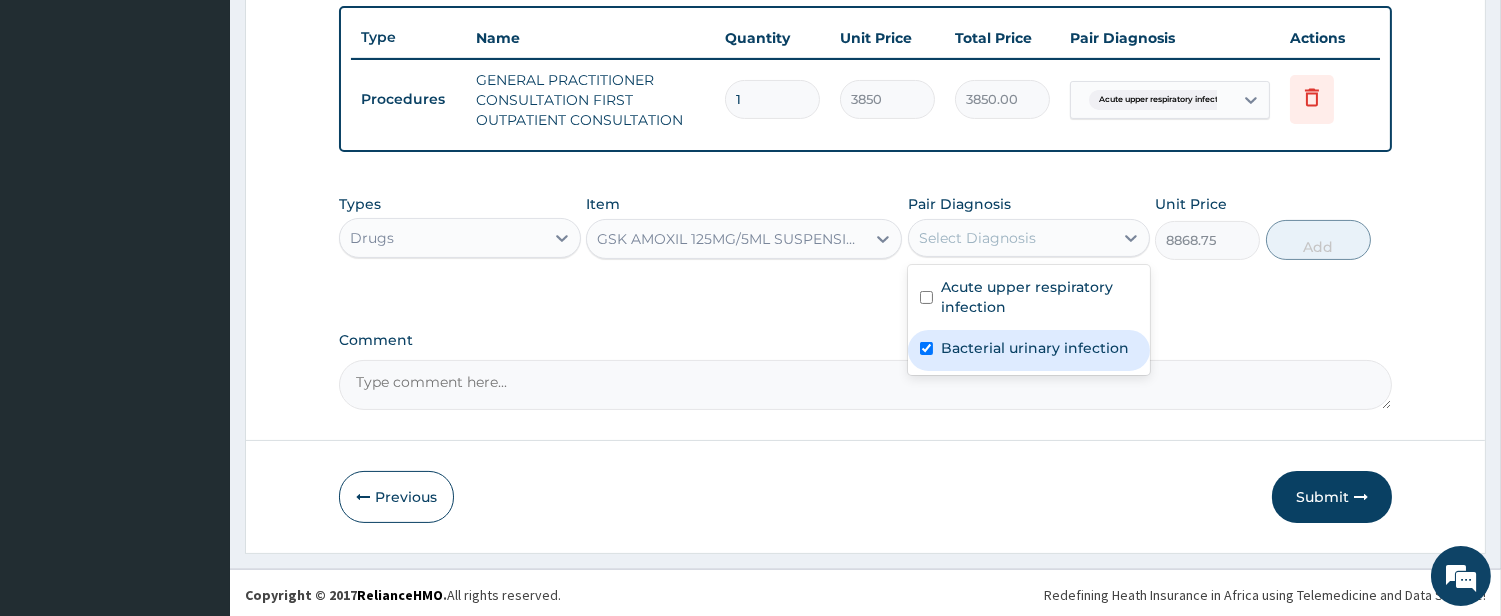 checkbox on "true" 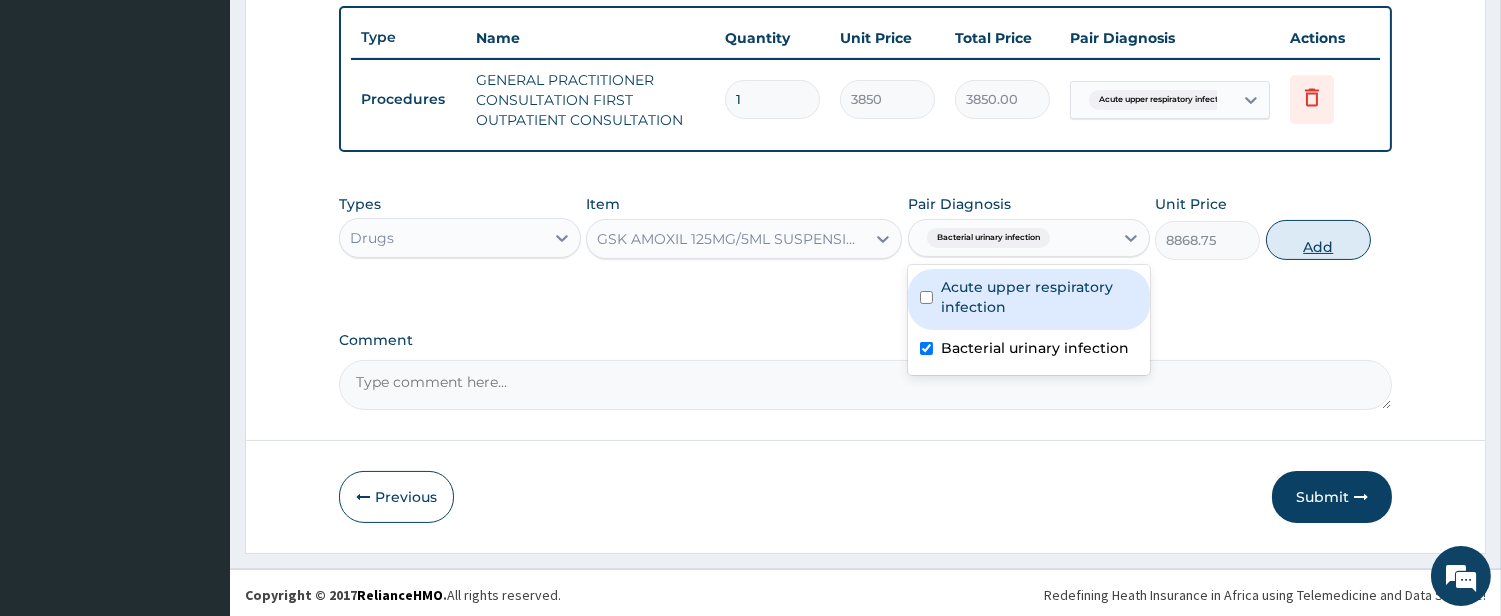 click on "Add" at bounding box center [1318, 240] 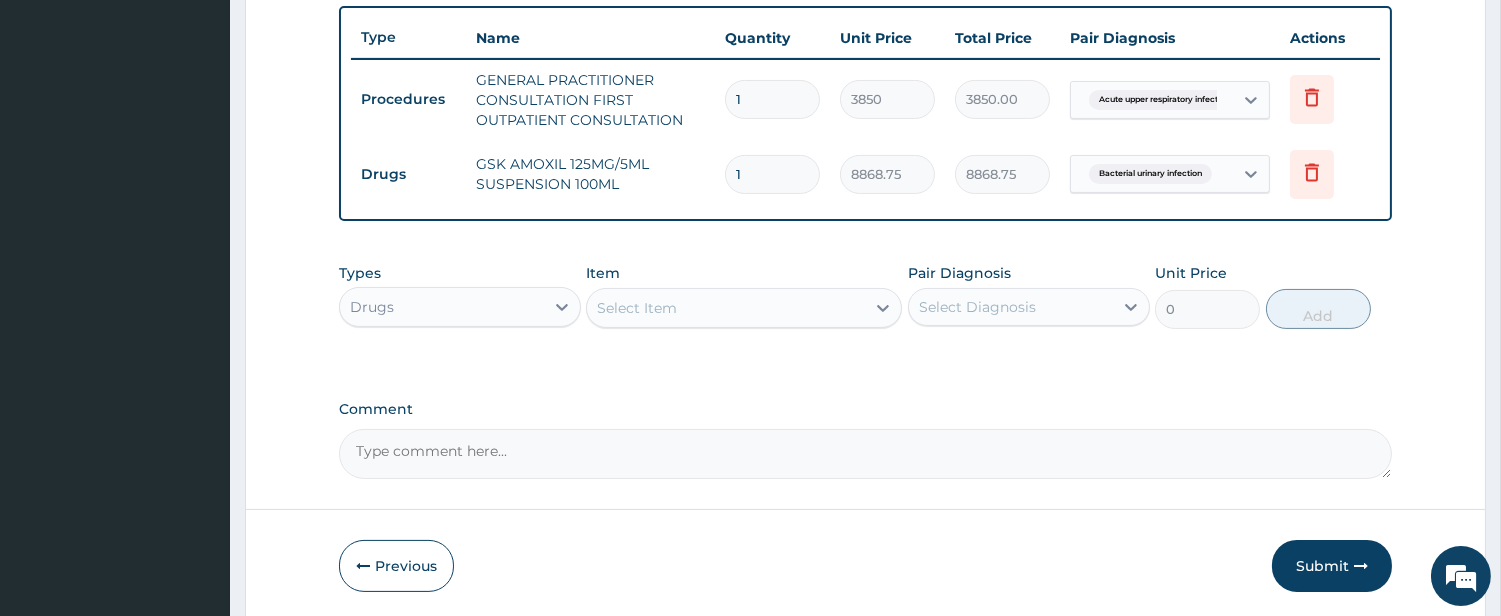 click on "Select Item" at bounding box center (726, 308) 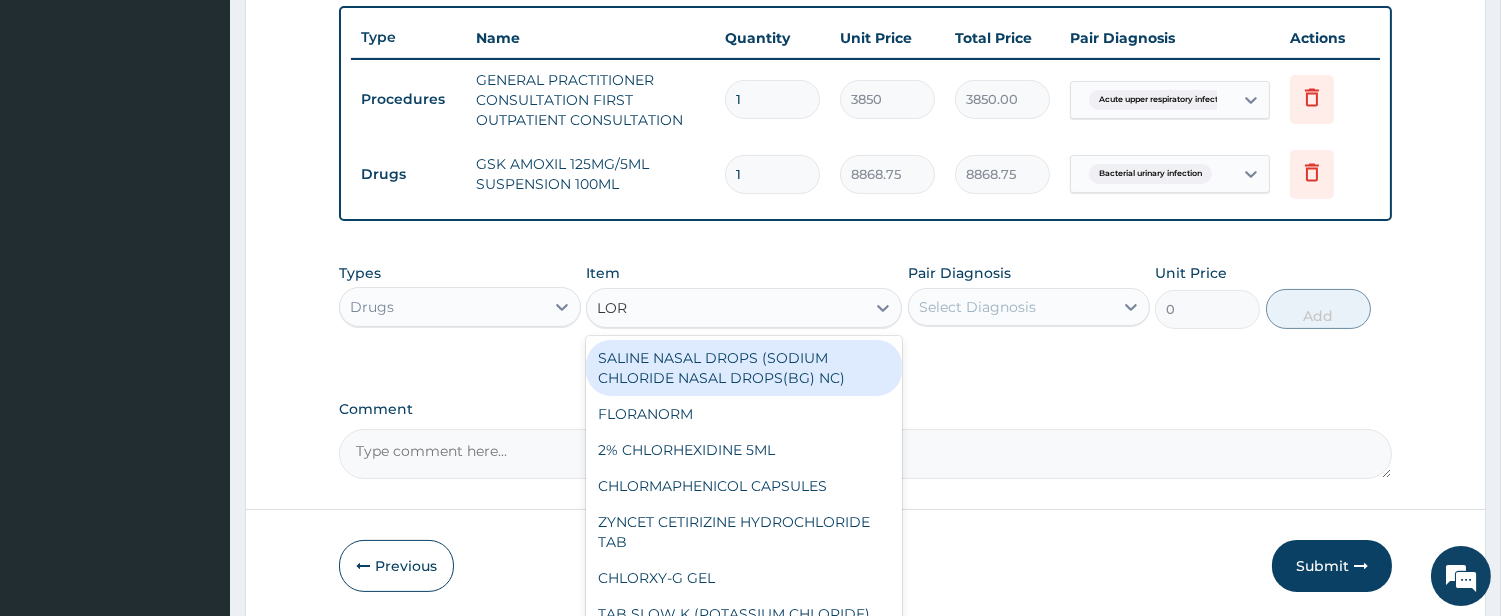 type on "LORA" 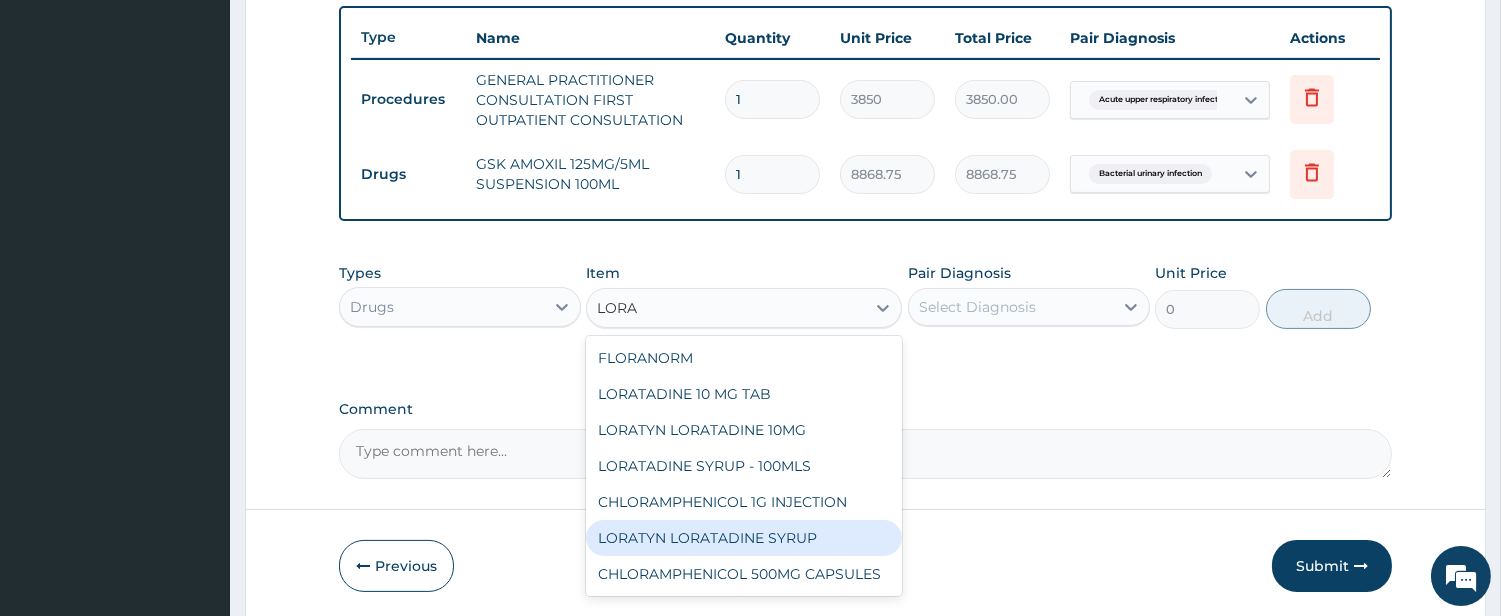 click on "LORATYN LORATADINE SYRUP" at bounding box center [744, 538] 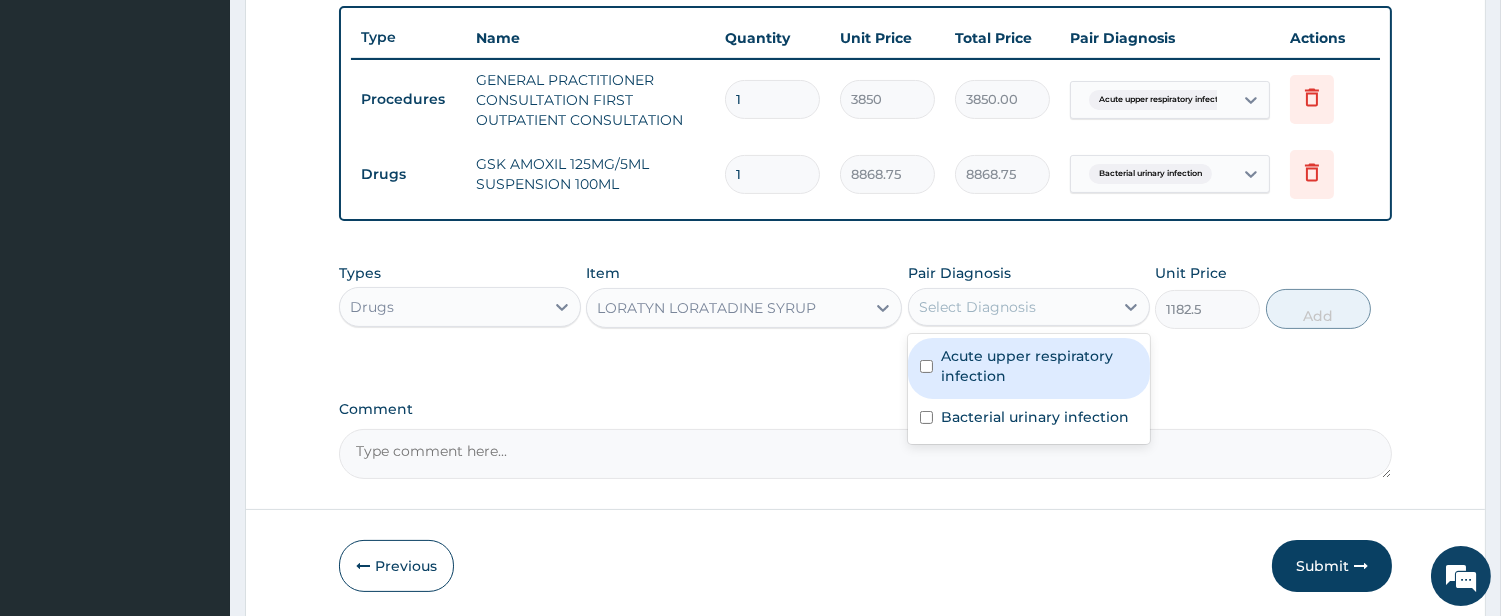 click on "Select Diagnosis" at bounding box center (977, 307) 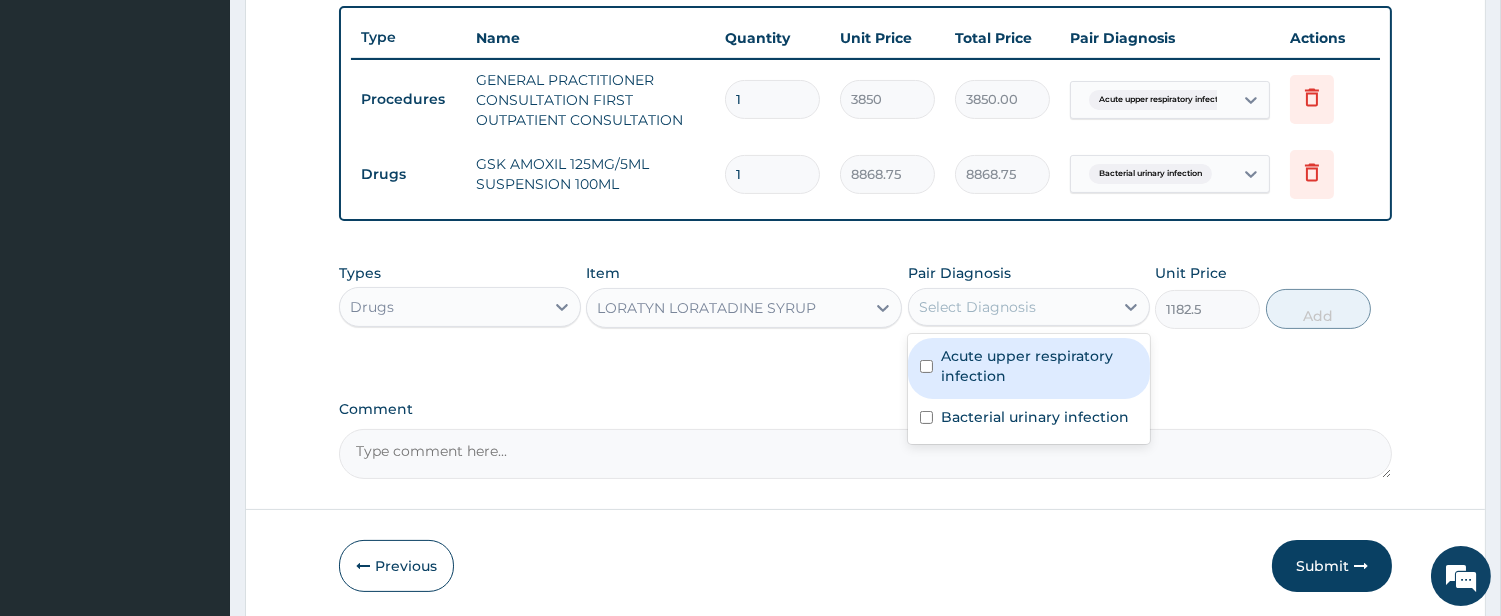 click on "Acute upper respiratory infection" at bounding box center [1039, 366] 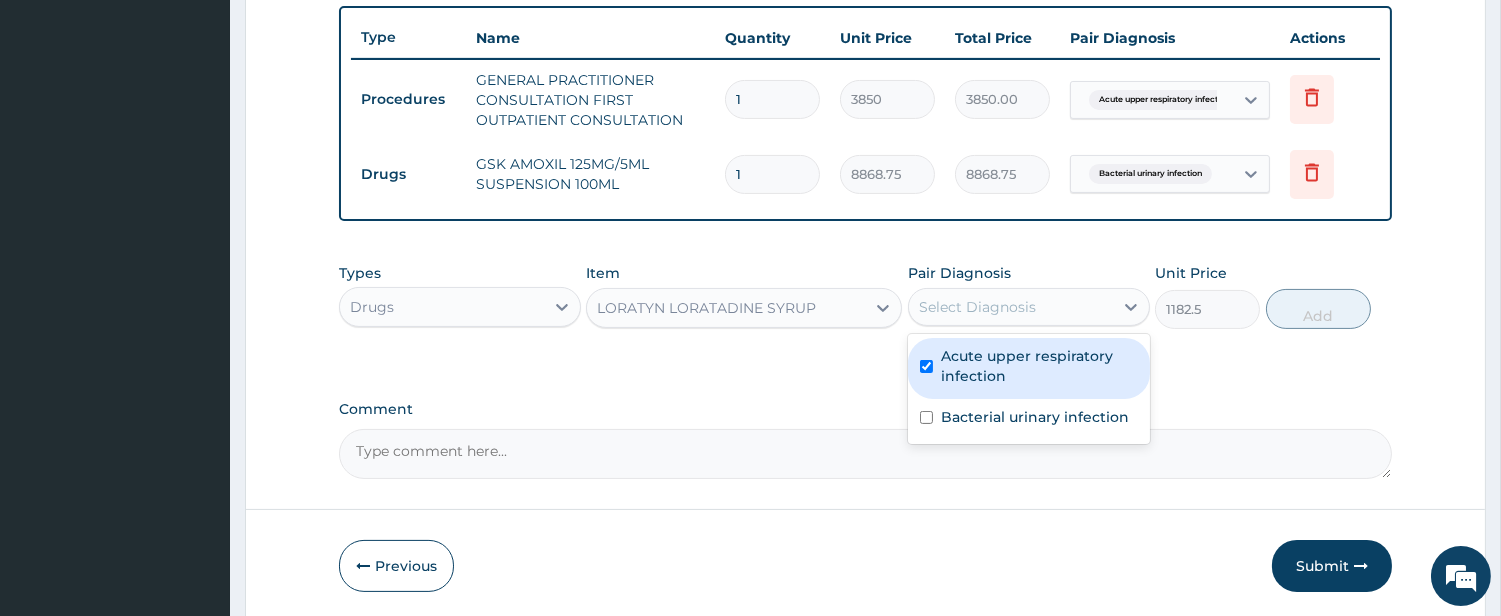 checkbox on "true" 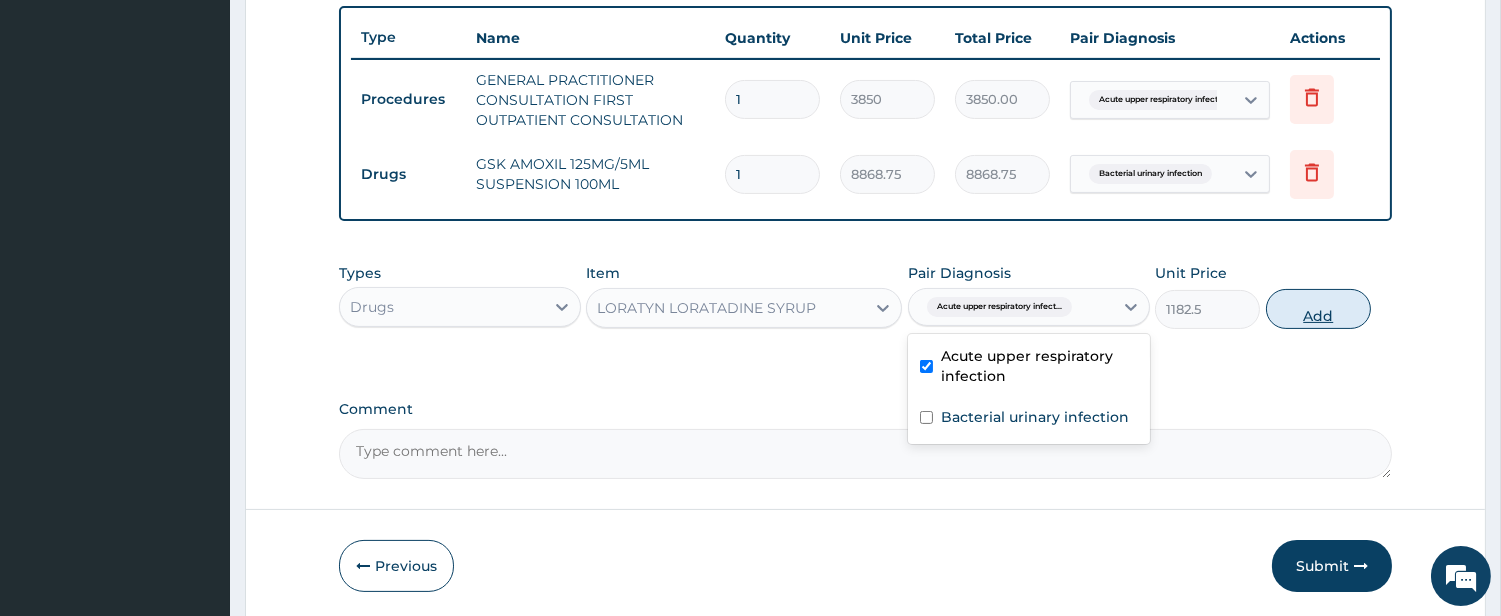 click on "Add" at bounding box center [1318, 309] 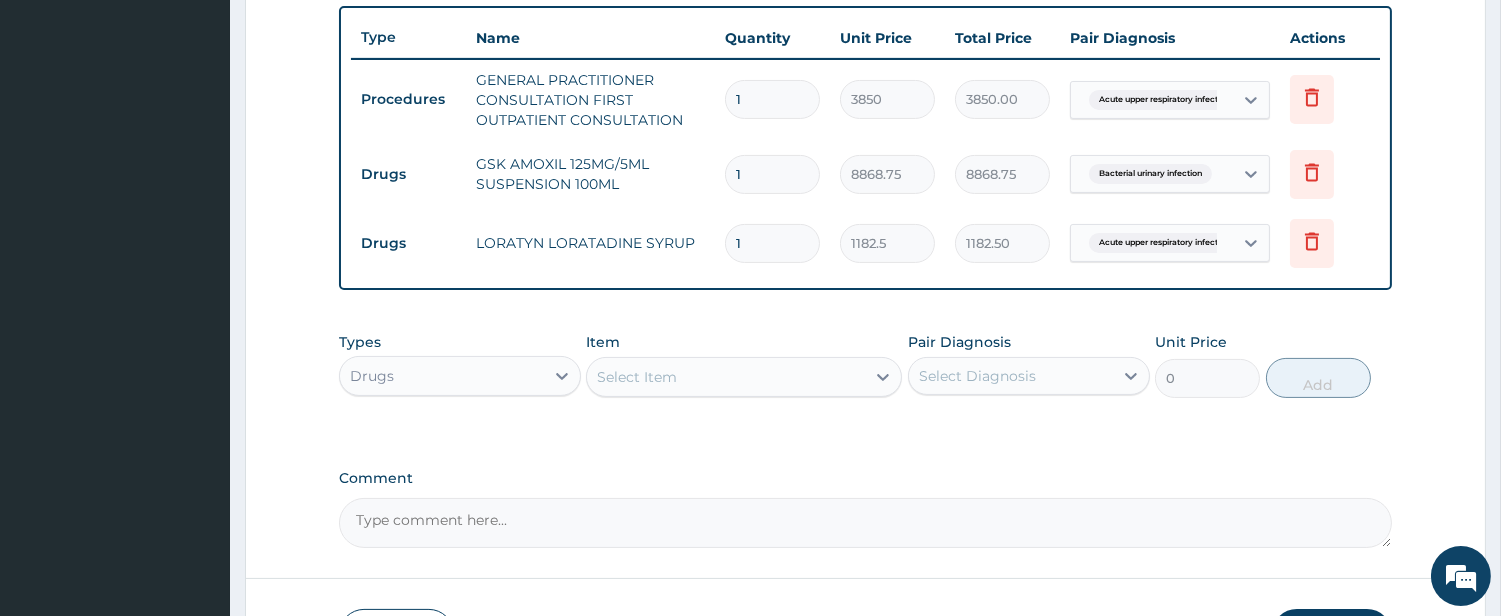 click on "Select Item" at bounding box center (726, 377) 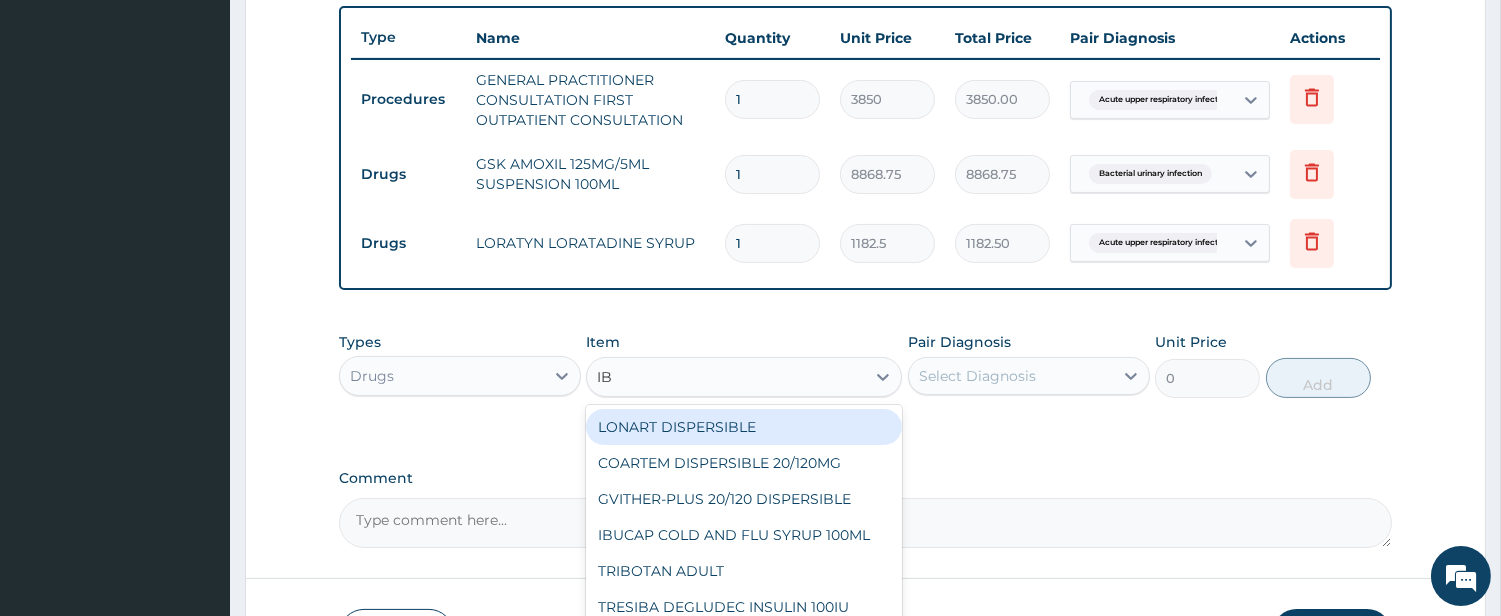 type on "IBU" 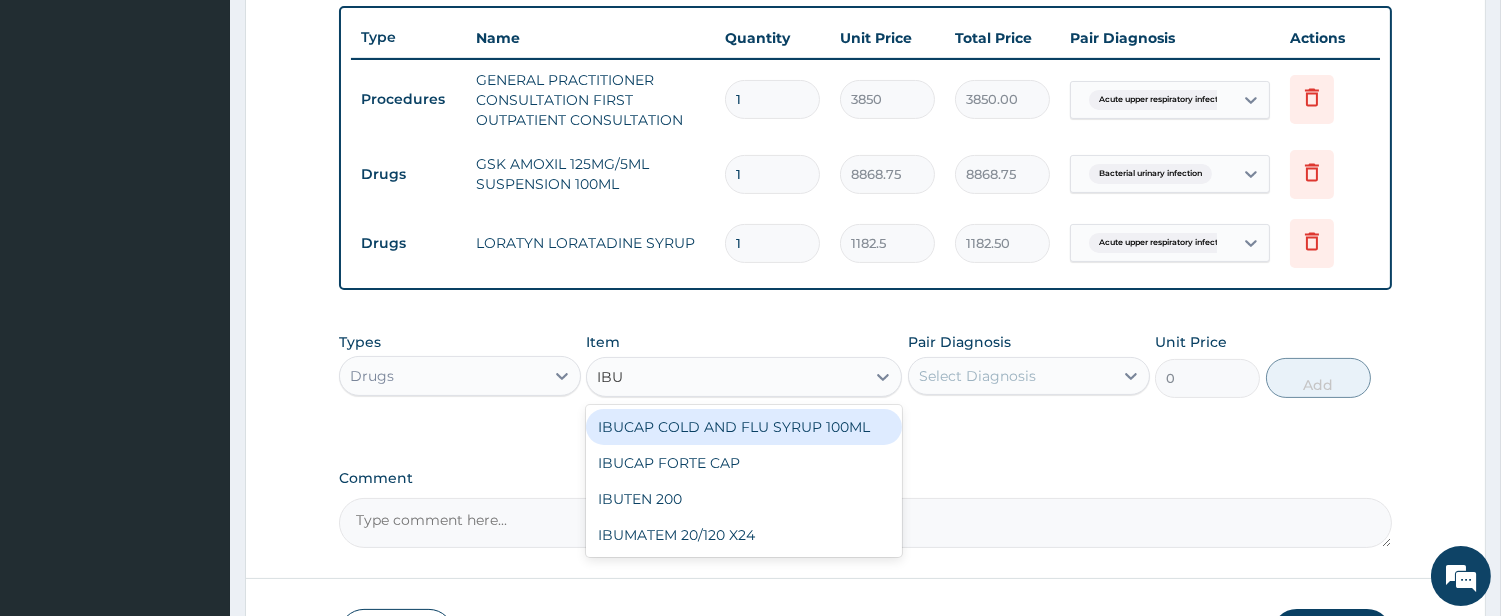 click on "IBUCAP COLD AND FLU SYRUP 100ML" at bounding box center (744, 427) 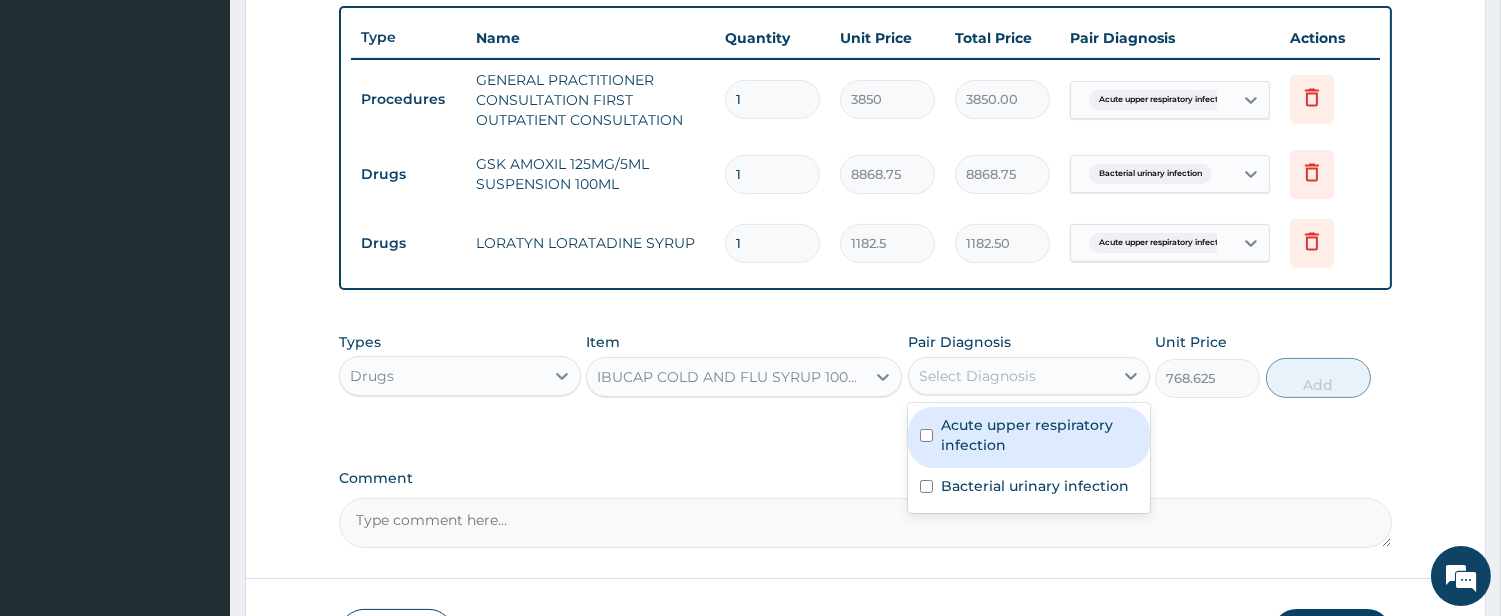 click on "Select Diagnosis" at bounding box center [977, 376] 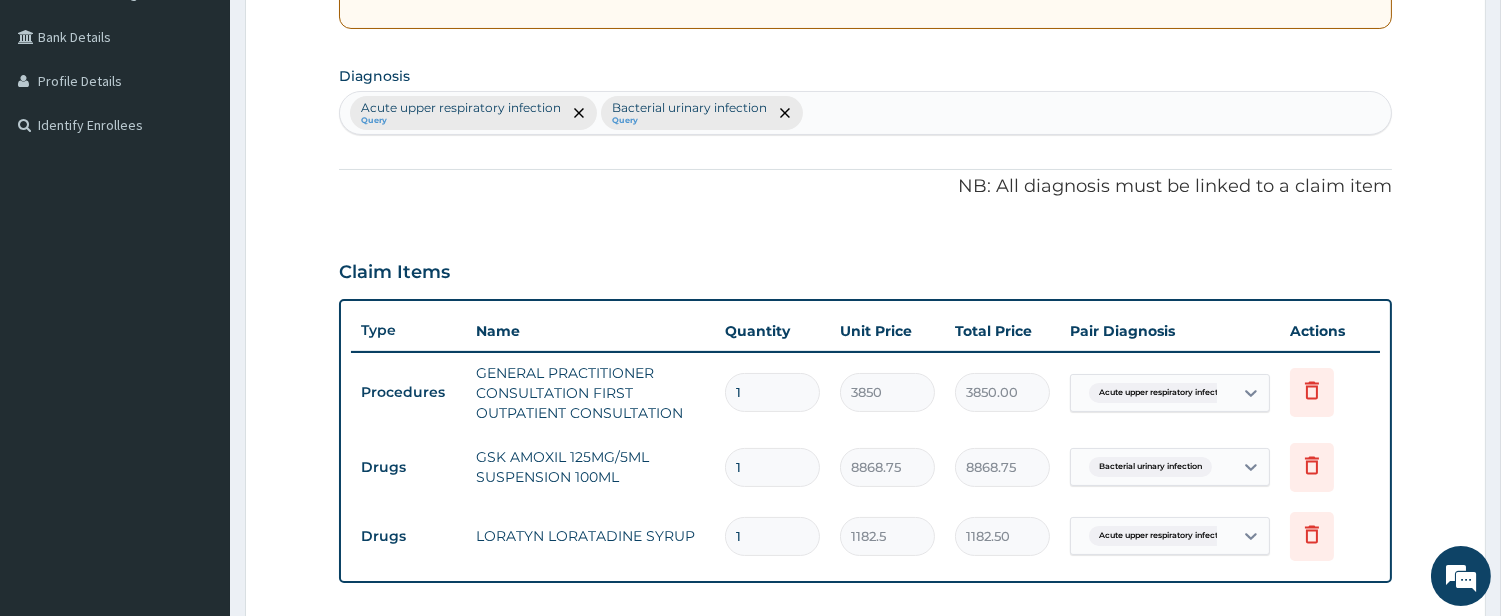 scroll, scrollTop: 368, scrollLeft: 0, axis: vertical 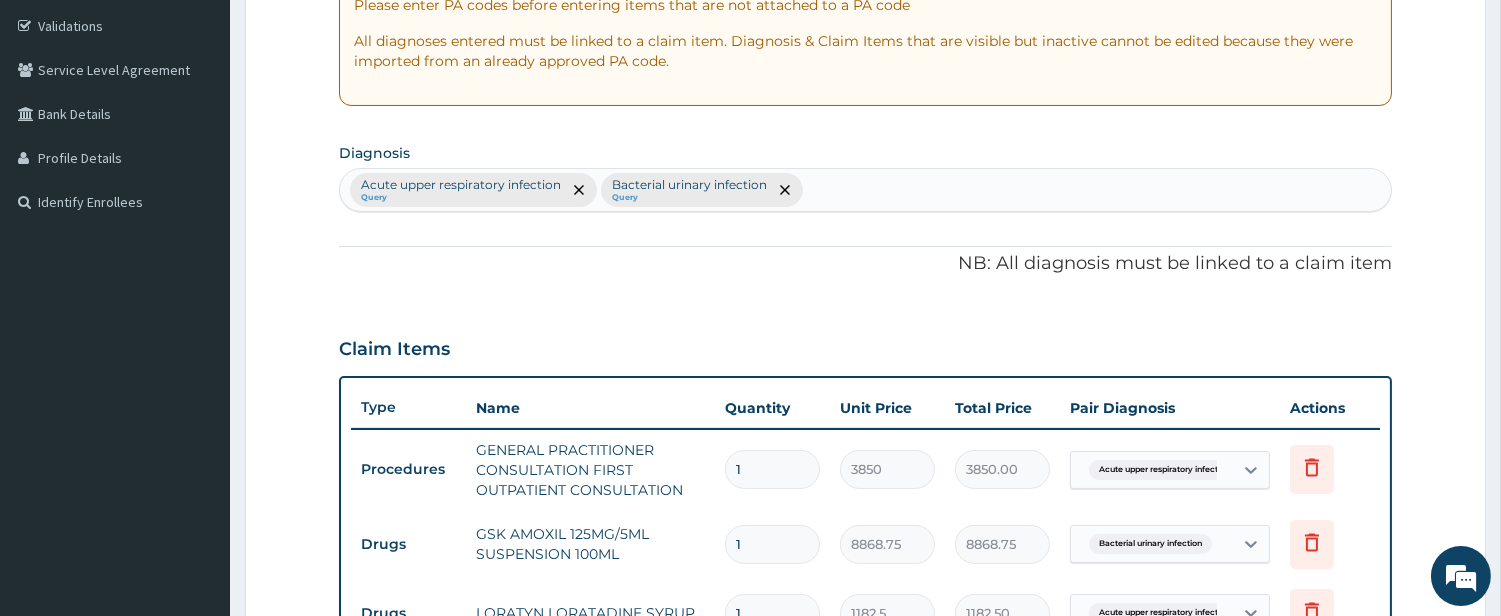 click on "Acute upper respiratory infection Query Bacterial urinary infection Query" at bounding box center [865, 190] 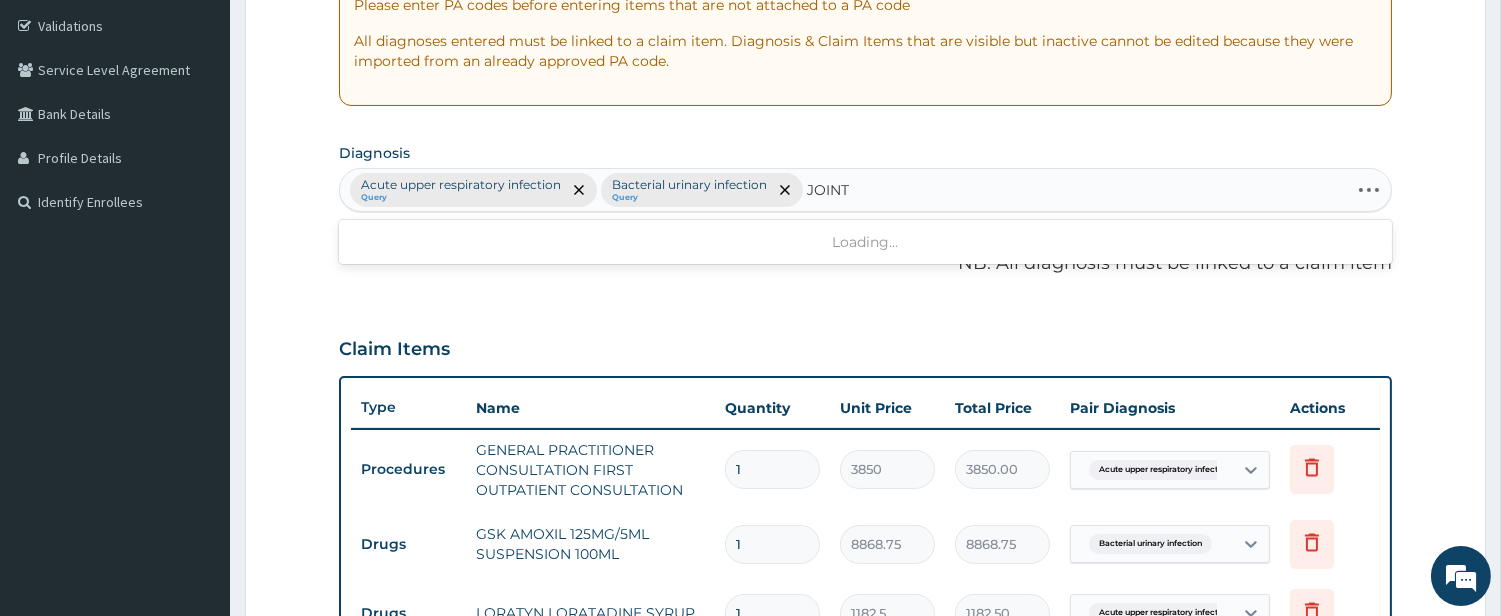 type on "JOINT P" 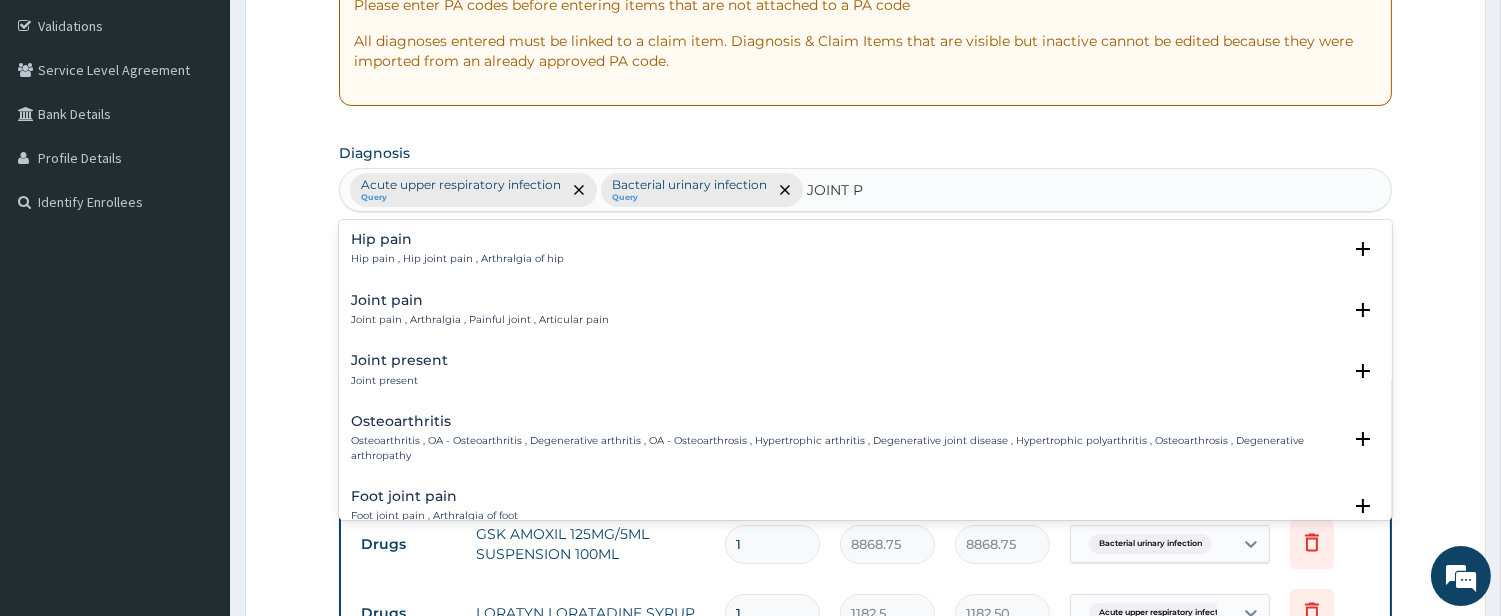 click on "Joint pain" at bounding box center [480, 300] 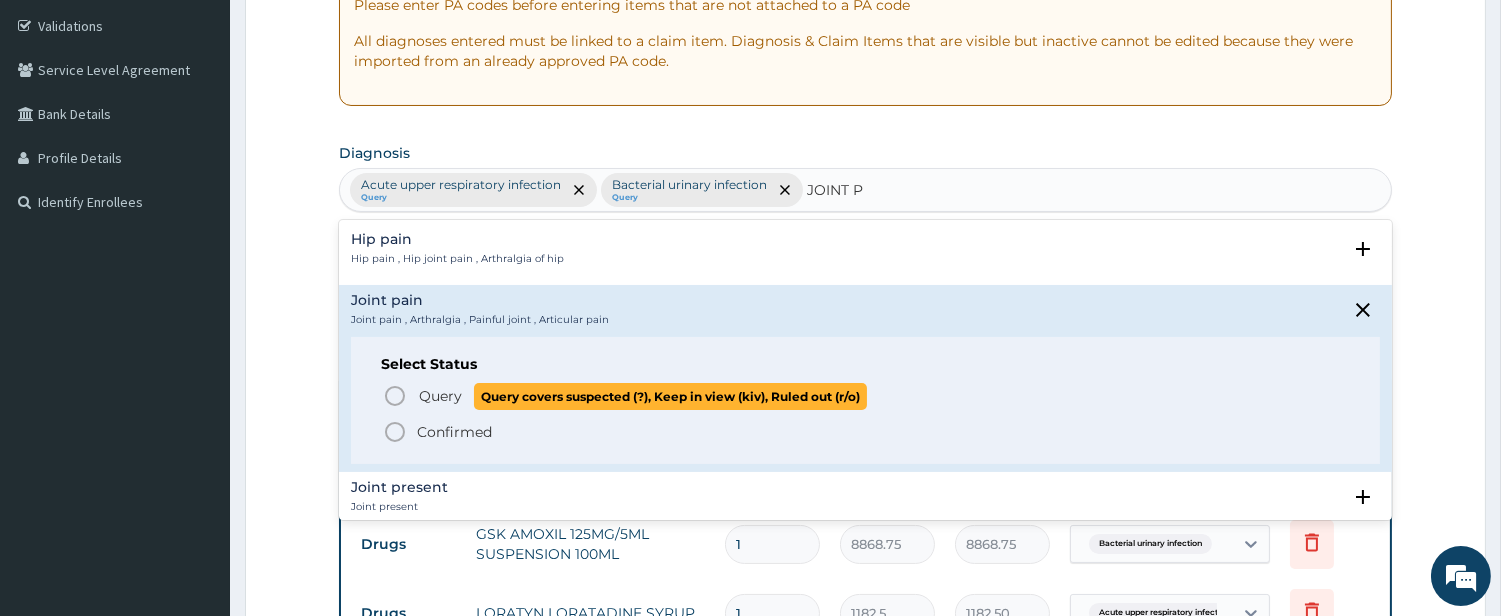 click on "Query Query covers suspected (?), Keep in view (kiv), Ruled out (r/o)" at bounding box center (866, 396) 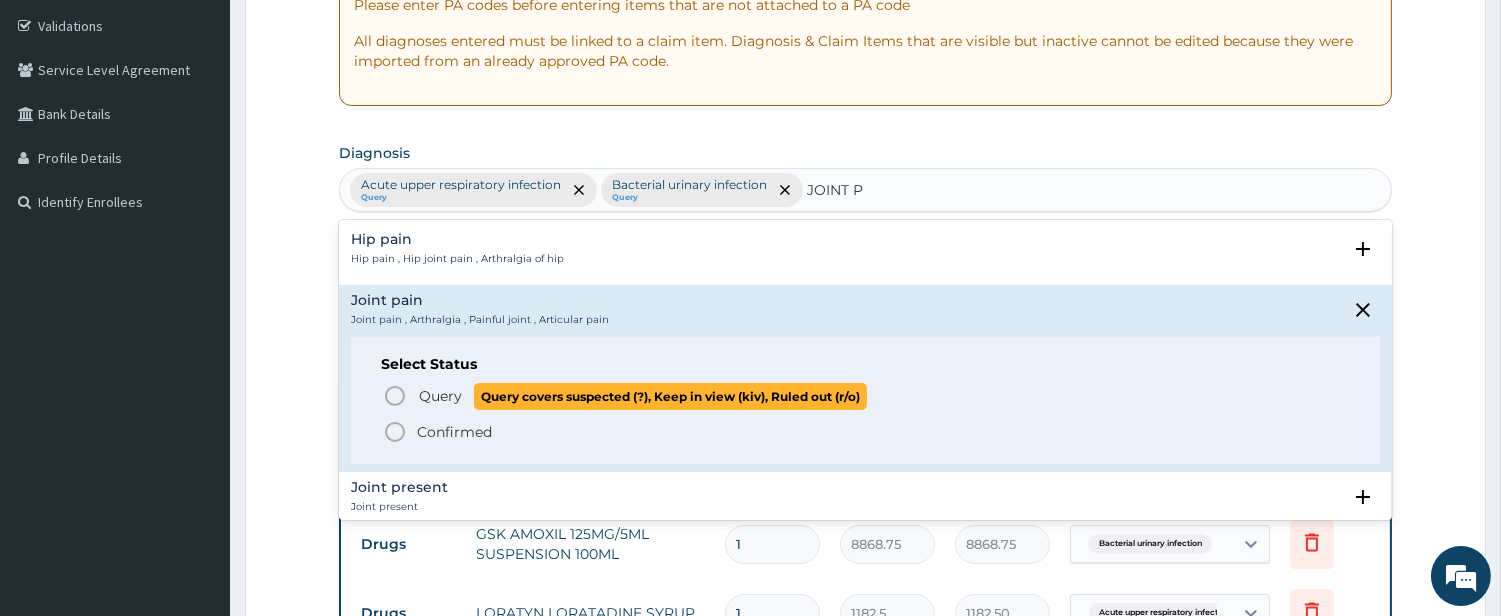 type 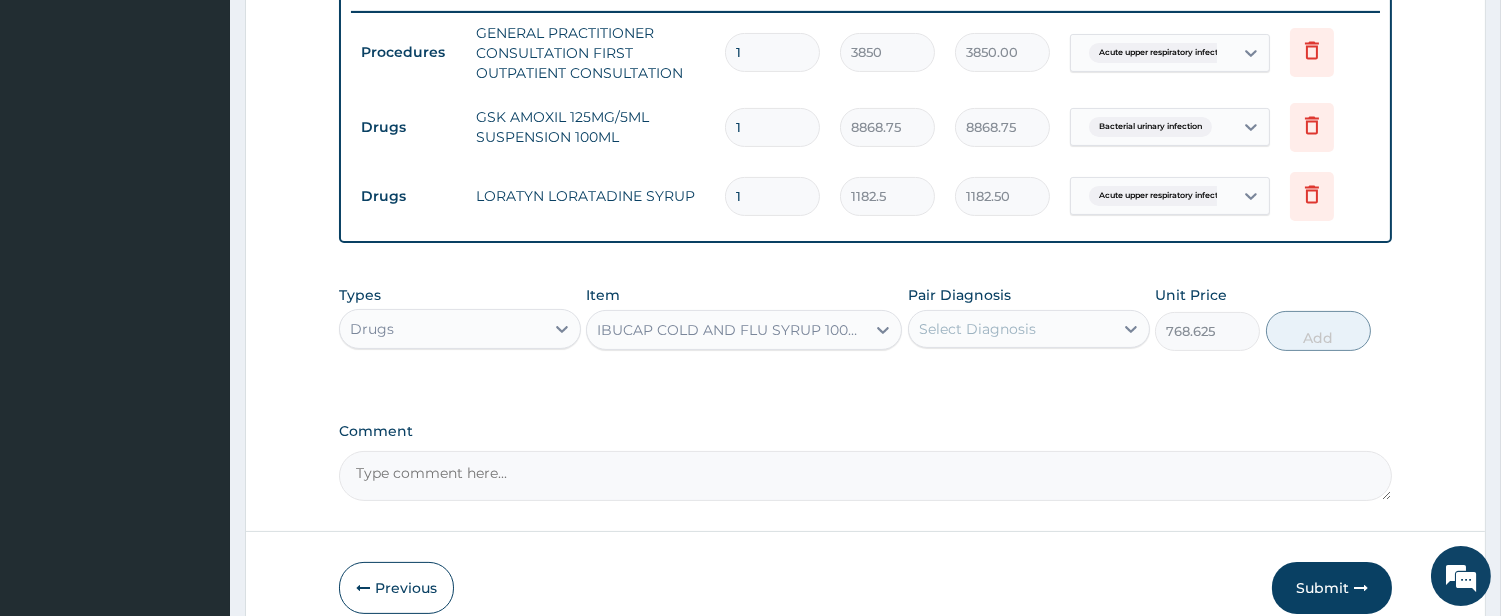 scroll, scrollTop: 877, scrollLeft: 0, axis: vertical 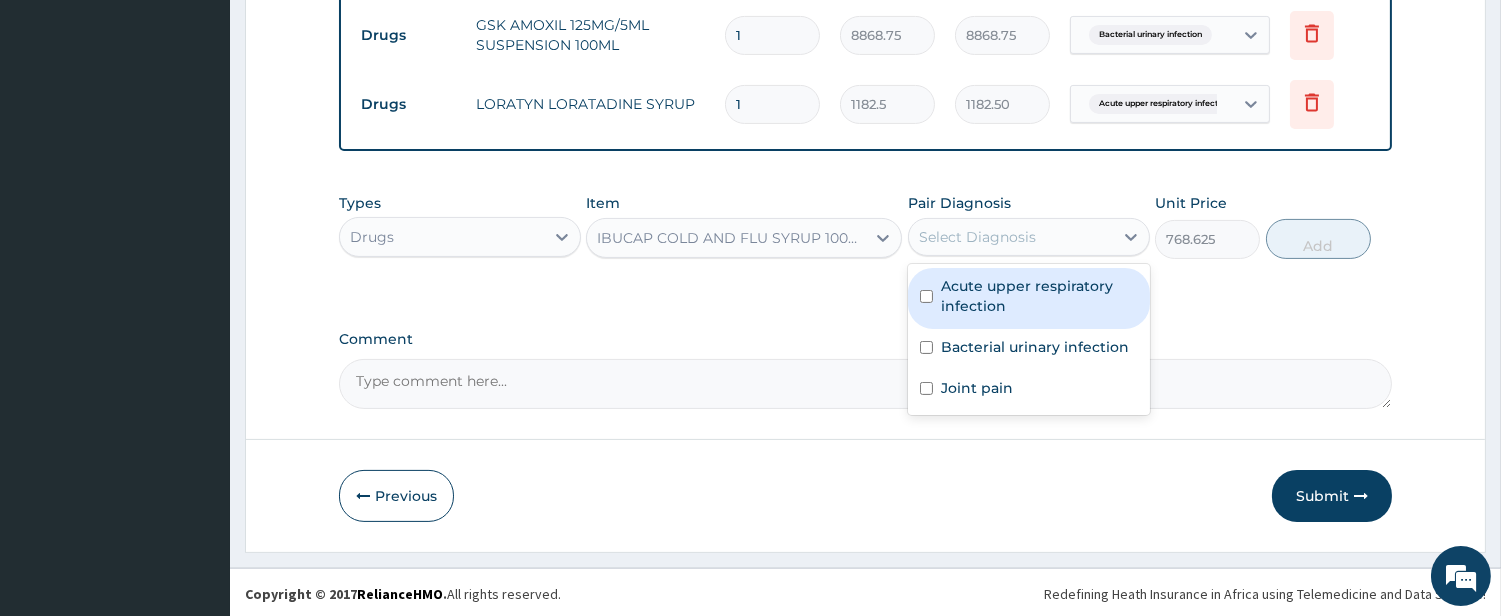 click on "Select Diagnosis" at bounding box center (977, 237) 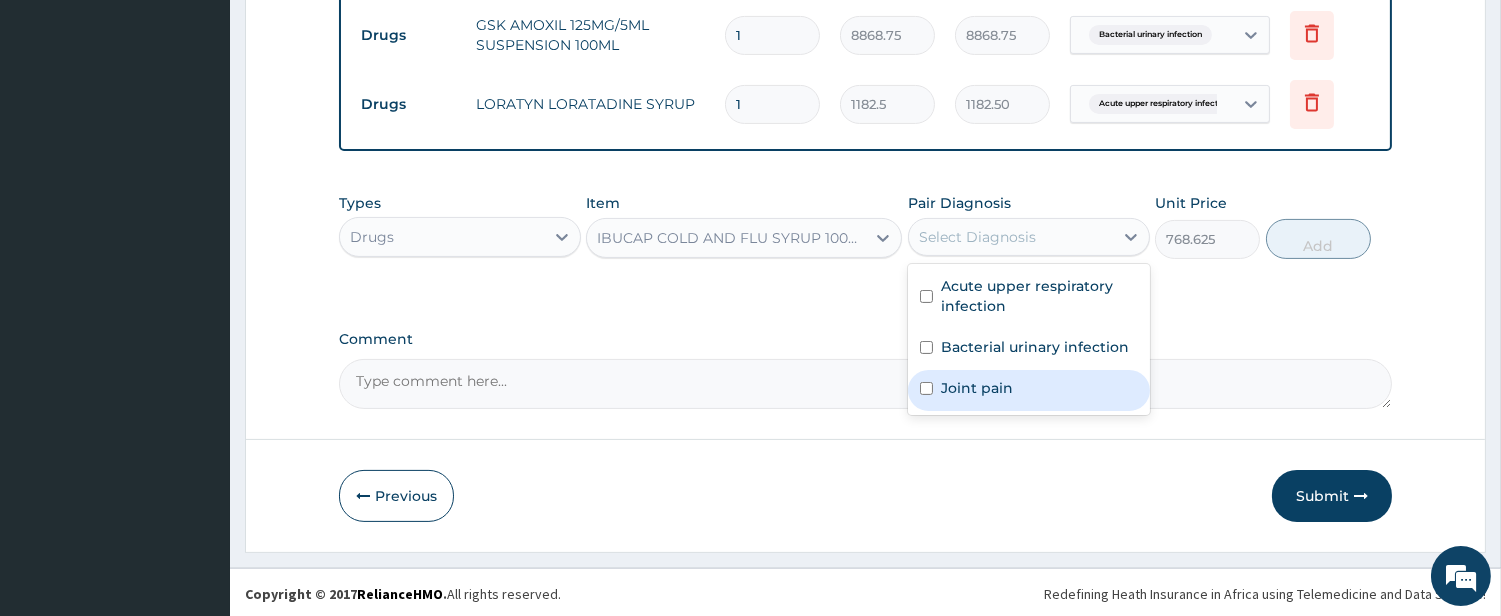 click on "Joint pain" at bounding box center (977, 388) 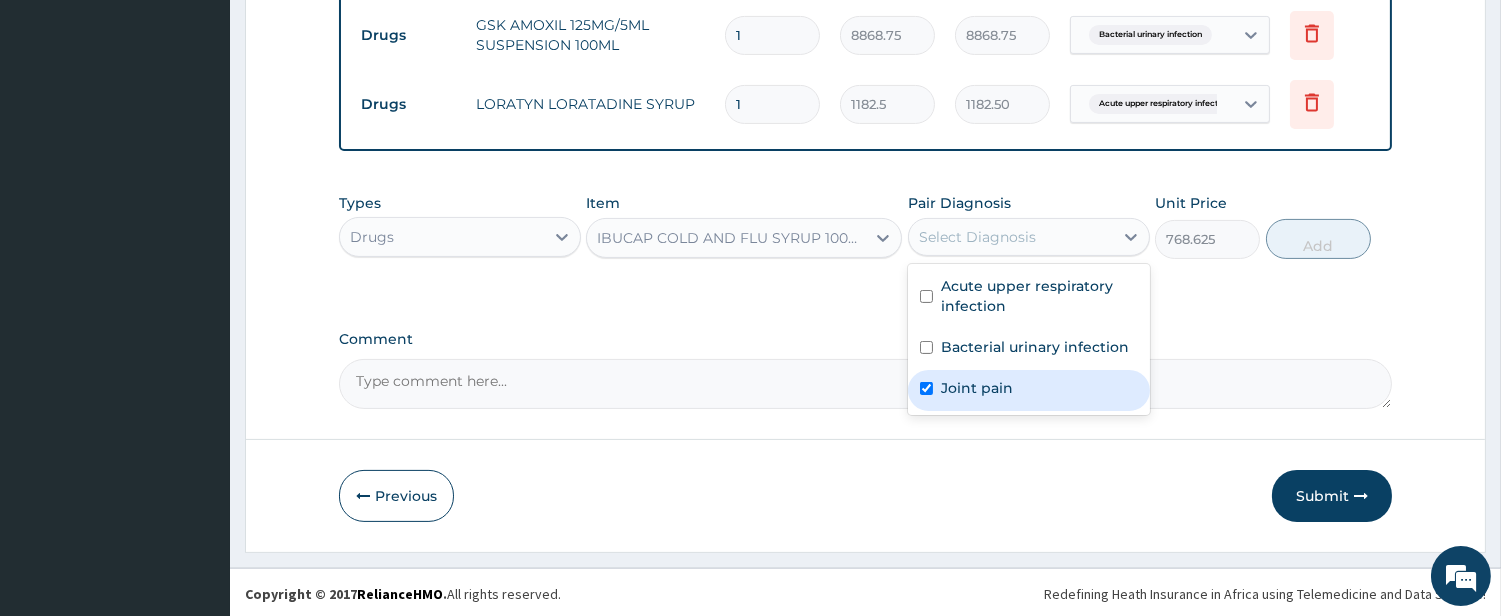 checkbox on "true" 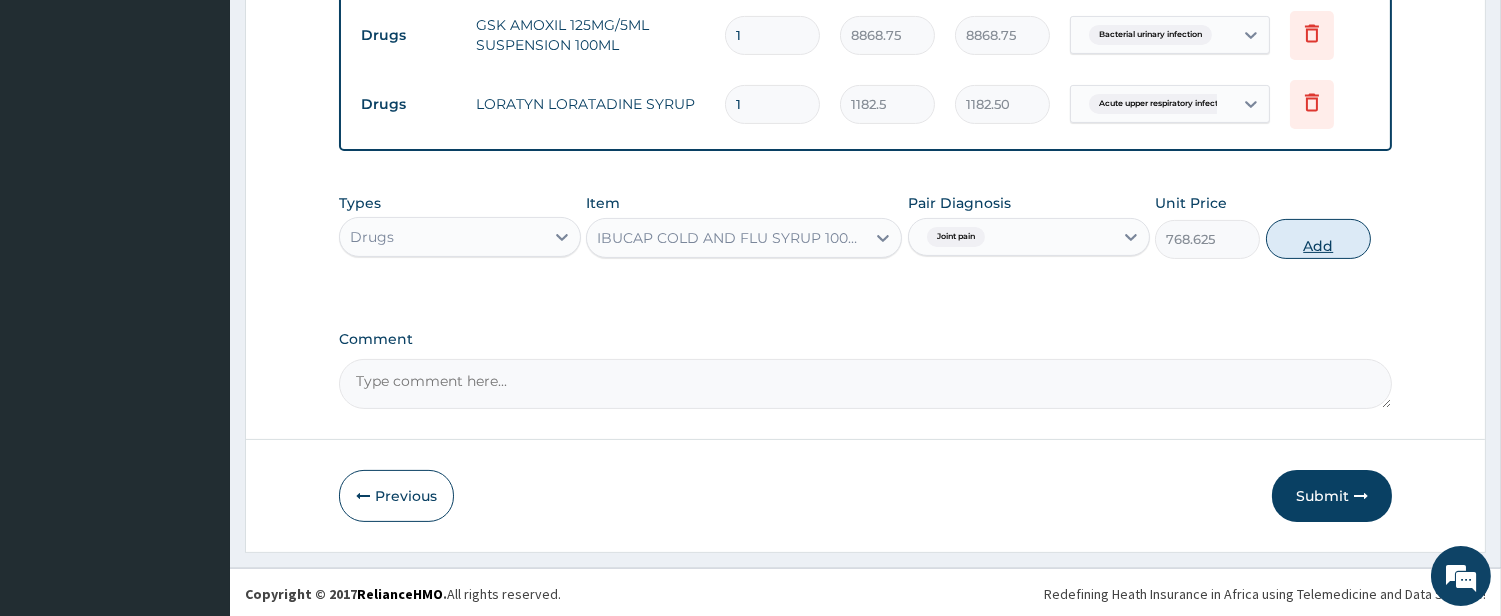 click on "Add" at bounding box center (1318, 239) 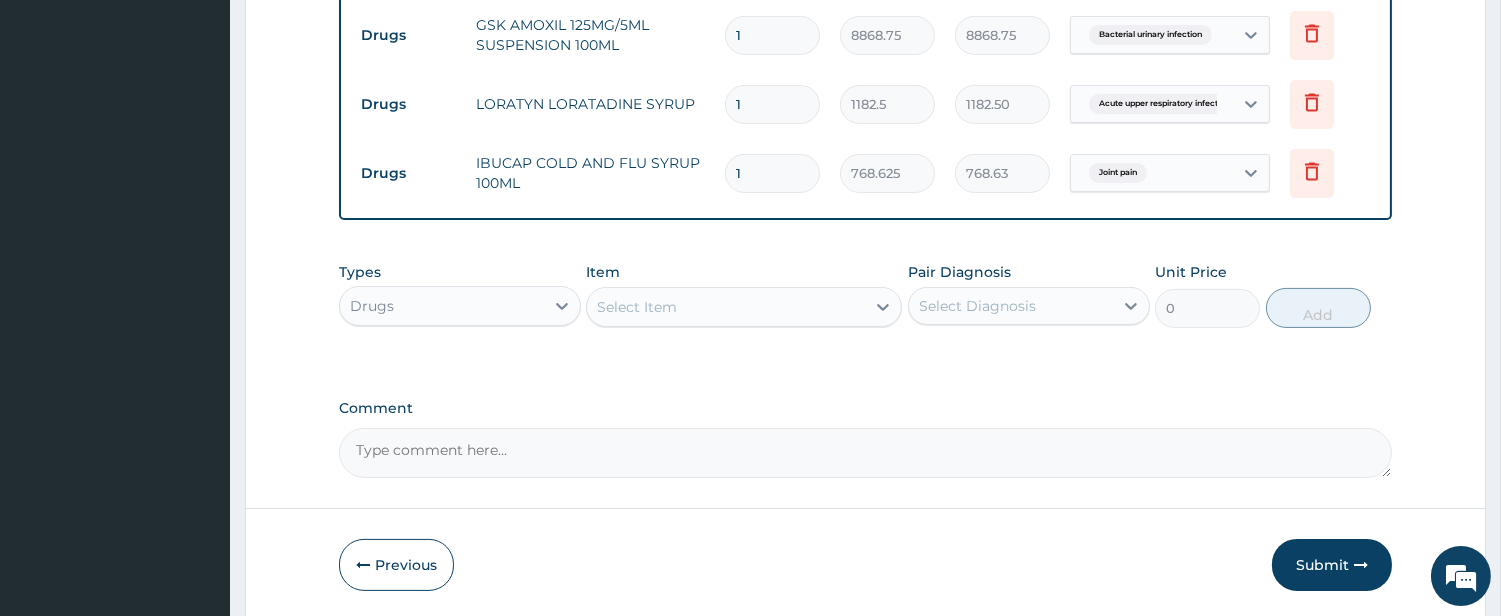 click on "Select Item" at bounding box center [726, 307] 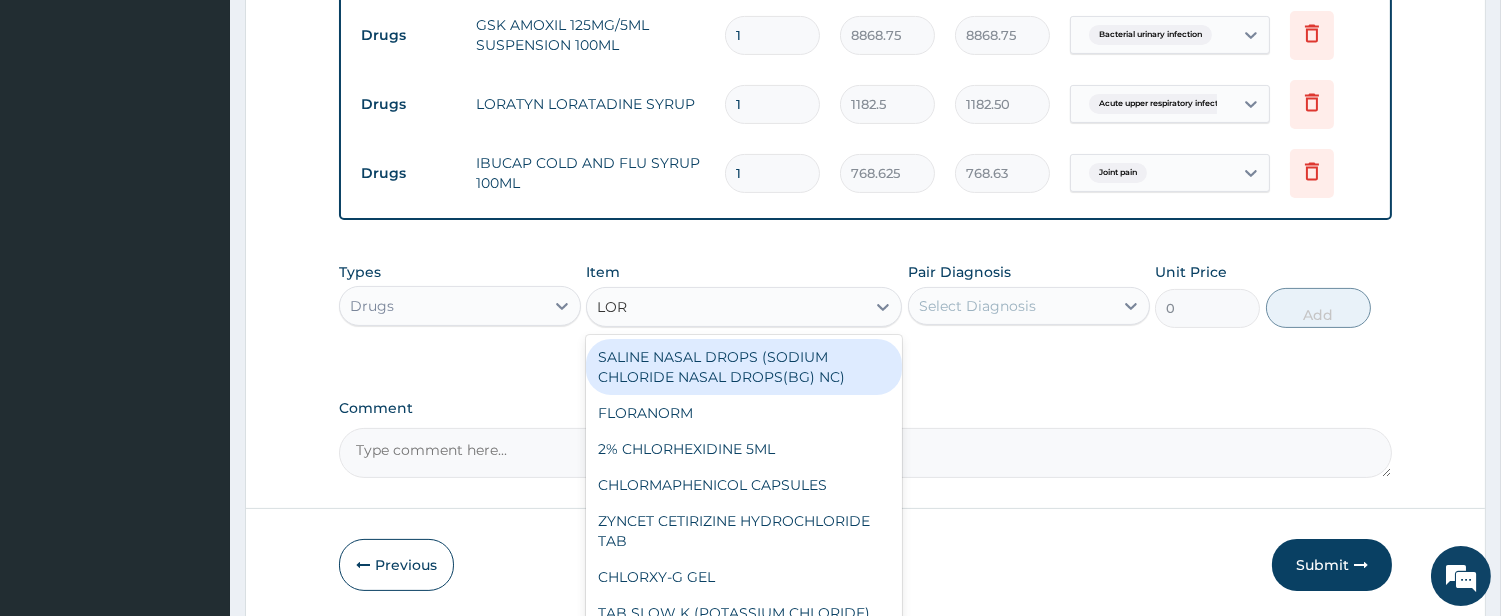 type on "LORA" 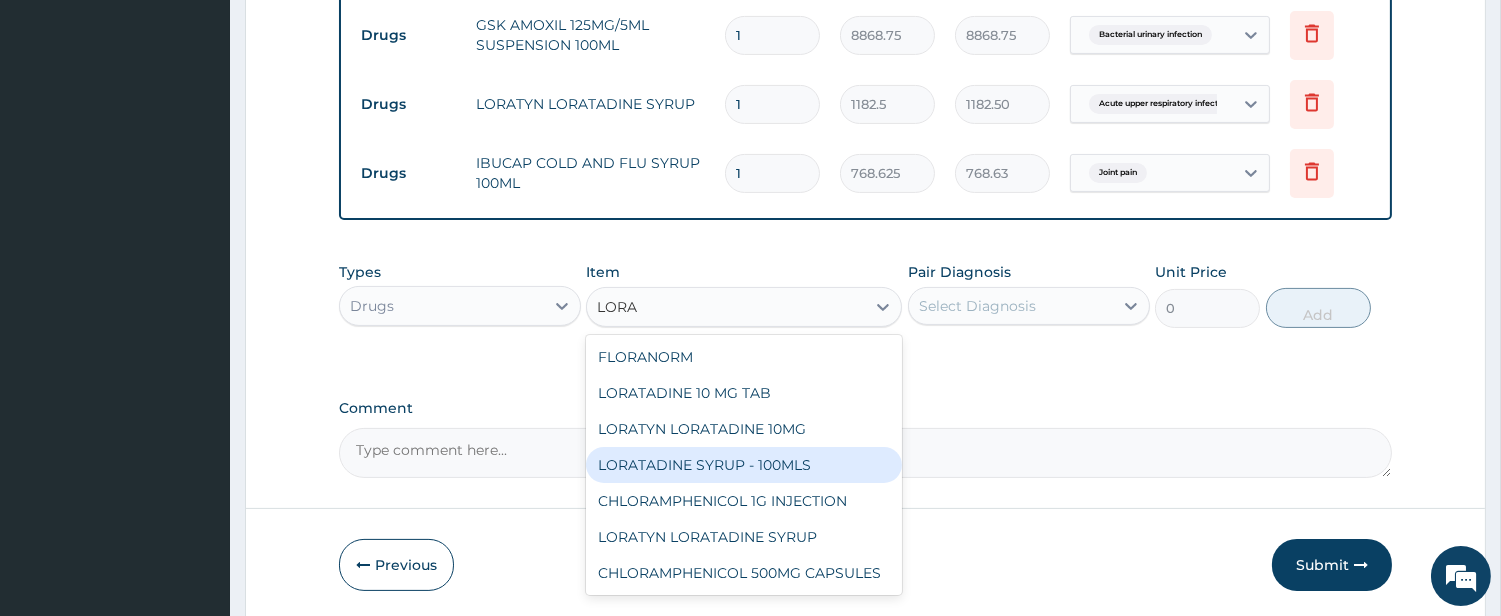 click on "LORATADINE SYRUP - 100MLS" at bounding box center (744, 465) 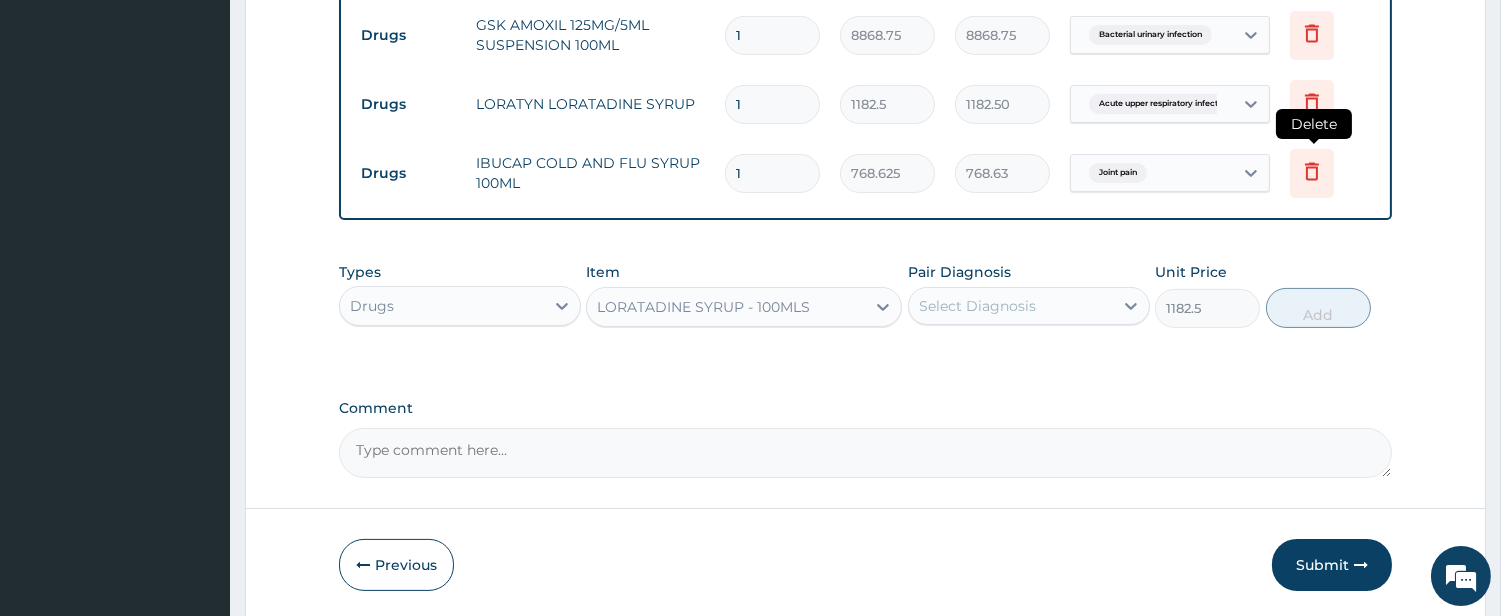 click 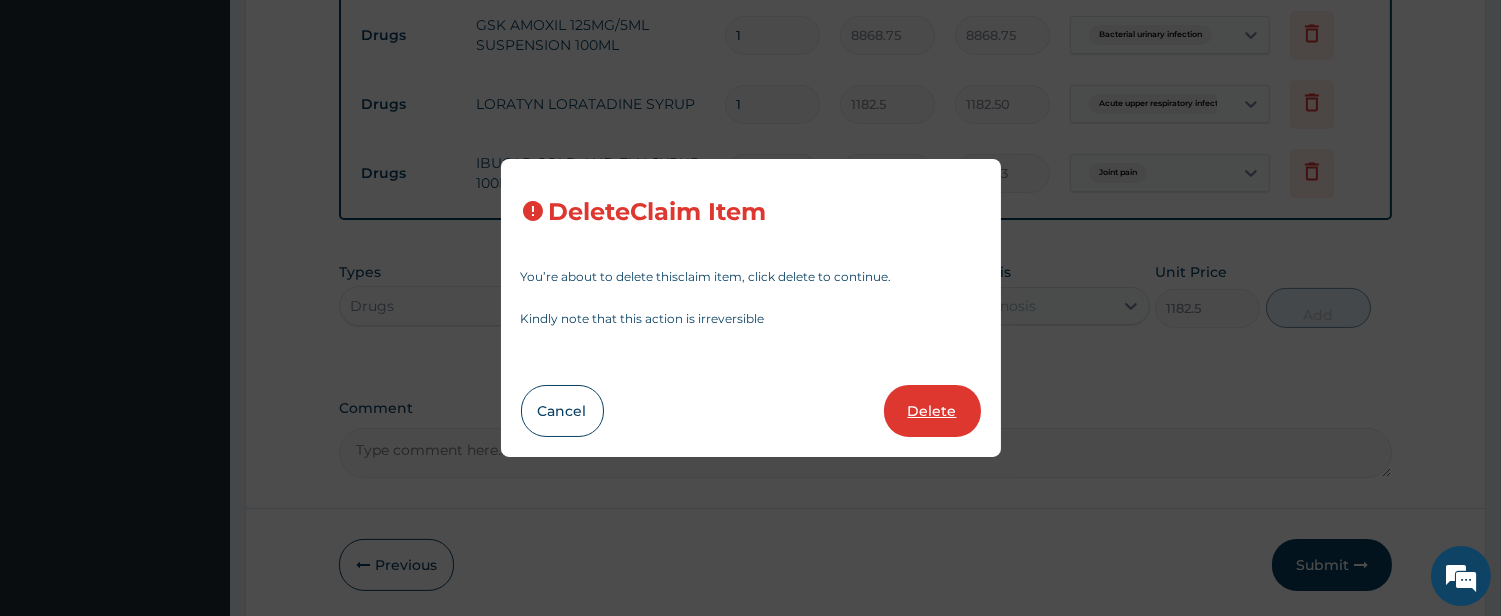 click on "Delete" at bounding box center (932, 411) 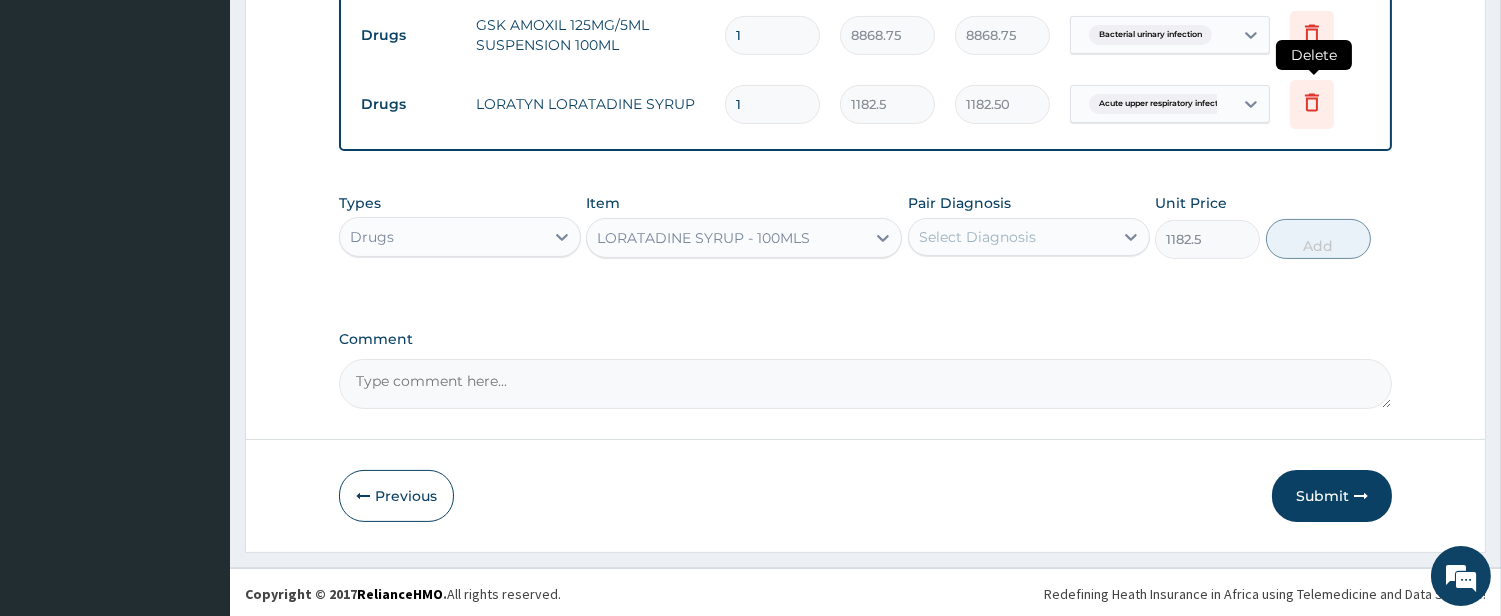 click 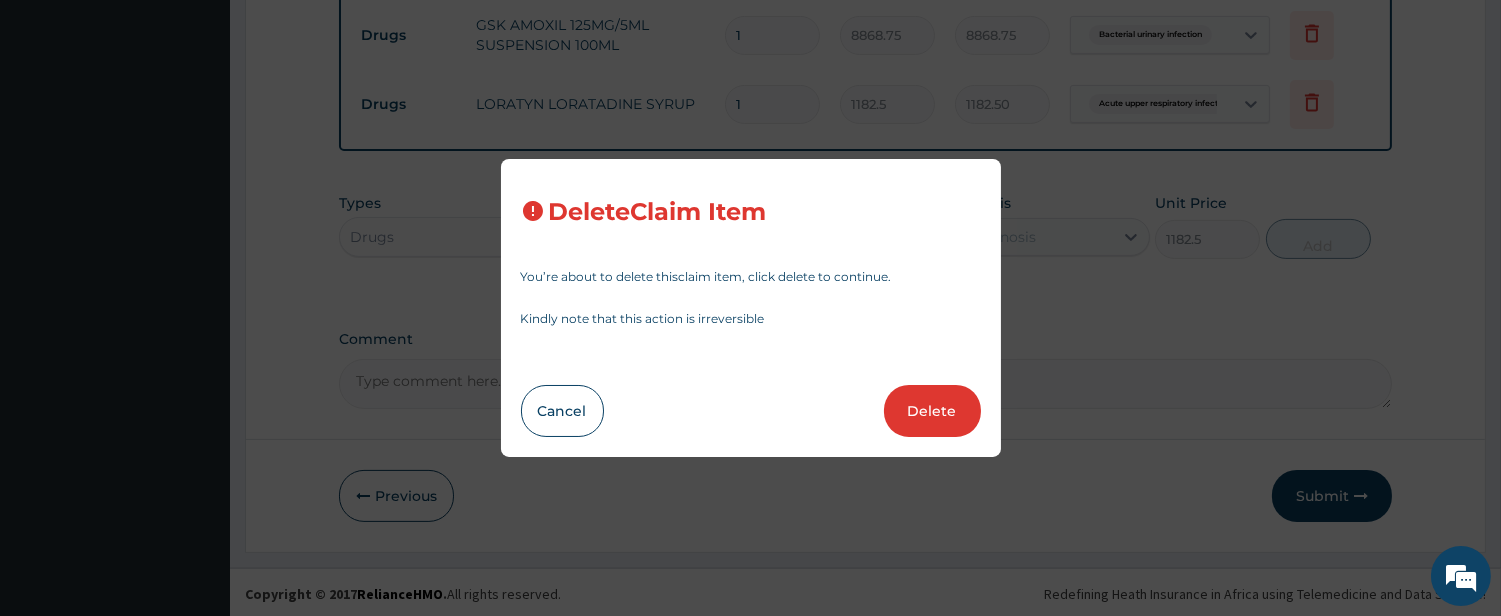 click on "Delete" at bounding box center (932, 411) 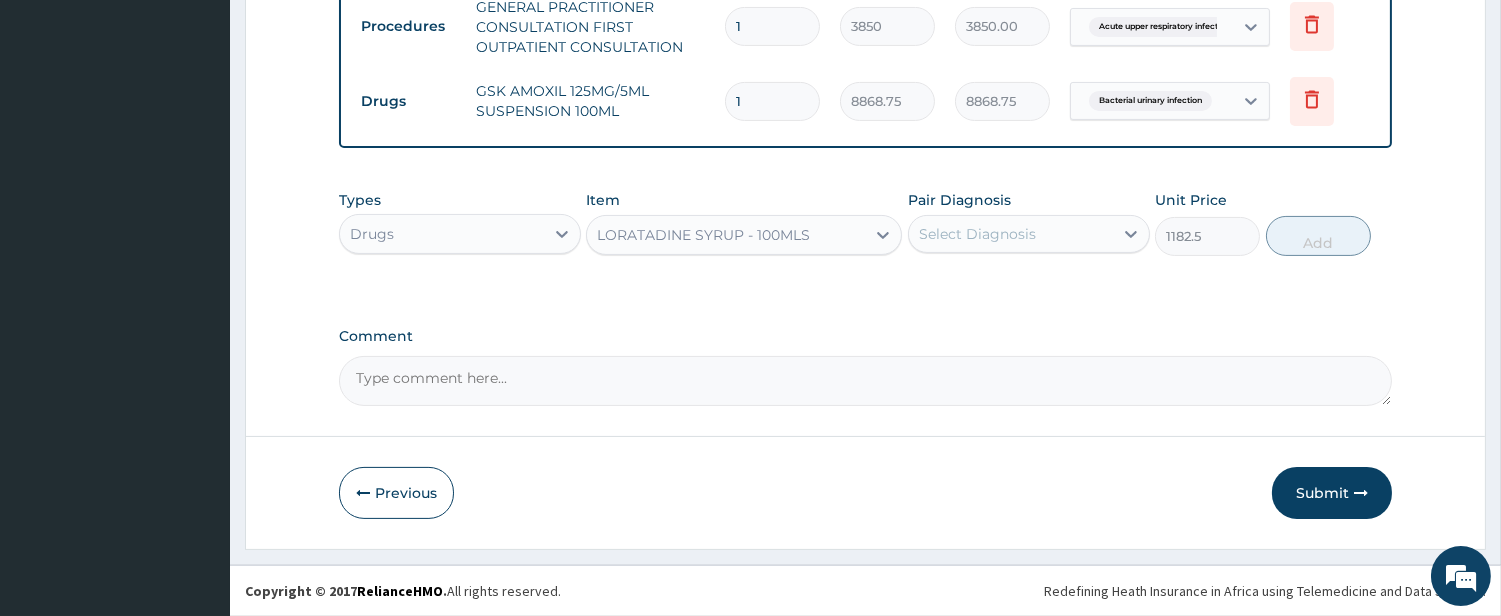 scroll, scrollTop: 808, scrollLeft: 0, axis: vertical 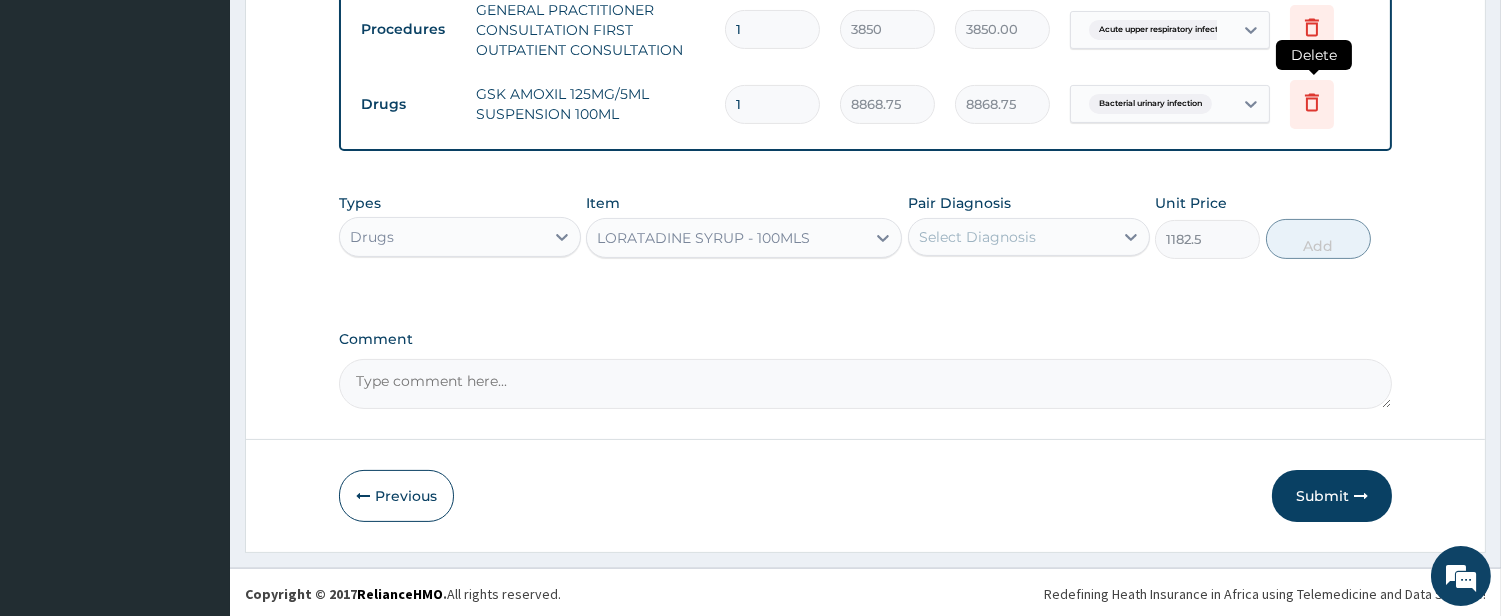 click 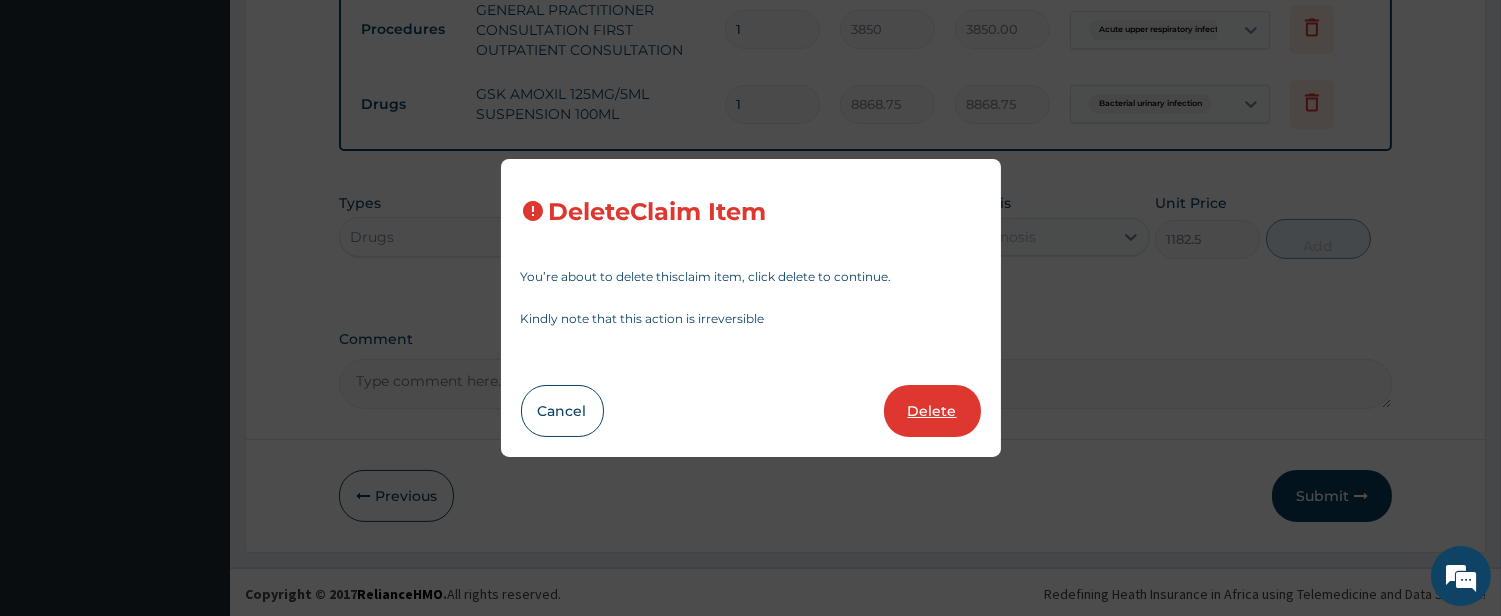 click on "Delete" at bounding box center (932, 411) 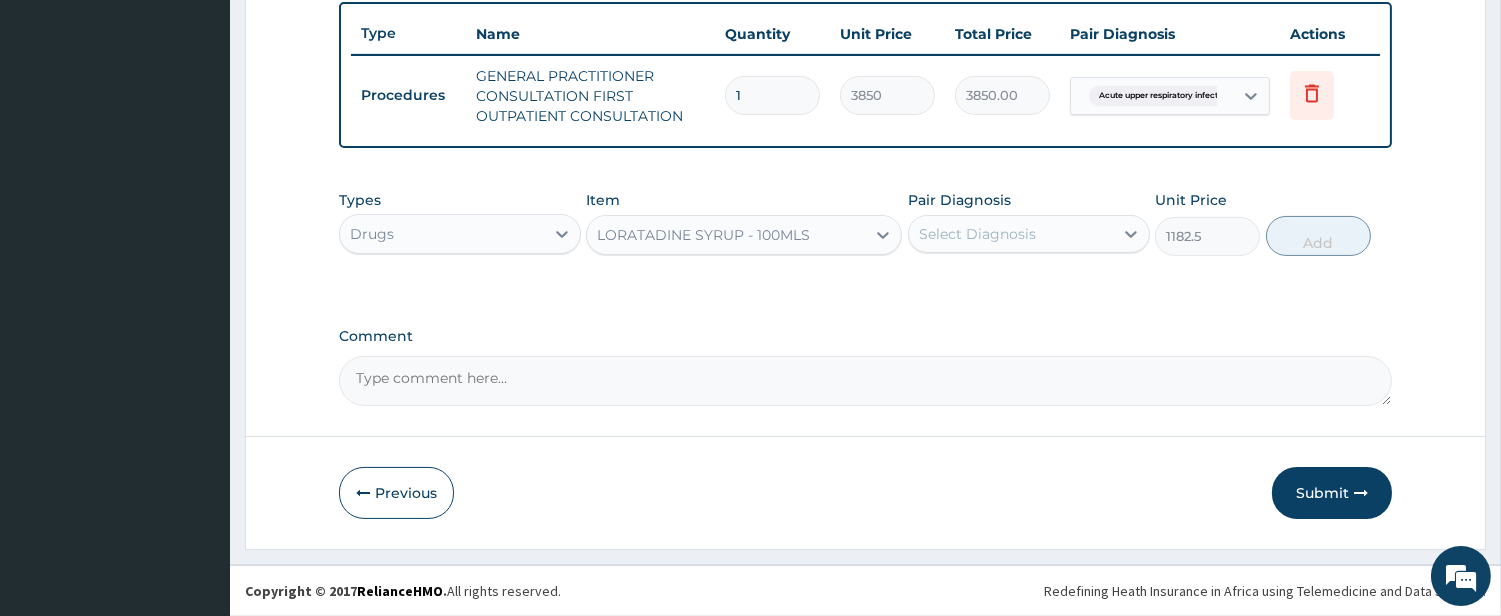 scroll, scrollTop: 738, scrollLeft: 0, axis: vertical 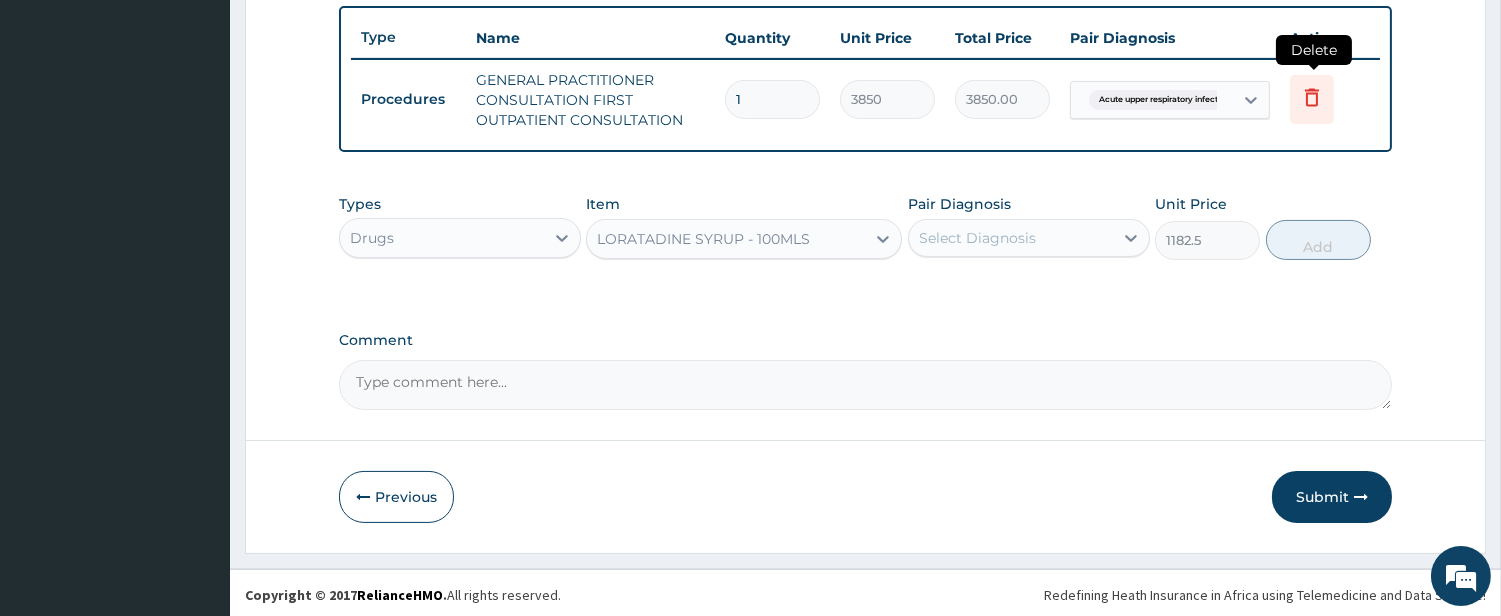 click 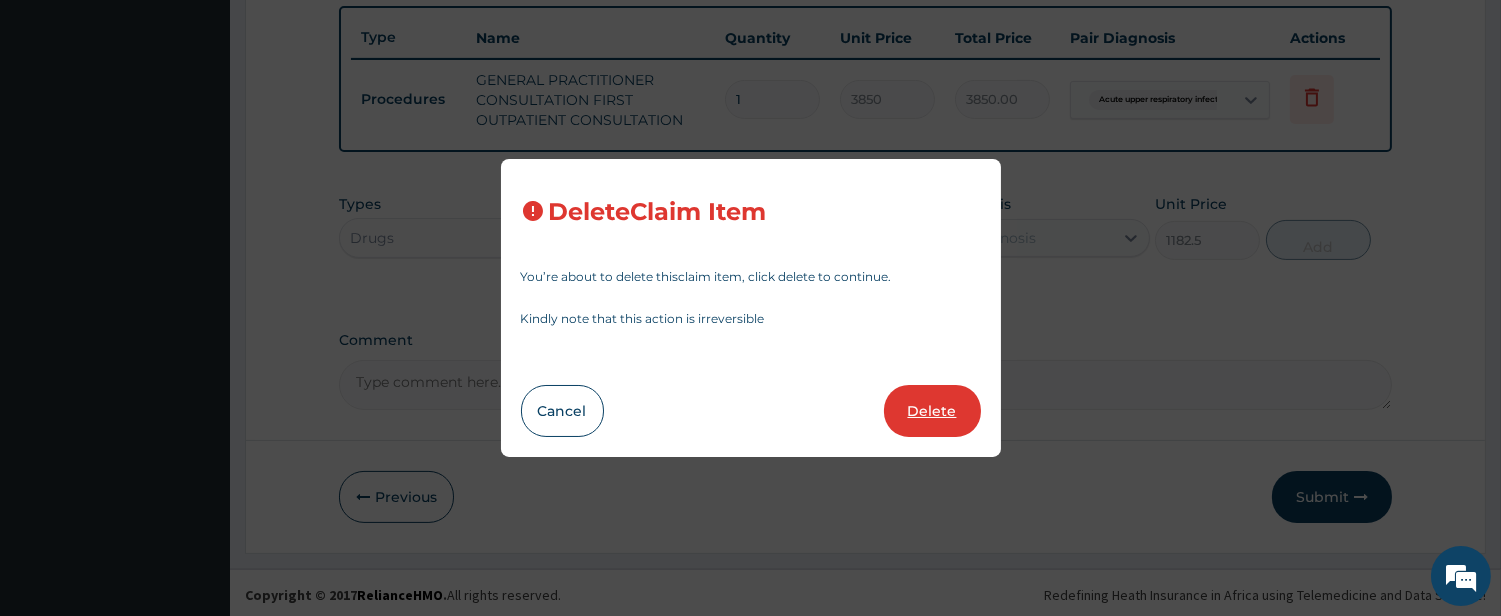 click on "Delete" at bounding box center (932, 411) 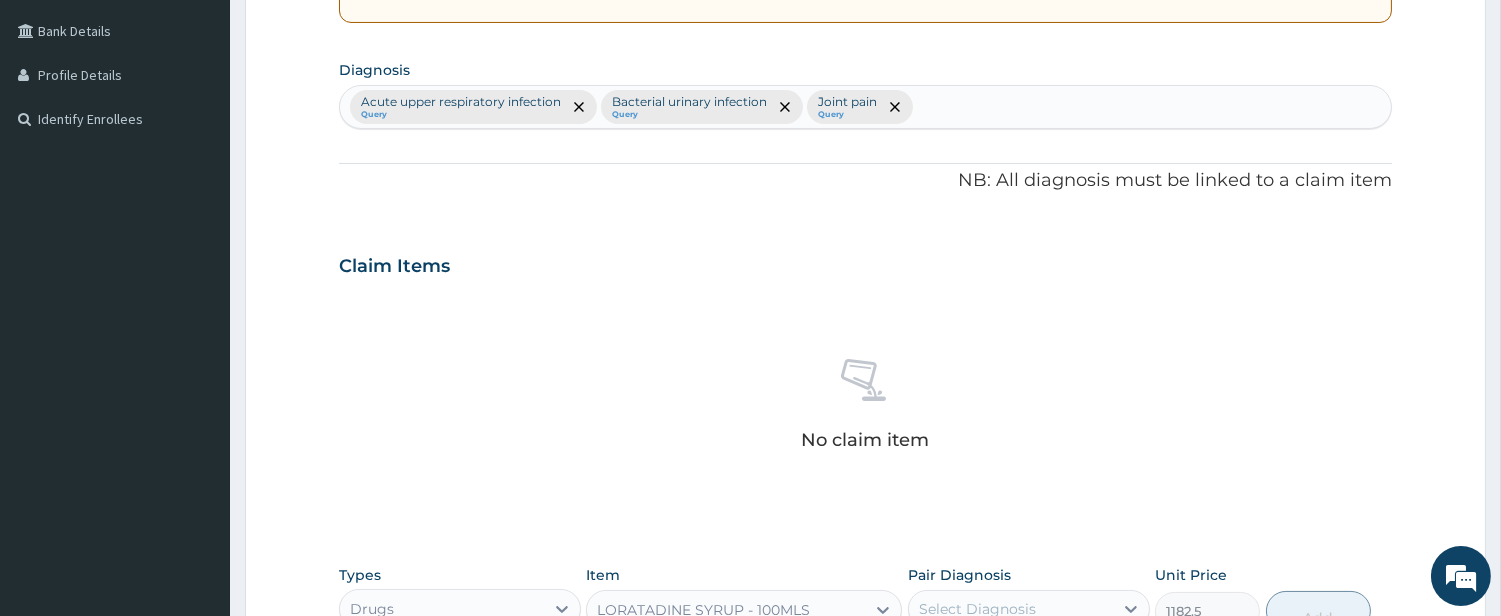 scroll, scrollTop: 368, scrollLeft: 0, axis: vertical 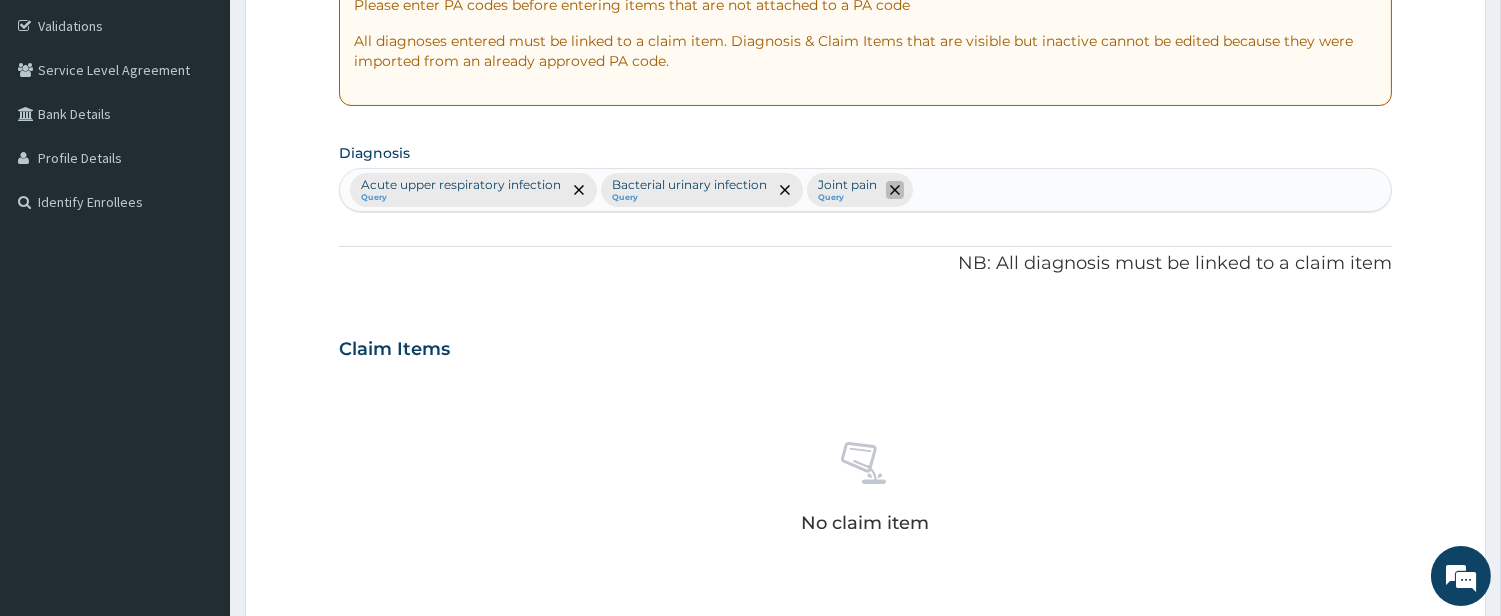 click 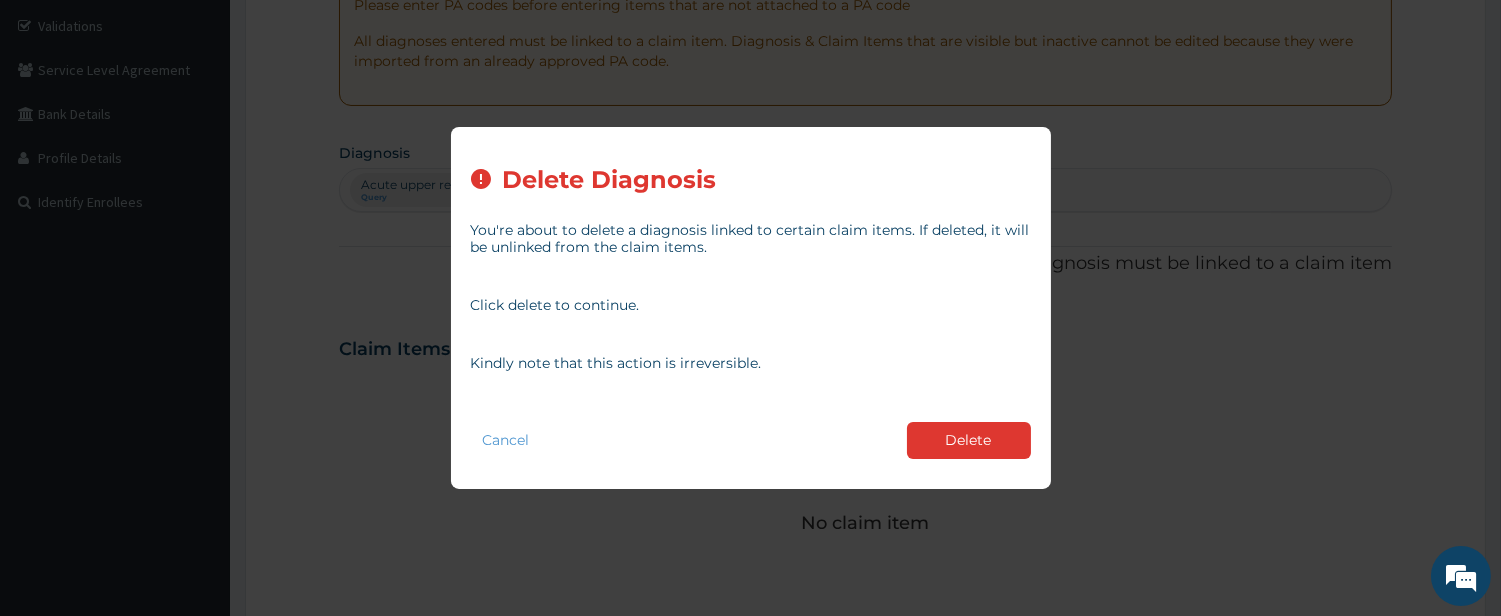drag, startPoint x: 947, startPoint y: 438, endPoint x: 916, endPoint y: 353, distance: 90.47652 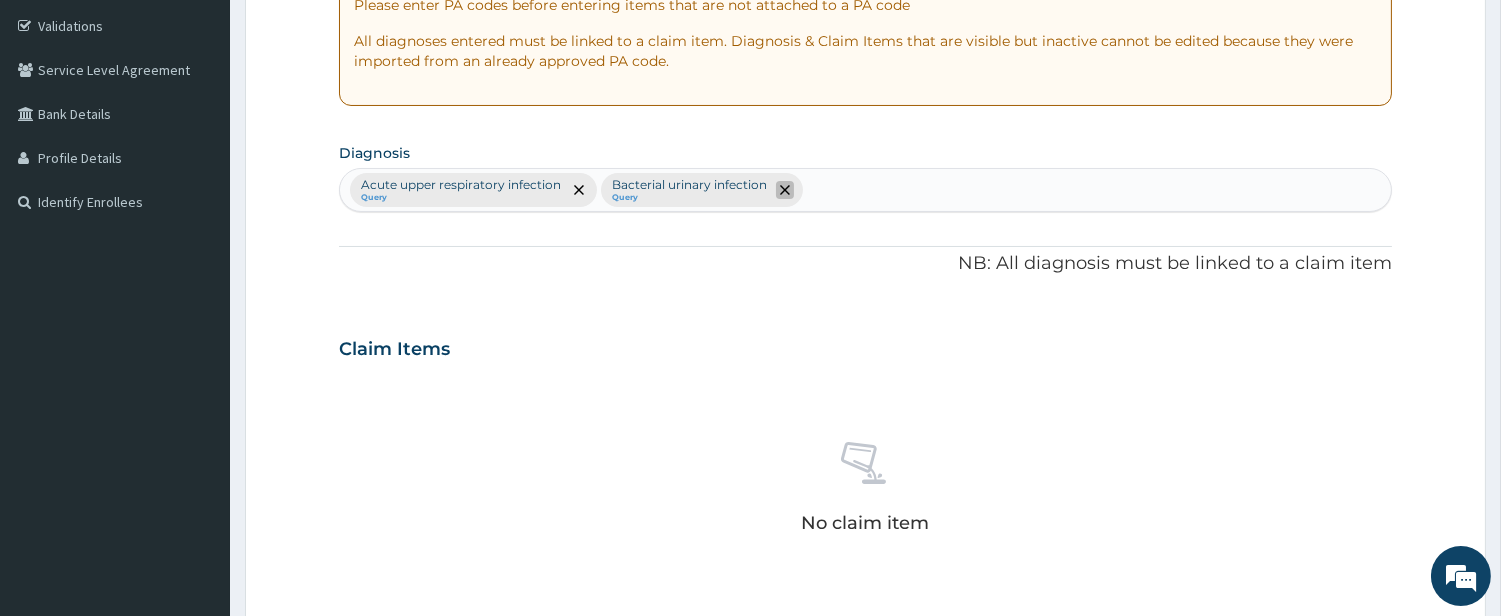 click 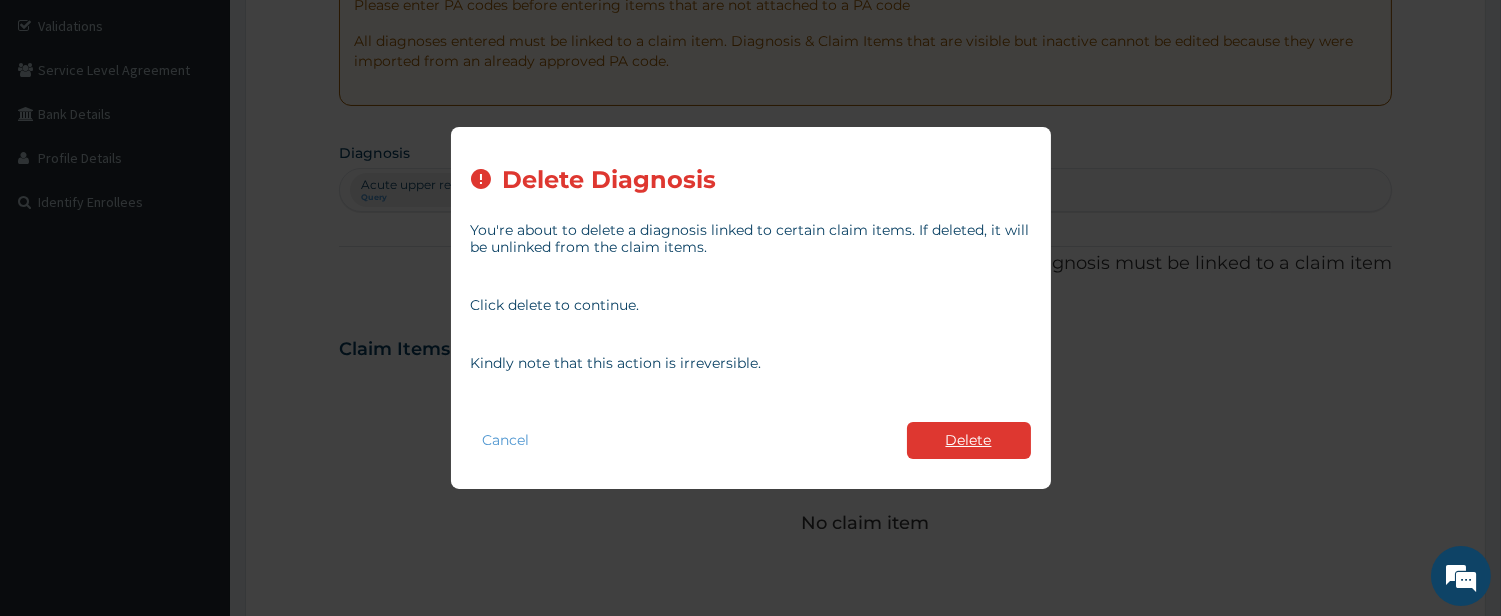 click on "Delete" at bounding box center (969, 440) 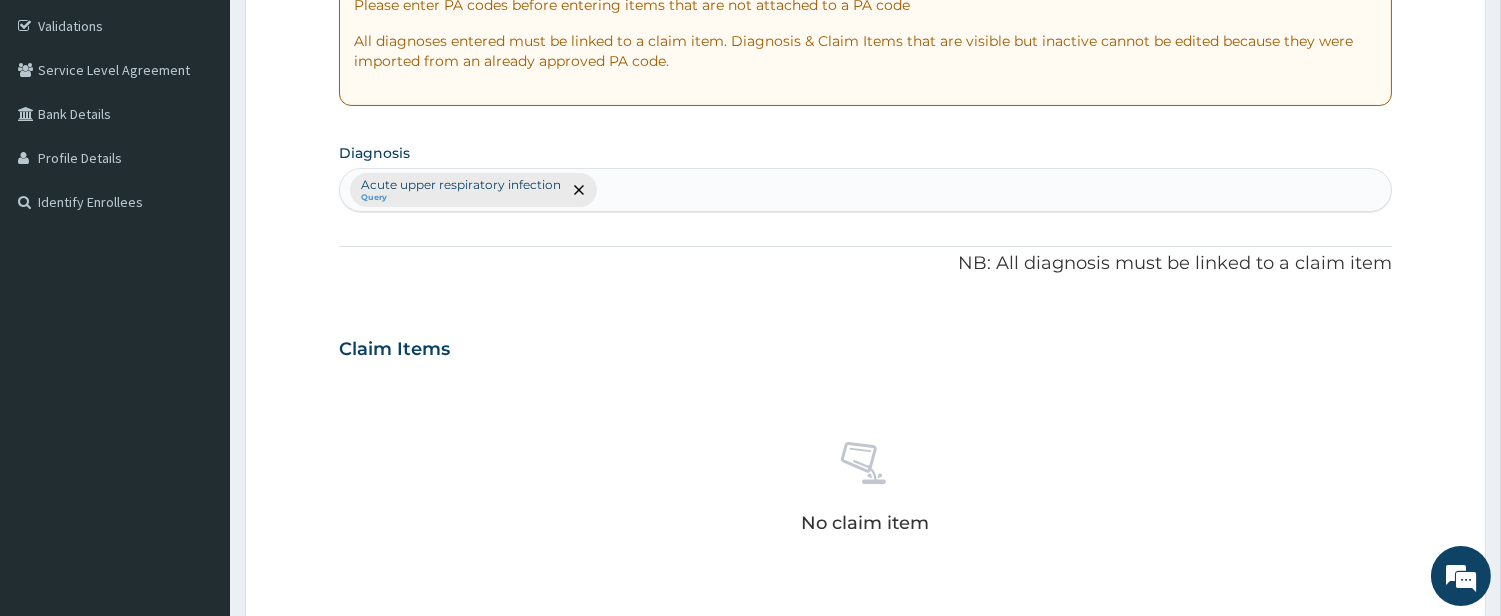click at bounding box center [578, 190] 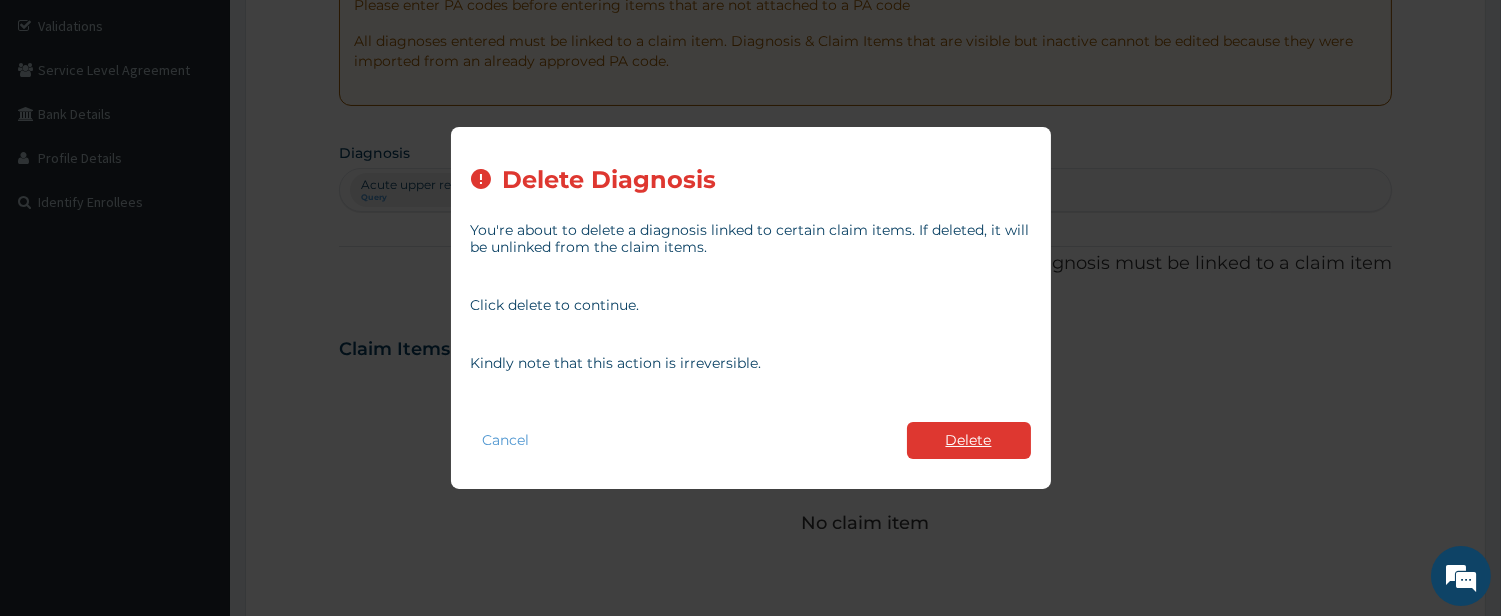 click on "Delete" at bounding box center [969, 440] 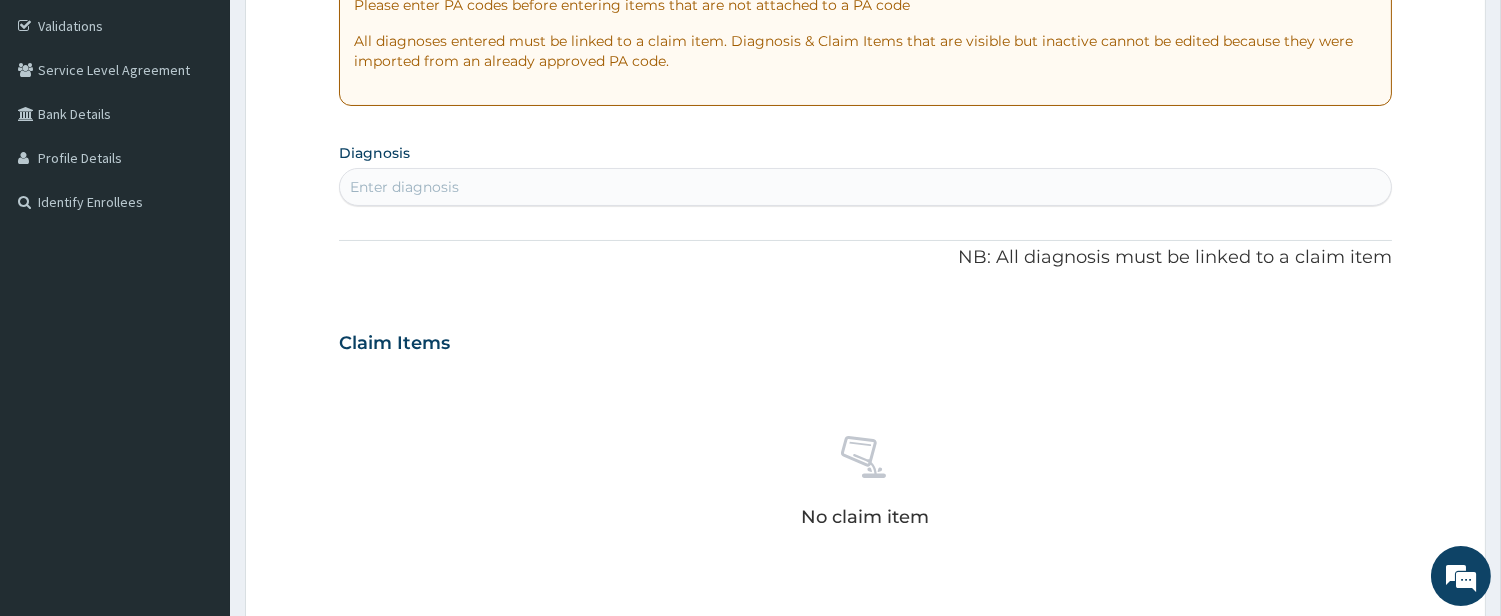 scroll, scrollTop: 0, scrollLeft: 0, axis: both 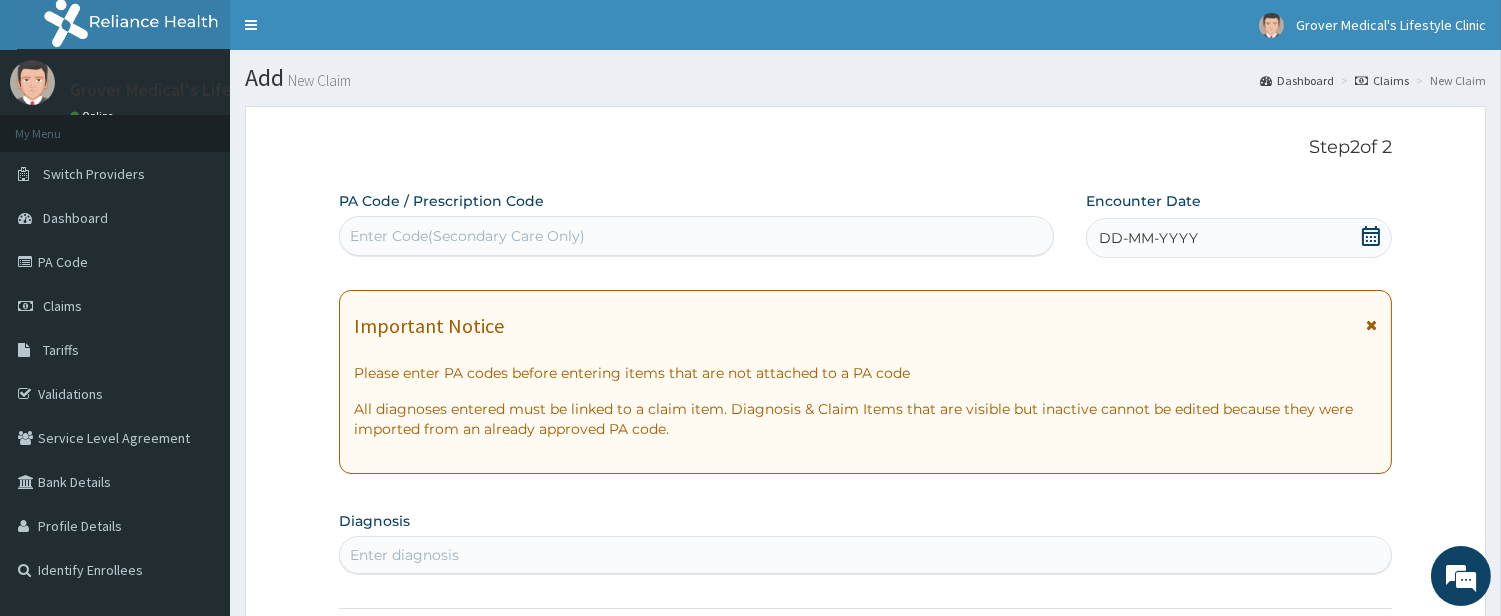 click on "Enter Code(Secondary Care Only)" at bounding box center [467, 236] 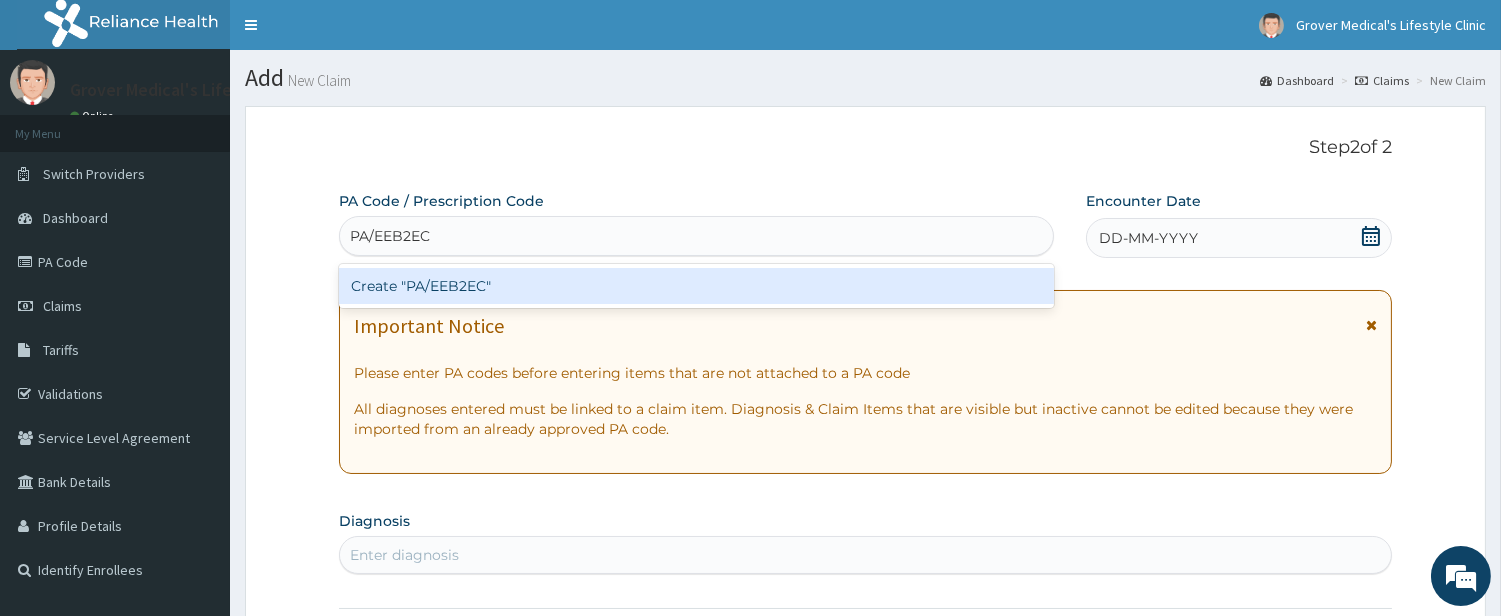 click on "Create "PA/EEB2EC"" at bounding box center (696, 286) 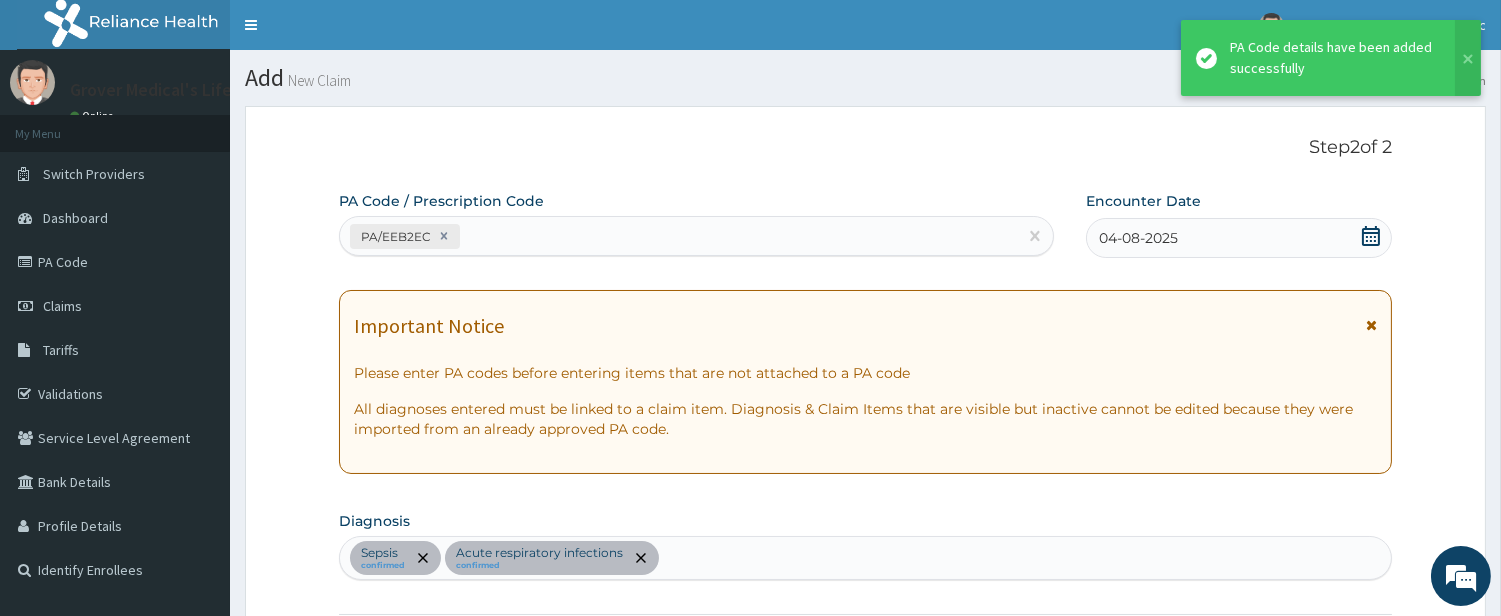 scroll, scrollTop: 674, scrollLeft: 0, axis: vertical 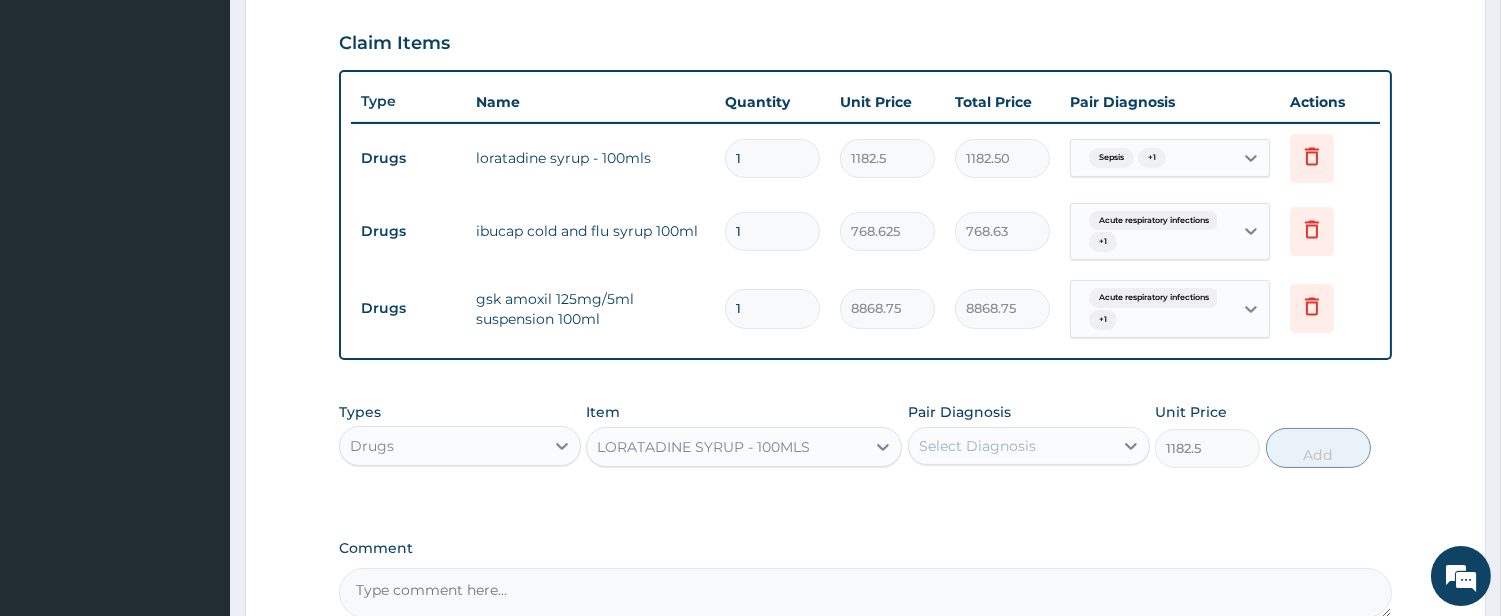 click on "Types Drugs" at bounding box center [460, 435] 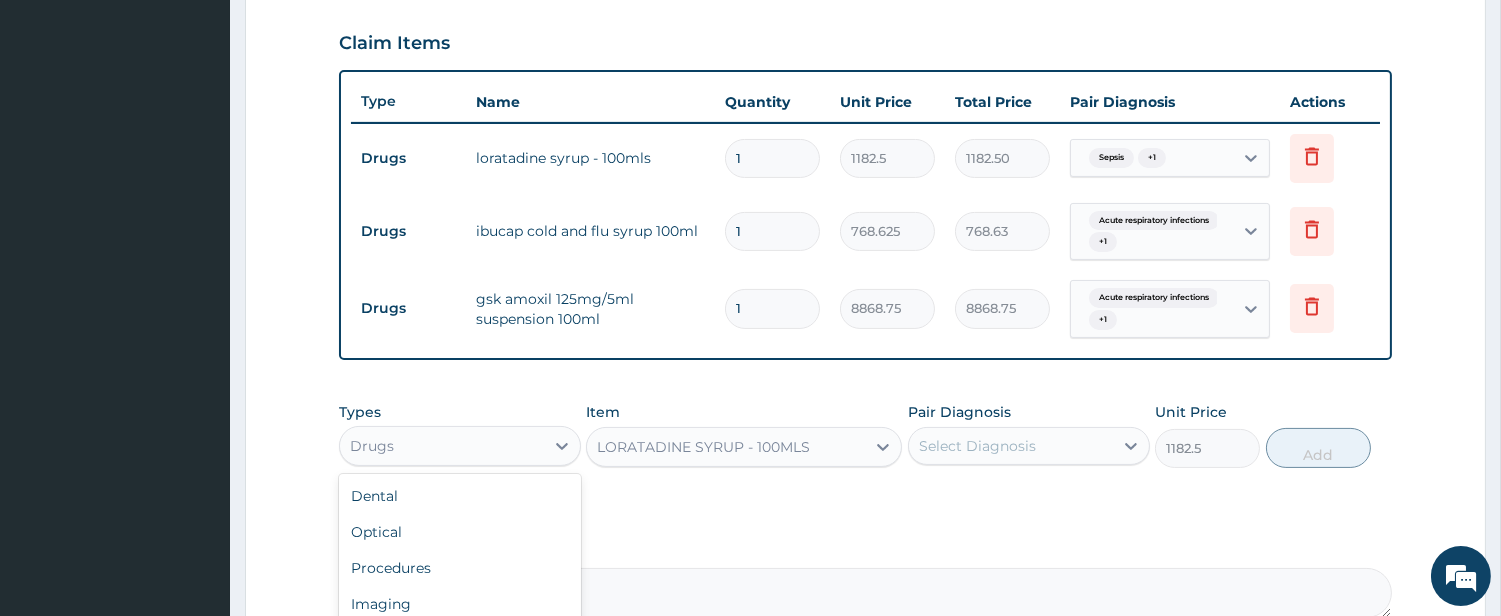 click on "Drugs" at bounding box center (442, 446) 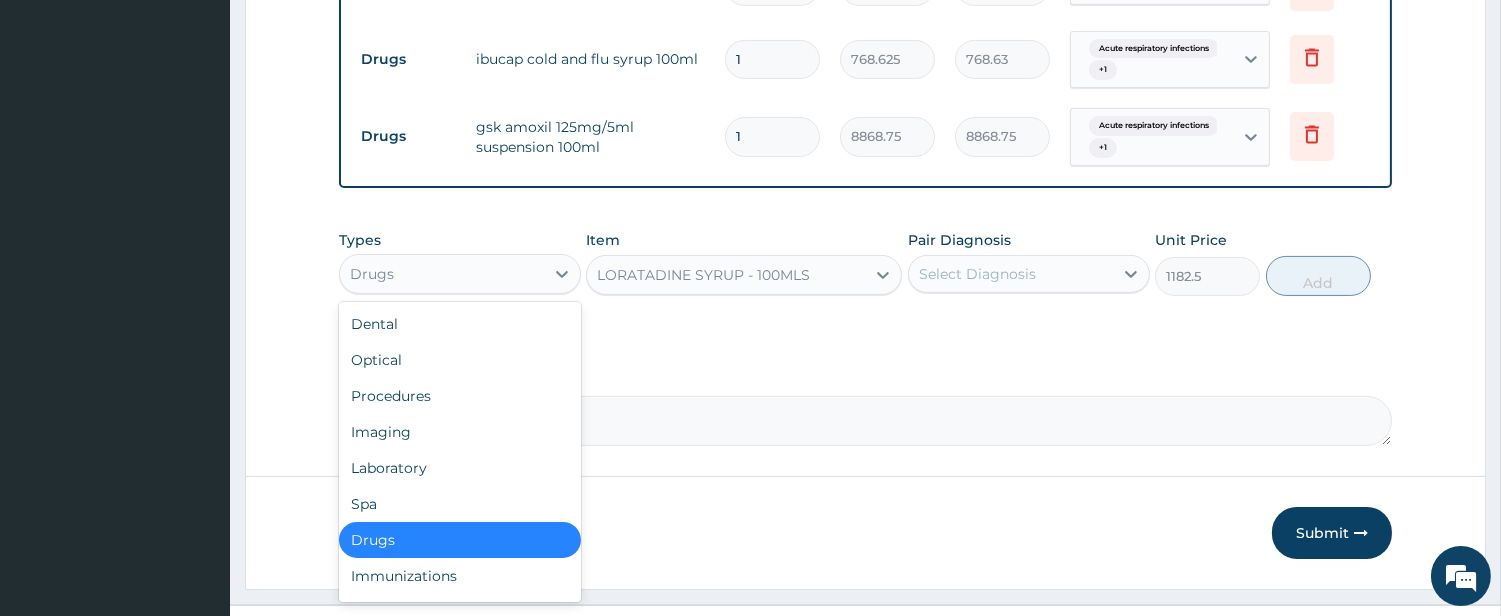 scroll, scrollTop: 860, scrollLeft: 0, axis: vertical 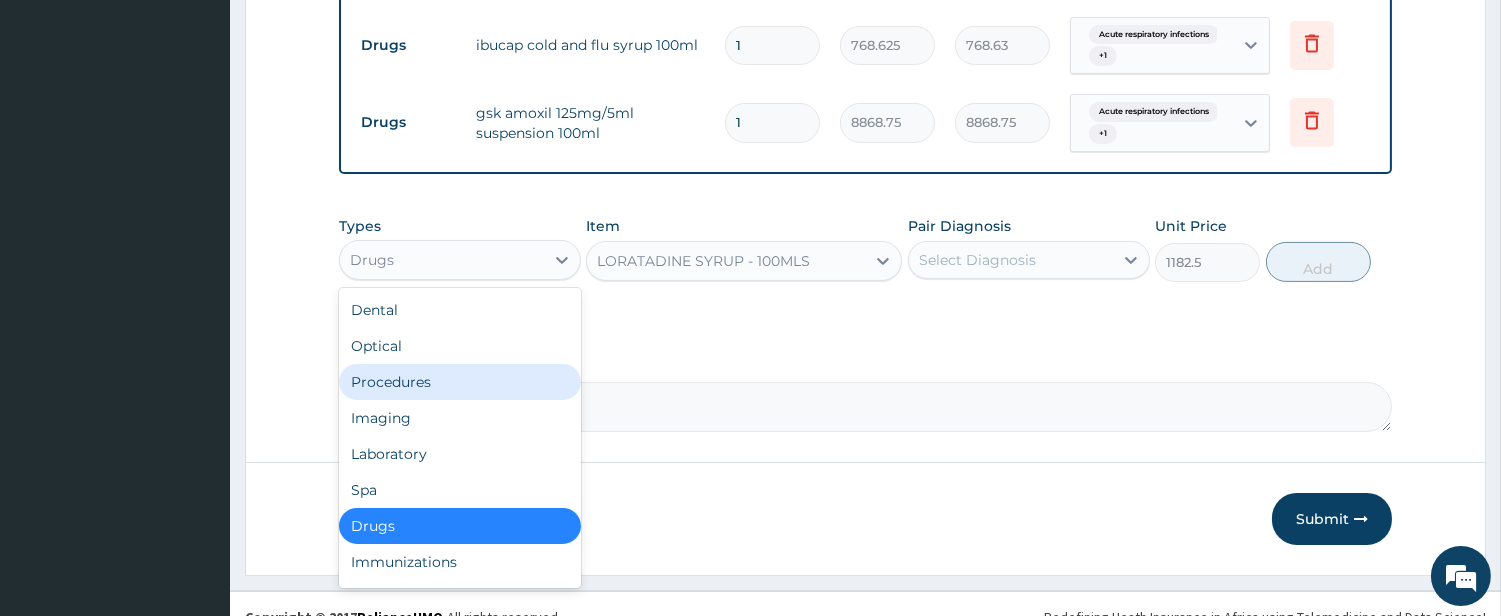 click on "Procedures" at bounding box center (460, 382) 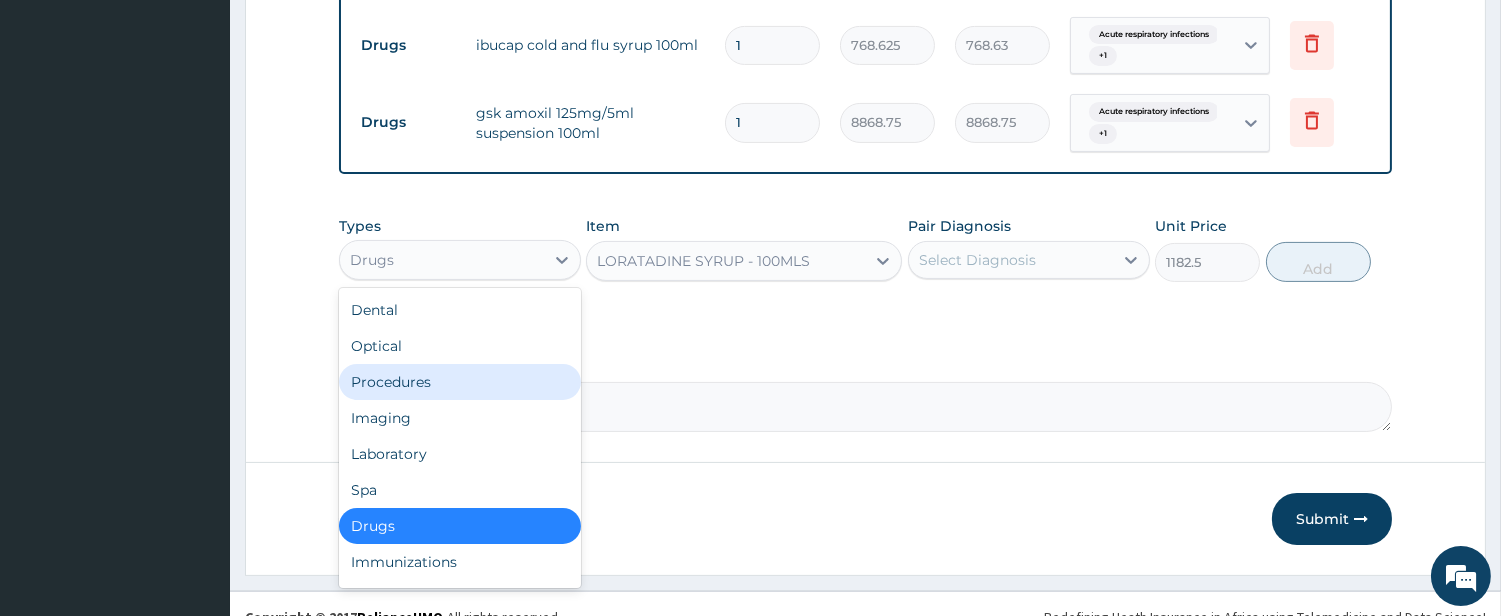 type on "0" 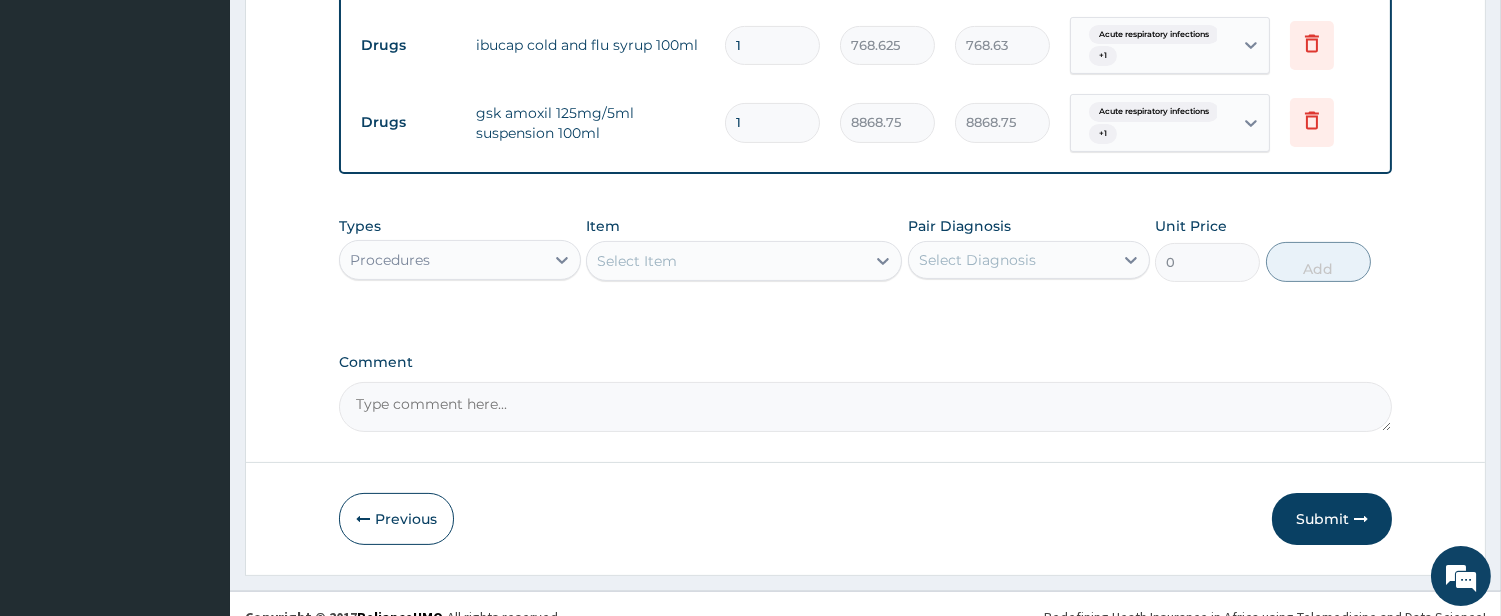 click on "Select Item" at bounding box center [726, 261] 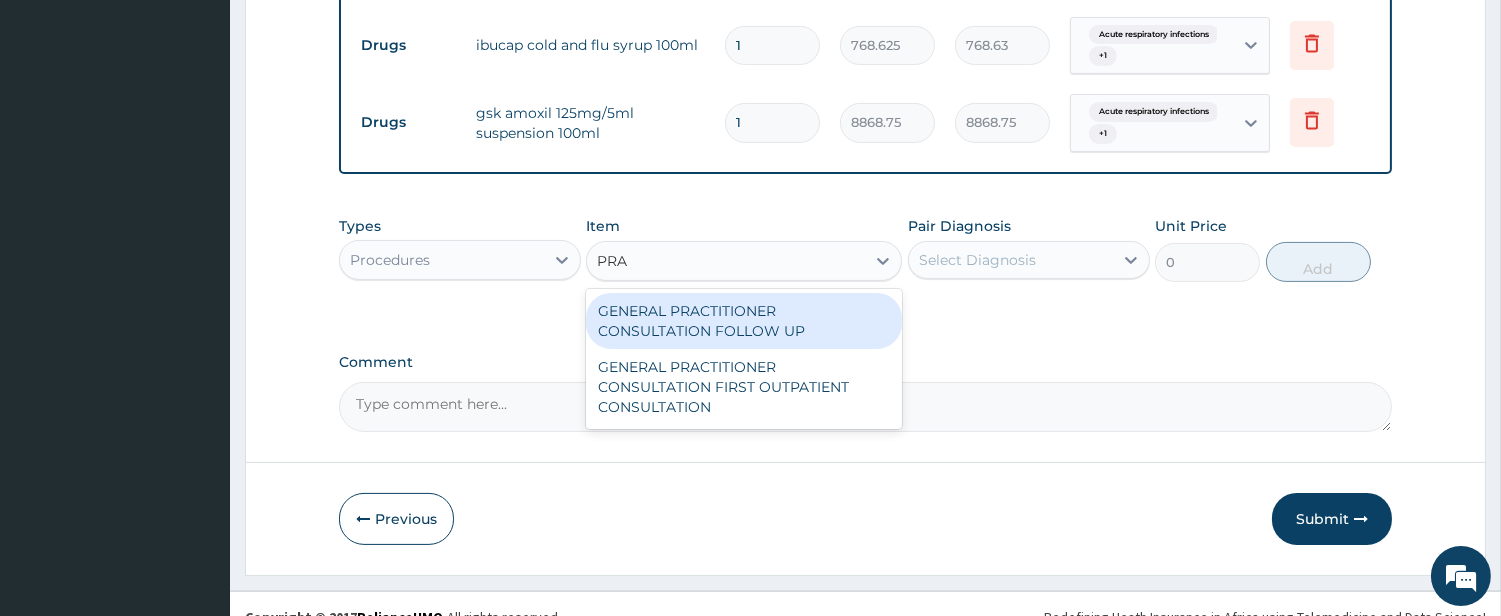 type on "PRAC" 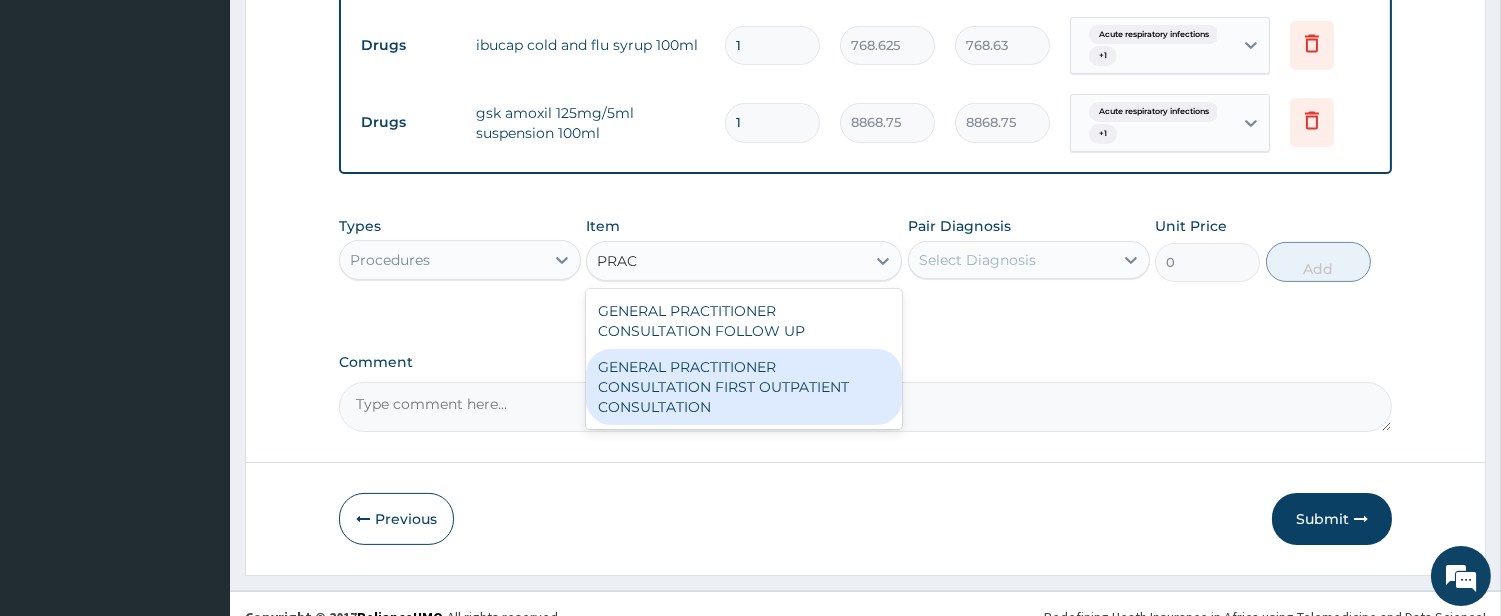 click on "GENERAL PRACTITIONER CONSULTATION FIRST OUTPATIENT CONSULTATION" at bounding box center [744, 387] 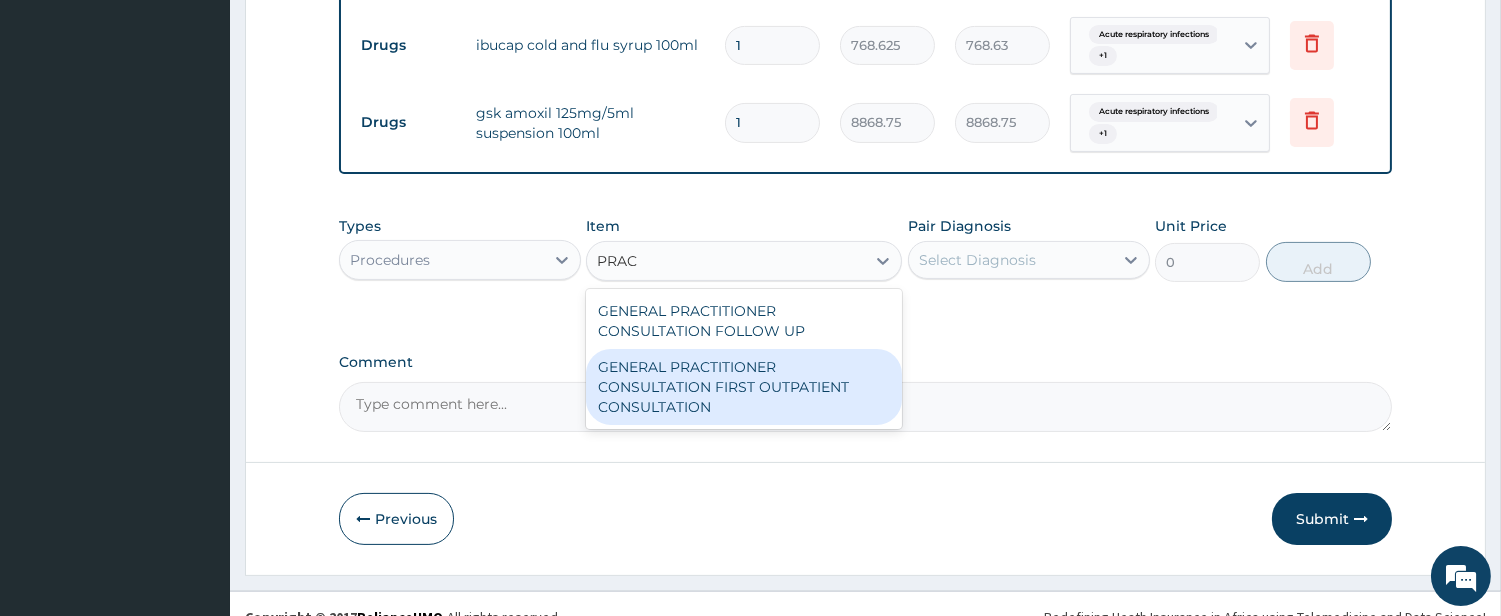 type 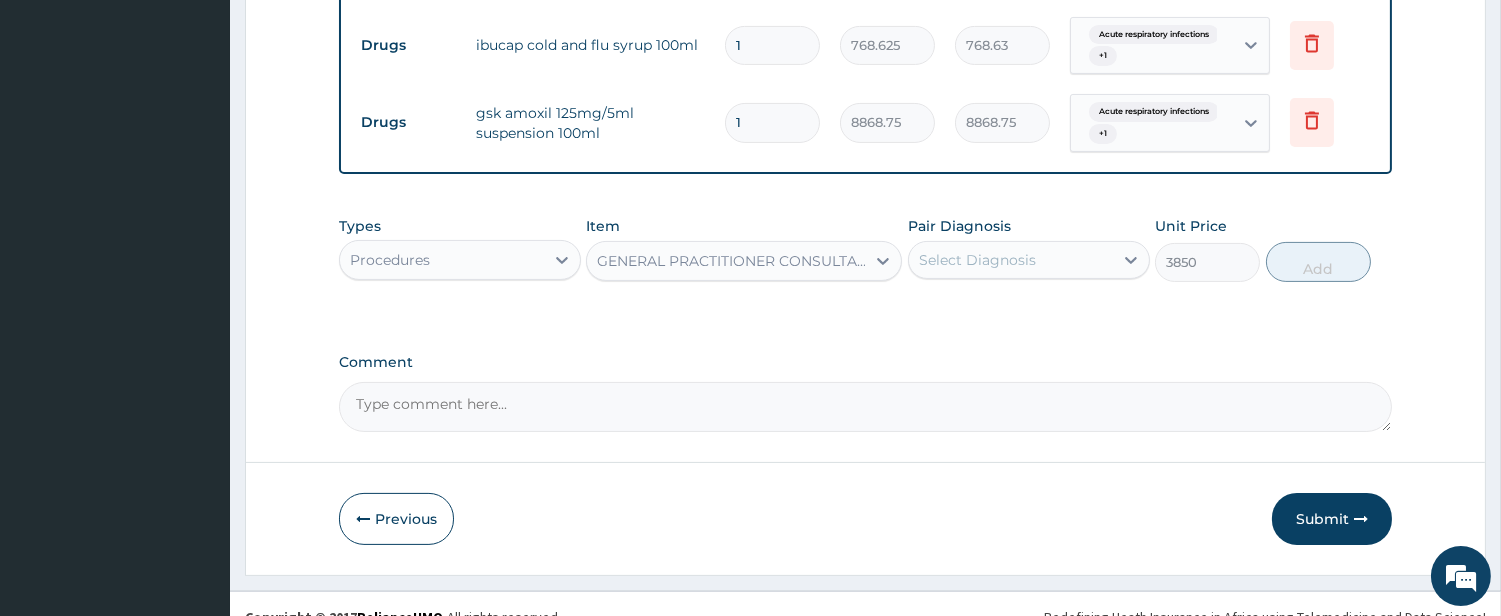 click on "Select Diagnosis" at bounding box center (977, 260) 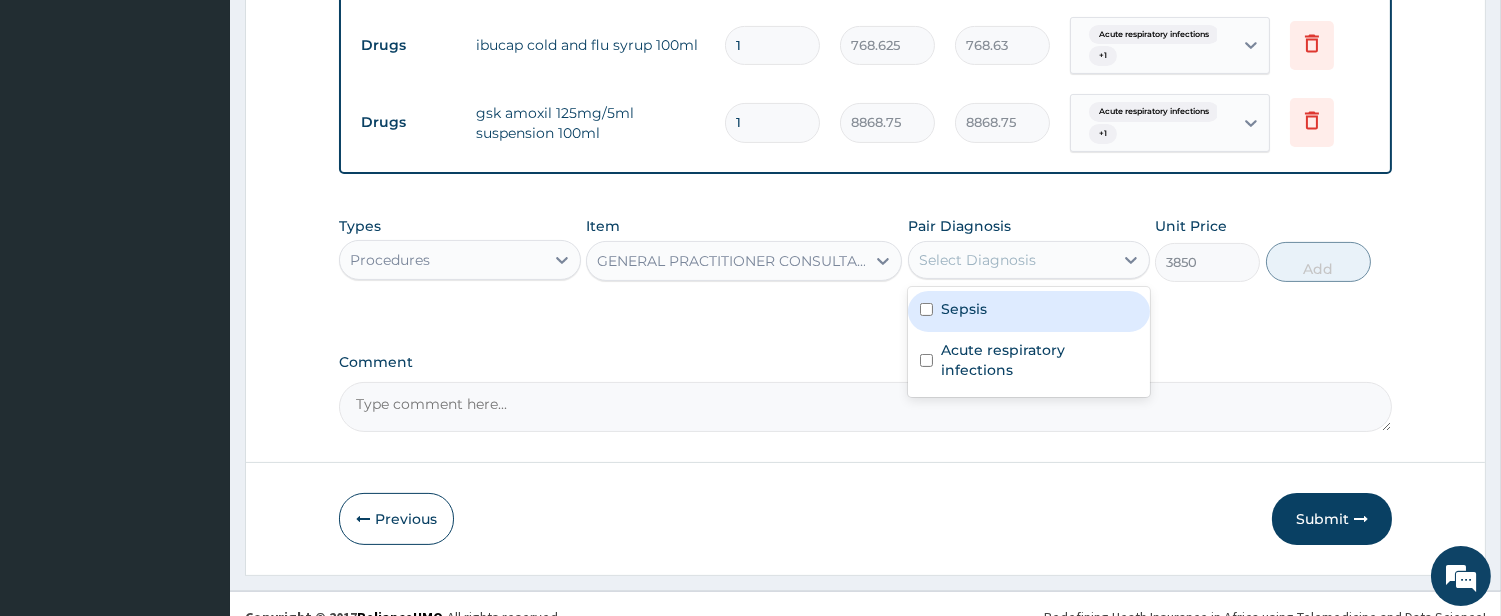 click on "Sepsis" at bounding box center (1029, 311) 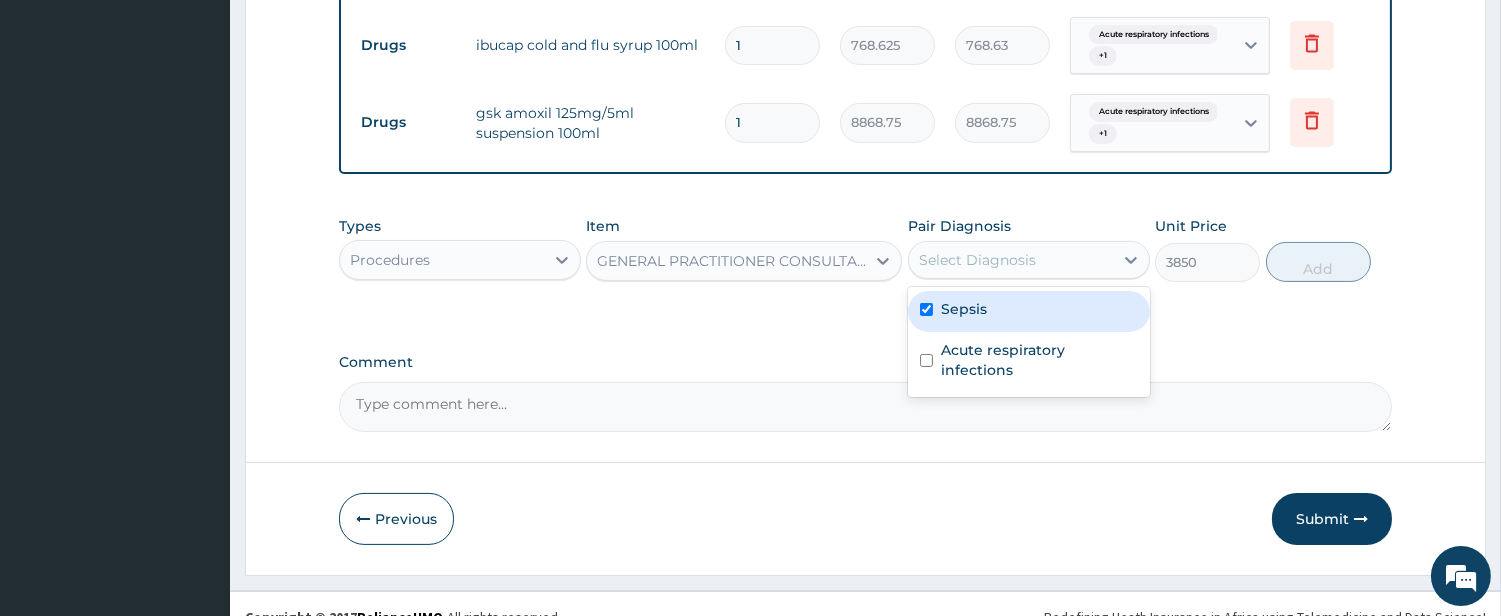 checkbox on "true" 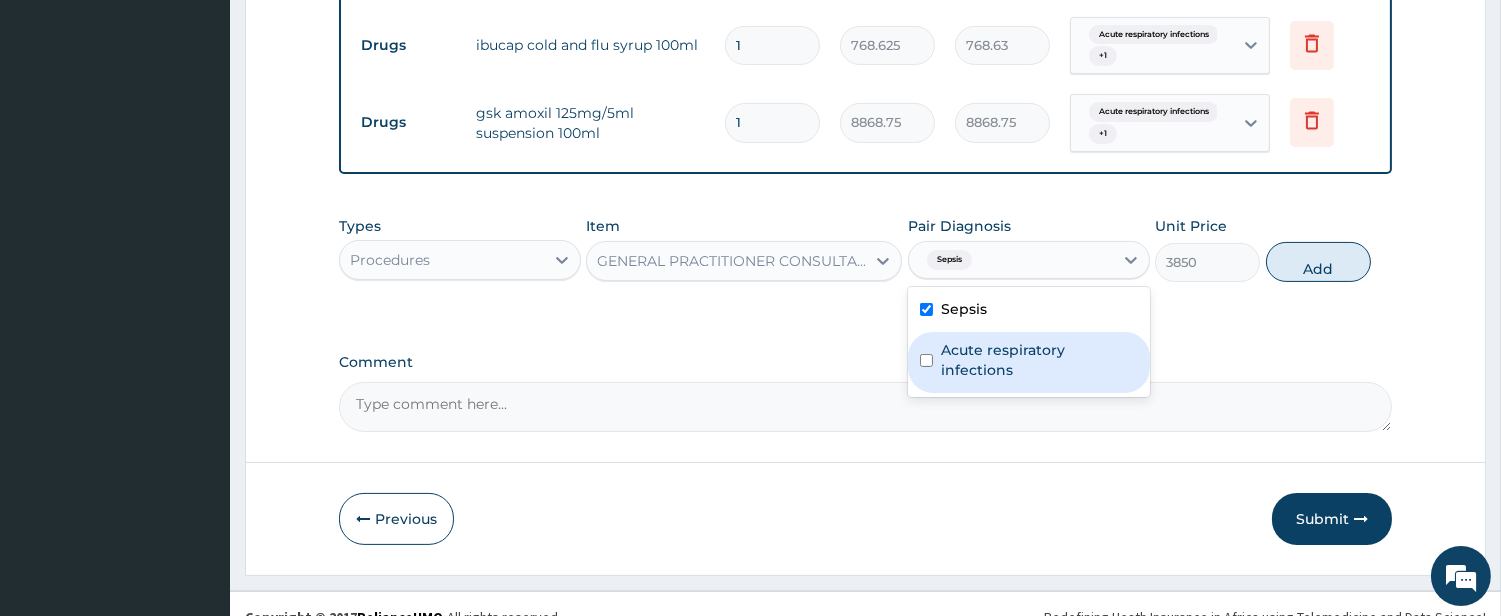 click on "Acute respiratory infections" at bounding box center [1039, 360] 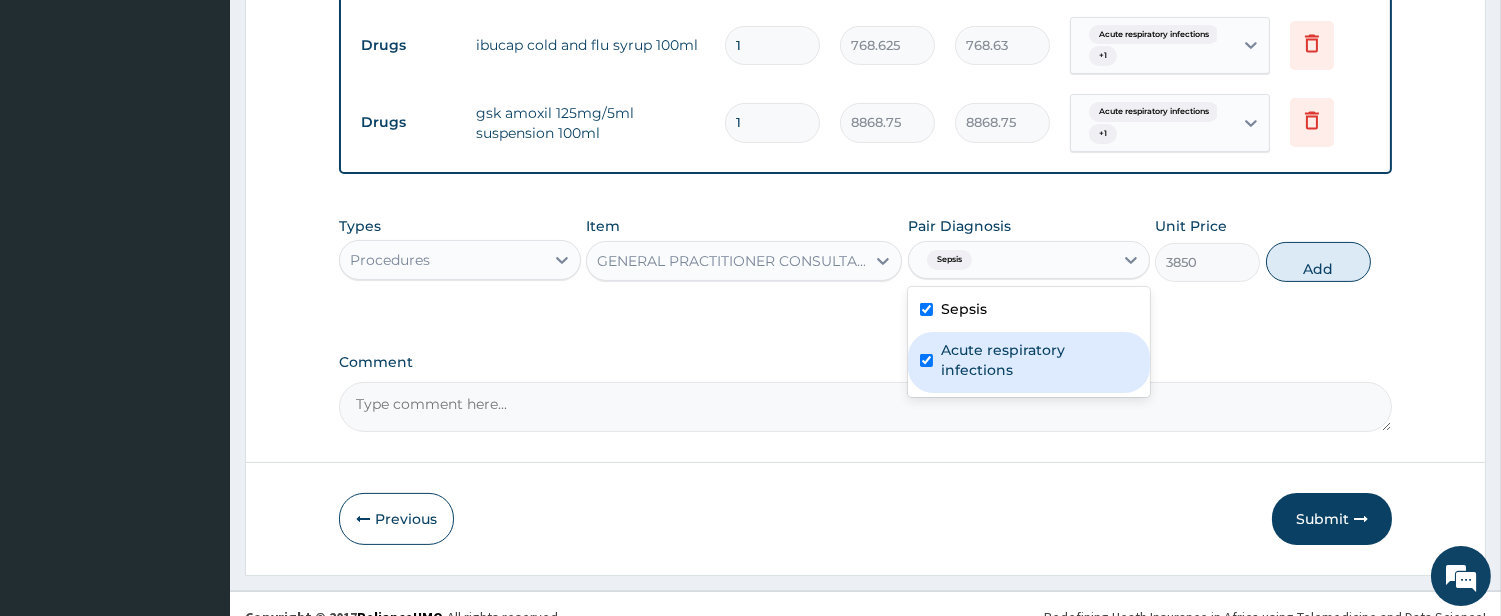 checkbox on "true" 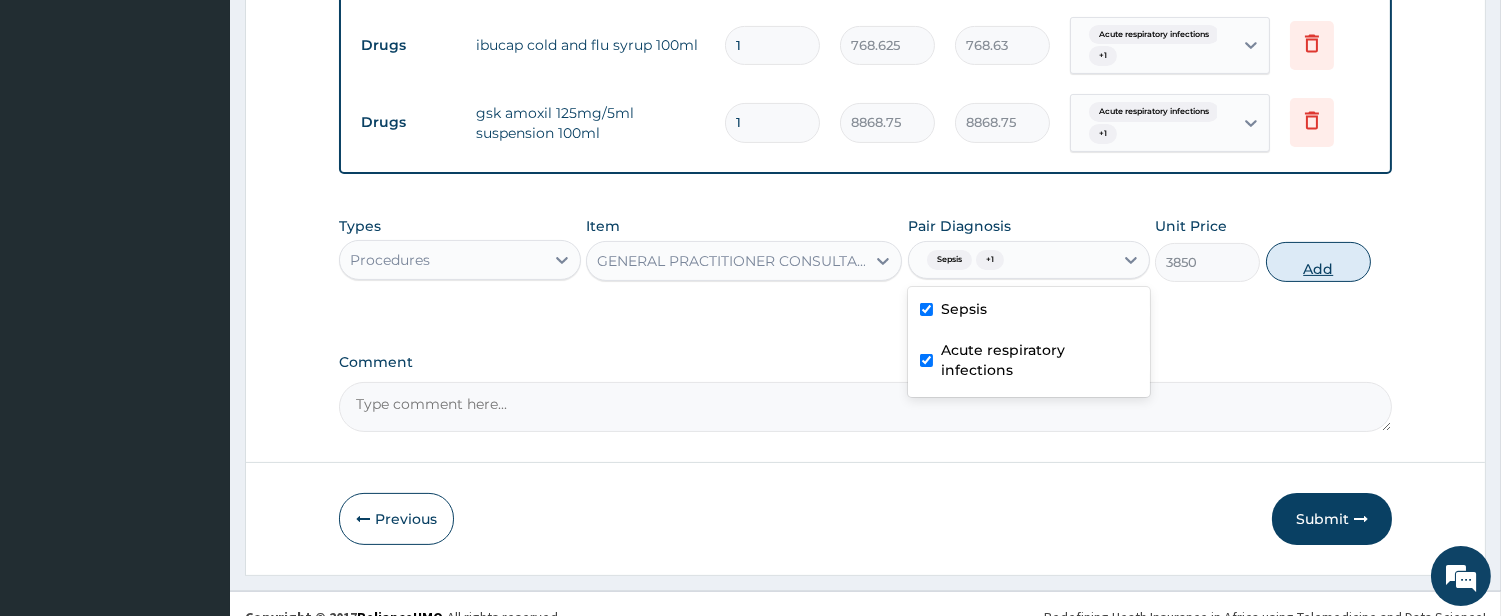 click on "Add" at bounding box center [1318, 262] 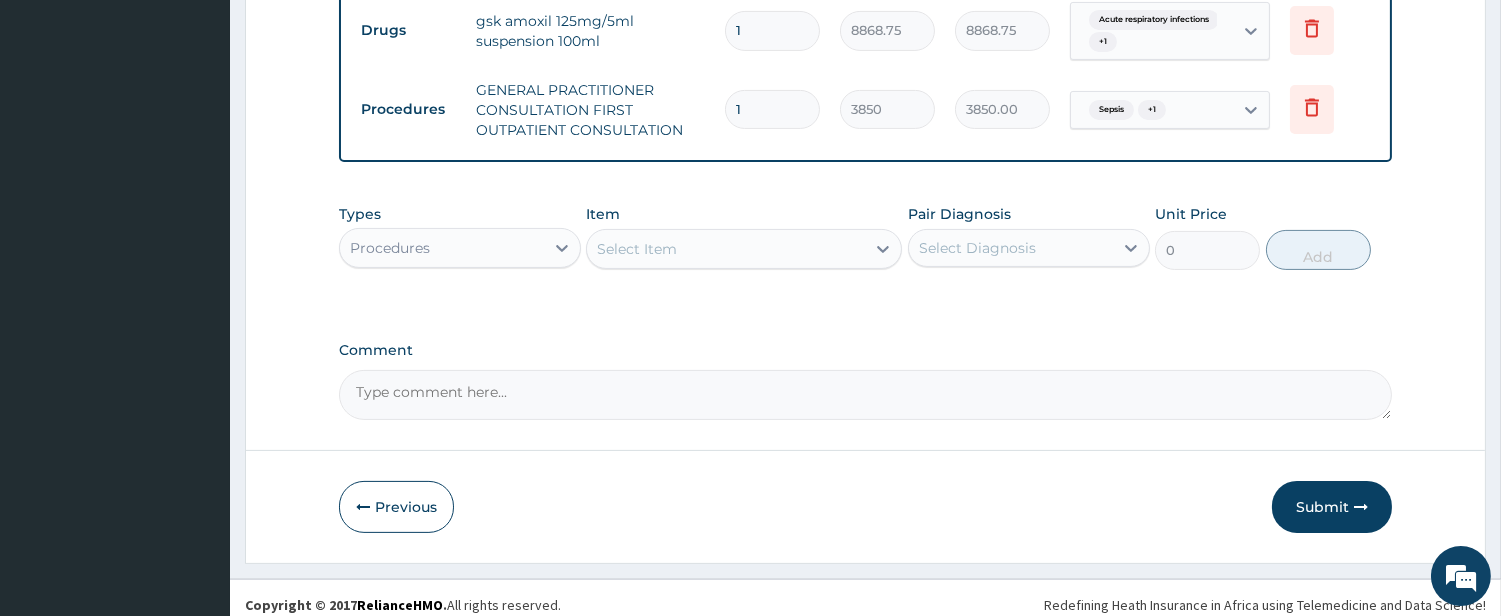 scroll, scrollTop: 964, scrollLeft: 0, axis: vertical 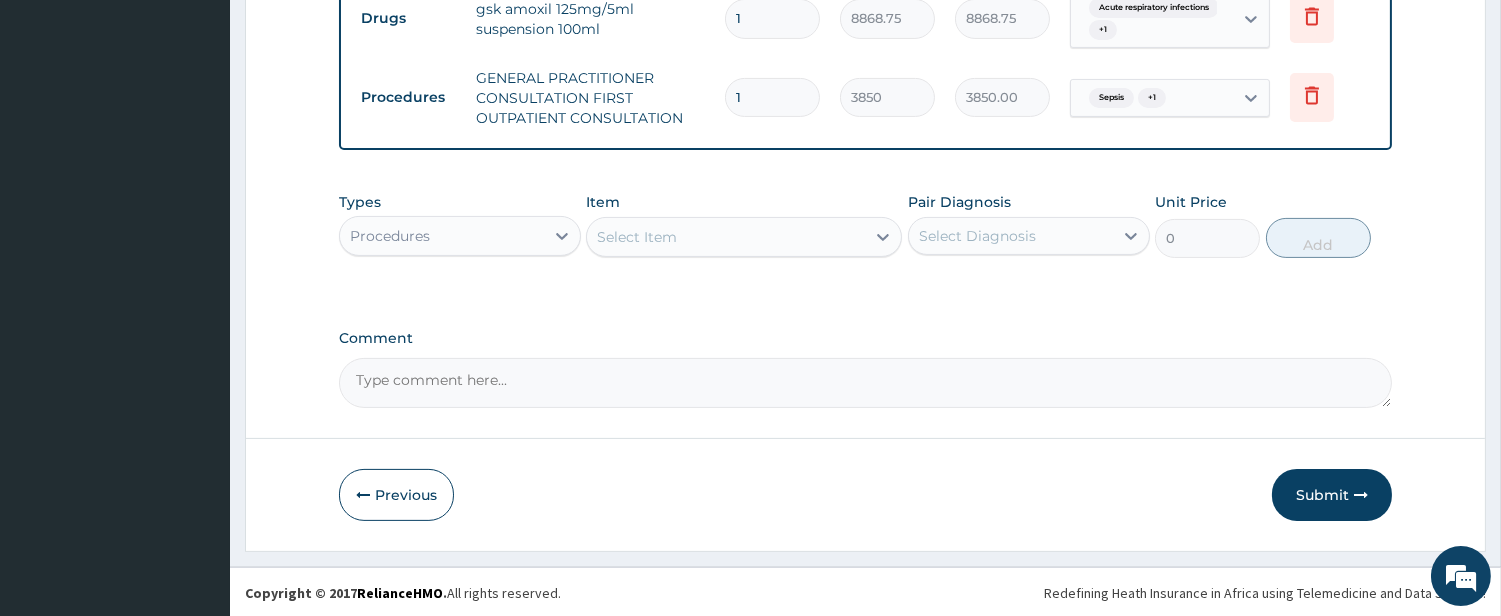 drag, startPoint x: 1331, startPoint y: 490, endPoint x: 1287, endPoint y: 475, distance: 46.486557 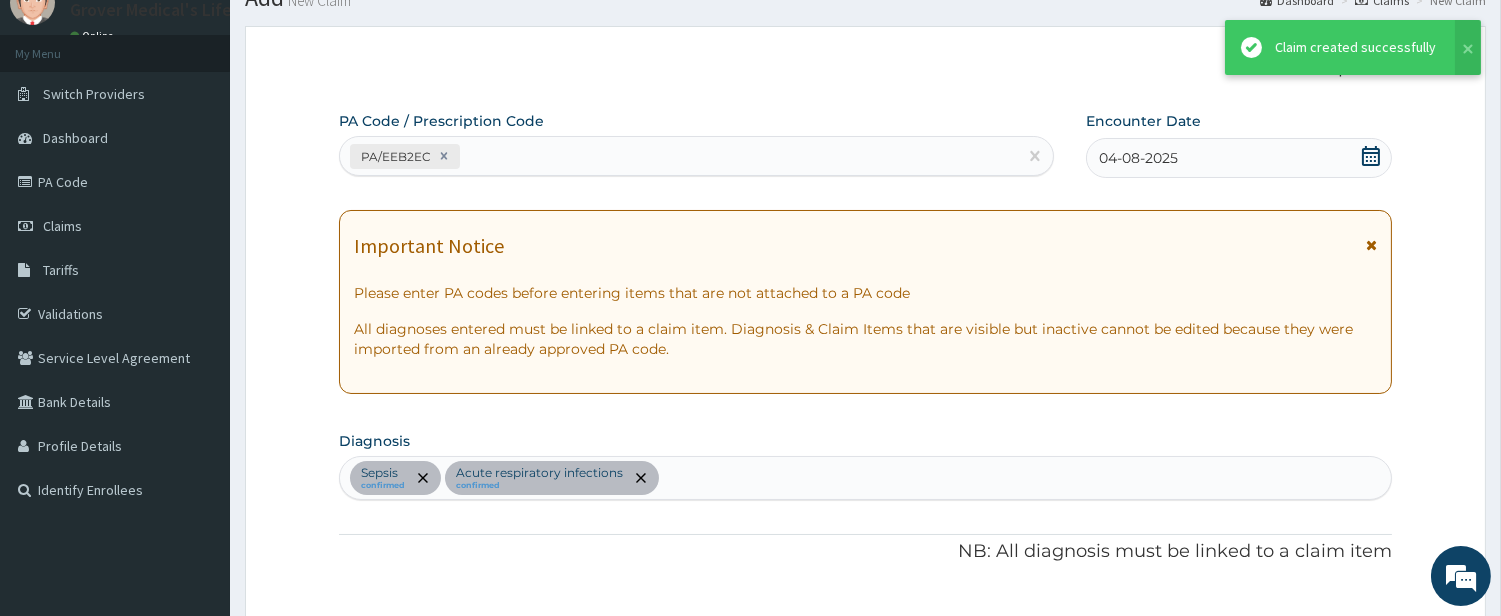 scroll, scrollTop: 964, scrollLeft: 0, axis: vertical 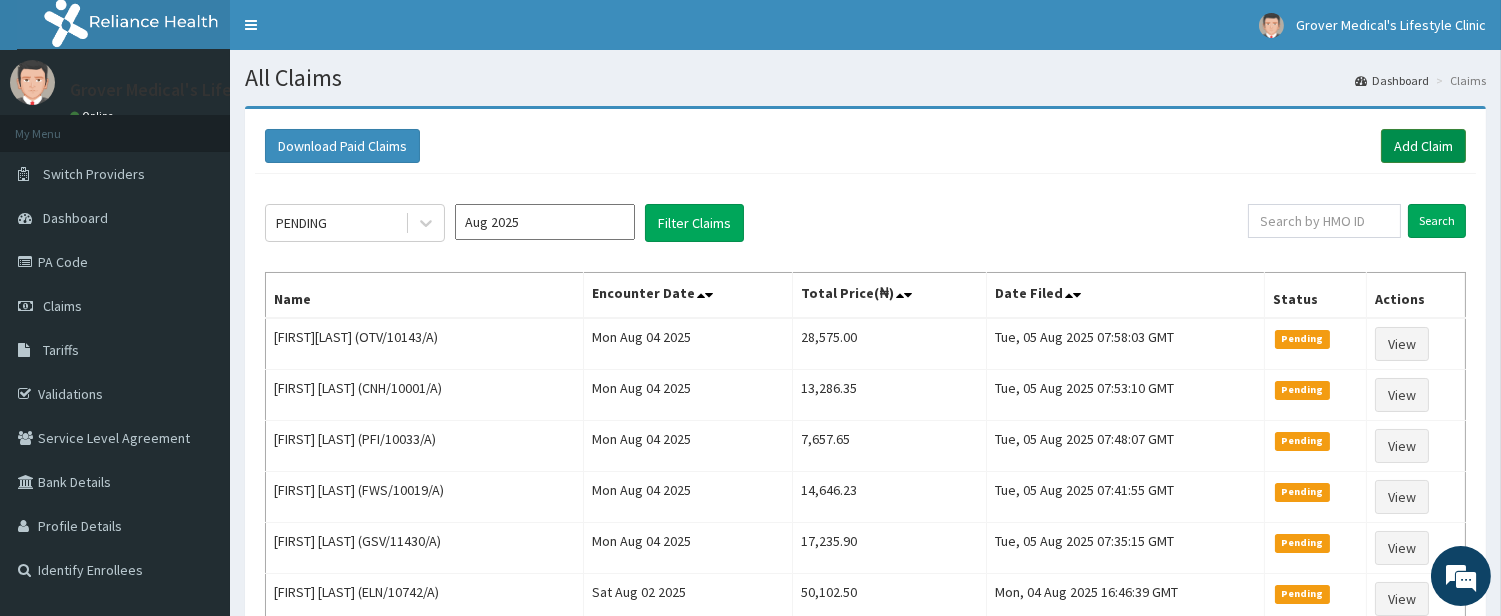 click on "Add Claim" at bounding box center [1423, 146] 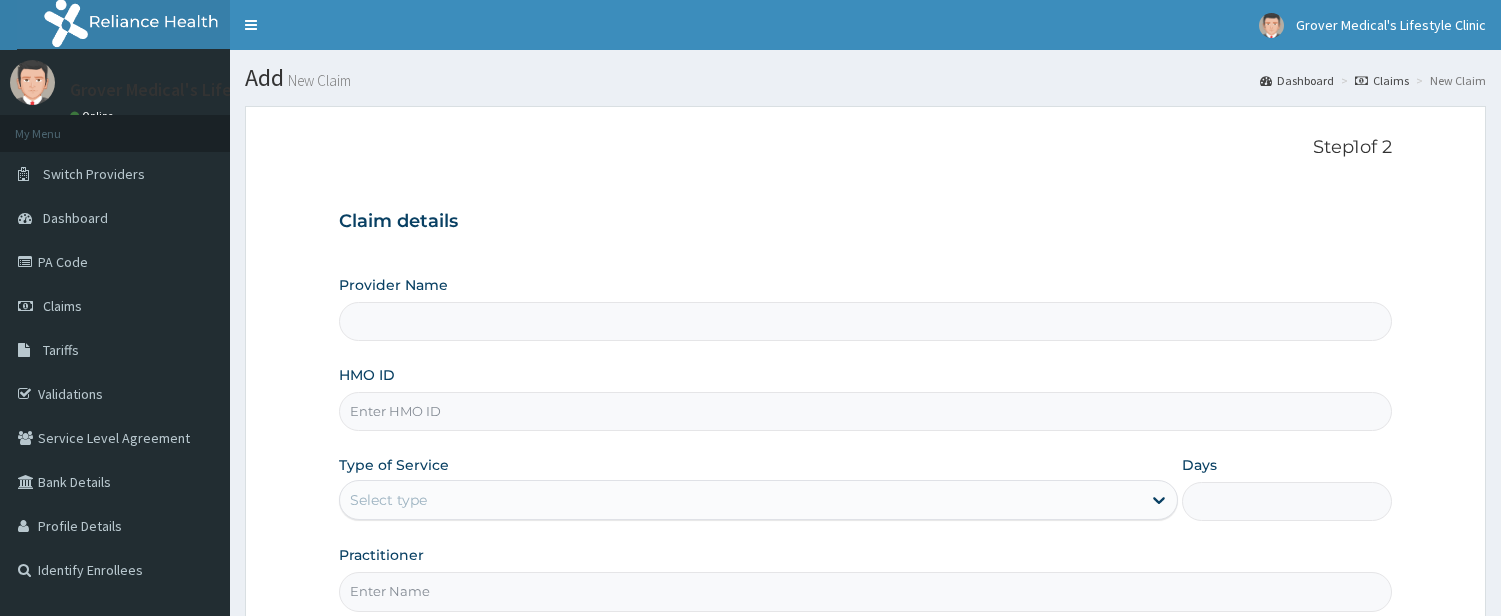 scroll, scrollTop: 0, scrollLeft: 0, axis: both 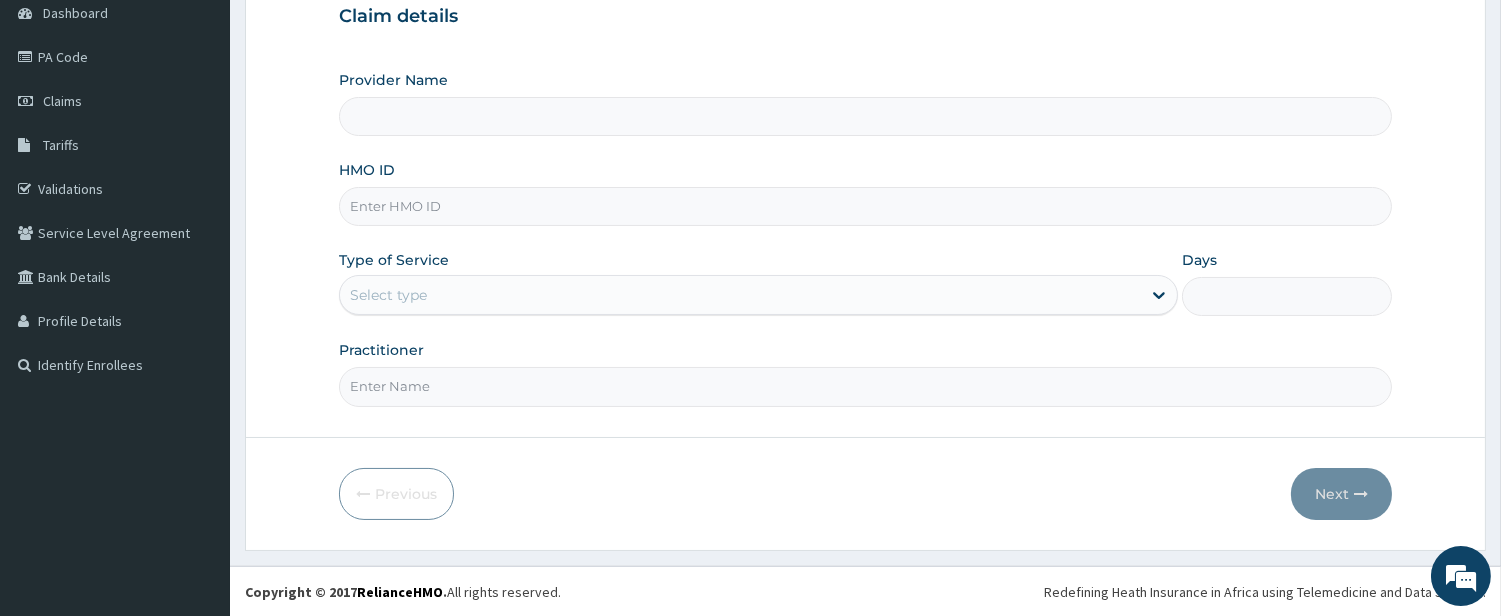 type on "Grover Medical's Lifestyle clinic" 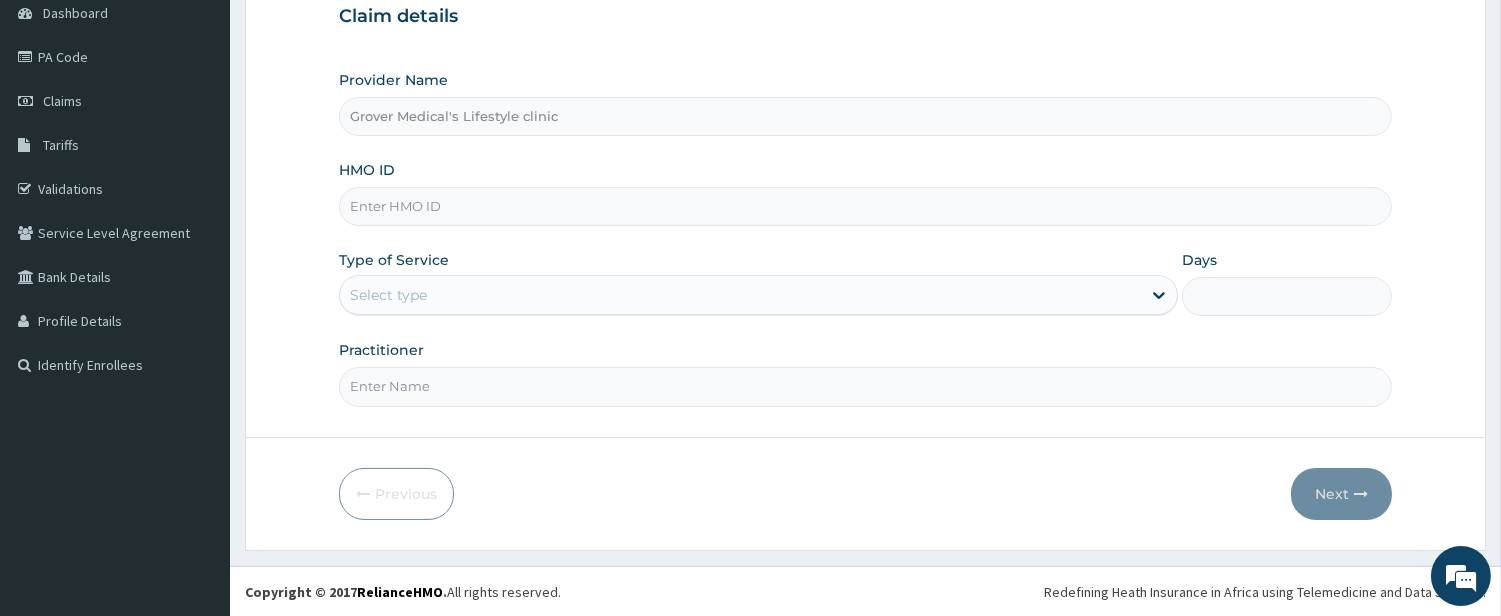 click on "HMO ID" at bounding box center (865, 206) 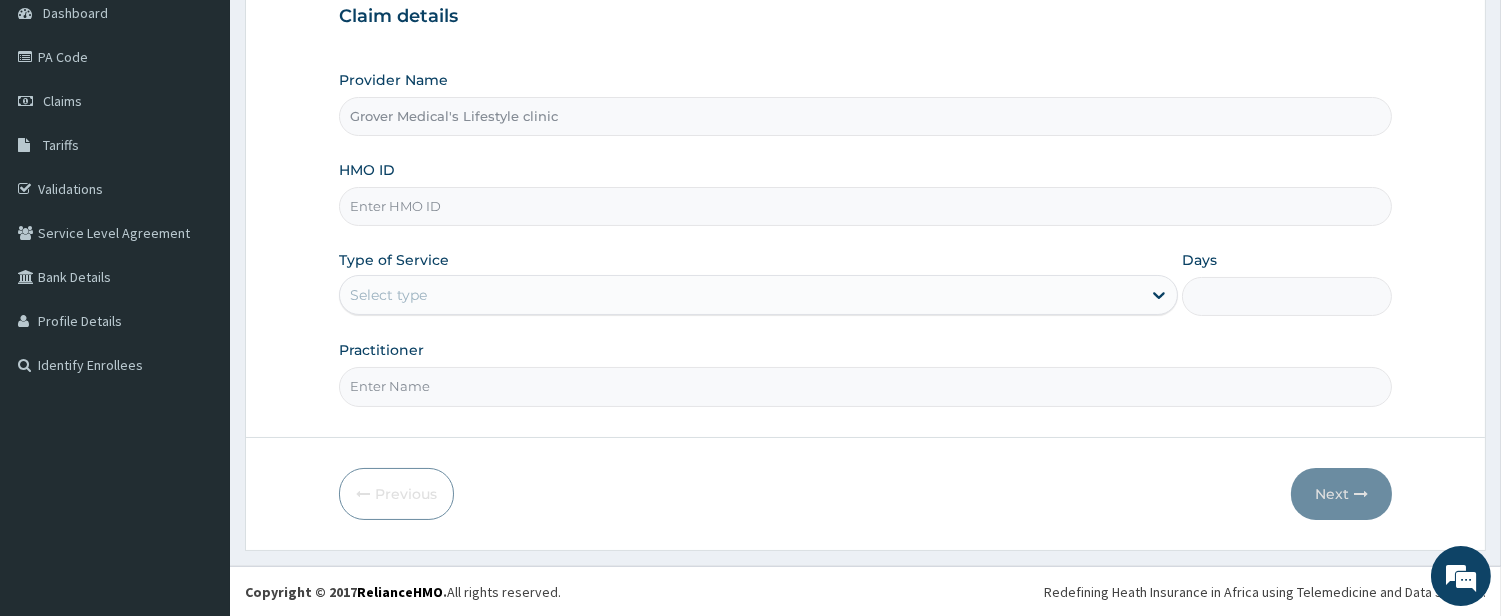 paste on "AML/10412/A" 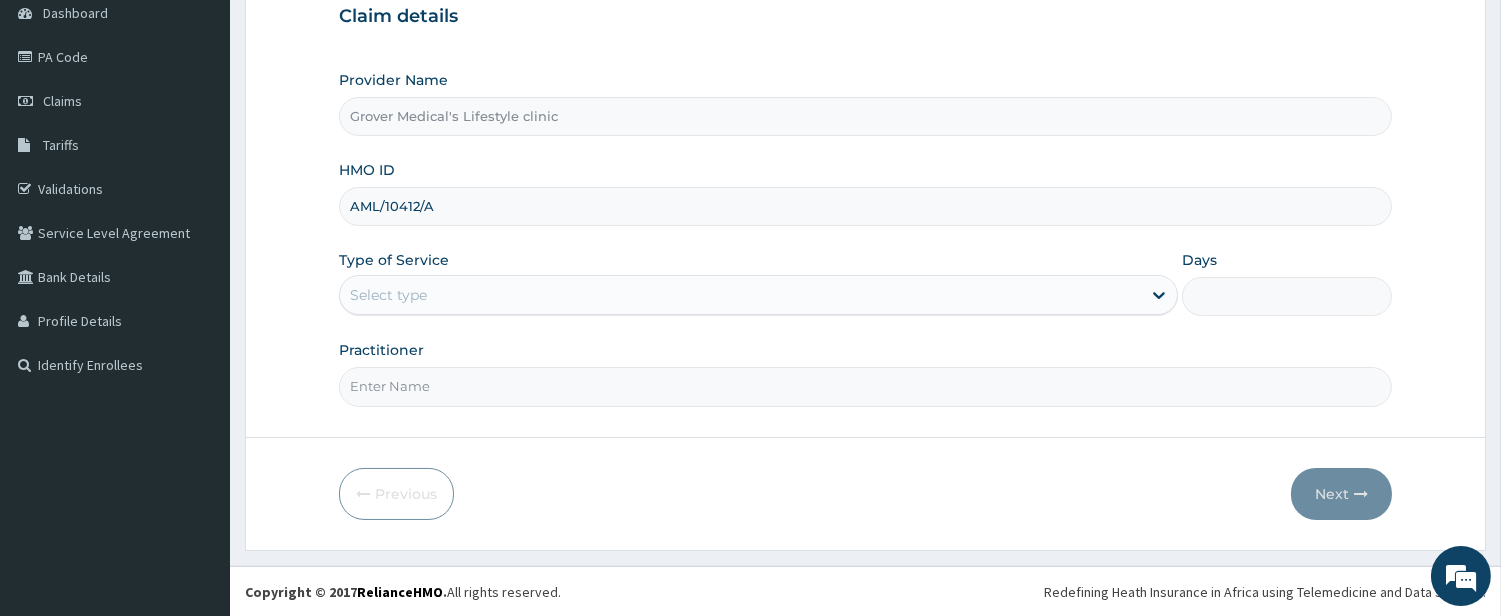 type on "AML/10412/A" 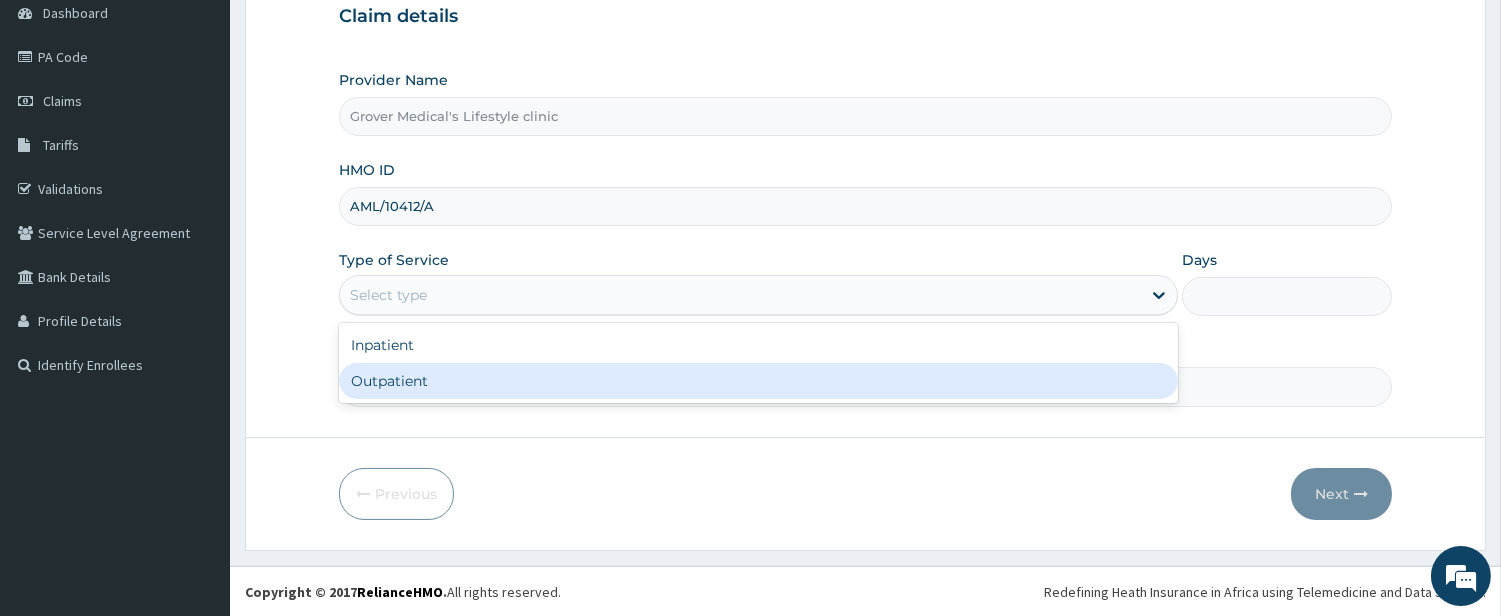 click on "Outpatient" at bounding box center [758, 381] 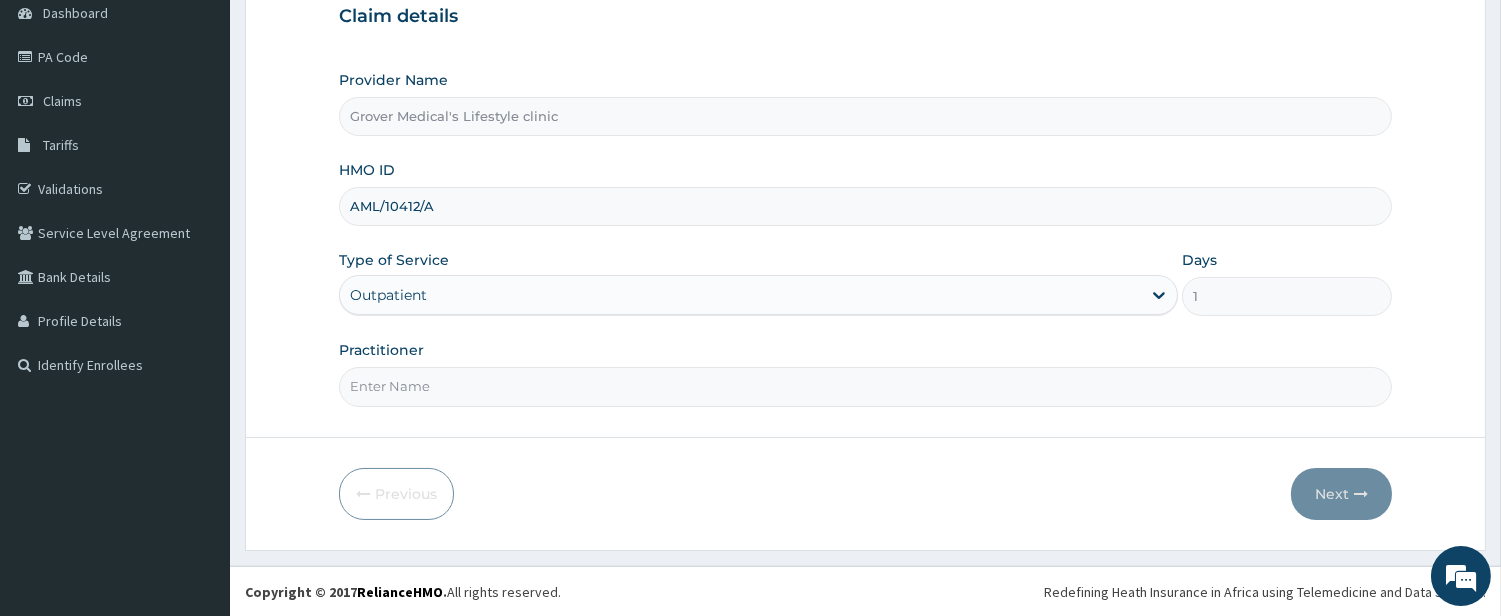 click on "Practitioner" at bounding box center (865, 386) 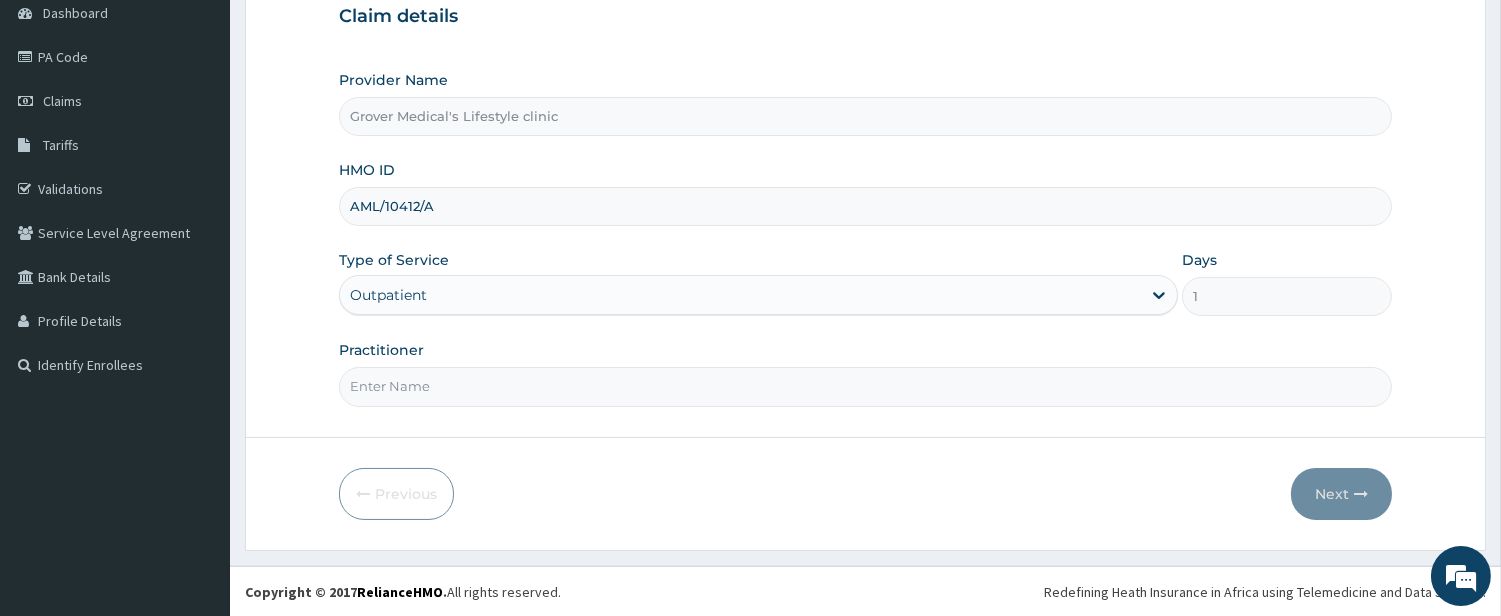 click on "Practitioner" at bounding box center [865, 386] 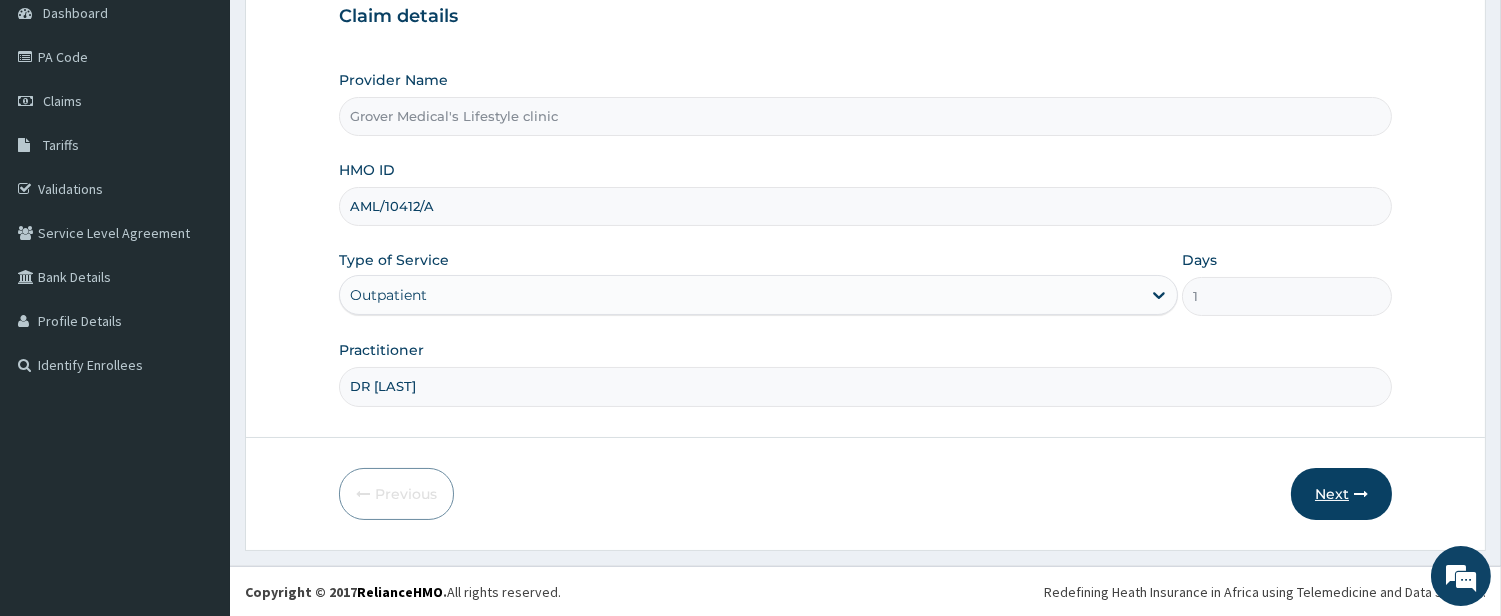 click at bounding box center (1361, 494) 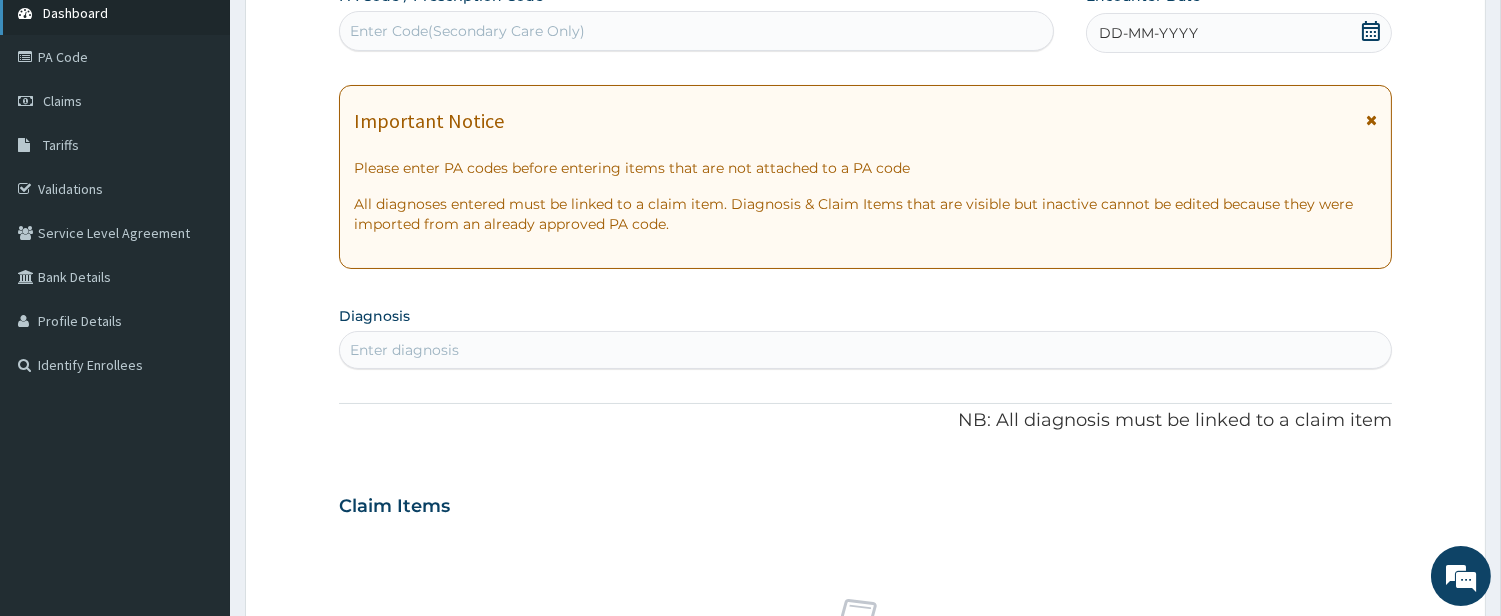 scroll, scrollTop: 0, scrollLeft: 0, axis: both 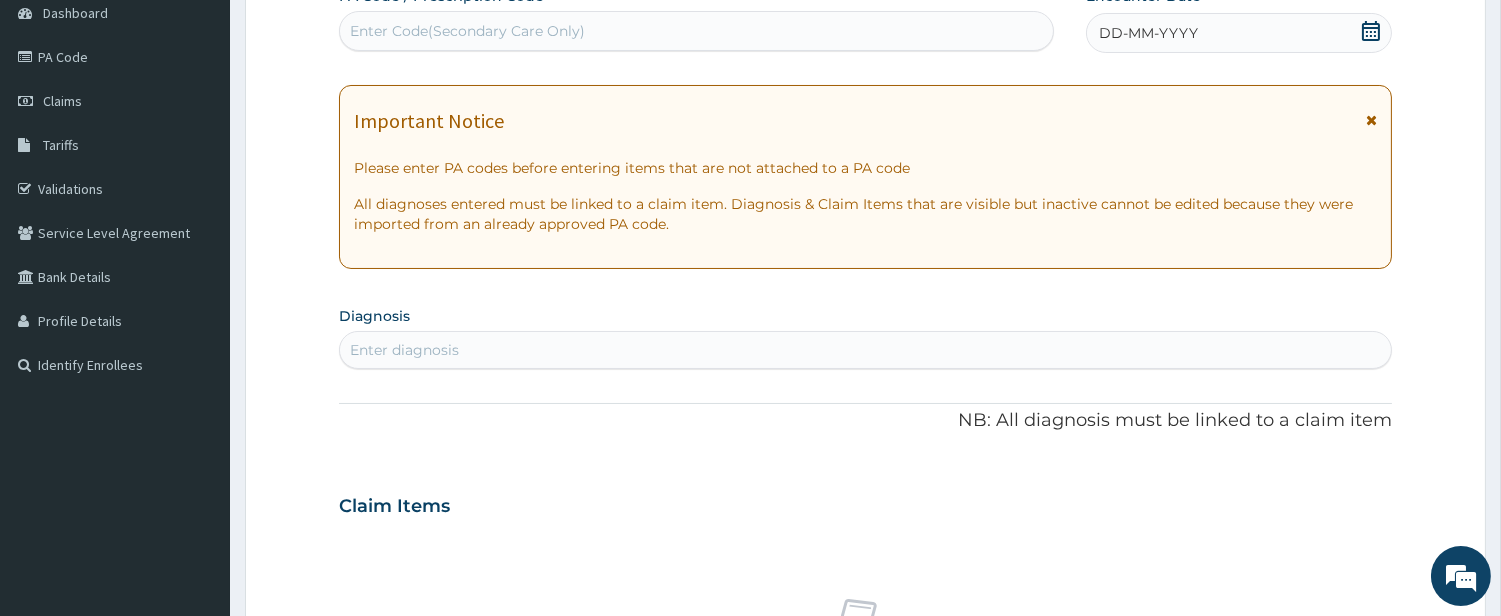 click on "Enter diagnosis" at bounding box center (865, 350) 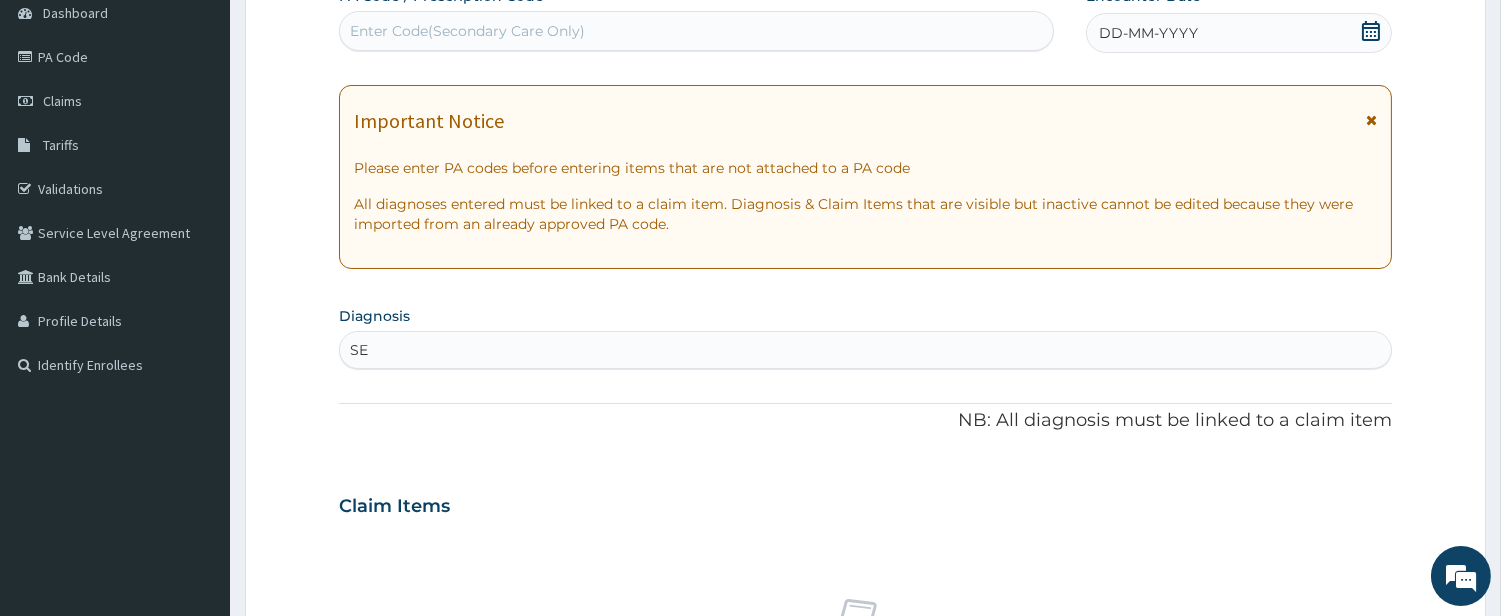type on "SEP" 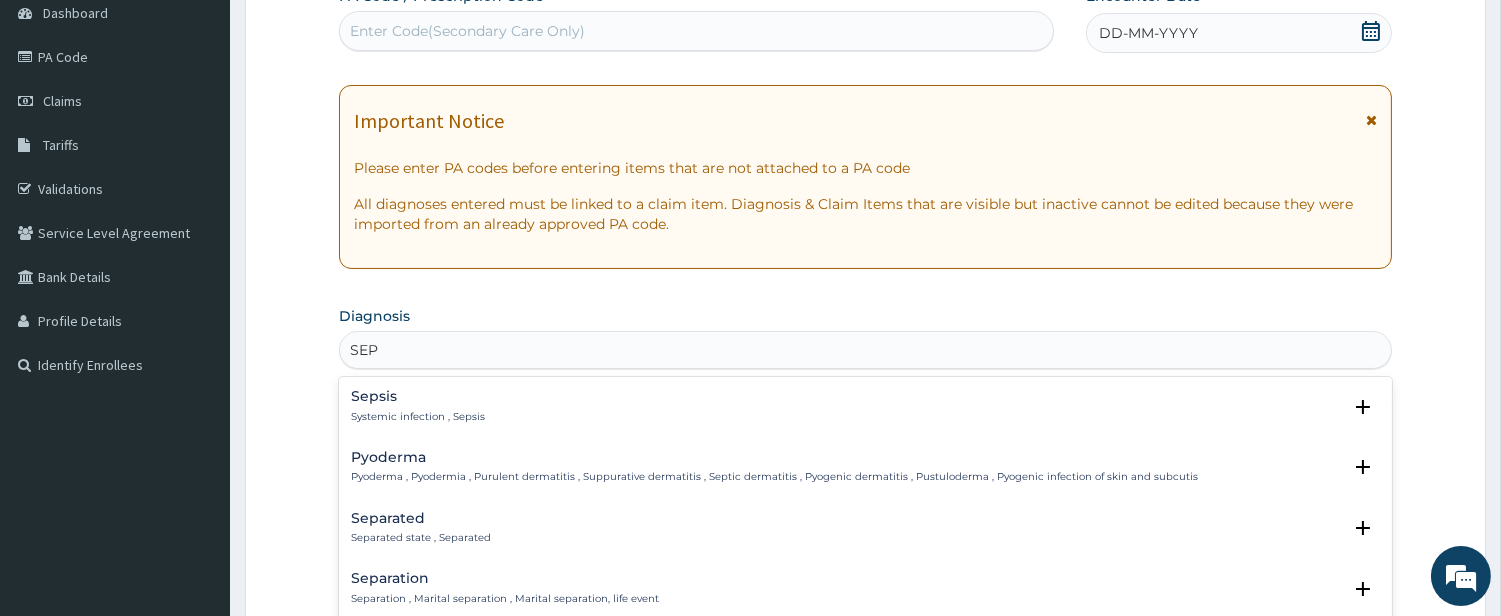 click on "Systemic infection , Sepsis" at bounding box center [418, 417] 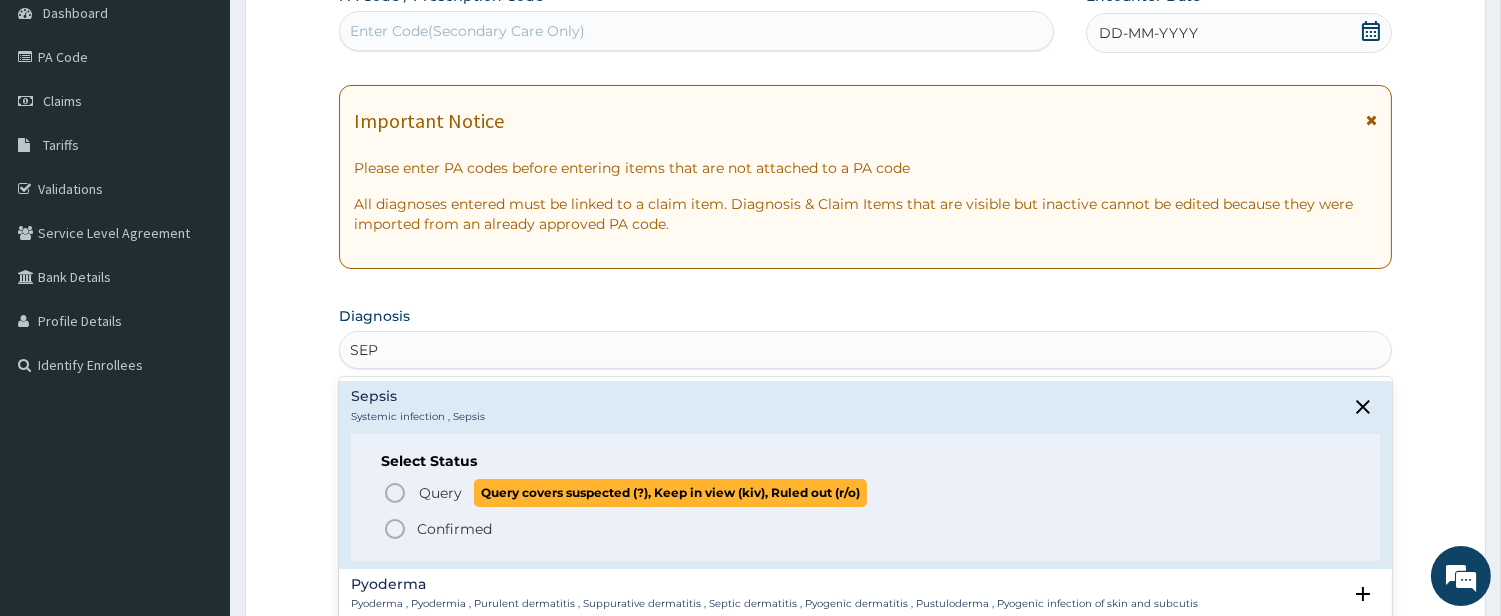 click on "Query Query covers suspected (?), Keep in view (kiv), Ruled out (r/o)" at bounding box center [866, 492] 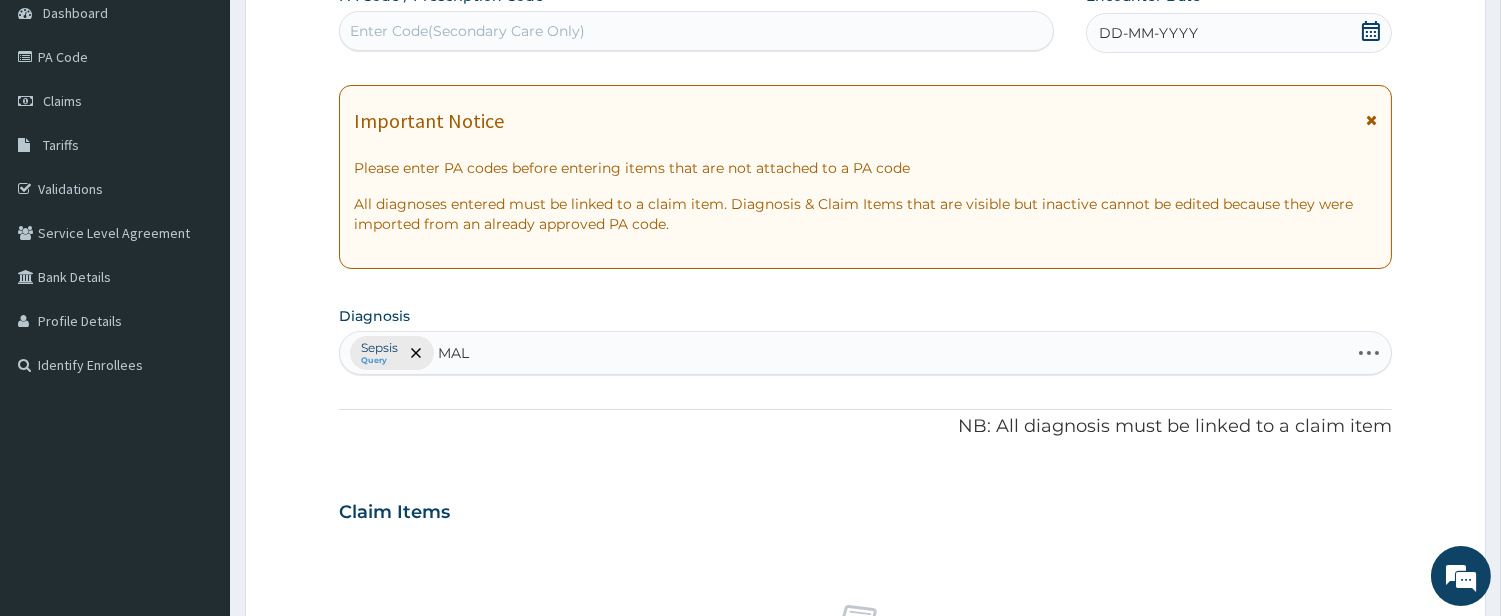 type on "MALA" 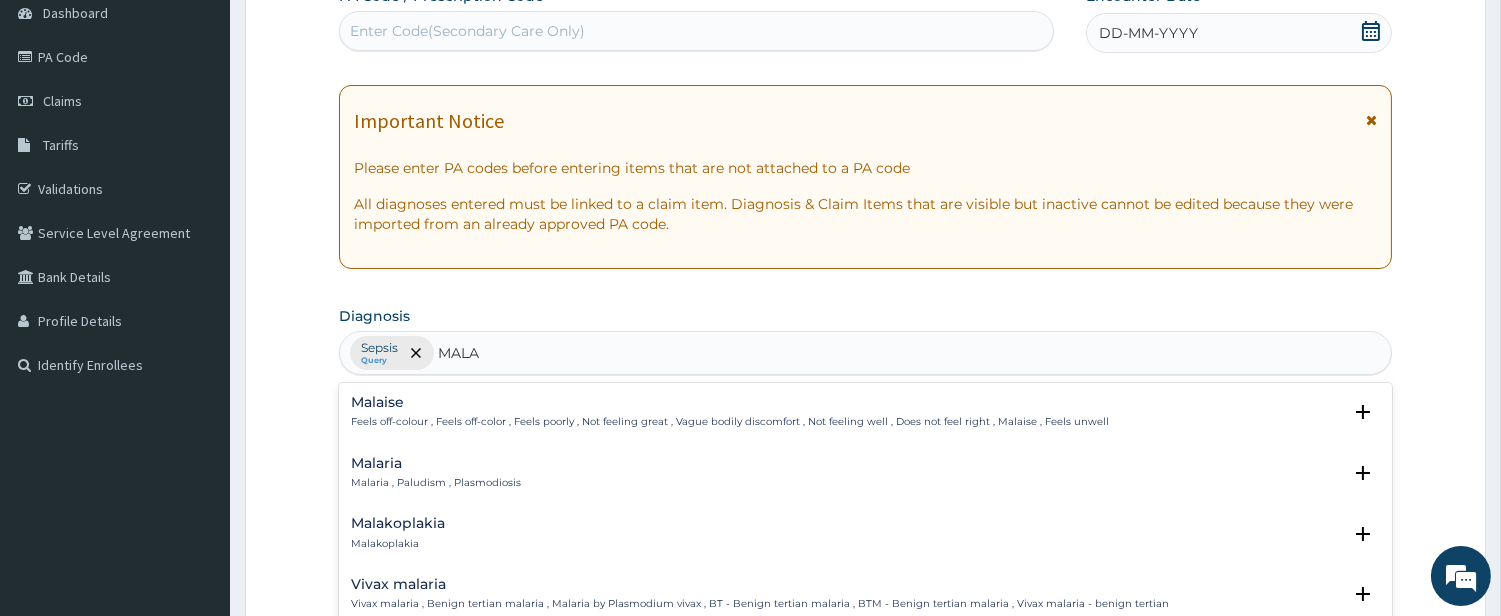click on "Malaria" at bounding box center (436, 463) 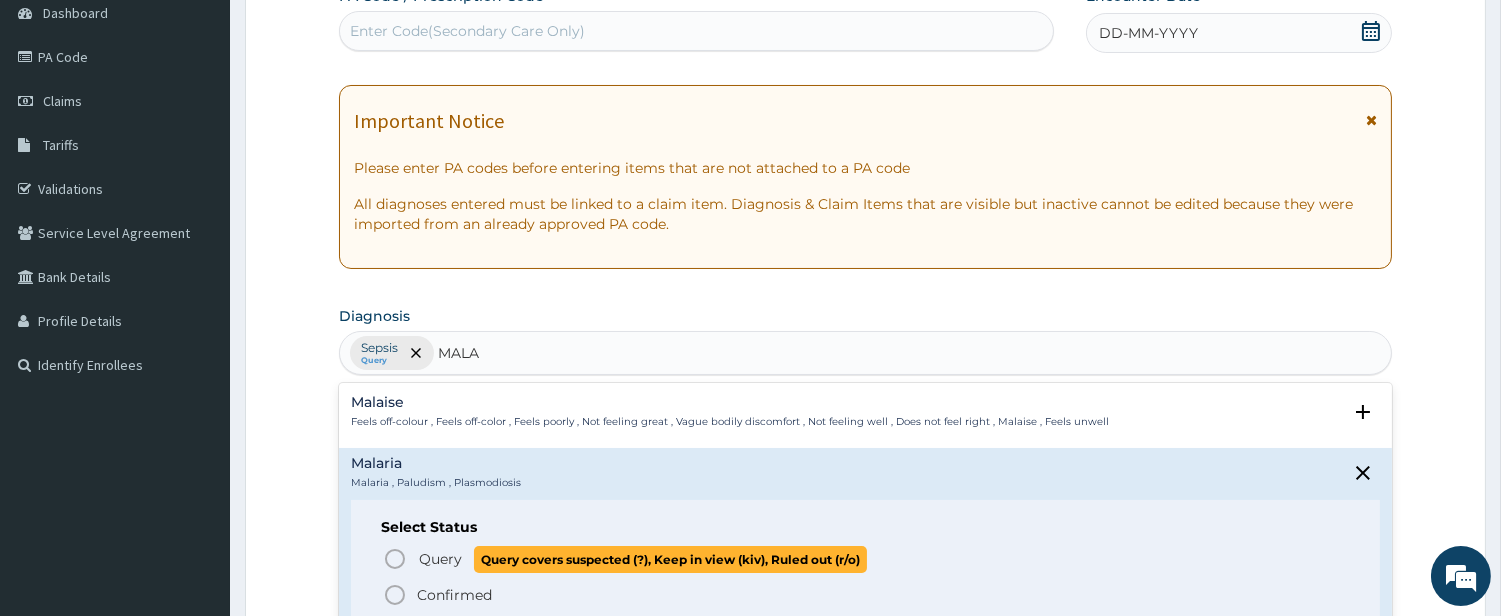 click 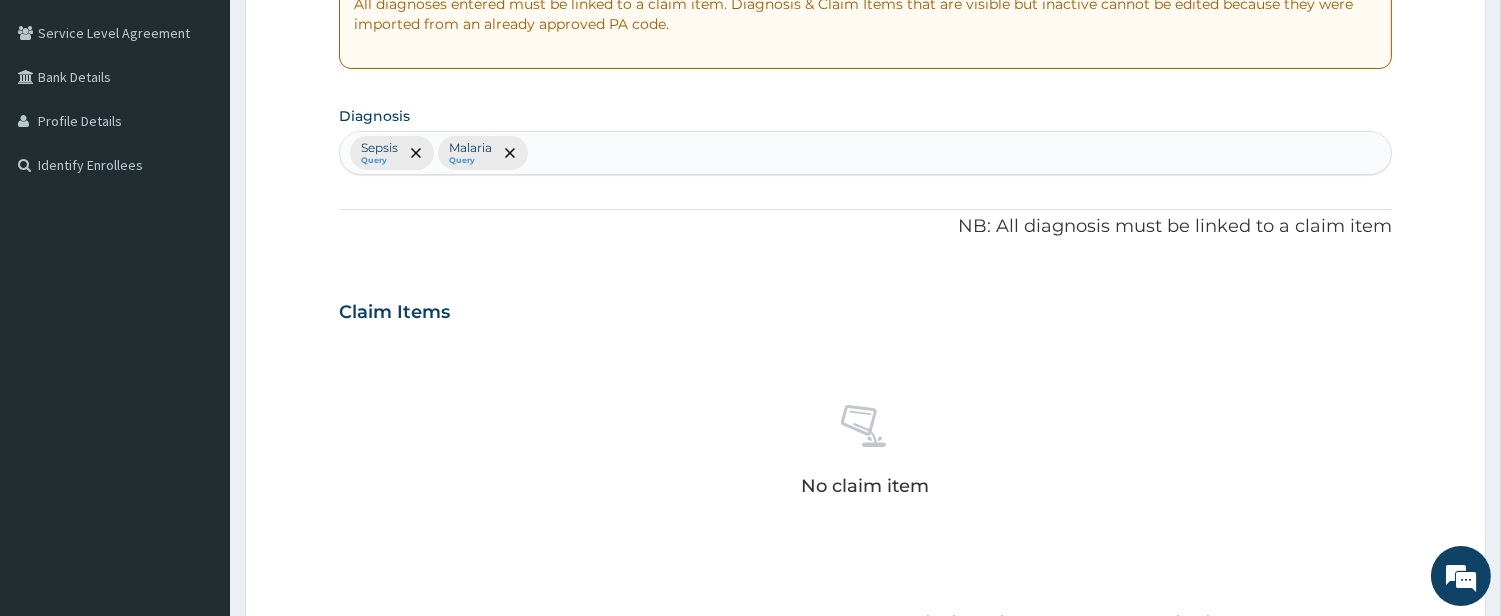 scroll, scrollTop: 575, scrollLeft: 0, axis: vertical 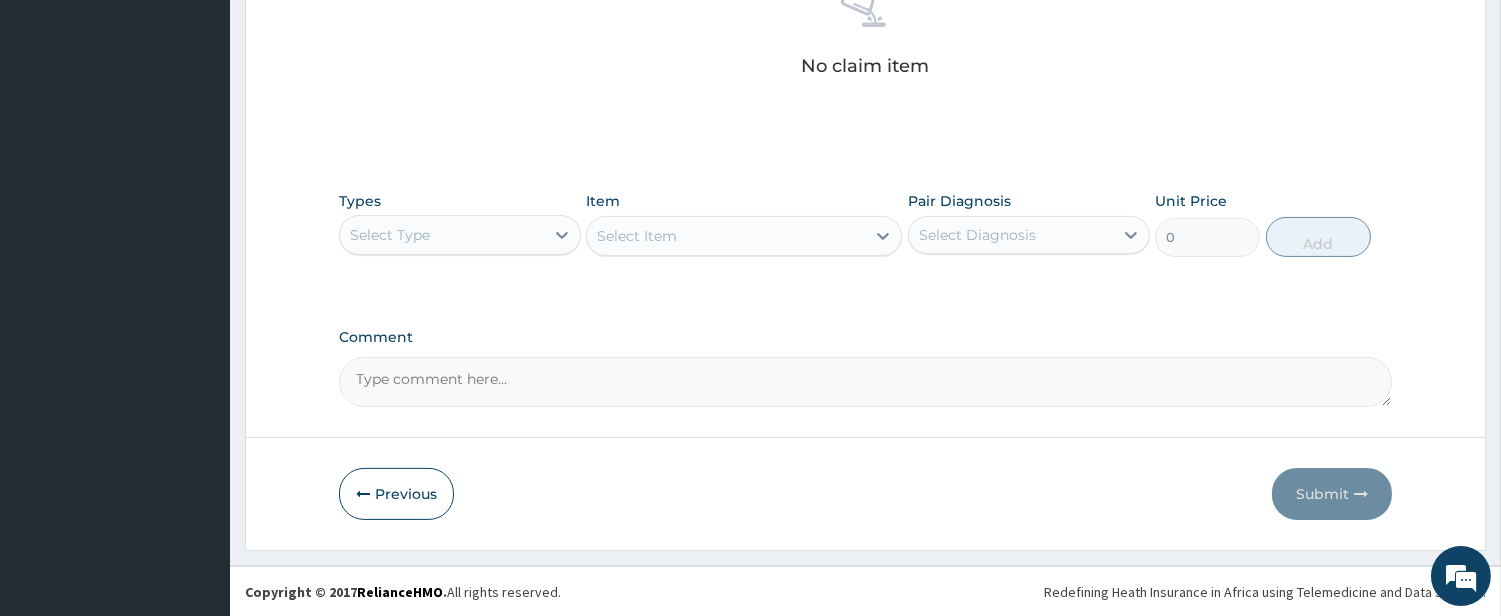 click on "Select Type" at bounding box center [442, 235] 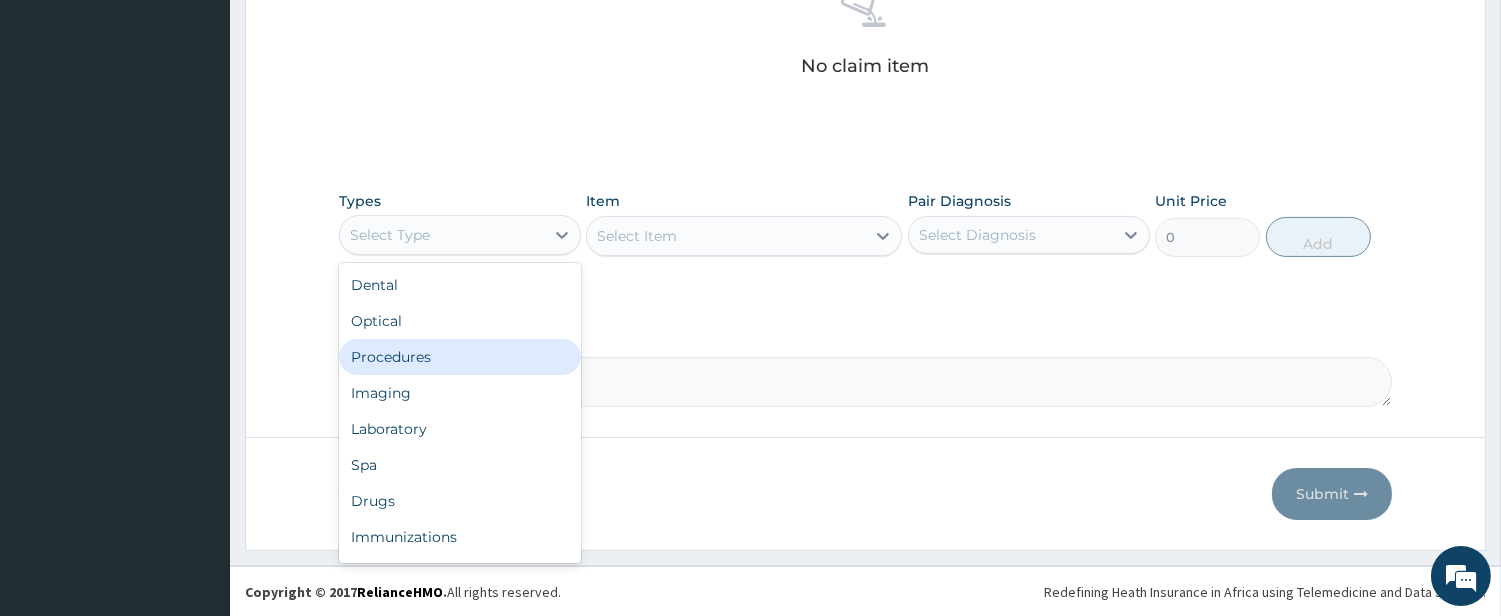 click on "Procedures" at bounding box center [460, 357] 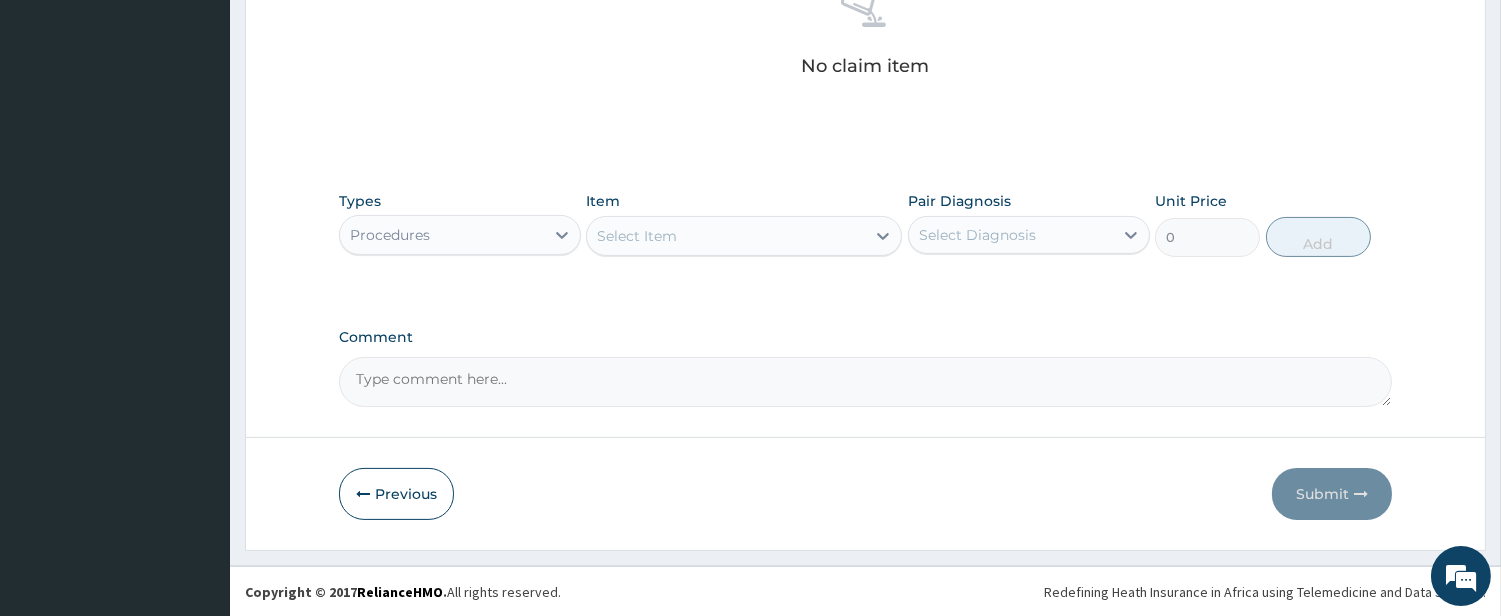 click on "Select Item" at bounding box center [726, 236] 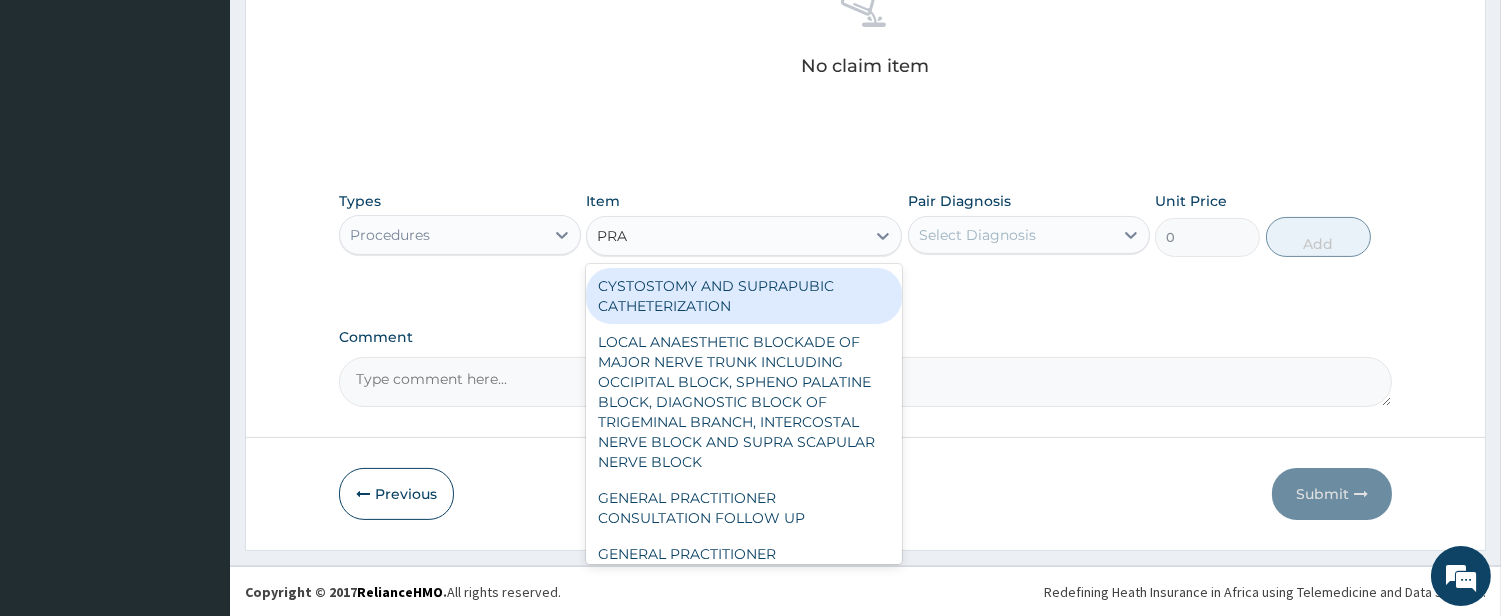 type on "PRAC" 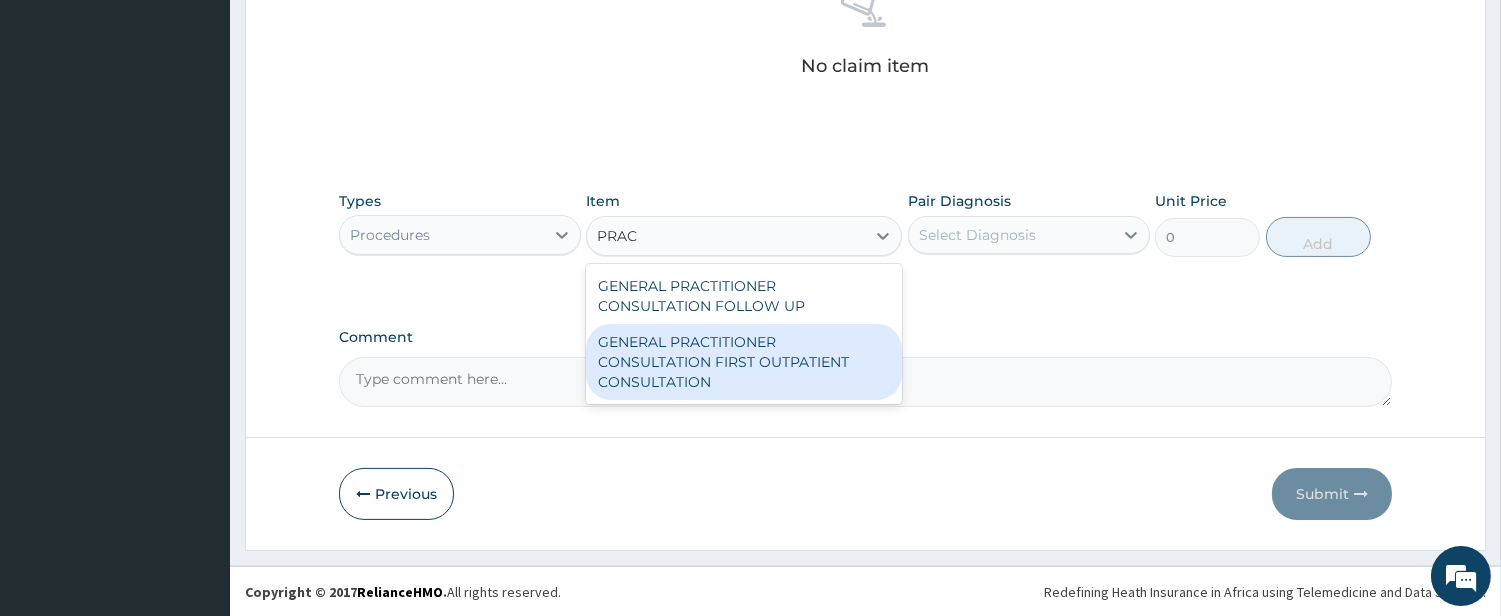 click on "GENERAL PRACTITIONER CONSULTATION FIRST OUTPATIENT CONSULTATION" at bounding box center (744, 362) 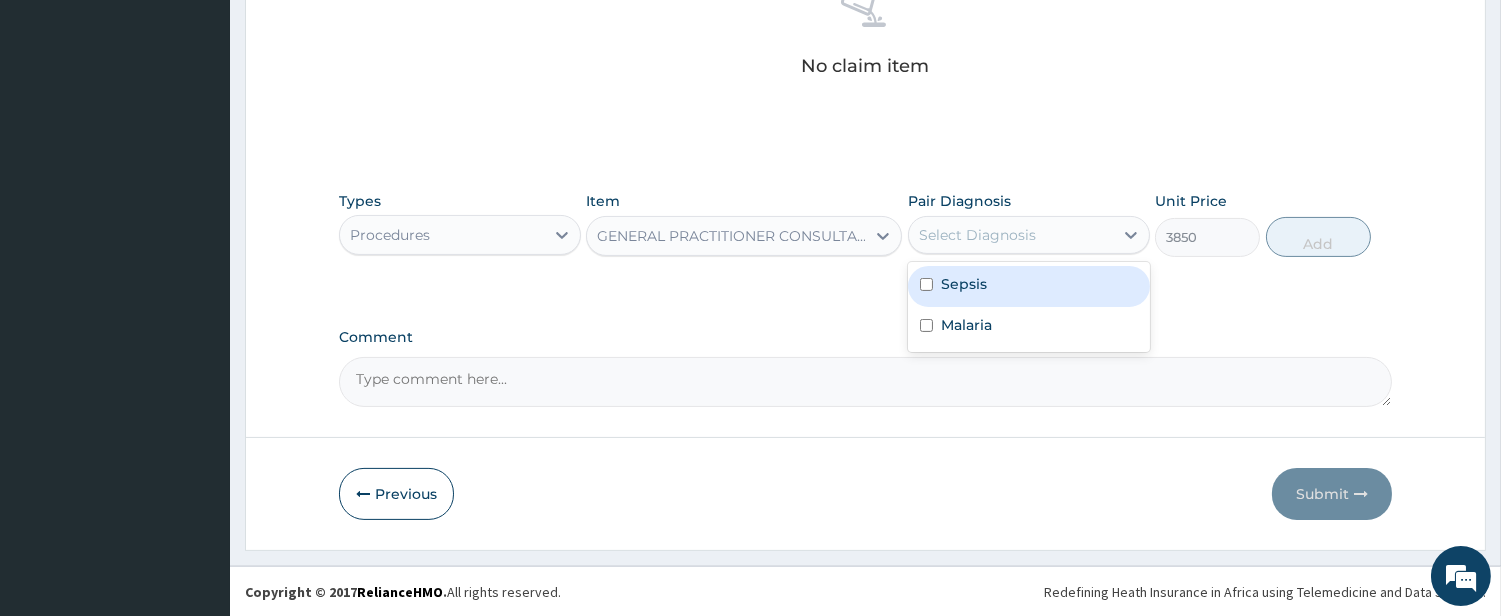 click on "Select Diagnosis" at bounding box center [1011, 235] 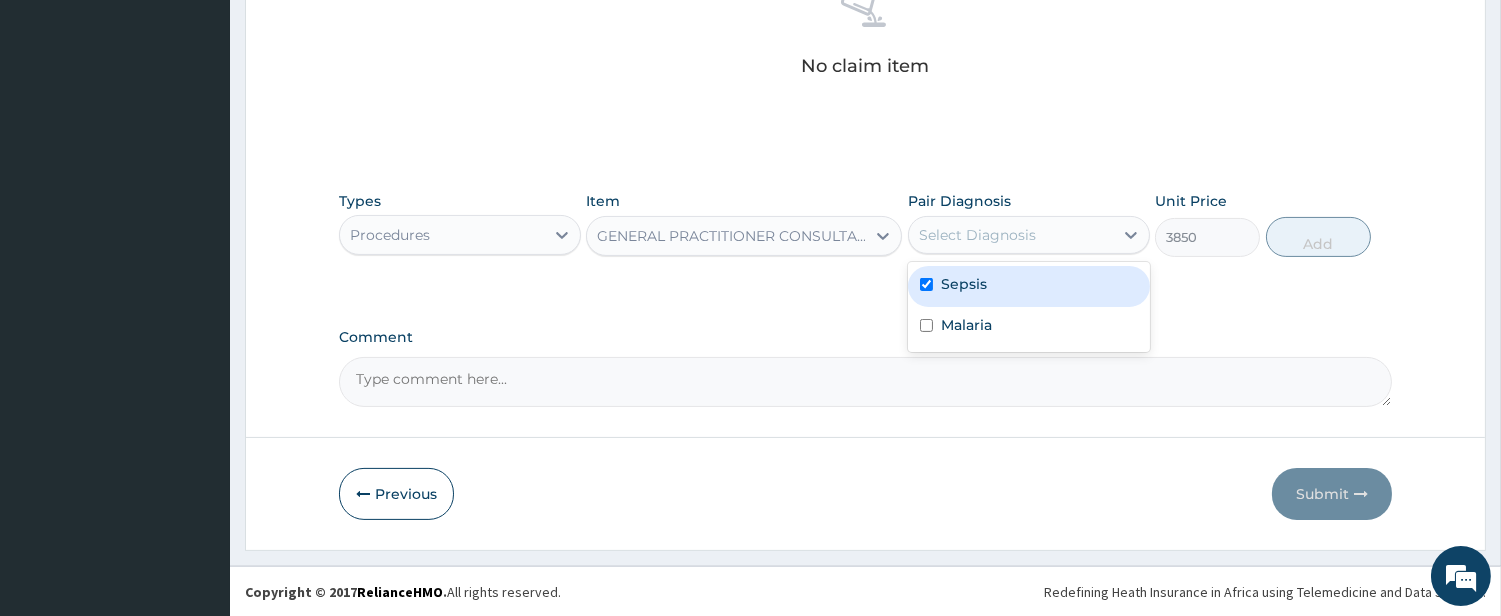 checkbox on "true" 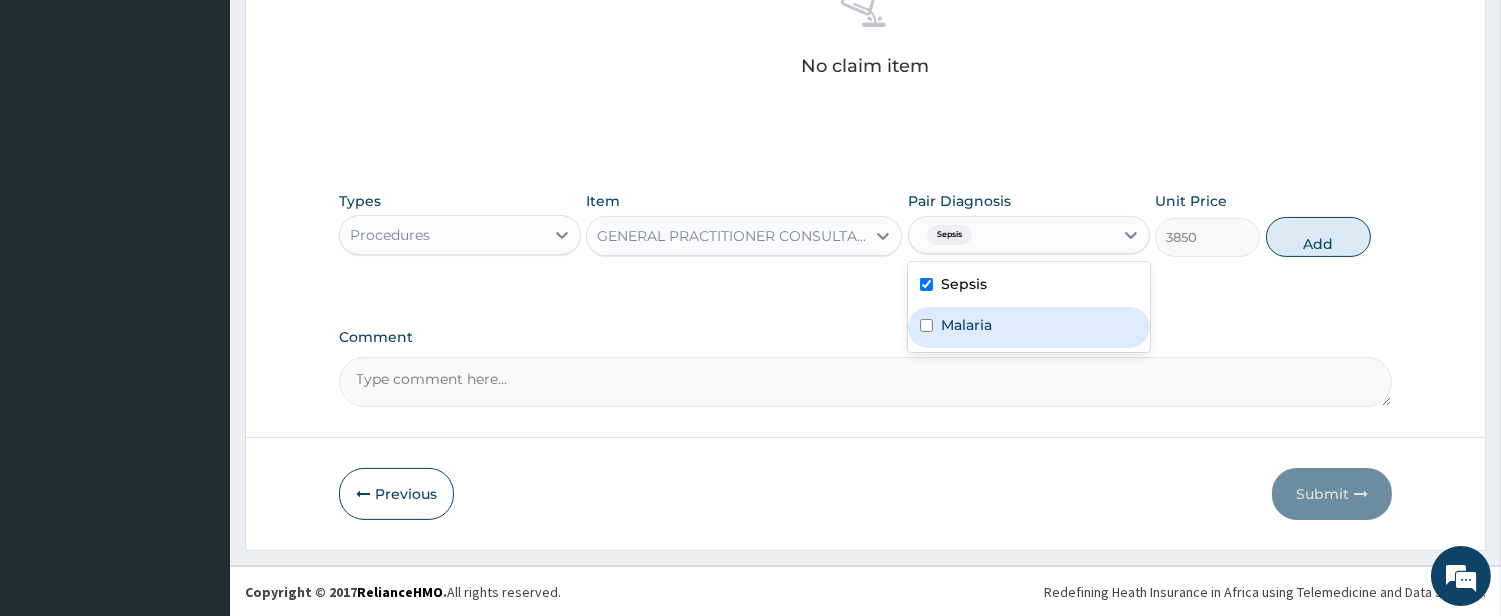 click on "Malaria" at bounding box center (966, 325) 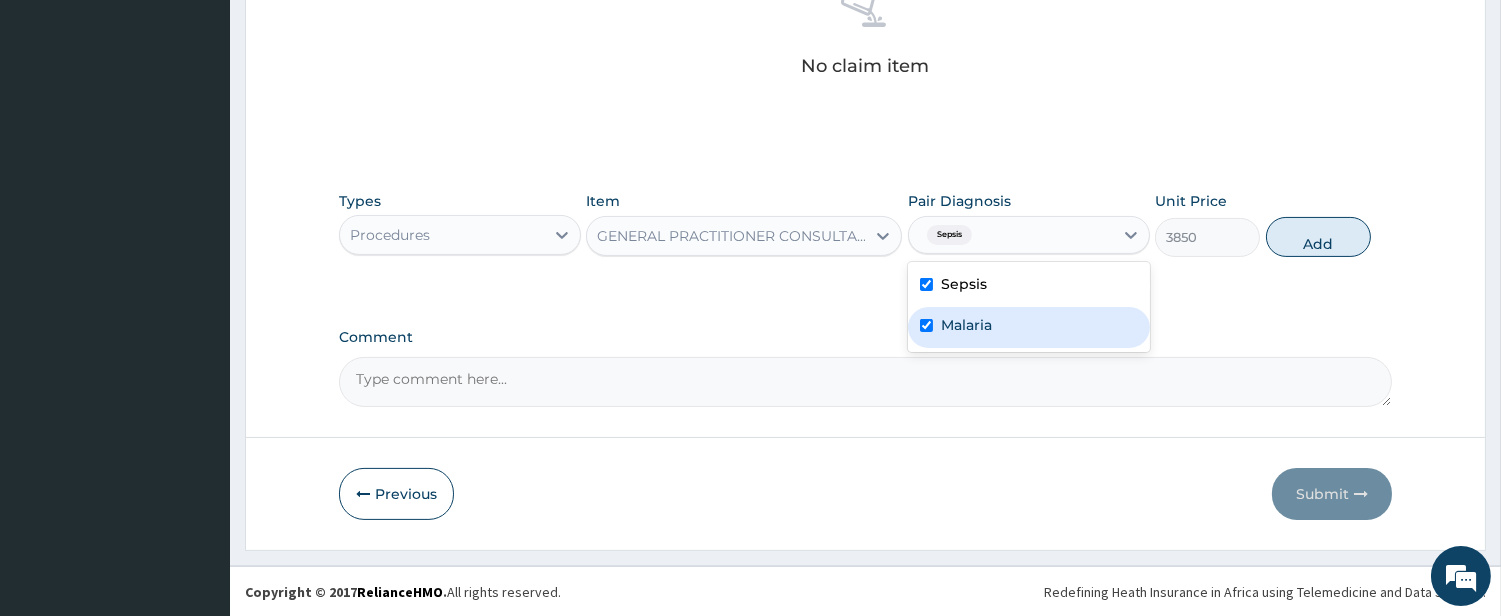 checkbox on "true" 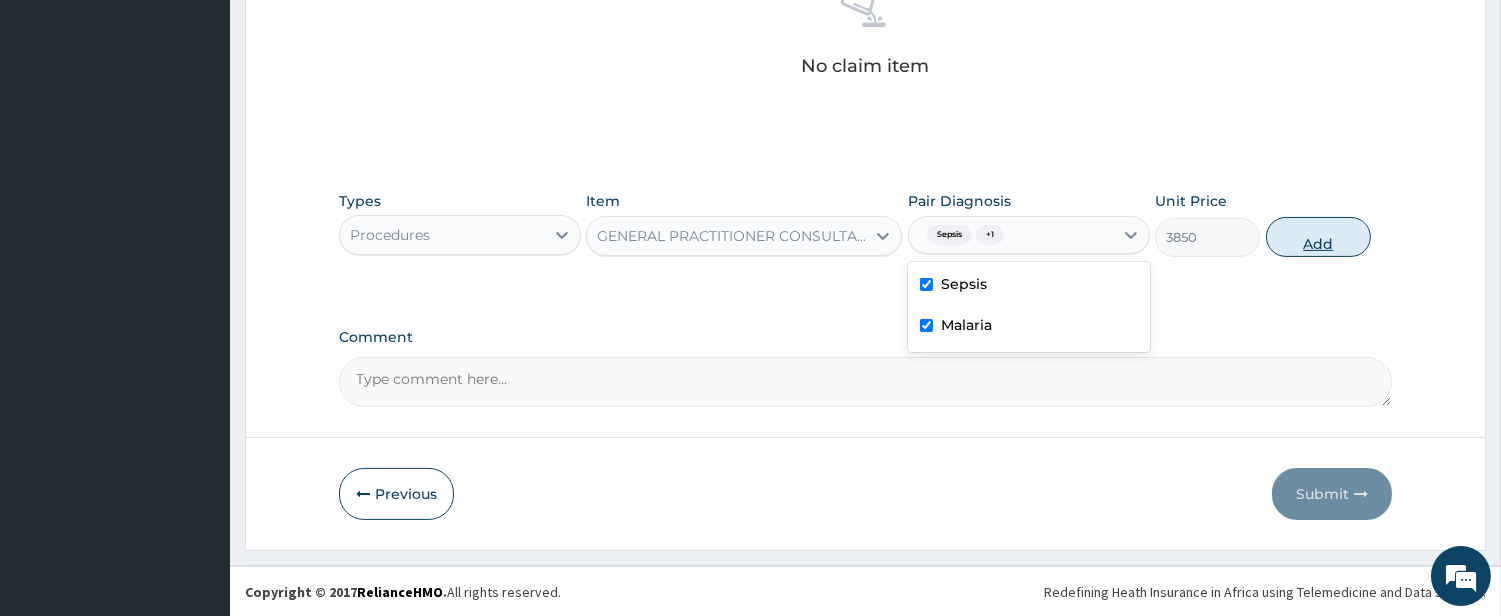 click on "Add" at bounding box center [1318, 237] 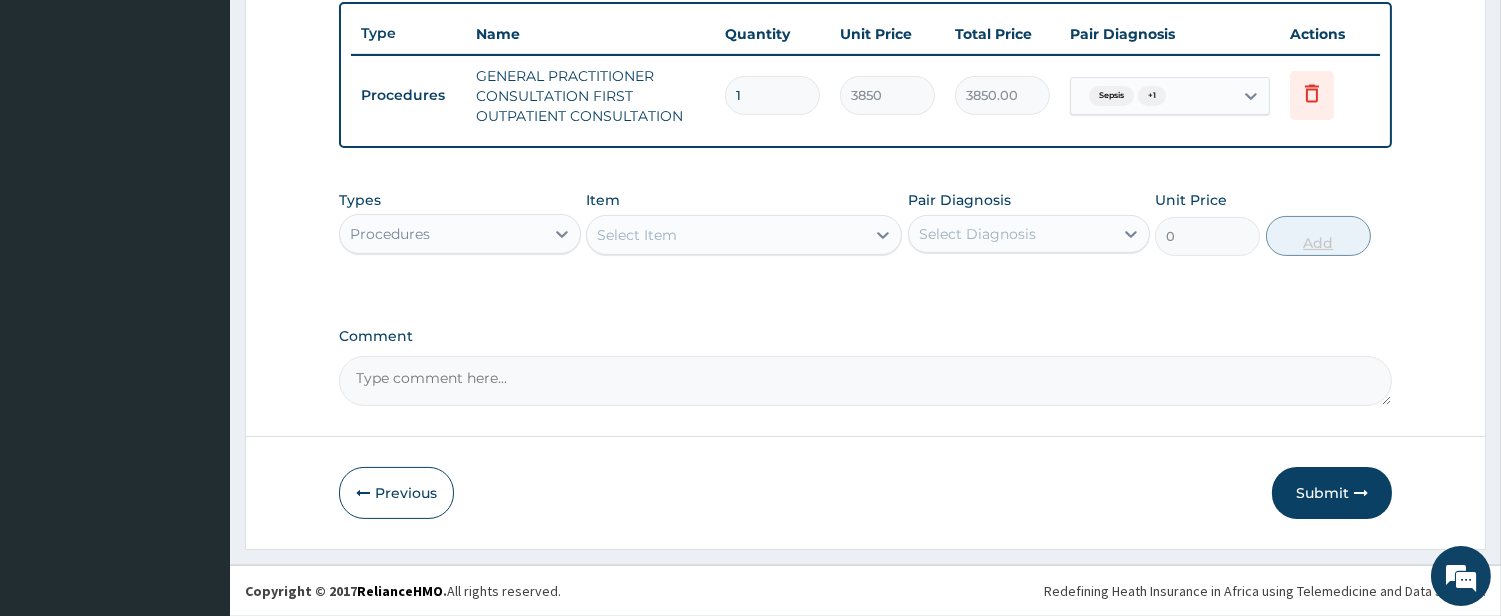 scroll, scrollTop: 738, scrollLeft: 0, axis: vertical 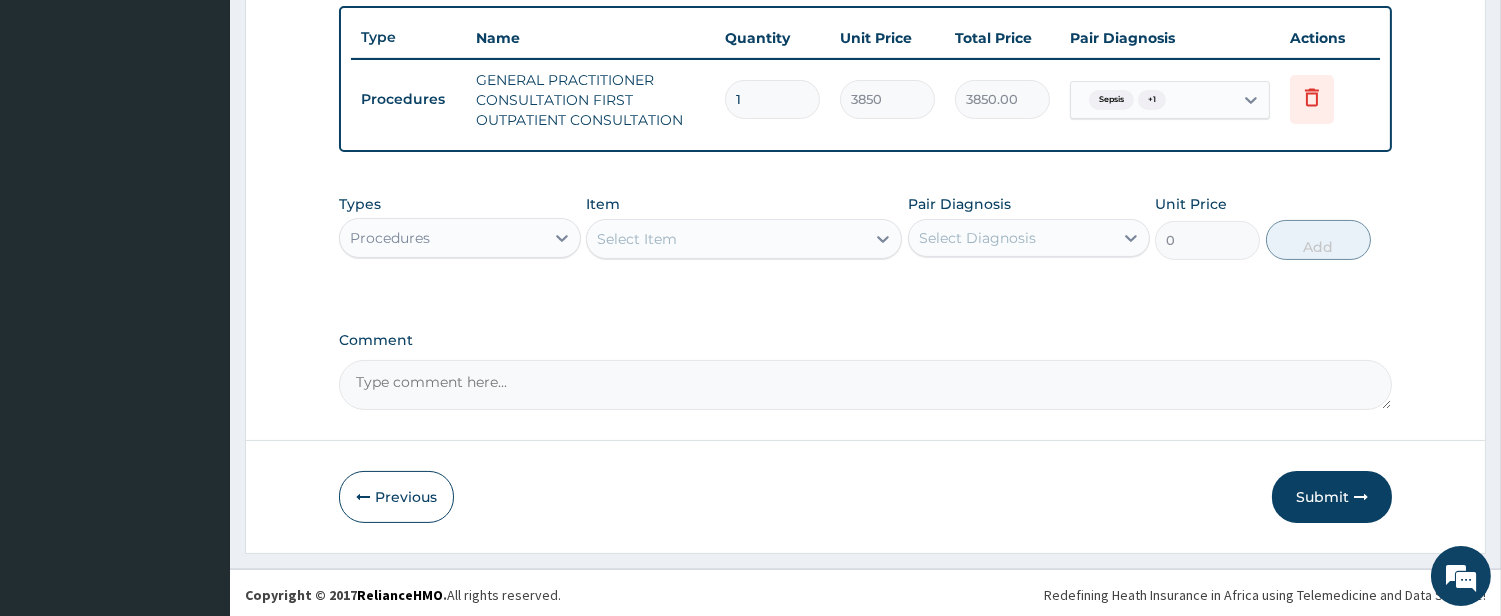 click on "Procedures" at bounding box center (442, 238) 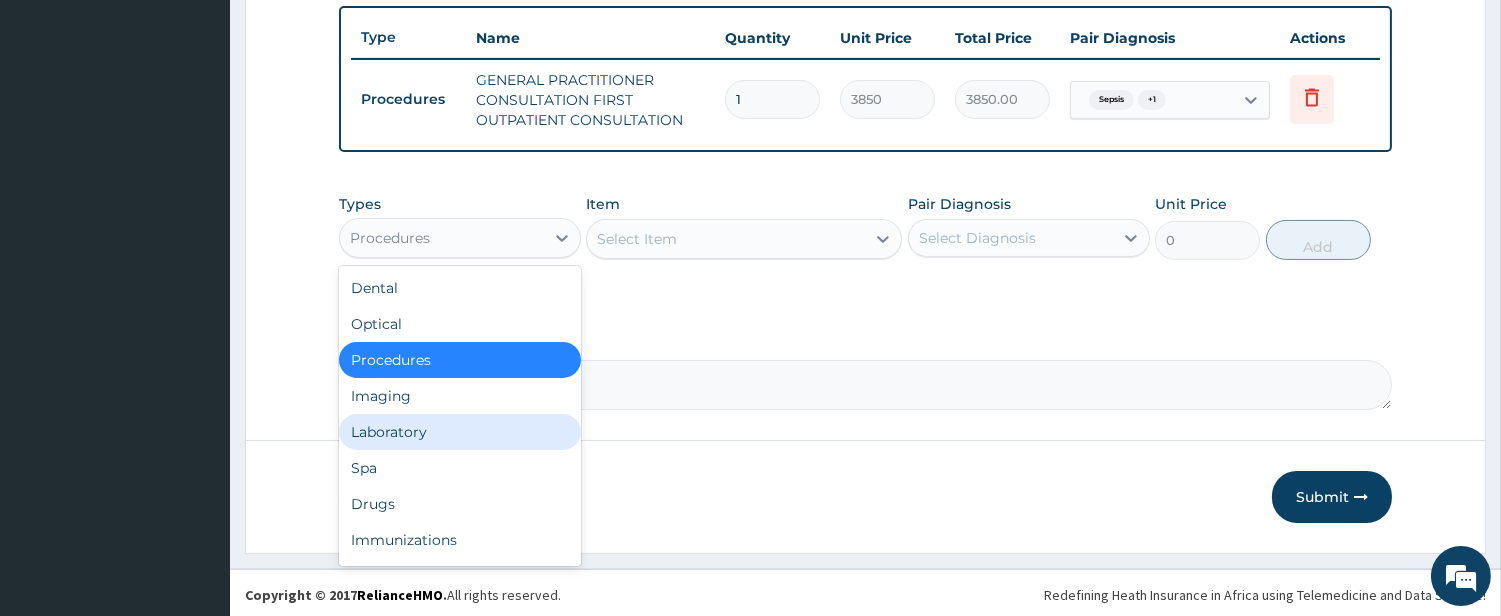 click on "Laboratory" at bounding box center (460, 432) 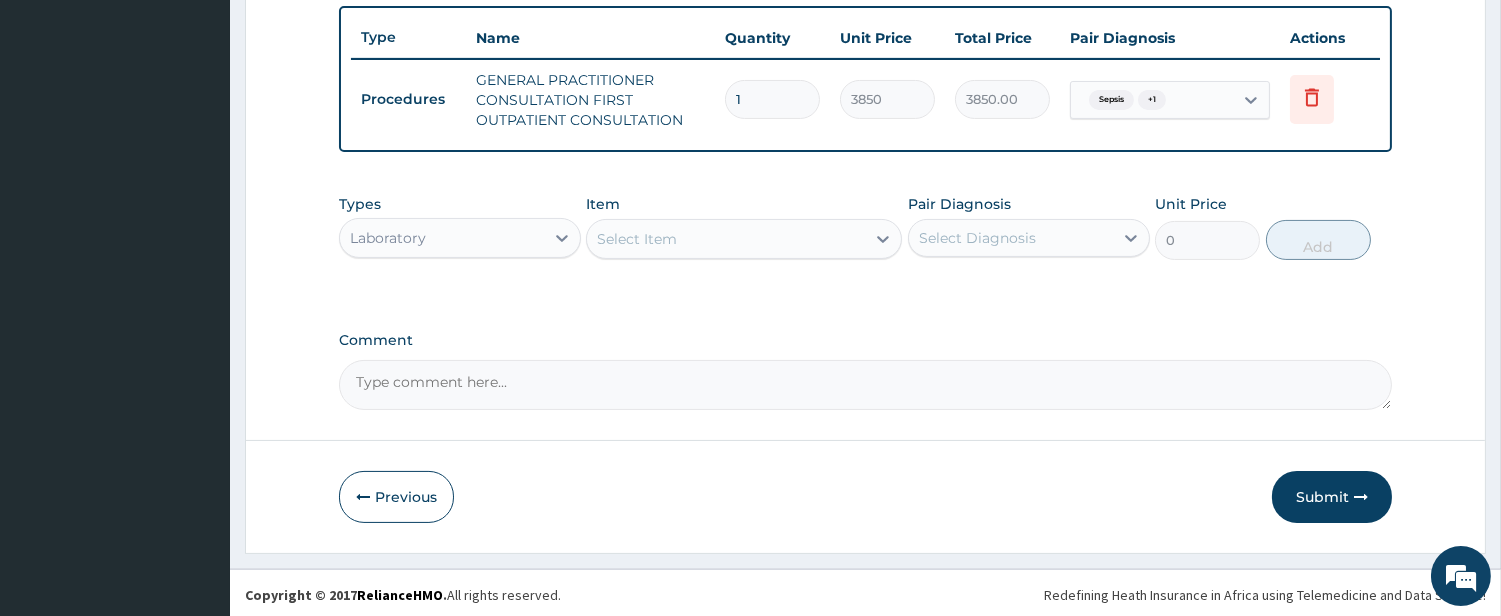 click on "Select Item" at bounding box center [726, 239] 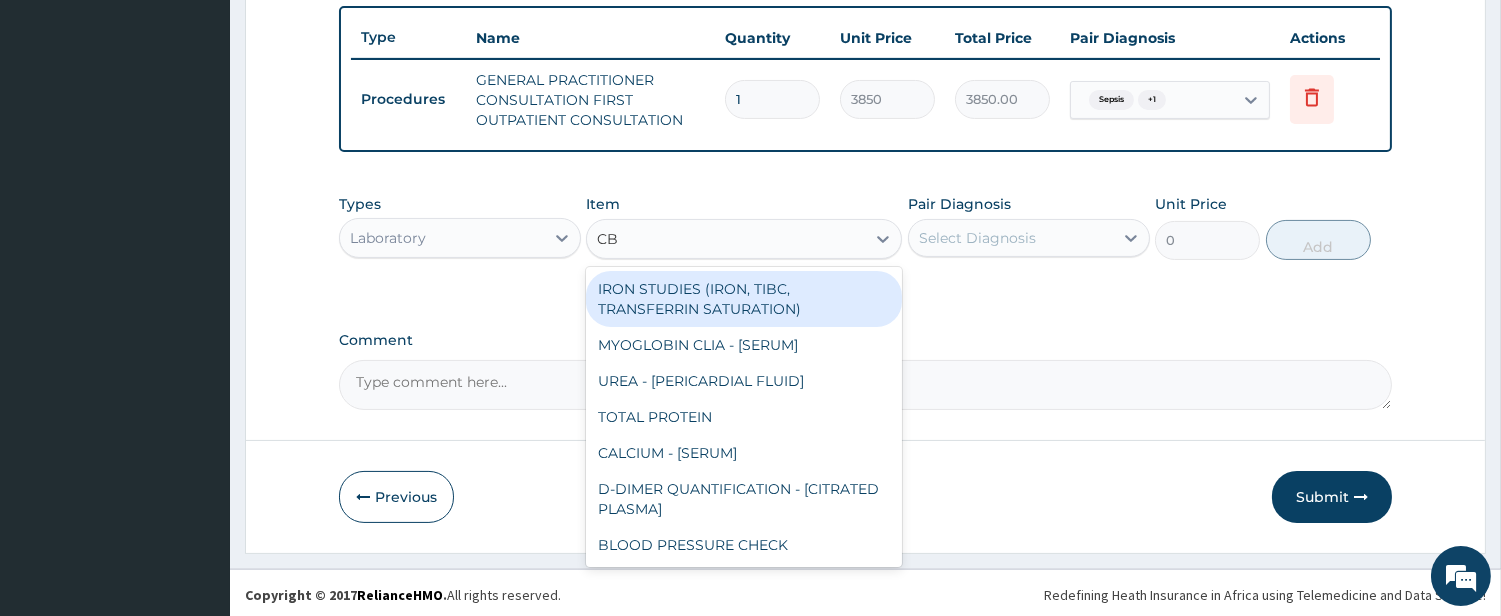 type on "CBC" 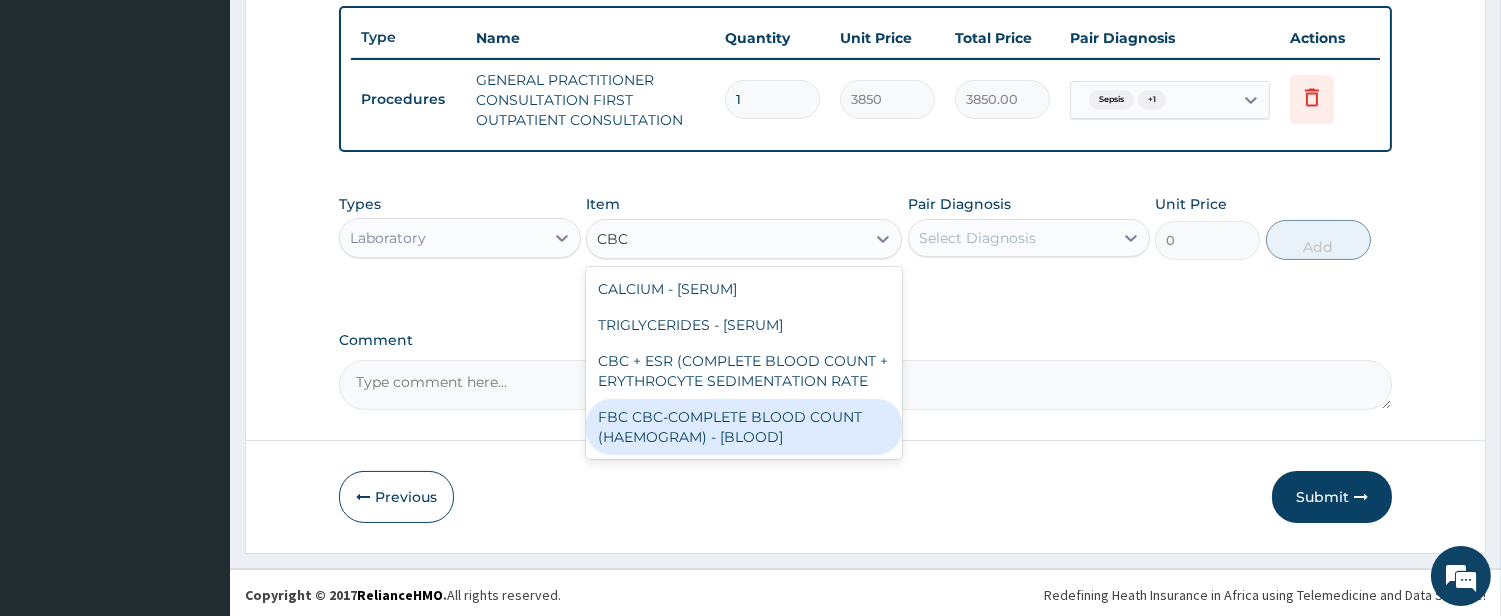 click on "FBC CBC-COMPLETE BLOOD COUNT (HAEMOGRAM) - [BLOOD]" at bounding box center [744, 427] 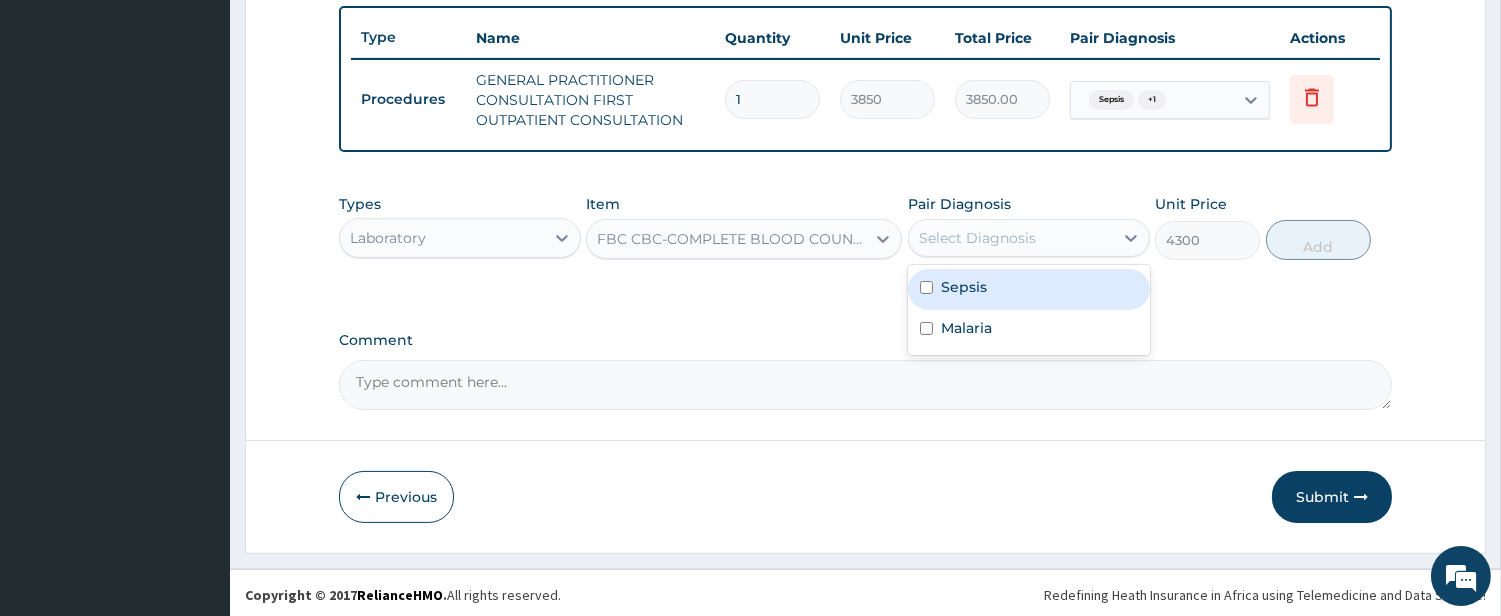click on "Select Diagnosis" at bounding box center [1011, 238] 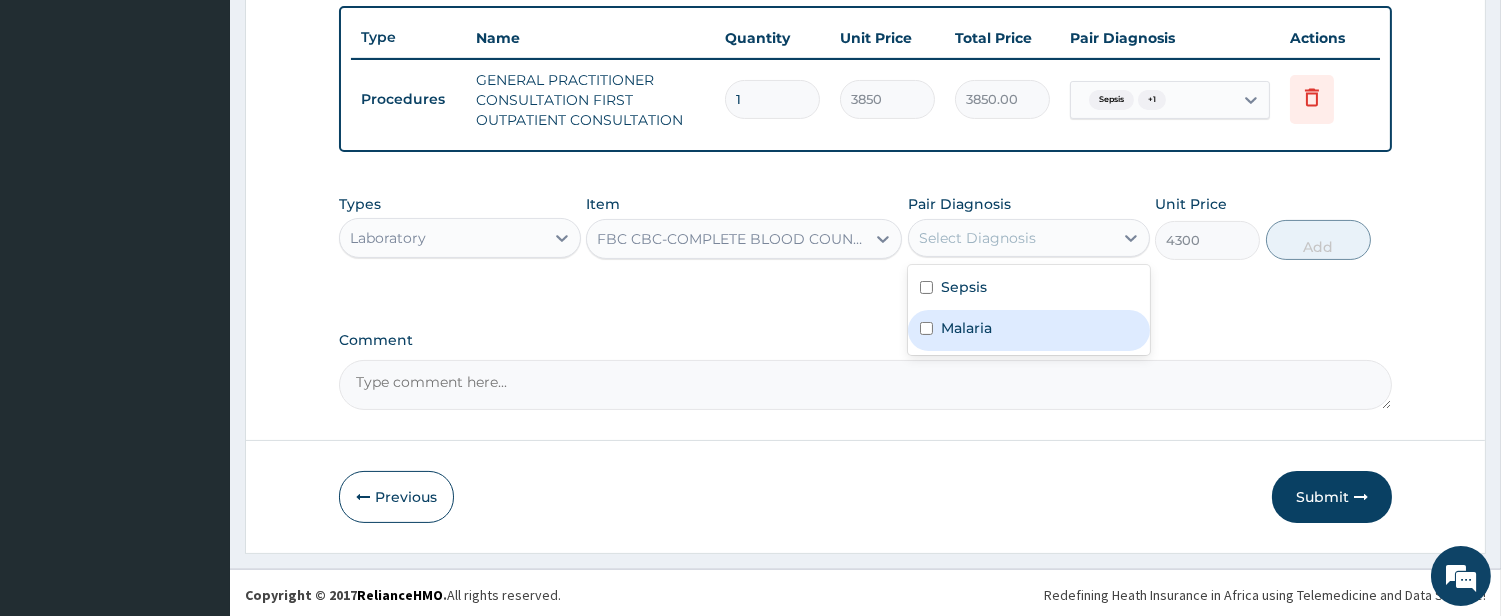 click on "Malaria" at bounding box center (966, 328) 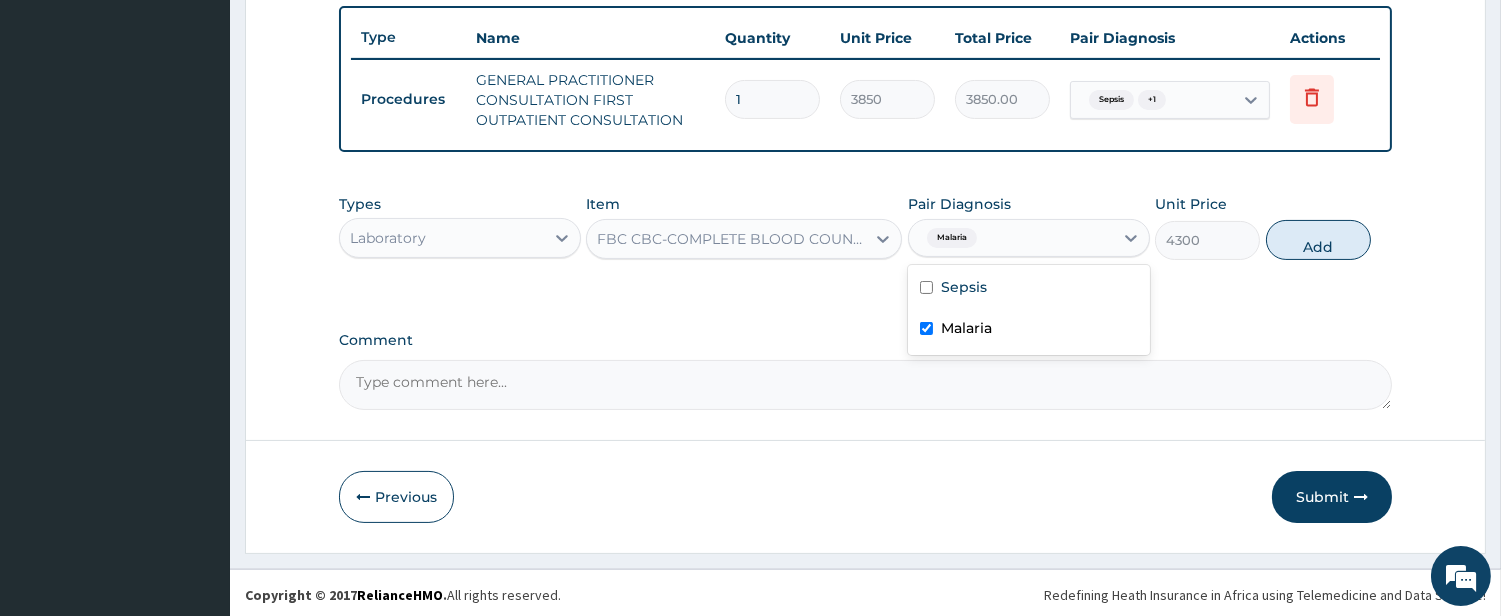 click on "Malaria" at bounding box center (966, 328) 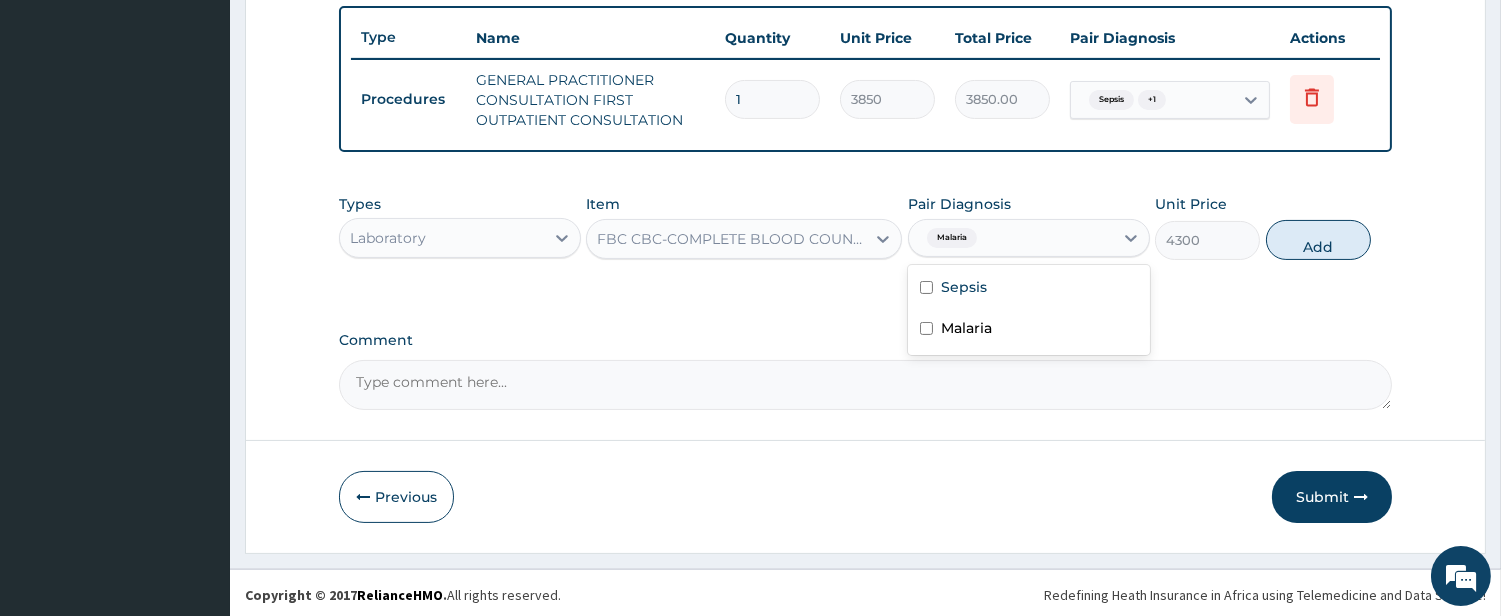 checkbox on "false" 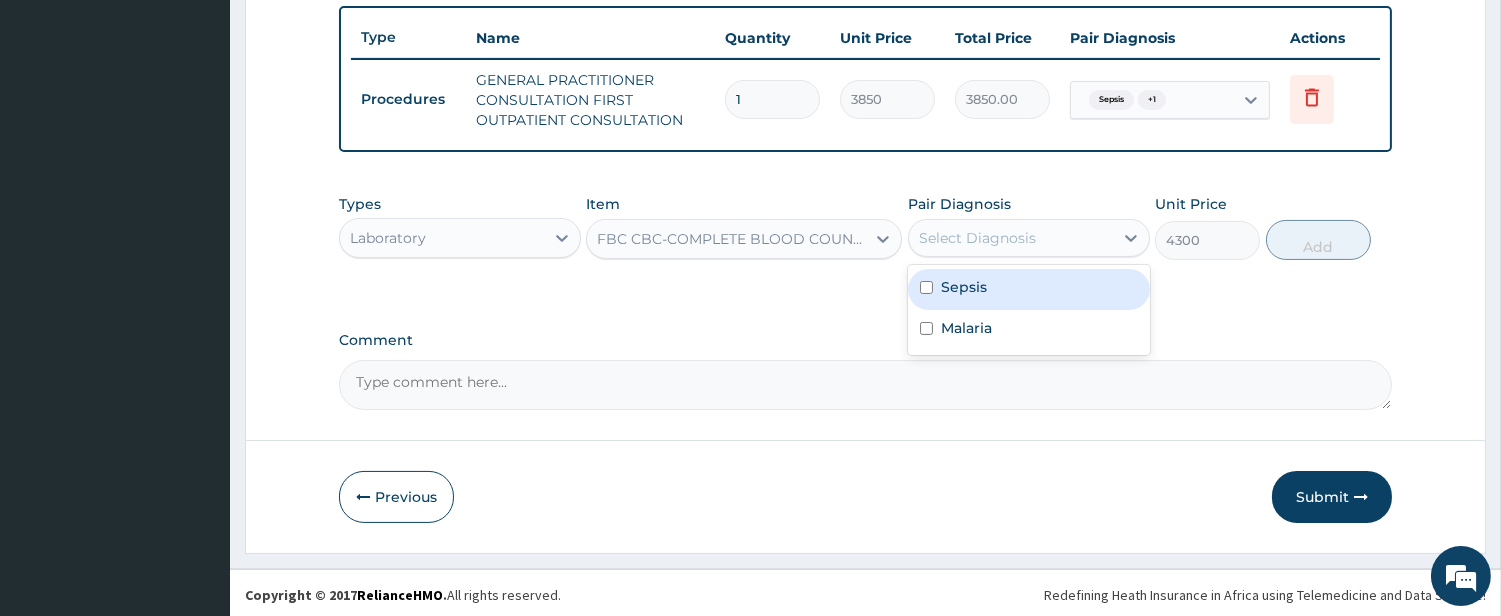 click at bounding box center (926, 287) 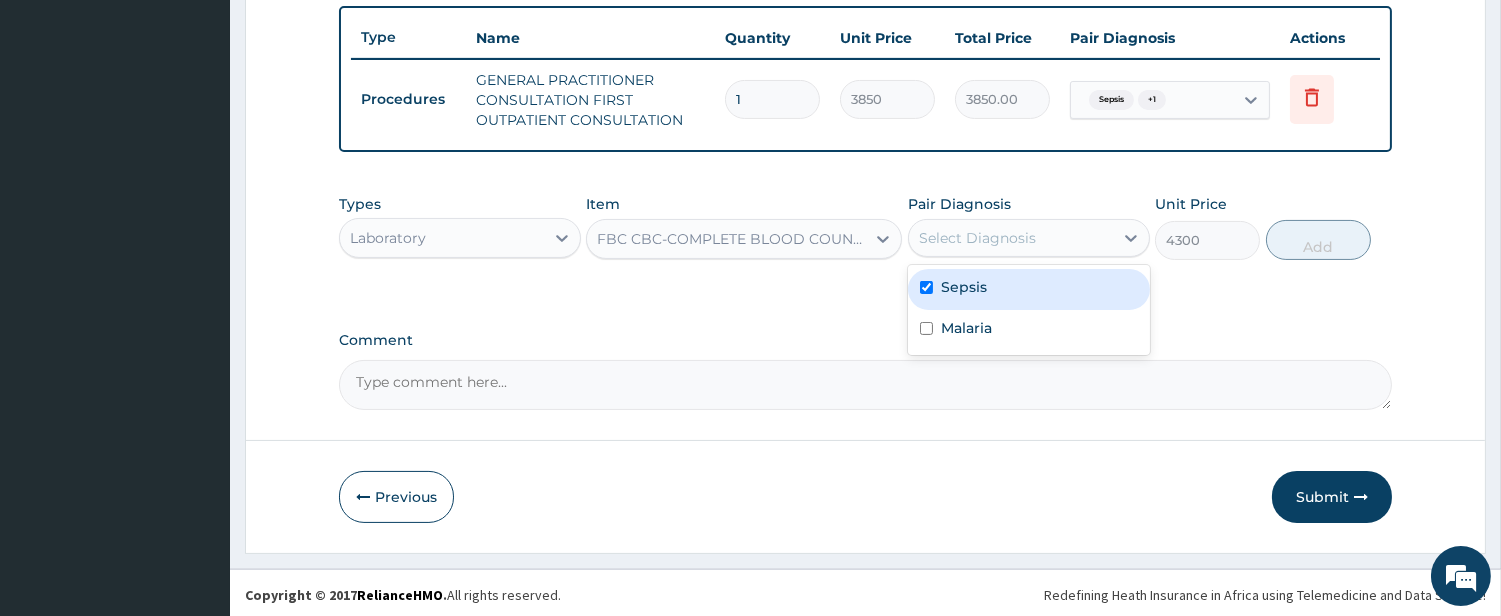 checkbox on "true" 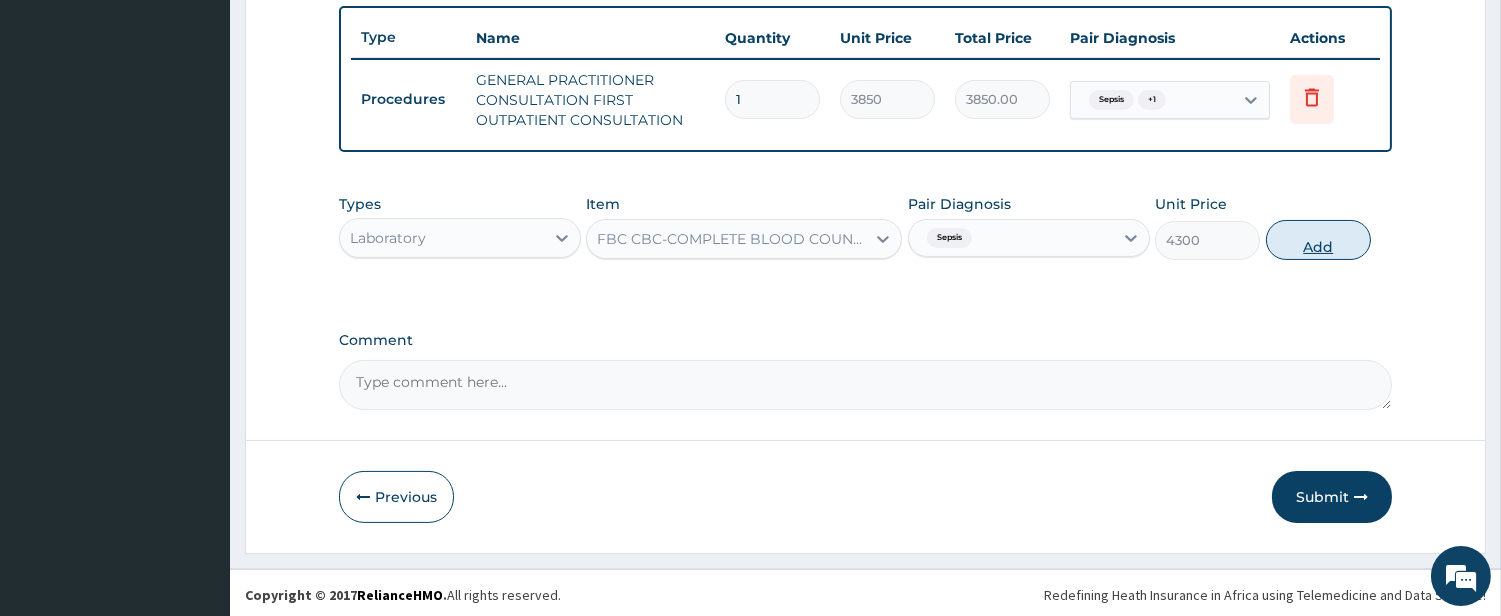 click on "Add" at bounding box center (1318, 240) 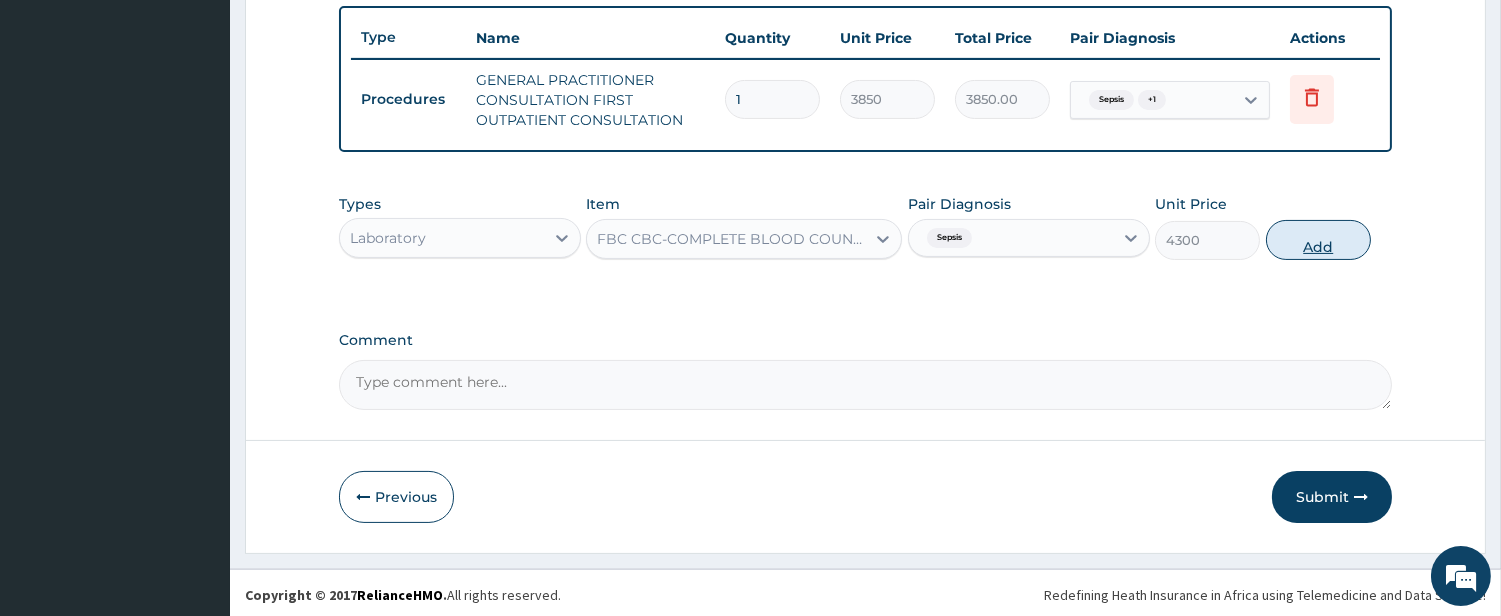type on "0" 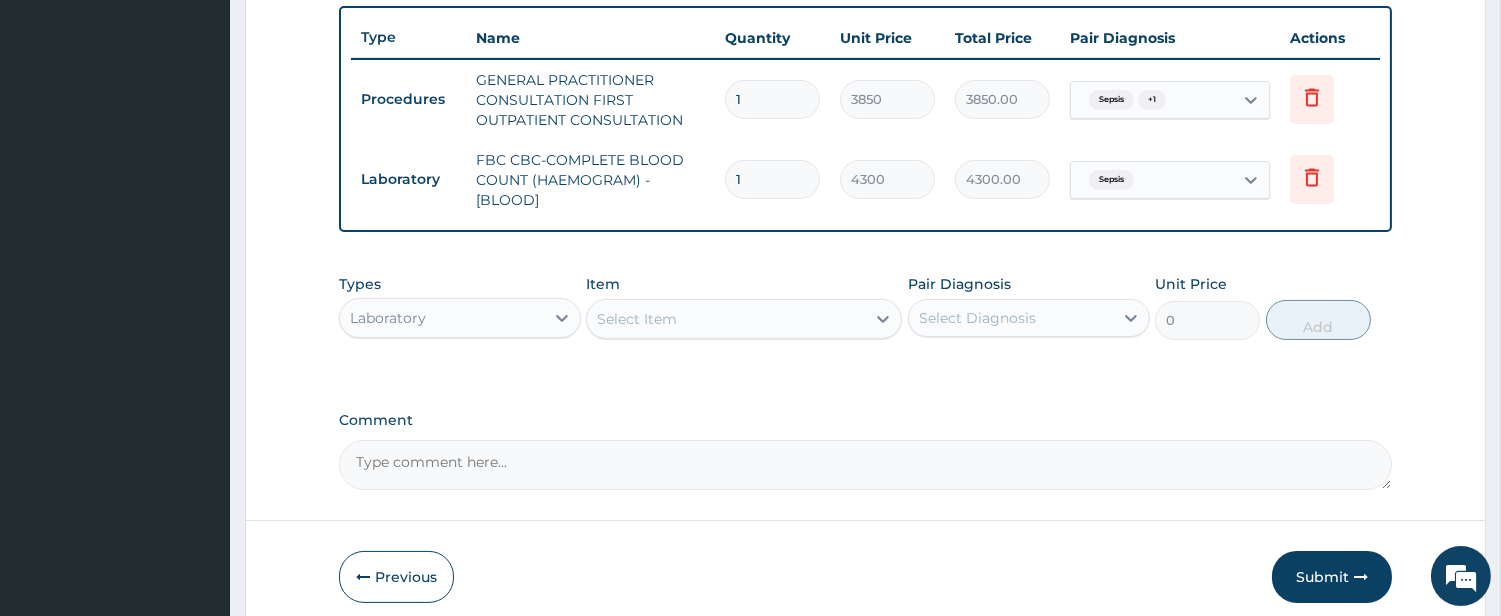 click on "Select Item" at bounding box center [726, 319] 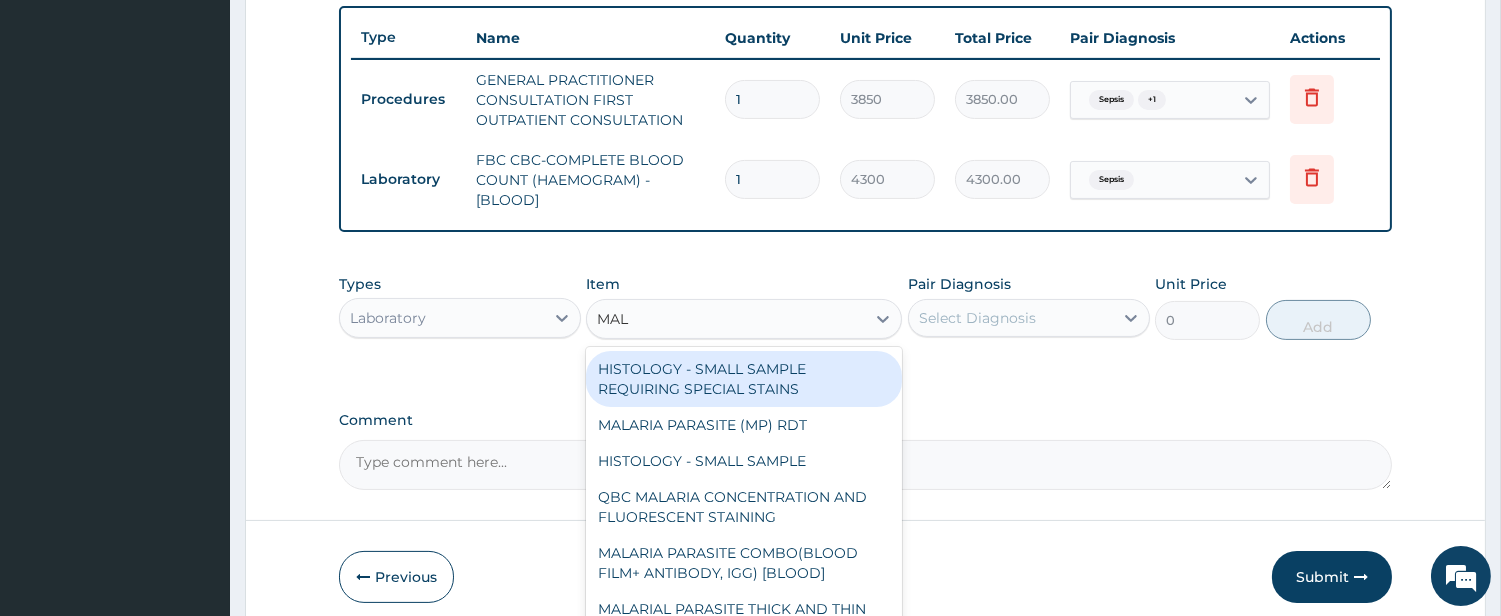 type on "MALA" 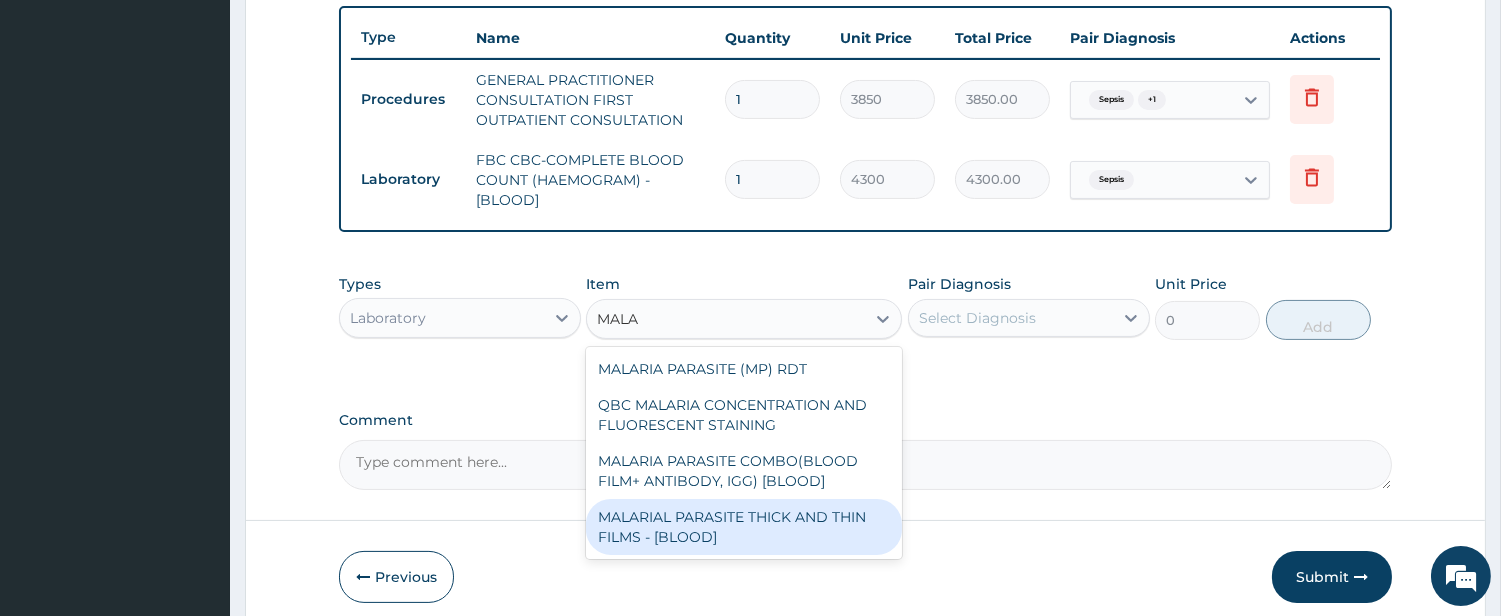 drag, startPoint x: 758, startPoint y: 515, endPoint x: 795, endPoint y: 495, distance: 42.059483 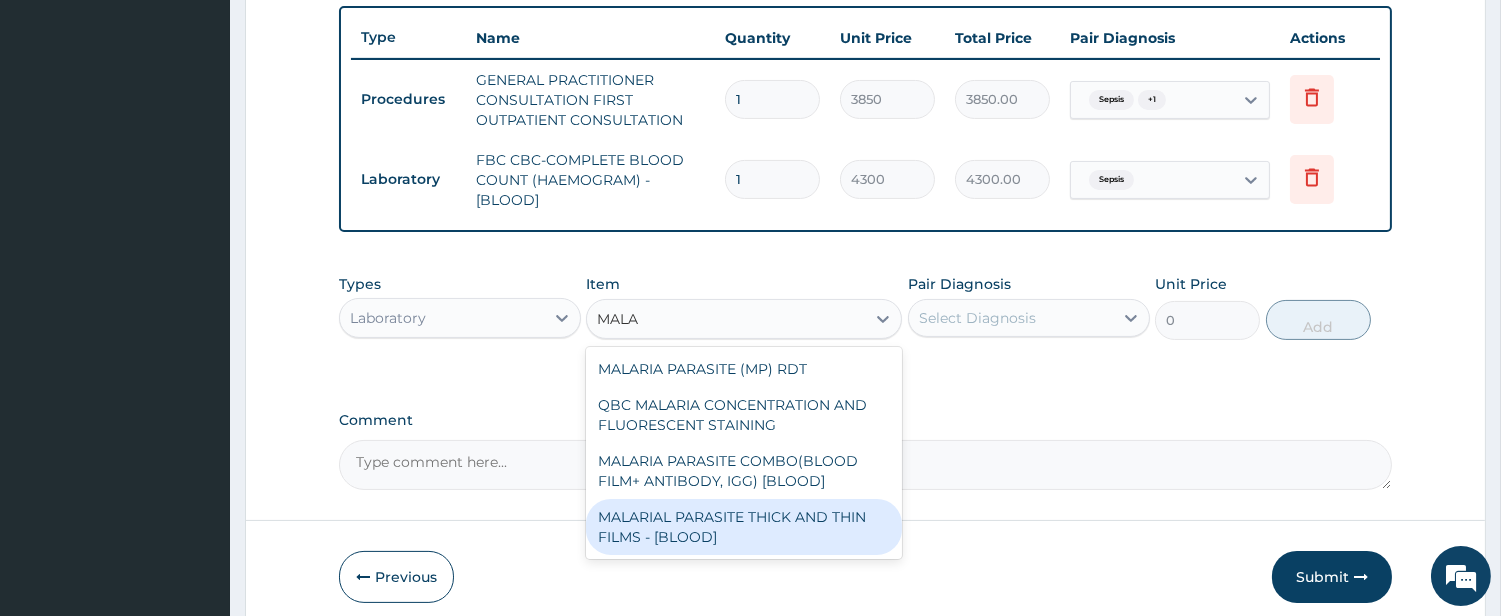 click on "MALARIAL PARASITE THICK AND THIN FILMS - [BLOOD]" at bounding box center (744, 527) 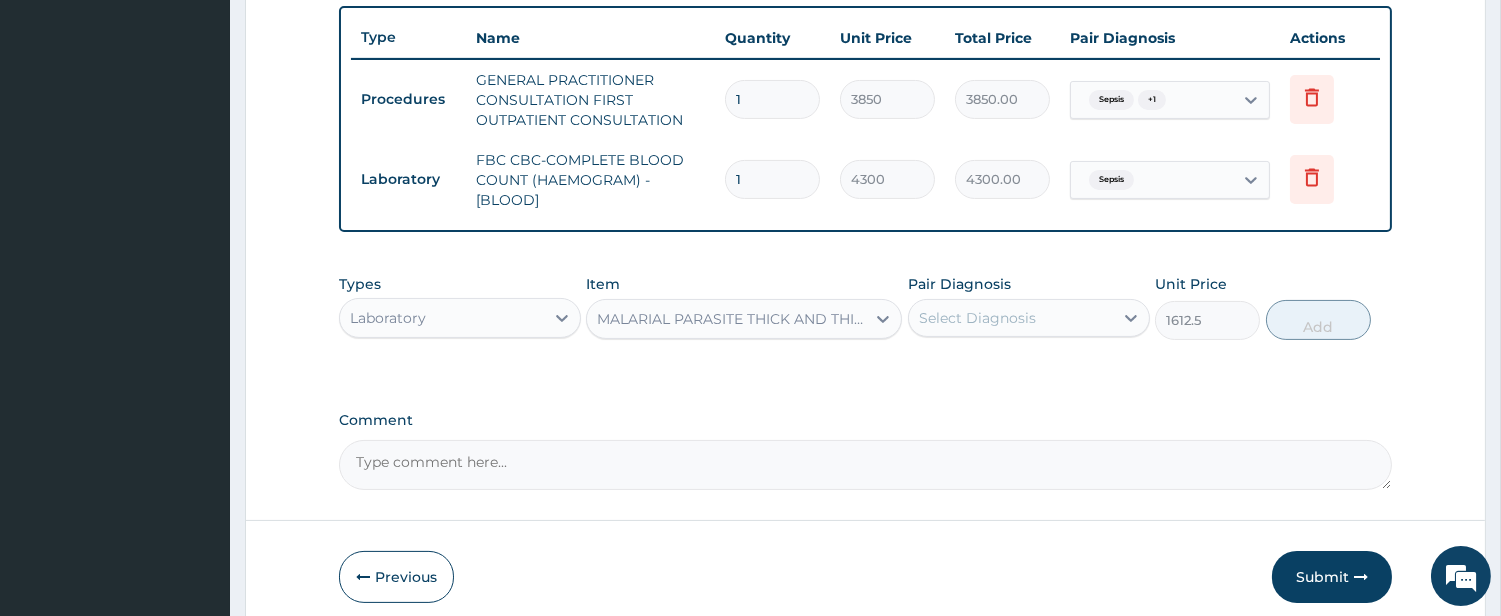 click on "Select Diagnosis" at bounding box center (977, 318) 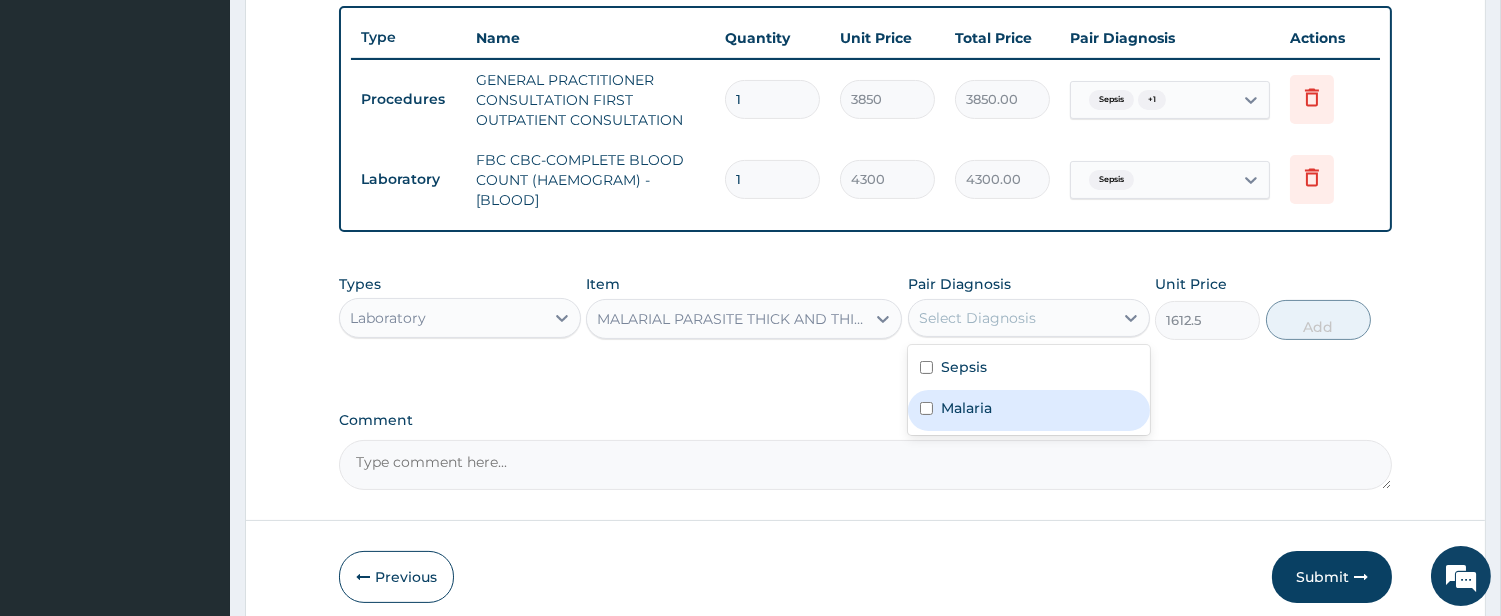 click on "Malaria" at bounding box center [966, 408] 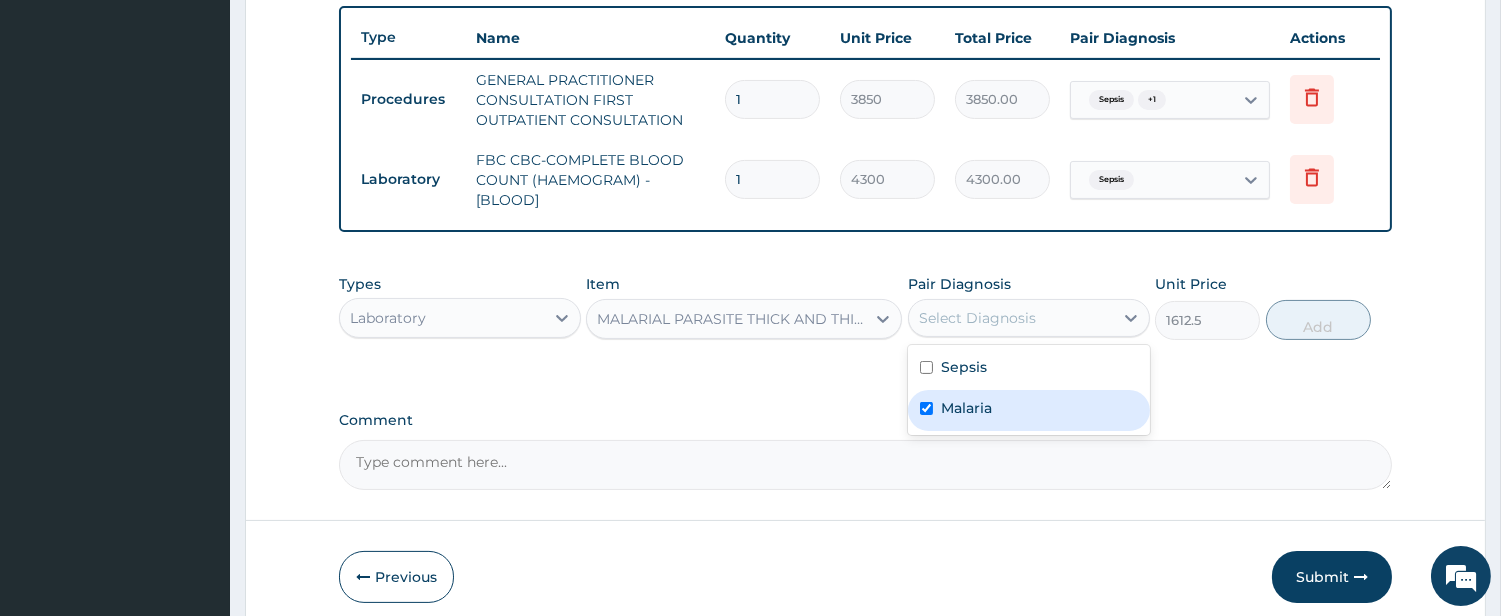 checkbox on "true" 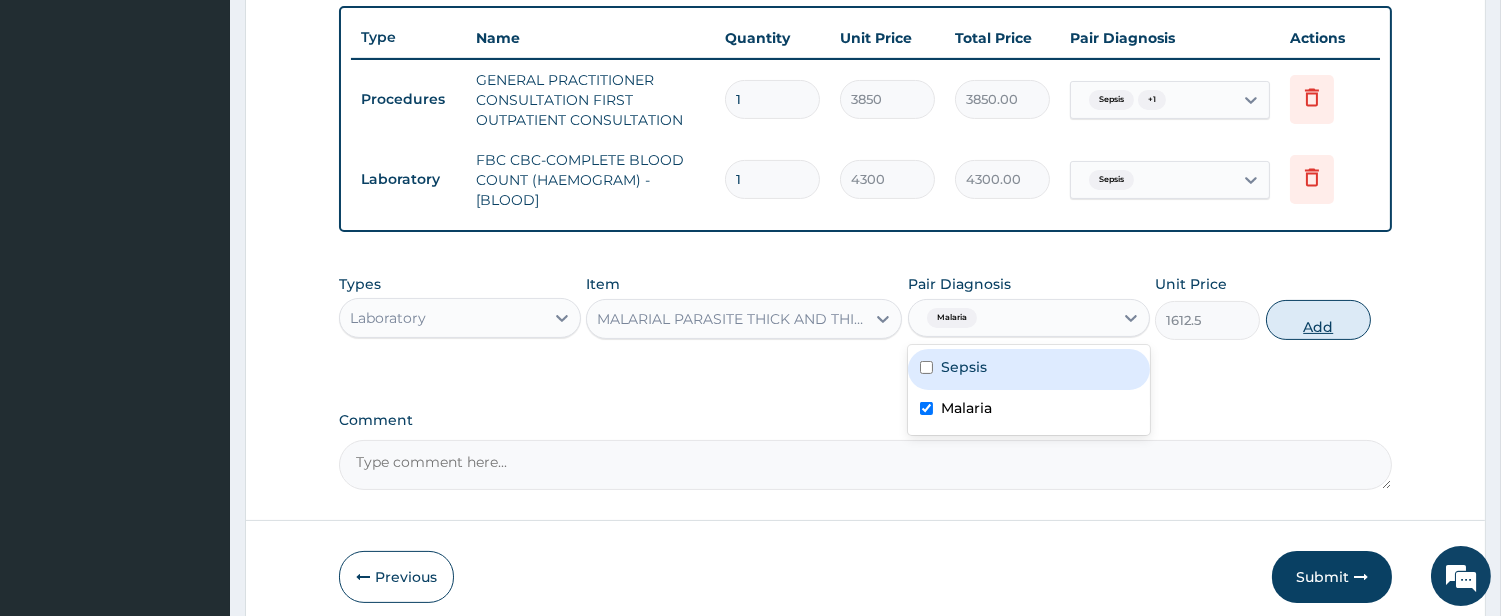 click on "Add" at bounding box center (1318, 320) 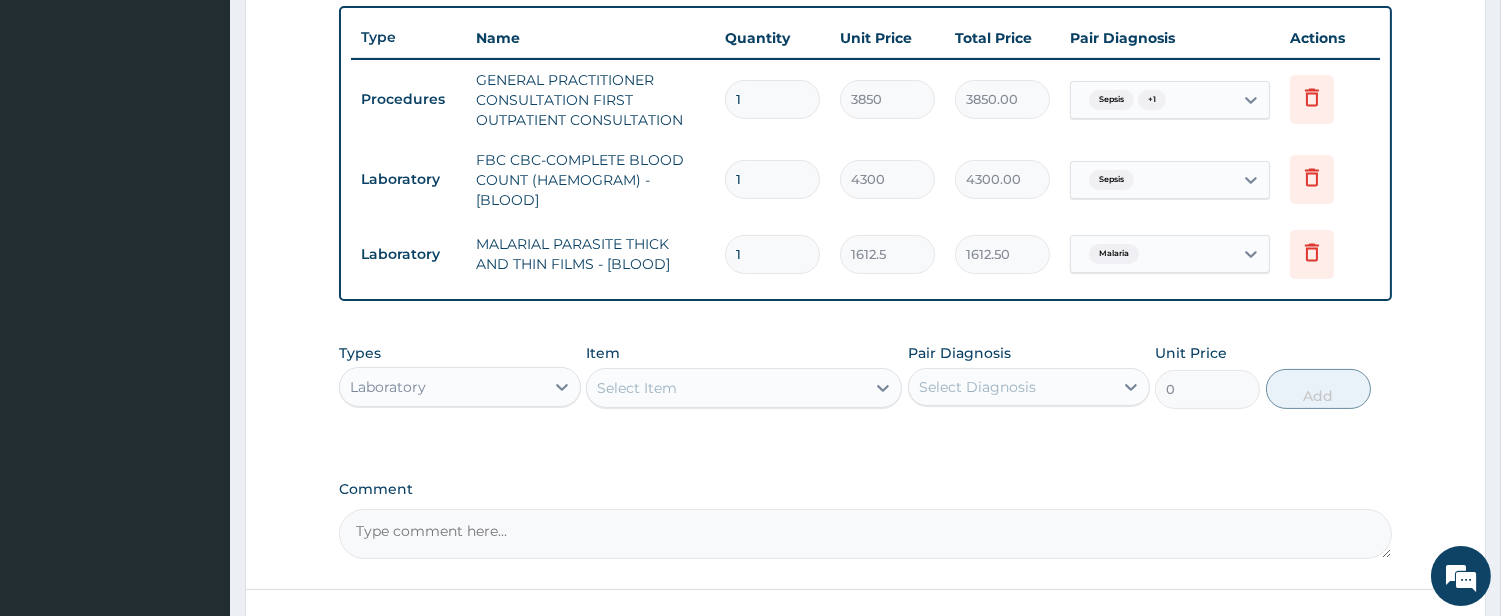 click on "Select Item" at bounding box center (744, 388) 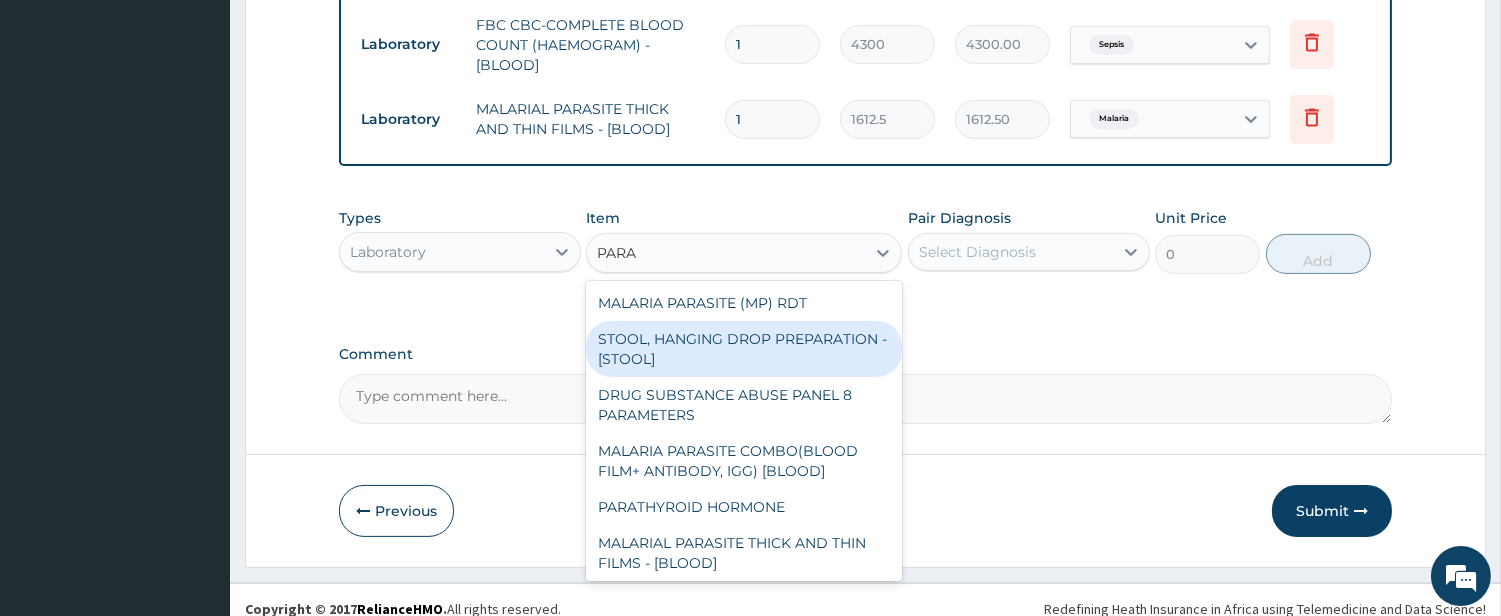 scroll, scrollTop: 888, scrollLeft: 0, axis: vertical 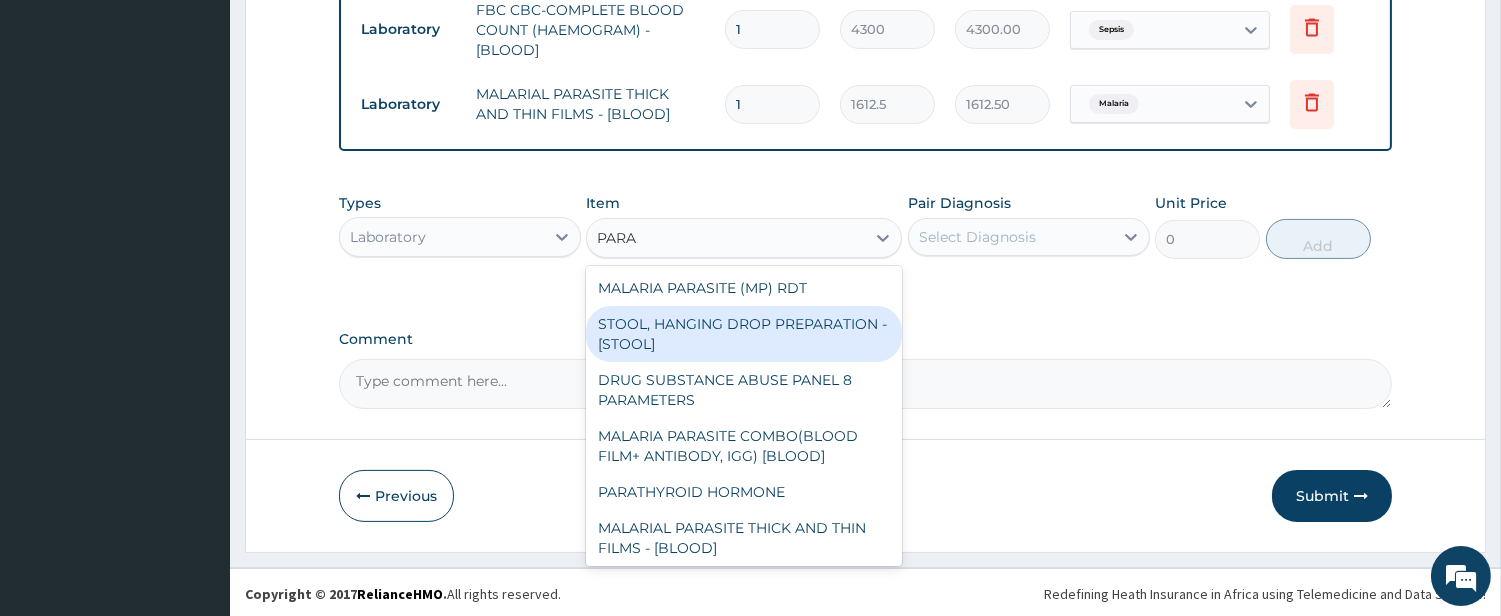 type on "PARA" 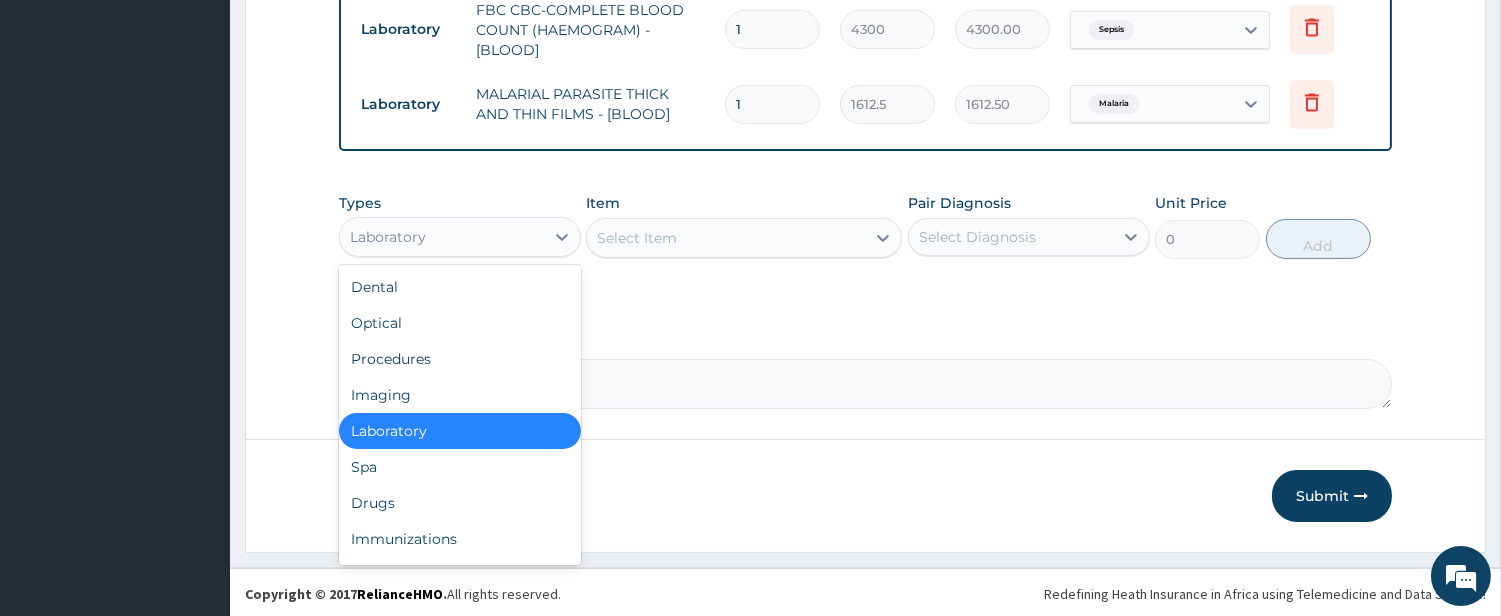 click on "Laboratory" at bounding box center [442, 237] 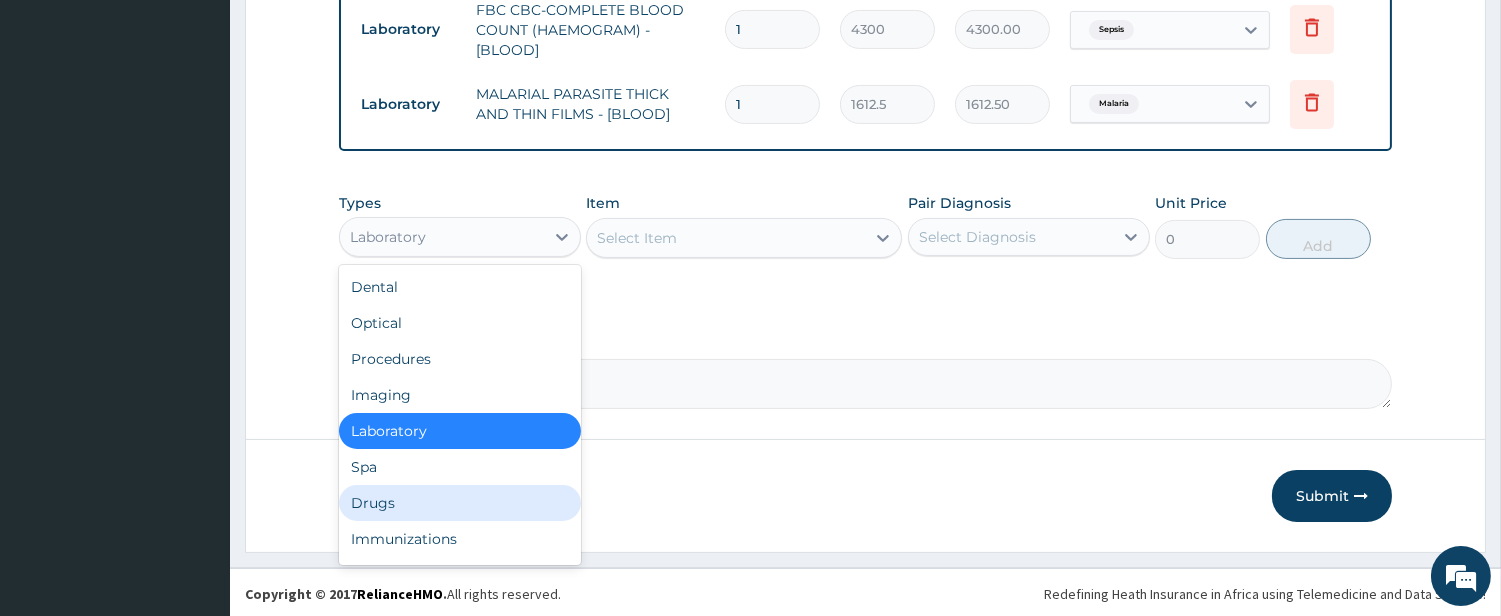 click on "Drugs" at bounding box center [460, 503] 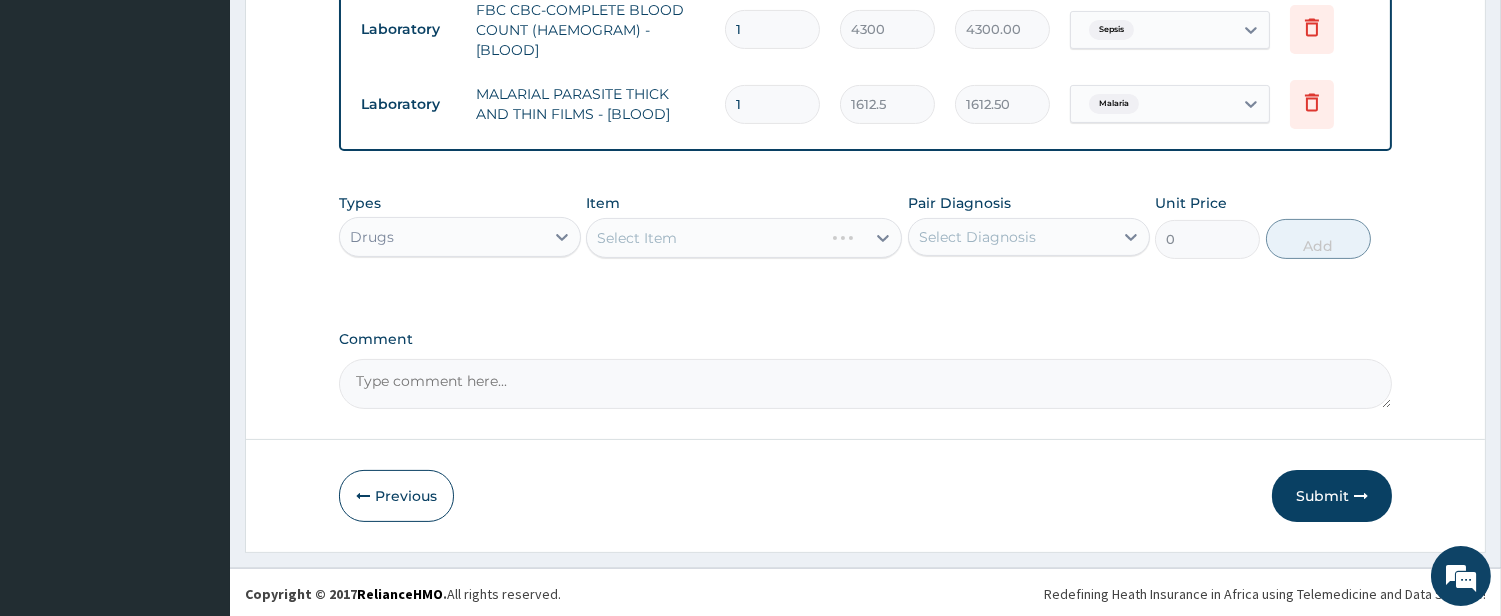 click on "Select Item" at bounding box center (744, 238) 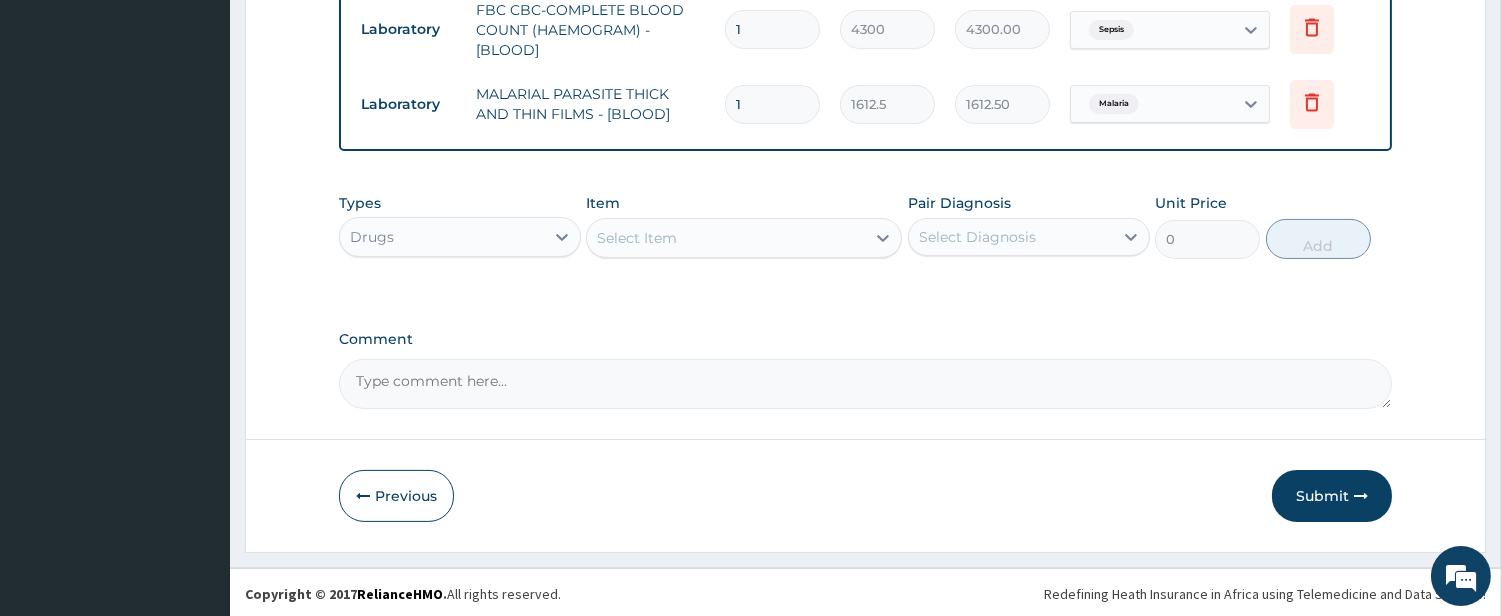 click on "Select Item" at bounding box center [726, 238] 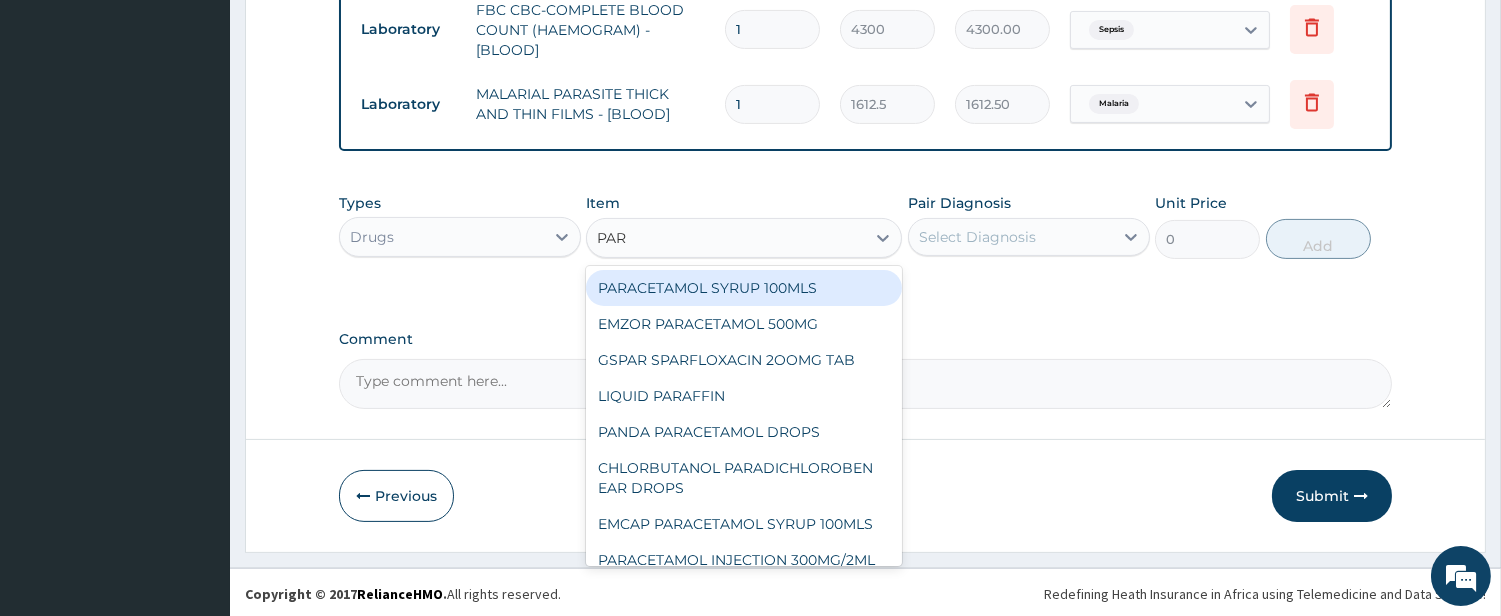 type on "PARA" 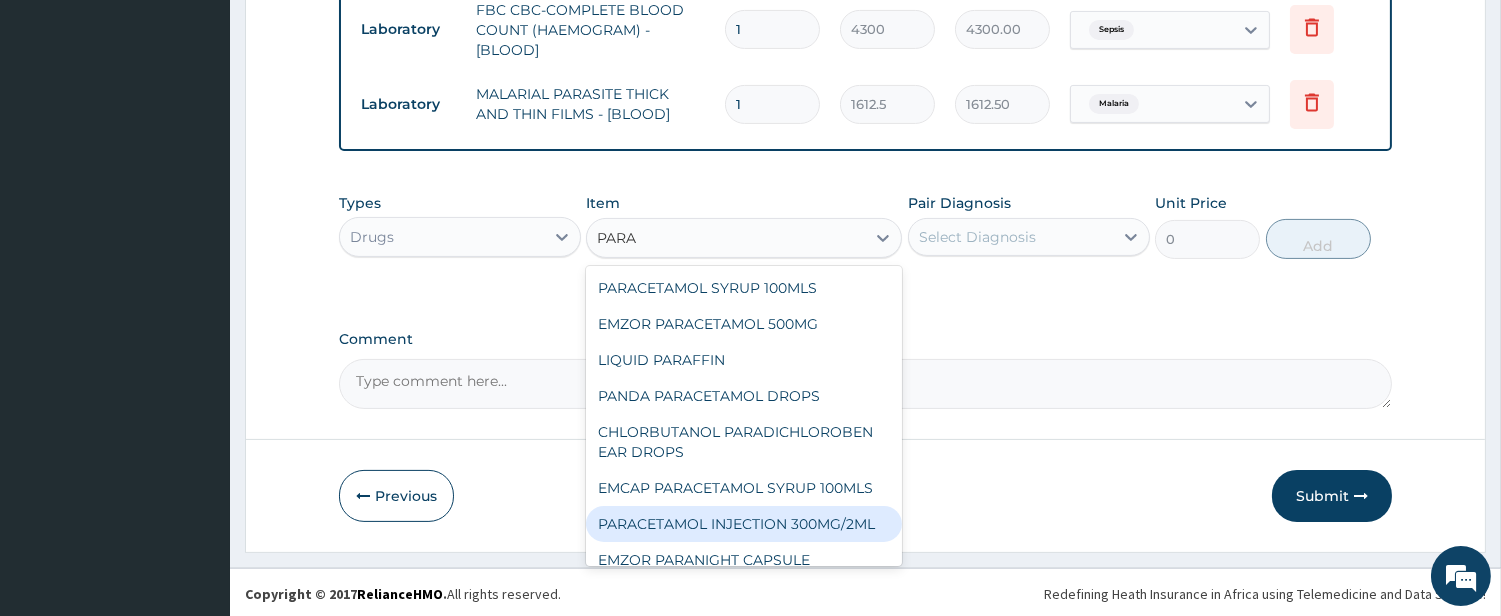 click on "PARACETAMOL INJECTION 300MG/2ML" at bounding box center (744, 524) 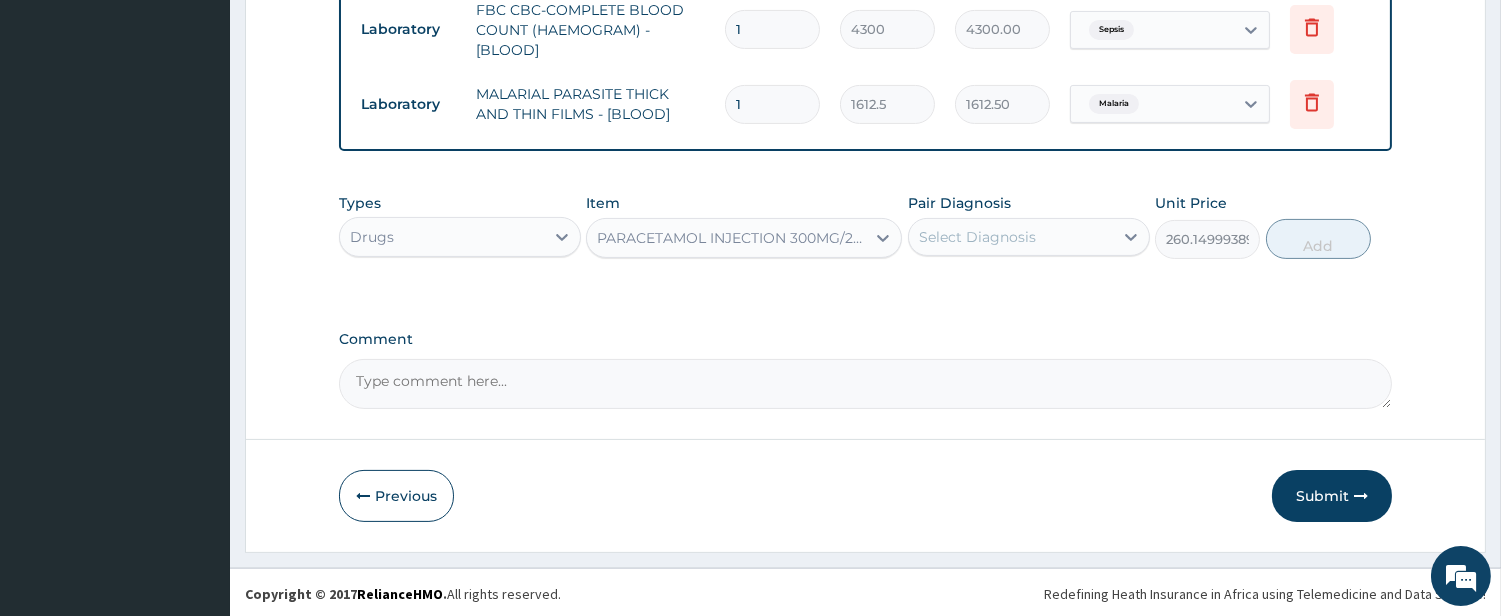 click on "Select Diagnosis" at bounding box center (1011, 237) 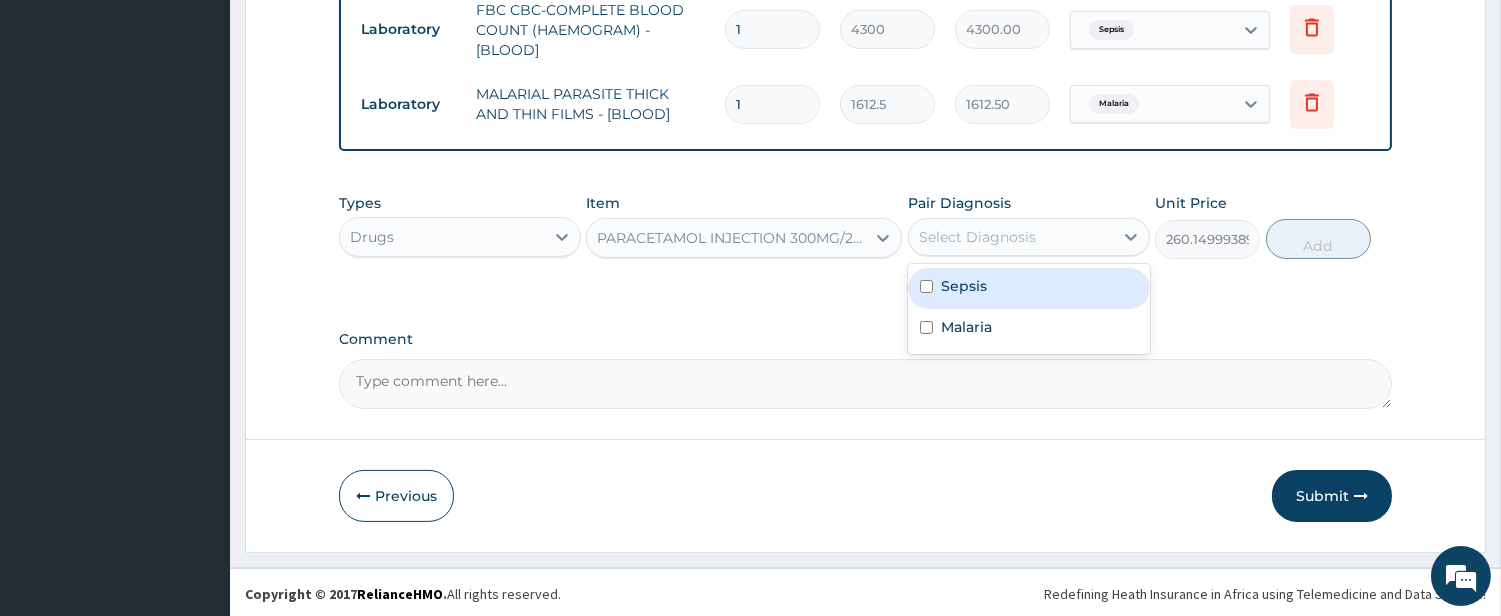 click on "Sepsis" at bounding box center [1029, 288] 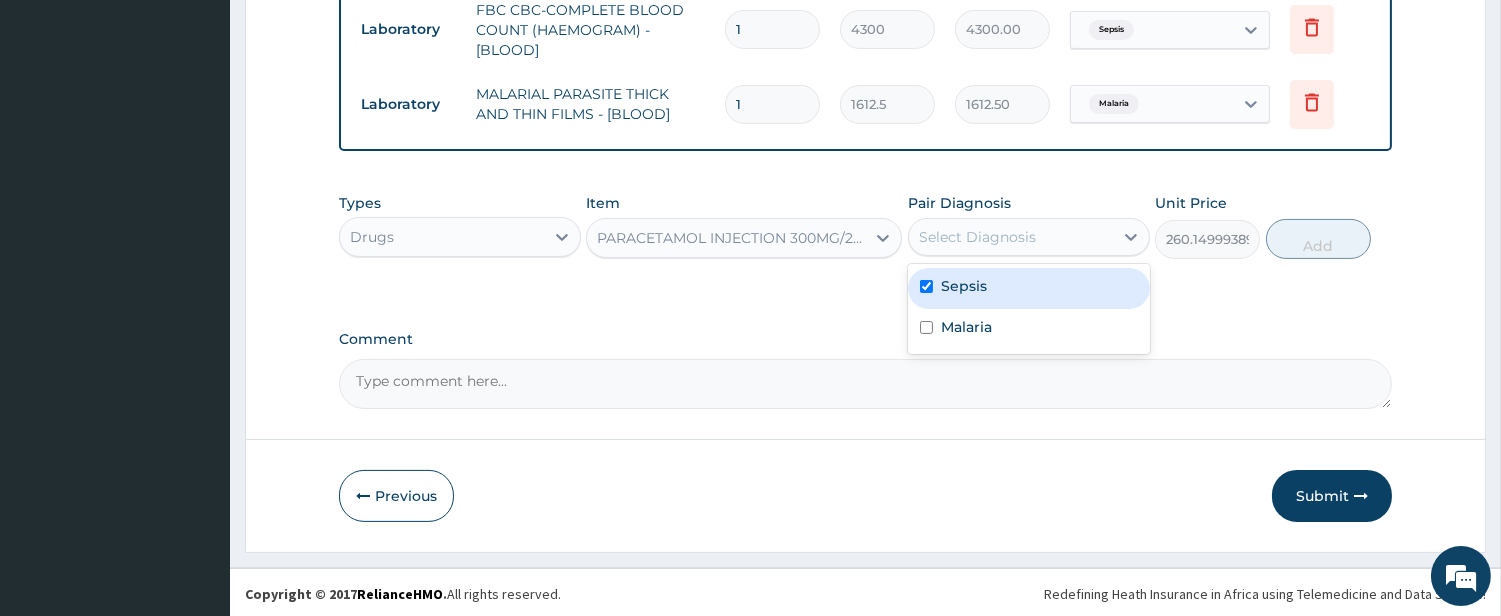 checkbox on "true" 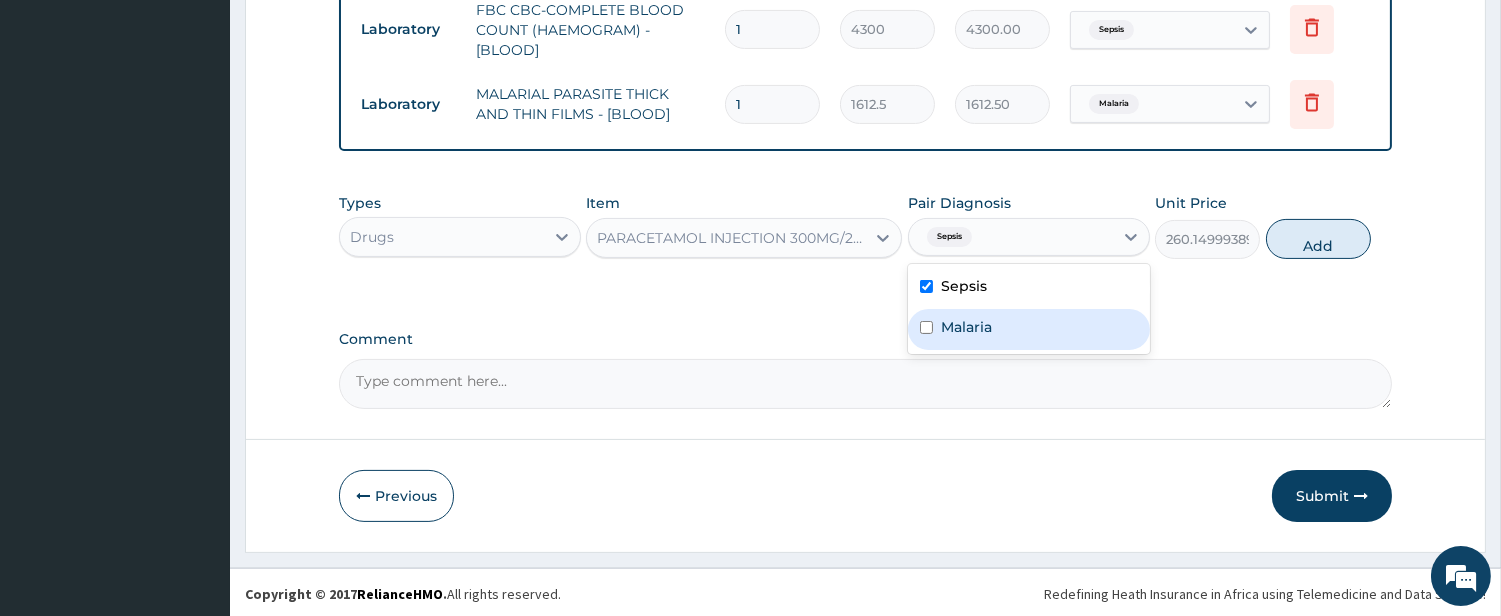 click on "Malaria" at bounding box center [966, 327] 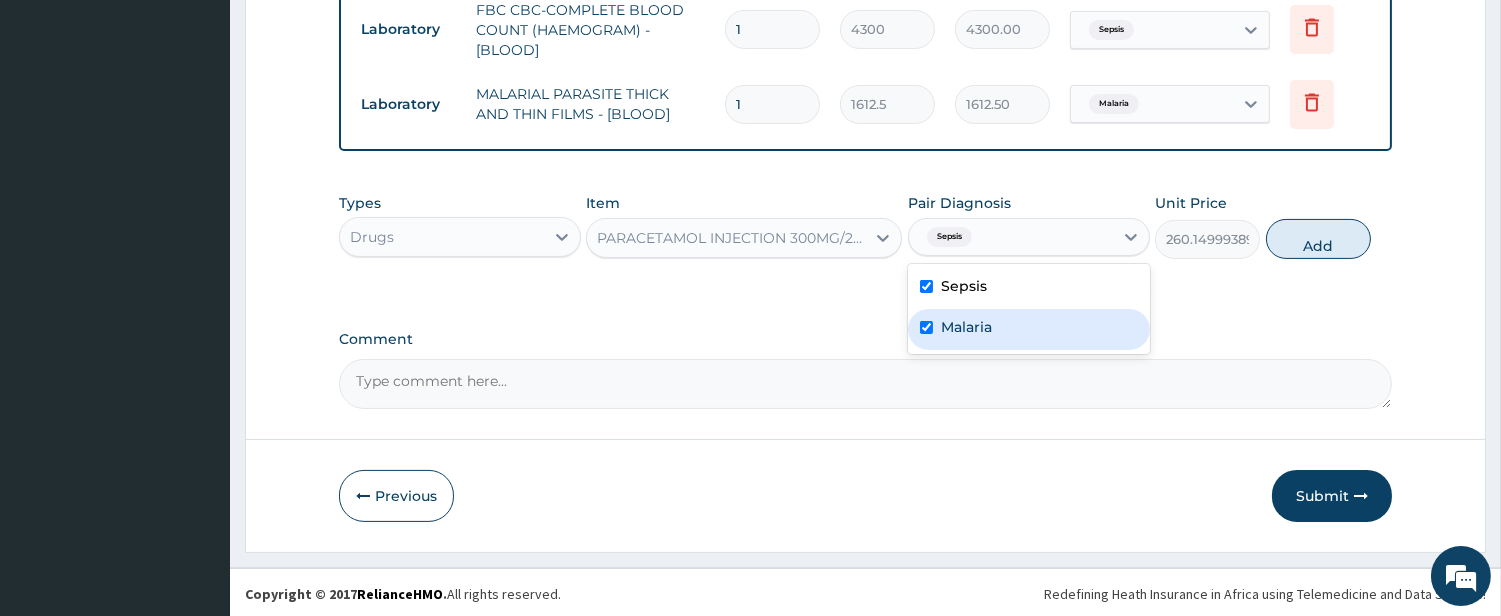 checkbox on "true" 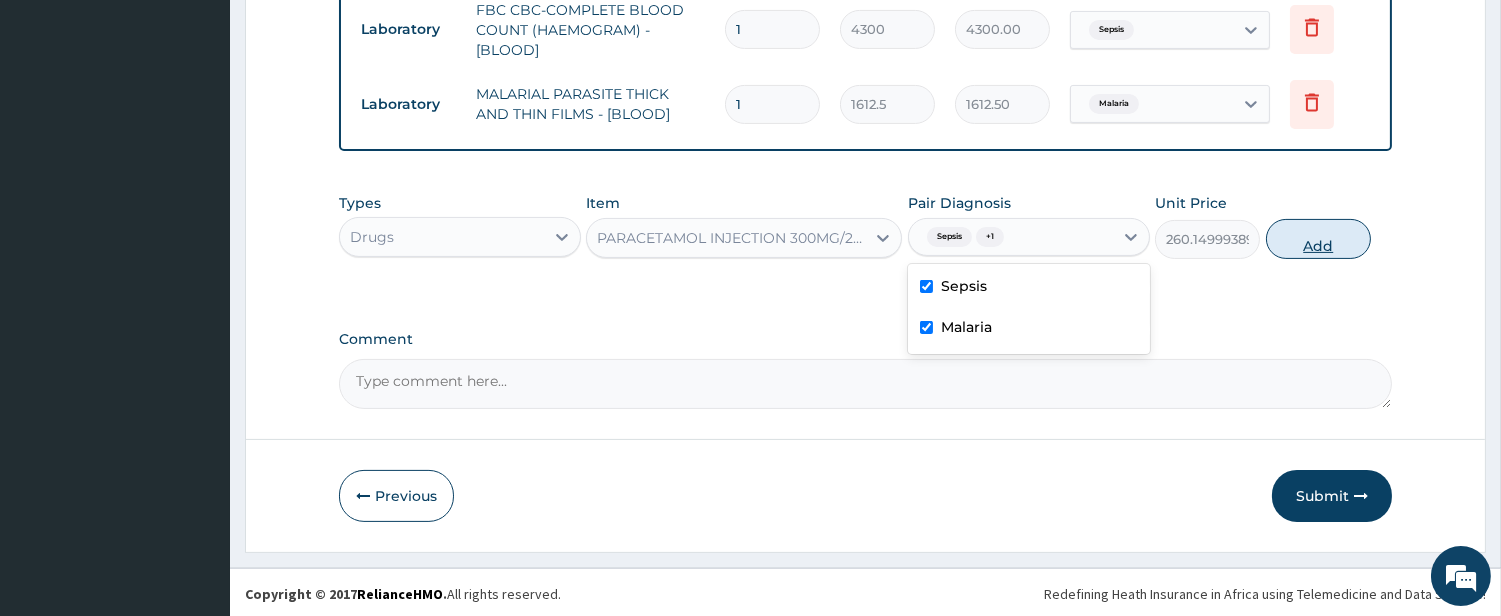 click on "Add" at bounding box center (1318, 239) 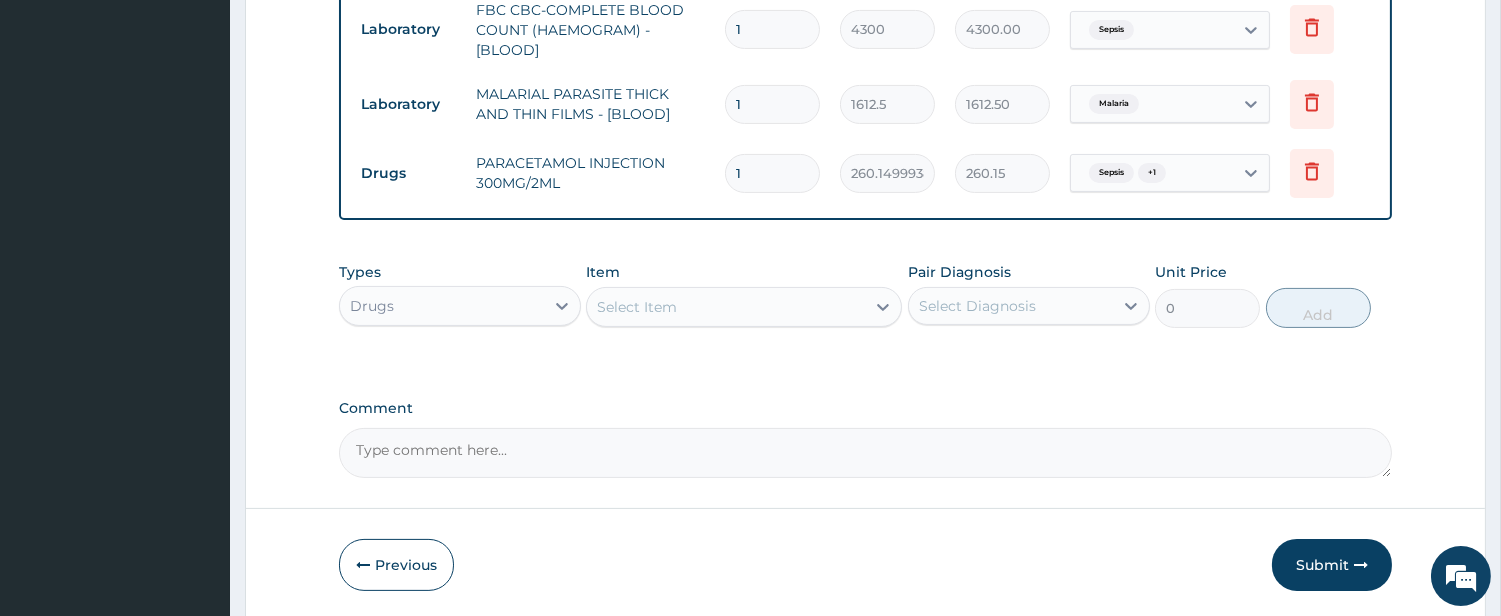 type 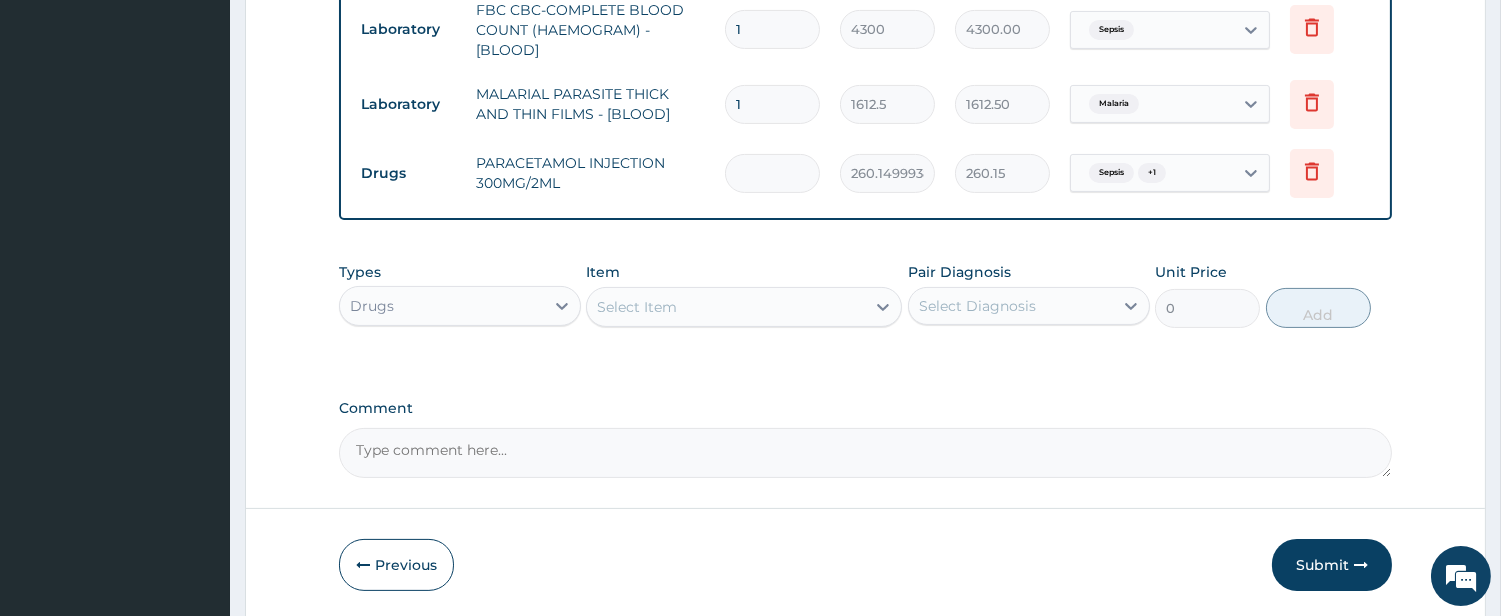 type on "0.00" 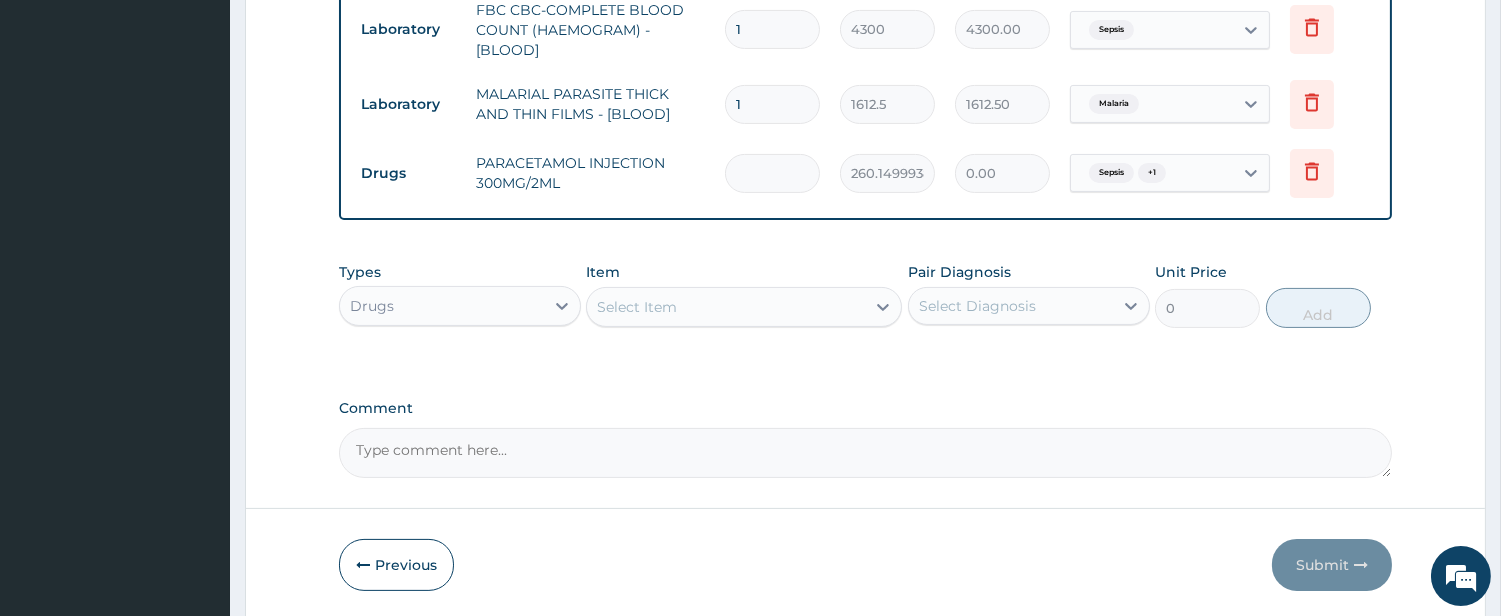 type on "2" 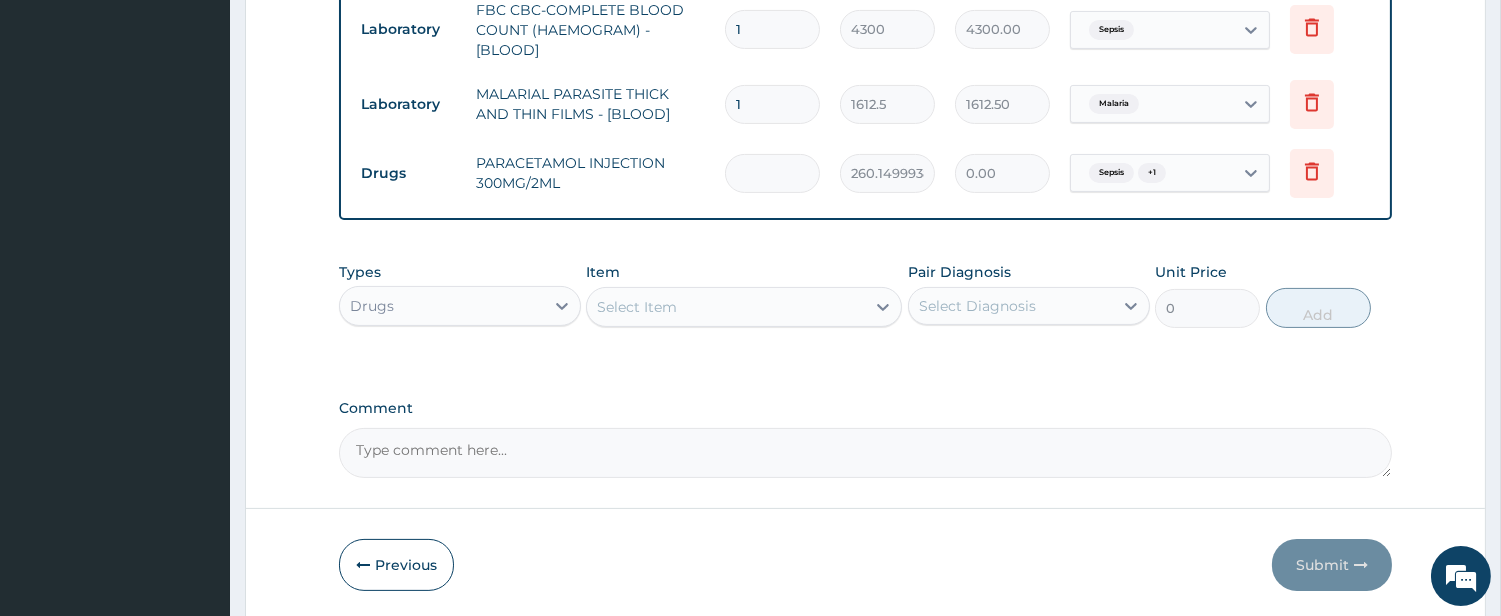 type on "520.30" 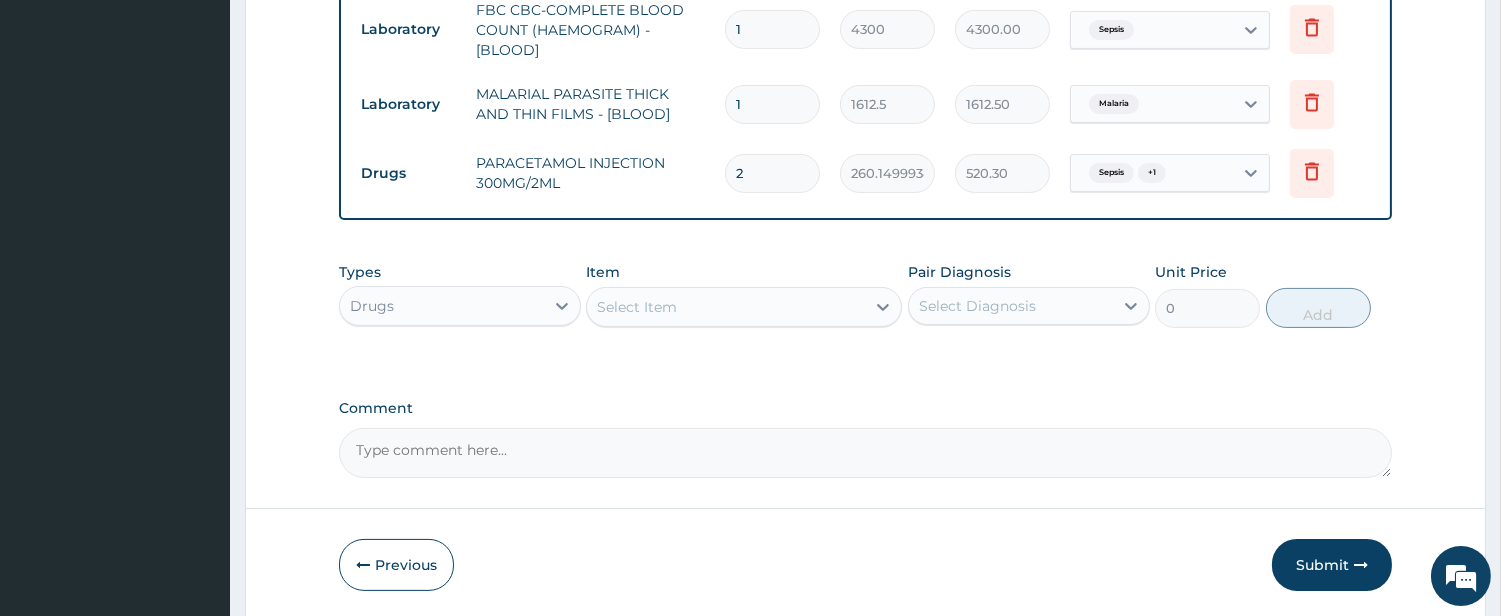 type on "2" 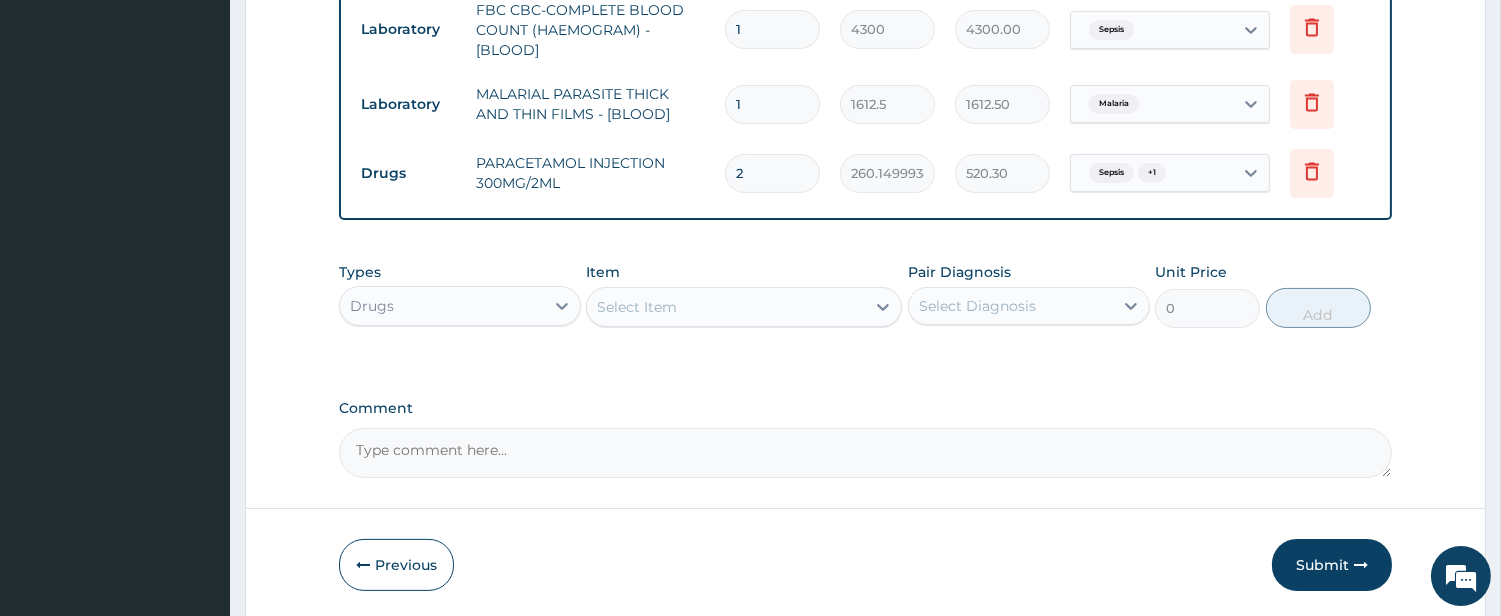 click on "Select Item" at bounding box center (726, 307) 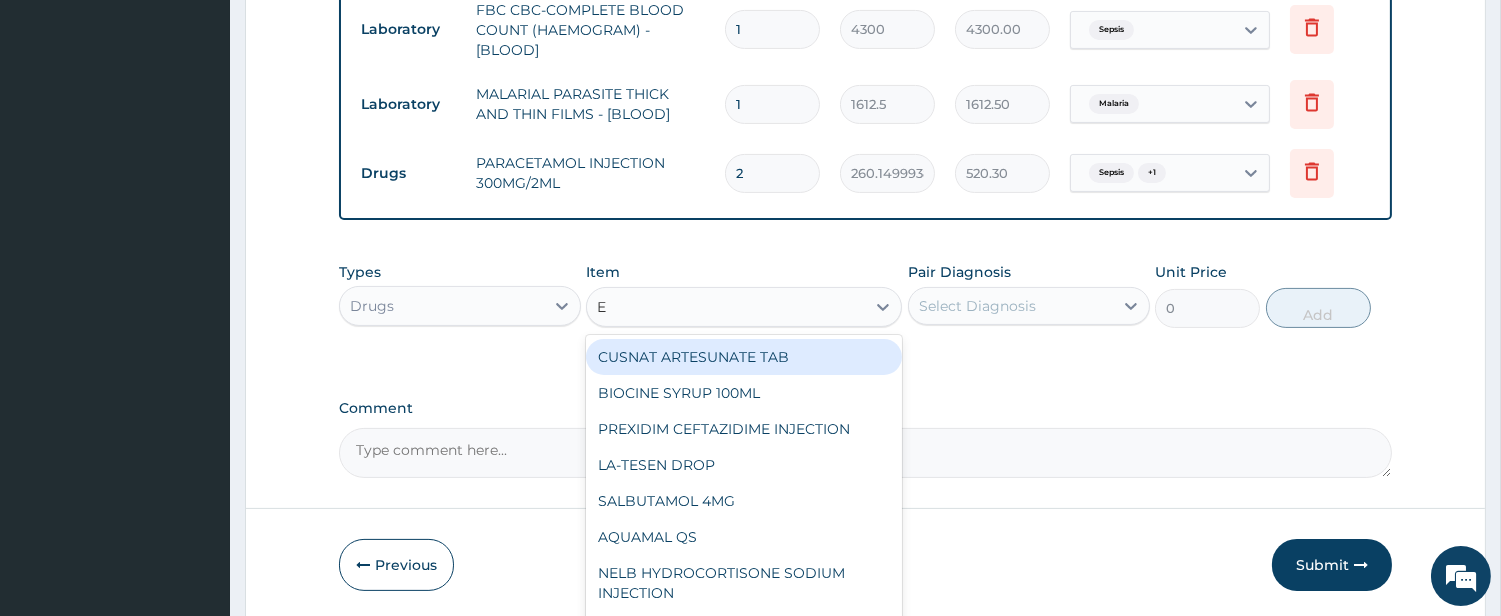 type on "E M" 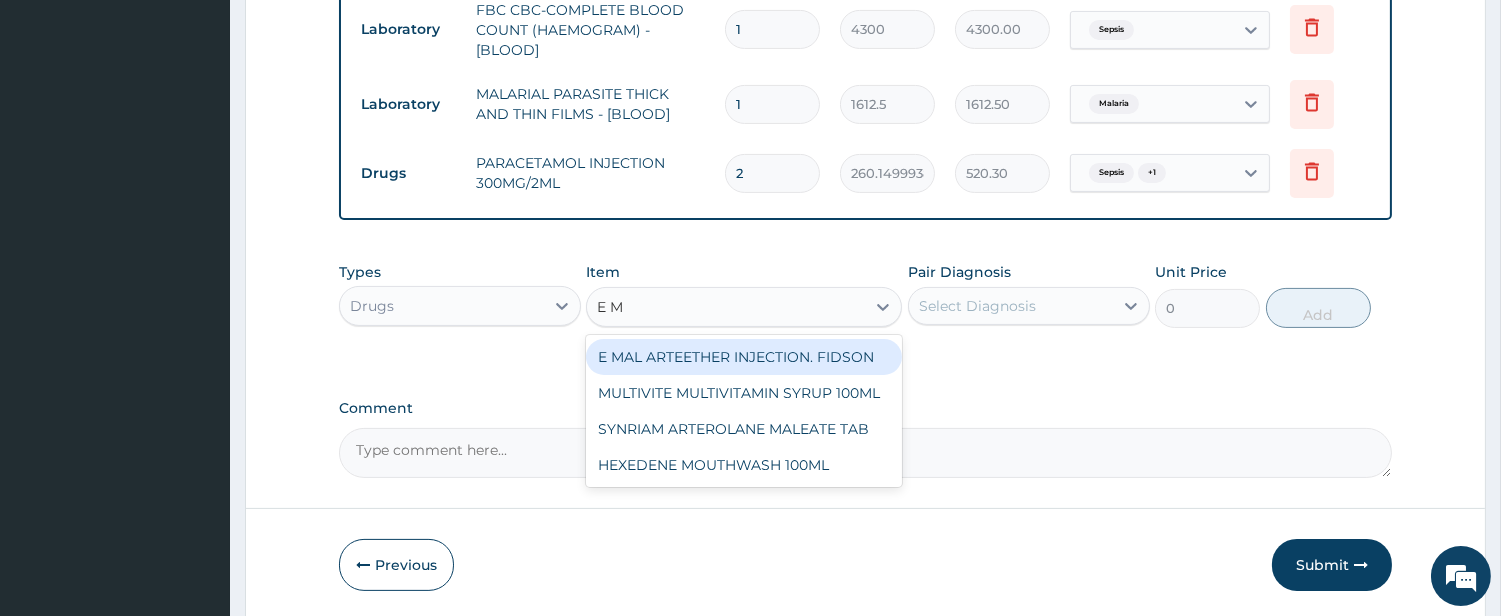 click on "E MAL ARTEETHER INJECTION. FIDSON" at bounding box center (744, 357) 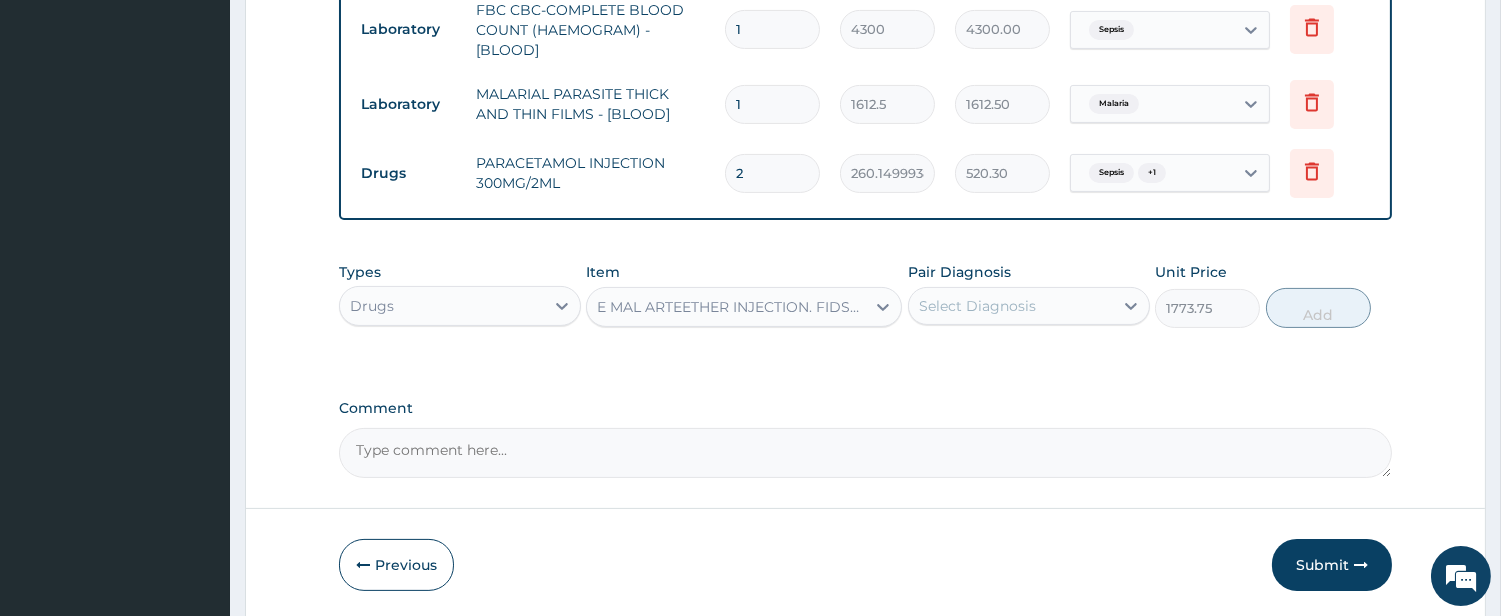 click on "Select Diagnosis" at bounding box center (1011, 306) 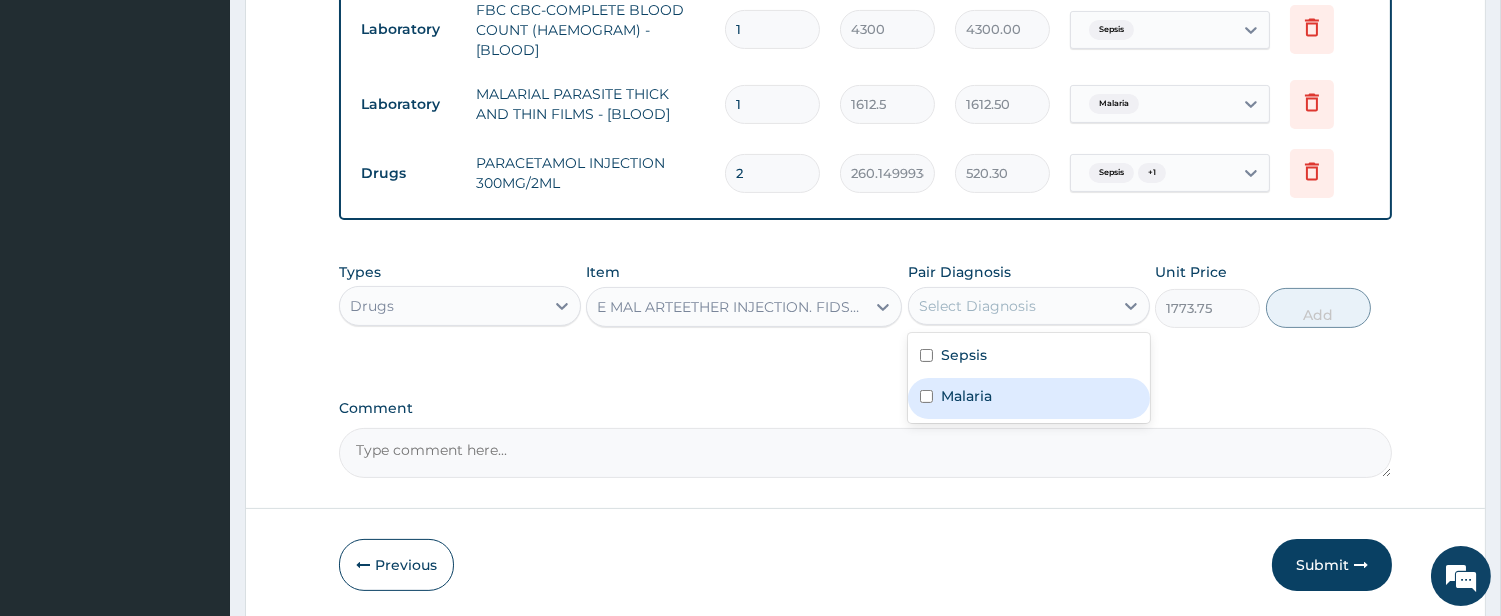 click on "Malaria" at bounding box center (1029, 398) 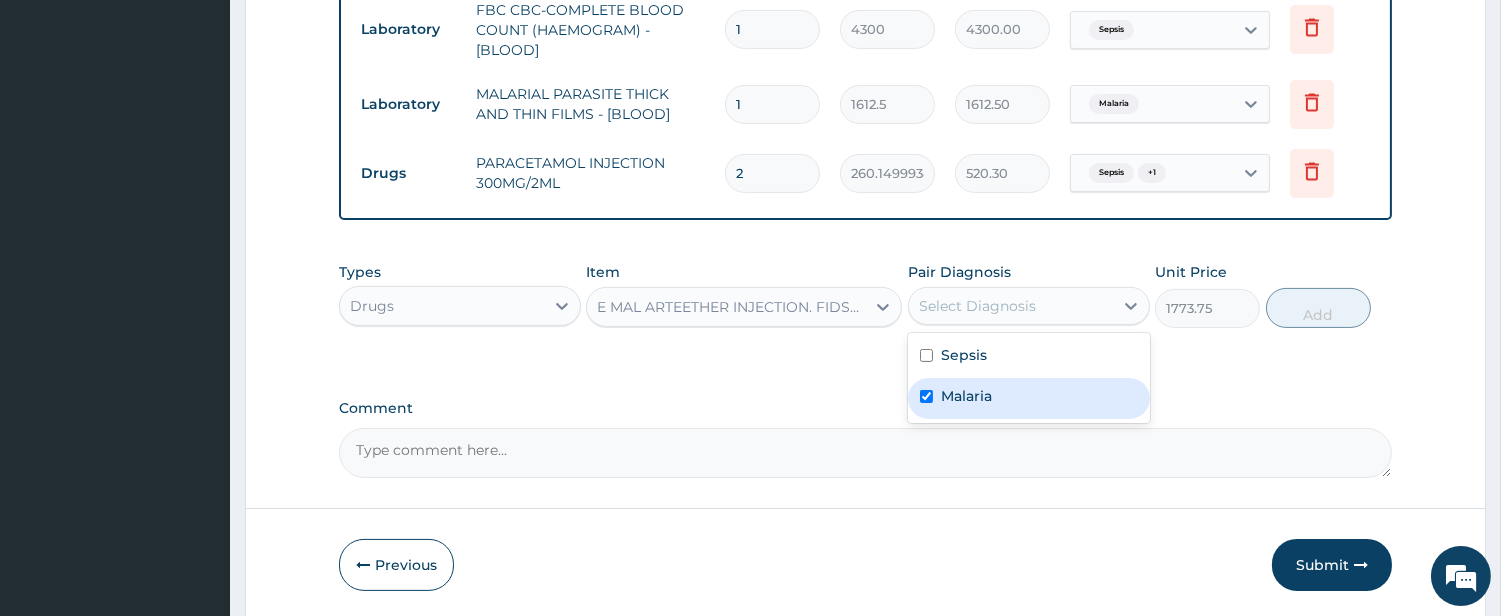 checkbox on "true" 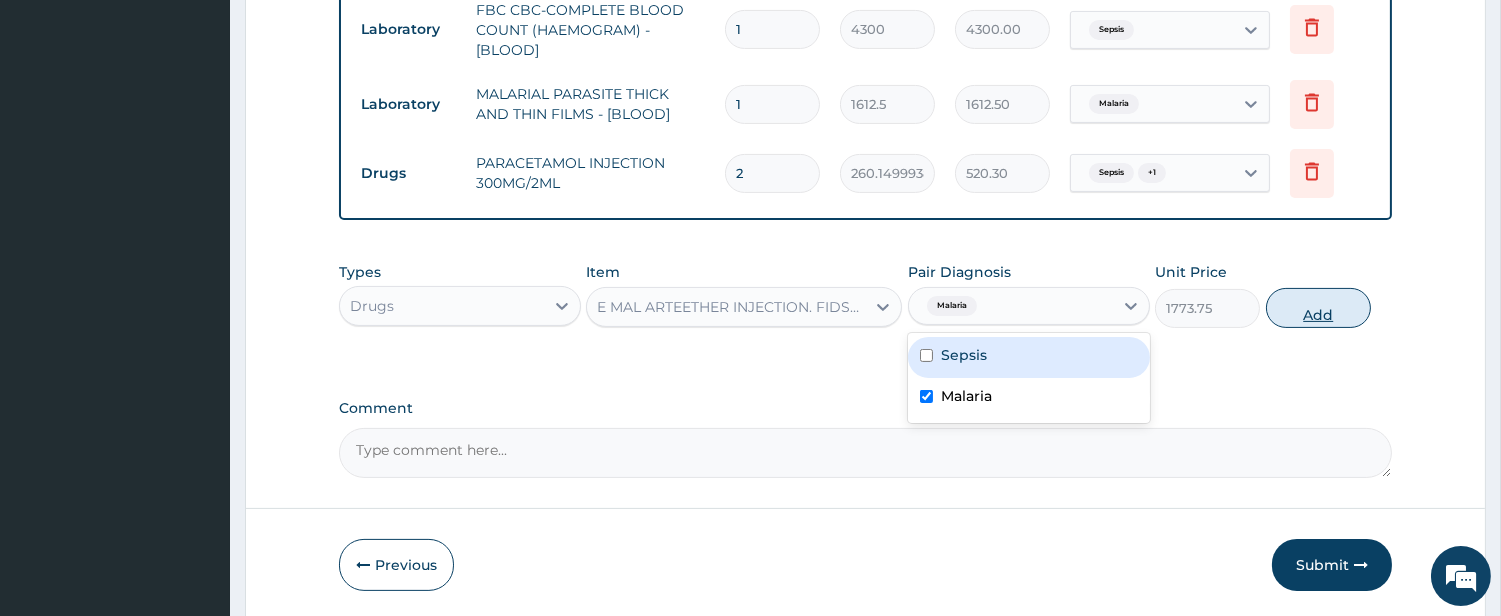 click on "Add" at bounding box center (1318, 308) 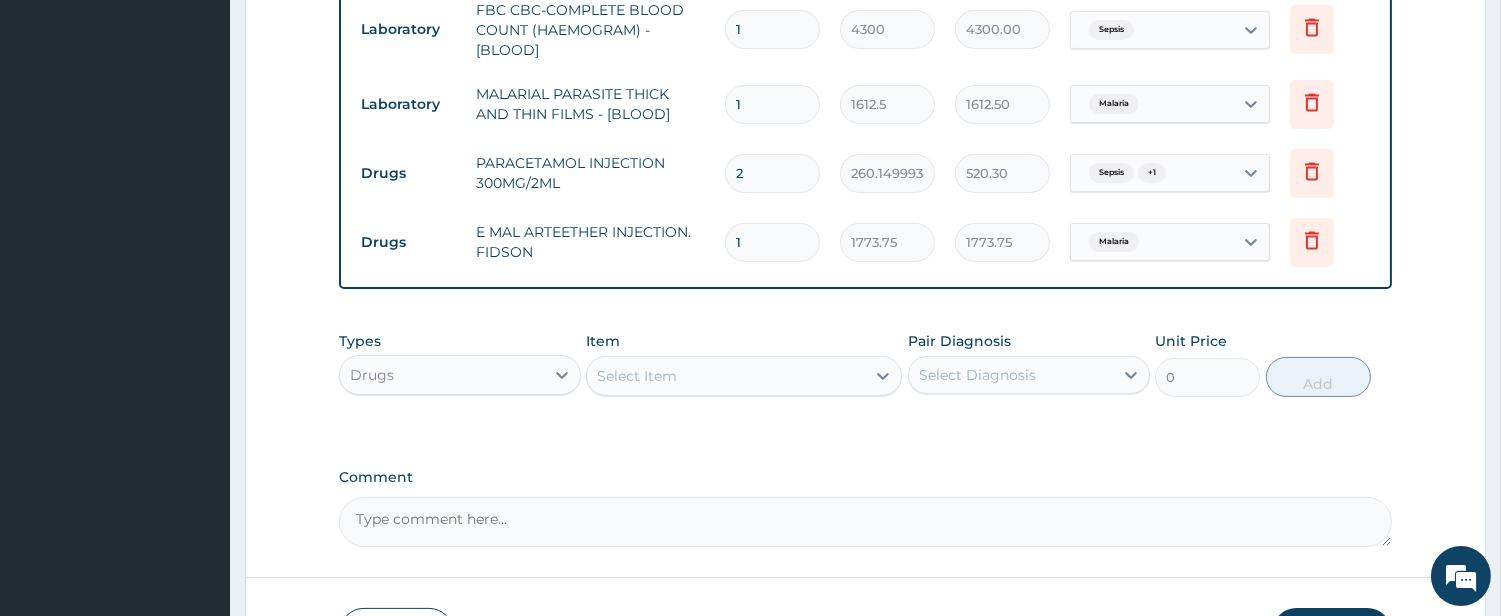 click on "Select Item" at bounding box center (726, 376) 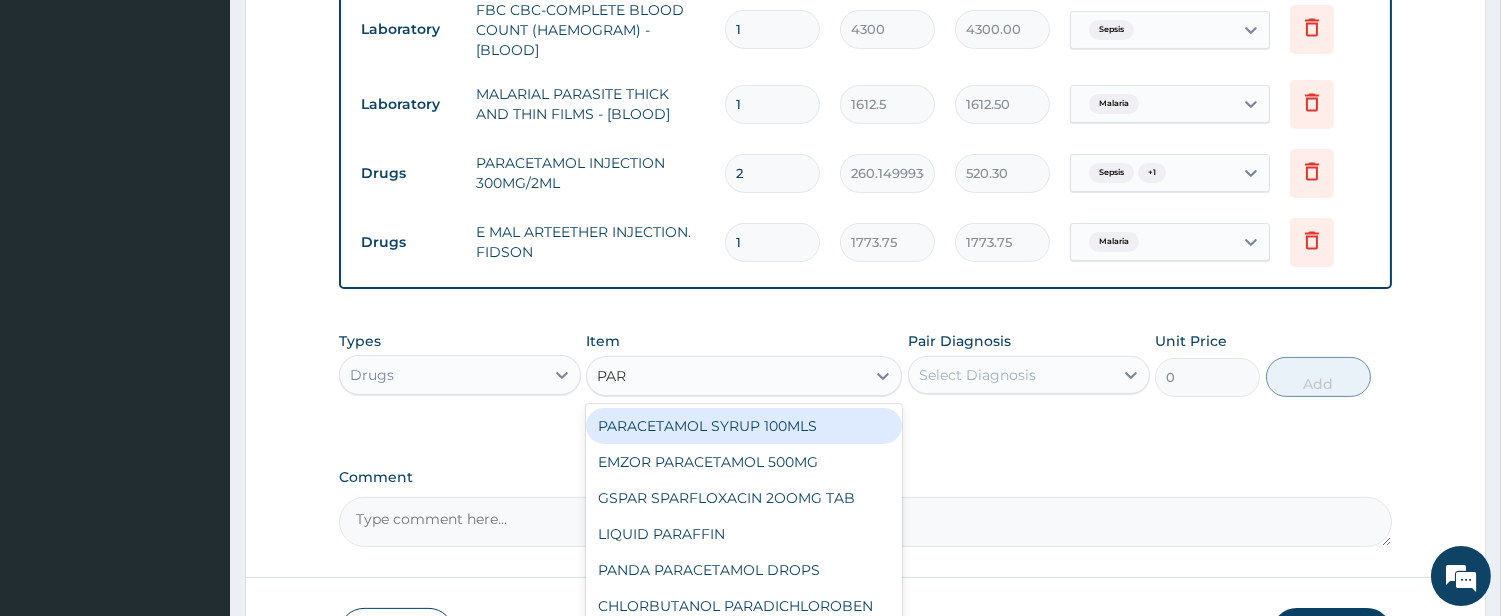 type on "PARA" 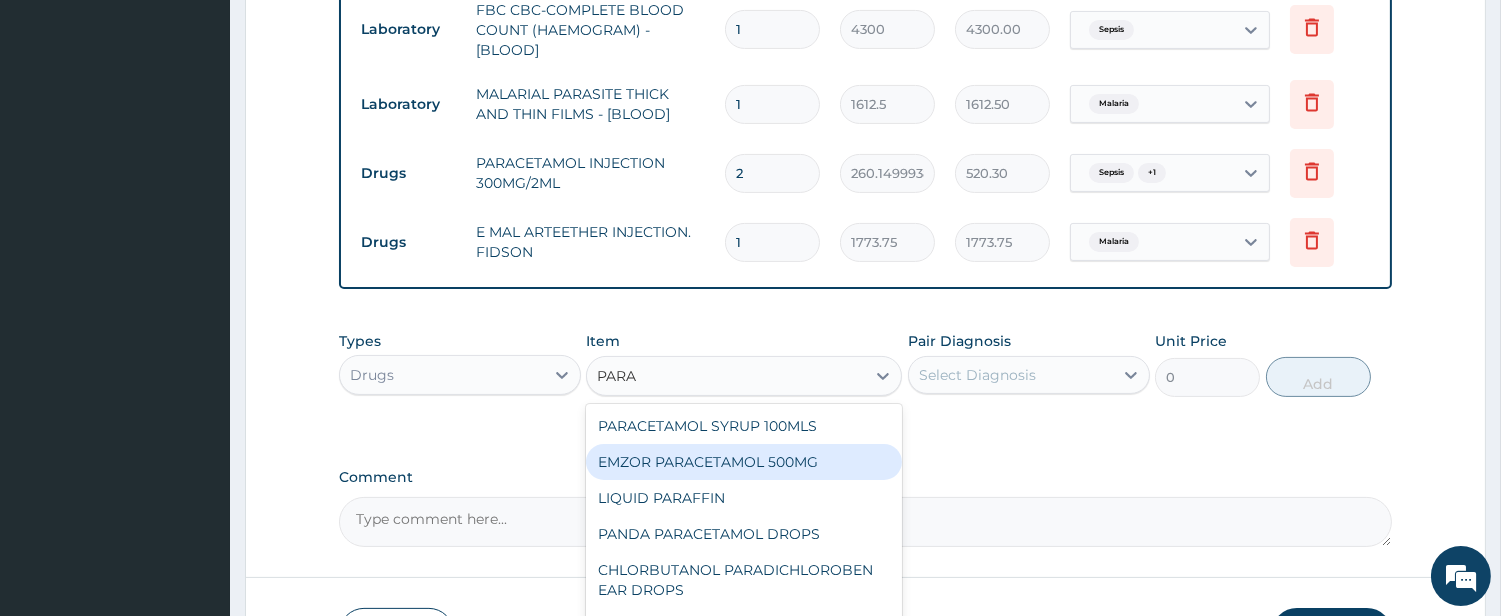 click on "EMZOR PARACETAMOL 500MG" at bounding box center [744, 462] 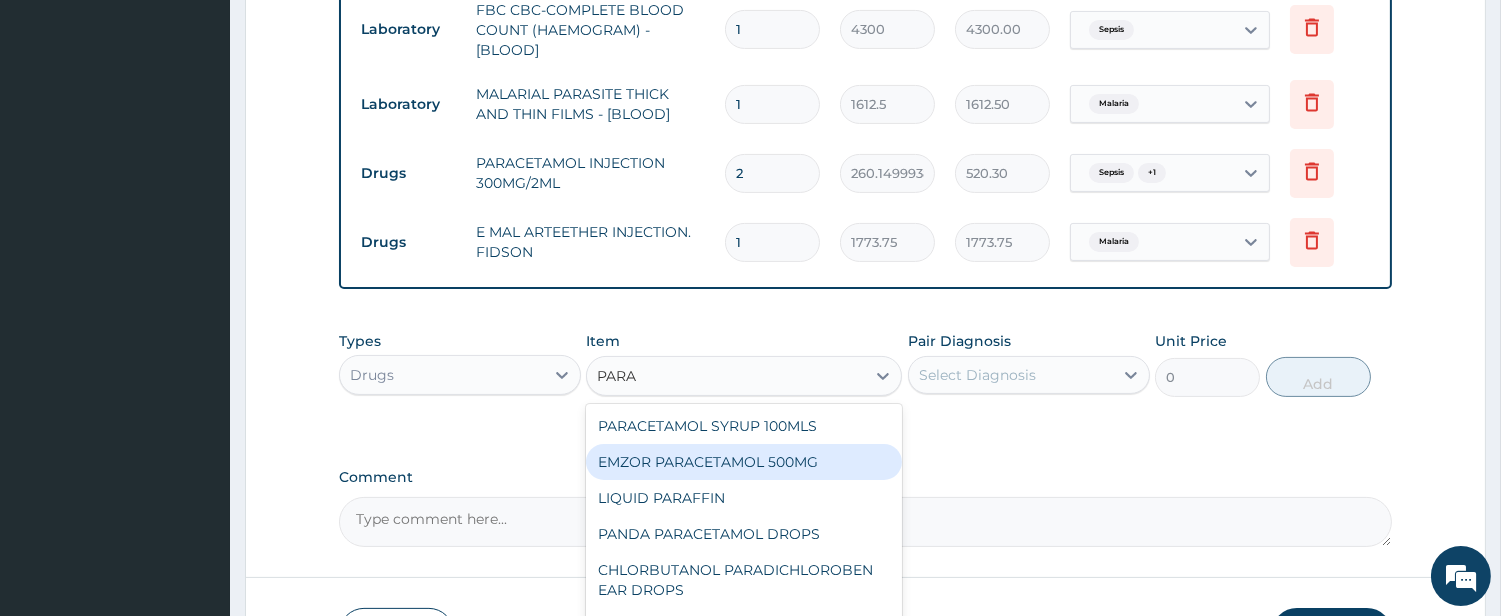 type 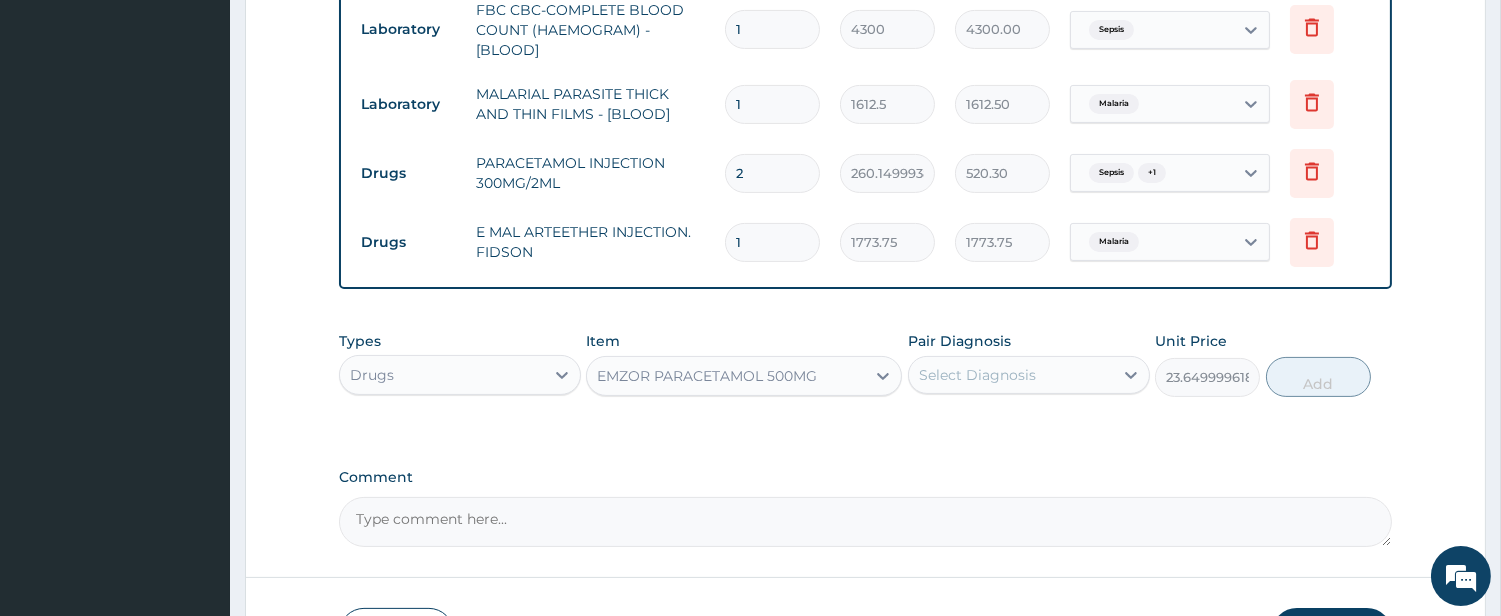 click on "Select Diagnosis" at bounding box center [1011, 375] 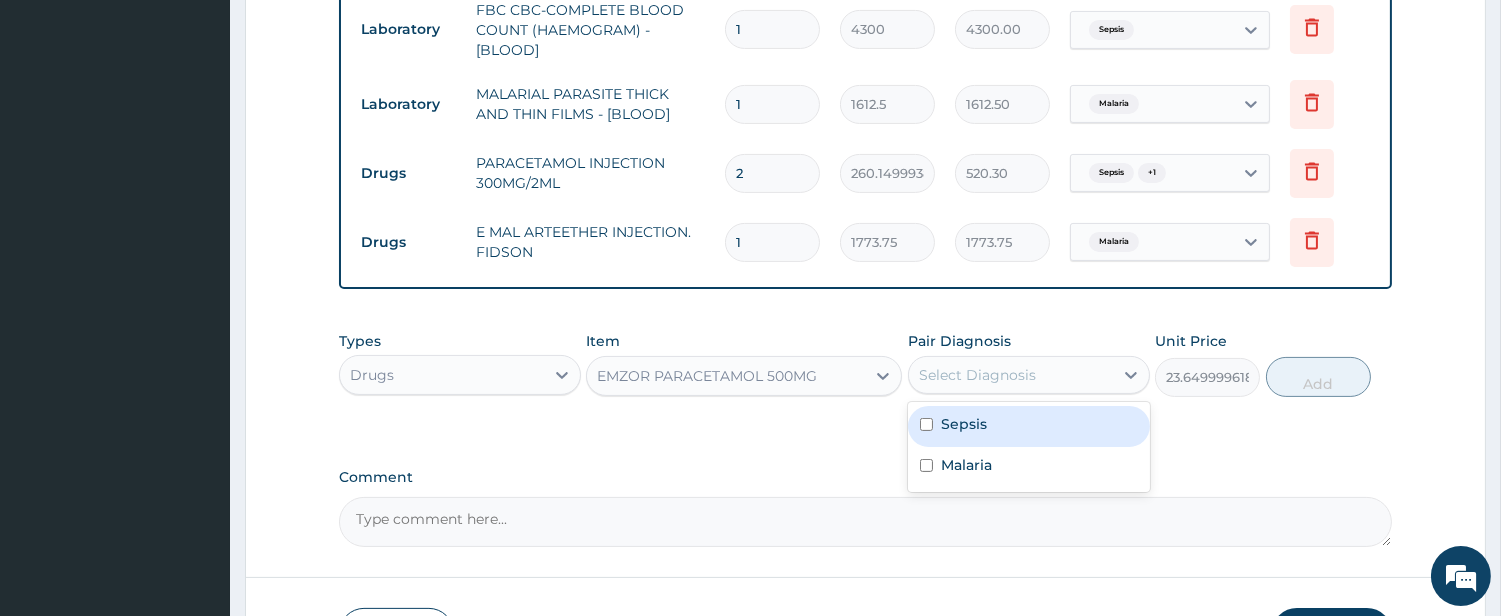 click on "Sepsis" at bounding box center (964, 424) 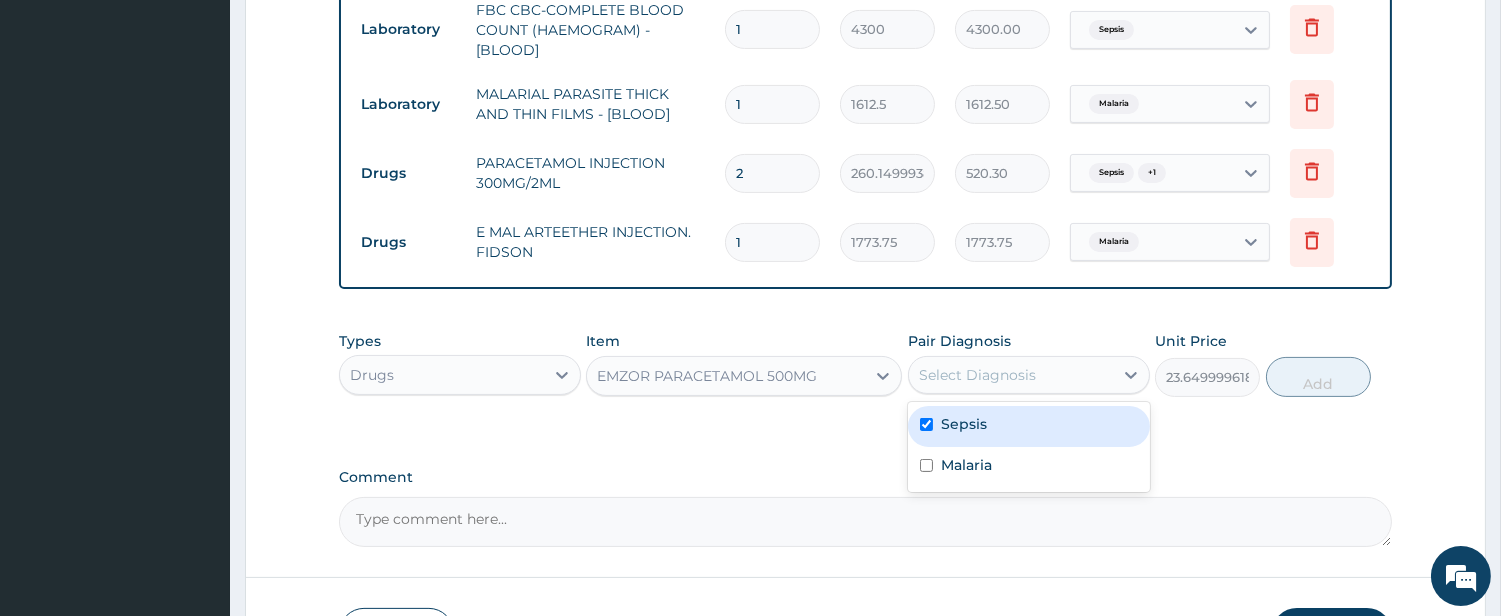checkbox on "true" 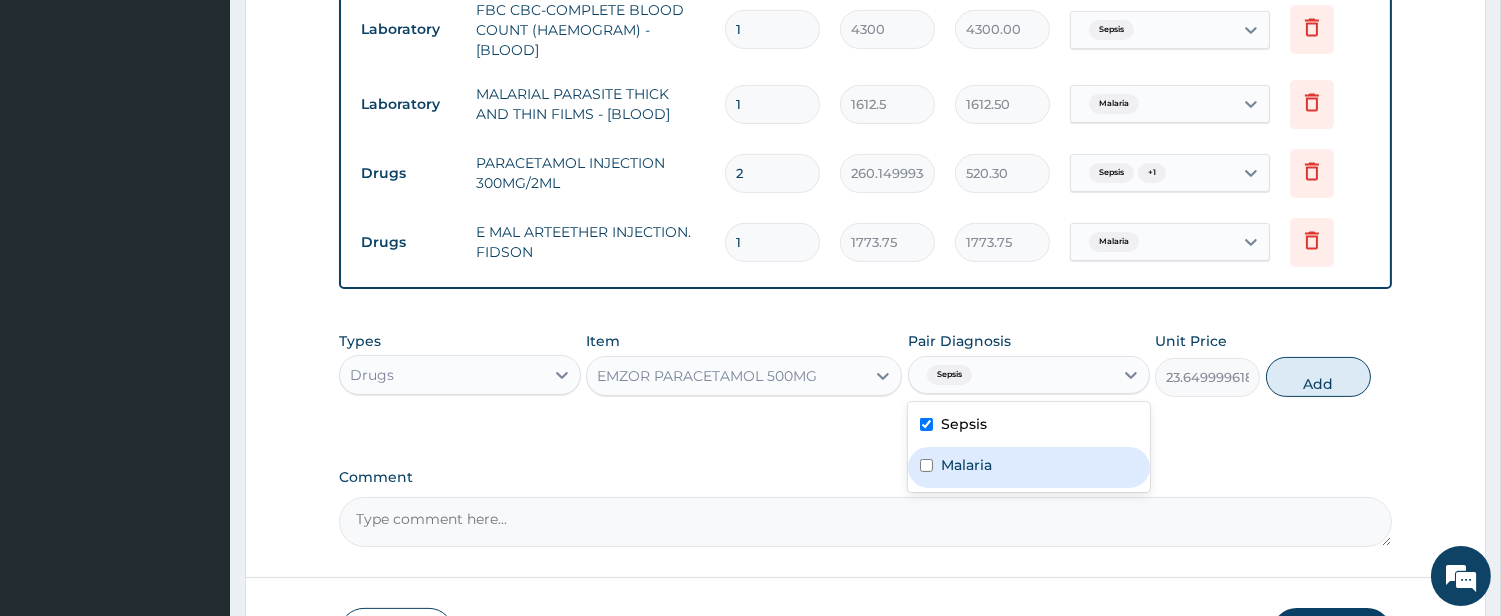 click on "Malaria" at bounding box center (966, 465) 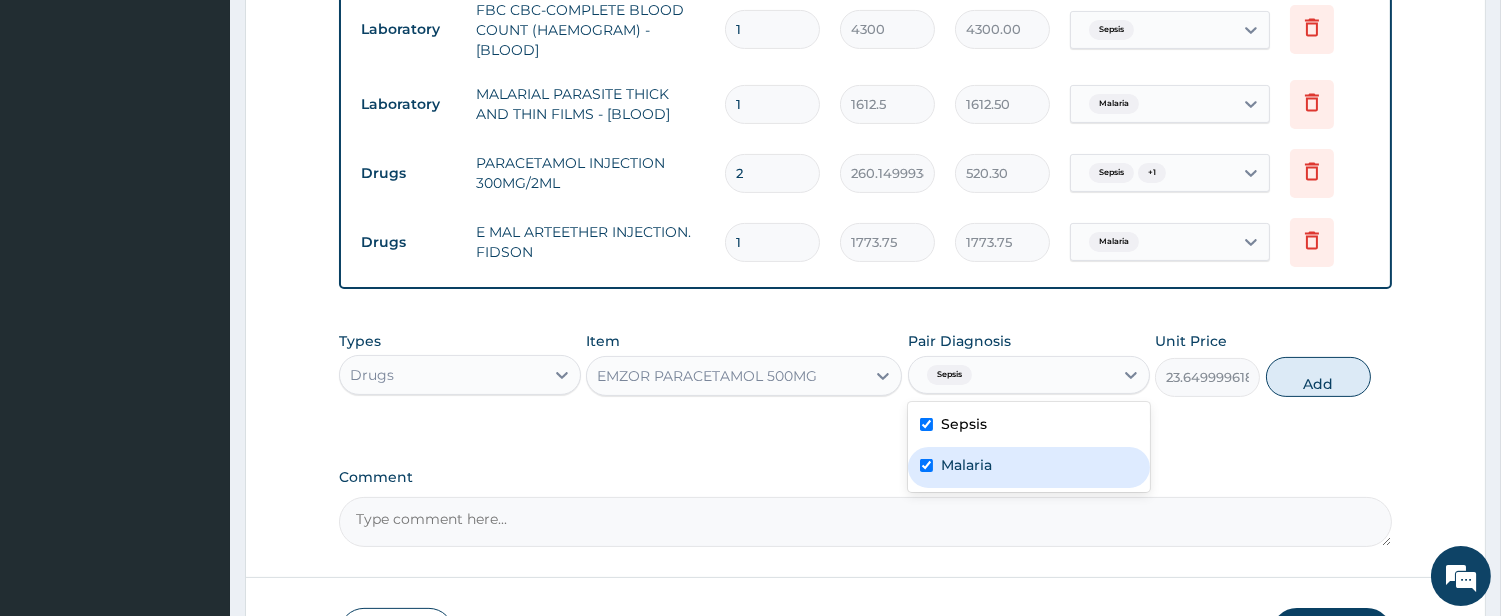 checkbox on "true" 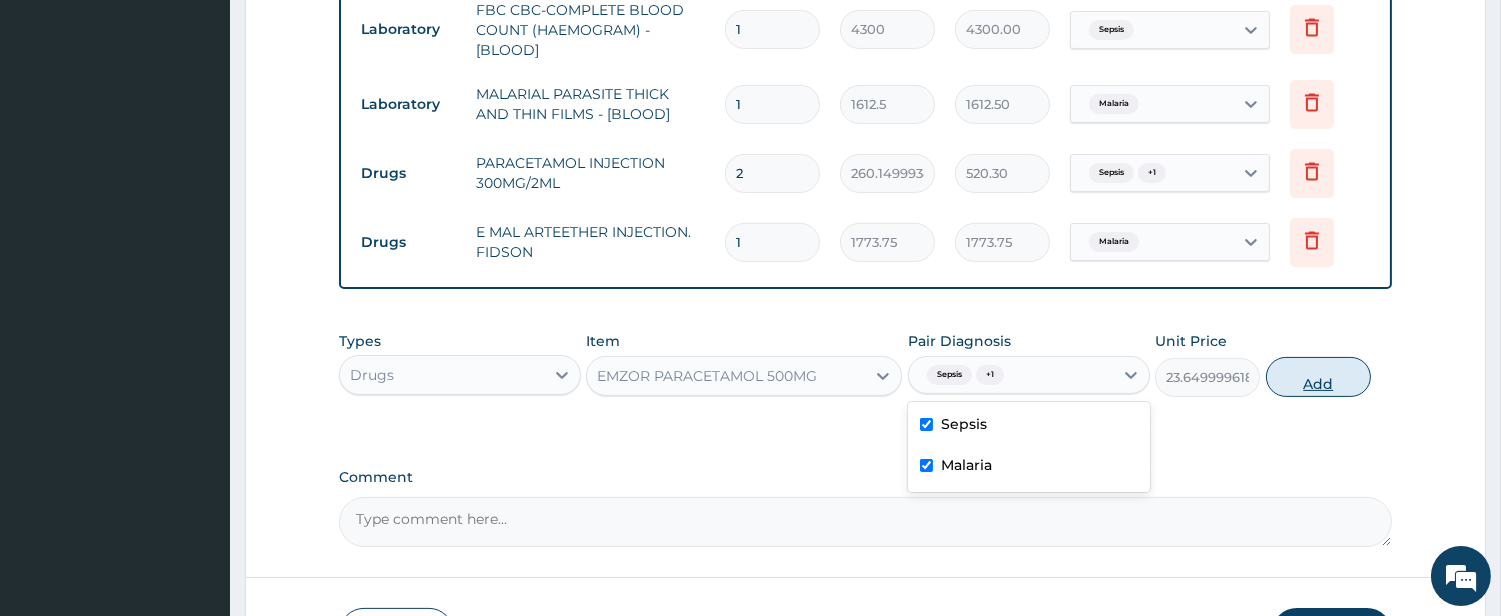 click on "Add" at bounding box center (1318, 377) 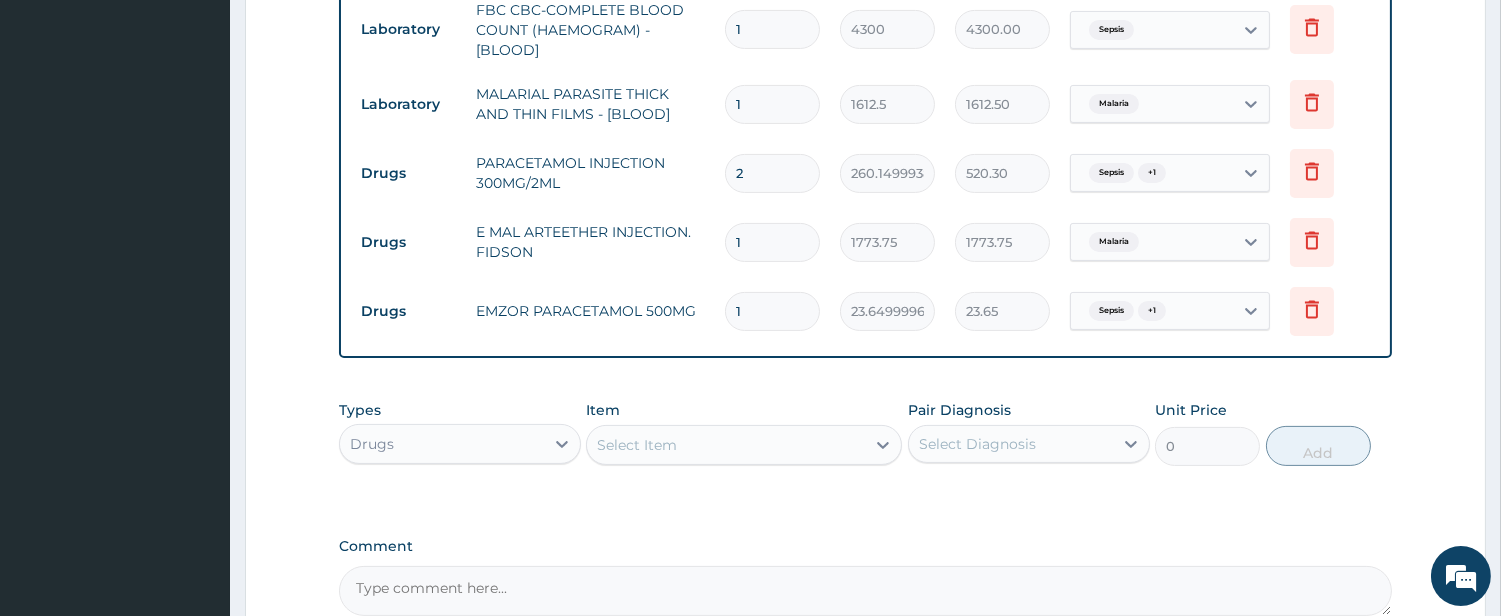 type on "18" 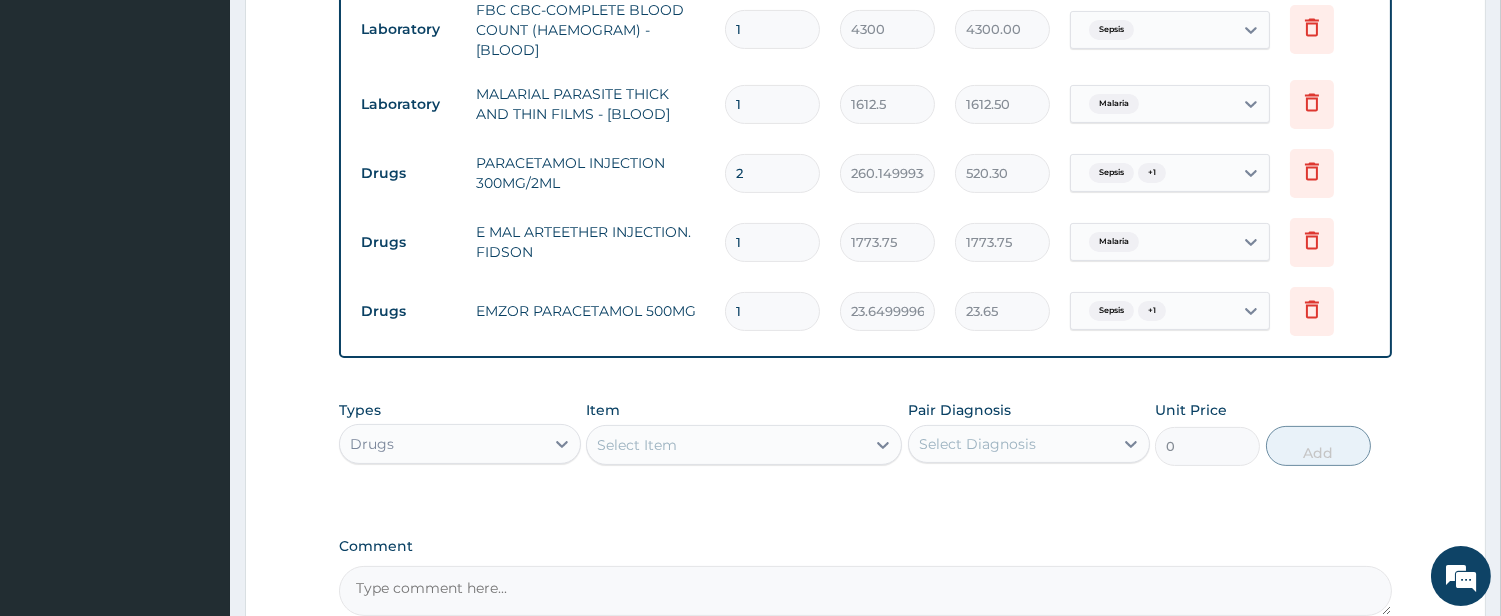 type on "425.70" 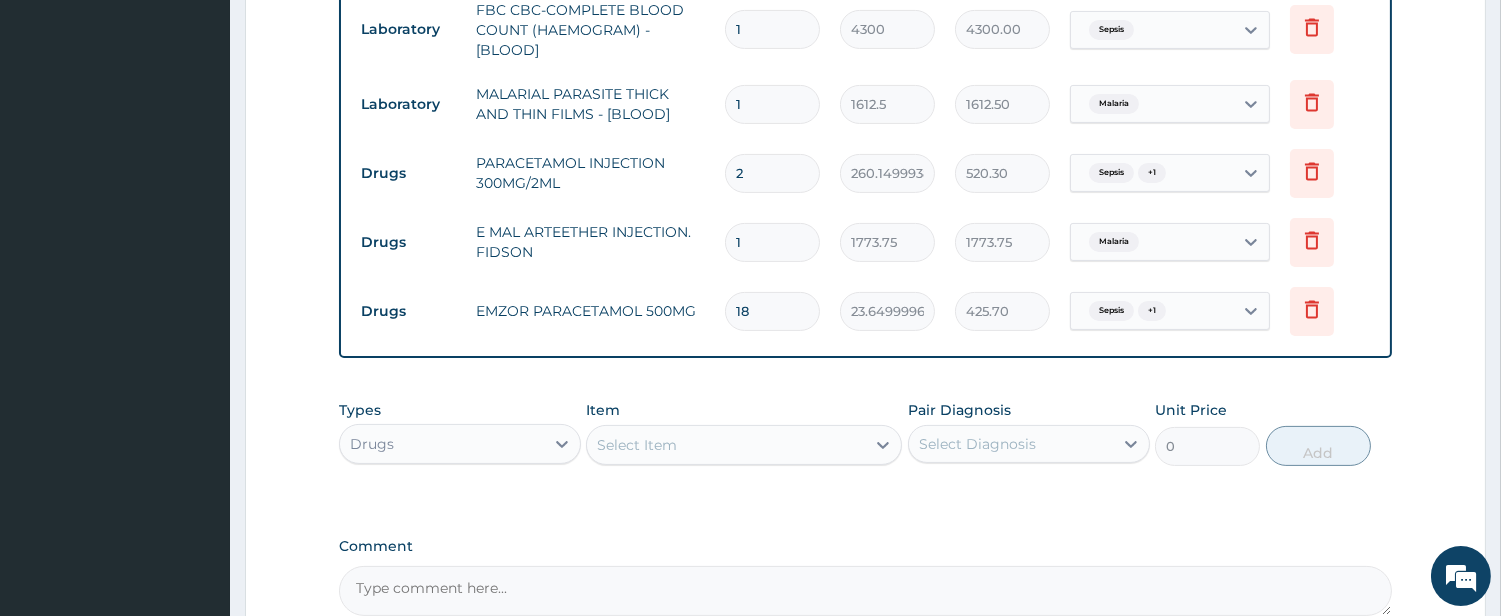type on "18" 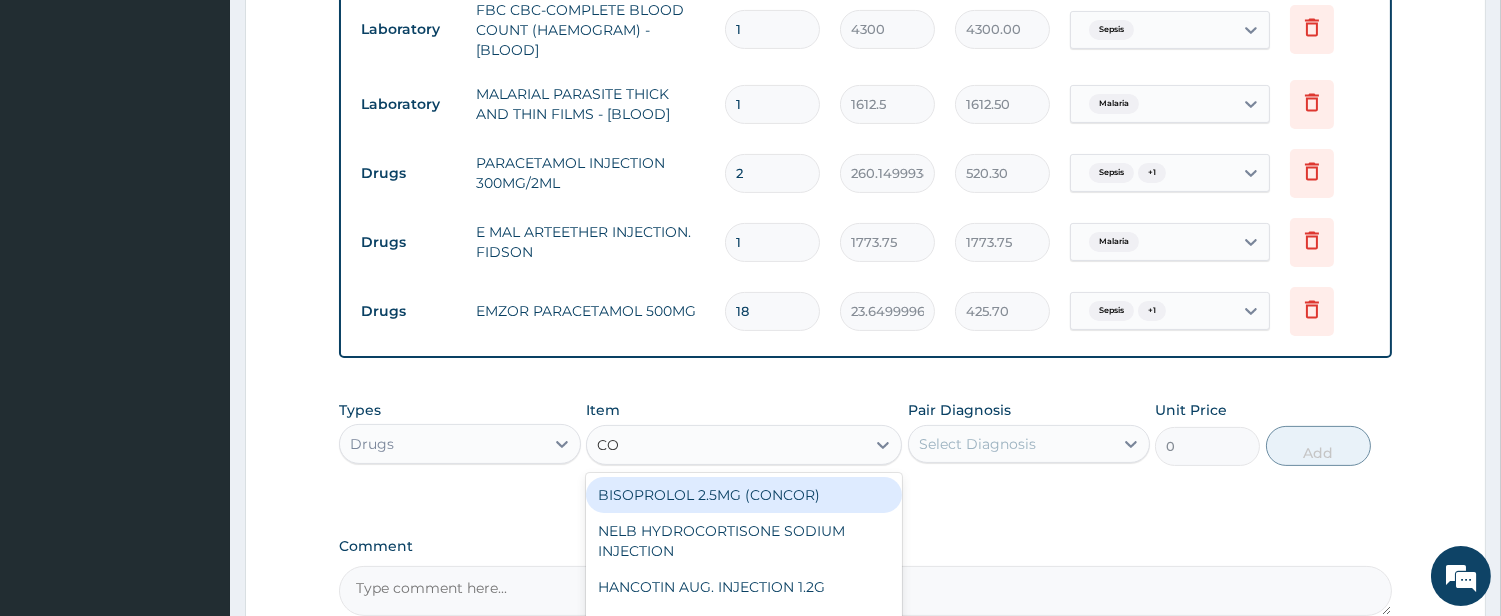 type on "COA" 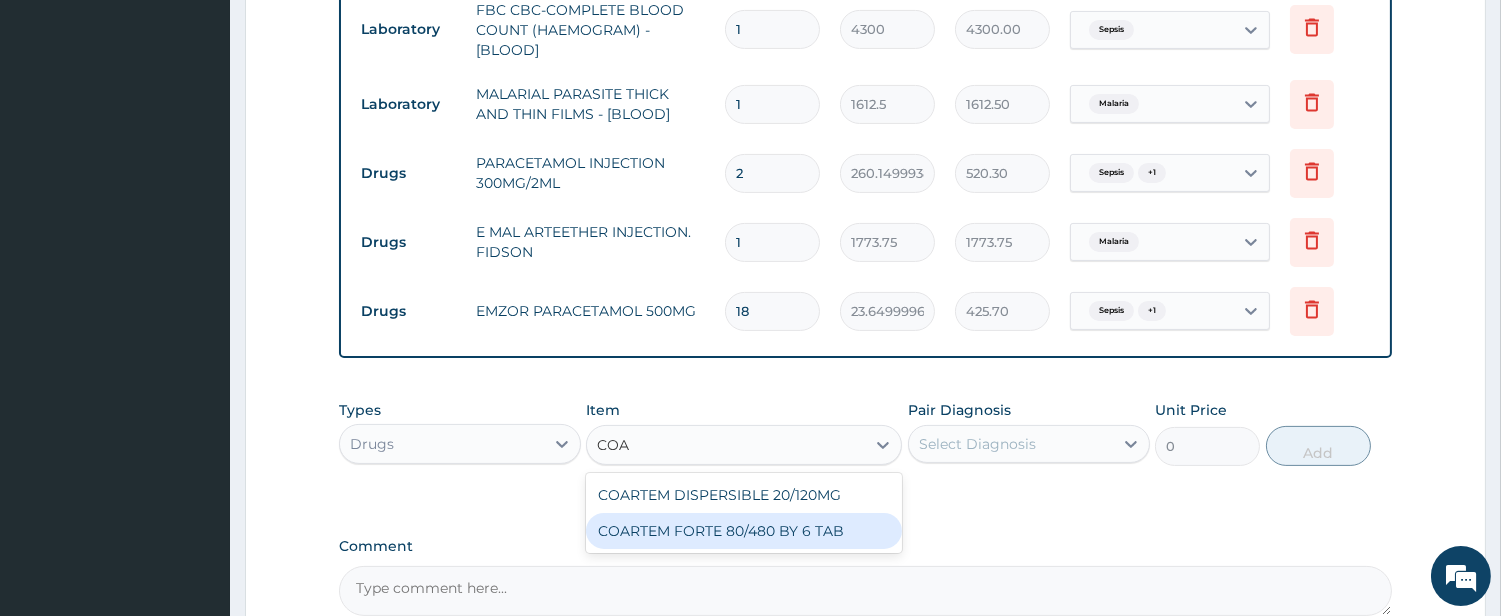 click on "COARTEM FORTE 80/480 BY 6 TAB" at bounding box center (744, 531) 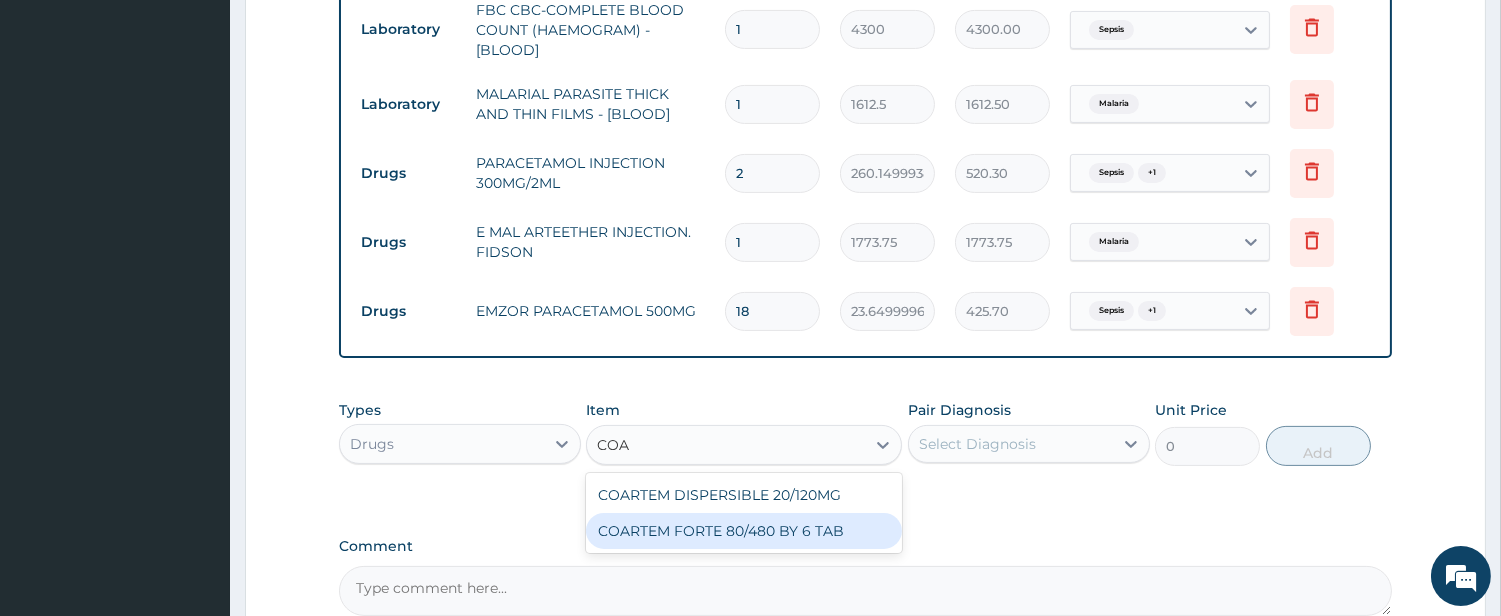 type 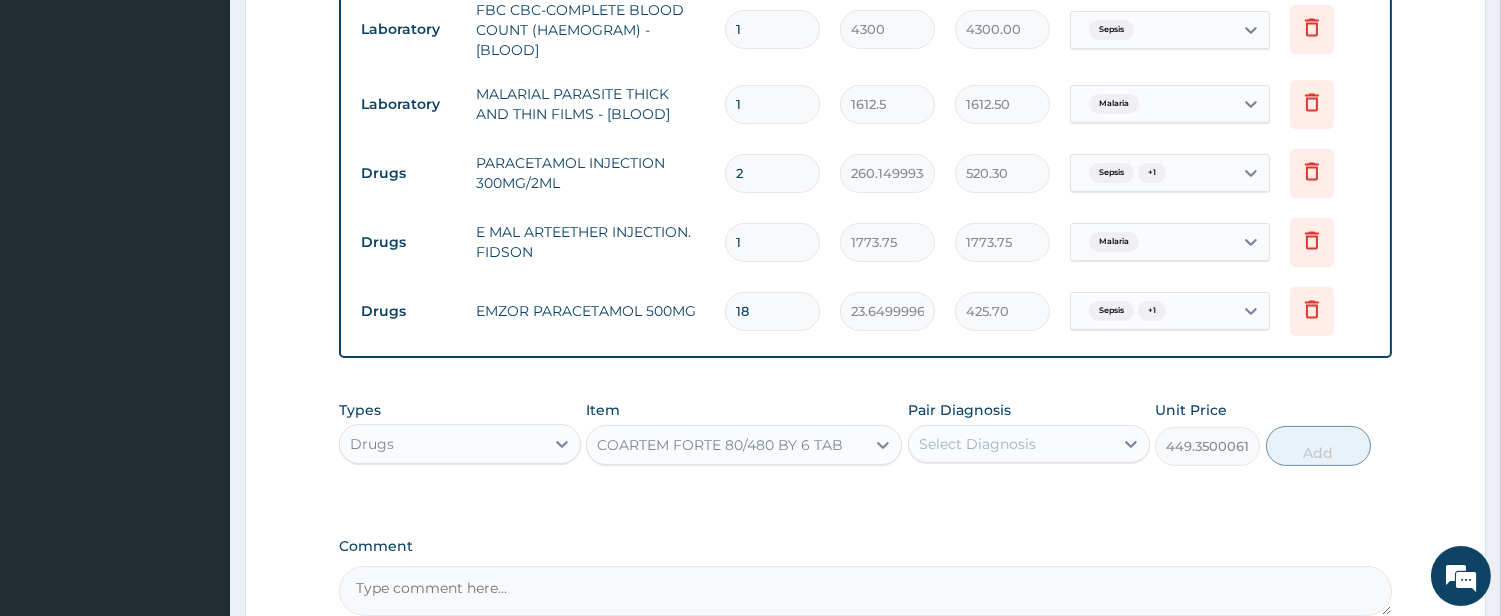 click on "Select Diagnosis" at bounding box center (977, 444) 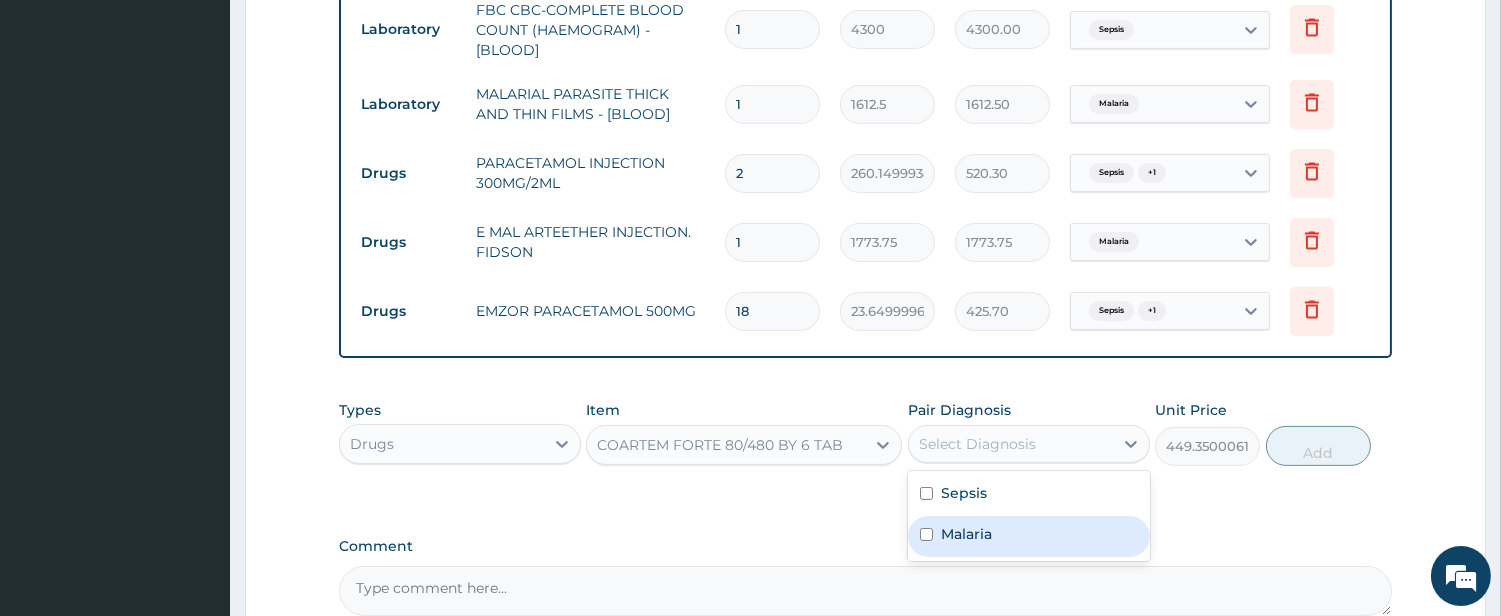click on "Malaria" at bounding box center [966, 534] 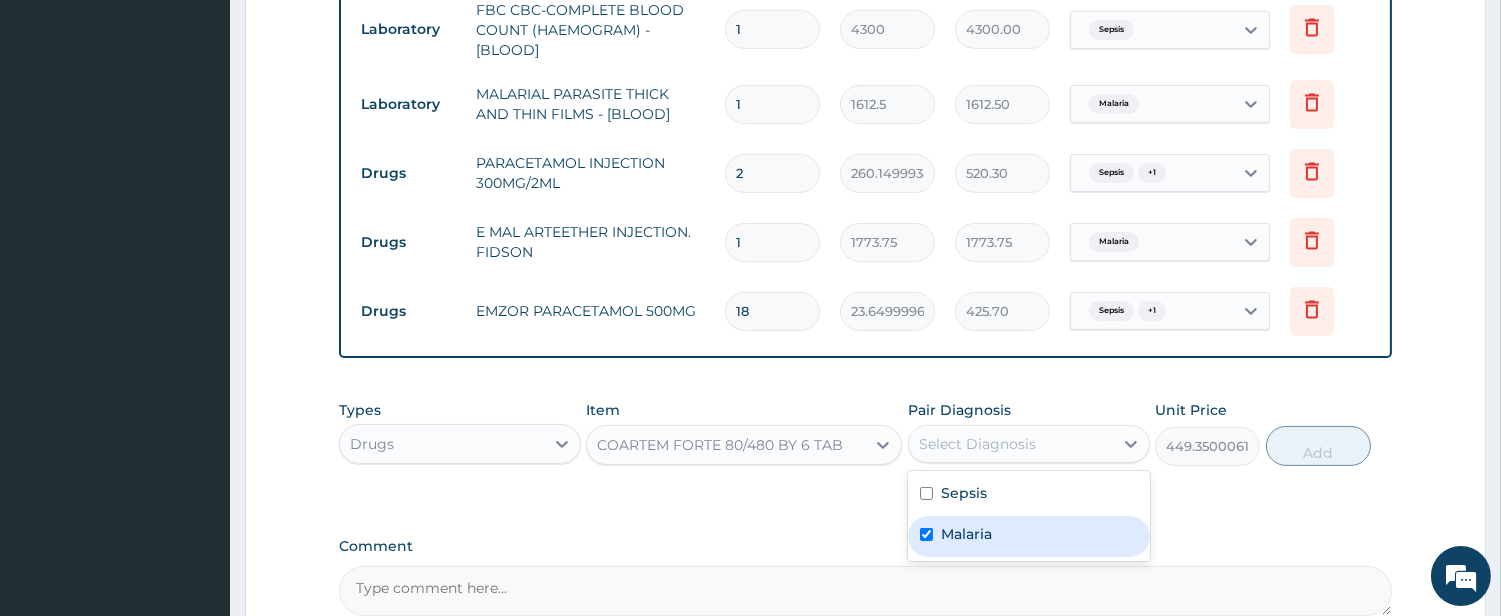 checkbox on "true" 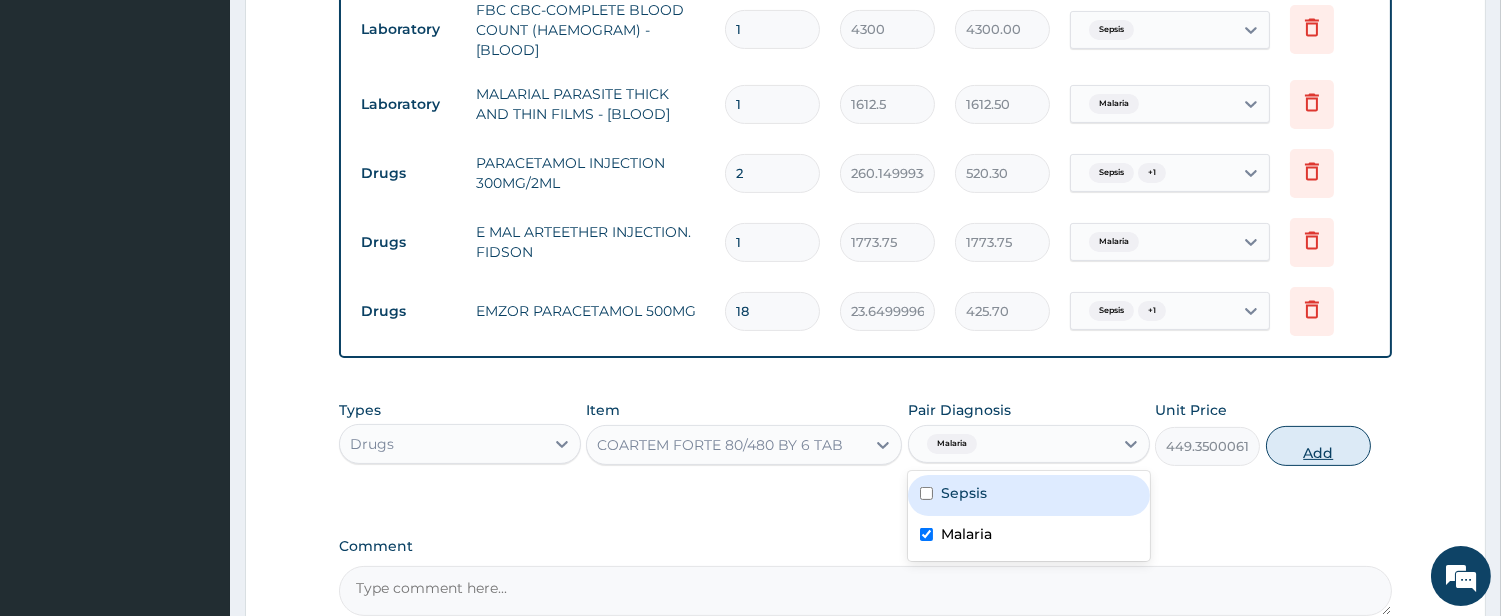 click on "Add" at bounding box center [1318, 446] 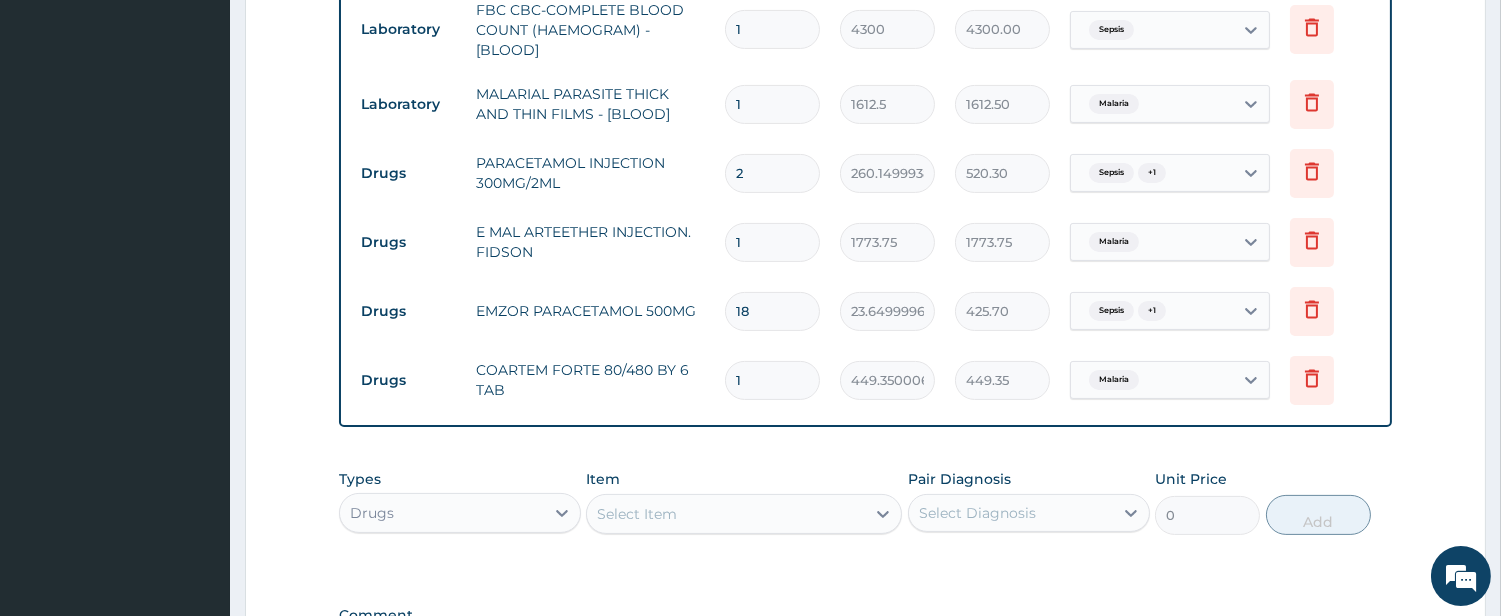 type 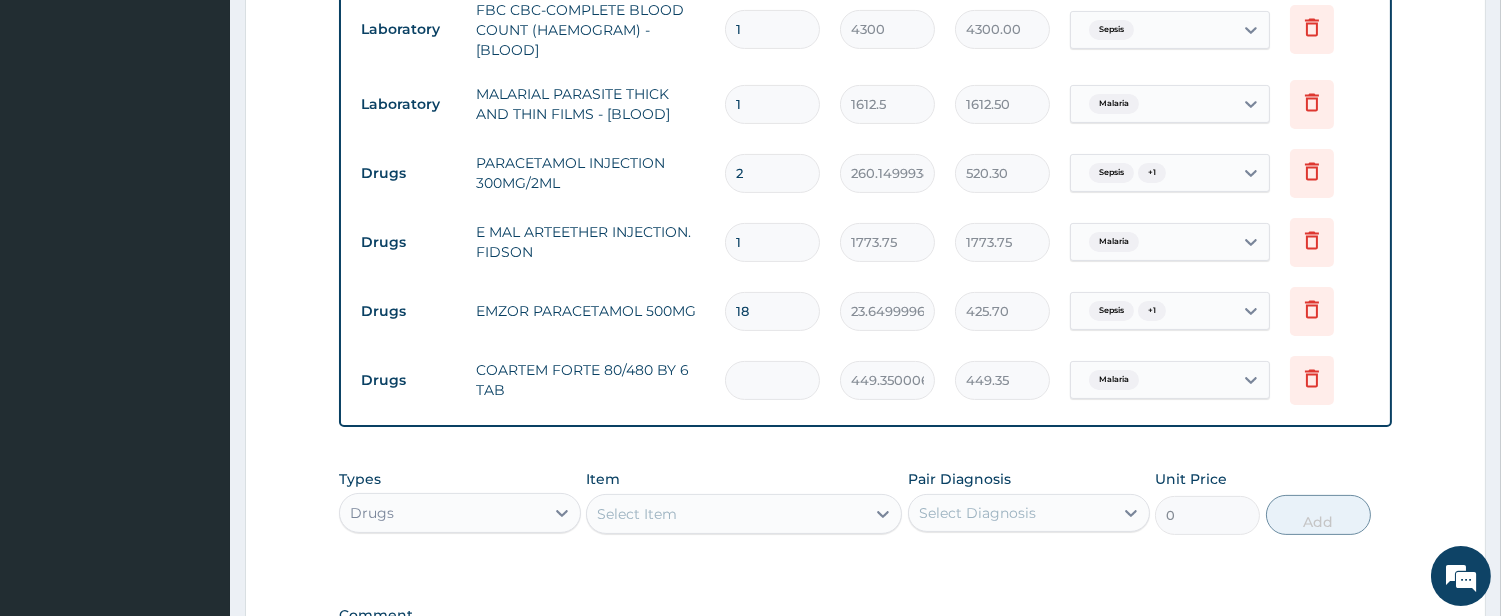 type on "0.00" 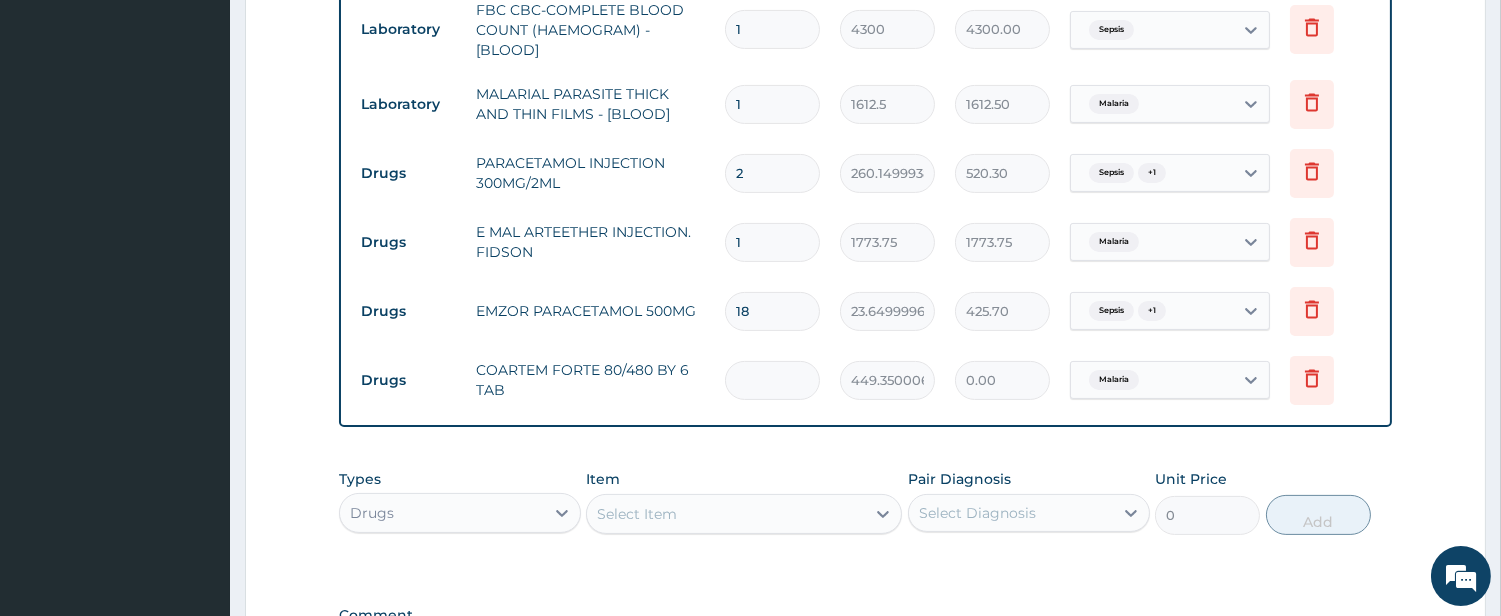type on "6" 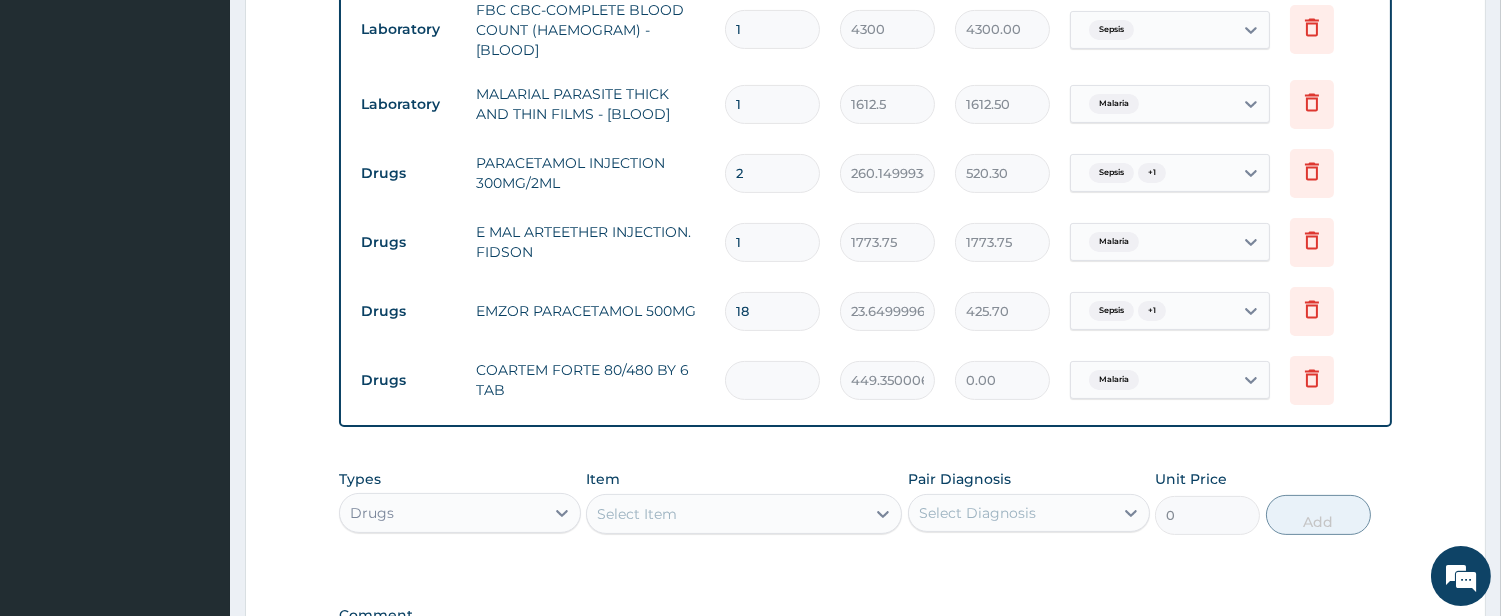 type on "2696.10" 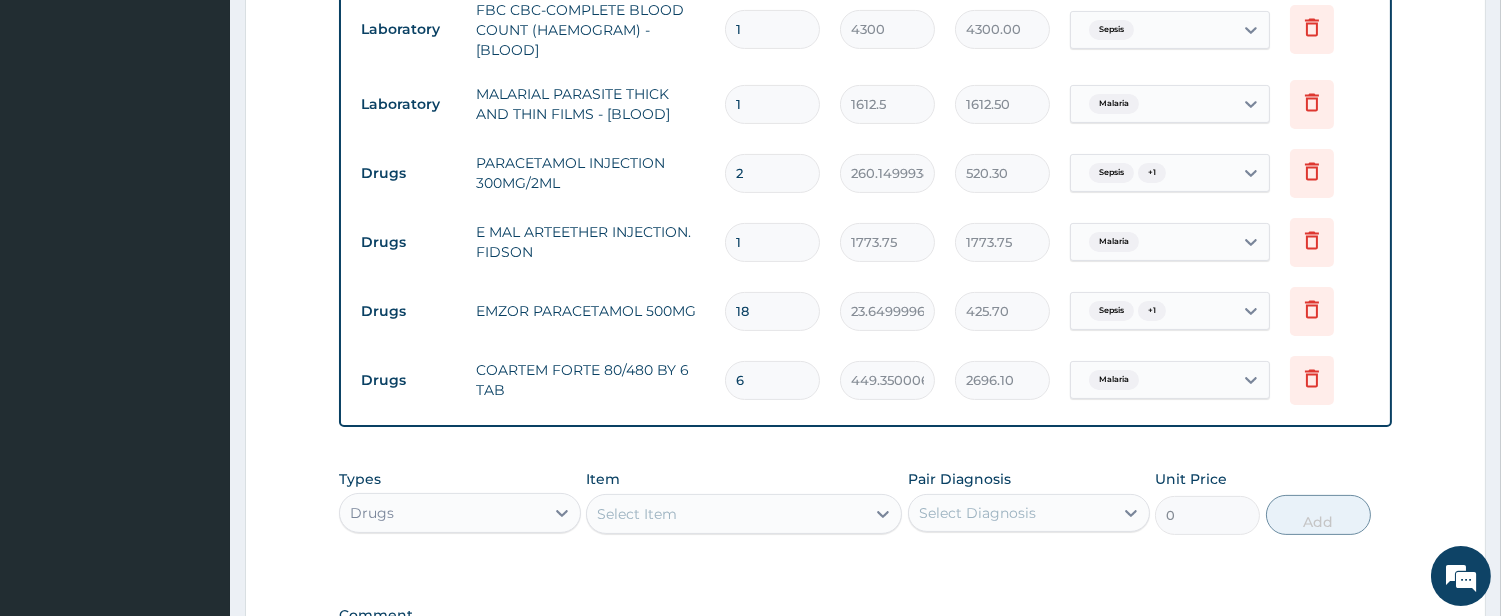 type on "6" 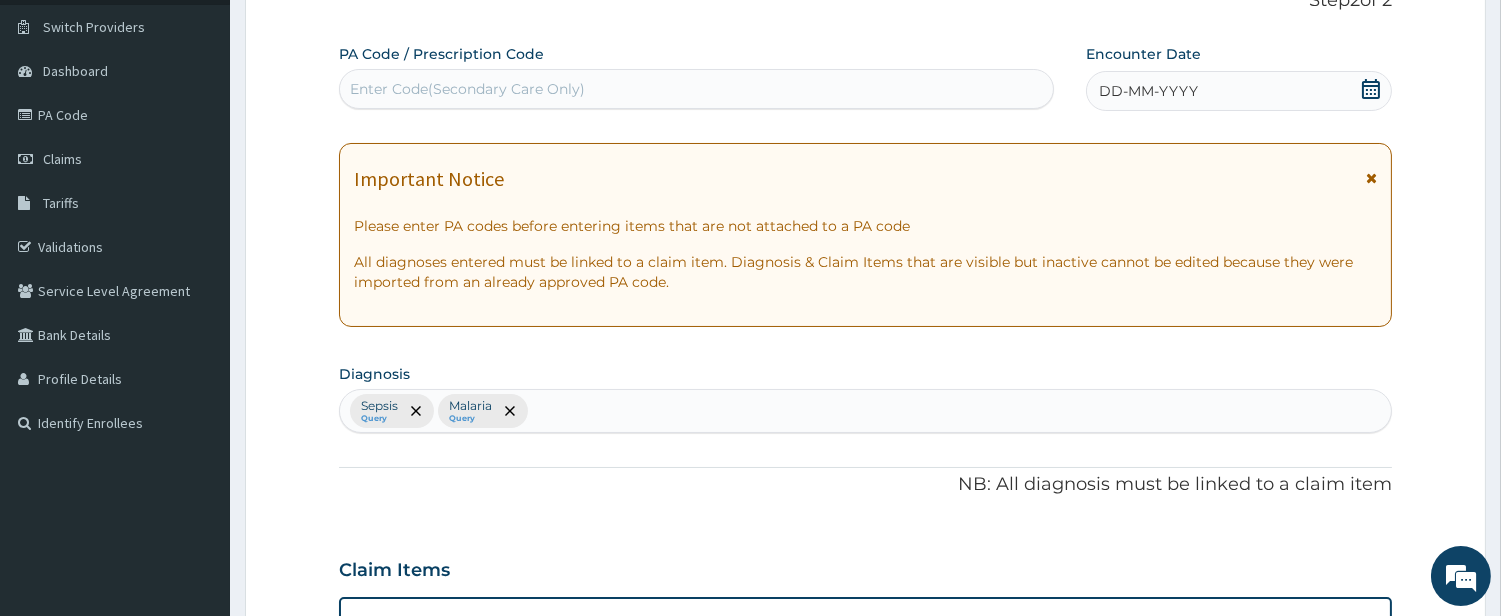 click on "DD-MM-YYYY" at bounding box center (1148, 91) 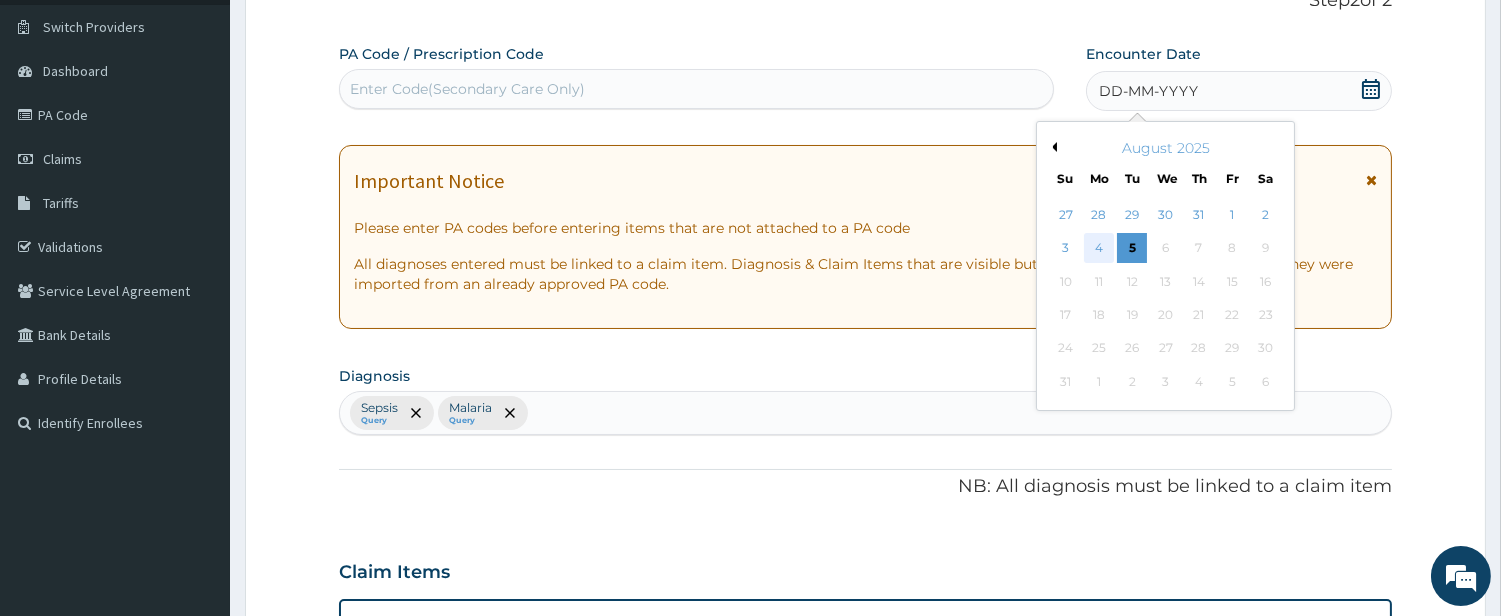 click on "4" at bounding box center [1099, 249] 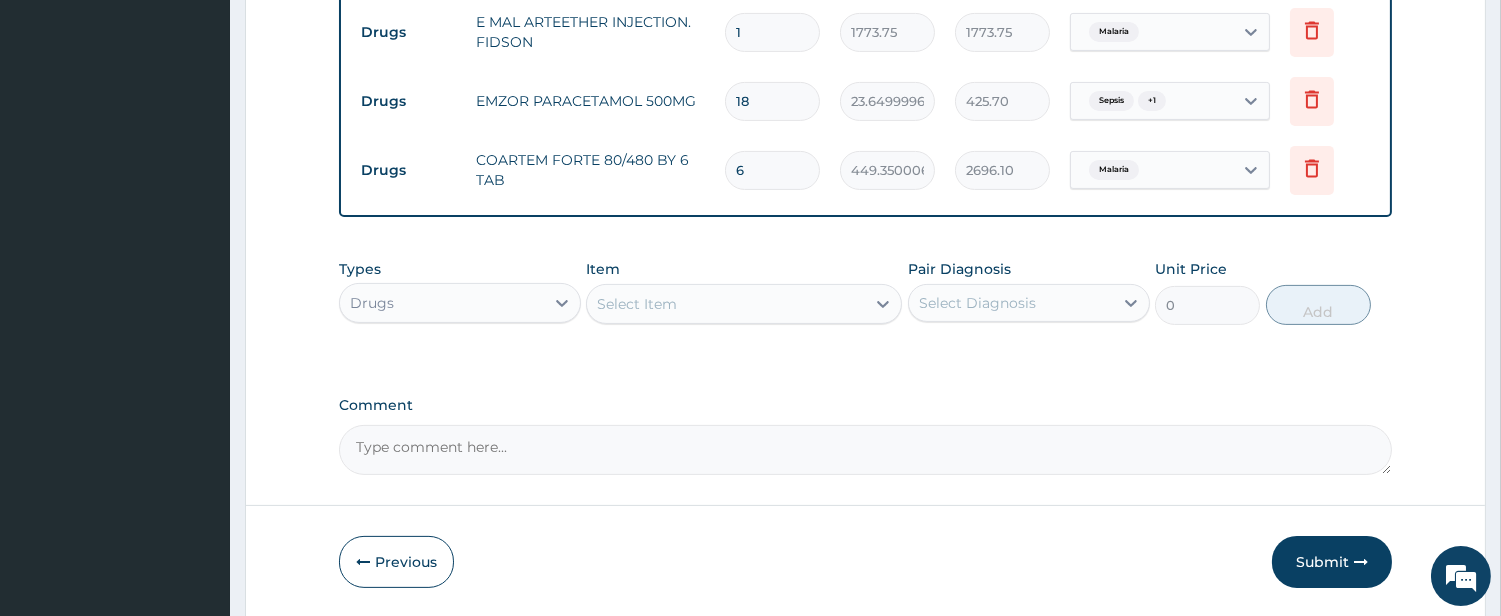 scroll, scrollTop: 1166, scrollLeft: 0, axis: vertical 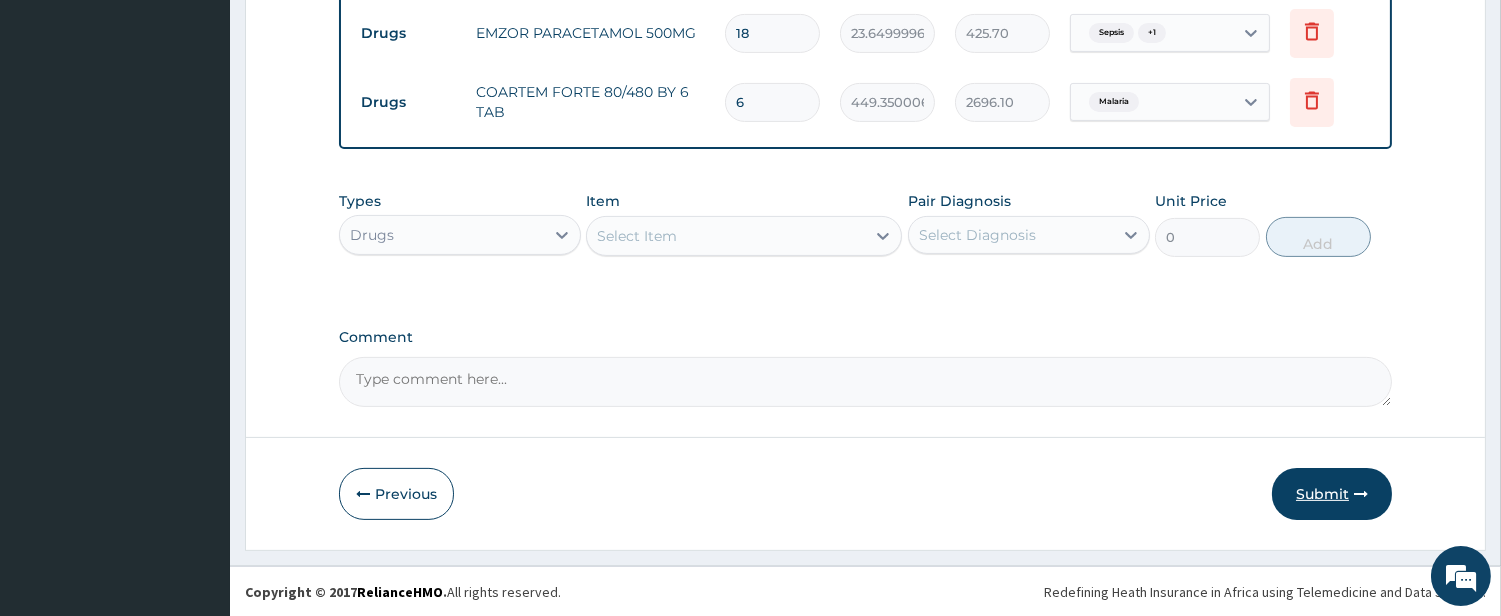 click on "Submit" at bounding box center (1332, 494) 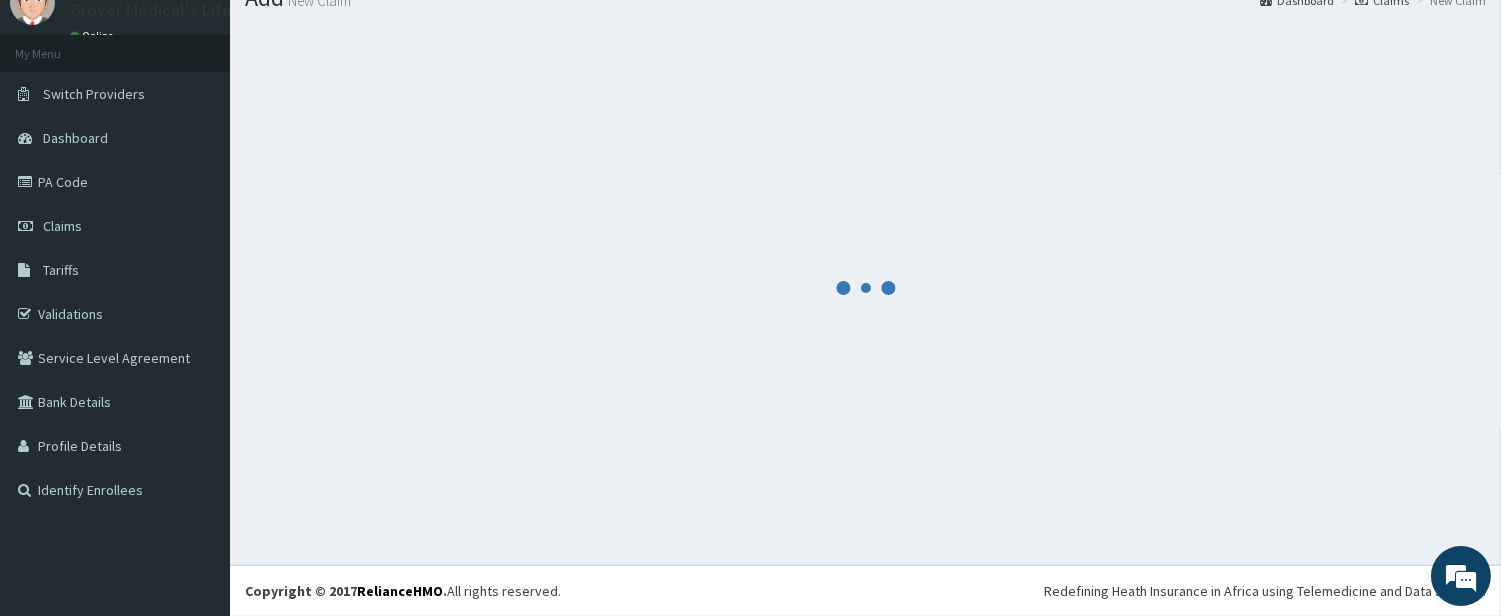 scroll, scrollTop: 1166, scrollLeft: 0, axis: vertical 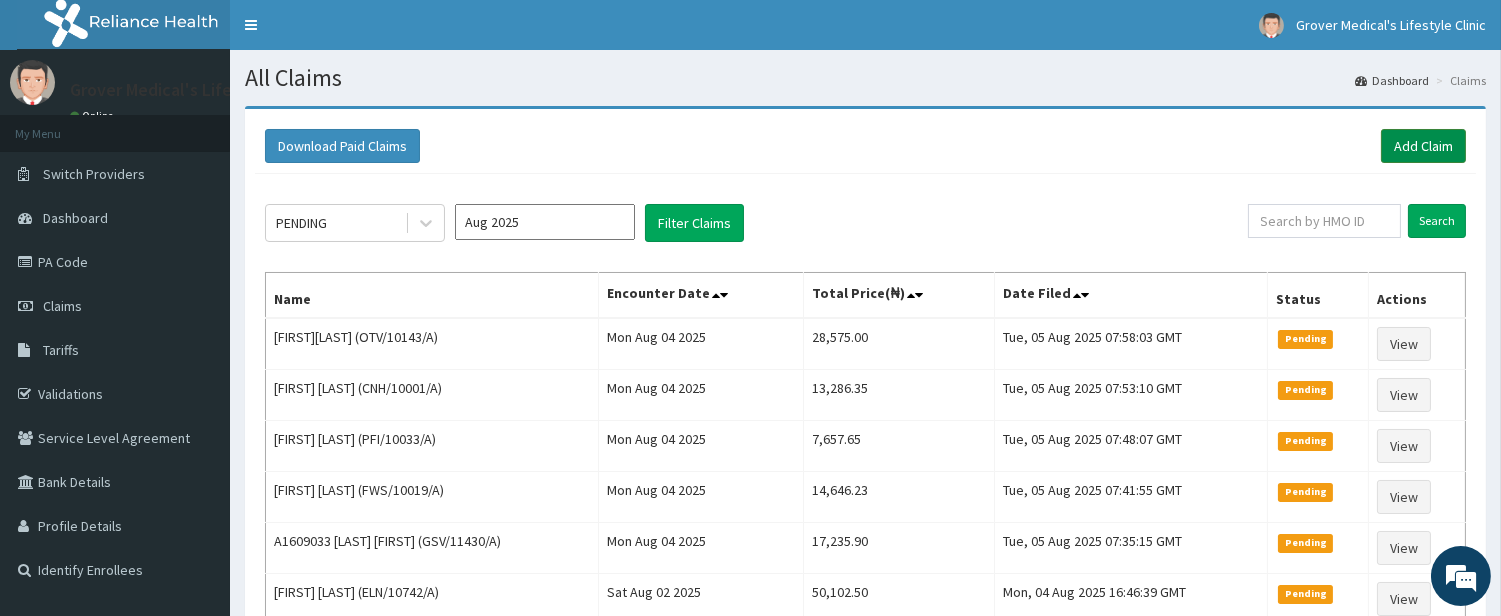 click on "Add Claim" at bounding box center (1423, 146) 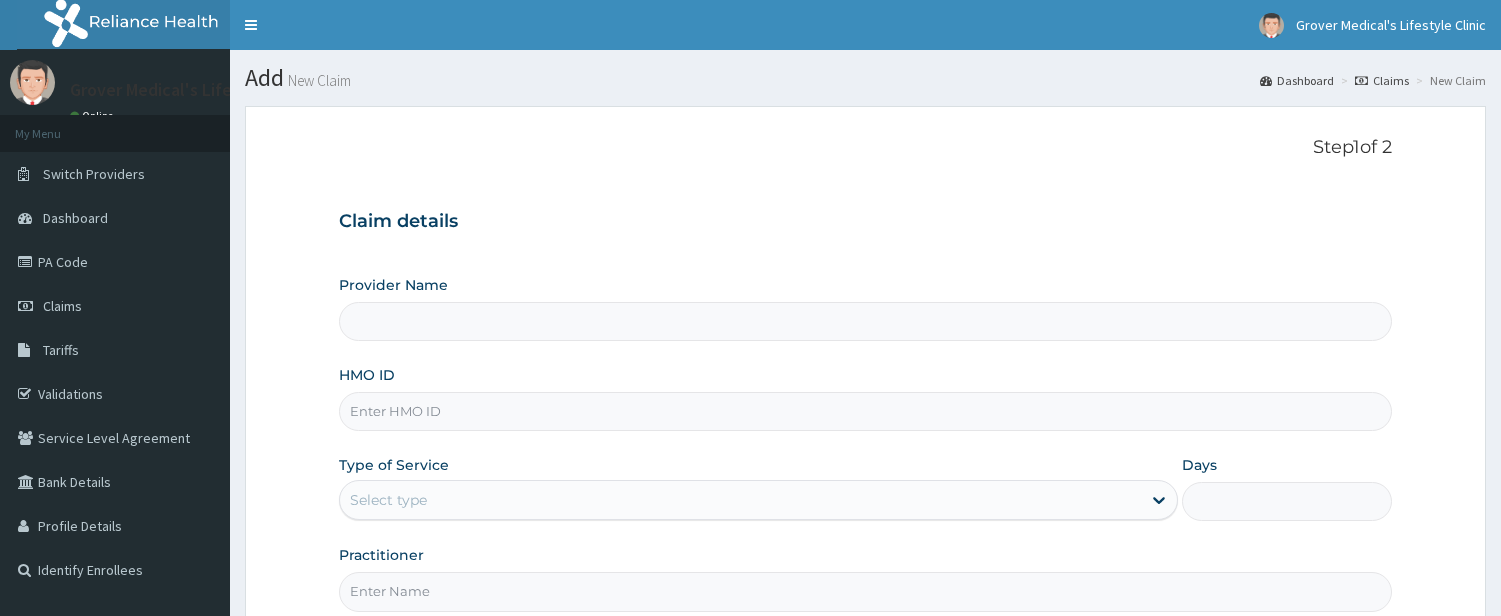 scroll, scrollTop: 205, scrollLeft: 0, axis: vertical 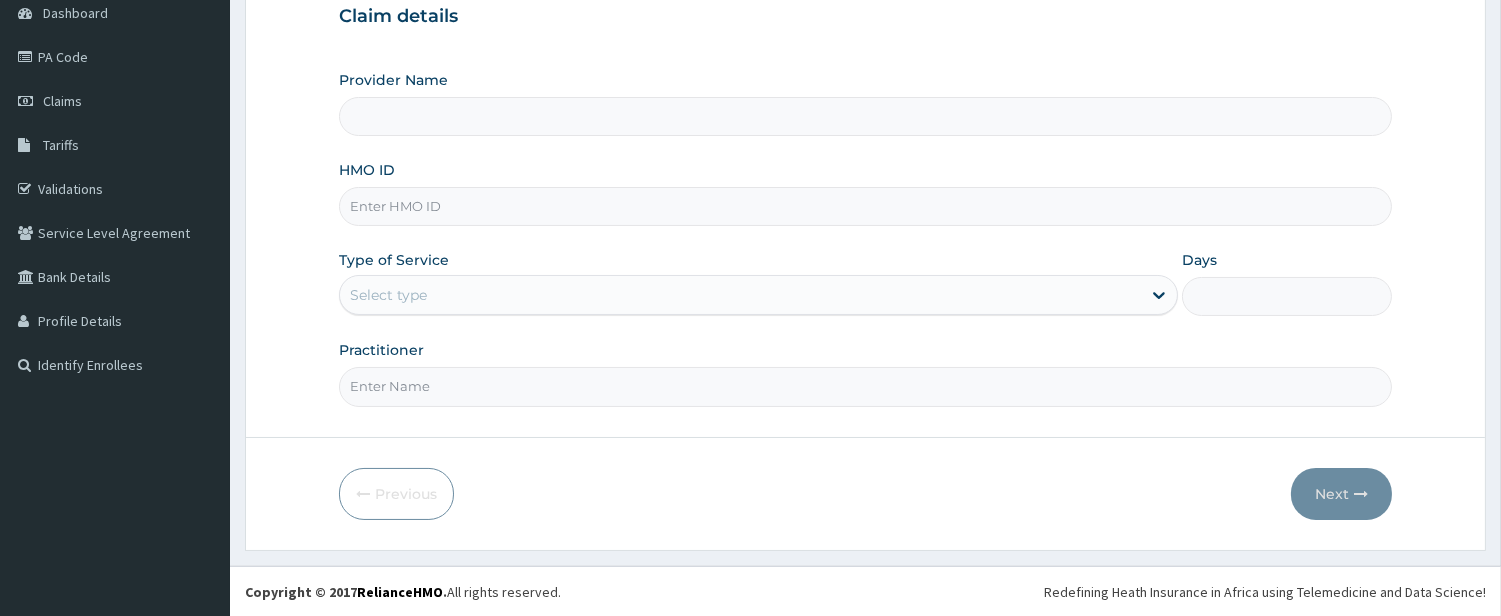 type on "Grover Medical's Lifestyle clinic" 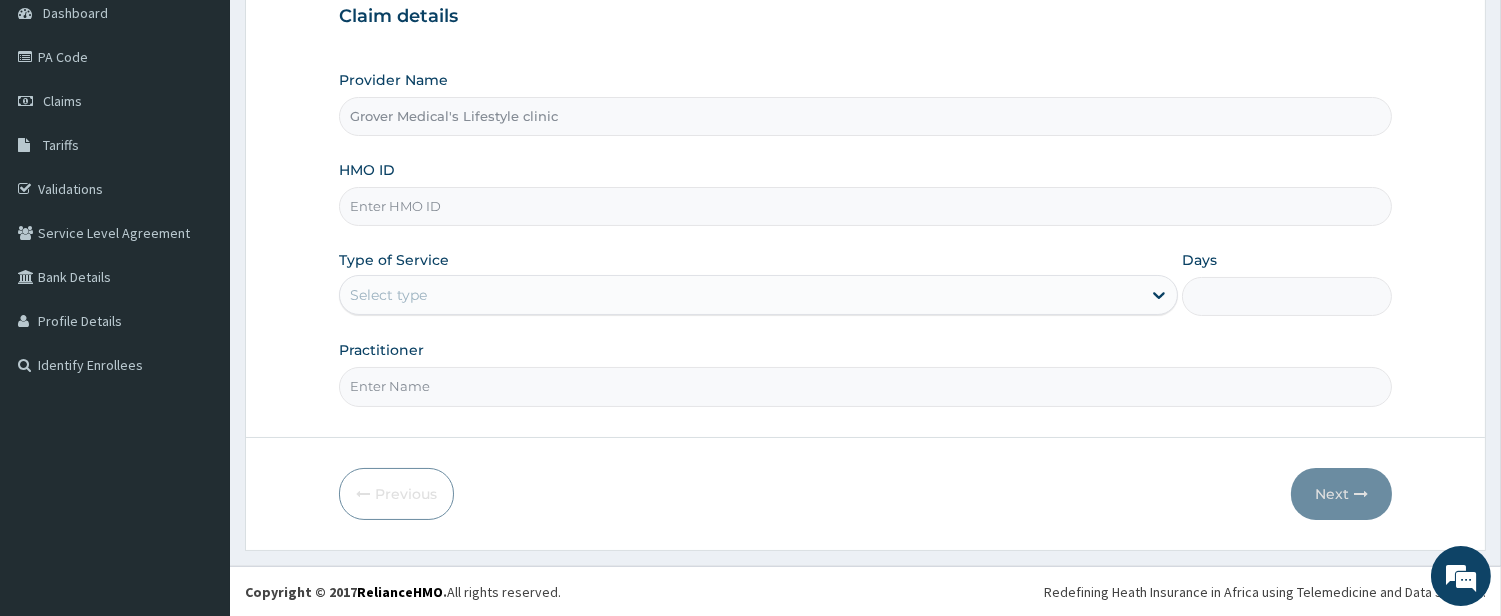 click on "HMO ID" at bounding box center [865, 206] 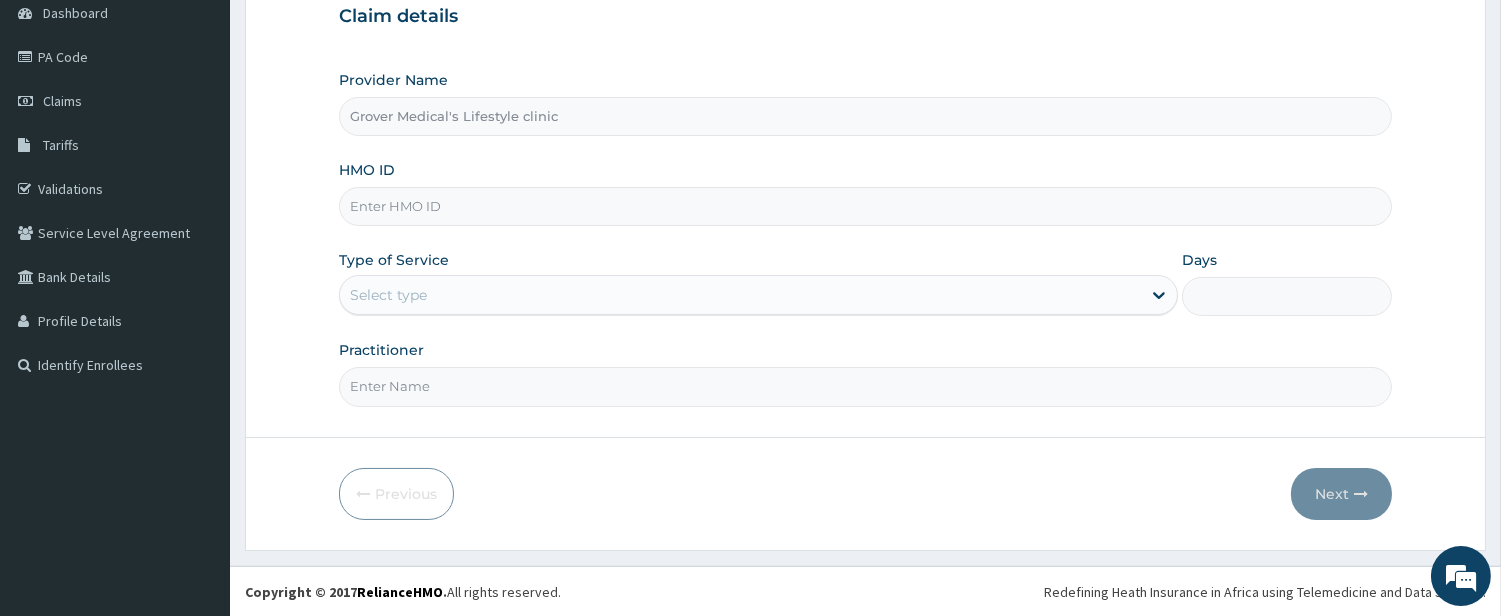 paste on "FCC/12021/A" 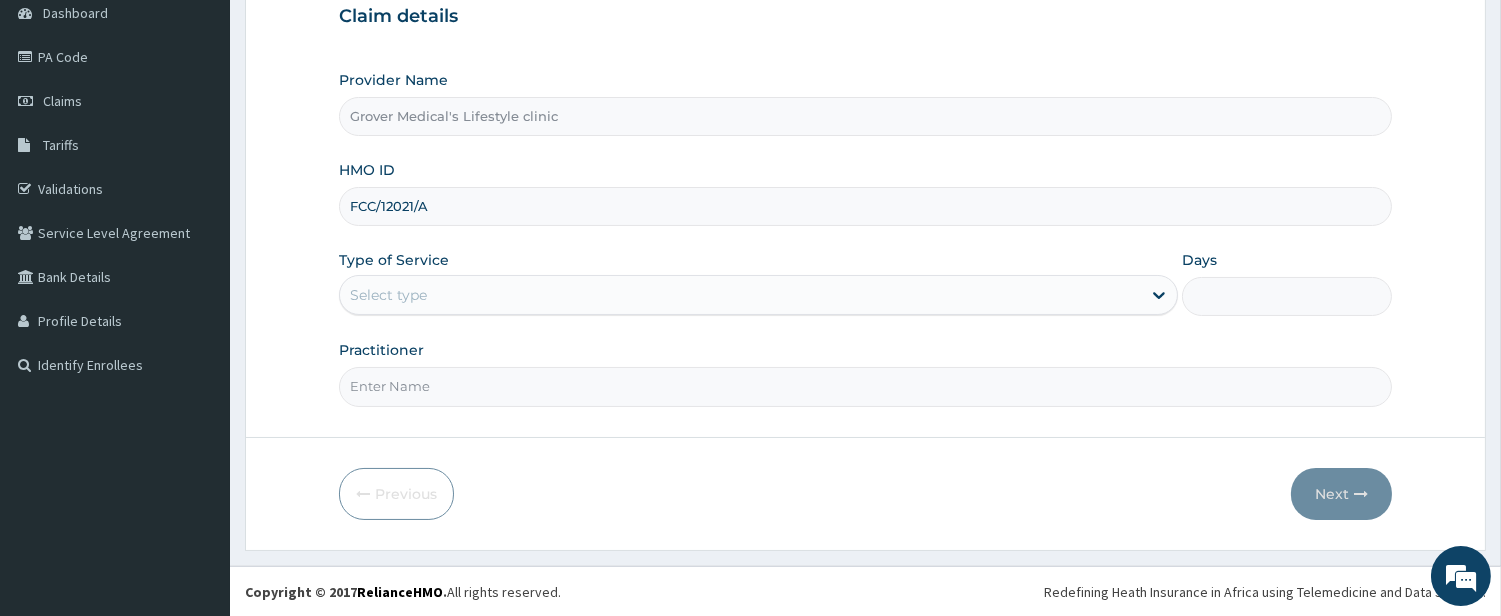 type on "FCC/12021/A" 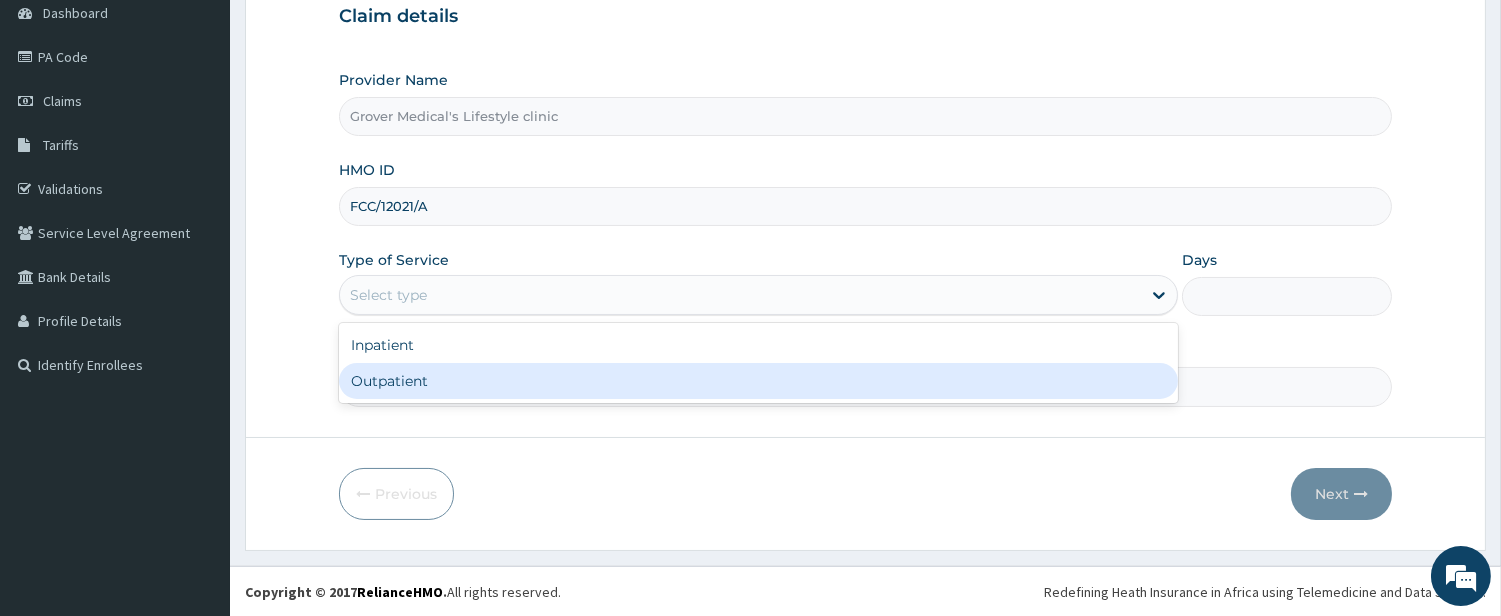 click on "Outpatient" at bounding box center (758, 381) 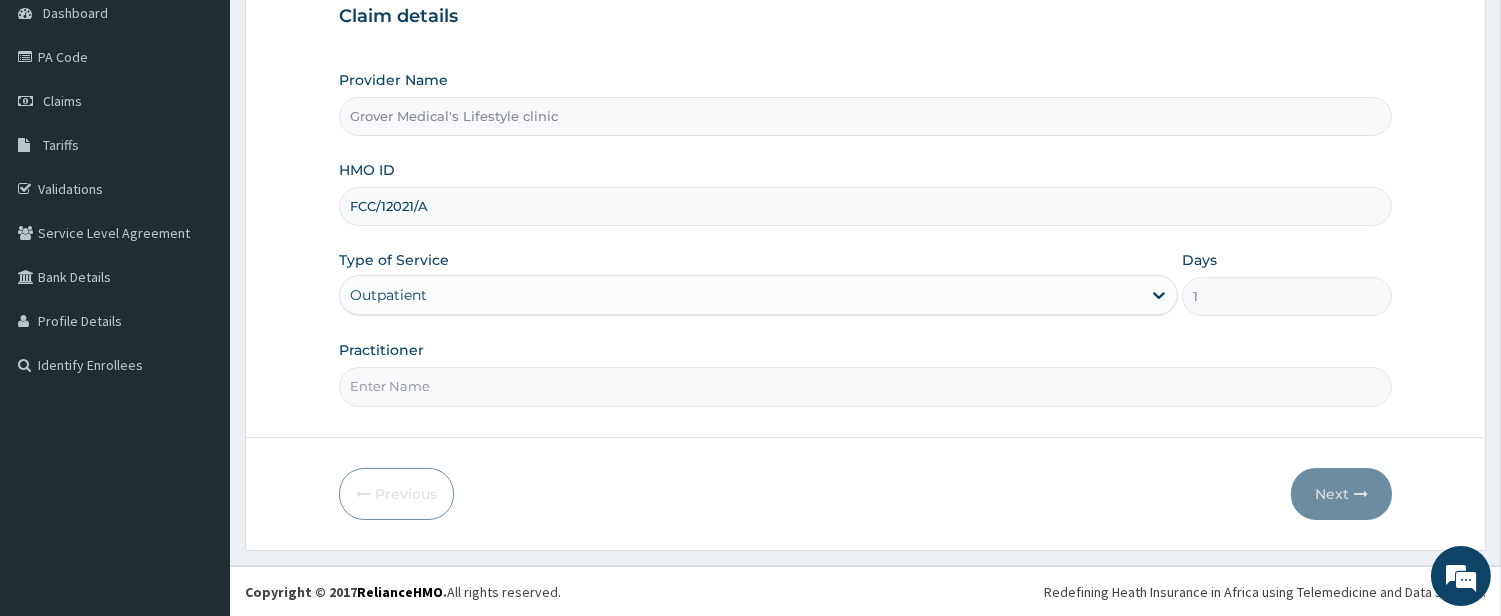 click on "Practitioner" at bounding box center [865, 386] 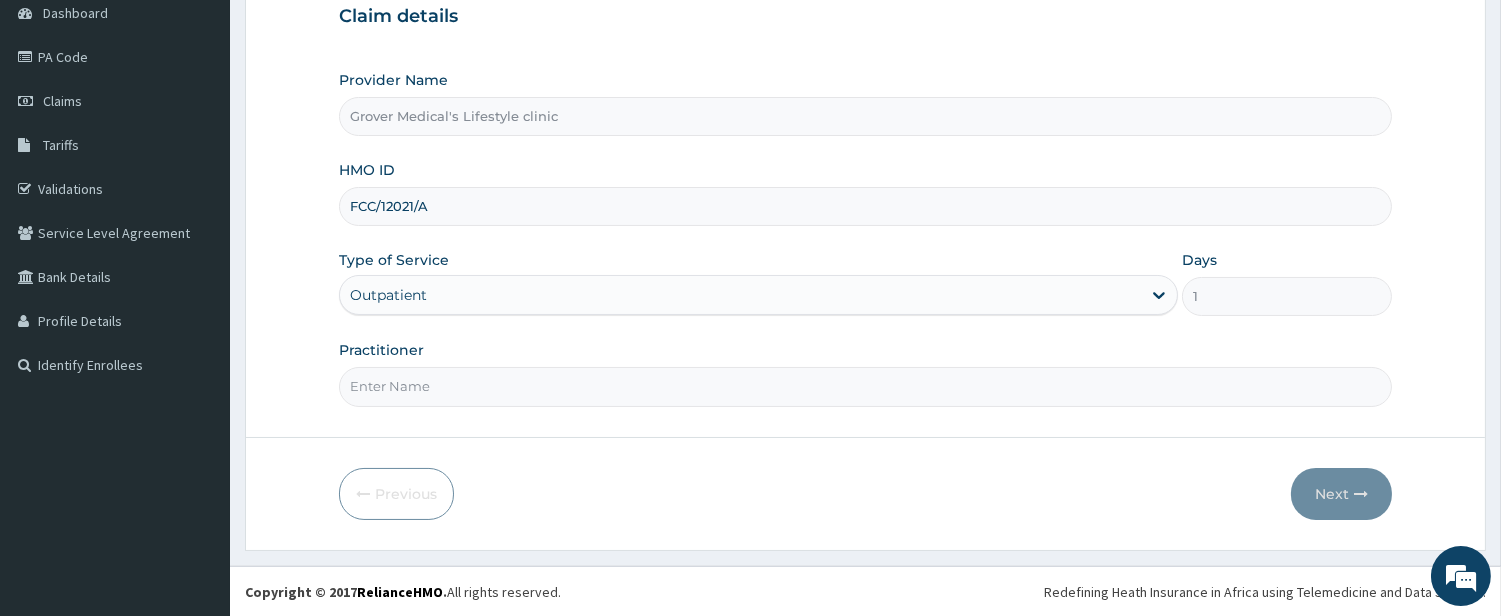 type on "DR [LAST]" 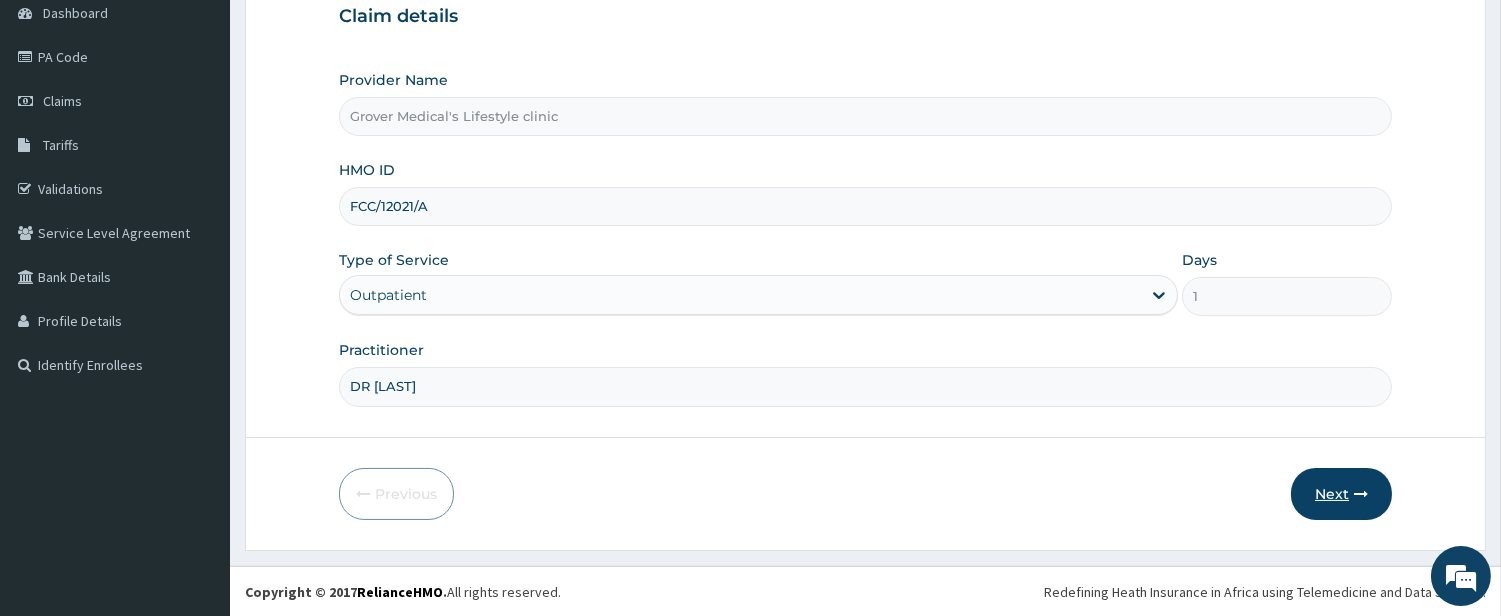 click on "Next" at bounding box center [1341, 494] 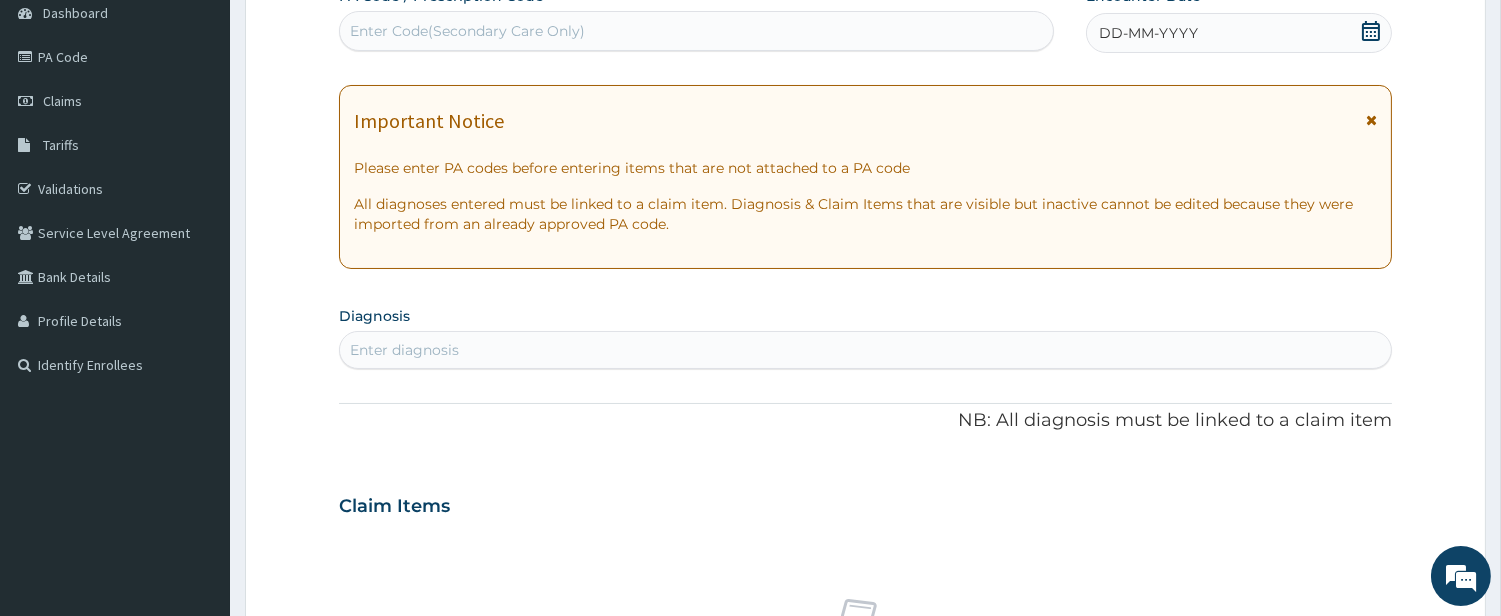 scroll, scrollTop: 0, scrollLeft: 0, axis: both 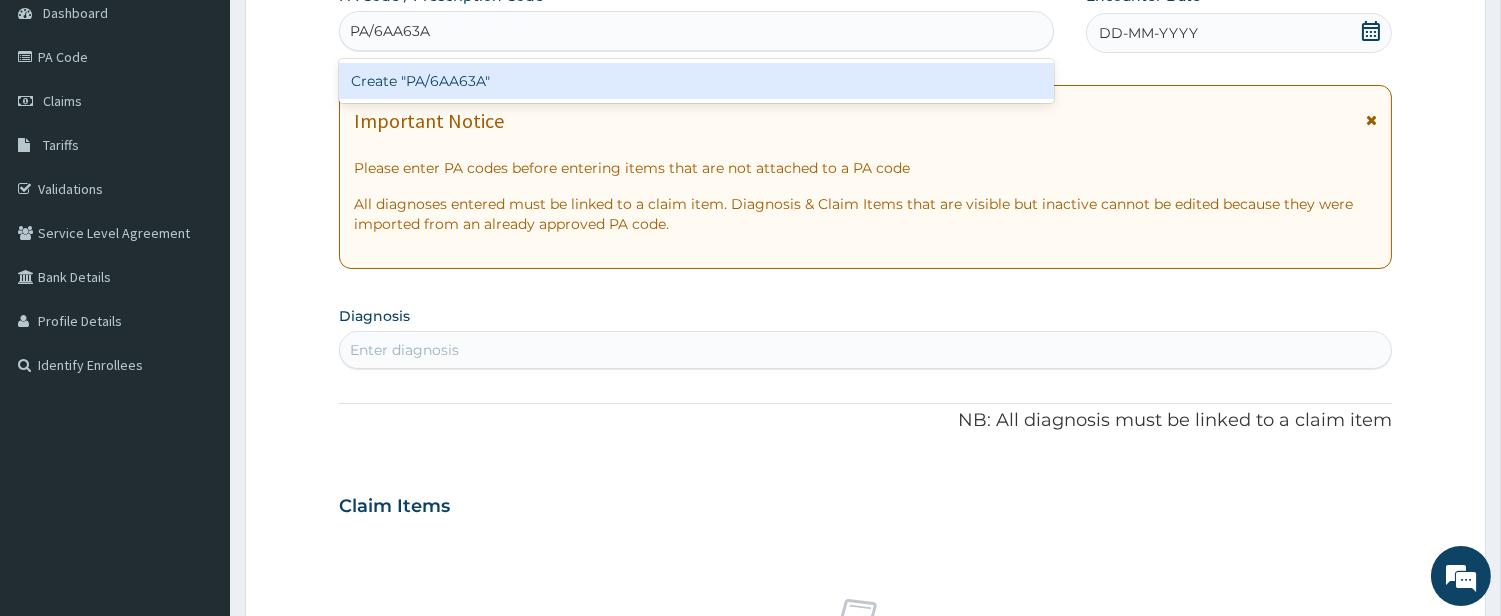 click on "Create "PA/6AA63A"" at bounding box center [696, 81] 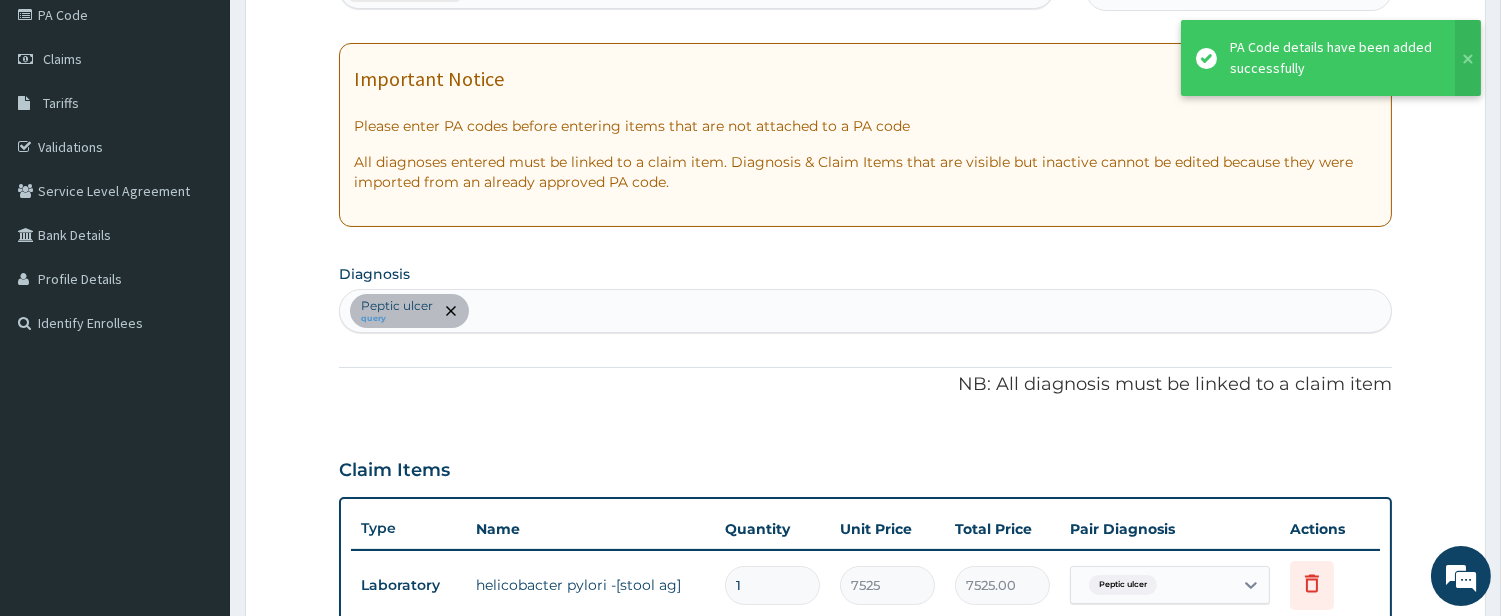 scroll, scrollTop: 234, scrollLeft: 0, axis: vertical 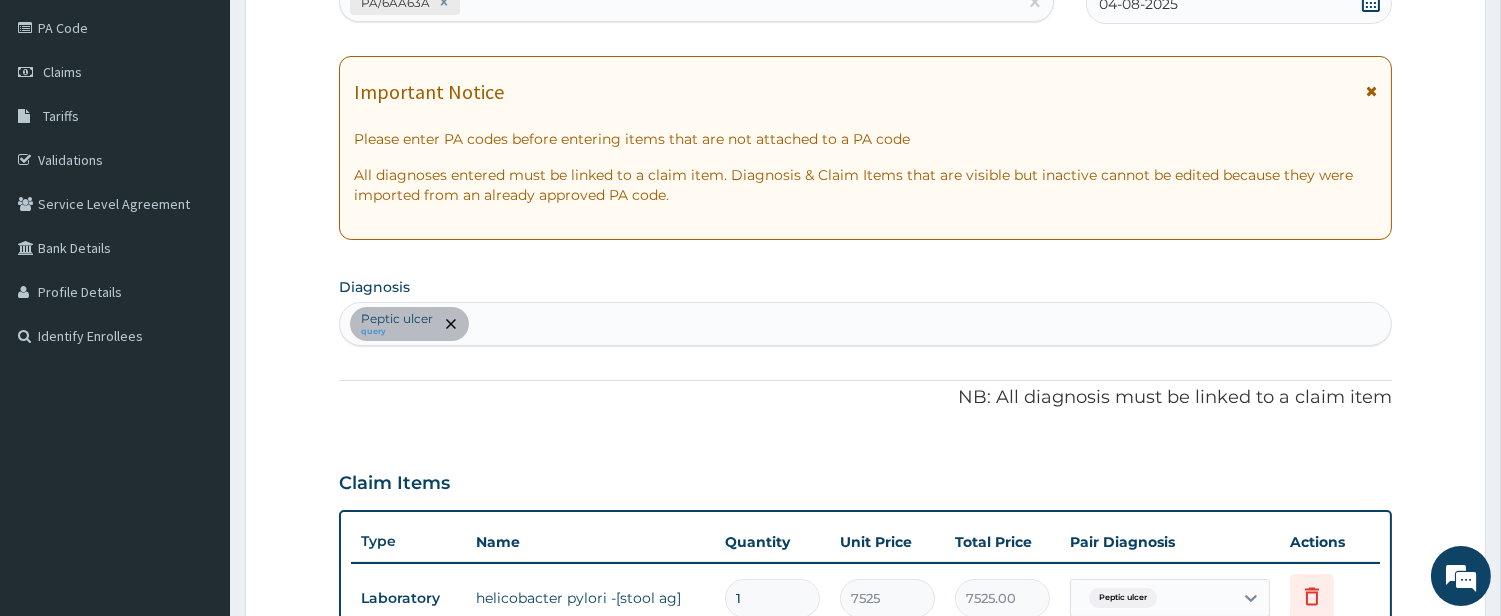 click on "Peptic ulcer query" at bounding box center [865, 324] 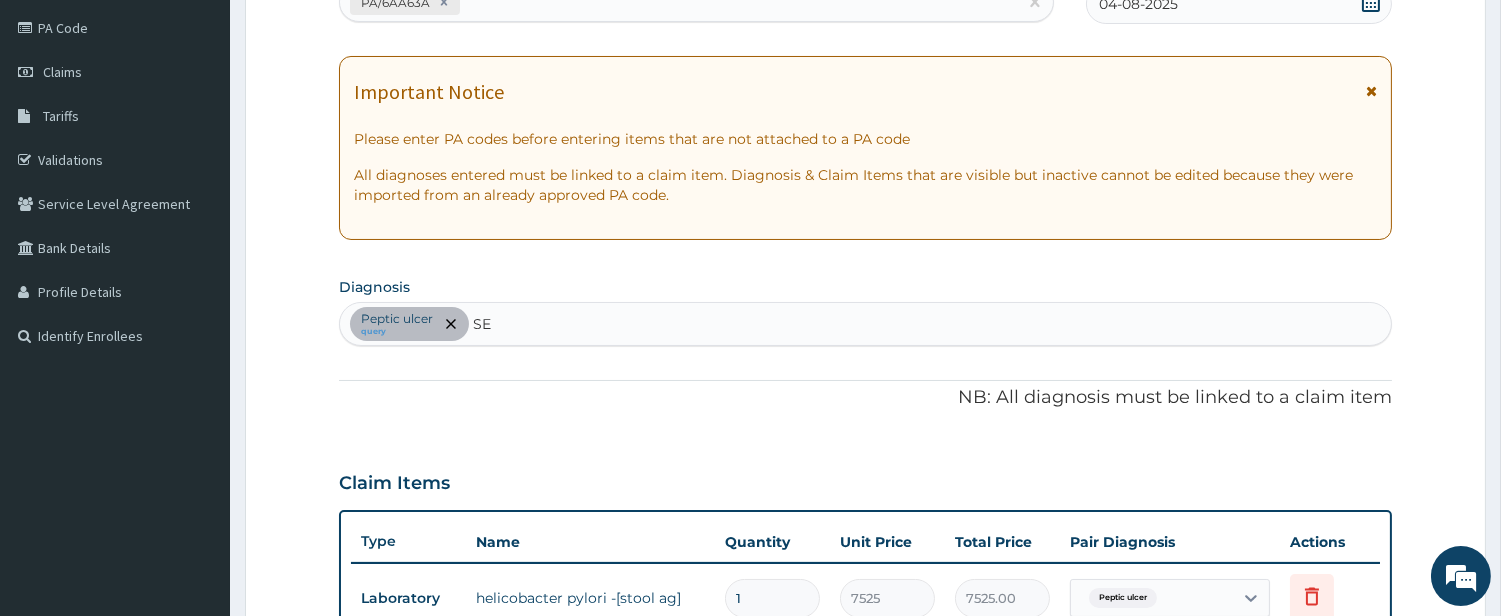 type on "SEP" 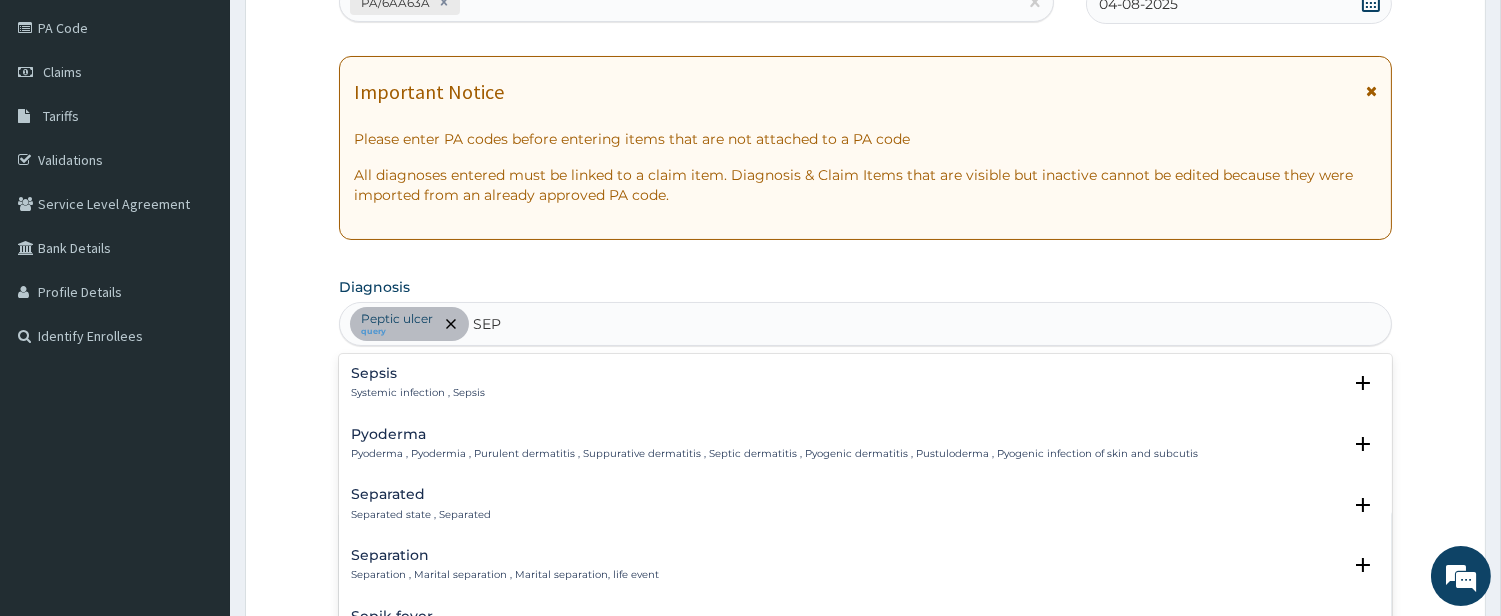 click on "Systemic infection , Sepsis" at bounding box center (418, 393) 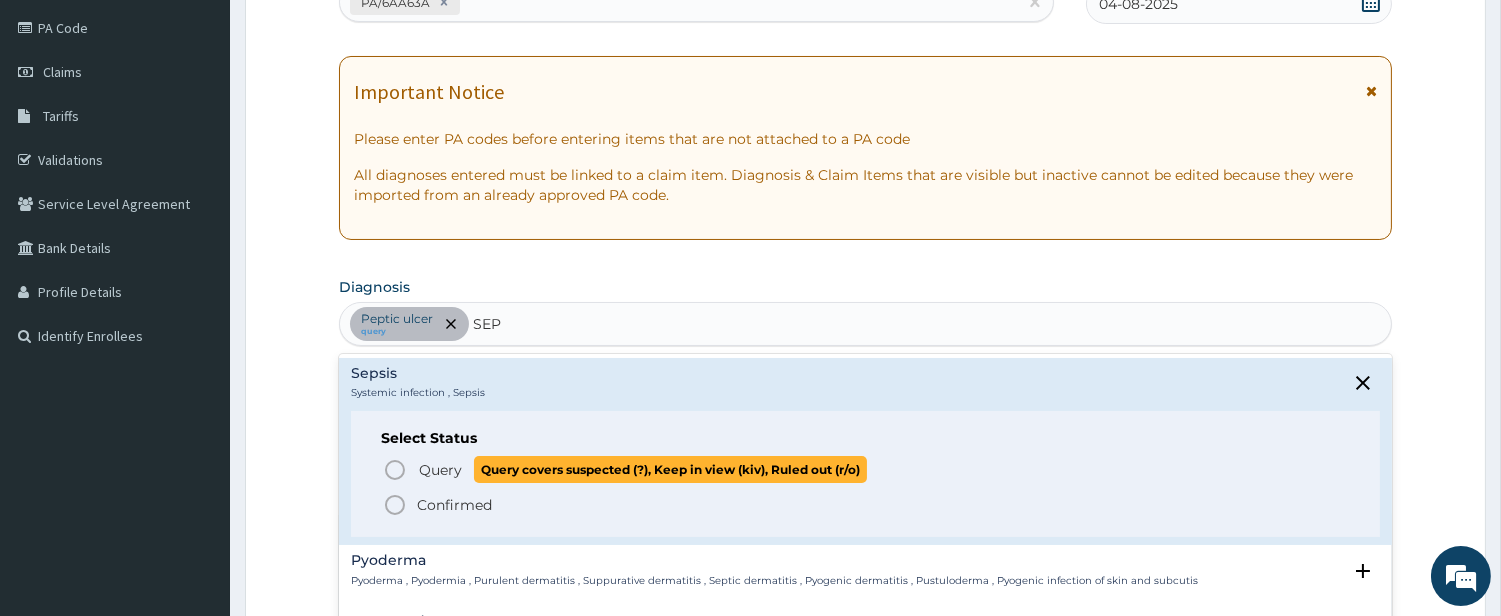 click on "Query Query covers suspected (?), Keep in view (kiv), Ruled out (r/o)" at bounding box center [866, 469] 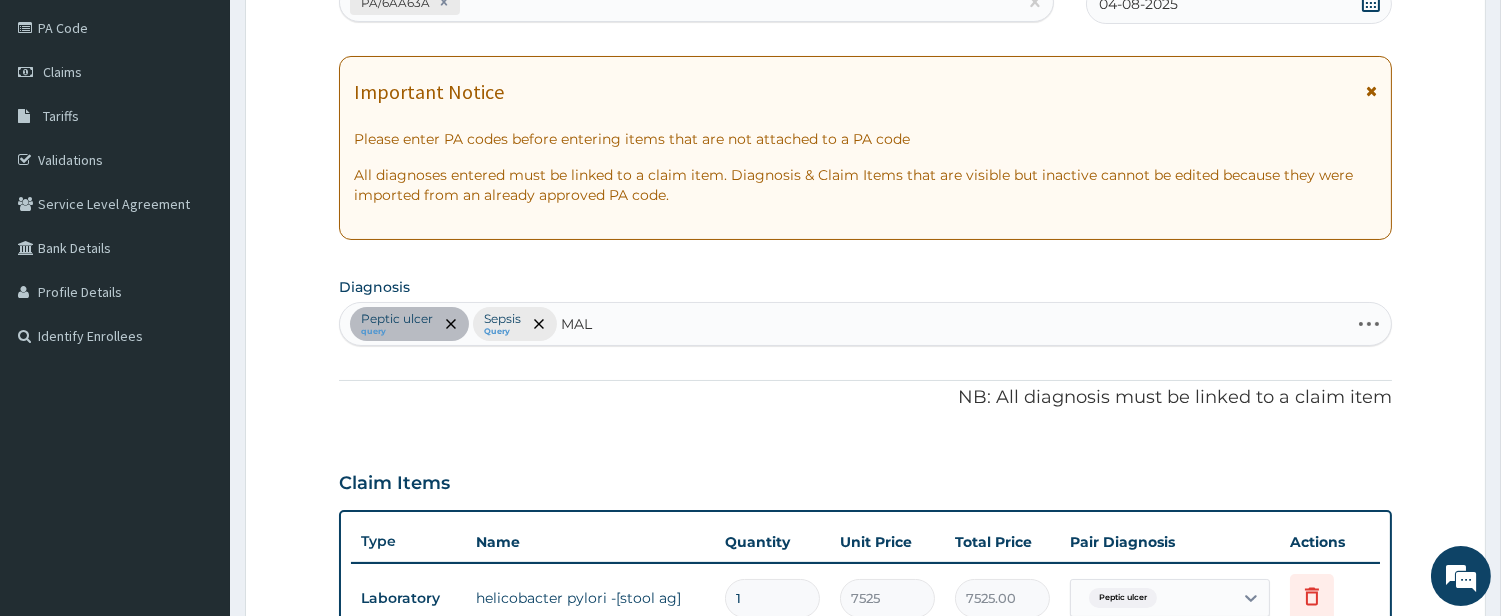 type on "MALA" 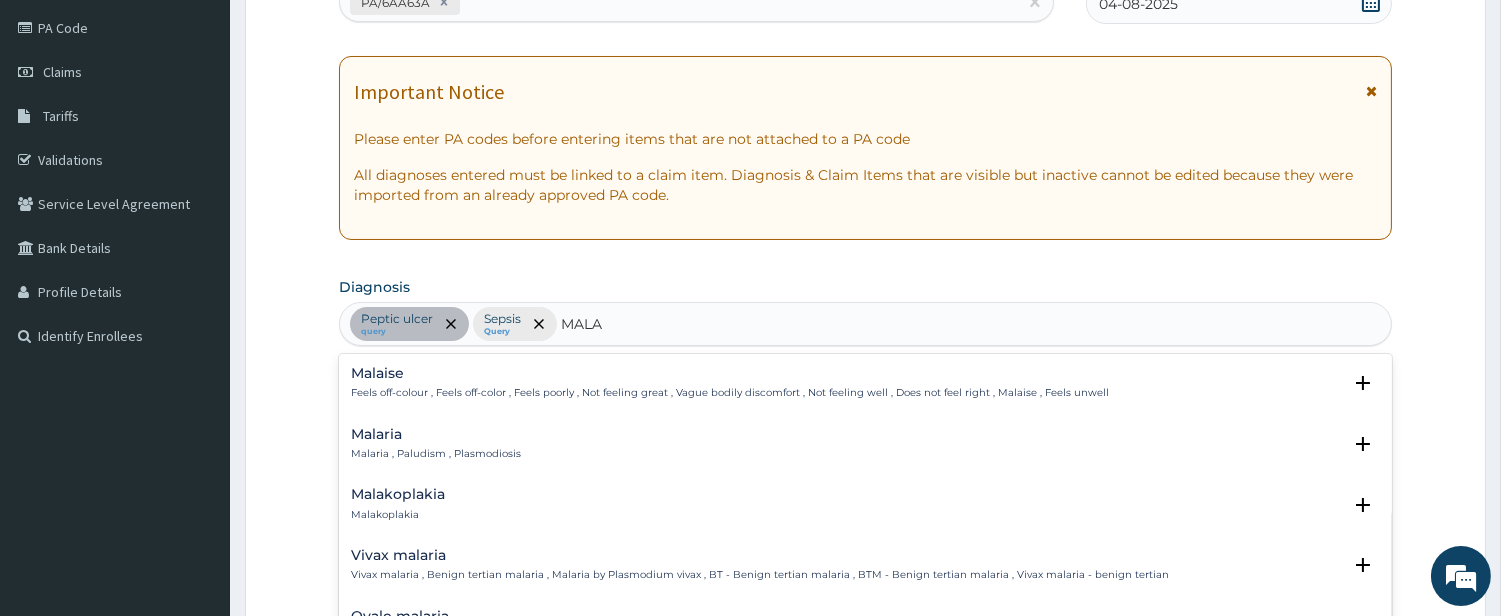 click on "Malaria" at bounding box center [436, 434] 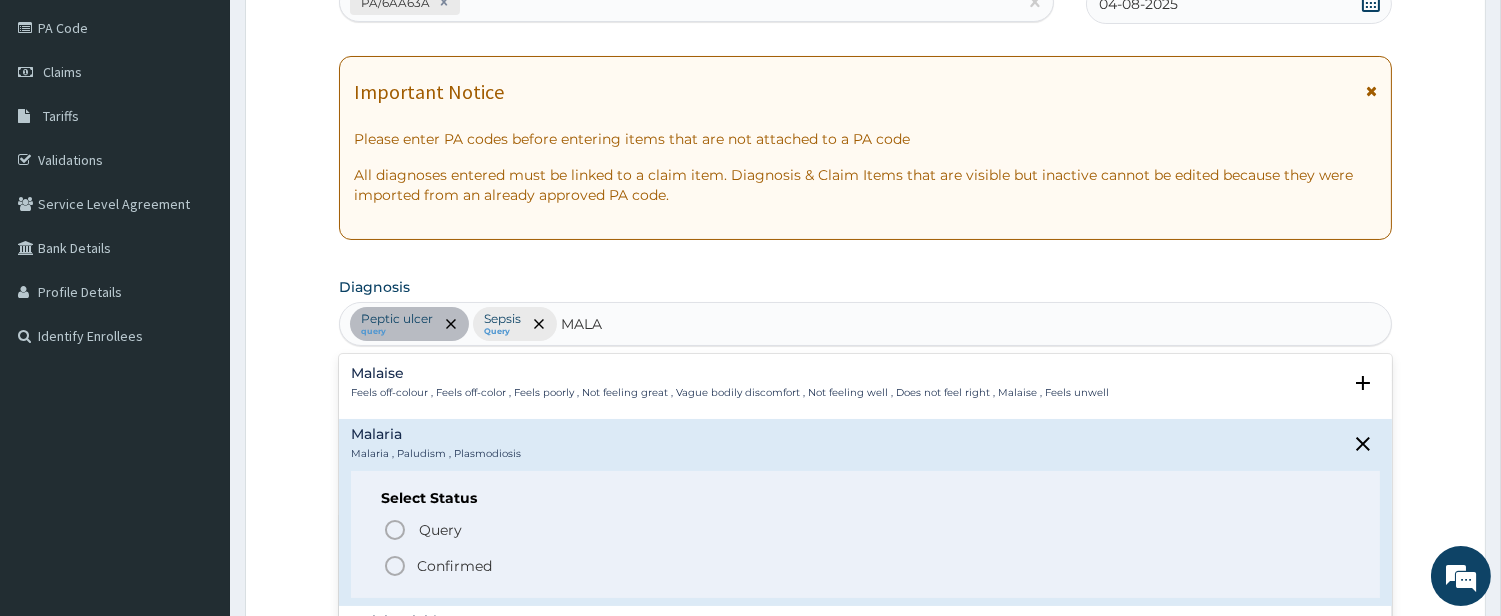 click on "Select Status Query Query covers suspected (?), Keep in view (kiv), Ruled out (r/o) Confirmed" at bounding box center (865, 534) 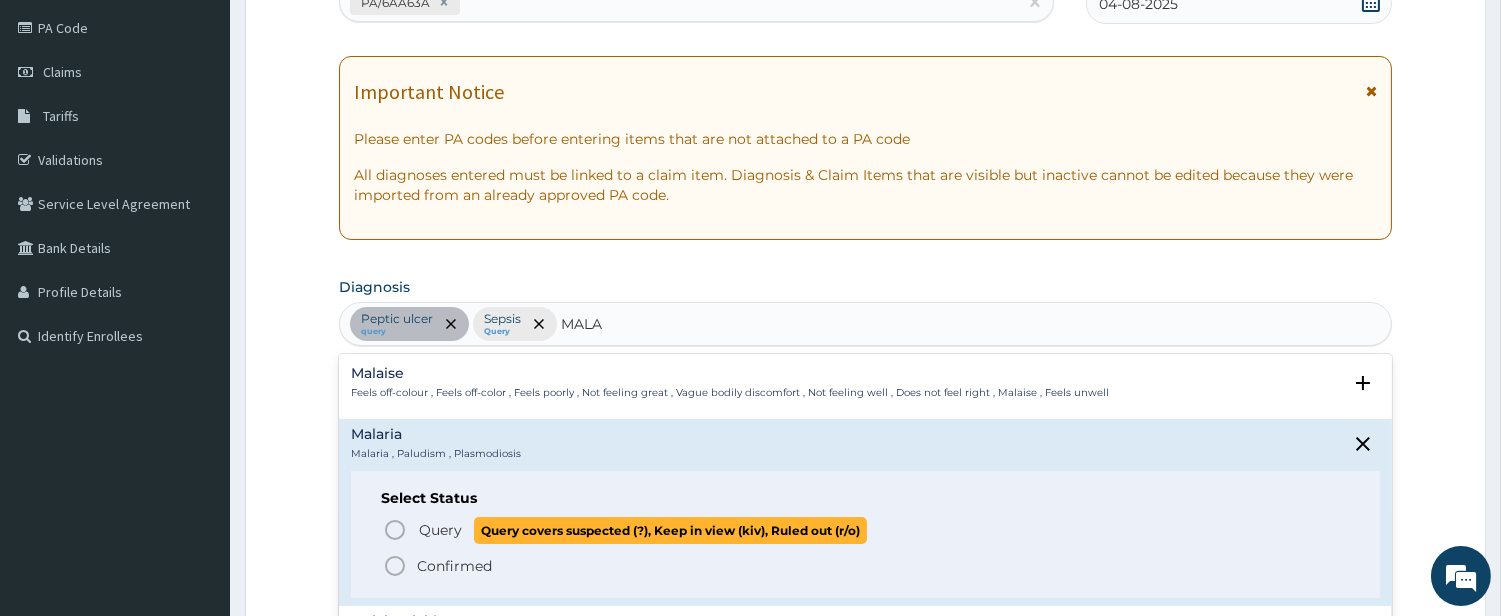 click 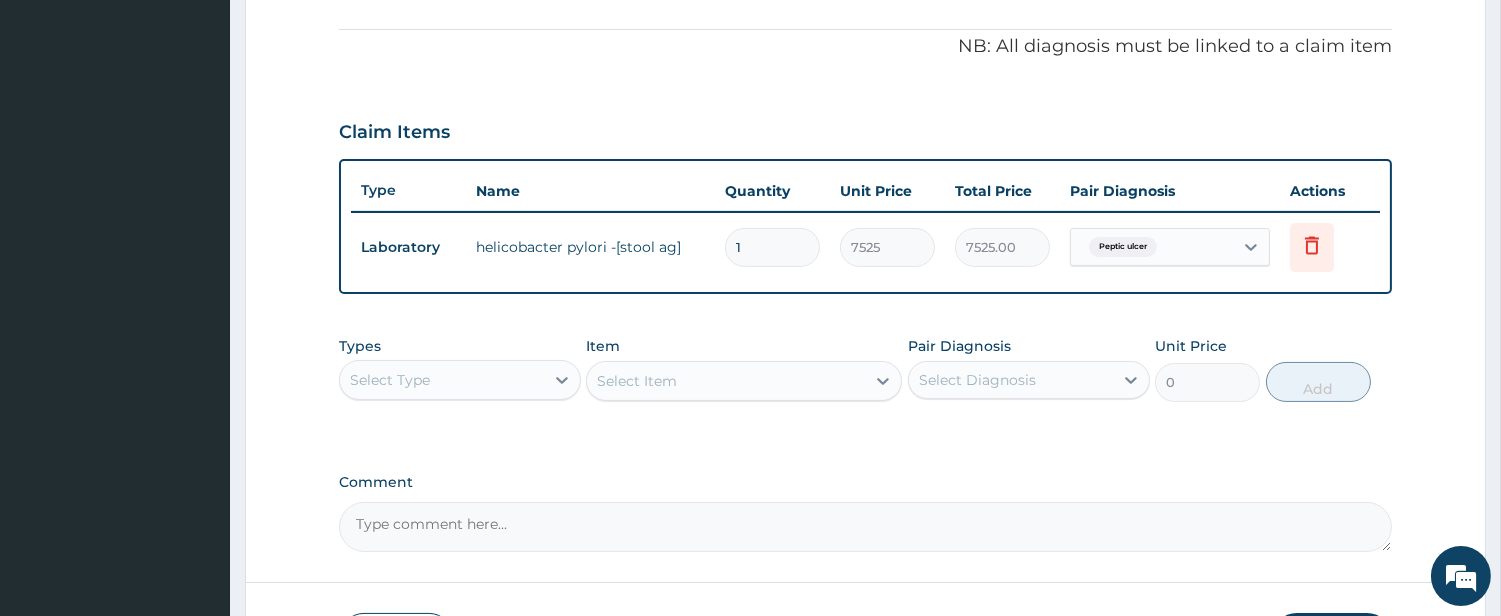 scroll, scrollTop: 604, scrollLeft: 0, axis: vertical 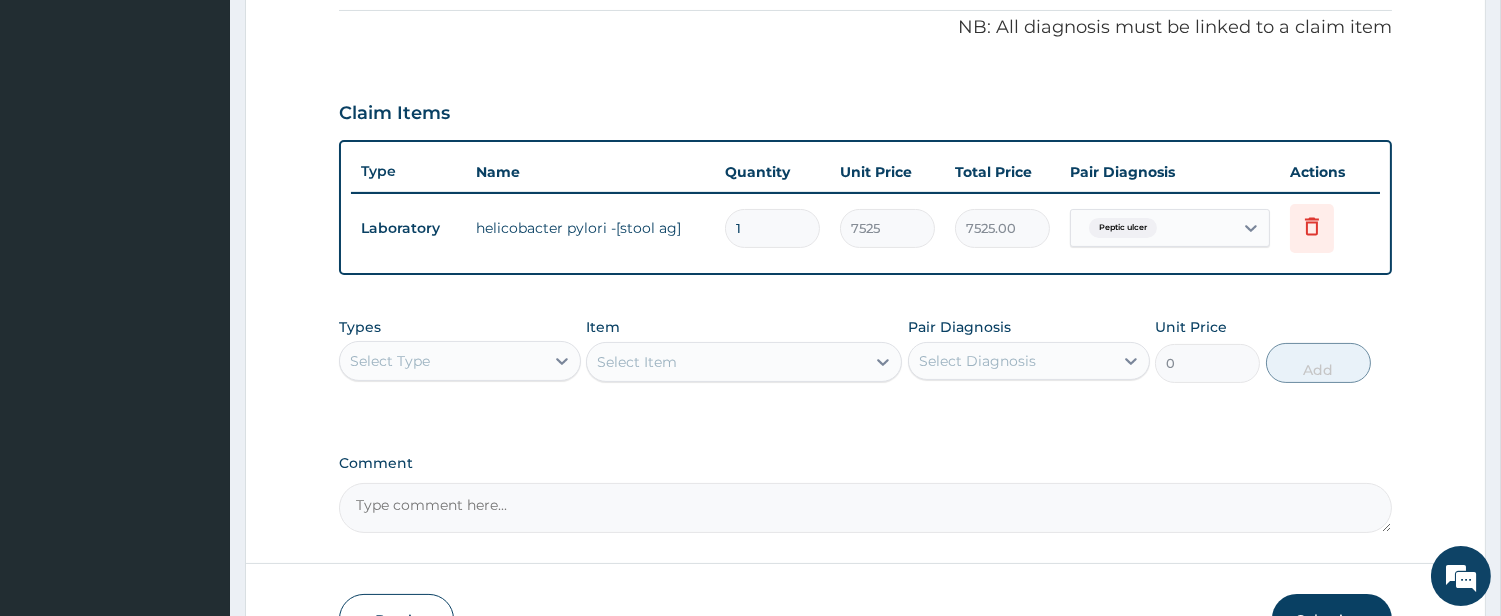 click on "Select Type" at bounding box center (442, 361) 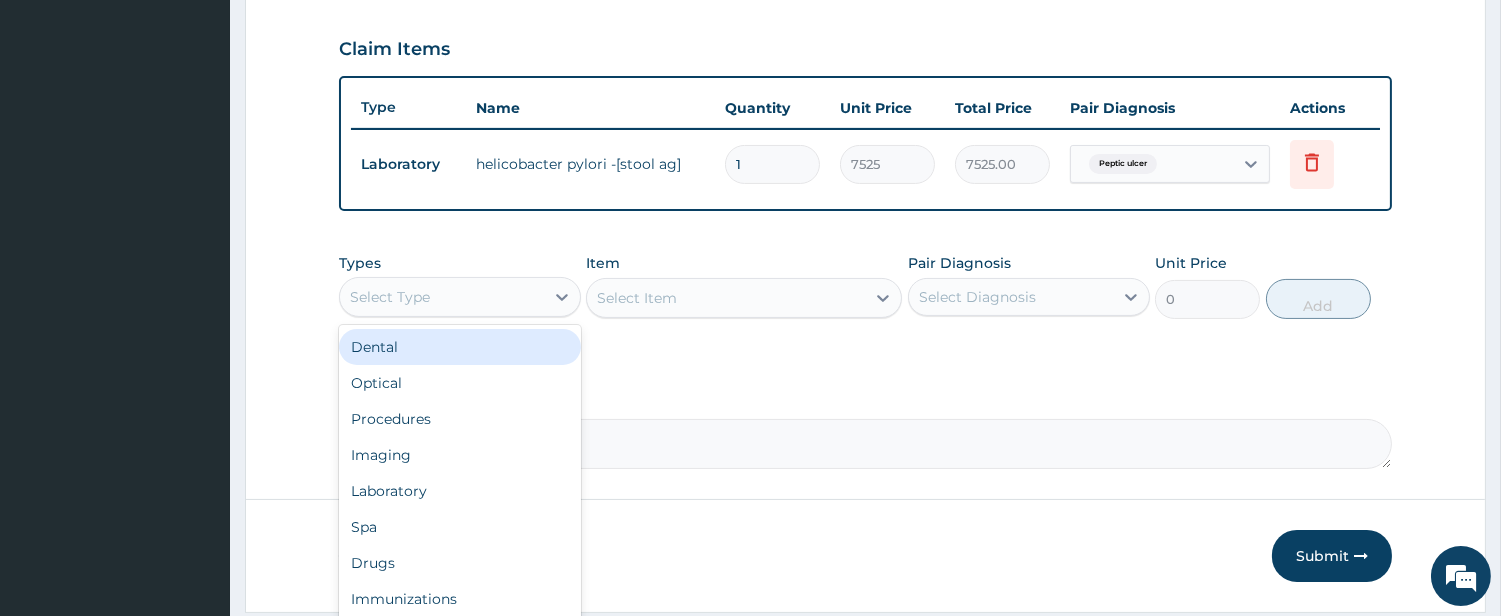 scroll, scrollTop: 728, scrollLeft: 0, axis: vertical 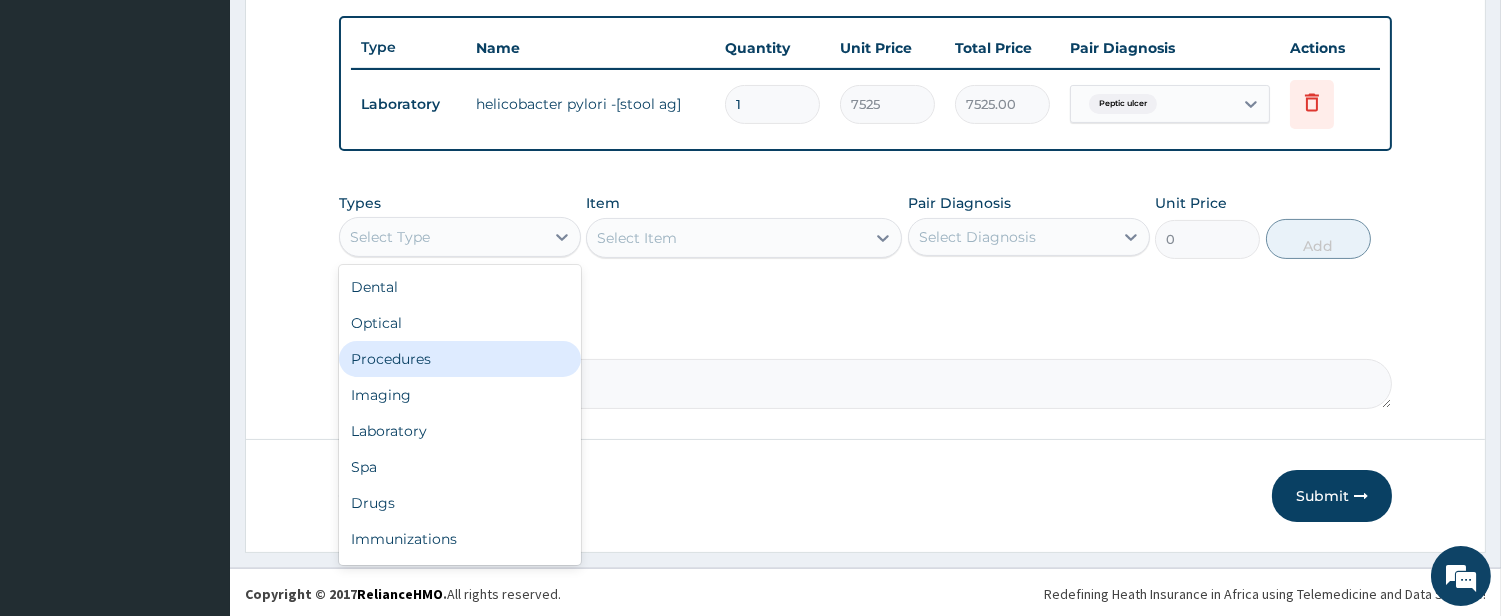click on "Procedures" at bounding box center [460, 359] 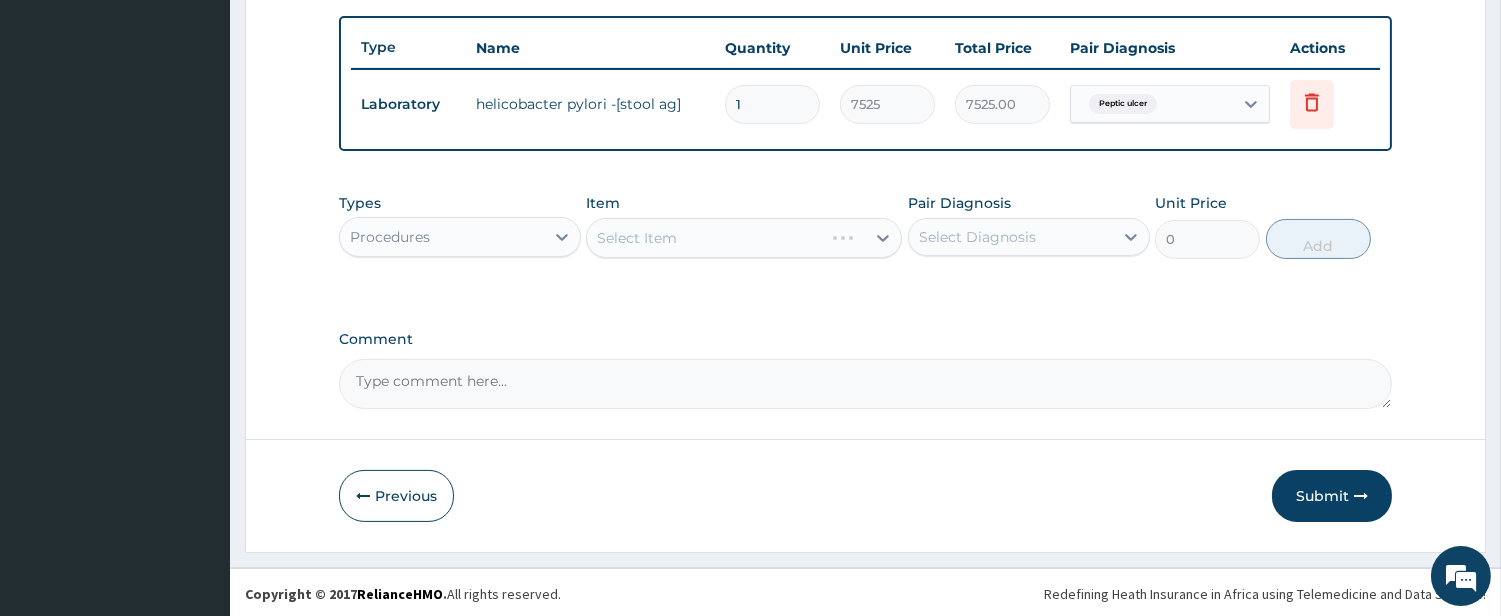 click on "Select Item" at bounding box center [744, 238] 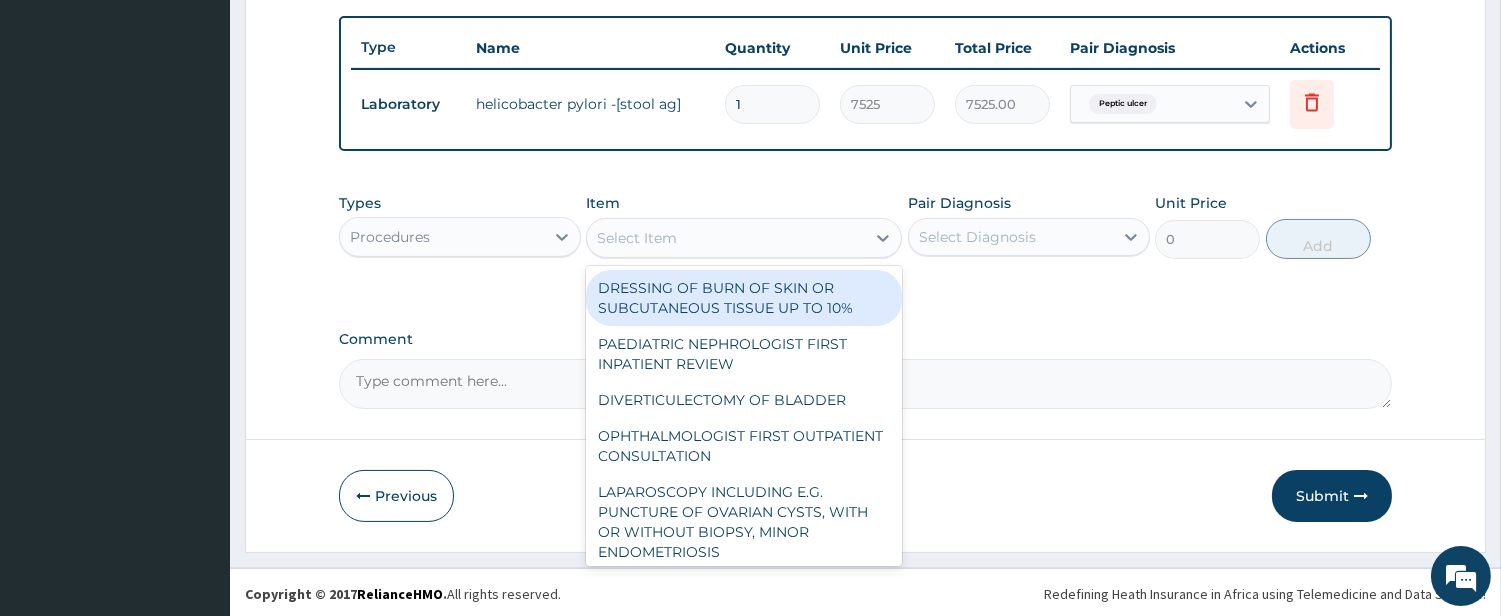 click on "Select Item" at bounding box center (726, 238) 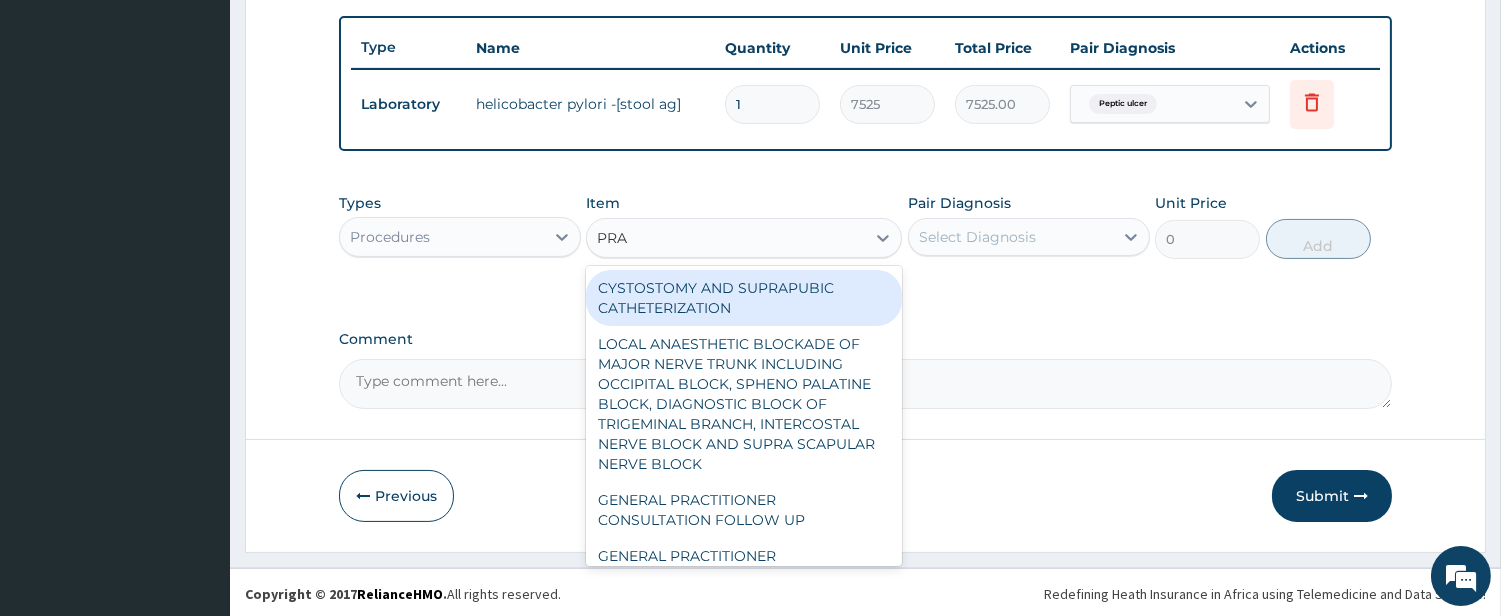 type on "PRAC" 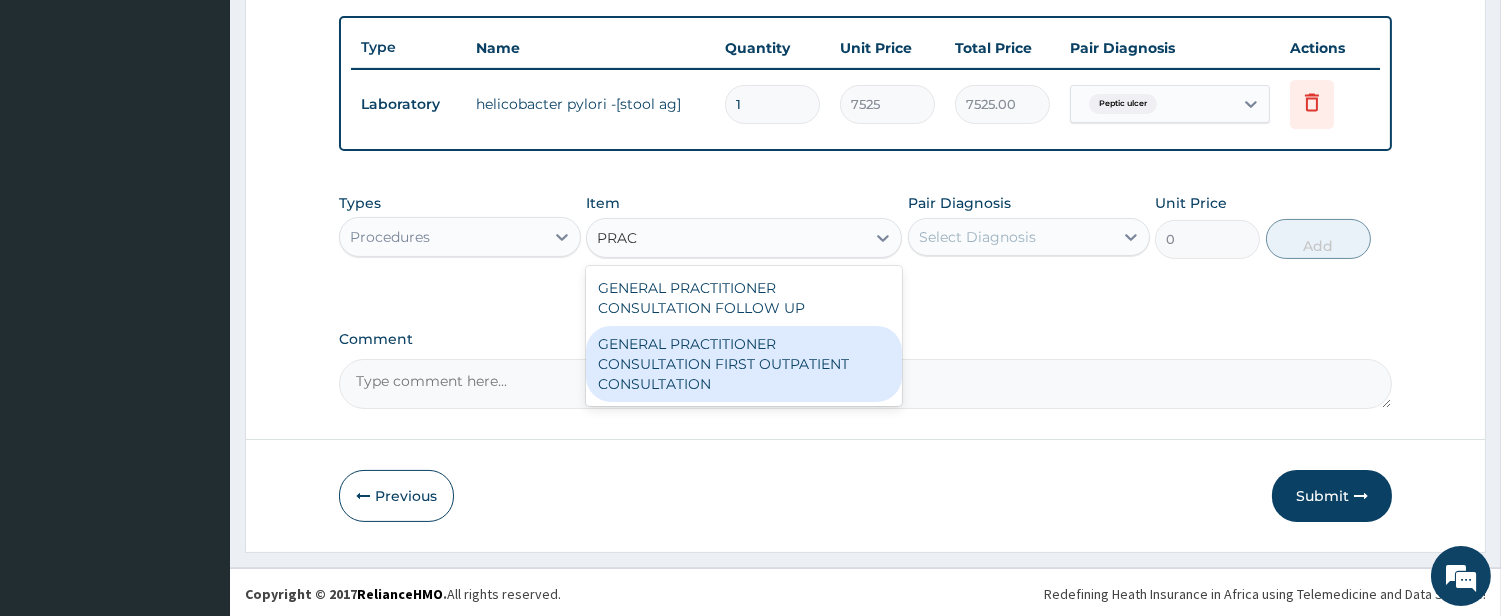 click on "GENERAL PRACTITIONER CONSULTATION FIRST OUTPATIENT CONSULTATION" at bounding box center [744, 364] 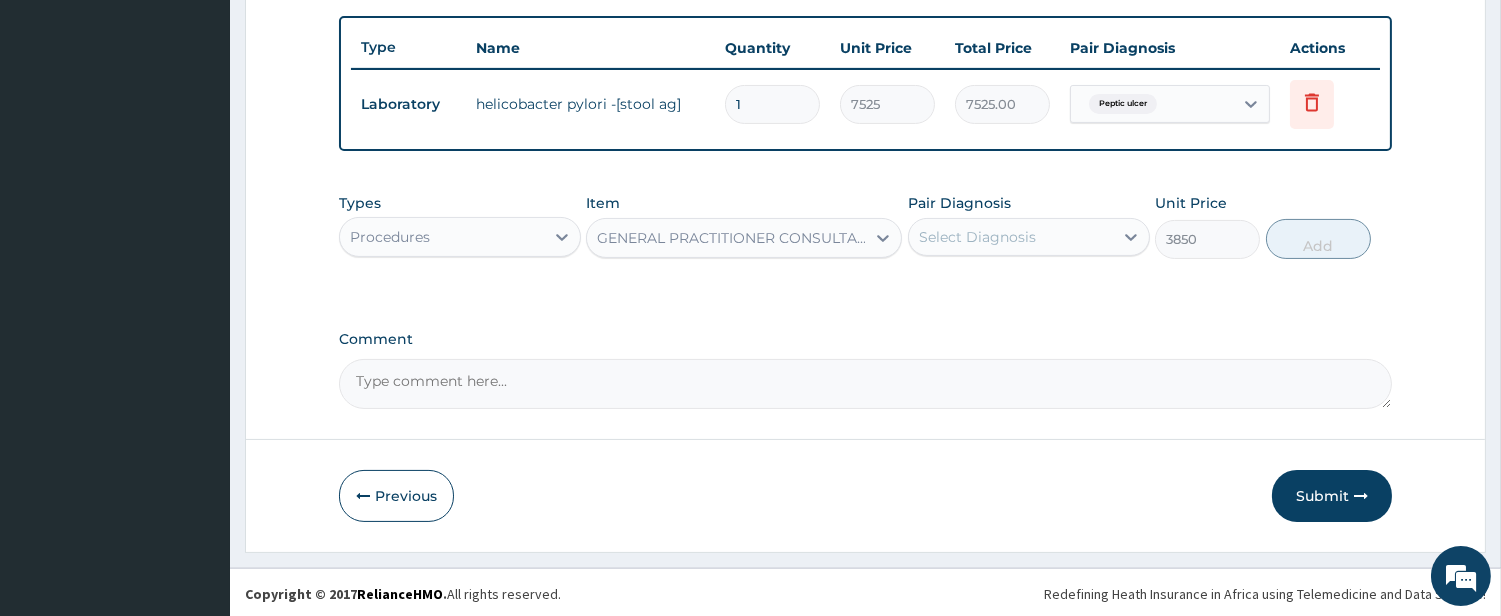 click on "Select Diagnosis" at bounding box center (1011, 237) 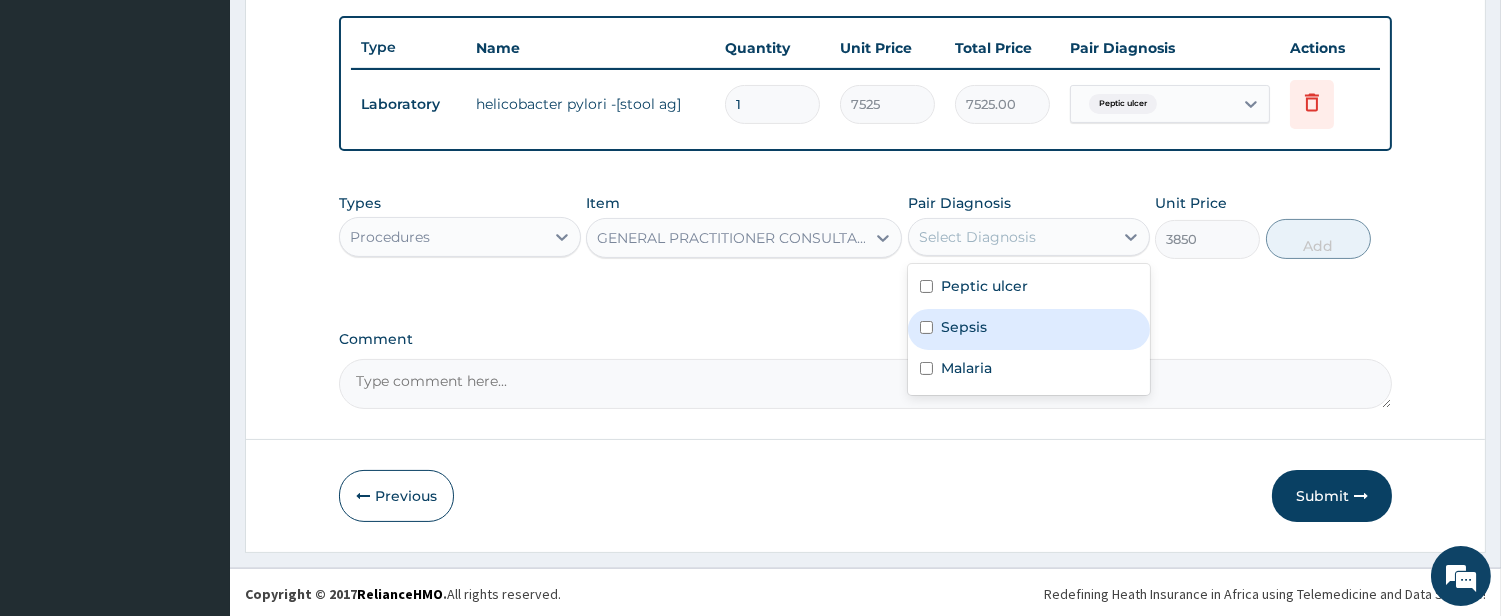 click on "Sepsis" at bounding box center [1029, 329] 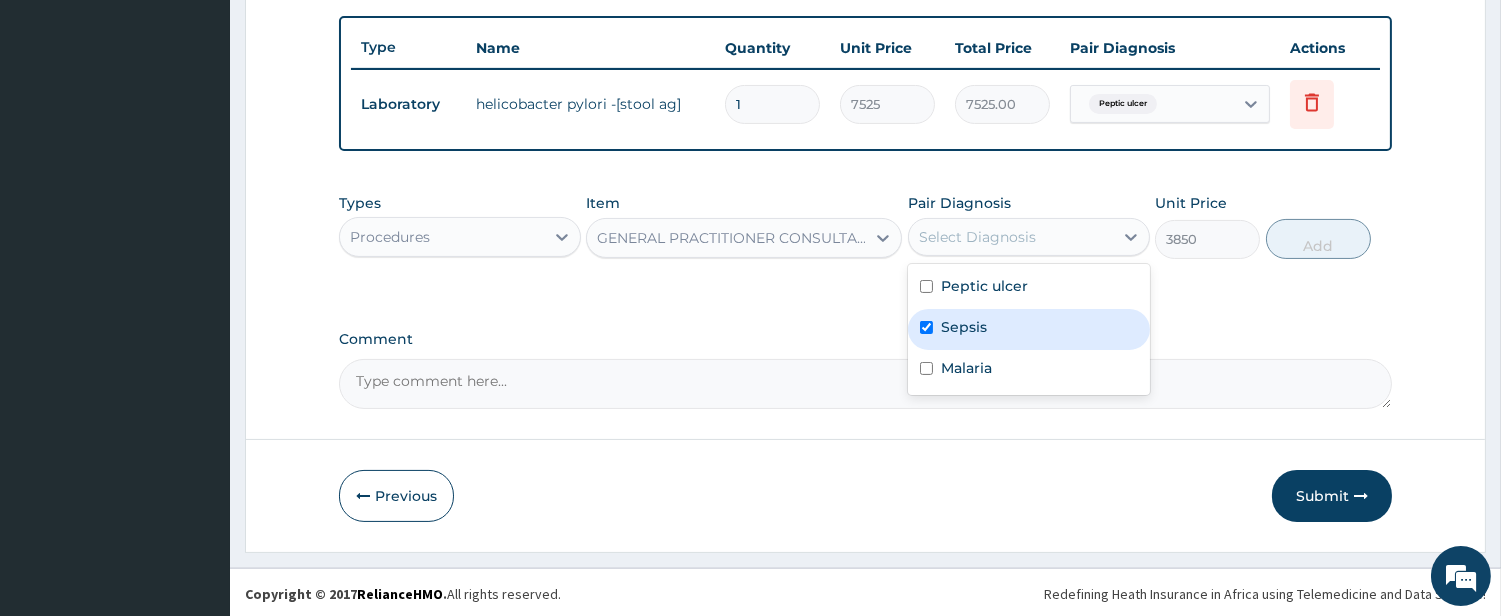 checkbox on "true" 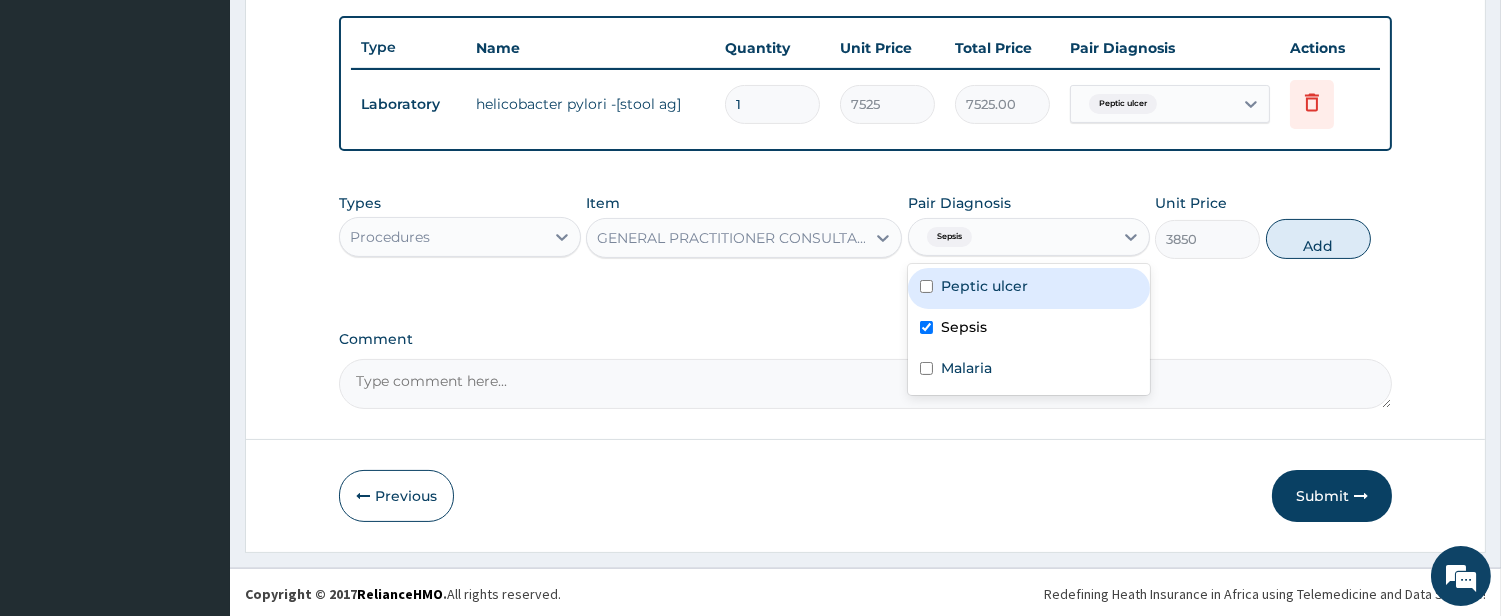 click on "Peptic ulcer" at bounding box center (1029, 288) 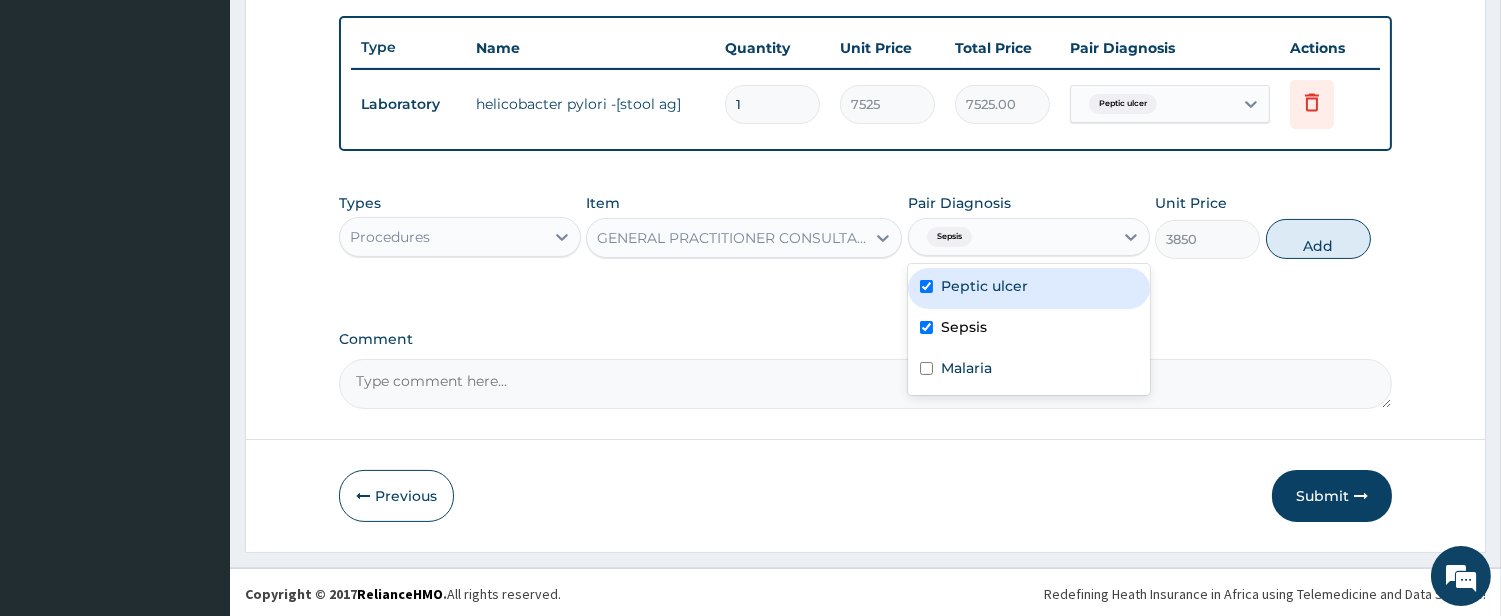 checkbox on "true" 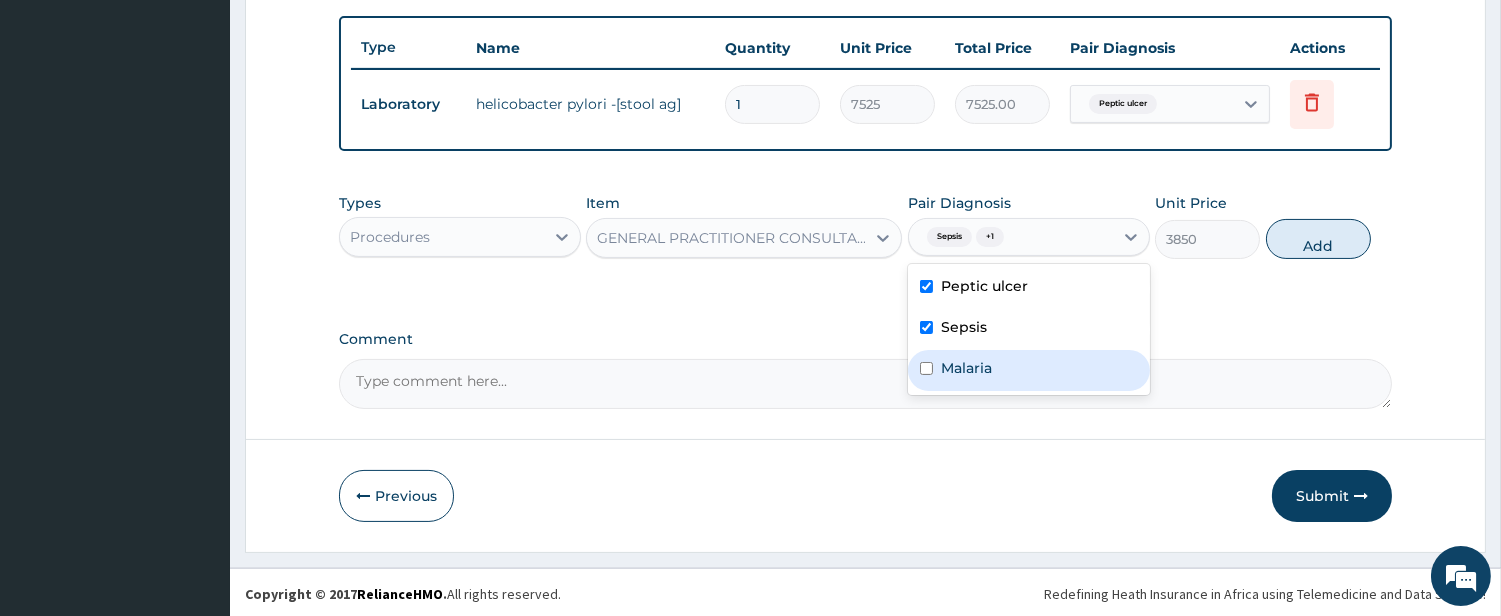 click on "Malaria" at bounding box center [1029, 370] 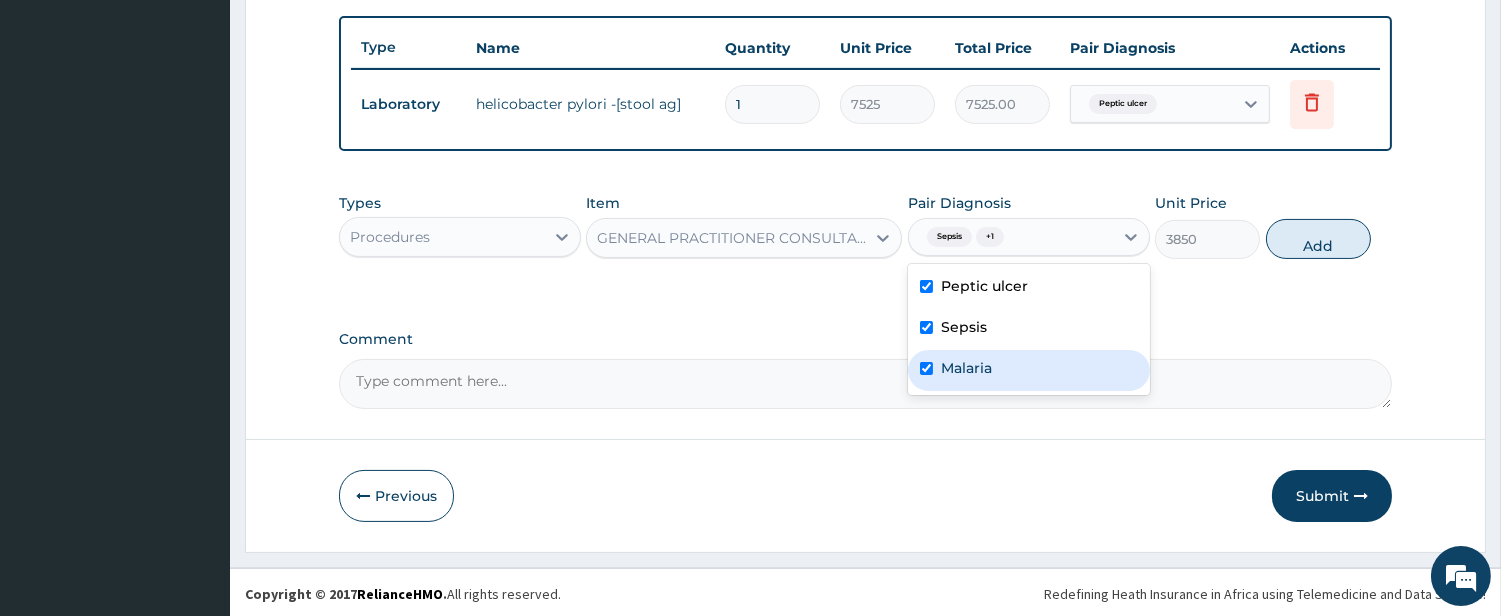 checkbox on "true" 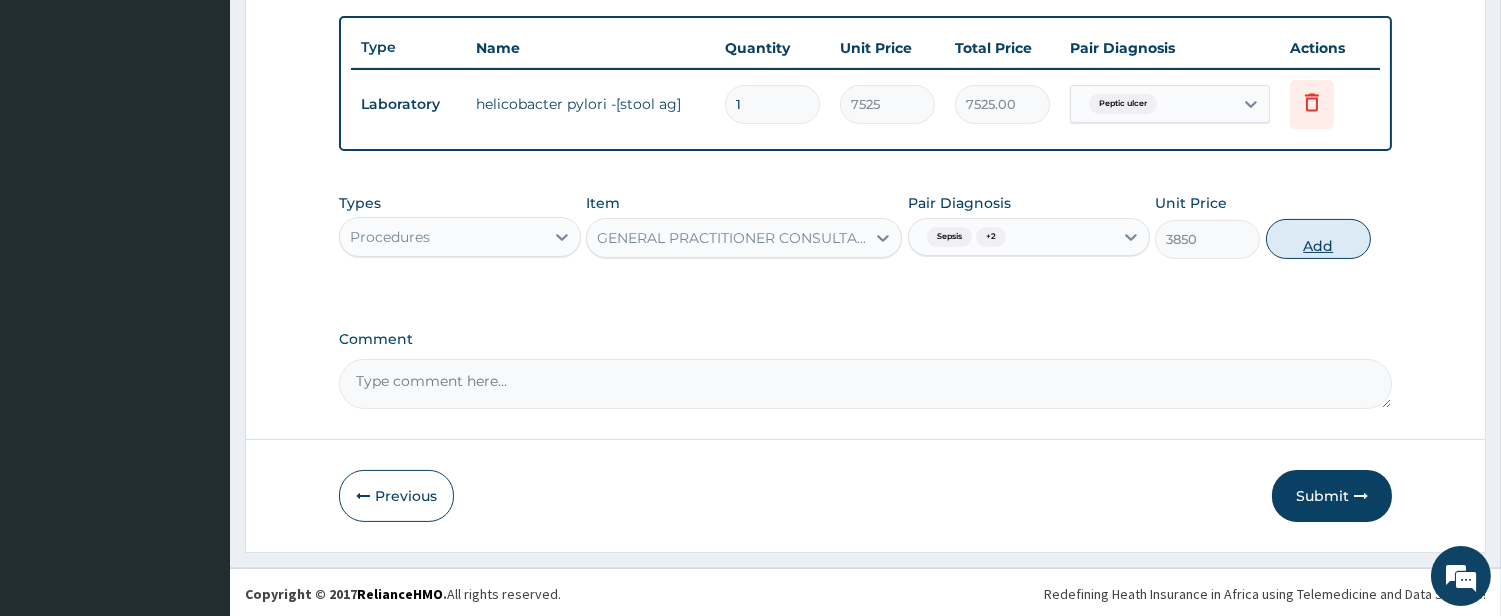 click on "Add" at bounding box center [1318, 239] 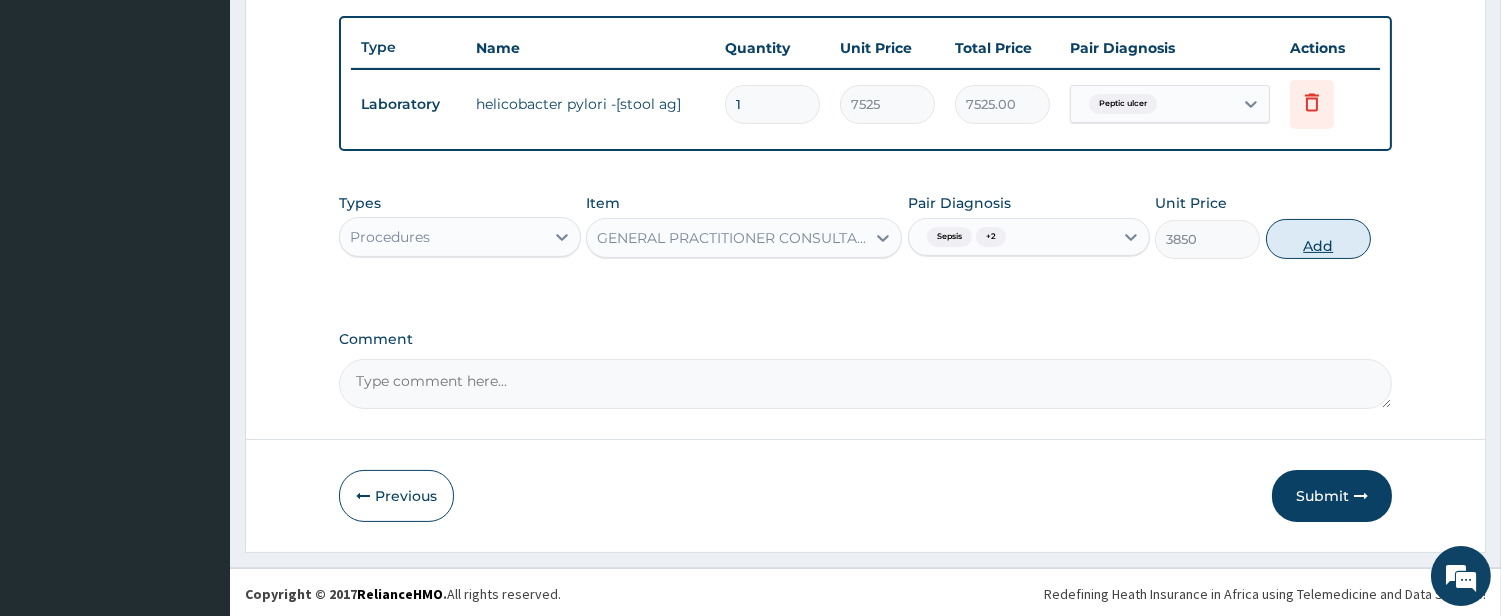 type on "0" 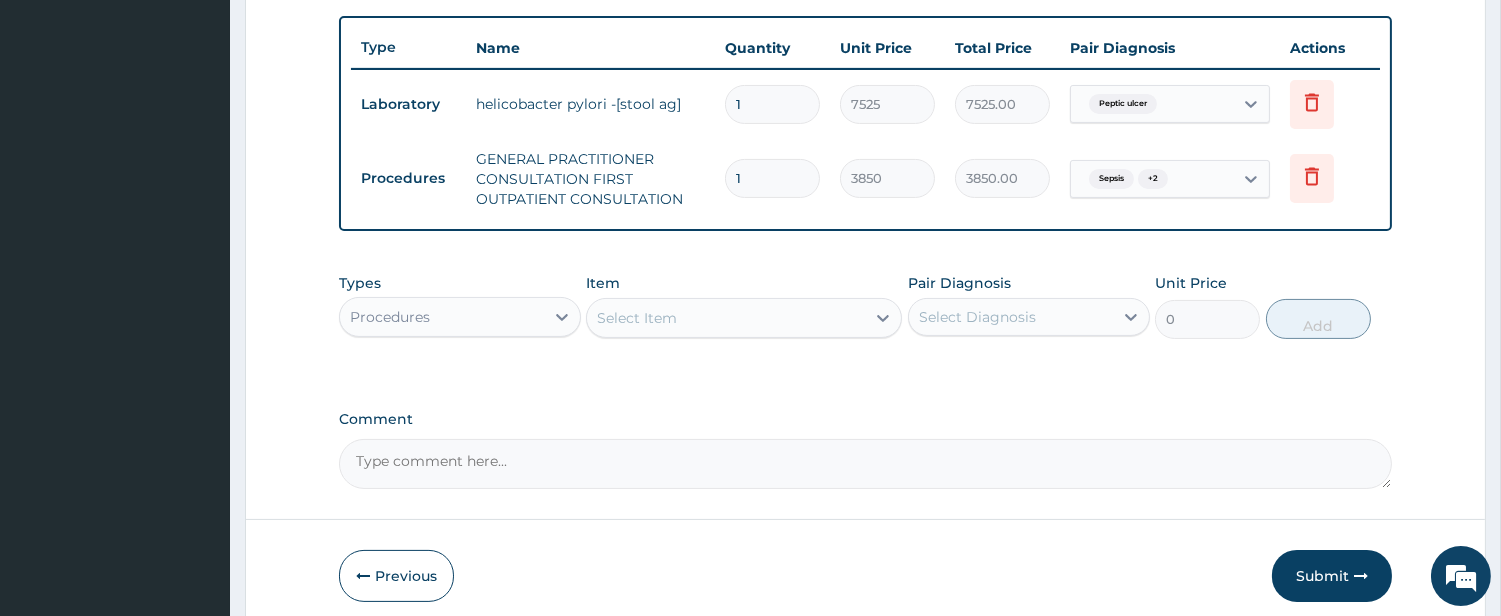 click on "Select Item" at bounding box center (726, 318) 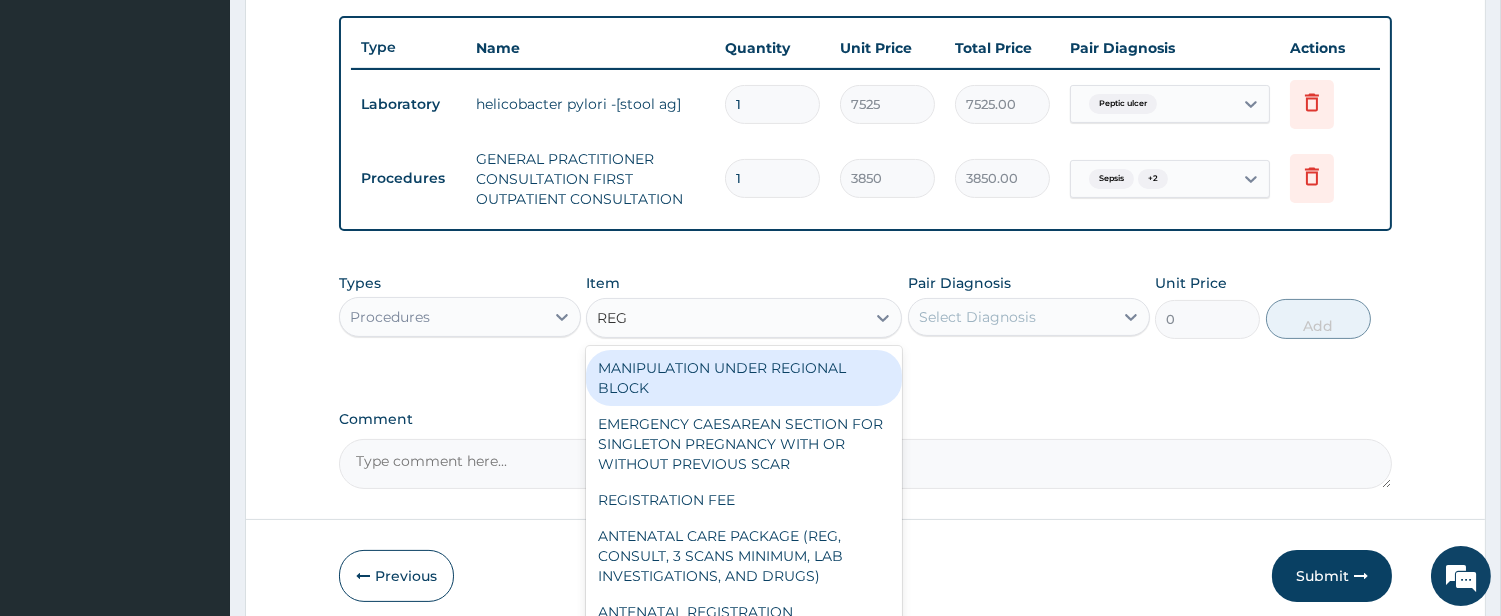 type on "REGI" 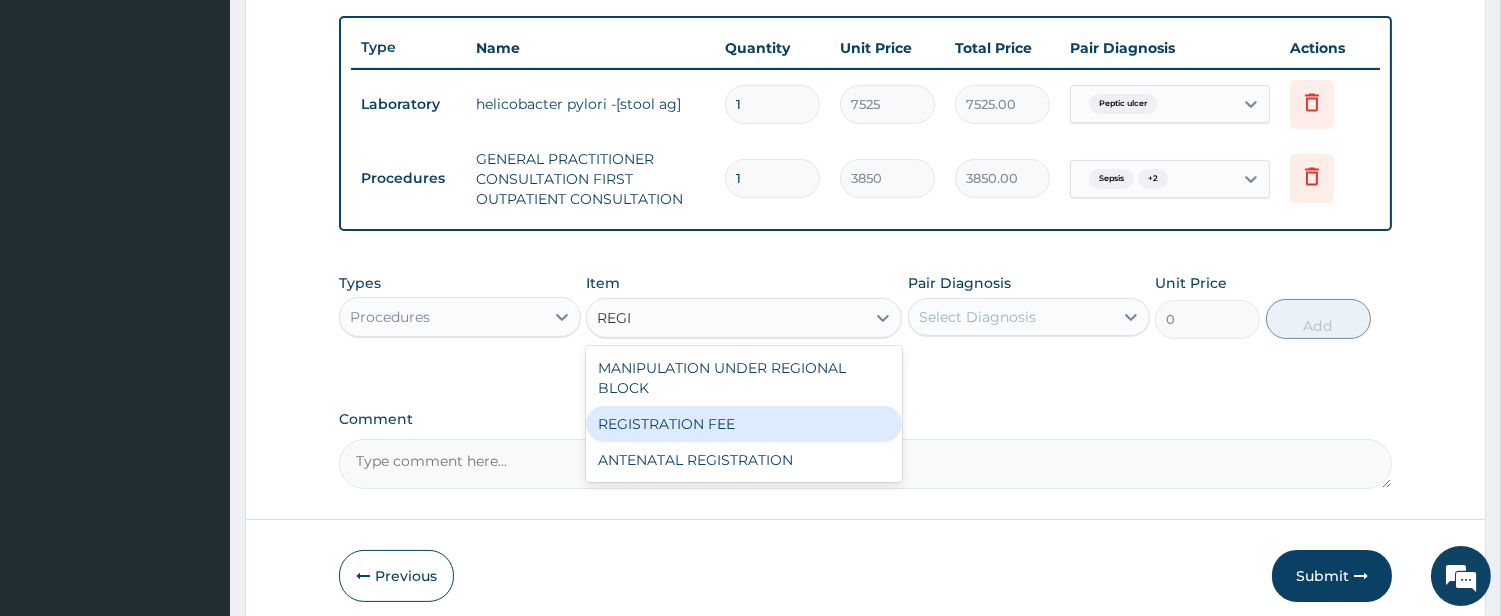click on "REGISTRATION FEE" at bounding box center (744, 424) 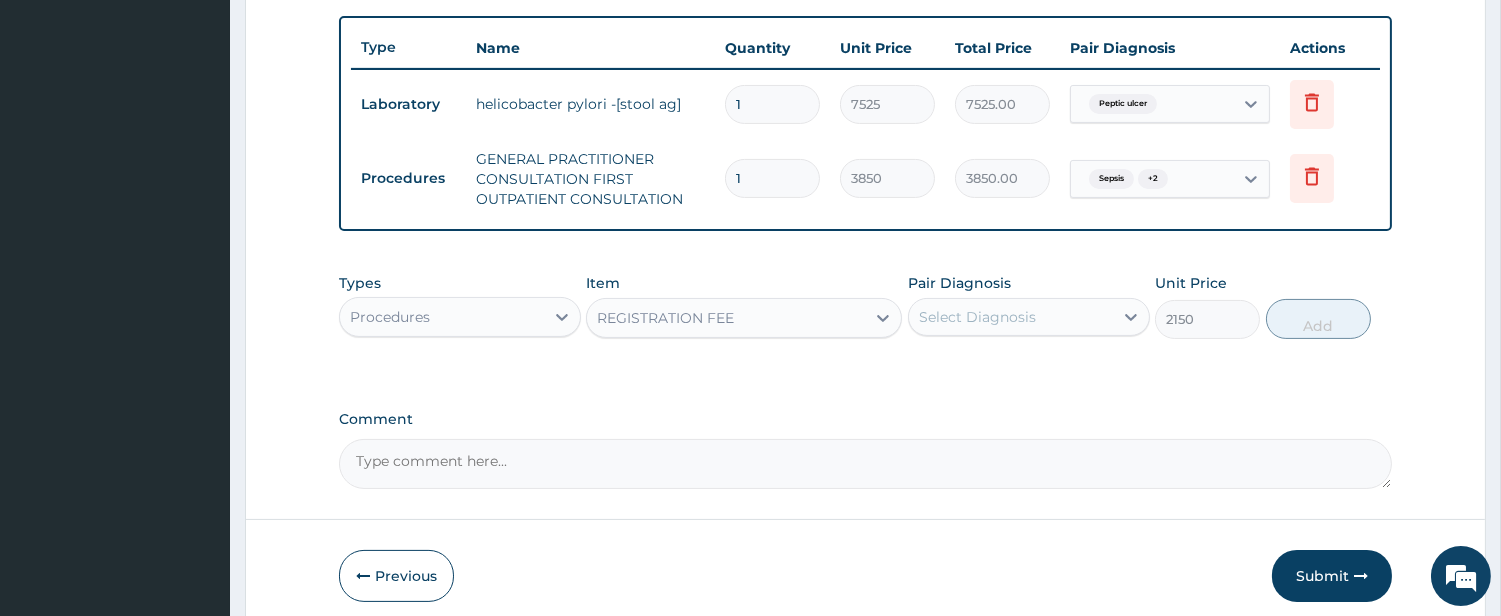 click on "Select Diagnosis" at bounding box center [1011, 317] 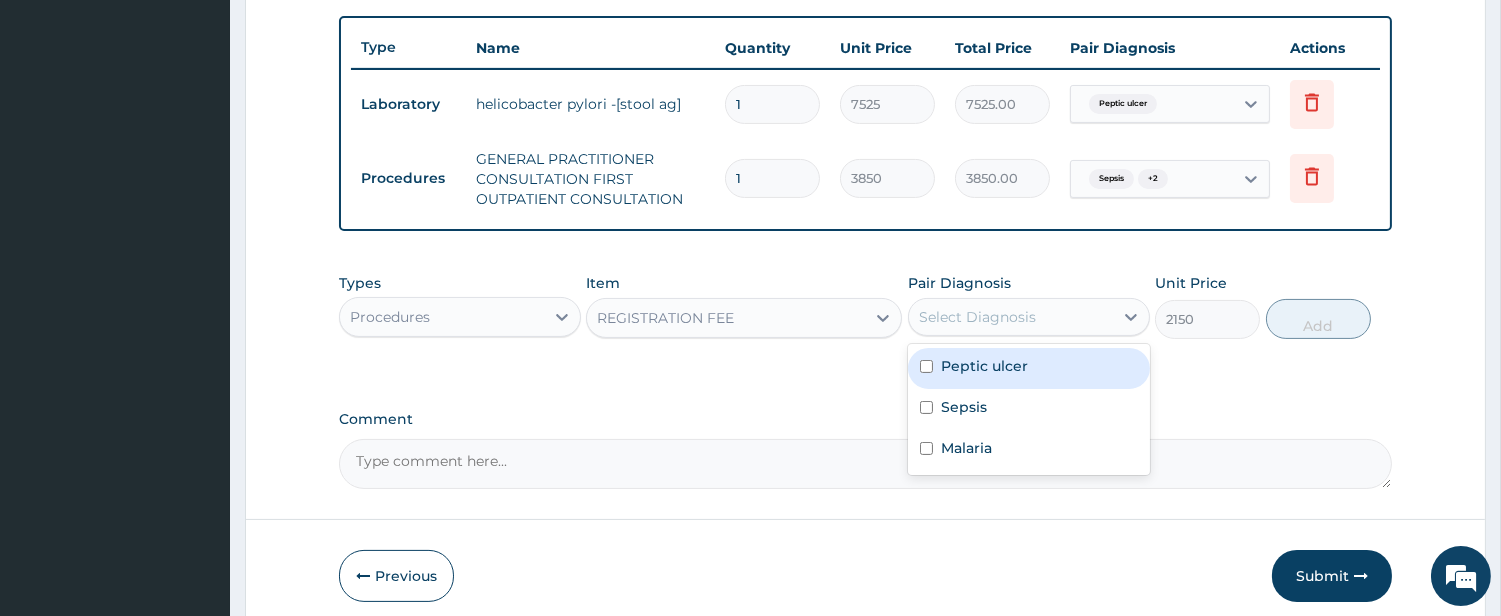 click on "Peptic ulcer" at bounding box center [984, 366] 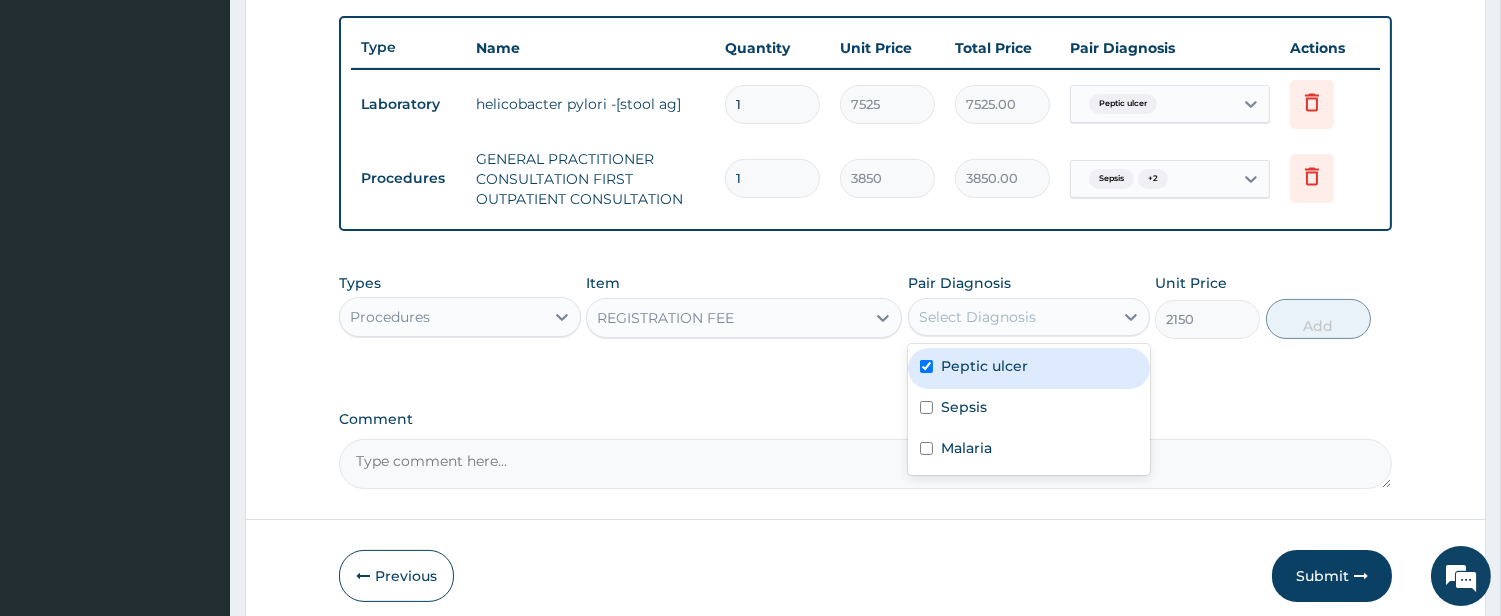 checkbox on "true" 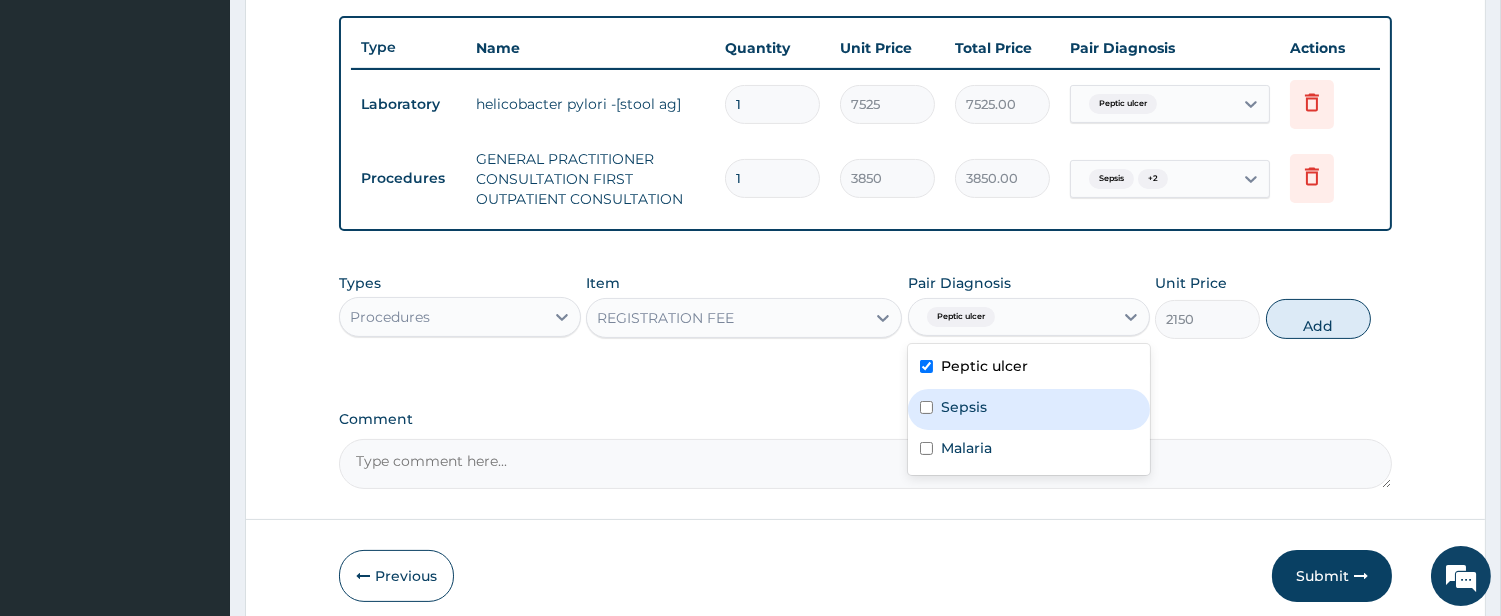 click on "Sepsis" at bounding box center (1029, 409) 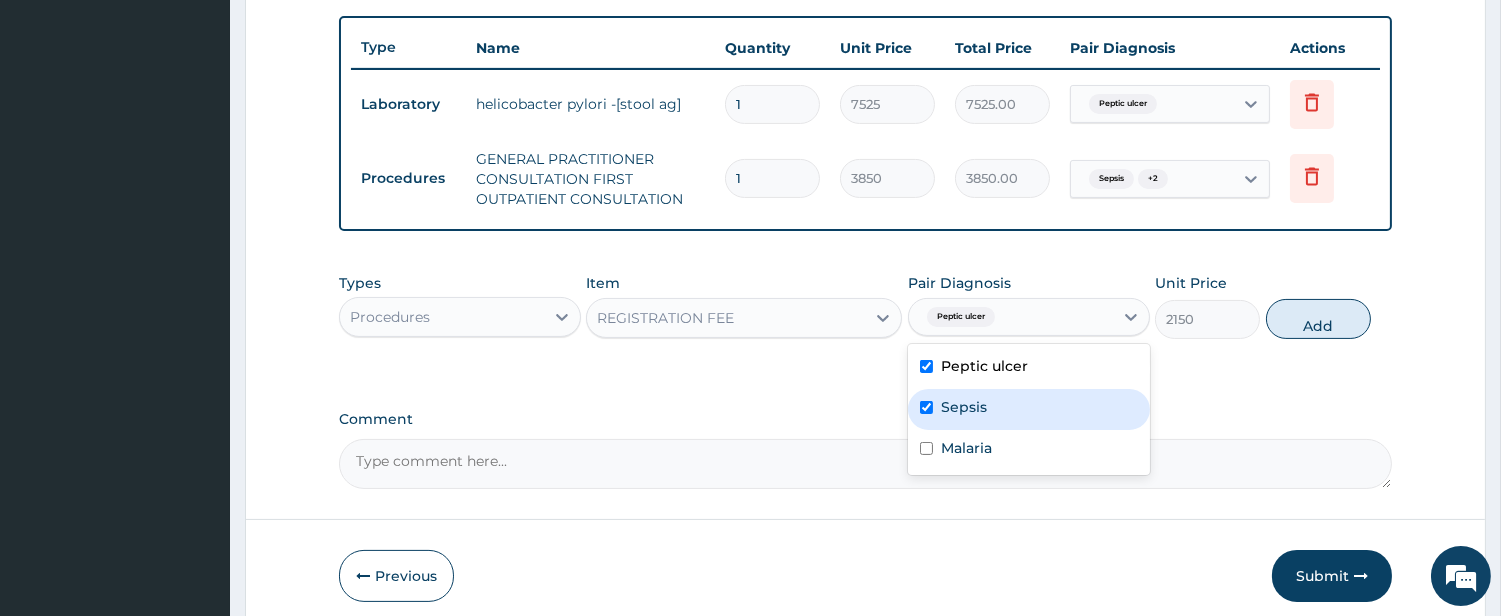 checkbox on "true" 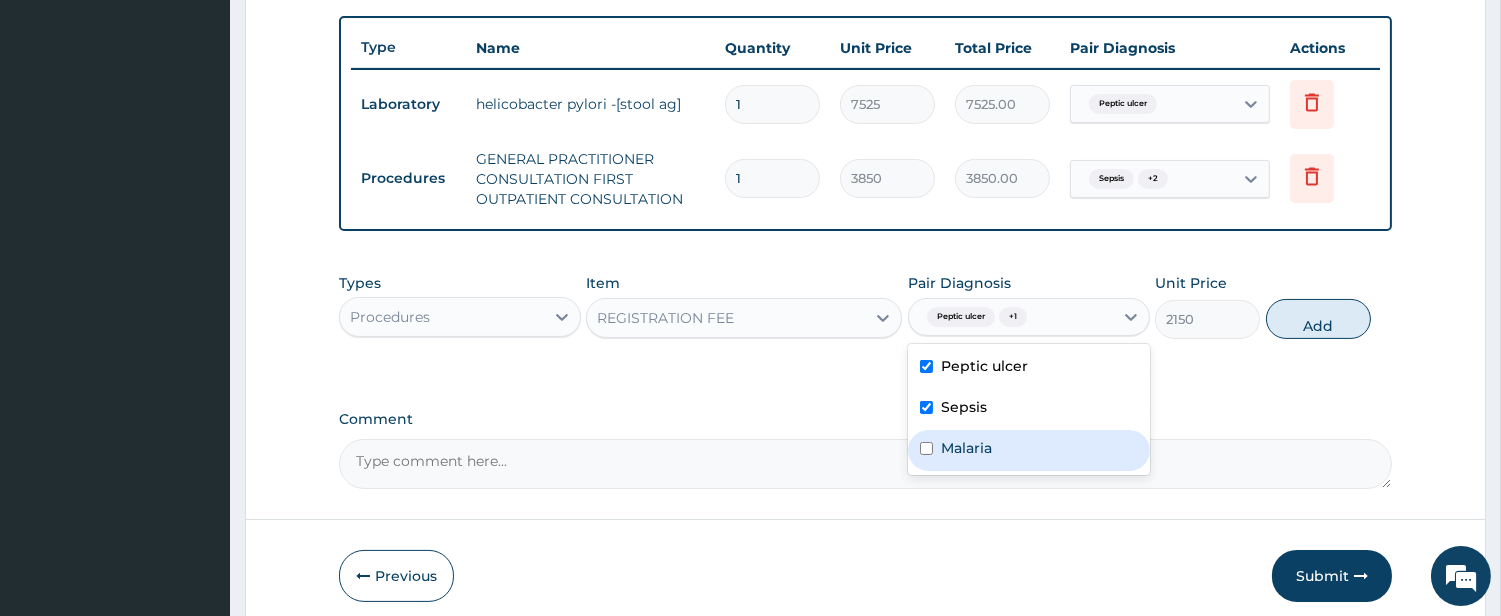 click on "Malaria" at bounding box center [966, 448] 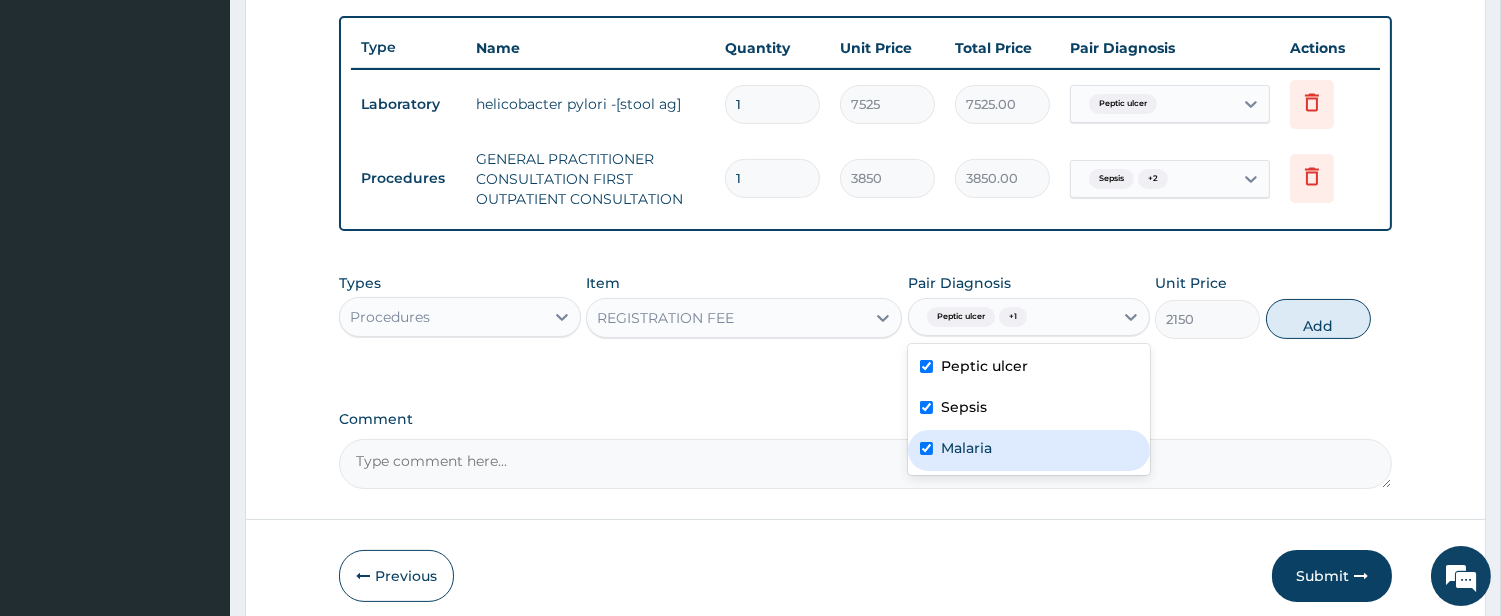 checkbox on "true" 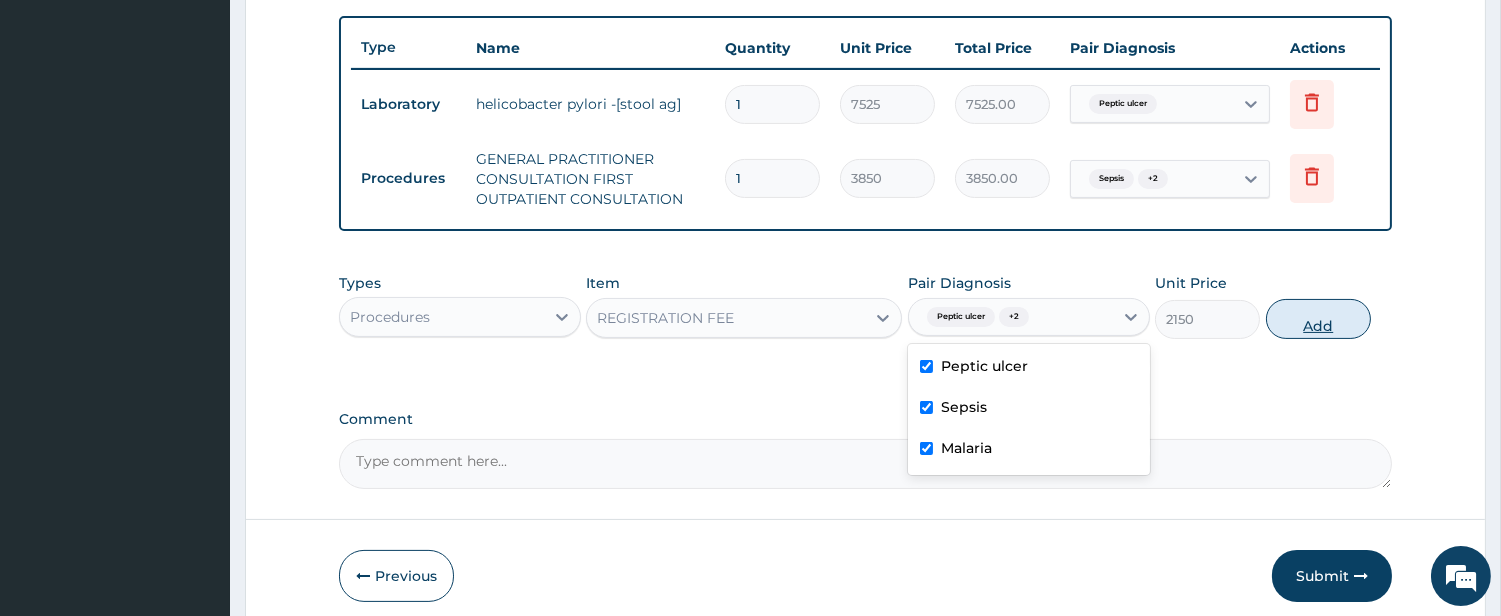 click on "Add" at bounding box center (1318, 319) 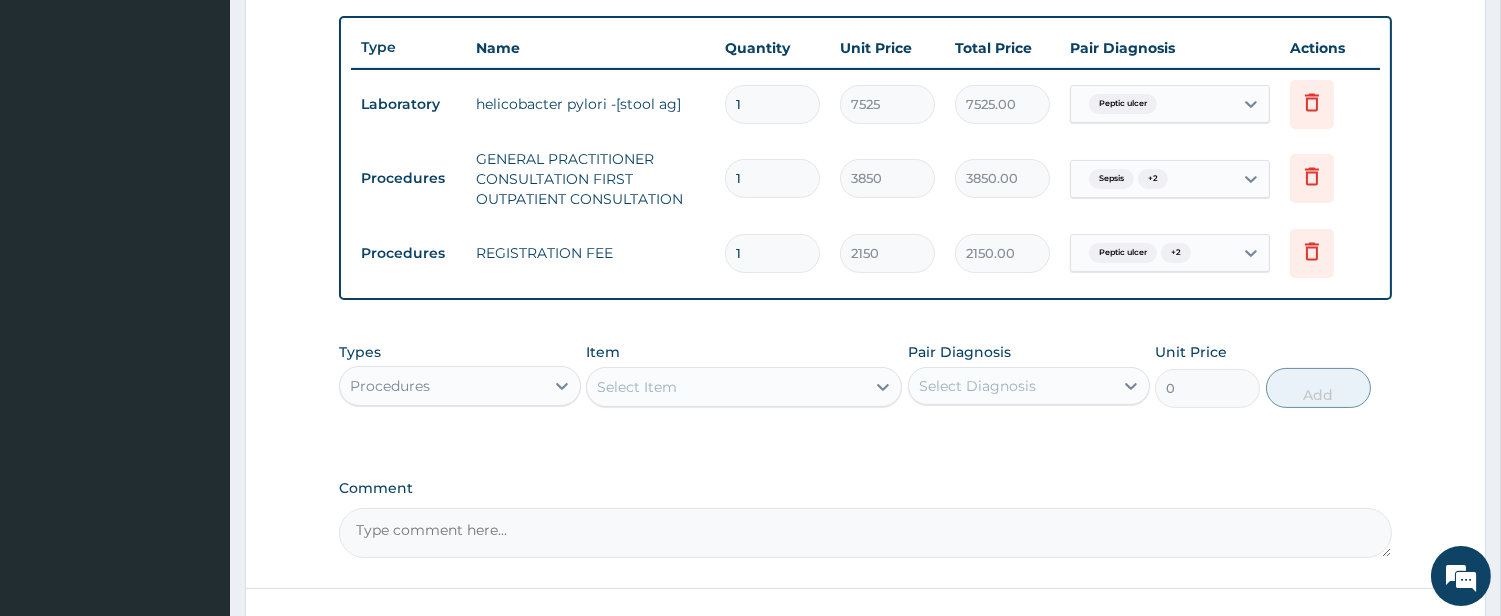 click on "Procedures" at bounding box center [442, 386] 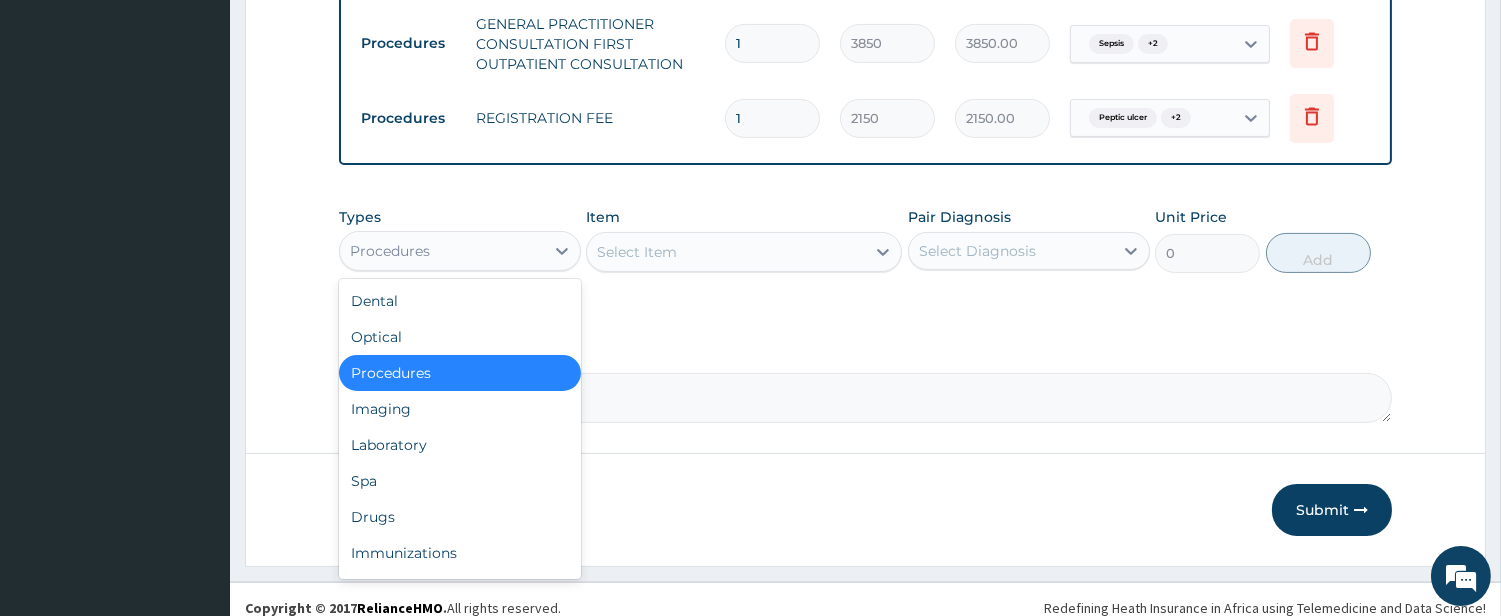 scroll, scrollTop: 877, scrollLeft: 0, axis: vertical 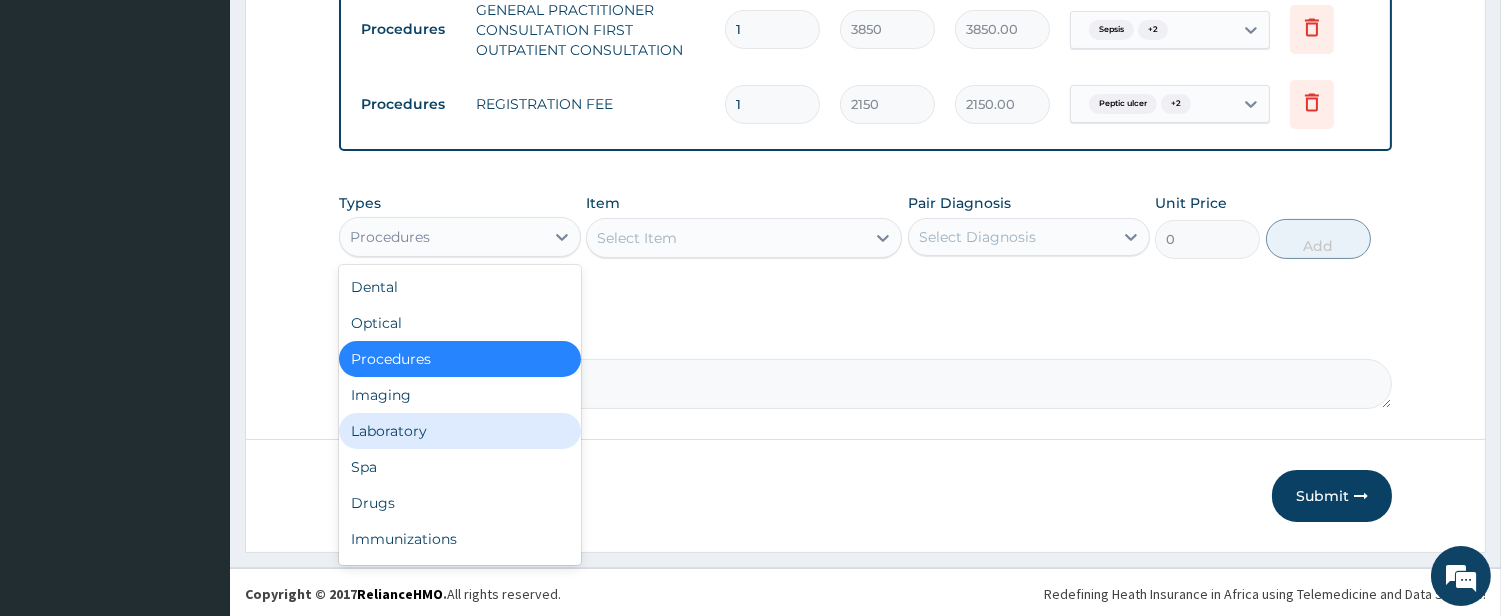 click on "Laboratory" at bounding box center [460, 431] 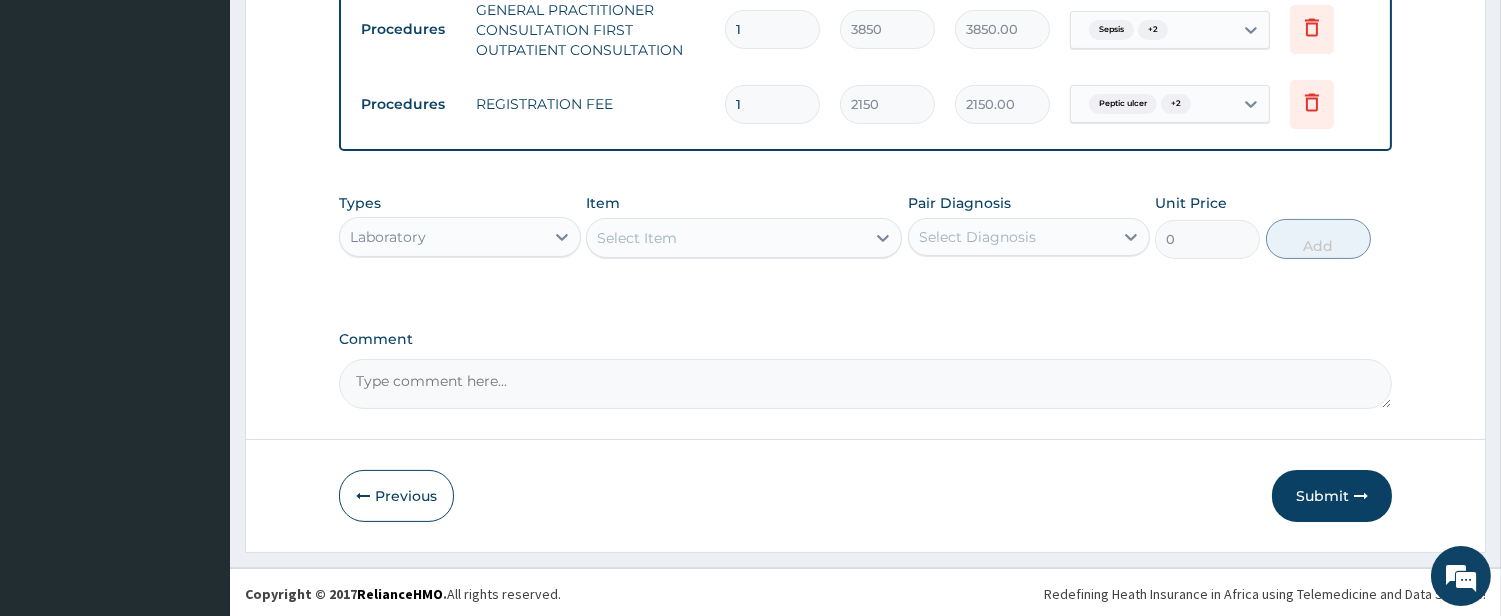 click on "Select Item" at bounding box center (726, 238) 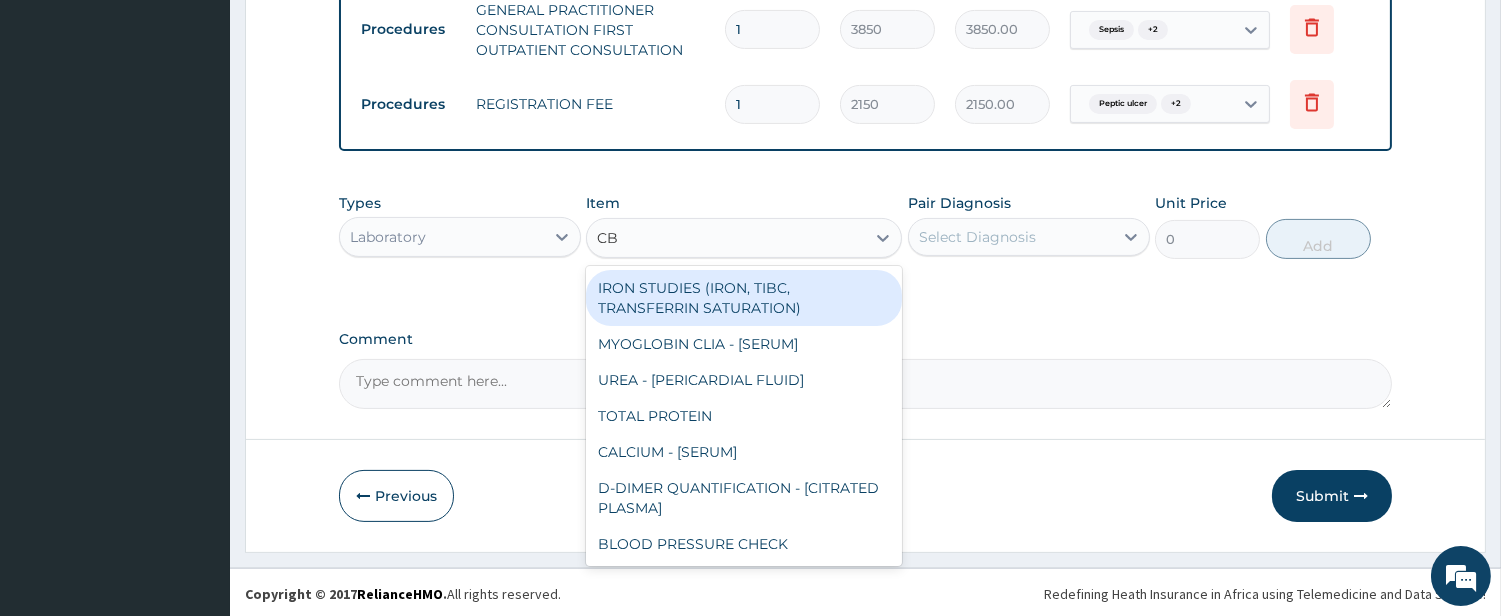 type on "CBC" 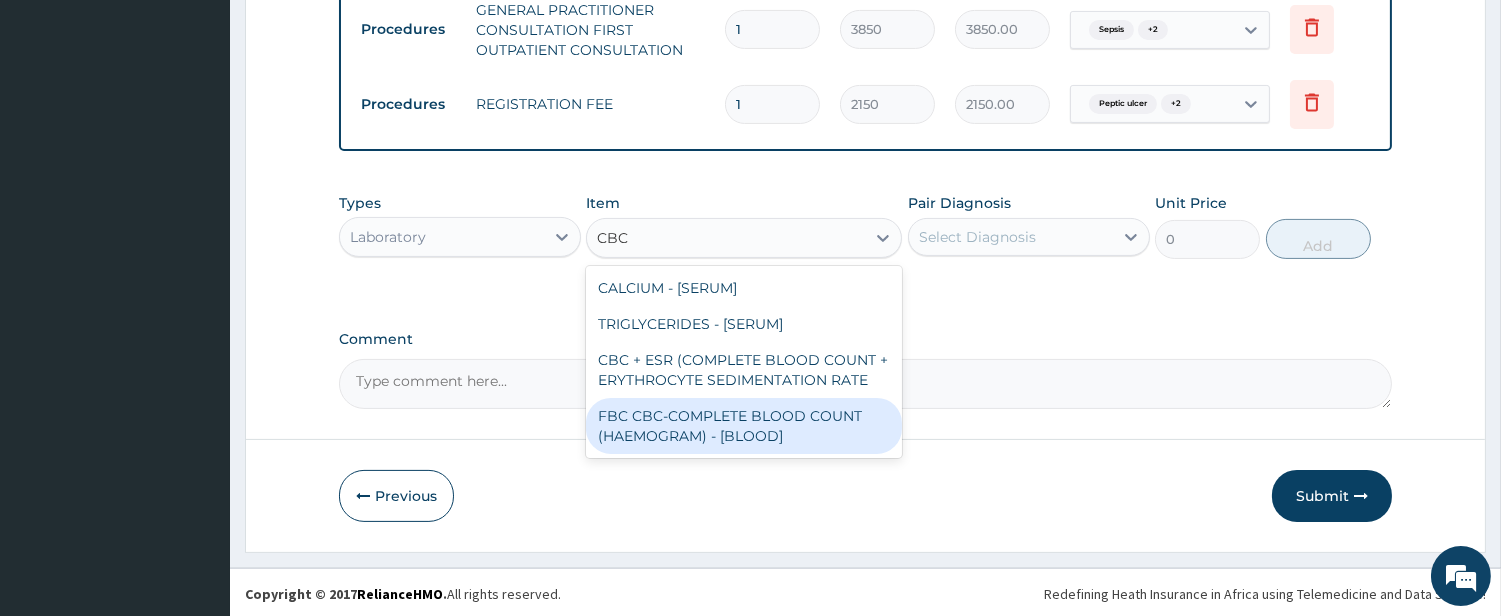 drag, startPoint x: 764, startPoint y: 420, endPoint x: 946, endPoint y: 310, distance: 212.65935 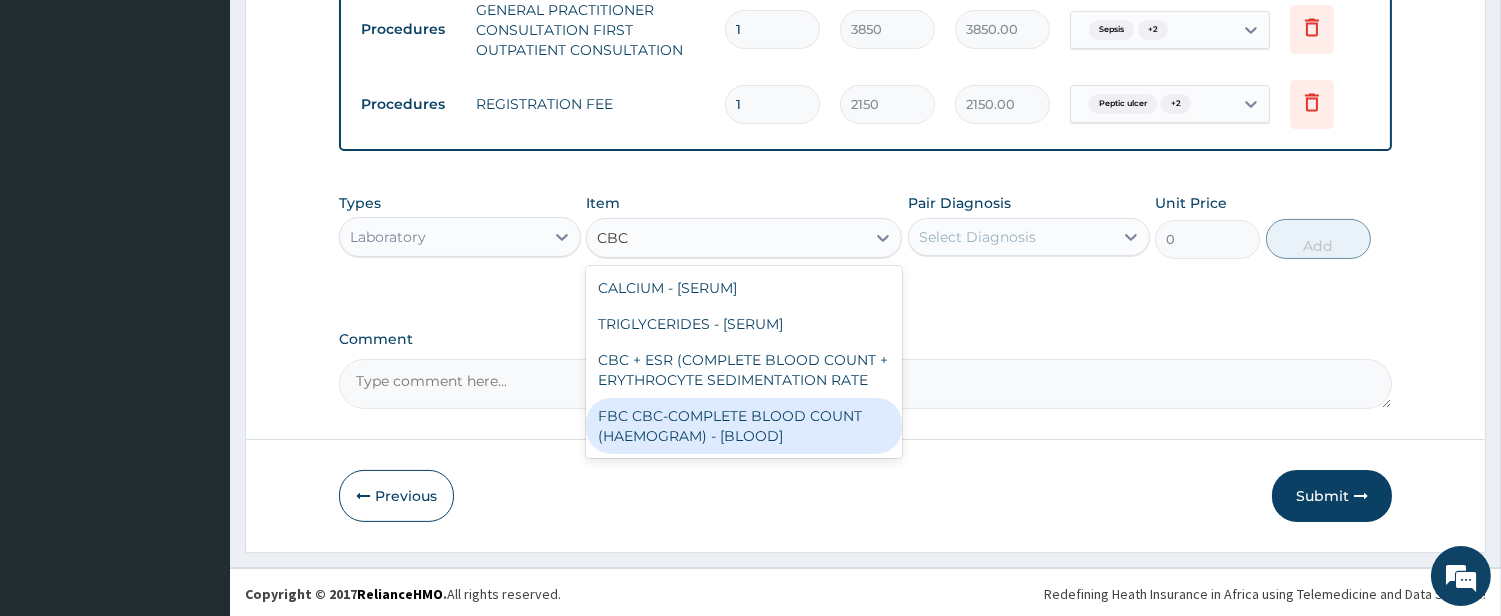 click on "FBC CBC-COMPLETE BLOOD COUNT (HAEMOGRAM) - [BLOOD]" at bounding box center [744, 426] 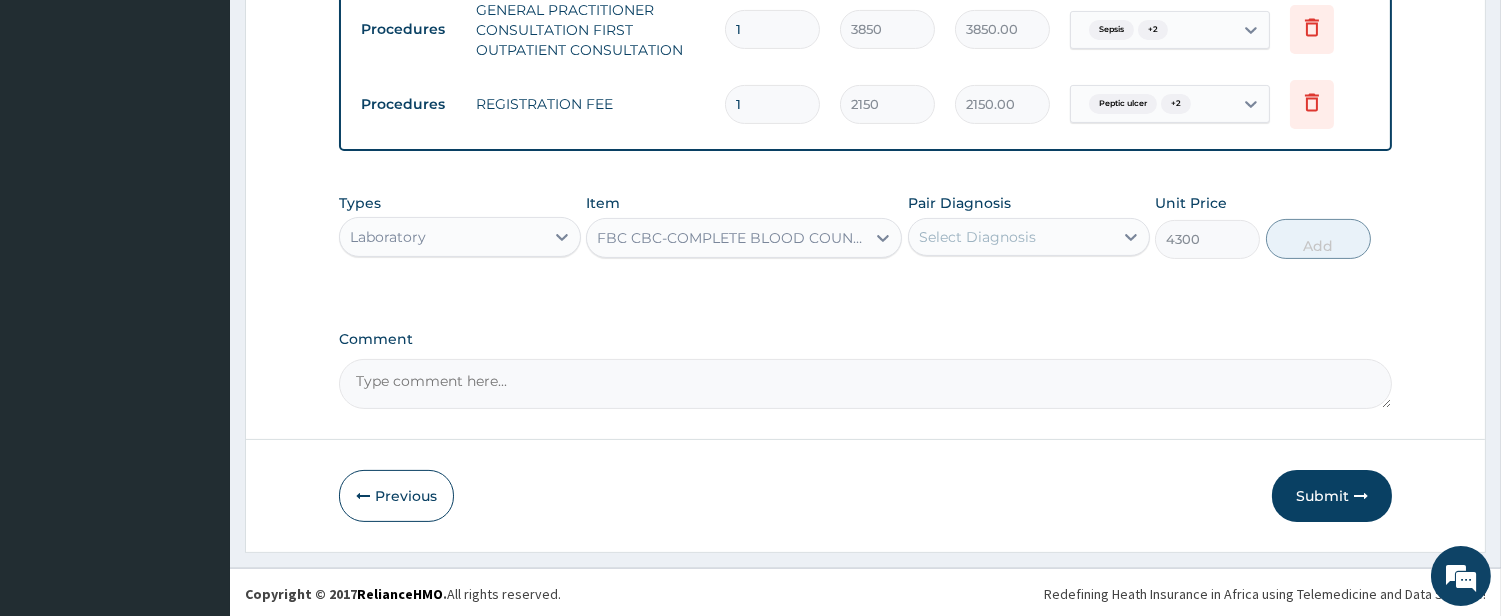 click on "Select Diagnosis" at bounding box center [977, 237] 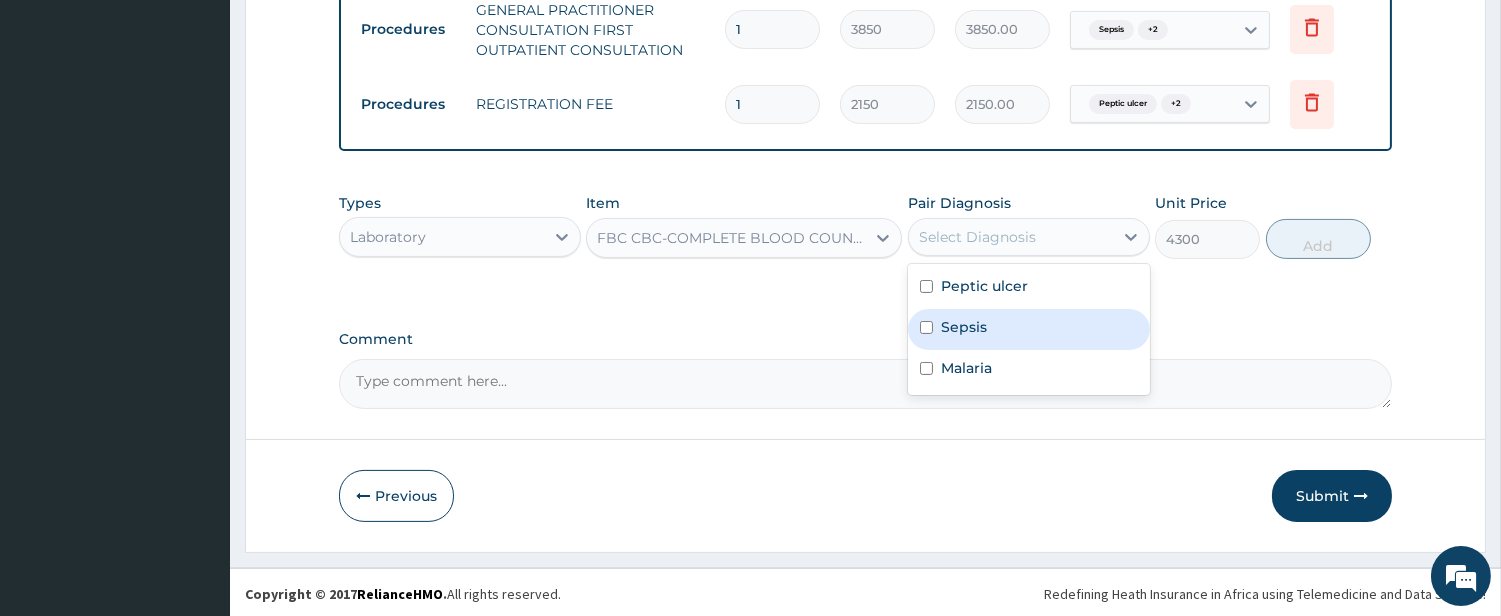 click on "Sepsis" at bounding box center [964, 327] 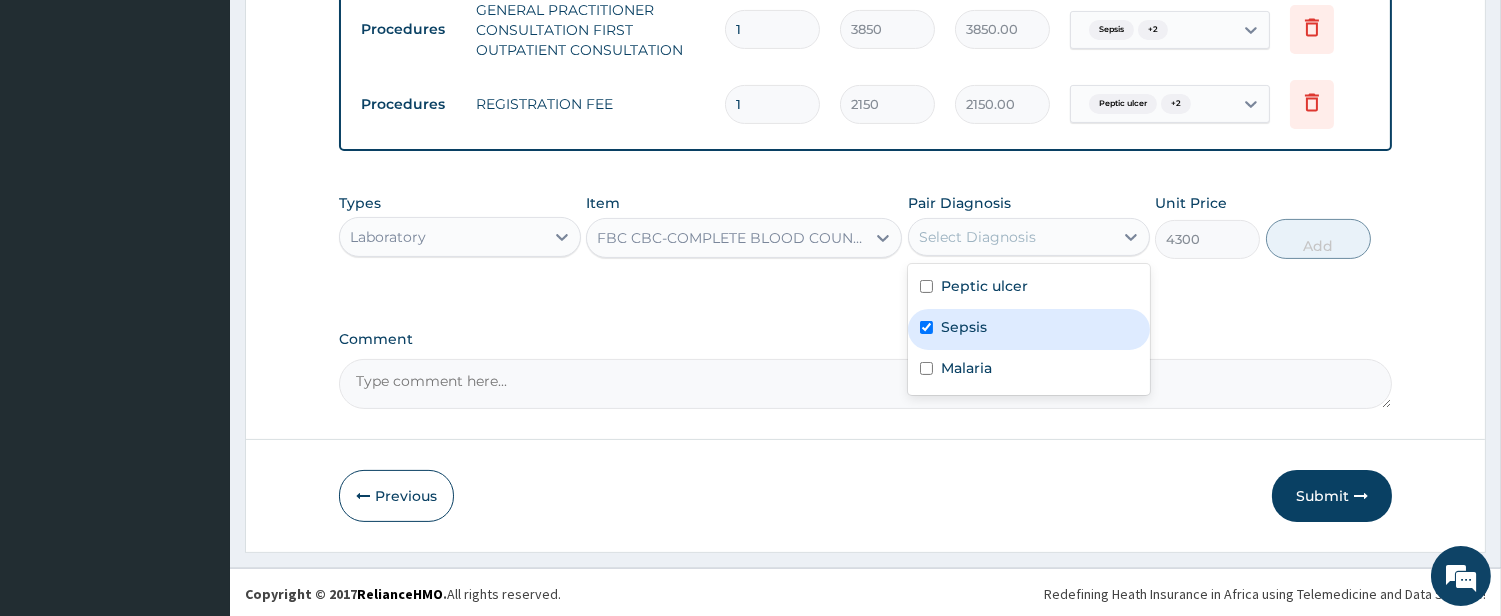 checkbox on "true" 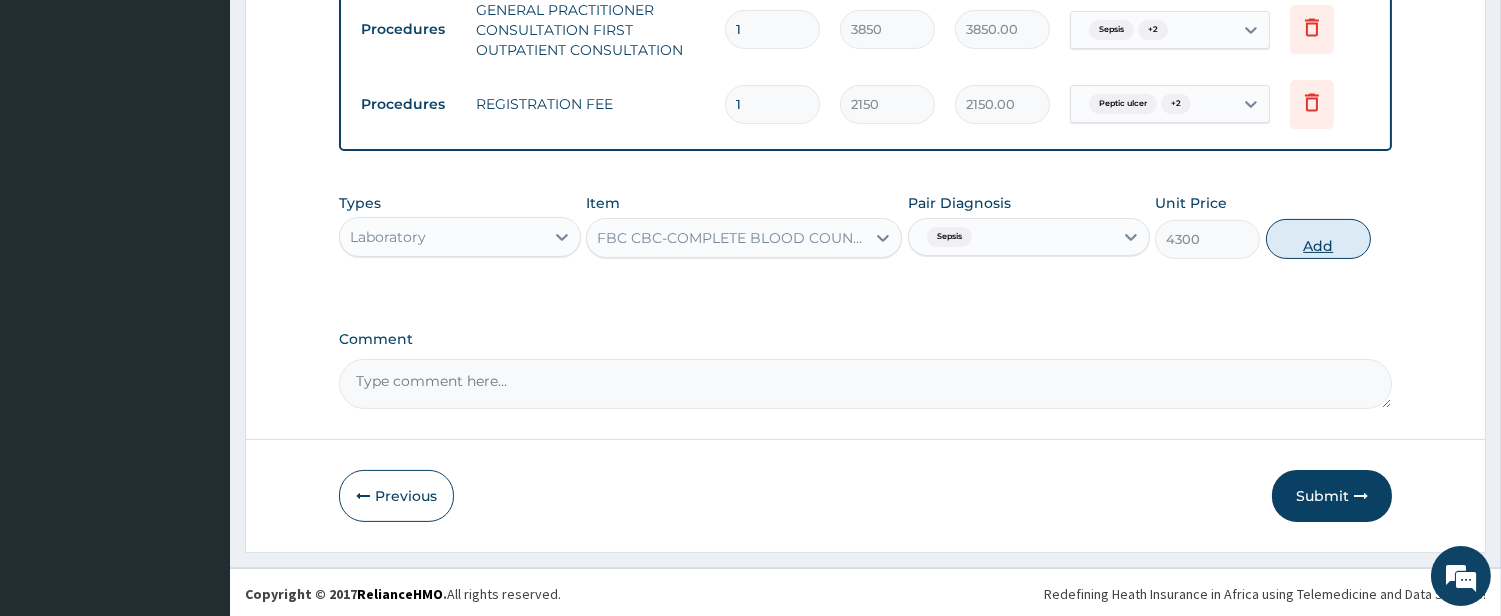 click on "Add" at bounding box center (1318, 239) 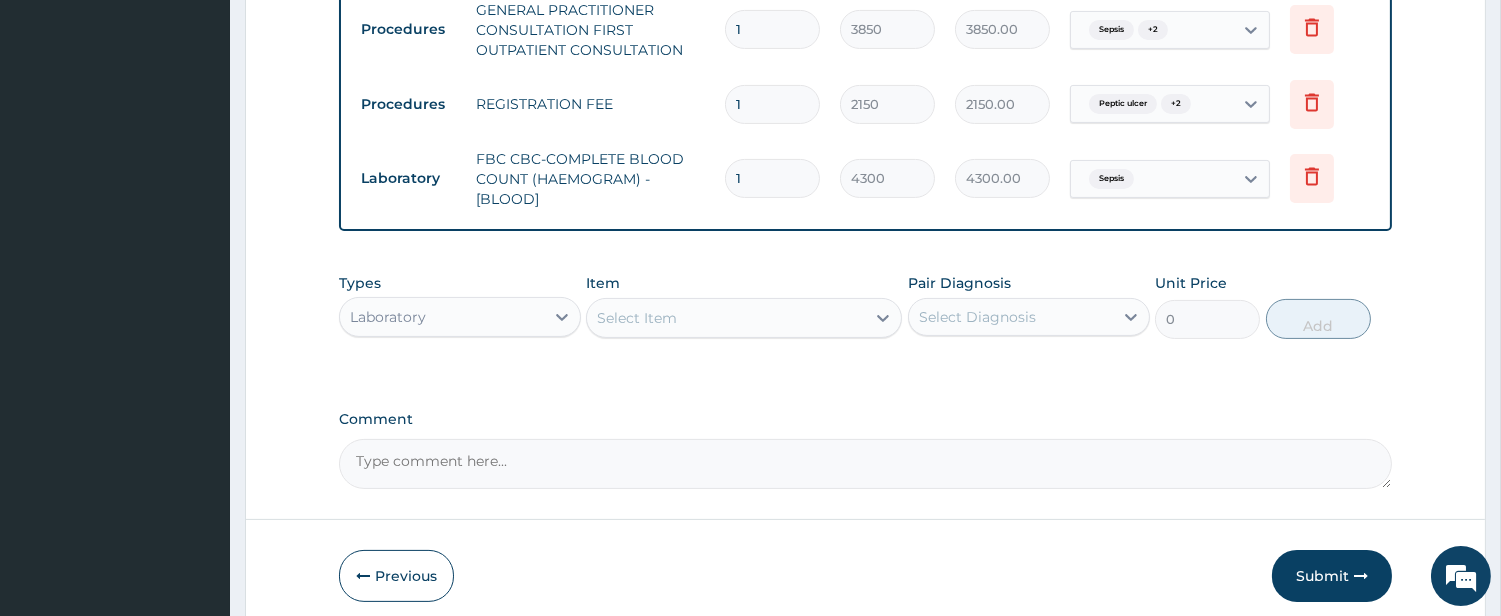 click on "Select Item" at bounding box center (726, 318) 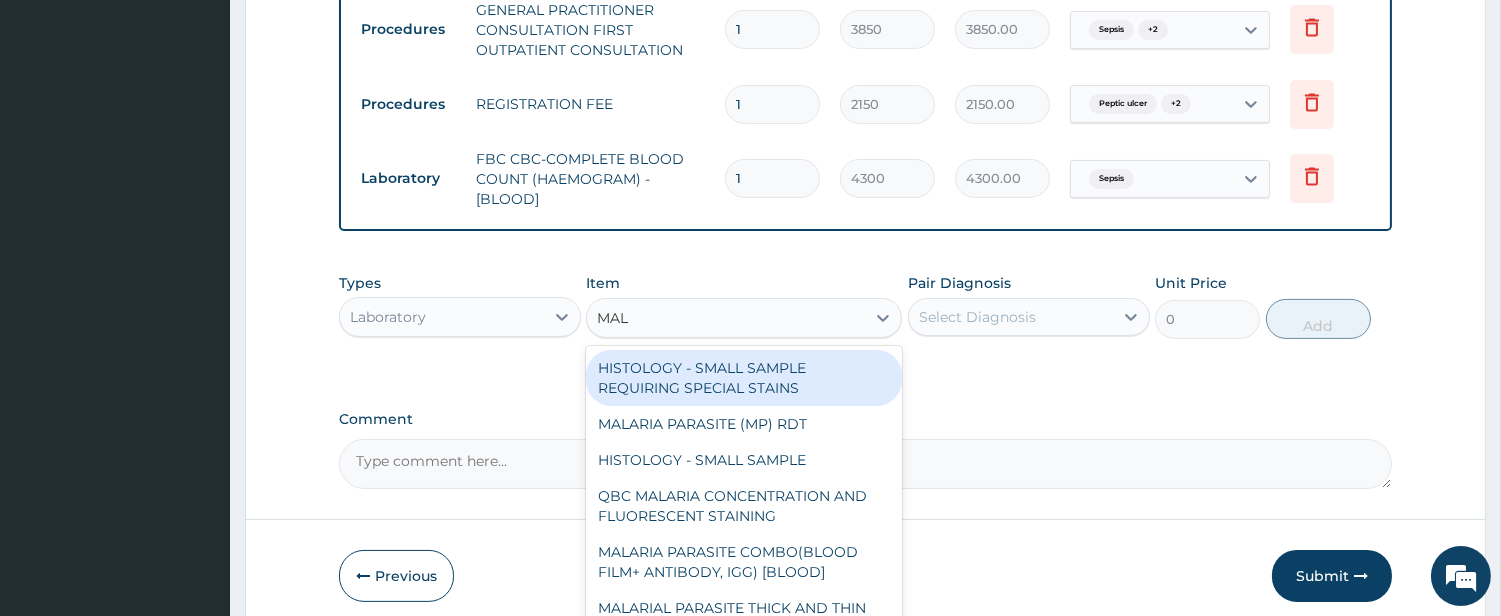 type on "MALA" 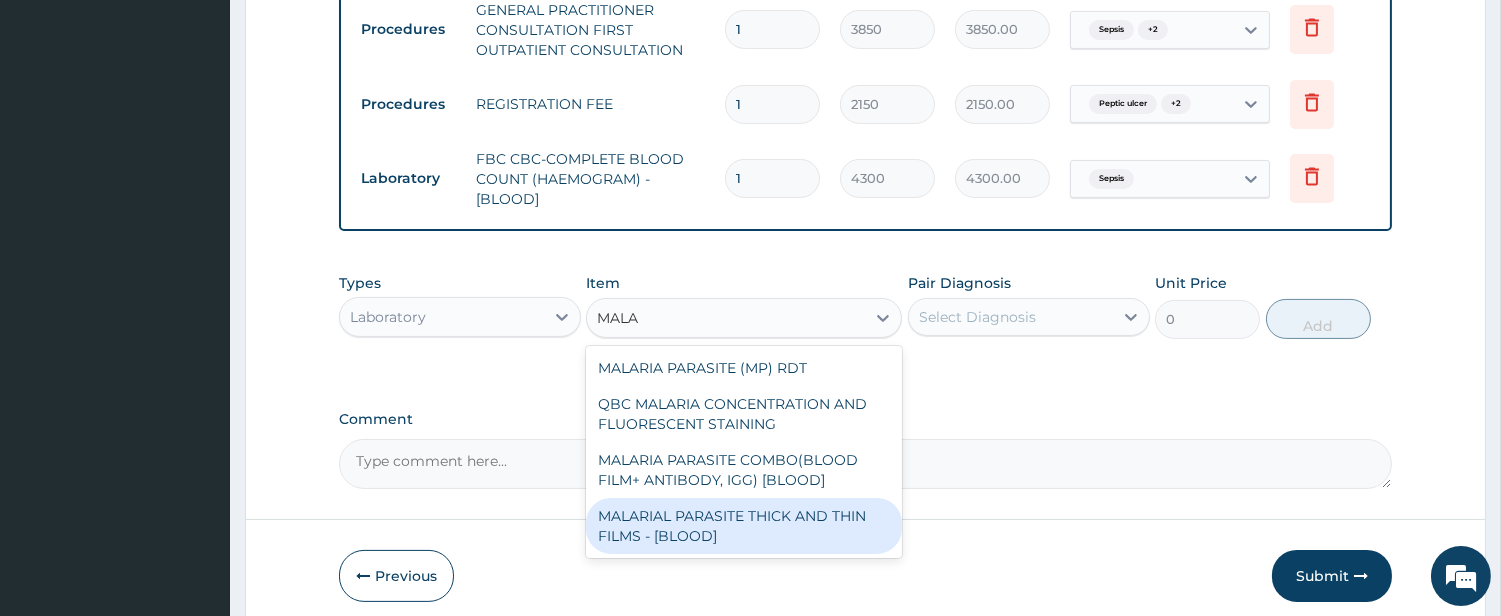 click on "MALARIAL PARASITE THICK AND THIN FILMS - [BLOOD]" at bounding box center [744, 526] 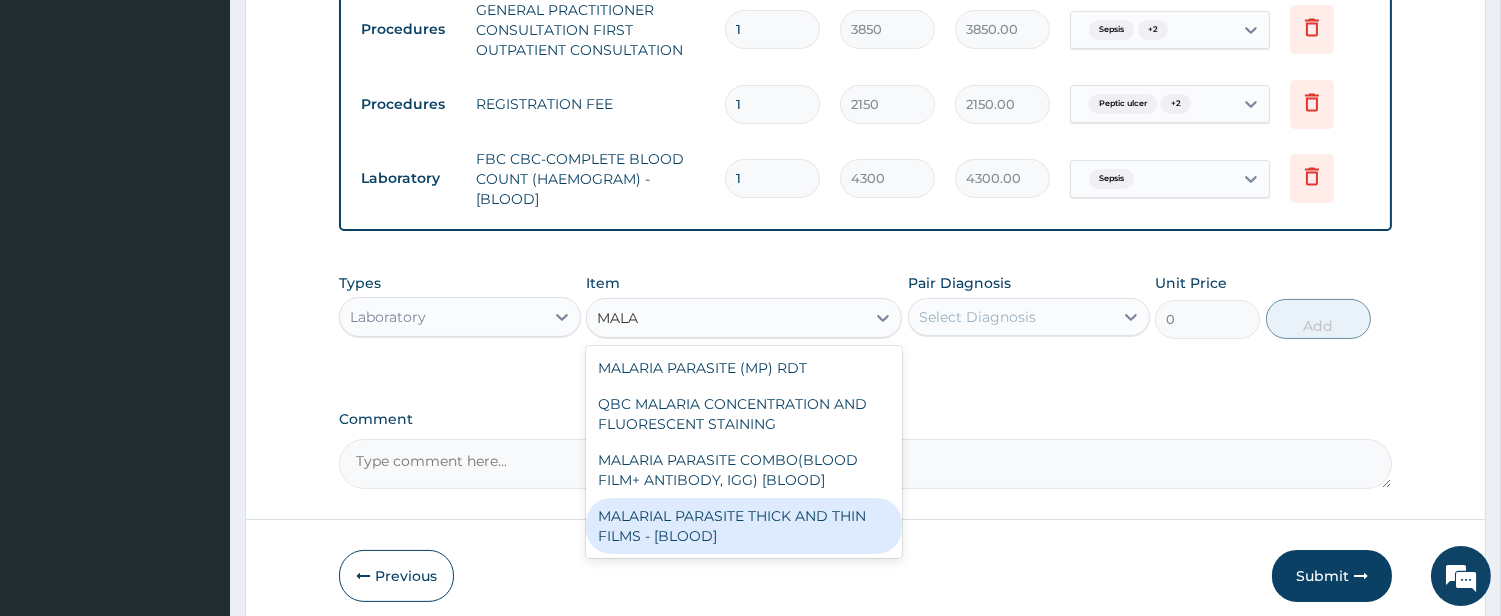 type 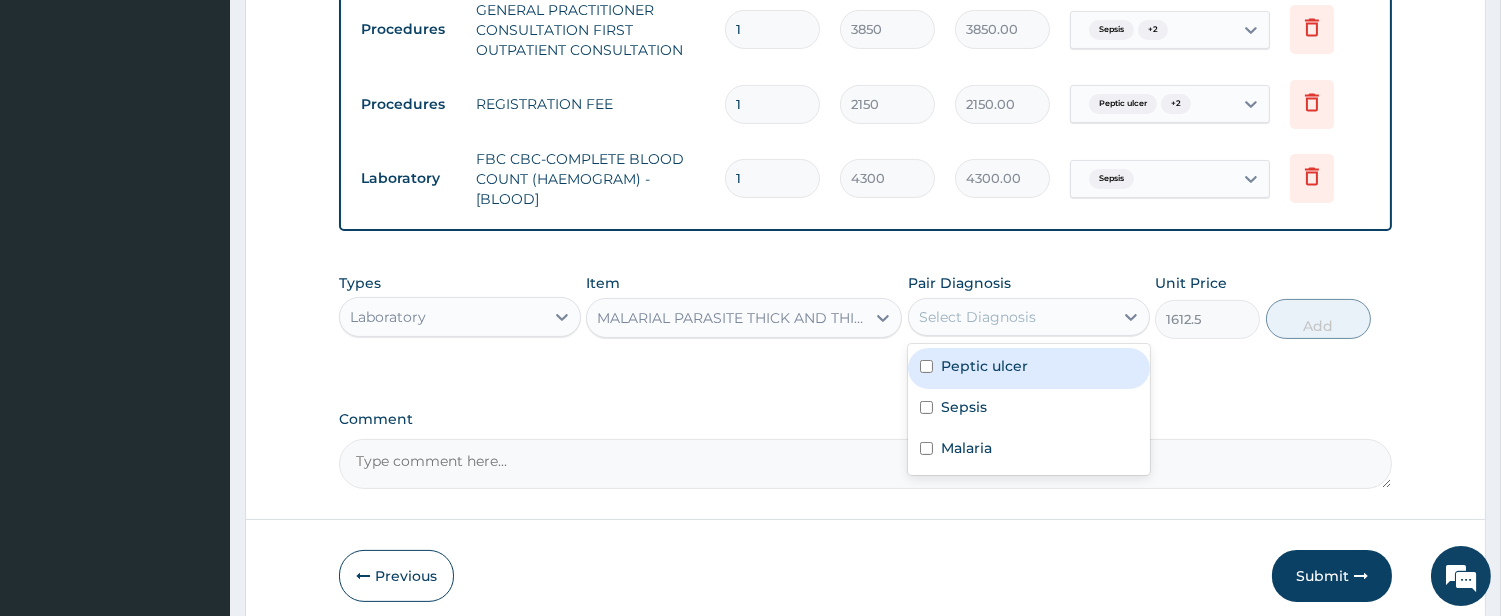 click on "Select Diagnosis" at bounding box center (977, 317) 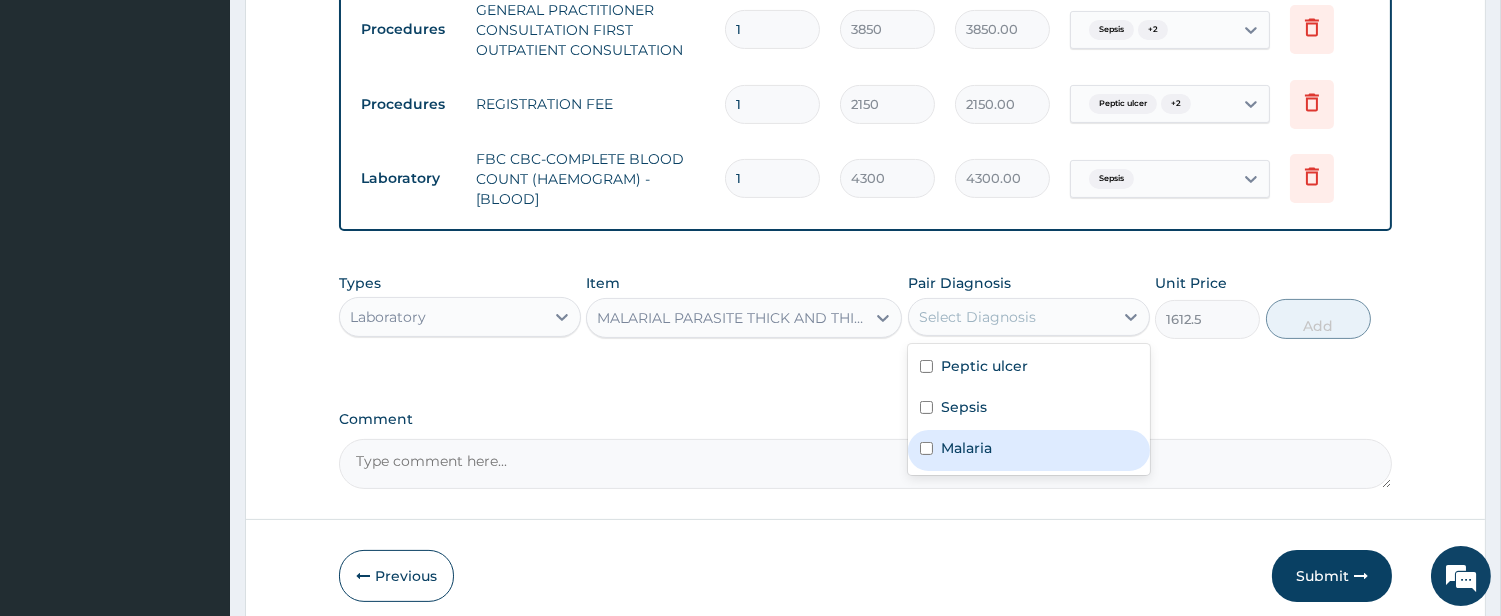 click on "Malaria" at bounding box center [1029, 450] 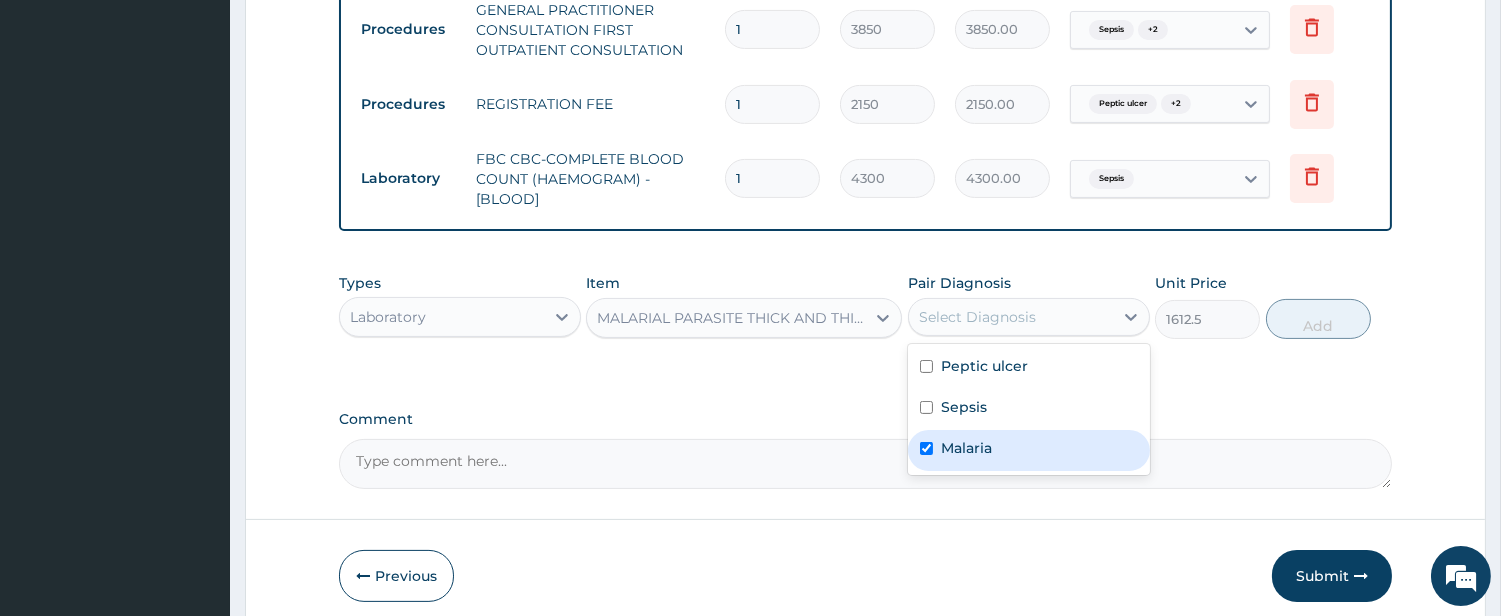 checkbox on "true" 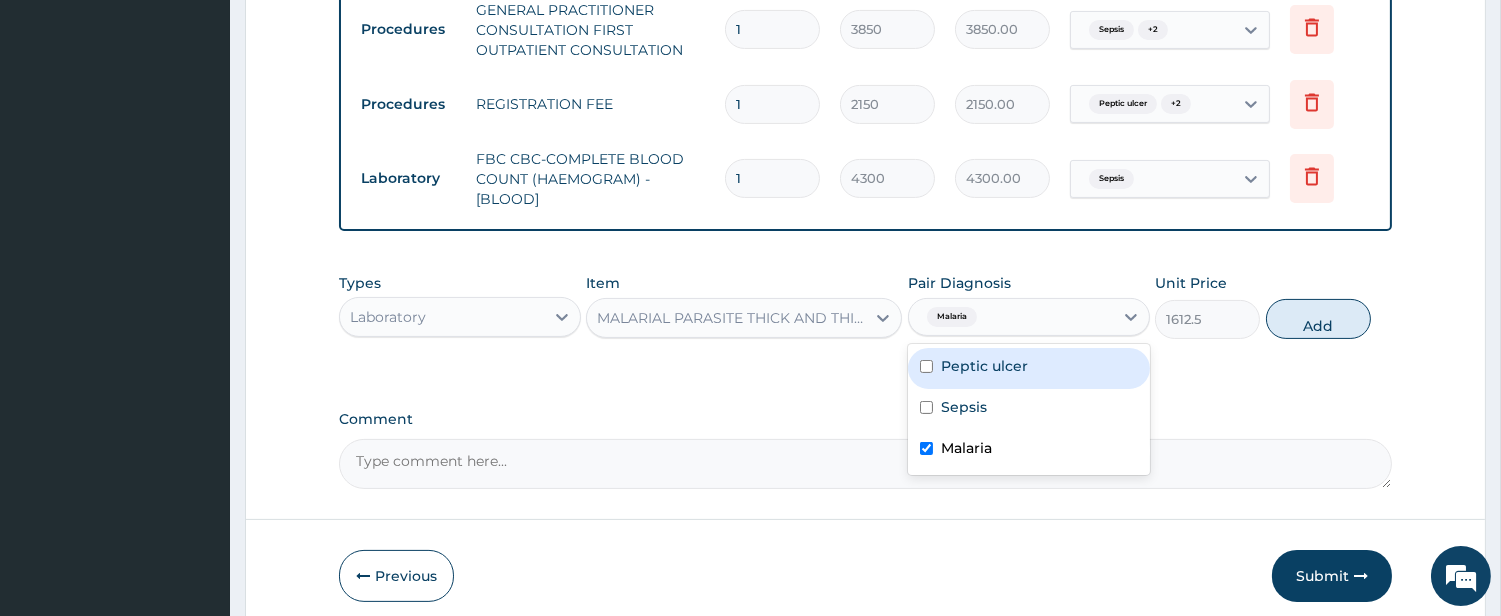 click on "Add" at bounding box center [1318, 319] 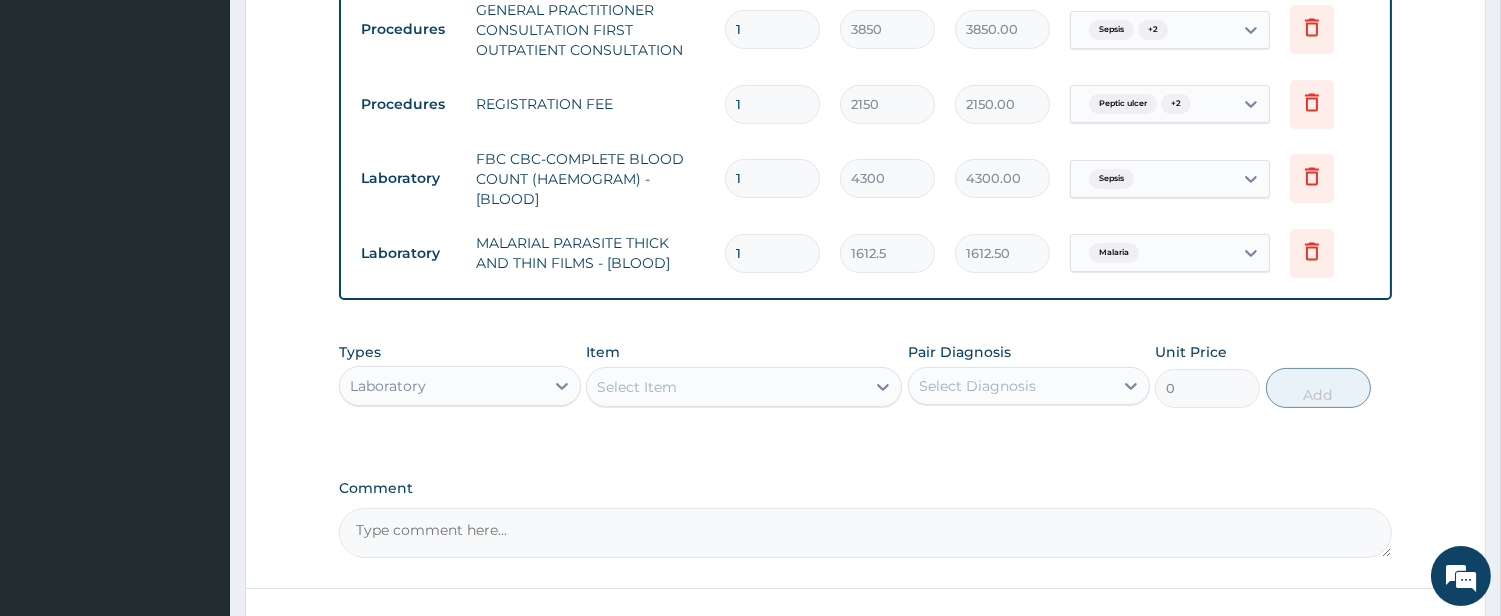 type on "0" 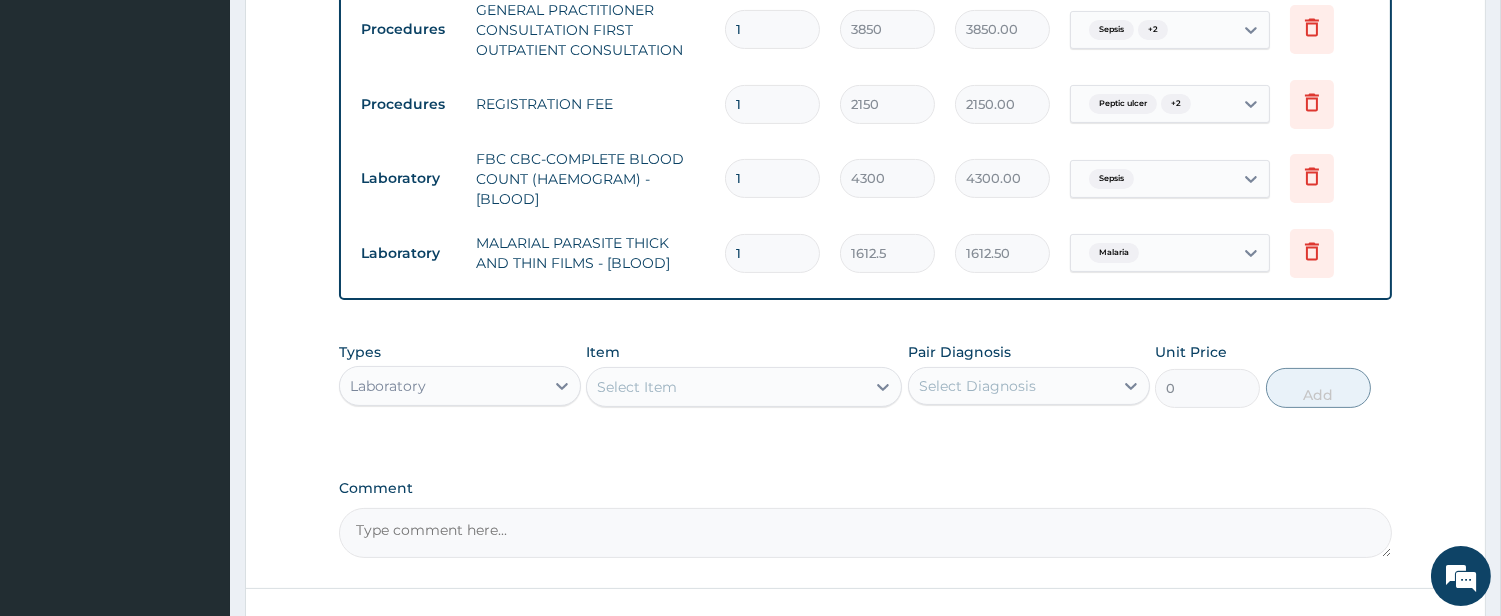 type on "0.00" 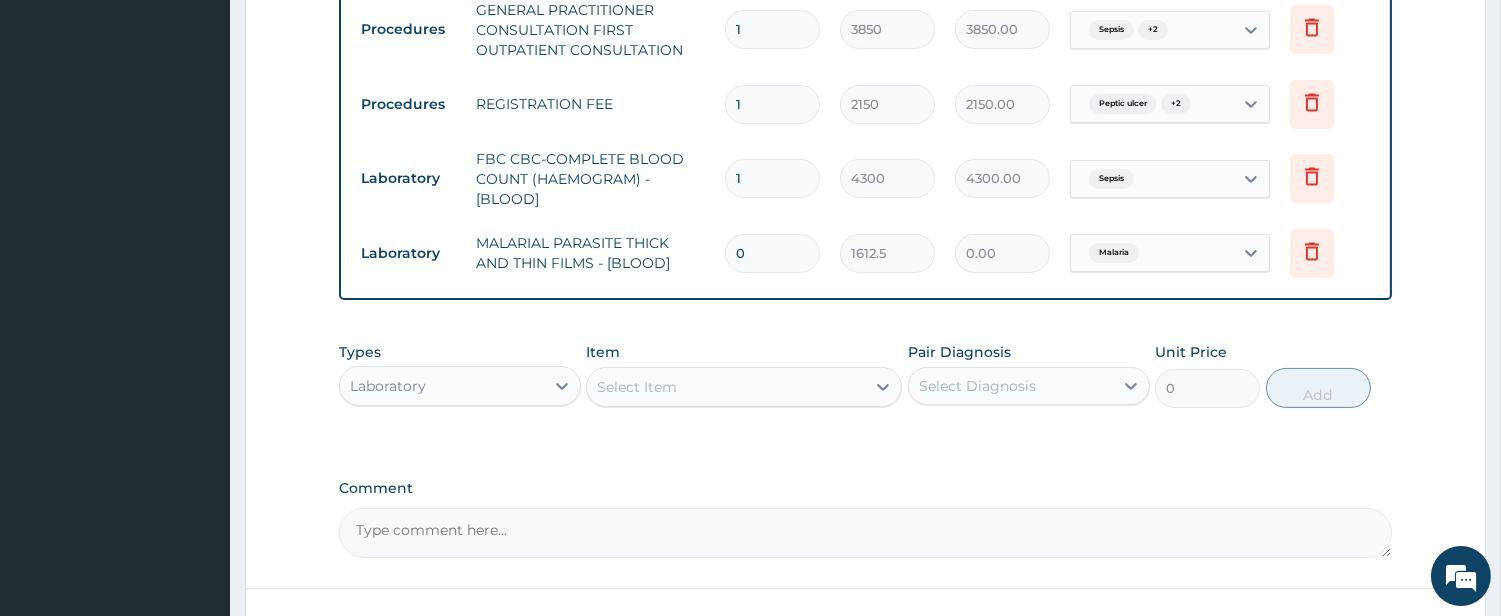 scroll, scrollTop: 1027, scrollLeft: 0, axis: vertical 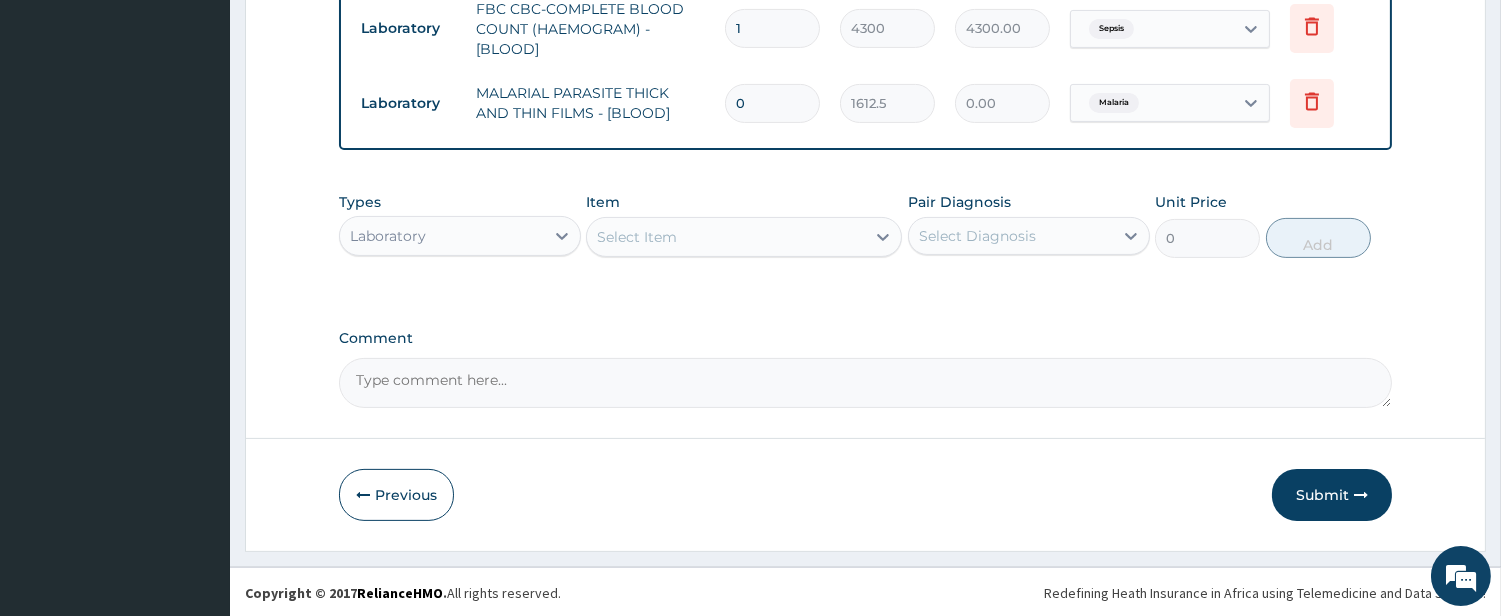 type on "0" 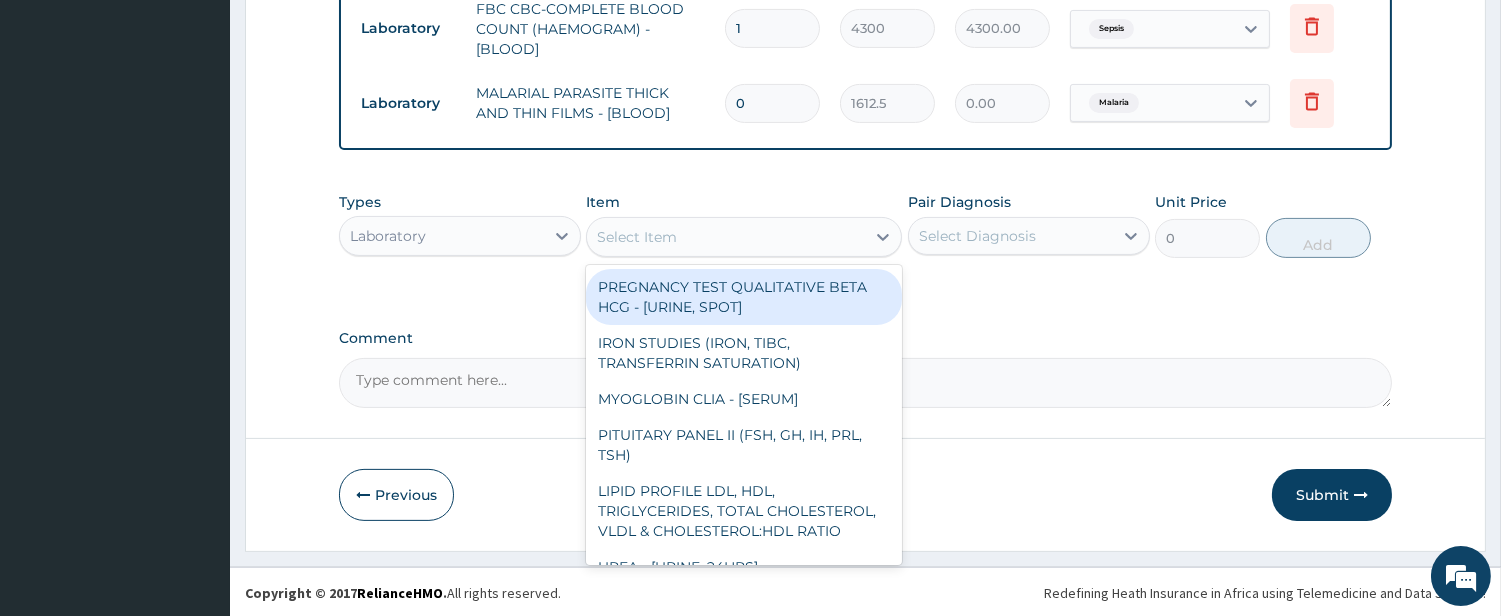 click on "Types Laboratory" at bounding box center (460, 225) 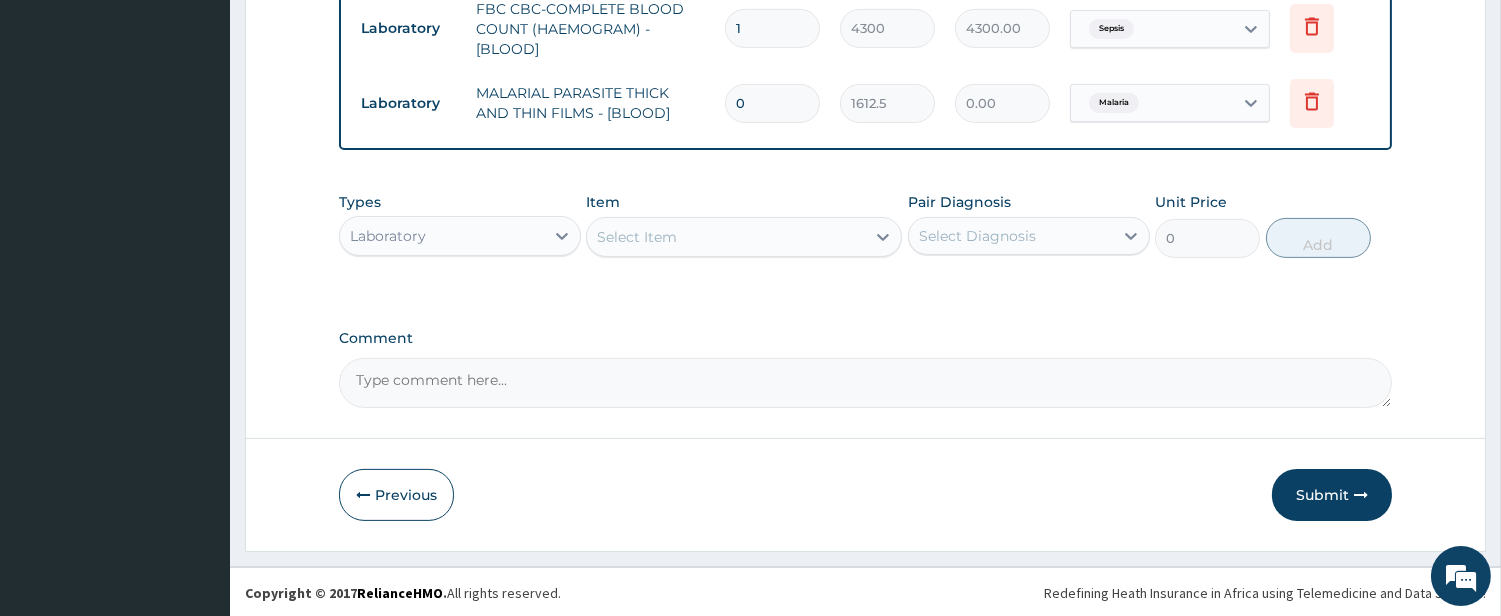 click on "Laboratory" at bounding box center (442, 236) 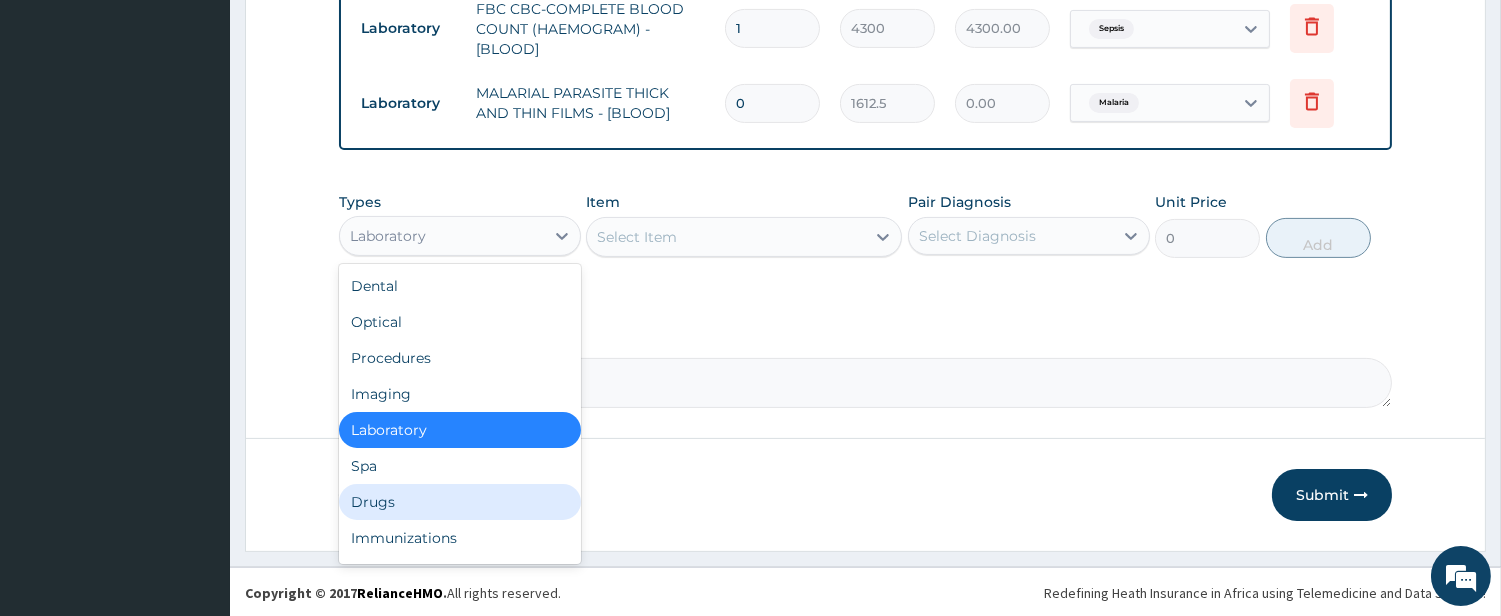 click on "Drugs" at bounding box center [460, 502] 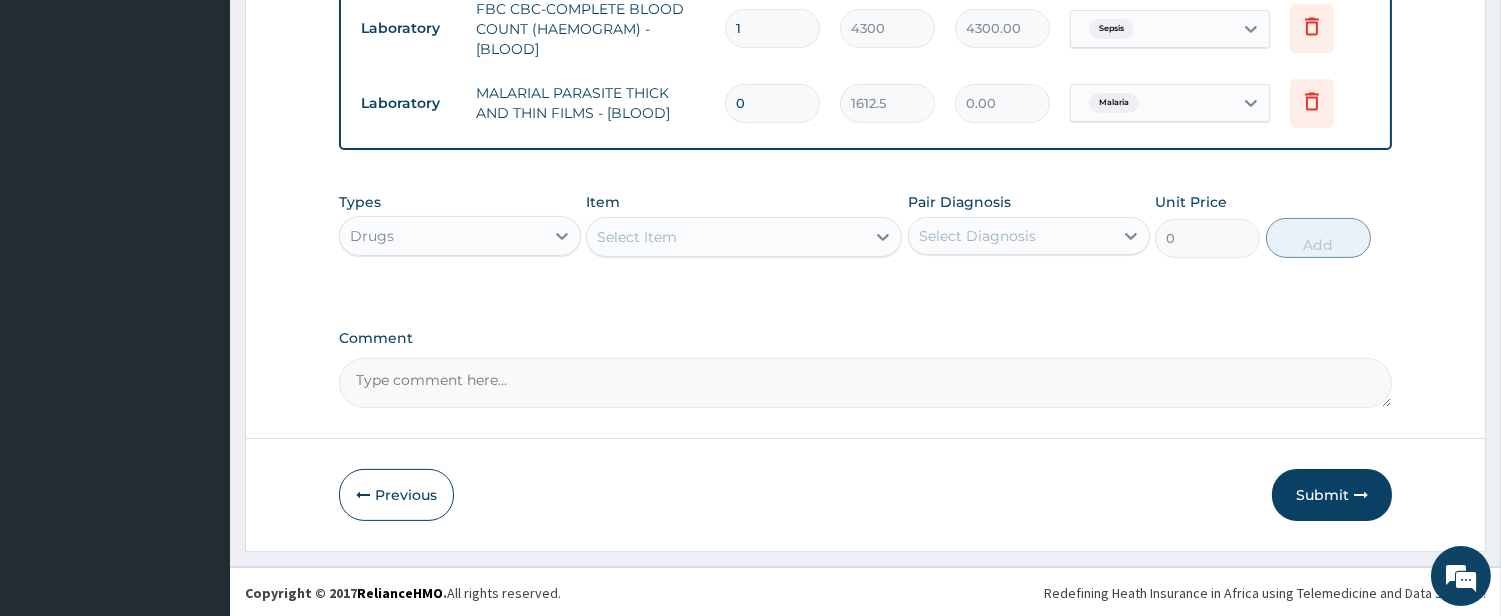 click on "Select Item" at bounding box center (726, 237) 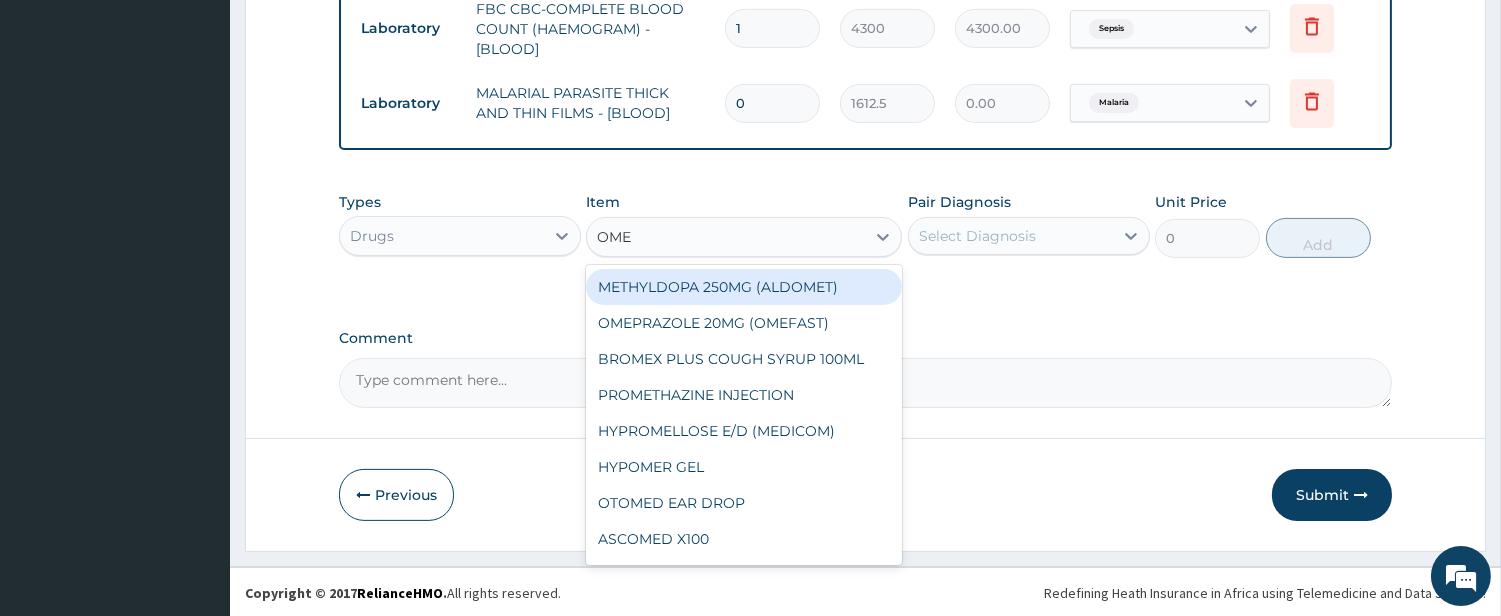 type on "OMEP" 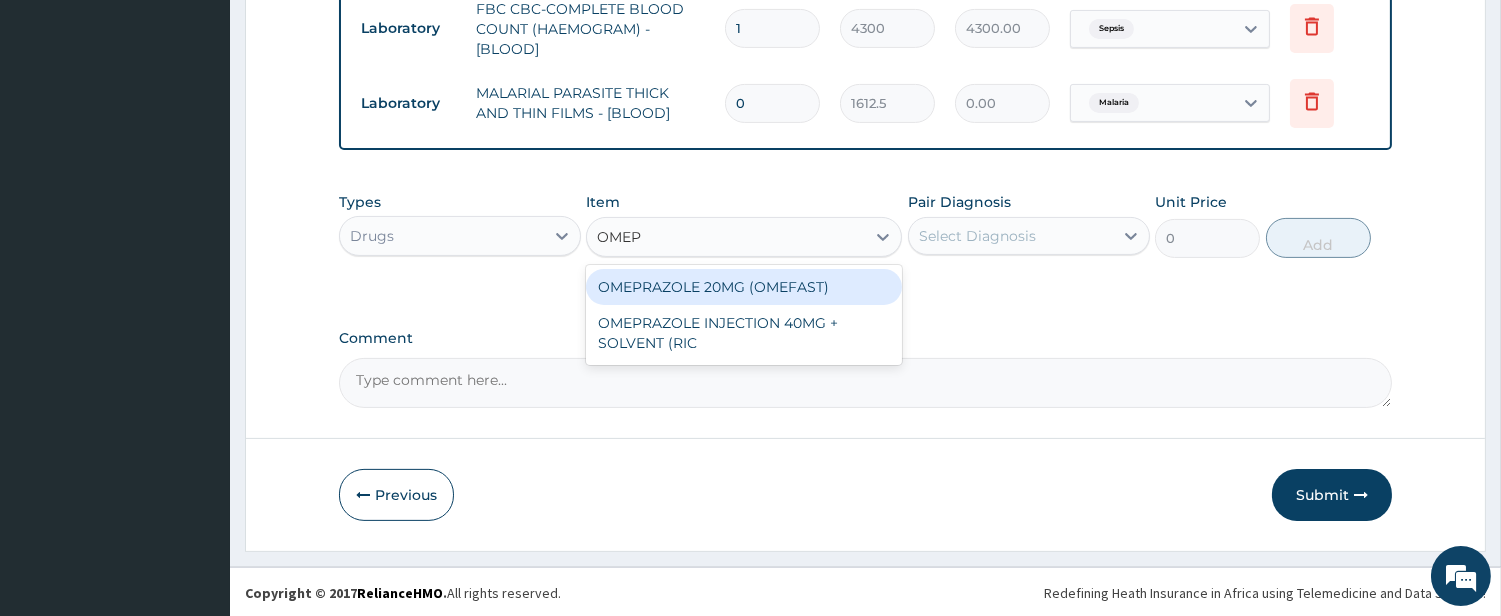click on "OMEPRAZOLE 20MG (OMEFAST)" at bounding box center (744, 287) 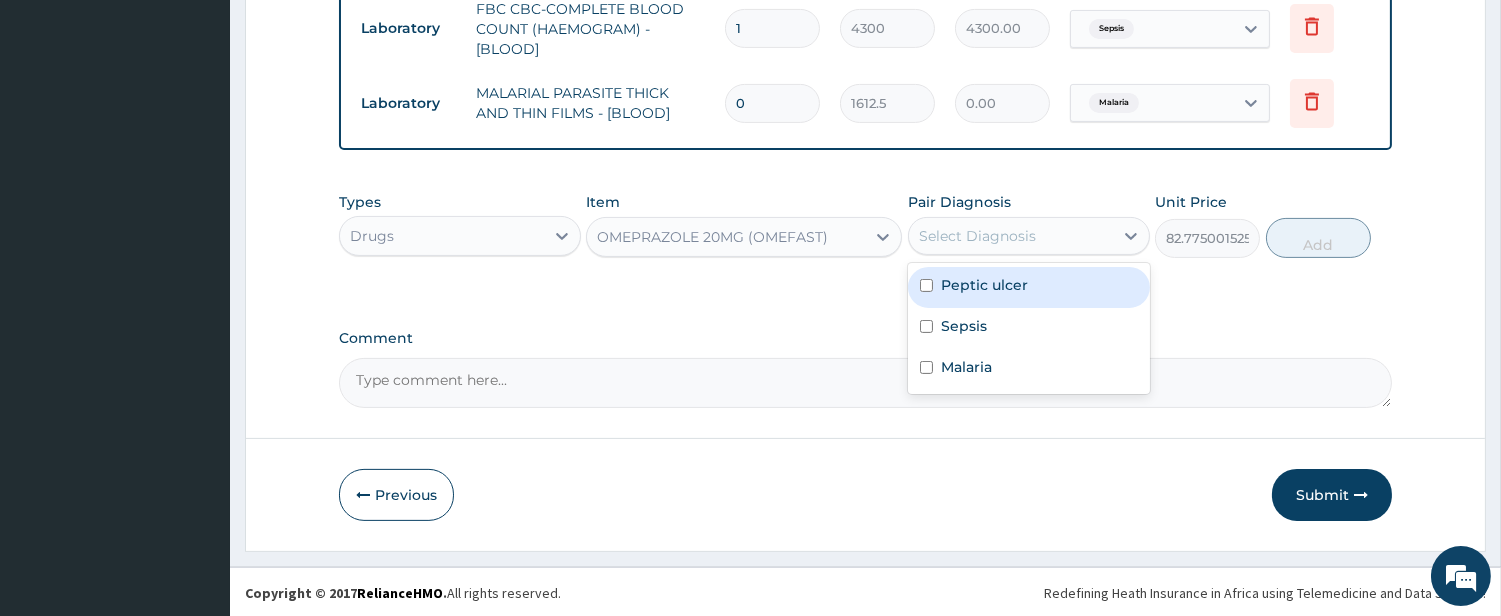 click on "Select Diagnosis" at bounding box center (1011, 236) 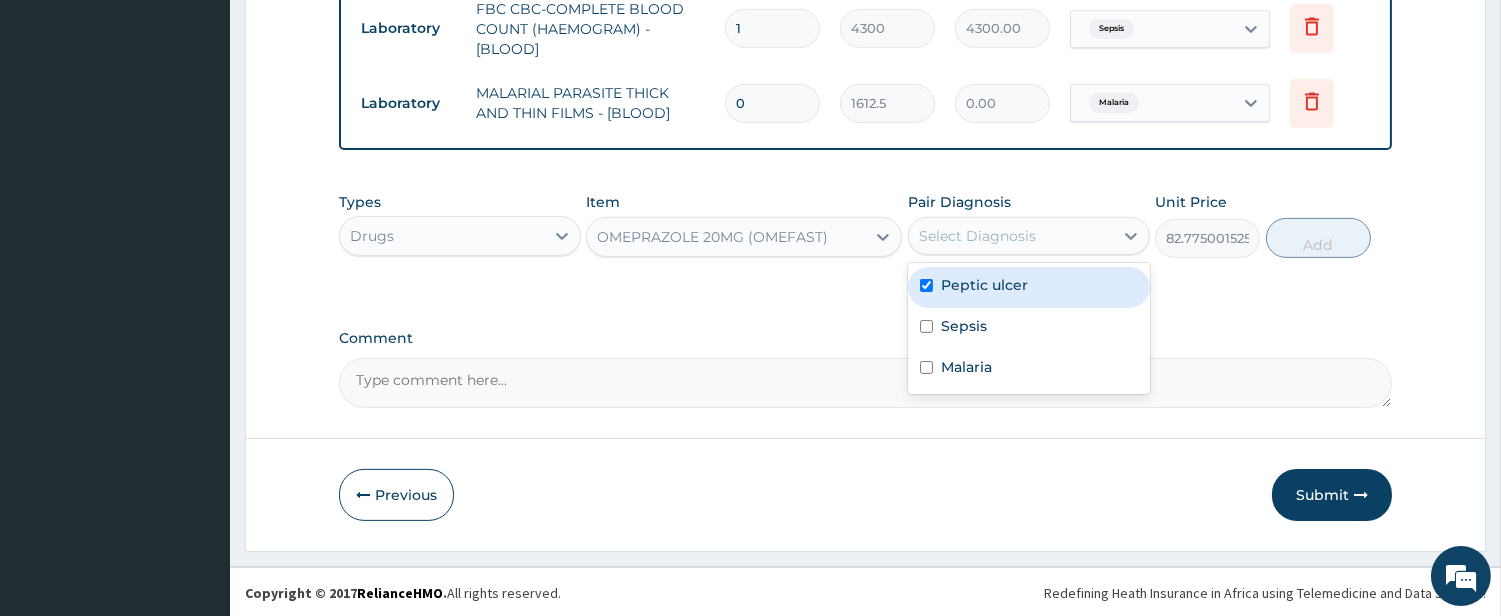 checkbox on "true" 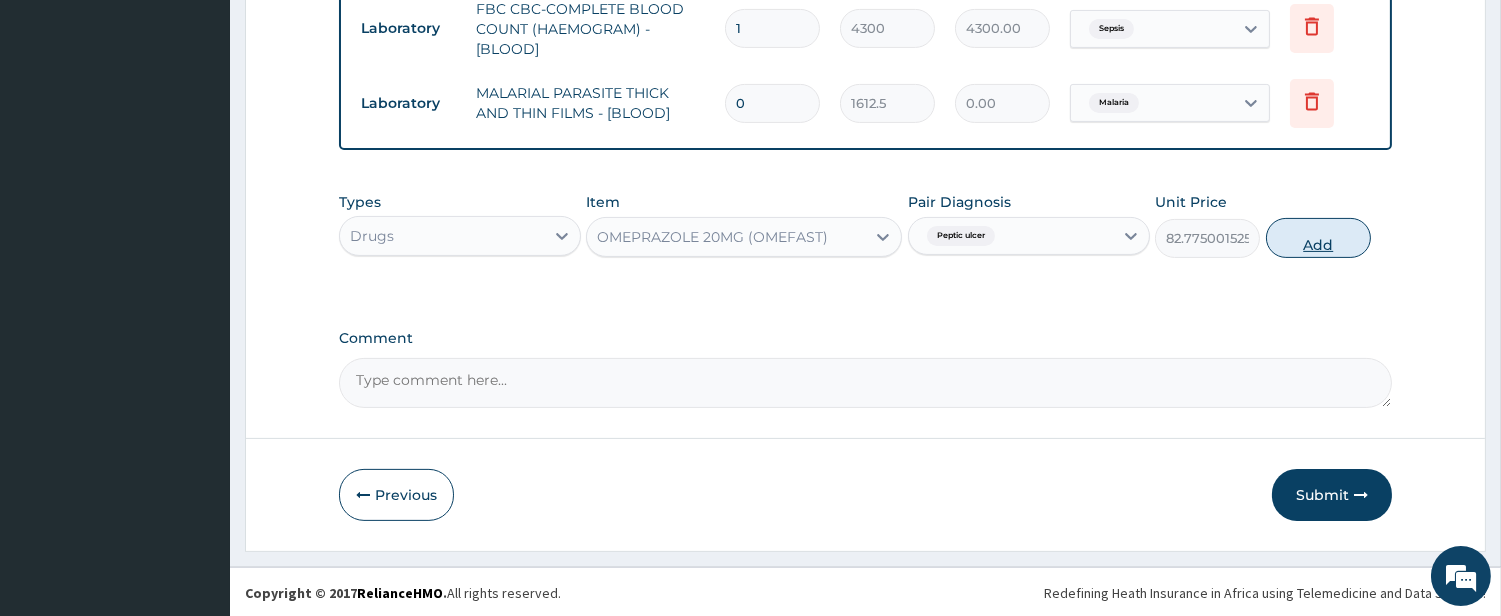 click on "Add" at bounding box center (1318, 238) 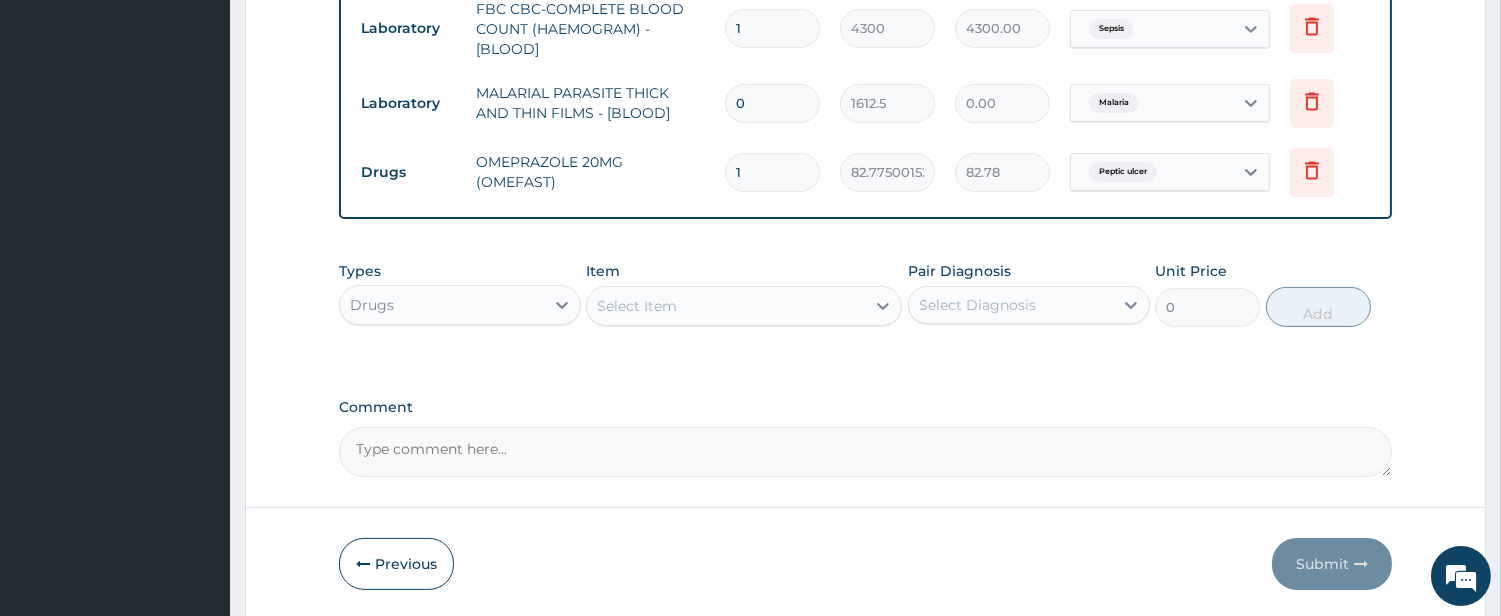 type on "14" 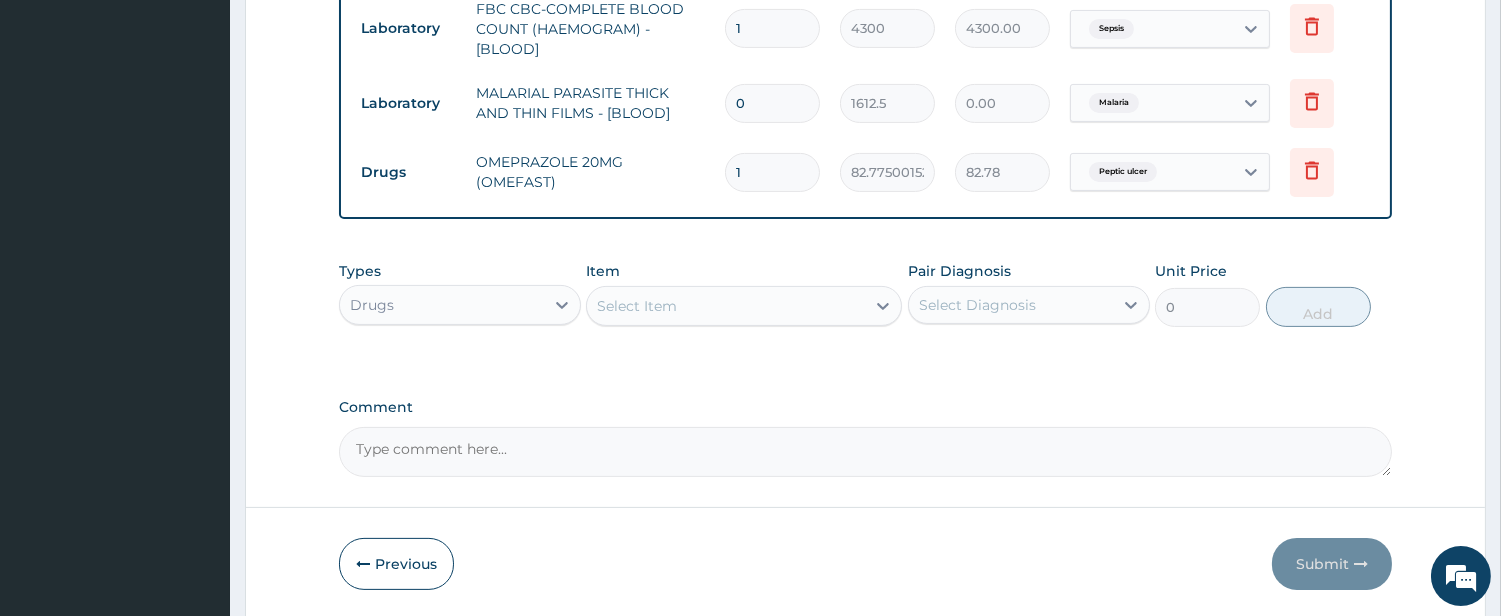 type on "1158.85" 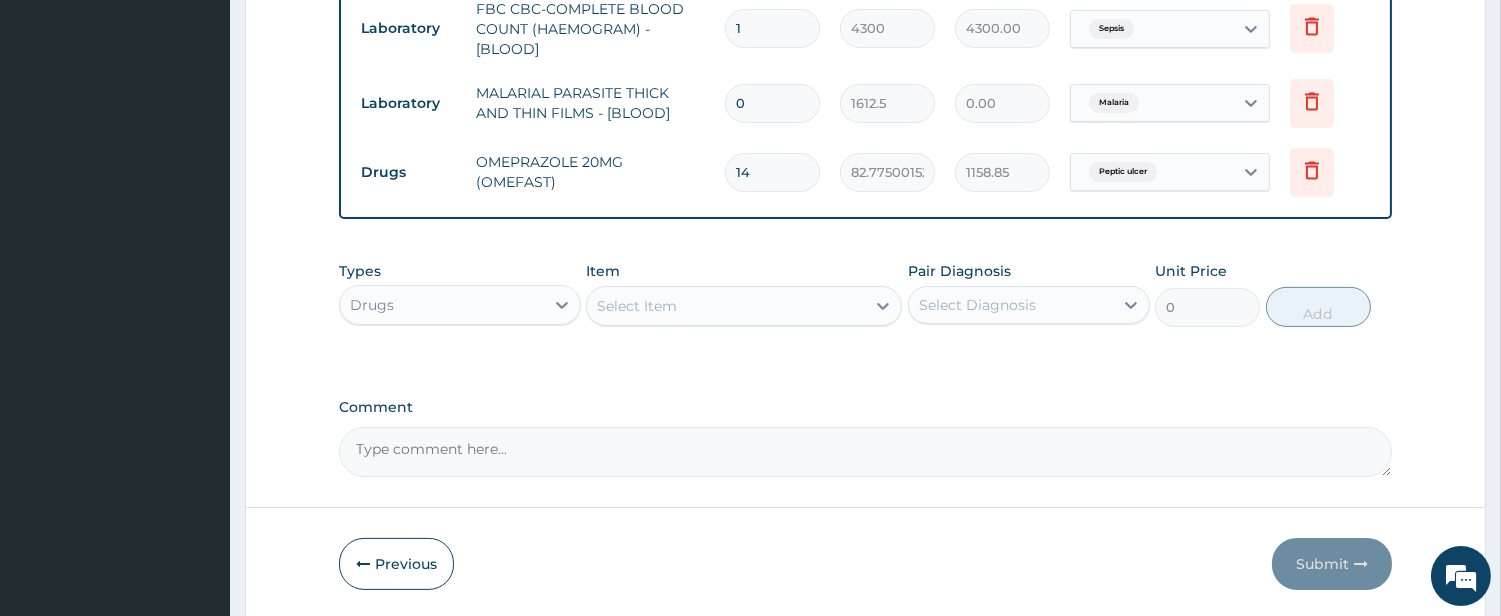 type on "14" 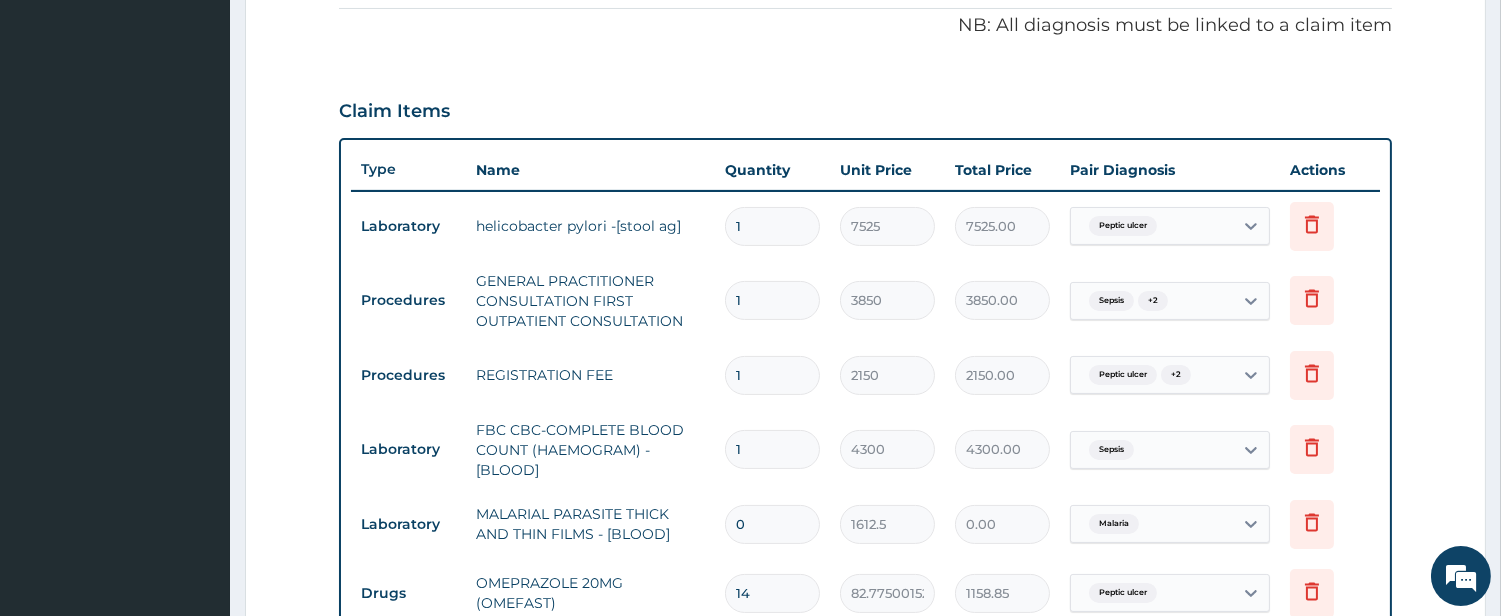 scroll, scrollTop: 472, scrollLeft: 0, axis: vertical 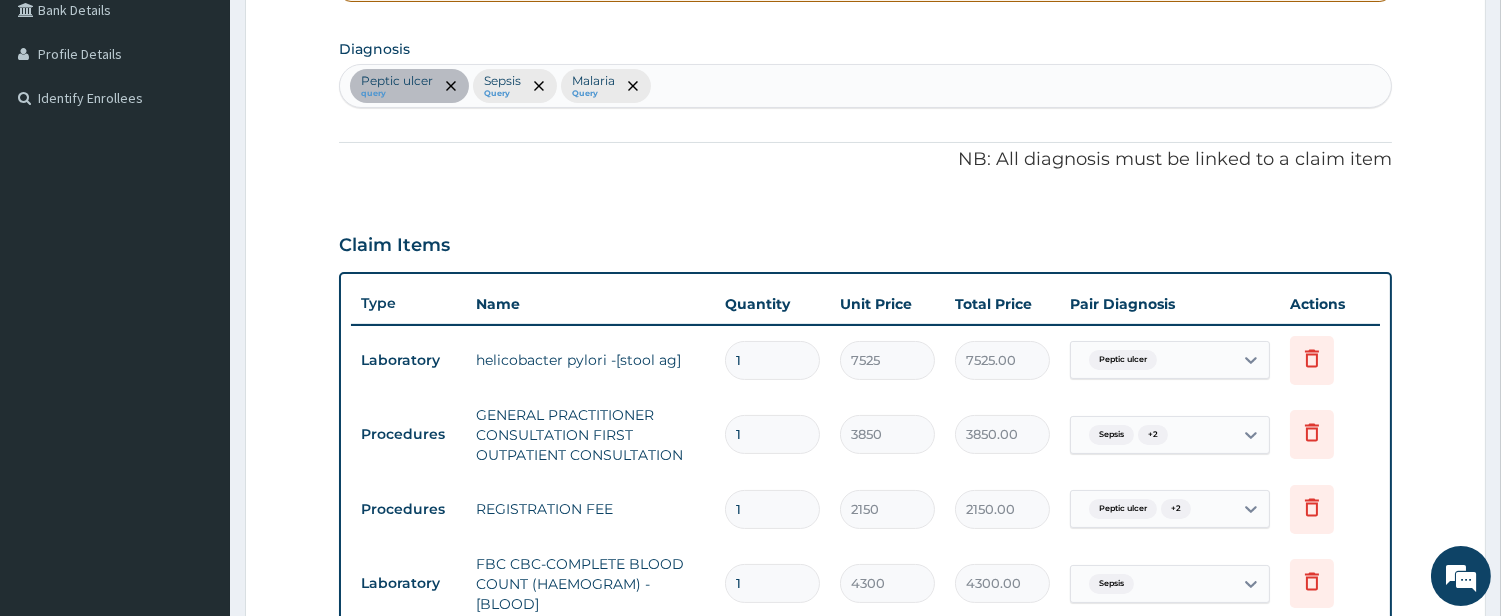 click on "Peptic ulcer query Sepsis Query Malaria Query" at bounding box center (865, 86) 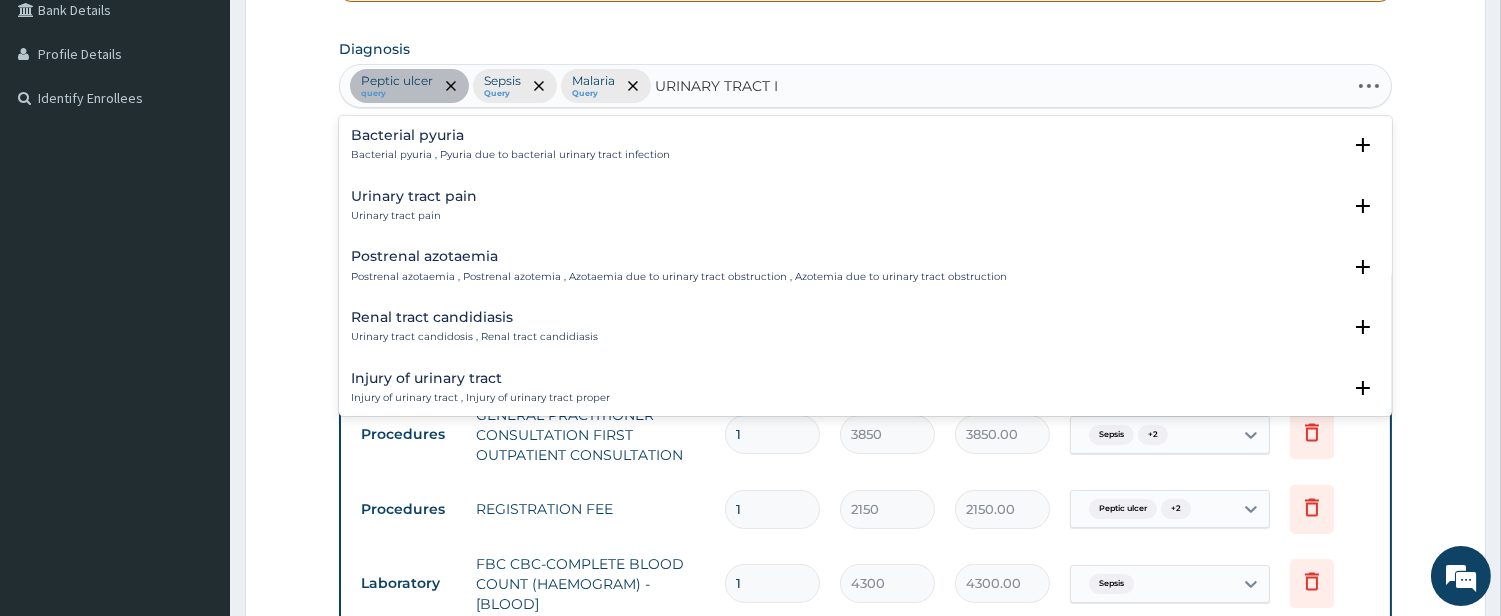 type on "URINARY TRACT IN" 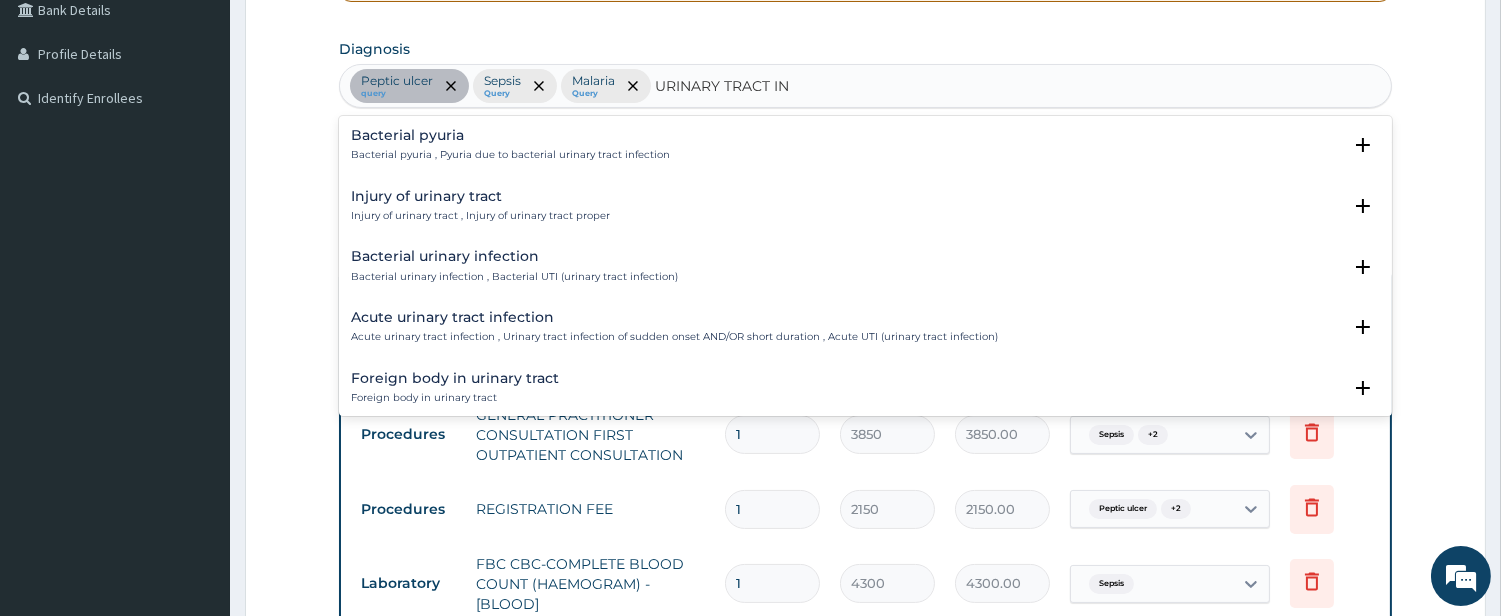 click on "Bacterial urinary infection Bacterial urinary infection , Bacterial UTI (urinary tract infection) Select Status Query Query covers suspected (?), Keep in view (kiv), Ruled out (r/o) Confirmed" at bounding box center [865, 271] 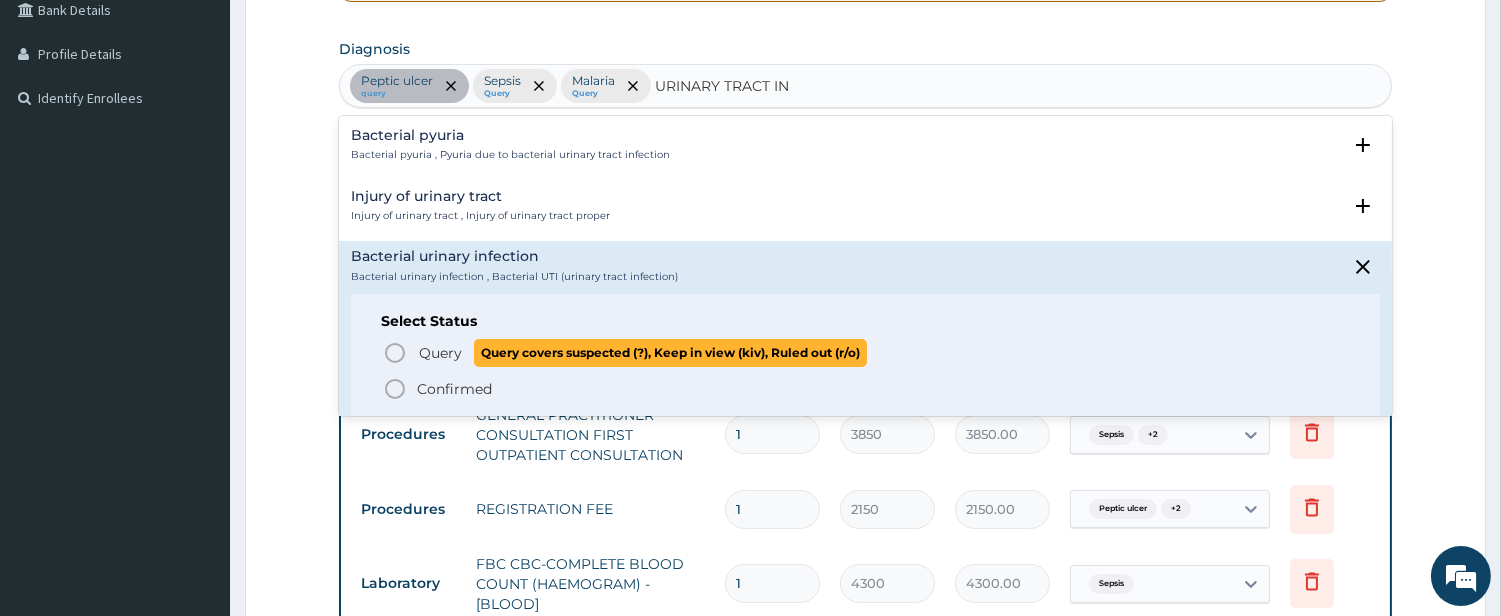 click 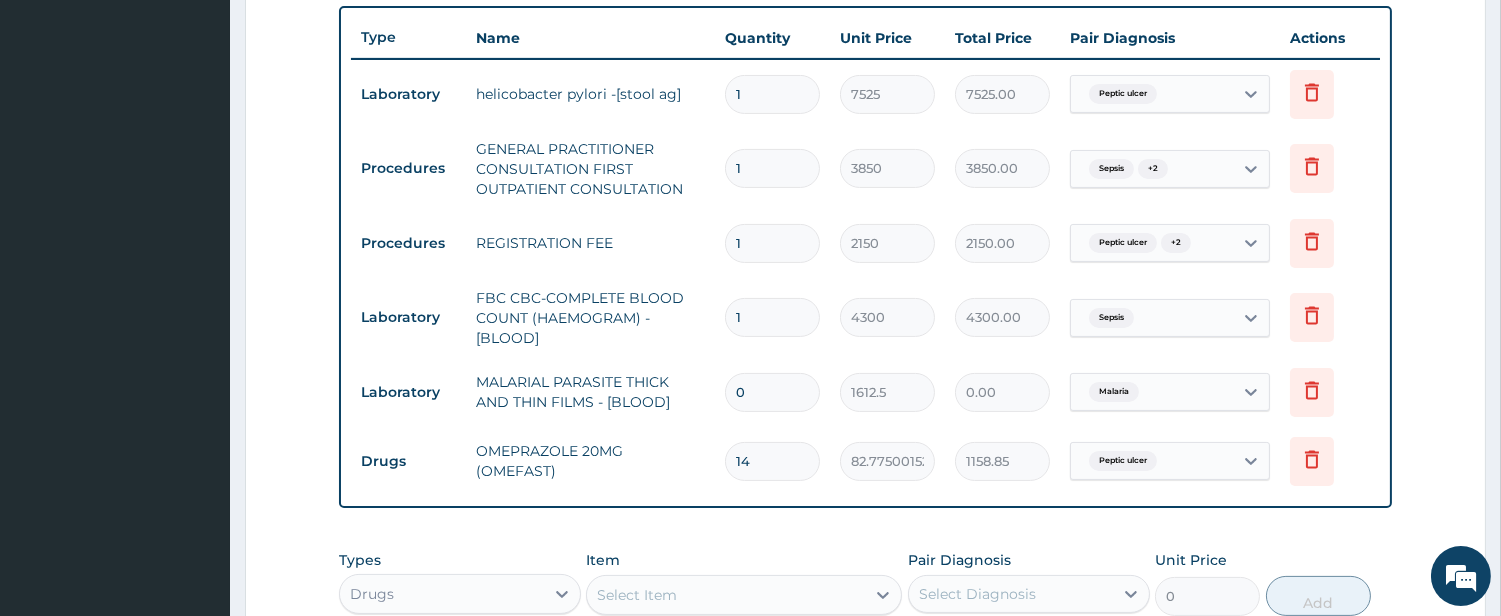 scroll, scrollTop: 842, scrollLeft: 0, axis: vertical 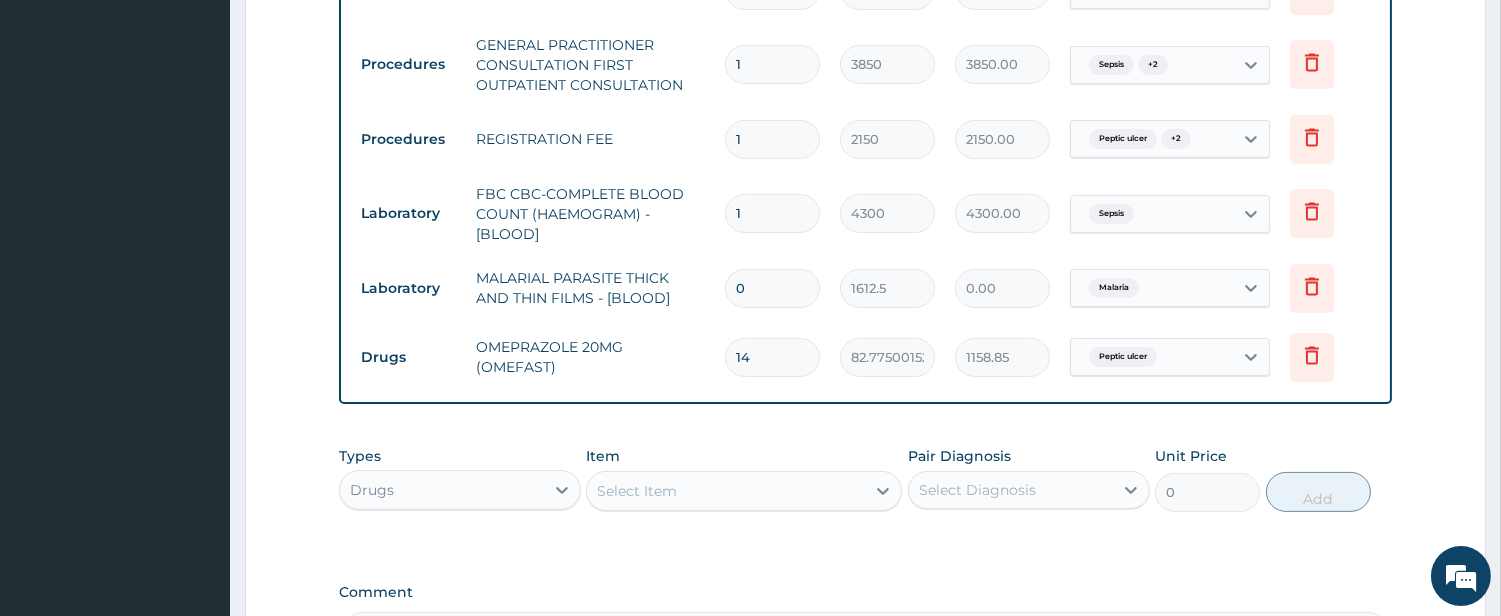 click on "Select Item" at bounding box center (726, 491) 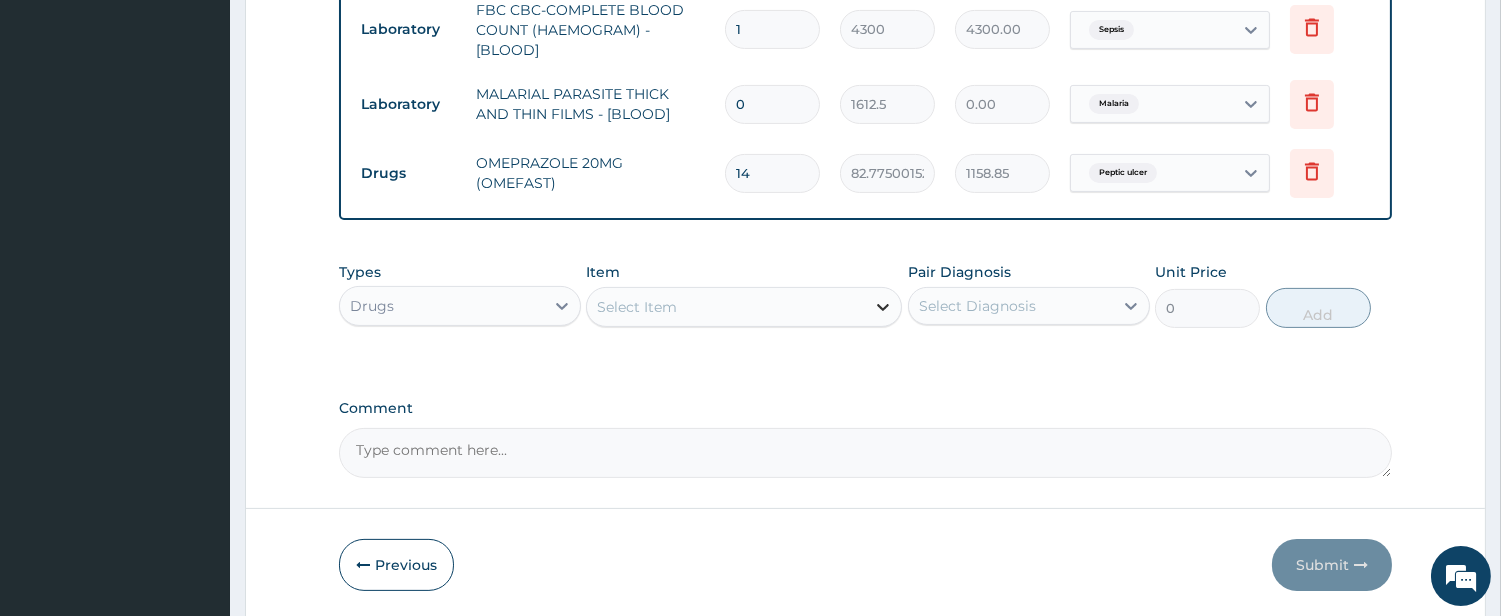 scroll, scrollTop: 1097, scrollLeft: 0, axis: vertical 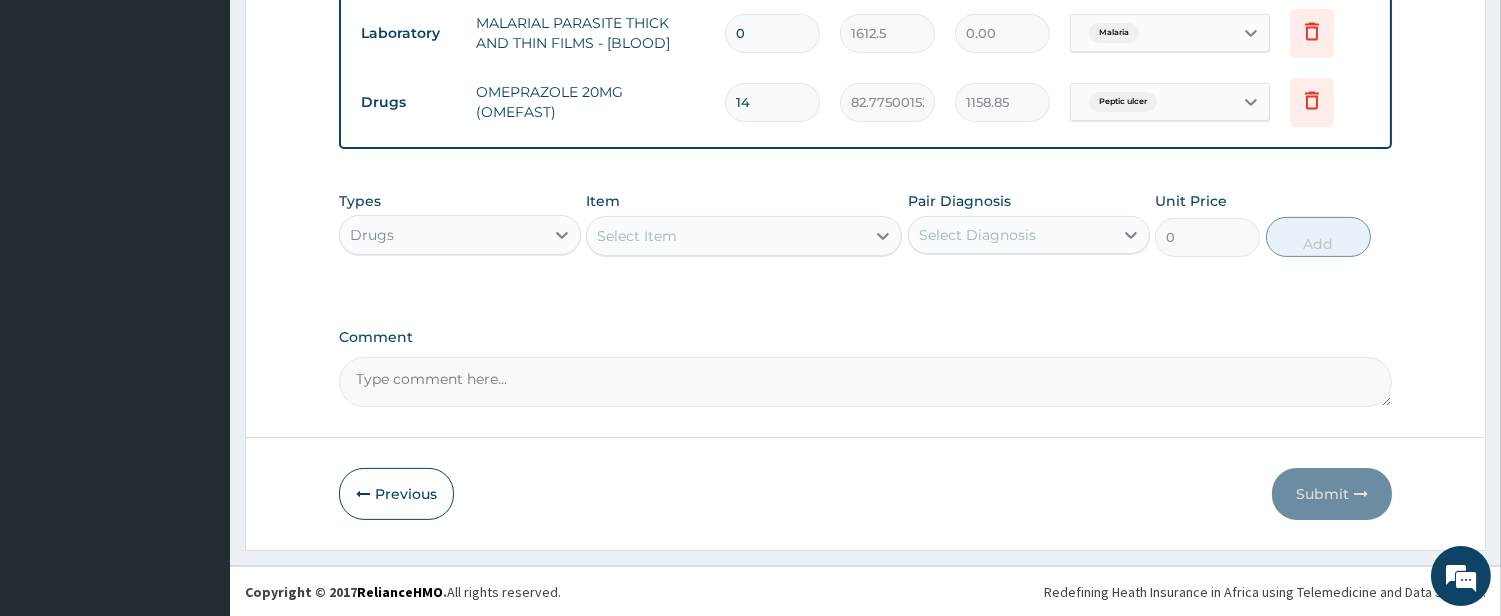 click on "Select Item" at bounding box center [726, 236] 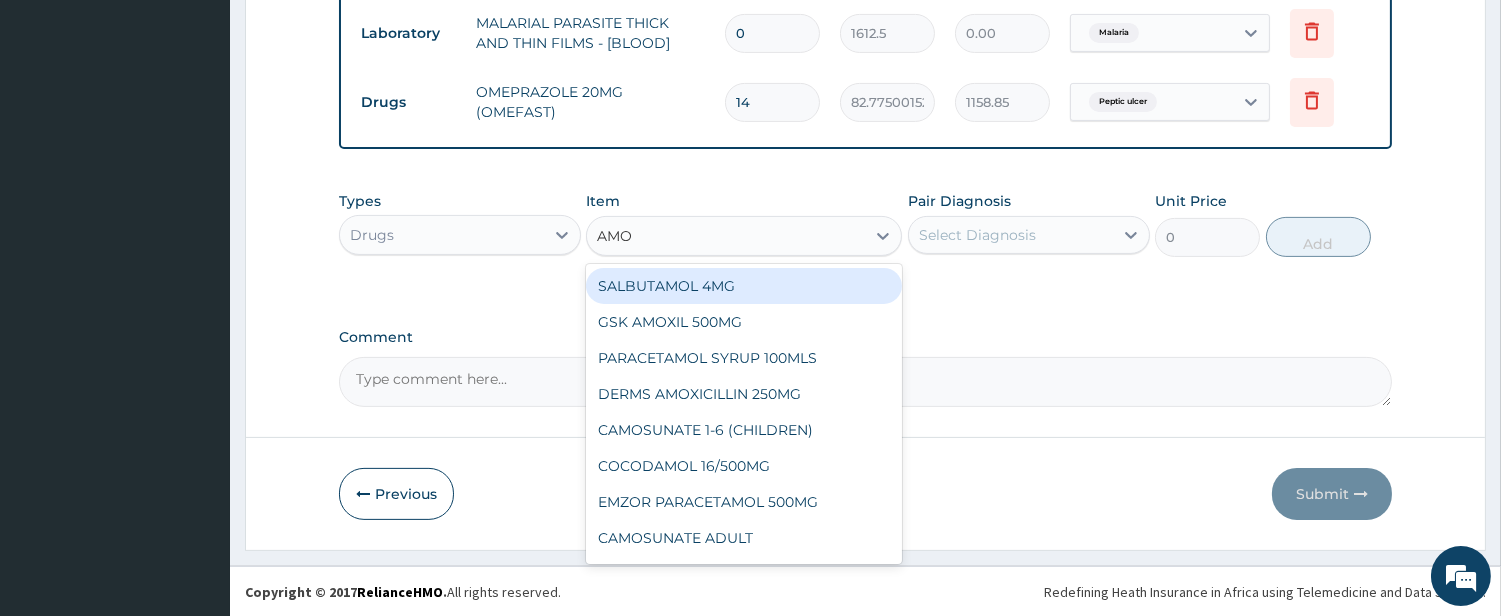 type on "AMOX" 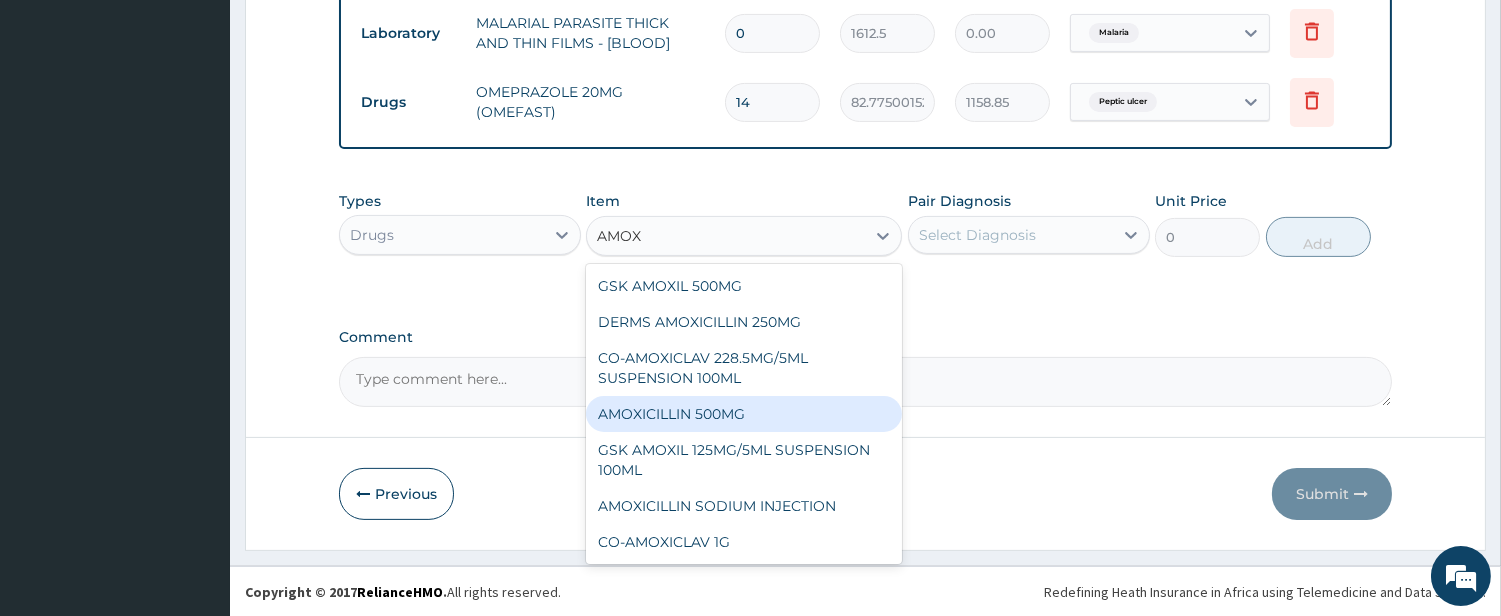 click on "AMOXICILLIN 500MG" at bounding box center (744, 414) 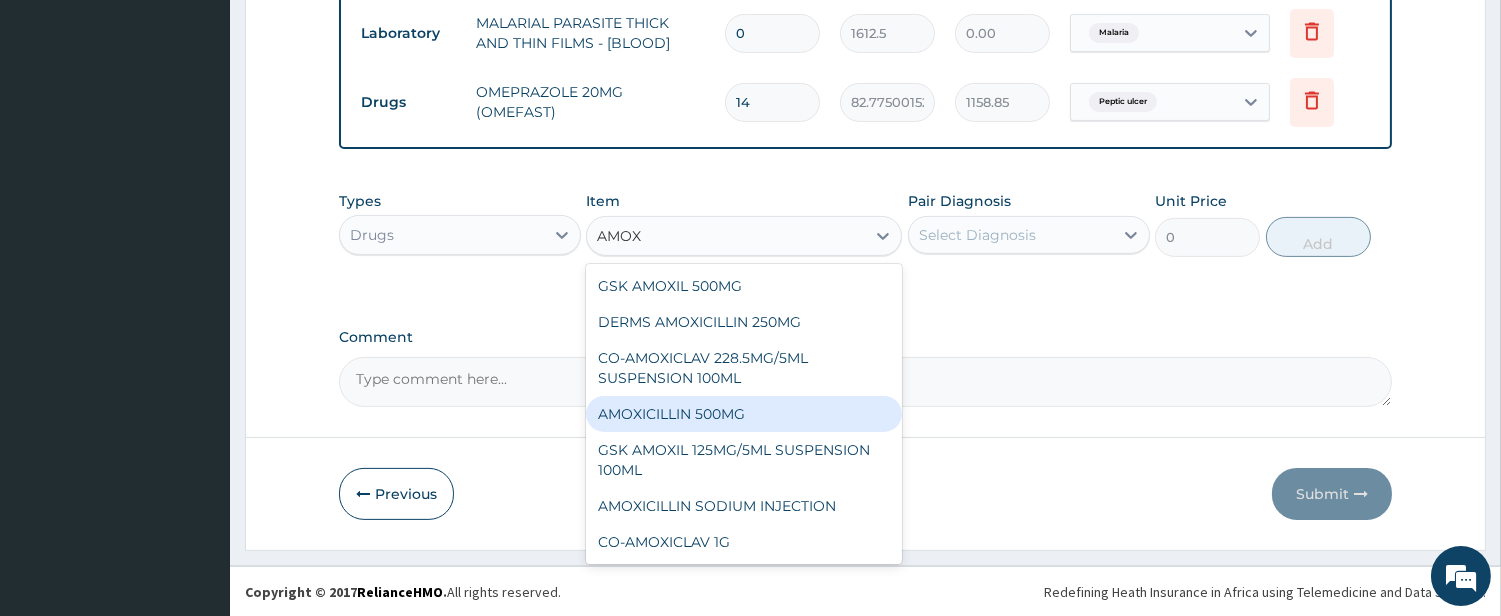 type 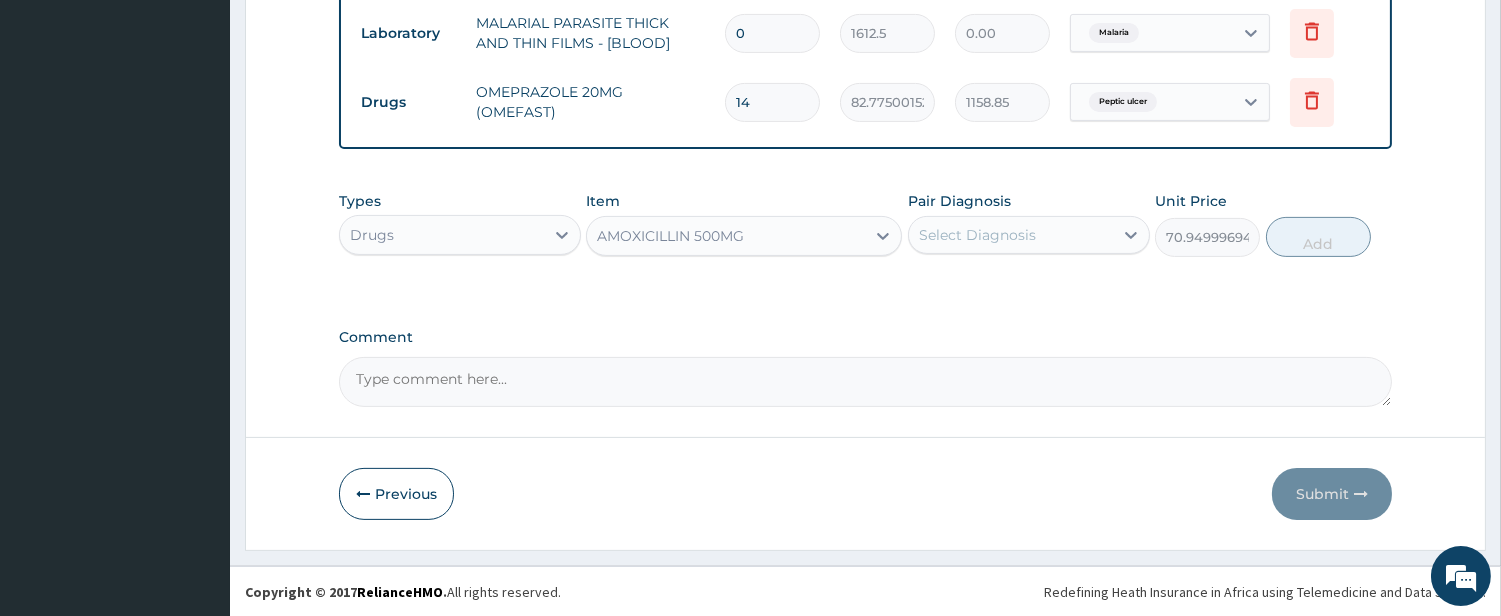 click on "Select Diagnosis" at bounding box center [977, 235] 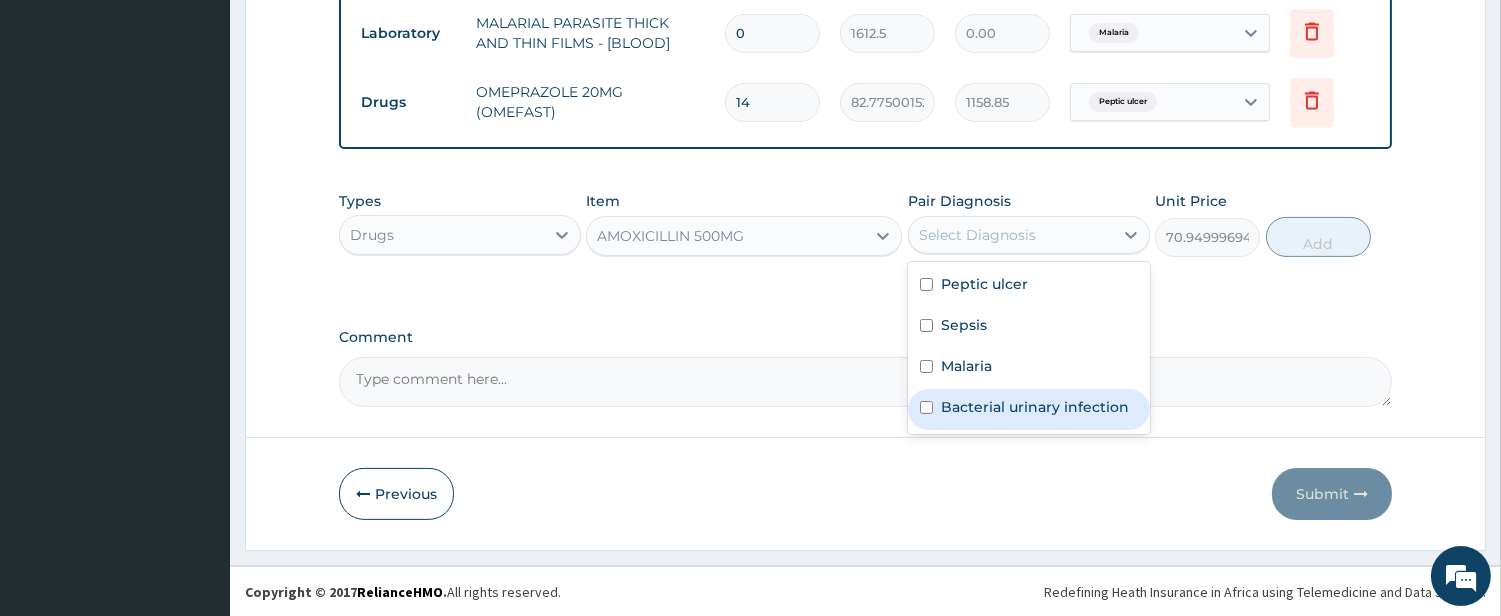click on "Bacterial urinary infection" at bounding box center [1035, 407] 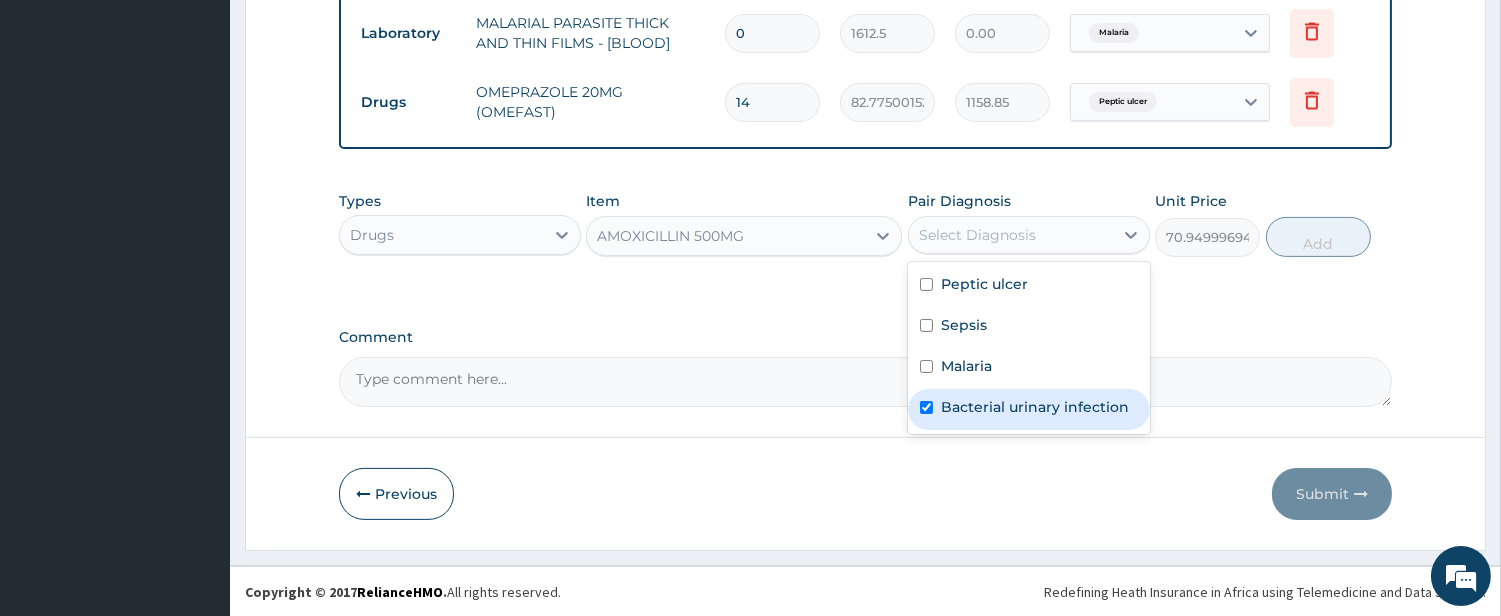 checkbox on "true" 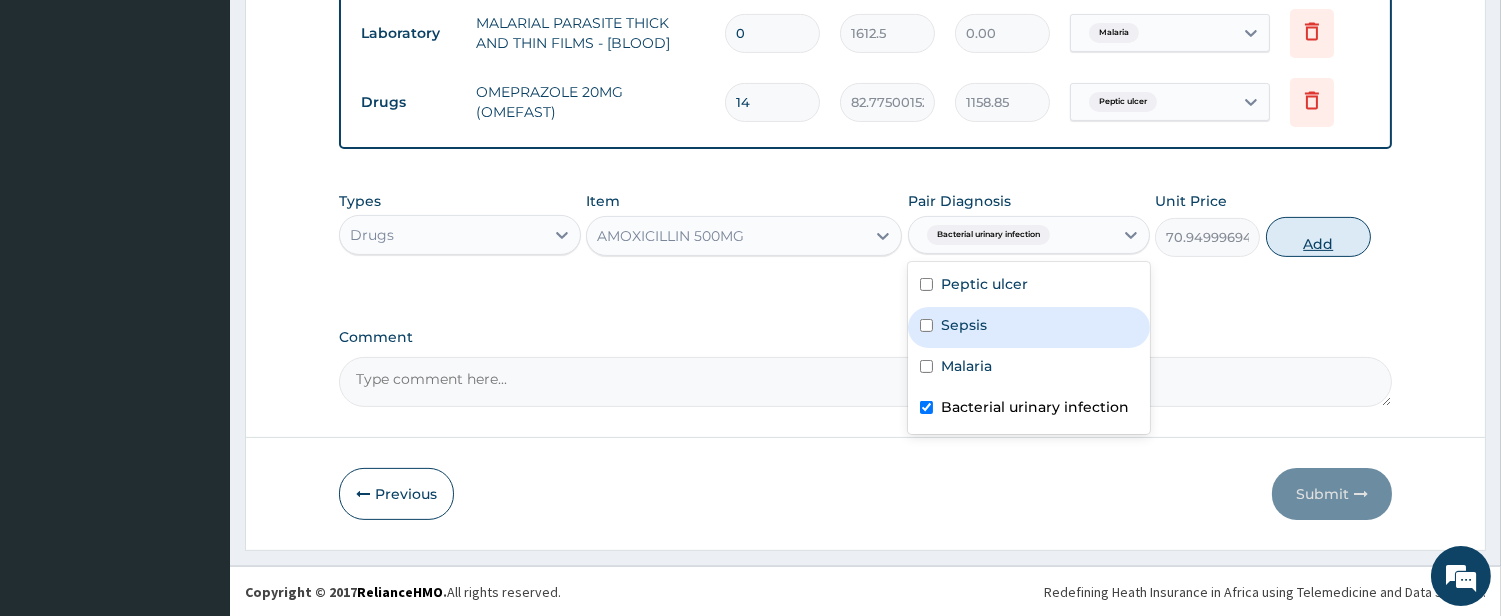 click on "Add" at bounding box center (1318, 237) 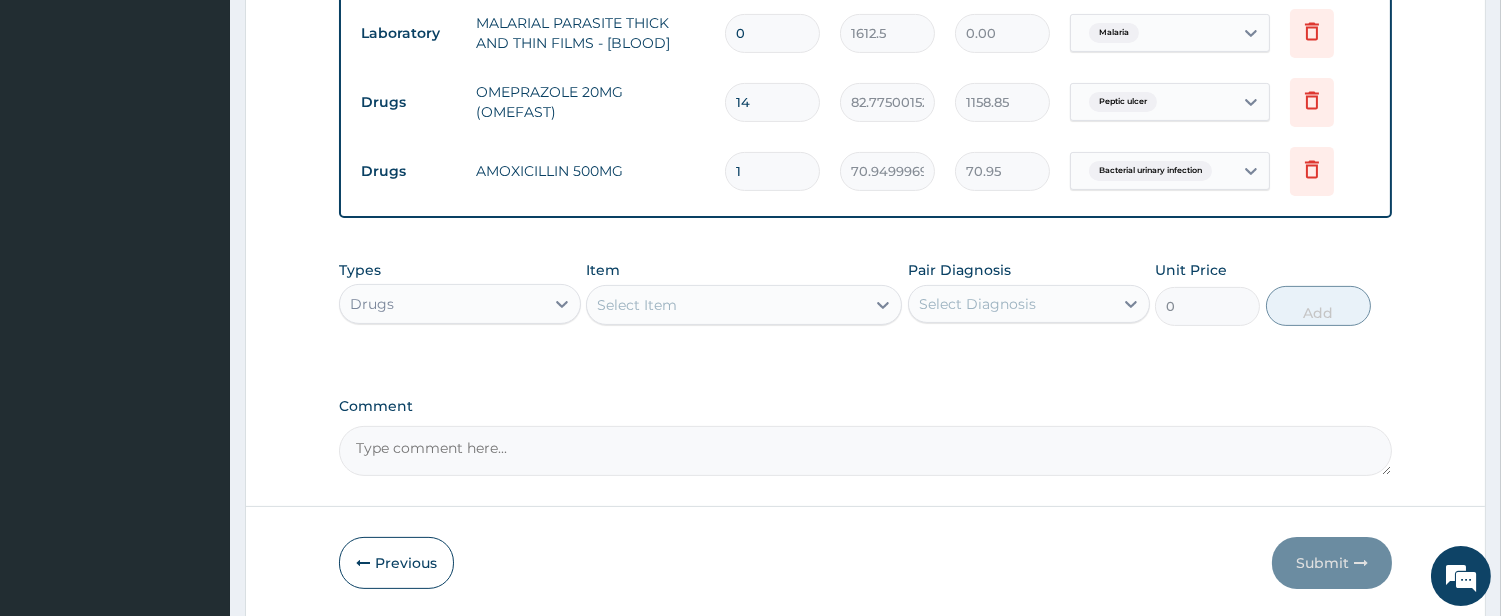 type on "14" 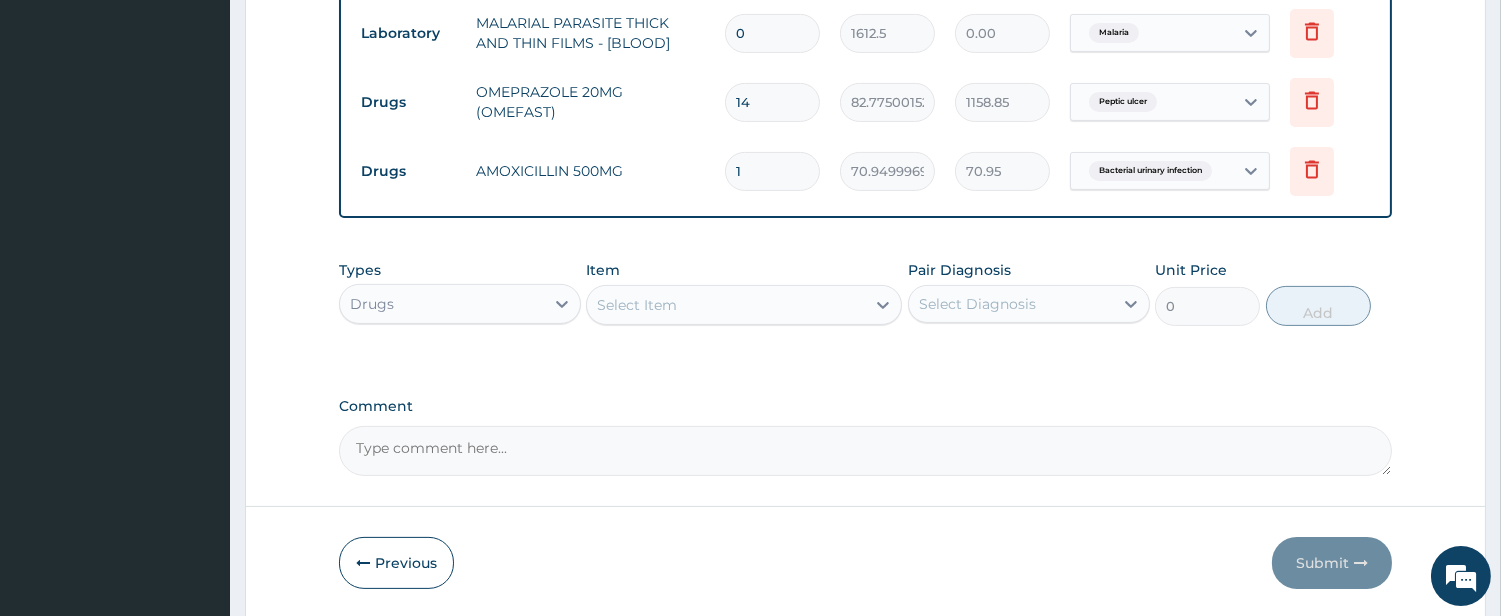 type on "993.30" 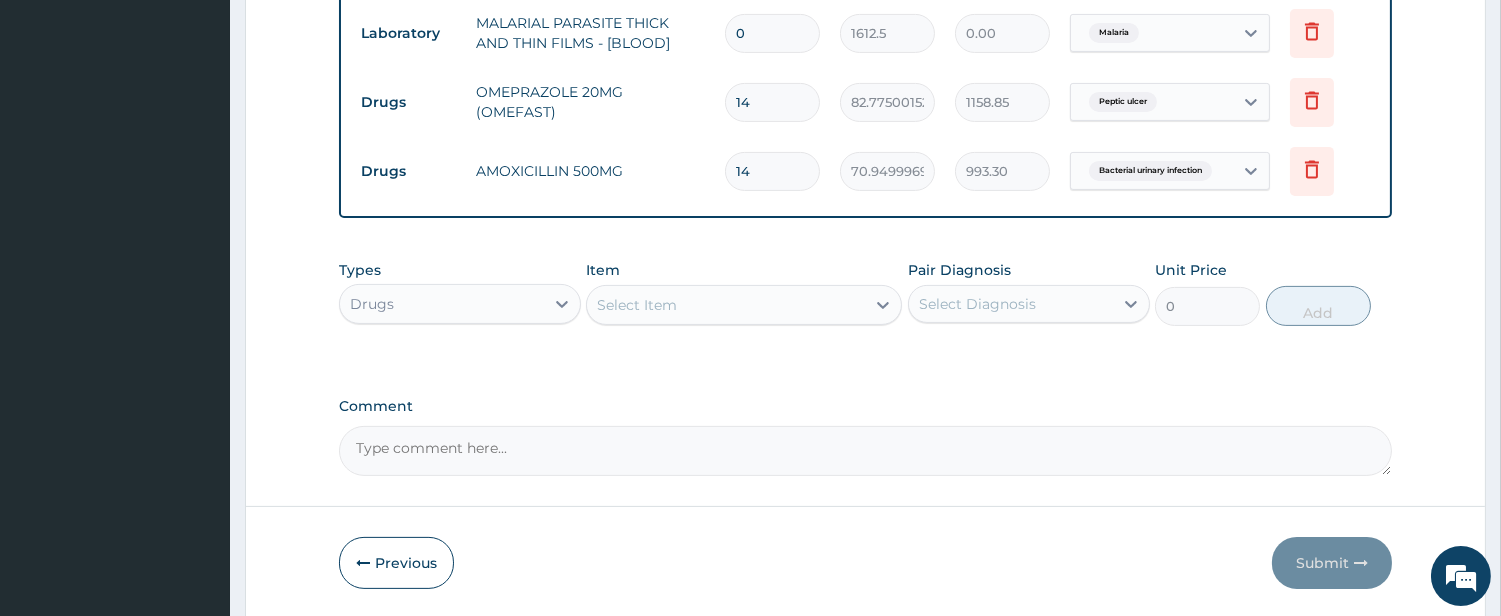 type on "14" 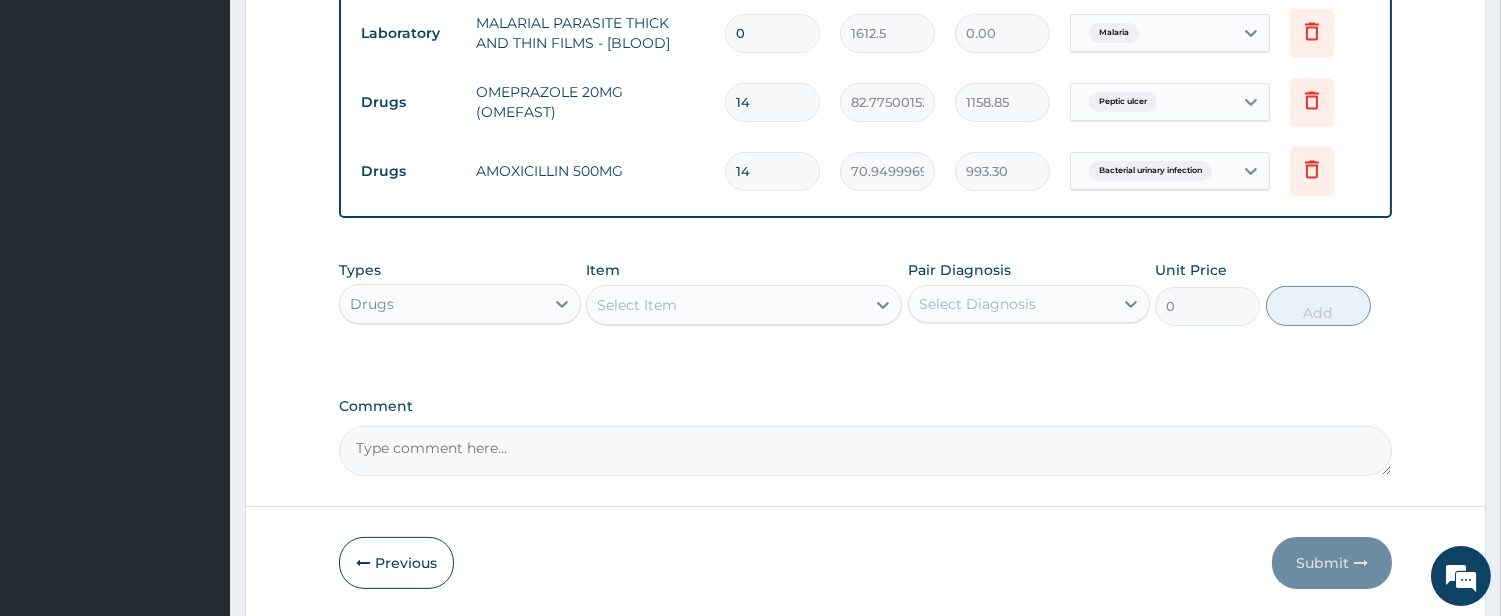 click on "Select Item" at bounding box center (726, 305) 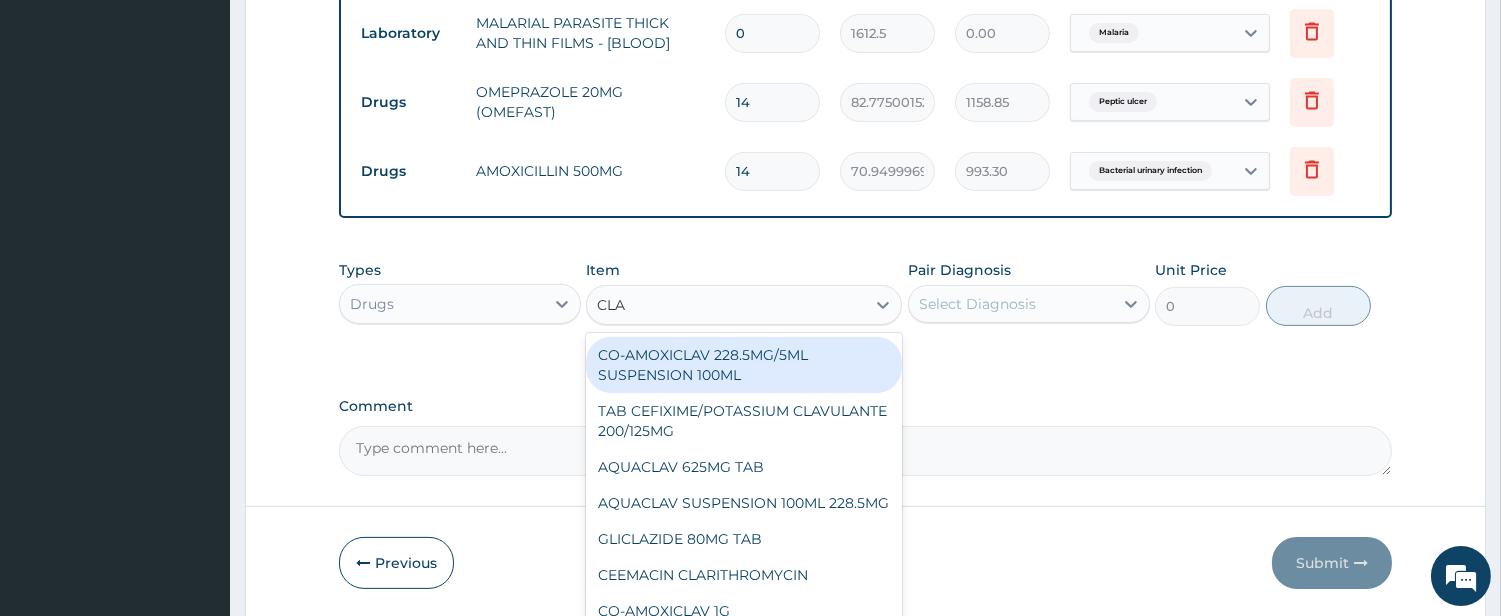 type on "CLAR" 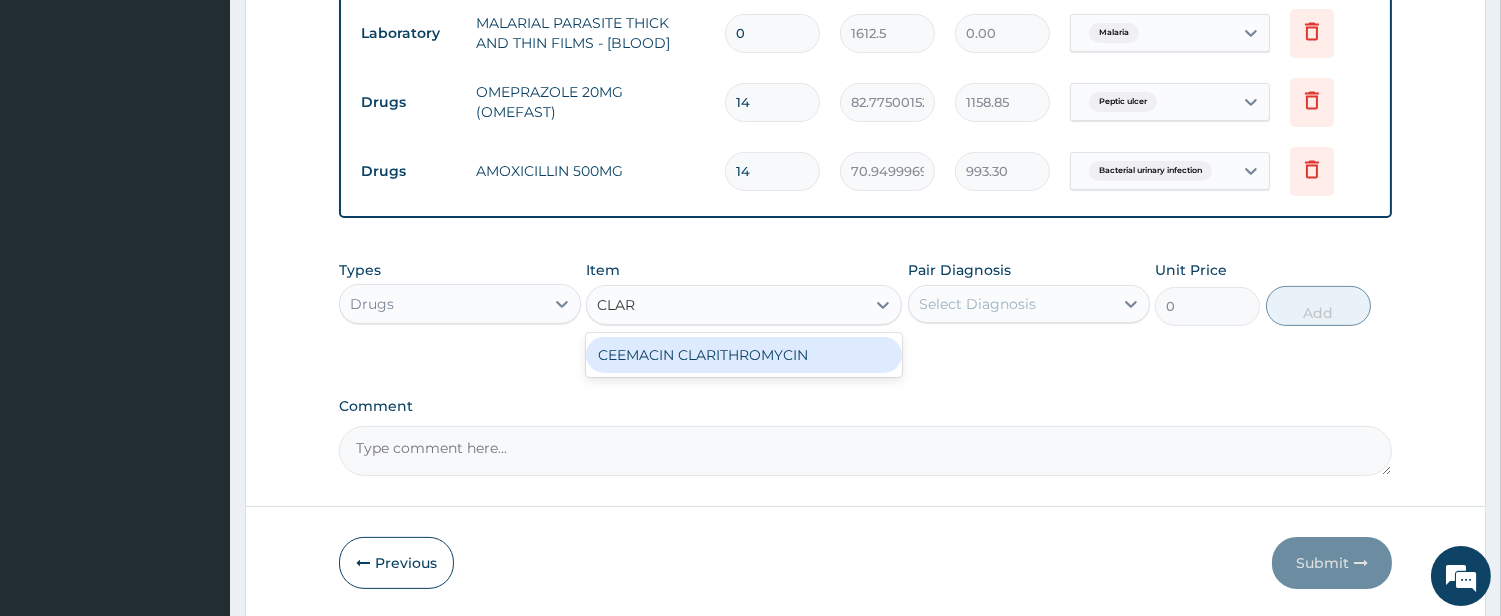 click on "CEEMACIN CLARITHROMYCIN" at bounding box center [744, 355] 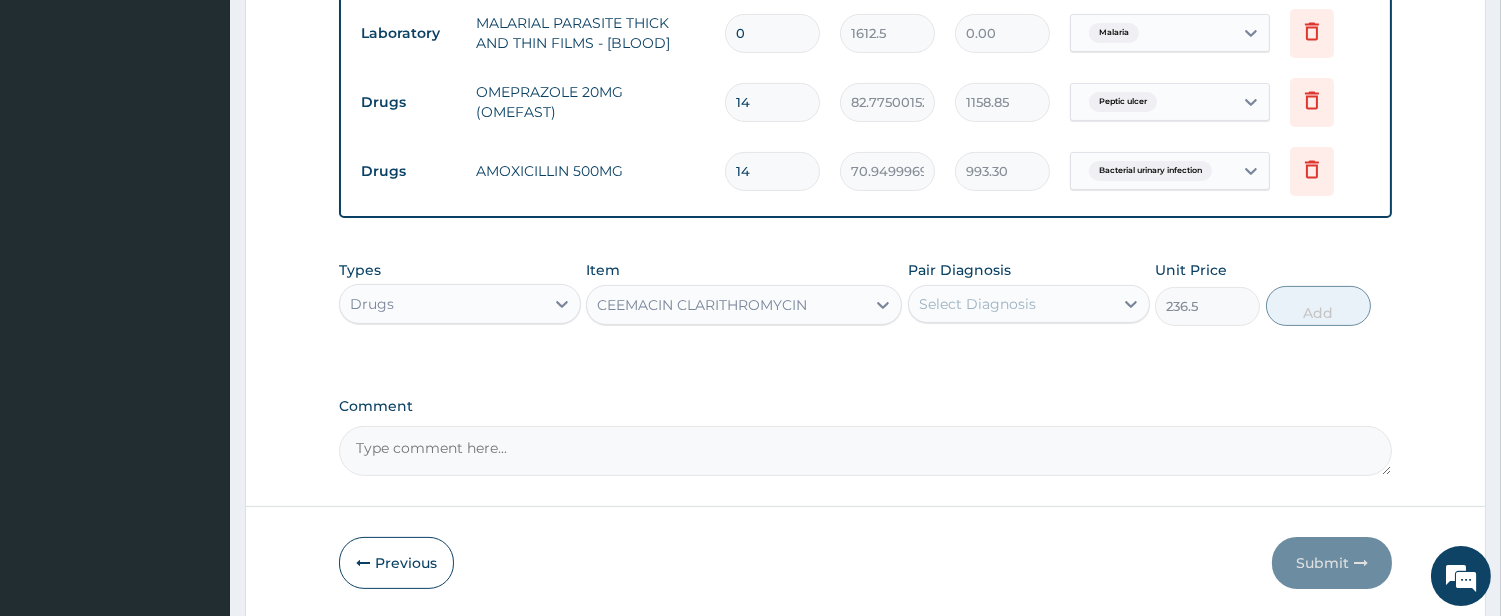 click on "Select Diagnosis" at bounding box center (977, 304) 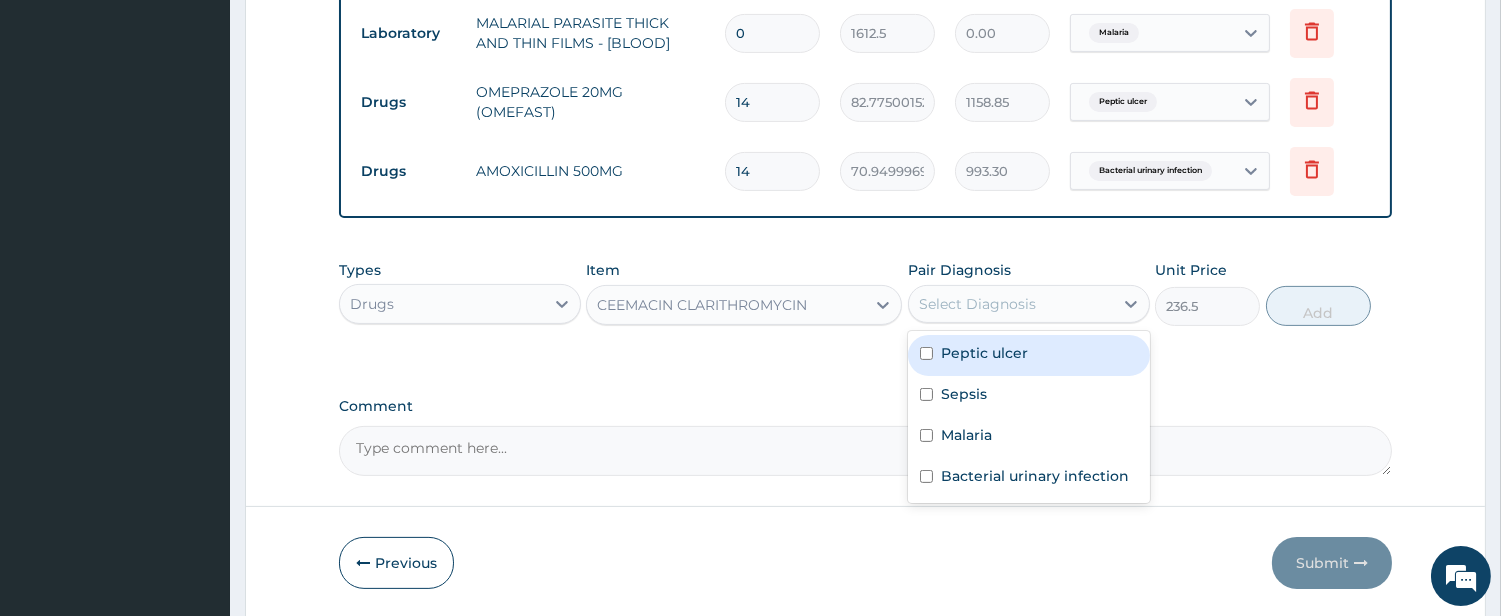 click on "Peptic ulcer" at bounding box center [984, 353] 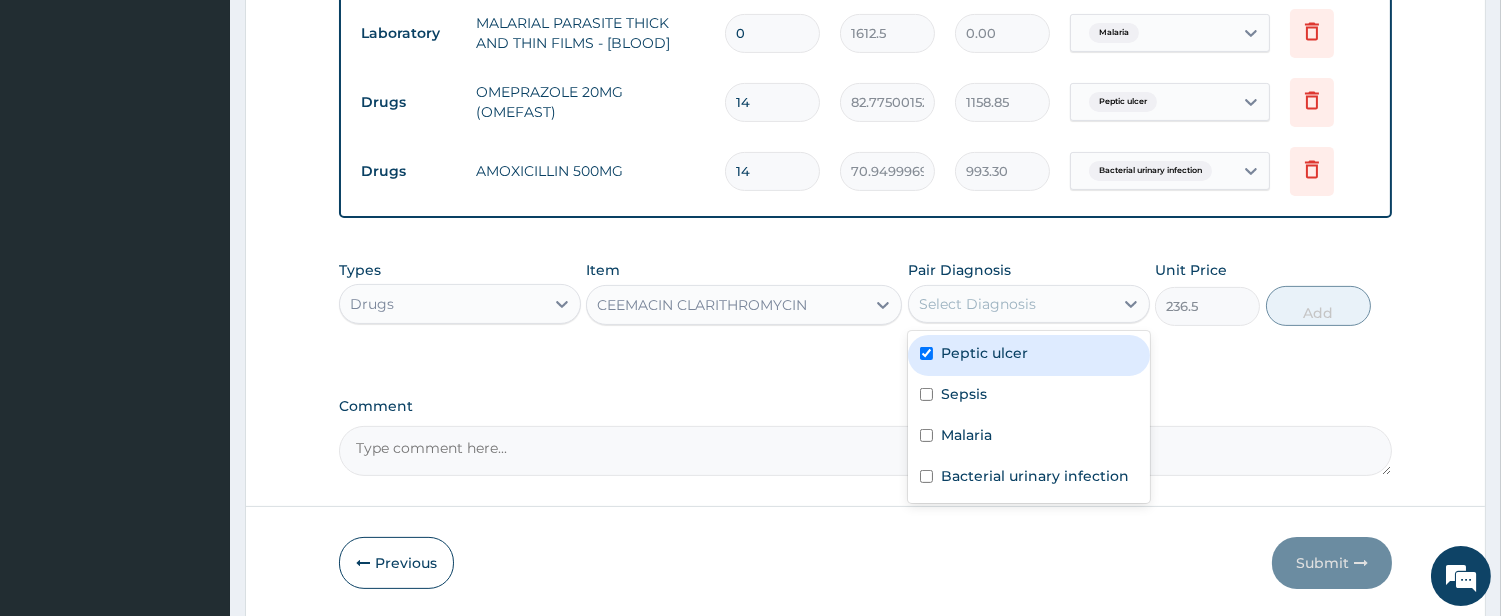 checkbox on "true" 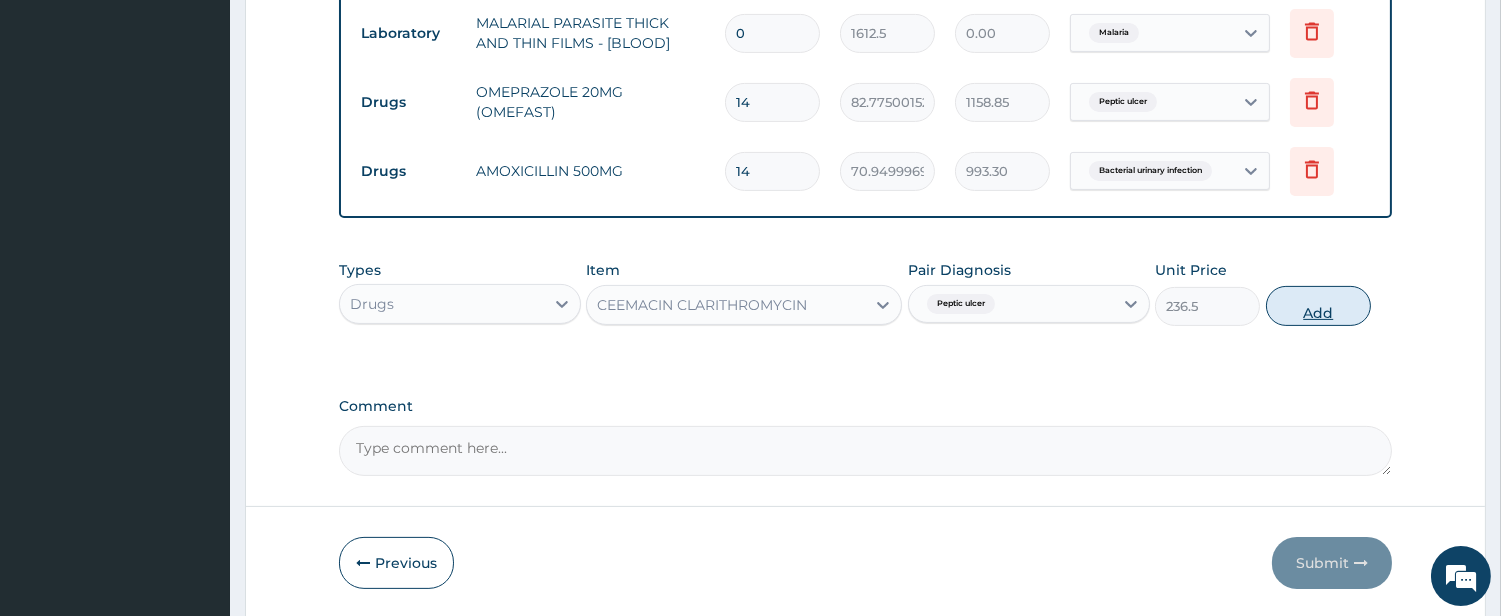 click on "Add" at bounding box center [1318, 306] 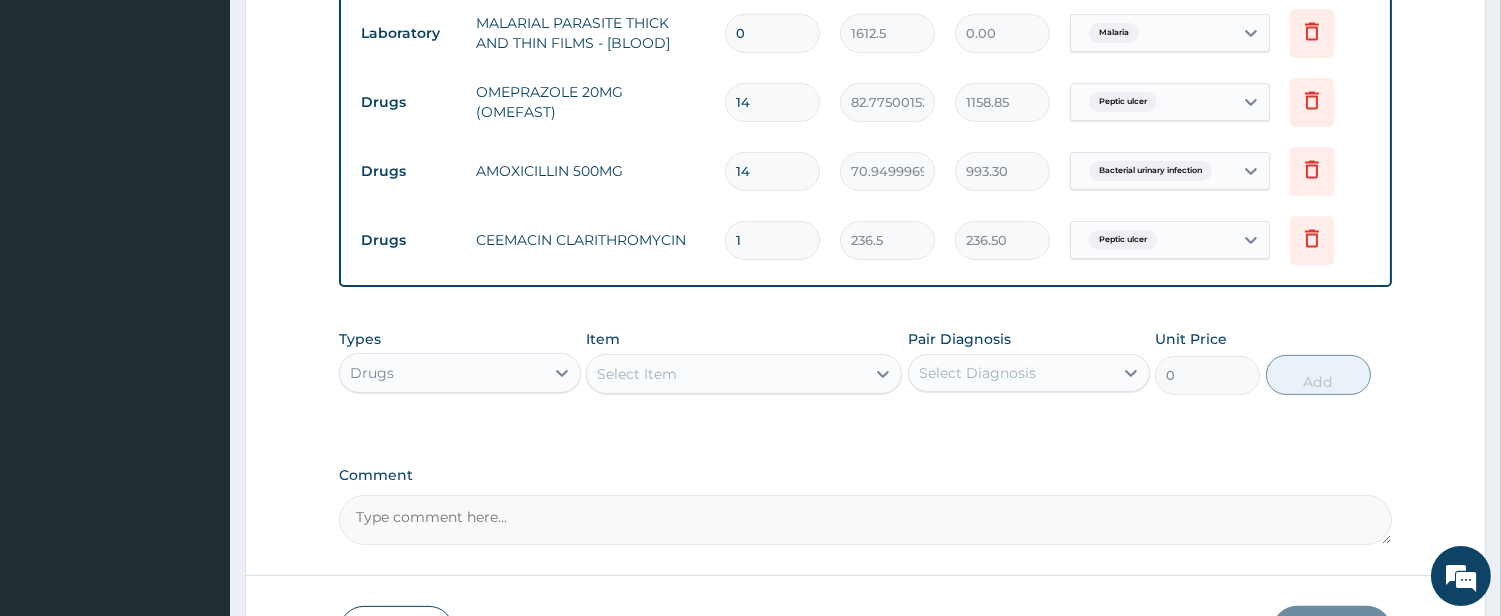 type on "10" 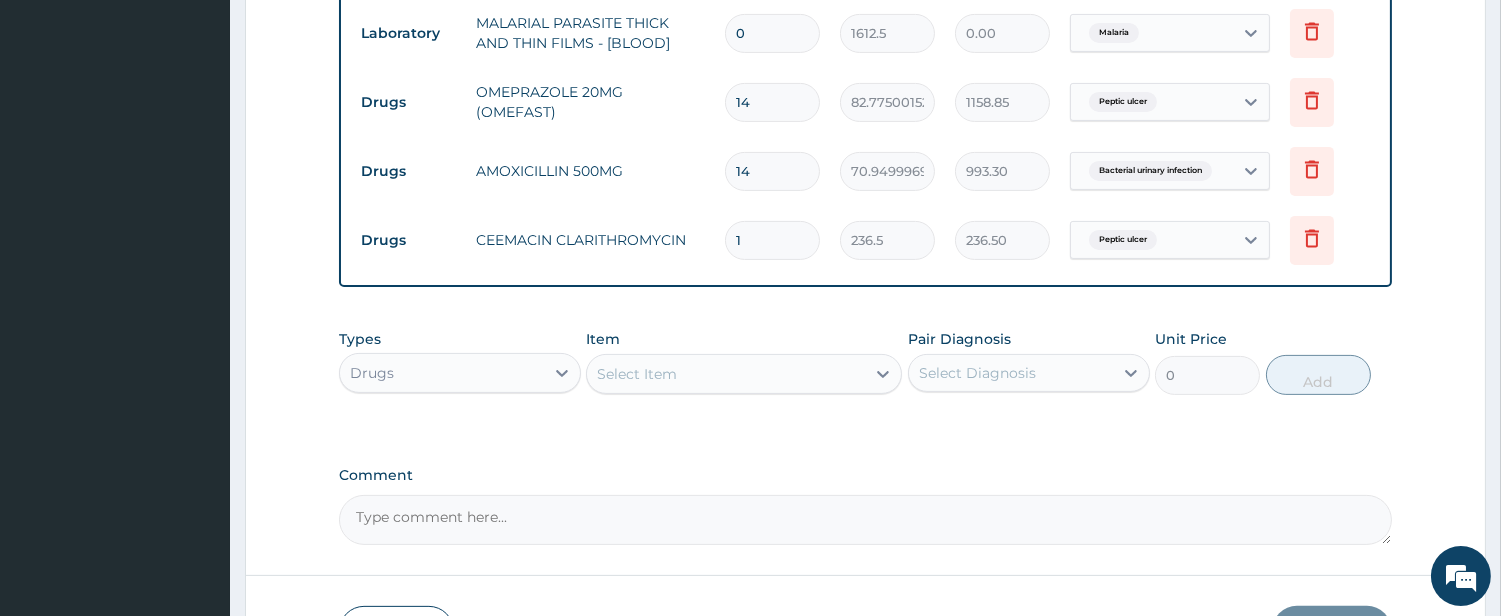 type on "2365.00" 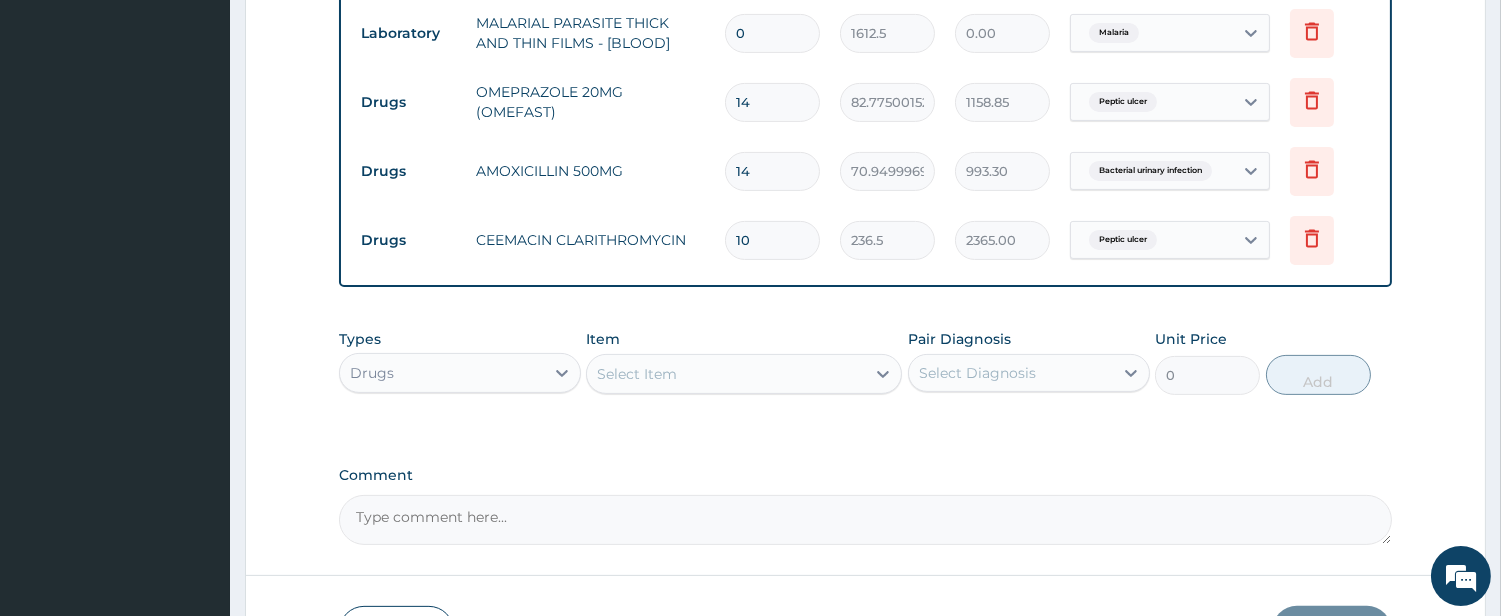 type on "10" 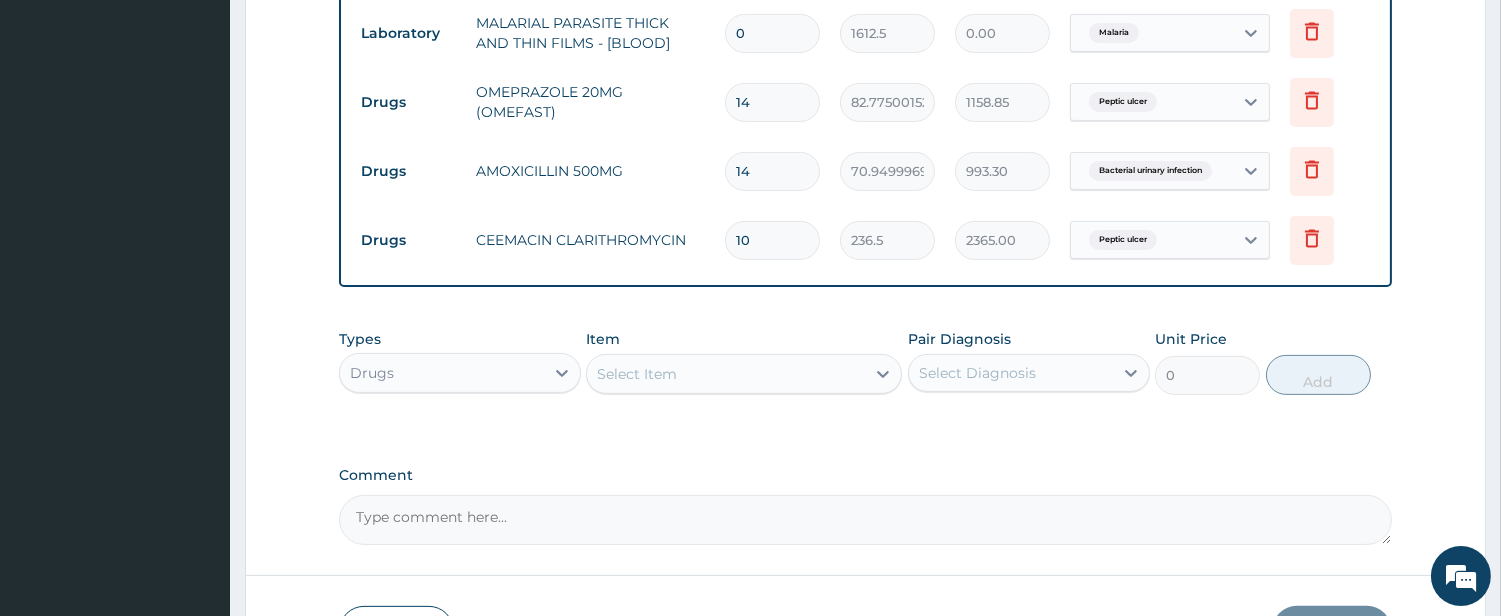 click on "Select Item" at bounding box center (726, 374) 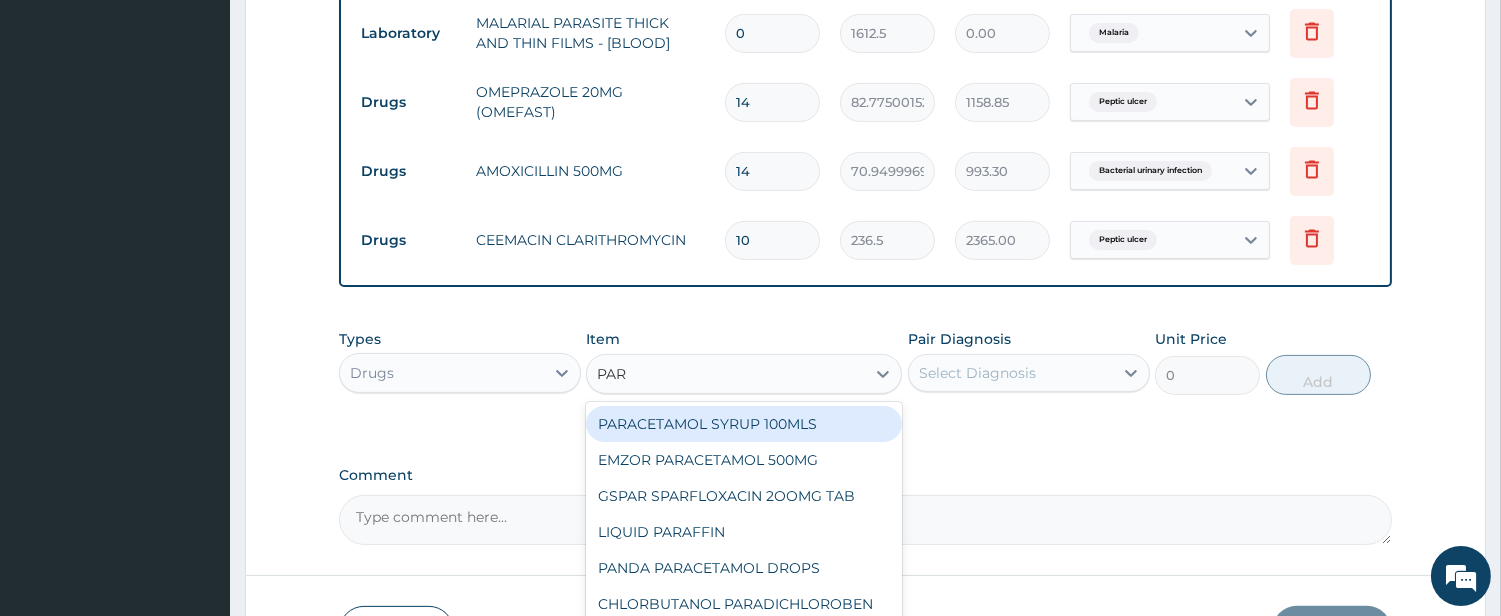 type on "PARA" 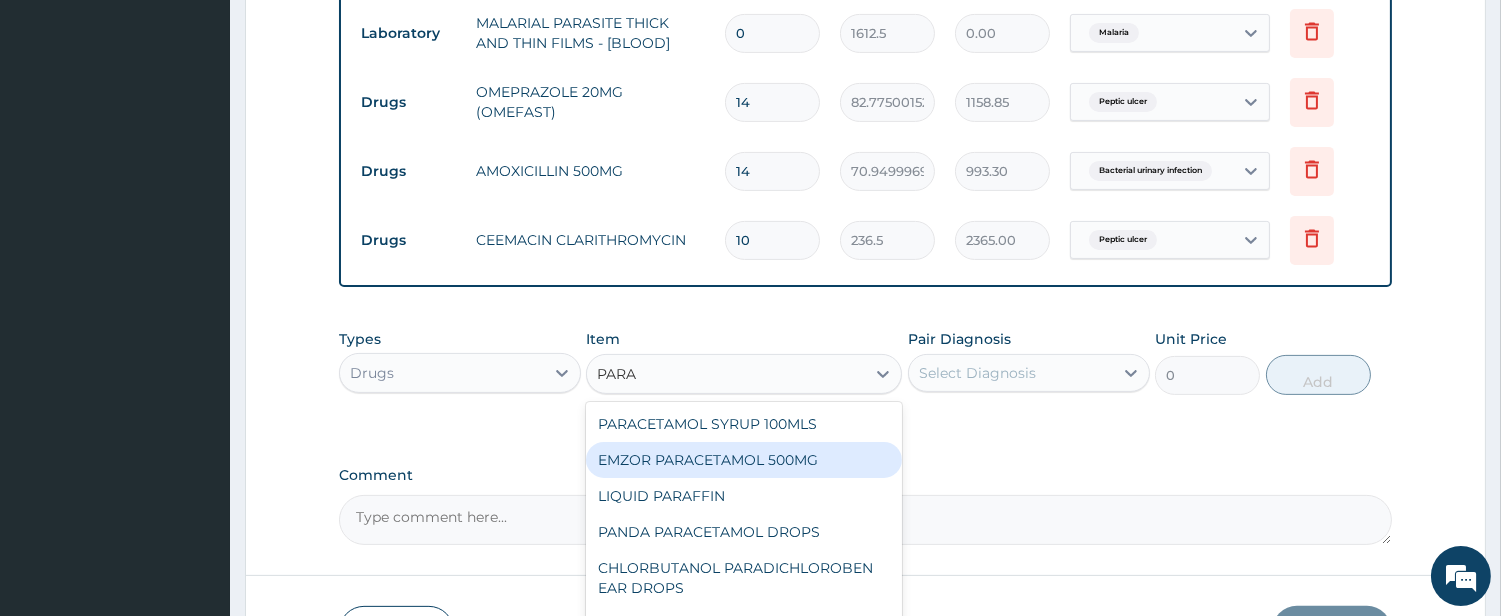click on "EMZOR PARACETAMOL 500MG" at bounding box center (744, 460) 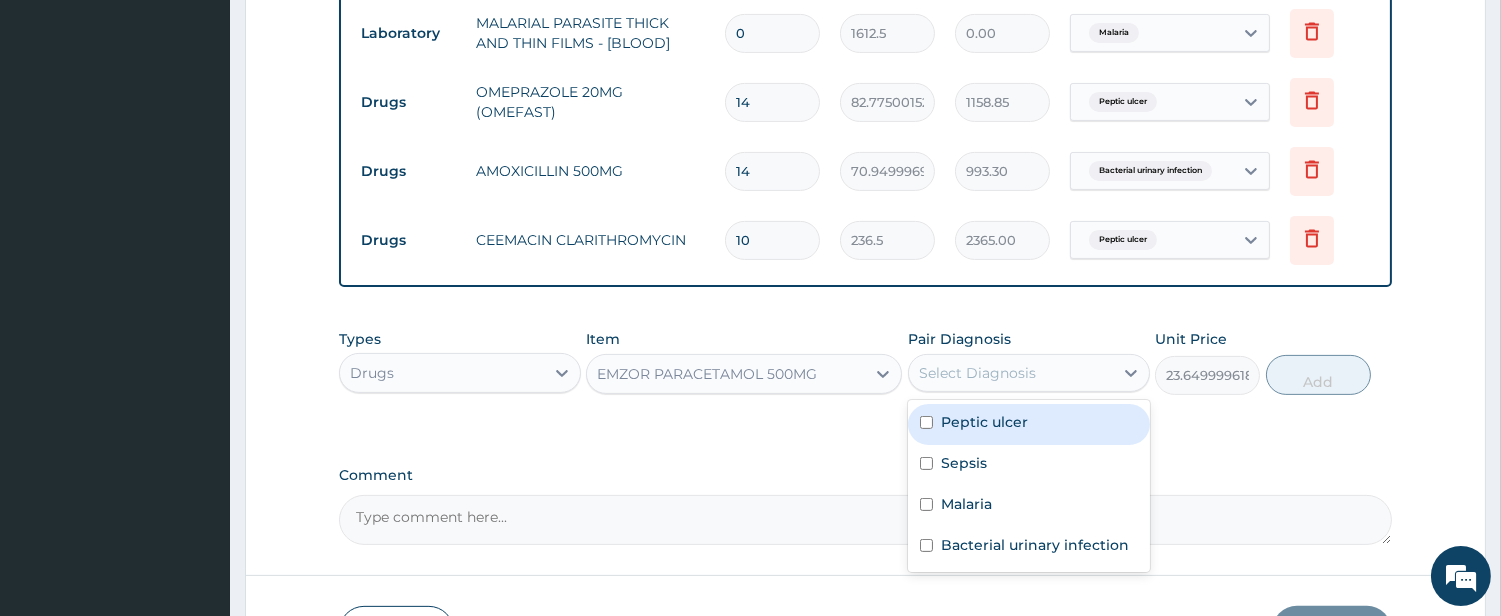 click on "Select Diagnosis" at bounding box center (977, 373) 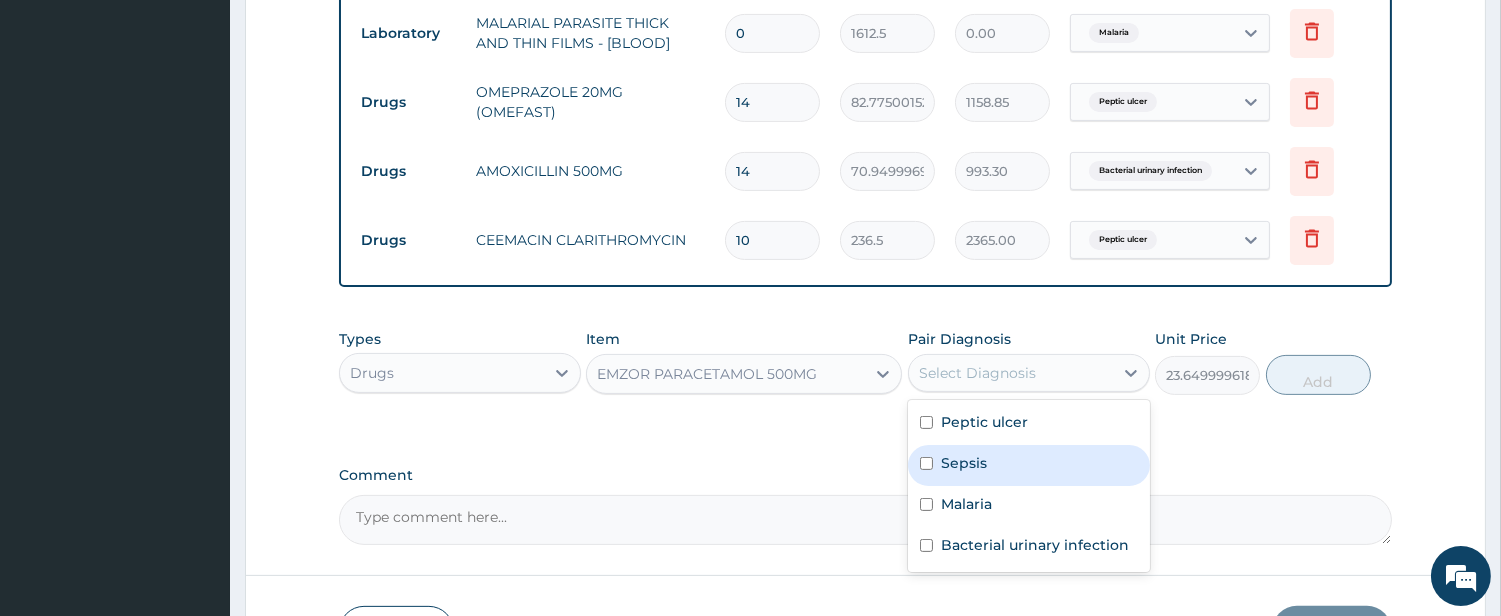 click on "Sepsis" at bounding box center (964, 463) 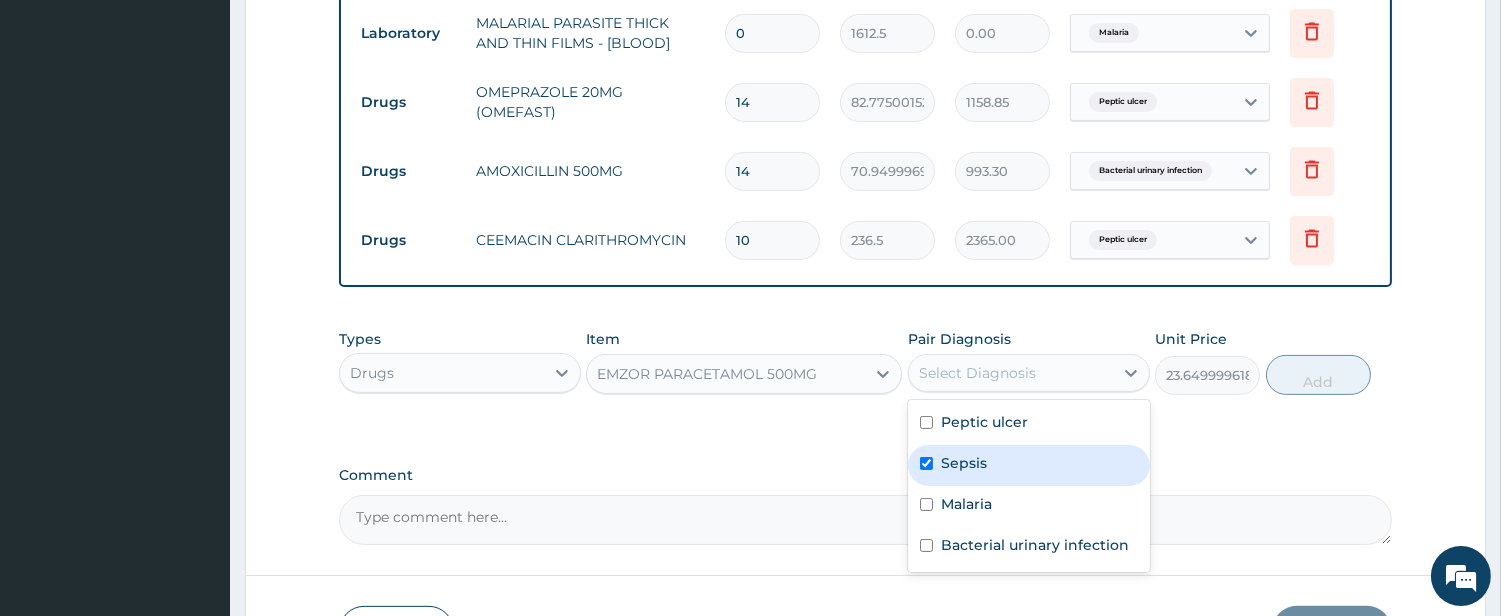checkbox on "true" 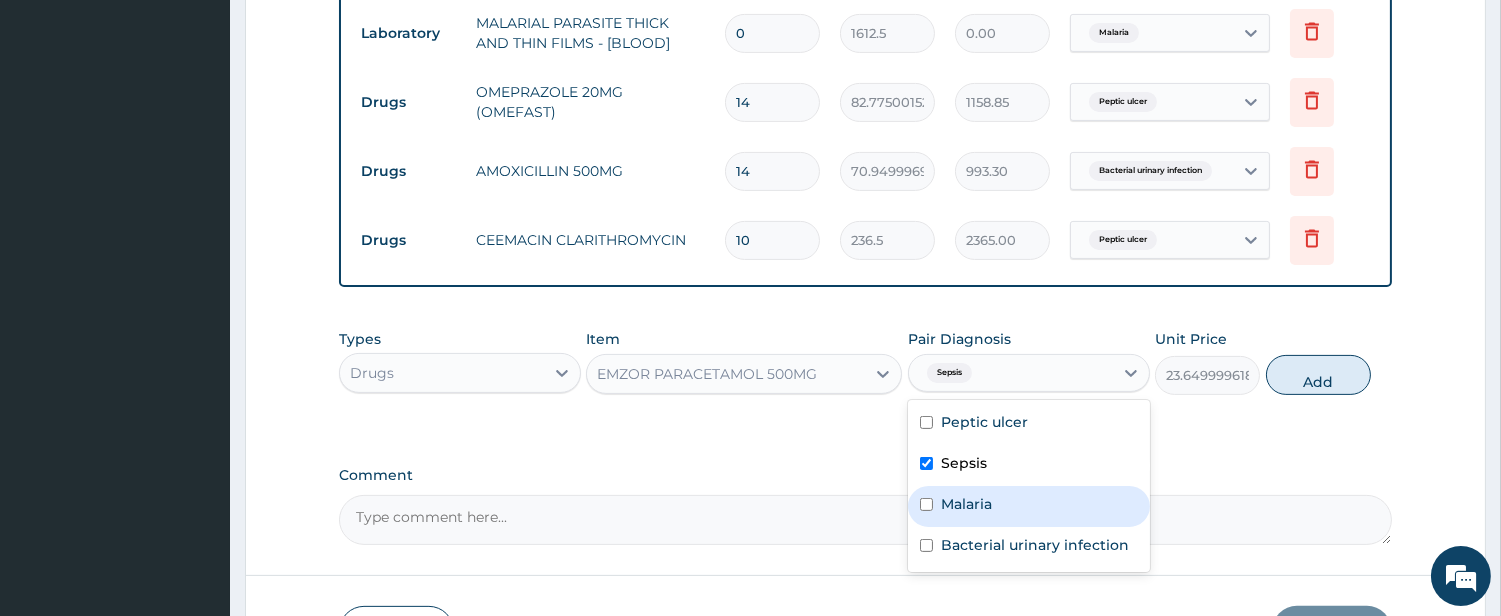 drag, startPoint x: 962, startPoint y: 514, endPoint x: 1020, endPoint y: 482, distance: 66.24198 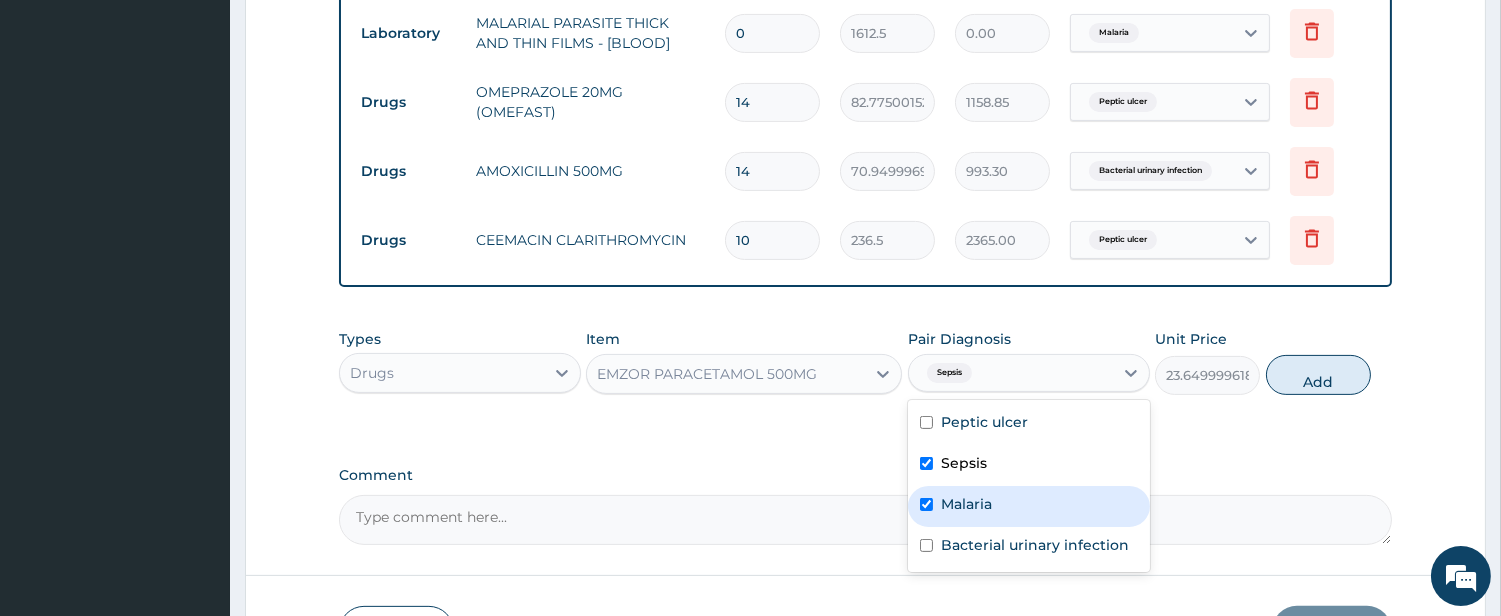 checkbox on "true" 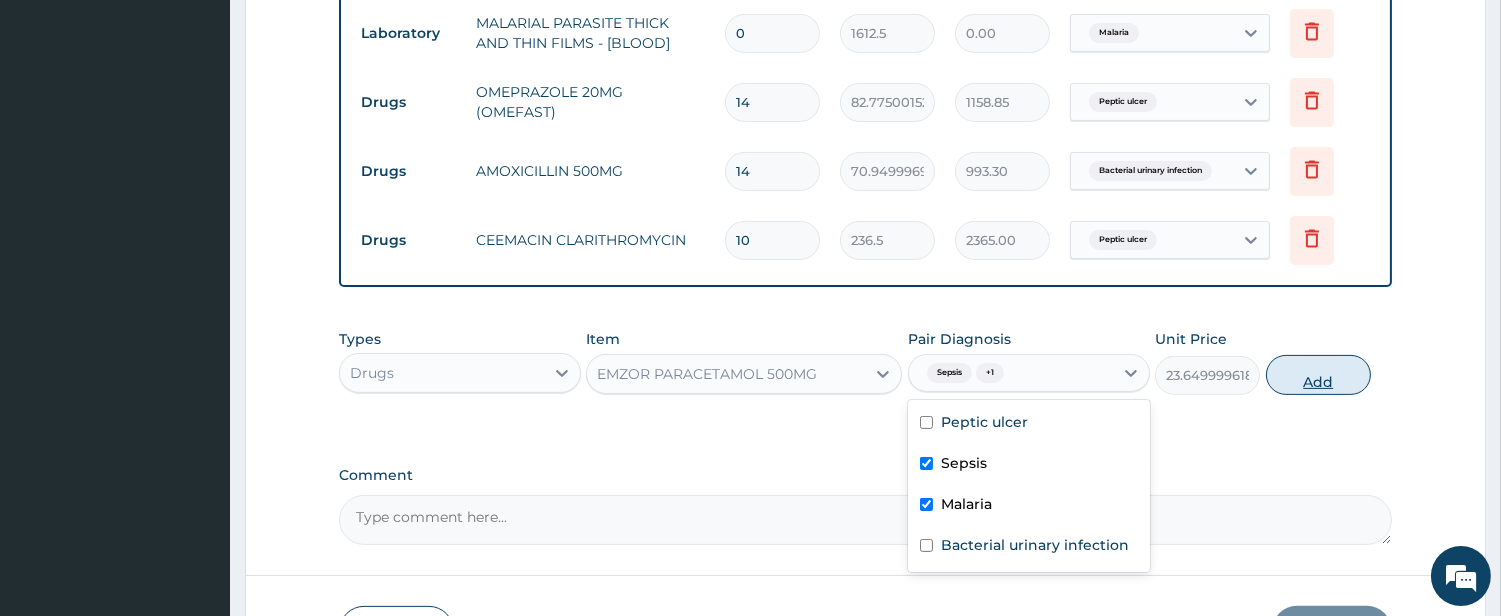 click on "Add" at bounding box center [1318, 375] 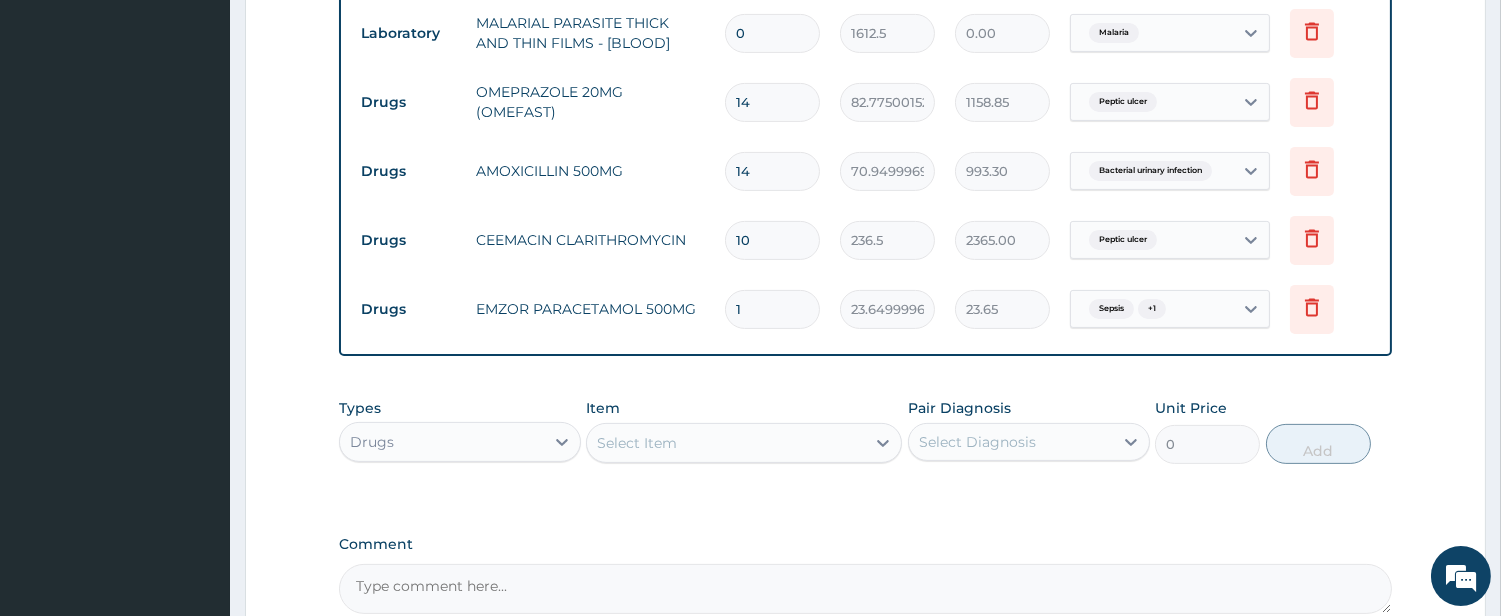 type on "18" 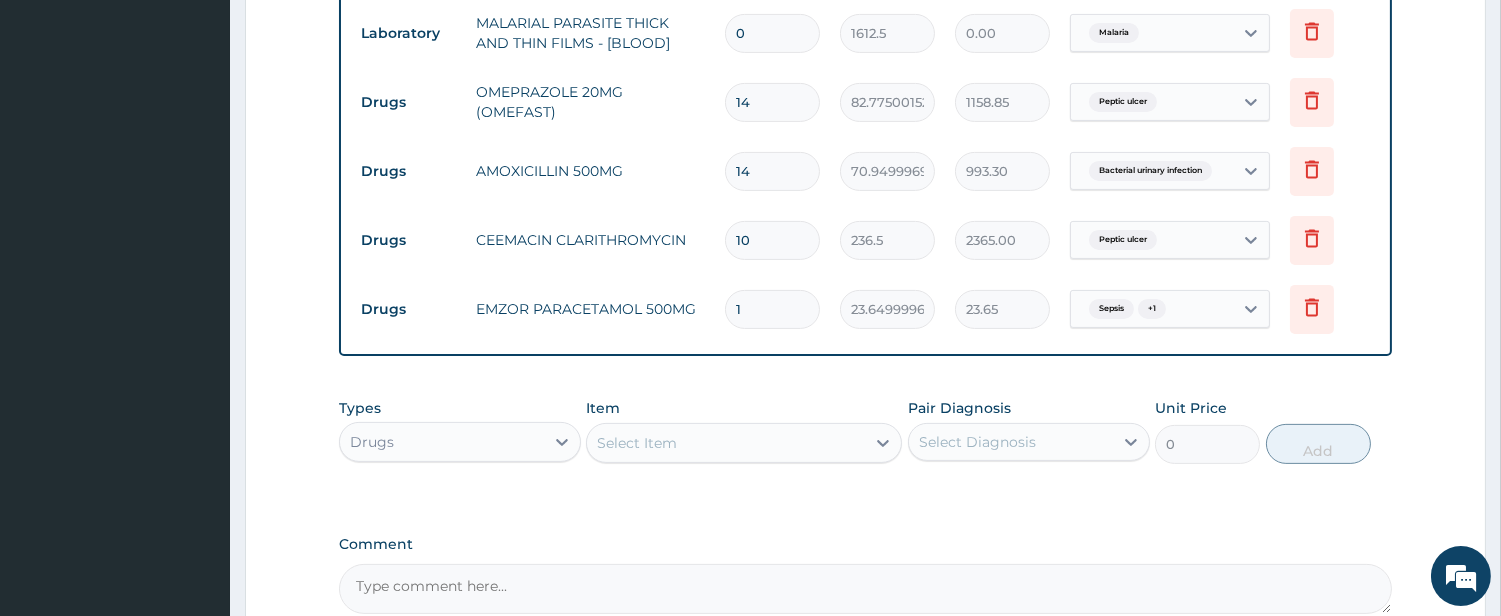 type on "425.70" 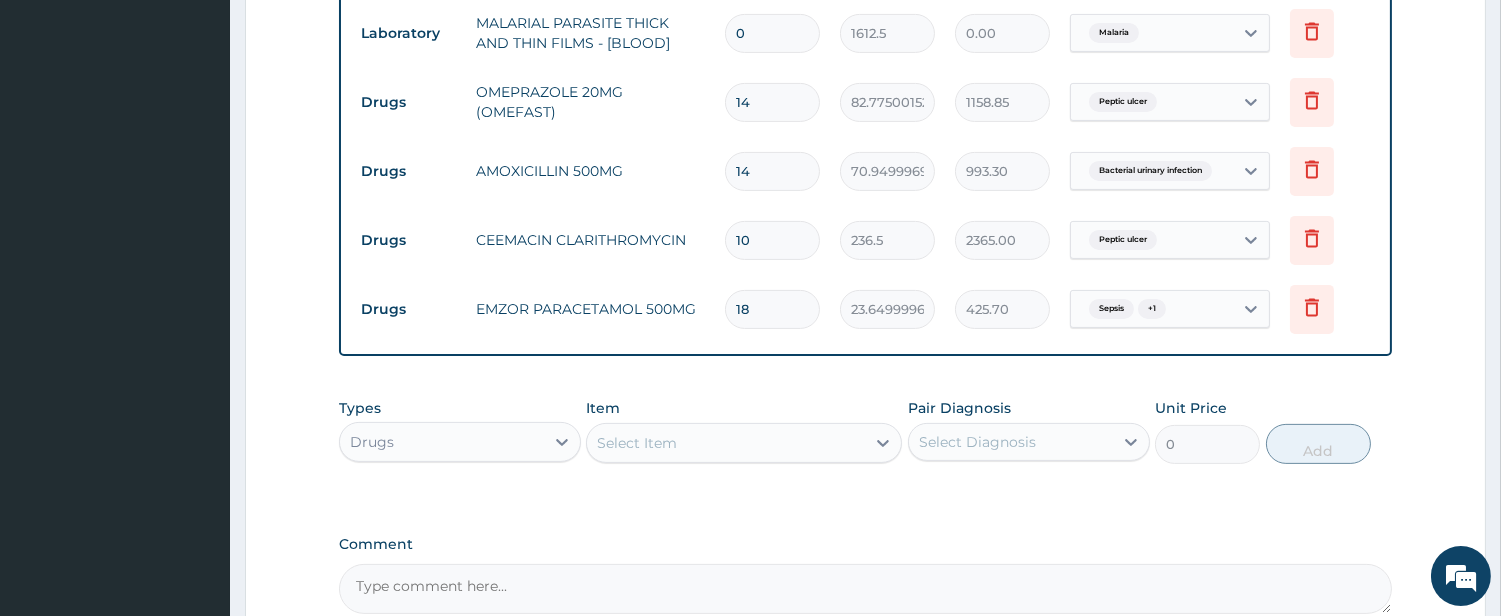 type on "18" 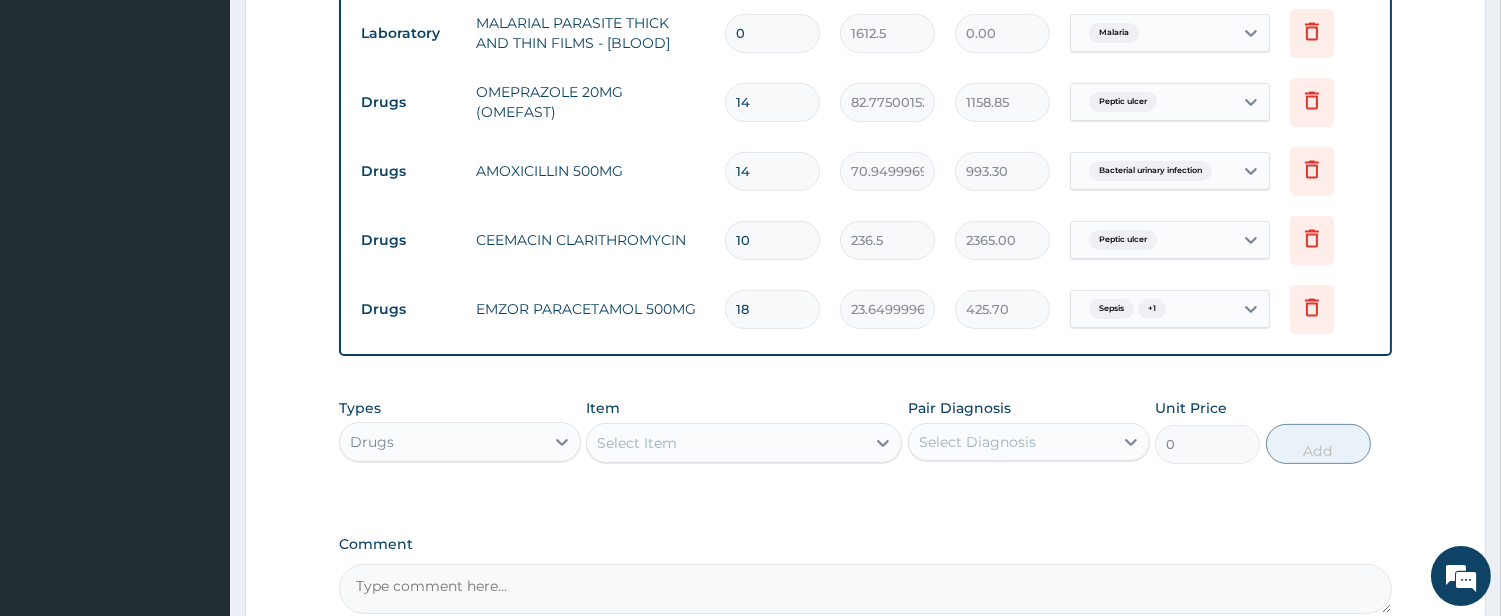 click on "Select Item" at bounding box center [726, 443] 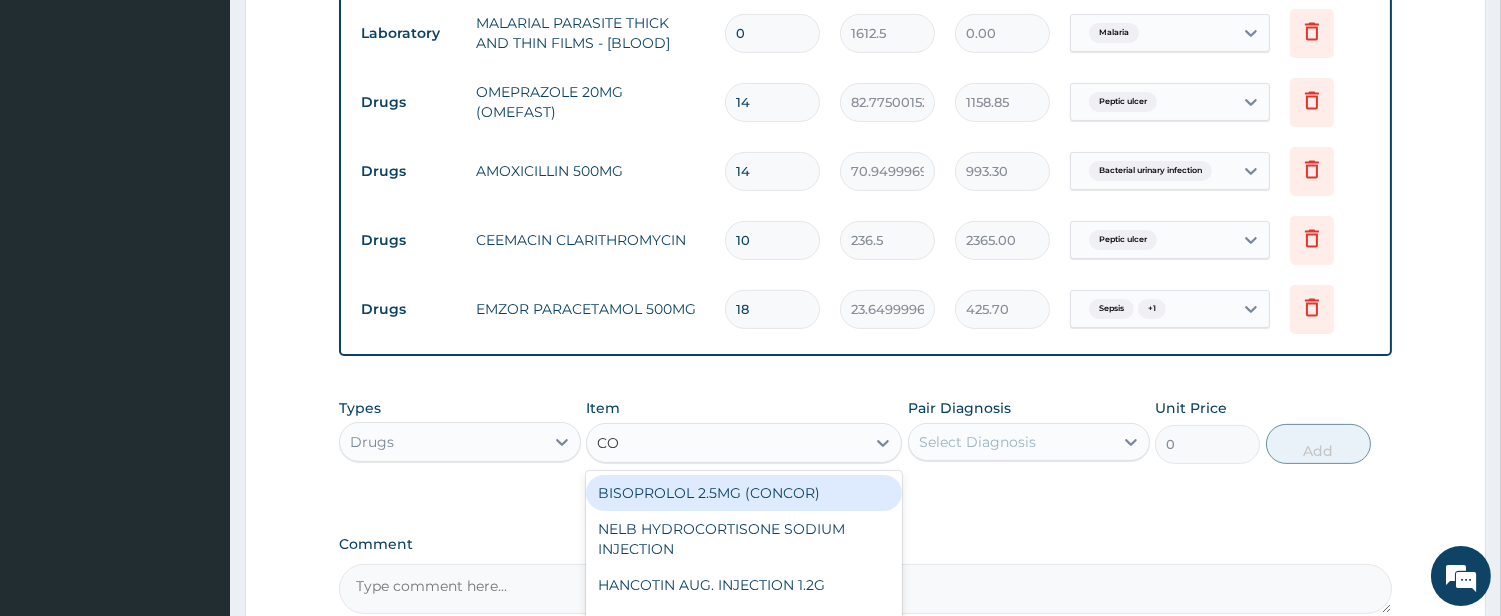 type on "COA" 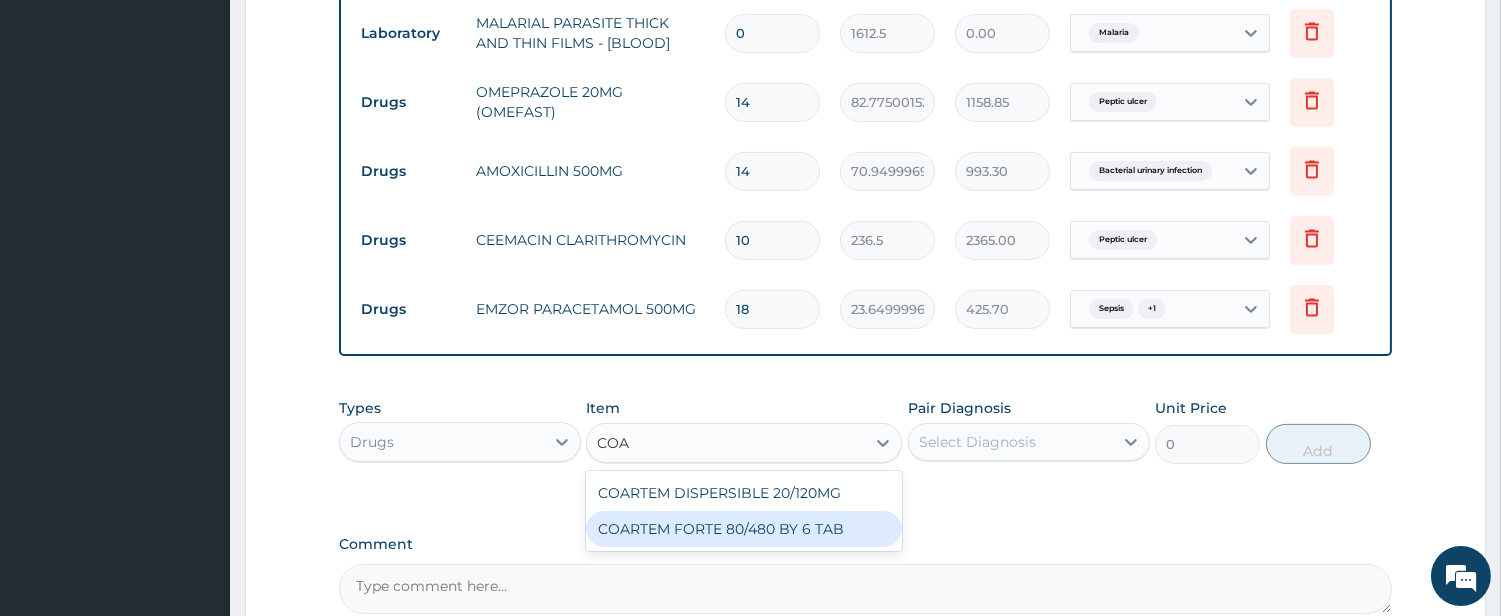 click on "COARTEM FORTE 80/480 BY 6 TAB" at bounding box center (744, 529) 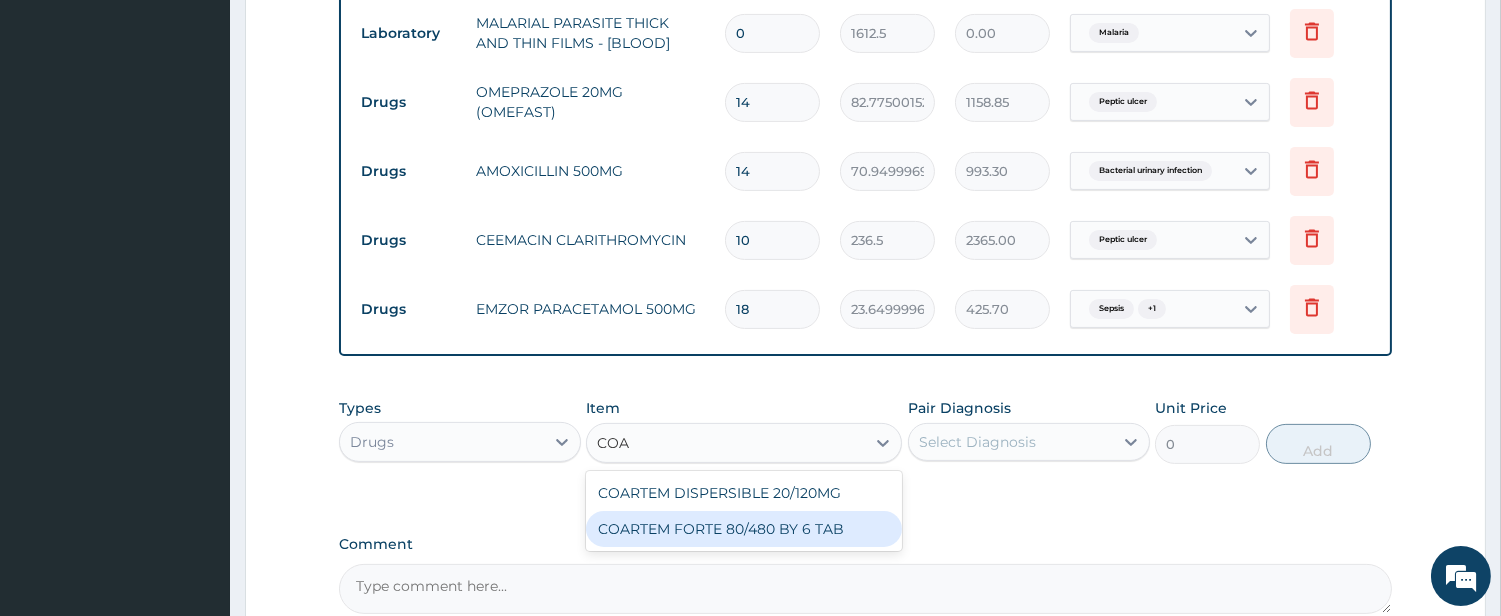 type 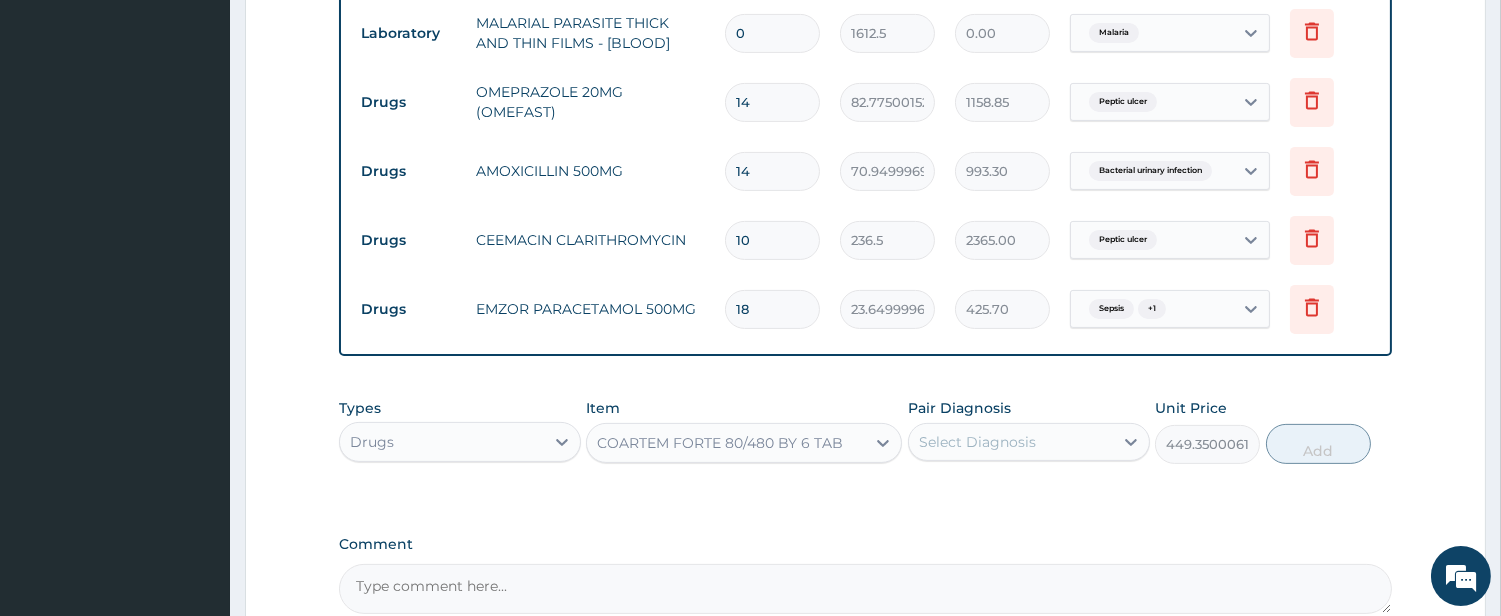 click on "Select Diagnosis" at bounding box center (977, 442) 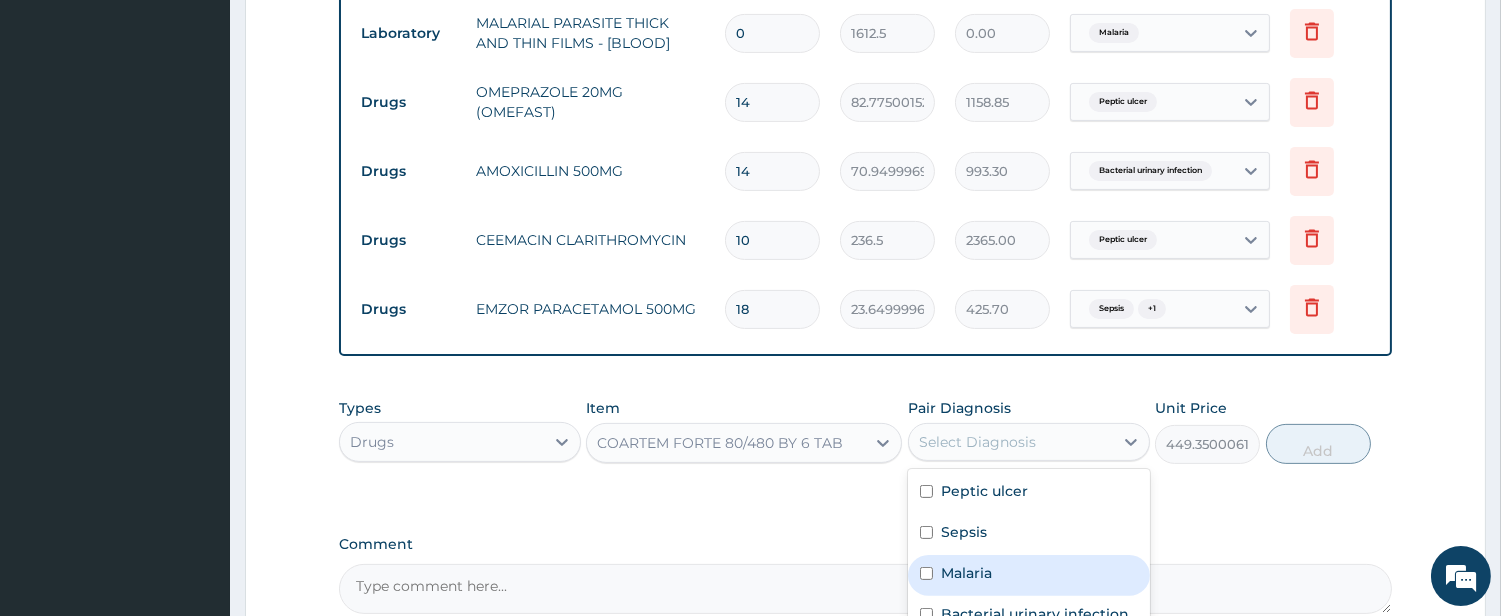 click on "Malaria" at bounding box center (966, 573) 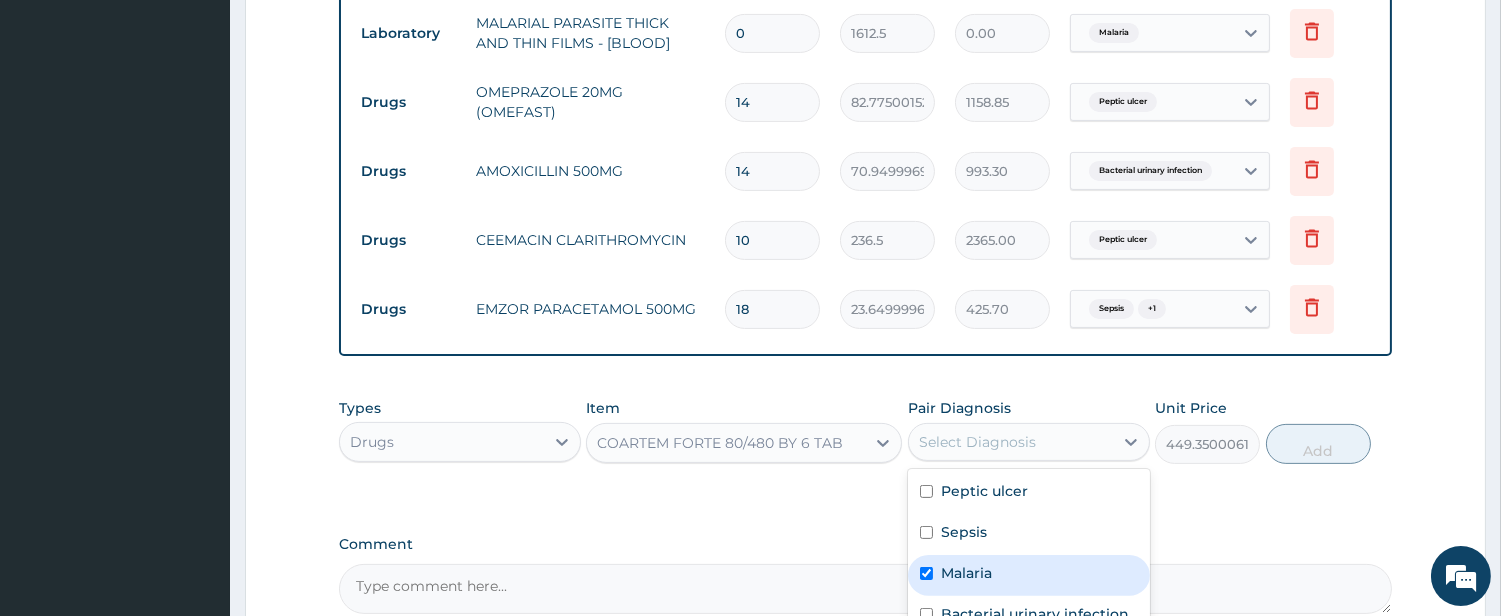 checkbox on "true" 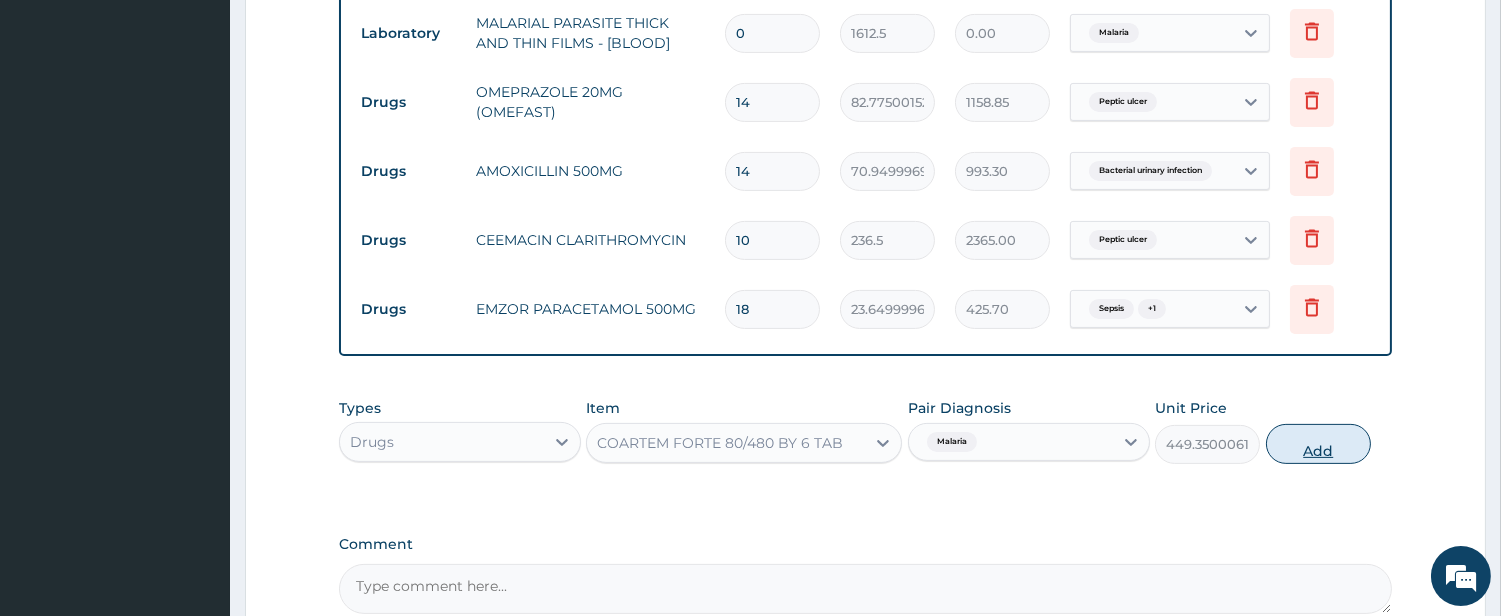 click on "Add" at bounding box center (1318, 444) 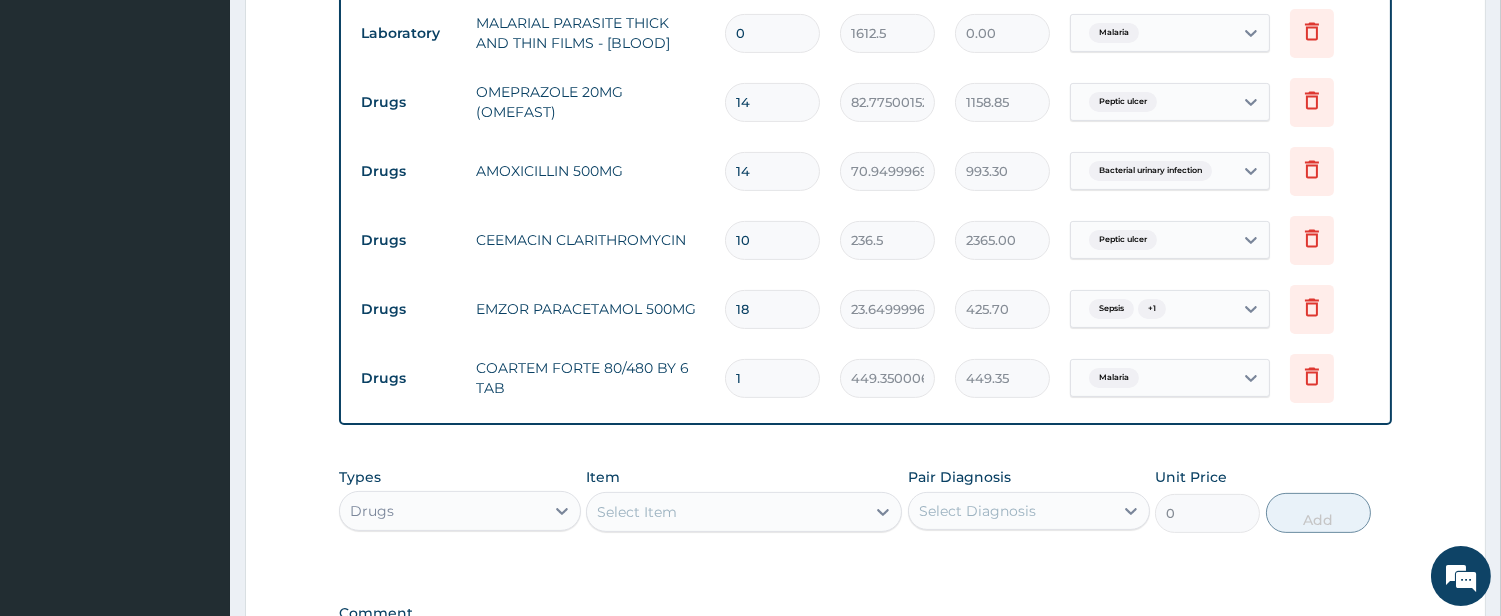 type 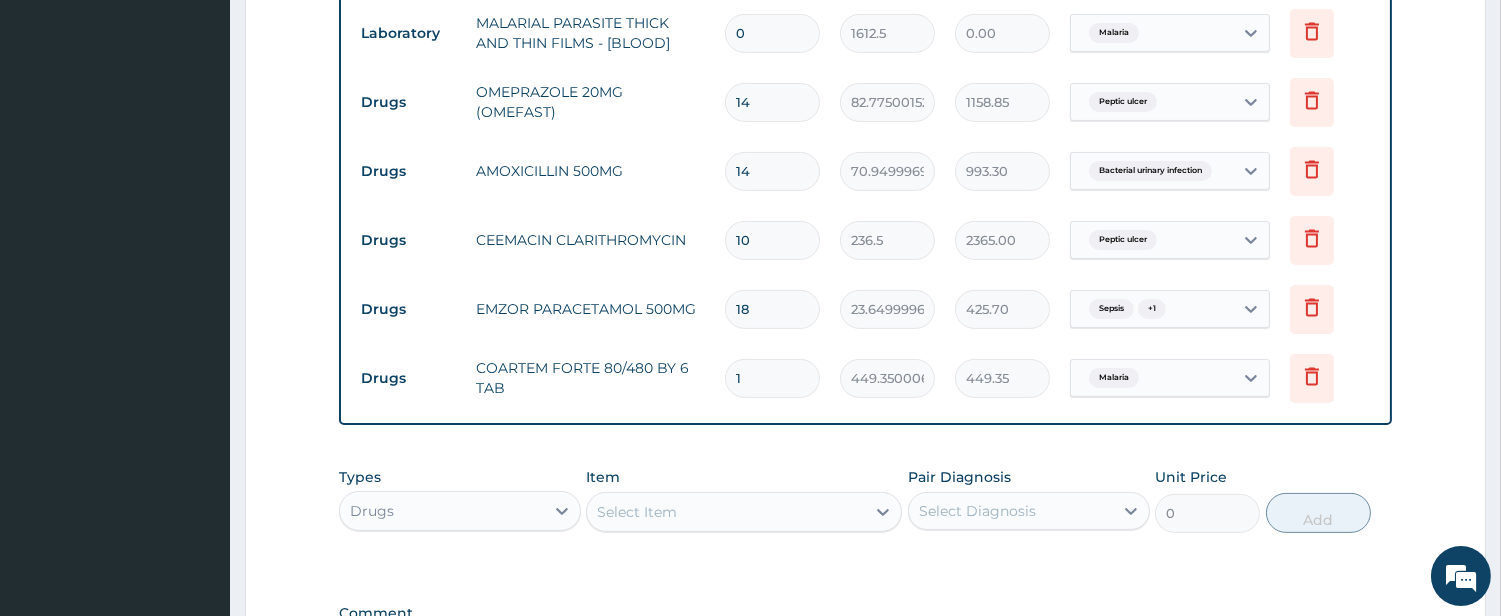 type on "0.00" 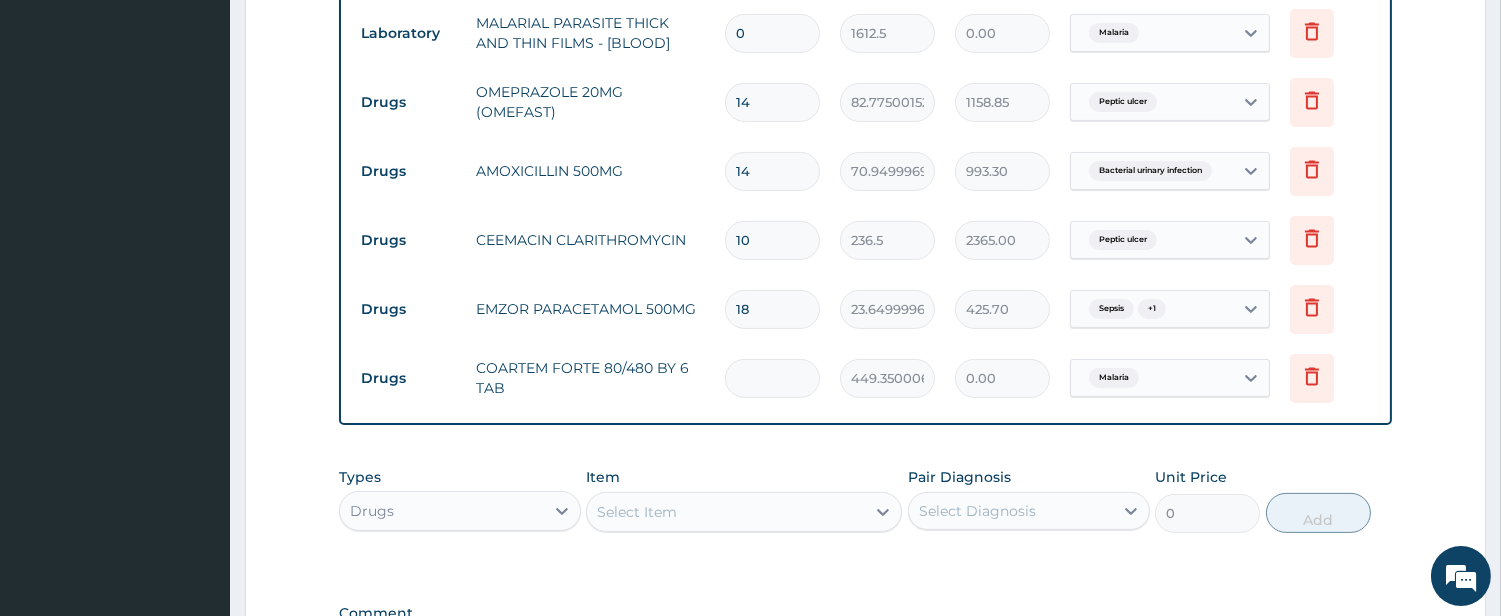 type on "6" 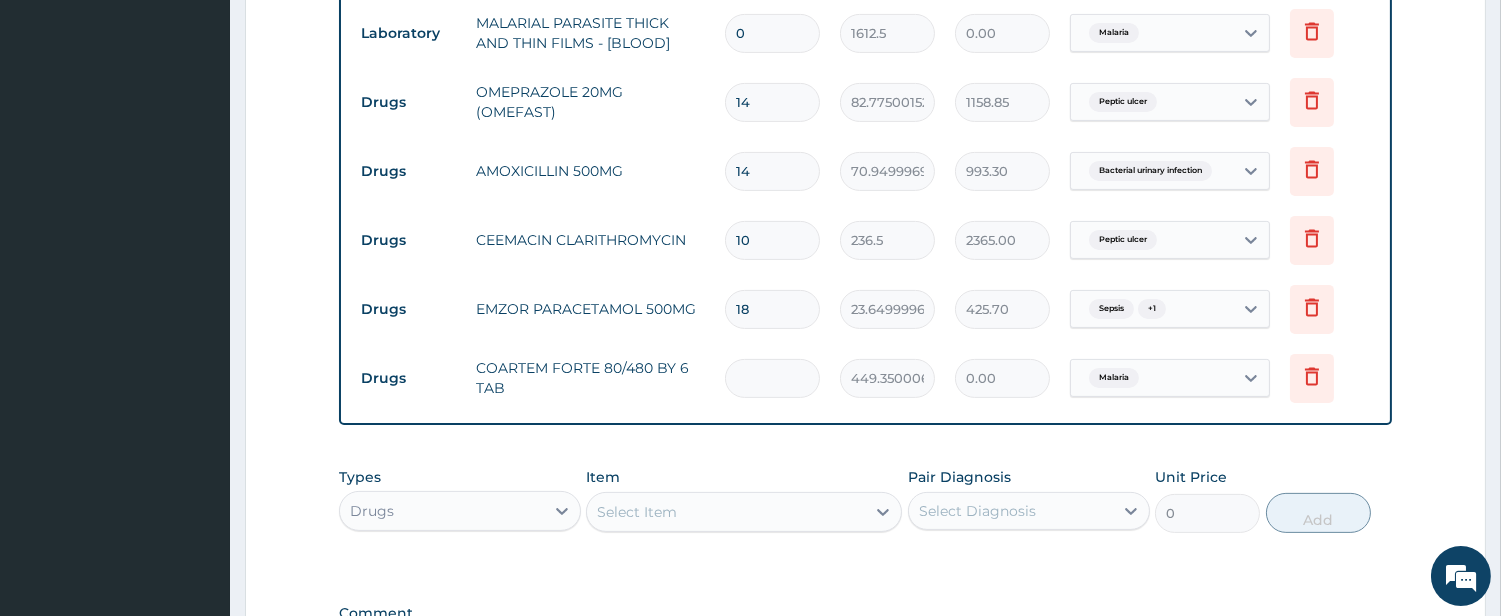 type on "2696.10" 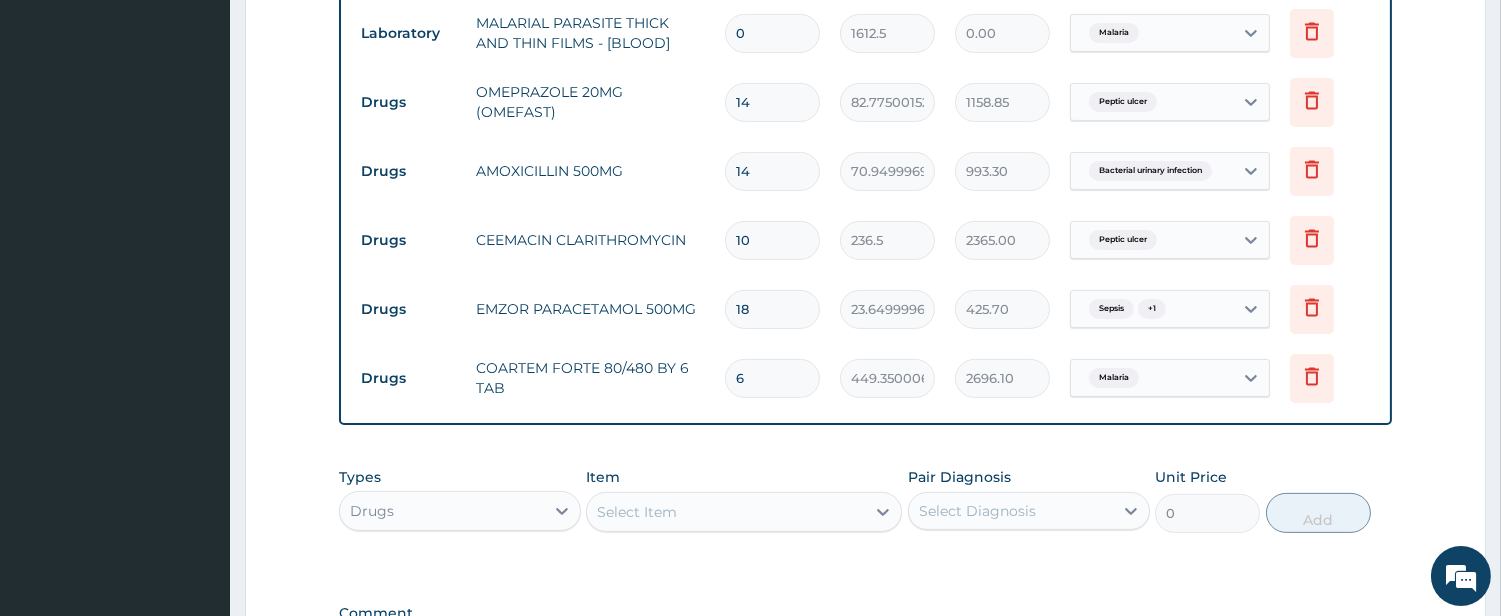 type on "6" 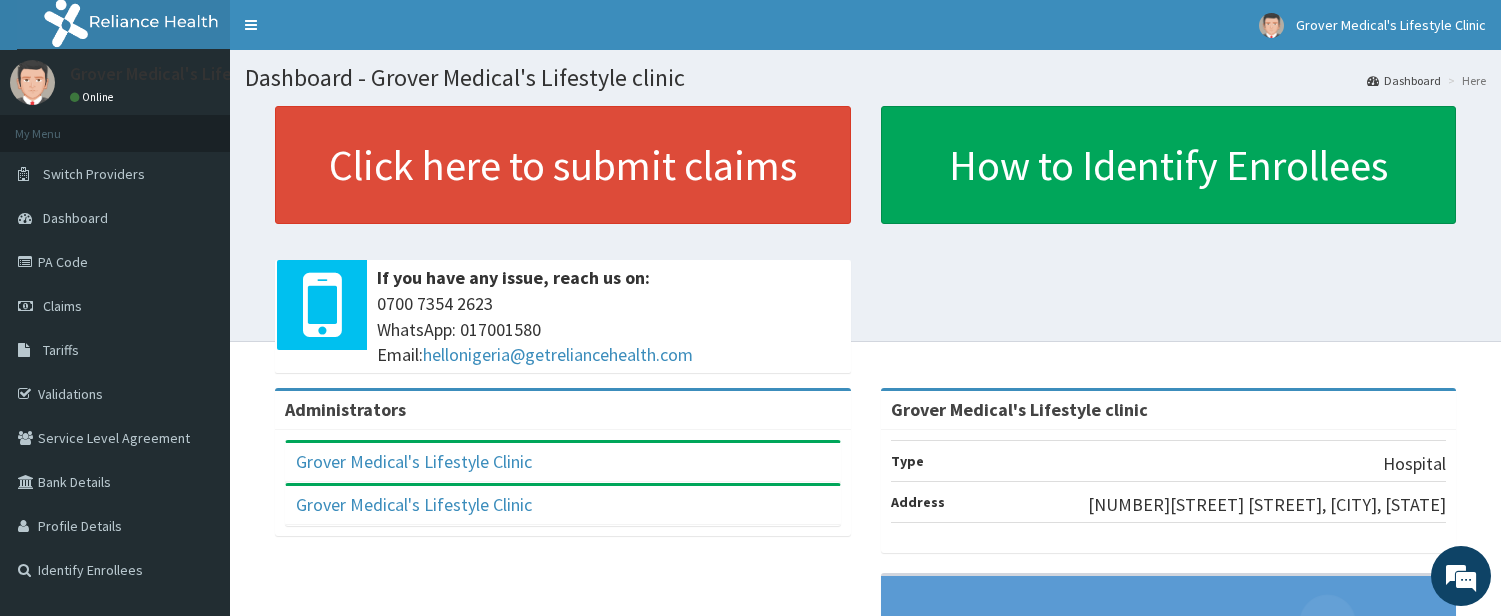 scroll, scrollTop: 0, scrollLeft: 0, axis: both 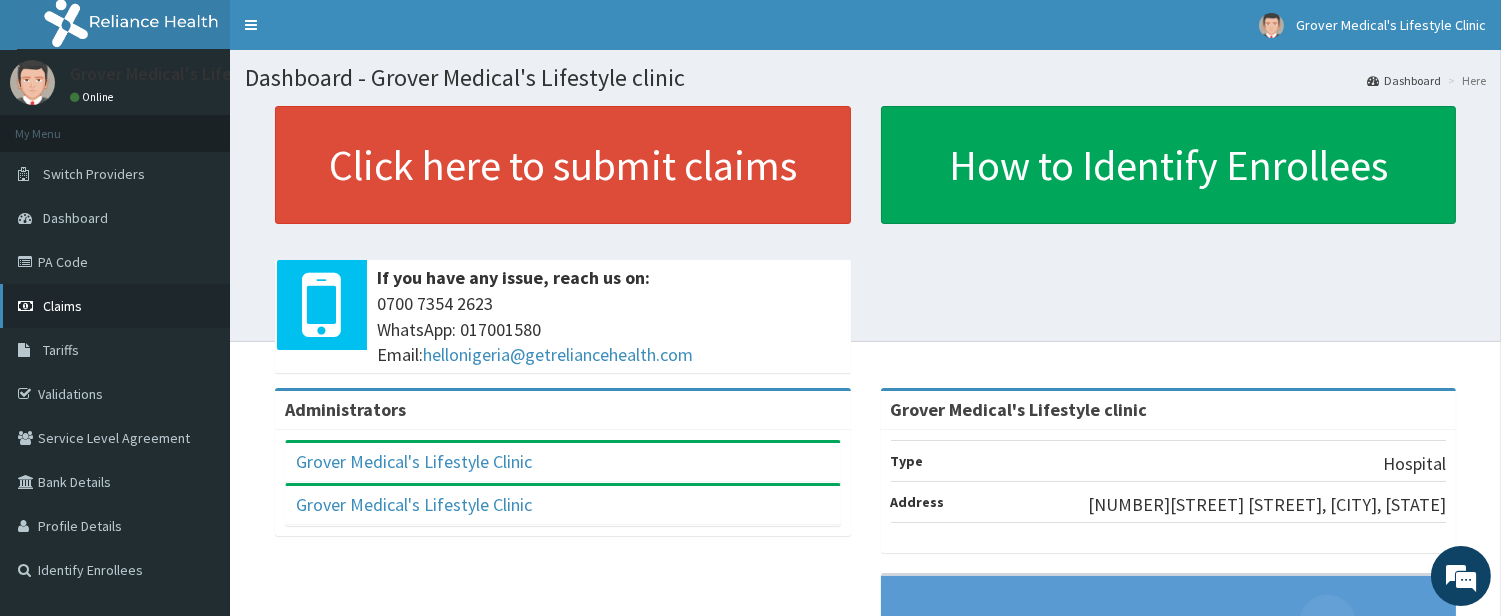 click on "Claims" at bounding box center (62, 306) 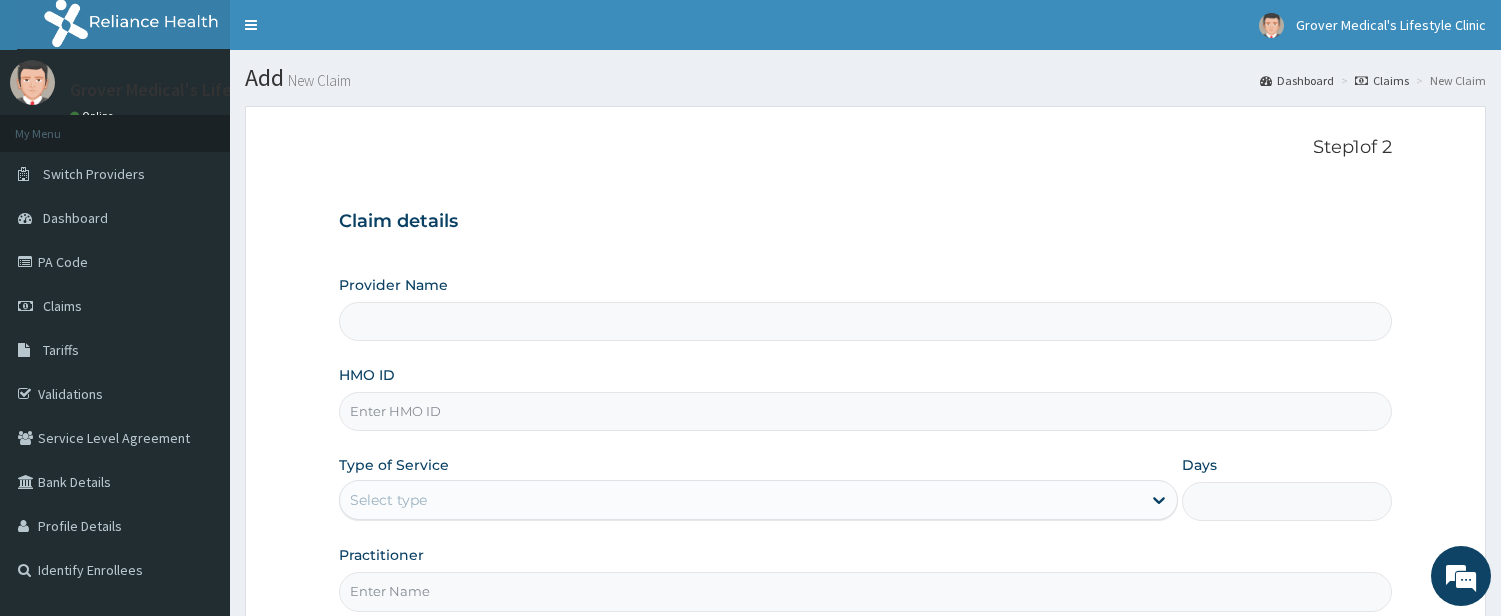 scroll, scrollTop: 205, scrollLeft: 0, axis: vertical 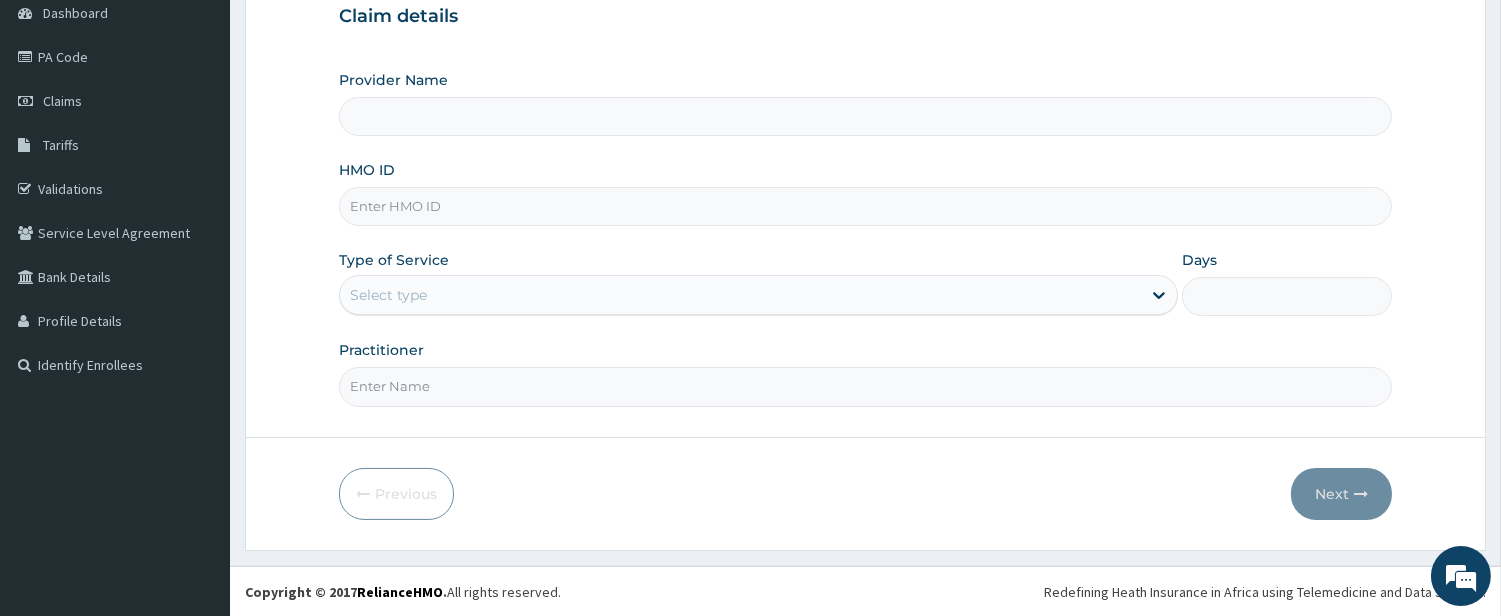 click on "HMO ID" at bounding box center (865, 206) 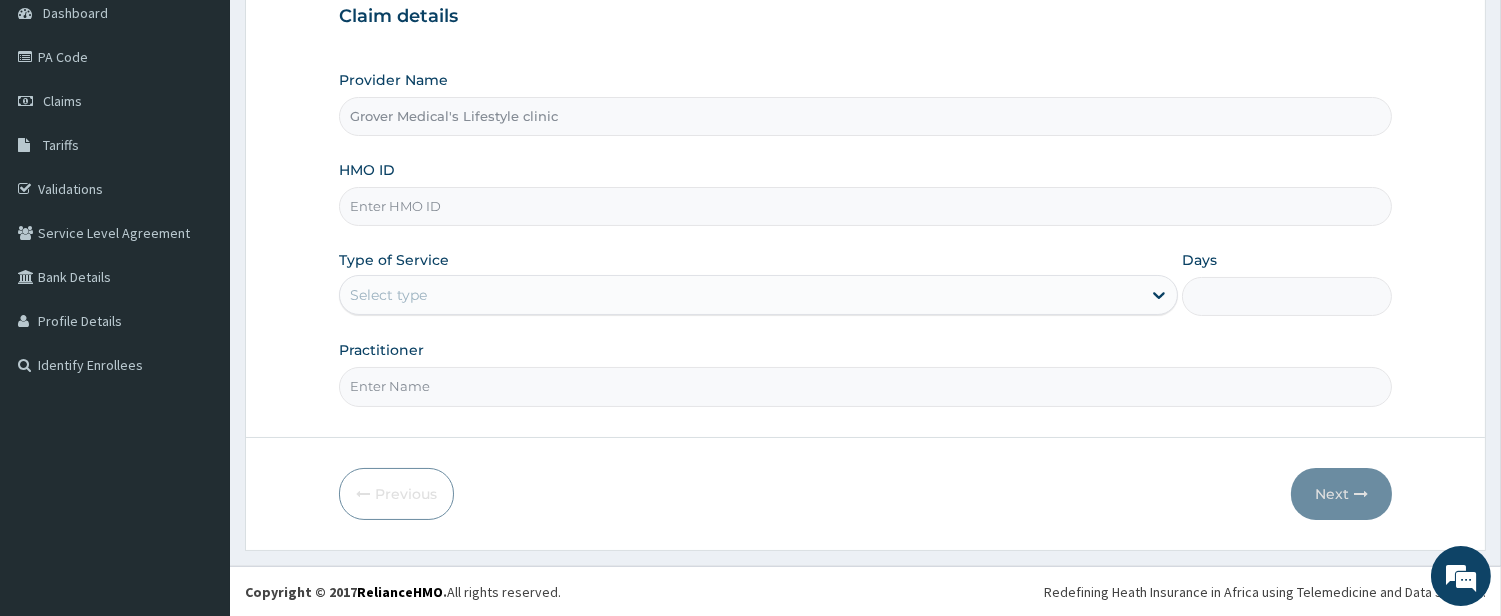paste on "GSV/12821/A" 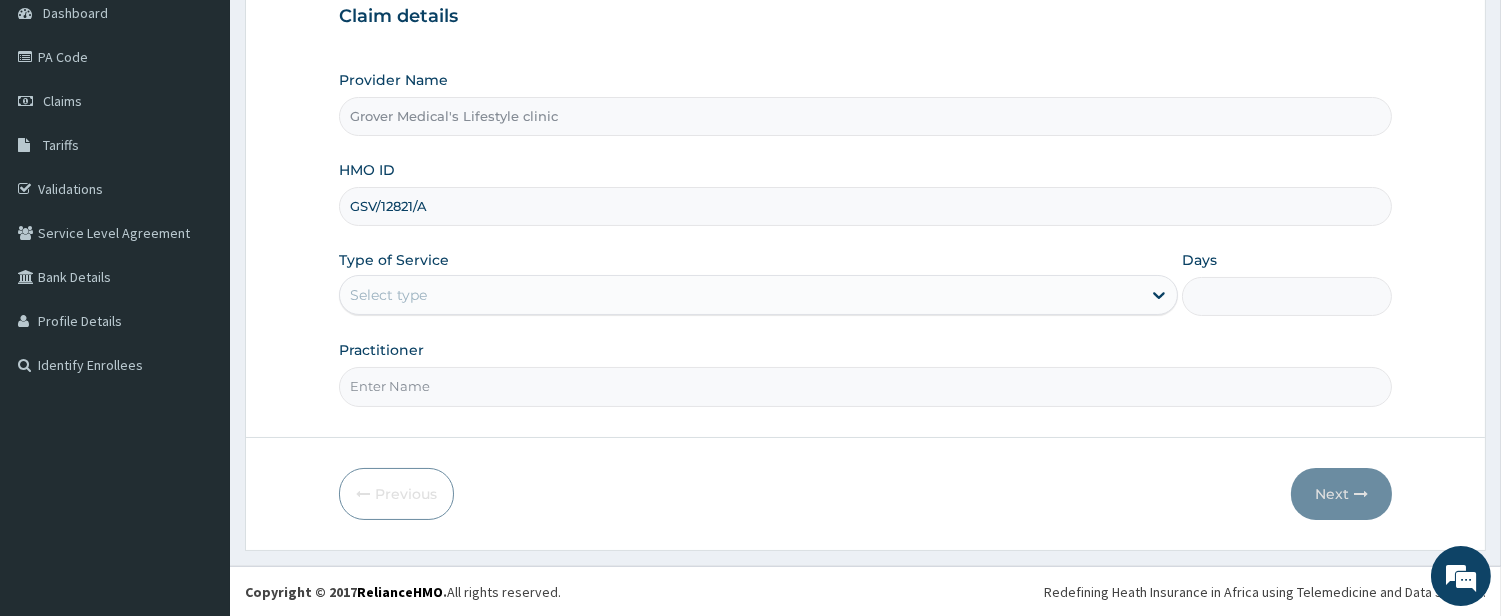 type on "GSV/12821/A" 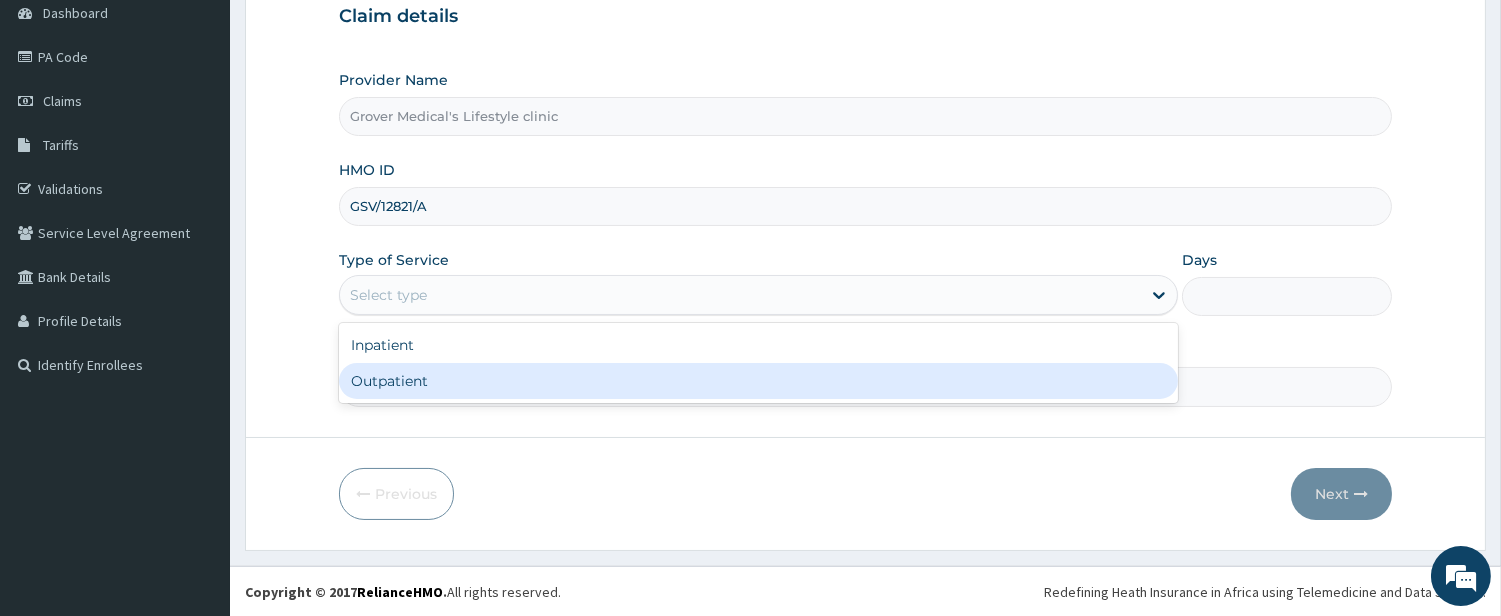 click on "Outpatient" at bounding box center (758, 381) 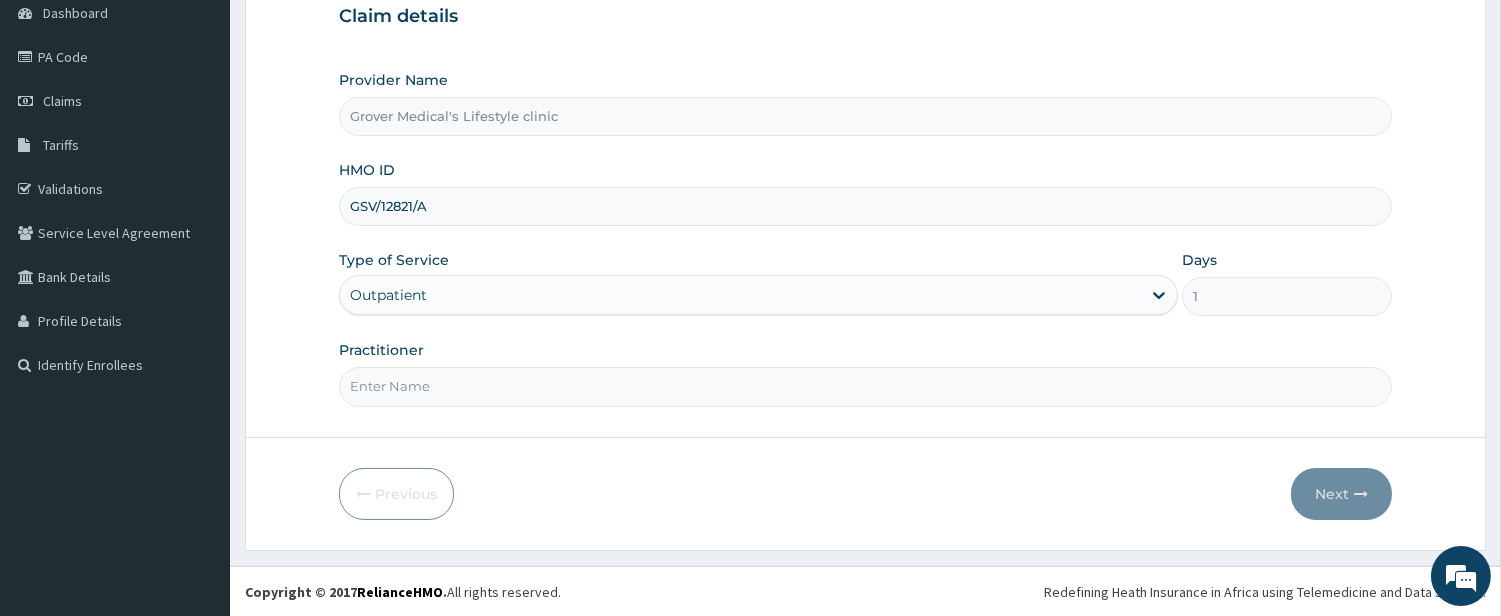 click on "Practitioner" at bounding box center (865, 386) 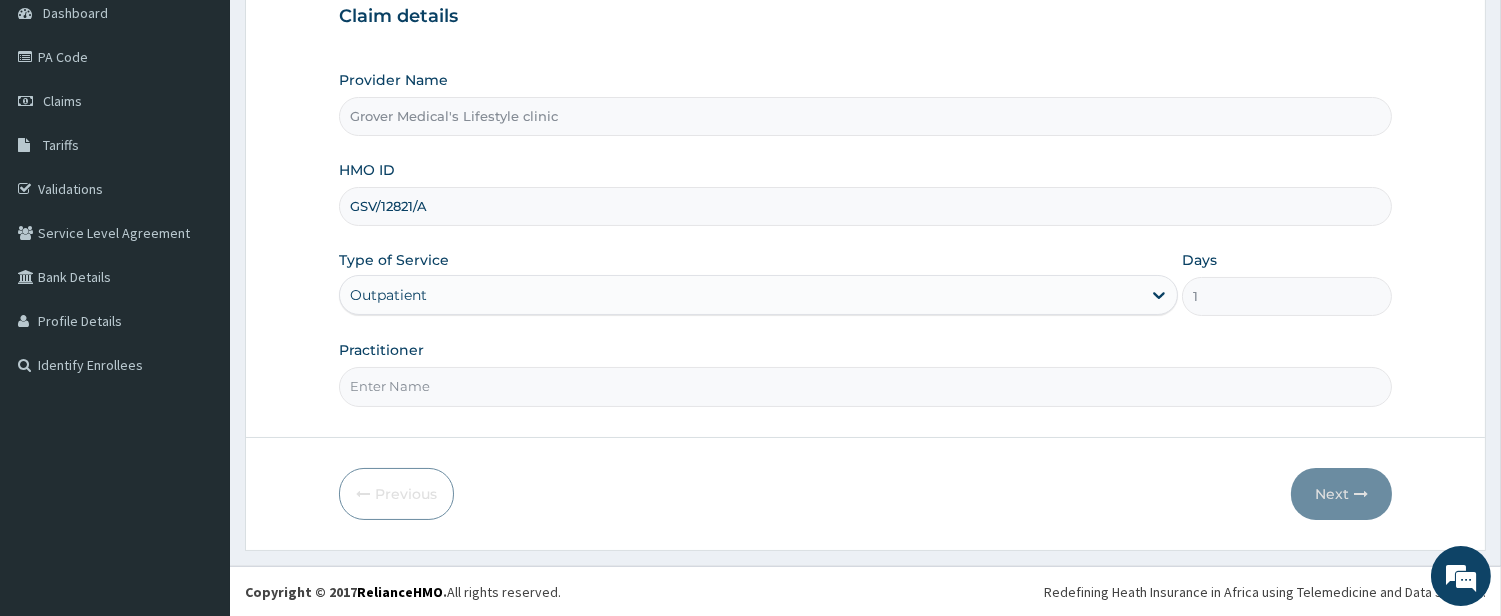 type on "DR [LAST]" 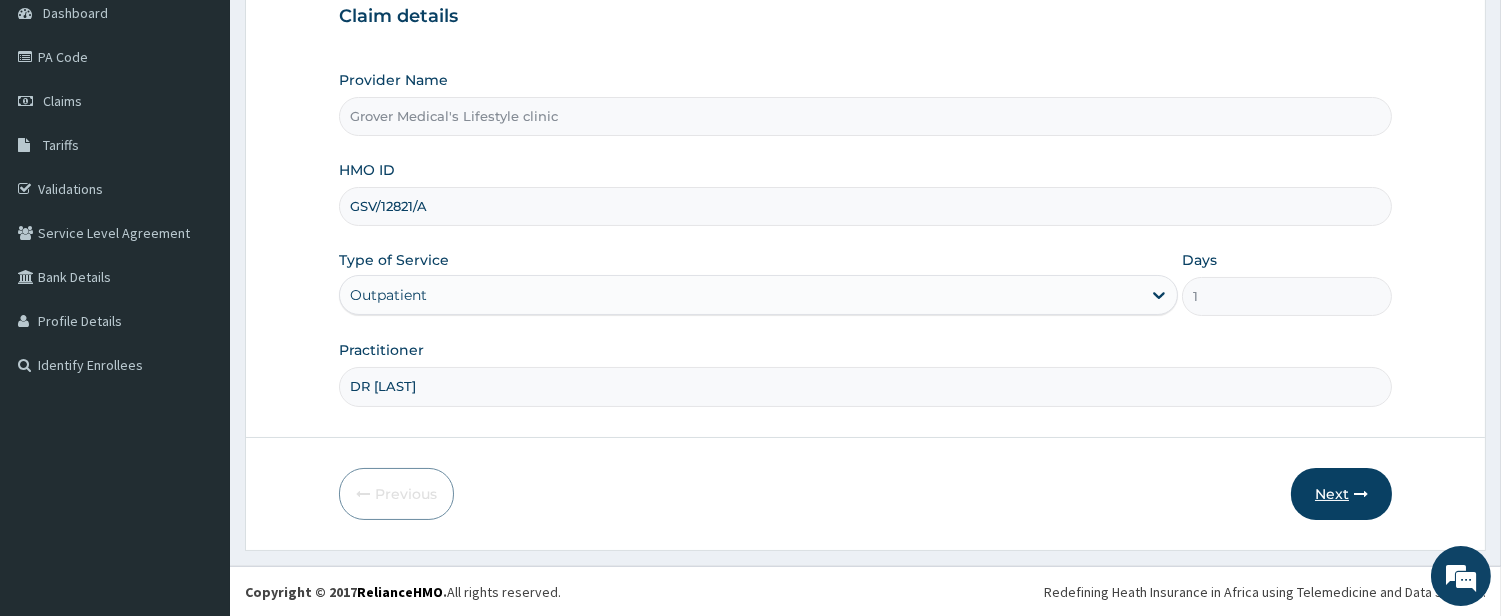 click on "Next" at bounding box center (1341, 494) 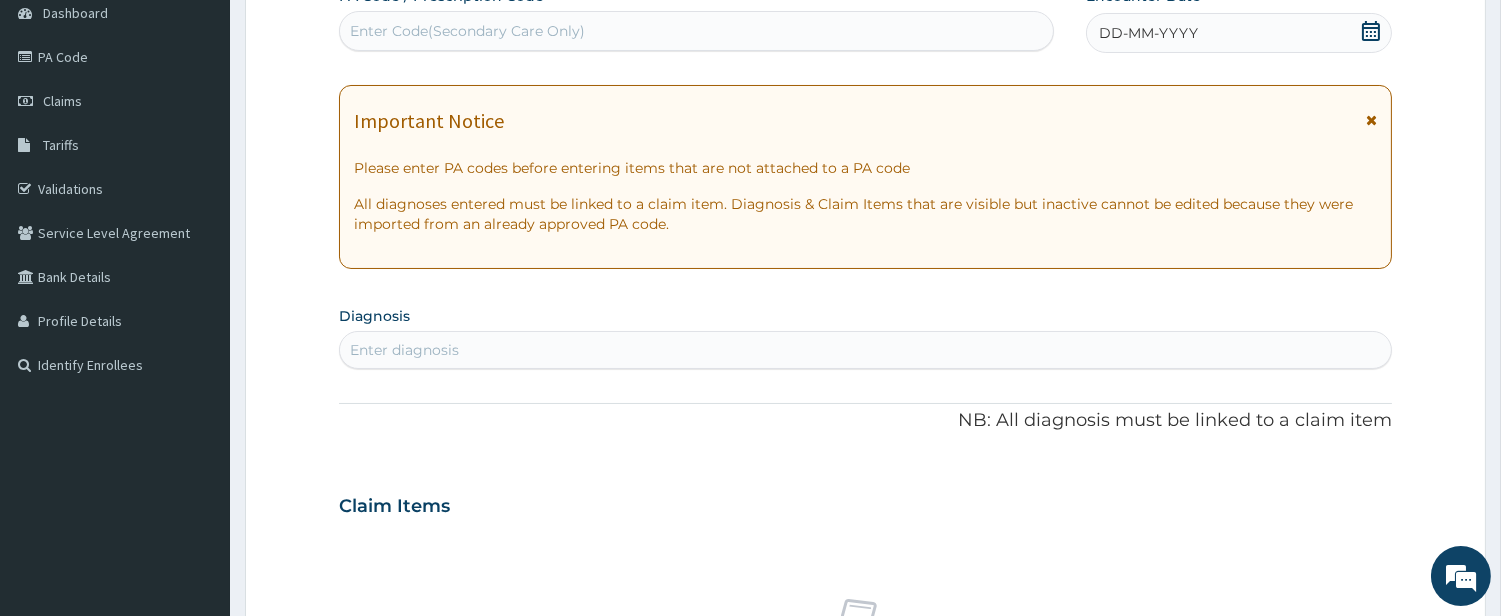 scroll, scrollTop: 0, scrollLeft: 0, axis: both 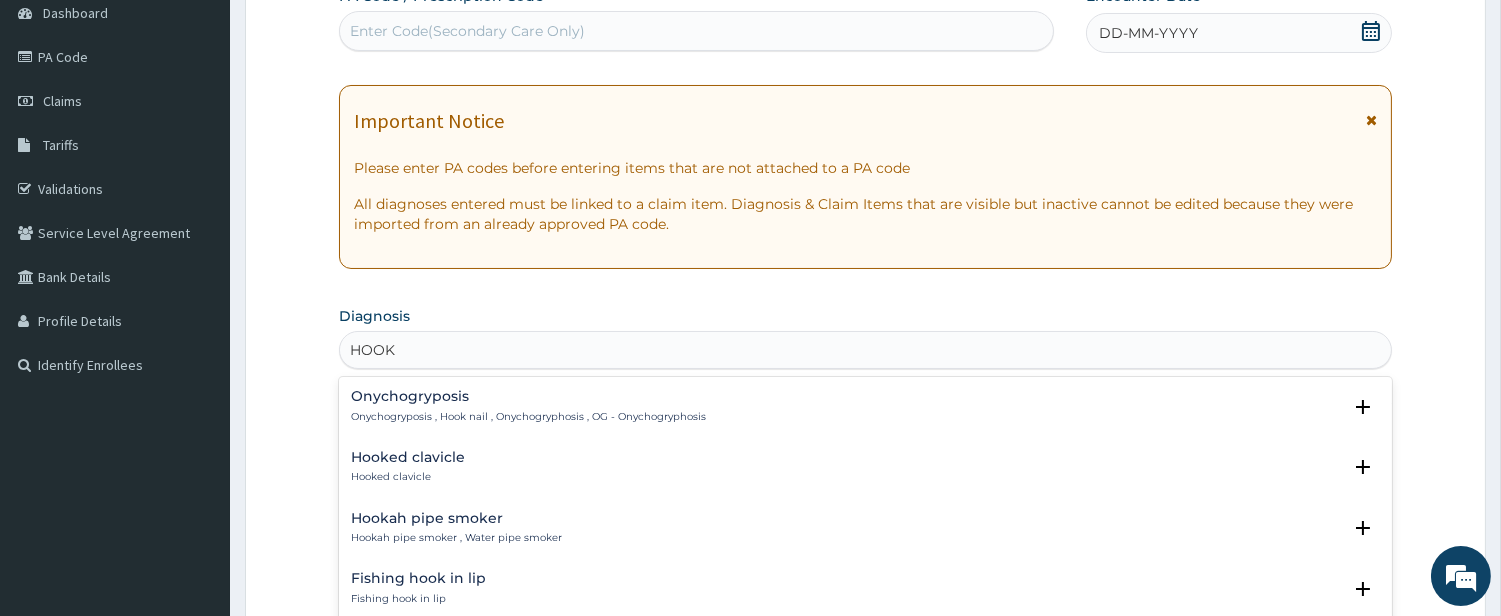 type on "HOOKW" 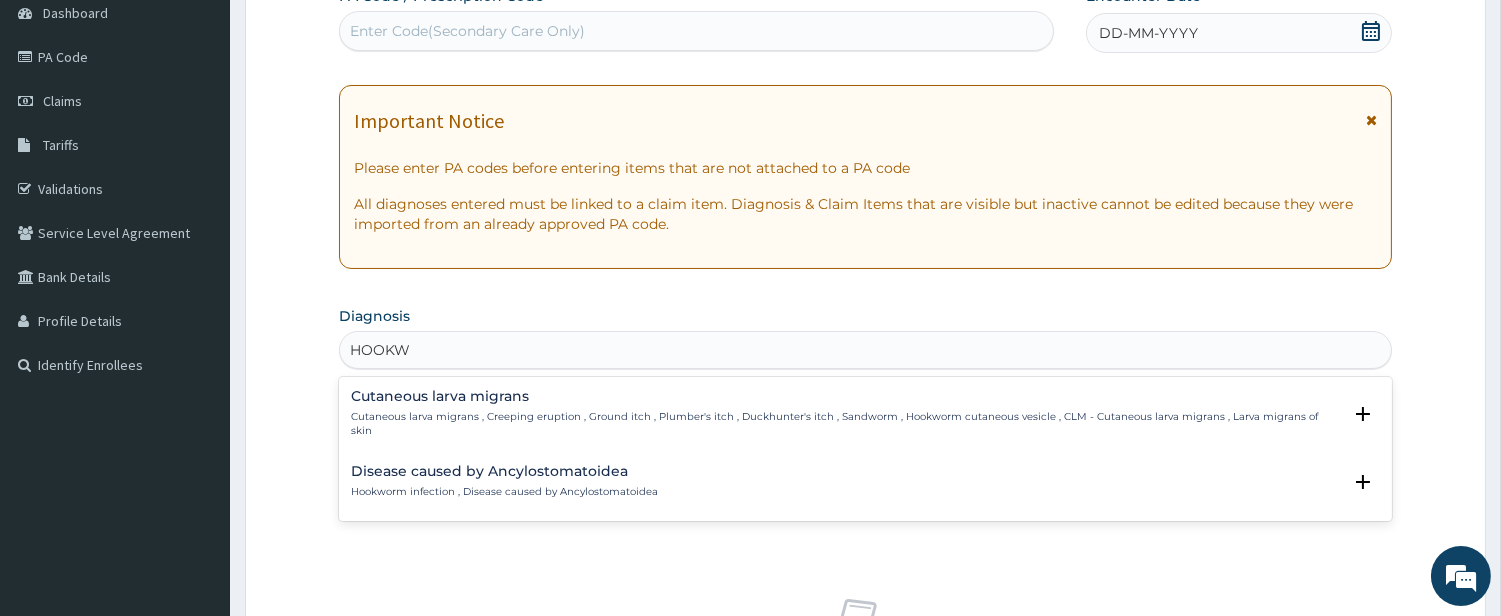 click on "Disease caused by Ancylostomatoidea" at bounding box center [504, 471] 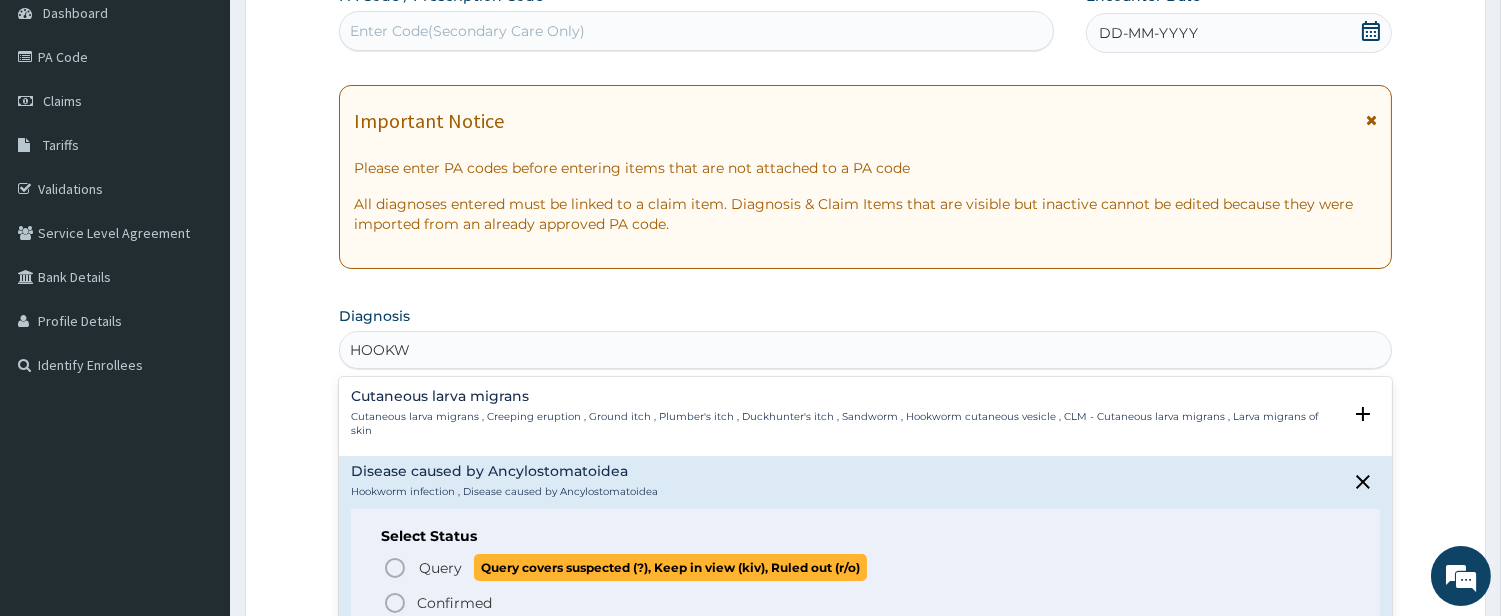 click 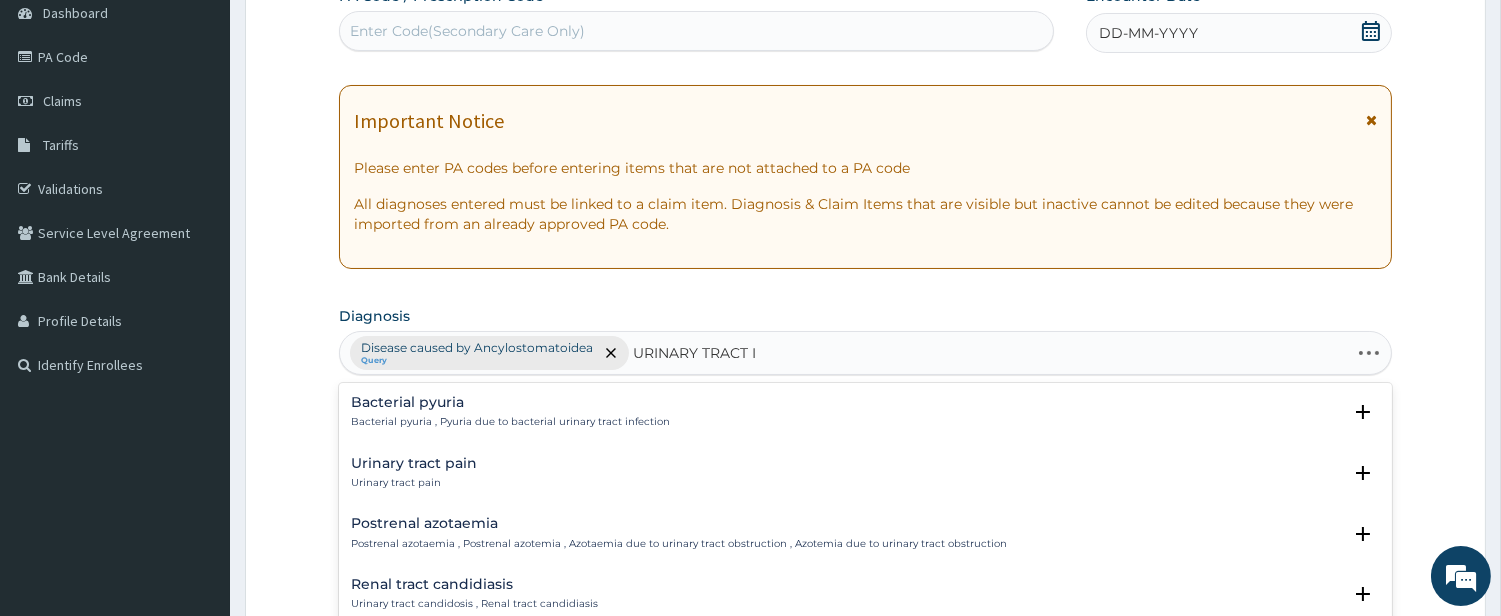 type on "URINARY TRACT IN" 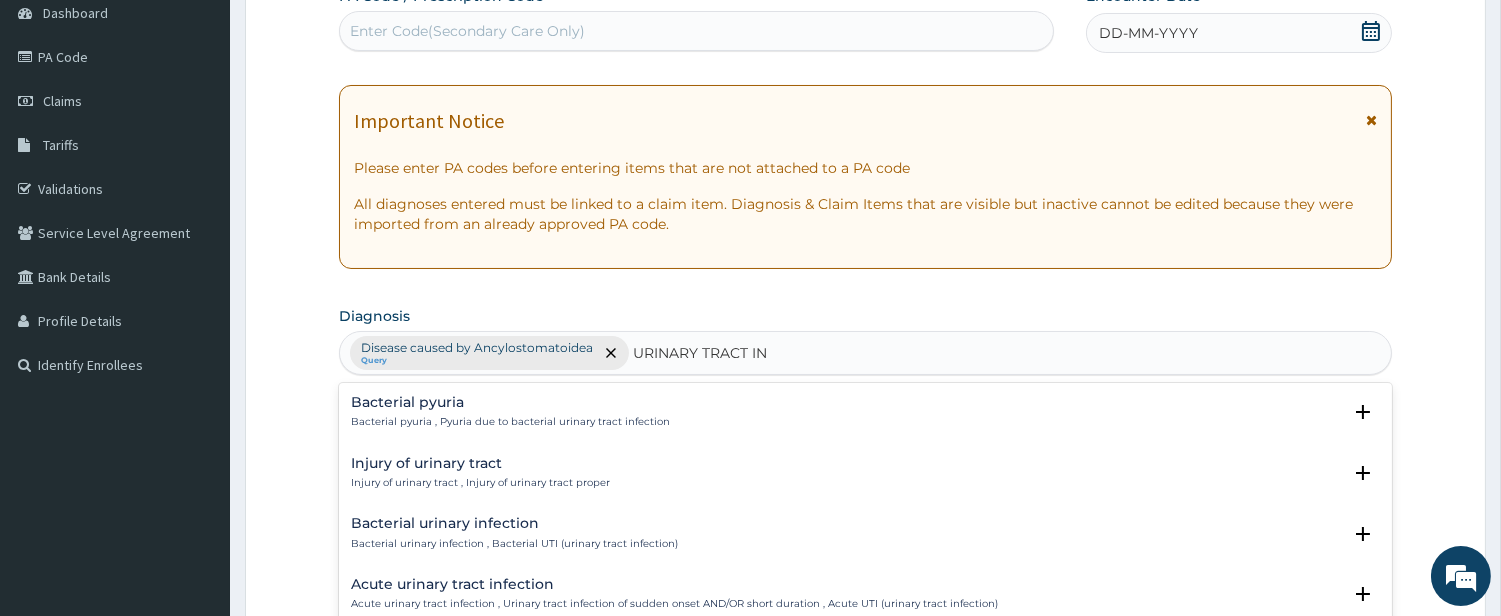 click on "Bacterial urinary infection" at bounding box center [514, 523] 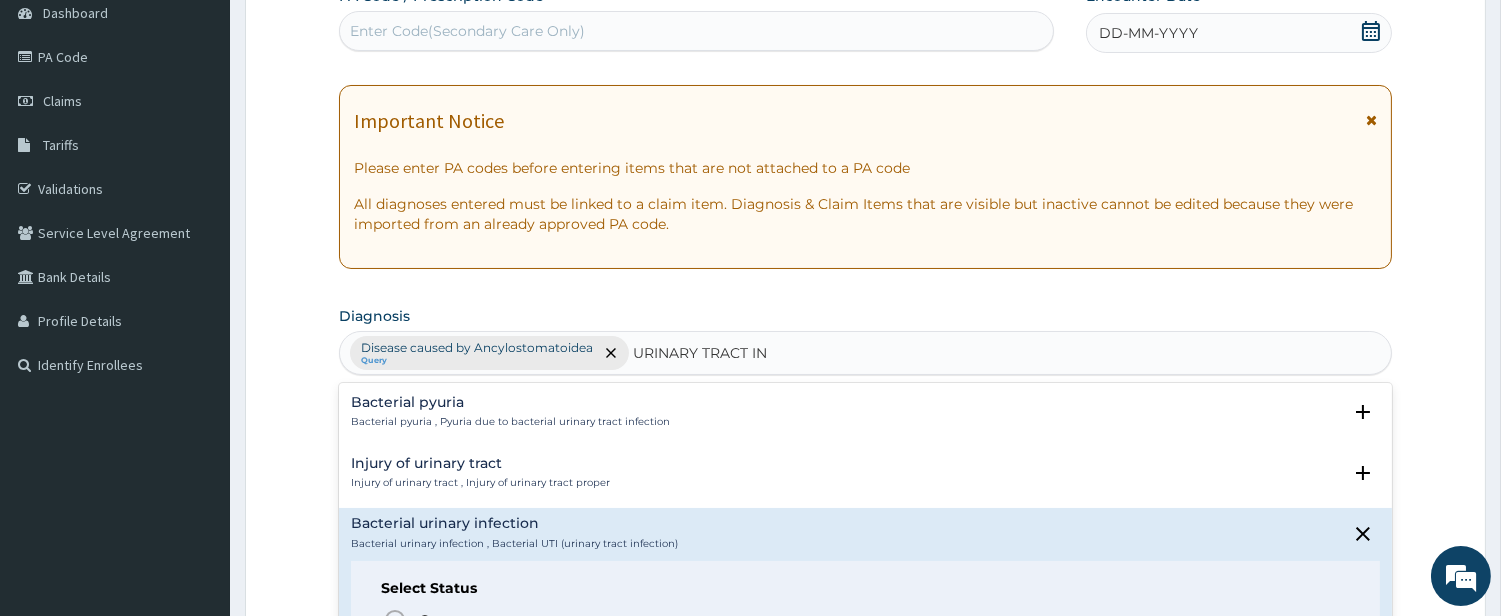 scroll, scrollTop: 185, scrollLeft: 0, axis: vertical 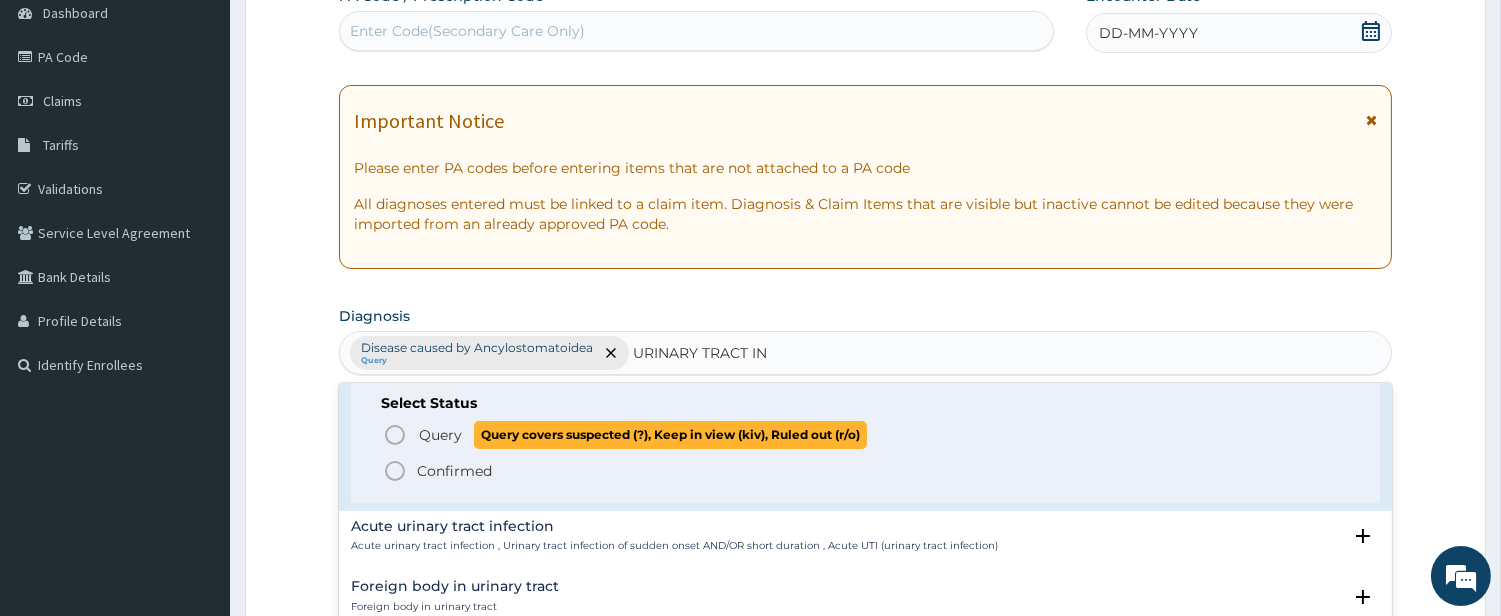 click 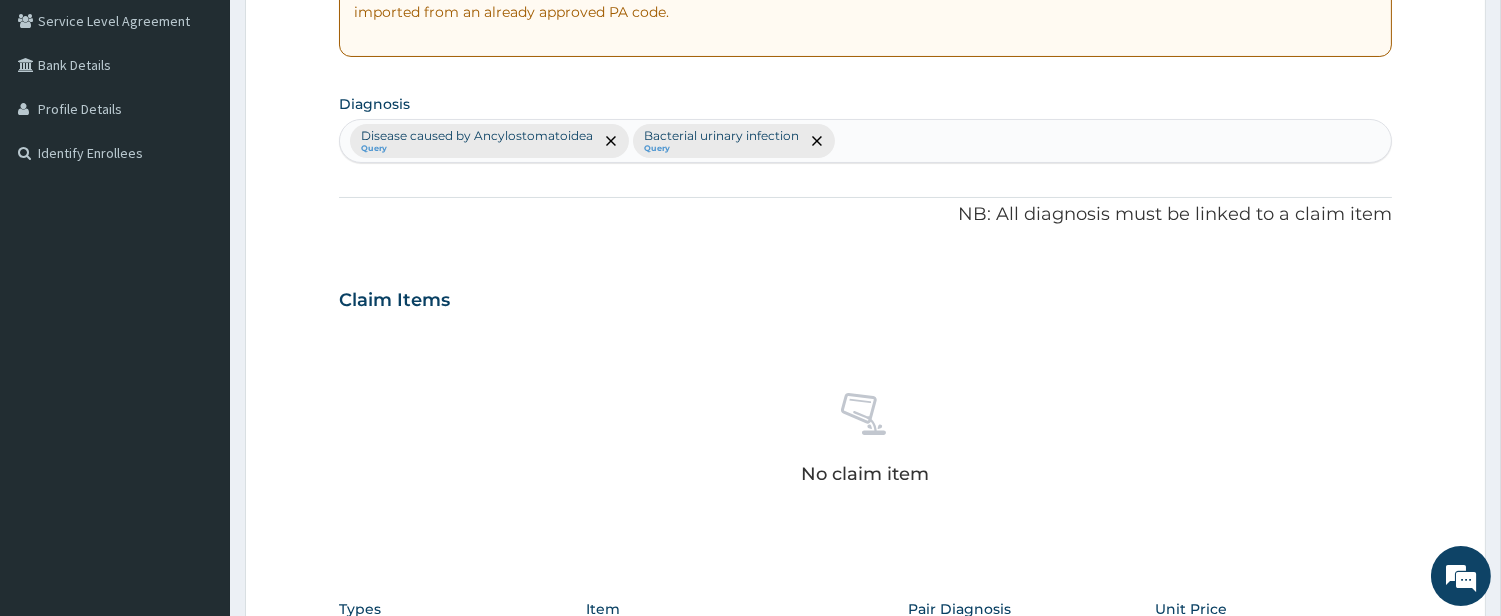 scroll, scrollTop: 761, scrollLeft: 0, axis: vertical 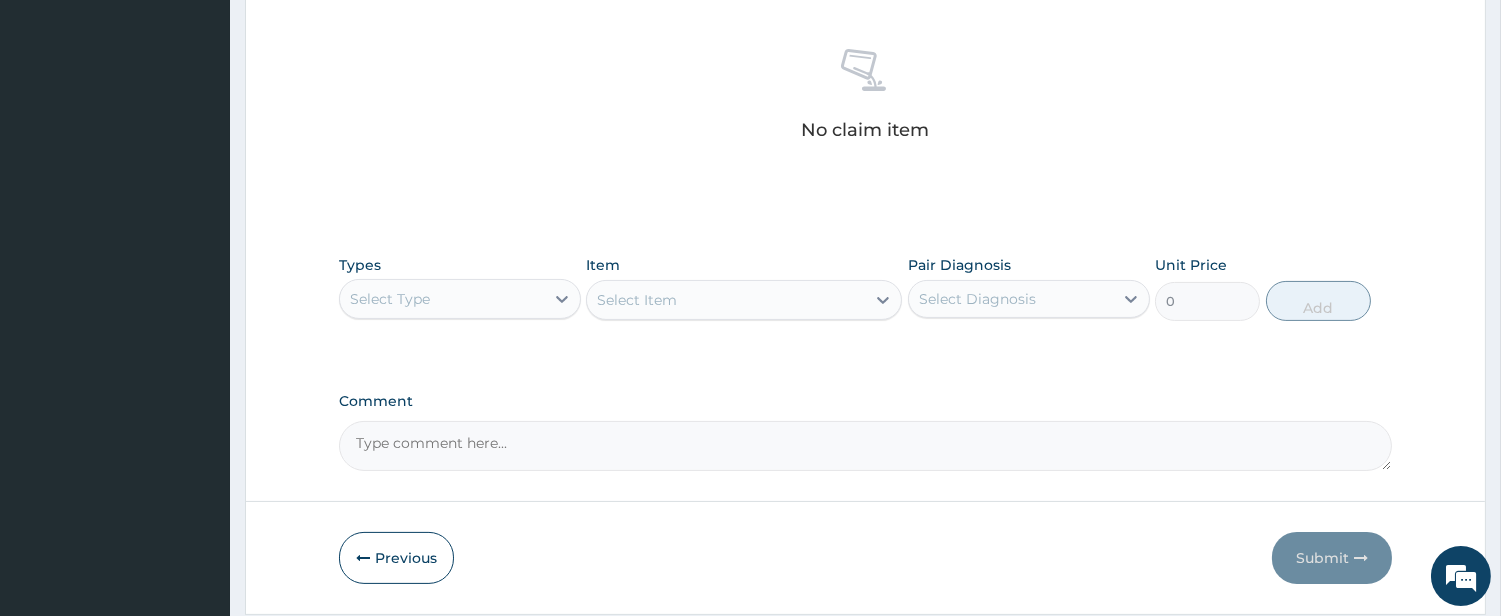 click on "Select Type" at bounding box center [442, 299] 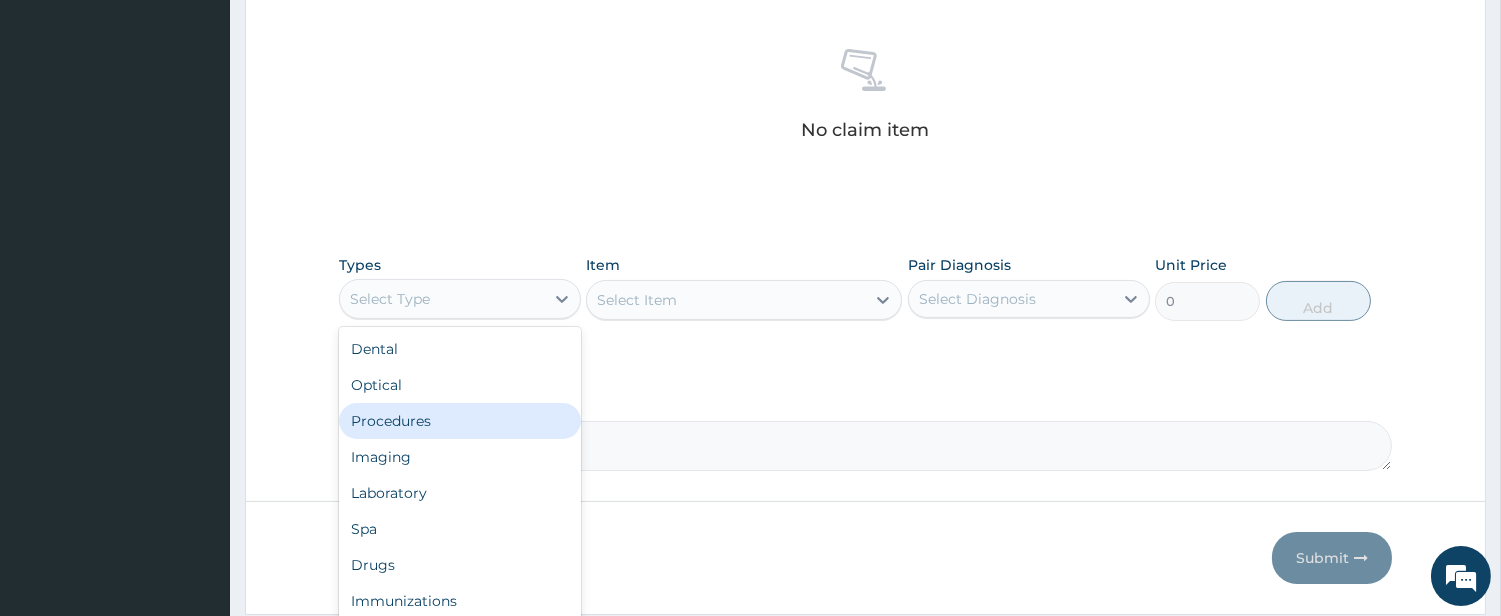 click on "Procedures" at bounding box center [460, 421] 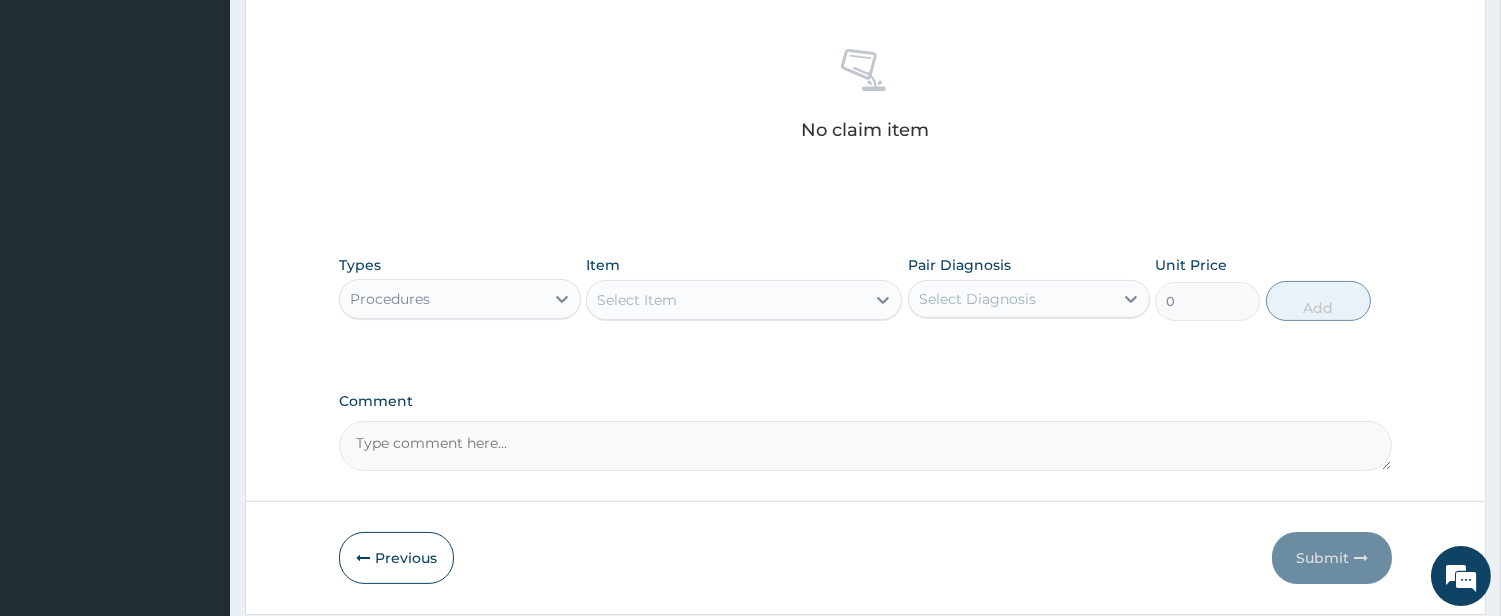 click on "Select Item" at bounding box center [726, 300] 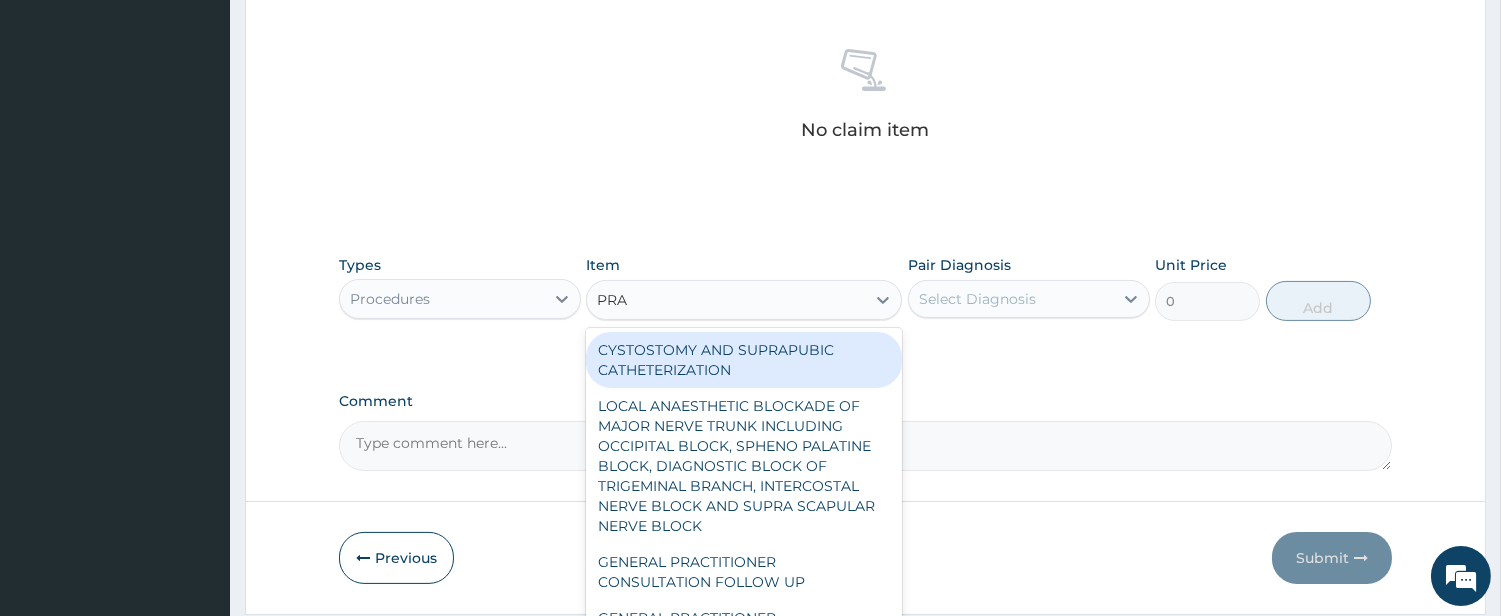 type on "PRAC" 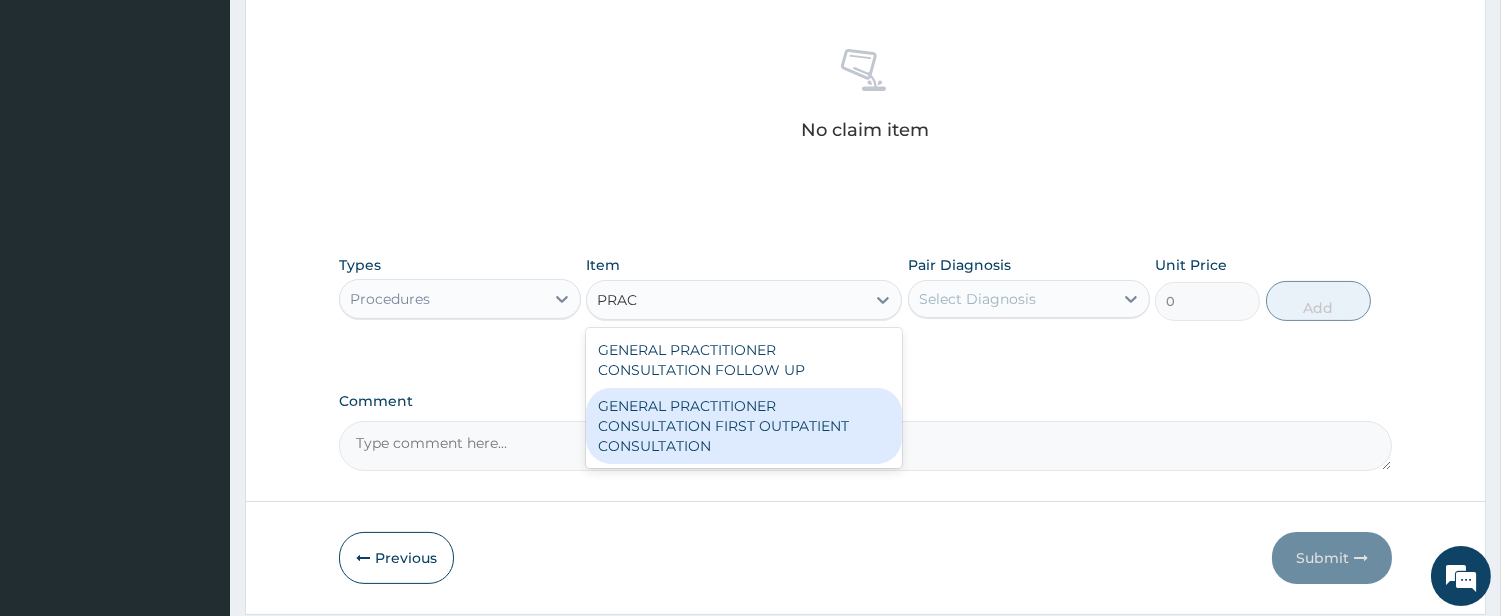 click on "GENERAL PRACTITIONER CONSULTATION FIRST OUTPATIENT CONSULTATION" at bounding box center (744, 426) 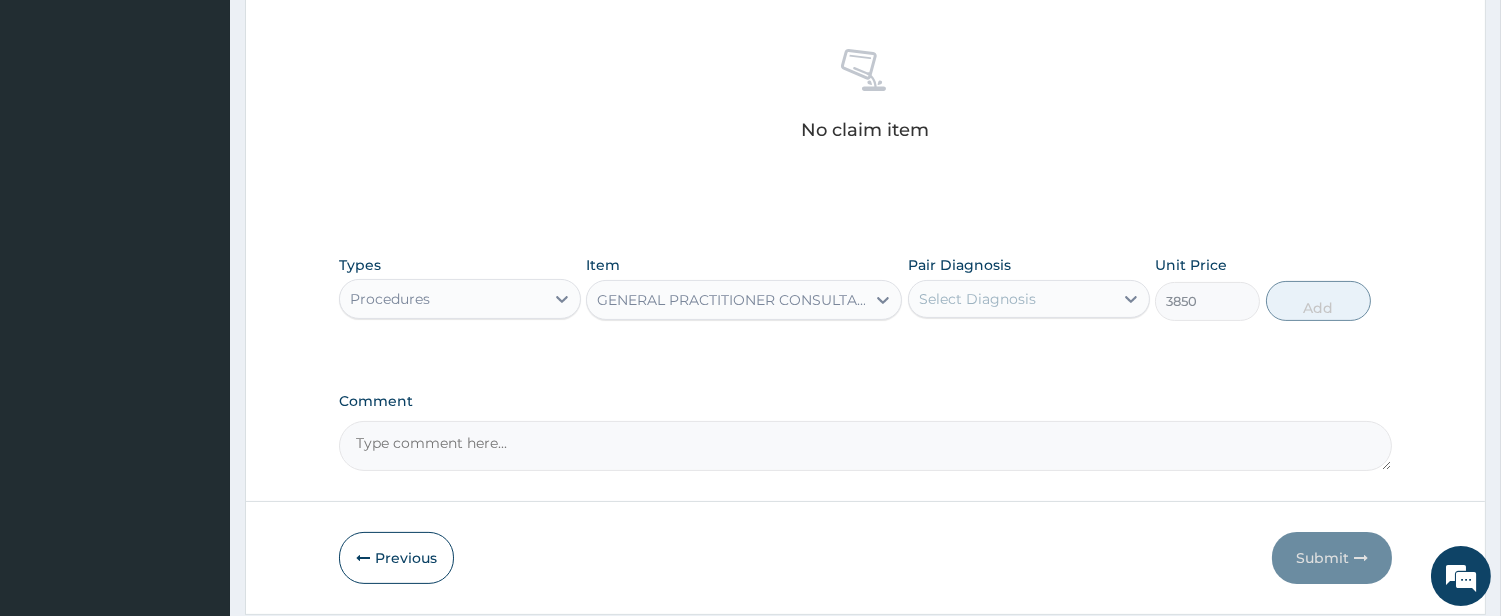 click on "Select Diagnosis" at bounding box center [977, 299] 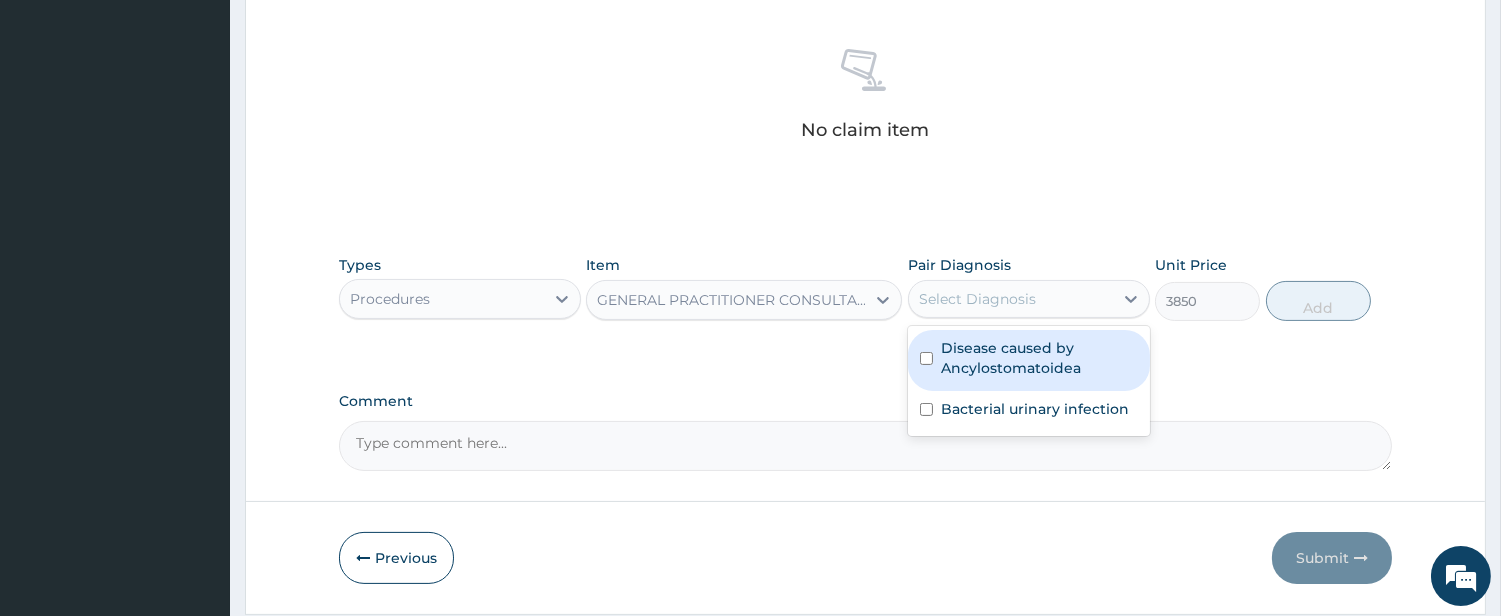 click on "Disease caused by Ancylostomatoidea" at bounding box center (1039, 358) 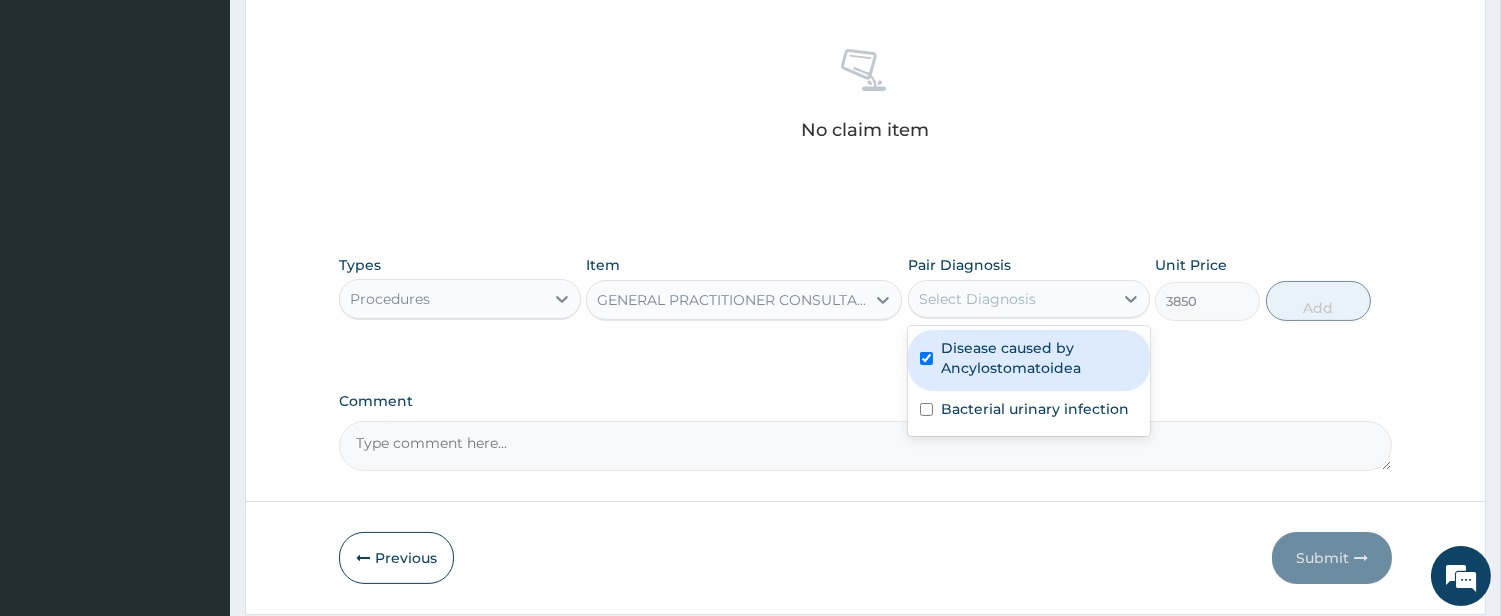 checkbox on "true" 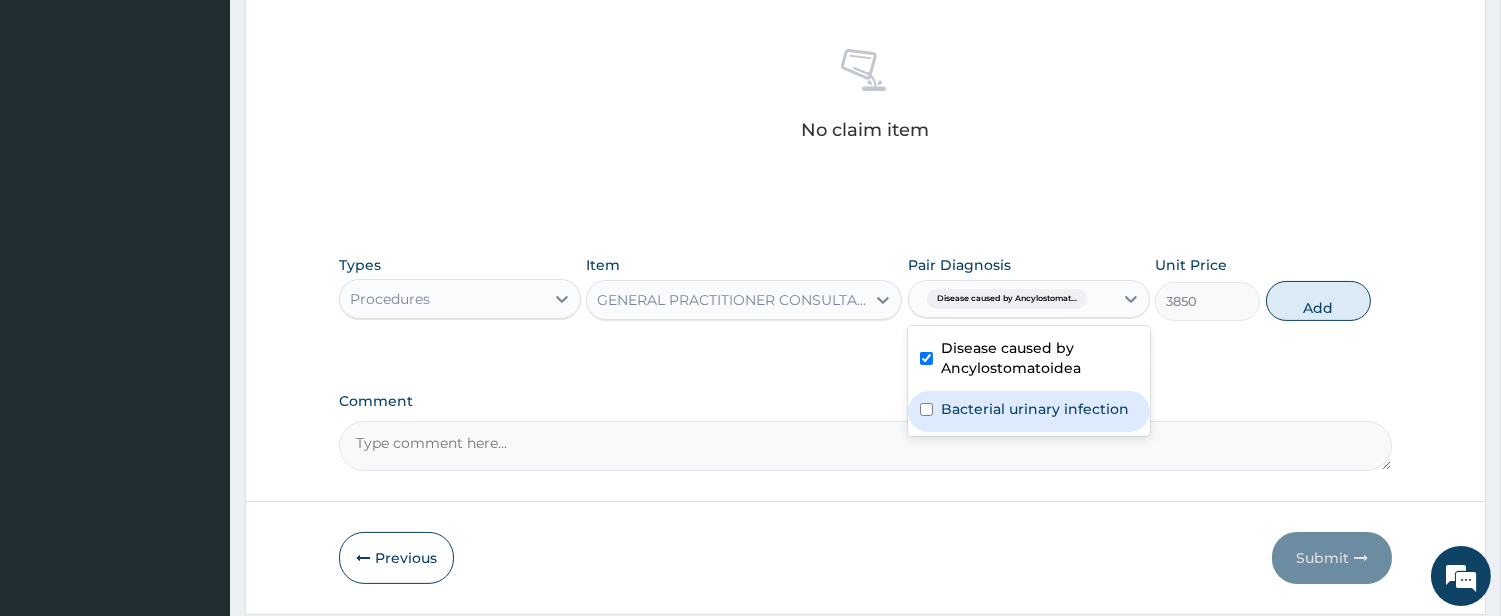 click on "Bacterial urinary infection" at bounding box center (1035, 409) 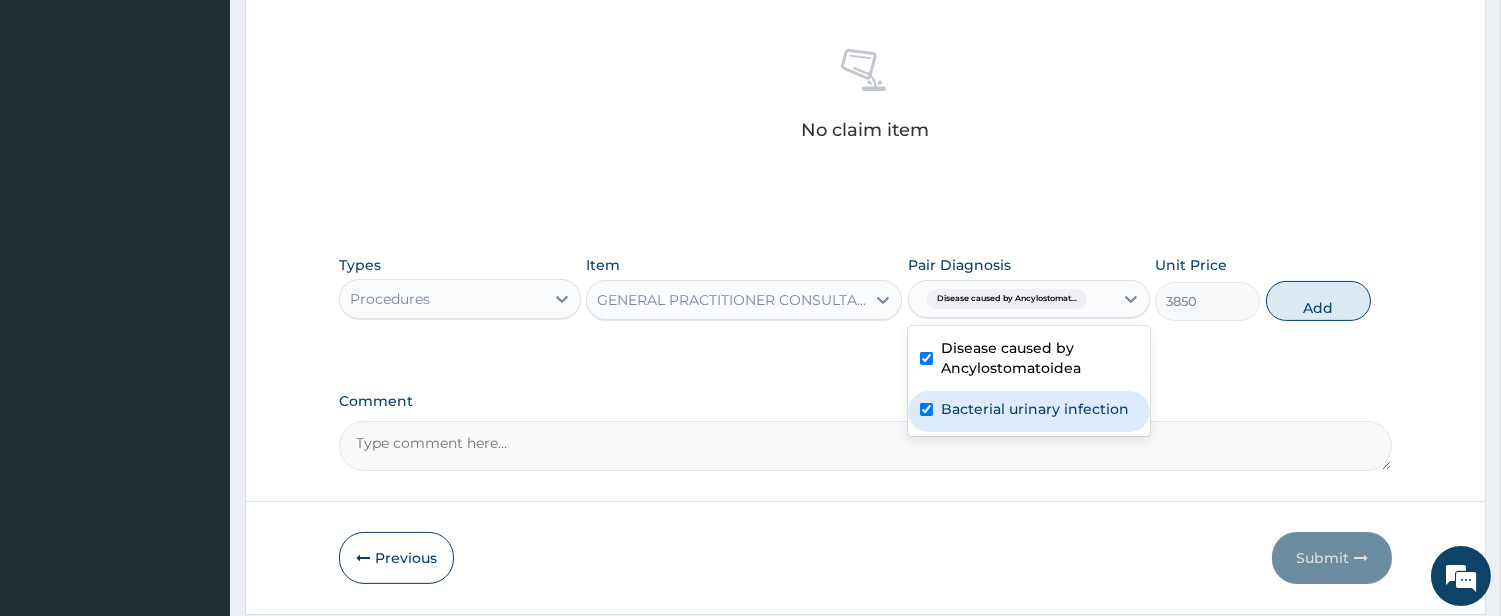 checkbox on "true" 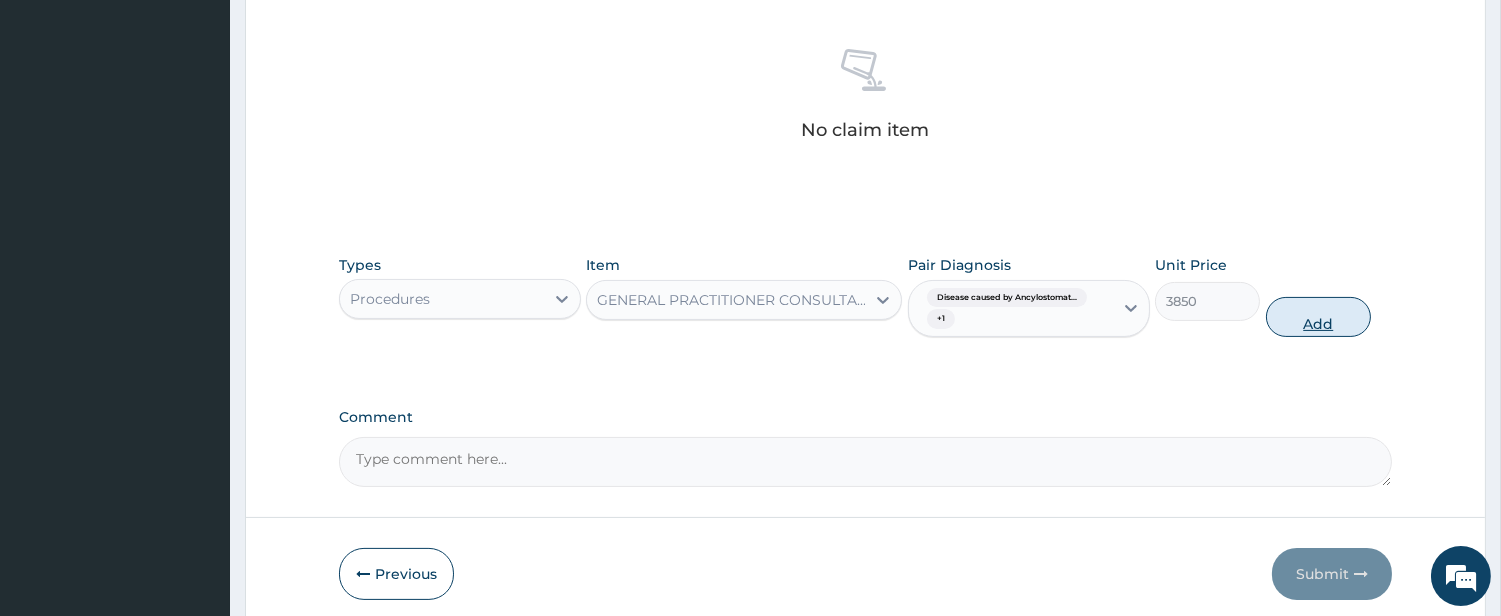 click on "Add" at bounding box center [1318, 317] 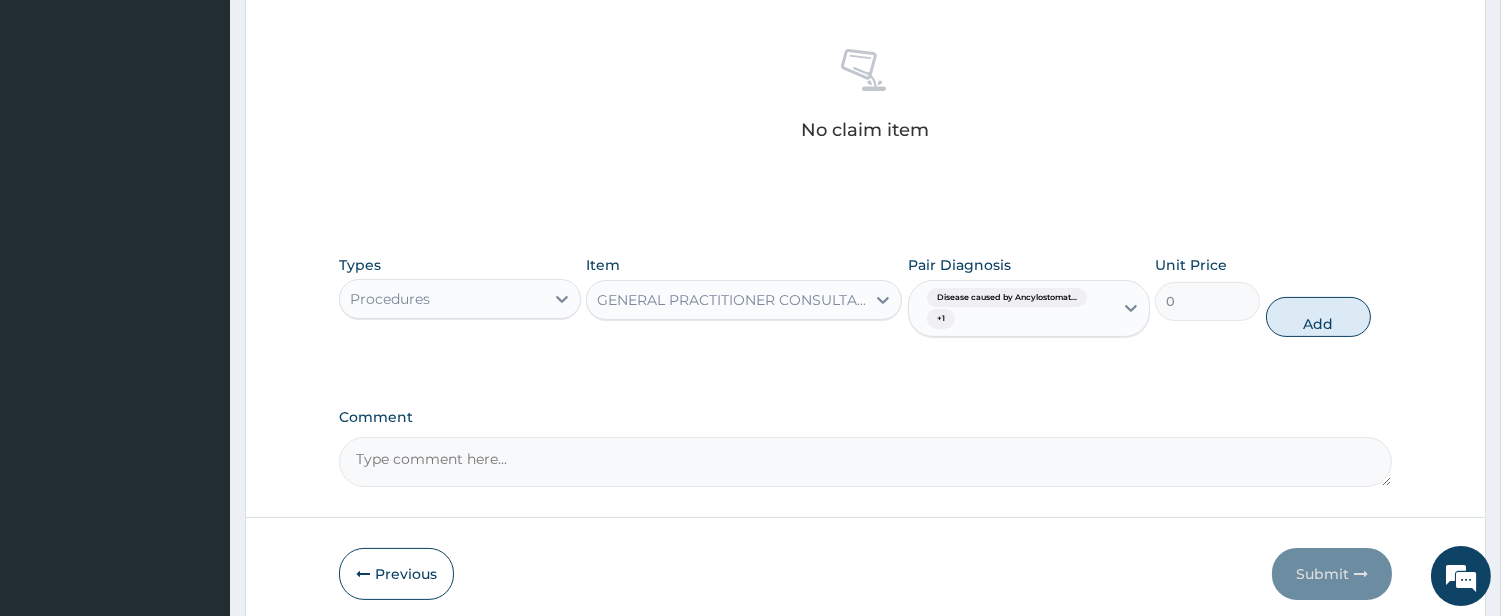 scroll, scrollTop: 738, scrollLeft: 0, axis: vertical 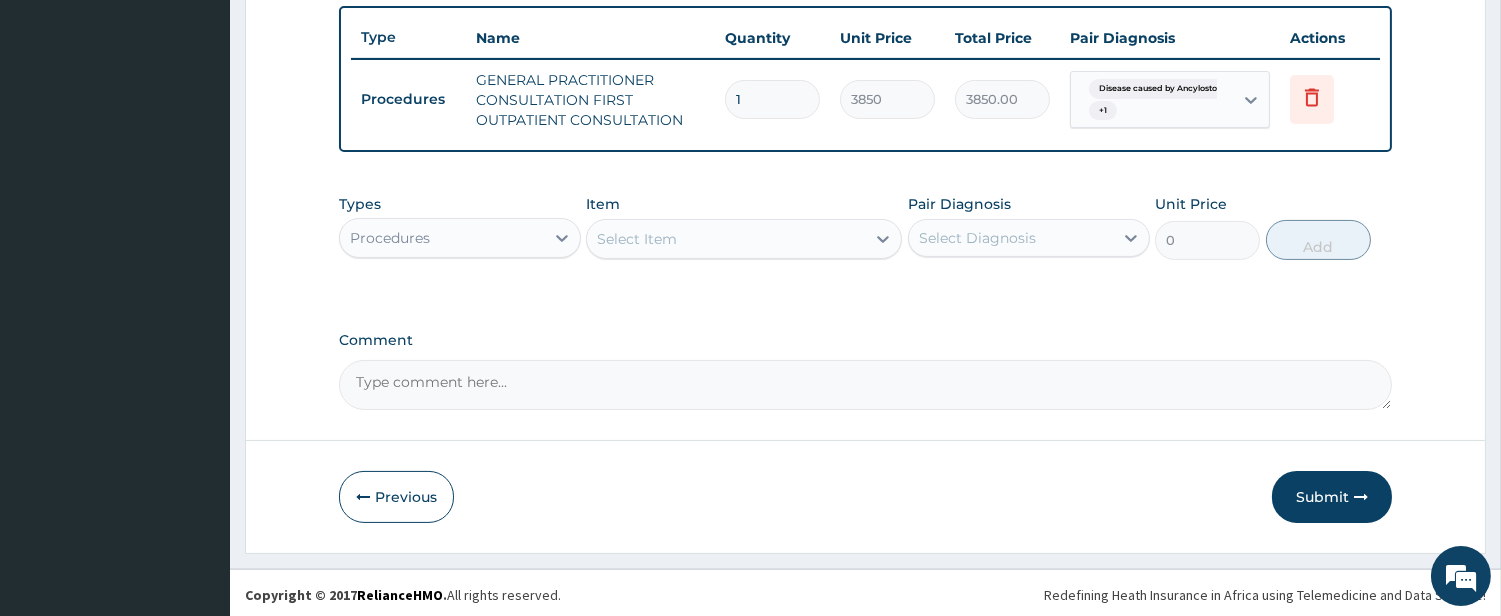 click on "Procedures" at bounding box center (442, 238) 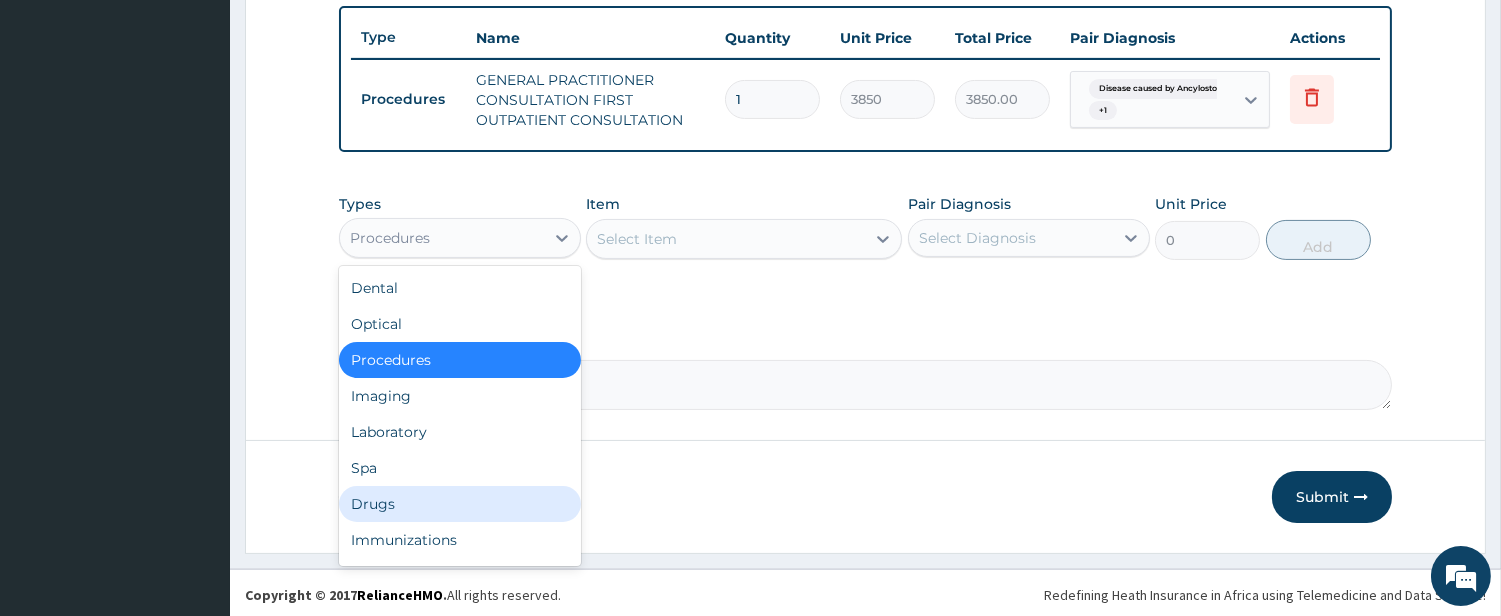 click on "Drugs" at bounding box center (460, 504) 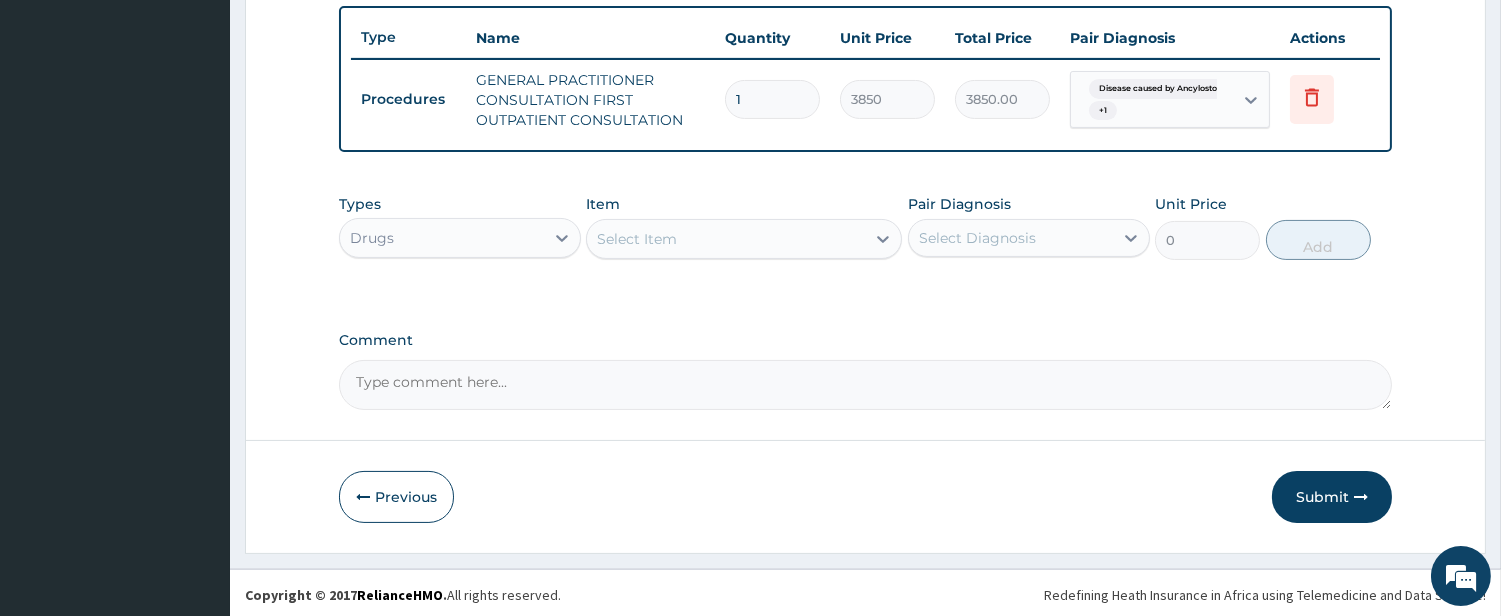 click on "Select Item" at bounding box center (726, 239) 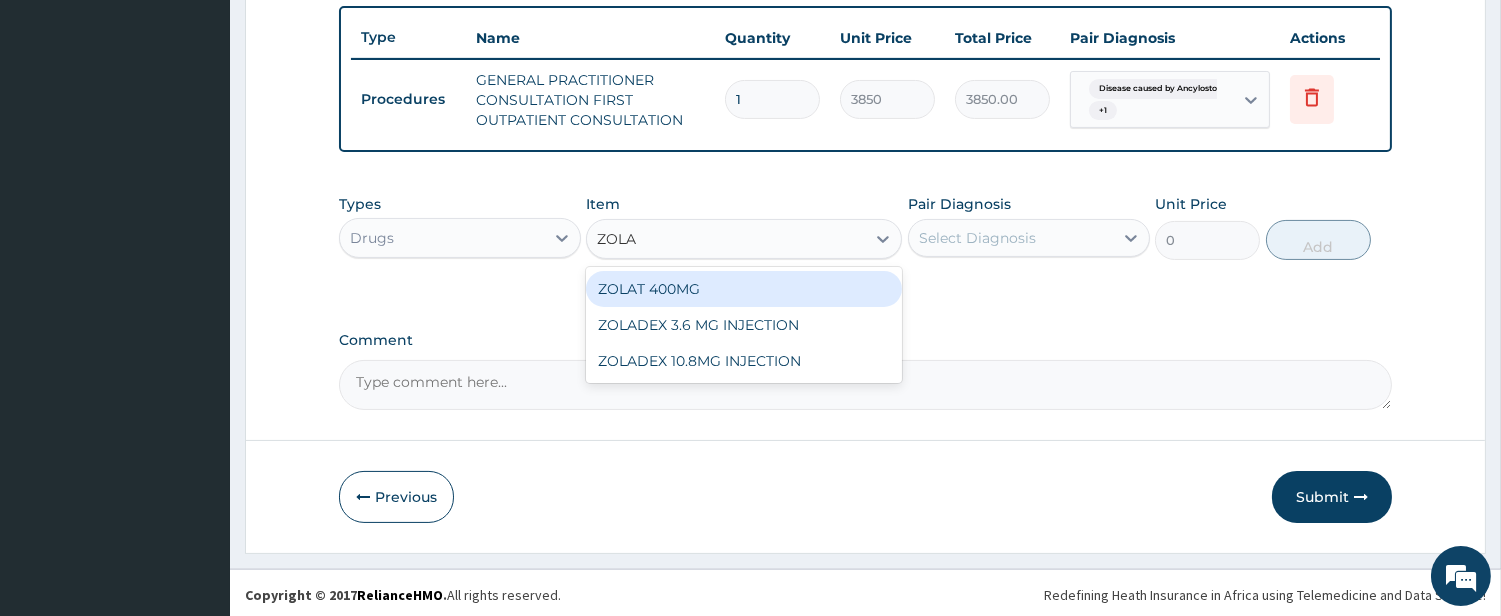 type on "ZOLAT" 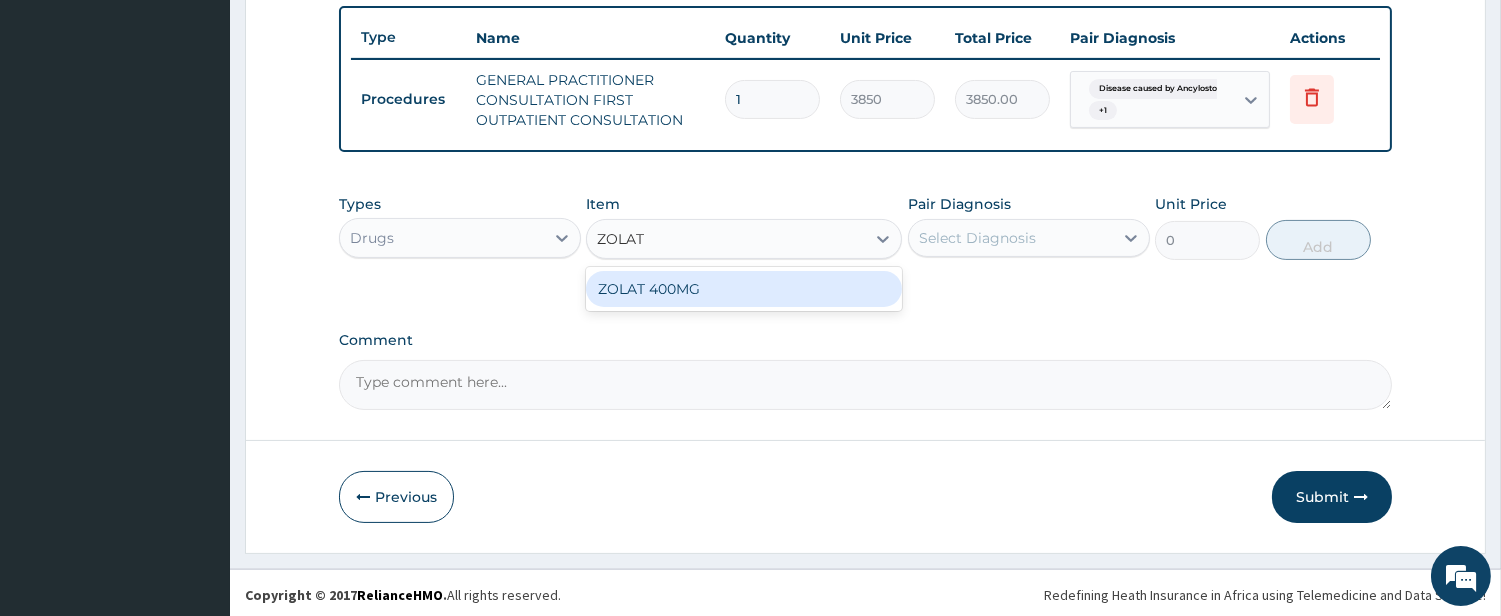 click on "ZOLAT 400MG" at bounding box center [744, 289] 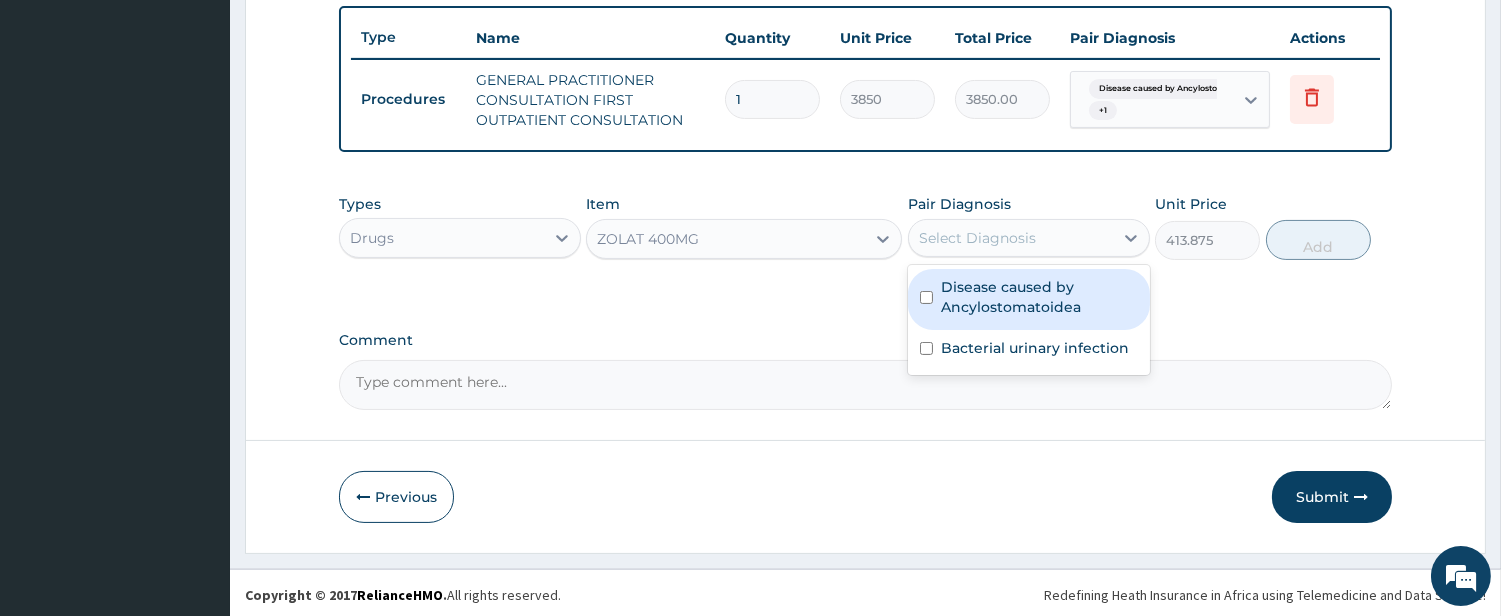 click on "Select Diagnosis" at bounding box center [1029, 238] 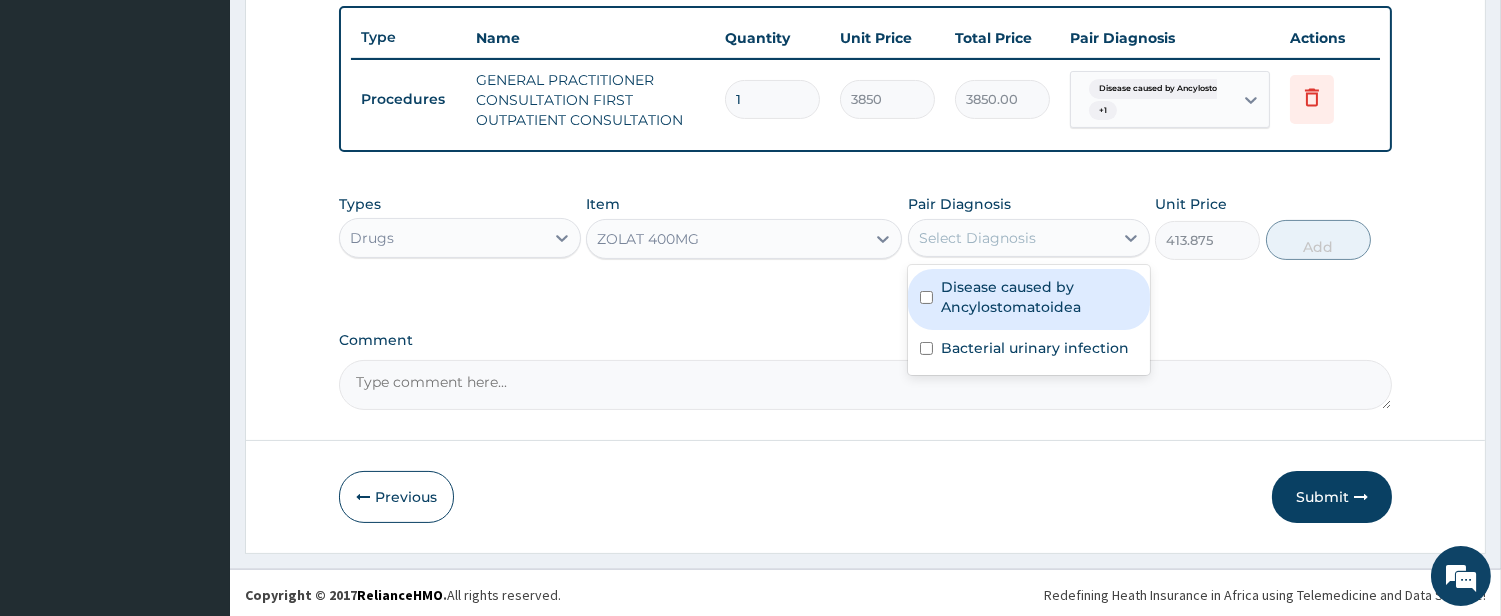 click on "Disease caused by Ancylostomatoidea" at bounding box center (1039, 297) 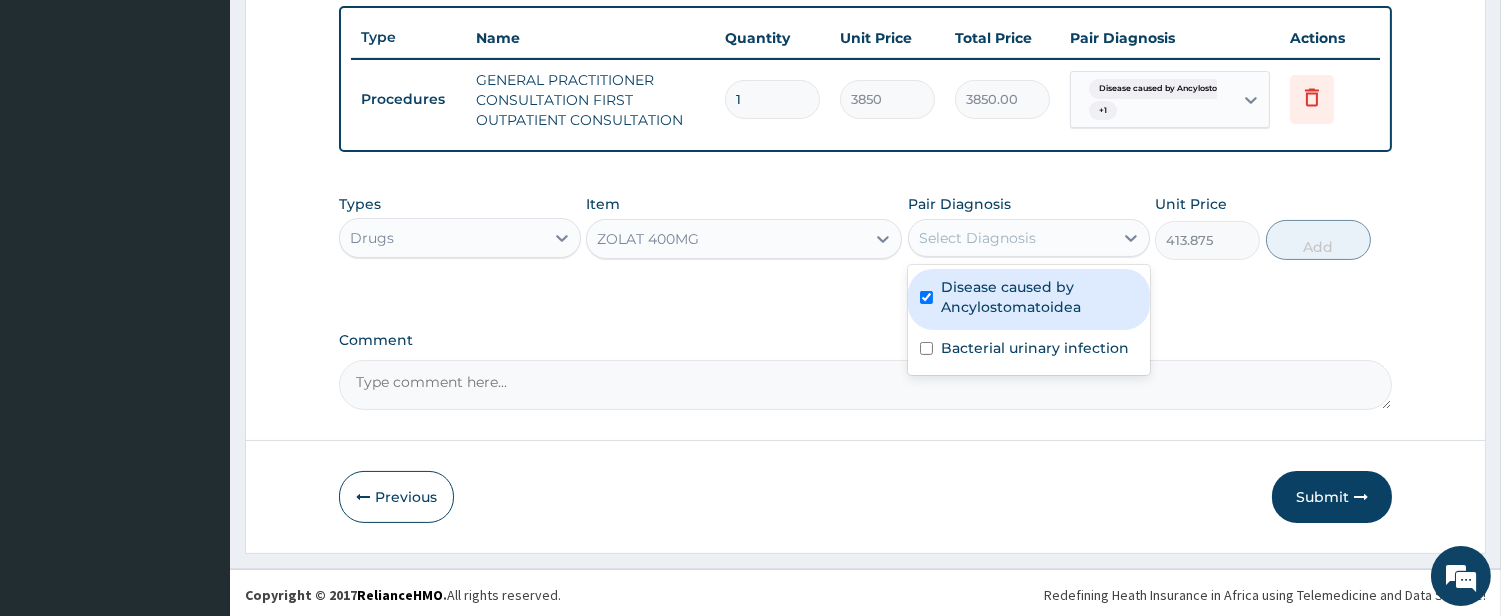 checkbox on "true" 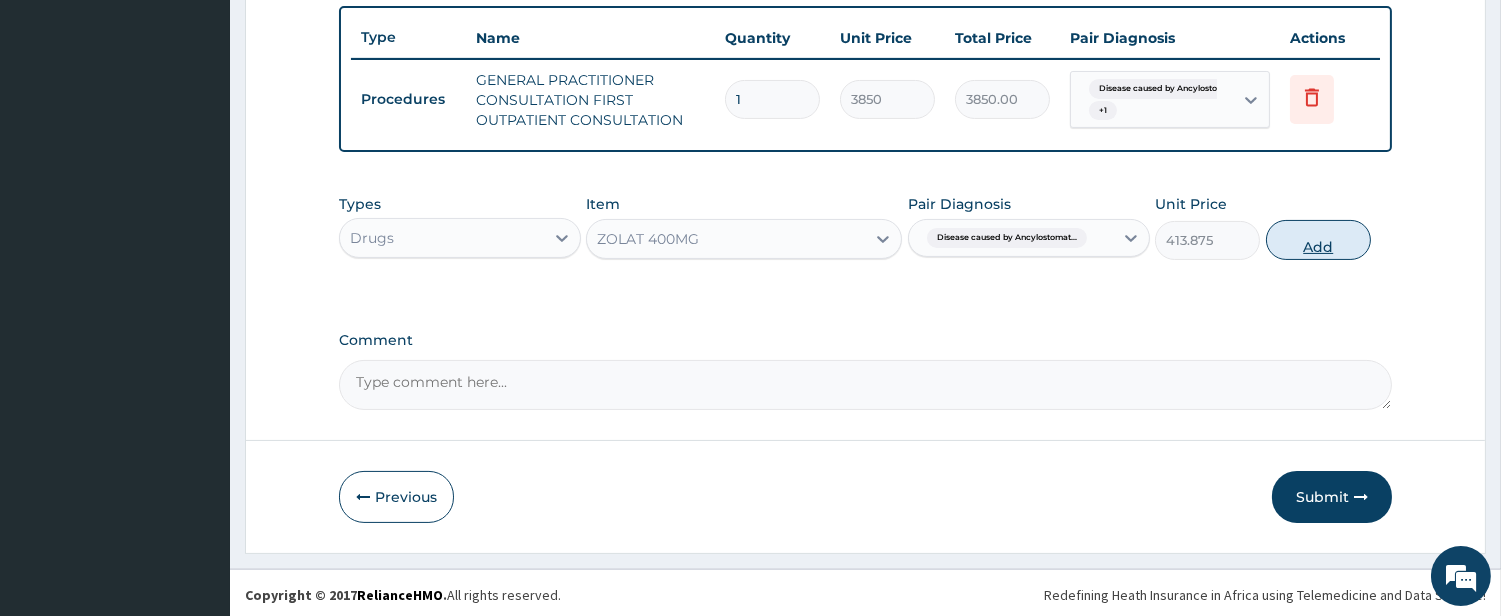 click on "Add" at bounding box center [1318, 240] 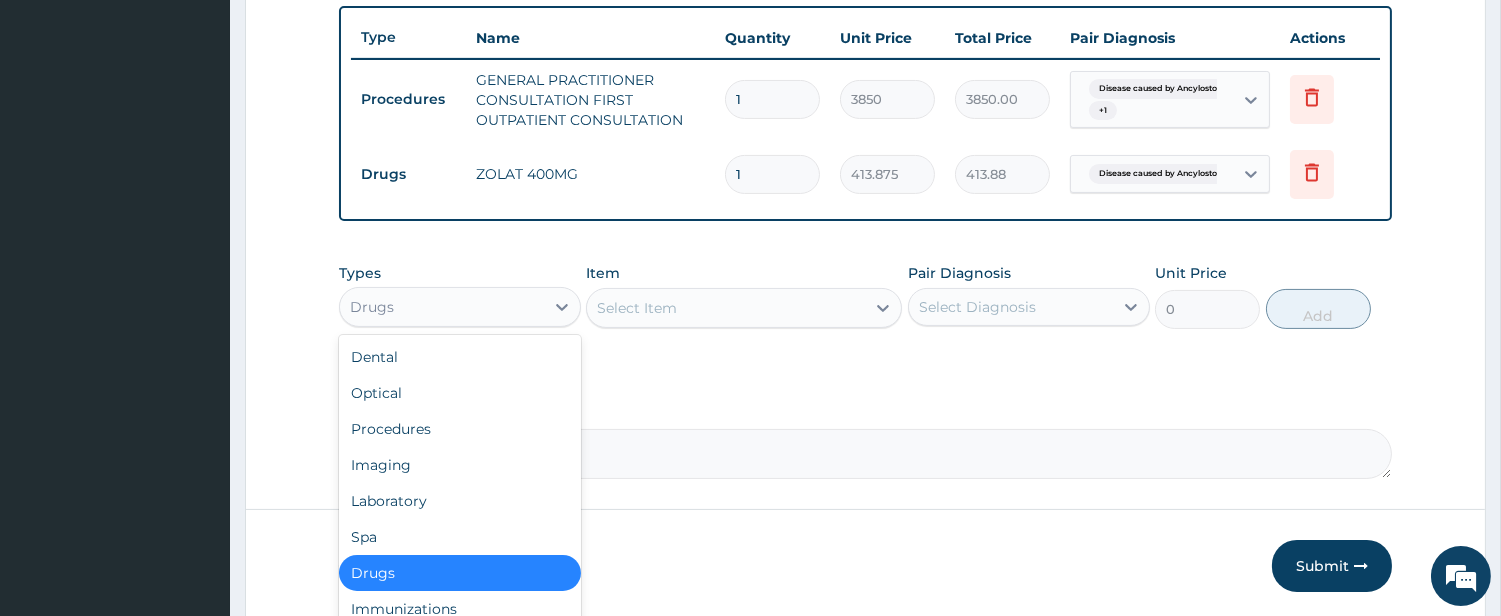click on "Drugs" at bounding box center (442, 307) 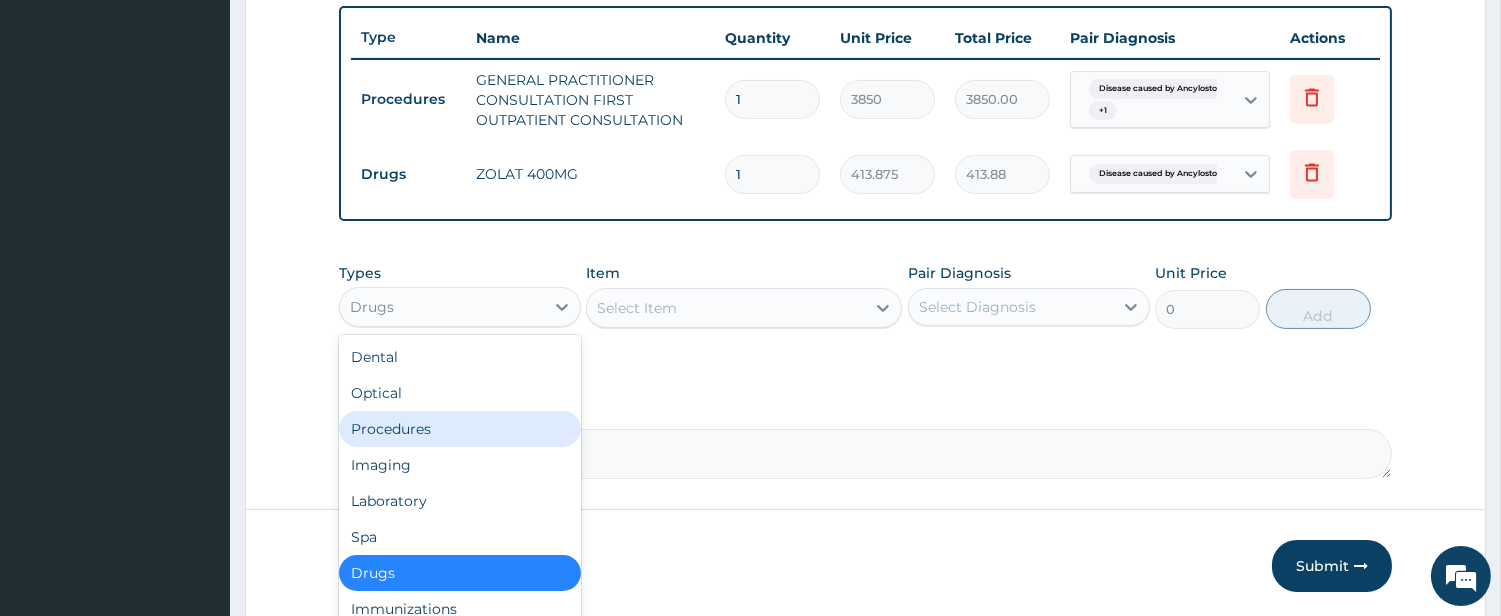 click on "Select Item" at bounding box center [726, 308] 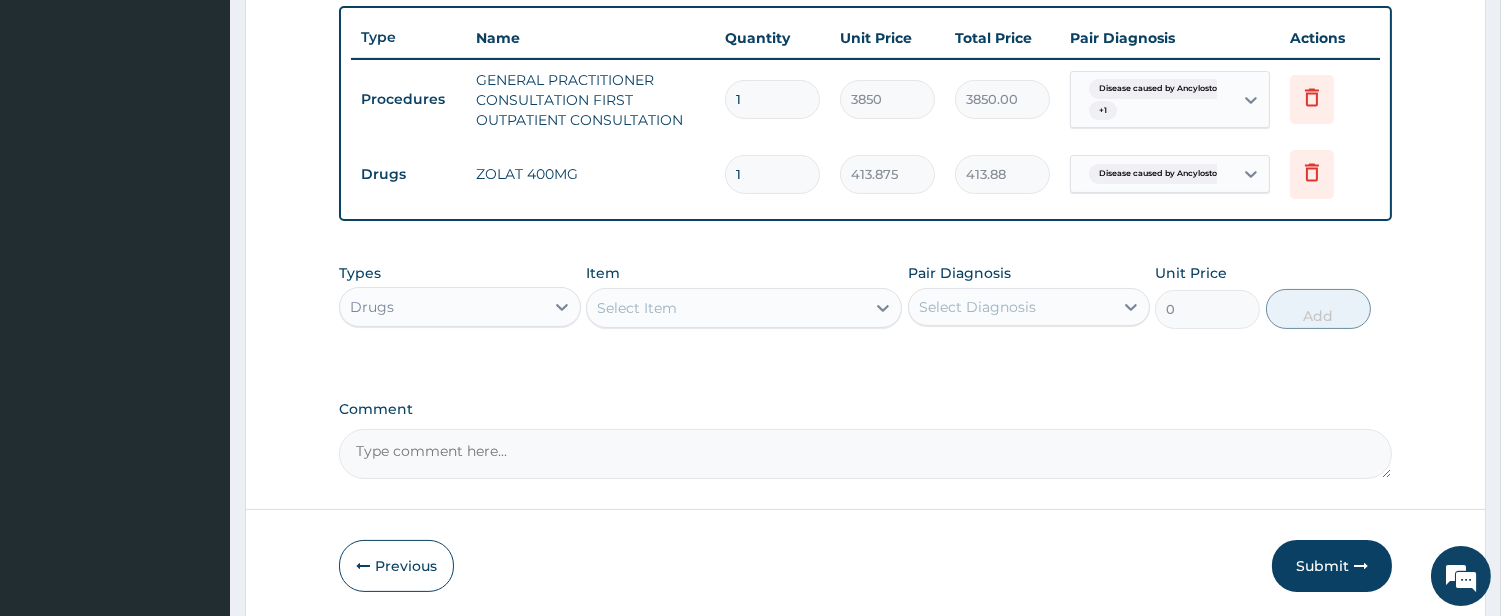 click on "Select Item" at bounding box center [726, 308] 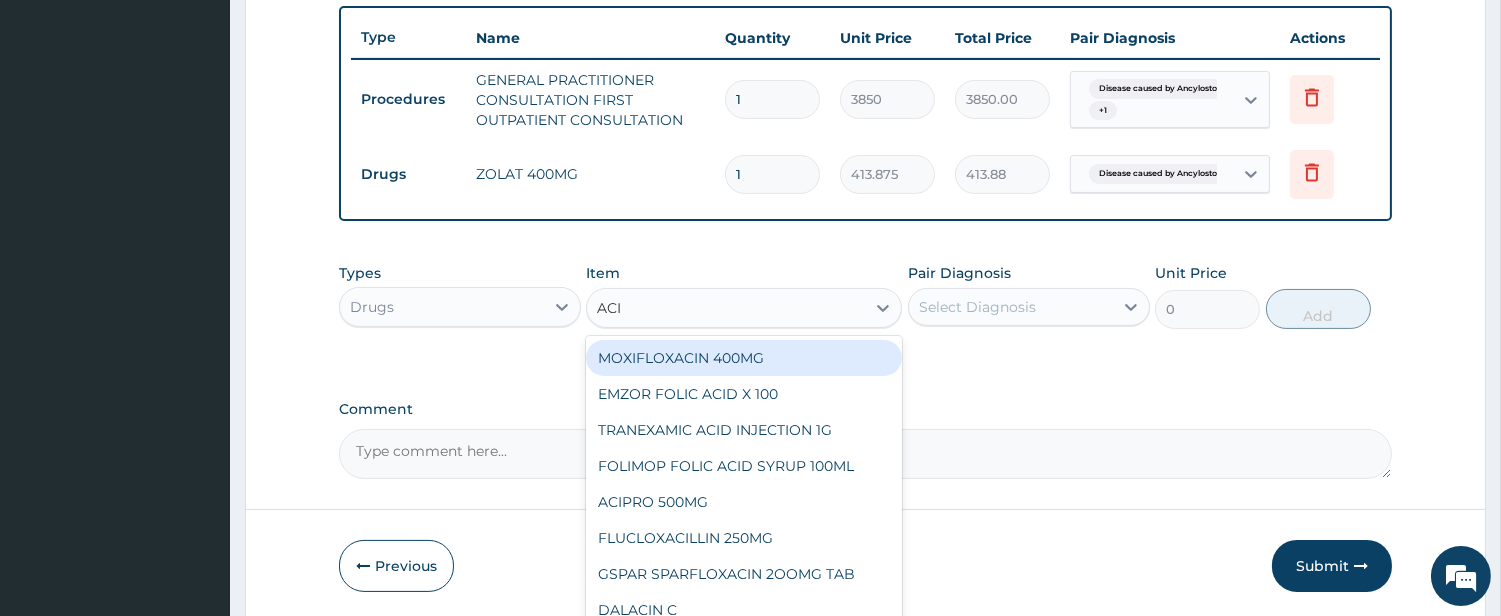 type on "ACIP" 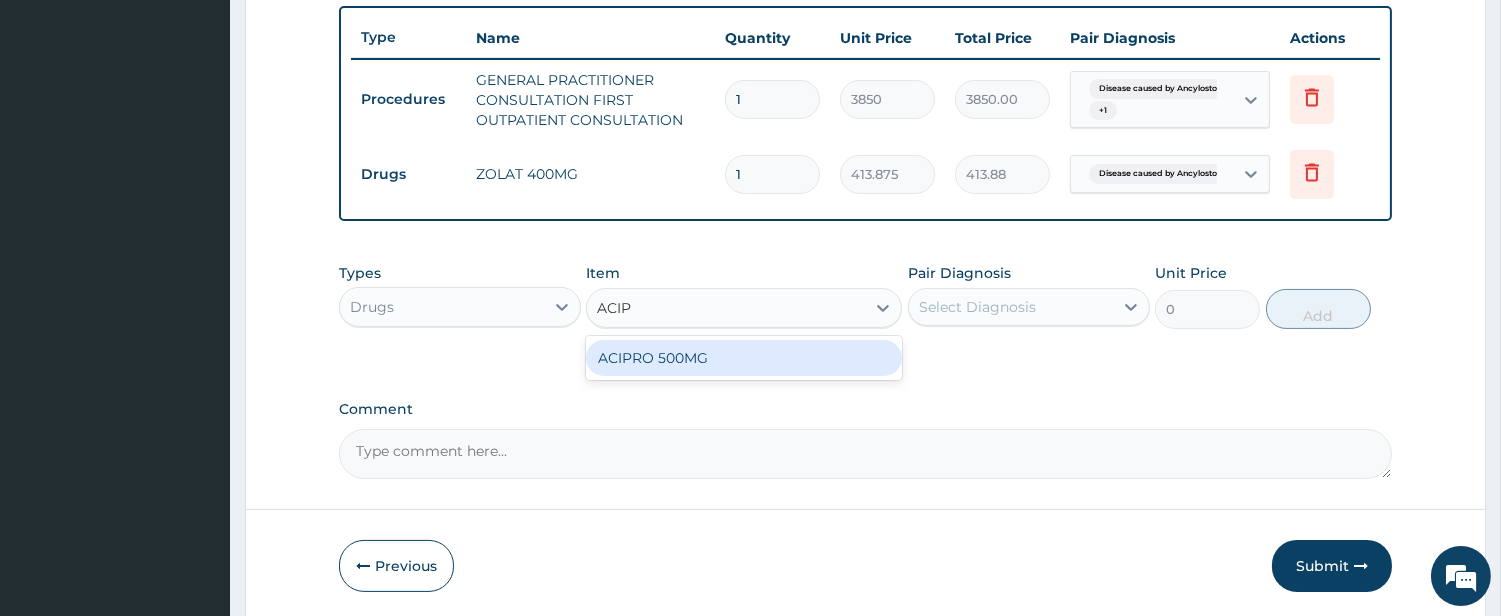 click on "ACIPRO 500MG" at bounding box center (744, 358) 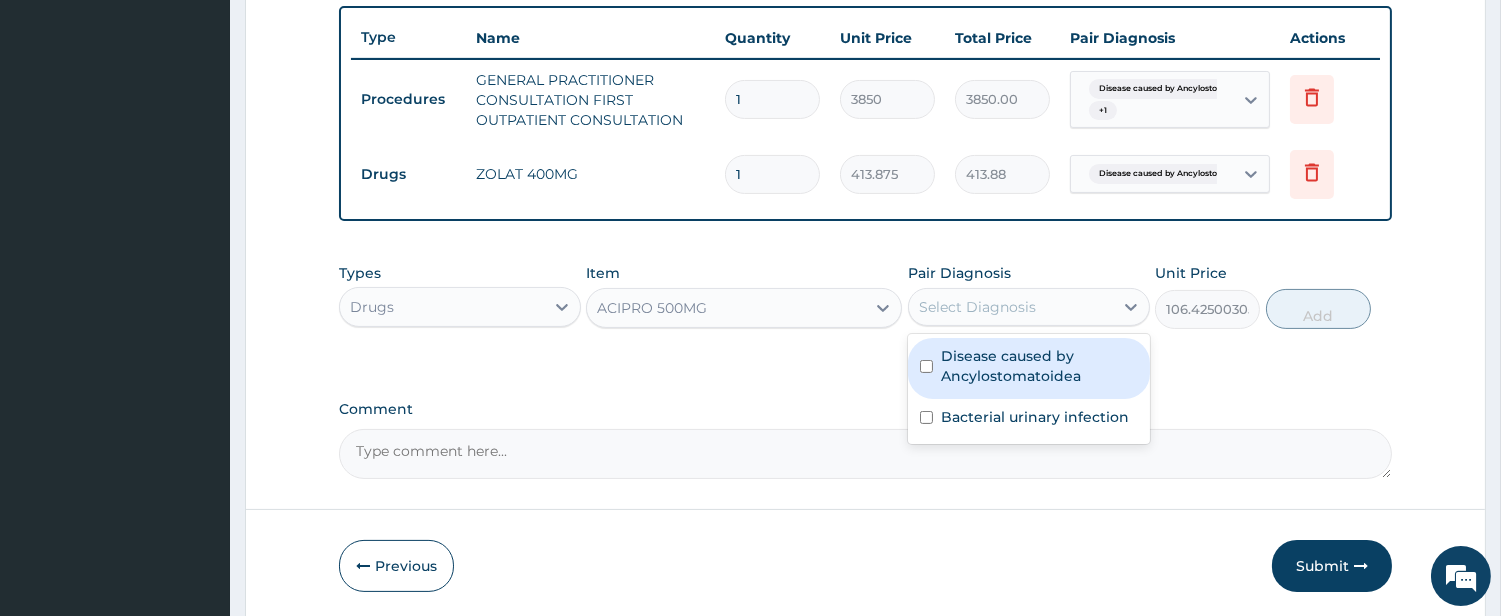 click on "Select Diagnosis" at bounding box center (977, 307) 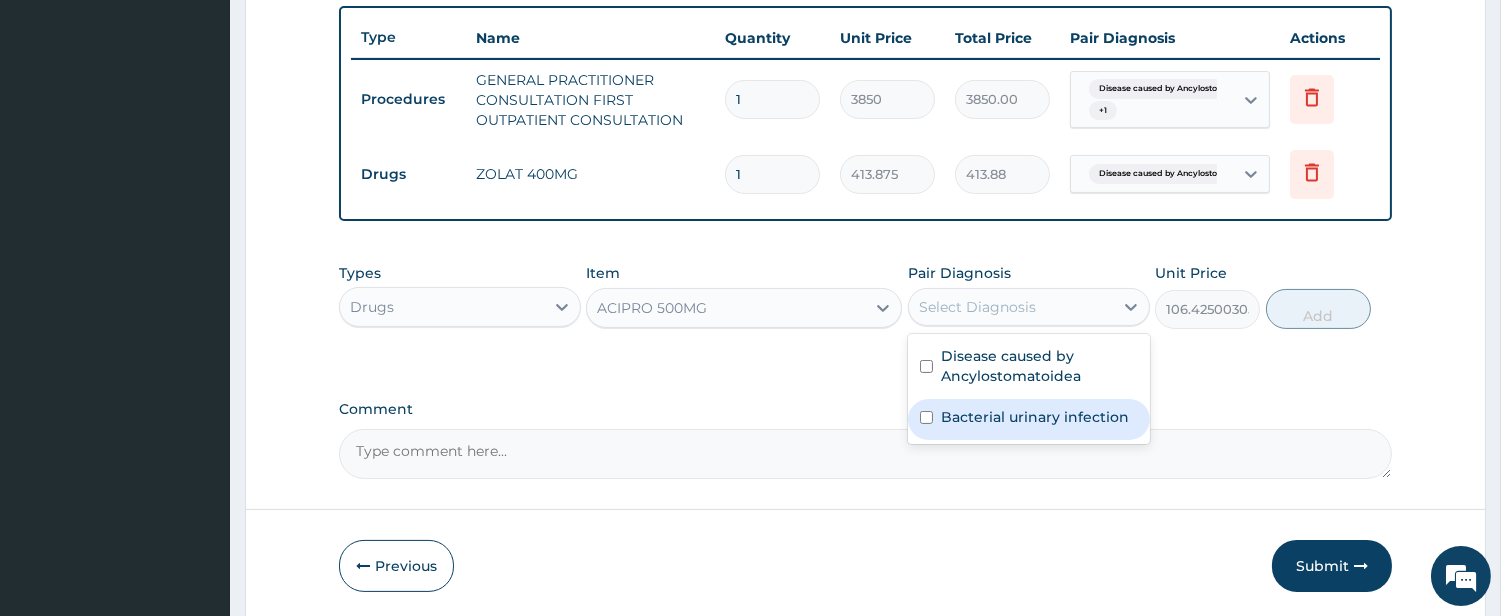 click on "Bacterial urinary infection" at bounding box center (1035, 417) 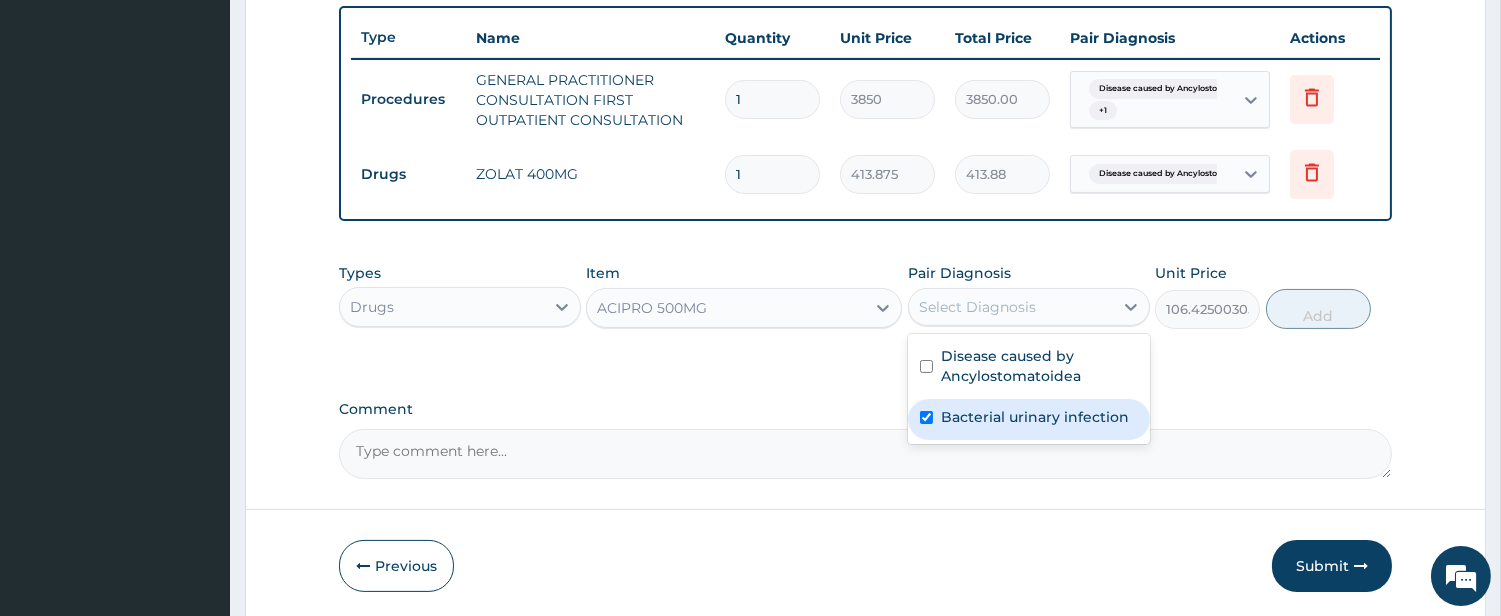 checkbox on "true" 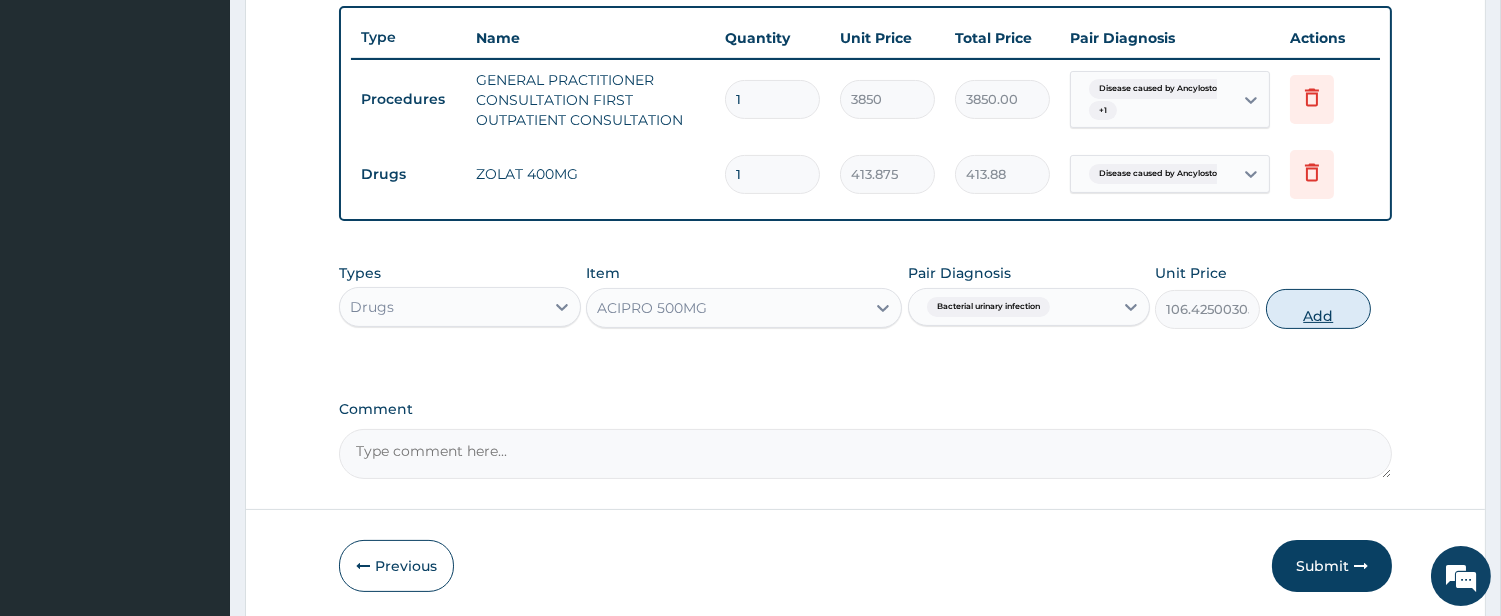 click on "Add" at bounding box center [1318, 309] 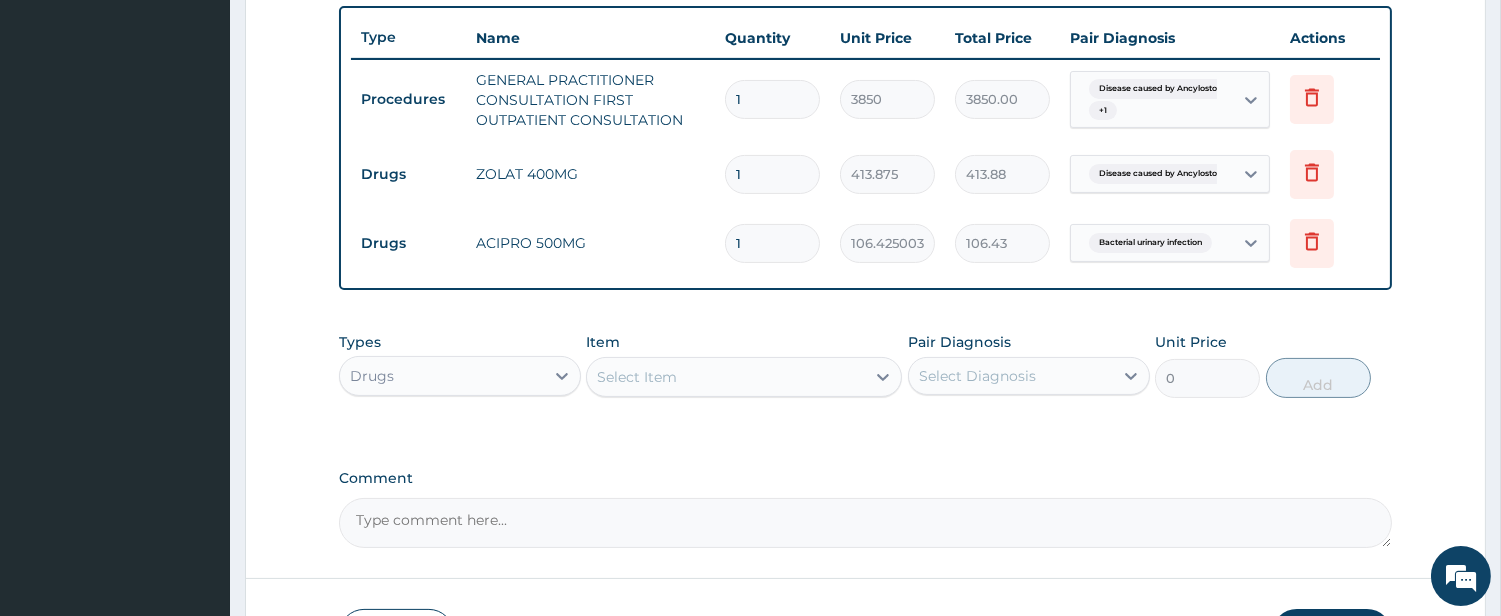 type on "10" 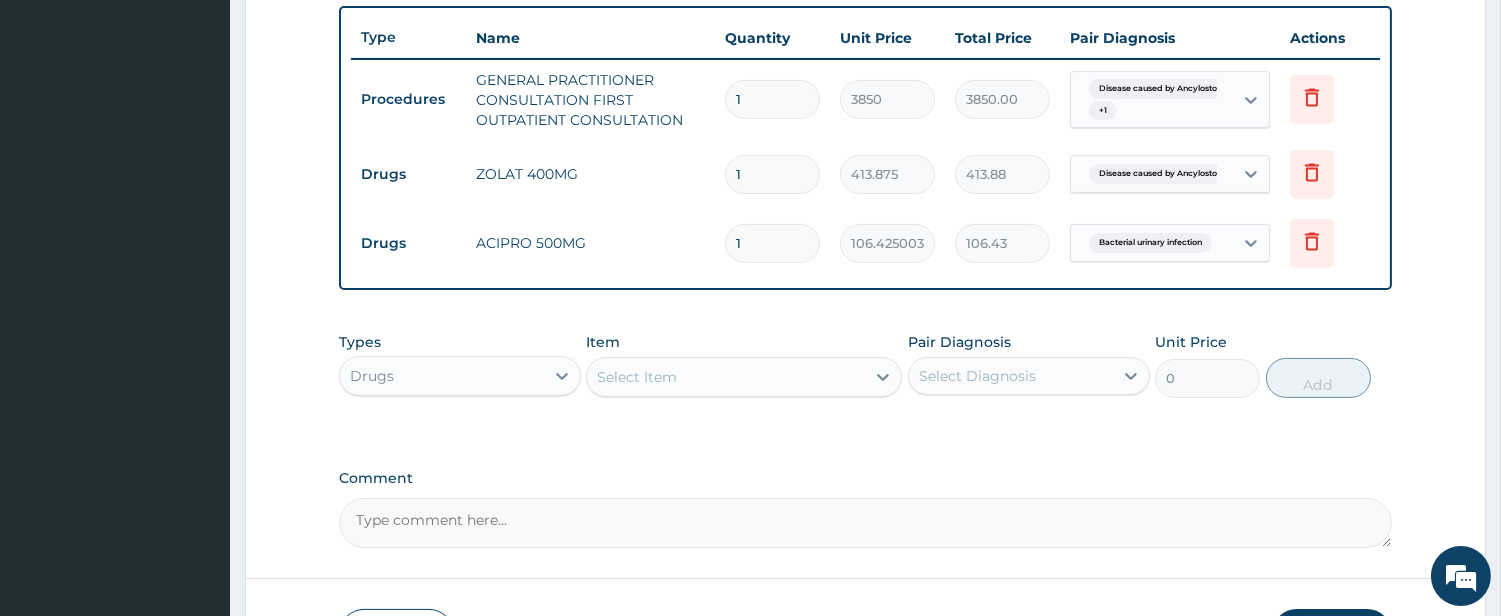 type on "1064.25" 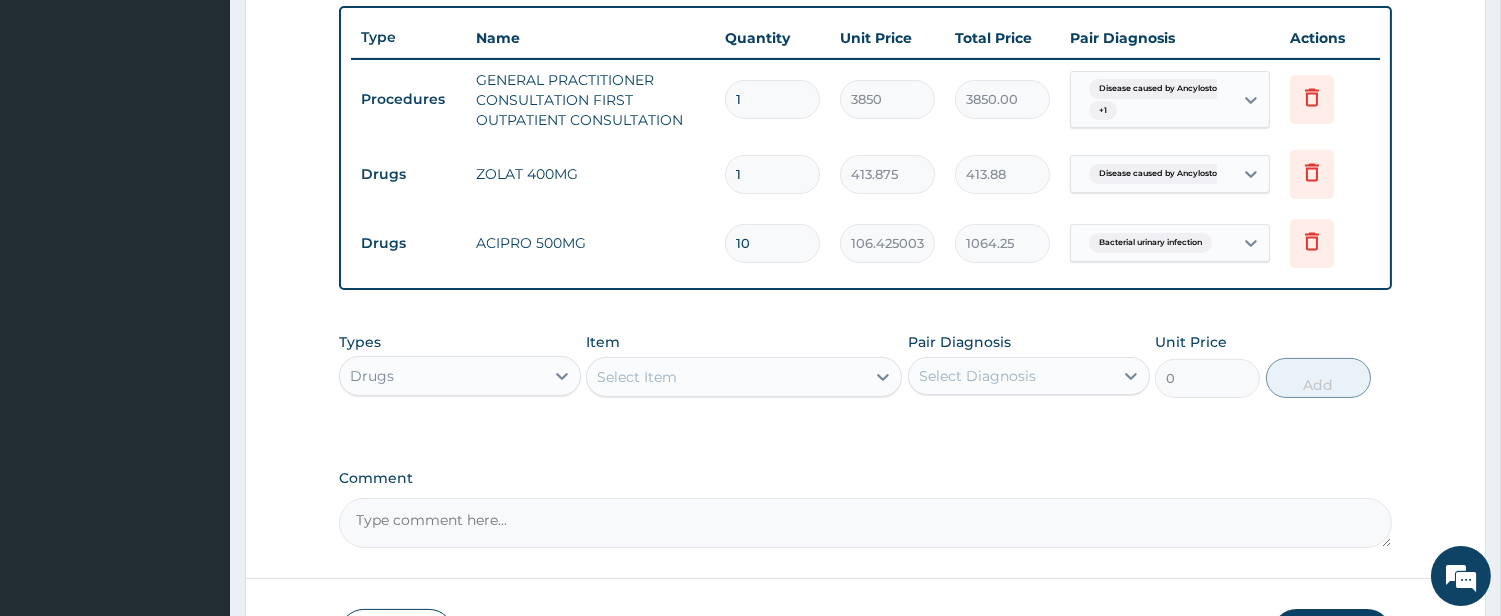 type on "10" 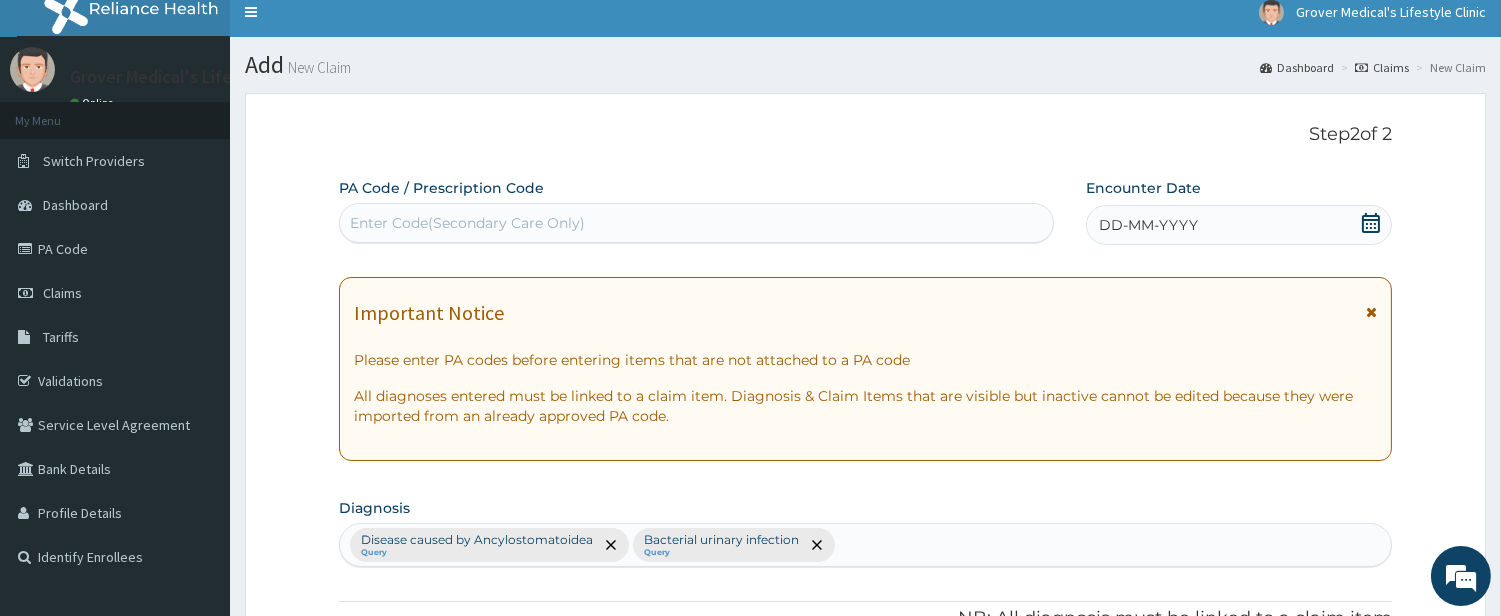 scroll, scrollTop: 0, scrollLeft: 0, axis: both 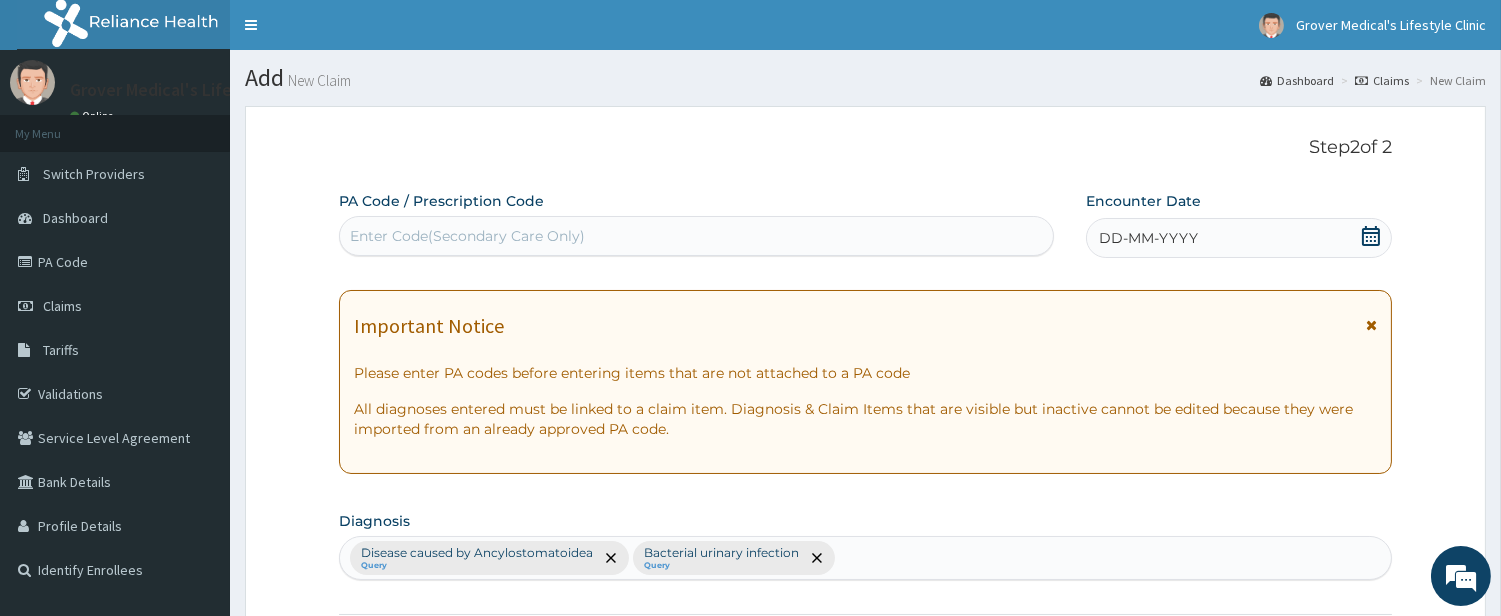 click on "DD-MM-YYYY" at bounding box center (1148, 238) 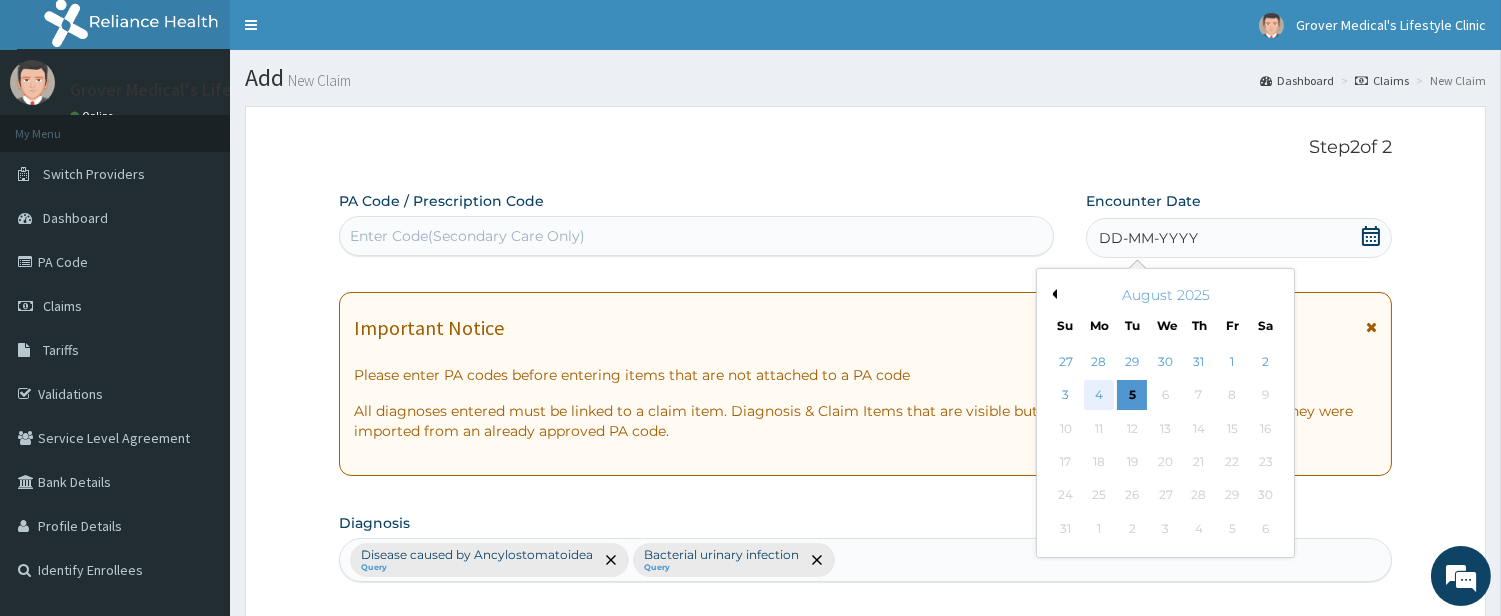 click on "4" at bounding box center (1099, 396) 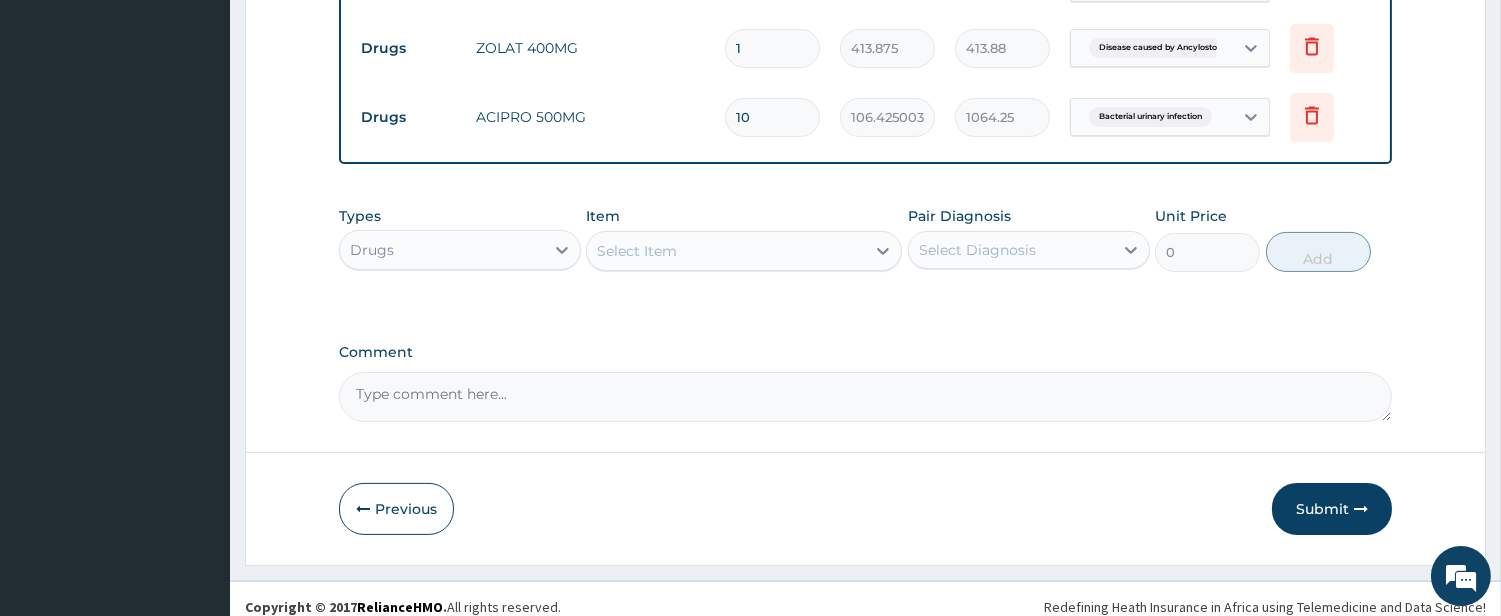 scroll, scrollTop: 877, scrollLeft: 0, axis: vertical 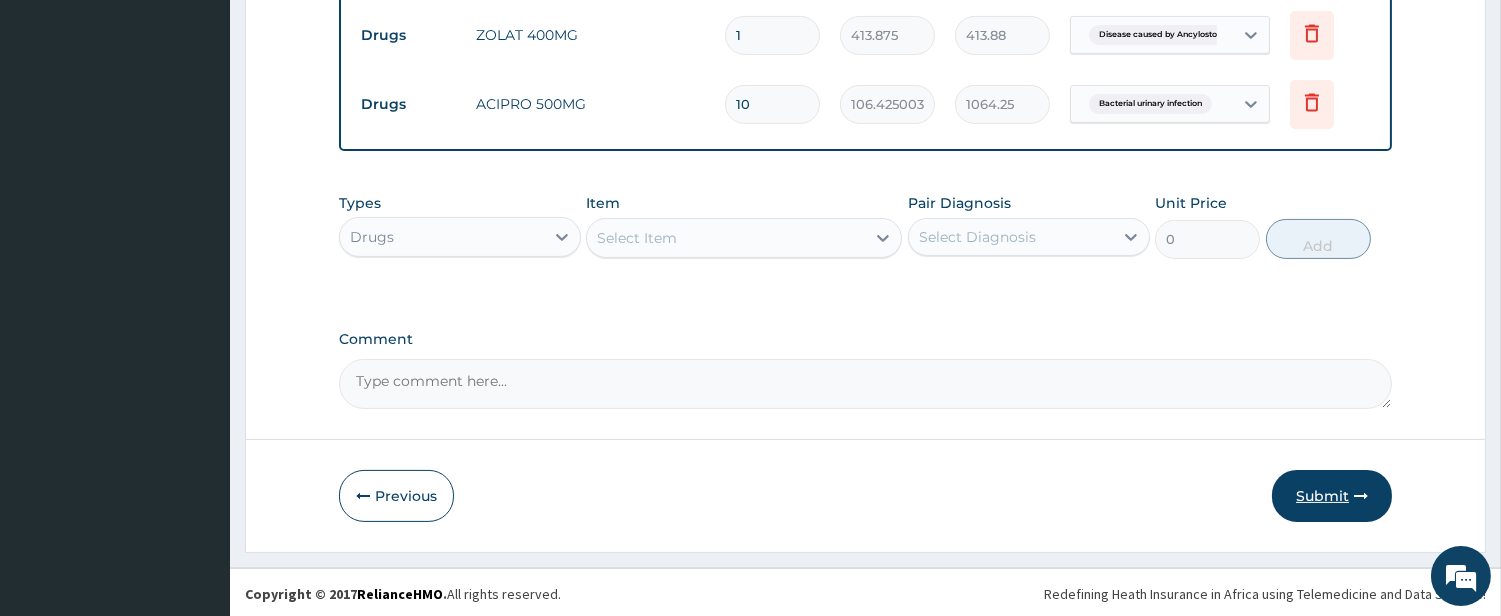 click on "Submit" at bounding box center (1332, 496) 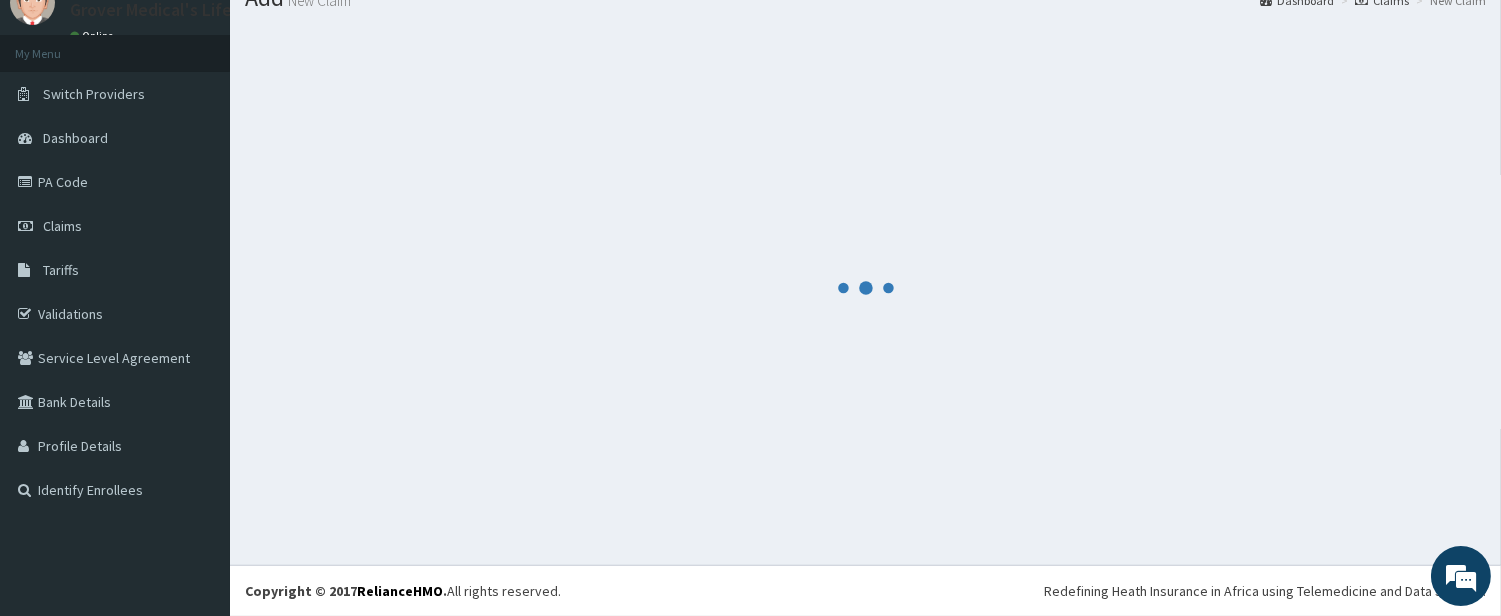 scroll, scrollTop: 877, scrollLeft: 0, axis: vertical 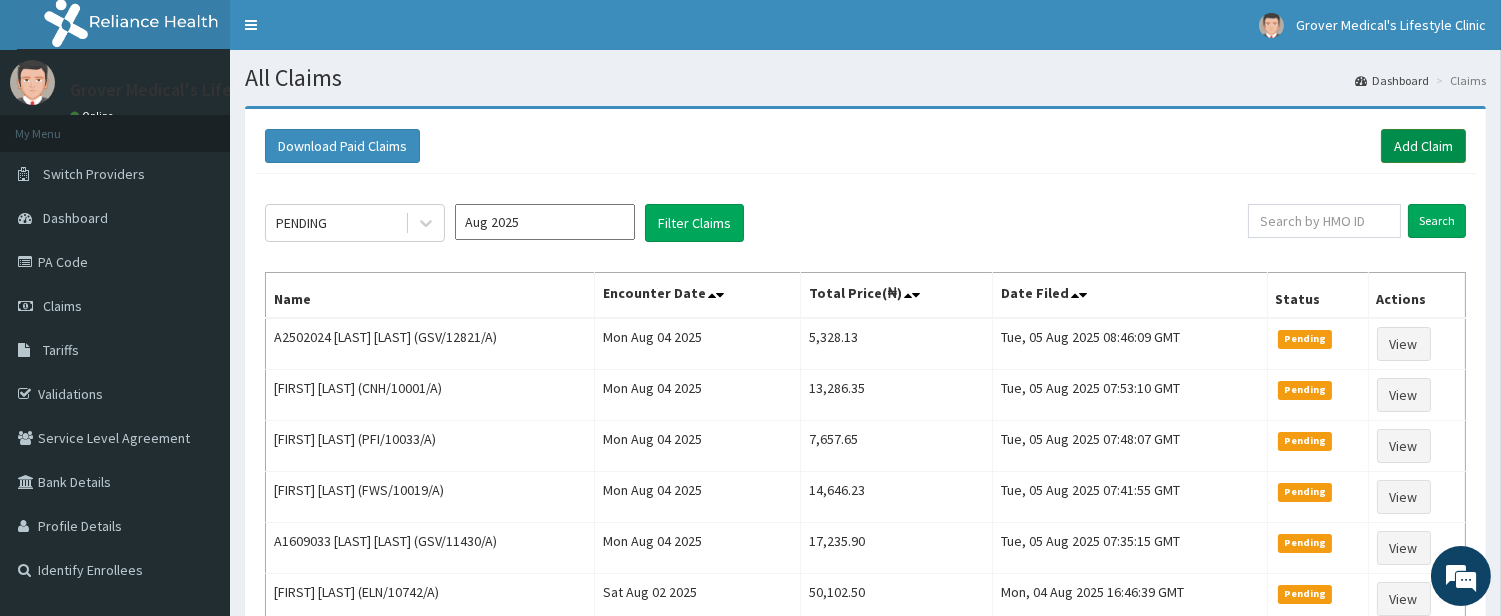 click on "Add Claim" at bounding box center [1423, 146] 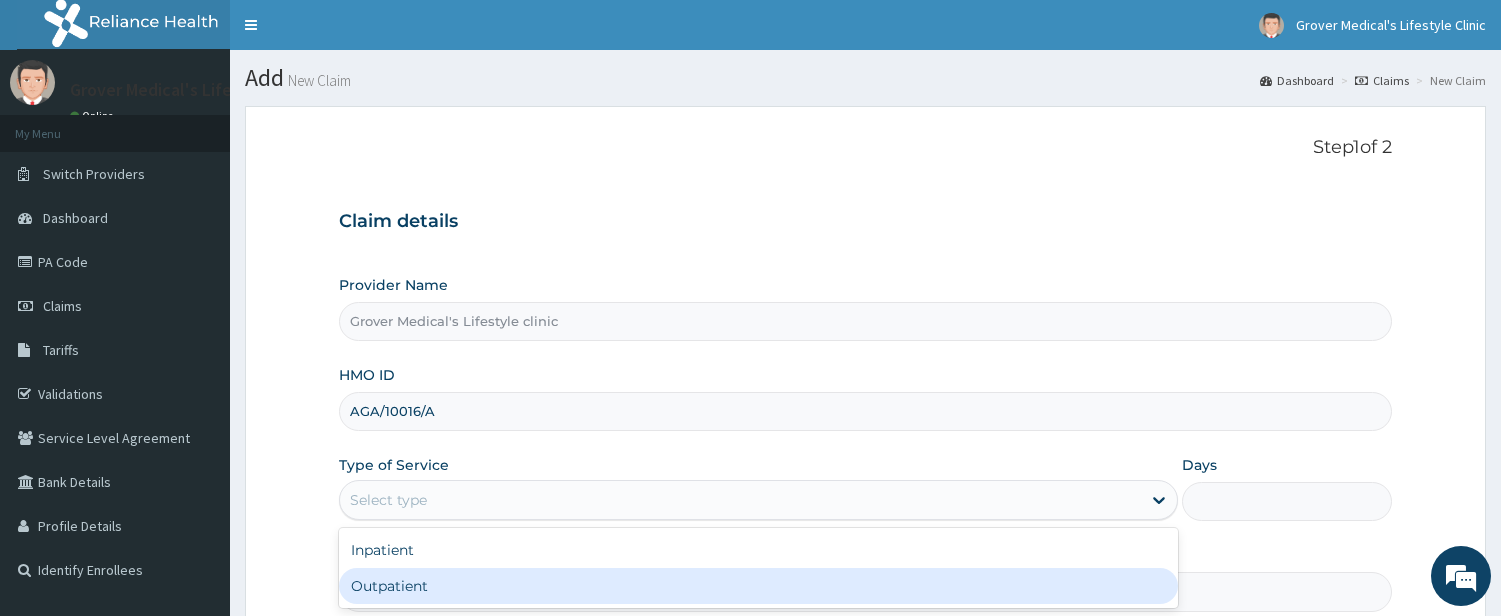 scroll, scrollTop: 205, scrollLeft: 0, axis: vertical 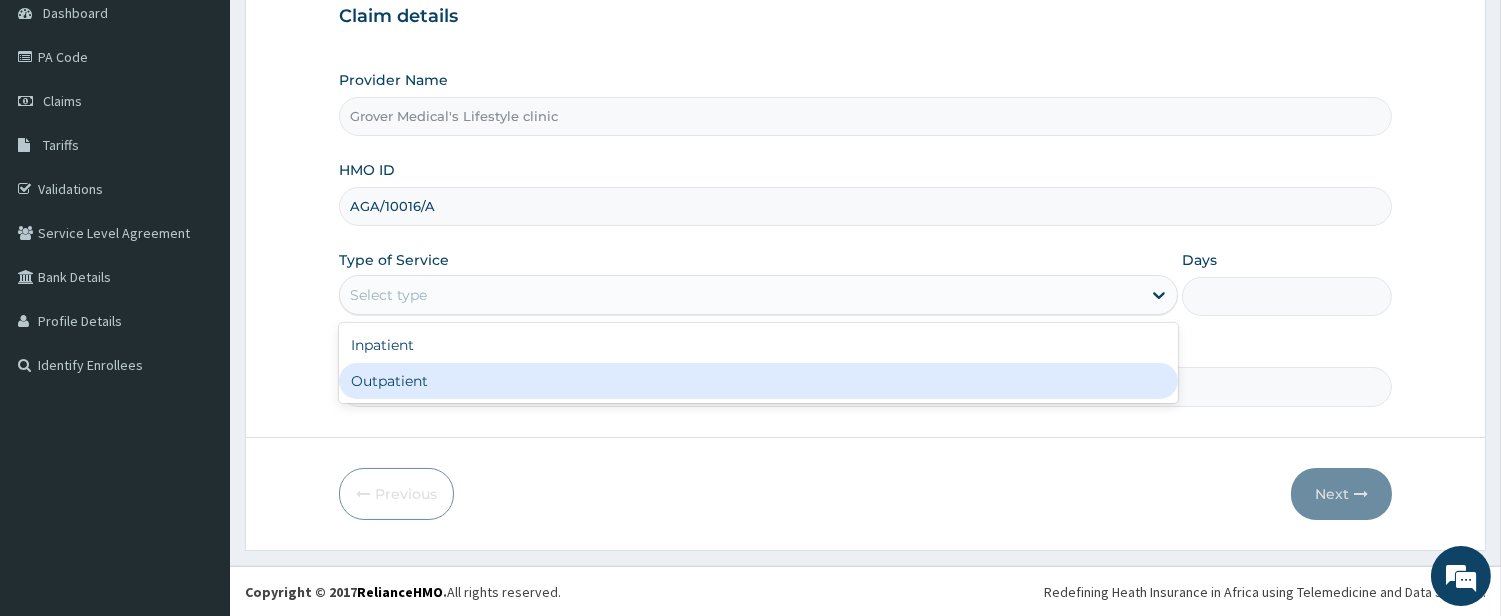 click on "Outpatient" at bounding box center (758, 381) 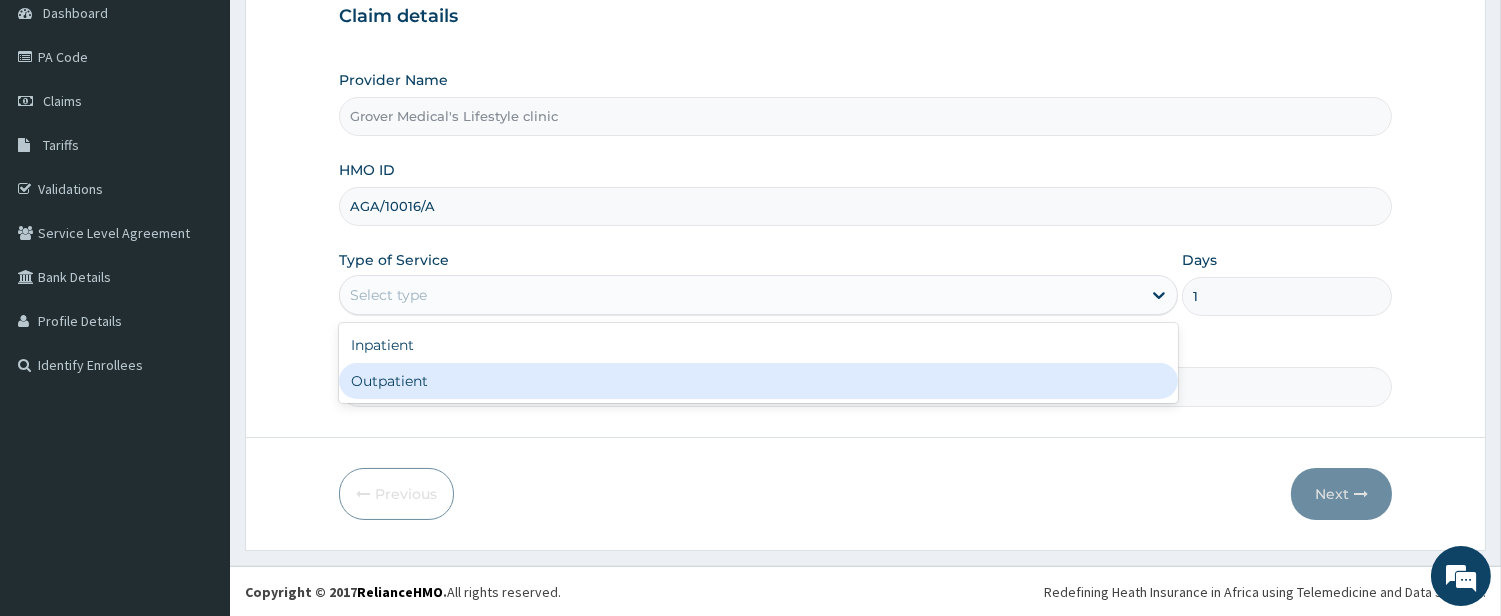 scroll, scrollTop: 0, scrollLeft: 0, axis: both 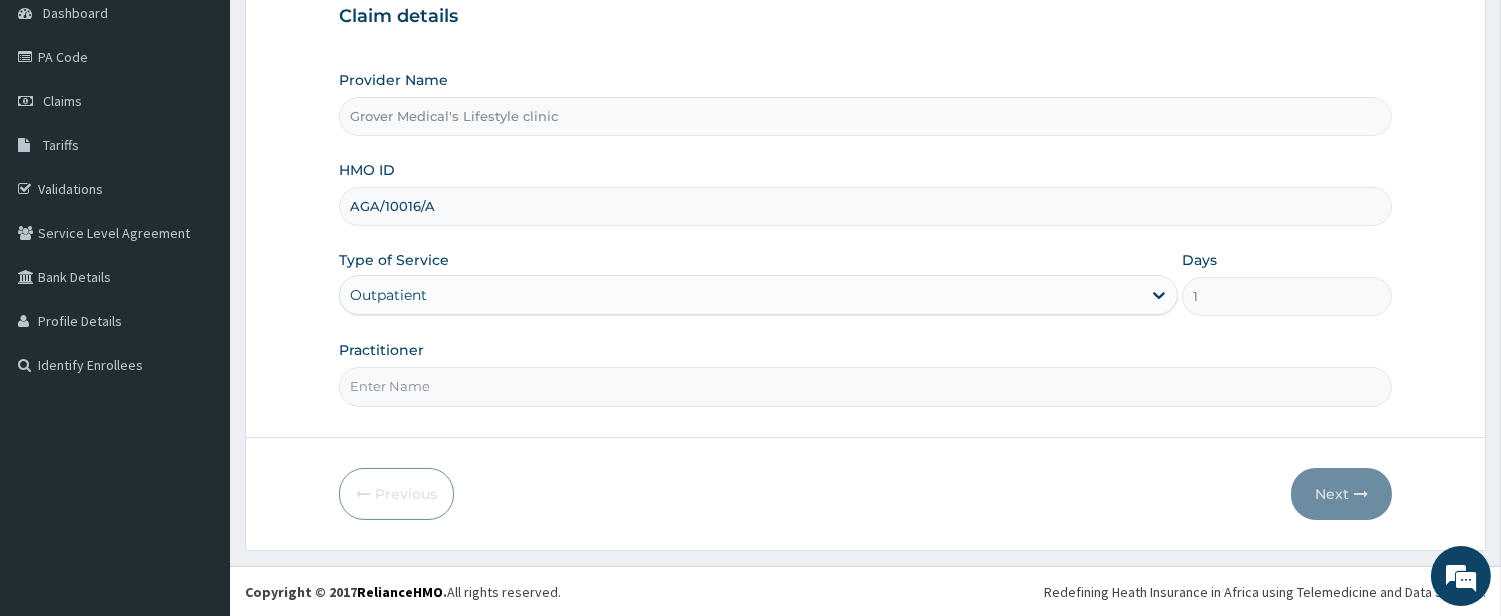 click on "Practitioner" at bounding box center [865, 386] 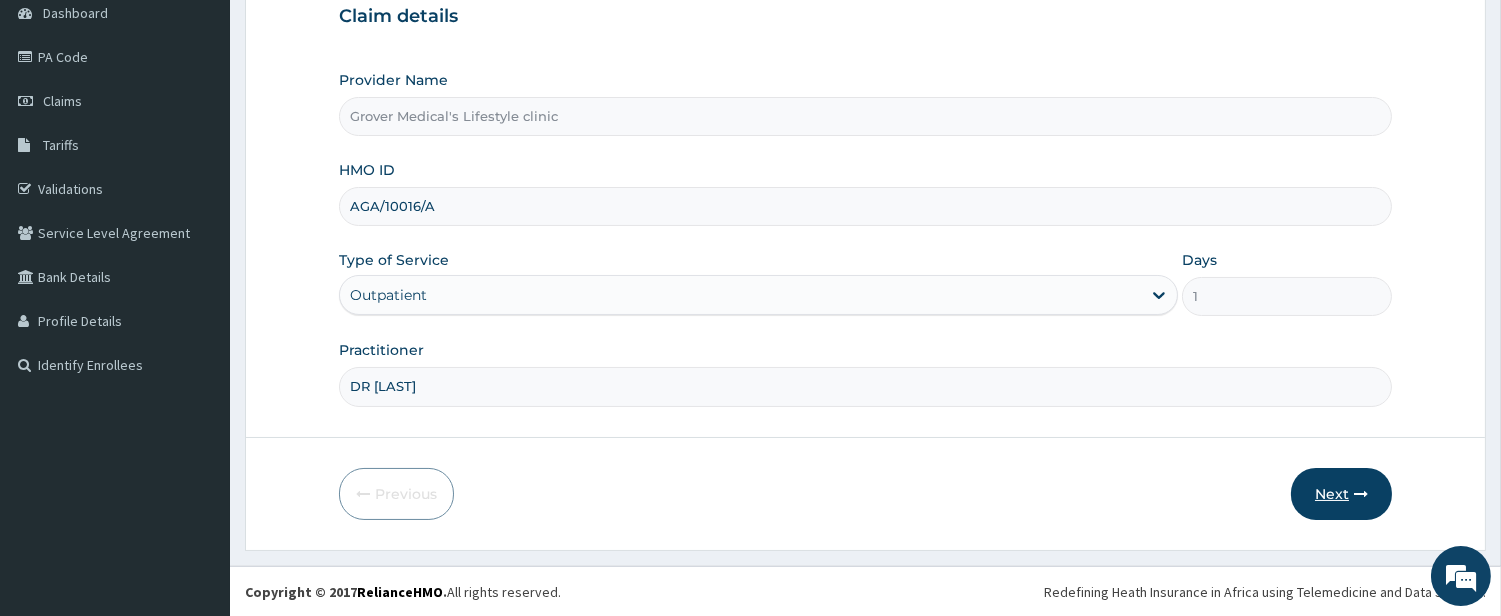 click on "Next" at bounding box center [1341, 494] 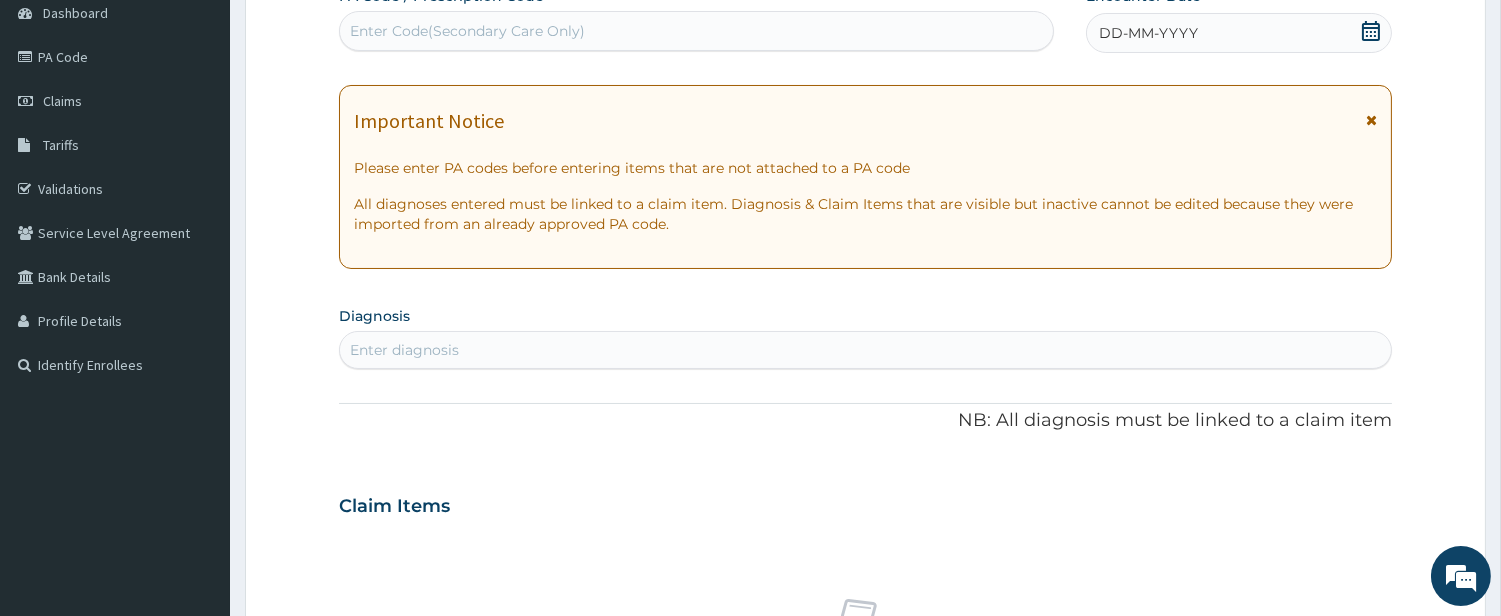 scroll, scrollTop: 0, scrollLeft: 0, axis: both 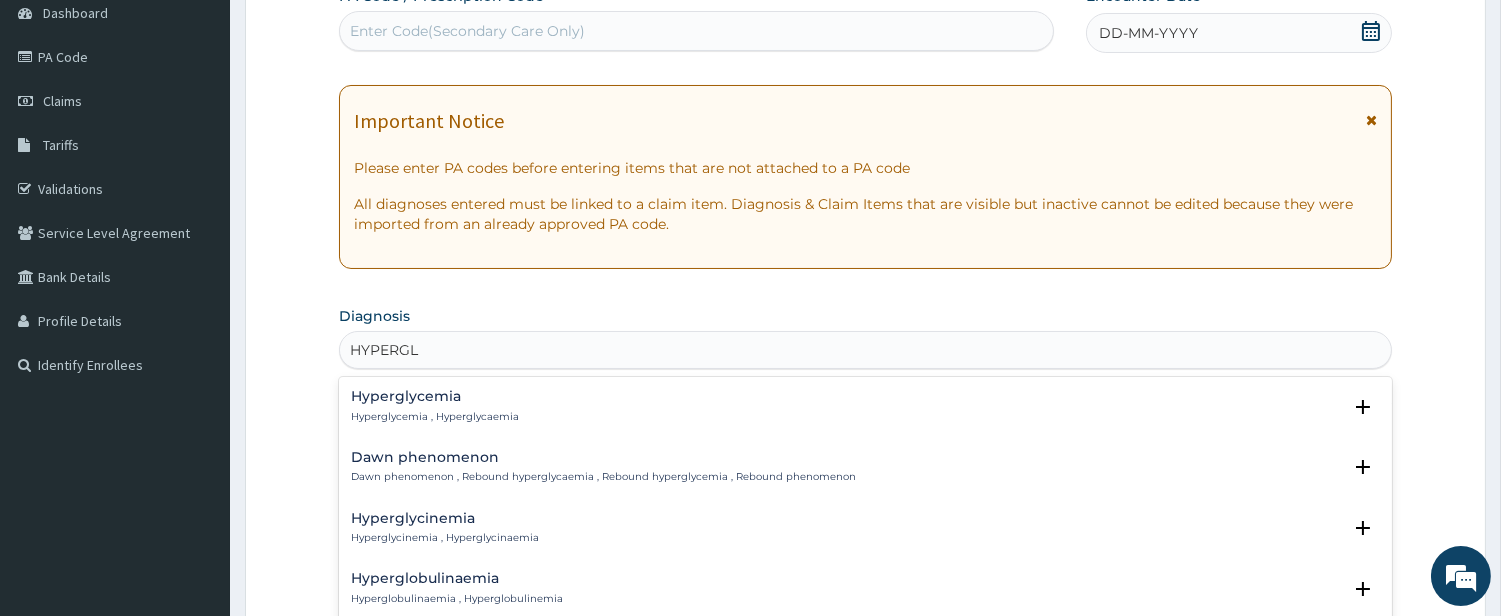 type on "HYPERGLY" 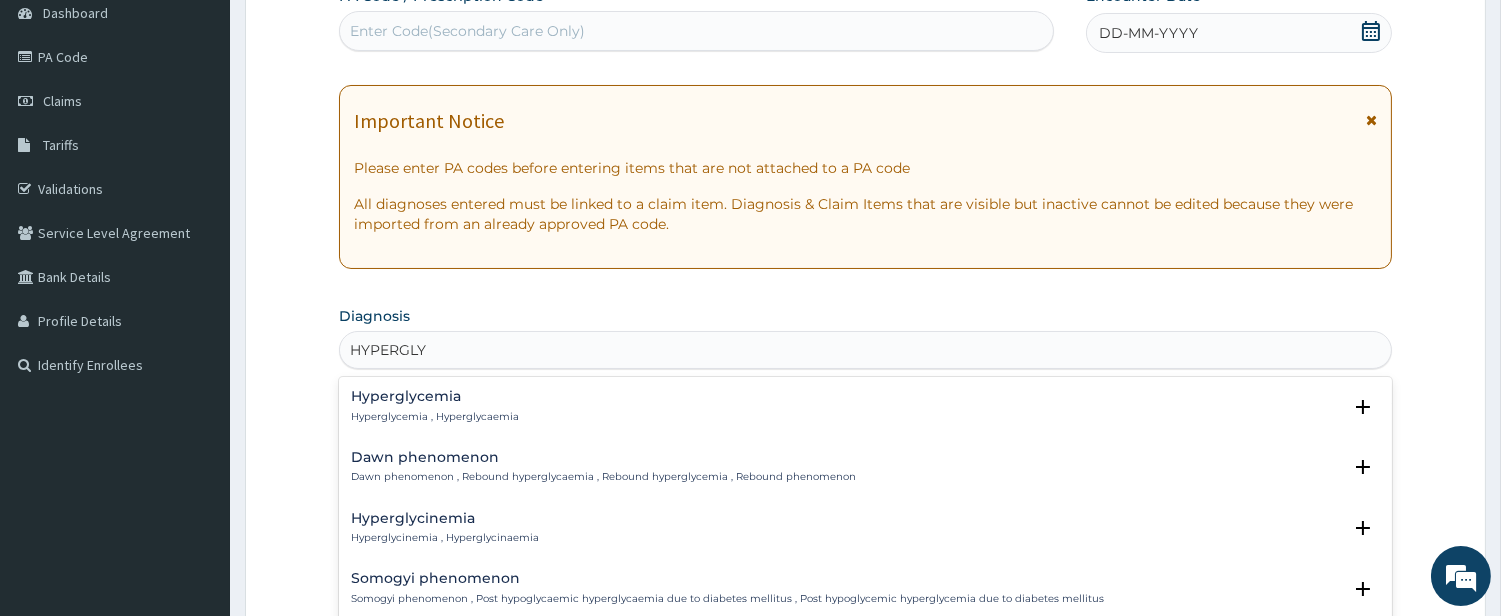 click on "Hyperglycemia , Hyperglycaemia" at bounding box center (435, 417) 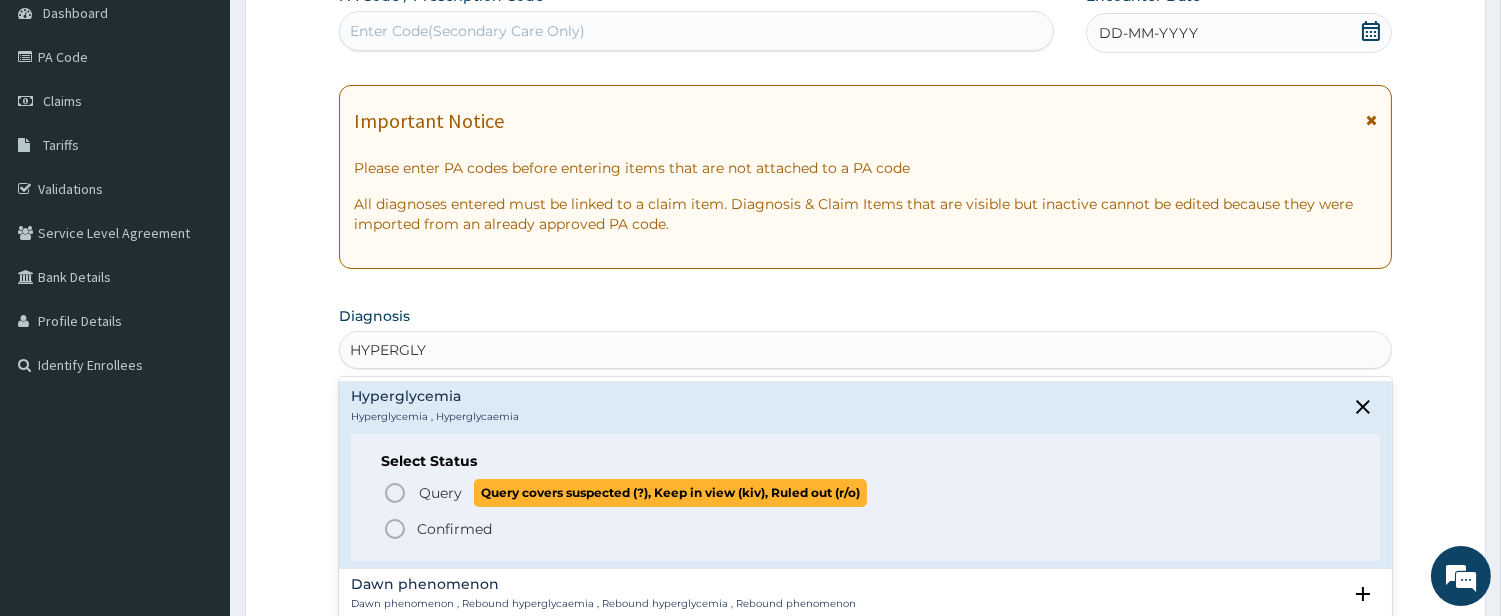 click on "Query Query covers suspected (?), Keep in view (kiv), Ruled out (r/o)" at bounding box center (866, 492) 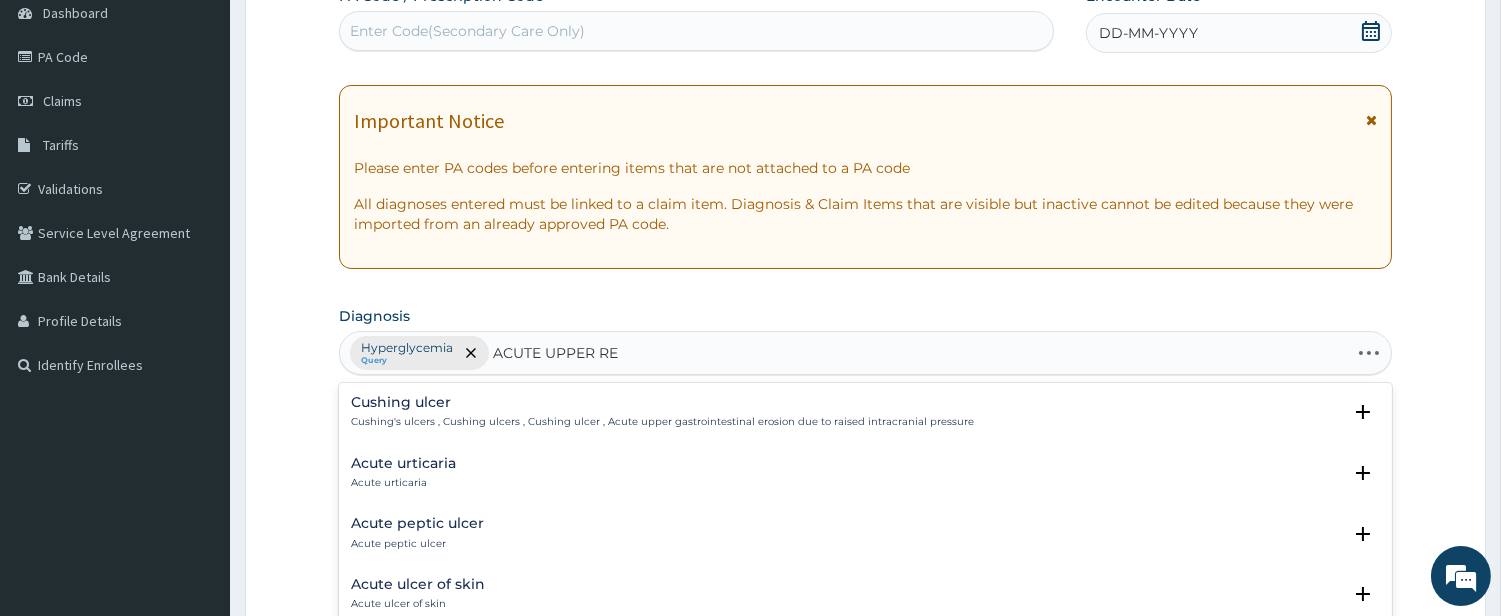 type on "ACUTE UPPER RES" 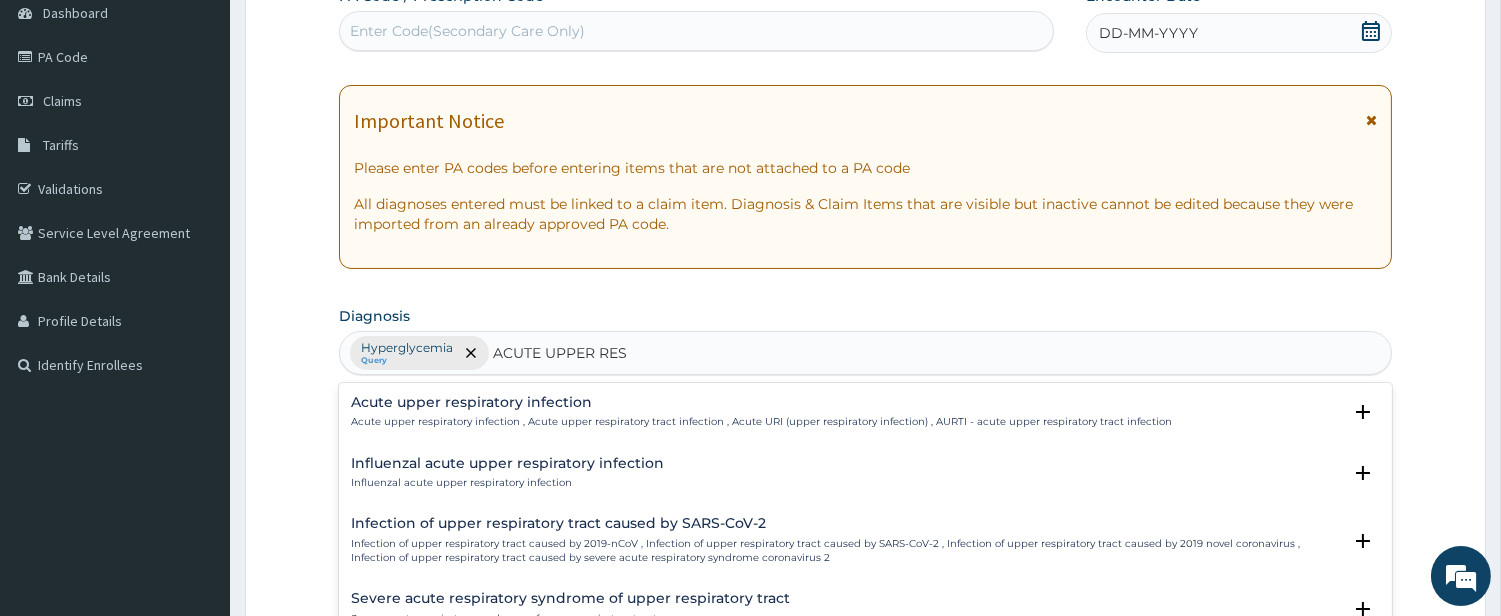click on "Acute upper respiratory infection , Acute upper respiratory tract infection , Acute URI (upper respiratory infection) , AURTI - acute upper respiratory tract infection" at bounding box center [761, 422] 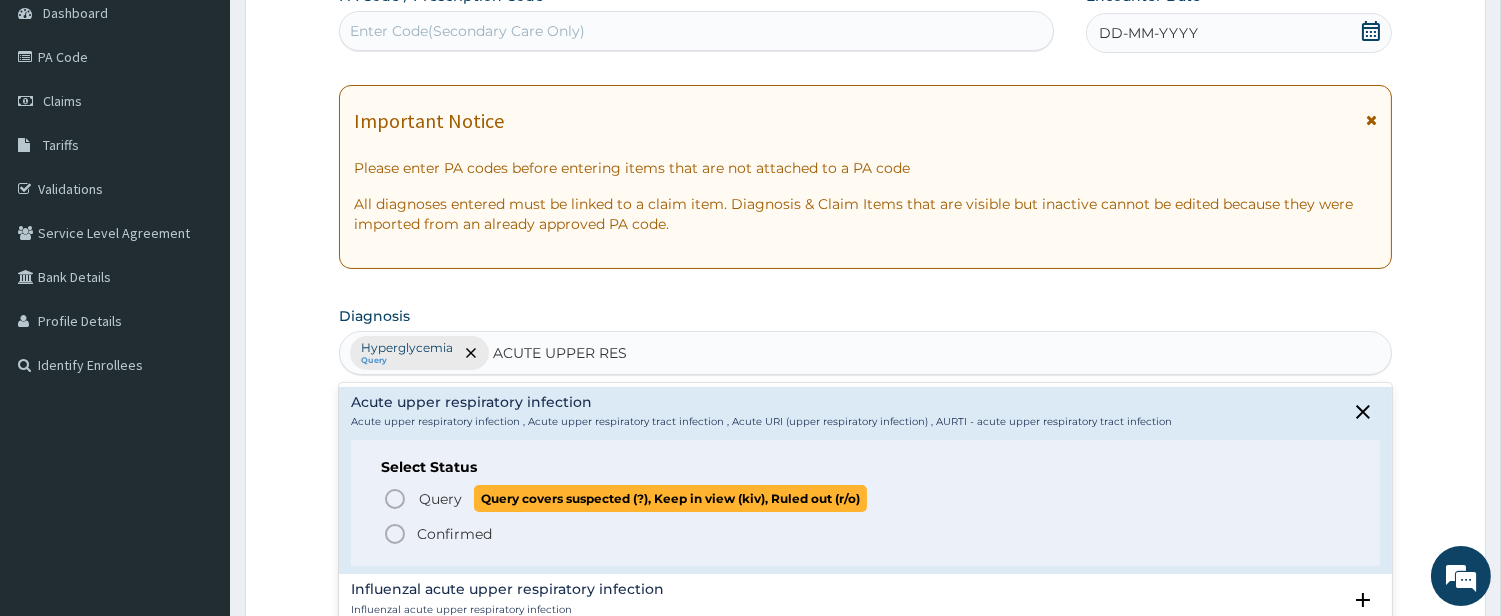 click on "Query Query covers suspected (?), Keep in view (kiv), Ruled out (r/o)" at bounding box center [866, 498] 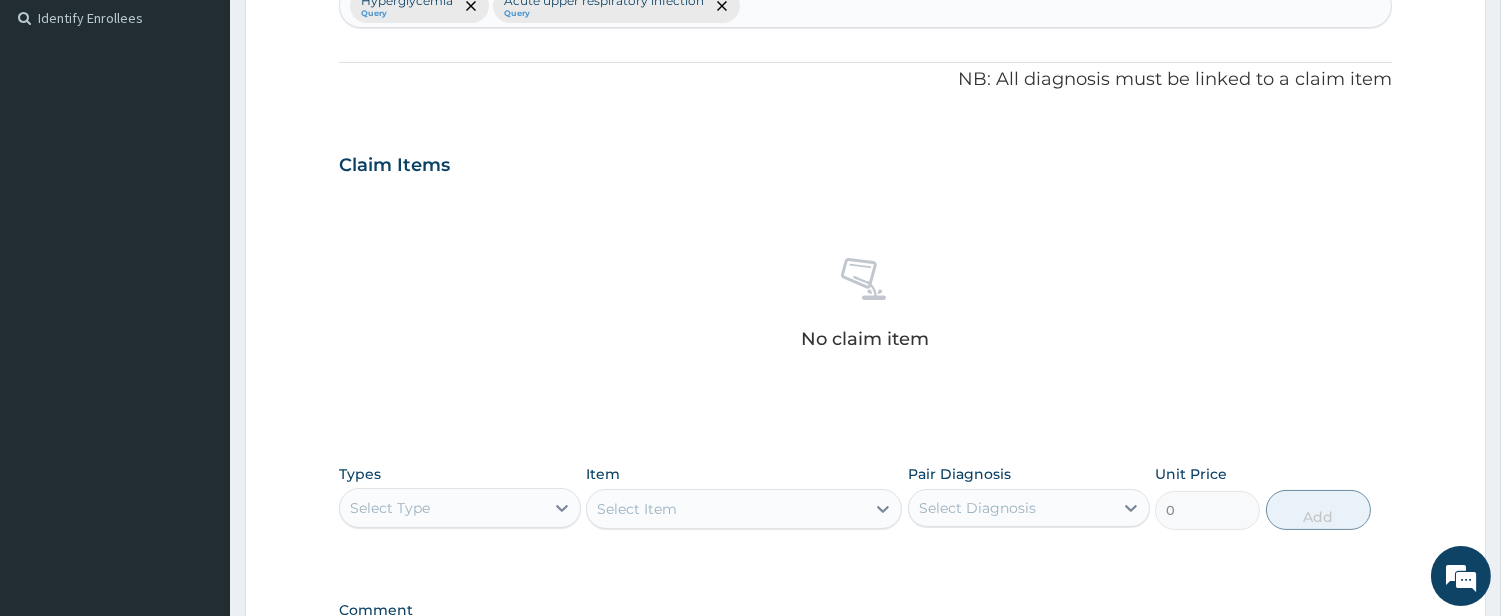 scroll, scrollTop: 761, scrollLeft: 0, axis: vertical 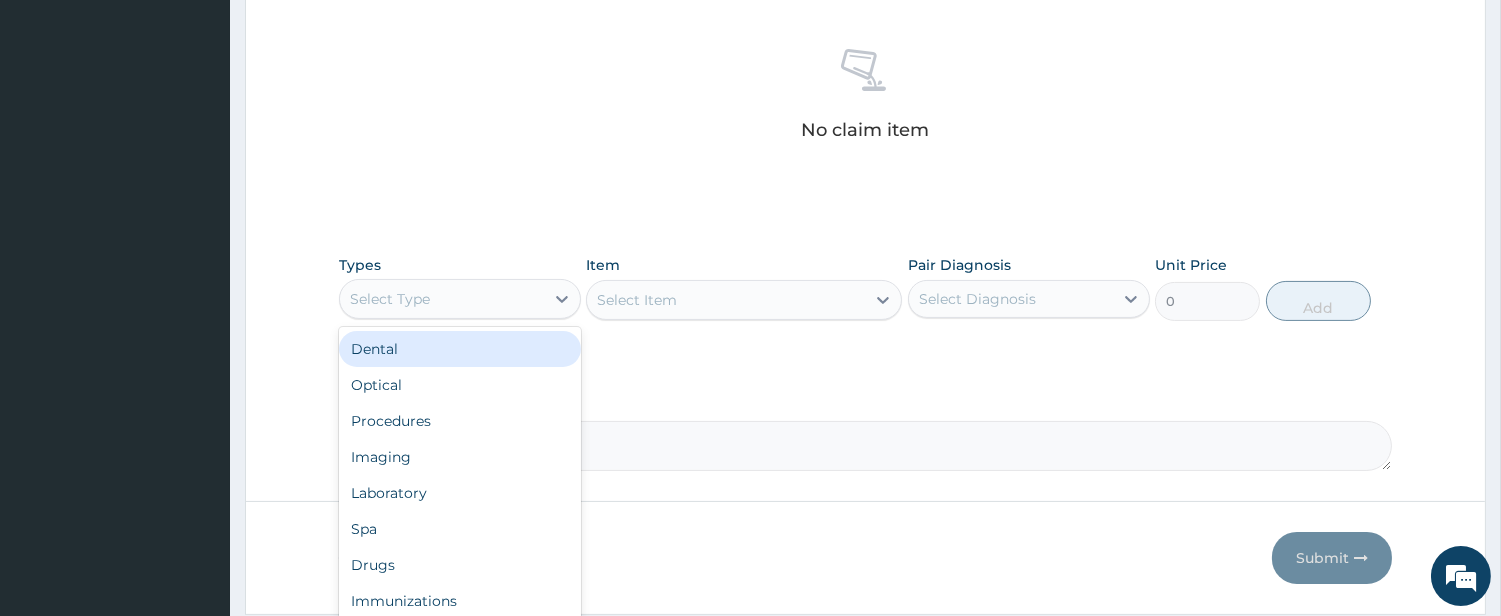 click on "Select Type" at bounding box center (442, 299) 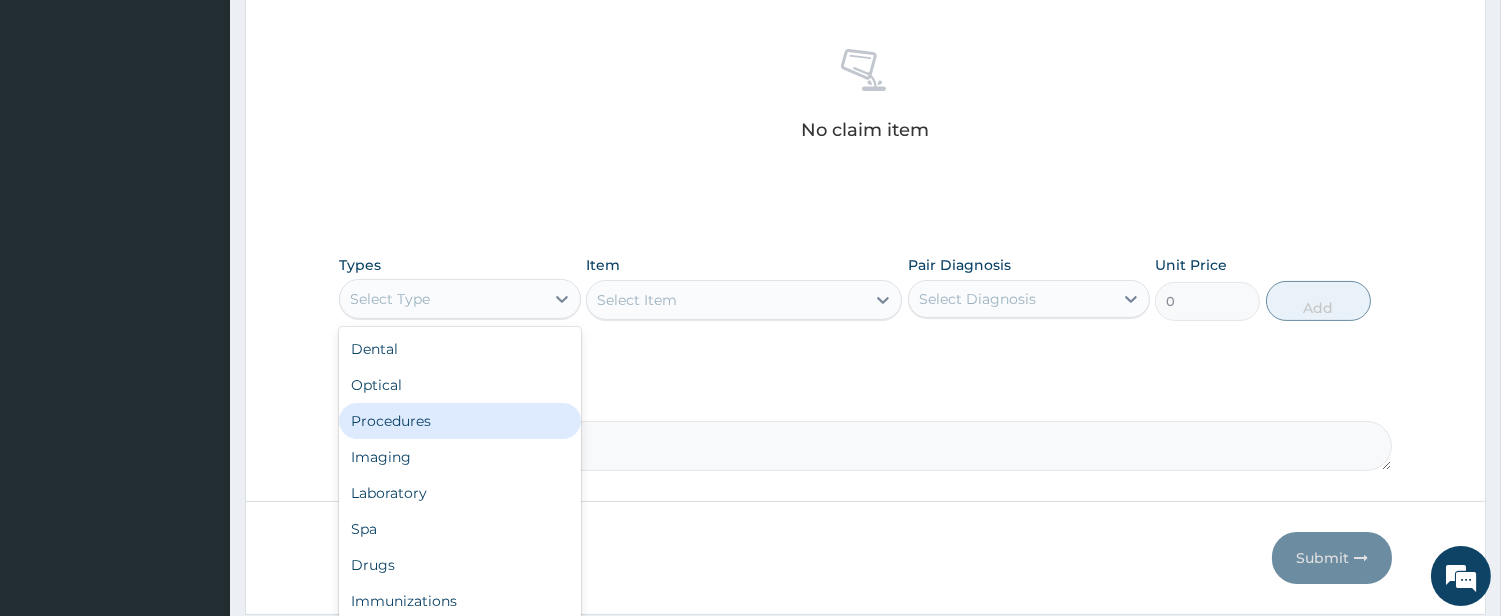 click on "Procedures" at bounding box center [460, 421] 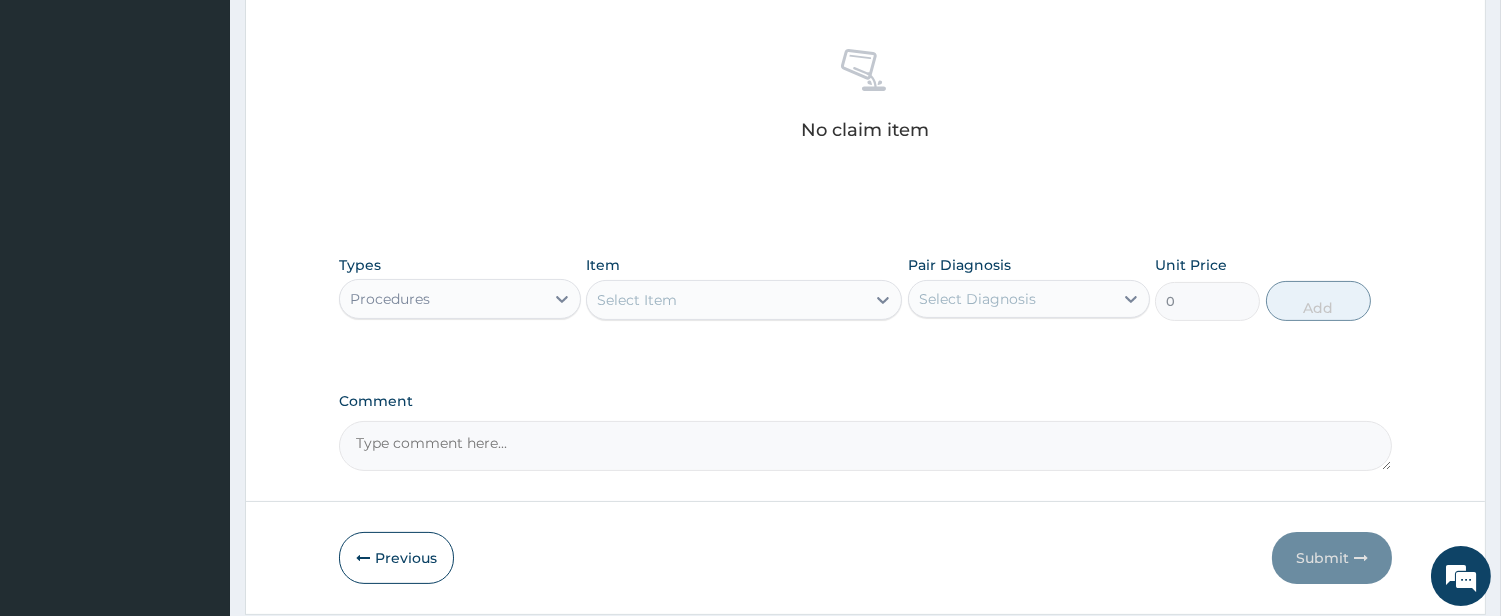 click on "Select Item" at bounding box center [726, 300] 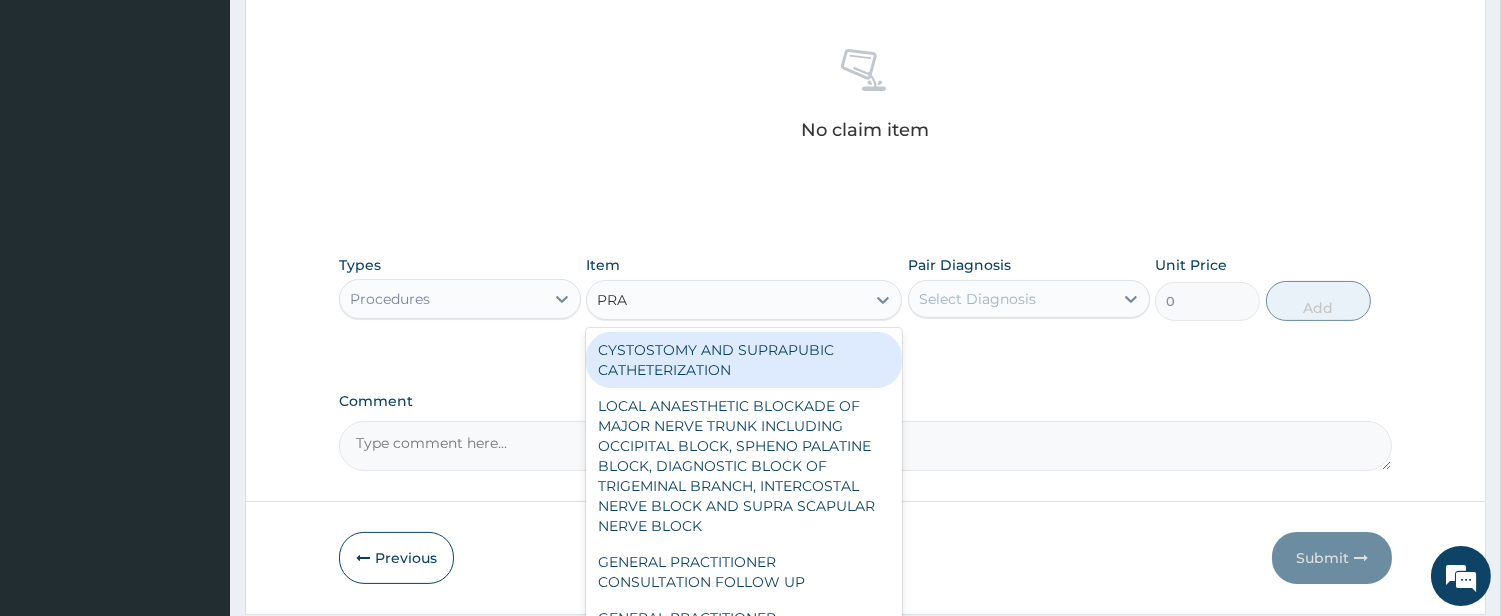type on "PRAC" 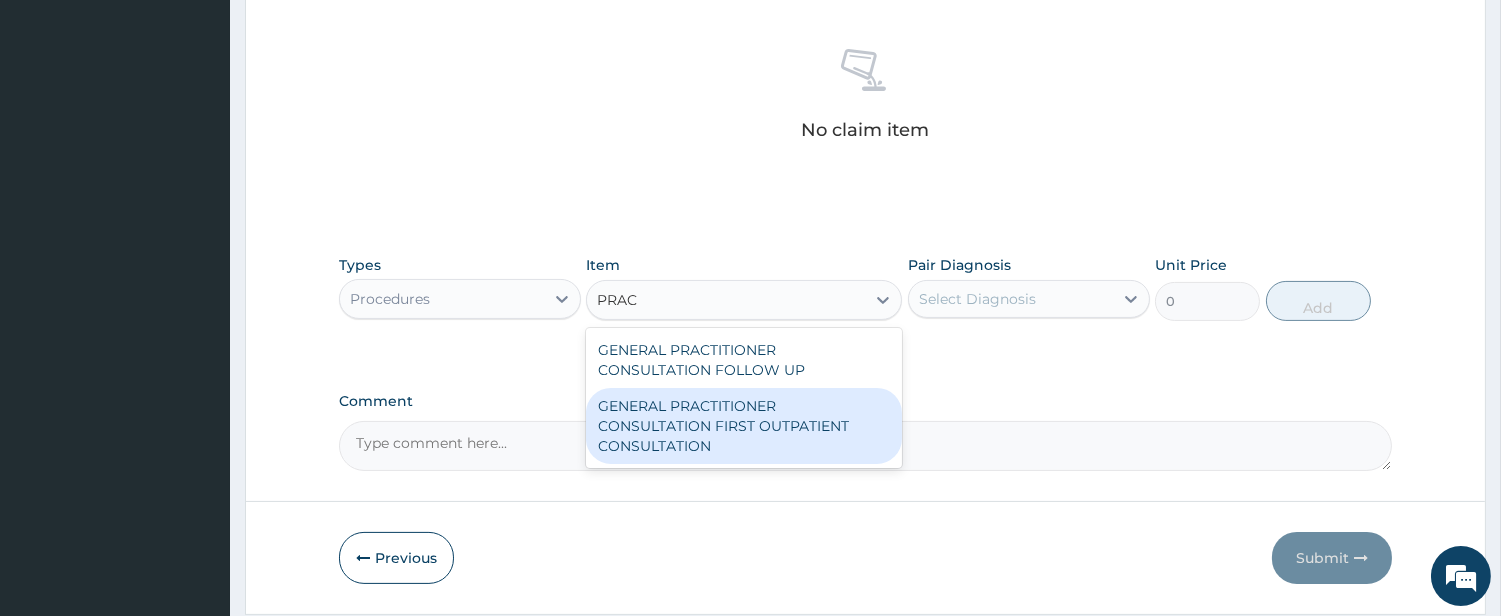 click on "GENERAL PRACTITIONER CONSULTATION FIRST OUTPATIENT CONSULTATION" at bounding box center (744, 426) 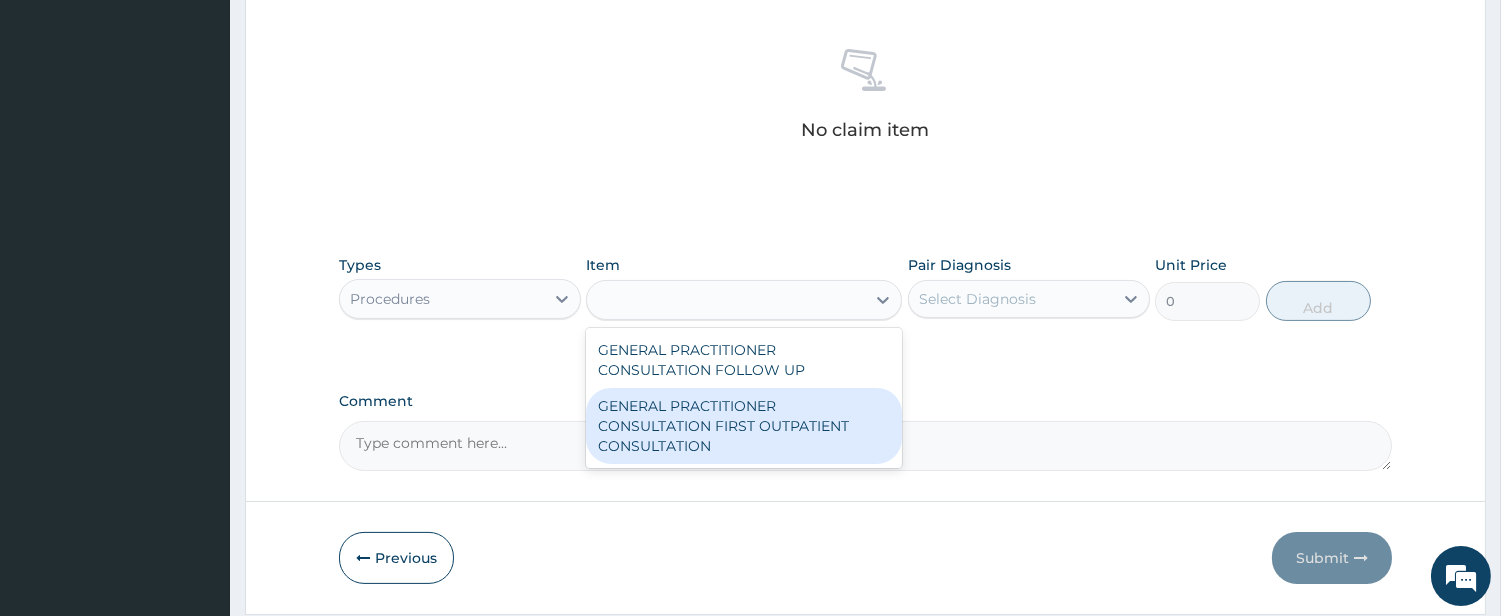 type on "3850" 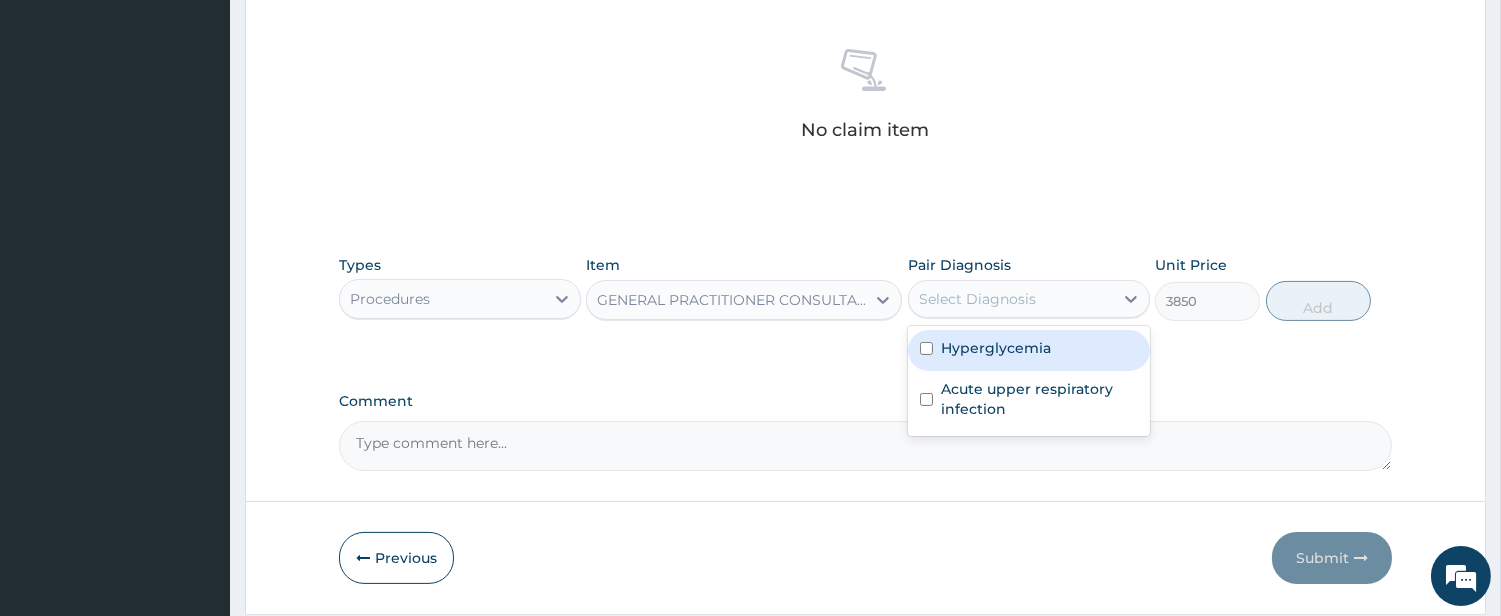 click on "Select Diagnosis" at bounding box center (977, 299) 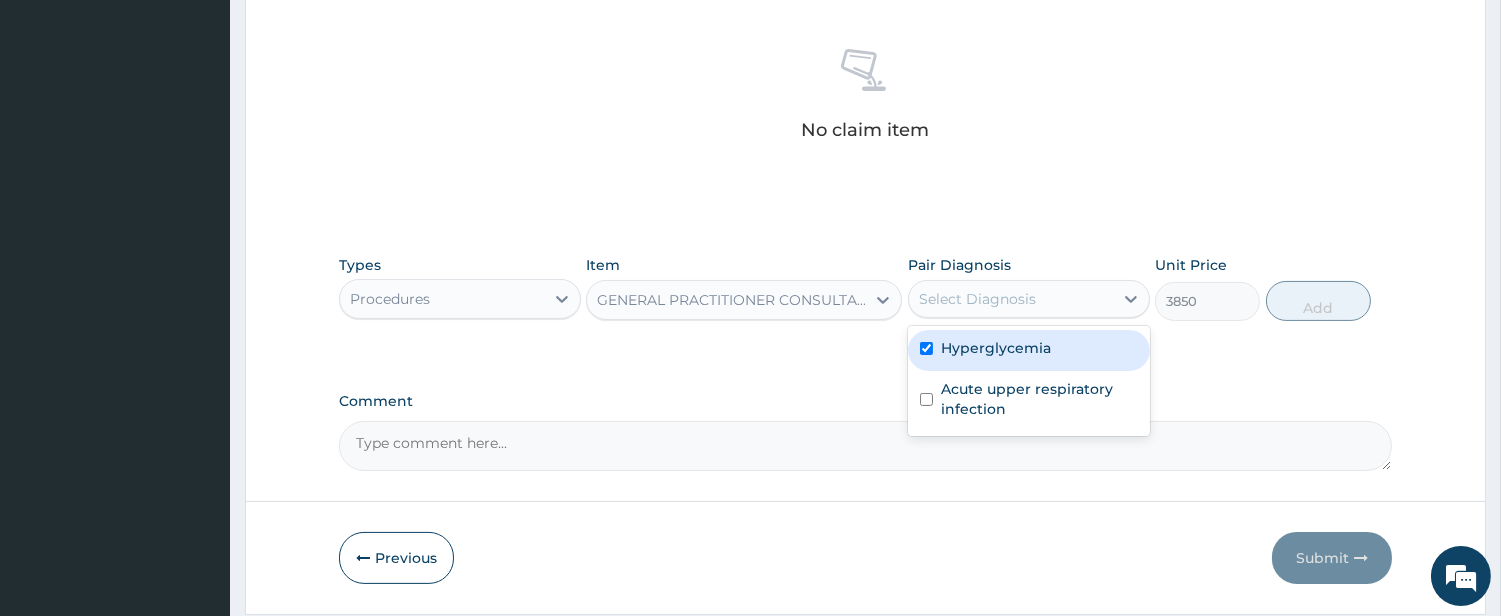 checkbox on "true" 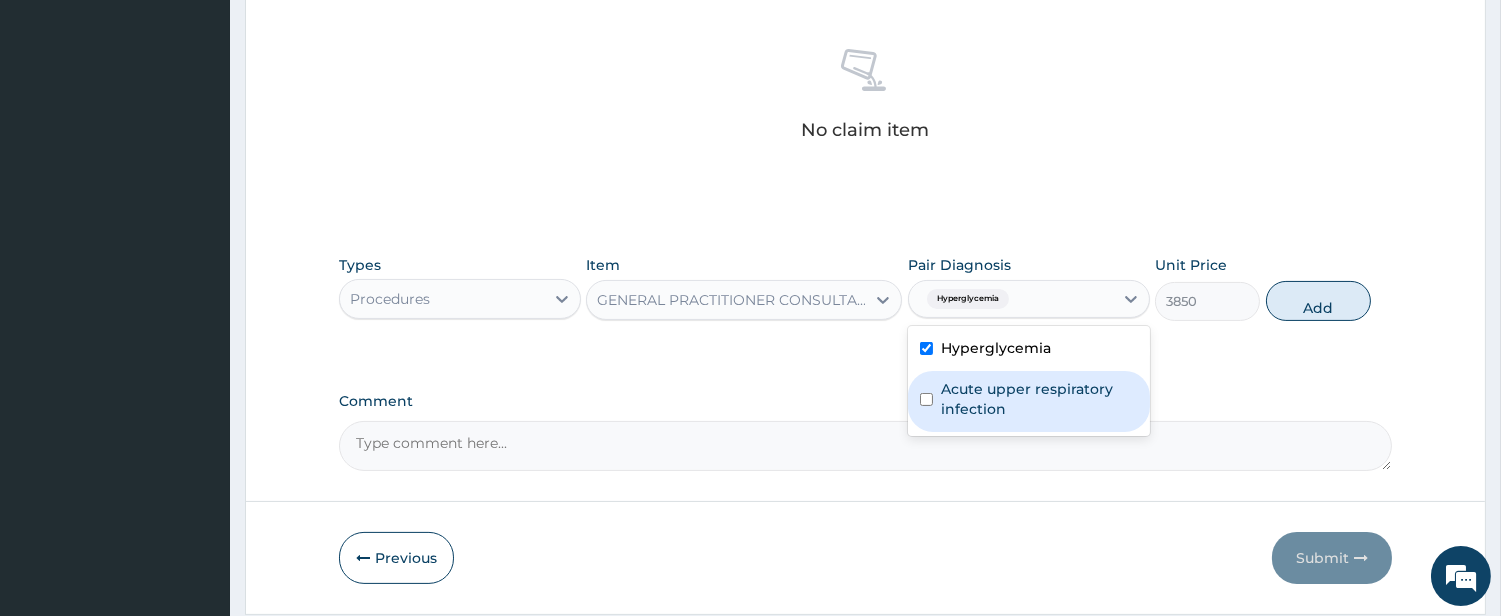 click on "Acute upper respiratory infection" at bounding box center (1039, 399) 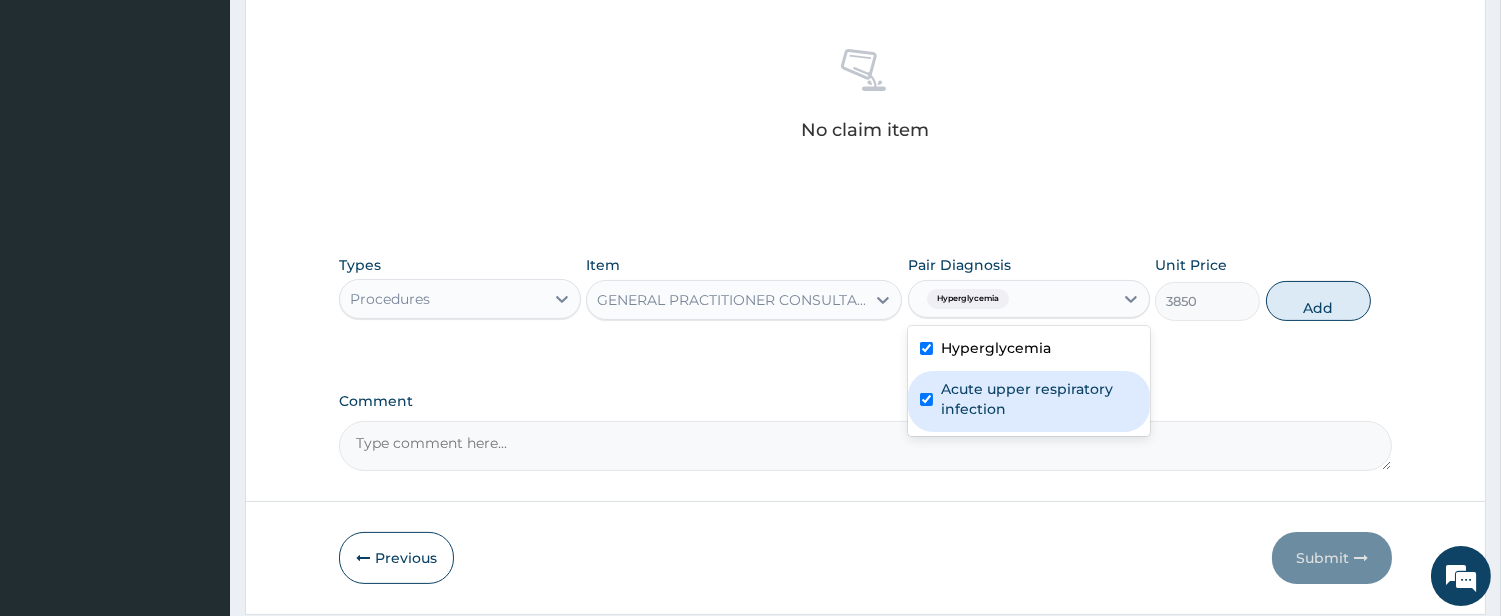 checkbox on "true" 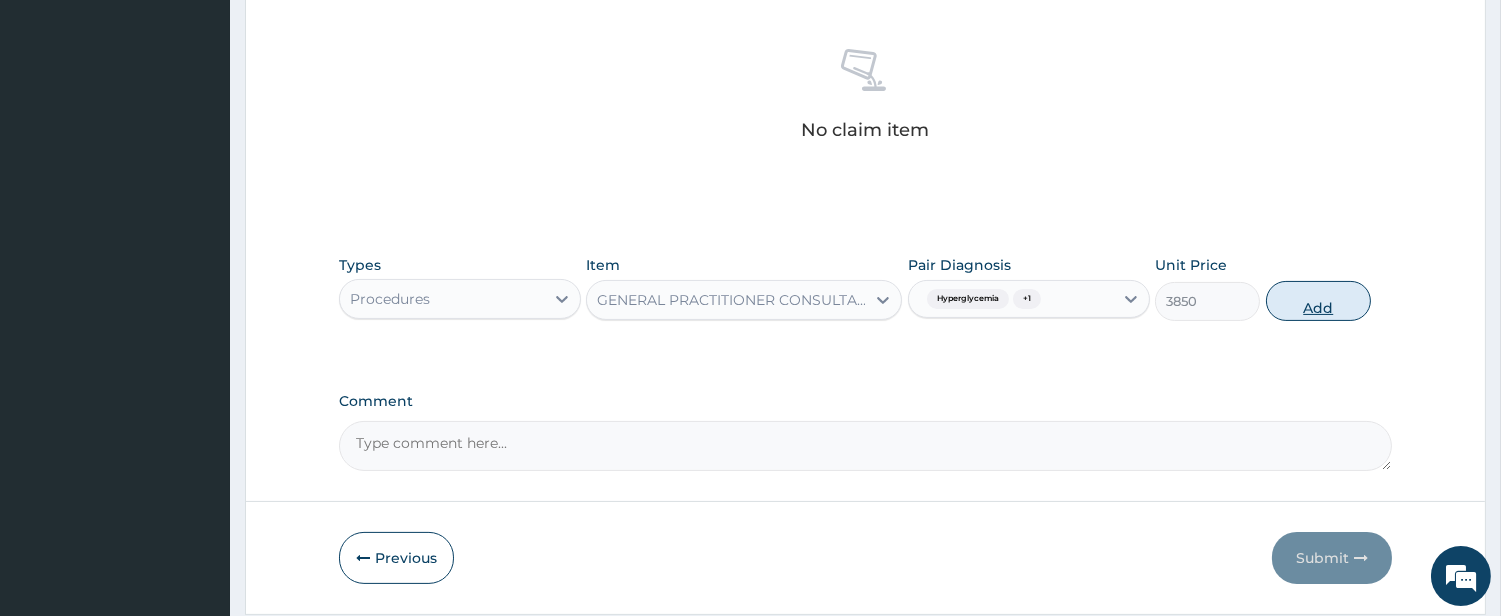 click on "Add" at bounding box center (1318, 301) 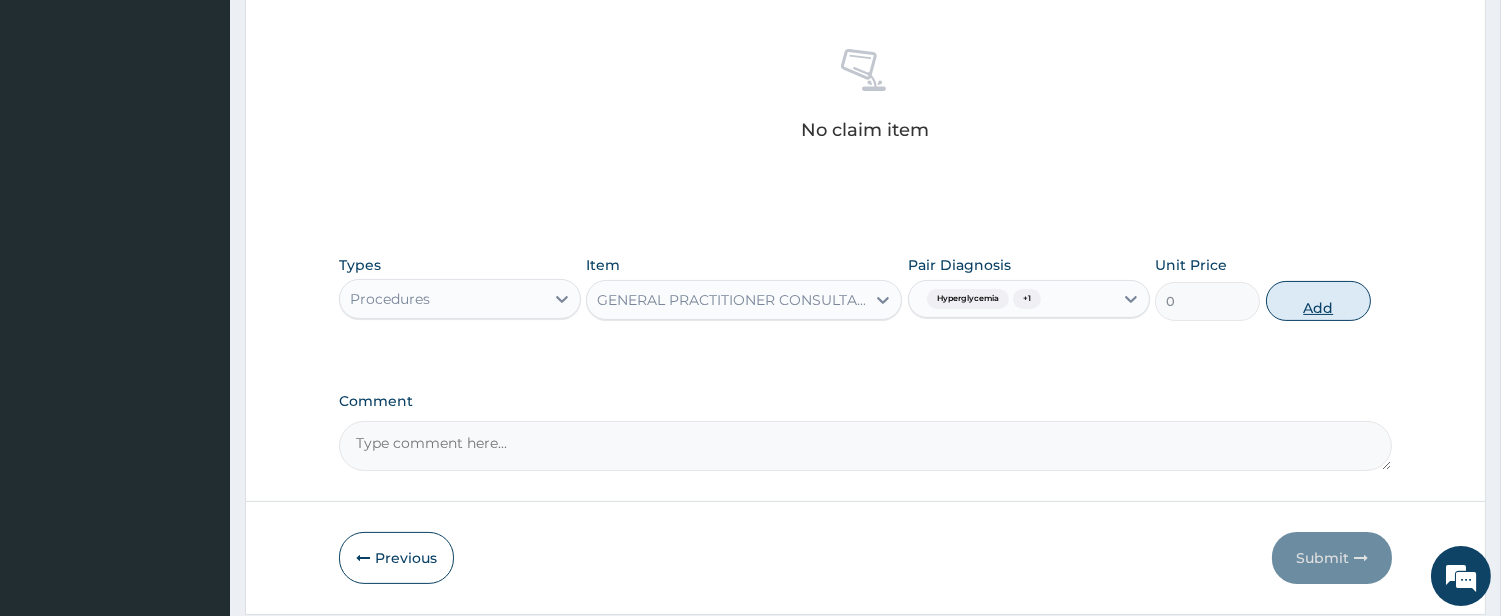 scroll, scrollTop: 738, scrollLeft: 0, axis: vertical 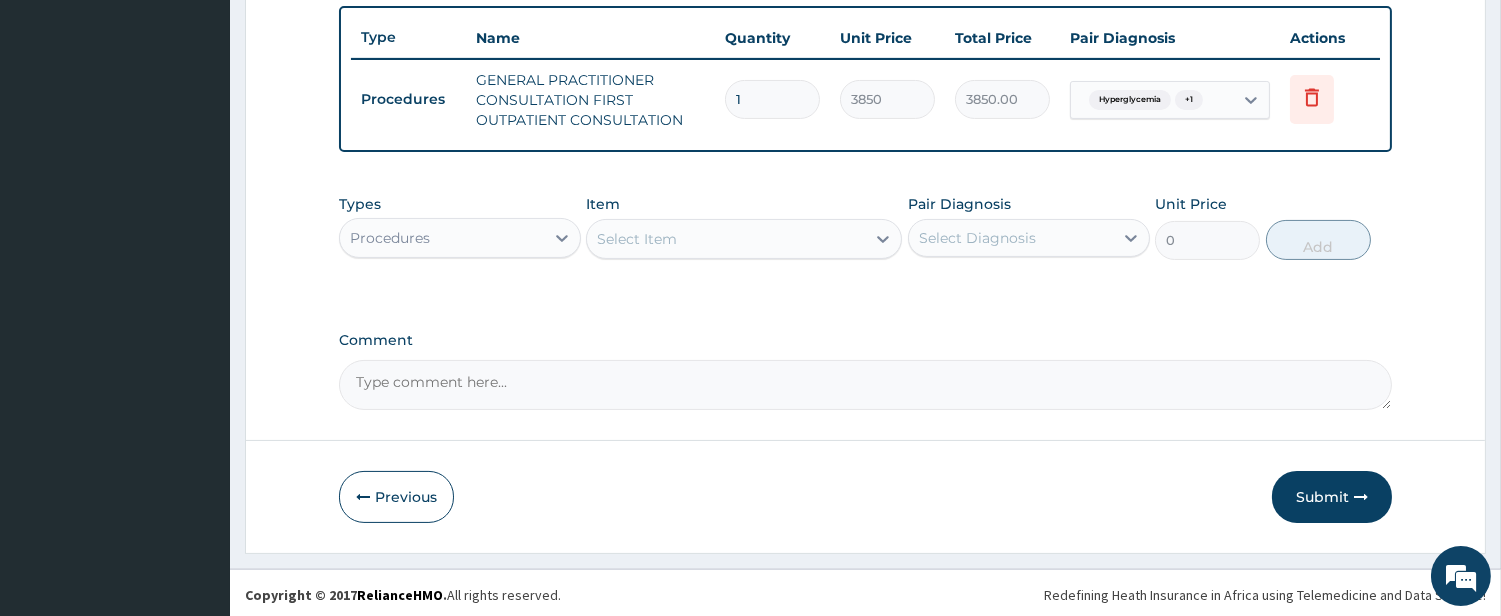 type on "2" 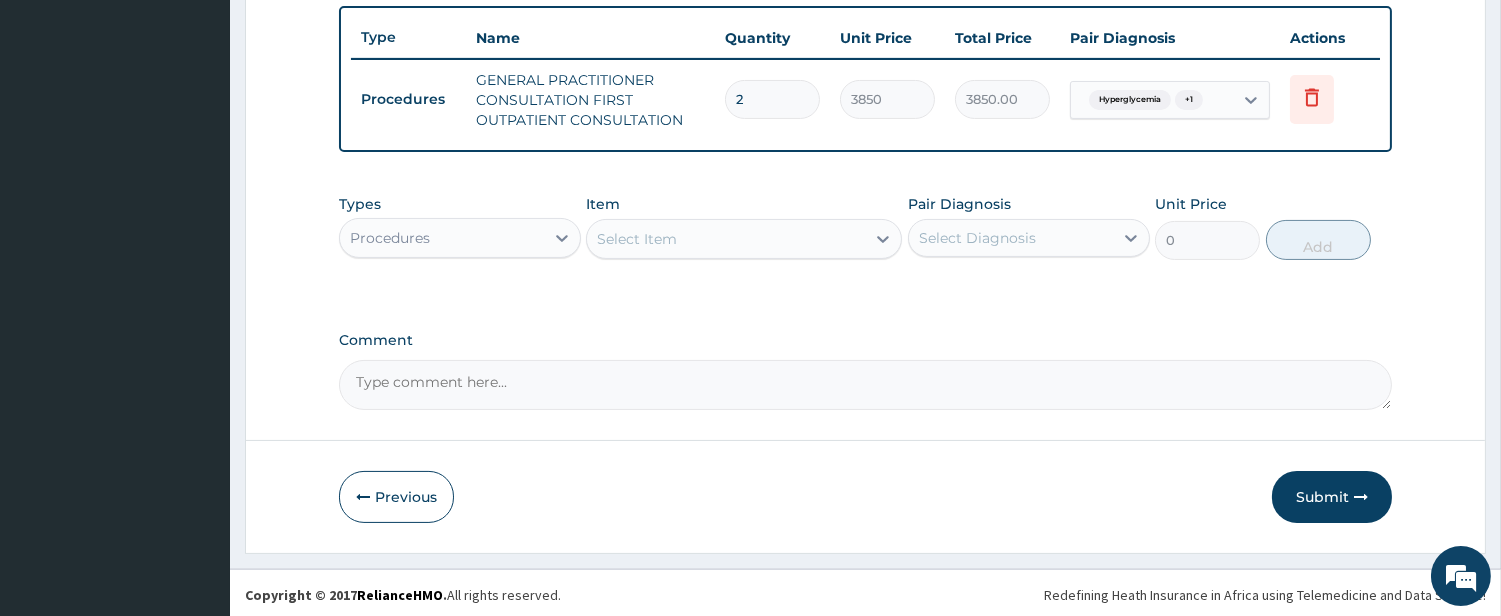 type on "7700.00" 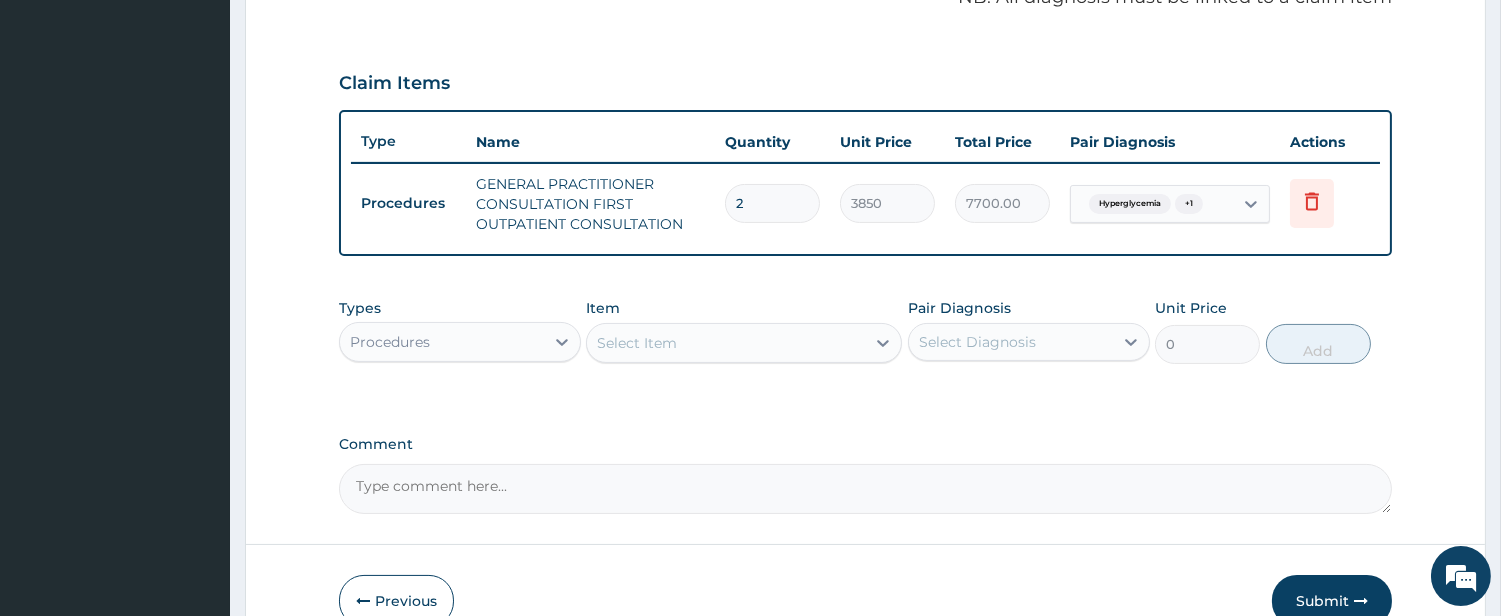 scroll, scrollTop: 553, scrollLeft: 0, axis: vertical 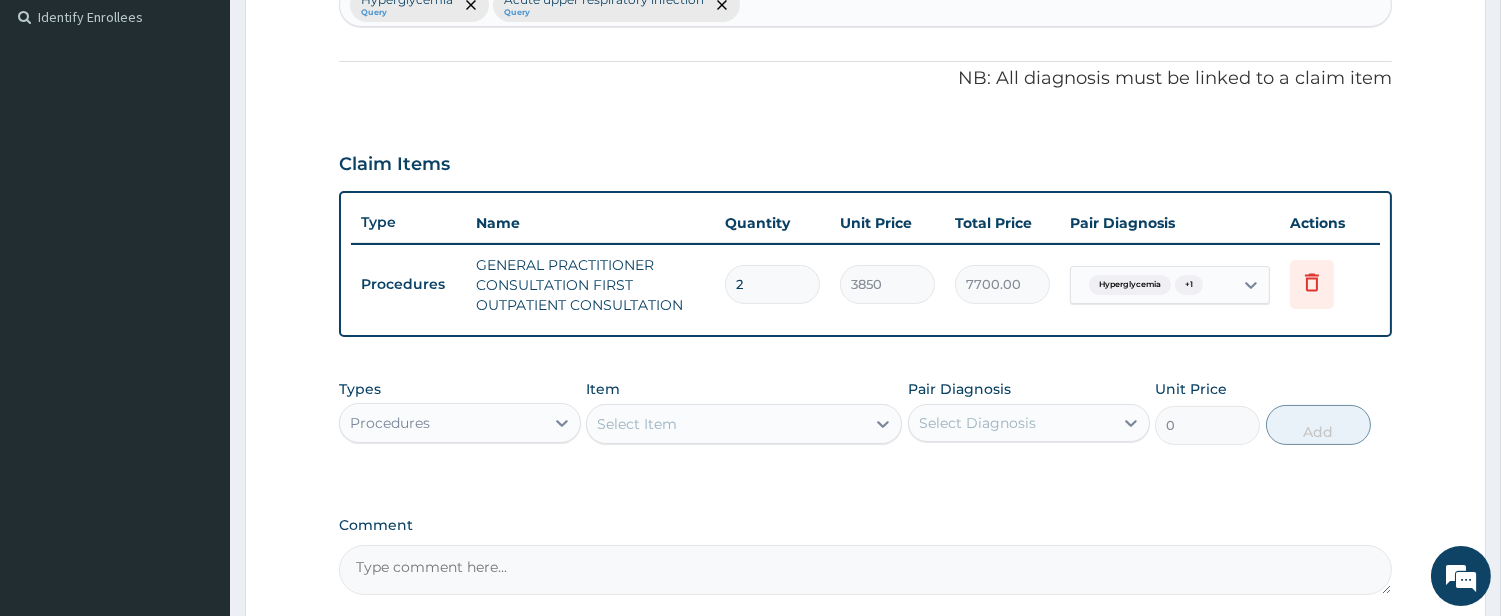 type on "2" 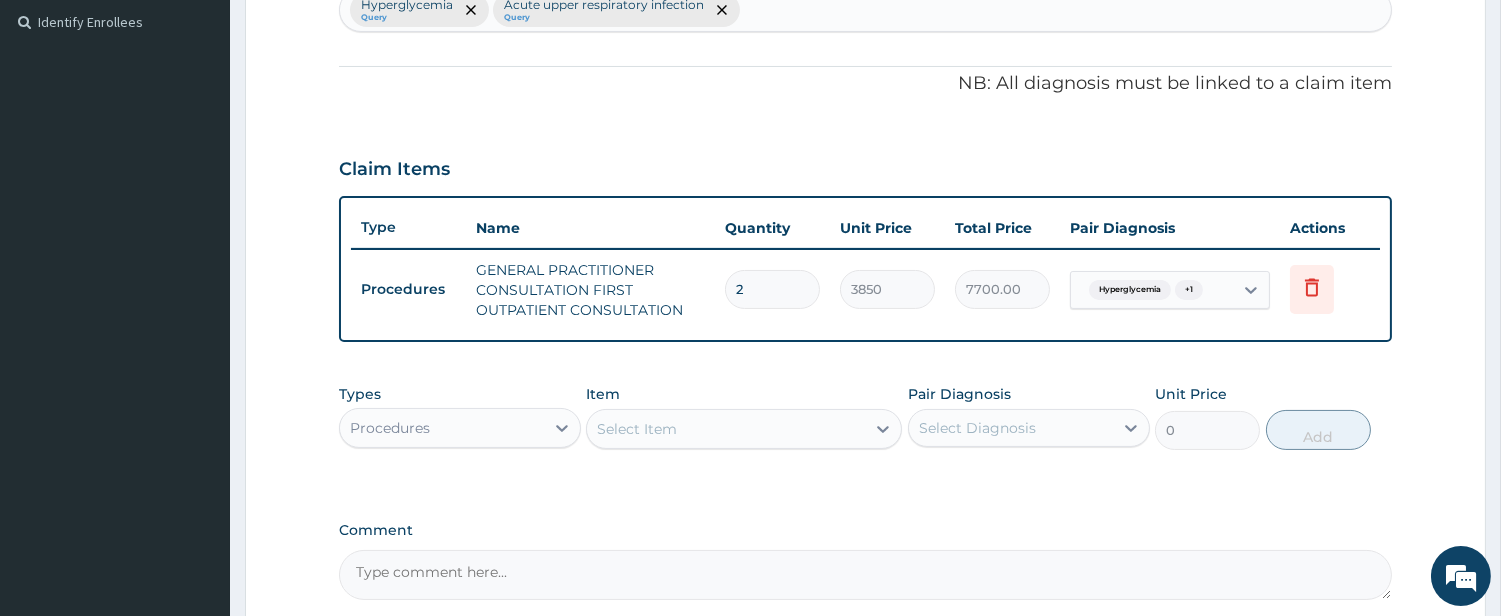 click on "Hyperglycemia Query Acute upper respiratory infection Query" at bounding box center [865, 10] 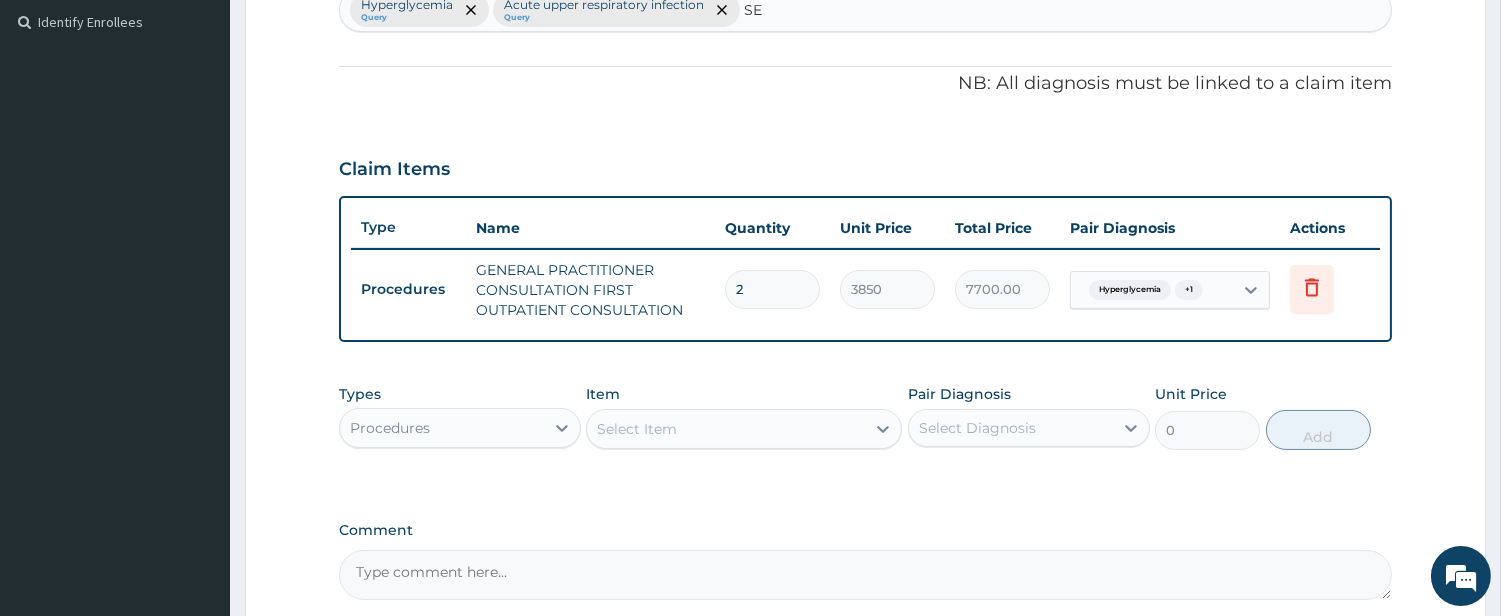 type on "SEP" 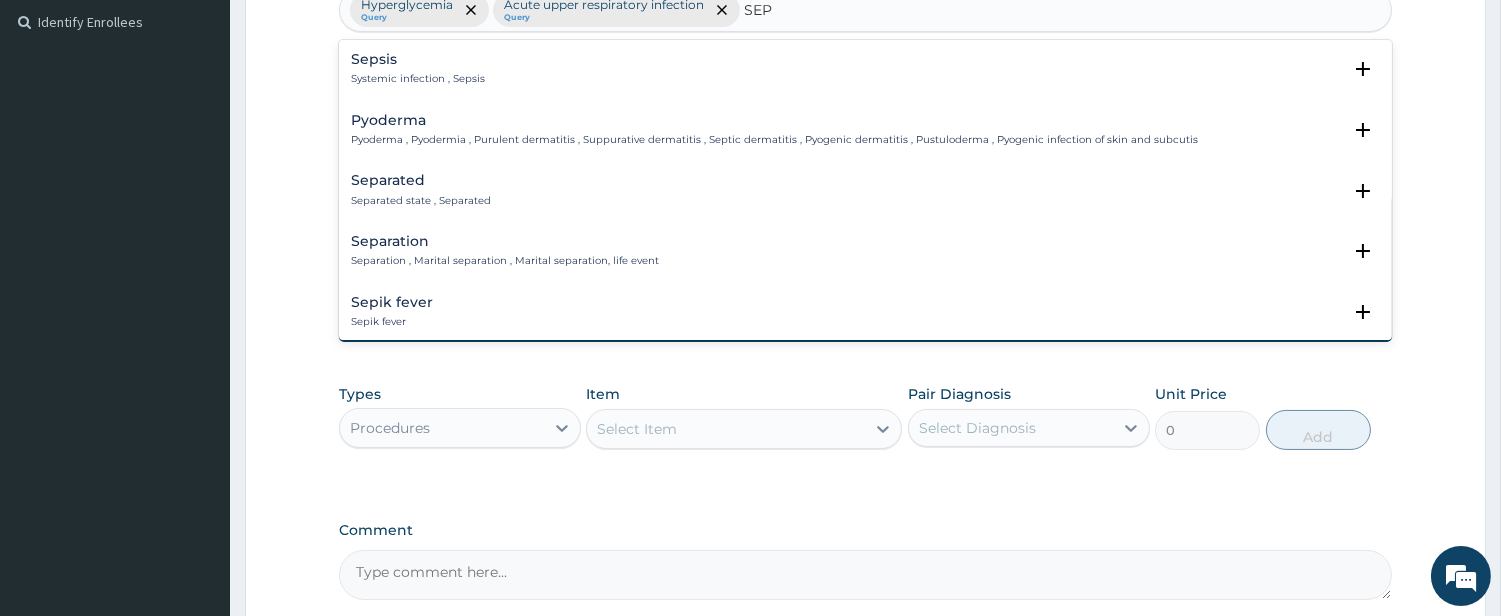 click on "Sepsis" at bounding box center [418, 59] 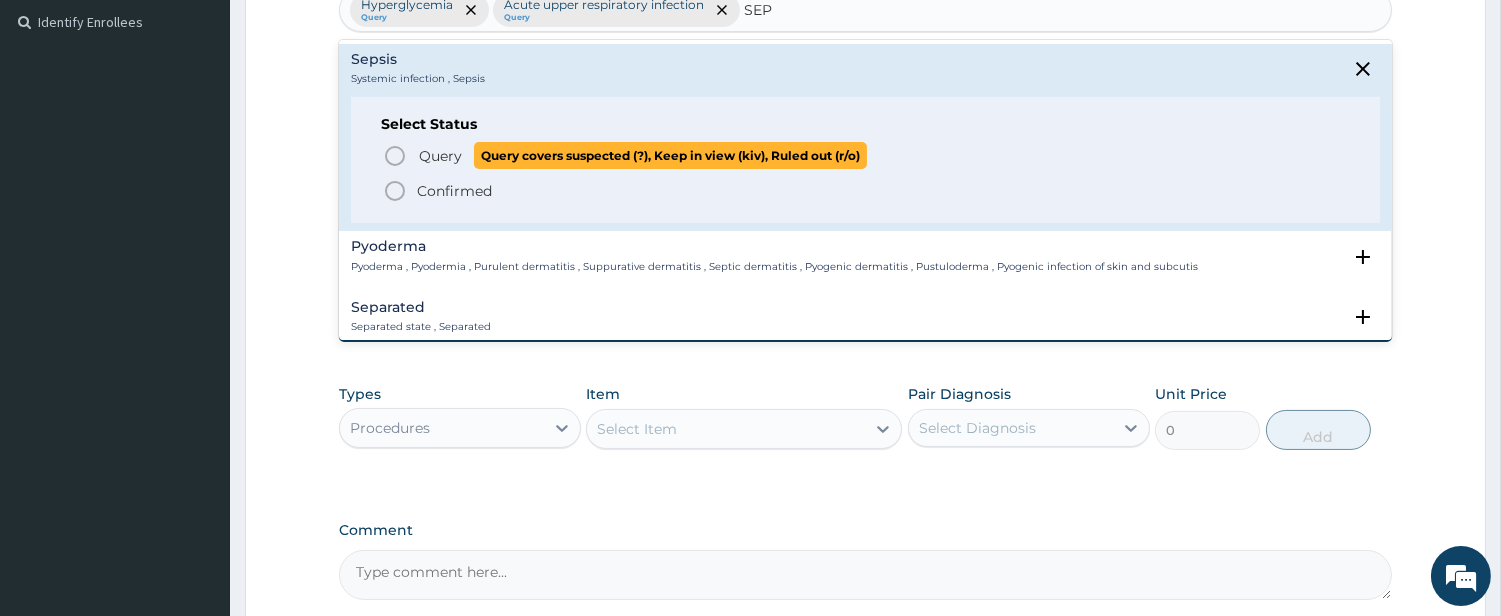 click on "Query" at bounding box center [440, 156] 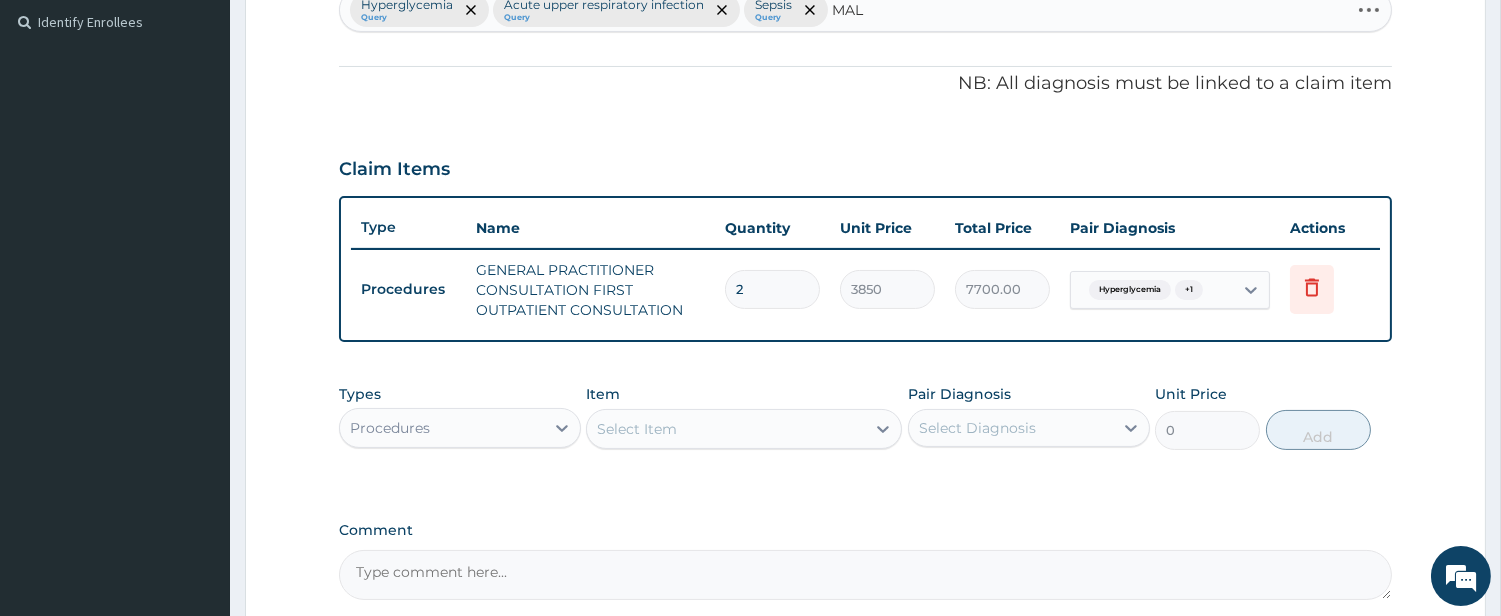 type on "MALA" 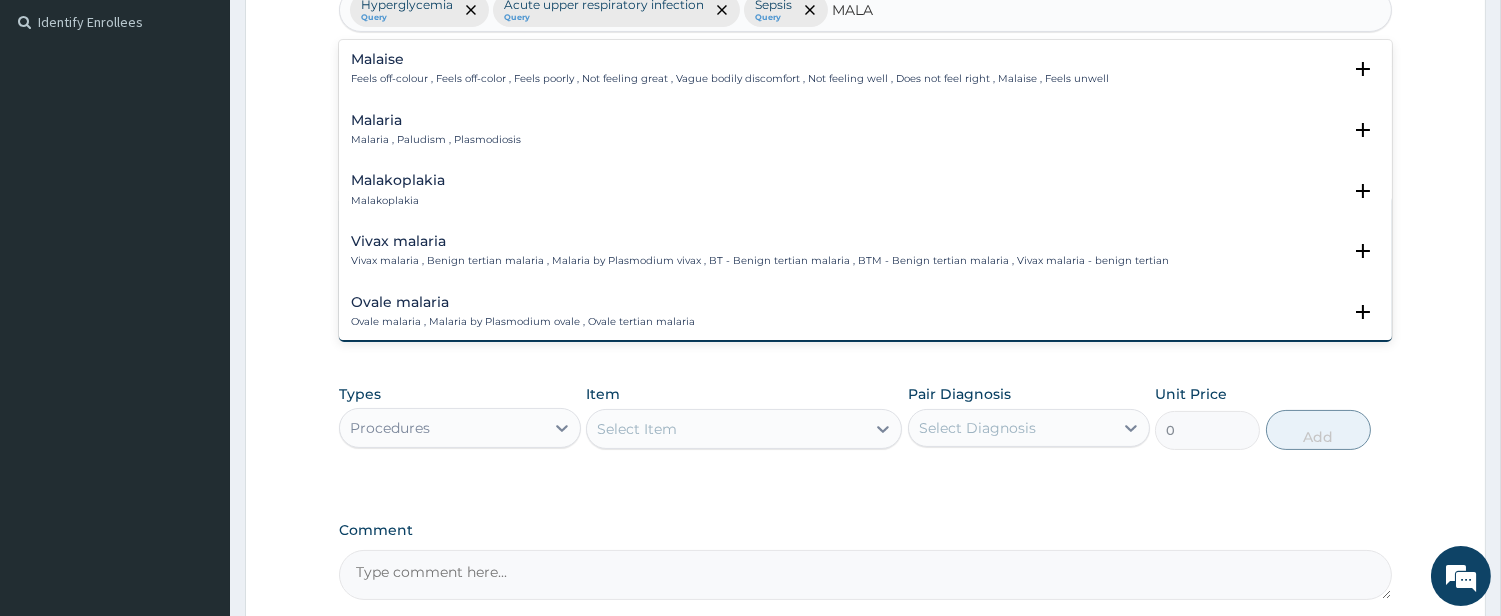click on "Malaria" at bounding box center [436, 120] 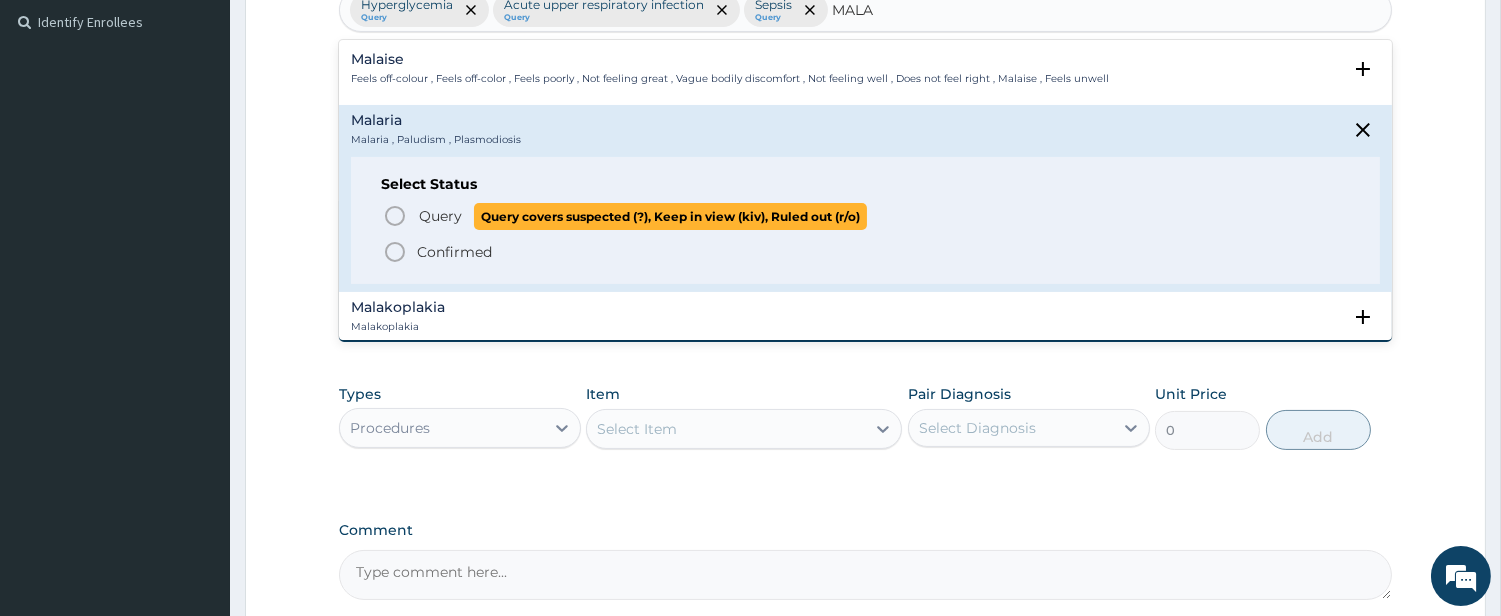 click on "Query" at bounding box center [440, 216] 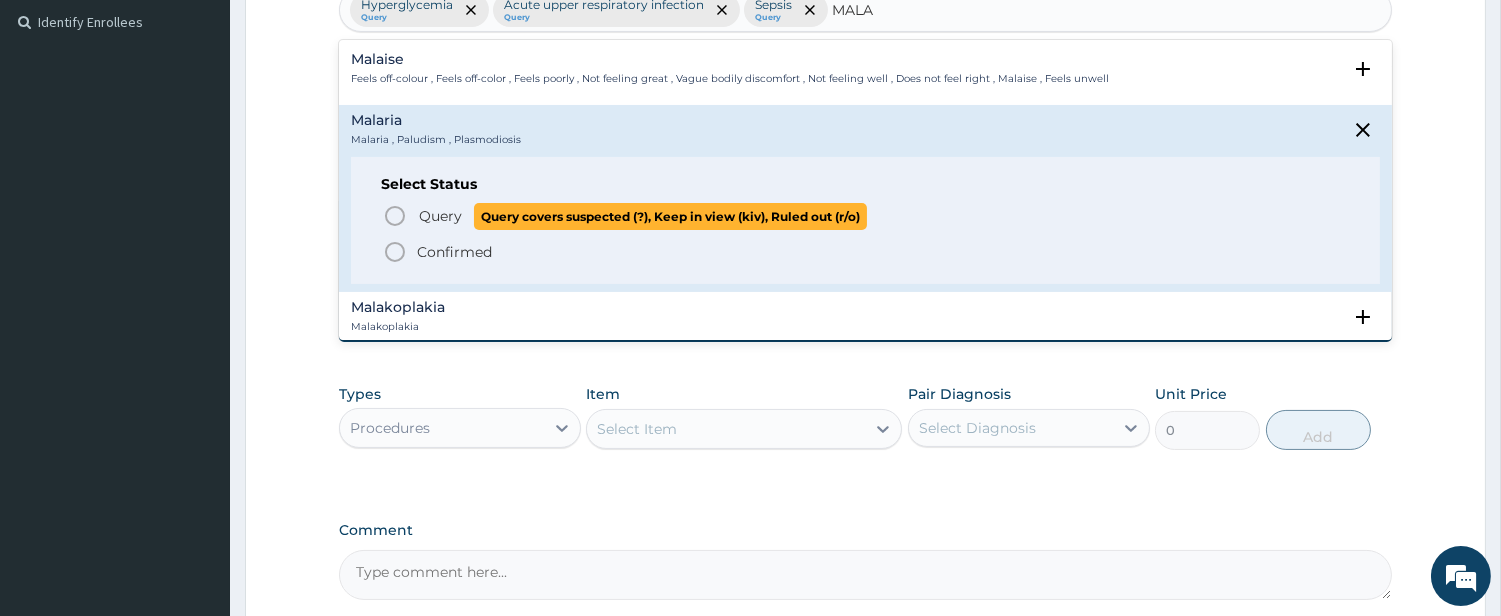 type 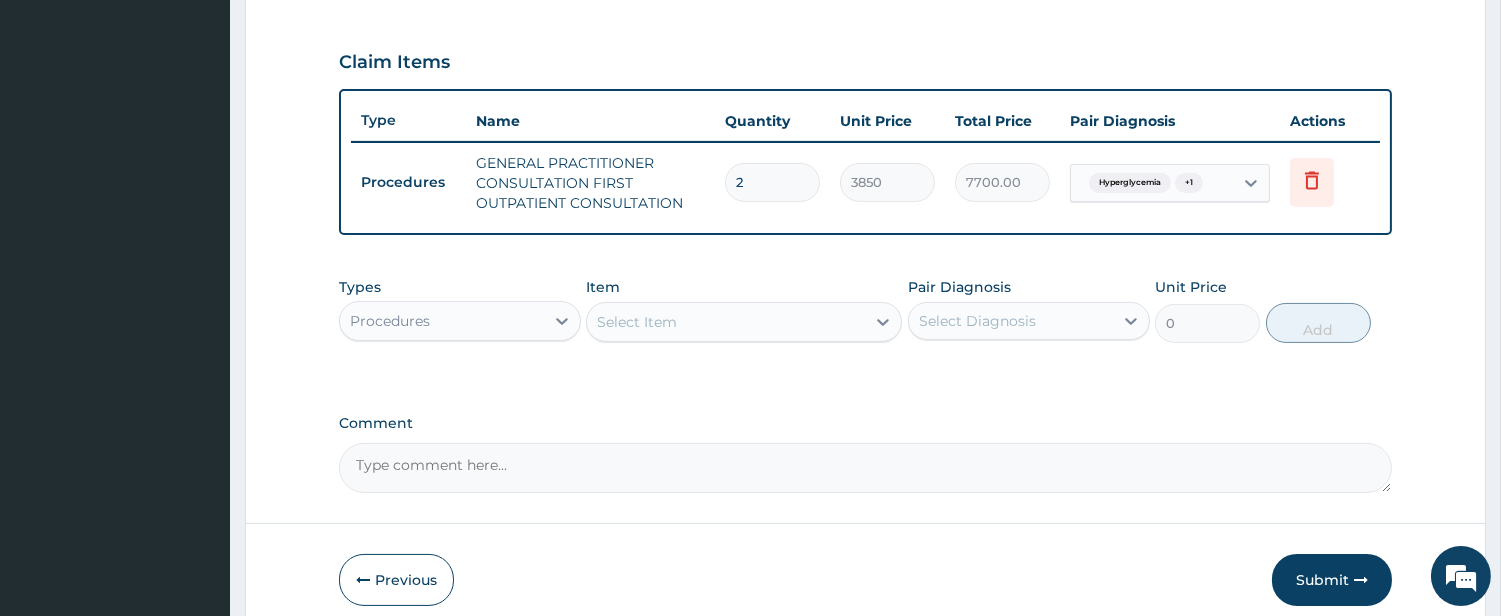 scroll, scrollTop: 734, scrollLeft: 0, axis: vertical 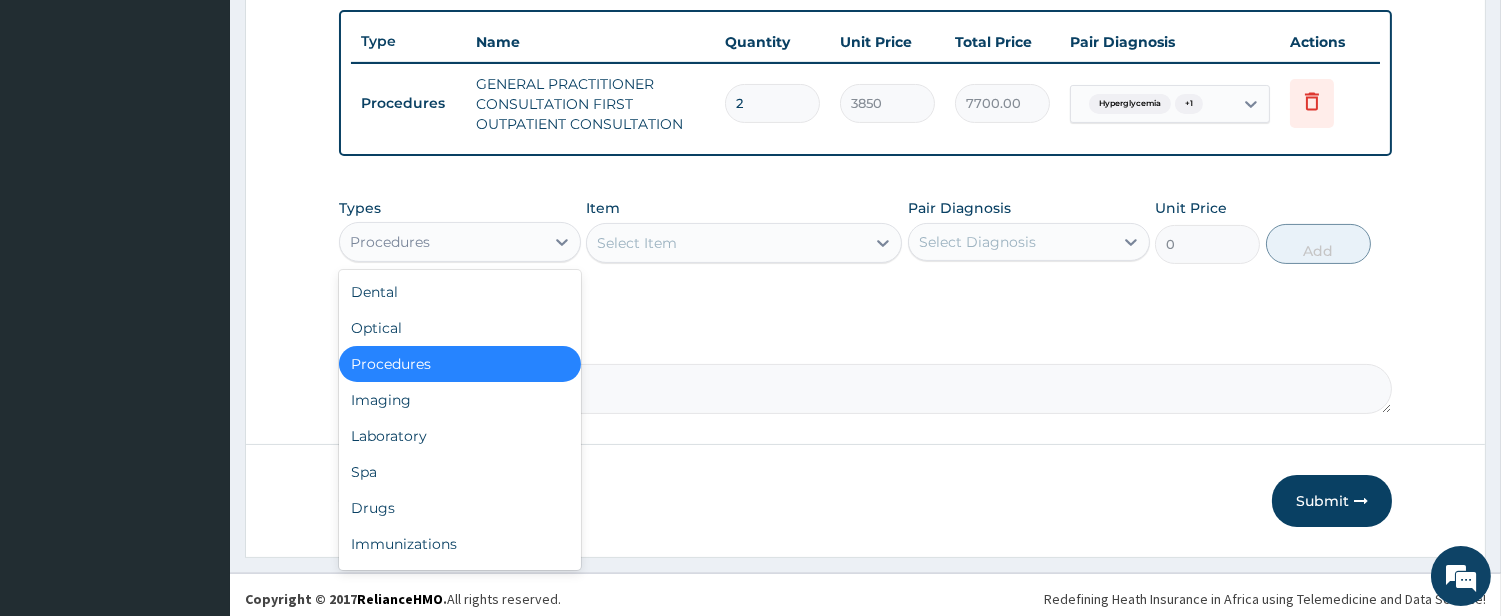 click on "Procedures" at bounding box center (442, 242) 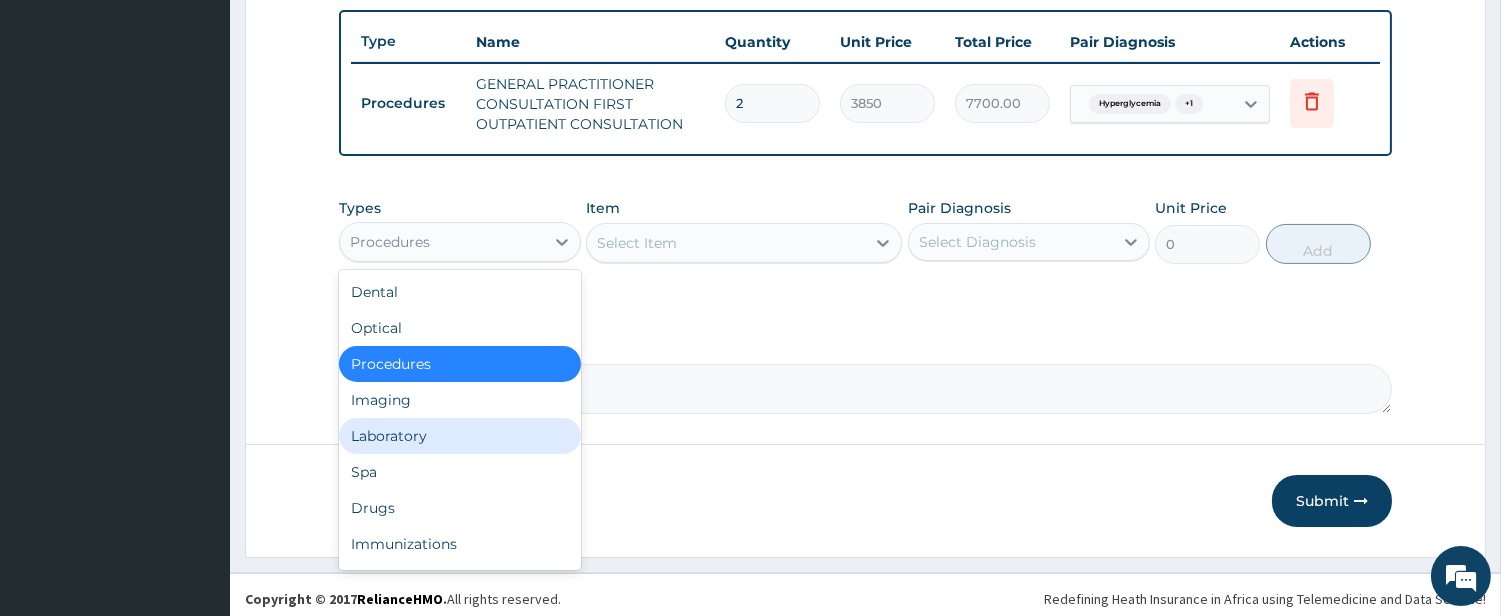 click on "Laboratory" at bounding box center [460, 436] 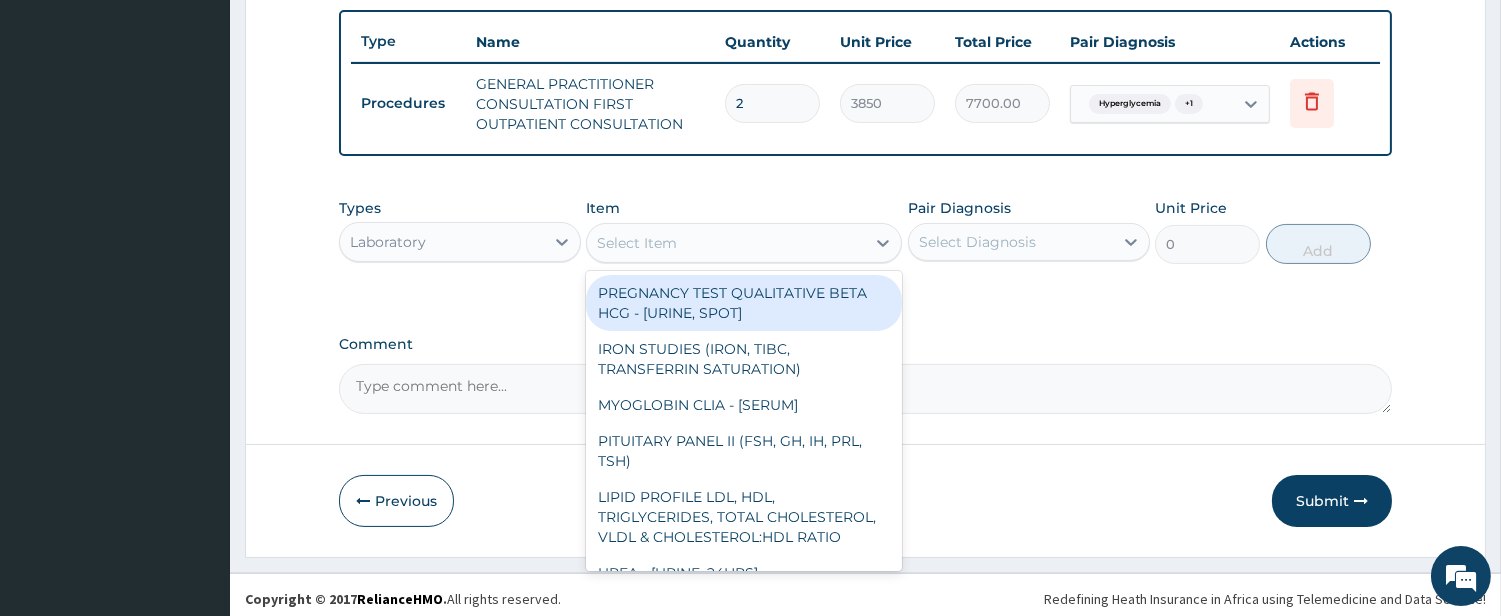 click on "Select Item" at bounding box center (726, 243) 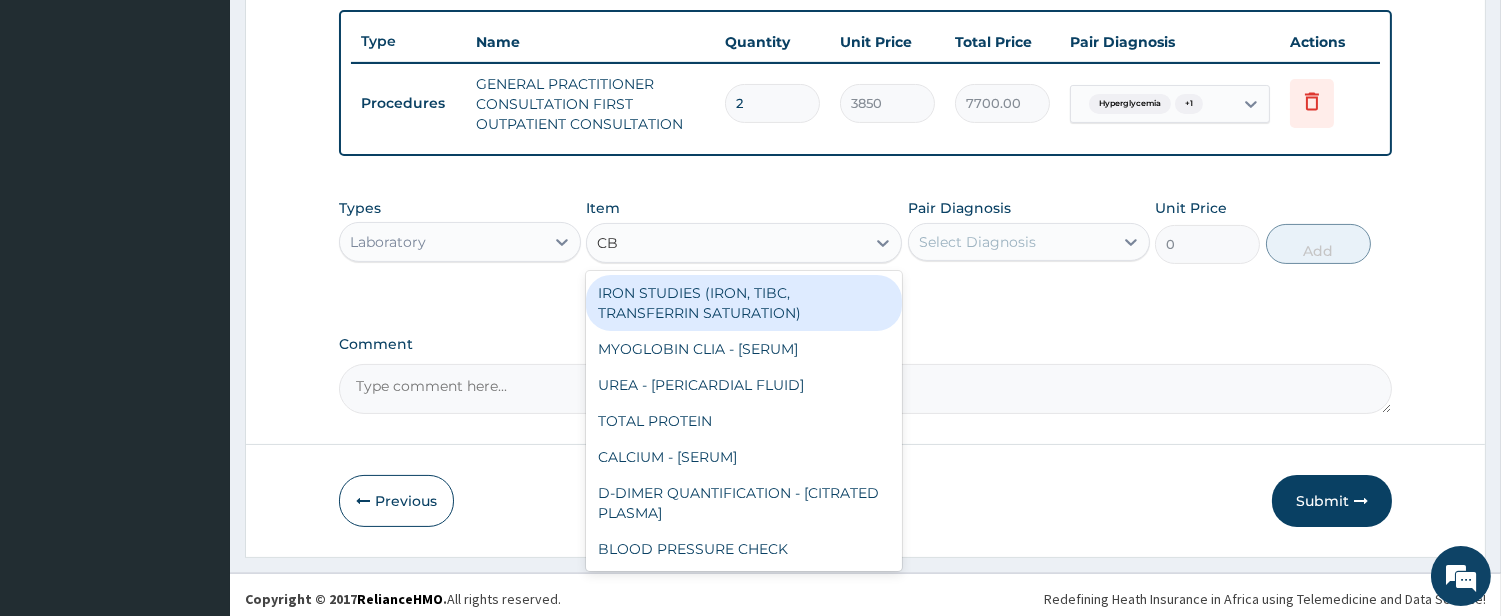 type on "CBC" 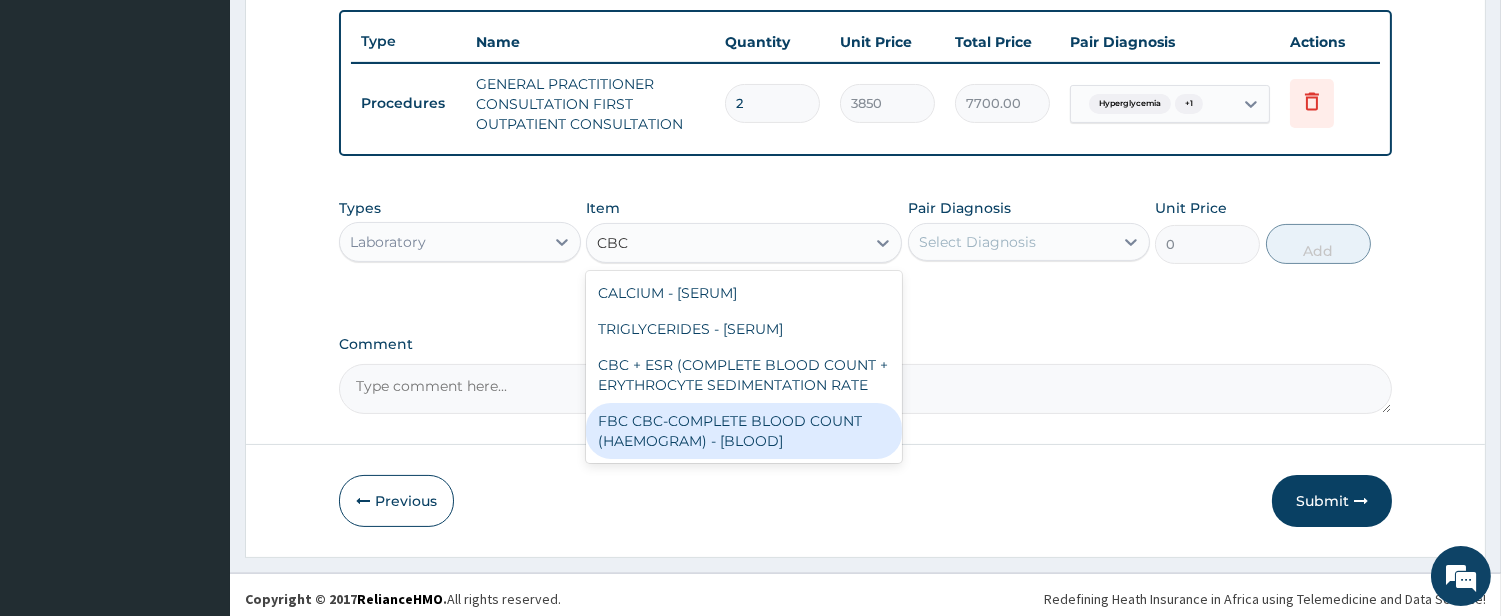 click on "FBC CBC-COMPLETE BLOOD COUNT (HAEMOGRAM) - [BLOOD]" at bounding box center [744, 431] 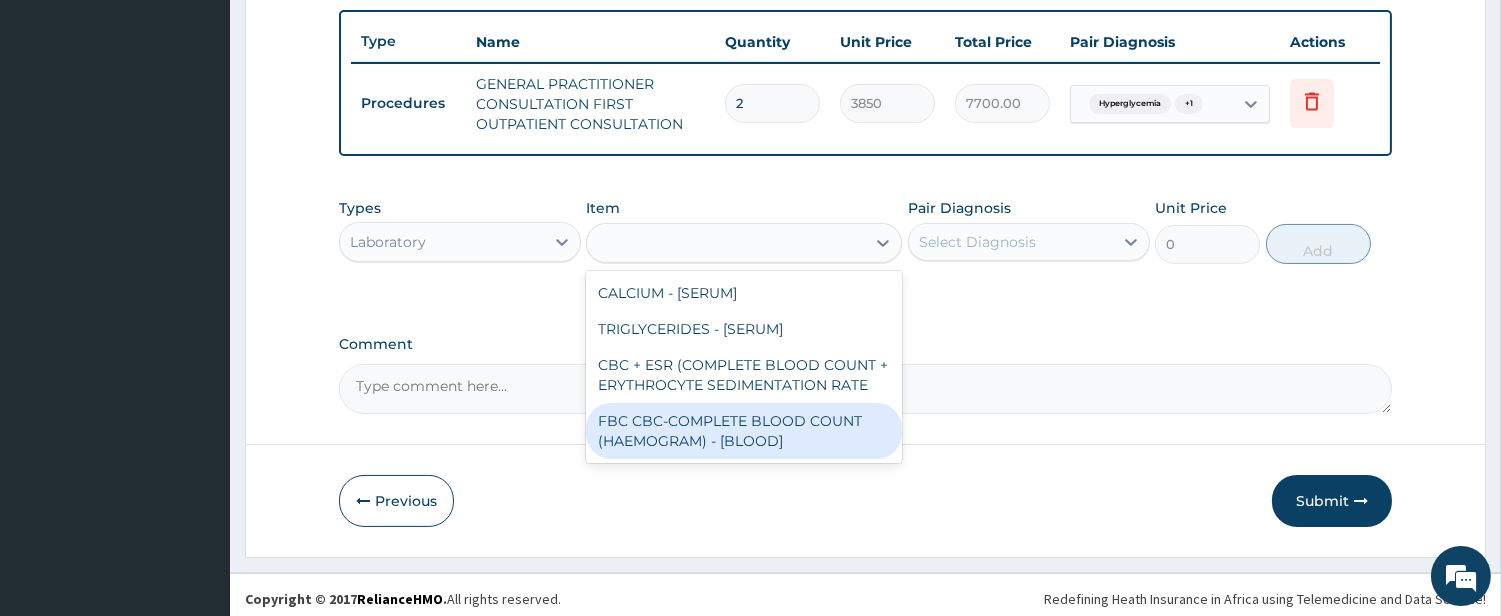 type on "4300" 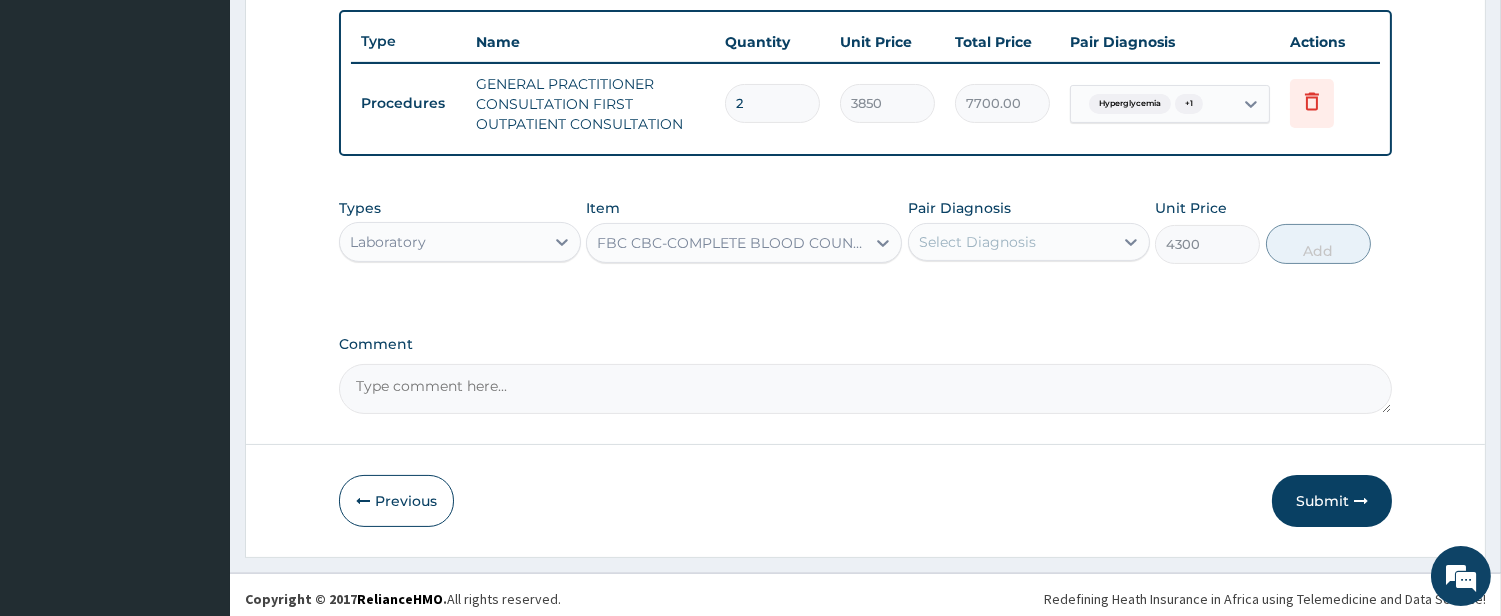click on "Select Diagnosis" at bounding box center (1011, 242) 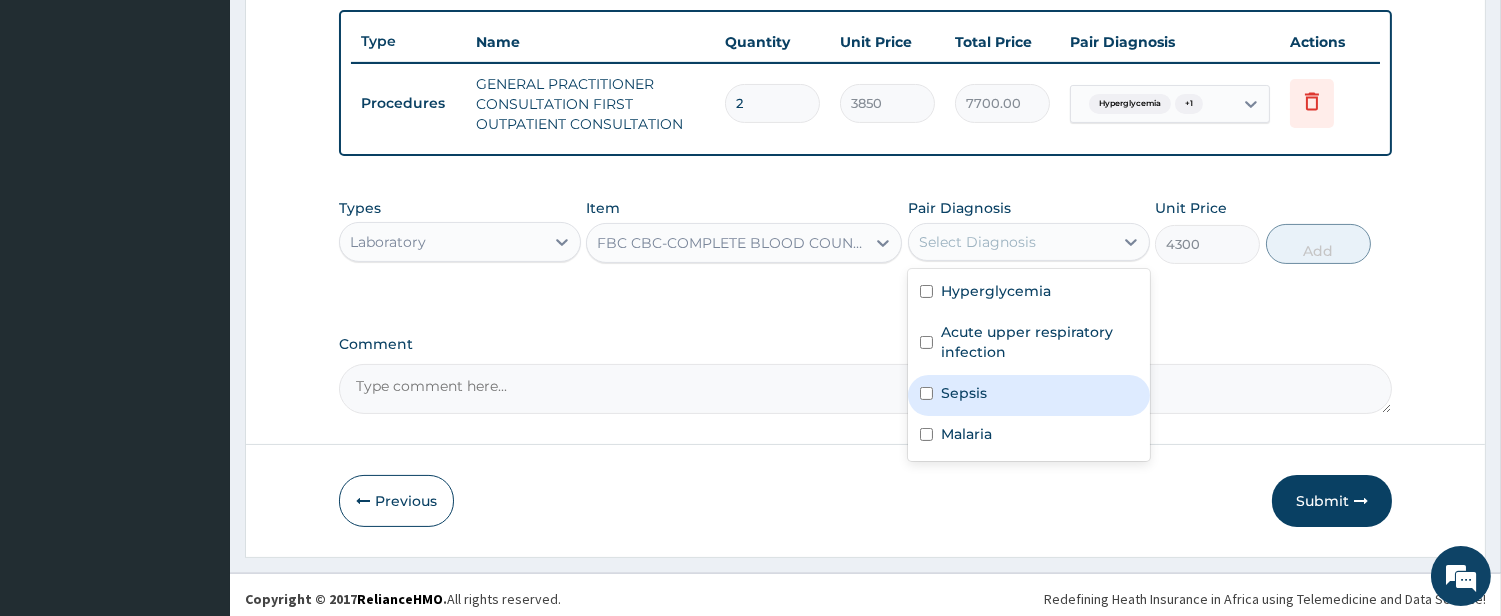 click on "Sepsis" at bounding box center [964, 393] 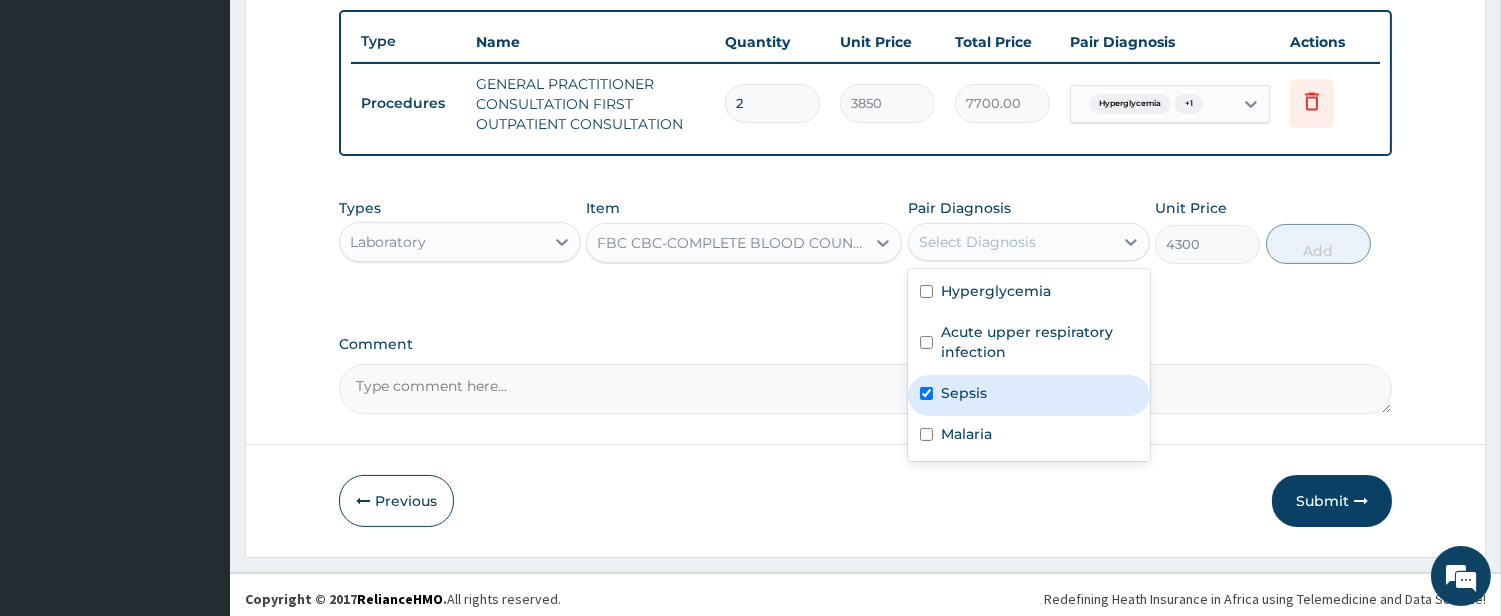 checkbox on "true" 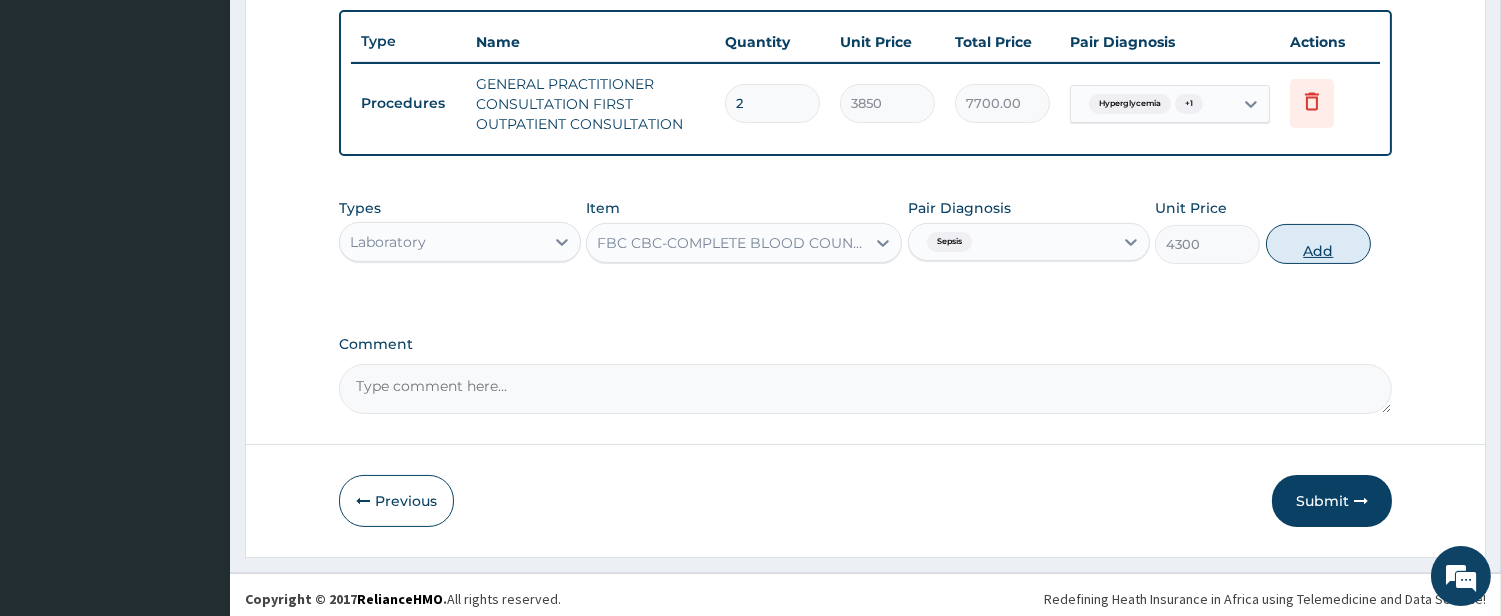 click on "Add" at bounding box center [1318, 244] 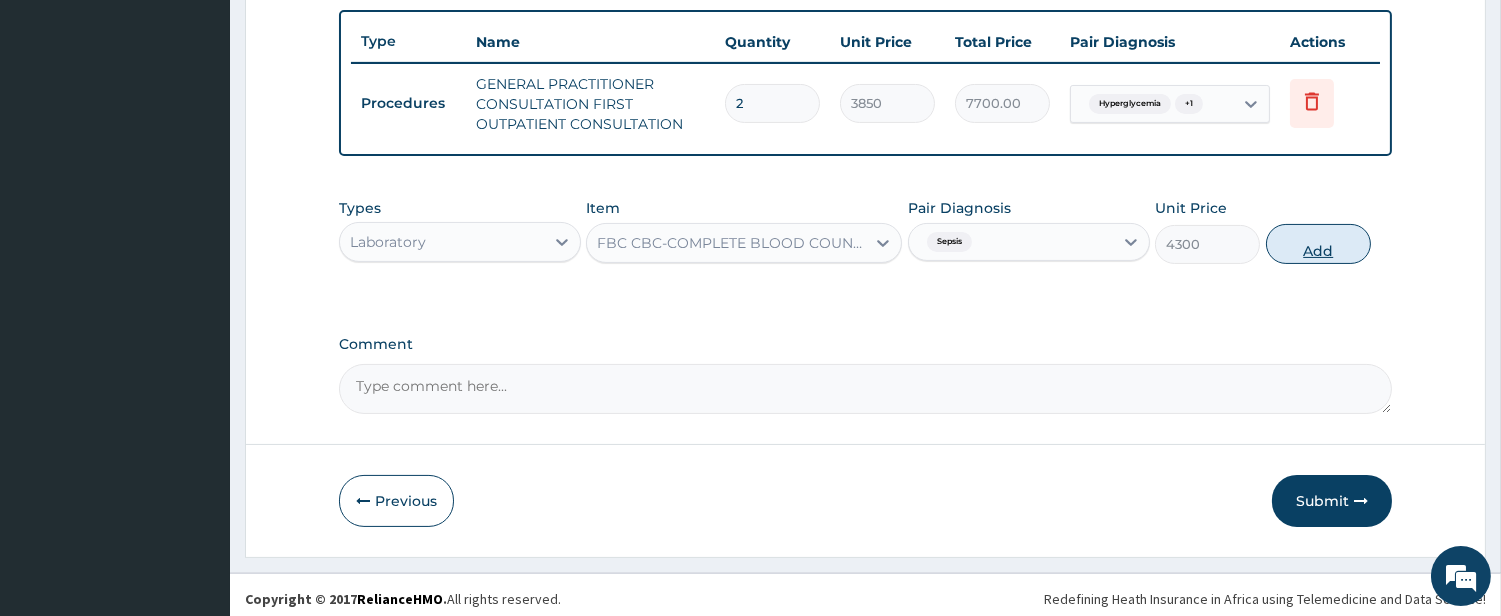 type on "0" 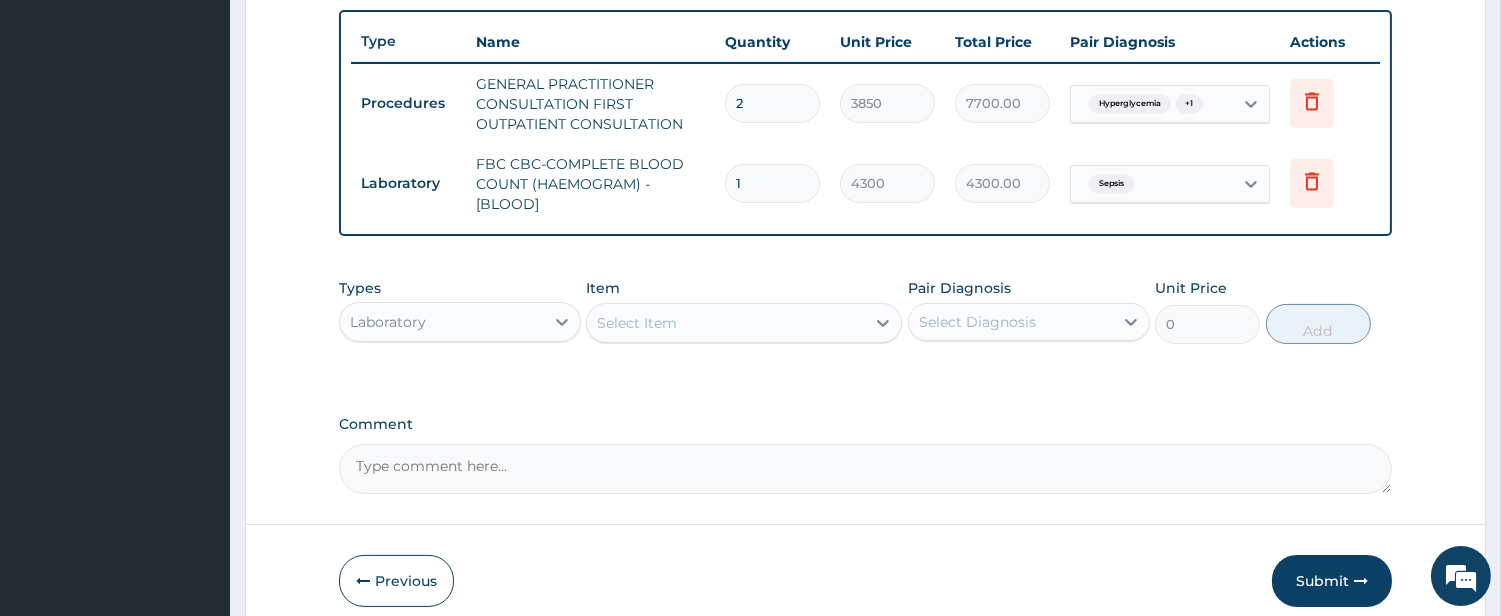 click on "Select Item" at bounding box center (726, 323) 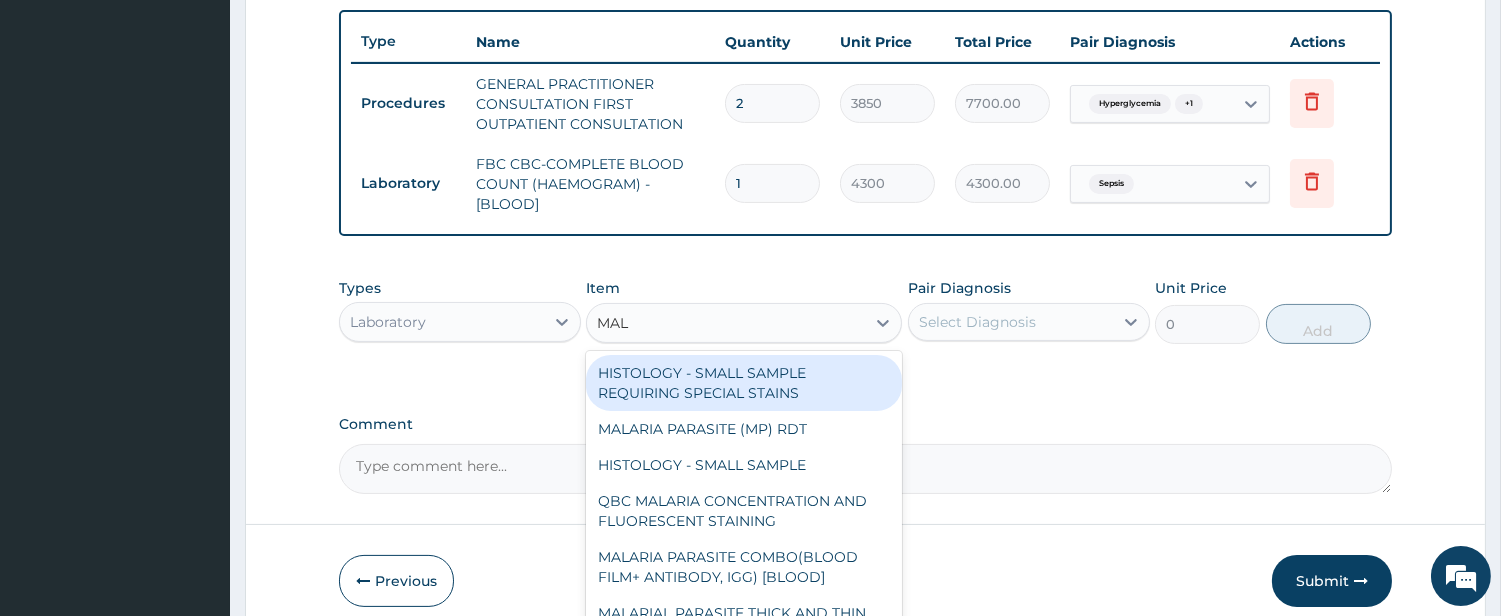 type on "MALA" 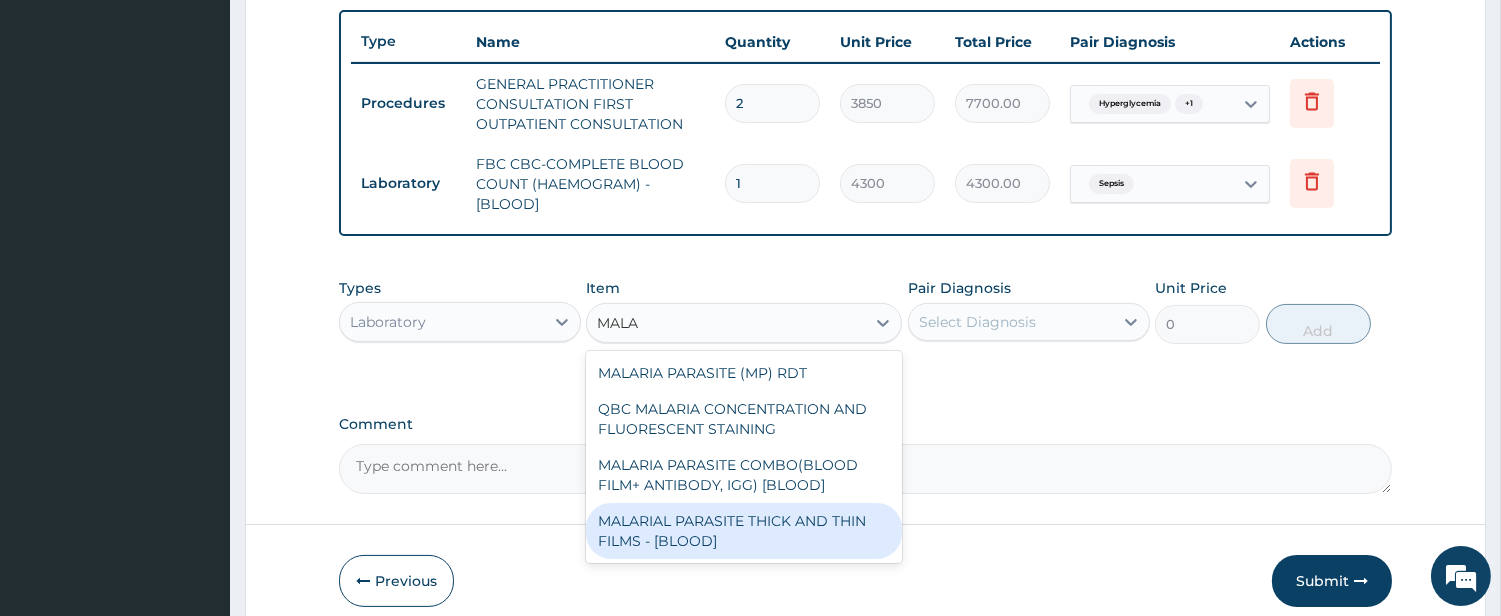 click on "MALARIAL PARASITE THICK AND THIN FILMS - [BLOOD]" at bounding box center (744, 531) 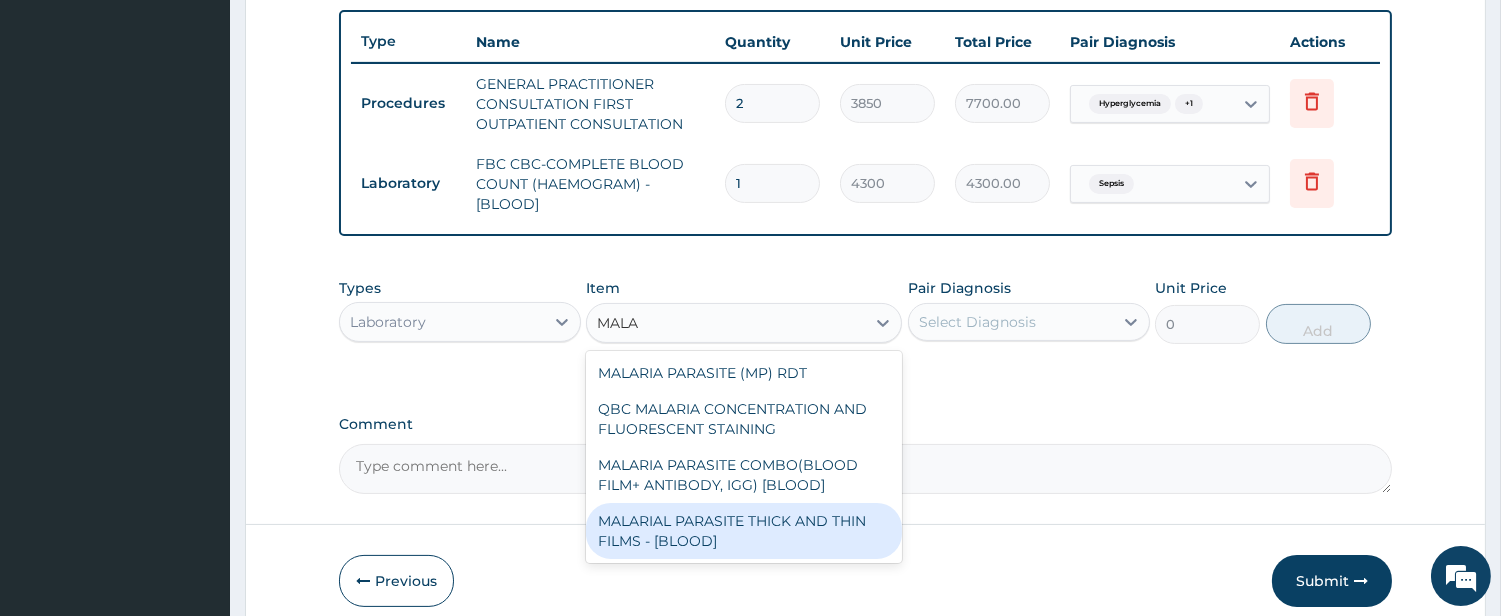 type 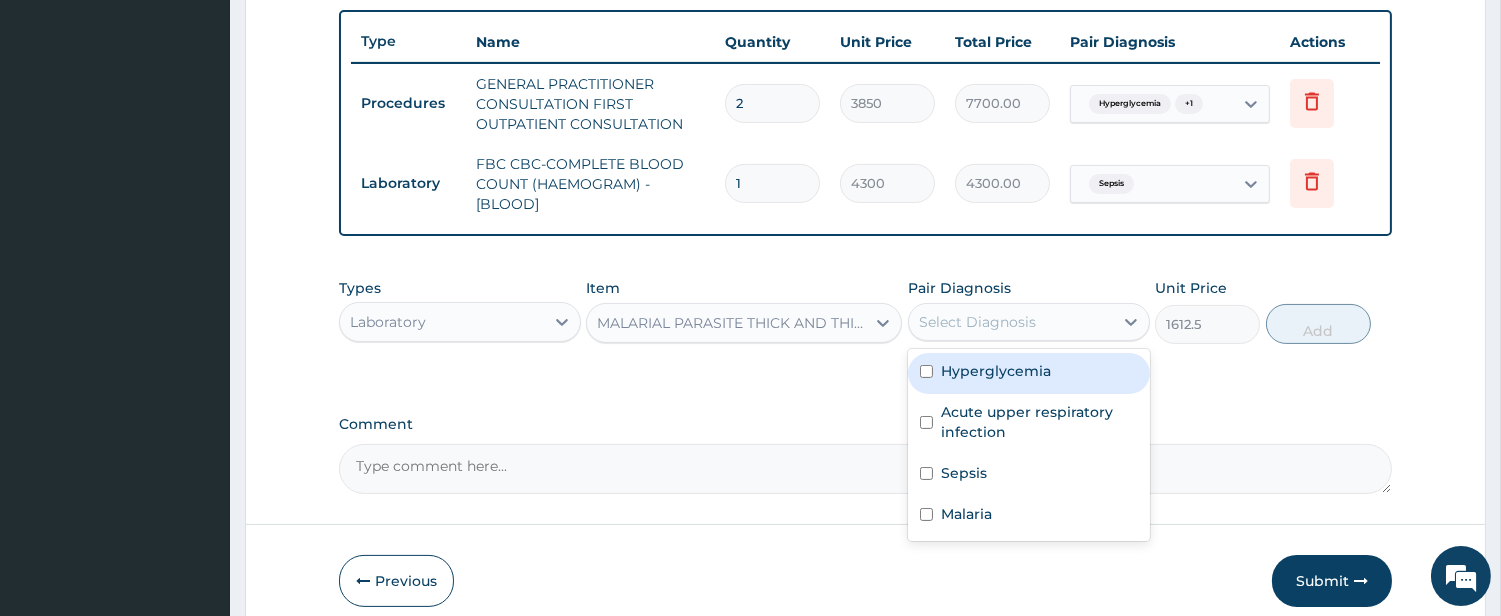click on "Select Diagnosis" at bounding box center [1011, 322] 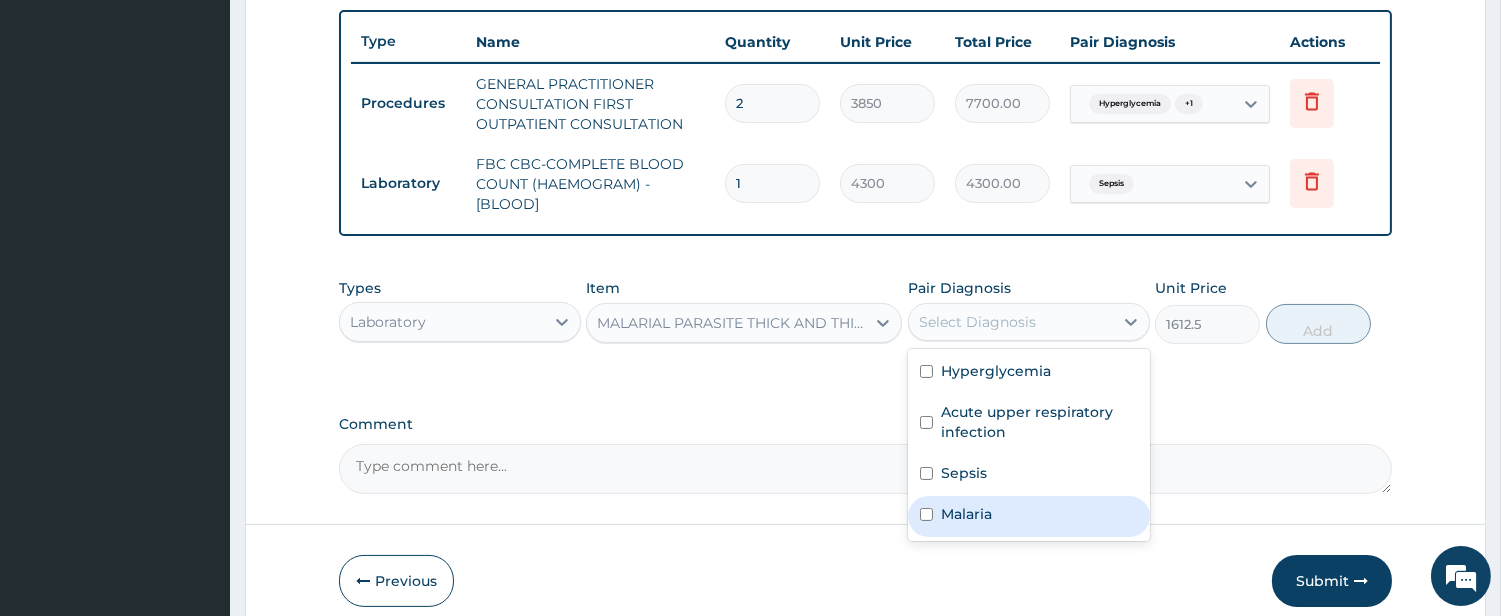 click on "Malaria" at bounding box center [966, 514] 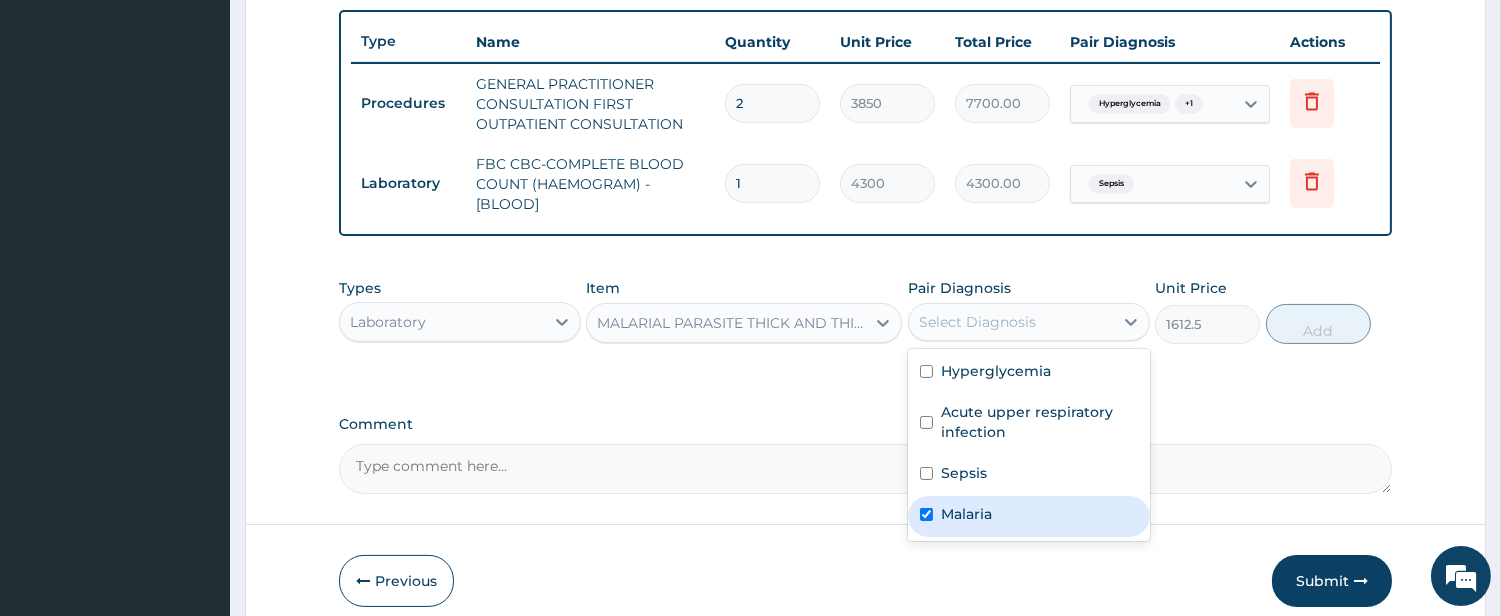 checkbox on "true" 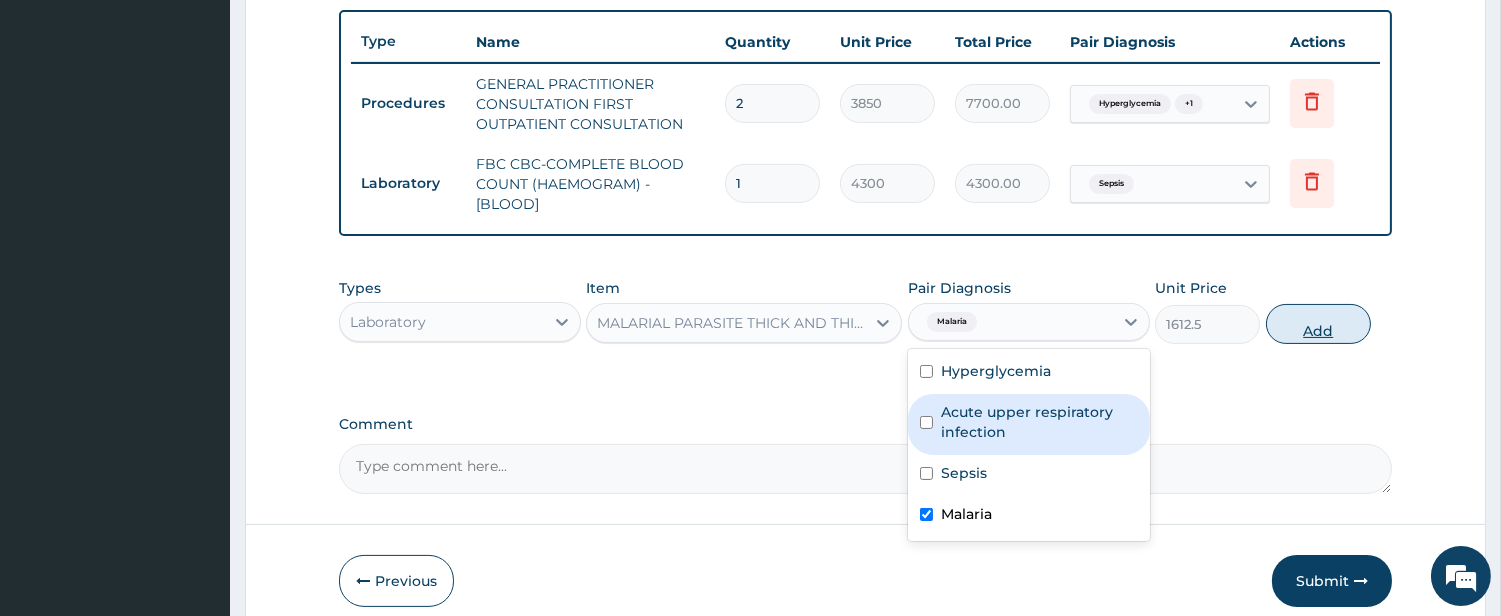 click on "Add" at bounding box center [1318, 324] 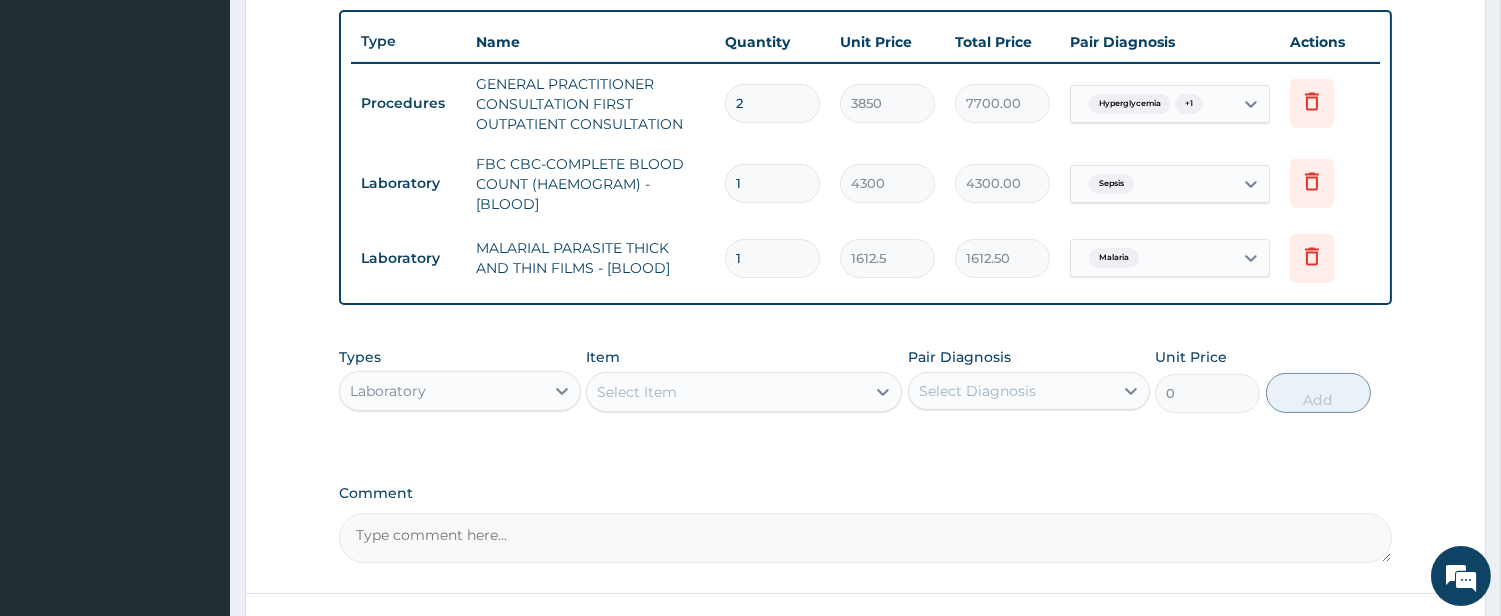 click on "Select Item" at bounding box center (726, 392) 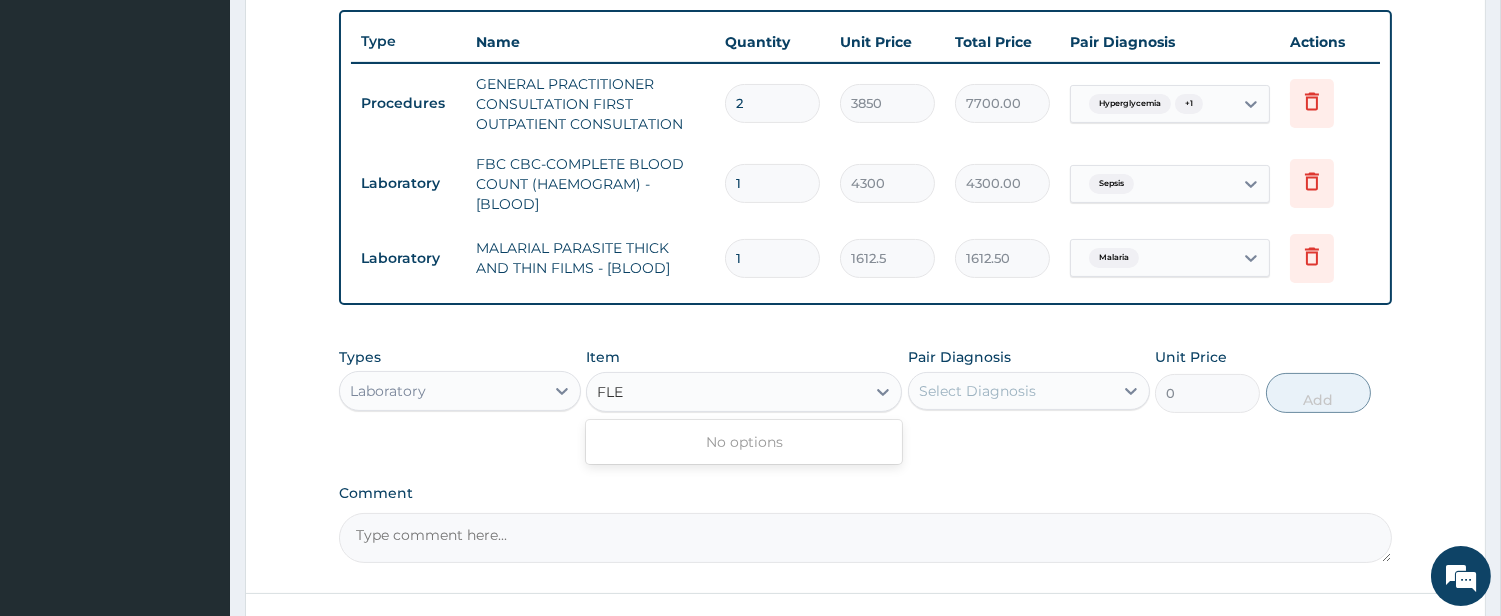 type on "FLE" 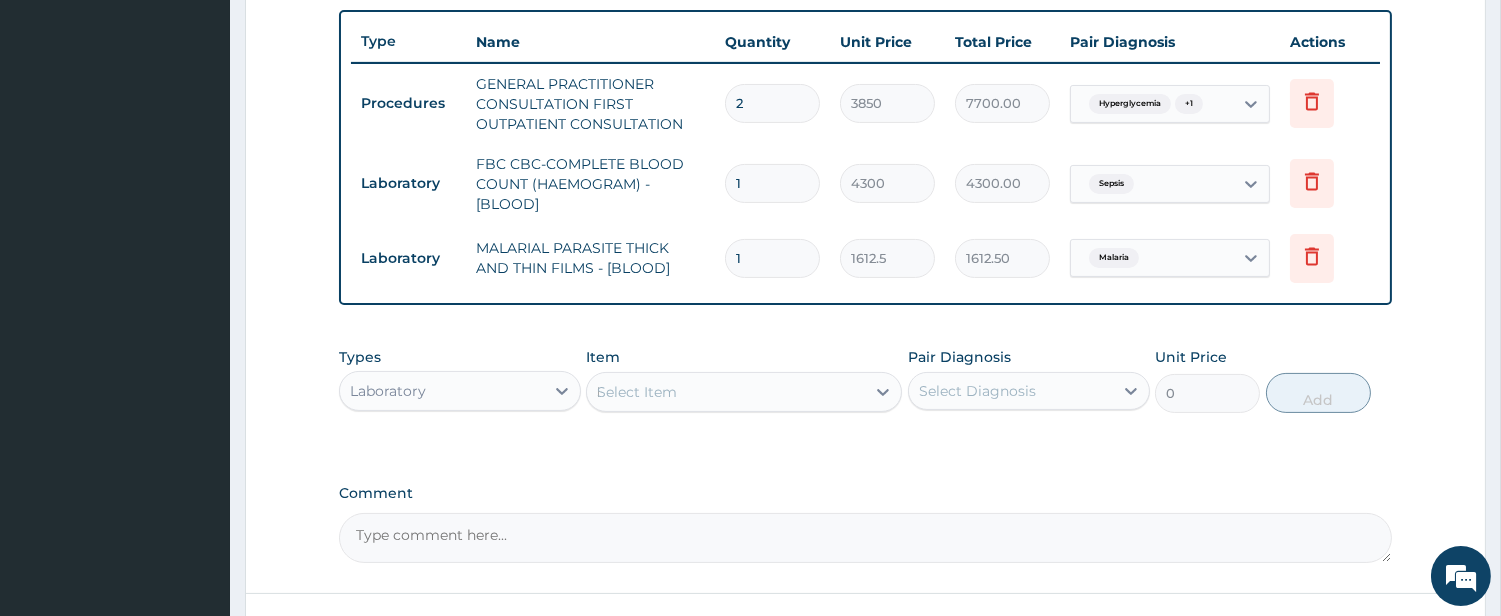 type 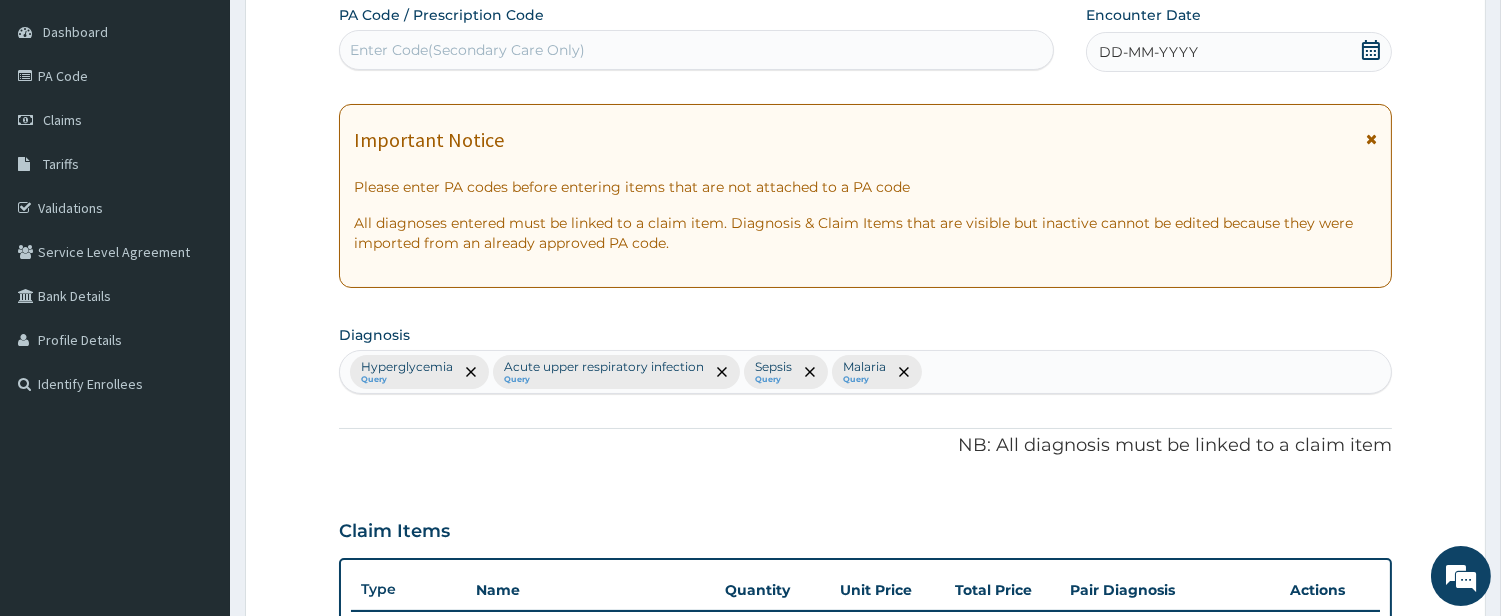 scroll, scrollTop: 178, scrollLeft: 0, axis: vertical 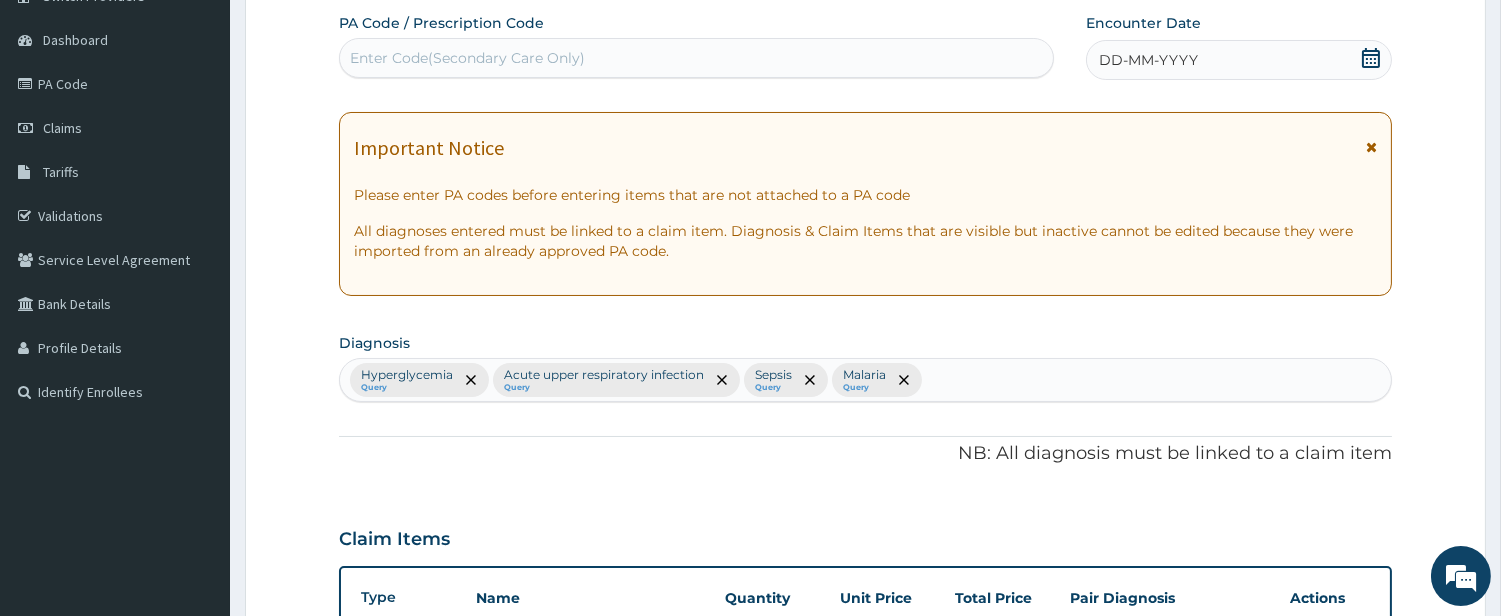 click on "Hyperglycemia Query Acute upper respiratory infection Query Sepsis Query Malaria Query" at bounding box center [865, 380] 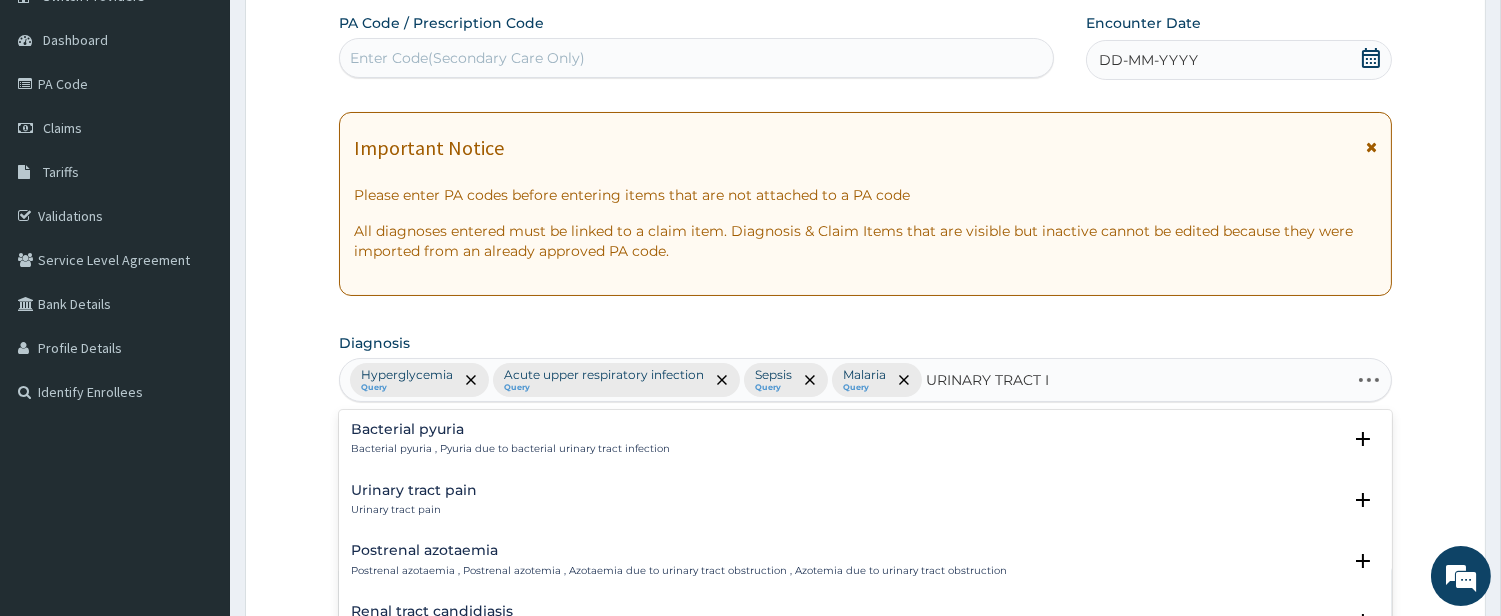 type on "URINARY TRACT IN" 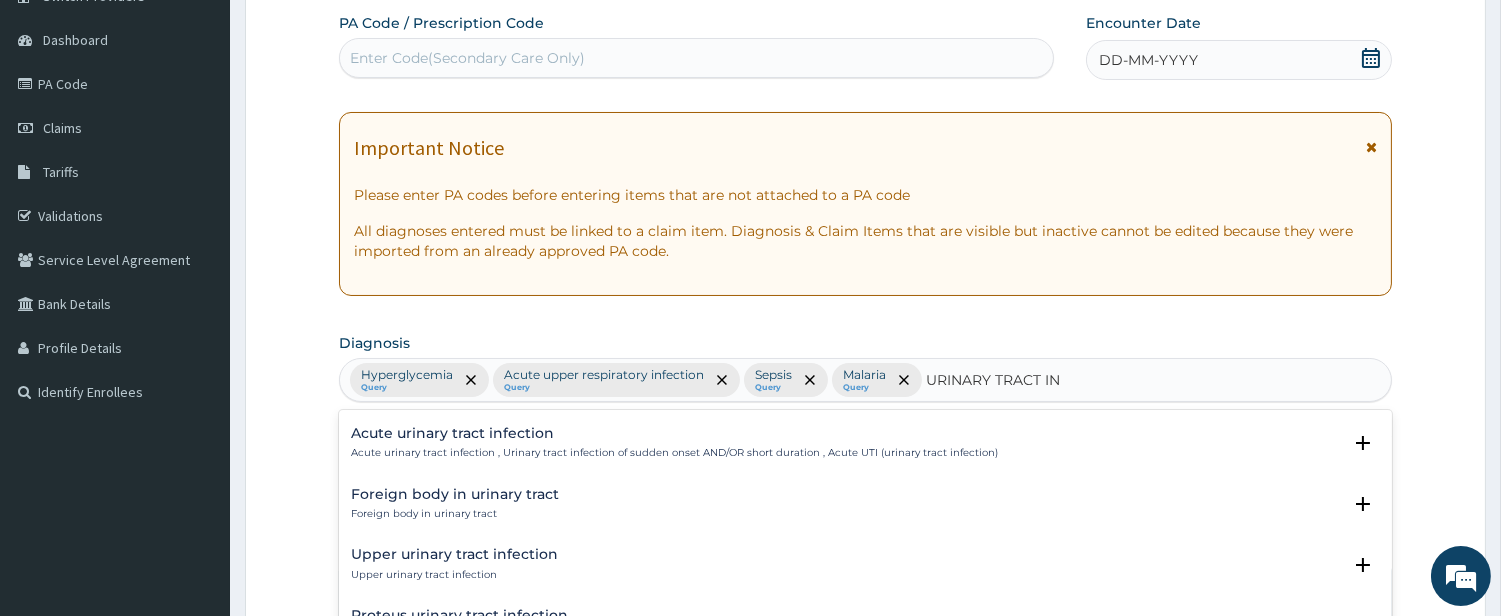 scroll, scrollTop: 185, scrollLeft: 0, axis: vertical 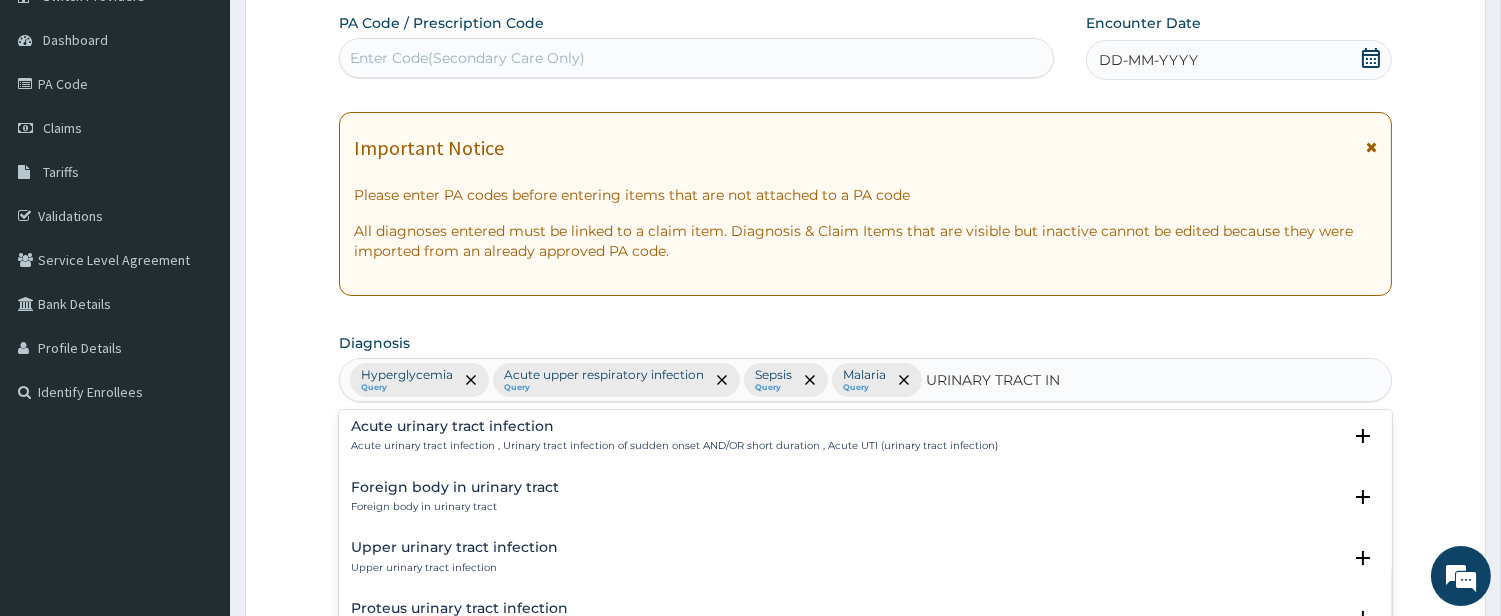 click on "Acute urinary tract infection Acute urinary tract infection , Urinary tract infection of sudden onset AND/OR short duration , Acute UTI (urinary tract infection)" at bounding box center (674, 436) 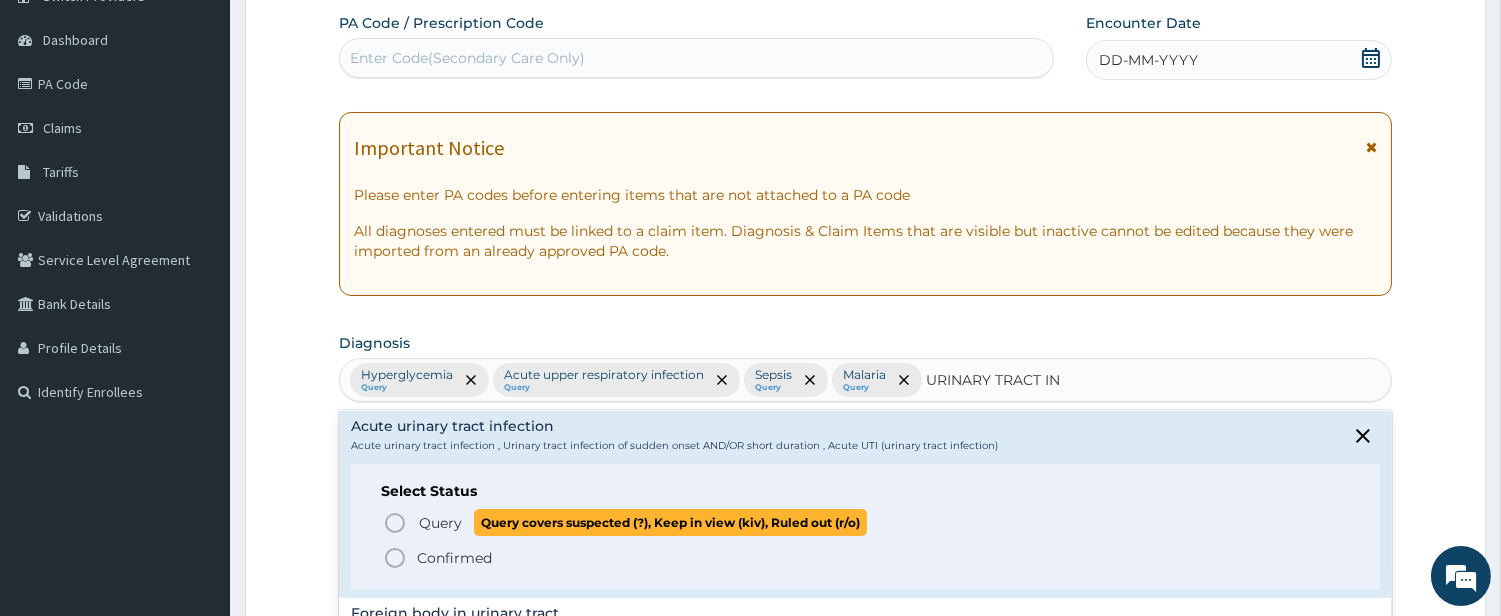 click 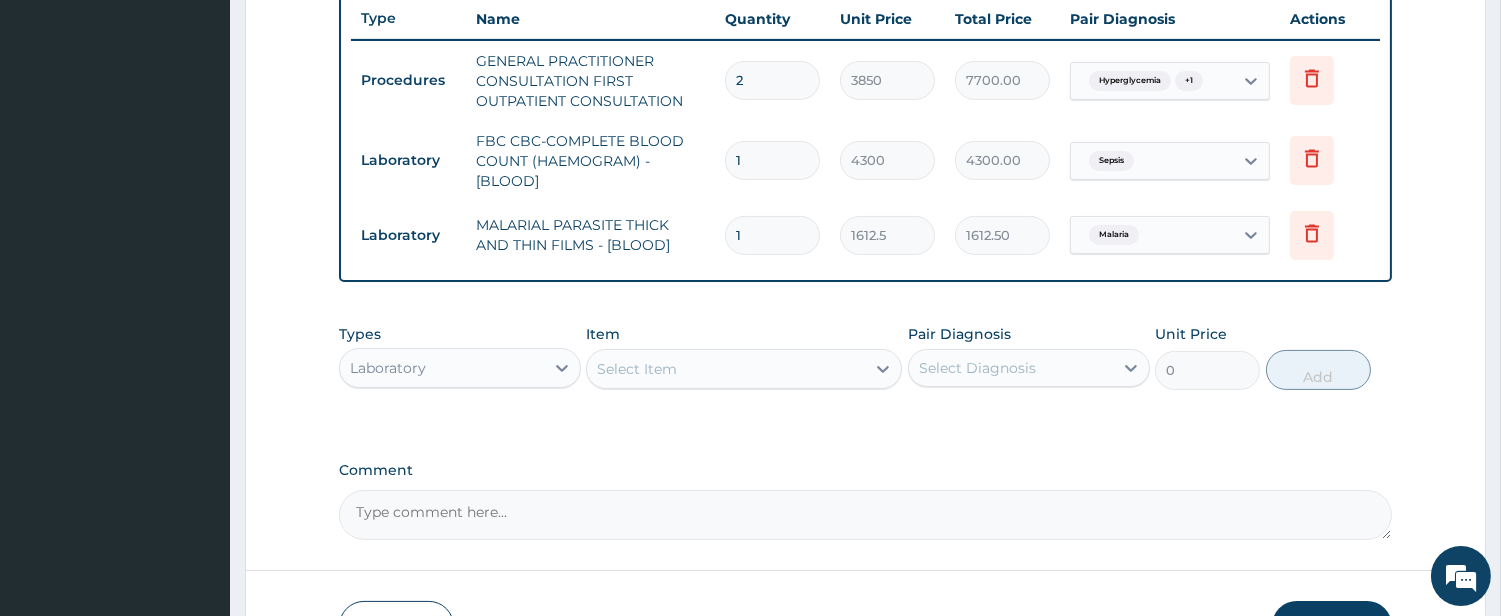 scroll, scrollTop: 888, scrollLeft: 0, axis: vertical 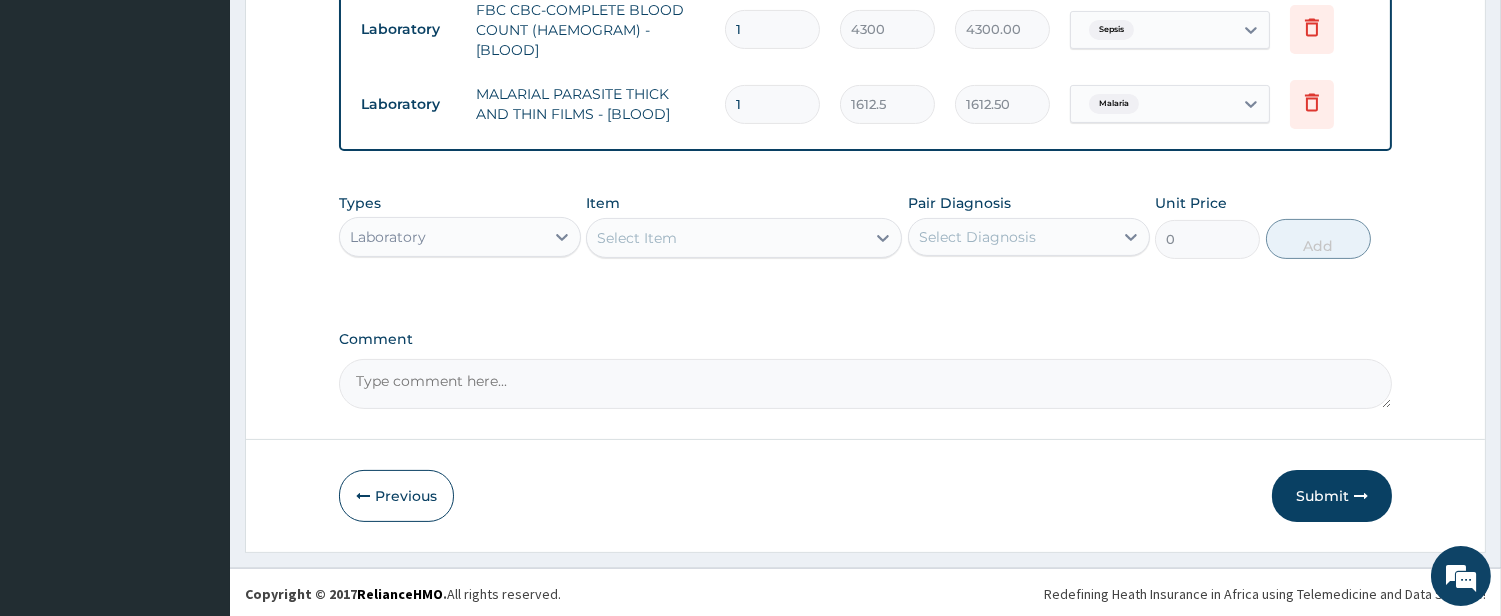 click on "Select Item" at bounding box center (726, 238) 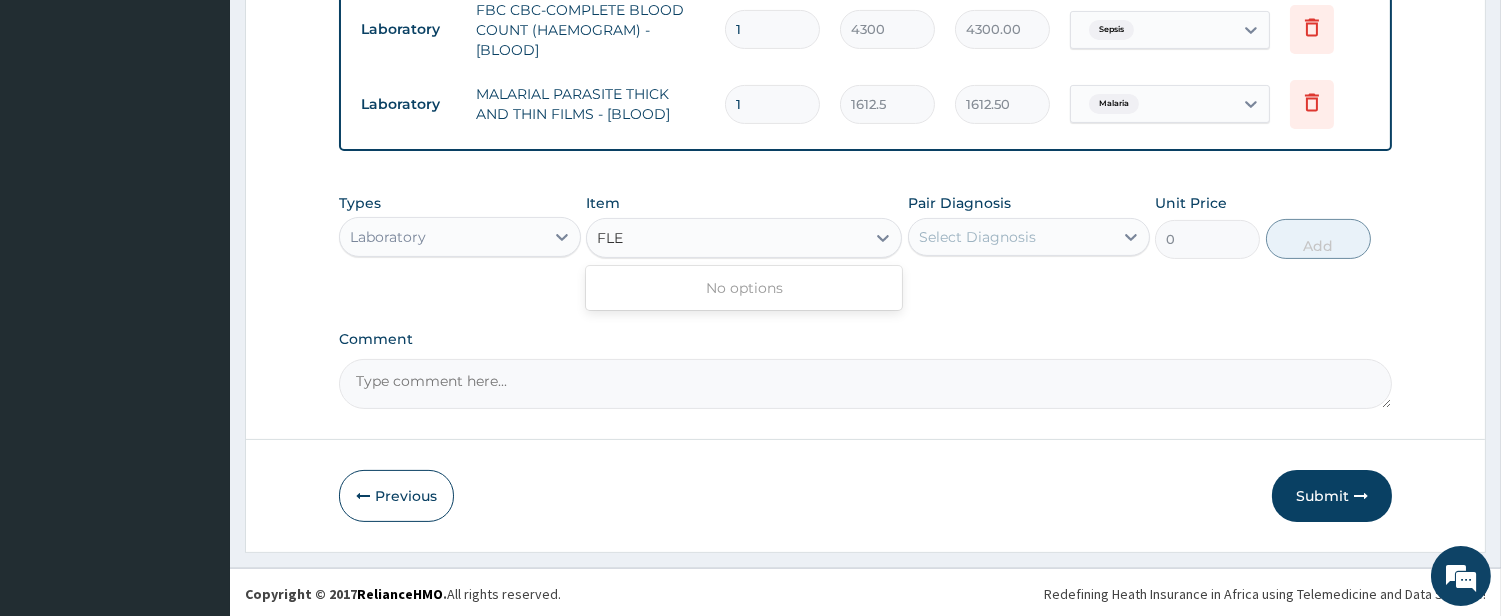type on "FLE" 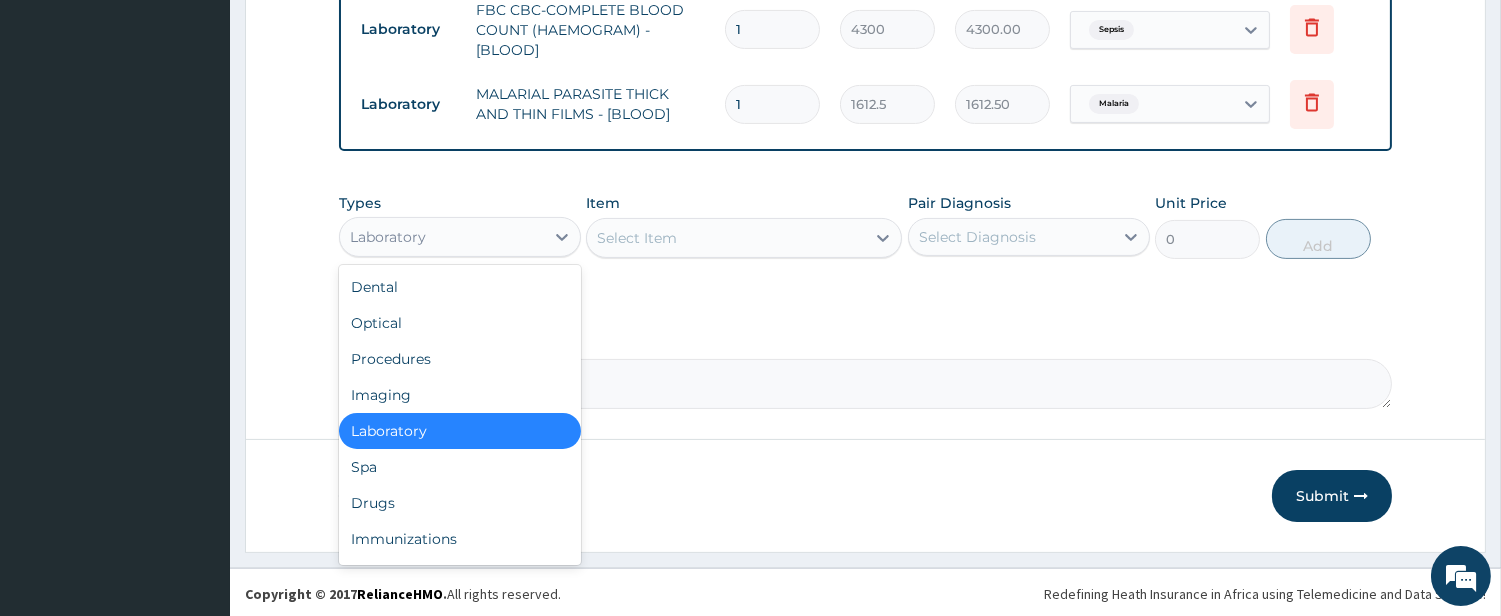 click on "Laboratory" at bounding box center [442, 237] 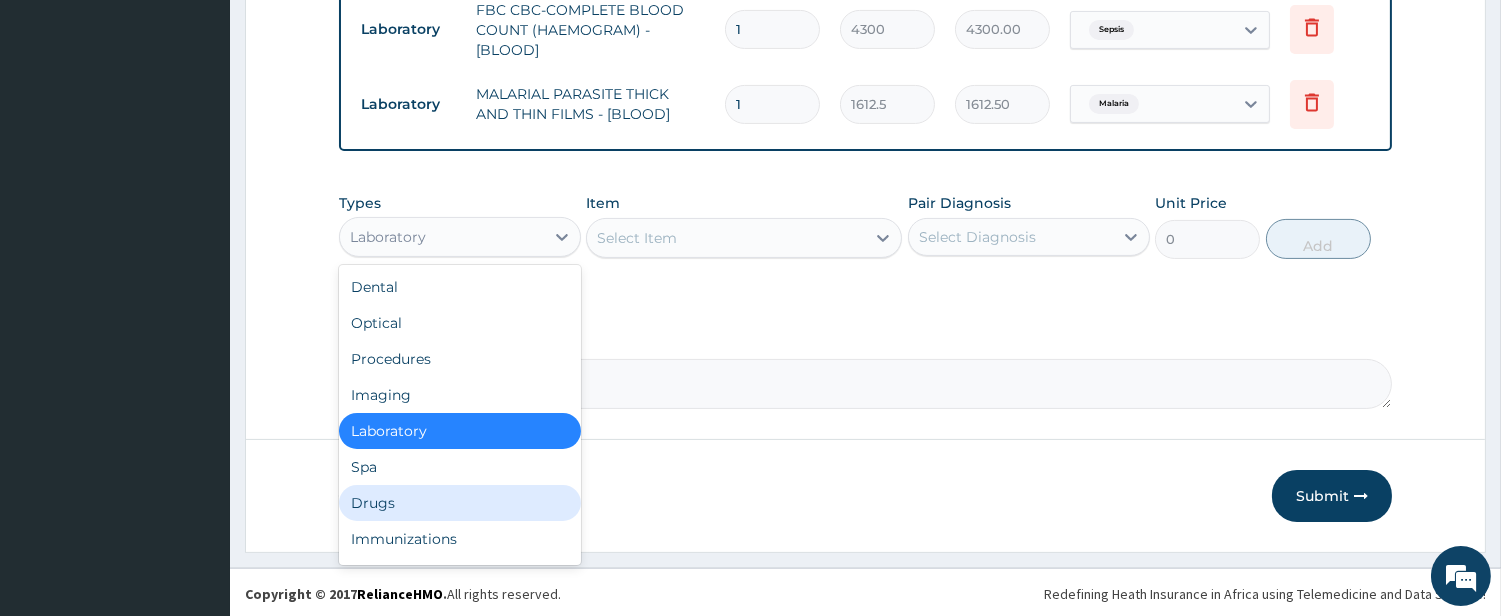 click on "Drugs" at bounding box center (460, 503) 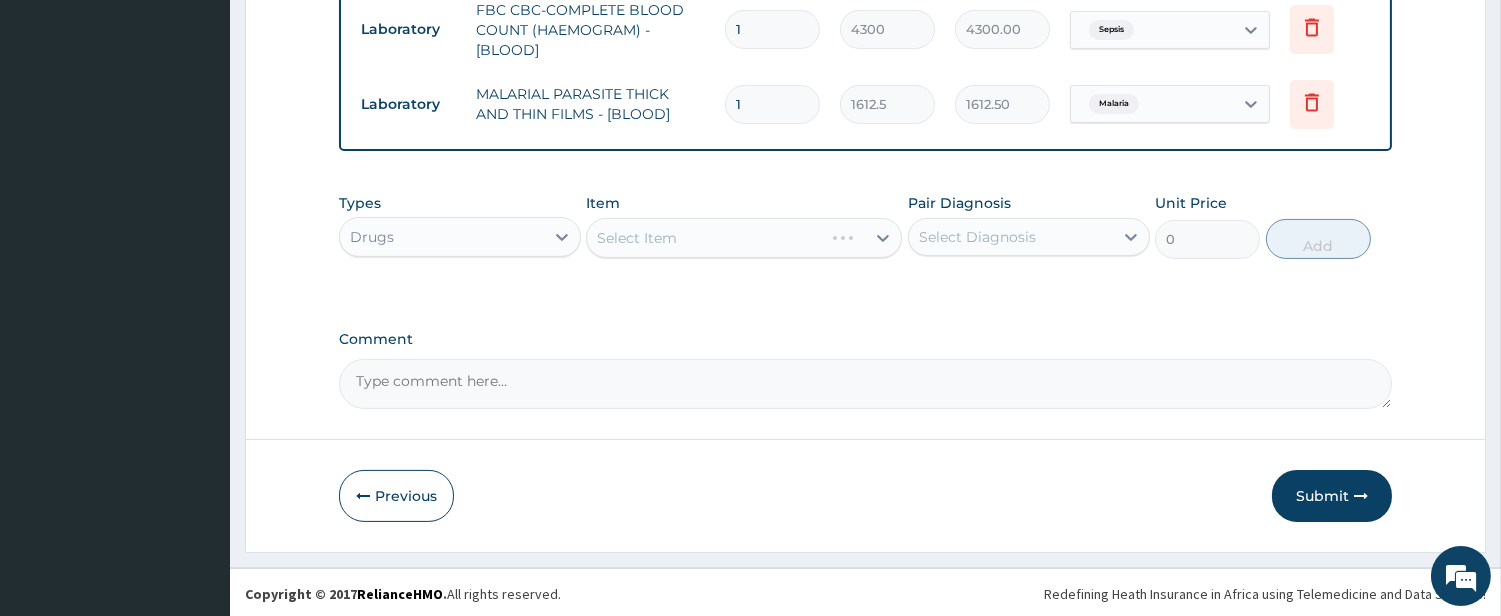 click on "Select Item" at bounding box center (744, 238) 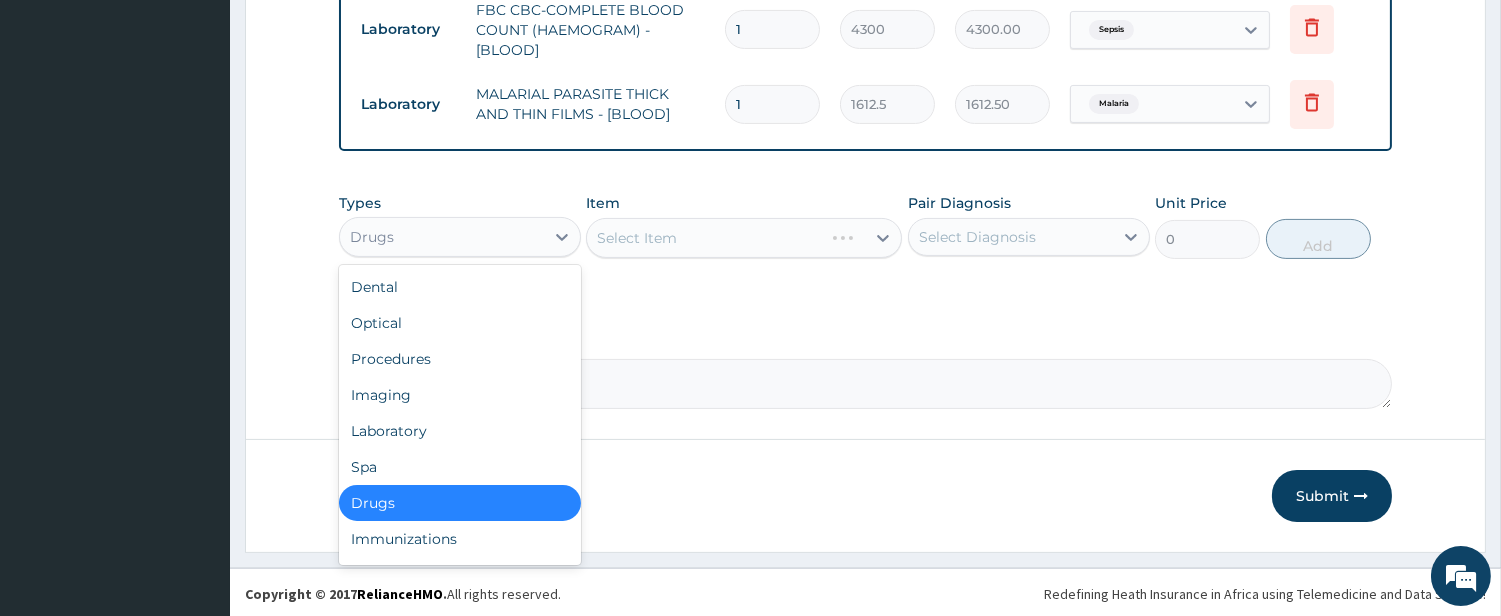 click on "Drugs" 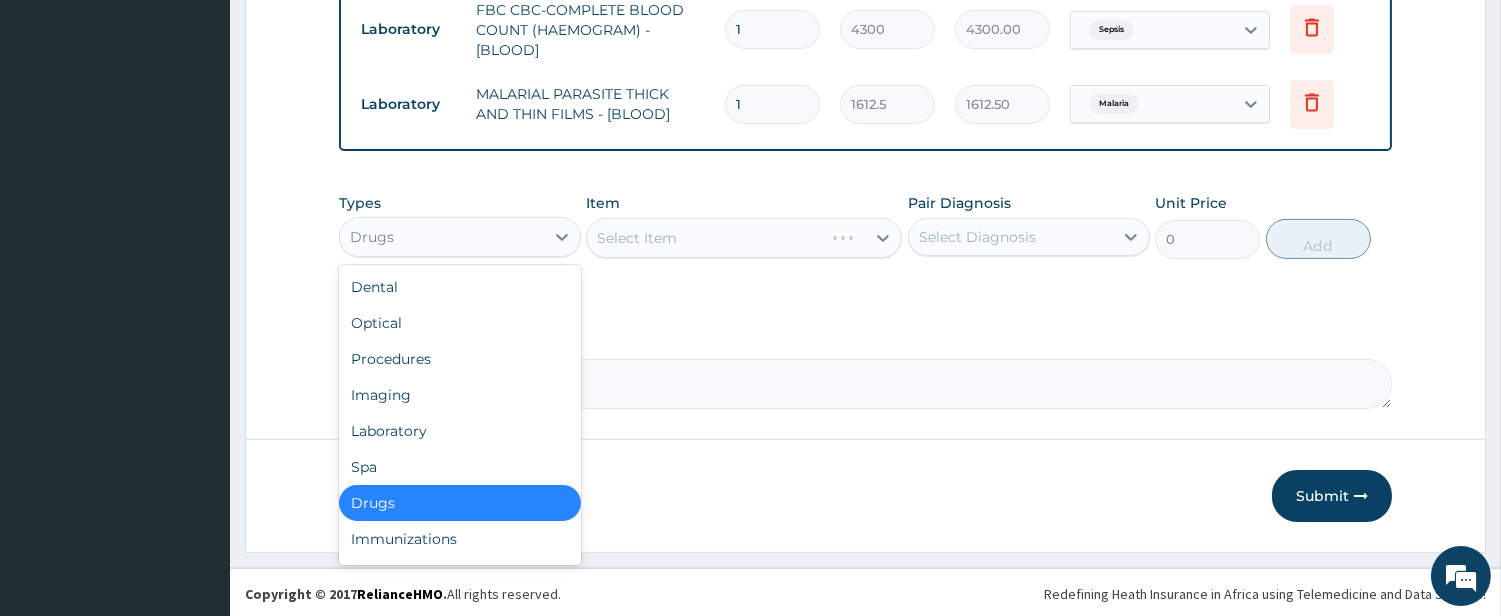 click on "Drugs" 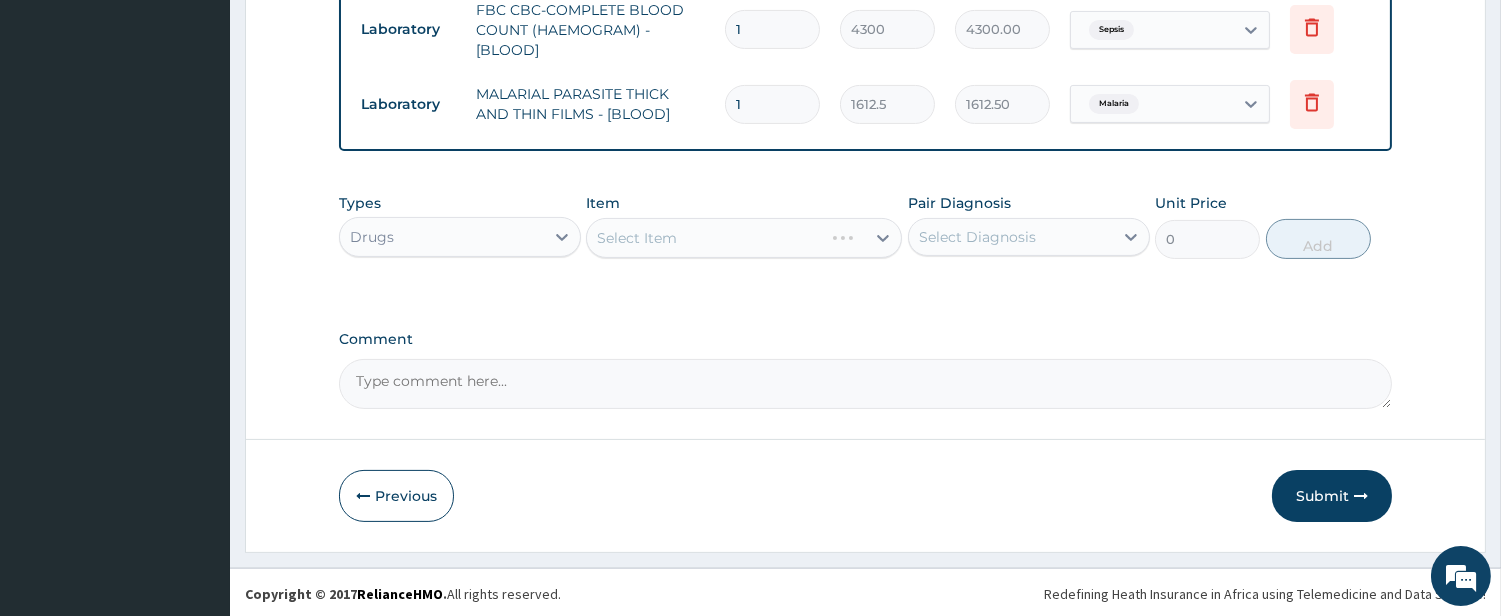 click on "Select Item" 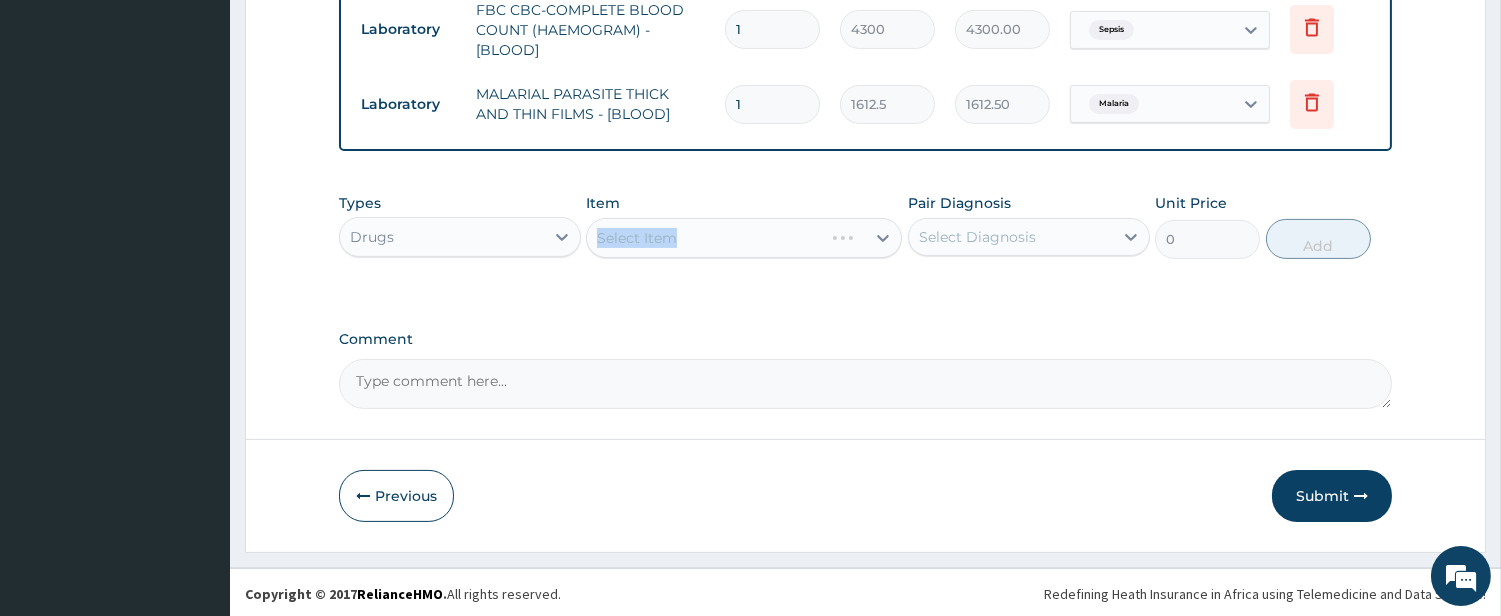 click on "Select Item" 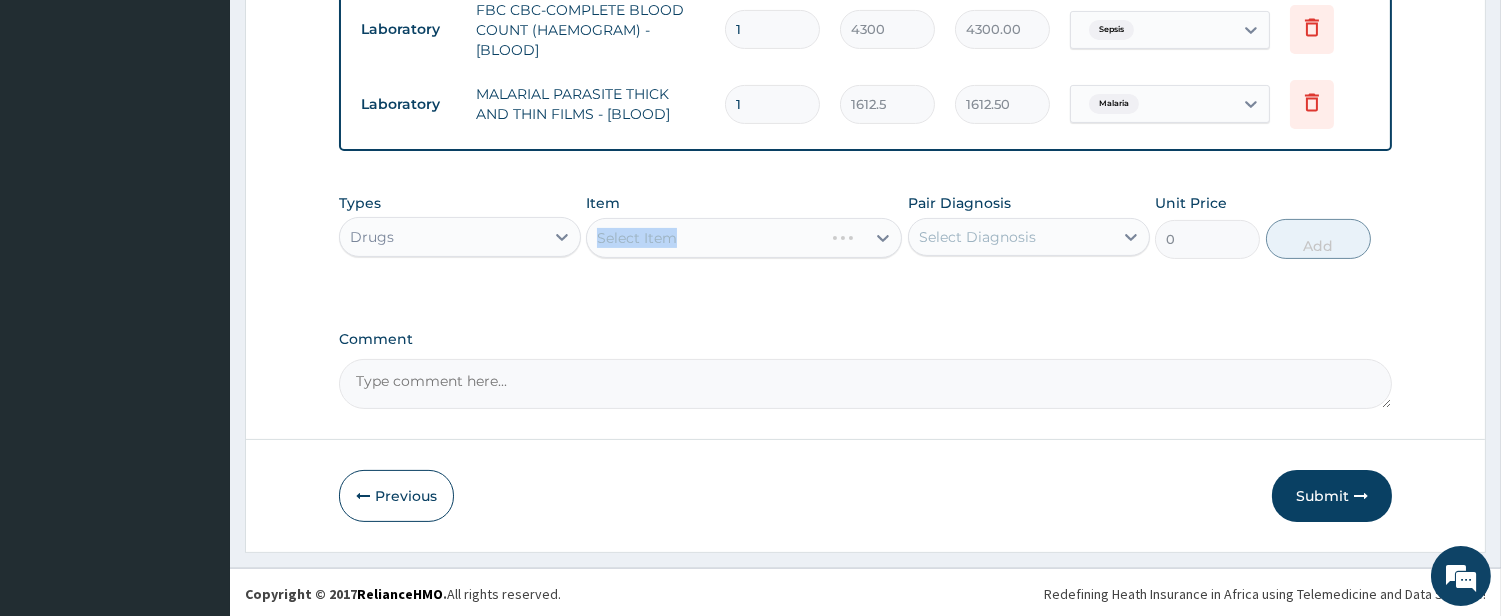 click on "Select Item" 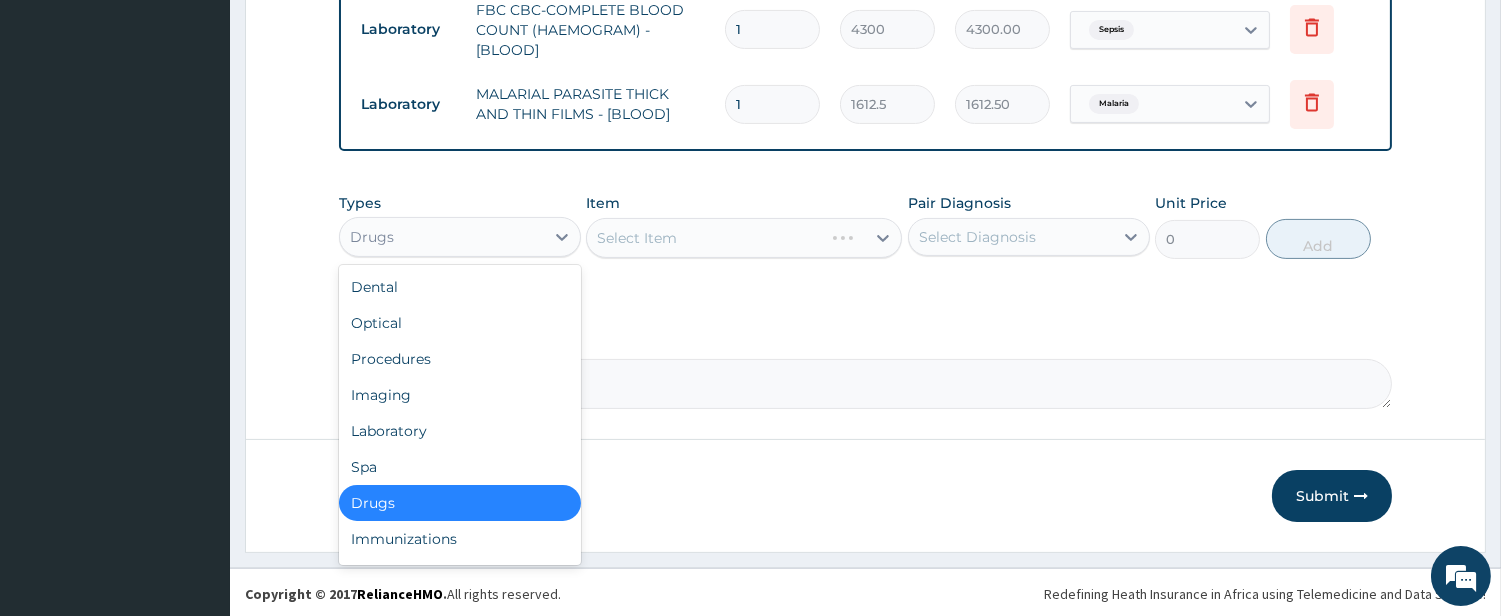 click on "Drugs" 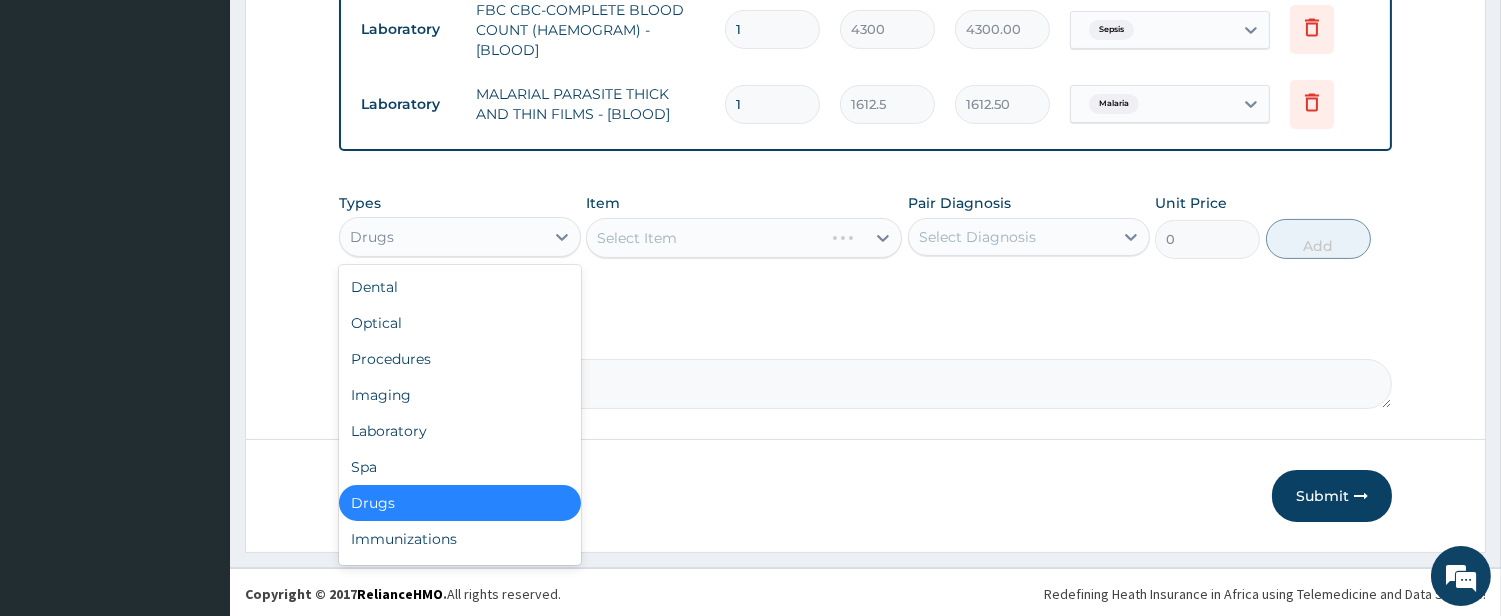 click on "Drugs" 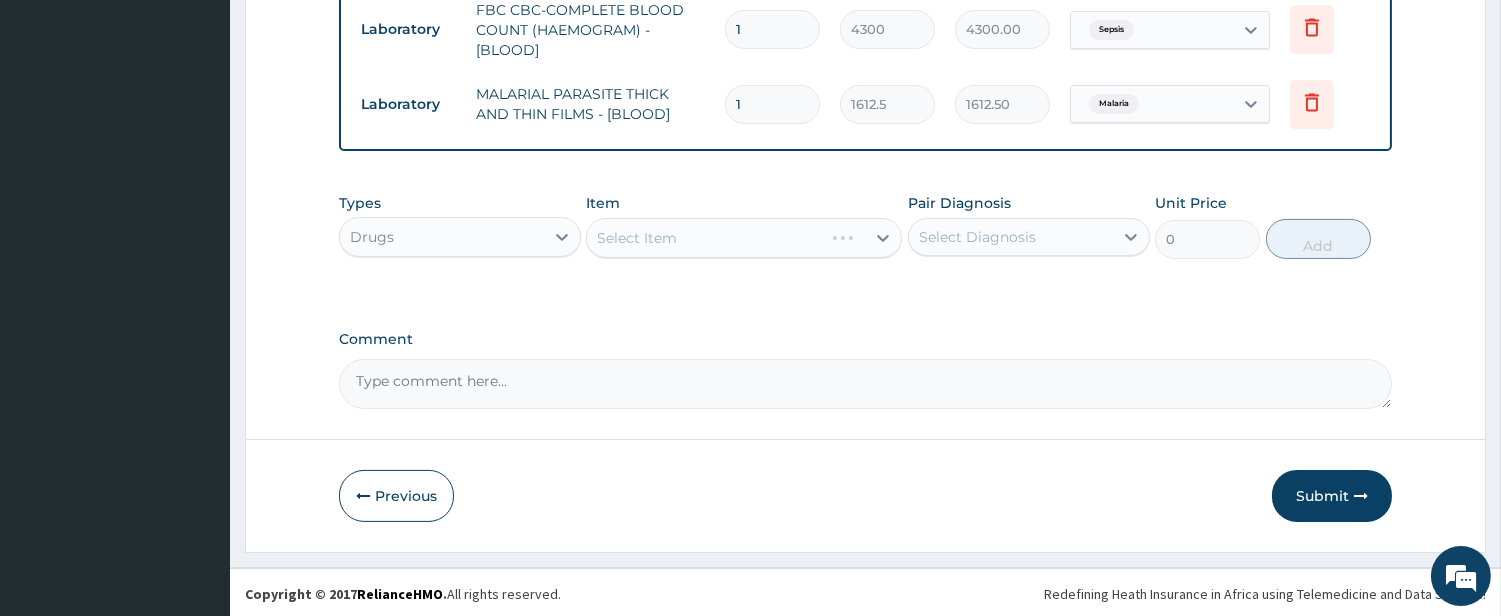 click on "Select Item" 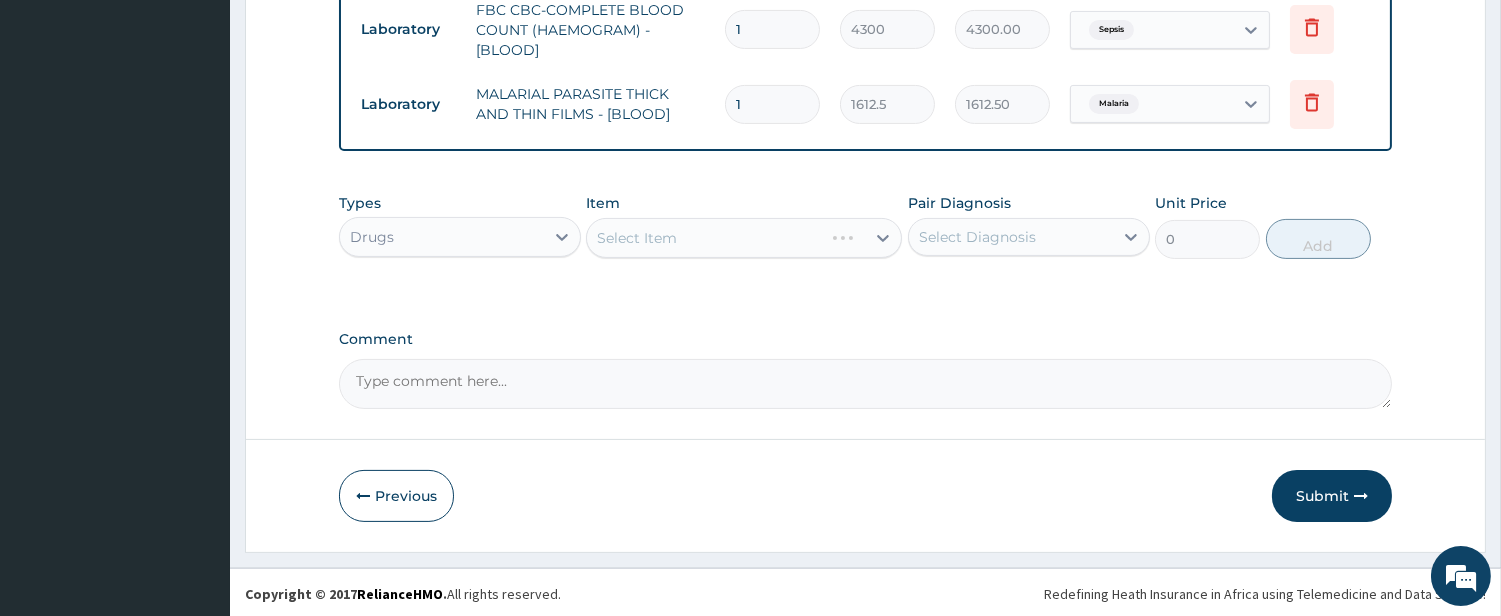 click on "Select Item" 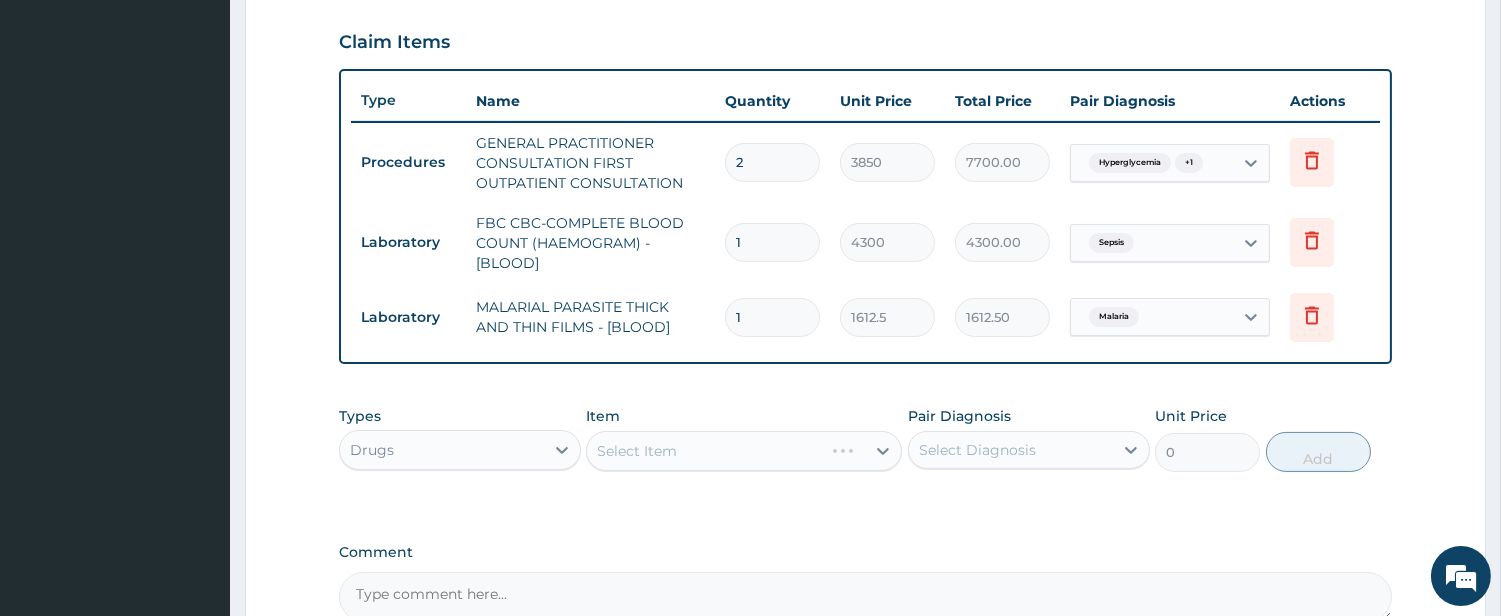 scroll, scrollTop: 888, scrollLeft: 0, axis: vertical 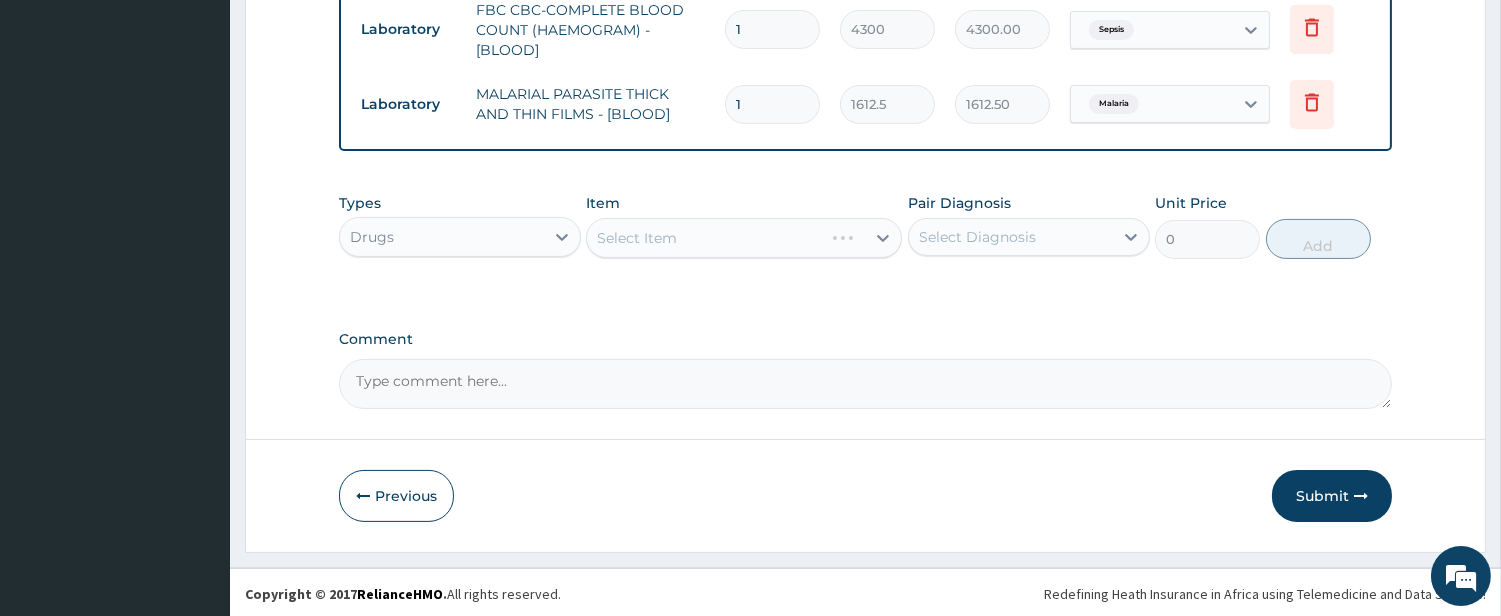 click on "Select Item" 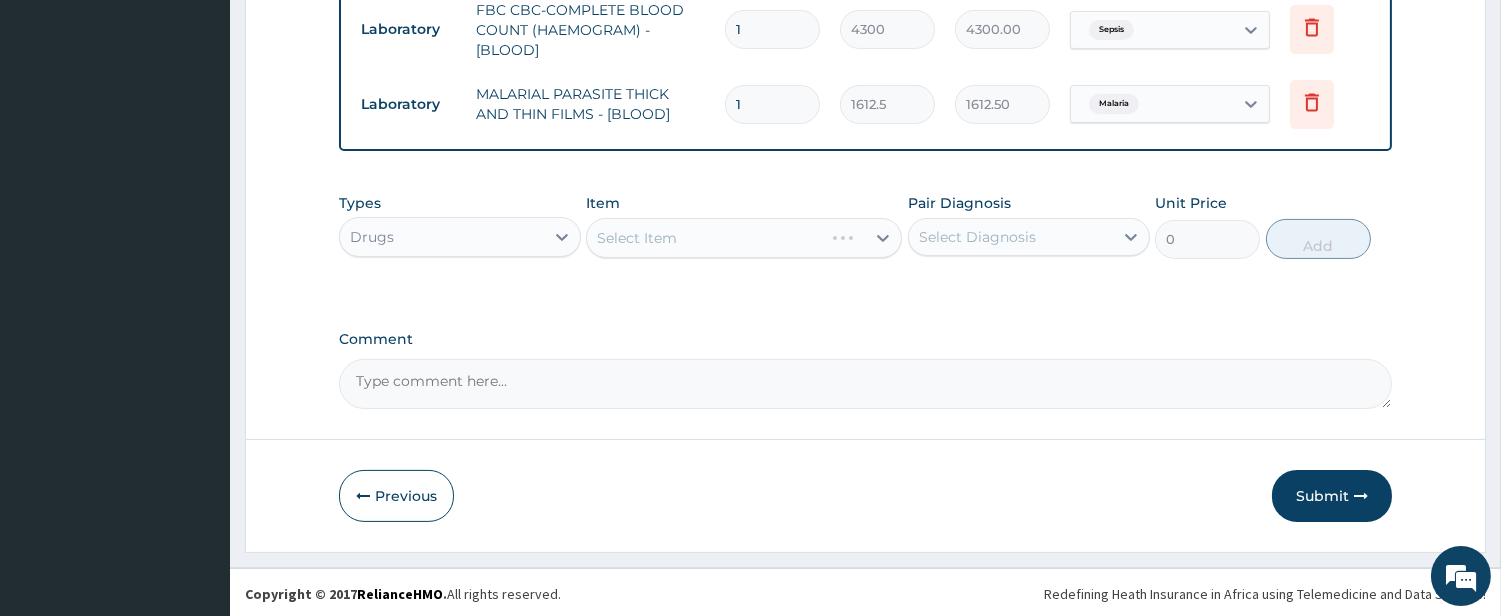click on "Select Item" 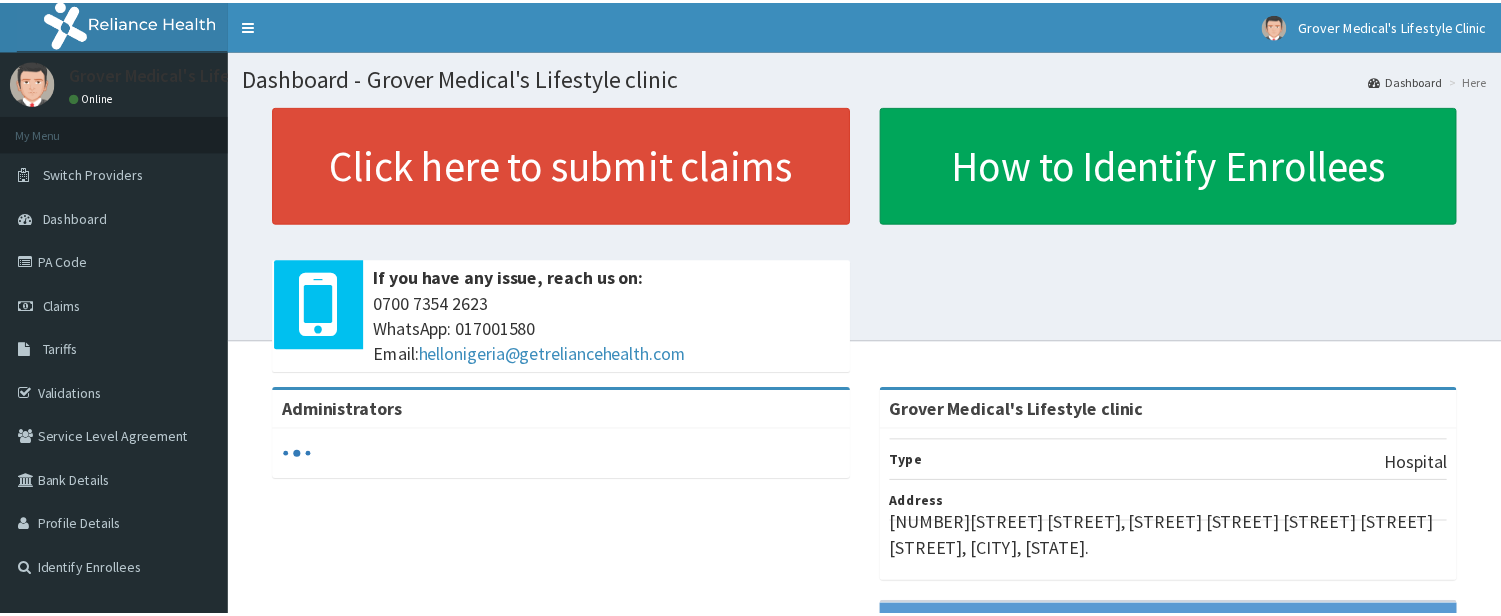 scroll, scrollTop: 0, scrollLeft: 0, axis: both 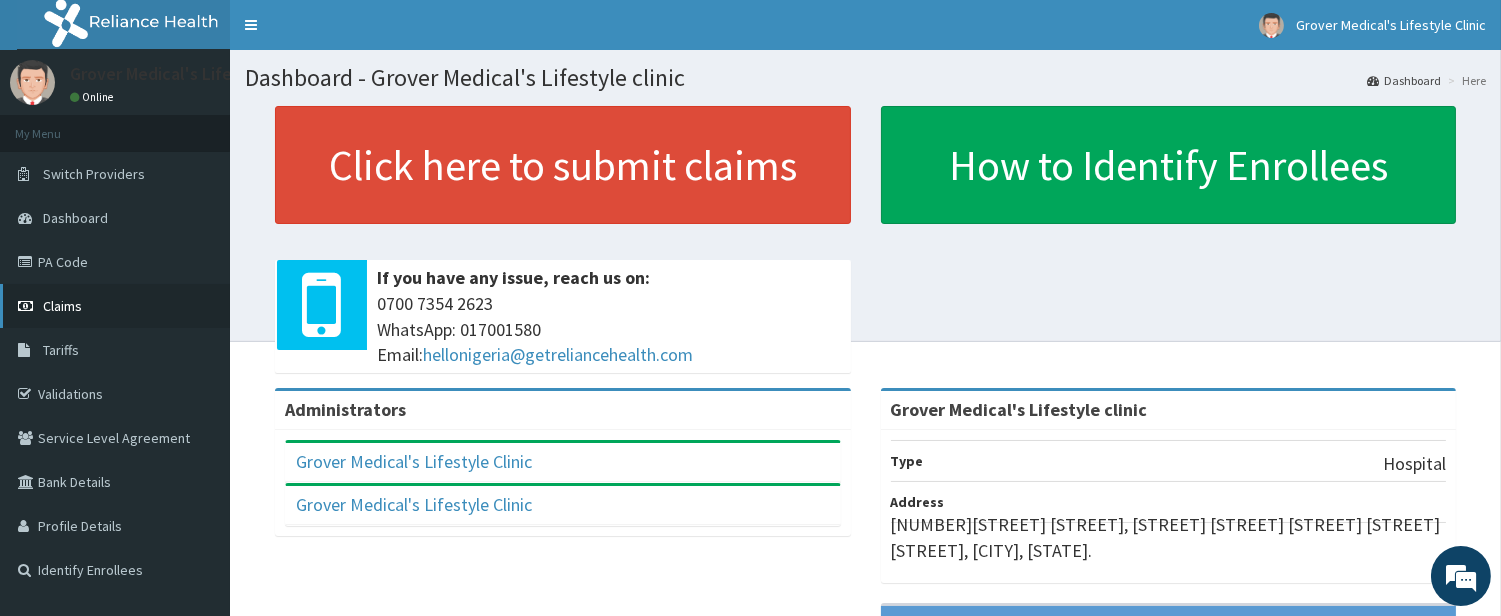 click on "Claims" at bounding box center (62, 306) 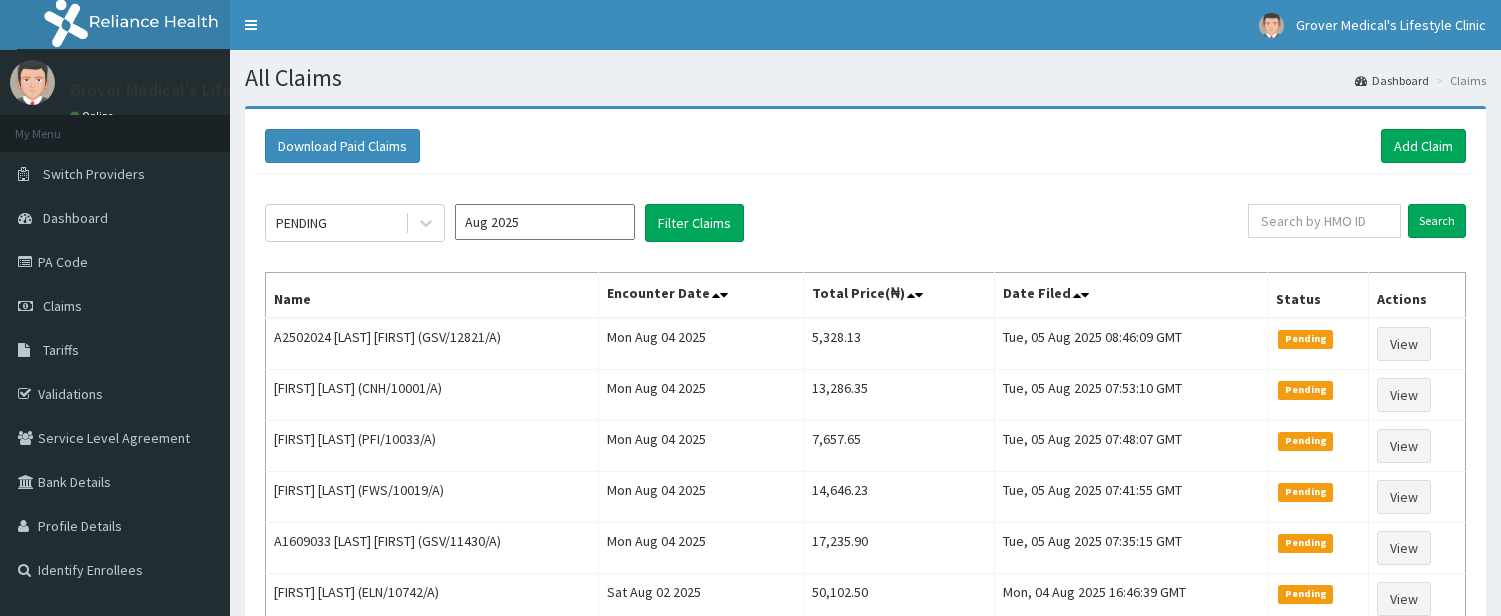 scroll, scrollTop: 0, scrollLeft: 0, axis: both 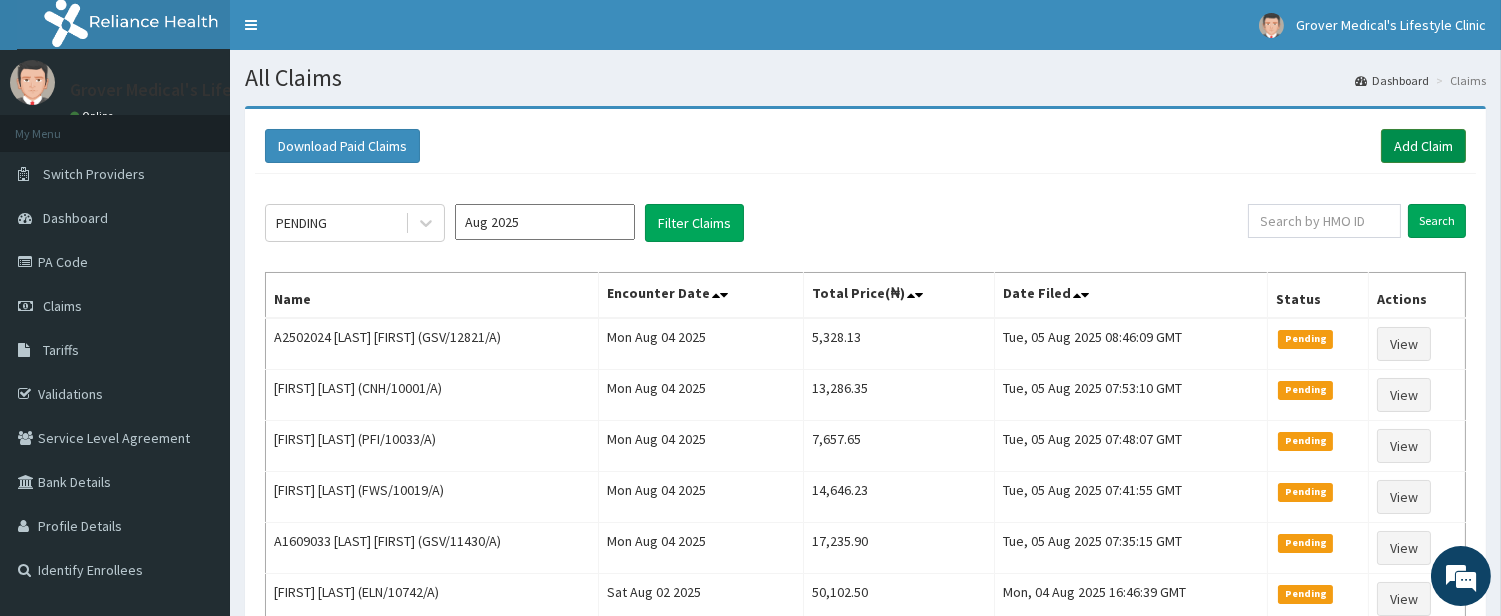 click on "Add Claim" at bounding box center [1423, 146] 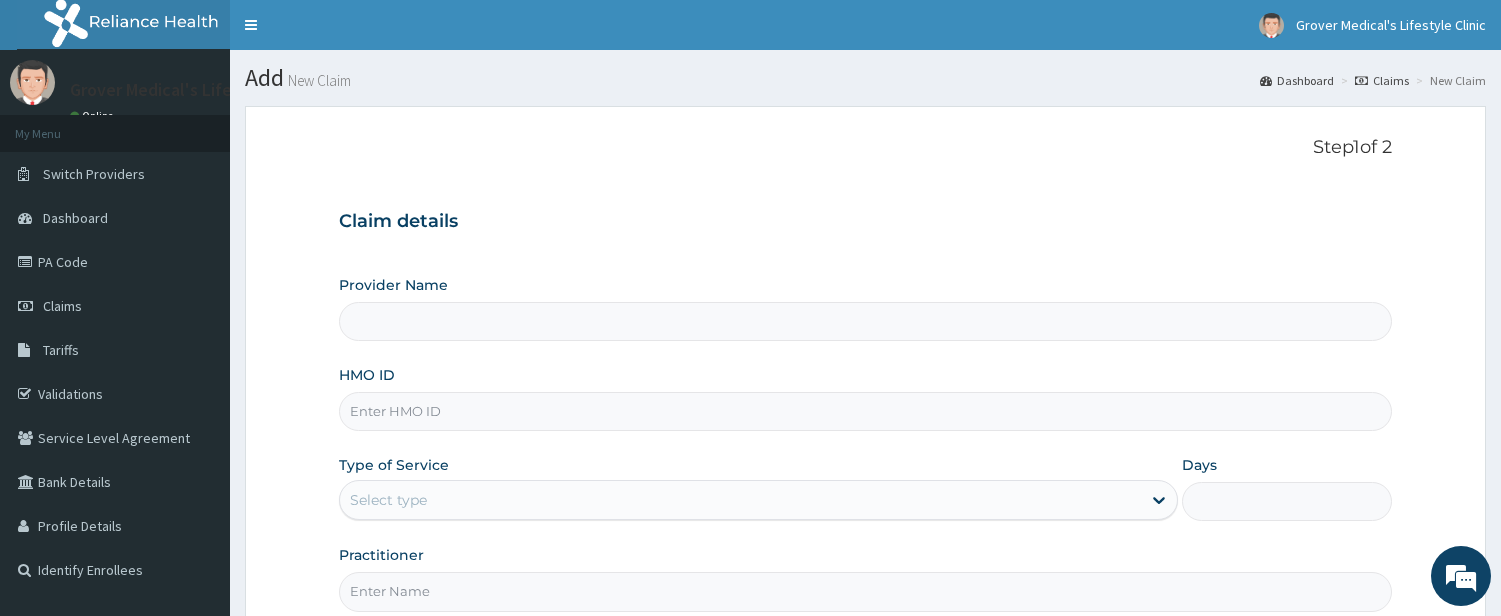 scroll, scrollTop: 0, scrollLeft: 0, axis: both 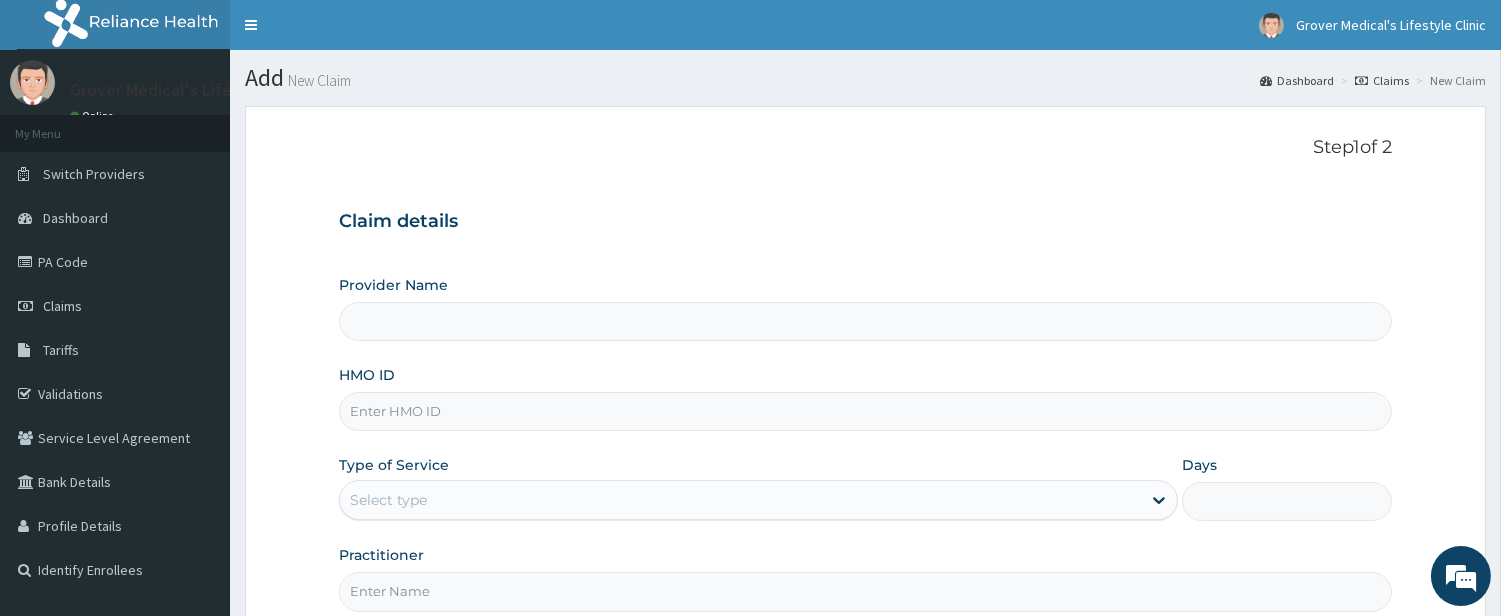 type on "Grover Medical's Lifestyle clinic" 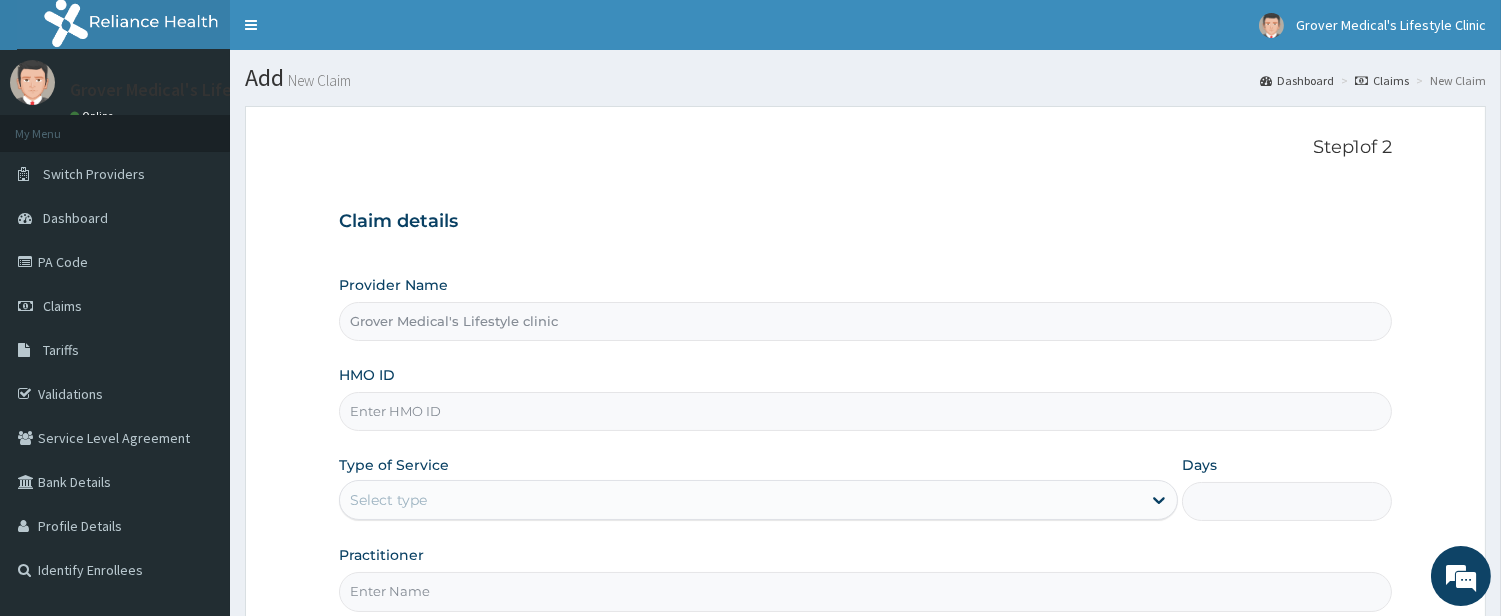 click on "HMO ID" at bounding box center [865, 411] 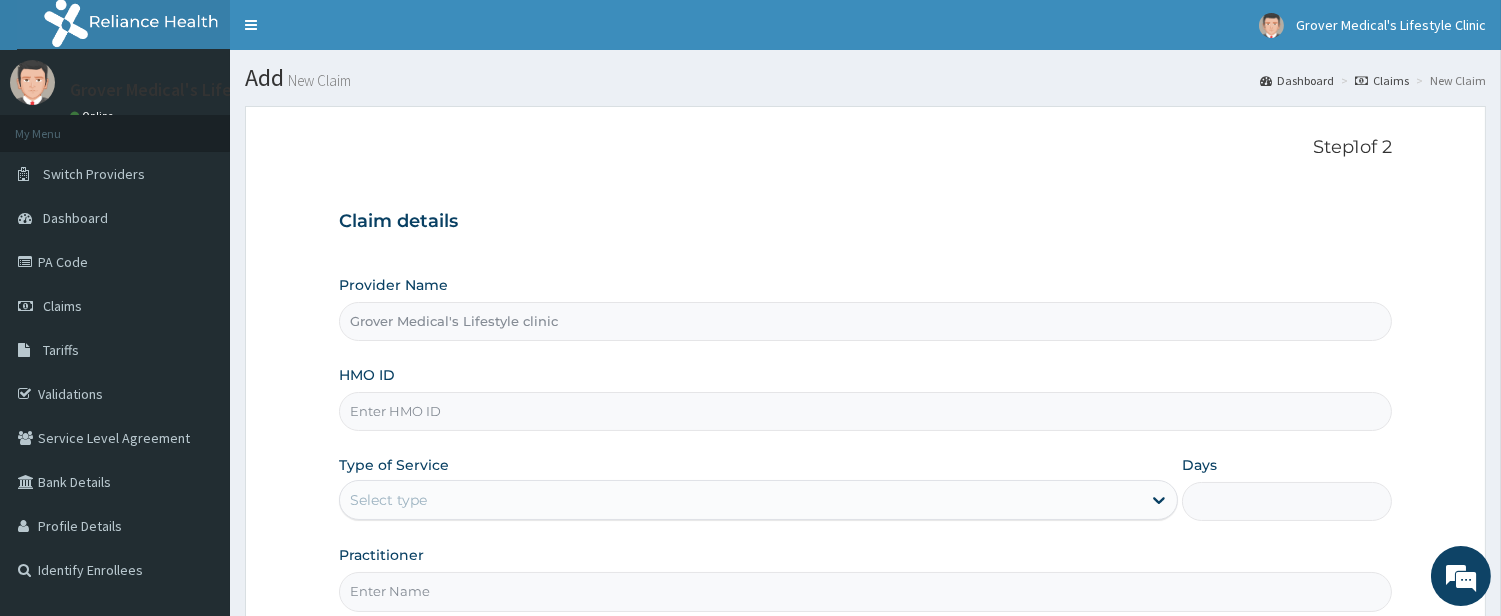 paste on "AGA/10016/A" 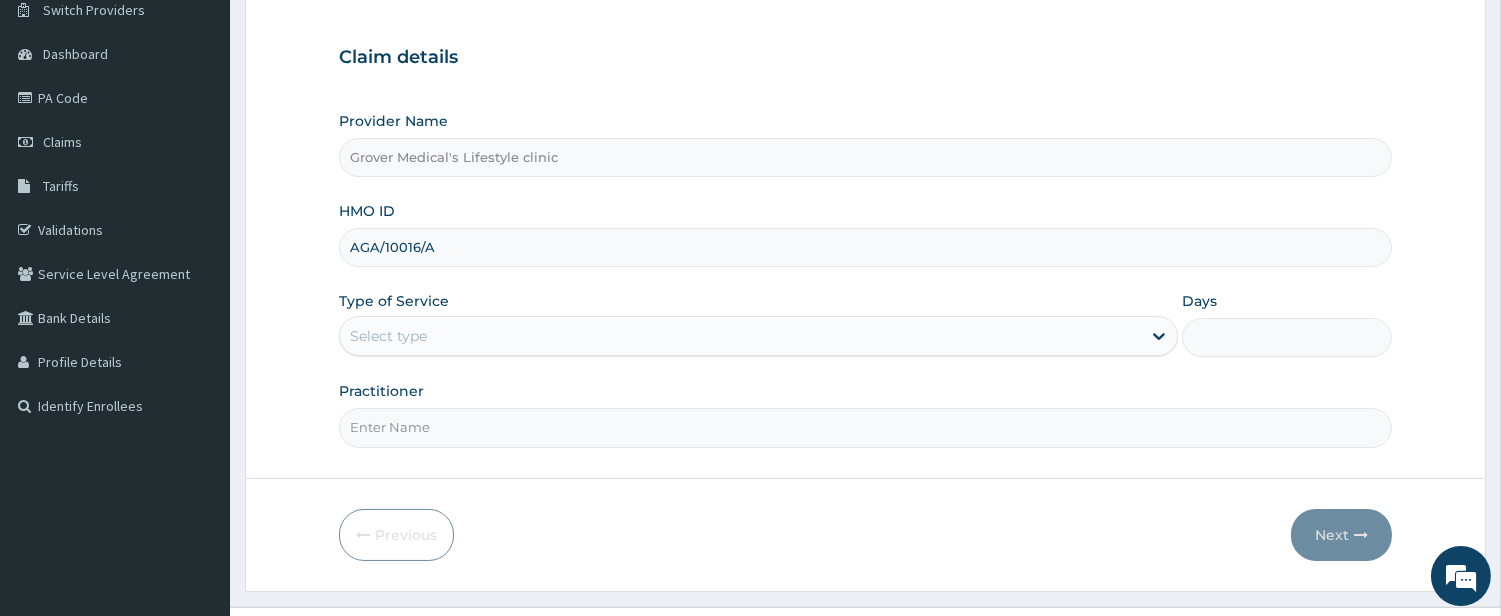 scroll, scrollTop: 205, scrollLeft: 0, axis: vertical 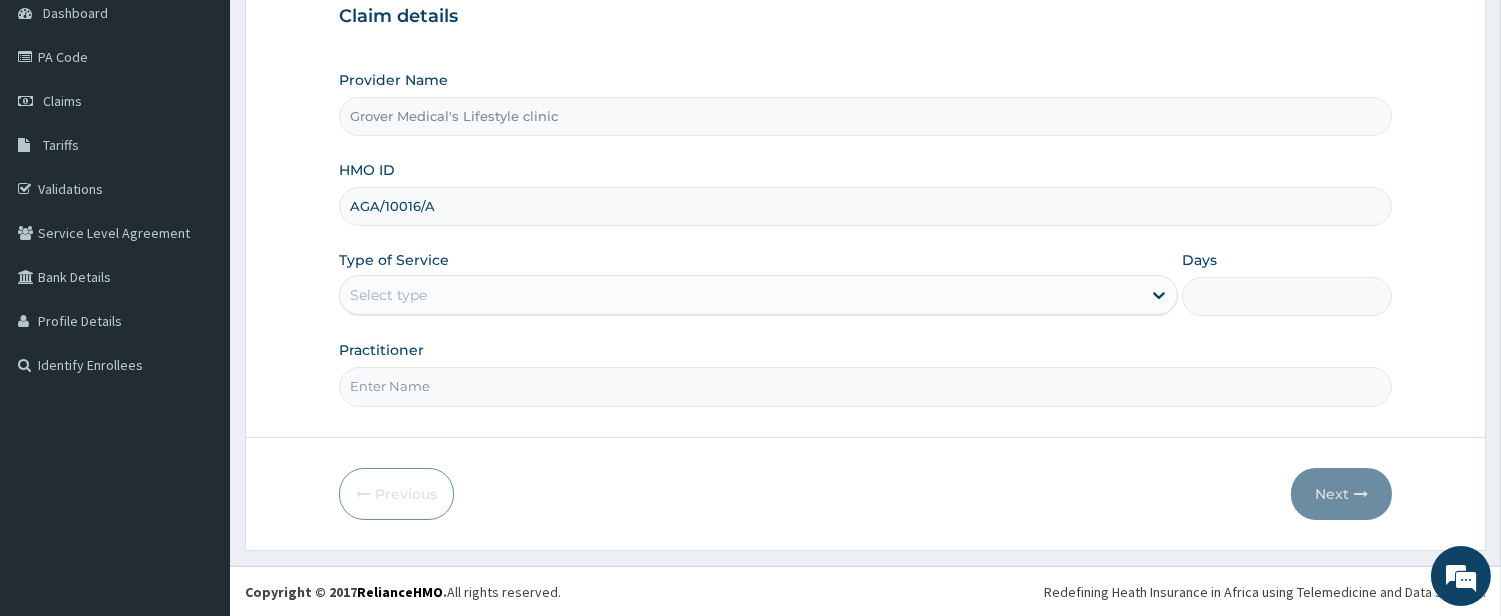 type on "AGA/10016/A" 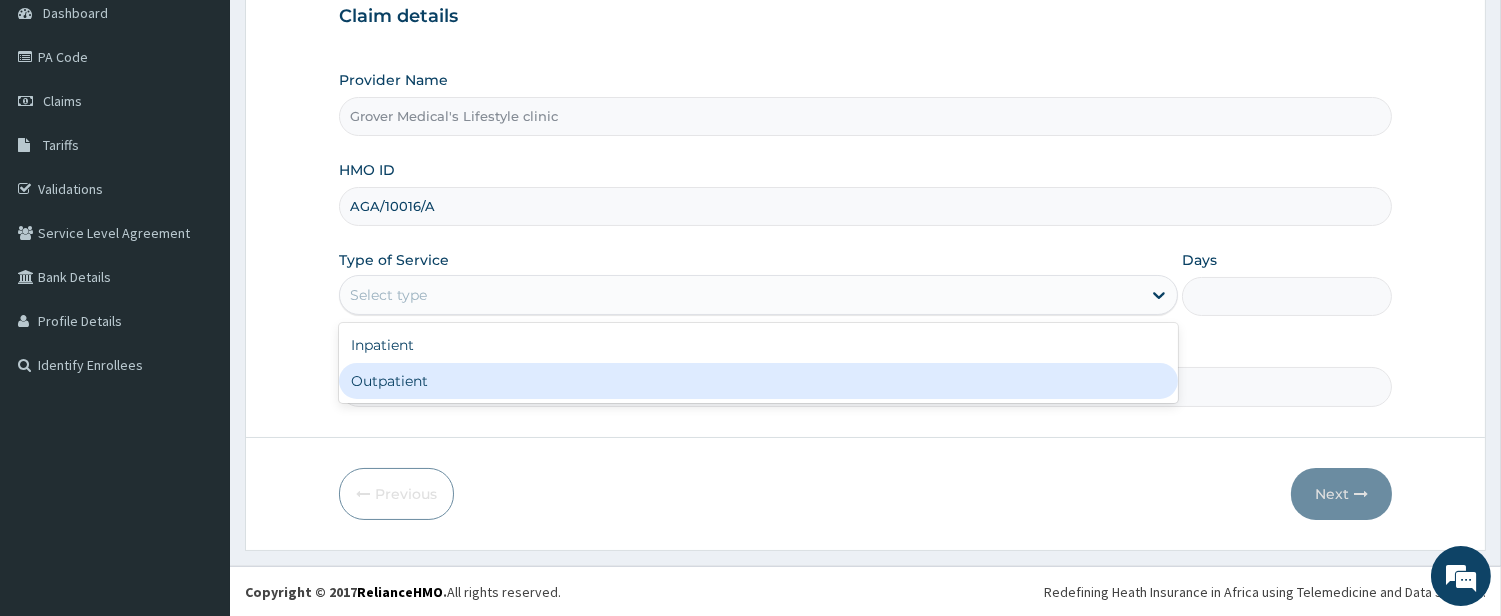 click on "Outpatient" at bounding box center (758, 381) 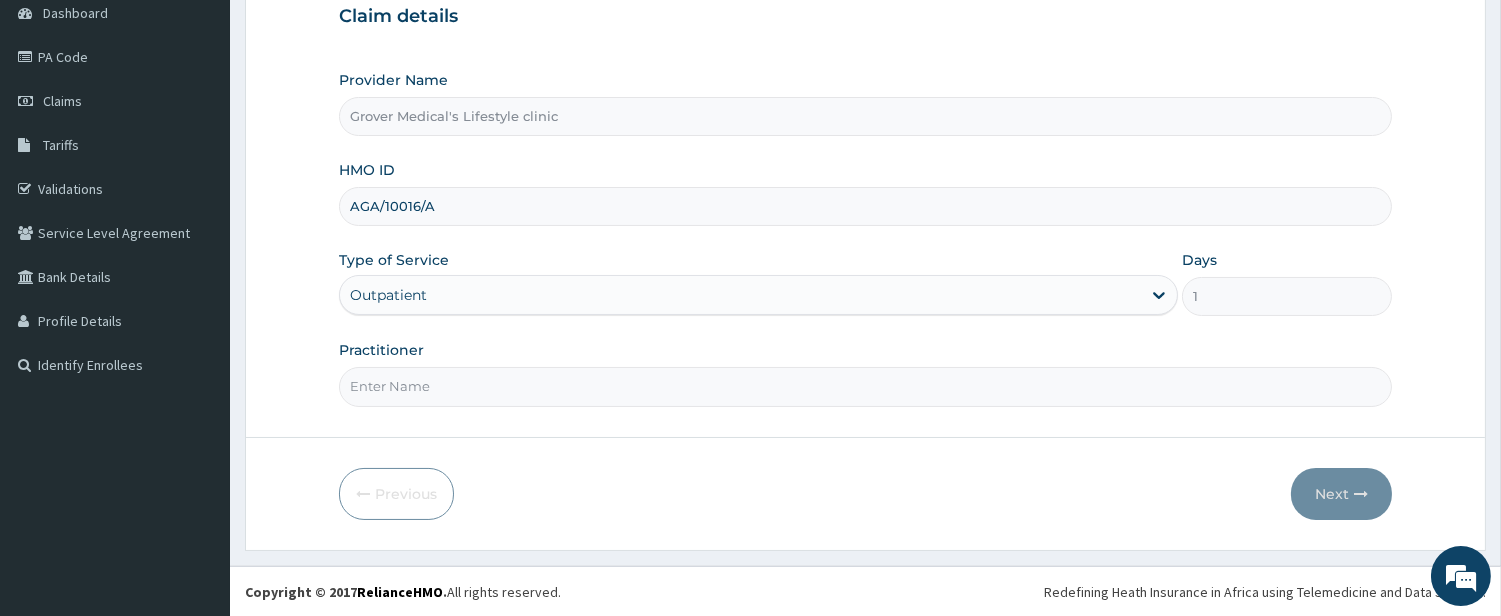 click on "Practitioner" at bounding box center (865, 386) 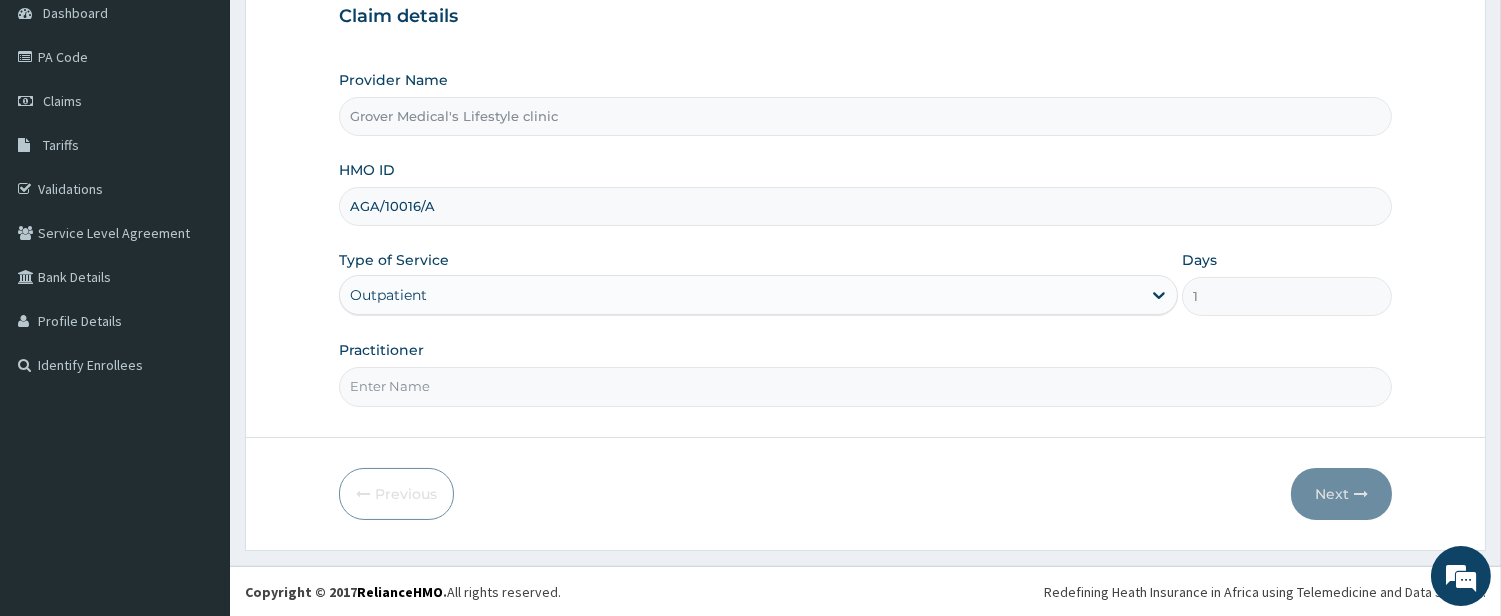 type on "DR Jerry Itaman" 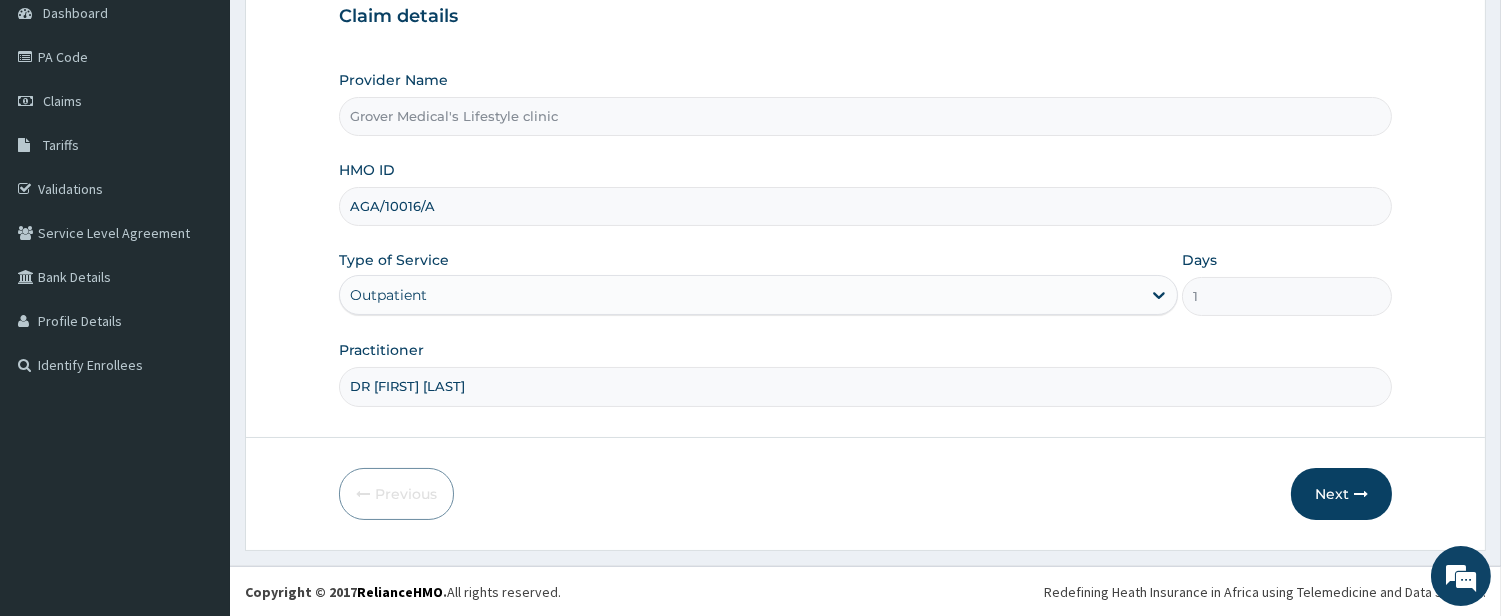 scroll, scrollTop: 0, scrollLeft: 0, axis: both 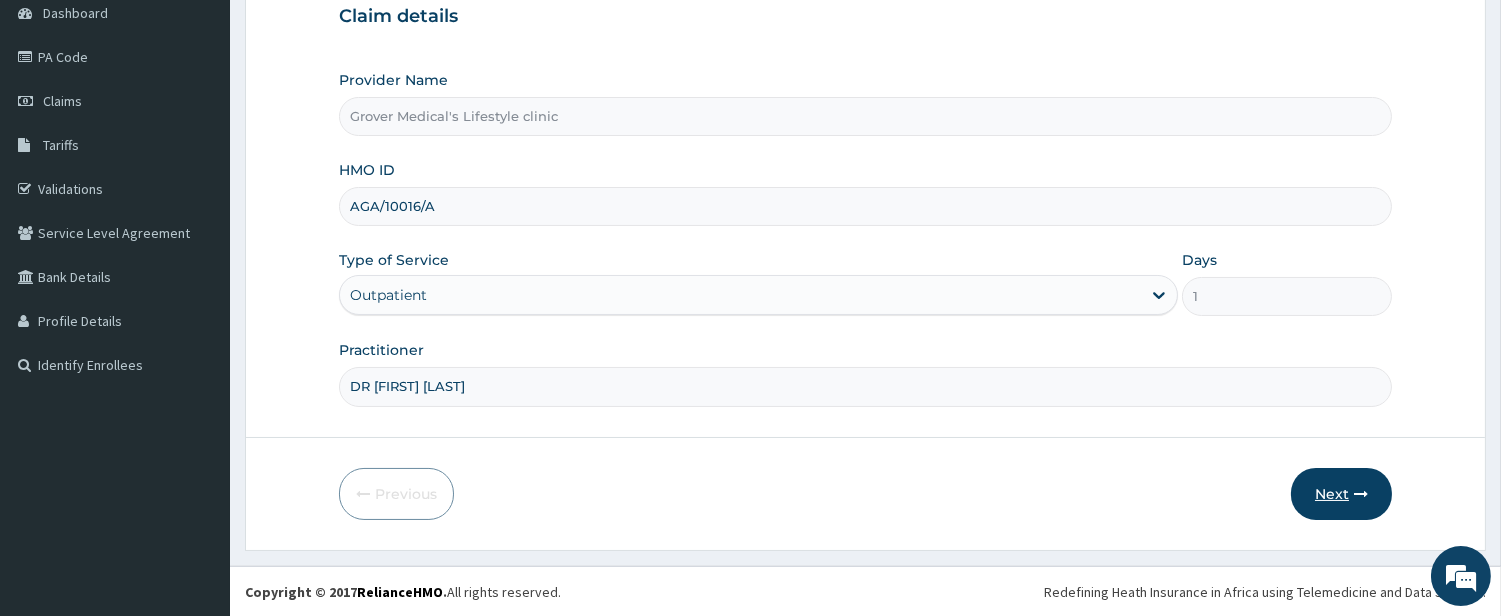 click on "Next" at bounding box center (1341, 494) 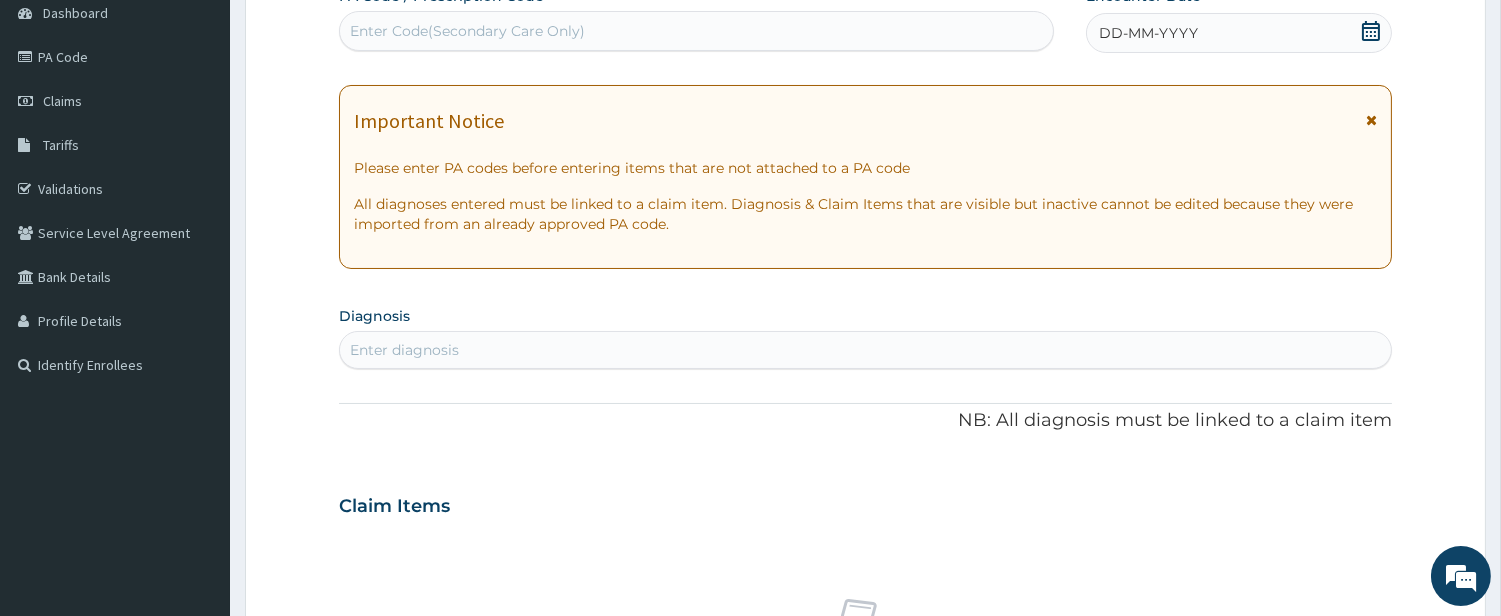 click on "Enter diagnosis" at bounding box center (865, 350) 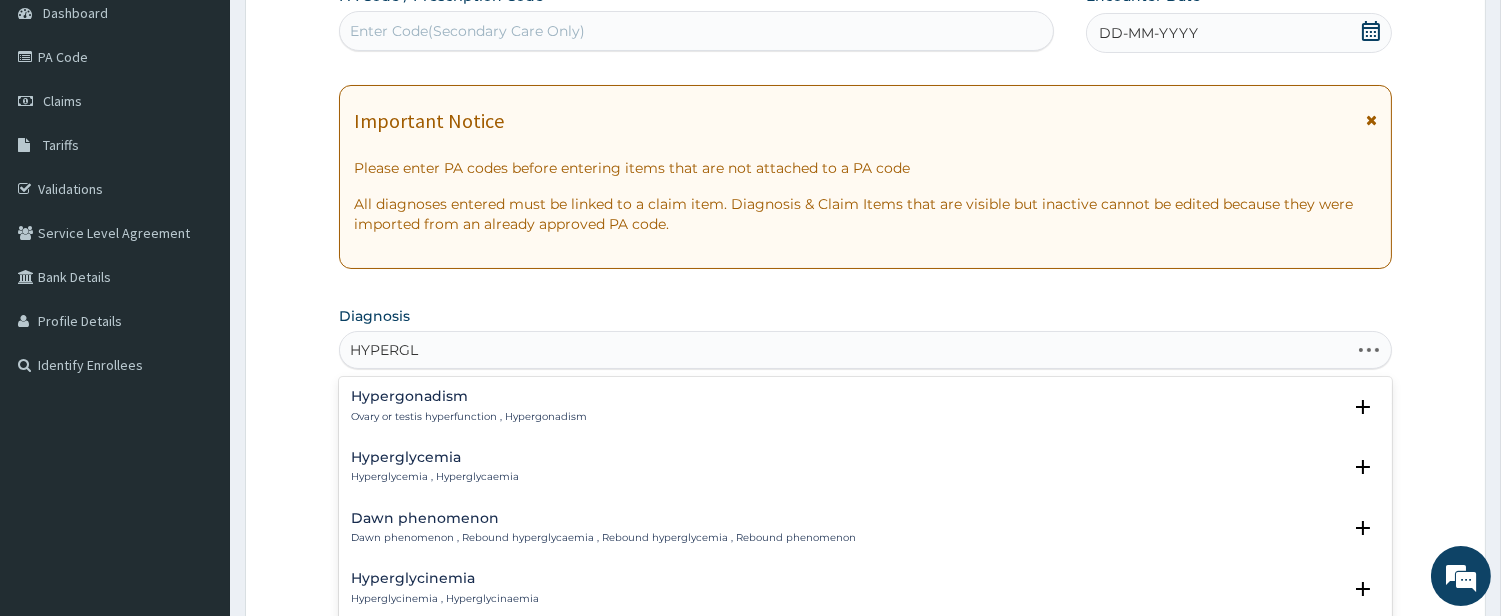 type on "HYPERGLY" 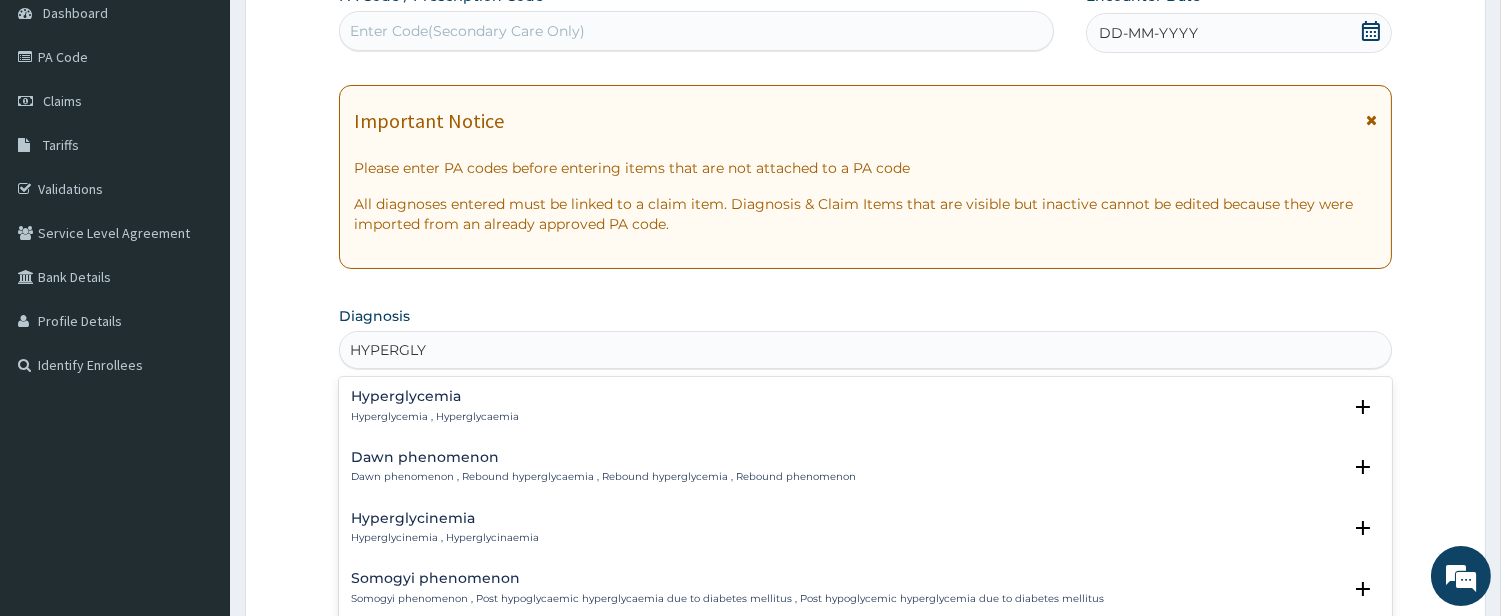 click on "Hyperglycemia Hyperglycemia , Hyperglycaemia" at bounding box center [435, 406] 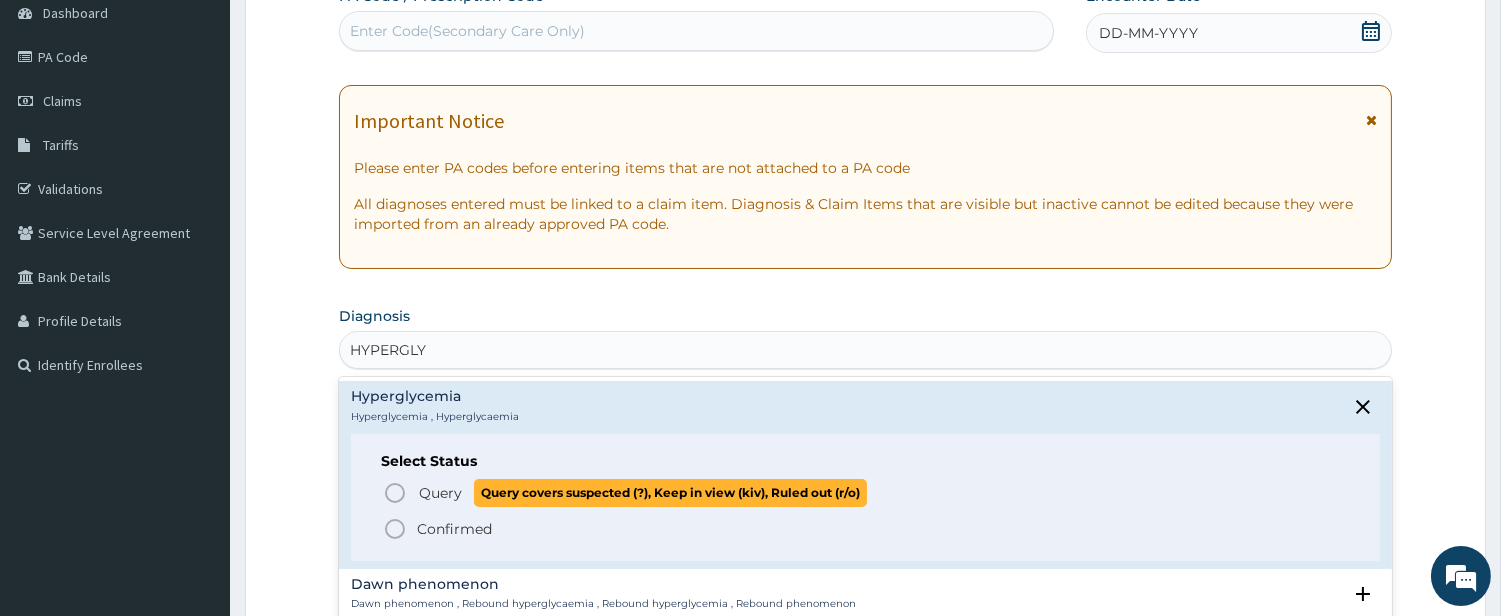 click on "Query Query covers suspected (?), Keep in view (kiv), Ruled out (r/o)" at bounding box center (866, 492) 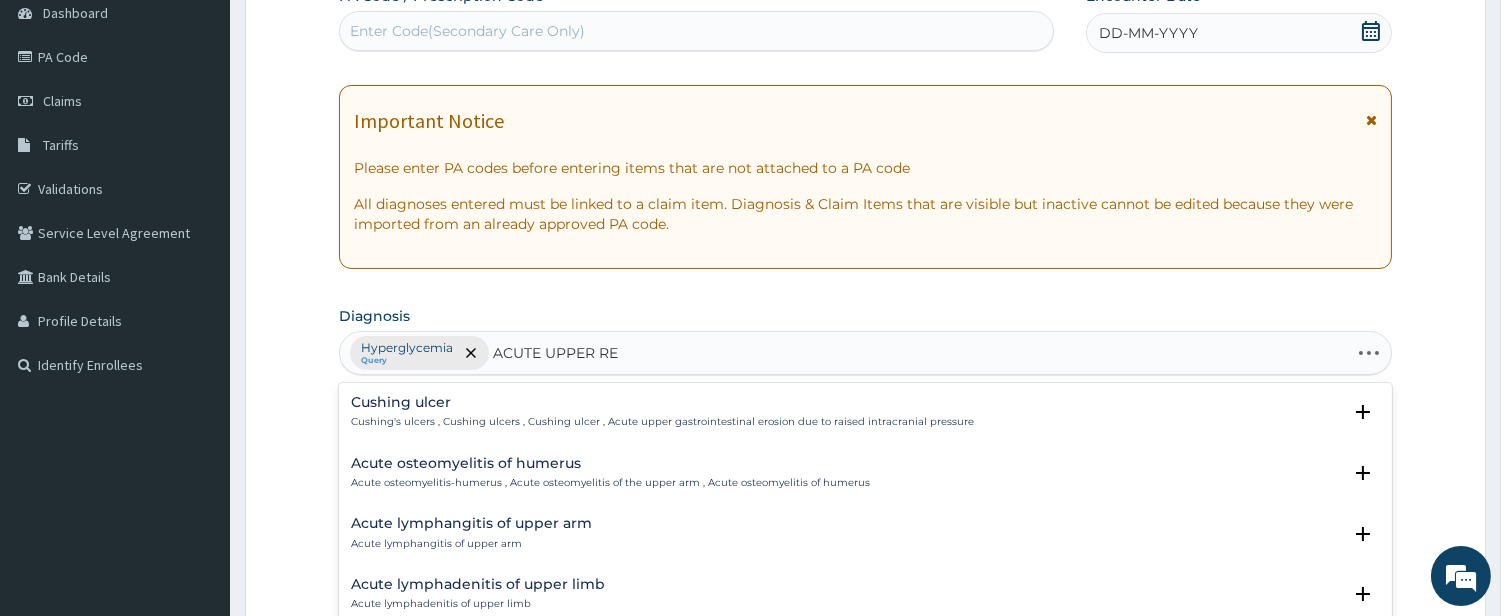 type on "ACUTE UPPER RES" 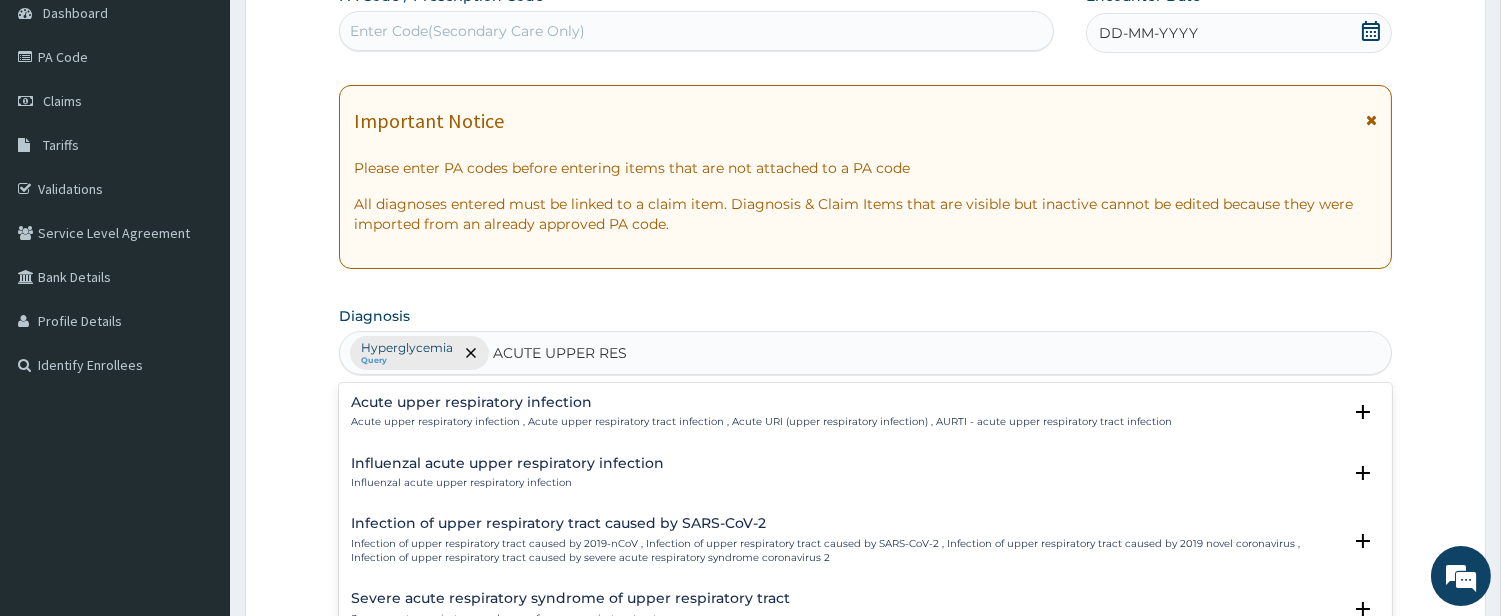click on "Acute upper respiratory infection" at bounding box center (761, 402) 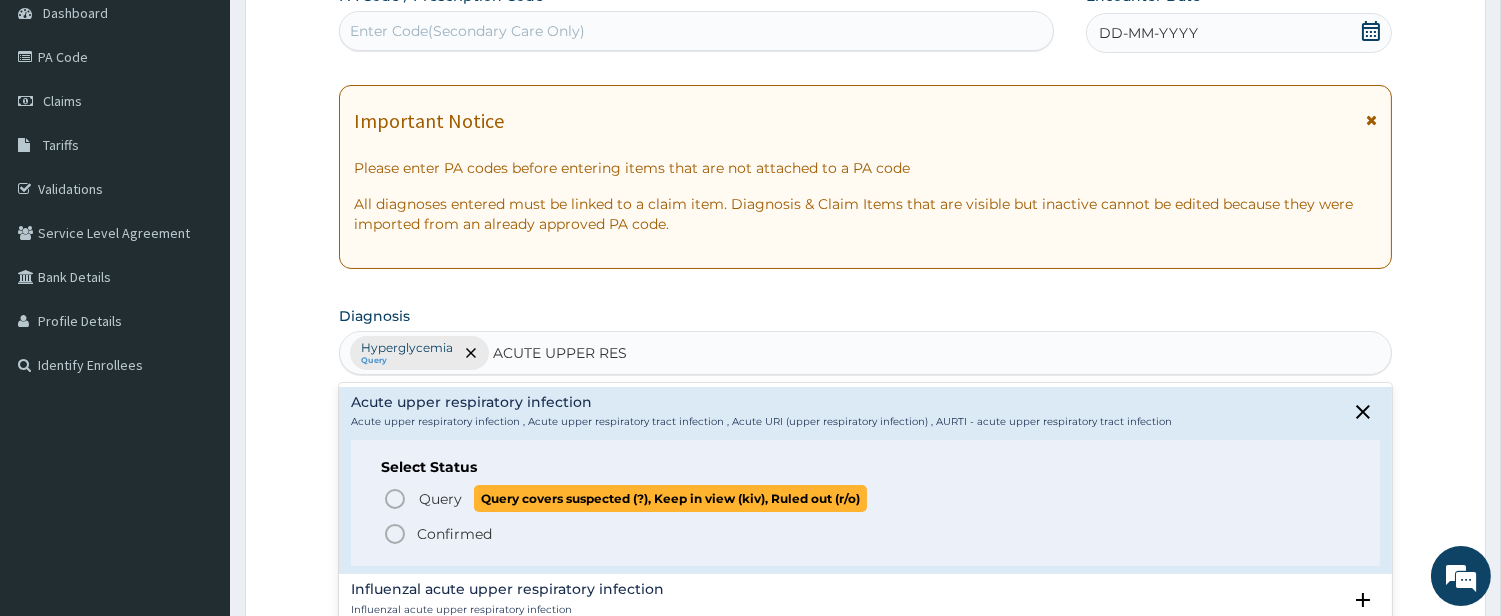 click 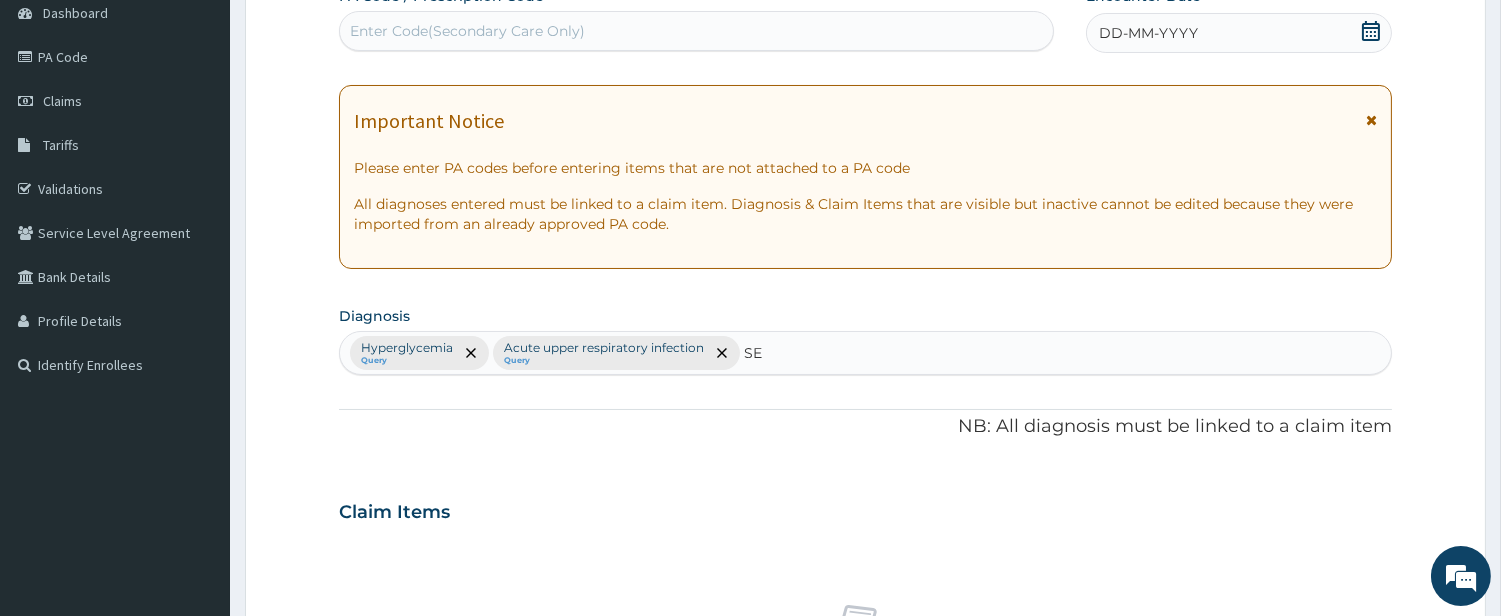 type on "SEP" 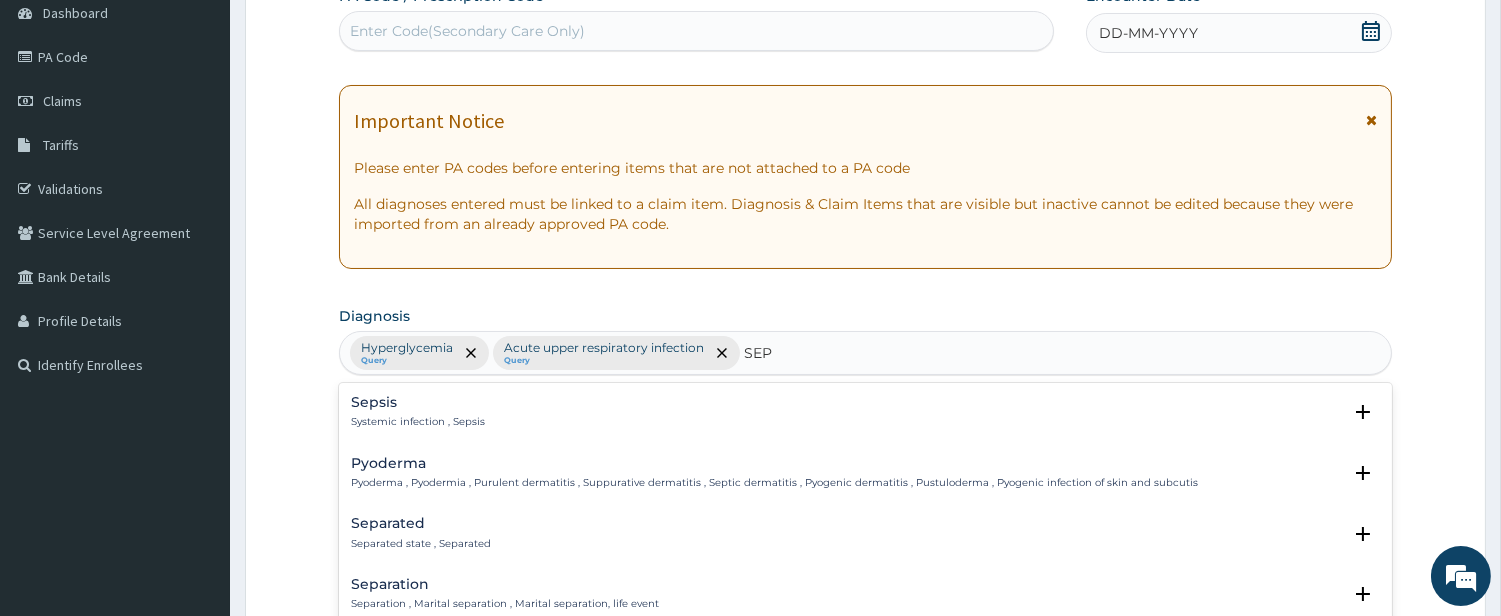 click on "Sepsis Systemic infection , Sepsis" at bounding box center (865, 412) 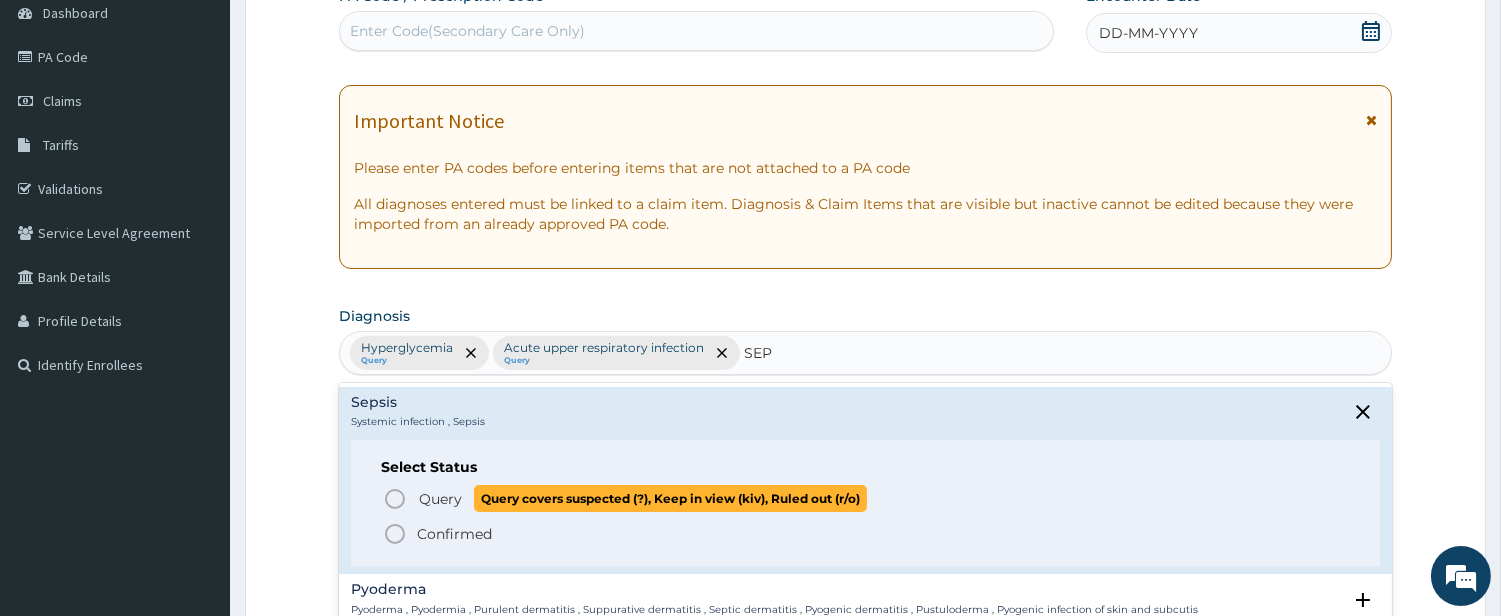 click on "Query Query covers suspected (?), Keep in view (kiv), Ruled out (r/o)" at bounding box center (866, 498) 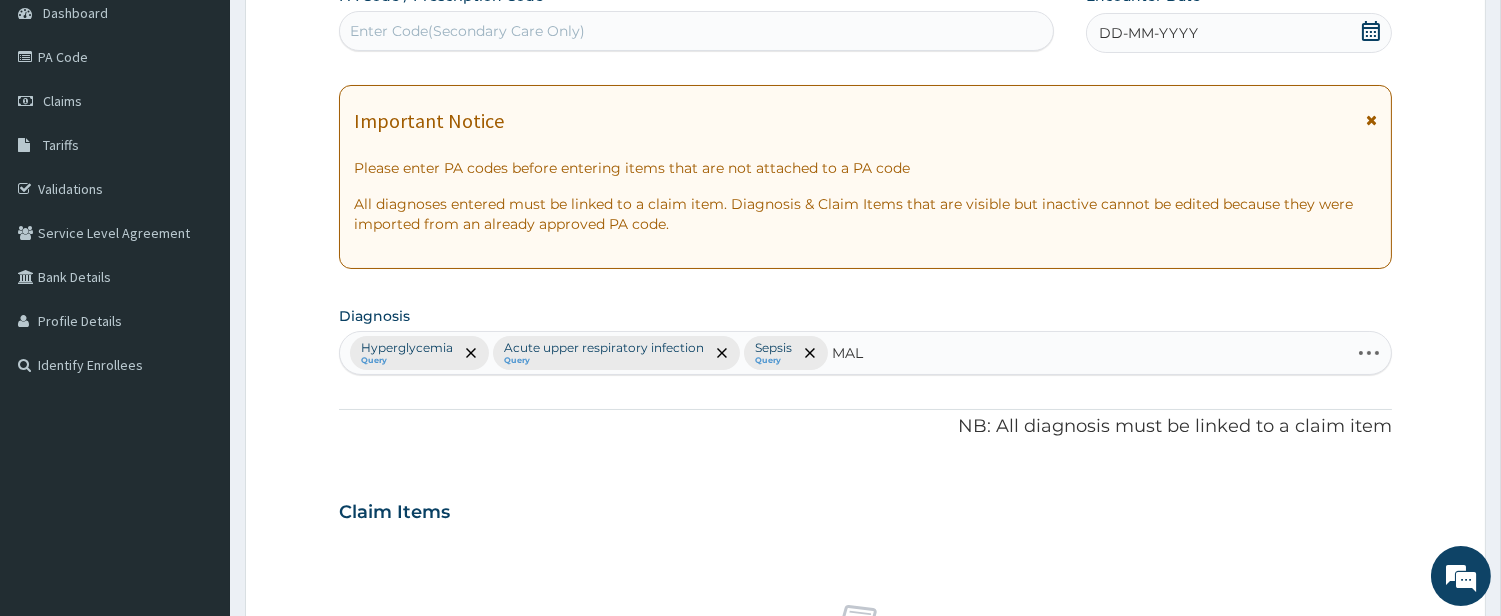 type on "MALA" 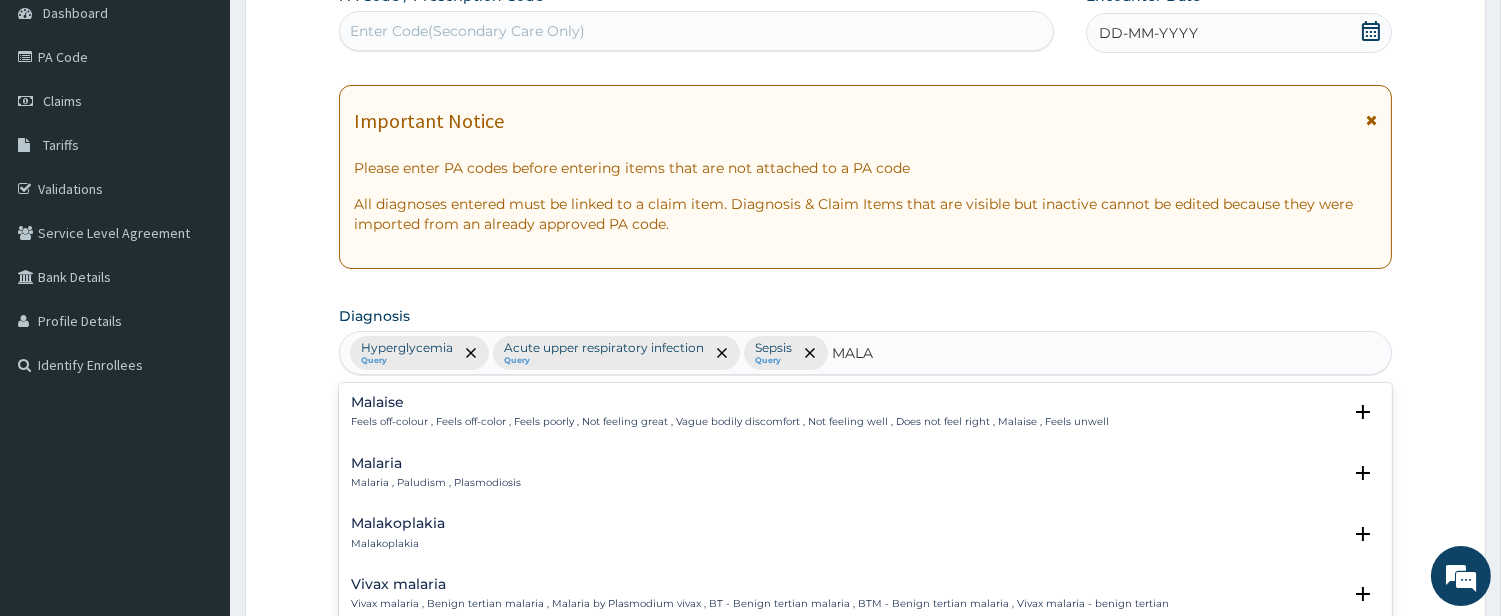 click on "Malaria" at bounding box center (436, 463) 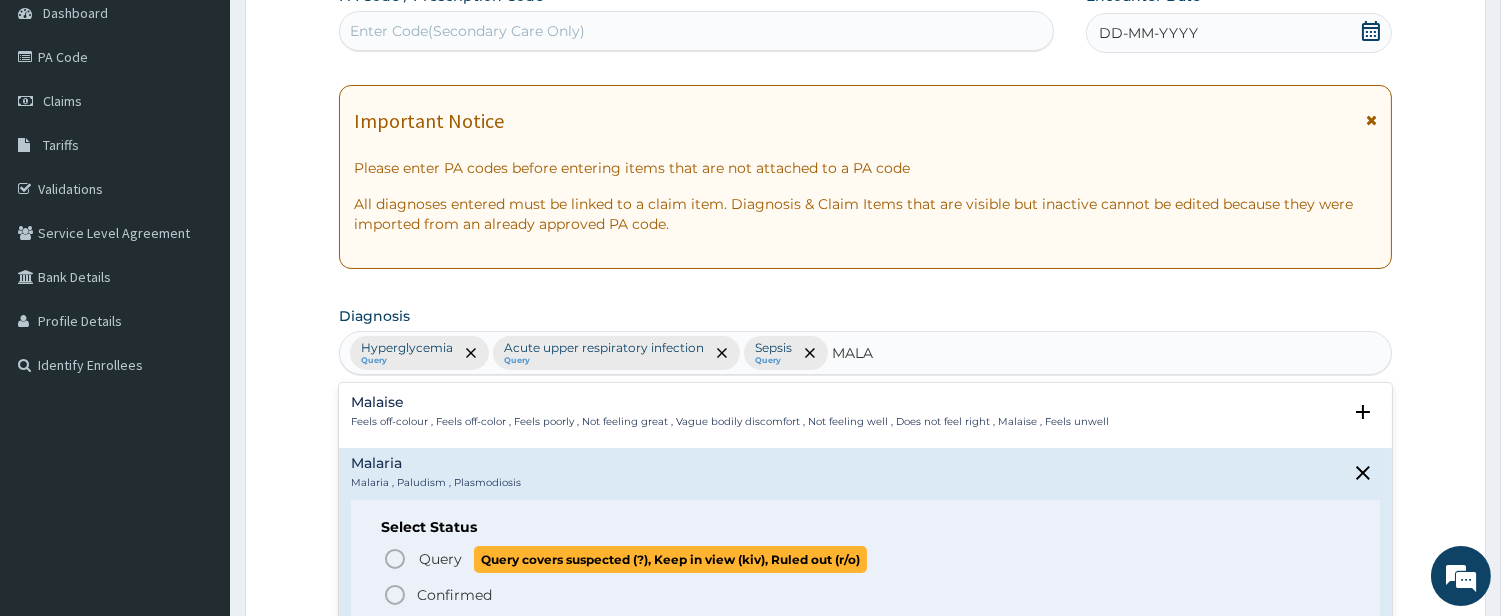 click on "Query Query covers suspected (?), Keep in view (kiv), Ruled out (r/o)" at bounding box center [866, 559] 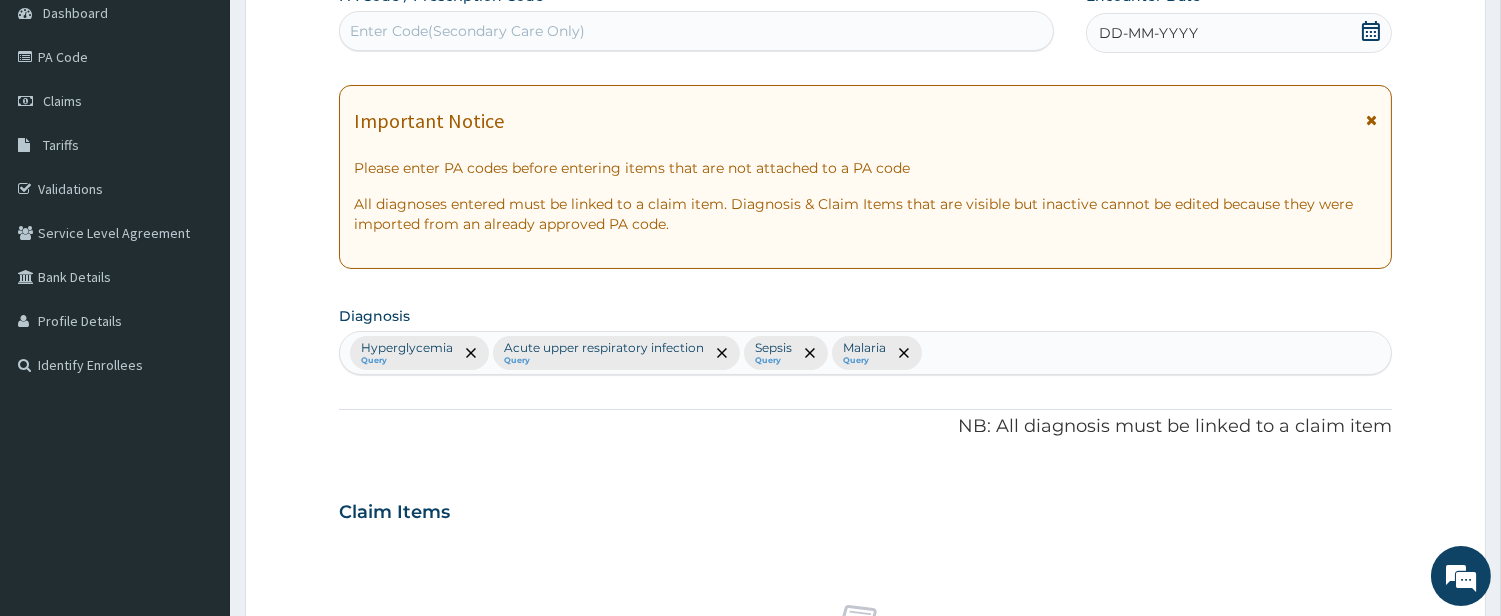 type on "A" 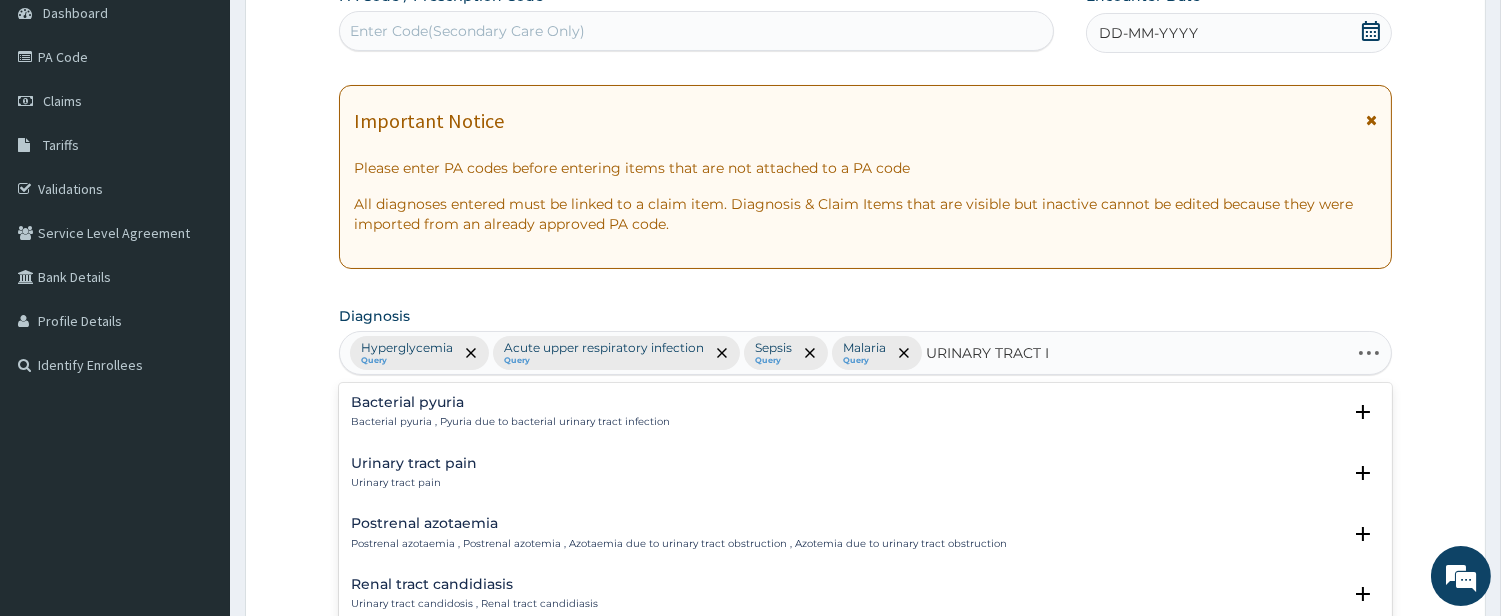type on "URINARY TRACT IN" 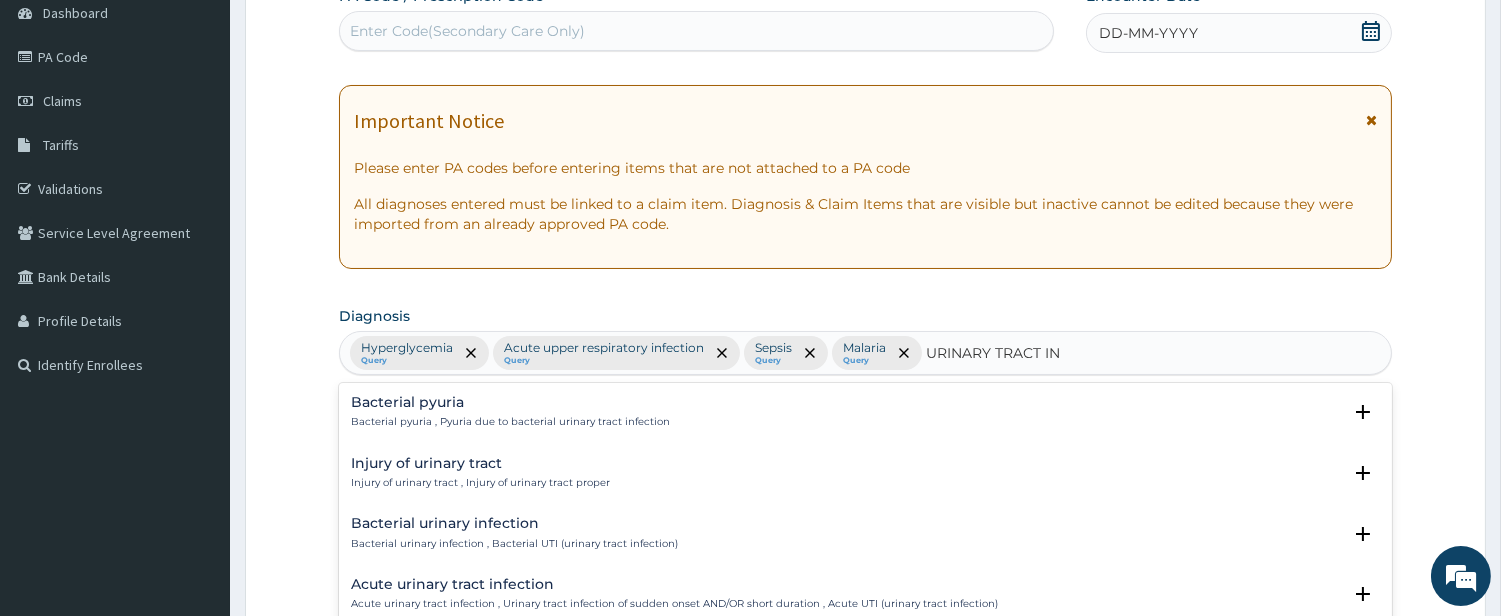 click on "Bacterial urinary infection" at bounding box center [514, 523] 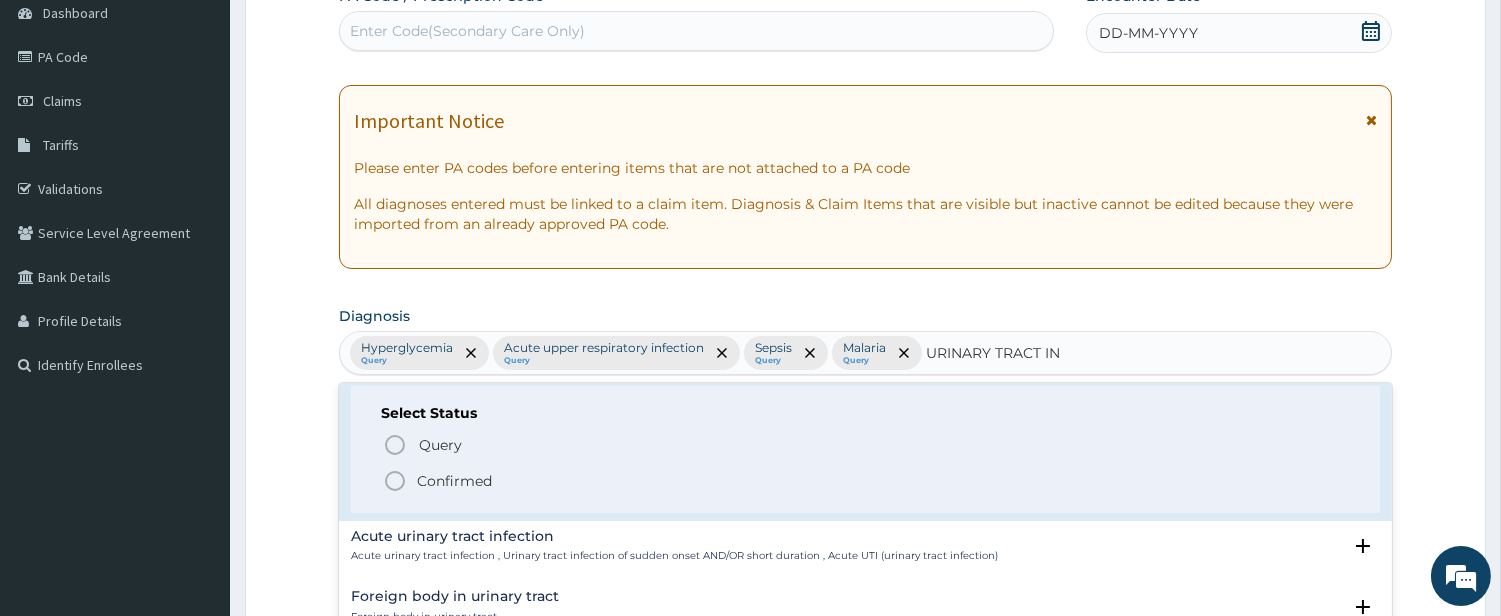 scroll, scrollTop: 185, scrollLeft: 0, axis: vertical 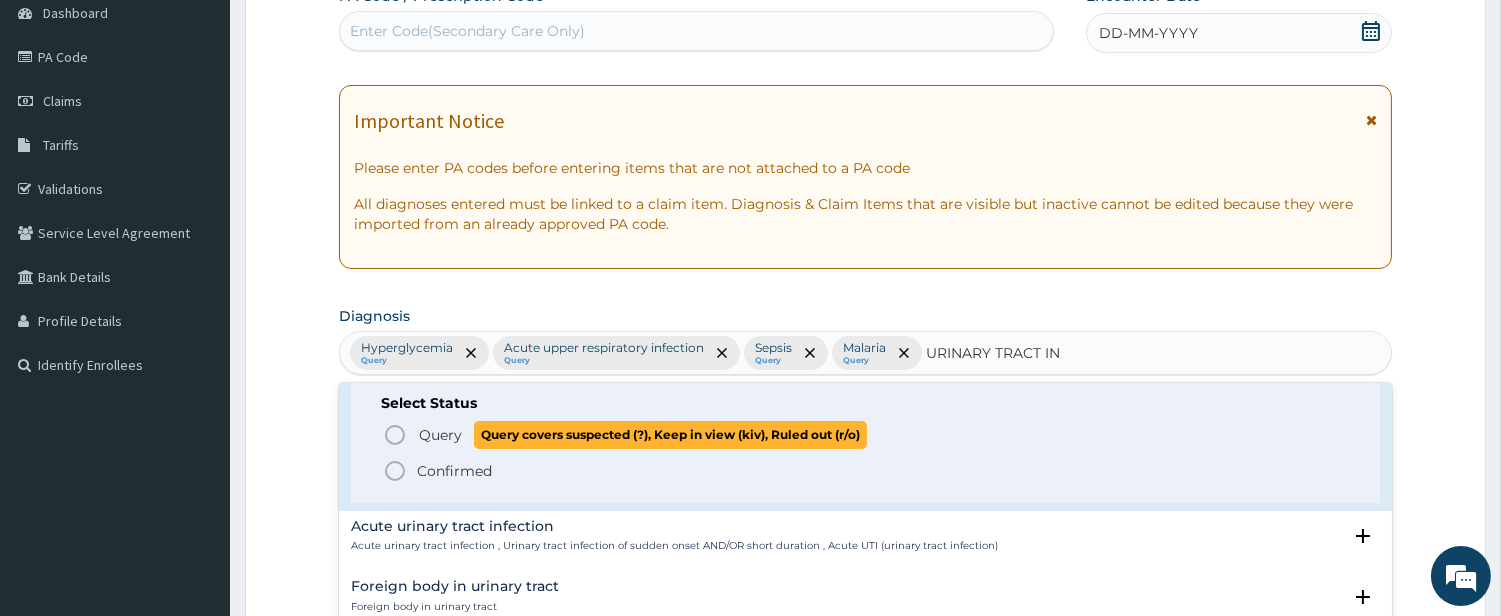 click 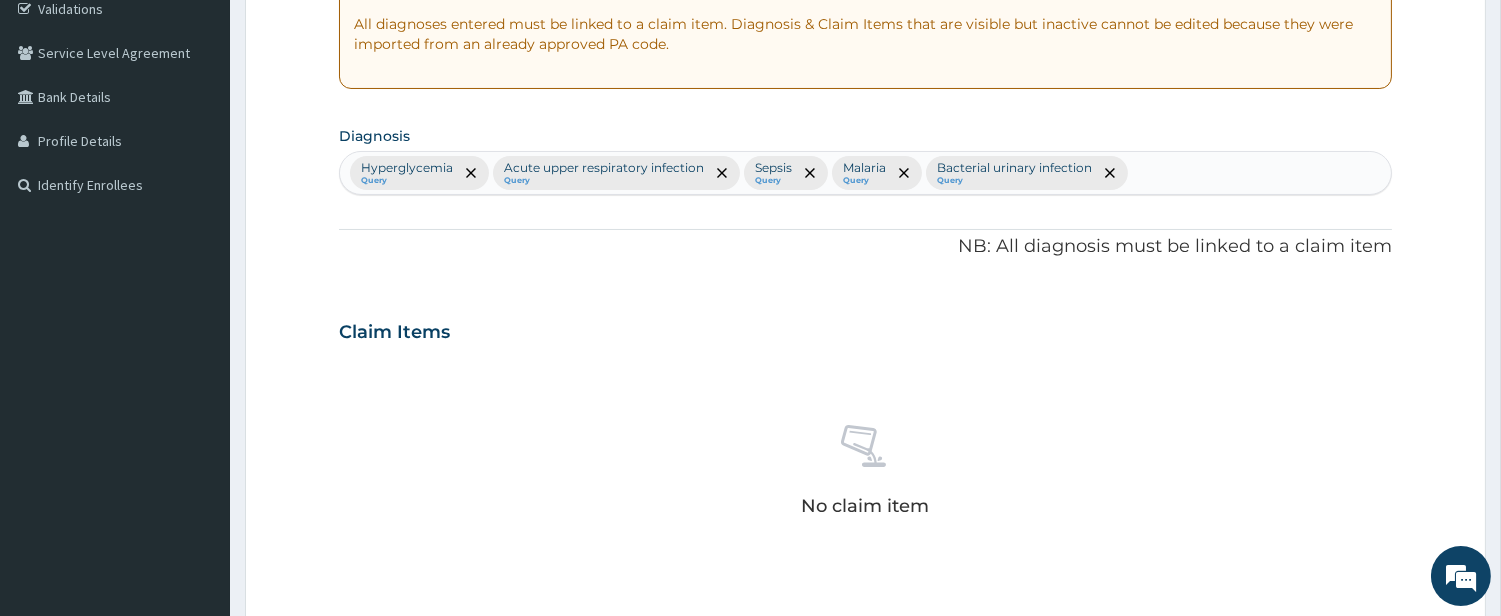scroll, scrollTop: 575, scrollLeft: 0, axis: vertical 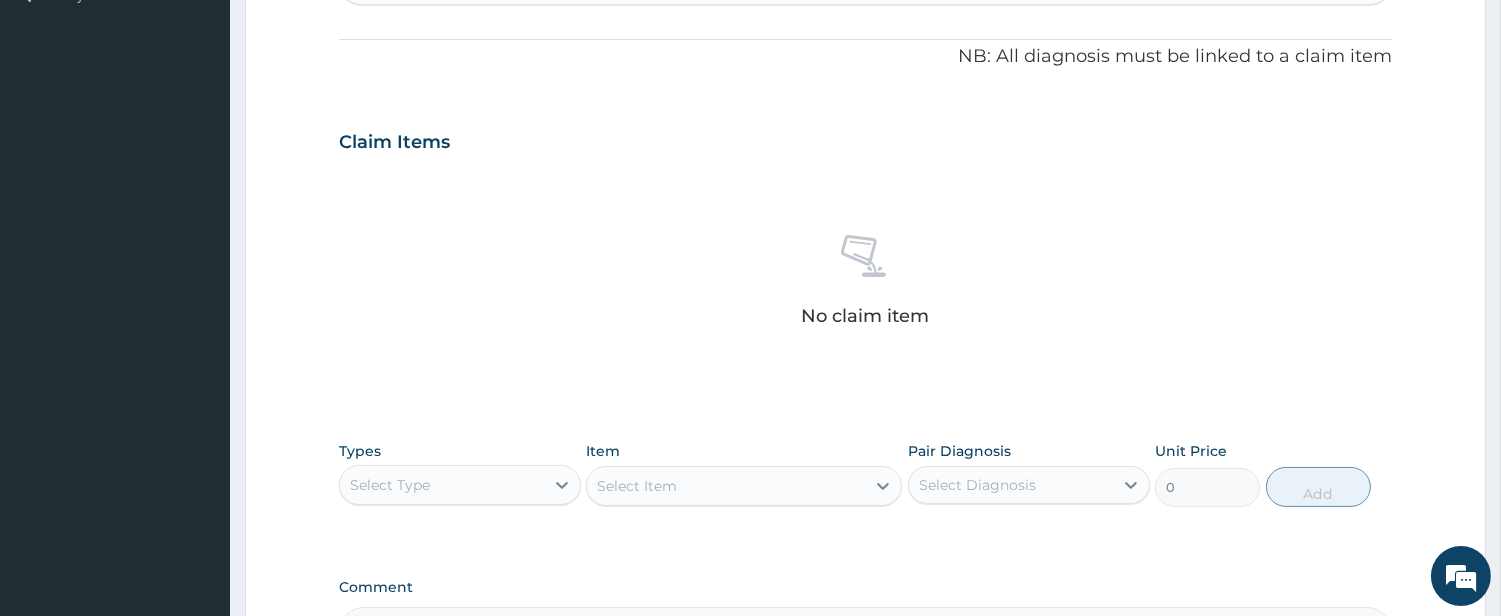 click on "Select Type" at bounding box center [442, 485] 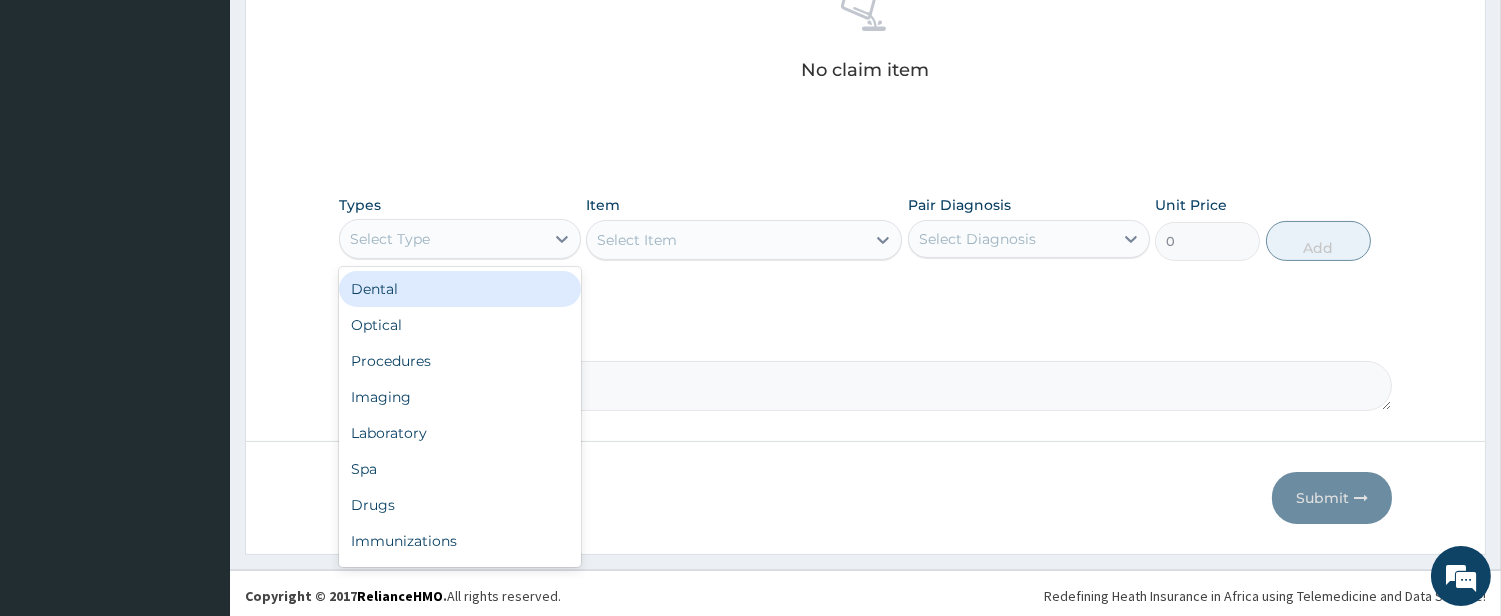 scroll, scrollTop: 825, scrollLeft: 0, axis: vertical 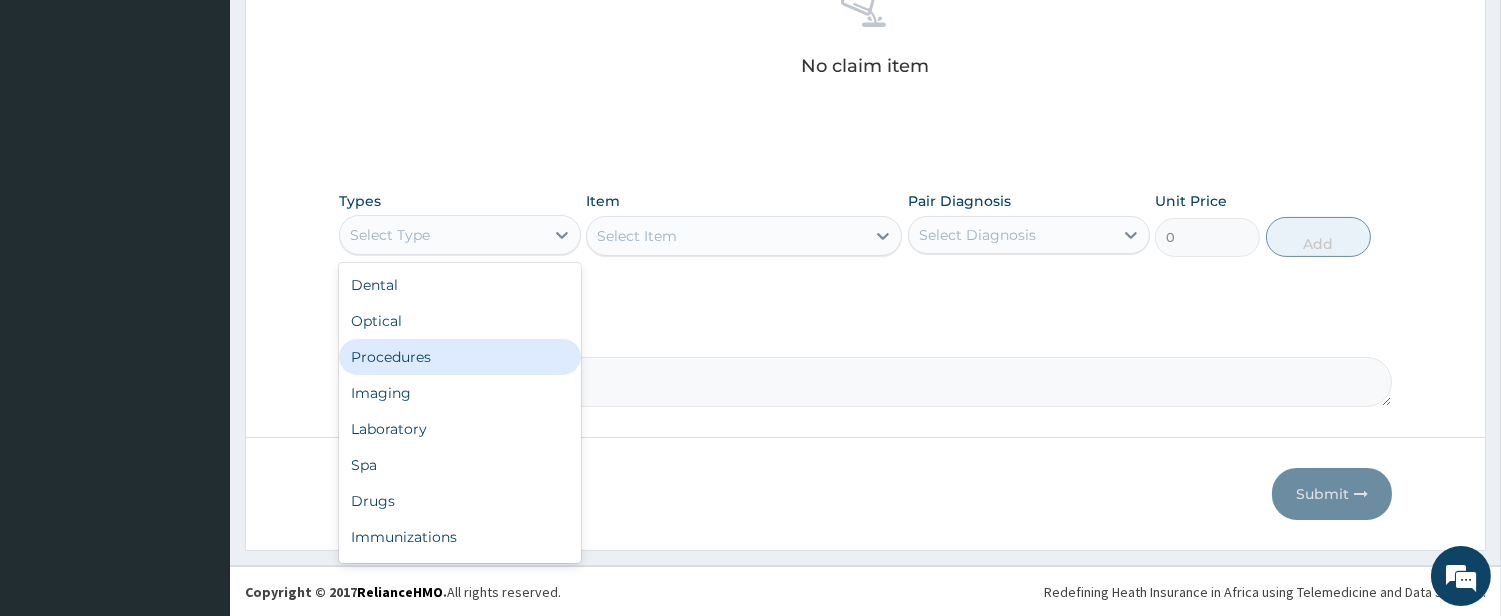 click on "Procedures" at bounding box center (460, 357) 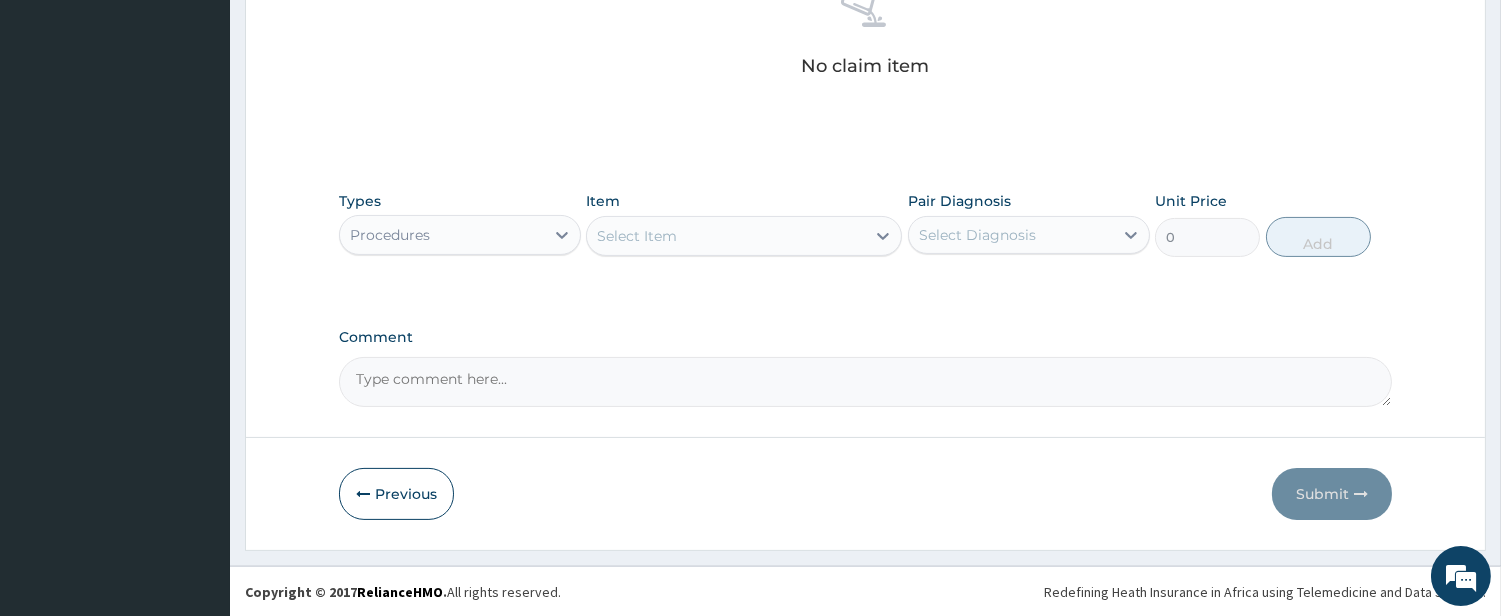 click on "Select Item" at bounding box center (726, 236) 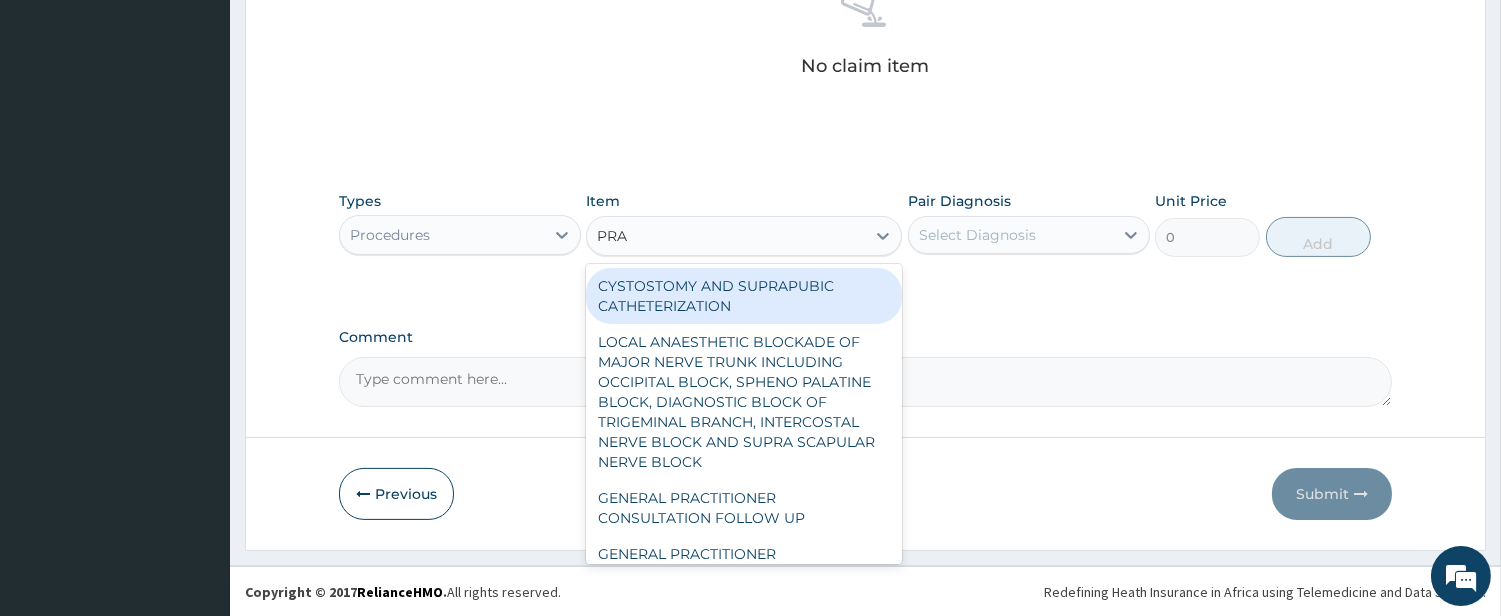 type on "PRAC" 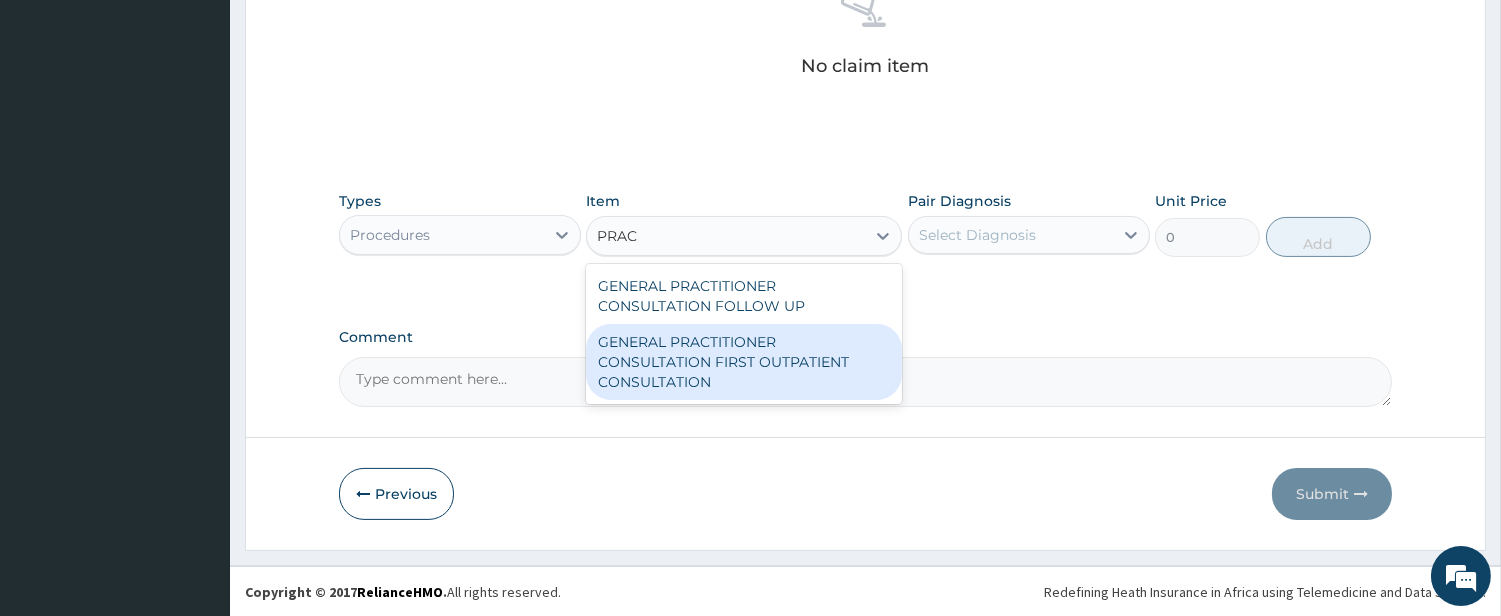 click on "GENERAL PRACTITIONER CONSULTATION FIRST OUTPATIENT CONSULTATION" at bounding box center (744, 362) 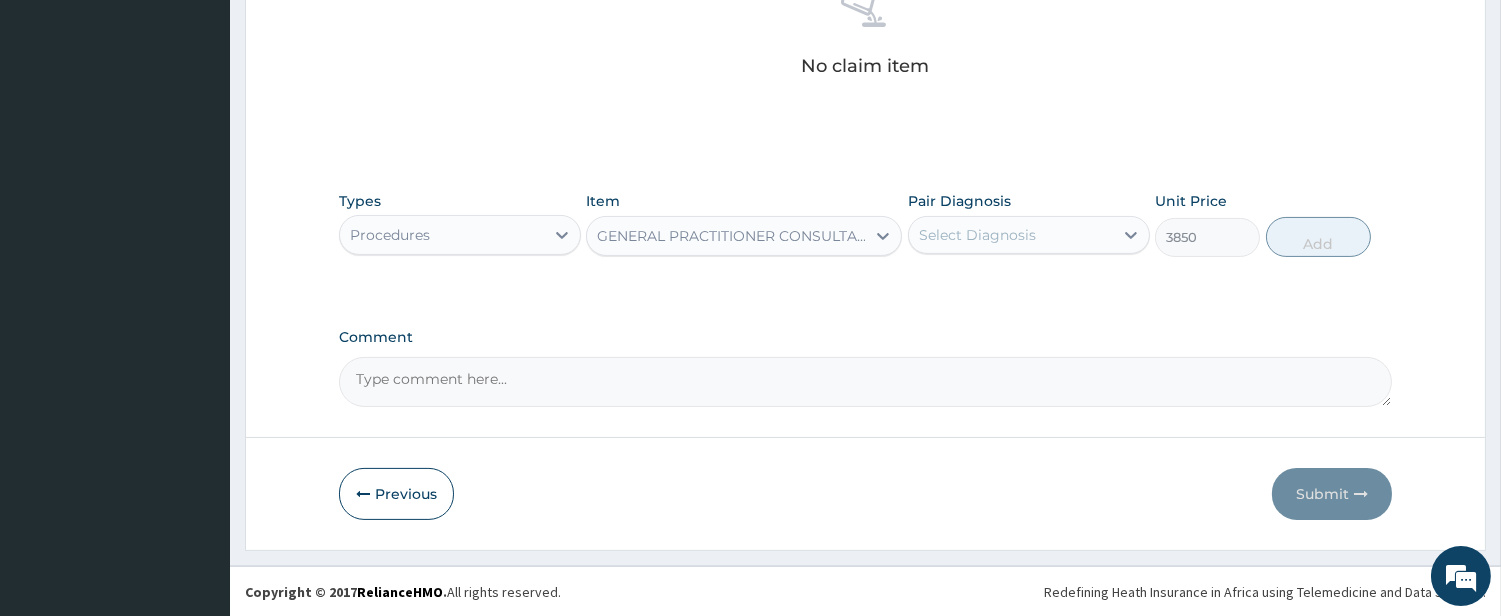 click on "Select Diagnosis" at bounding box center [977, 235] 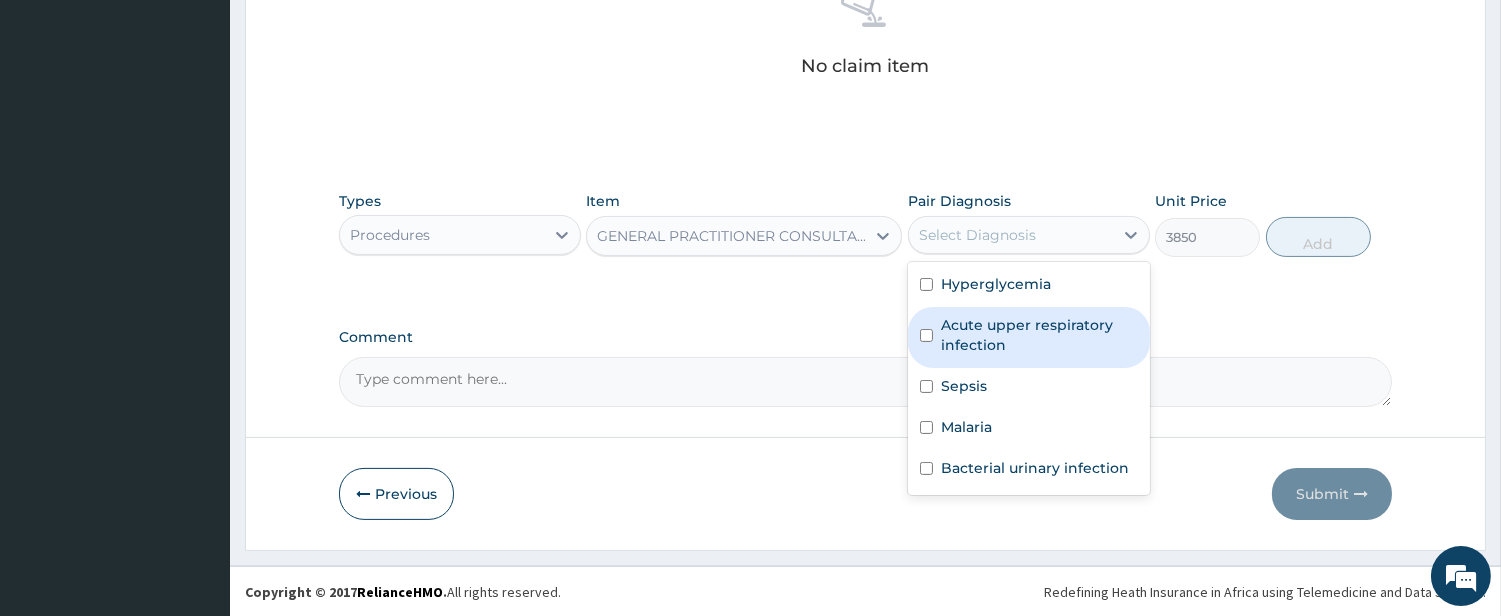 click on "Acute upper respiratory infection" at bounding box center [1029, 337] 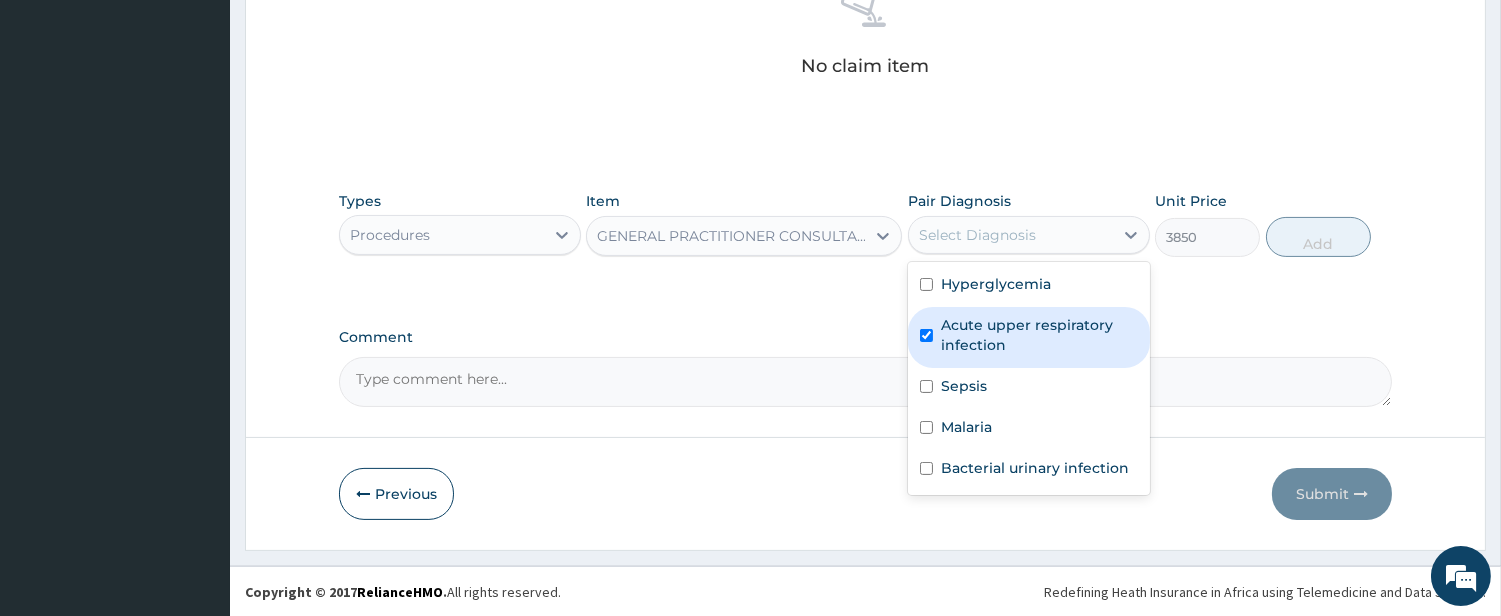 checkbox on "true" 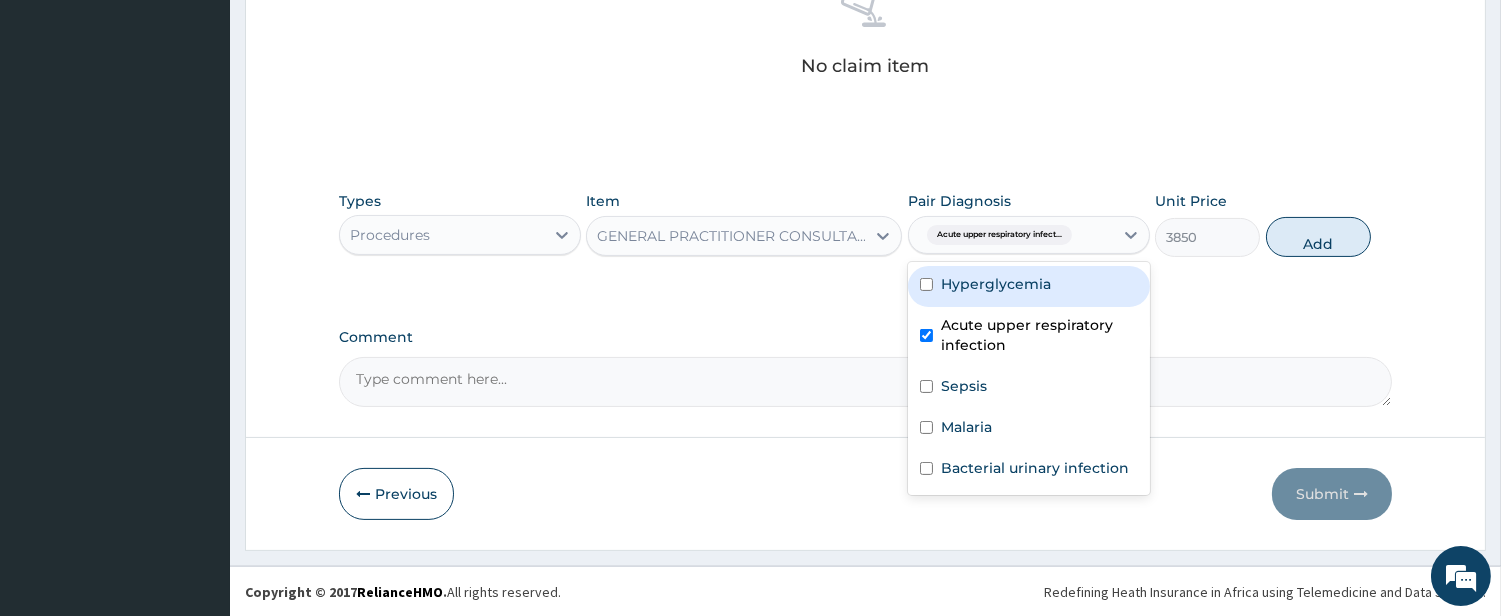 click on "Hyperglycemia" at bounding box center [1029, 286] 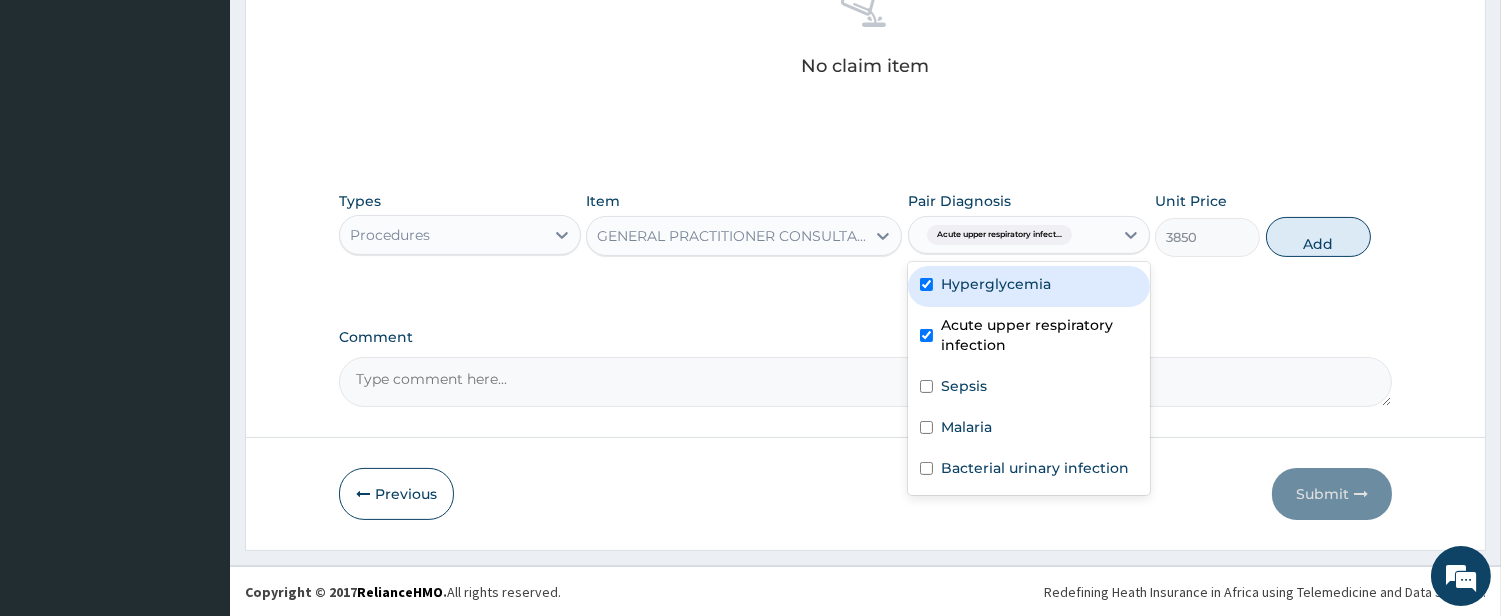checkbox on "true" 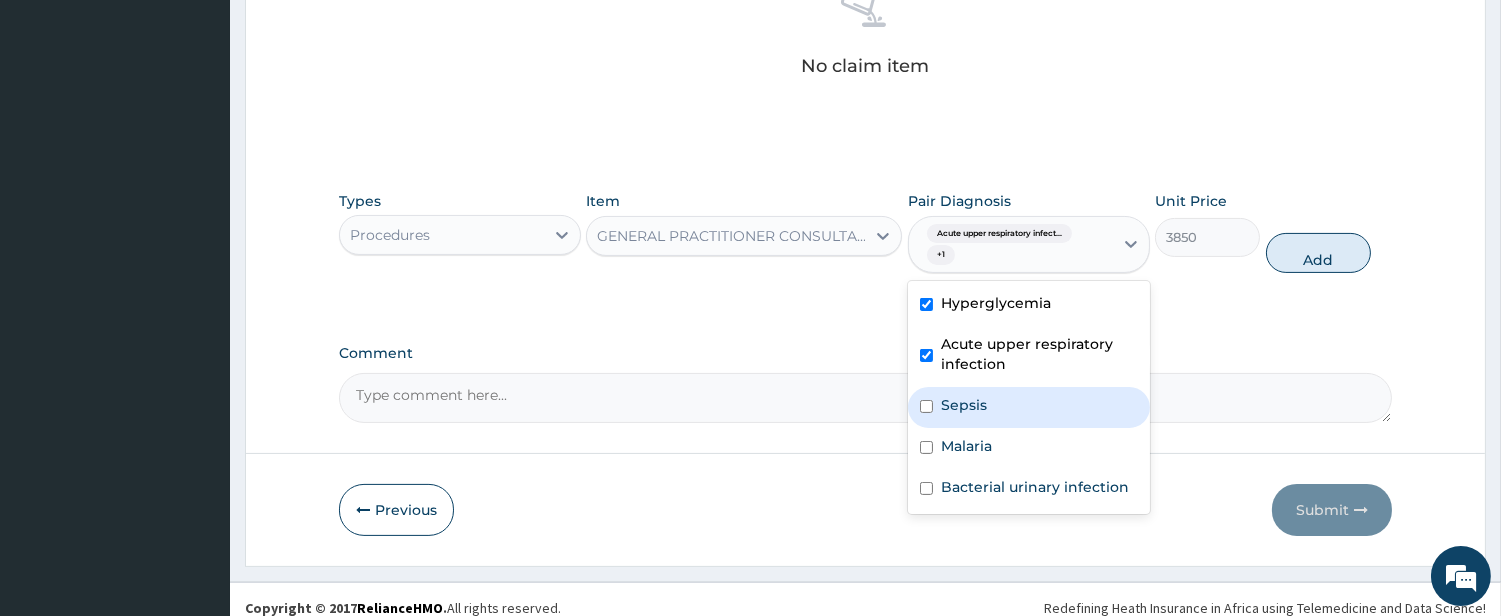 click on "Sepsis" at bounding box center (1029, 407) 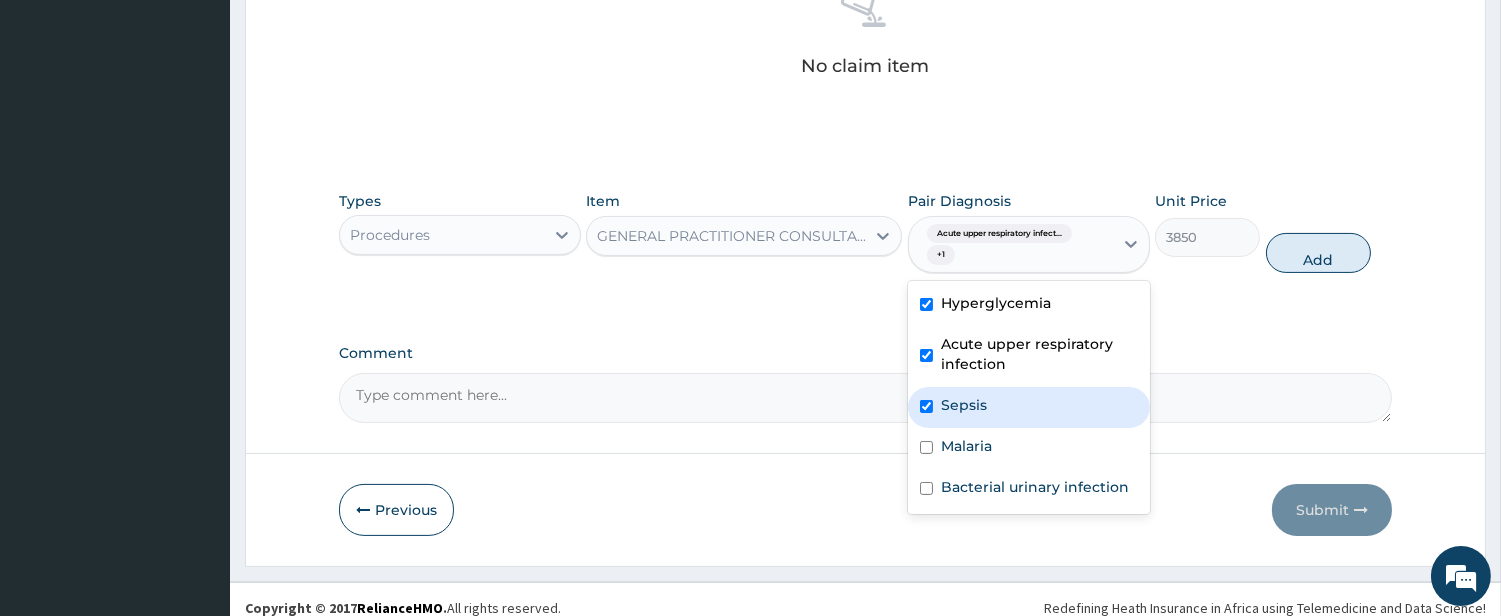 checkbox on "true" 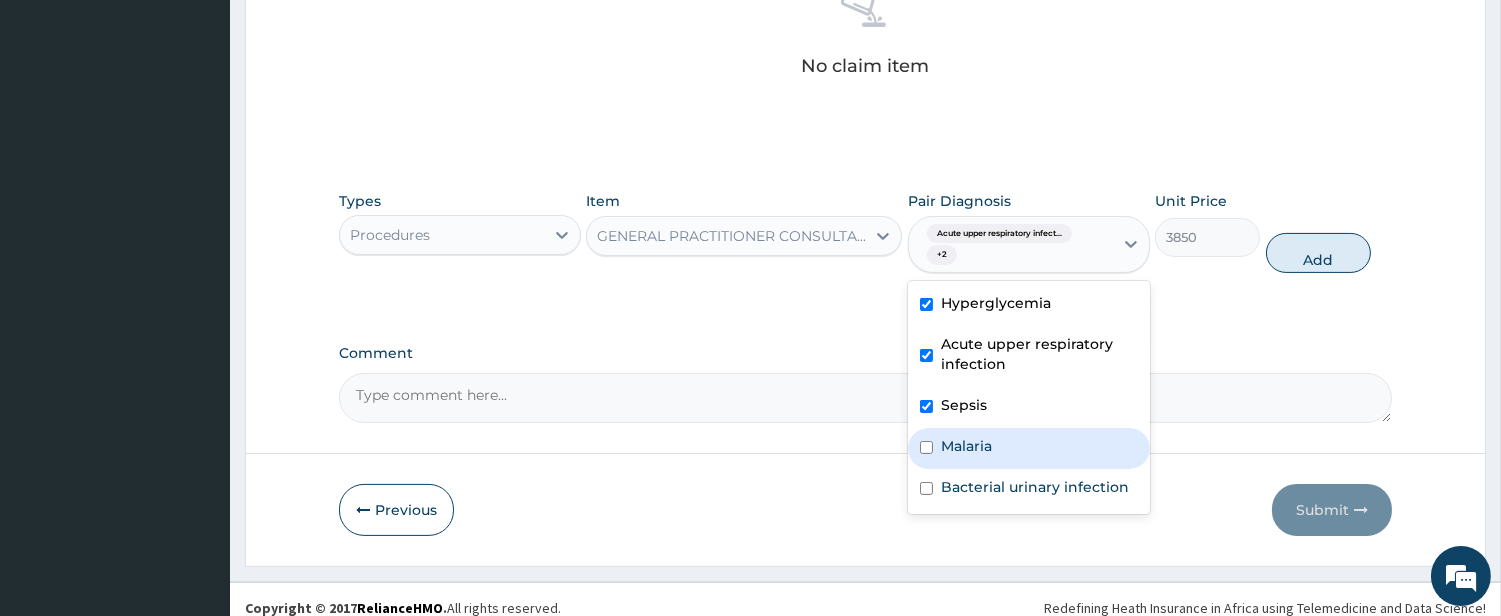 click on "Malaria" at bounding box center [1029, 448] 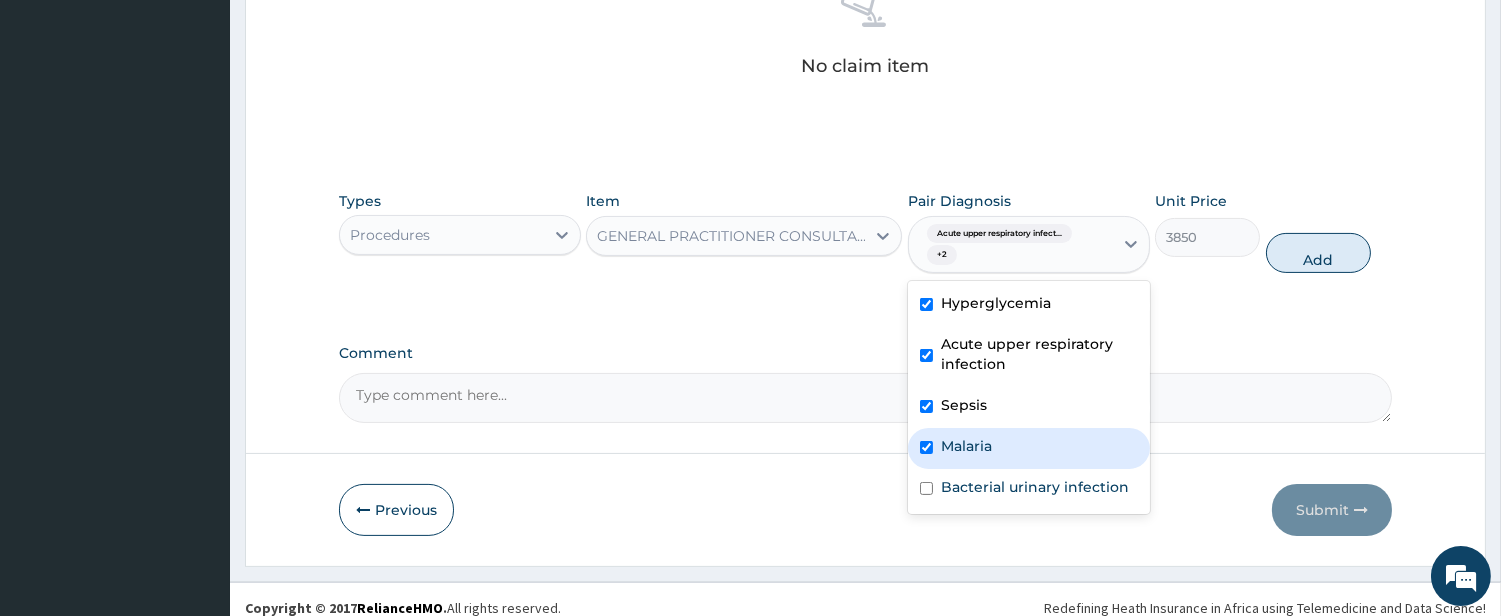 checkbox on "true" 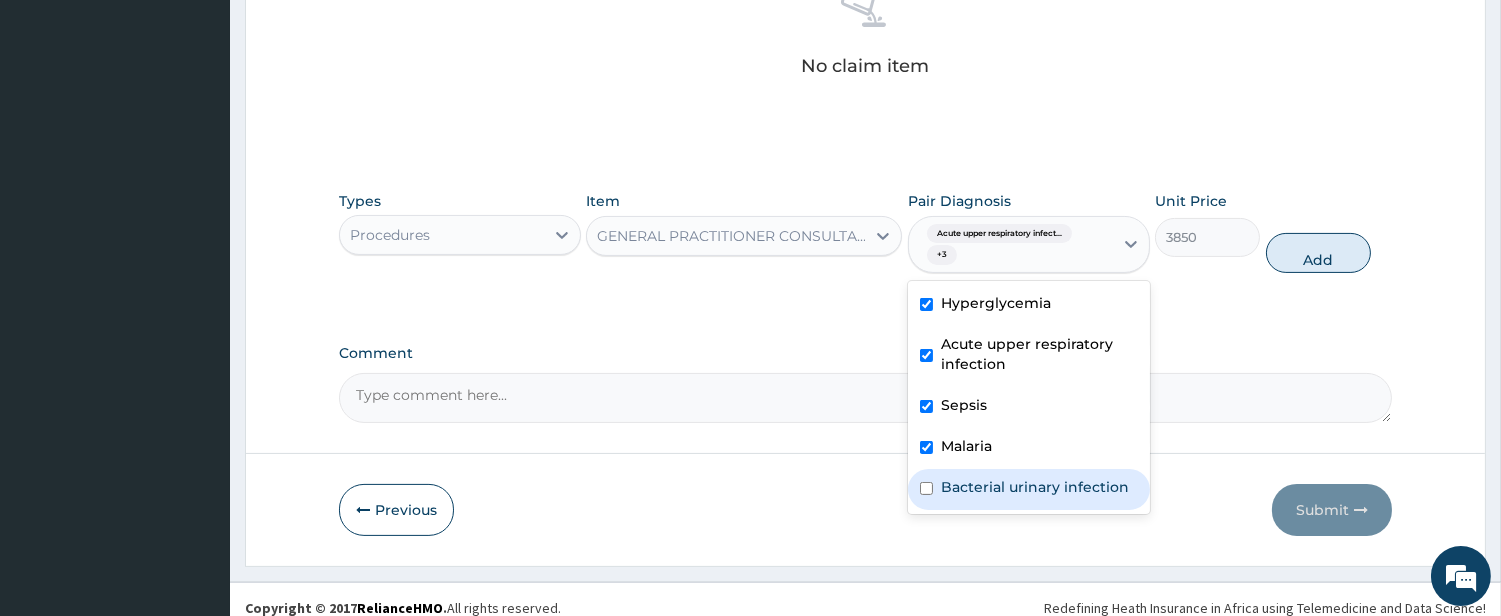 click on "Bacterial urinary infection" at bounding box center (1029, 489) 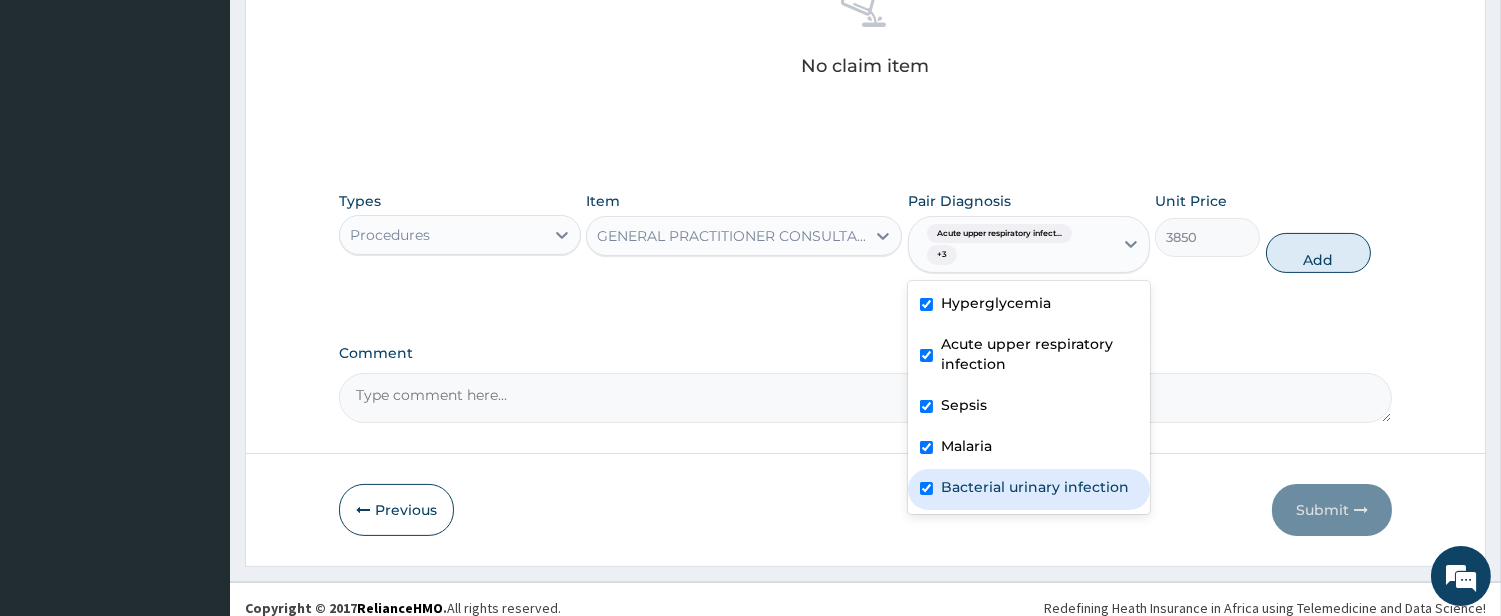 checkbox on "true" 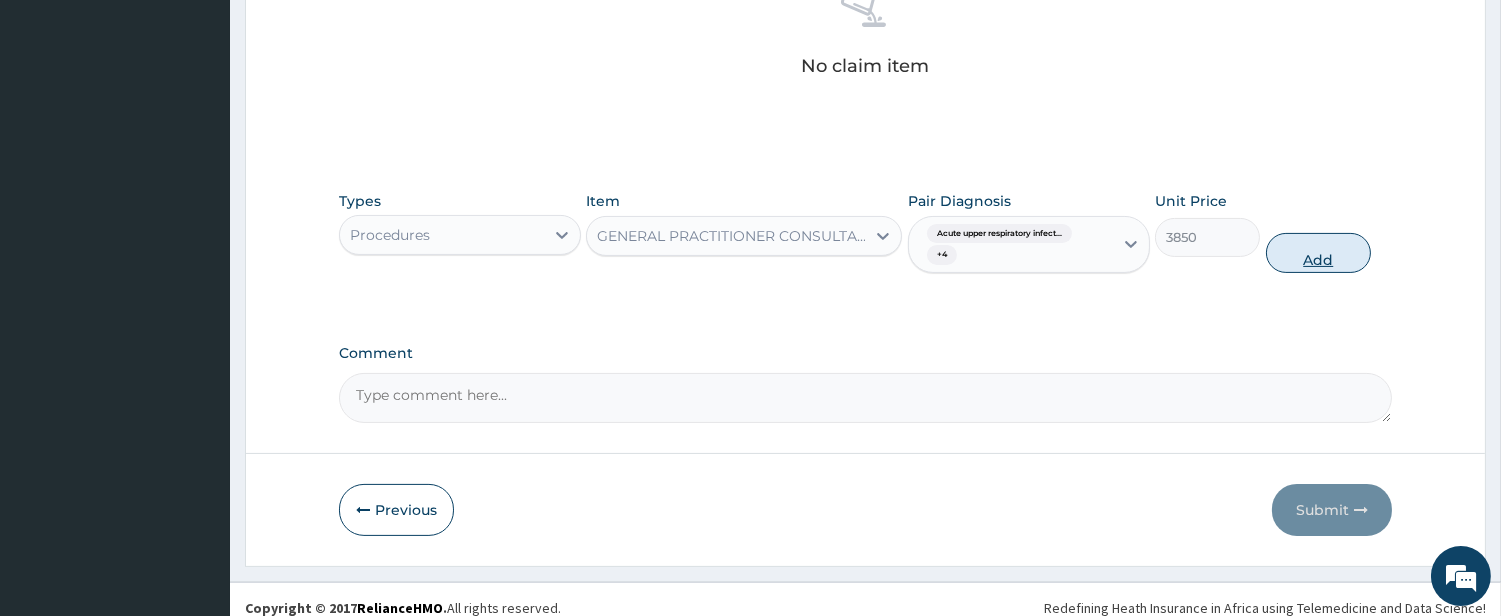 click on "Add" at bounding box center [1318, 253] 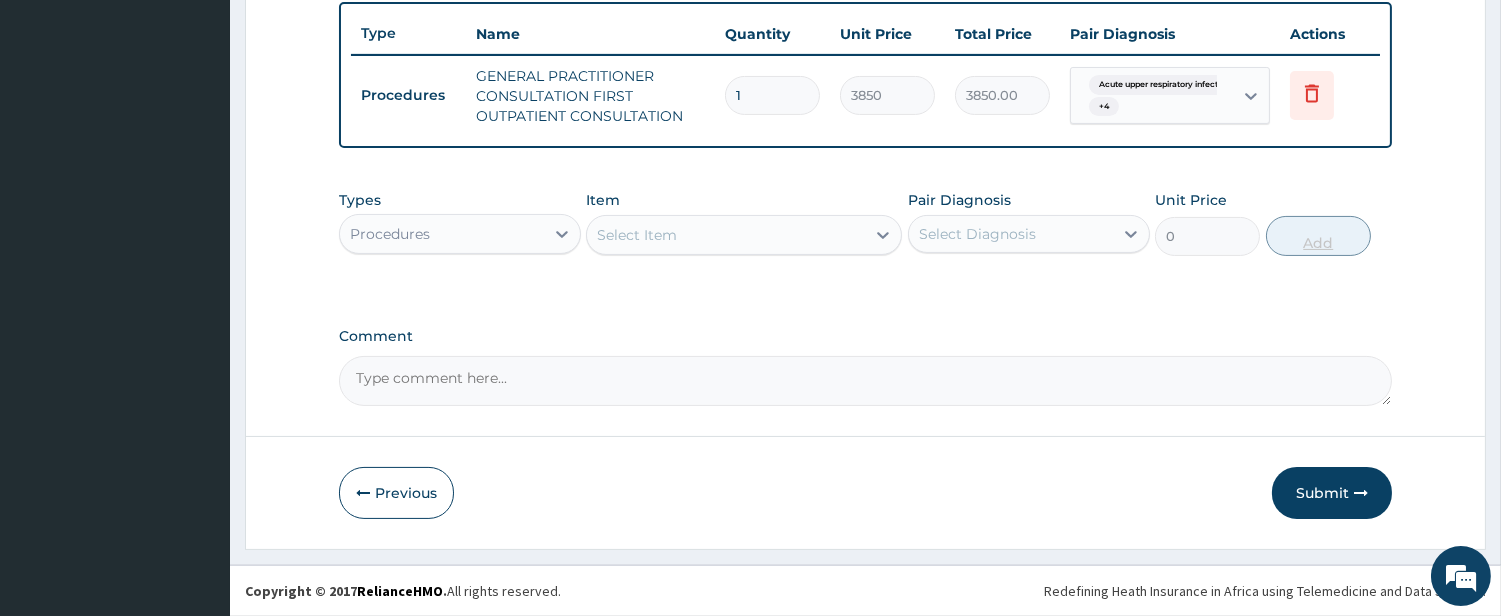 scroll, scrollTop: 738, scrollLeft: 0, axis: vertical 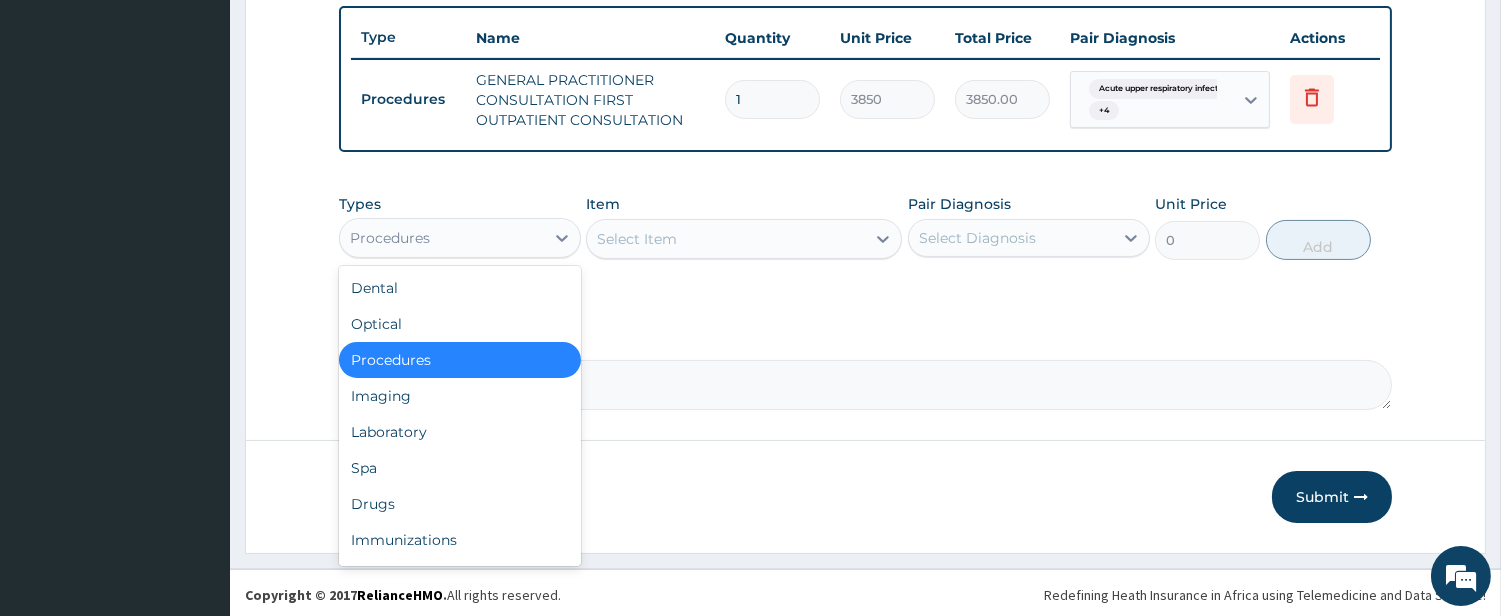 click on "Procedures" at bounding box center (442, 238) 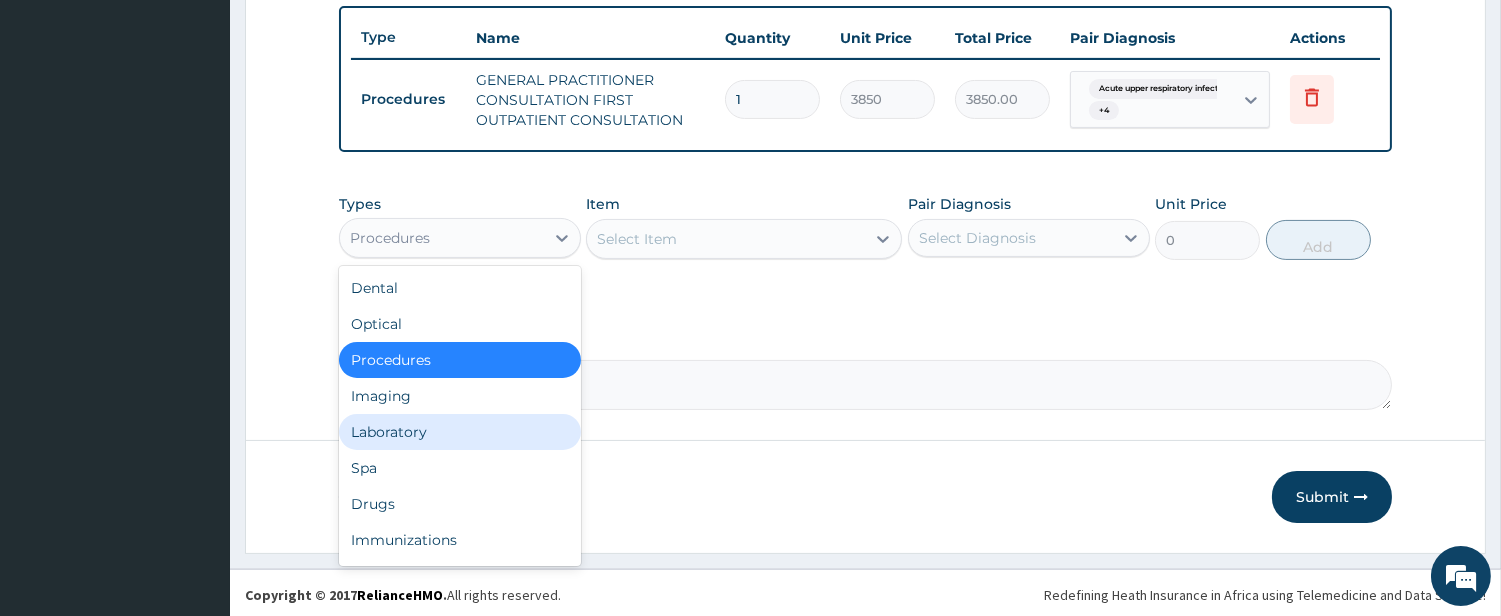 click on "Laboratory" at bounding box center (460, 432) 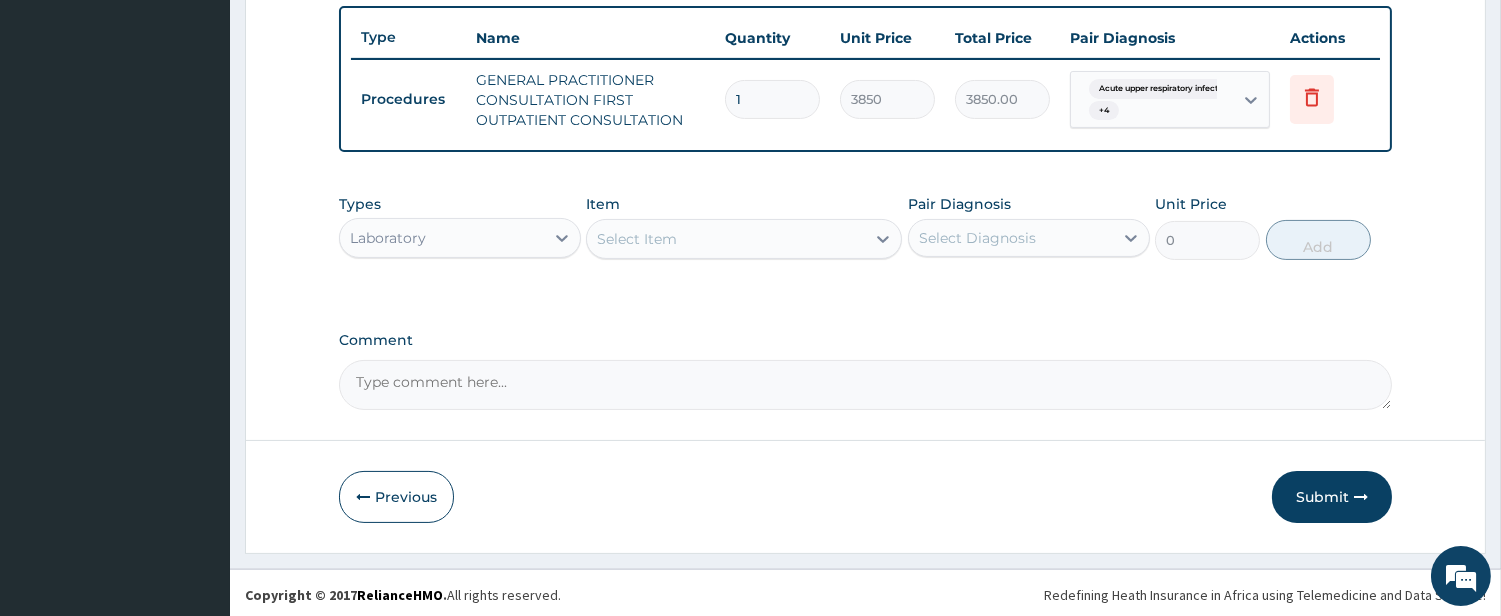 click on "Select Item" at bounding box center [726, 239] 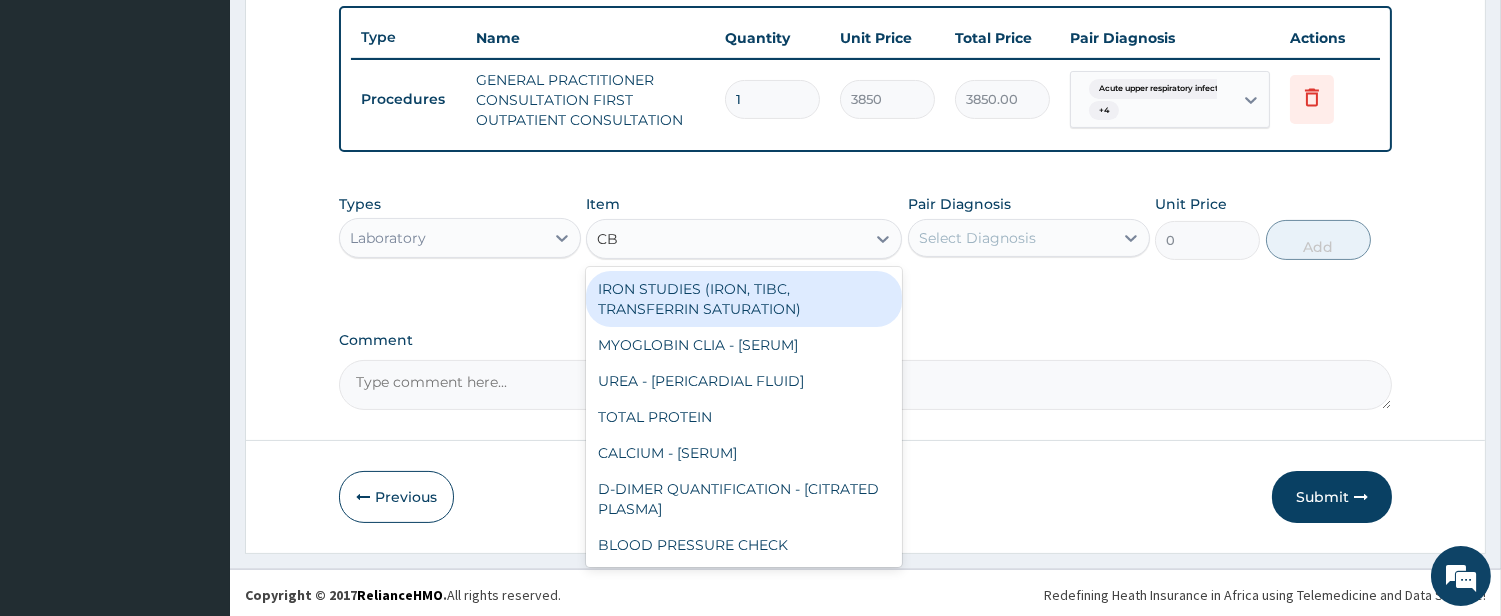 type on "CBC" 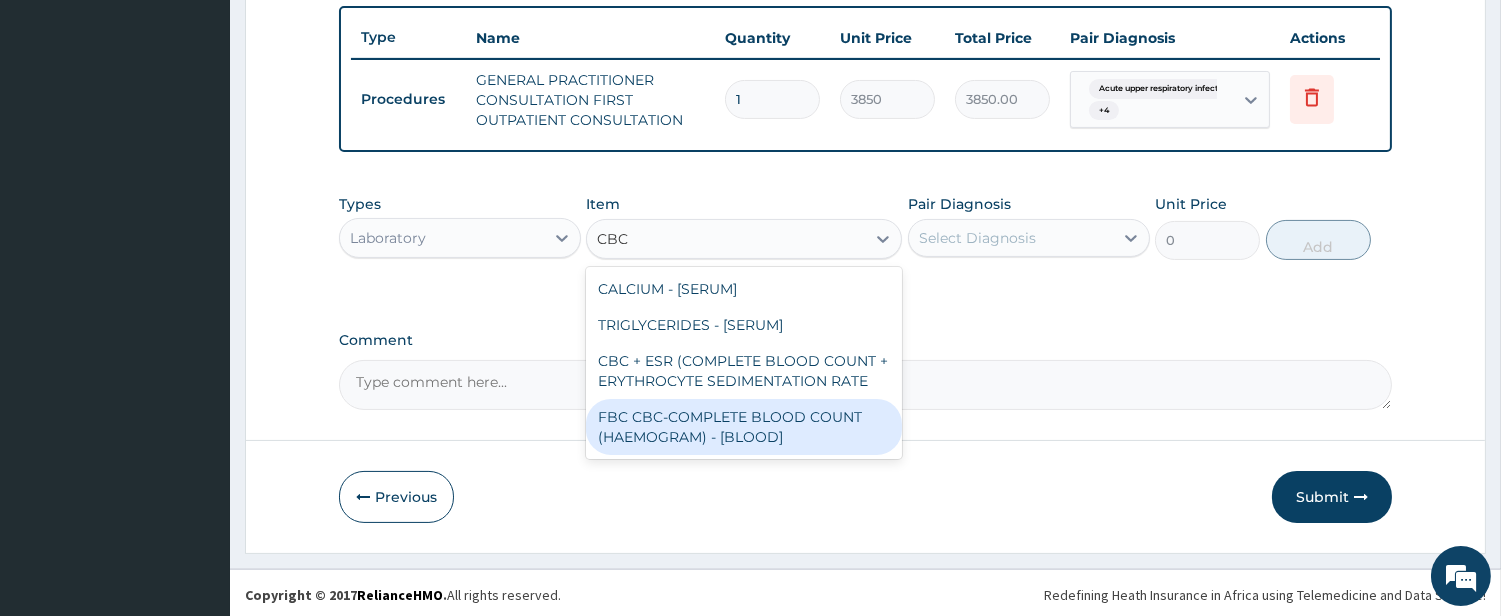 click on "FBC CBC-COMPLETE BLOOD COUNT (HAEMOGRAM) - [BLOOD]" at bounding box center (744, 427) 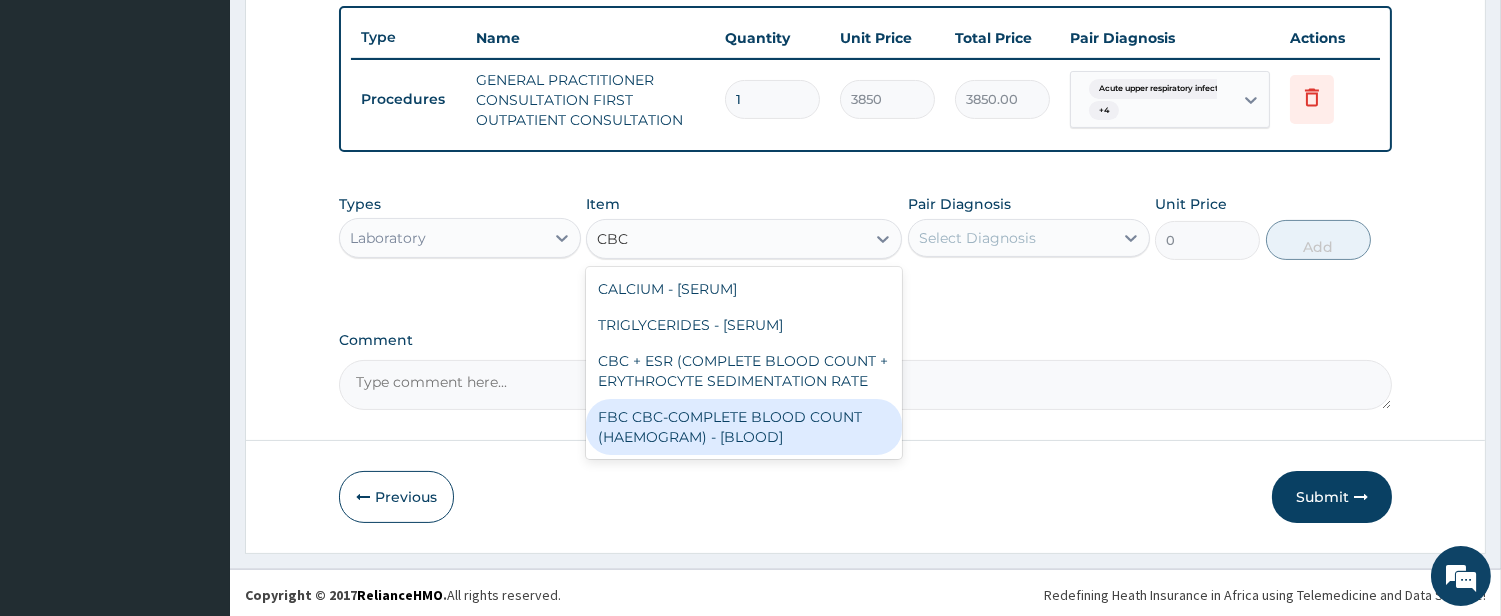 type 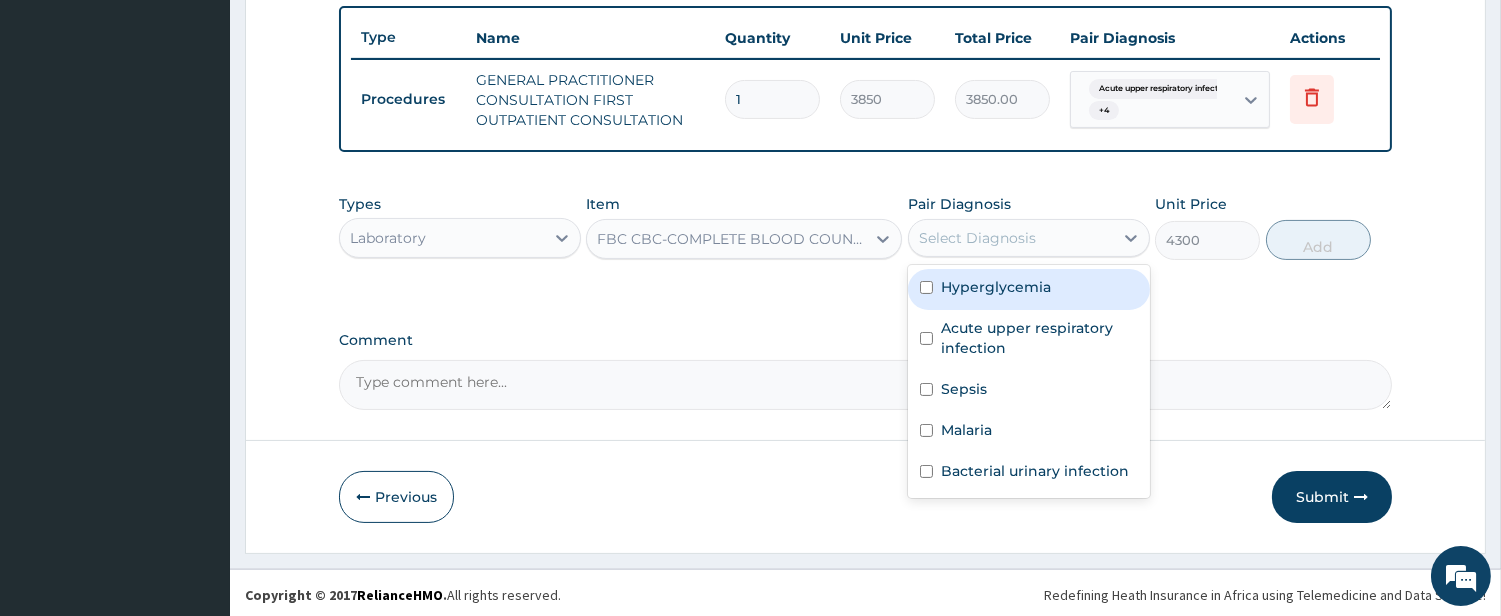 click on "Select Diagnosis" at bounding box center (977, 238) 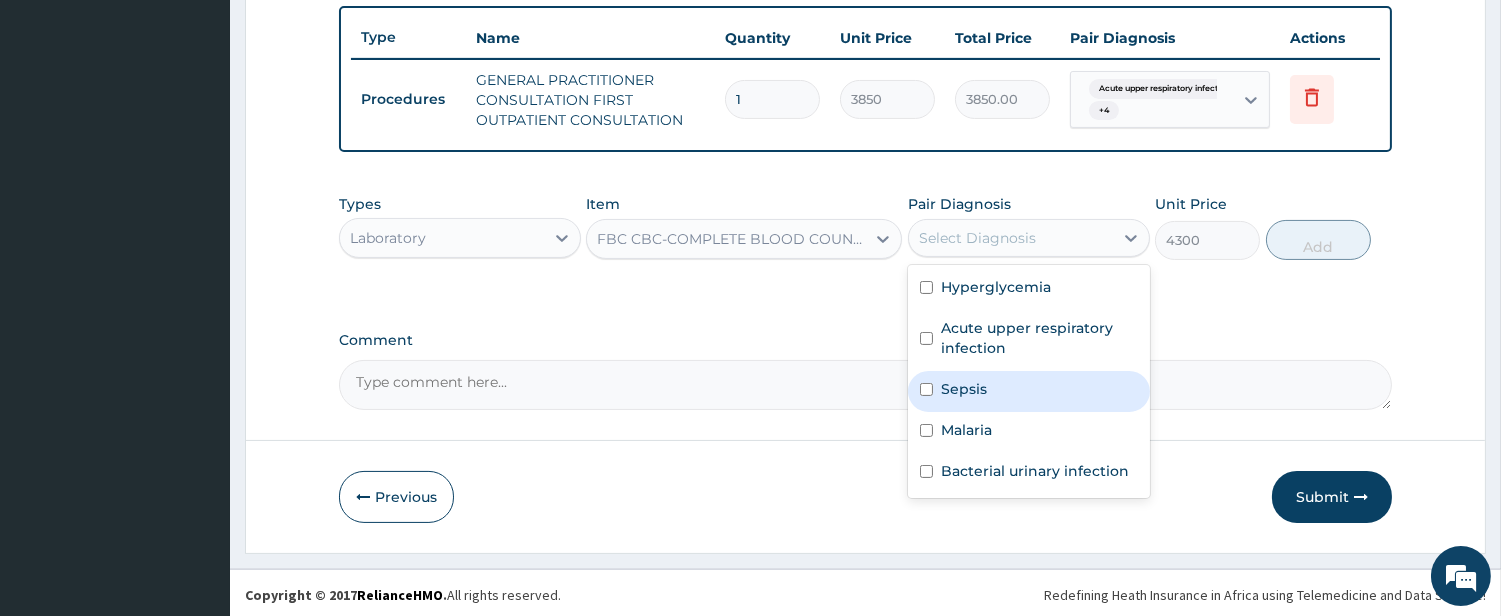 click on "Sepsis" at bounding box center [1029, 391] 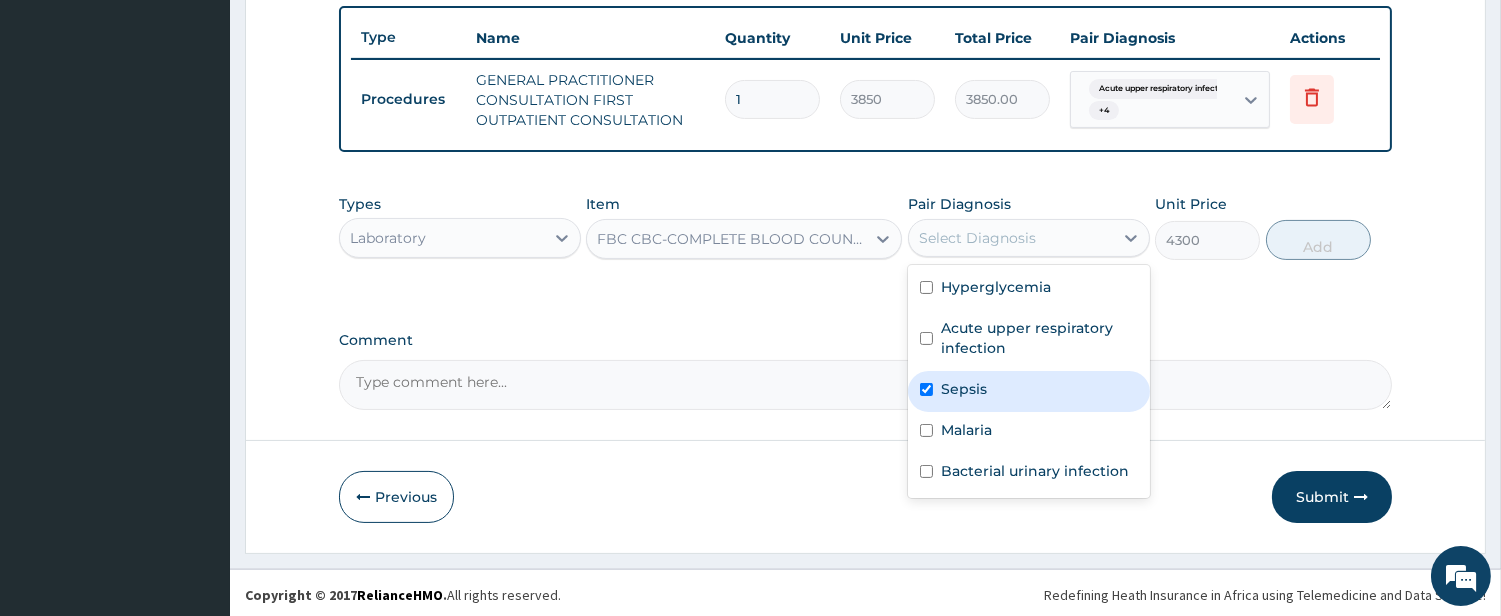 checkbox on "true" 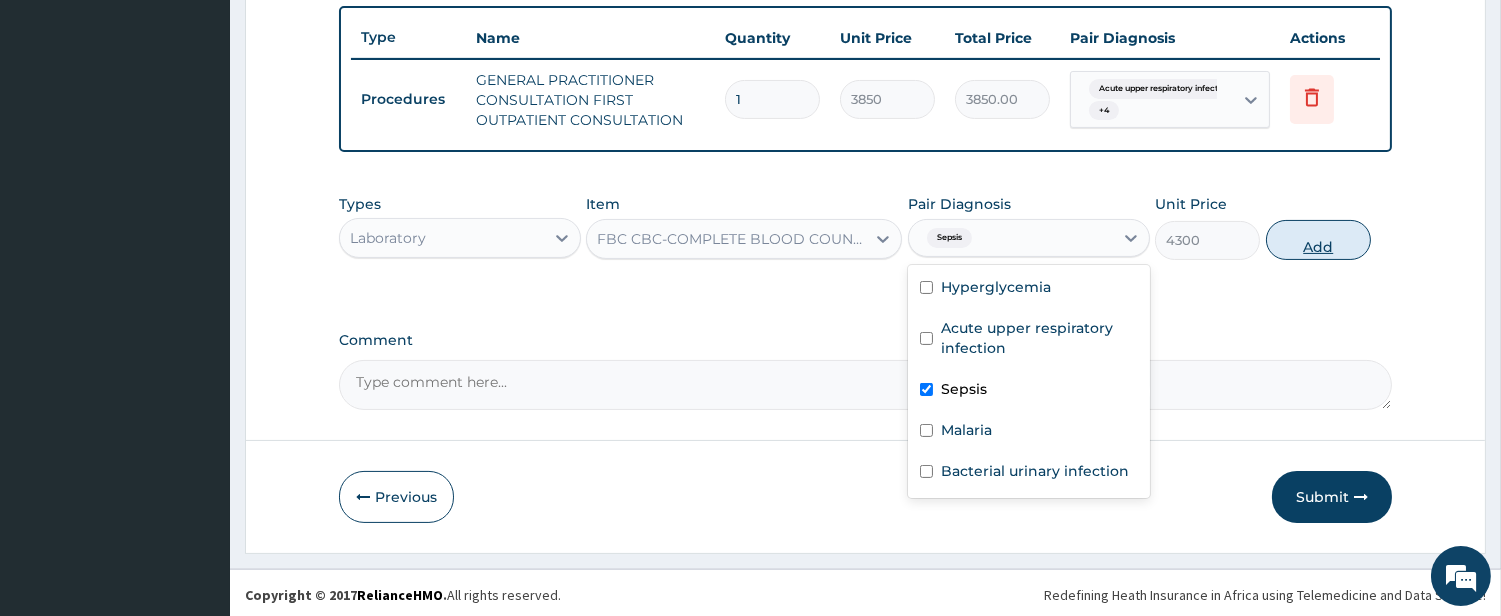 click on "Add" at bounding box center (1318, 240) 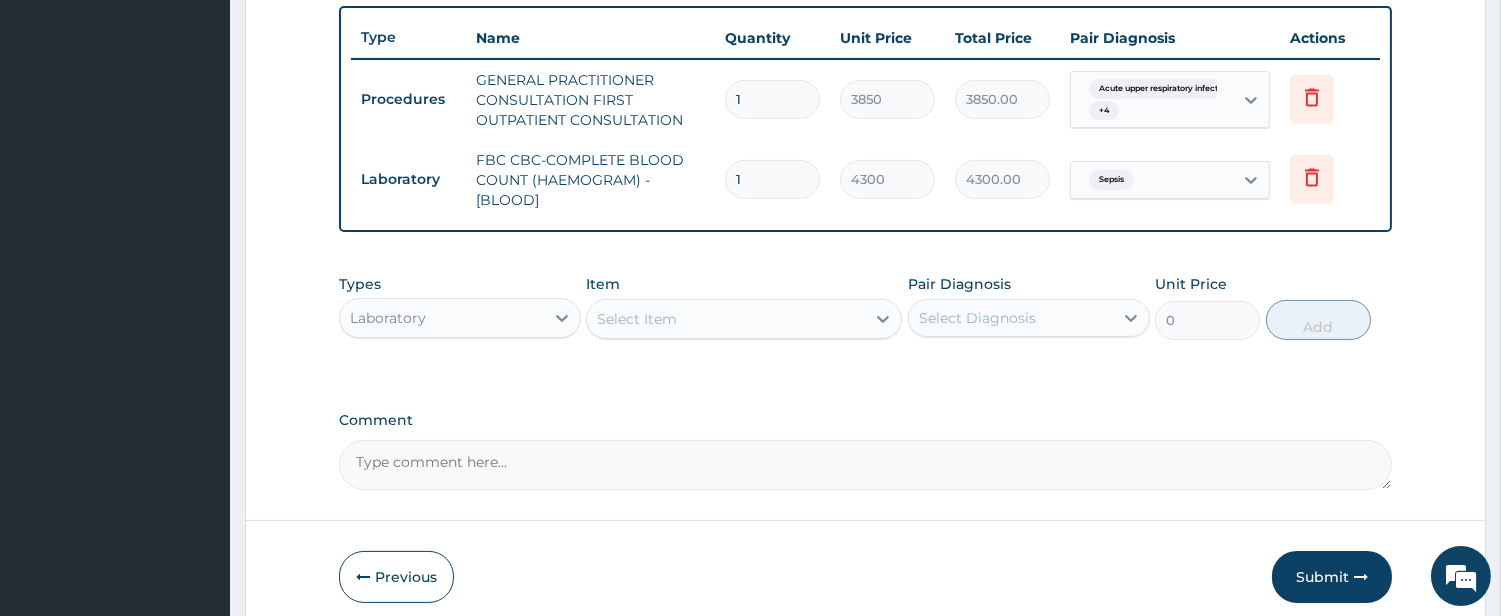 click on "Select Item" at bounding box center [726, 319] 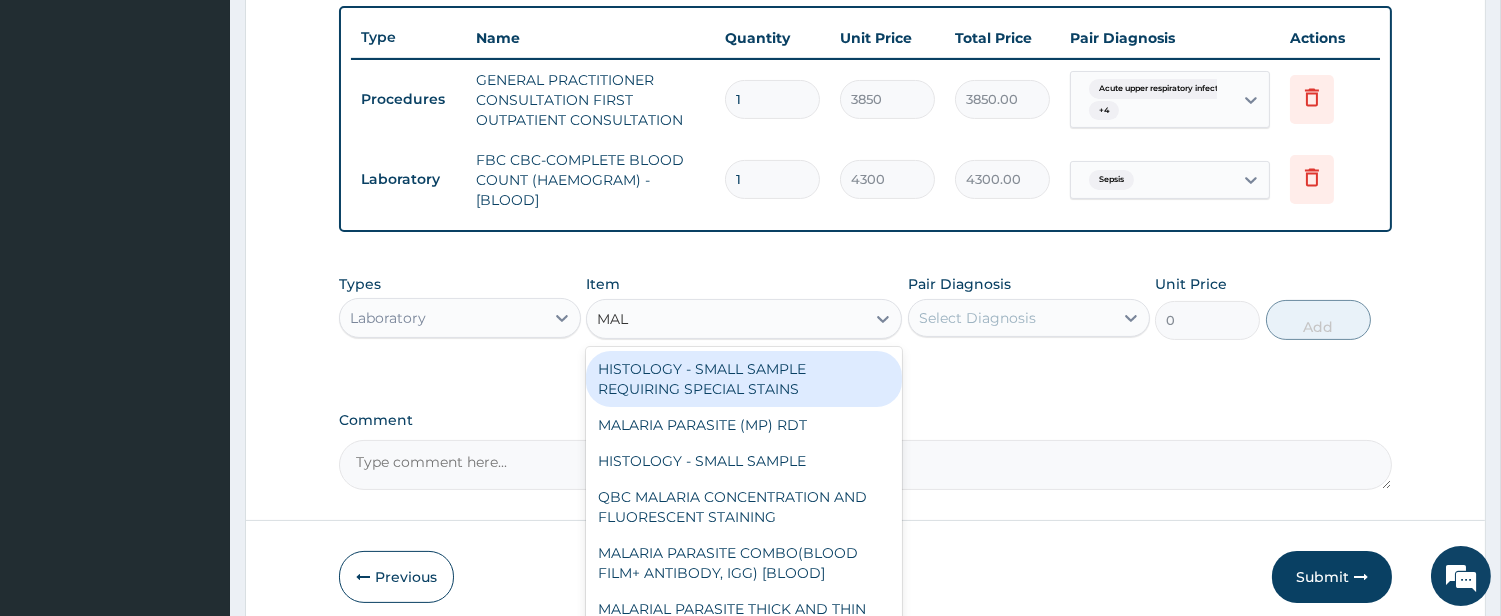type on "MALA" 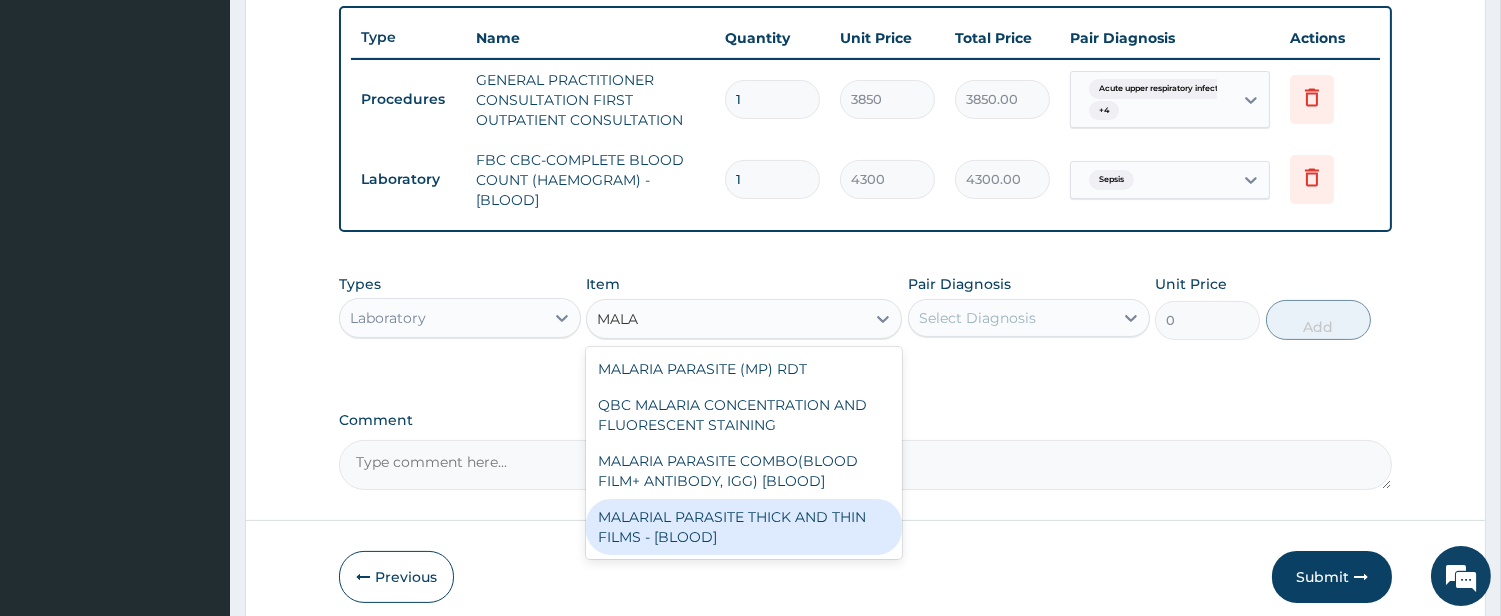 click on "MALARIAL PARASITE THICK AND THIN FILMS - [BLOOD]" at bounding box center [744, 527] 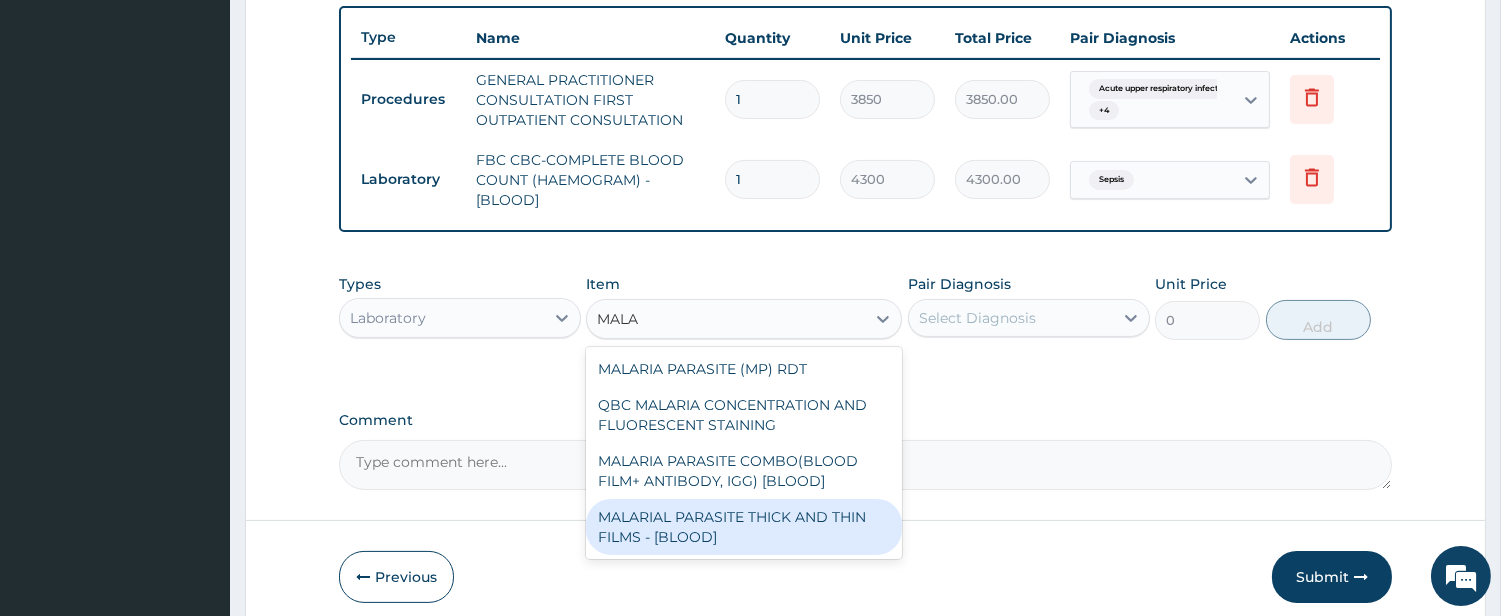 type 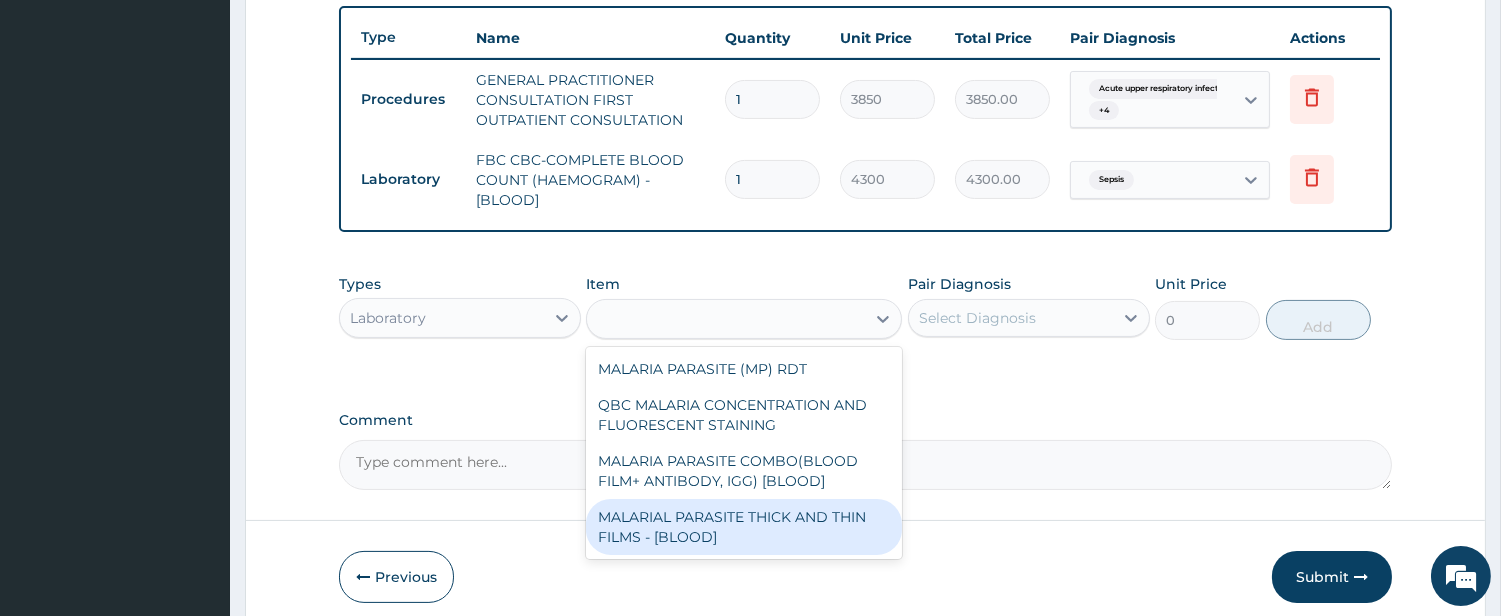 type on "1612.5" 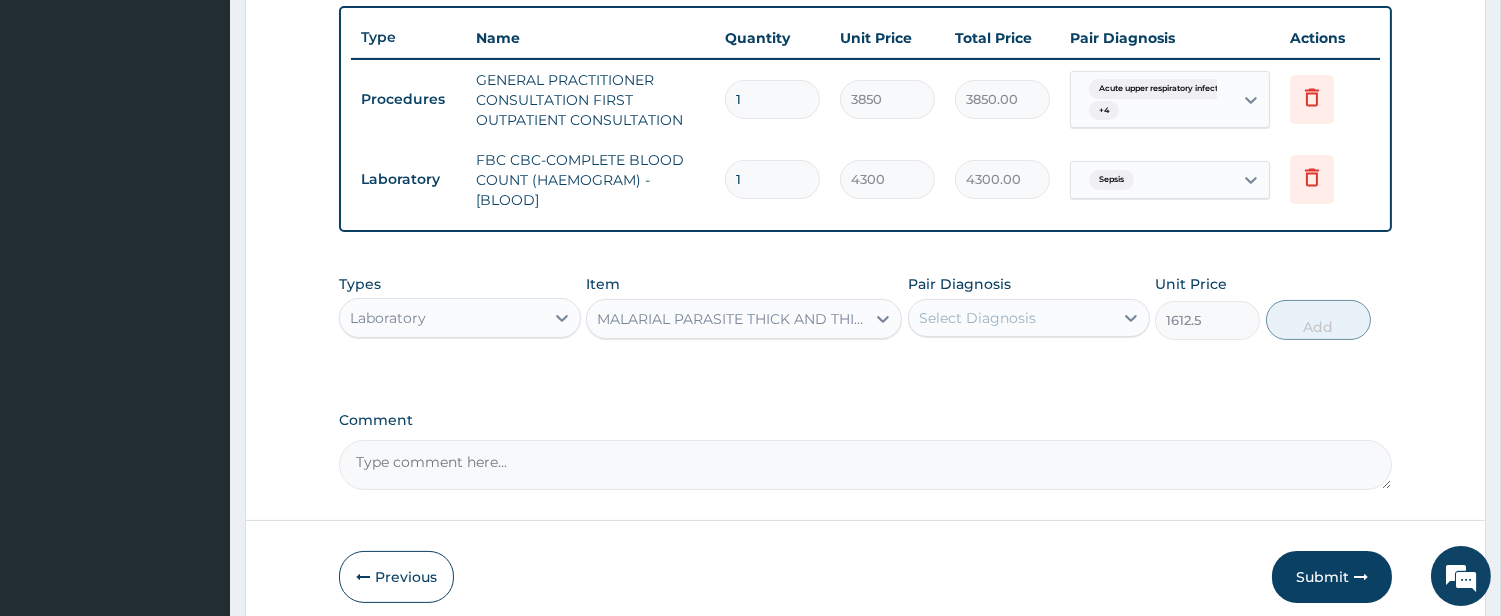 click on "Select Diagnosis" at bounding box center [977, 318] 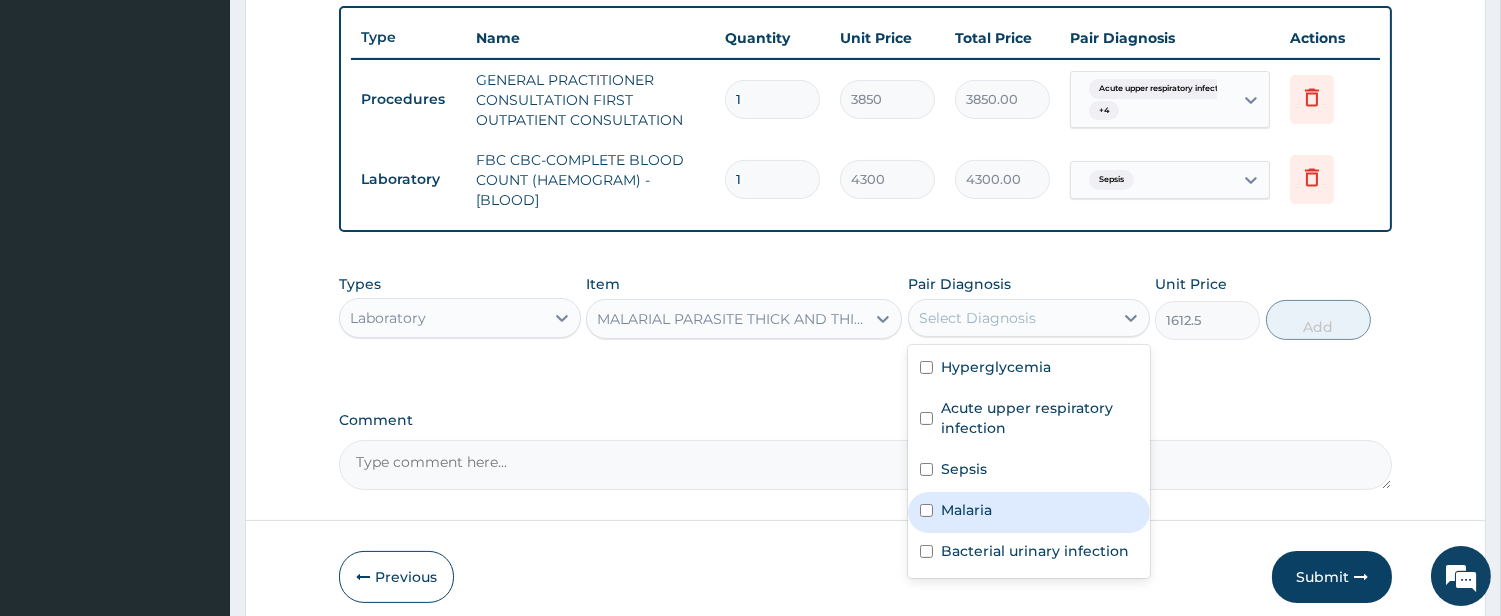 click on "Malaria" at bounding box center (966, 510) 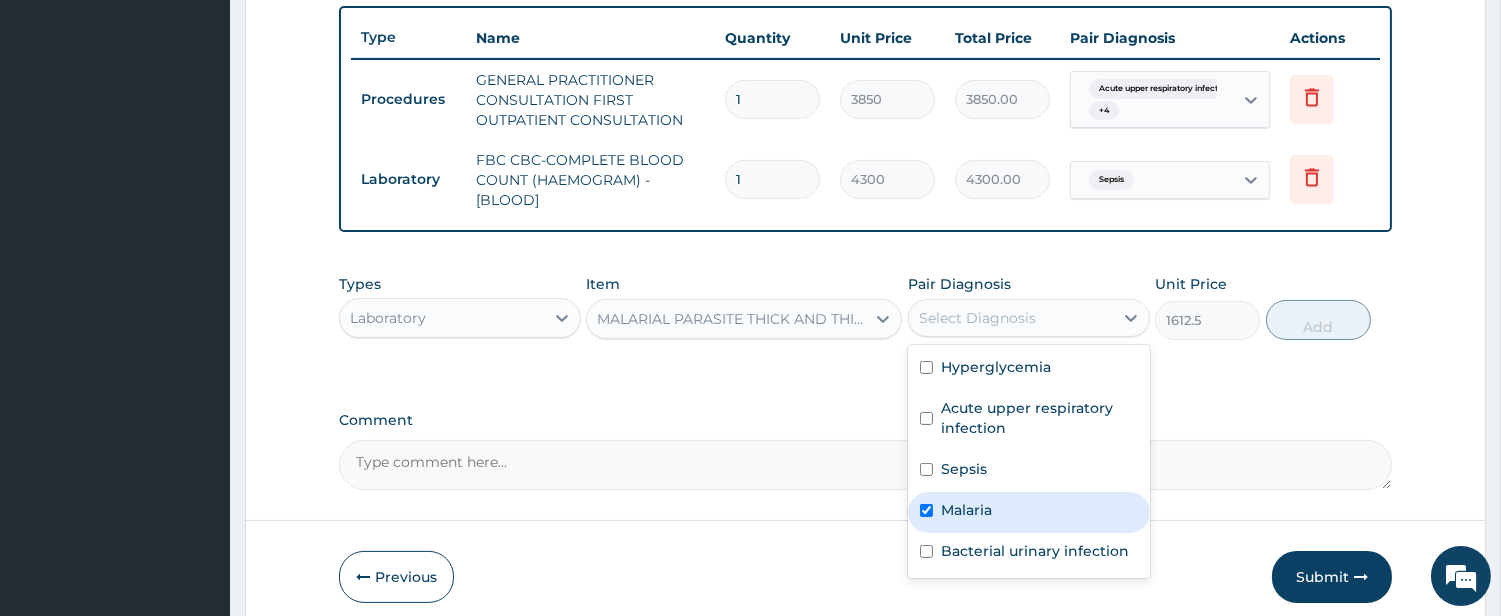 checkbox on "true" 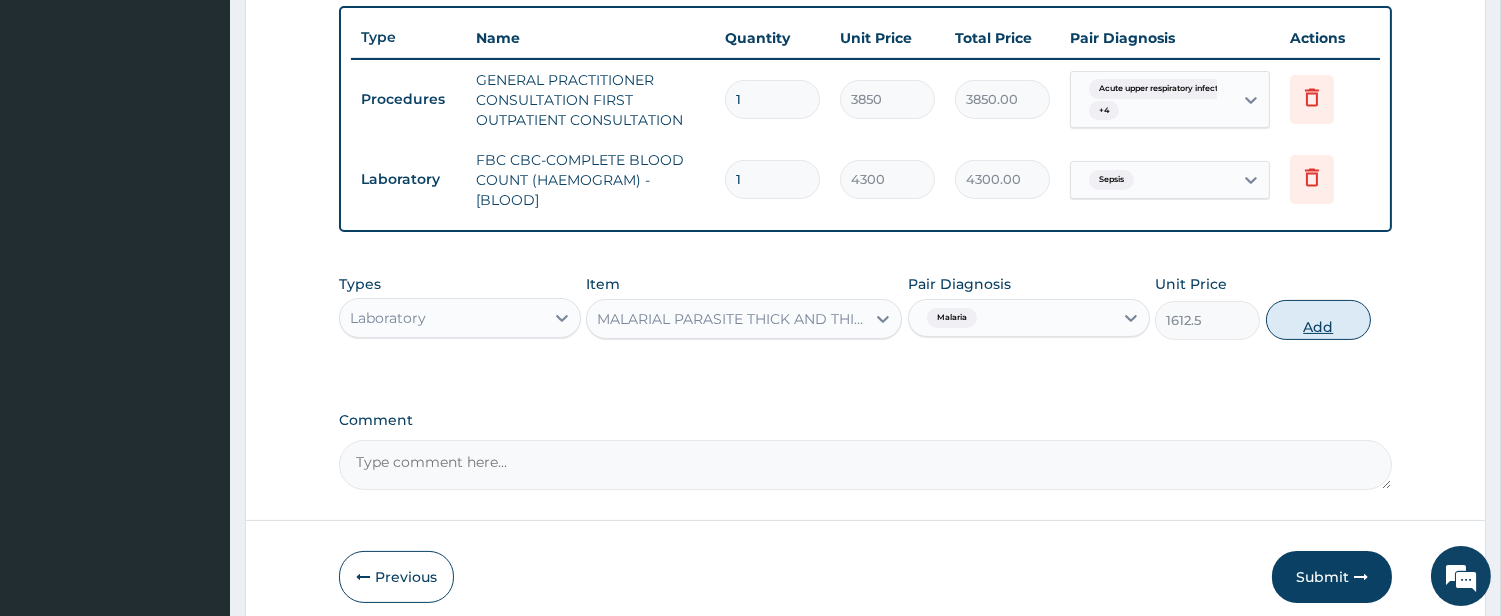 click on "Add" at bounding box center (1318, 320) 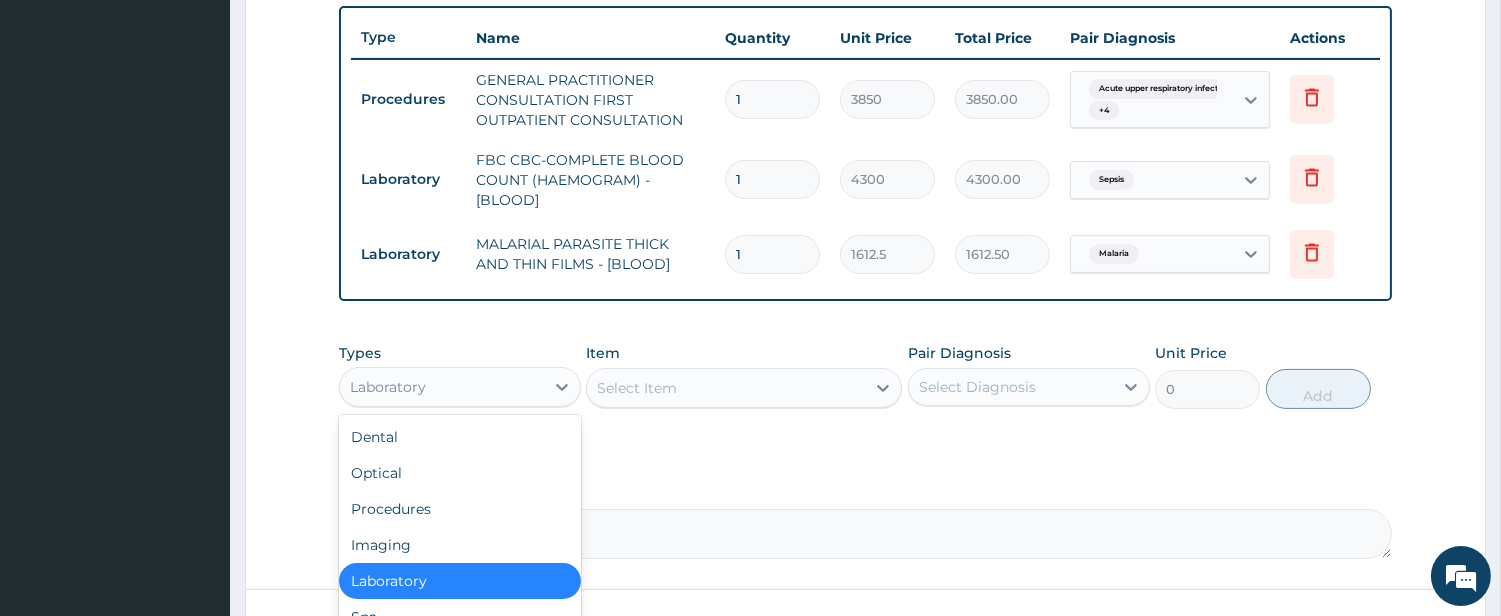 click on "Laboratory" at bounding box center (442, 387) 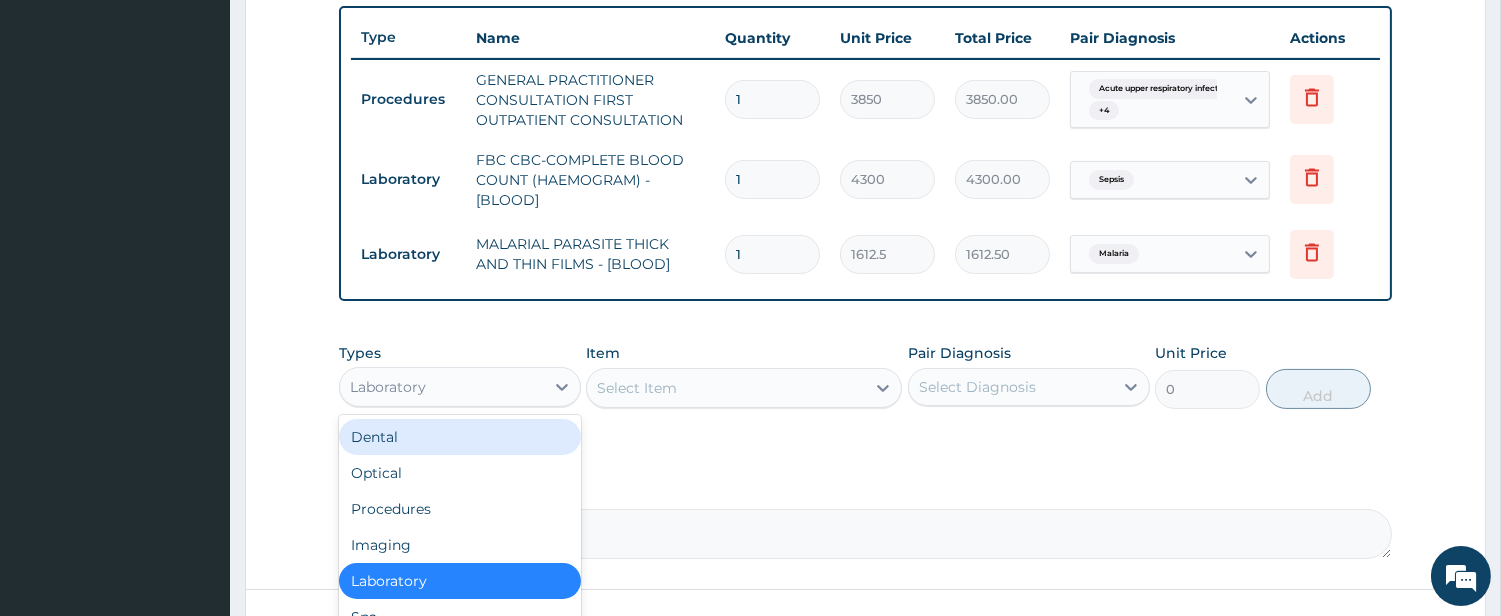 scroll, scrollTop: 67, scrollLeft: 0, axis: vertical 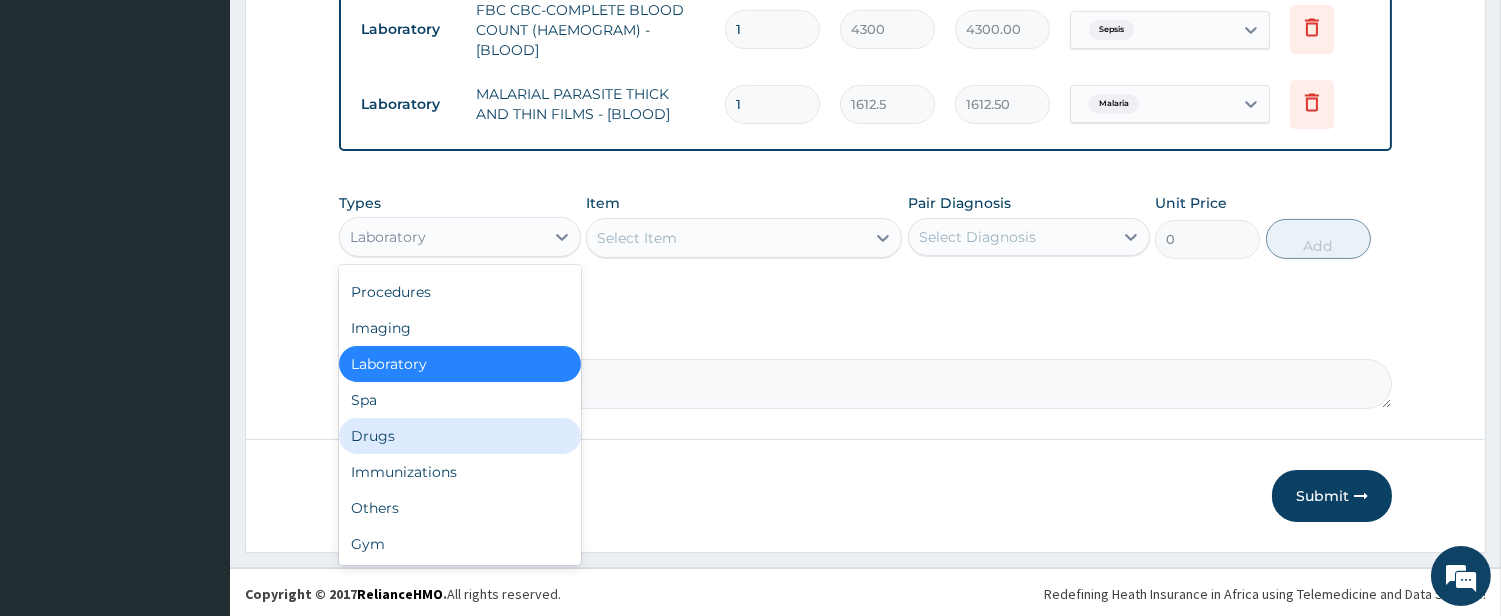 click on "Drugs" at bounding box center (460, 436) 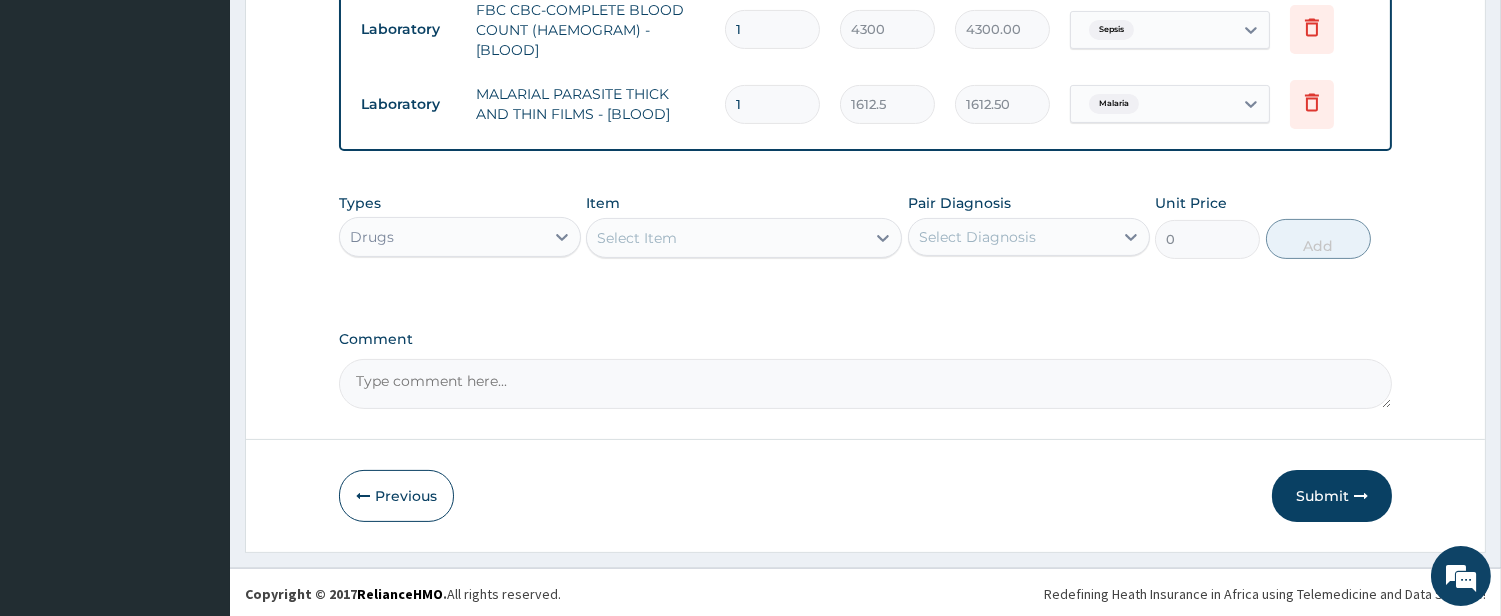 click on "Select Item" at bounding box center [726, 238] 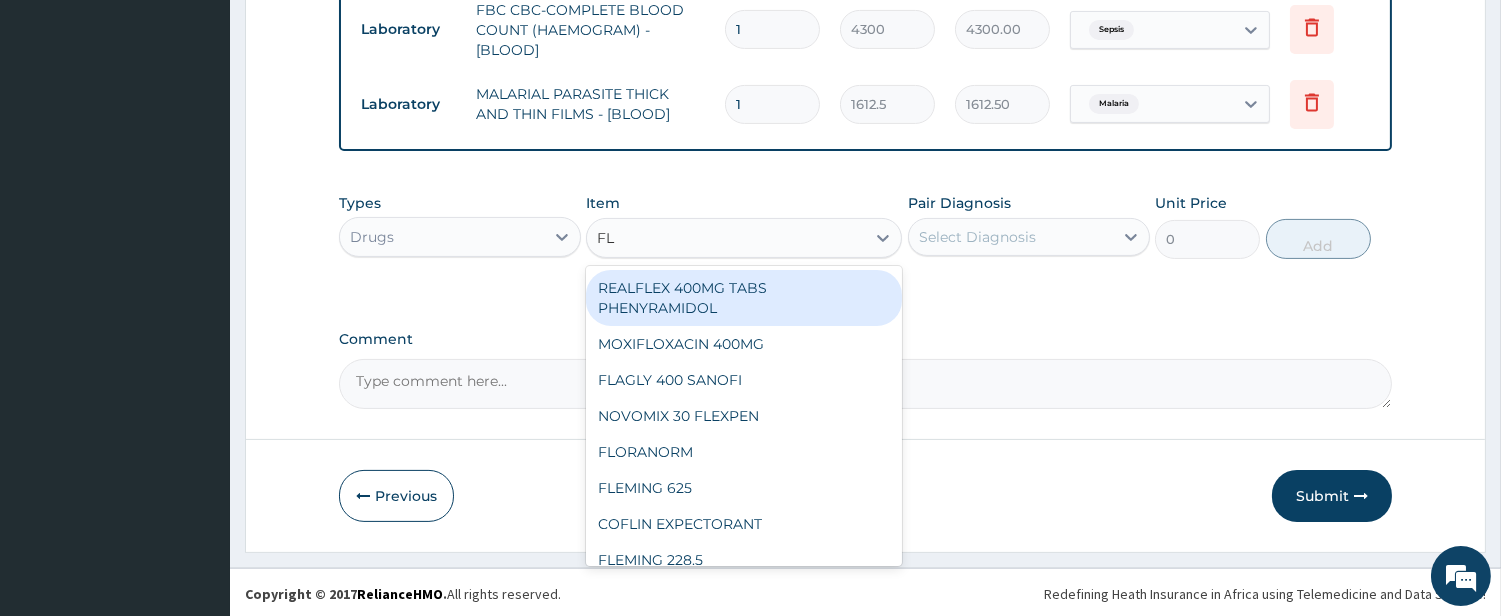 type on "FLE" 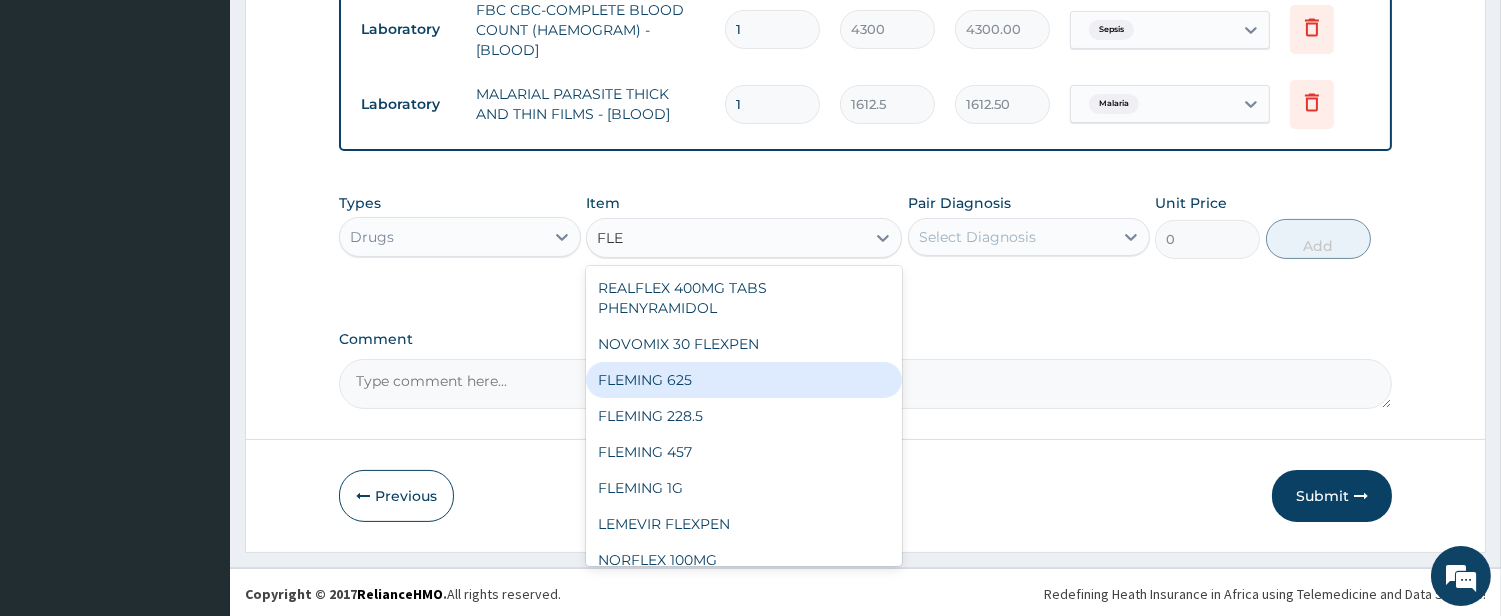 click on "FLEMING 625" at bounding box center [744, 380] 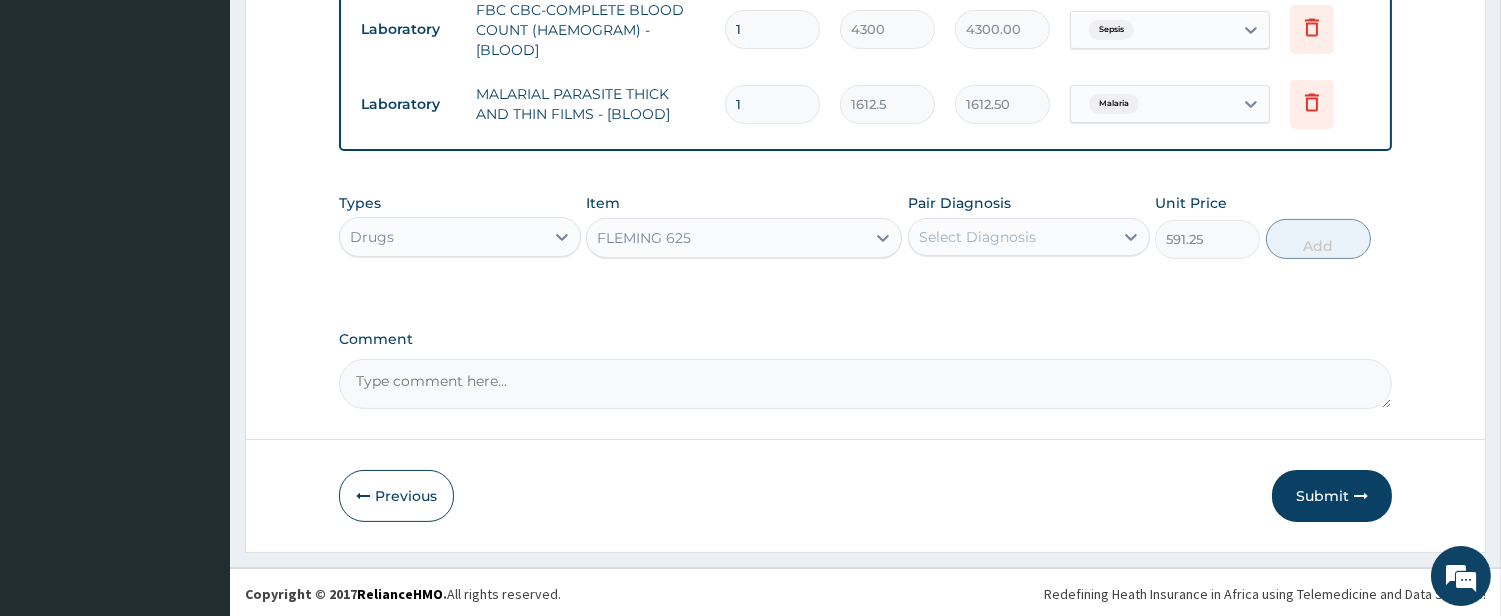 click on "Select Diagnosis" at bounding box center [977, 237] 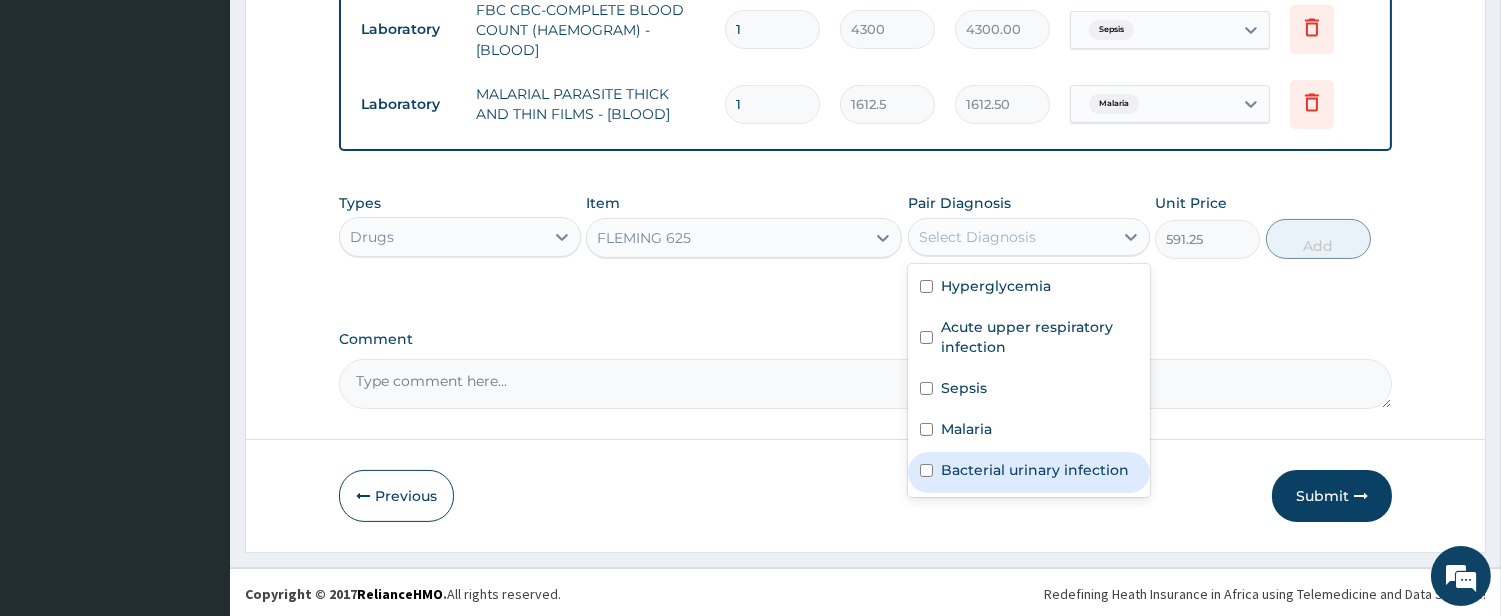 click on "Bacterial urinary infection" at bounding box center (1035, 470) 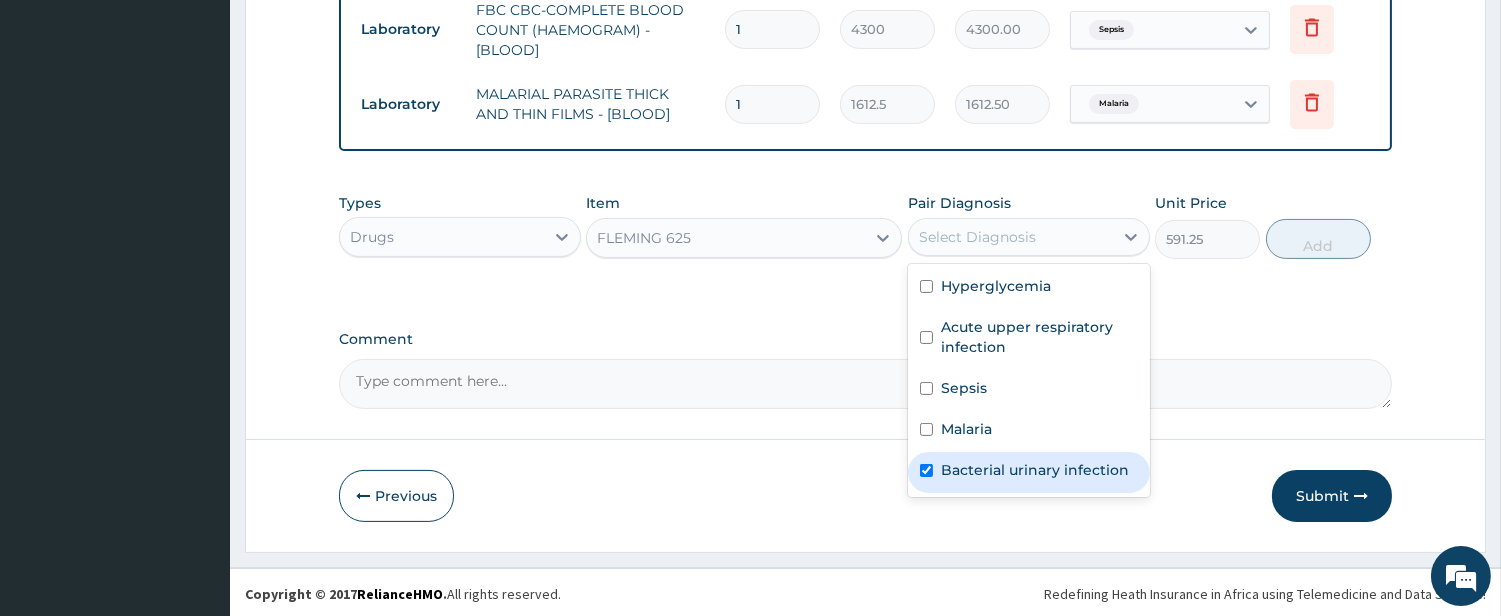 checkbox on "true" 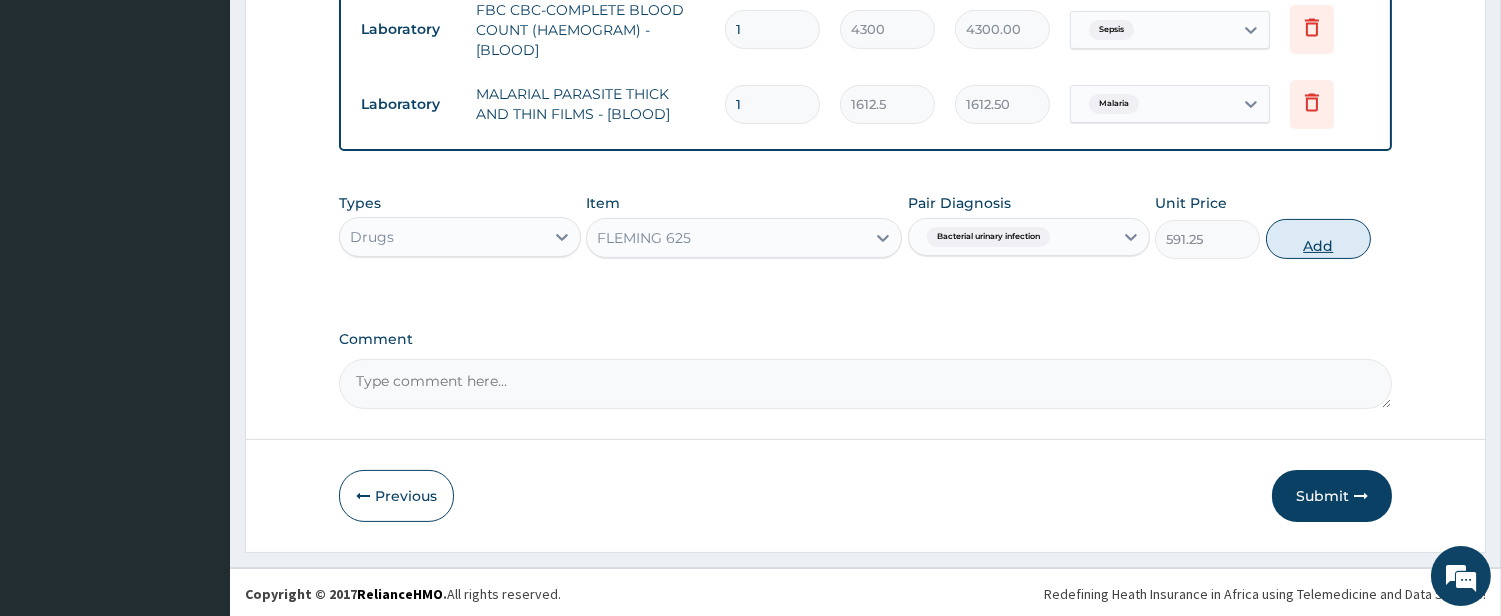 click on "Add" at bounding box center [1318, 239] 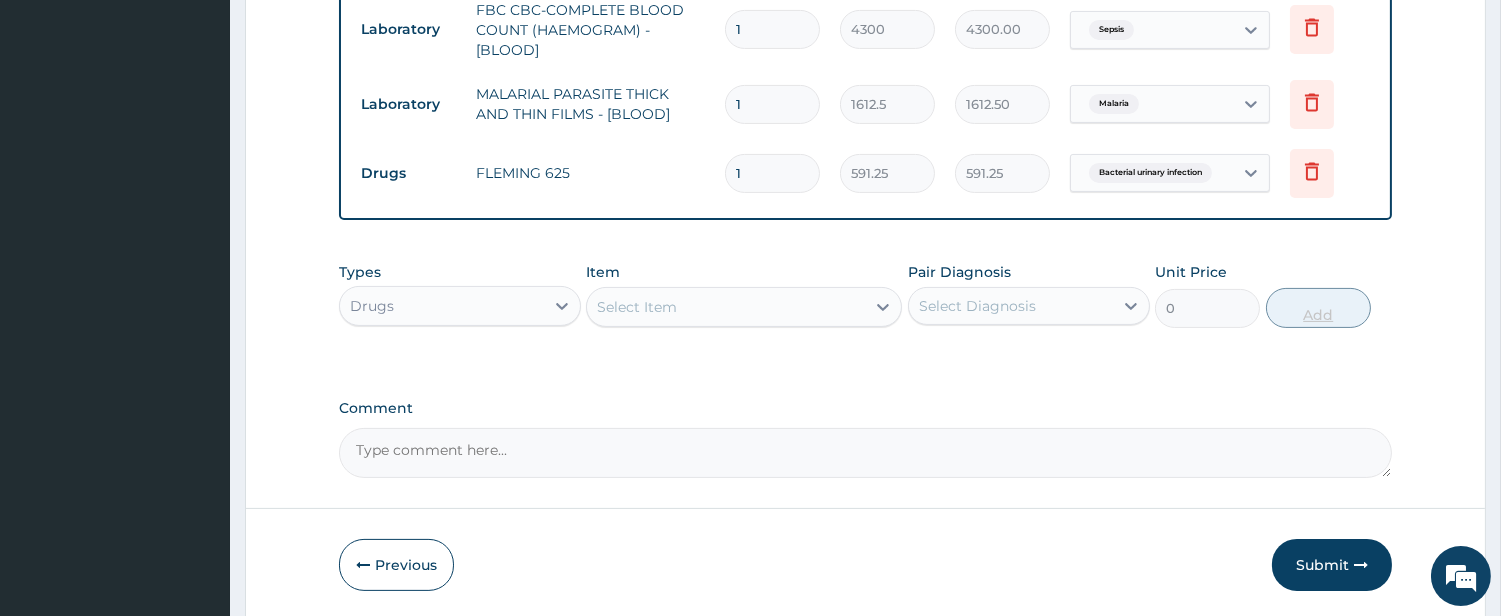 type on "14" 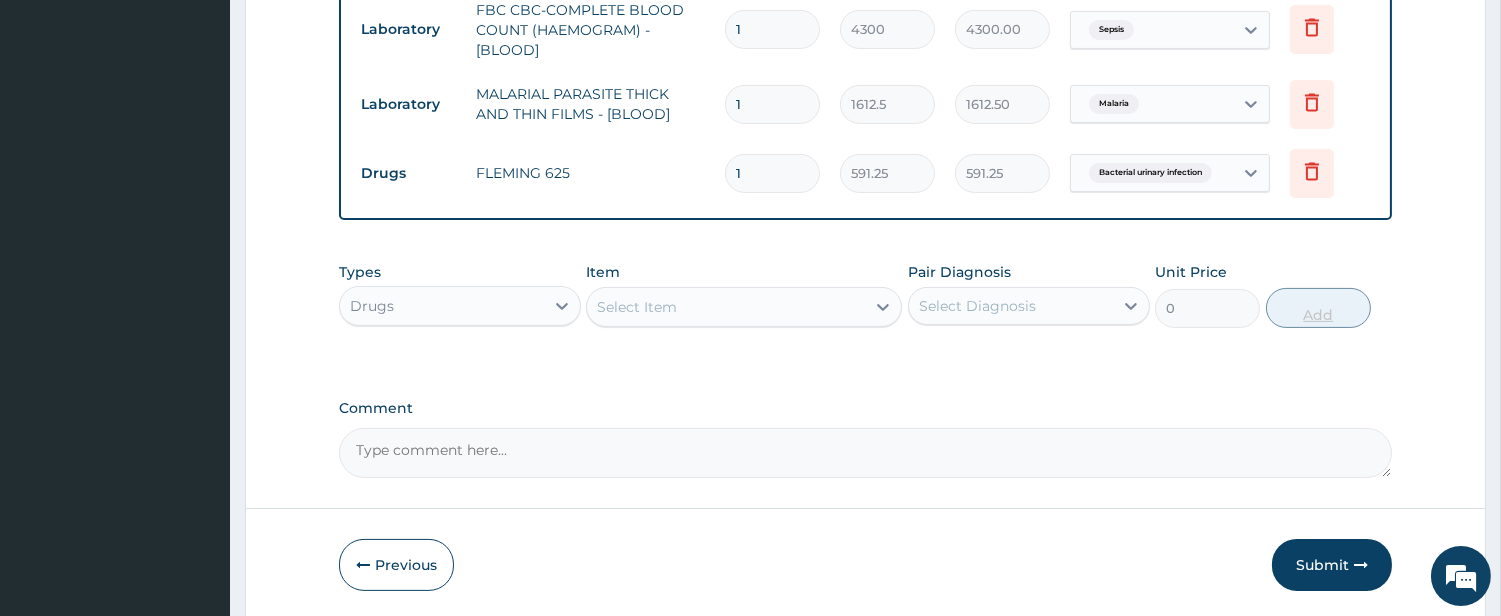 type on "8277.50" 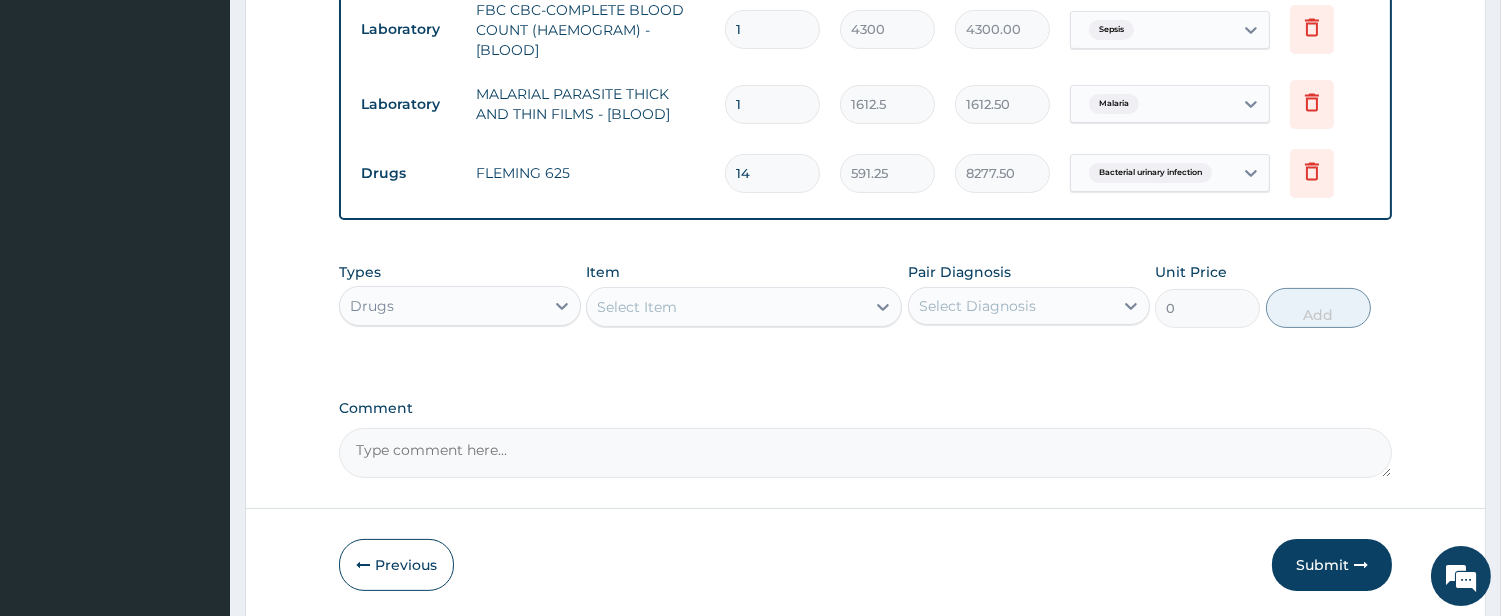 type on "14" 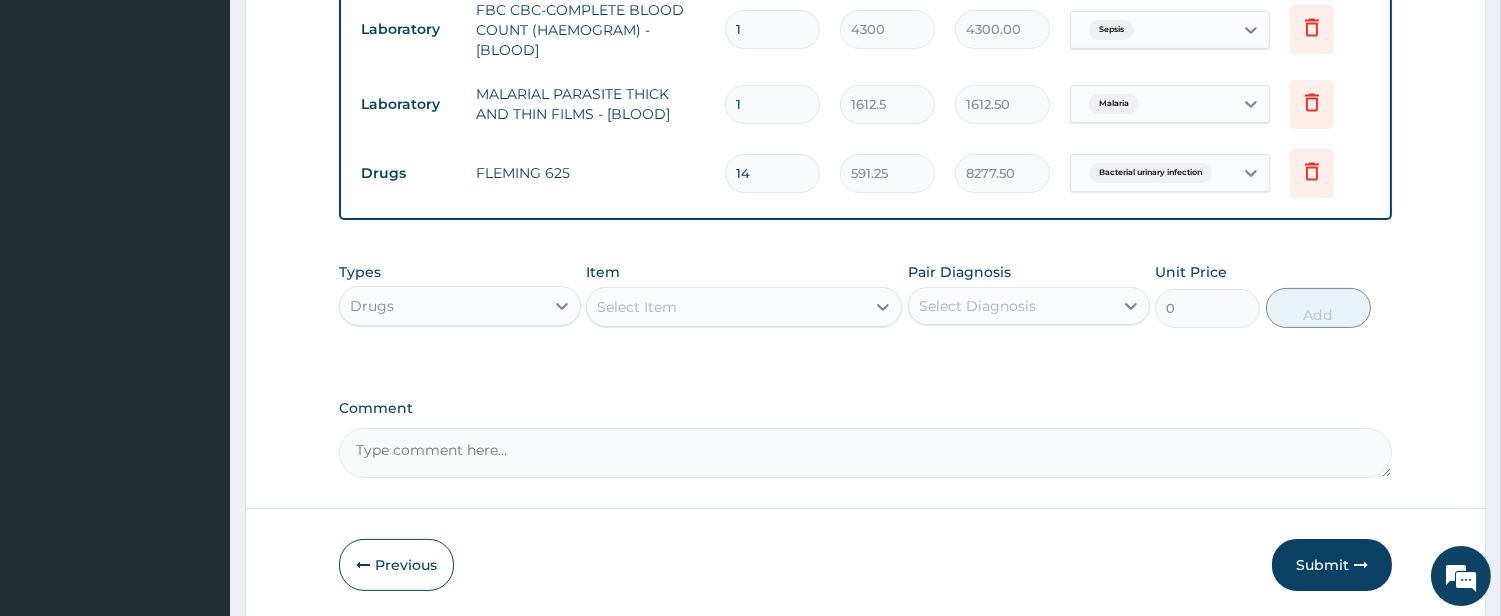 click on "Select Item" at bounding box center [726, 307] 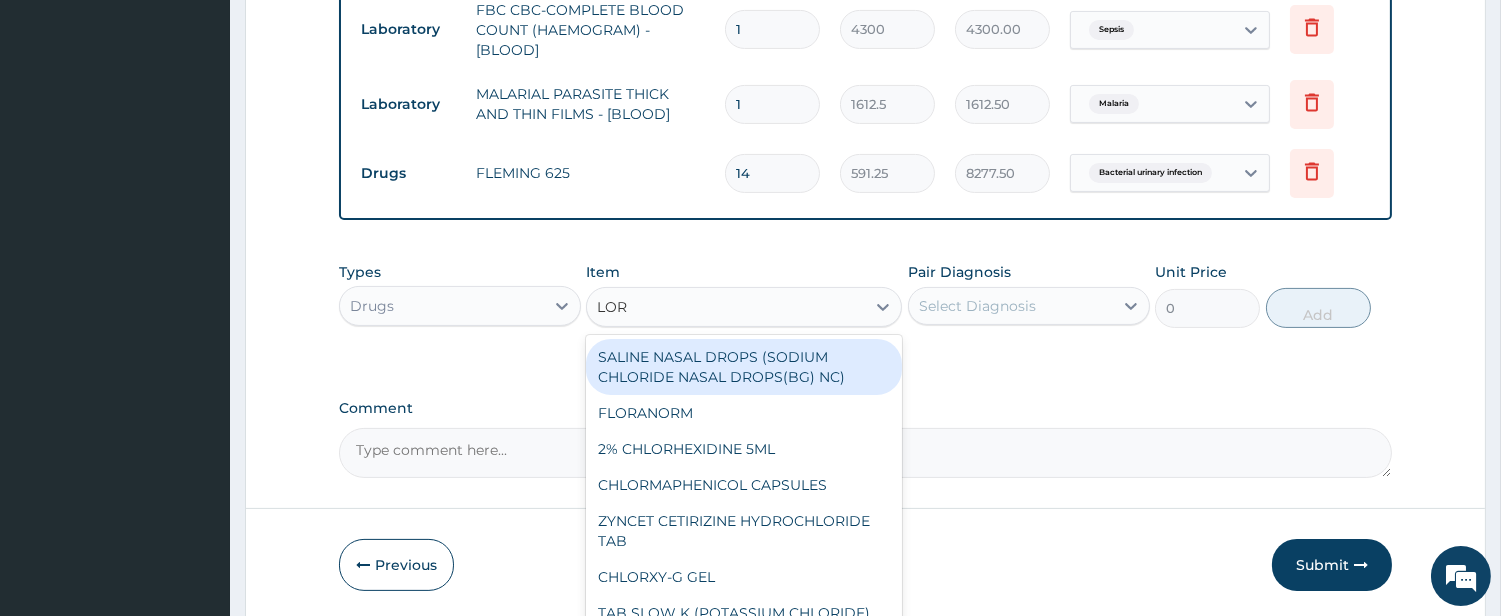 type on "LORA" 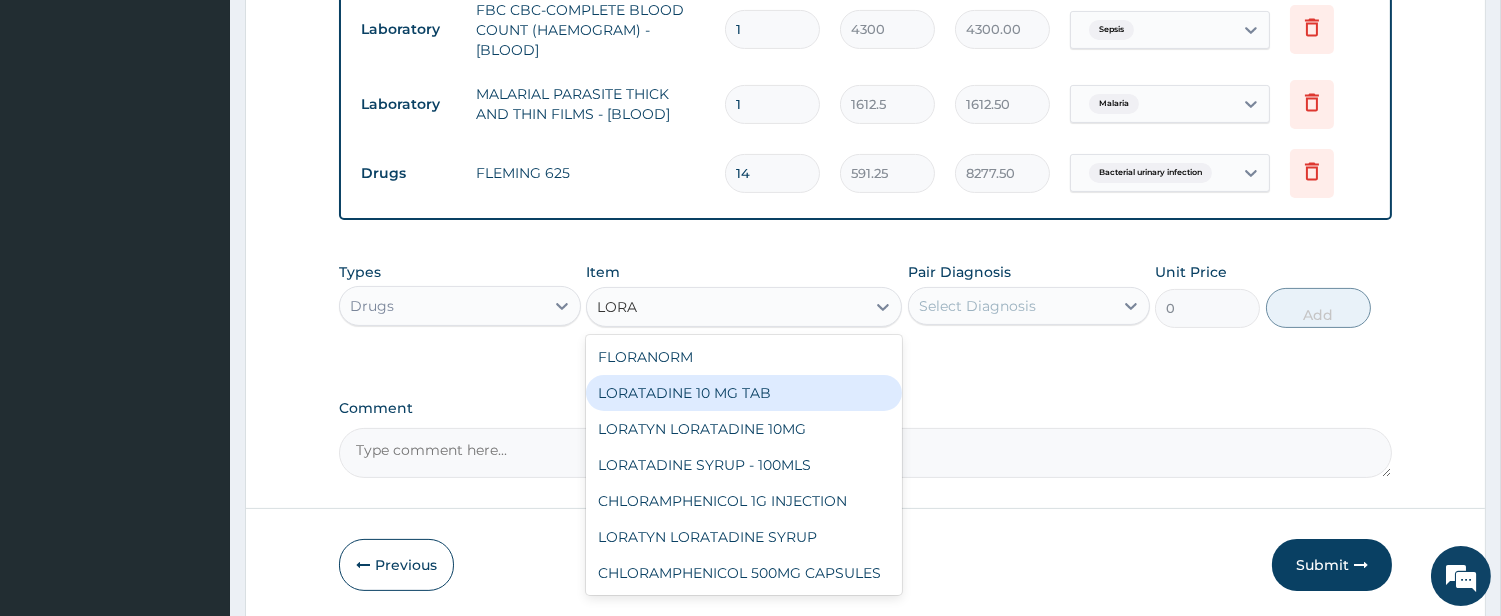 click on "LORATADINE 10 MG TAB" at bounding box center (744, 393) 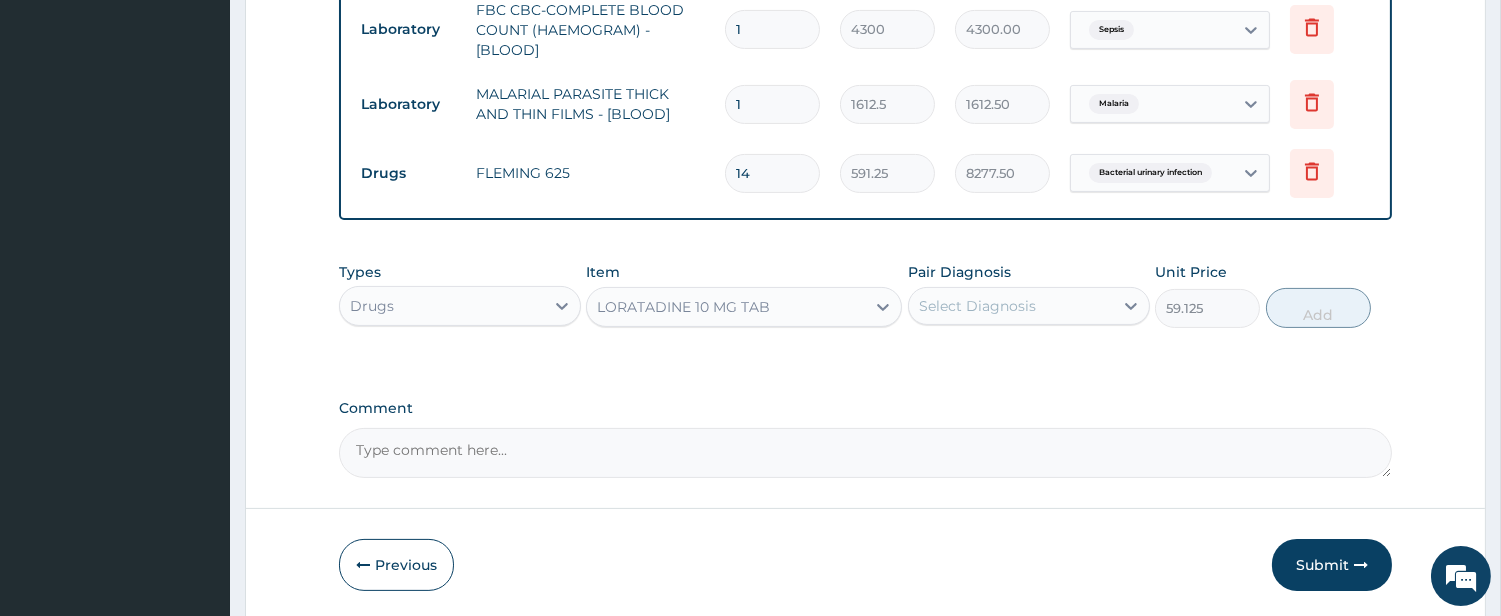 click on "Select Diagnosis" at bounding box center [977, 306] 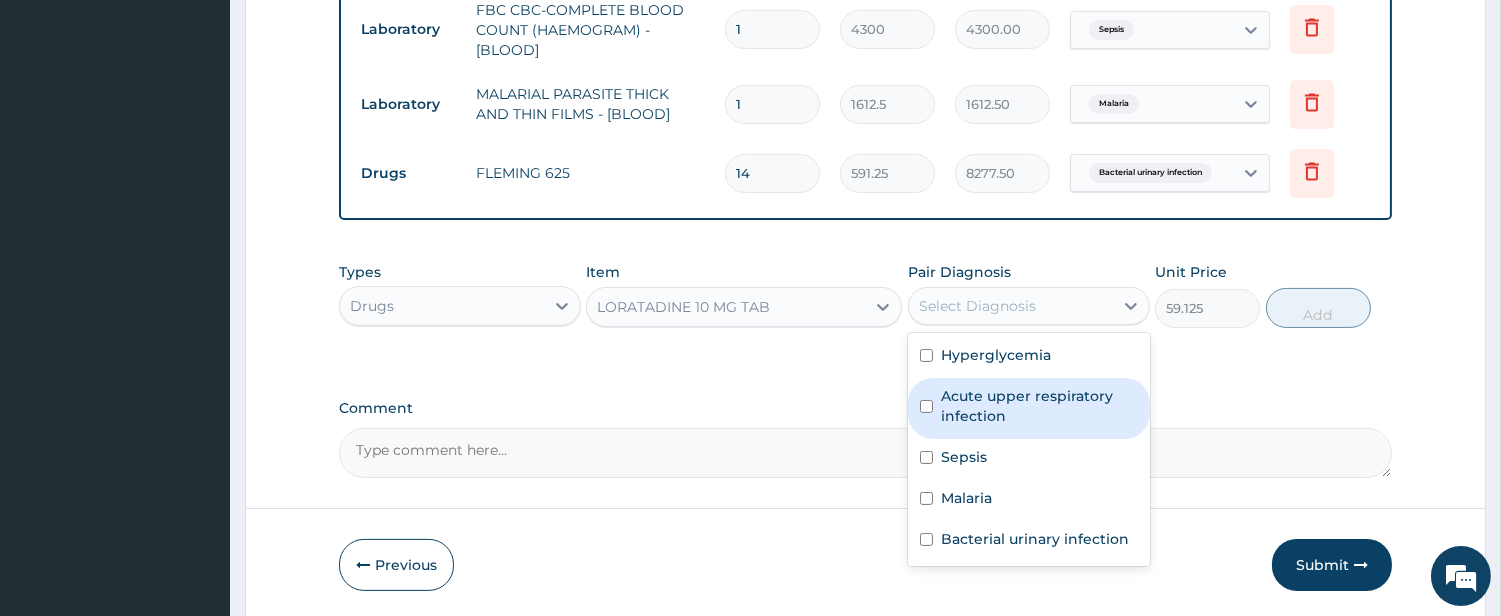 click on "Acute upper respiratory infection" at bounding box center [1039, 406] 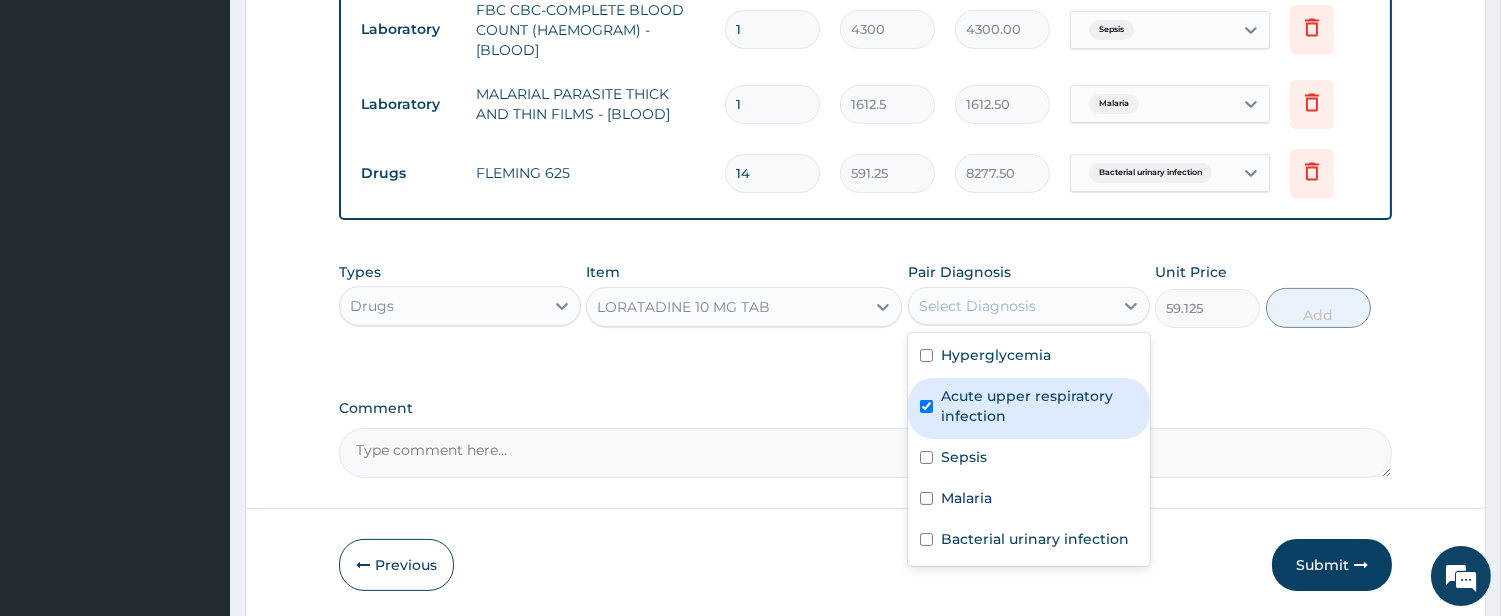 checkbox on "true" 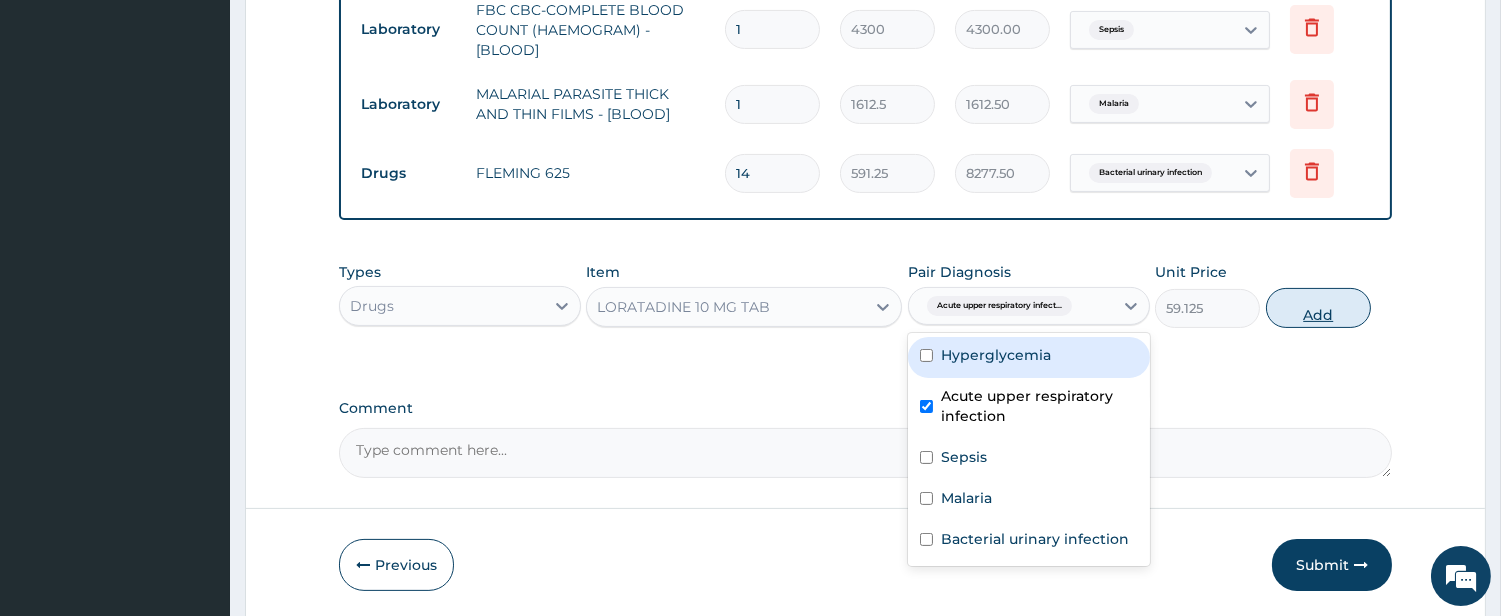 click on "Add" at bounding box center [1318, 308] 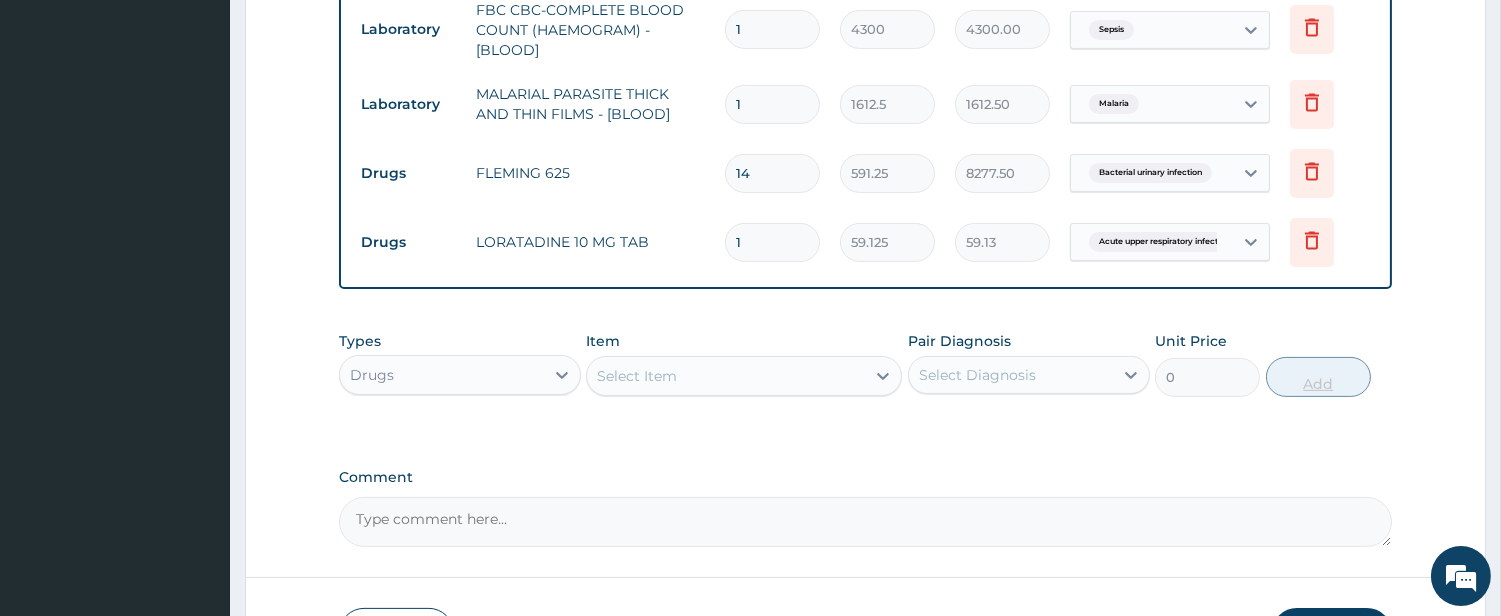 type 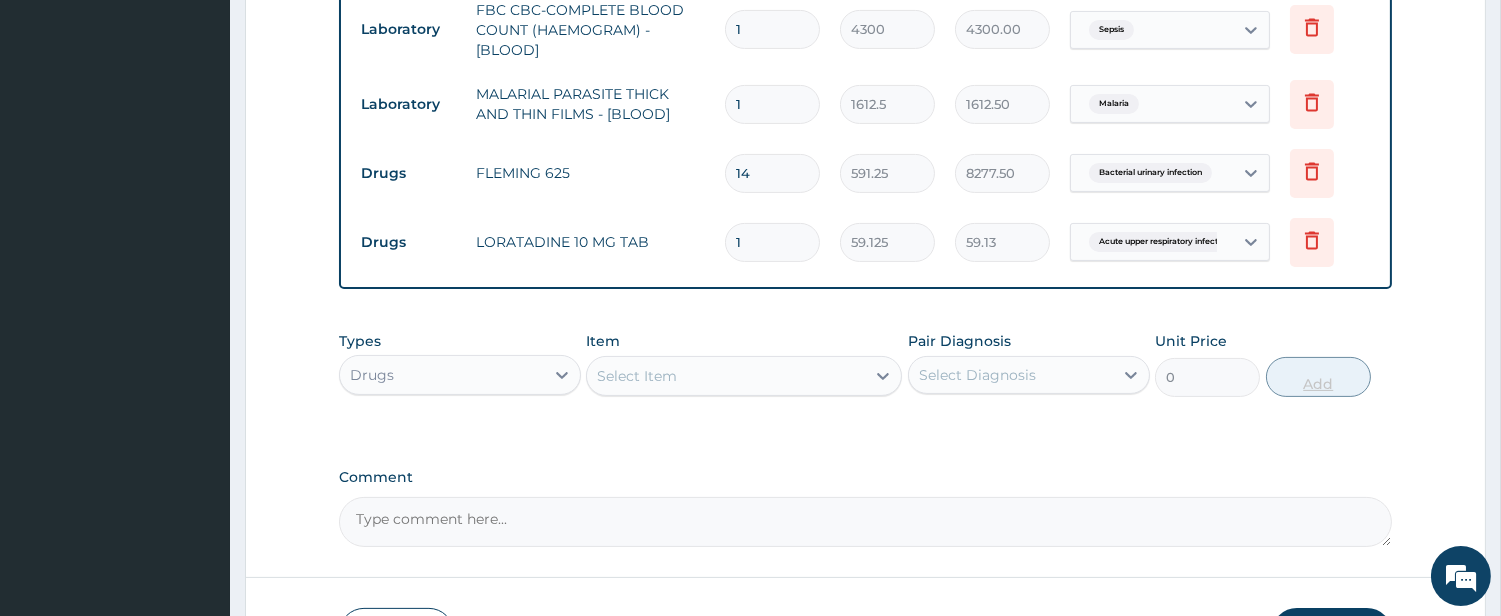 type on "0.00" 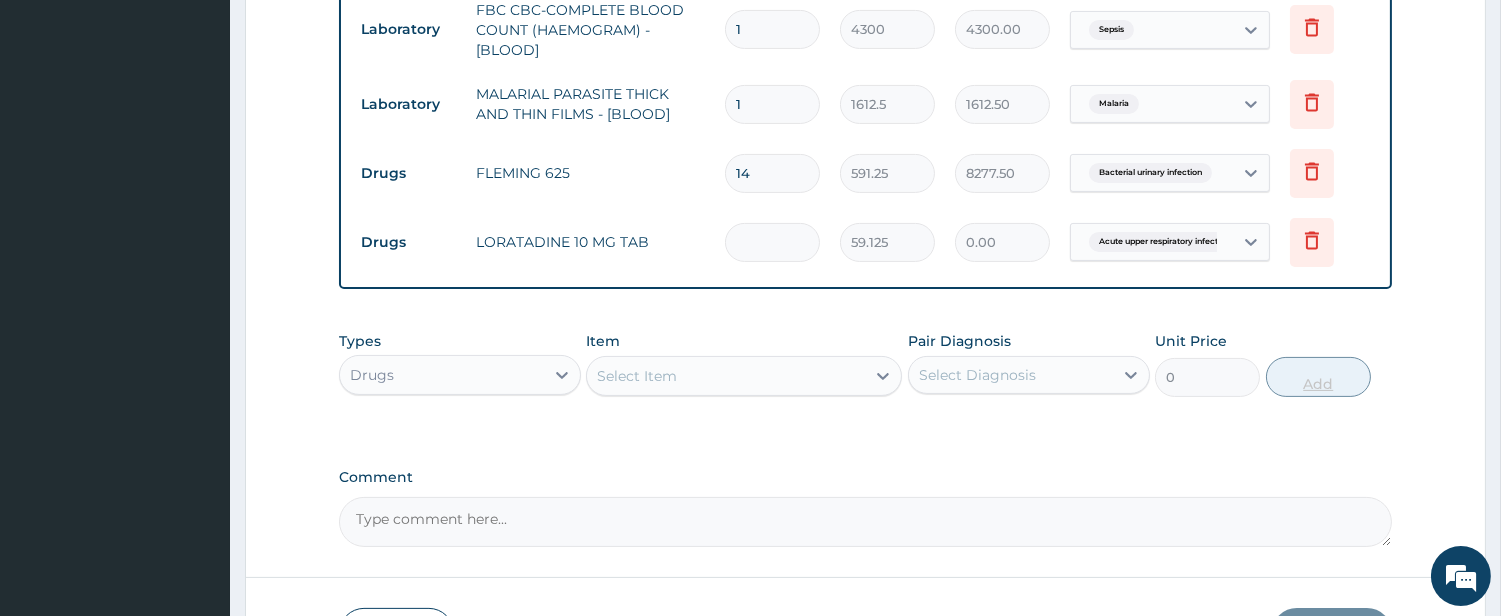type on "5" 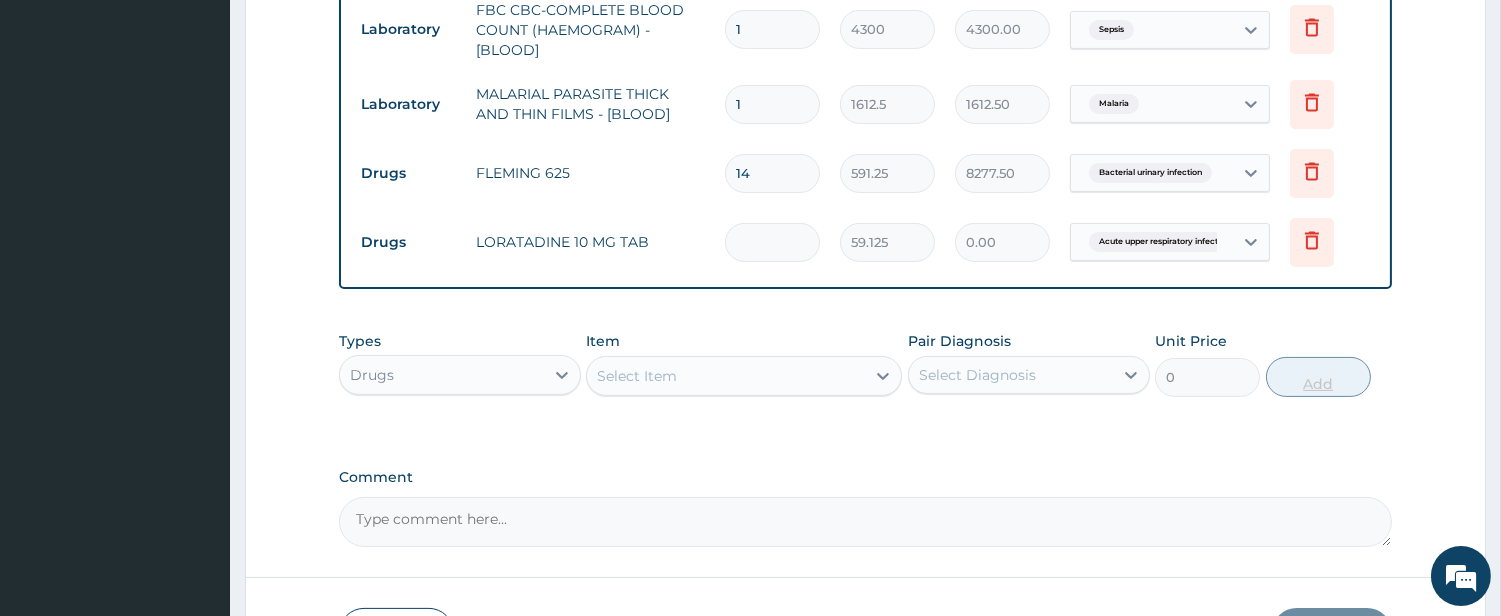 type on "295.63" 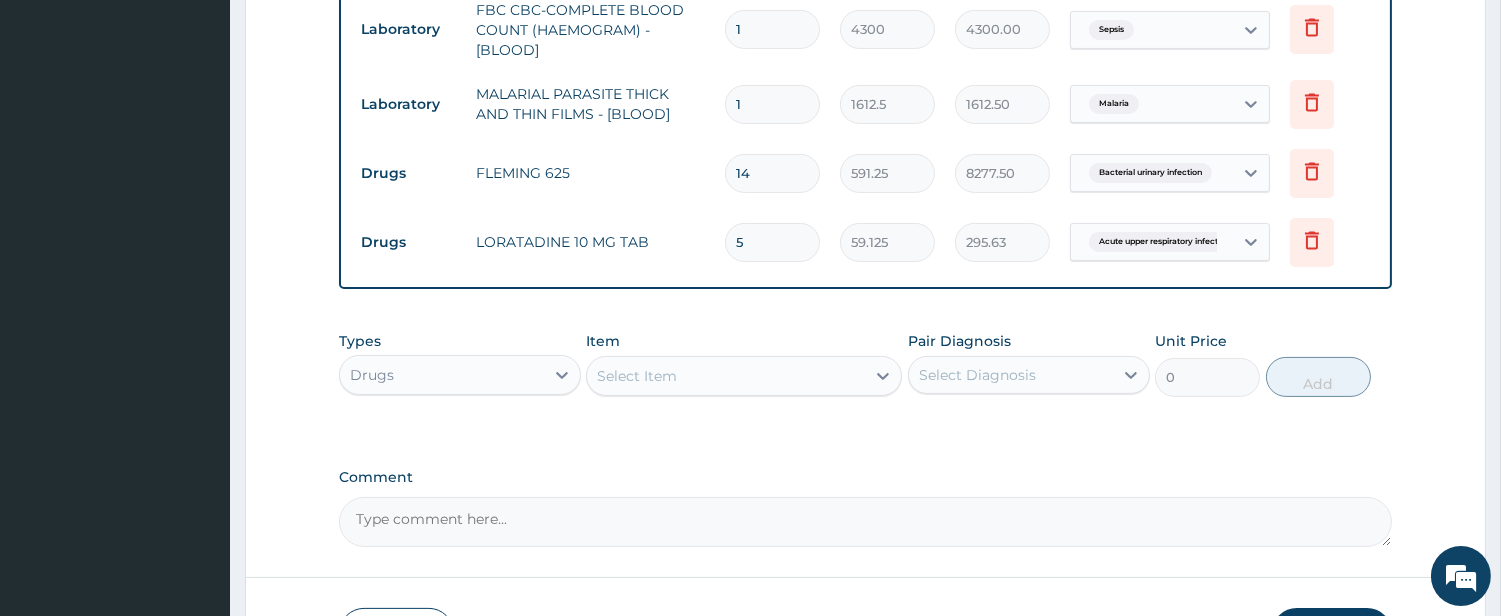 type on "5" 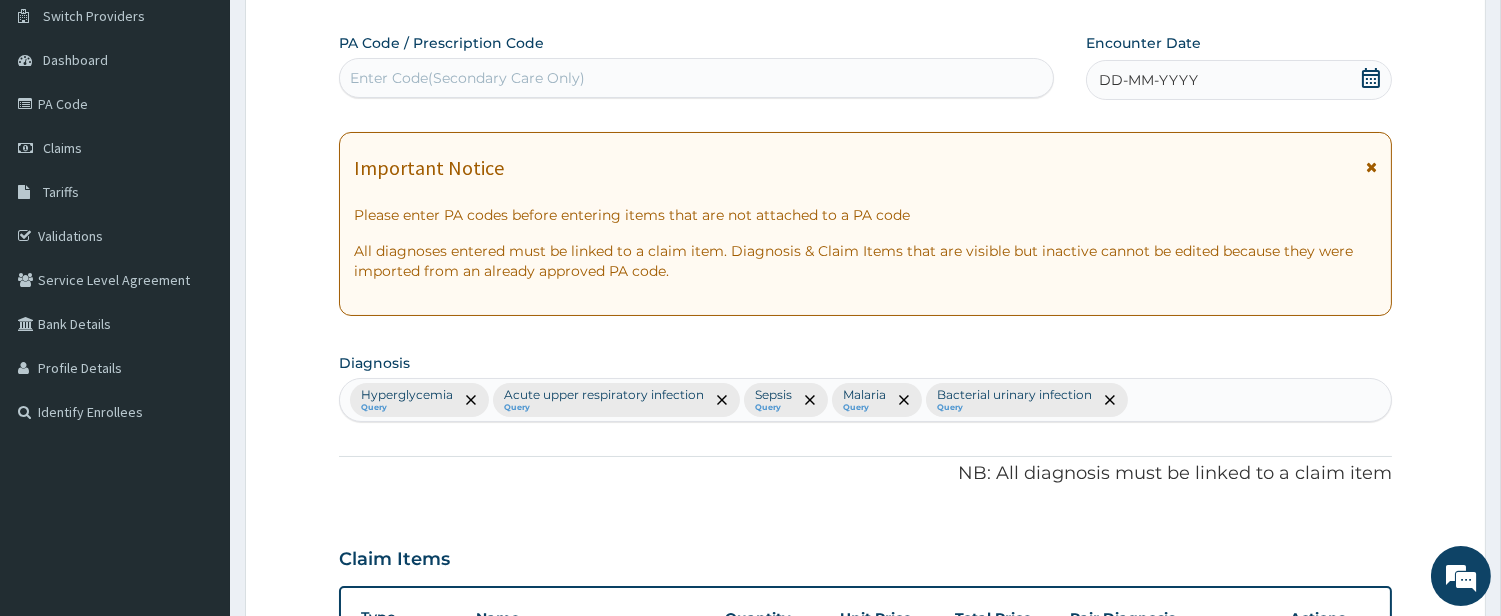 scroll, scrollTop: 147, scrollLeft: 0, axis: vertical 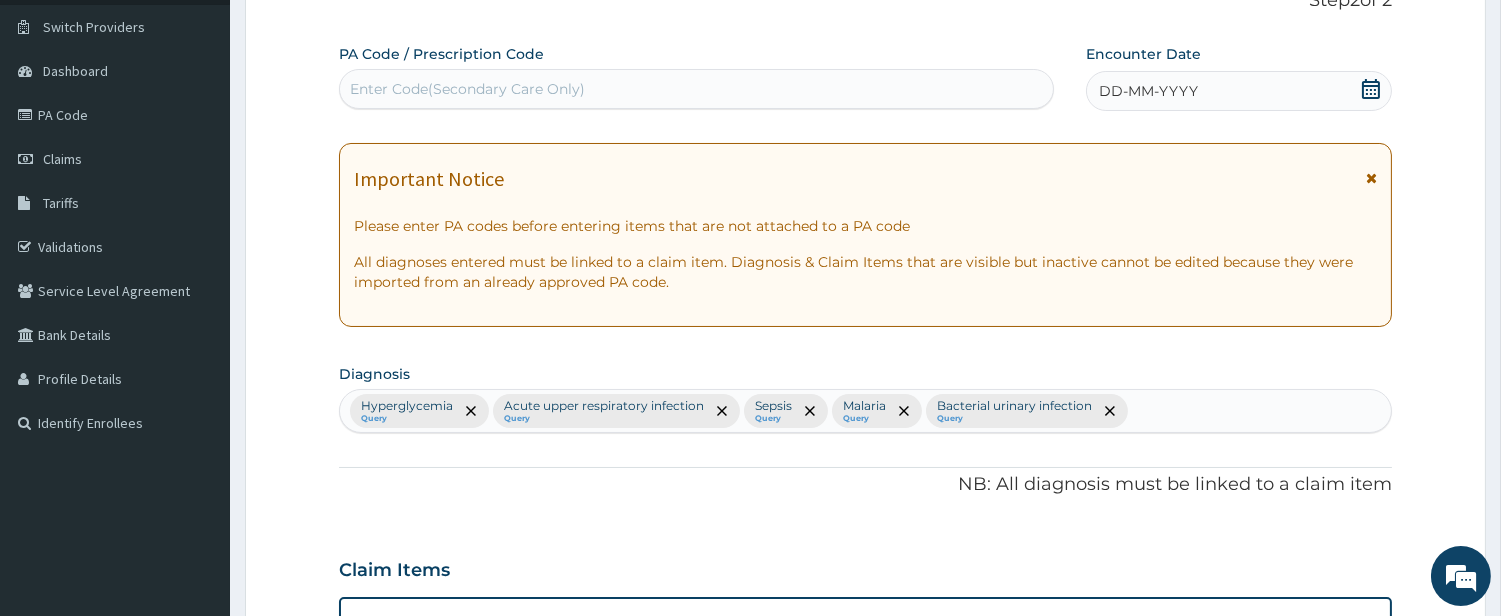 click on "DD-MM-YYYY" at bounding box center (1148, 91) 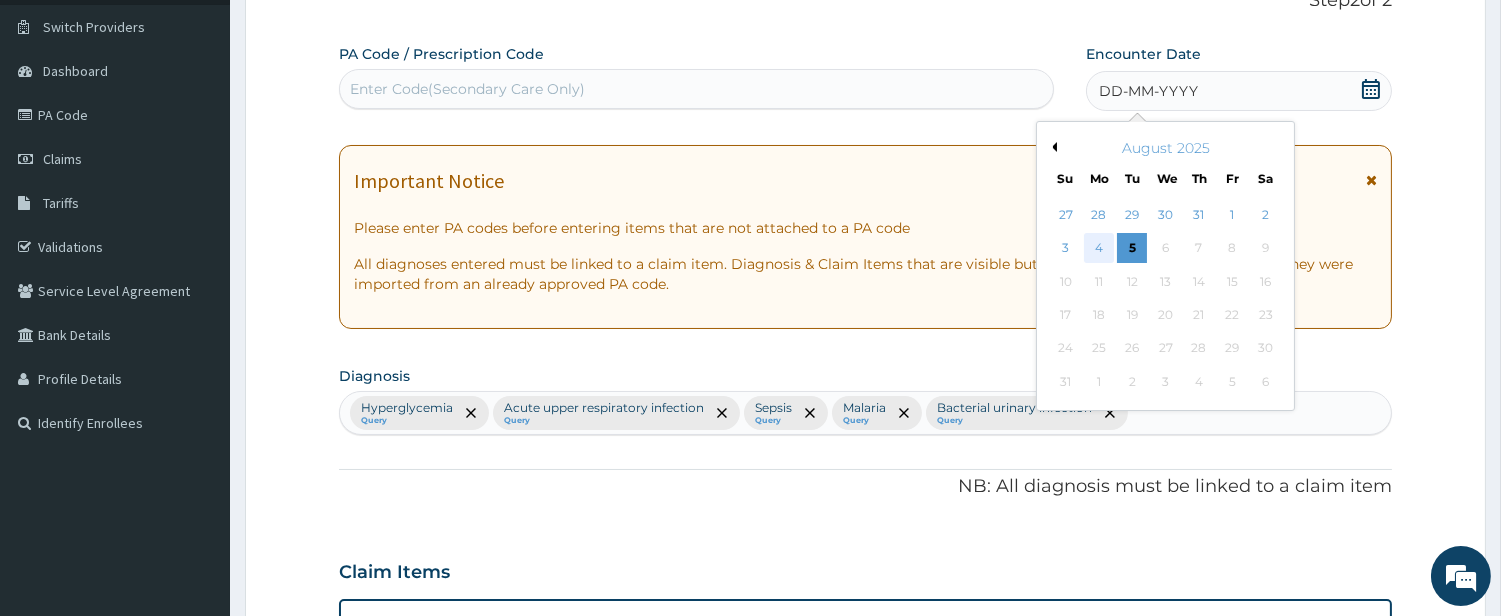 click on "4" at bounding box center [1099, 249] 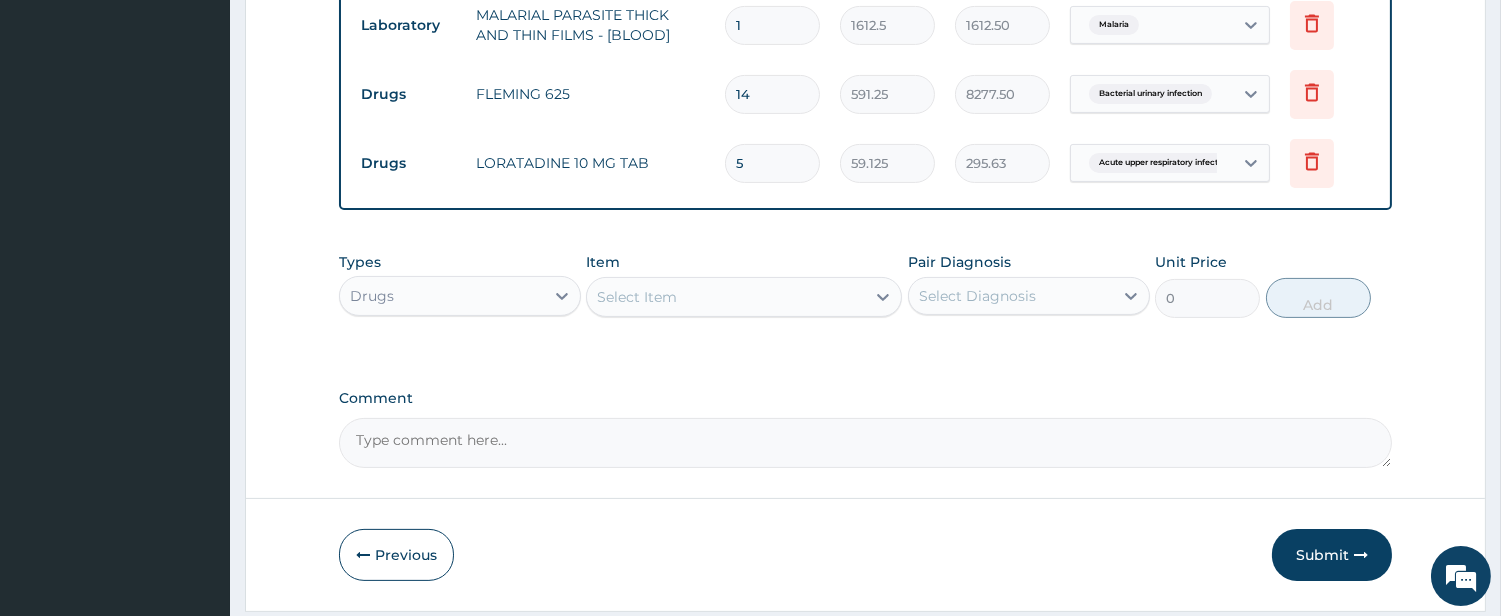 scroll, scrollTop: 1027, scrollLeft: 0, axis: vertical 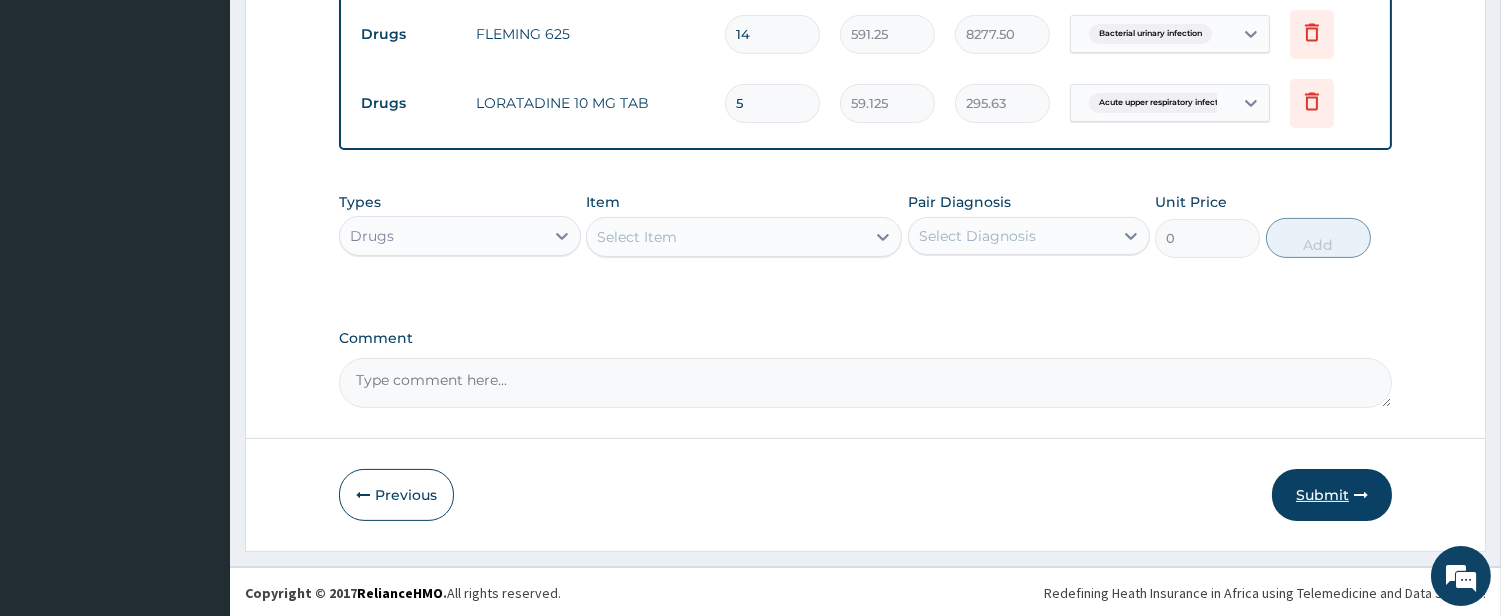 click on "Submit" at bounding box center [1332, 495] 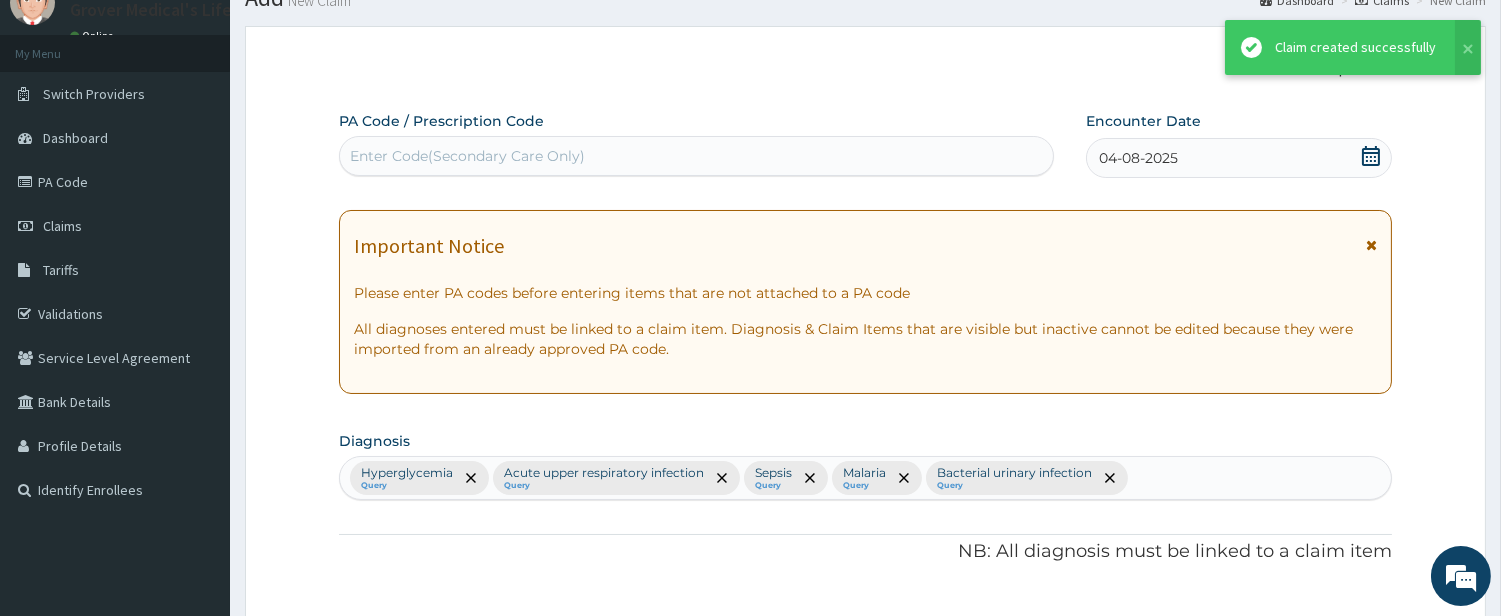 scroll, scrollTop: 1027, scrollLeft: 0, axis: vertical 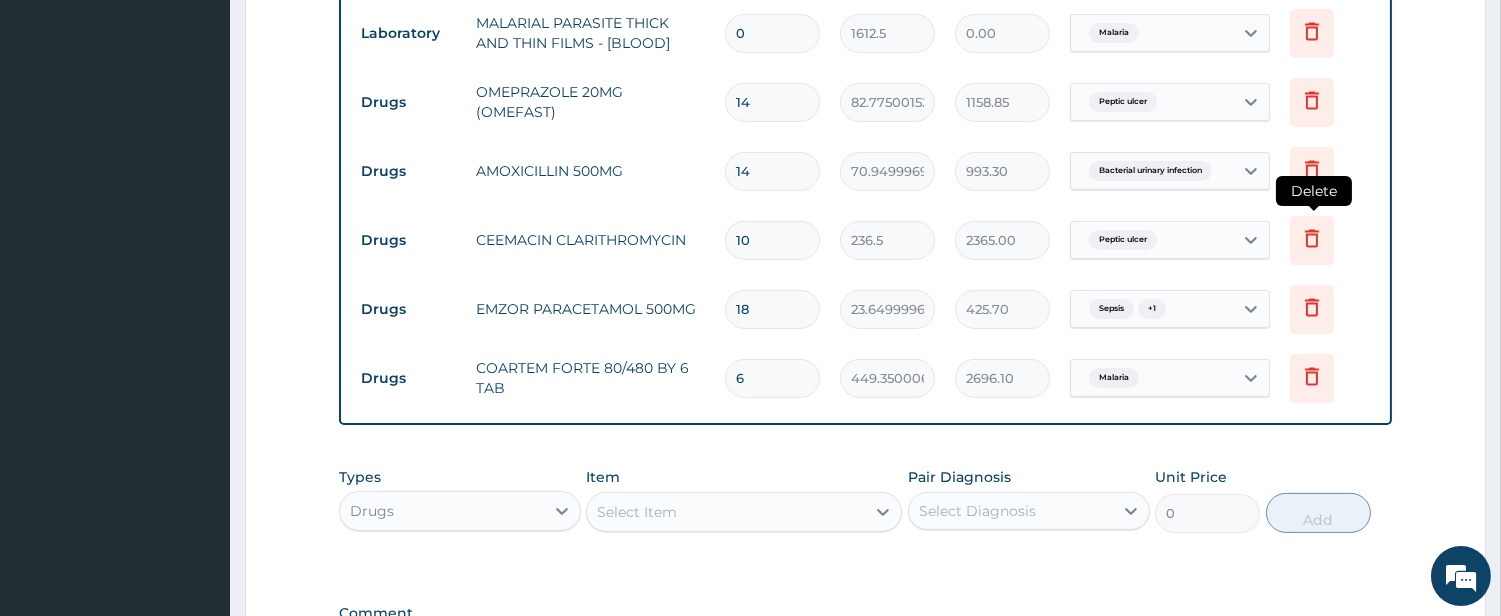 click 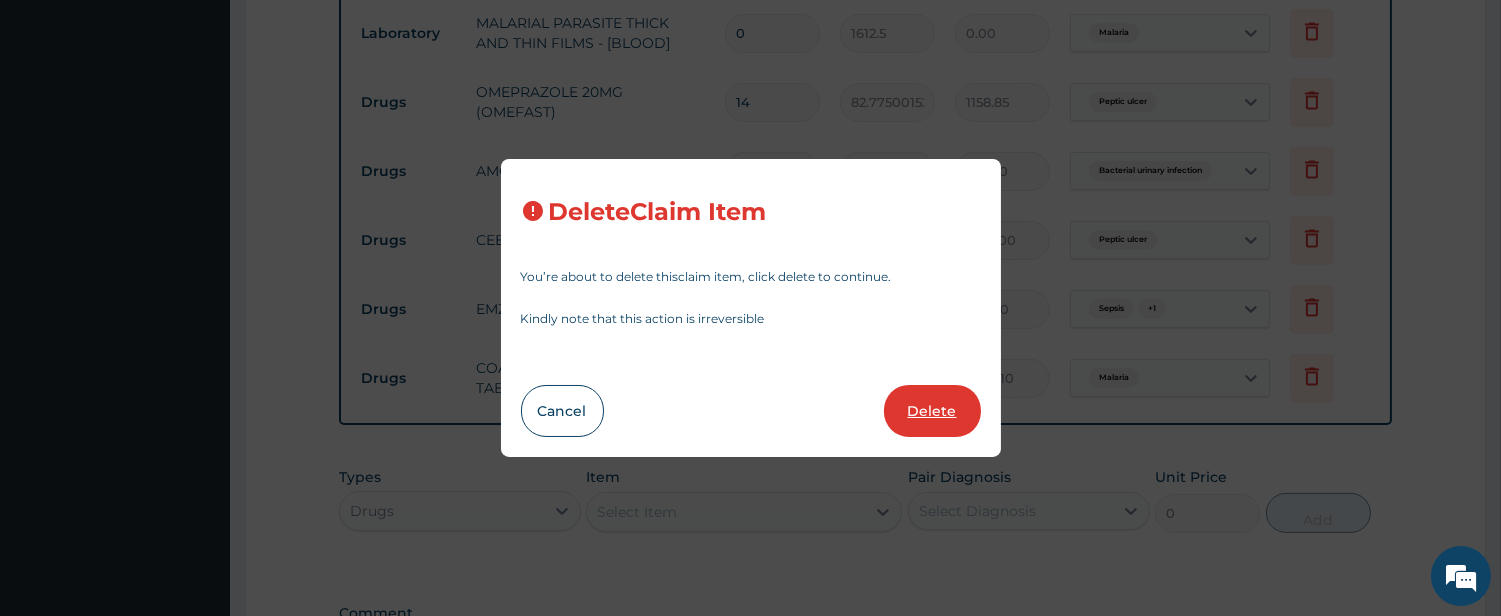 click on "Delete" at bounding box center (932, 411) 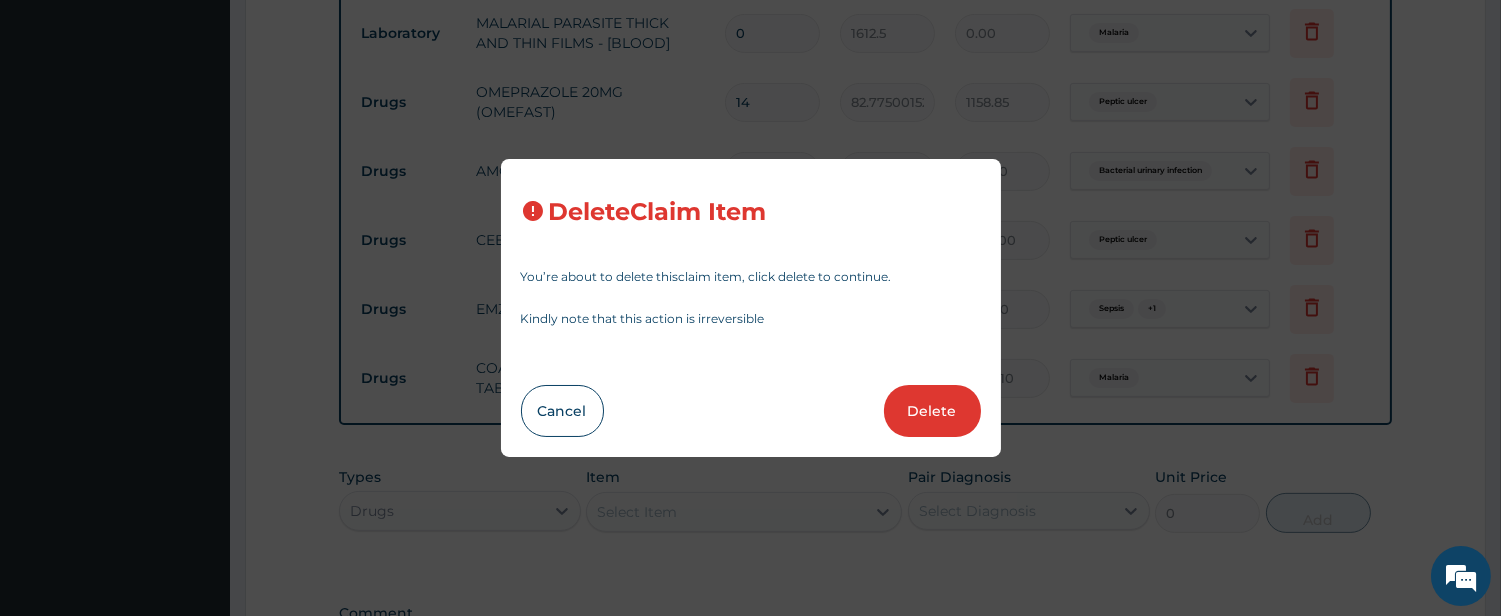 type on "18" 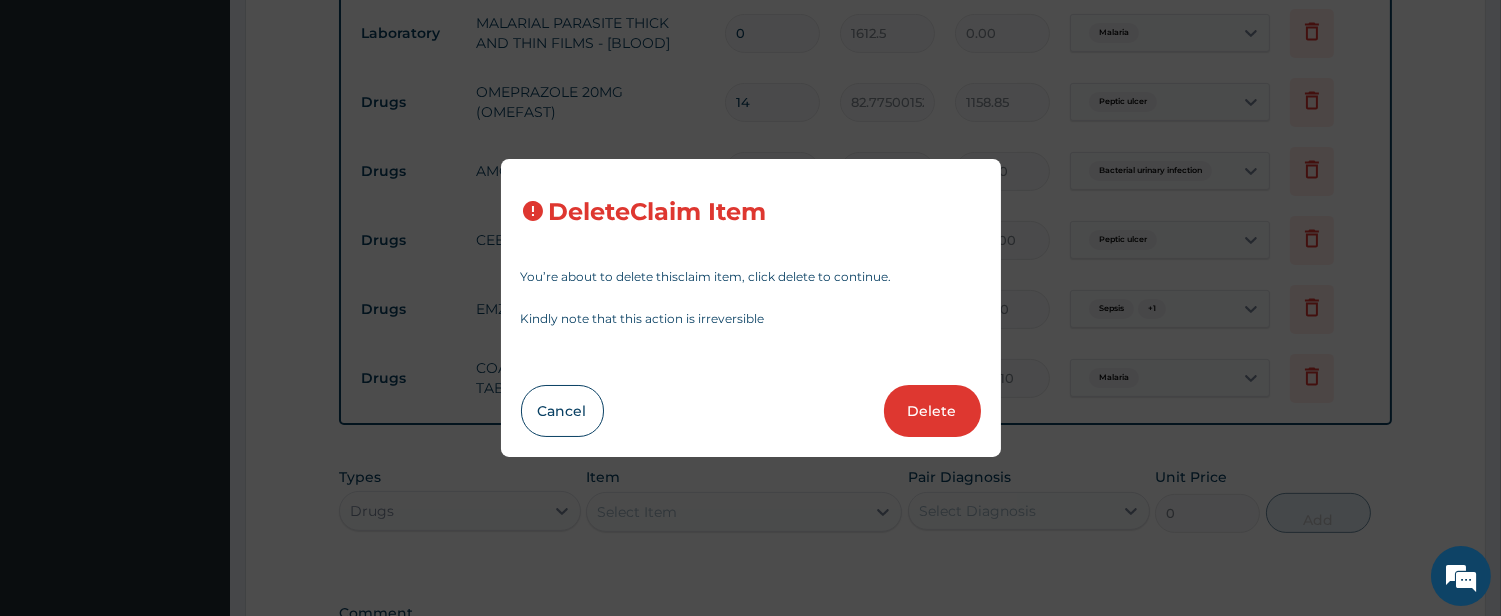 type on "23.64999961853027" 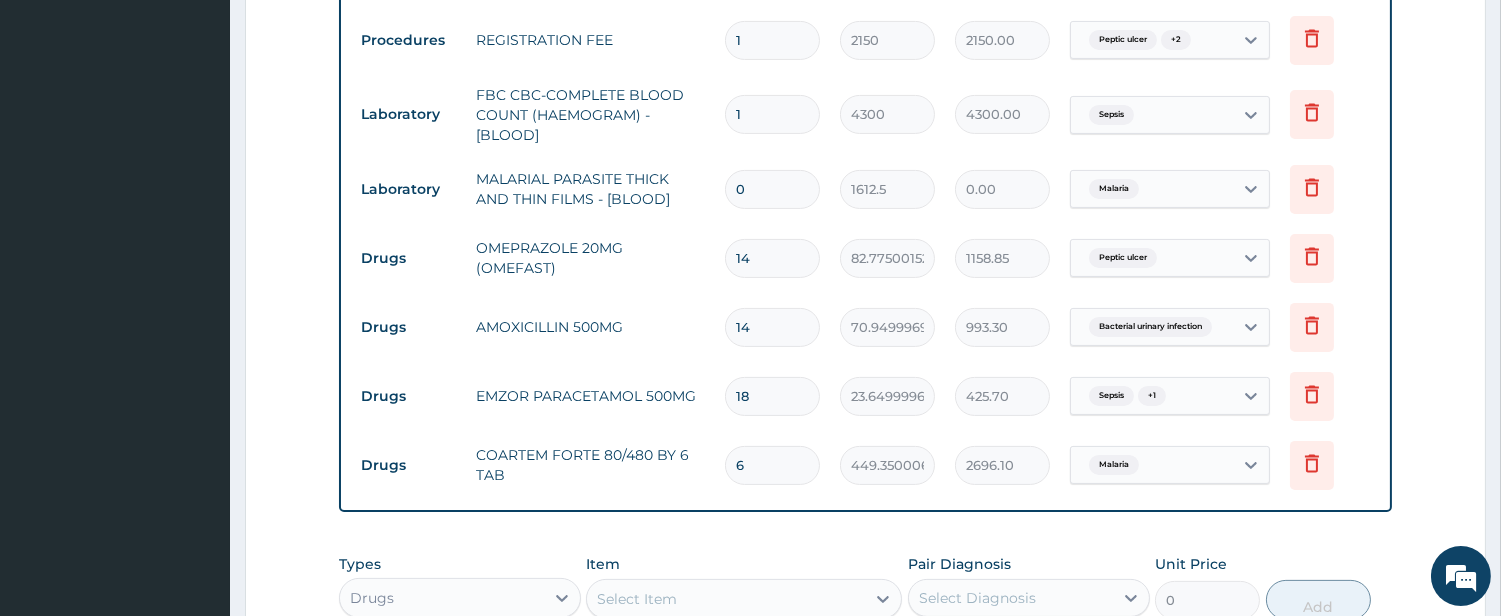 scroll, scrollTop: 935, scrollLeft: 0, axis: vertical 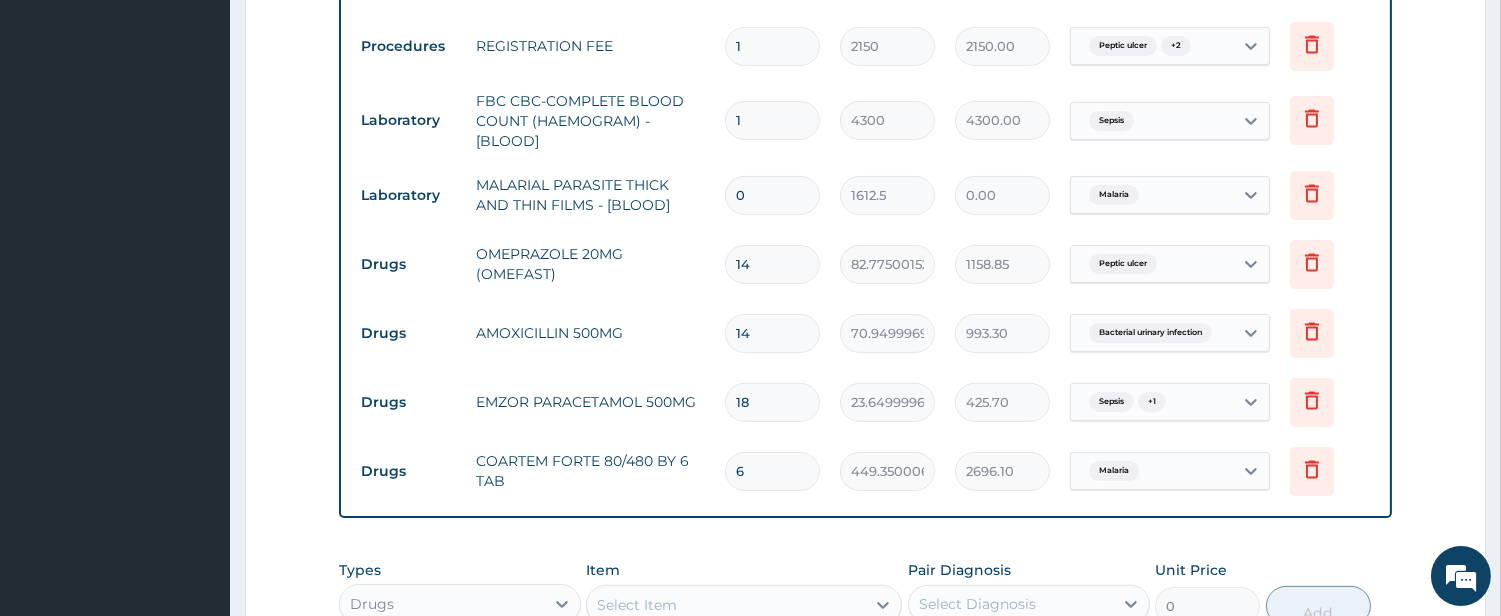 click on "0" at bounding box center [772, 195] 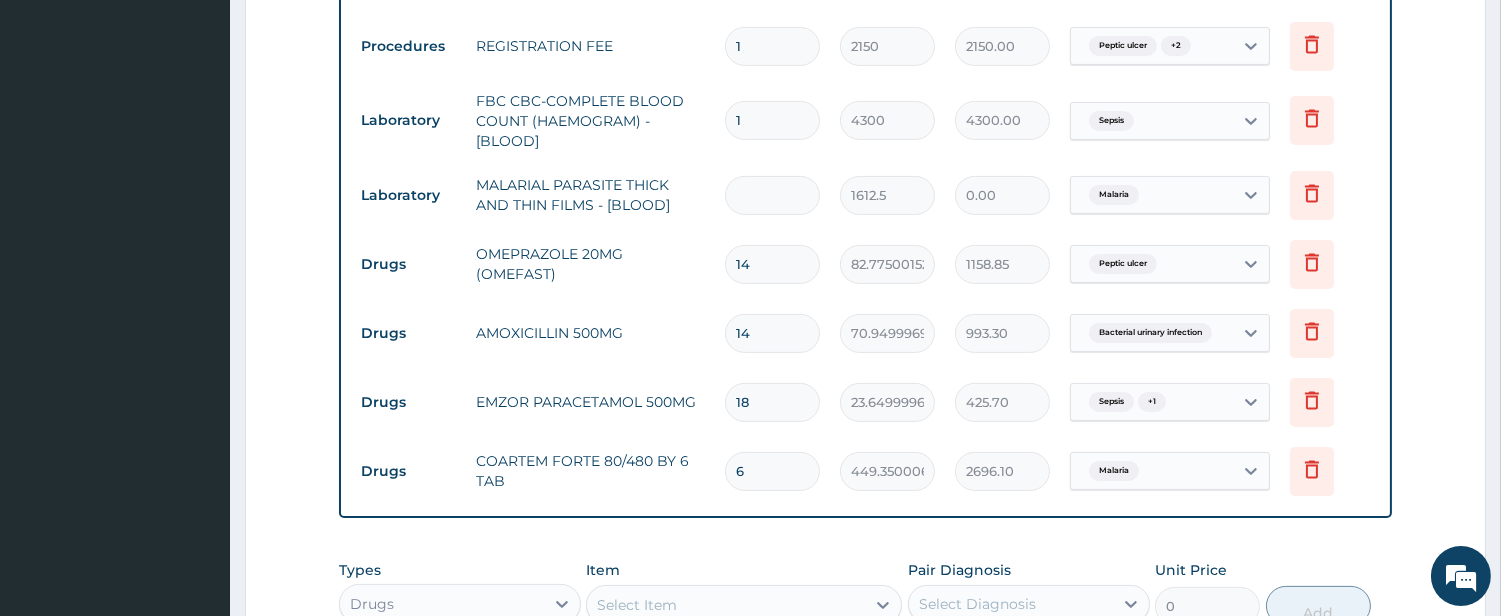 type on "1" 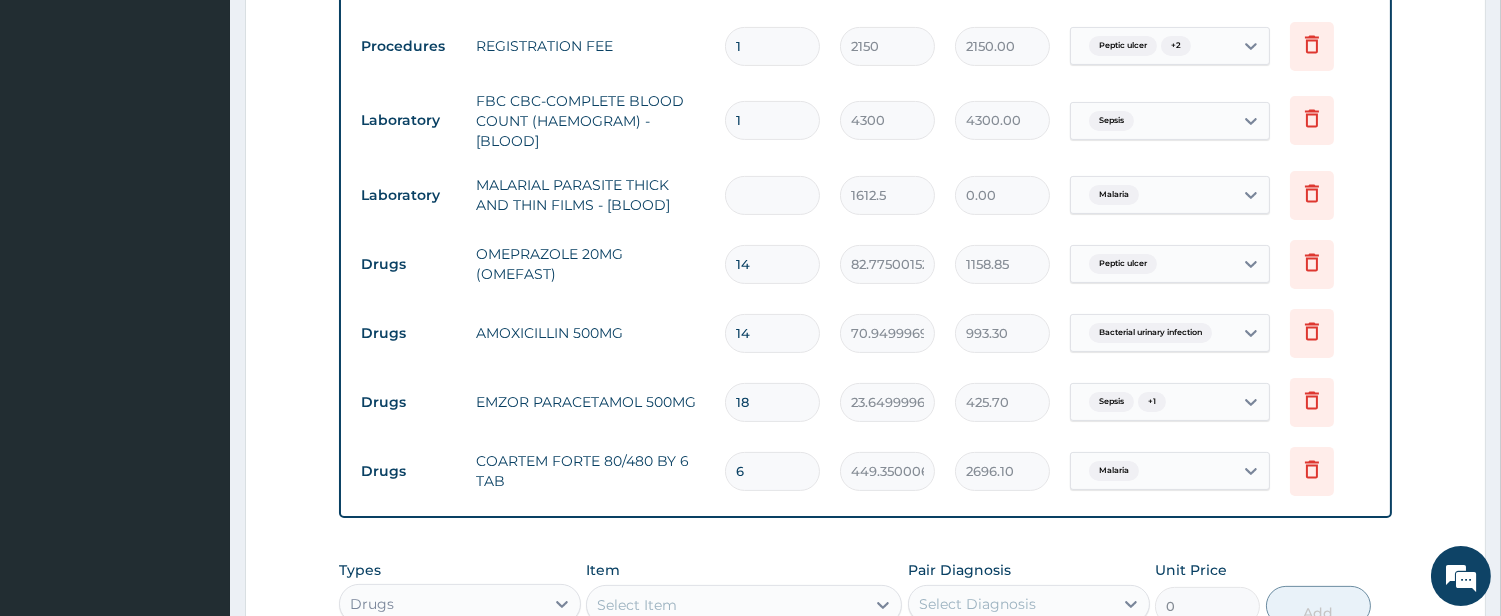 type on "1612.50" 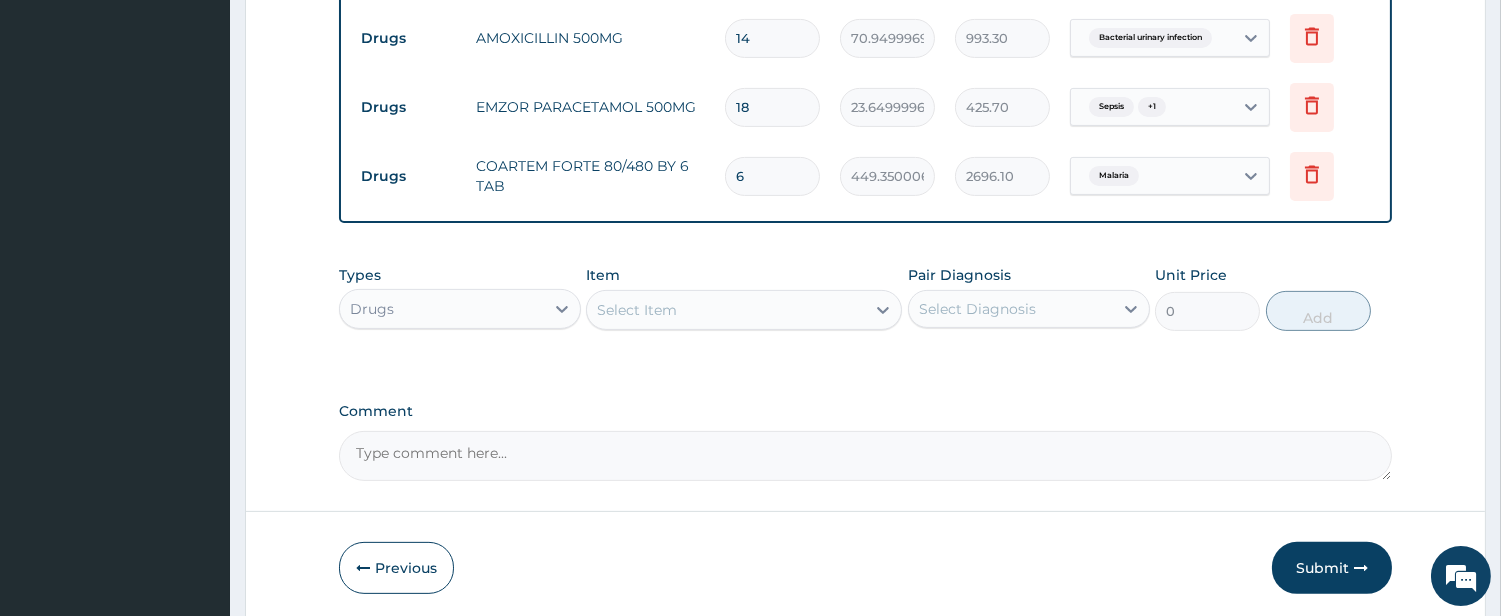 scroll, scrollTop: 1305, scrollLeft: 0, axis: vertical 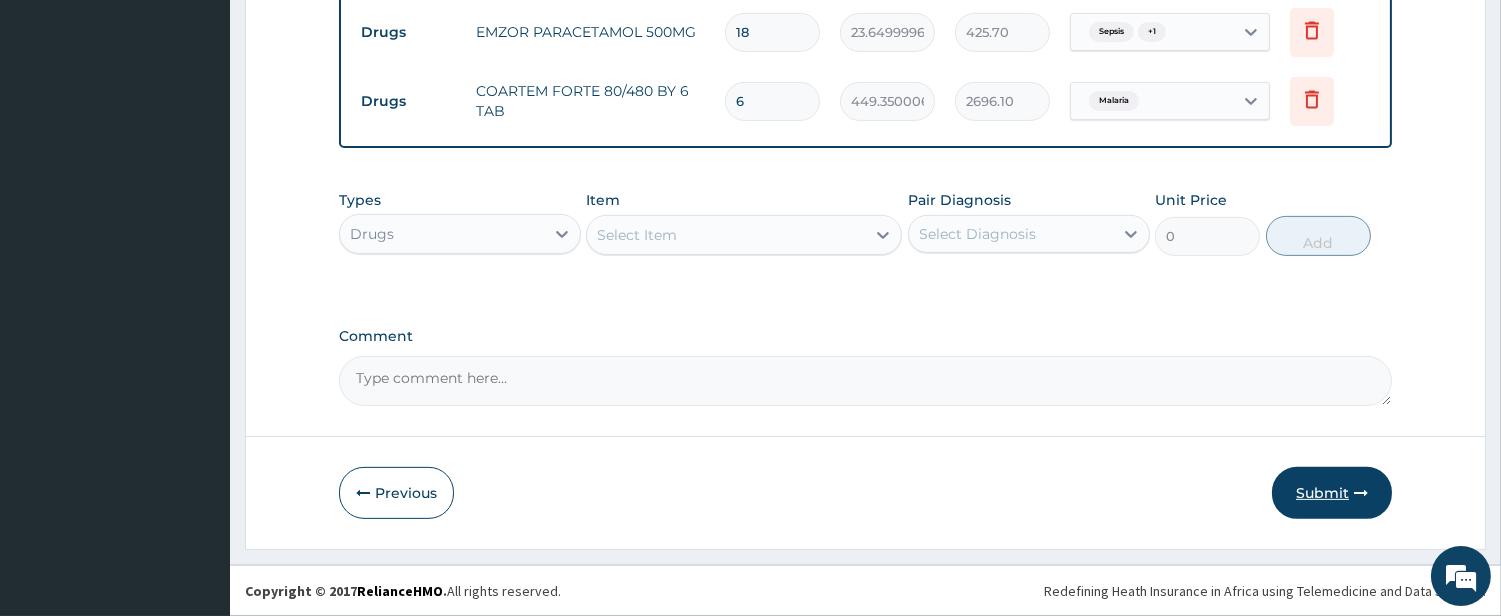 type on "1" 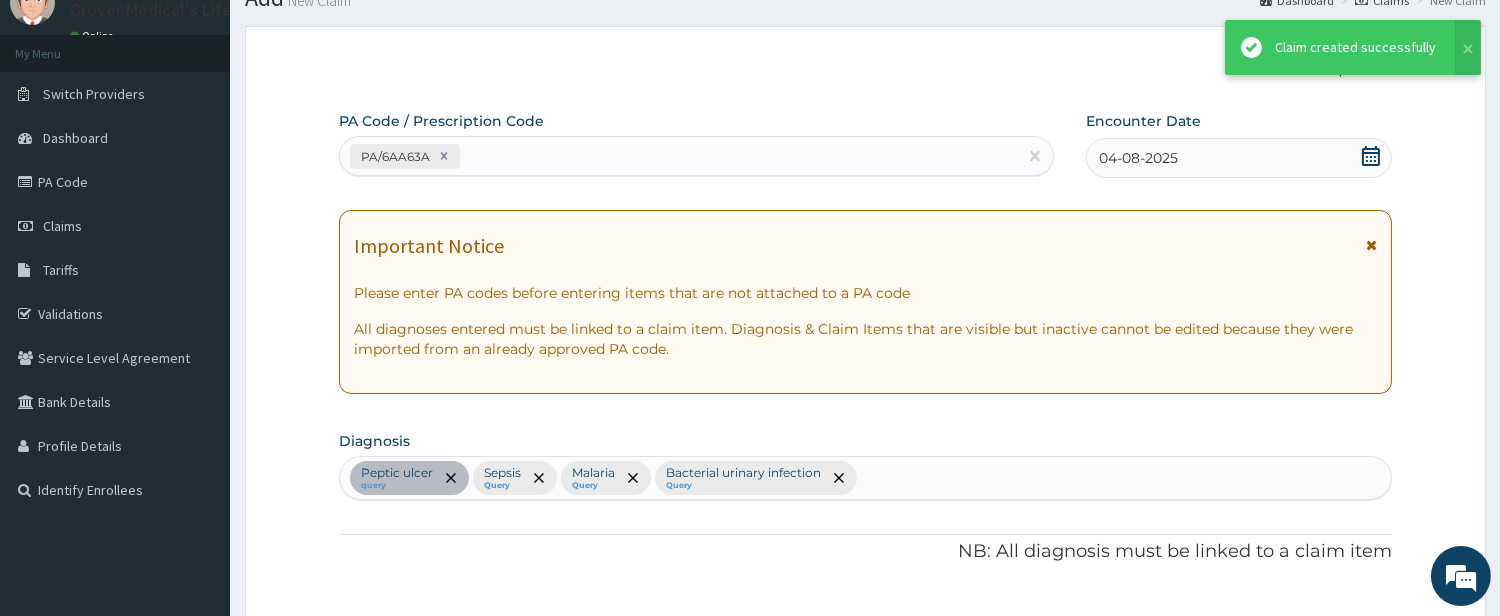 scroll, scrollTop: 1305, scrollLeft: 0, axis: vertical 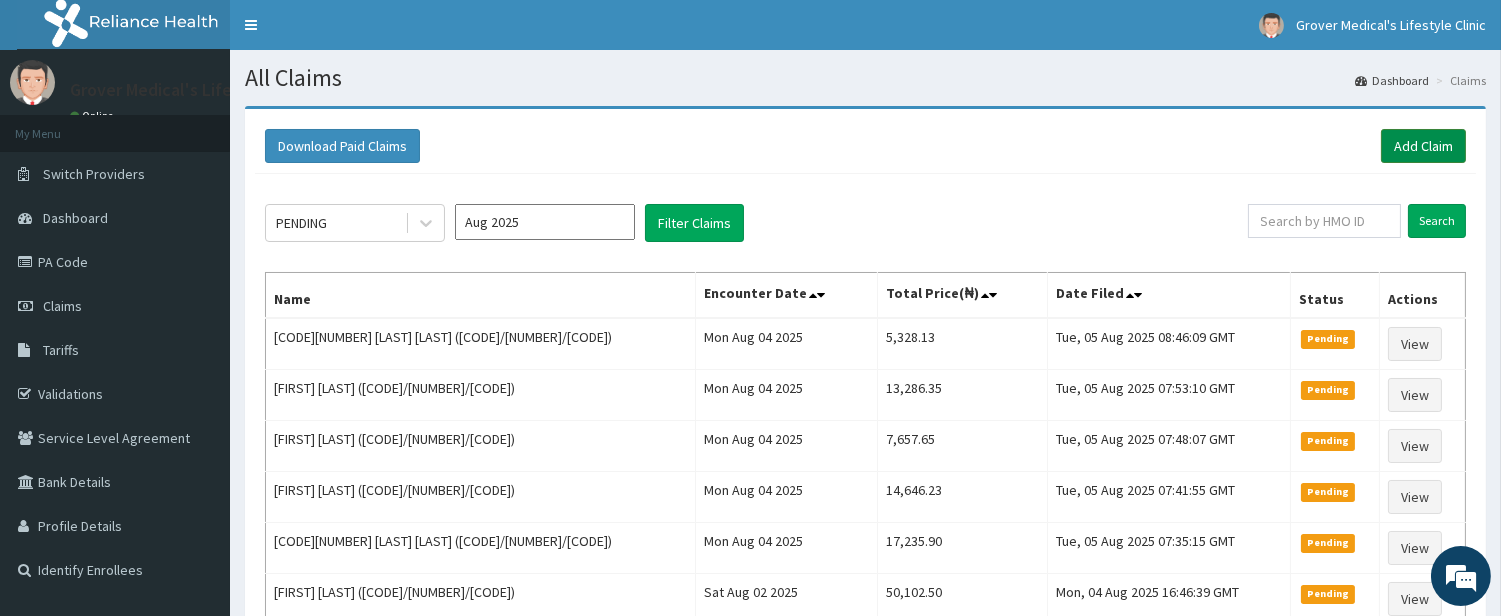 click on "Add Claim" at bounding box center [1423, 146] 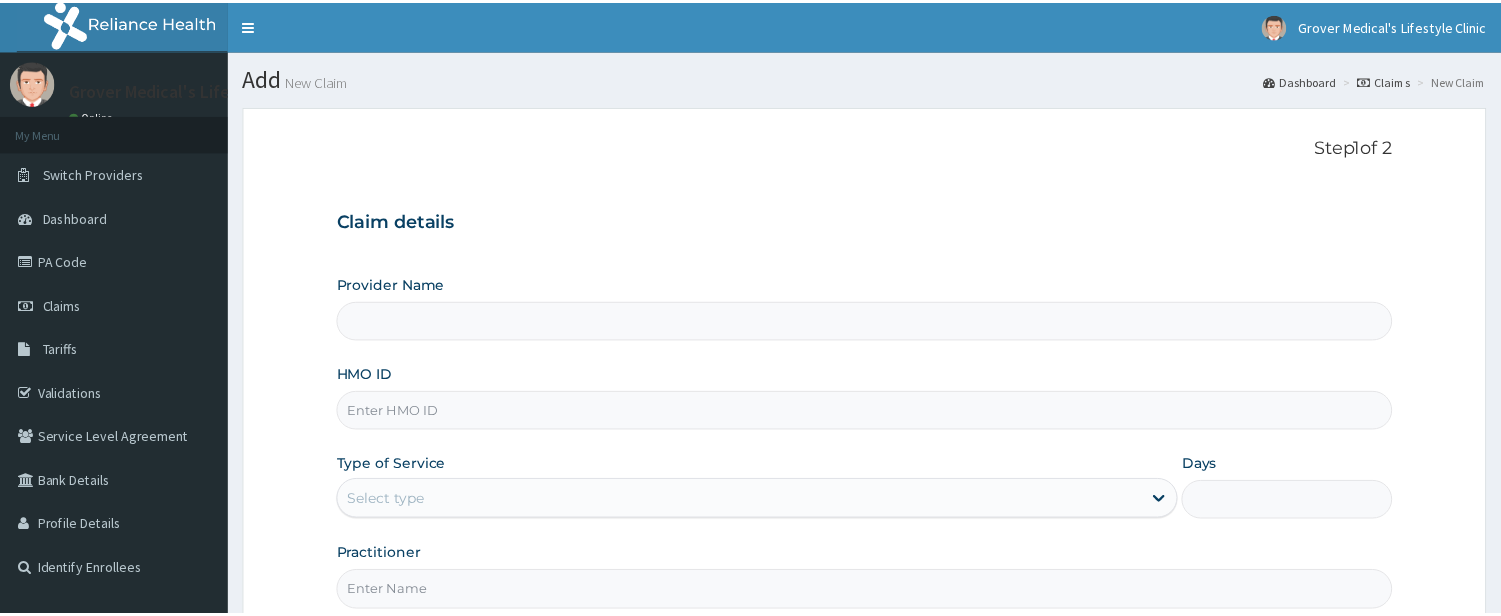 scroll, scrollTop: 205, scrollLeft: 0, axis: vertical 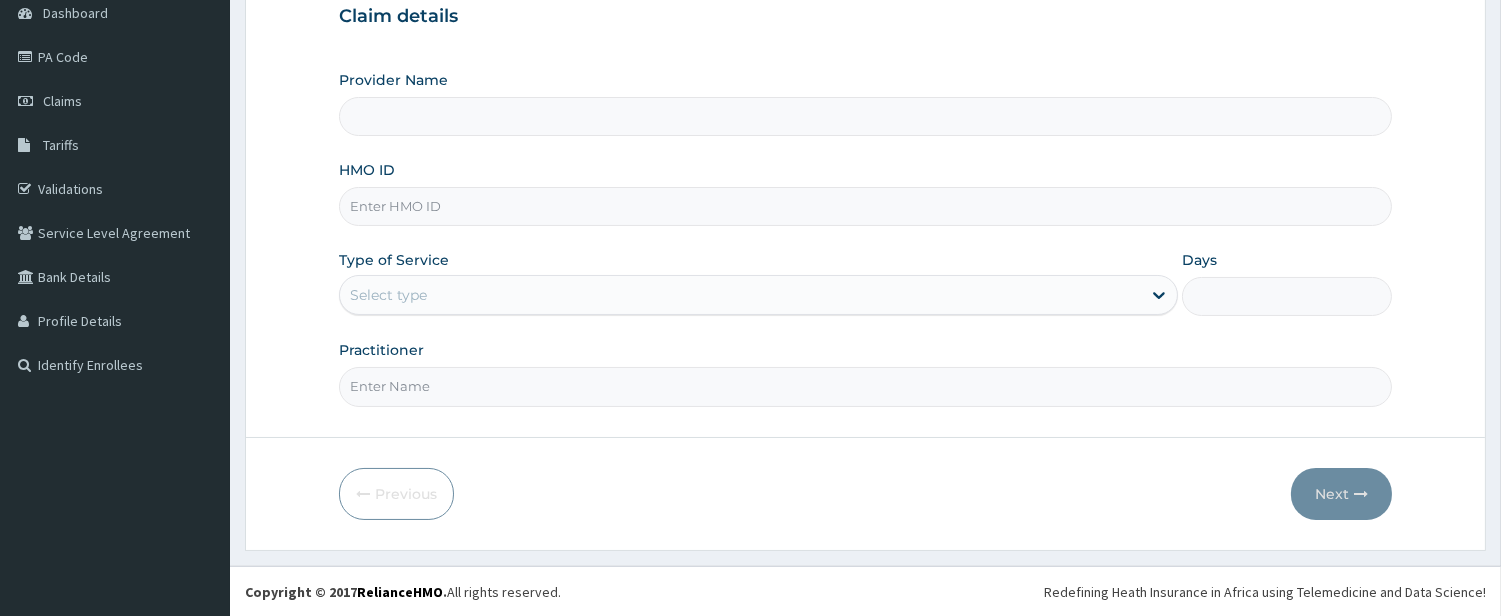 click on "HMO ID" at bounding box center [865, 206] 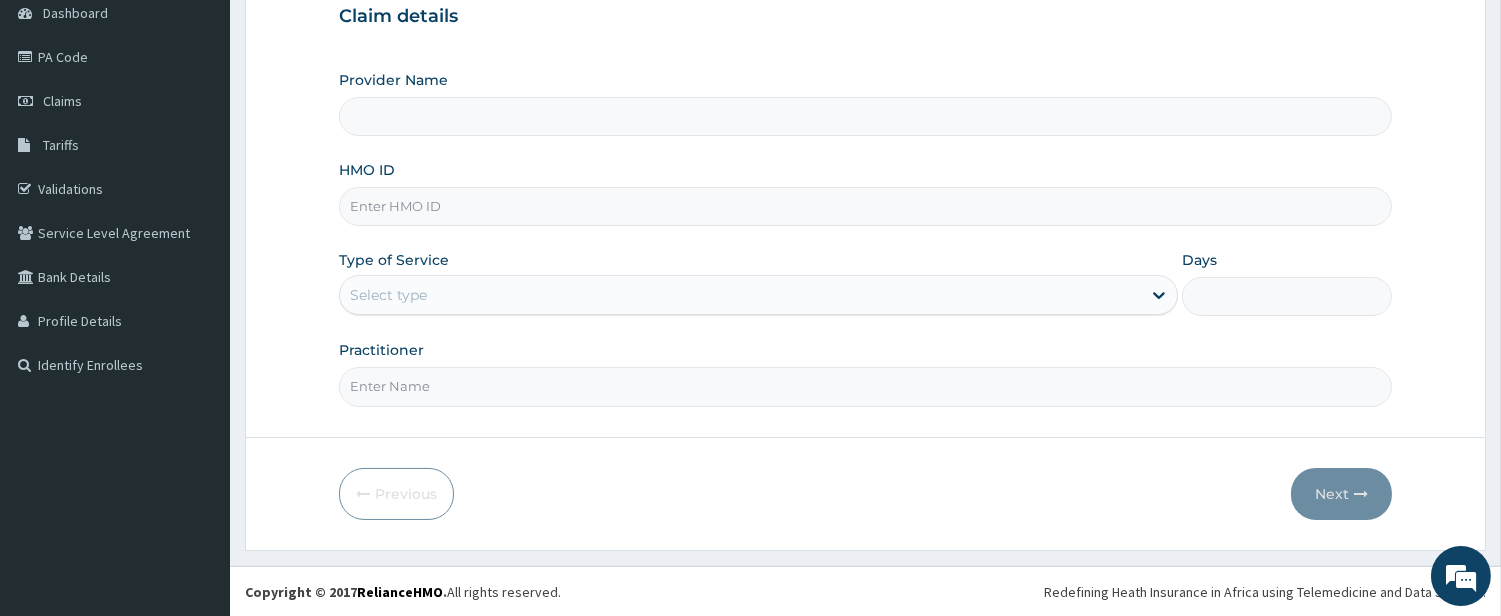 type on "Grover Medical's Lifestyle clinic" 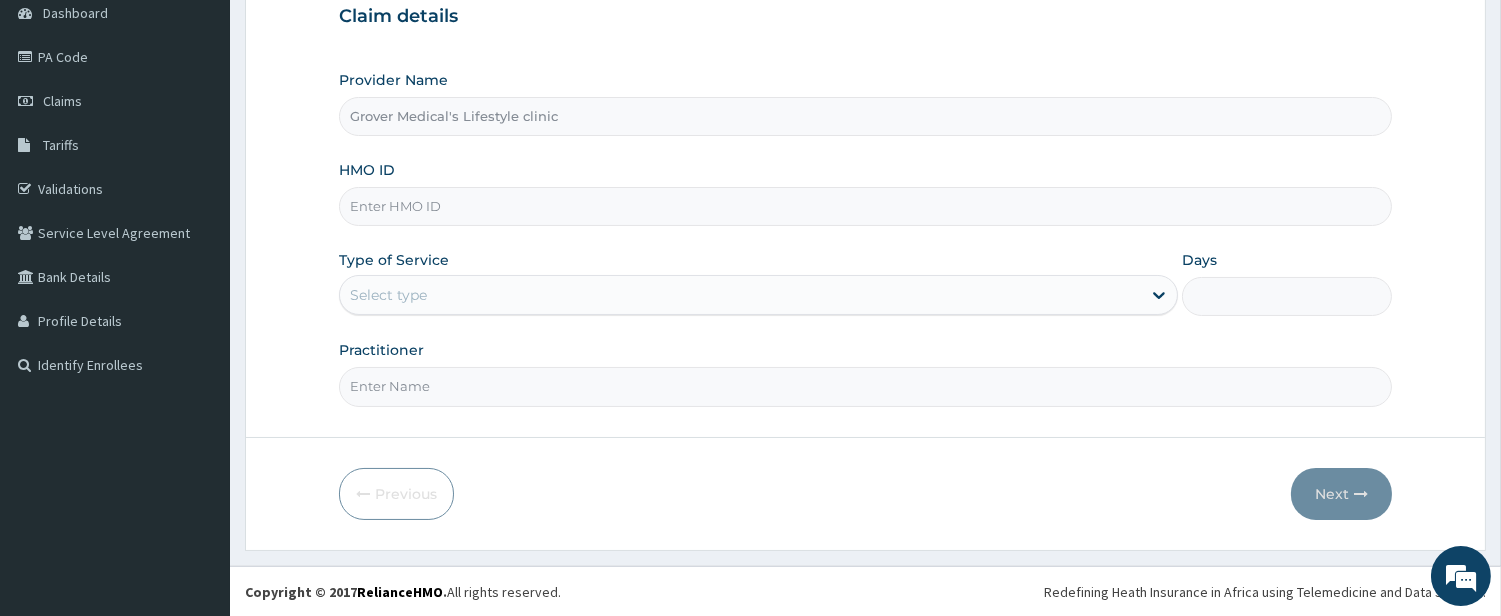 paste on "AGA/10052/A" 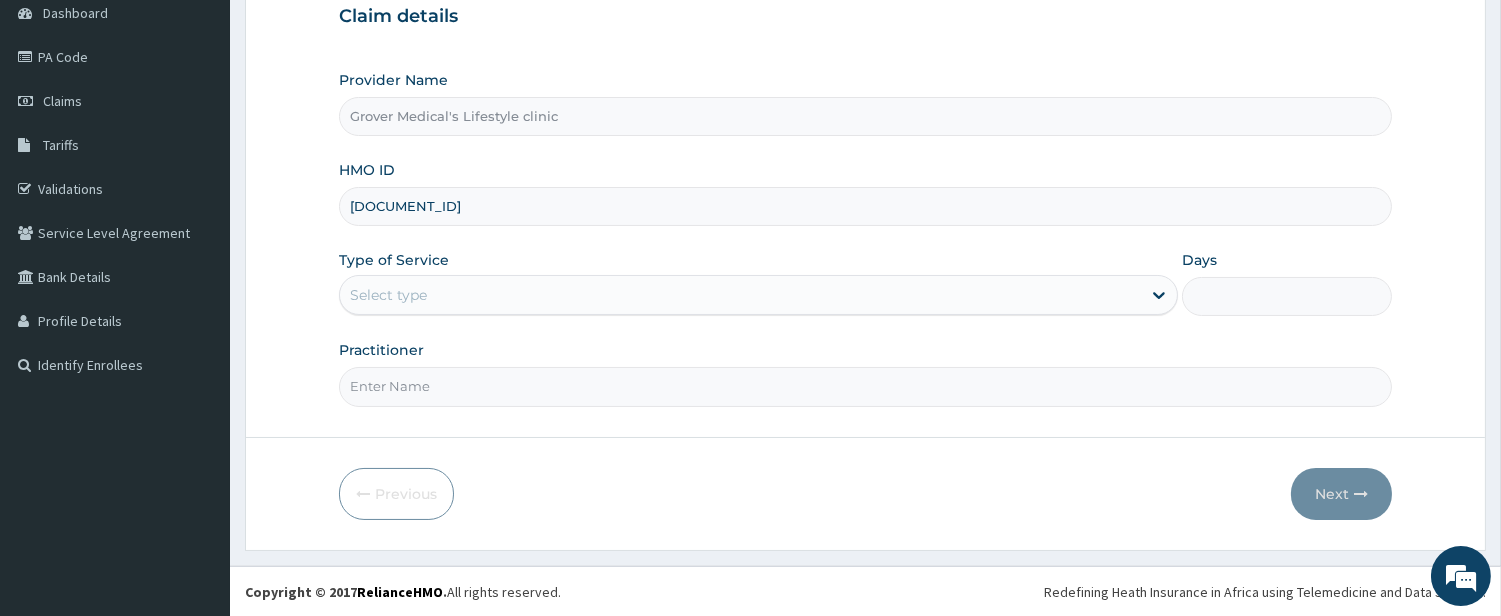 type on "AGA/10052/A" 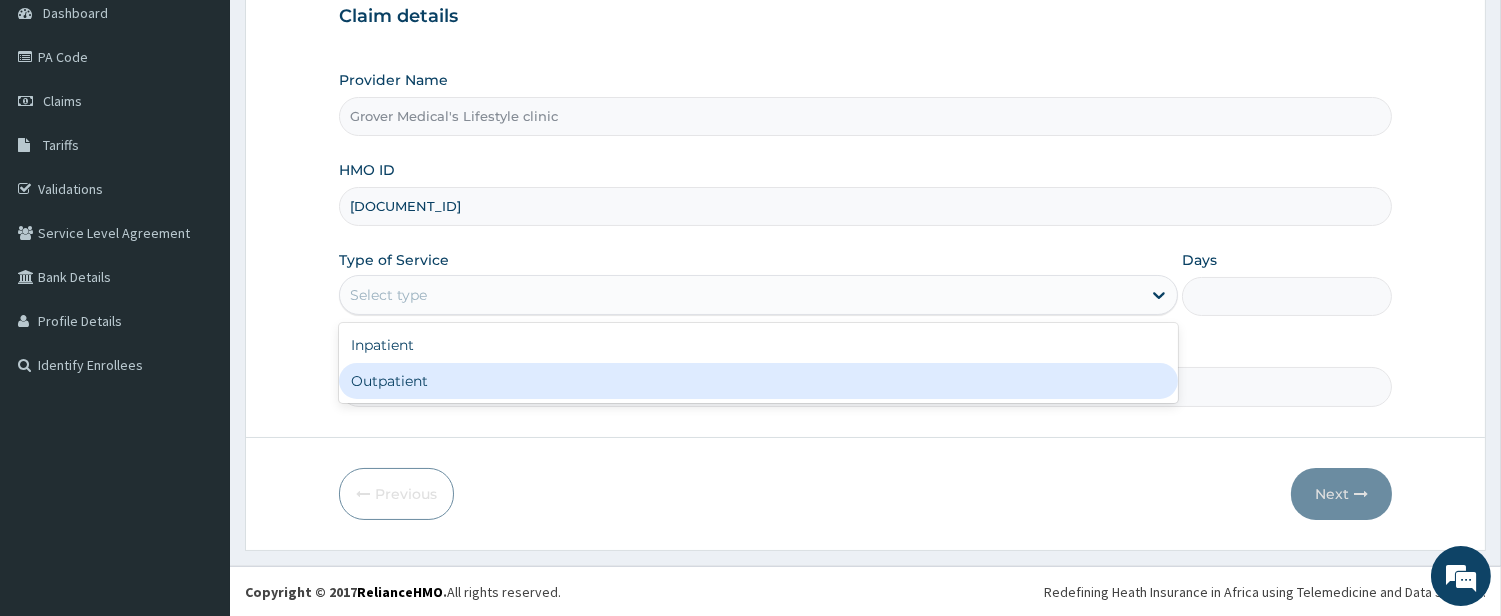 click on "Outpatient" at bounding box center [758, 381] 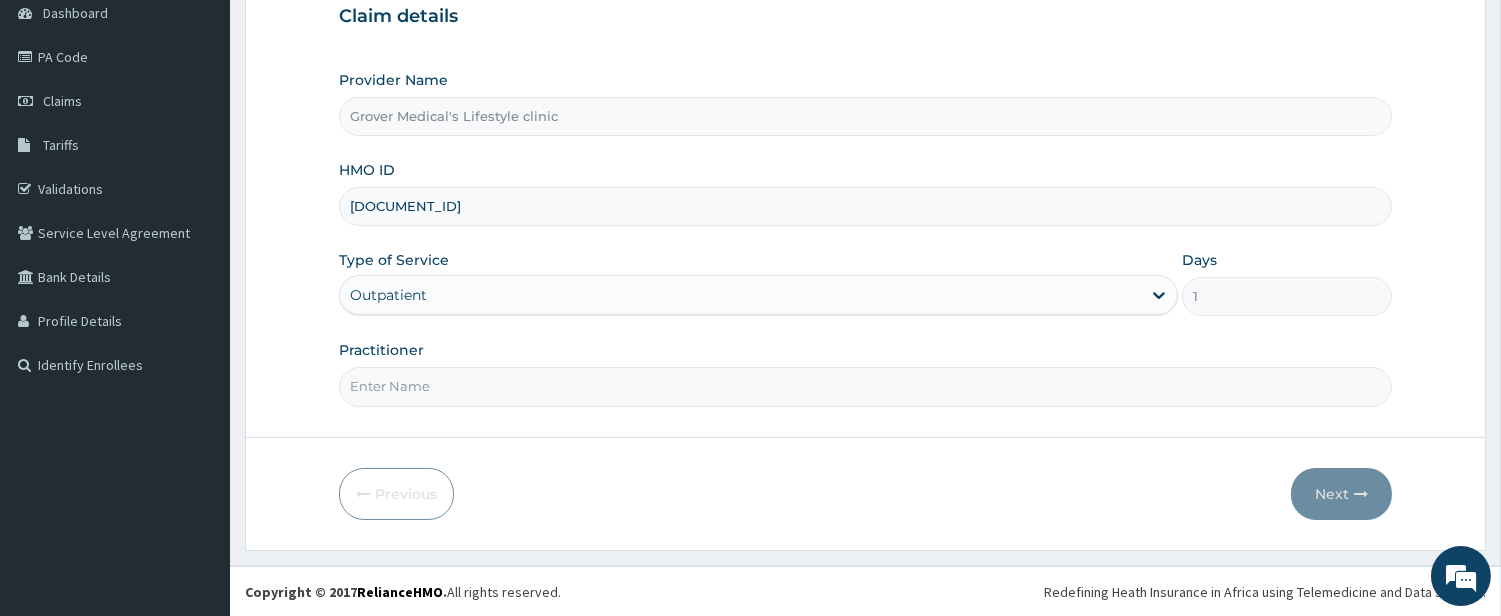click on "Practitioner" at bounding box center [865, 386] 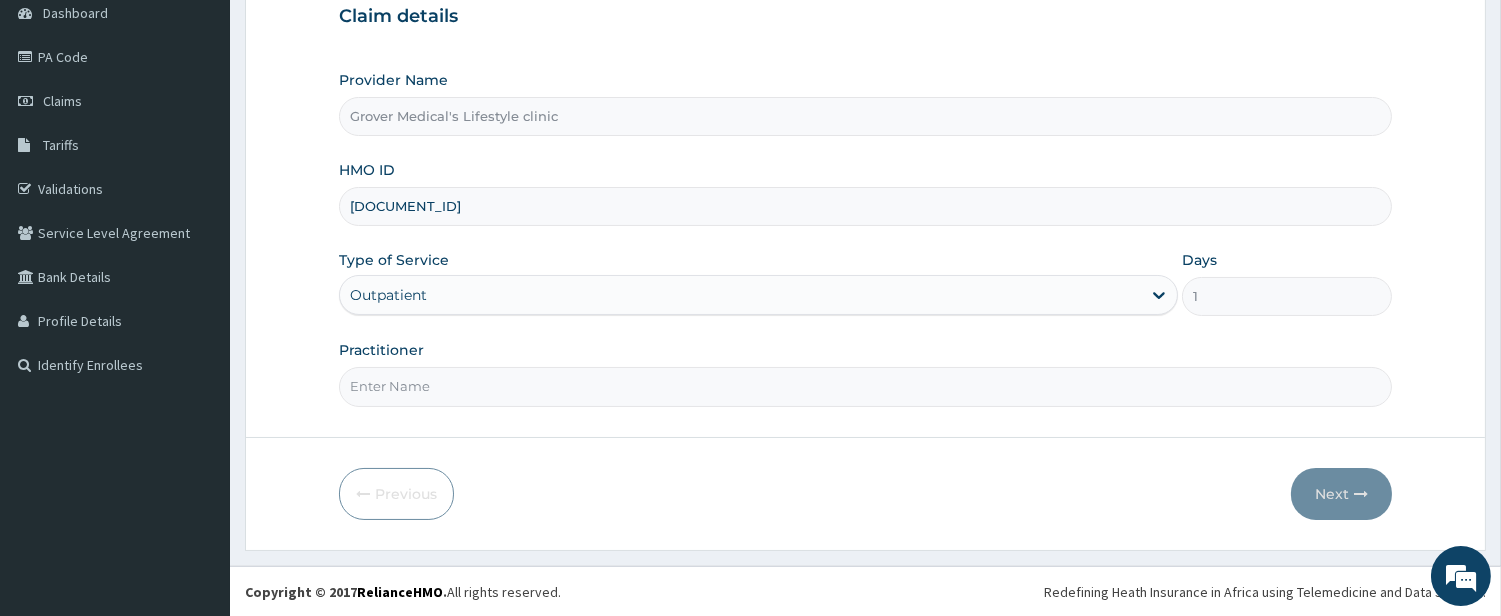 type on "DR kolawole" 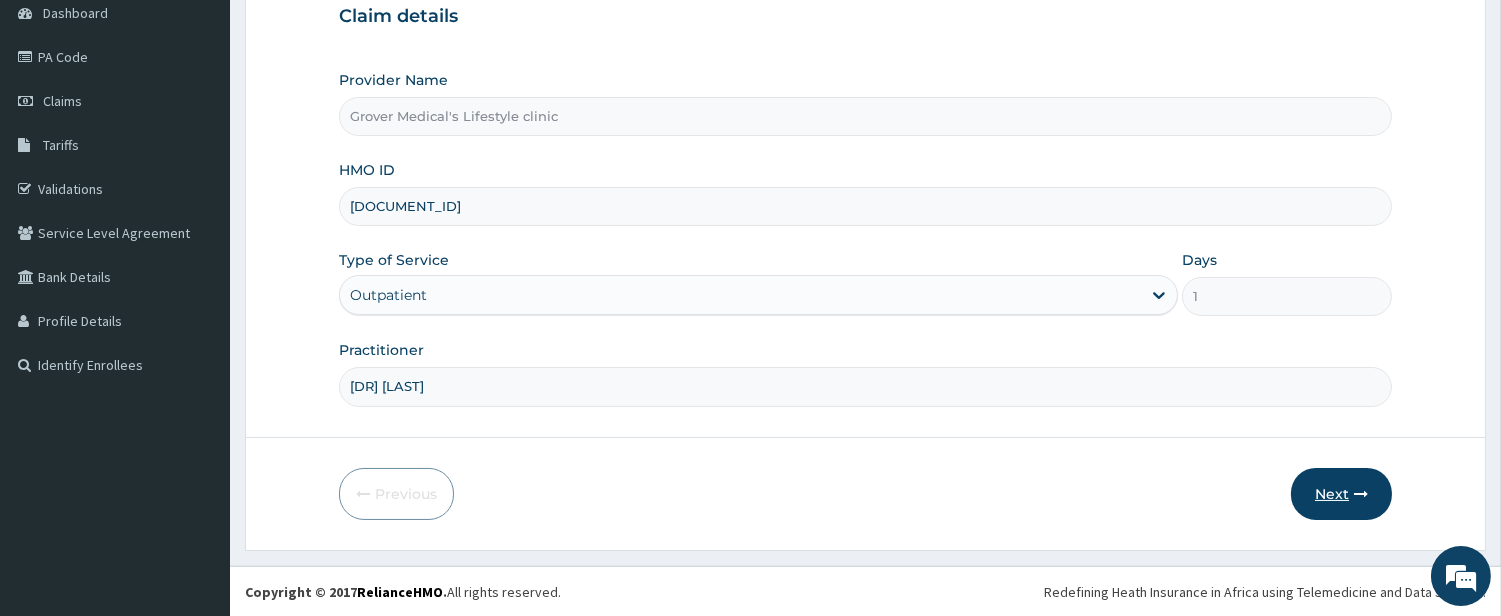 click on "Next" at bounding box center [1341, 494] 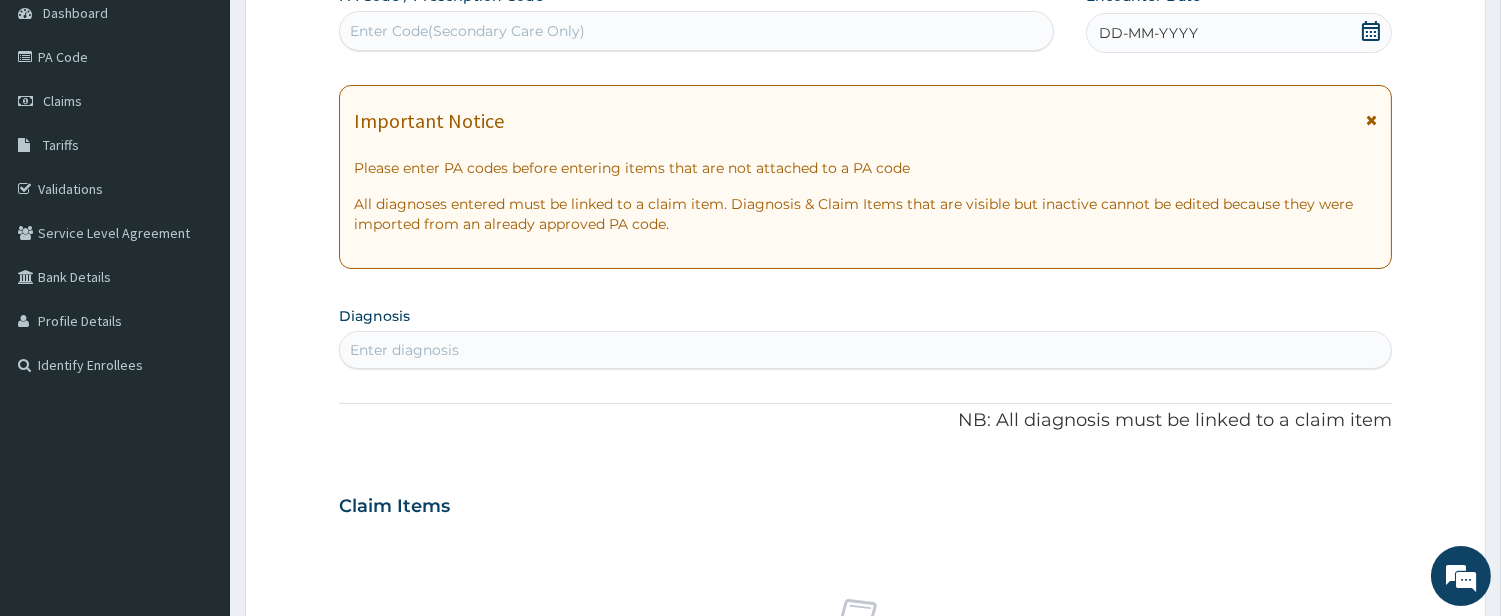 scroll, scrollTop: 0, scrollLeft: 0, axis: both 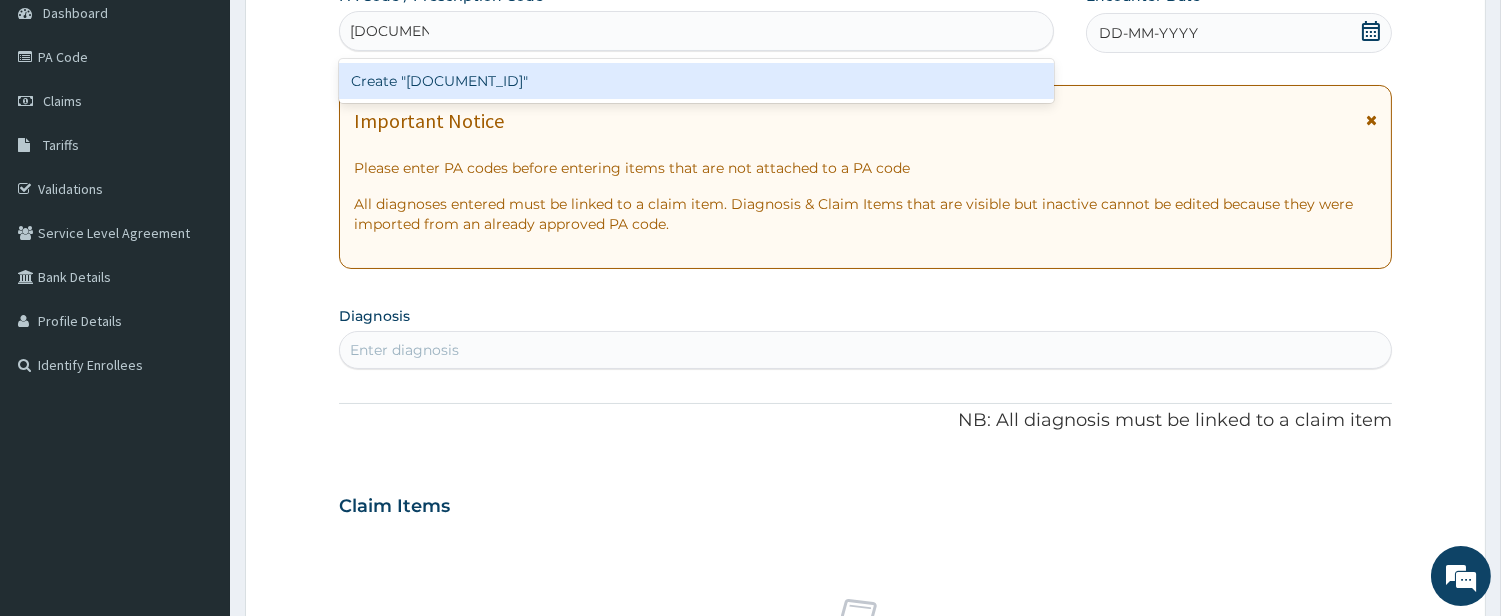 click on "Create "PA/80467F"" at bounding box center [696, 81] 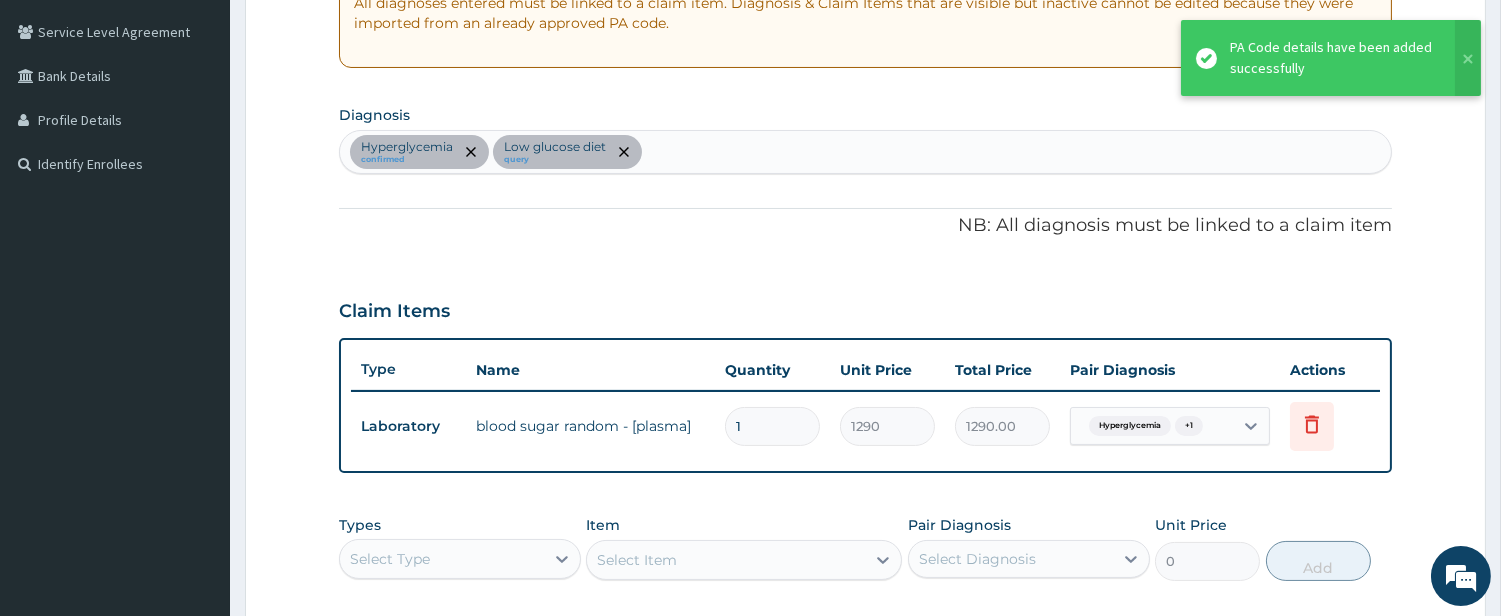 scroll, scrollTop: 420, scrollLeft: 0, axis: vertical 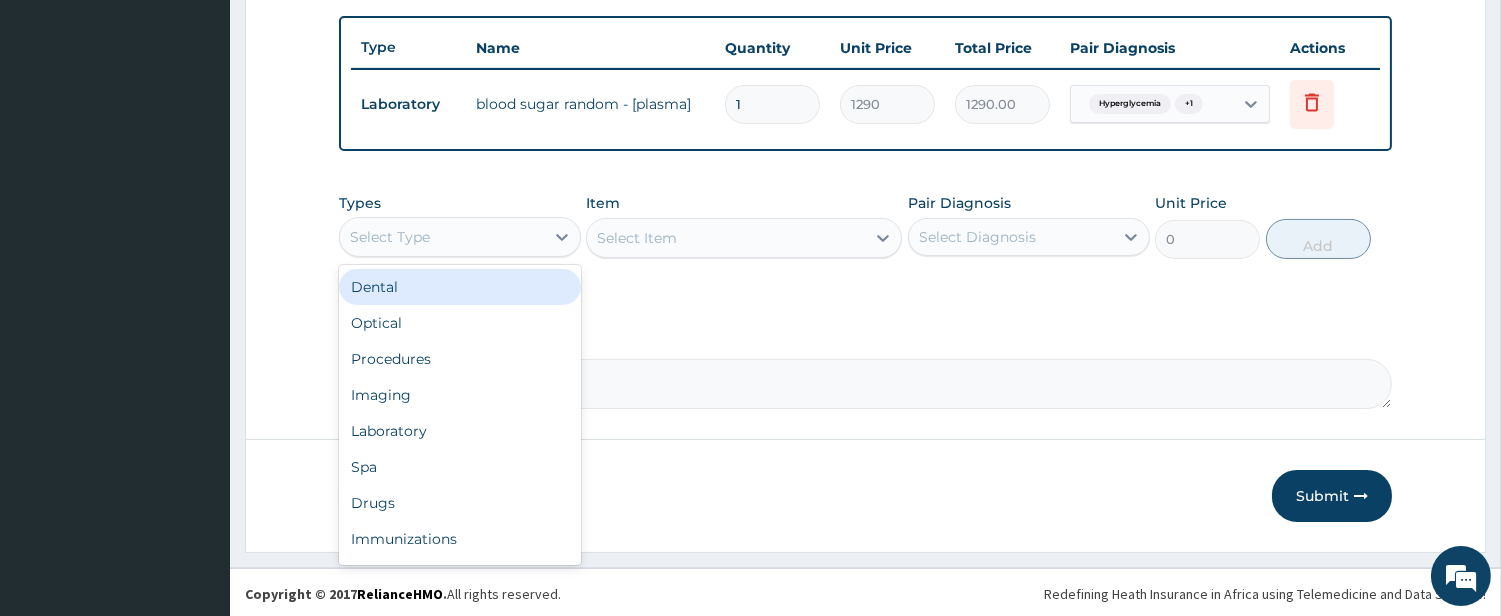 click on "Select Type" at bounding box center (442, 237) 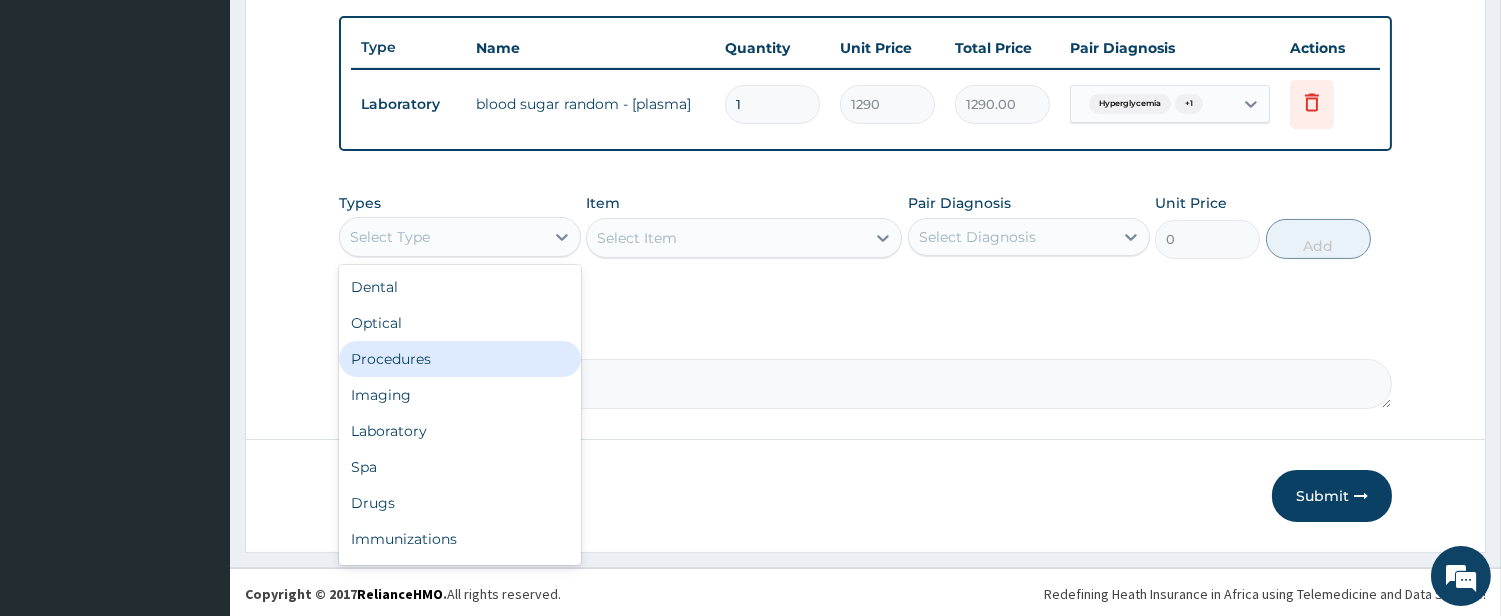 click on "Procedures" at bounding box center [460, 359] 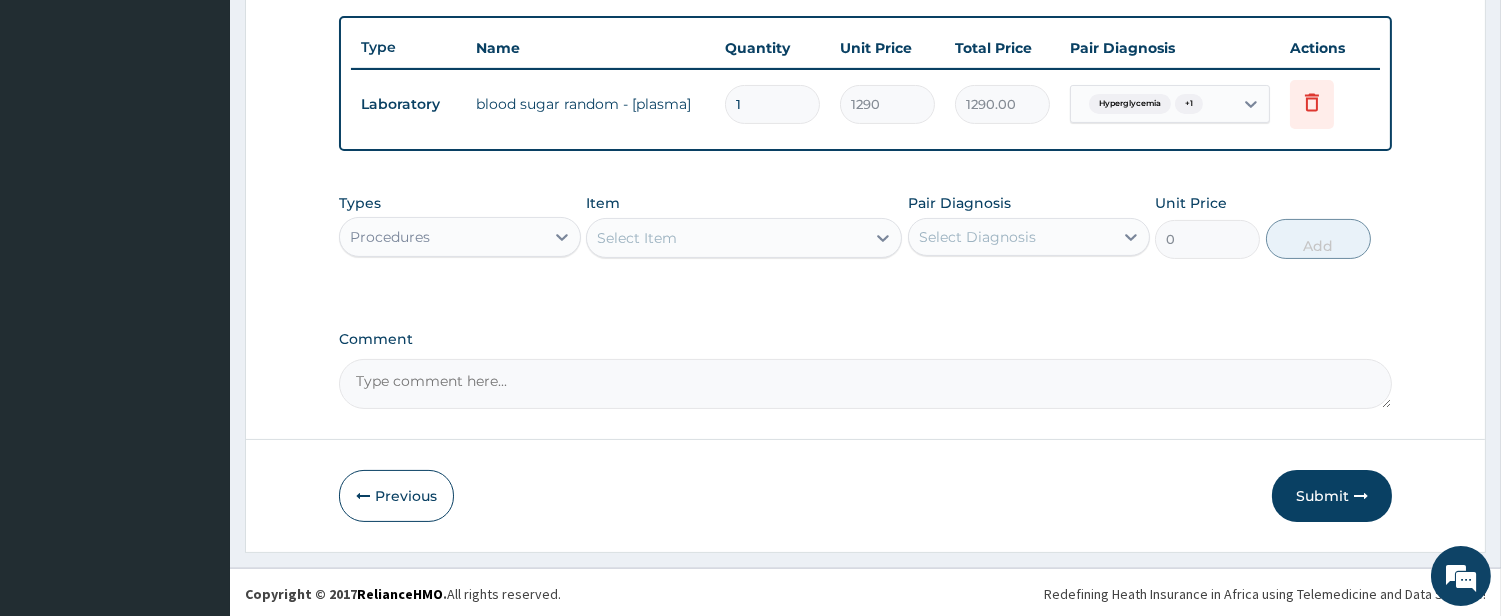 click on "Select Item" at bounding box center [726, 238] 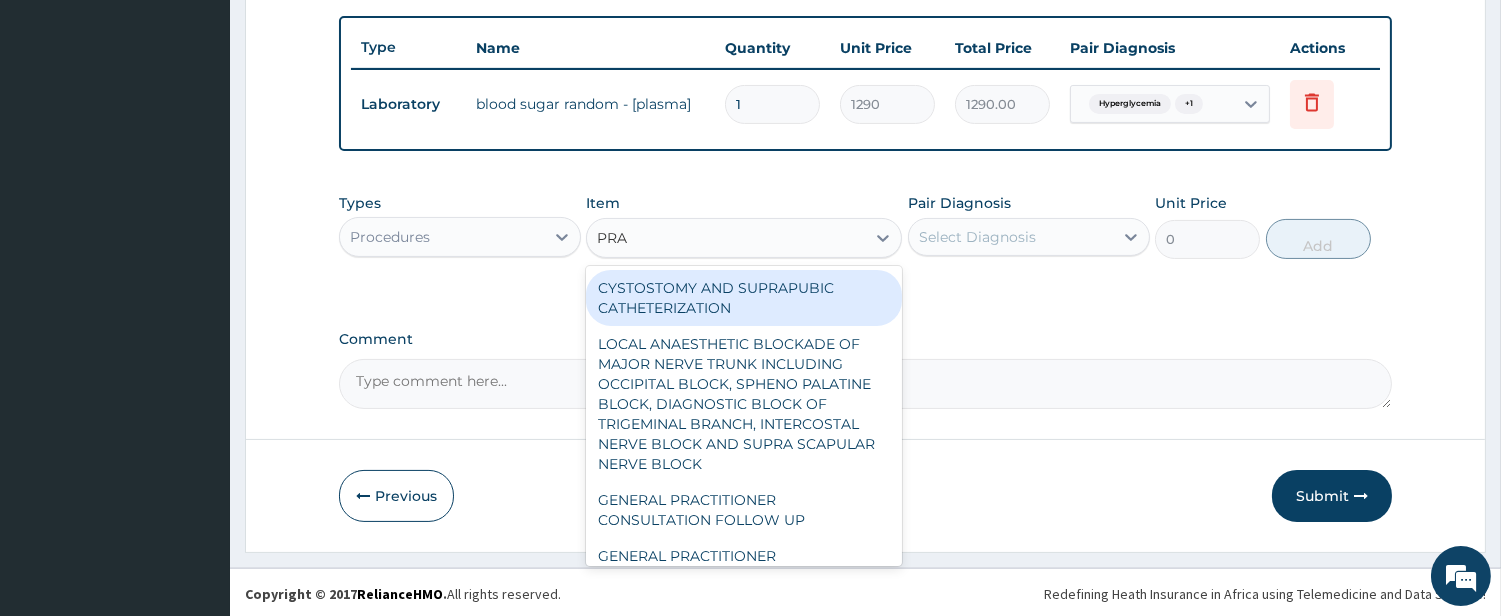 type on "PRAC" 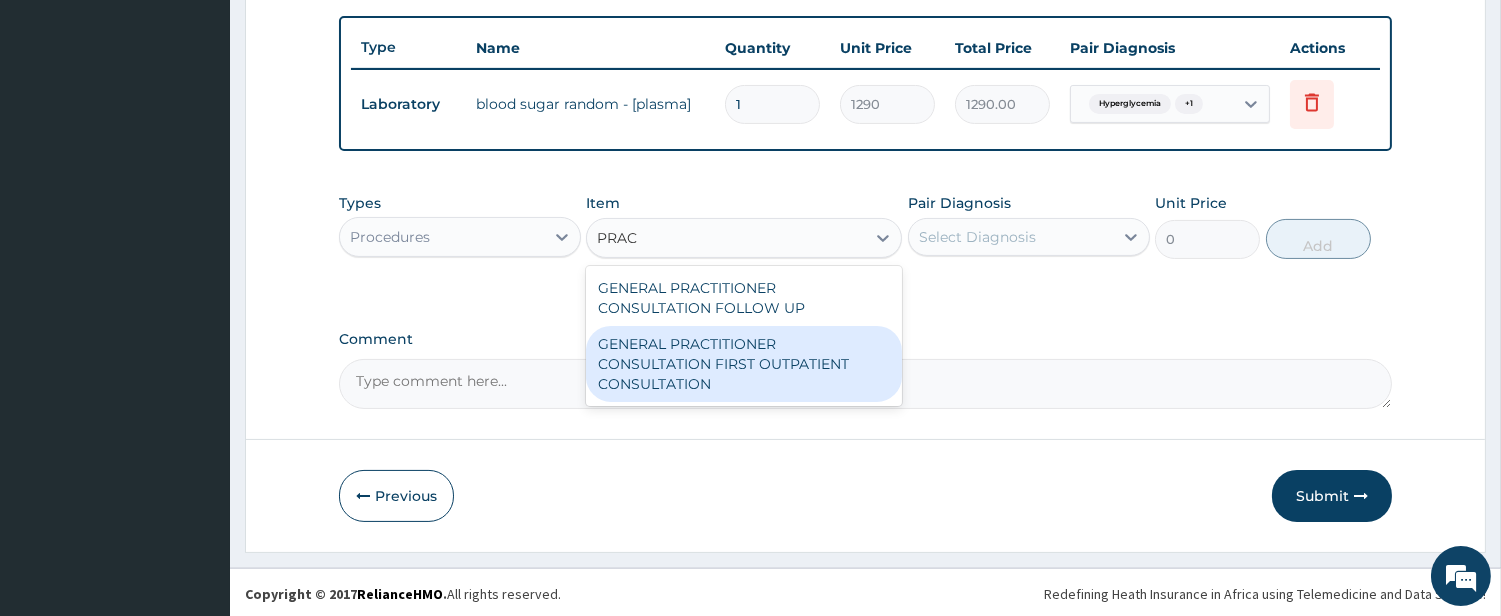click on "GENERAL PRACTITIONER CONSULTATION FIRST OUTPATIENT CONSULTATION" at bounding box center [744, 364] 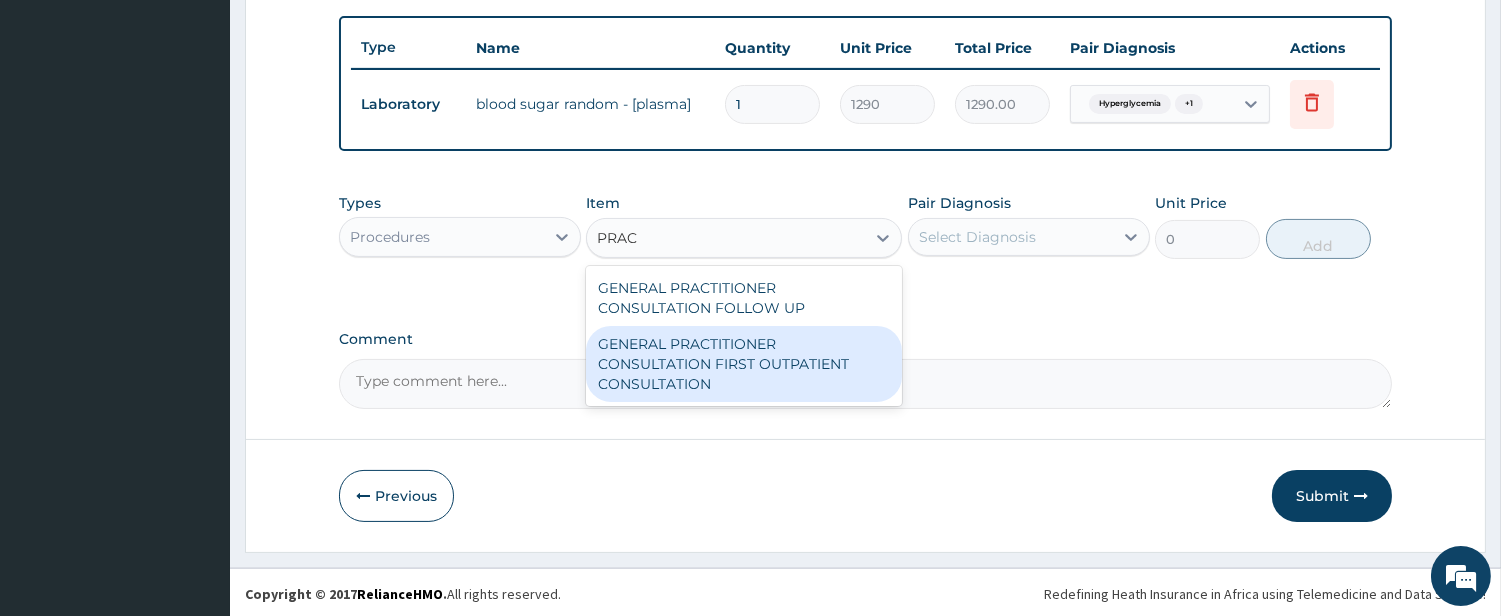 type 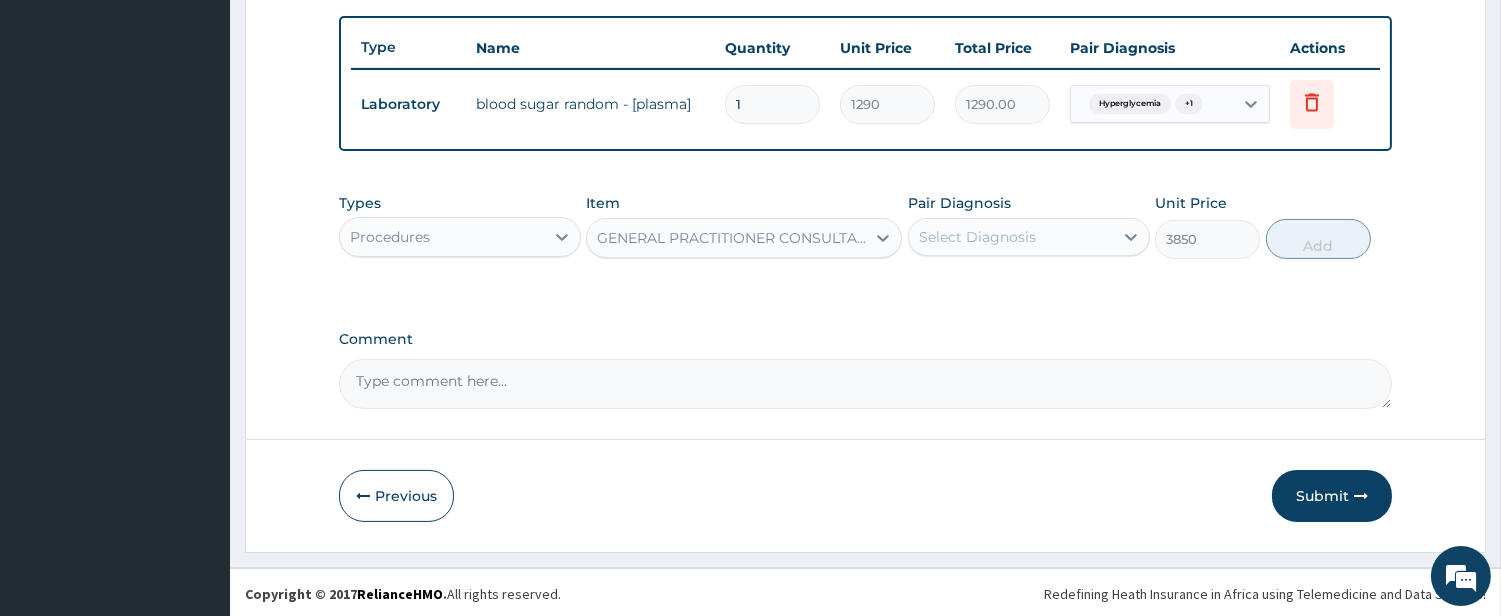 click on "Select Diagnosis" at bounding box center [1011, 237] 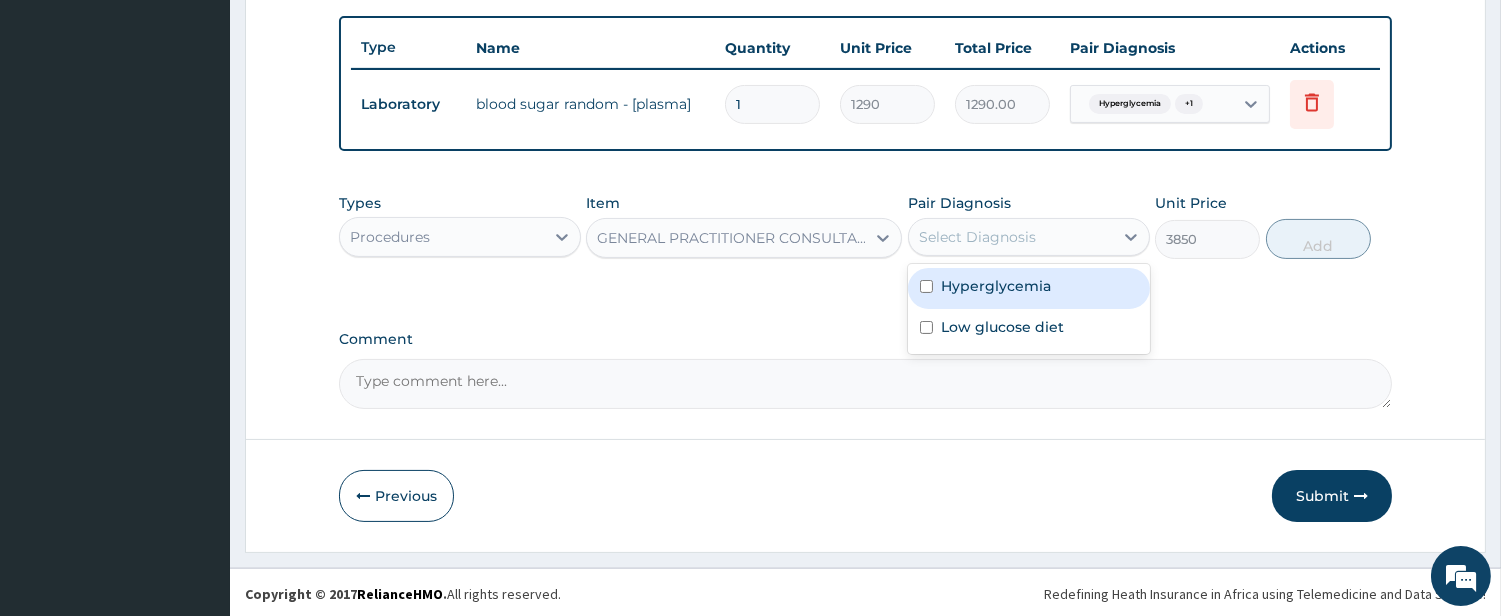 click on "Hyperglycemia" at bounding box center (996, 286) 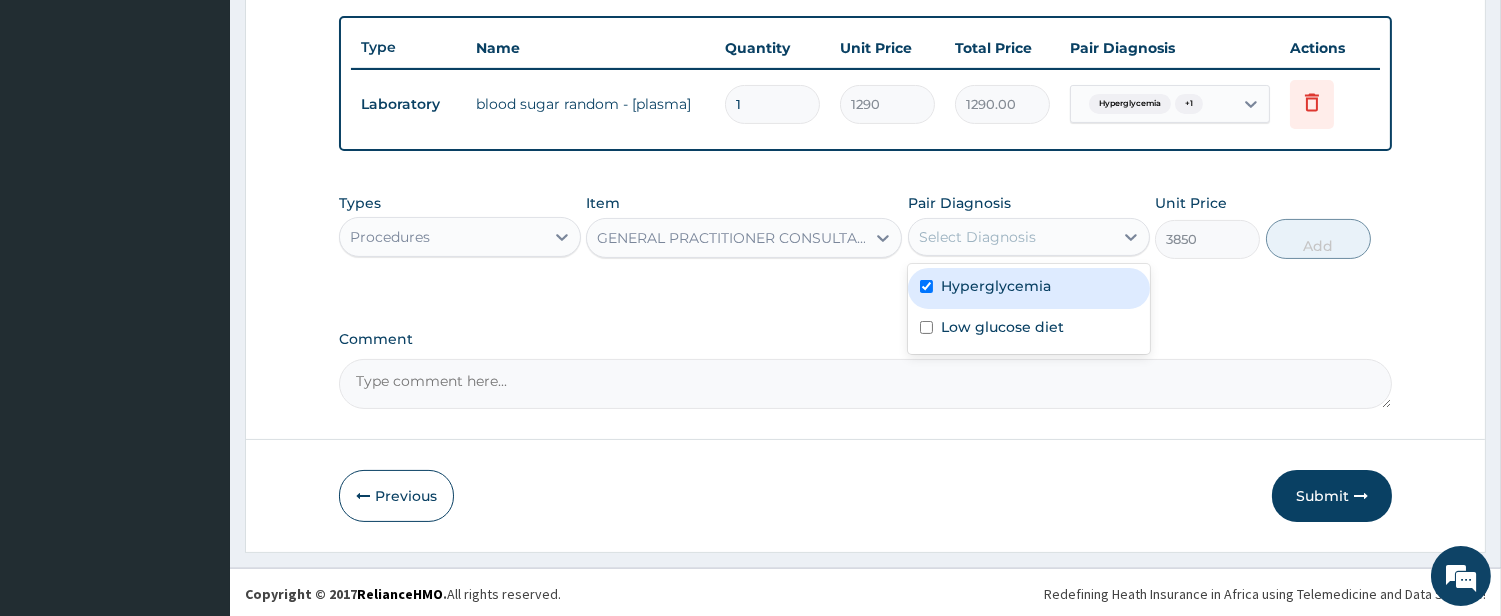 checkbox on "true" 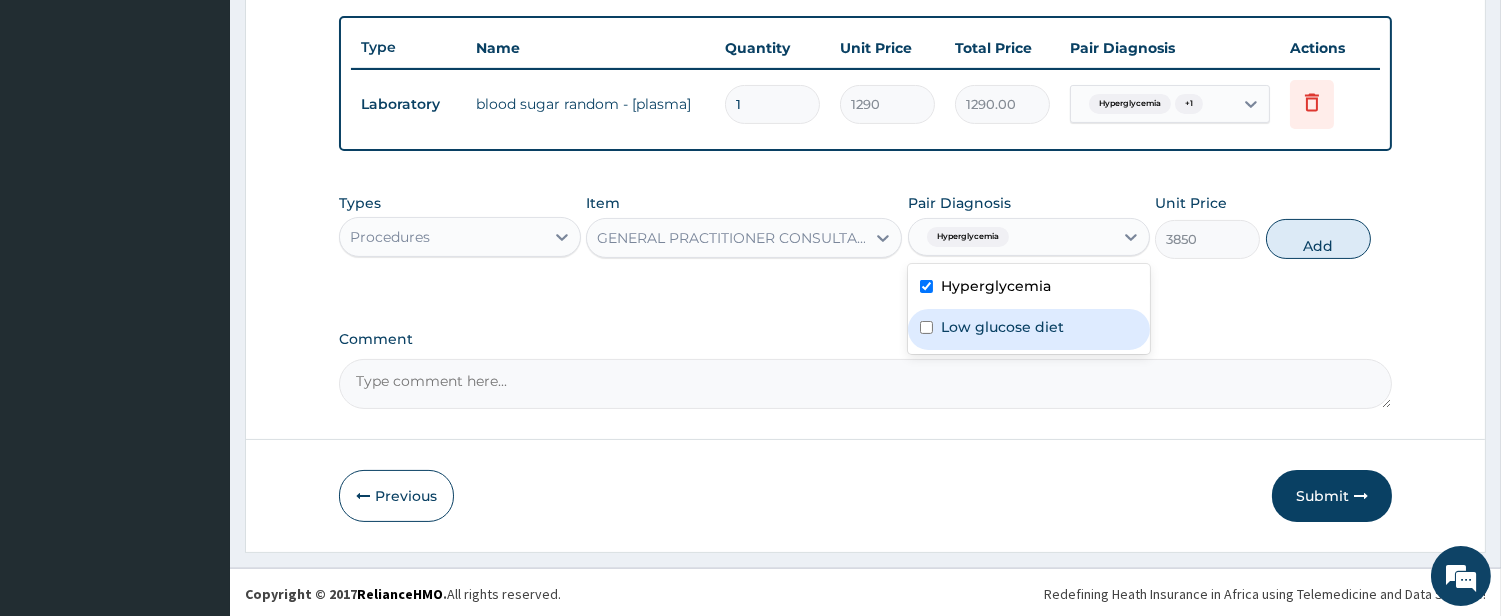 click on "Low glucose diet" at bounding box center [1002, 327] 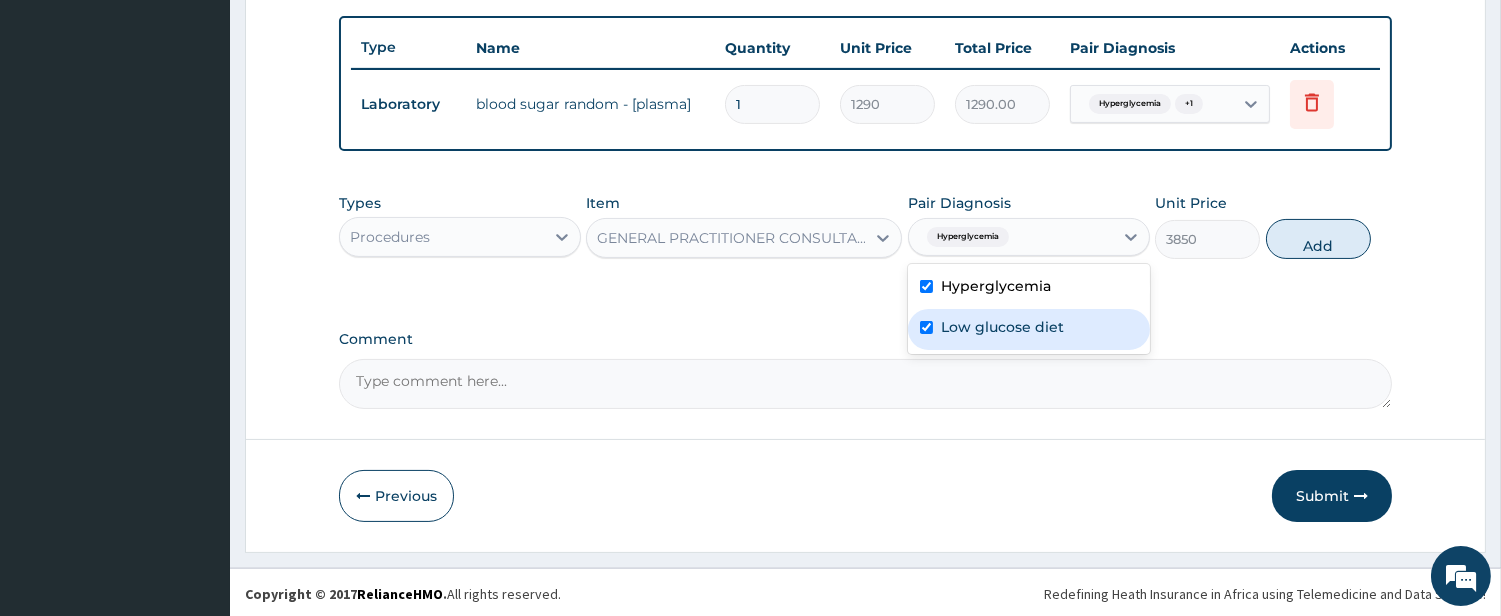checkbox on "true" 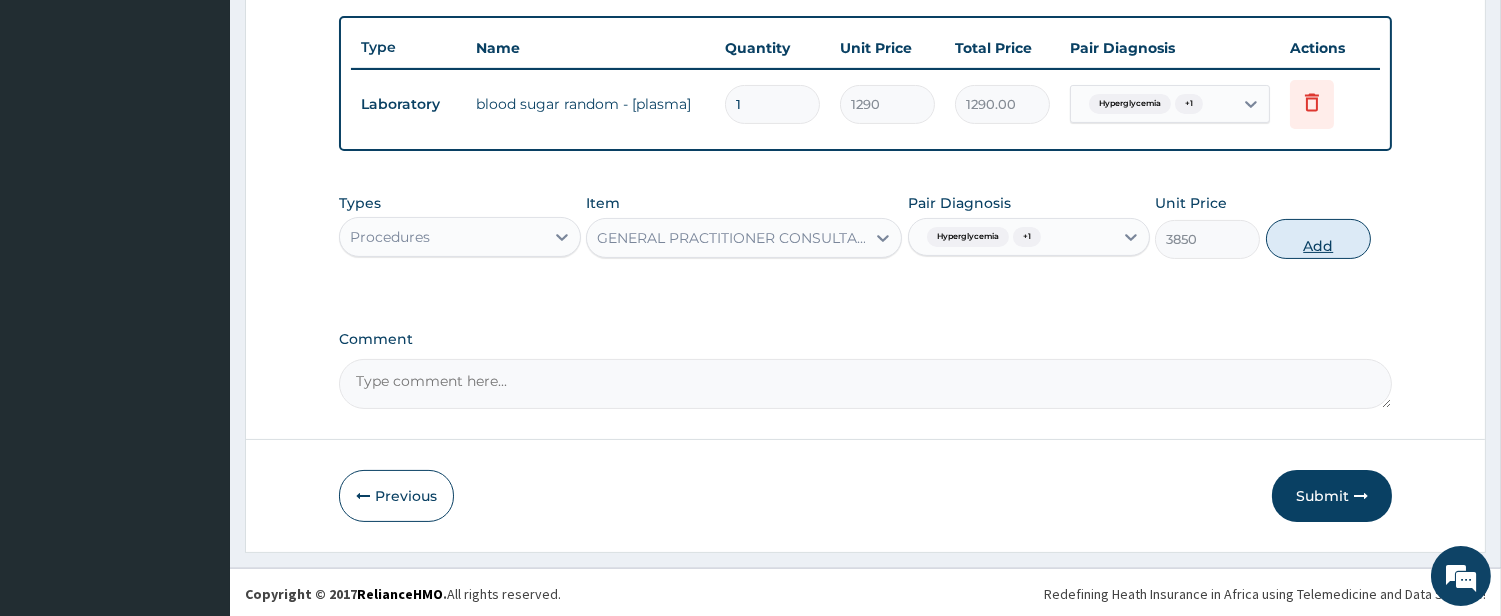 click on "Add" at bounding box center (1318, 239) 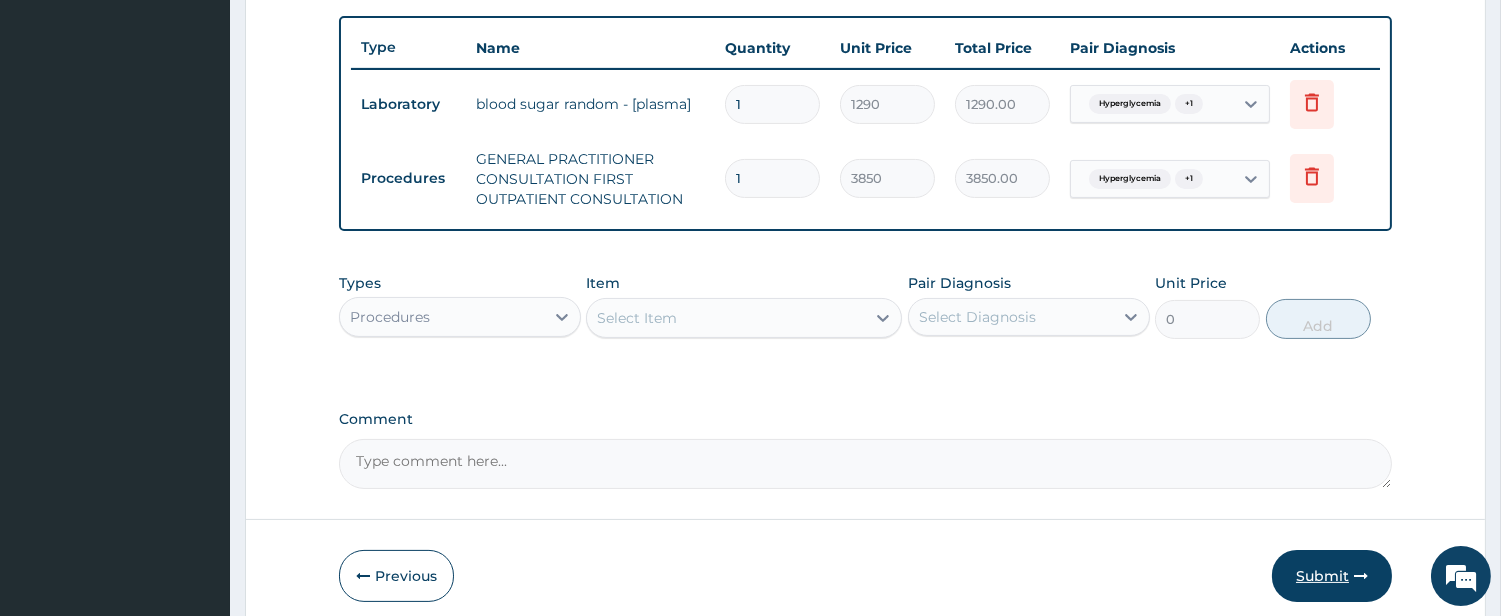 click on "Submit" at bounding box center [1332, 576] 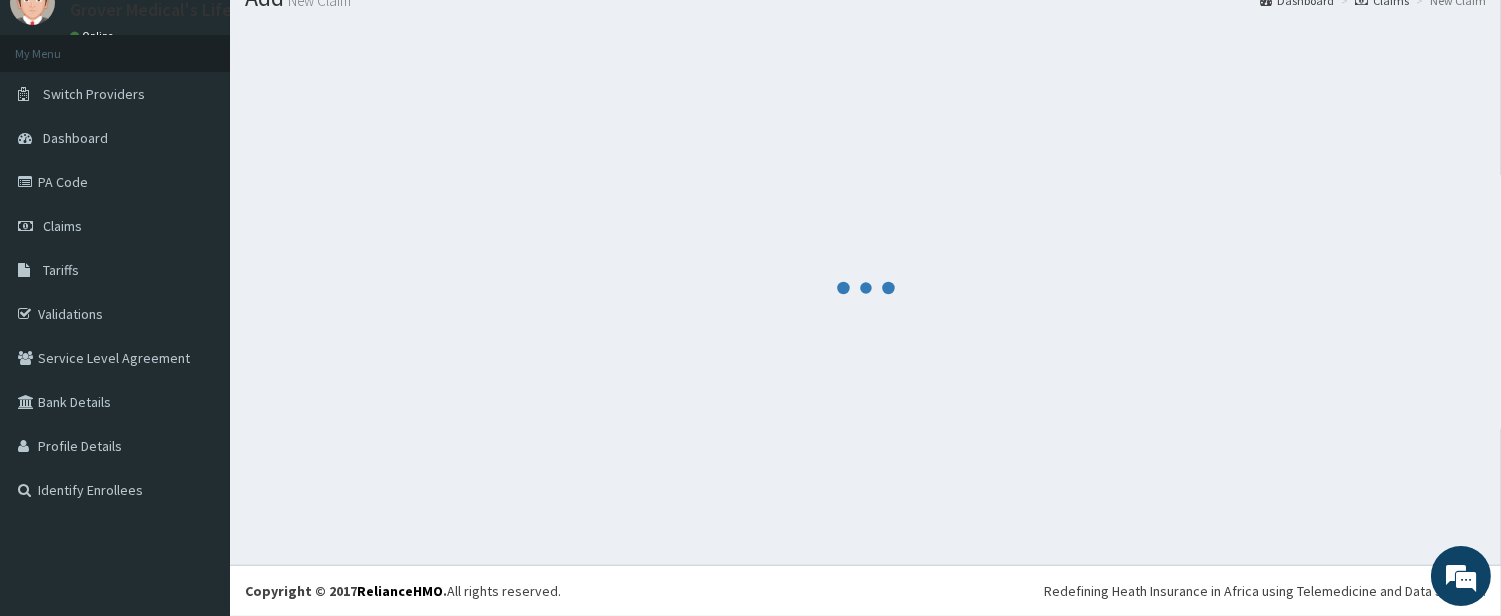 scroll, scrollTop: 728, scrollLeft: 0, axis: vertical 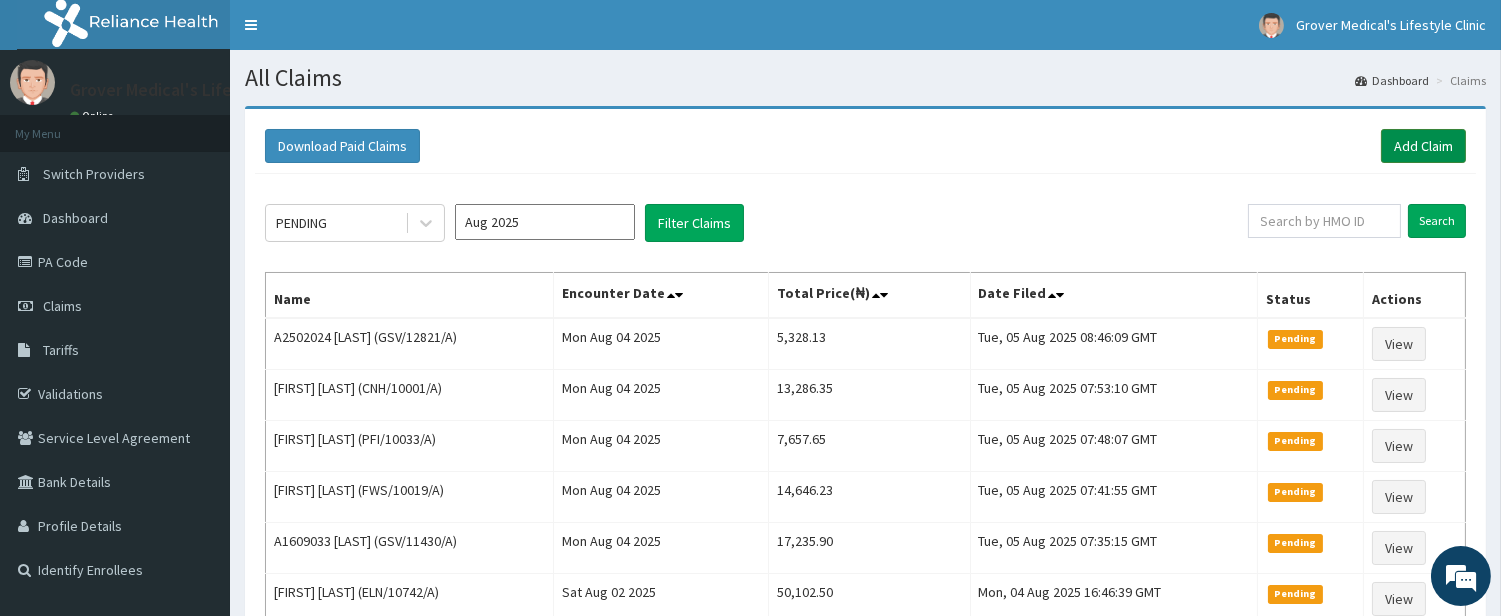 click on "Add Claim" at bounding box center [1423, 146] 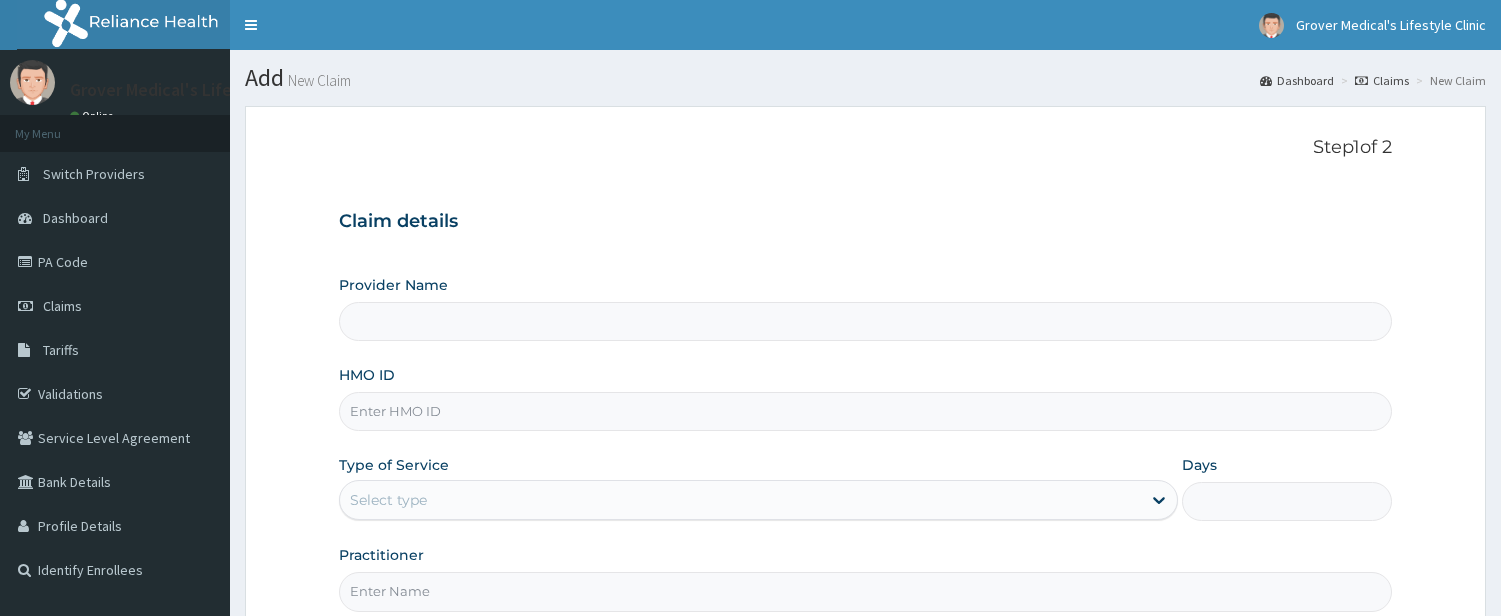 scroll, scrollTop: 0, scrollLeft: 0, axis: both 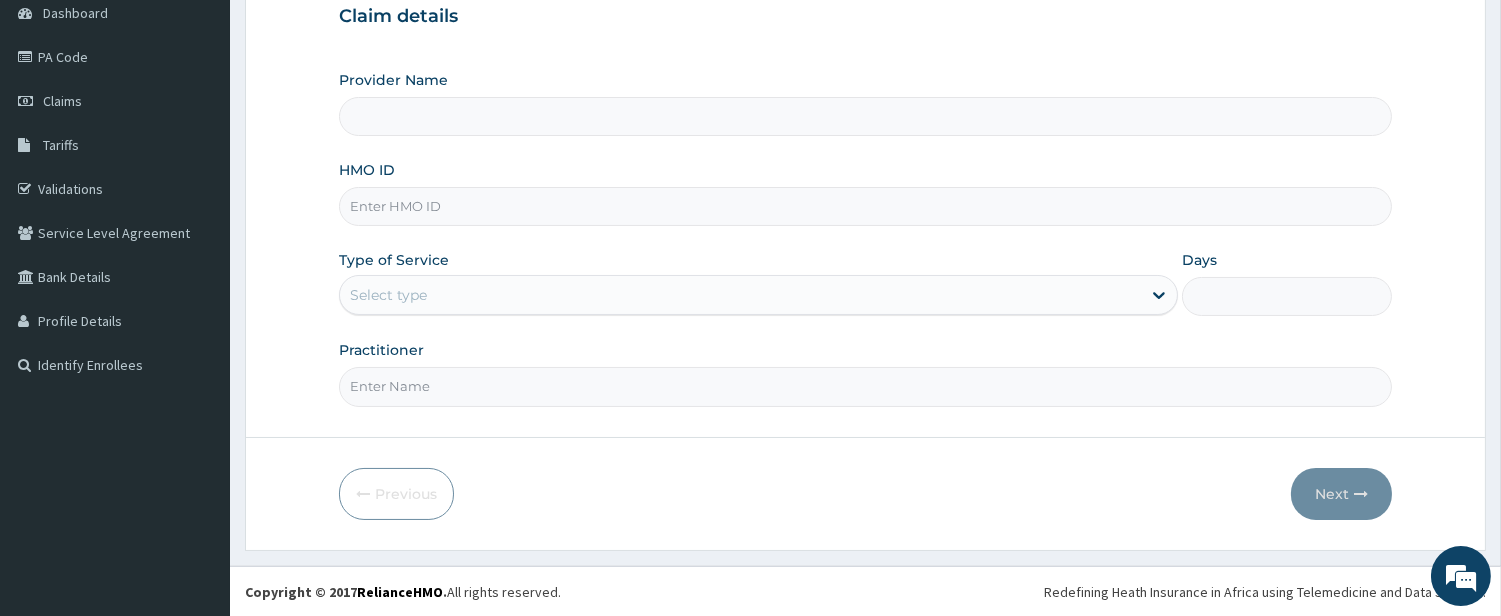 type on "Grover Medical's Lifestyle clinic" 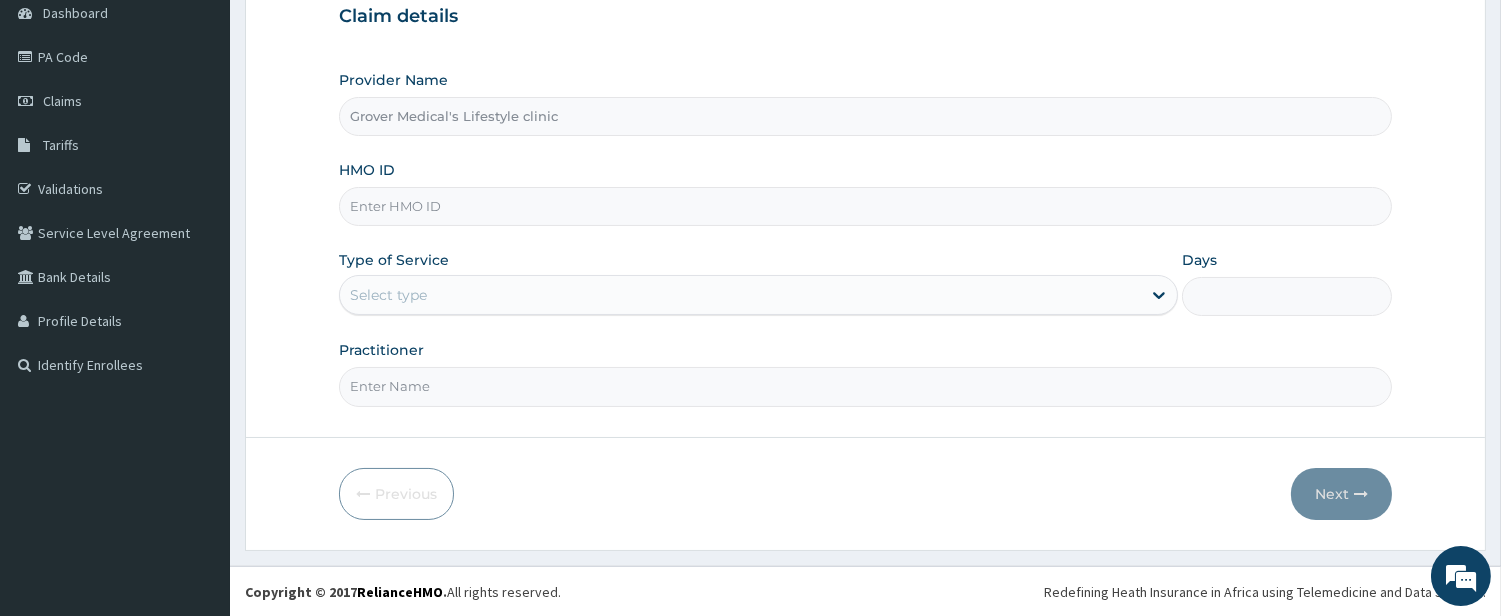 click on "HMO ID" at bounding box center [865, 206] 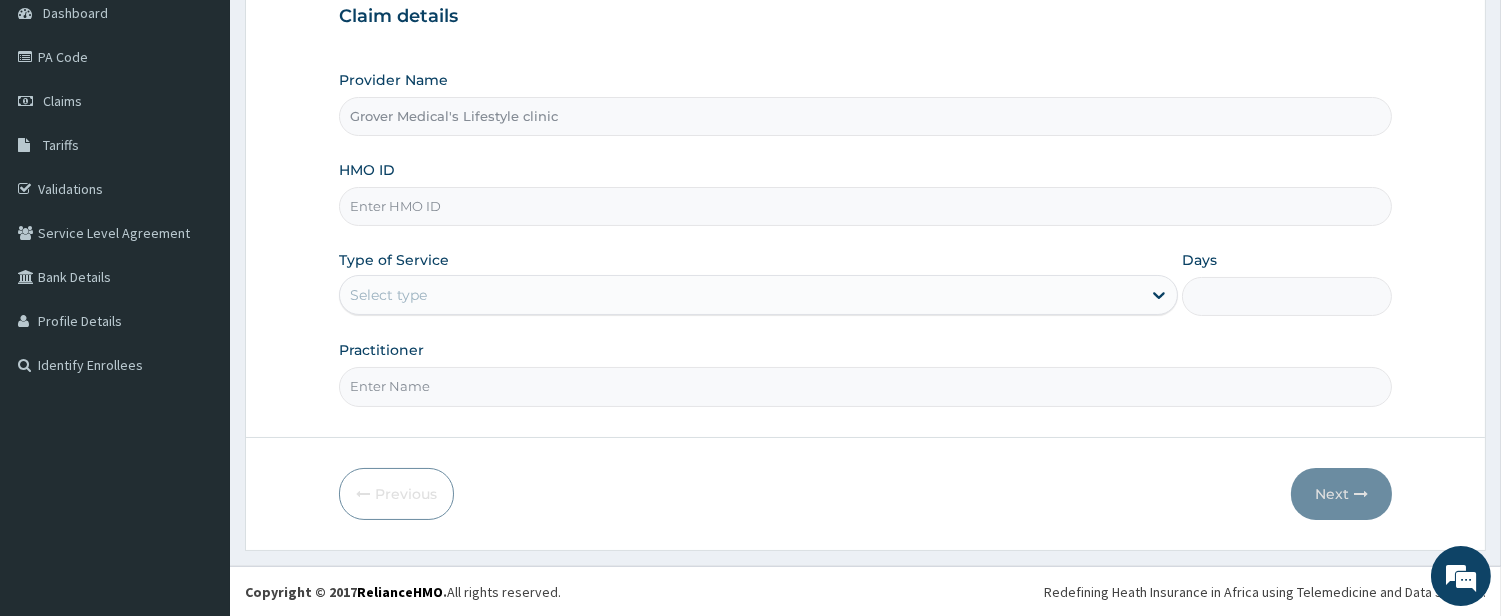 paste on "QAO/10537/A" 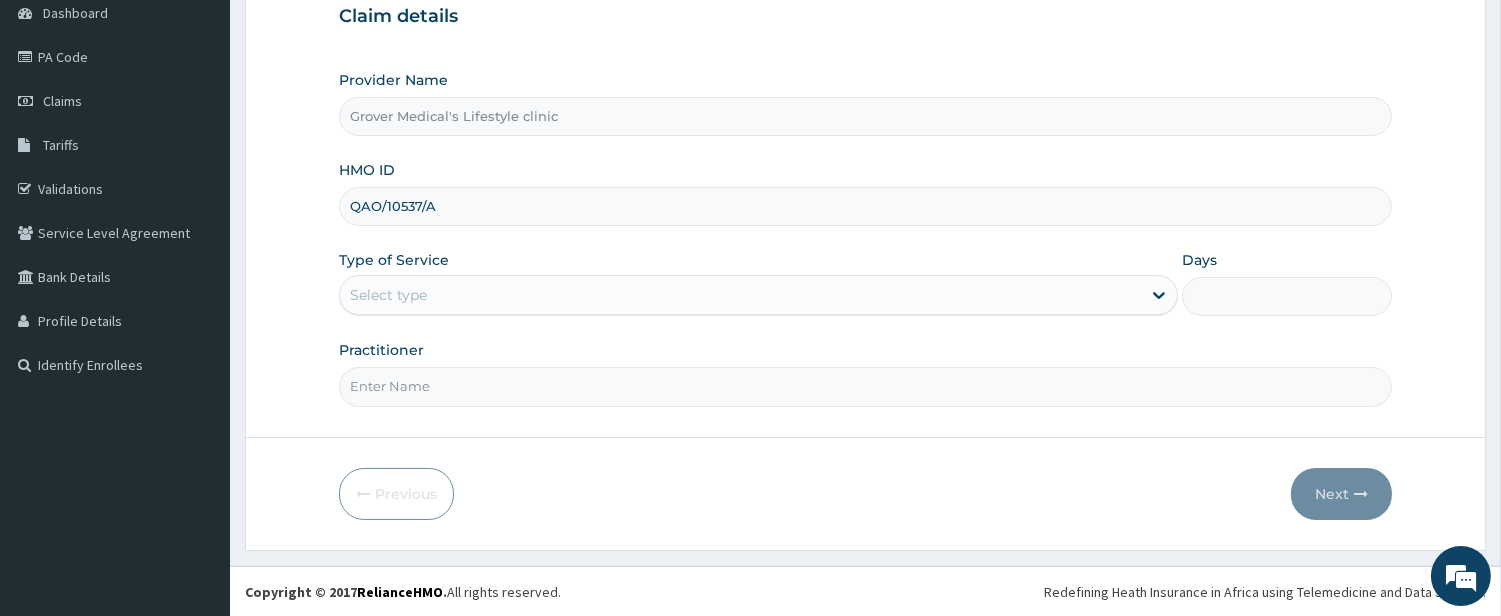 type on "QAO/10537/A" 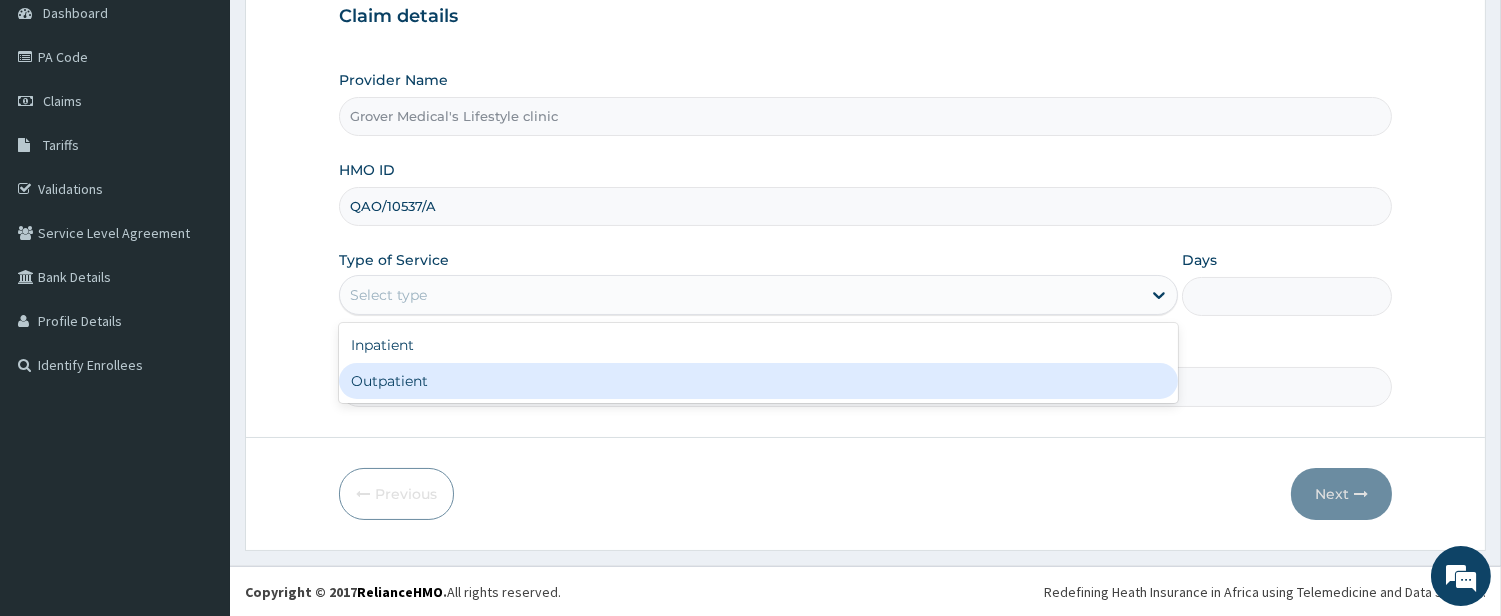 click on "Outpatient" at bounding box center [758, 381] 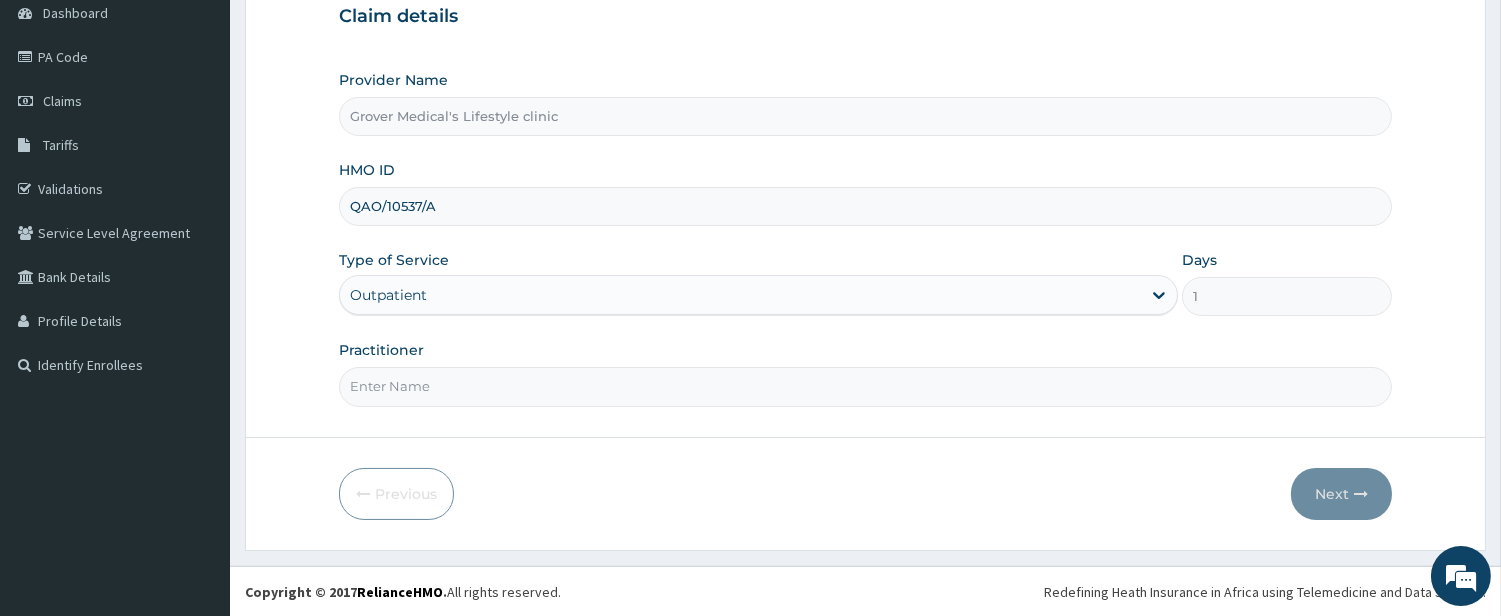 click on "Practitioner" at bounding box center [865, 386] 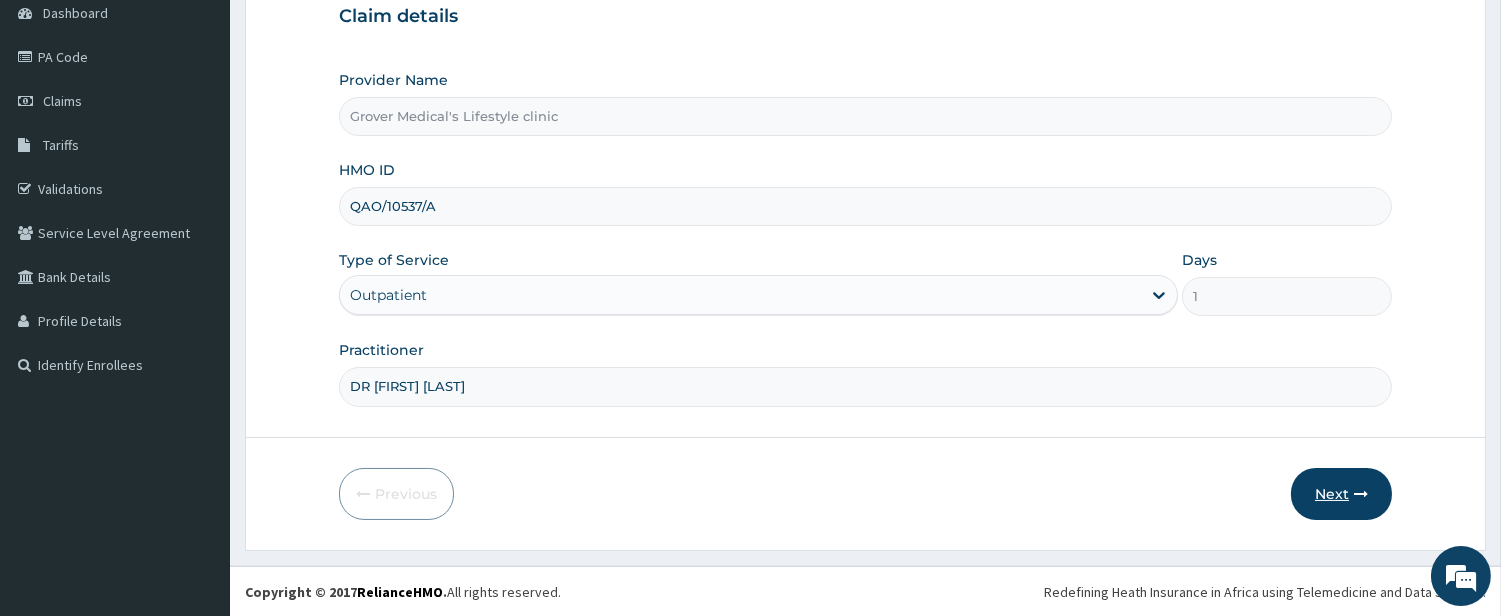 click on "Next" at bounding box center [1341, 494] 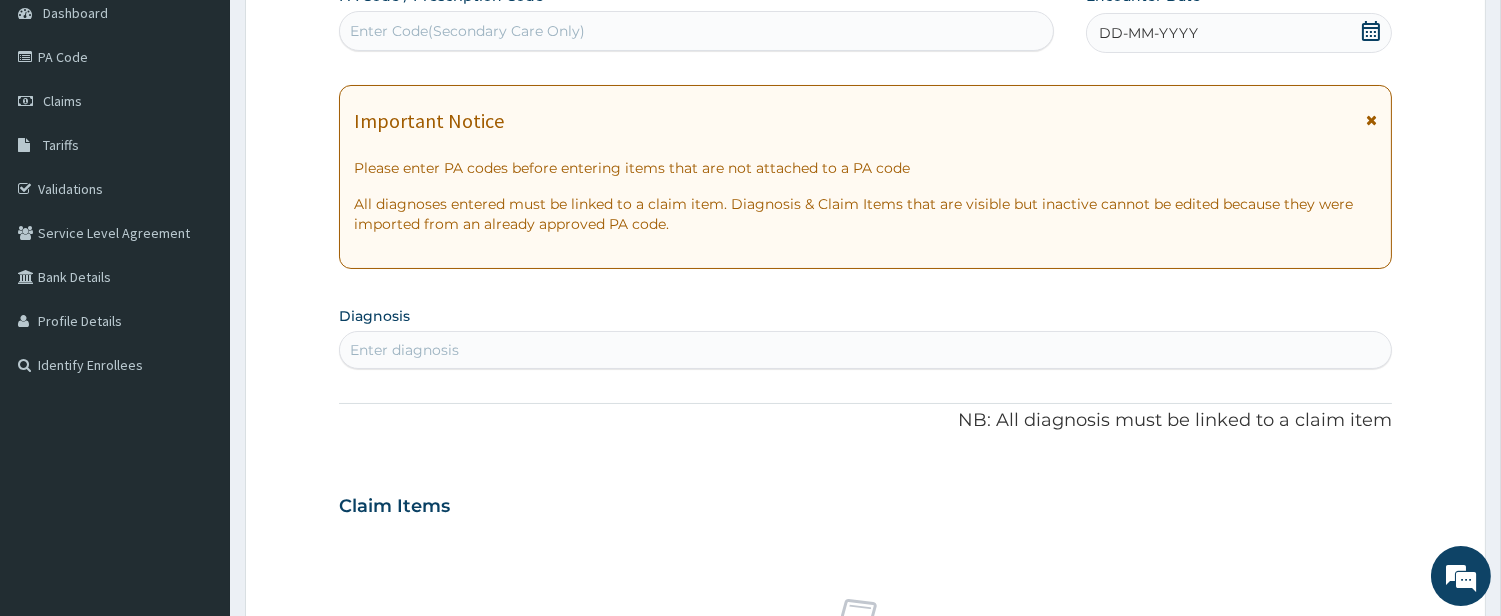click on "Enter diagnosis" at bounding box center (404, 350) 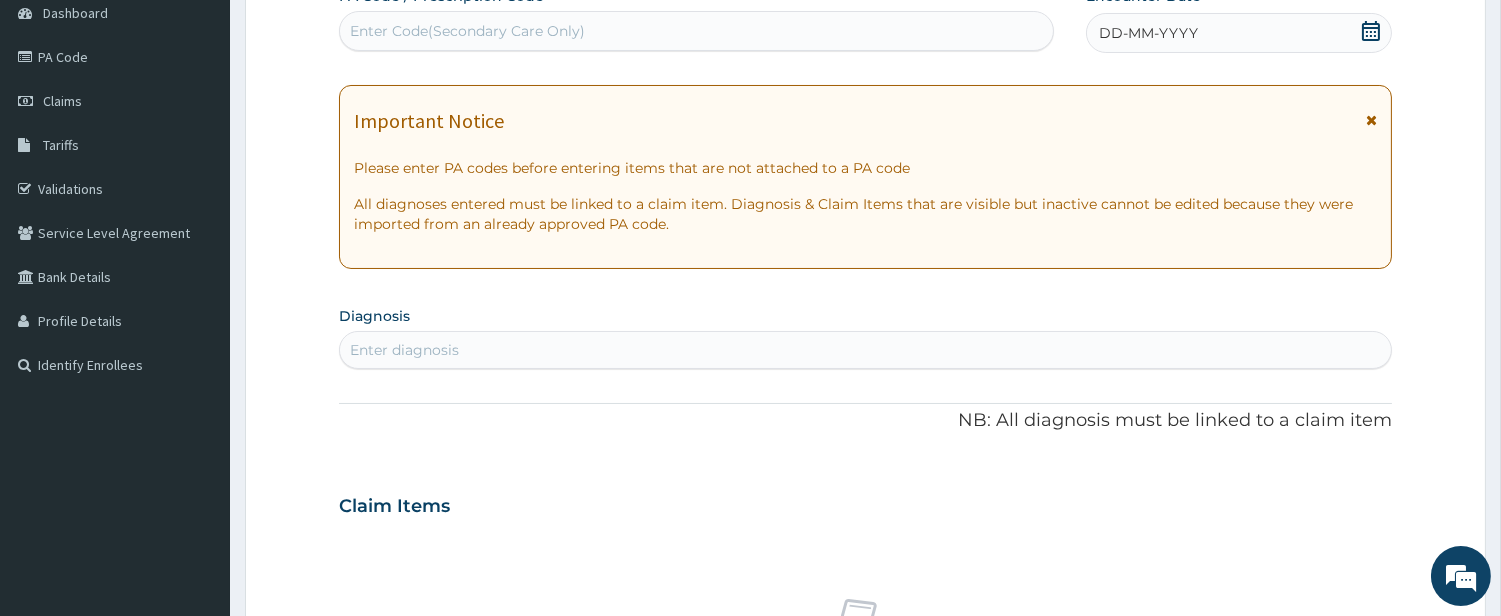 scroll, scrollTop: 0, scrollLeft: 0, axis: both 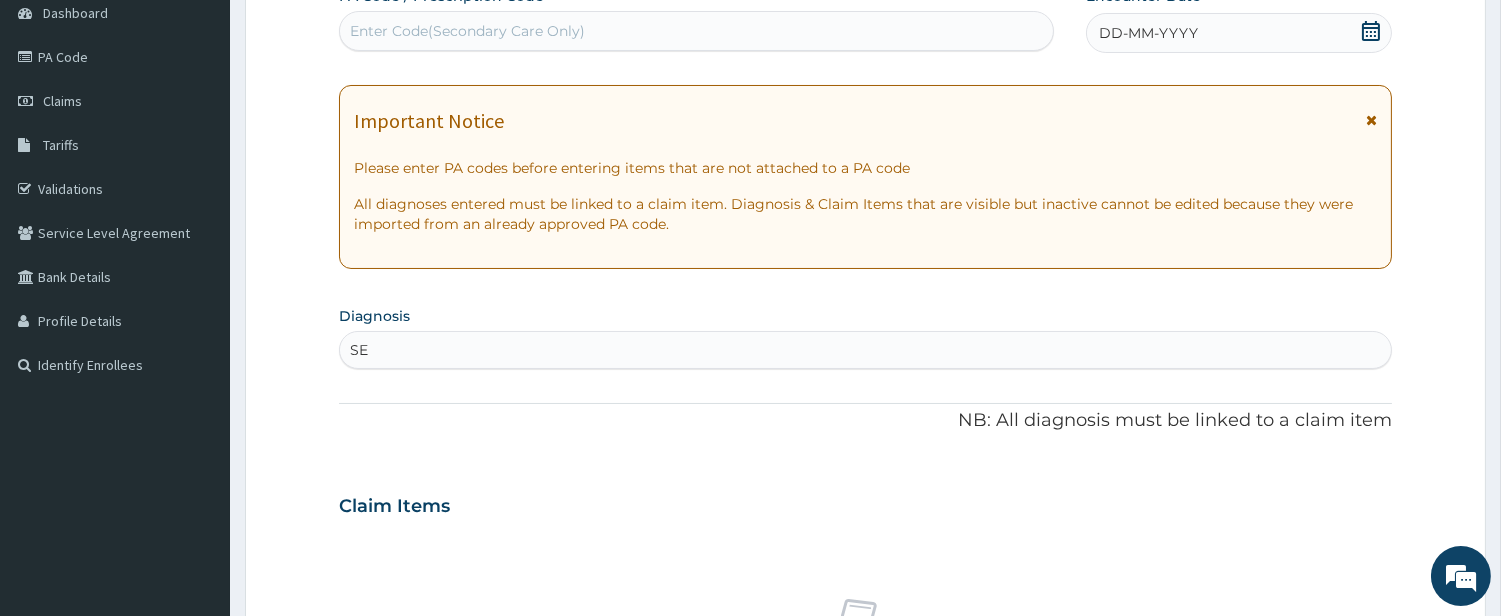 type on "SEP" 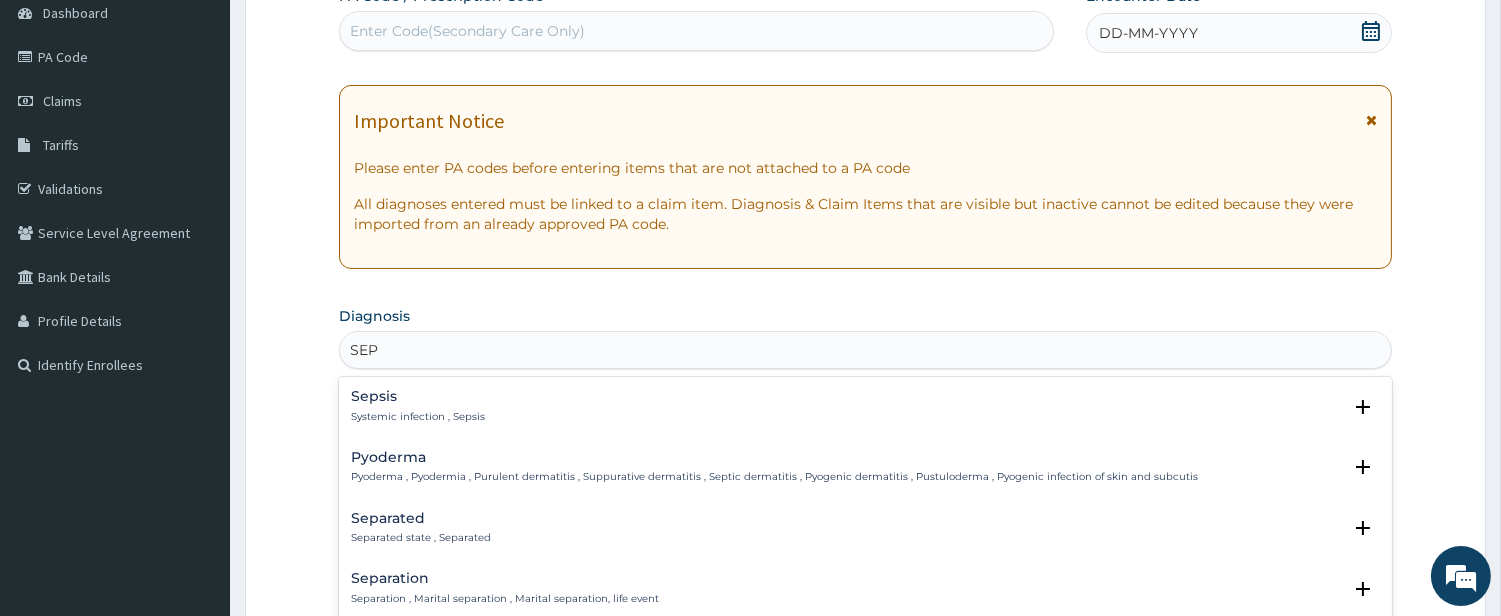 click on "Sepsis Systemic infection , Sepsis" at bounding box center [418, 406] 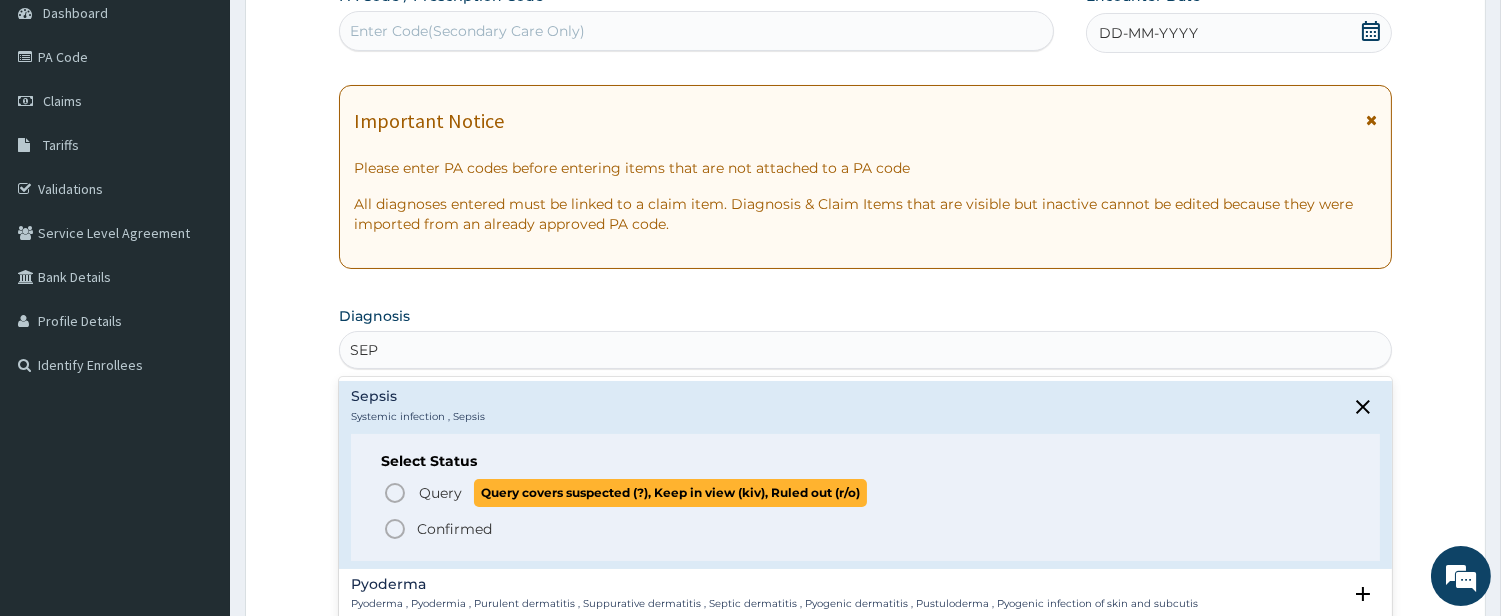 click on "Query Query covers suspected (?), Keep in view (kiv), Ruled out (r/o)" at bounding box center [866, 492] 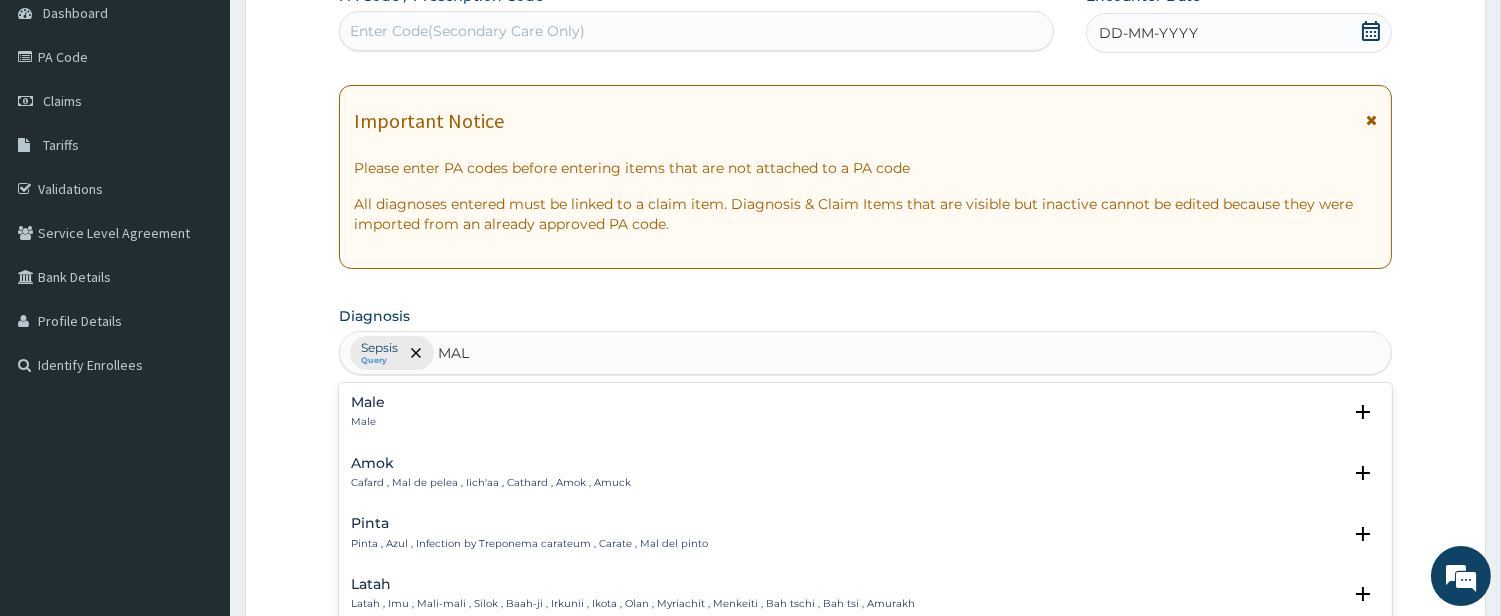 type on "MALA" 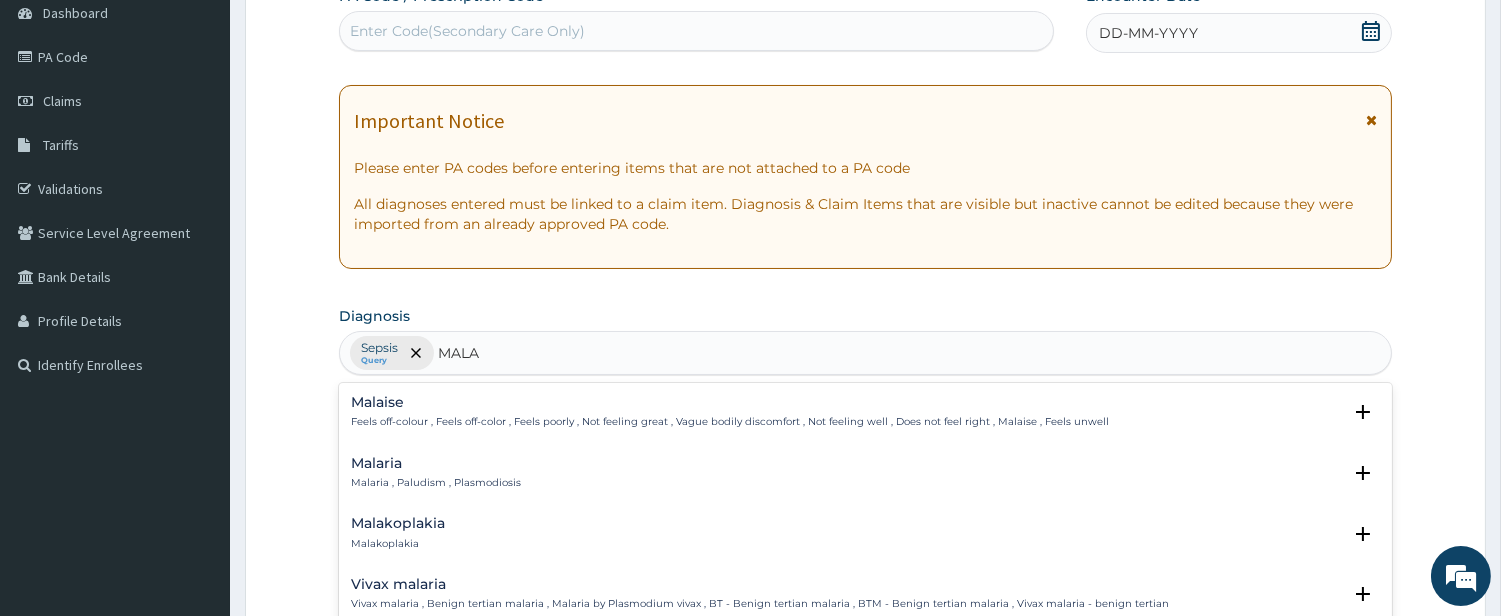 click on "Malaria Malaria , Paludism , Plasmodiosis" at bounding box center [436, 473] 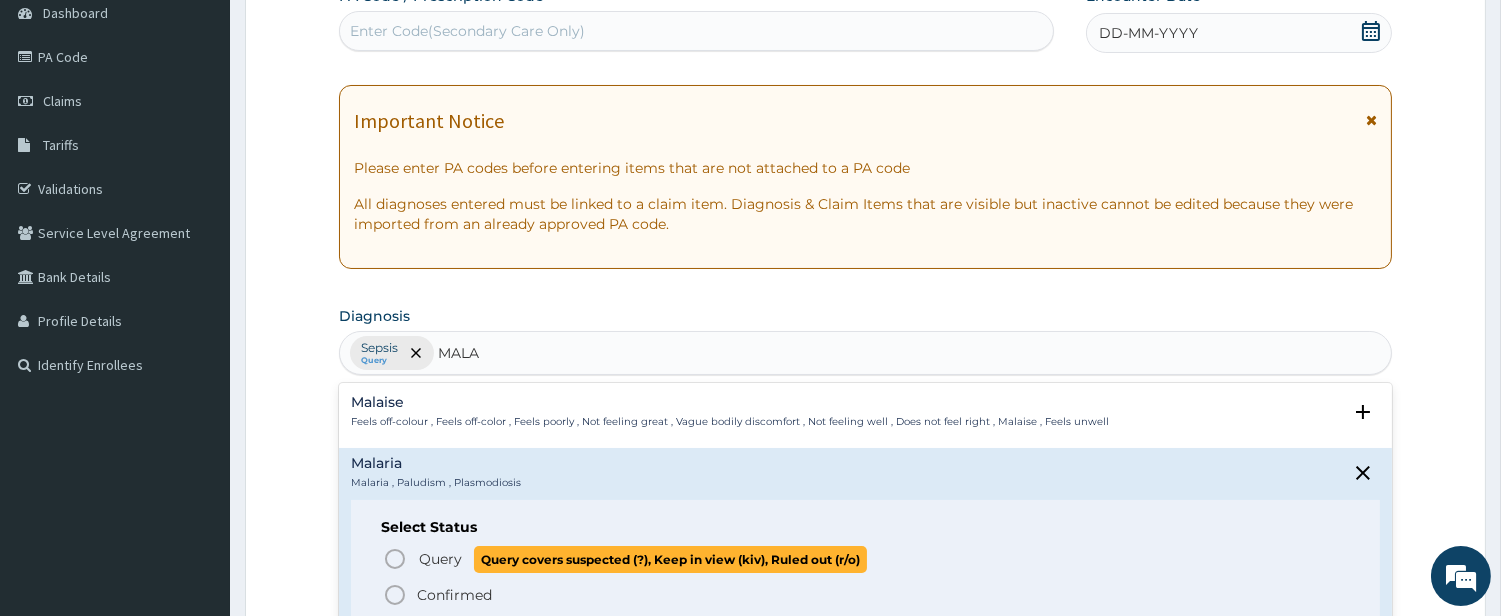 click 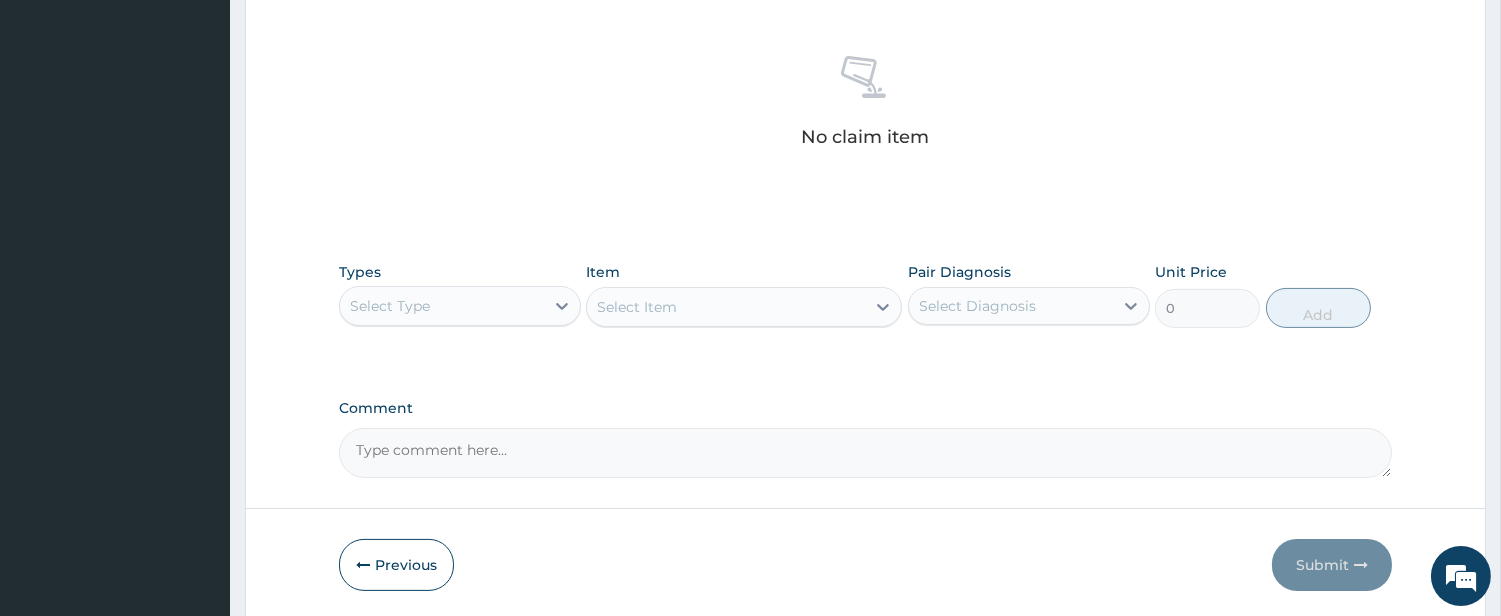scroll, scrollTop: 761, scrollLeft: 0, axis: vertical 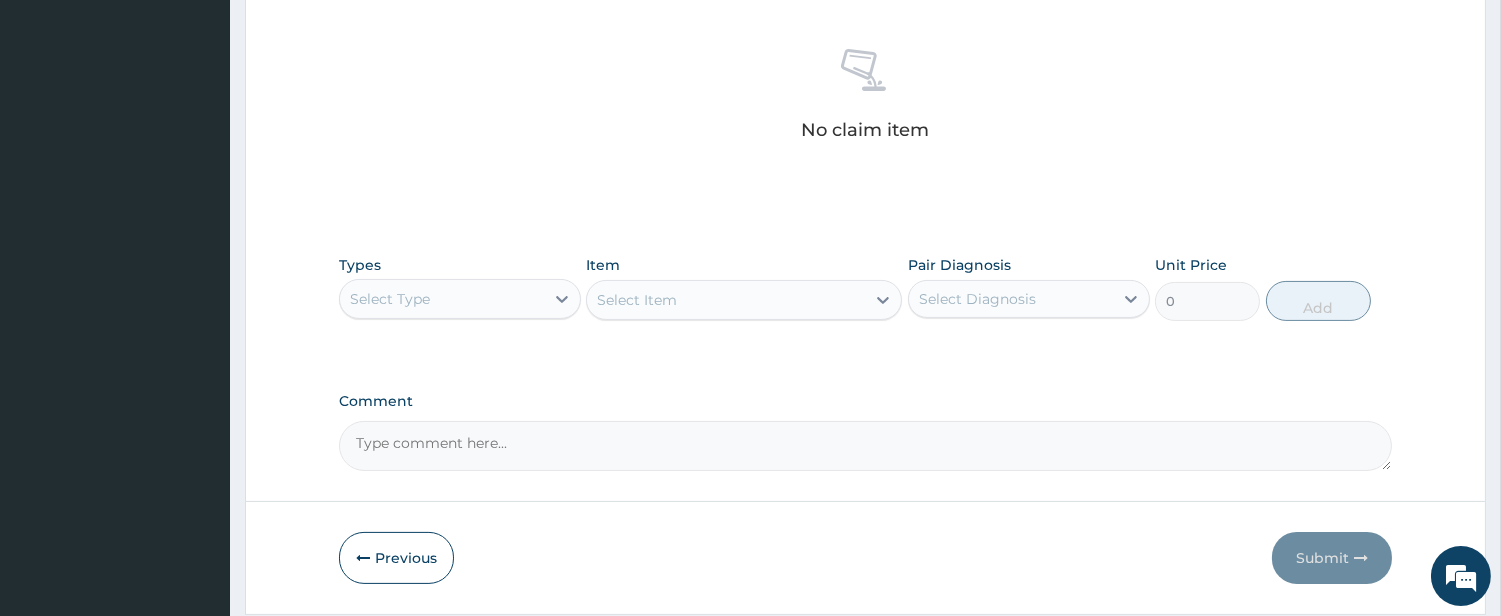 click on "Select Type" at bounding box center (442, 299) 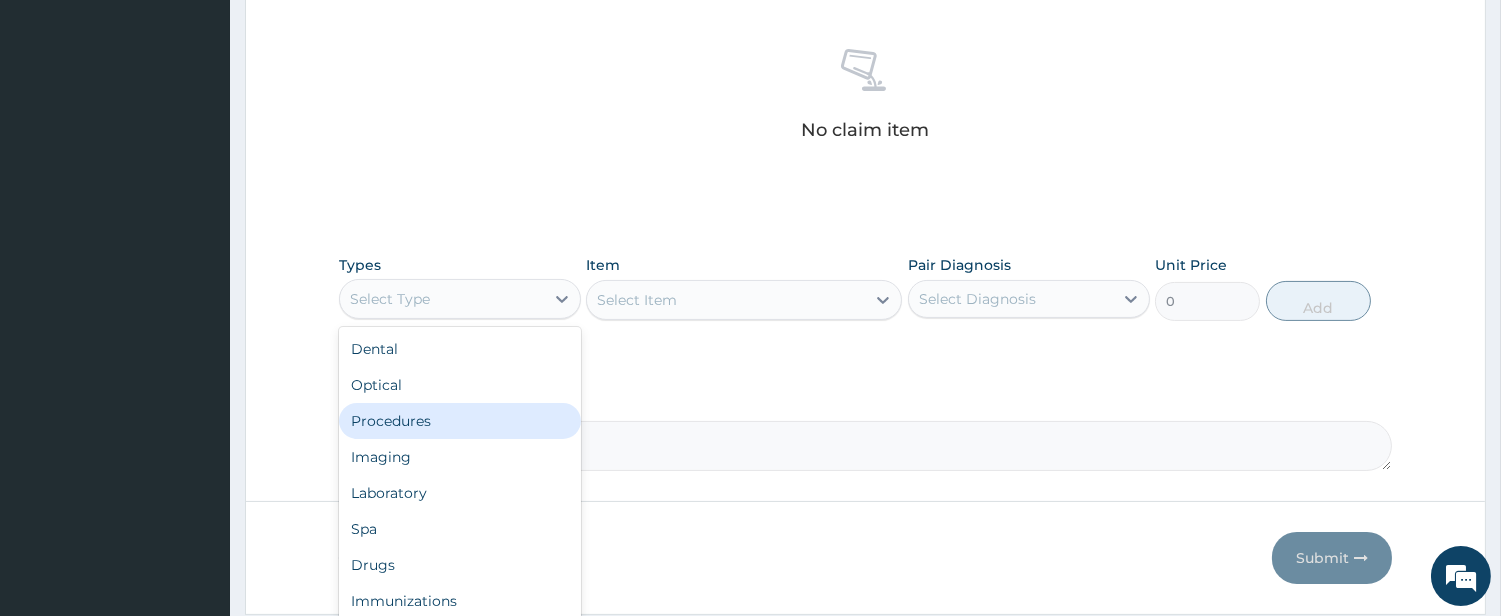 click on "Procedures" at bounding box center [460, 421] 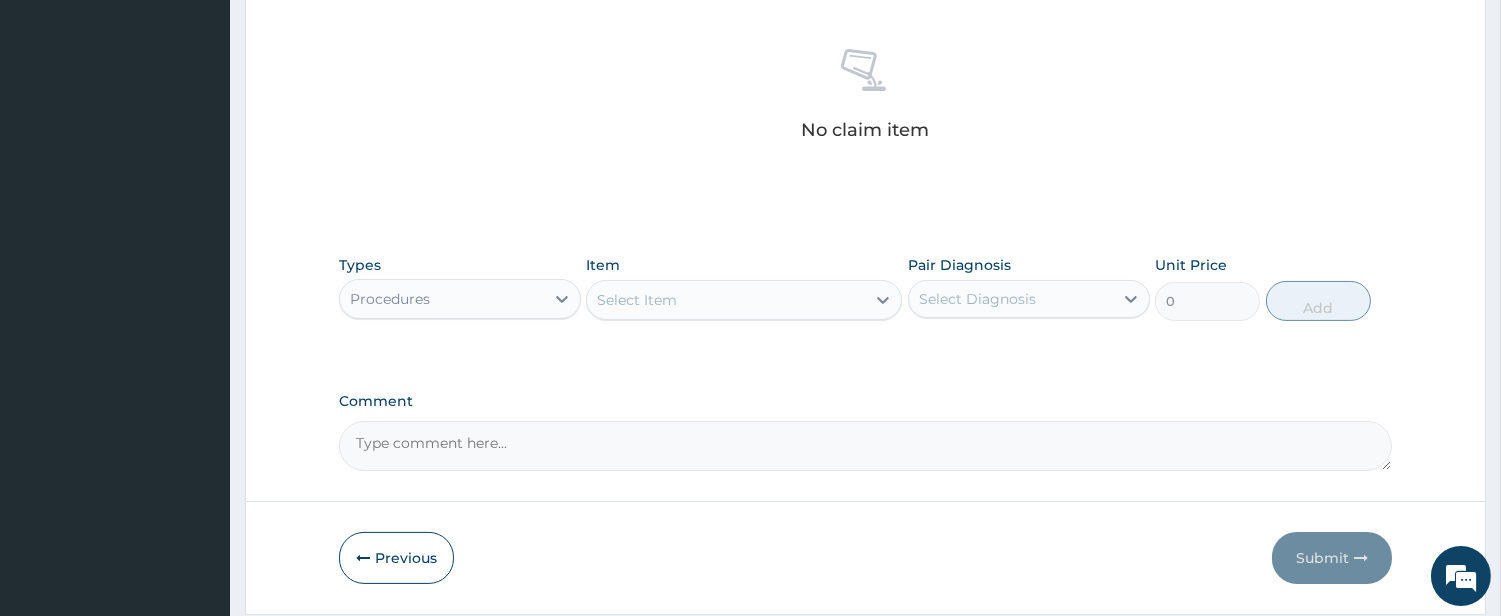 click on "Select Item" at bounding box center [726, 300] 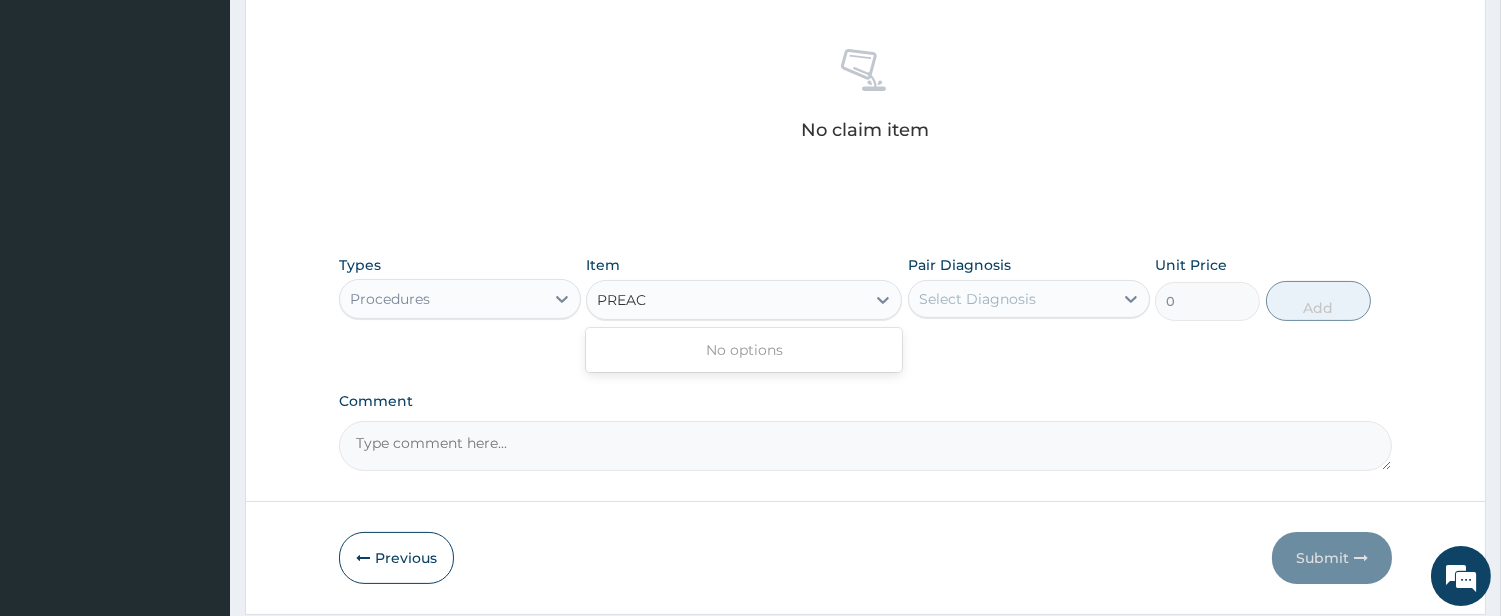 click on "PREAC" at bounding box center [622, 300] 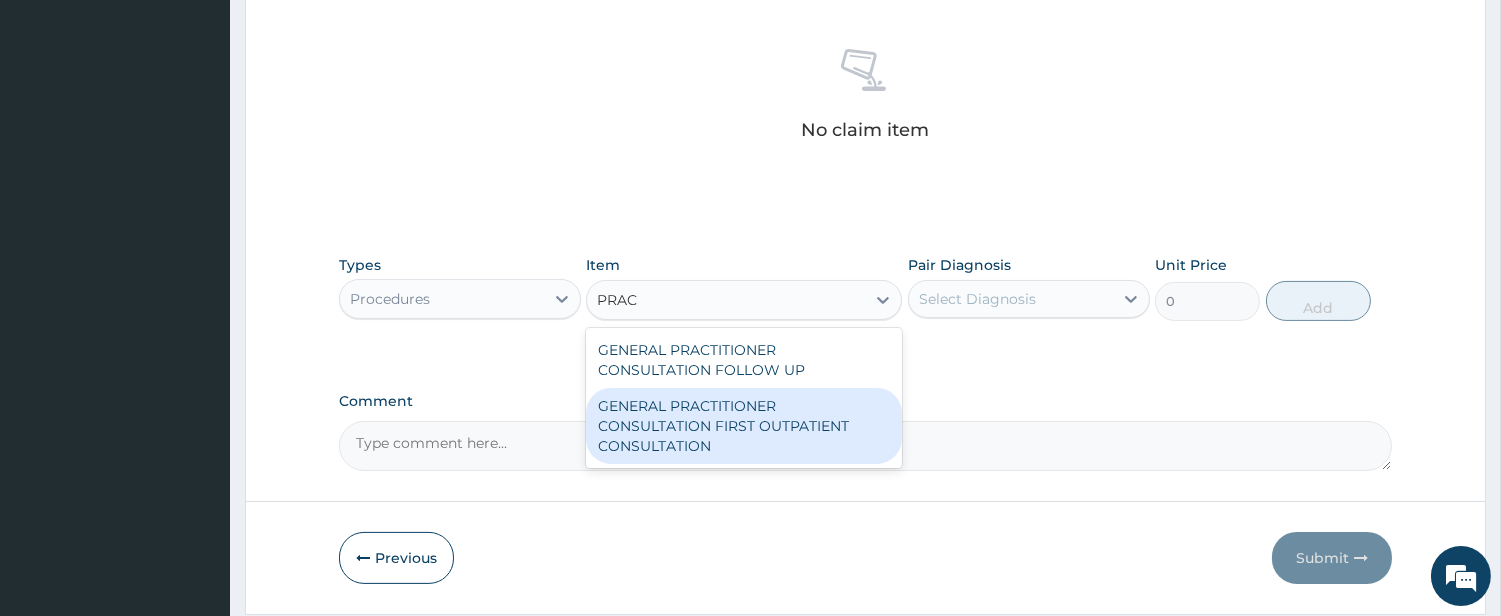 click on "GENERAL PRACTITIONER CONSULTATION FIRST OUTPATIENT CONSULTATION" at bounding box center (744, 426) 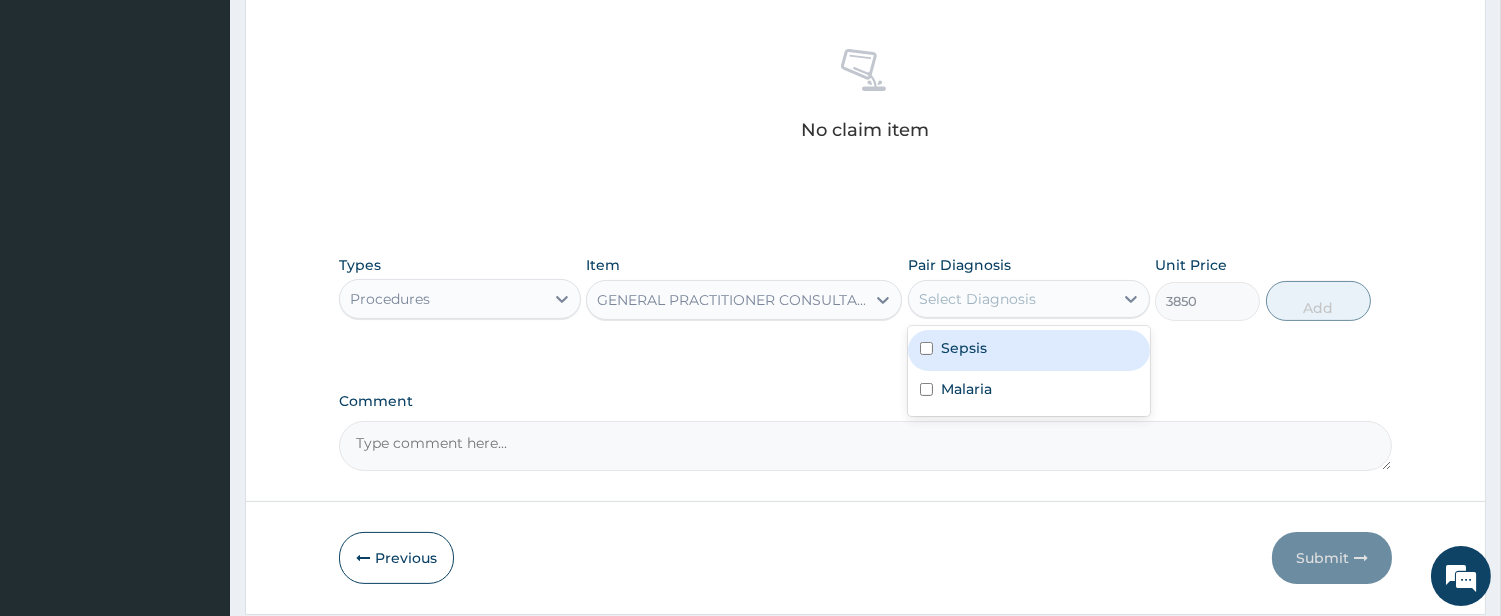 click on "Select Diagnosis" at bounding box center (977, 299) 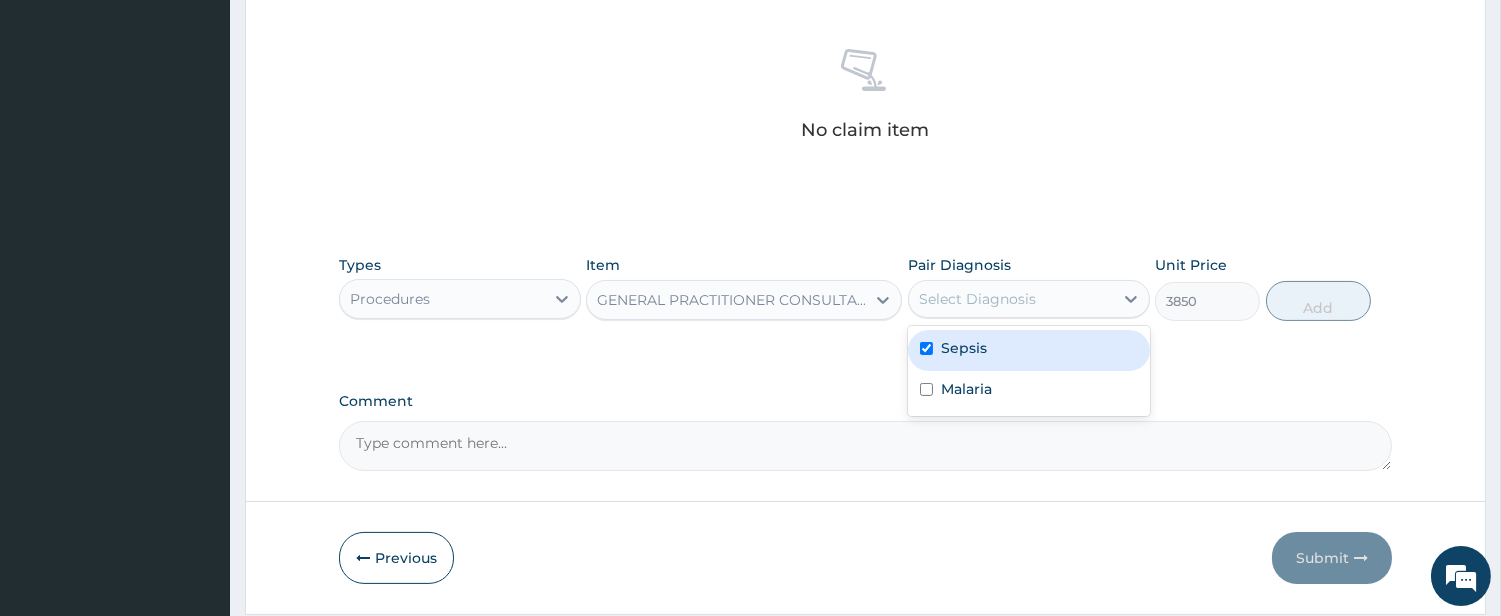 checkbox on "true" 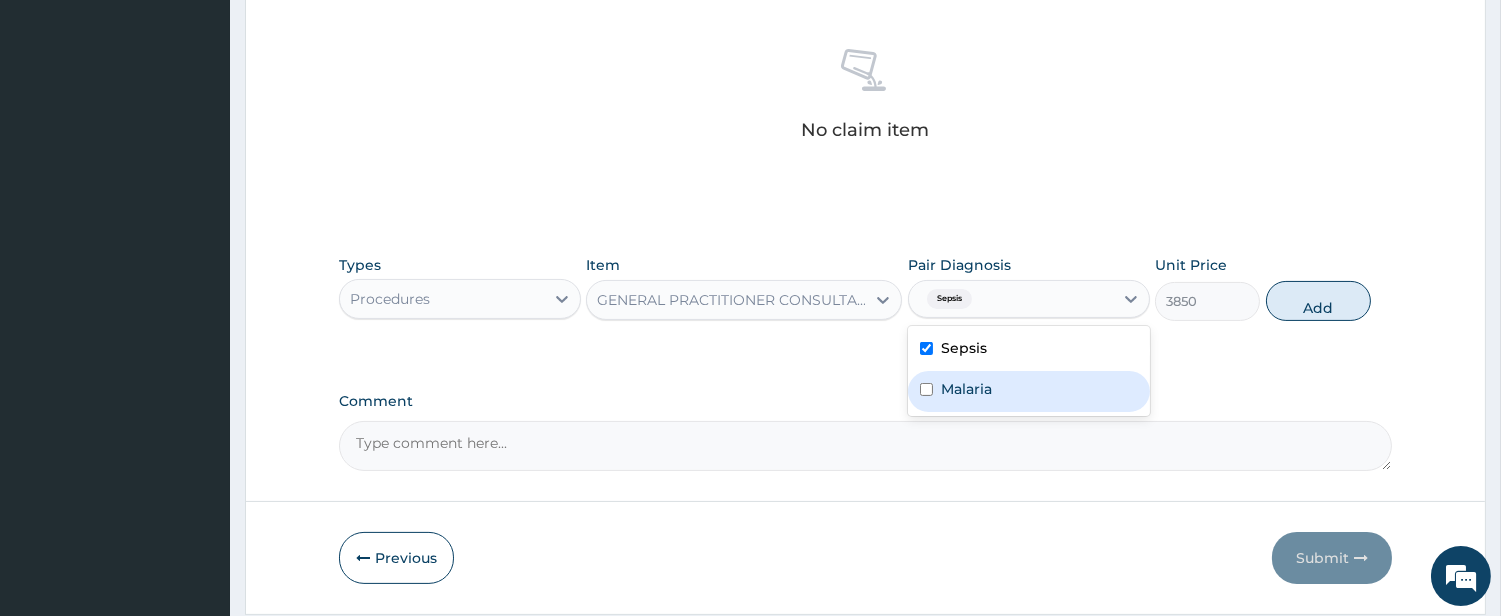 click on "Malaria" at bounding box center [966, 389] 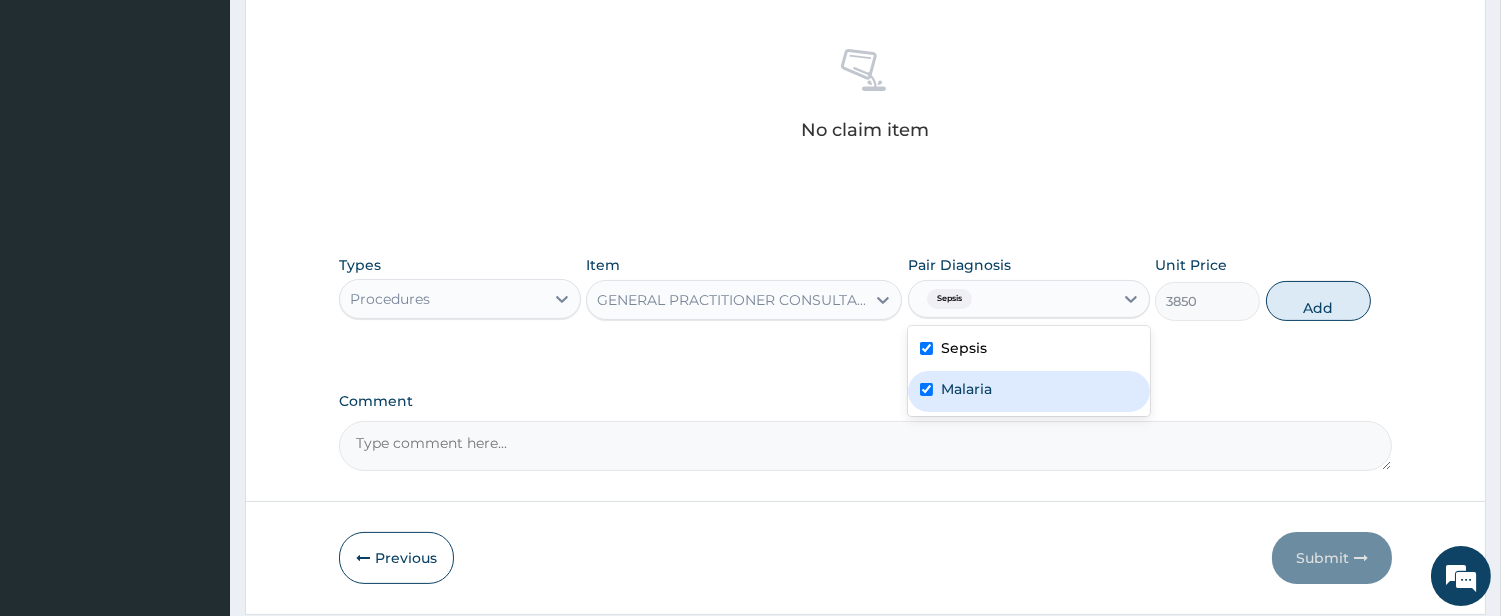 checkbox on "true" 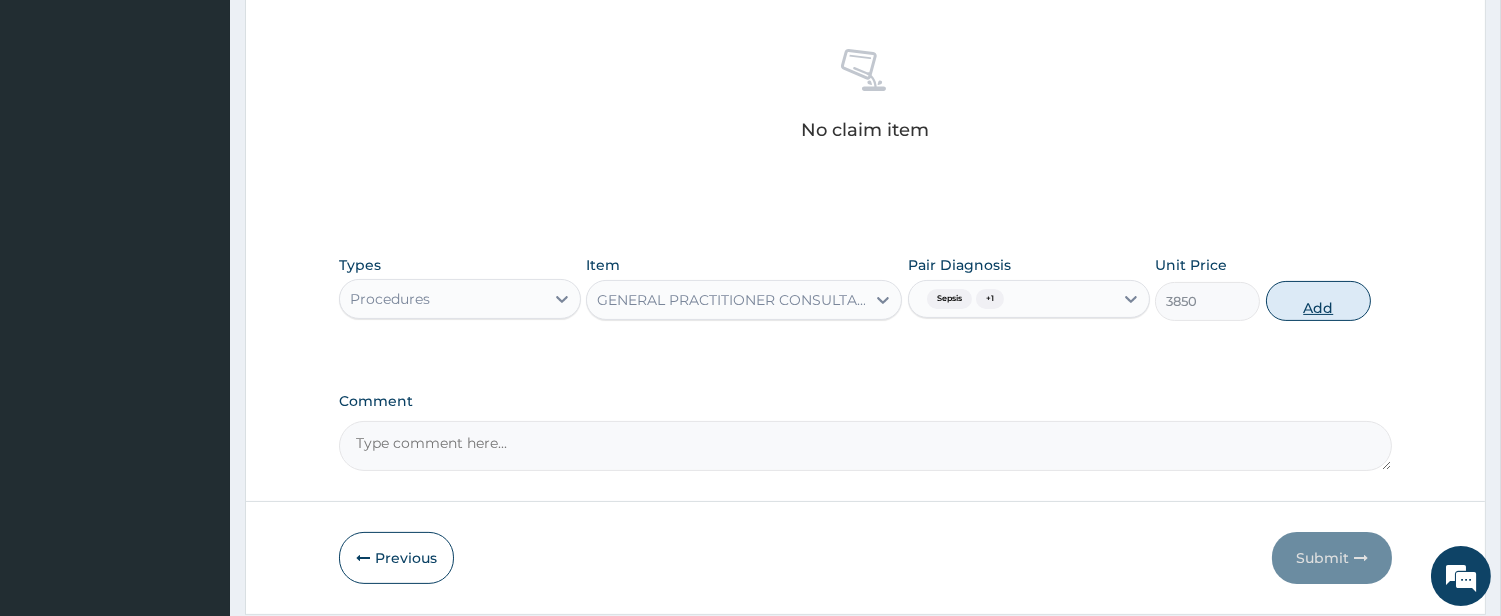 click on "Add" at bounding box center [1318, 301] 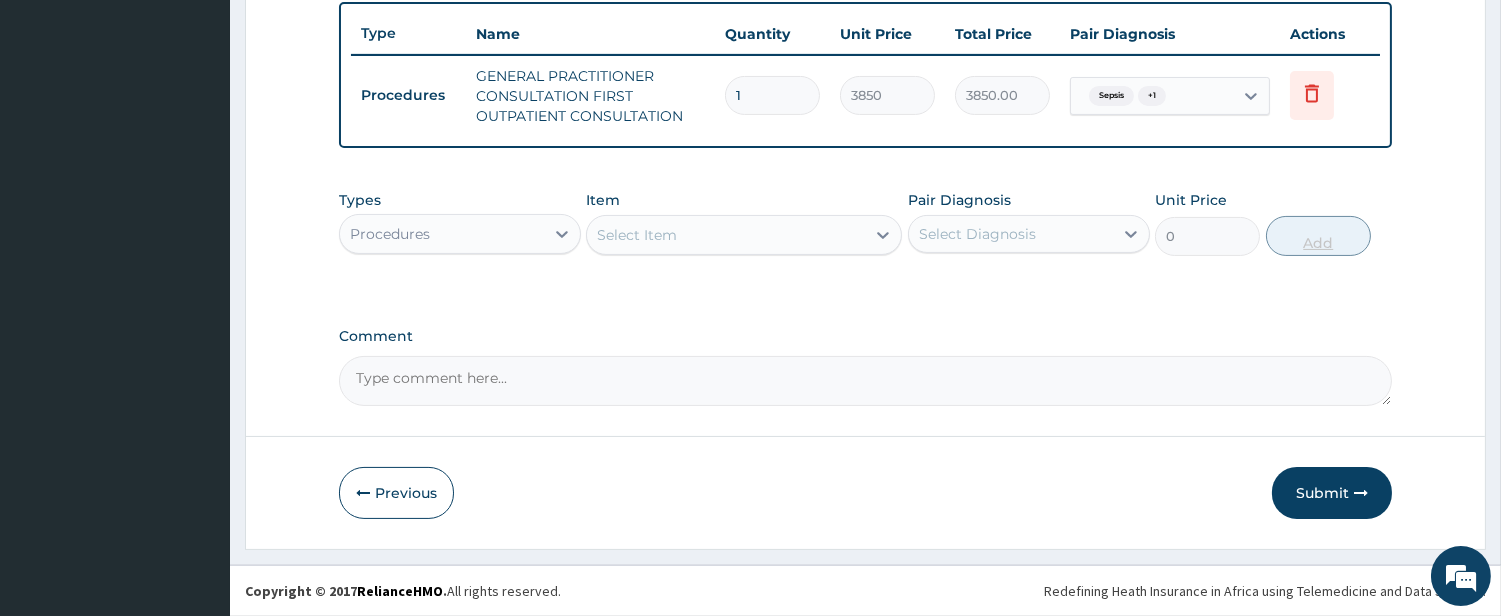 scroll, scrollTop: 738, scrollLeft: 0, axis: vertical 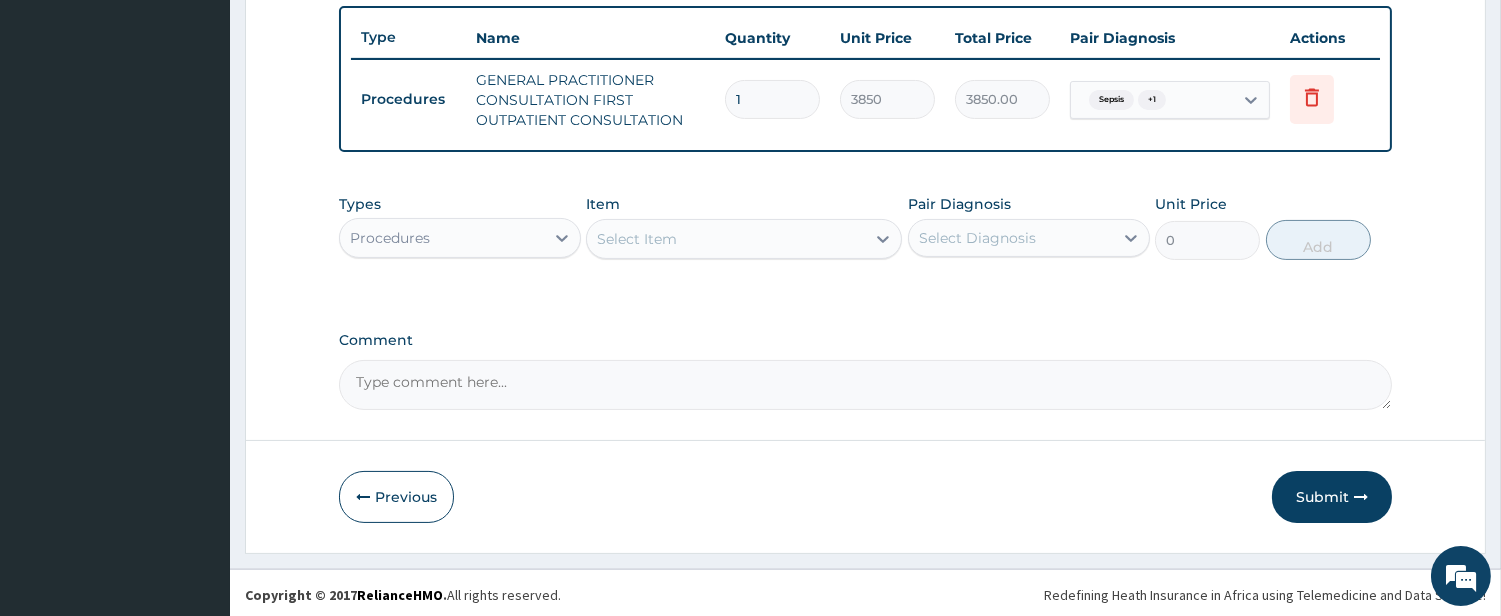 click on "Procedures" at bounding box center (442, 238) 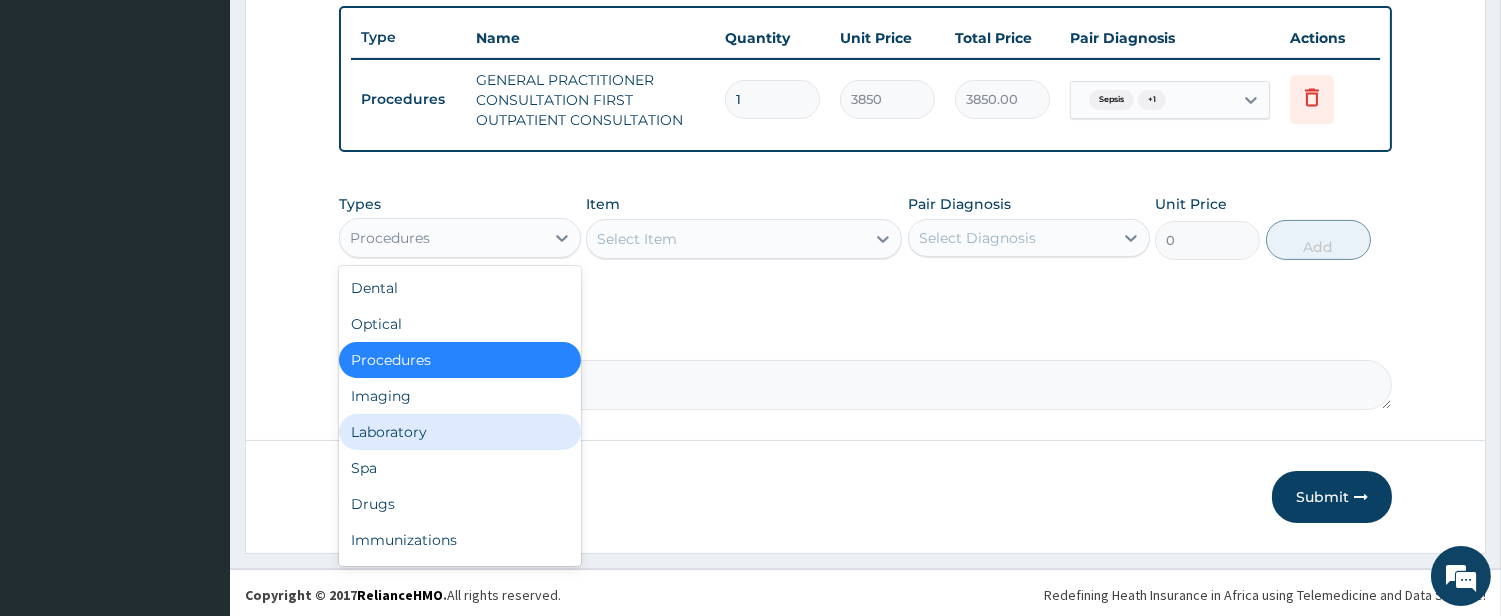 click on "Laboratory" at bounding box center (460, 432) 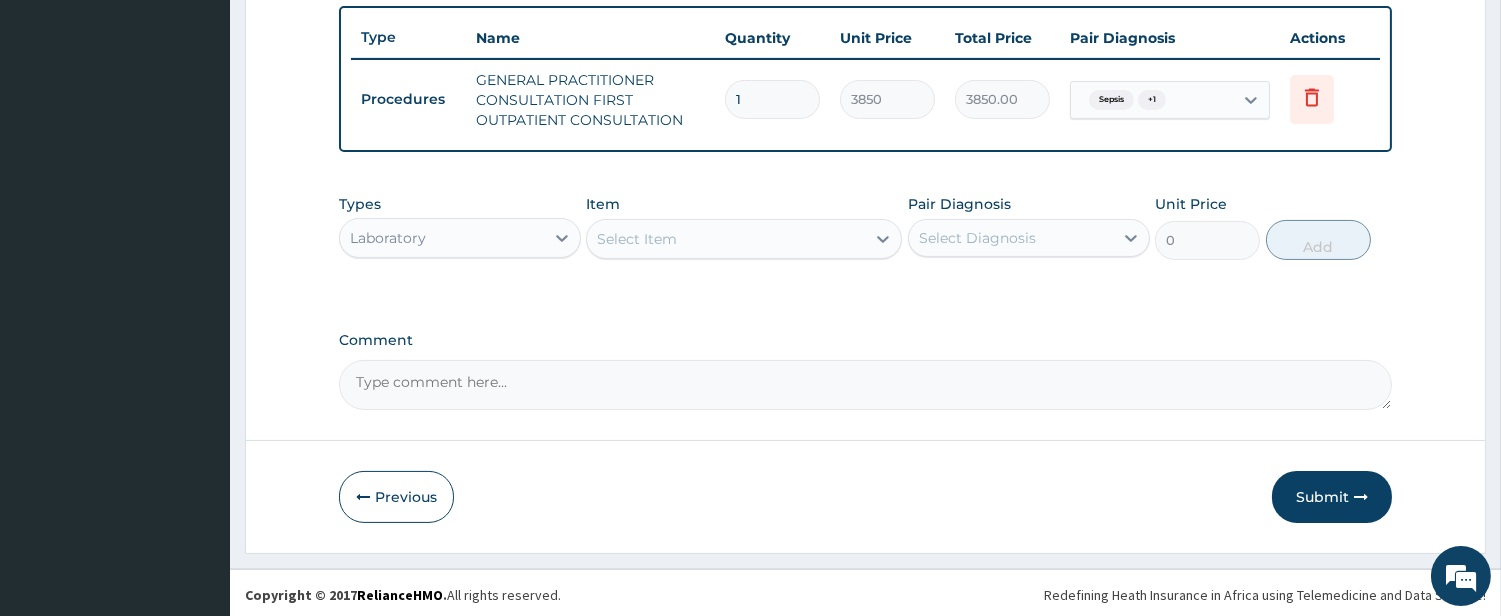 click on "Select Item" at bounding box center (726, 239) 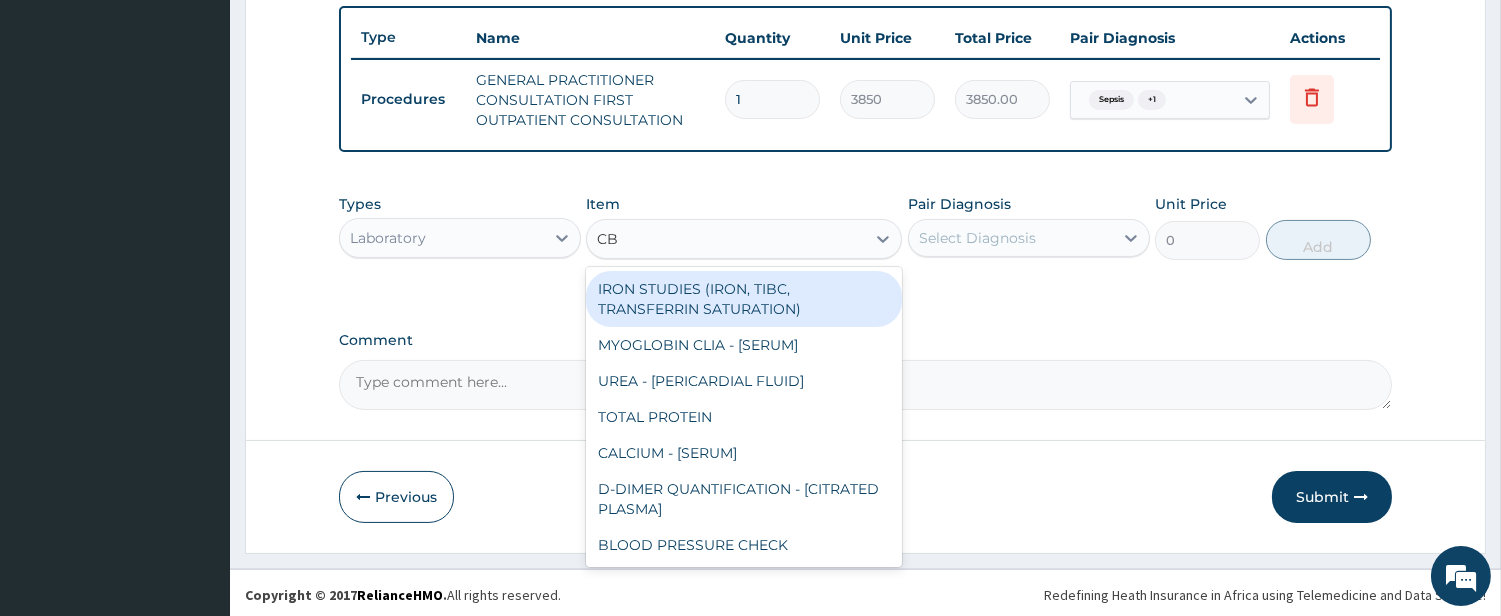 type on "CBC" 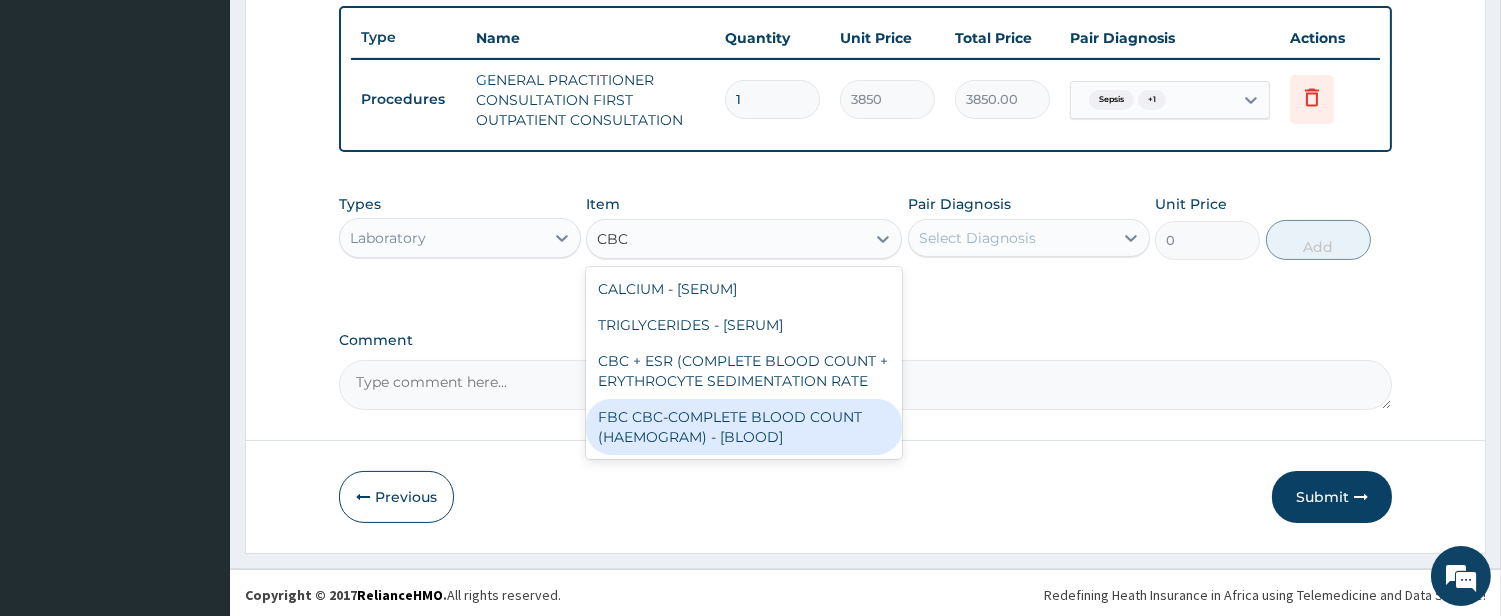 click on "FBC CBC-COMPLETE BLOOD COUNT (HAEMOGRAM) - [BLOOD]" at bounding box center [744, 427] 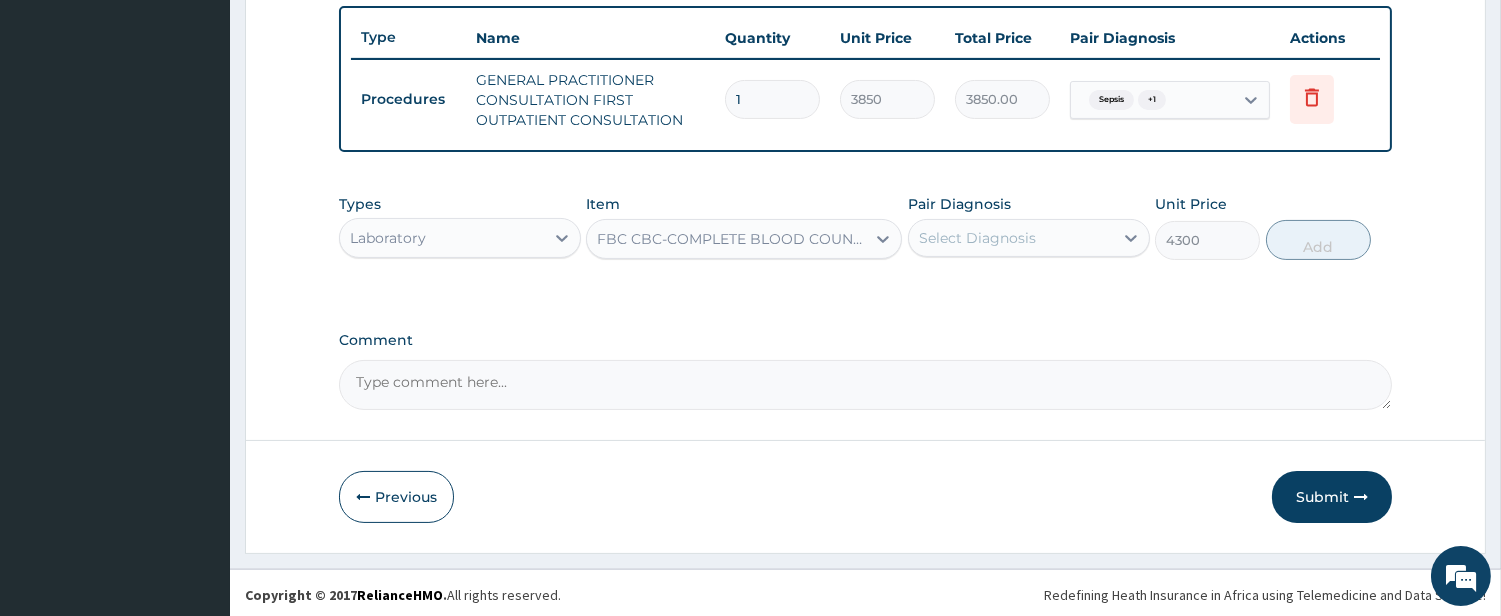 click on "Select Diagnosis" at bounding box center (977, 238) 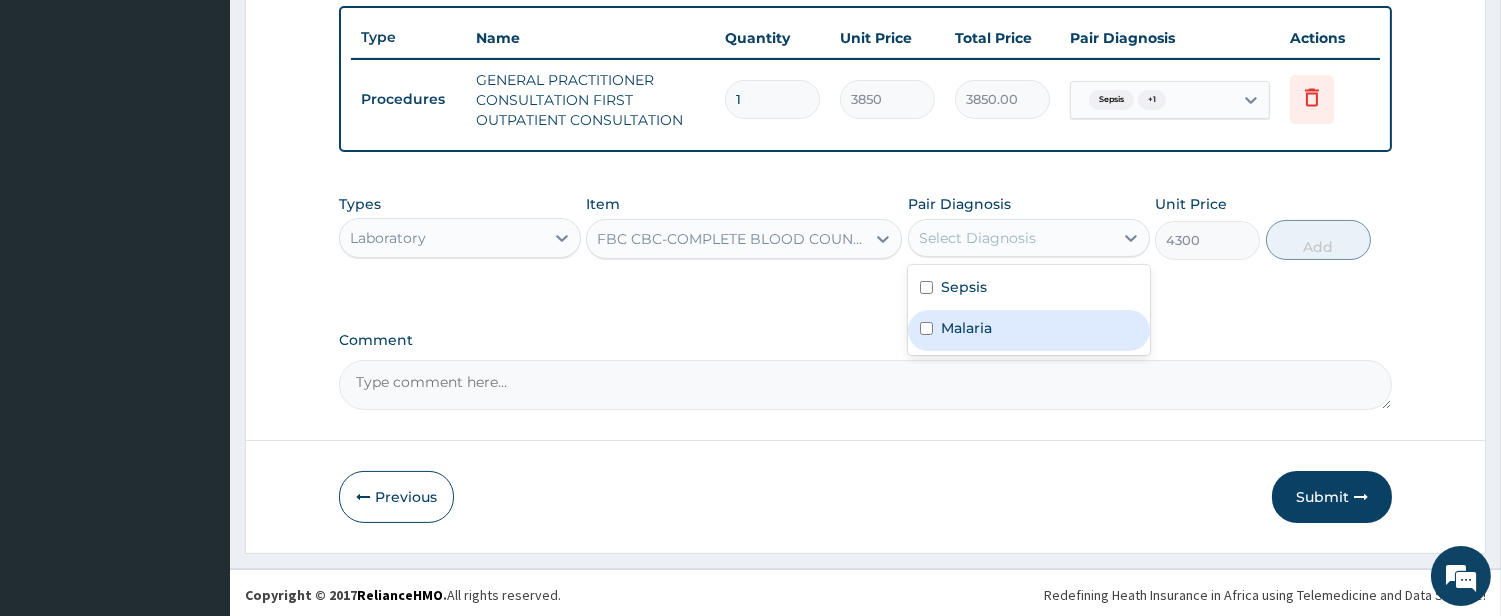 click on "Malaria" at bounding box center [966, 328] 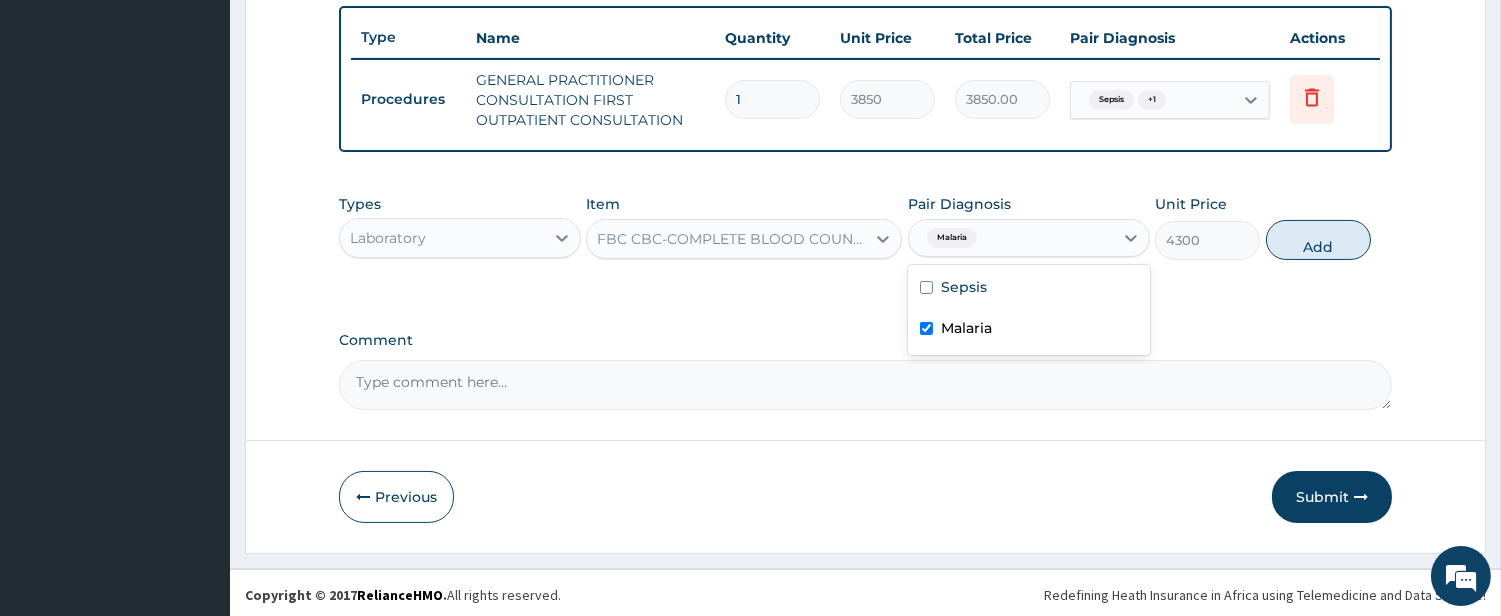 click on "Malaria" at bounding box center (966, 328) 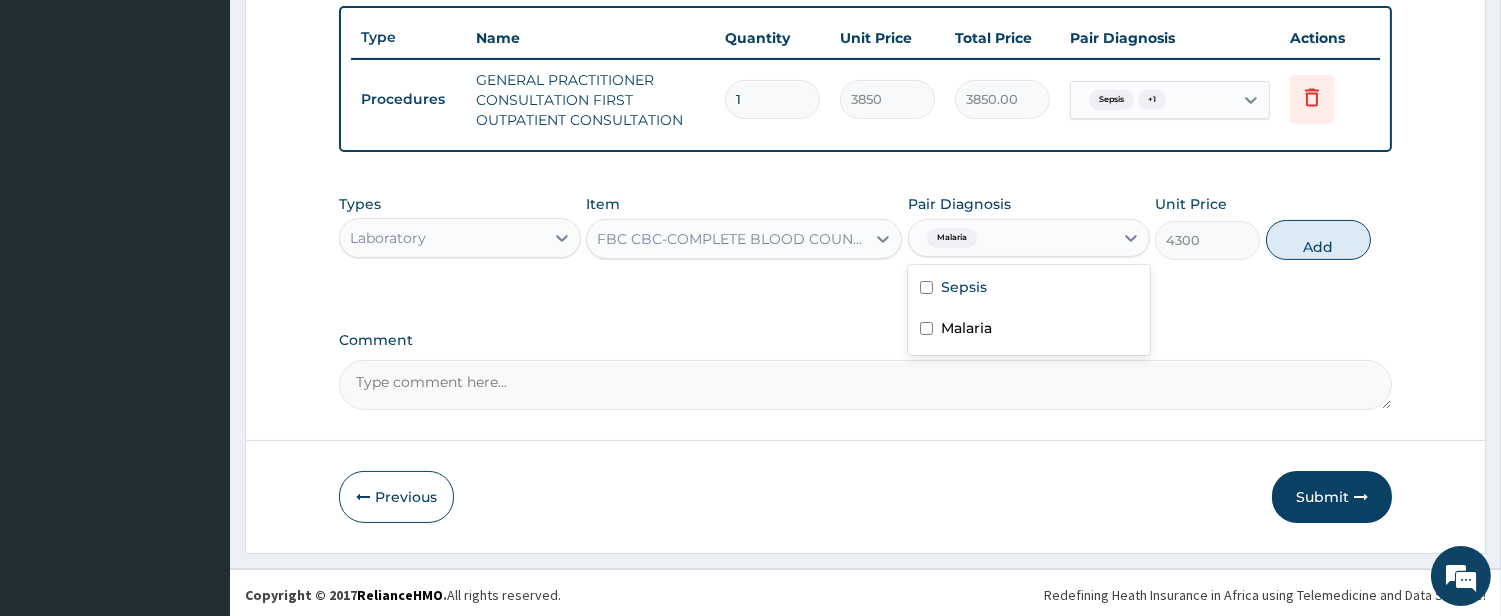 checkbox on "false" 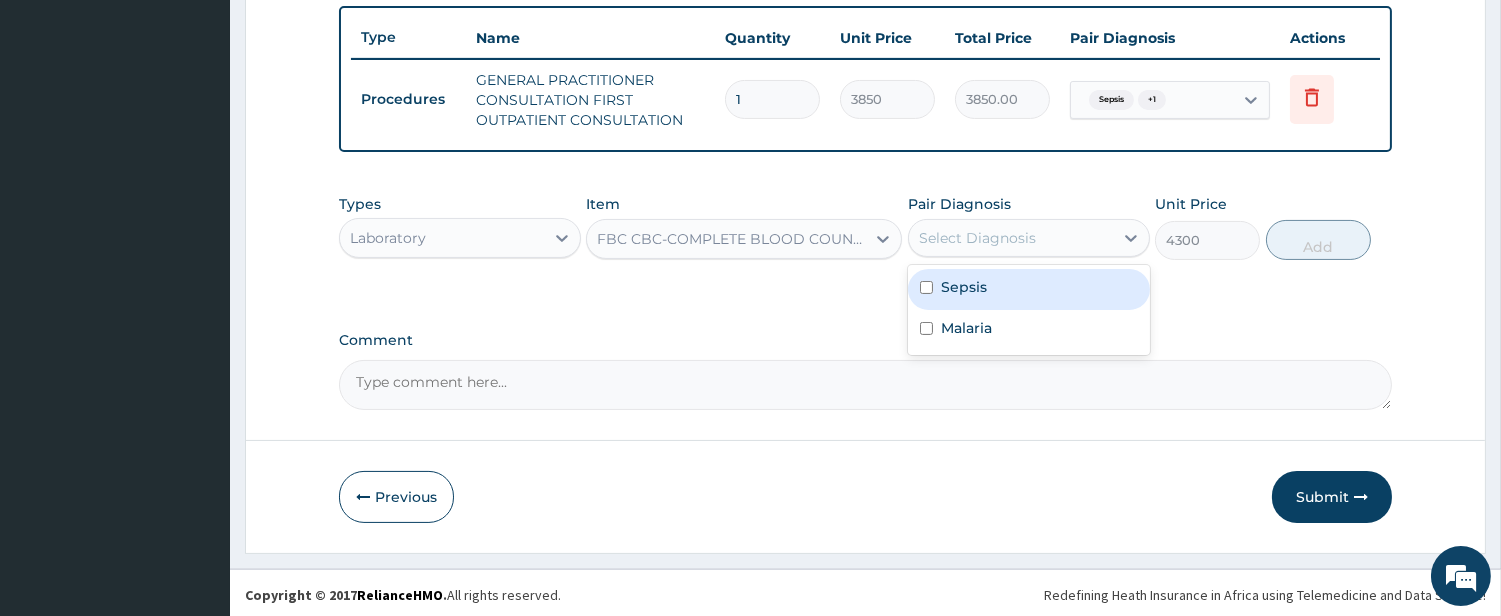 click at bounding box center [926, 287] 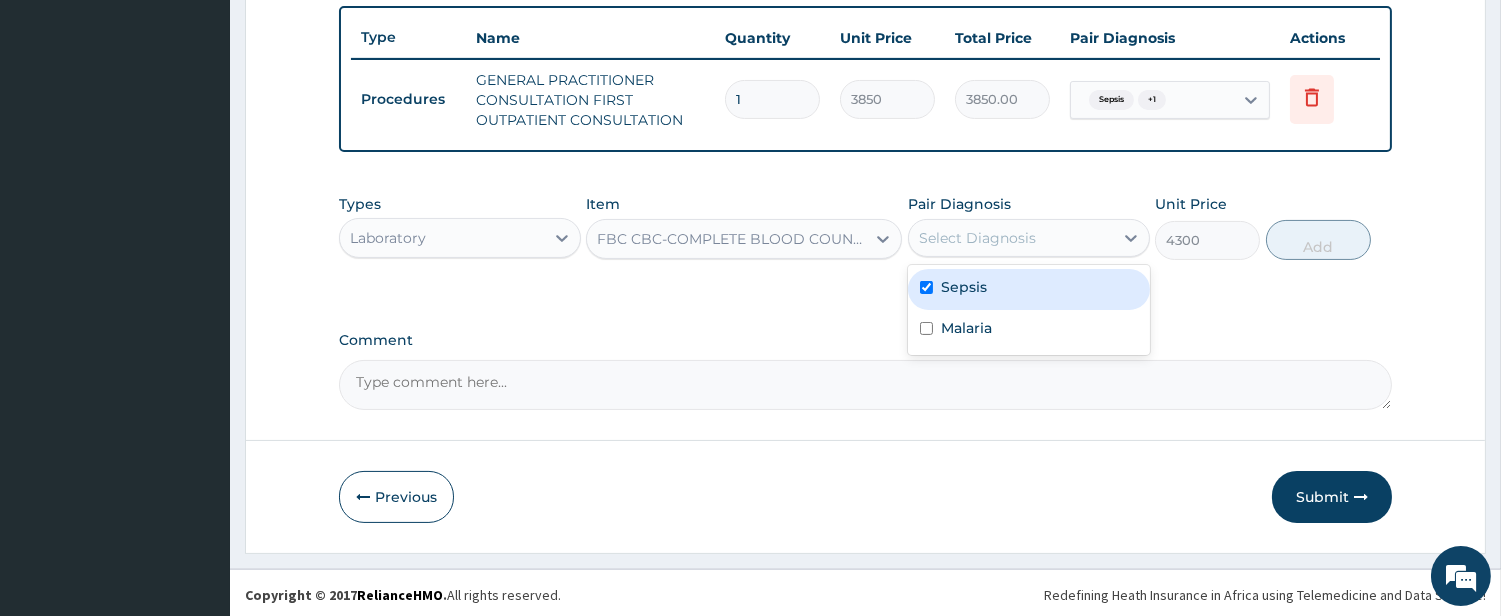 checkbox on "true" 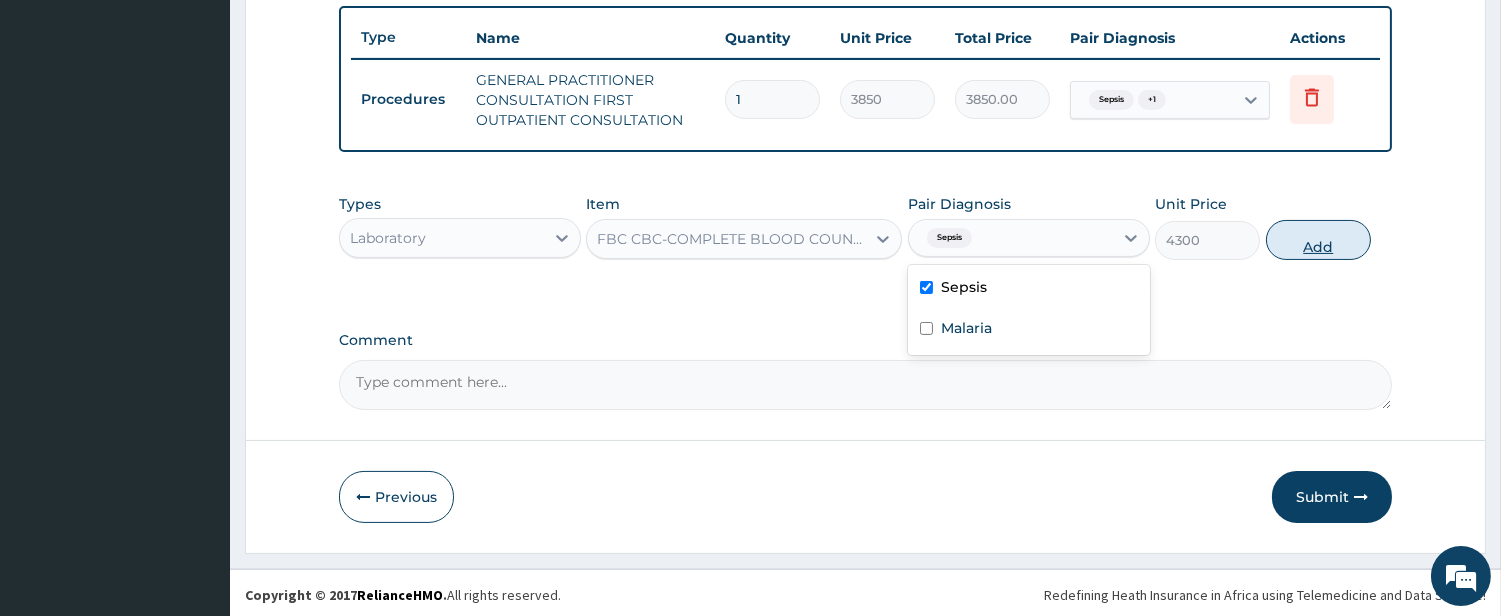 click on "Add" at bounding box center [1318, 240] 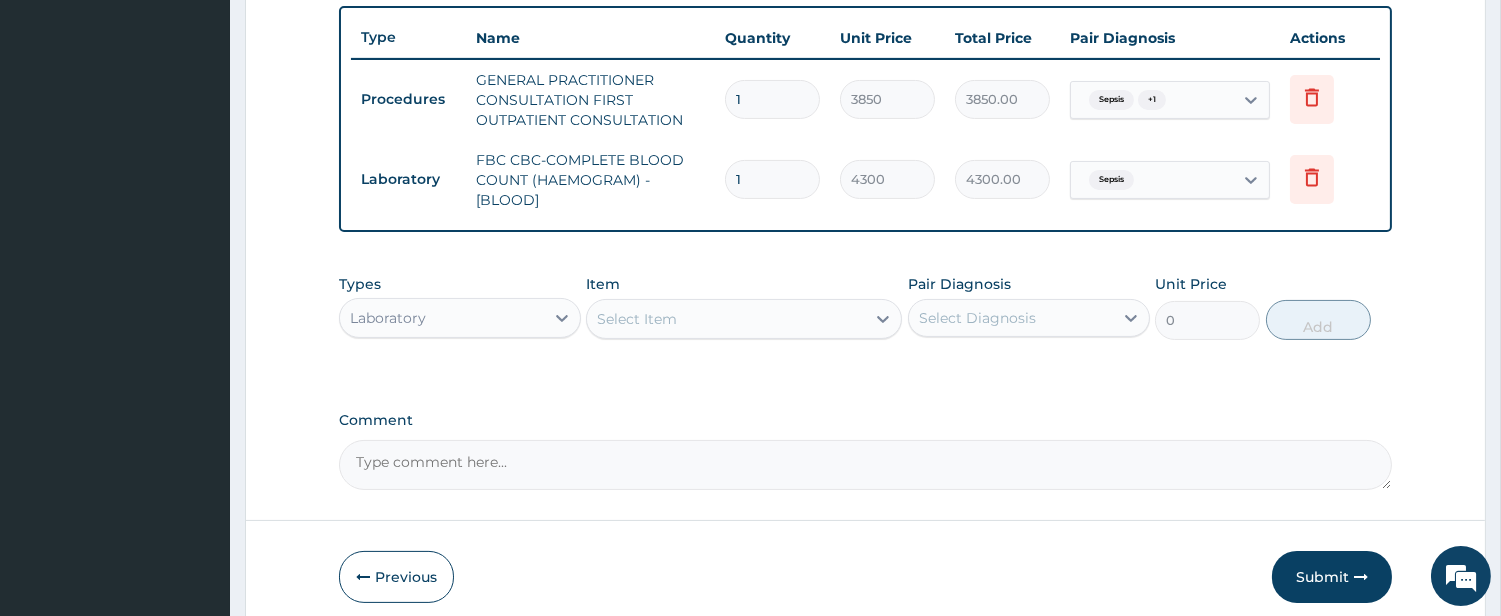 click on "Select Item" at bounding box center (726, 319) 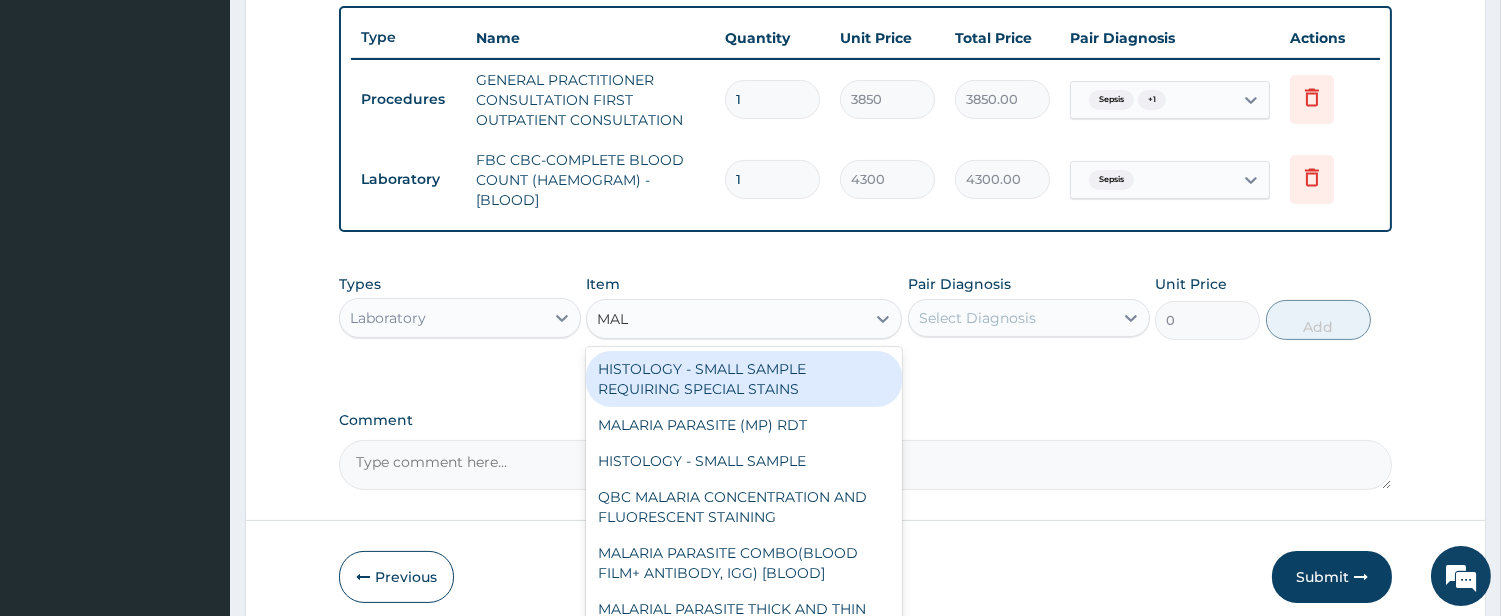 type on "MALA" 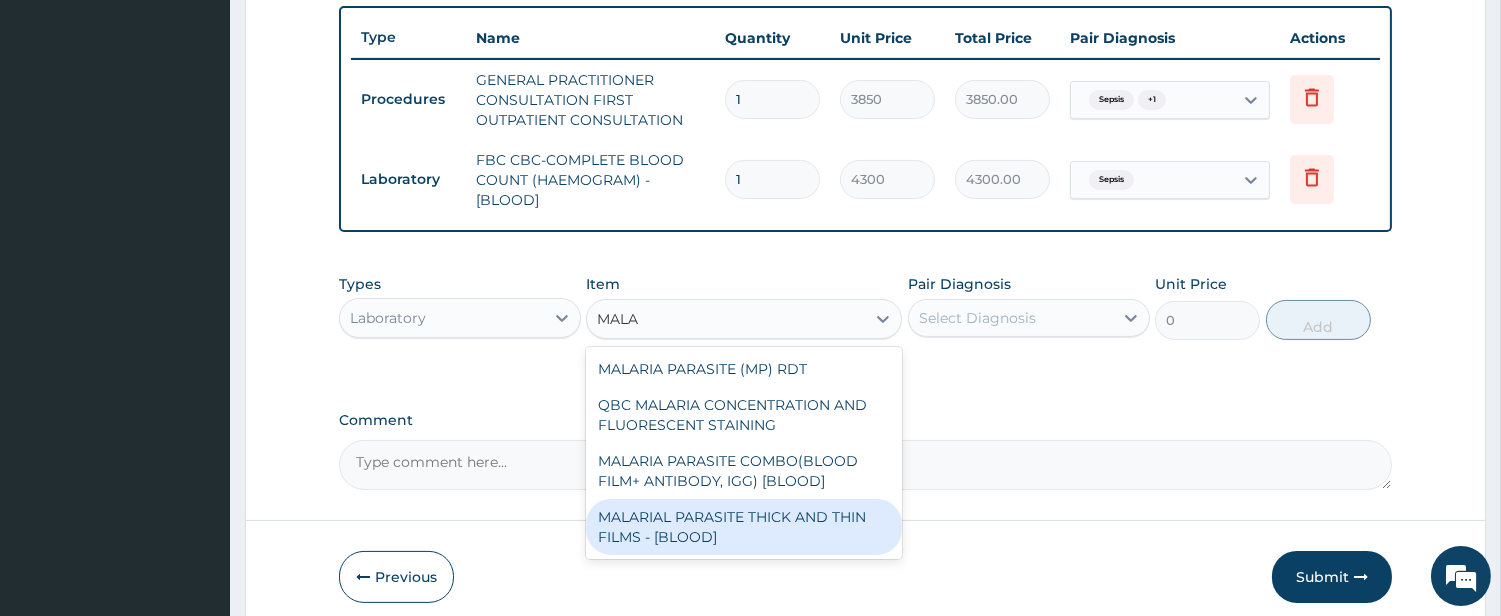 click on "MALARIAL PARASITE THICK AND THIN FILMS - [BLOOD]" at bounding box center [744, 527] 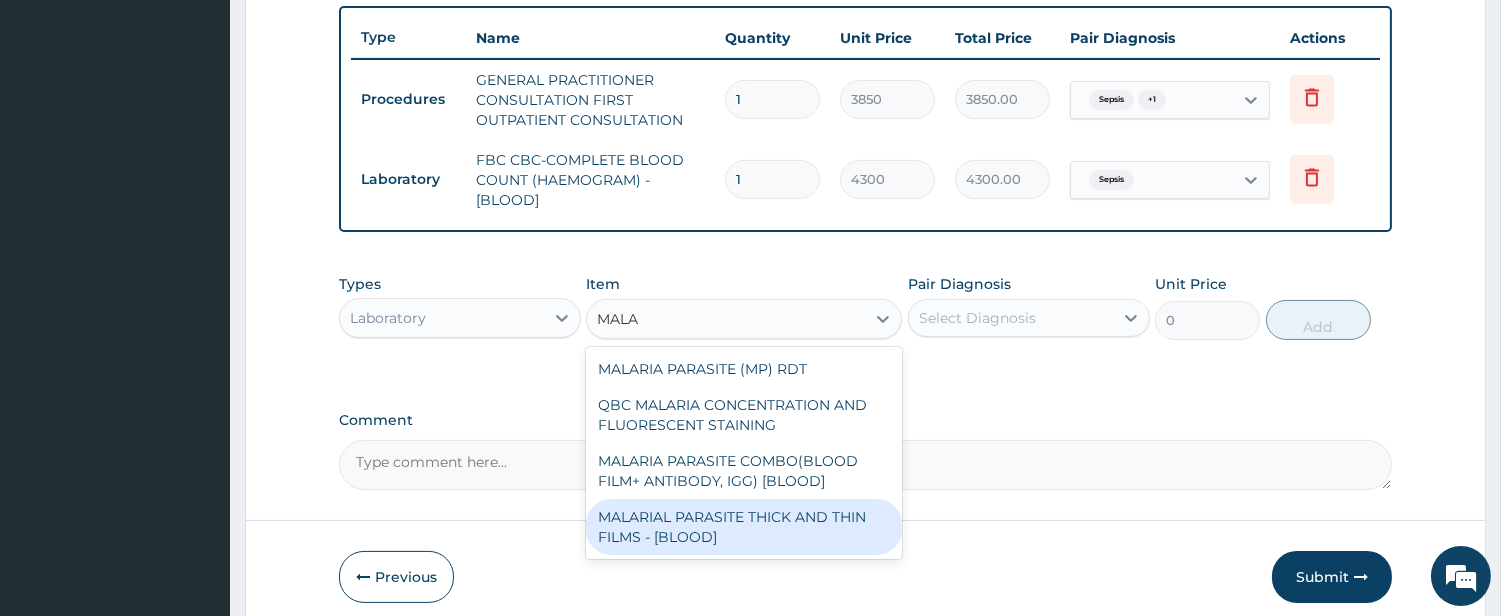 type 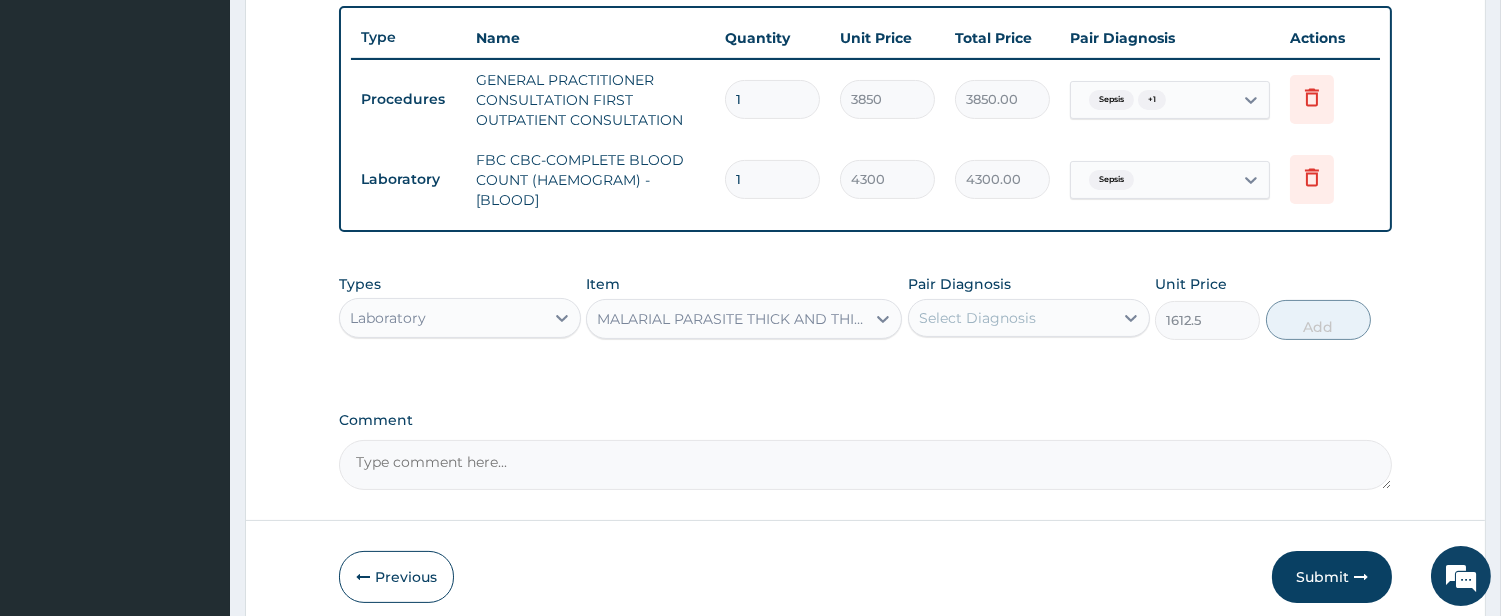 click on "Select Diagnosis" at bounding box center (977, 318) 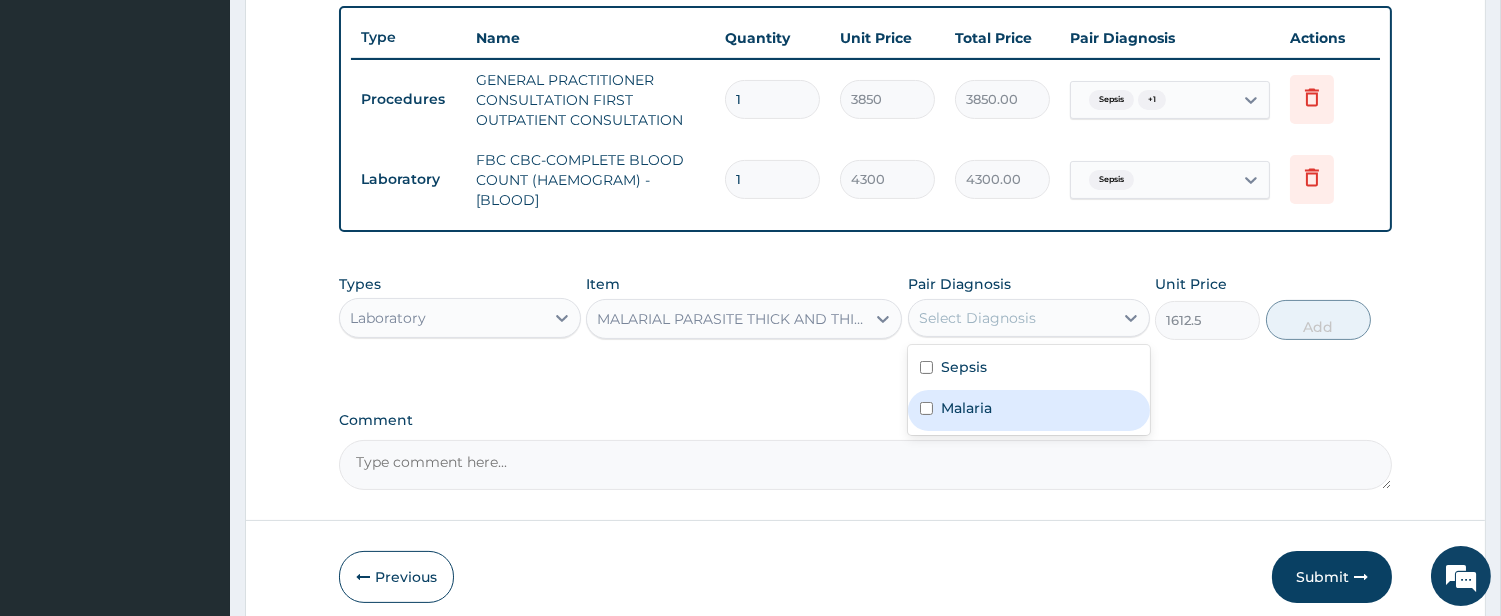 click on "Malaria" at bounding box center [1029, 410] 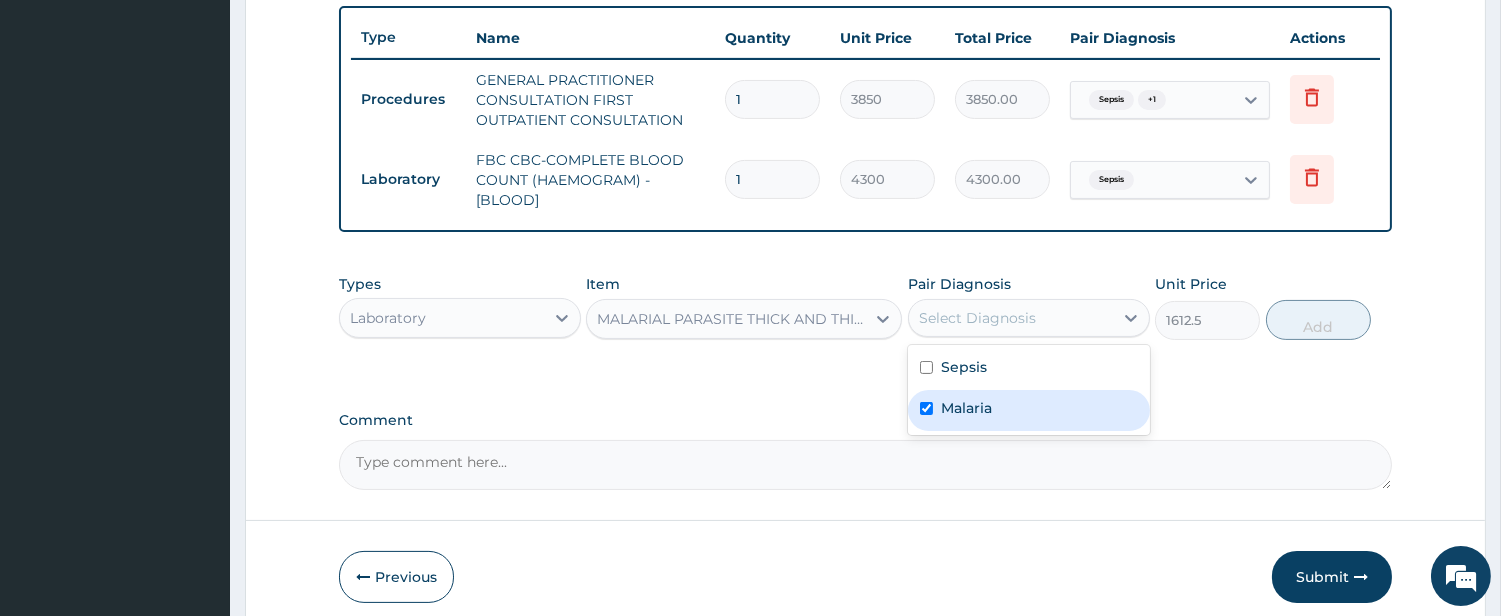 checkbox on "true" 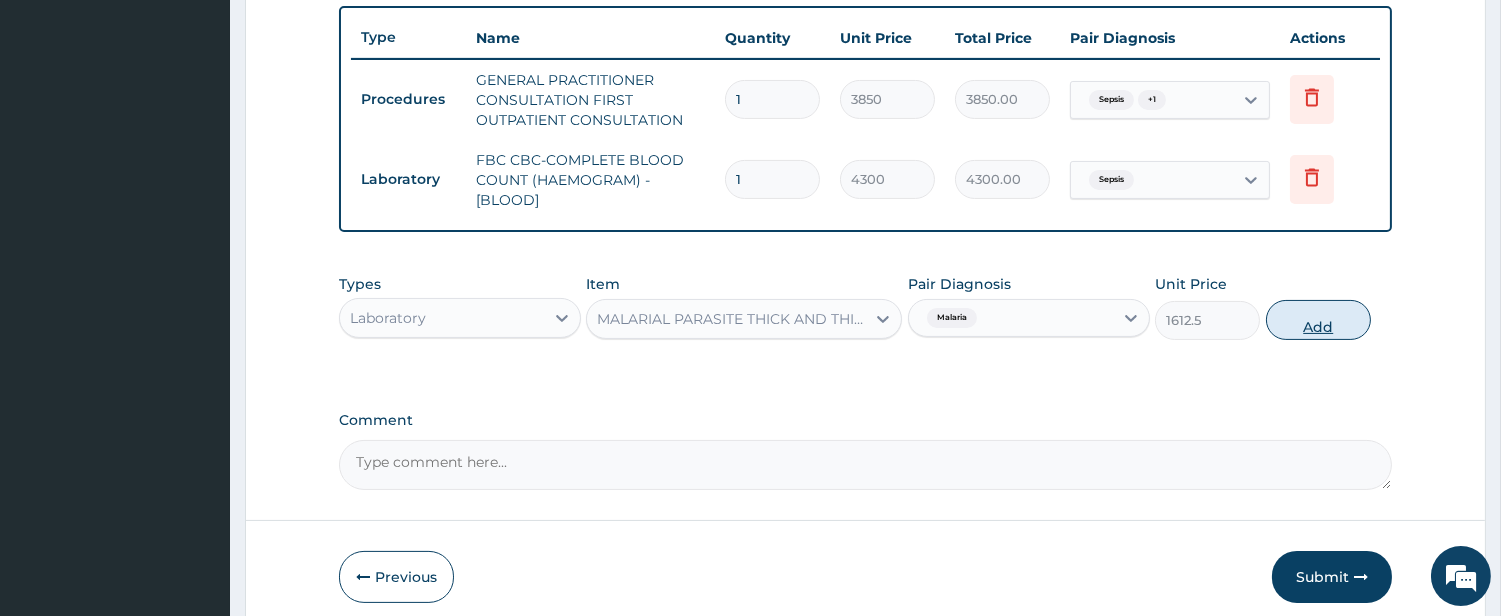 click on "Add" at bounding box center (1318, 320) 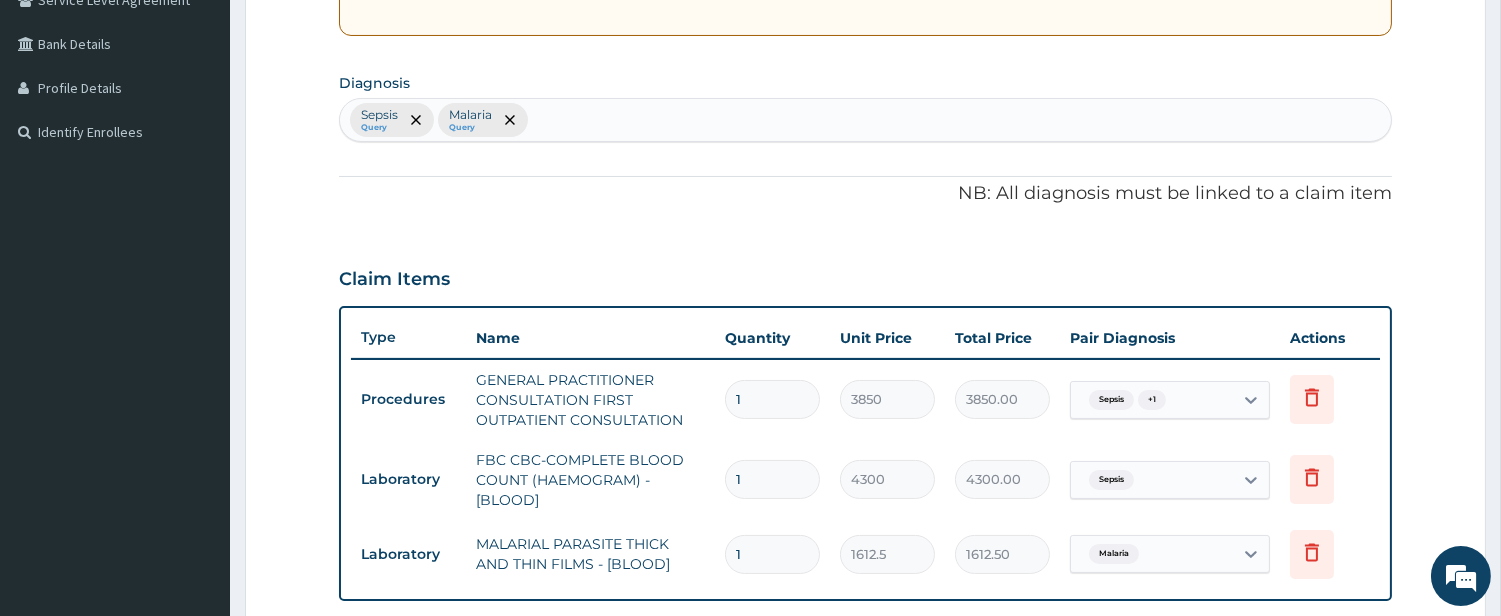 scroll, scrollTop: 368, scrollLeft: 0, axis: vertical 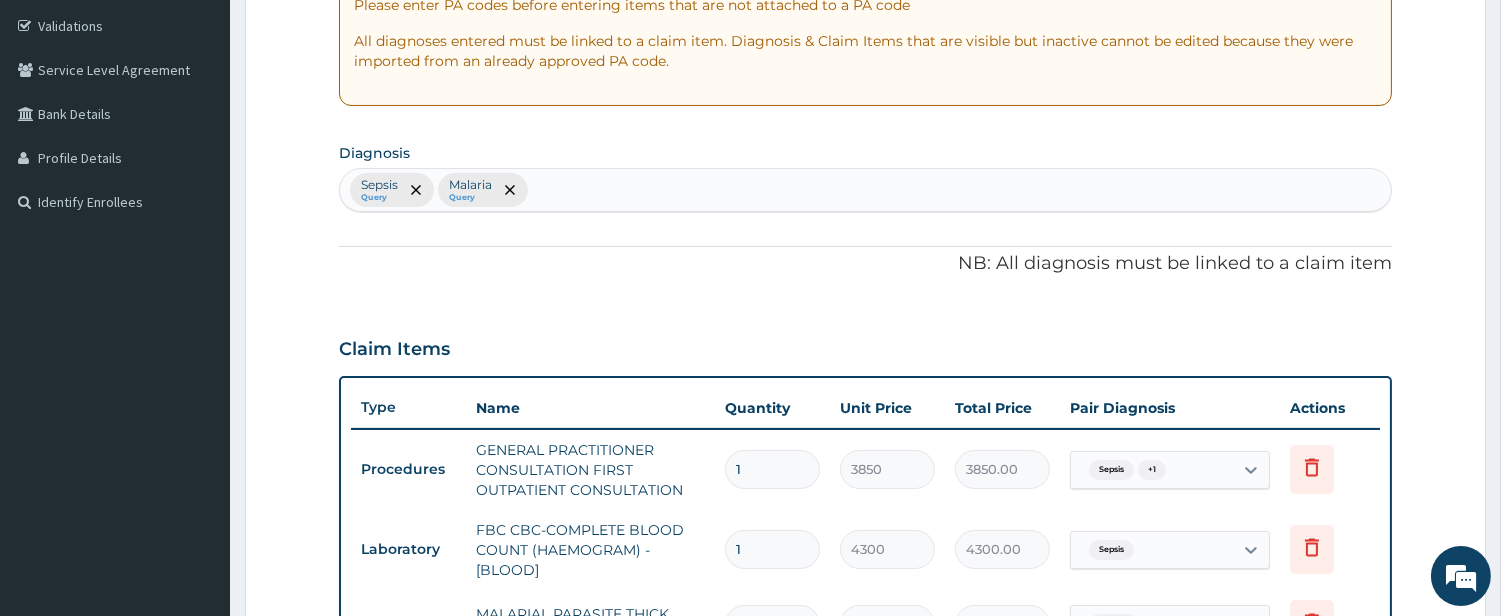 click on "Sepsis Query Malaria Query" at bounding box center (865, 190) 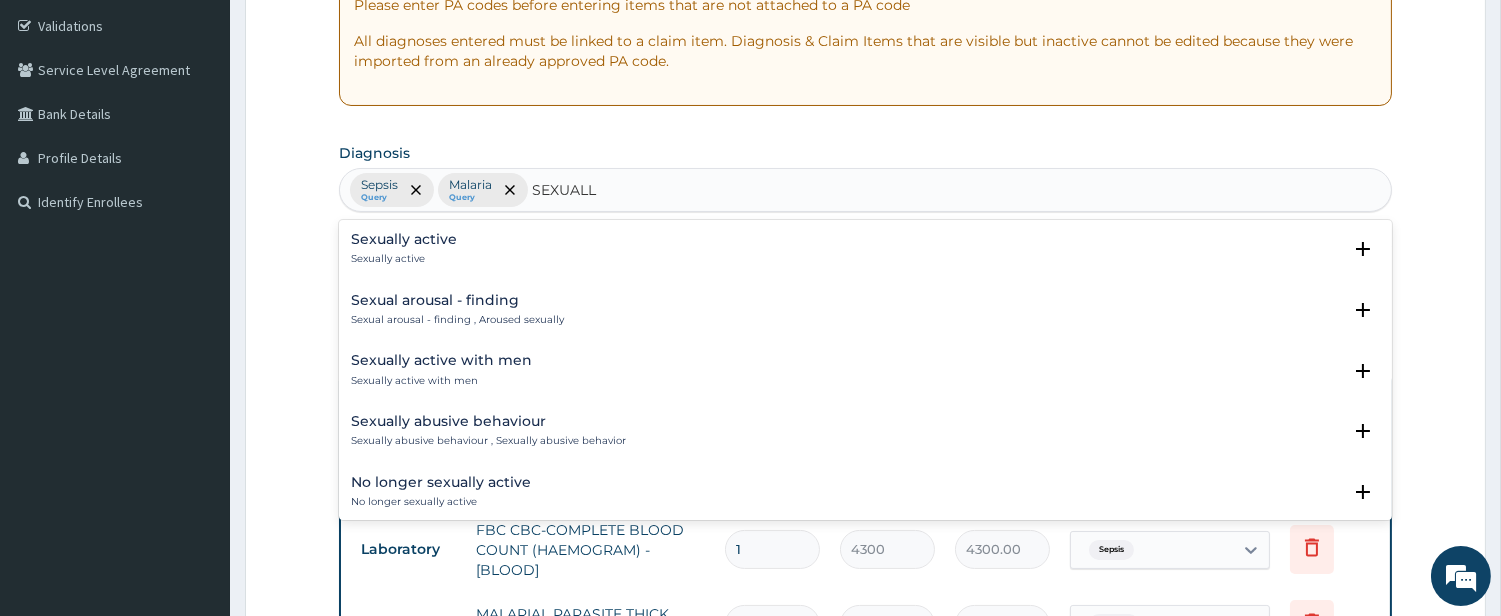 type on "SEXUALLY" 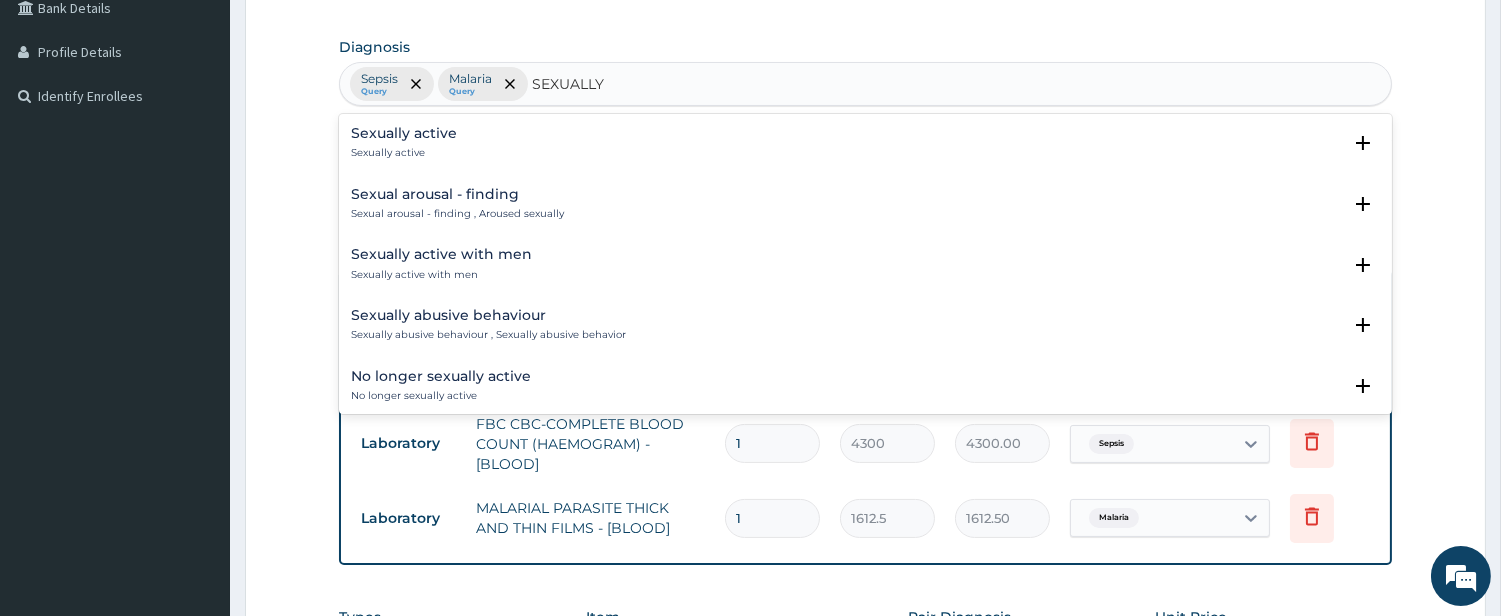 scroll, scrollTop: 553, scrollLeft: 0, axis: vertical 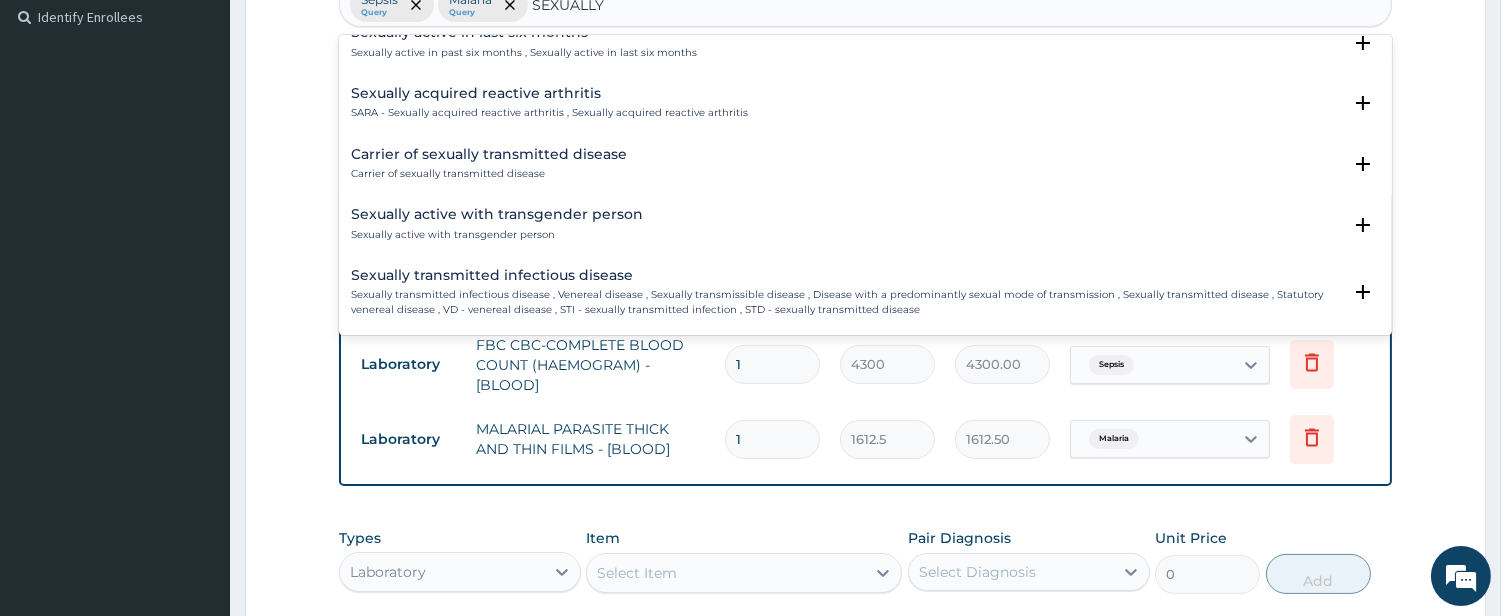 click on "Sexually transmitted infectious disease , Venereal disease , Sexually transmissible disease , Disease with a predominantly sexual mode of transmission , Sexually transmitted disease , Statutory venereal disease , VD - venereal disease , STI - sexually transmitted infection , STD - sexually transmitted disease" at bounding box center [846, 302] 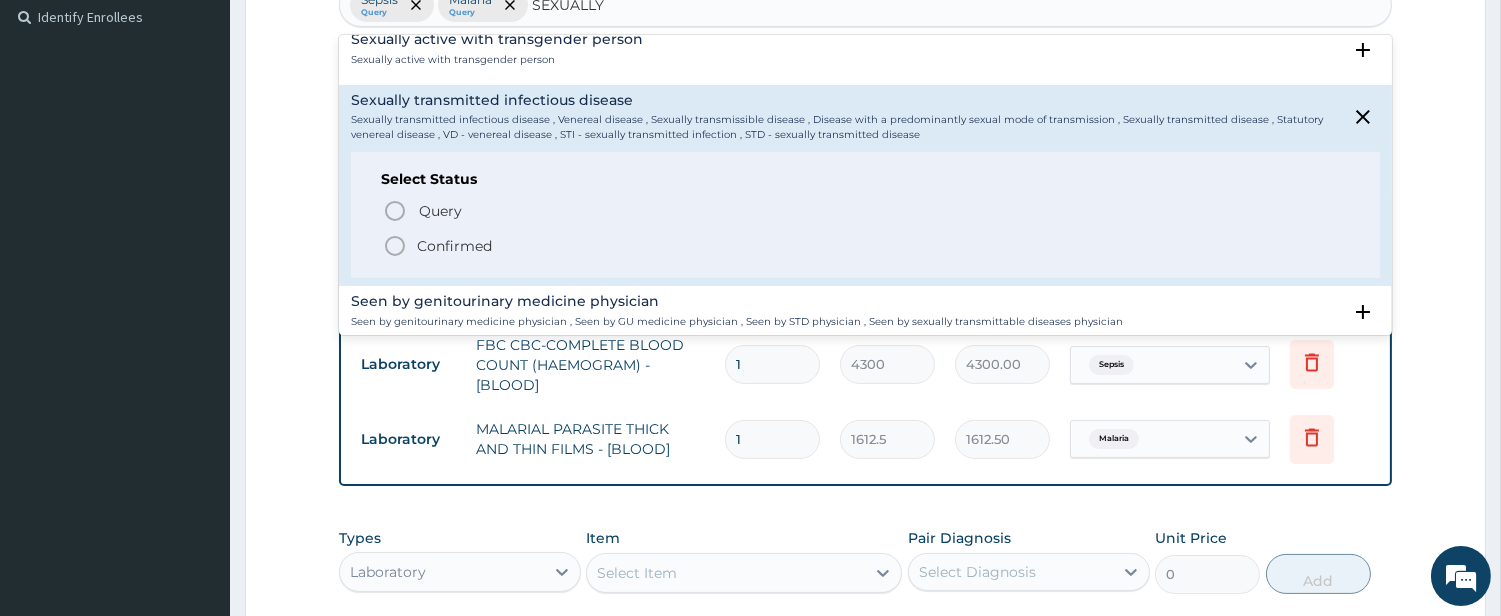 scroll, scrollTop: 1481, scrollLeft: 0, axis: vertical 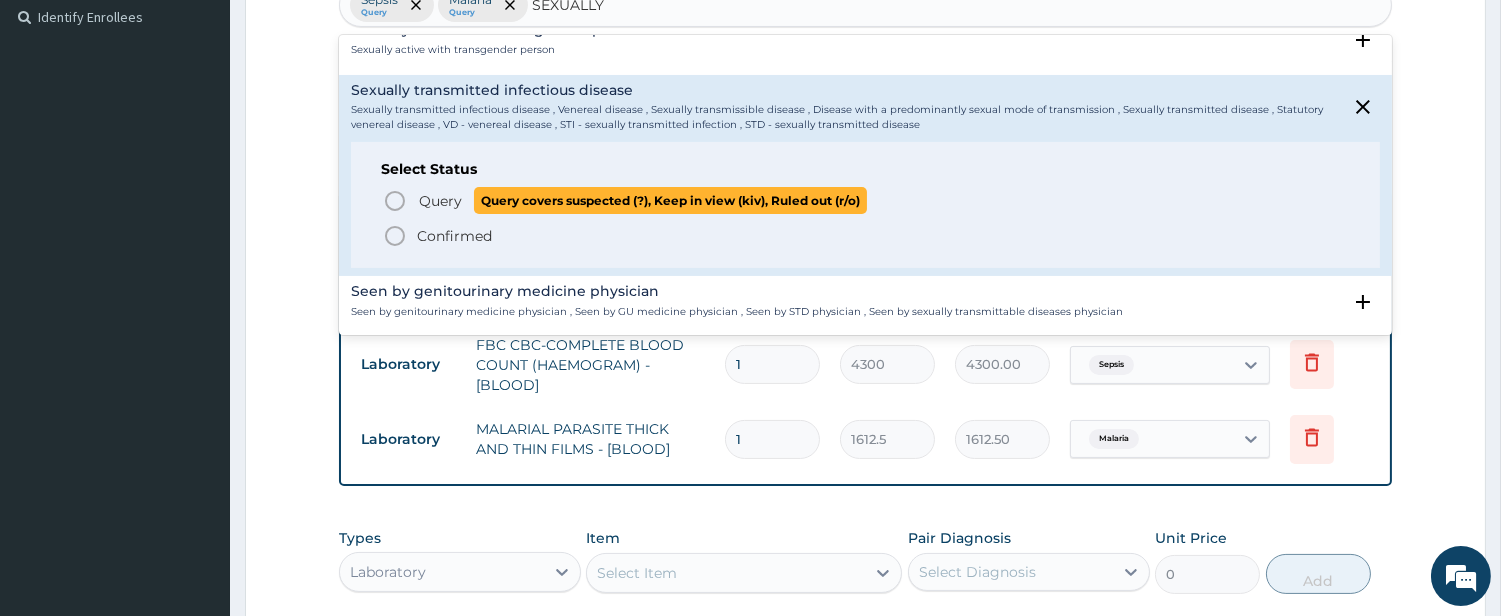 click 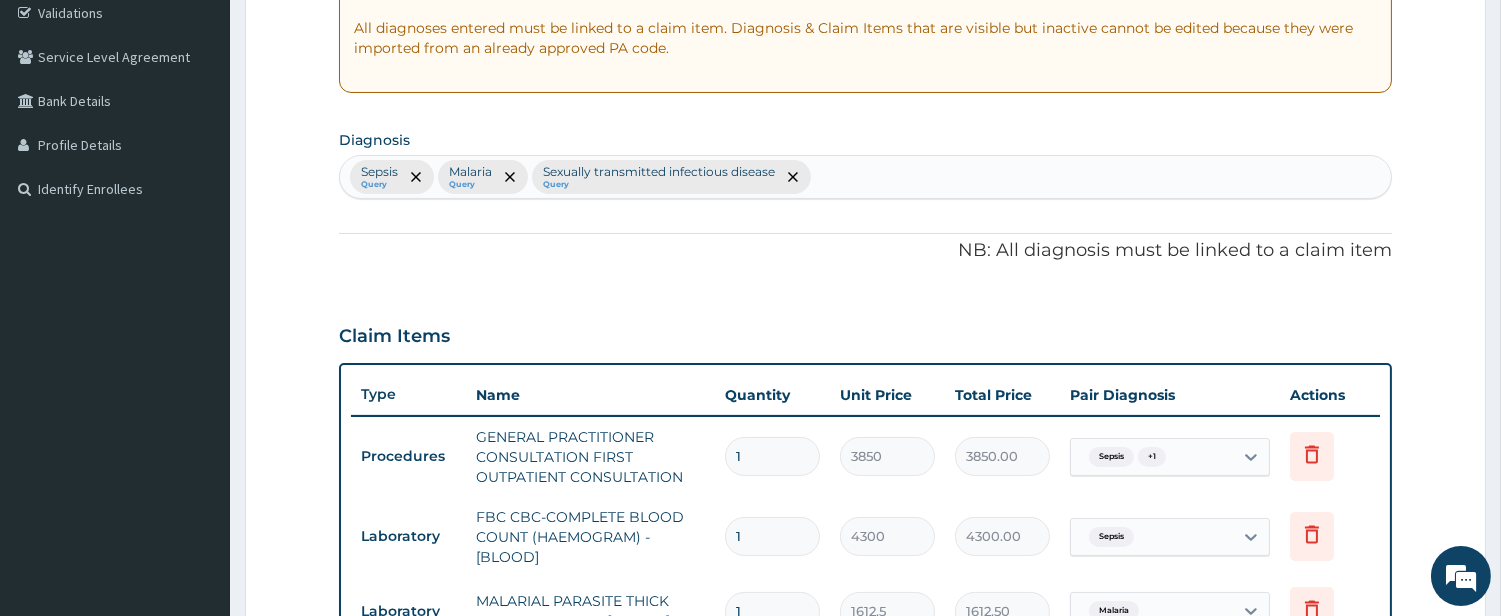 scroll, scrollTop: 368, scrollLeft: 0, axis: vertical 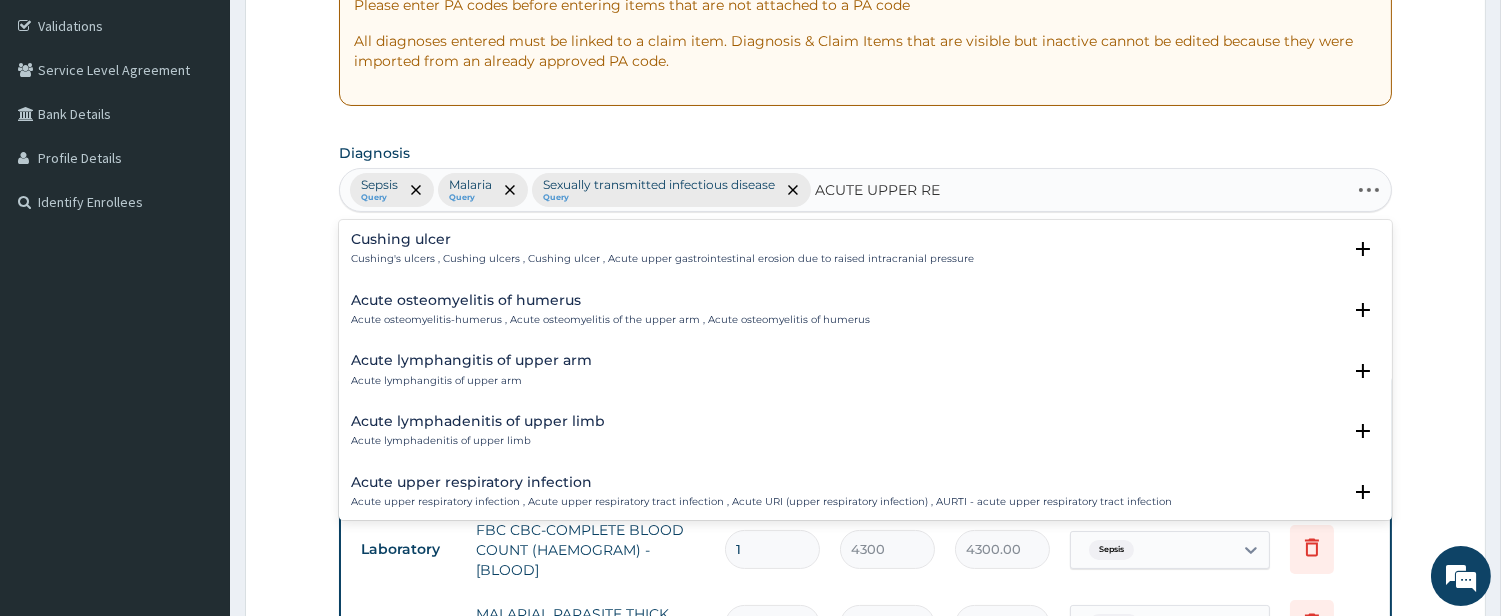 type on "ACUTE UPPER RES" 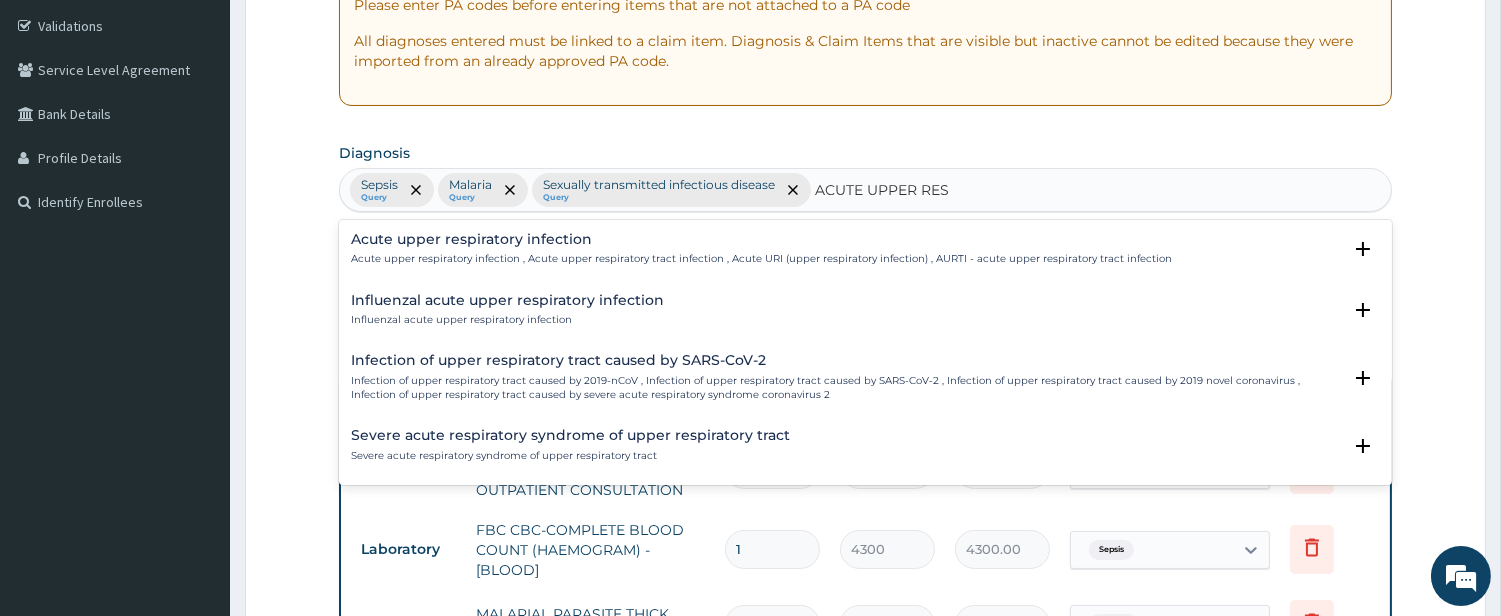 click on "Acute upper respiratory infection" at bounding box center [761, 239] 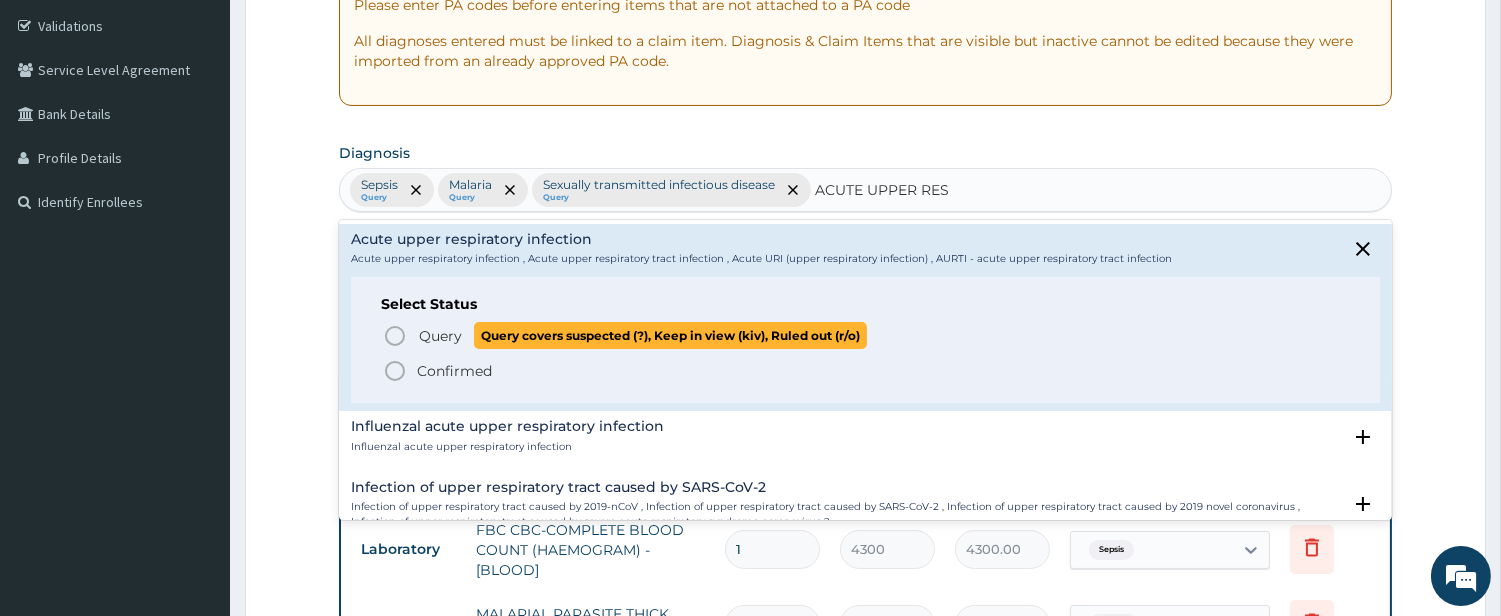click on "Query" at bounding box center [440, 336] 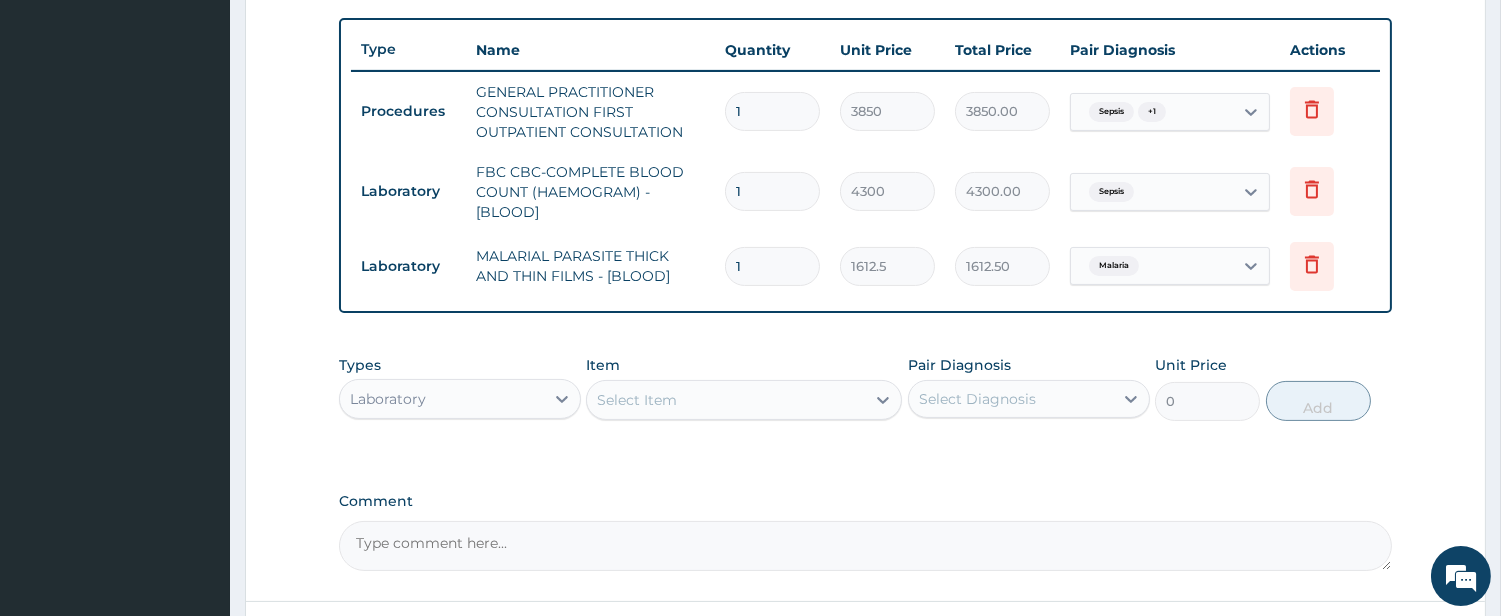 scroll, scrollTop: 738, scrollLeft: 0, axis: vertical 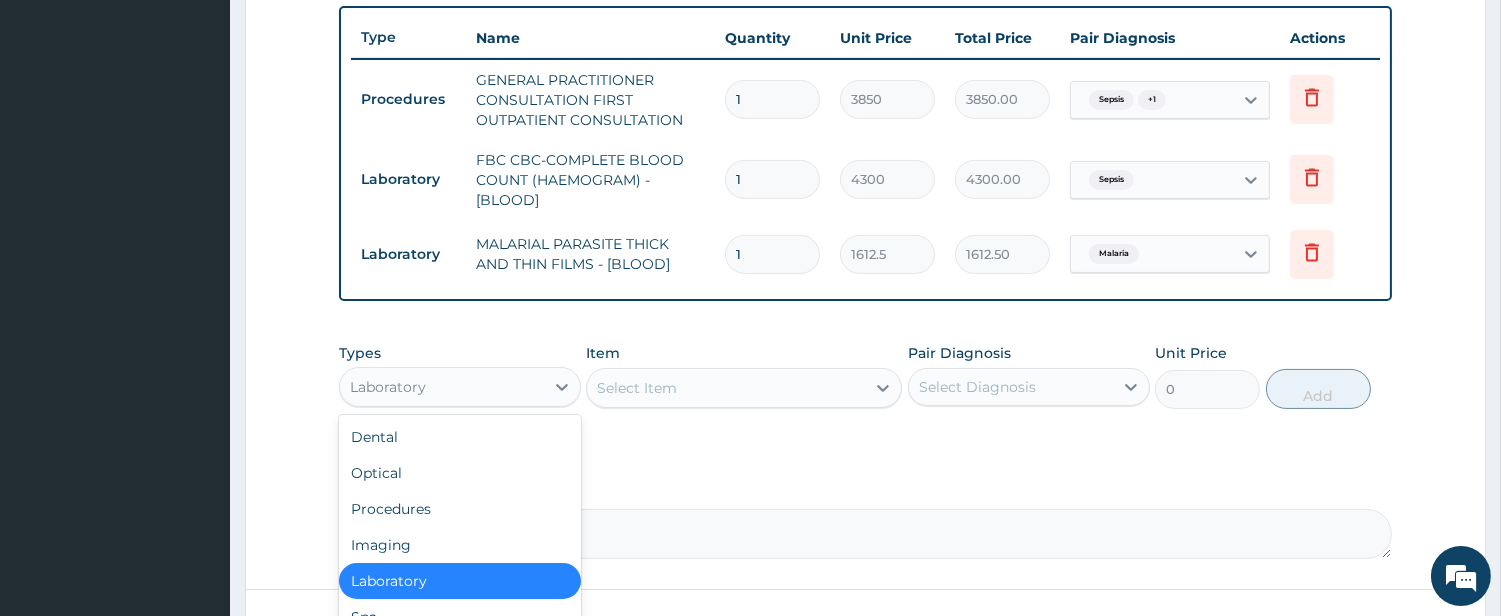 click on "Laboratory" at bounding box center (442, 387) 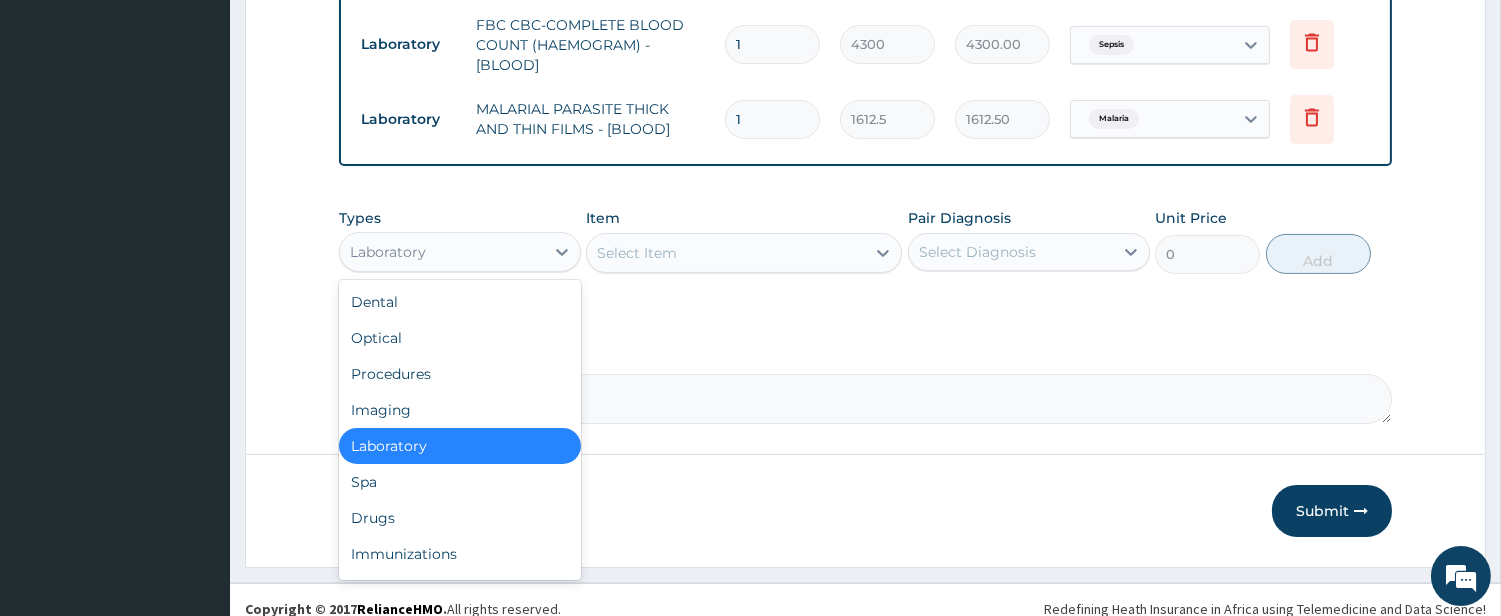 scroll, scrollTop: 888, scrollLeft: 0, axis: vertical 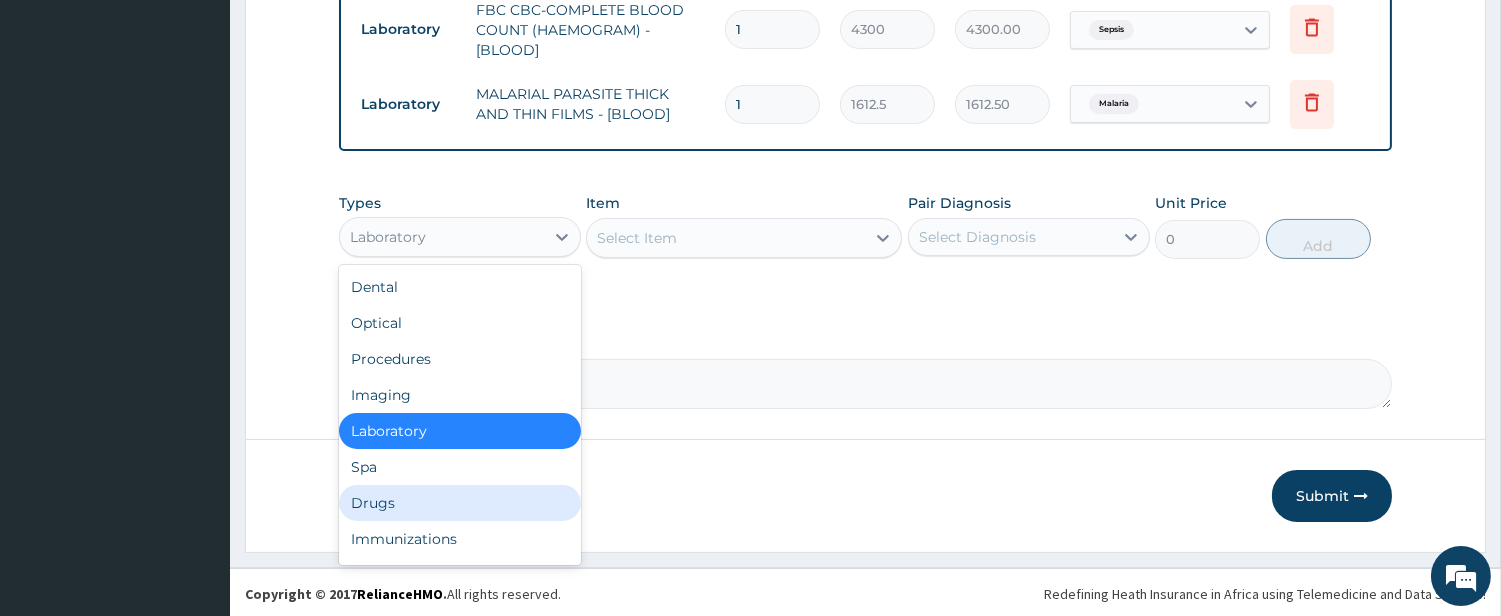 click on "Drugs" at bounding box center [460, 503] 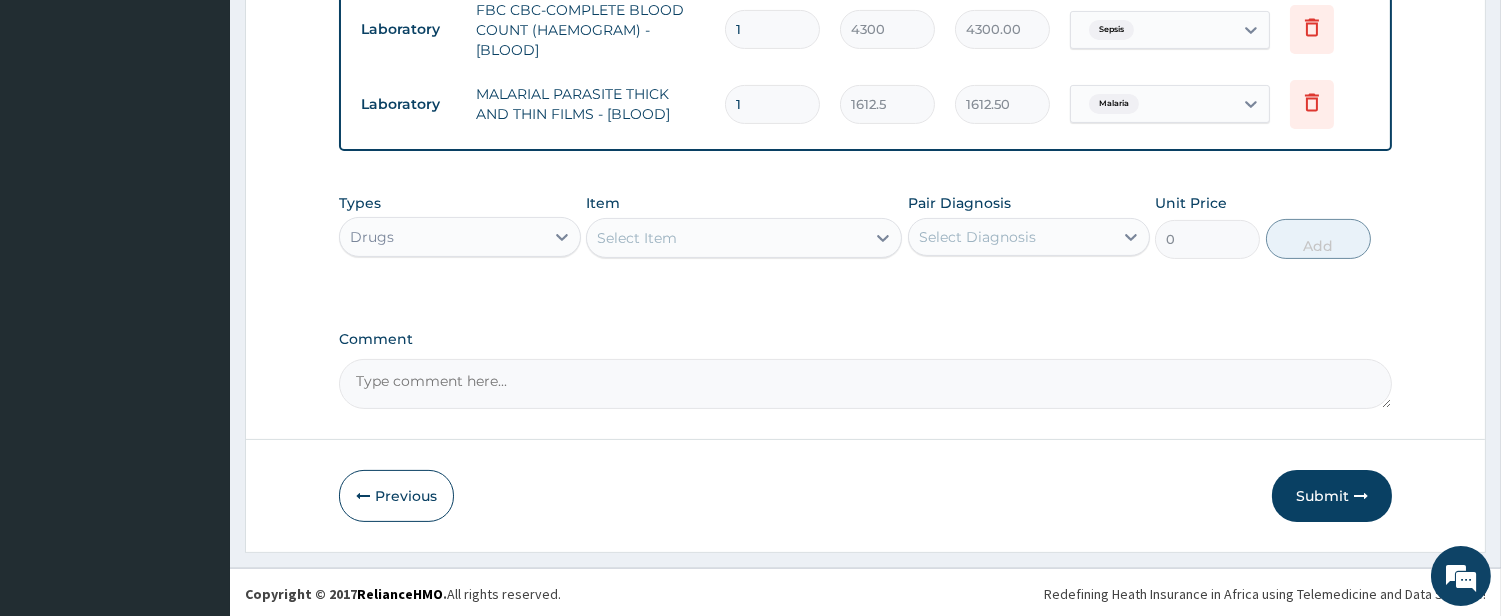 click on "Select Item" at bounding box center (726, 238) 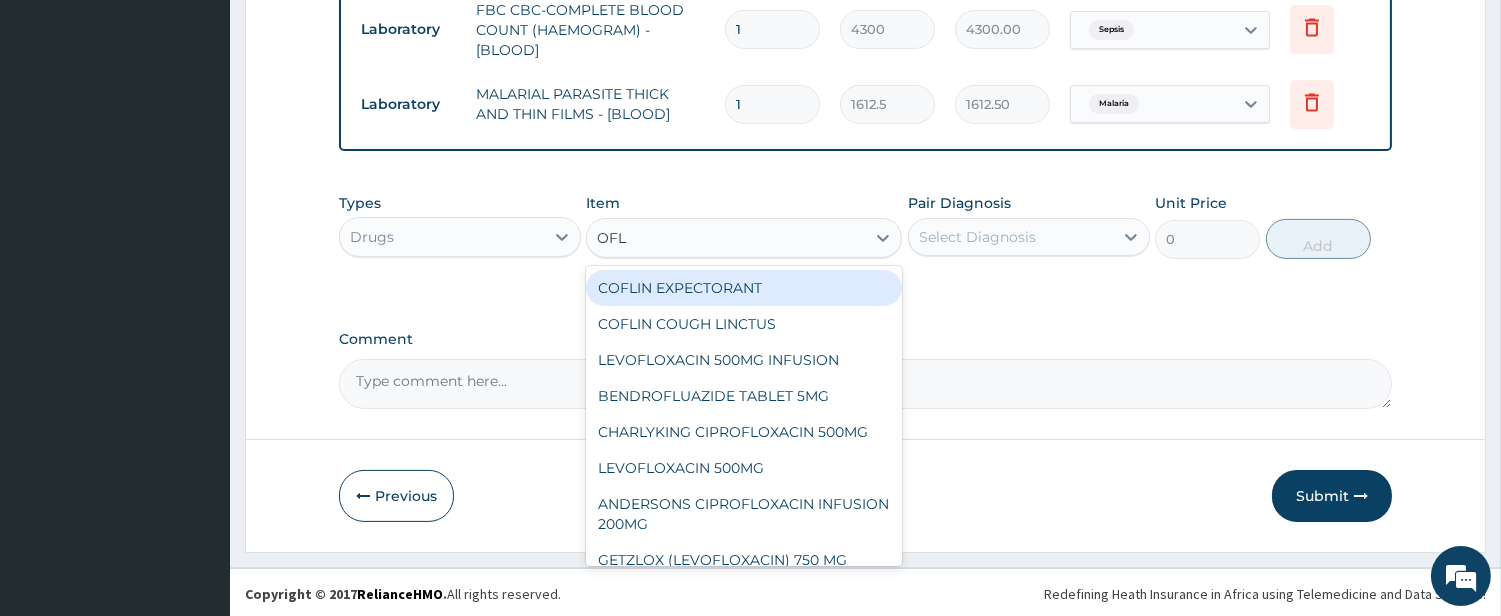 type on "OFLO" 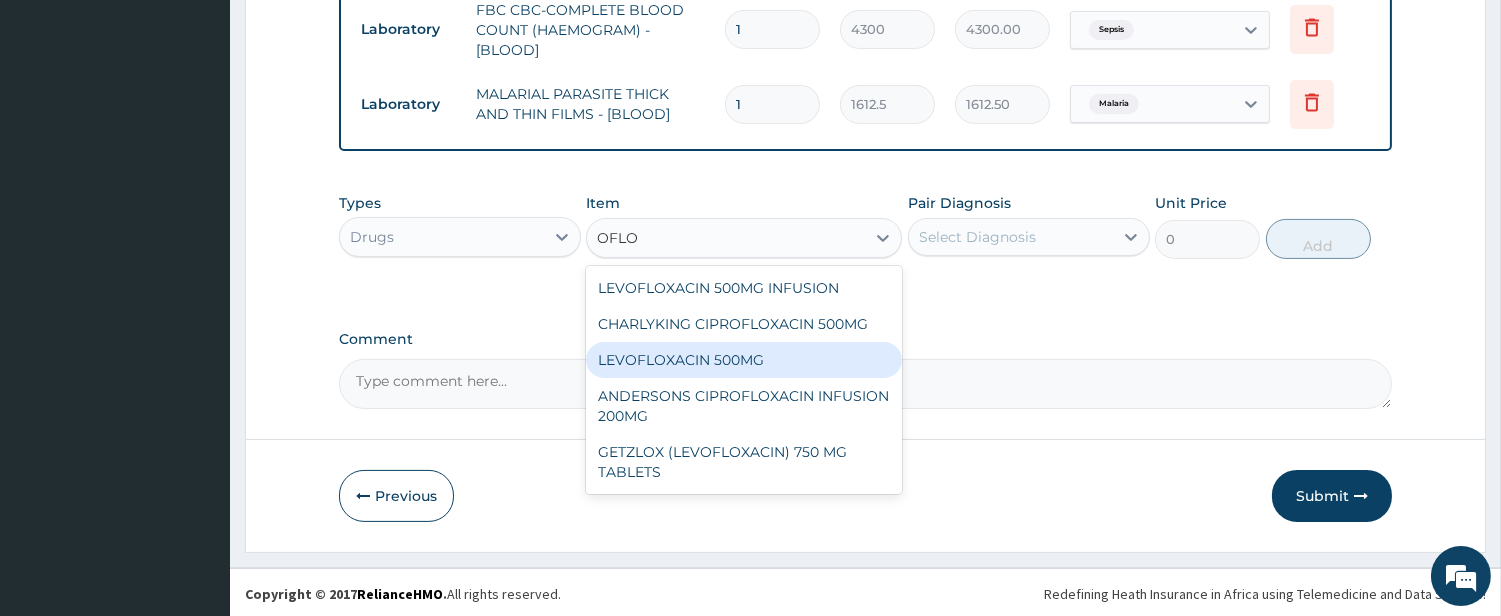 click on "LEVOFLOXACIN 500MG" at bounding box center (744, 360) 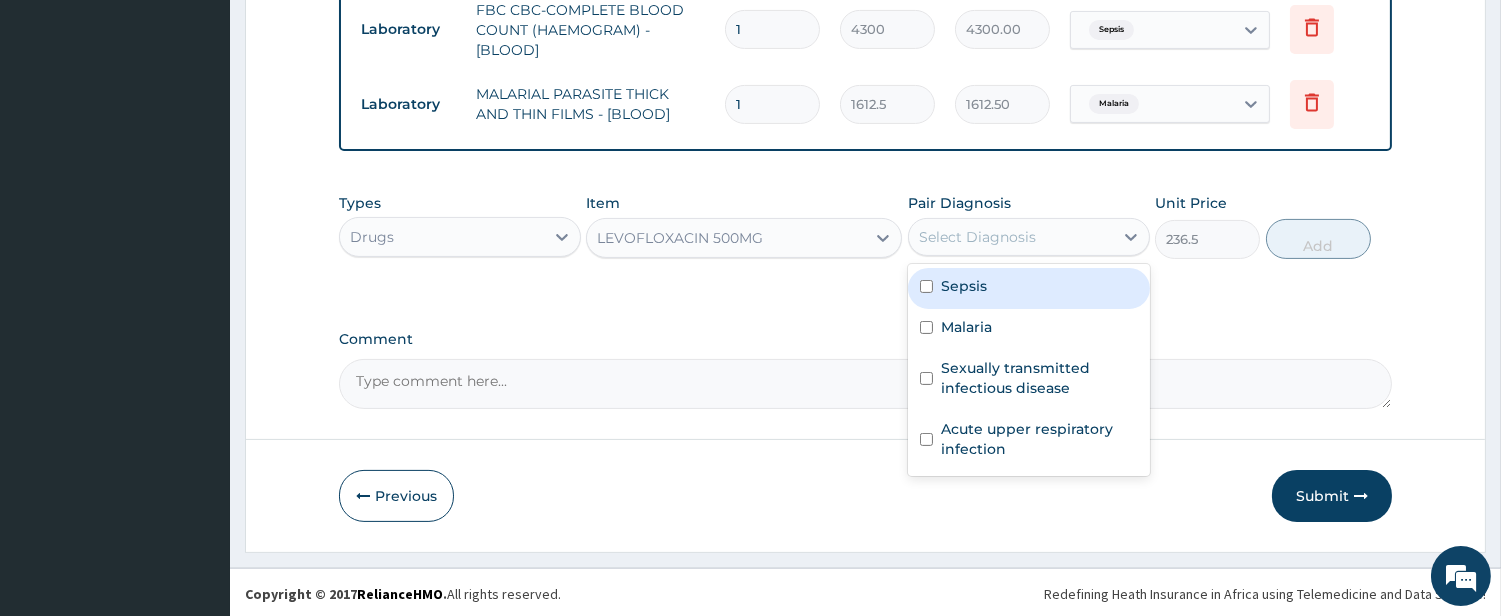 click on "Select Diagnosis" at bounding box center (977, 237) 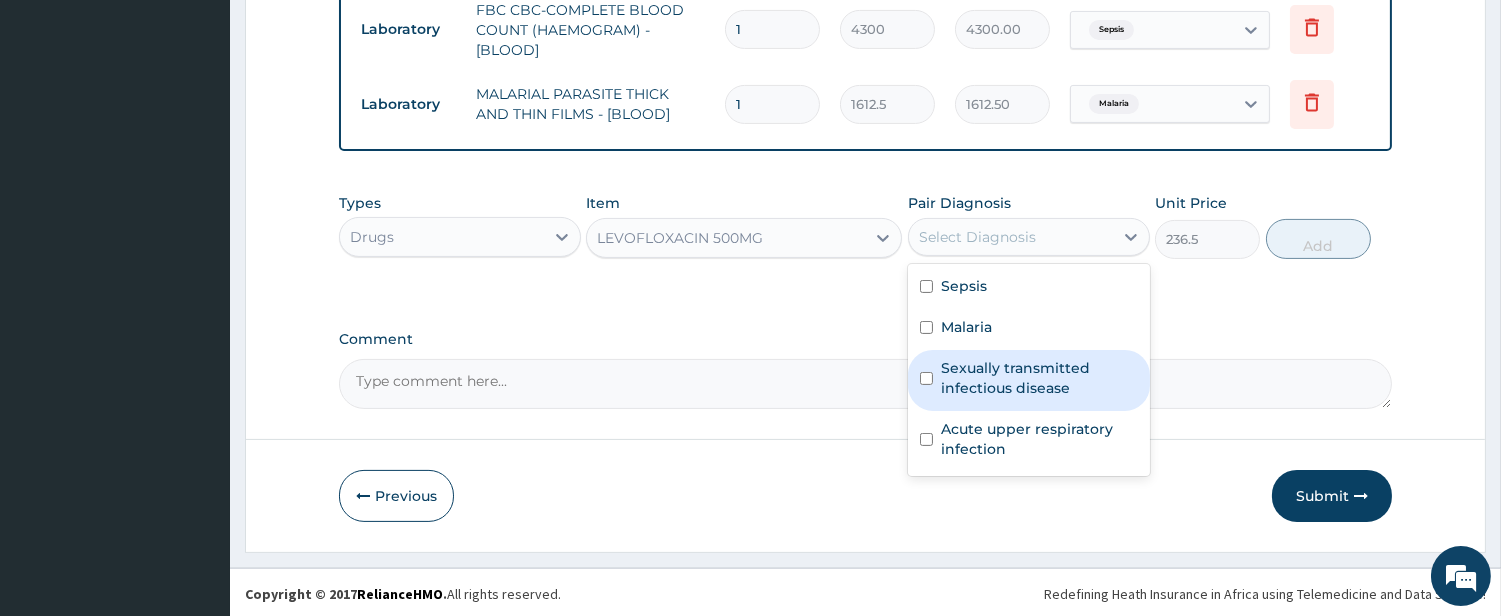 click on "Sexually transmitted infectious disease" at bounding box center [1039, 378] 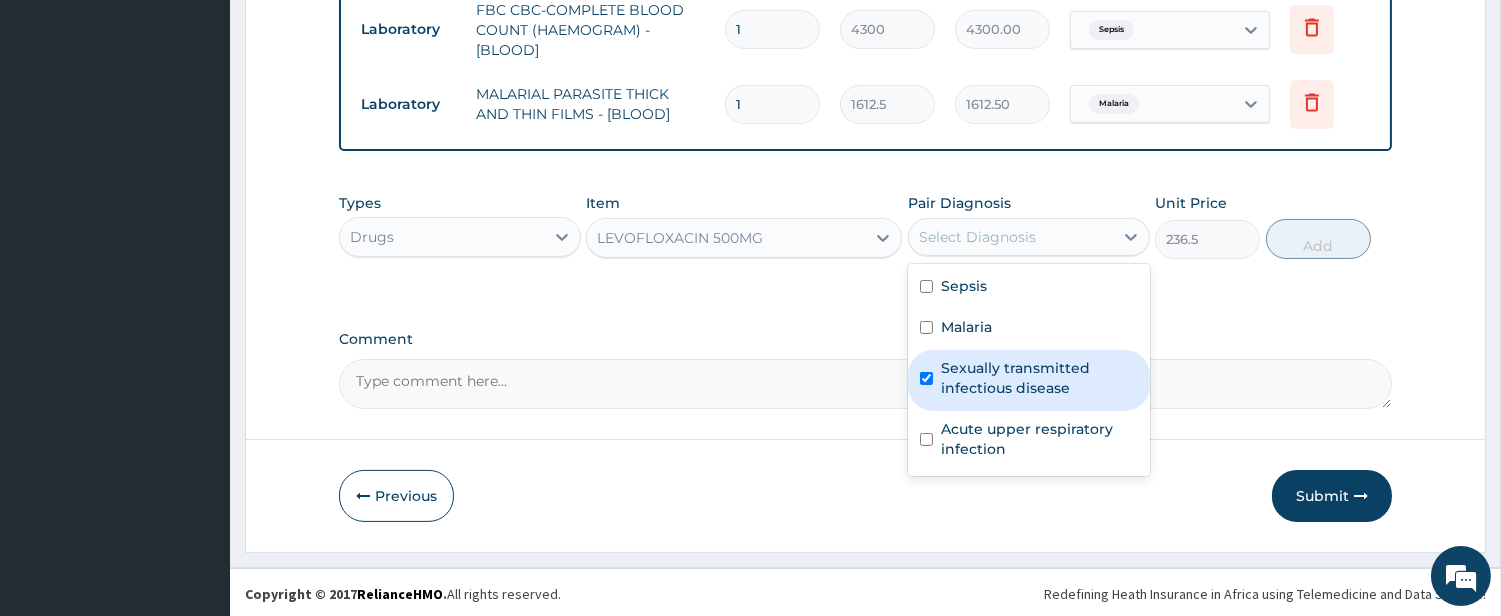 checkbox on "true" 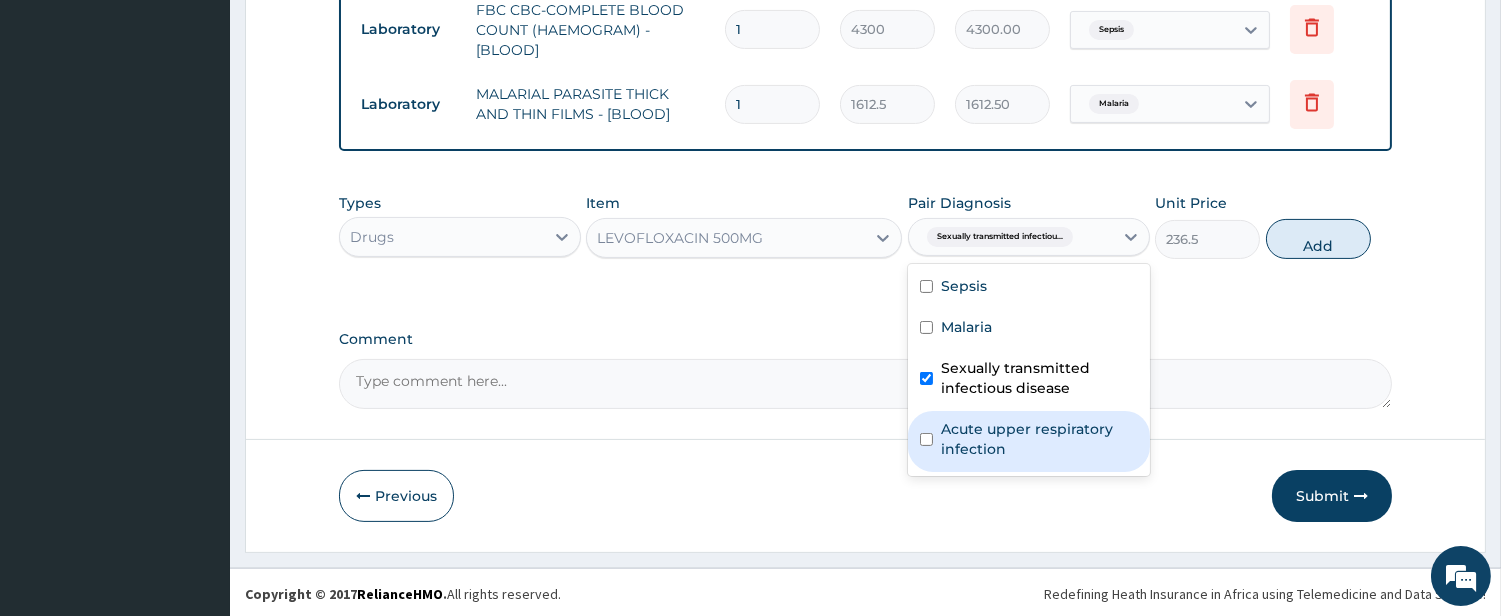 click on "Acute upper respiratory infection" at bounding box center [1039, 439] 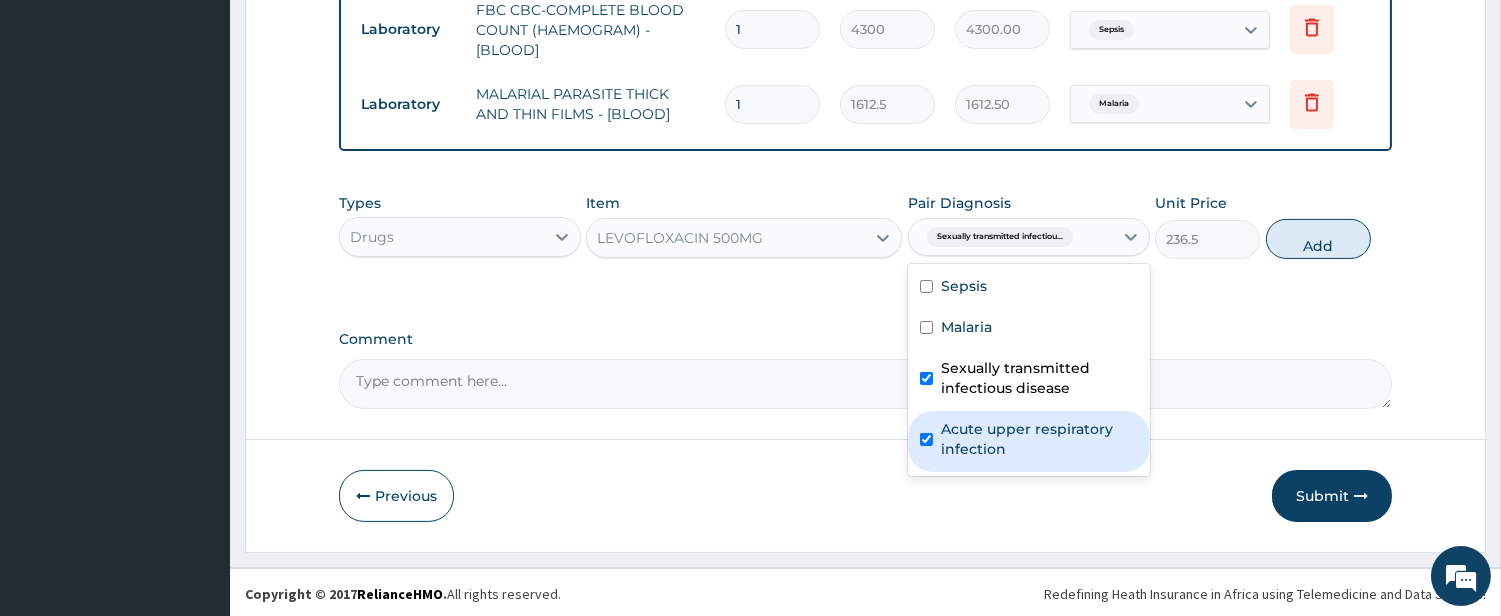 checkbox on "true" 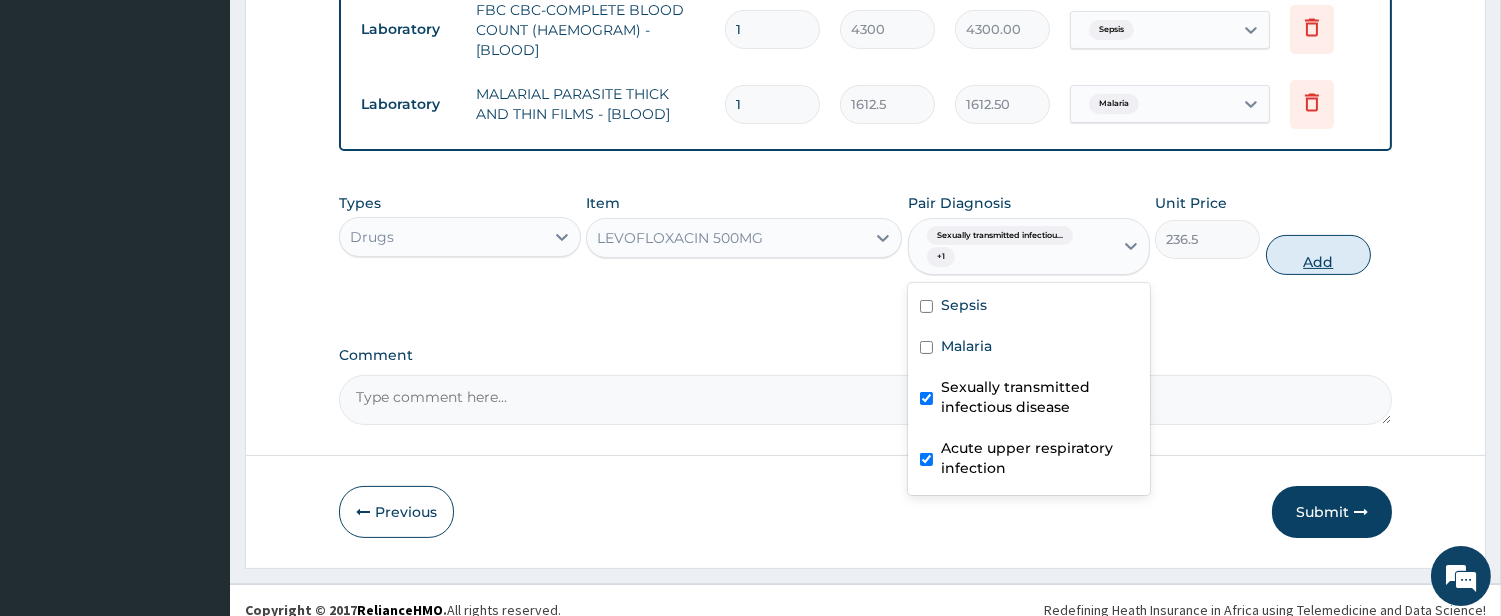 click on "Add" at bounding box center [1318, 255] 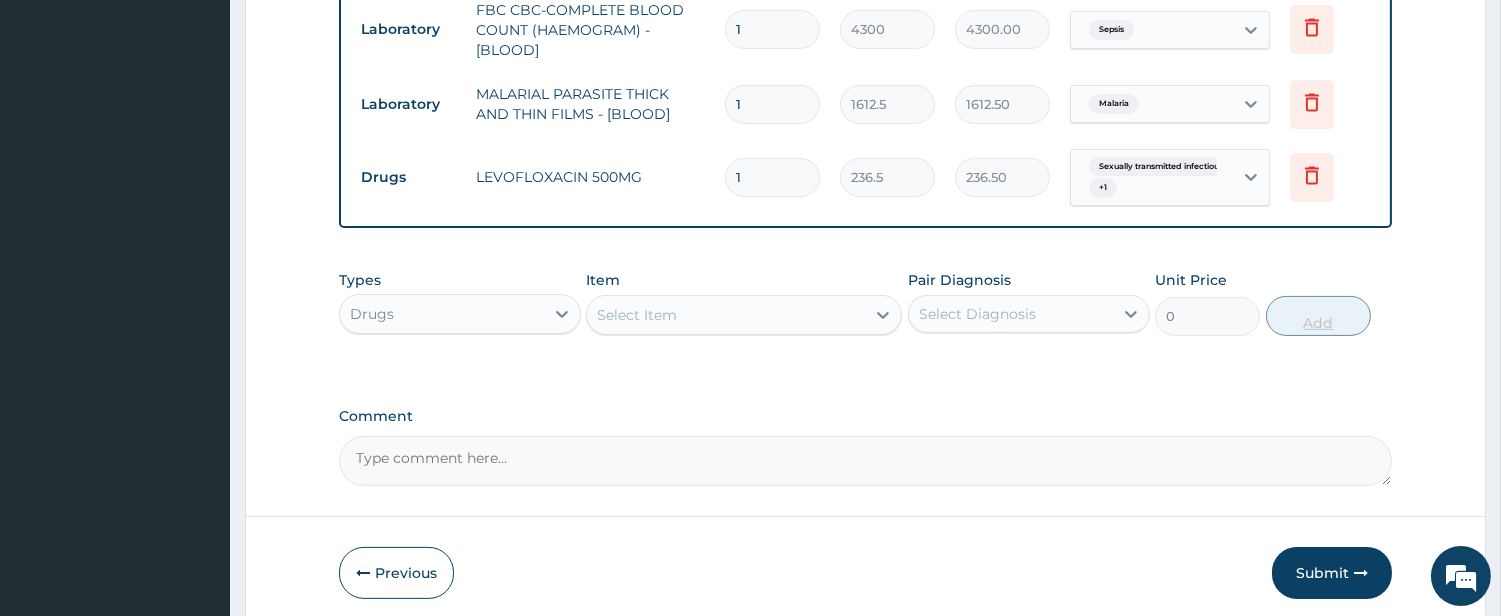 type on "14" 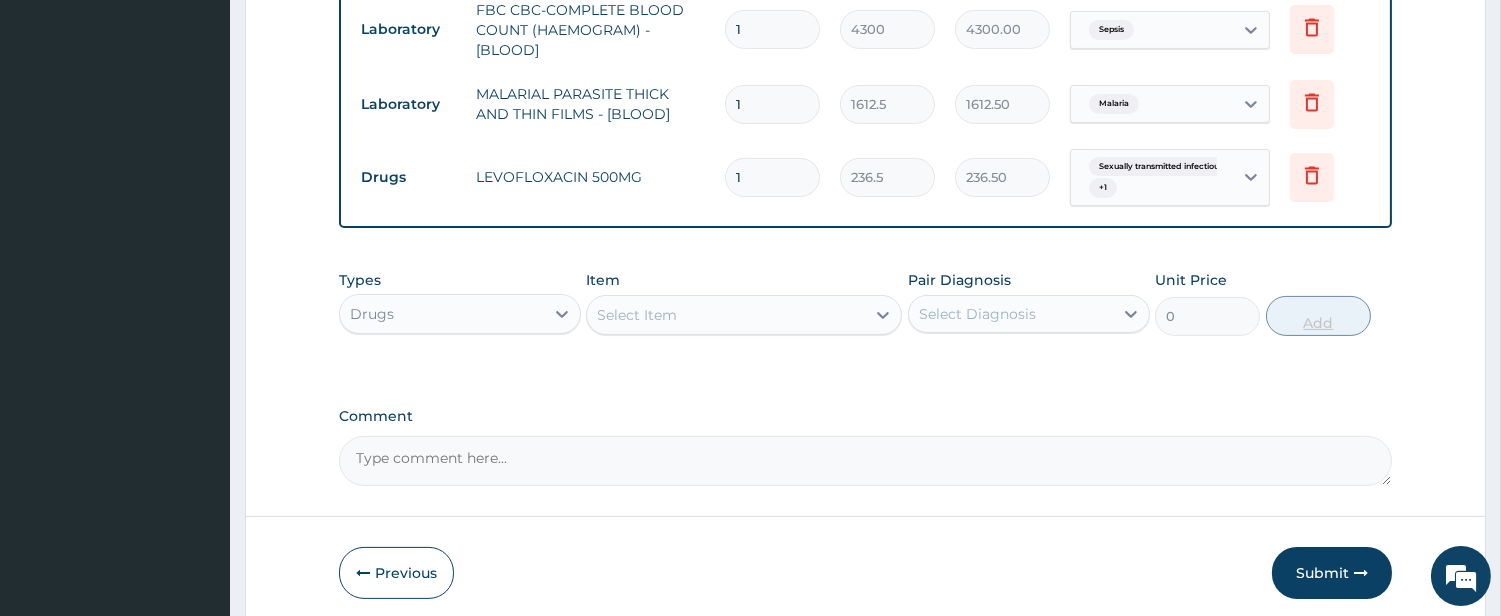 type on "3311.00" 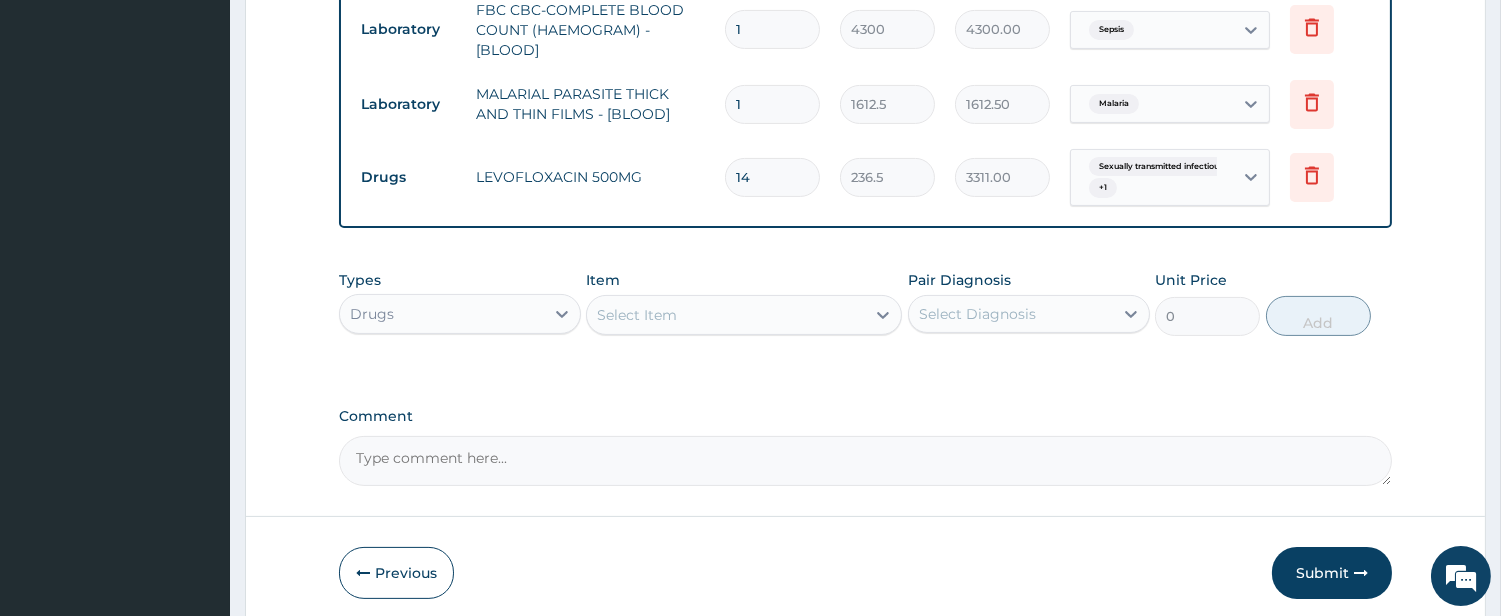 type on "14" 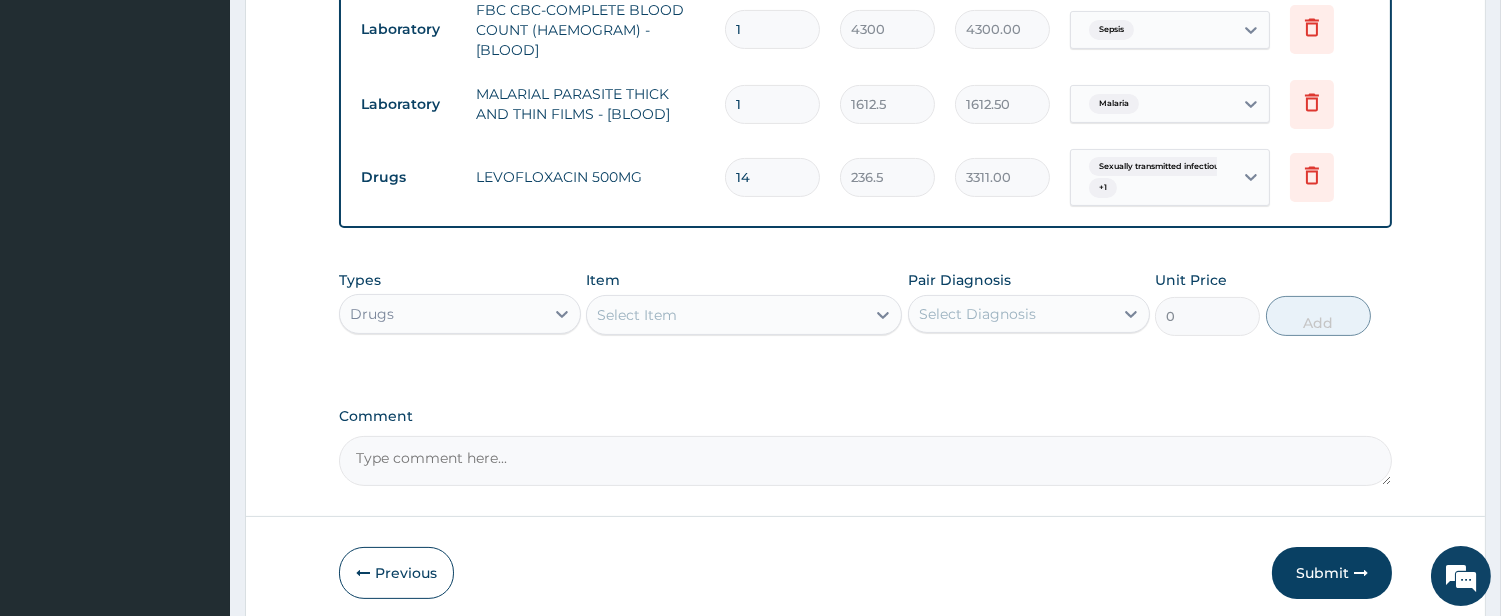 click on "Select Item" at bounding box center (726, 315) 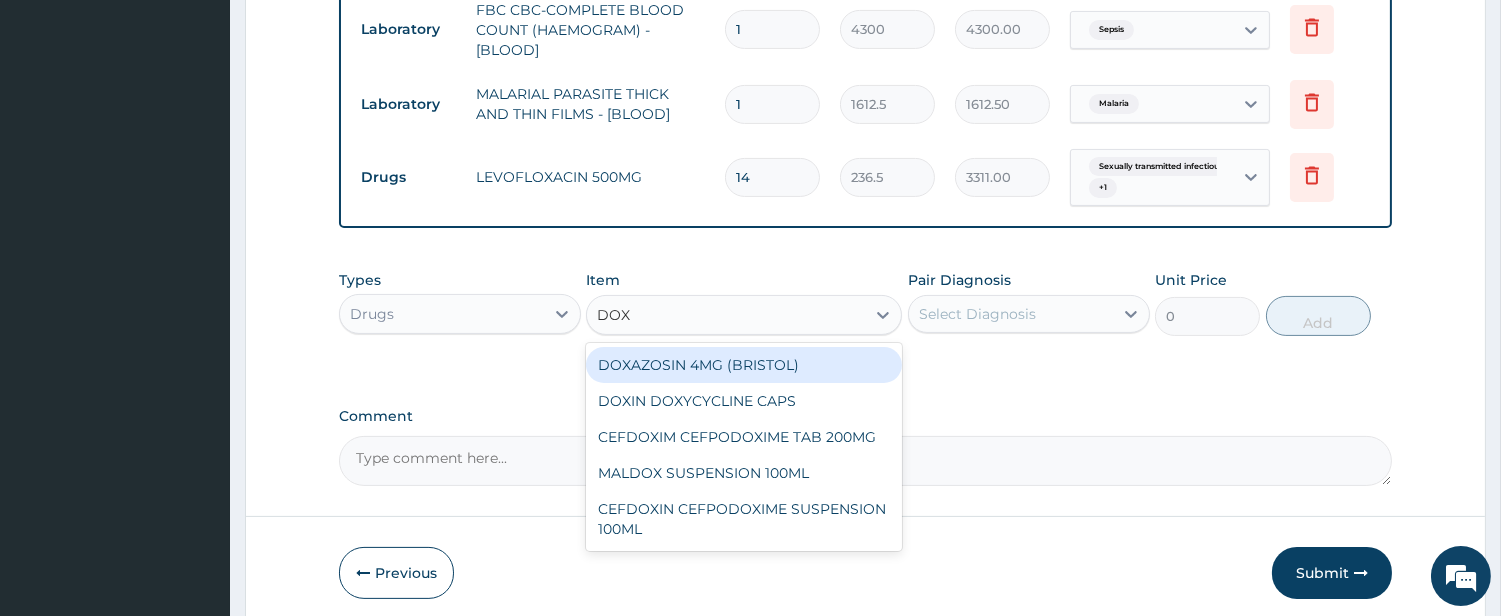 type on "DOXY" 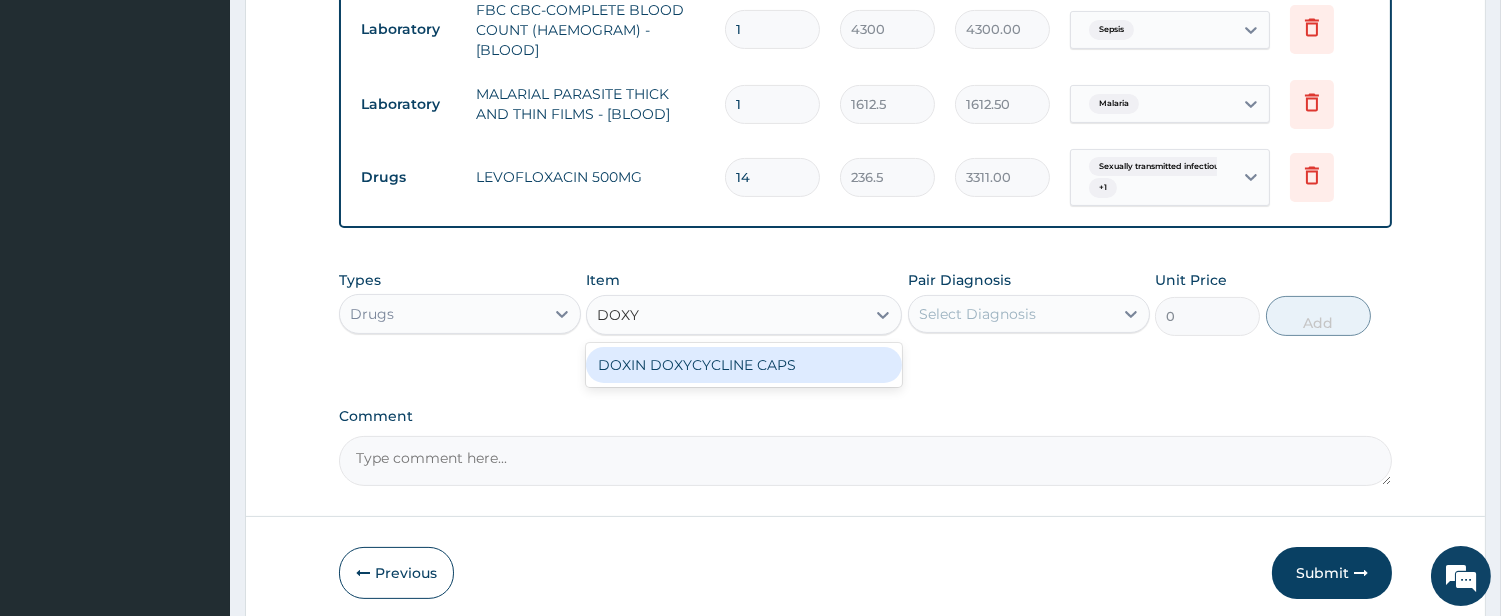 click on "DOXIN DOXYCYCLINE CAPS" at bounding box center [744, 365] 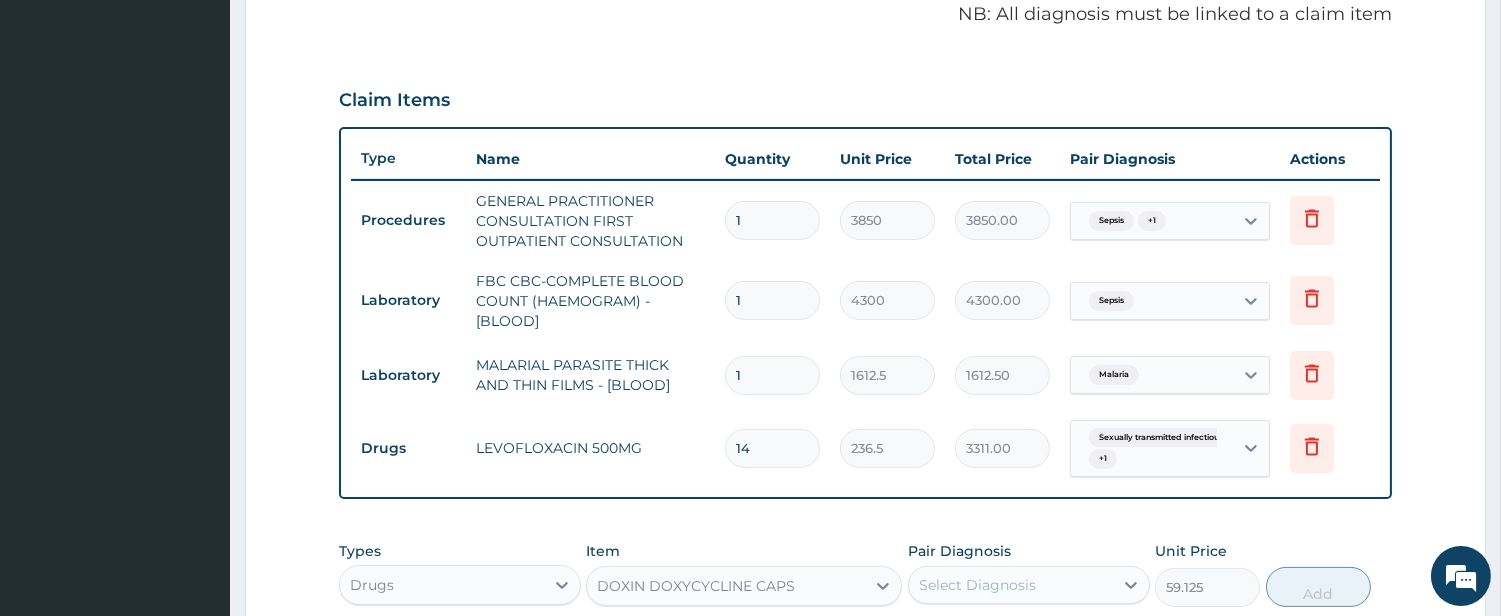 scroll, scrollTop: 333, scrollLeft: 0, axis: vertical 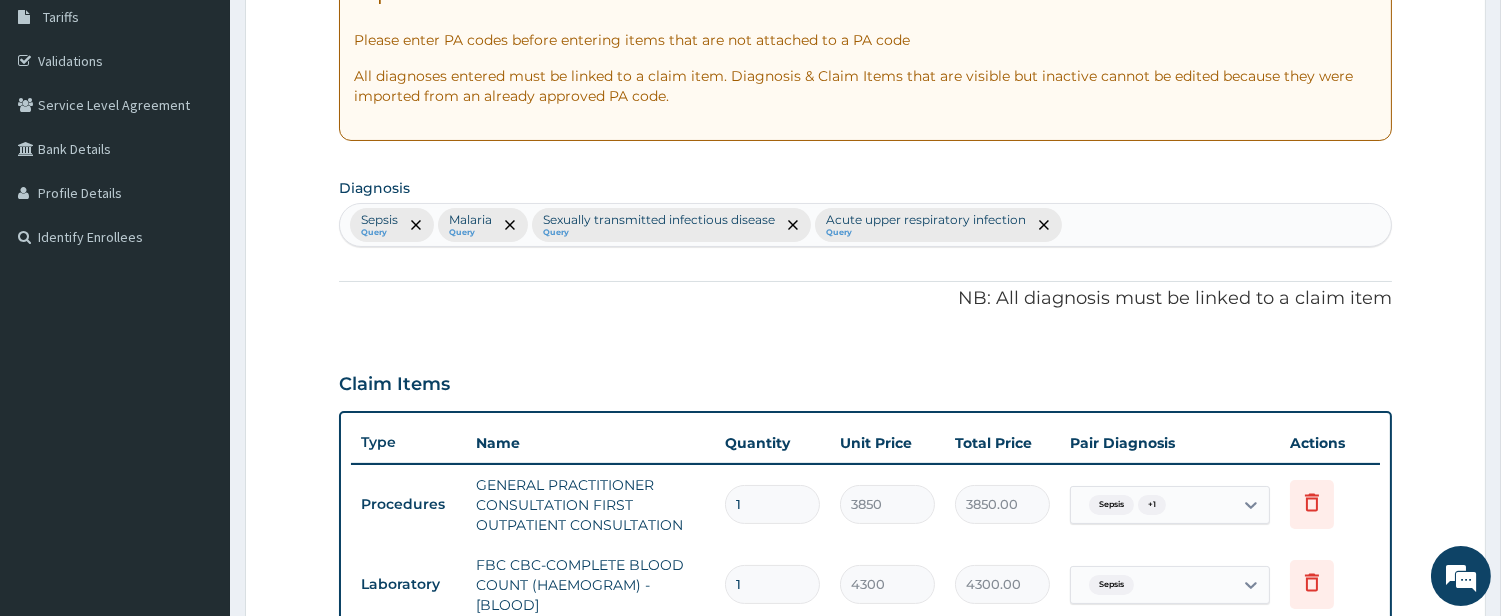 click on "Sepsis Query Malaria Query Sexually transmitted infectious disease Query Acute upper respiratory infection Query" at bounding box center (865, 225) 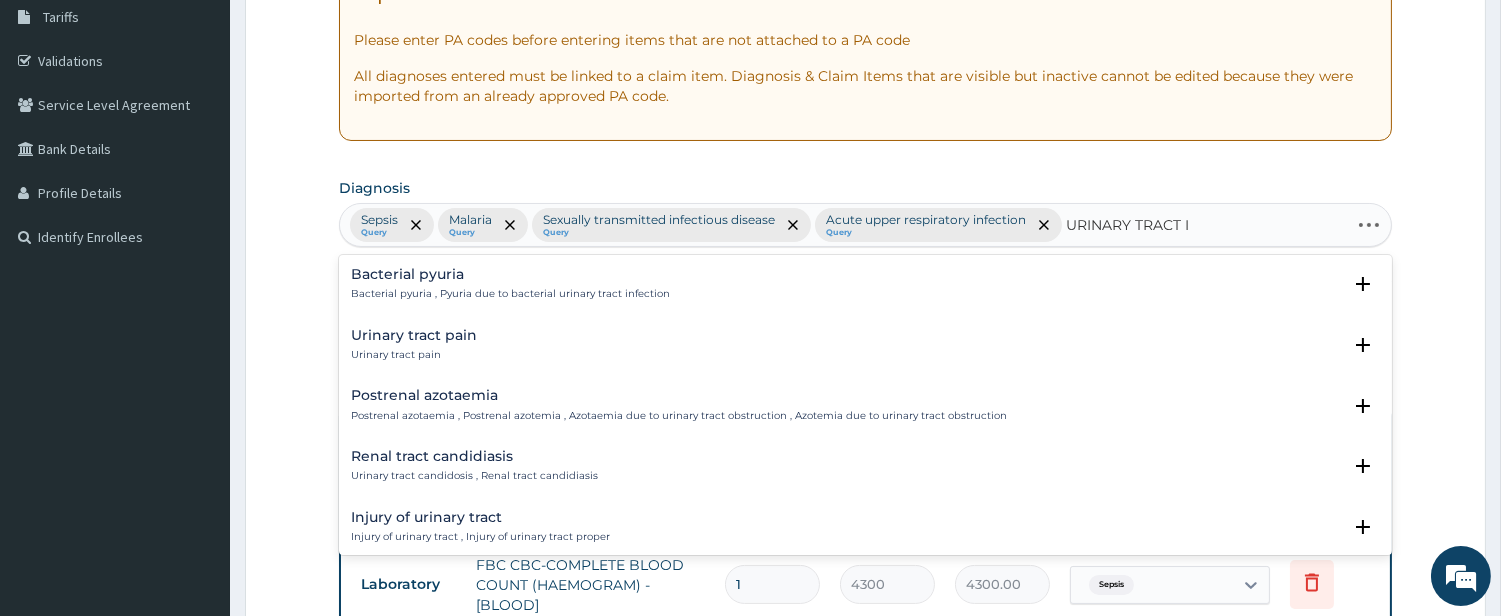type on "URINARY TRACT IN" 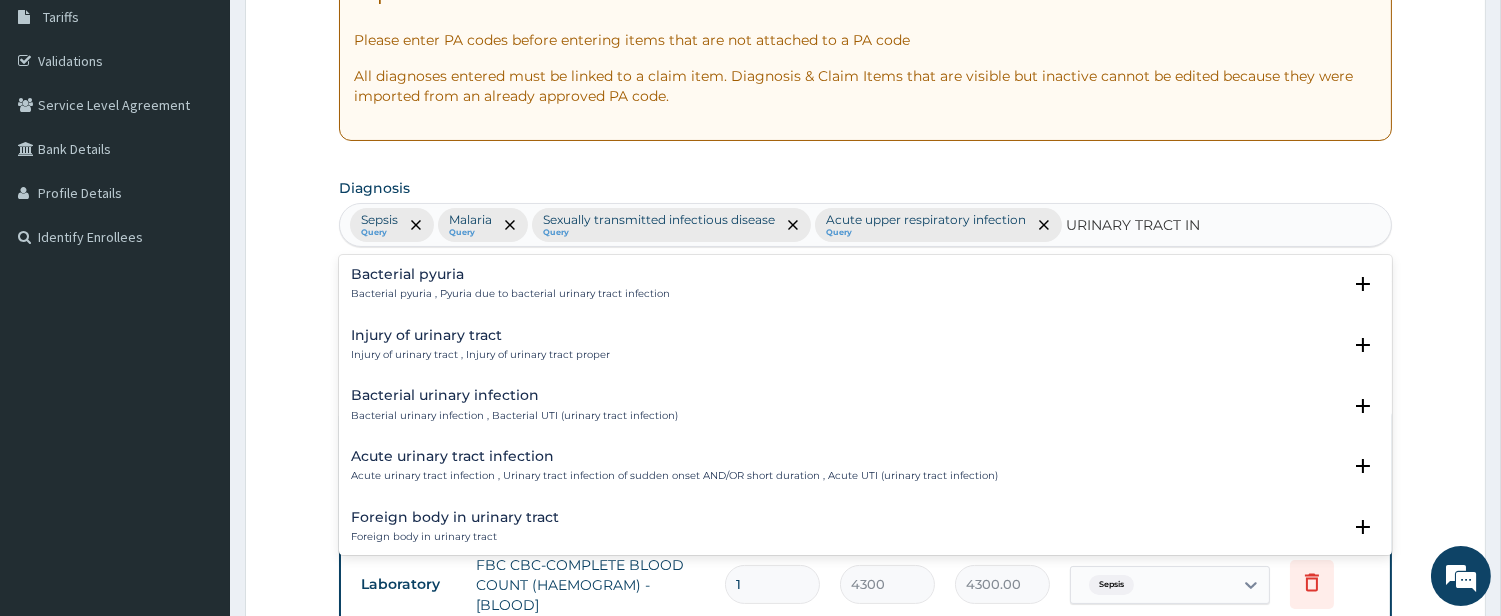 click on "Bacterial urinary infection , Bacterial UTI (urinary tract infection)" at bounding box center [514, 416] 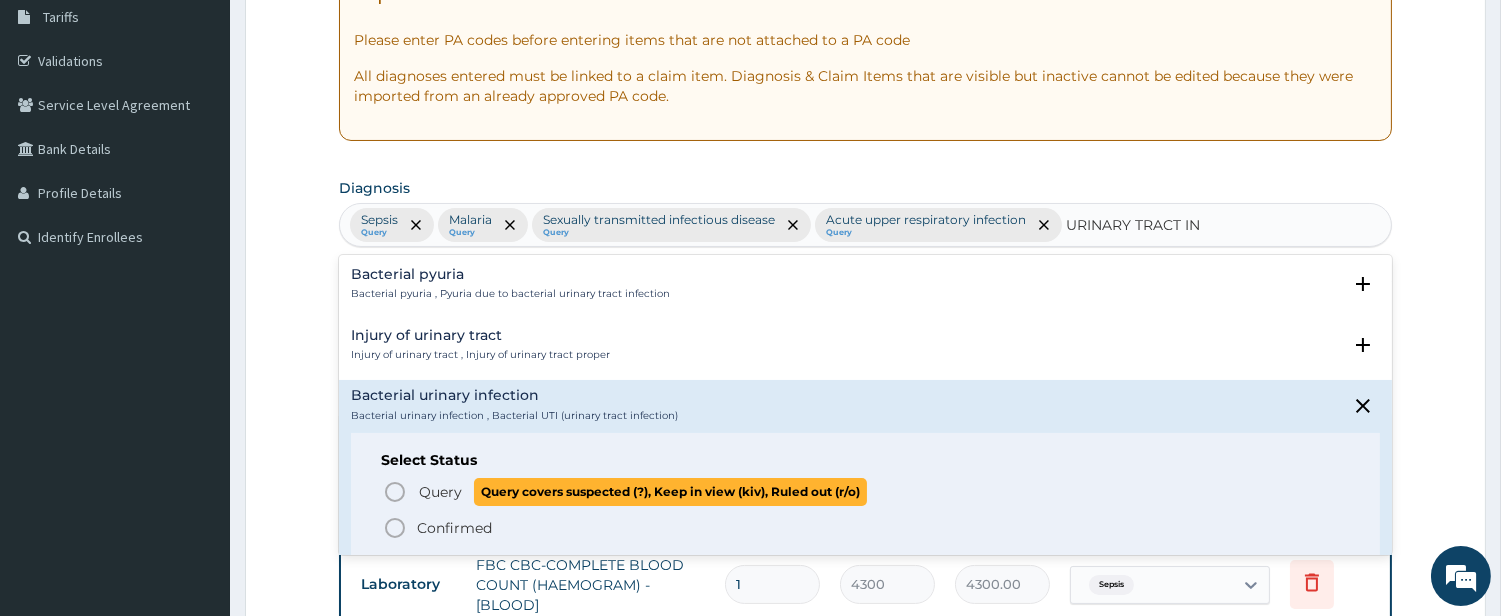 click on "Query" at bounding box center [440, 492] 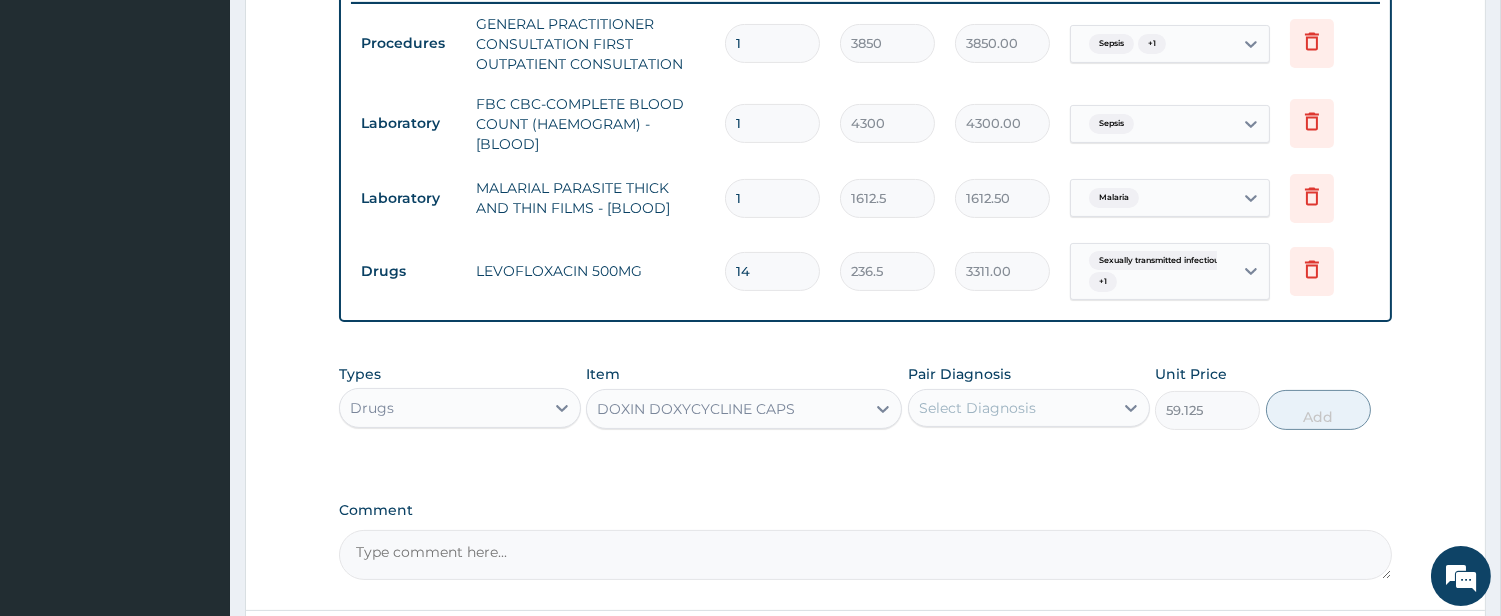 scroll, scrollTop: 966, scrollLeft: 0, axis: vertical 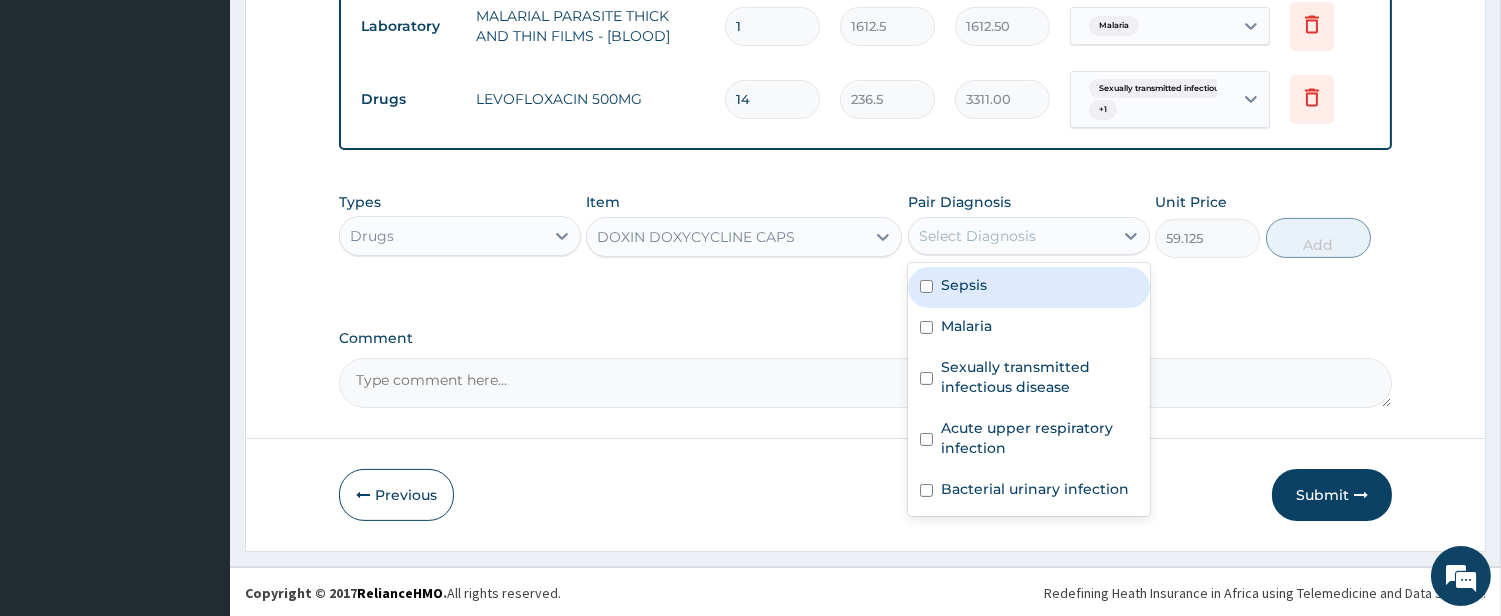 click on "Select Diagnosis" at bounding box center (1011, 236) 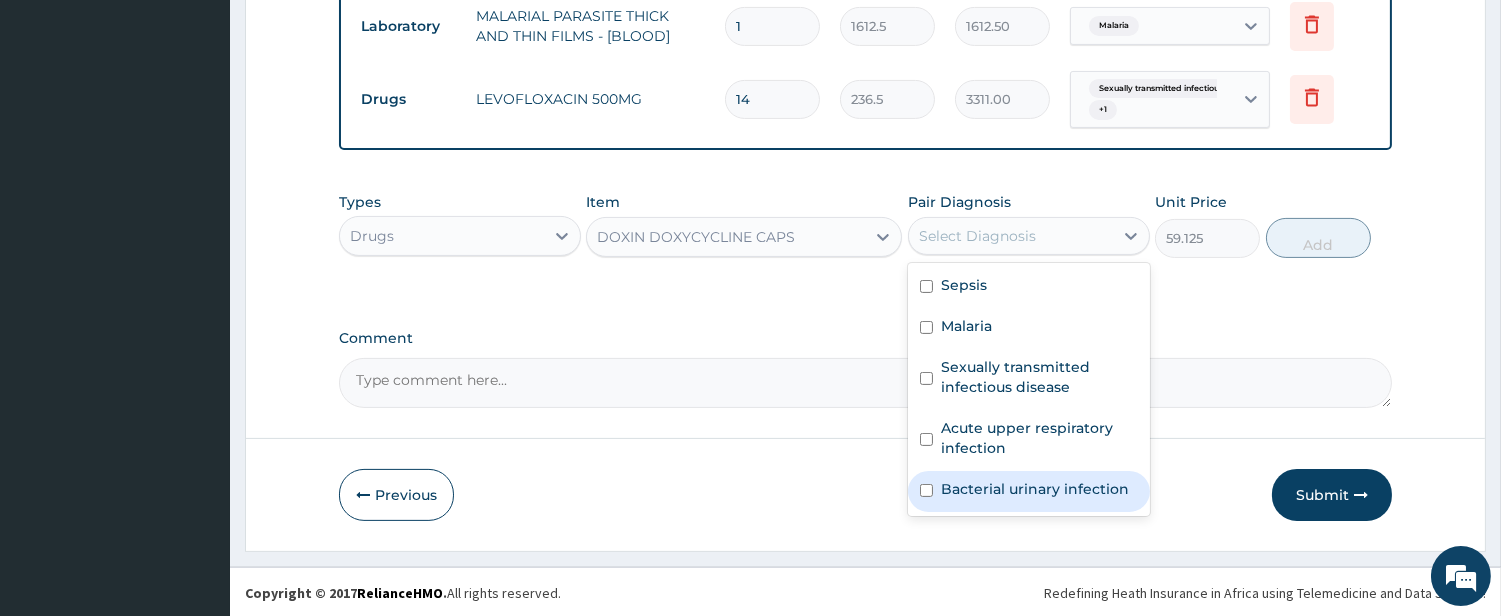 click on "Bacterial urinary infection" at bounding box center (1035, 489) 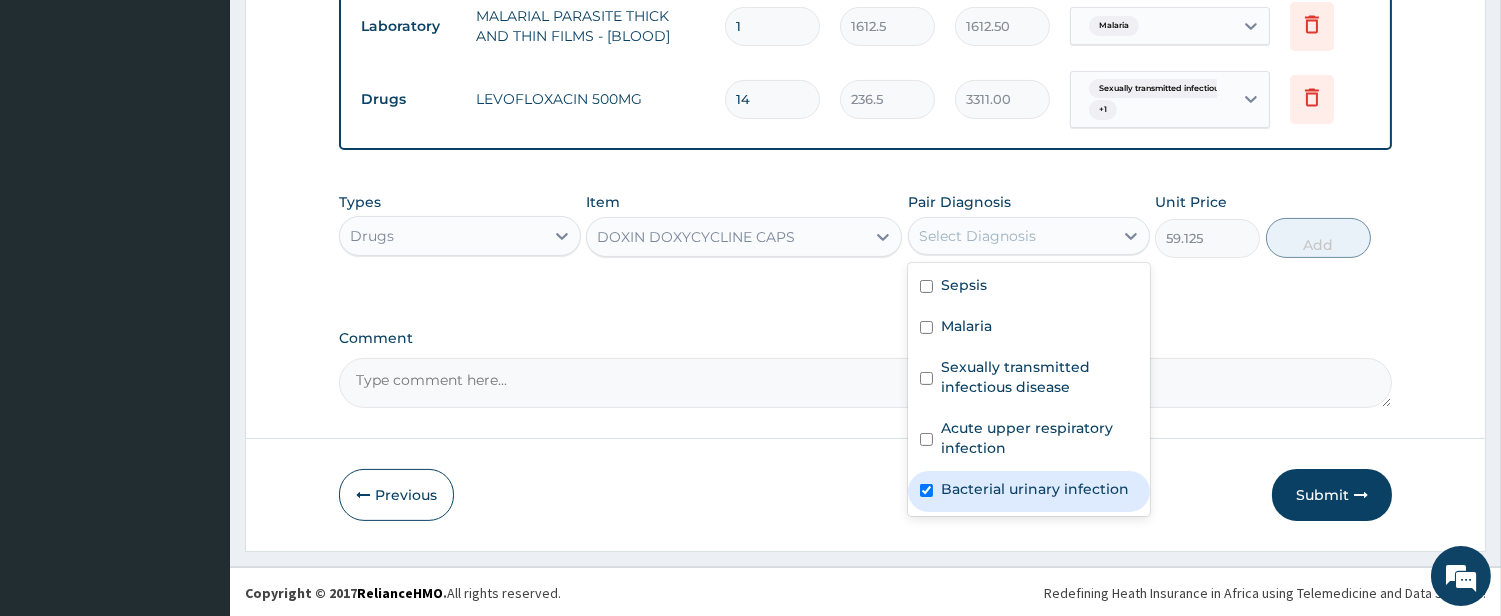 checkbox on "true" 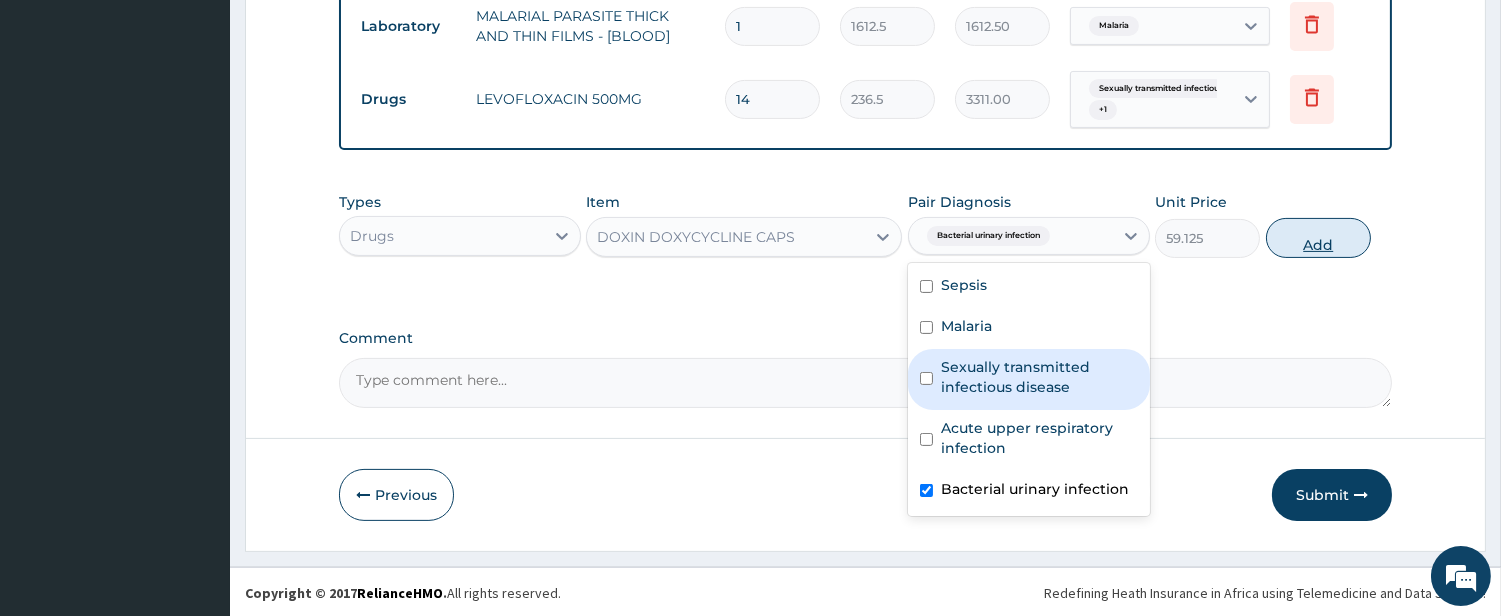 click on "Add" at bounding box center (1318, 238) 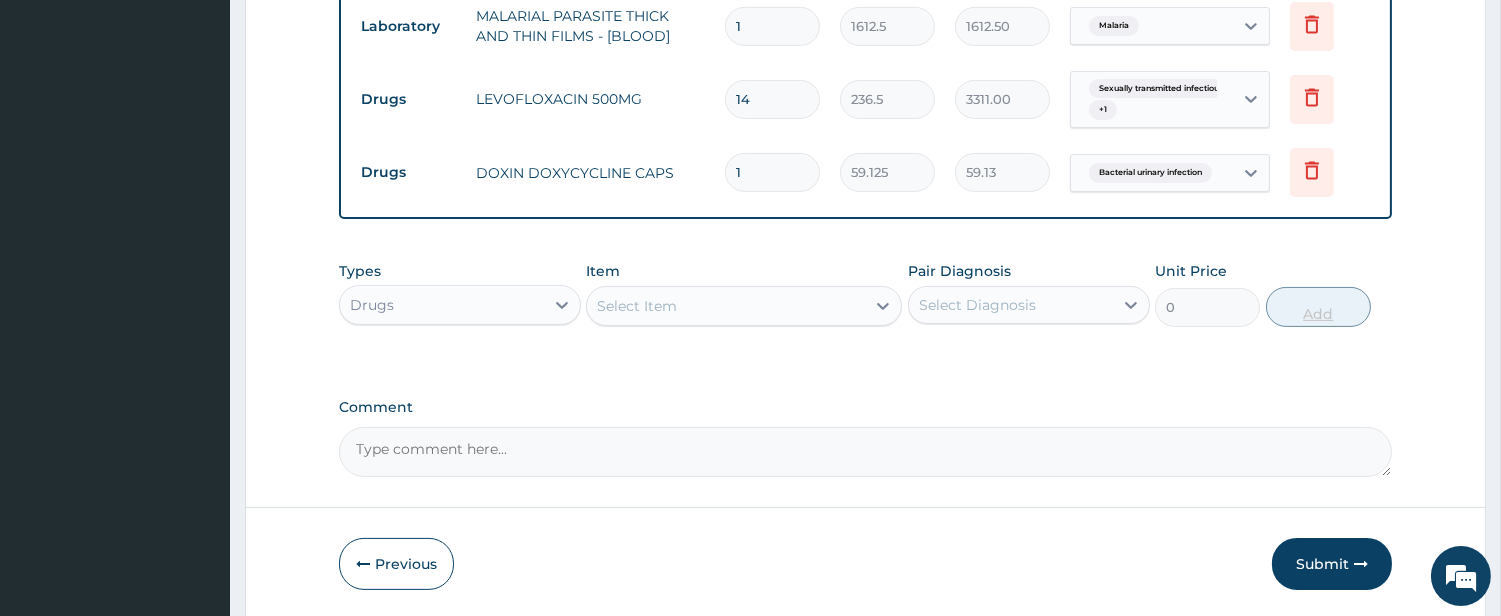 type 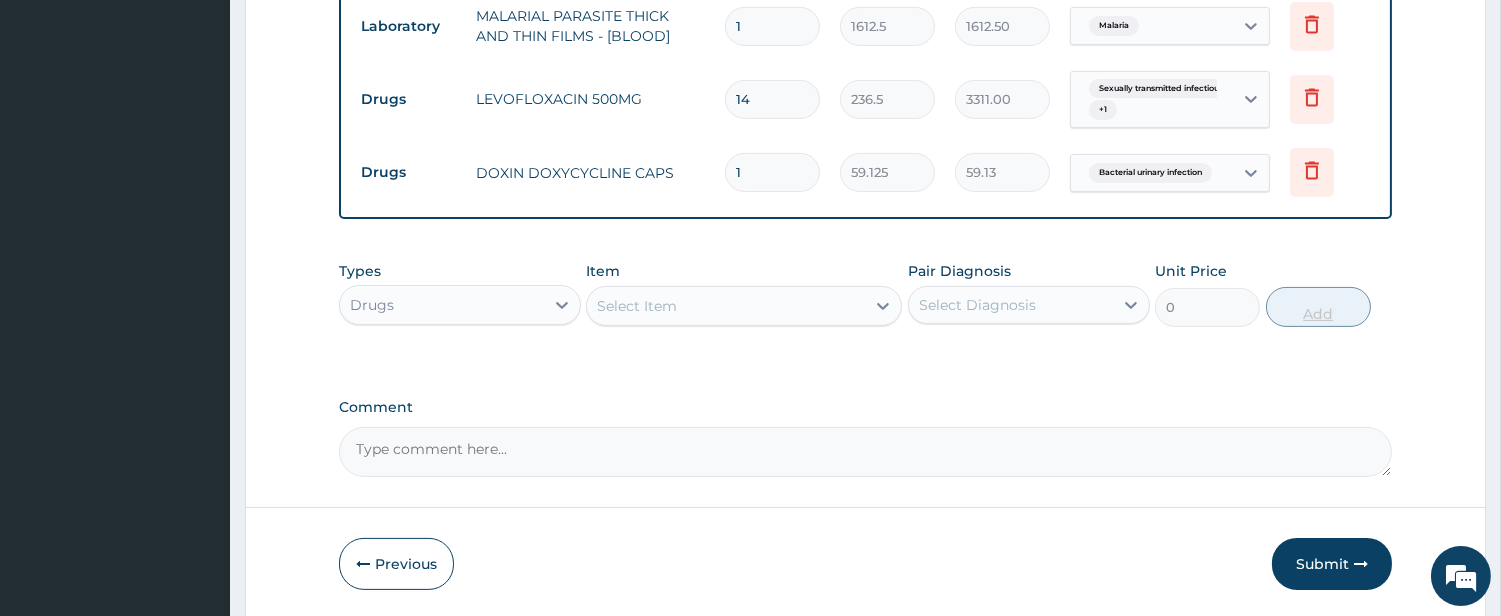 type on "0.00" 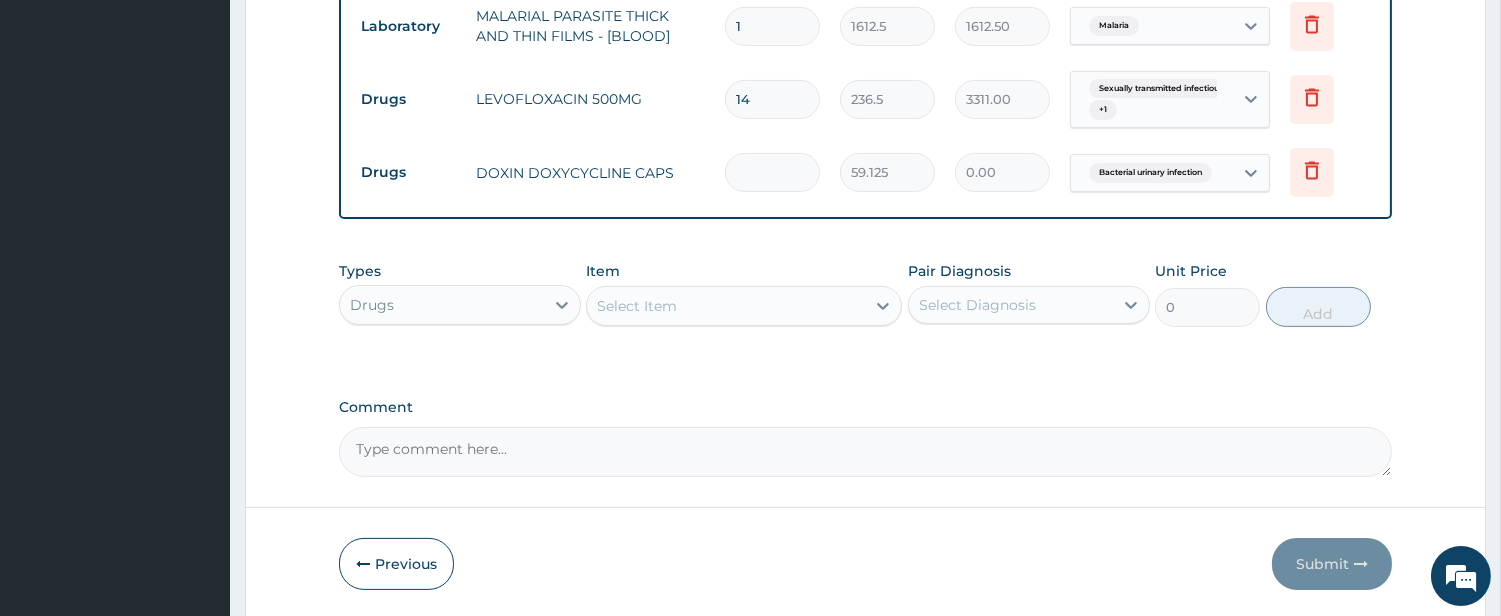 type on "2" 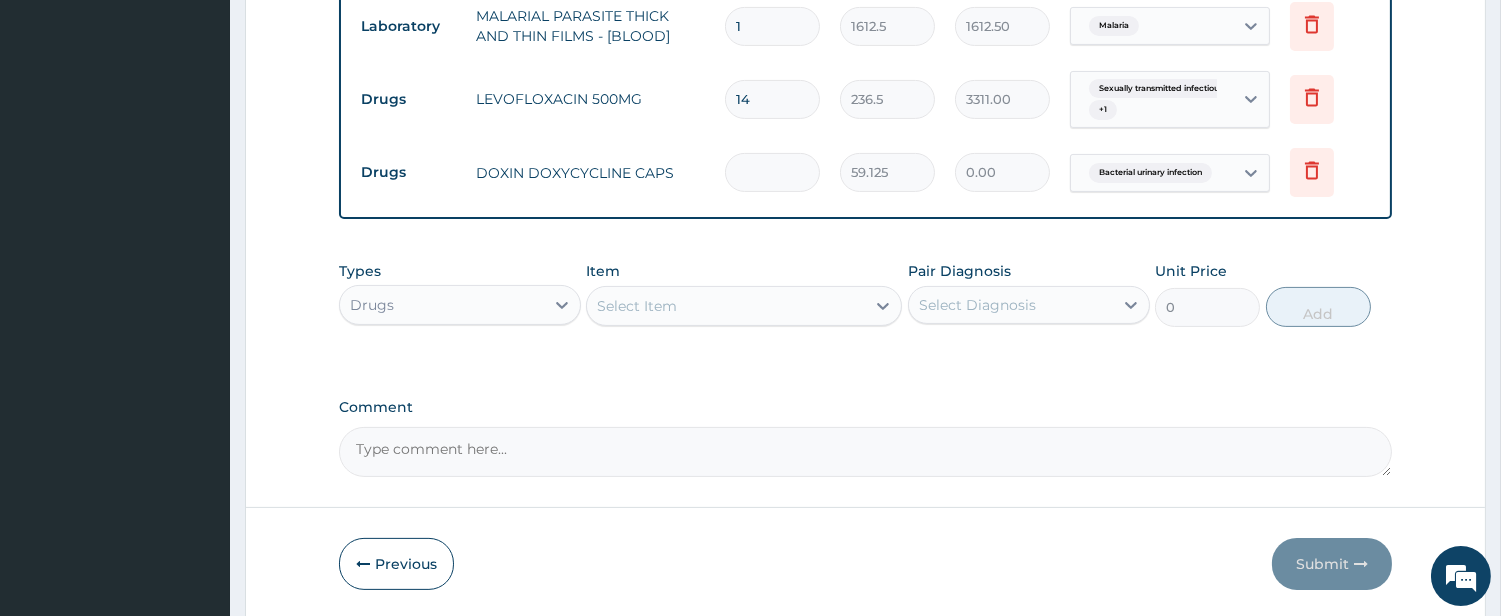 type on "118.25" 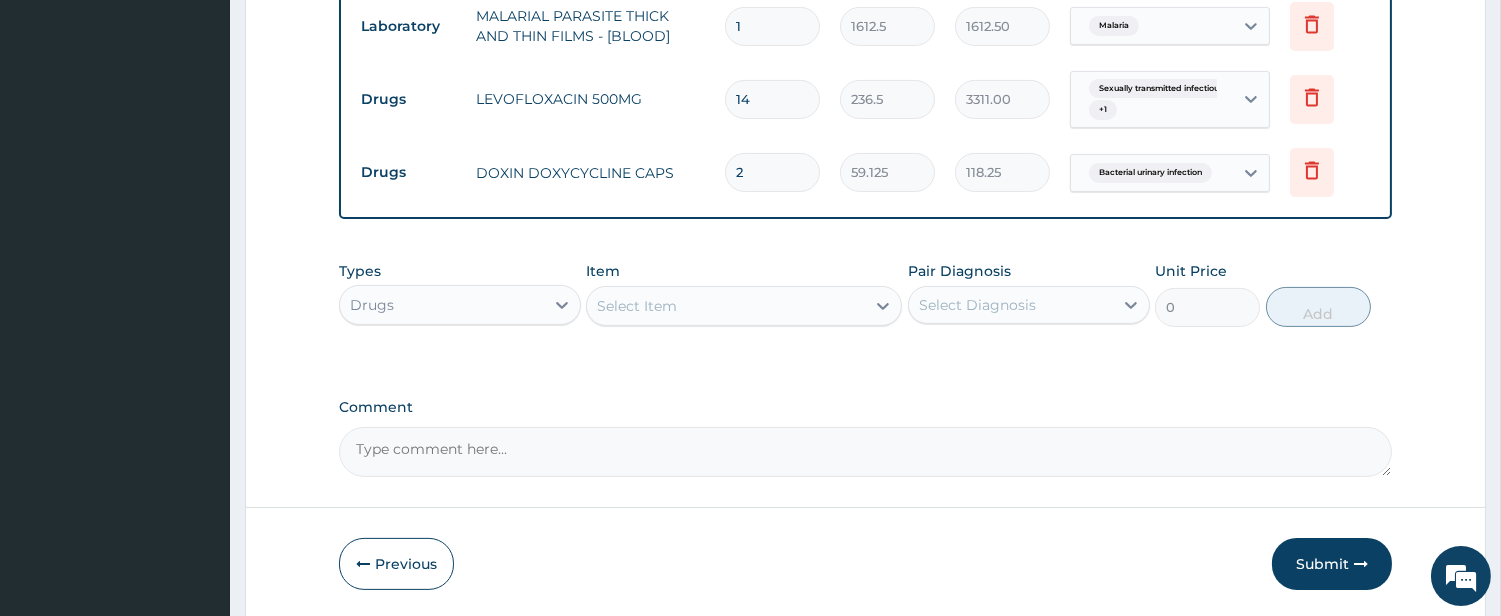 type on "20" 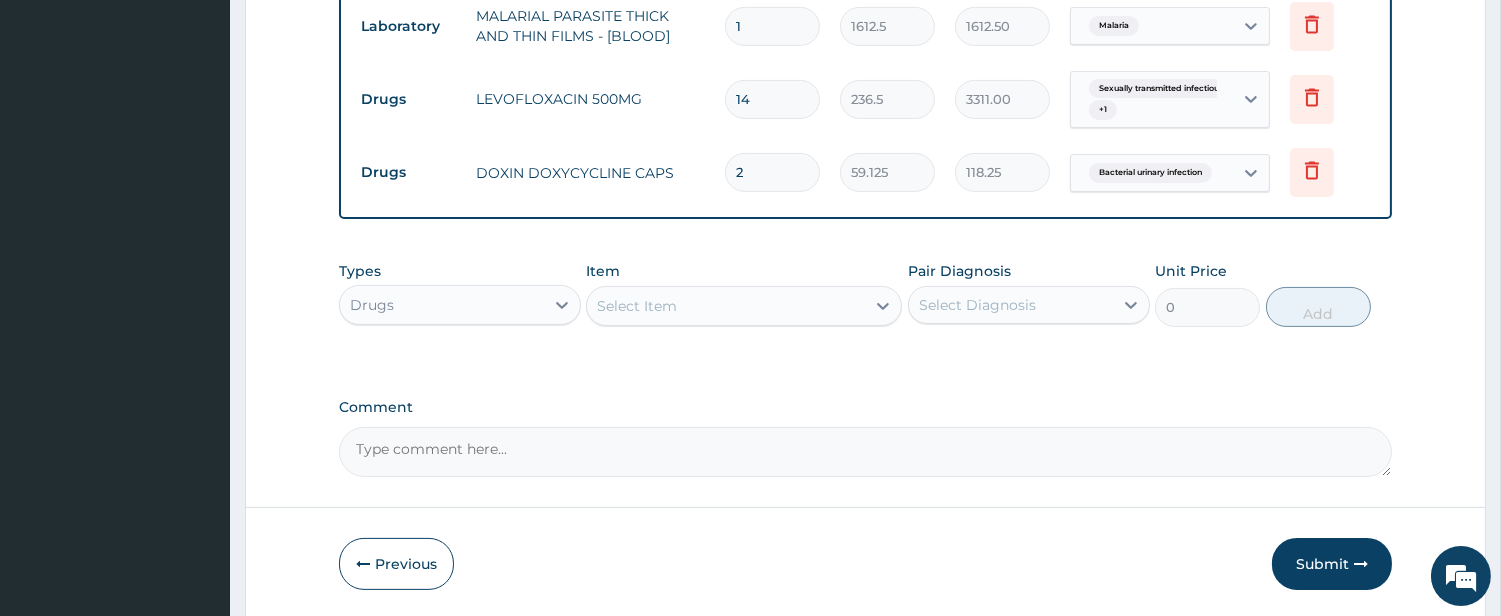type on "1182.50" 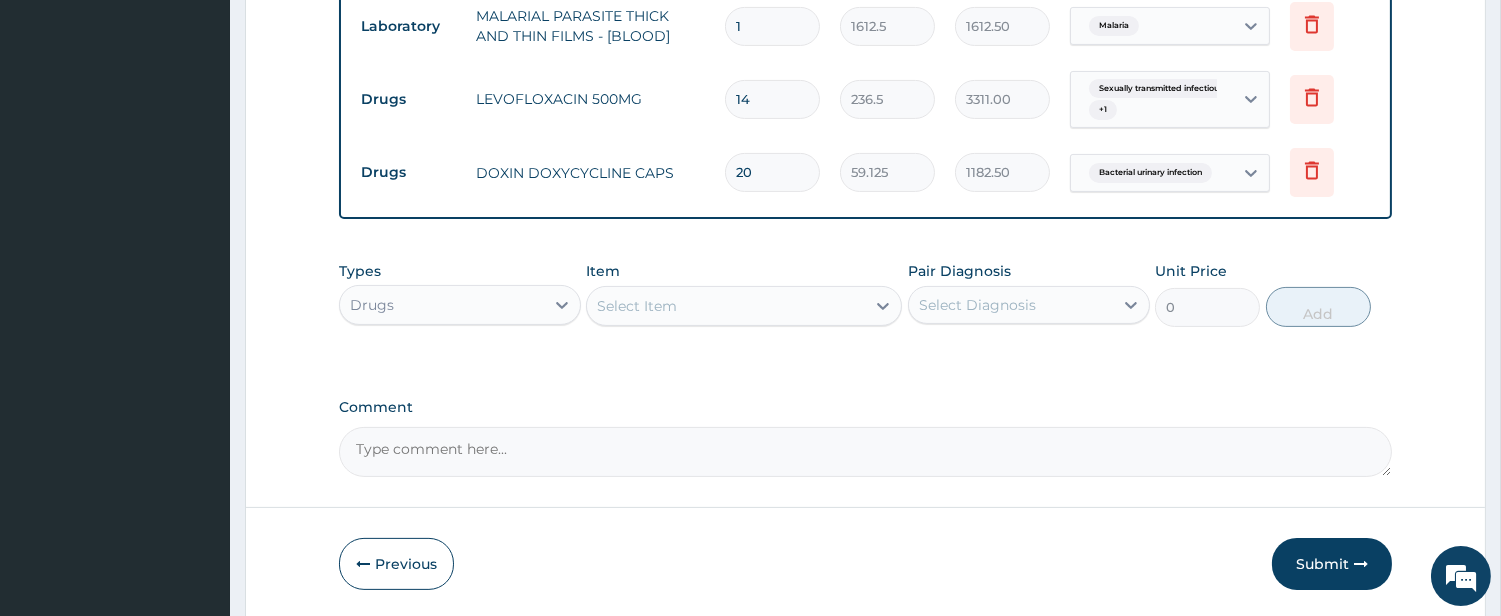 type on "20" 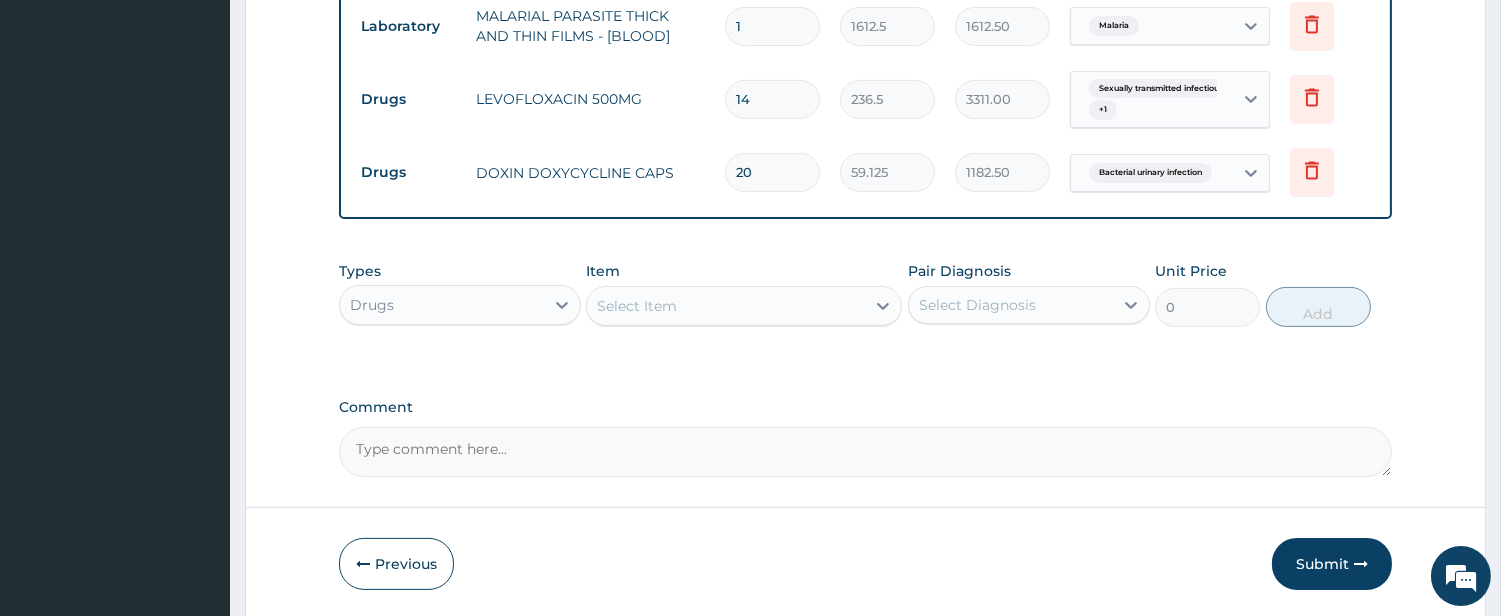 click on "Select Item" at bounding box center [726, 306] 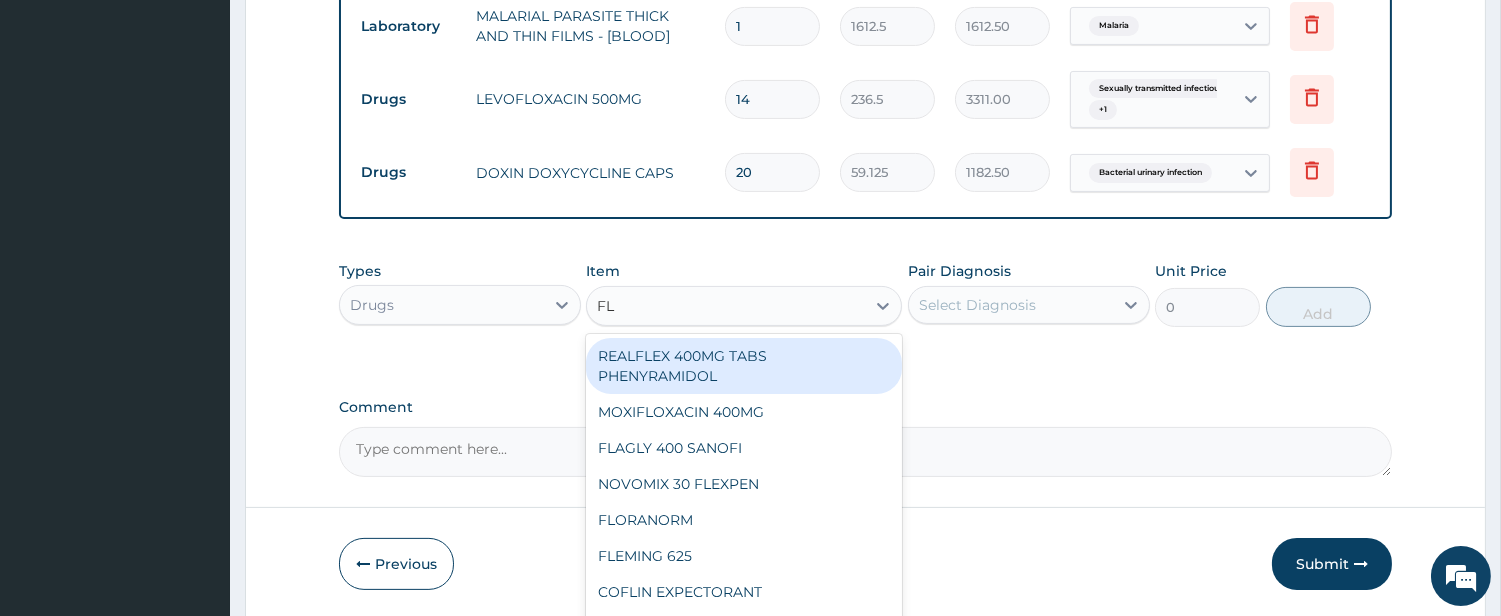 type on "FLA" 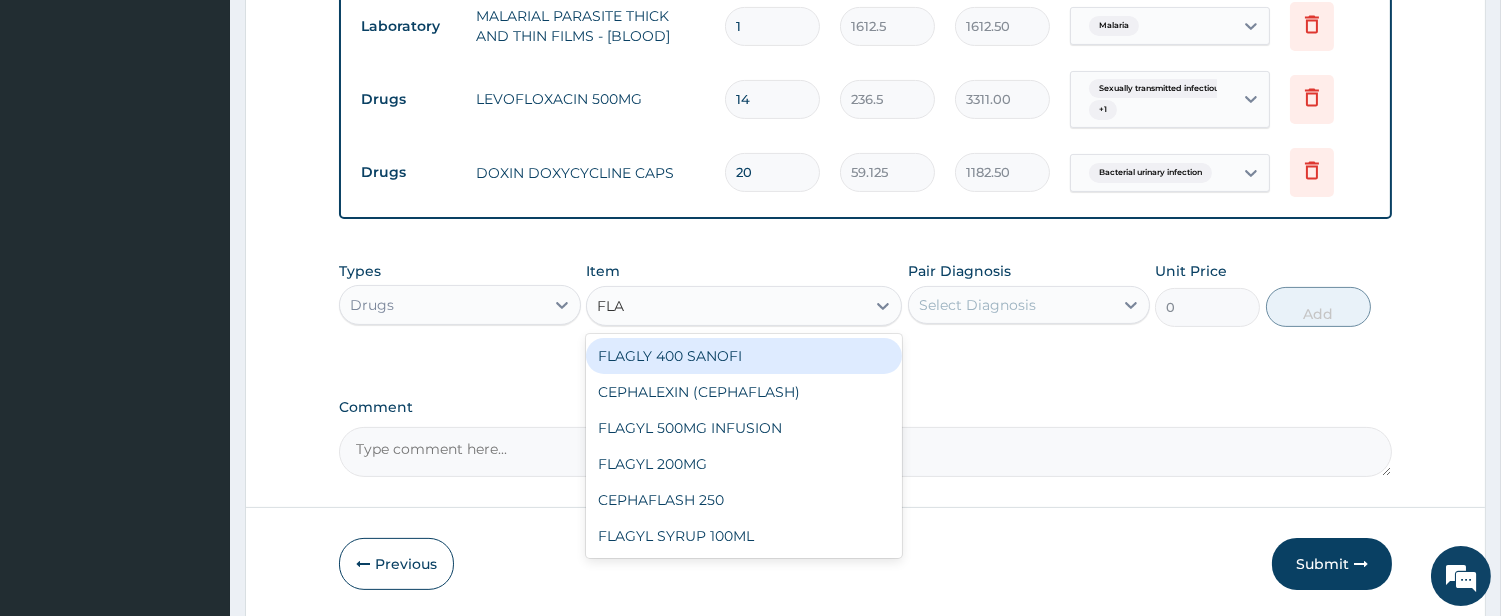 click on "FLAGLY 400 SANOFI" at bounding box center (744, 356) 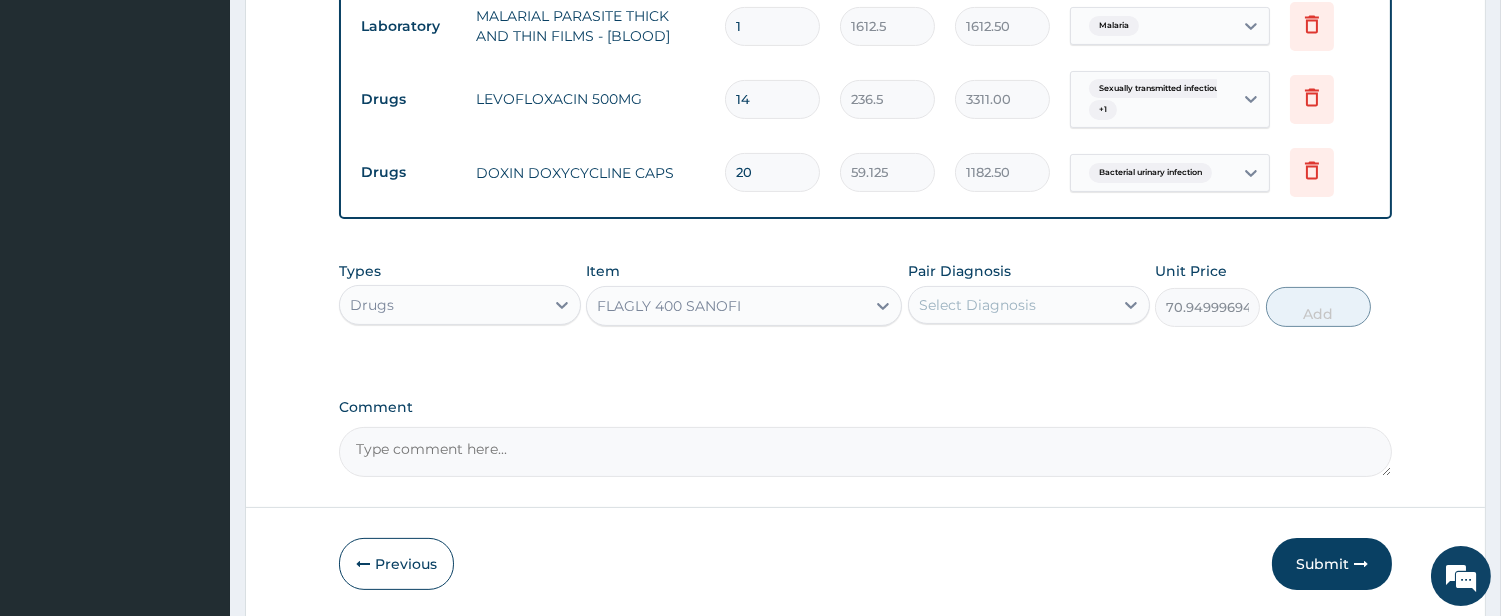 click on "Select Diagnosis" at bounding box center (977, 305) 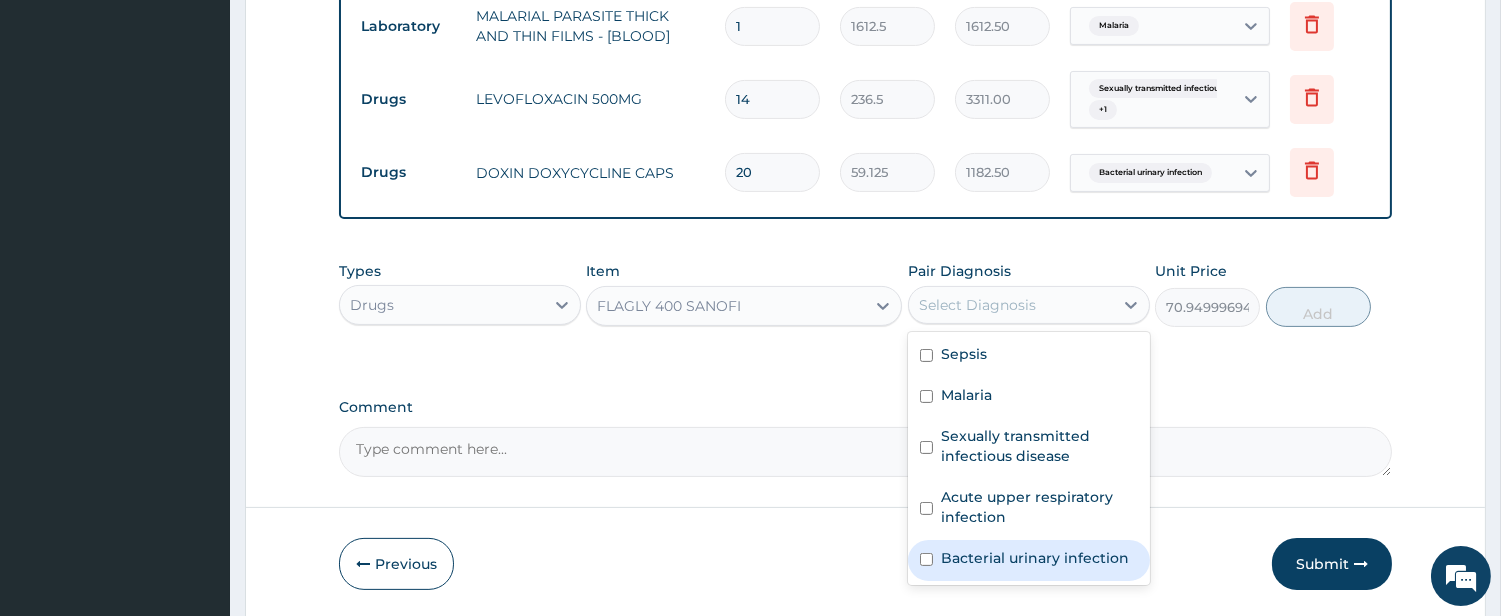 click on "Bacterial urinary infection" at bounding box center (1035, 558) 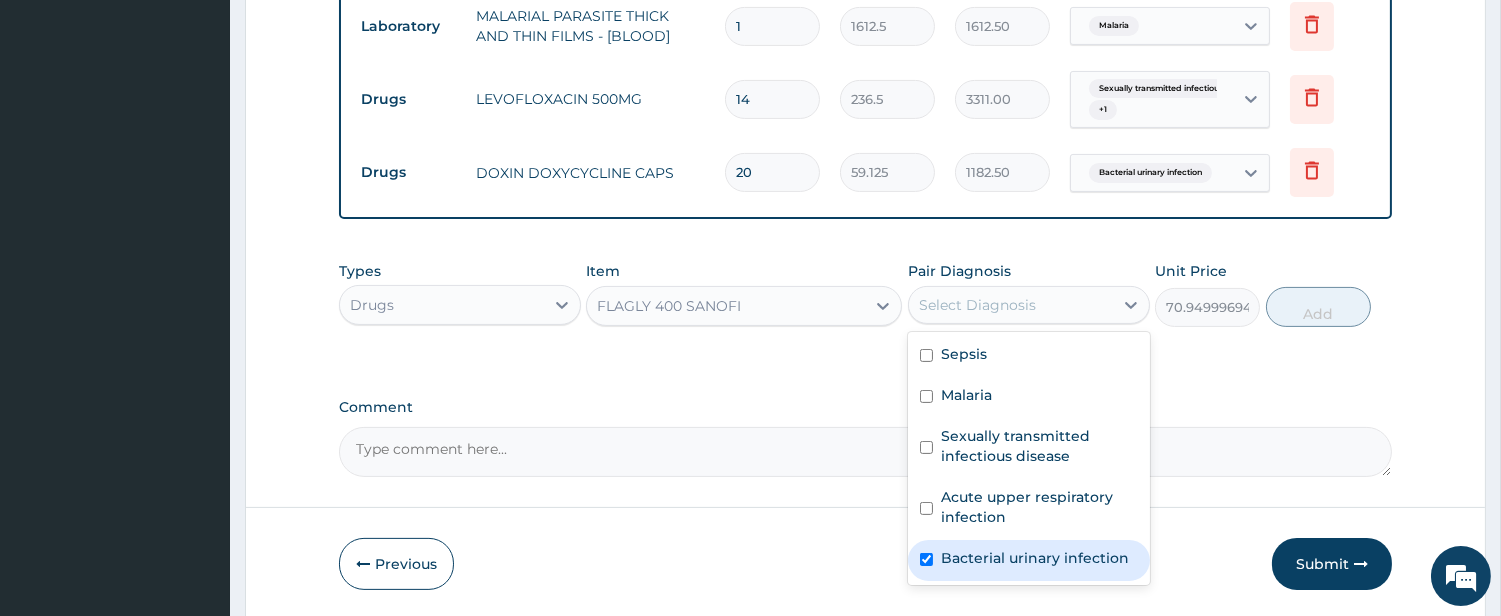 checkbox on "true" 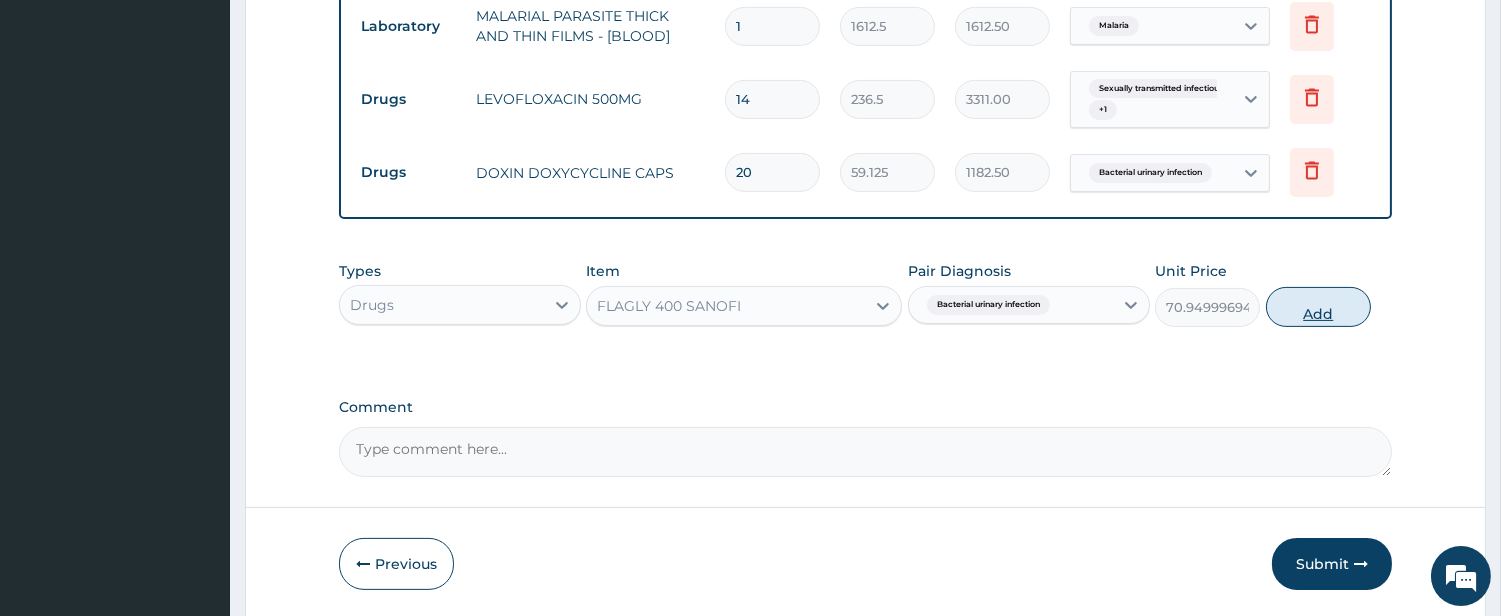 click on "Add" at bounding box center (1318, 307) 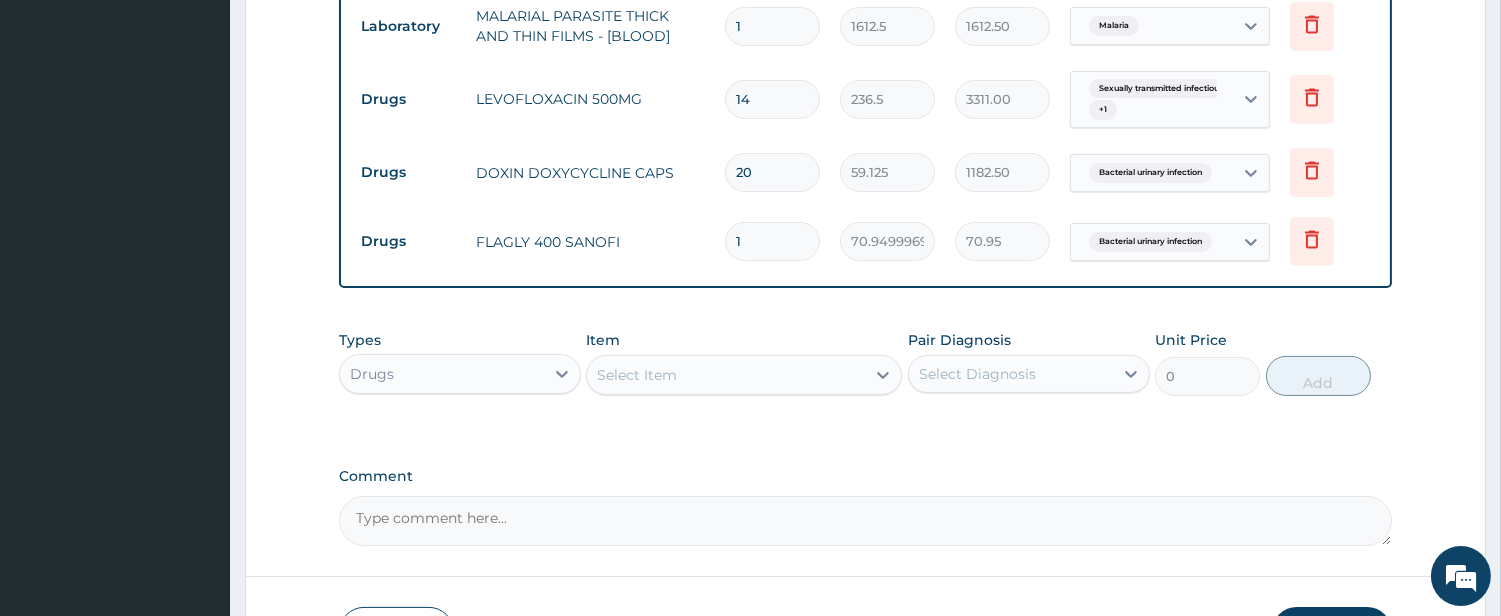 type 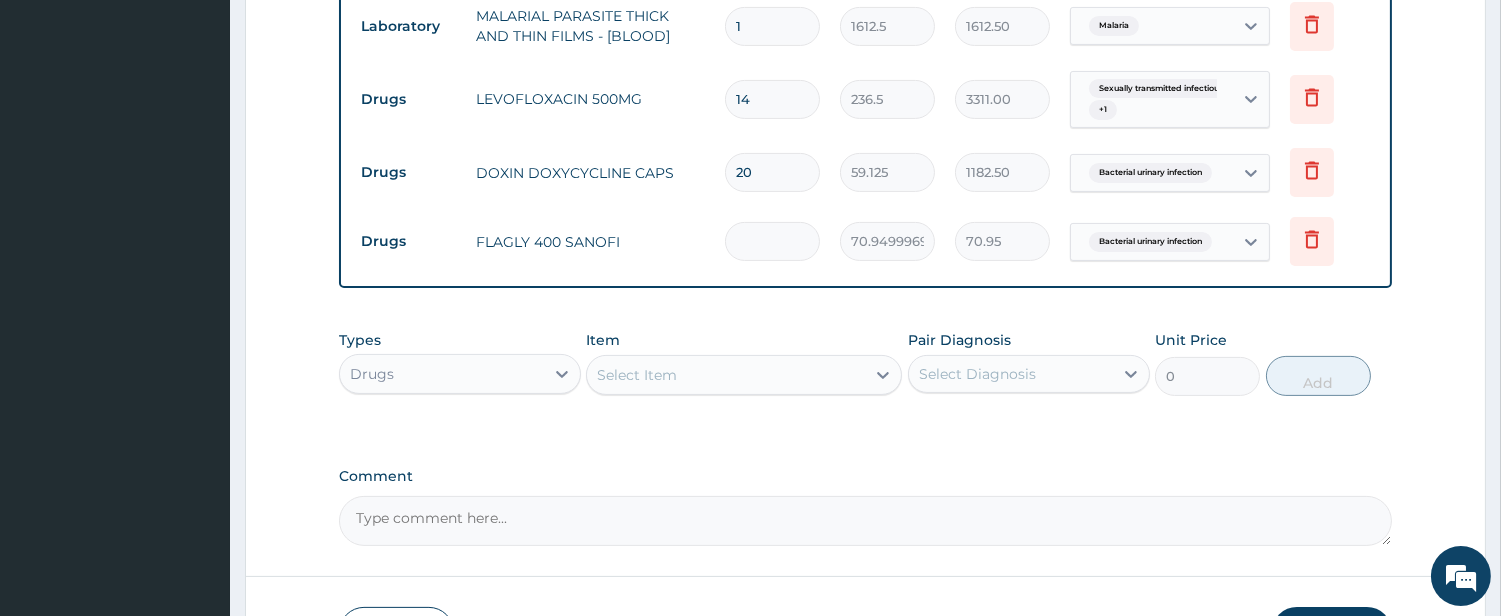 type on "0.00" 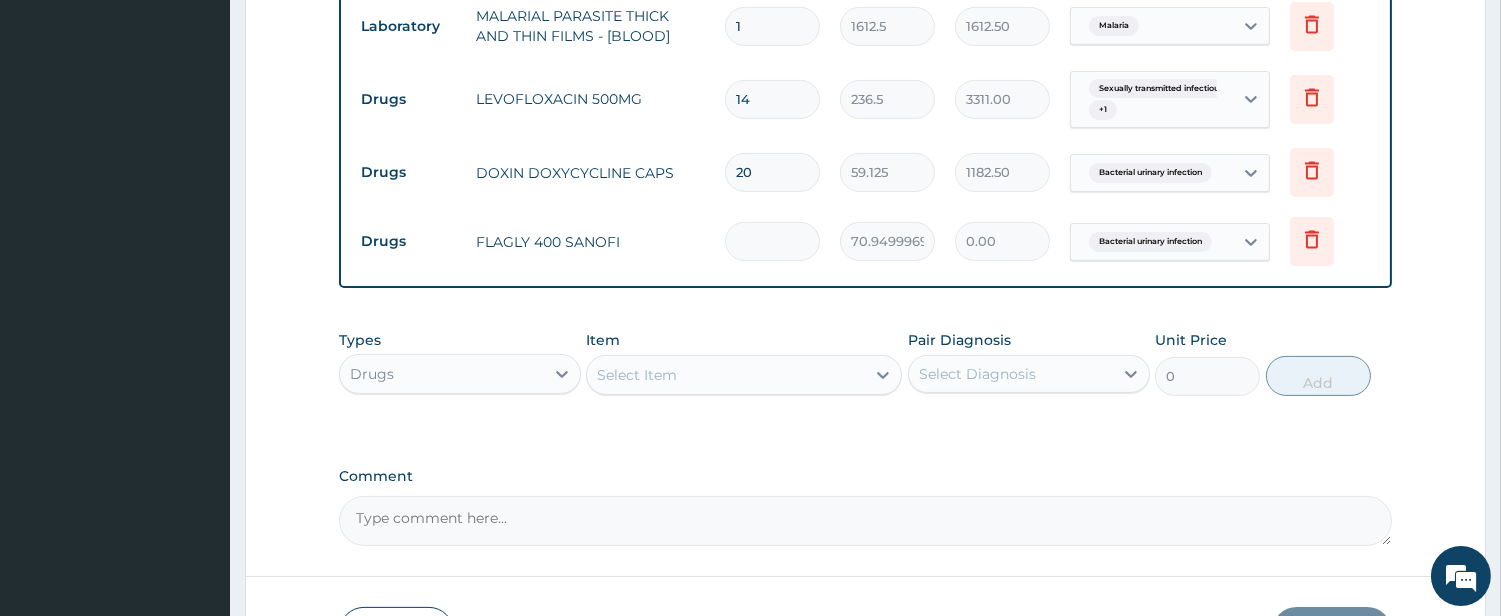 type on "3" 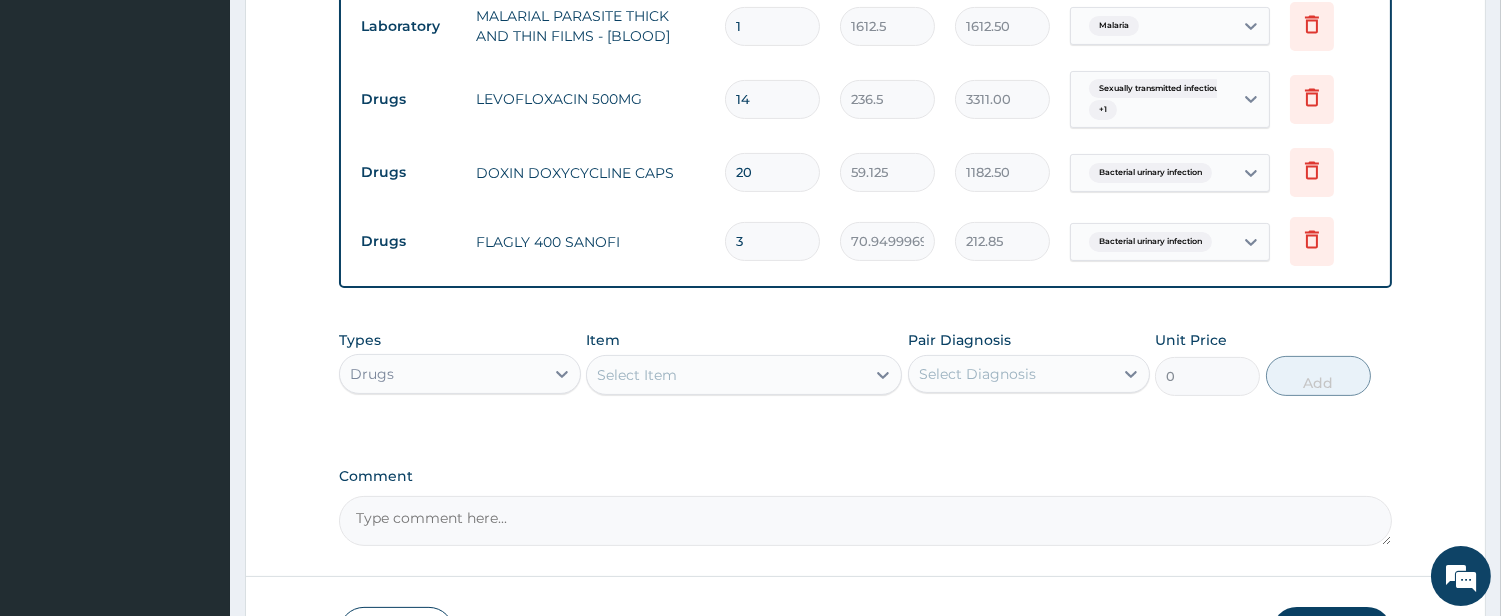type on "30" 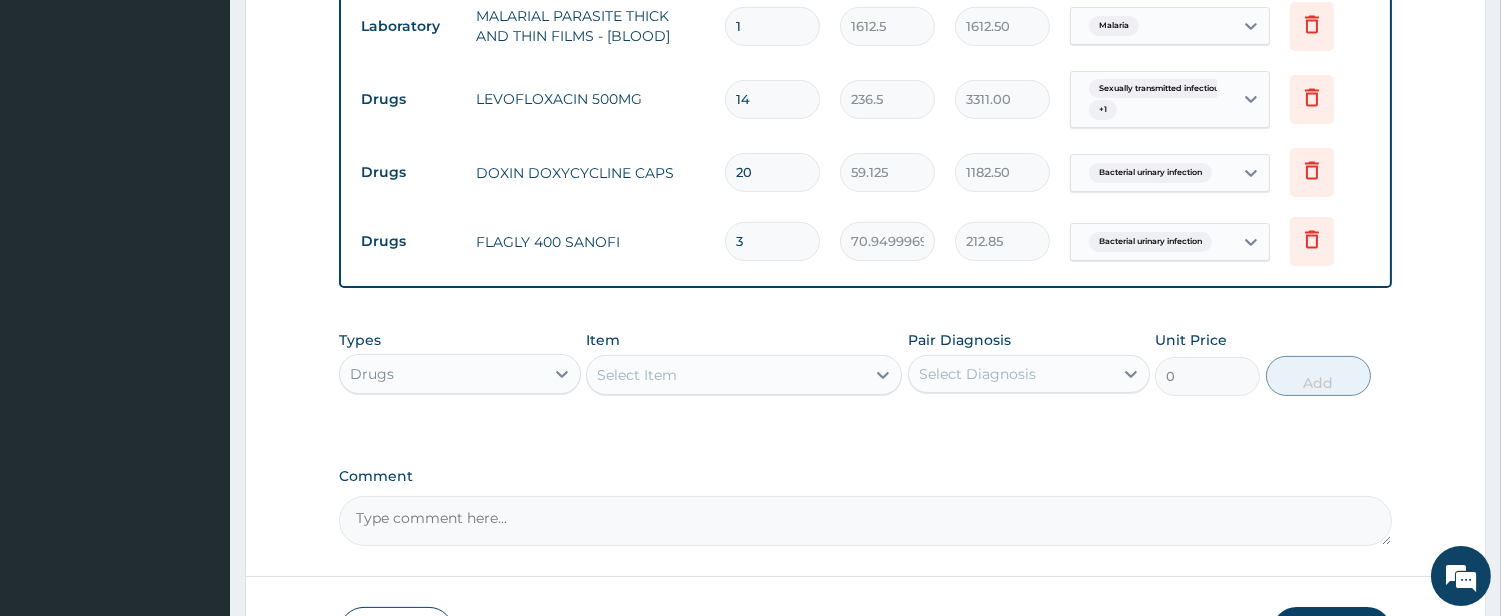type on "2128.50" 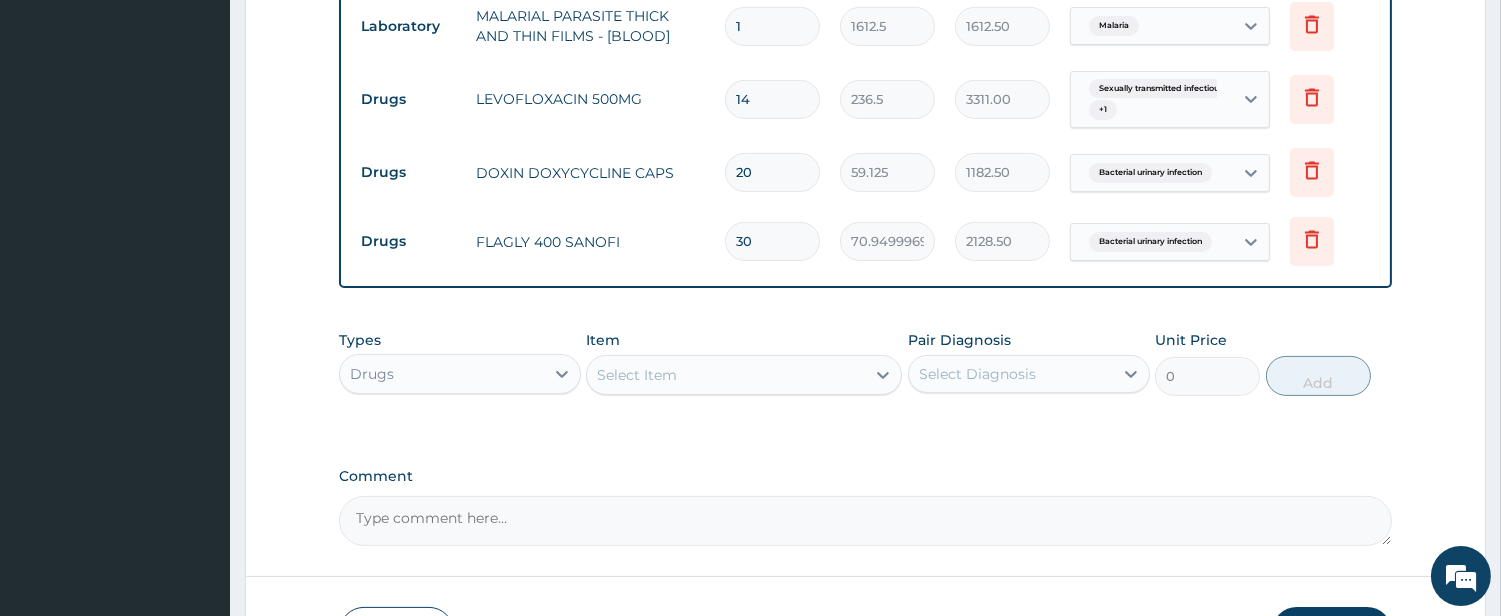 type on "30" 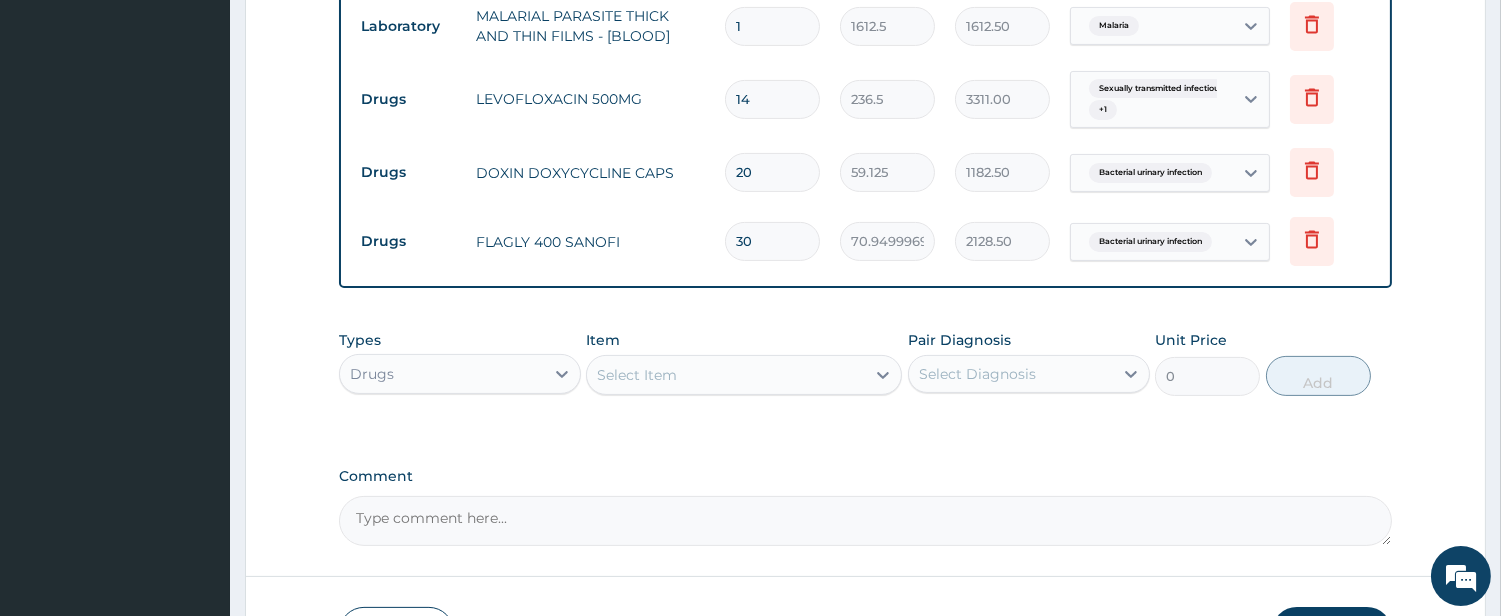 click on "Select Item" at bounding box center [726, 375] 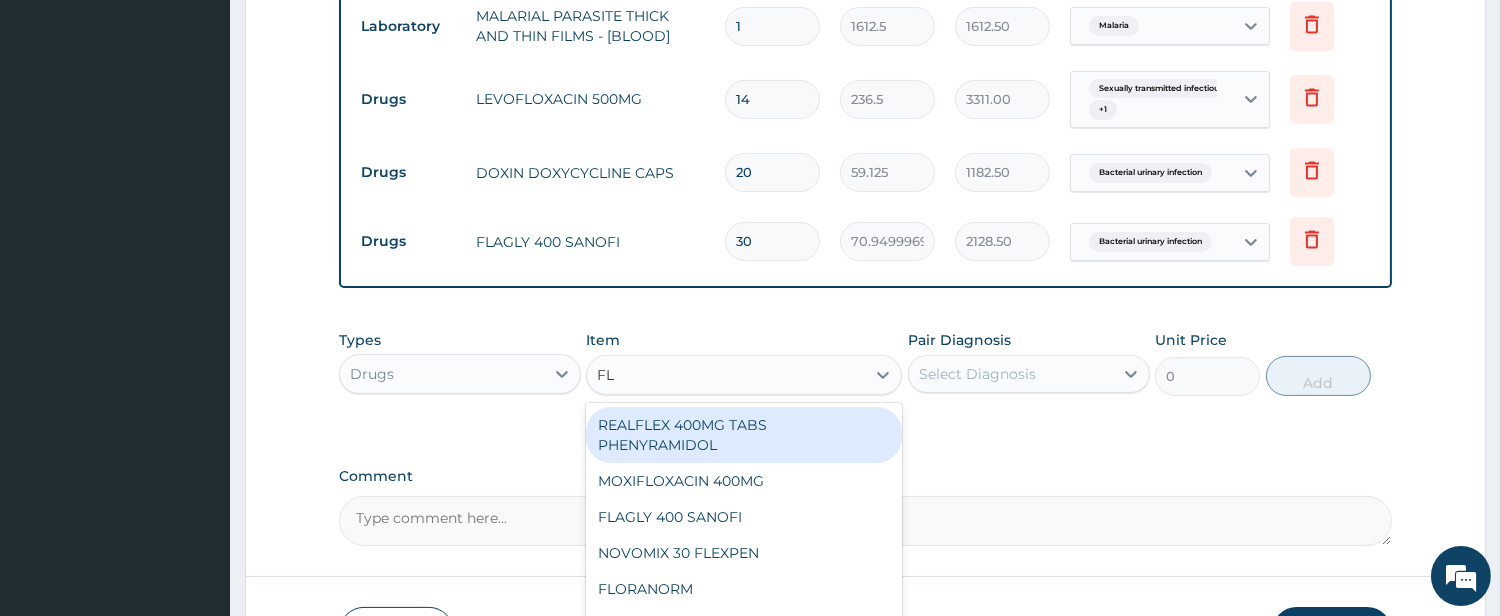 type on "FLE" 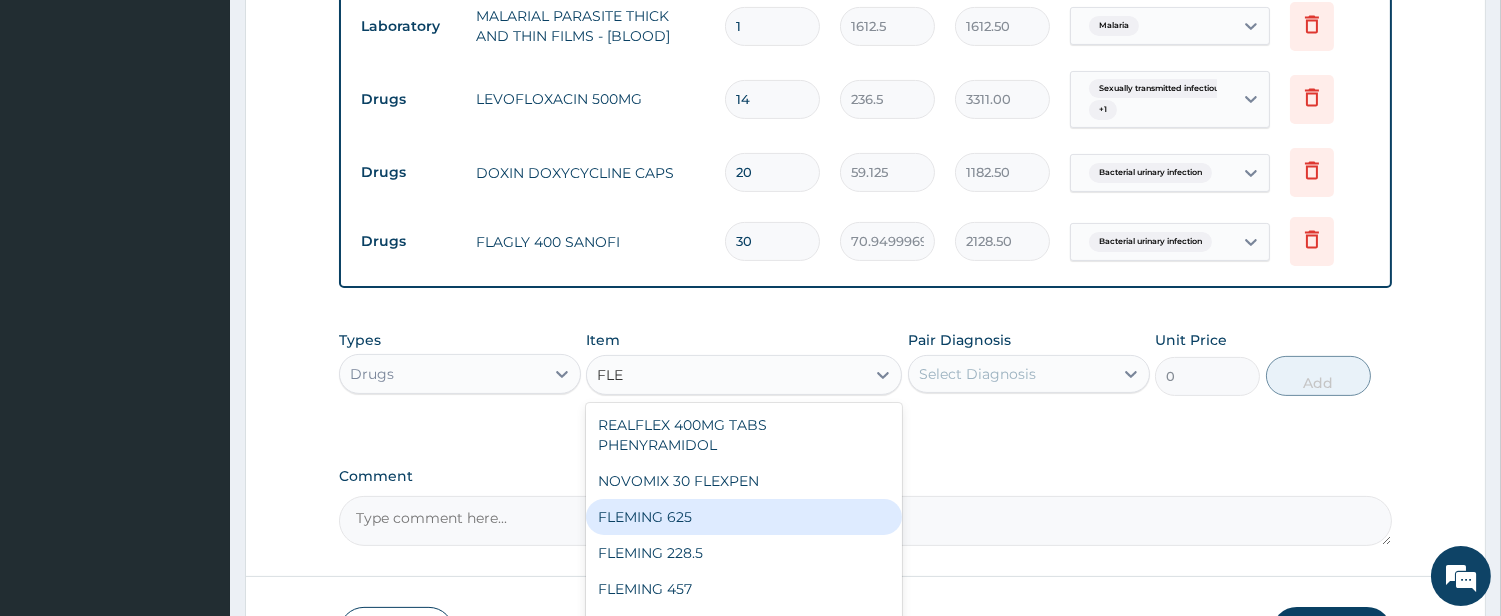click on "FLEMING 625" at bounding box center [744, 517] 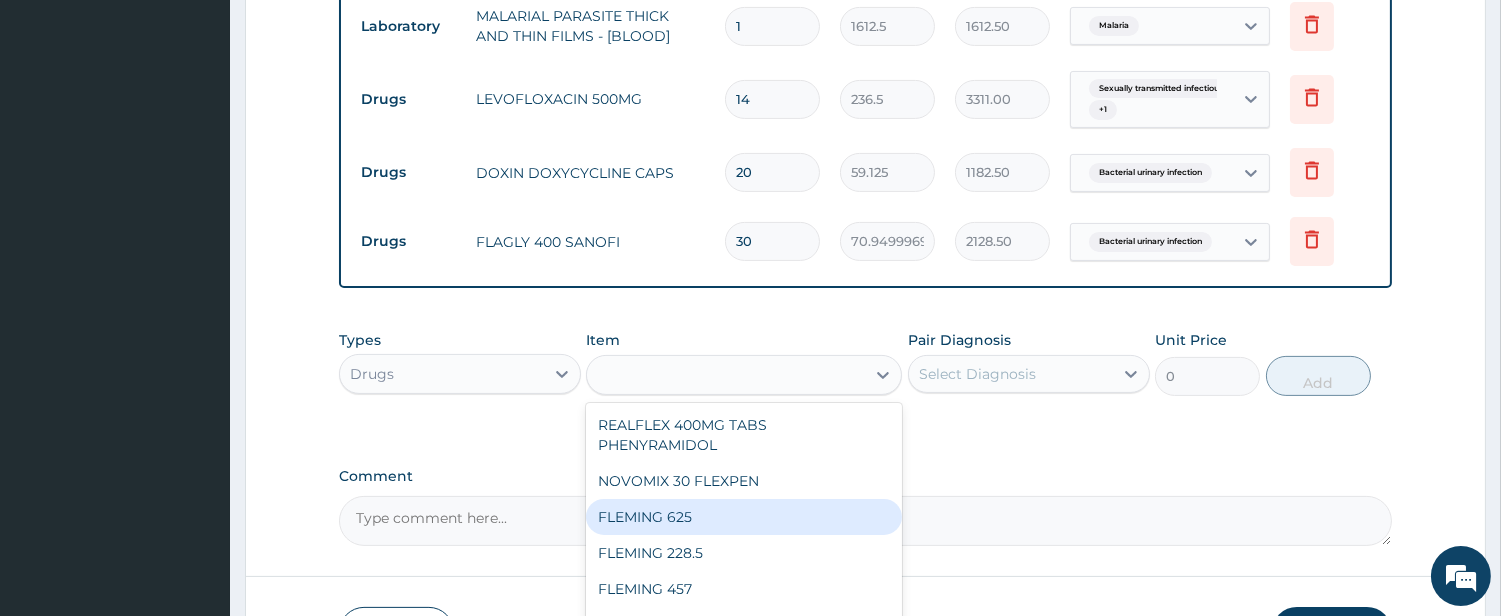 type on "591.25" 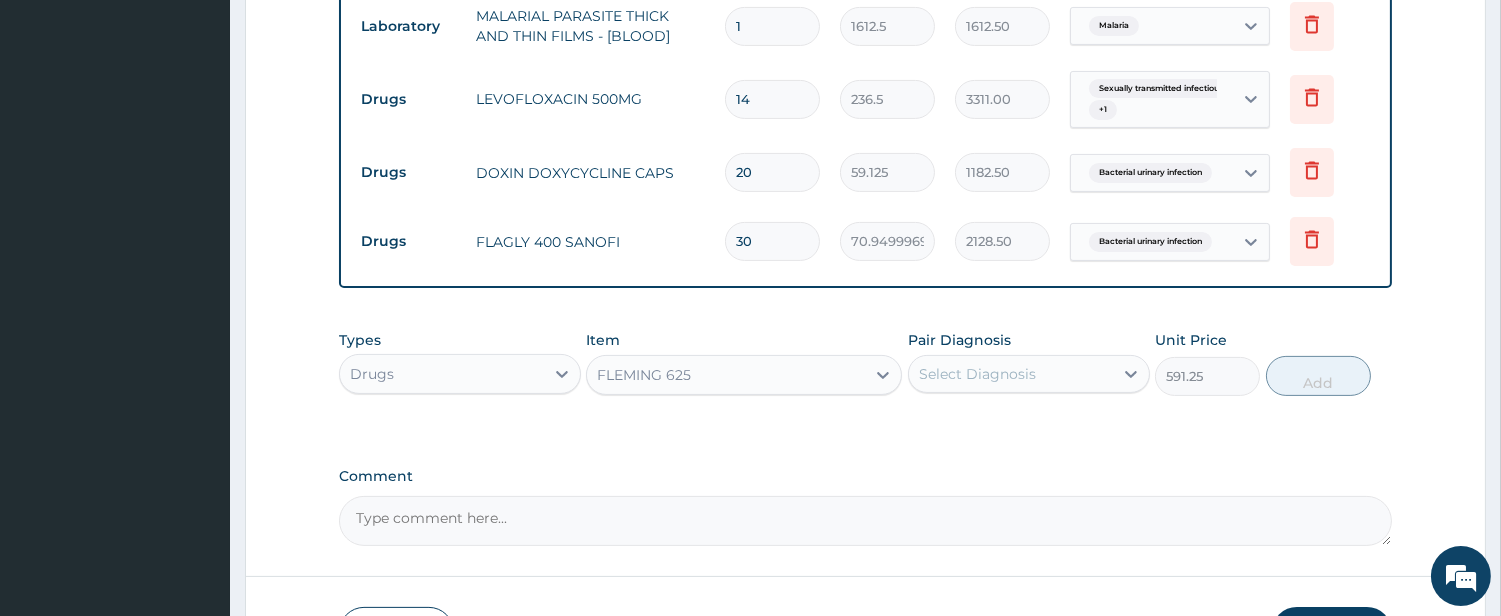 click on "Select Diagnosis" at bounding box center (977, 374) 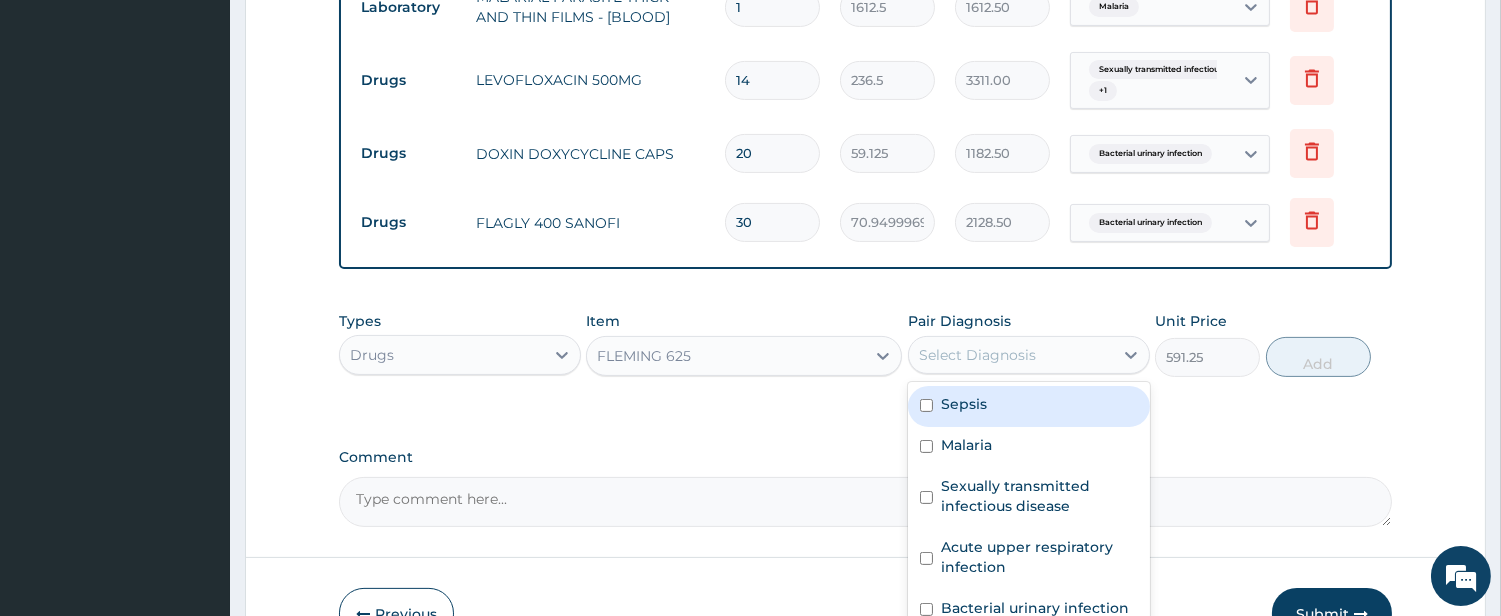 scroll, scrollTop: 1105, scrollLeft: 0, axis: vertical 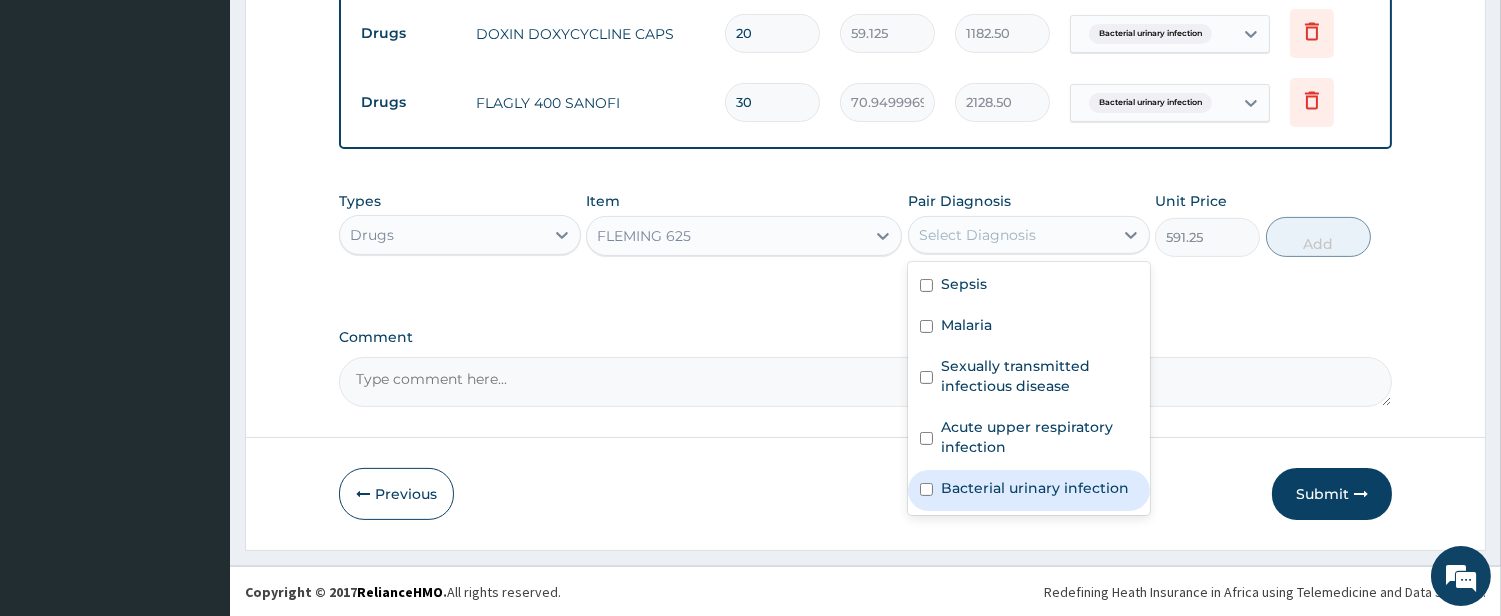 click on "Bacterial urinary infection" at bounding box center [1035, 488] 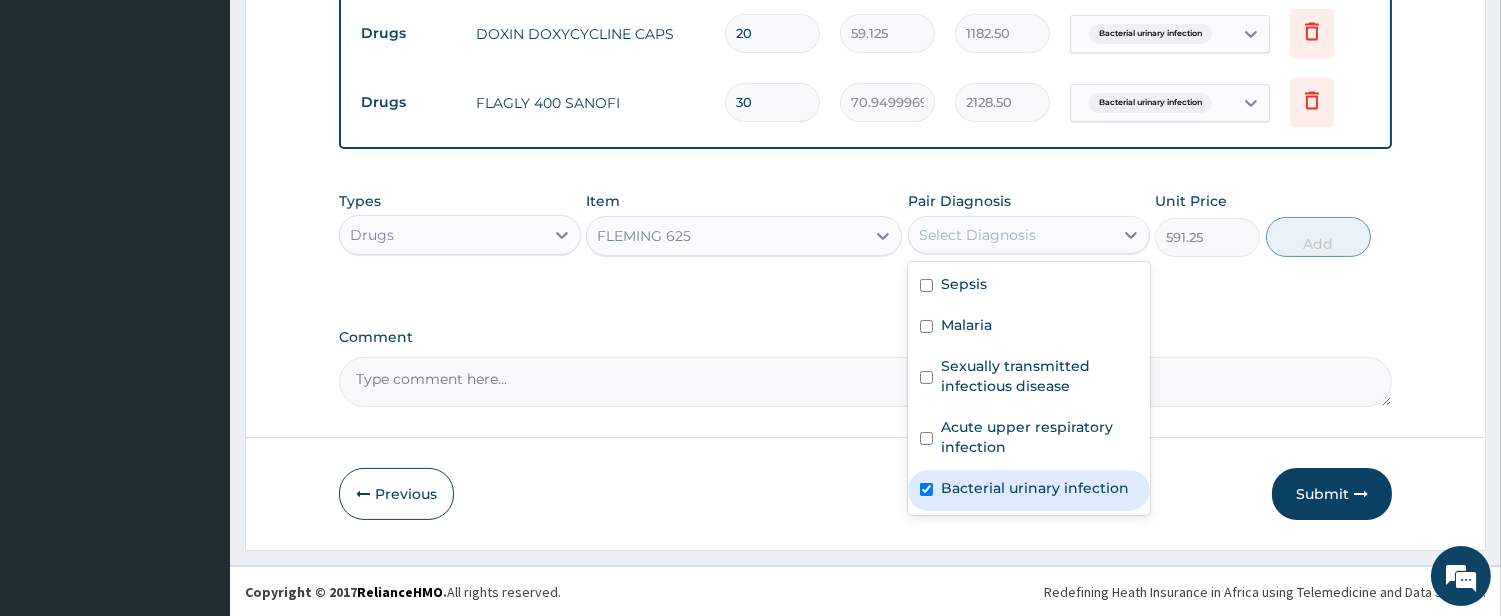 checkbox on "true" 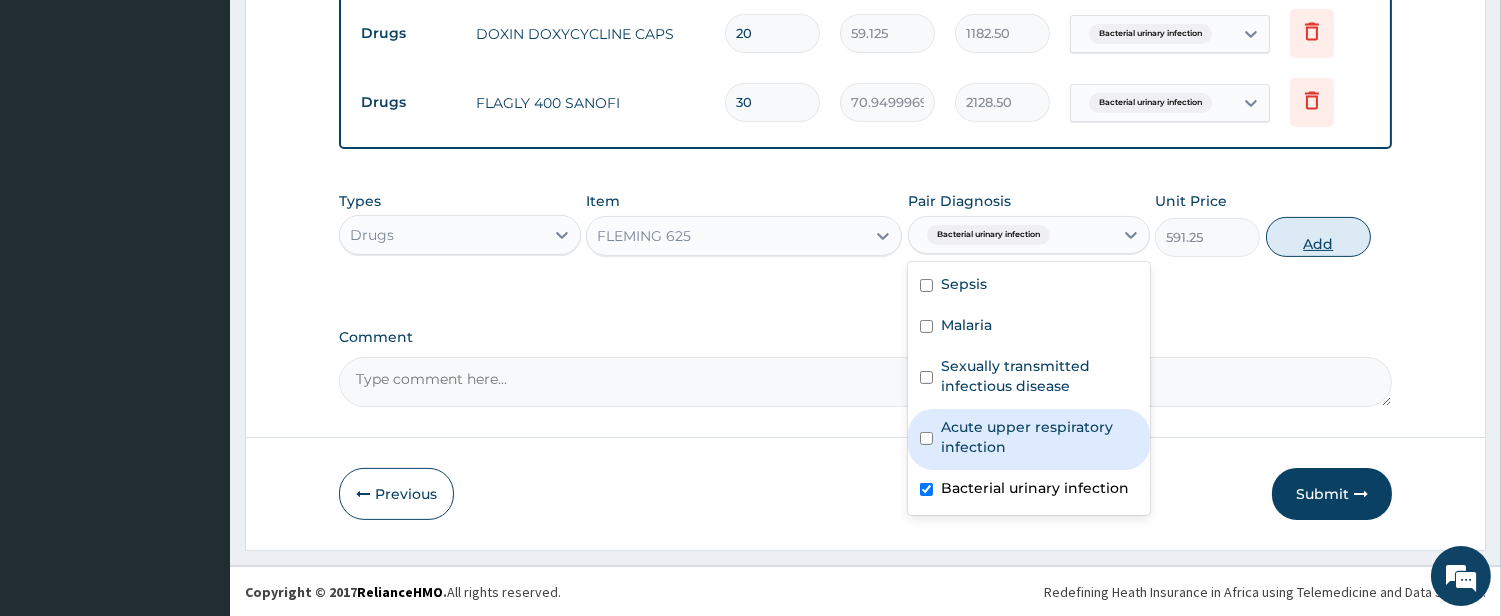 click on "Add" at bounding box center (1318, 237) 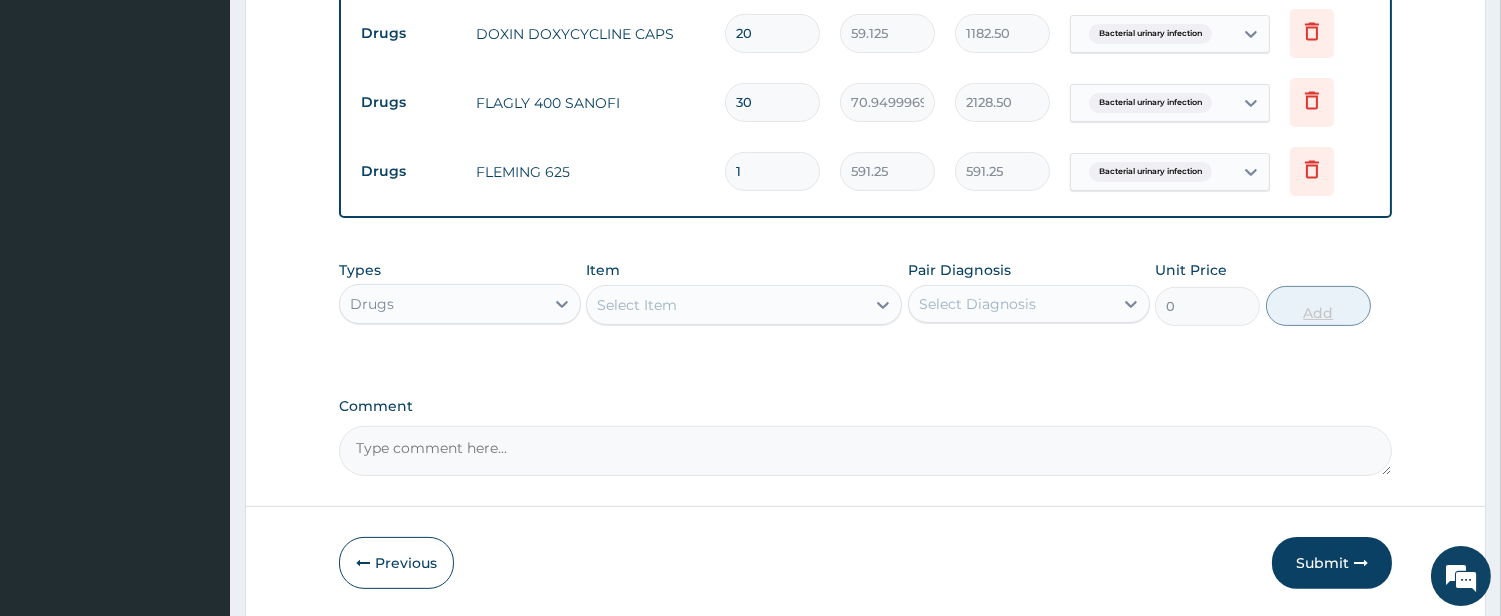 type on "14" 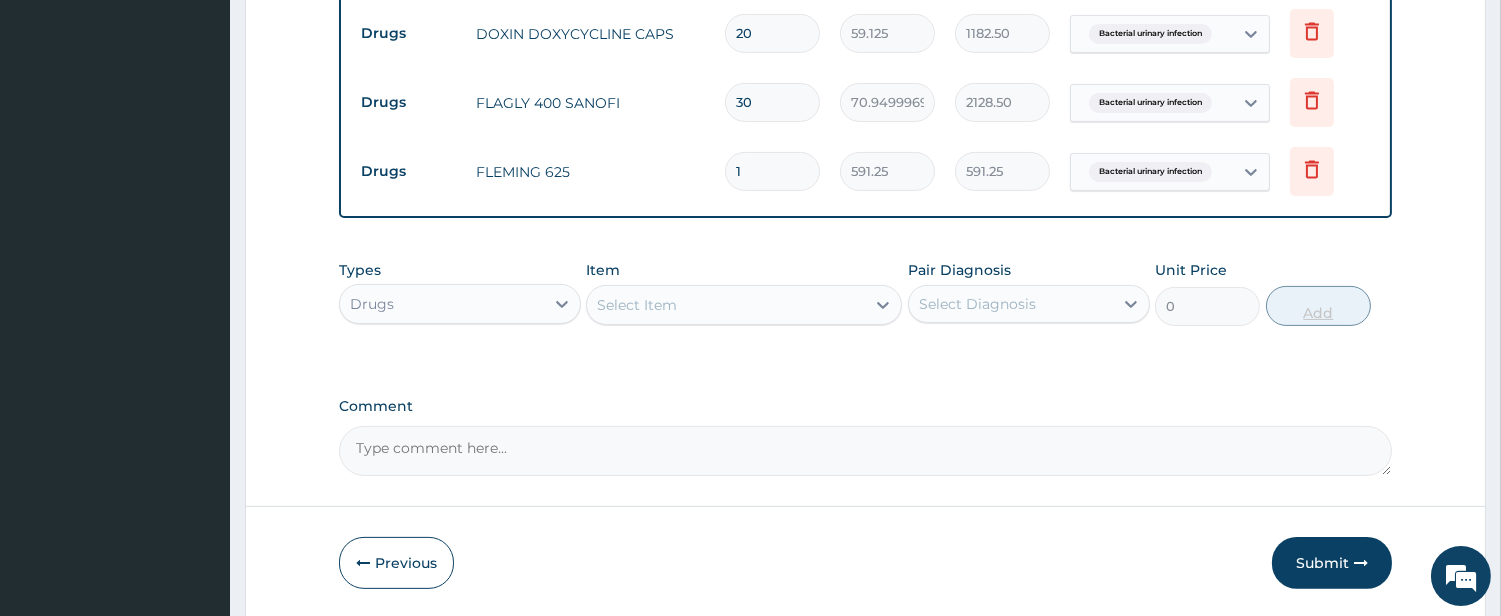 type on "8277.50" 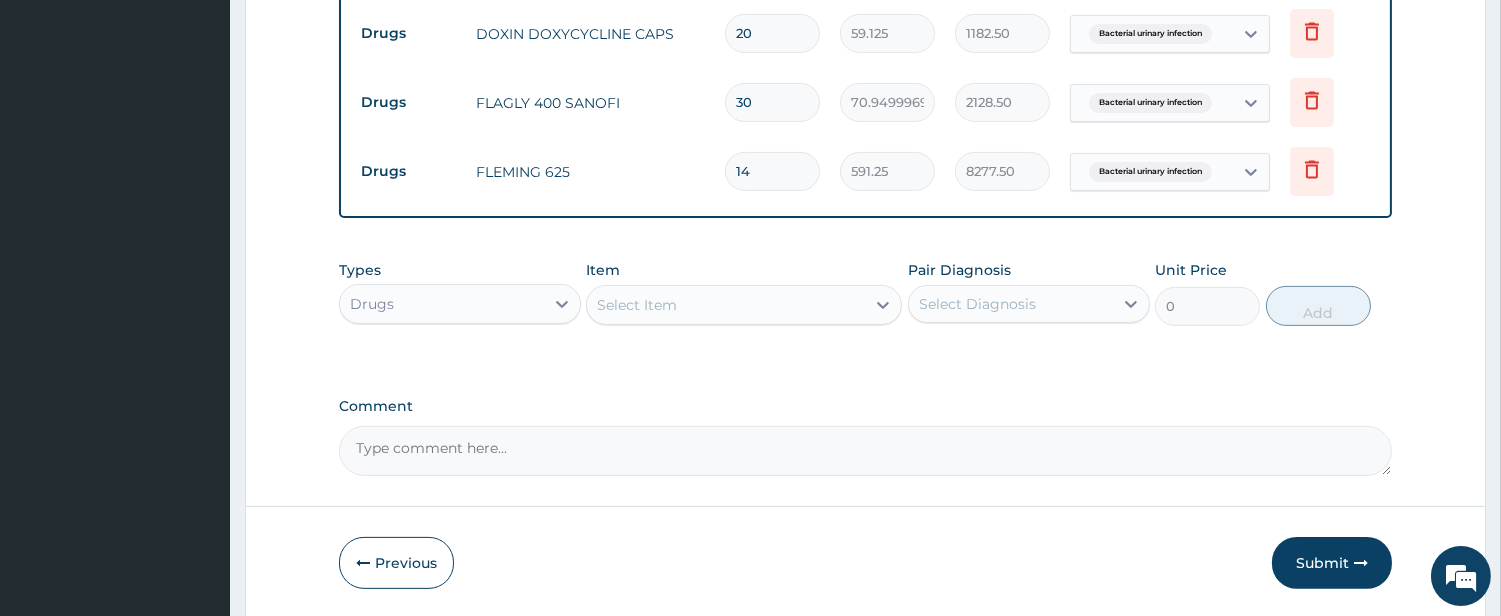 type on "14" 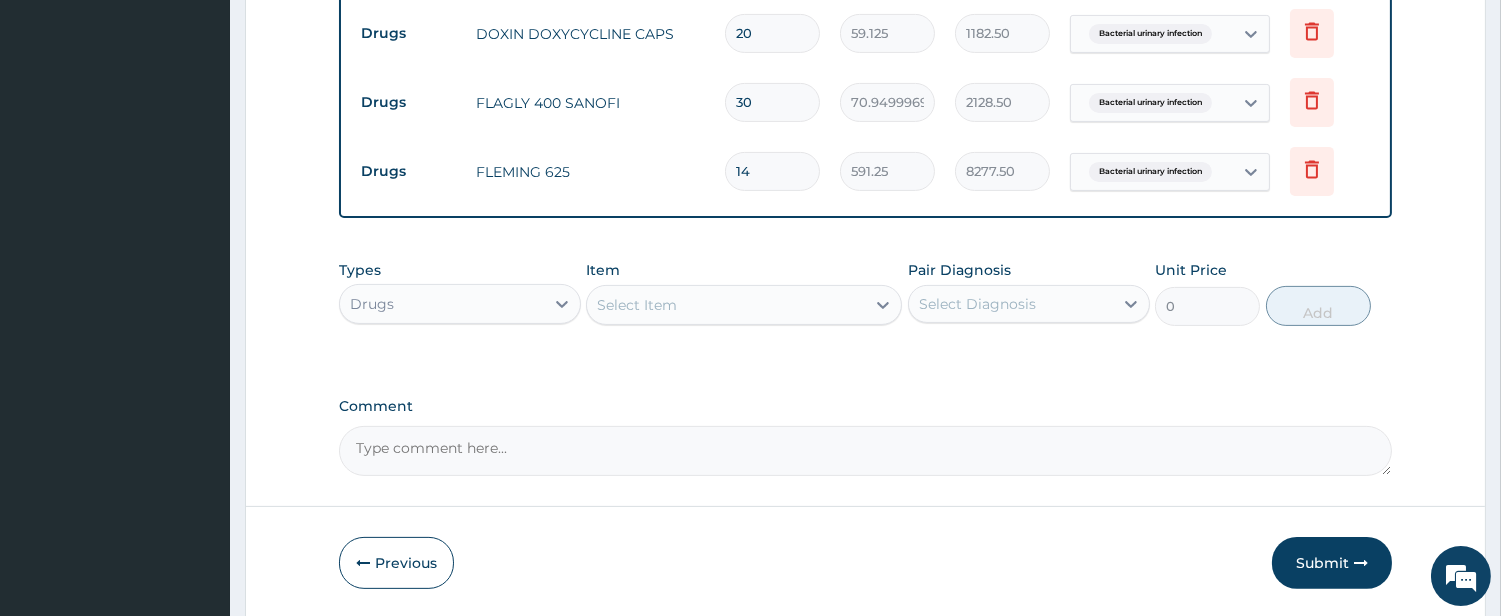click on "Select Item" at bounding box center [726, 305] 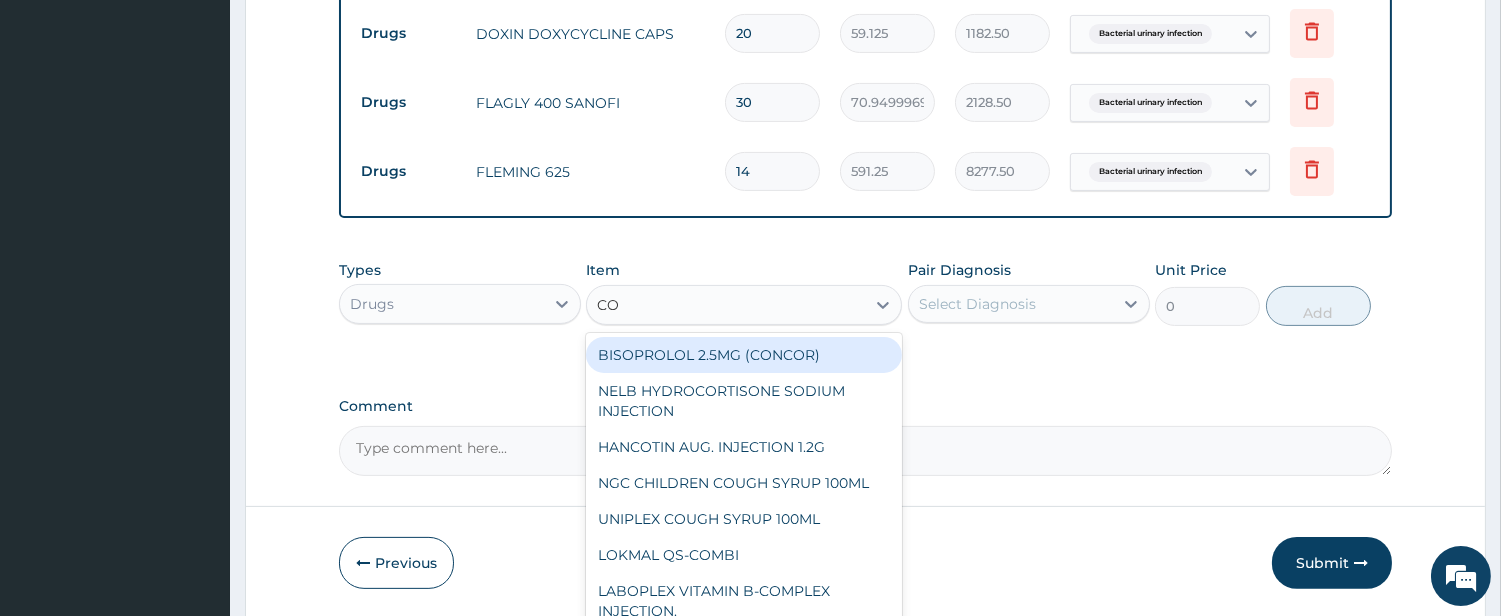type on "COA" 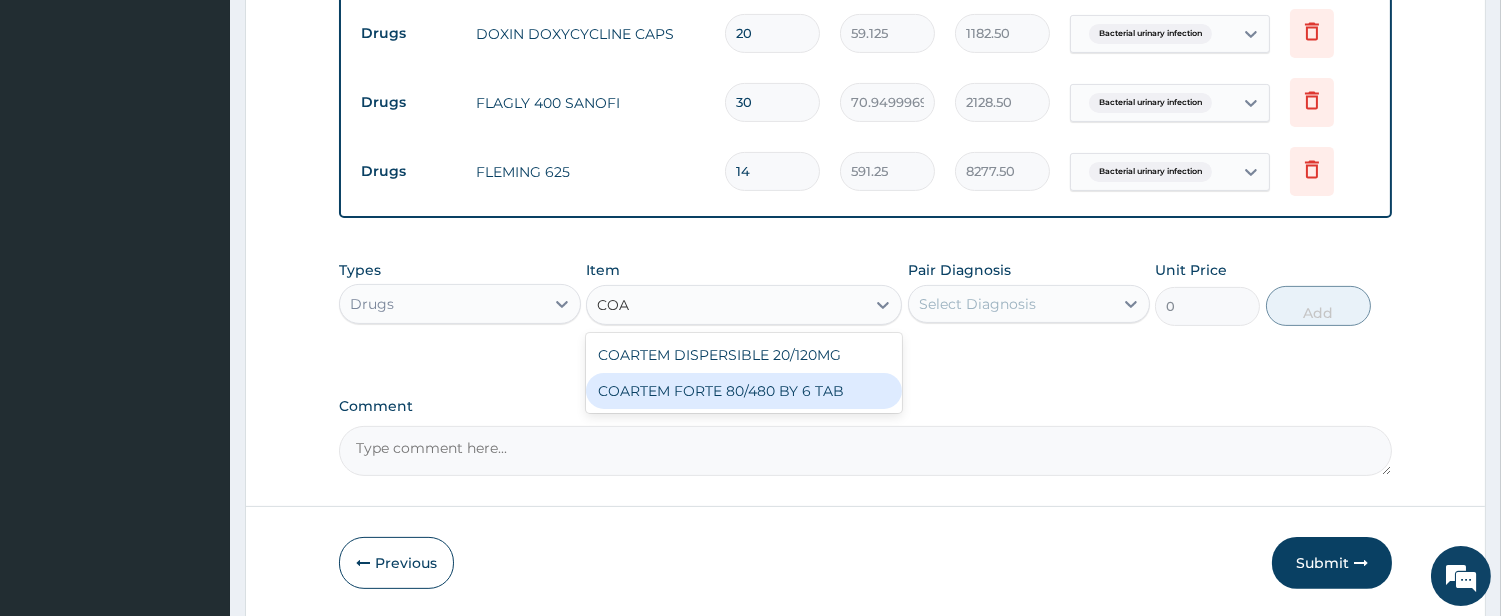 click on "COARTEM FORTE 80/480 BY 6 TAB" at bounding box center (744, 391) 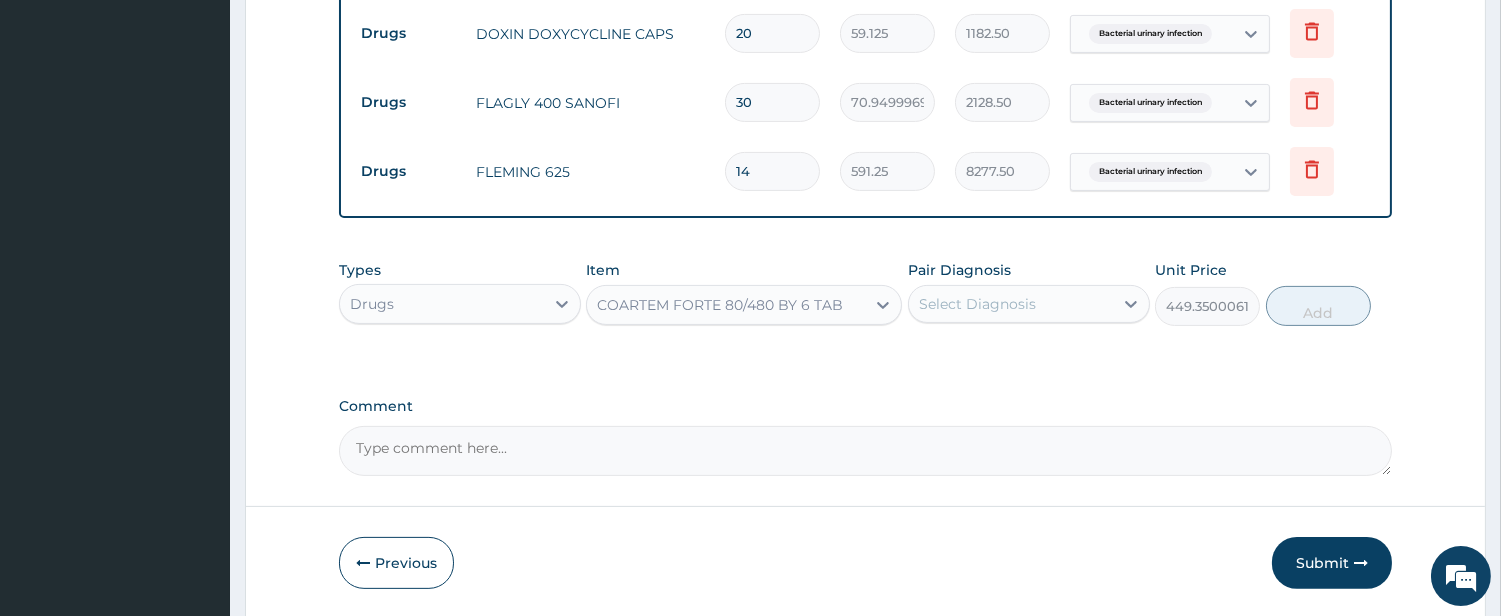 click on "Select Diagnosis" at bounding box center [1011, 304] 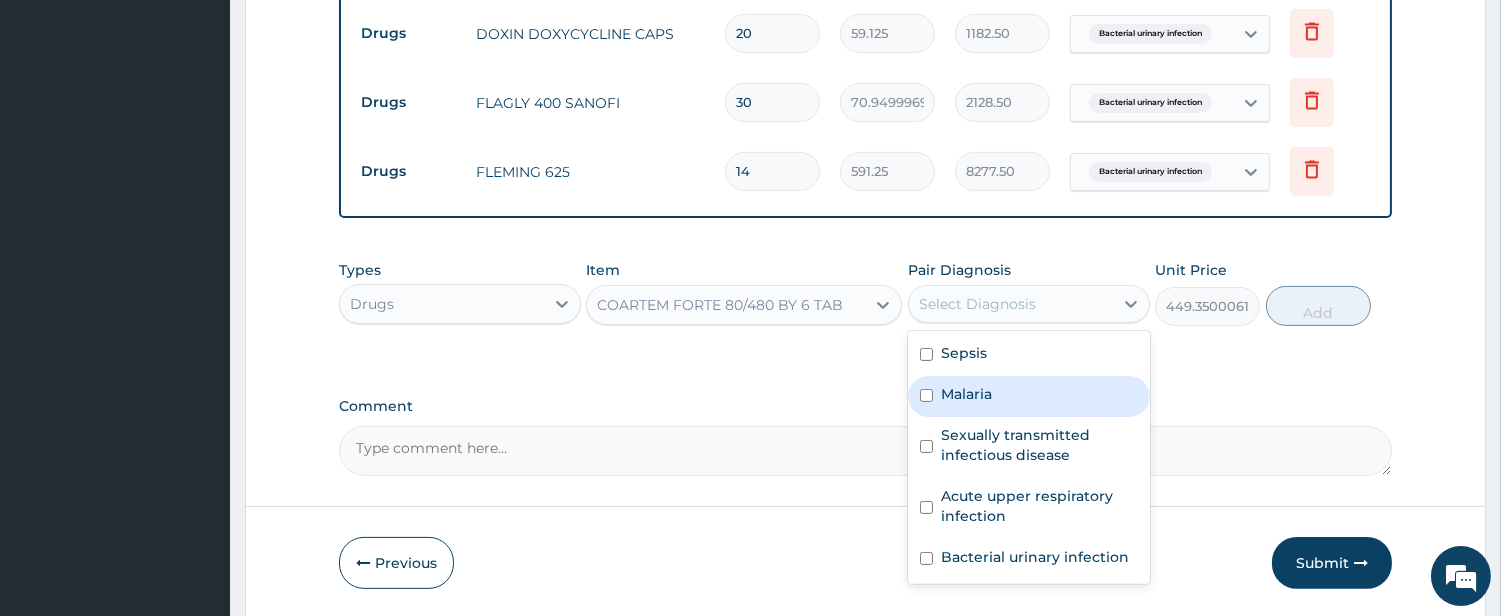 click on "Malaria" at bounding box center (966, 394) 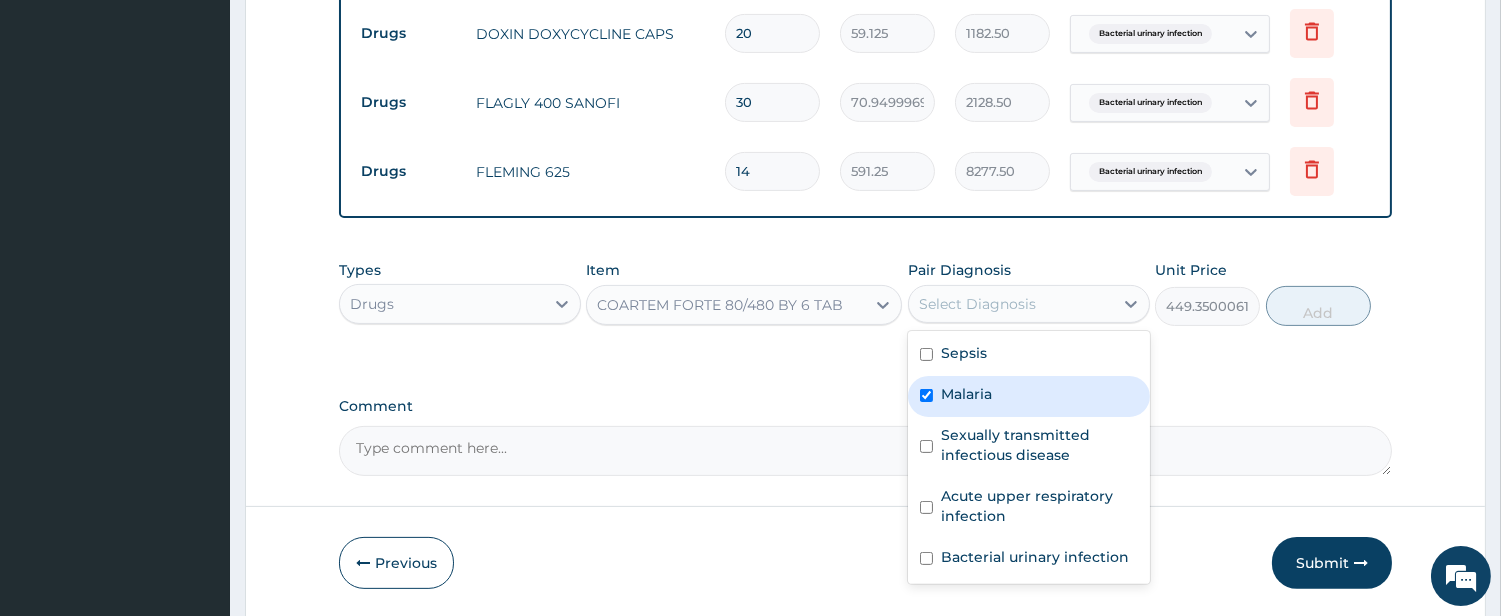 checkbox on "true" 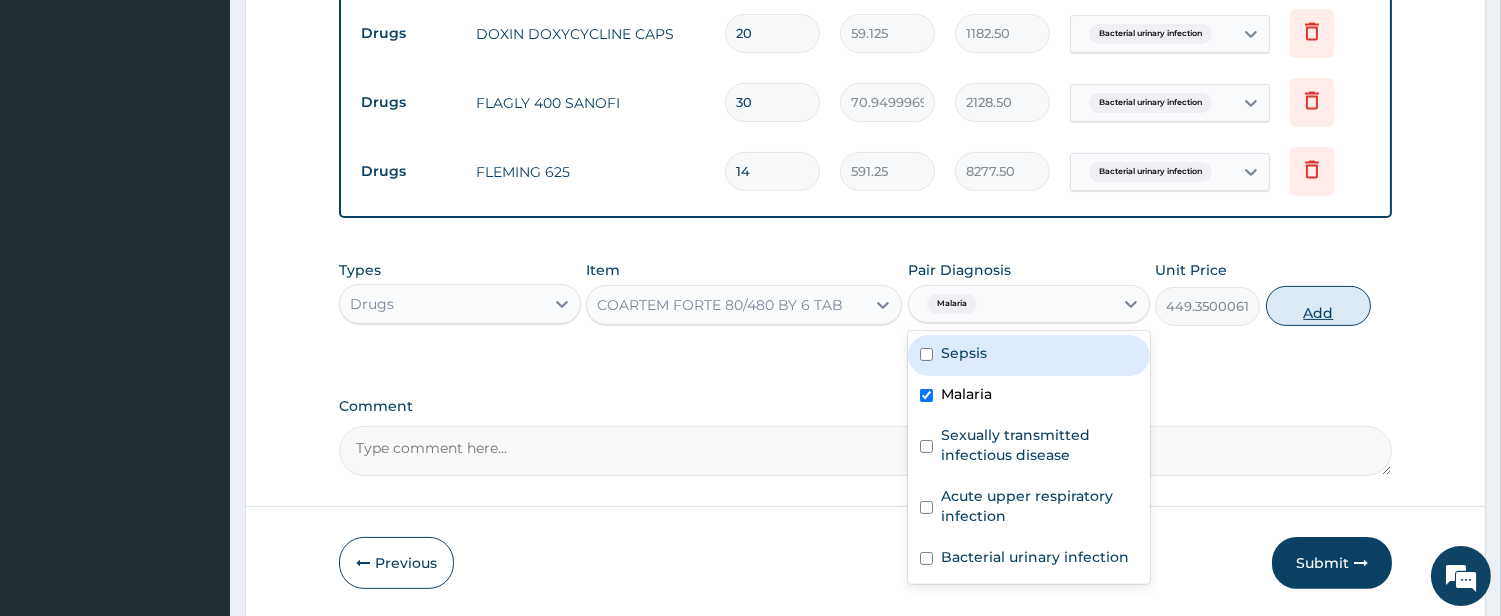 click on "Add" at bounding box center [1318, 306] 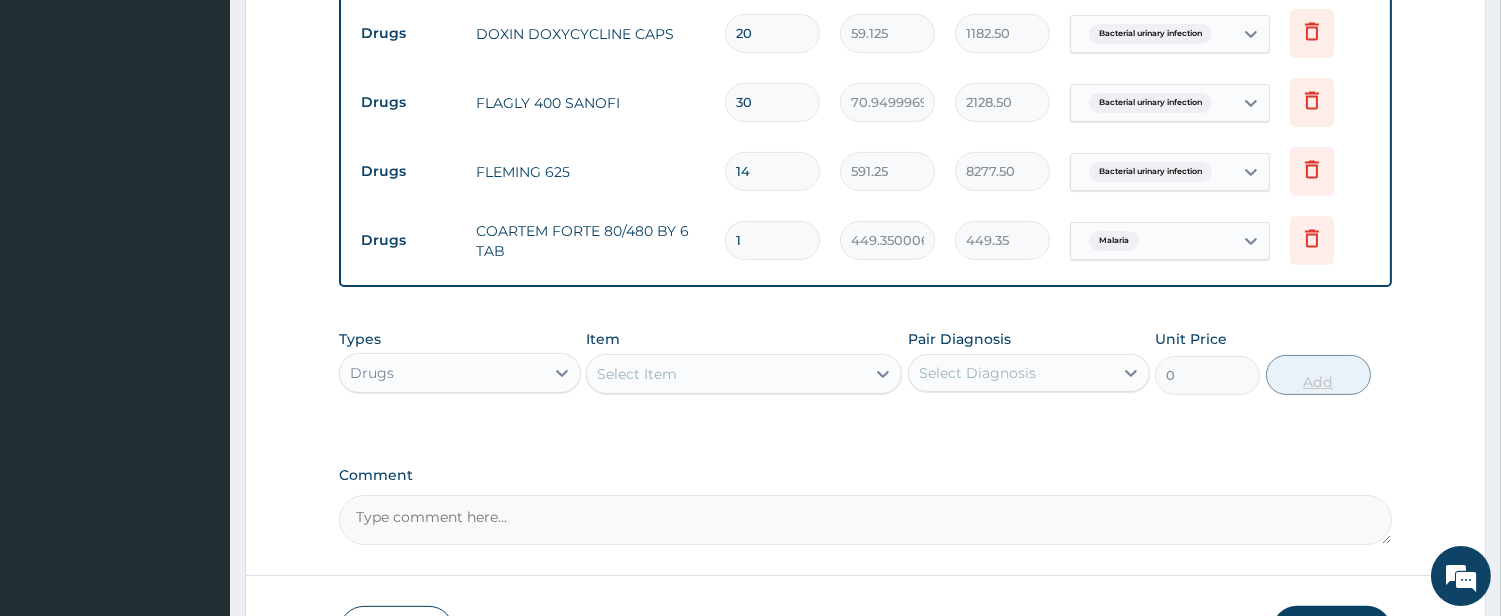 type 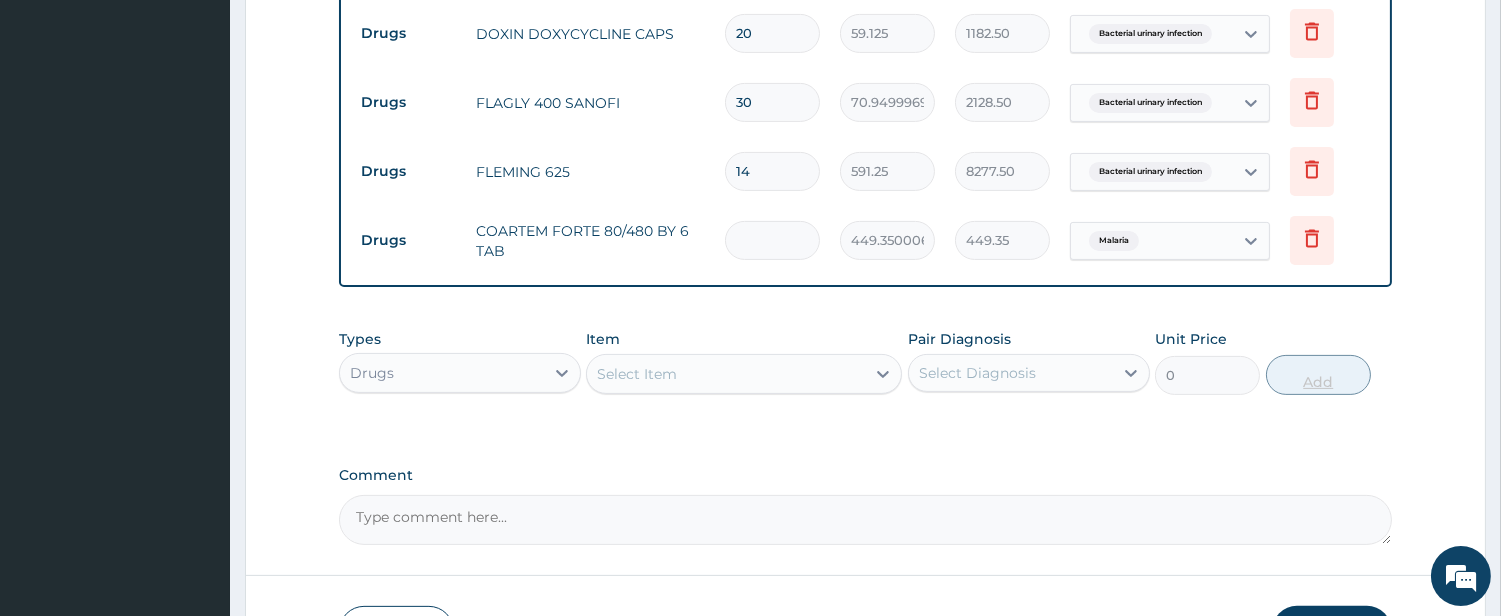 type on "0.00" 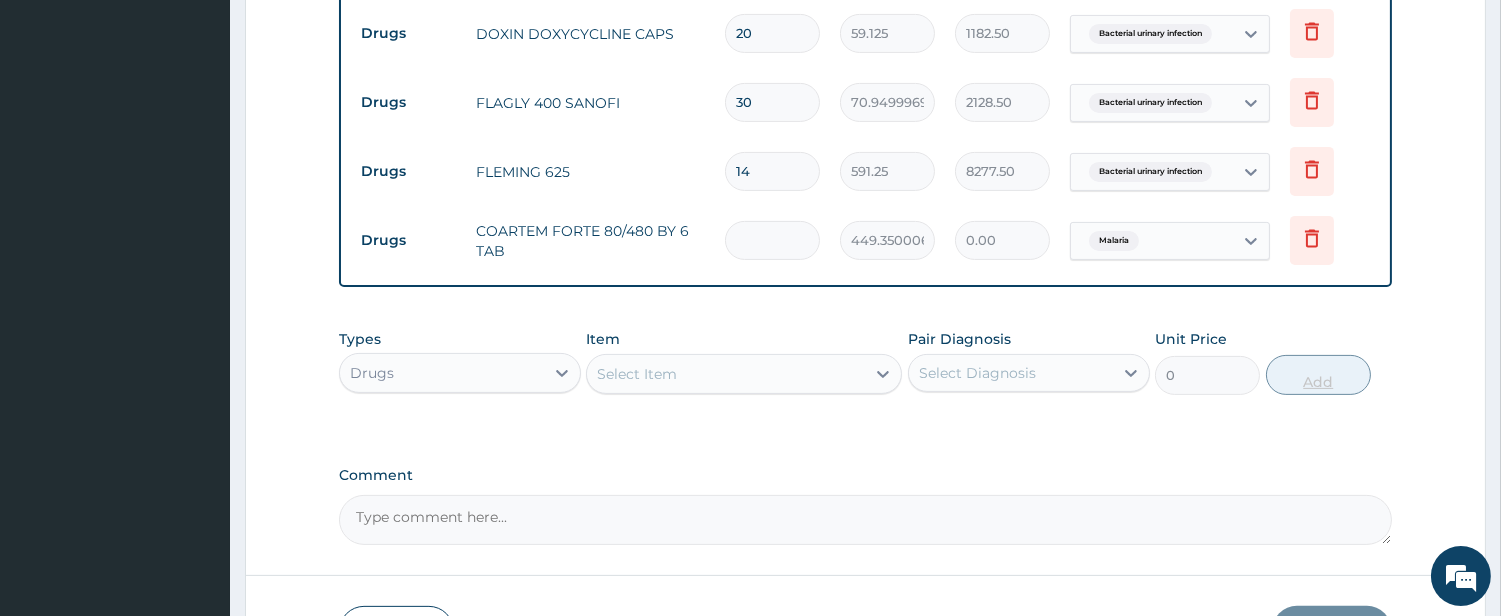 type on "6" 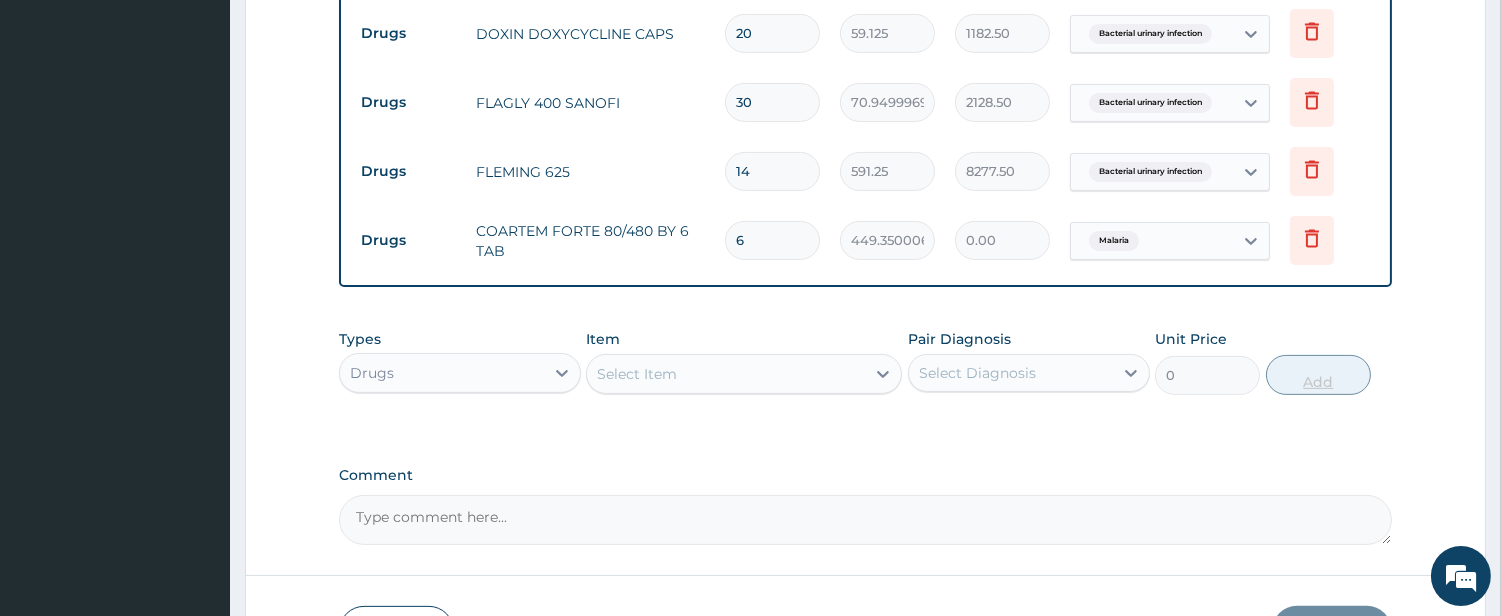 type on "2696.10" 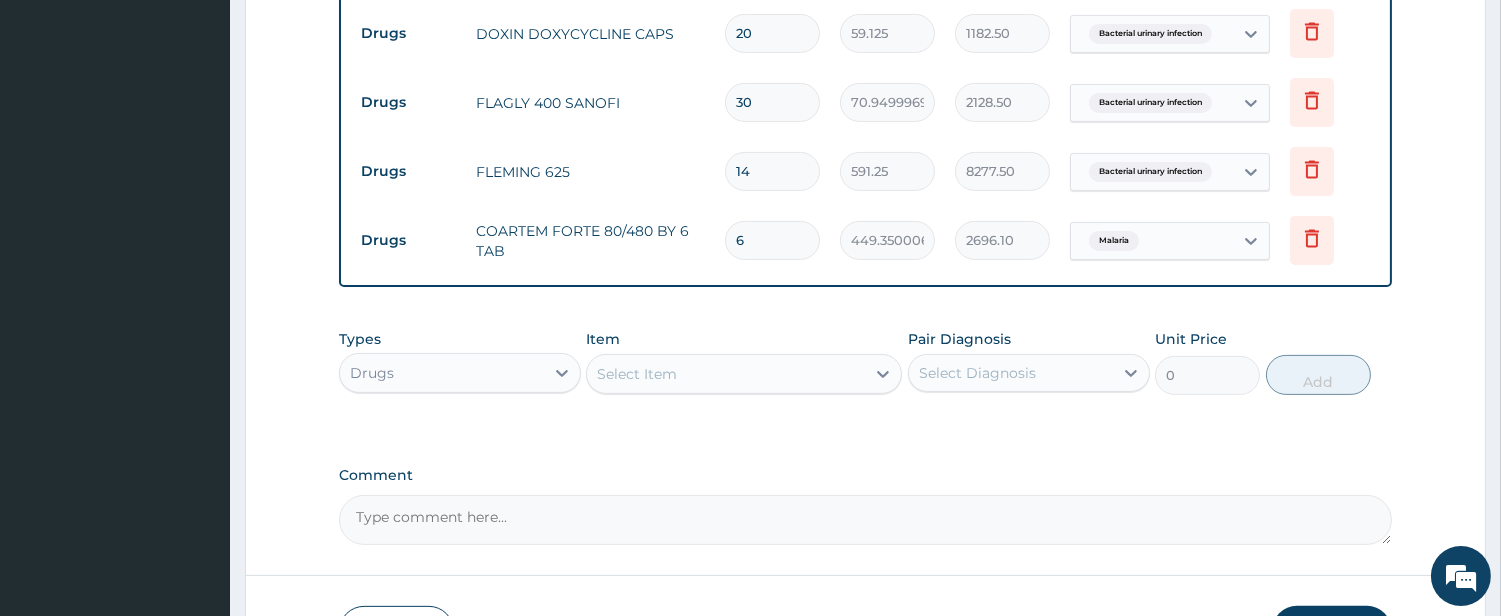 type on "6" 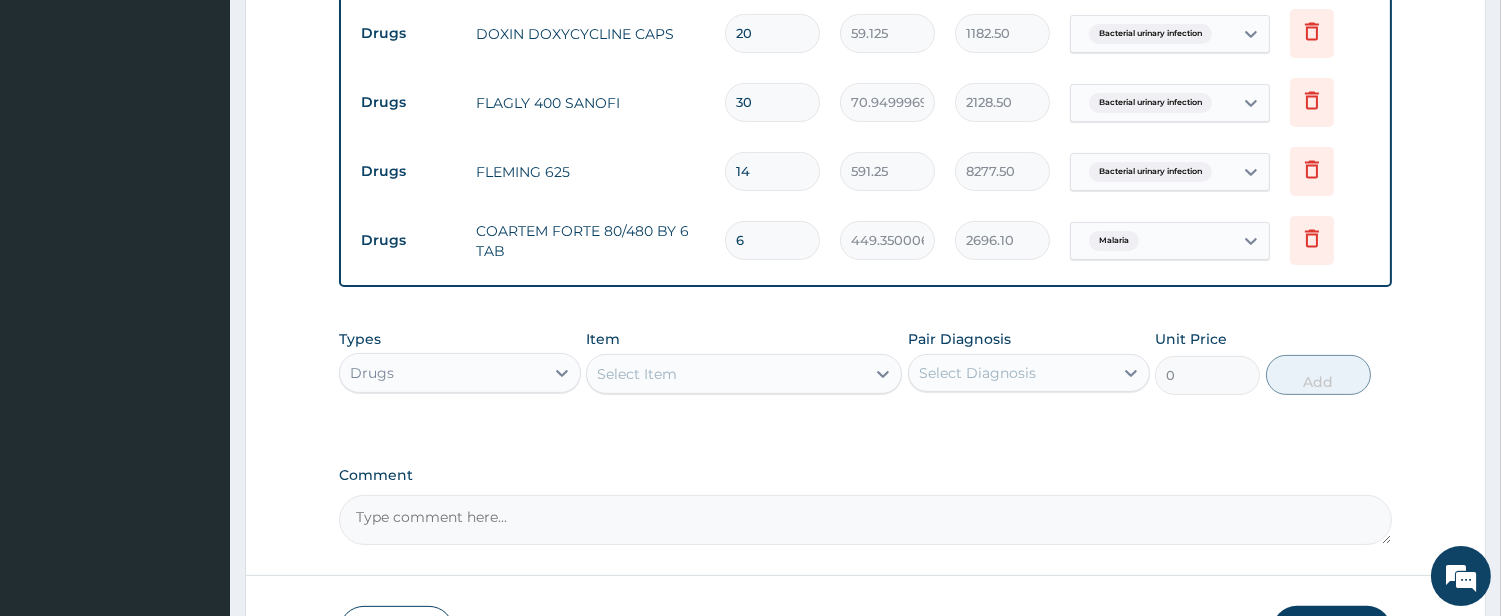 click on "Select Item" at bounding box center (726, 374) 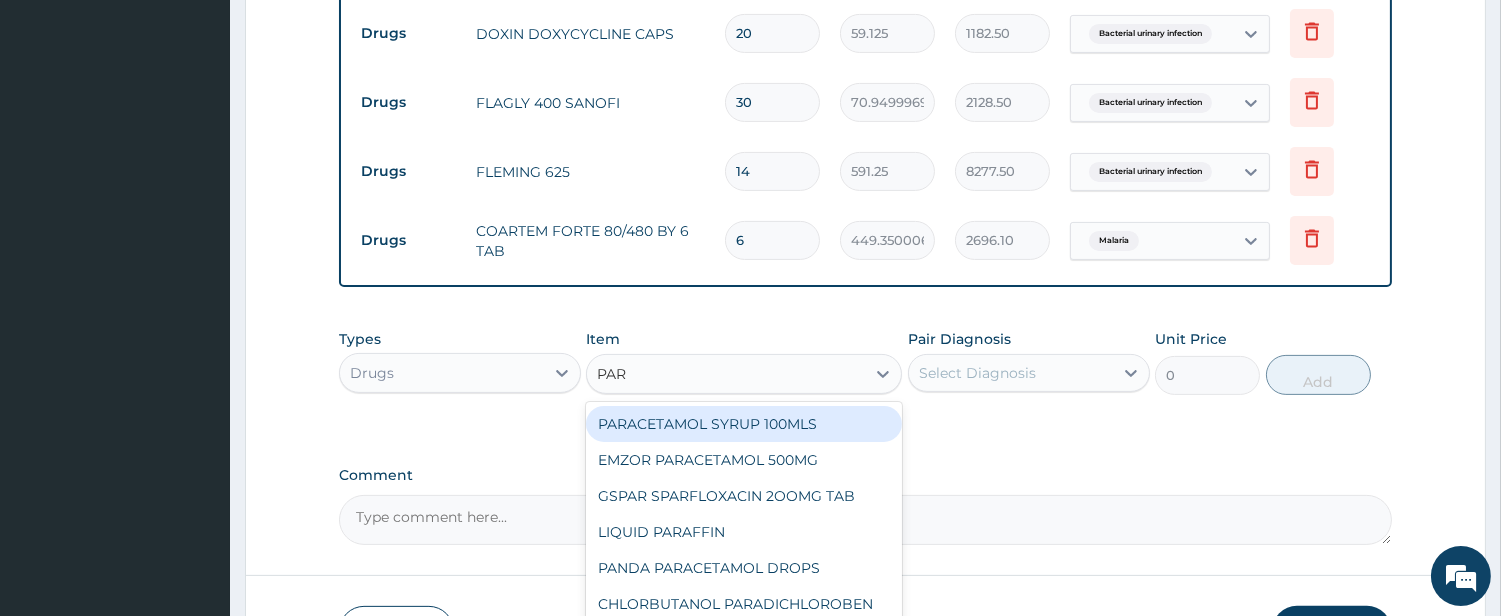 type on "PARA" 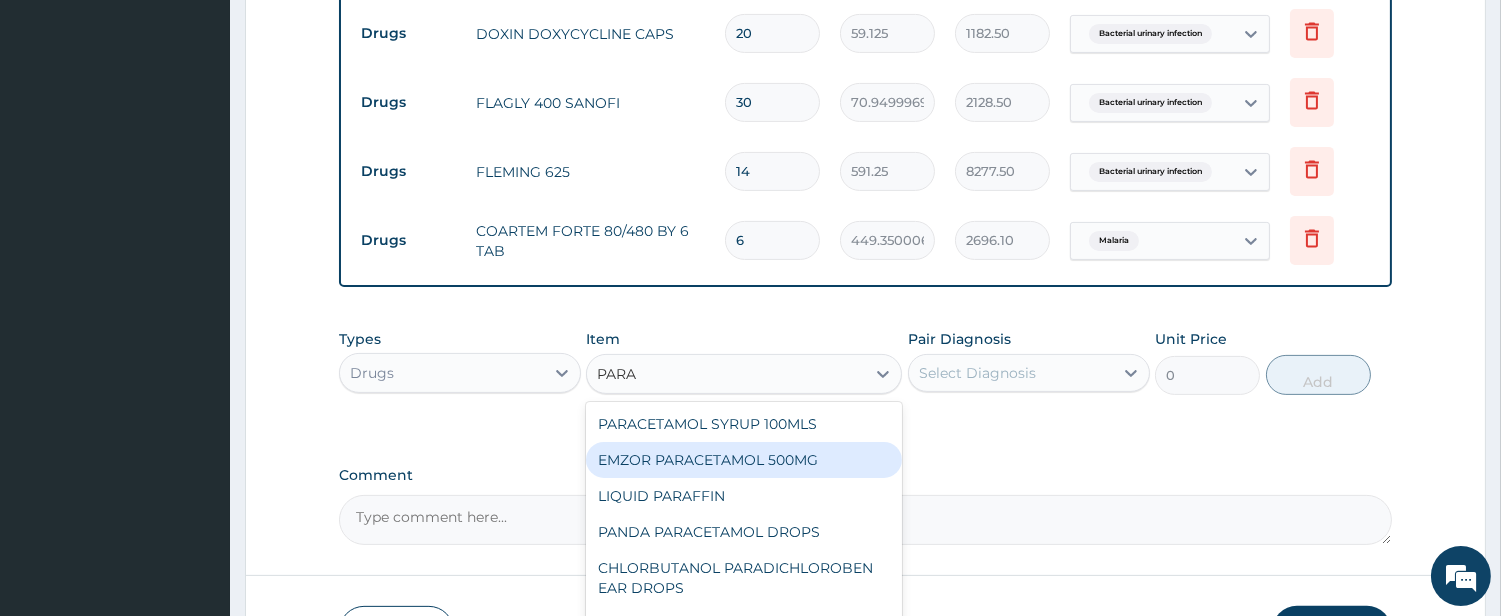 click on "EMZOR PARACETAMOL 500MG" at bounding box center [744, 460] 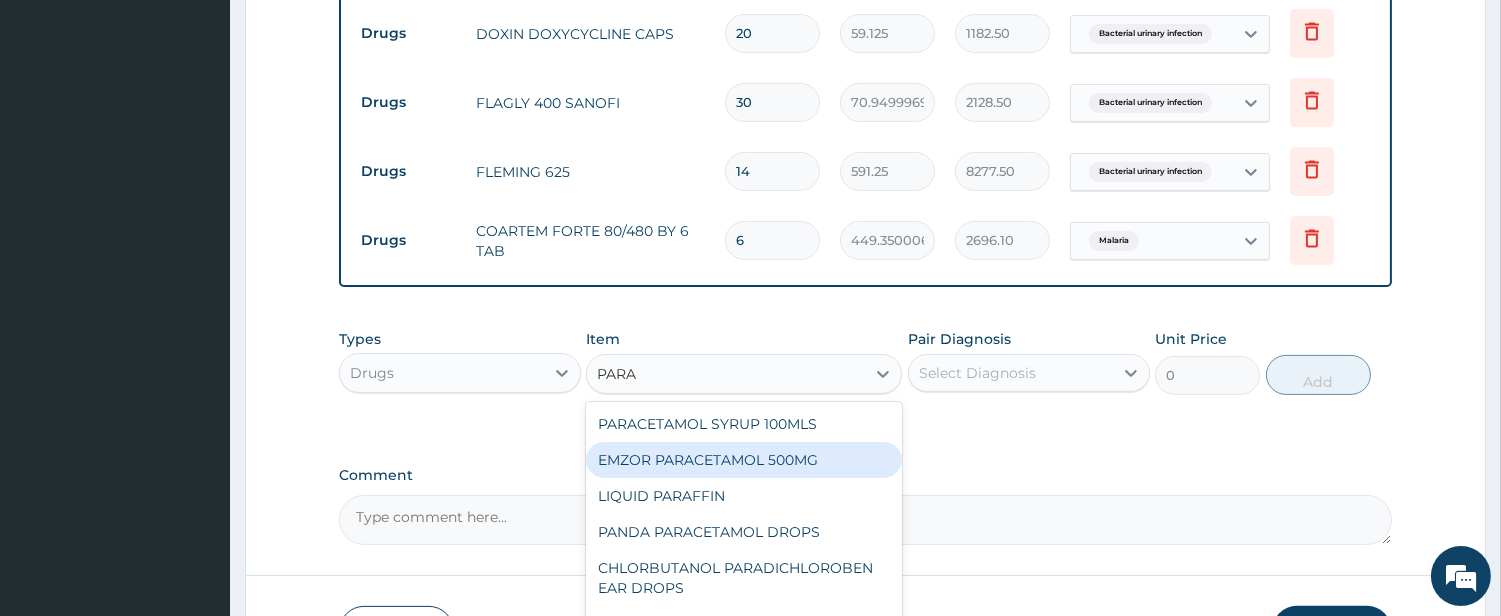 type 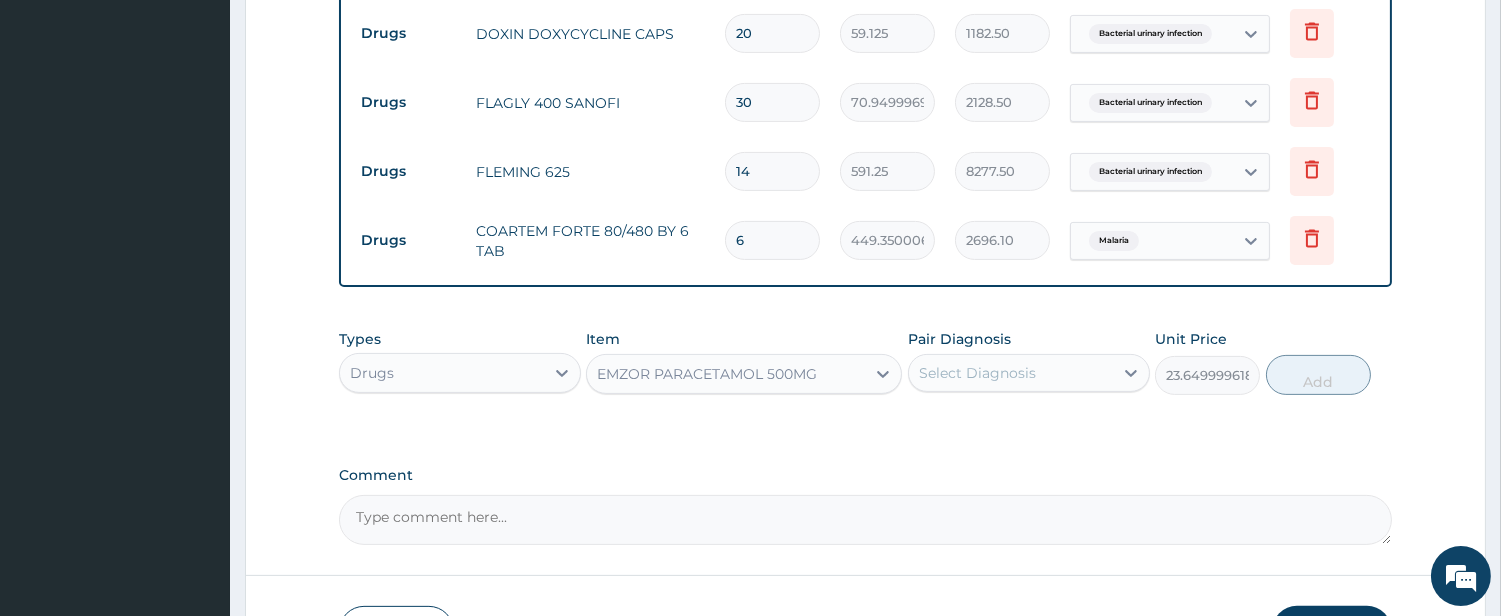 click on "Select Diagnosis" at bounding box center [977, 373] 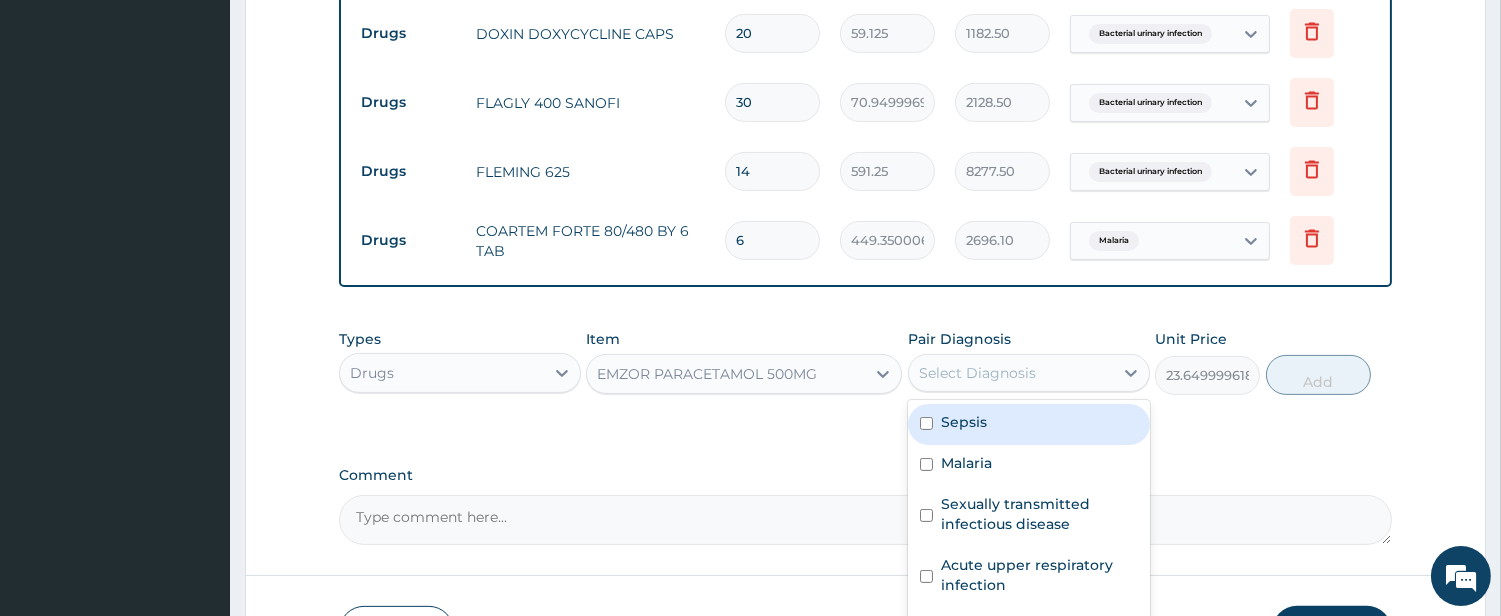click on "Sepsis" at bounding box center (1029, 424) 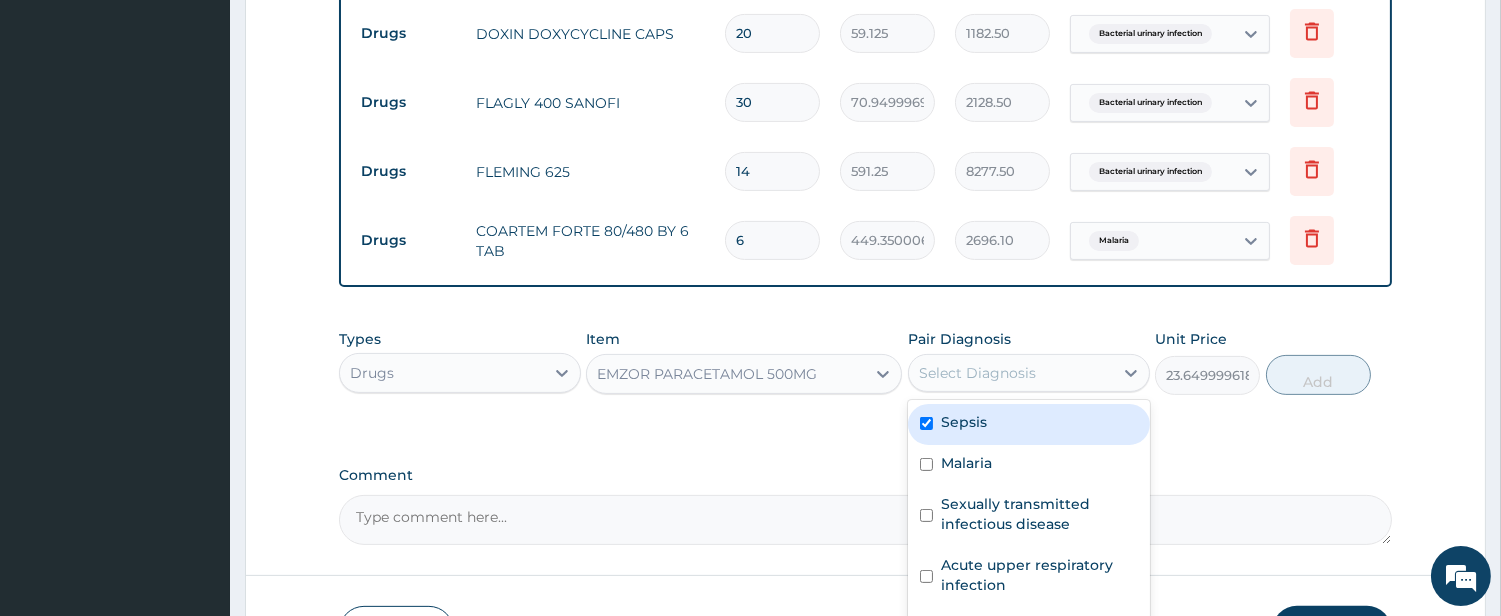 checkbox on "true" 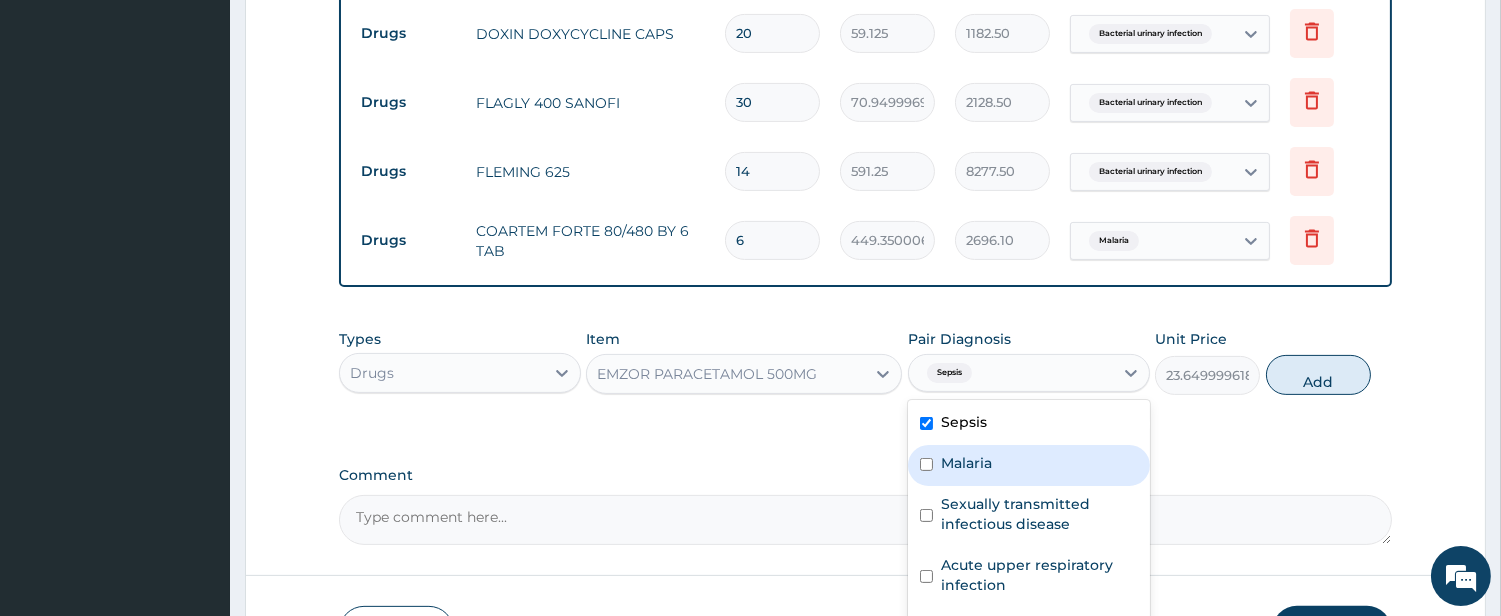 click on "Malaria" at bounding box center (966, 463) 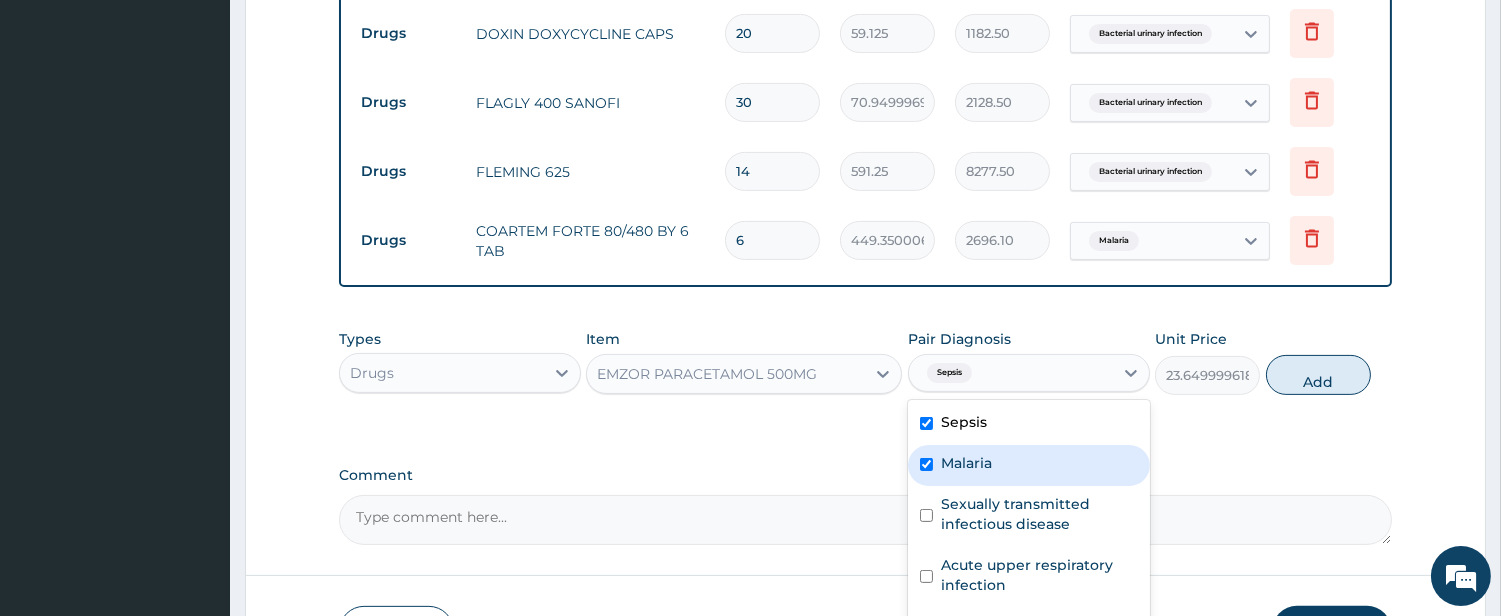 checkbox on "true" 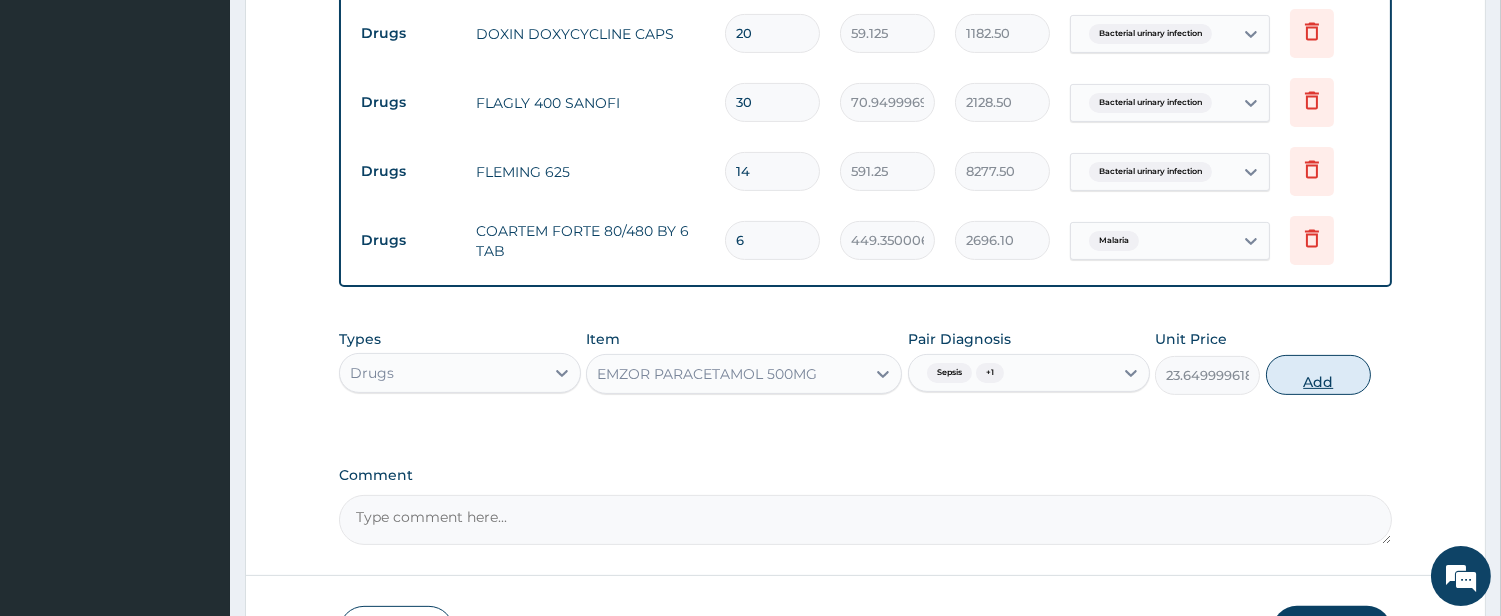 click on "Add" at bounding box center (1318, 375) 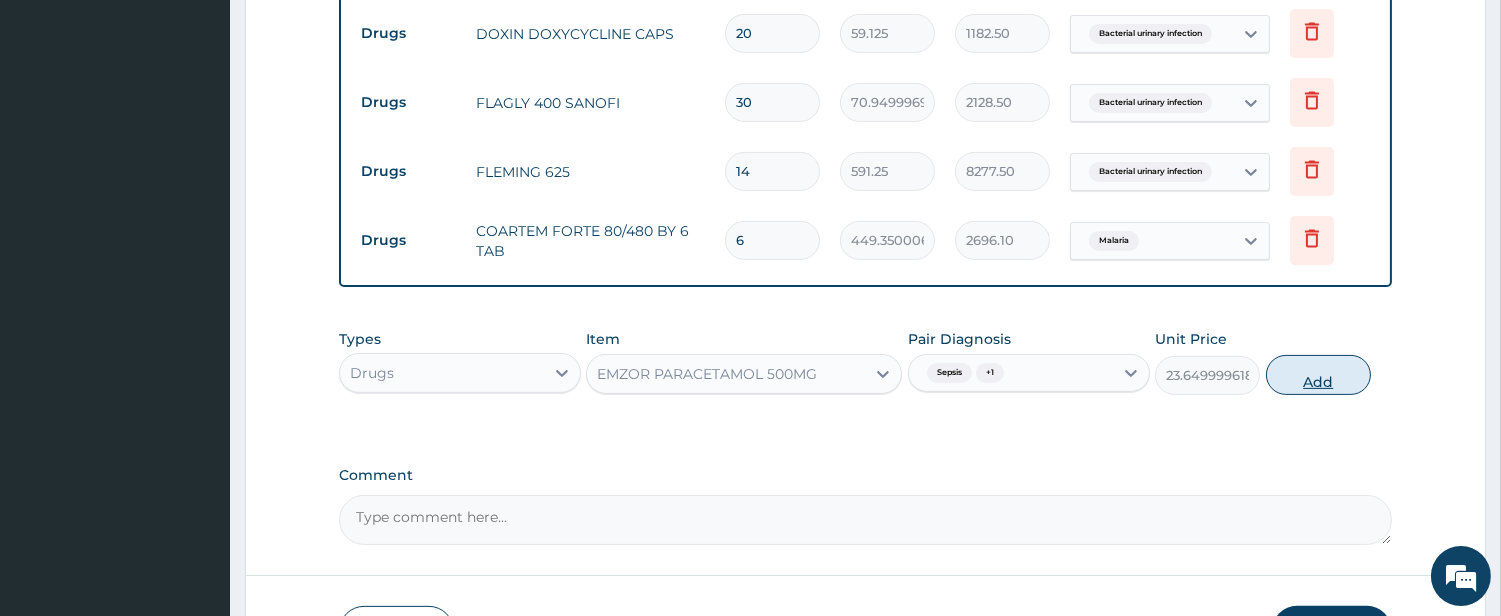 type on "0" 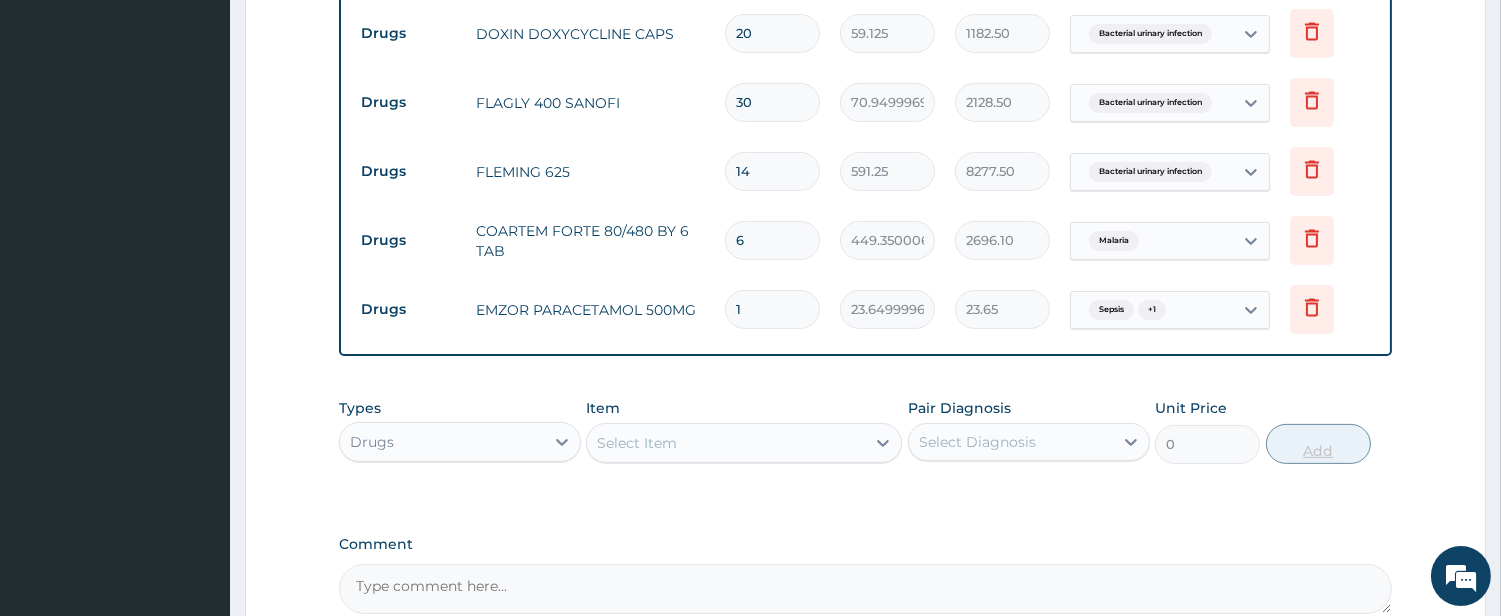 type on "18" 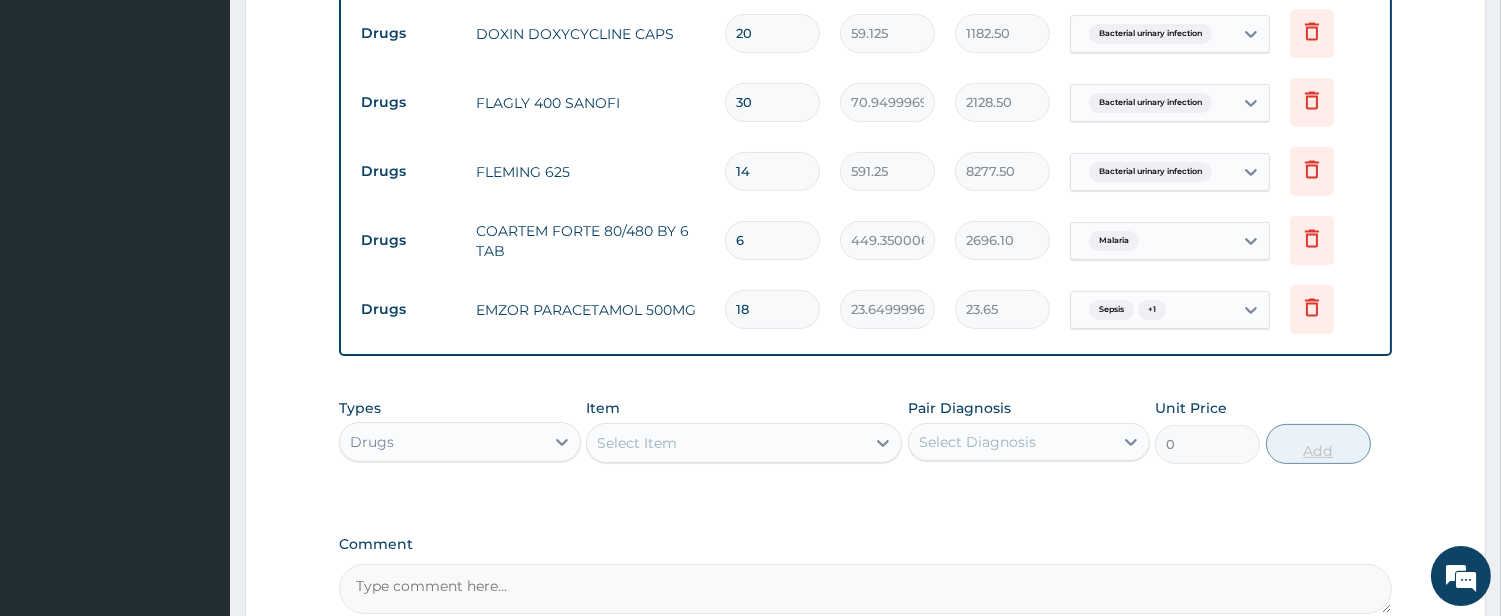 type on "425.70" 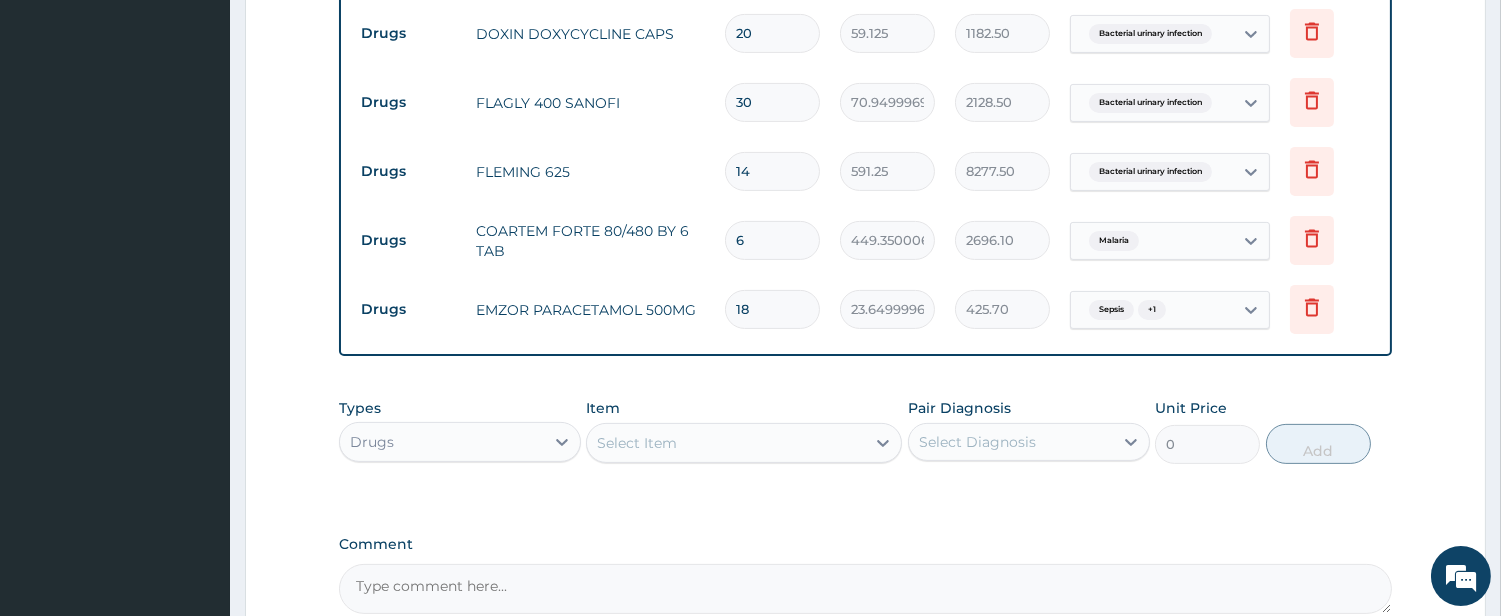 type on "18" 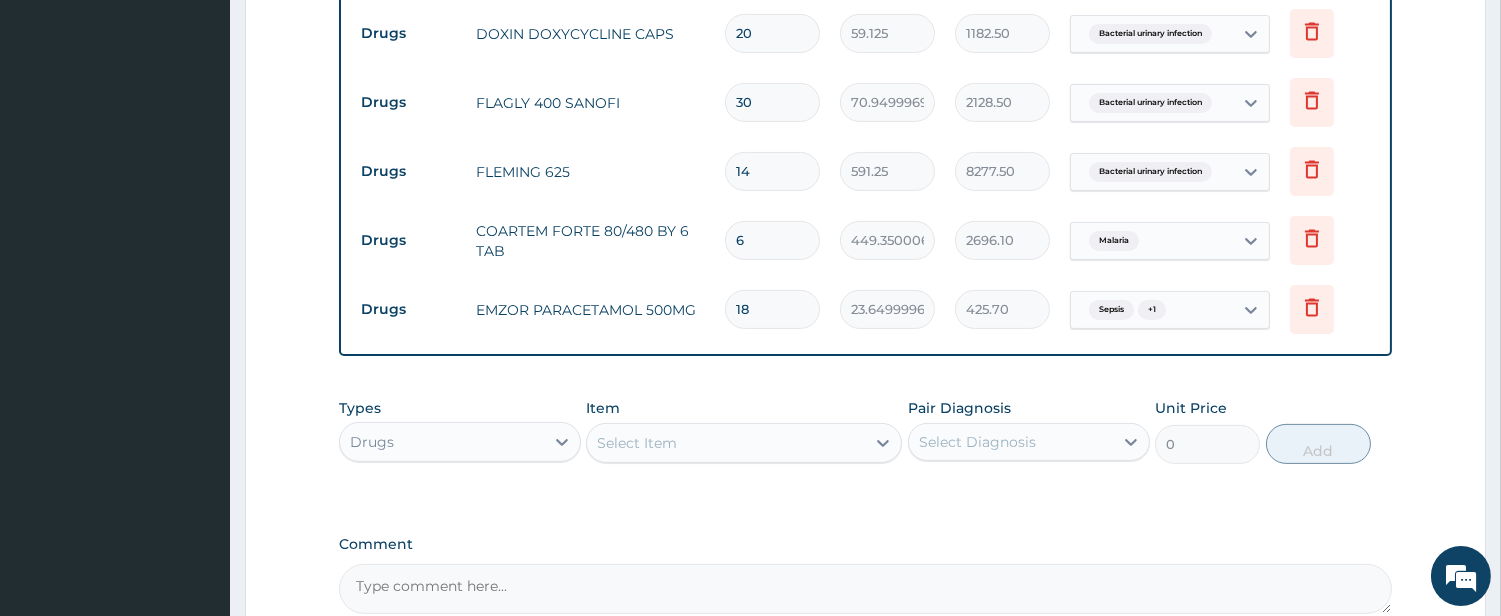 click on "Select Item" at bounding box center (726, 443) 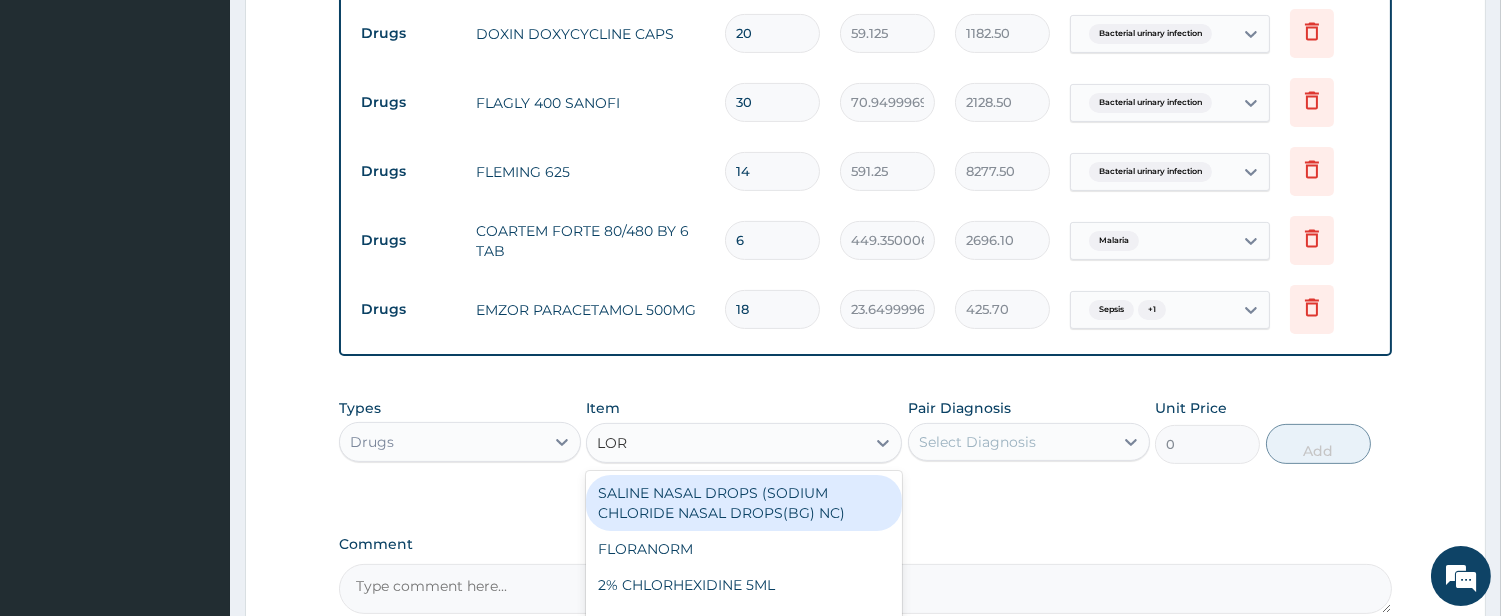 type on "LORA" 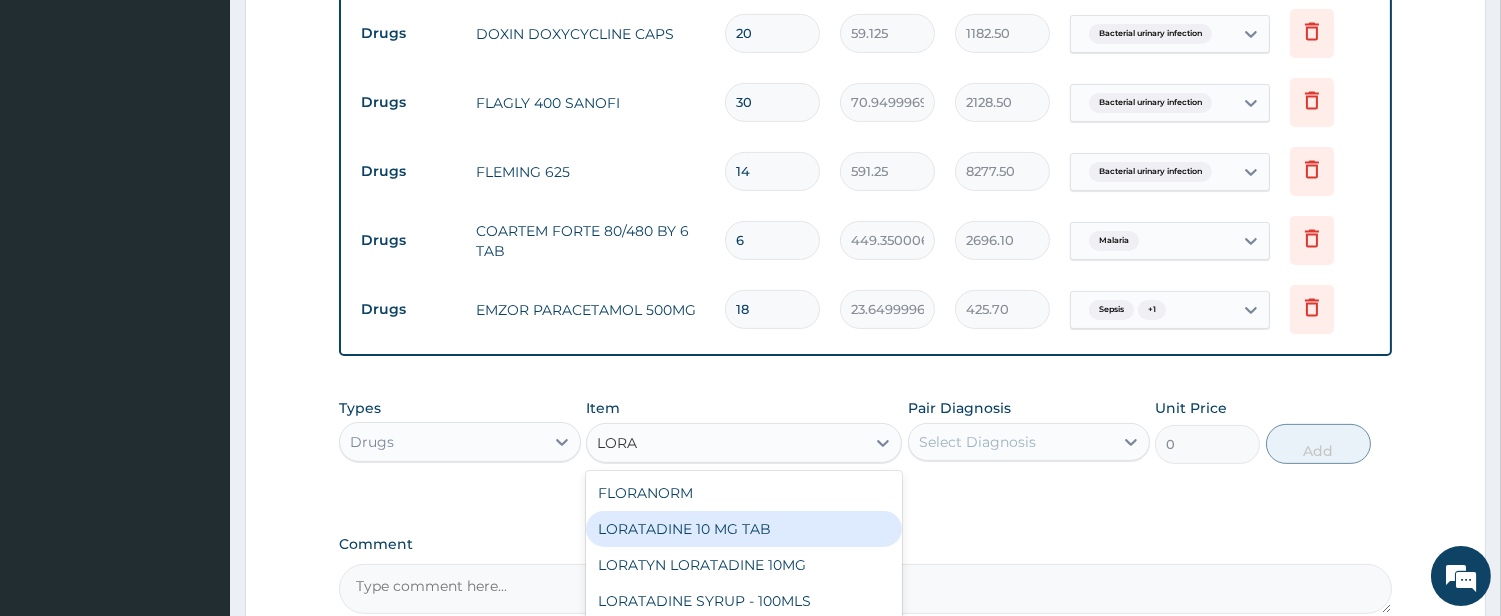 click on "LORATADINE 10 MG TAB" at bounding box center (744, 529) 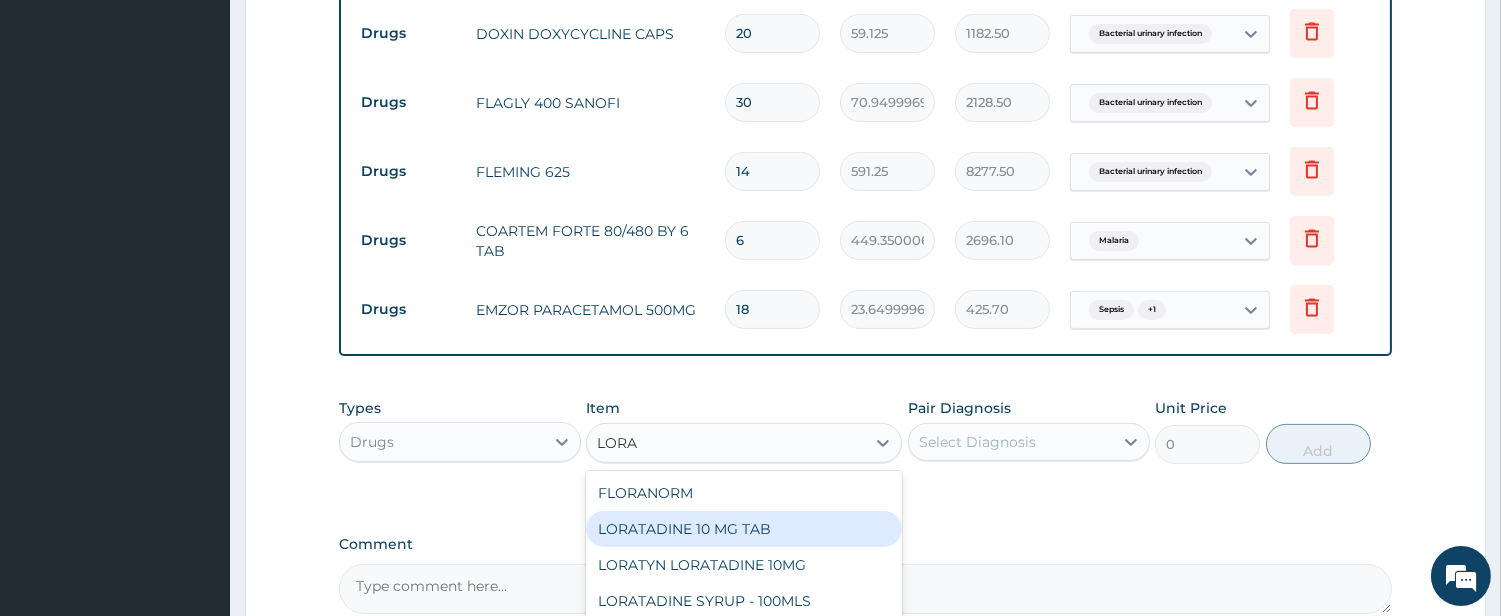 type 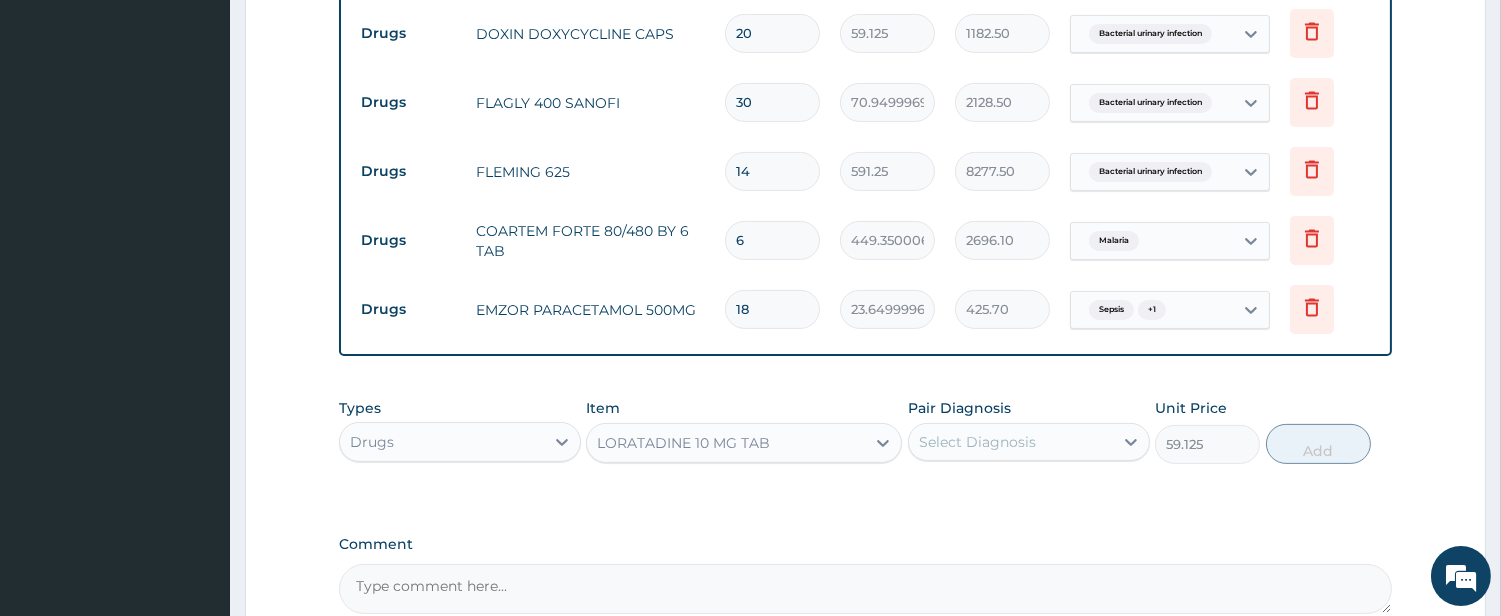 click on "Select Diagnosis" at bounding box center [977, 442] 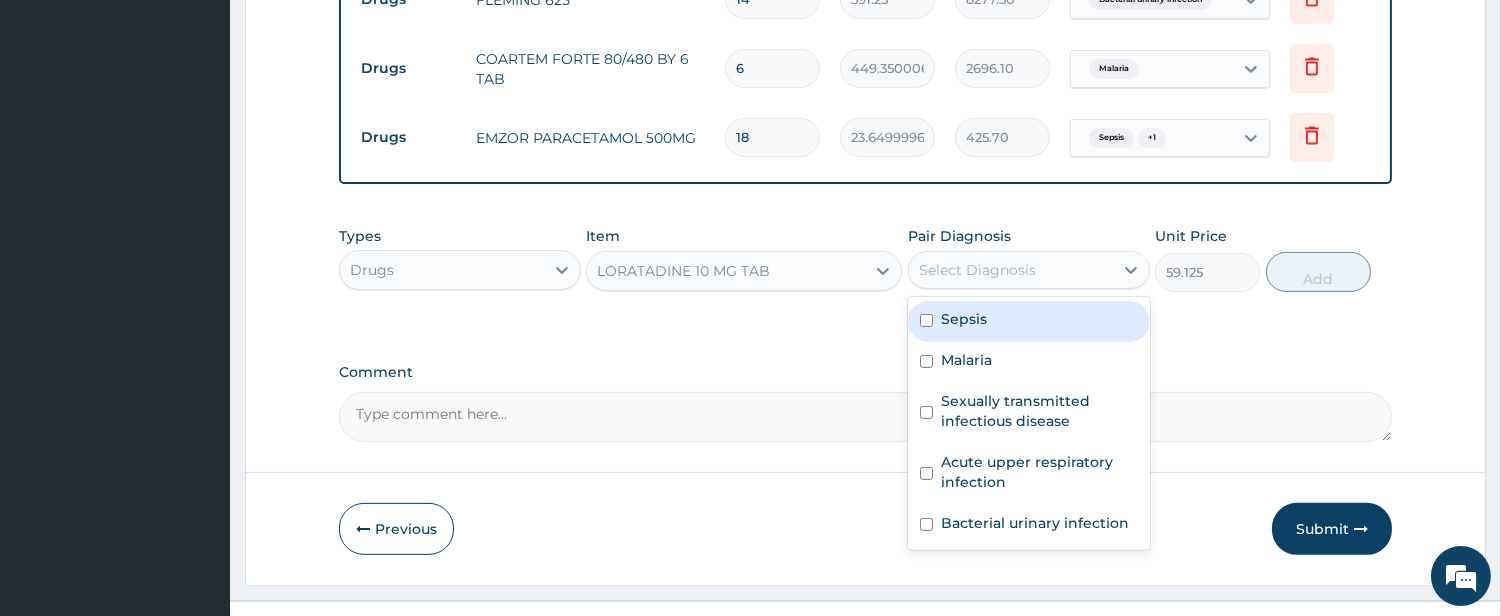 scroll, scrollTop: 1291, scrollLeft: 0, axis: vertical 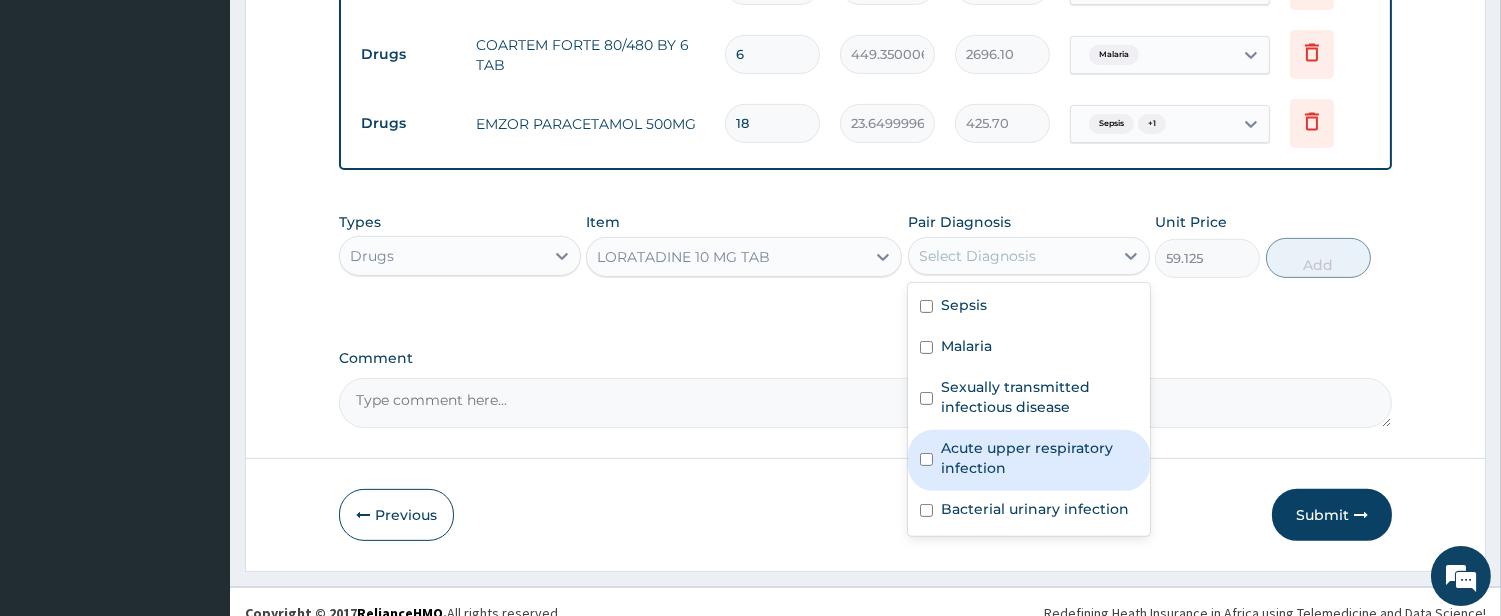 click on "Acute upper respiratory infection" at bounding box center (1039, 458) 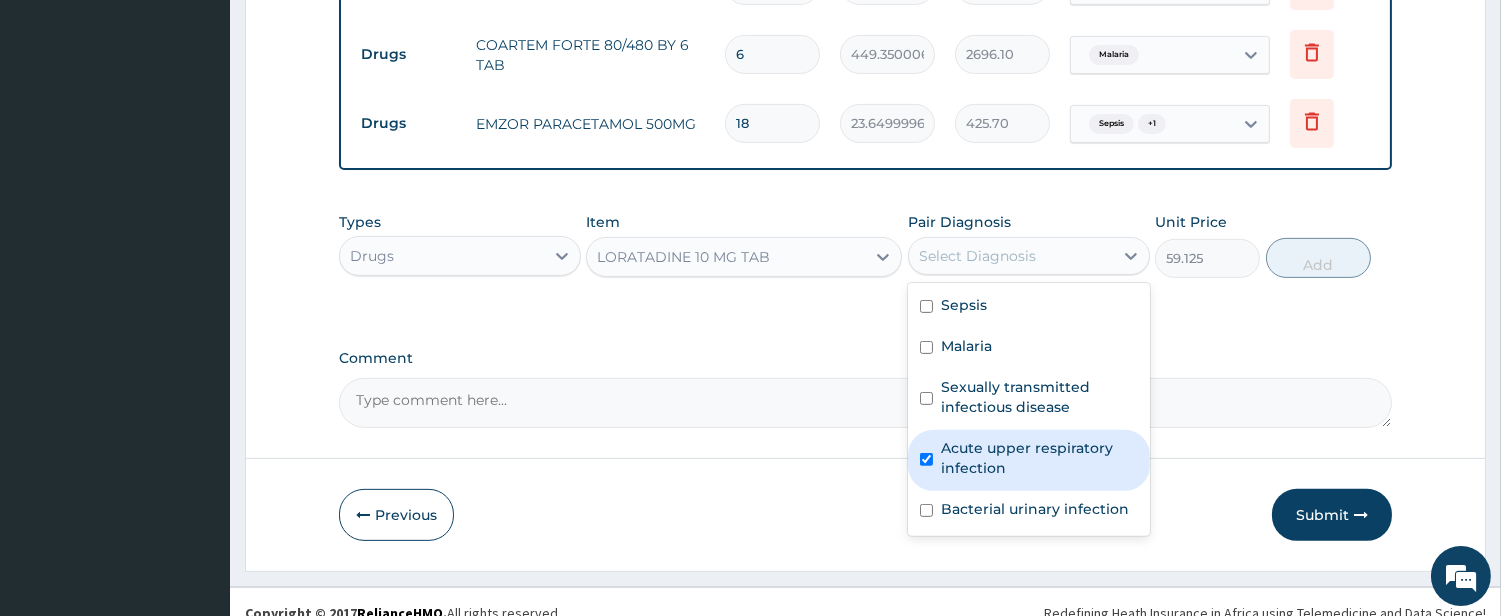 checkbox on "true" 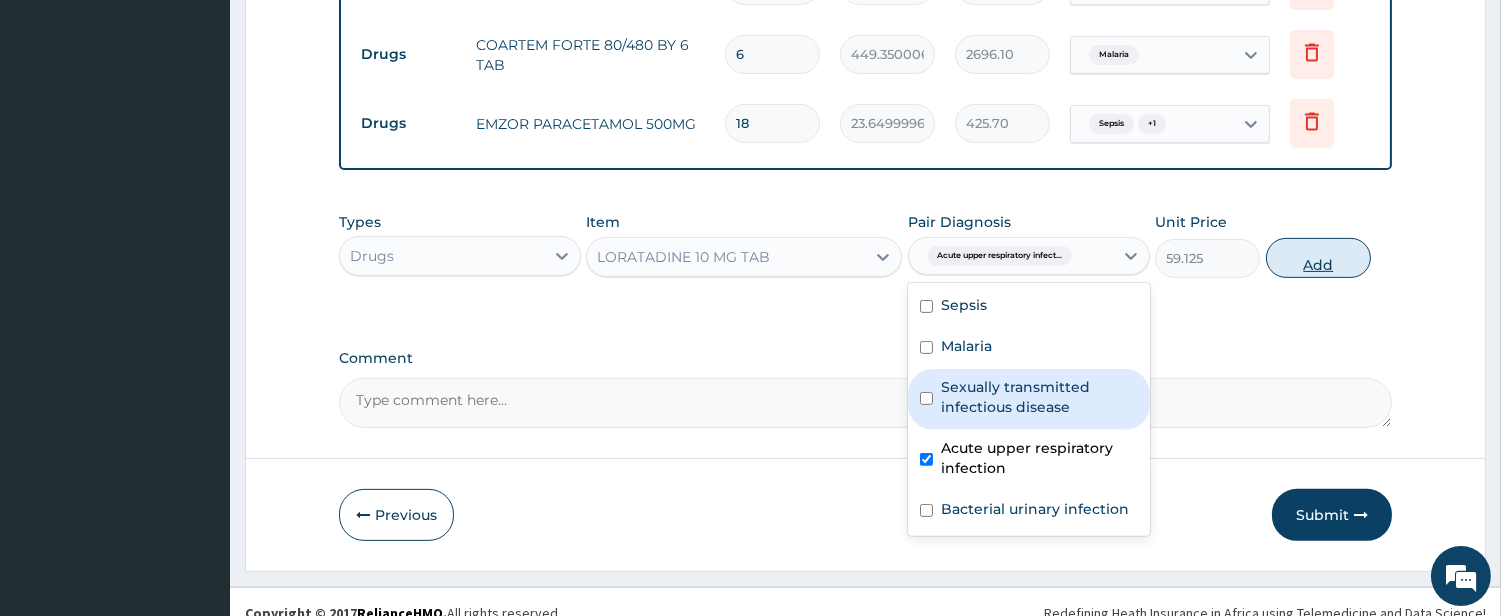 click on "Add" at bounding box center [1318, 258] 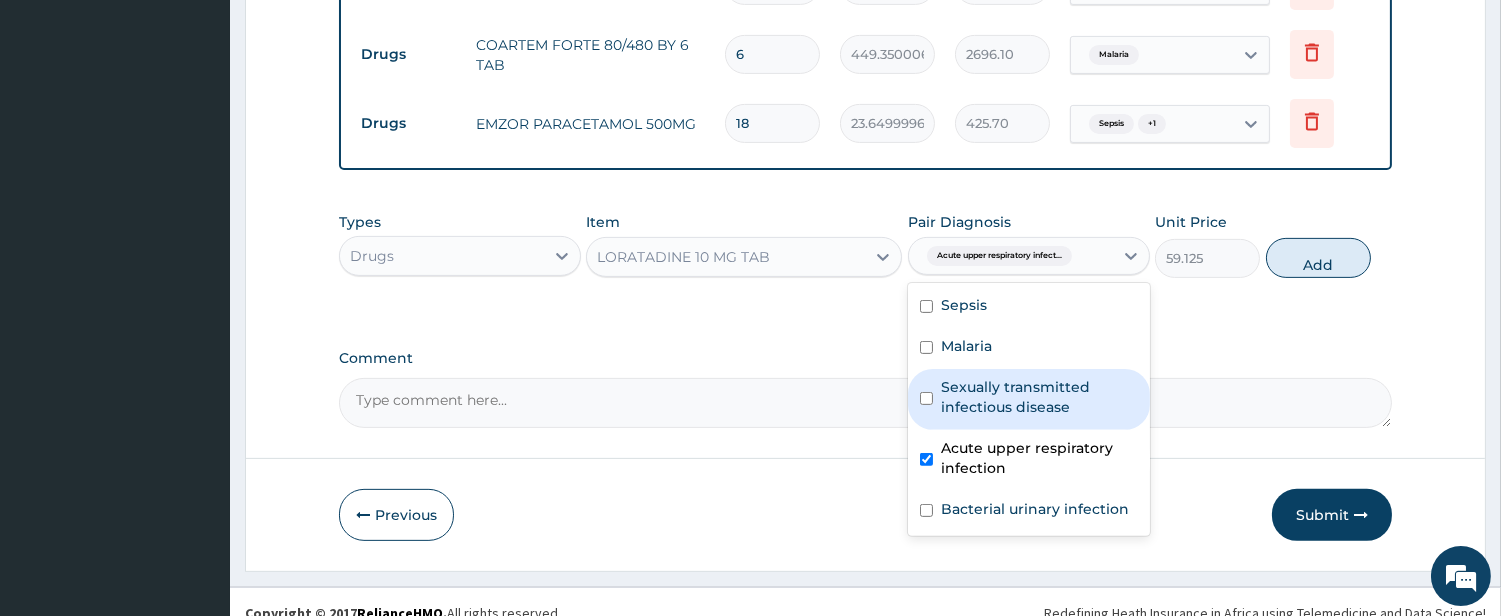 type on "0" 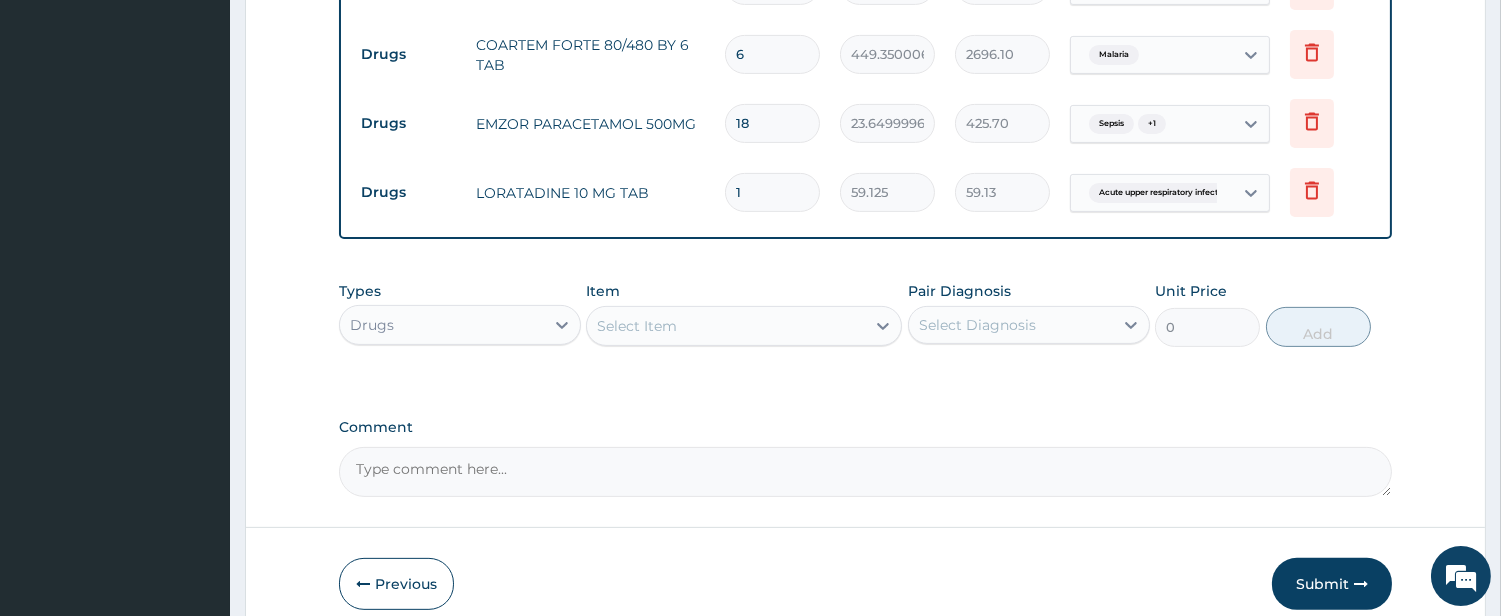 type 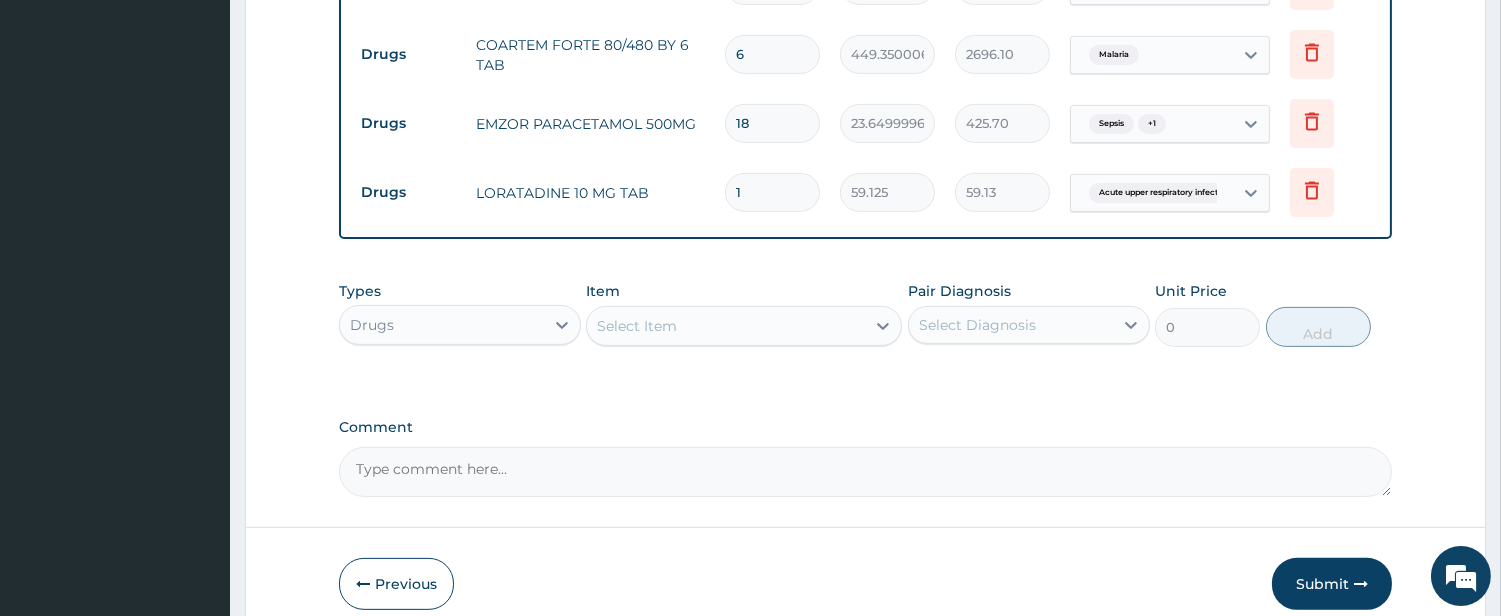 type on "0.00" 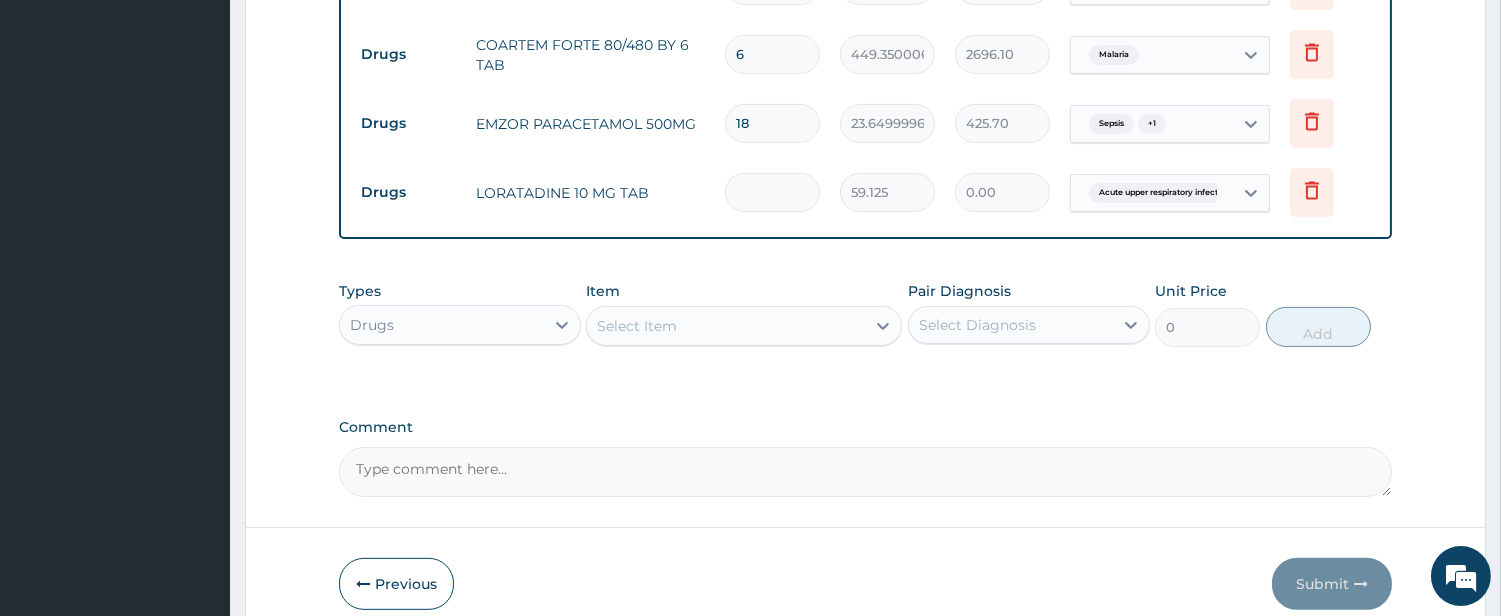type on "5" 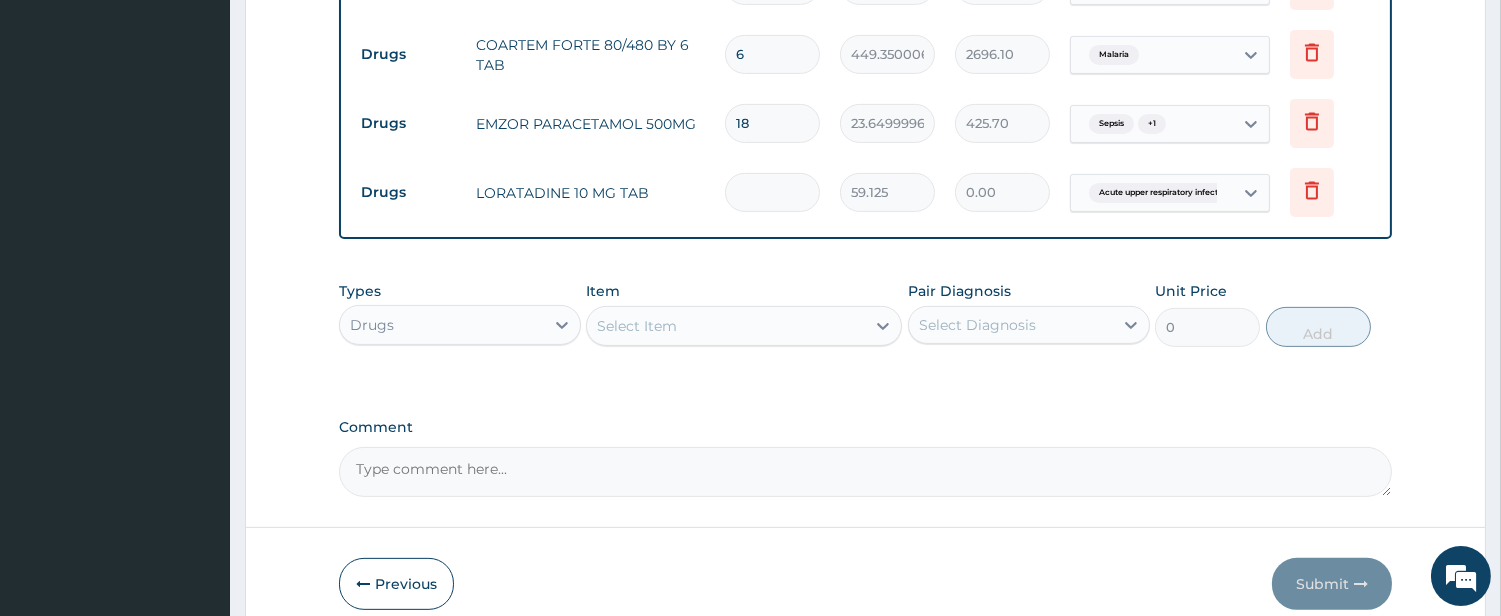 type on "295.63" 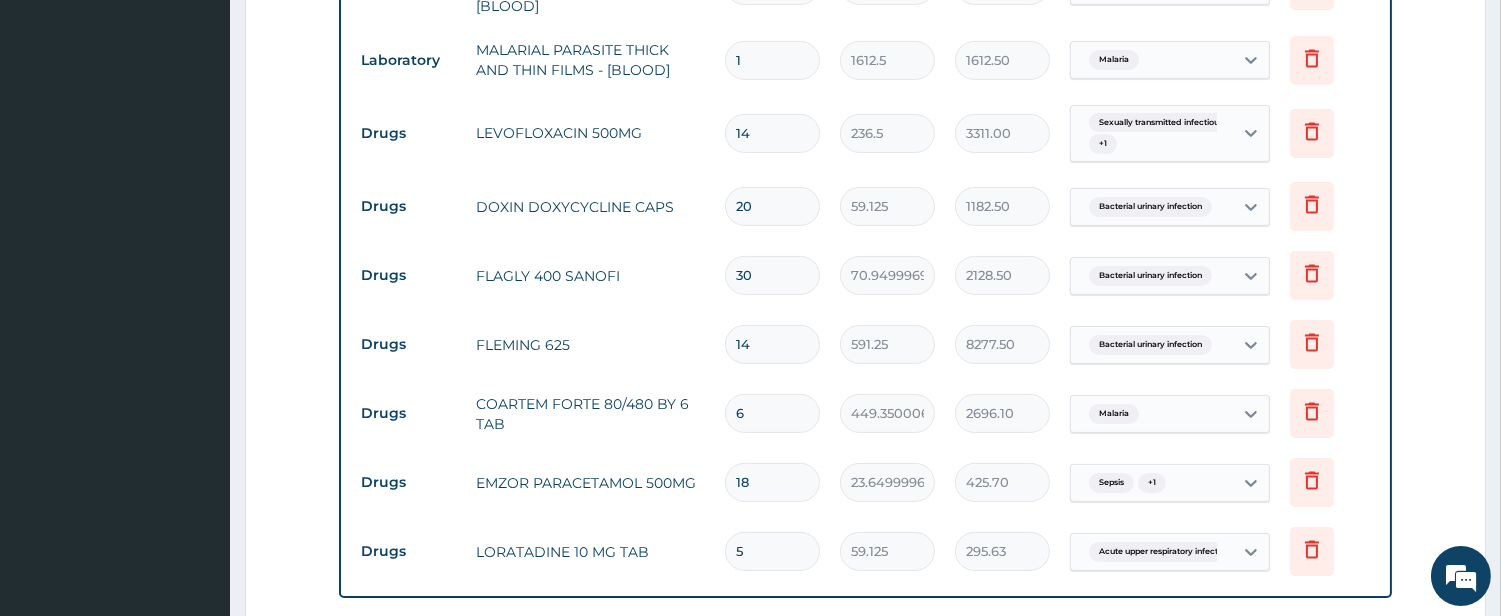 scroll, scrollTop: 920, scrollLeft: 0, axis: vertical 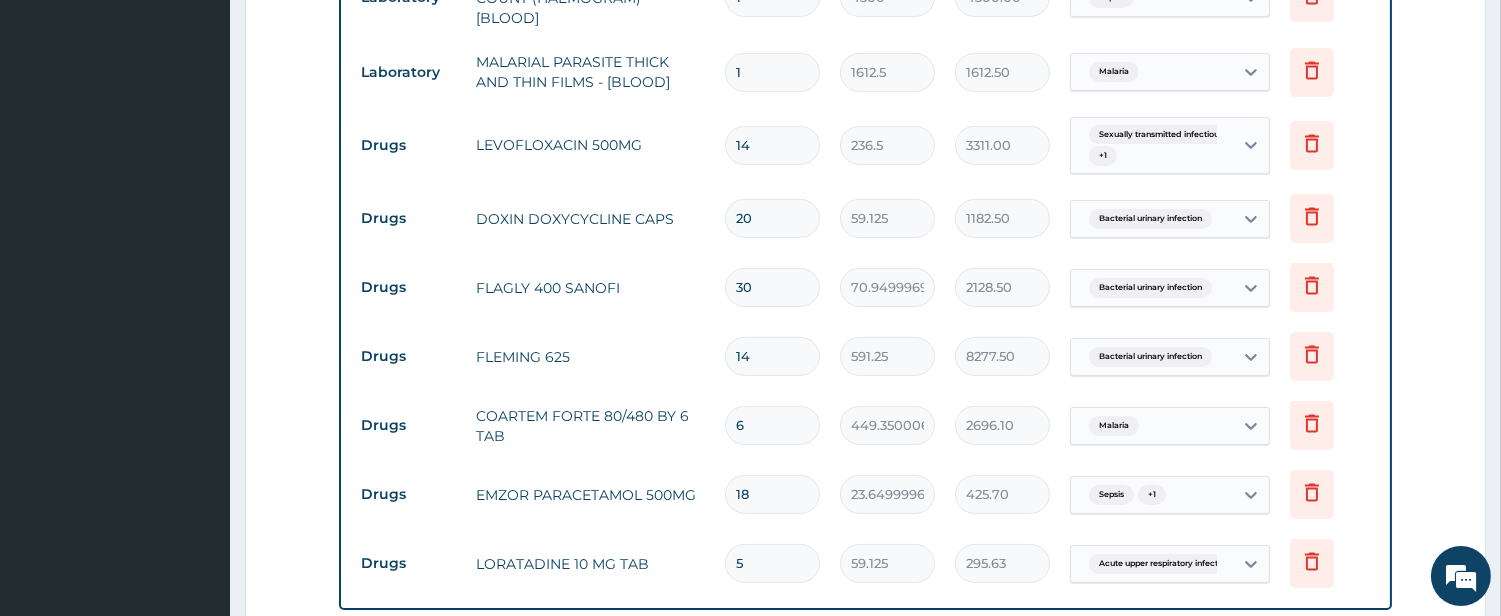 type on "5" 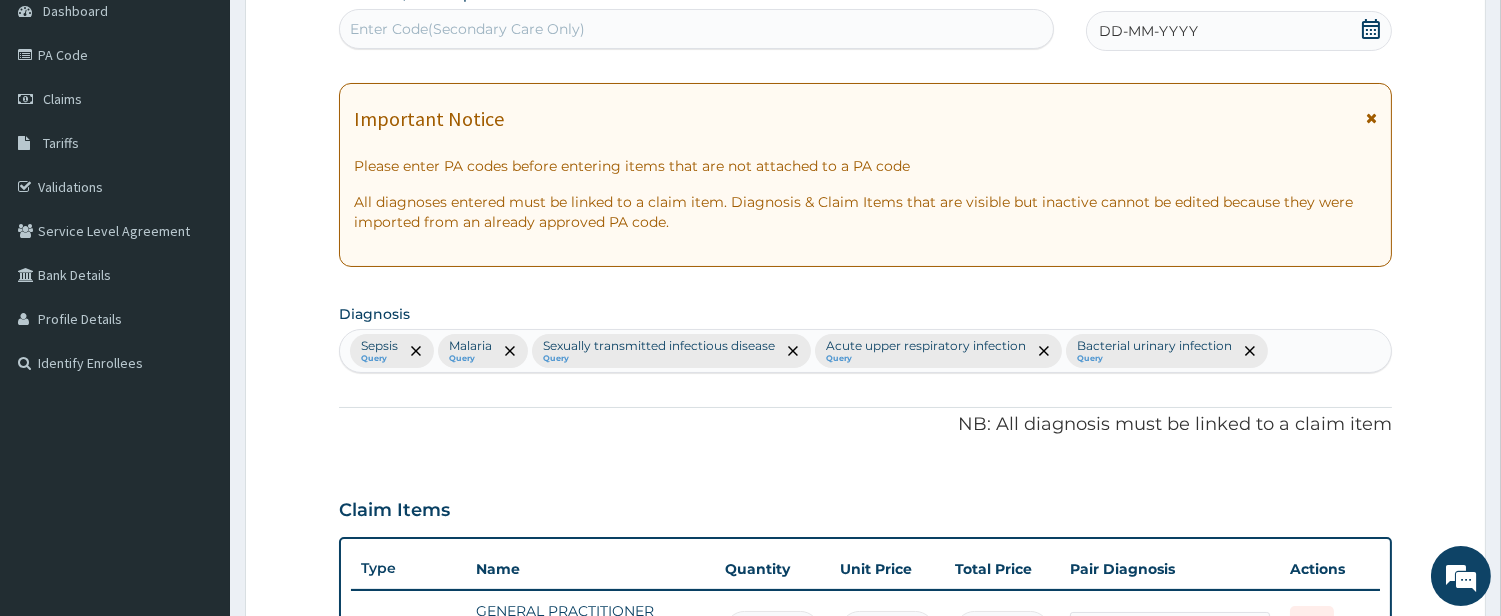 scroll, scrollTop: 0, scrollLeft: 0, axis: both 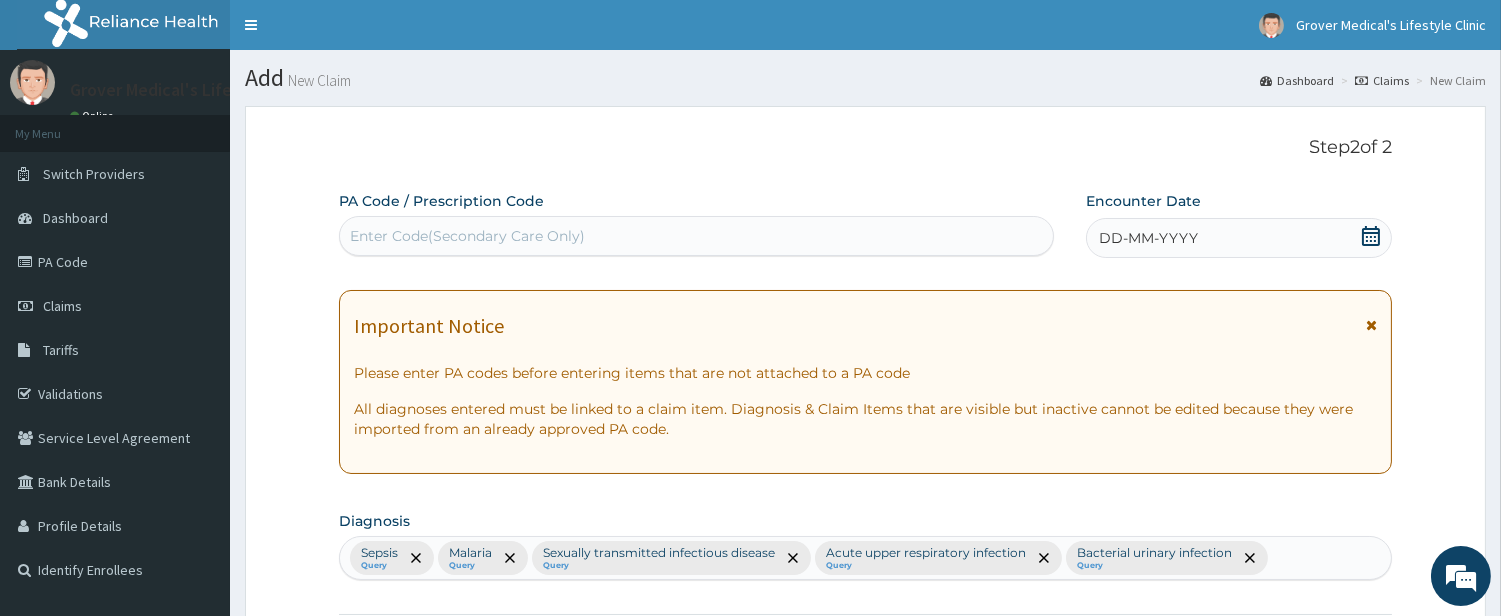 click on "DD-MM-YYYY" at bounding box center [1148, 238] 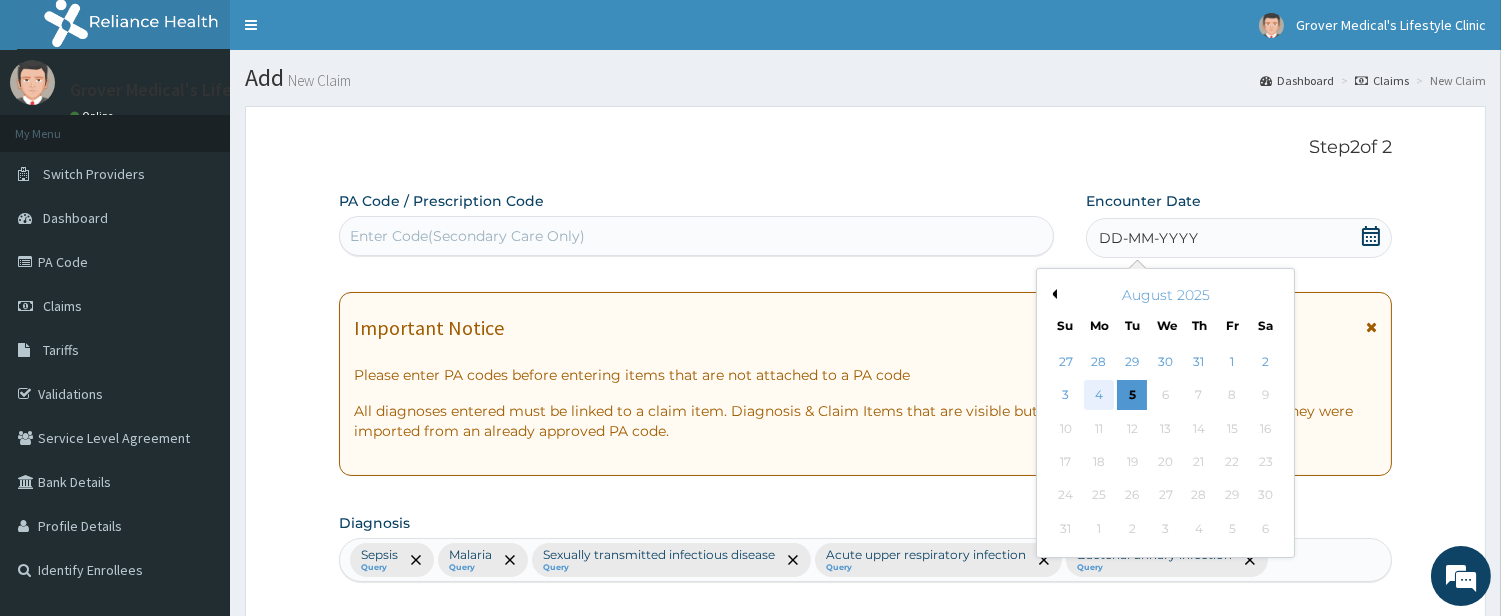 click on "4" at bounding box center [1099, 396] 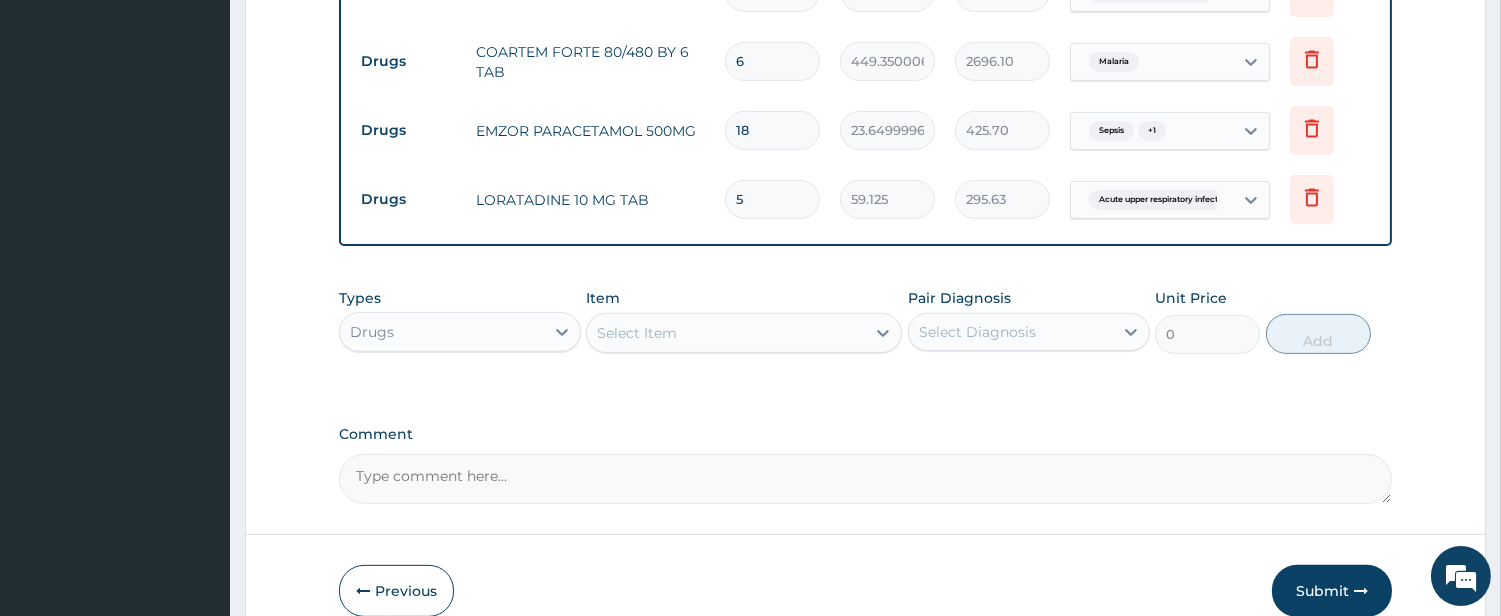 scroll, scrollTop: 1383, scrollLeft: 0, axis: vertical 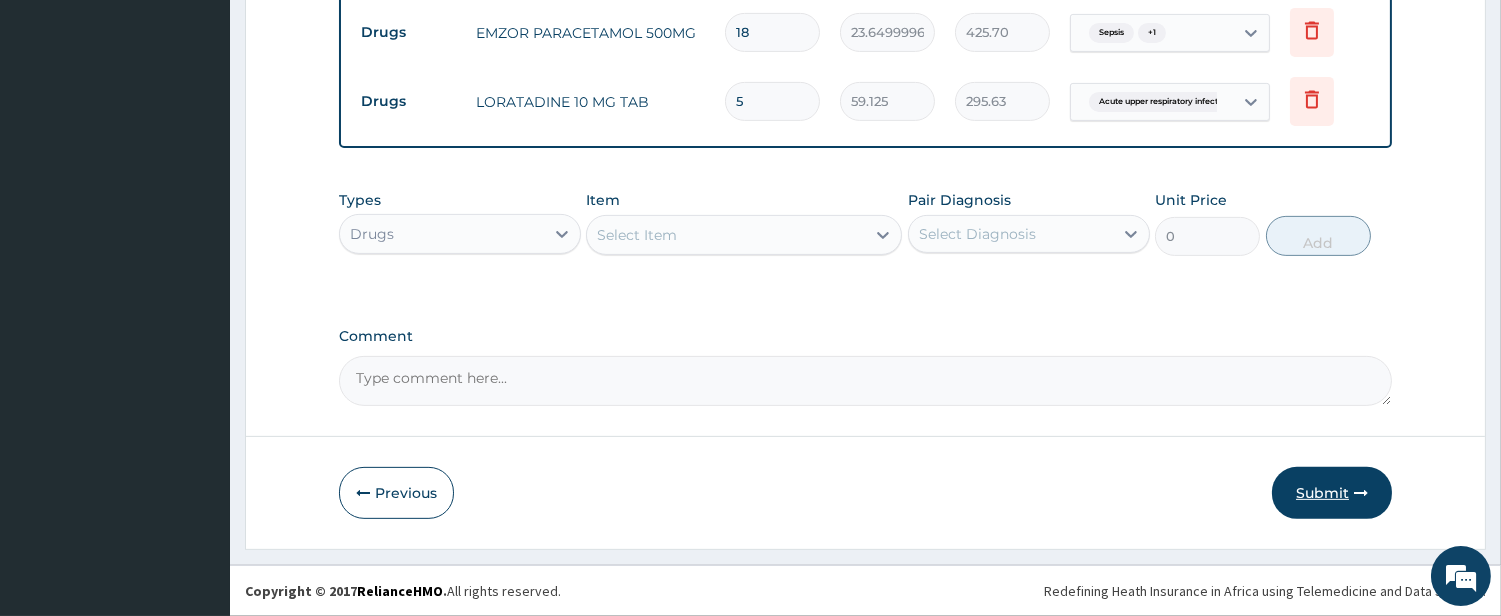 click on "Submit" at bounding box center (1332, 493) 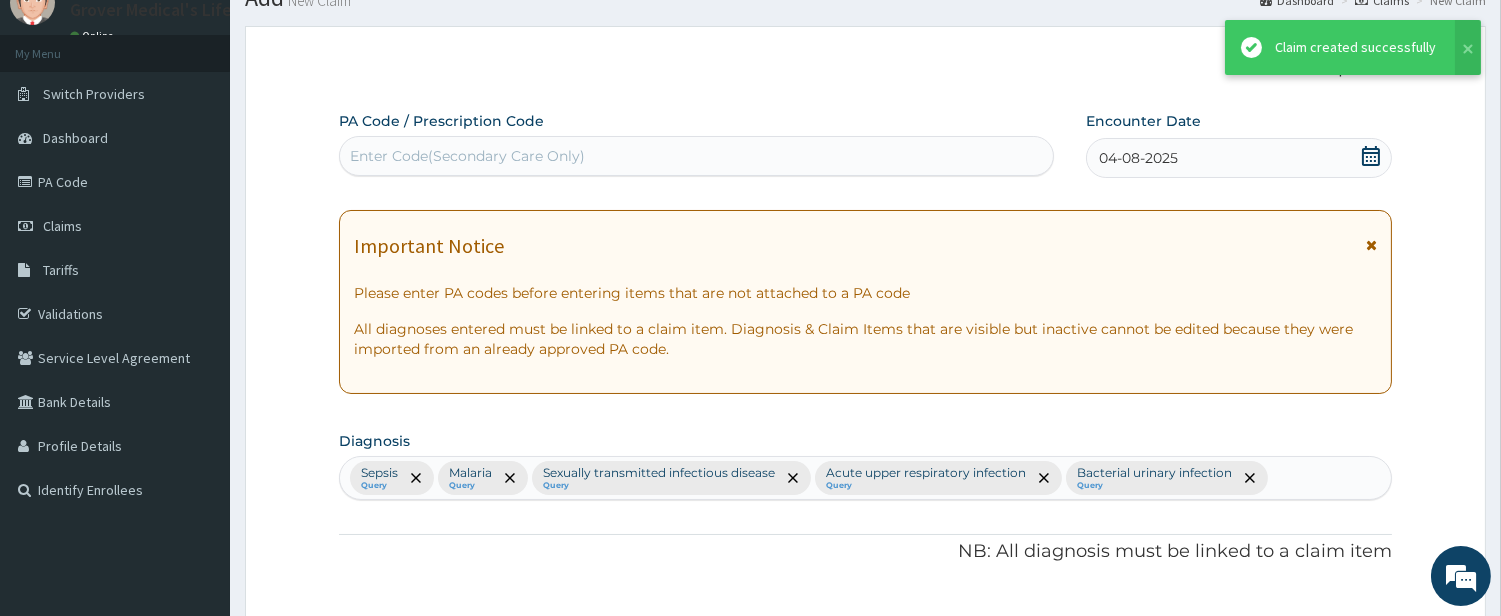 scroll, scrollTop: 1383, scrollLeft: 0, axis: vertical 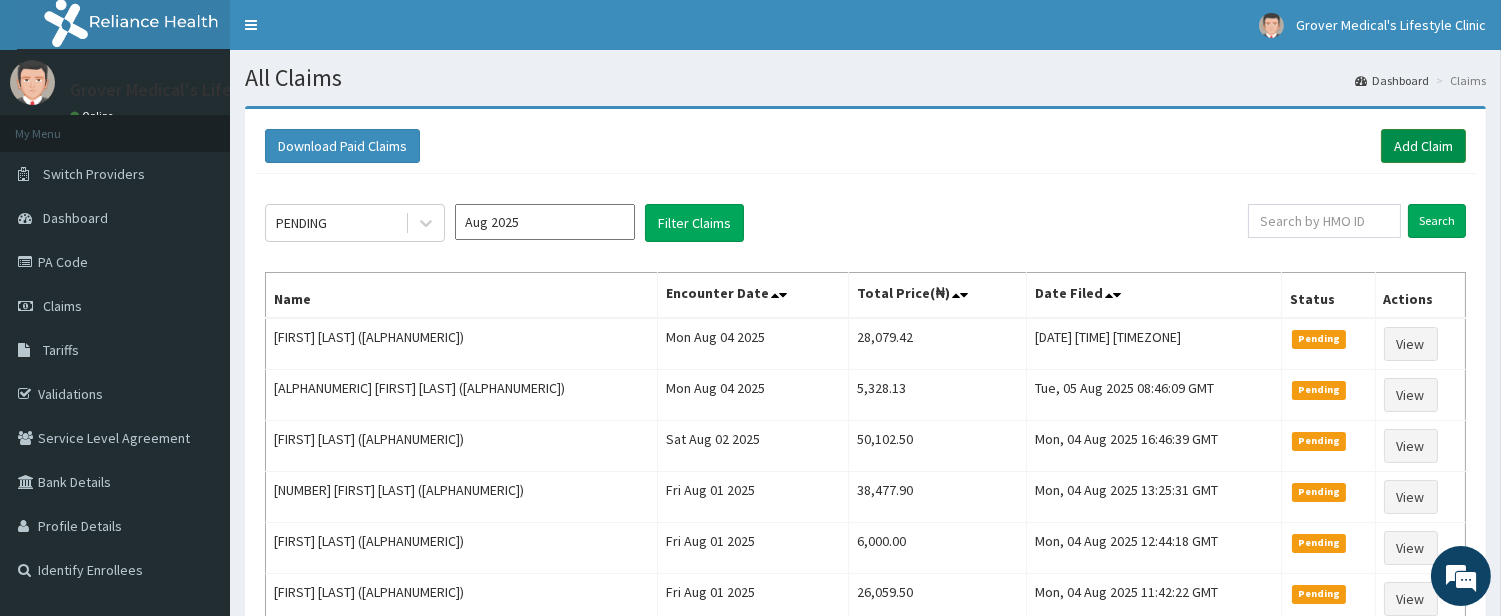 click on "Add Claim" at bounding box center [1423, 146] 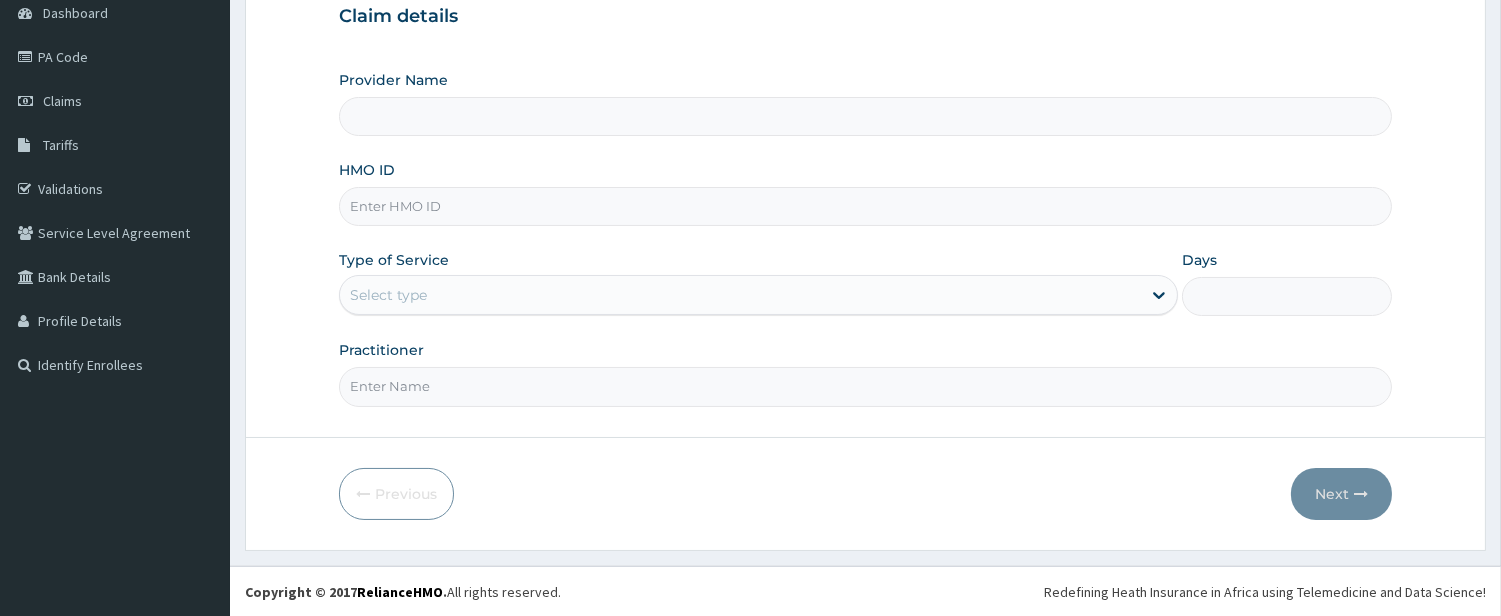 scroll, scrollTop: 205, scrollLeft: 0, axis: vertical 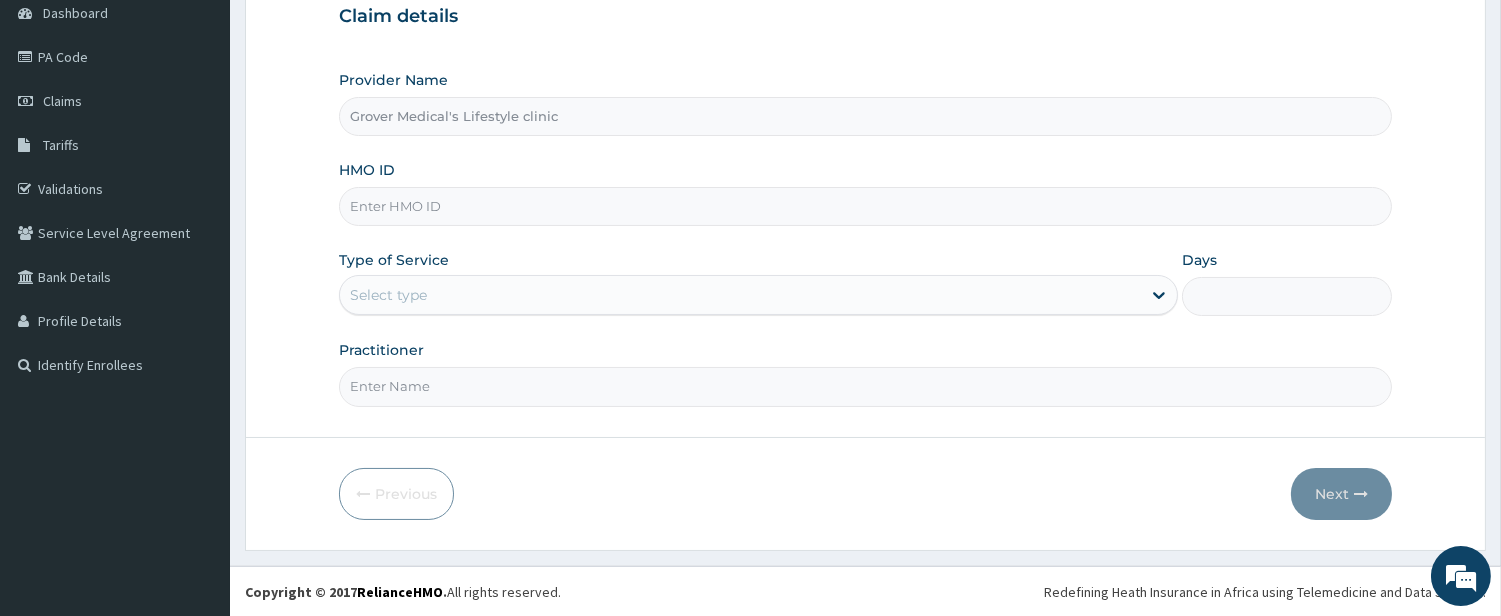 paste on "JEE/10118/A" 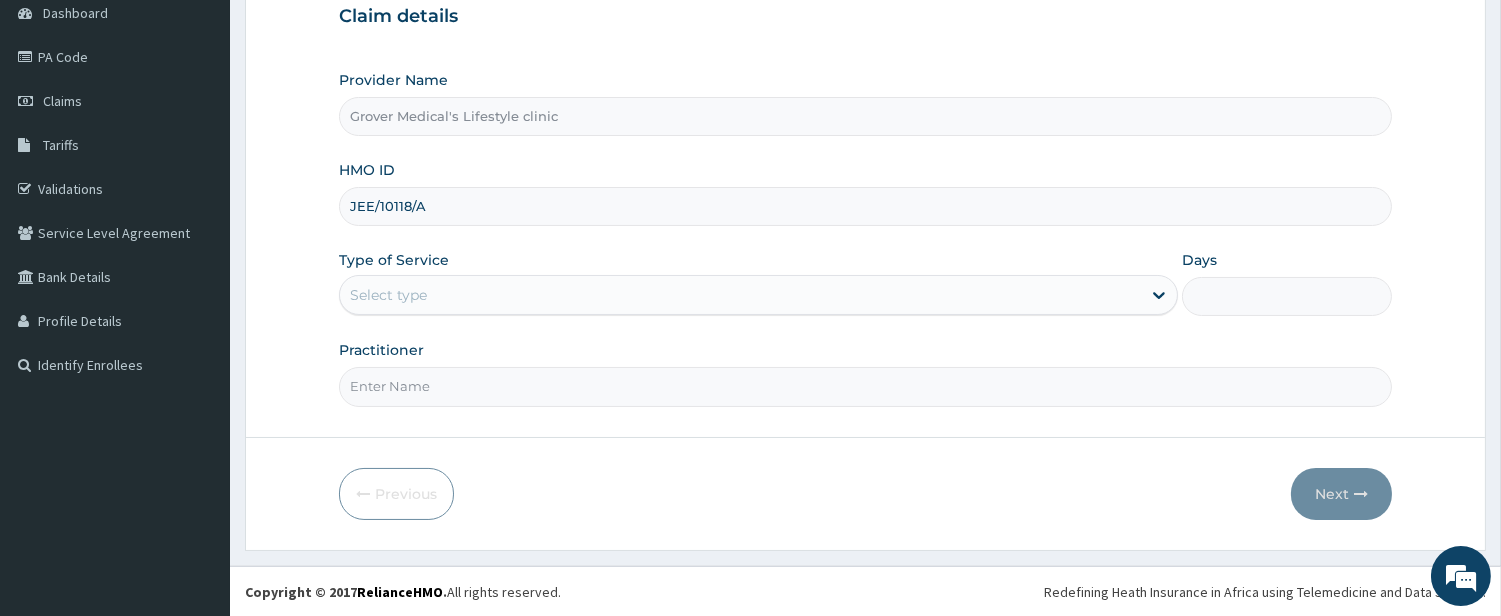 type on "JEE/10118/A" 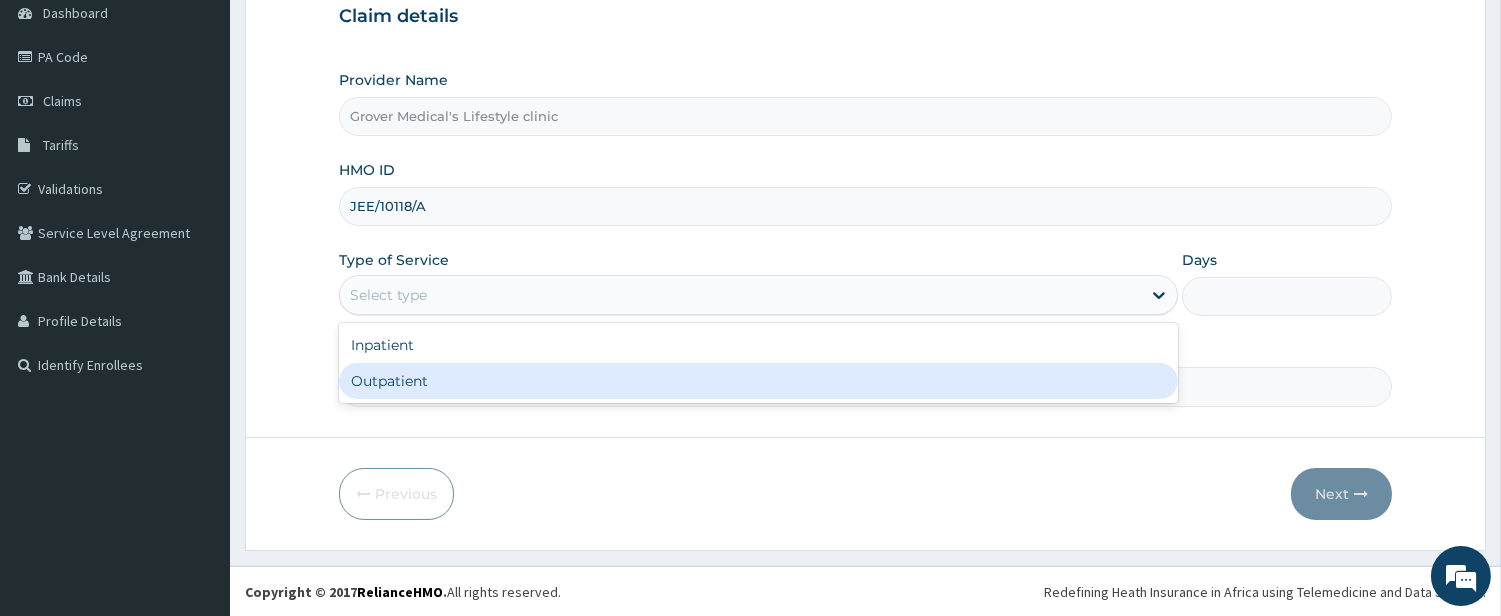 click on "Outpatient" at bounding box center [758, 381] 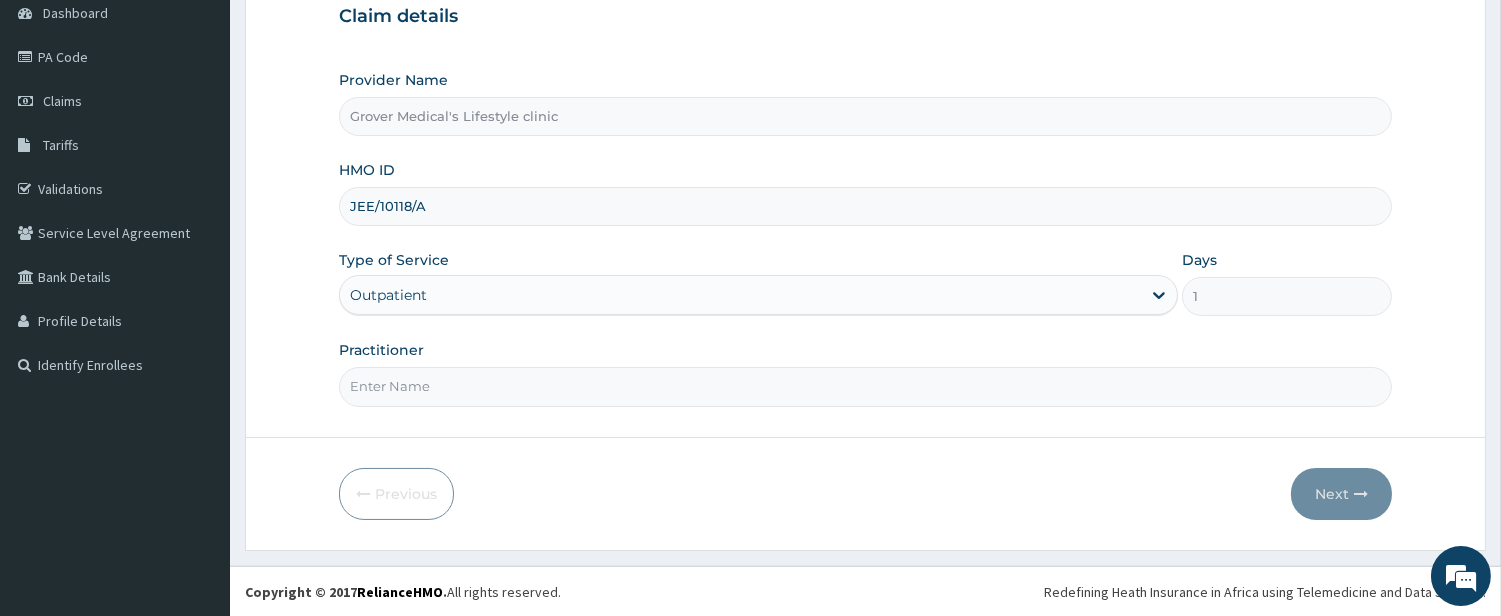 click on "Practitioner" at bounding box center [865, 386] 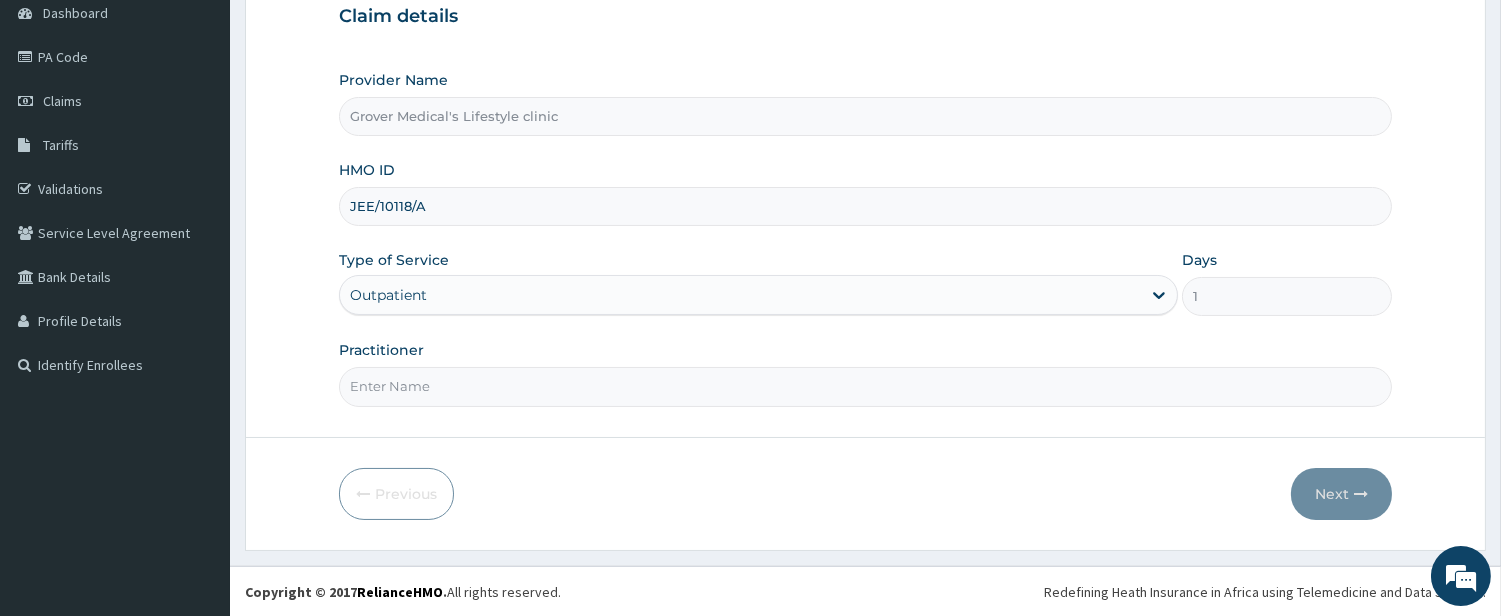 type on "DR Jerry Itaman" 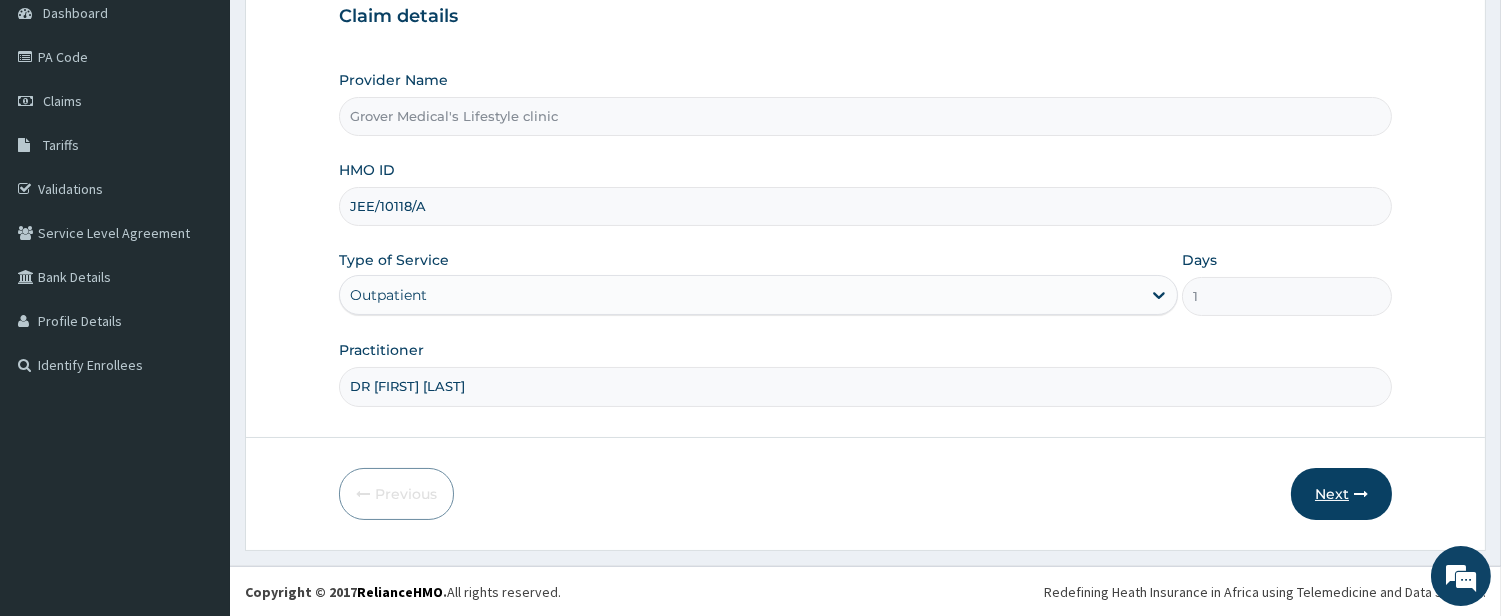 click on "Next" at bounding box center [1341, 494] 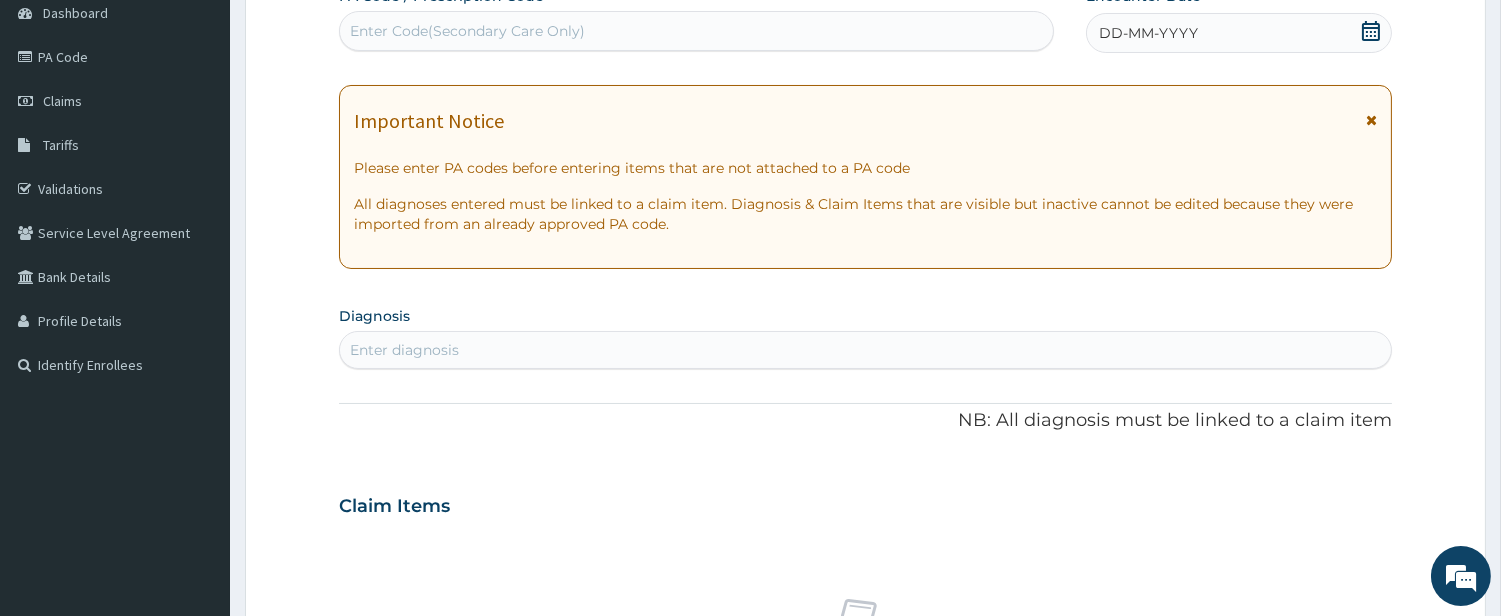 scroll, scrollTop: 0, scrollLeft: 0, axis: both 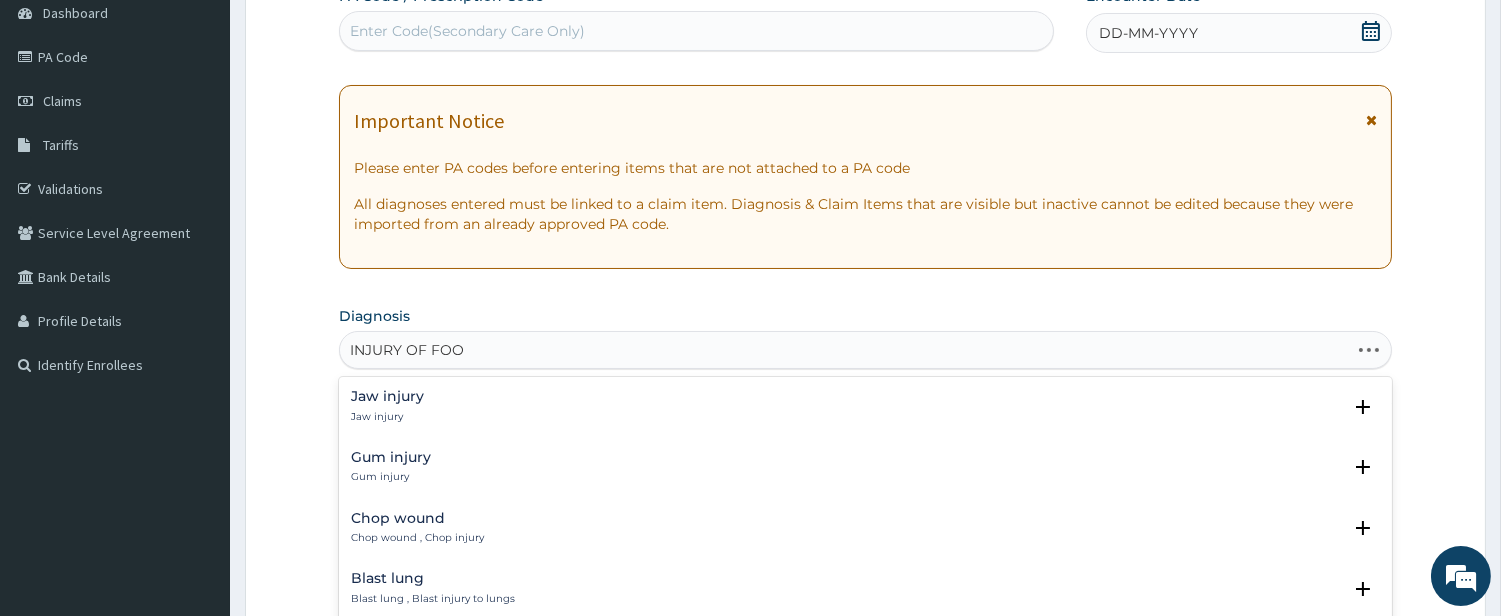 type on "INJURY OF FOOT" 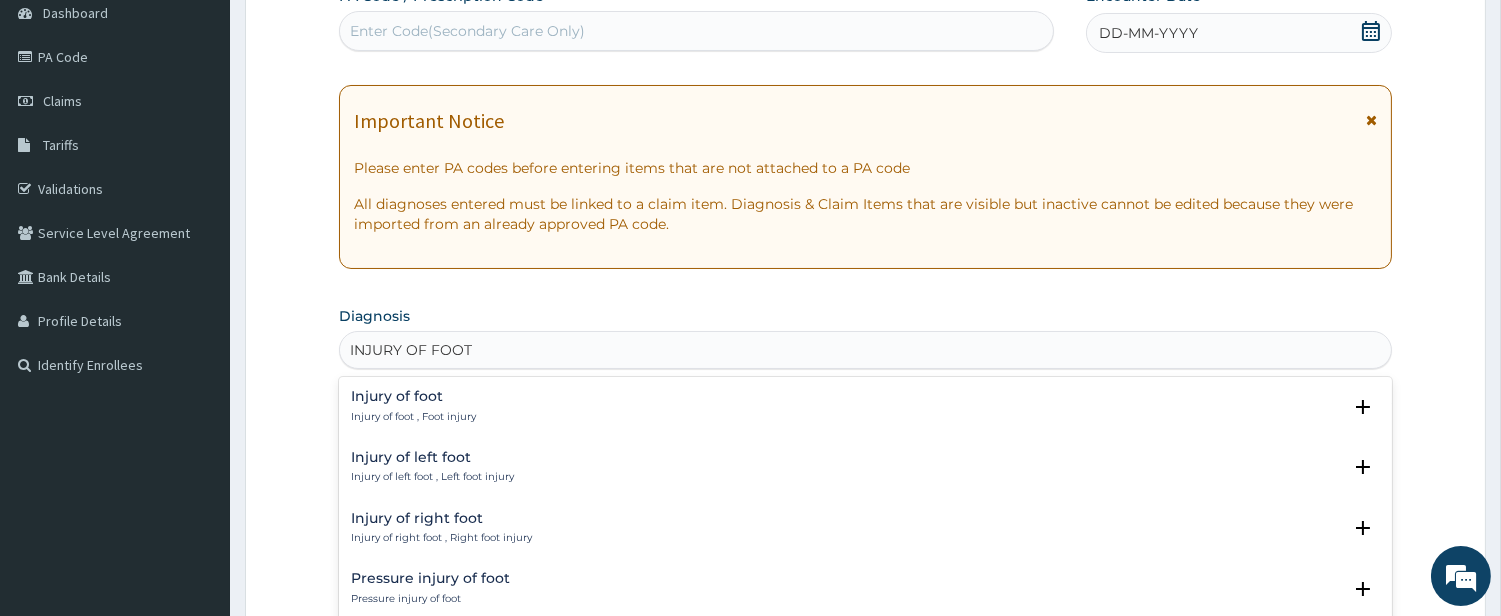 click on "Injury of foot" at bounding box center [413, 396] 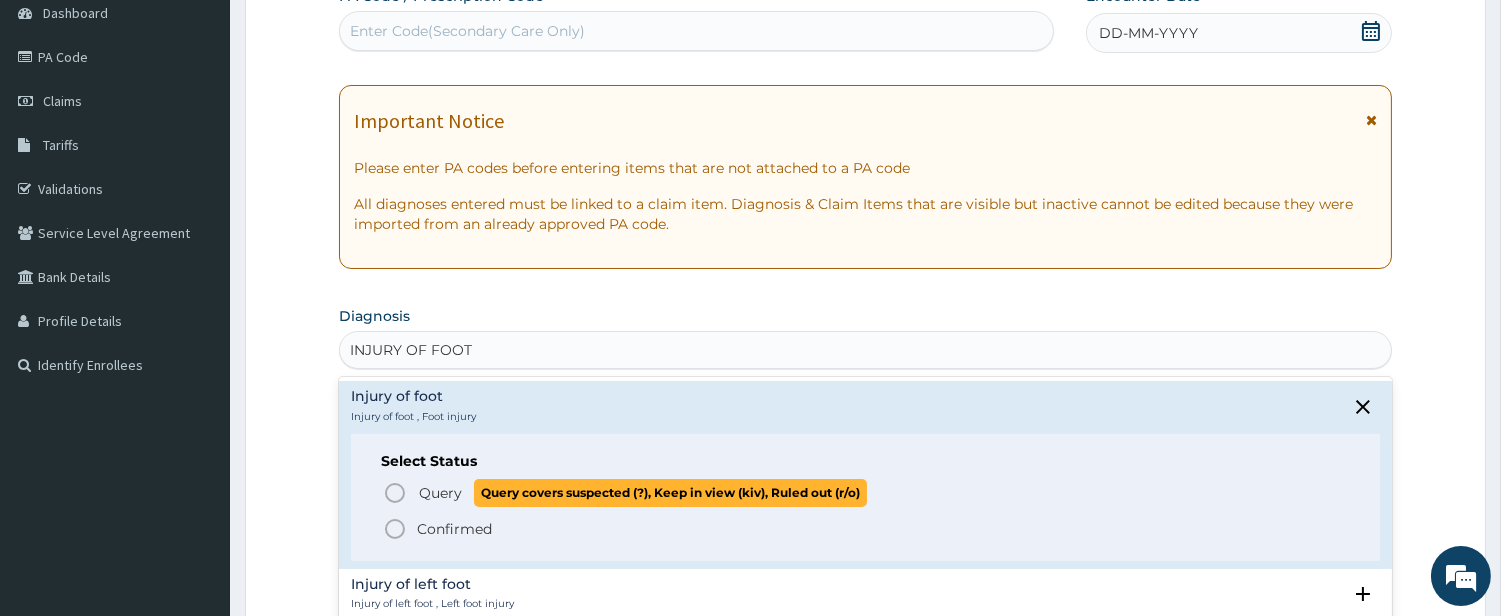 click 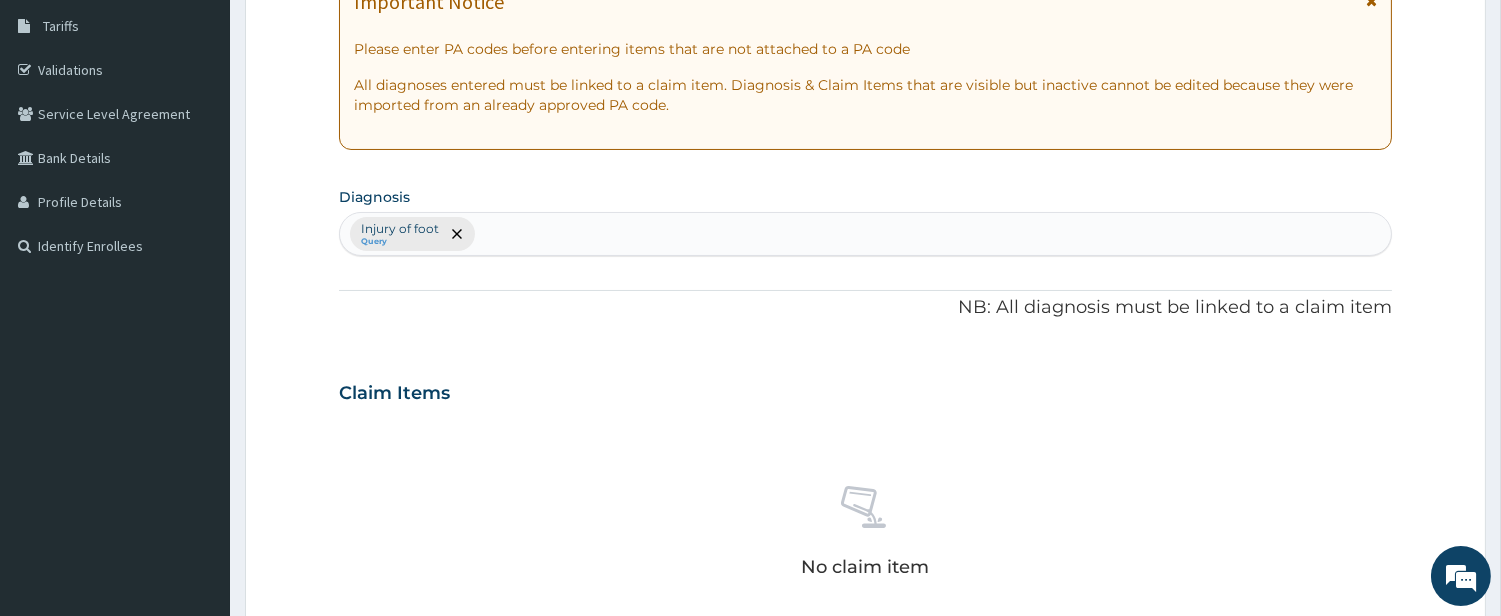 scroll, scrollTop: 761, scrollLeft: 0, axis: vertical 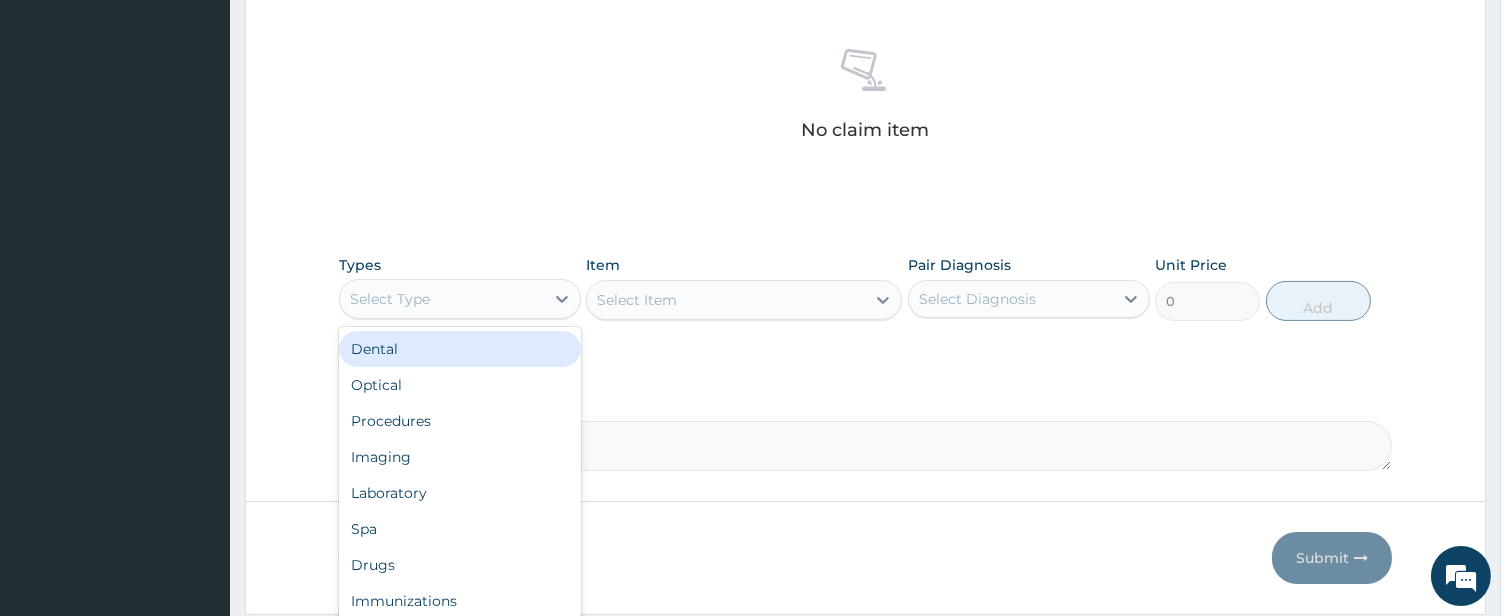 click on "Select Type" at bounding box center (442, 299) 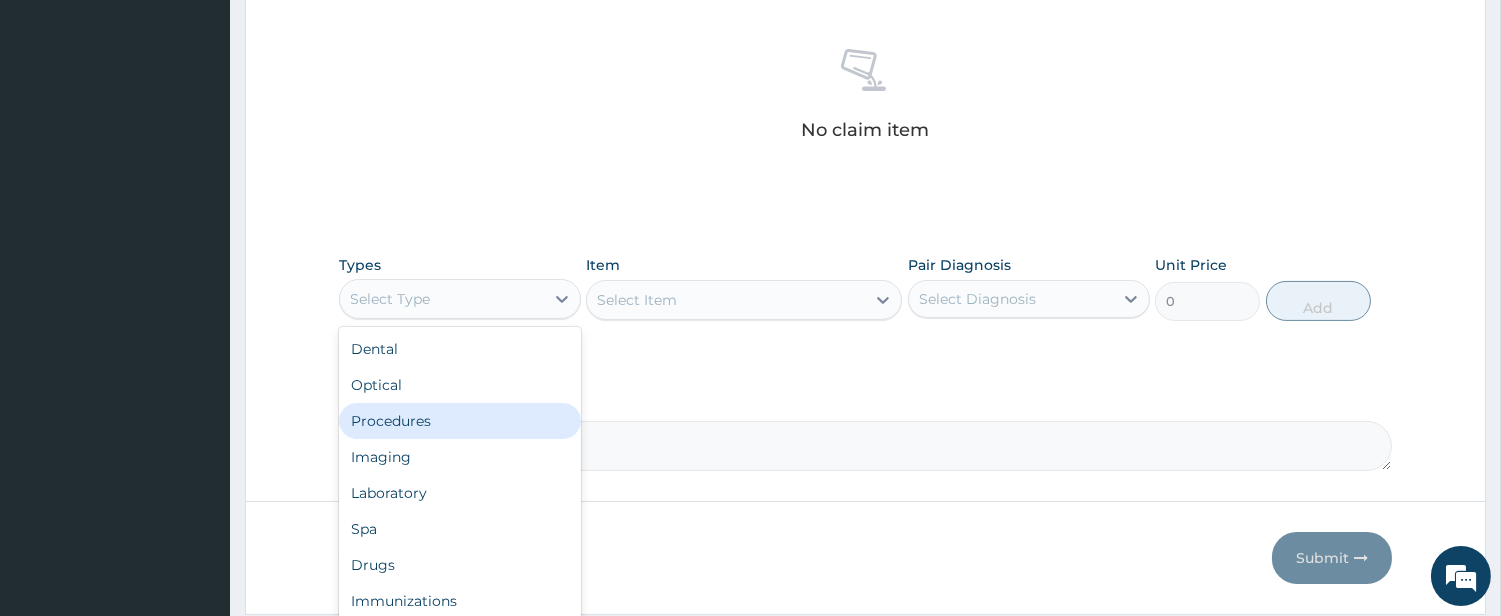 click on "Procedures" at bounding box center [460, 421] 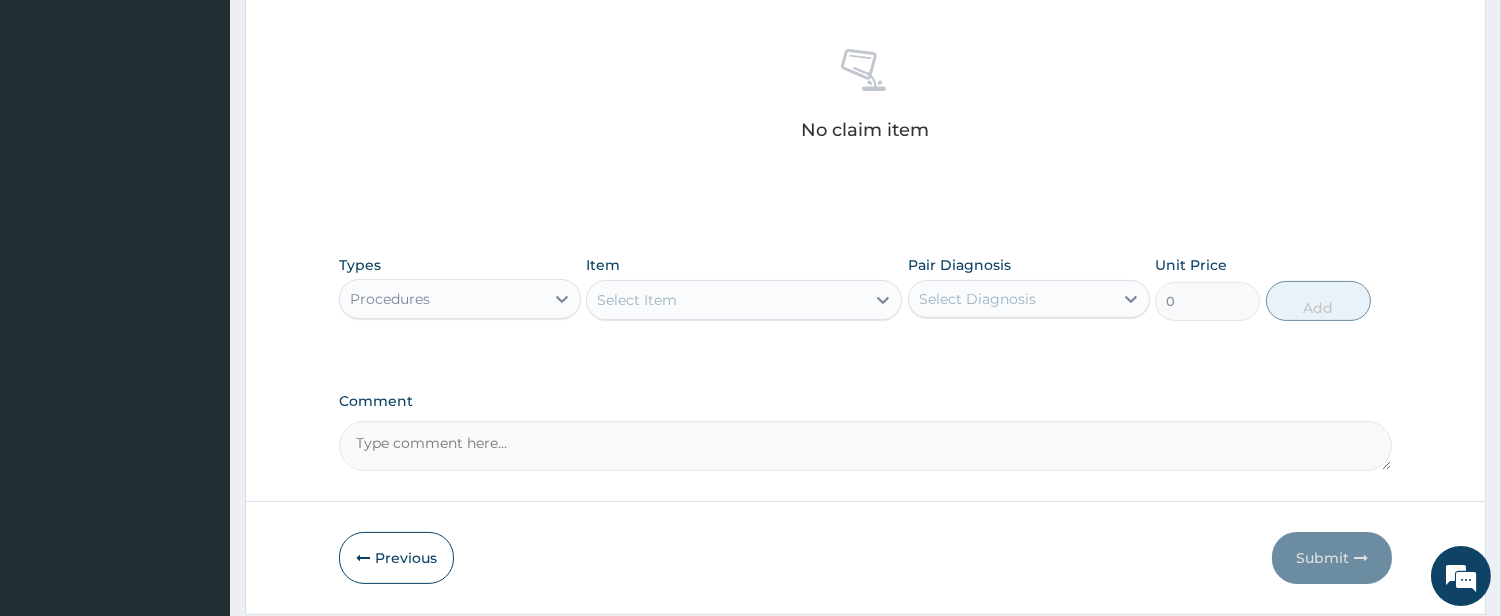 click on "Select Item" at bounding box center (726, 300) 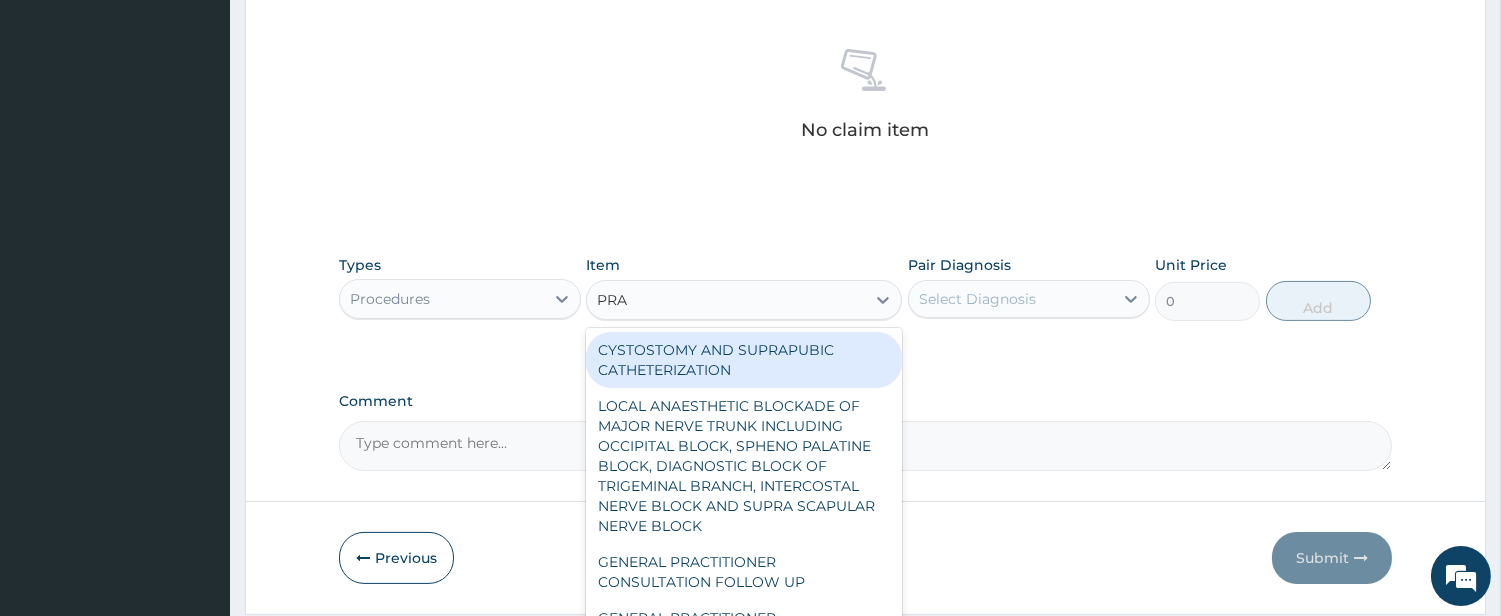 type on "PRAC" 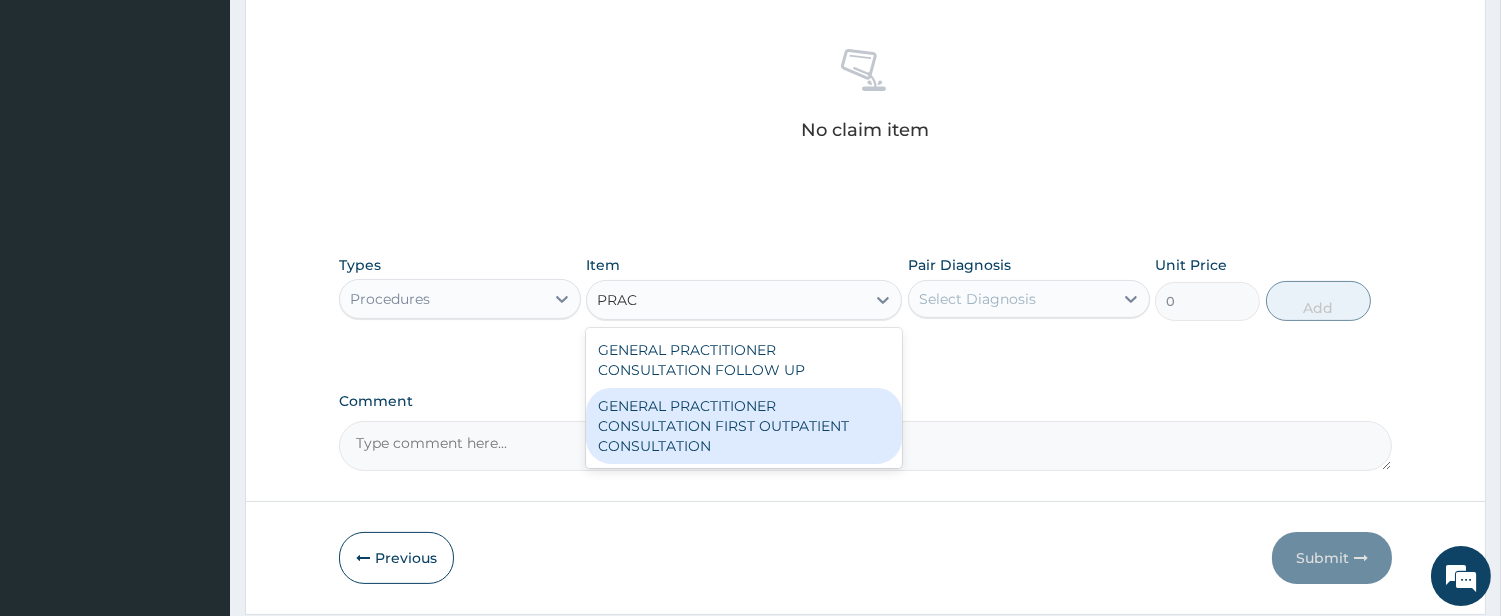 click on "GENERAL PRACTITIONER CONSULTATION FIRST OUTPATIENT CONSULTATION" at bounding box center (744, 426) 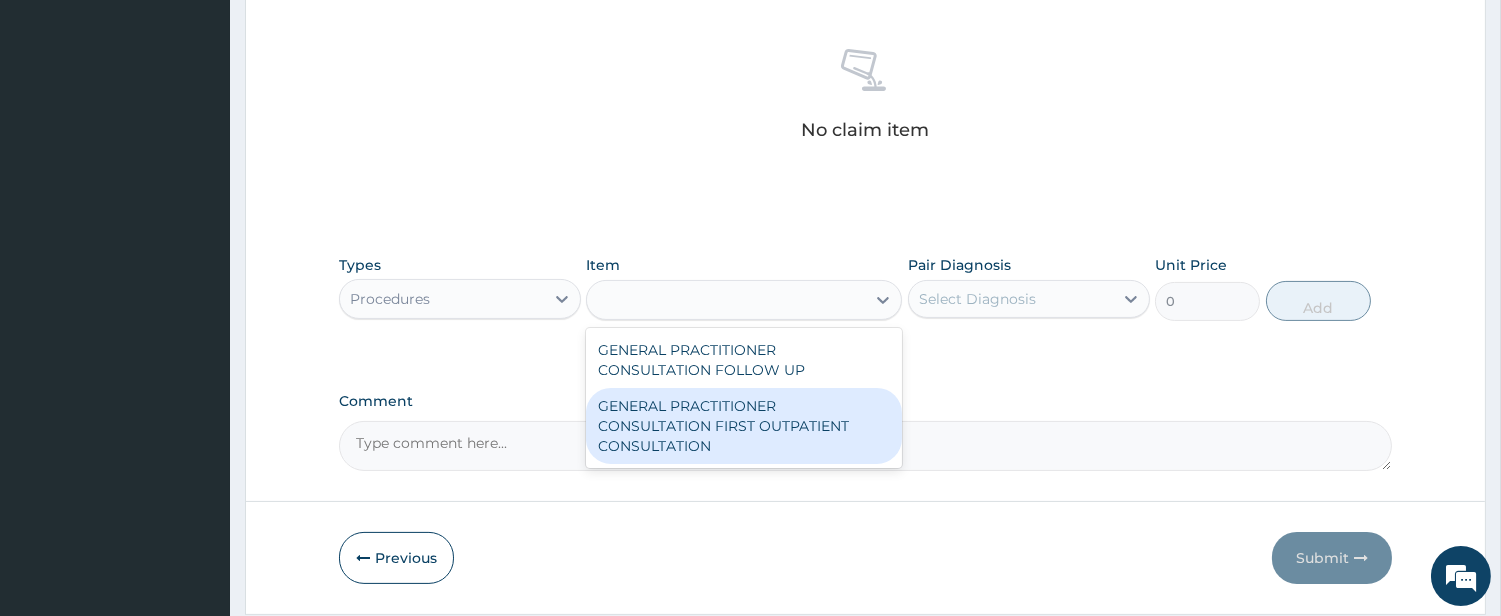 type on "3850" 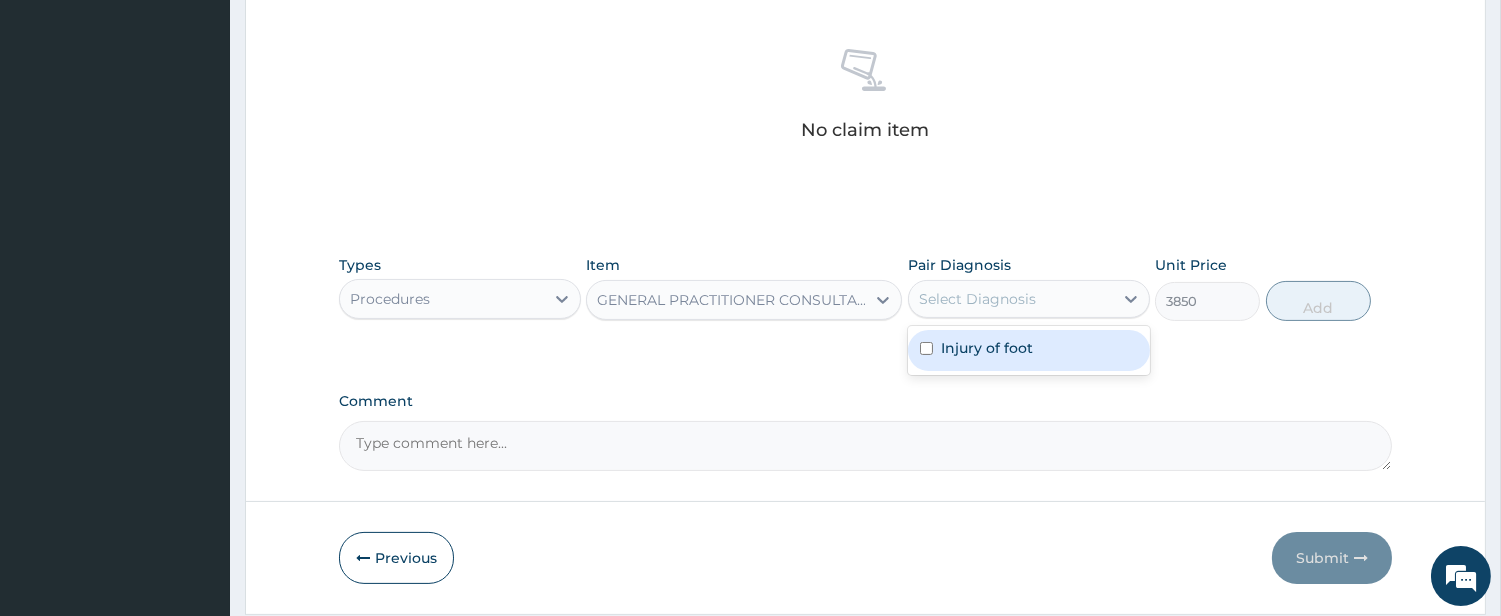 click on "Select Diagnosis" at bounding box center (1011, 299) 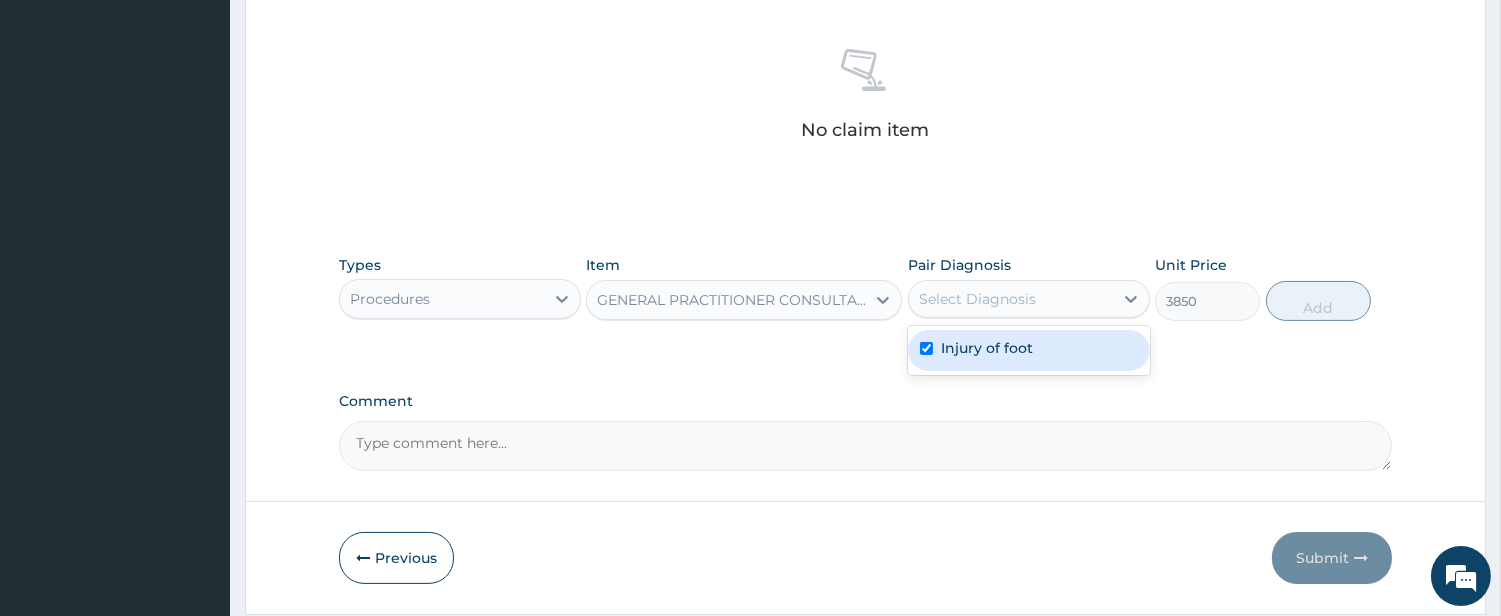 checkbox on "true" 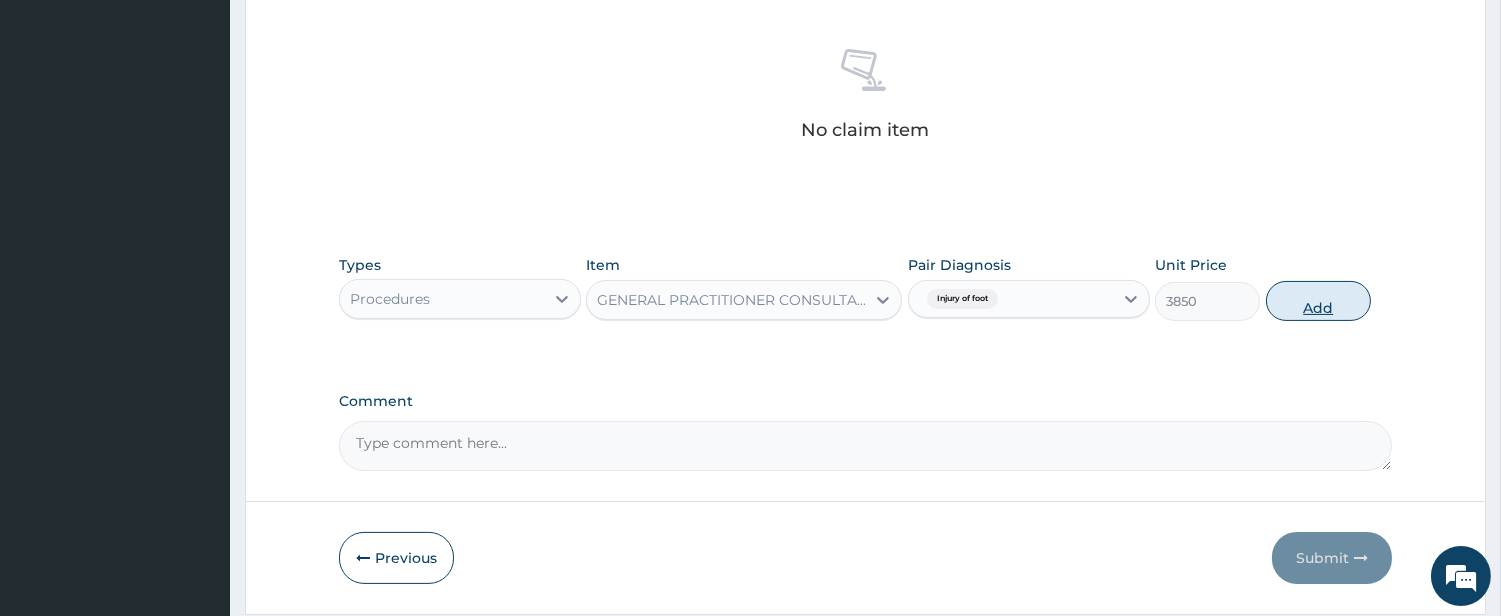 click on "Add" at bounding box center [1318, 301] 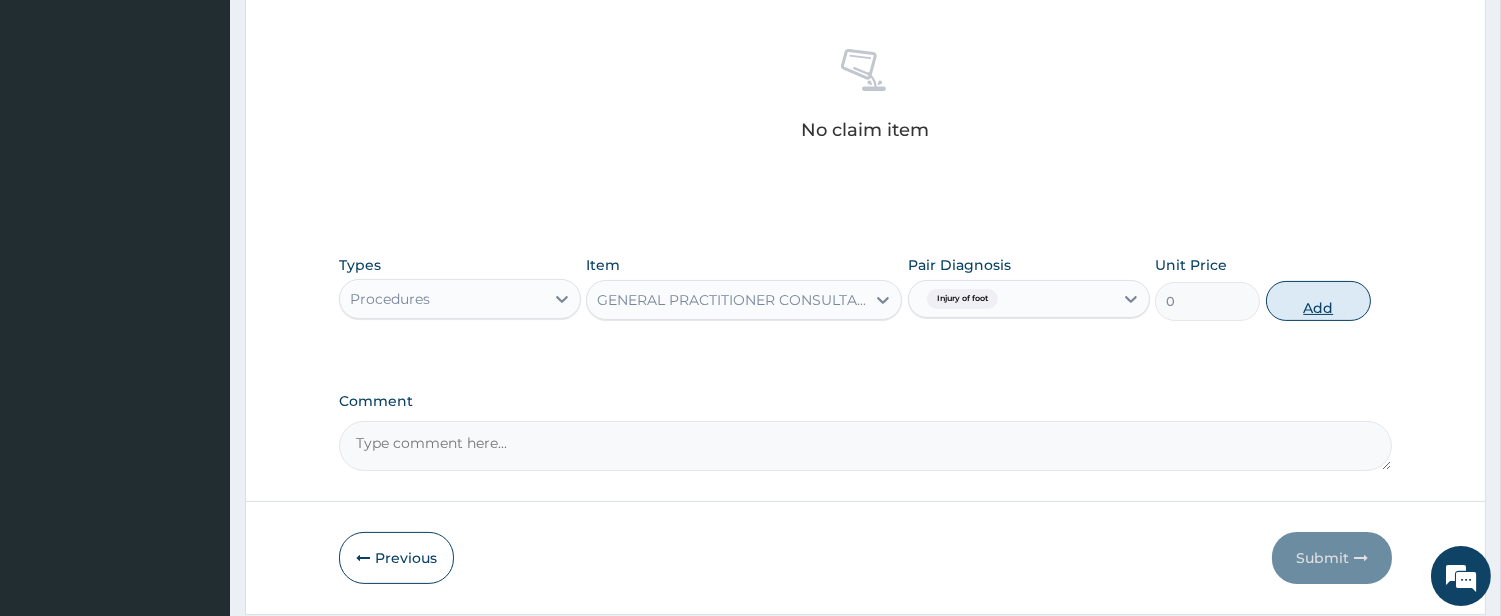 scroll, scrollTop: 738, scrollLeft: 0, axis: vertical 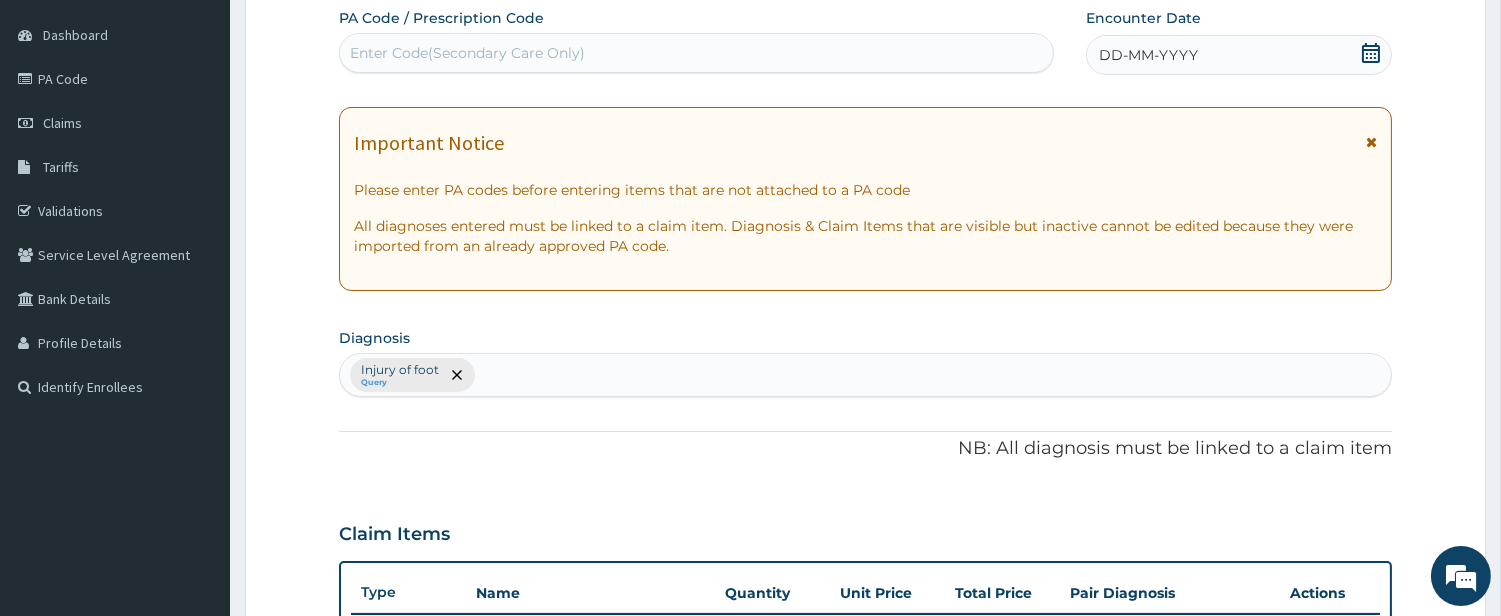 click on "DD-MM-YYYY" at bounding box center [1148, 55] 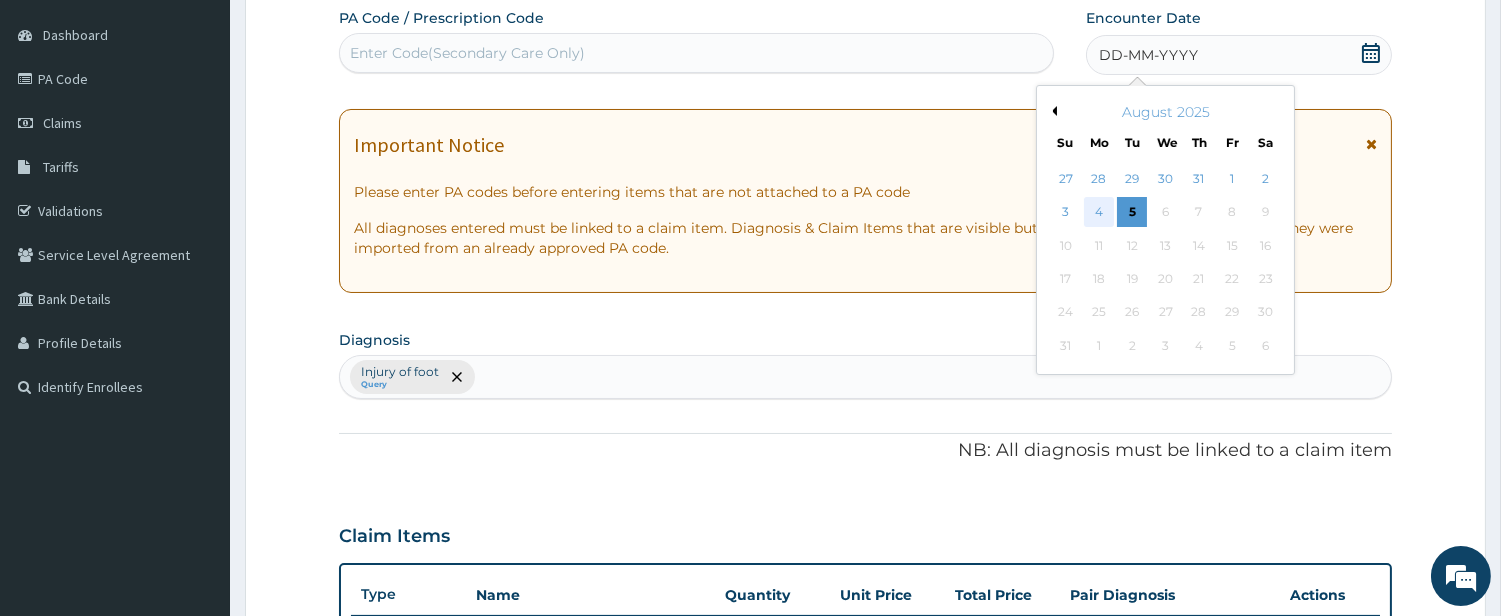 click on "4" at bounding box center (1099, 213) 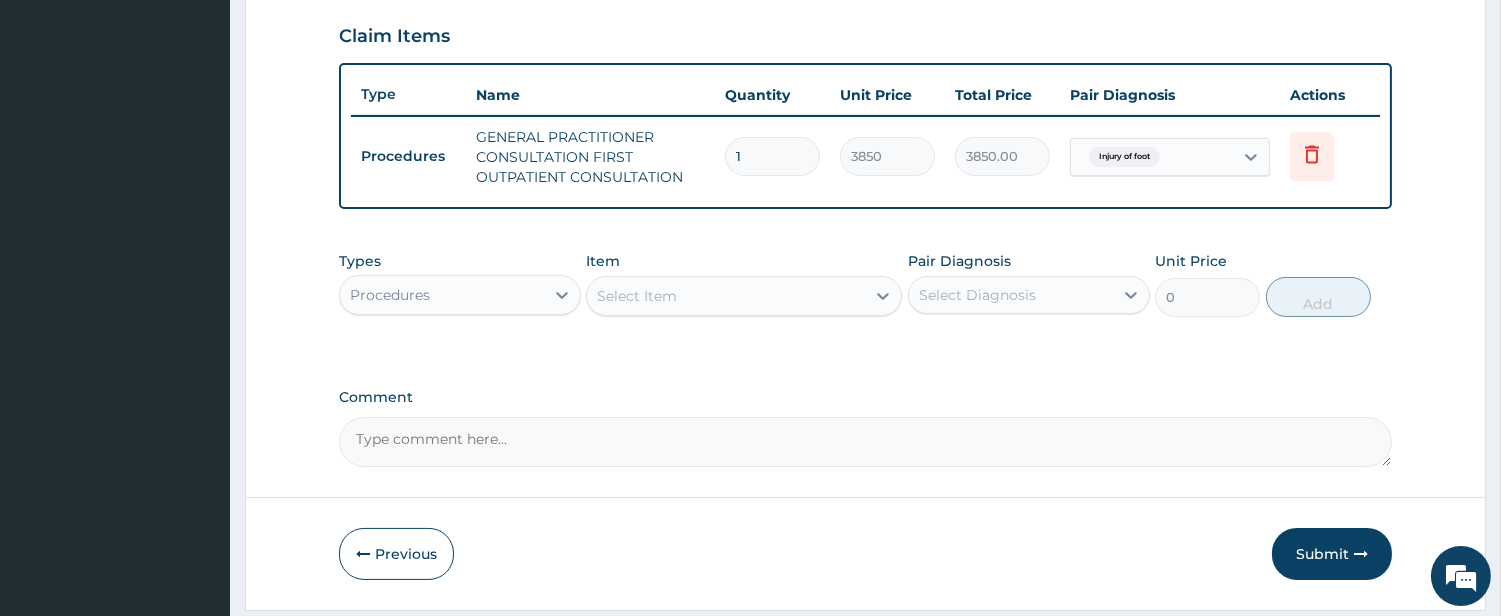 scroll, scrollTop: 738, scrollLeft: 0, axis: vertical 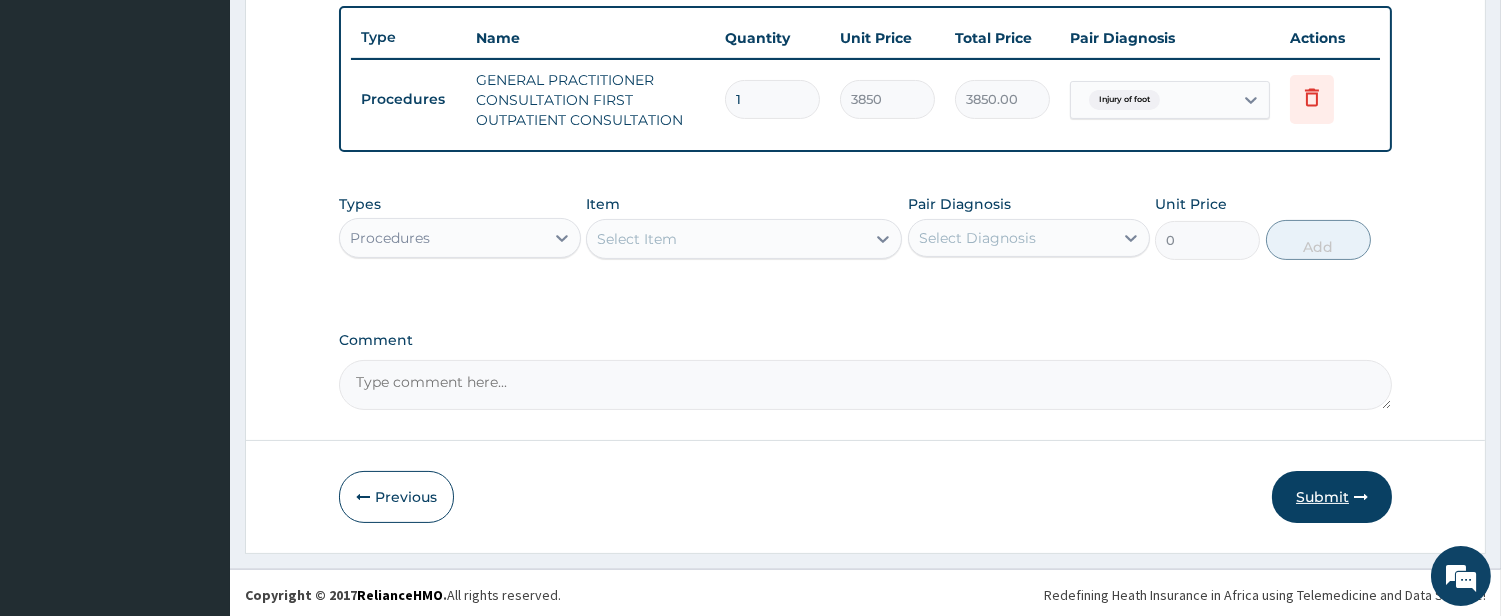 click on "Submit" at bounding box center (1332, 497) 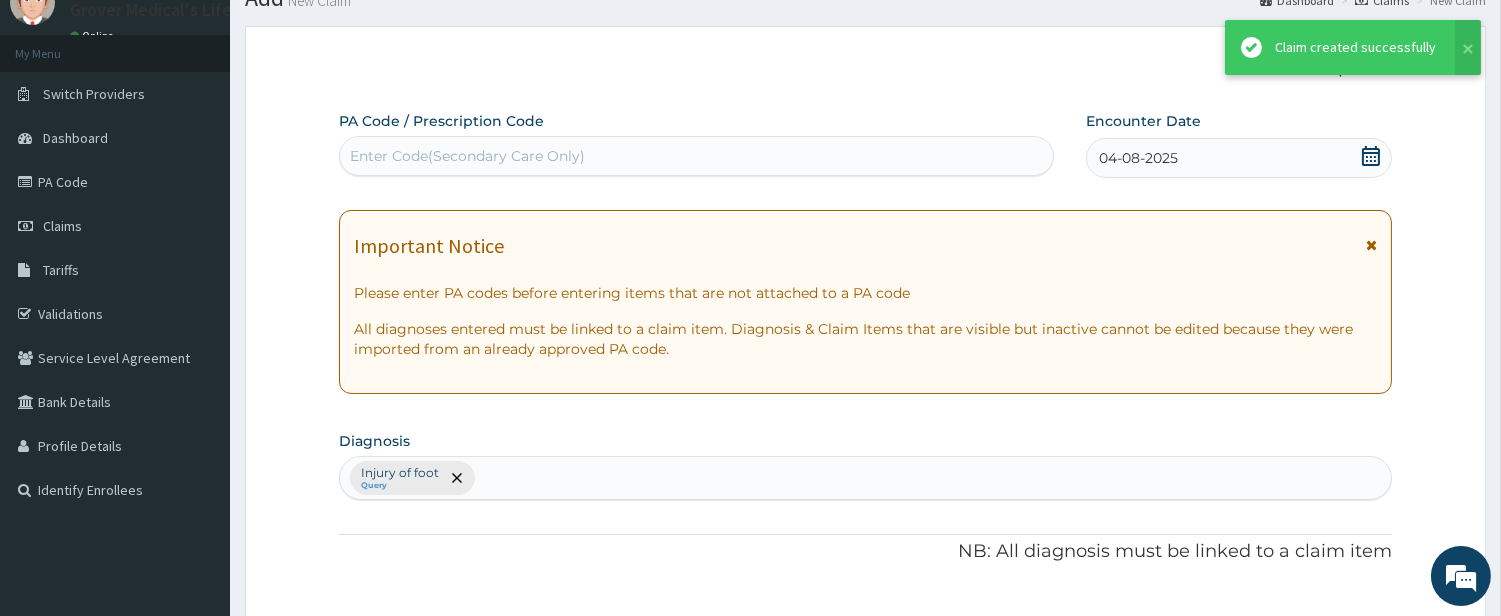 scroll, scrollTop: 738, scrollLeft: 0, axis: vertical 